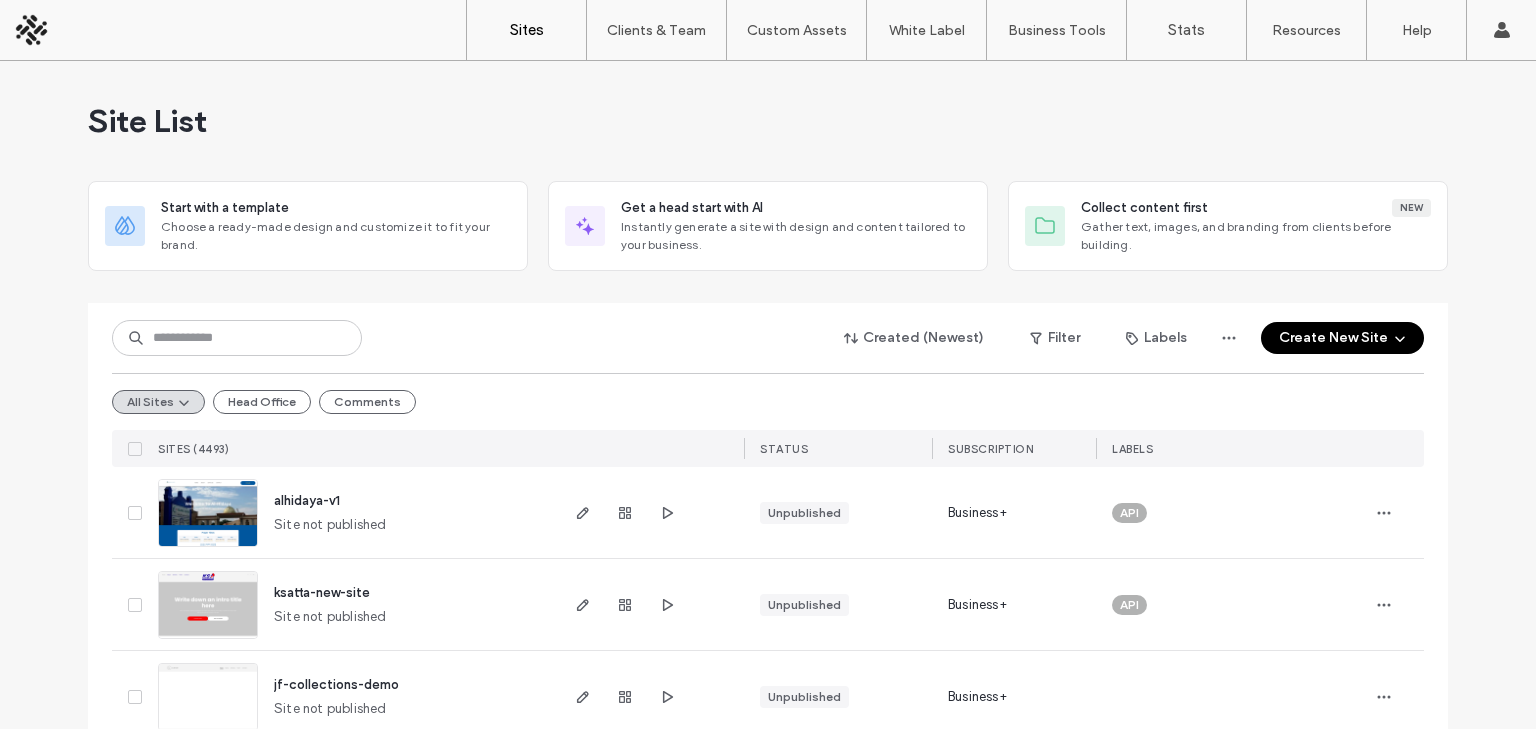 scroll, scrollTop: 0, scrollLeft: 0, axis: both 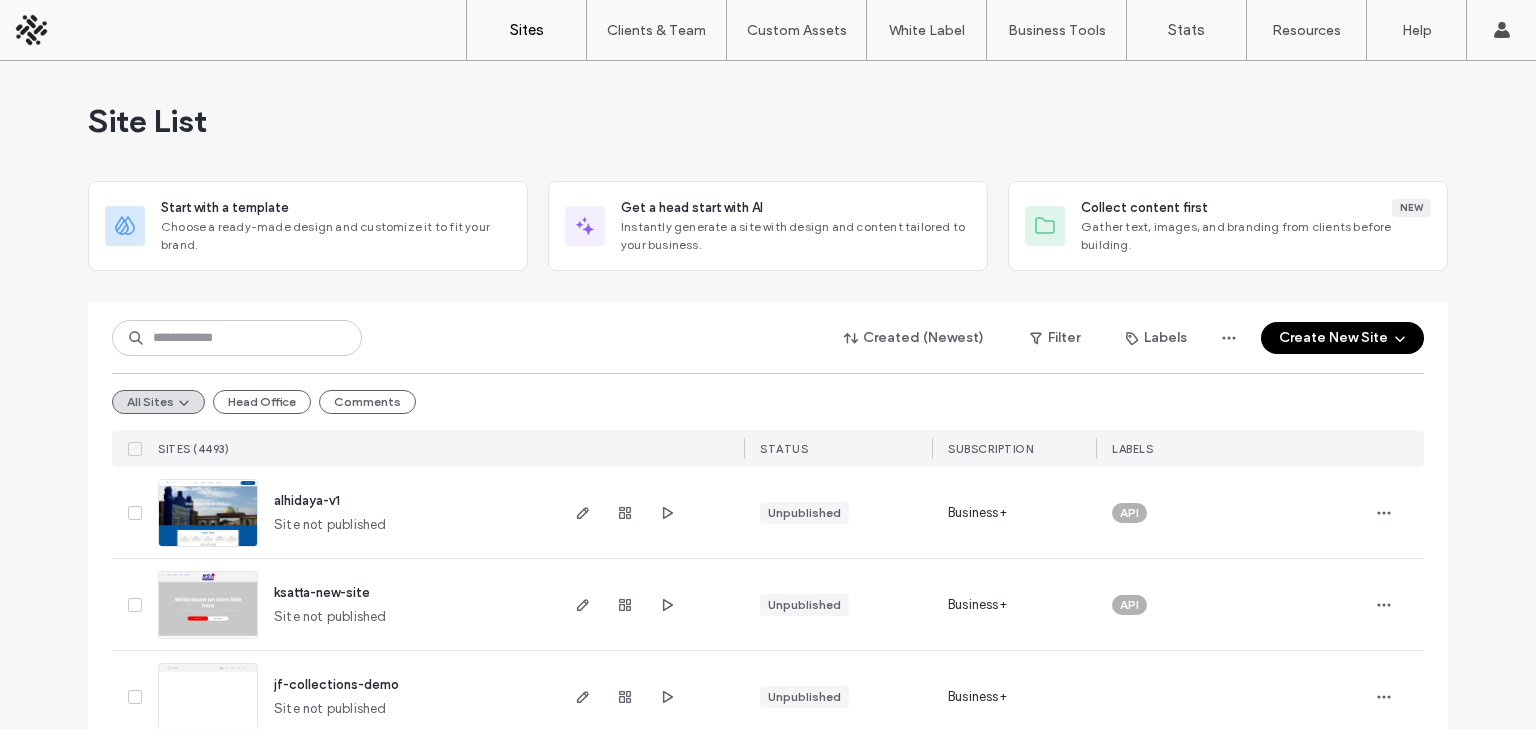click on "Create New Site" at bounding box center (1342, 338) 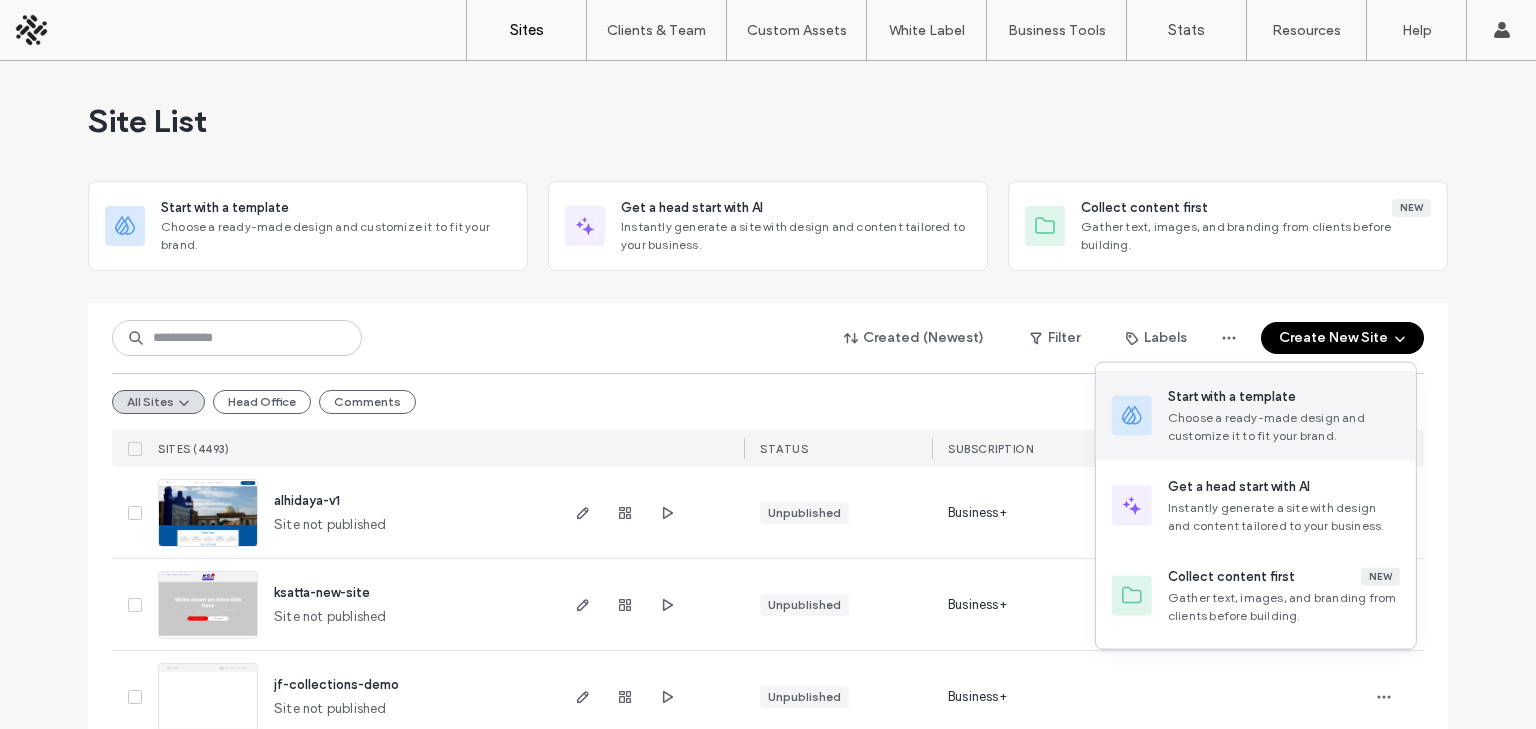 click on "Start with a template" at bounding box center (1232, 397) 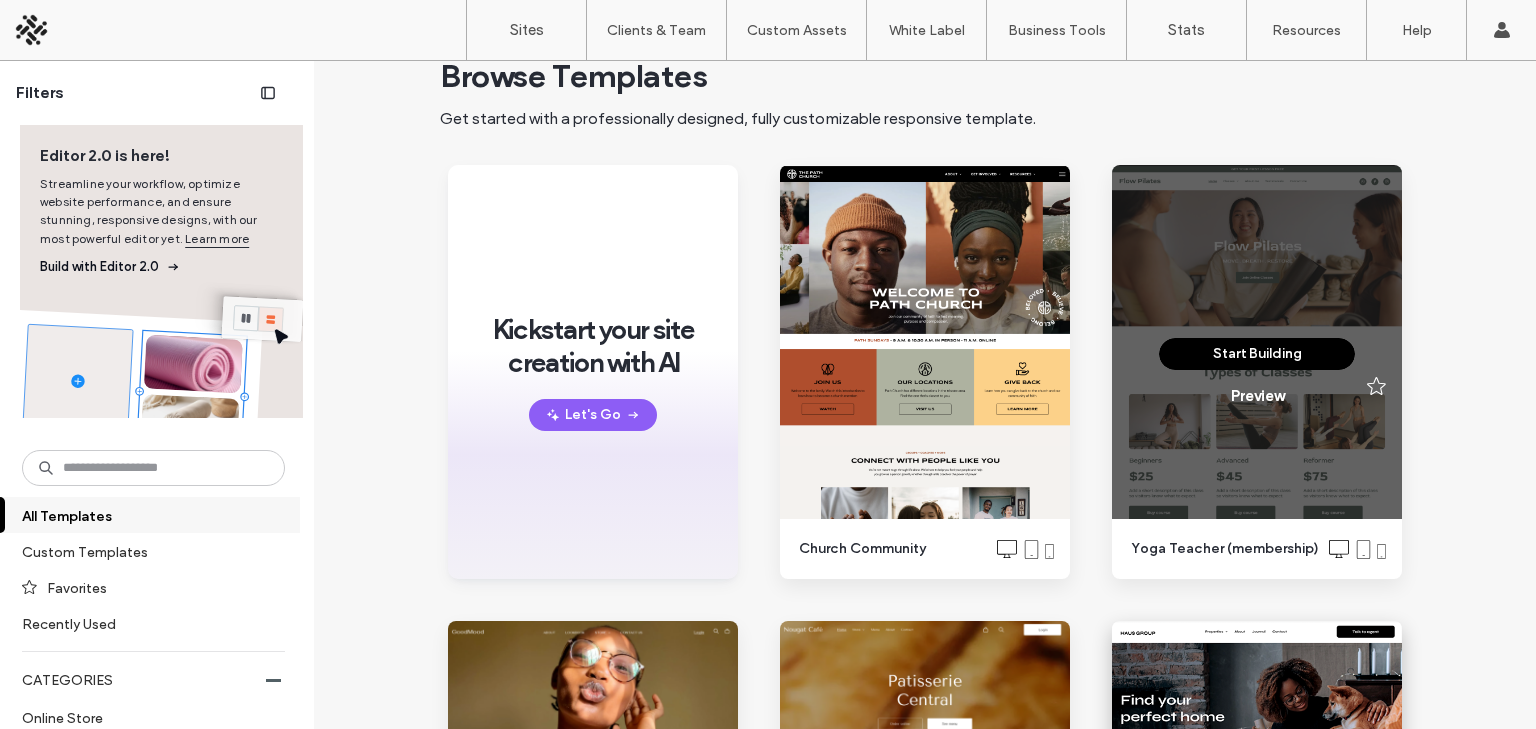 scroll, scrollTop: 0, scrollLeft: 0, axis: both 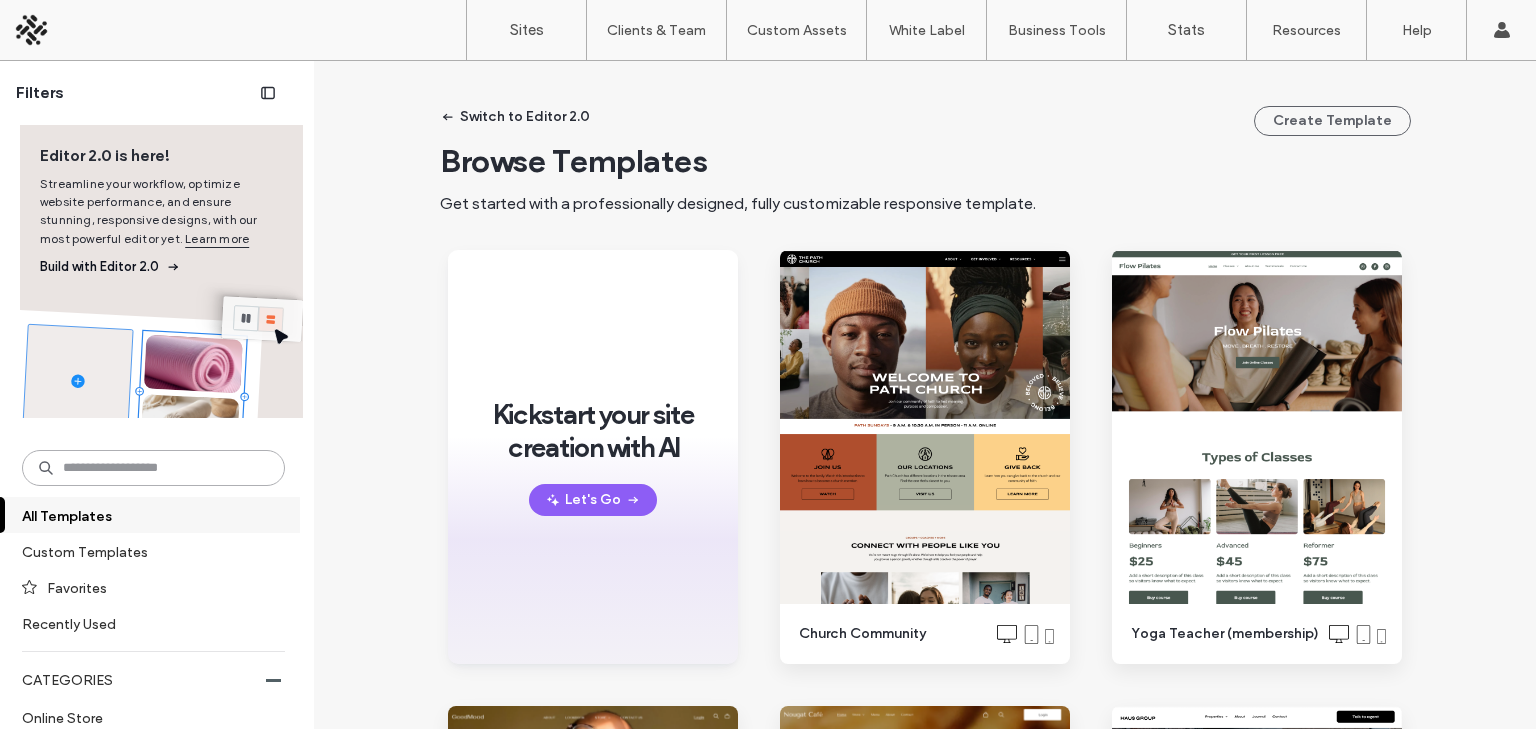 click at bounding box center [153, 468] 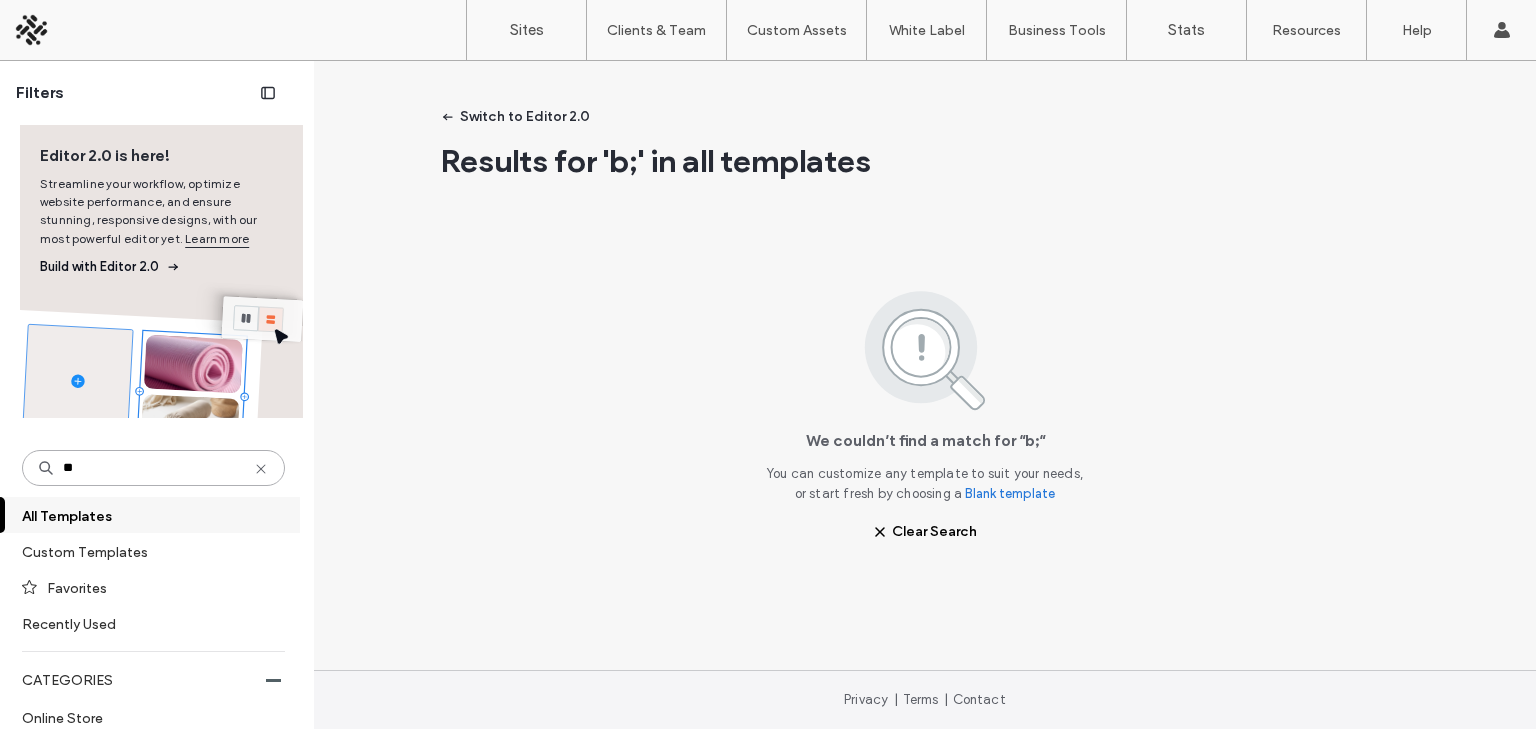 type on "*" 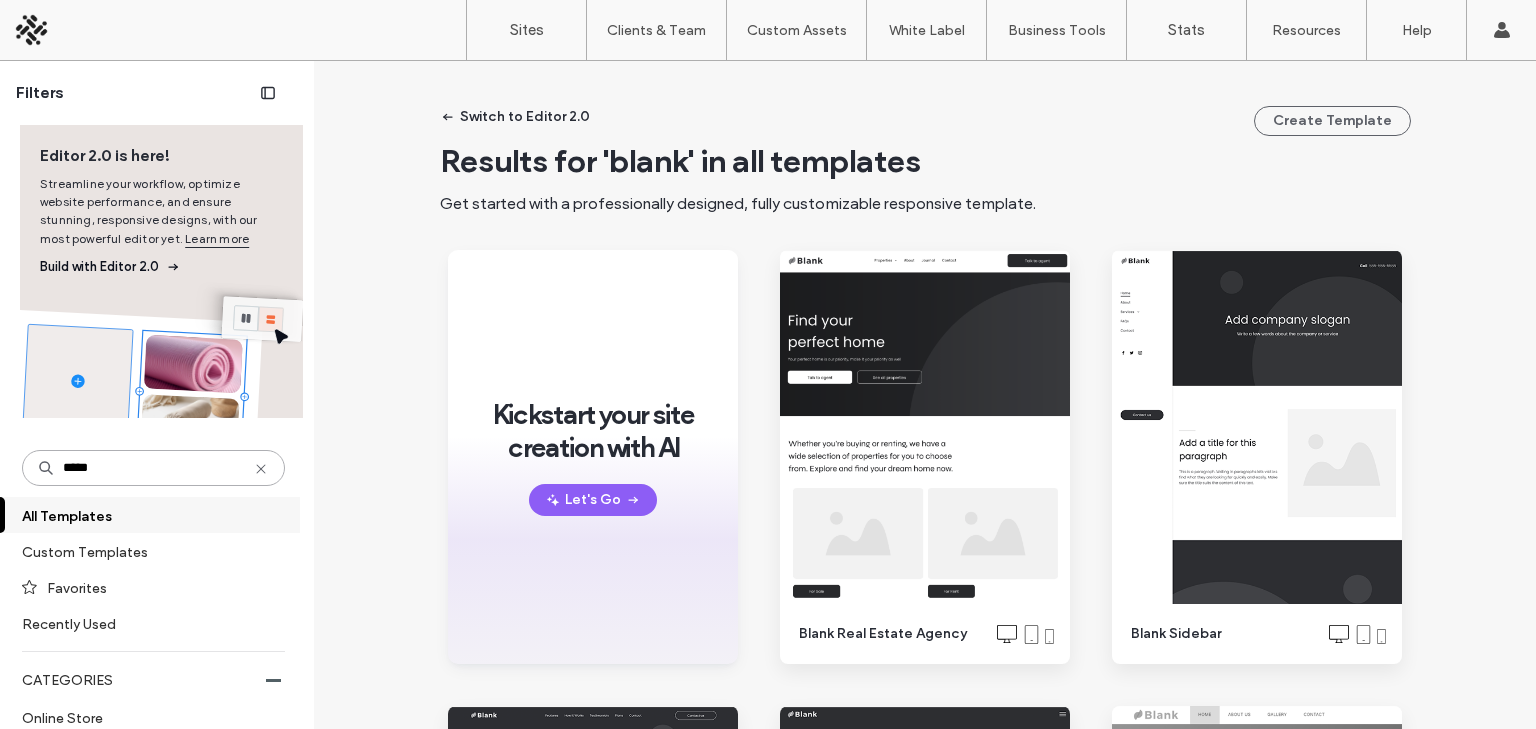 type on "*****" 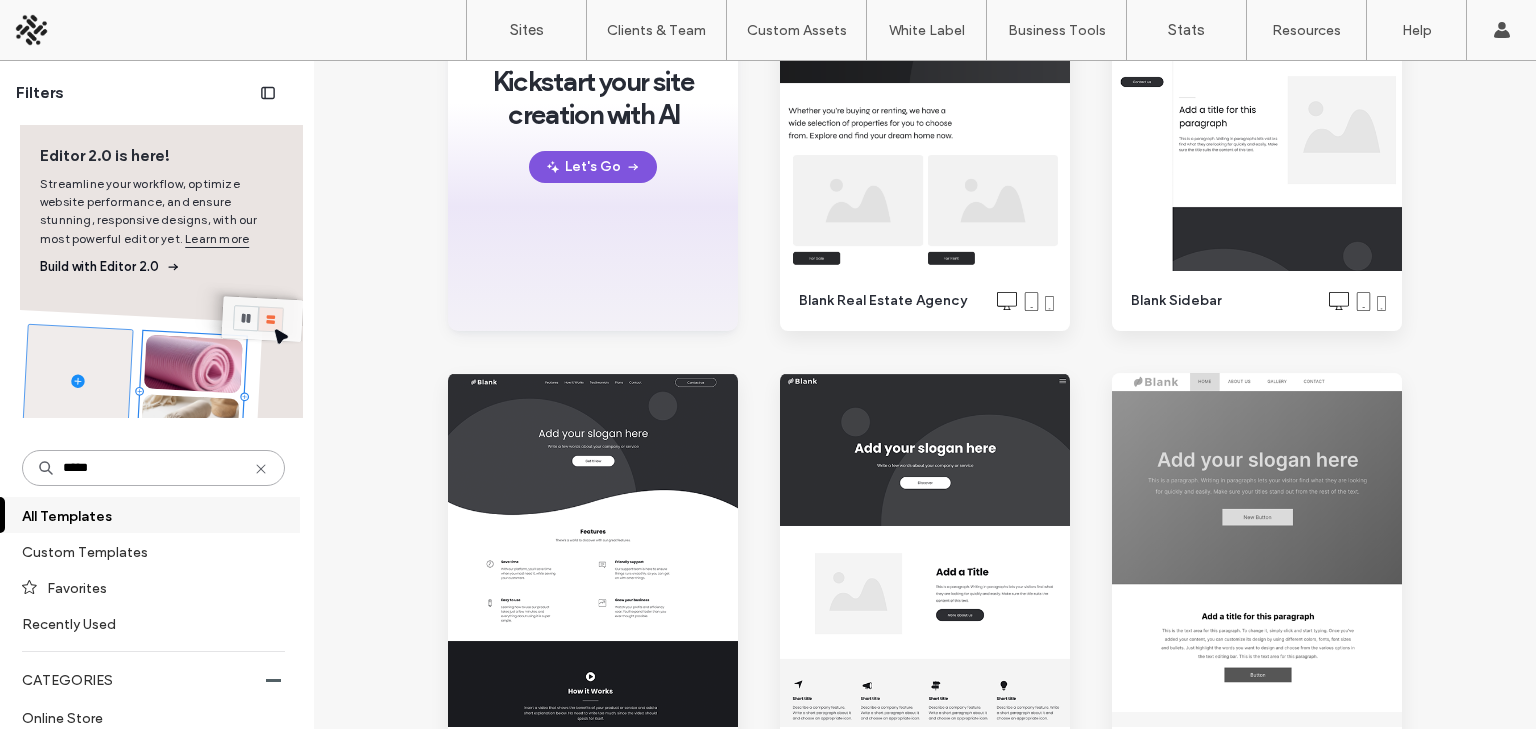 scroll, scrollTop: 337, scrollLeft: 0, axis: vertical 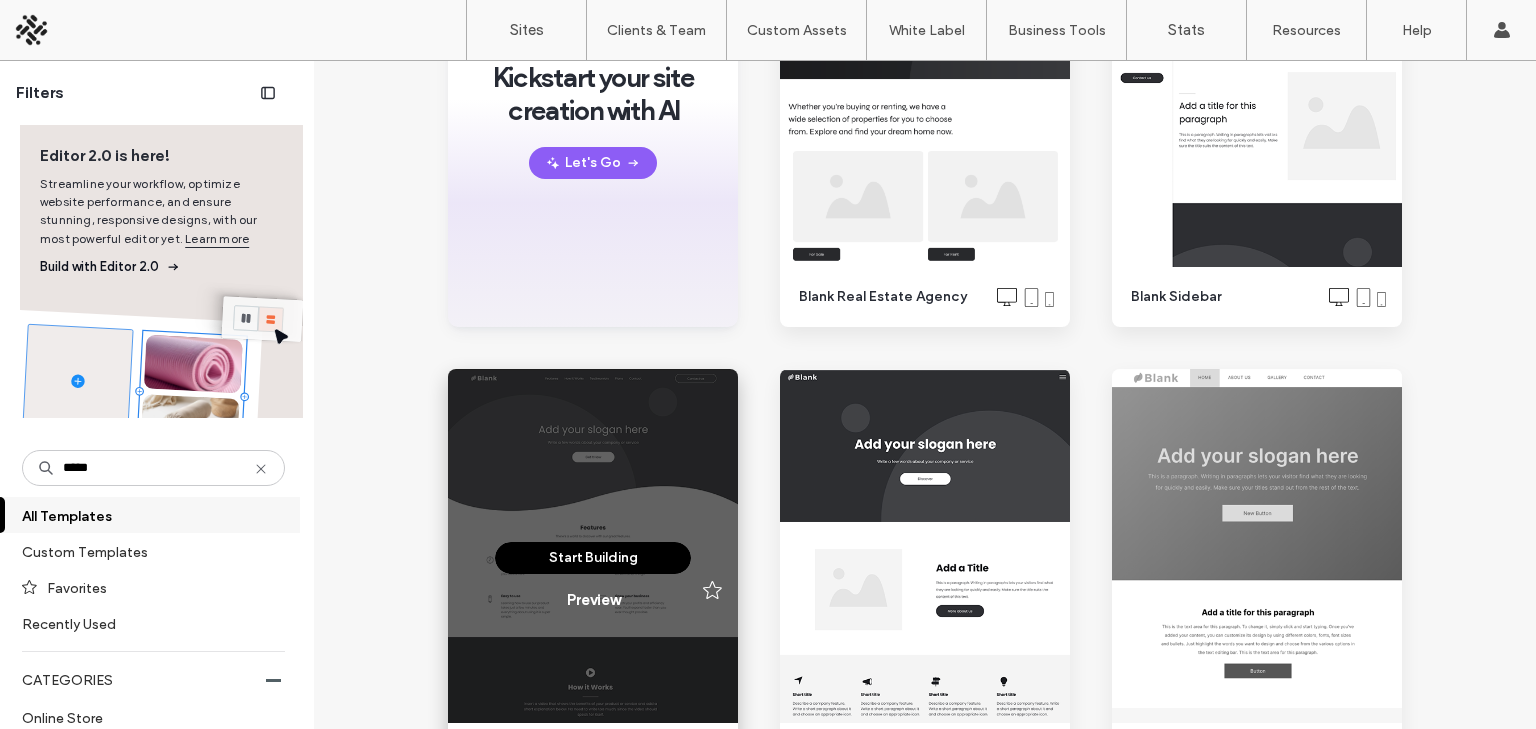 click on "Start Building" at bounding box center (593, 558) 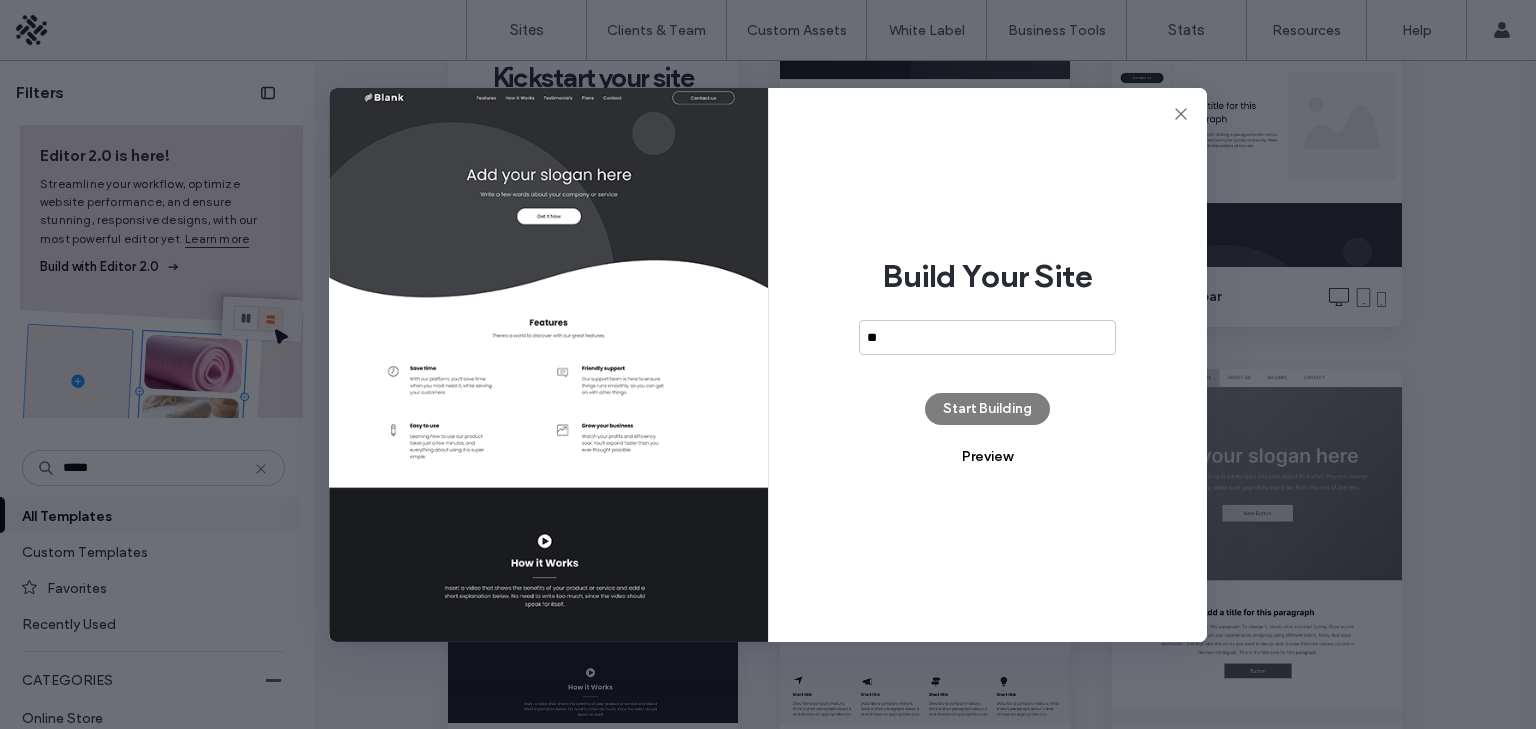 type on "*" 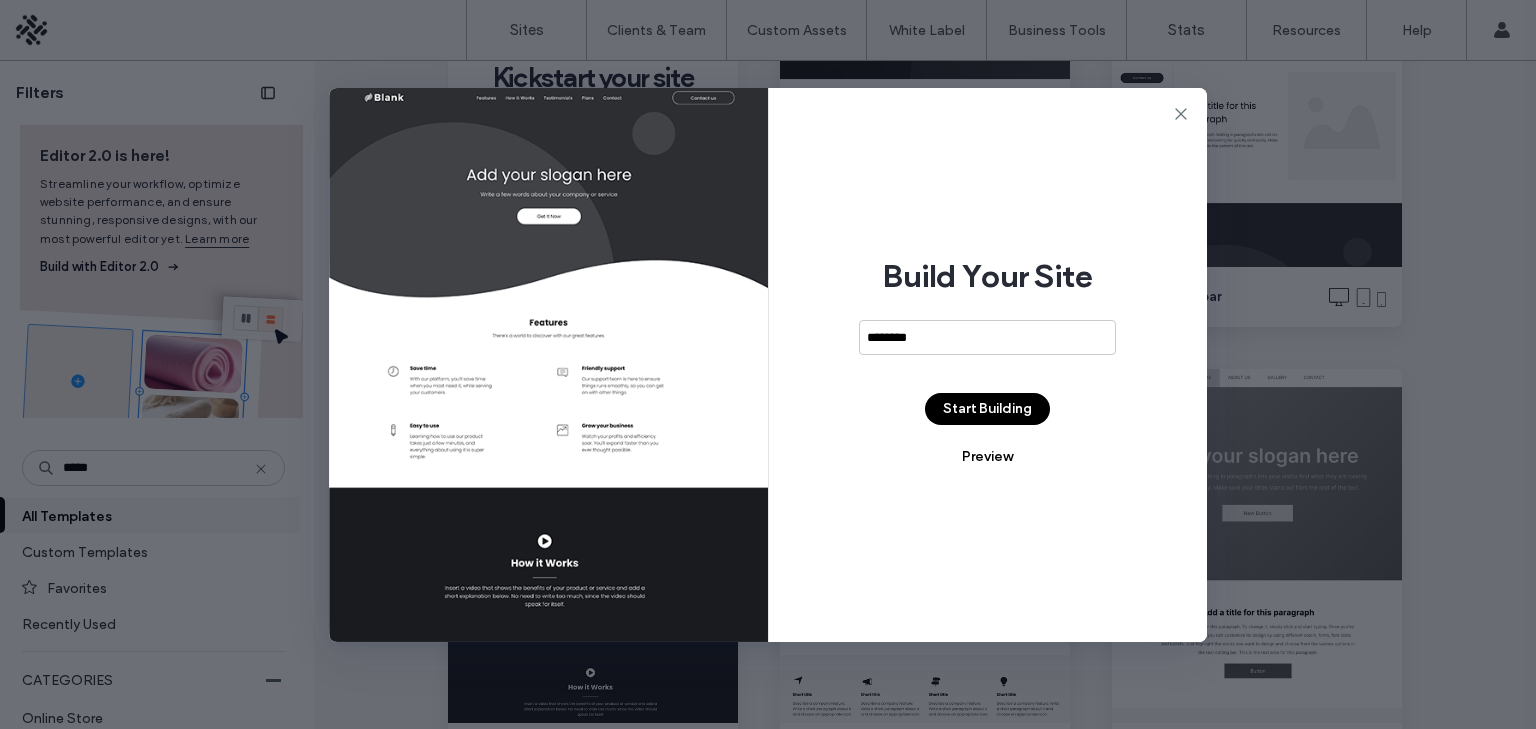 type on "********" 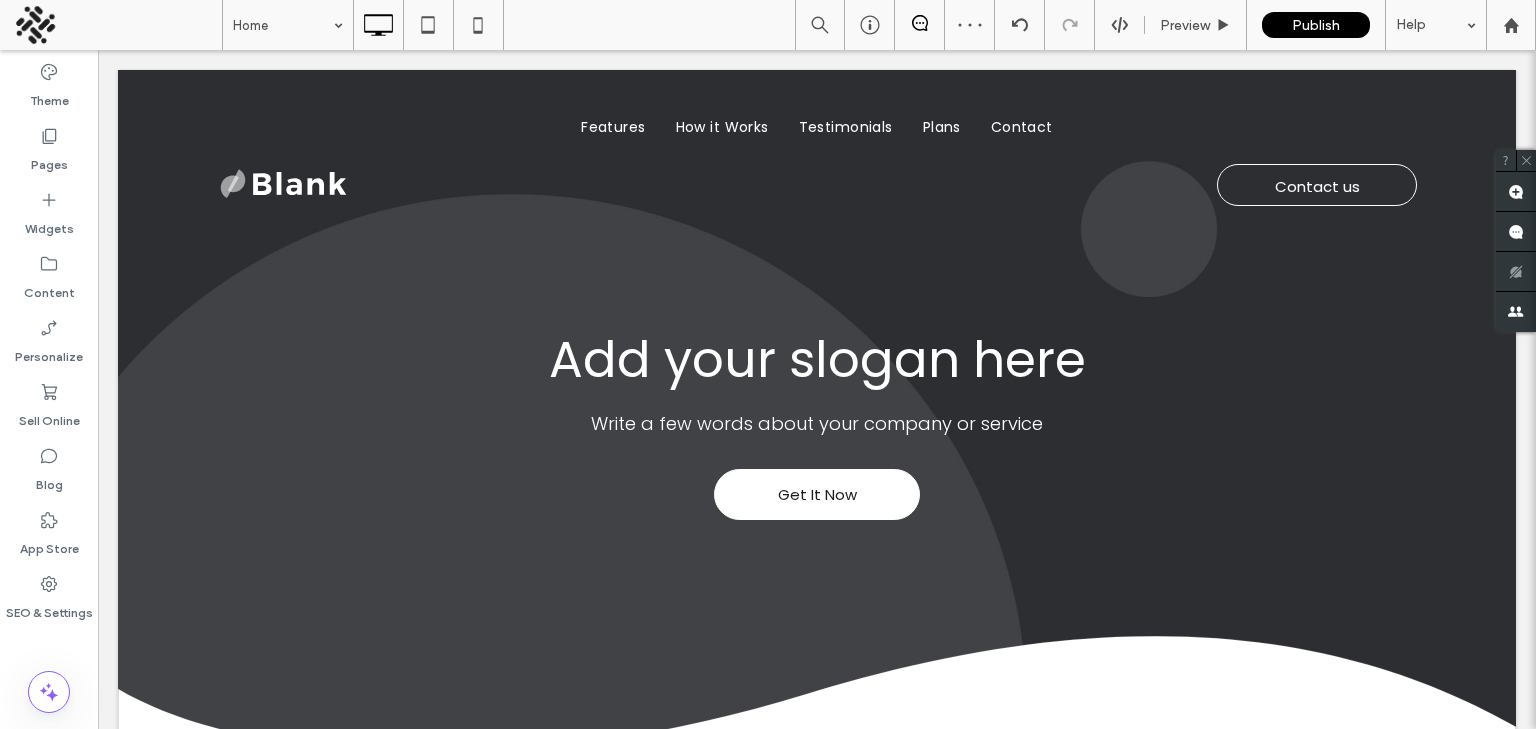 scroll, scrollTop: 0, scrollLeft: 0, axis: both 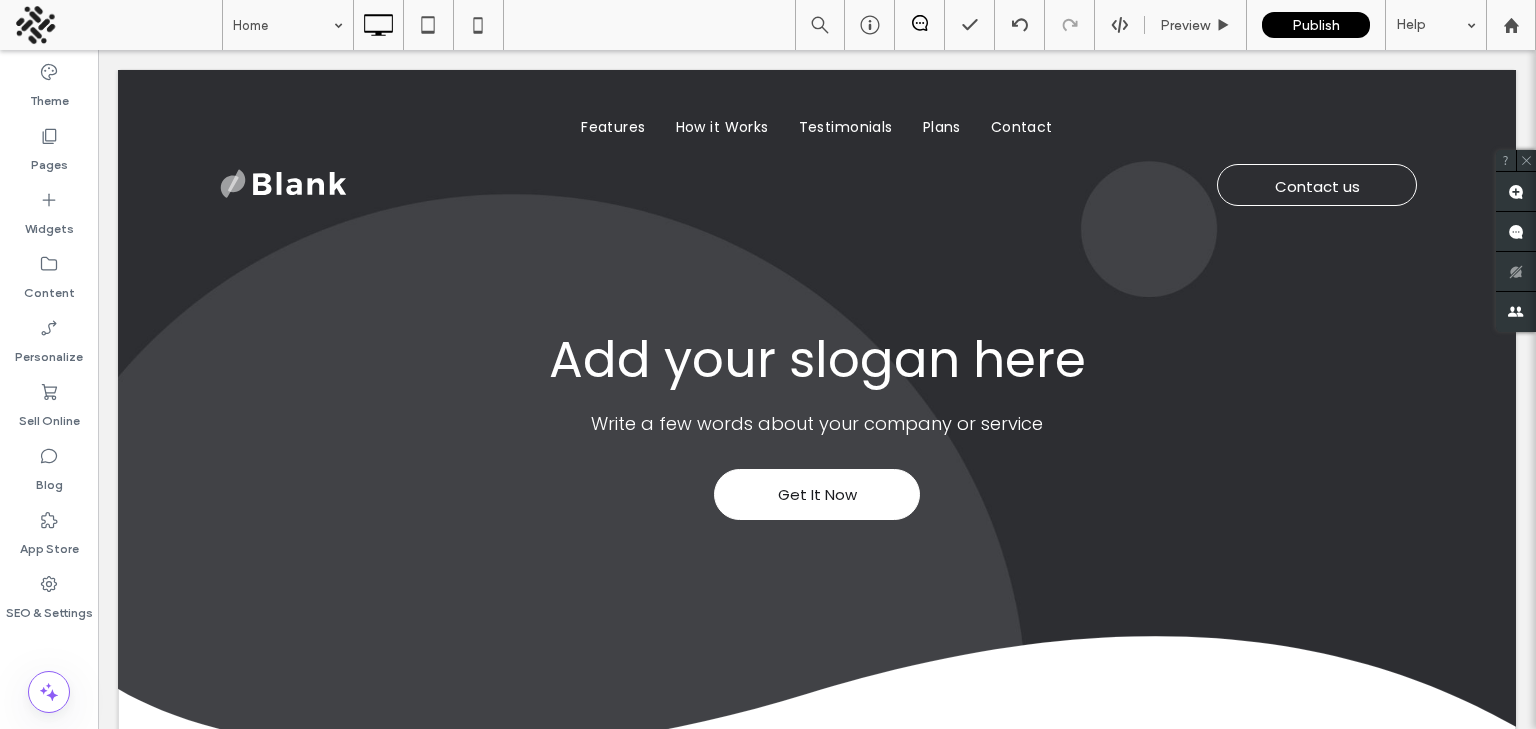 click at bounding box center (49, 639) 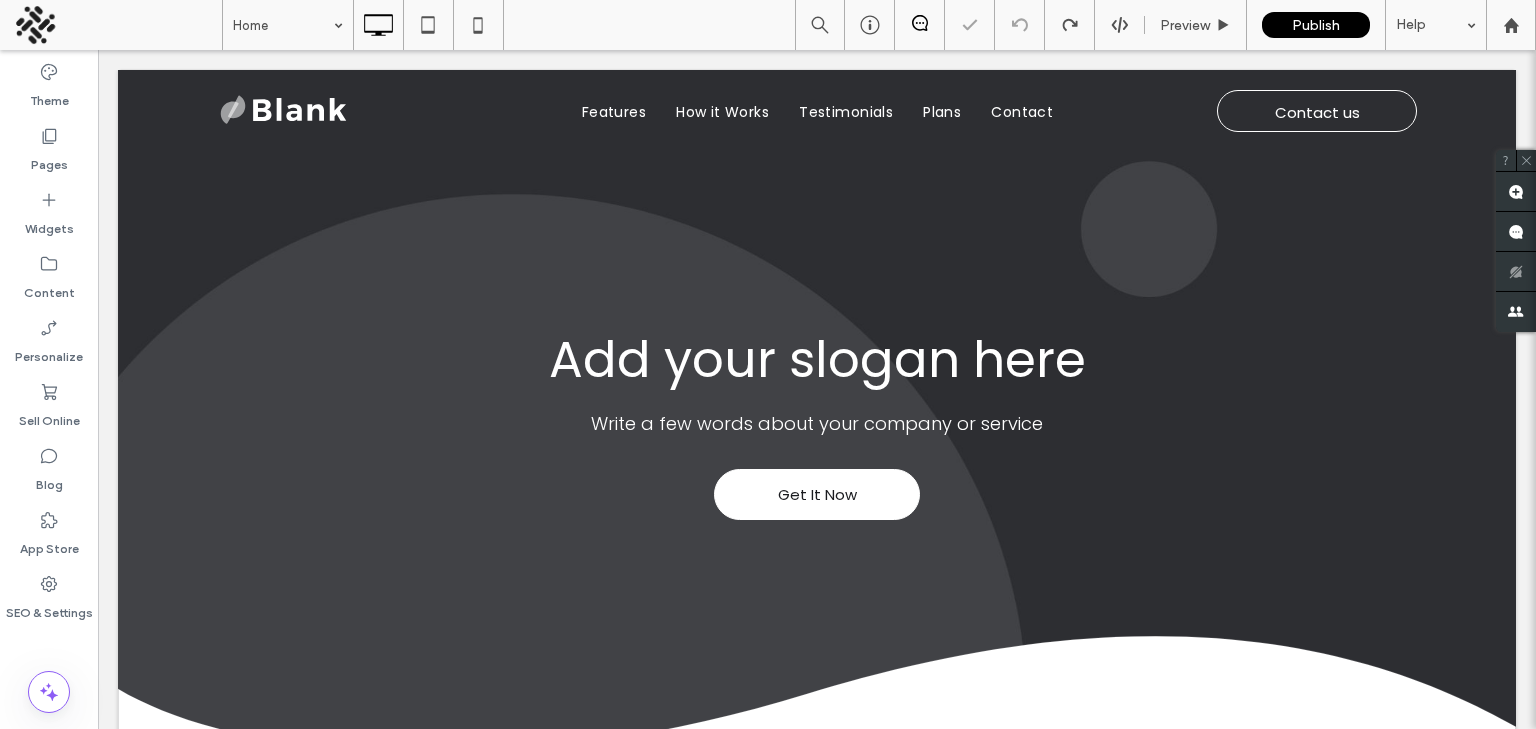 scroll, scrollTop: 0, scrollLeft: 0, axis: both 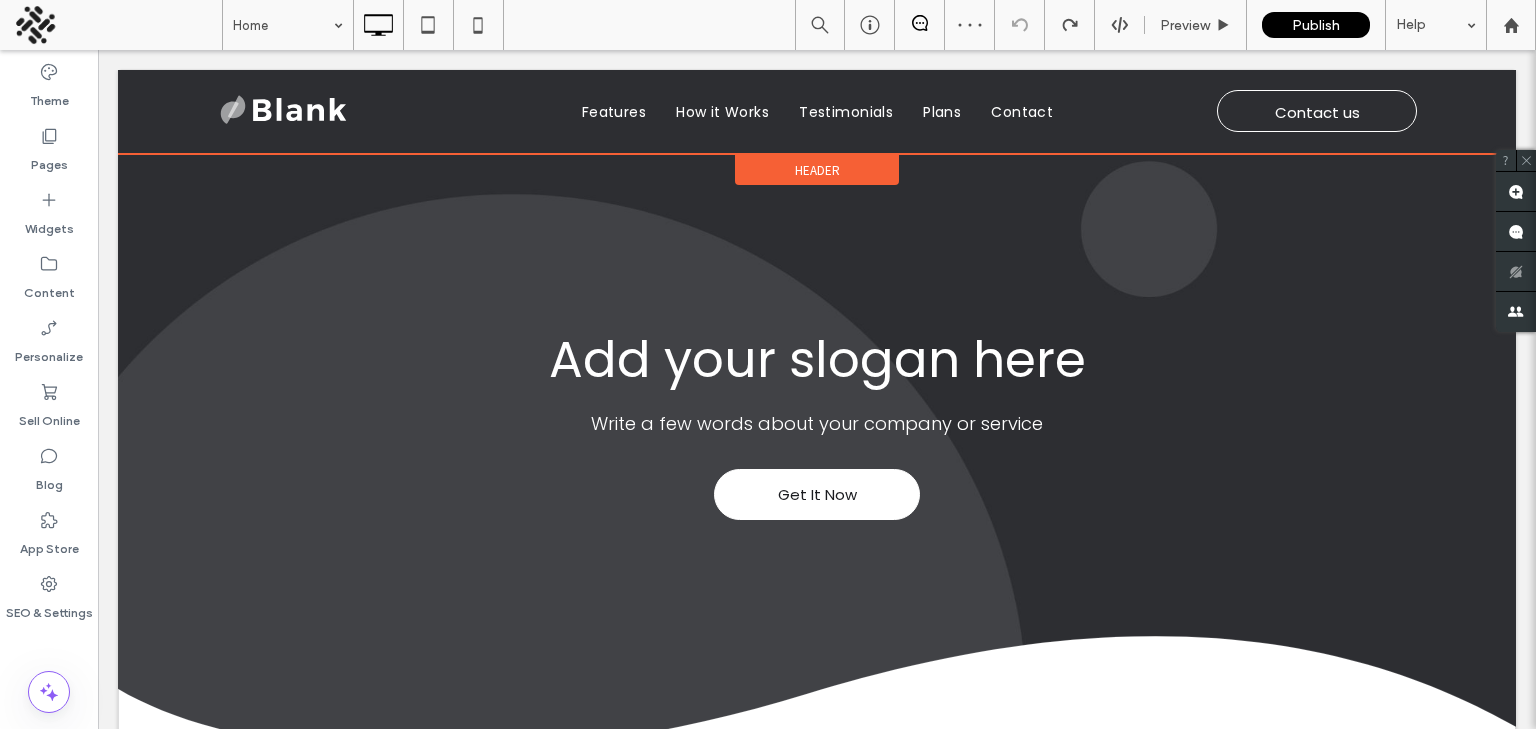 click on "Header" at bounding box center [817, 170] 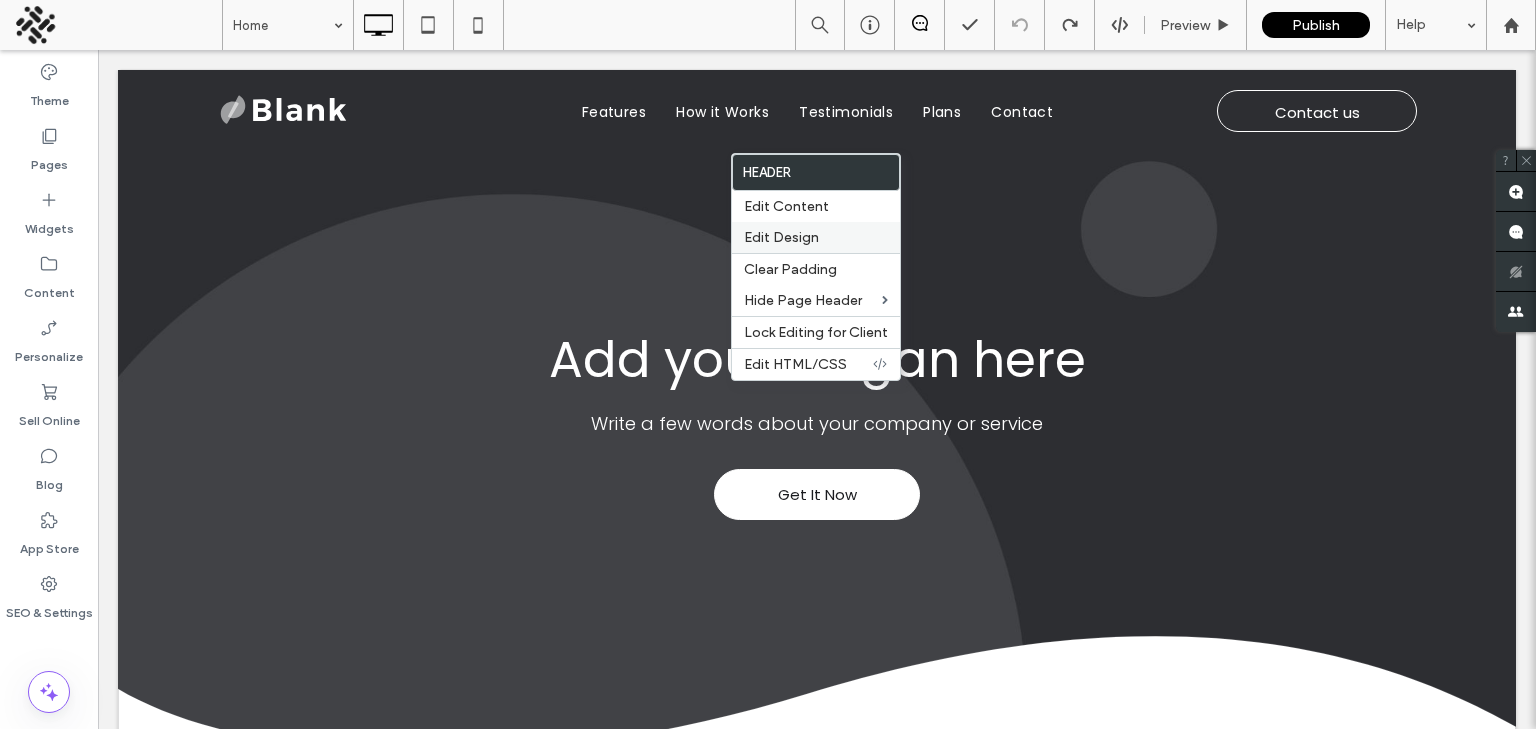 click on "Edit Design" at bounding box center (781, 237) 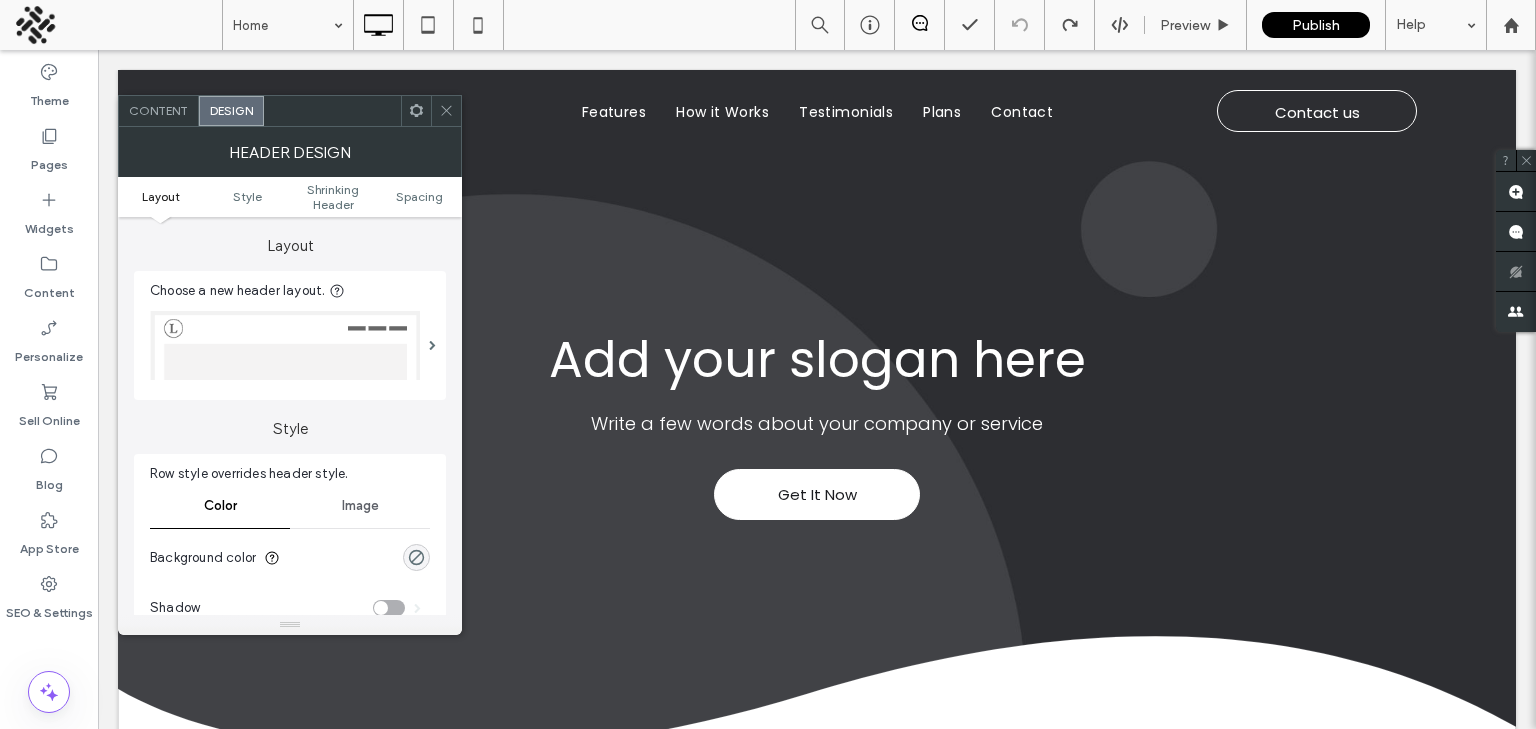 click at bounding box center (285, 345) 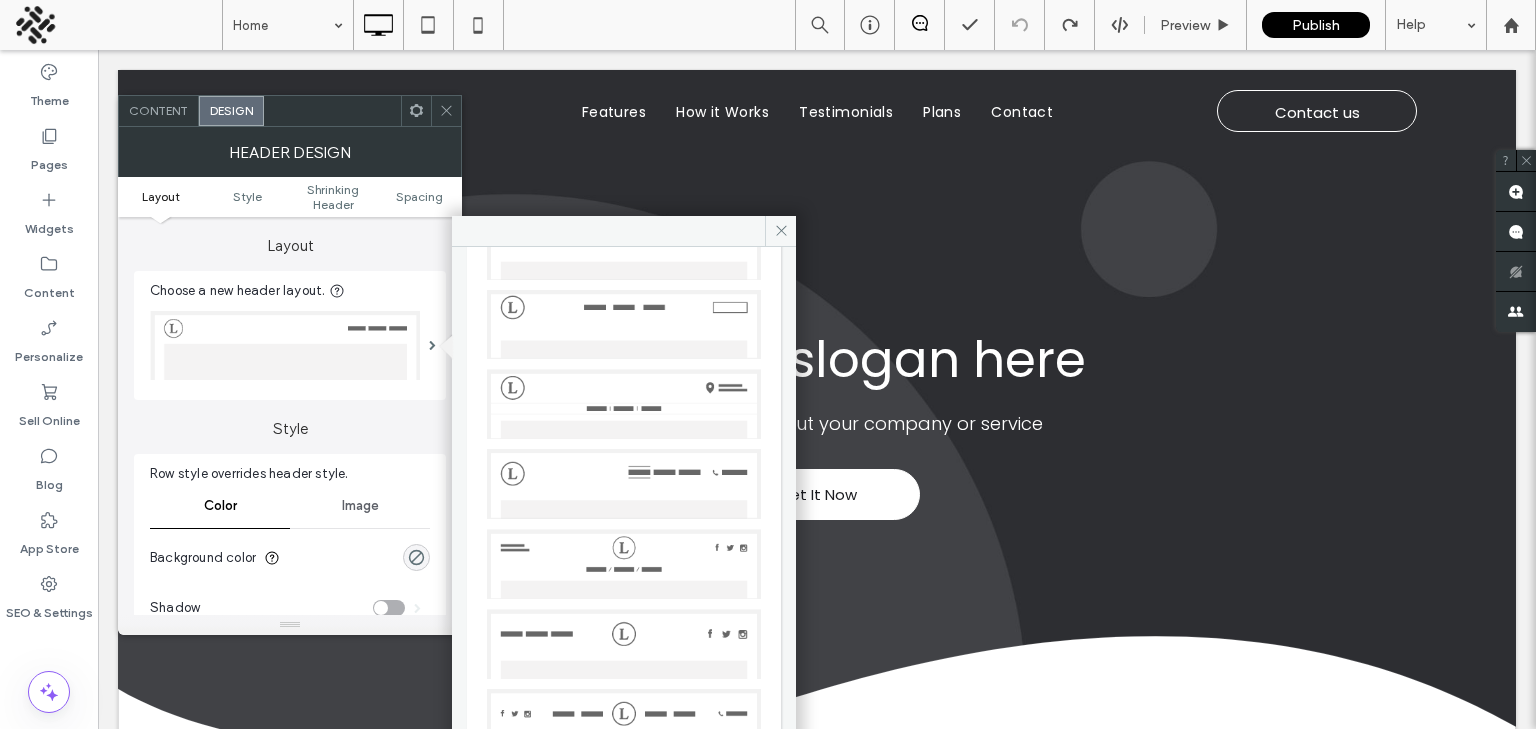 scroll, scrollTop: 331, scrollLeft: 0, axis: vertical 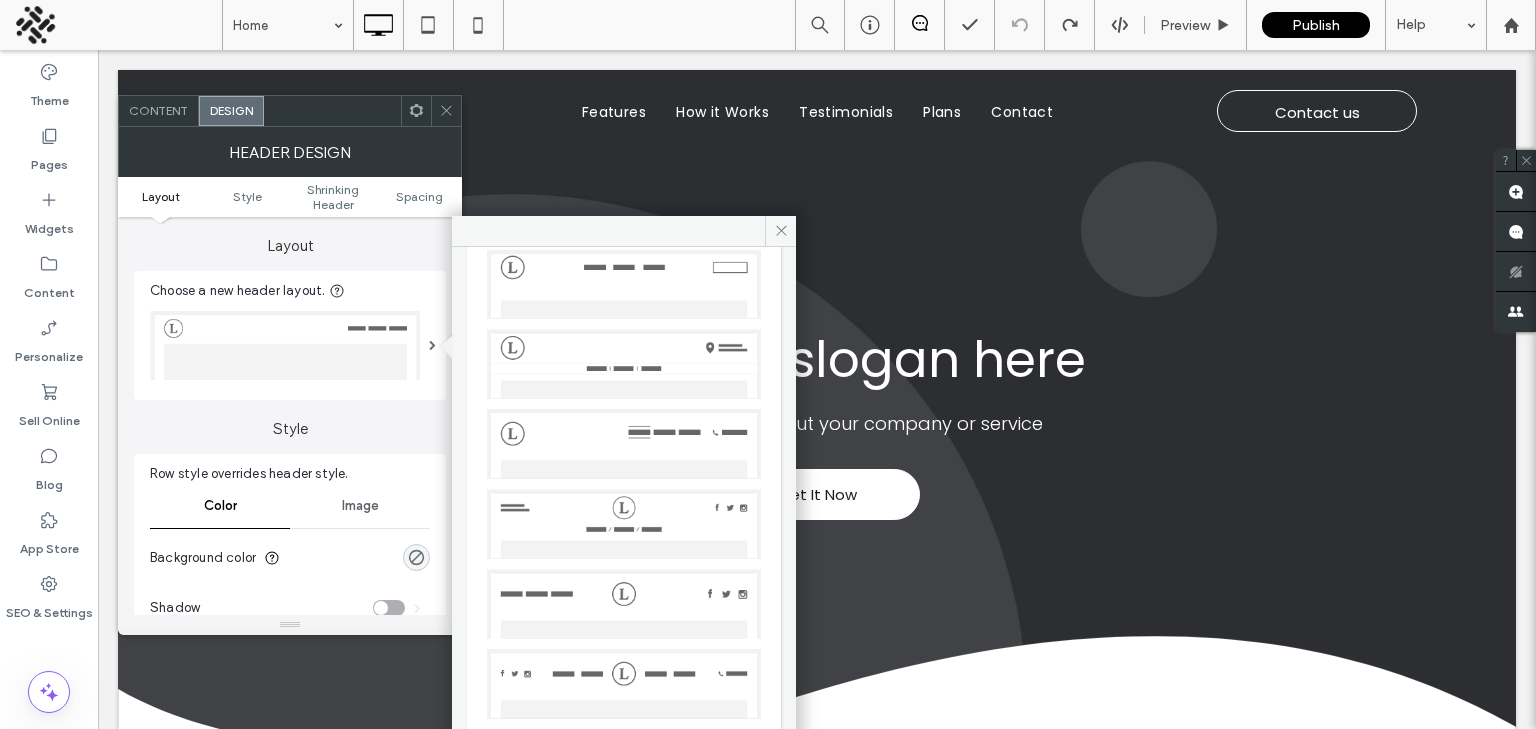 click at bounding box center [624, 604] 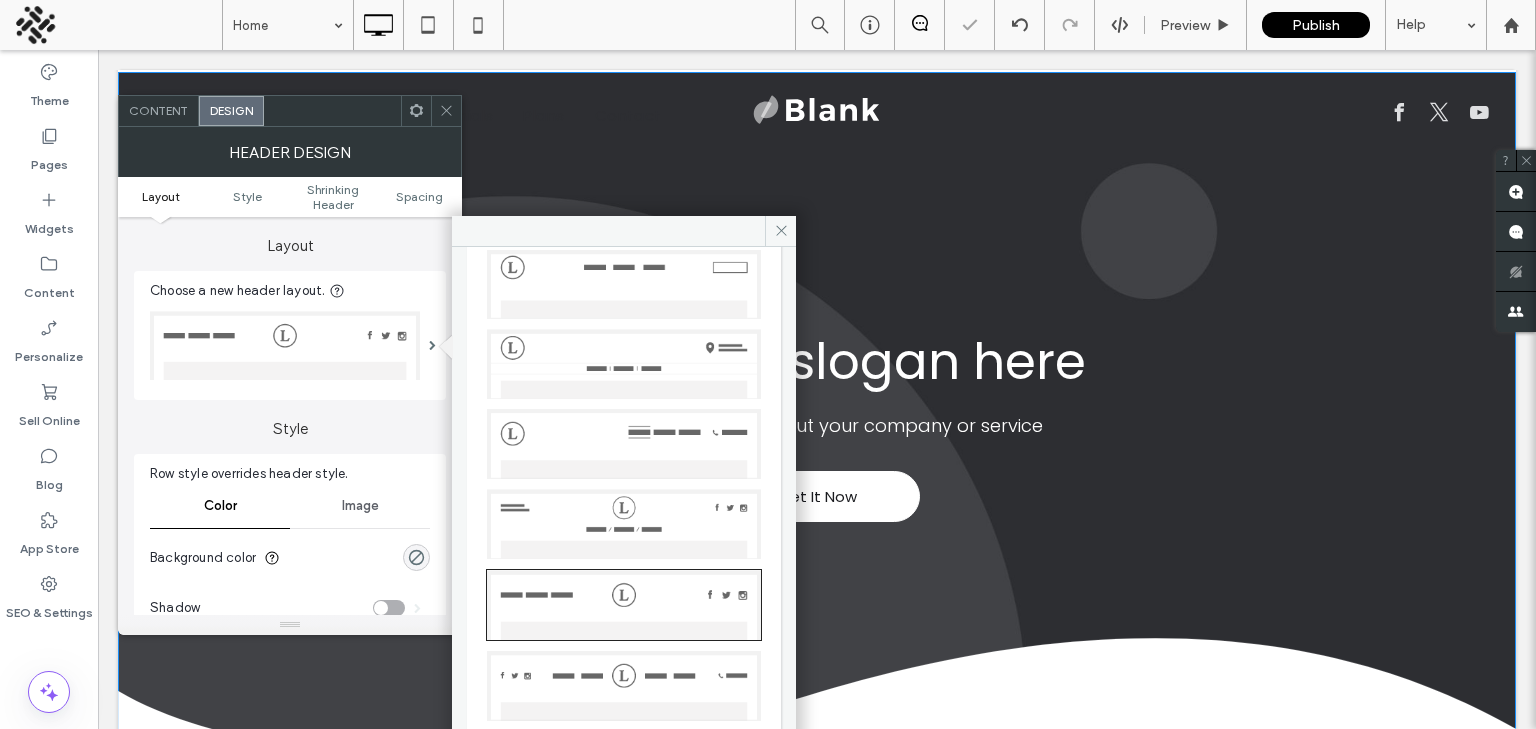 scroll, scrollTop: 88, scrollLeft: 0, axis: vertical 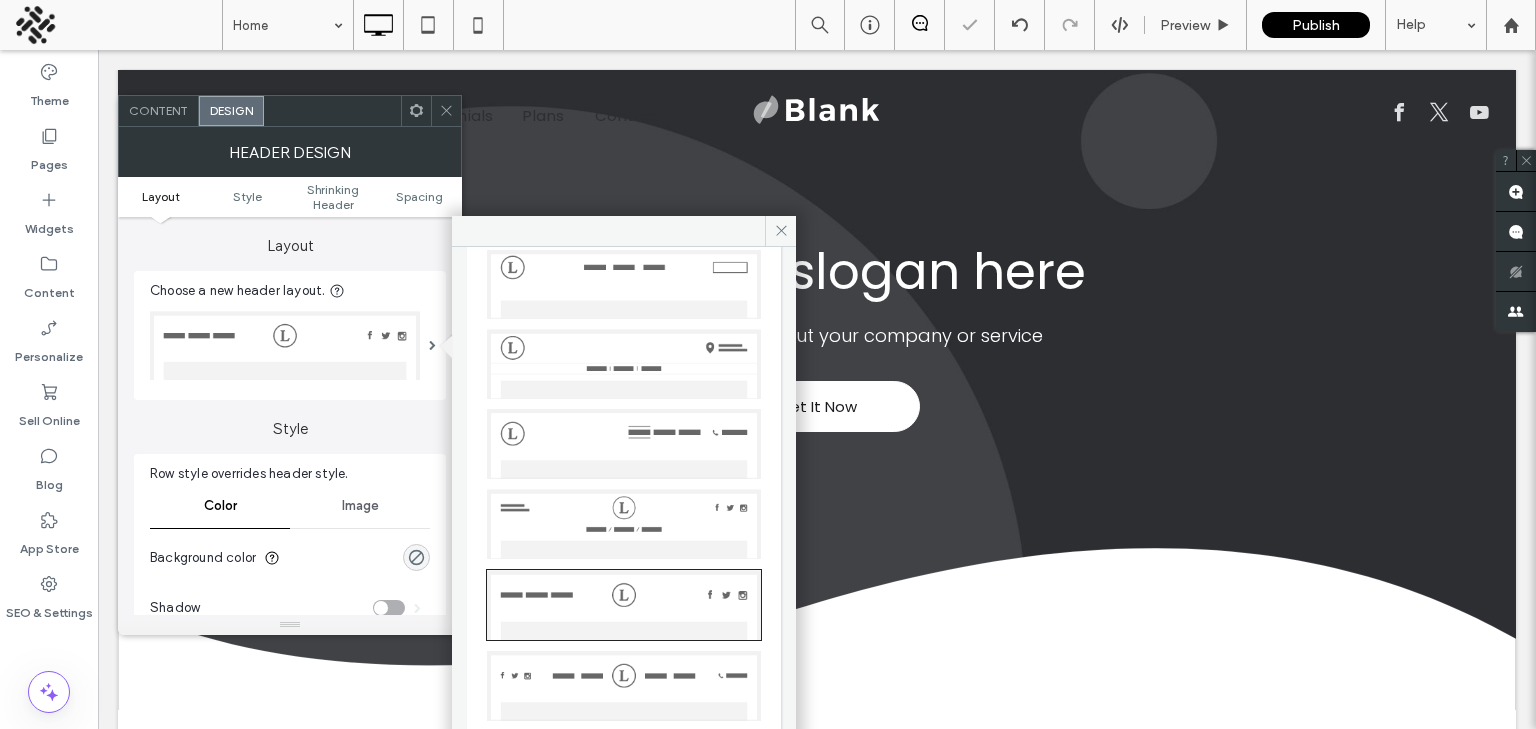 click at bounding box center (446, 111) 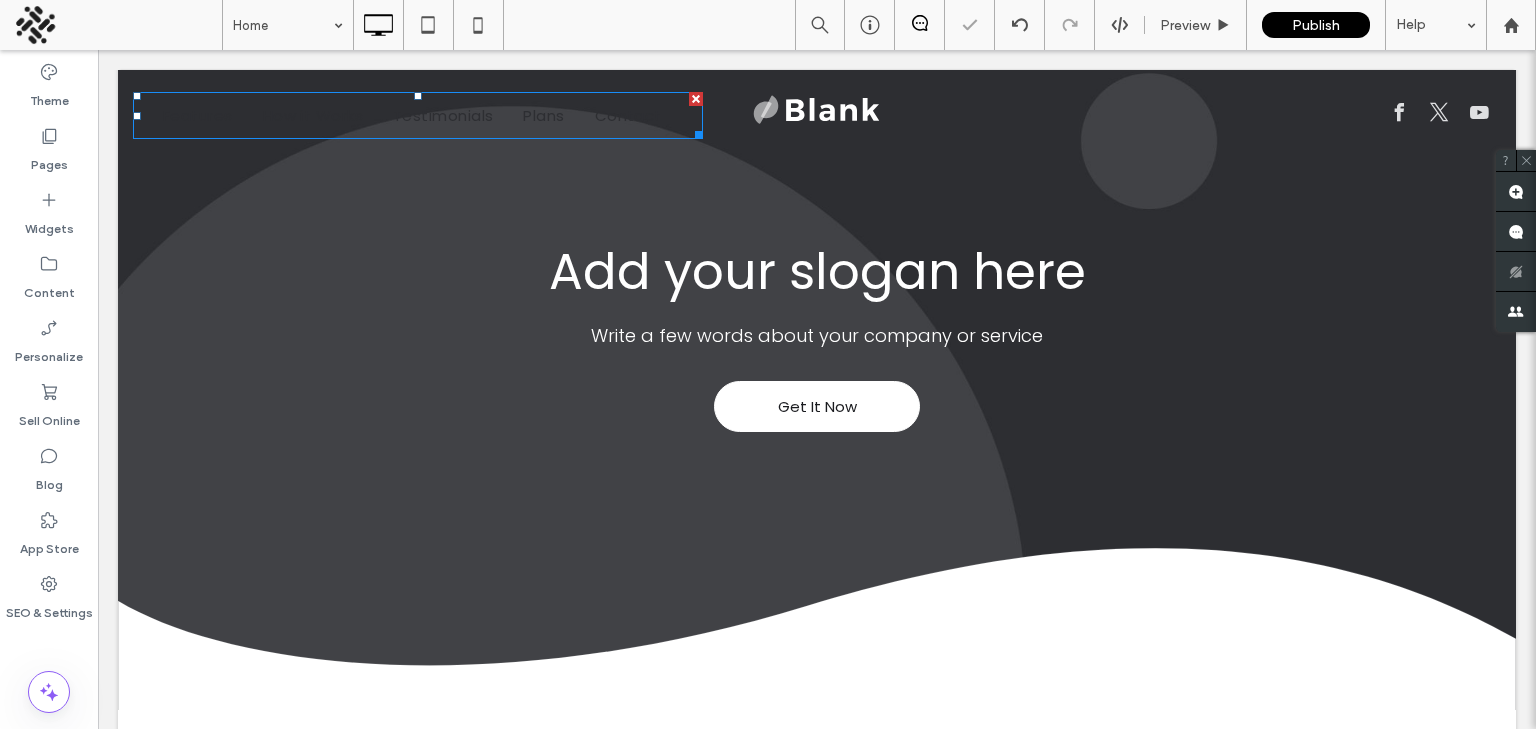 click on "Testimonials" at bounding box center [443, 115] 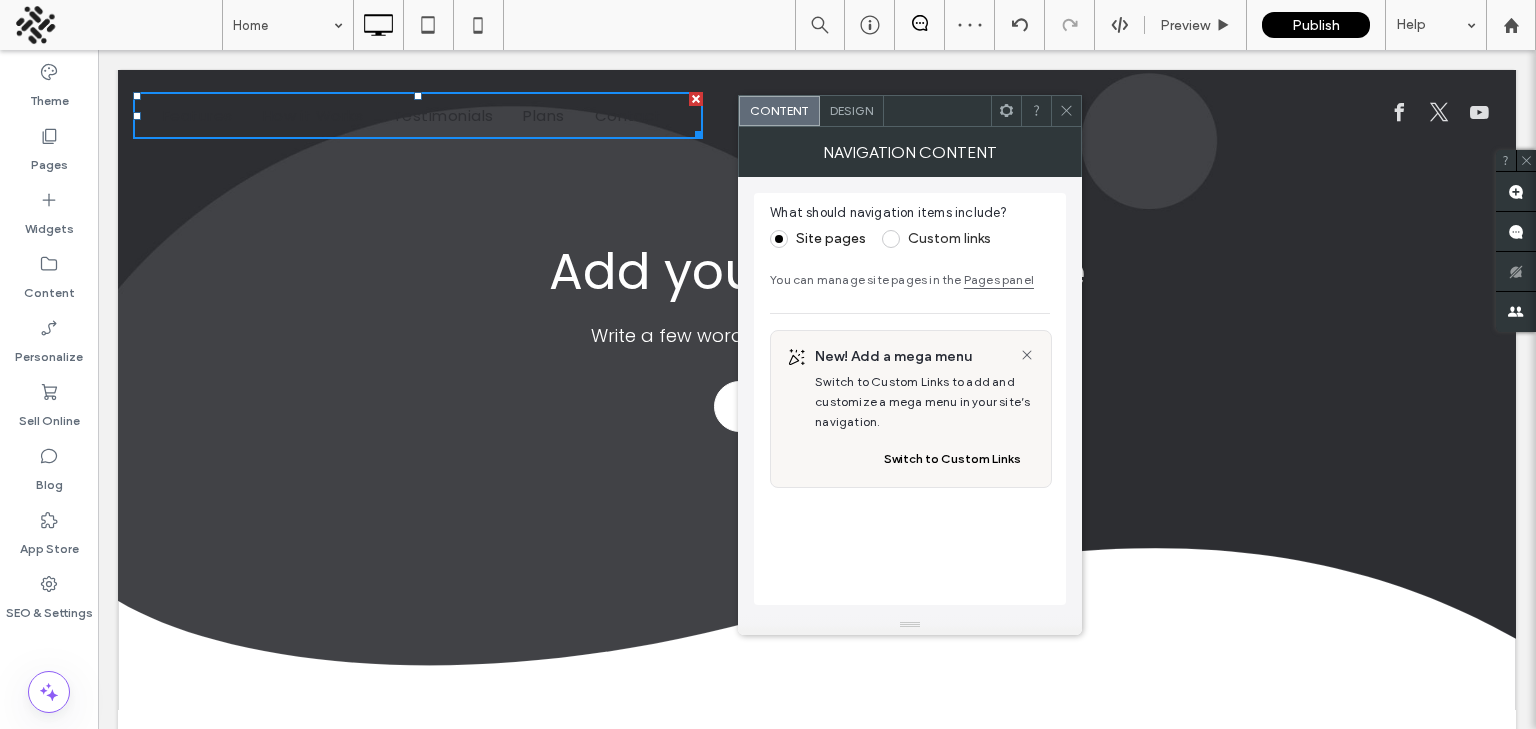 click on "Design" at bounding box center (851, 110) 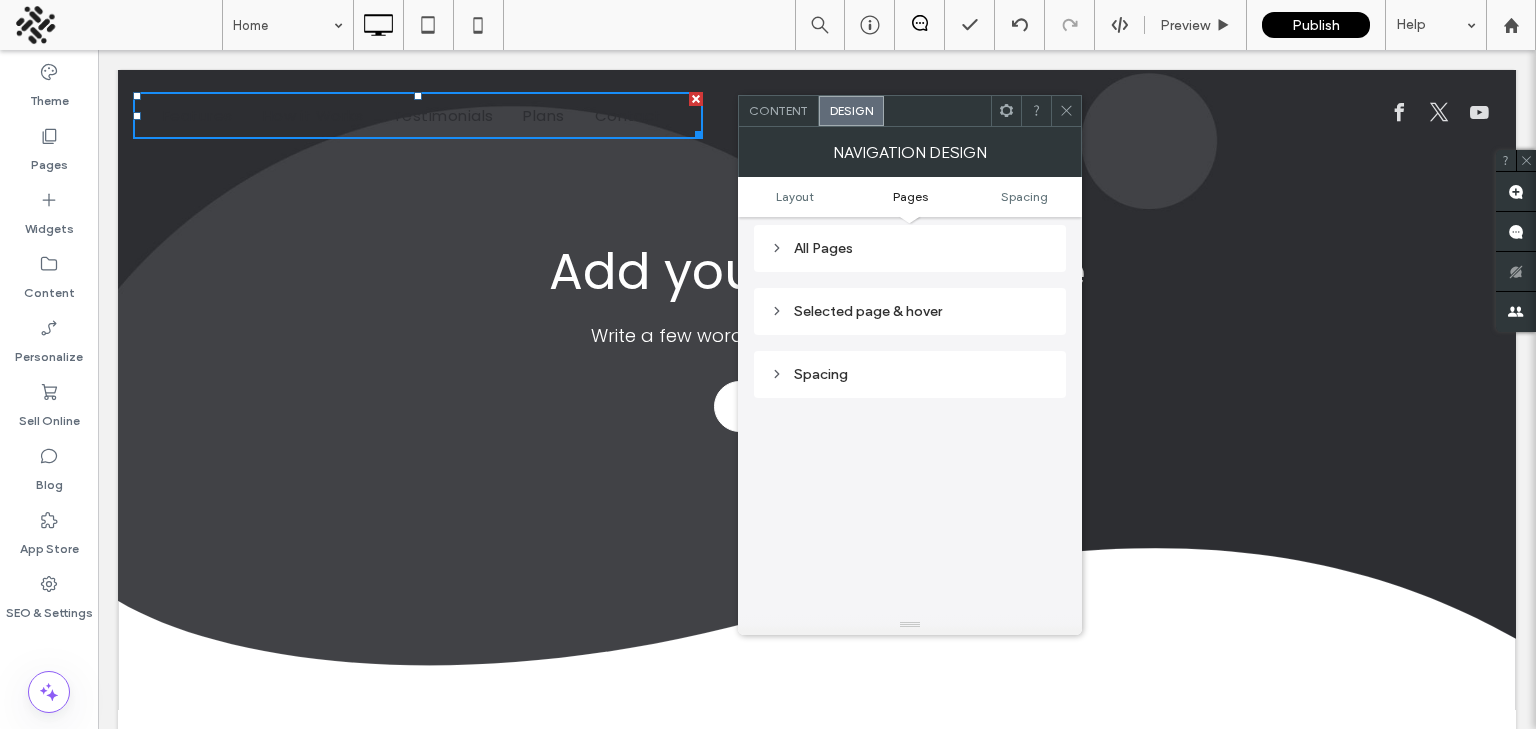 scroll, scrollTop: 324, scrollLeft: 0, axis: vertical 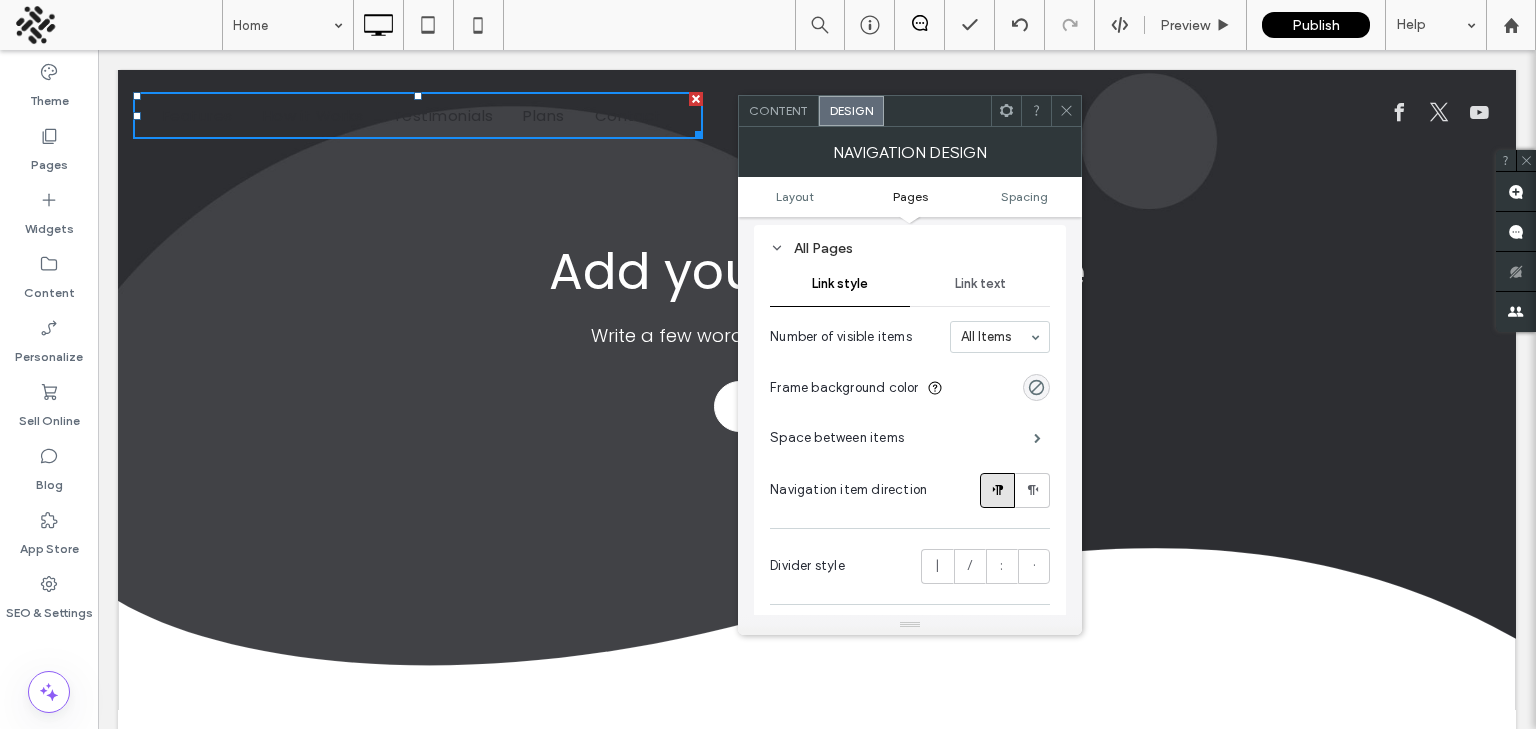 click on "Link text" at bounding box center (980, 284) 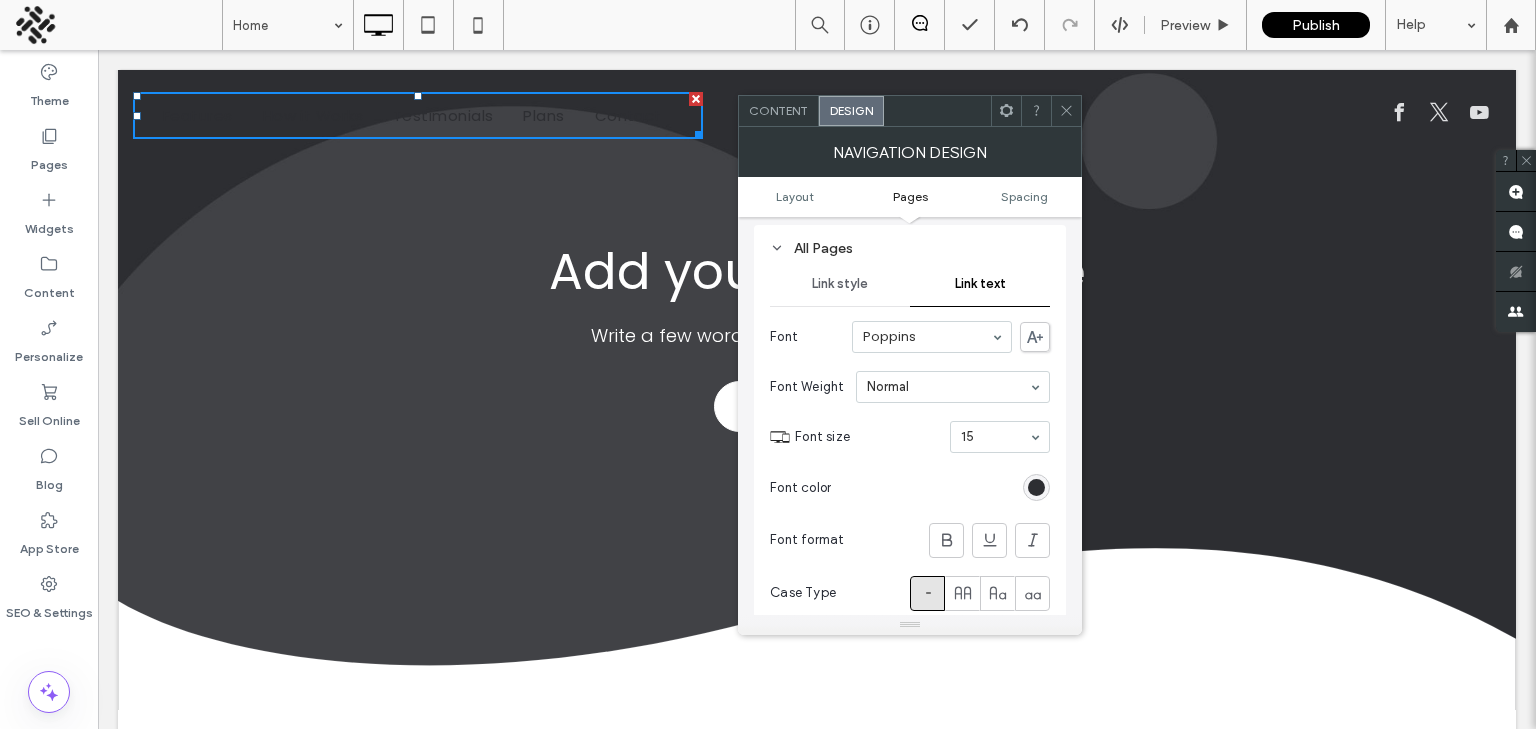 click at bounding box center (1036, 487) 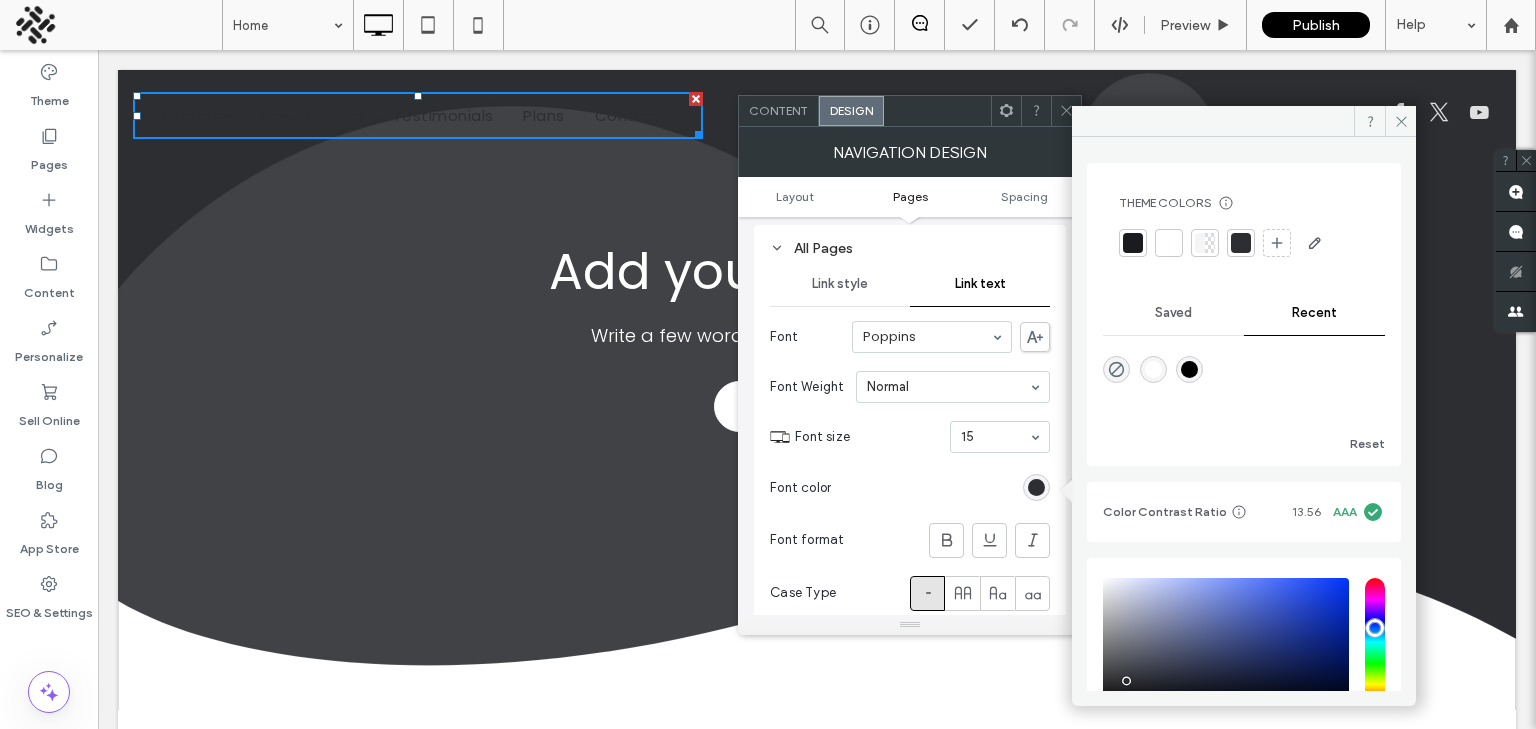 click at bounding box center (1169, 243) 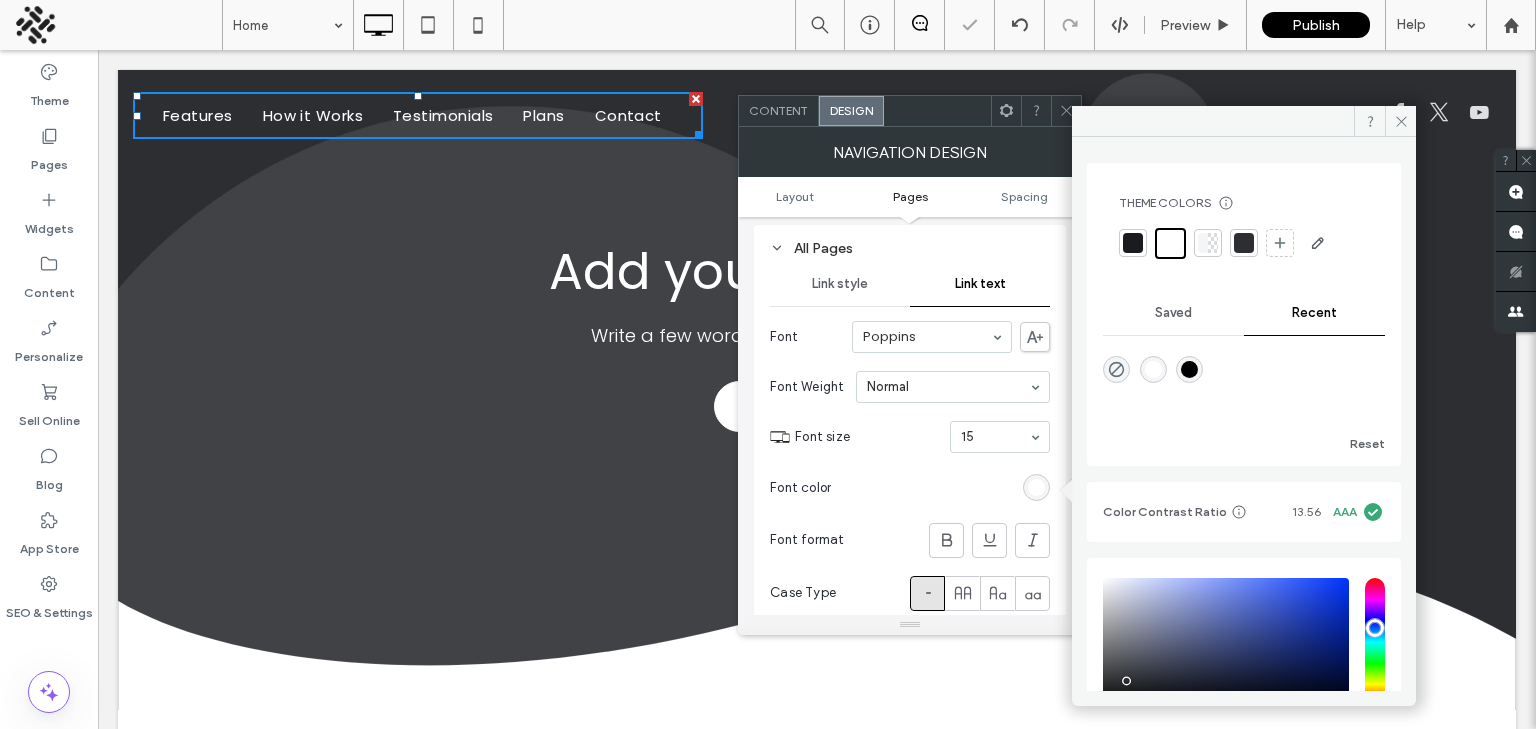 click 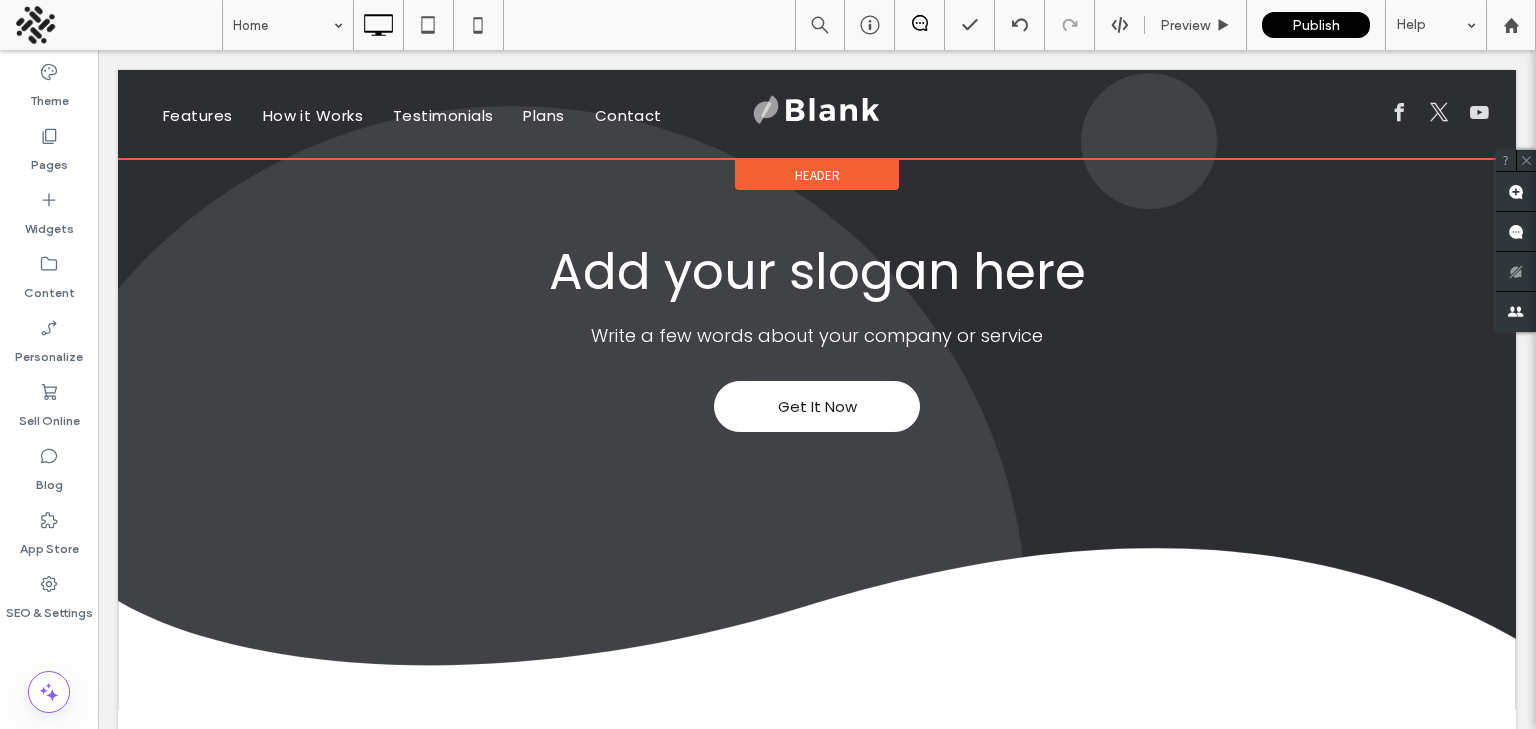 click on "Header" at bounding box center [817, 175] 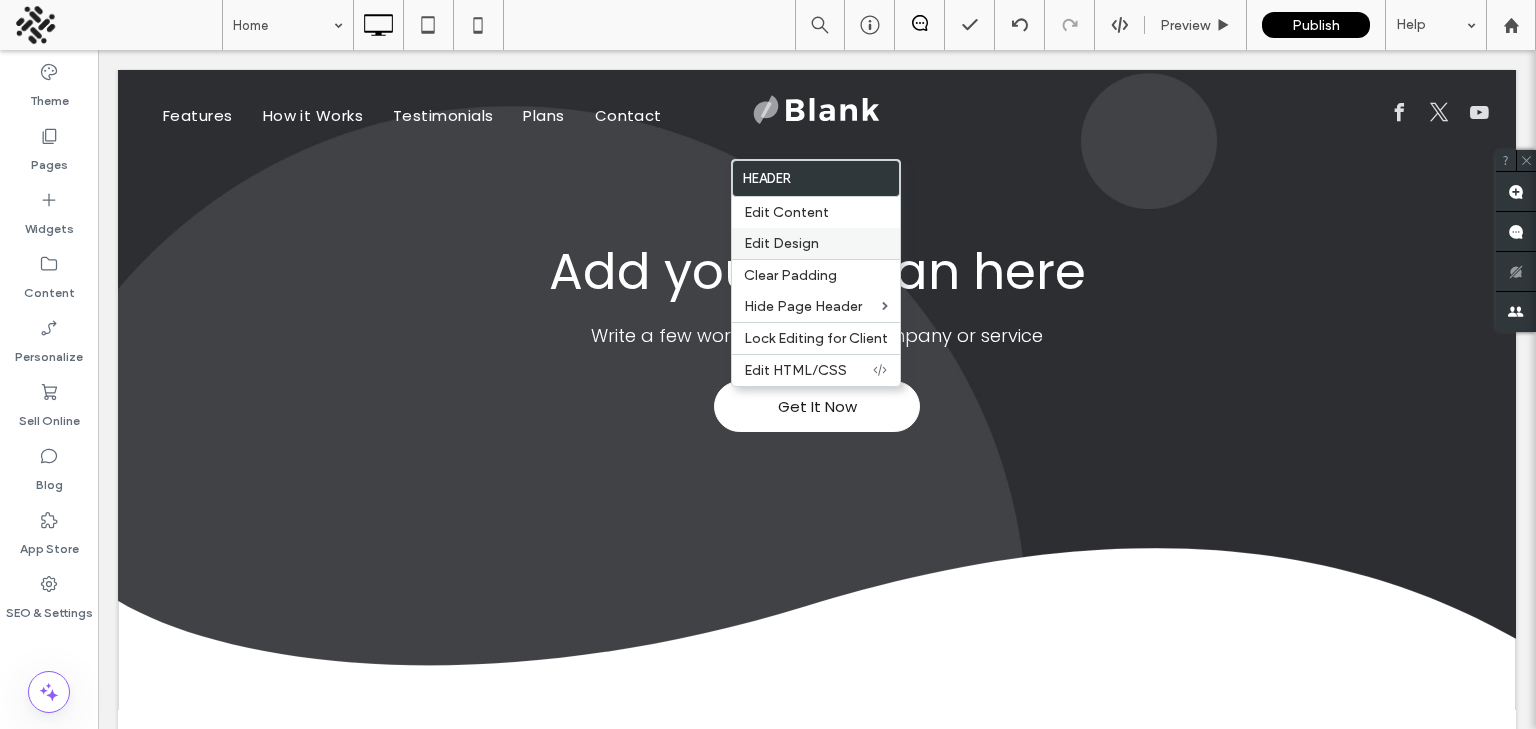 click on "Edit Design" at bounding box center [781, 243] 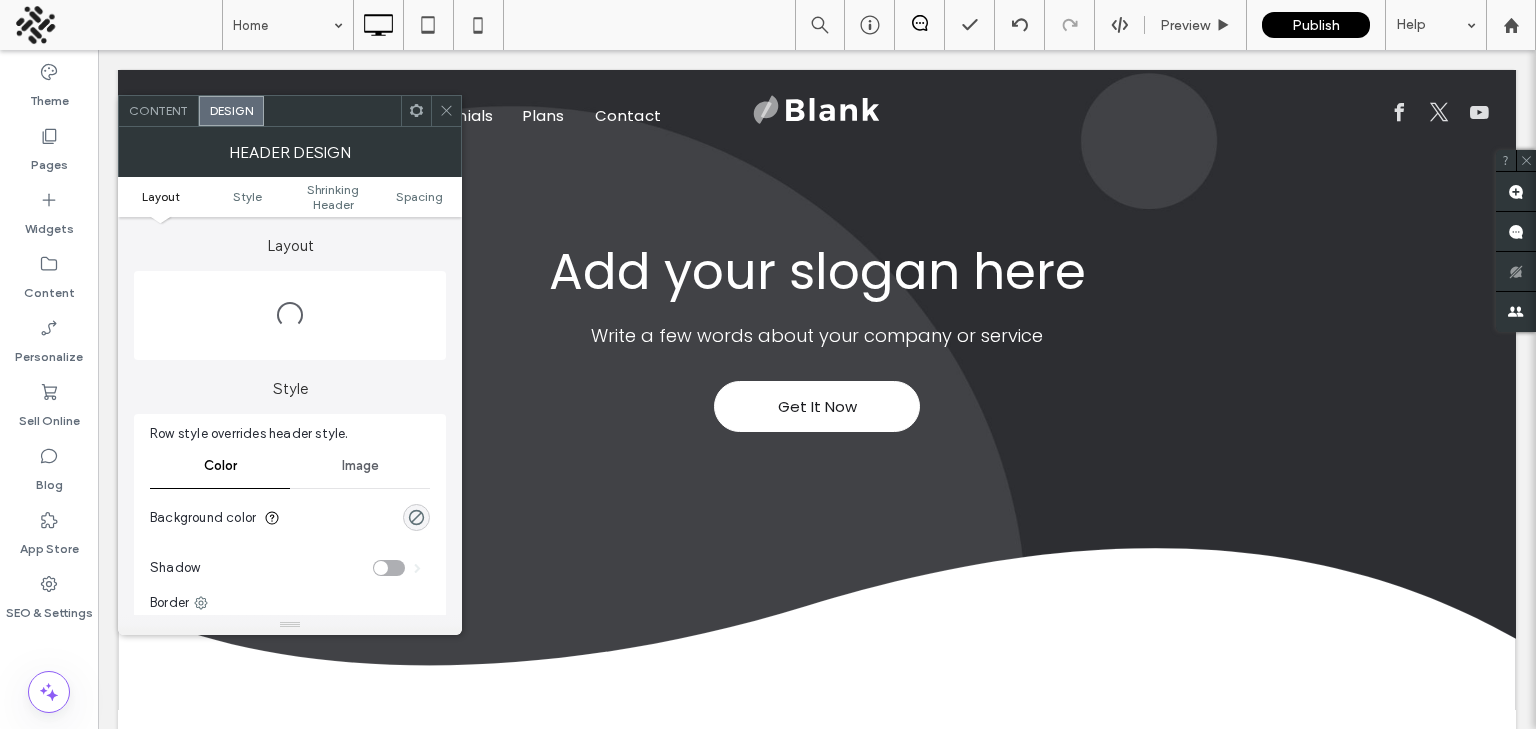 scroll, scrollTop: 0, scrollLeft: 0, axis: both 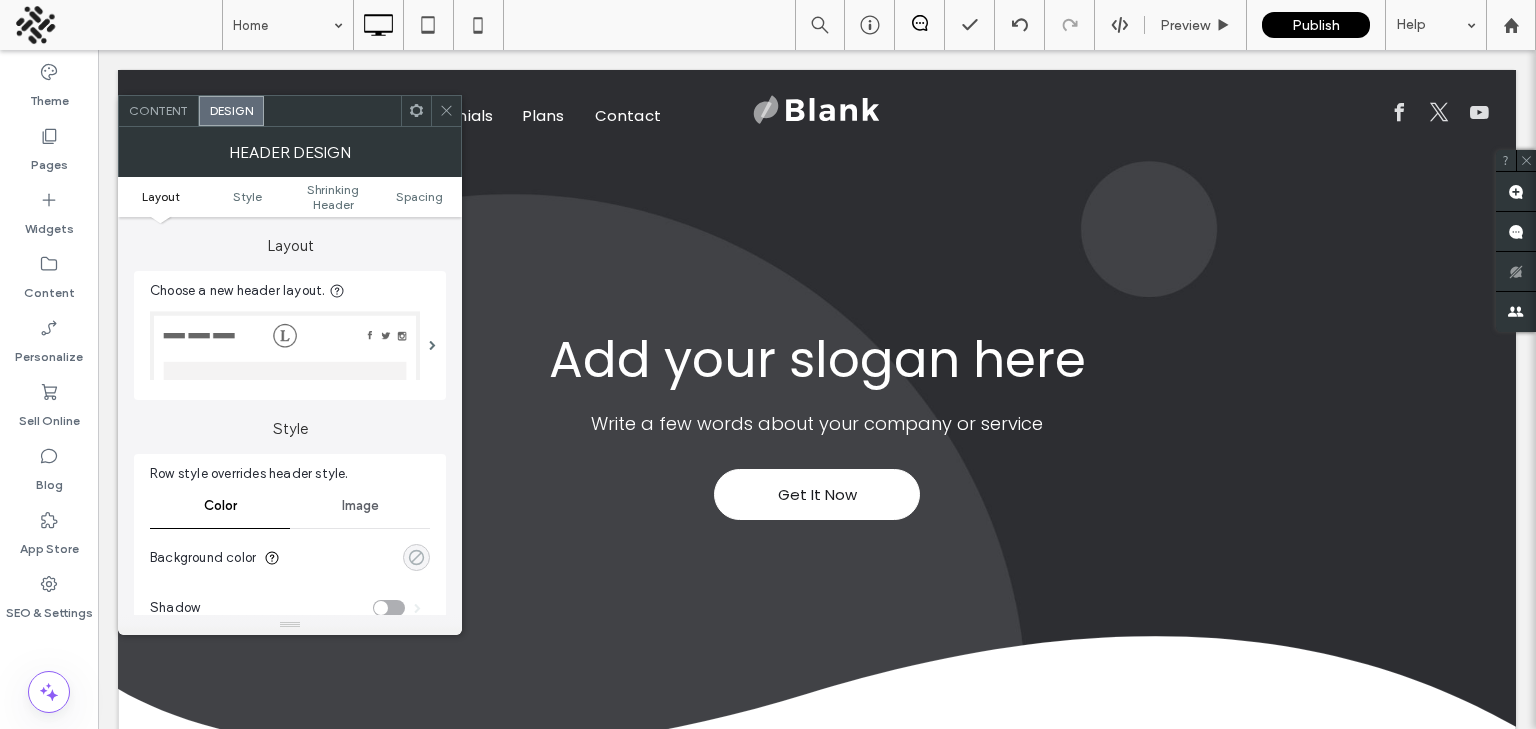 click at bounding box center [416, 557] 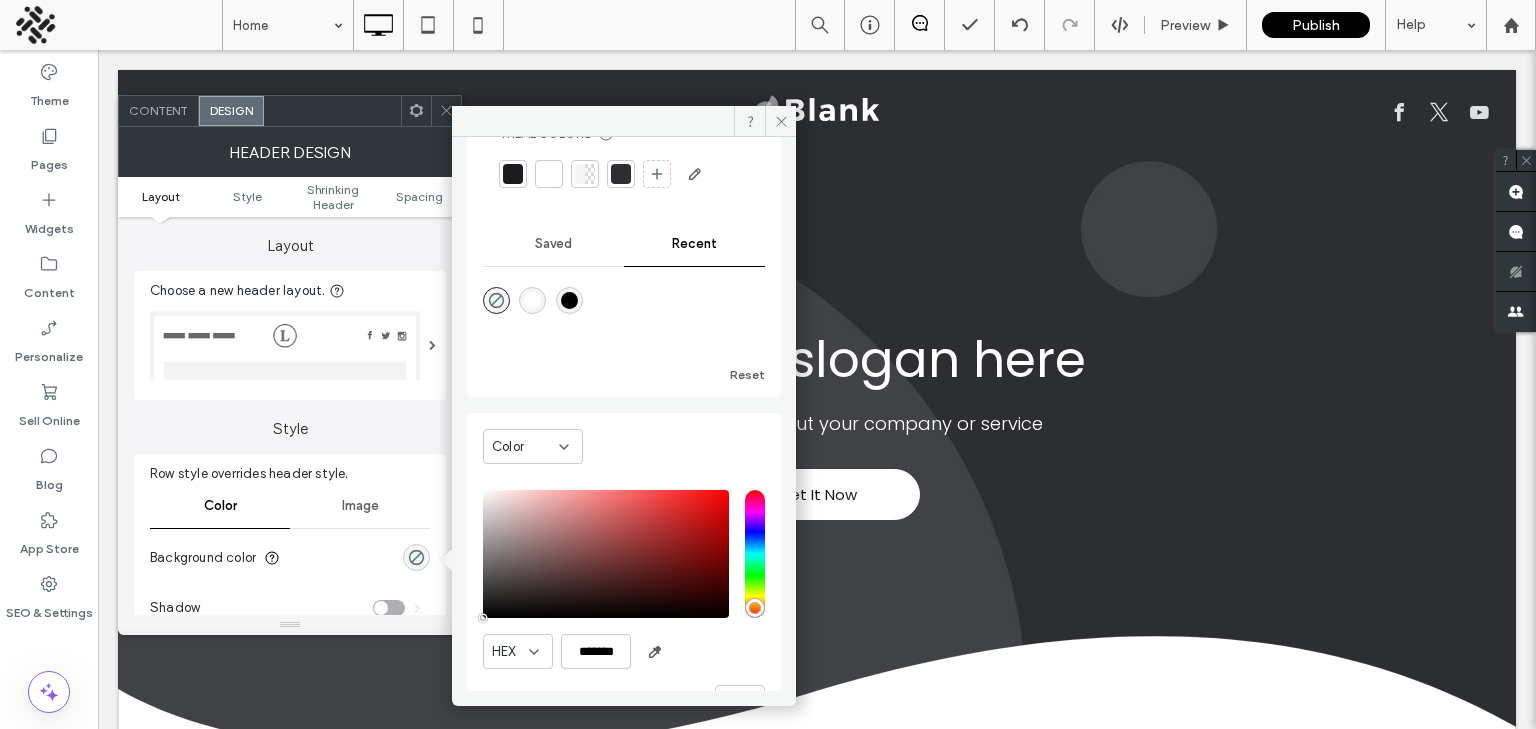 scroll, scrollTop: 122, scrollLeft: 0, axis: vertical 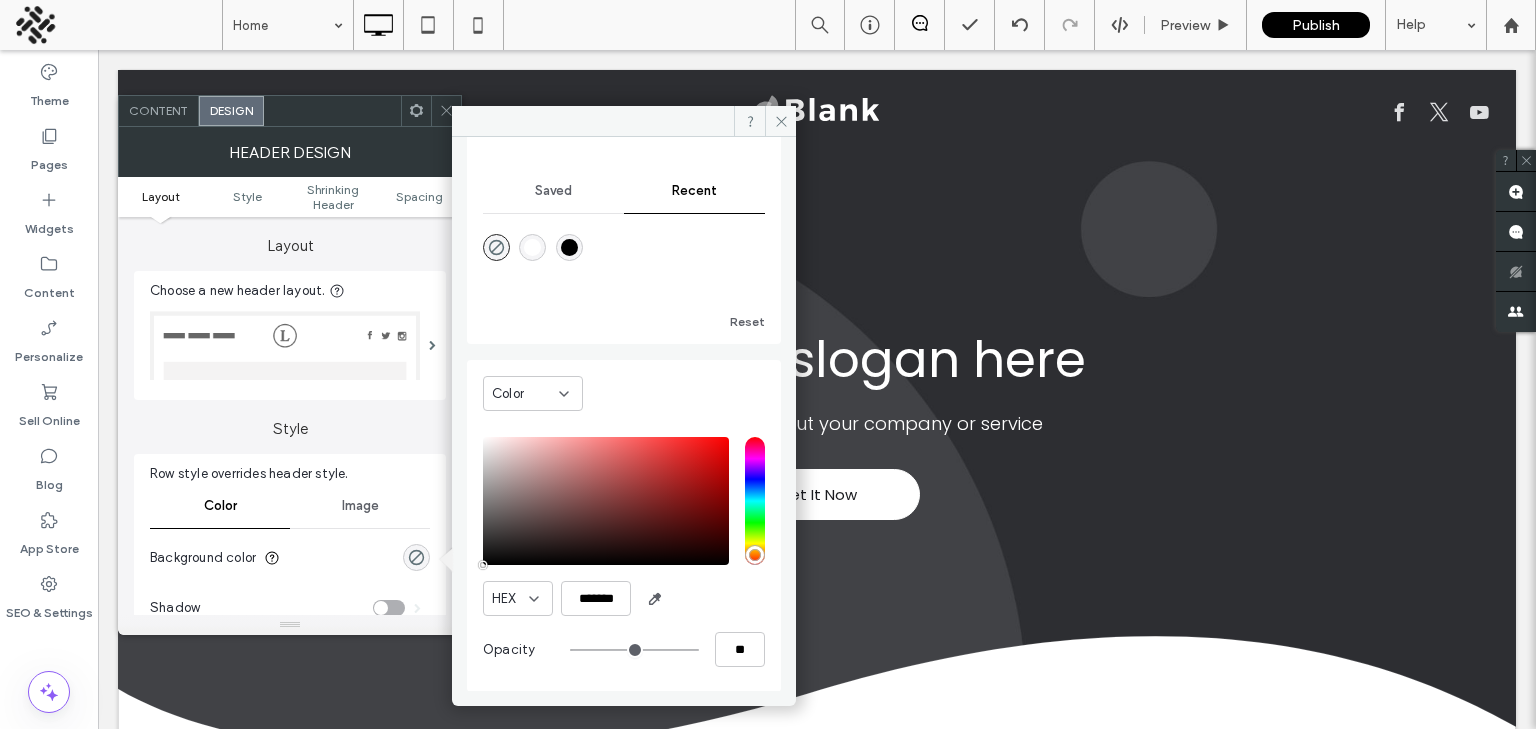 click on "HEX ******* Opacity **" at bounding box center [624, 554] 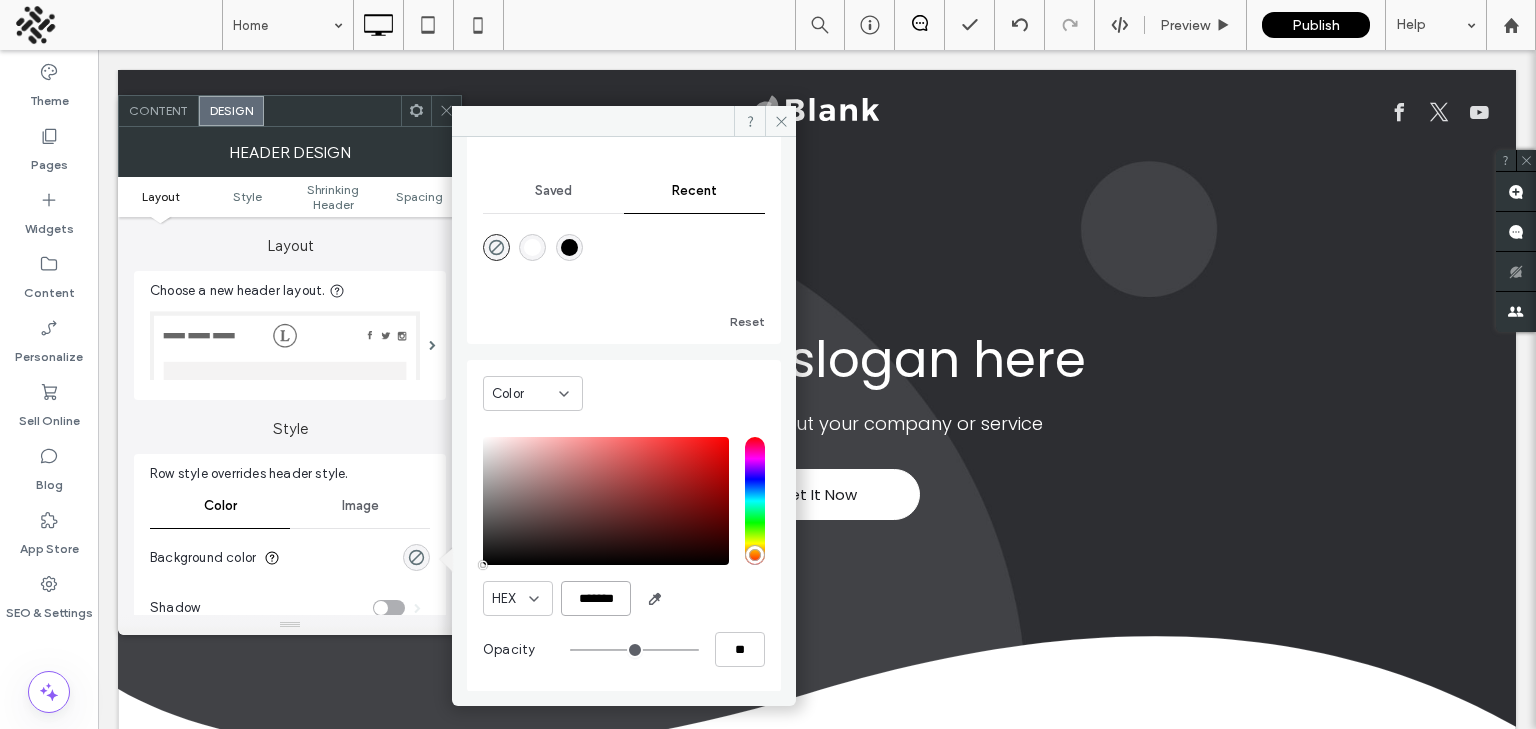 click on "*******" at bounding box center (596, 598) 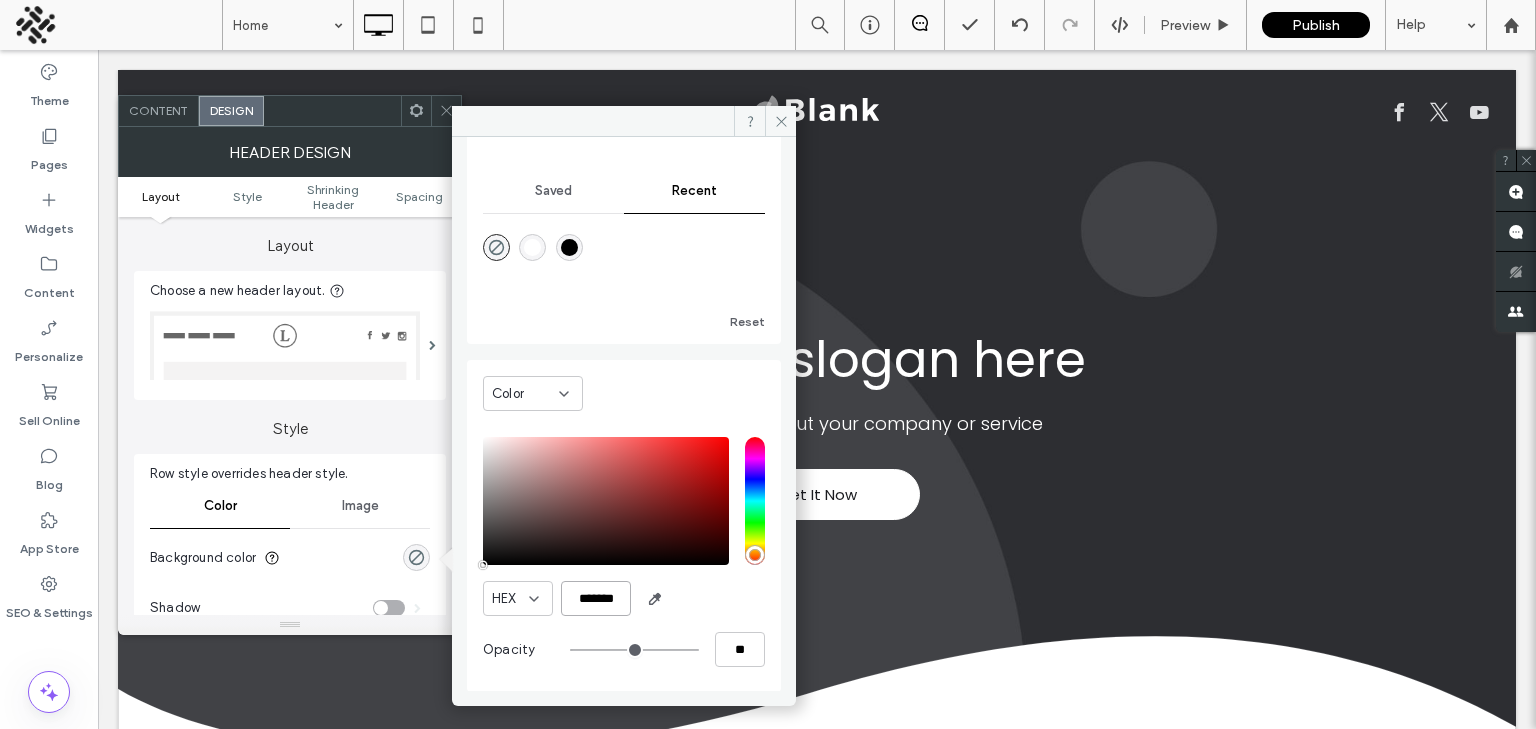 paste 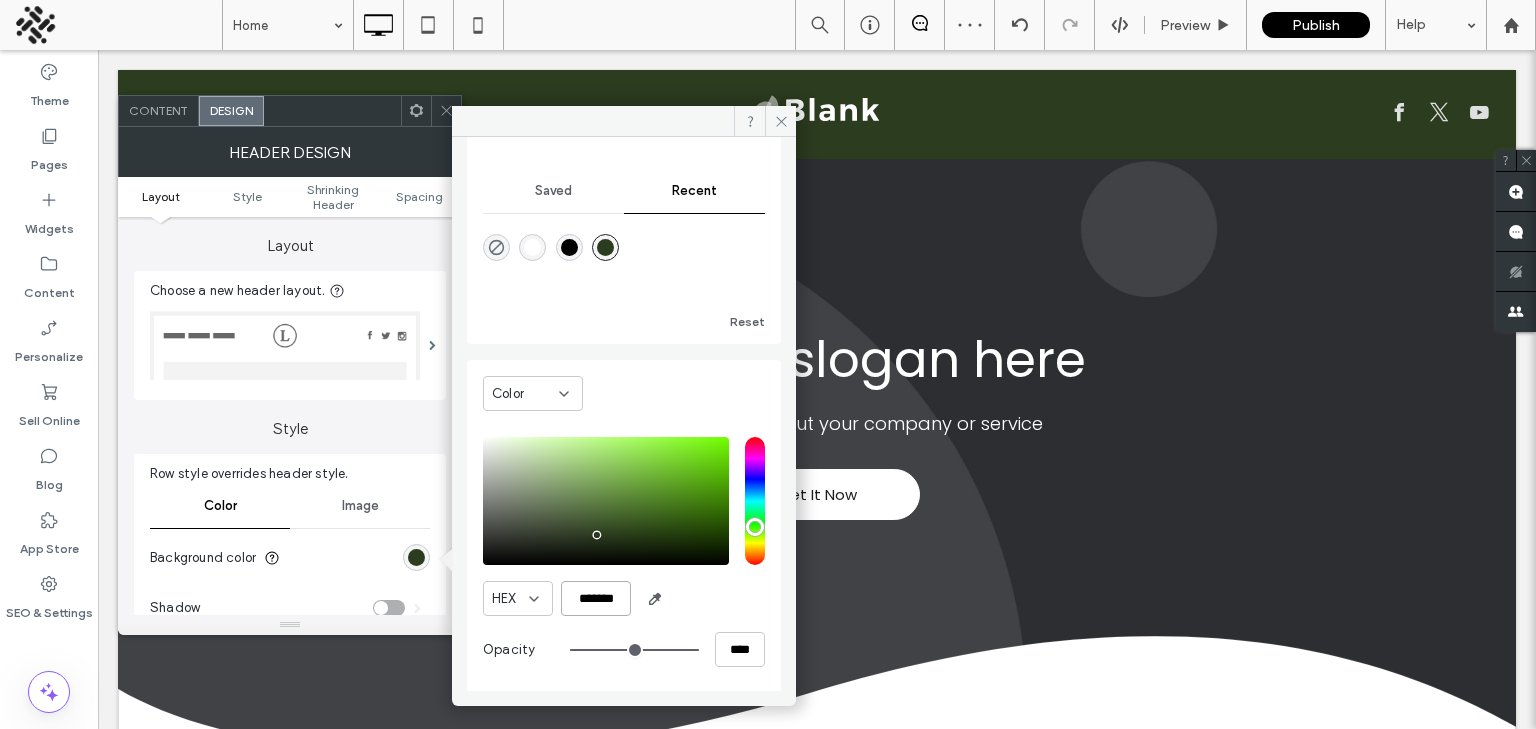 type on "*******" 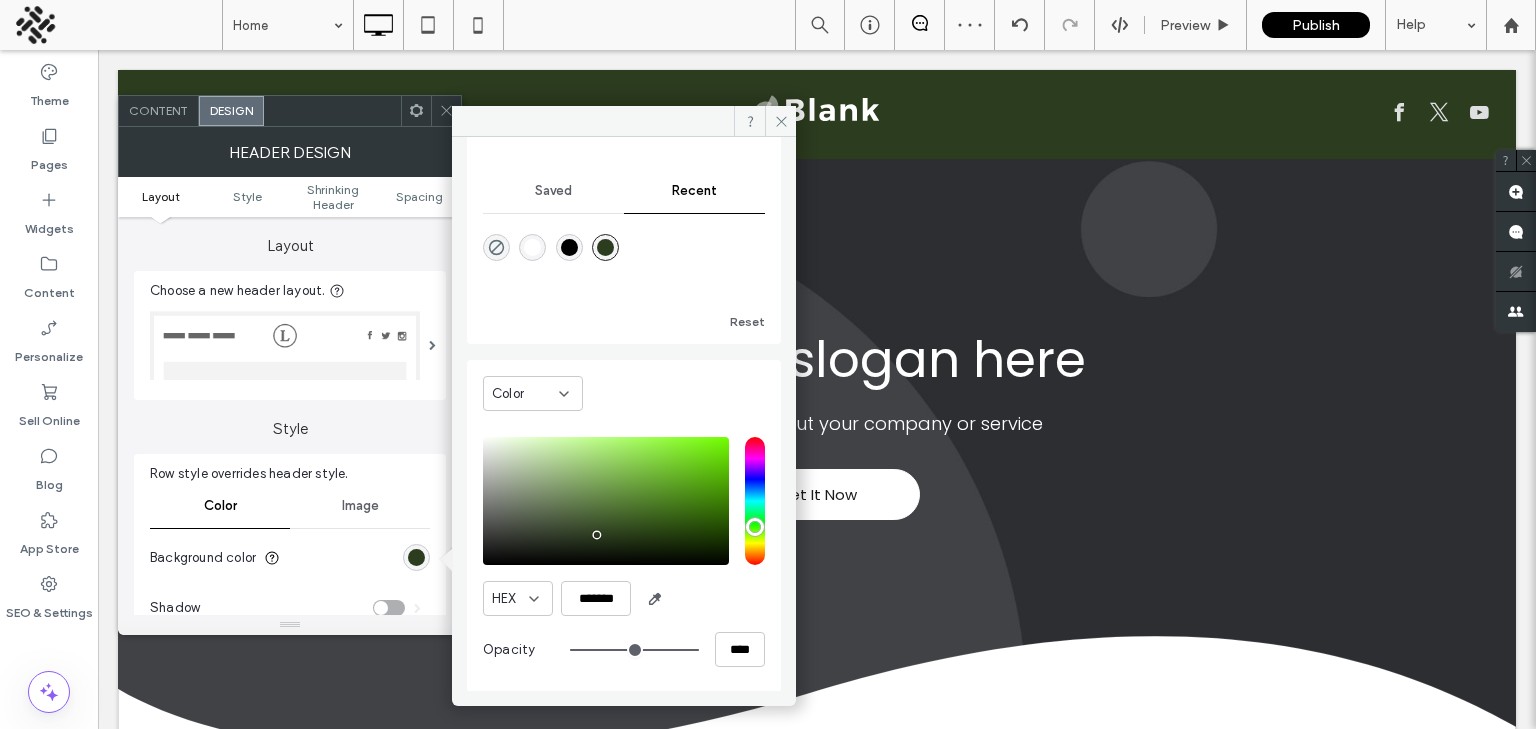click on "Saved" at bounding box center (553, 191) 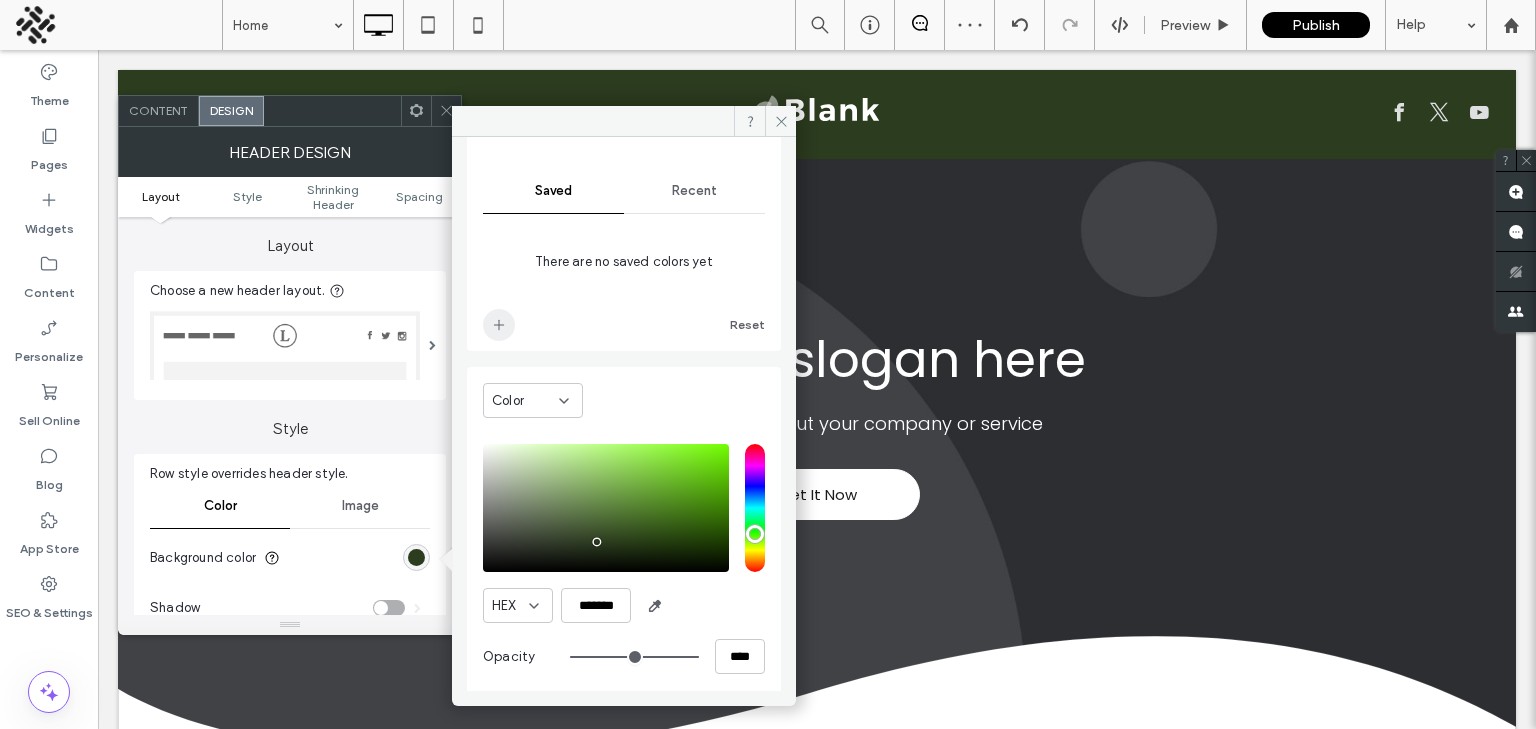 click 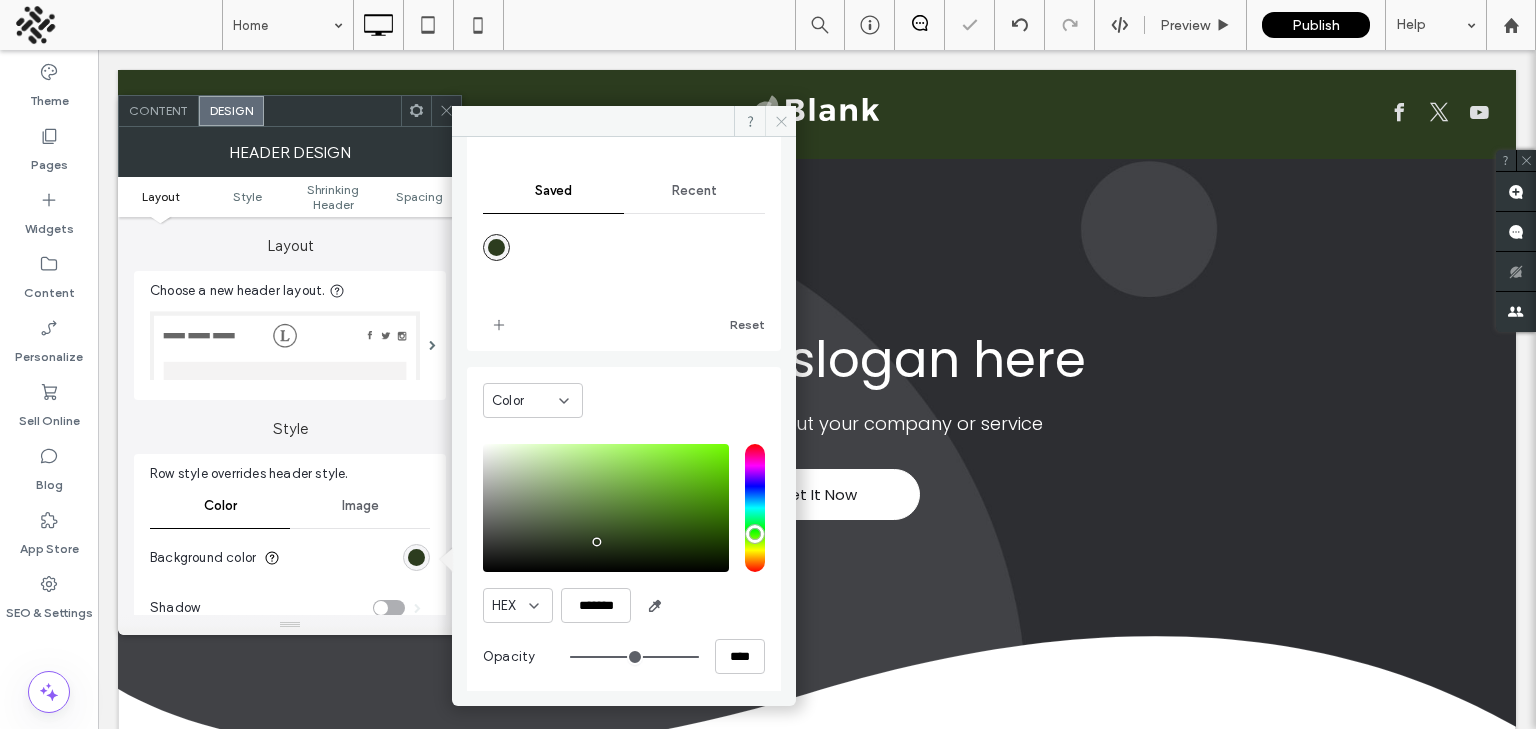 click at bounding box center (780, 121) 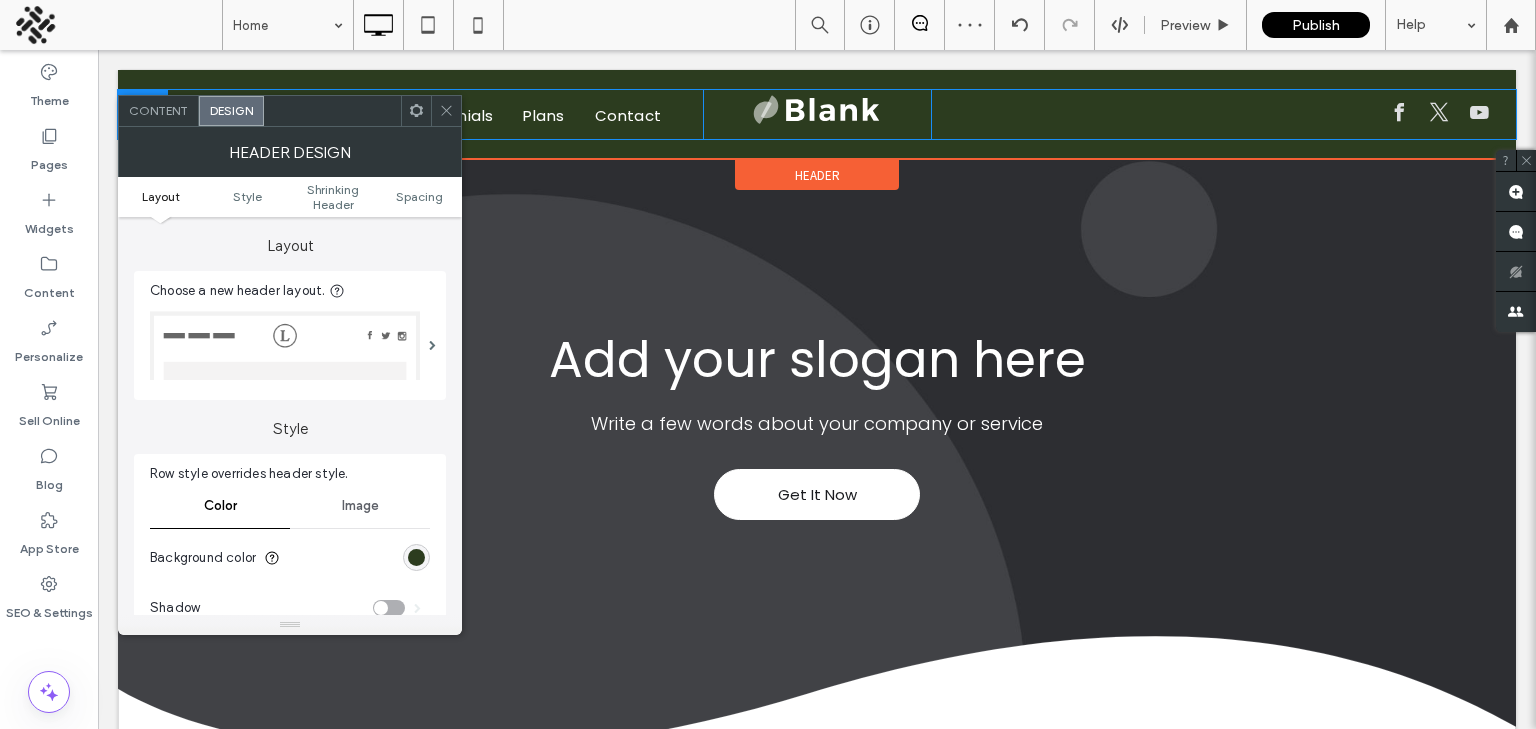 drag, startPoint x: 883, startPoint y: 180, endPoint x: 785, endPoint y: 130, distance: 110.01818 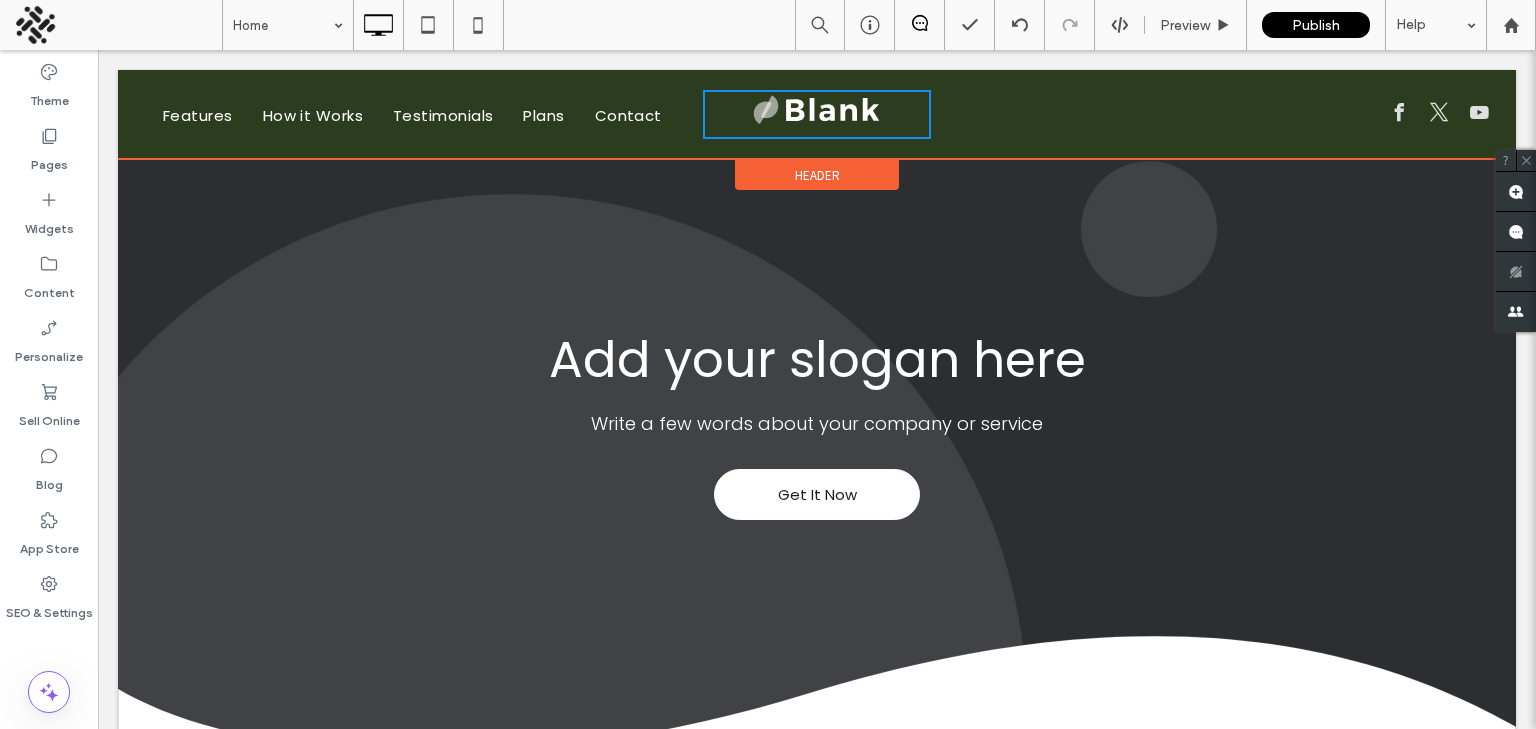 click on "Header" at bounding box center [817, 175] 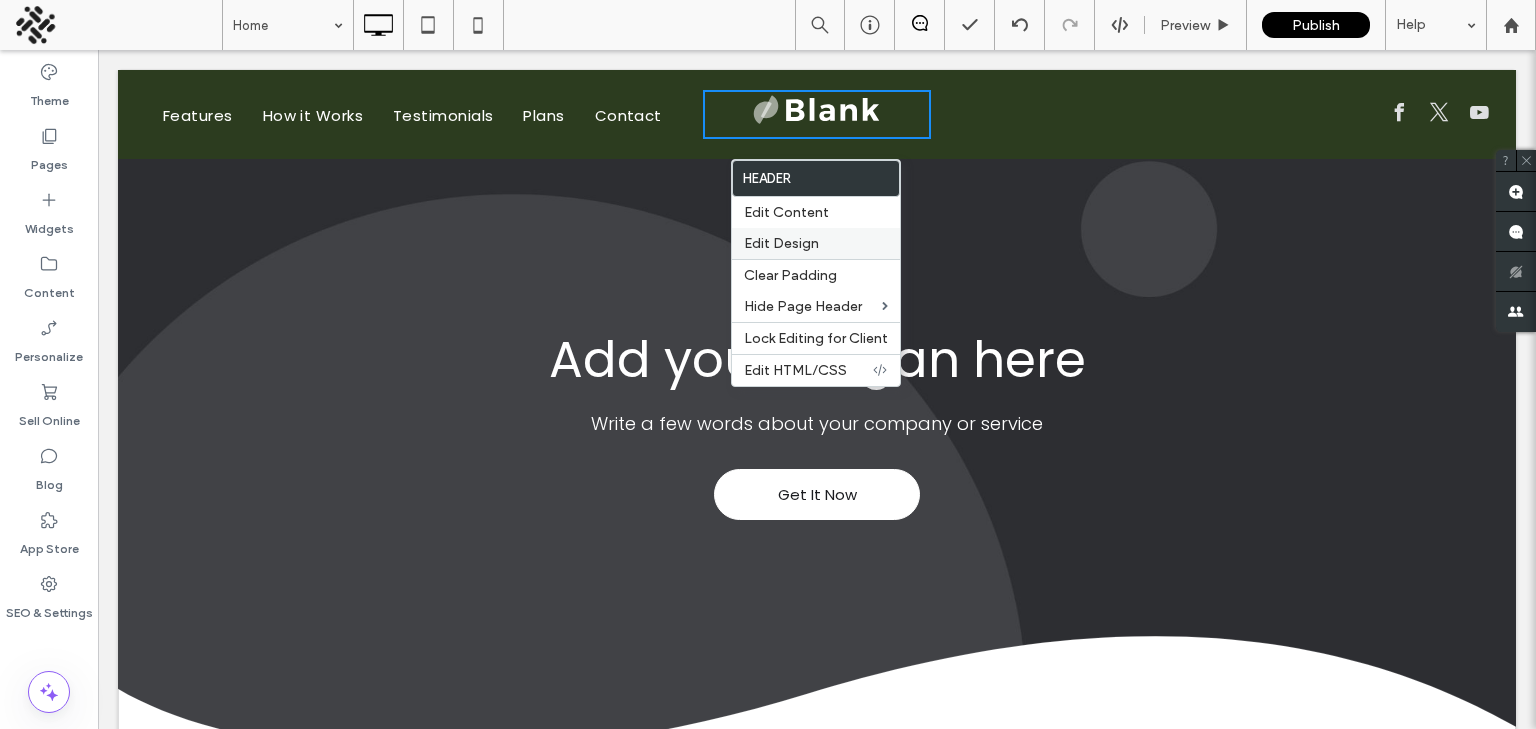 click on "Edit Design" at bounding box center [781, 243] 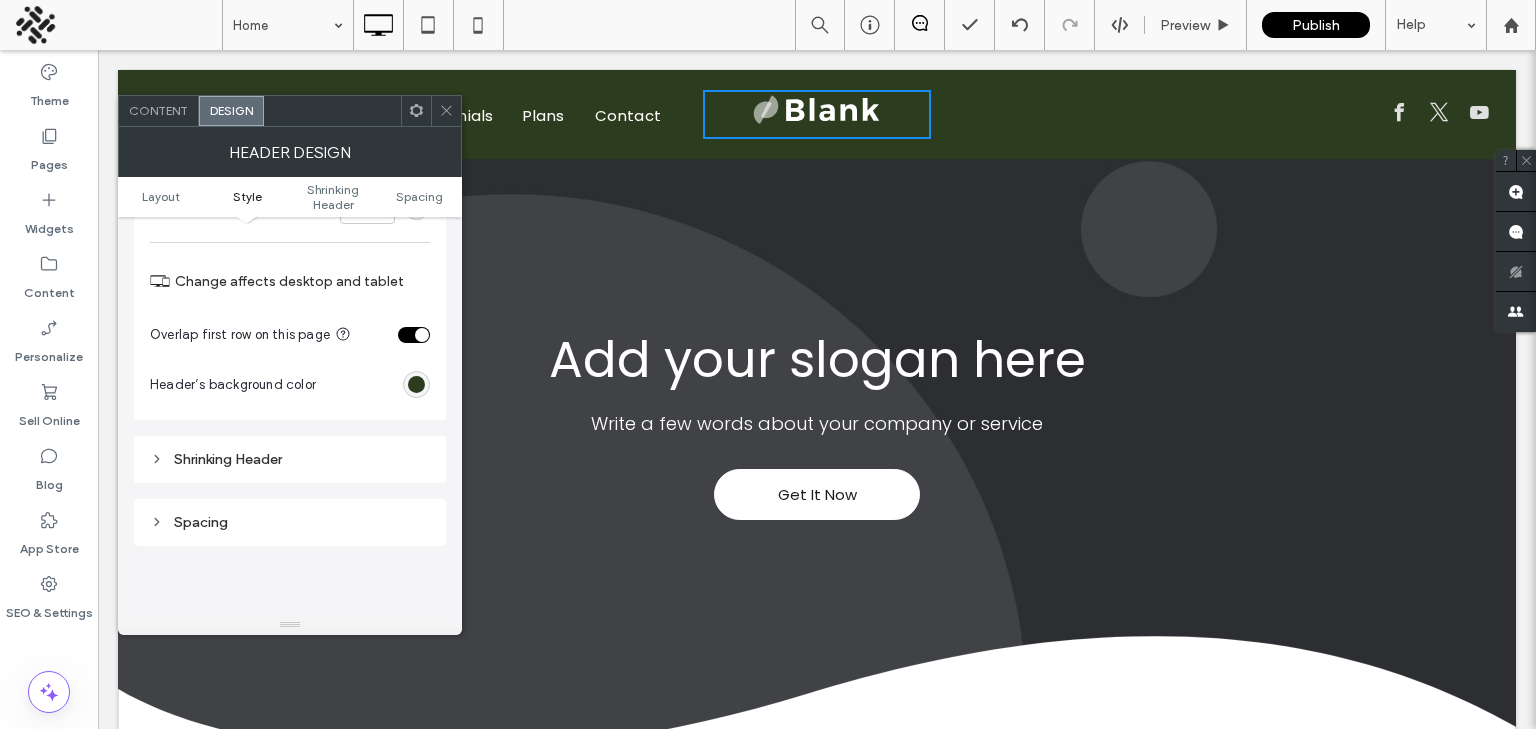 scroll, scrollTop: 468, scrollLeft: 0, axis: vertical 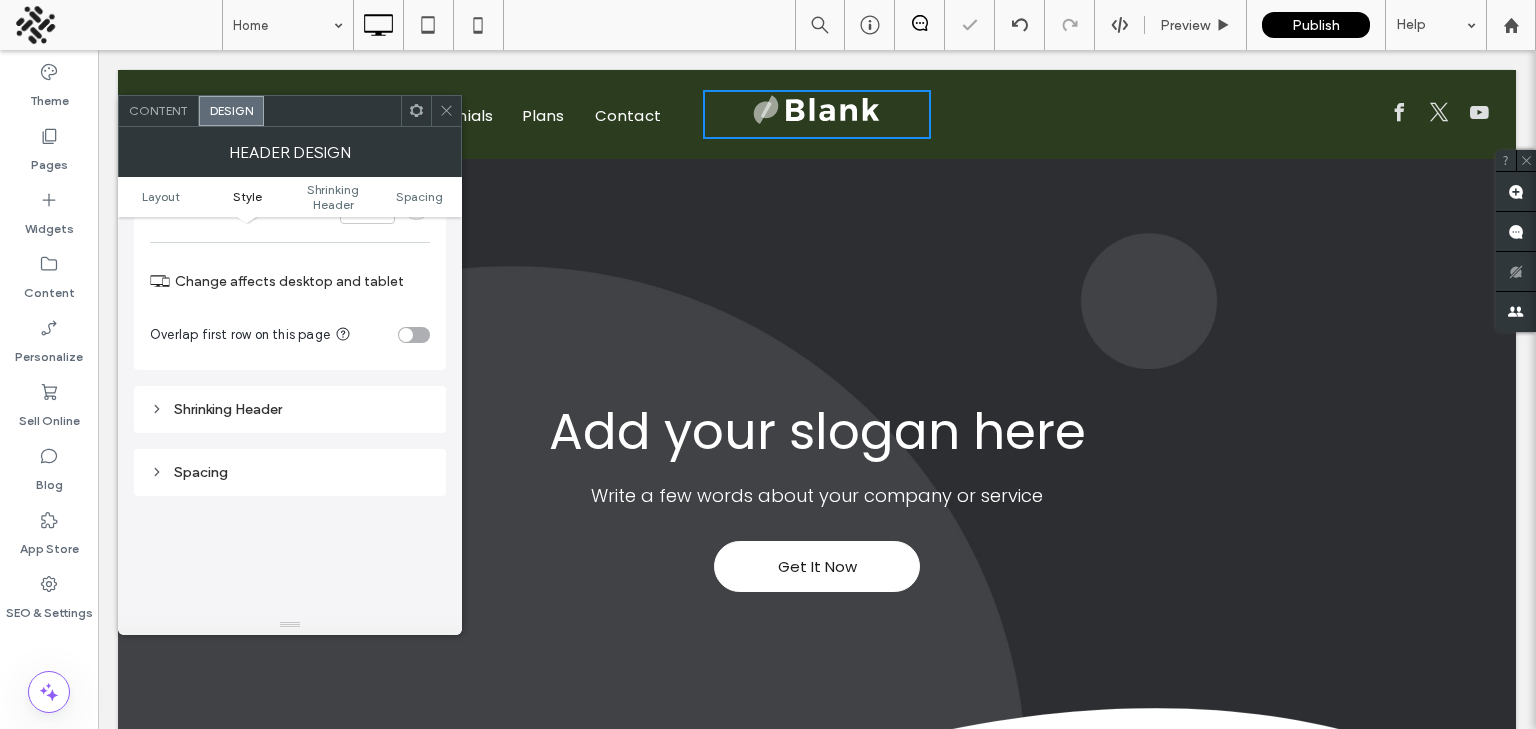 click at bounding box center [446, 111] 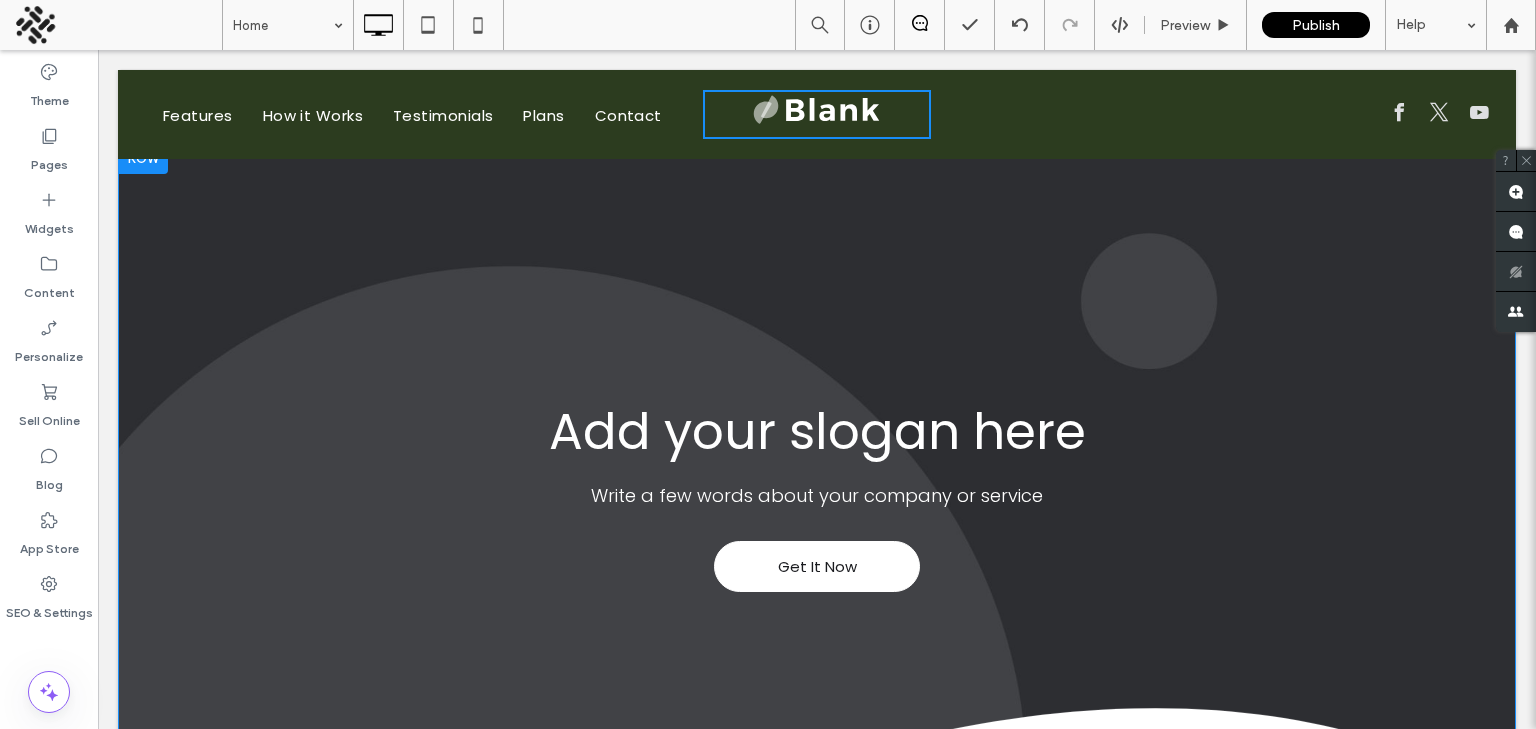 click on "Add your slogan here
Write a few words about your company or service
Get It Now
Click To Paste
Row + Add Section" at bounding box center (817, 506) 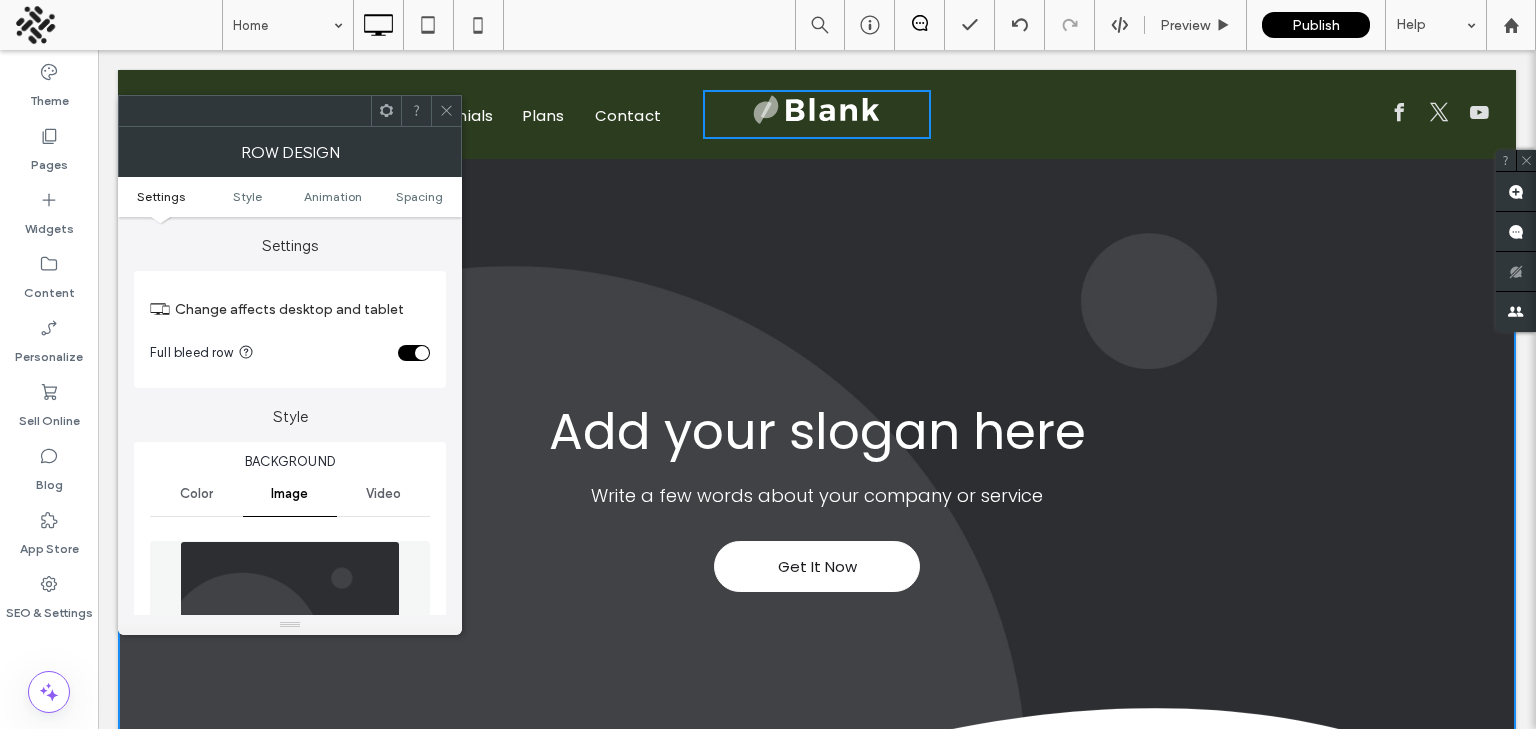 click at bounding box center (290, 610) 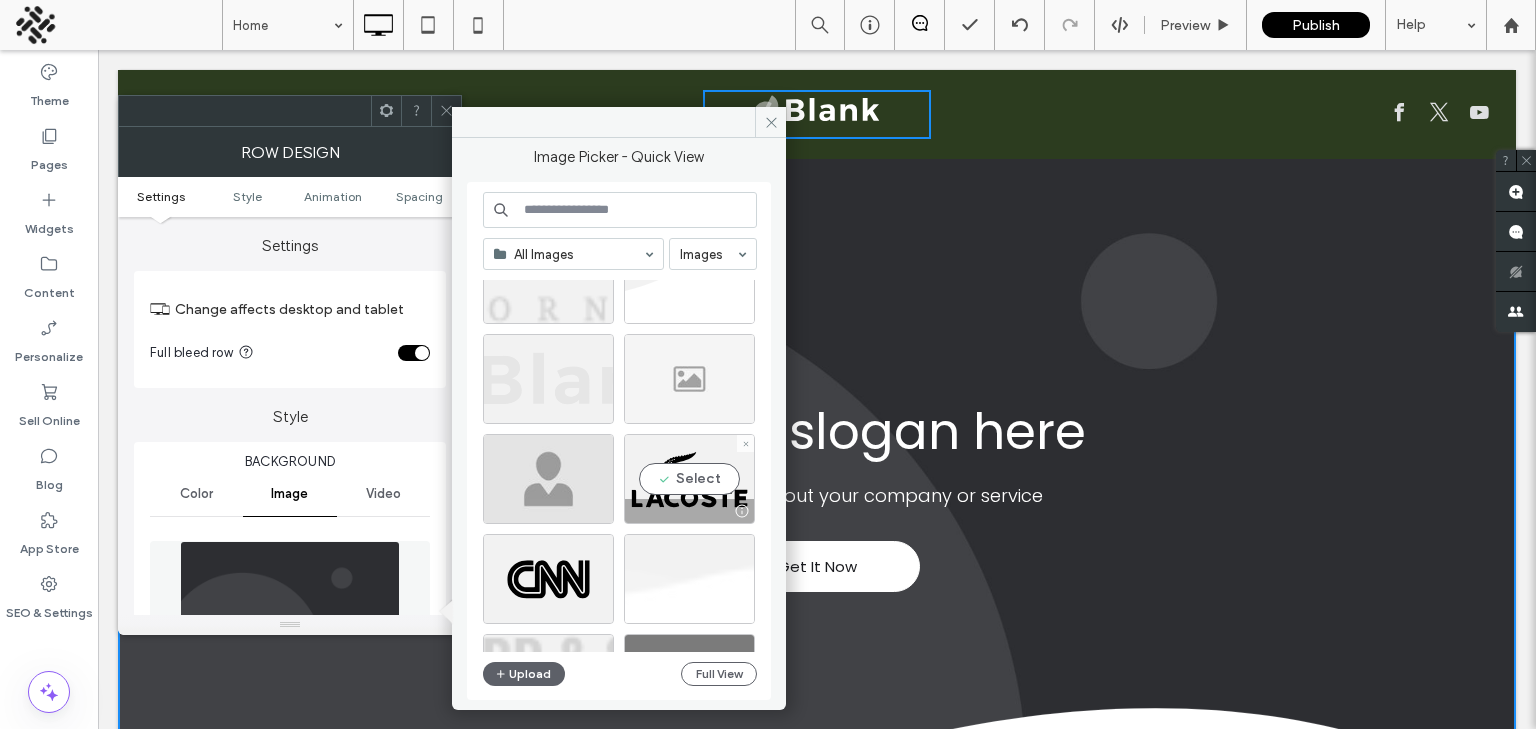 scroll, scrollTop: 76, scrollLeft: 0, axis: vertical 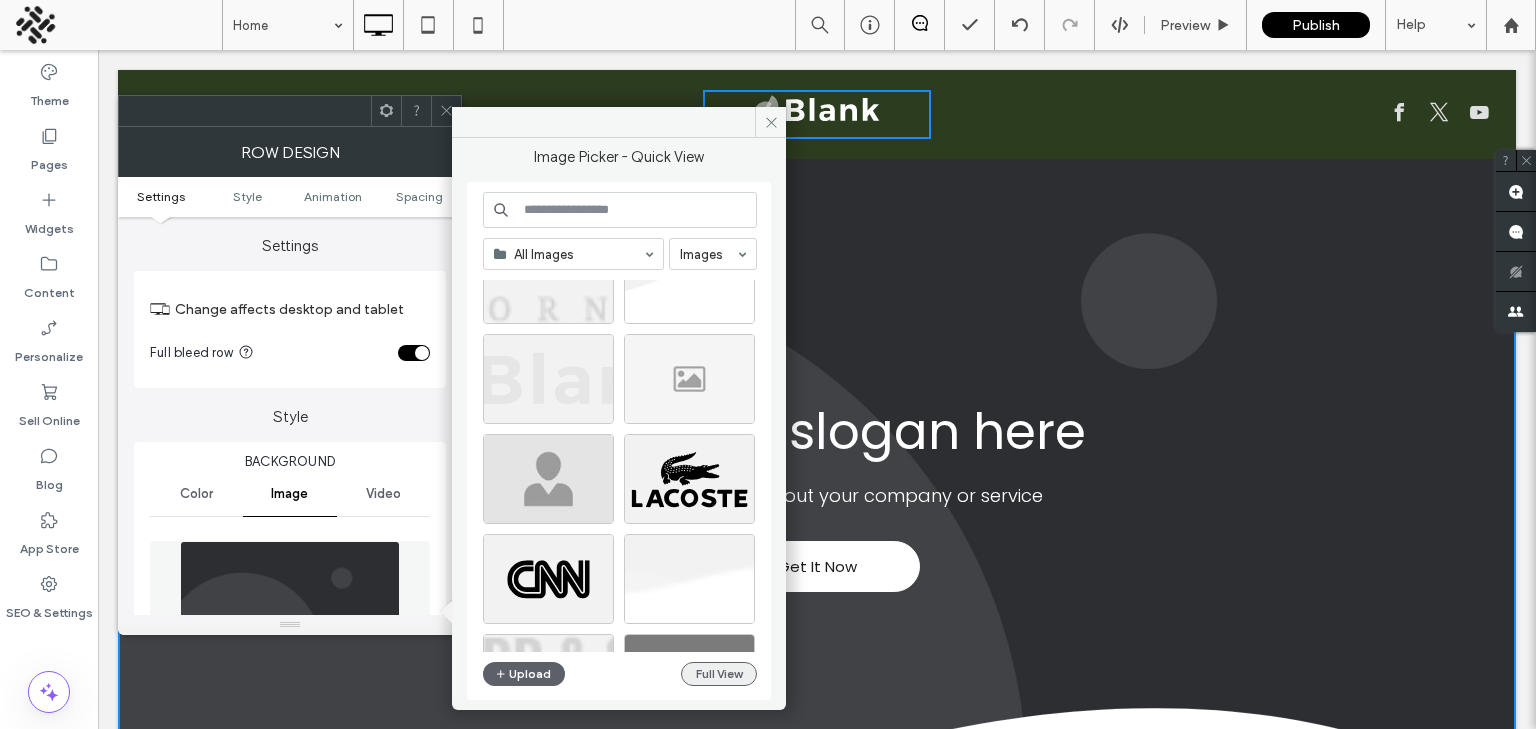 click on "Full View" at bounding box center [719, 674] 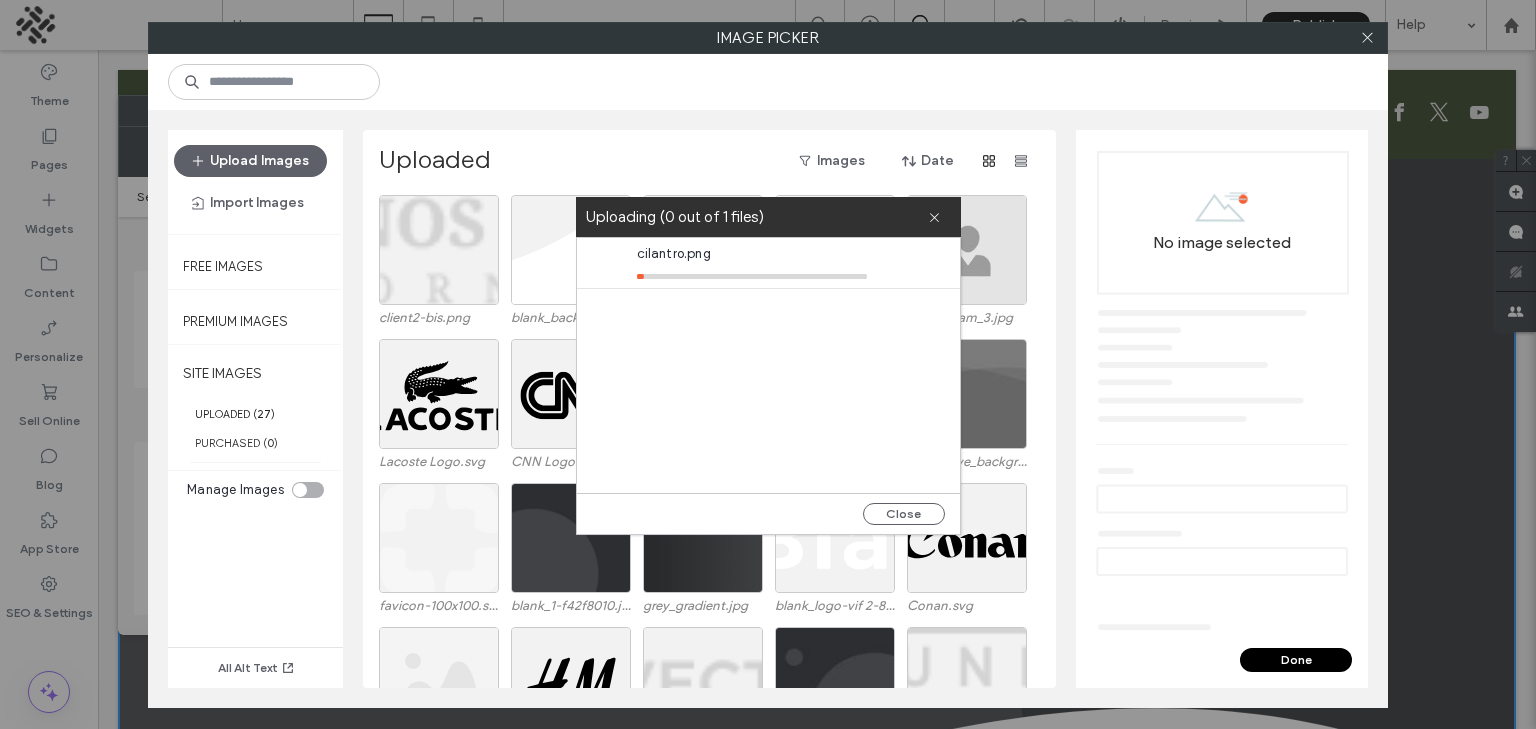 click on "cilantro.png" at bounding box center [768, 365] 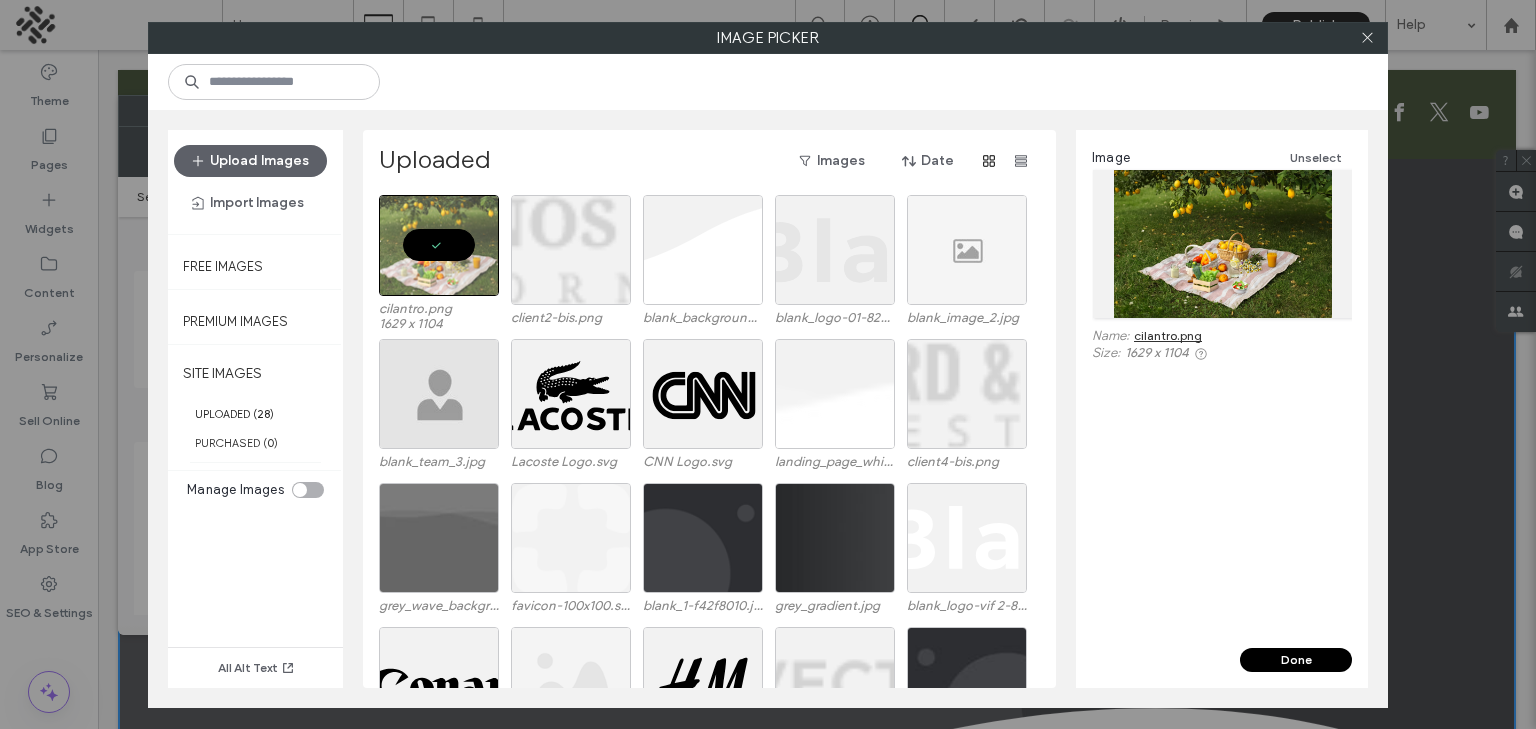 click on "Done" at bounding box center [1296, 660] 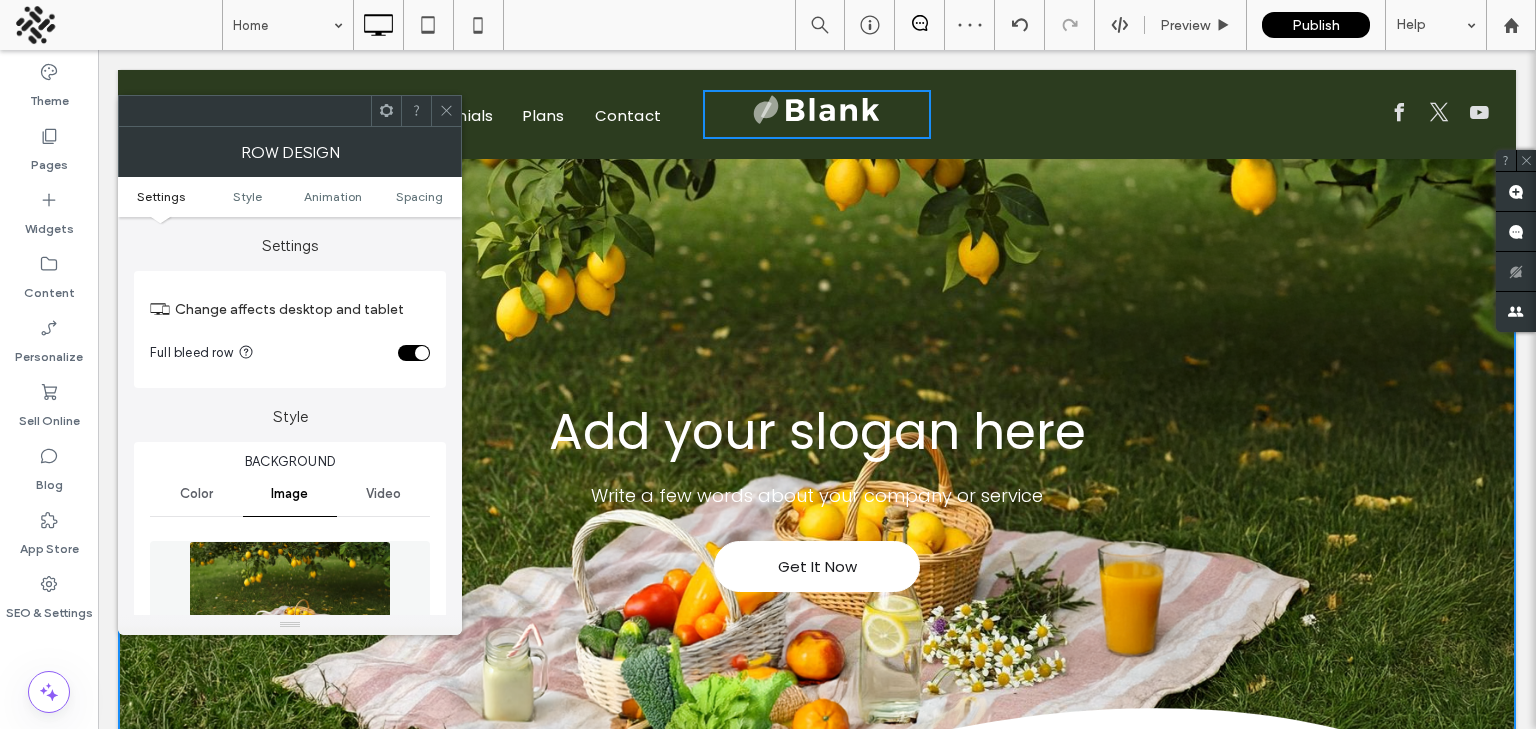 click 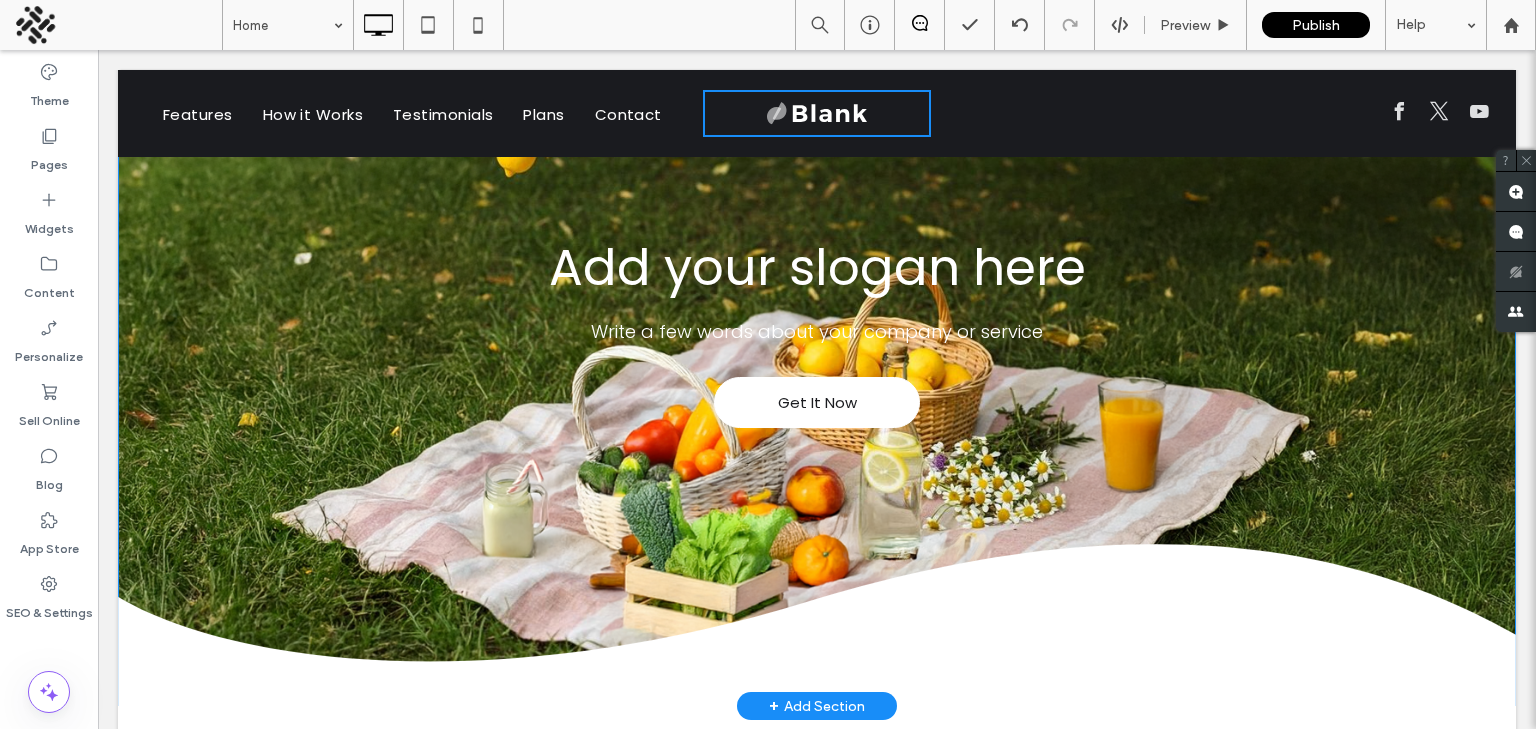 scroll, scrollTop: 165, scrollLeft: 0, axis: vertical 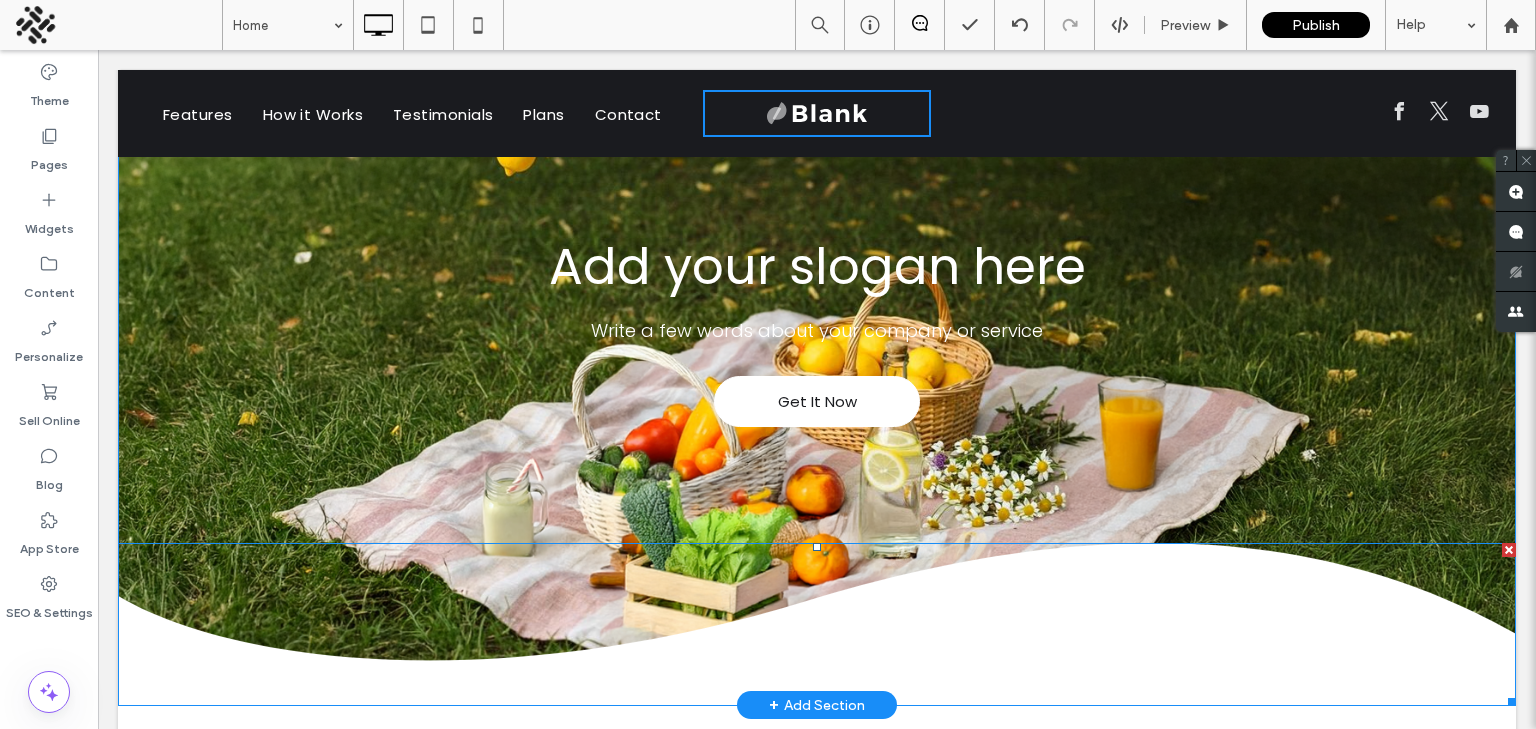 click at bounding box center (817, 624) 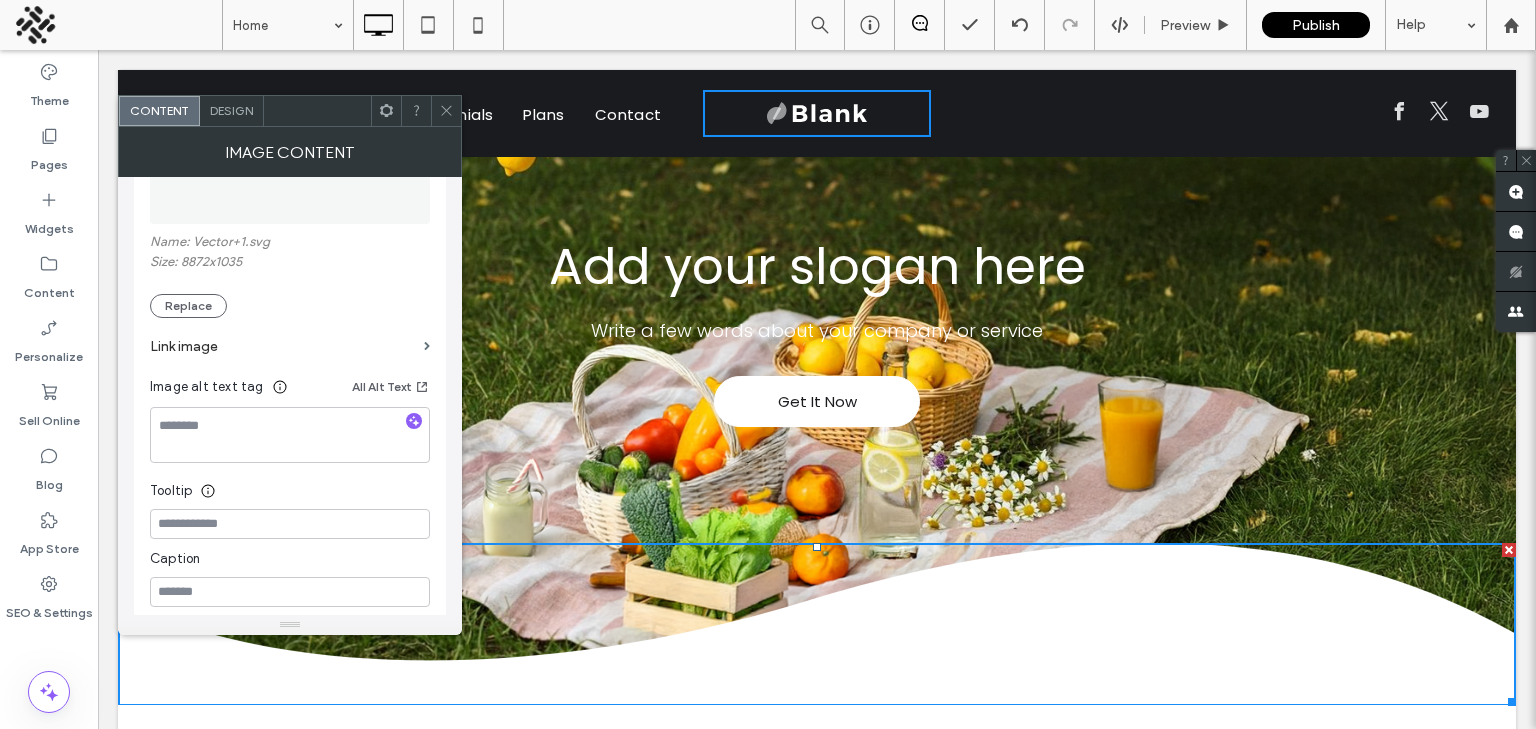 scroll, scrollTop: 0, scrollLeft: 0, axis: both 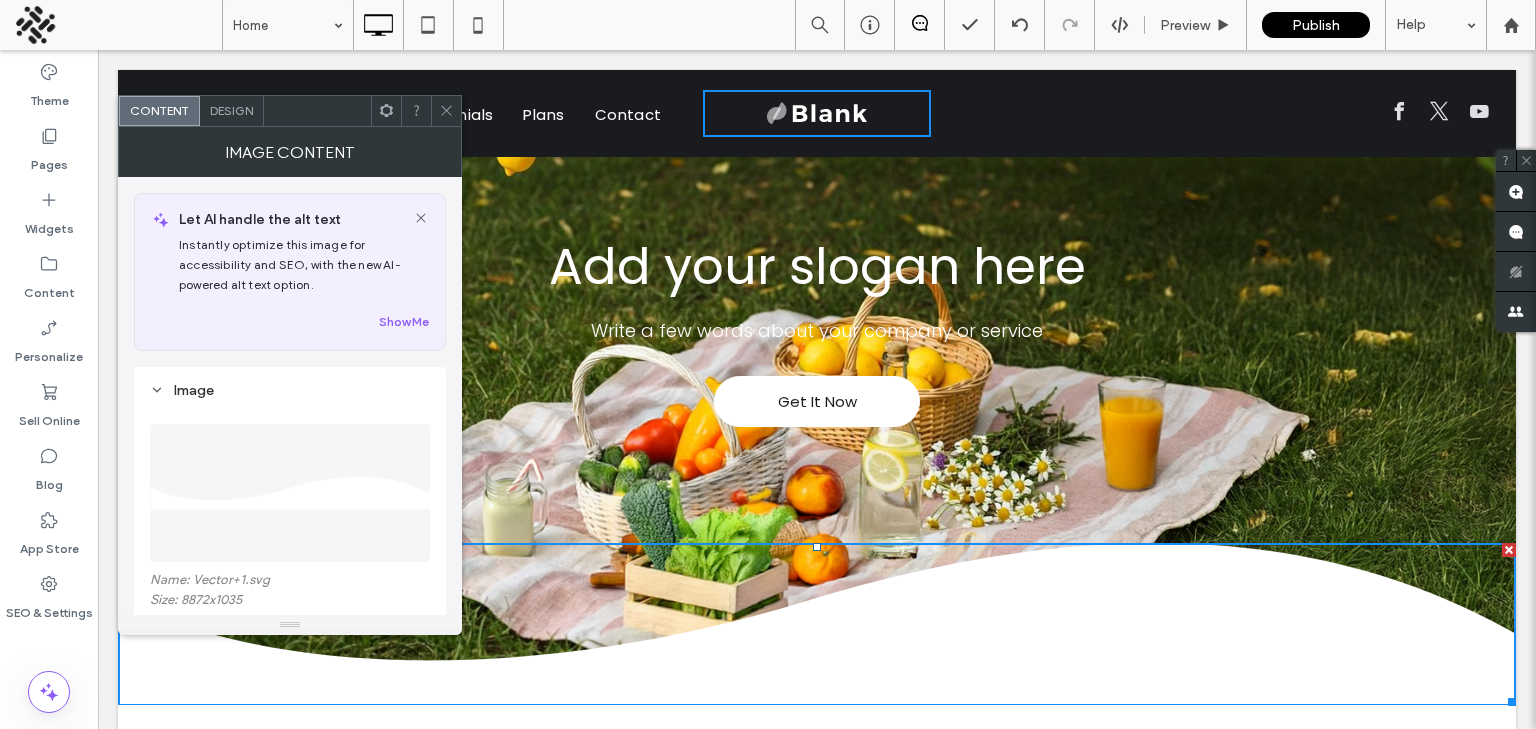 click on "Design" at bounding box center (231, 110) 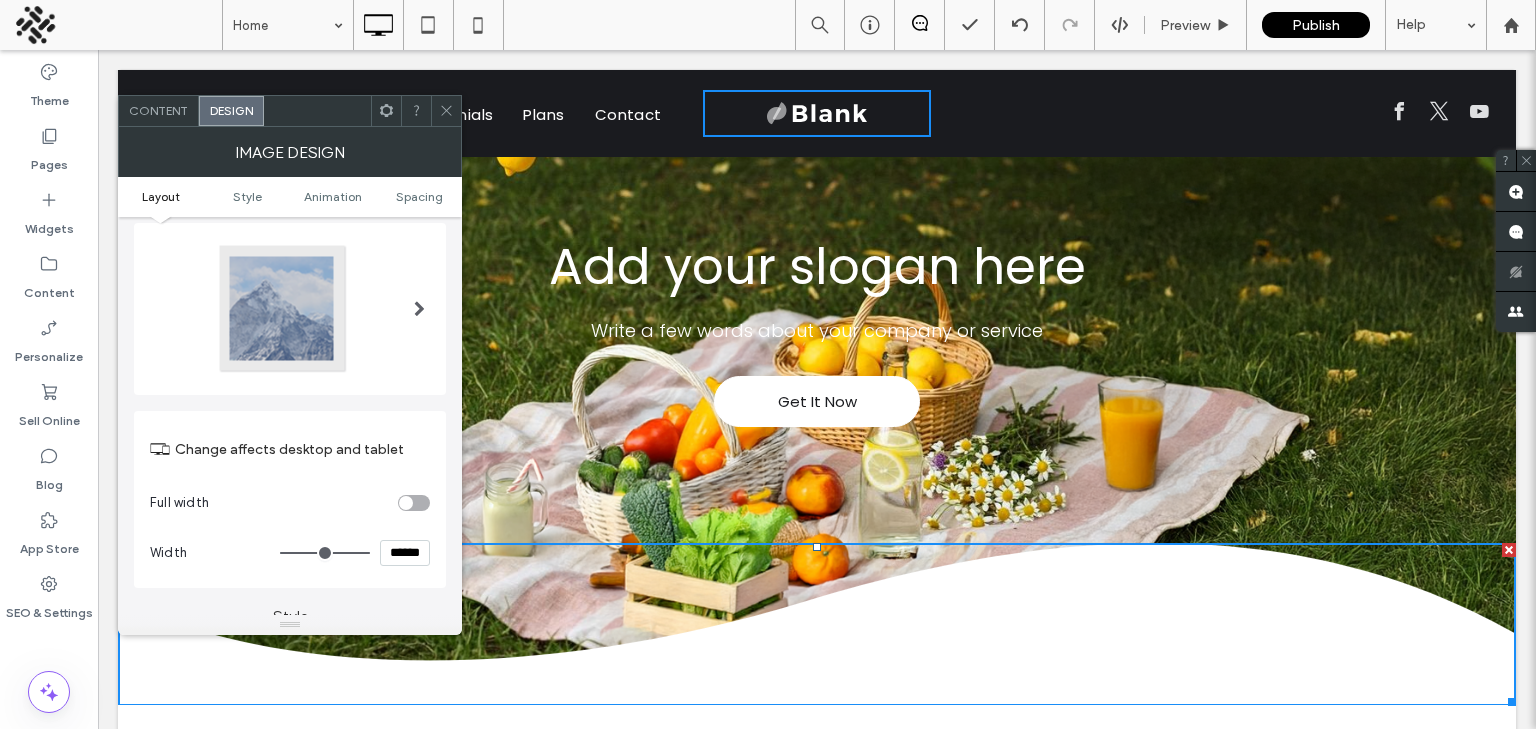 scroll, scrollTop: 47, scrollLeft: 0, axis: vertical 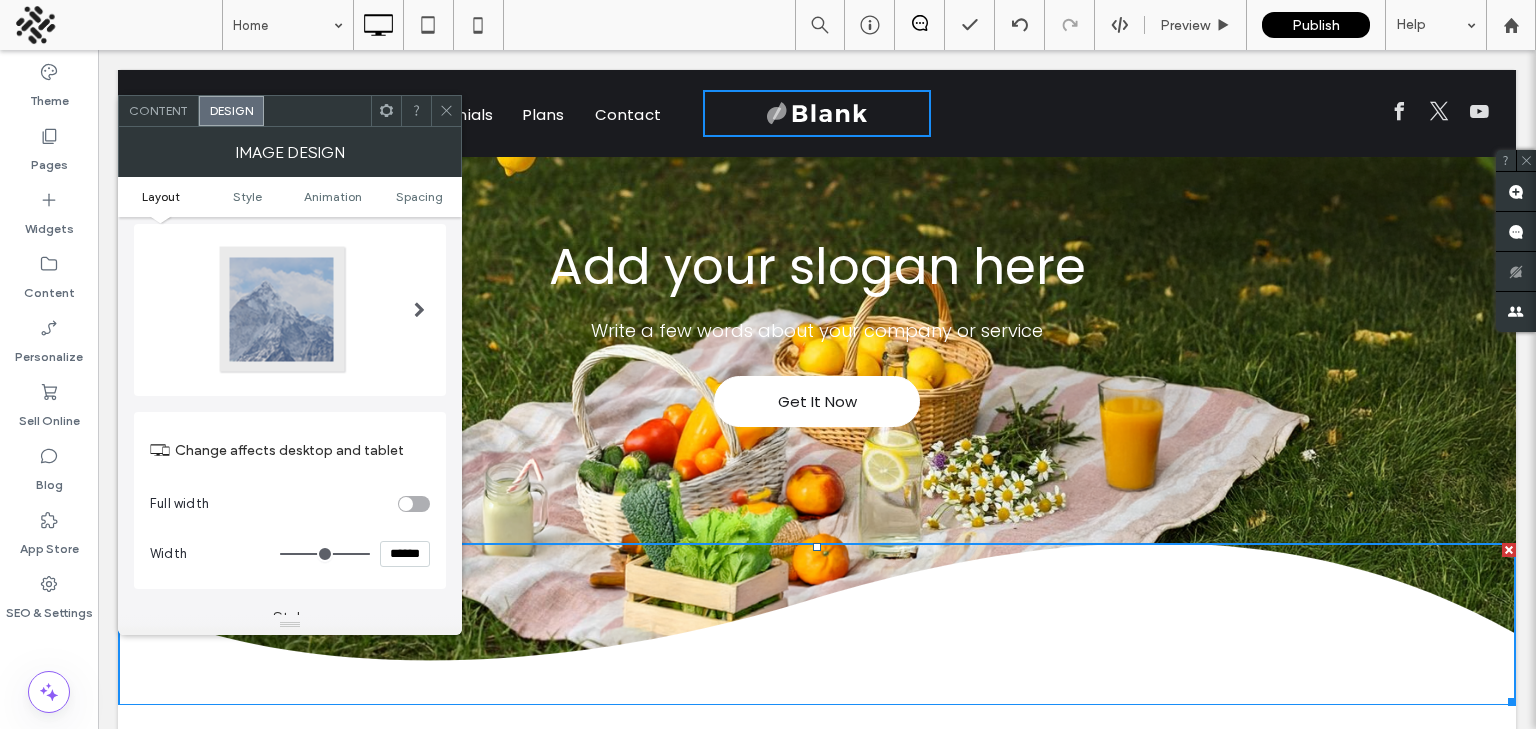click on "Image Design" at bounding box center [290, 152] 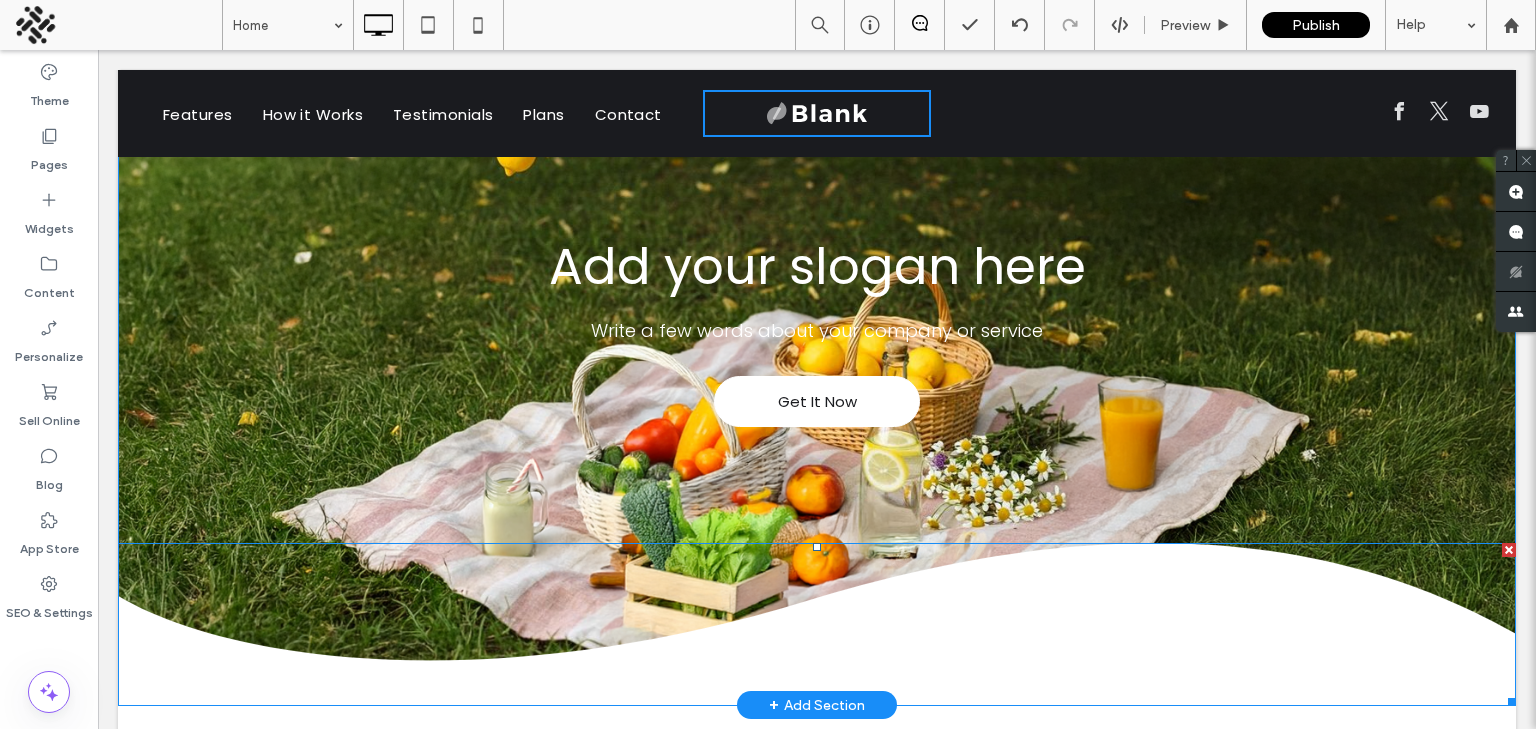 click at bounding box center [1509, 550] 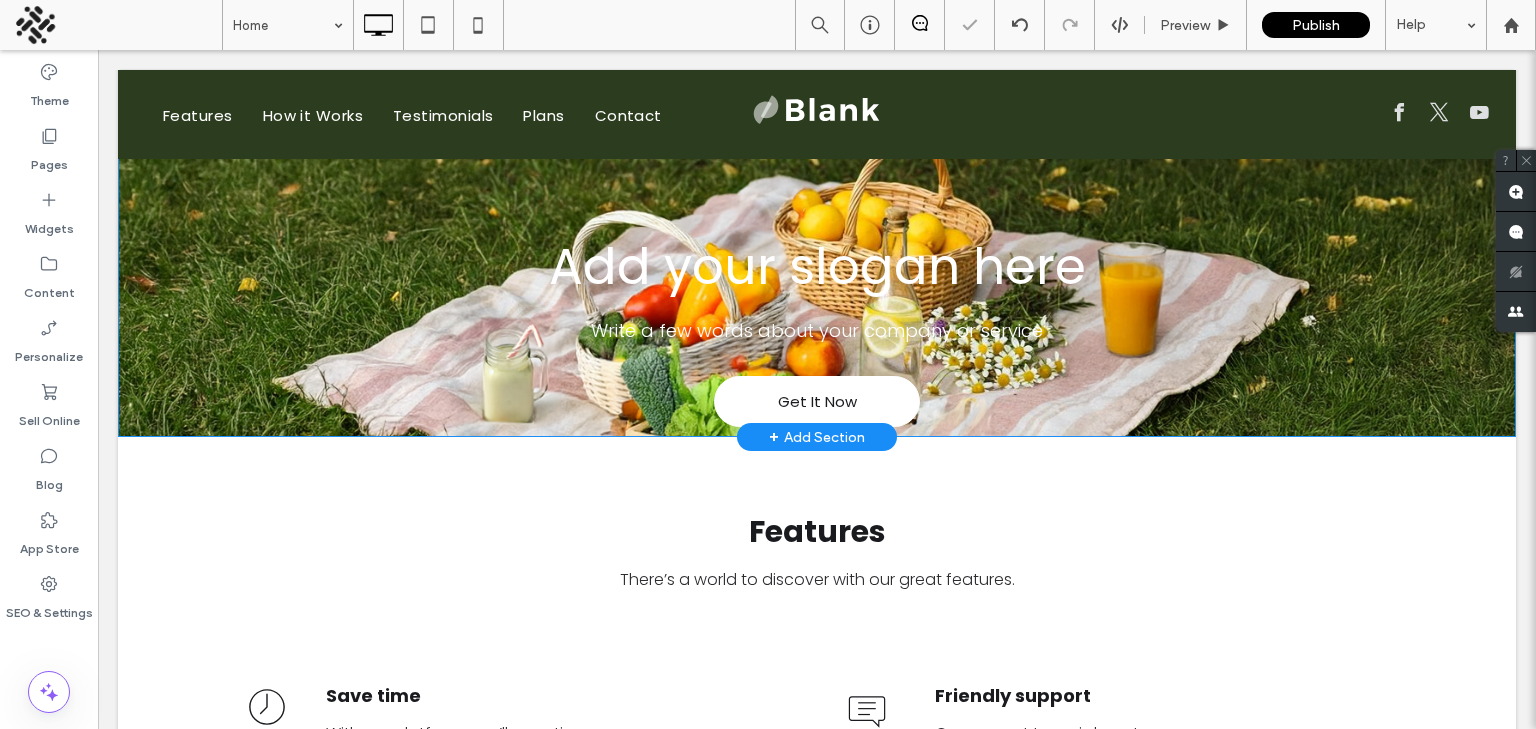 click on "+ Add Section" at bounding box center (817, 437) 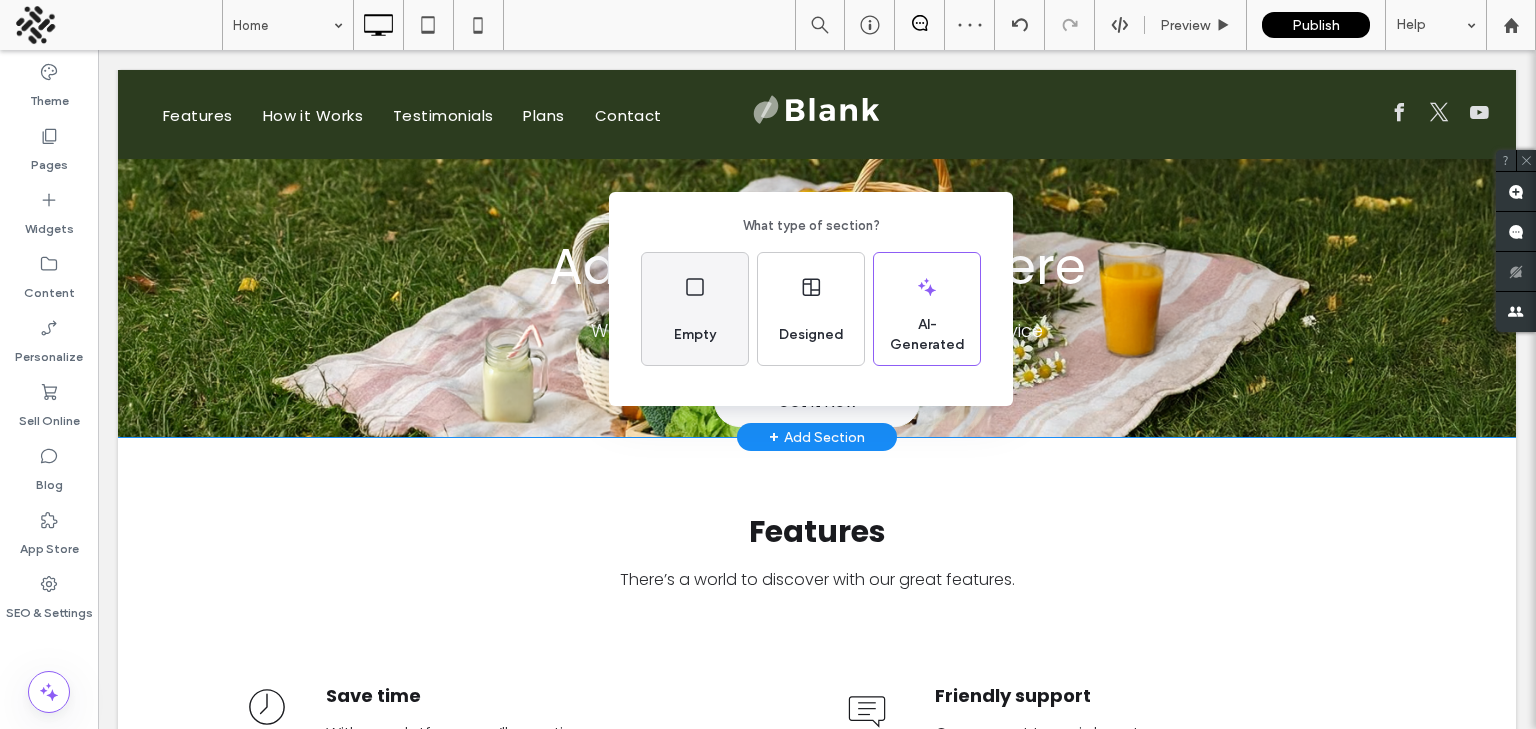 click on "Empty" at bounding box center [695, 309] 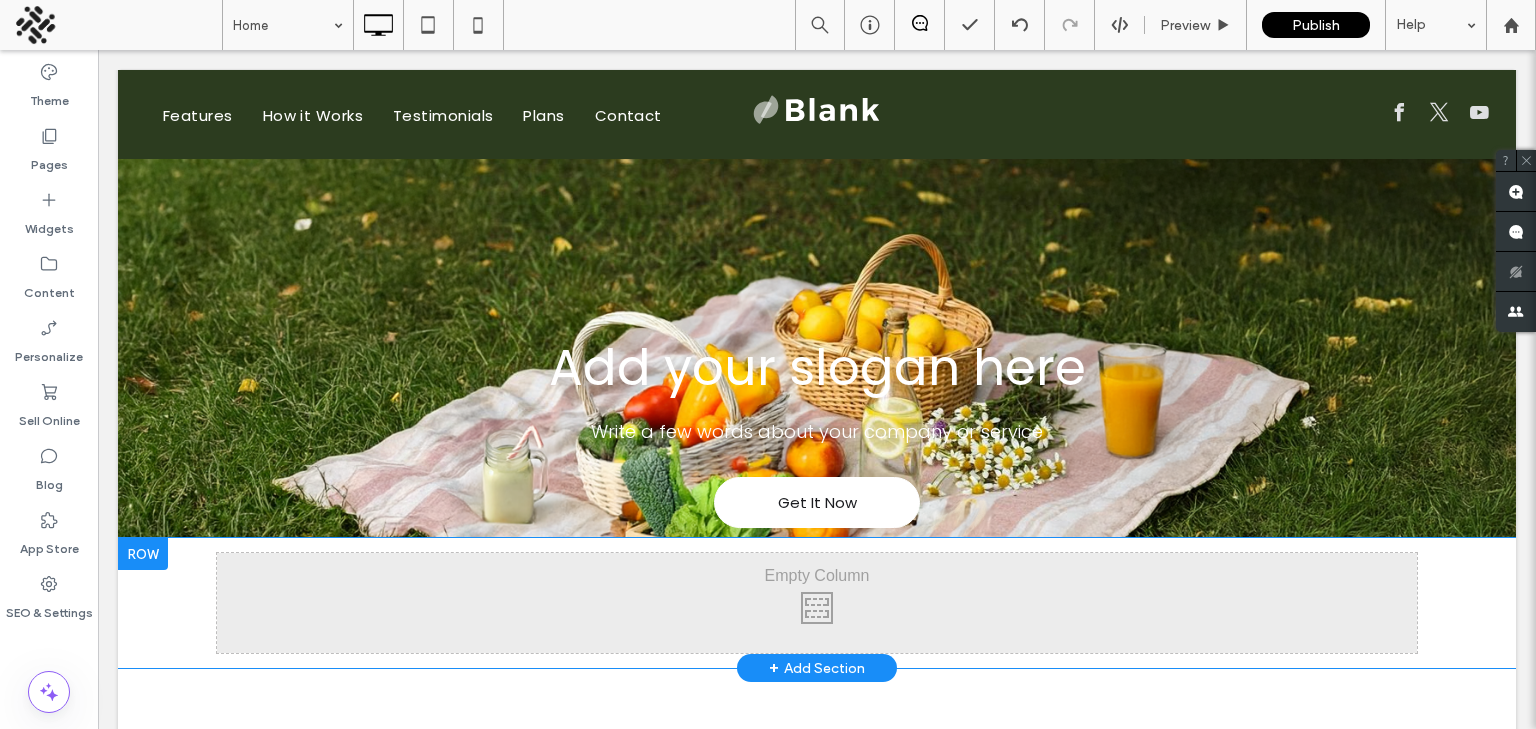 scroll, scrollTop: 64, scrollLeft: 0, axis: vertical 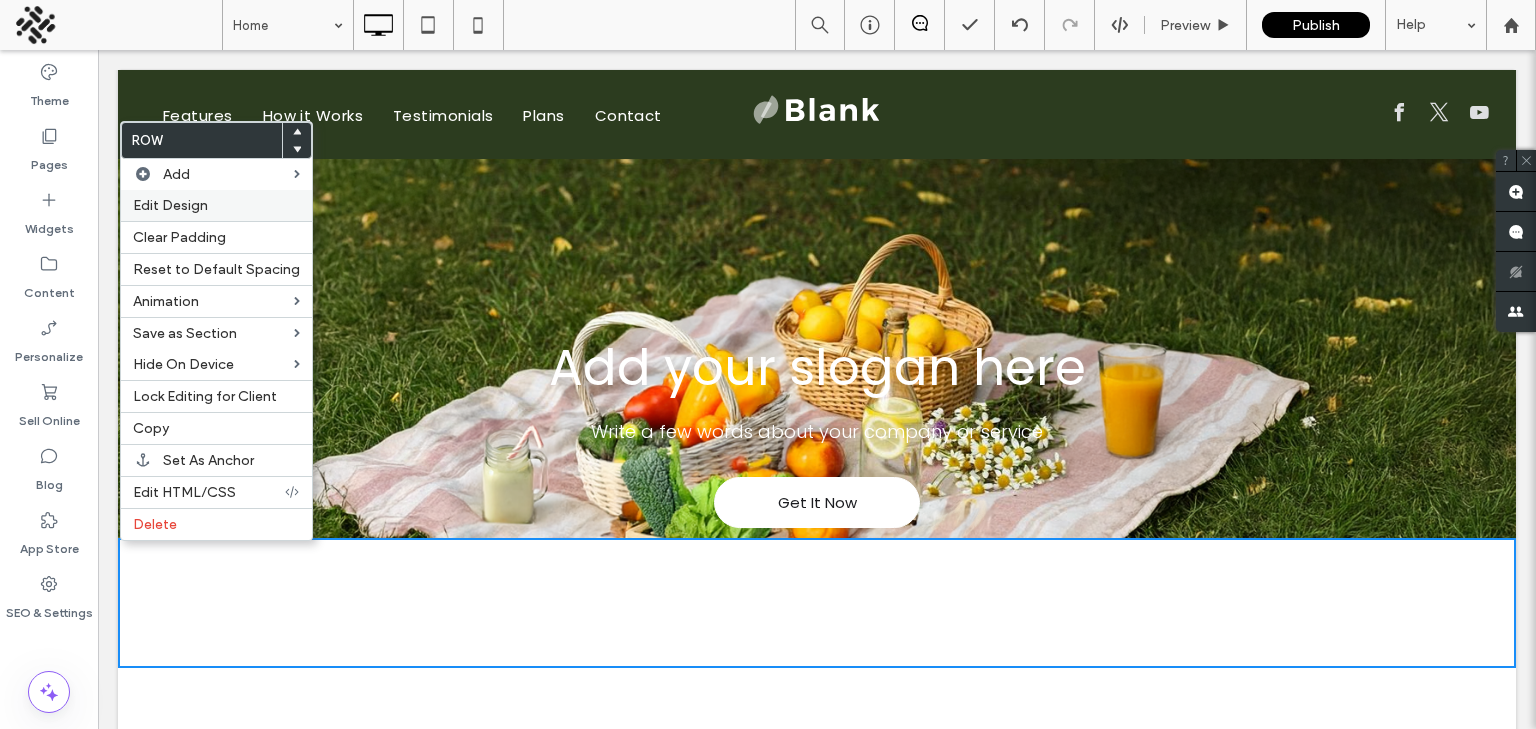 click on "Edit Design" at bounding box center (170, 205) 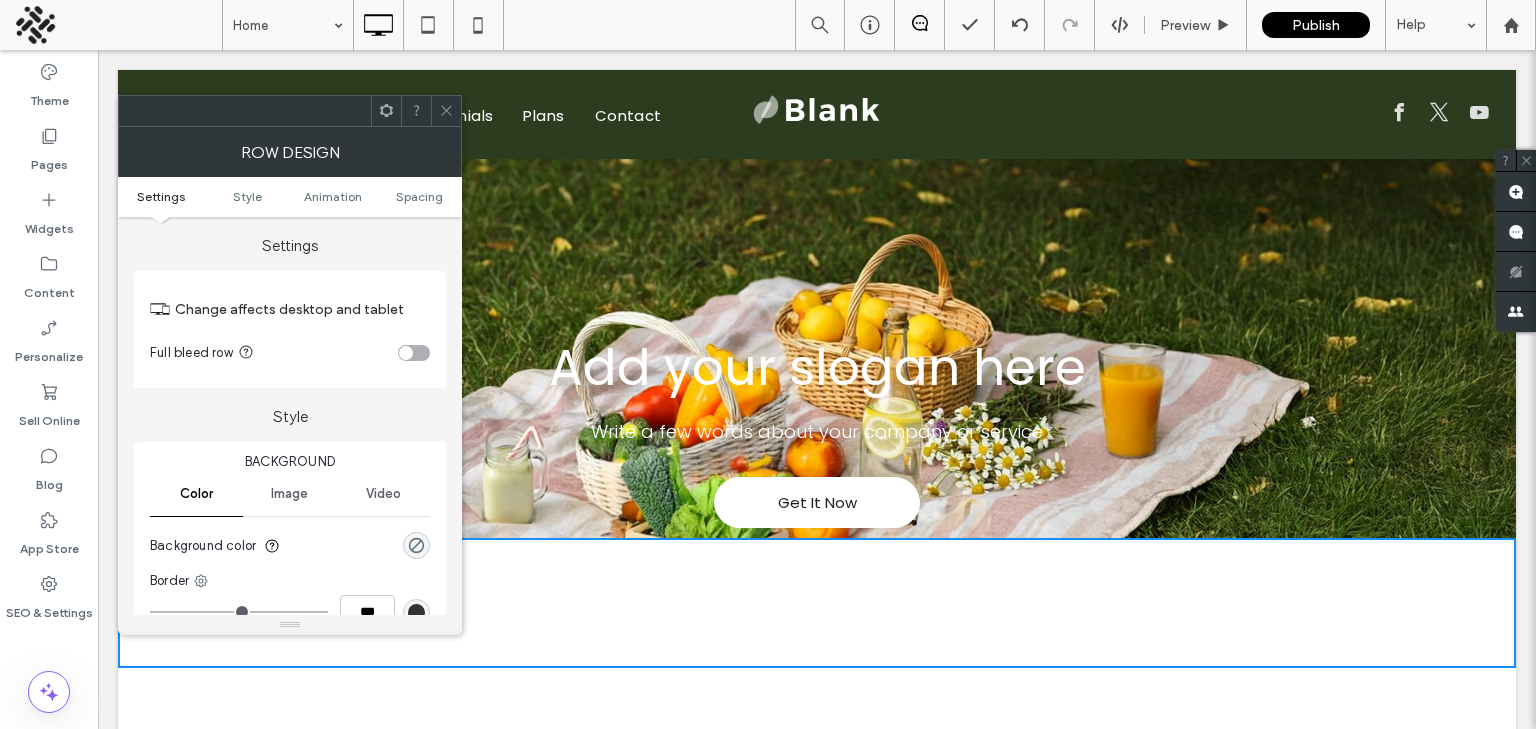 click at bounding box center [406, 353] 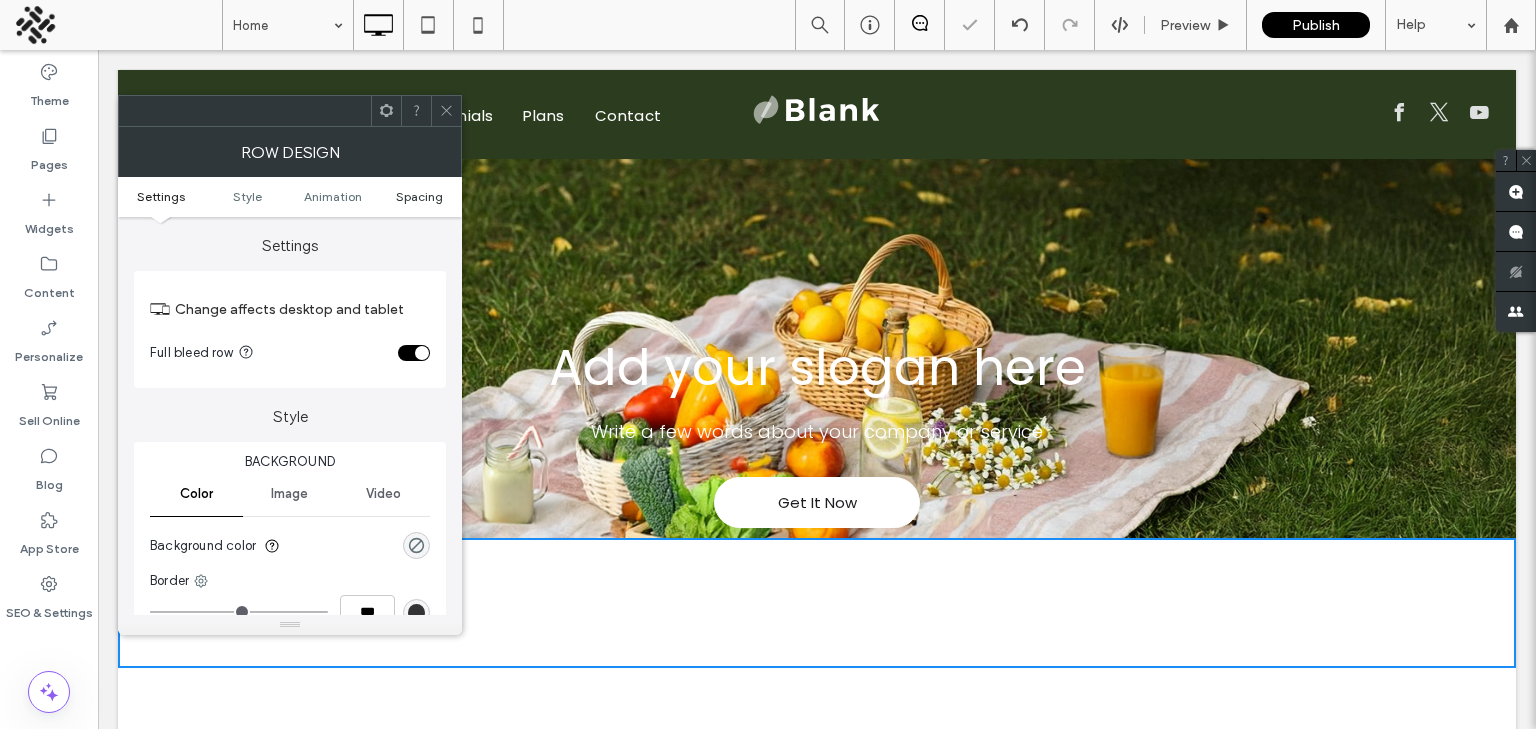 click on "Spacing" at bounding box center [419, 196] 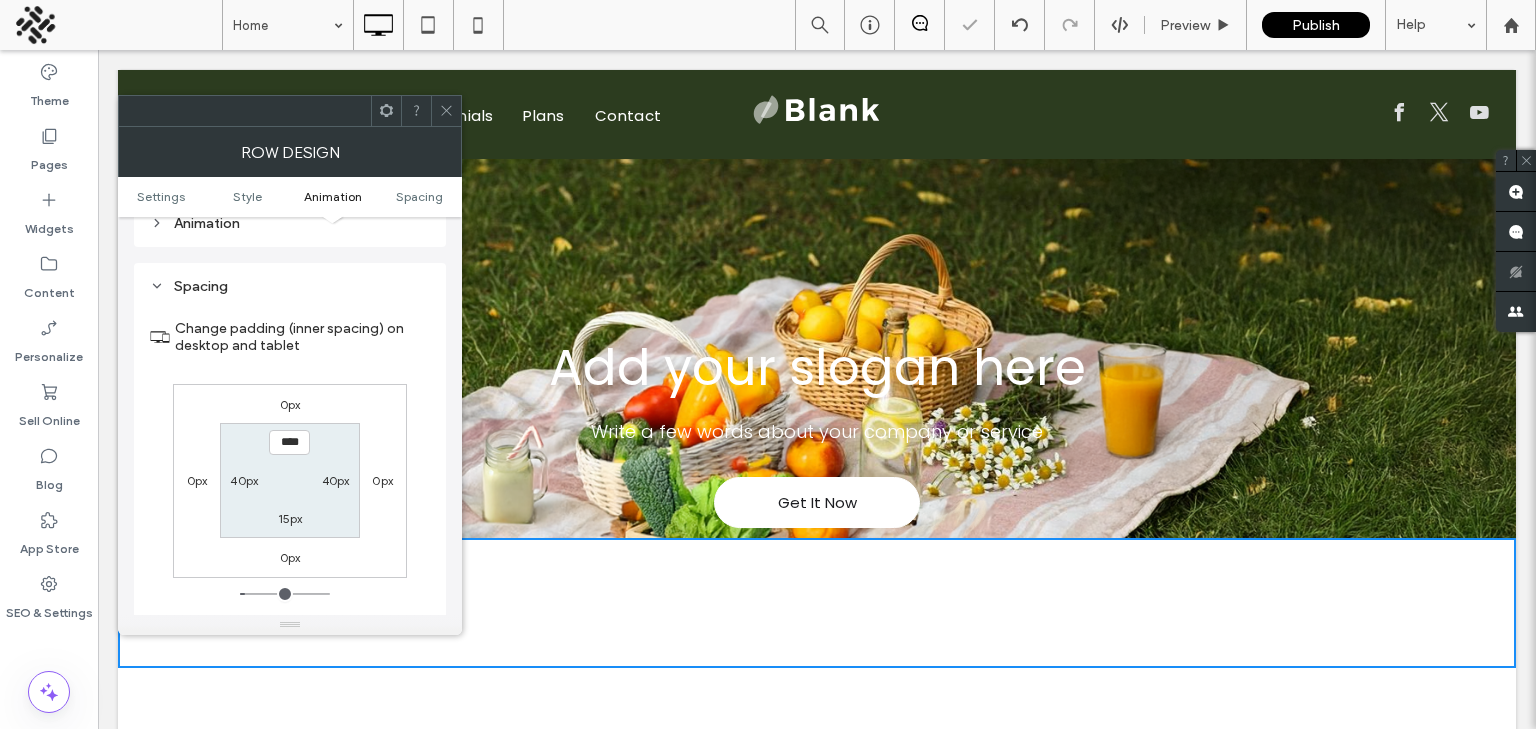 scroll, scrollTop: 564, scrollLeft: 0, axis: vertical 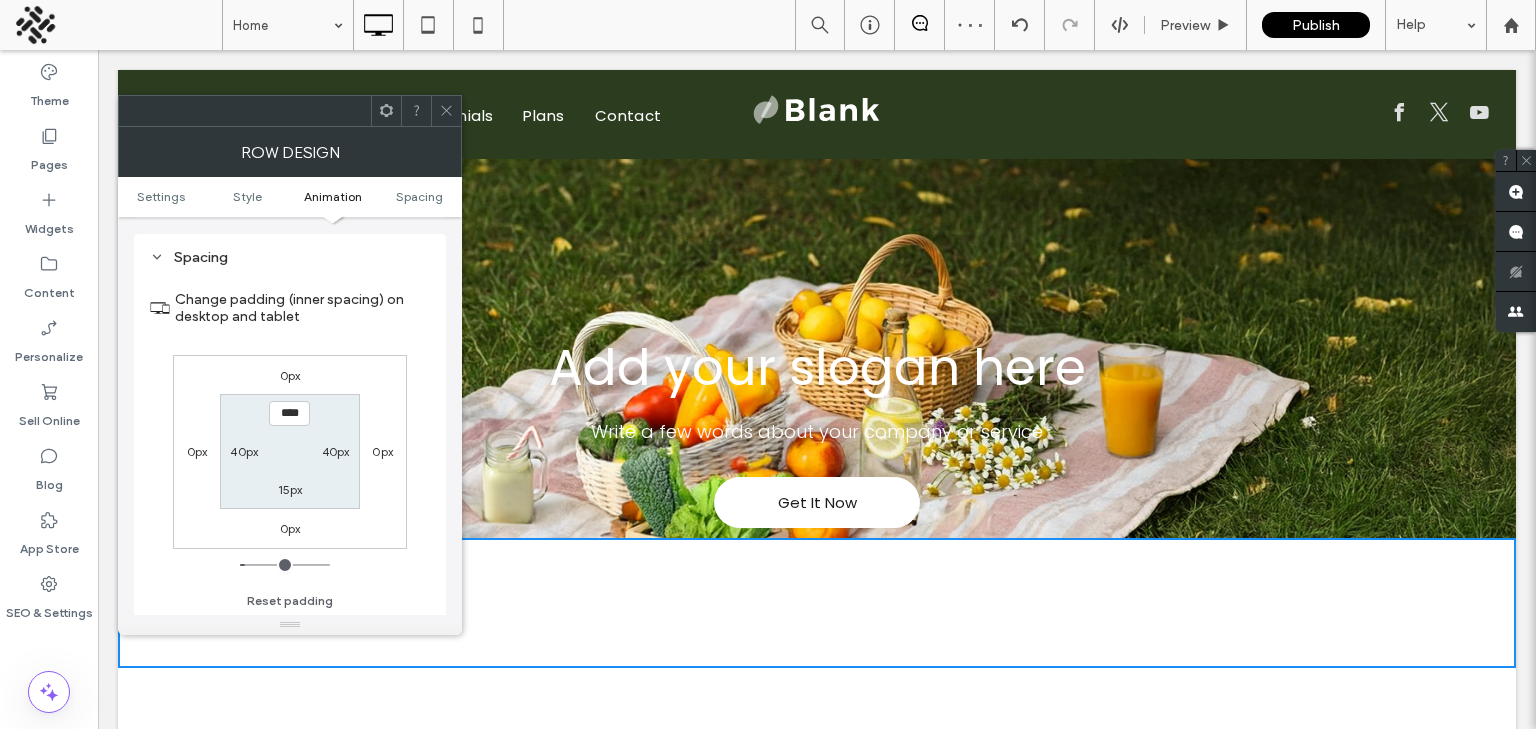type on "*" 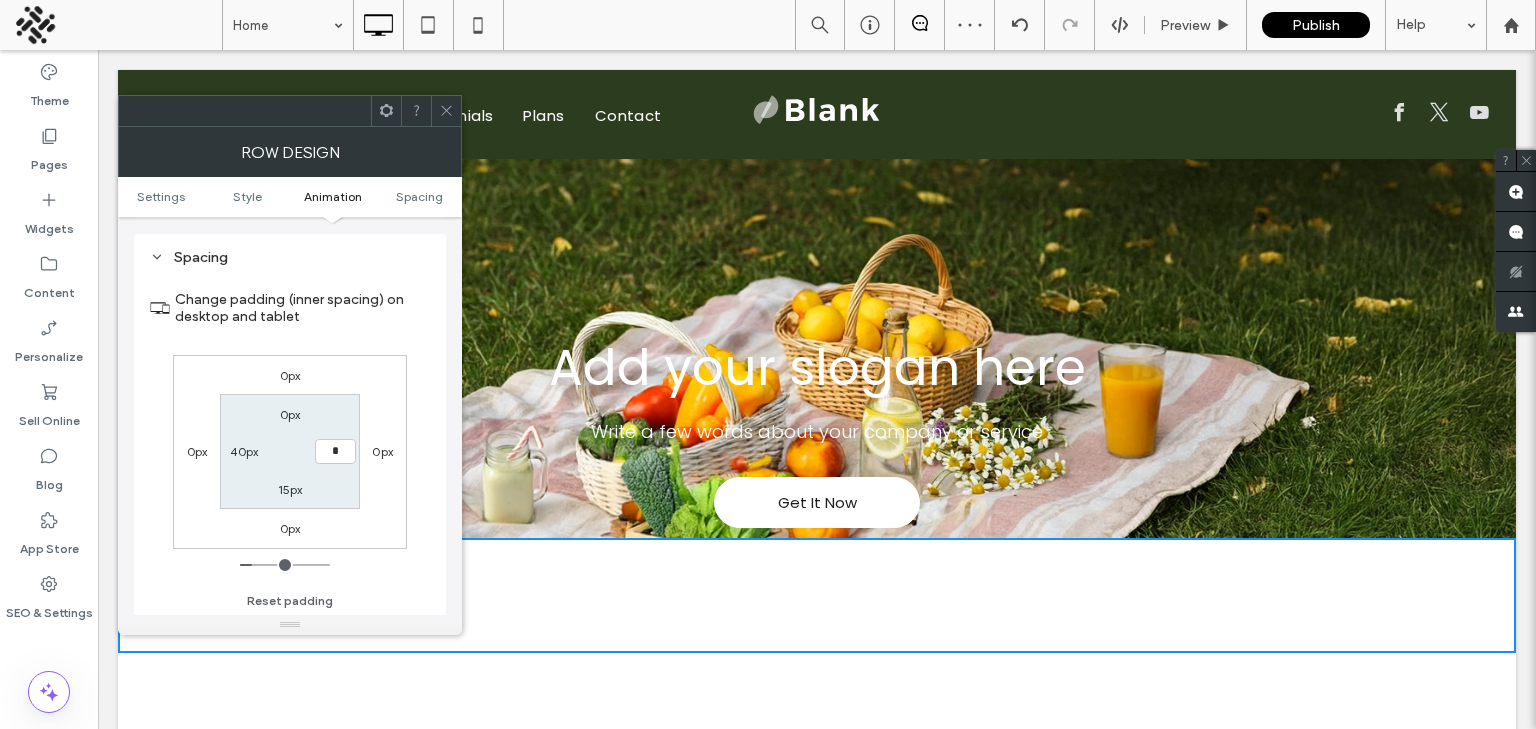 type on "**" 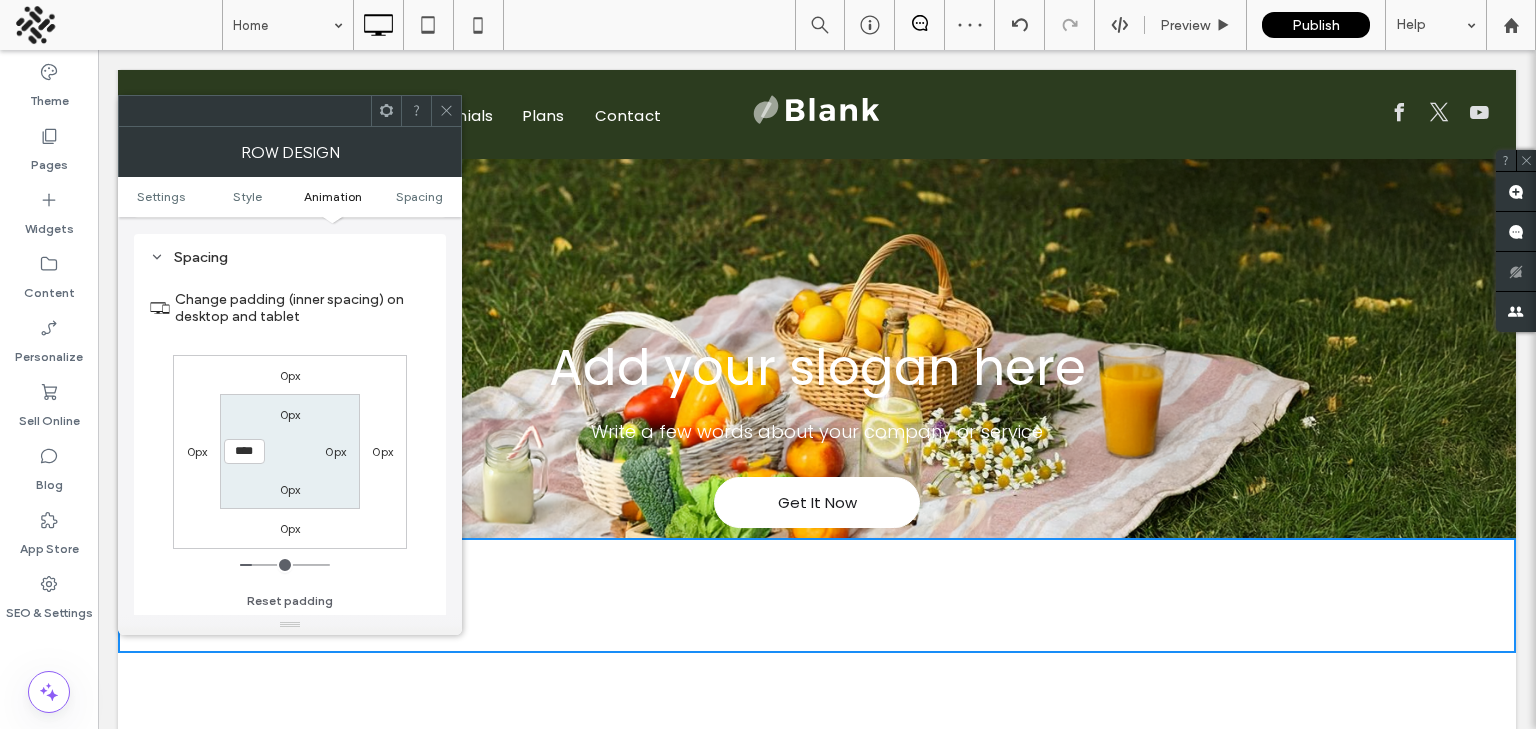 type on "*" 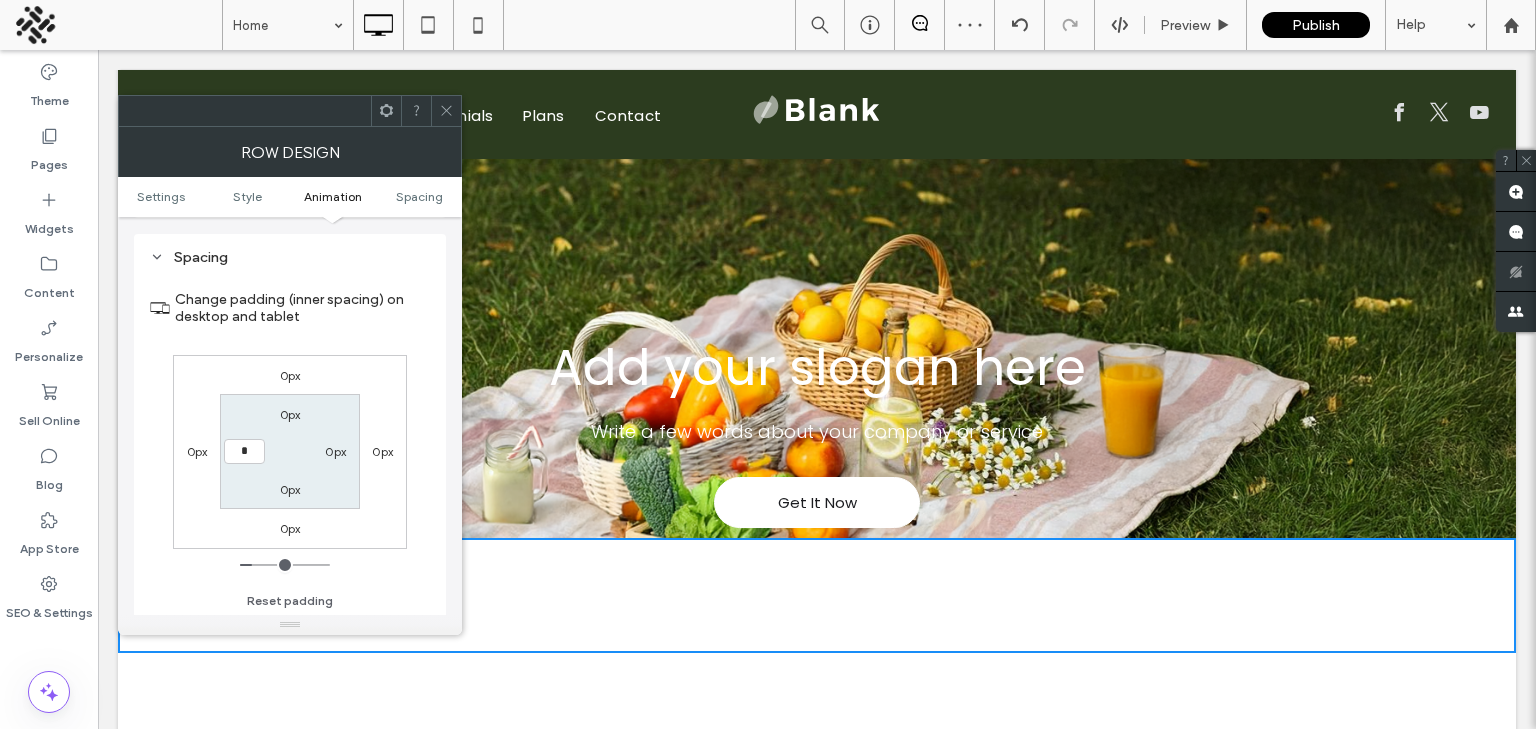 type on "*" 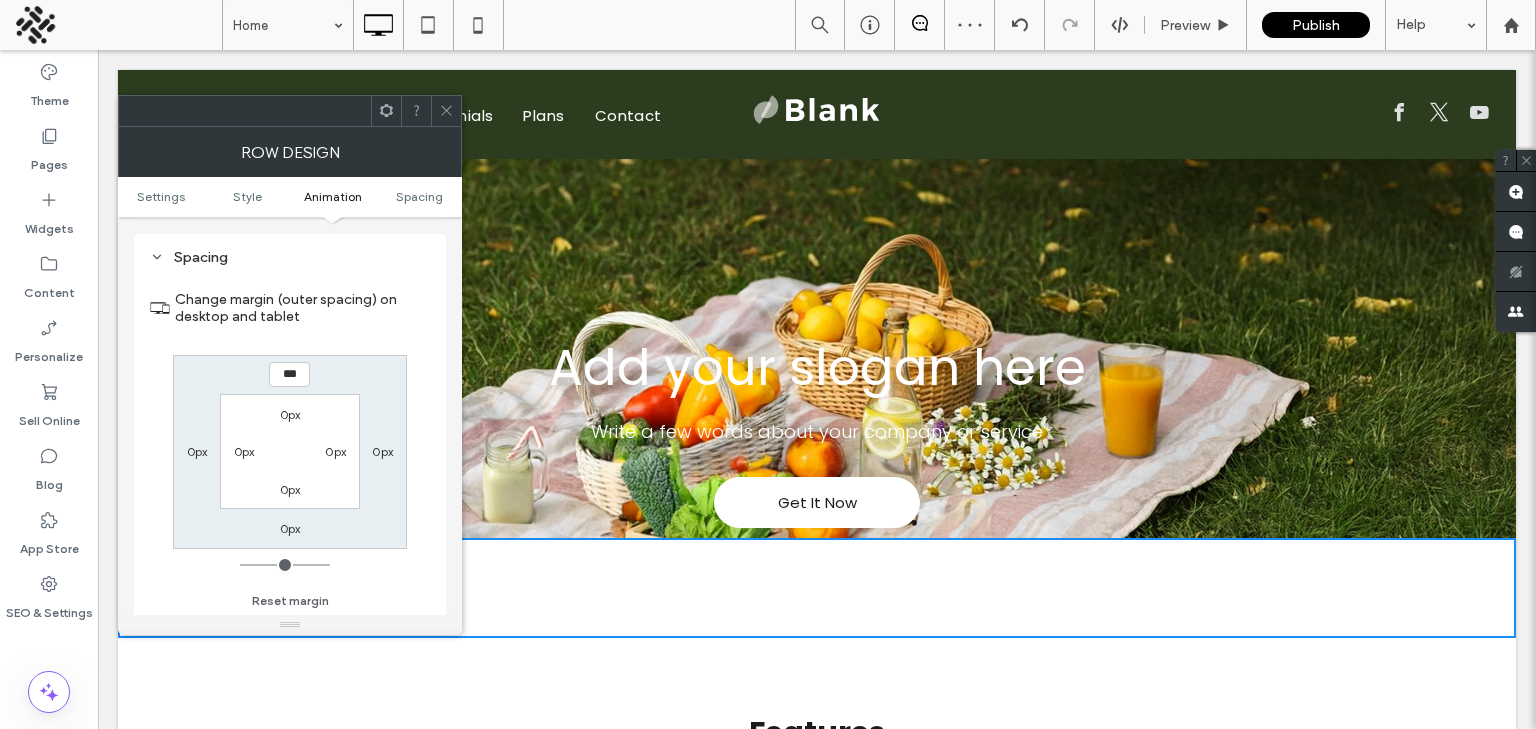 click 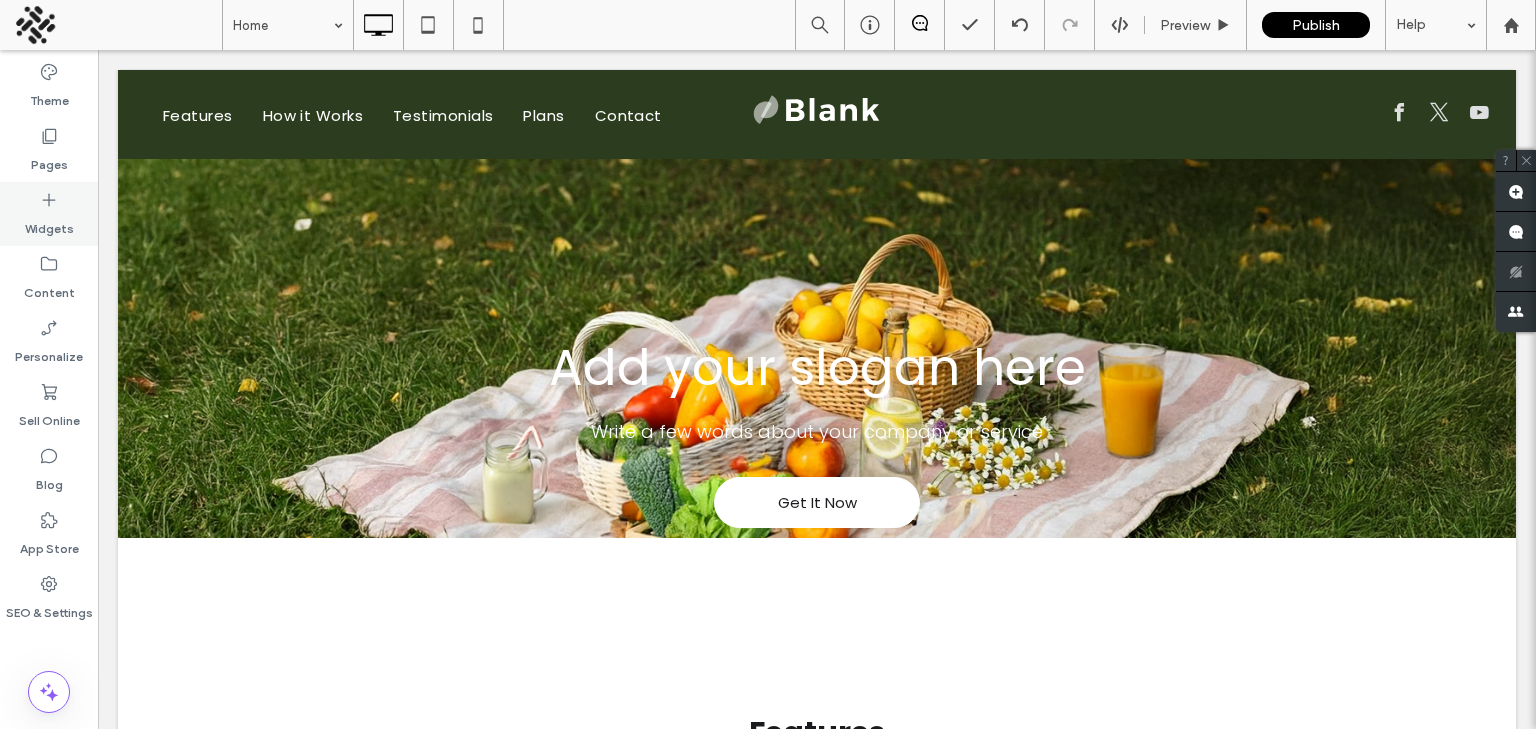 click on "Widgets" at bounding box center (49, 224) 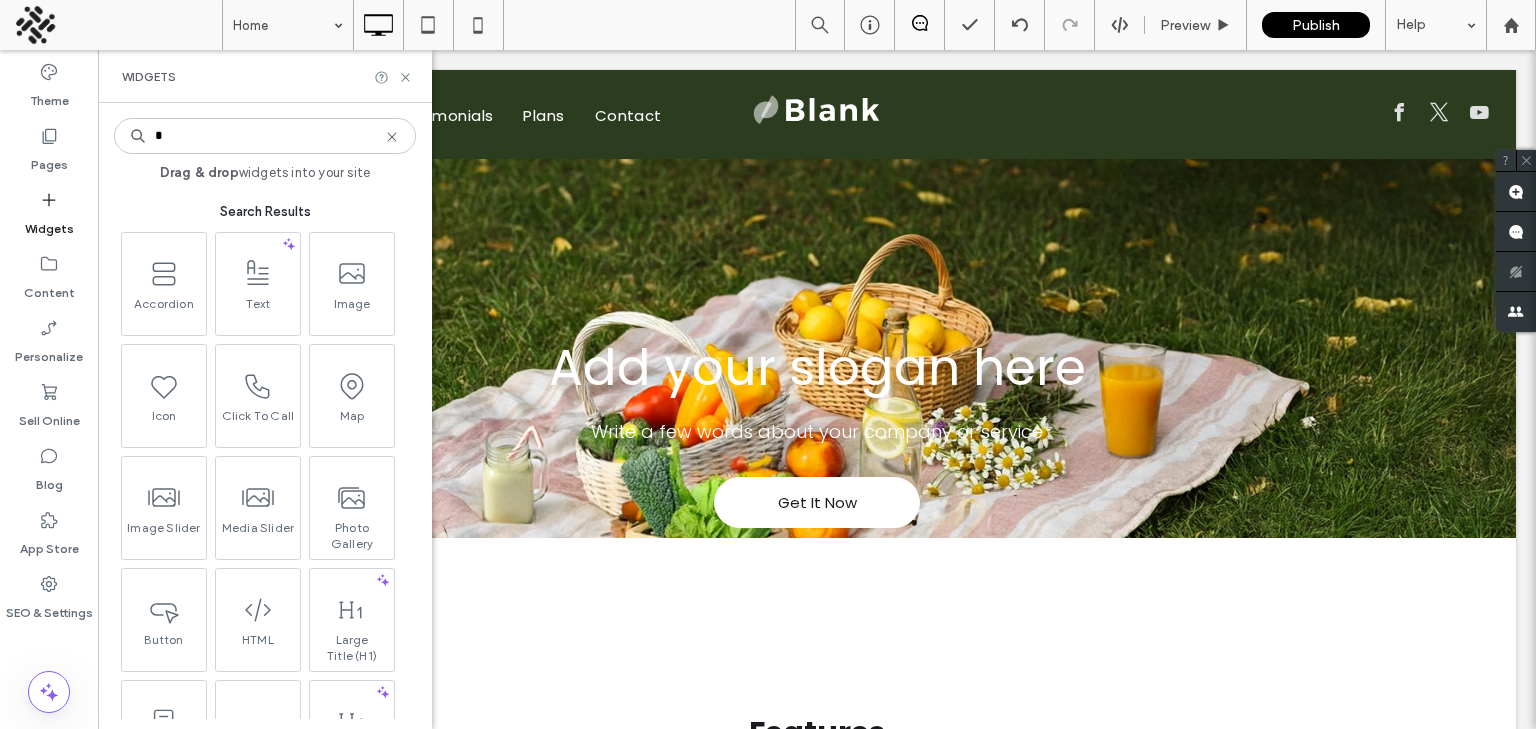 type on "*" 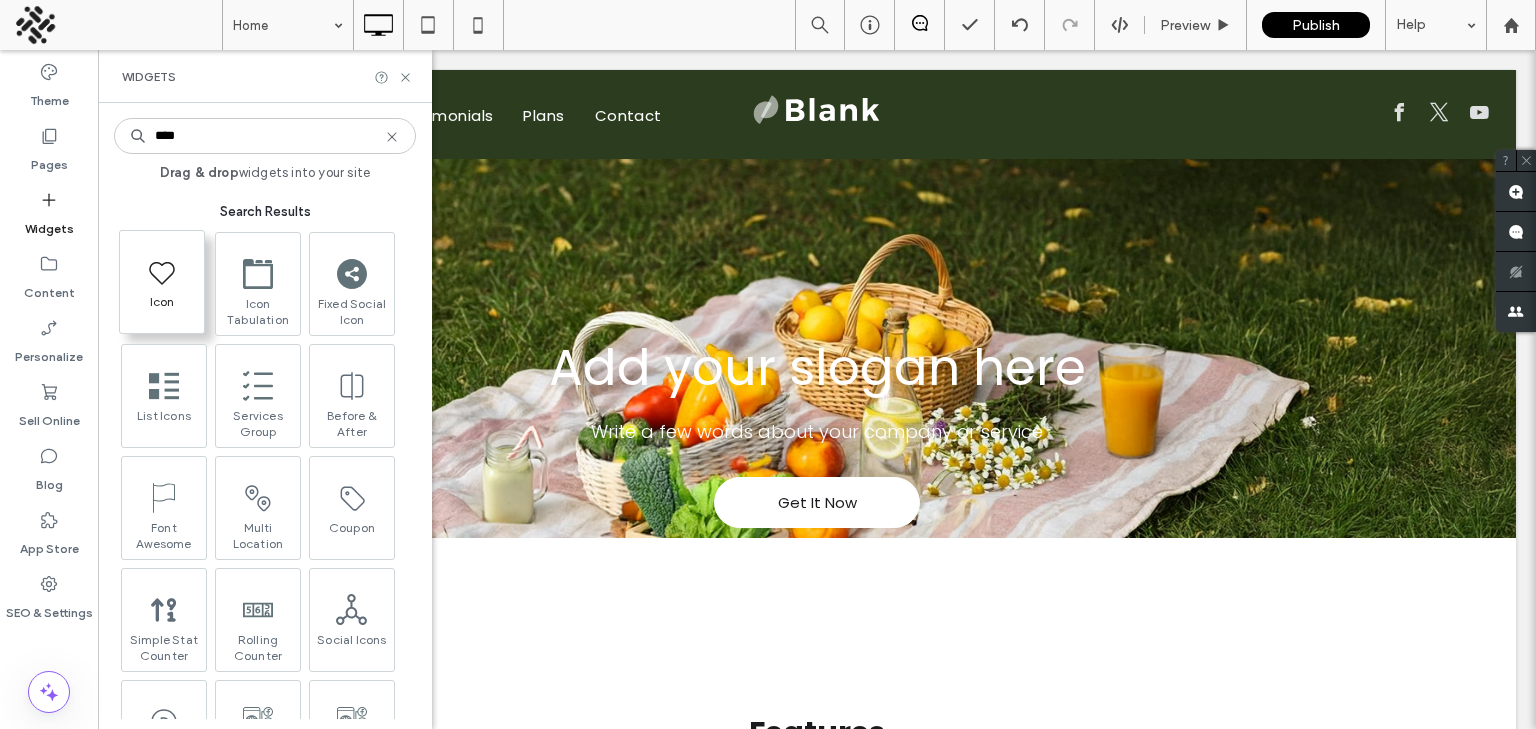 type on "****" 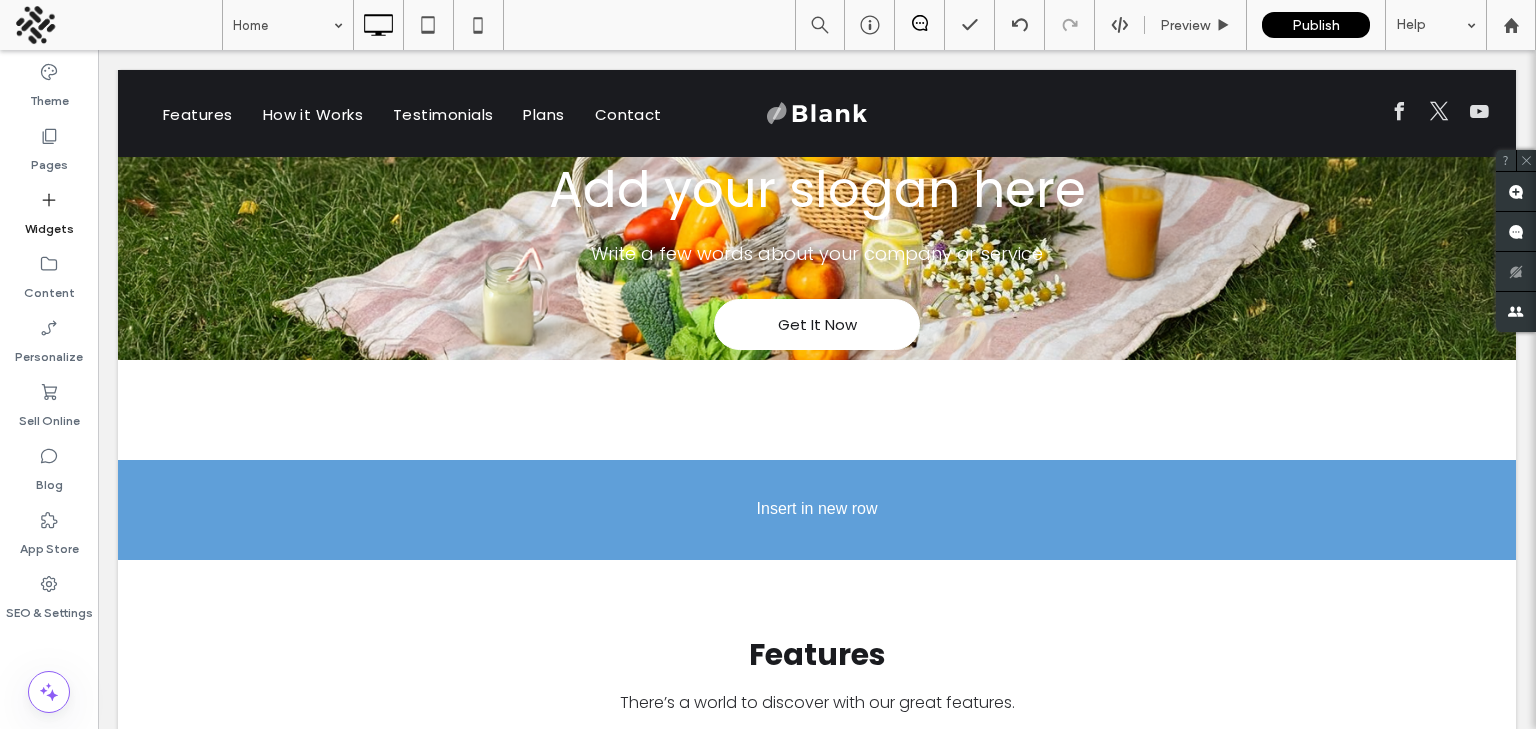 scroll, scrollTop: 261, scrollLeft: 0, axis: vertical 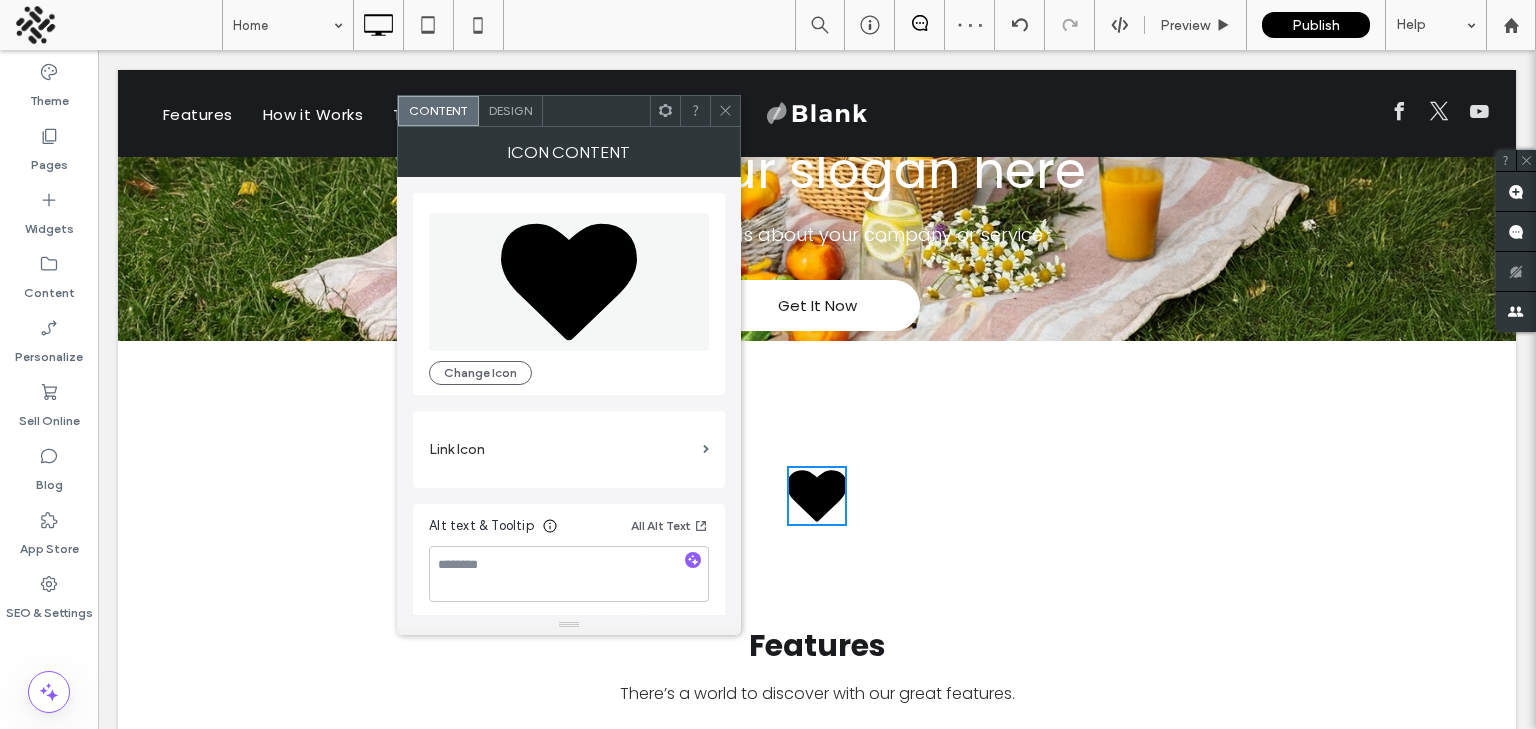 click at bounding box center [725, 111] 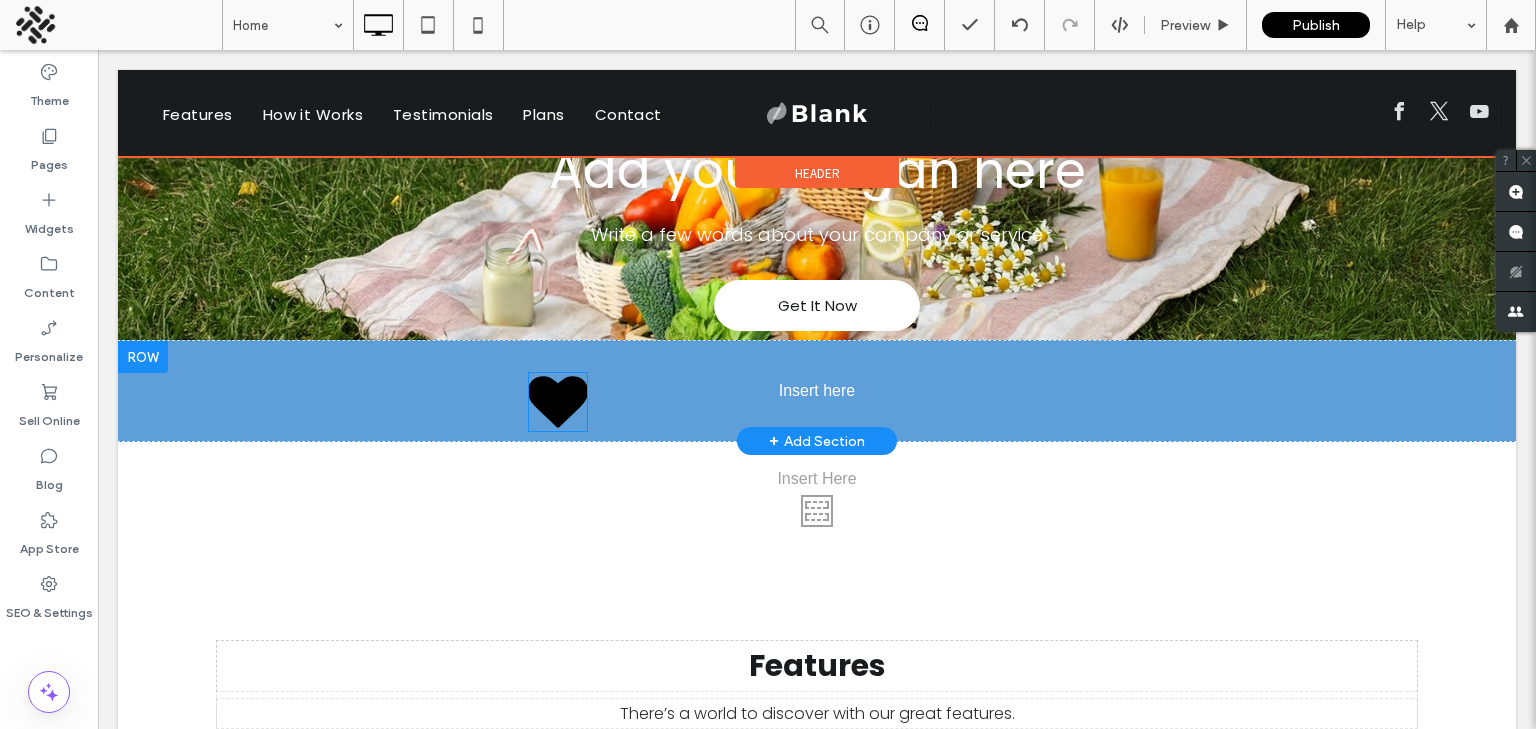 drag, startPoint x: 813, startPoint y: 492, endPoint x: 823, endPoint y: 397, distance: 95.524864 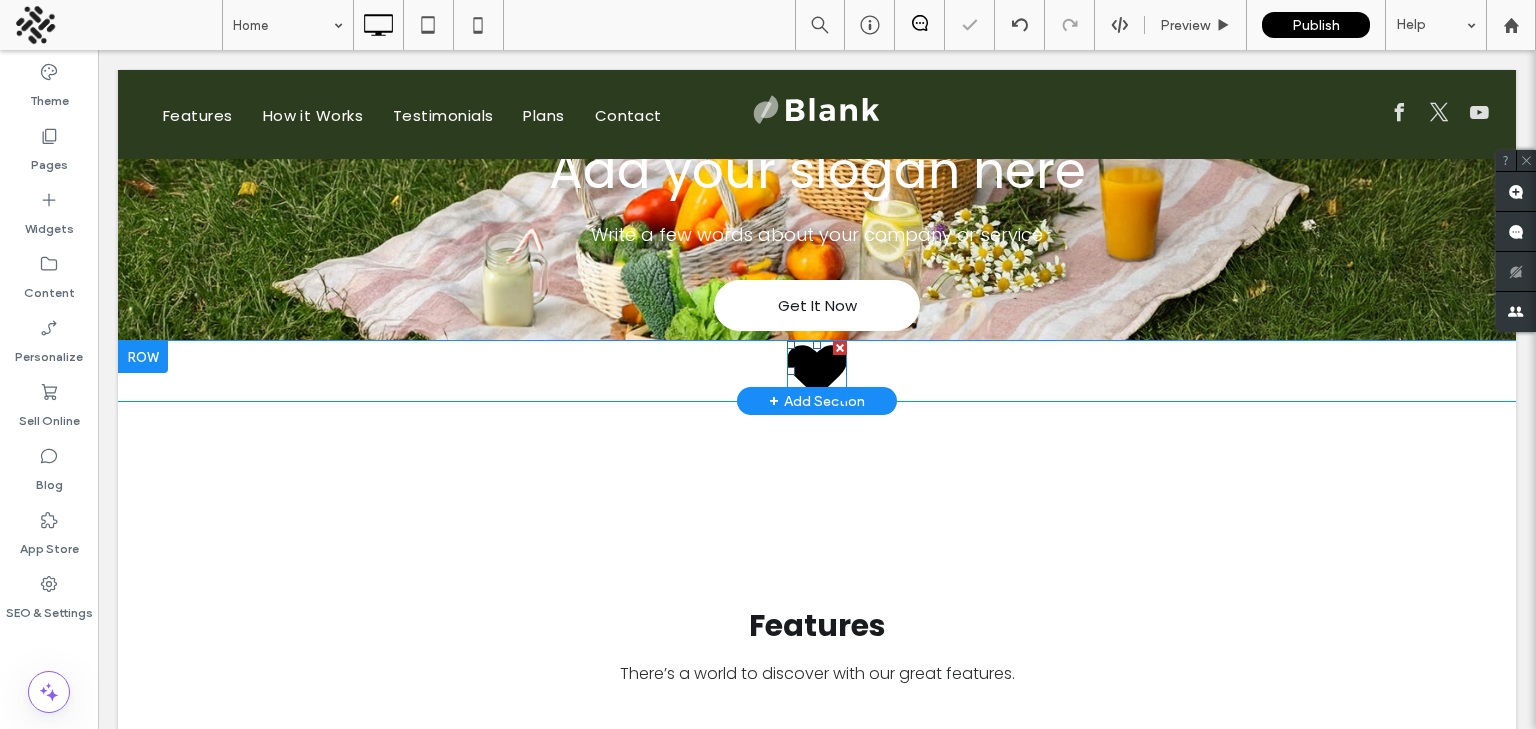 click 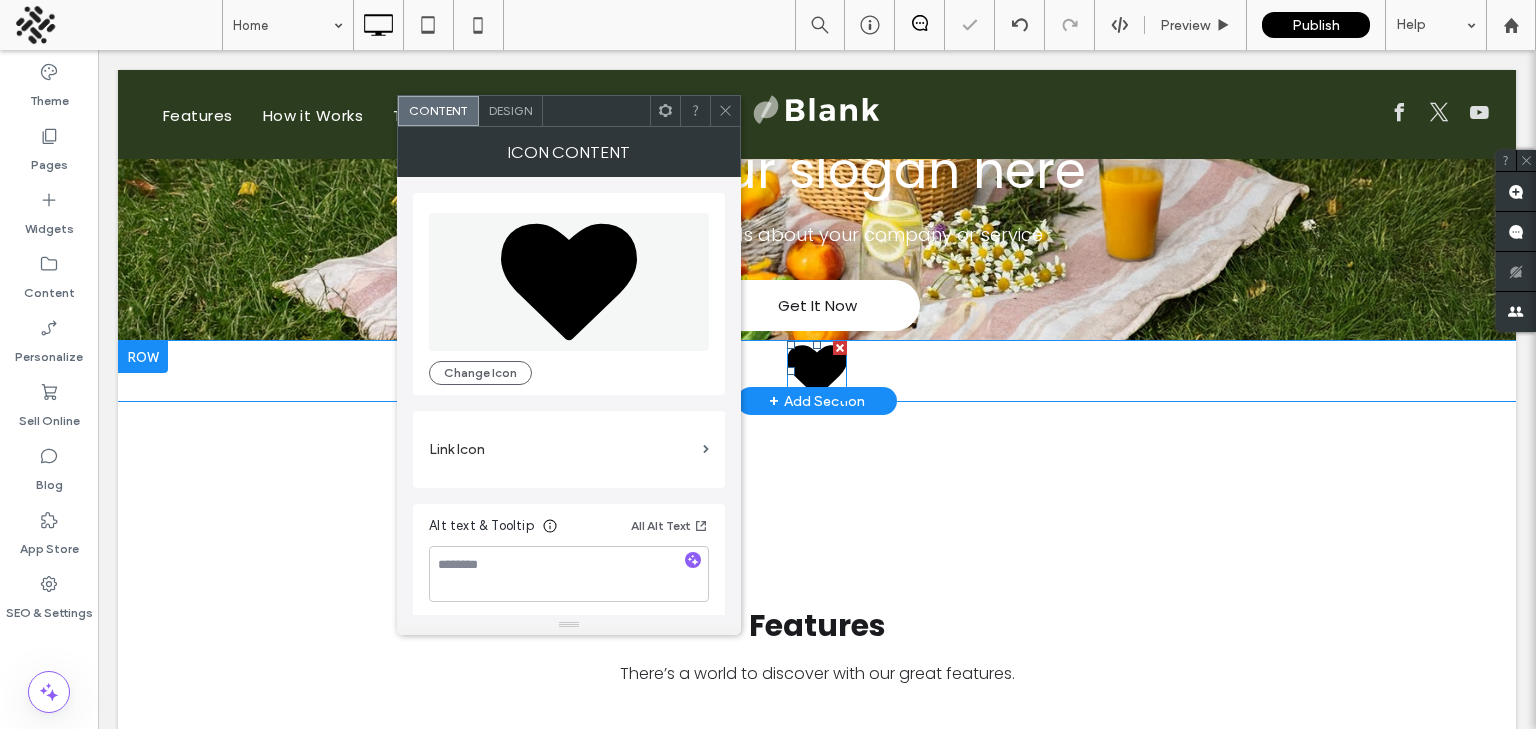 click 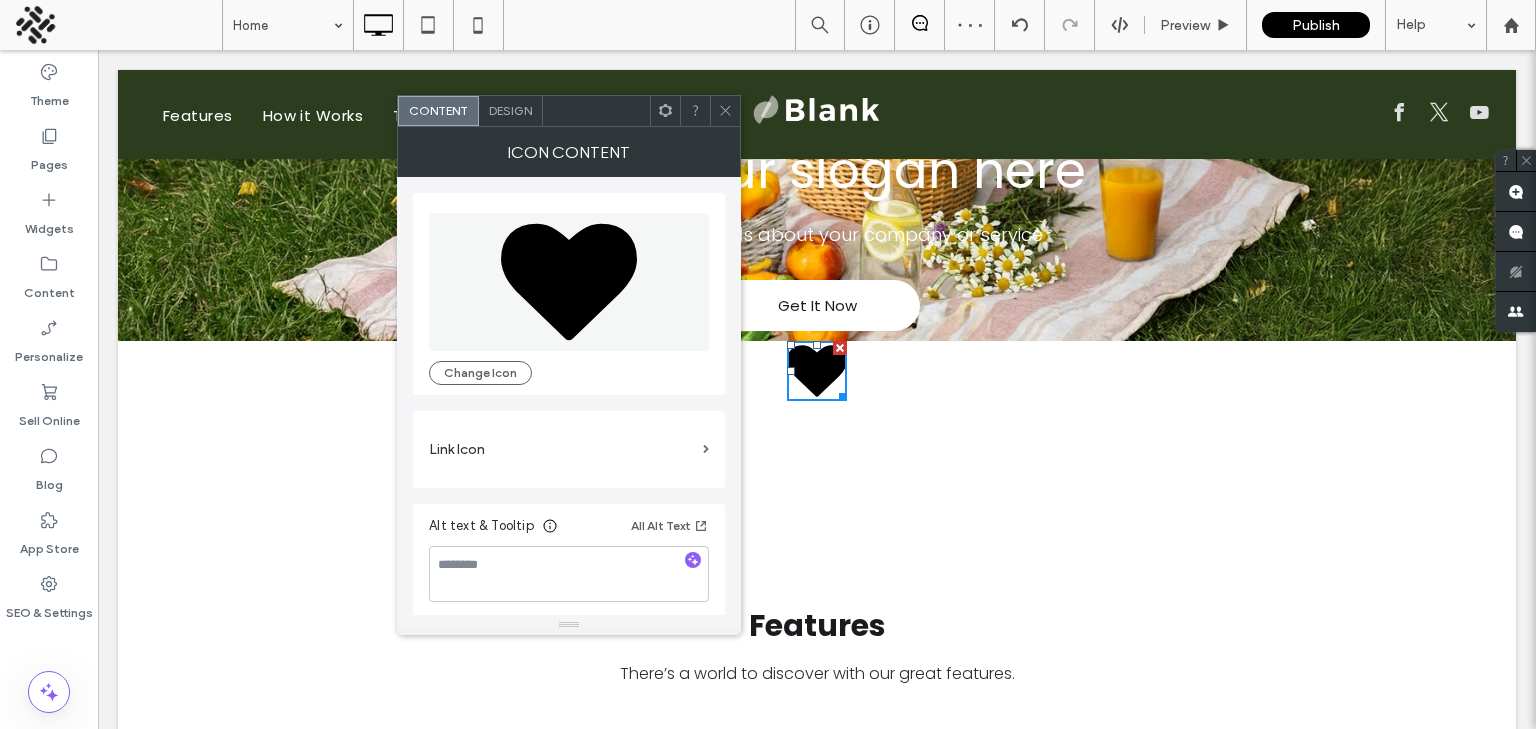 click 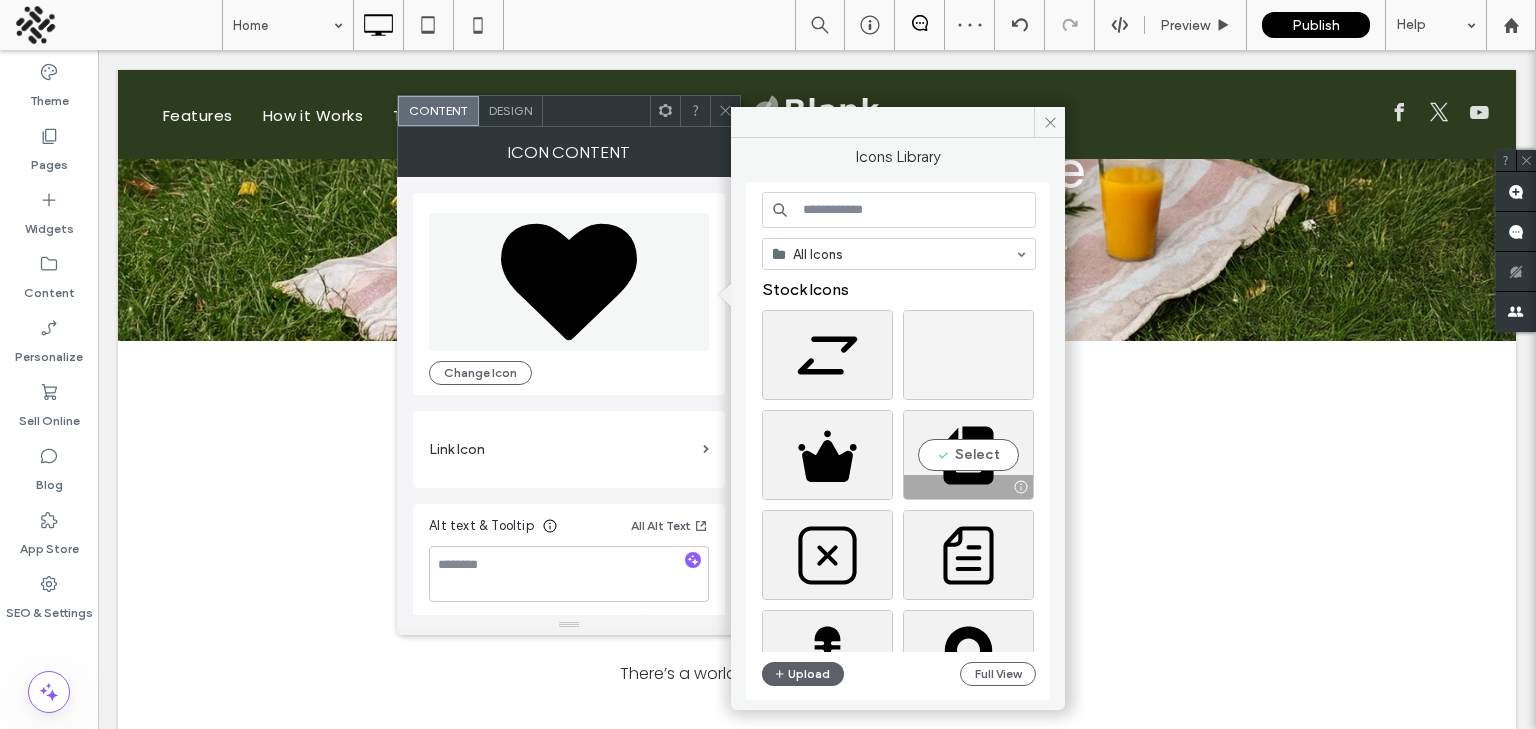 drag, startPoint x: 954, startPoint y: 425, endPoint x: 937, endPoint y: 352, distance: 74.953316 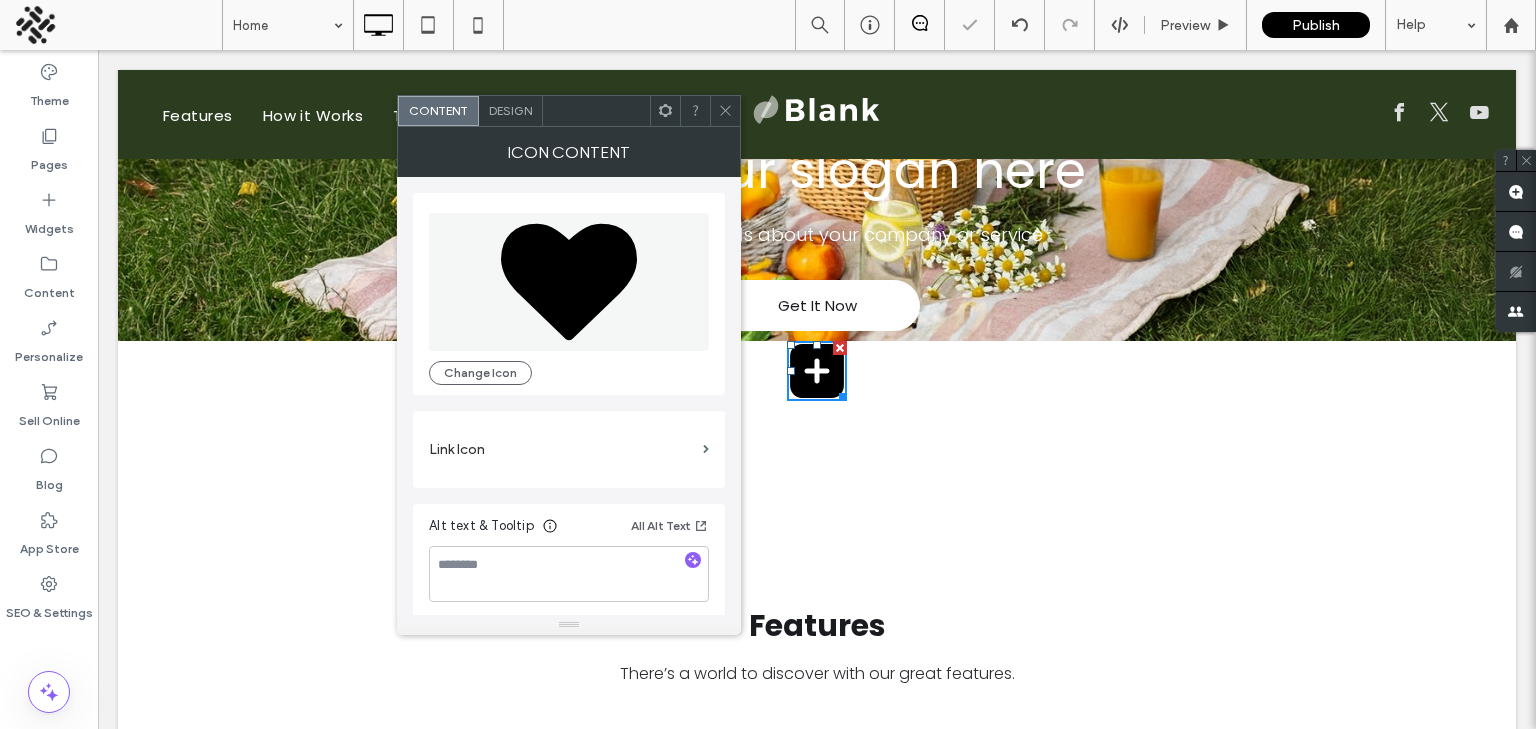 click on "Click To Paste     Click To Paste" at bounding box center [817, 371] 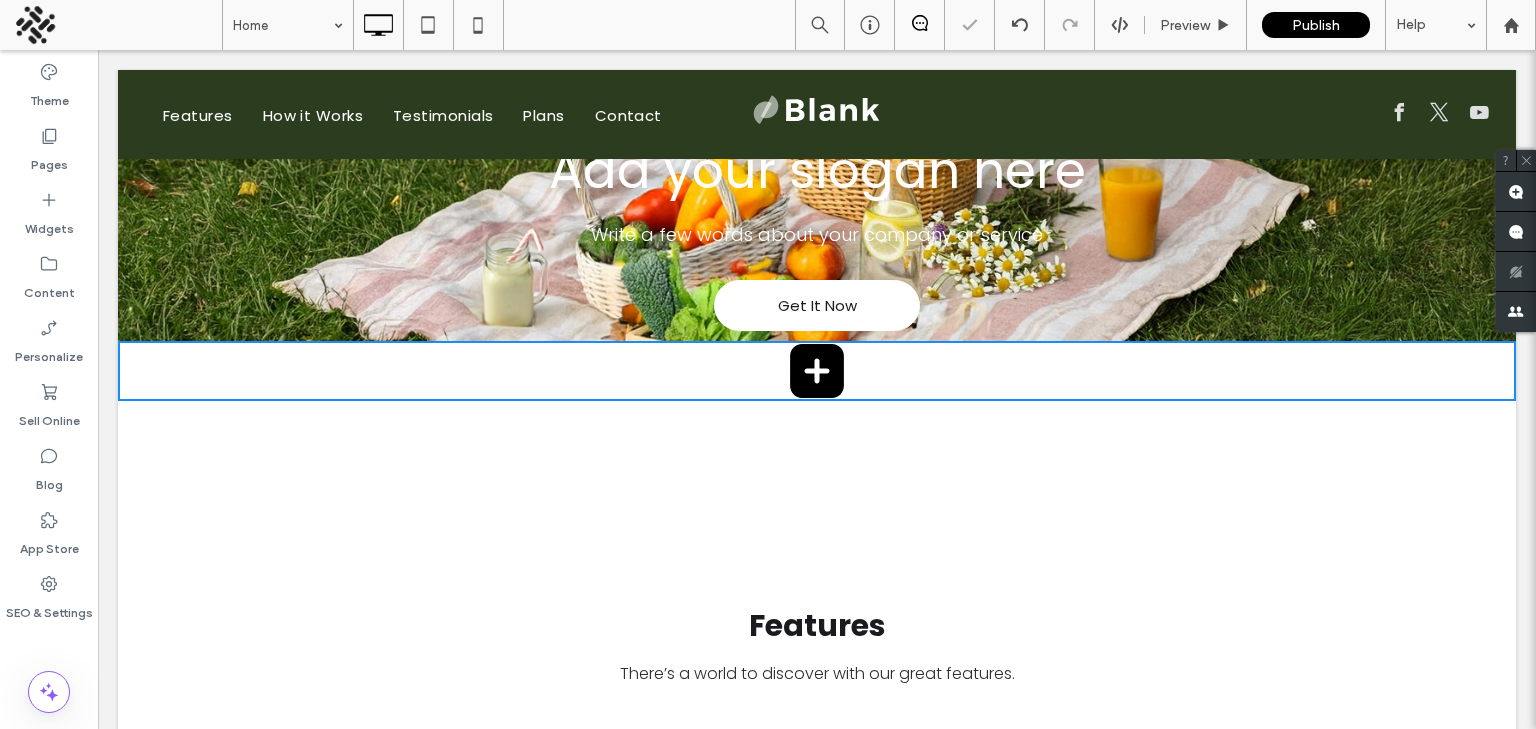 click 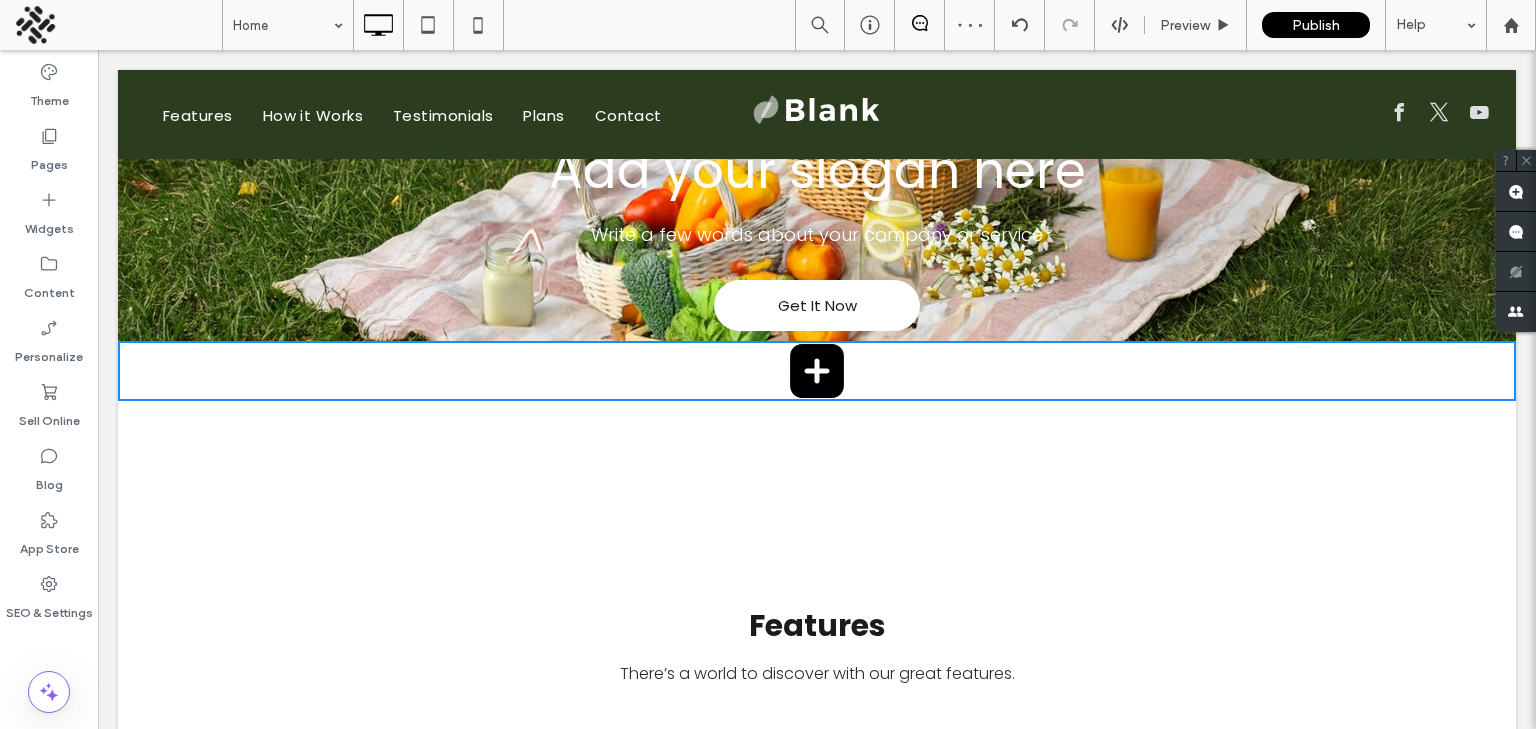 click on "Features" at bounding box center (817, 626) 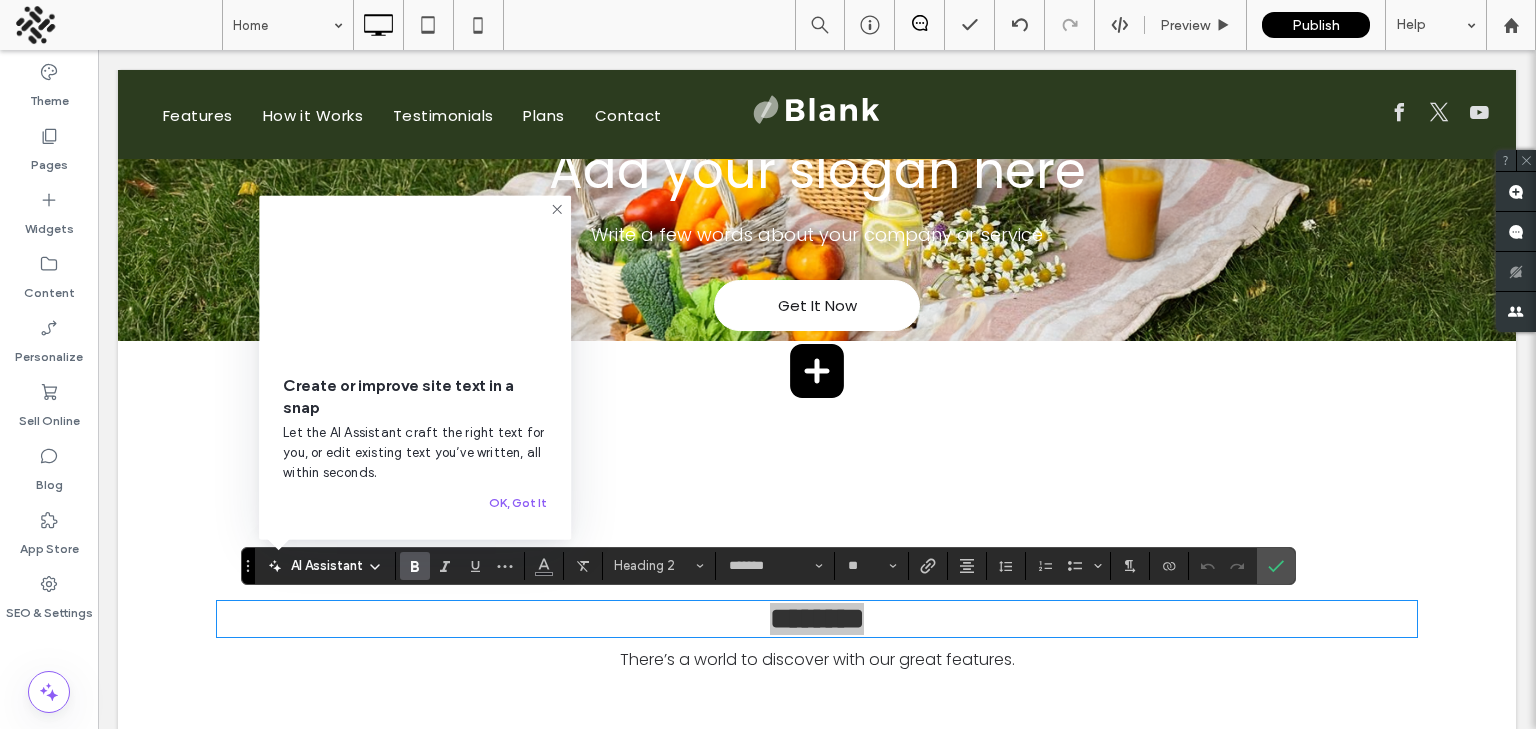 click 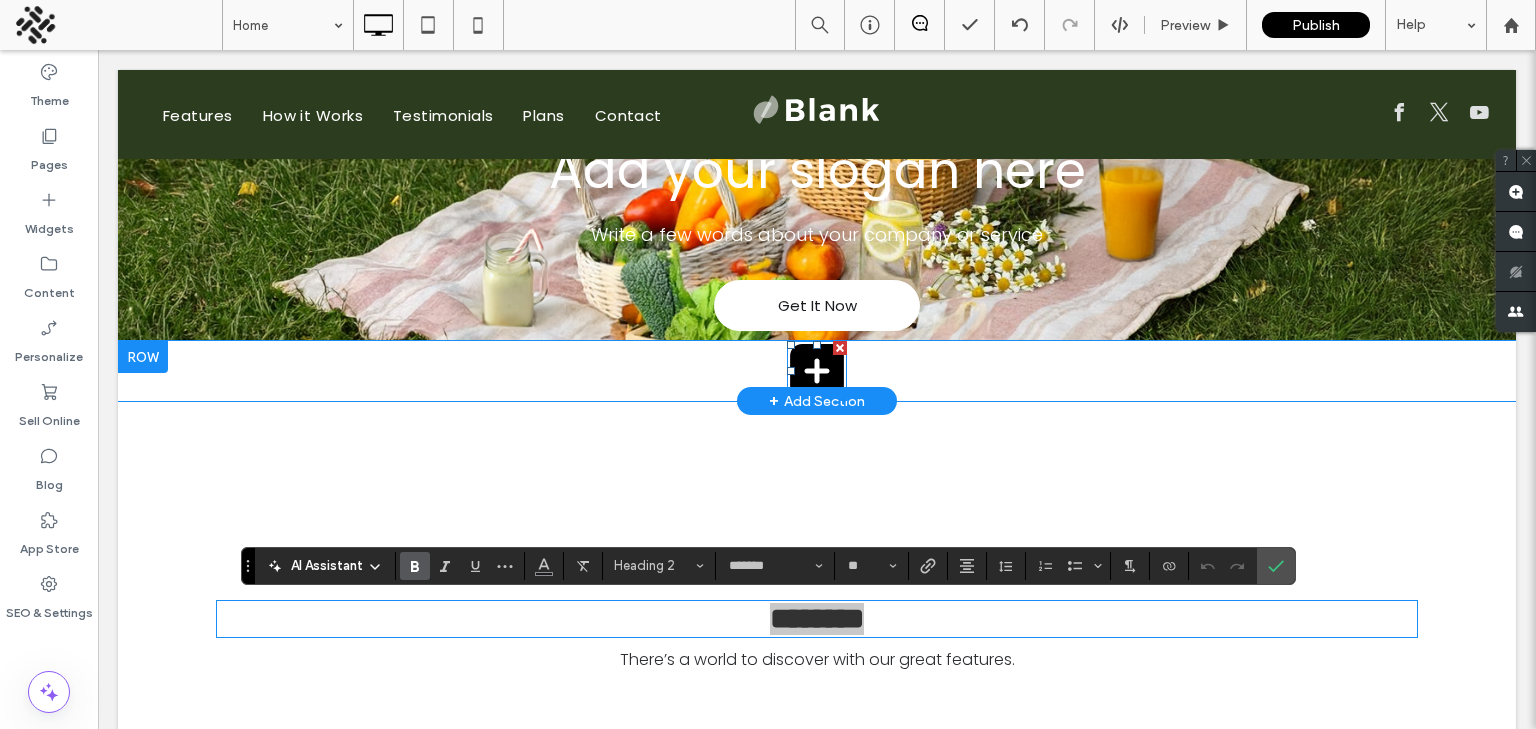 click 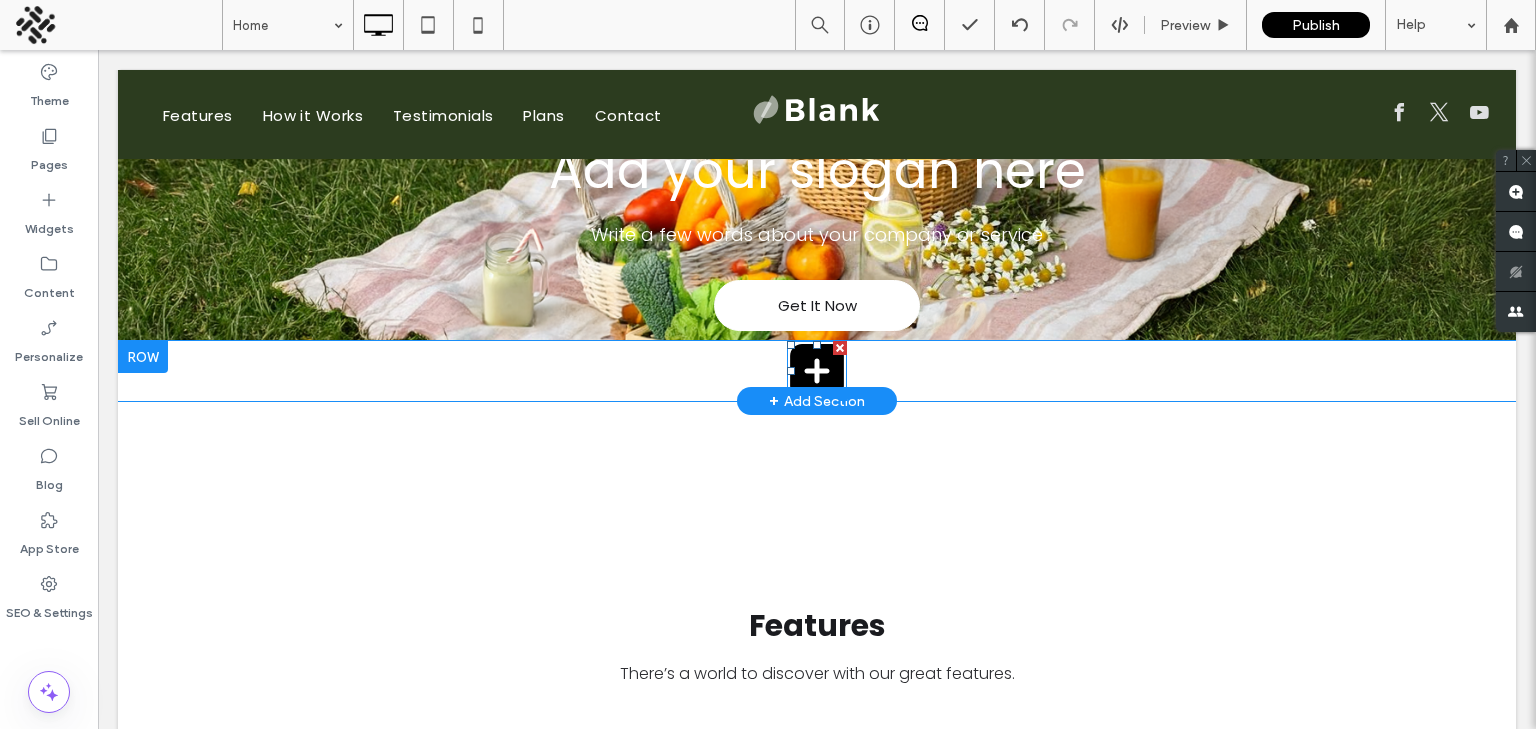 click 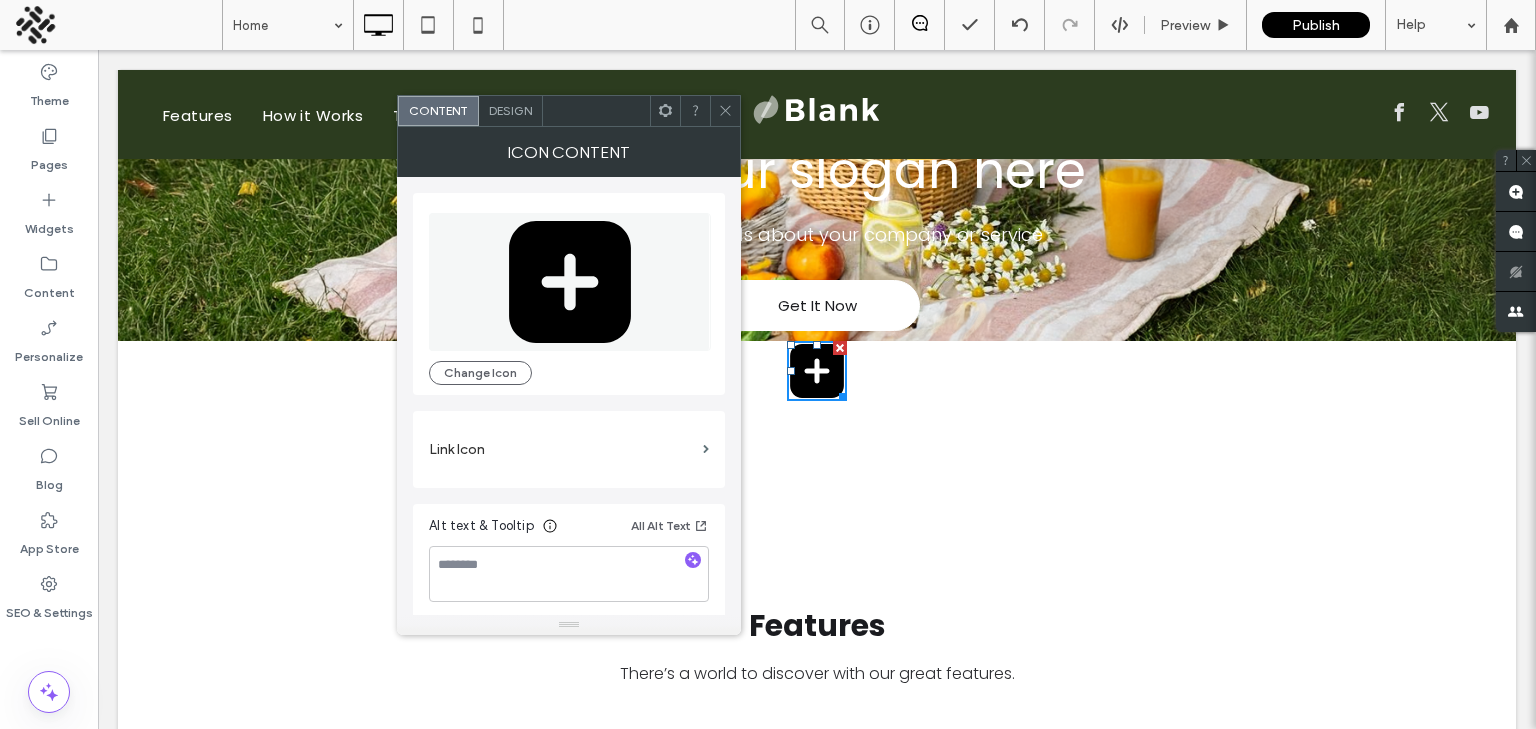 click on "Design" at bounding box center [511, 111] 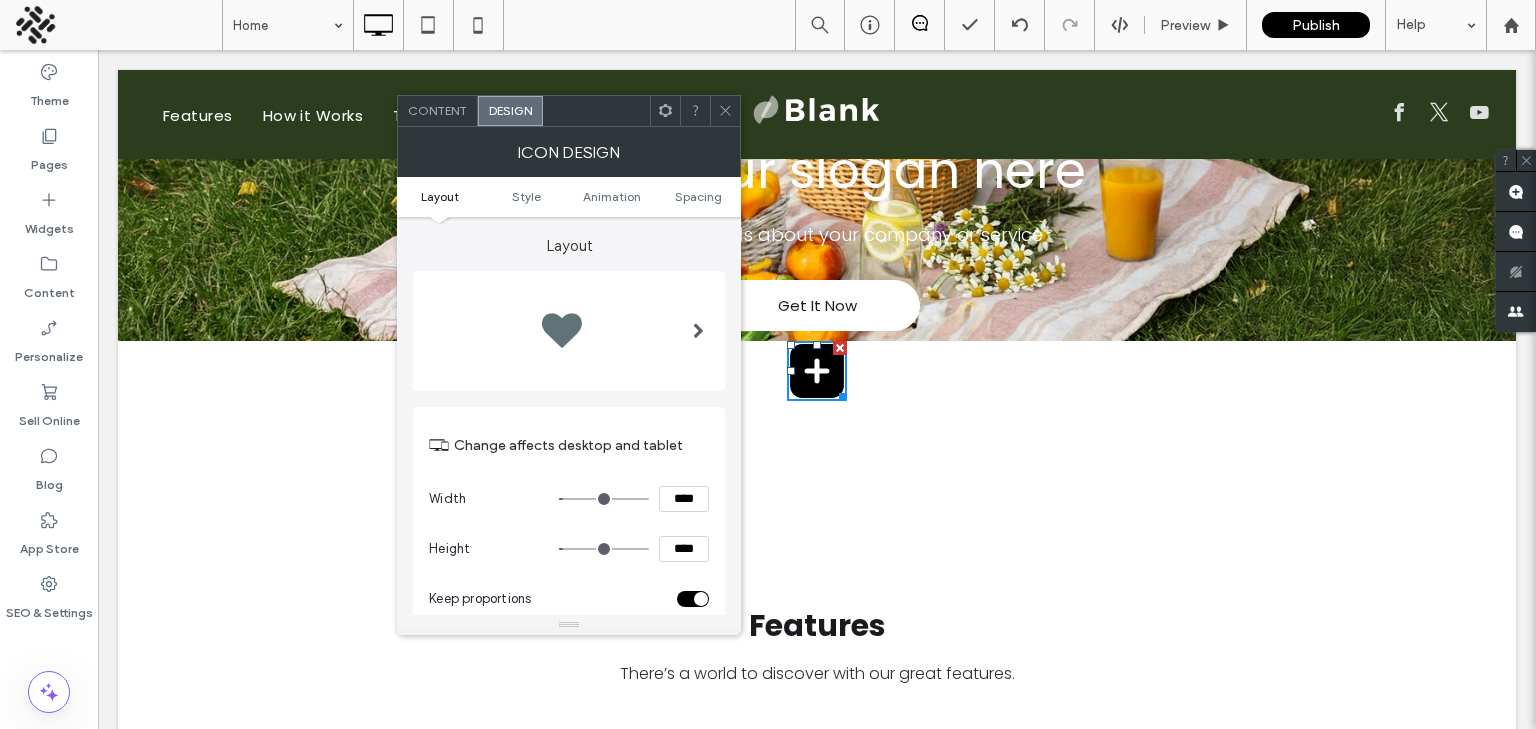 type on "***" 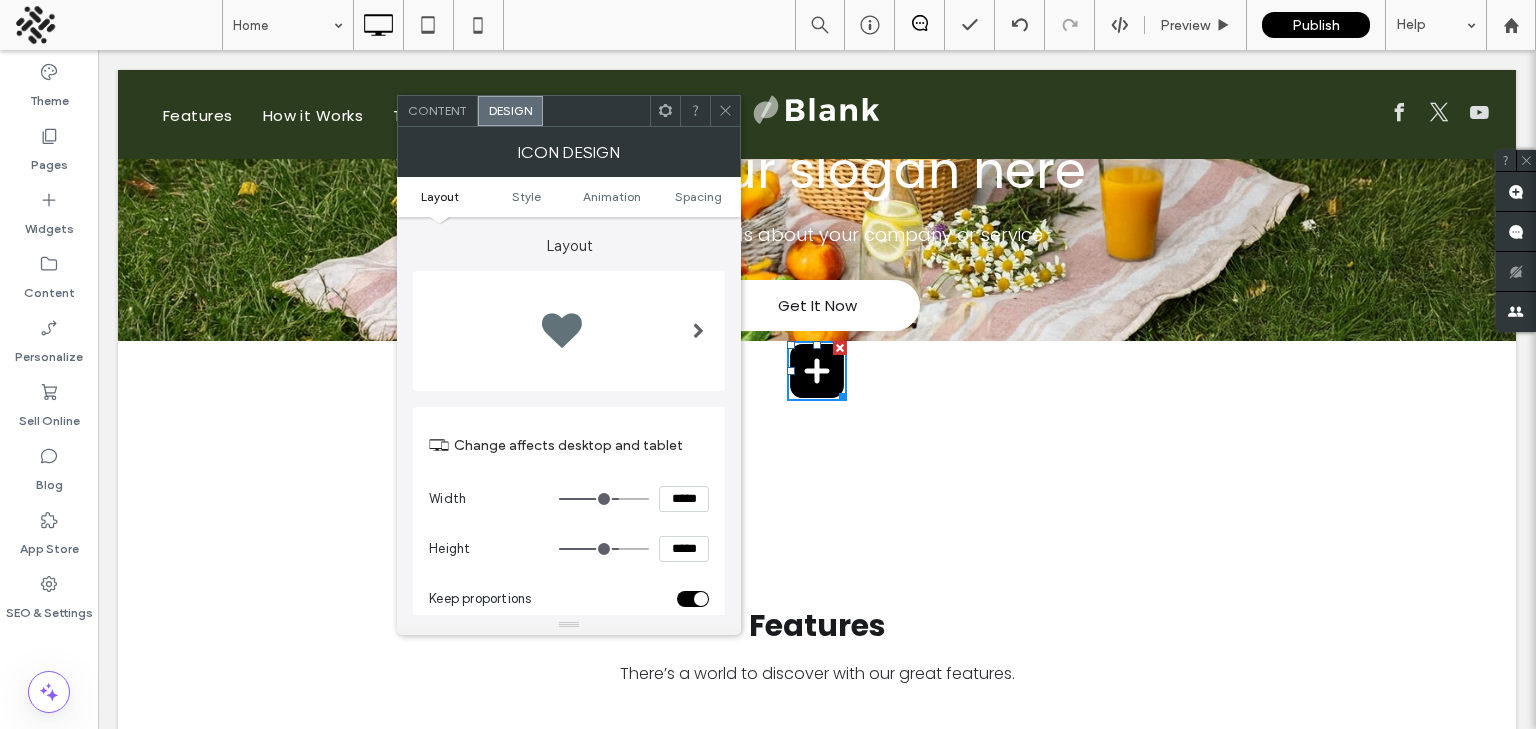 type on "****" 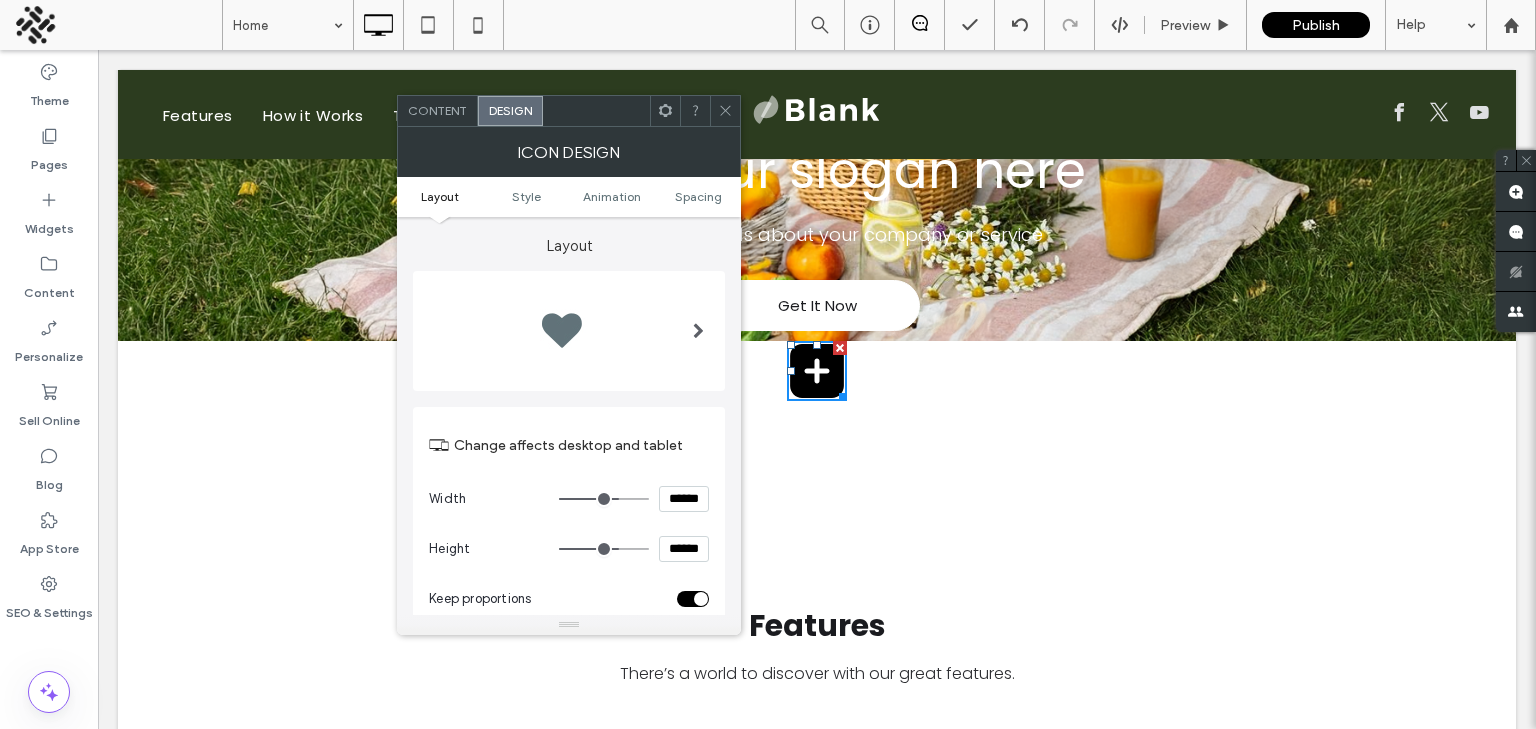 type on "****" 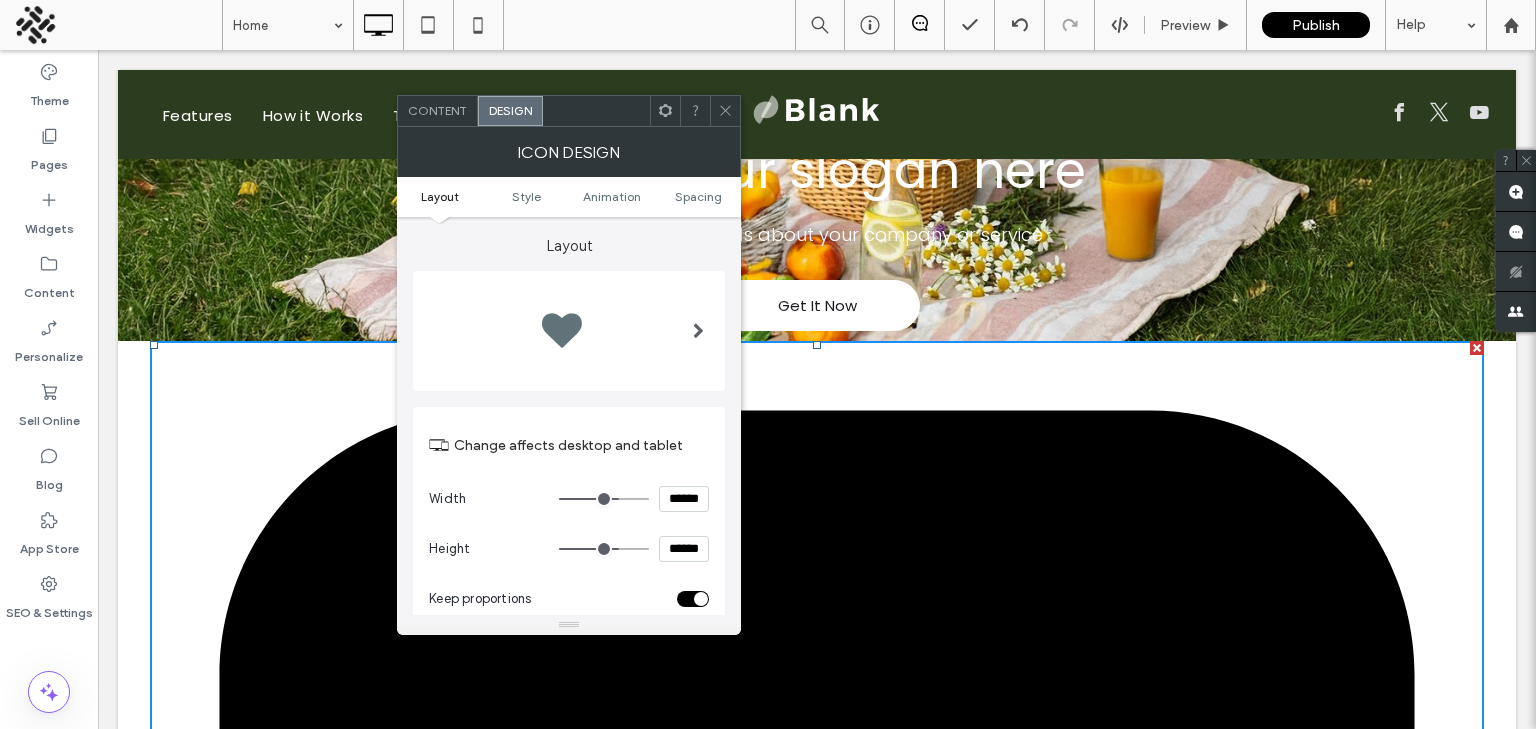 type on "****" 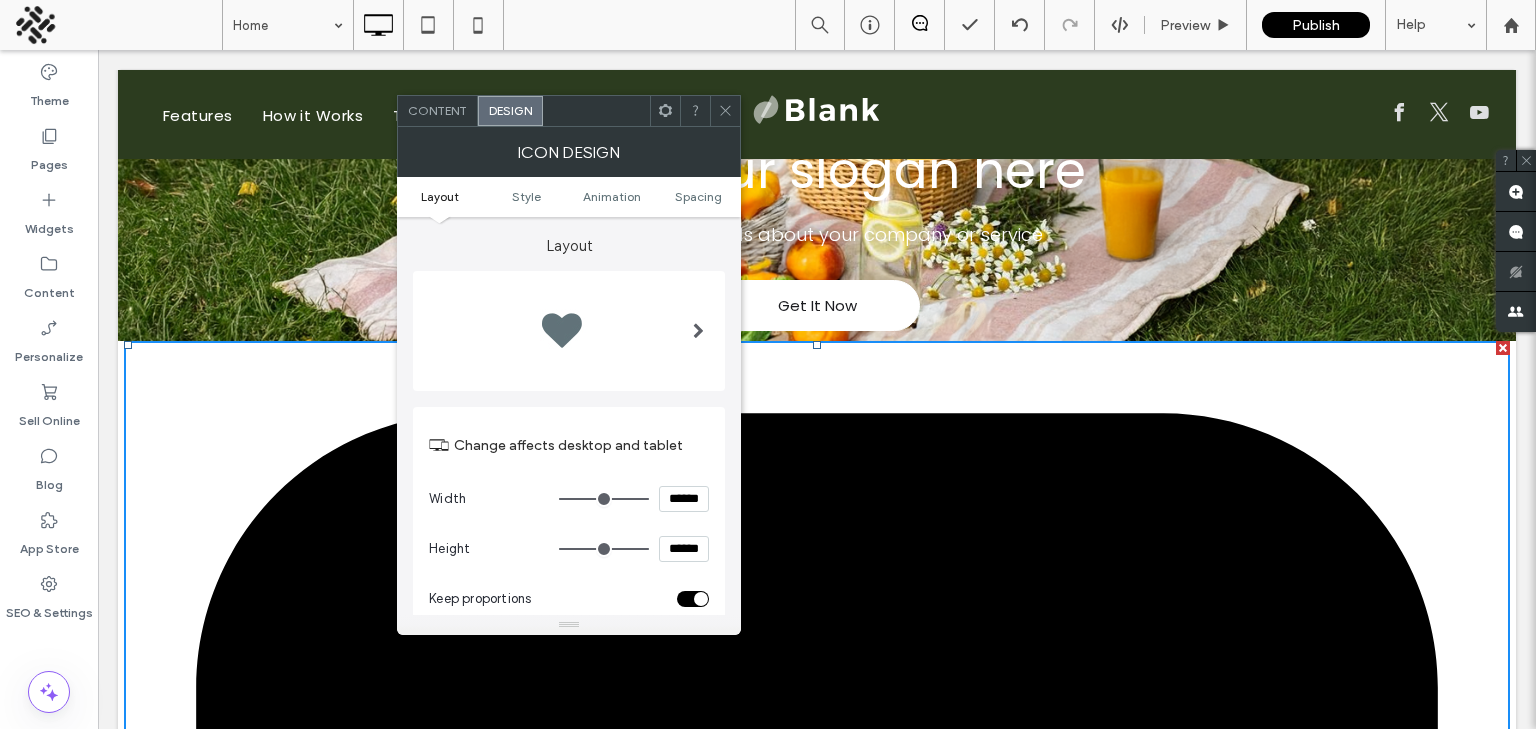 drag, startPoint x: 565, startPoint y: 497, endPoint x: 713, endPoint y: 500, distance: 148.0304 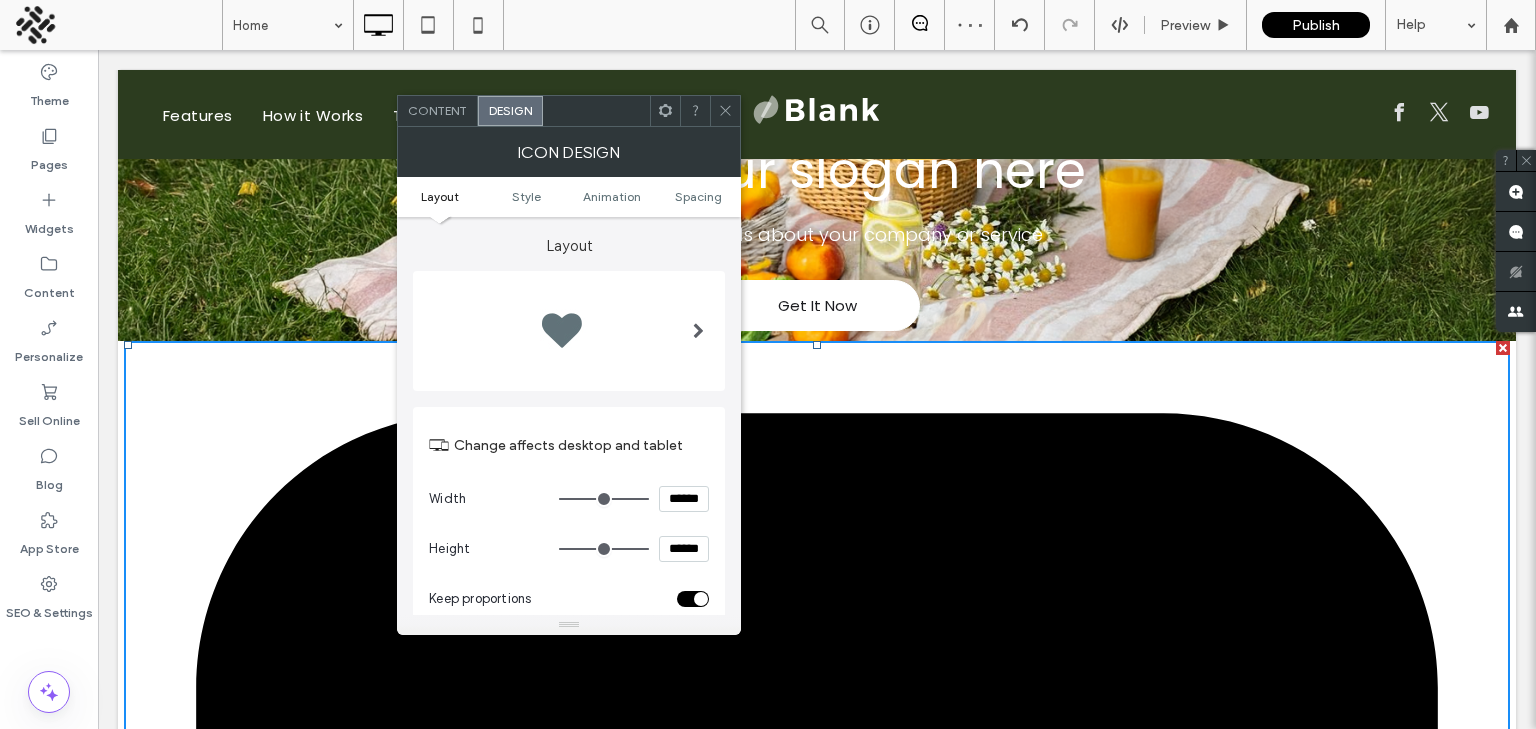 click at bounding box center (725, 111) 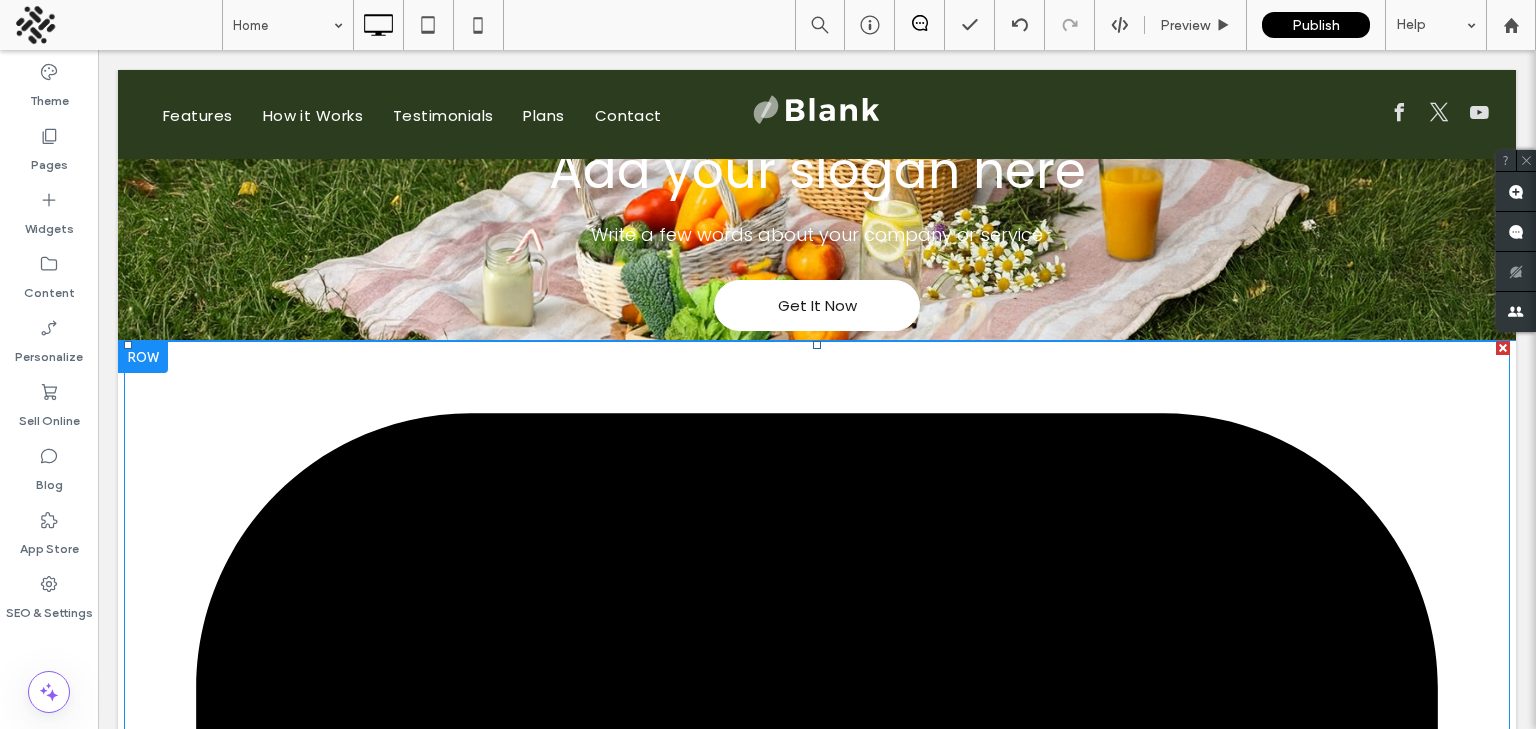 click at bounding box center [1503, 348] 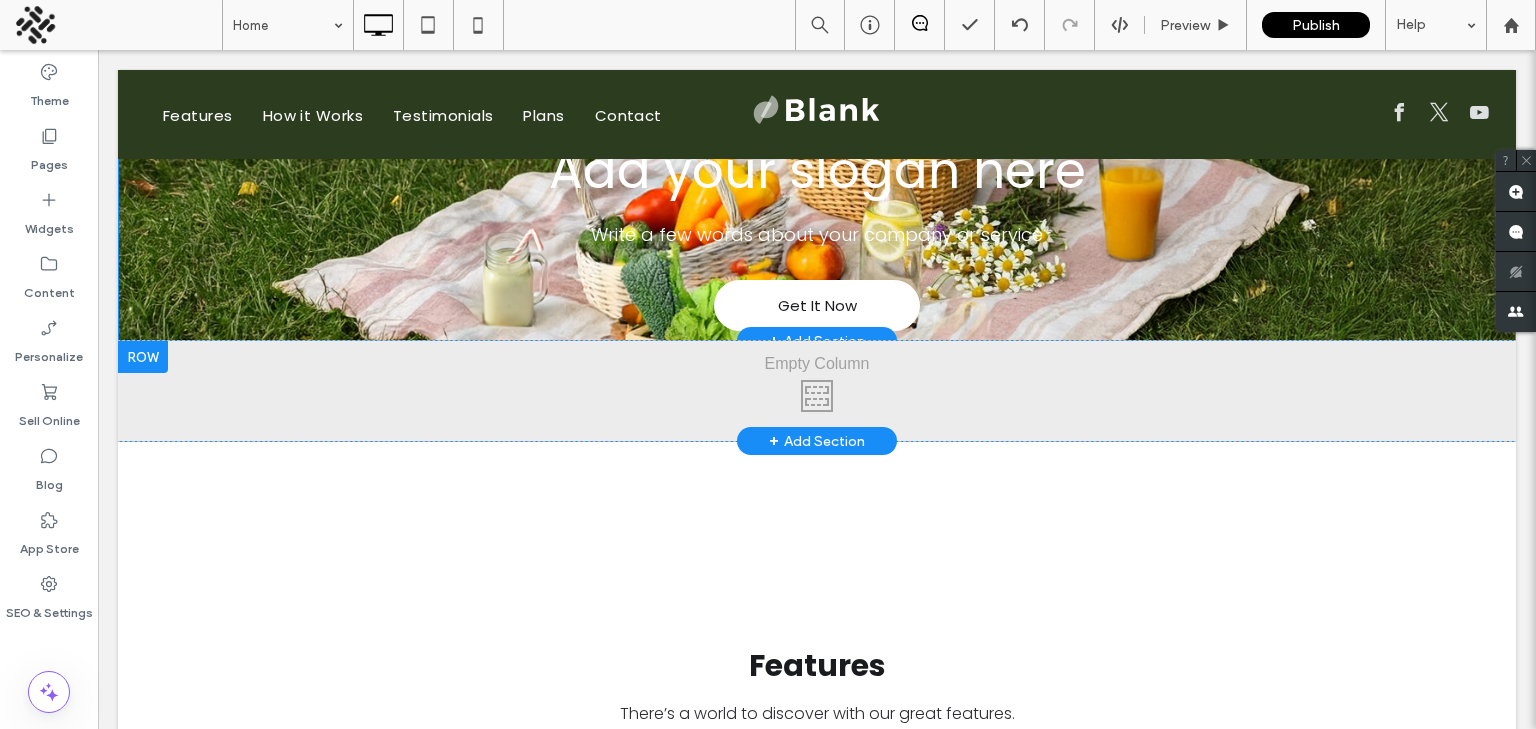 scroll, scrollTop: 0, scrollLeft: 0, axis: both 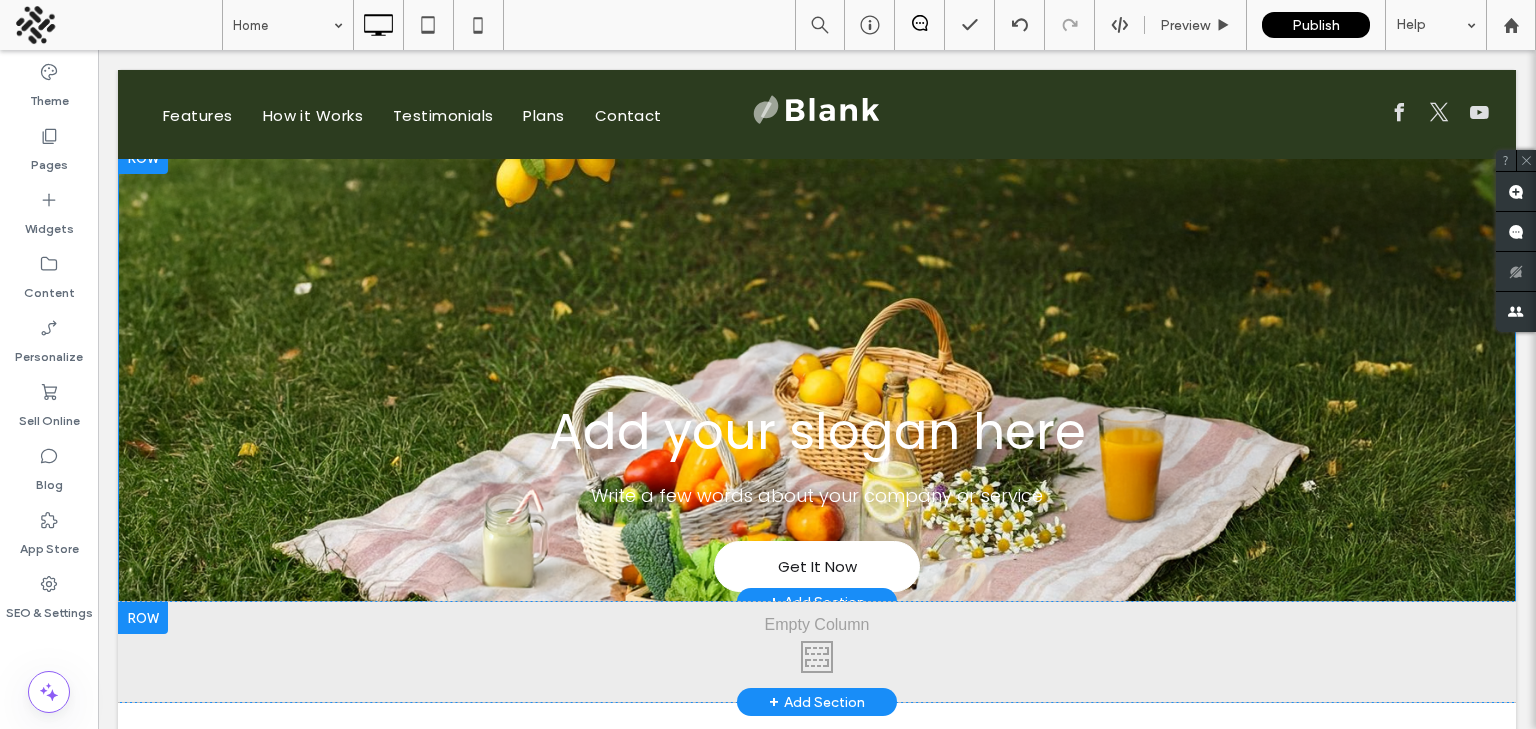 click on "Add your slogan here
Write a few words about your company or service
Get It Now
Click To Paste
Row + Add Section" at bounding box center (817, 372) 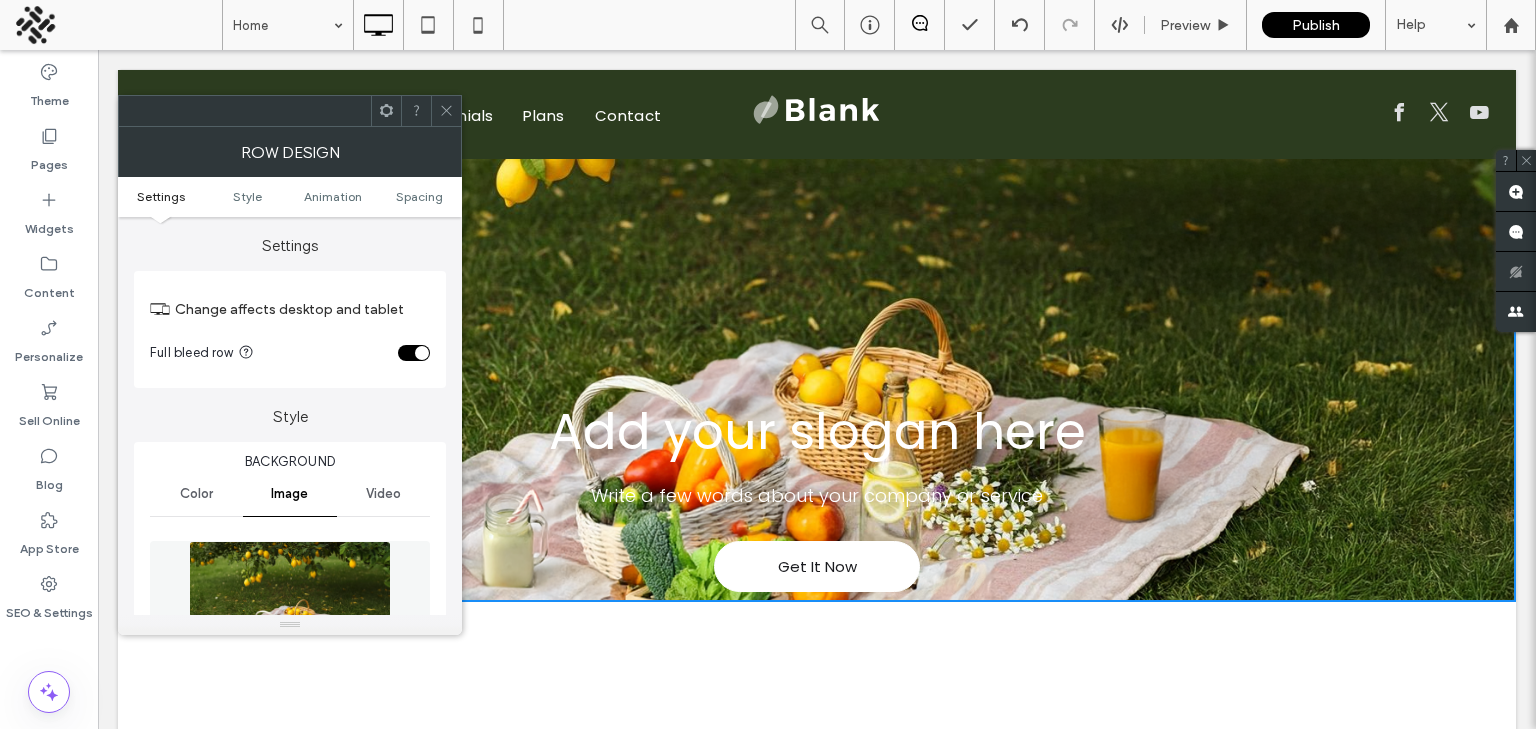 click 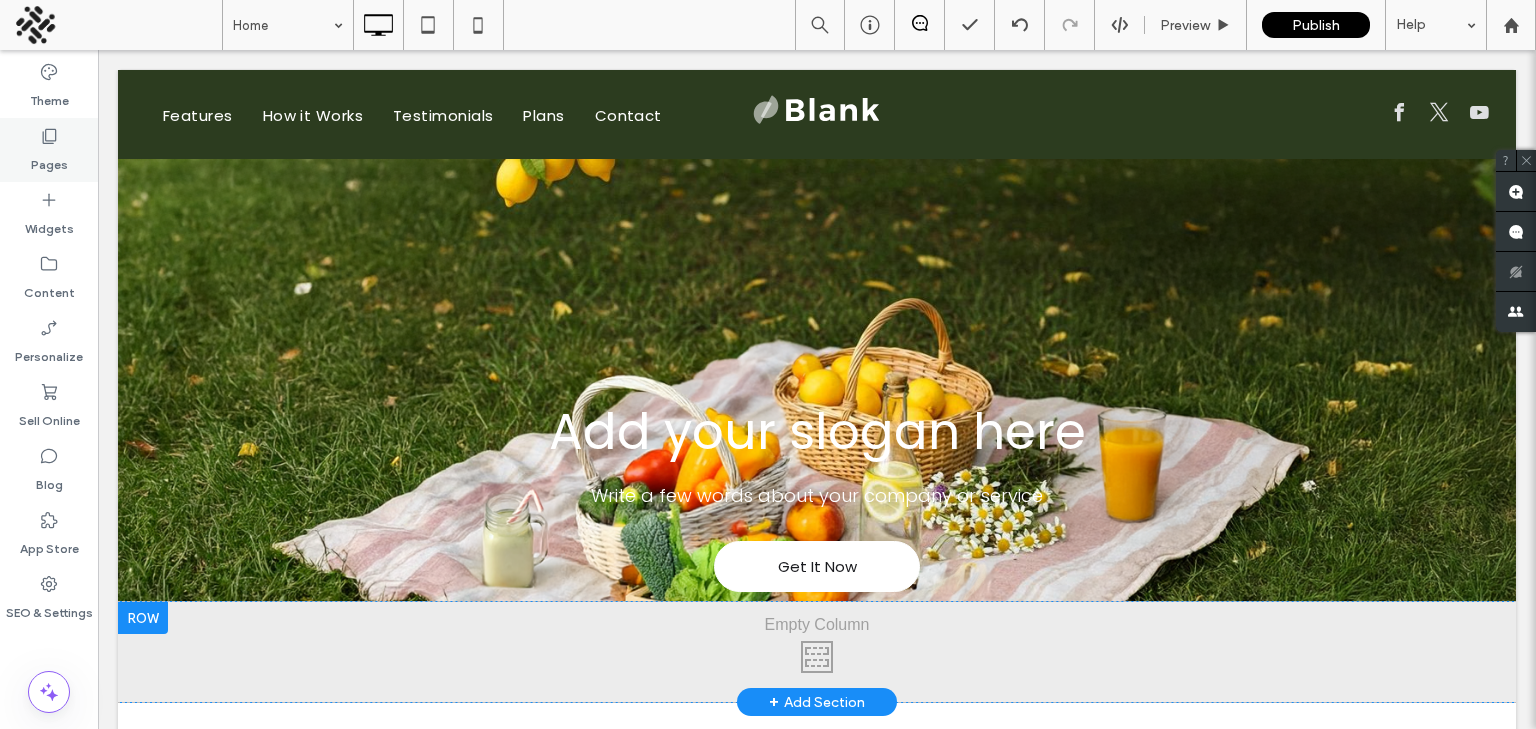 click on "Pages" at bounding box center (49, 150) 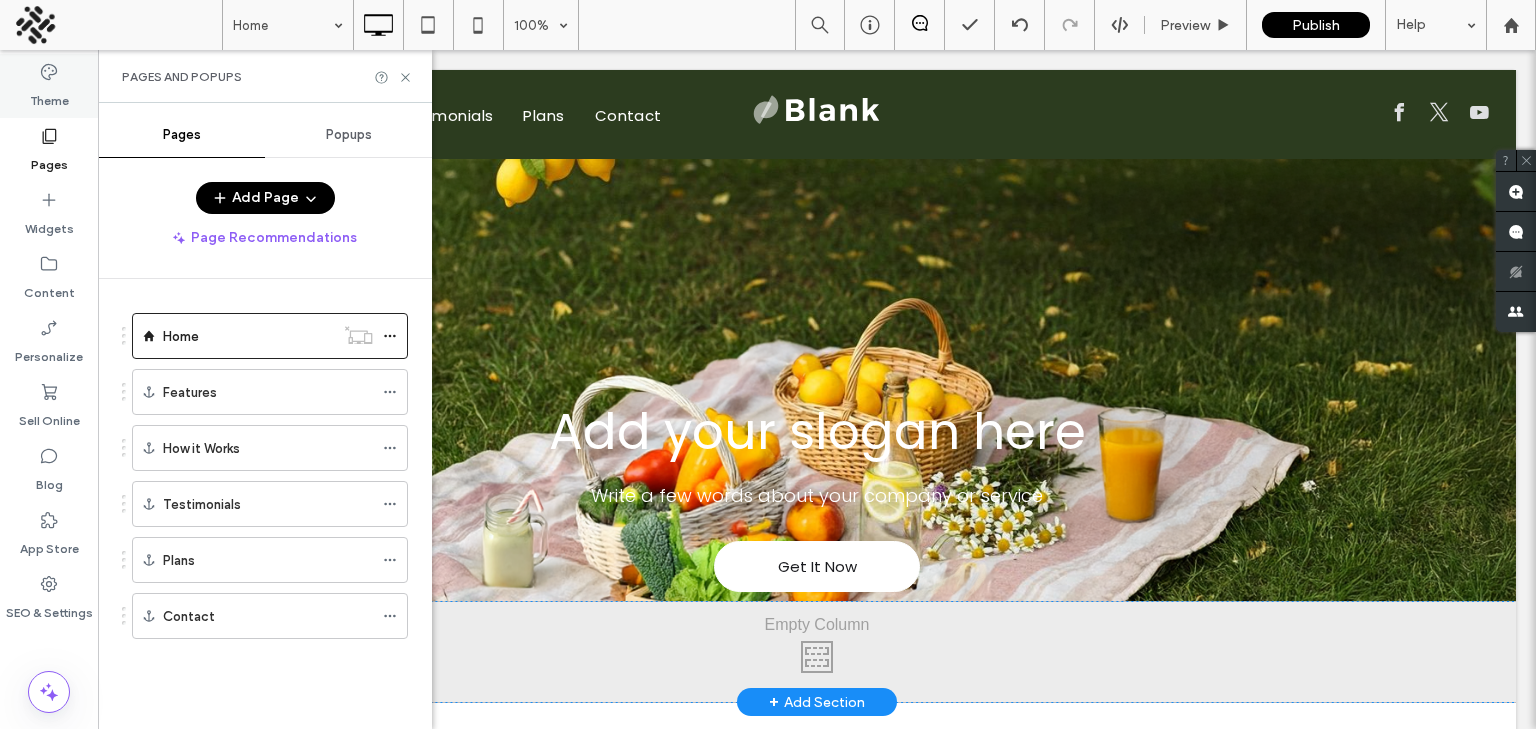 click on "Theme" at bounding box center (49, 96) 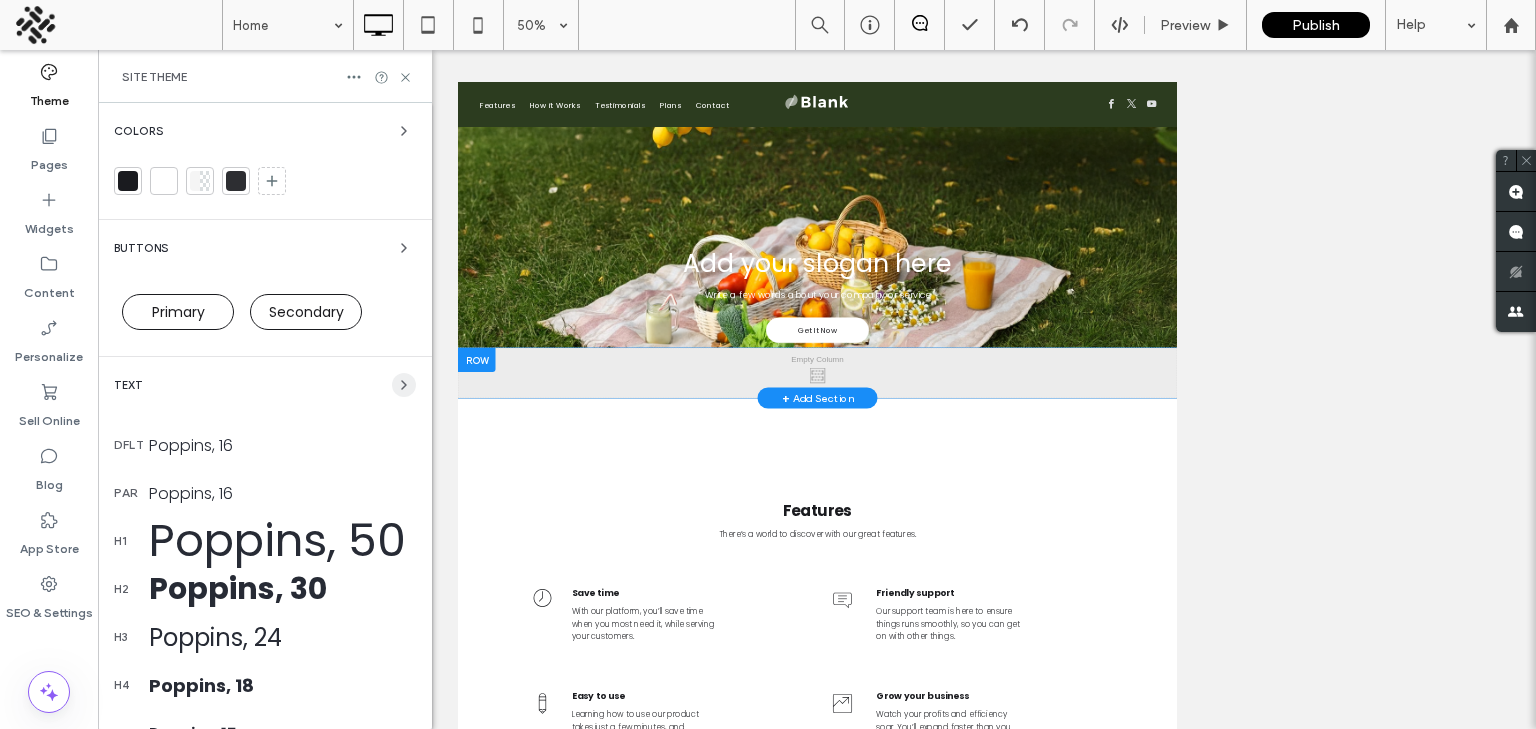 click 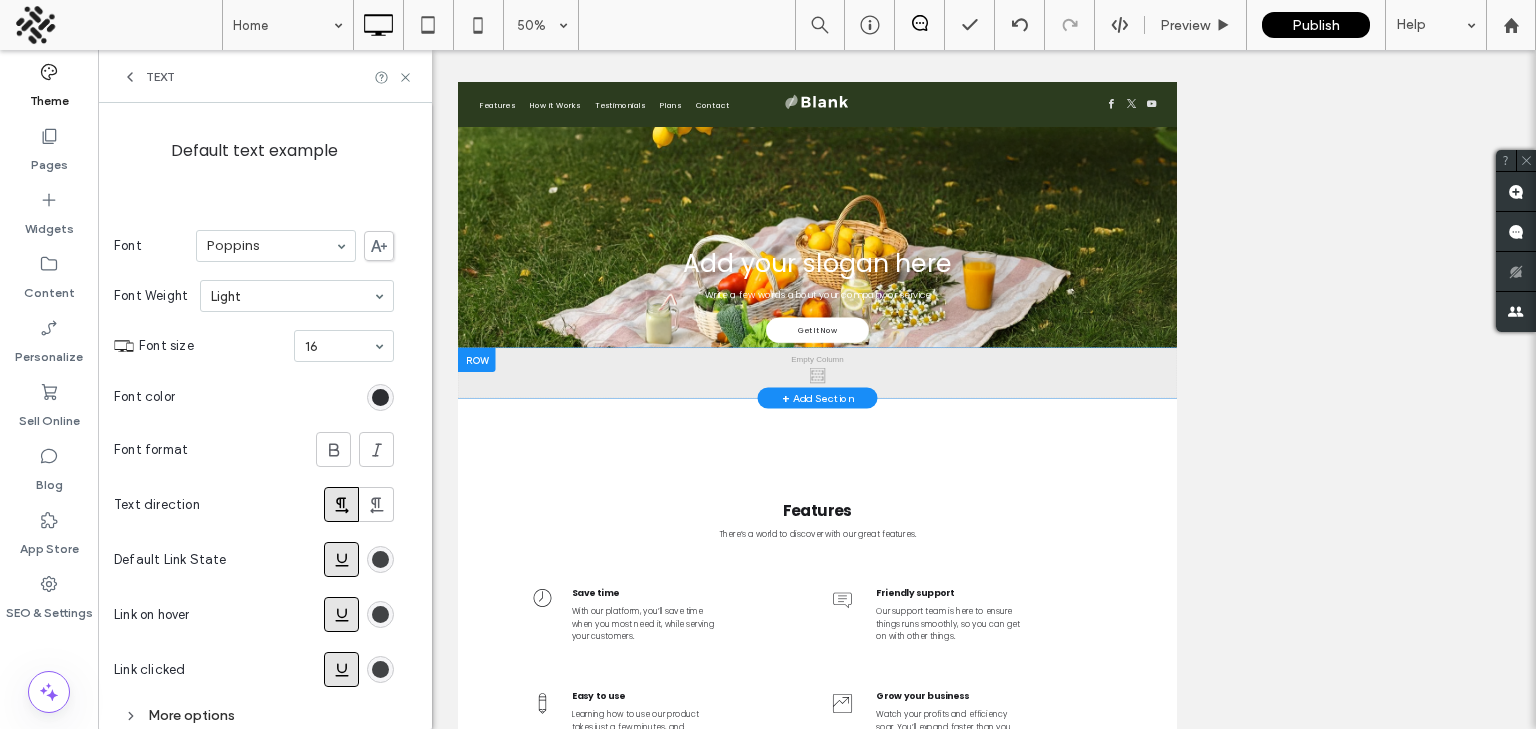 scroll, scrollTop: 263, scrollLeft: 0, axis: vertical 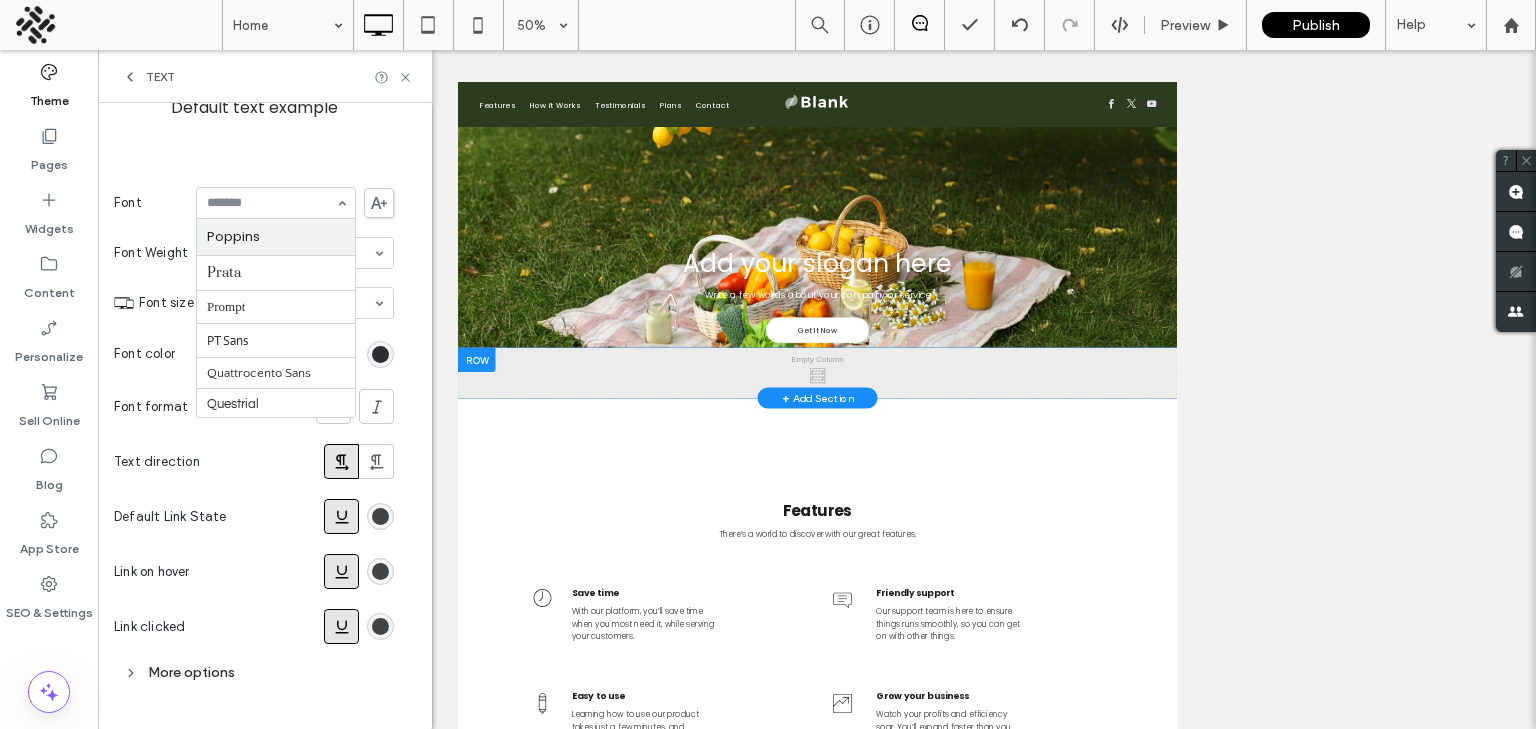 click at bounding box center [271, 203] 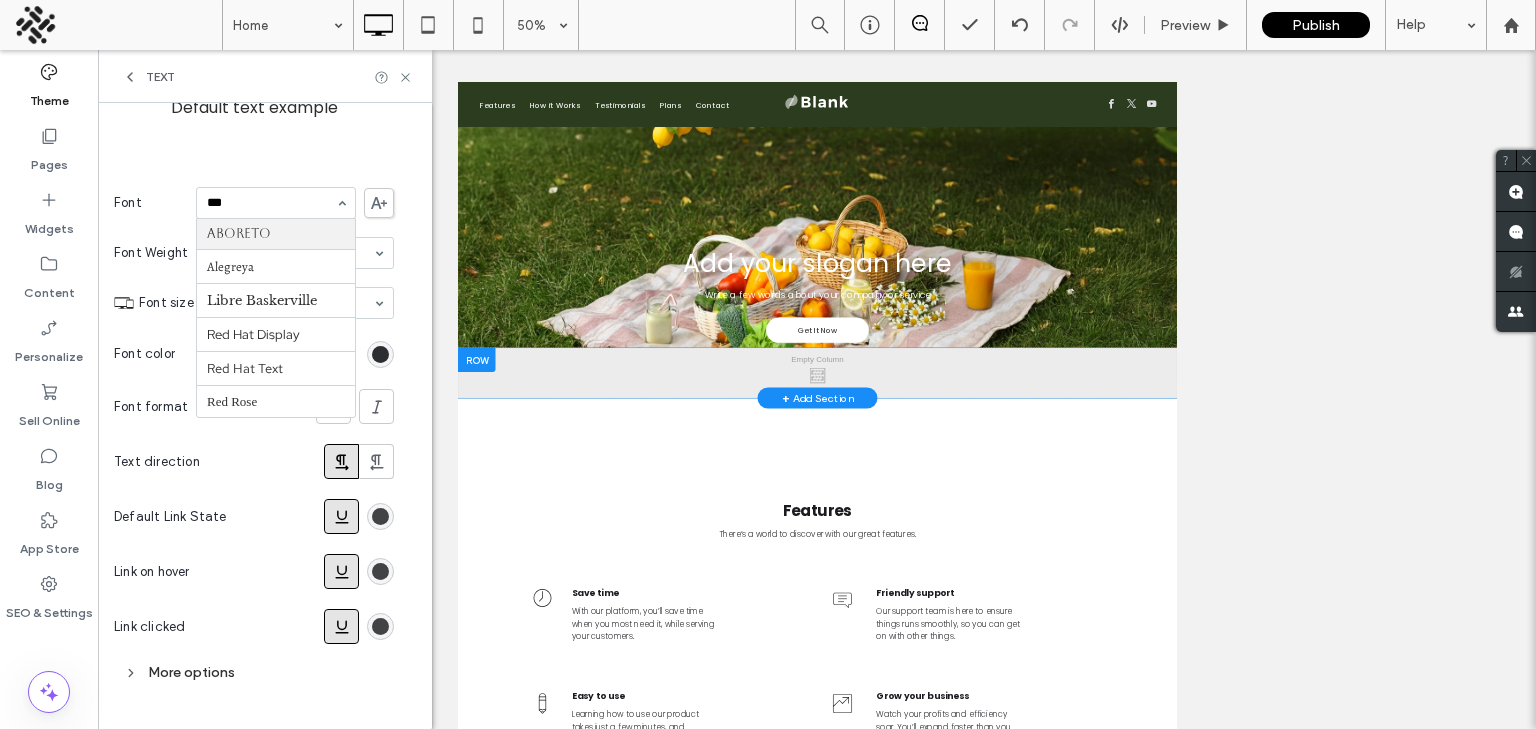 scroll, scrollTop: 0, scrollLeft: 0, axis: both 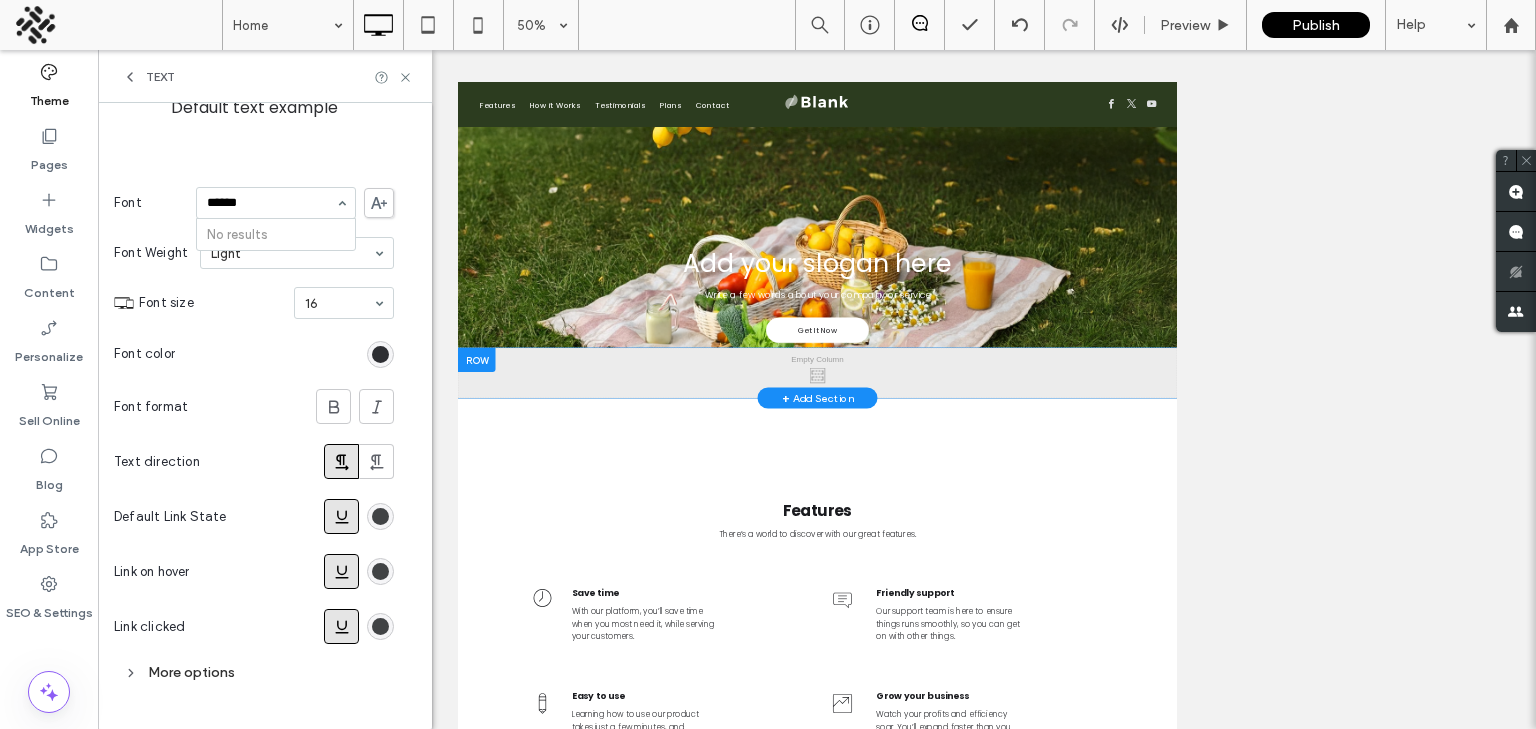 type on "******" 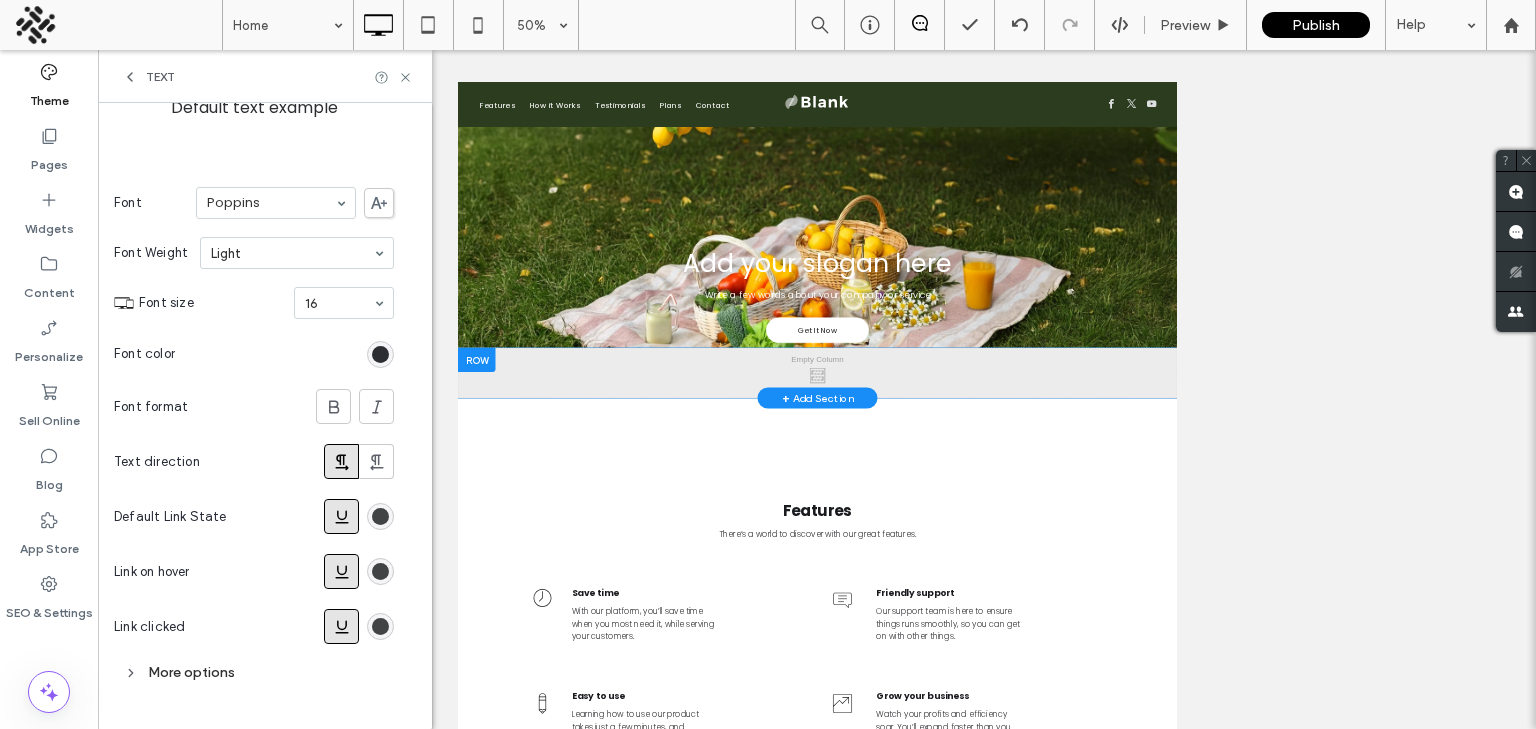 click 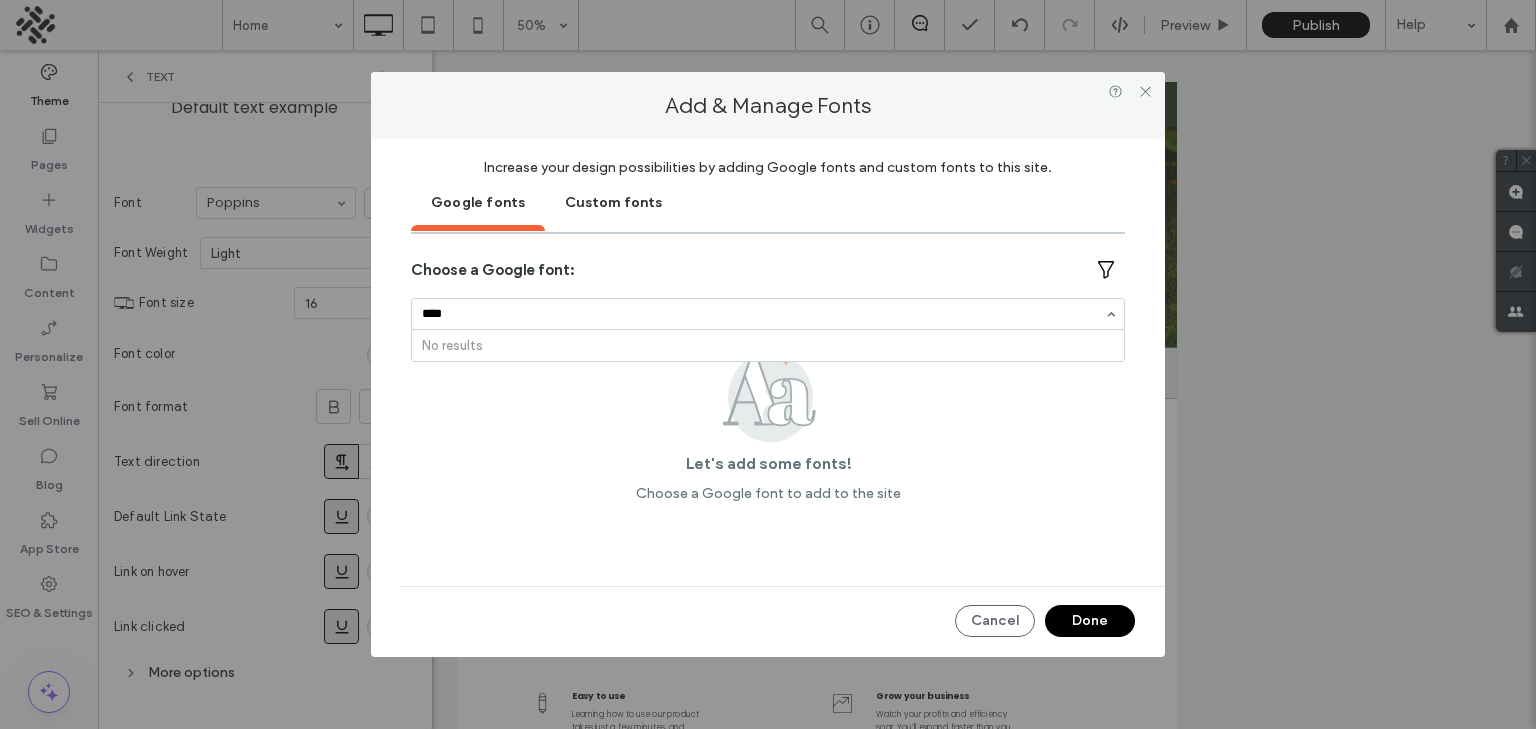 click on "****" at bounding box center (763, 314) 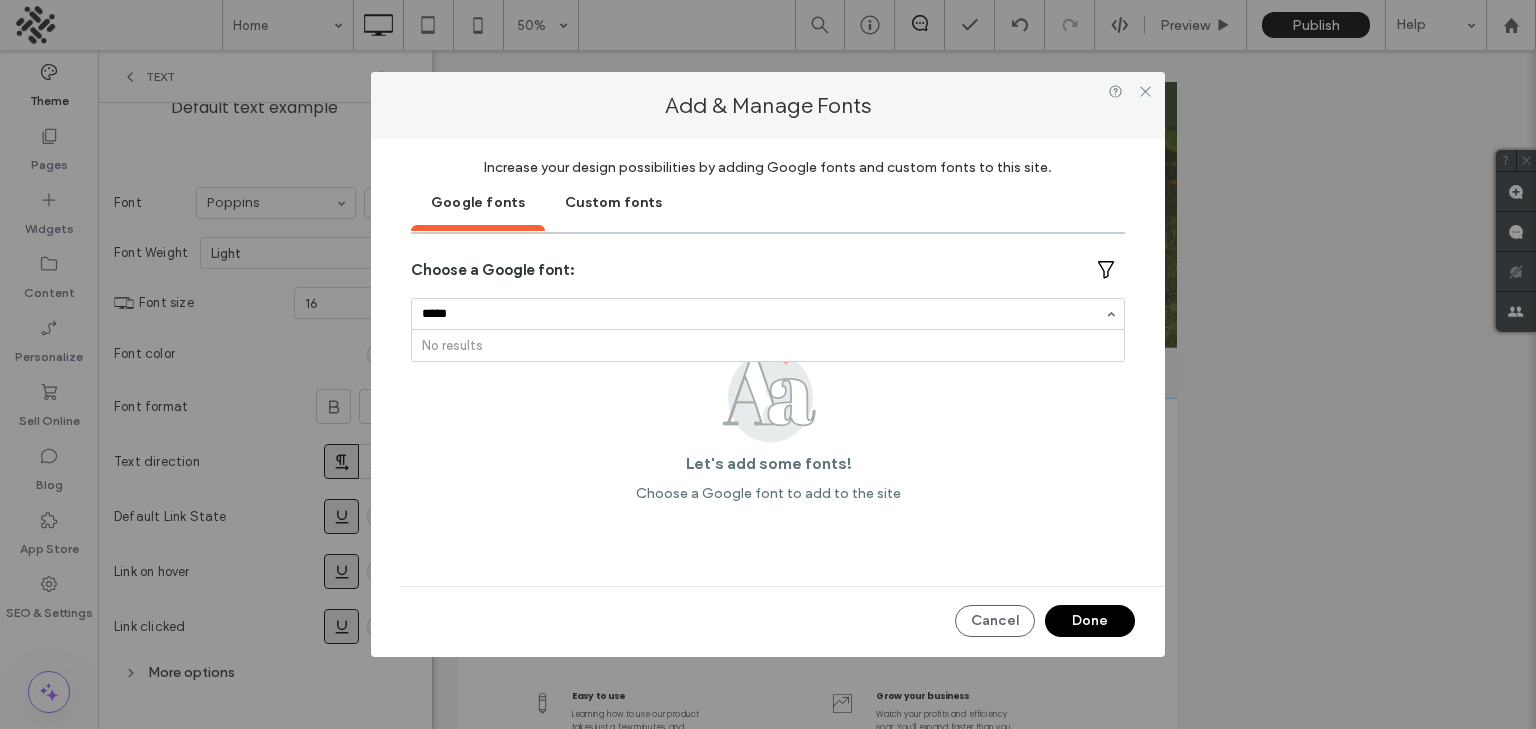 type on "****" 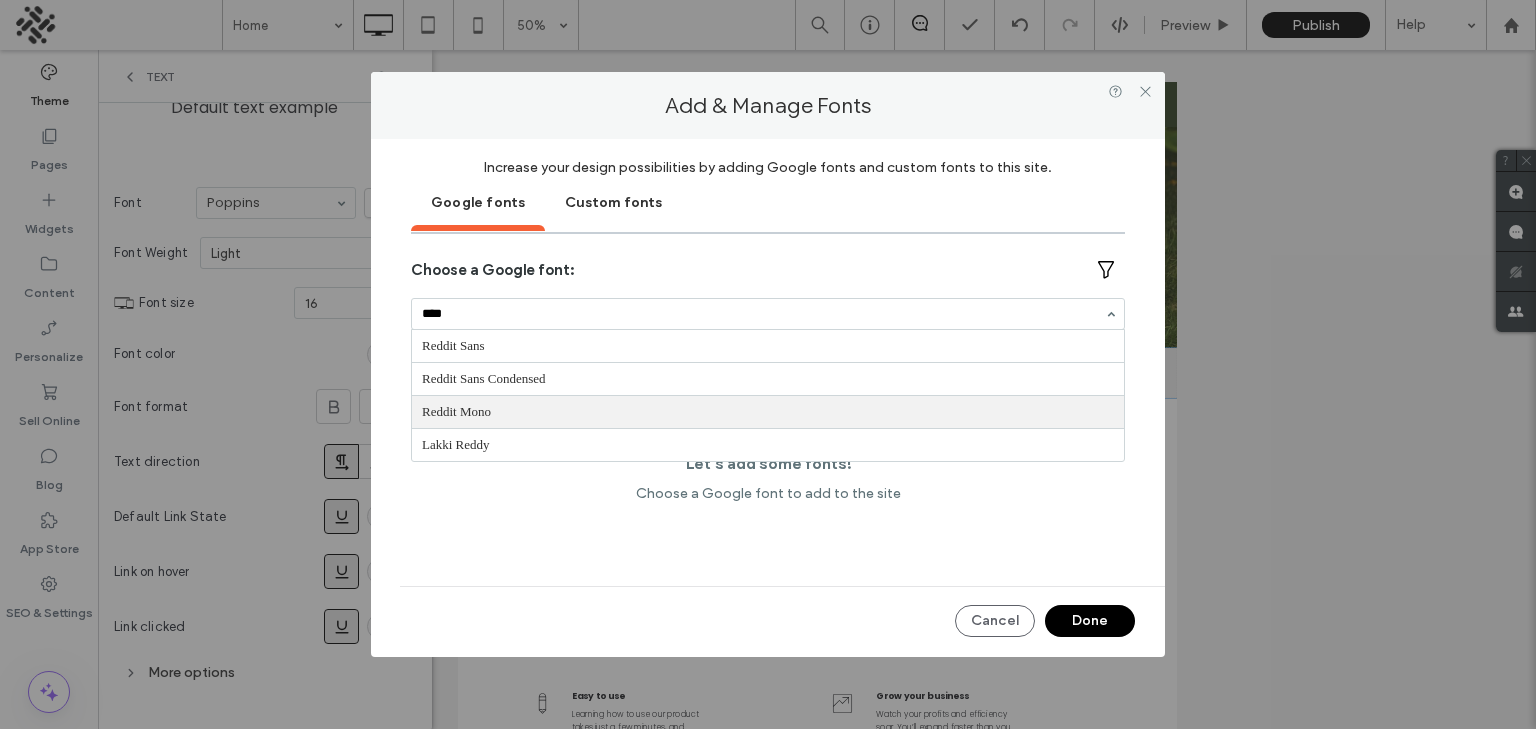 type 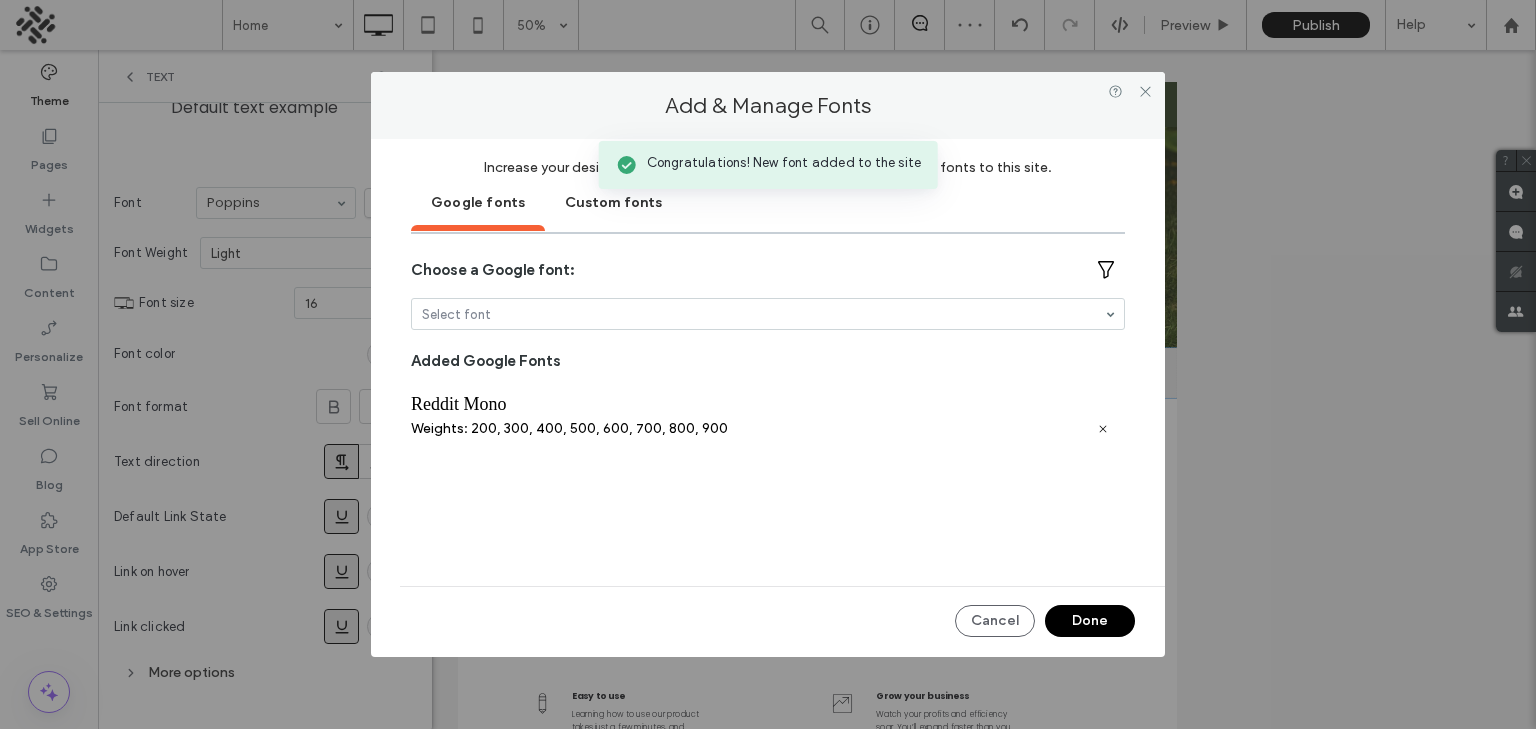 click on "Done" at bounding box center [1090, 621] 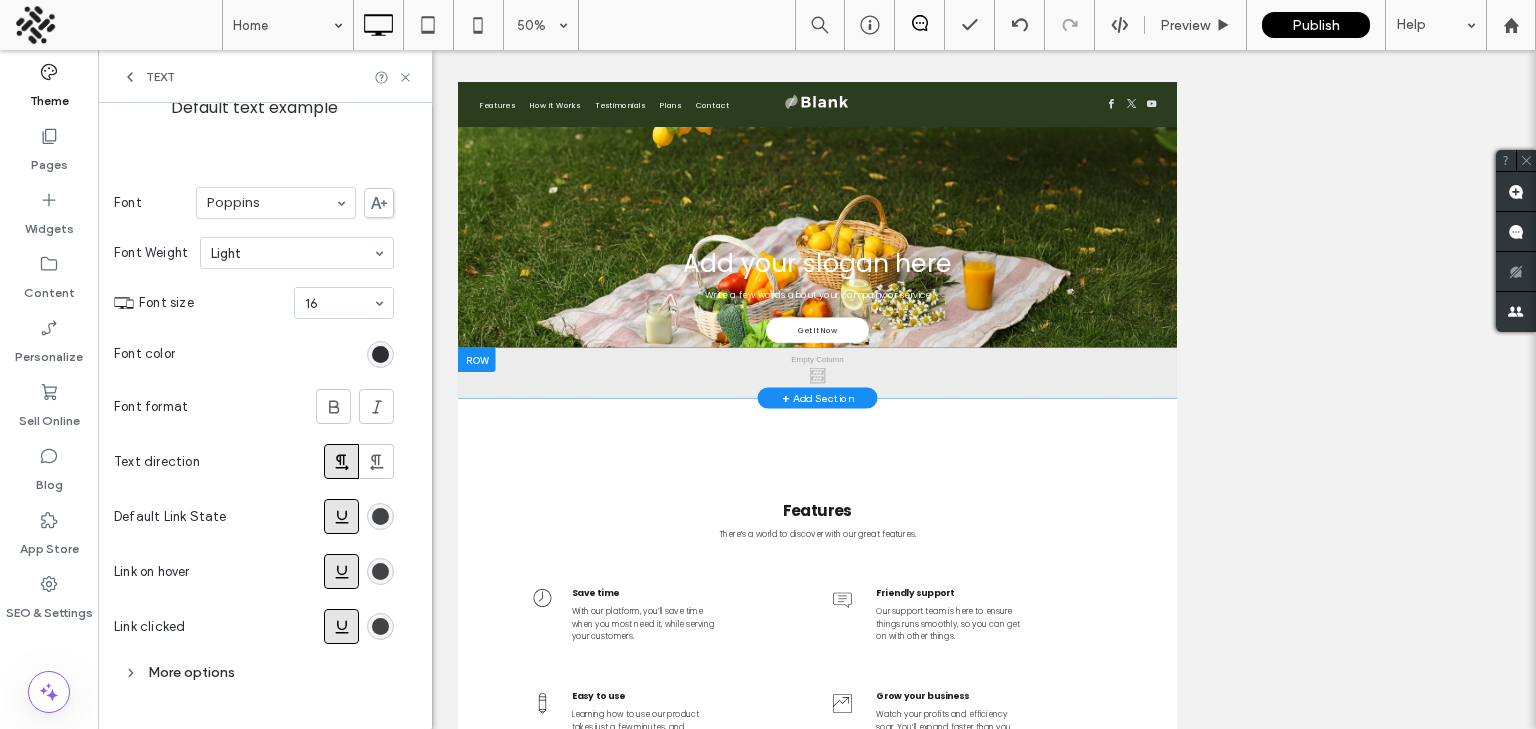 click 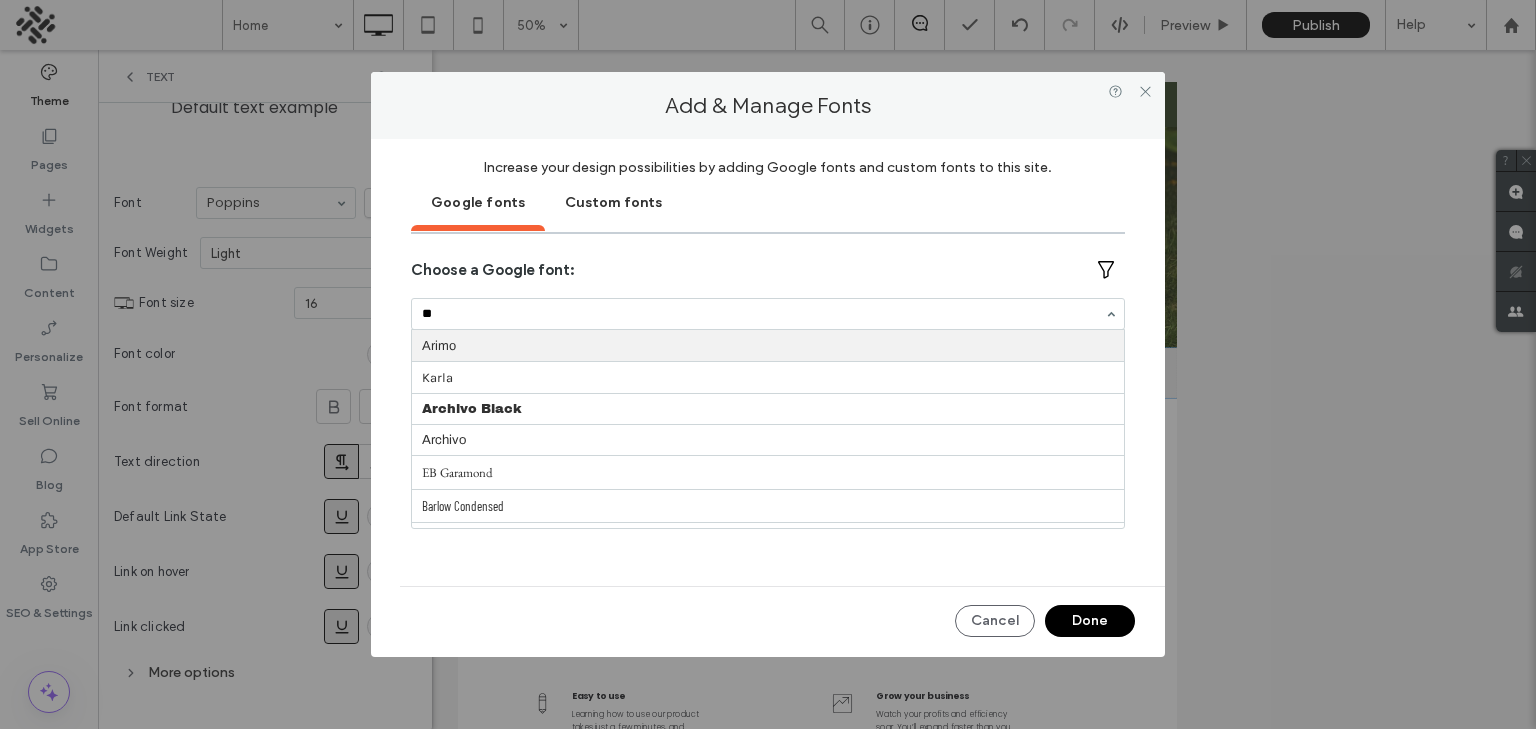 type on "**" 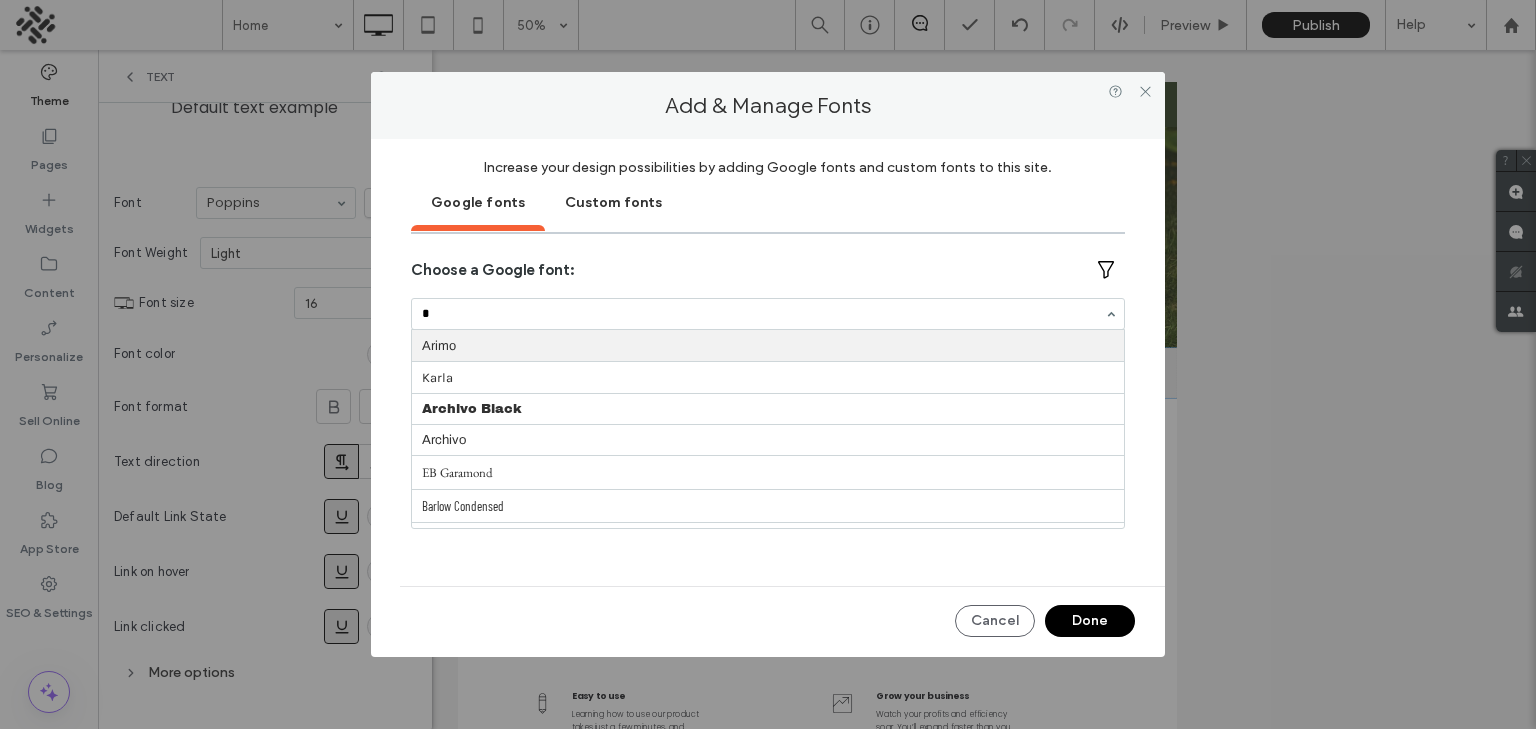 type 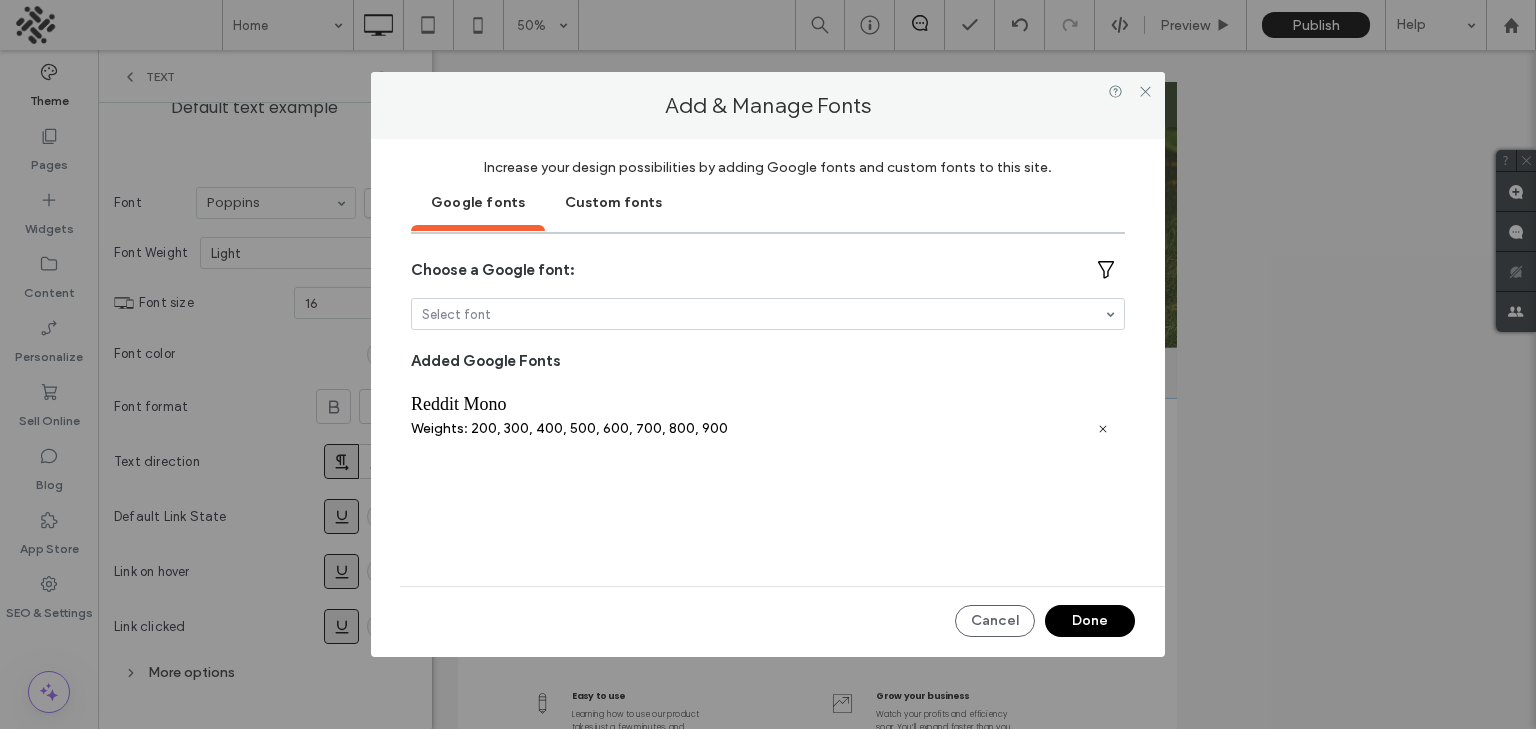 click at bounding box center (1145, 92) 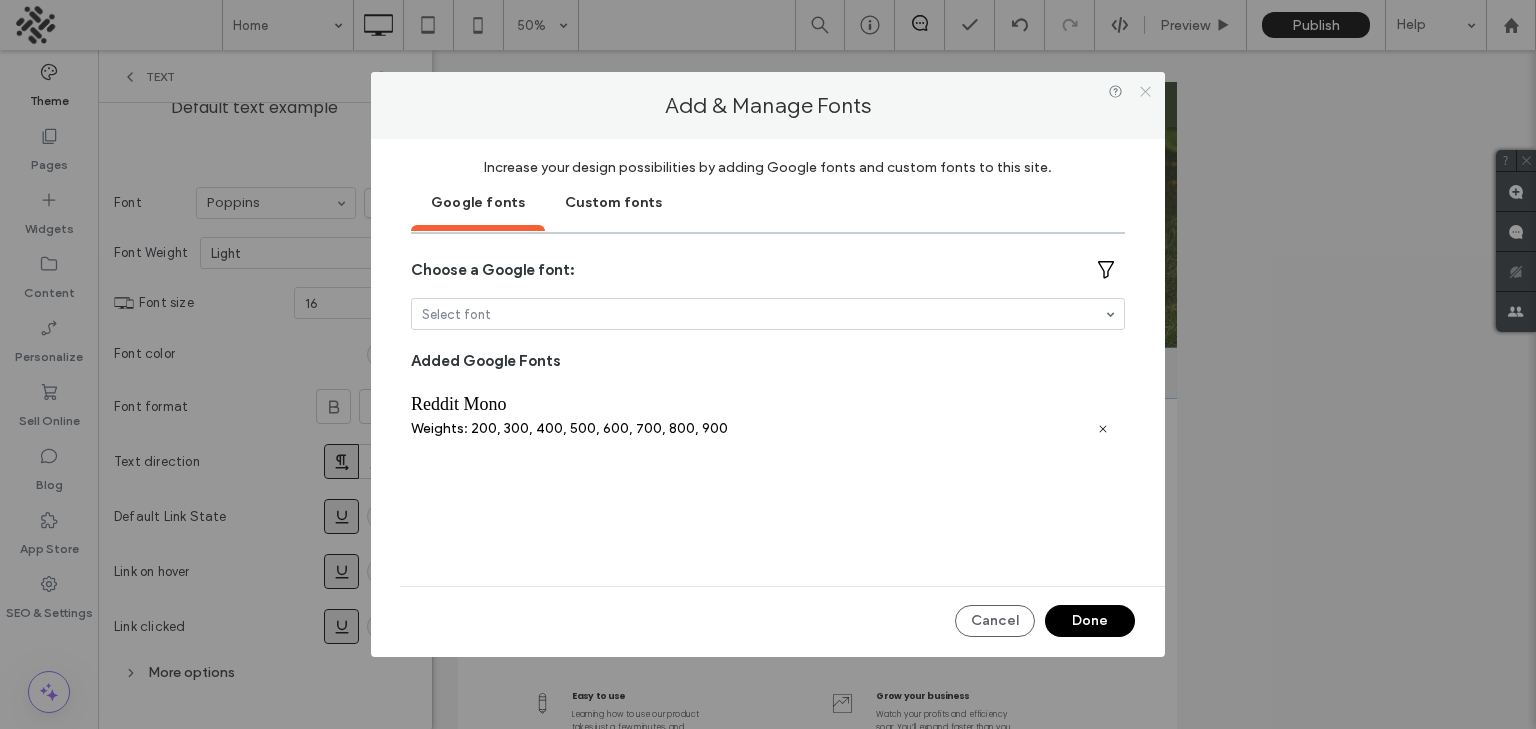 click 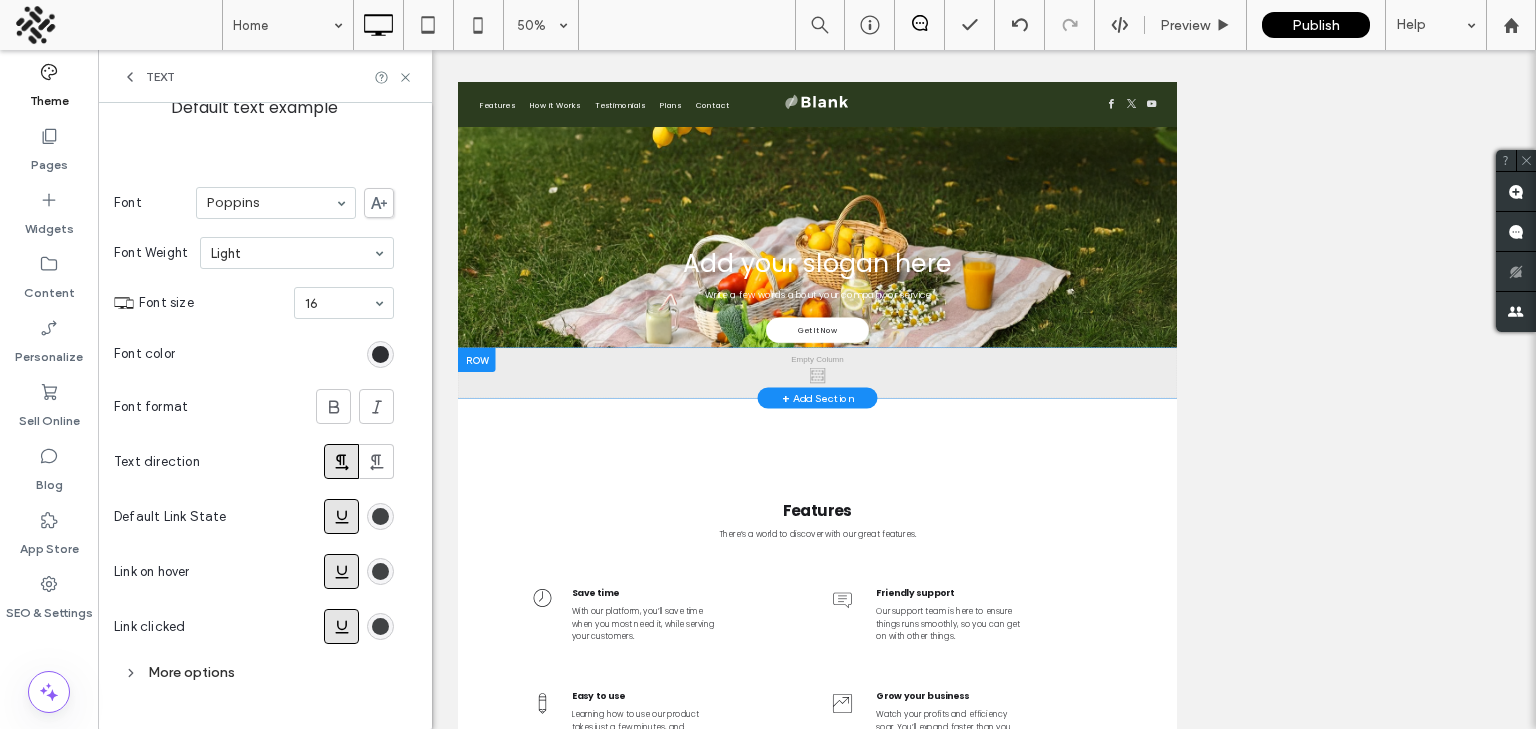 click on "Font Poppins" at bounding box center (254, 203) 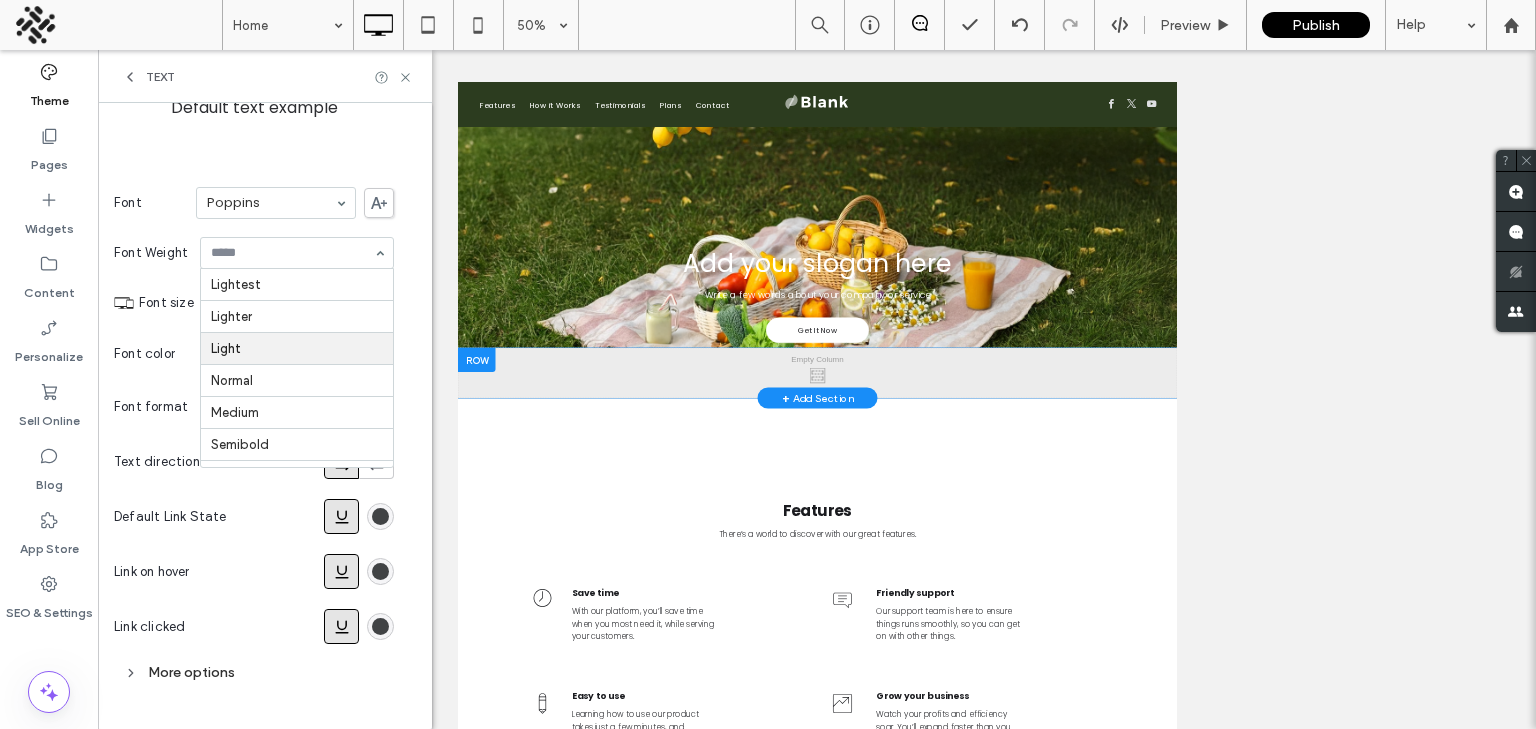 scroll, scrollTop: 66, scrollLeft: 0, axis: vertical 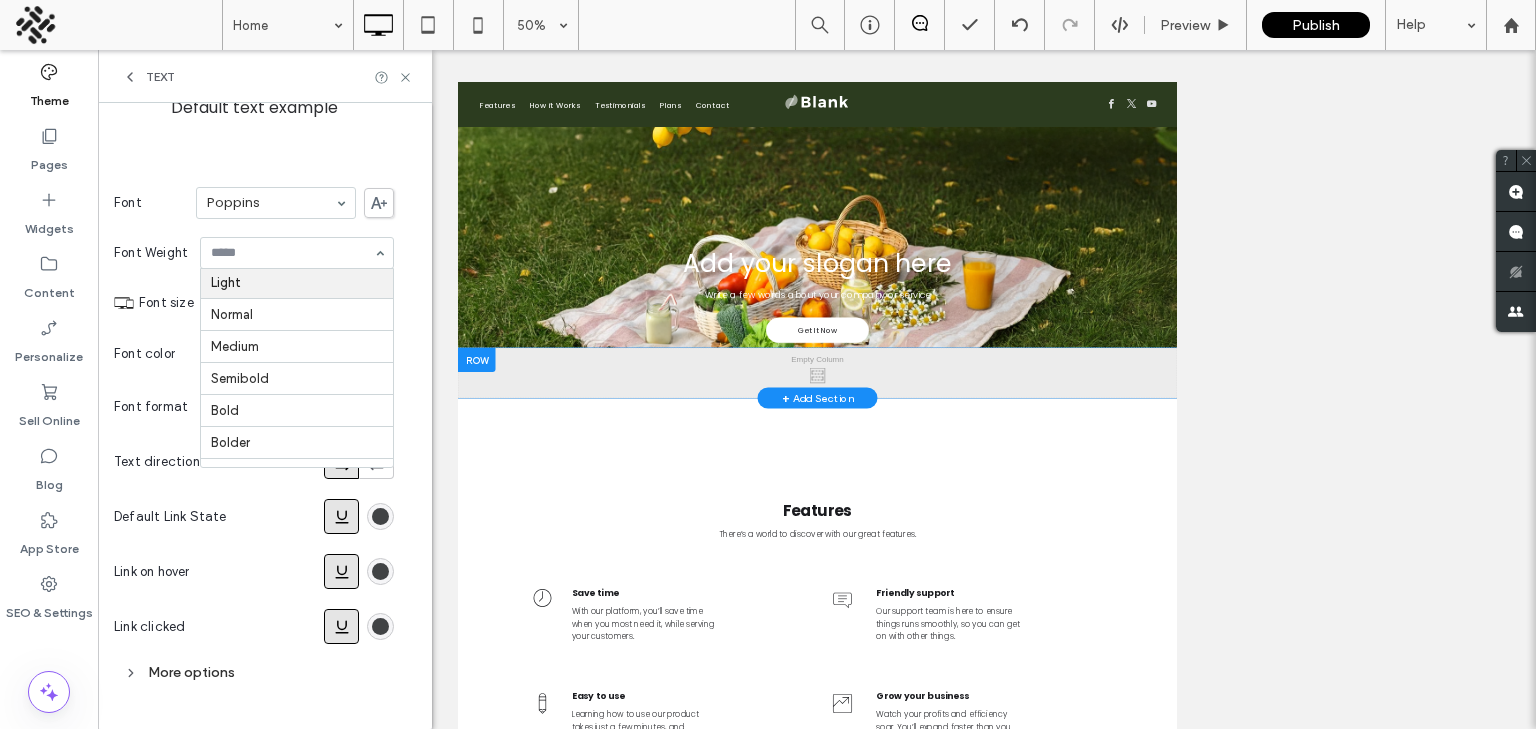click on "Poppins" at bounding box center (276, 203) 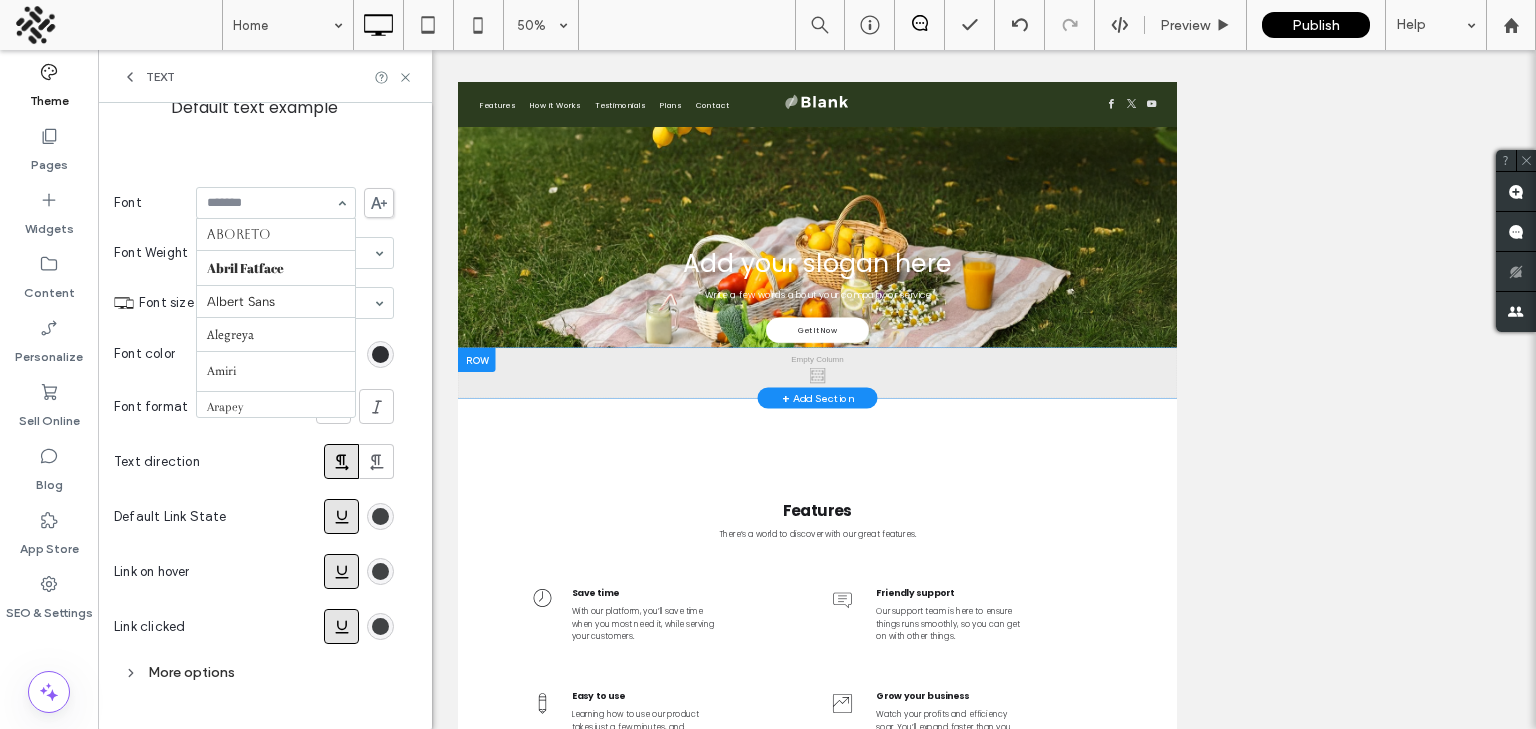 scroll, scrollTop: 1446, scrollLeft: 0, axis: vertical 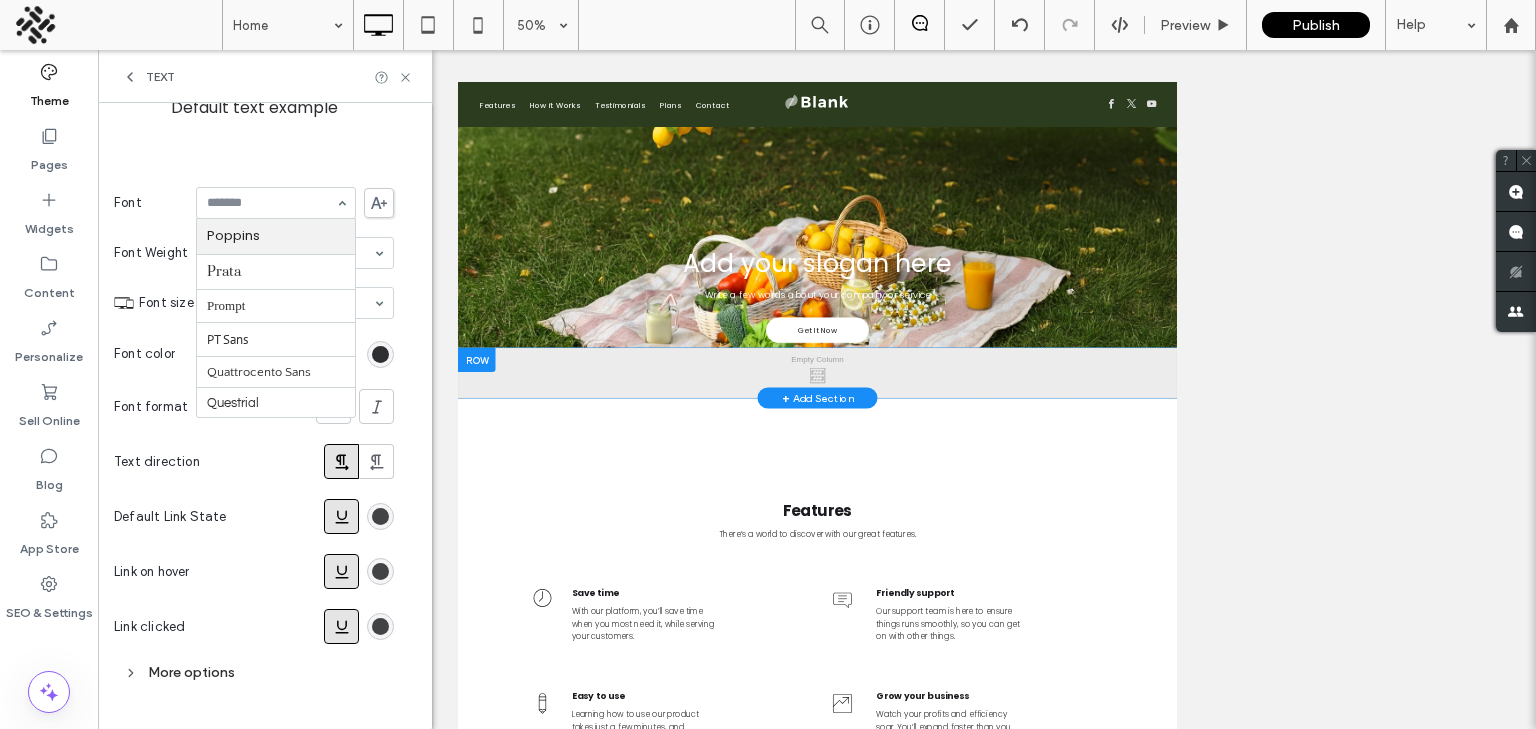 click at bounding box center [276, 203] 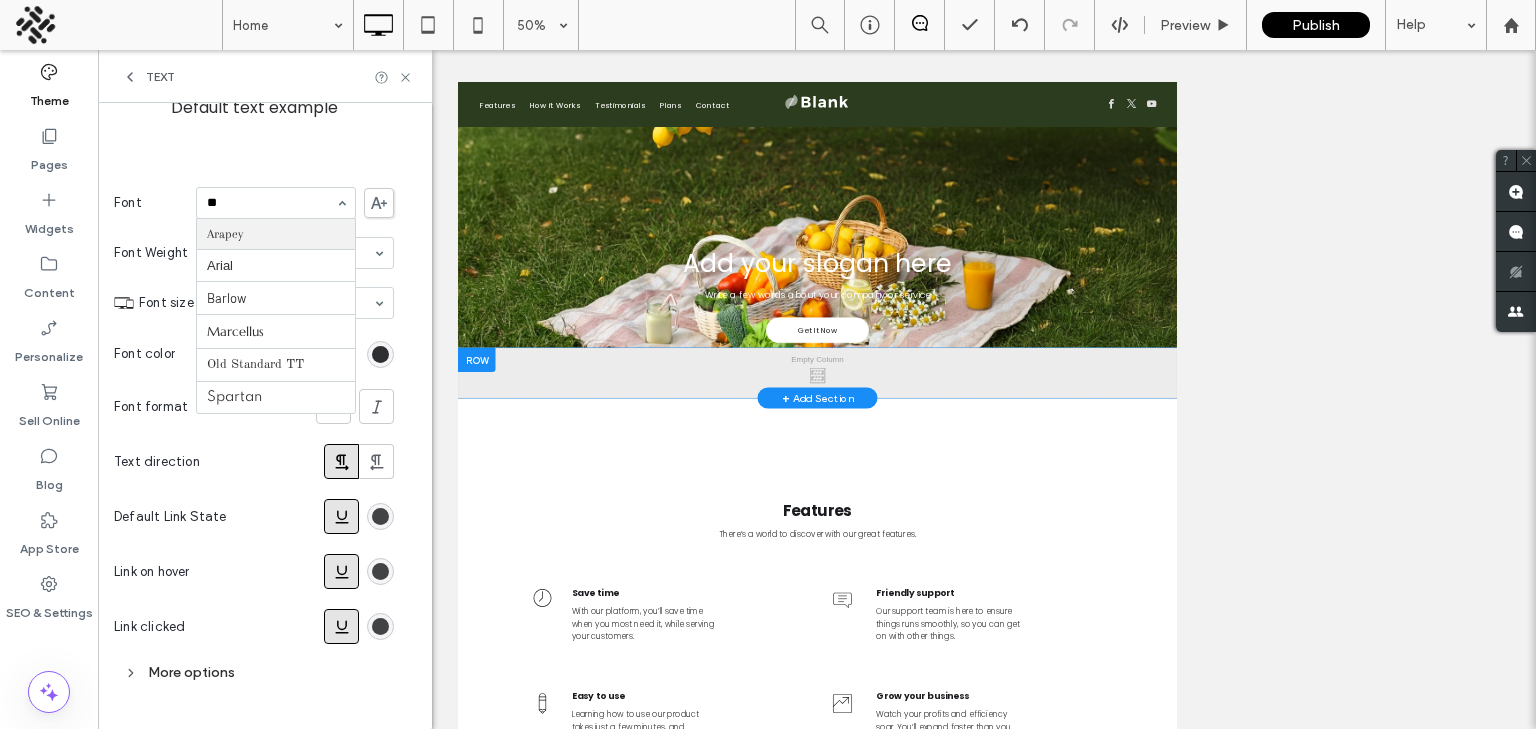scroll, scrollTop: 0, scrollLeft: 0, axis: both 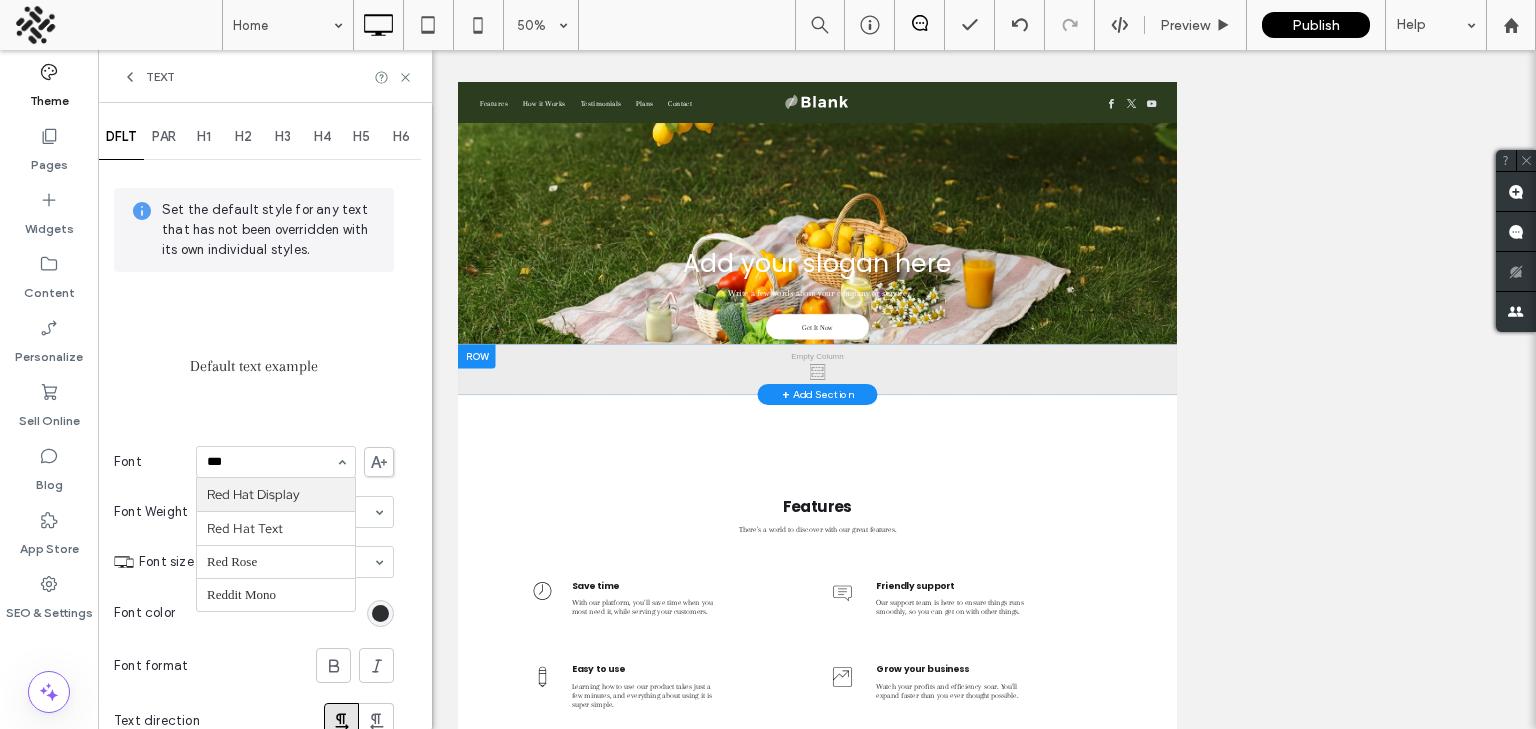 type on "****" 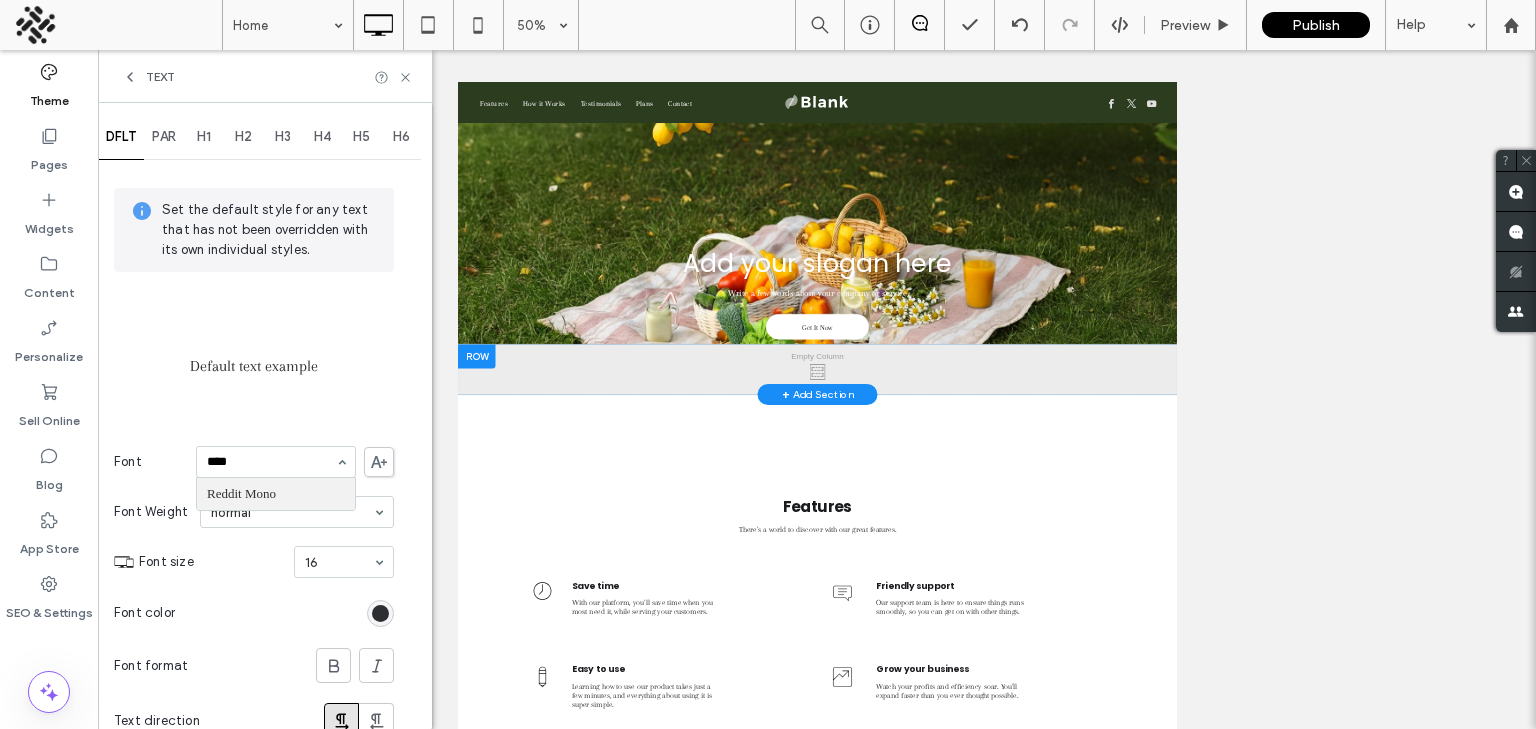 type 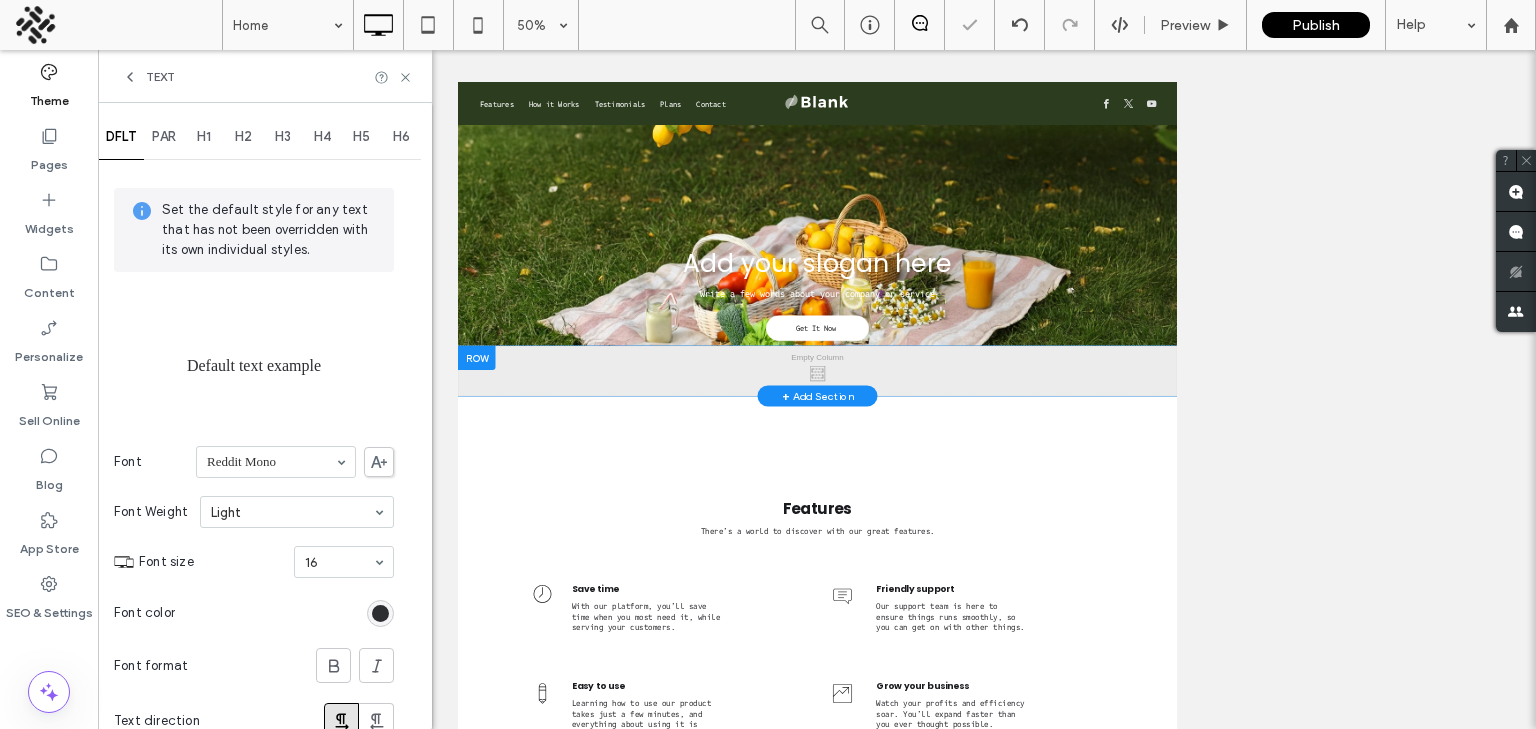 click on "PAR" at bounding box center (164, 137) 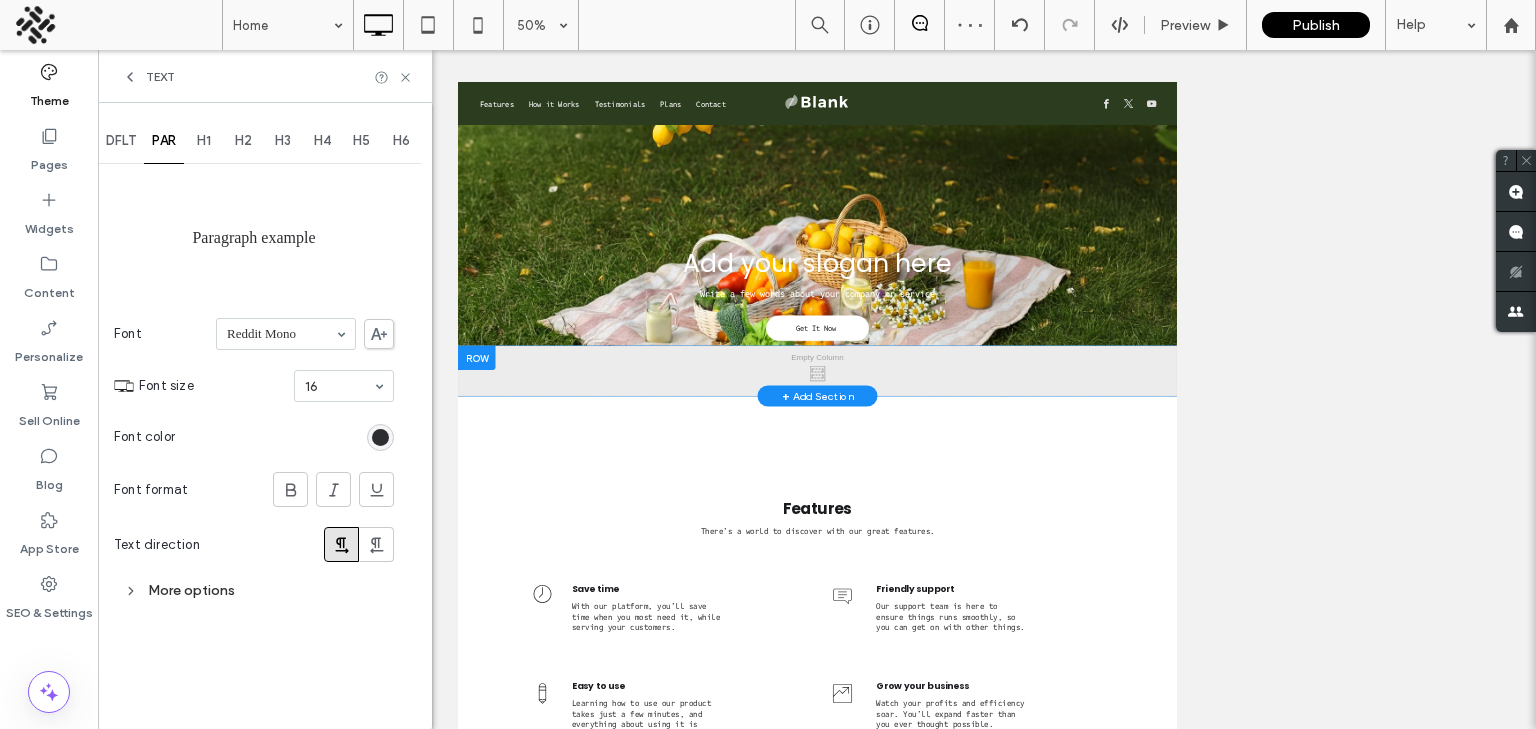 scroll, scrollTop: 0, scrollLeft: 0, axis: both 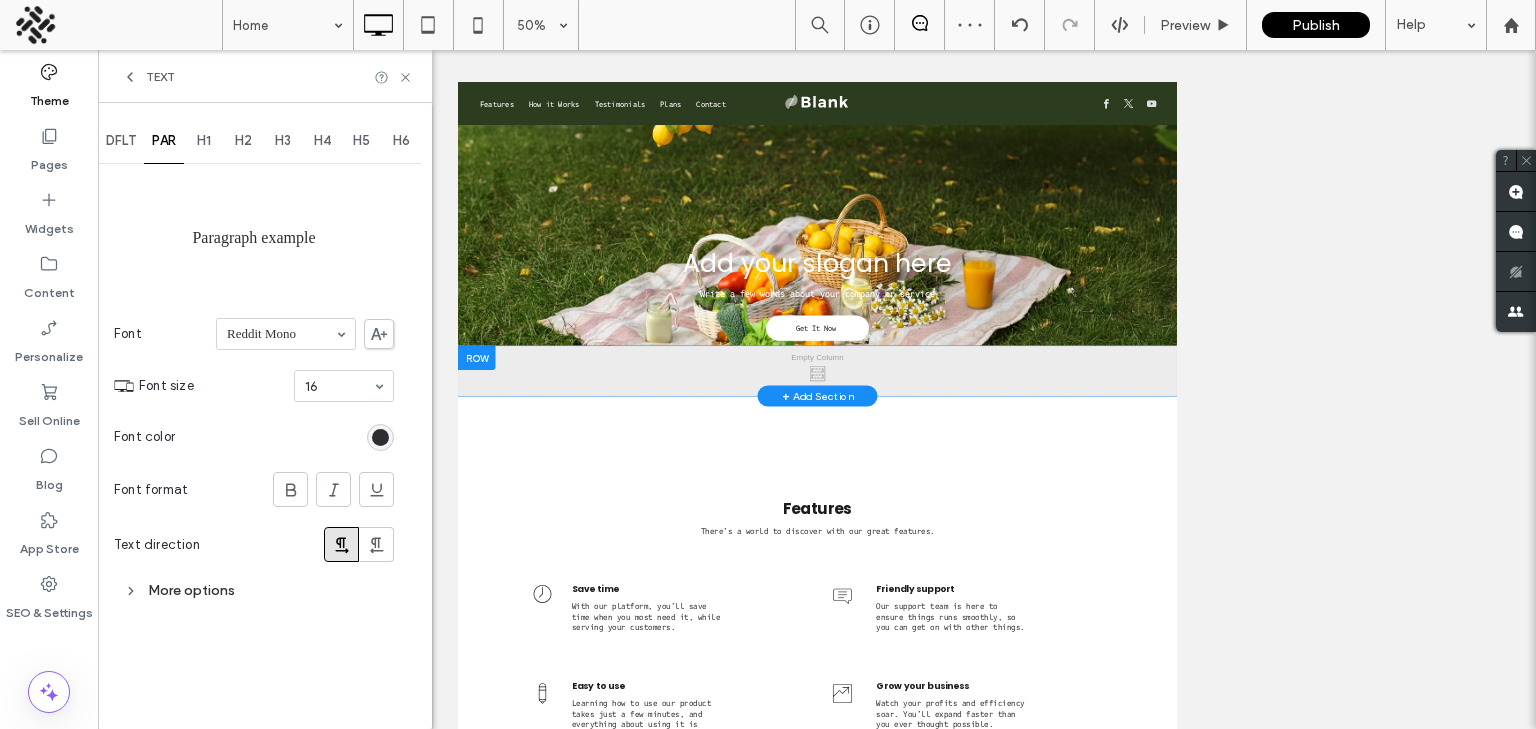 click on "H1" at bounding box center [204, 141] 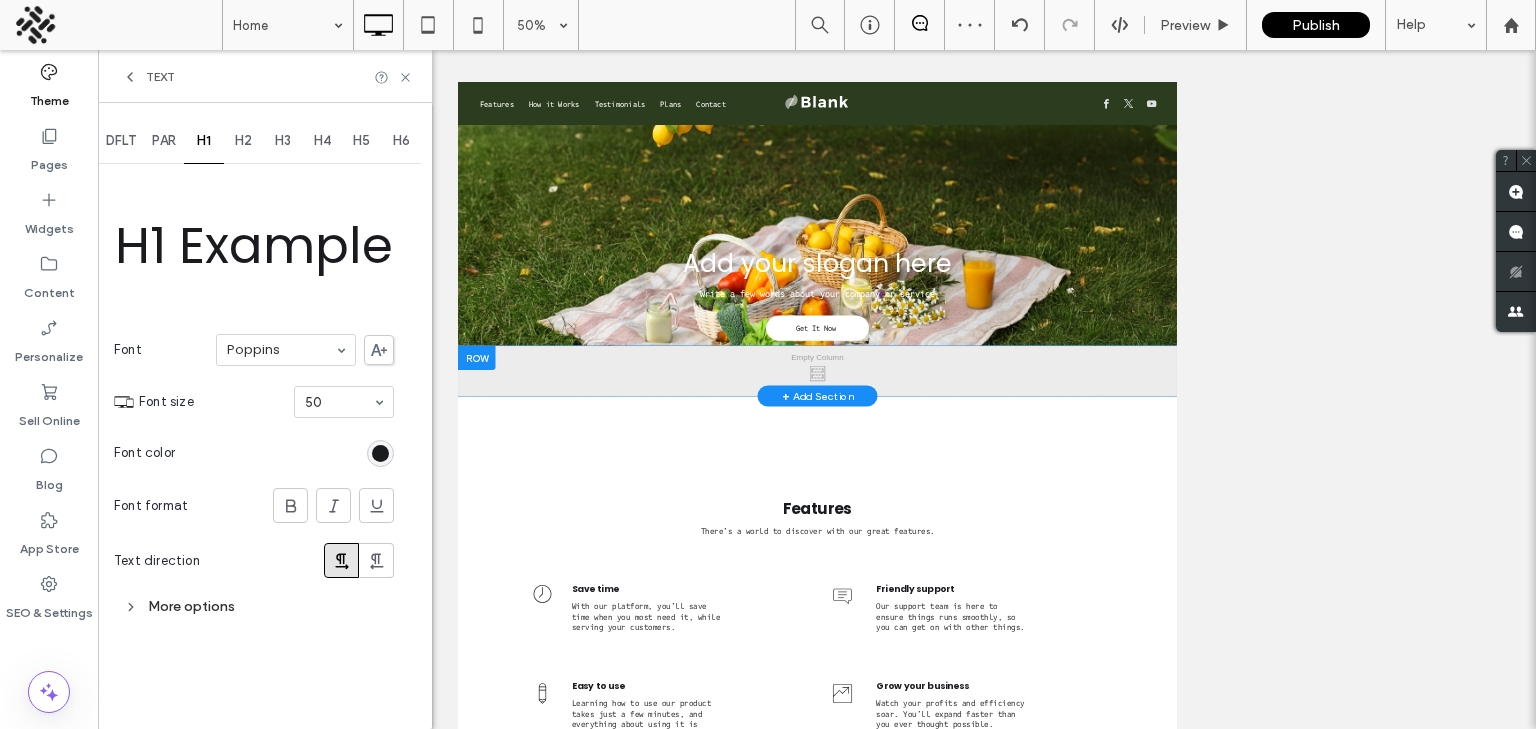 click on "Poppins" at bounding box center (286, 350) 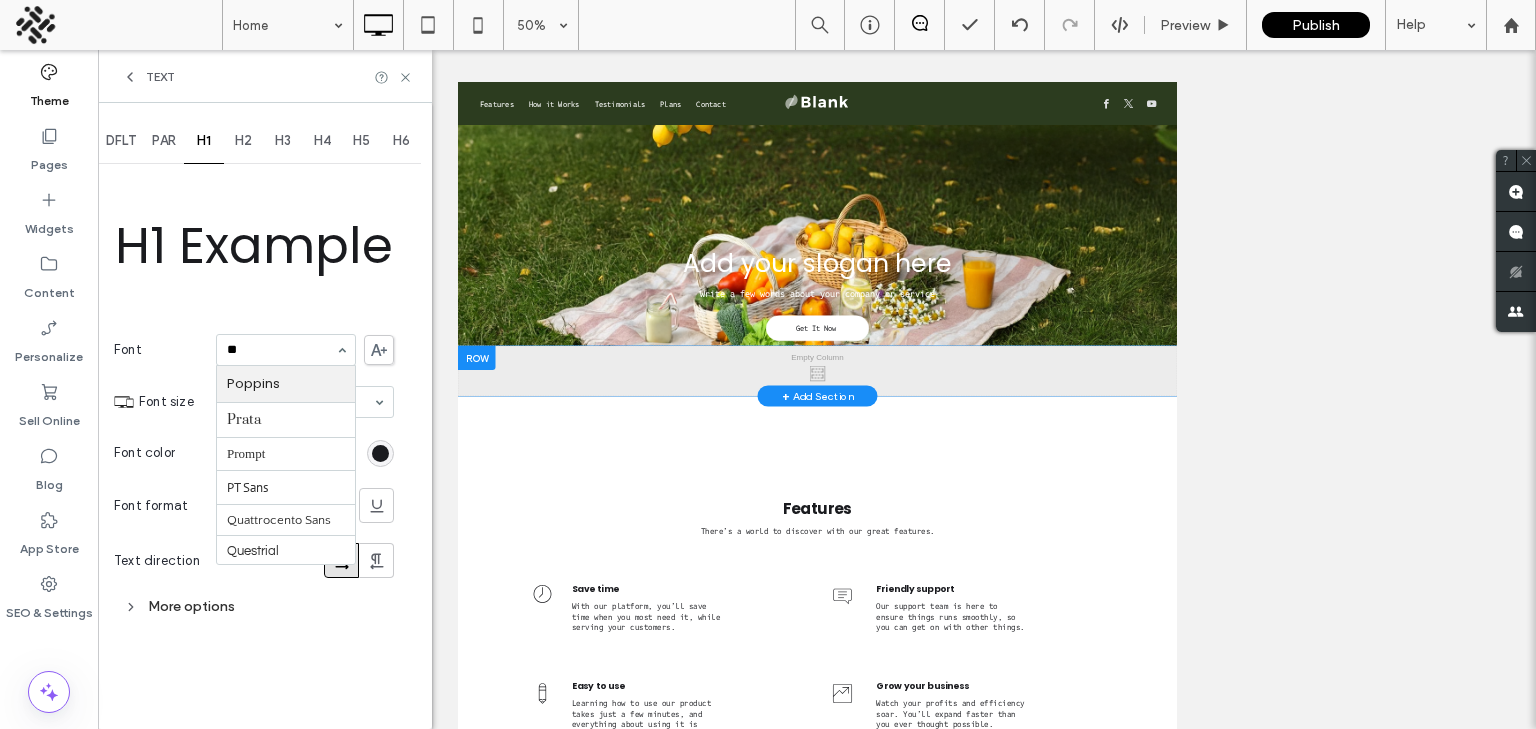 scroll, scrollTop: 0, scrollLeft: 0, axis: both 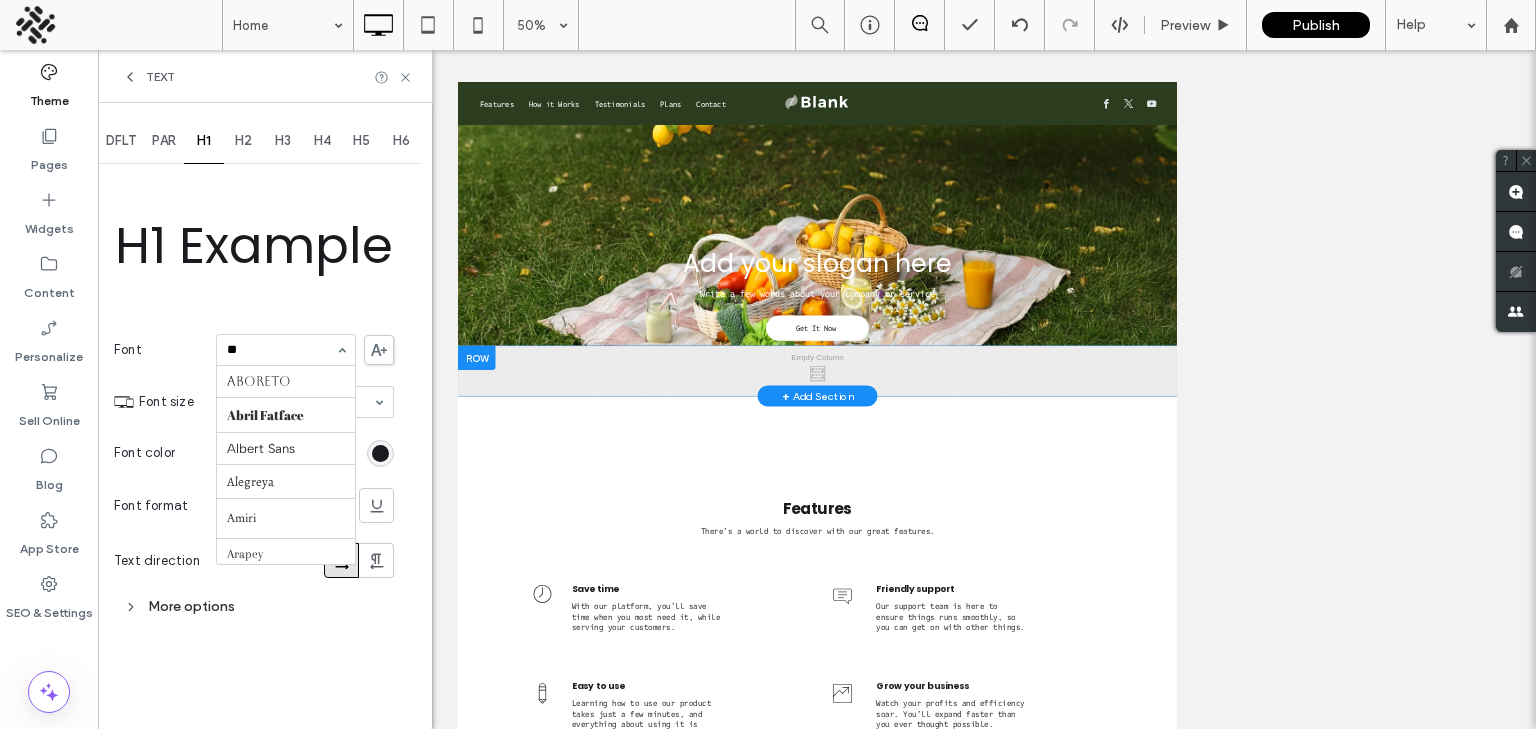 type on "***" 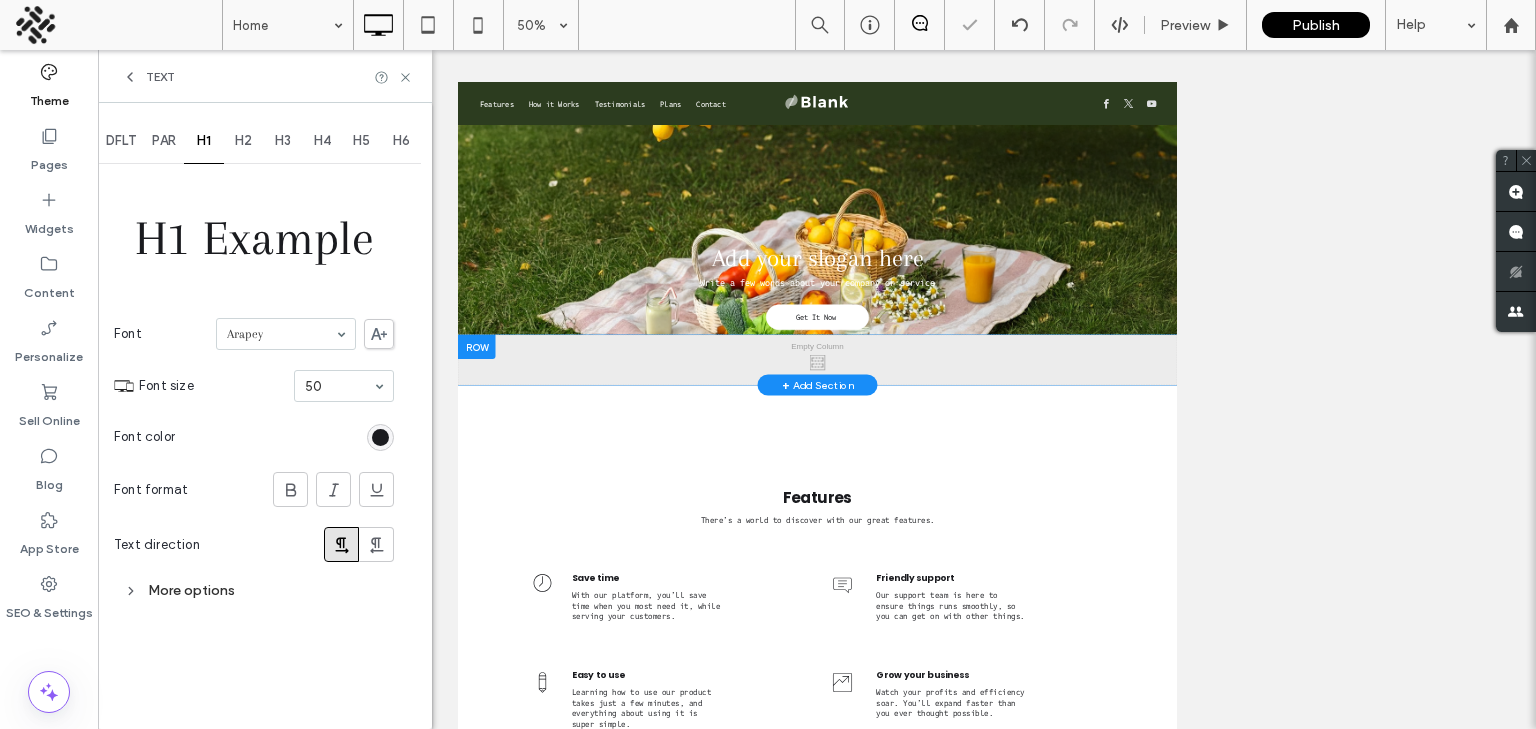 click on "H2" at bounding box center [243, 141] 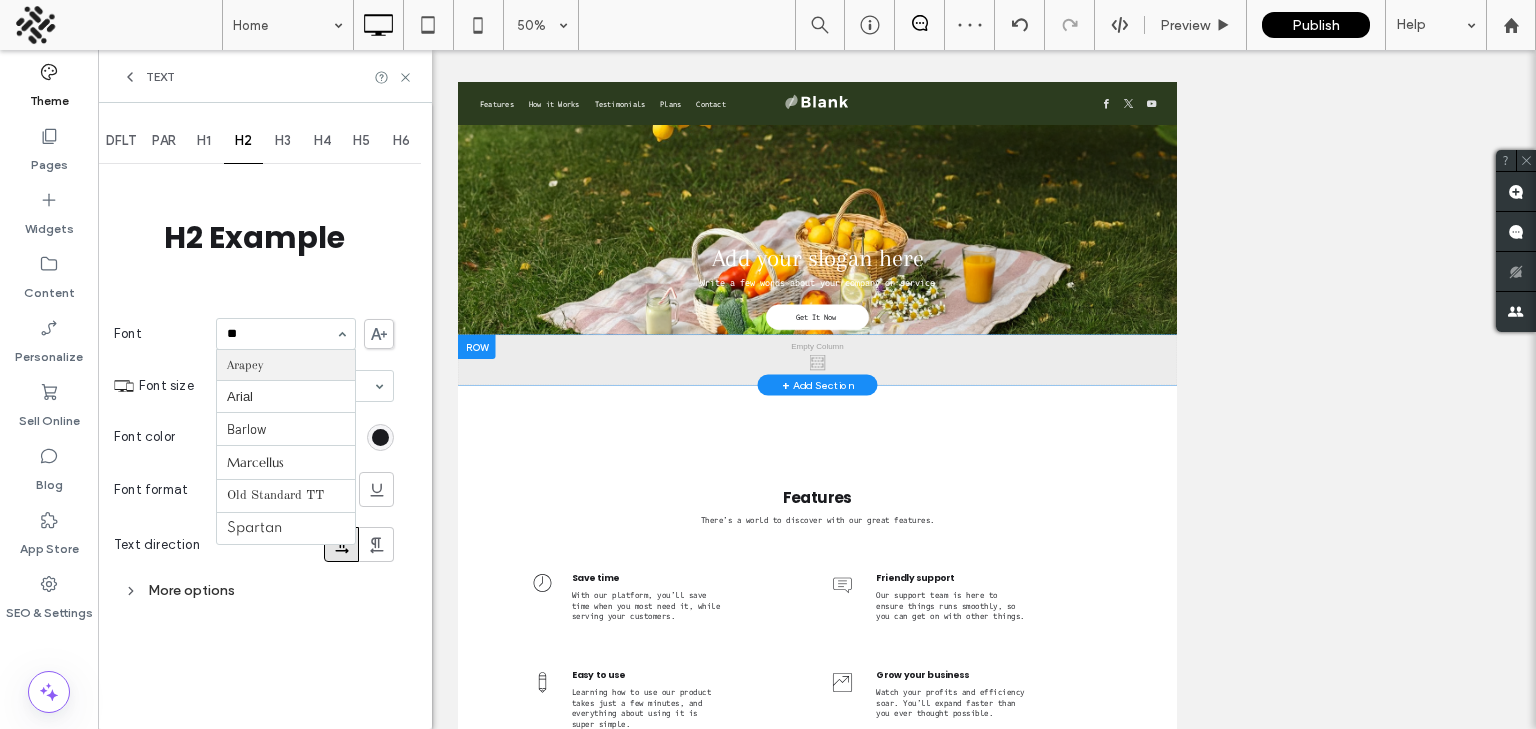scroll, scrollTop: 0, scrollLeft: 0, axis: both 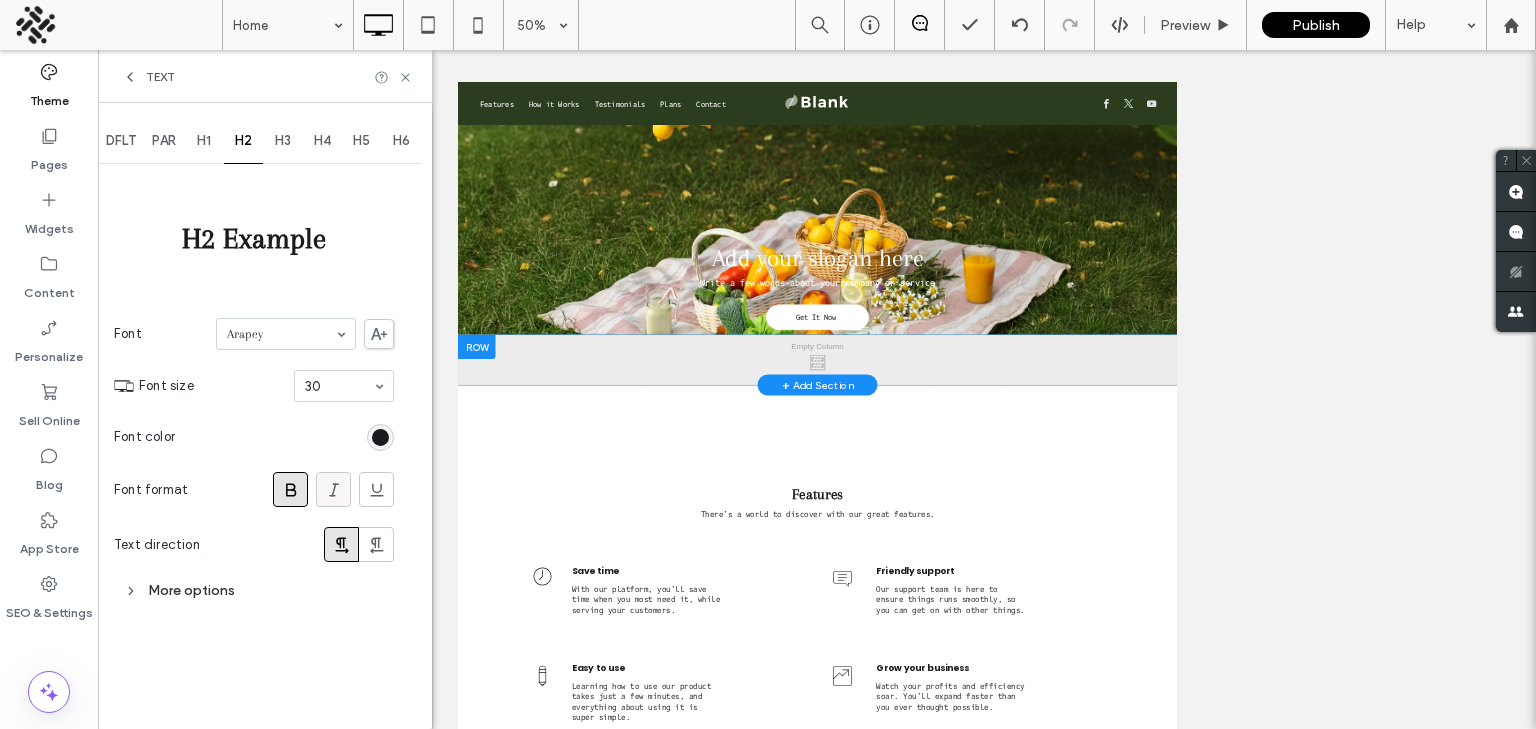 click 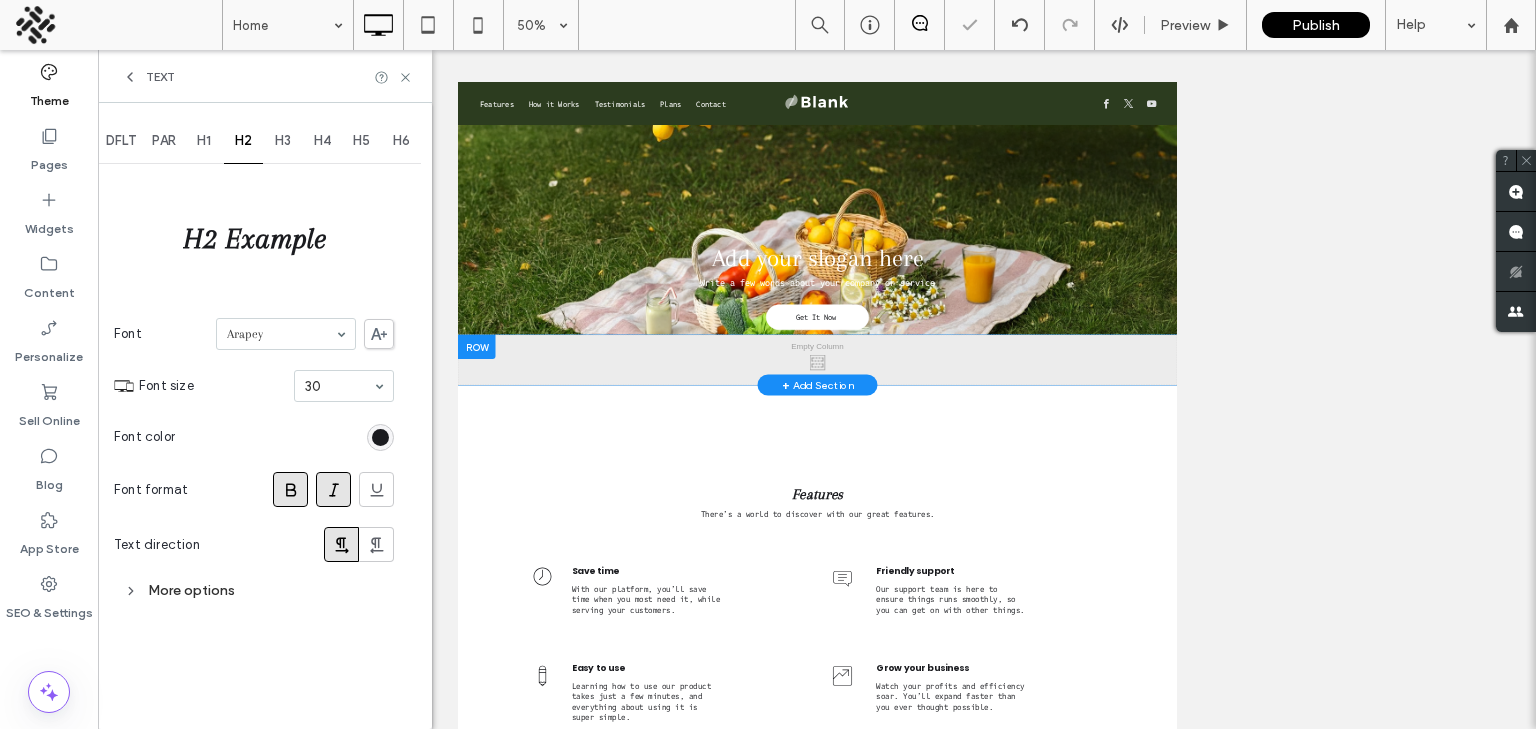 click on "H1" at bounding box center [204, 141] 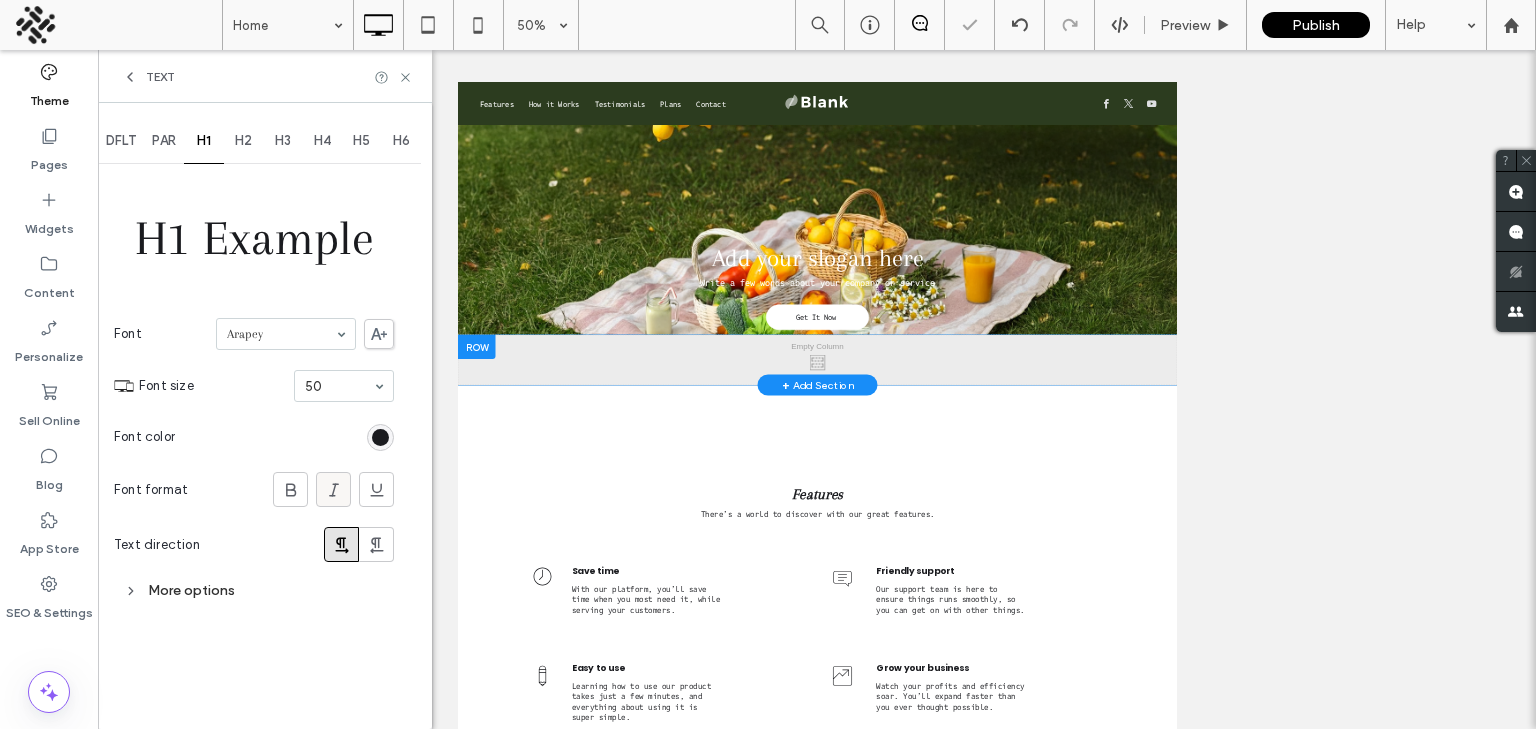 click 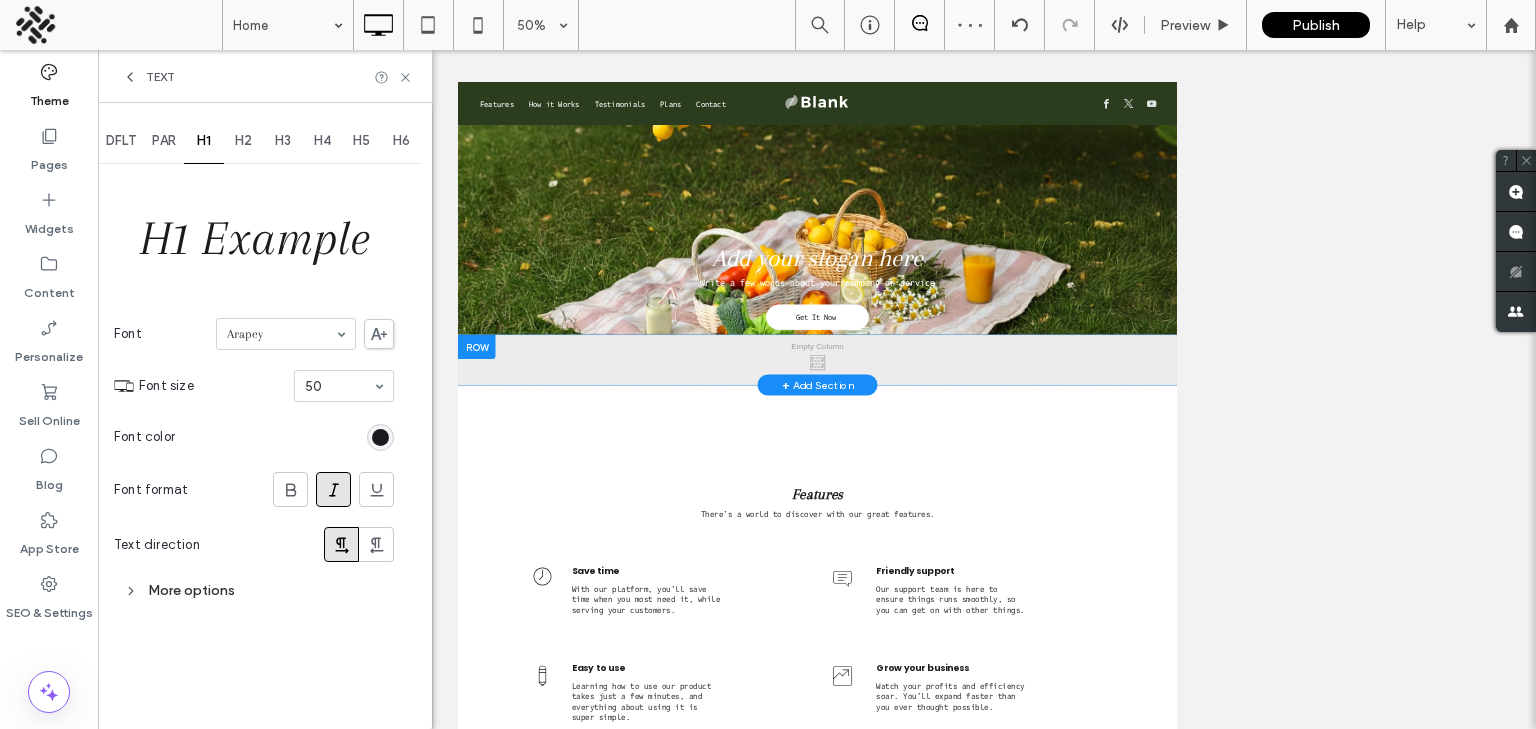 click on "H2" at bounding box center [244, 141] 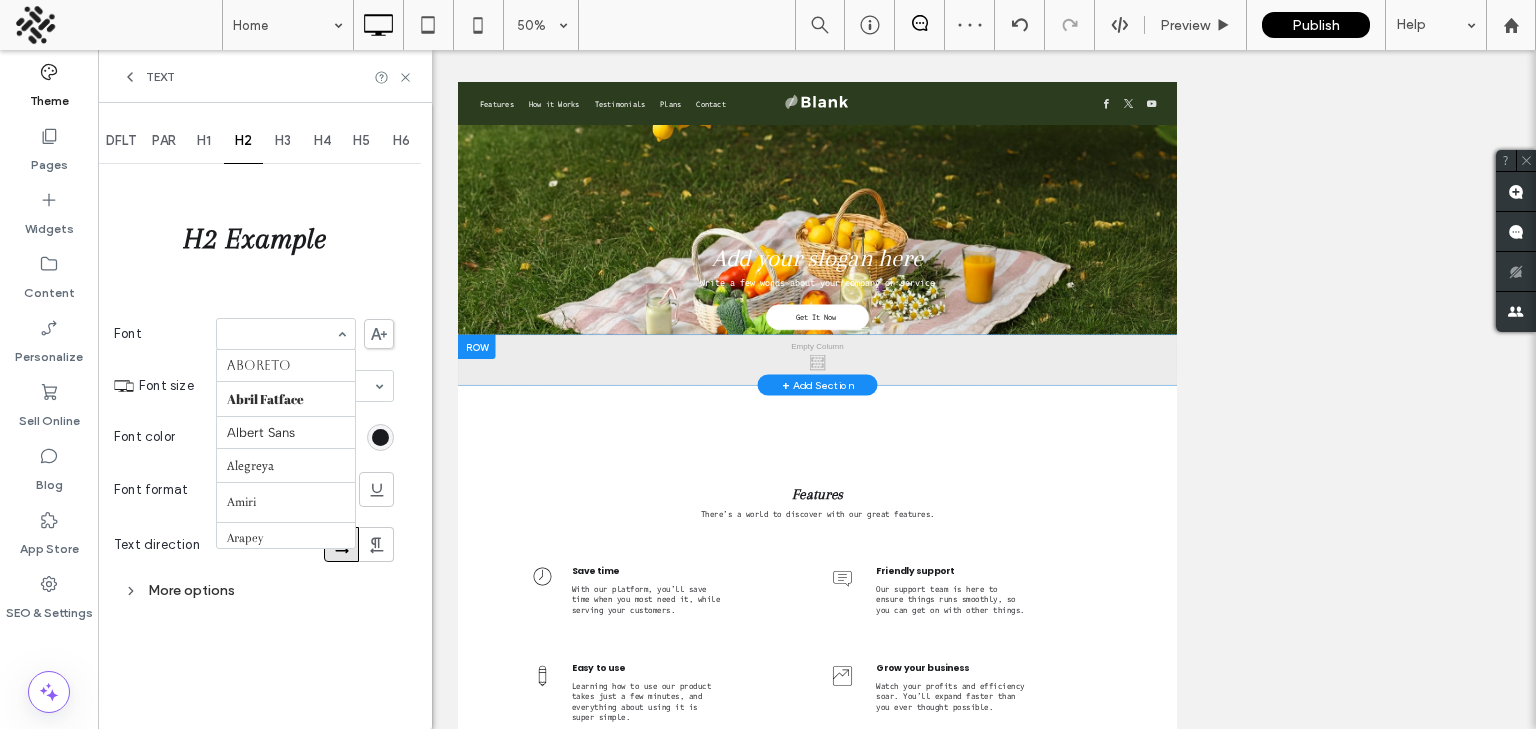 scroll, scrollTop: 2071, scrollLeft: 0, axis: vertical 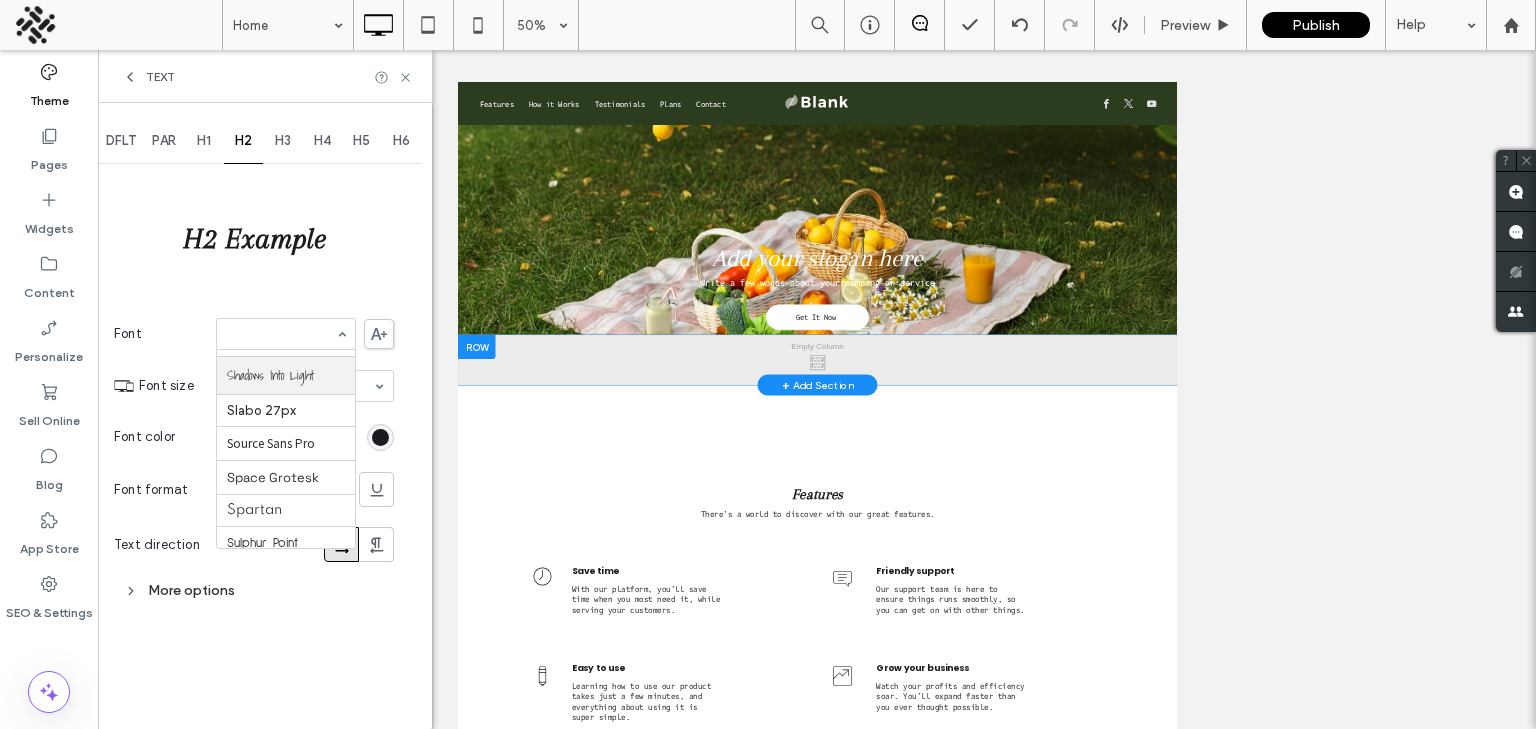click at bounding box center [281, 334] 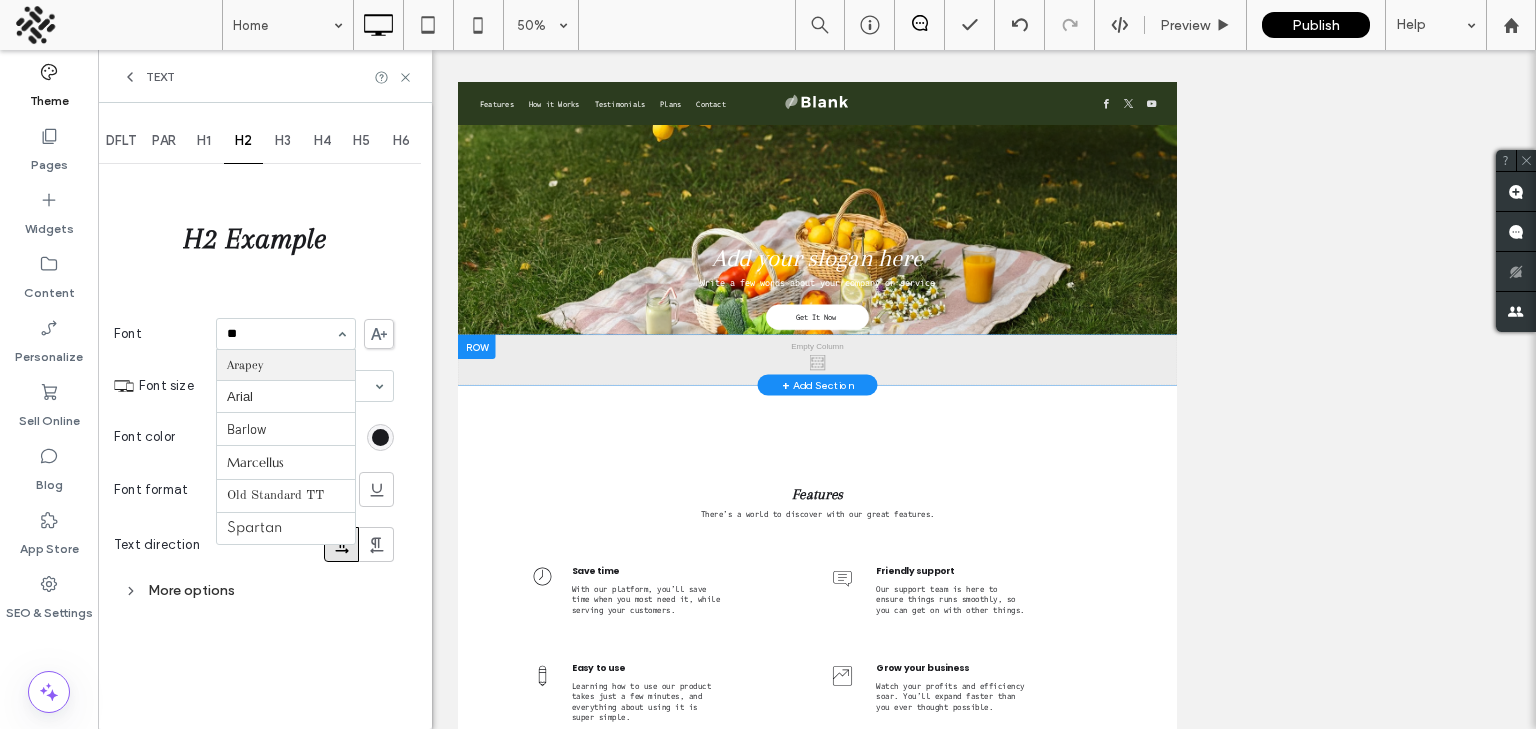 scroll, scrollTop: 0, scrollLeft: 0, axis: both 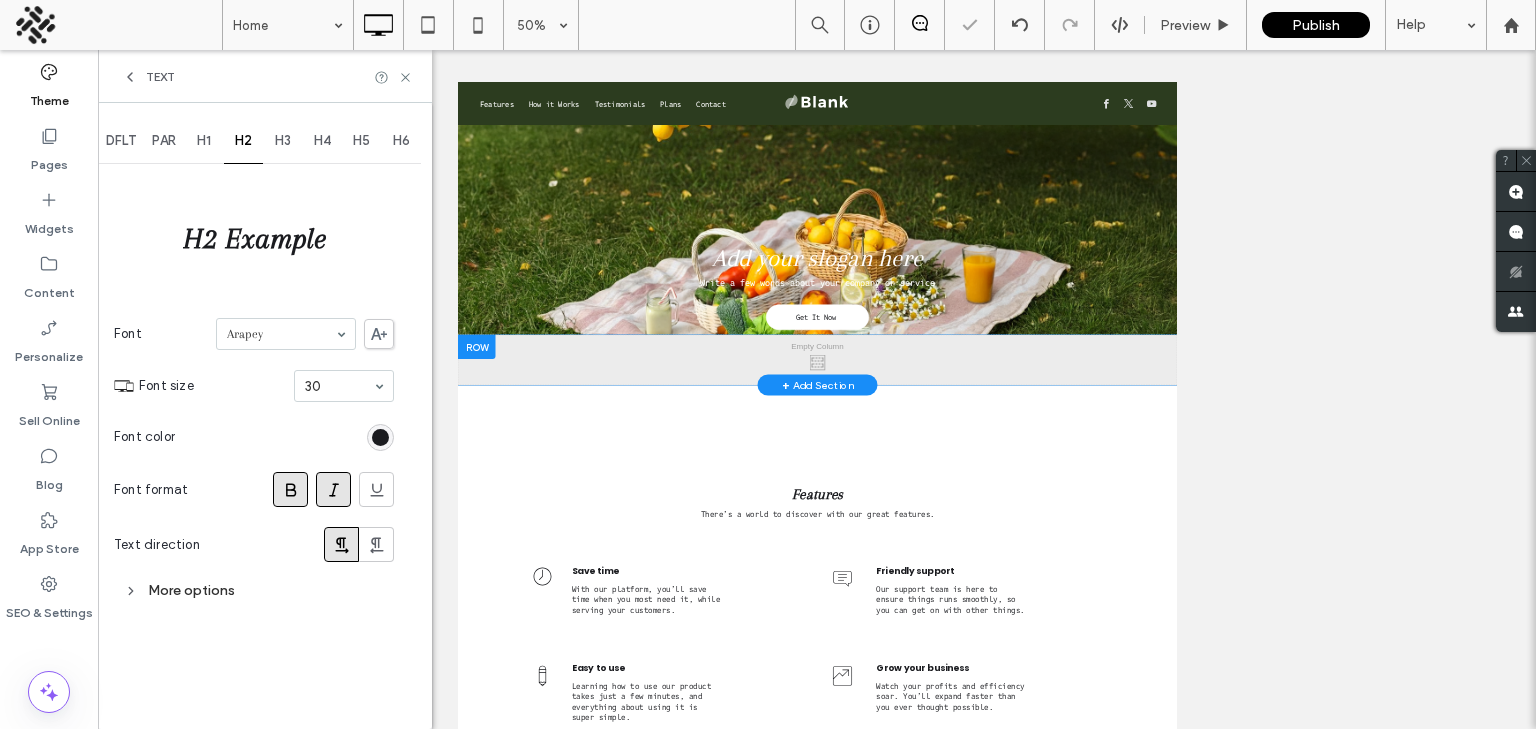 click on "More options" at bounding box center (254, 590) 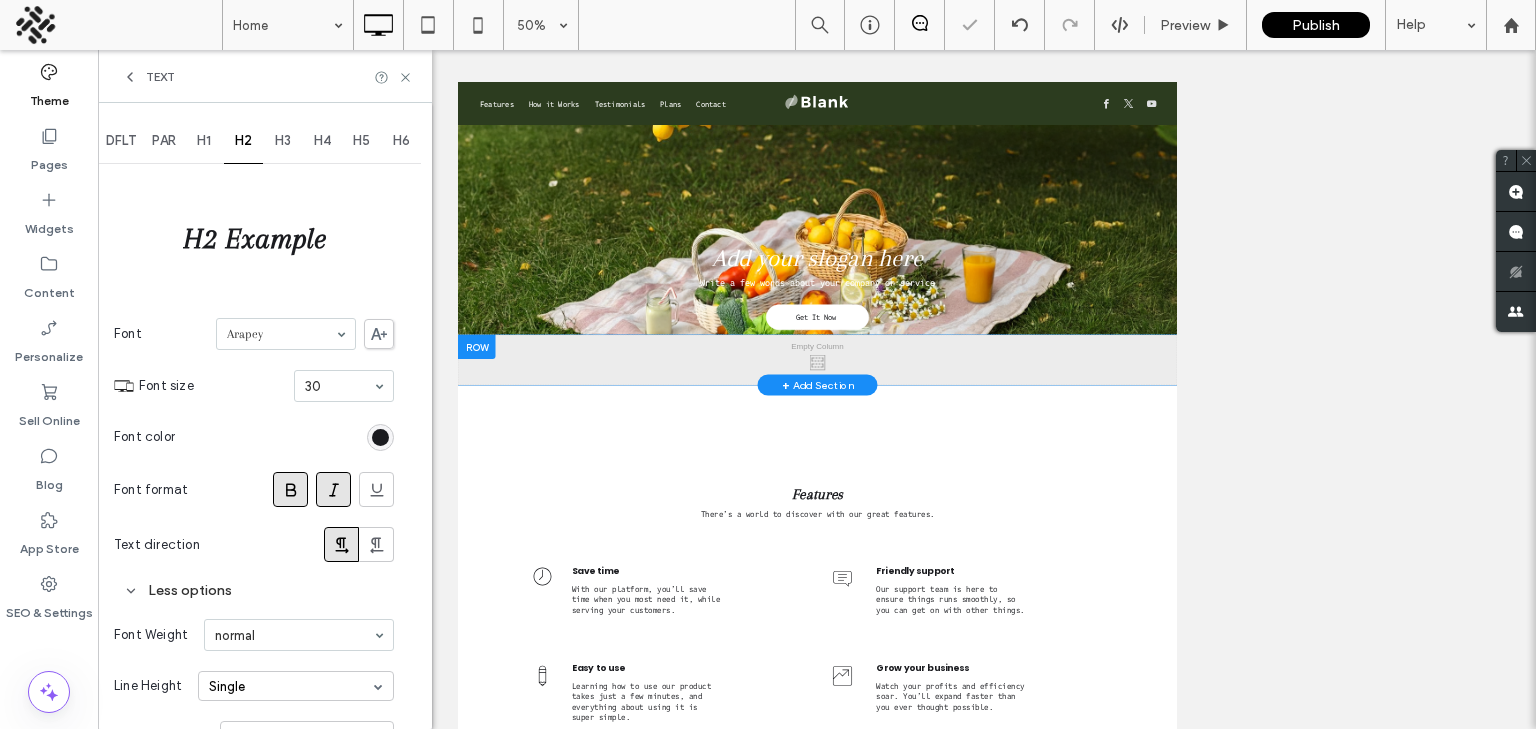 scroll, scrollTop: 126, scrollLeft: 0, axis: vertical 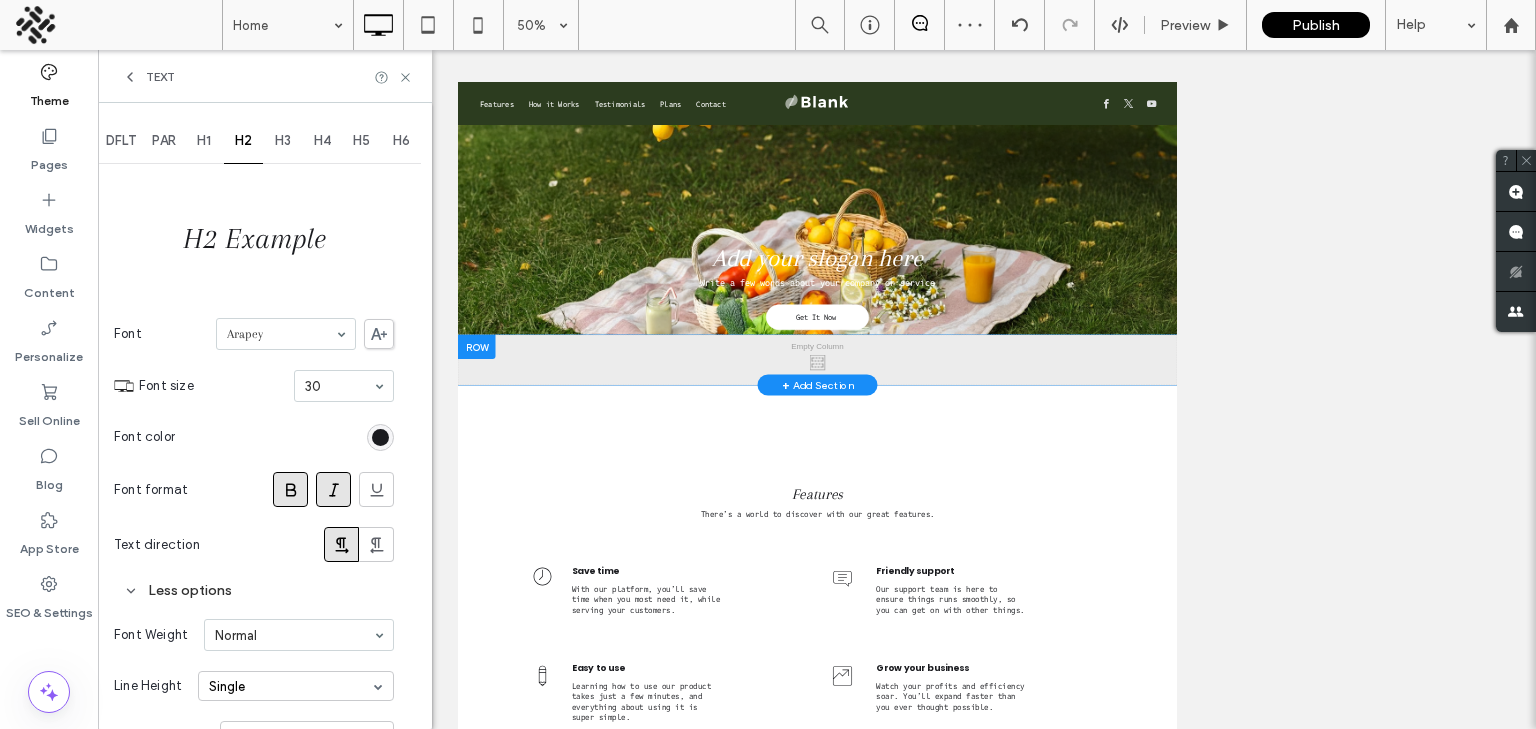 click on "H3" at bounding box center [283, 141] 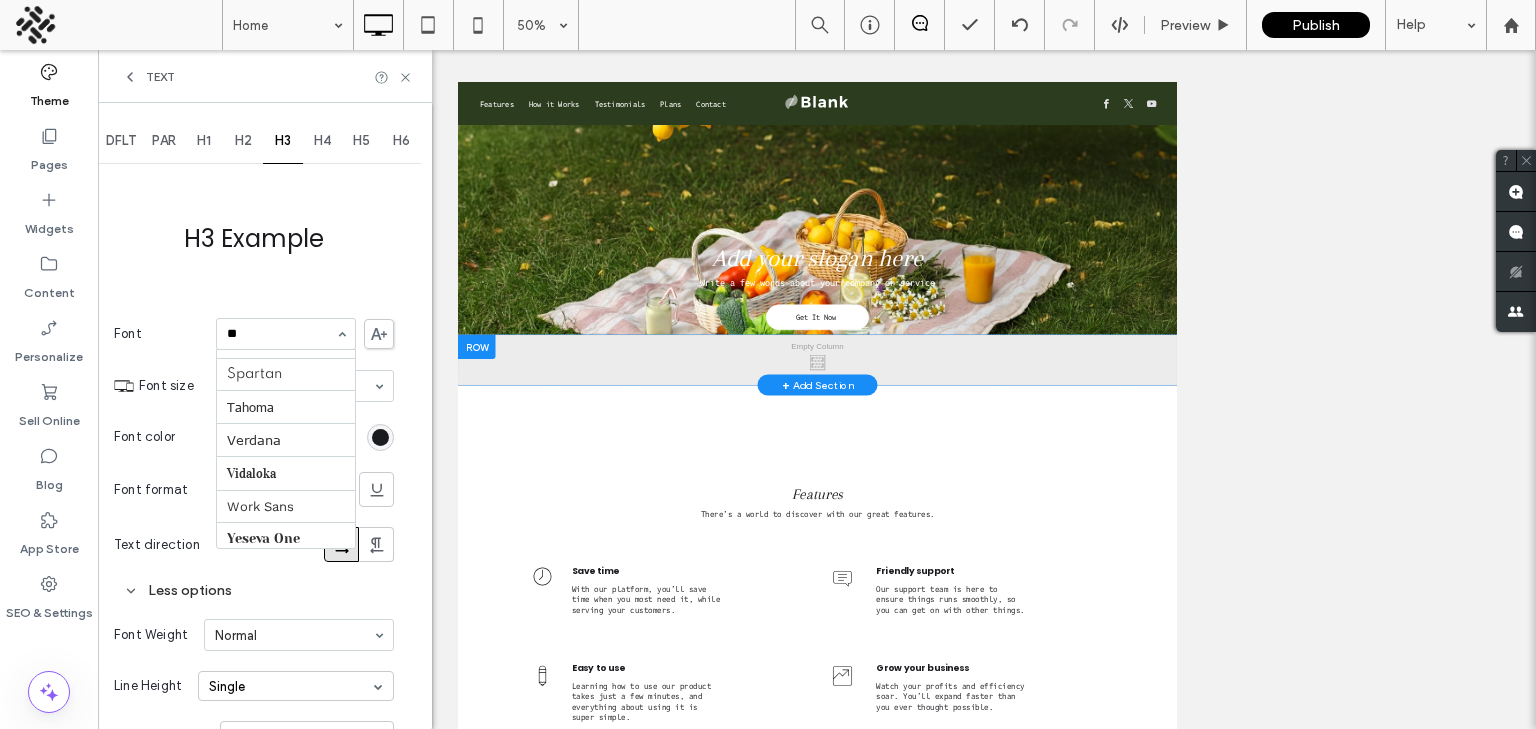 scroll, scrollTop: 0, scrollLeft: 0, axis: both 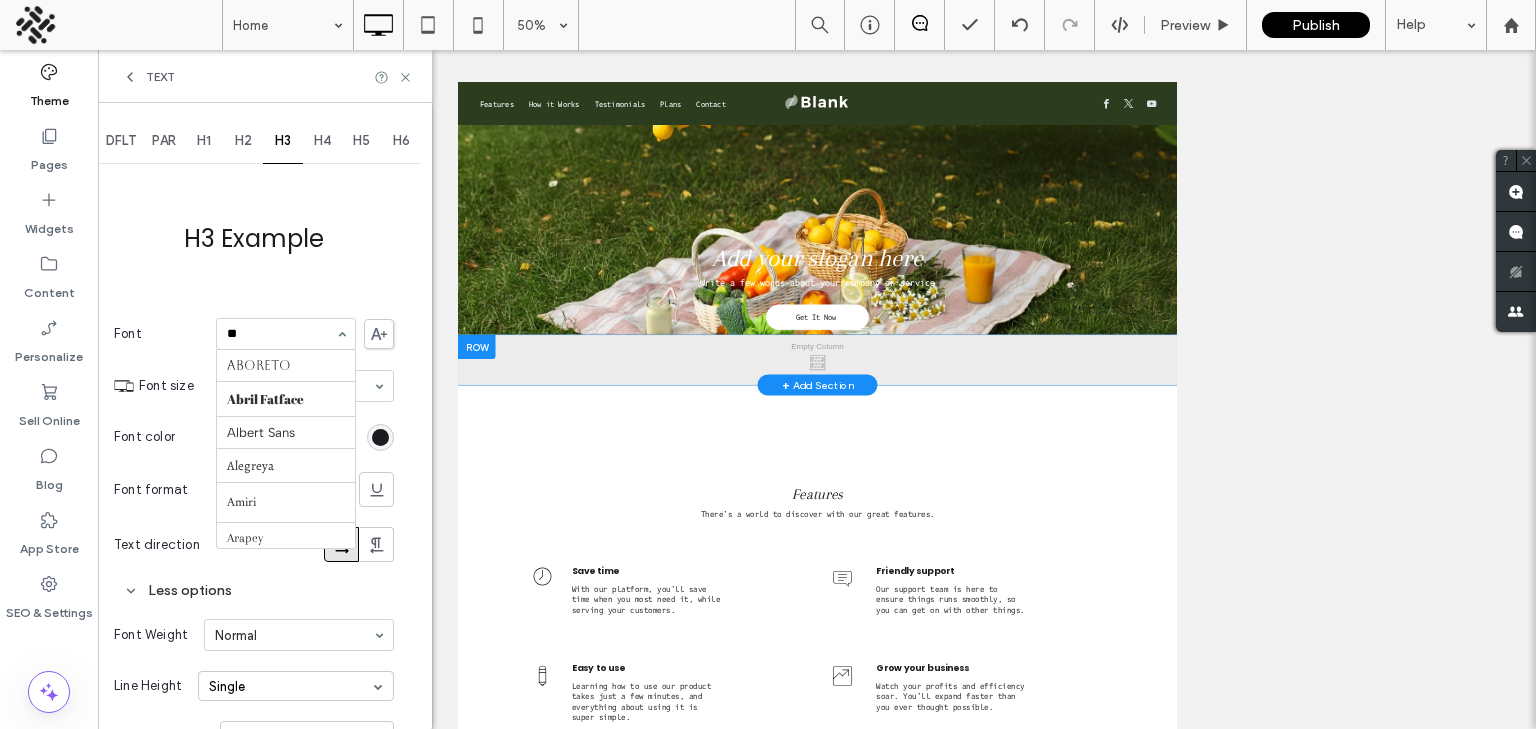 type on "***" 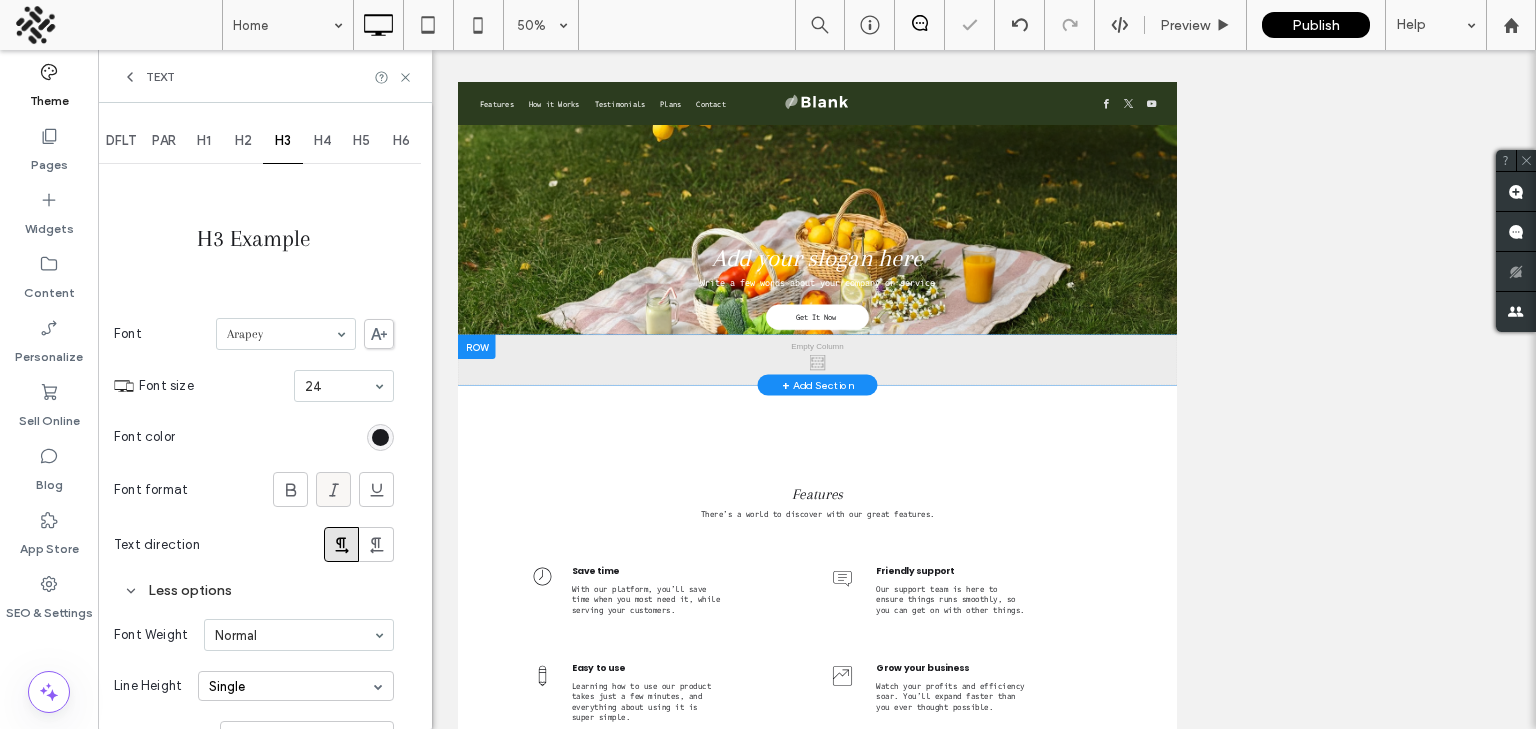 click 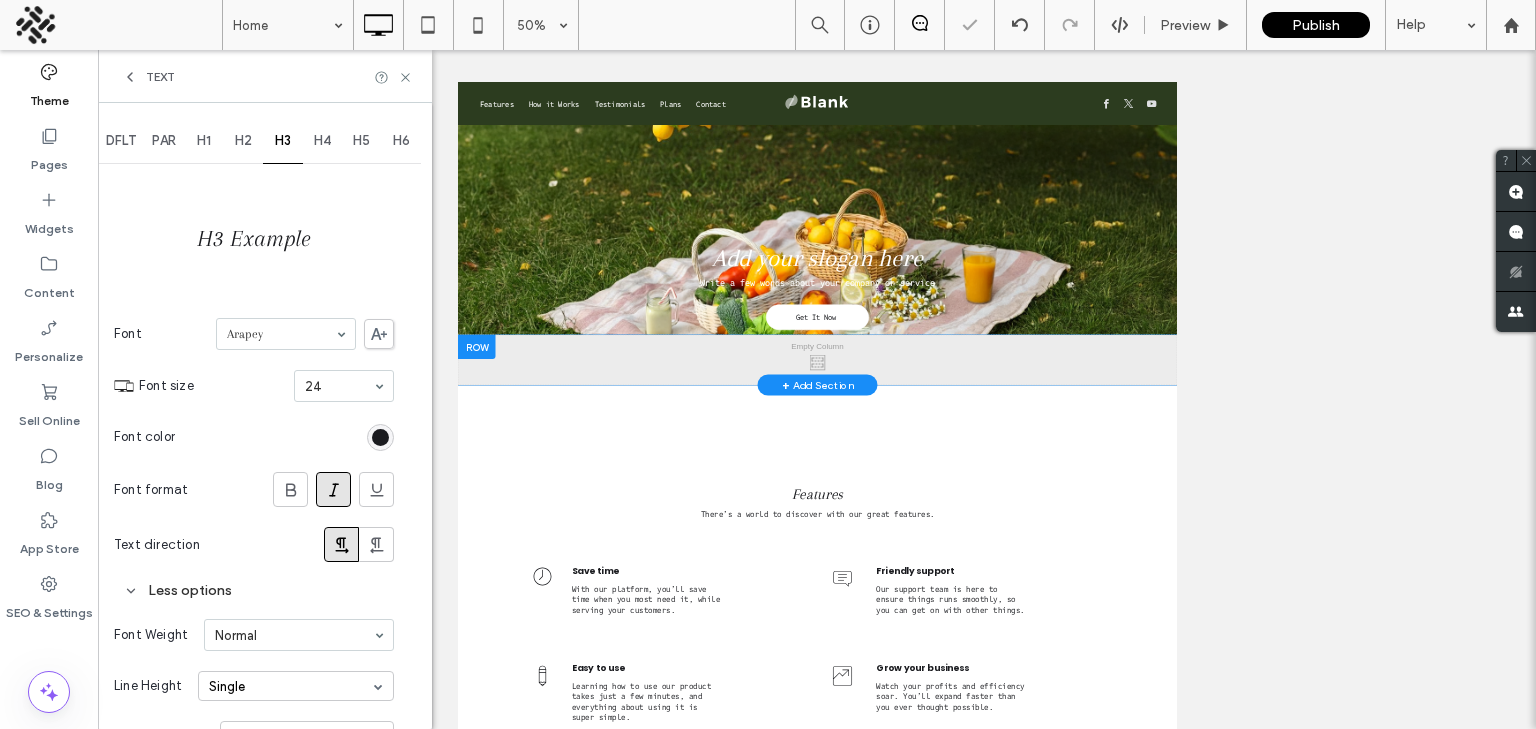 click on "H4" at bounding box center [323, 141] 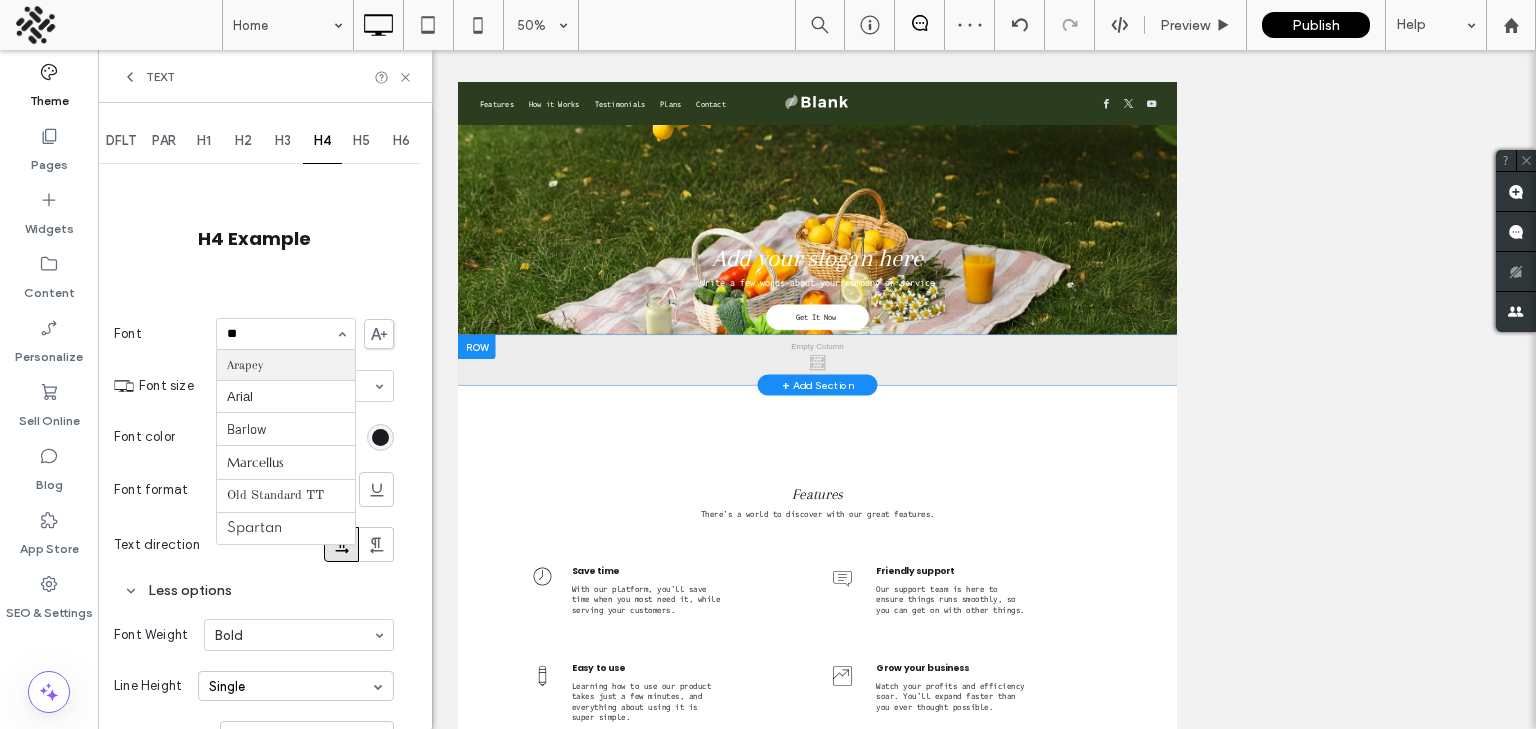 scroll, scrollTop: 0, scrollLeft: 0, axis: both 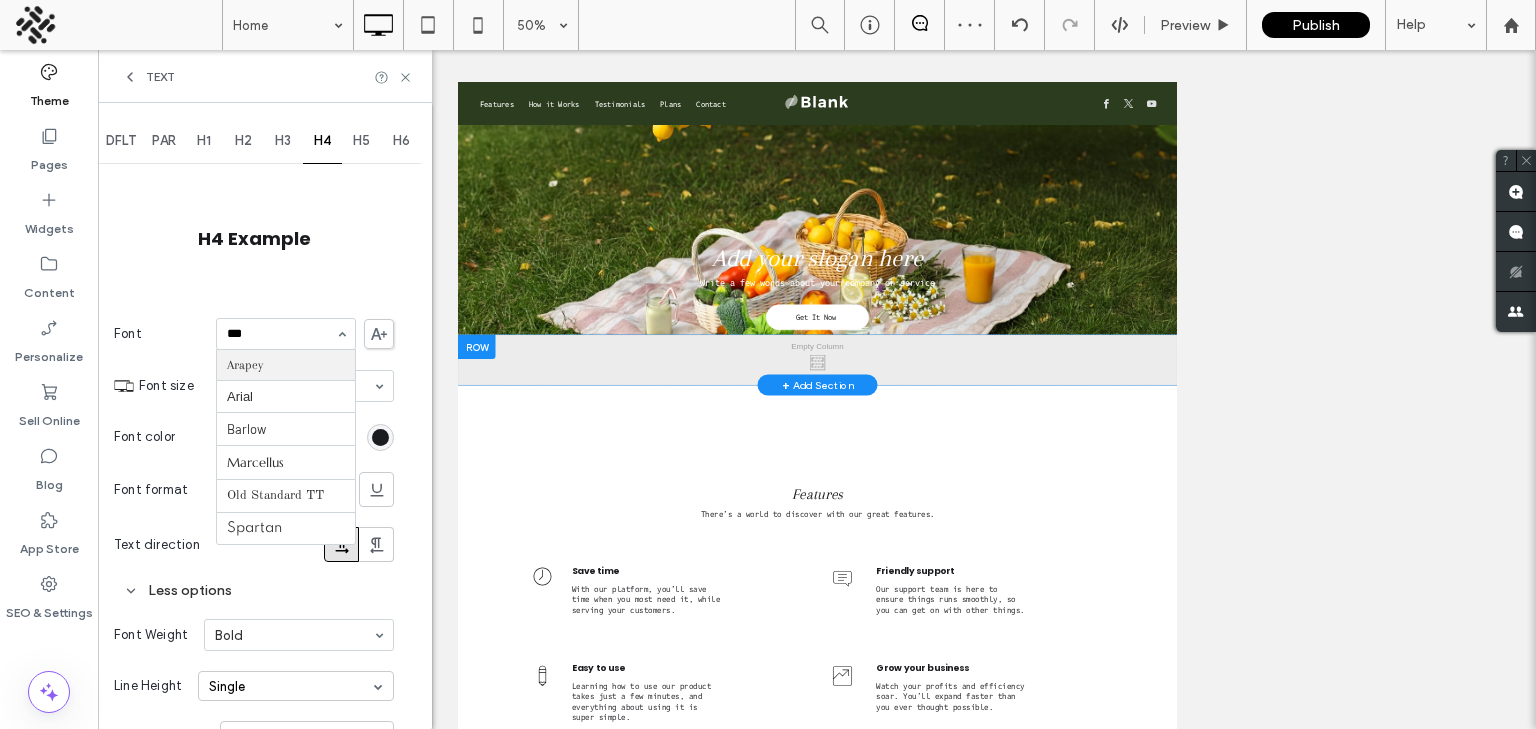type on "****" 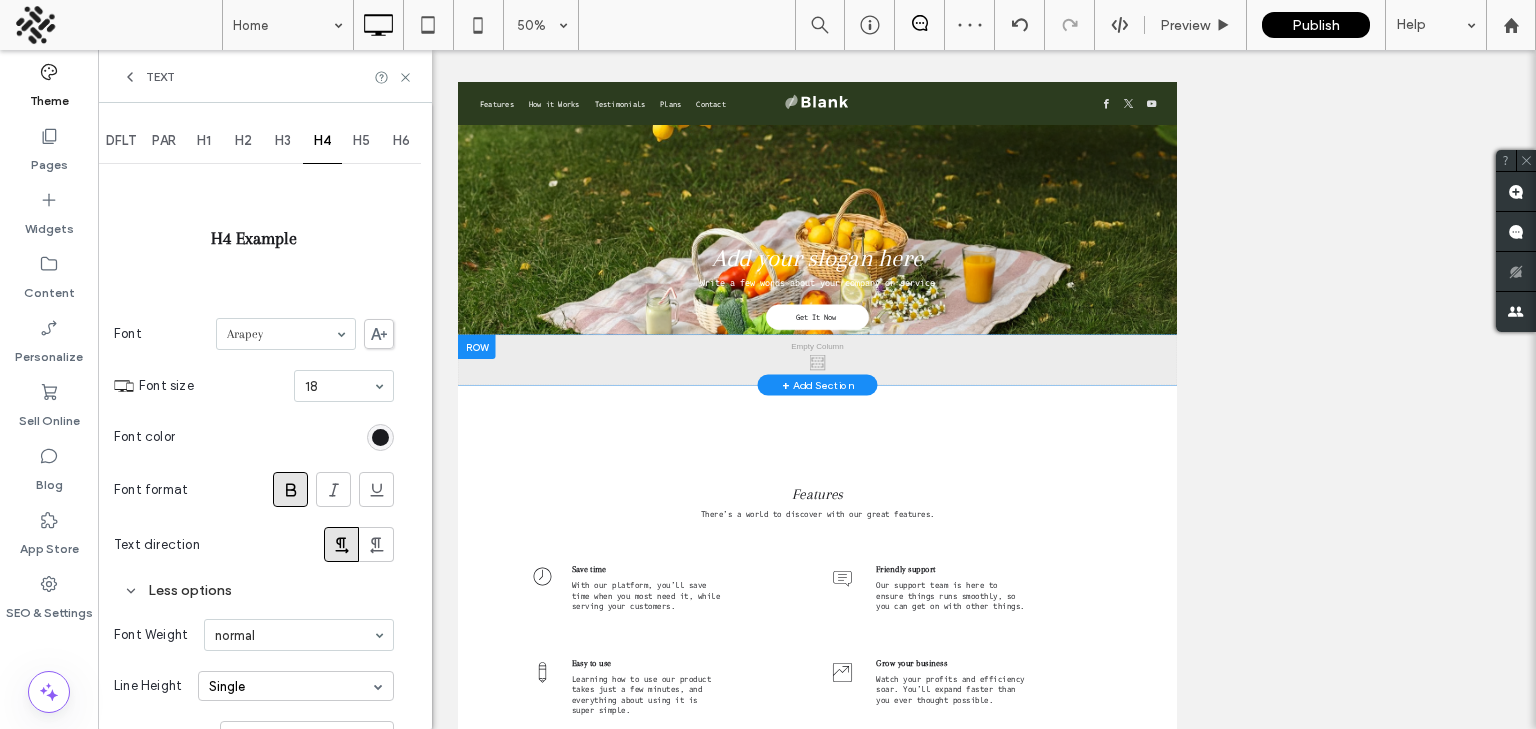 scroll, scrollTop: 126, scrollLeft: 0, axis: vertical 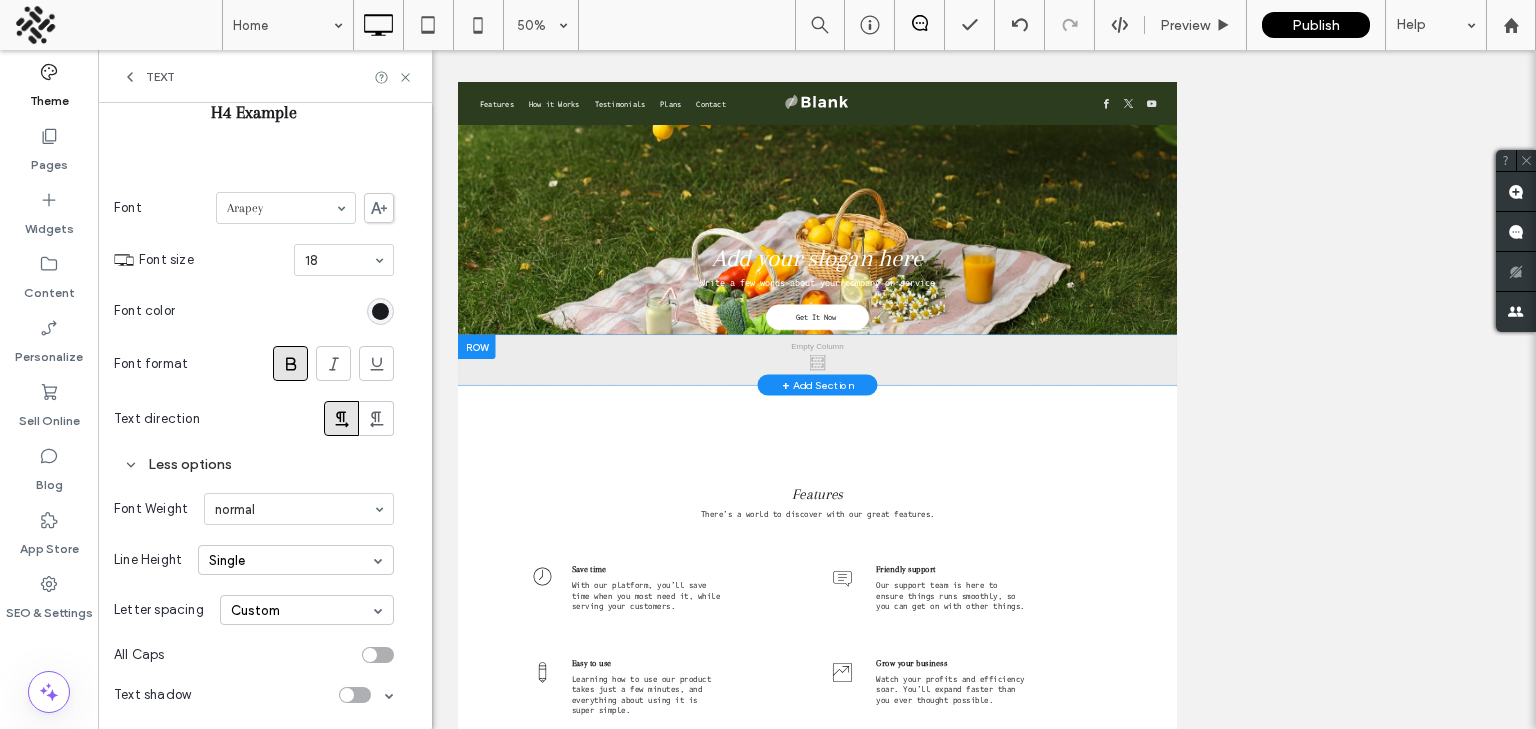 click on "Font Weight normal" at bounding box center [254, 509] 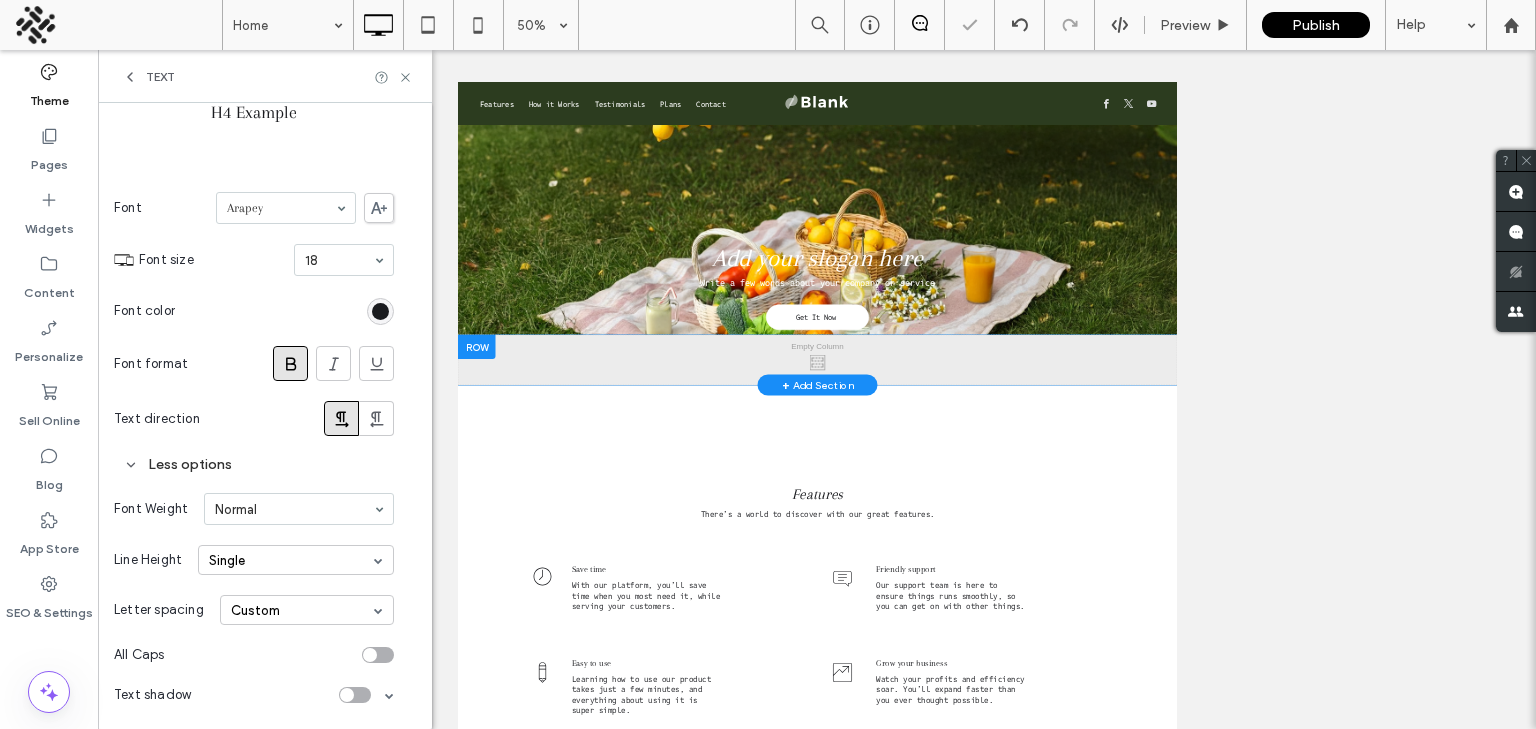 scroll, scrollTop: 0, scrollLeft: 0, axis: both 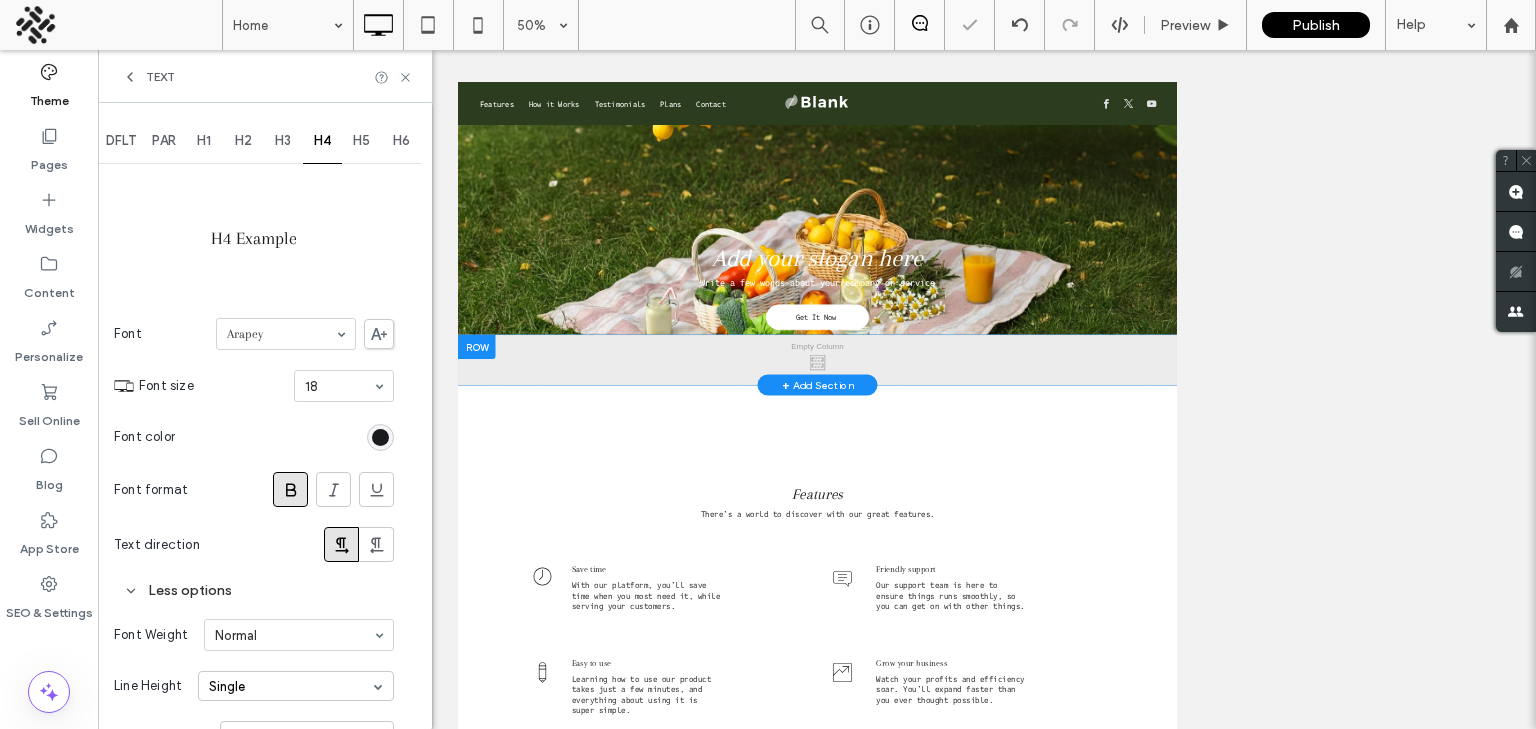 click on "H5" at bounding box center [361, 141] 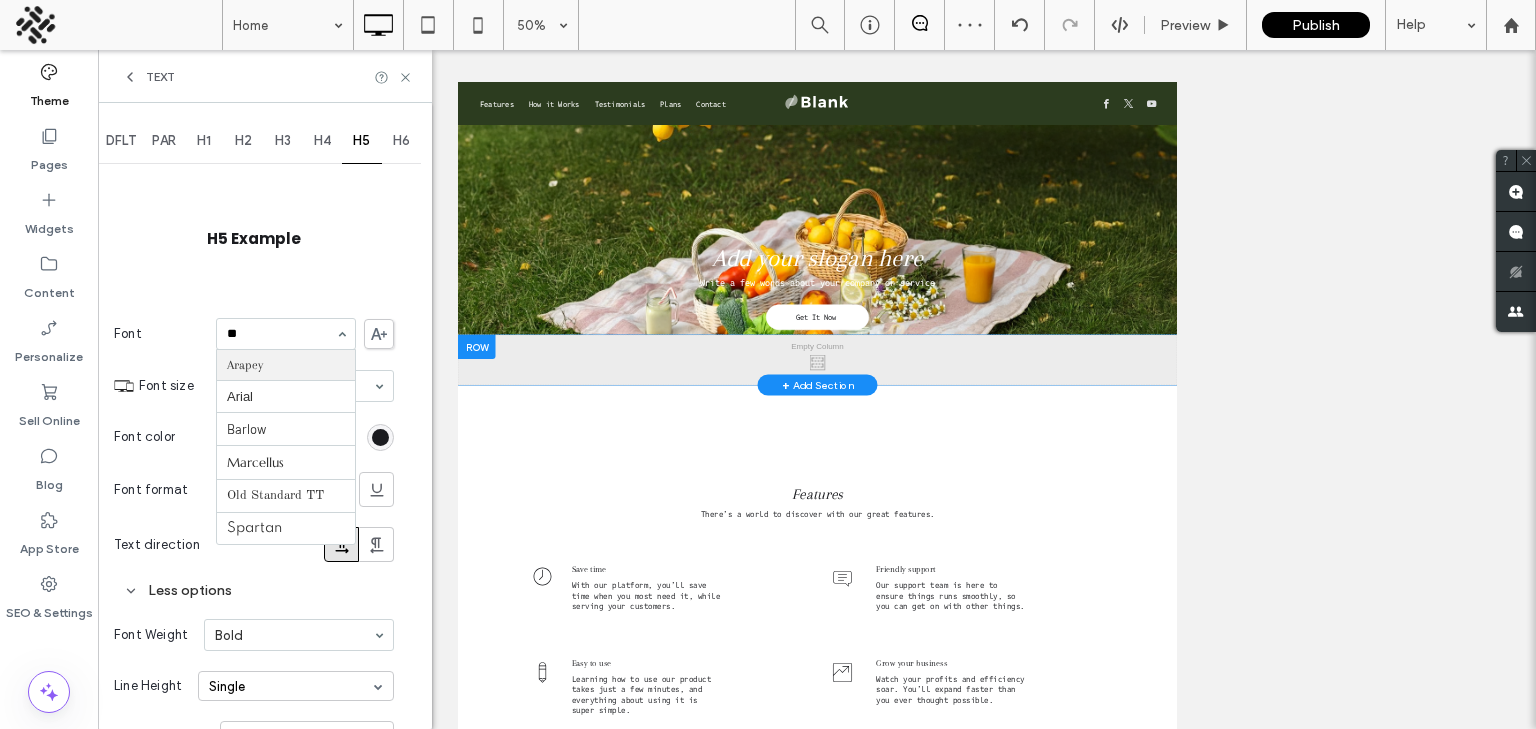 scroll, scrollTop: 0, scrollLeft: 0, axis: both 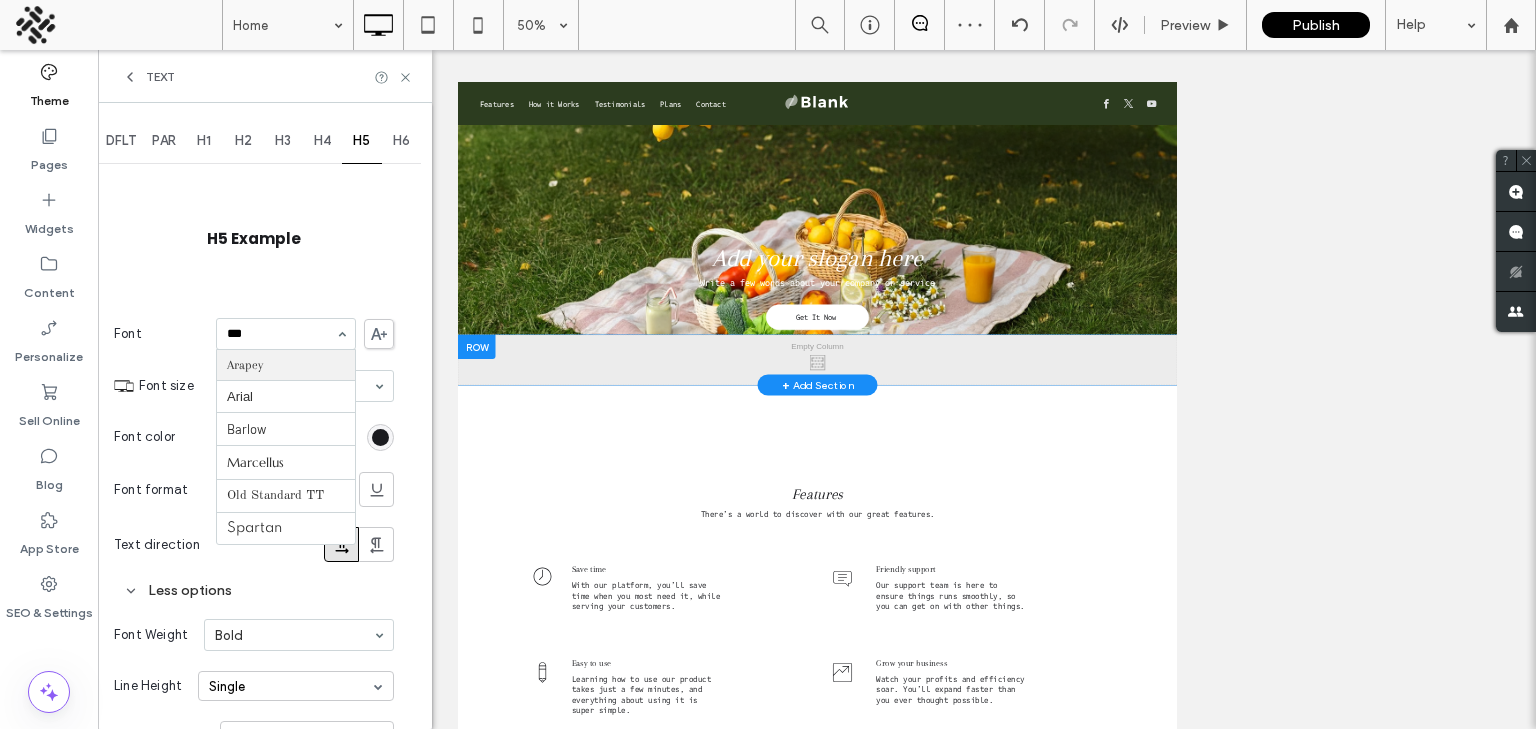 type on "****" 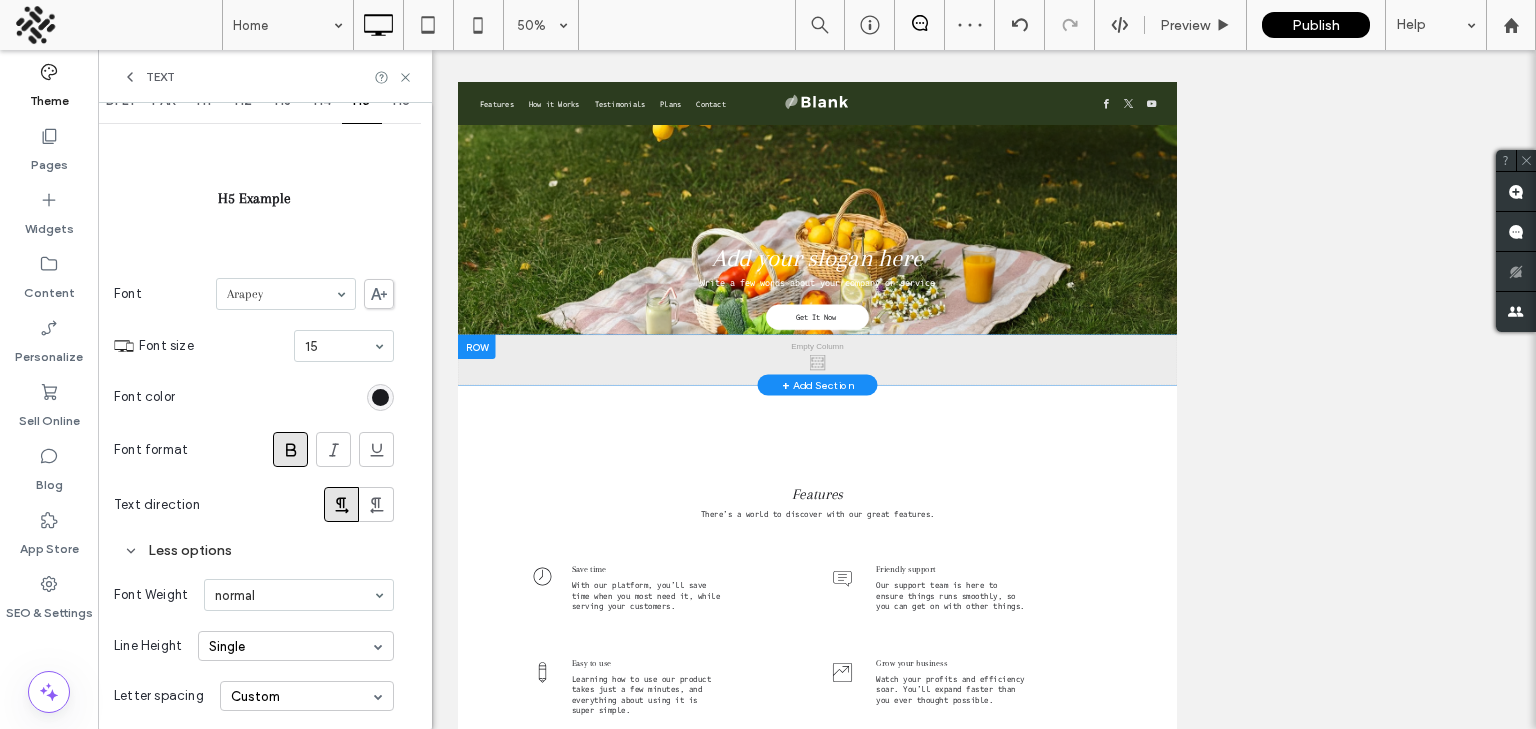 scroll, scrollTop: 41, scrollLeft: 0, axis: vertical 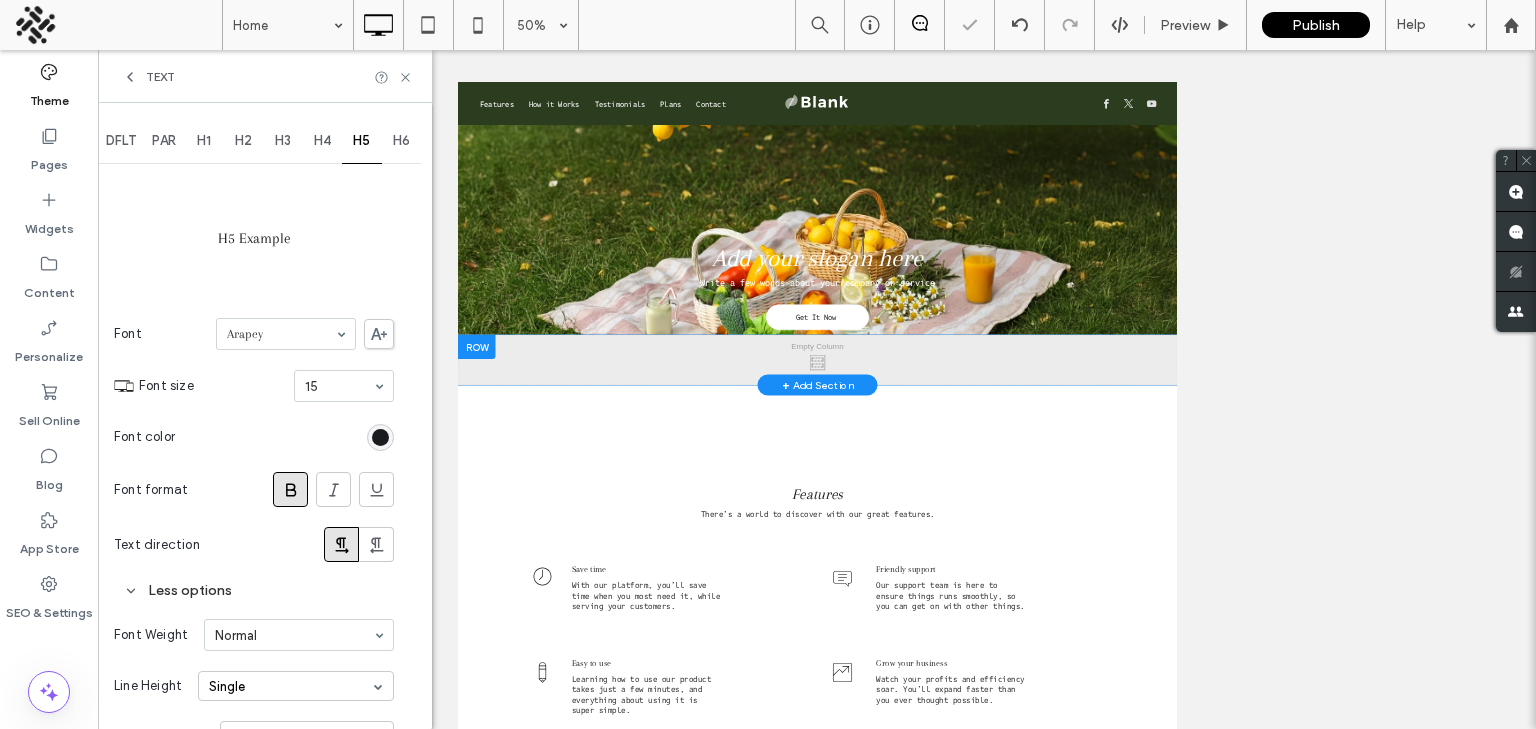 click on "H6" at bounding box center [401, 141] 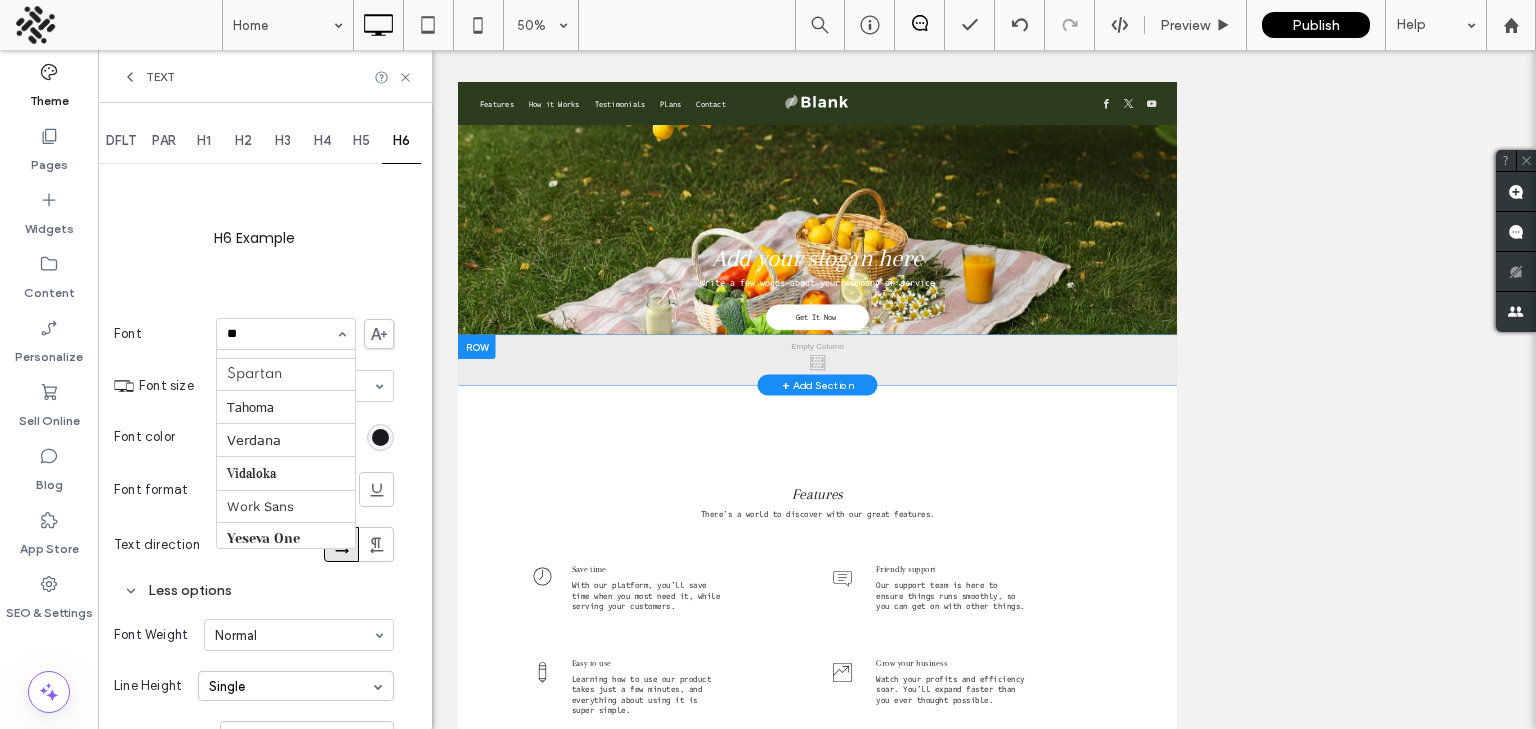 scroll, scrollTop: 0, scrollLeft: 0, axis: both 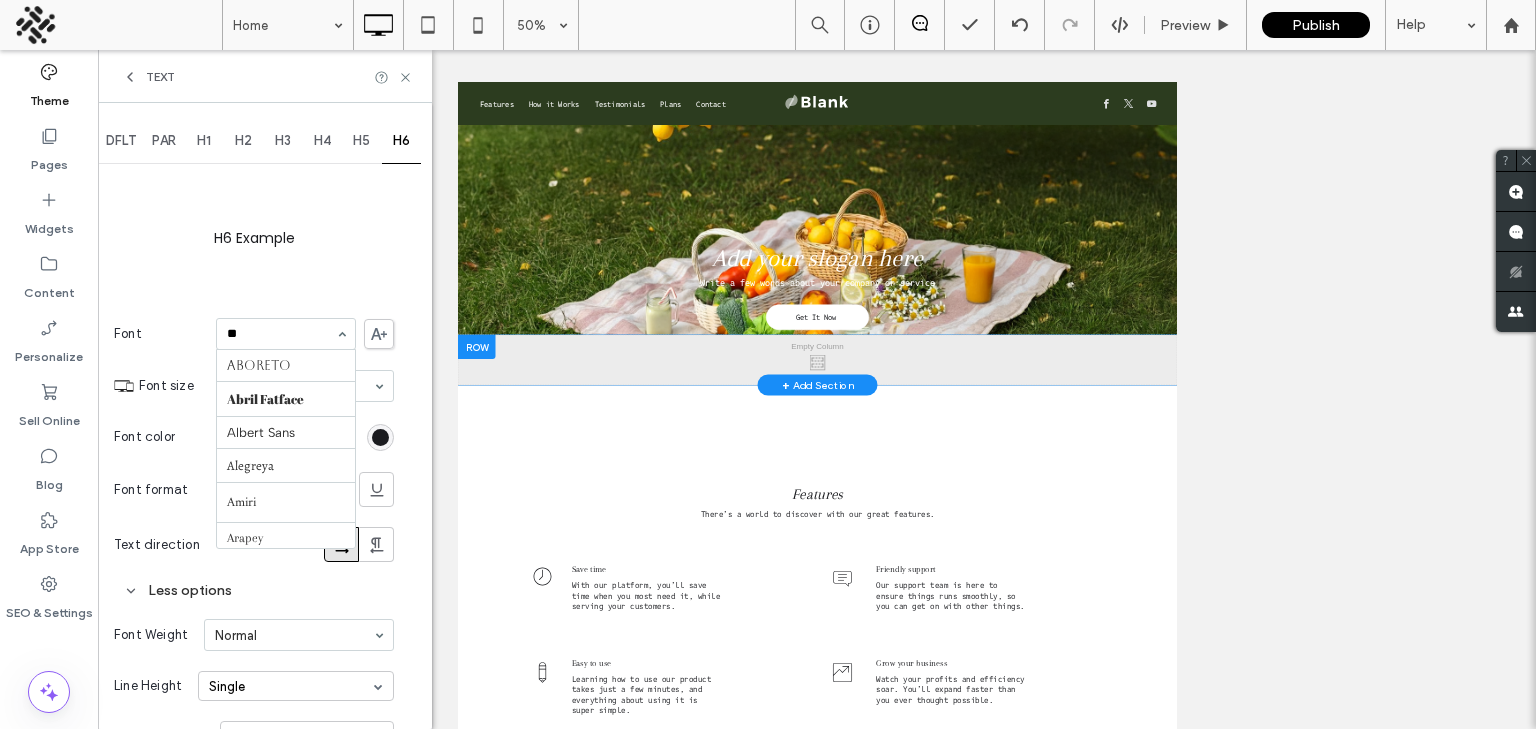 type on "***" 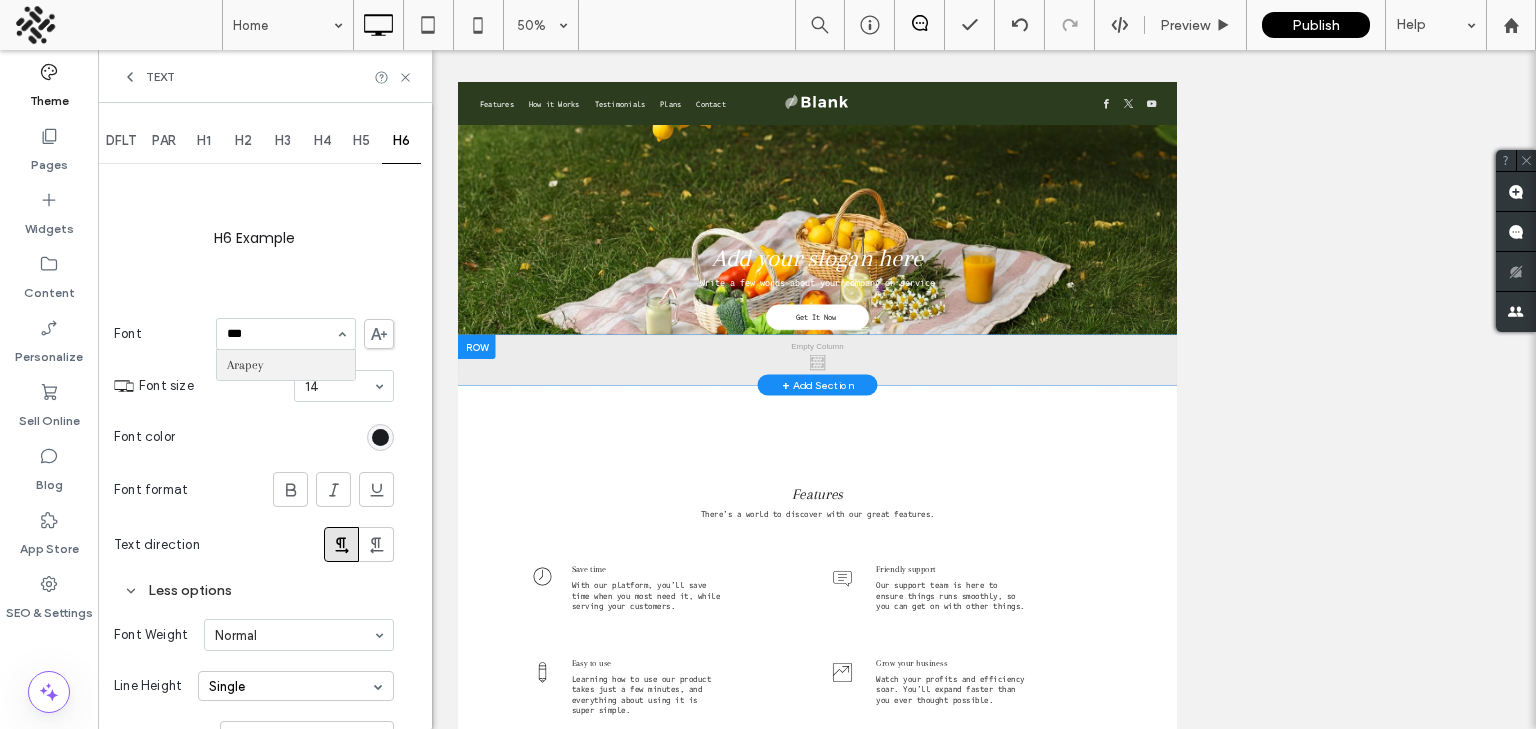 type 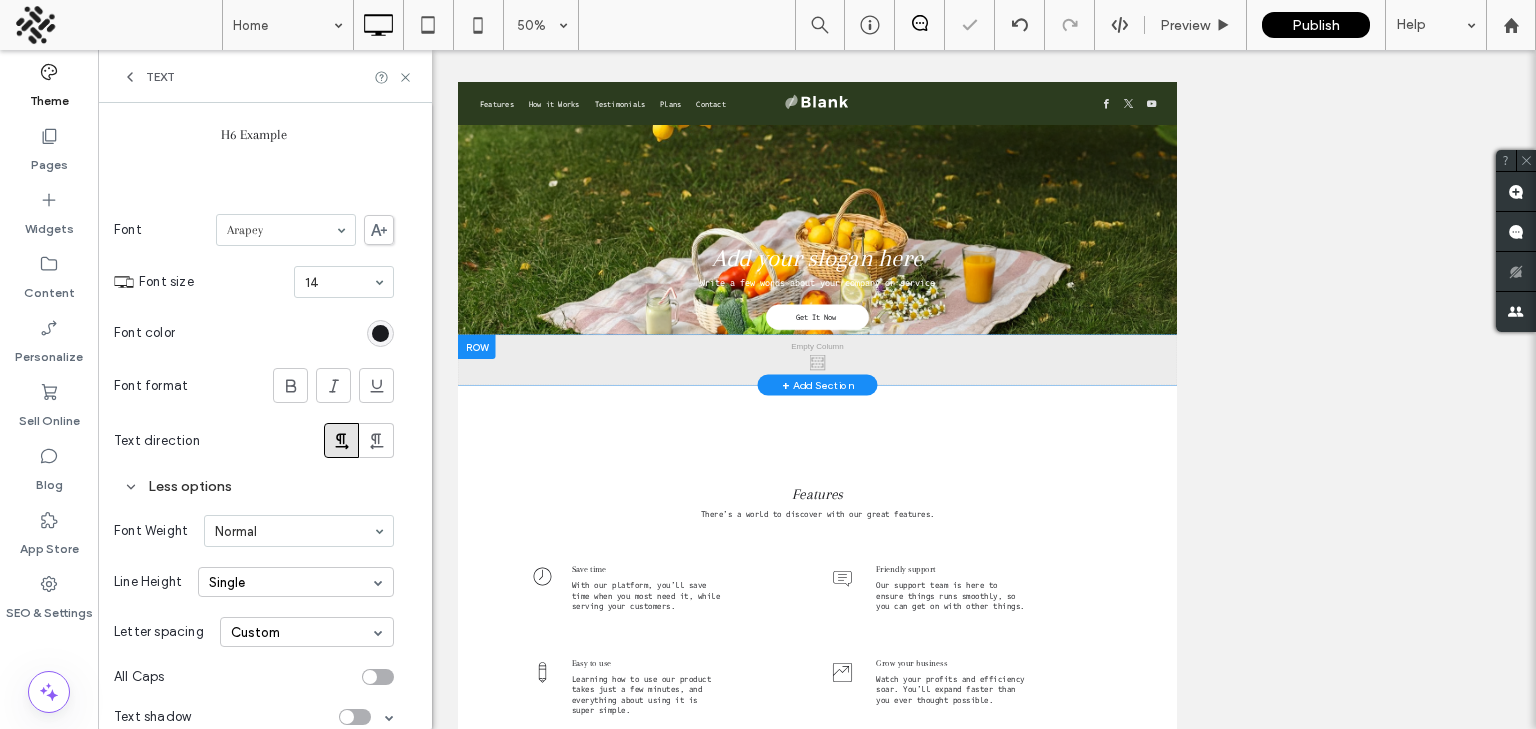 scroll, scrollTop: 126, scrollLeft: 0, axis: vertical 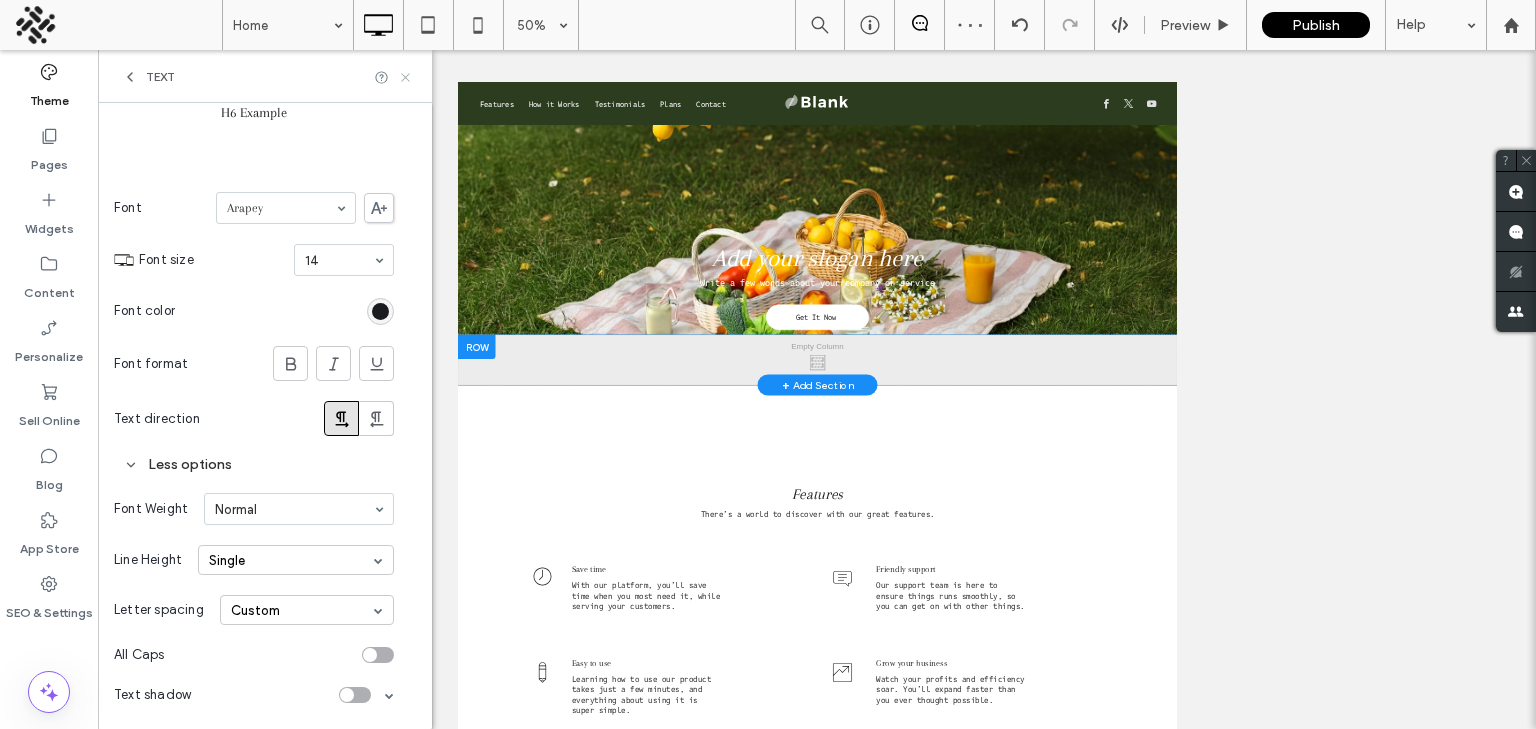 click 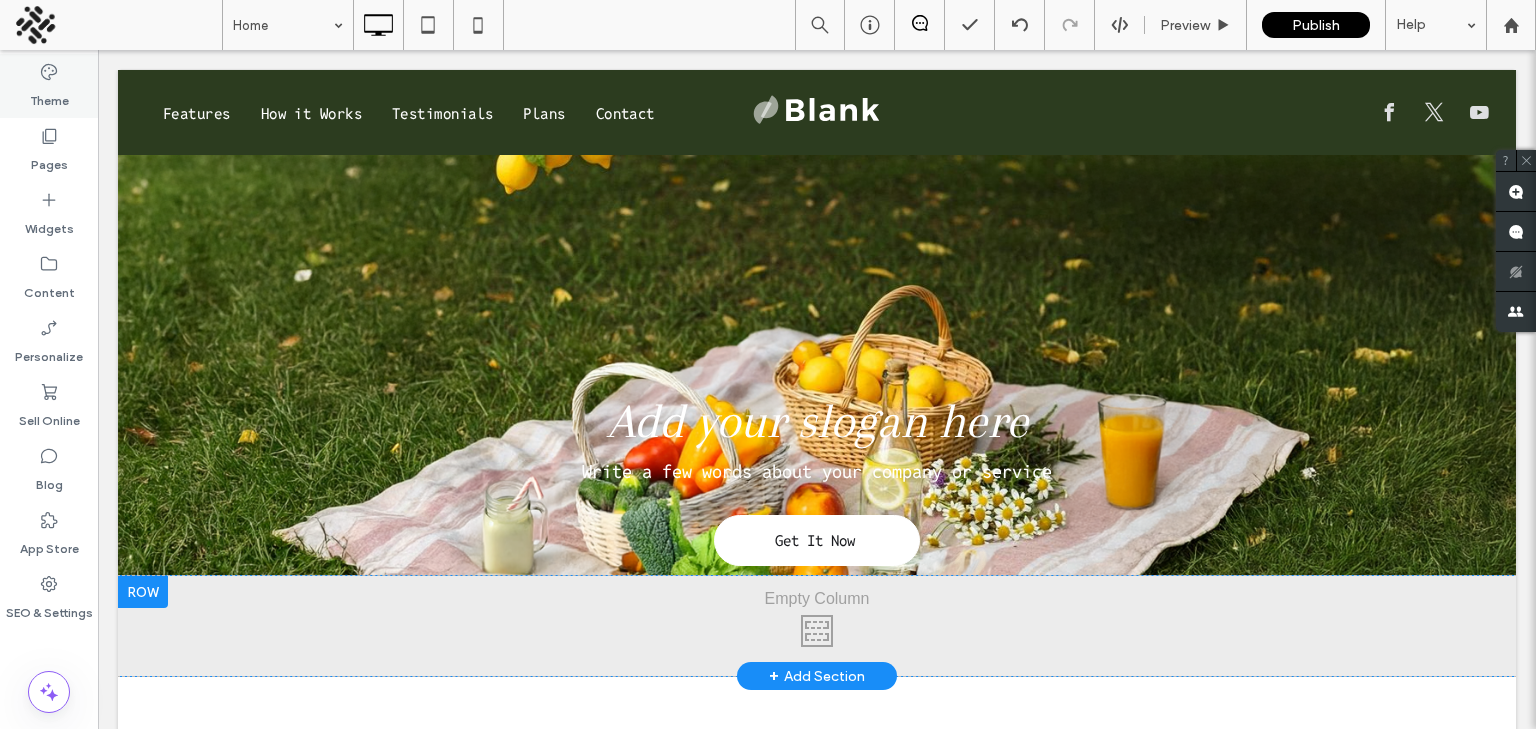 click on "Theme" at bounding box center (49, 86) 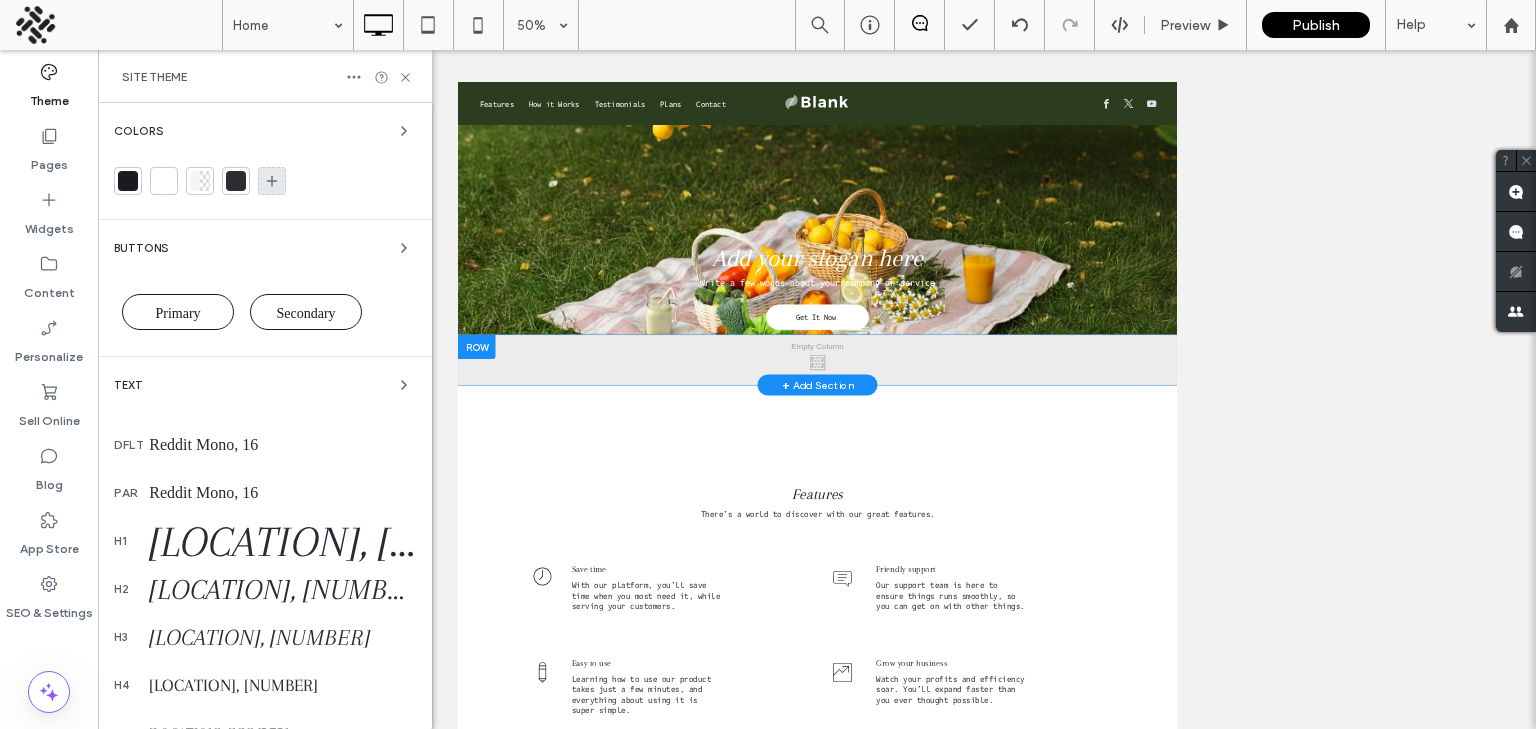 click 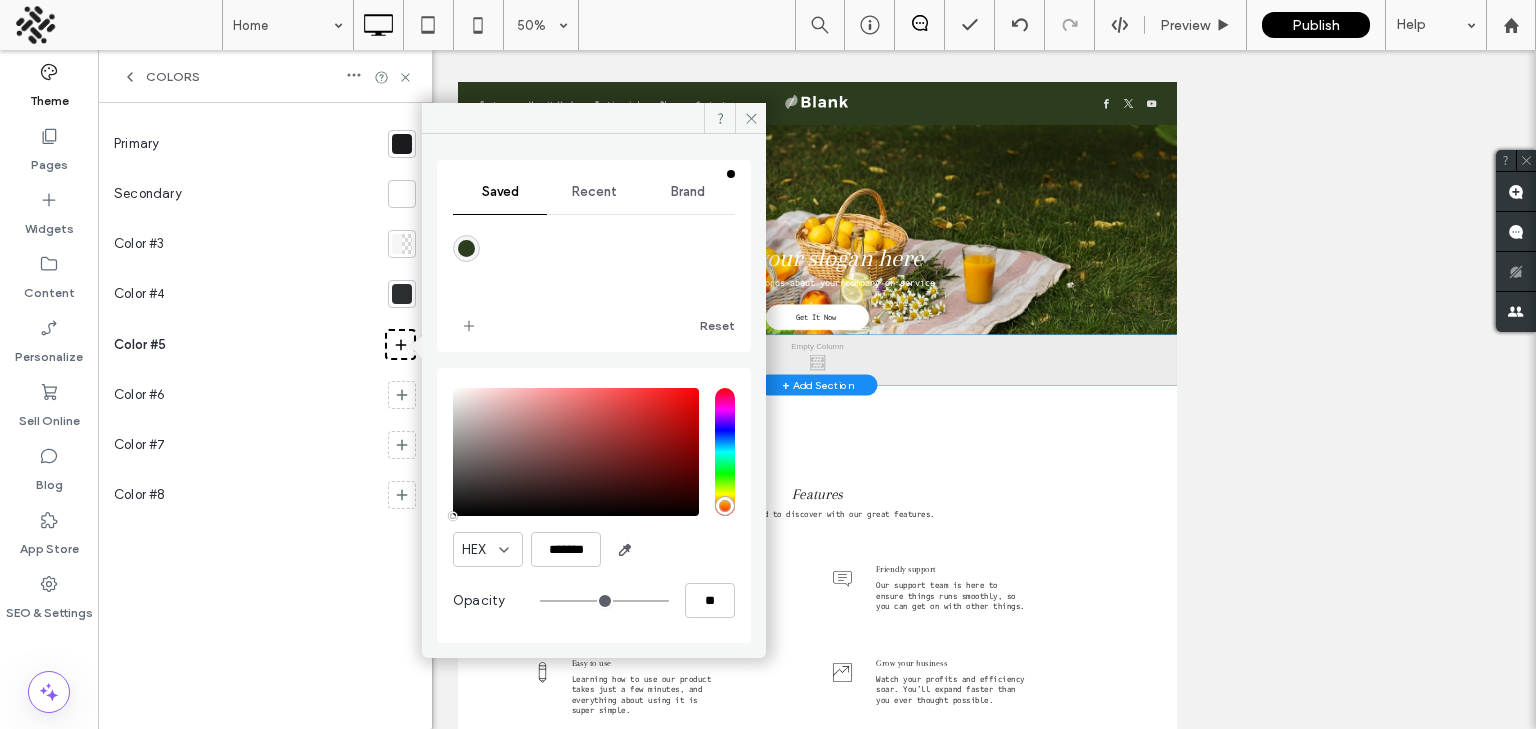 drag, startPoint x: 273, startPoint y: 174, endPoint x: 400, endPoint y: 216, distance: 133.76472 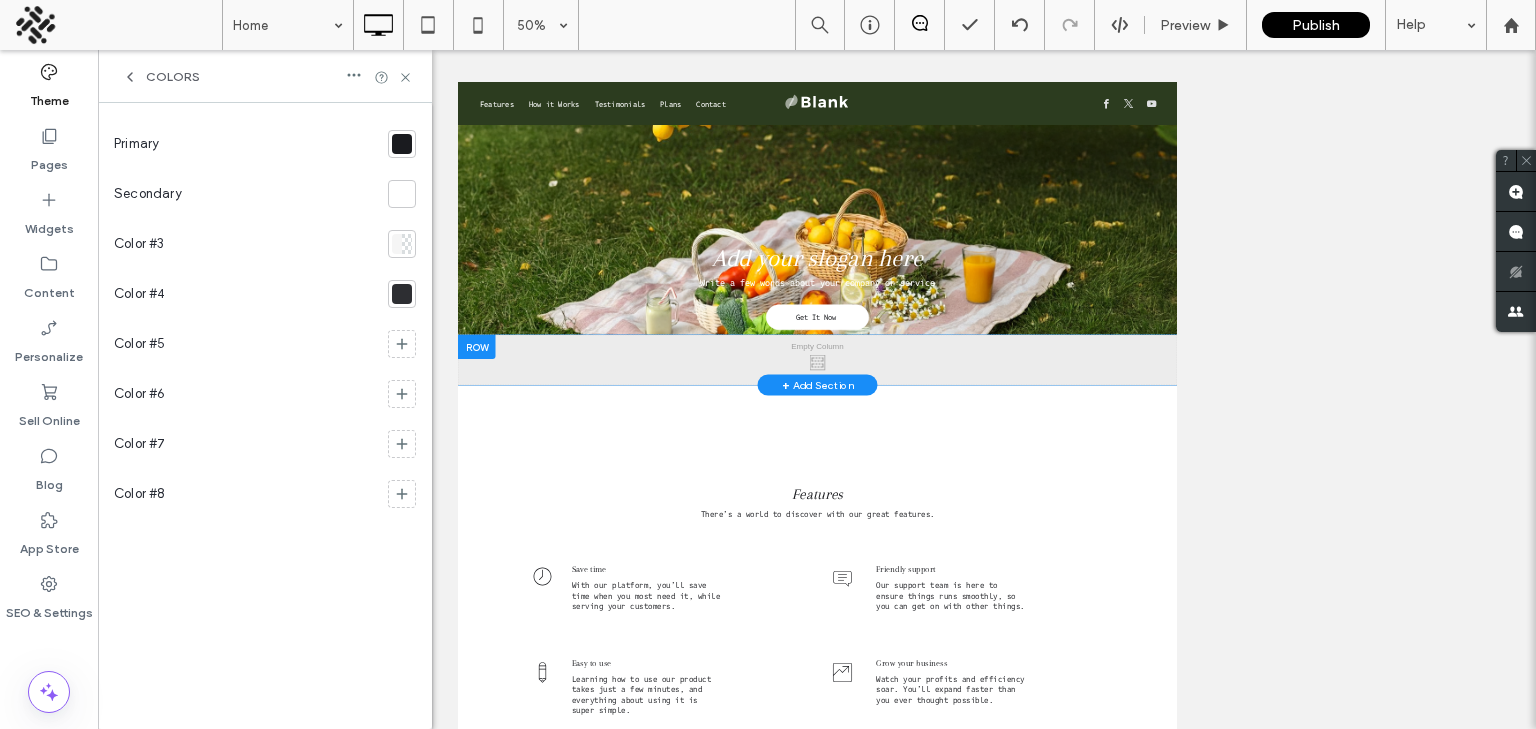 click at bounding box center (402, 194) 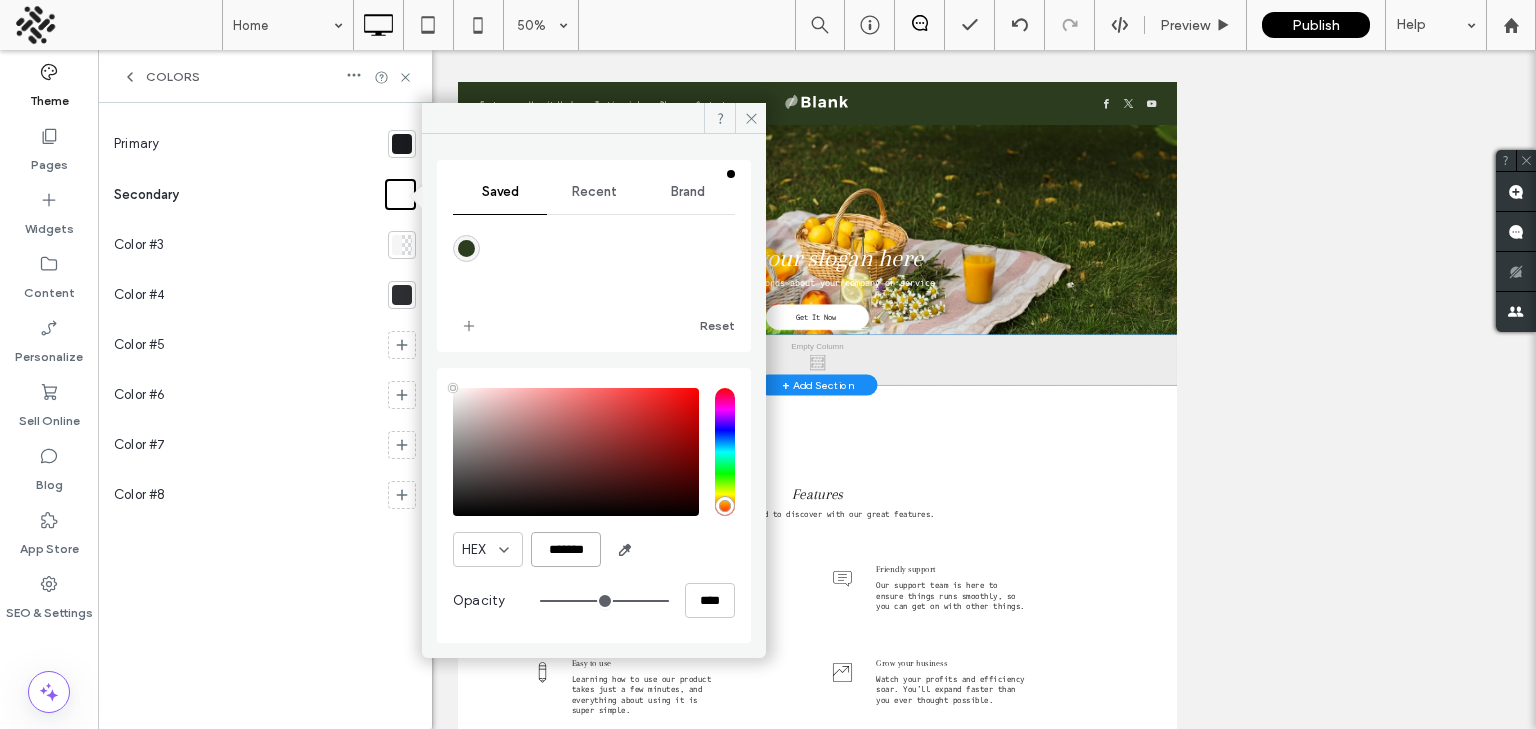 click on "*******" at bounding box center [566, 549] 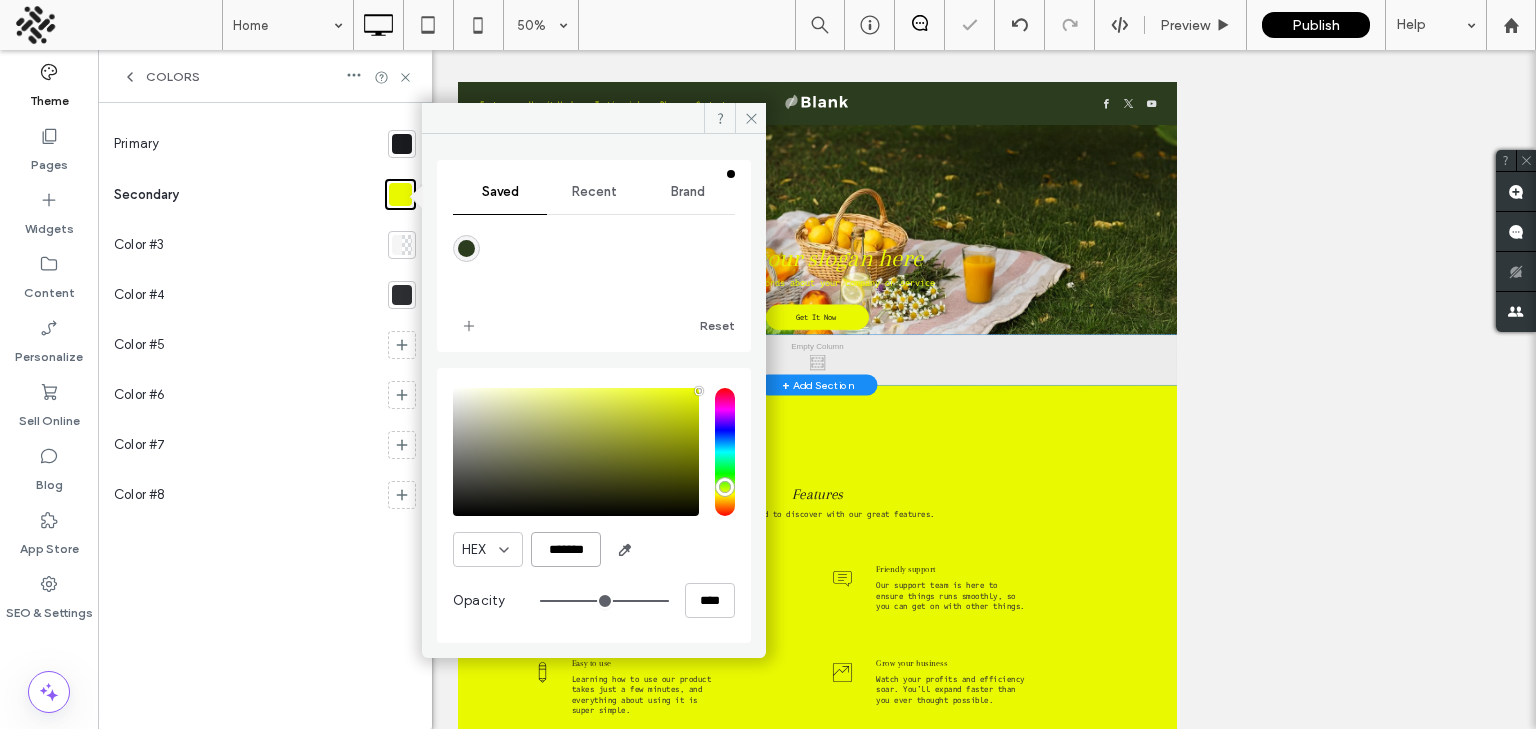 type on "*******" 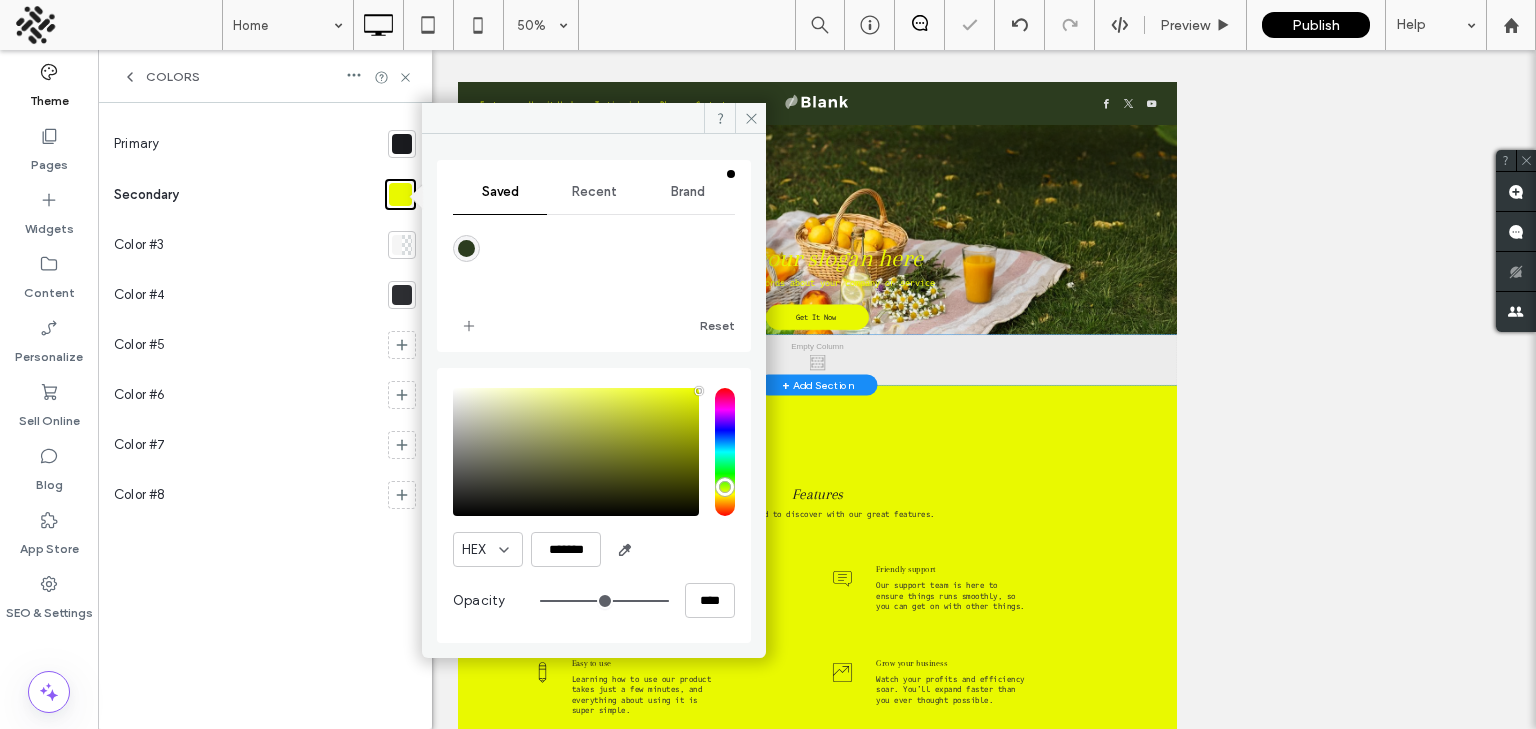 click at bounding box center (402, 144) 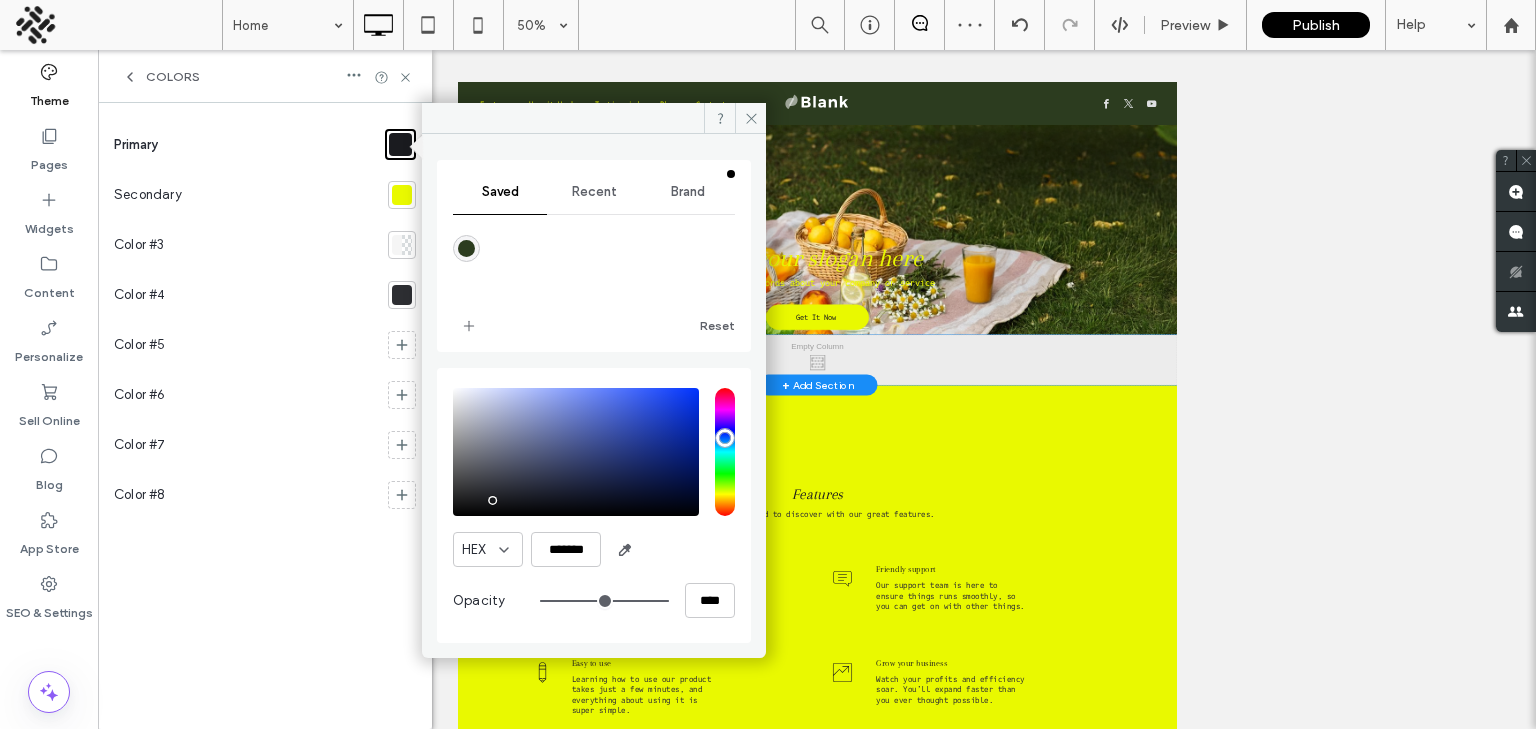 click on "Recent" at bounding box center (594, 192) 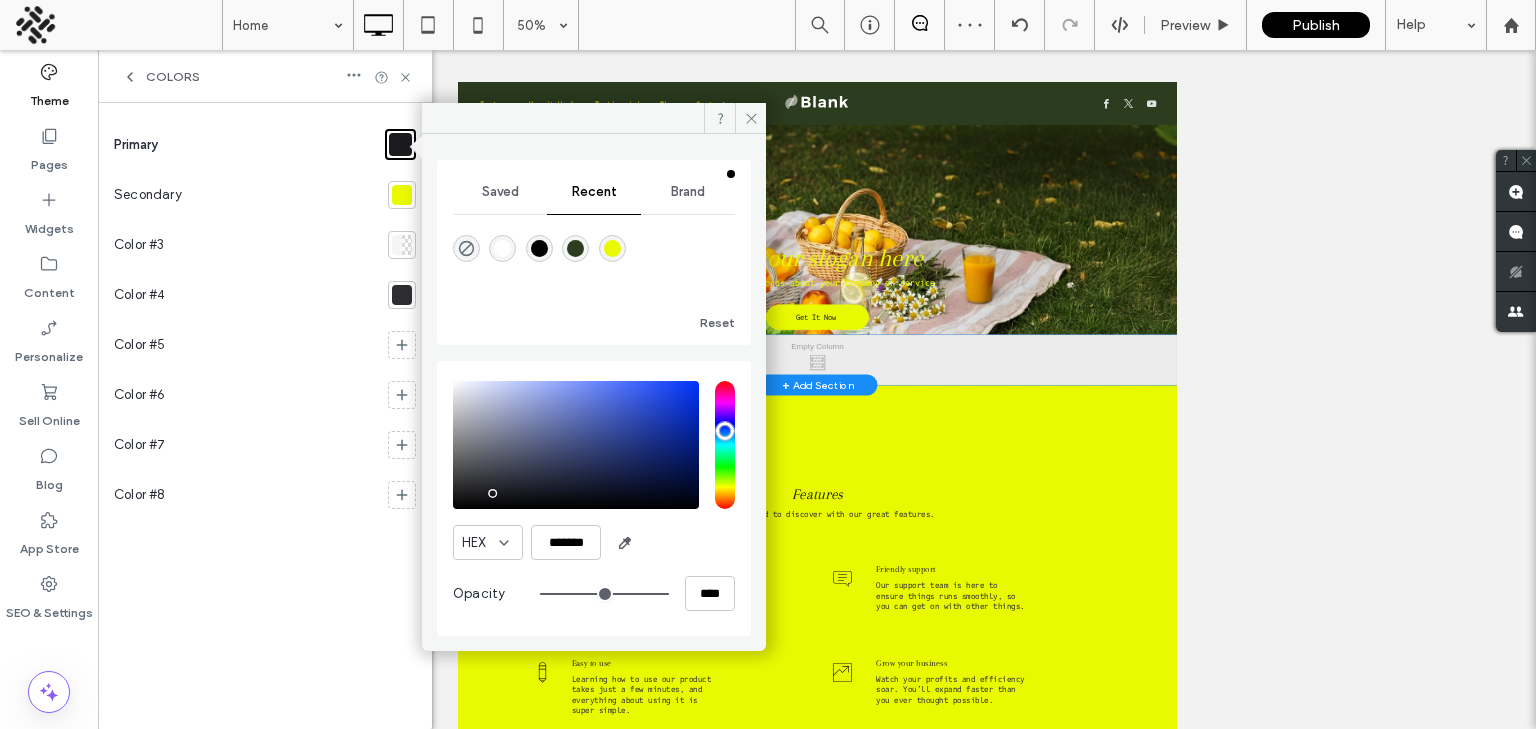 click at bounding box center (575, 248) 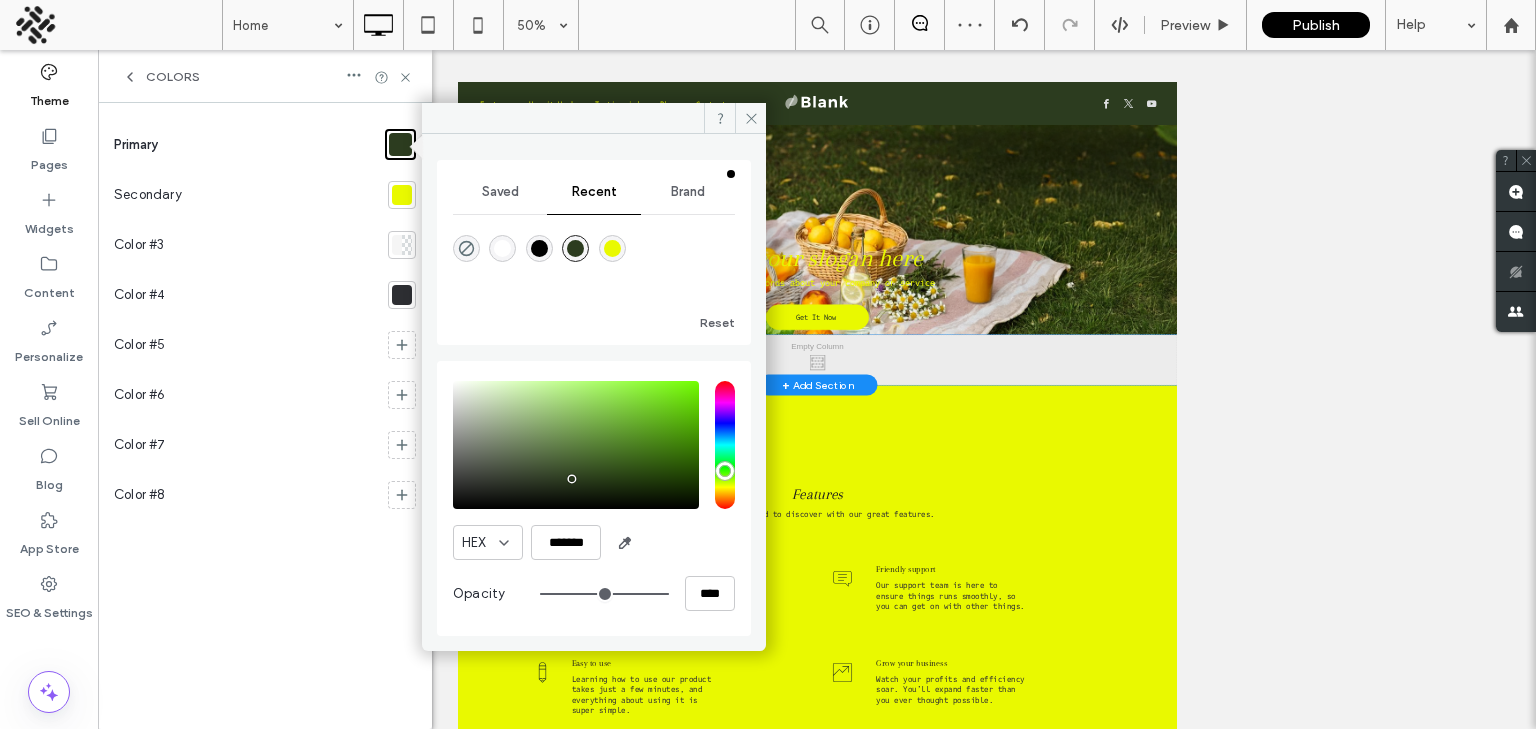 click at bounding box center [398, 245] 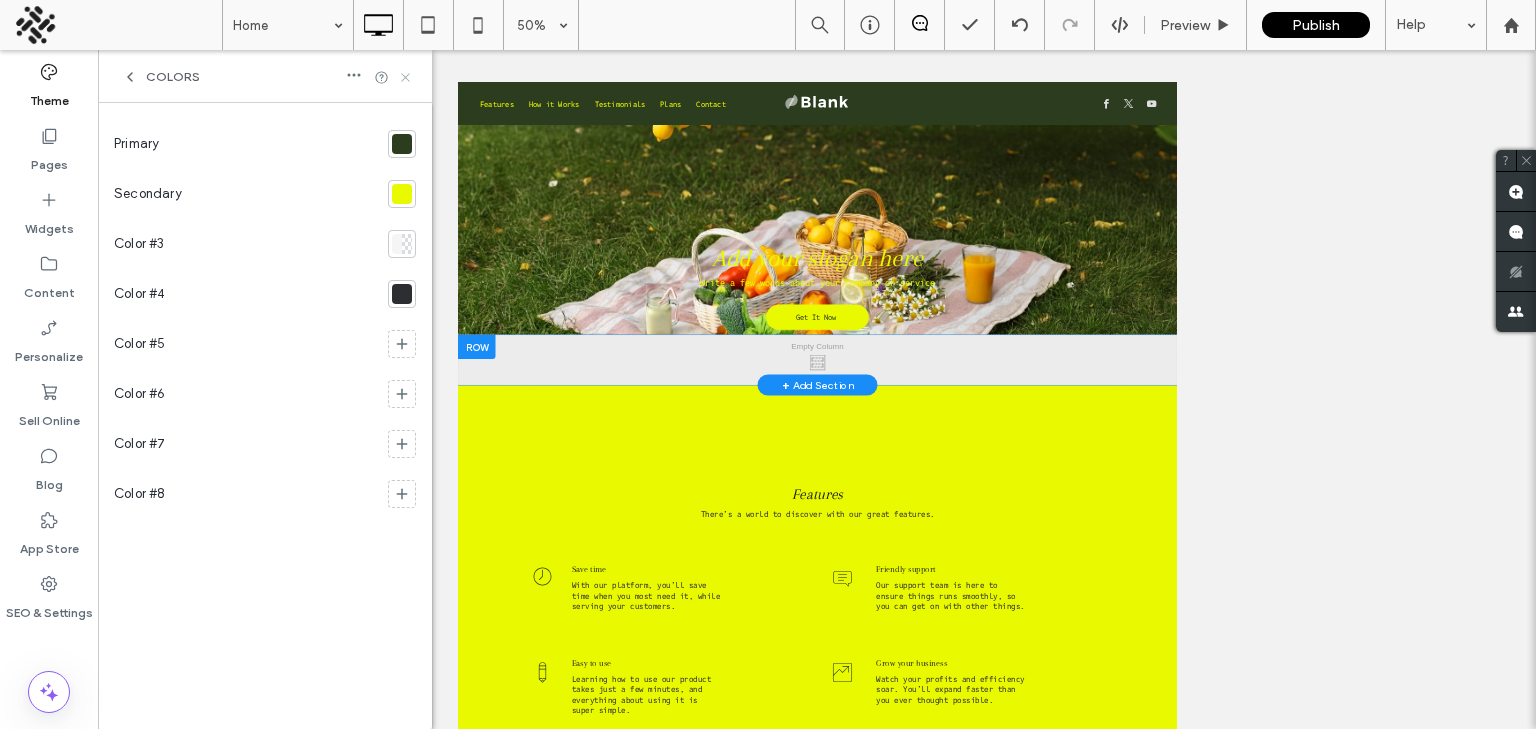 click 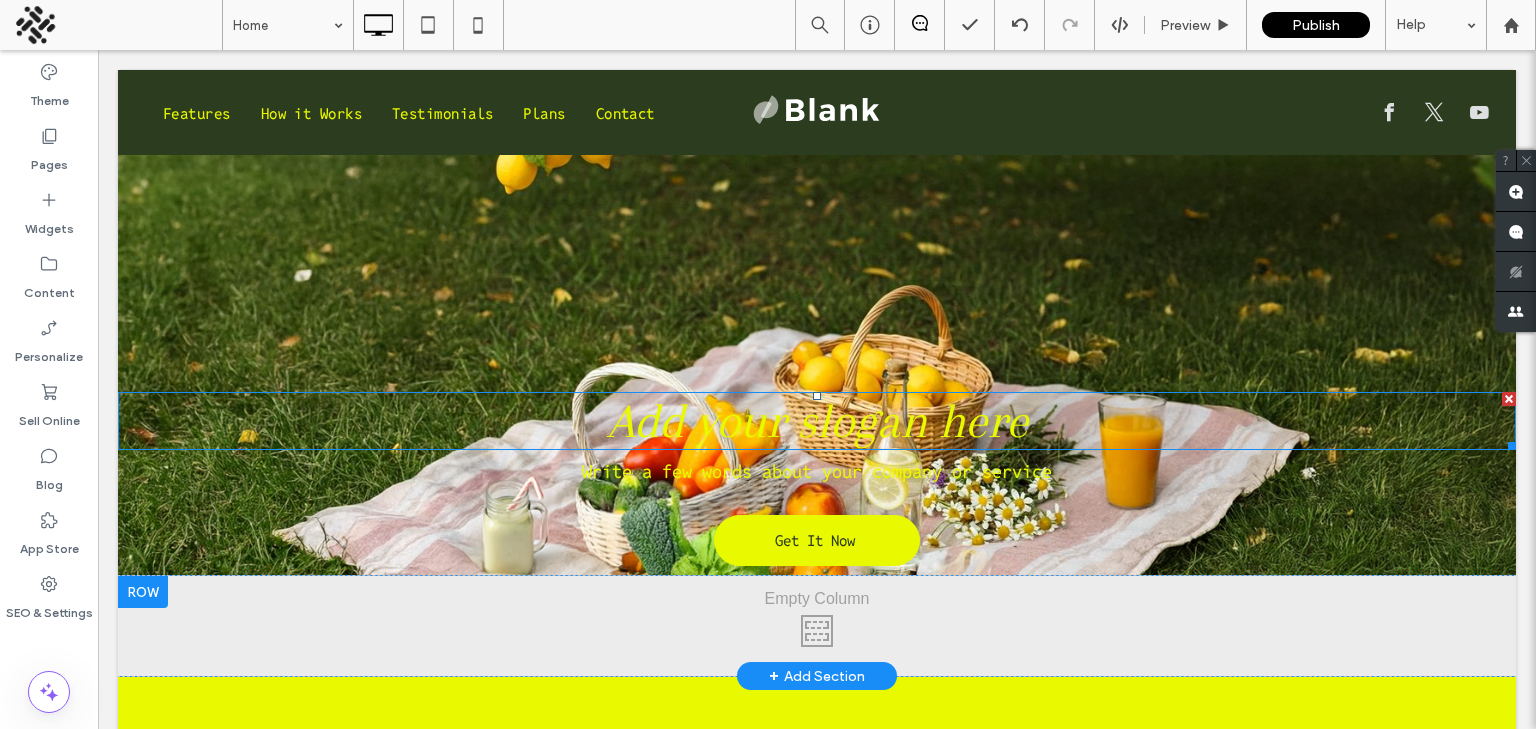 click on "Add your slogan here" at bounding box center [817, 421] 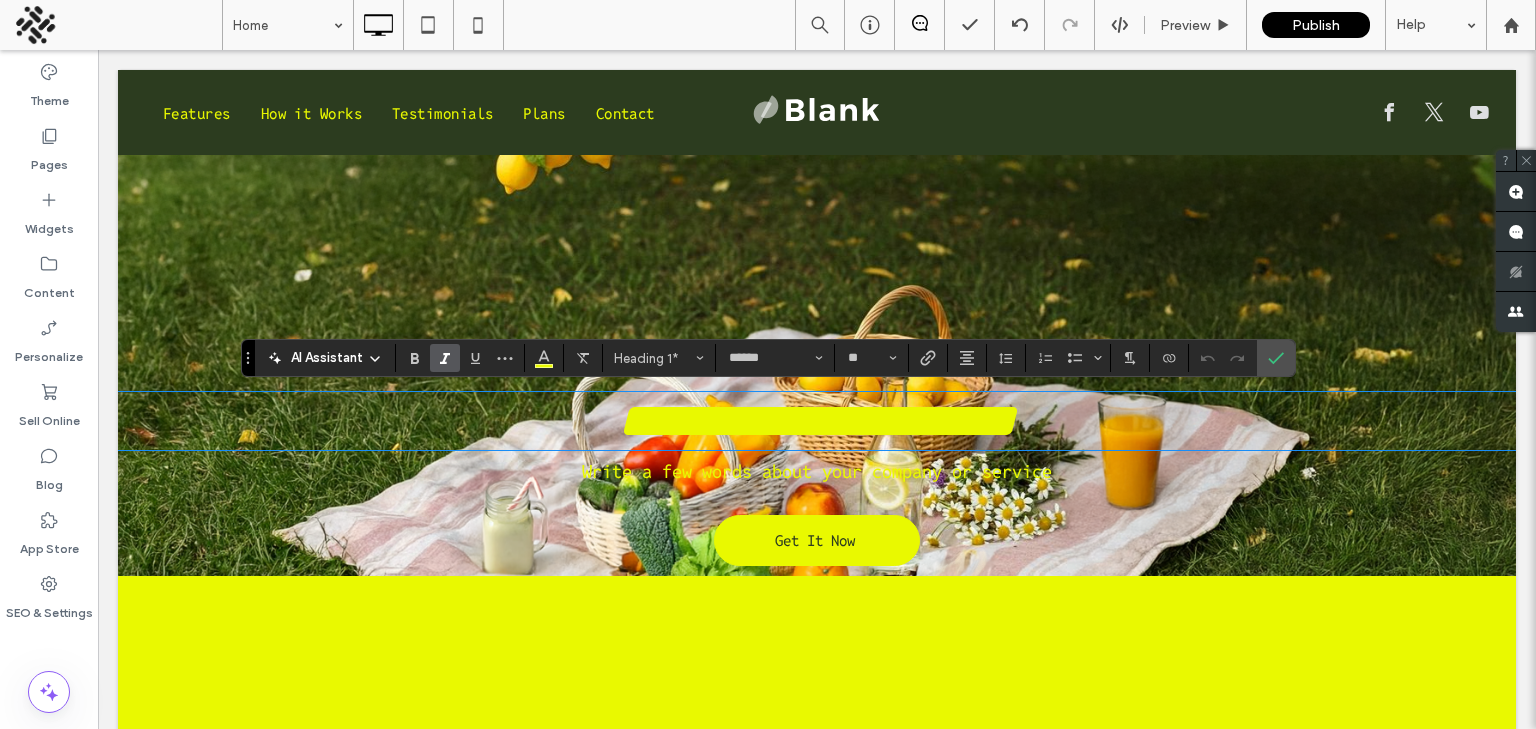 type 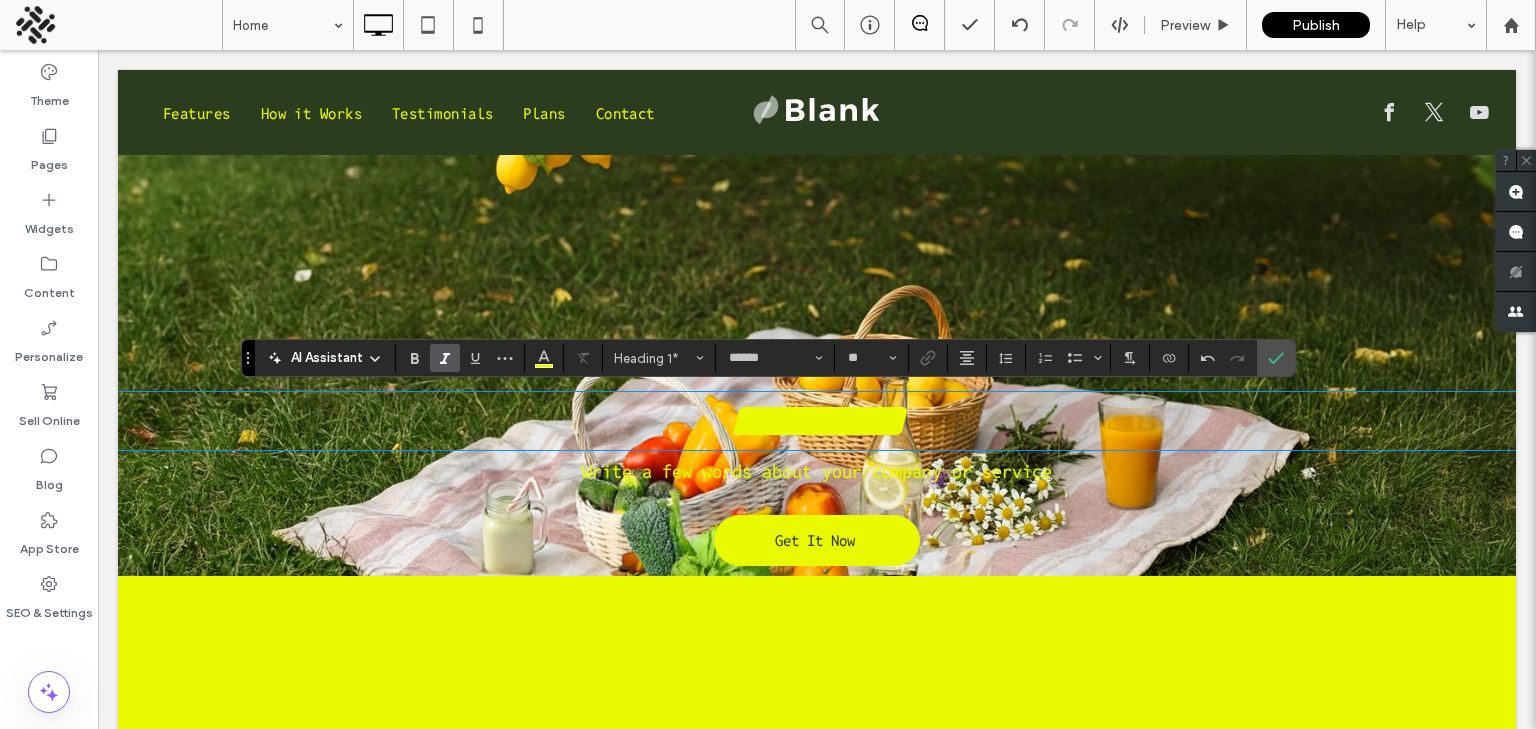 click on "*********" at bounding box center [817, 420] 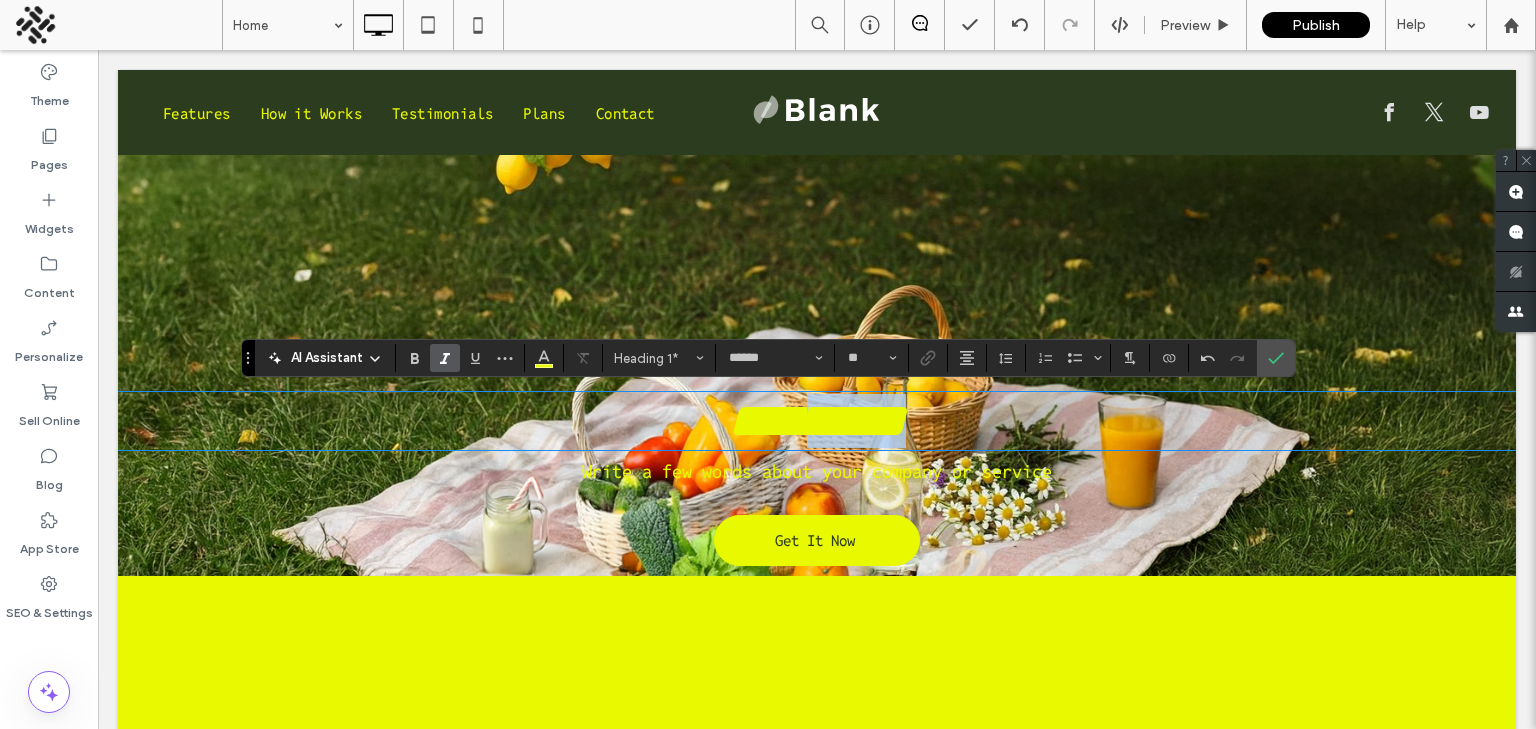 click on "*********" at bounding box center [817, 420] 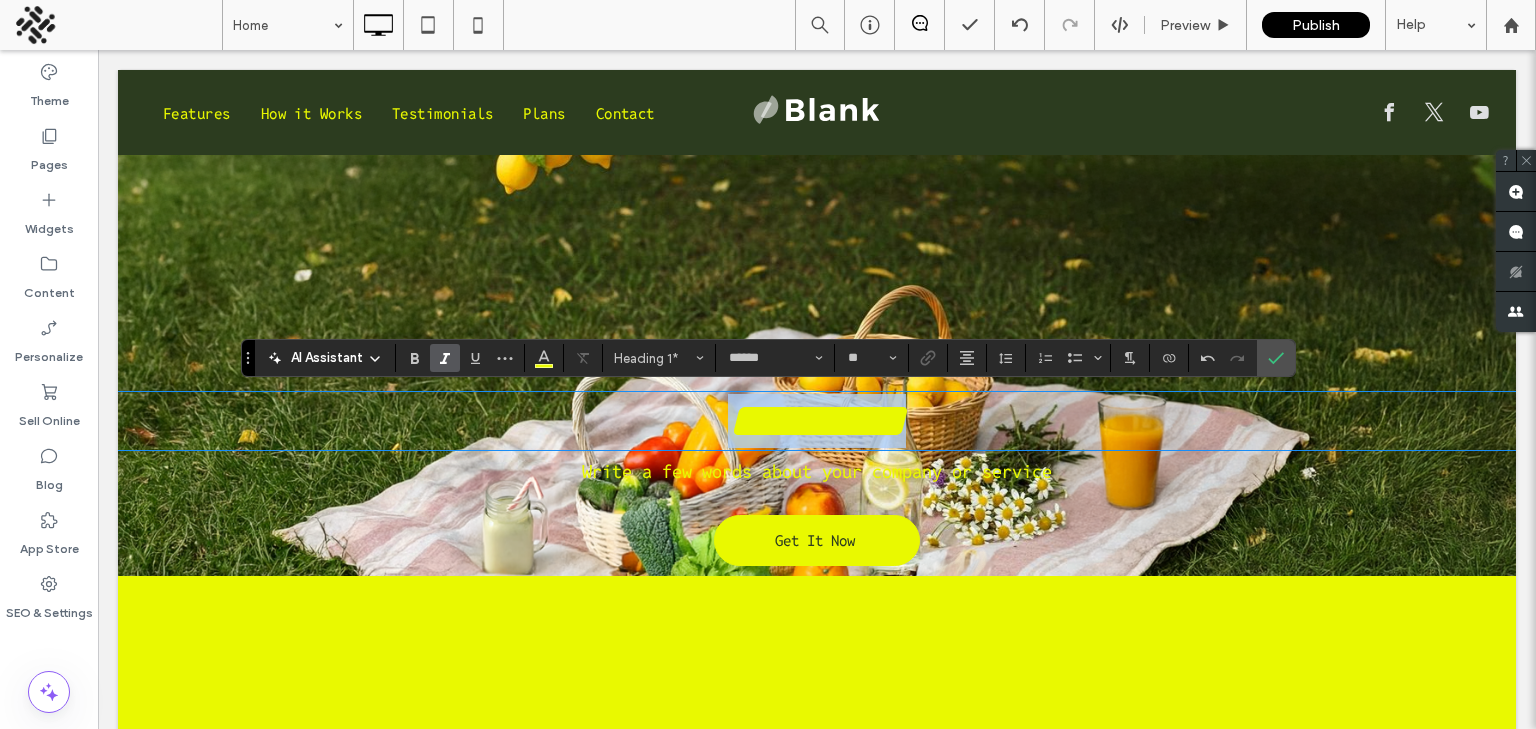 click on "*********" at bounding box center [817, 420] 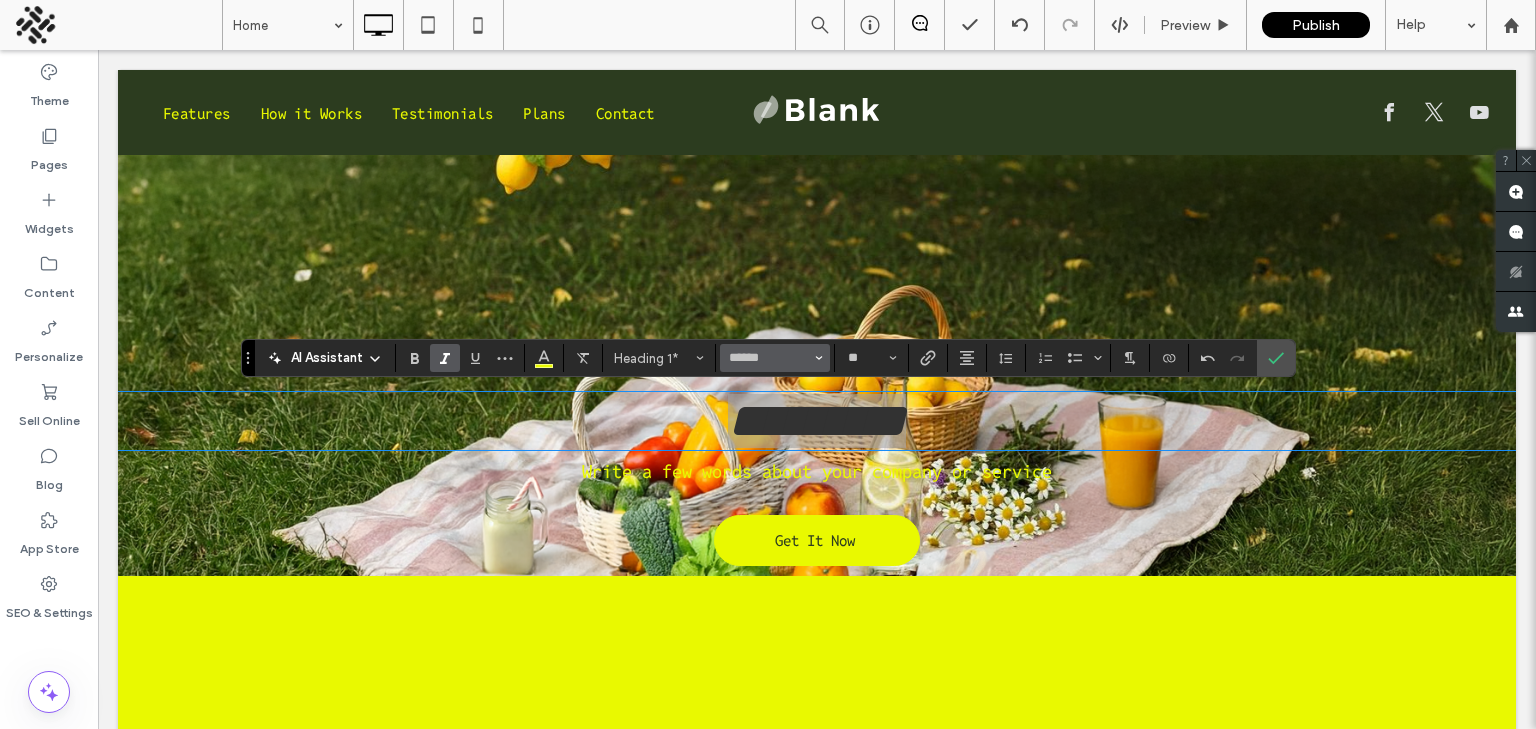 click on "******" at bounding box center [769, 358] 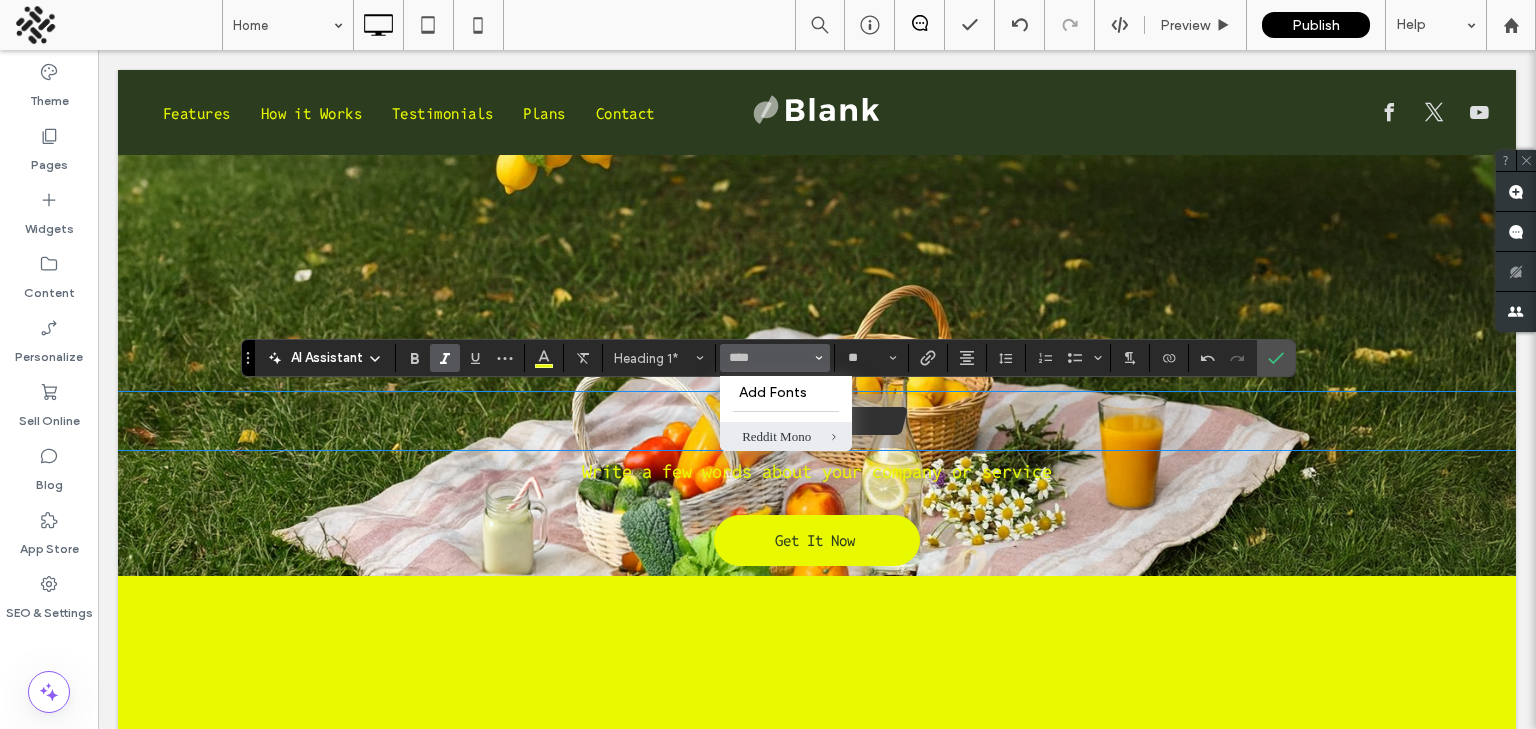 click on "Reddit Mono" at bounding box center [786, 437] 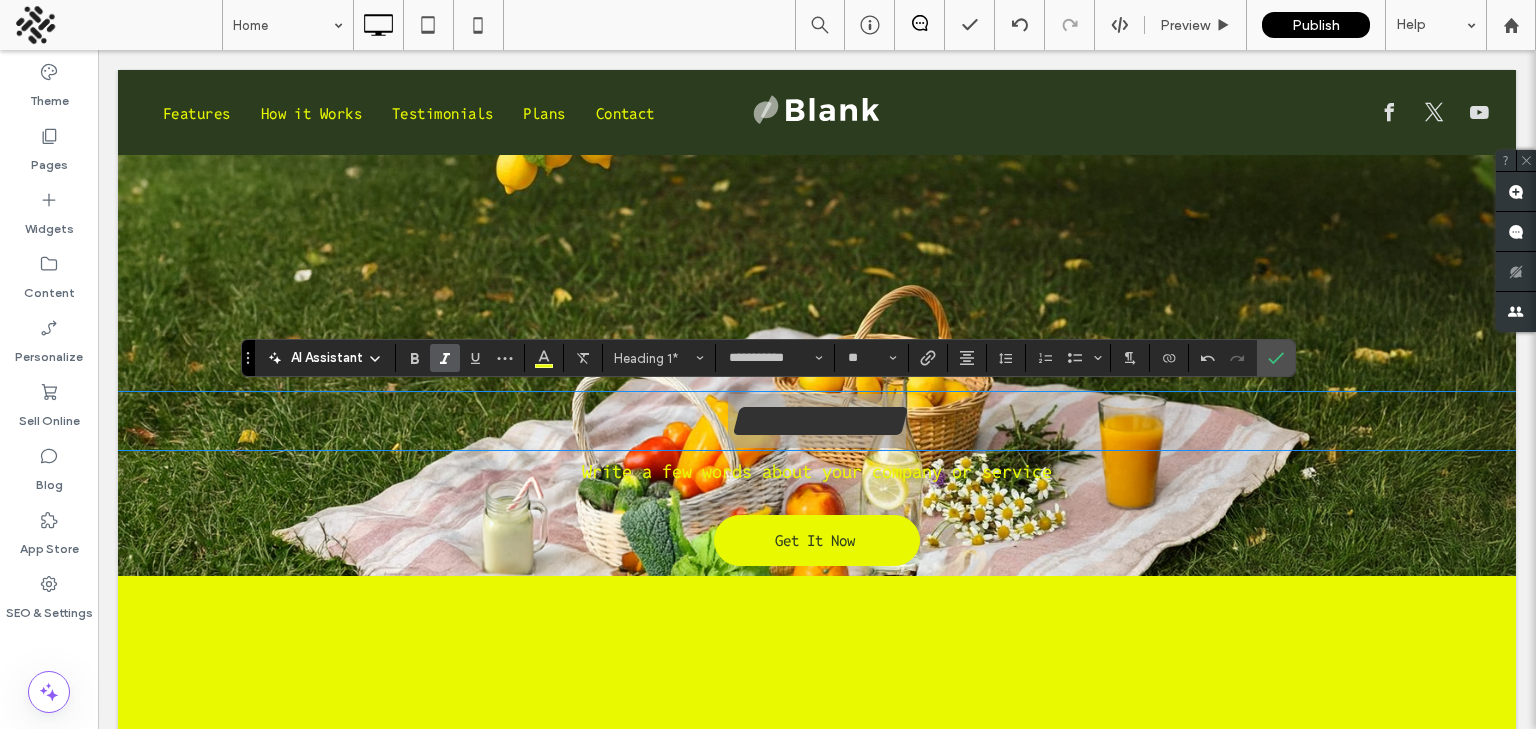 click at bounding box center (441, 358) 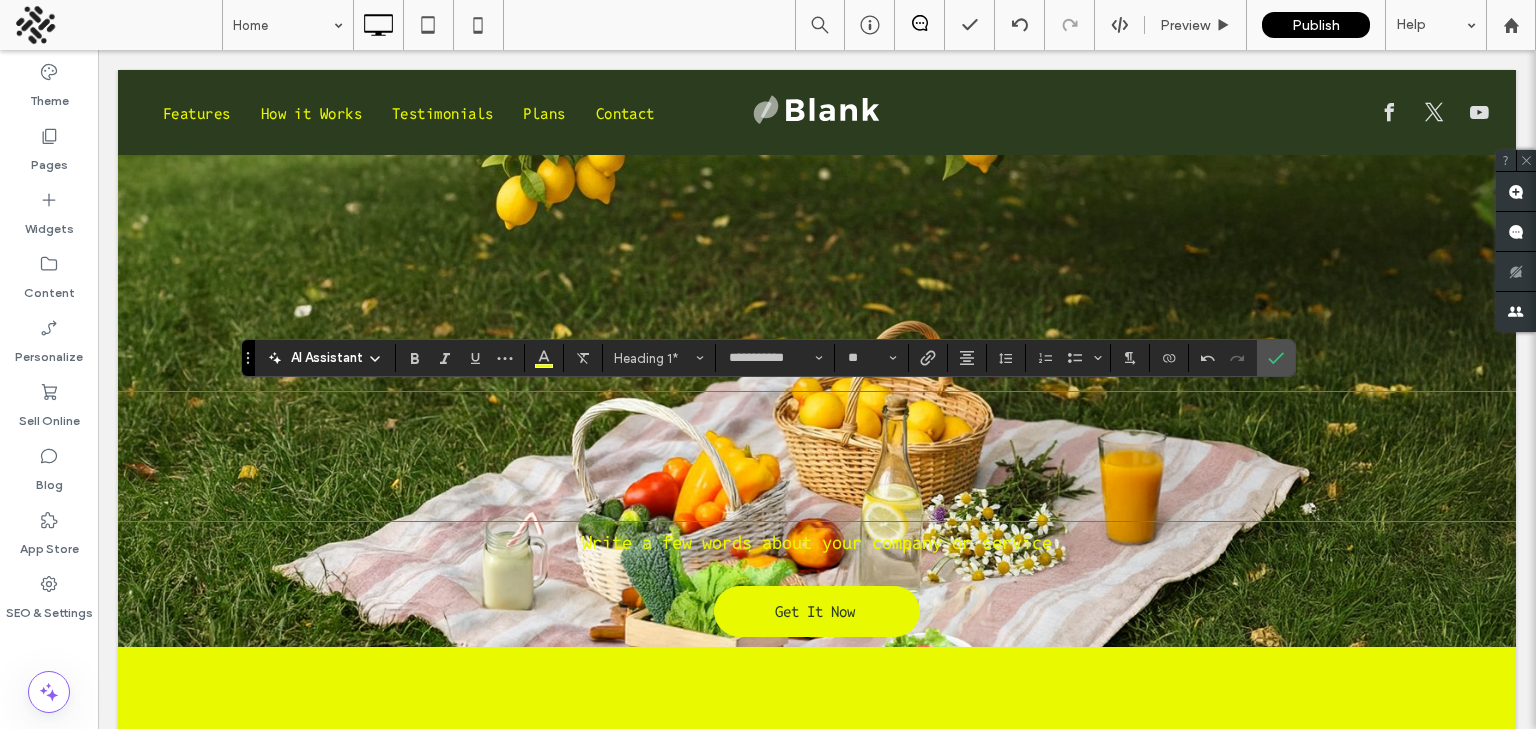 type on "******" 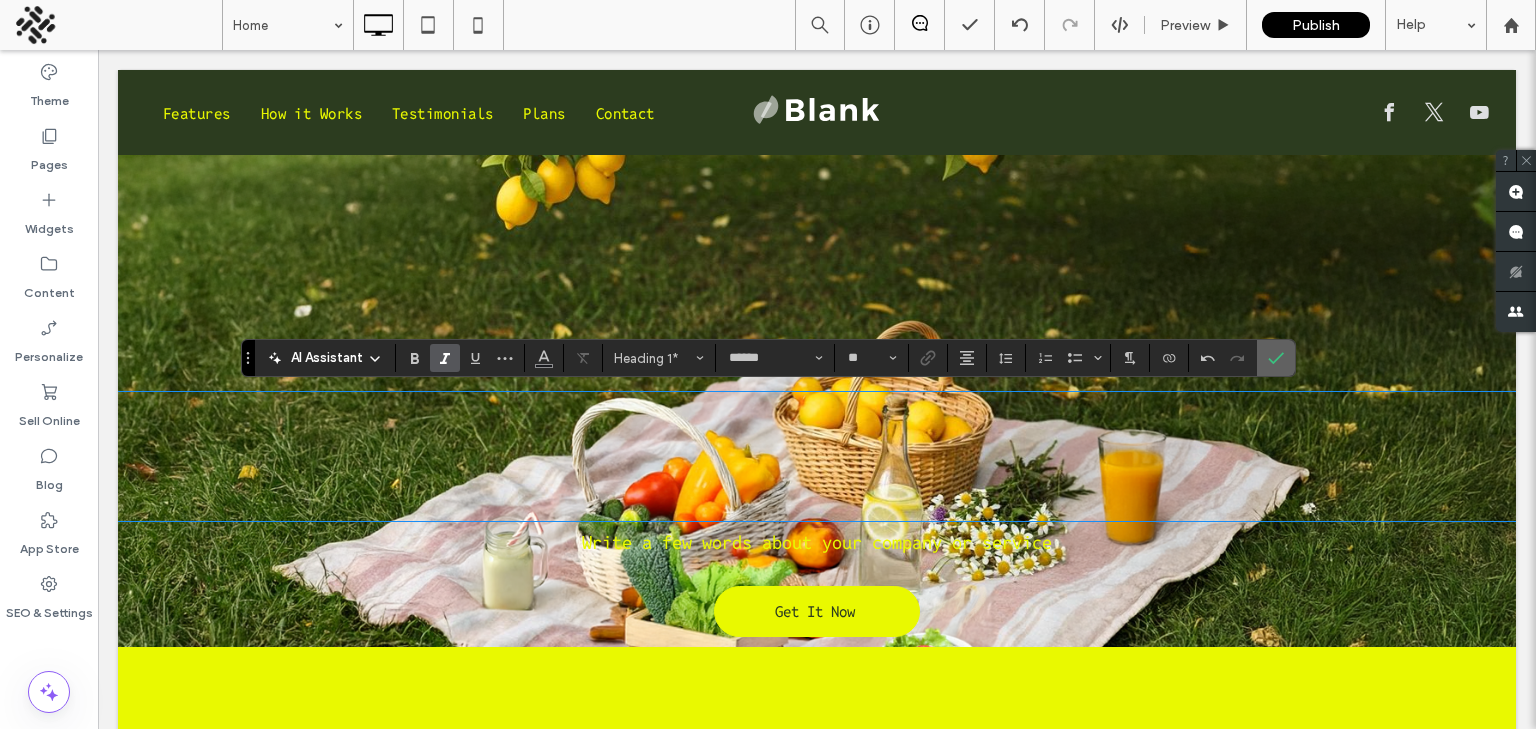 click at bounding box center [1272, 358] 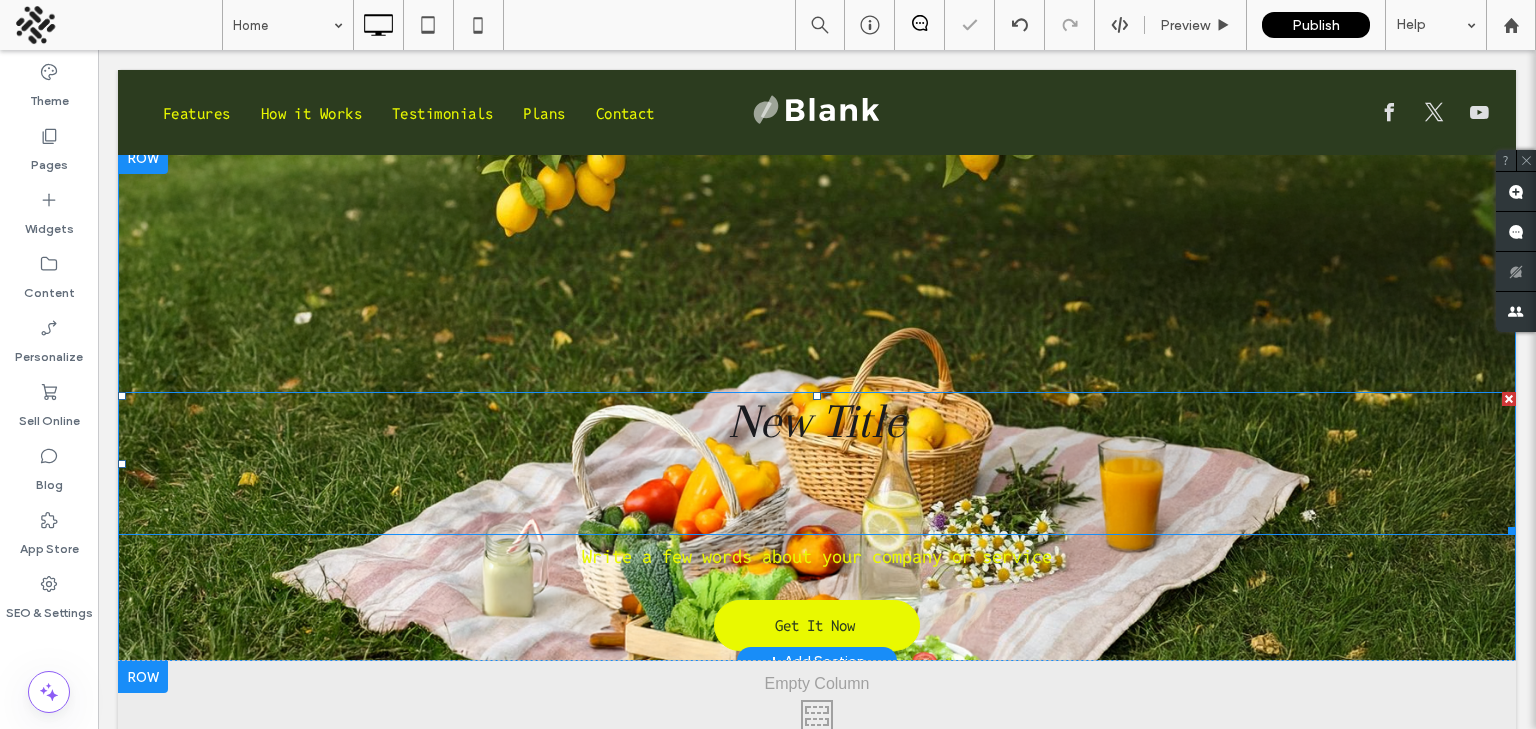 click on "New Title" at bounding box center [817, 421] 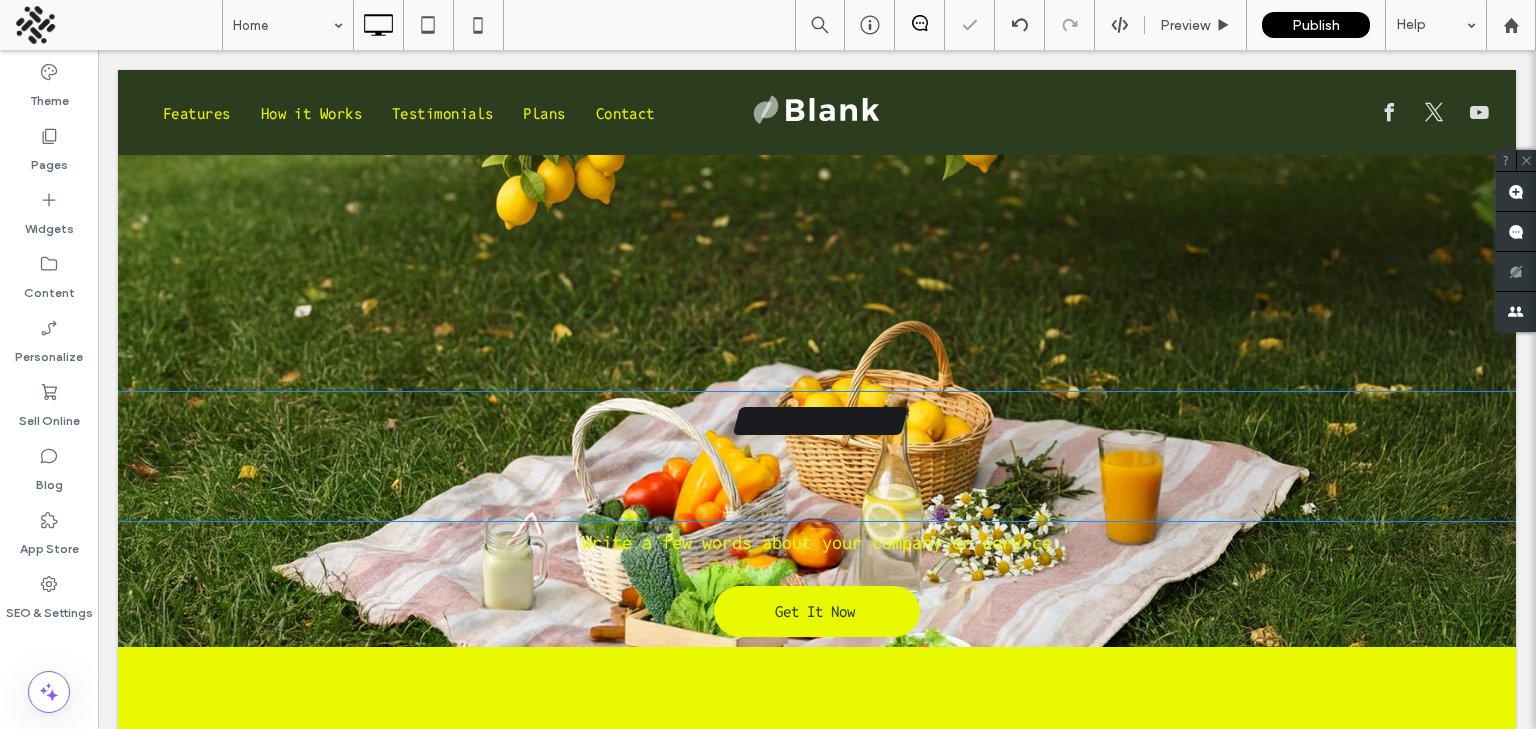 type on "******" 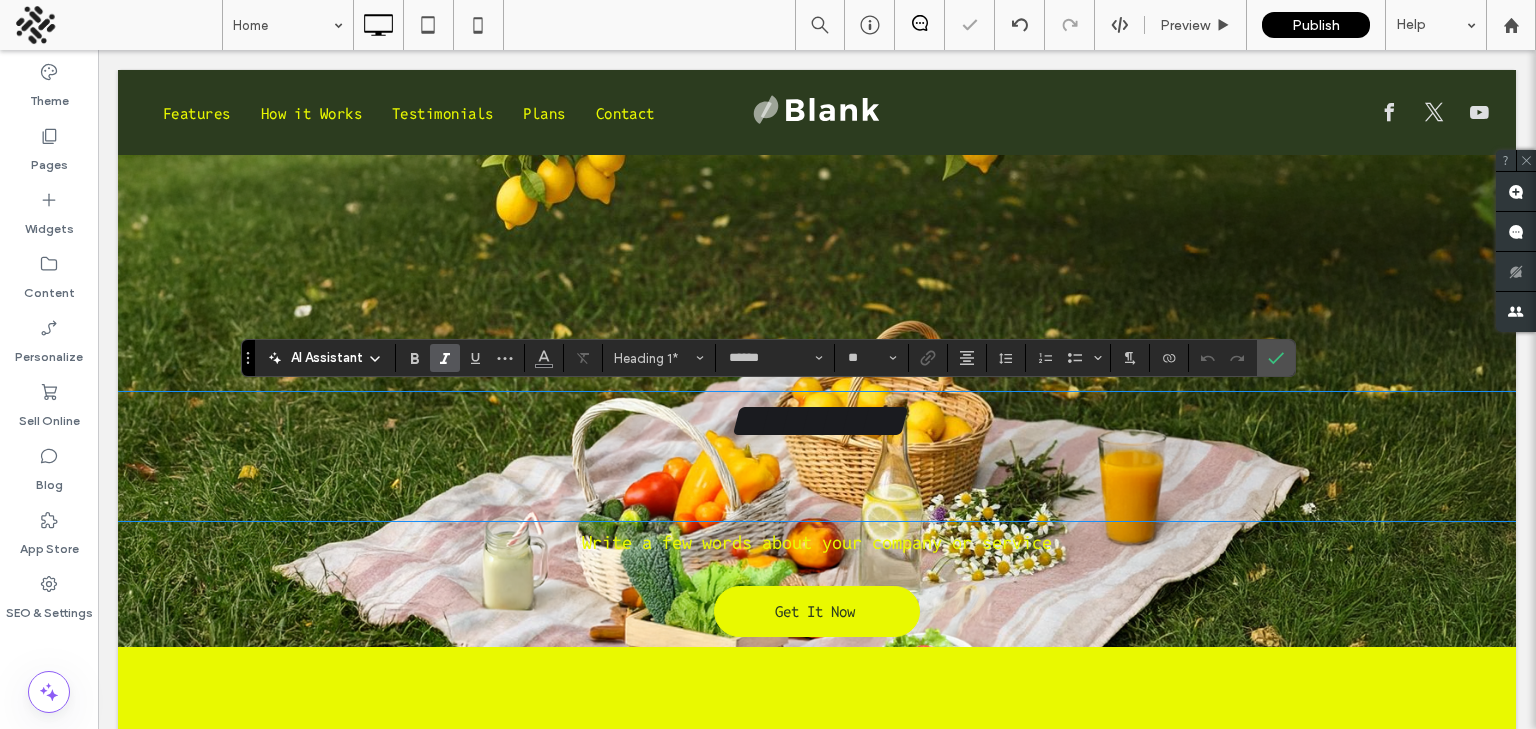 click on "*********" at bounding box center [817, 420] 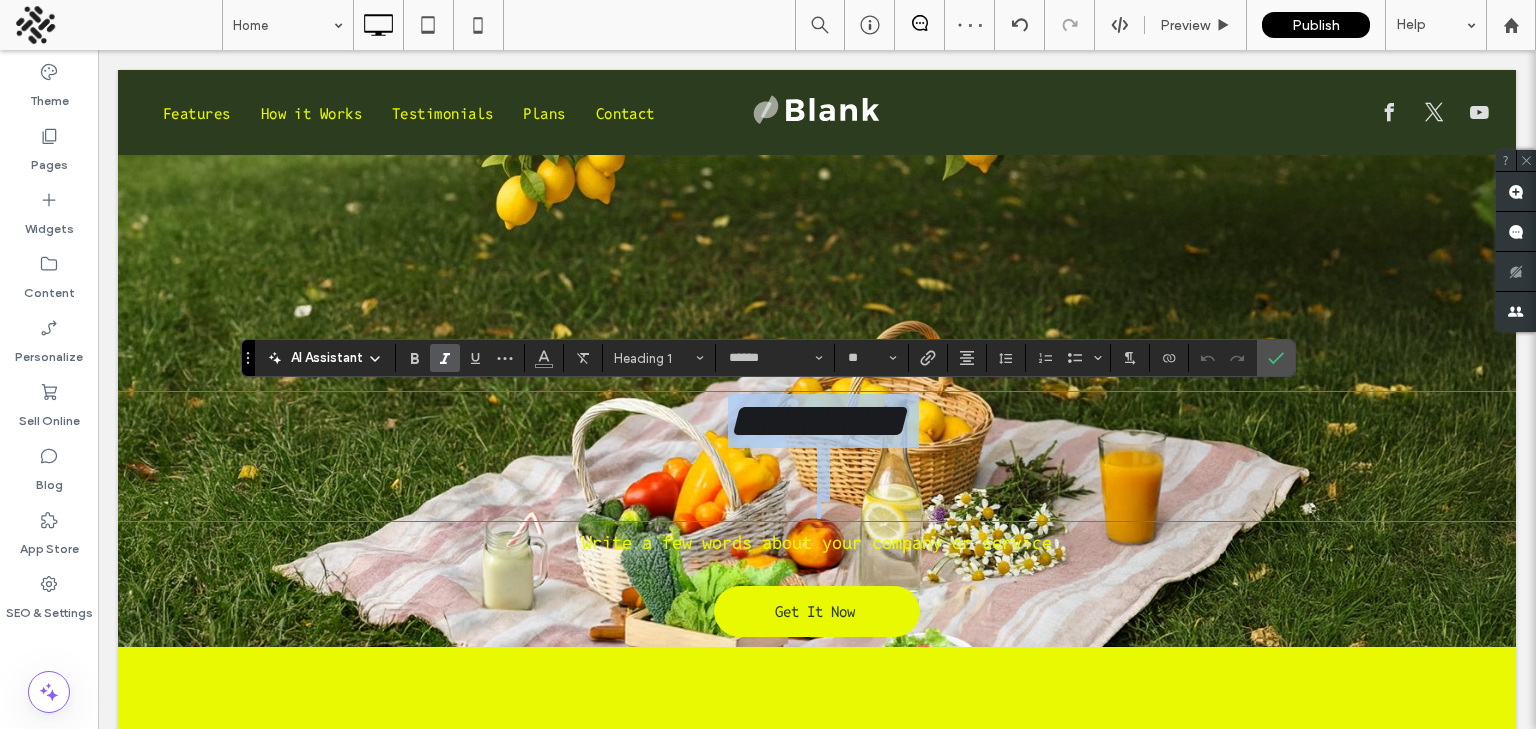 type 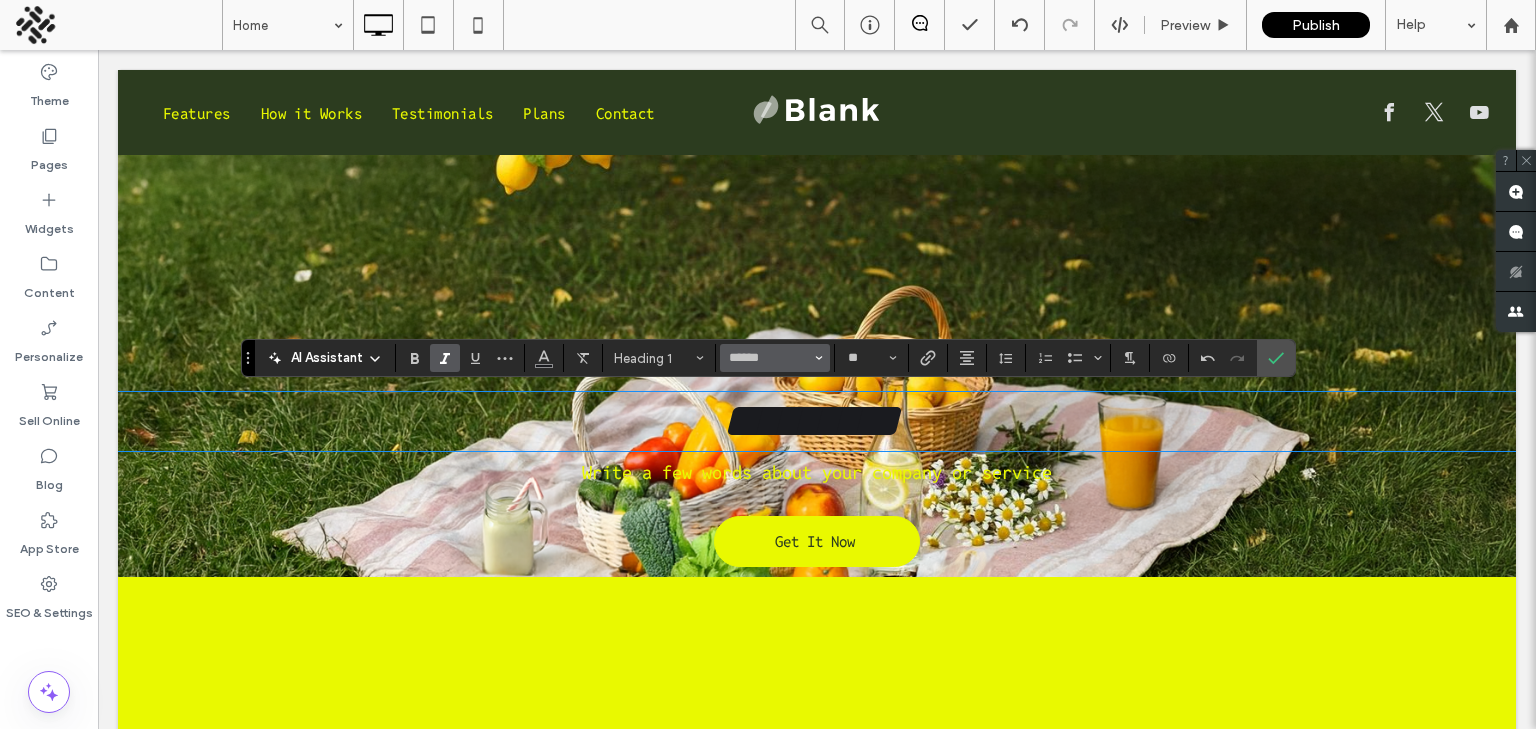 click on "******" at bounding box center (775, 358) 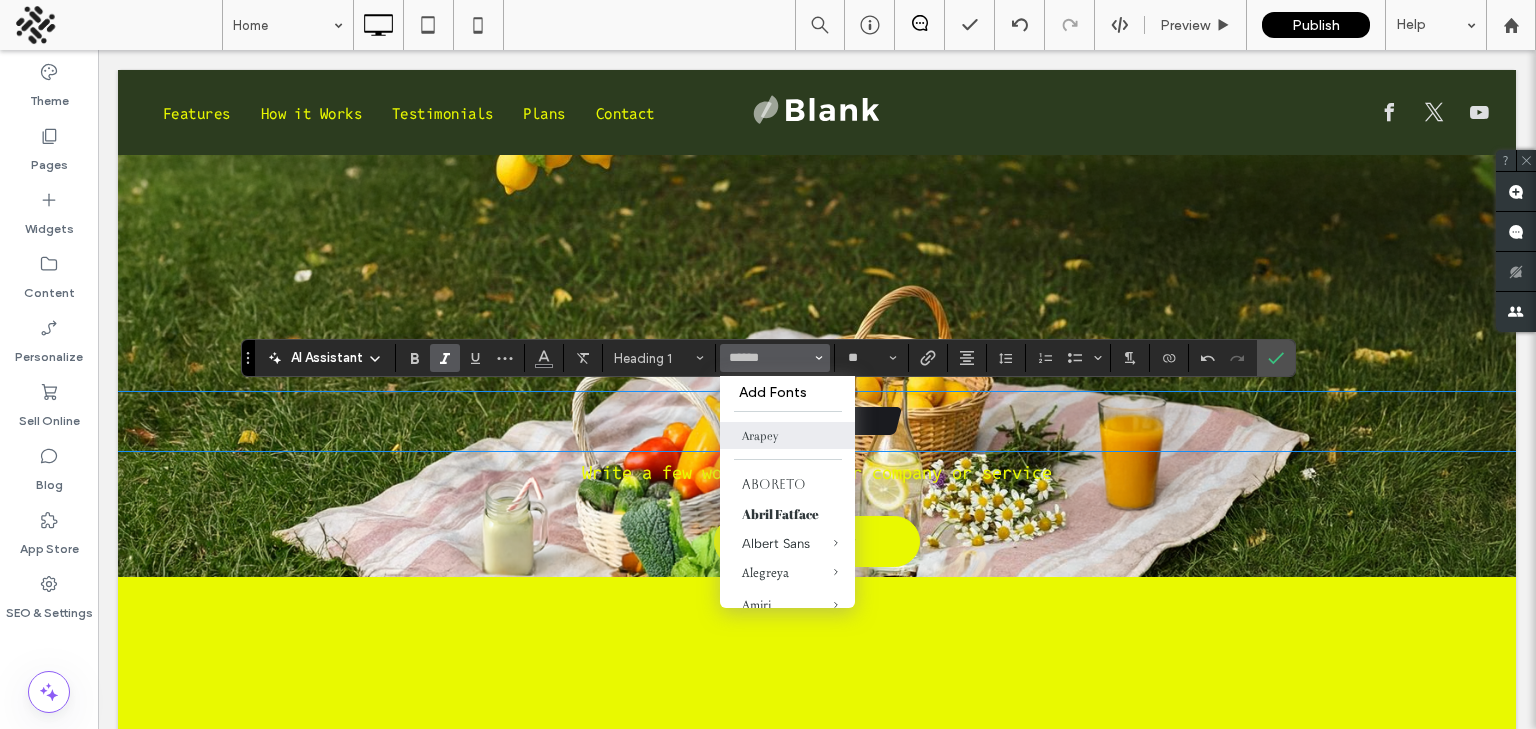 click on "******" at bounding box center [775, 358] 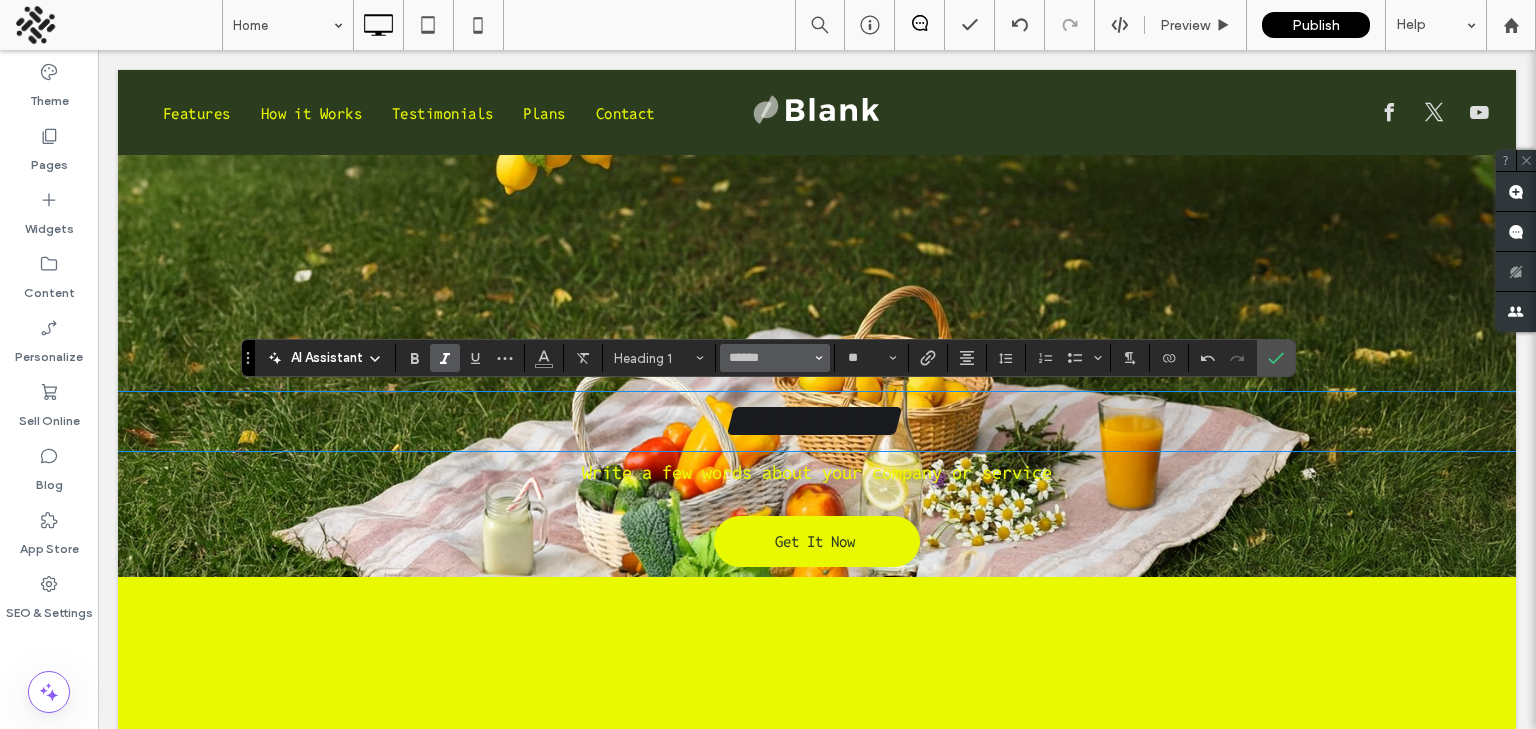click on "******" at bounding box center [775, 358] 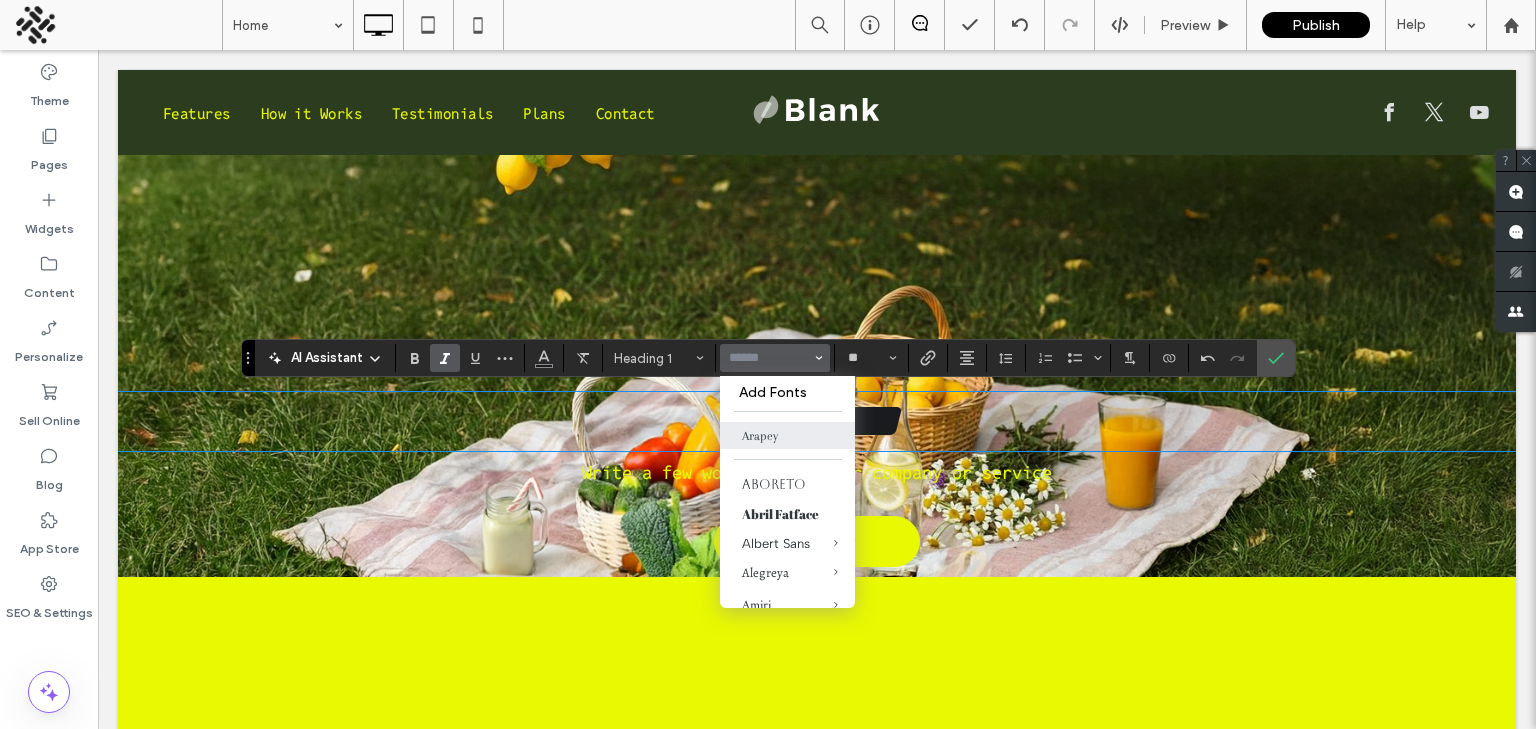click at bounding box center (769, 358) 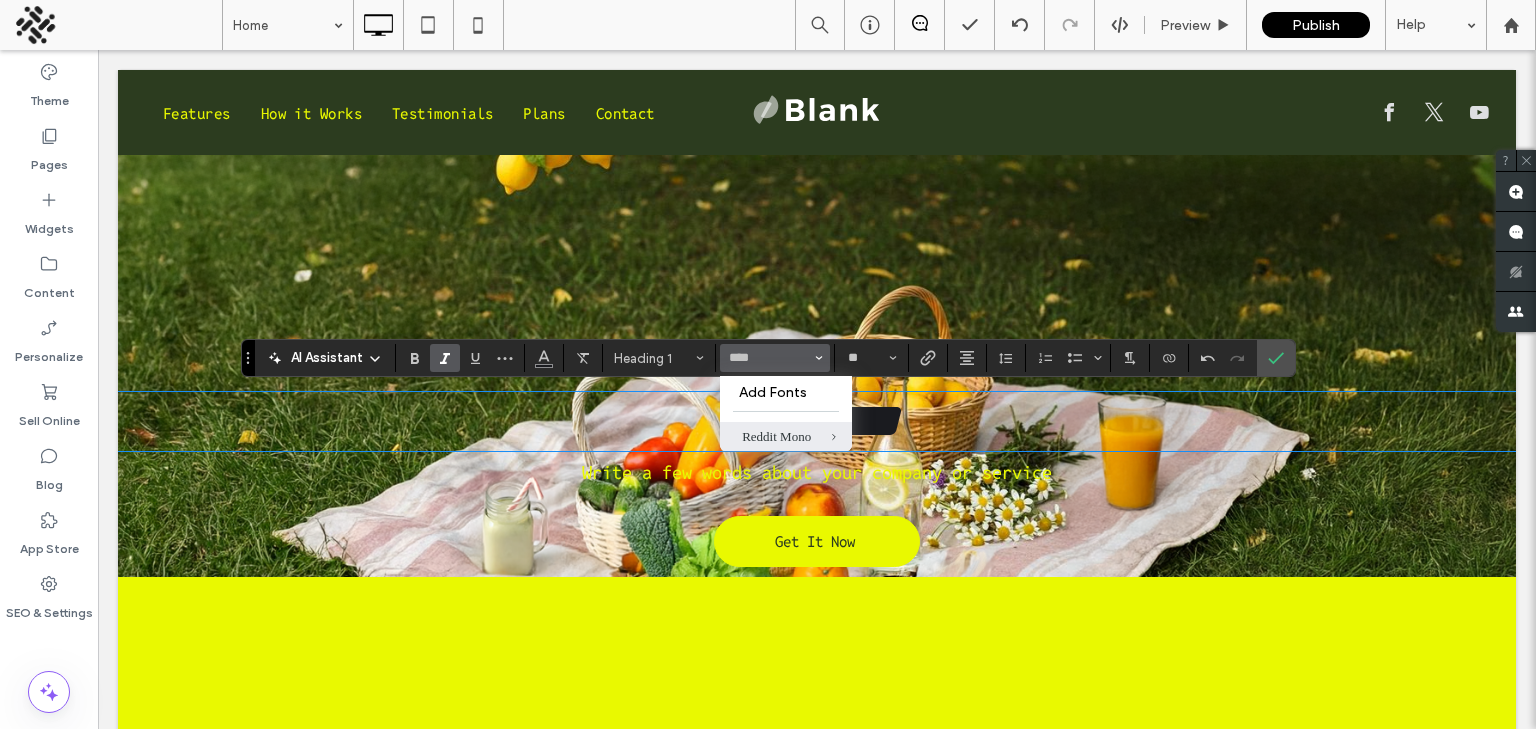 click on "Reddit Mono" at bounding box center (786, 436) 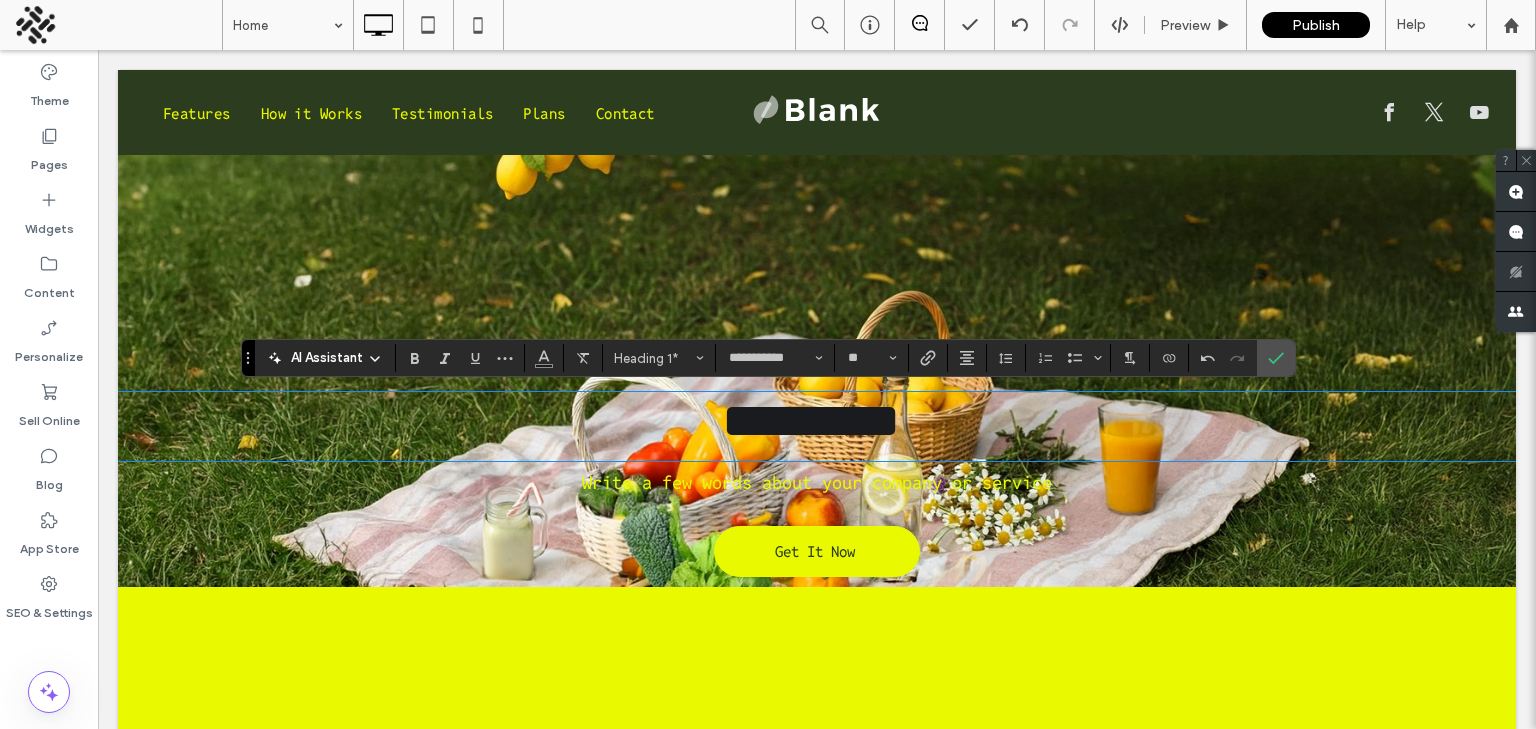 click on "********* ﻿" at bounding box center [811, 426] 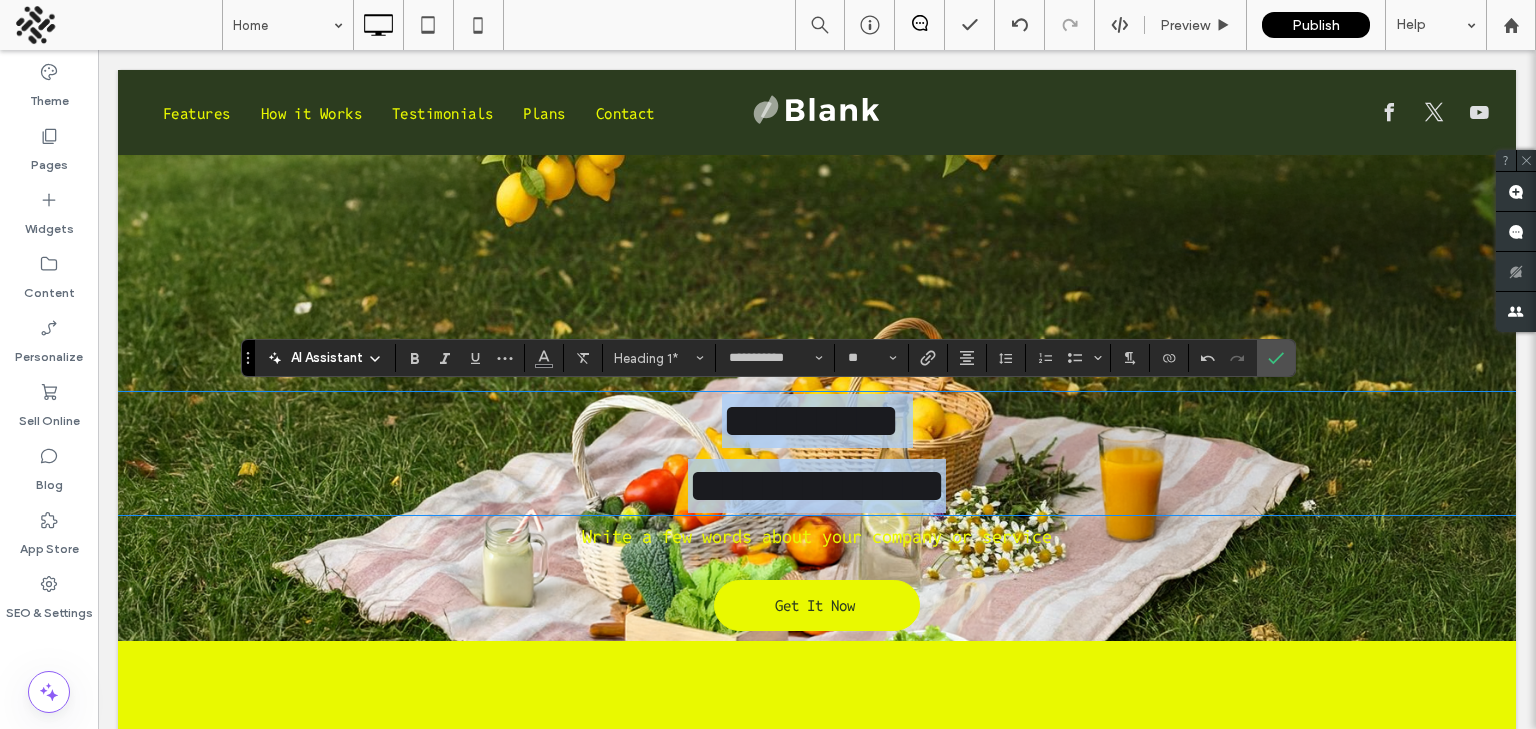 click on "**********" at bounding box center [817, 485] 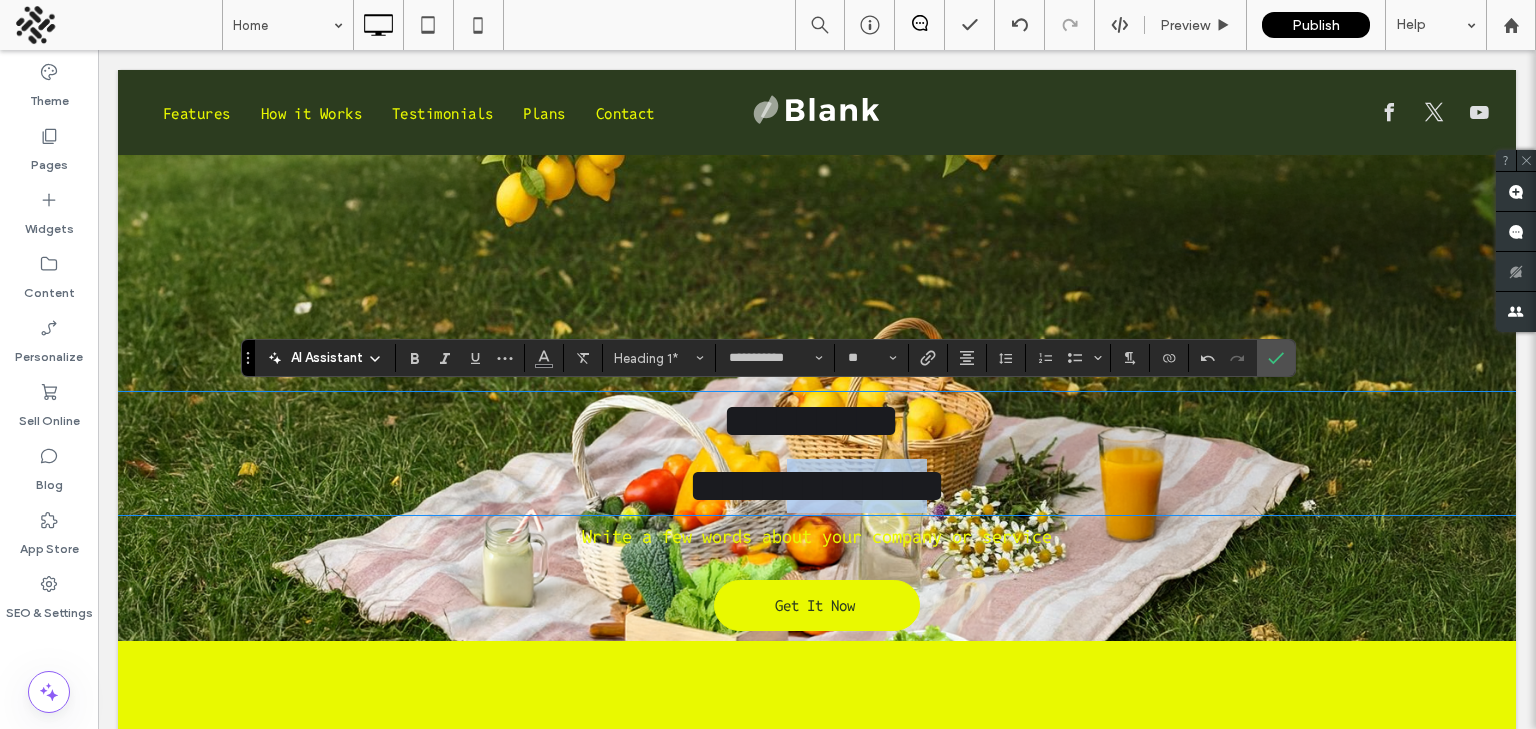 click on "**********" at bounding box center [817, 485] 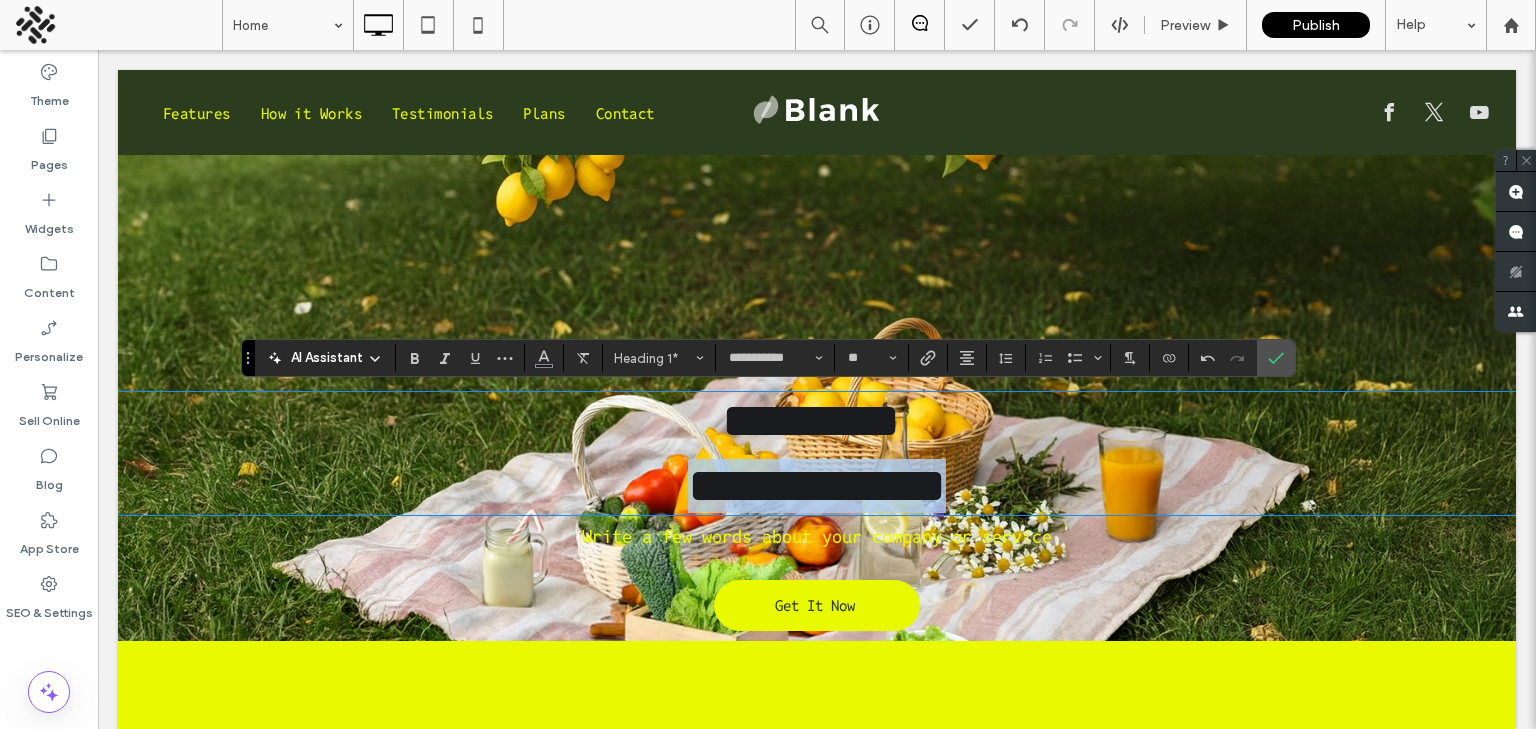 drag, startPoint x: 609, startPoint y: 498, endPoint x: 1110, endPoint y: 467, distance: 501.95816 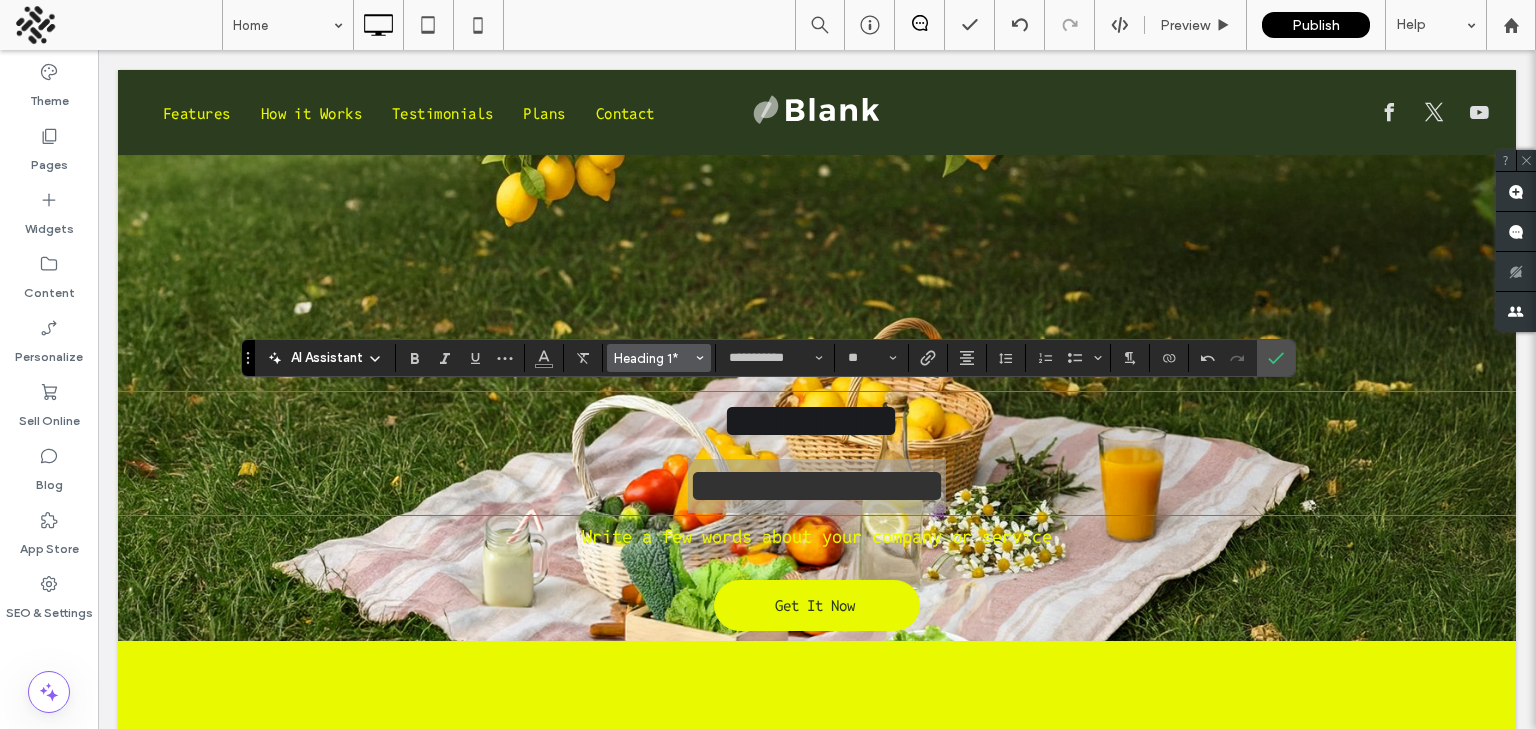 click on "Heading 1*" at bounding box center [653, 358] 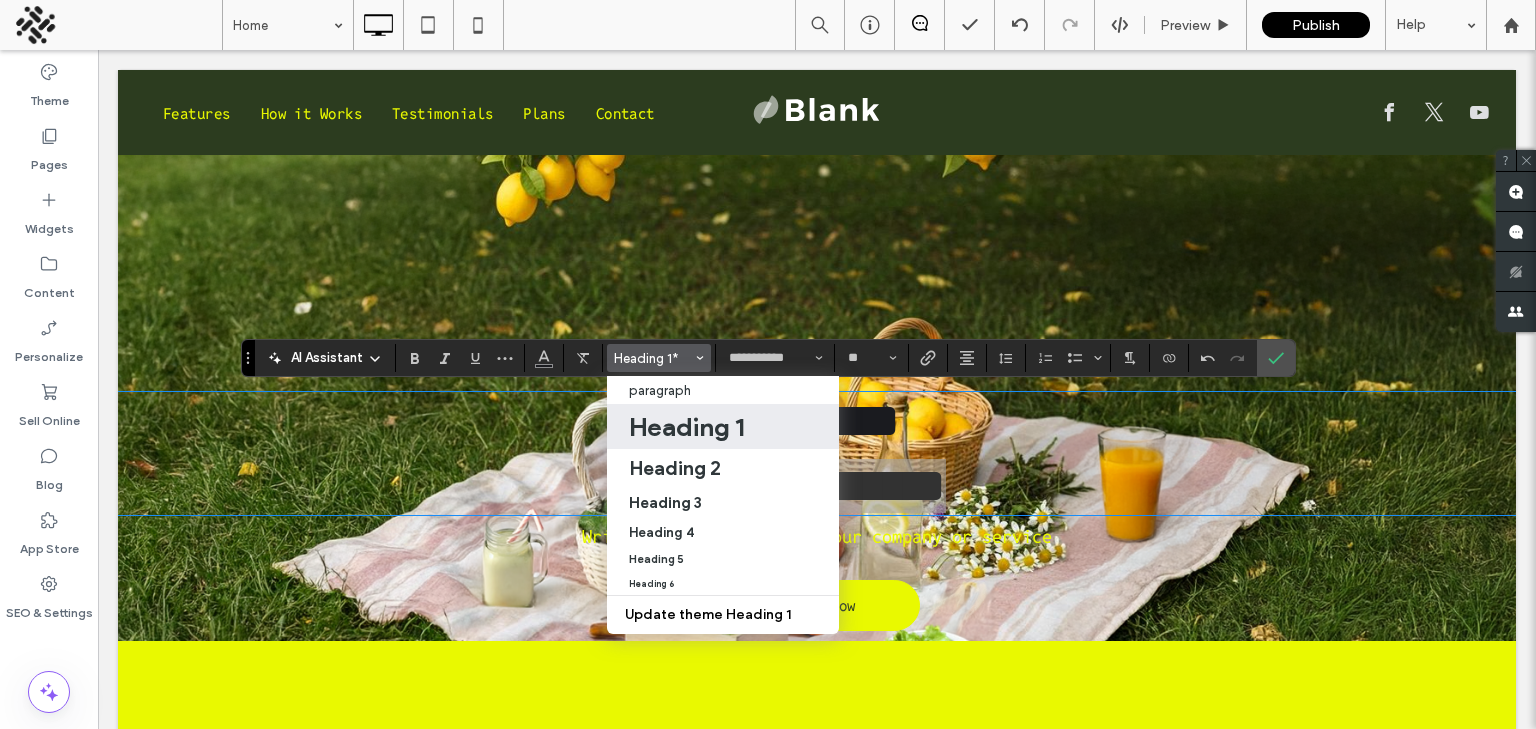 click on "Heading 1" at bounding box center (686, 427) 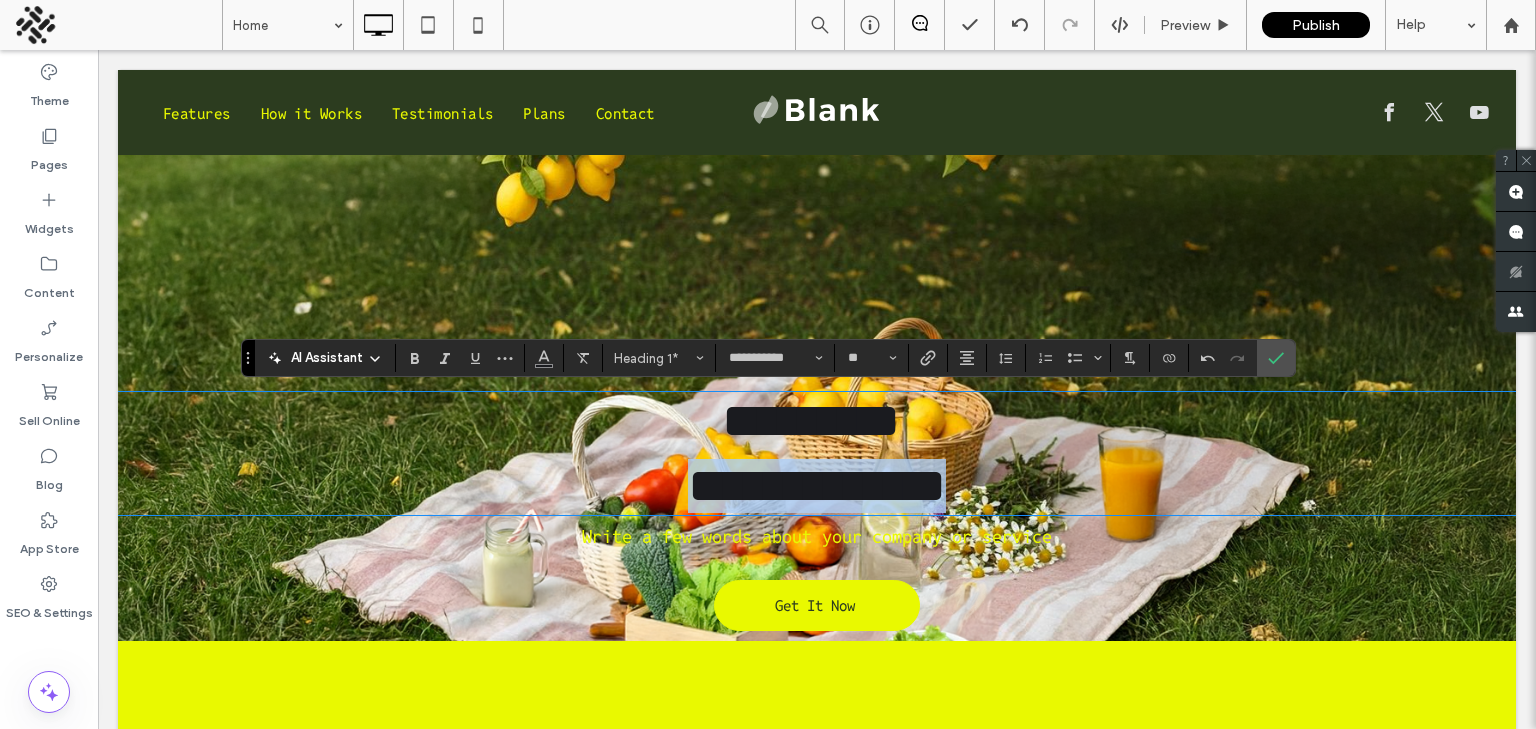 type on "******" 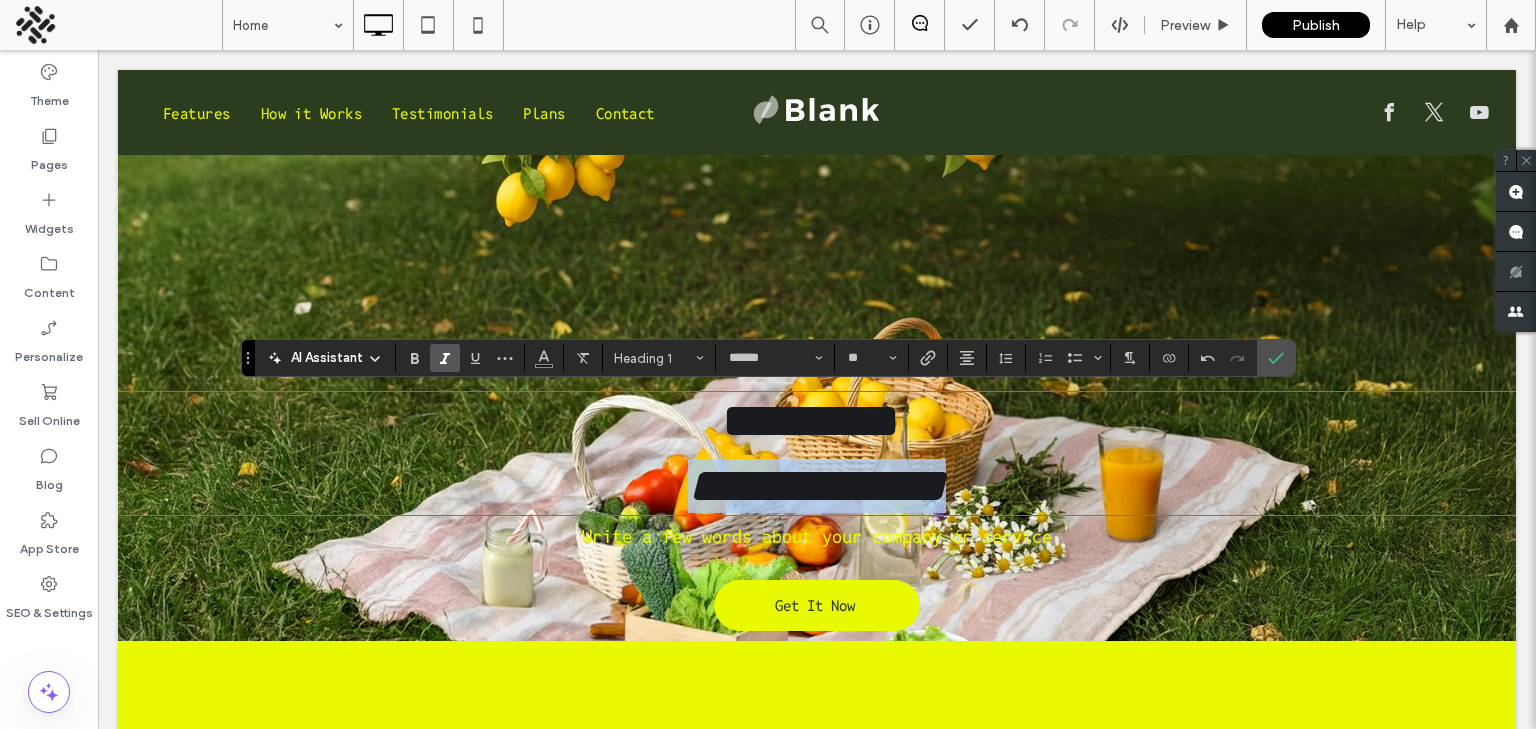 type 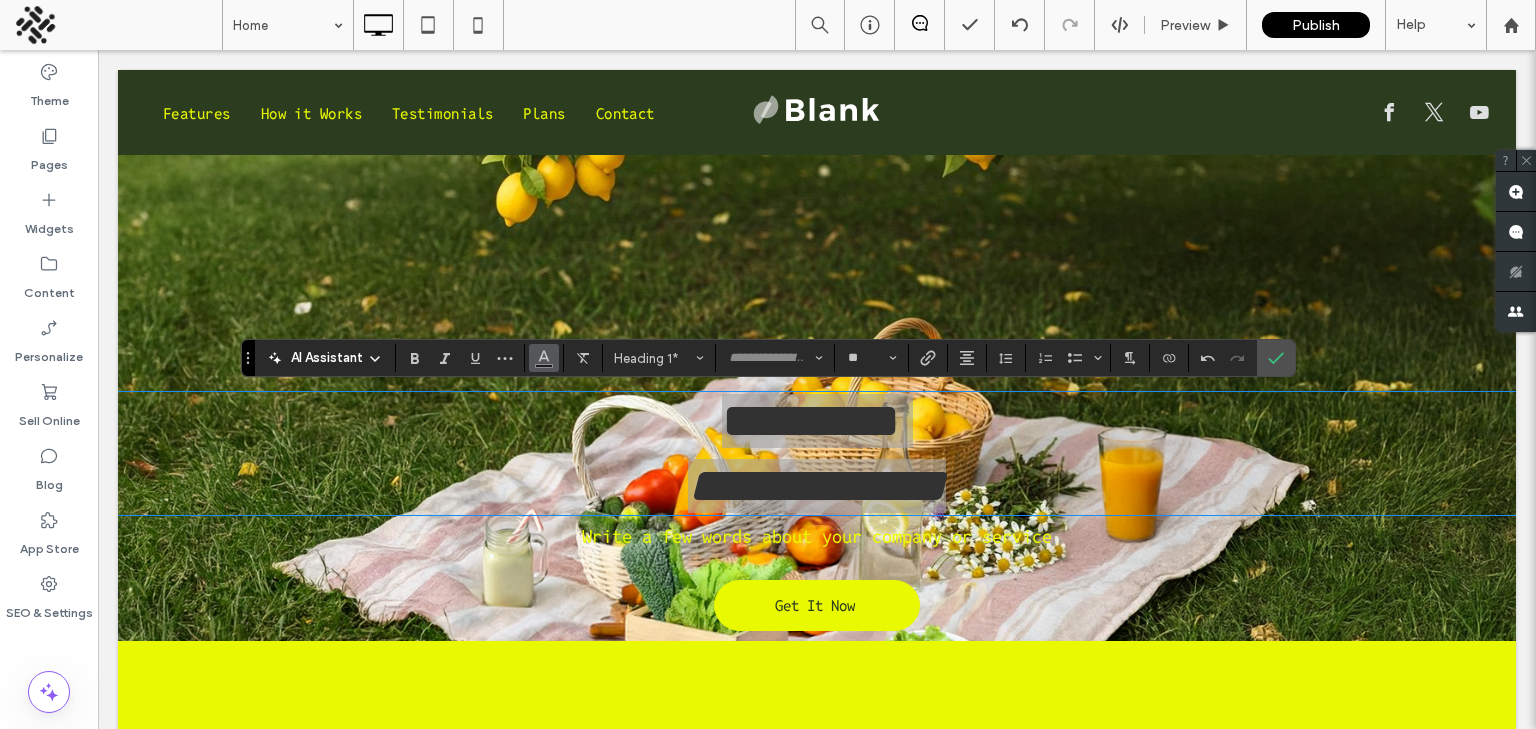 click 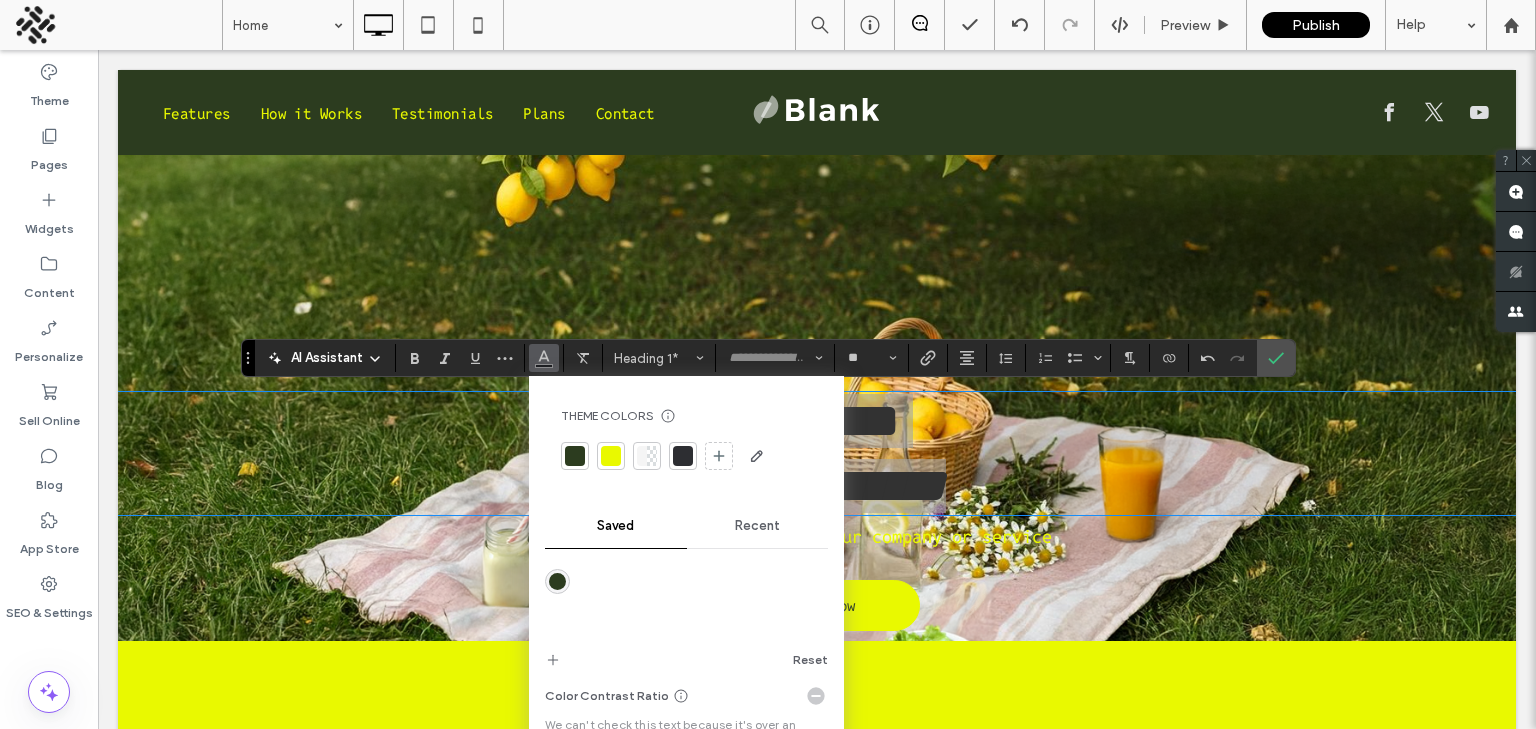 click at bounding box center (611, 456) 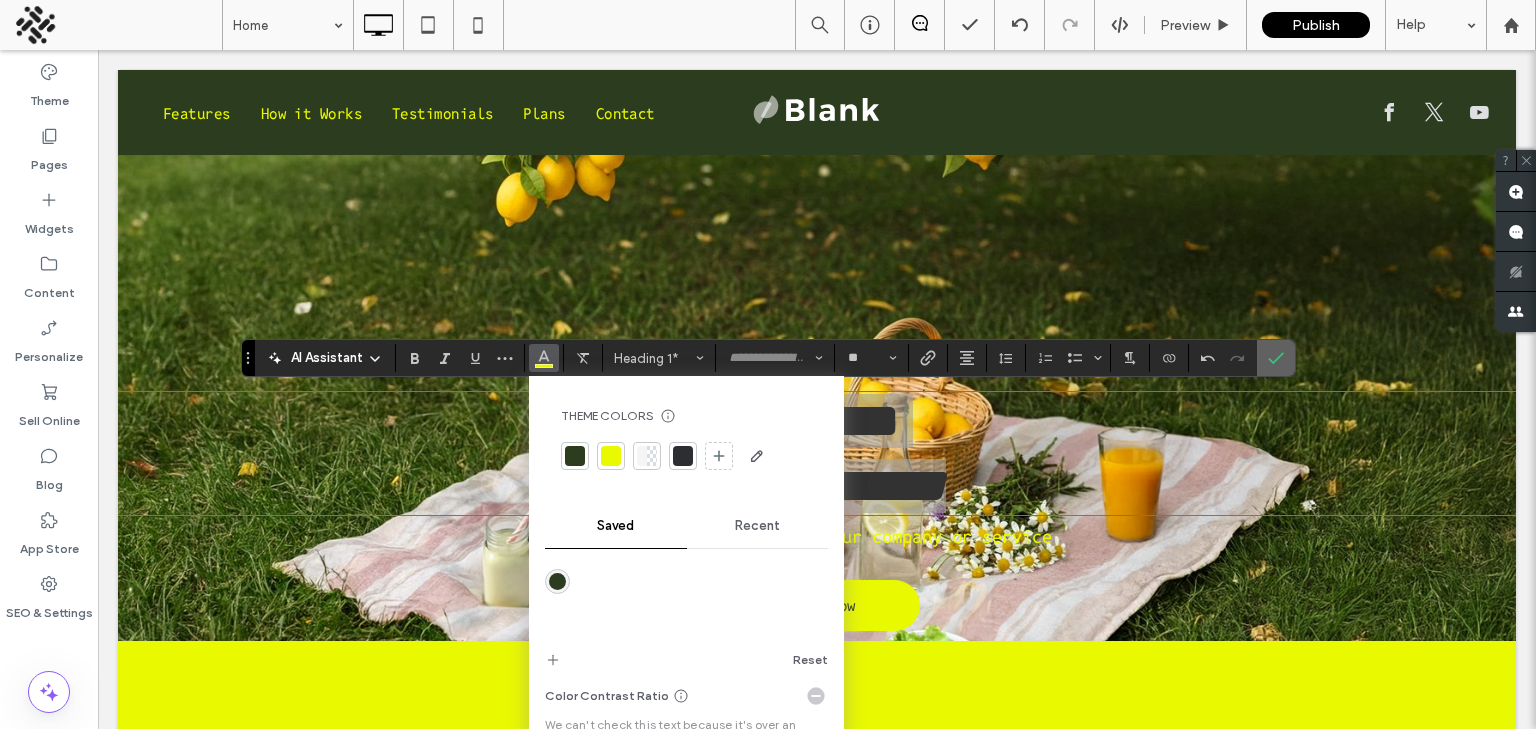 click at bounding box center [1272, 358] 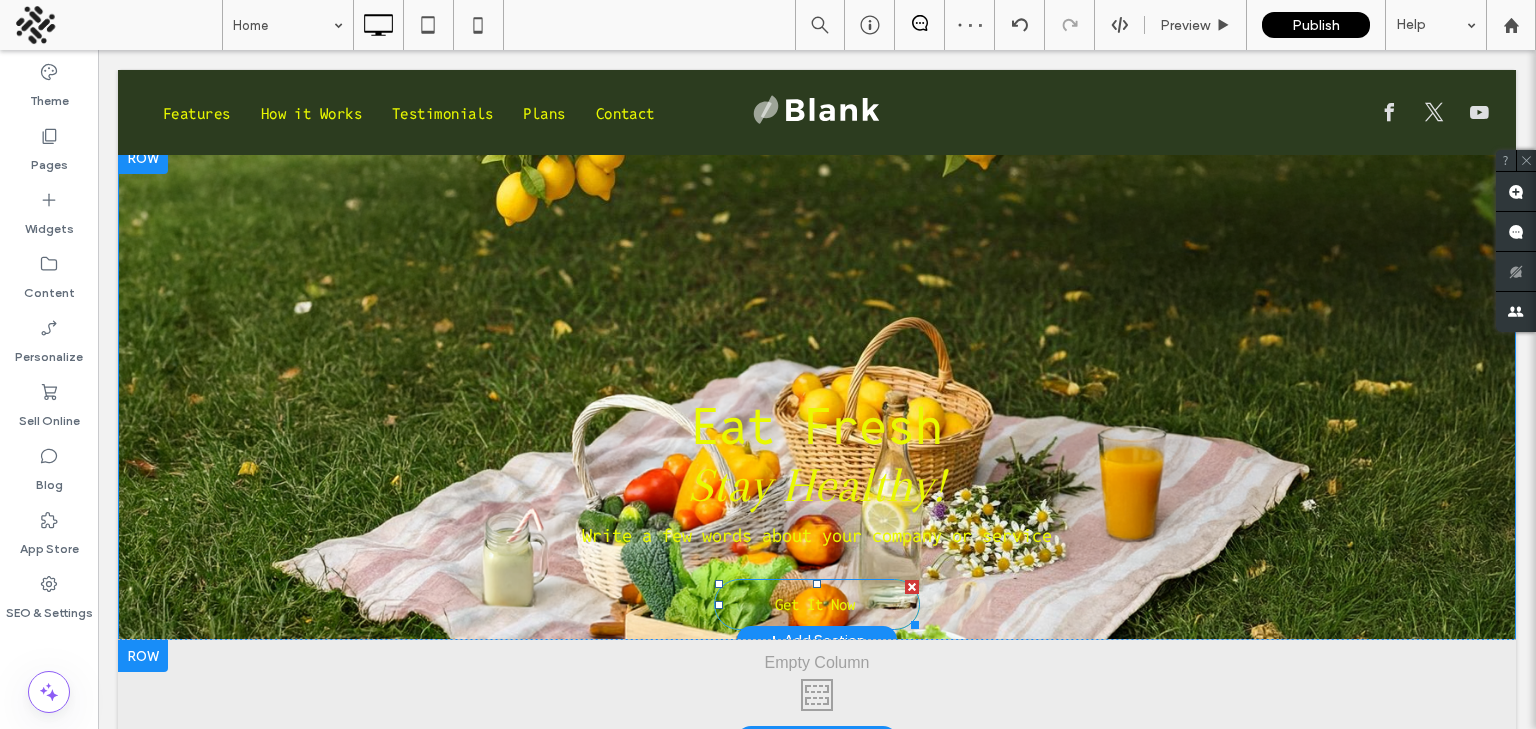 click on "Get It Now" at bounding box center [815, 604] 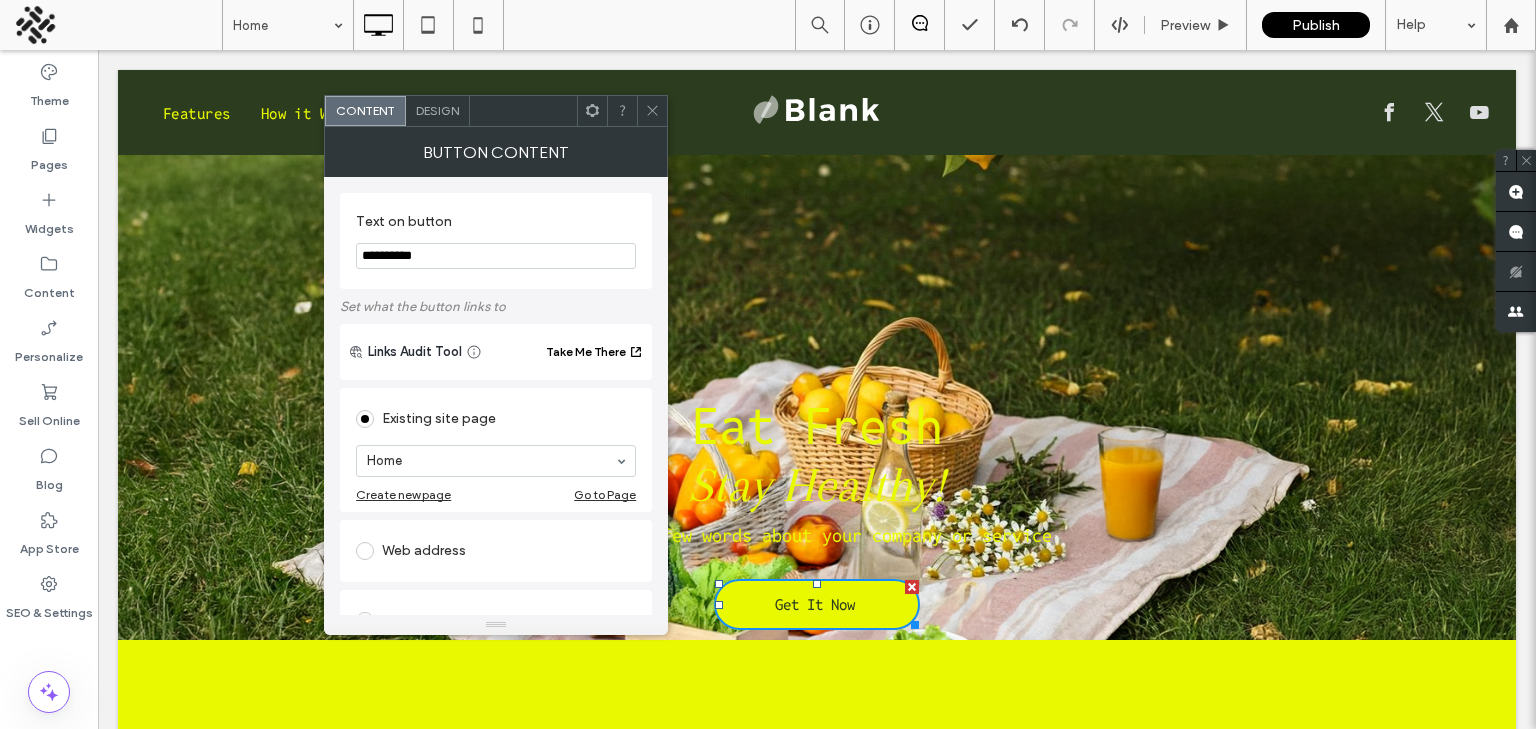 click on "**********" at bounding box center (496, 256) 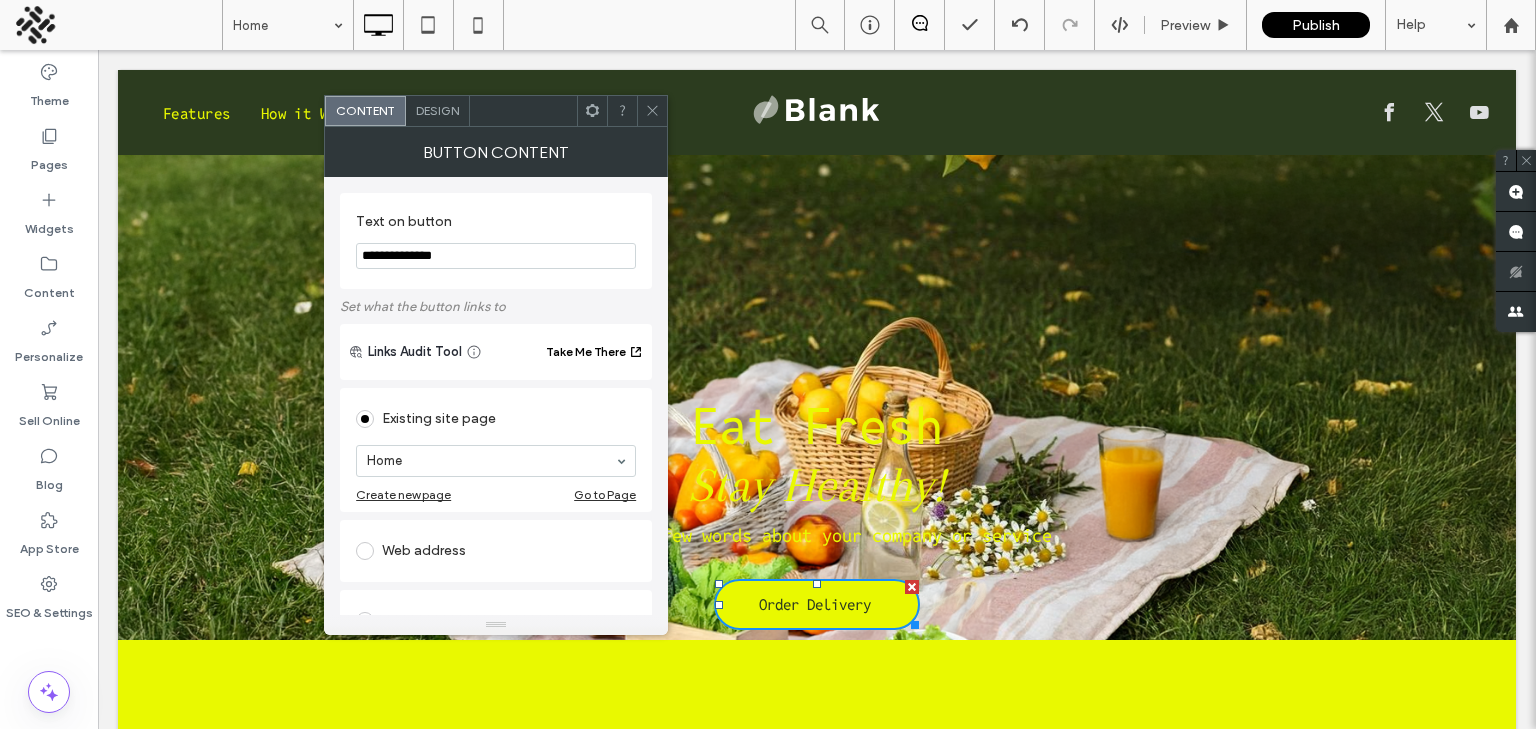 type on "**********" 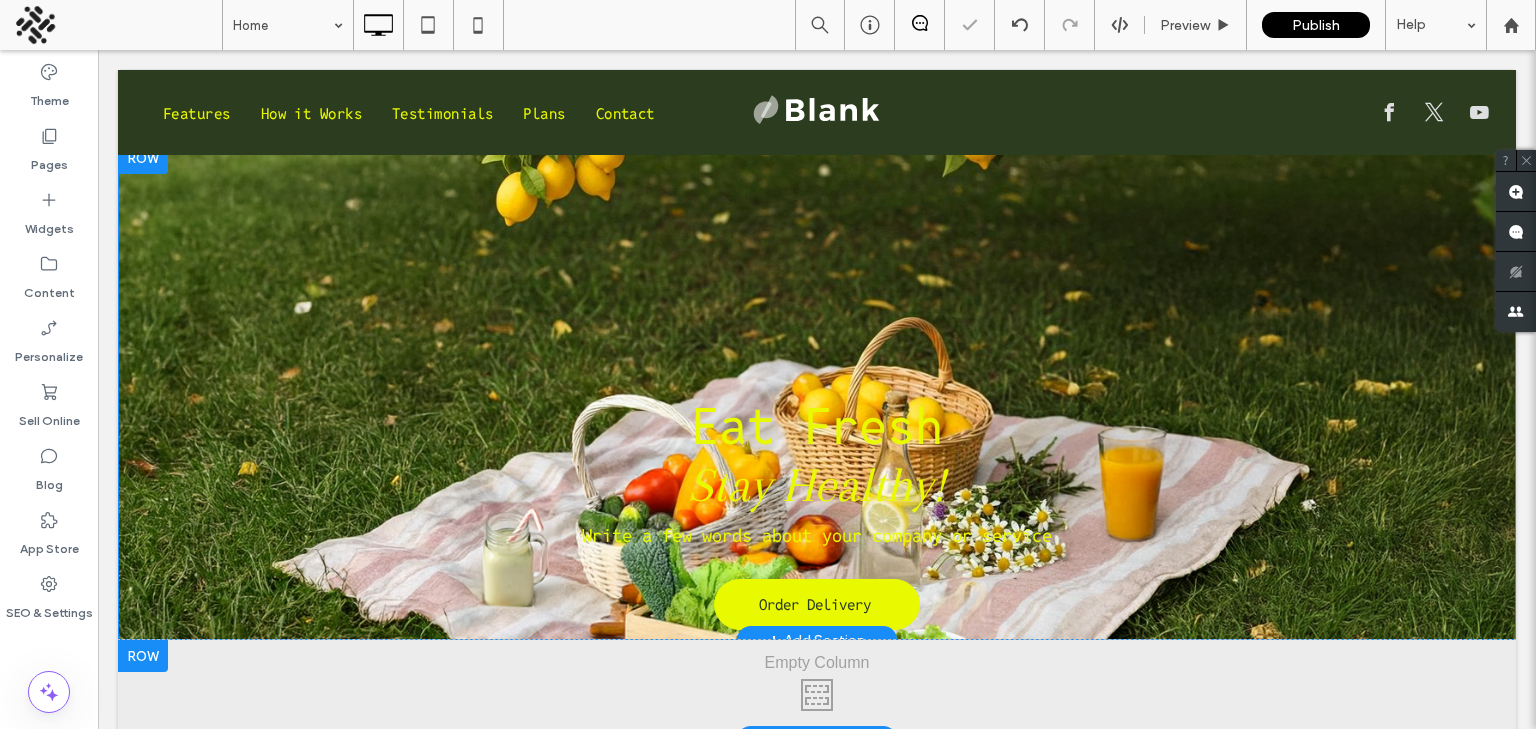 click on "Eat Fresh Stay Healthy!   Write a few words about your company or service
Order Delivery
Click To Paste
Row + Add Section" at bounding box center [817, 391] 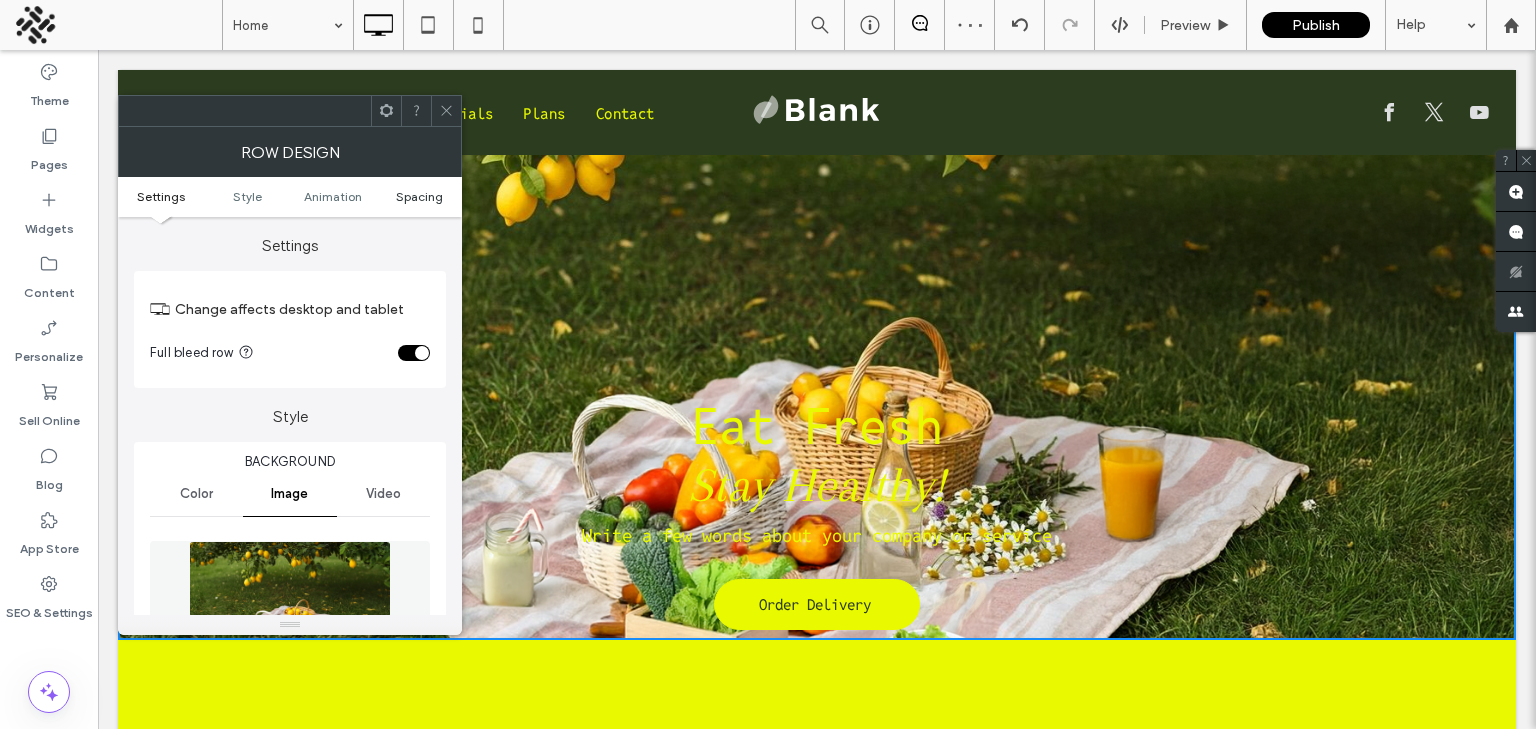 click on "Spacing" at bounding box center [419, 196] 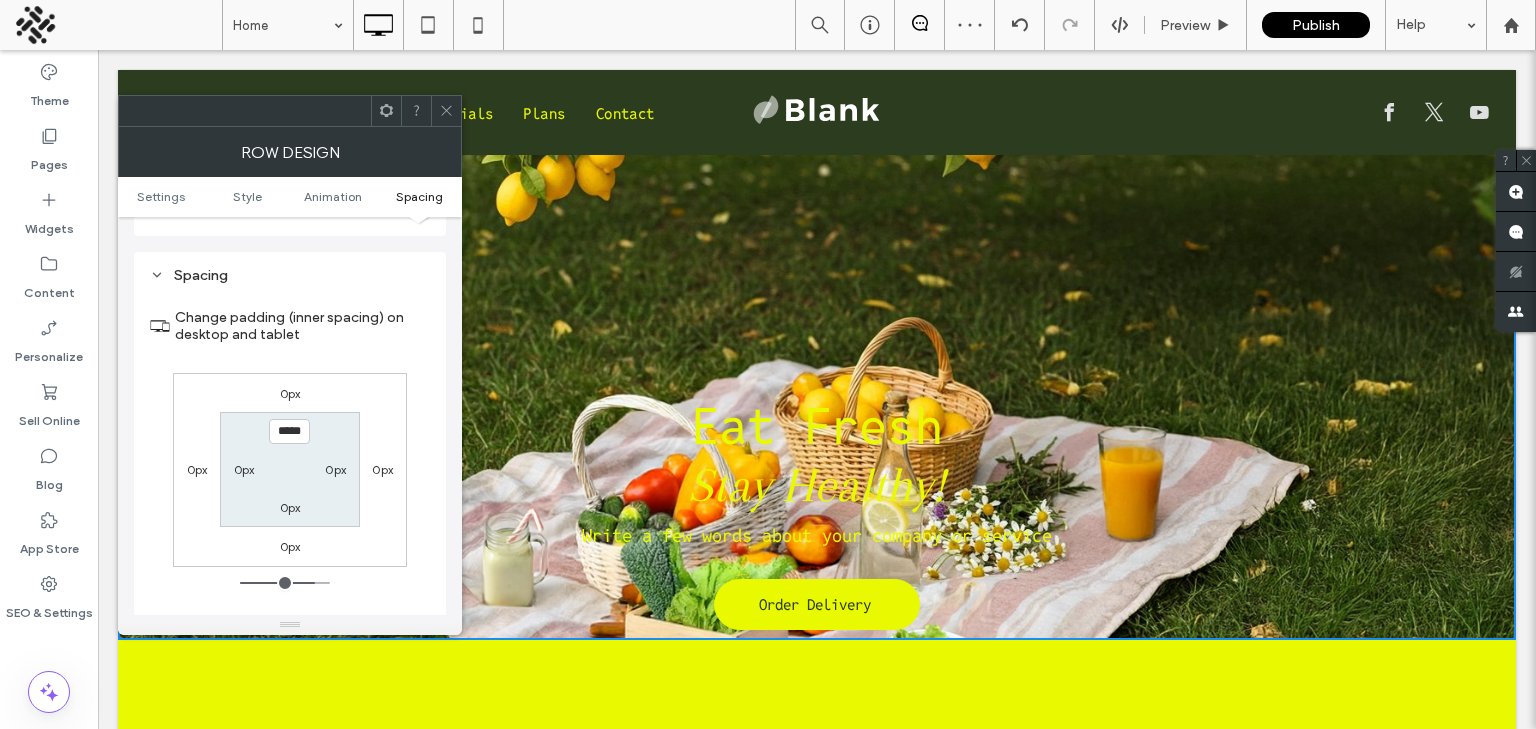 scroll, scrollTop: 1202, scrollLeft: 0, axis: vertical 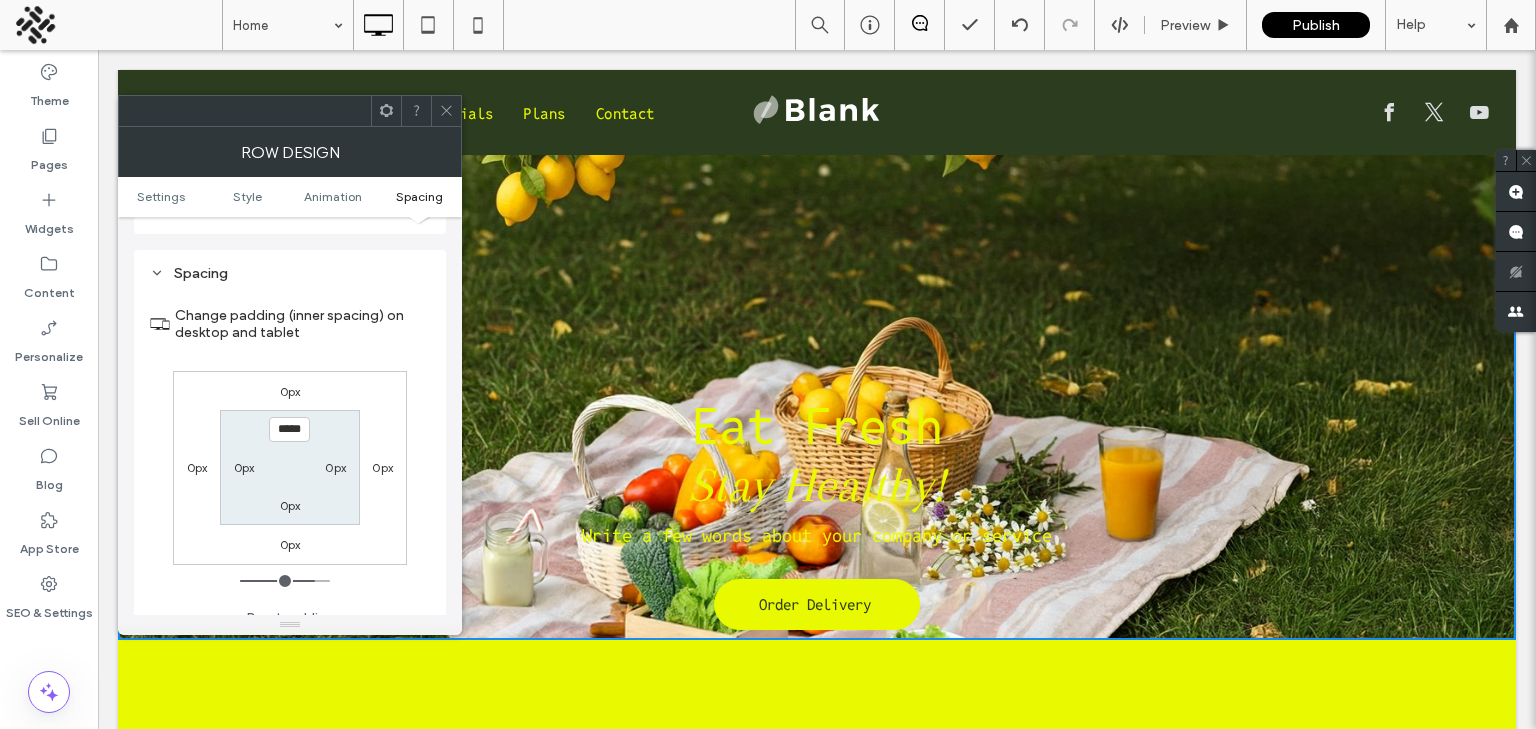 click on "0px" at bounding box center (290, 505) 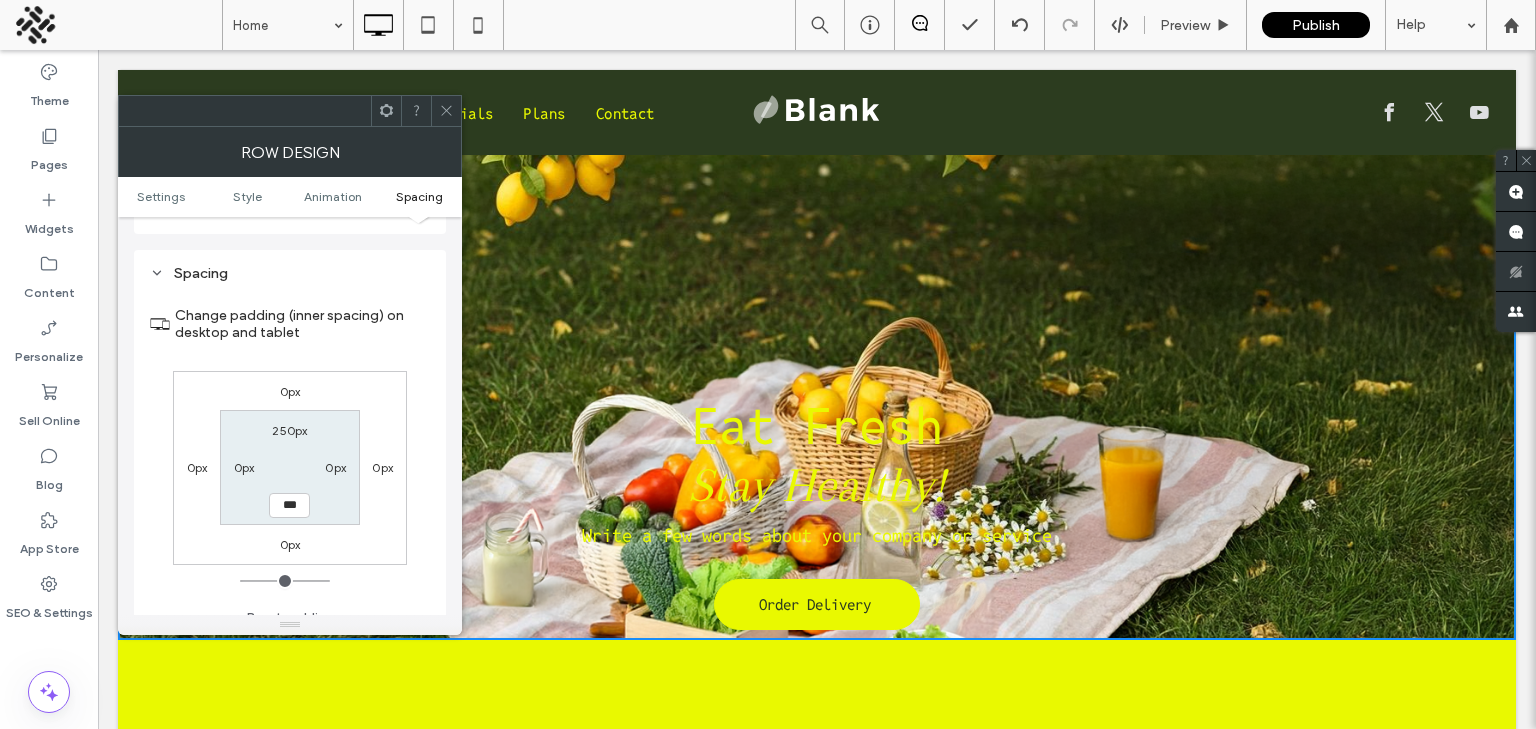 type on "***" 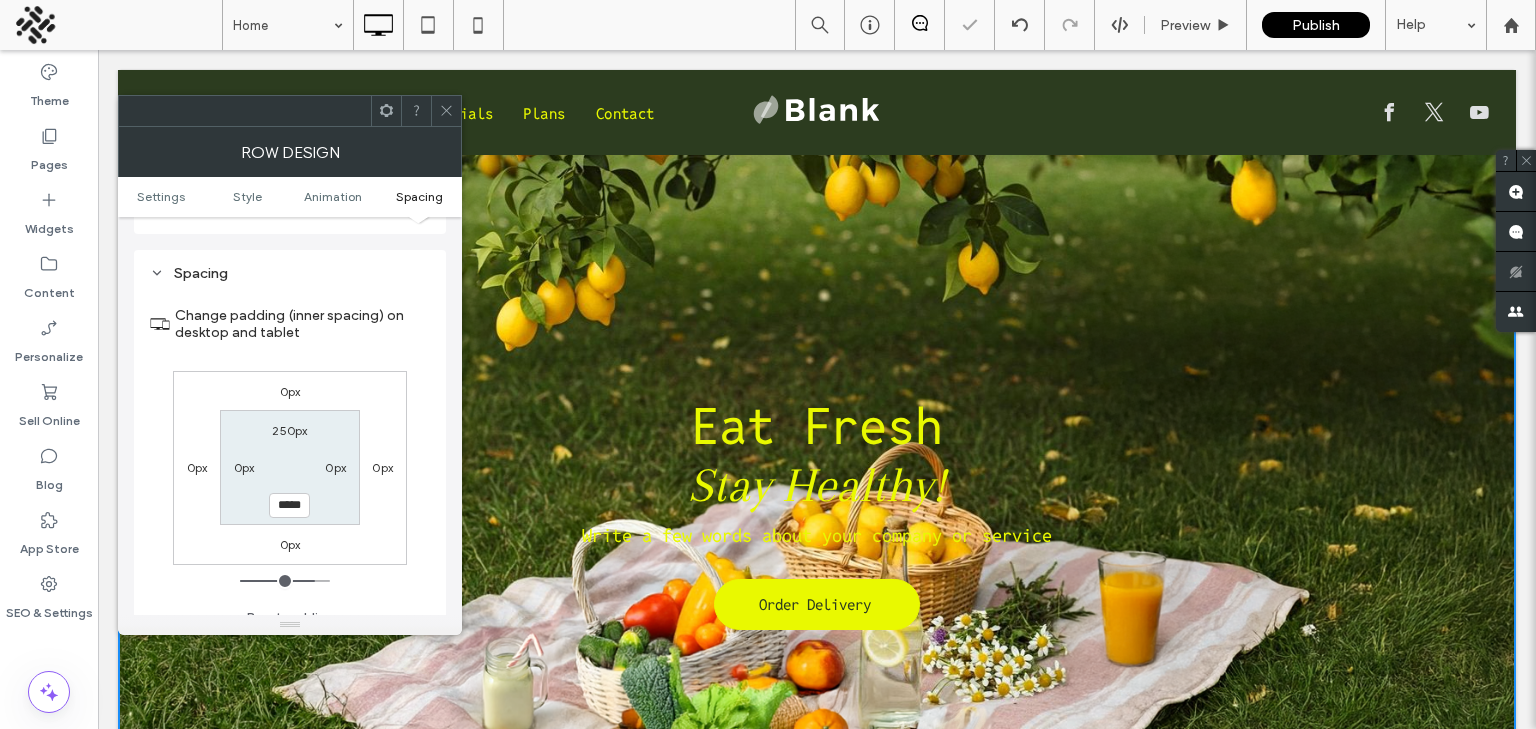 click 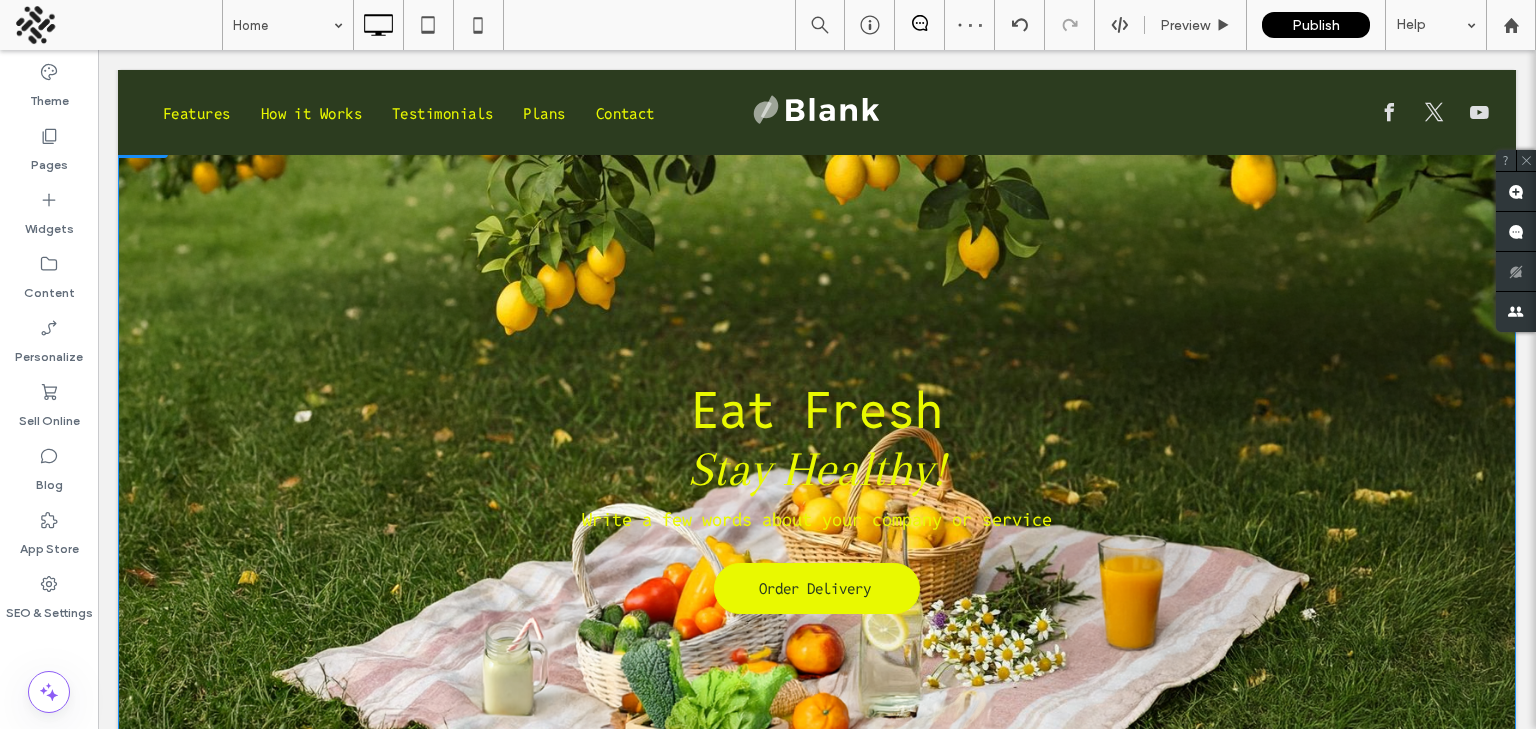scroll, scrollTop: 10, scrollLeft: 0, axis: vertical 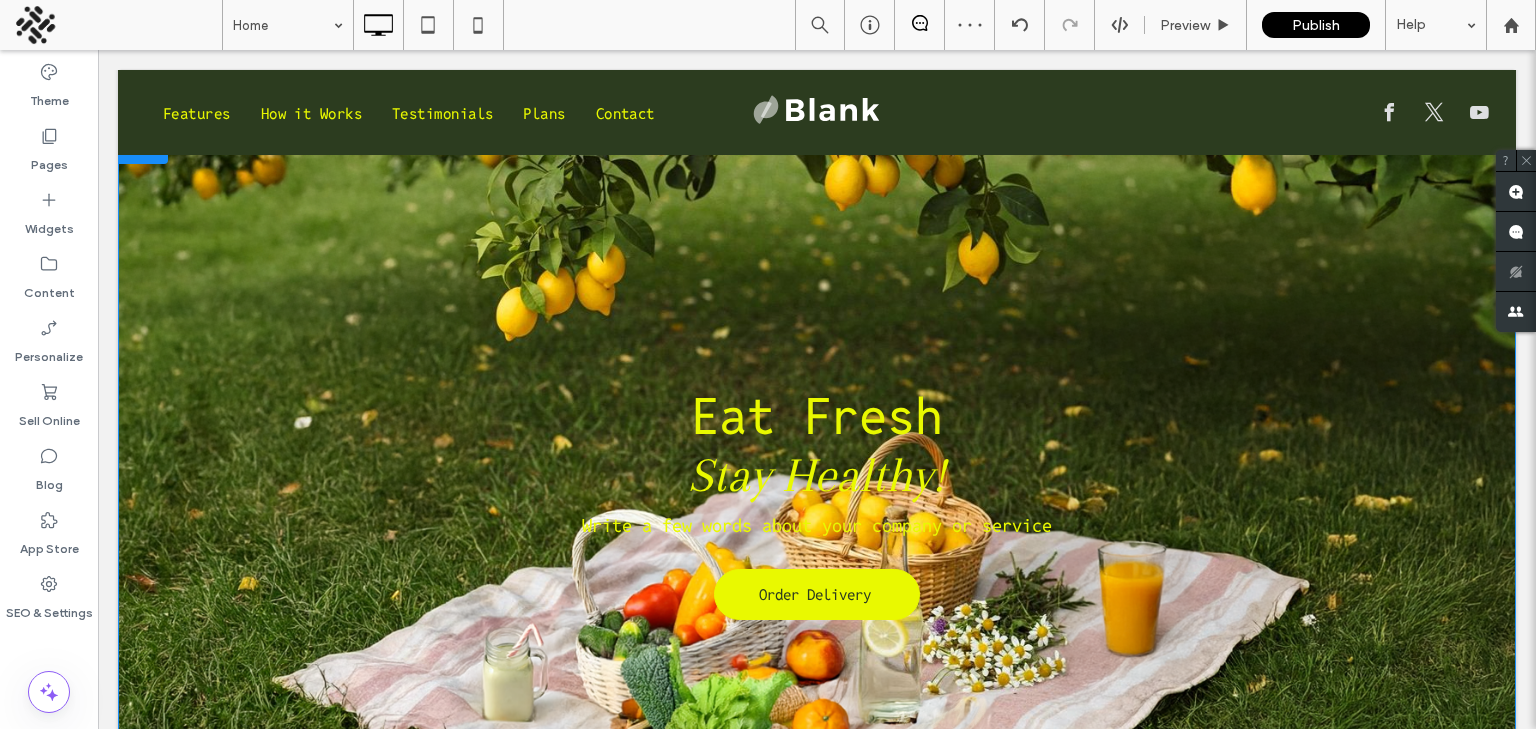 click on "Eat Fresh Stay Healthy!   Write a few words about your company or service
Order Delivery
Click To Paste
Row + Add Section" at bounding box center (817, 506) 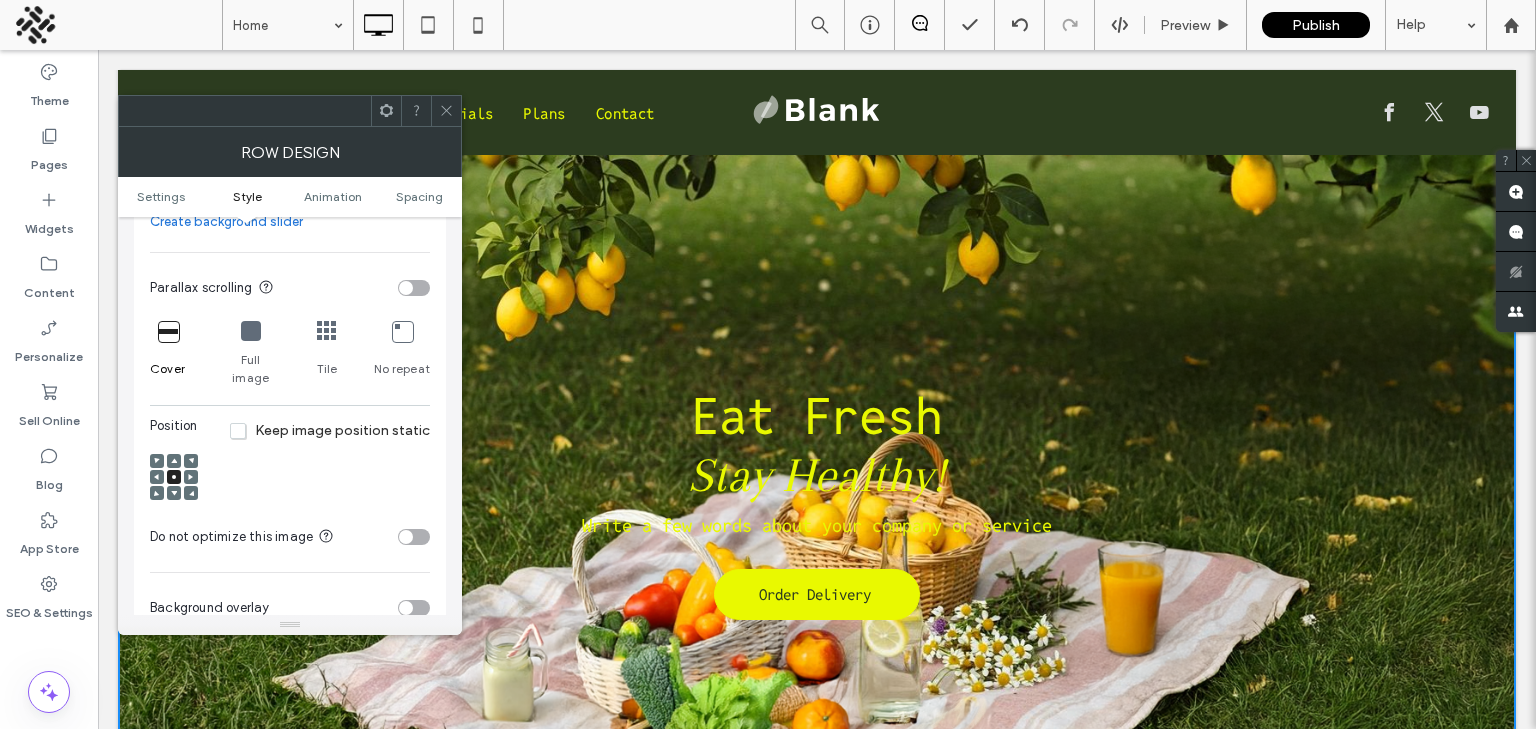 scroll, scrollTop: 573, scrollLeft: 0, axis: vertical 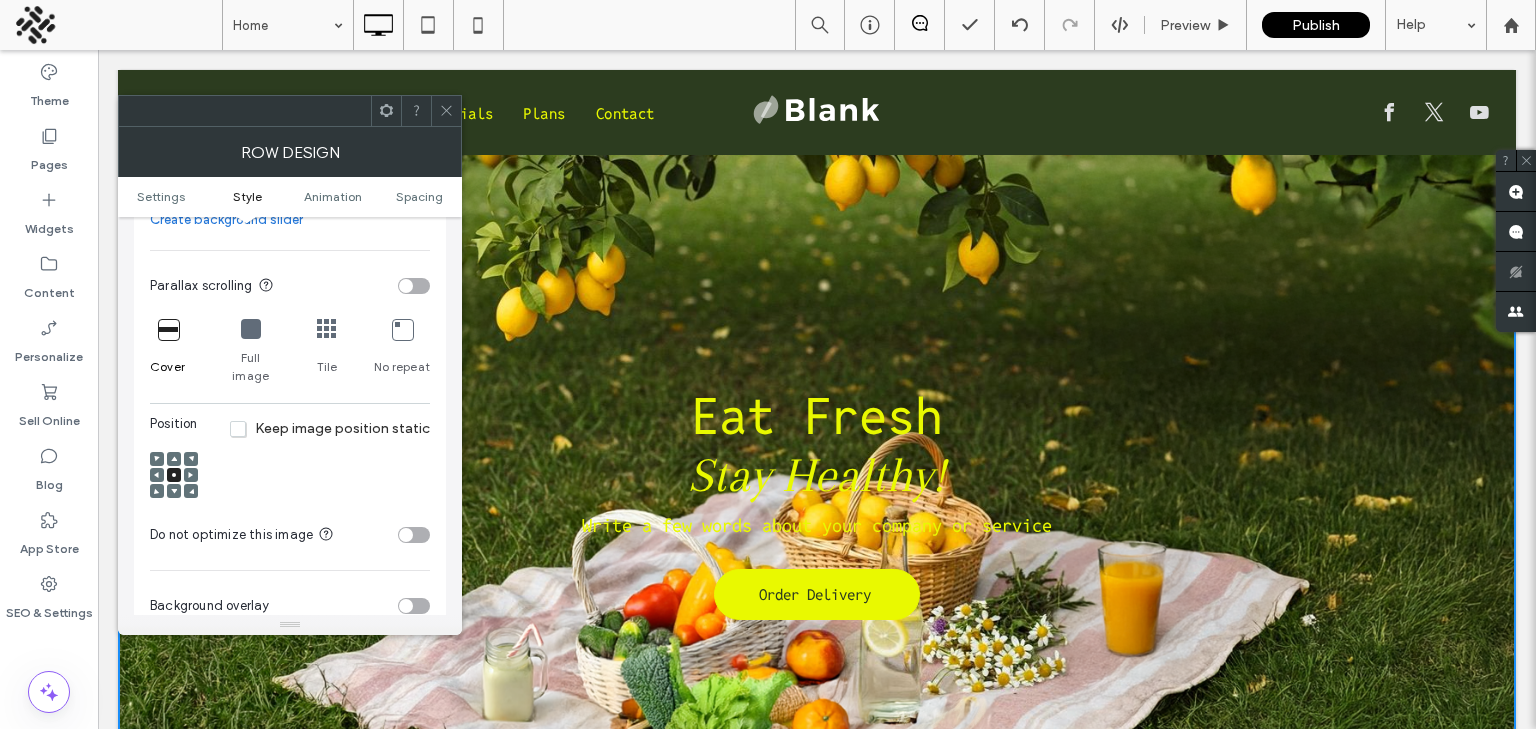 click on "Keep image position static" at bounding box center (330, 428) 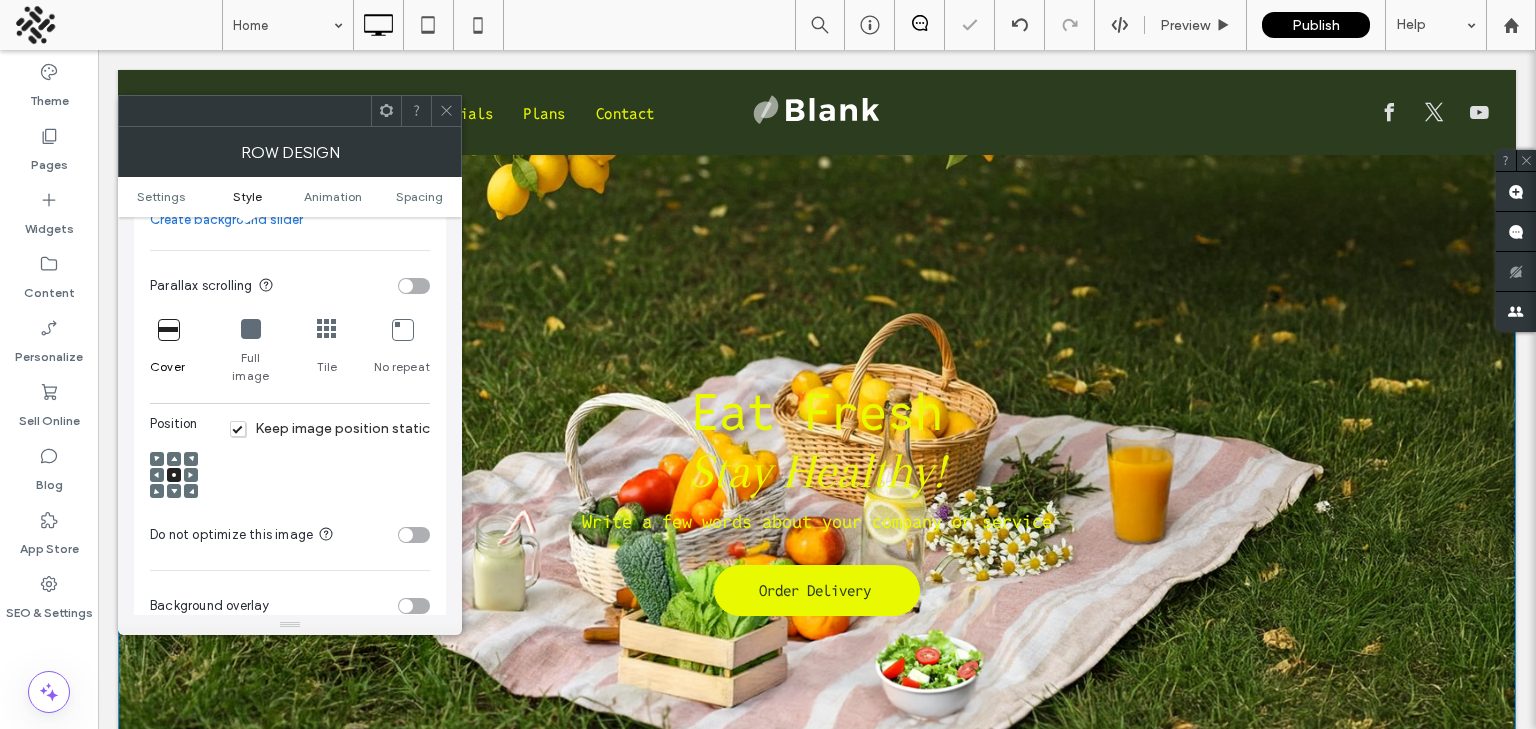 scroll, scrollTop: 0, scrollLeft: 0, axis: both 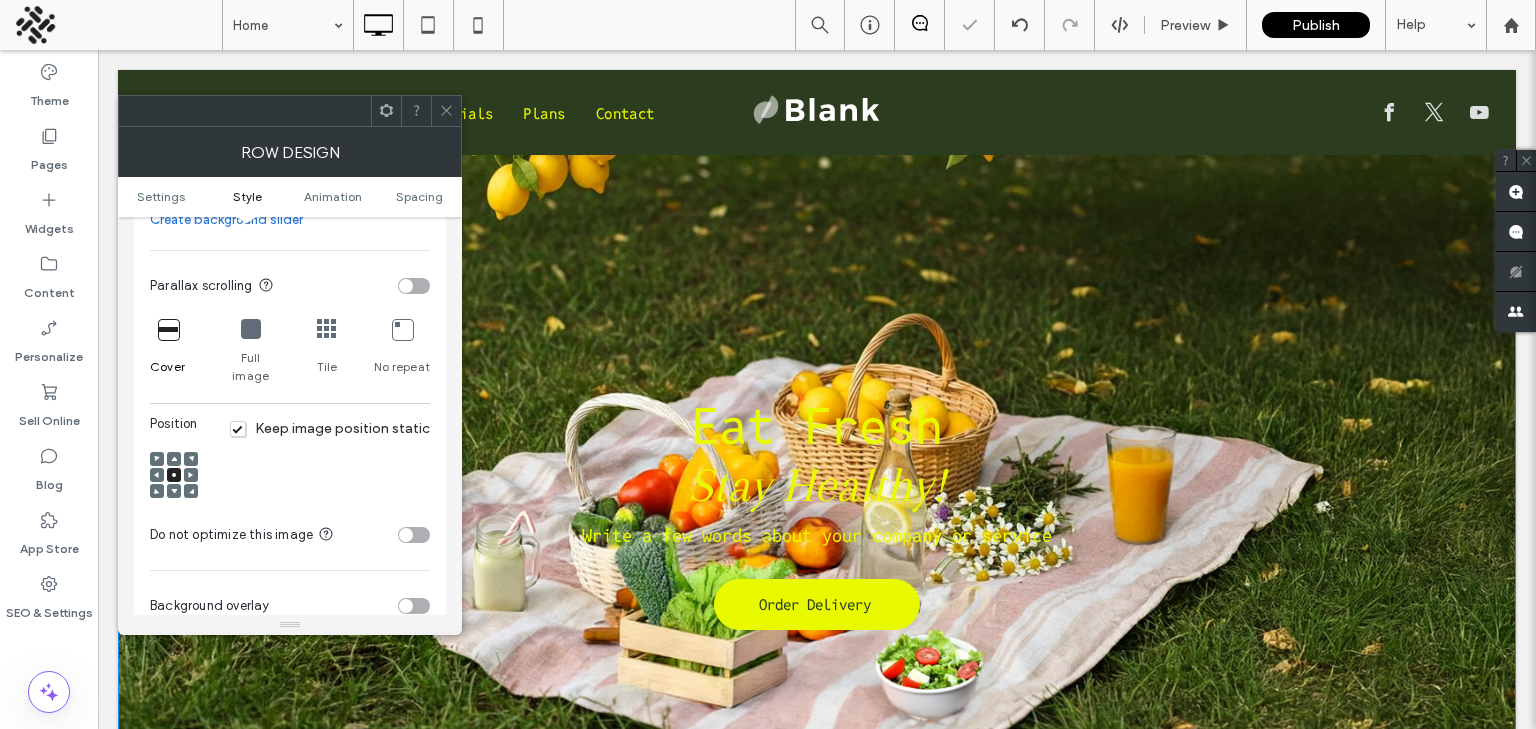 click on "Eat Fresh" at bounding box center (817, 426) 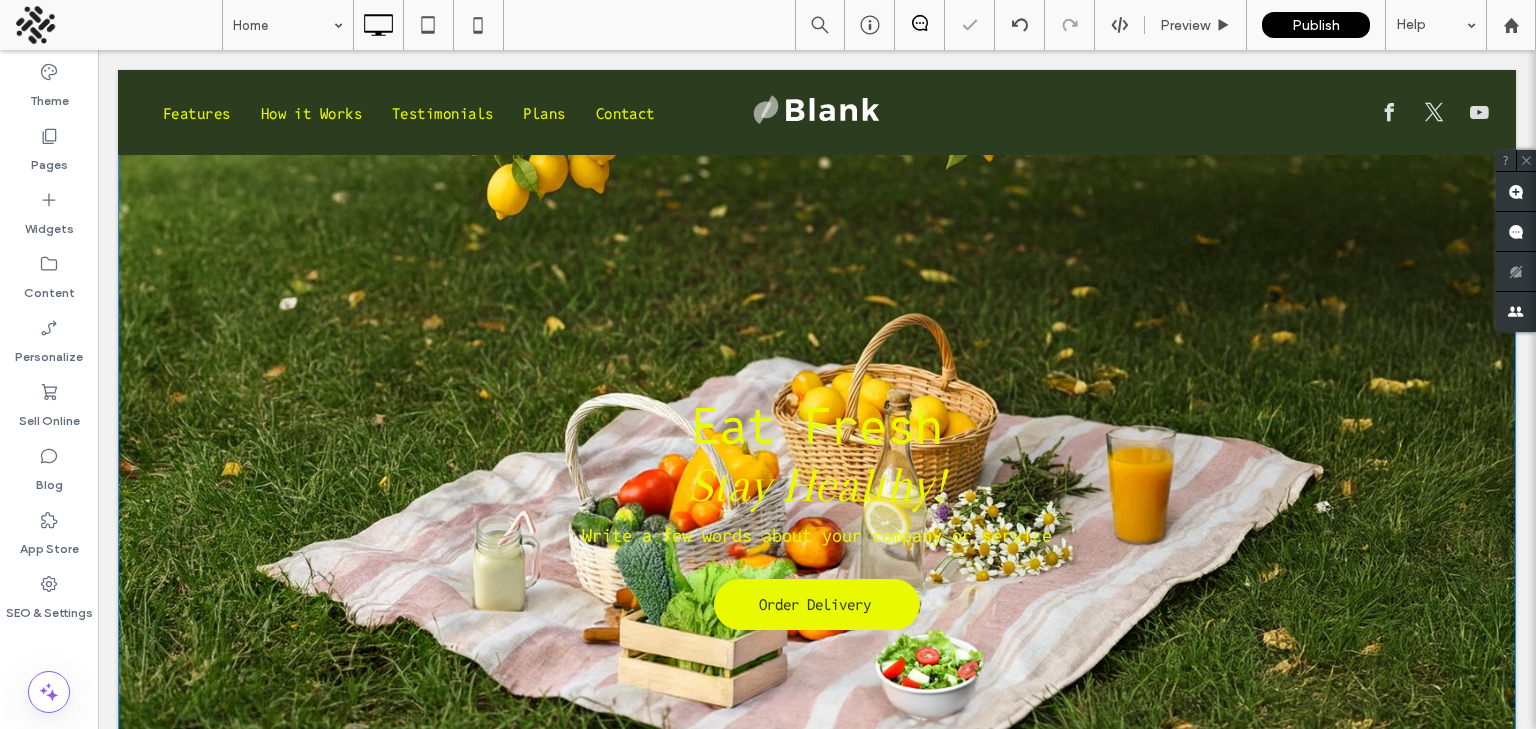 type on "**" 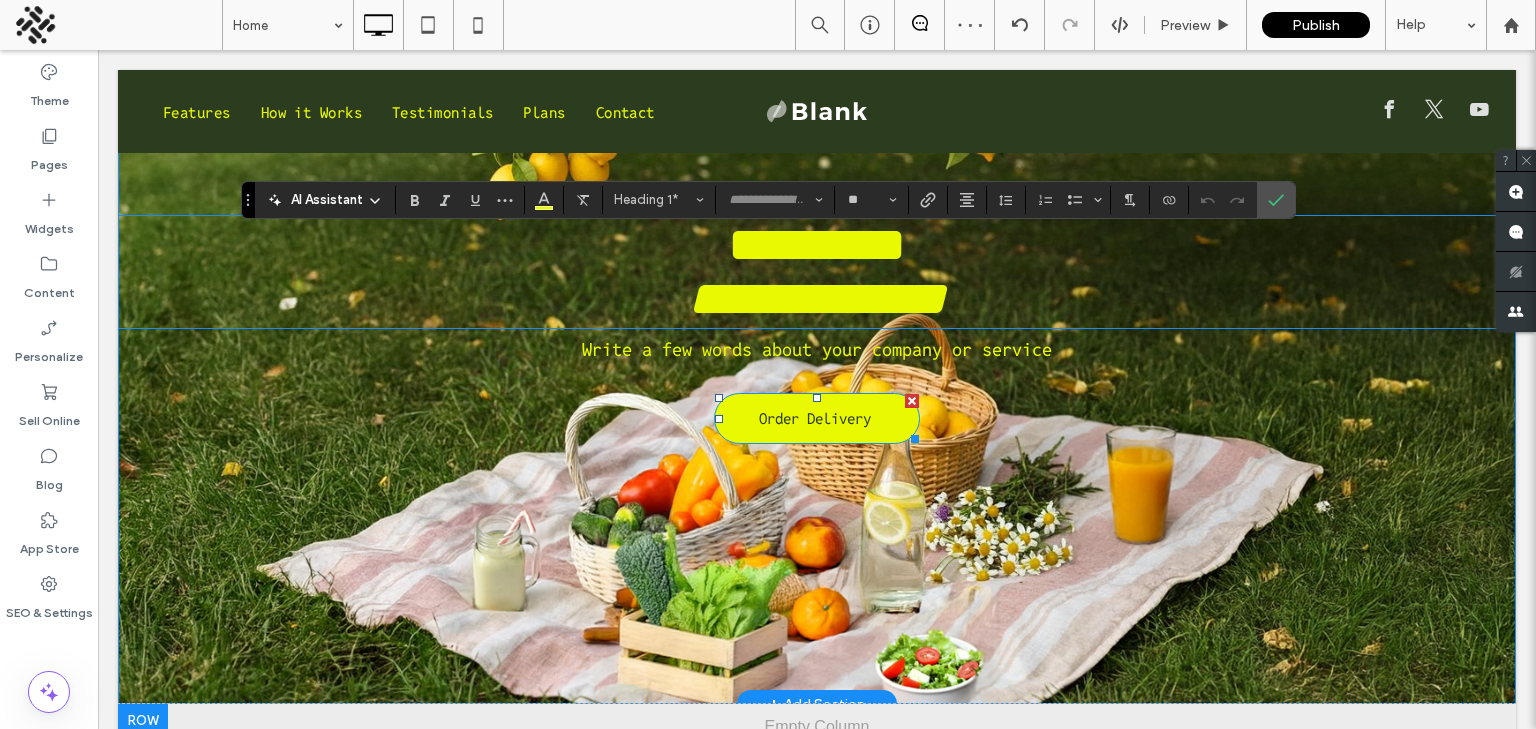scroll, scrollTop: 0, scrollLeft: 0, axis: both 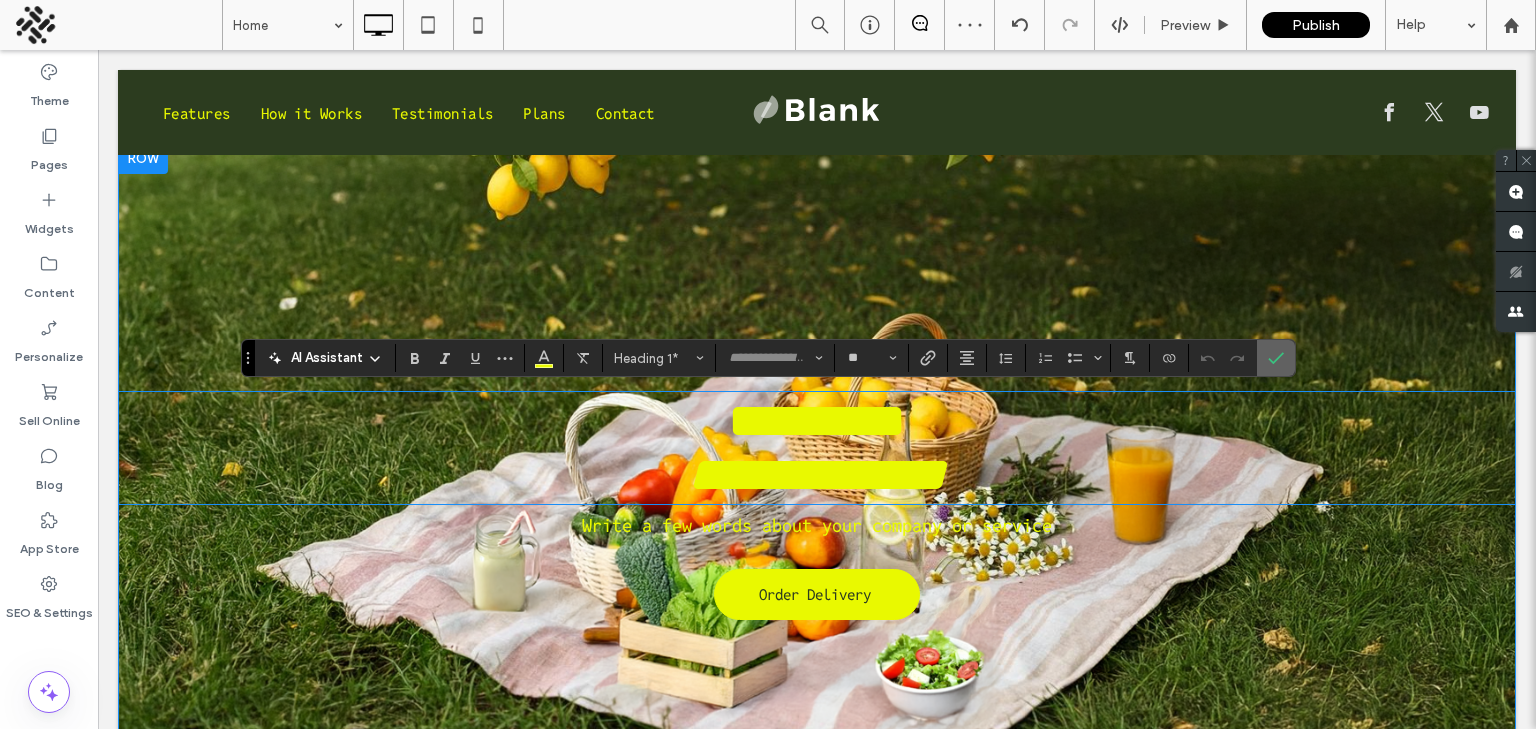 click 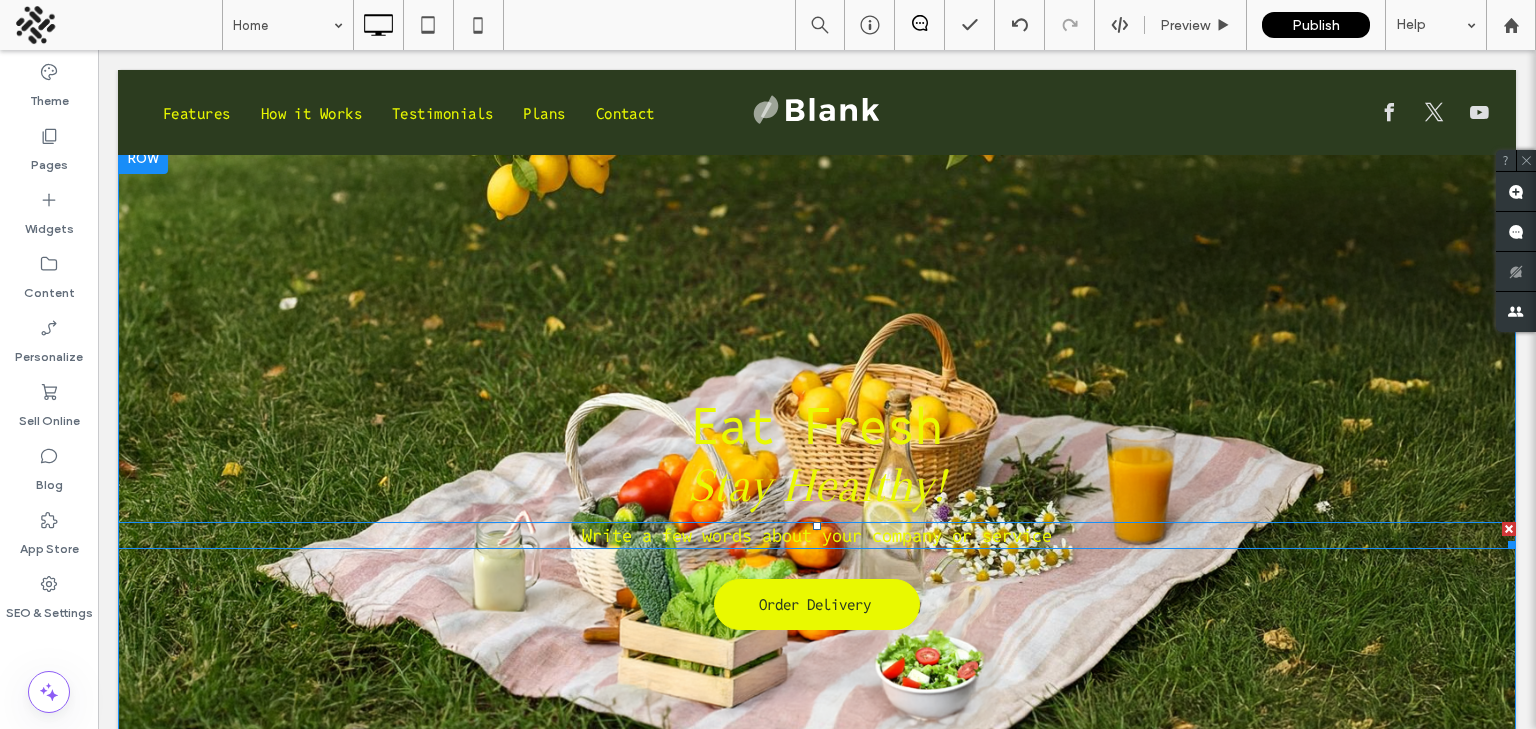 click on "Write a few words about your company or service" at bounding box center (817, 535) 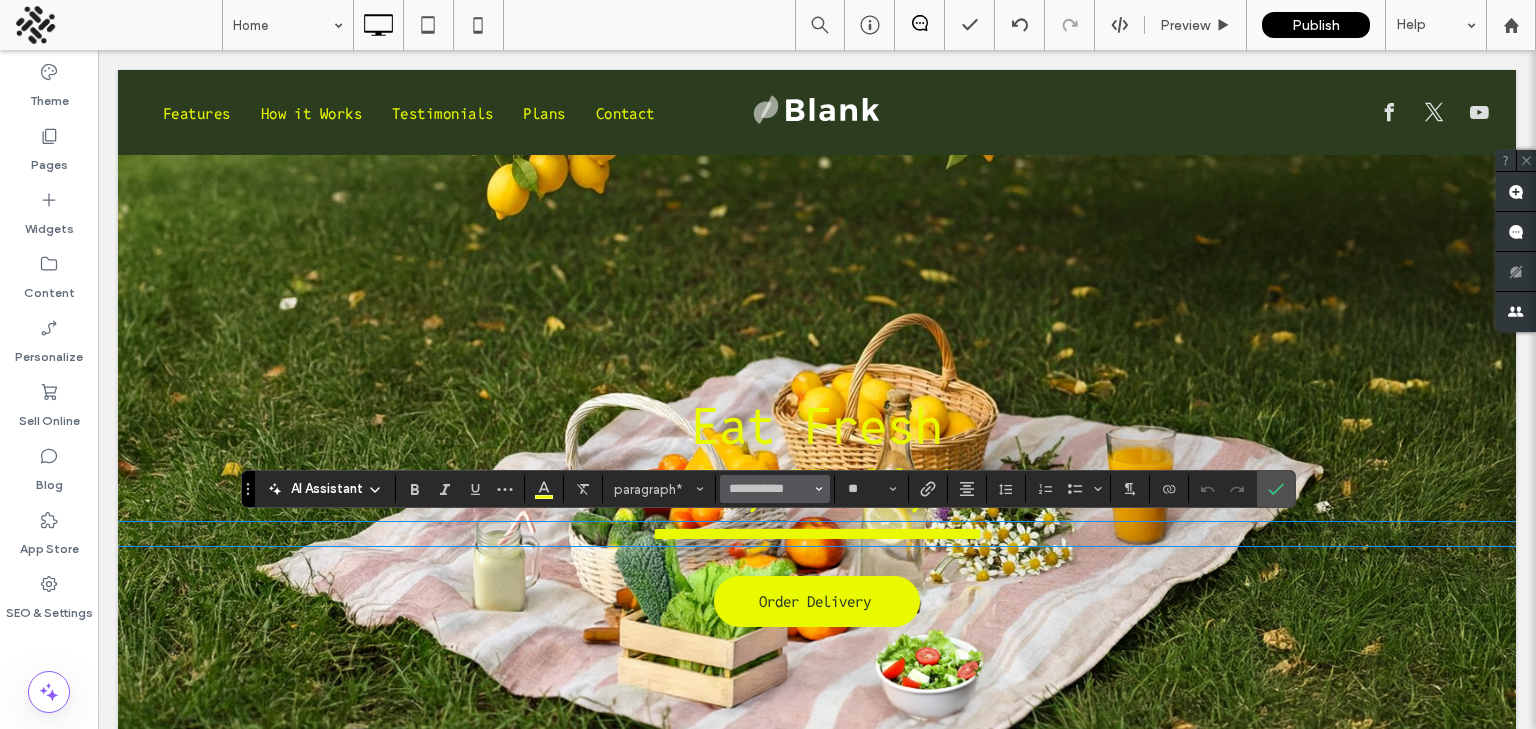 click on "**********" at bounding box center [817, 514] 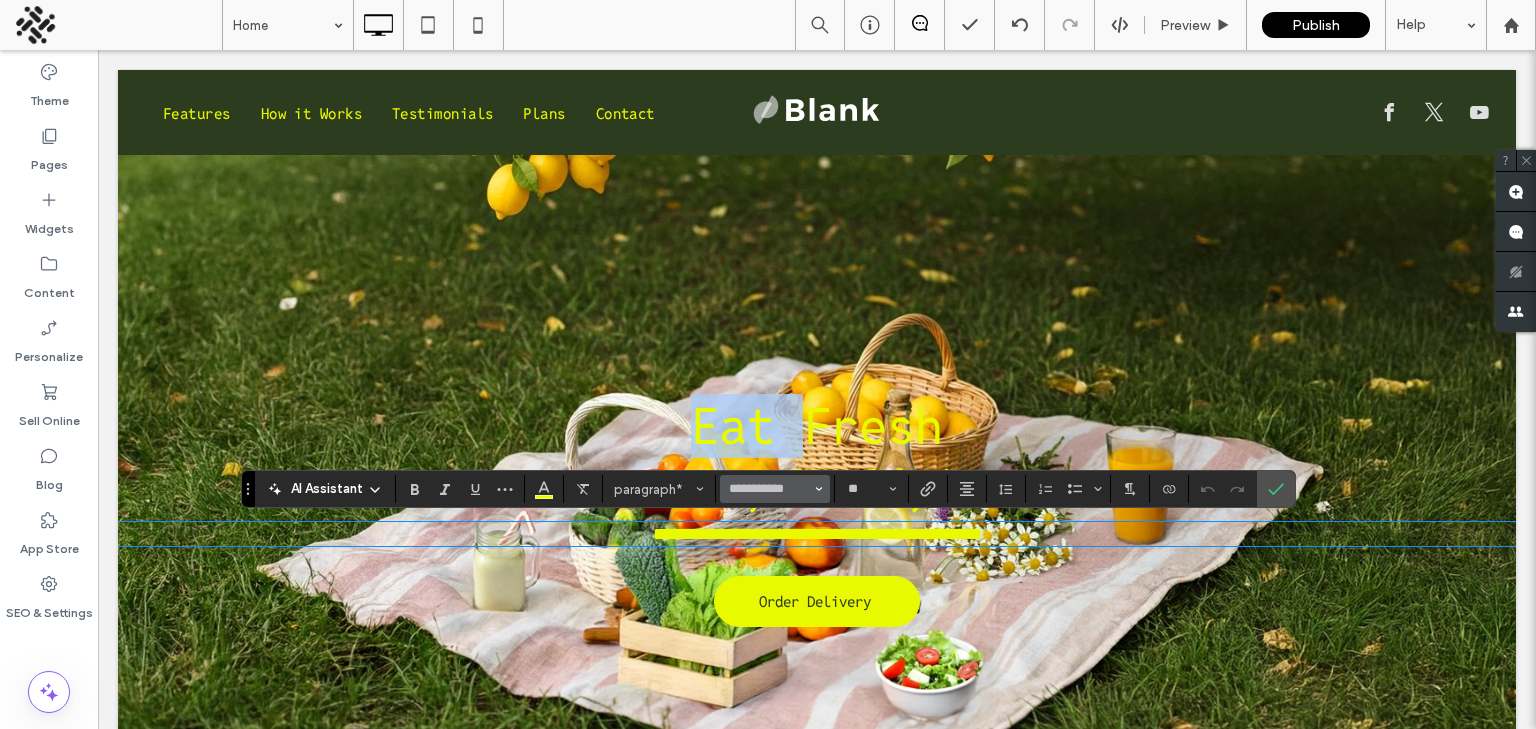 click on "**********" at bounding box center (817, 514) 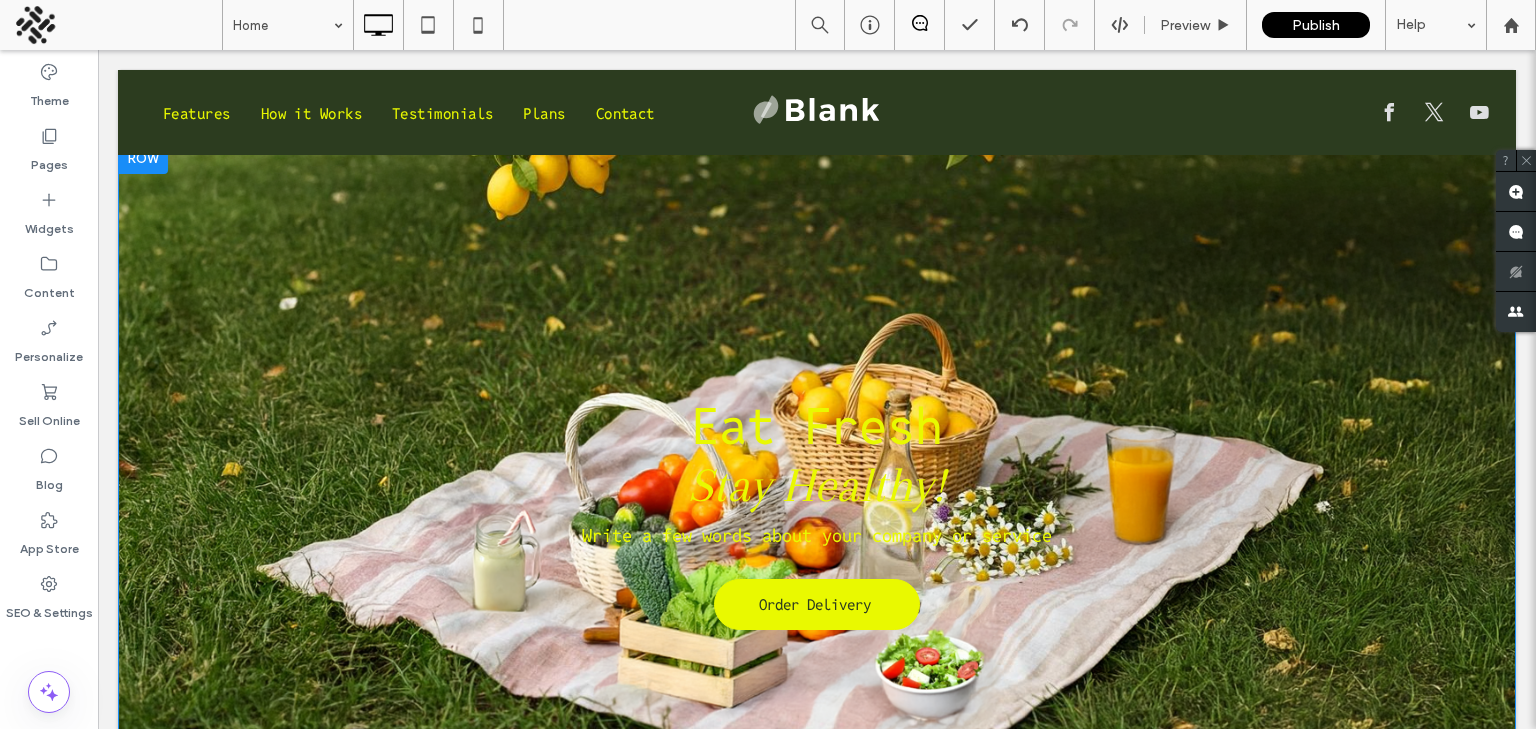 click on "Eat Fresh Stay Healthy!   Write a few words about your company or service
Order Delivery
Click To Paste
Row + Add Section" at bounding box center (817, 516) 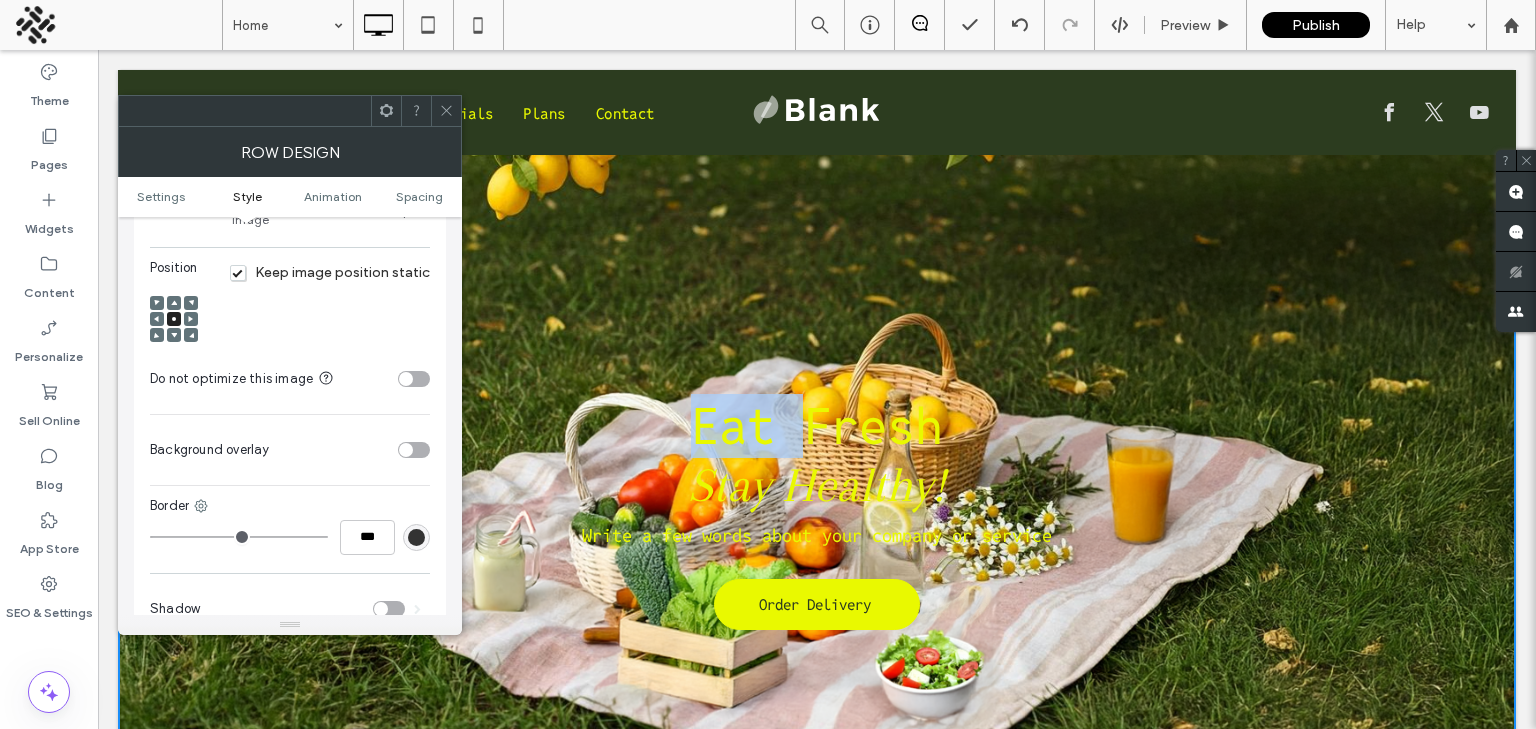 scroll, scrollTop: 730, scrollLeft: 0, axis: vertical 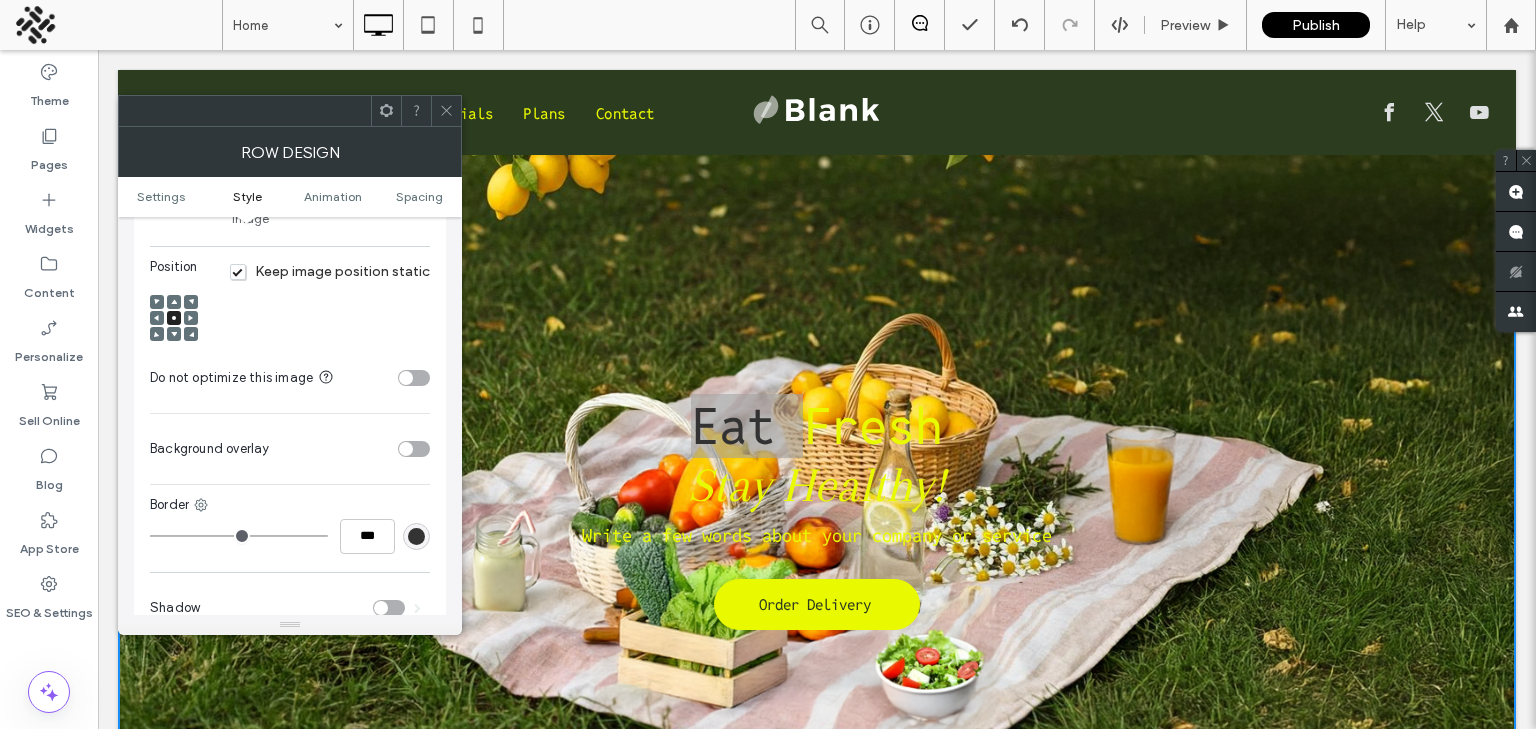 click at bounding box center [406, 449] 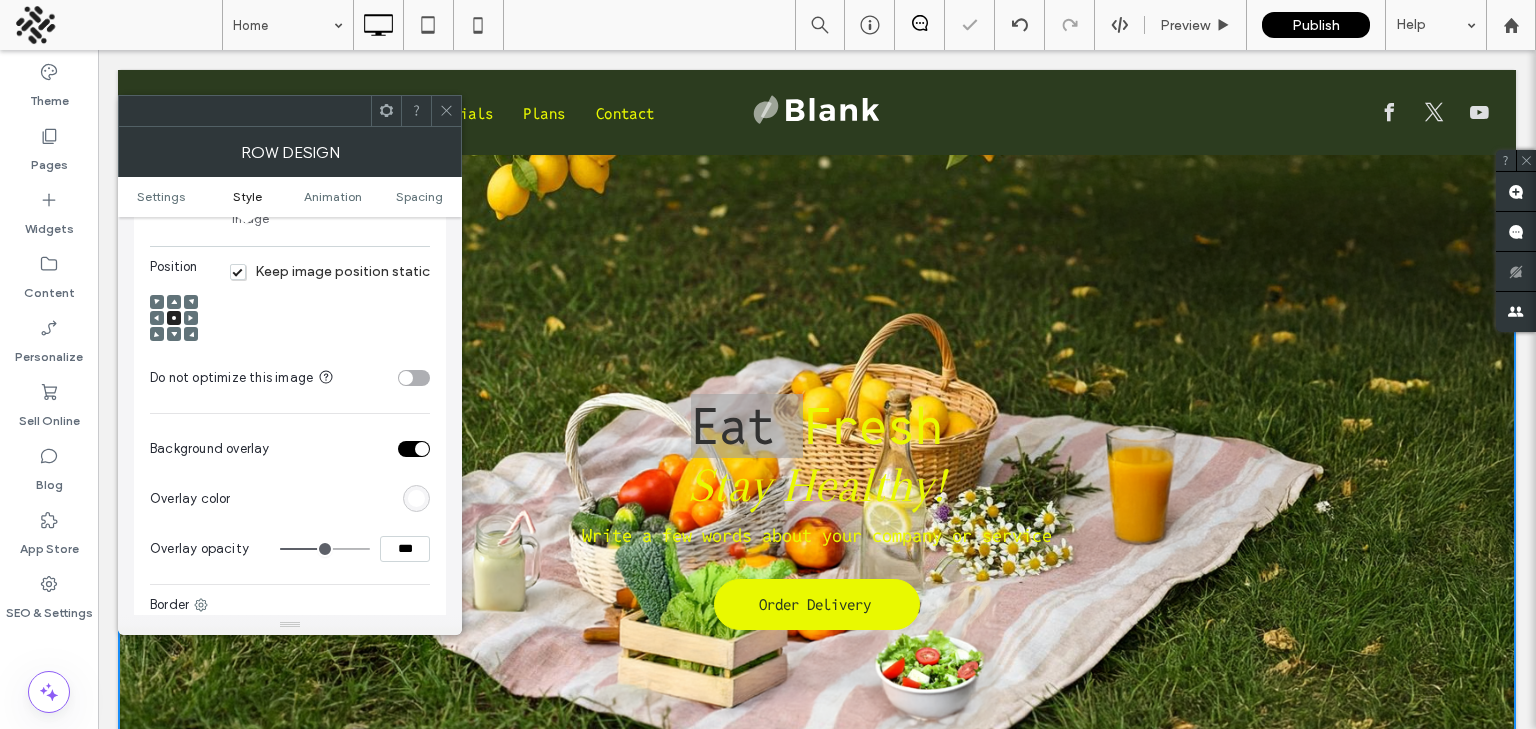 click at bounding box center [416, 498] 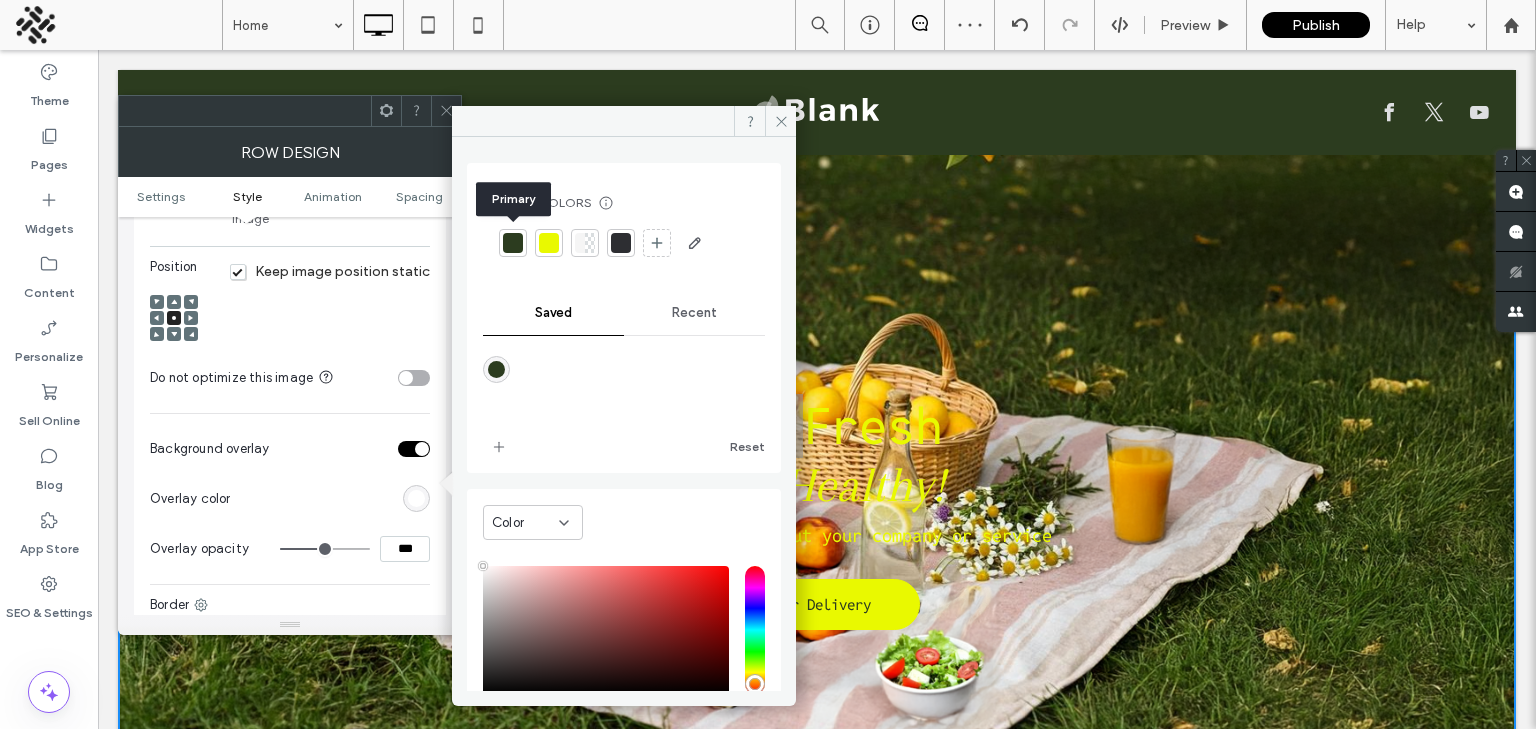 click at bounding box center (513, 243) 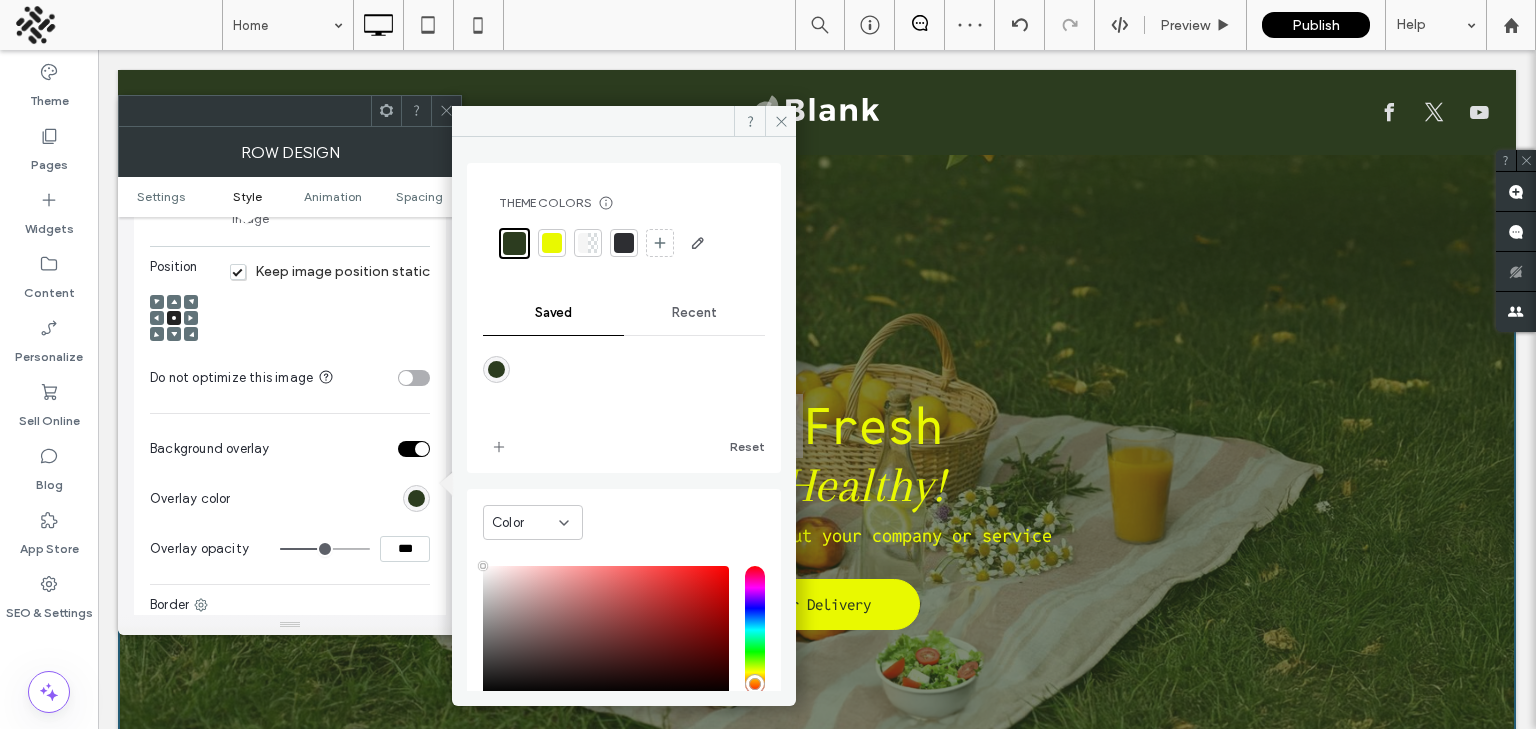 click 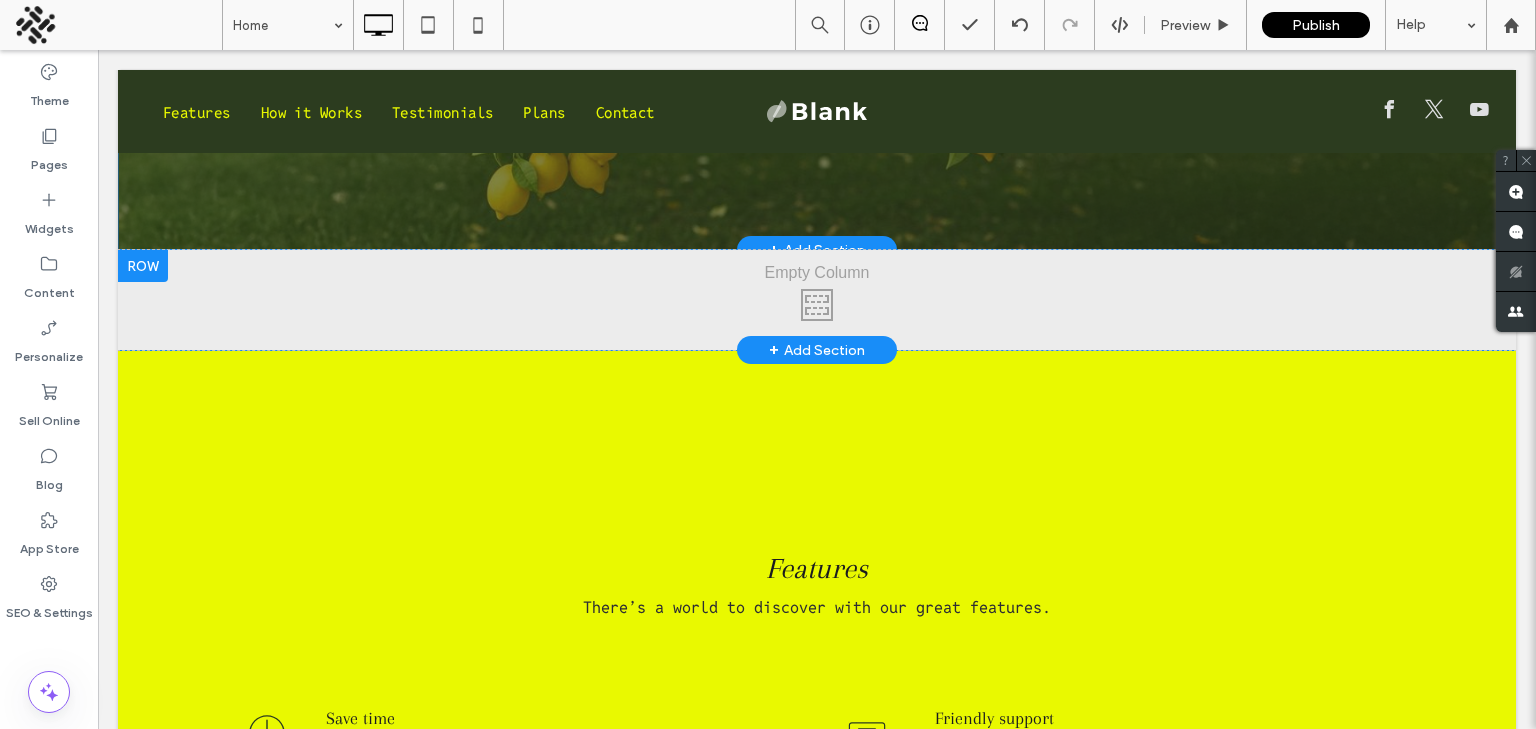 scroll, scrollTop: 639, scrollLeft: 0, axis: vertical 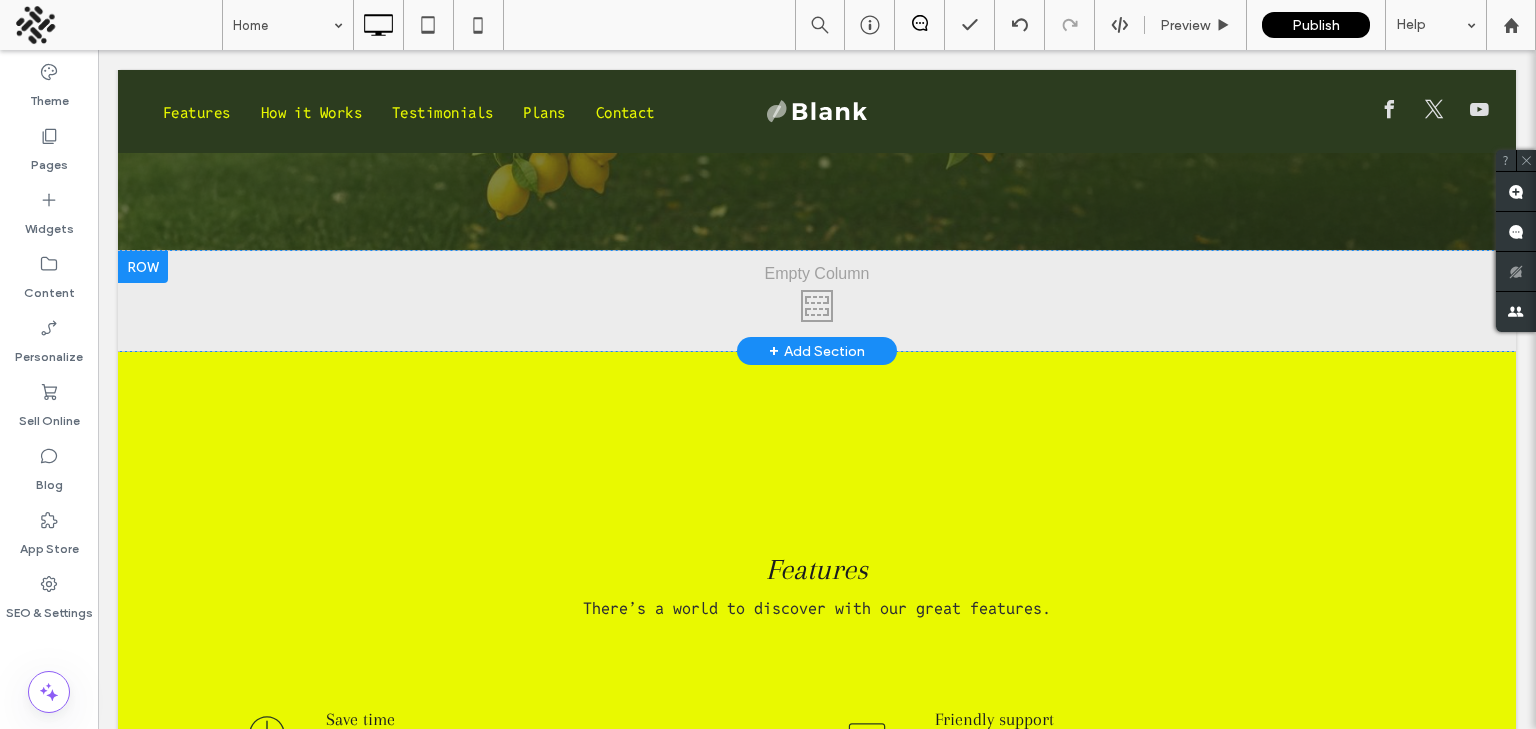 click at bounding box center [143, 267] 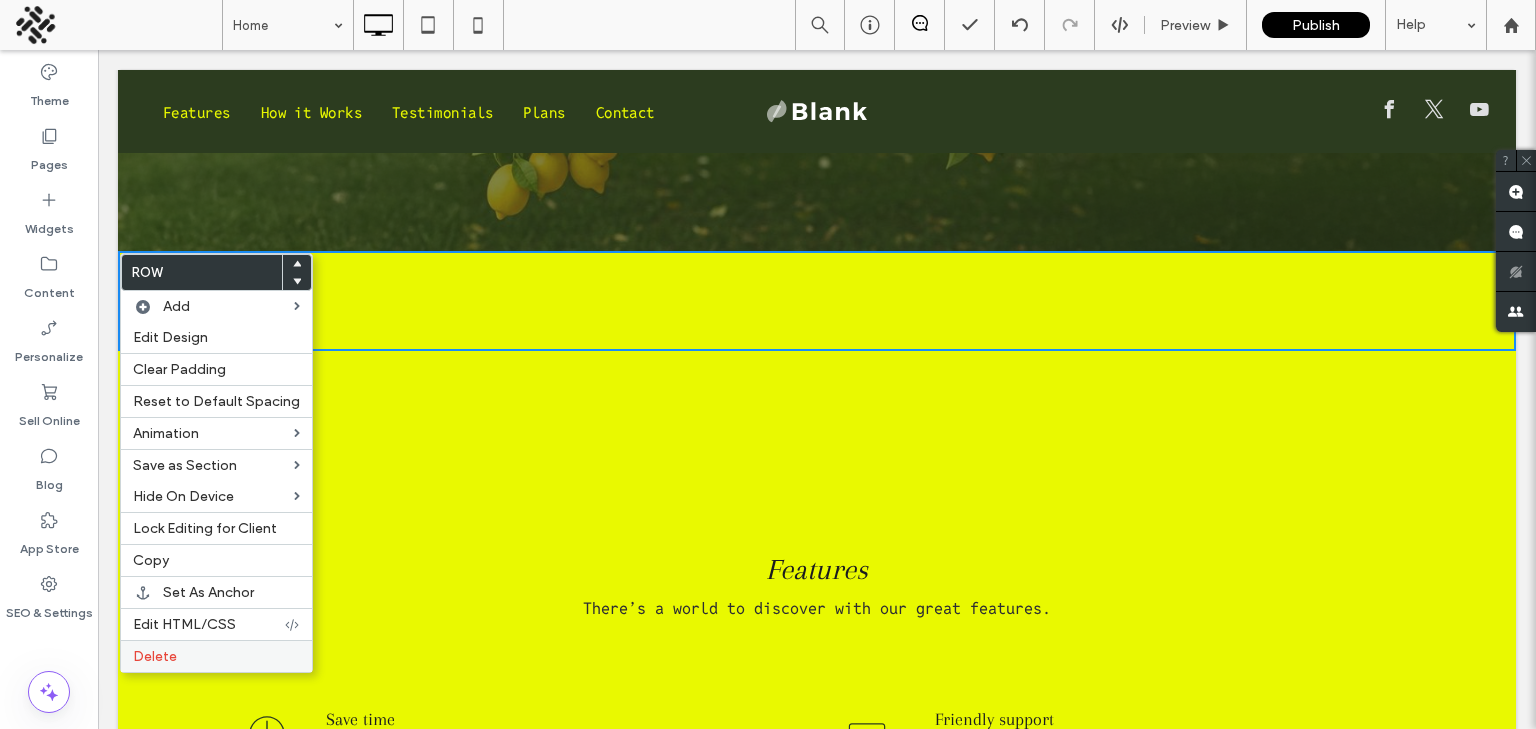 click on "Delete" at bounding box center (216, 656) 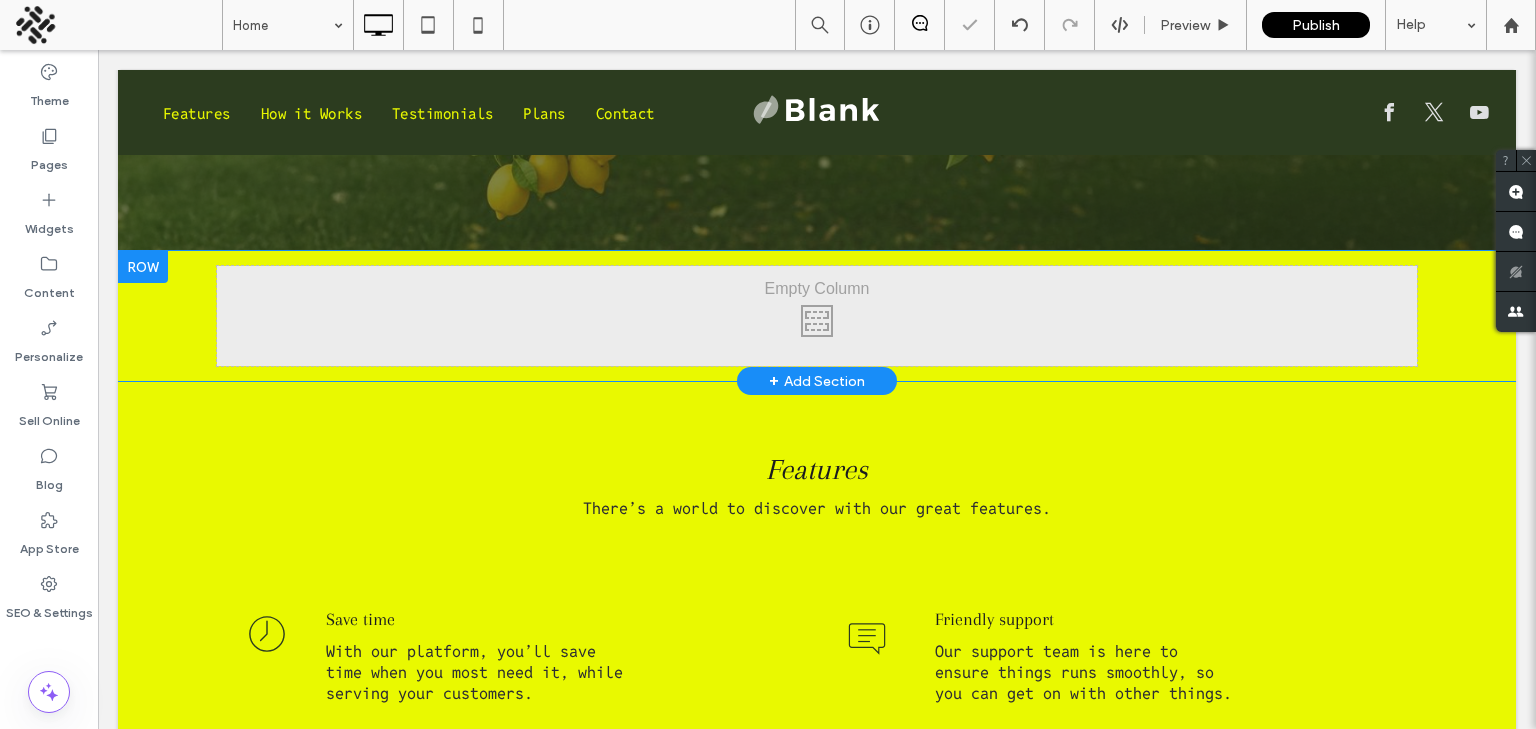 click at bounding box center (143, 267) 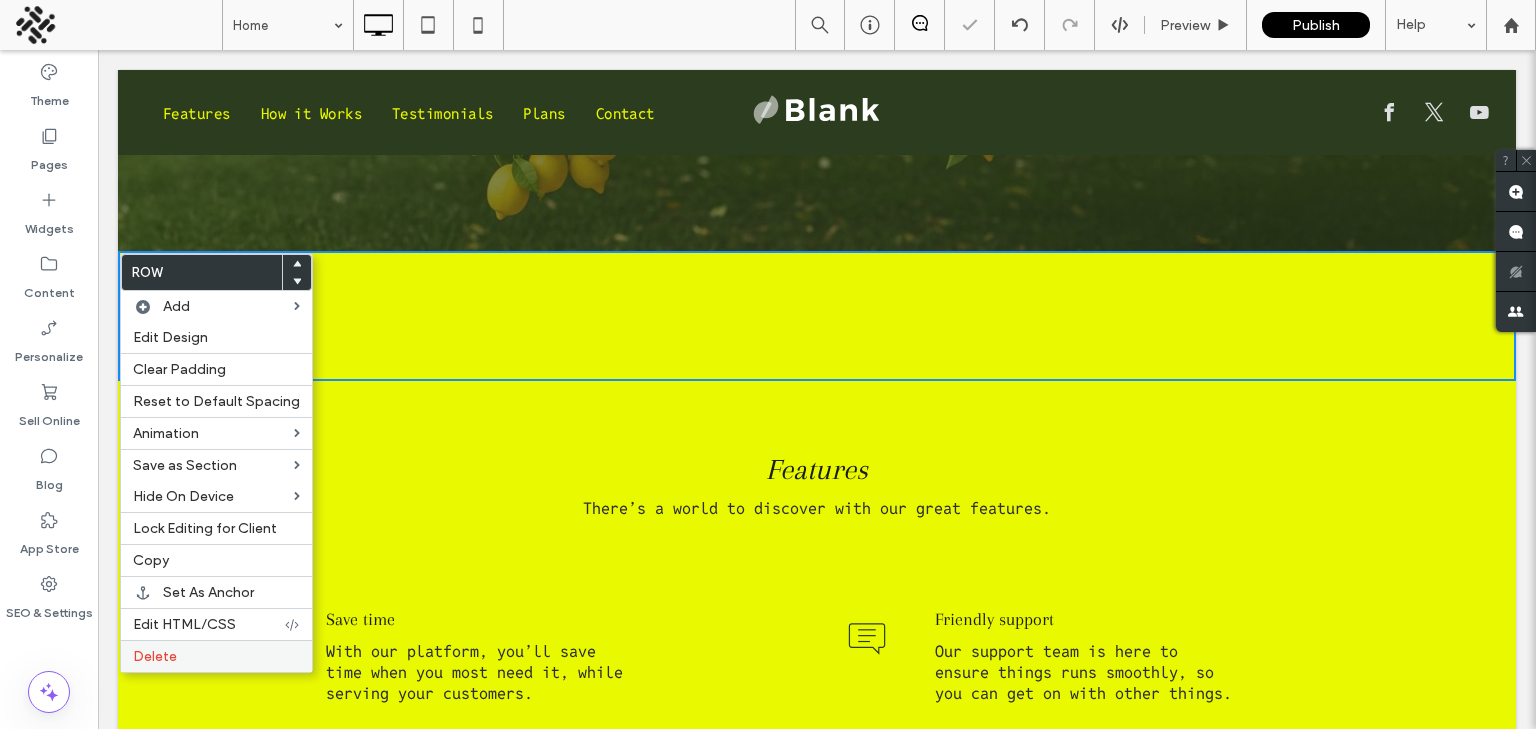 click on "Delete" at bounding box center (216, 656) 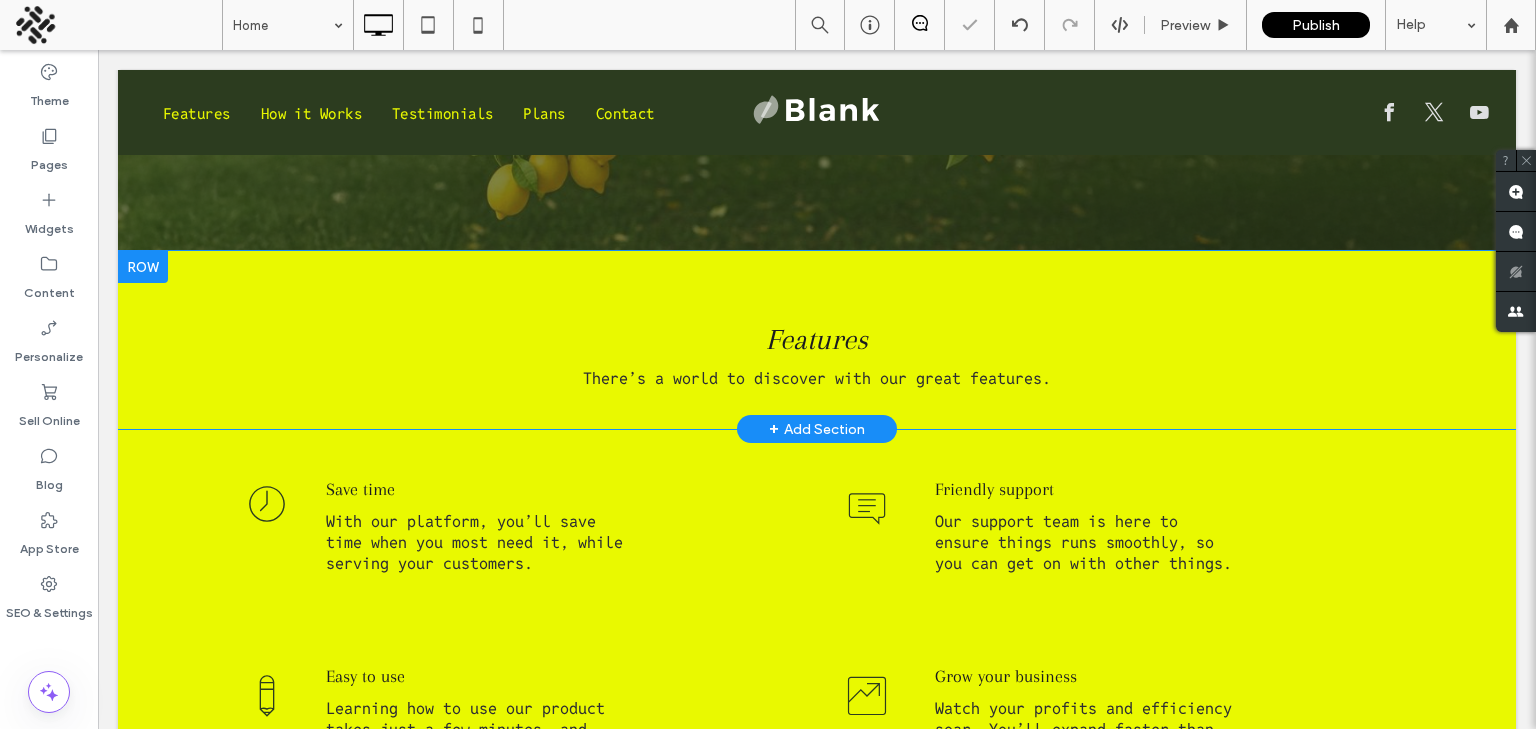 click at bounding box center [143, 267] 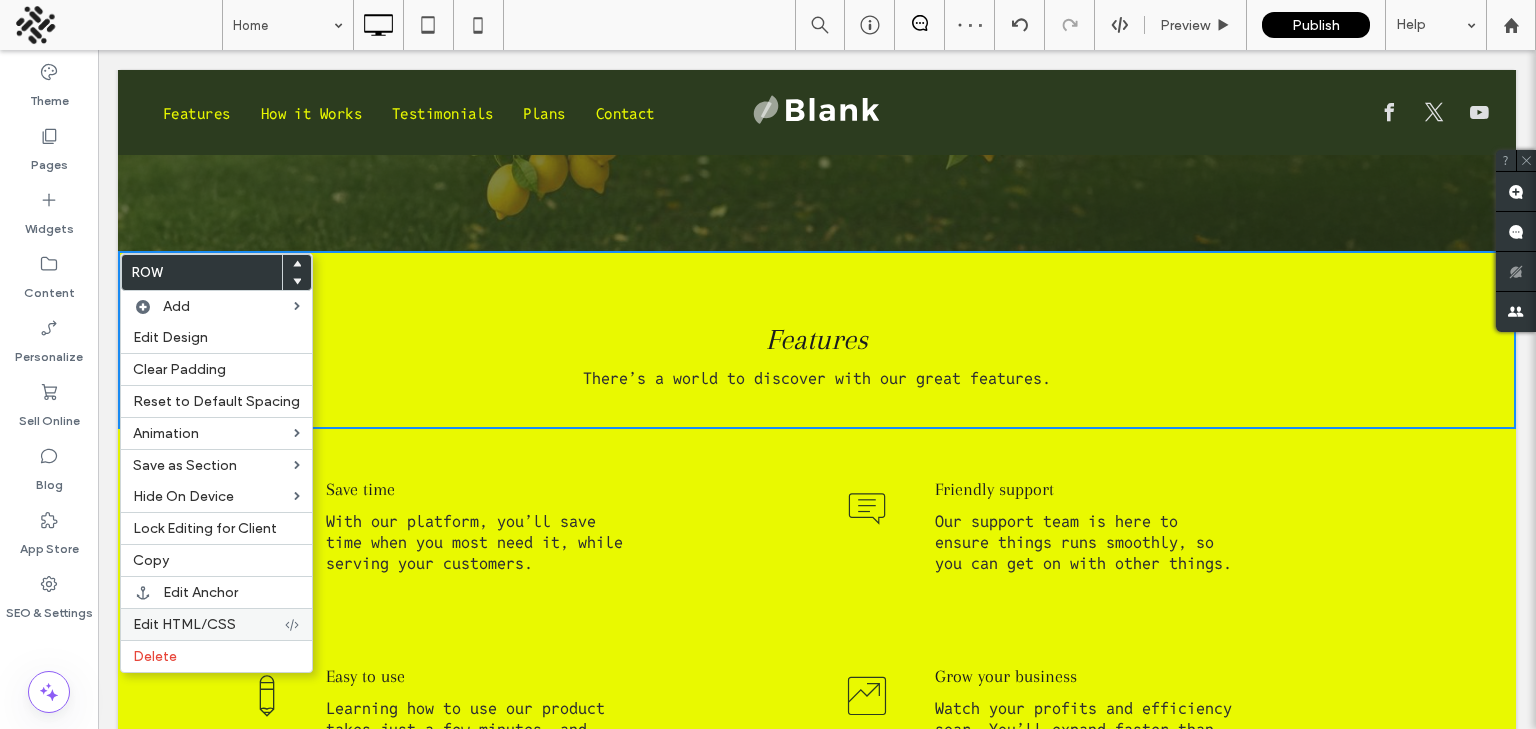 click on "Edit HTML/CSS" at bounding box center (216, 624) 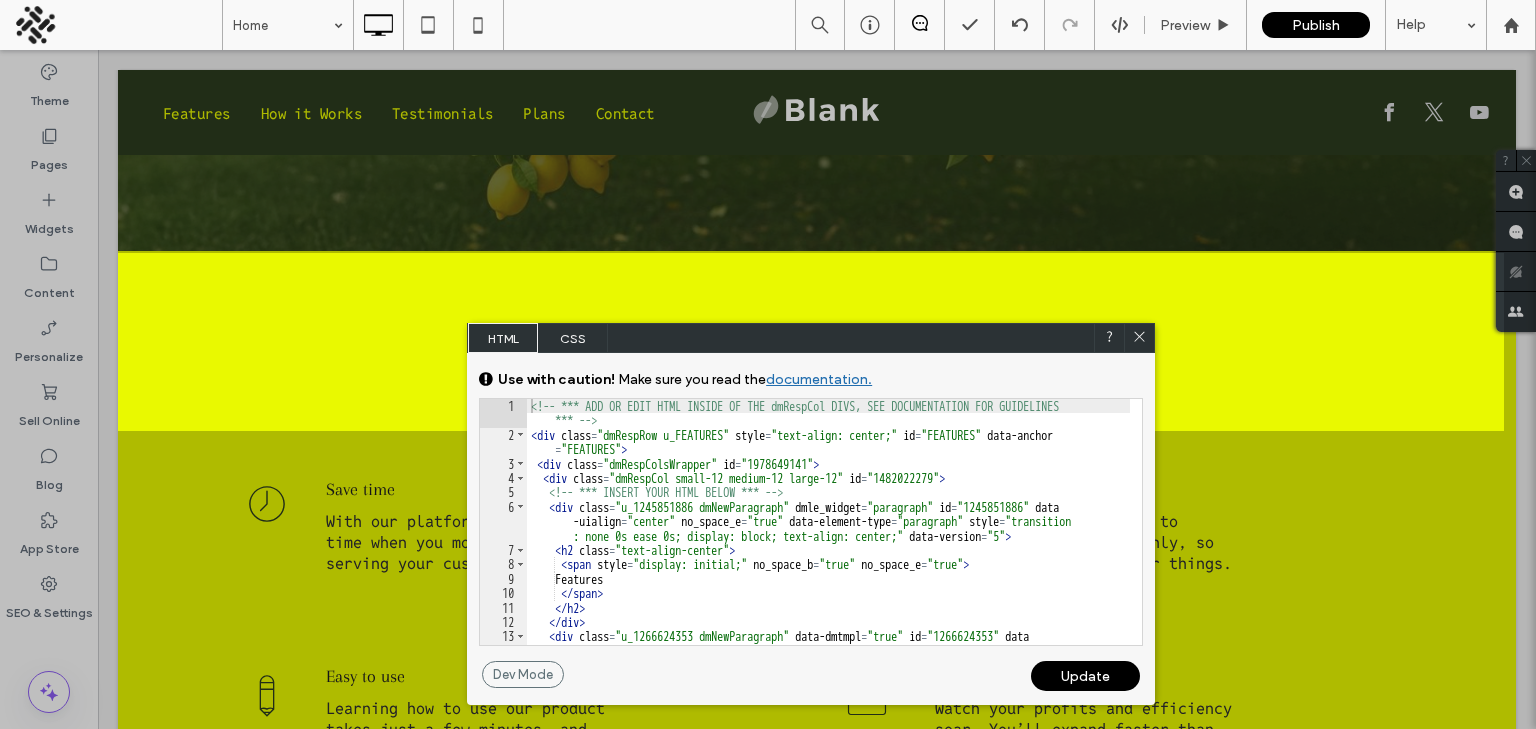click 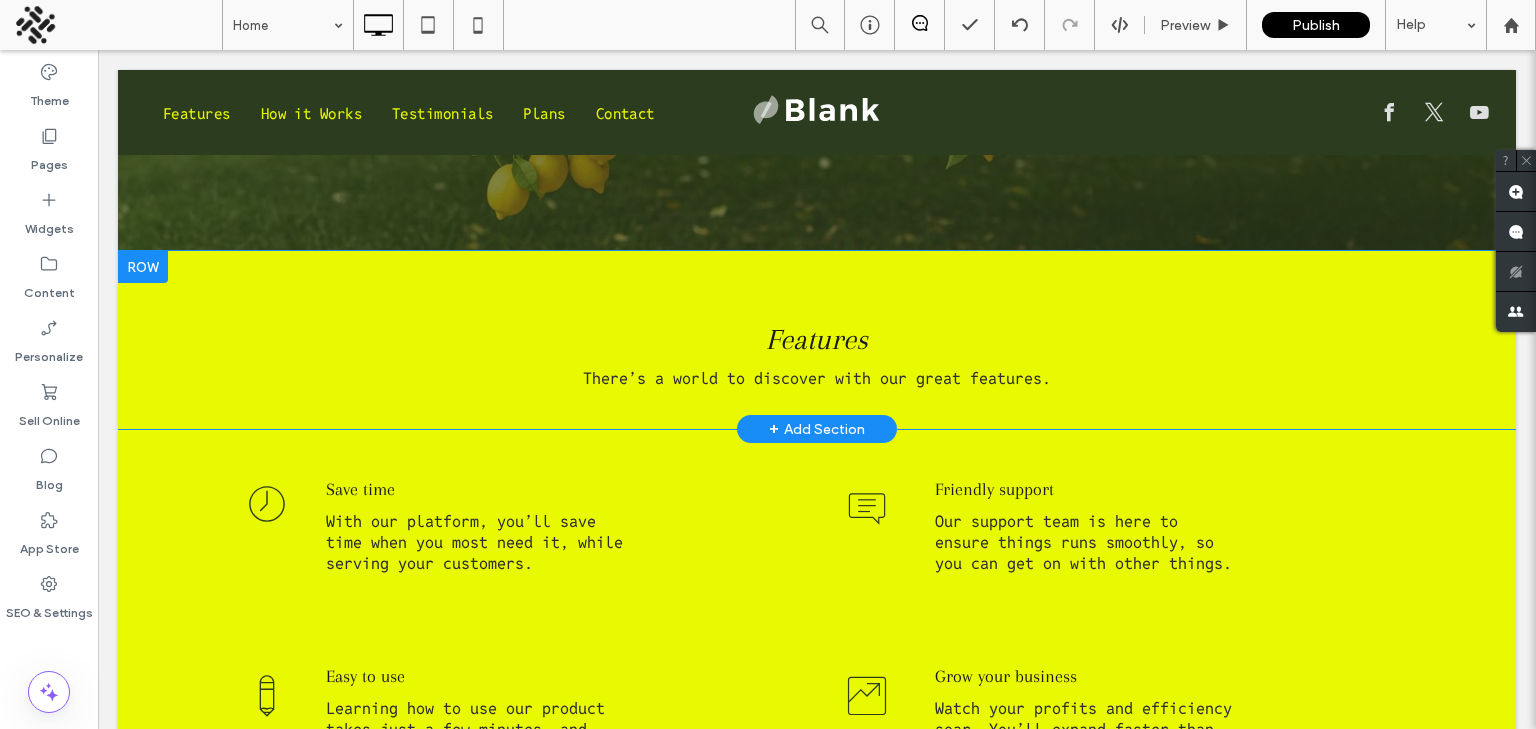 click at bounding box center [143, 267] 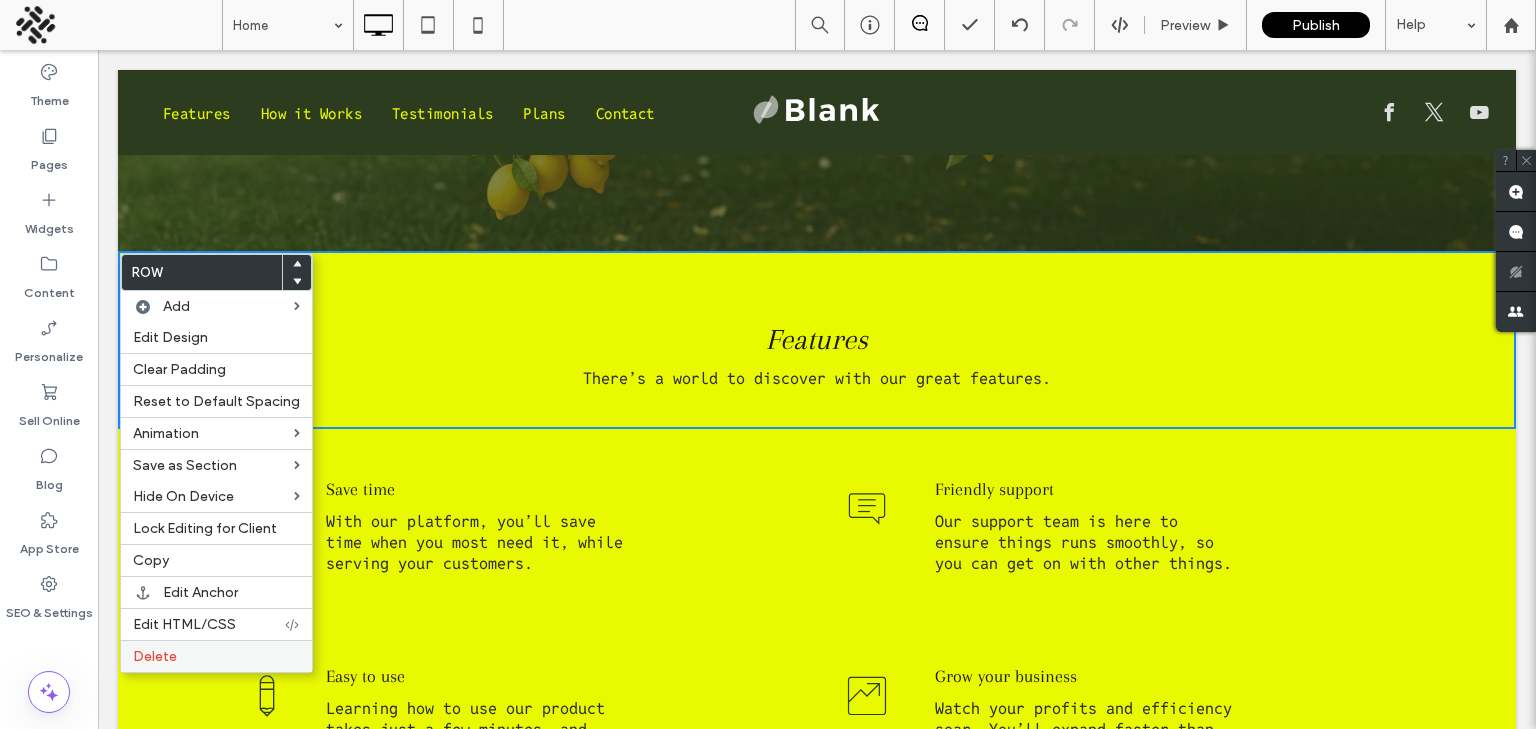 click on "Delete" at bounding box center (216, 656) 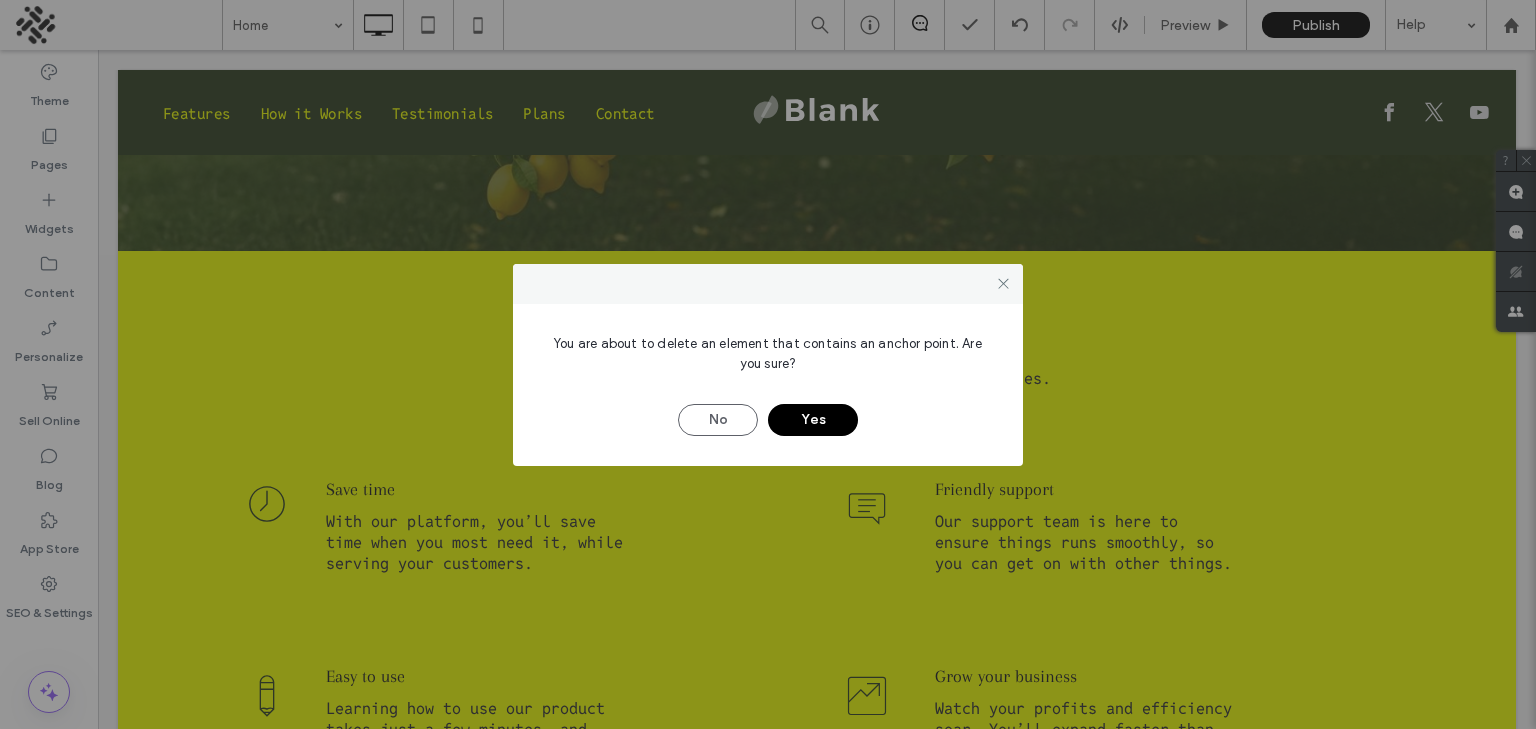 click on "Yes" at bounding box center [813, 420] 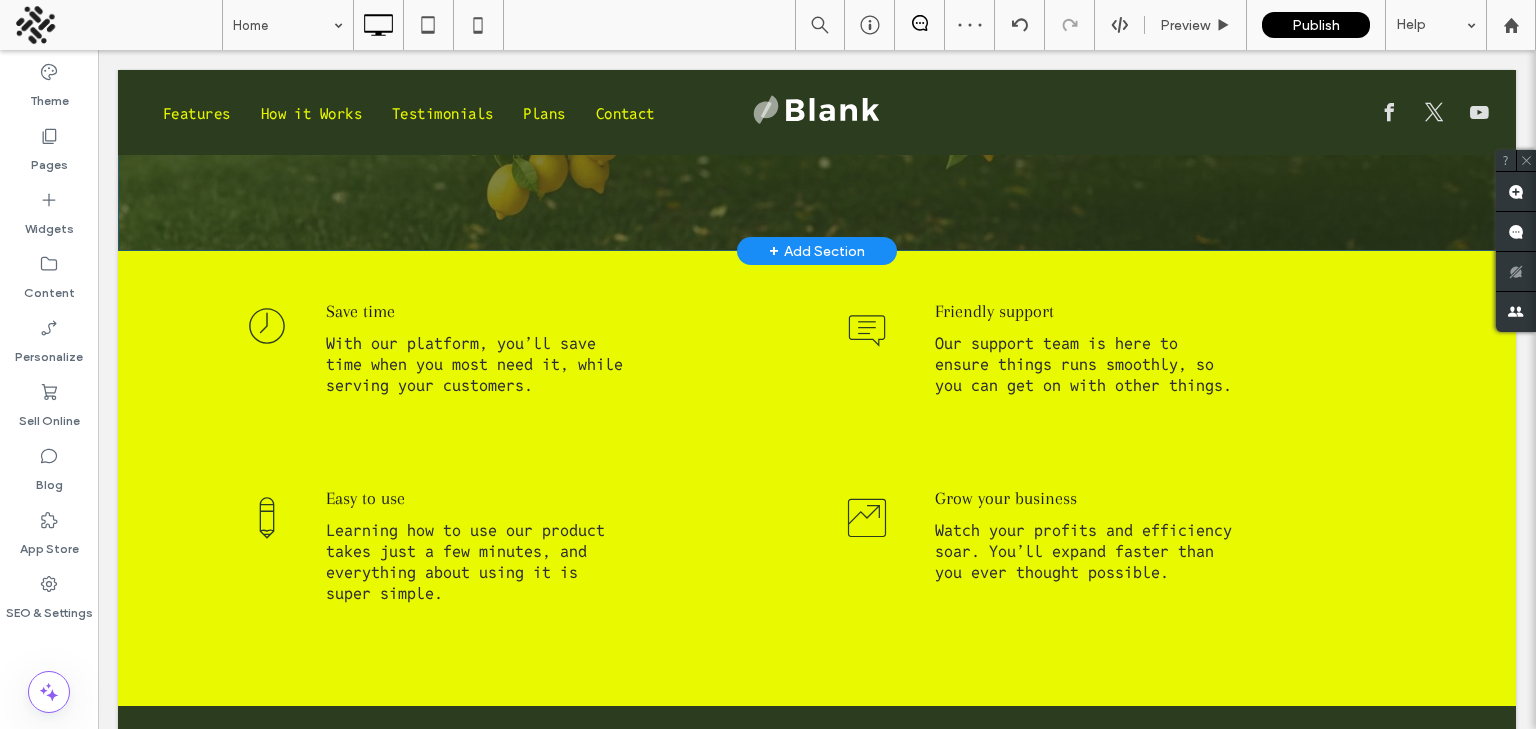 click on "+ Add Section" at bounding box center [817, 251] 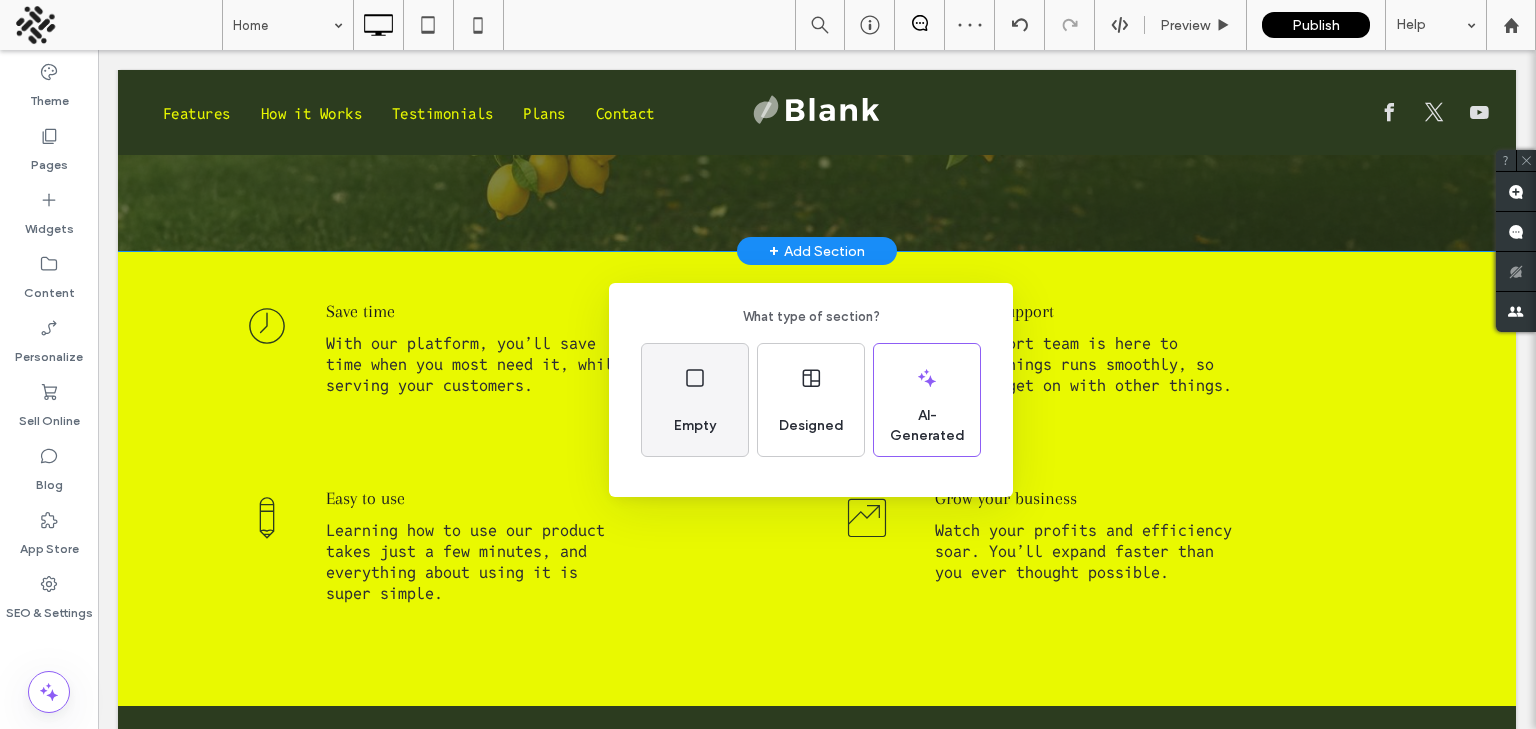 click on "Empty" at bounding box center [695, 426] 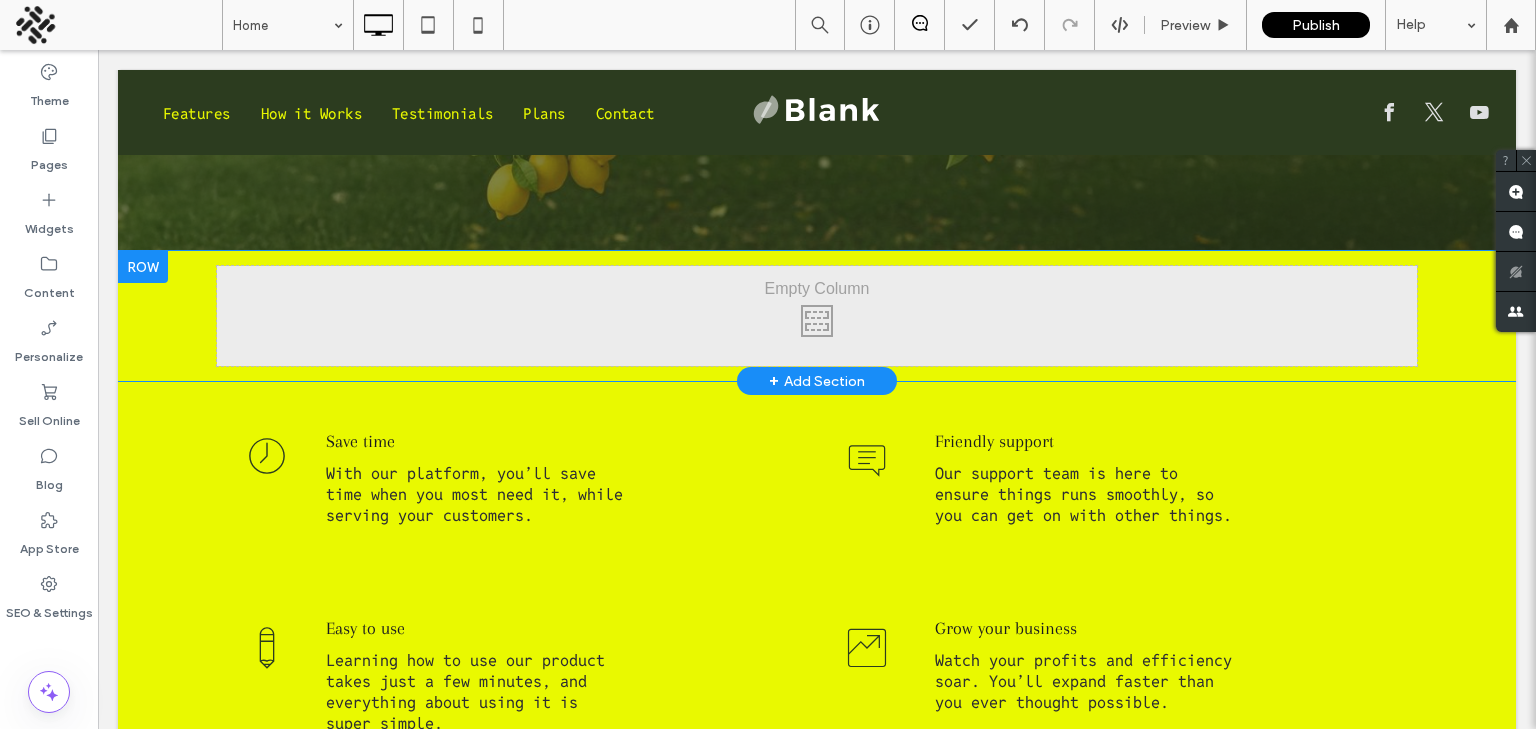 click at bounding box center (143, 267) 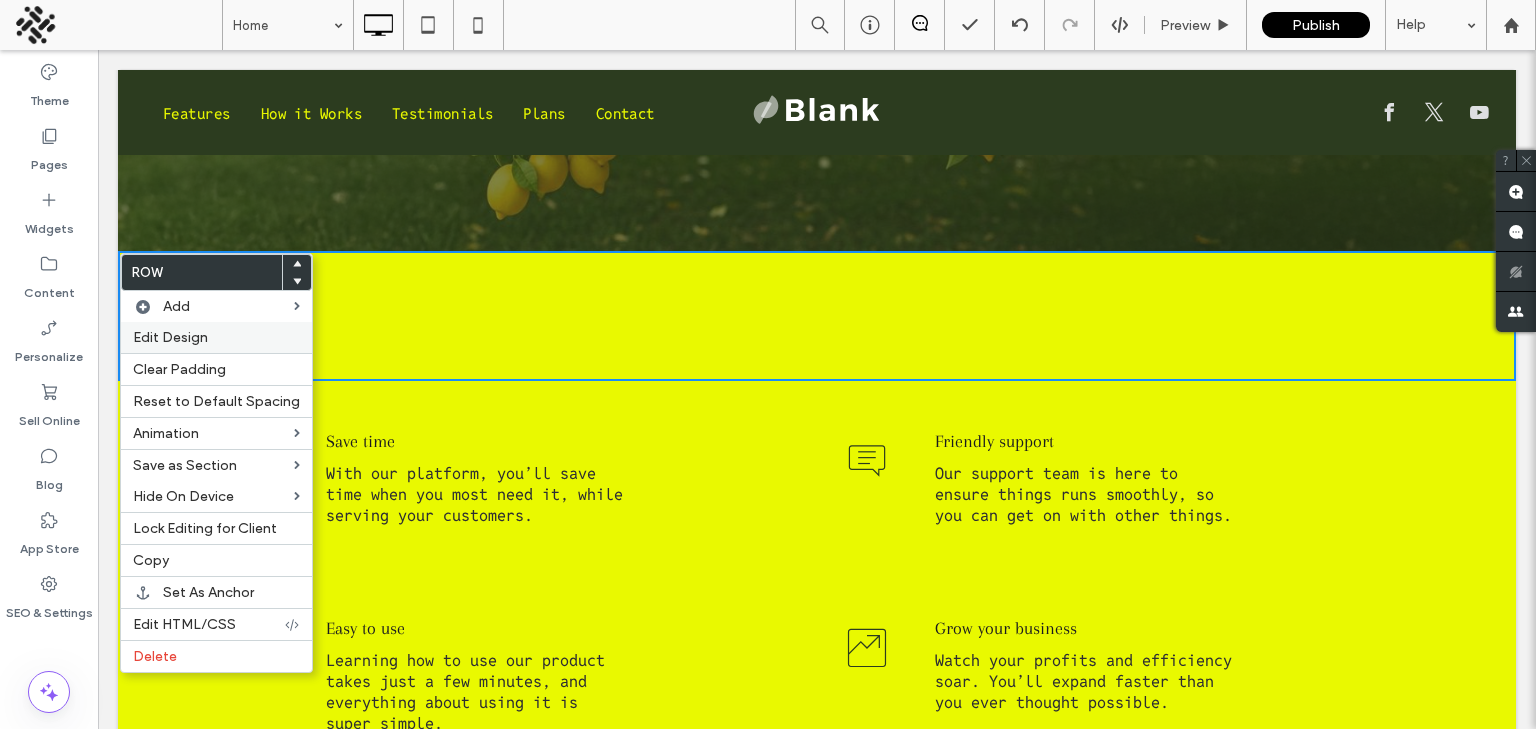 click on "Edit Design" at bounding box center [170, 337] 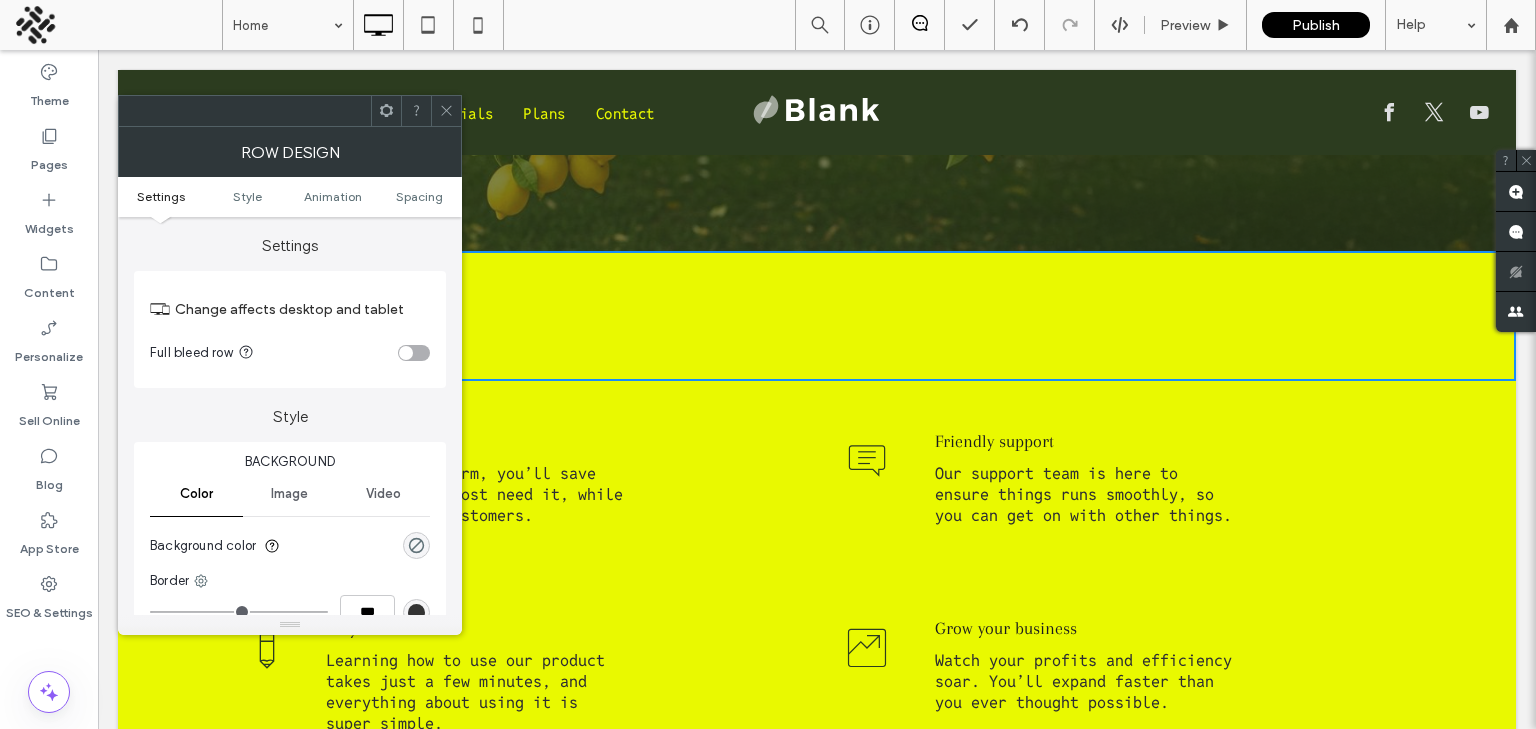 click on "Full bleed row" at bounding box center (290, 353) 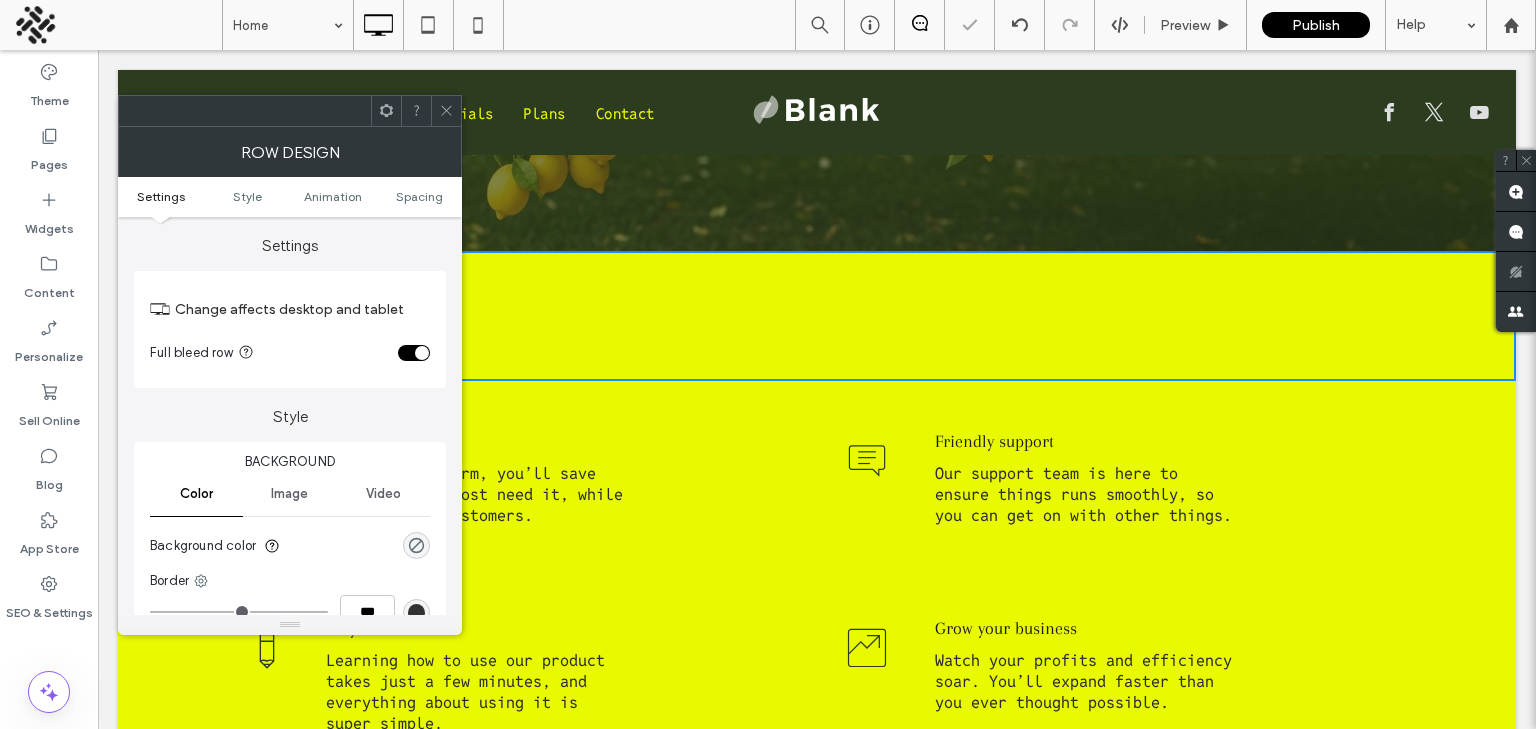 click 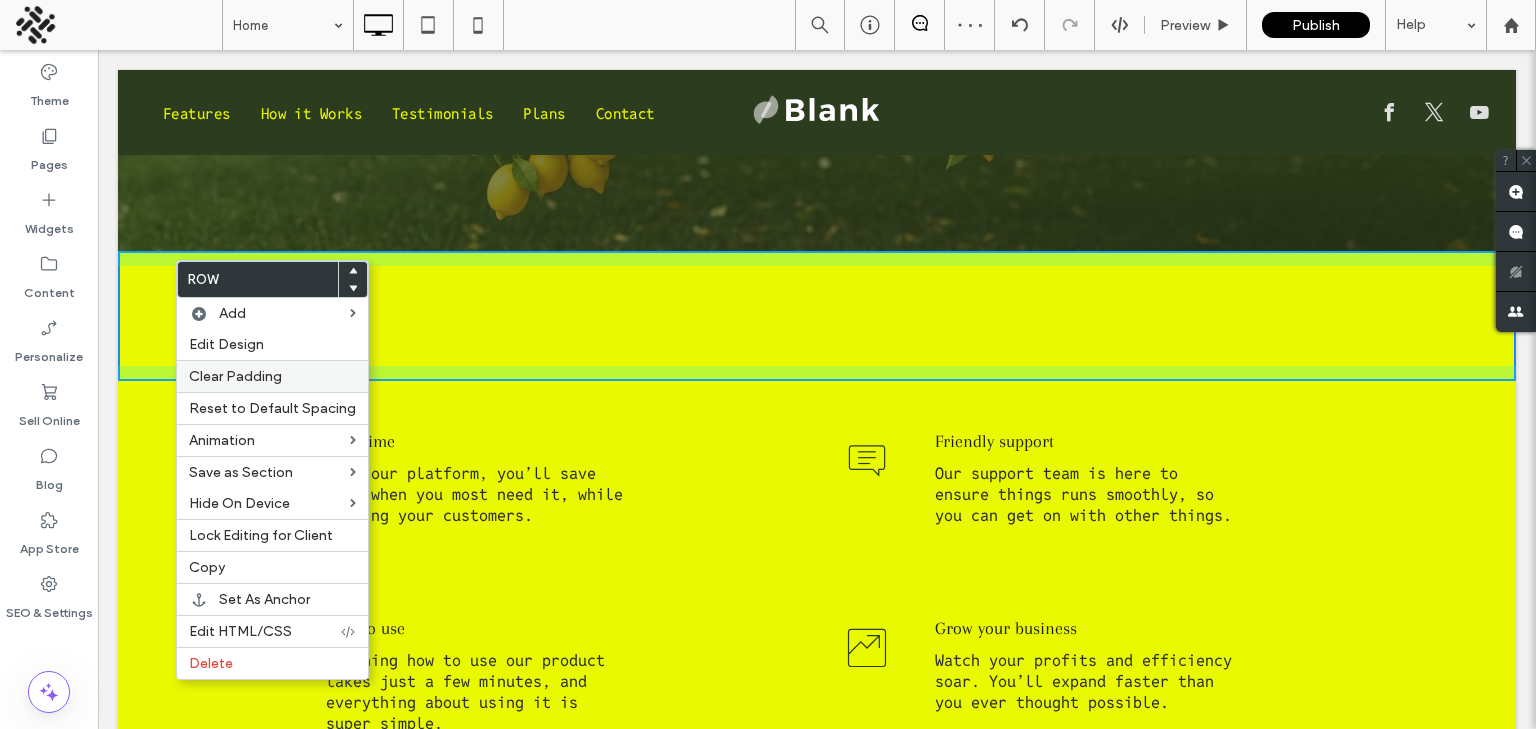 click on "Clear Padding" at bounding box center [235, 376] 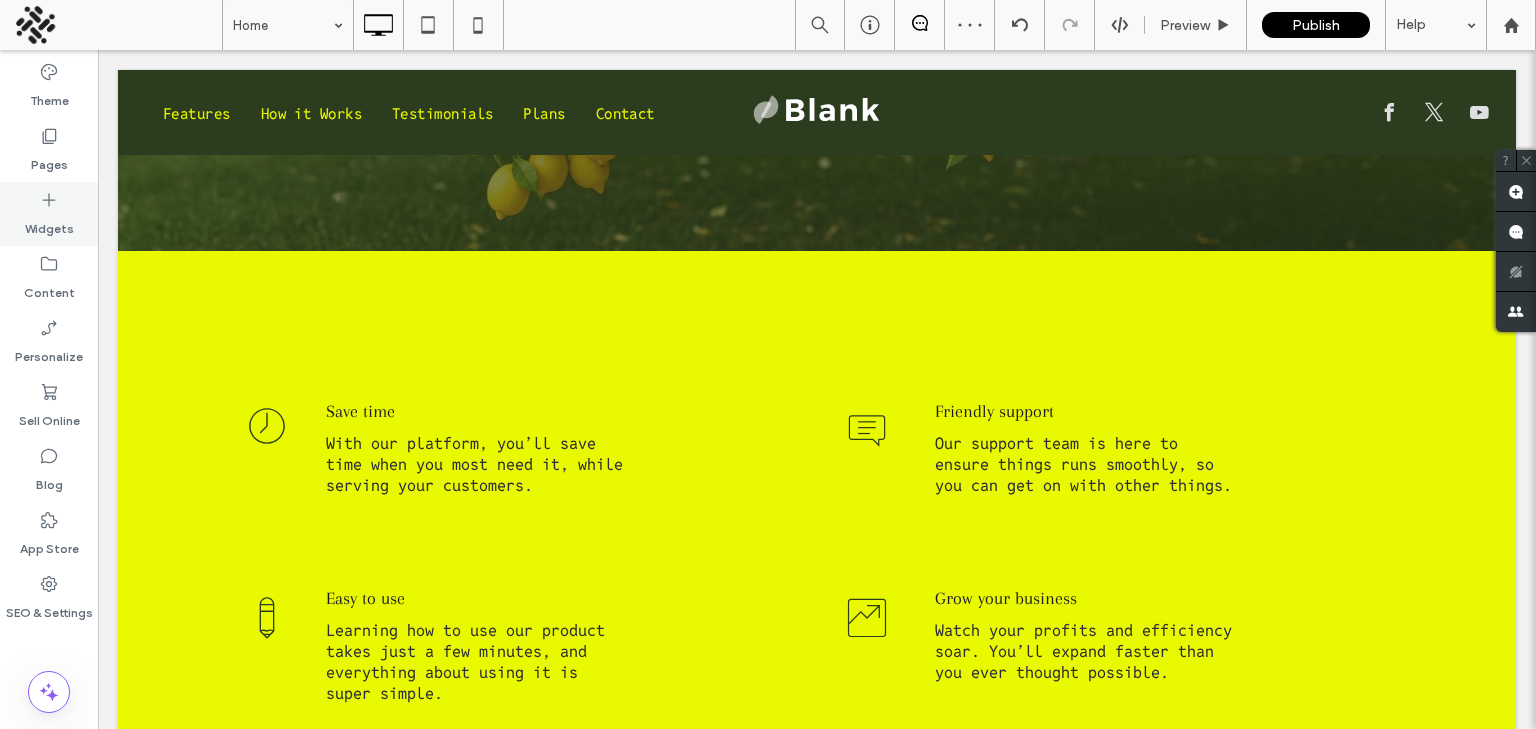 click on "Widgets" at bounding box center (49, 214) 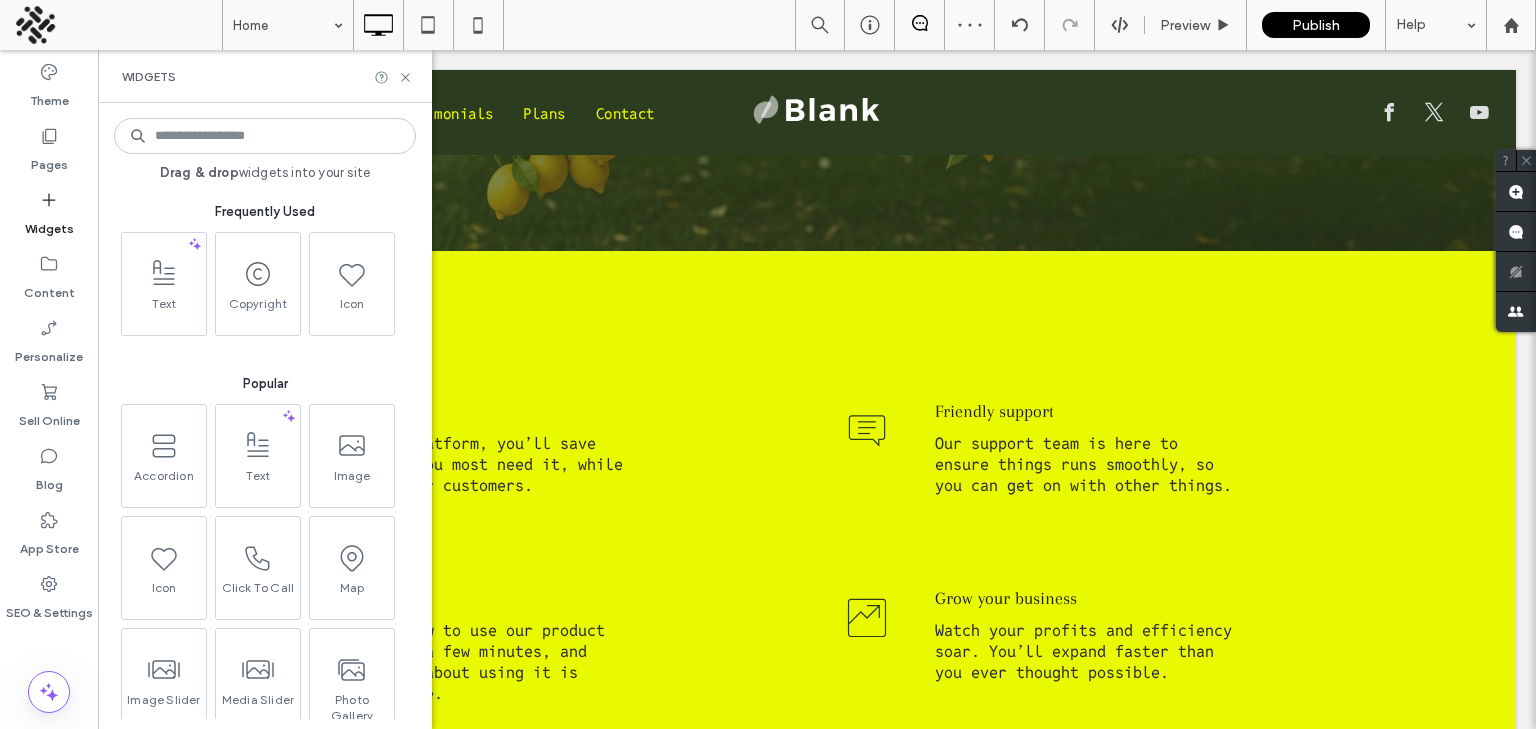 type on "*" 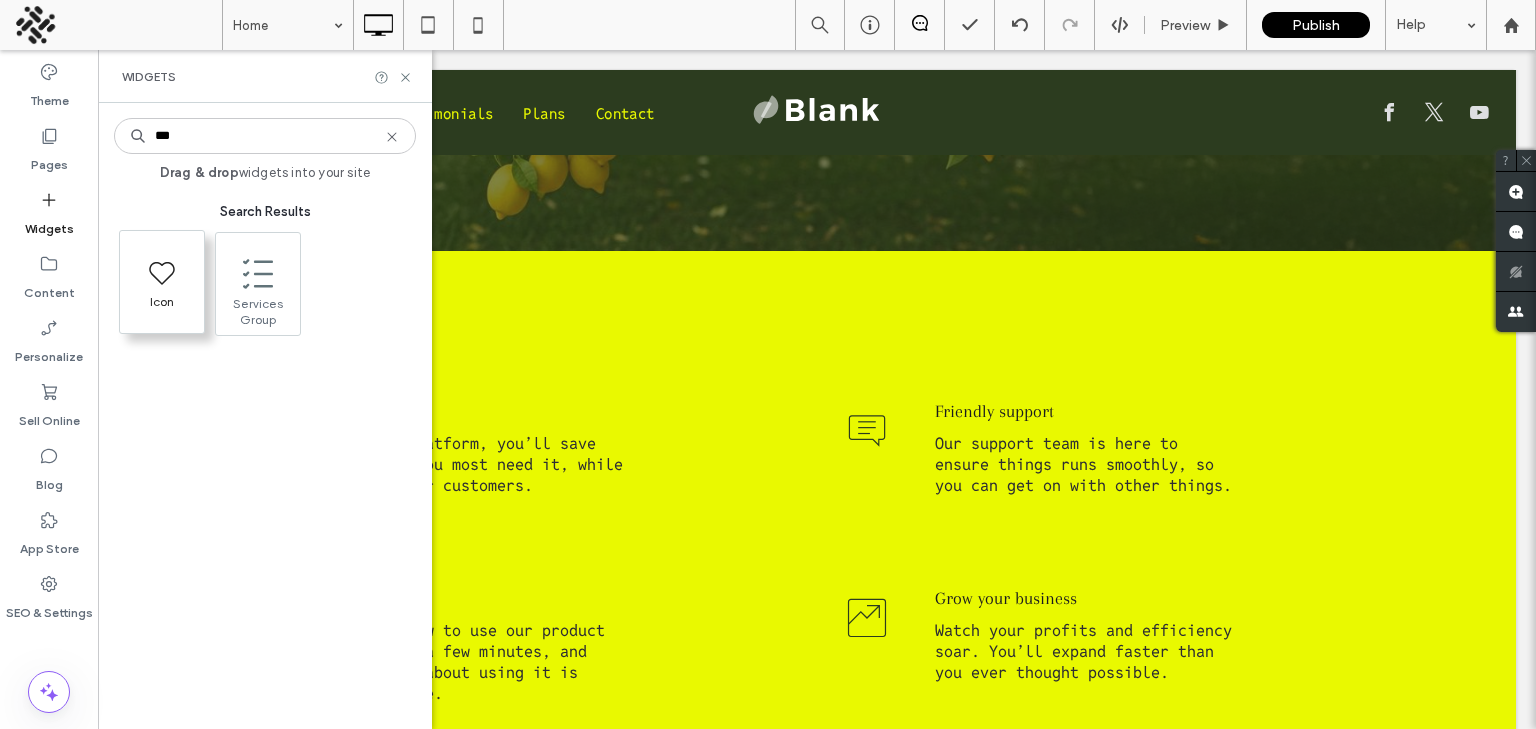 type on "***" 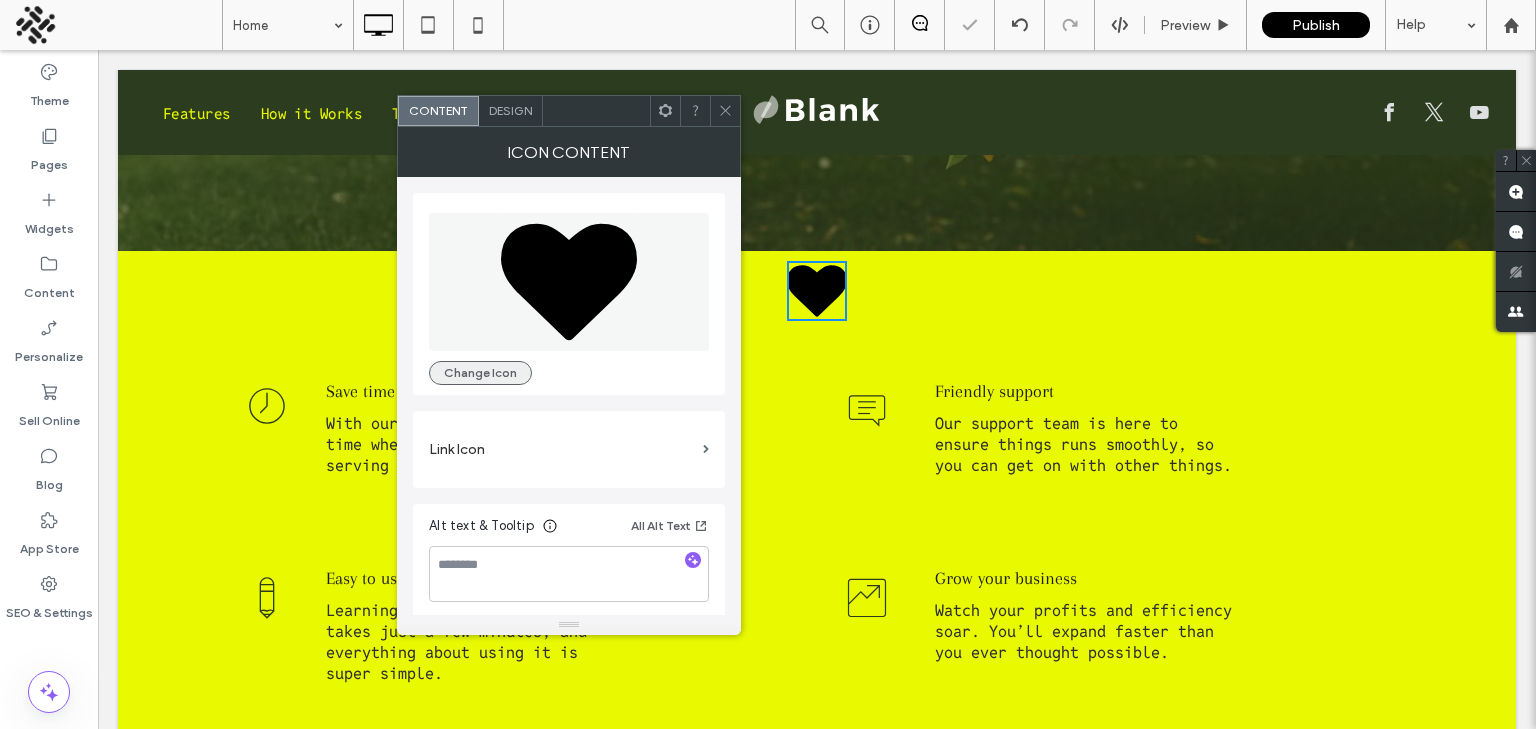 click on "Change Icon" at bounding box center [480, 373] 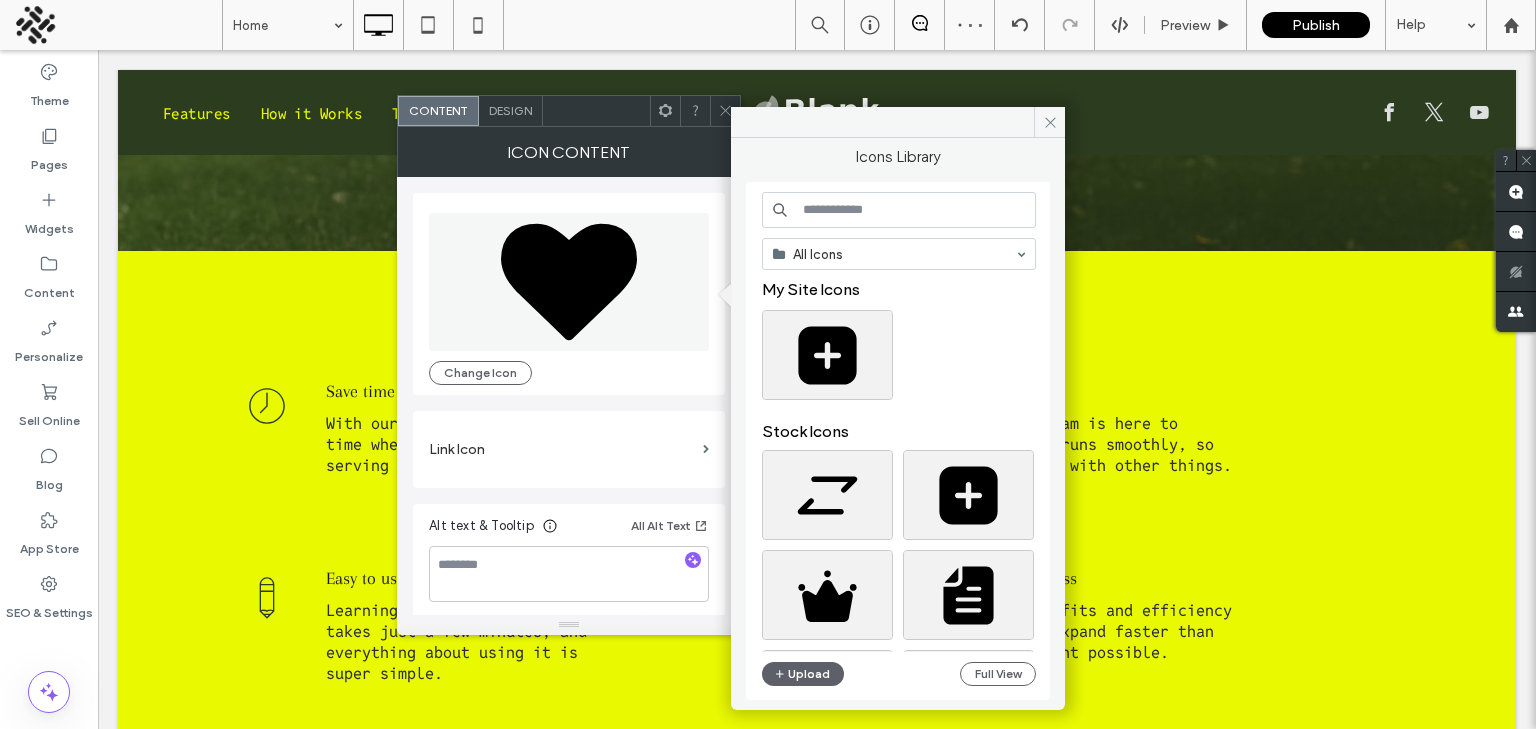 click on "All Icons My Site Icons
Stock Icons Upload Full View" at bounding box center (899, 441) 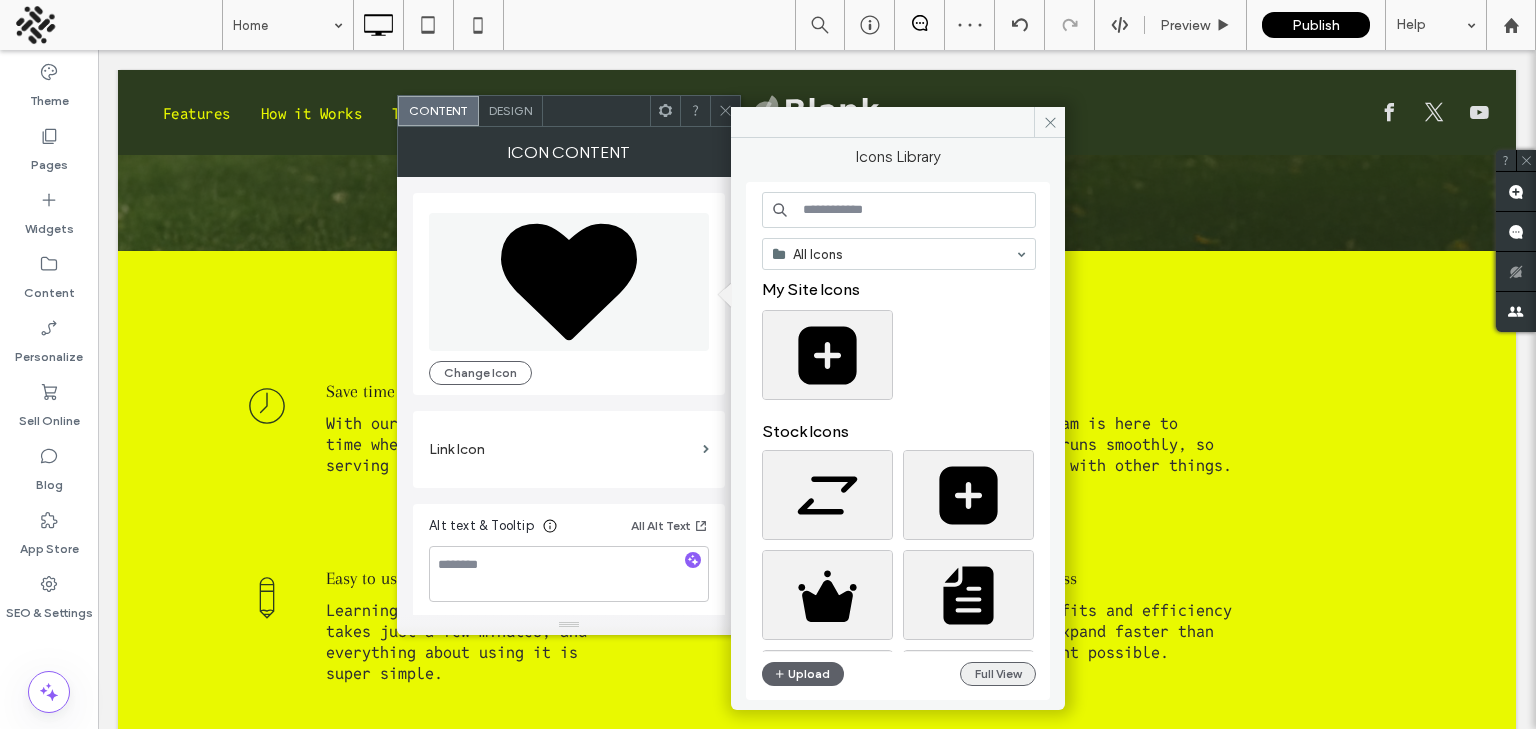 click on "Full View" at bounding box center (998, 674) 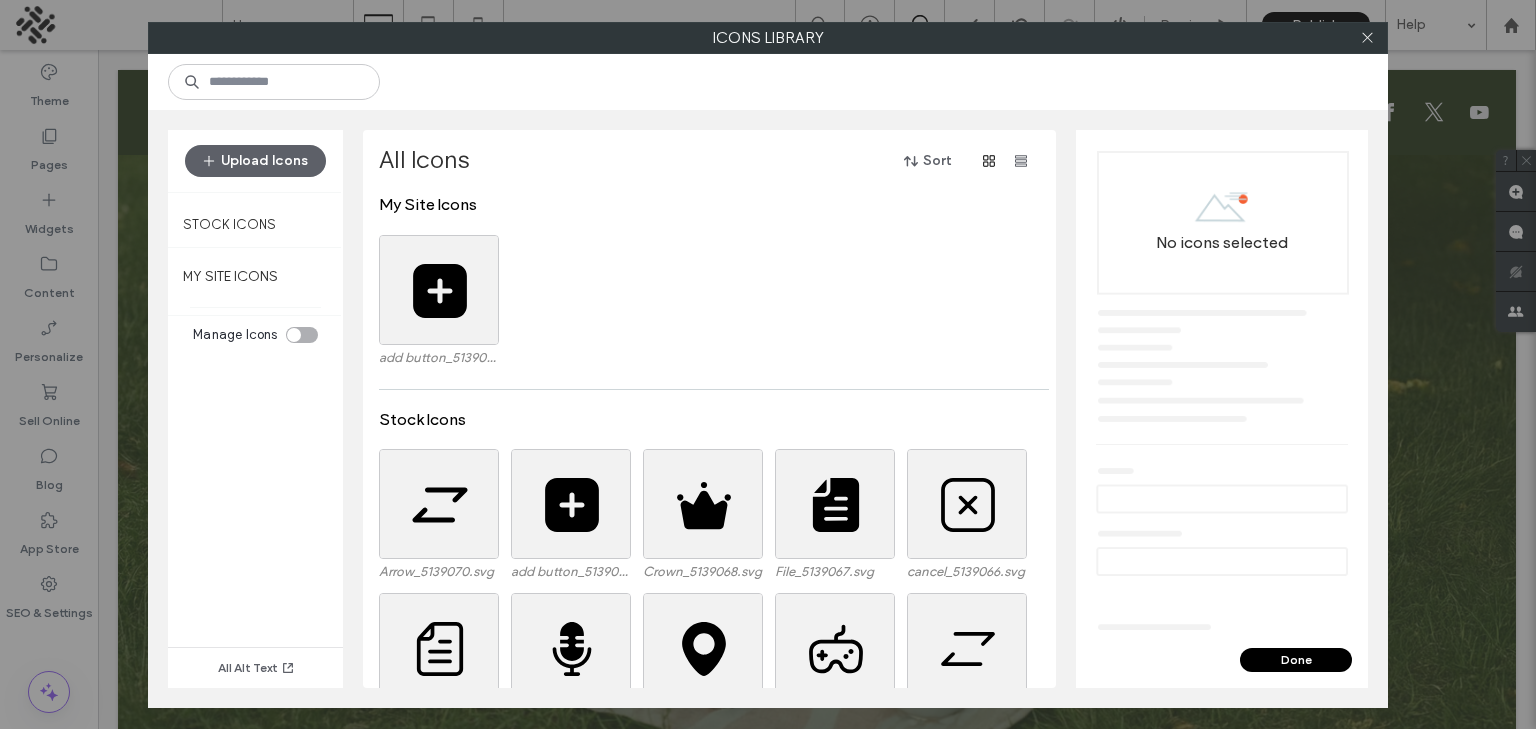 scroll, scrollTop: 639, scrollLeft: 0, axis: vertical 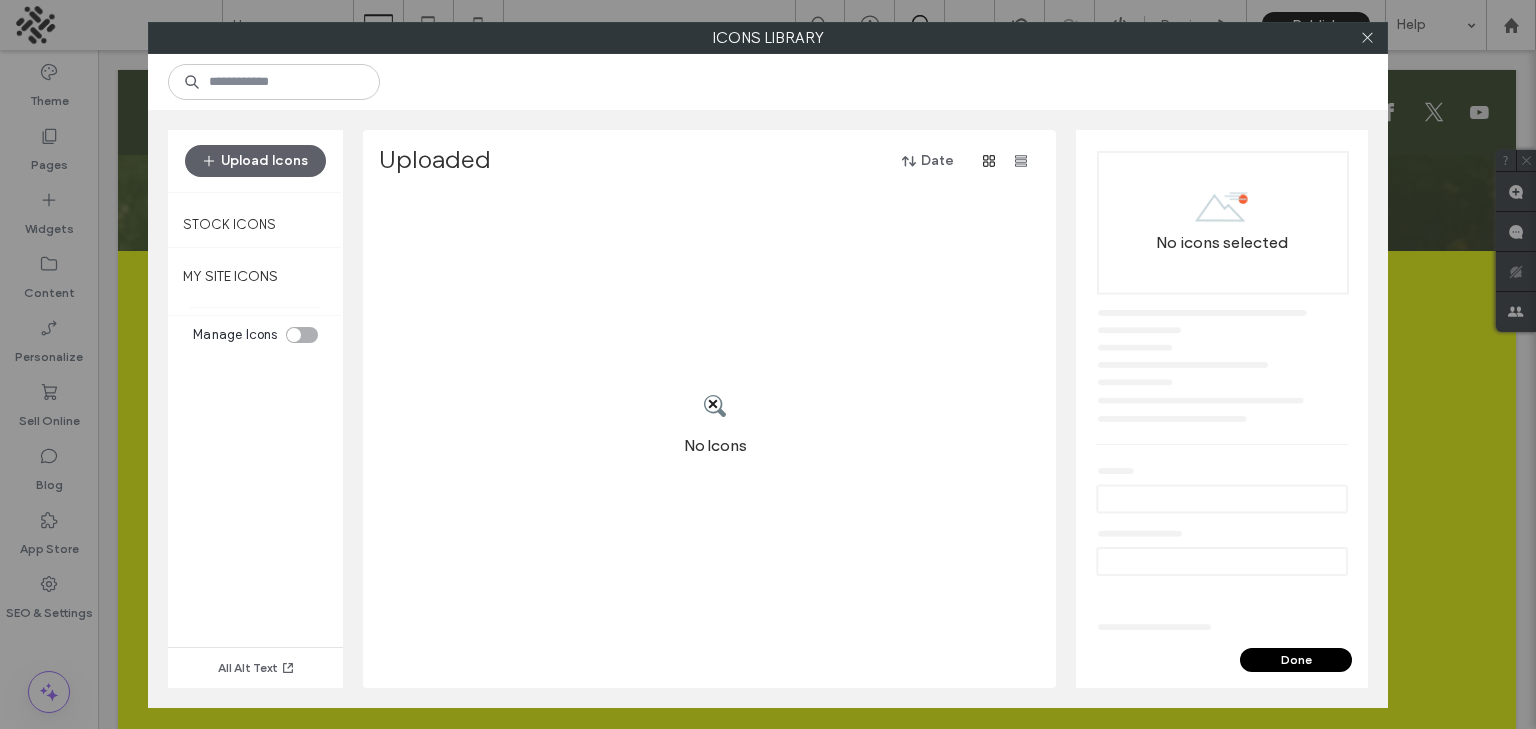 click on "No icons selected" at bounding box center (1222, 389) 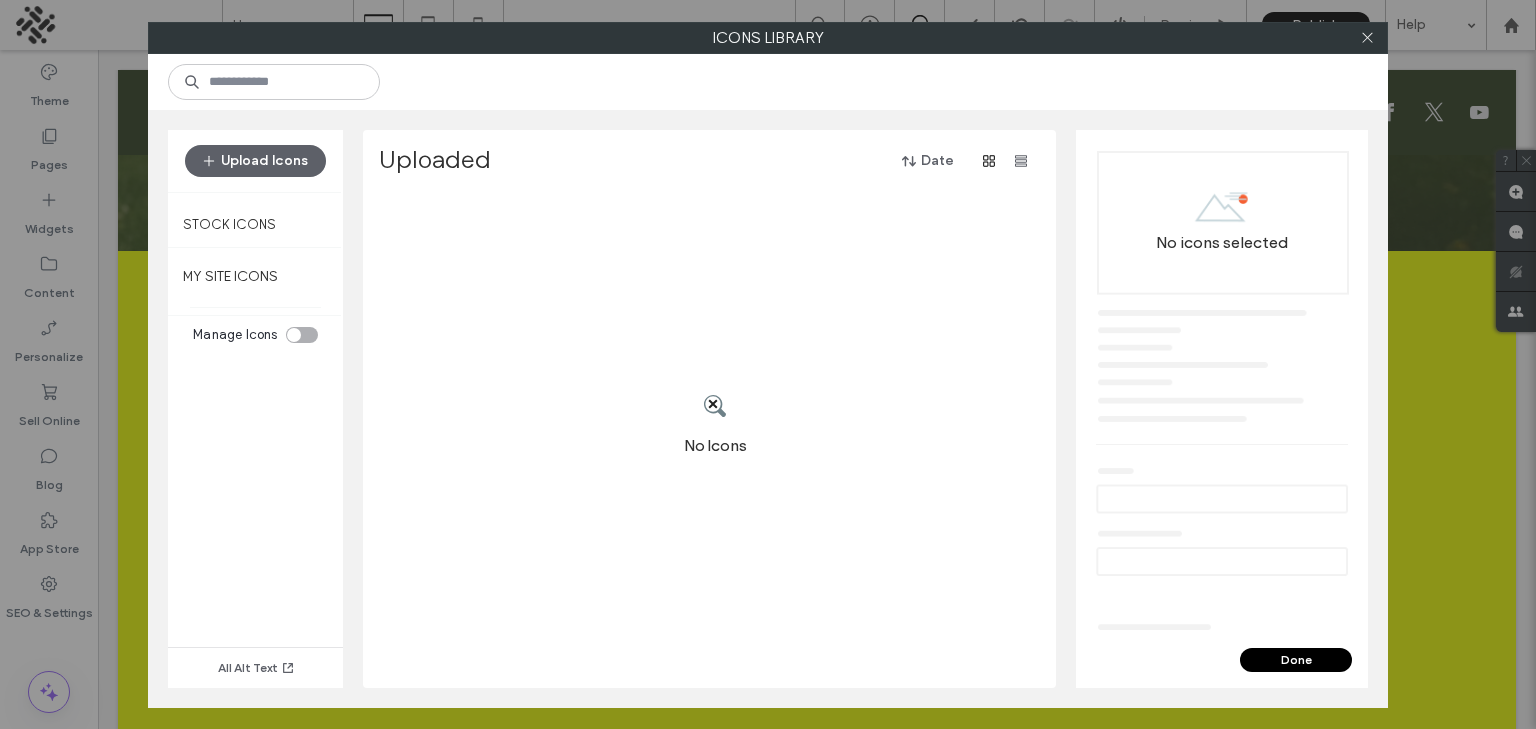 click on "No icons selected" at bounding box center [1222, 389] 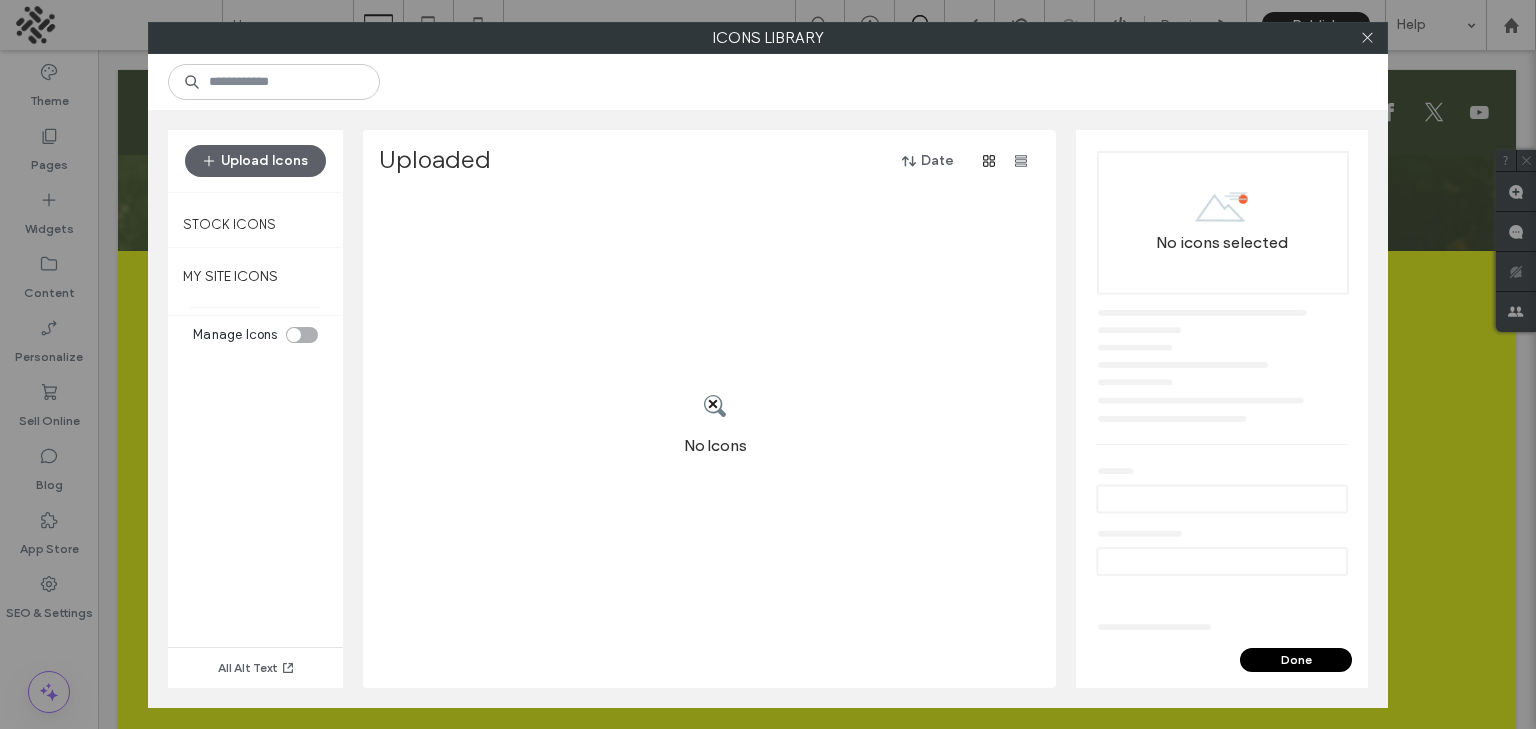 click on "Done" at bounding box center [1296, 660] 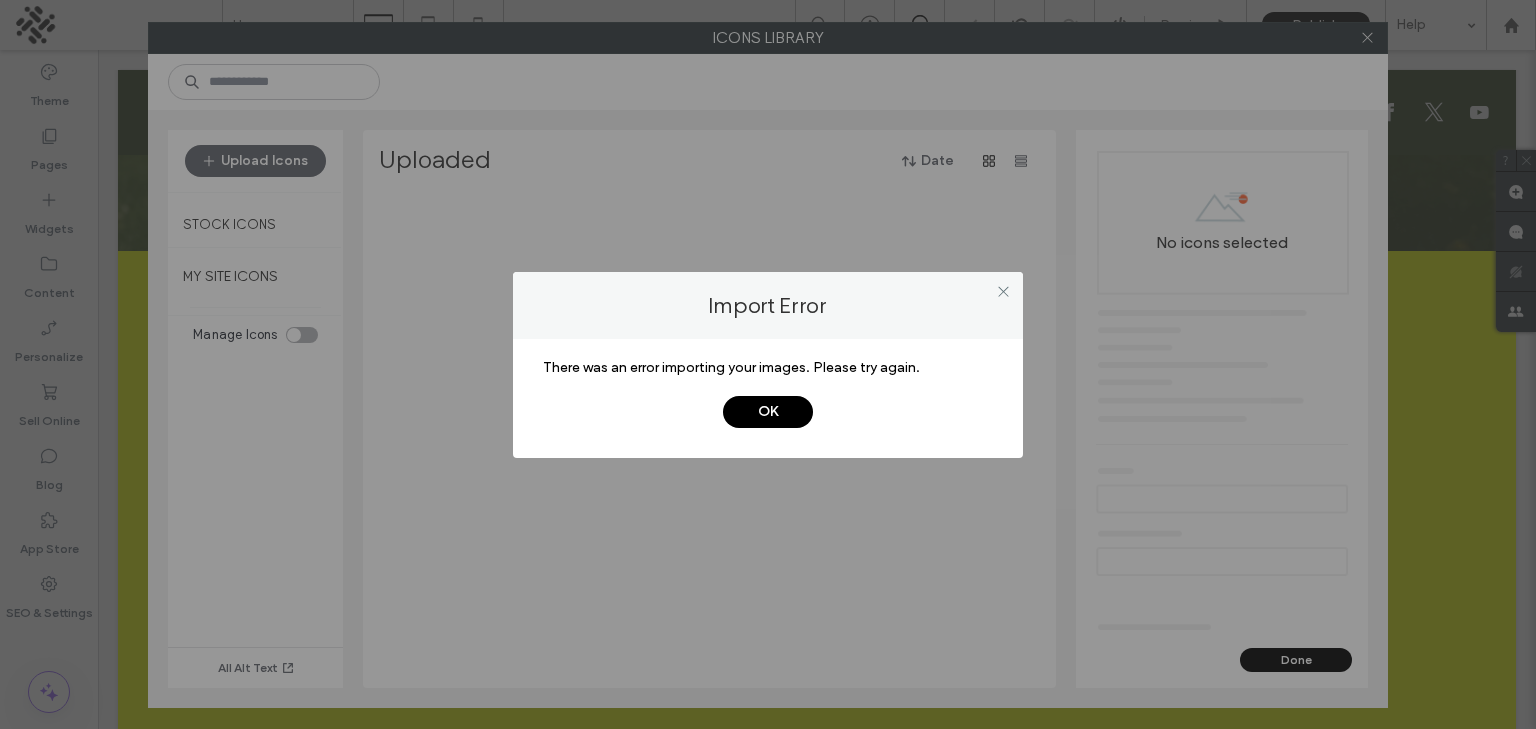 click on "There was an error importing your images. Please try again. OK" at bounding box center [768, 398] 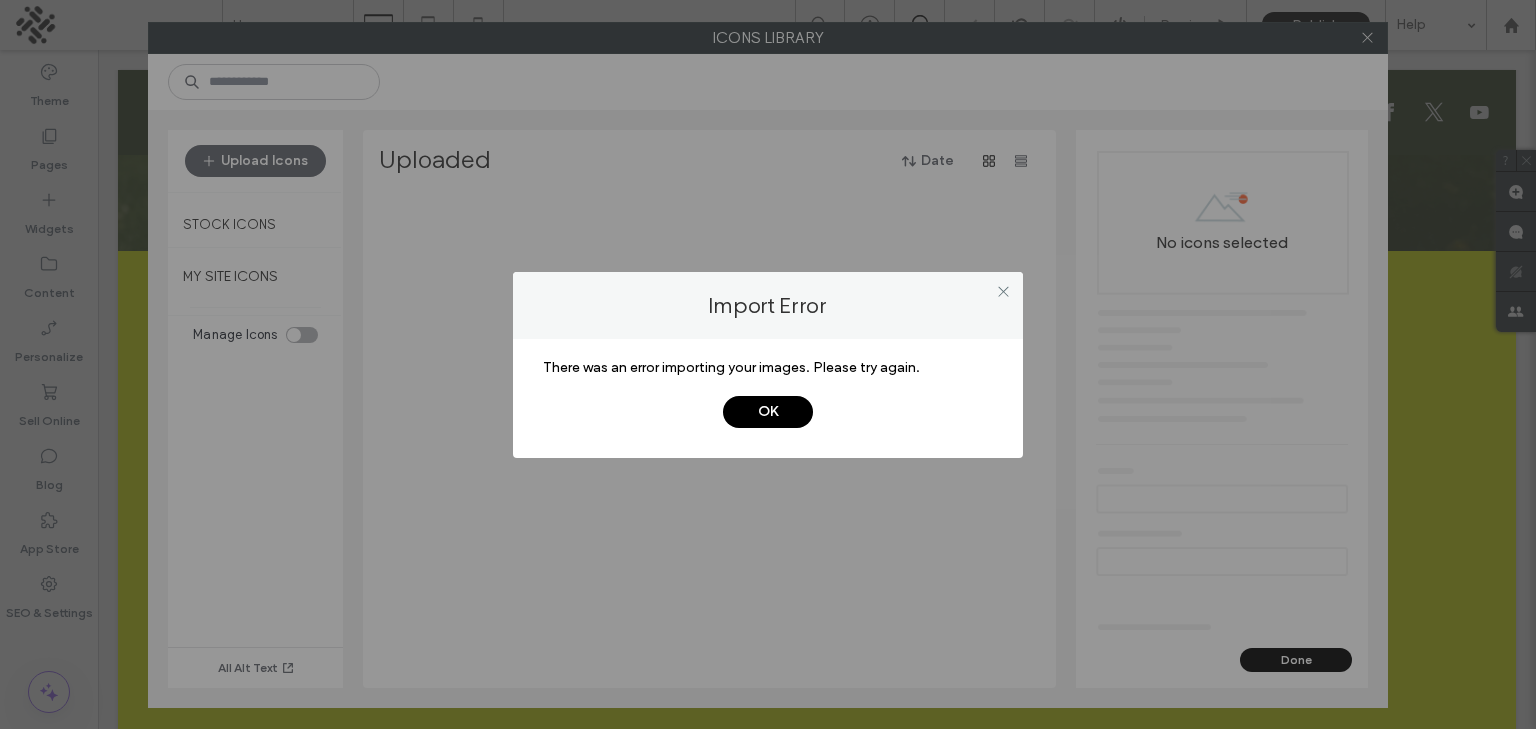 click on "OK" at bounding box center (768, 412) 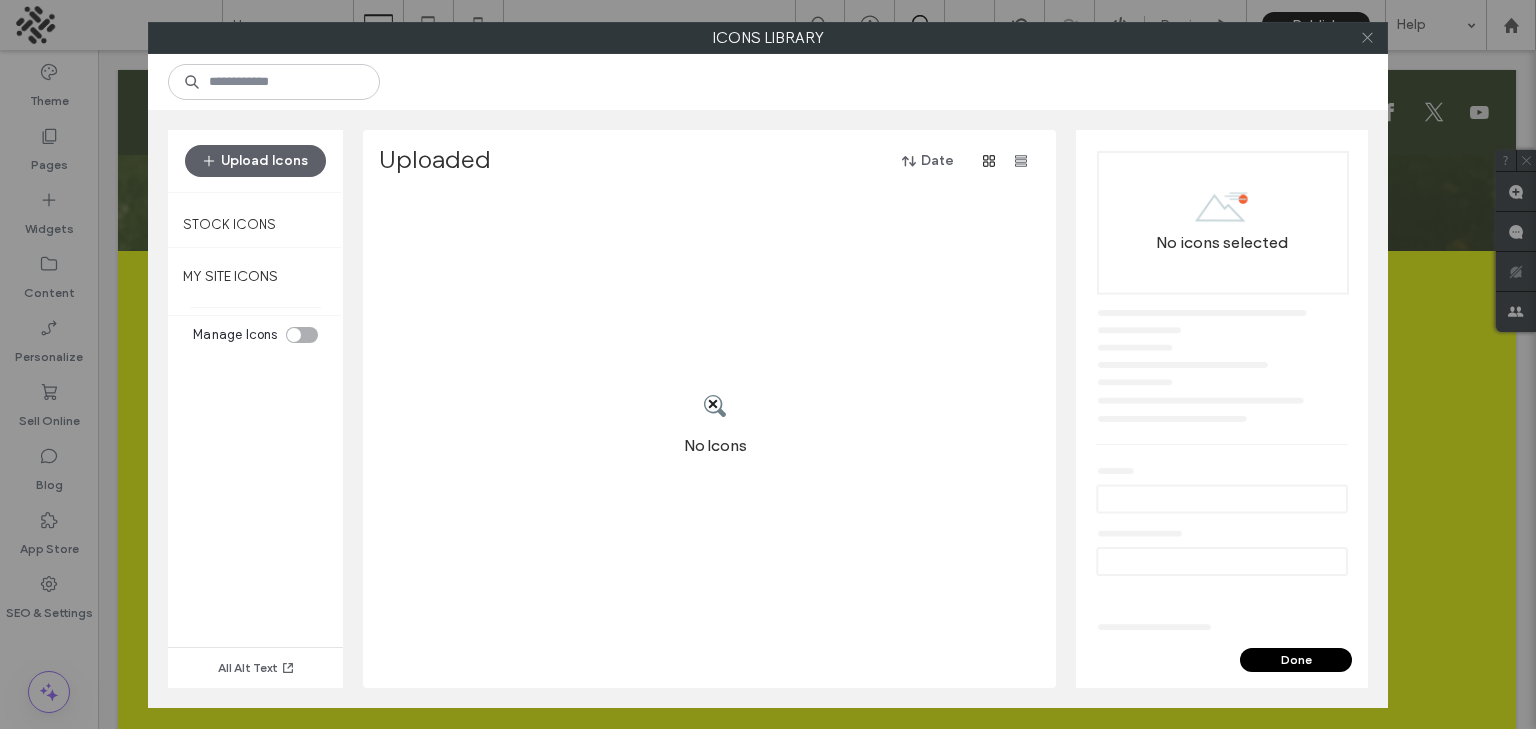 click at bounding box center (1367, 38) 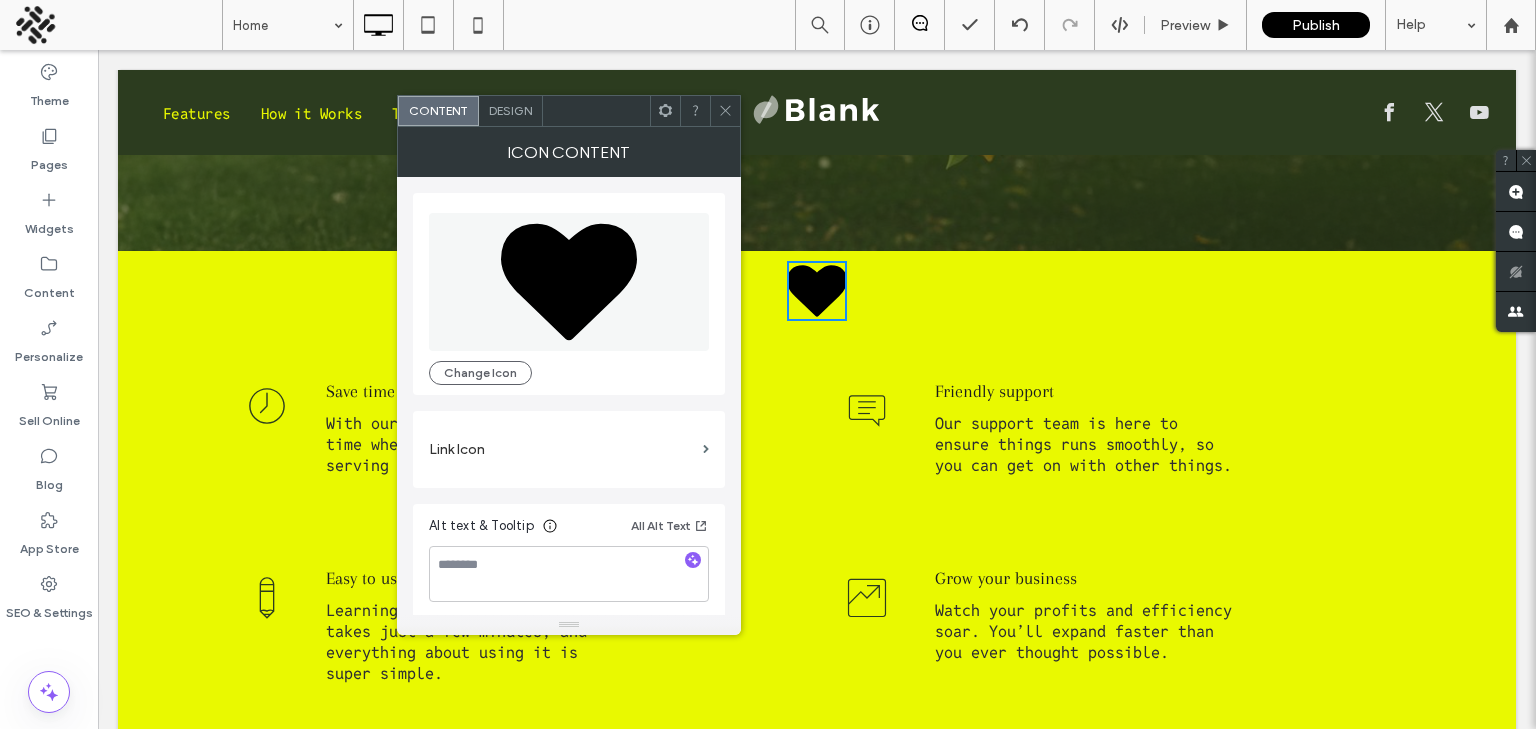 click 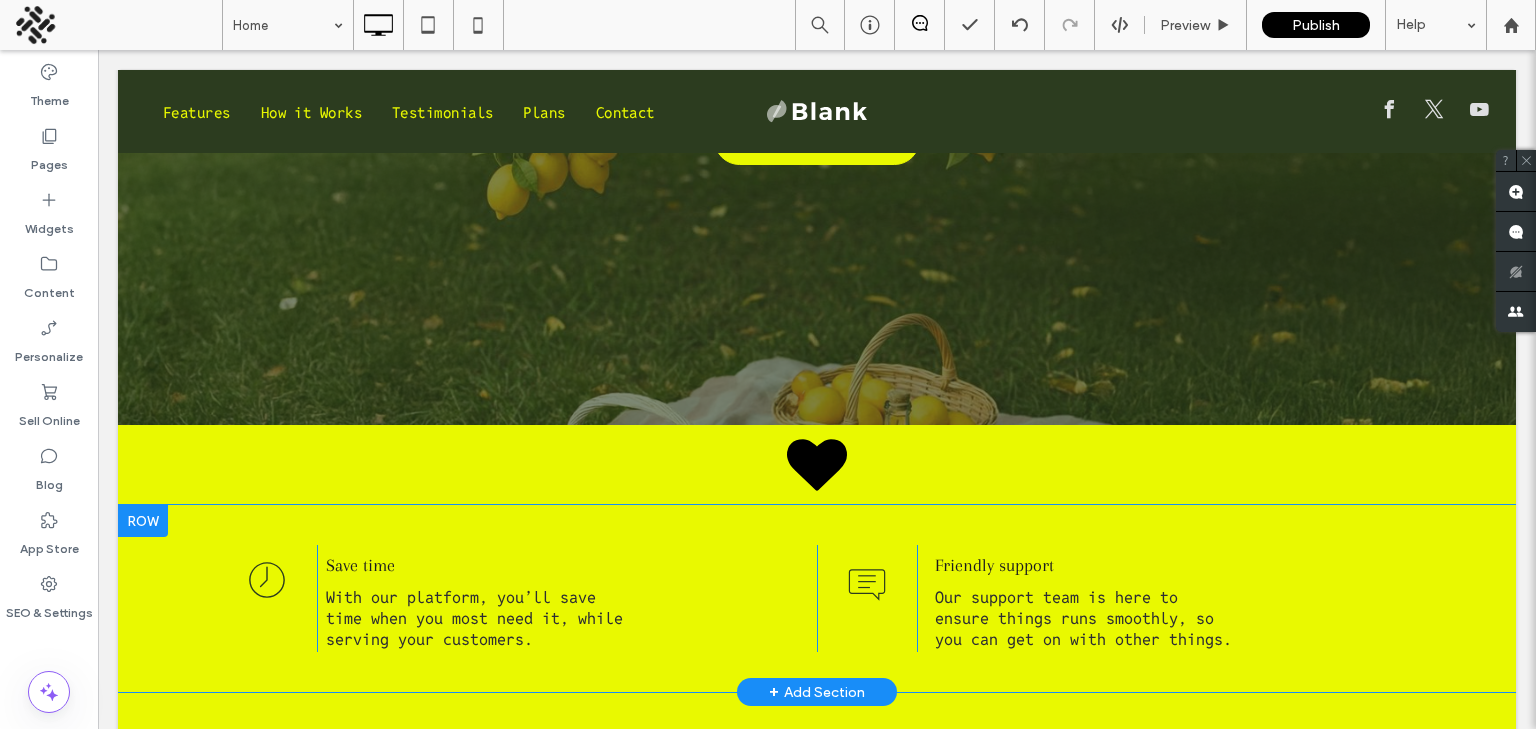 scroll, scrollTop: 464, scrollLeft: 0, axis: vertical 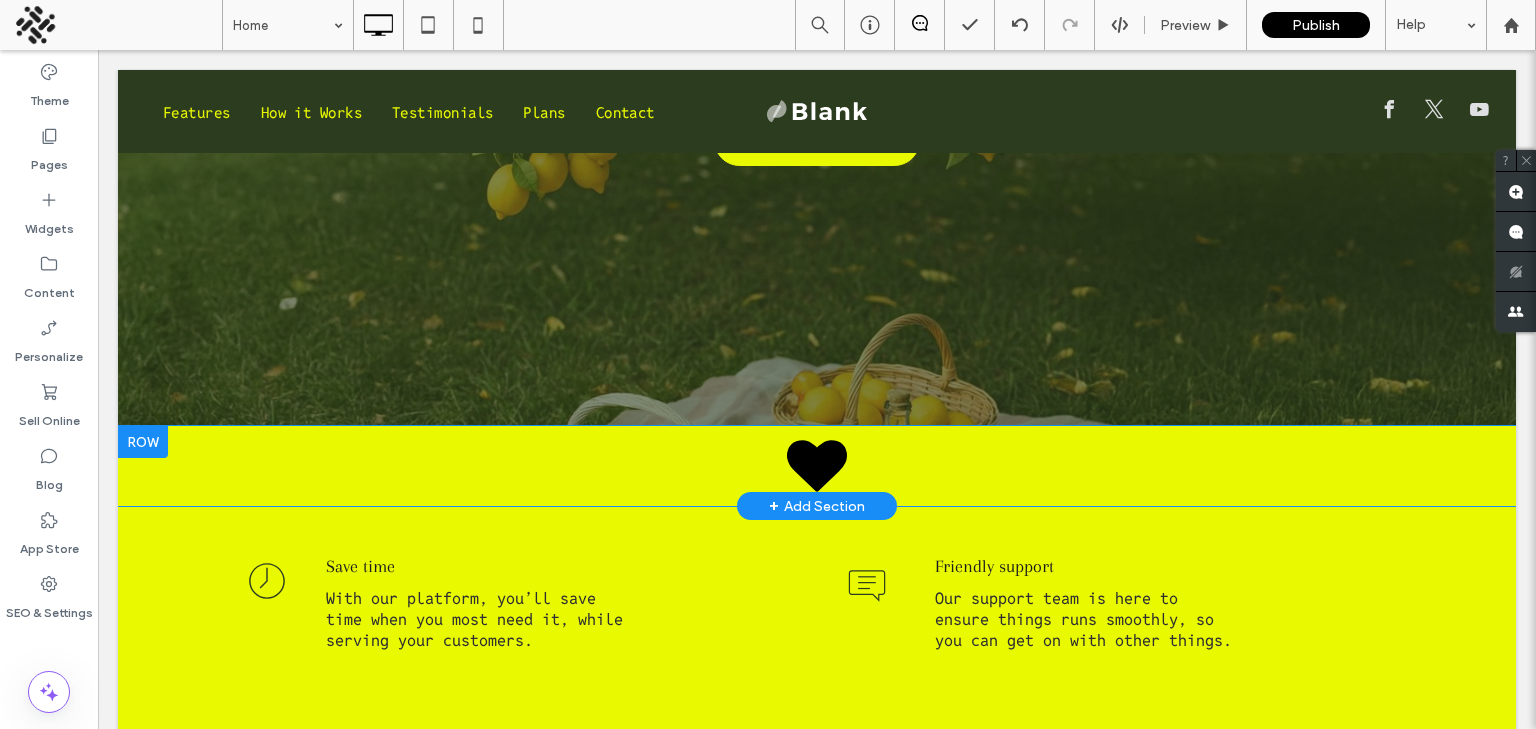 click at bounding box center [143, 442] 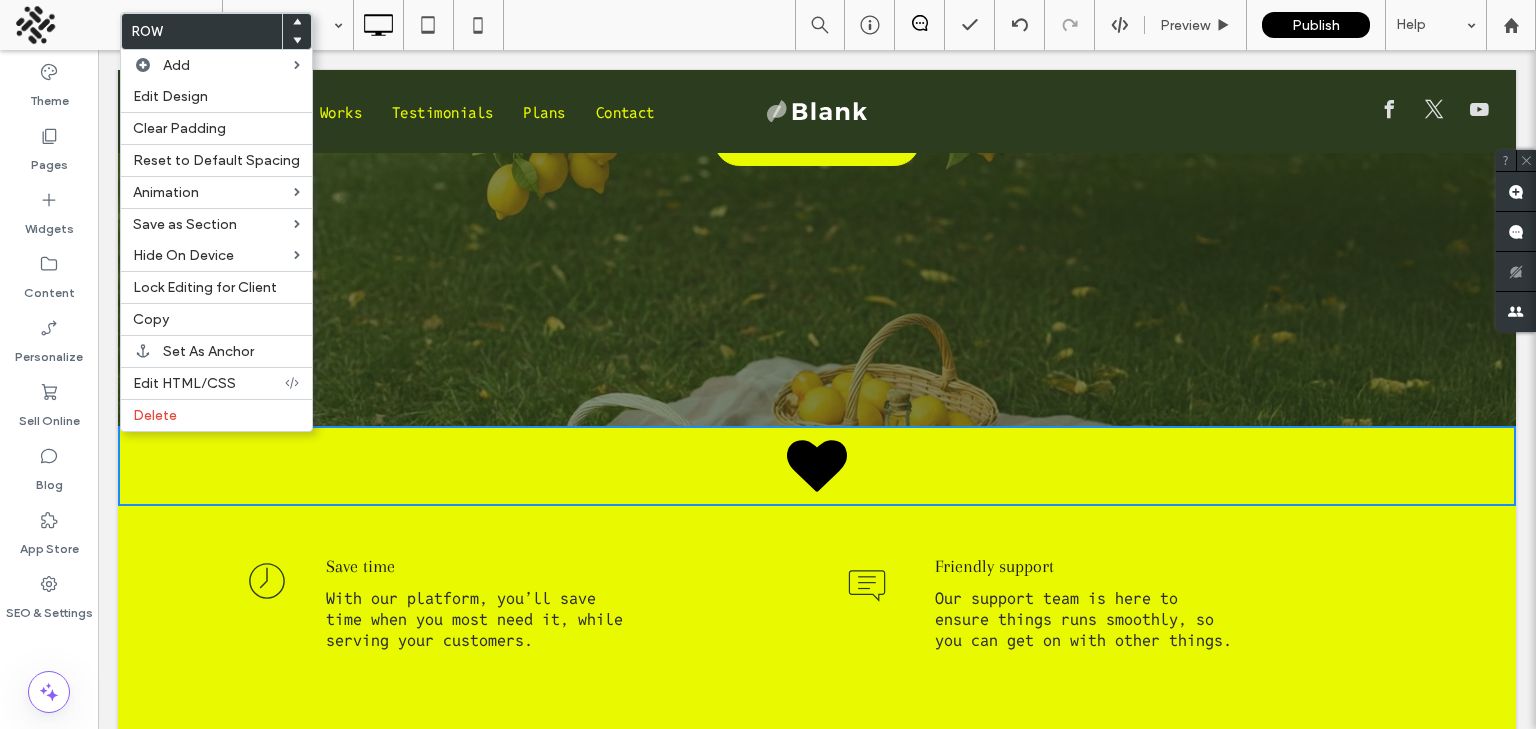 click on "Eat Fresh Stay Healthy!   Write a few words about your company or service
Order Delivery
Click To Paste
Row + Add Section" at bounding box center (817, 52) 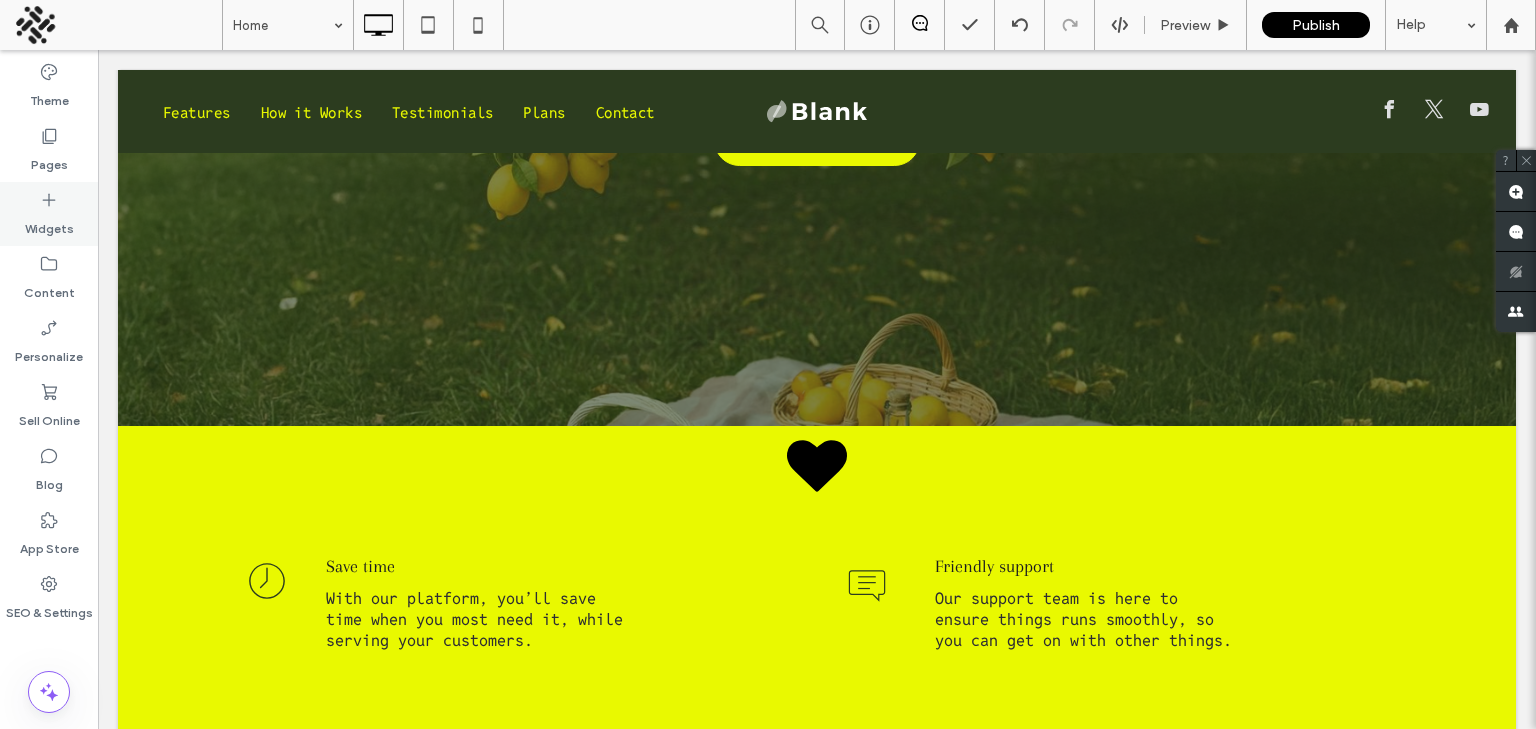 click on "Widgets" at bounding box center (49, 224) 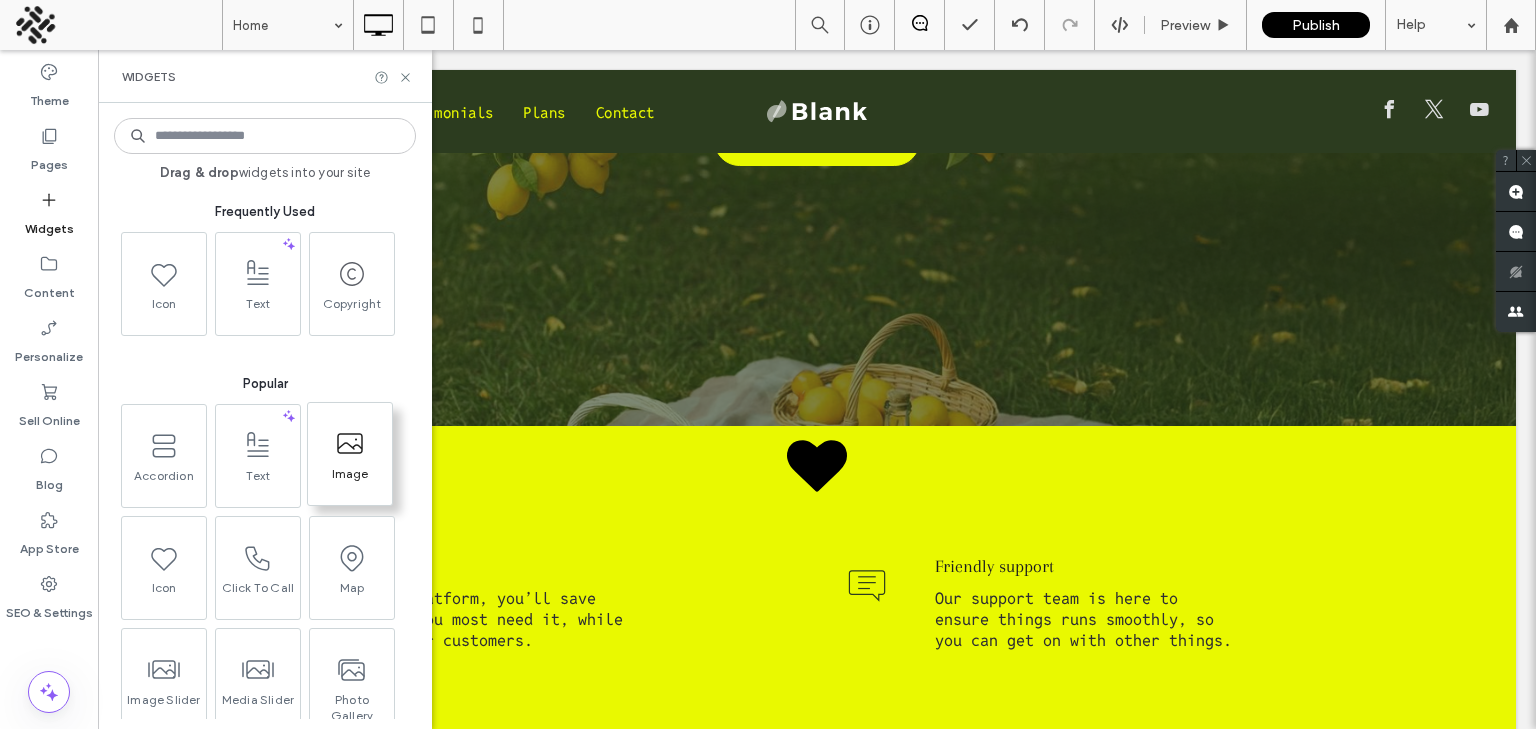 click on "Image" at bounding box center (350, 480) 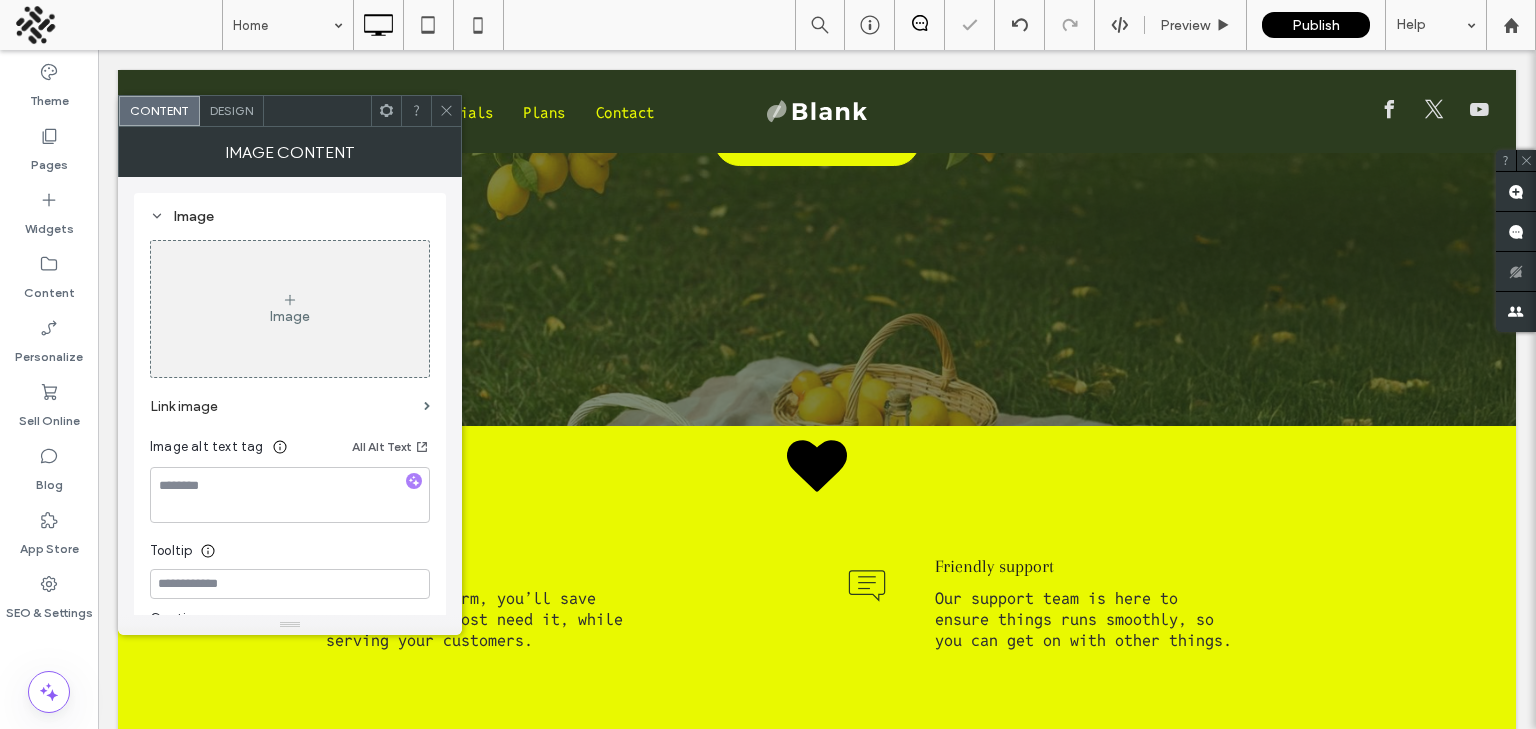 click on ".wqwq-1{fill:#231f20;}
.cls-1q, .cls-2q { fill-rule: evenodd; }
.cls-2q { fill: #6e8188; }
True_local
Agendize
HealthEngine
x_close_popup
from_your_site
multi_language
zoom-out
zoom-in
z_vimeo
z_yelp
z_picassa
w_vCita
youtube
yelp
x2
x
x_x
x_alignright
x_handwritten
wrench
wordpress
windowsvv
win8
whats_app
wallet
warning-sign
w_youtube
w_youtube_channel
w_yelp
w_video
w_twitter
w_title
w_tabs
w_social_icons
w_spacer
w_share
w_rss_feed
w_recent-posts
w_push
w_paypal
w_photo_gallery" at bounding box center [768, 364] 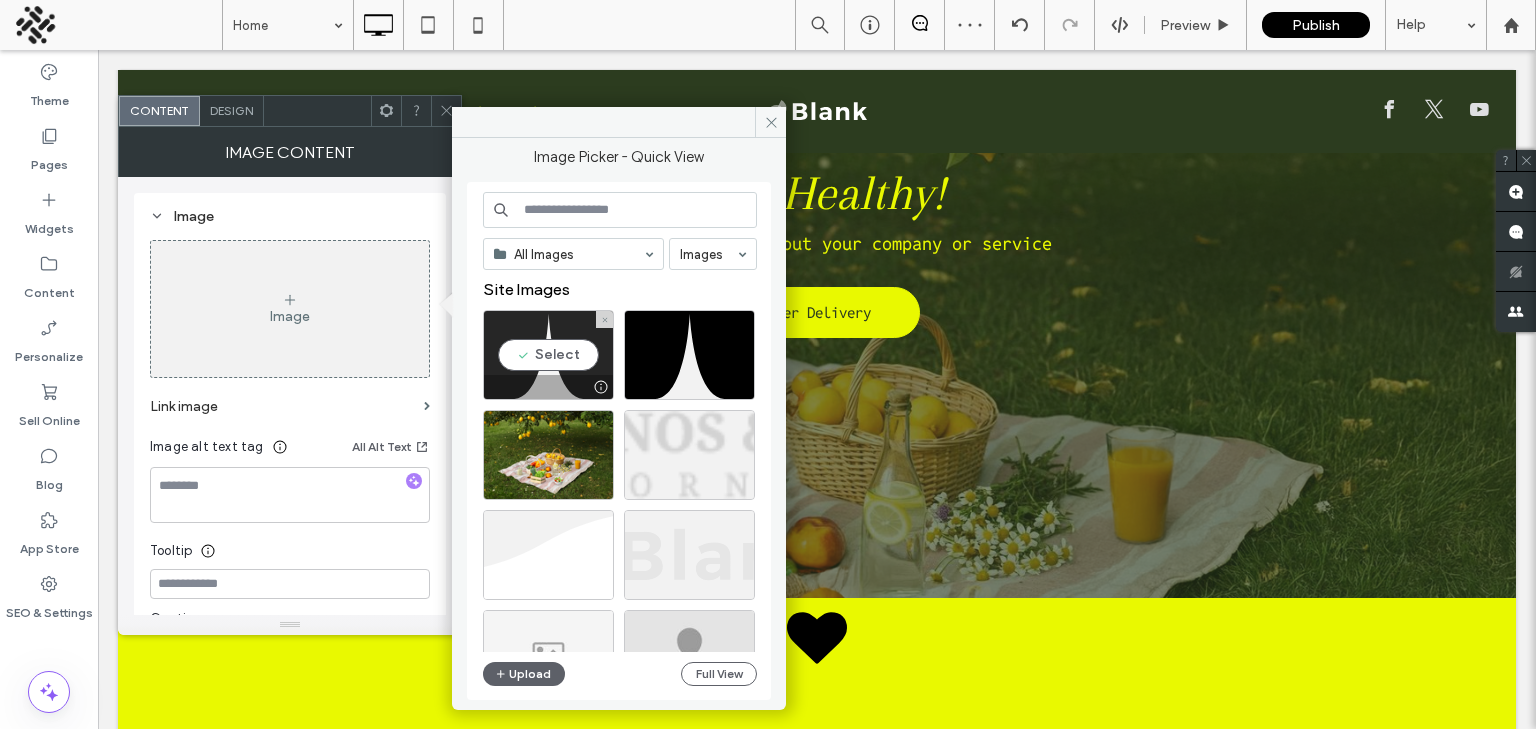 click on "Select" at bounding box center (548, 355) 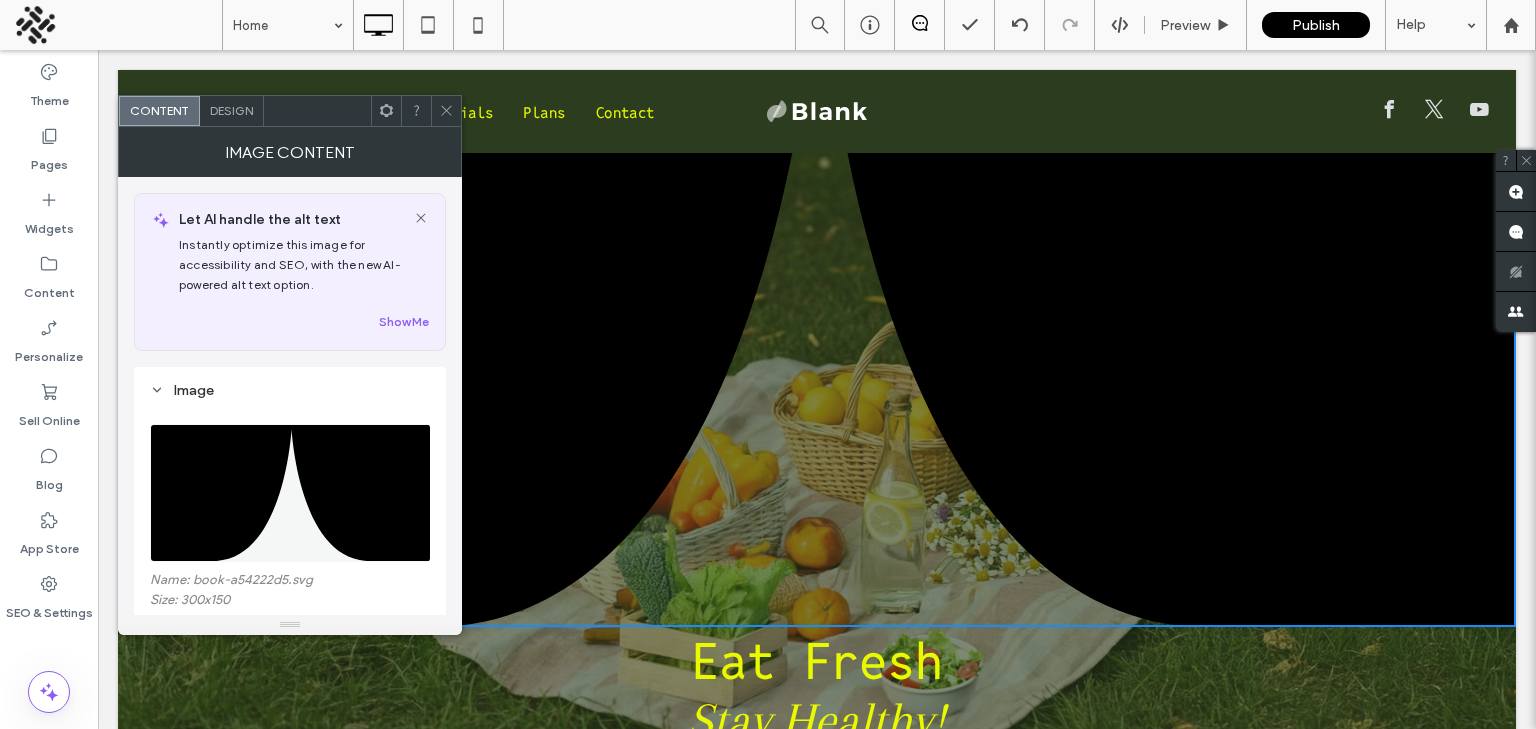 click 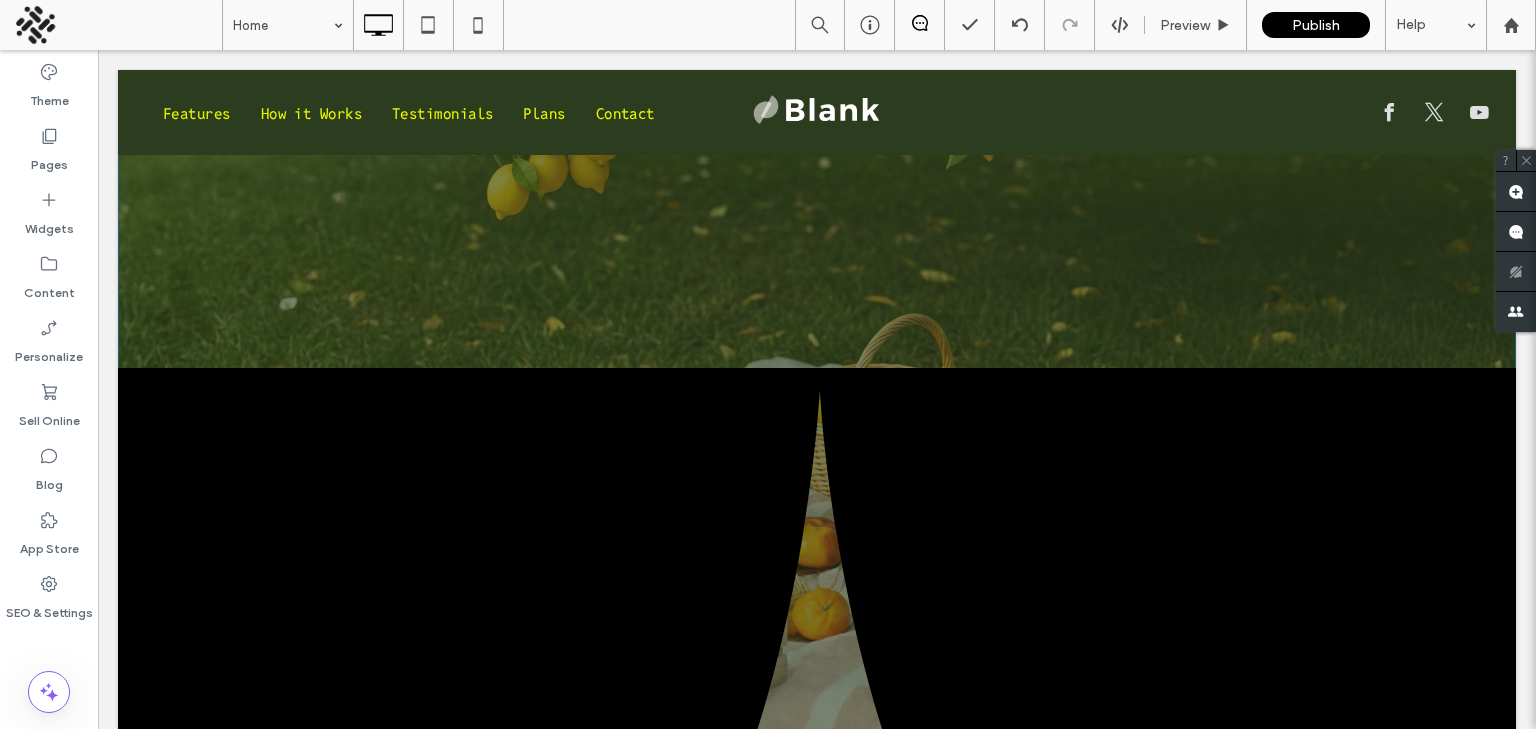 scroll, scrollTop: 0, scrollLeft: 0, axis: both 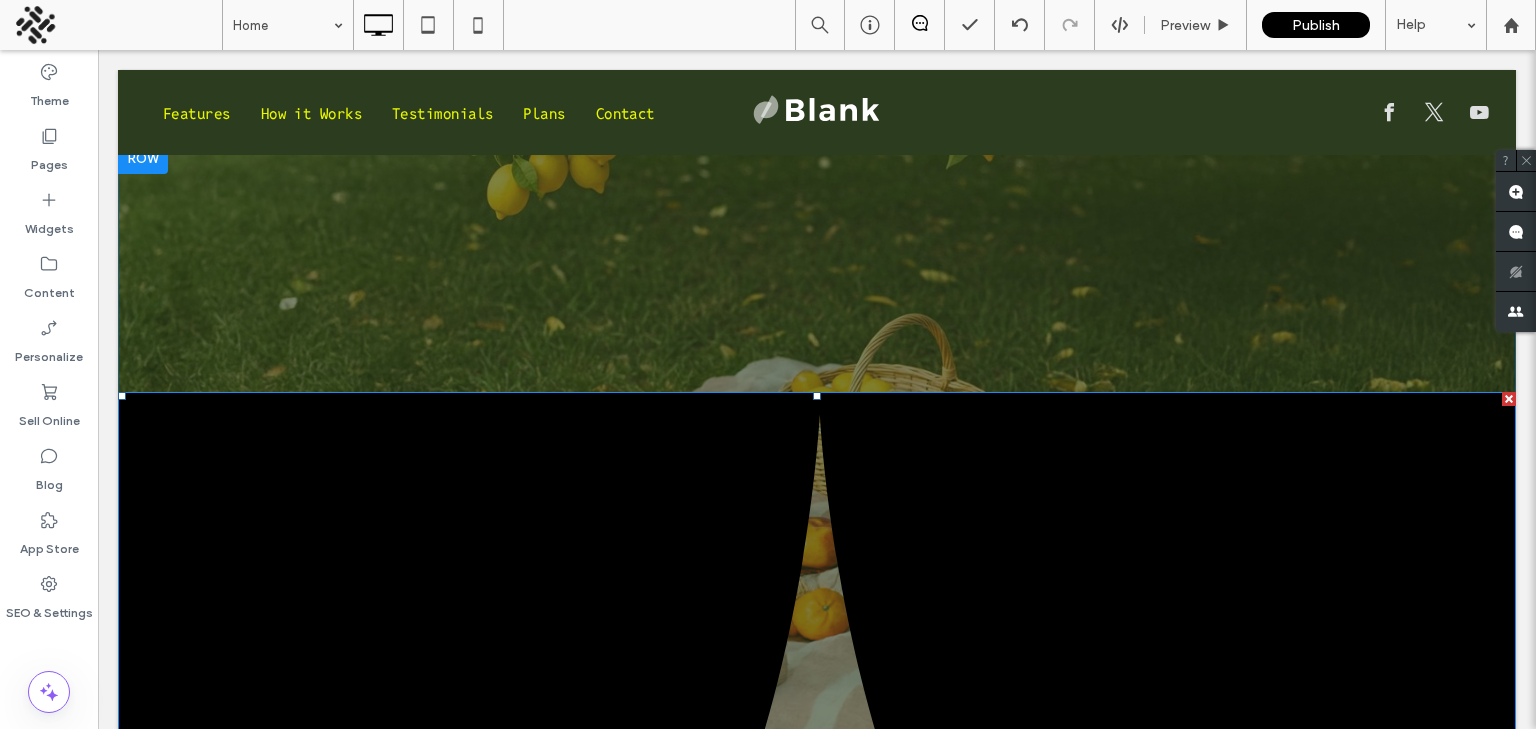 click at bounding box center (1509, 399) 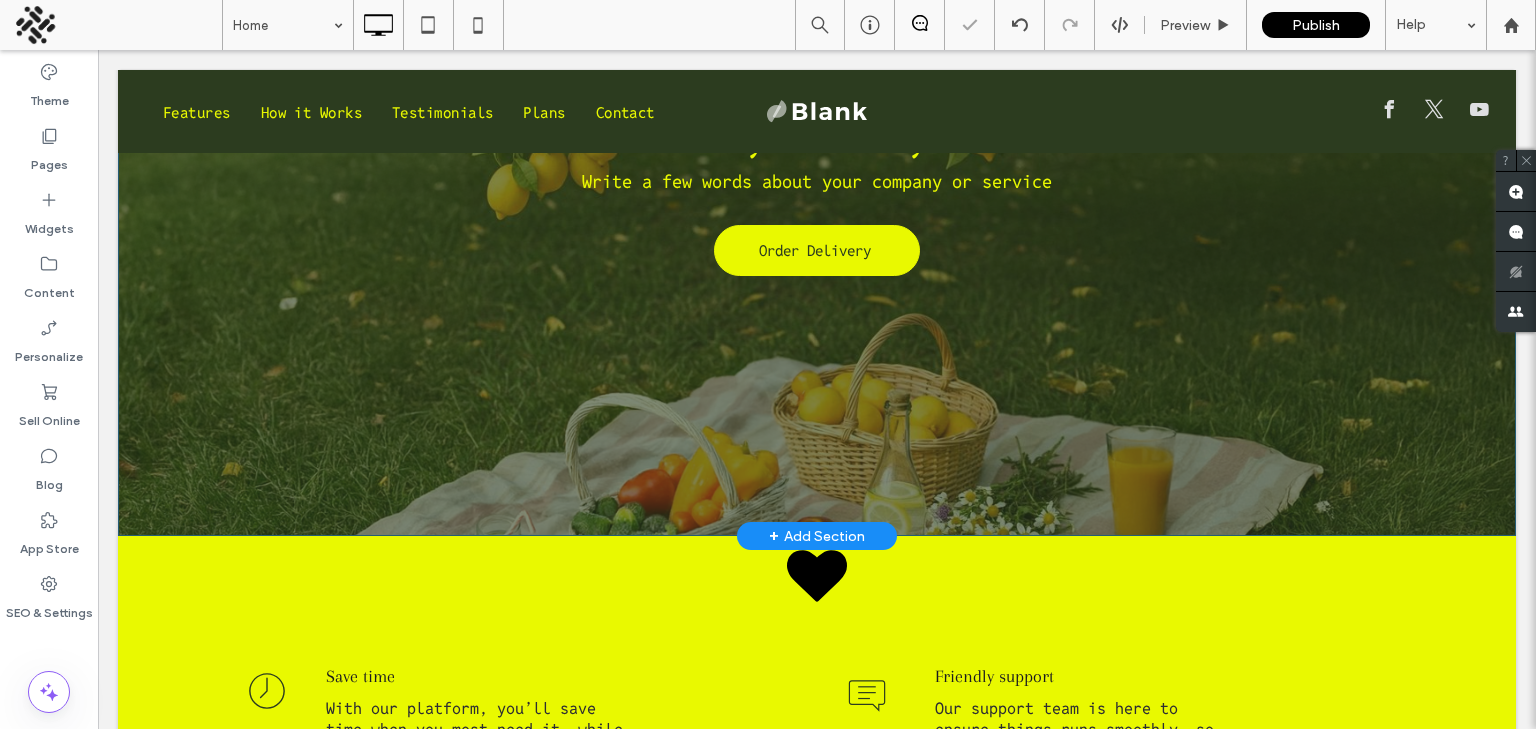 scroll, scrollTop: 355, scrollLeft: 0, axis: vertical 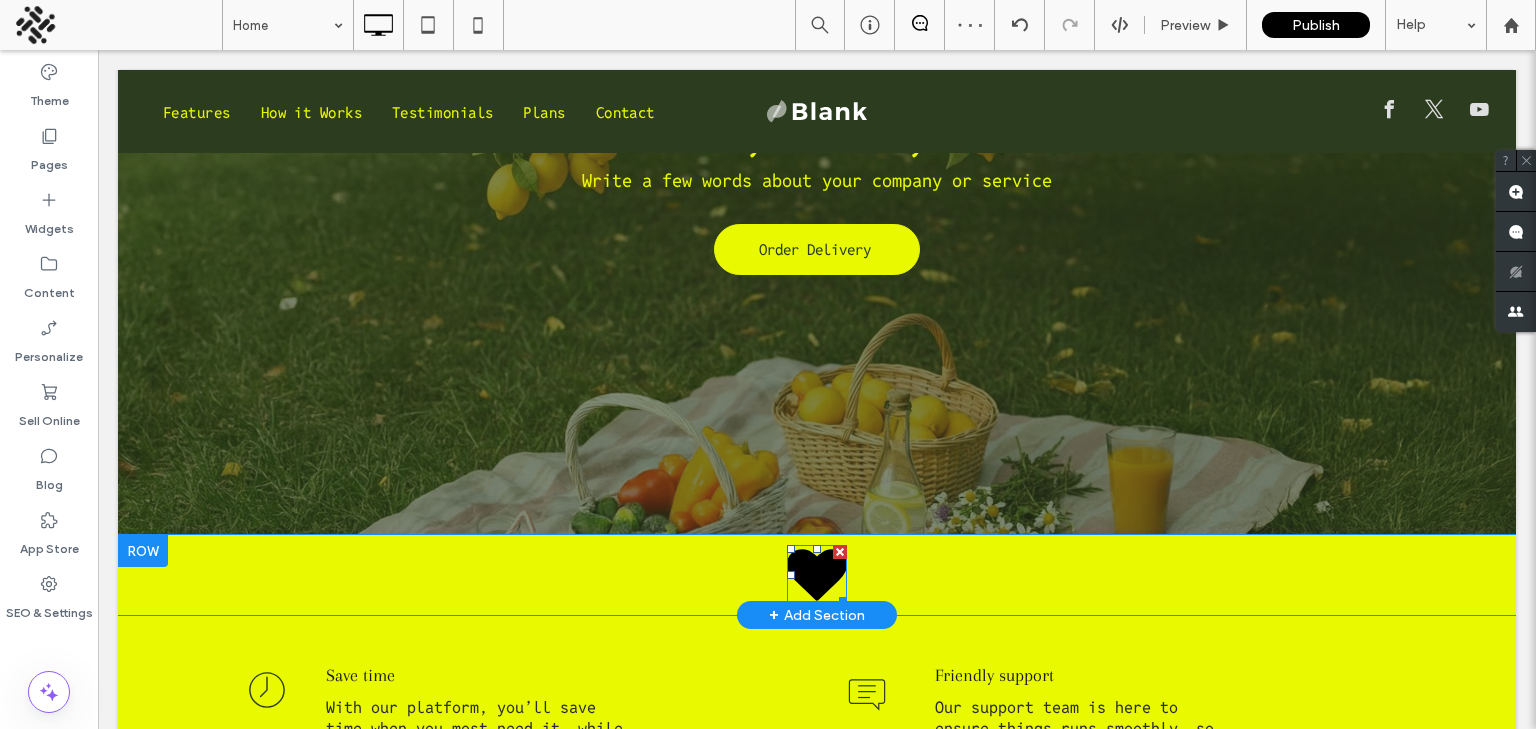 click 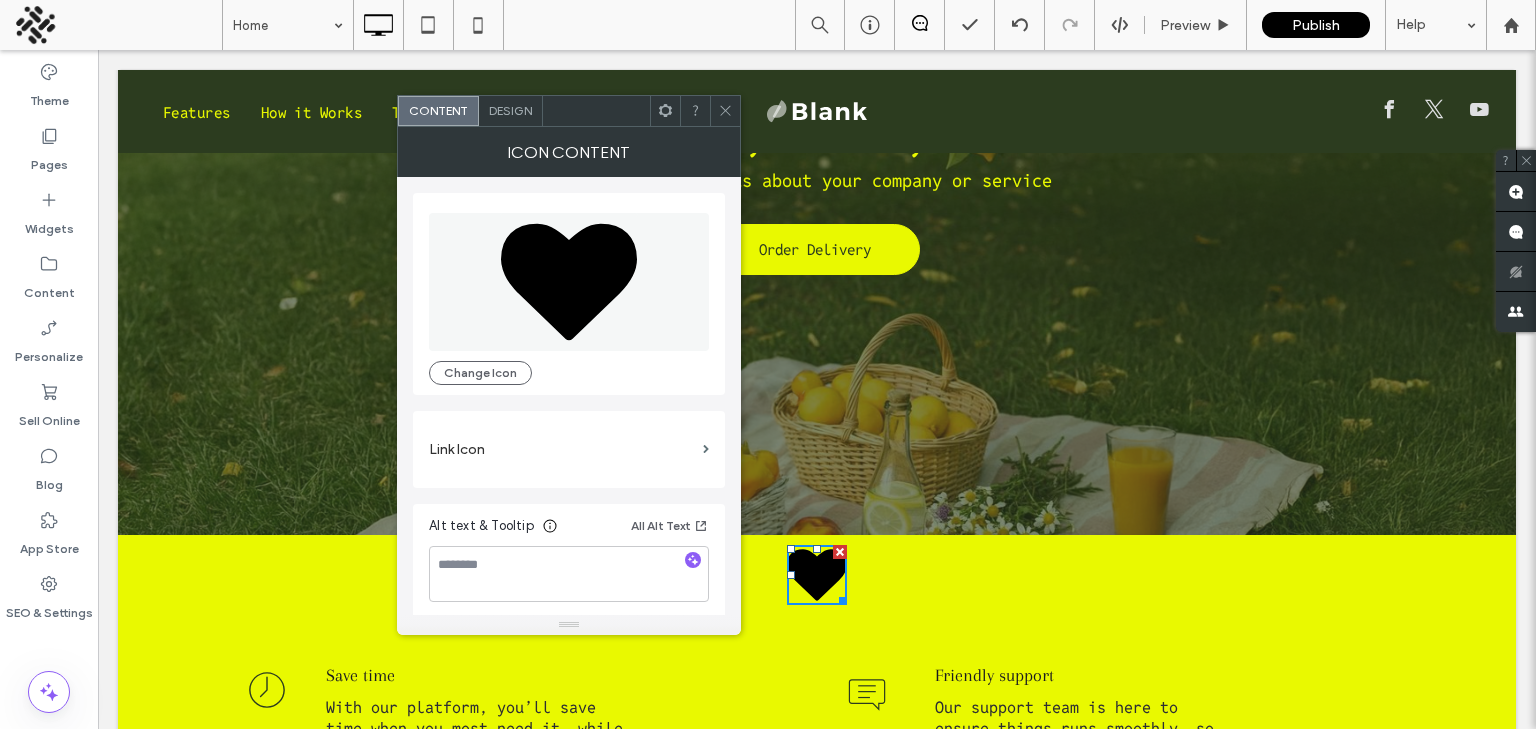 click 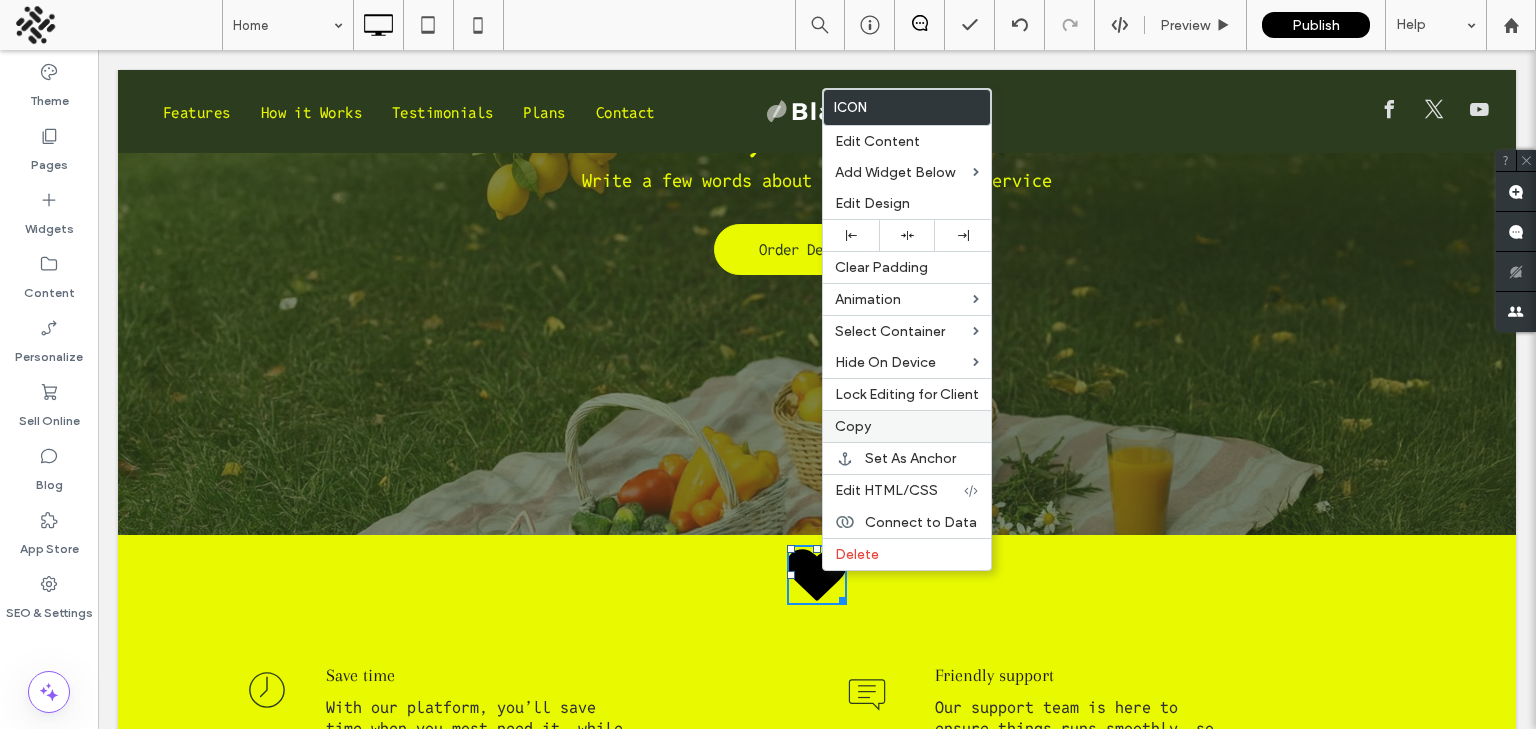 click on "Copy" at bounding box center (853, 426) 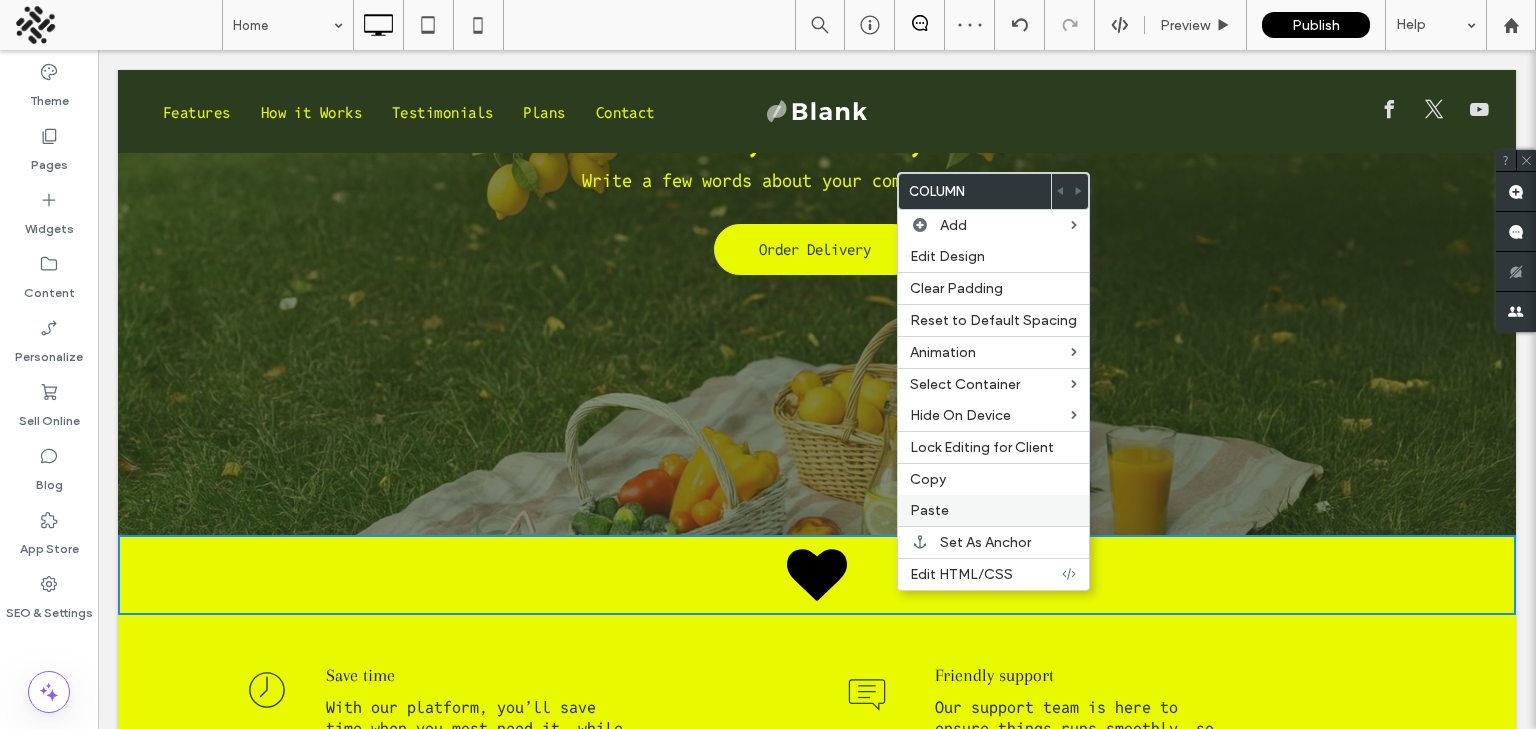 click on "Paste" at bounding box center (929, 510) 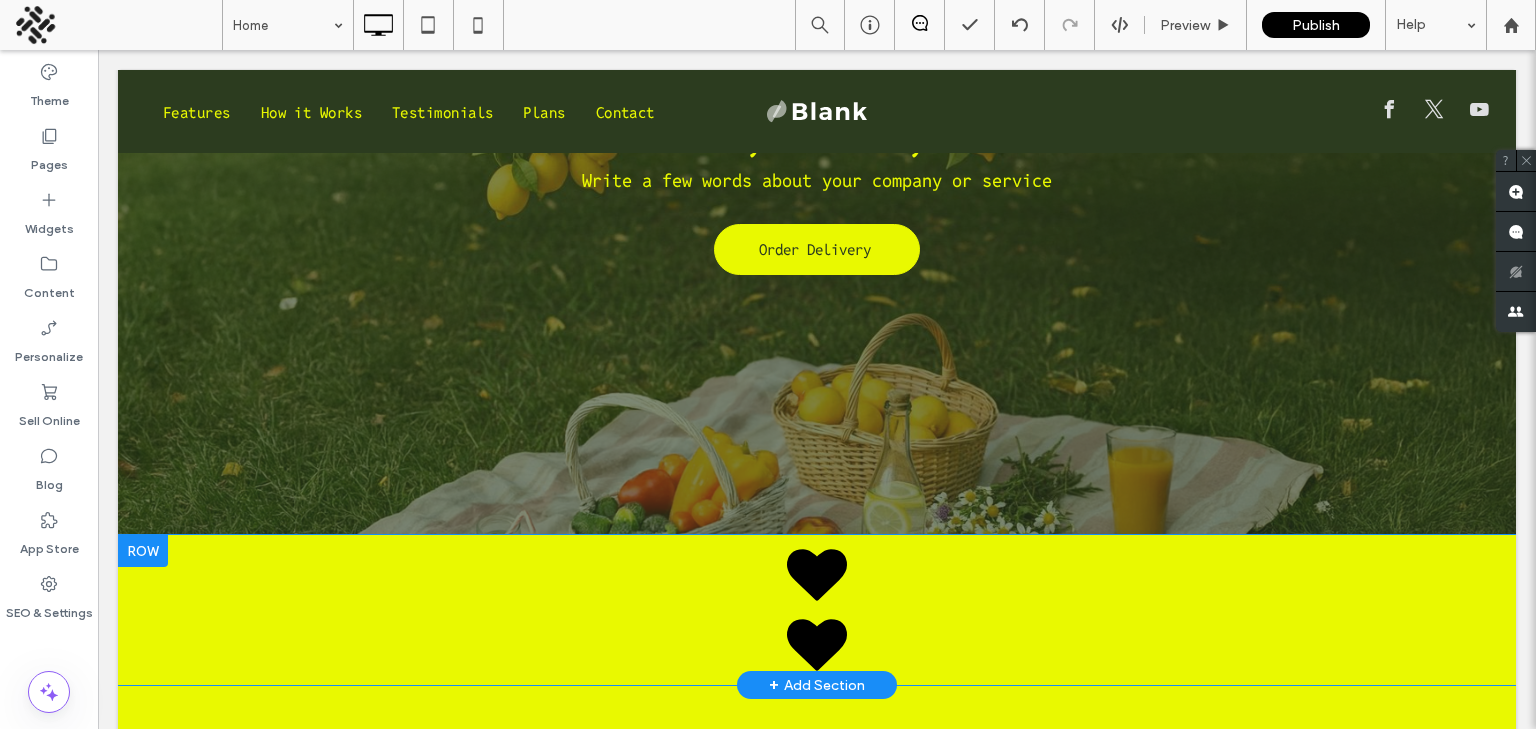 click at bounding box center (143, 551) 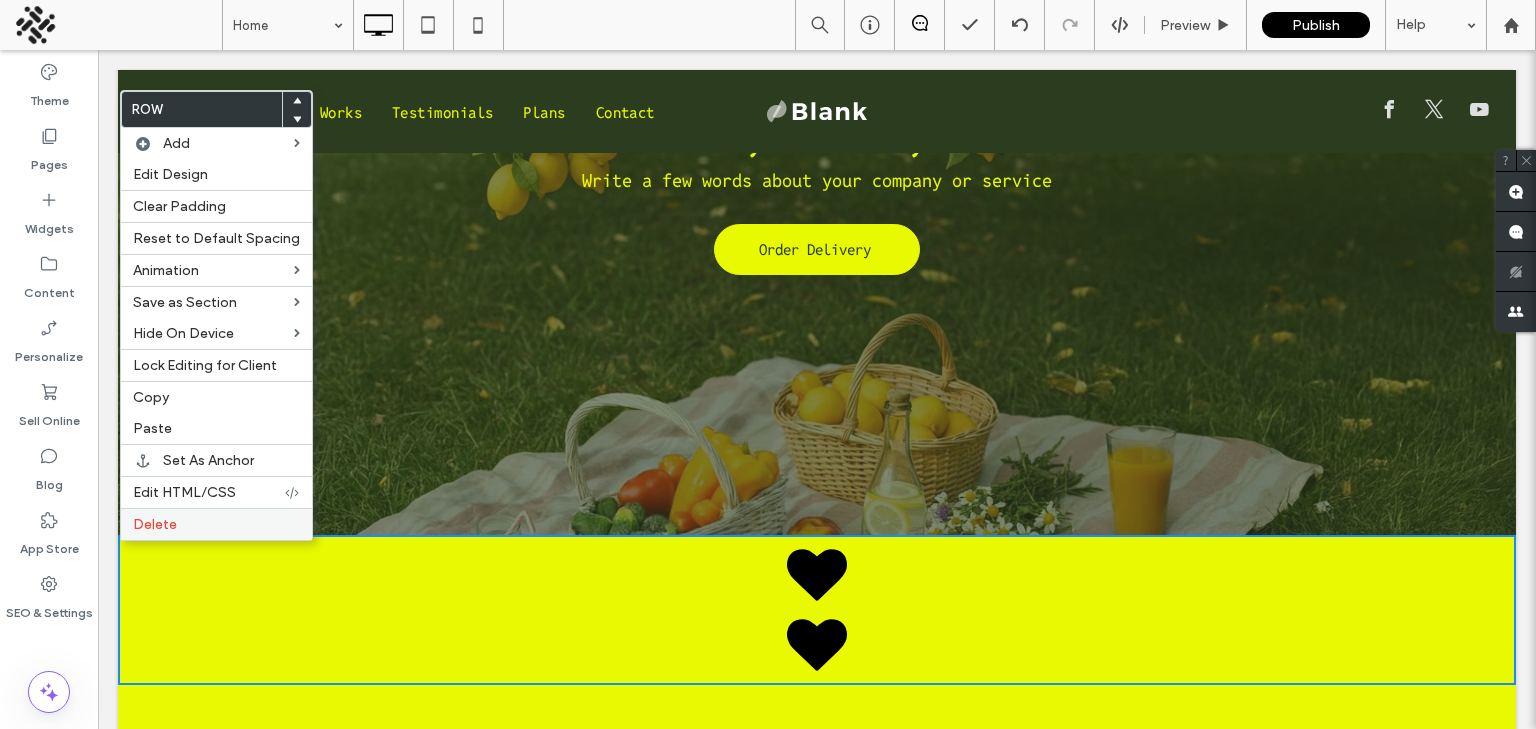 click on "Delete" at bounding box center [216, 524] 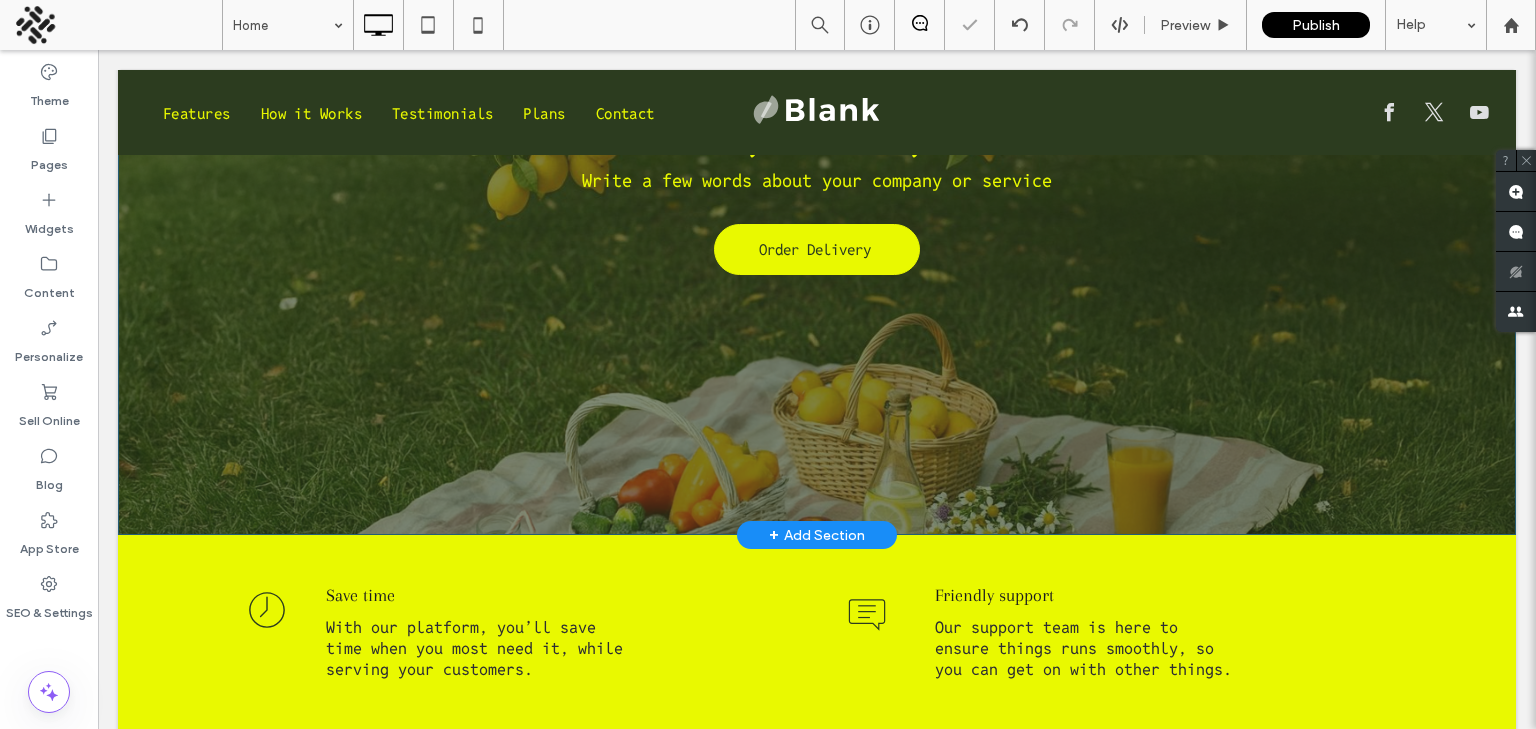 click on "+ Add Section" at bounding box center [817, 535] 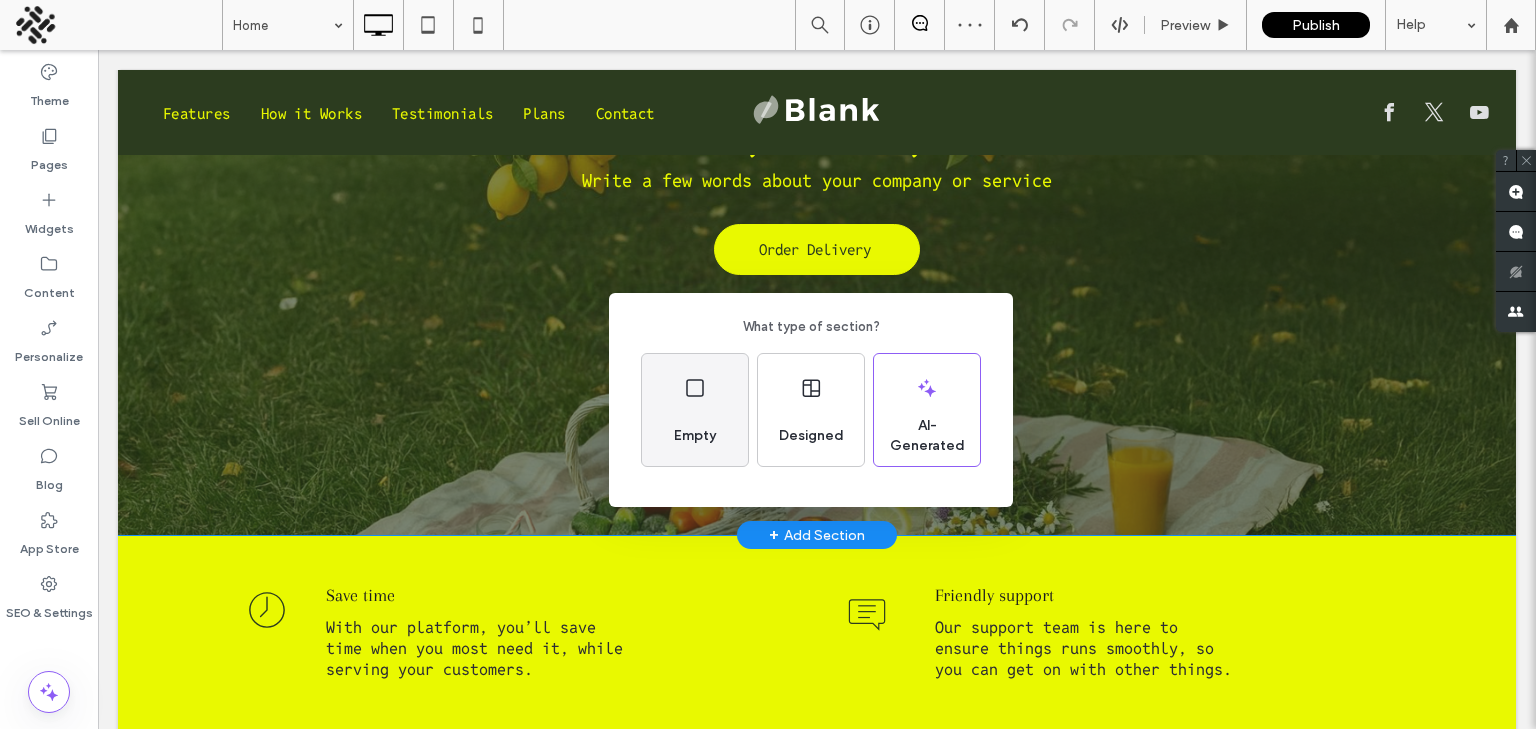 click on "Empty" at bounding box center [695, 436] 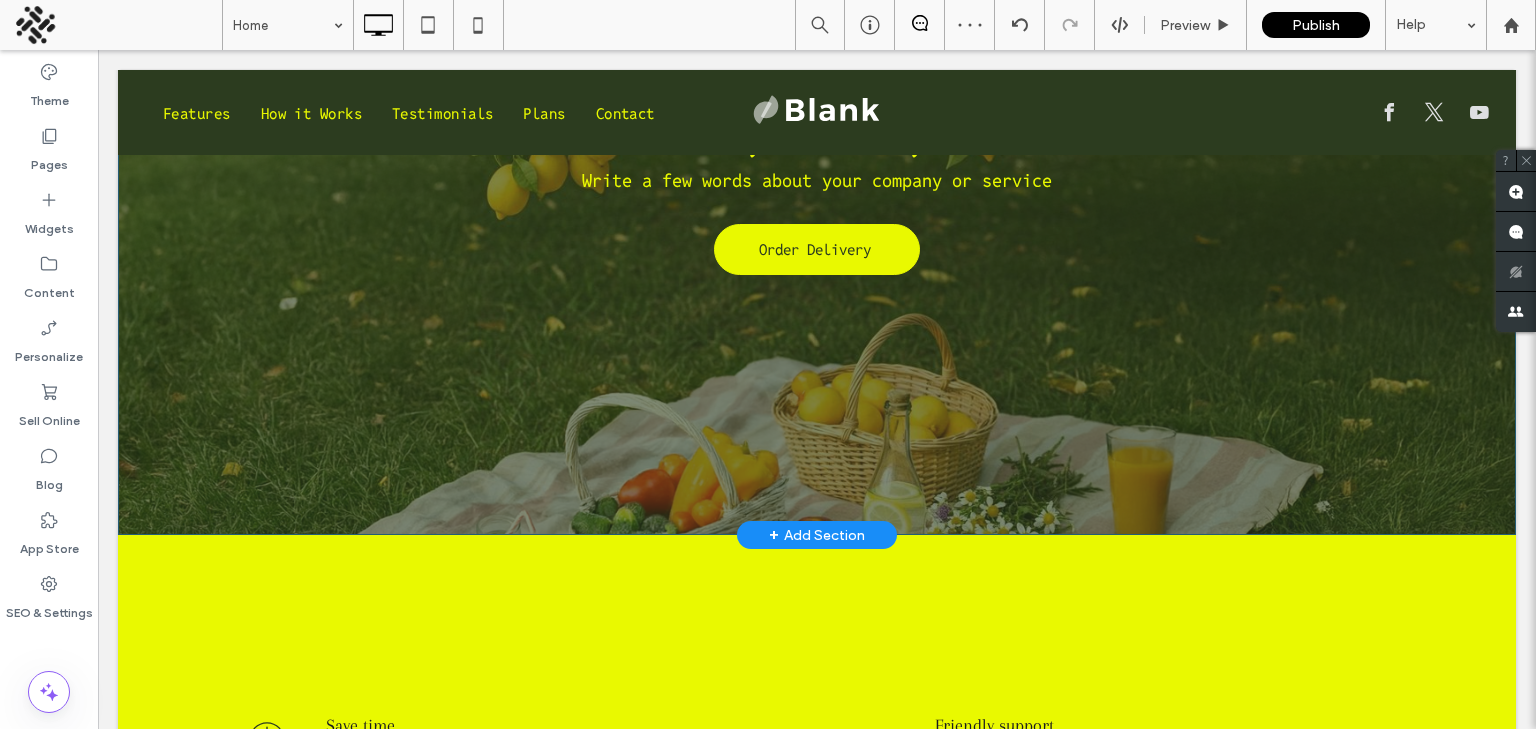 click on "+ Add Section" at bounding box center (817, 535) 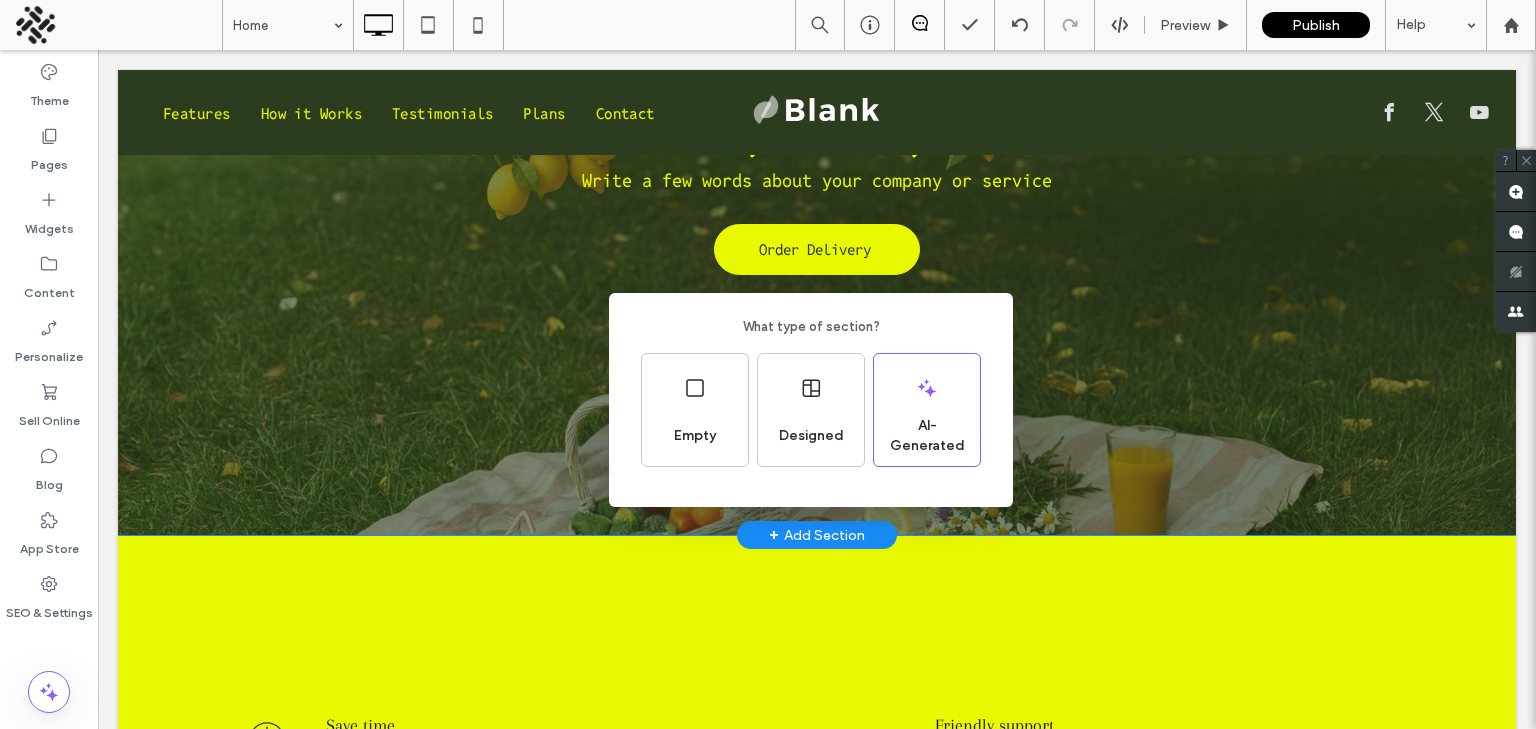 click on "What type of section? Empty Designed AI-Generated" at bounding box center [768, 413] 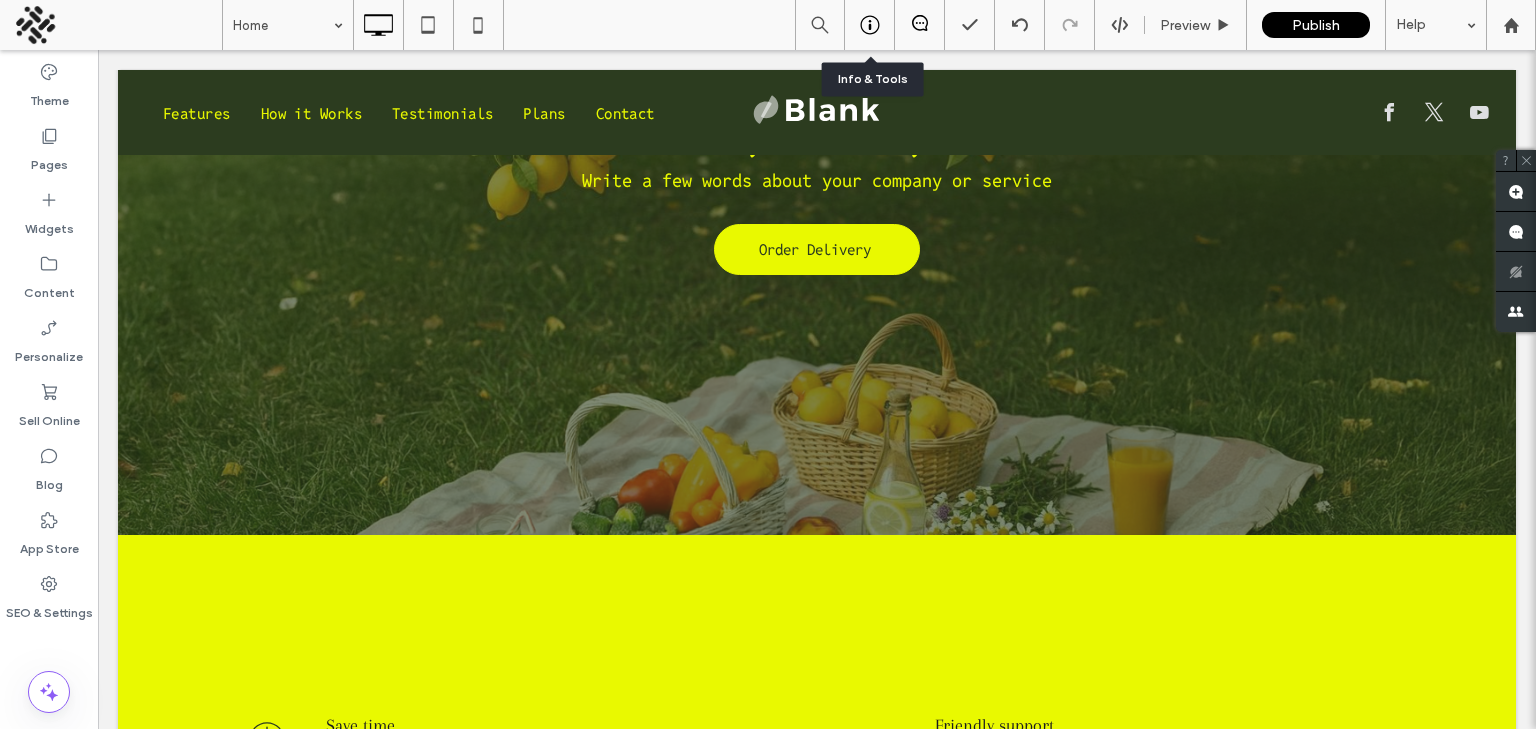 click 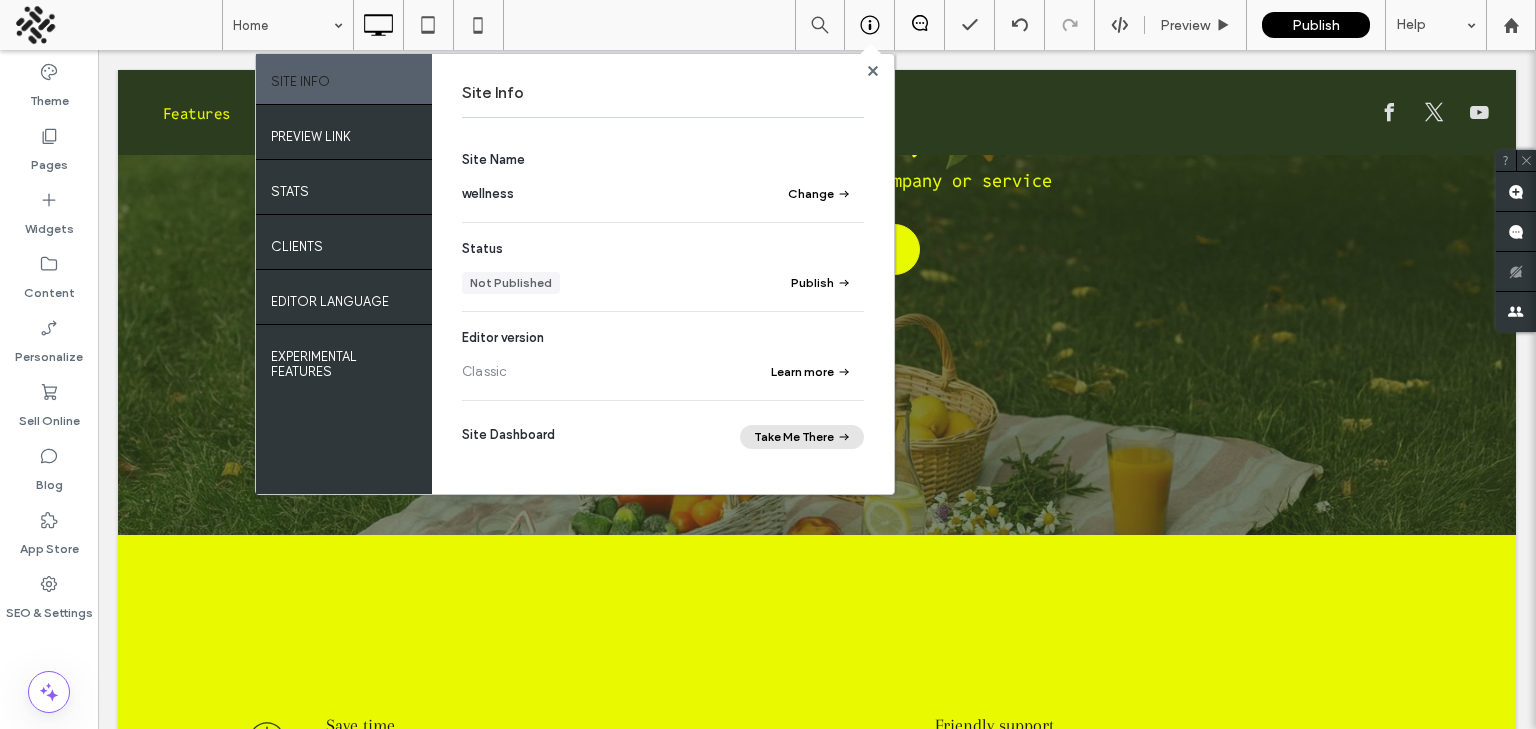 click on "Take Me There" at bounding box center (802, 437) 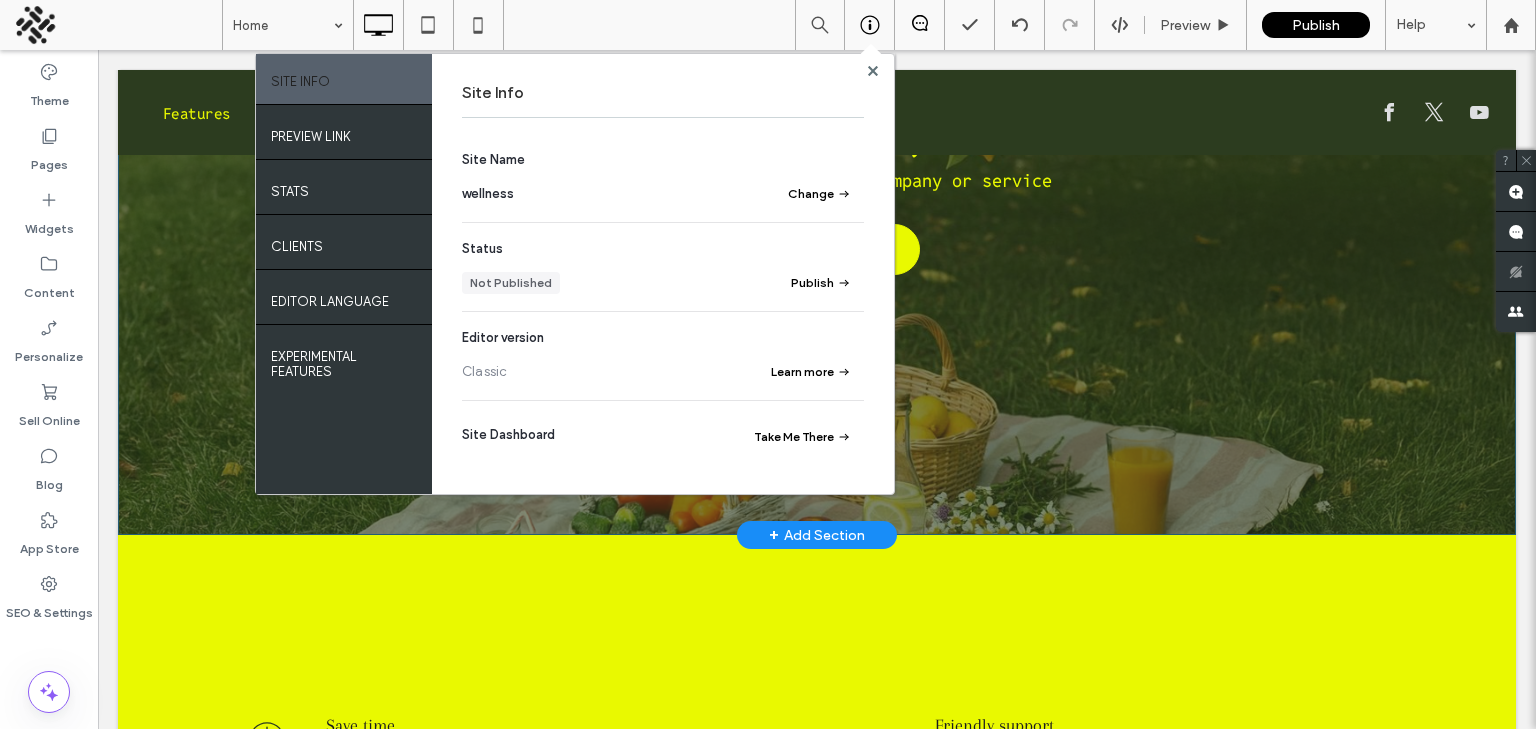 click on "Eat Fresh Stay Healthy!   Write a few words about your company or service
Order Delivery
Click To Paste
Row + Add Section" at bounding box center (817, 161) 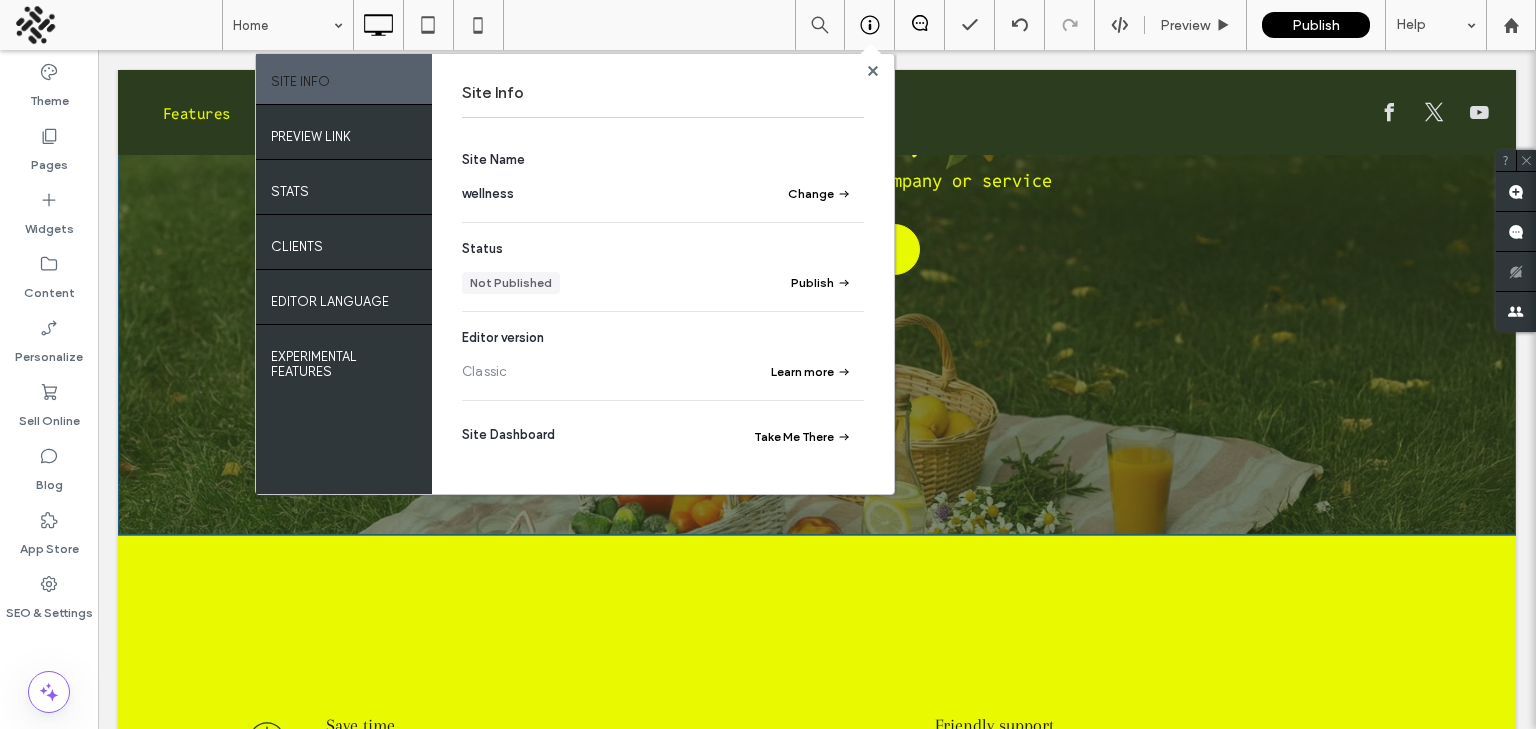scroll, scrollTop: 0, scrollLeft: 0, axis: both 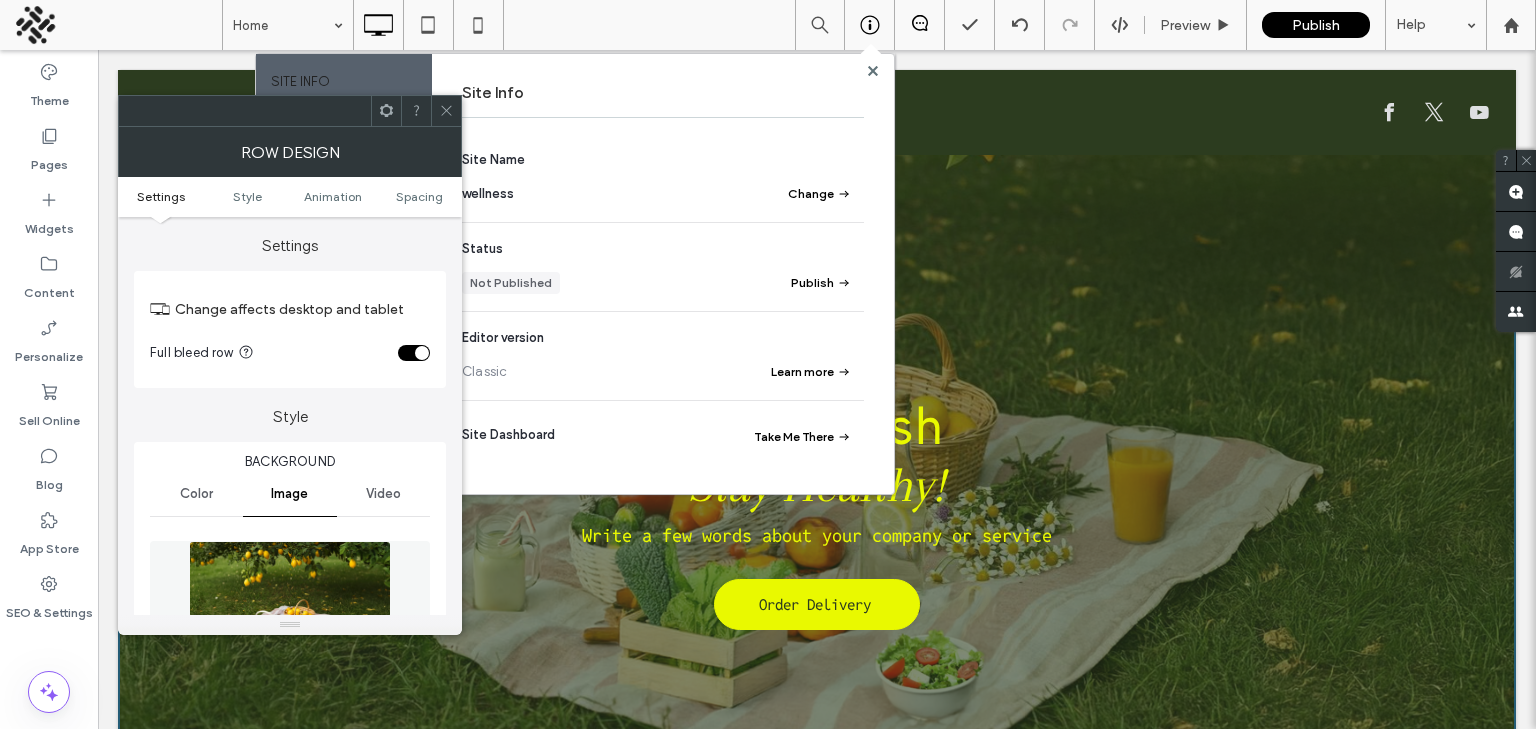 click at bounding box center (446, 111) 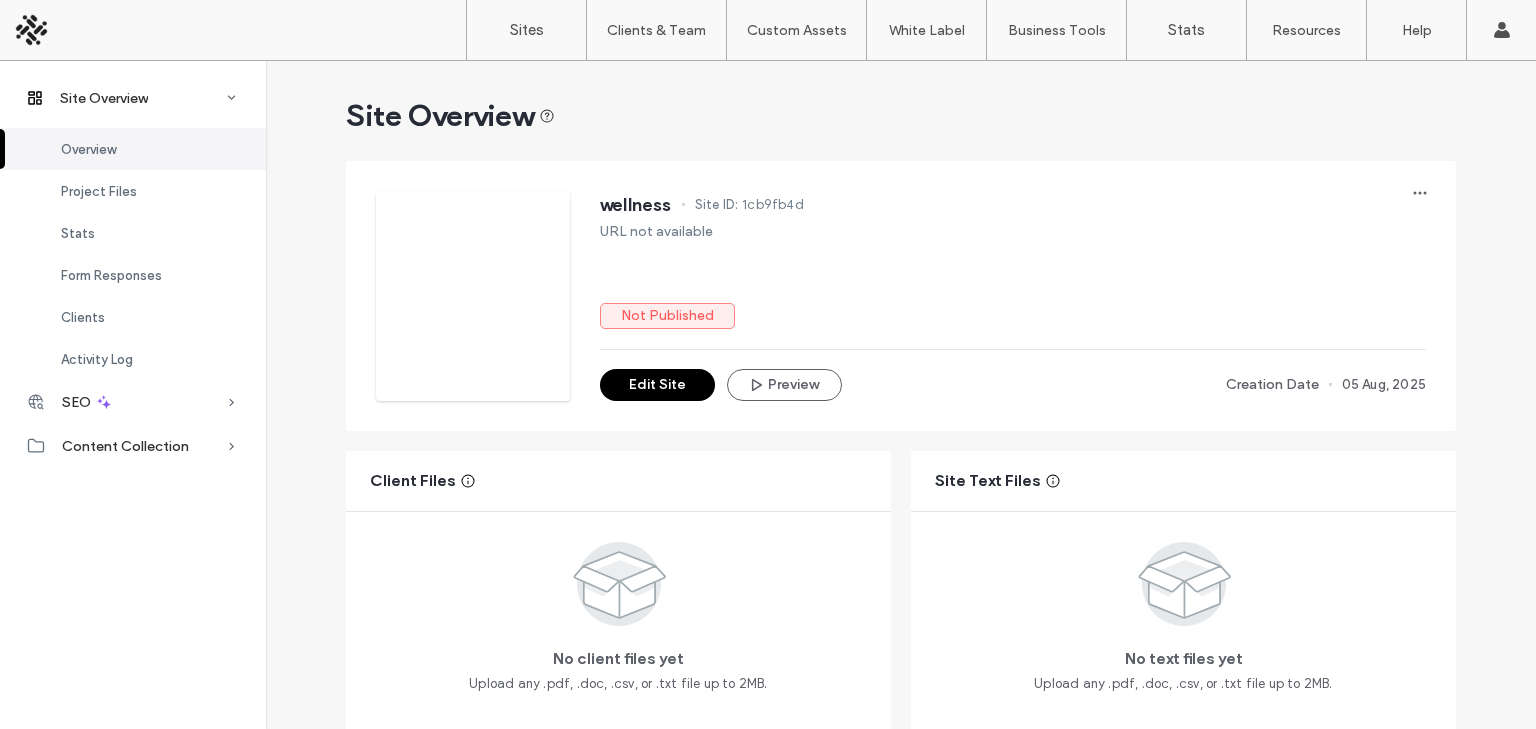 scroll, scrollTop: 0, scrollLeft: 0, axis: both 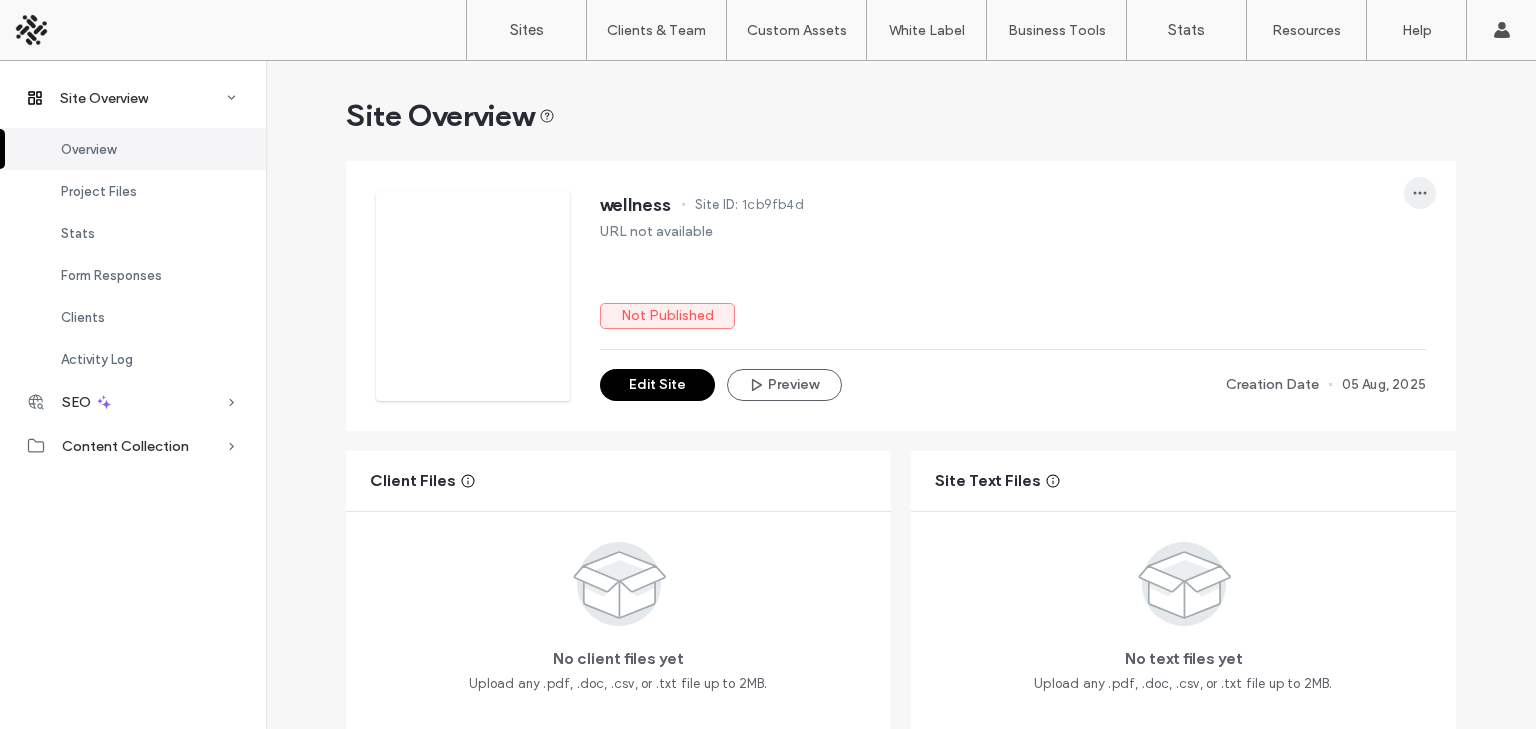 click at bounding box center (1420, 193) 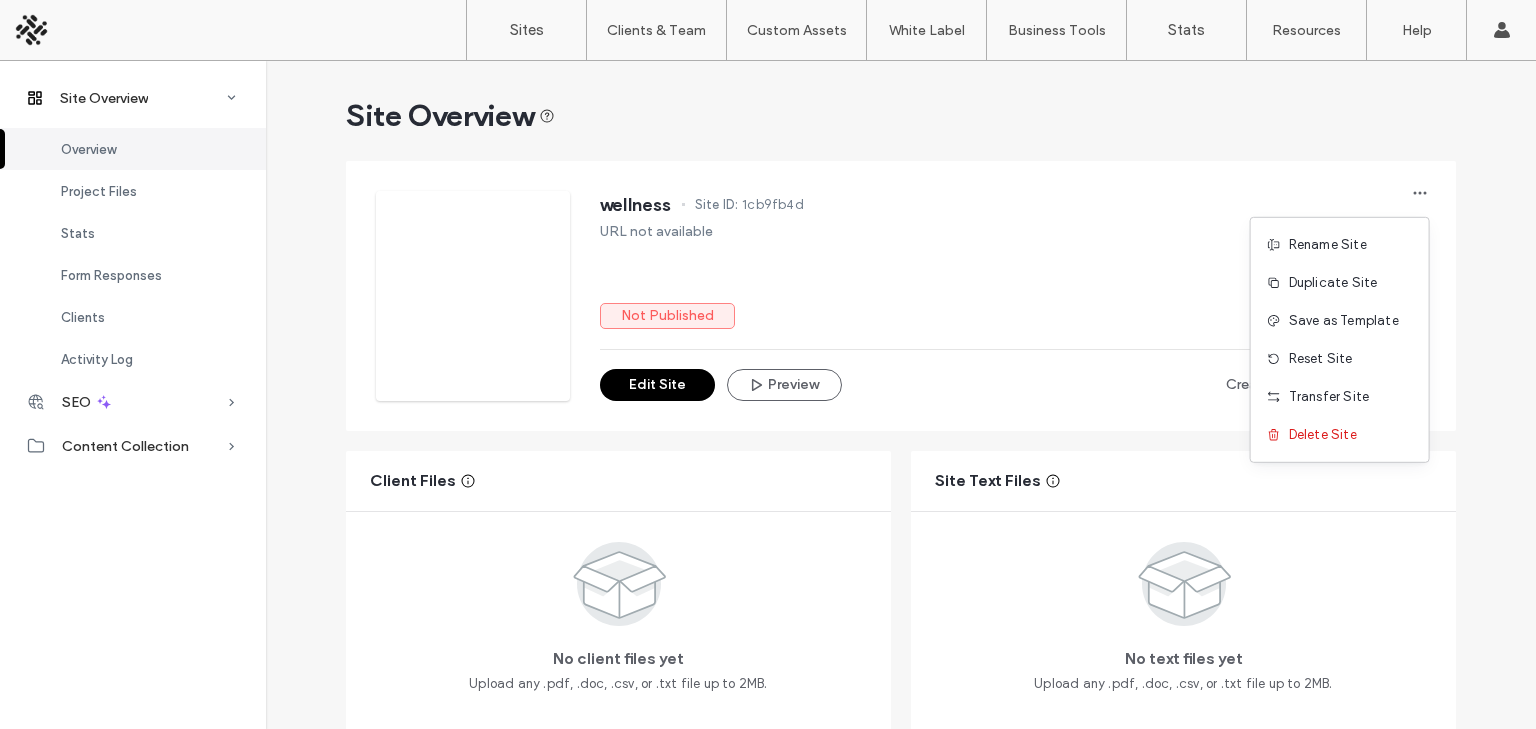 click on "wellness Site ID: 1cb9fb4d URL not available Not Published Edit Site Preview Creation Date 05 Aug, 2025" at bounding box center (1013, 296) 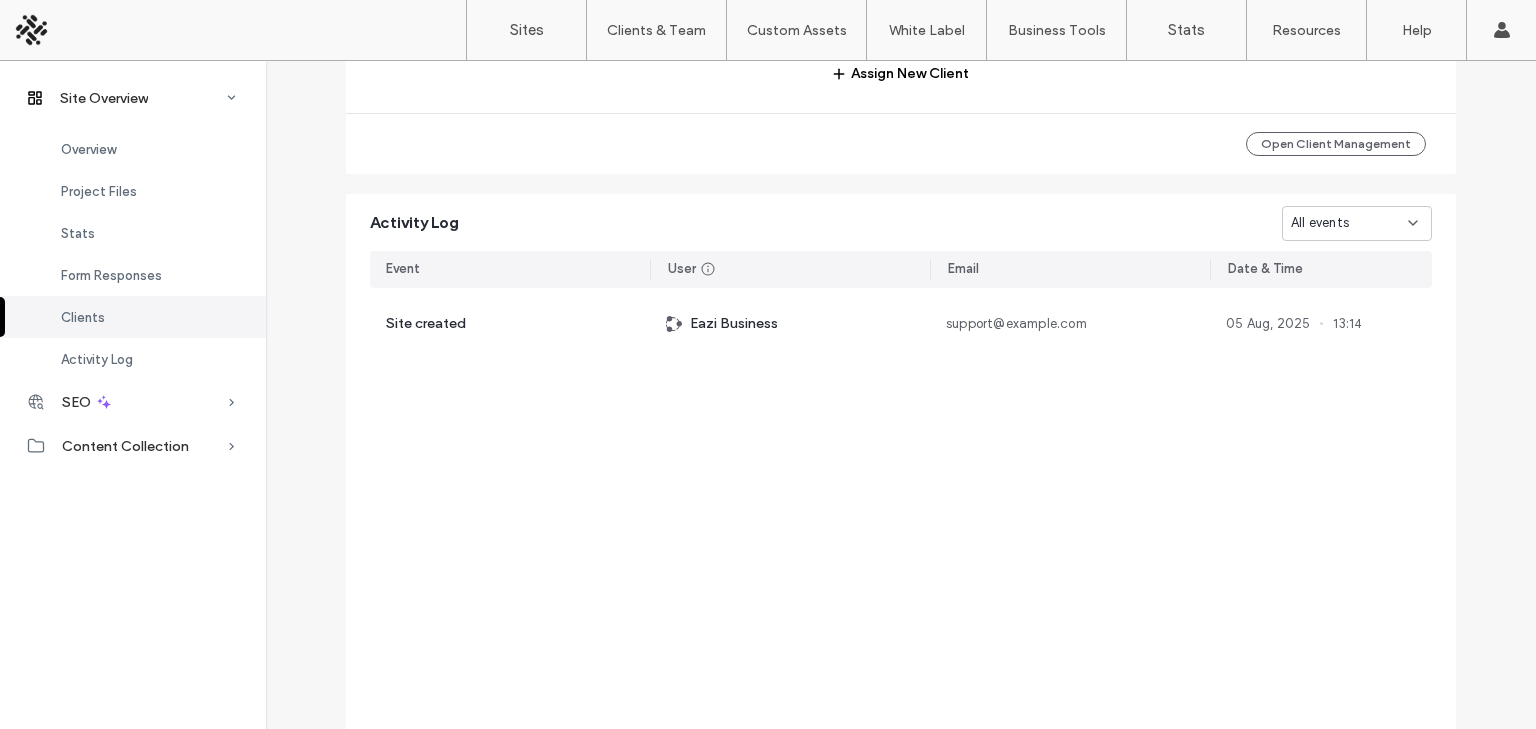 scroll, scrollTop: 1936, scrollLeft: 0, axis: vertical 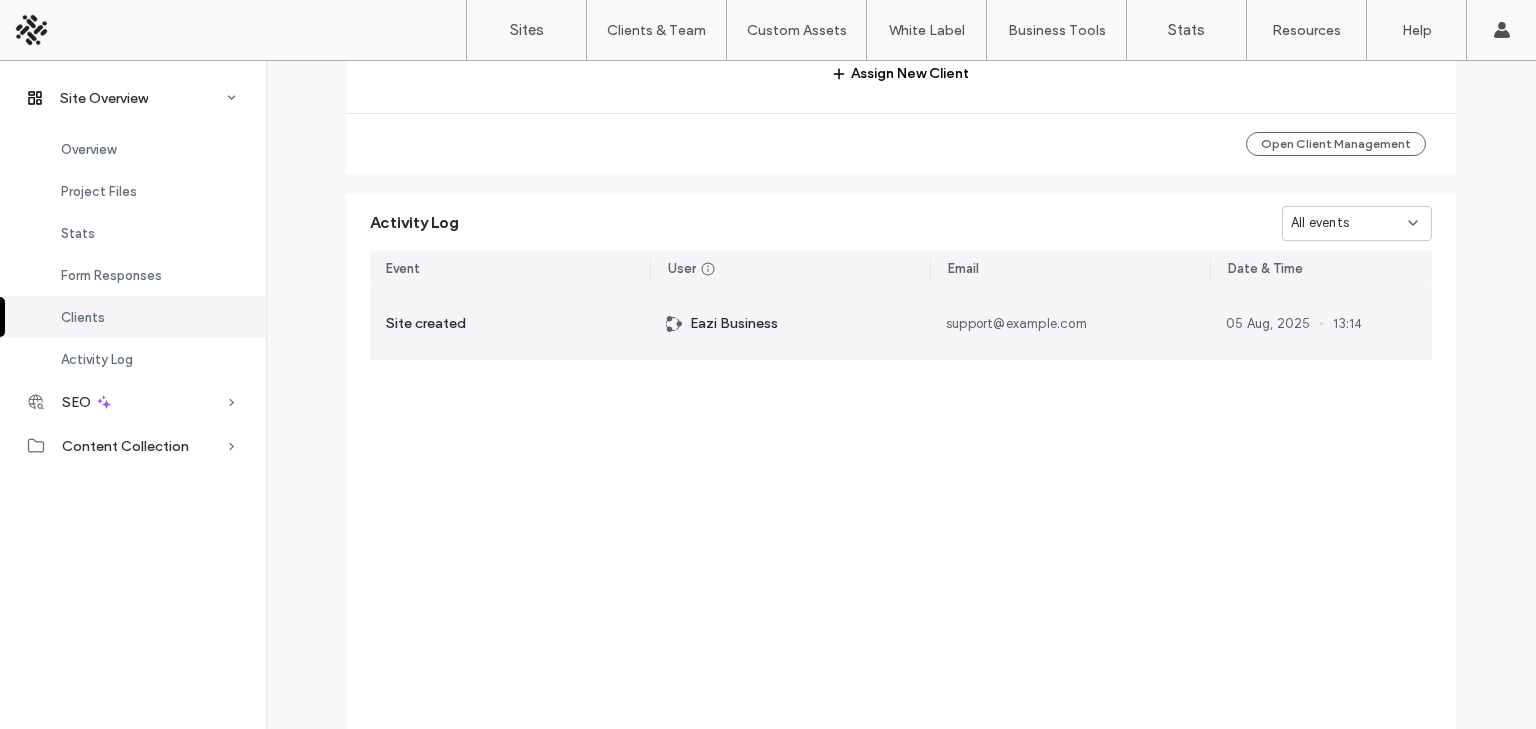 click on "support@eazi-sites.com" at bounding box center (1070, 324) 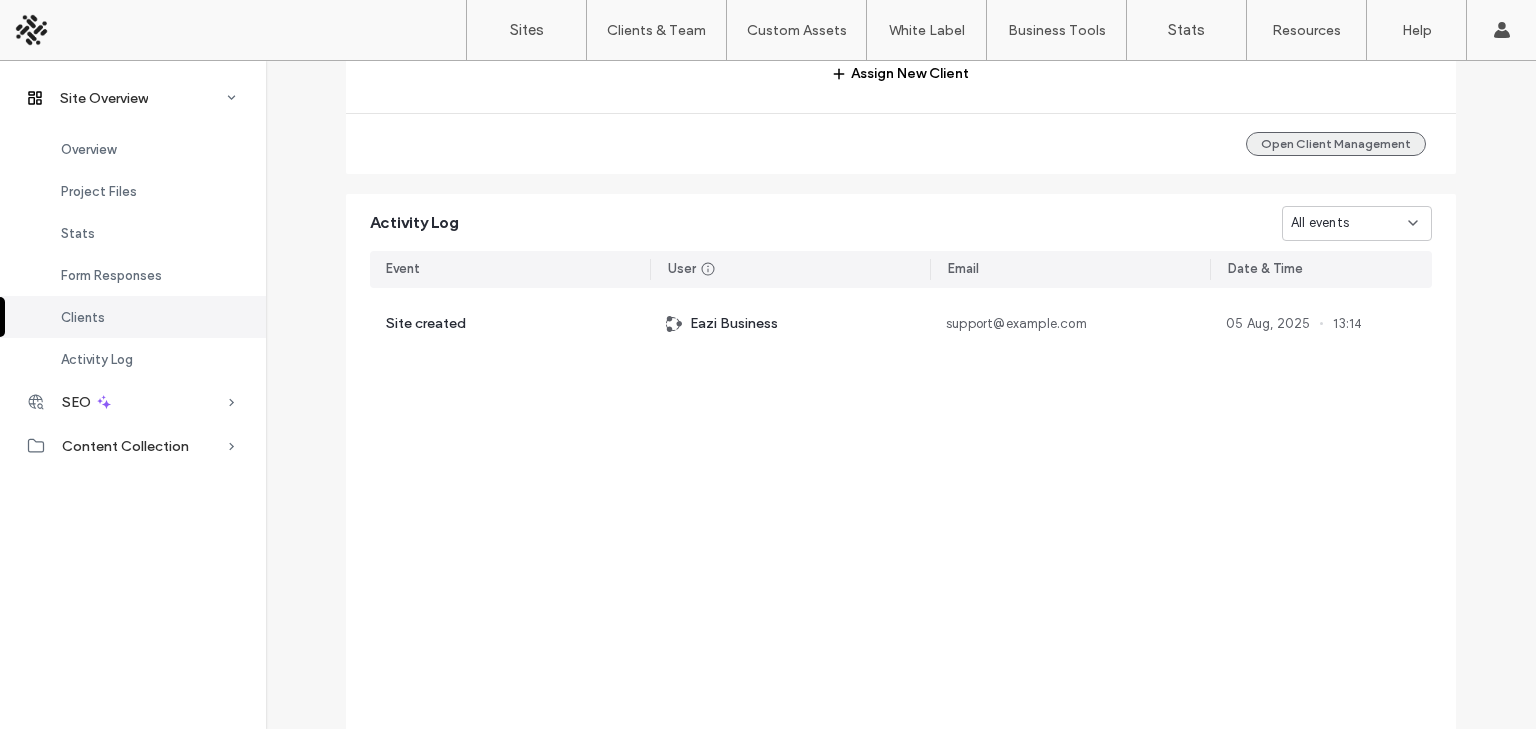 click on "Open Client Management" at bounding box center [1336, 144] 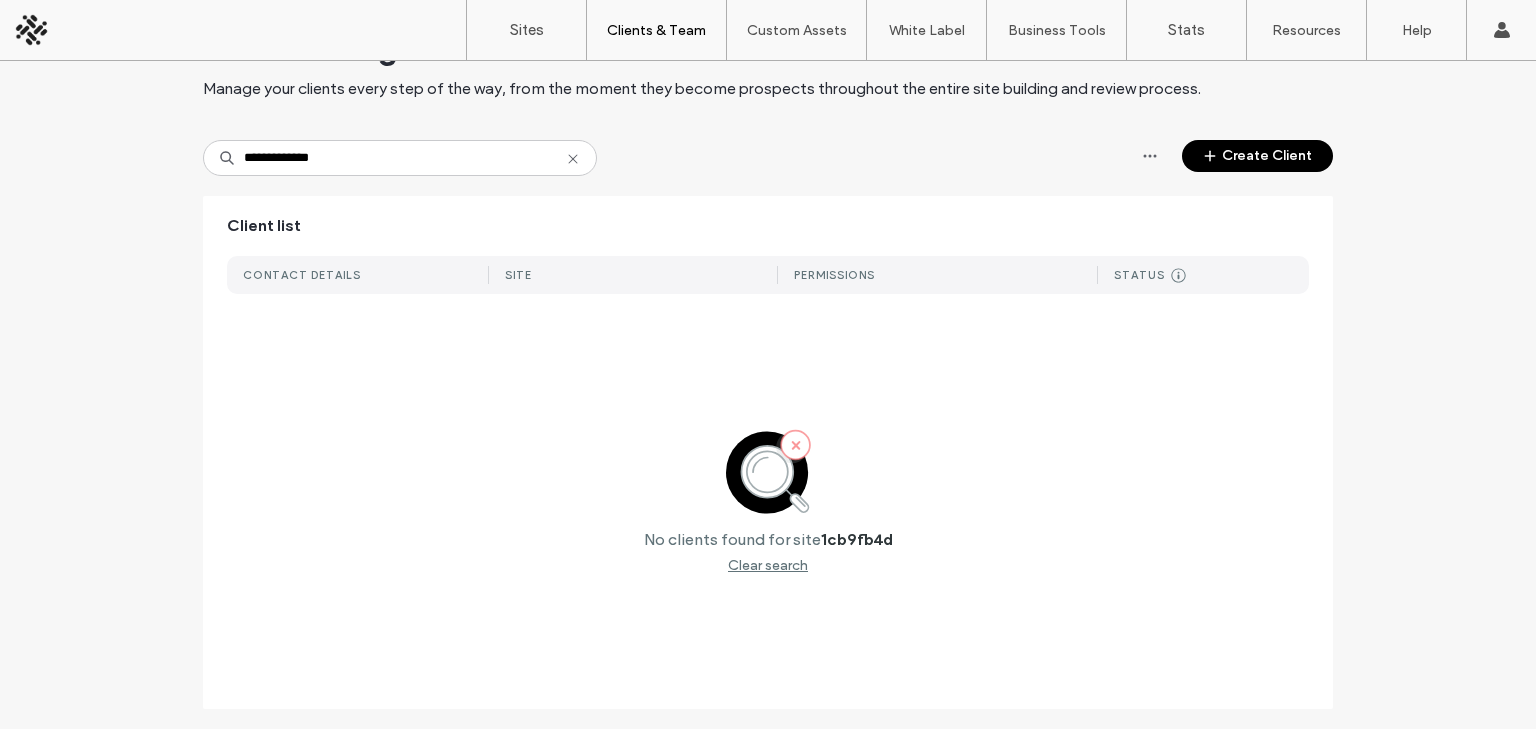 scroll, scrollTop: 0, scrollLeft: 0, axis: both 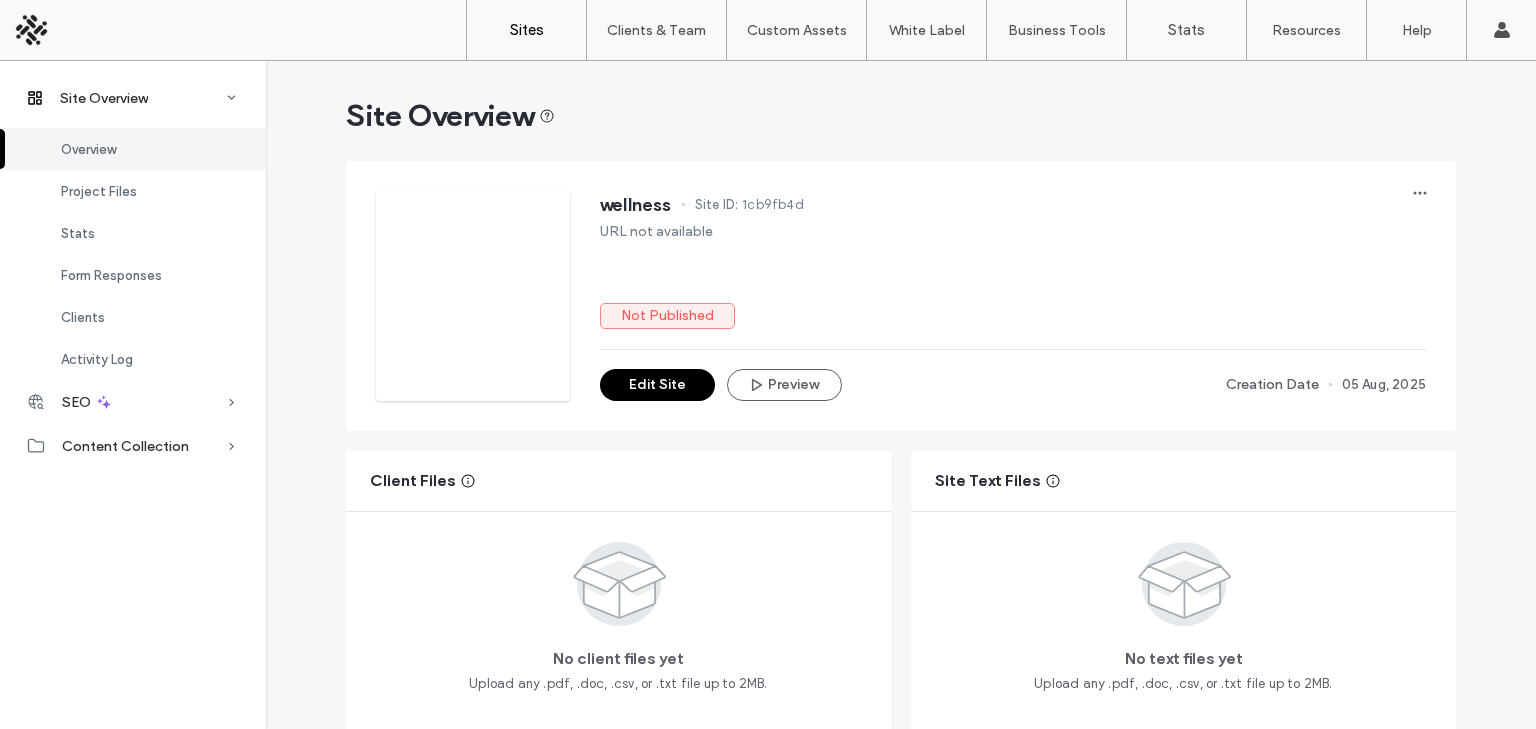 click on "Sites" at bounding box center [527, 30] 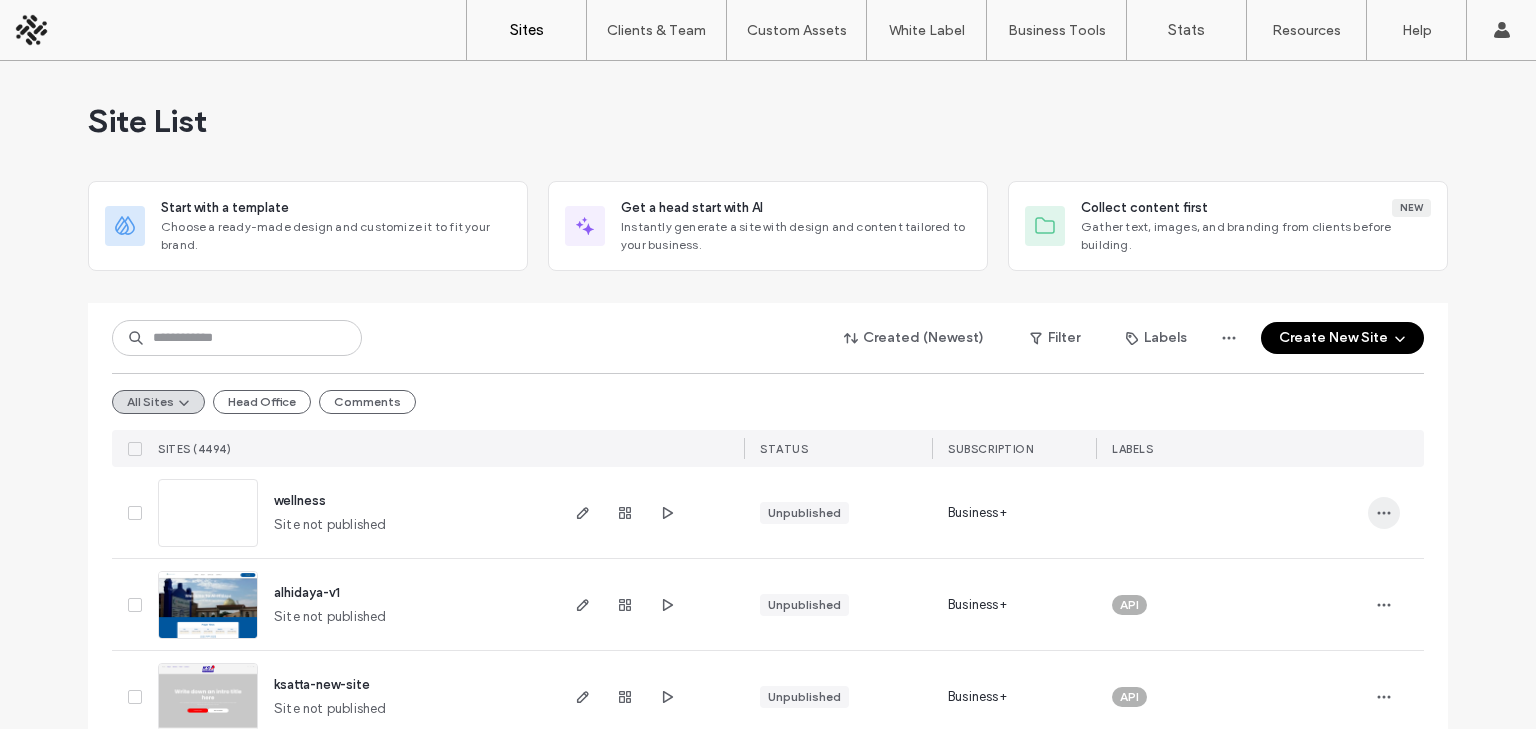 click at bounding box center (1384, 513) 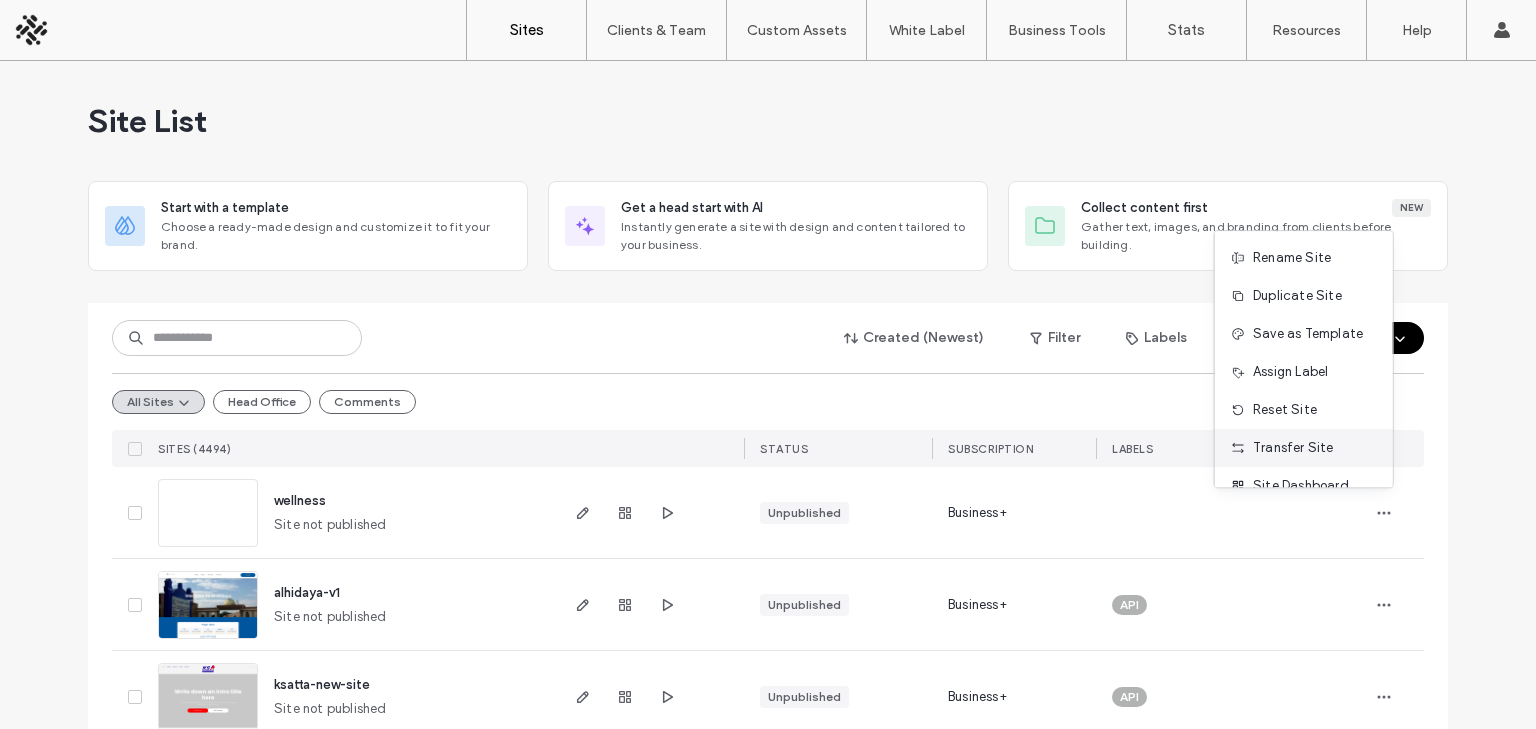 scroll, scrollTop: 63, scrollLeft: 0, axis: vertical 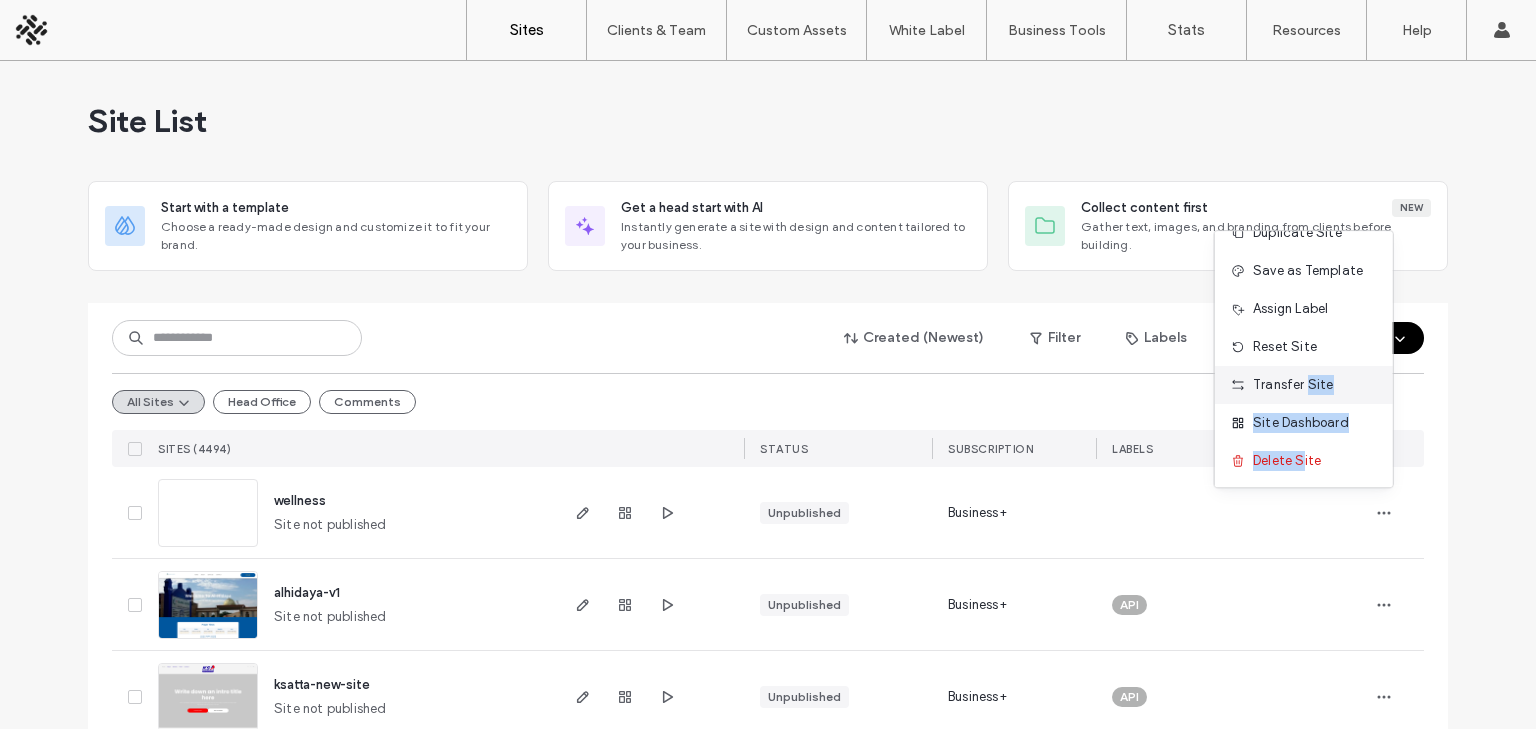 drag, startPoint x: 1304, startPoint y: 462, endPoint x: 1306, endPoint y: 389, distance: 73.02739 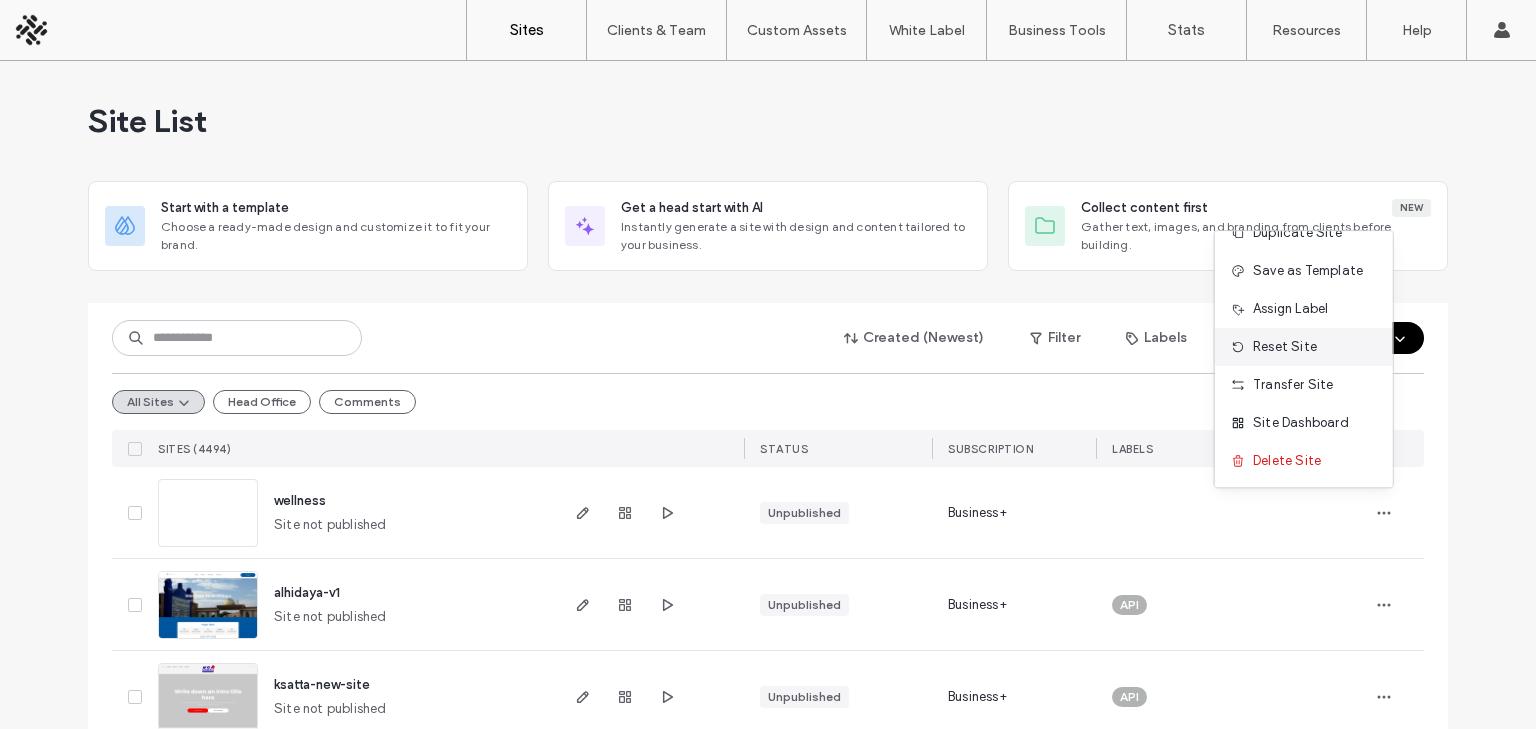 click on "Reset Site" at bounding box center (1304, 347) 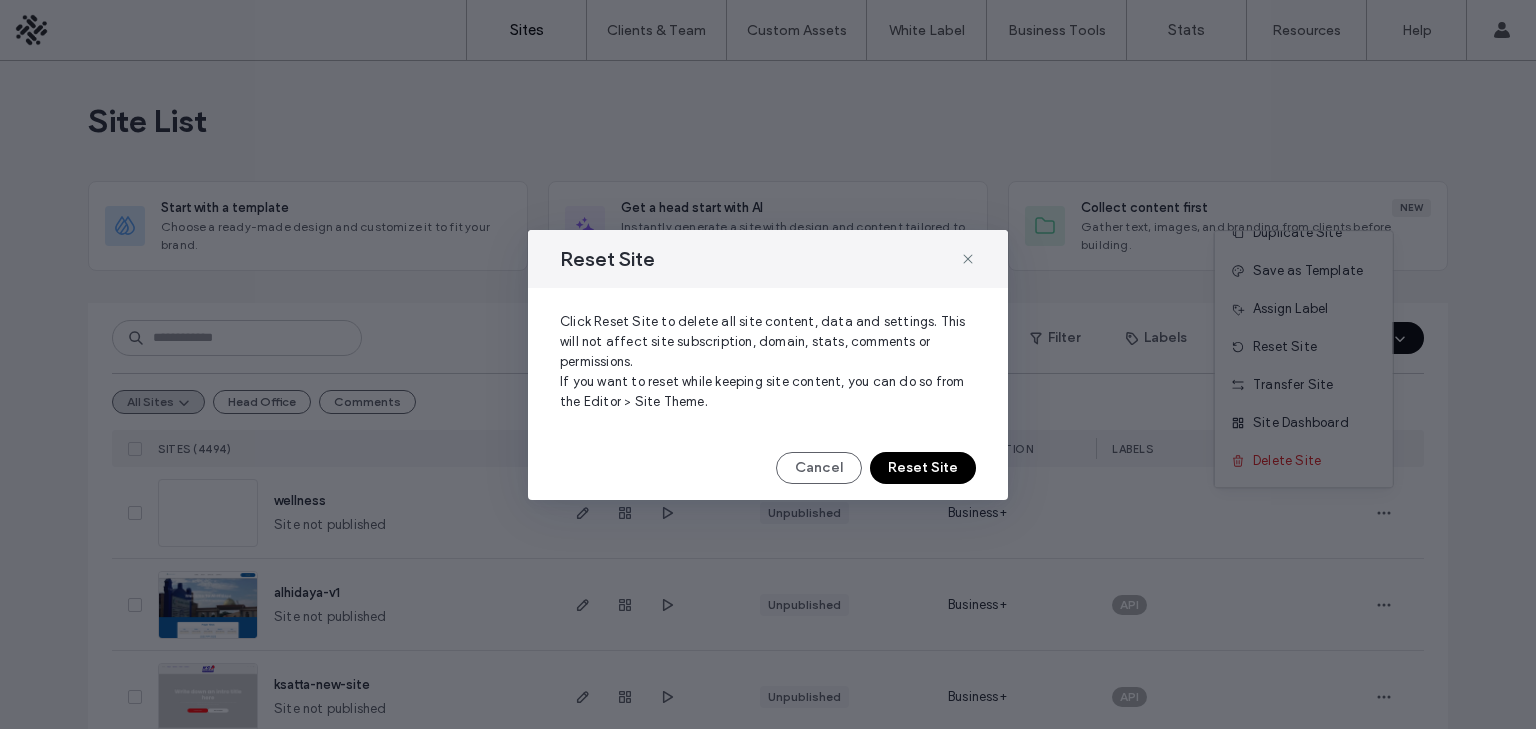 click on "Reset Site" at bounding box center (923, 468) 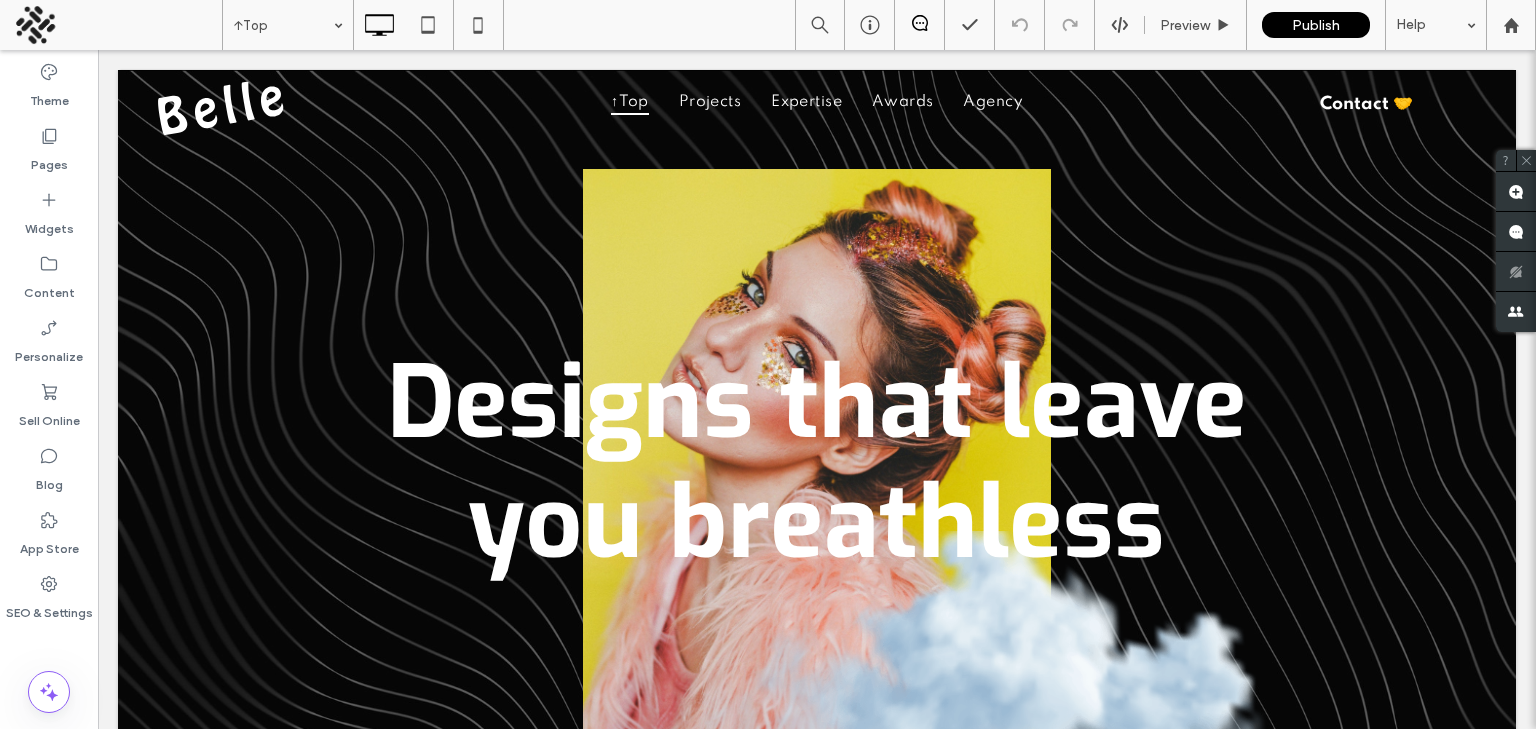 scroll, scrollTop: 0, scrollLeft: 0, axis: both 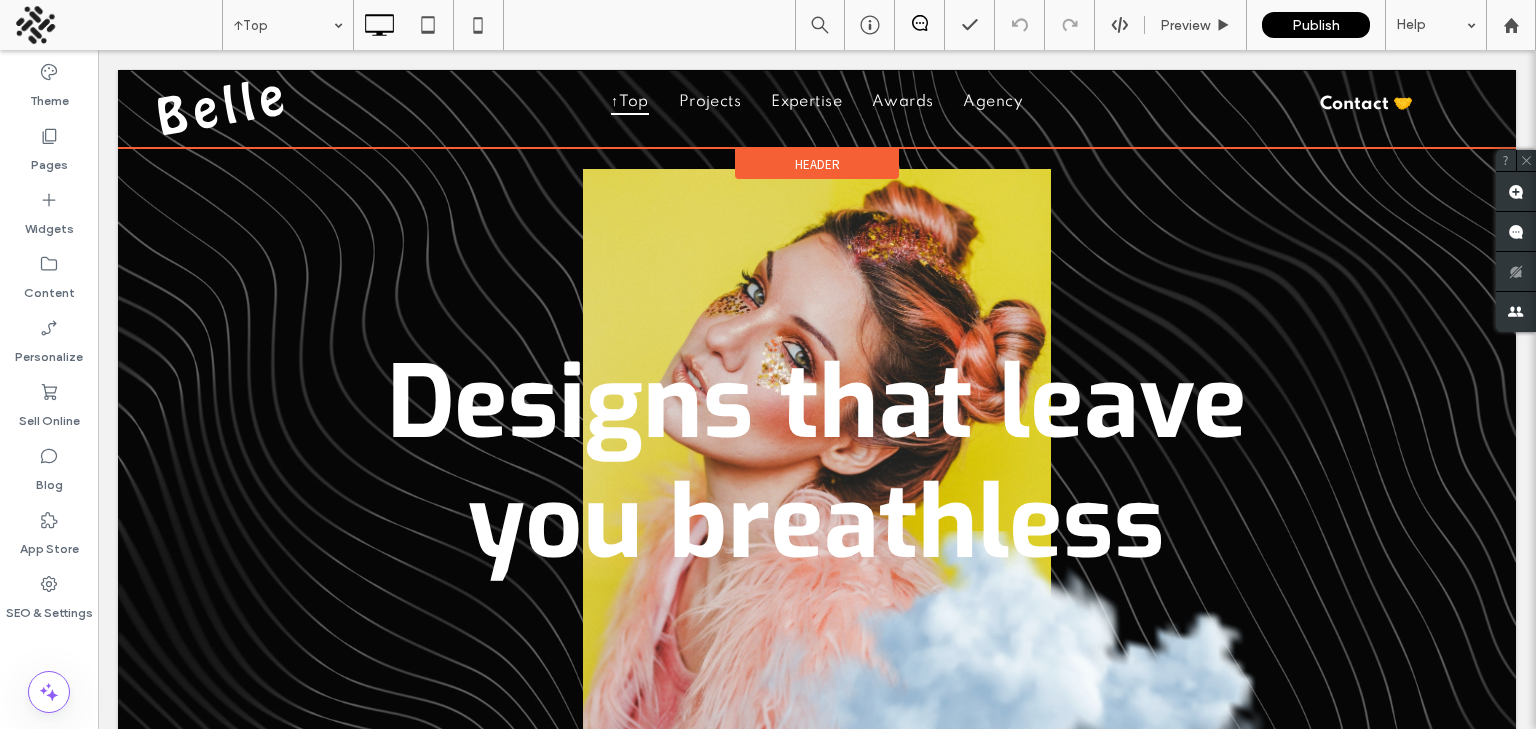 click on "Header" at bounding box center (817, 164) 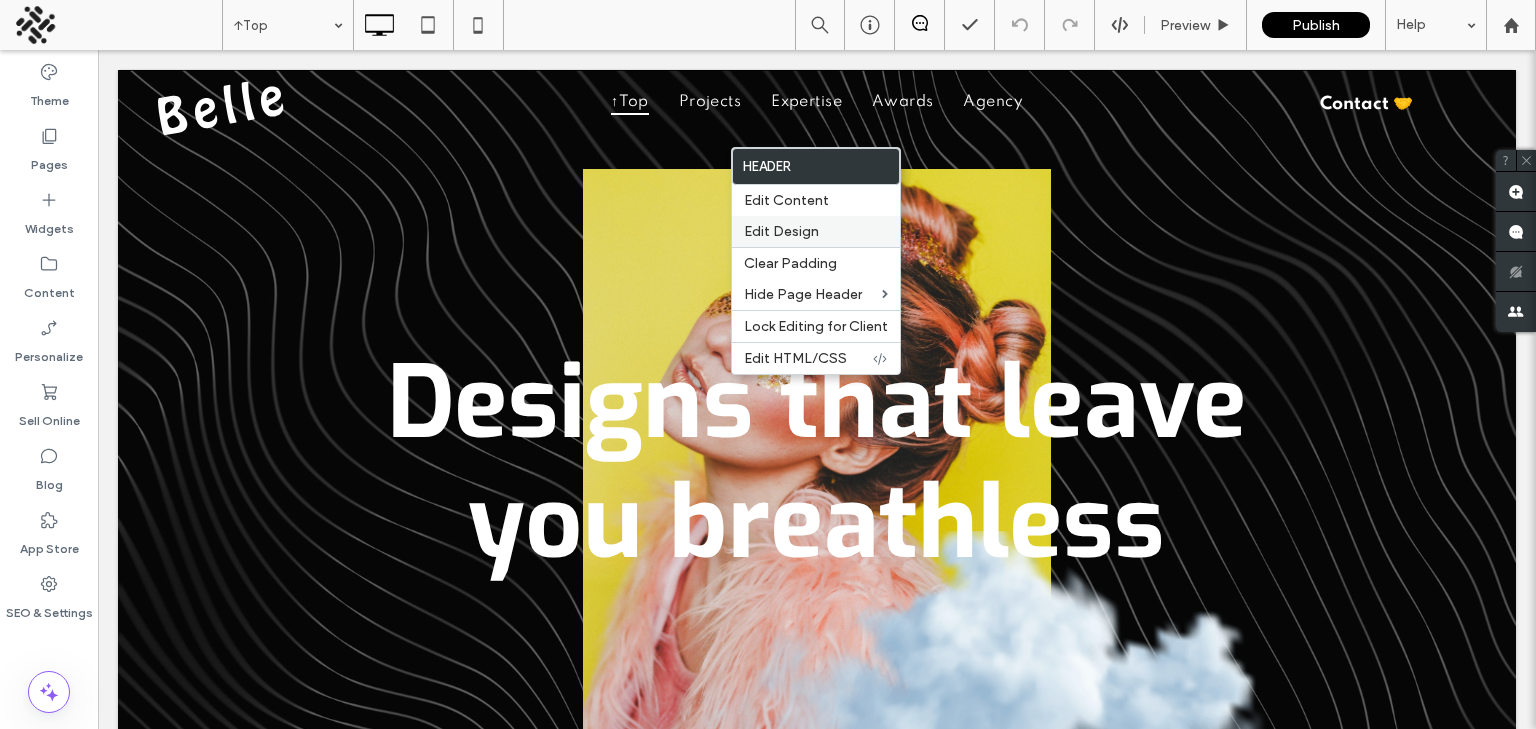 click on "Edit Design" at bounding box center (781, 231) 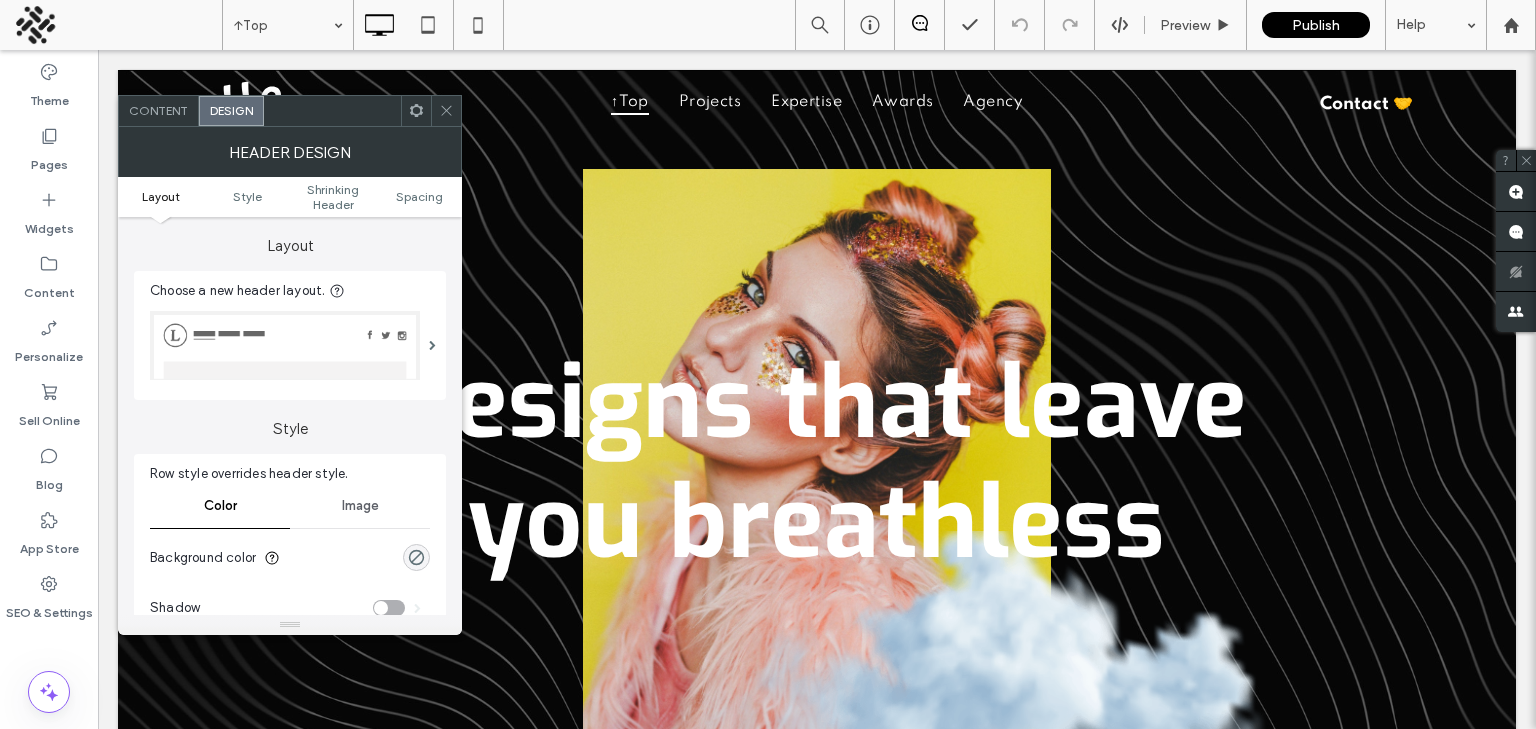 click at bounding box center (285, 345) 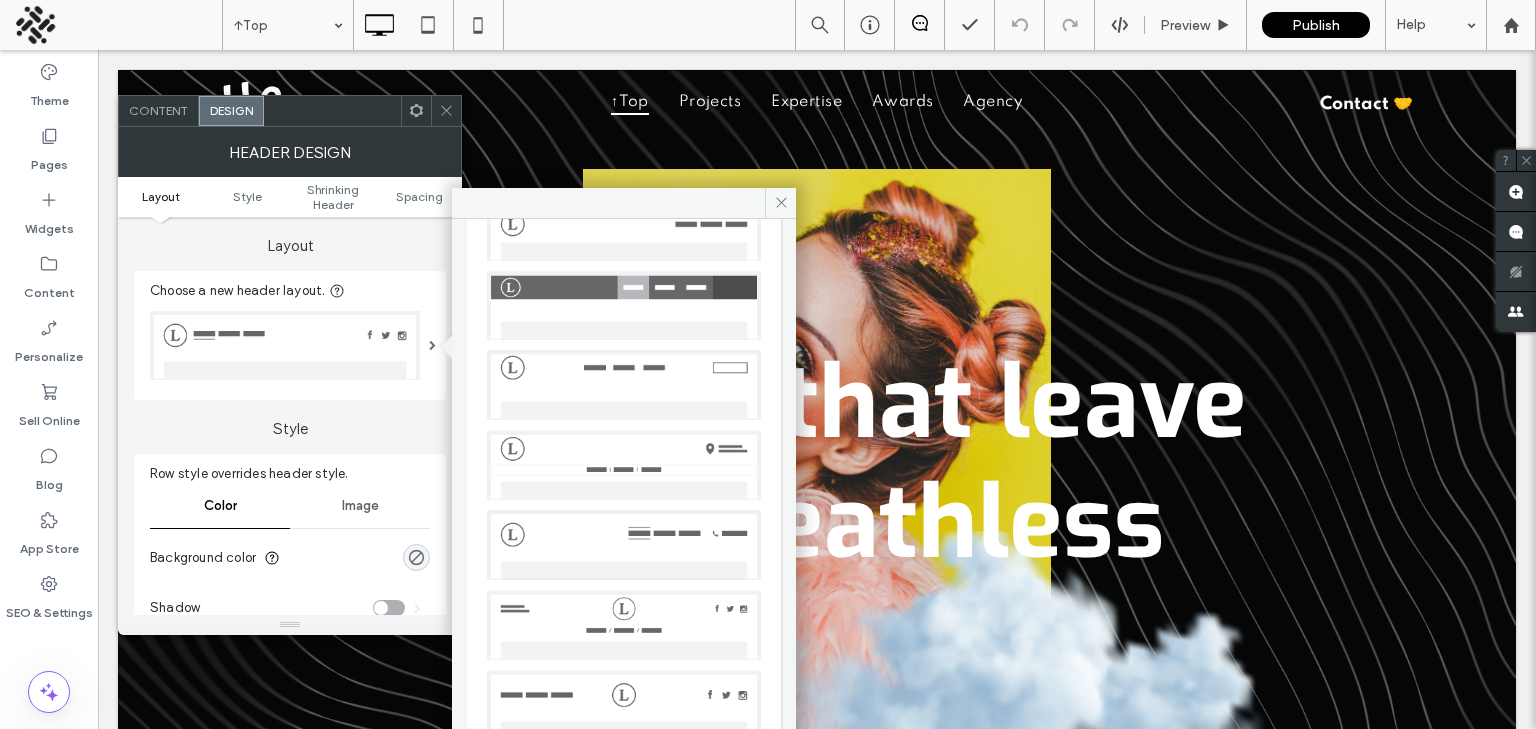 scroll, scrollTop: 332, scrollLeft: 0, axis: vertical 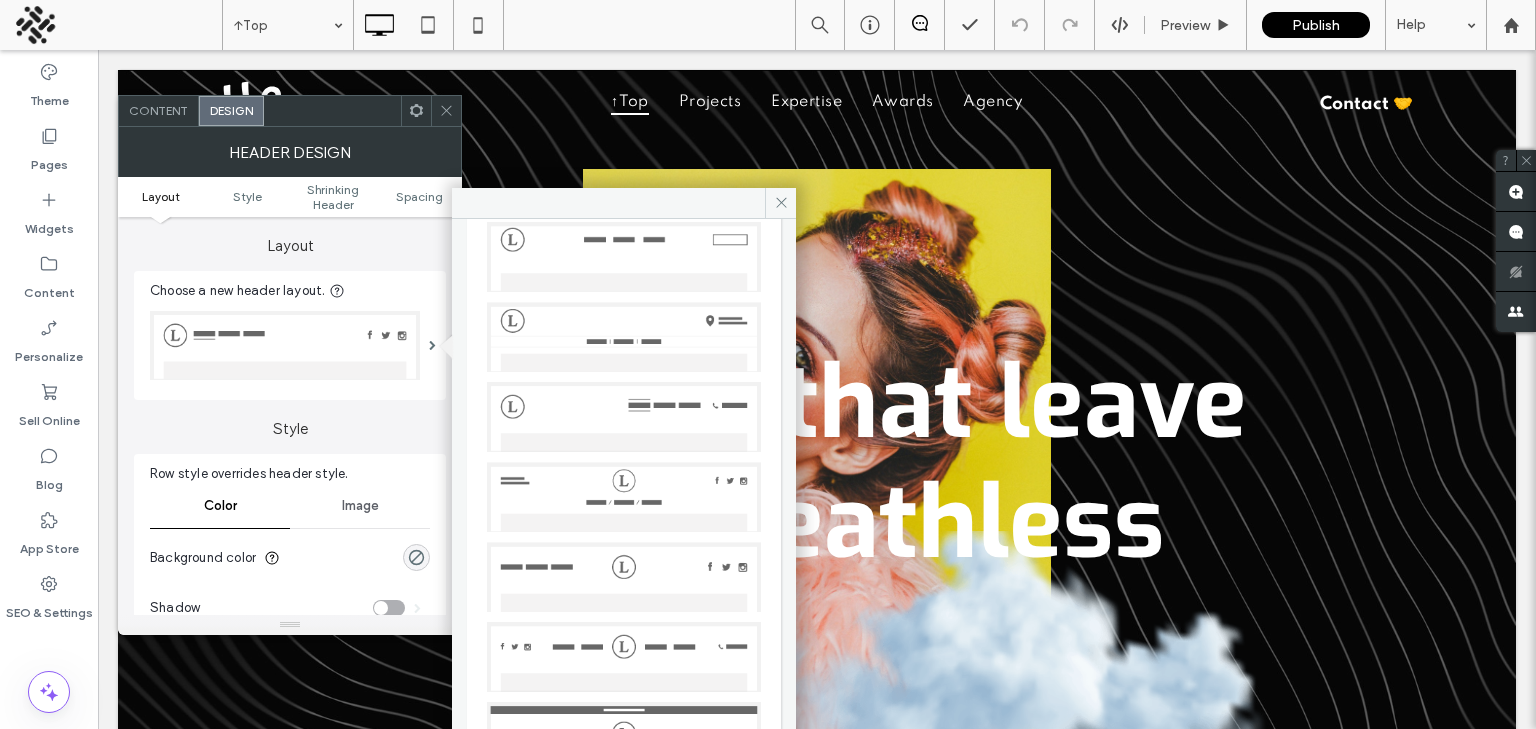 click at bounding box center (624, 657) 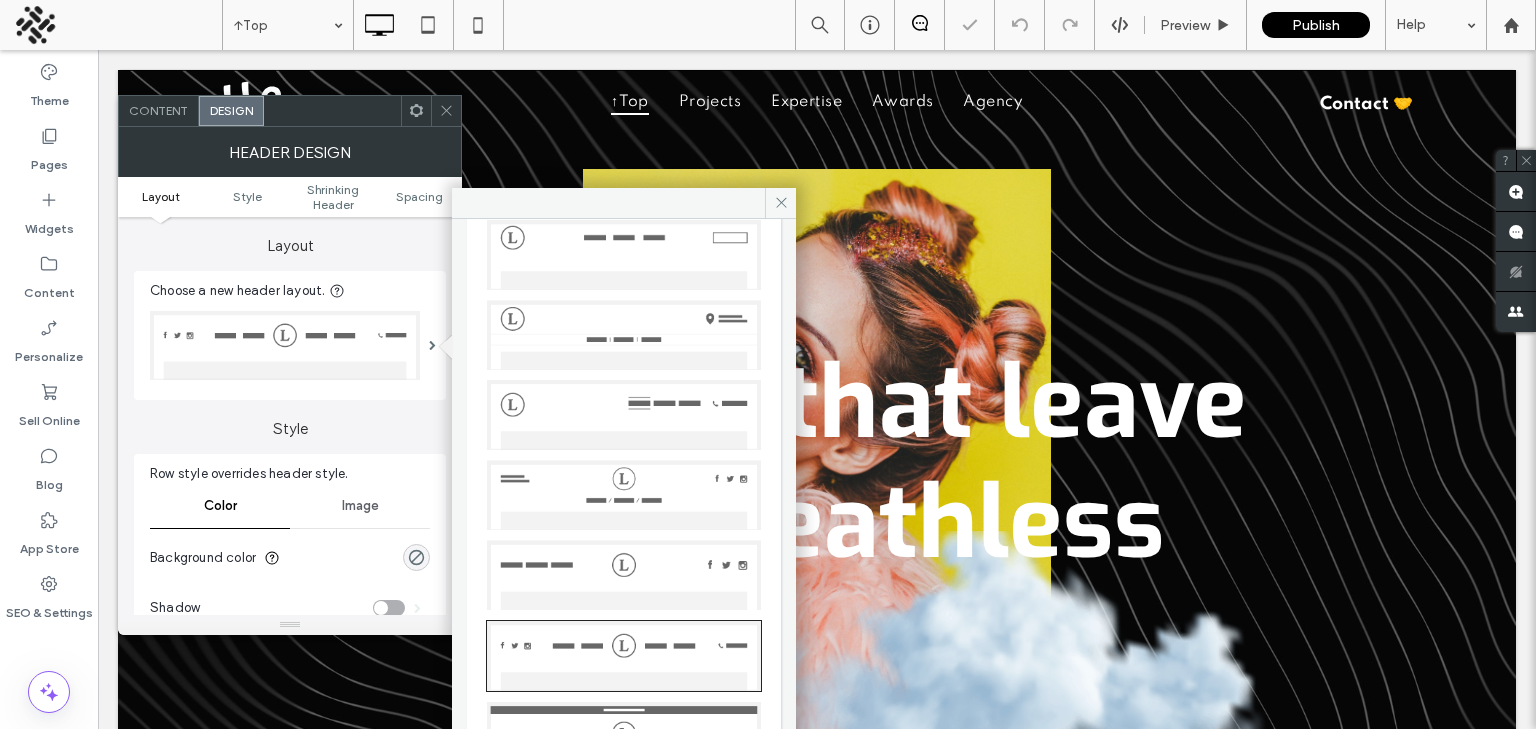 scroll, scrollTop: 331, scrollLeft: 0, axis: vertical 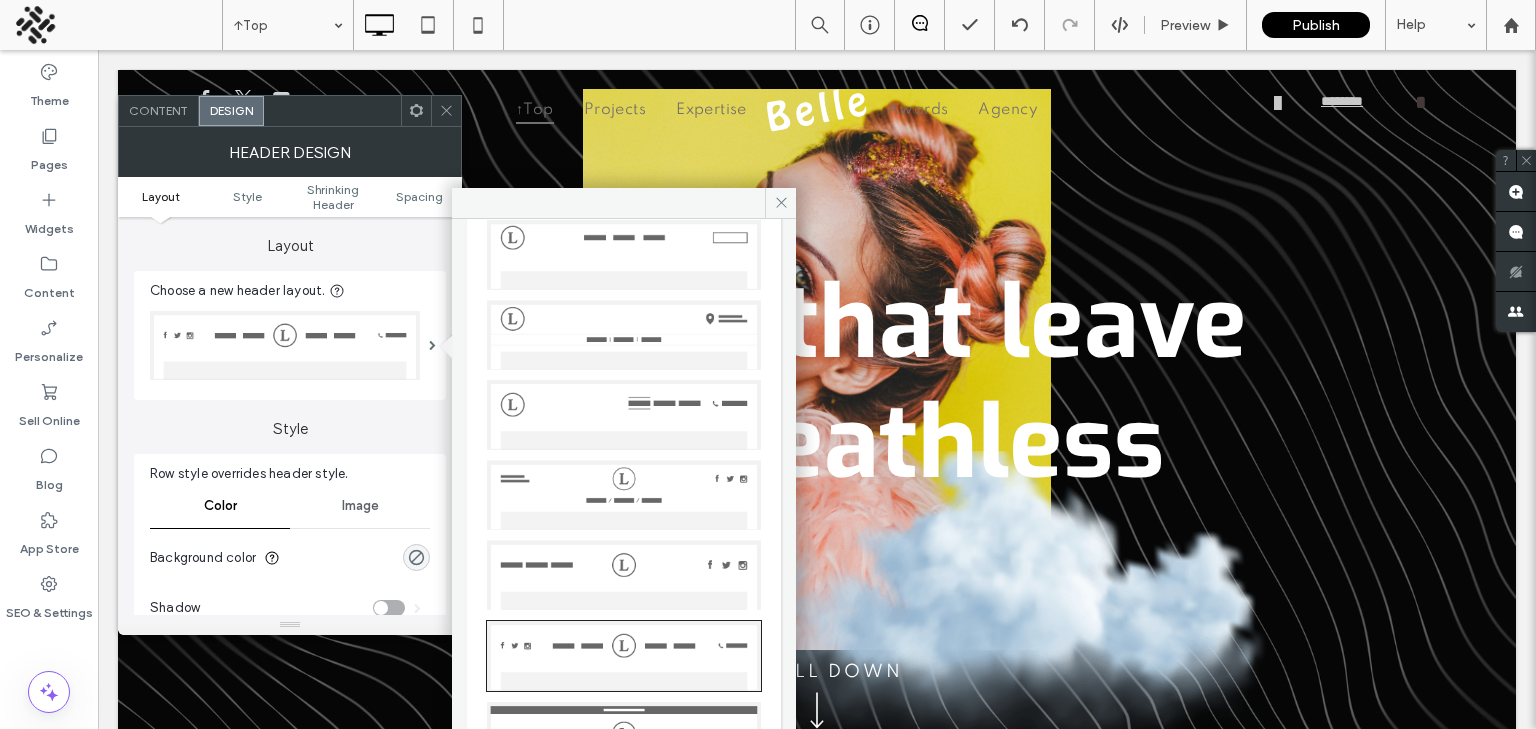 click at bounding box center [624, 737] 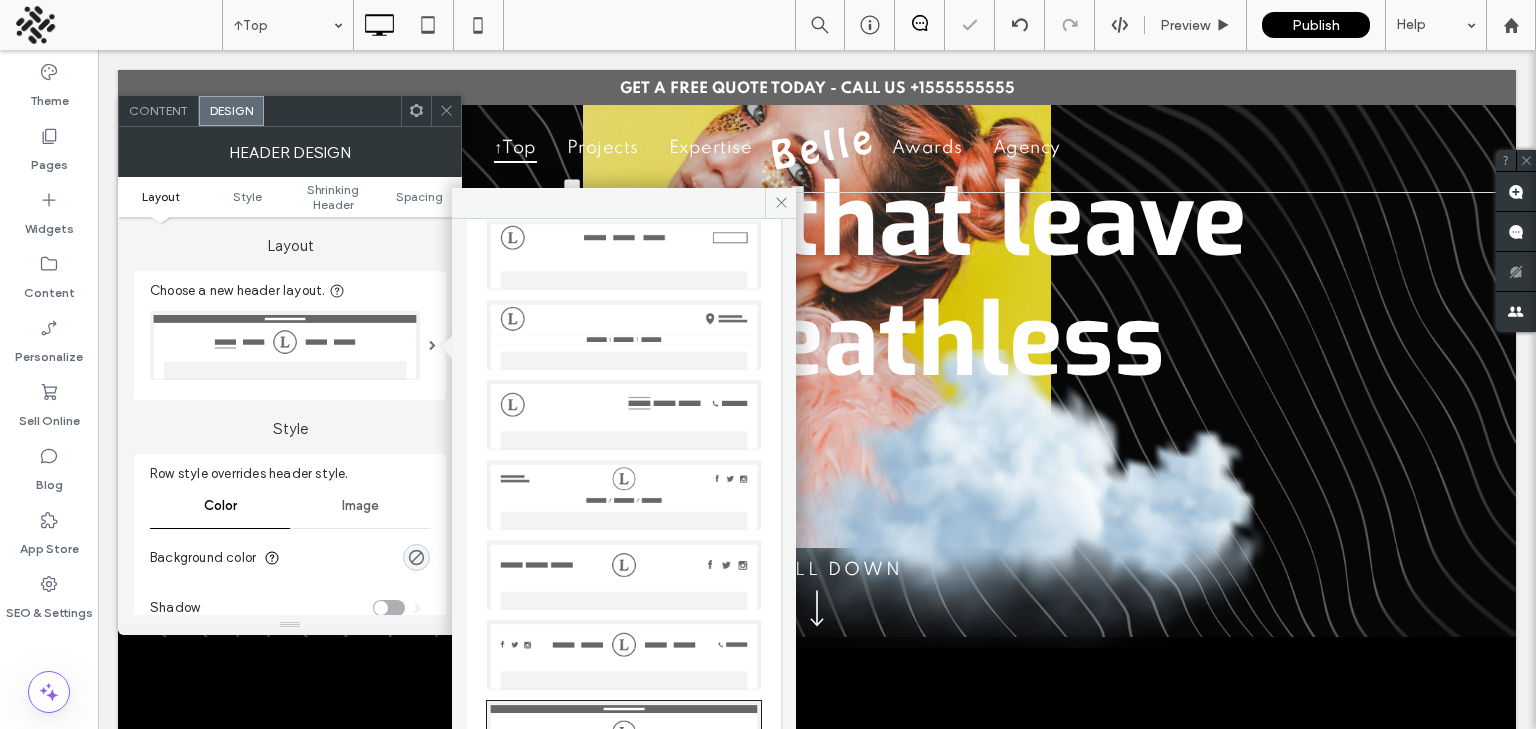 scroll, scrollTop: 124, scrollLeft: 0, axis: vertical 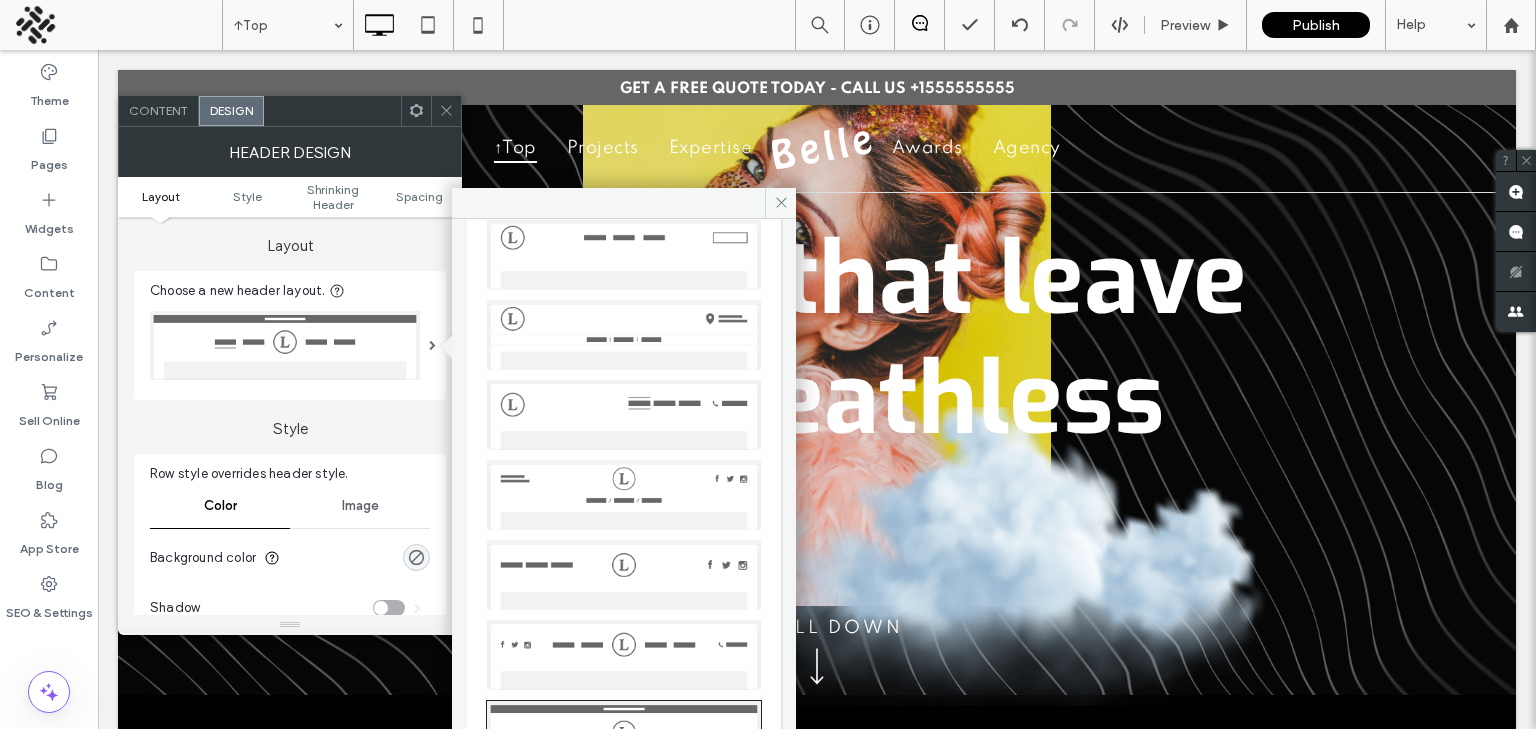 click at bounding box center [624, 655] 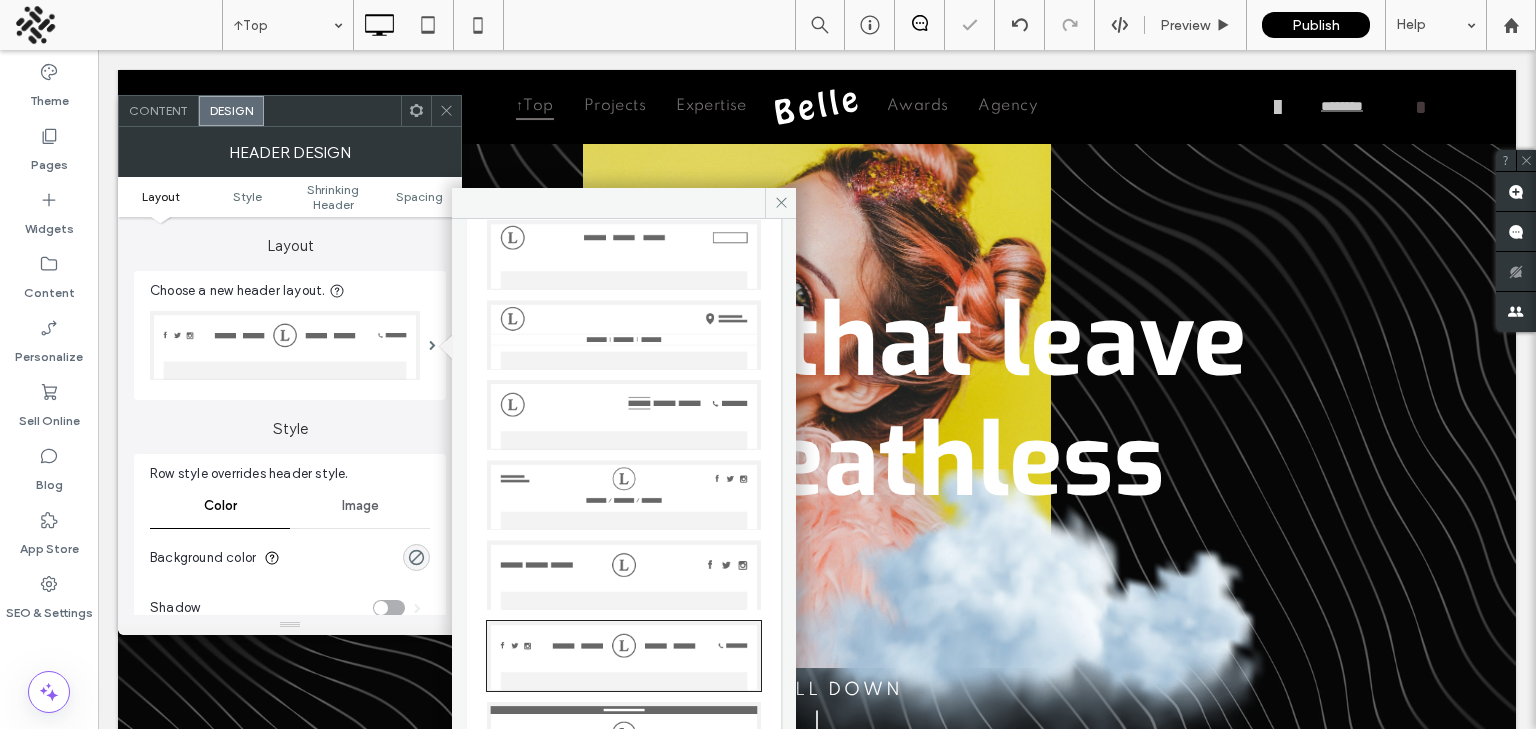 scroll, scrollTop: 80, scrollLeft: 0, axis: vertical 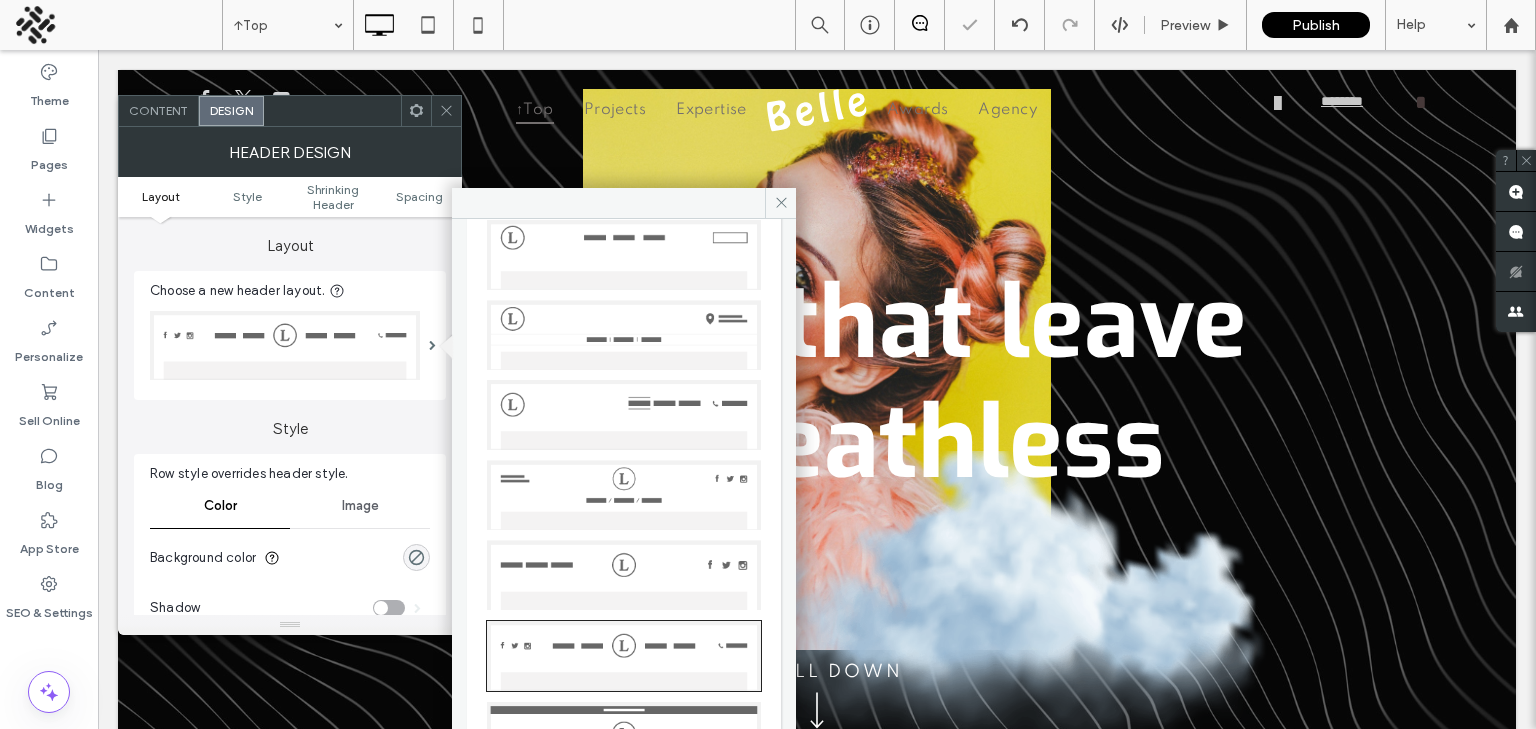click 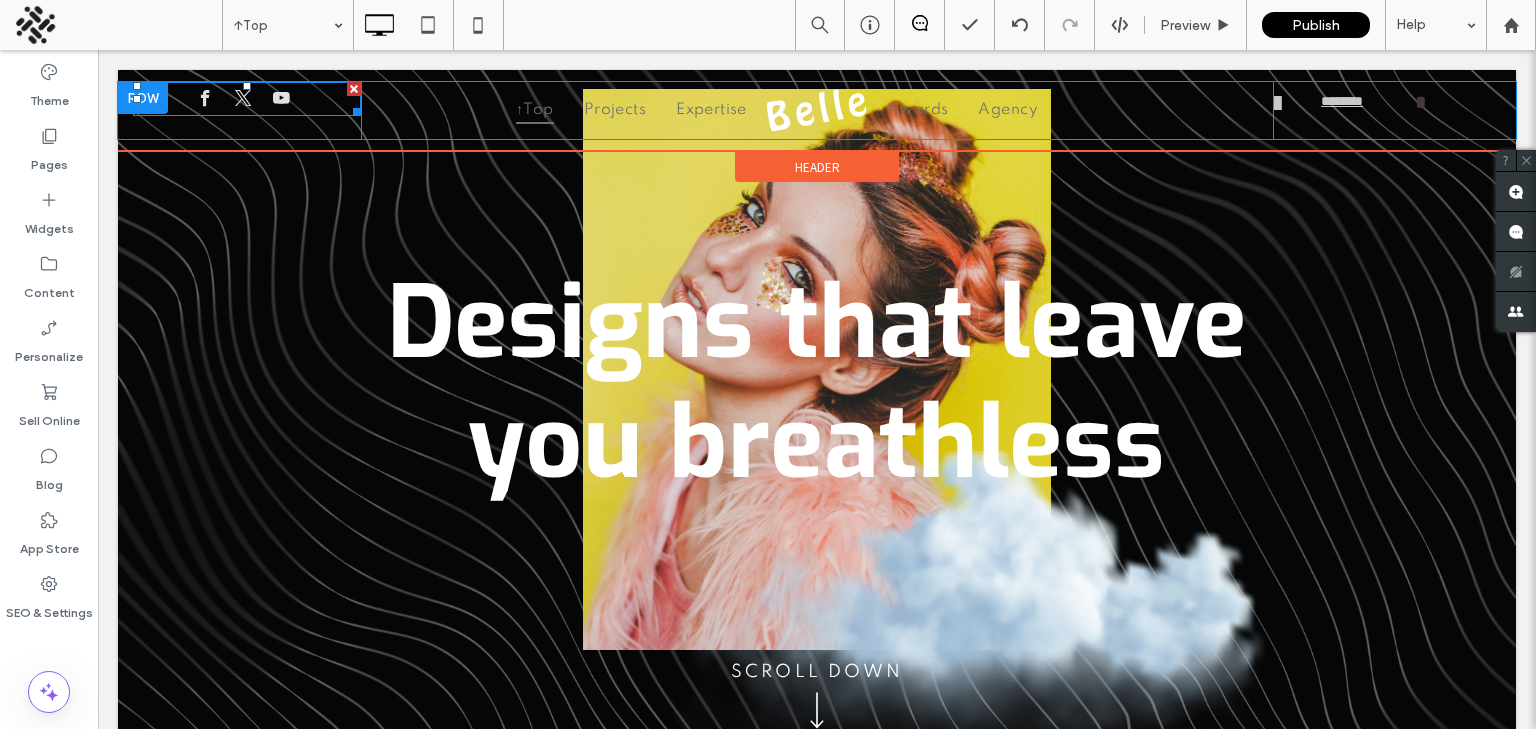 click at bounding box center (354, 89) 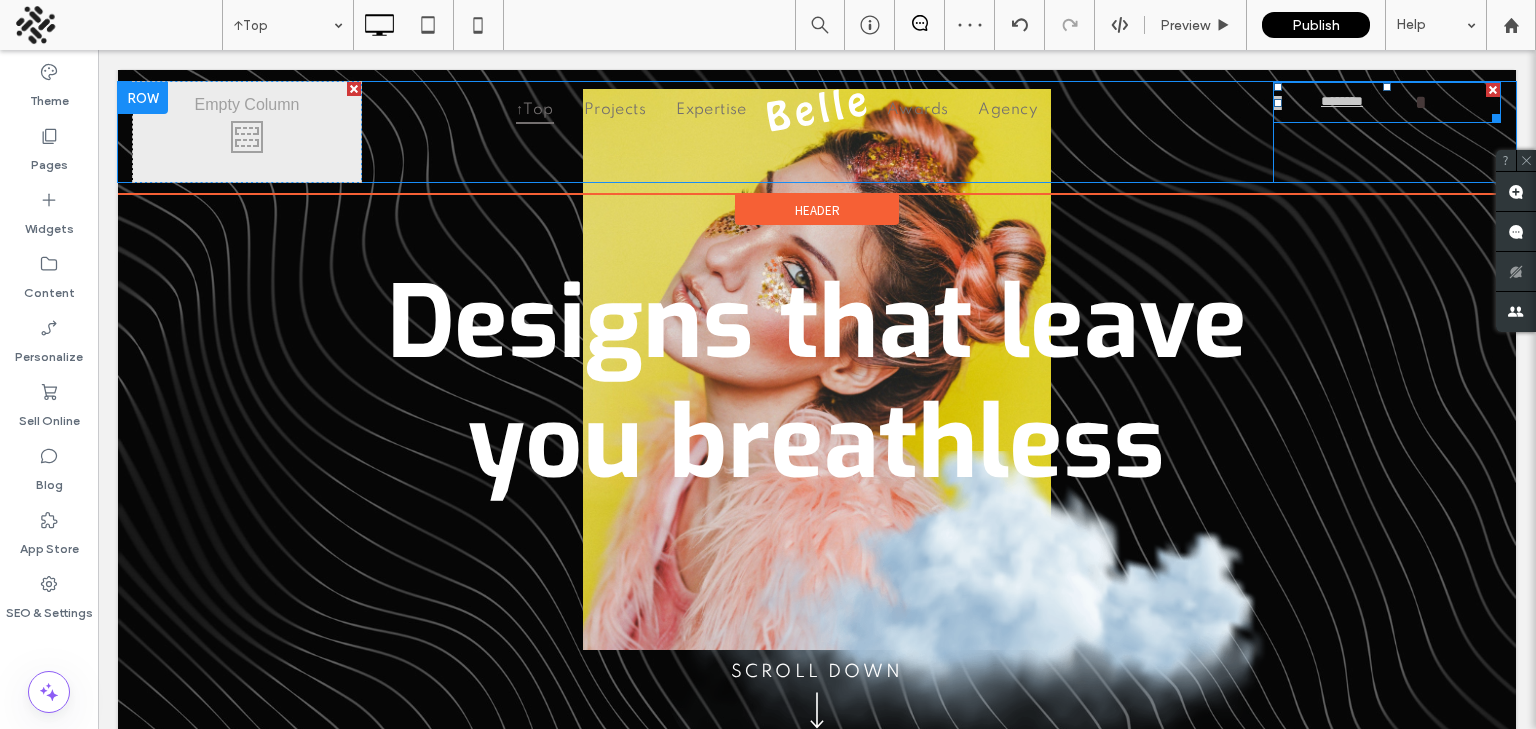 click at bounding box center (1493, 90) 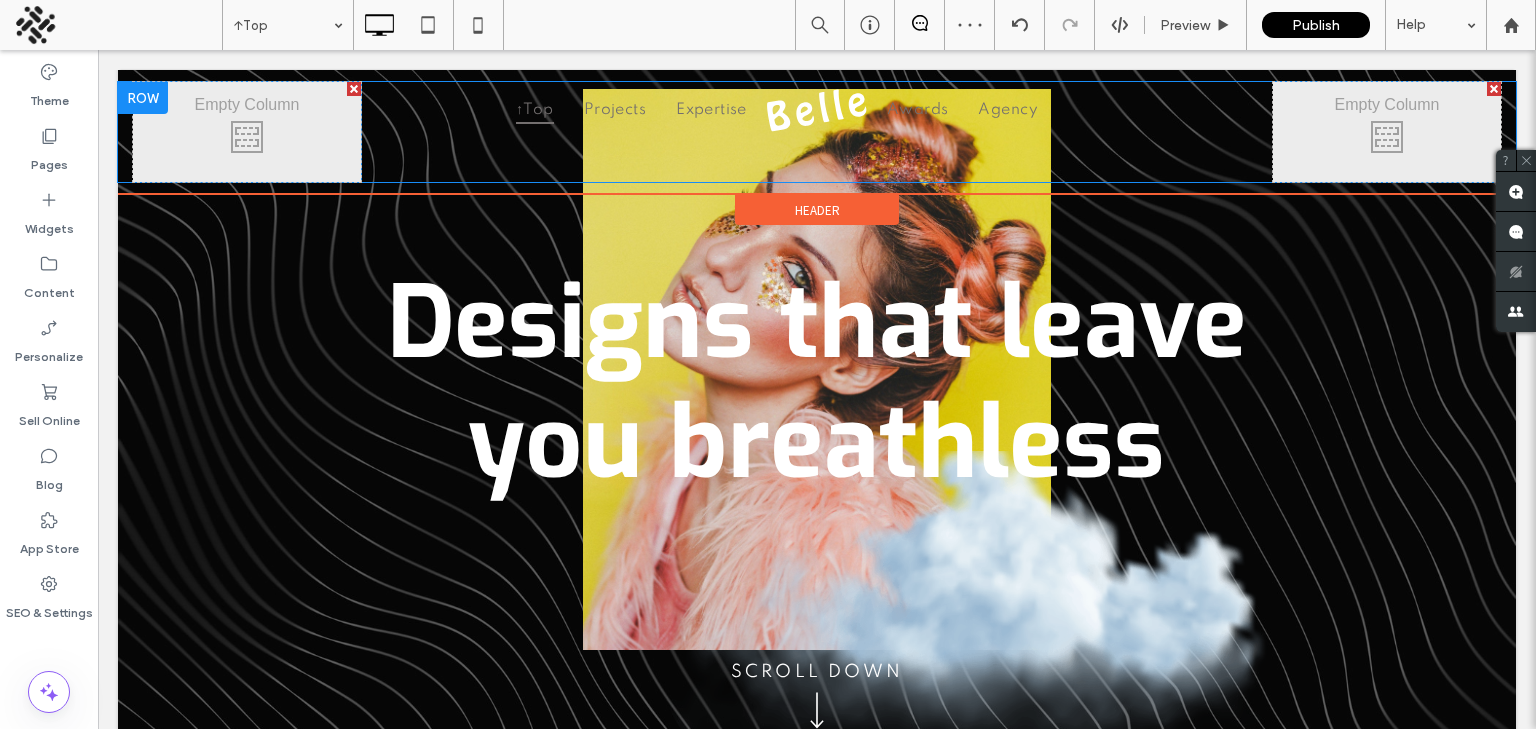 click on "Header" at bounding box center (817, 210) 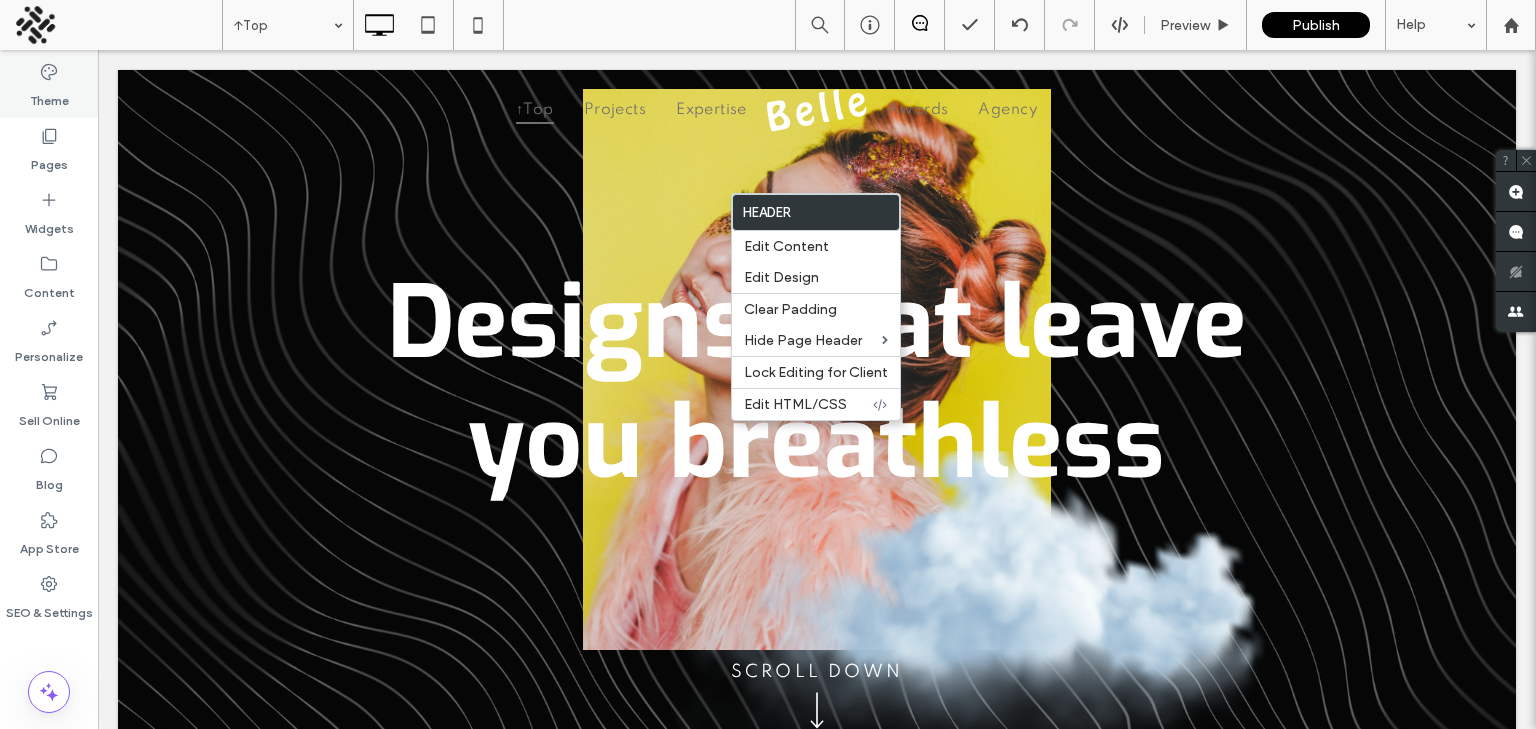 click on "Theme" at bounding box center [49, 96] 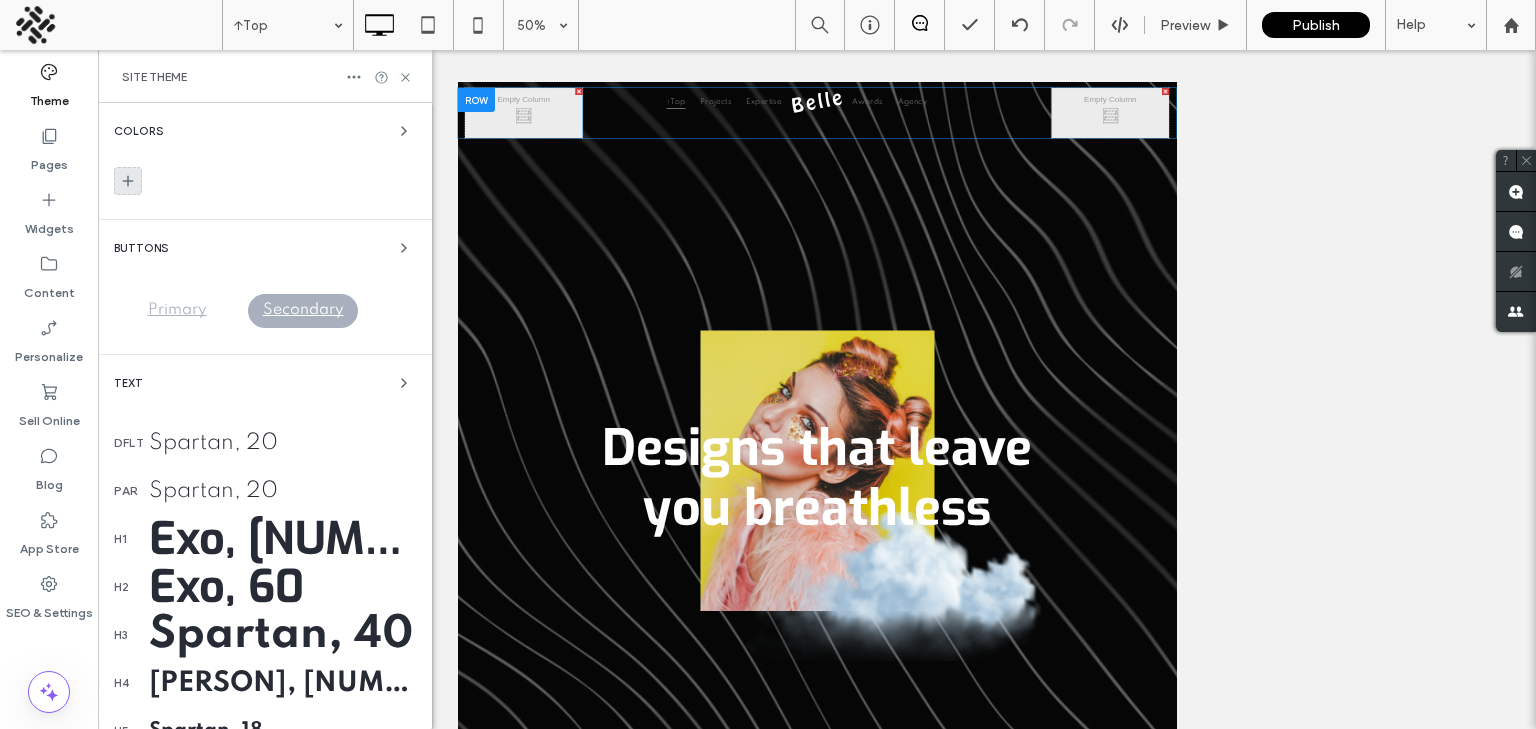 click 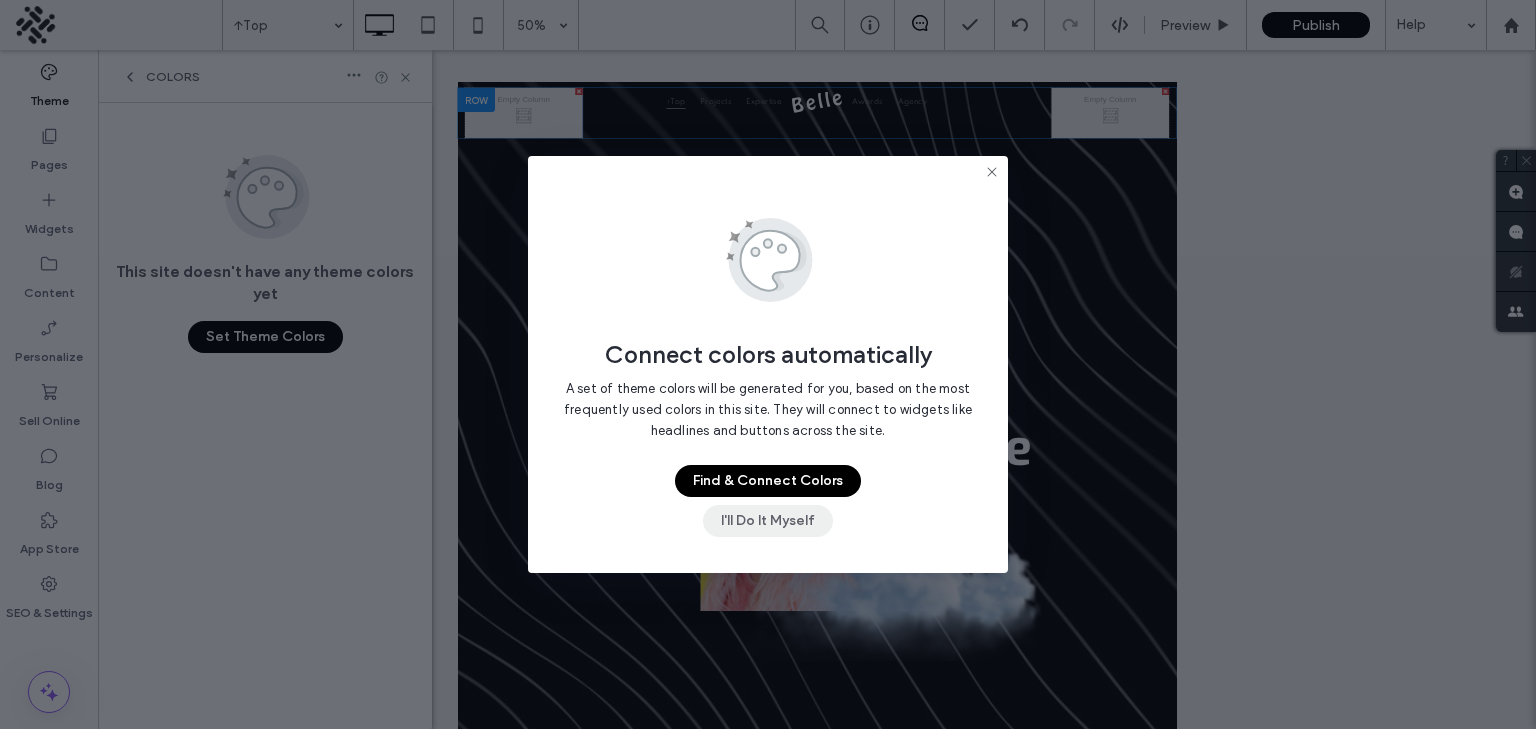 click on "I'll Do It Myself" at bounding box center [768, 521] 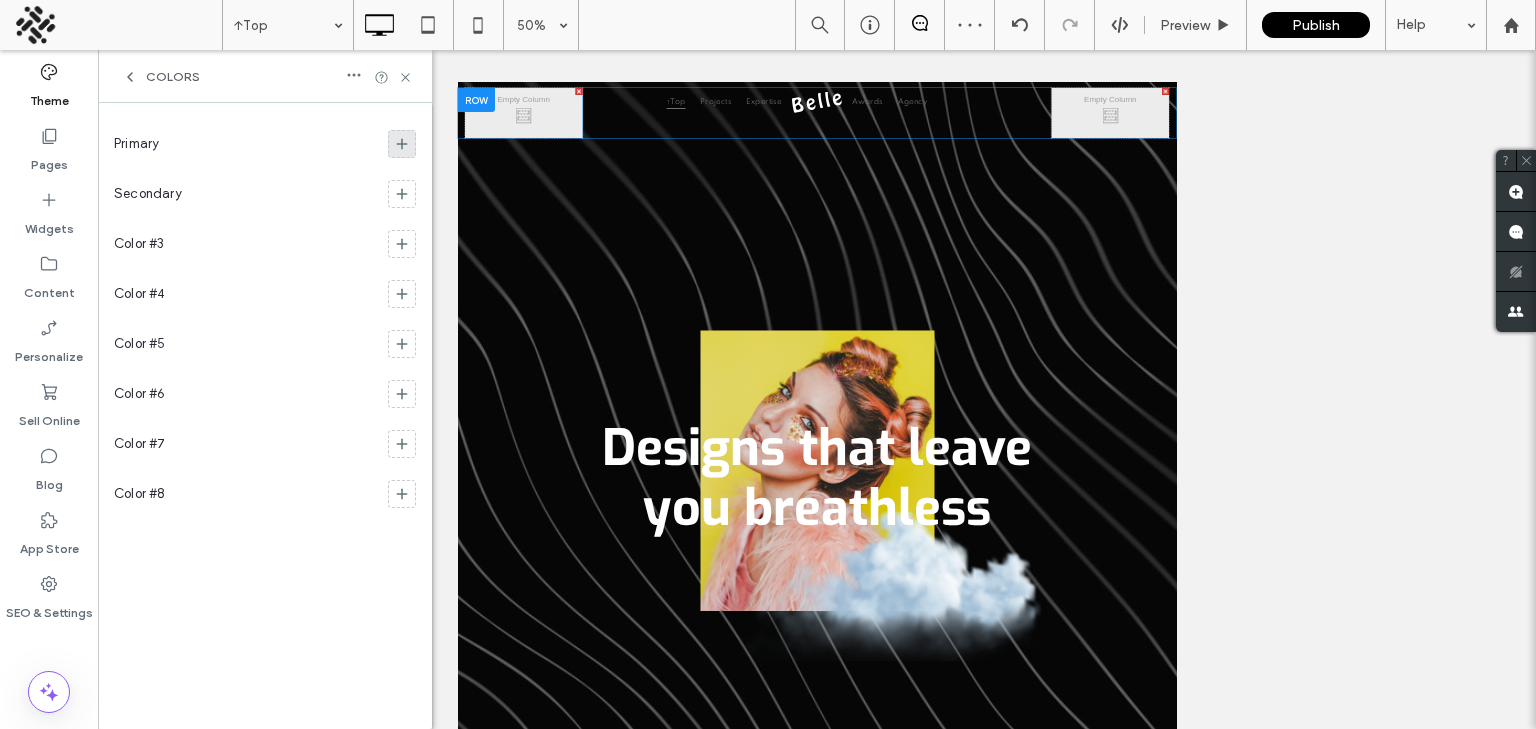 click at bounding box center (402, 144) 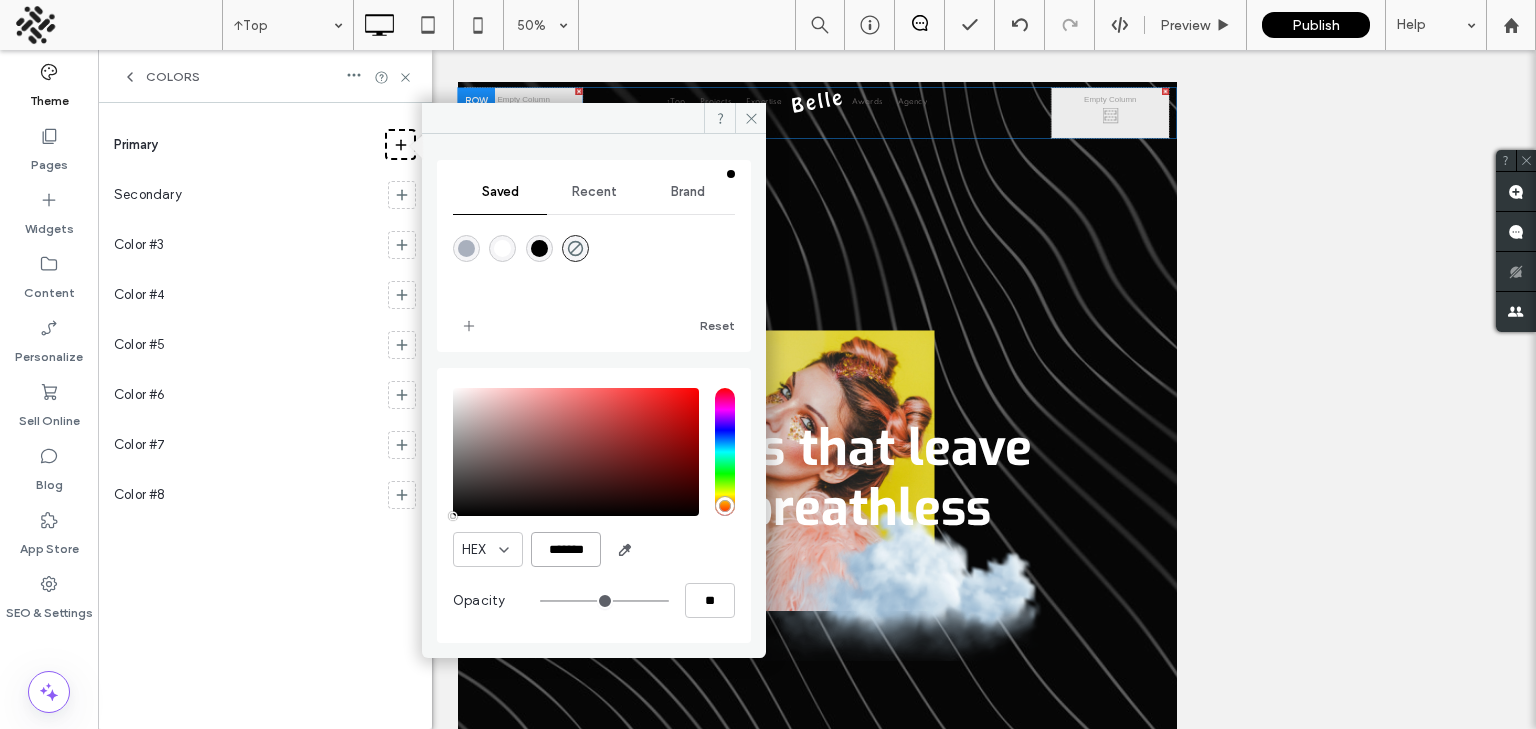 click on "*******" at bounding box center (566, 549) 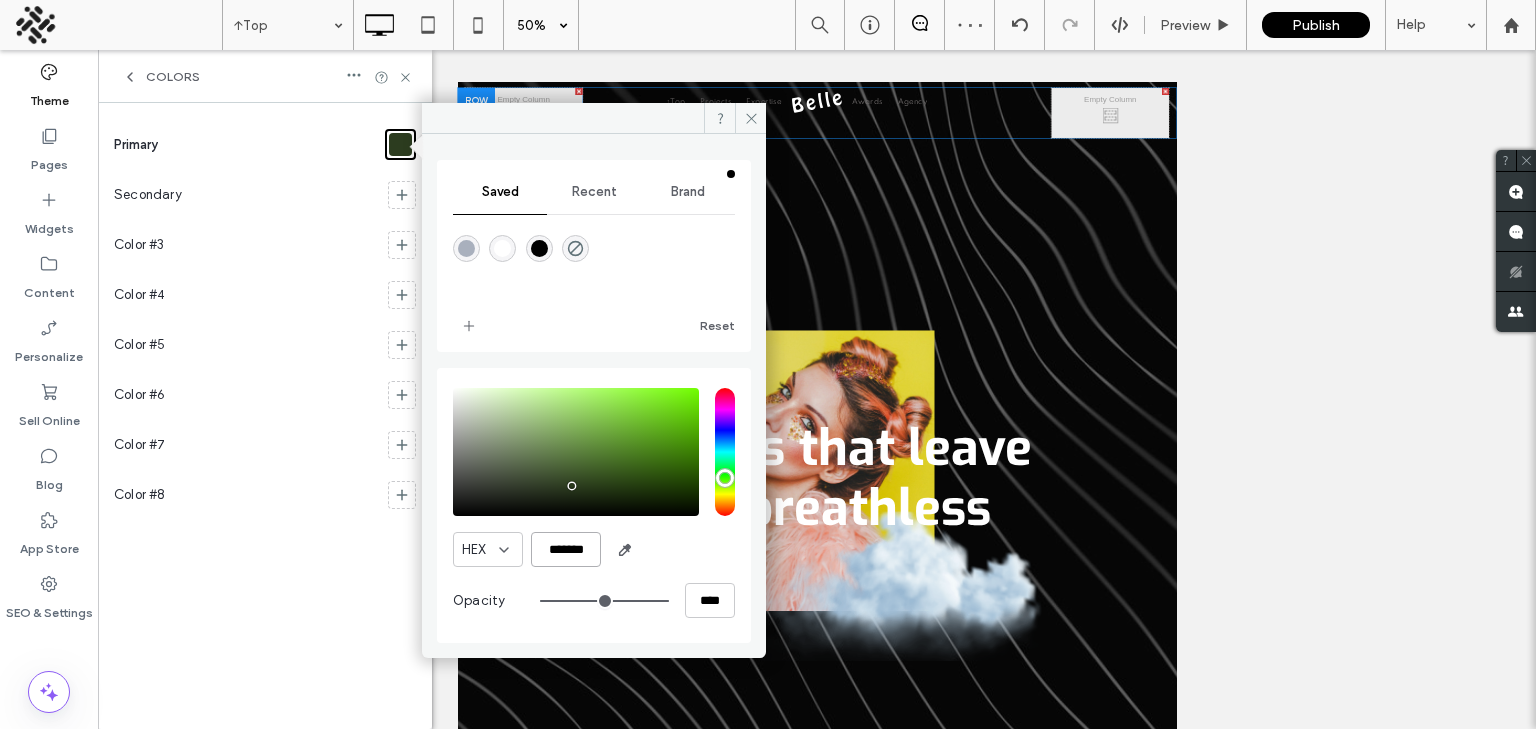 type on "*******" 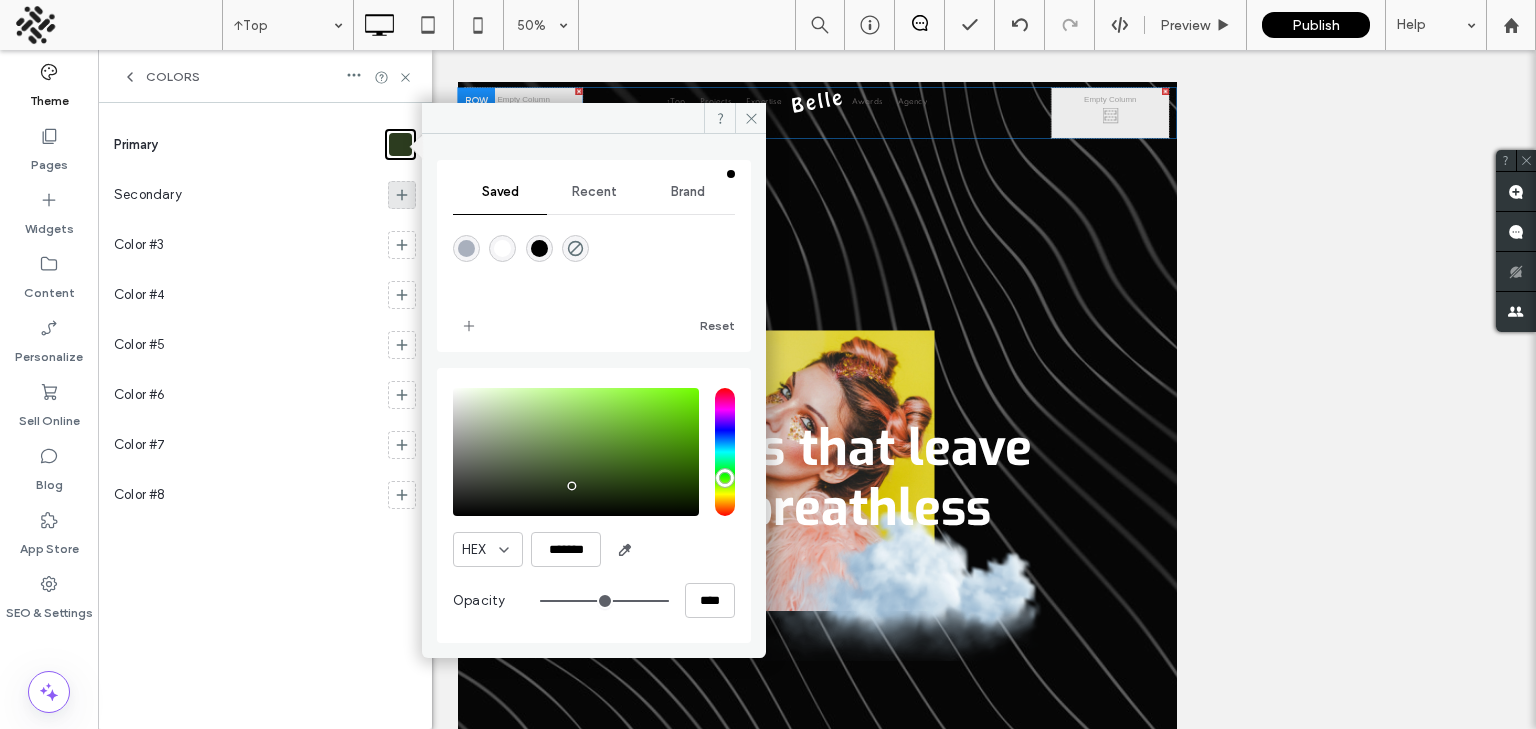 click at bounding box center (402, 195) 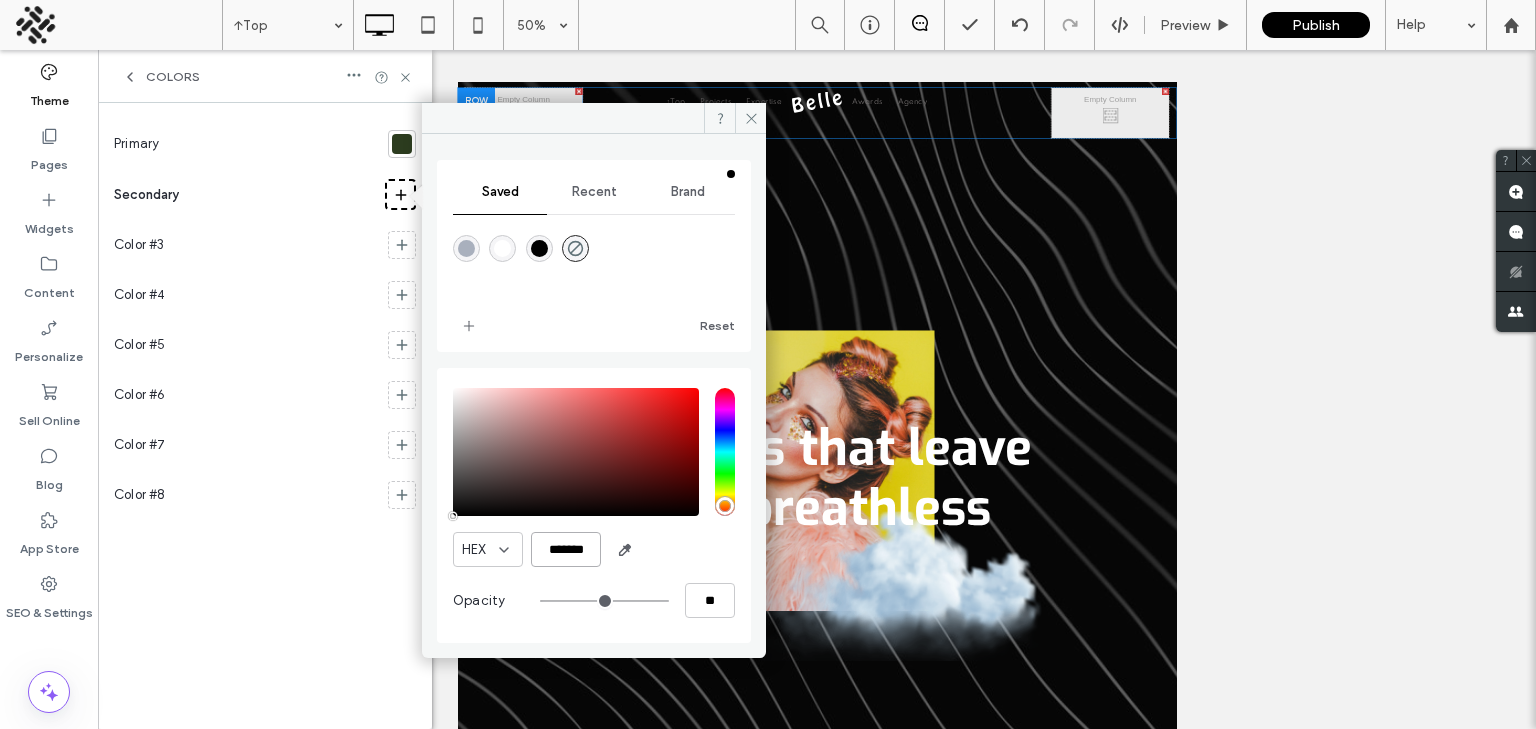 click on "*******" at bounding box center (566, 549) 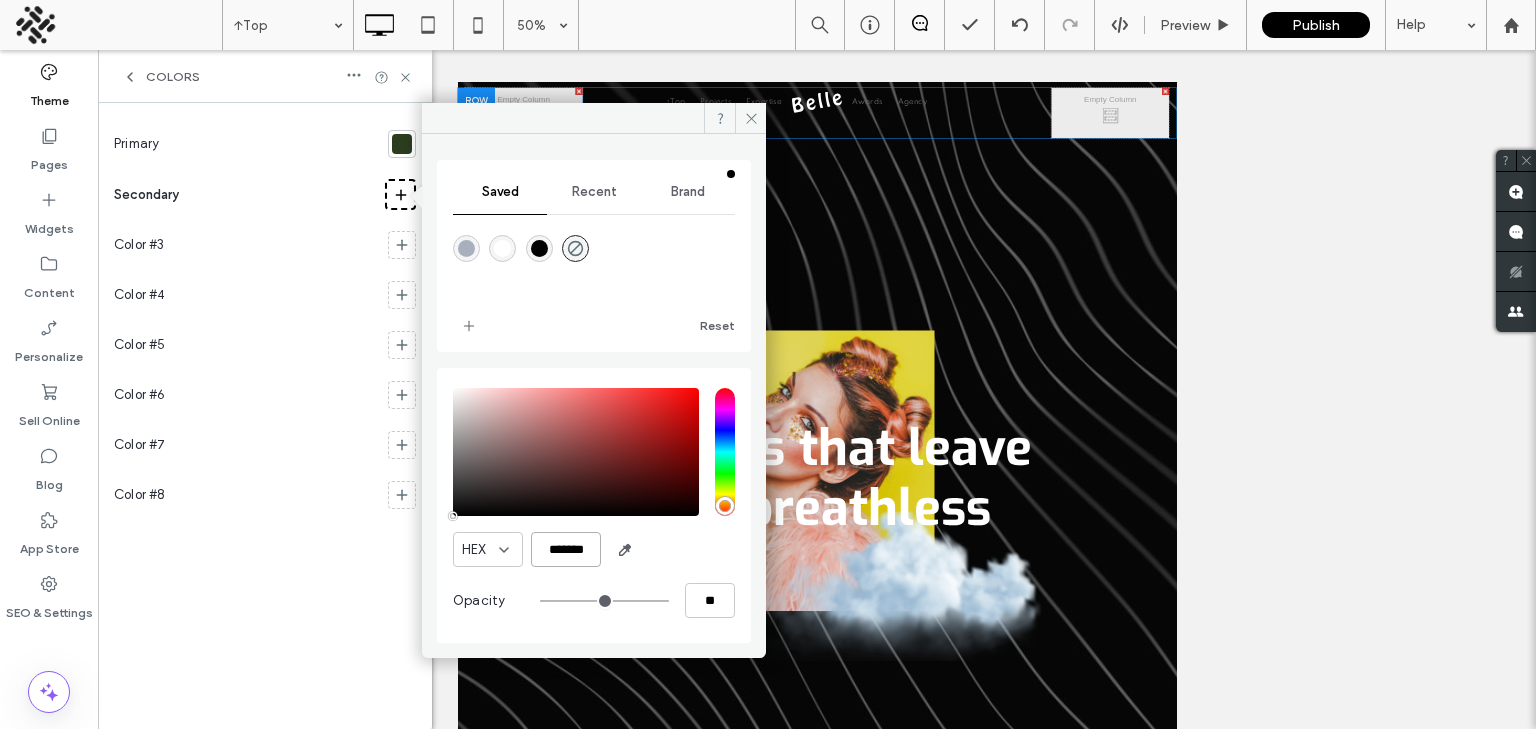 click on "*******" at bounding box center [566, 549] 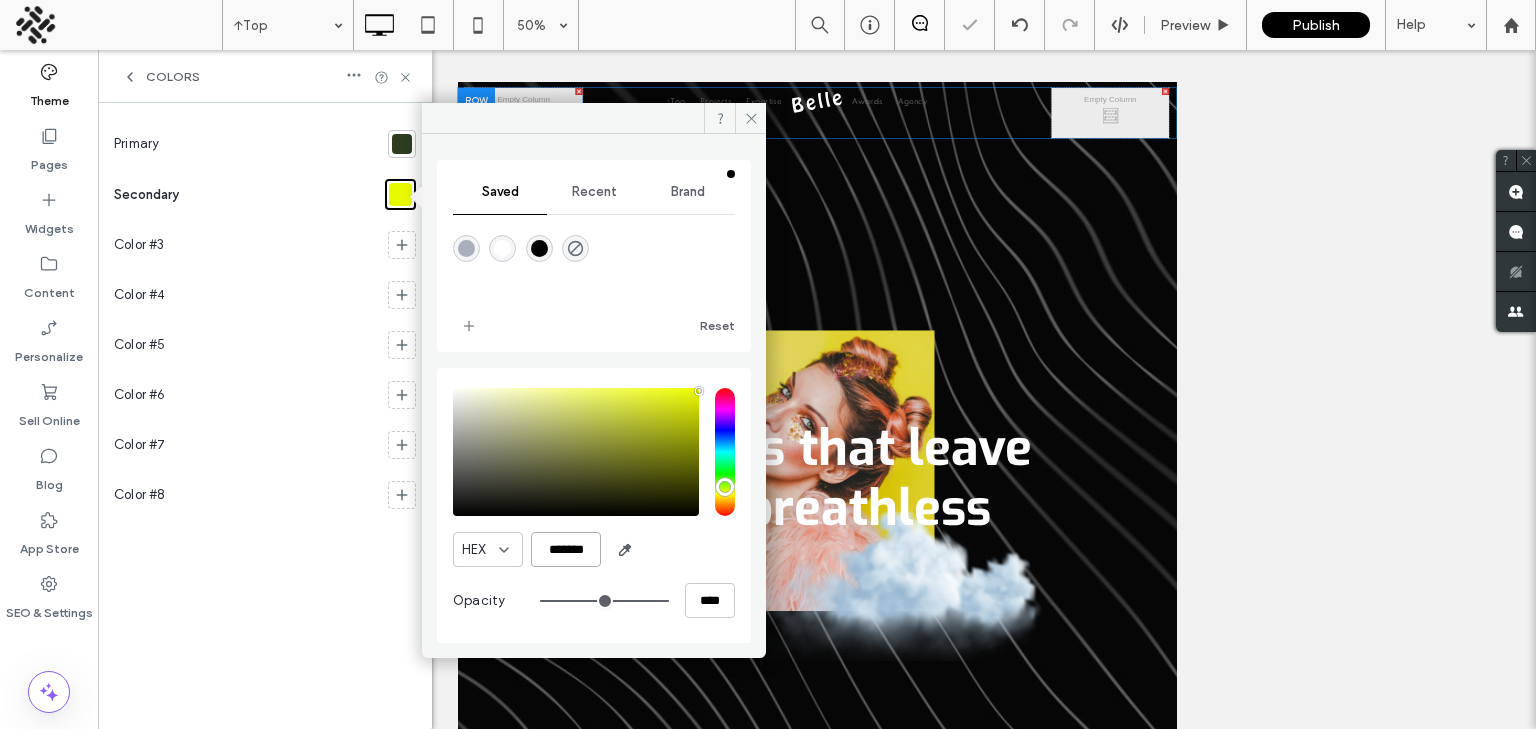 type on "*******" 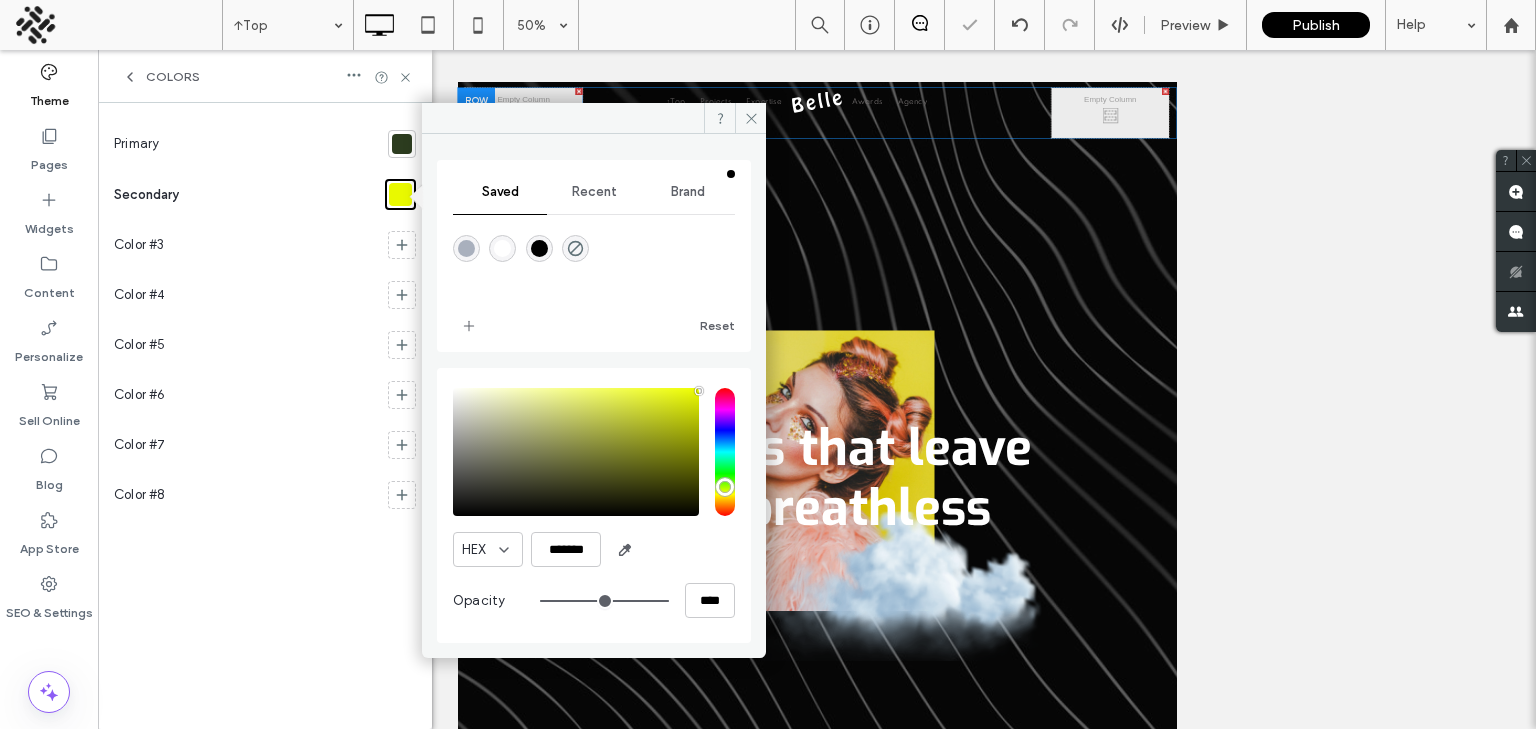 click on "Primary Secondary Color #3 Color #4 Color #5 Color #6 Color #7 Color #8" at bounding box center [265, 416] 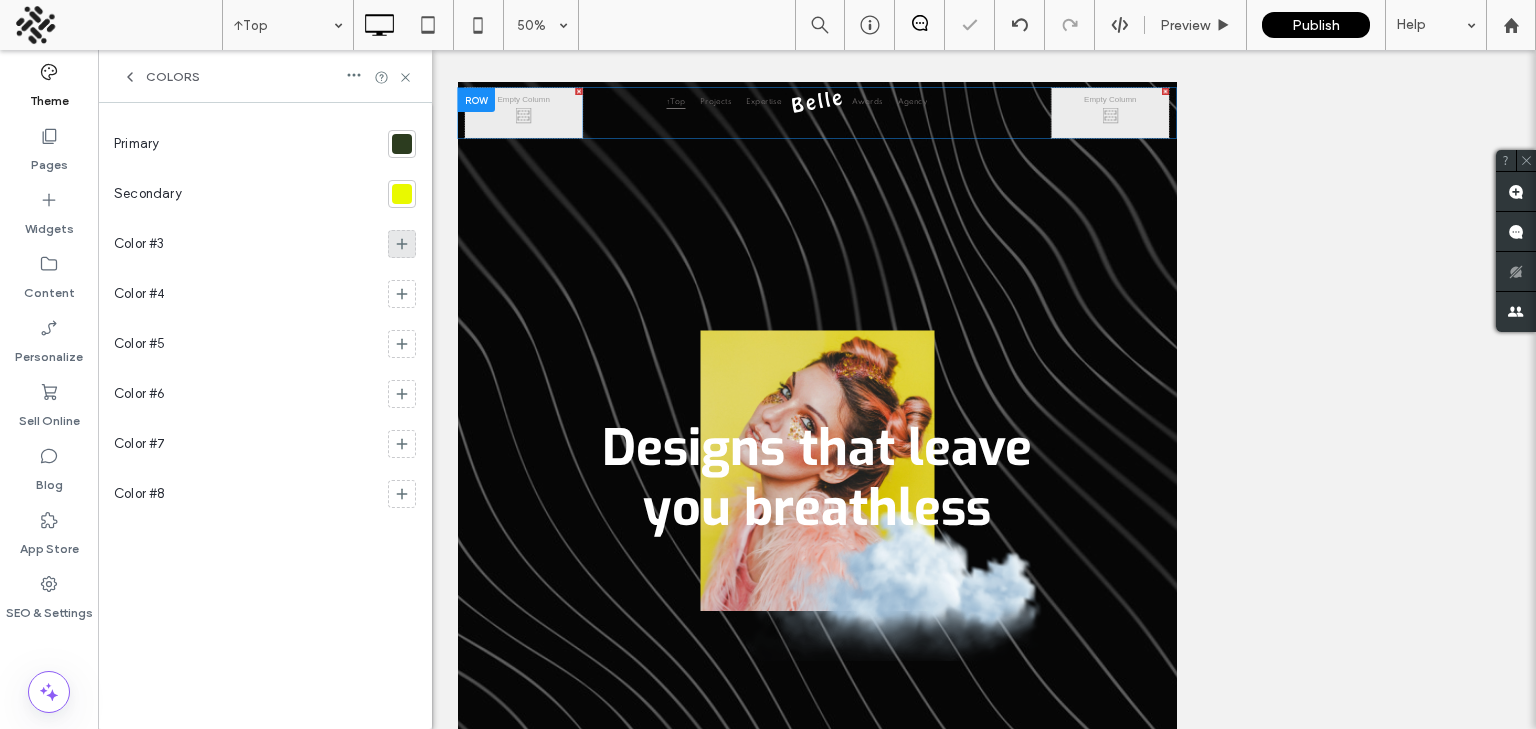 click 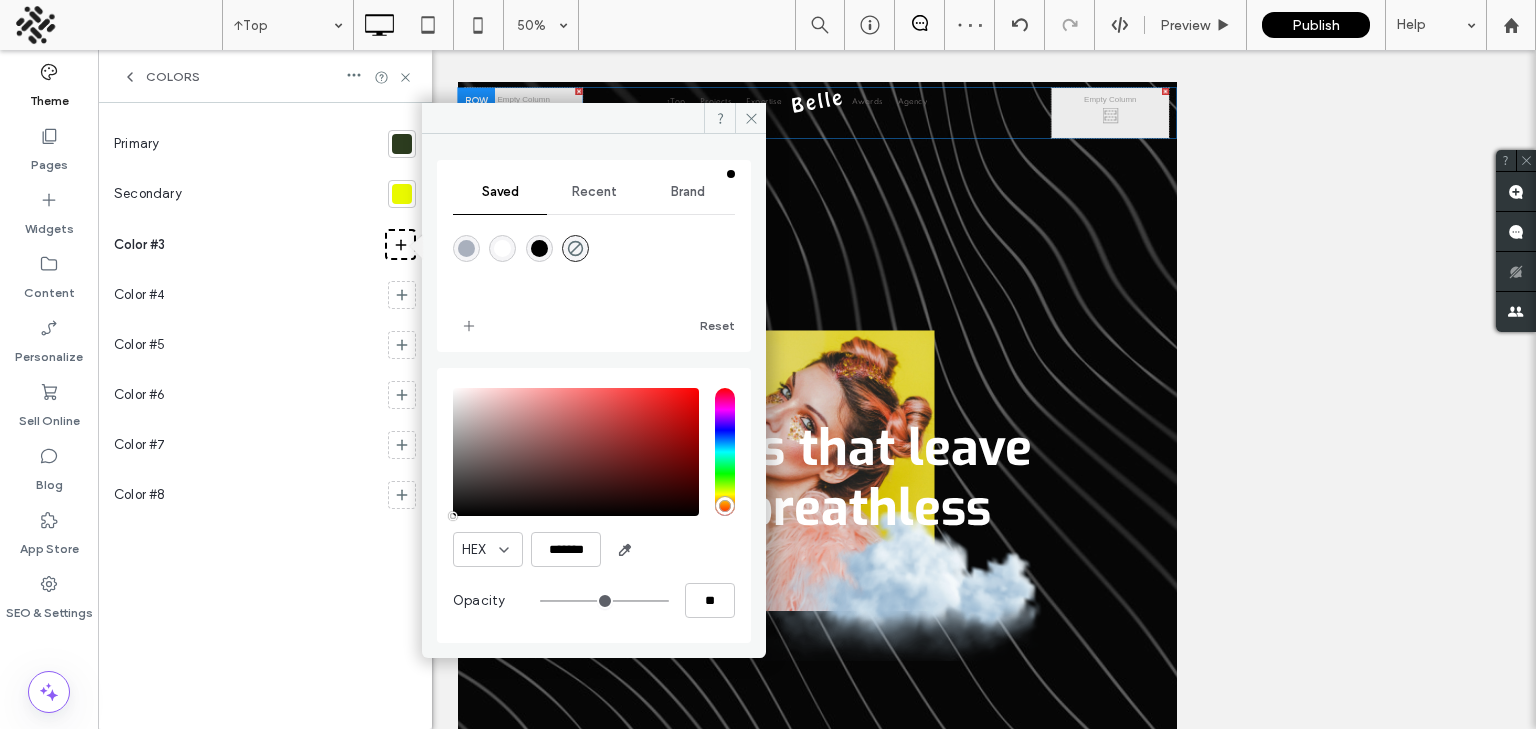click at bounding box center (539, 248) 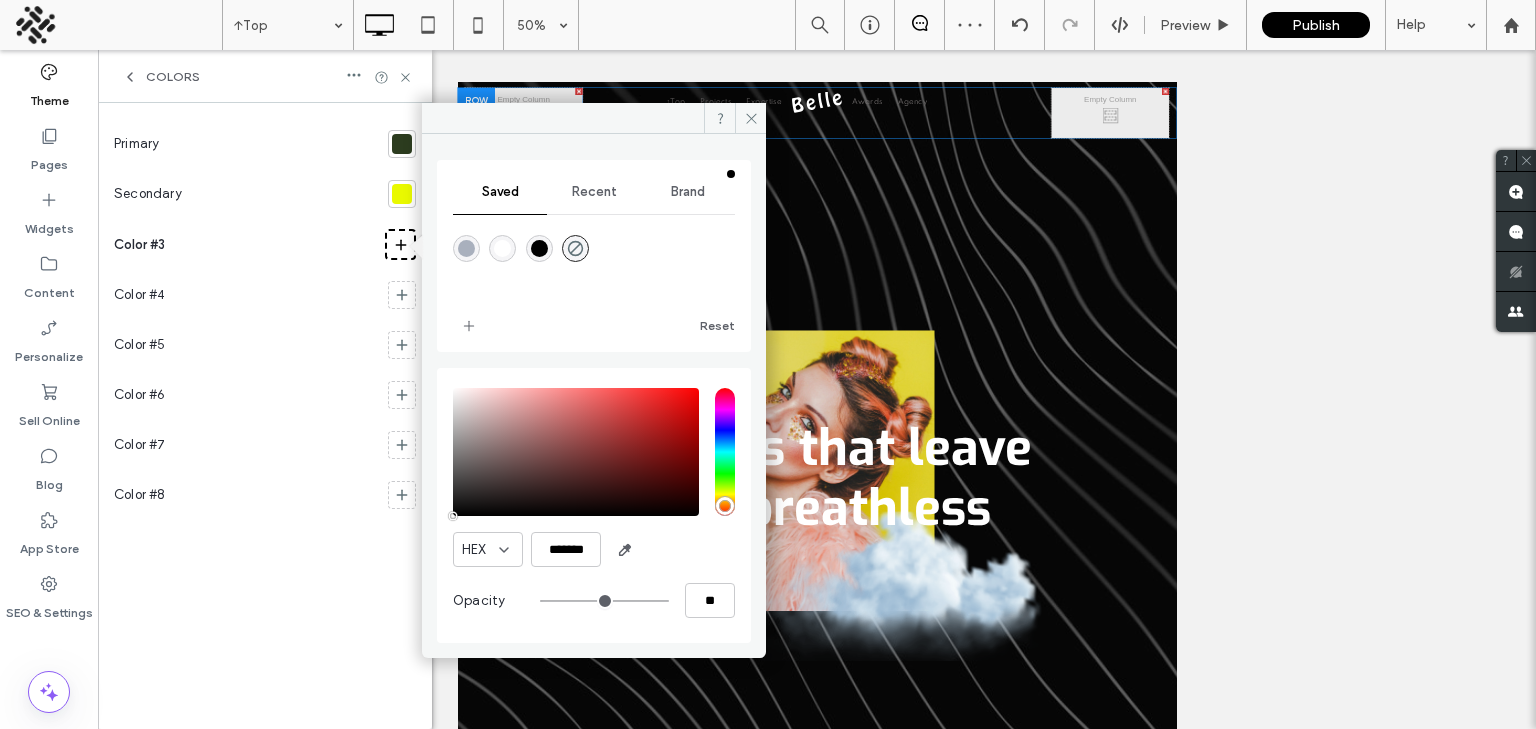 type on "***" 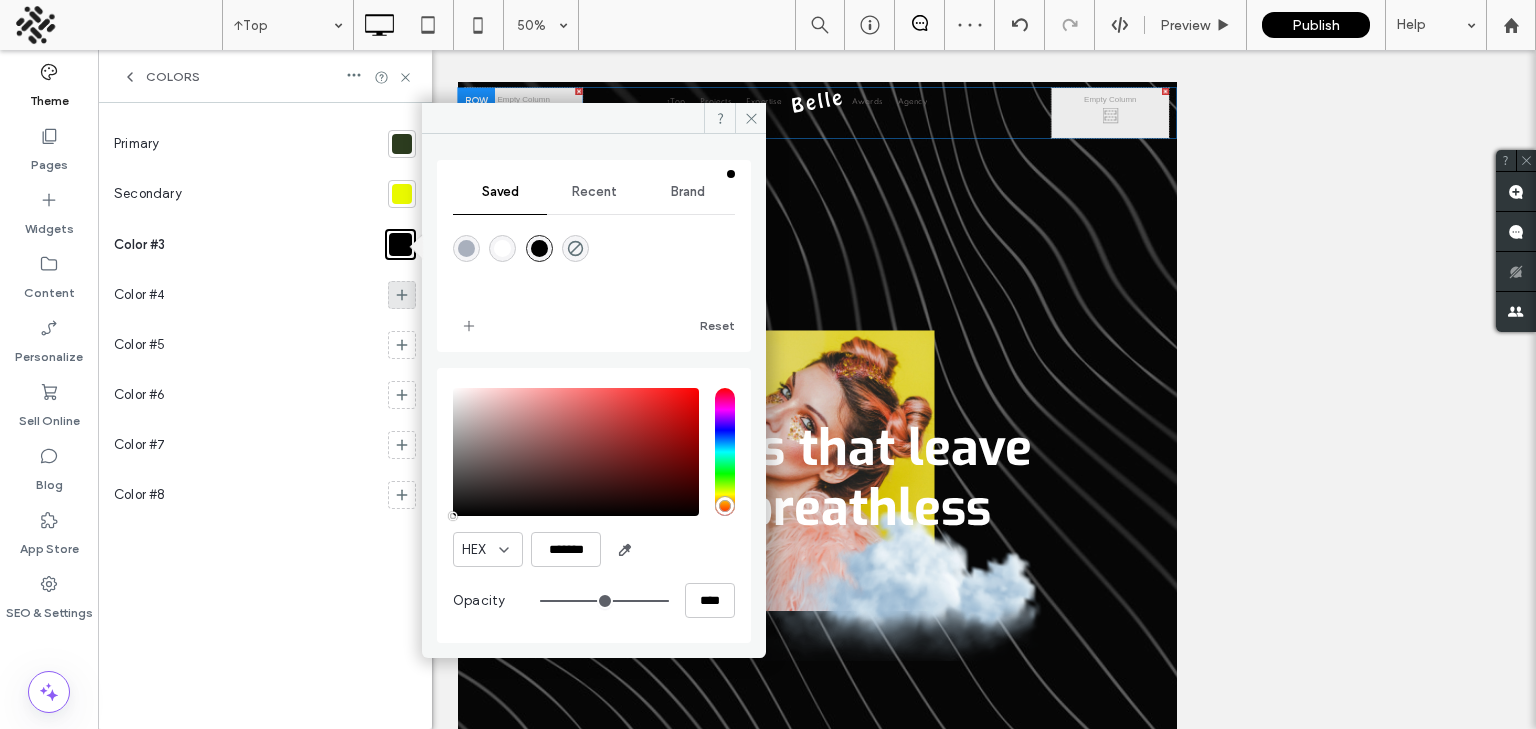 click 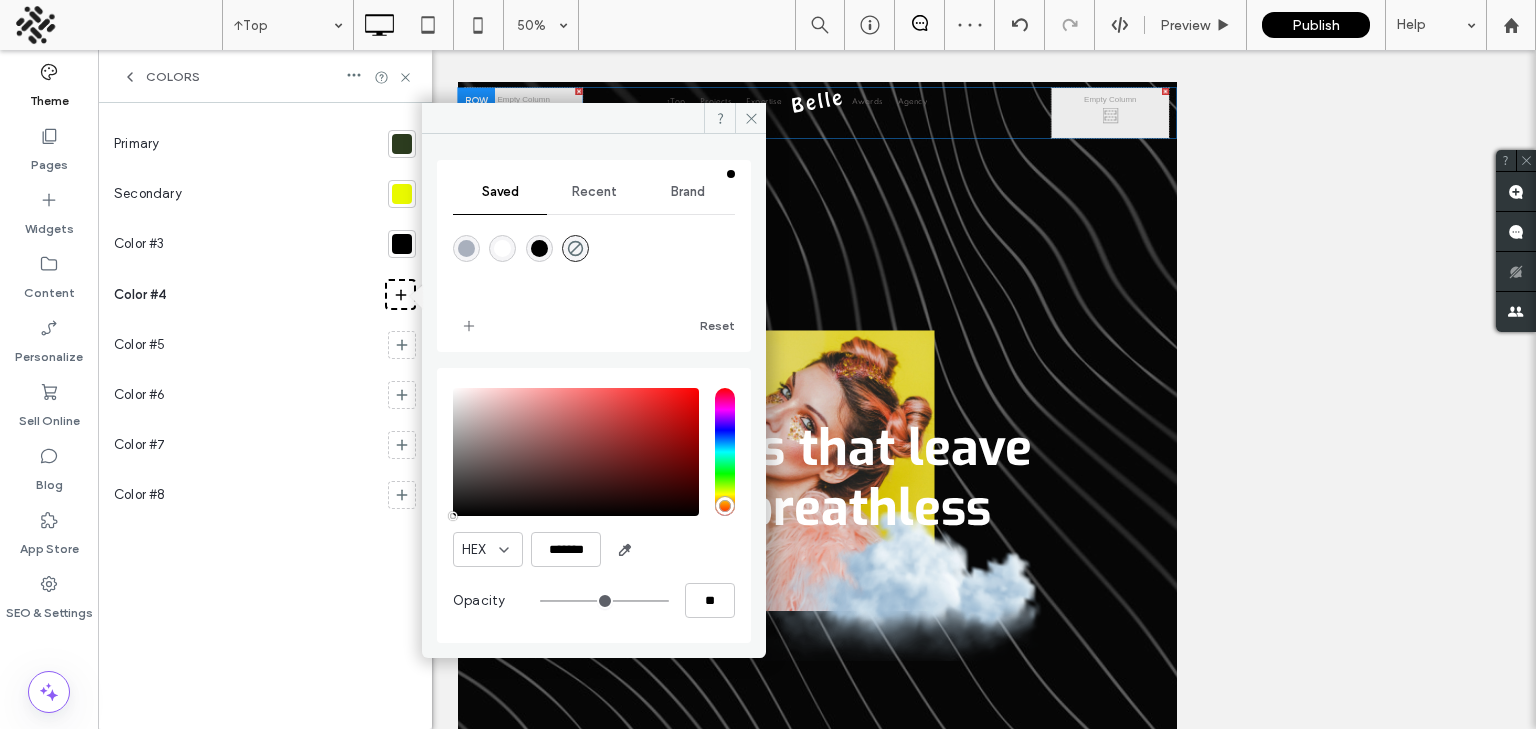 type on "*******" 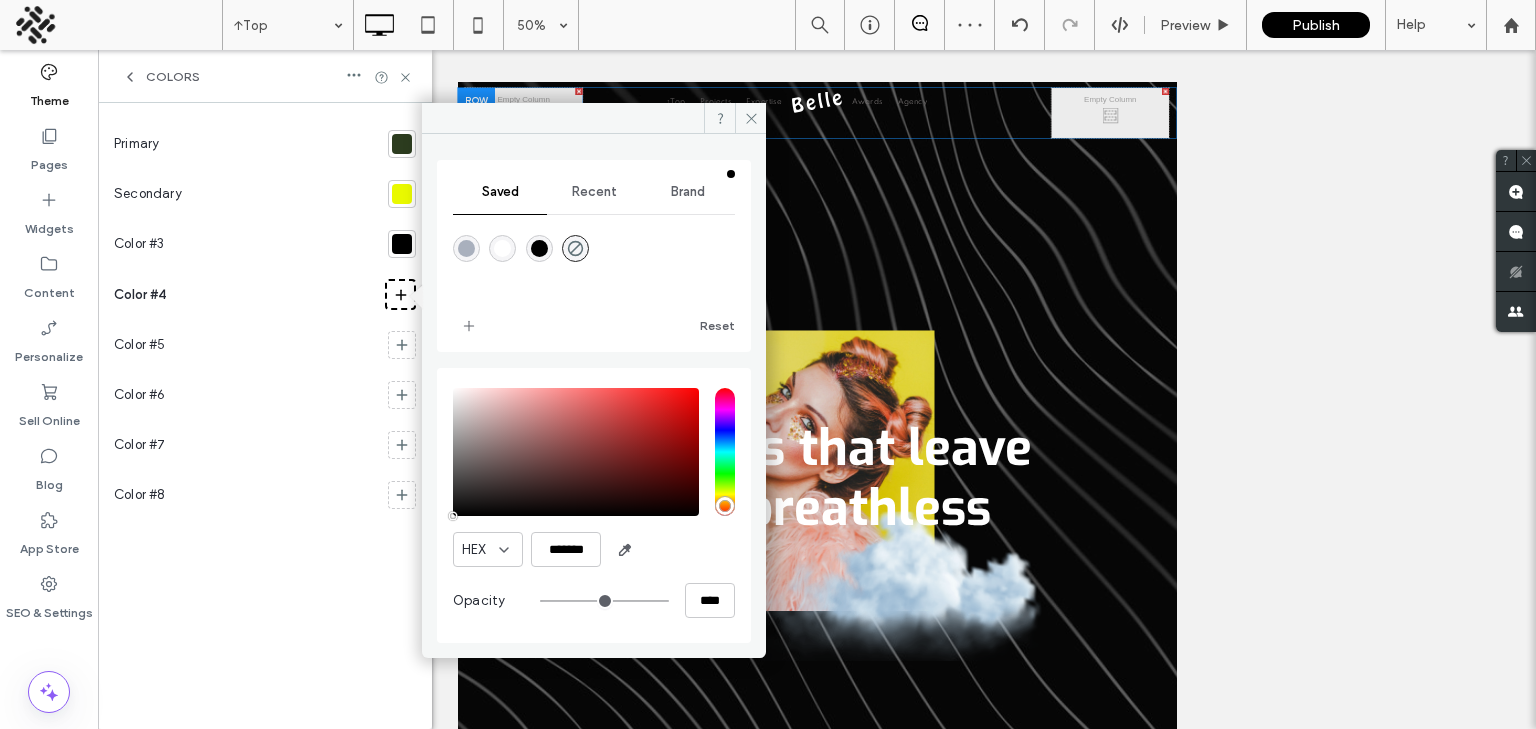 type on "*******" 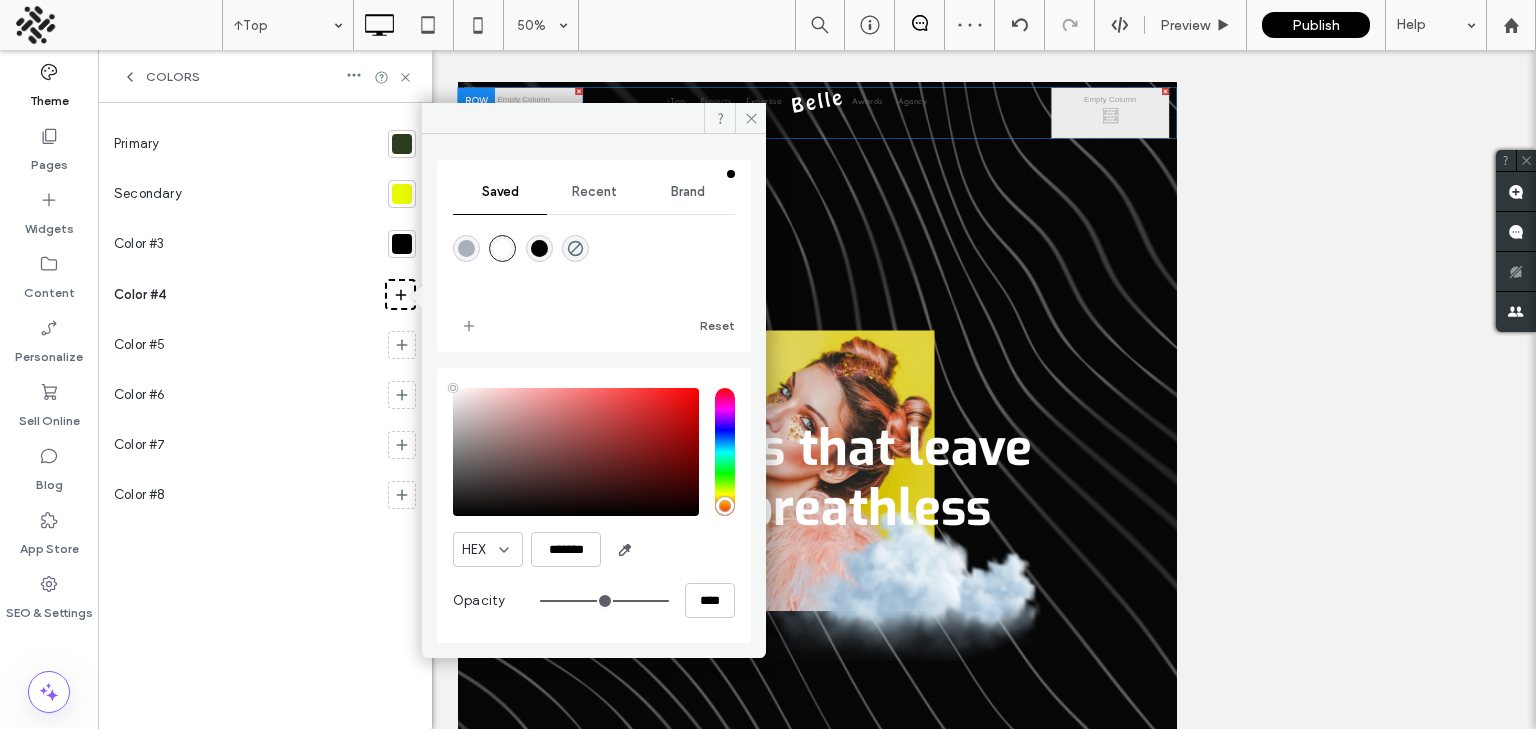 drag, startPoint x: 492, startPoint y: 407, endPoint x: 270, endPoint y: 102, distance: 377.23865 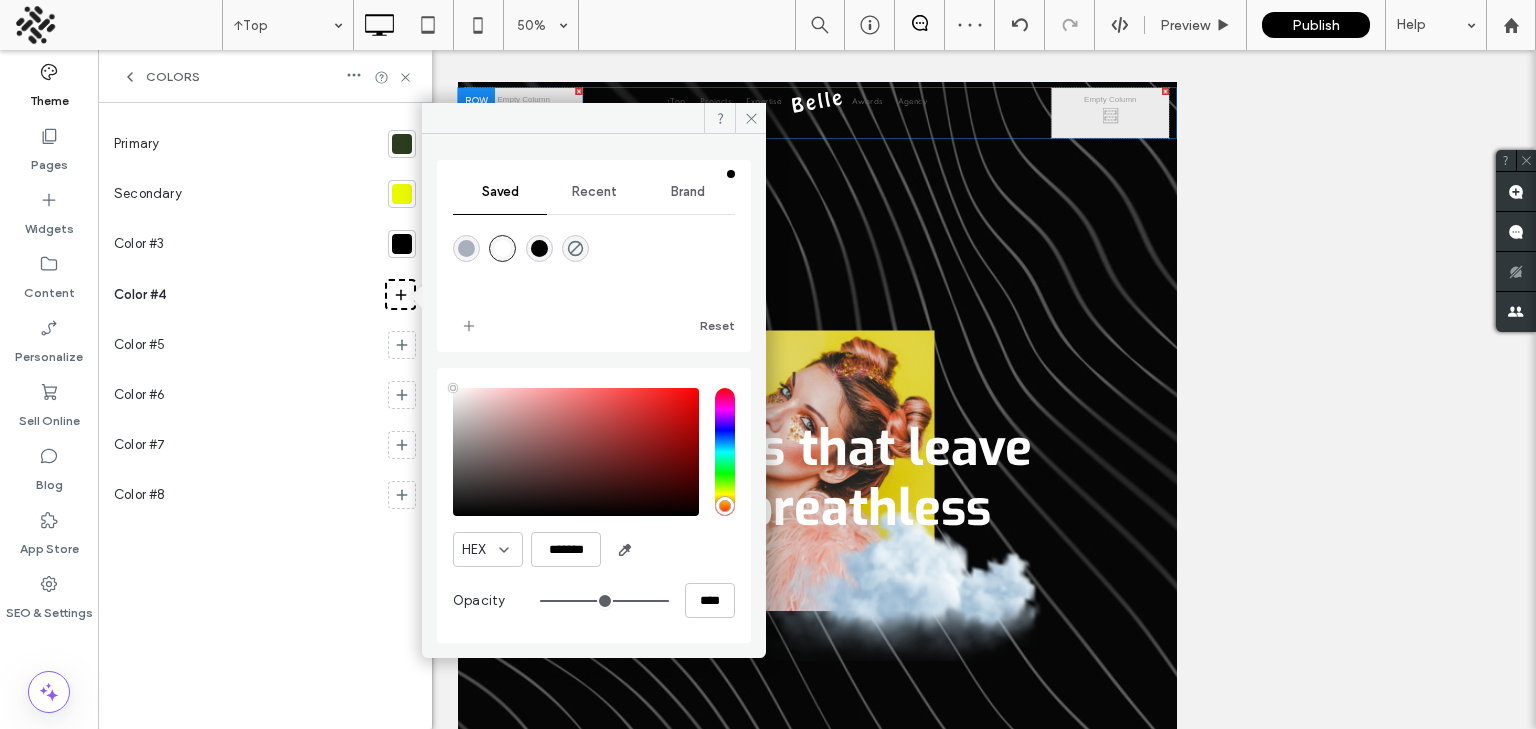 click on "Saved Recent Brand Reset HEX ******* Opacity **** Primary Secondary Color #3 Color #4 Color #5 Color #6 Color #7 Color #8" at bounding box center [265, 416] 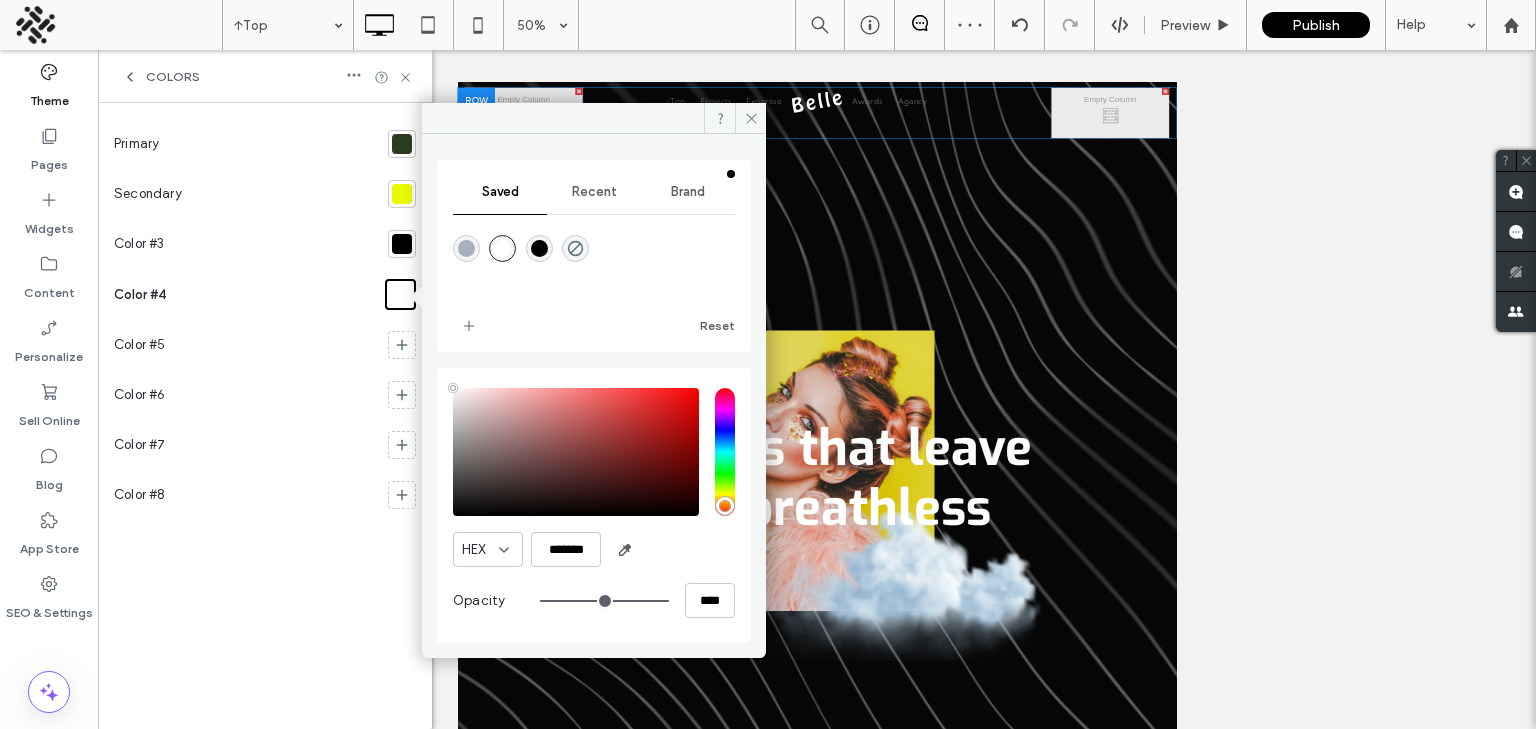 click on "Color #8" at bounding box center [247, 495] 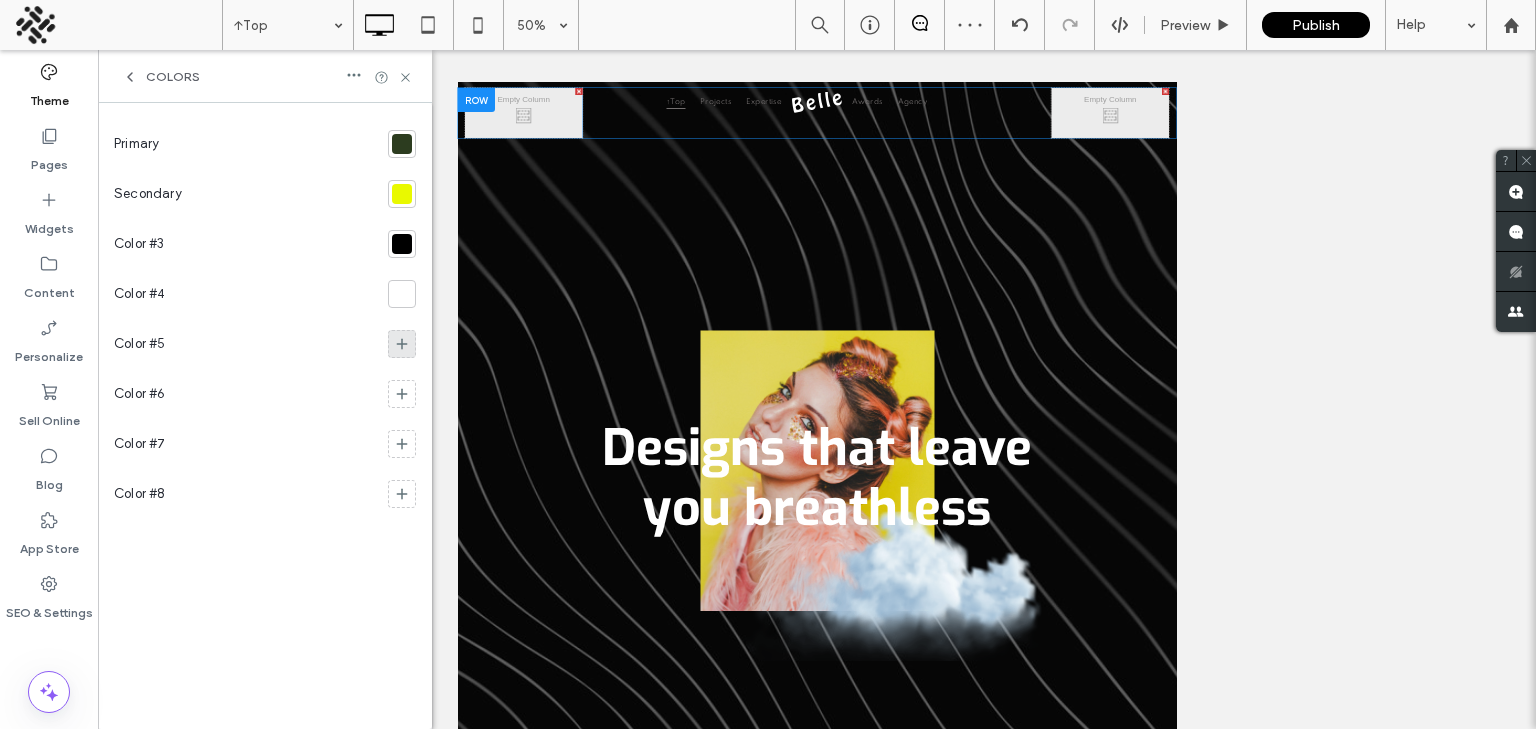 click 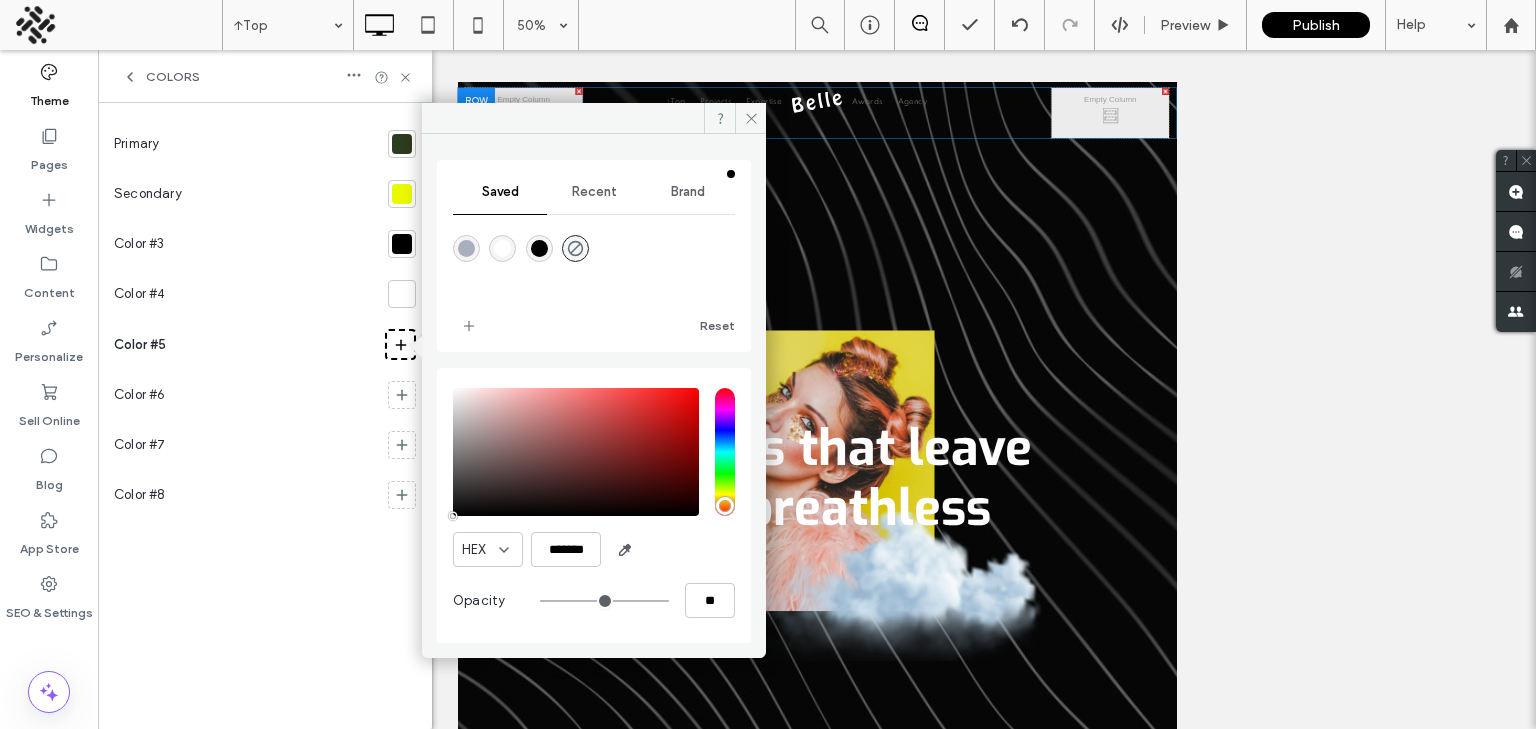 click at bounding box center [575, 248] 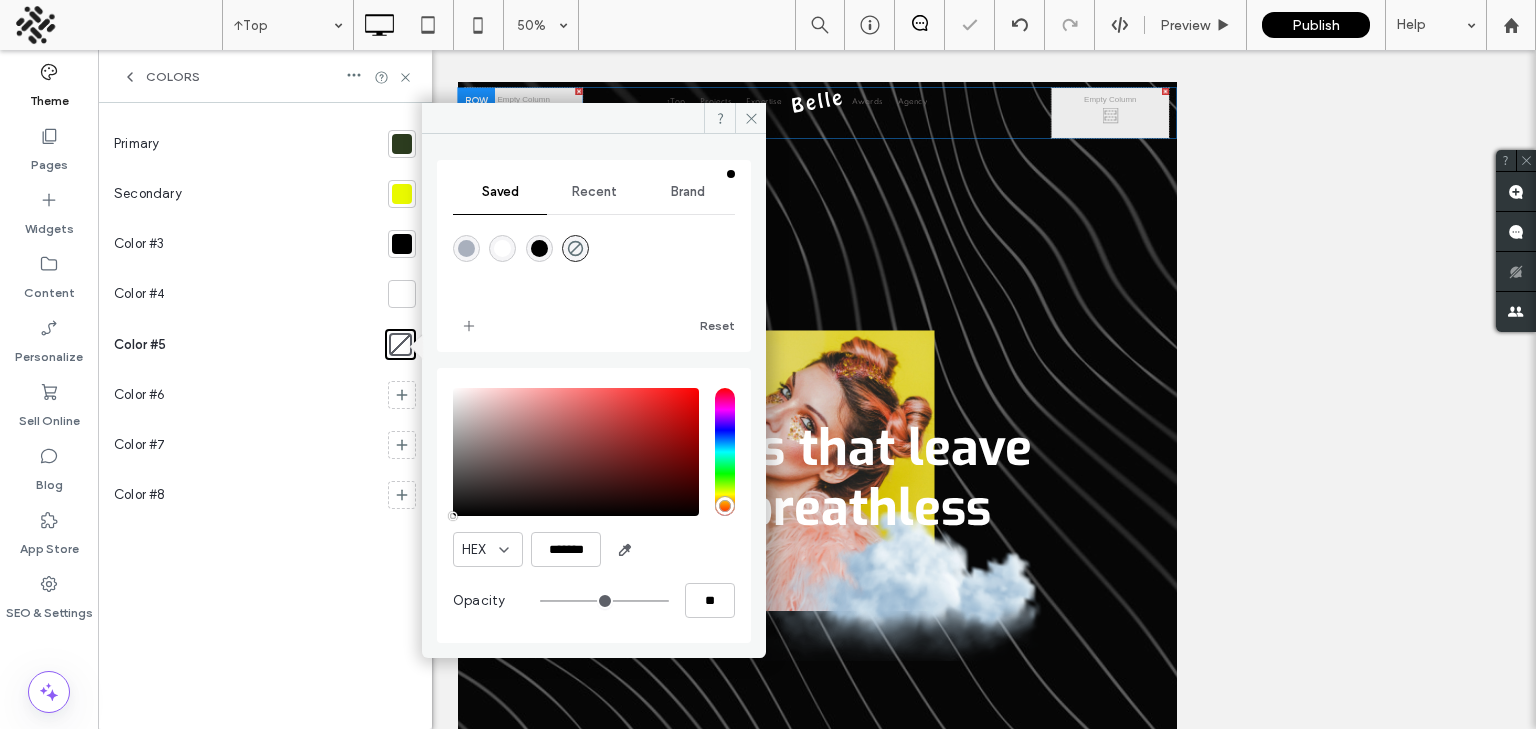 click on "Primary Secondary Color #3 Color #4 Color #5 Color #6 Color #7 Color #8" at bounding box center [265, 416] 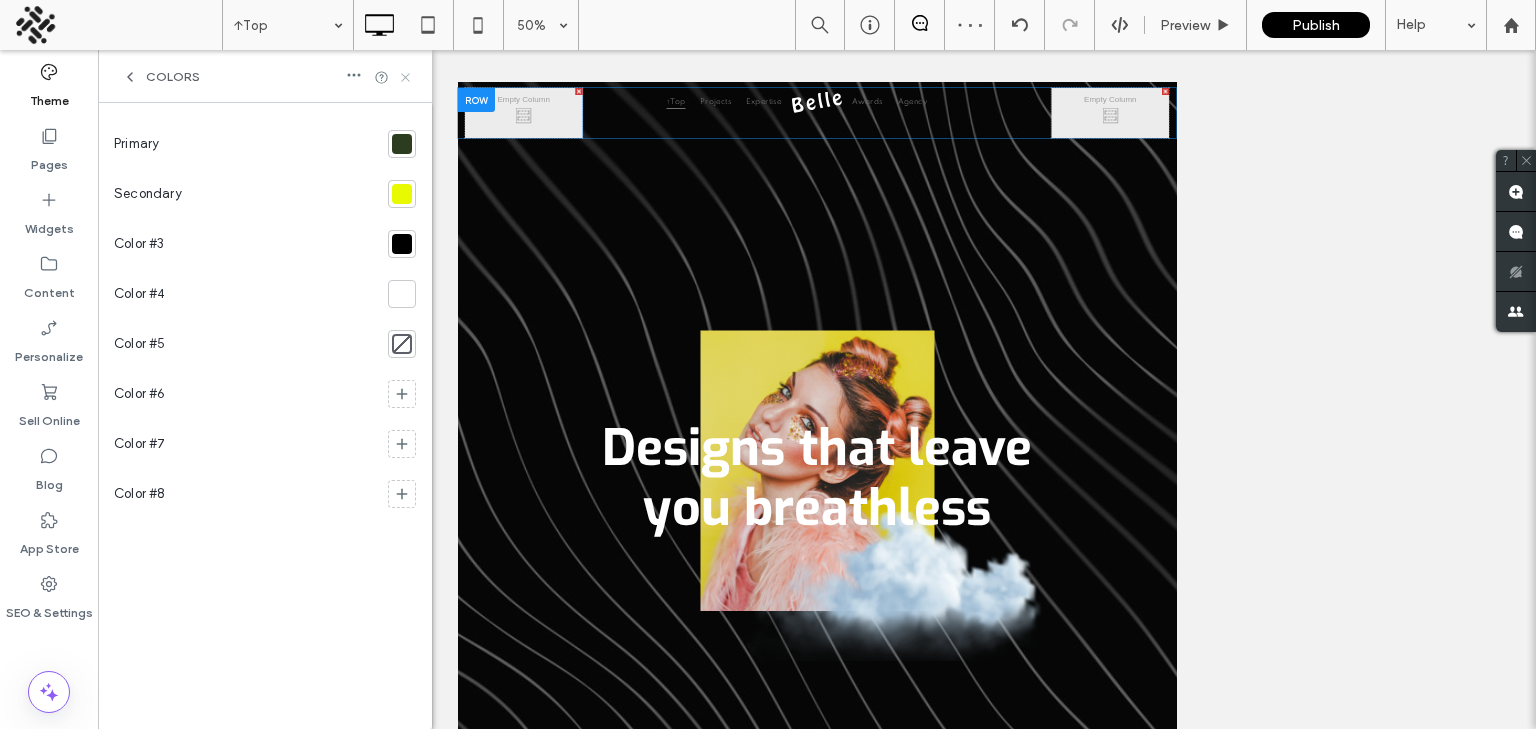 click 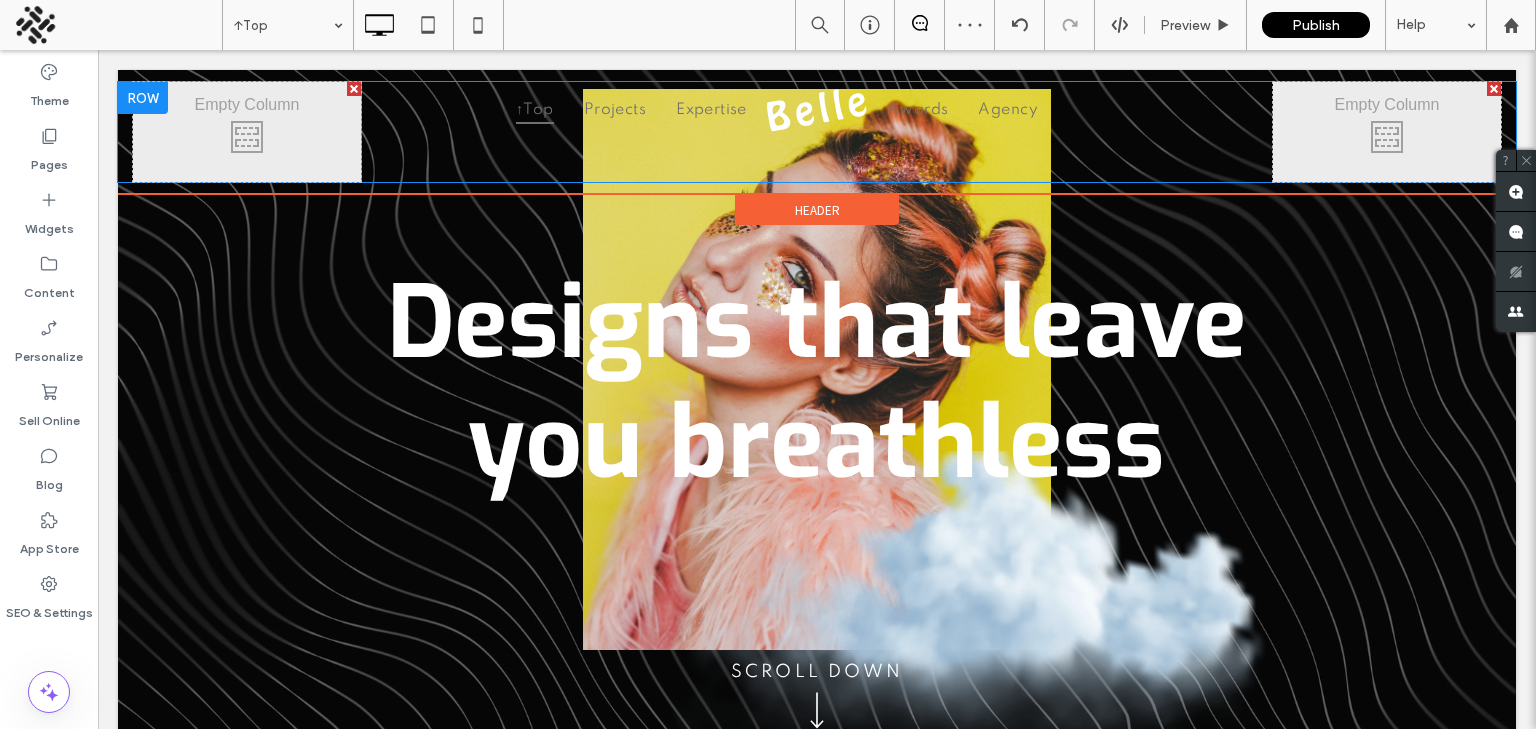 click on "Header" at bounding box center [817, 210] 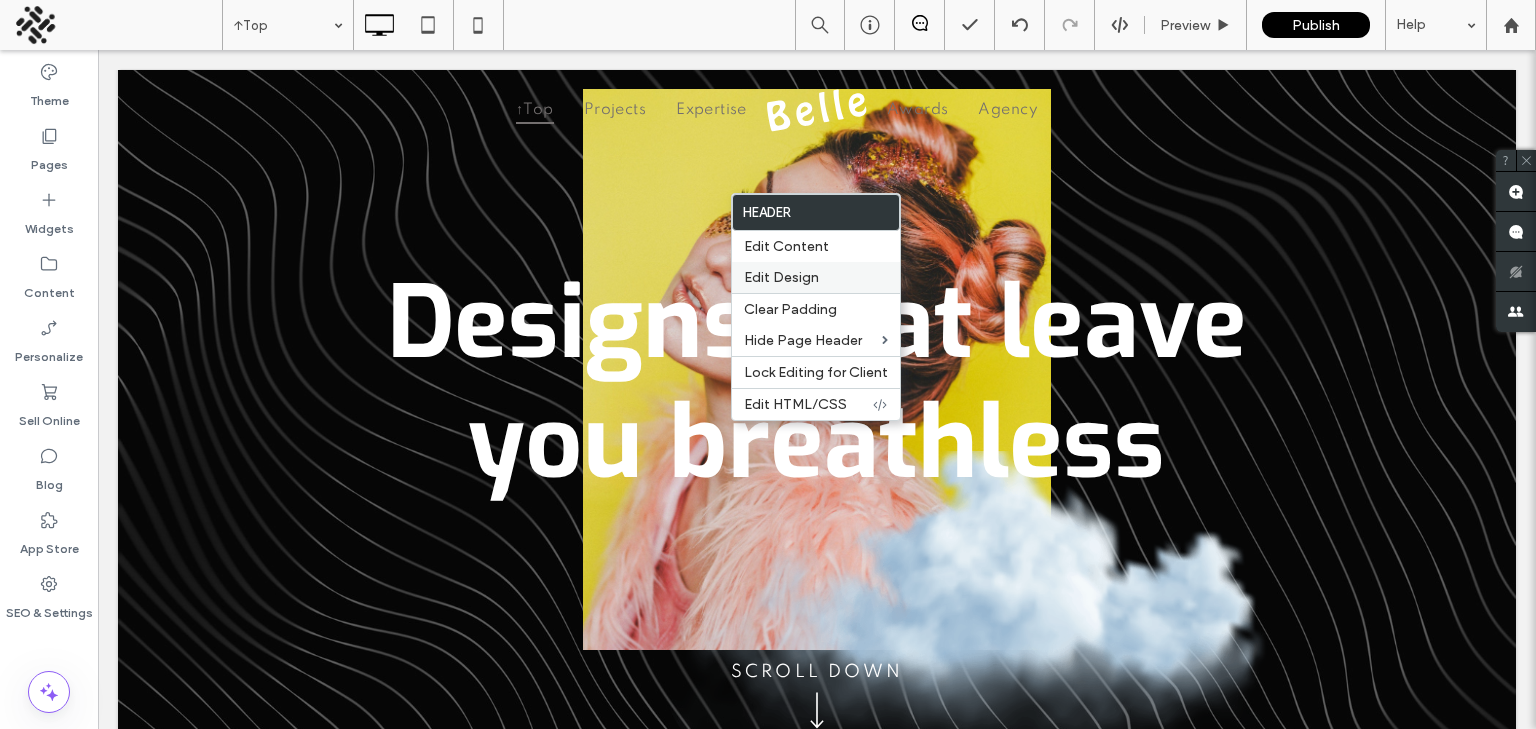 click on "Edit Design" at bounding box center [781, 277] 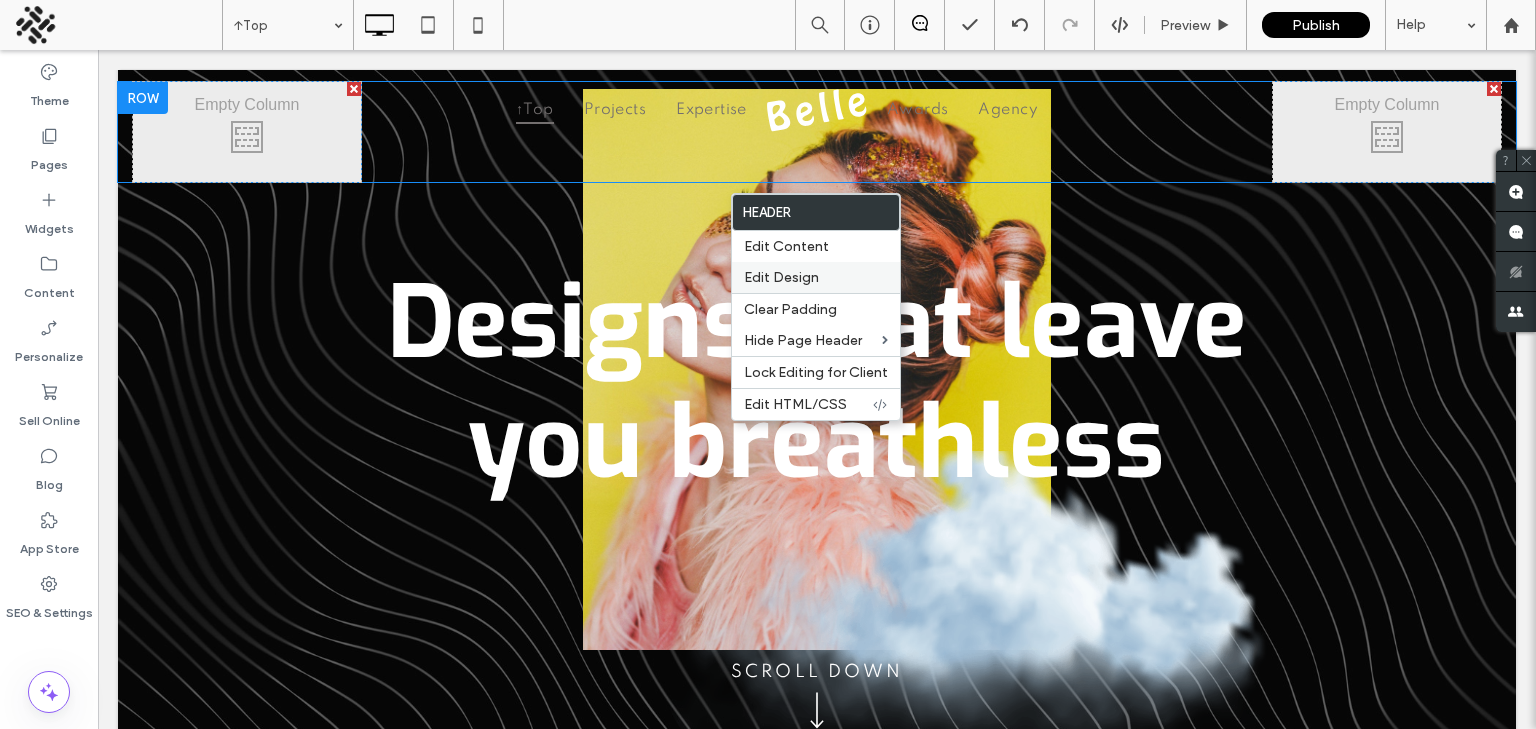 scroll, scrollTop: 0, scrollLeft: 0, axis: both 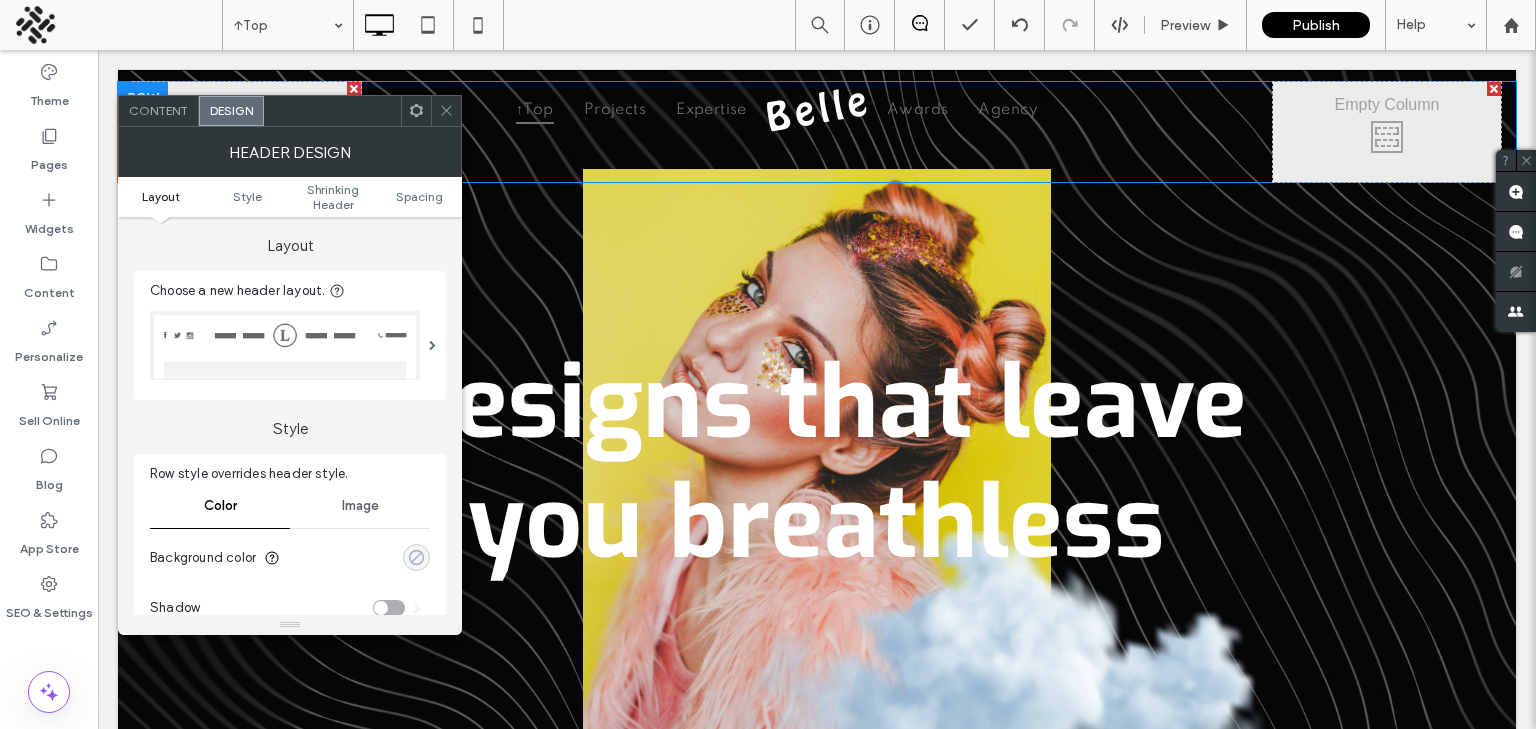 click at bounding box center [416, 557] 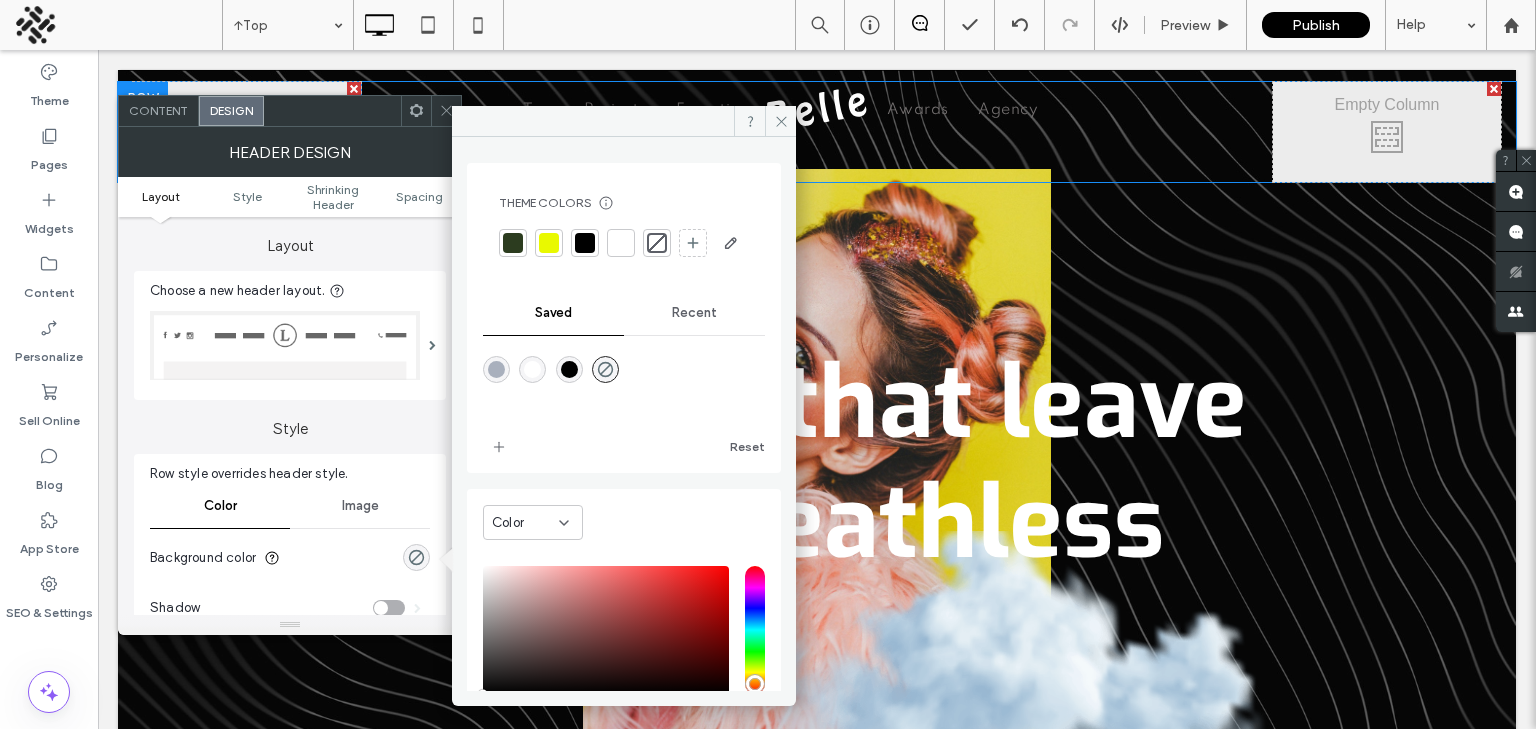 click at bounding box center (513, 243) 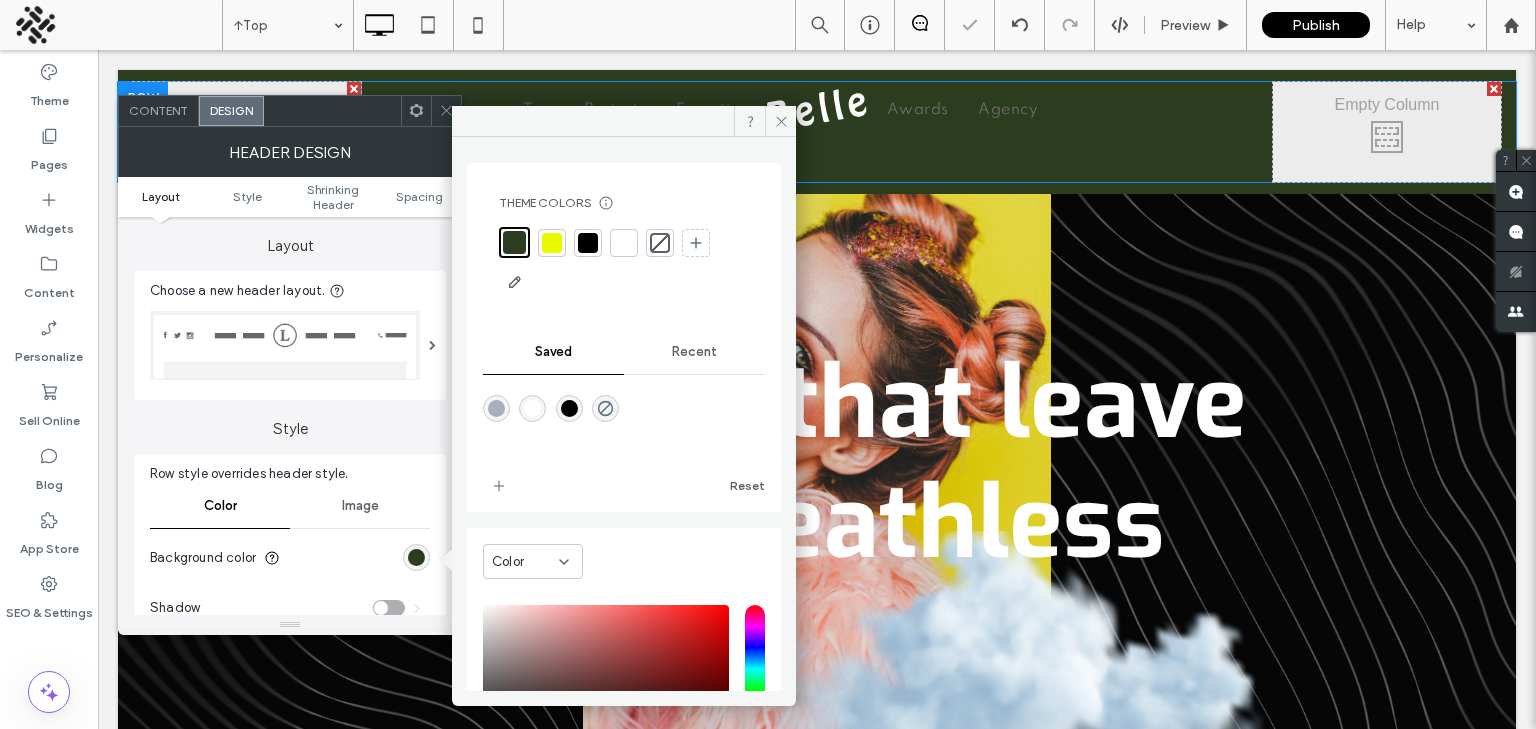 click 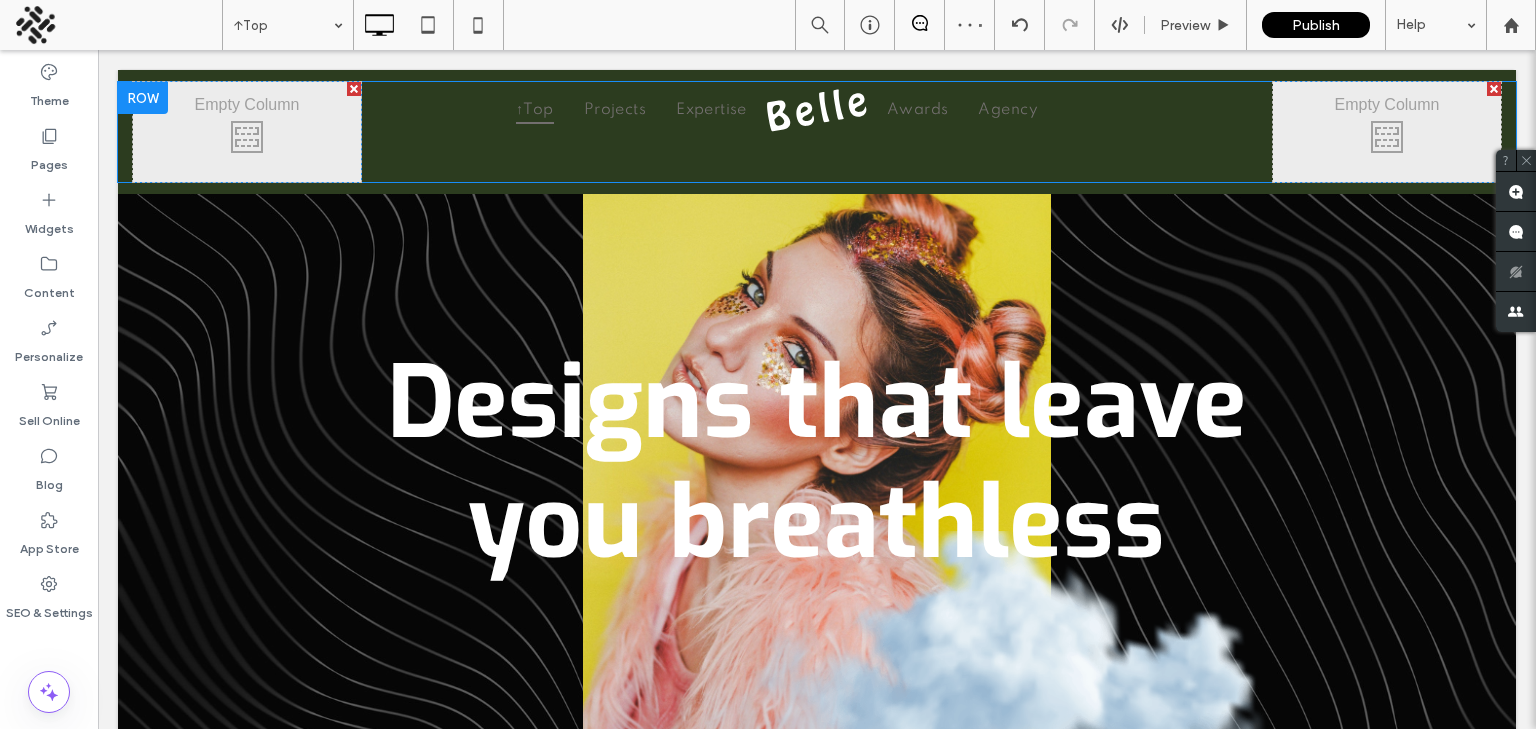 click on "↑Top
Projects
Expertise
Awards
Agency
Click To Paste     Click To Paste" at bounding box center (817, 132) 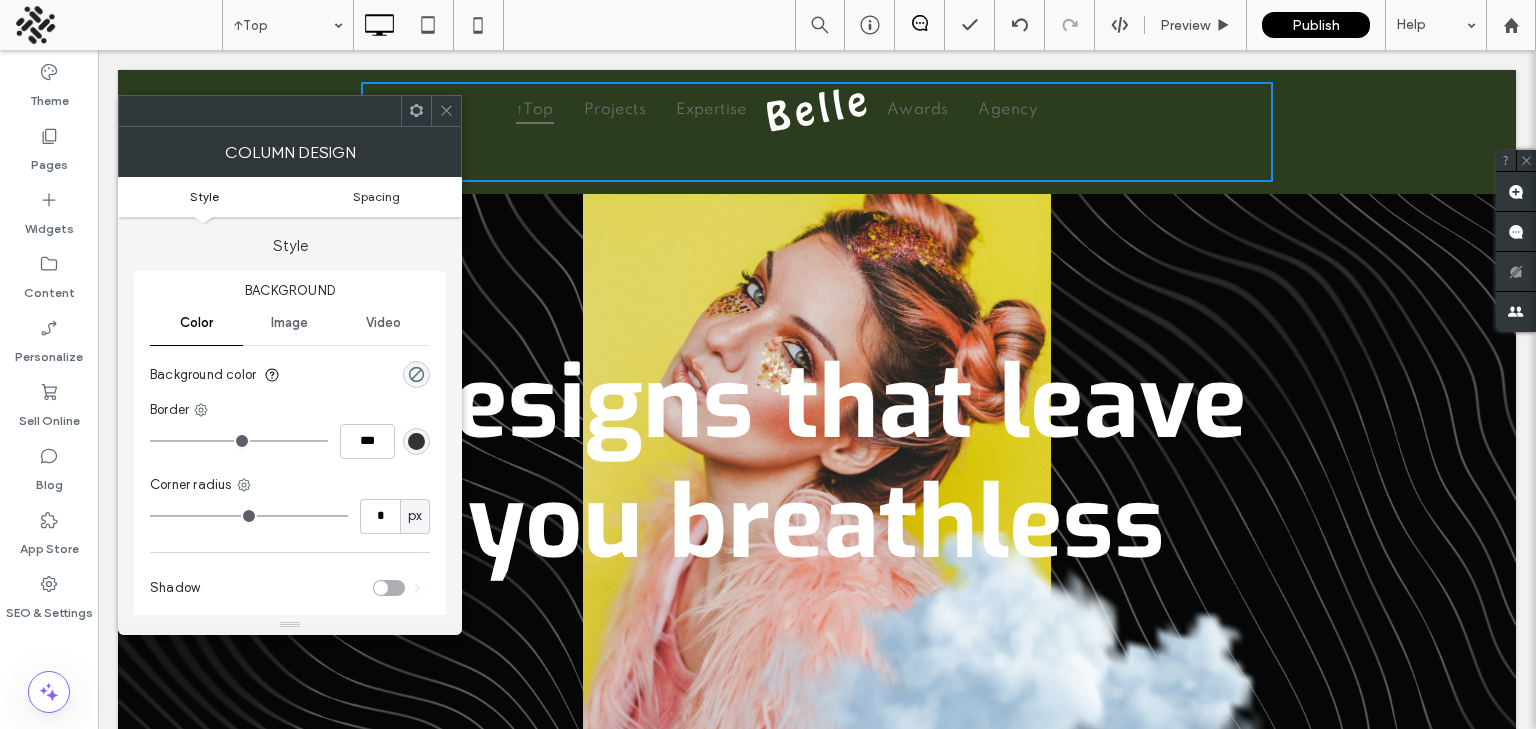 click on "Spacing" at bounding box center (376, 196) 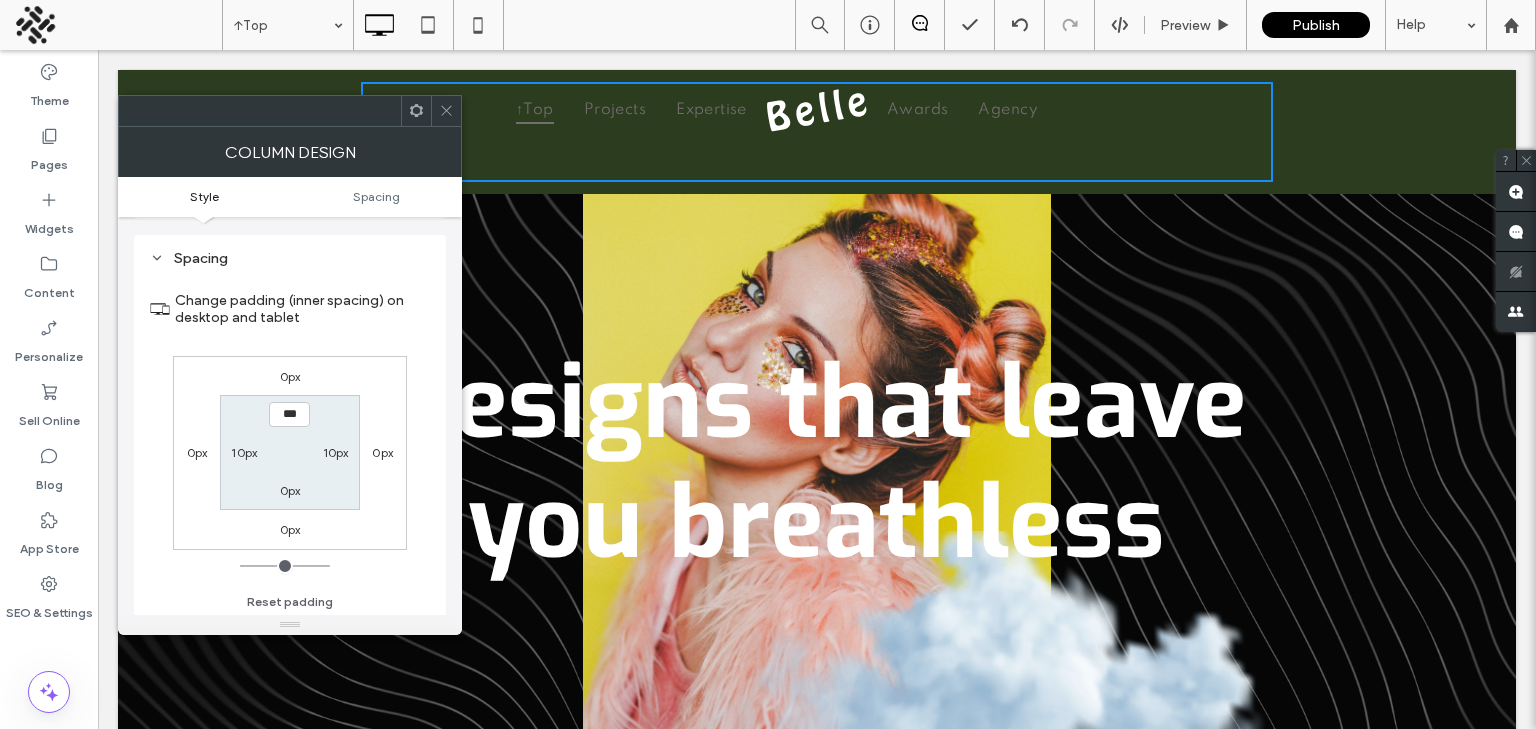 scroll, scrollTop: 406, scrollLeft: 0, axis: vertical 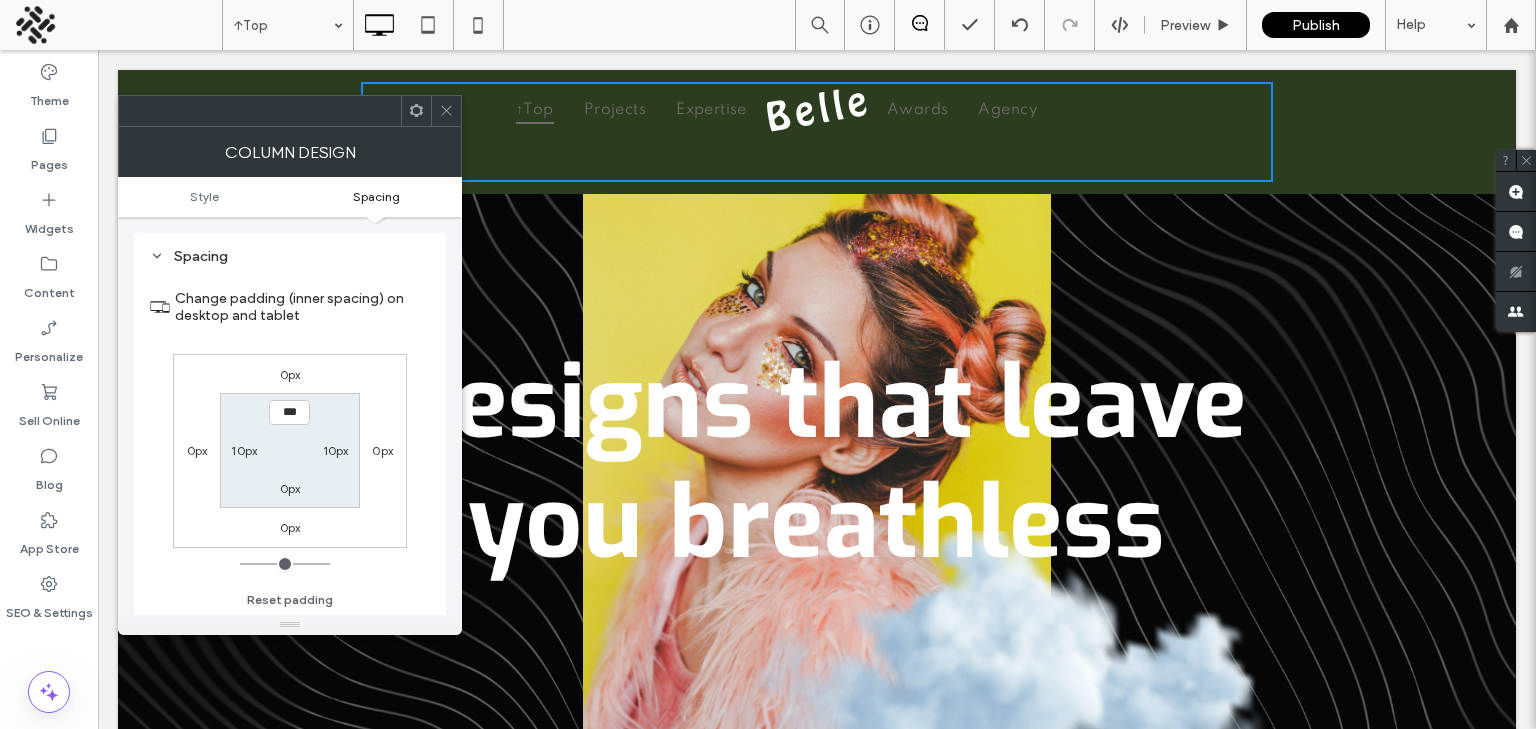 click 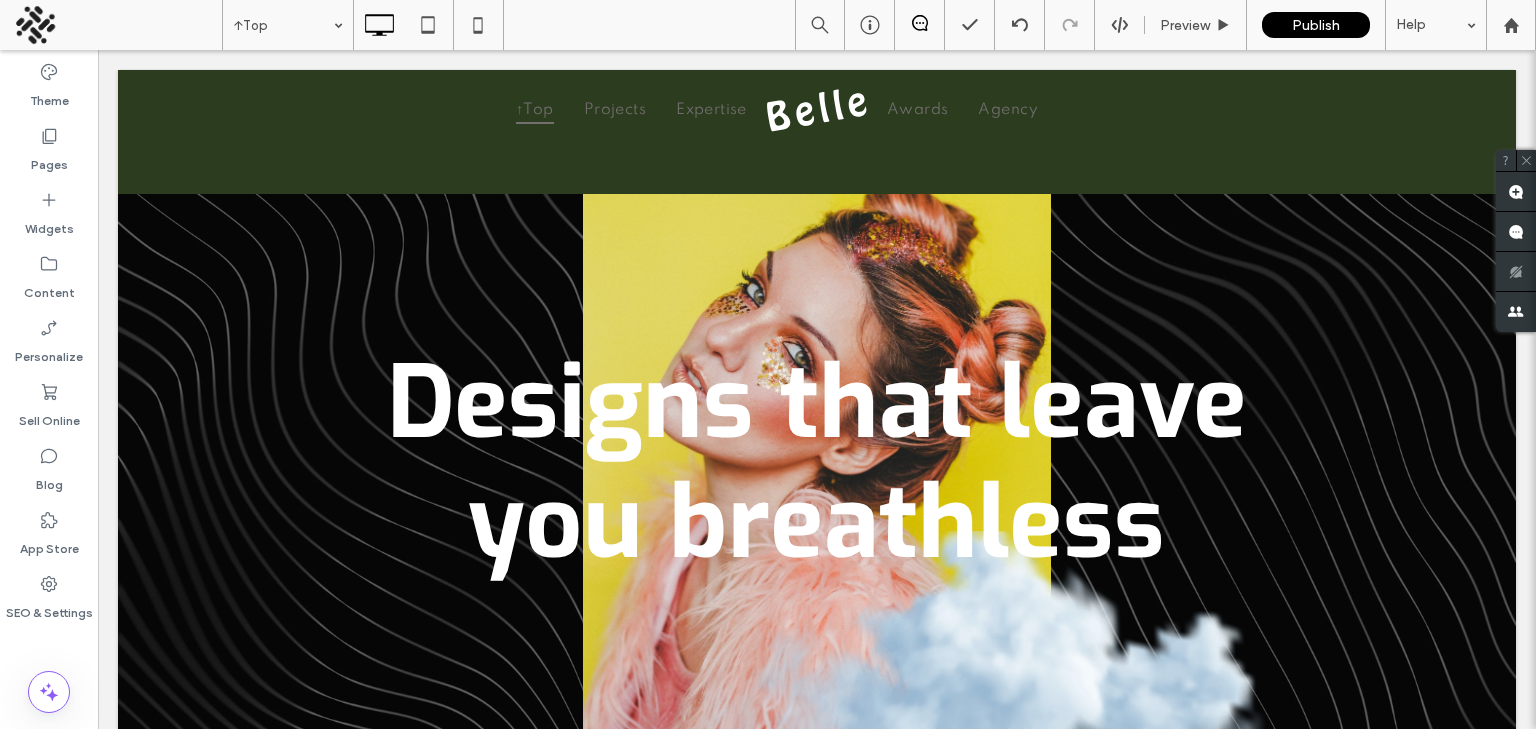 click at bounding box center [354, 89] 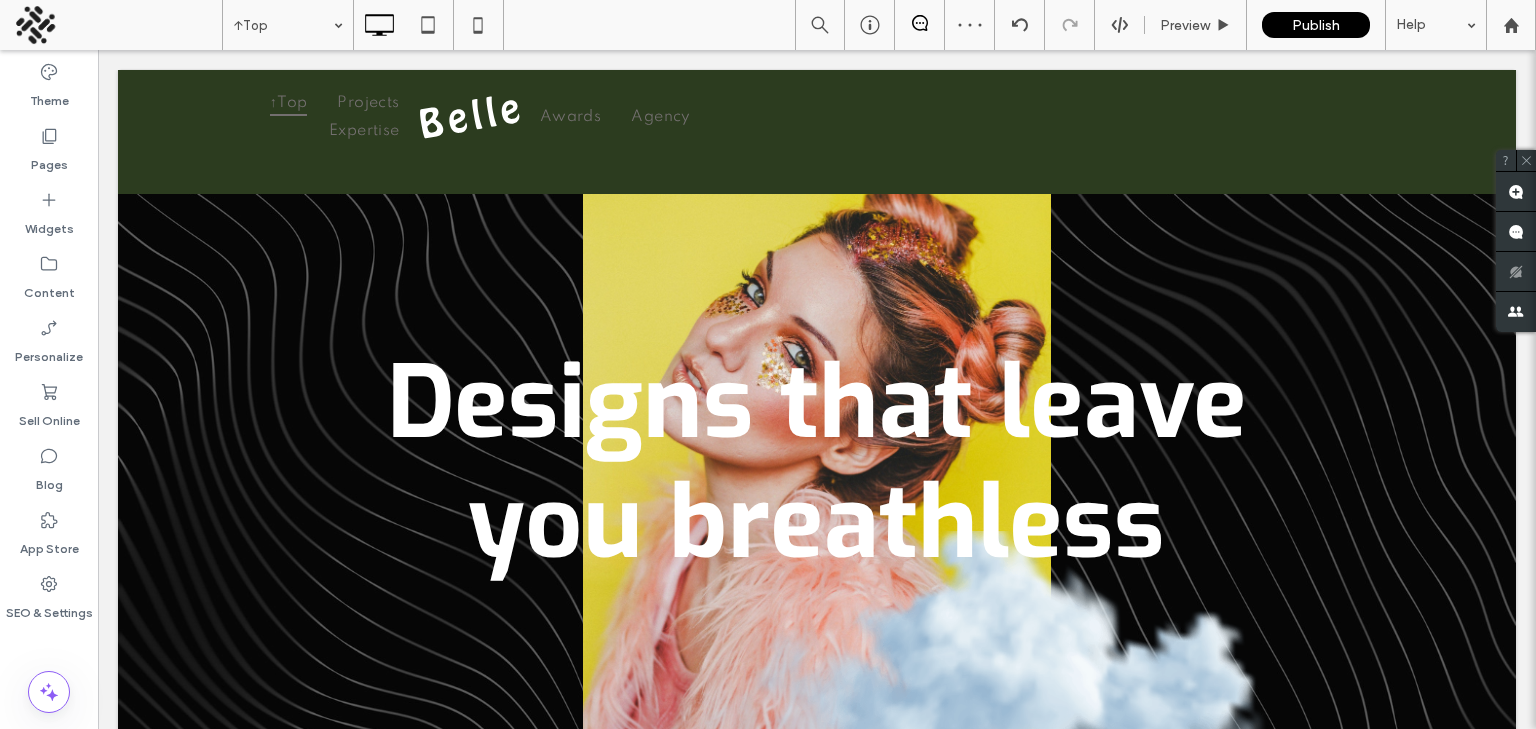 click at bounding box center (1494, 89) 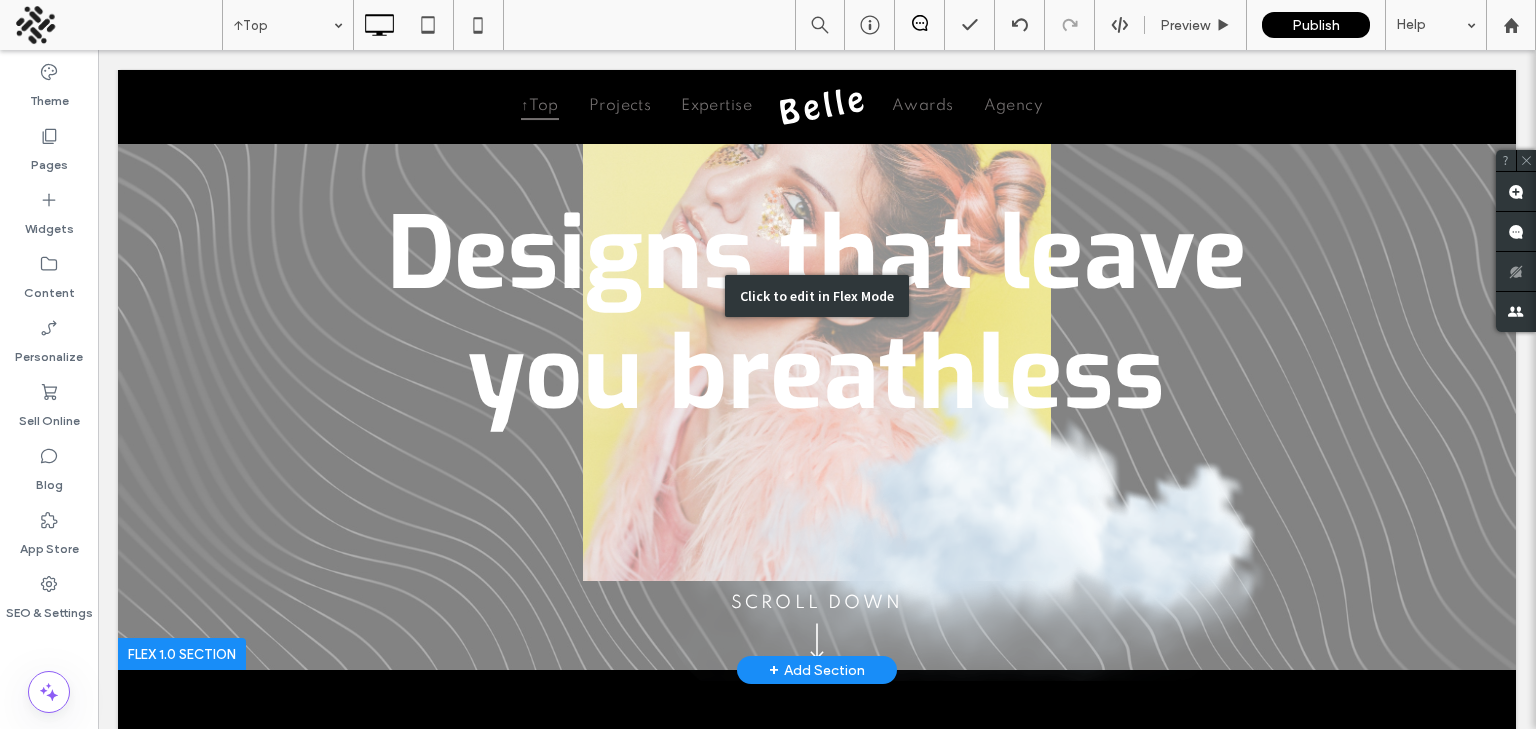 scroll, scrollTop: 0, scrollLeft: 0, axis: both 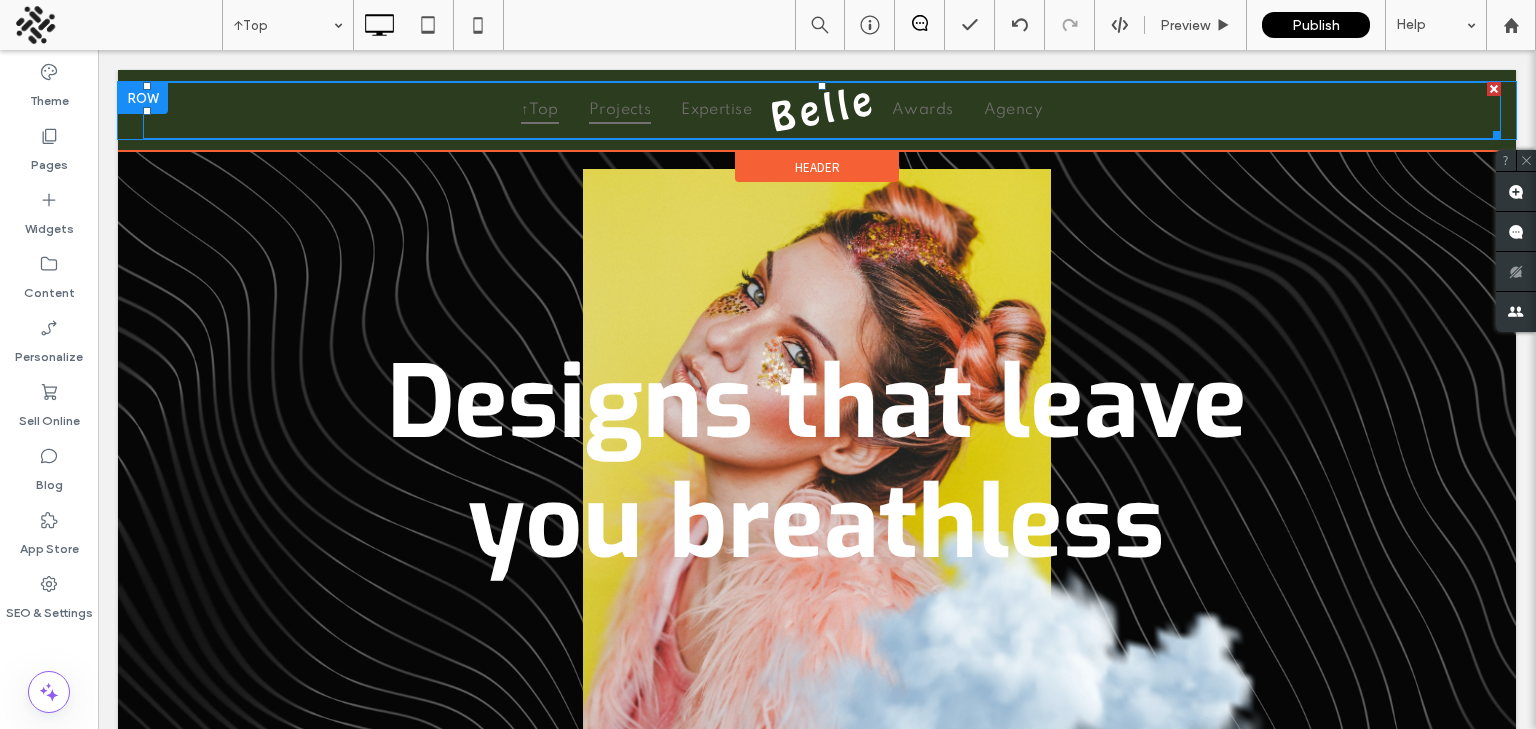 click on "Projects" at bounding box center [620, 110] 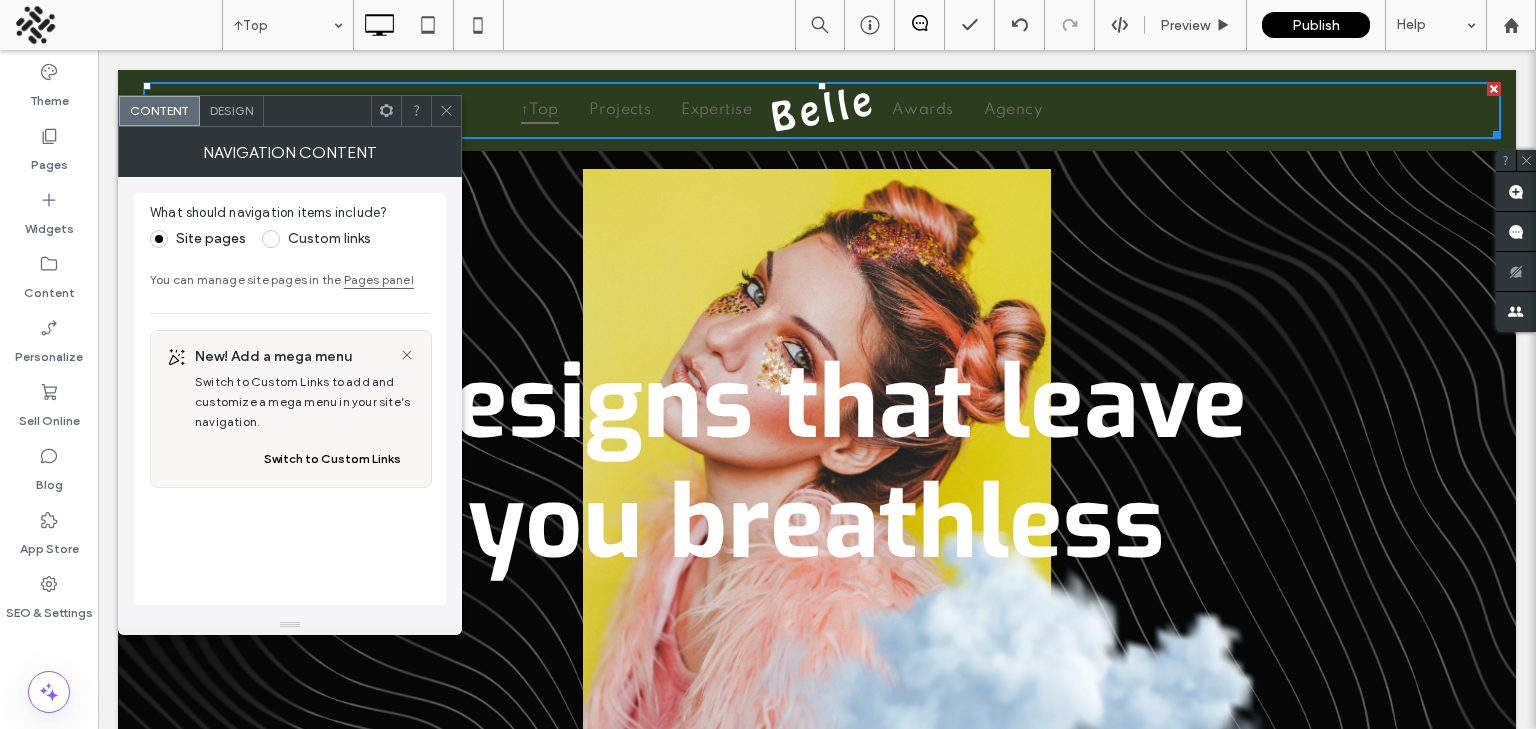 click on "Design" at bounding box center (232, 111) 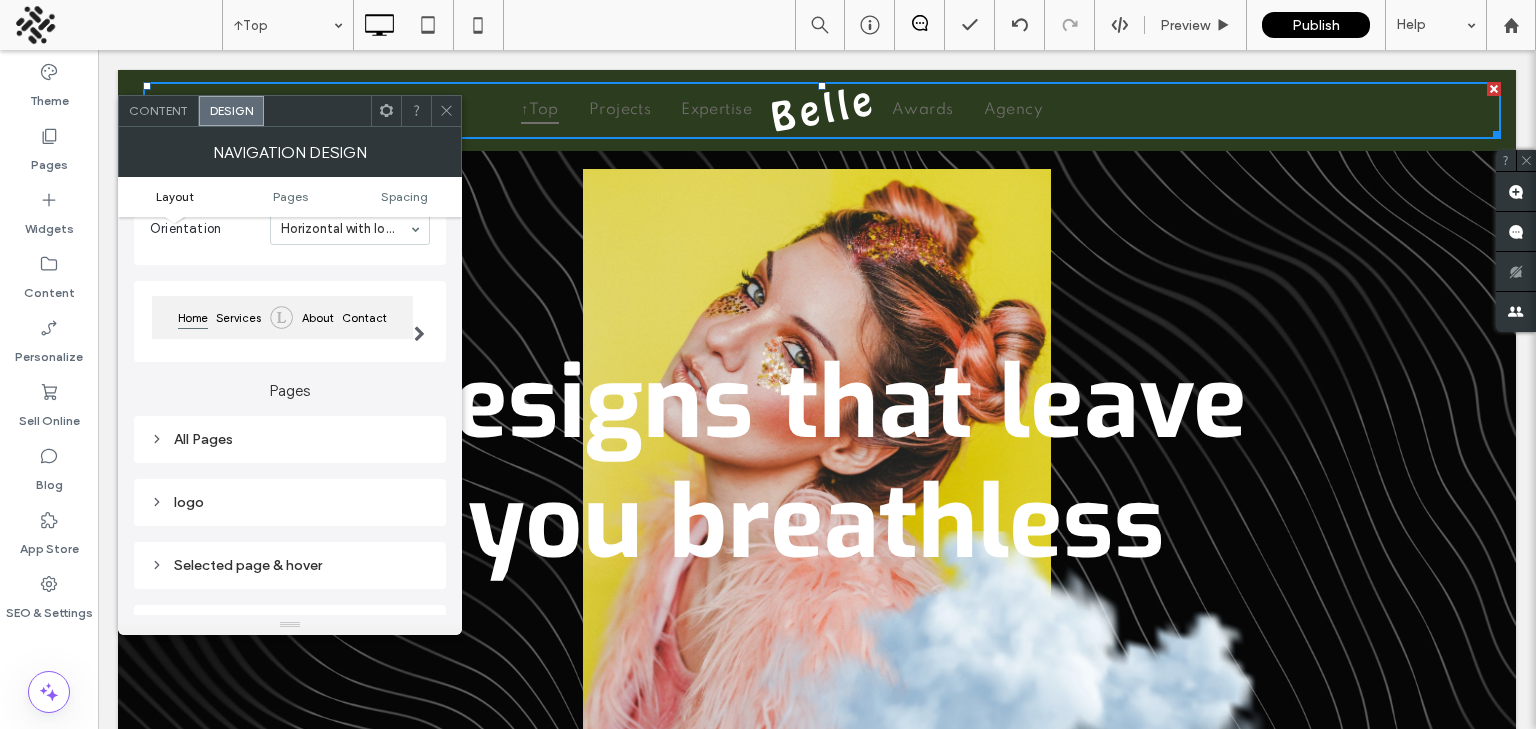 scroll, scrollTop: 134, scrollLeft: 0, axis: vertical 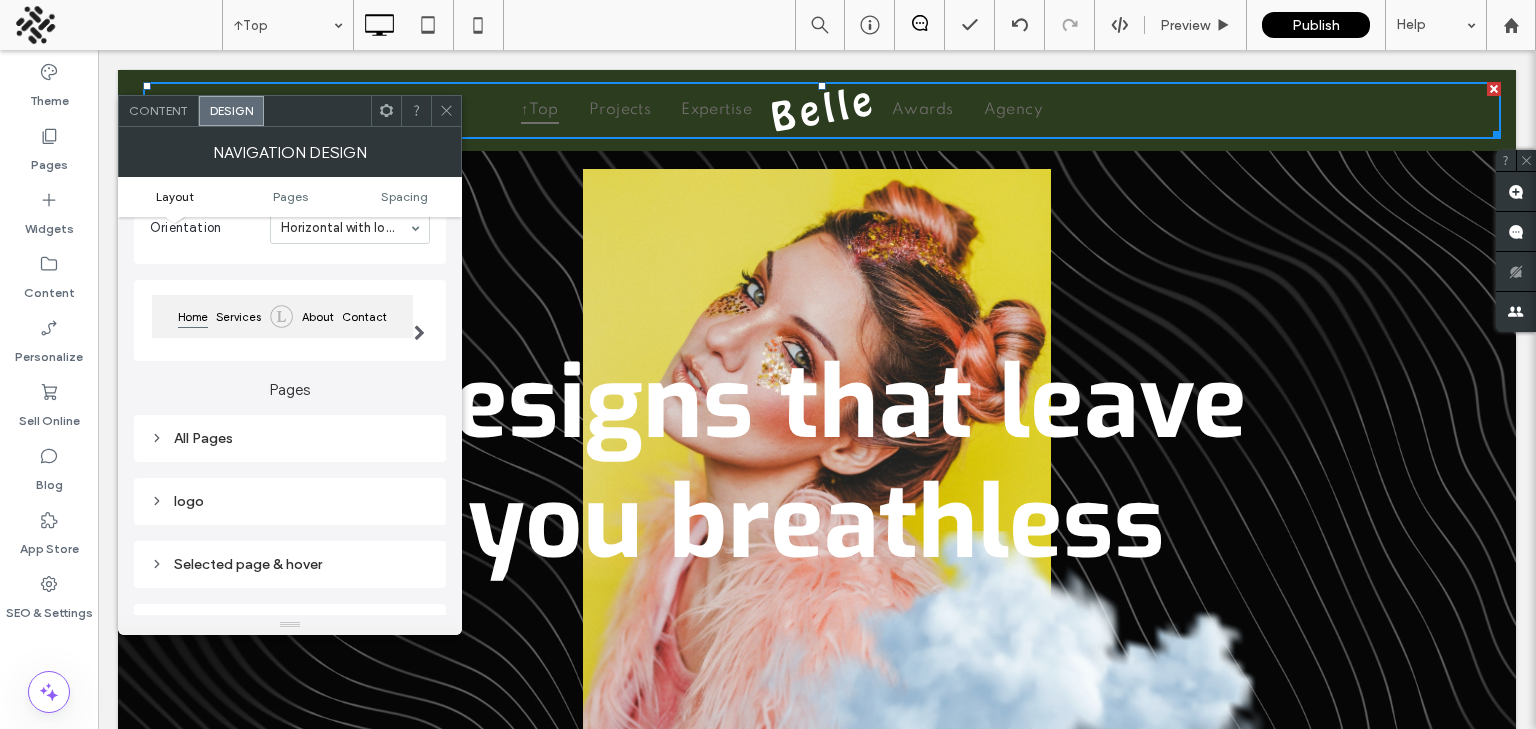 click on "All Pages" at bounding box center (290, 438) 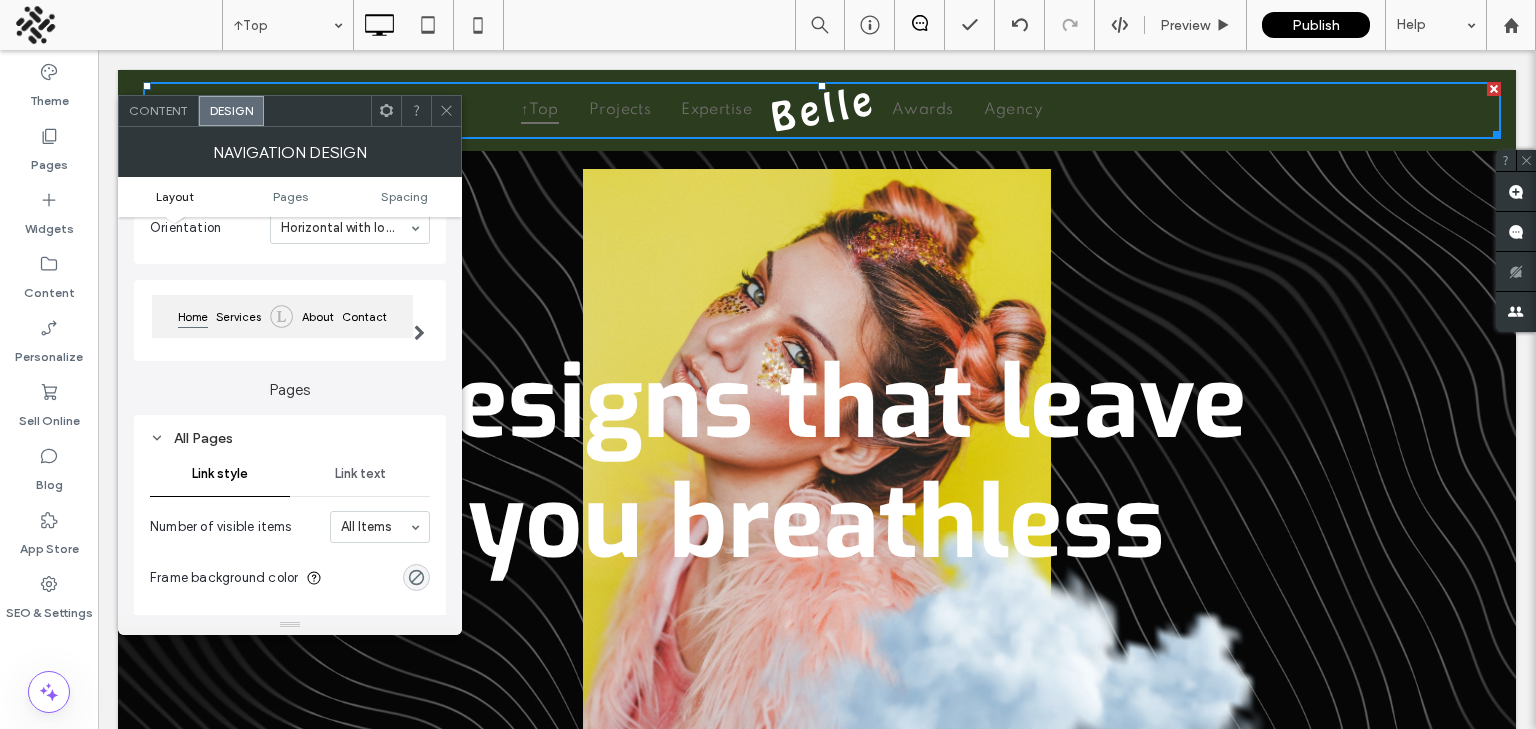 click on "Link text" at bounding box center (360, 474) 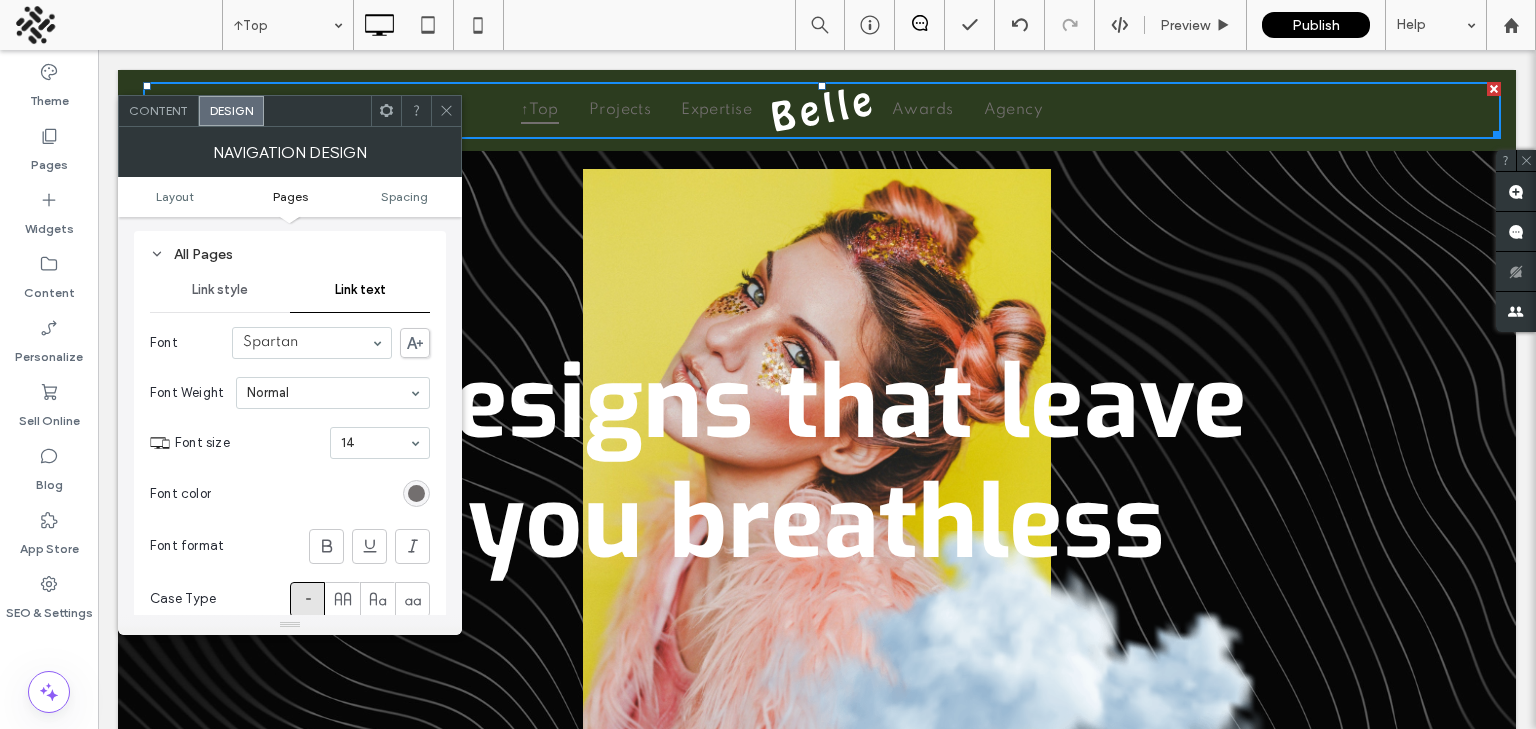 scroll, scrollTop: 355, scrollLeft: 0, axis: vertical 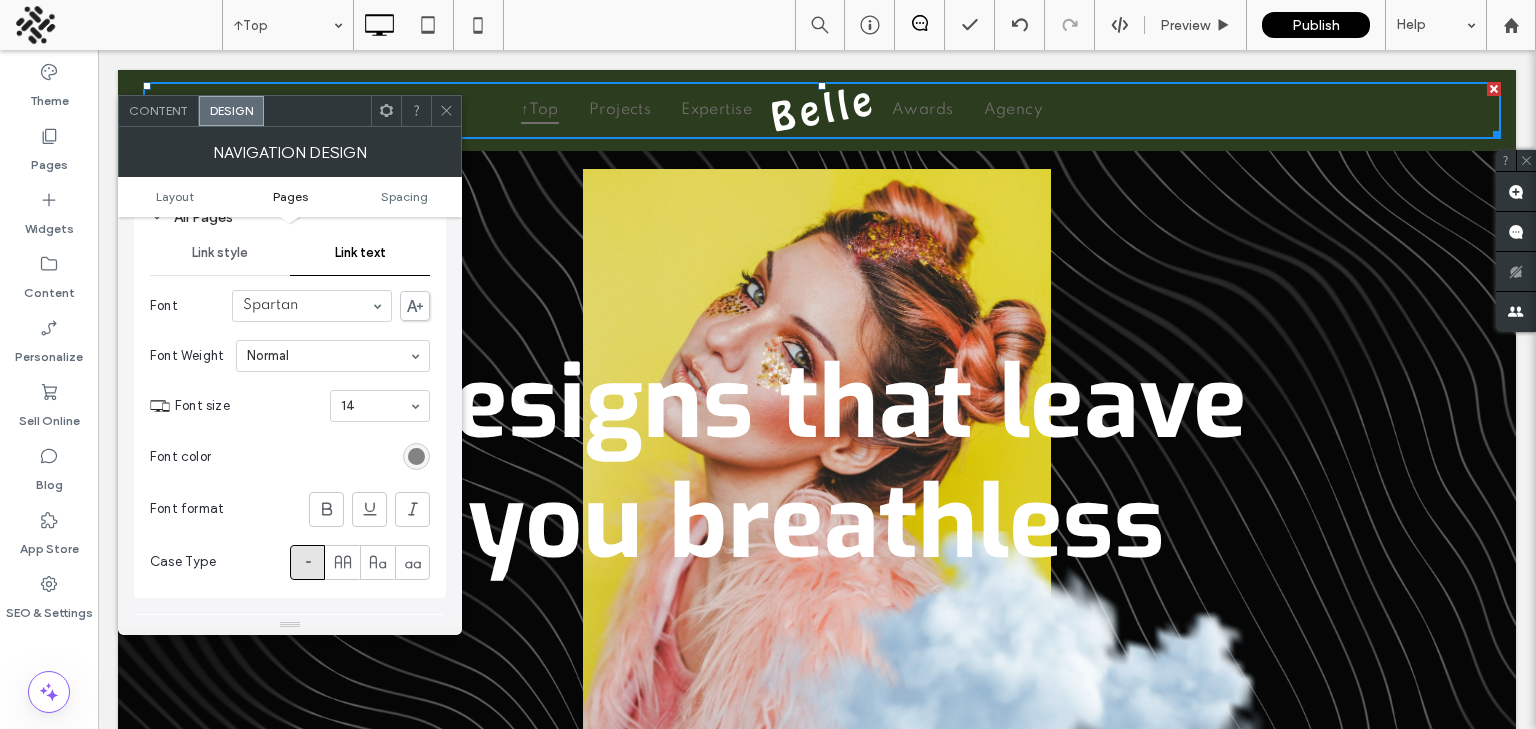 click at bounding box center [416, 456] 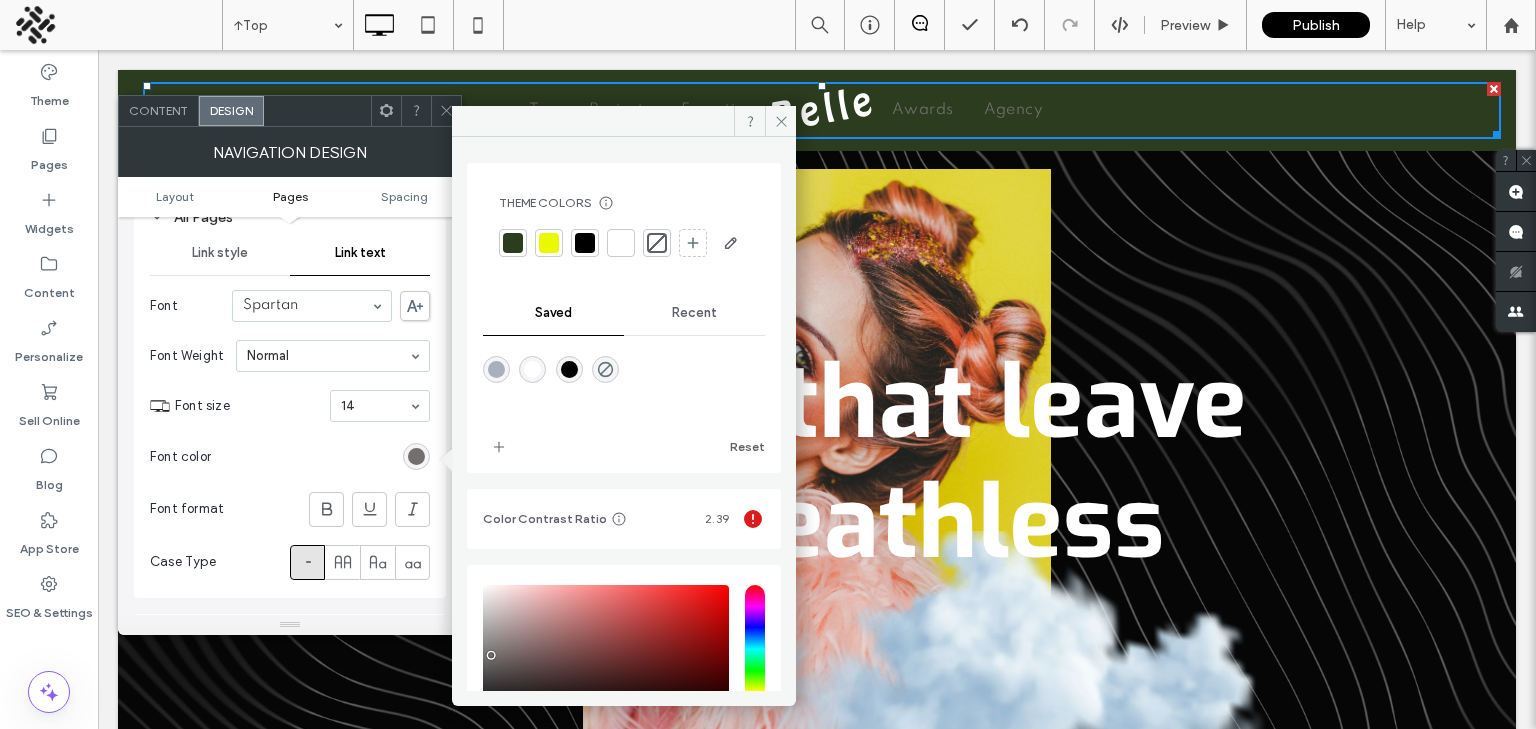 click at bounding box center (549, 243) 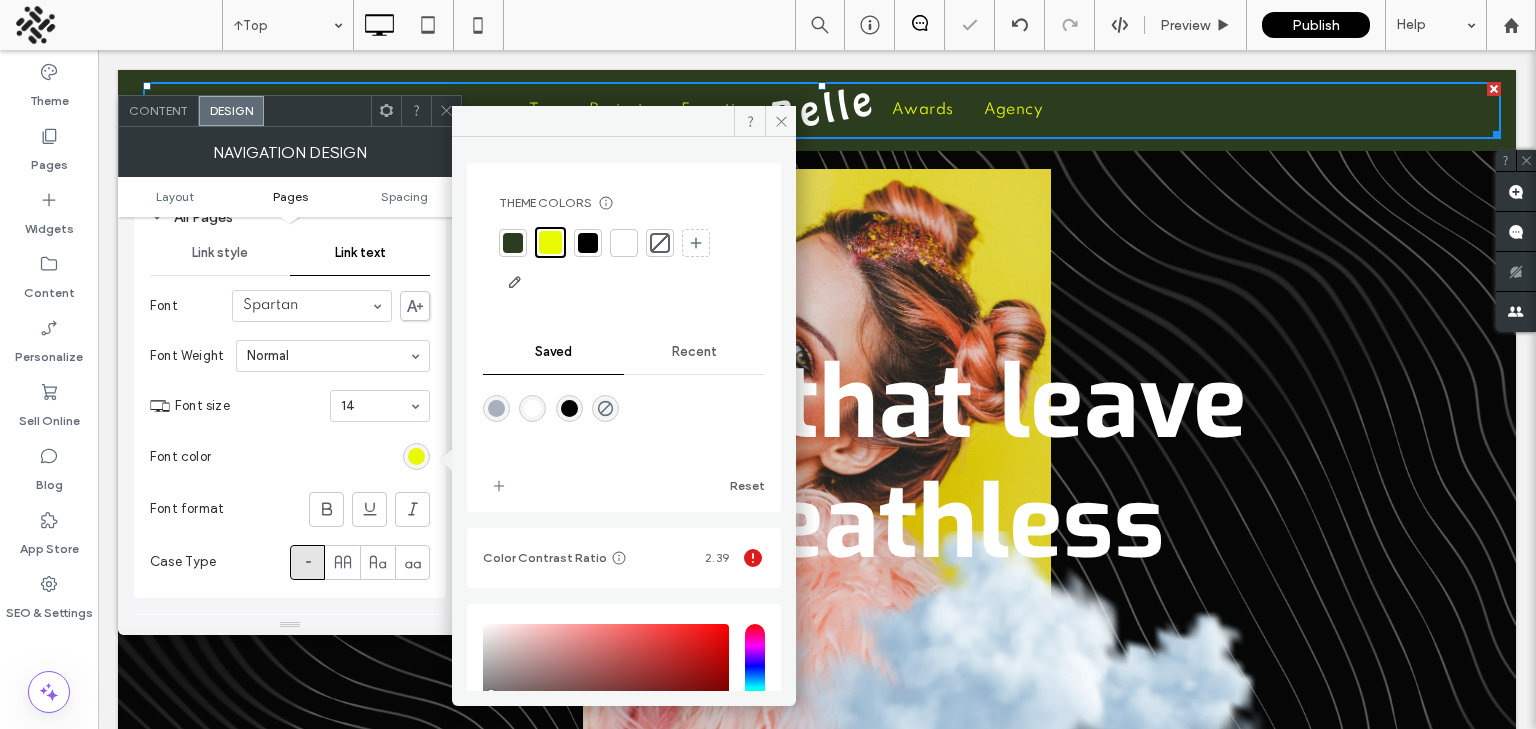 click 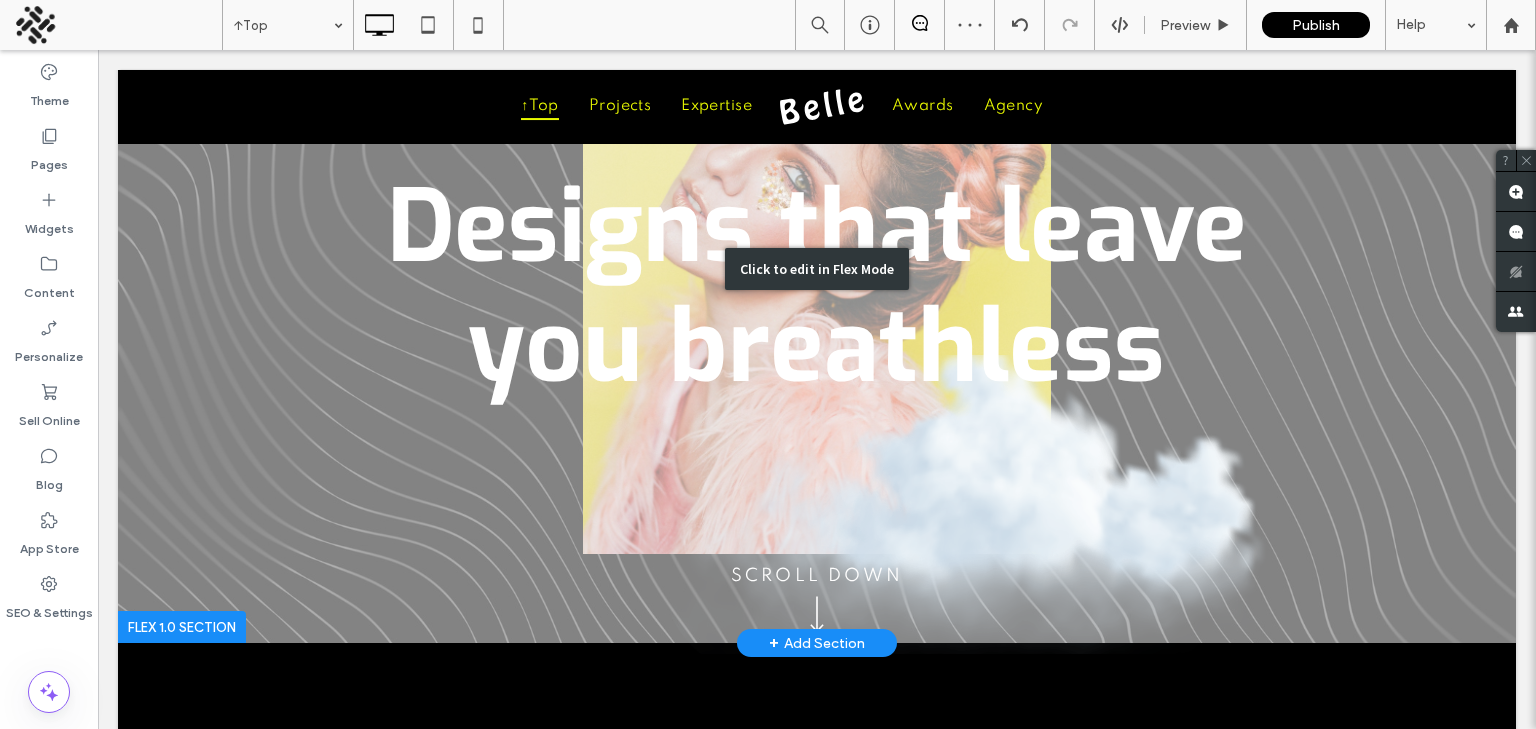 scroll, scrollTop: 0, scrollLeft: 0, axis: both 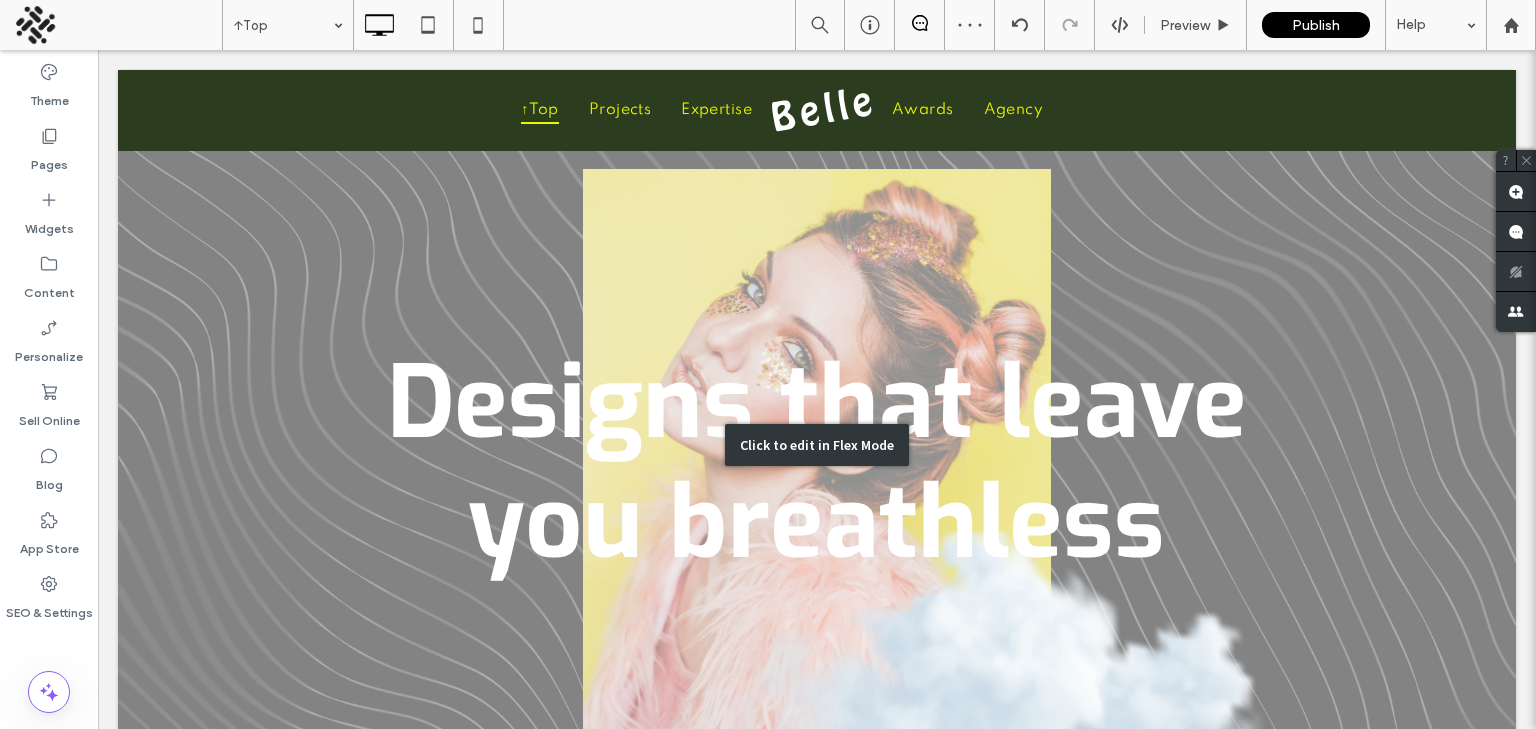 click on "Click to edit in Flex Mode" at bounding box center (817, 444) 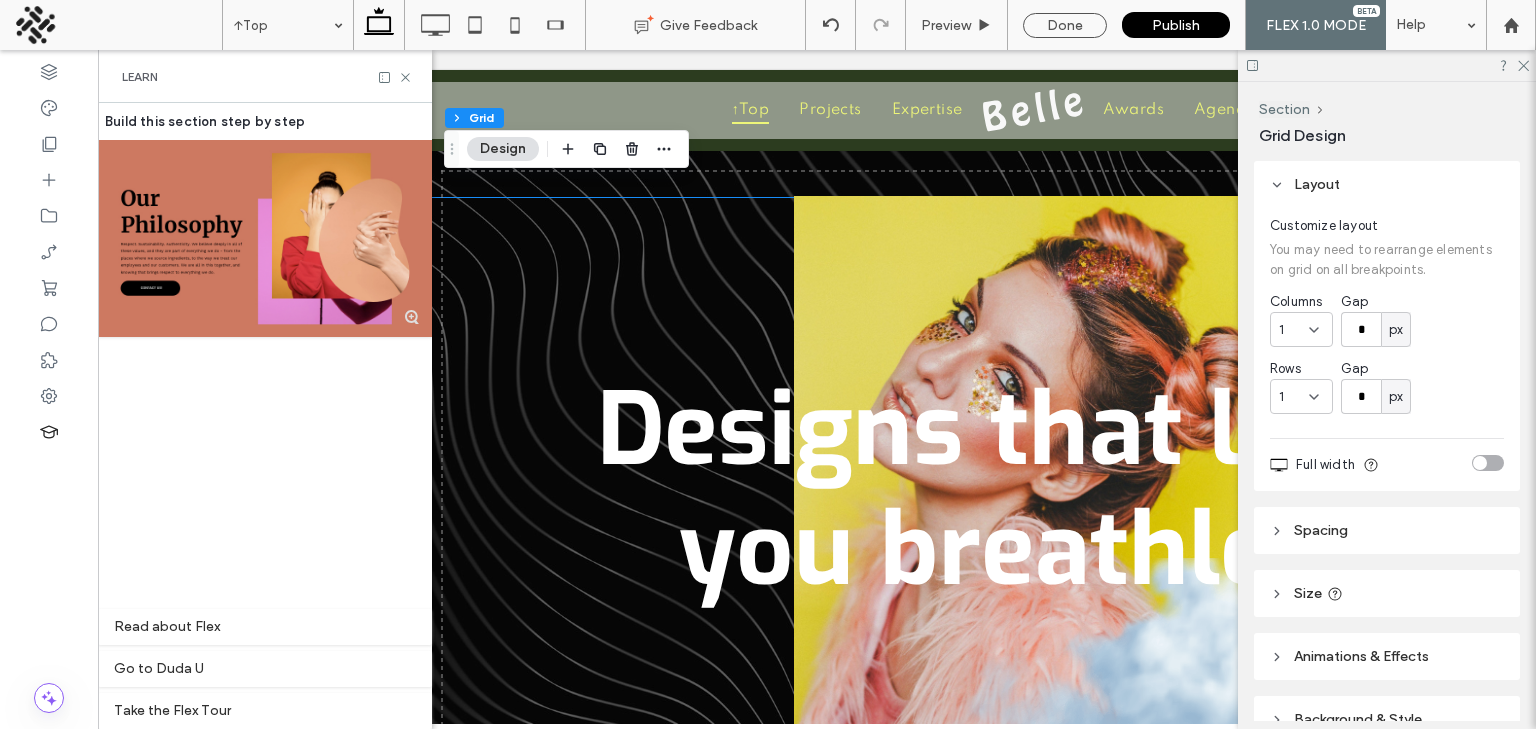 scroll, scrollTop: 0, scrollLeft: 488, axis: horizontal 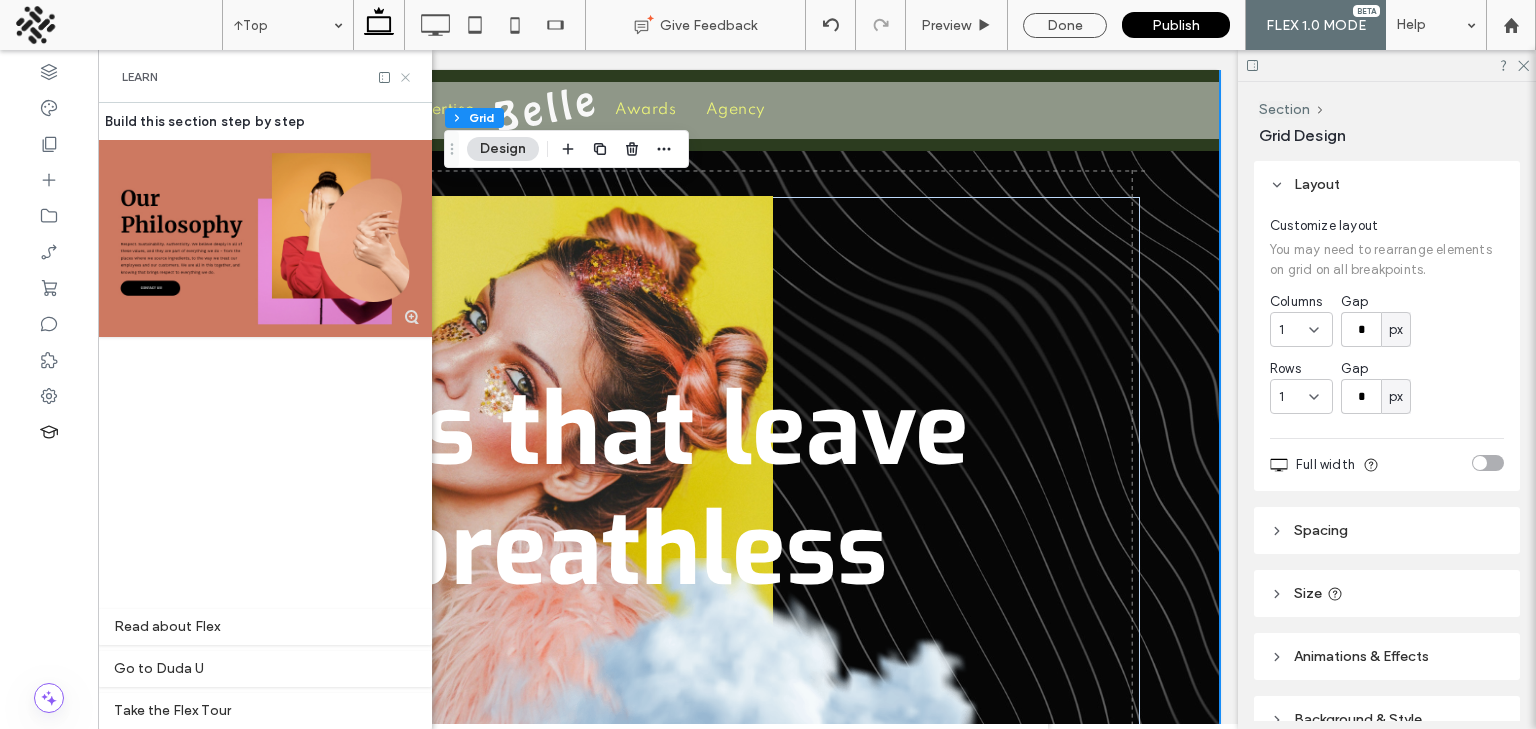 click 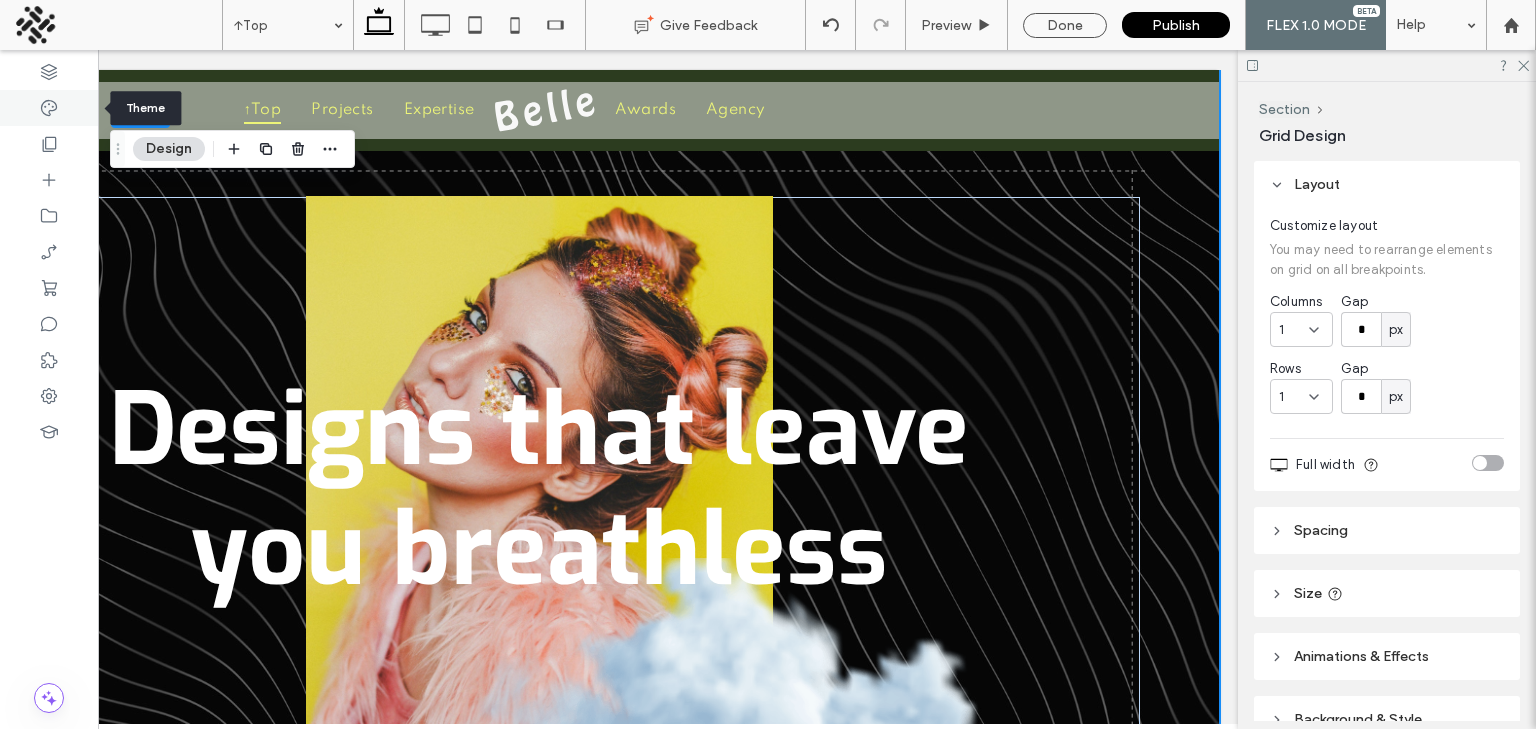 click 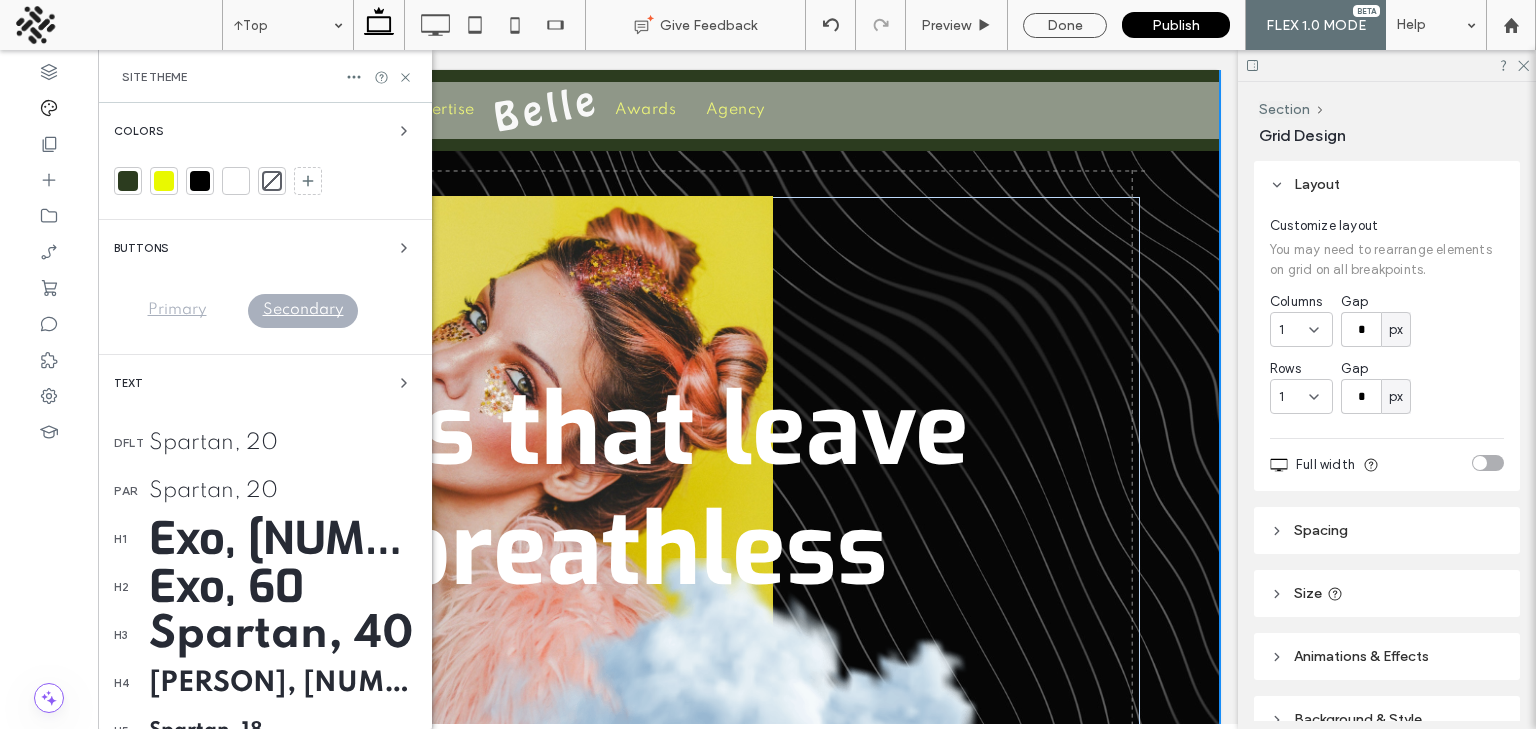 click on "Spartan, 20" at bounding box center [282, 443] 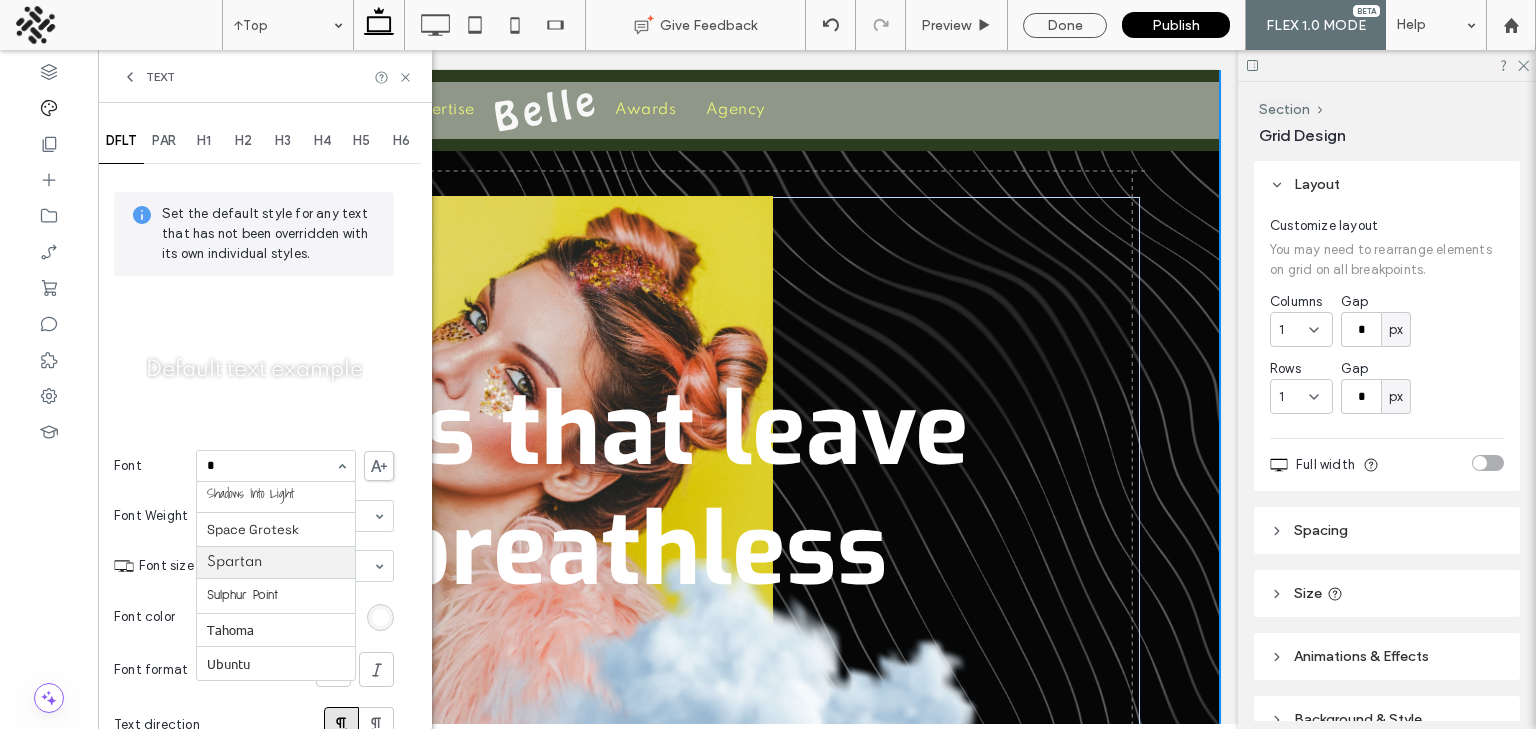 scroll, scrollTop: 0, scrollLeft: 0, axis: both 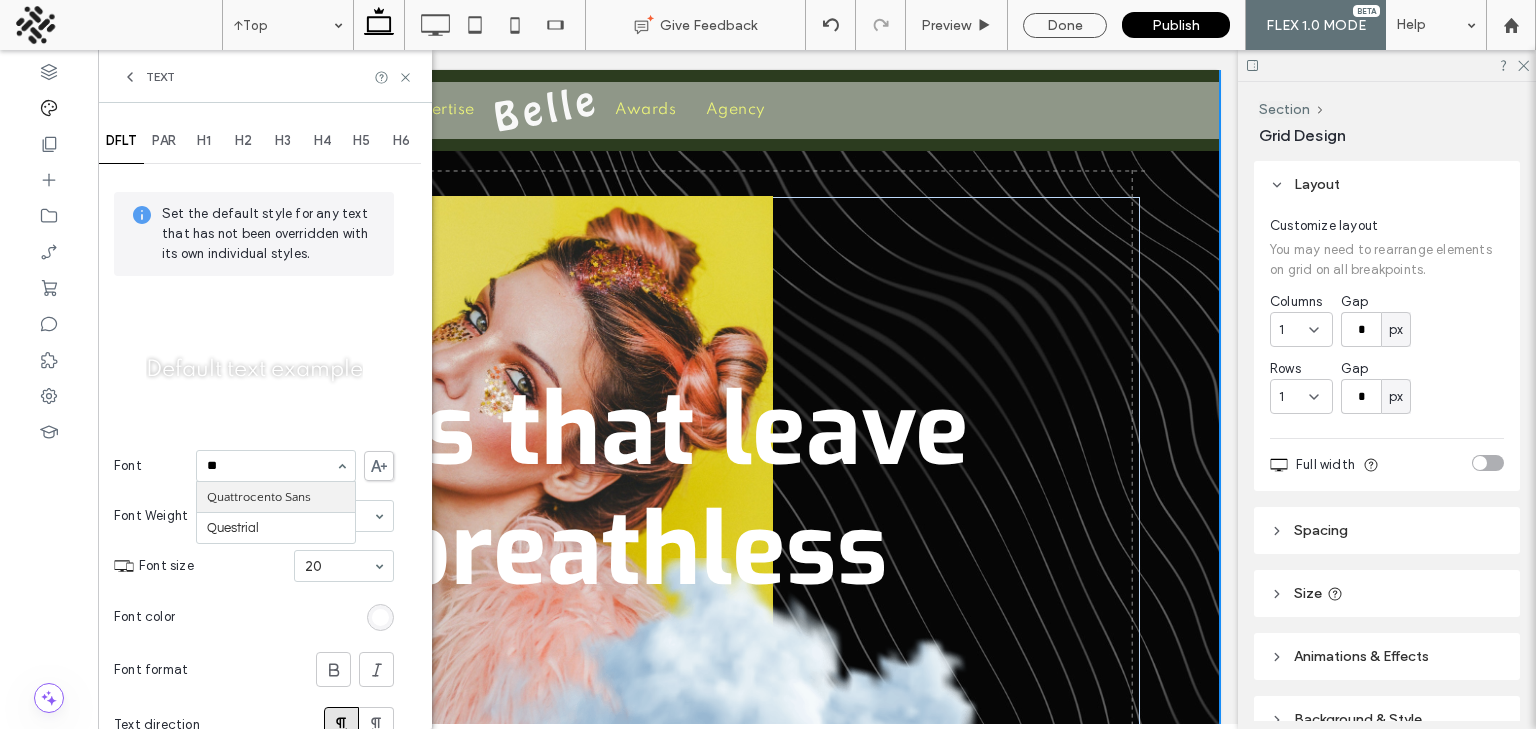type on "*" 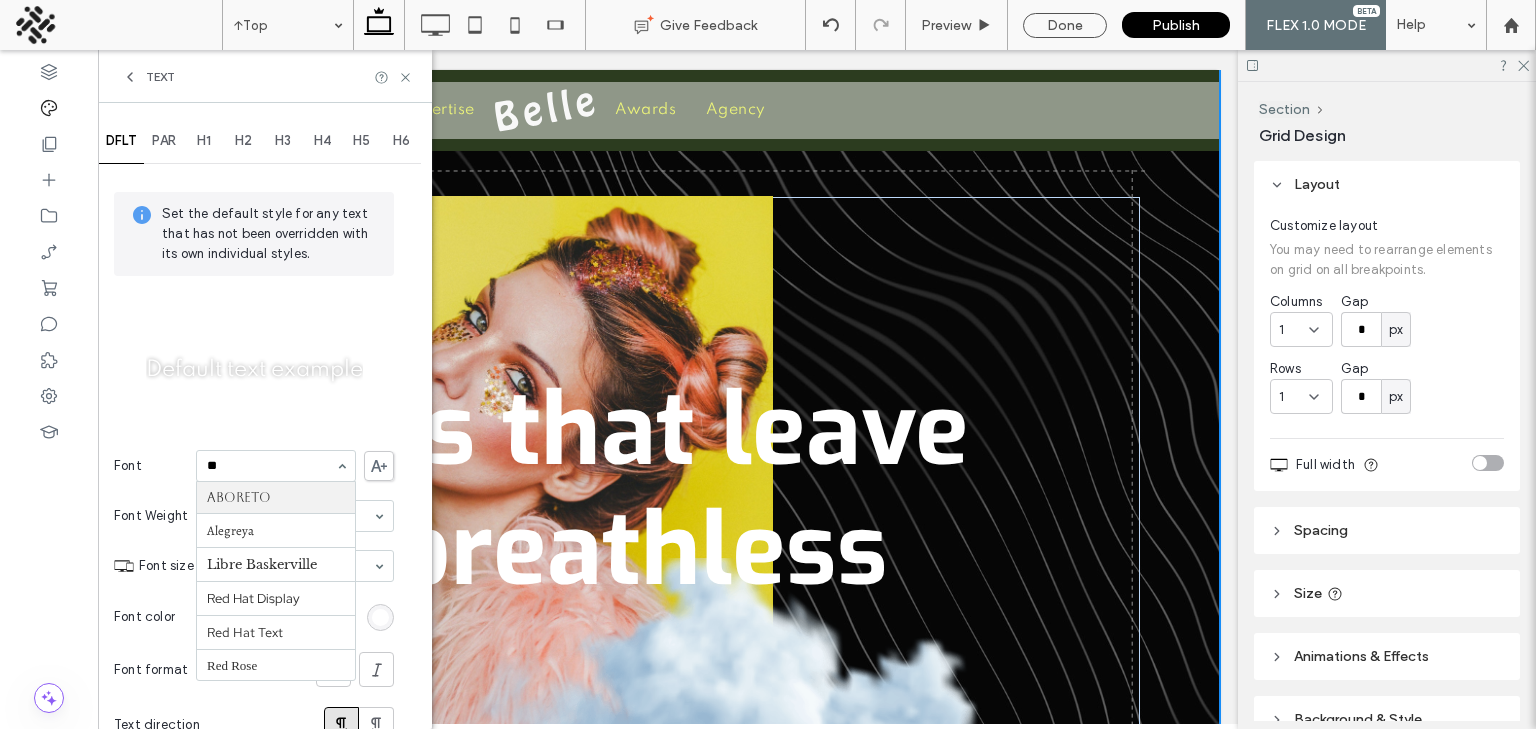 type on "*" 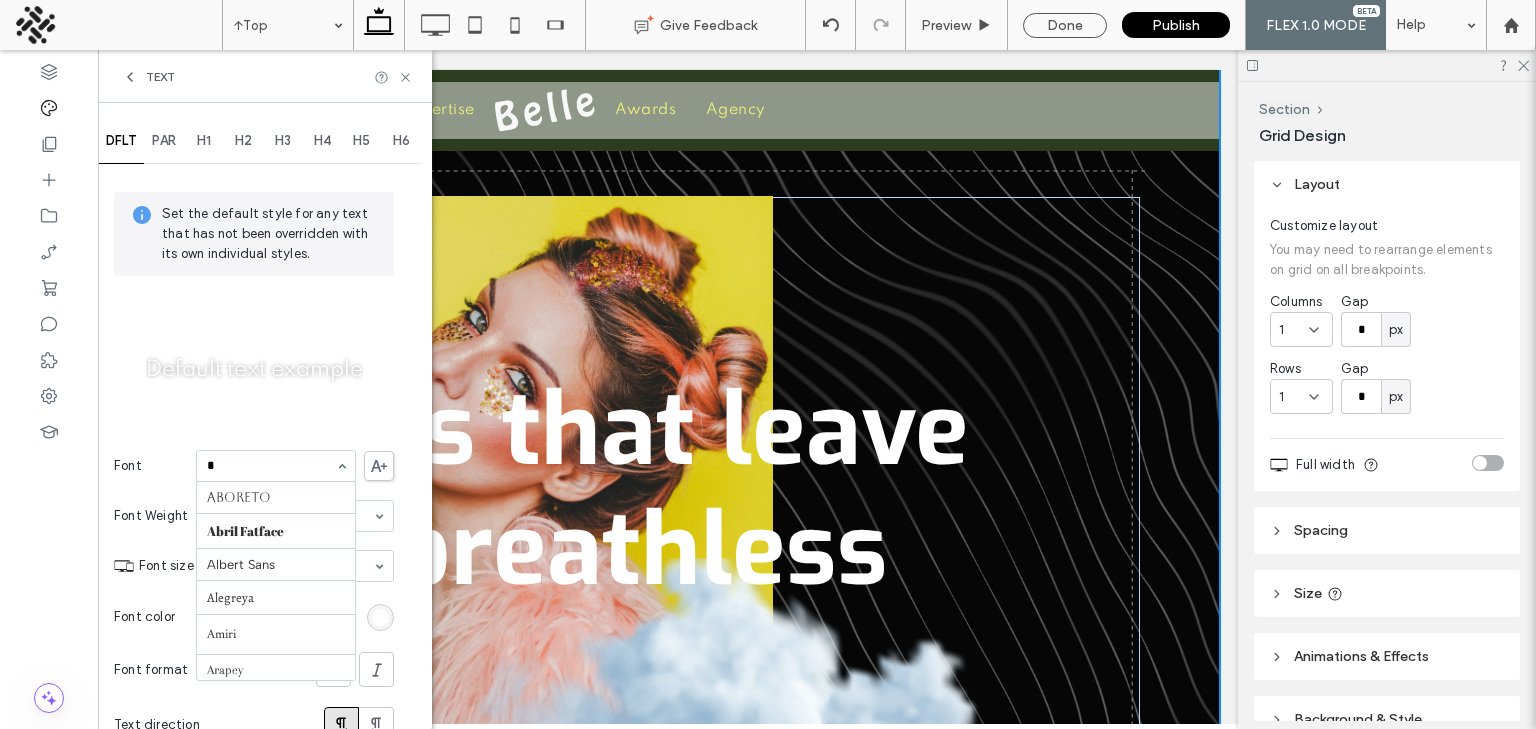type 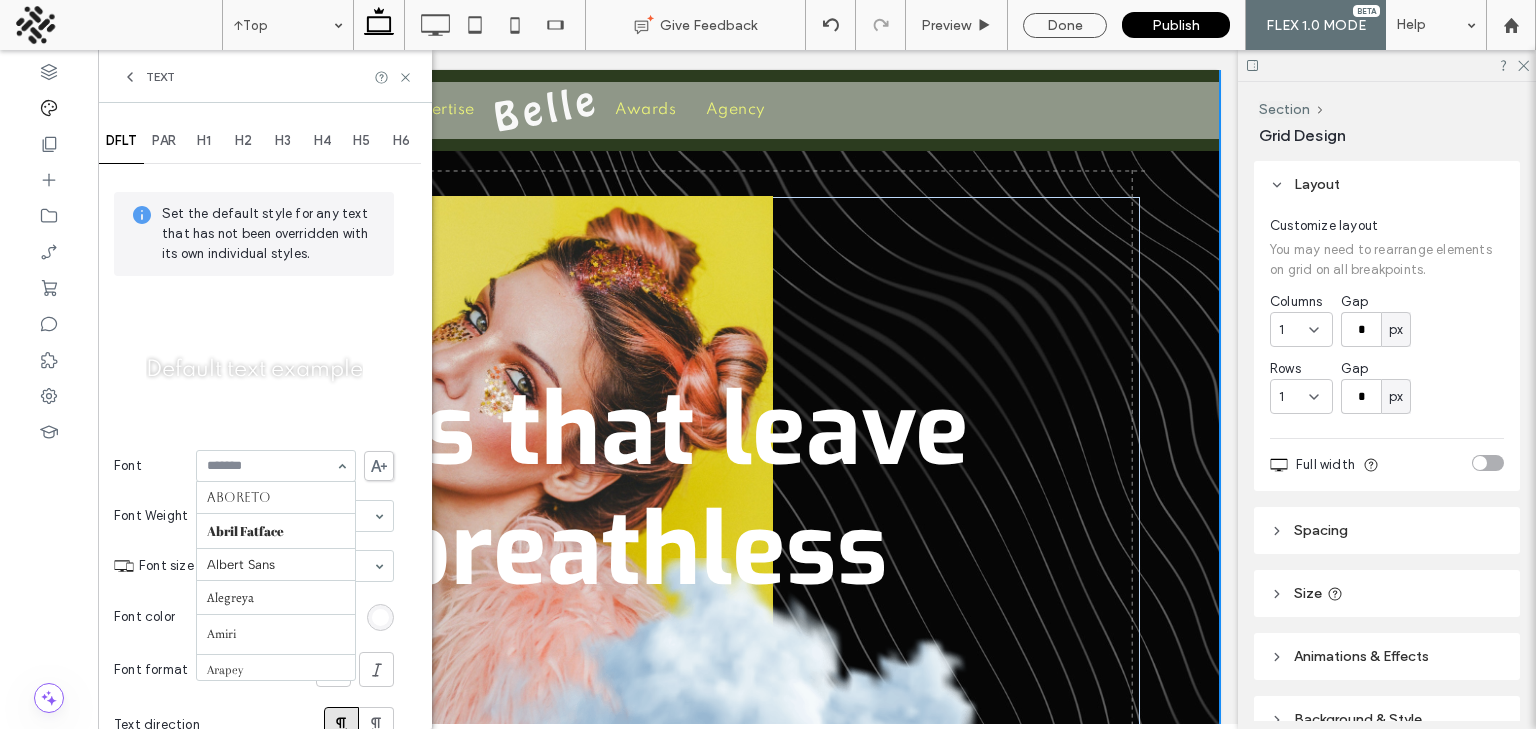click 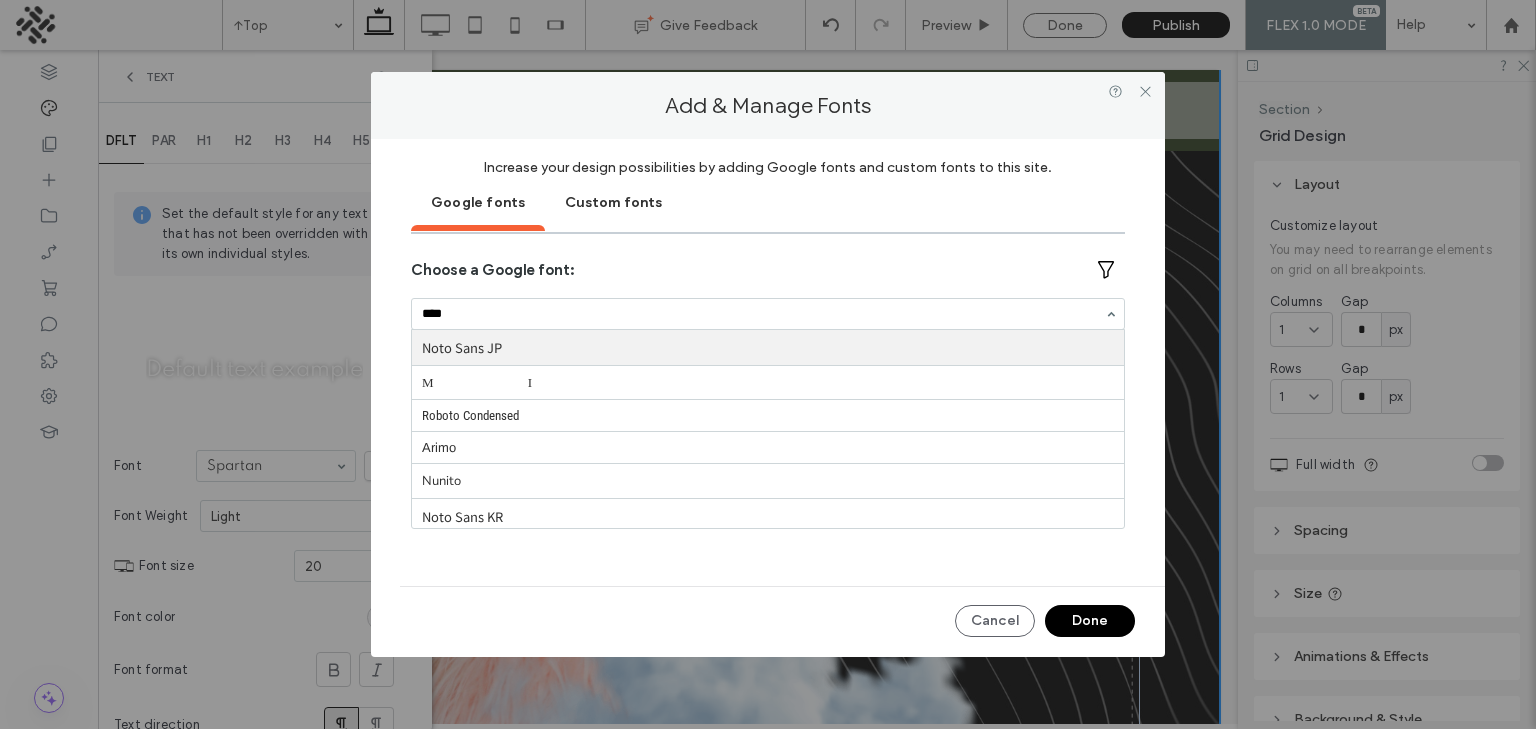 click on "****" at bounding box center (768, 314) 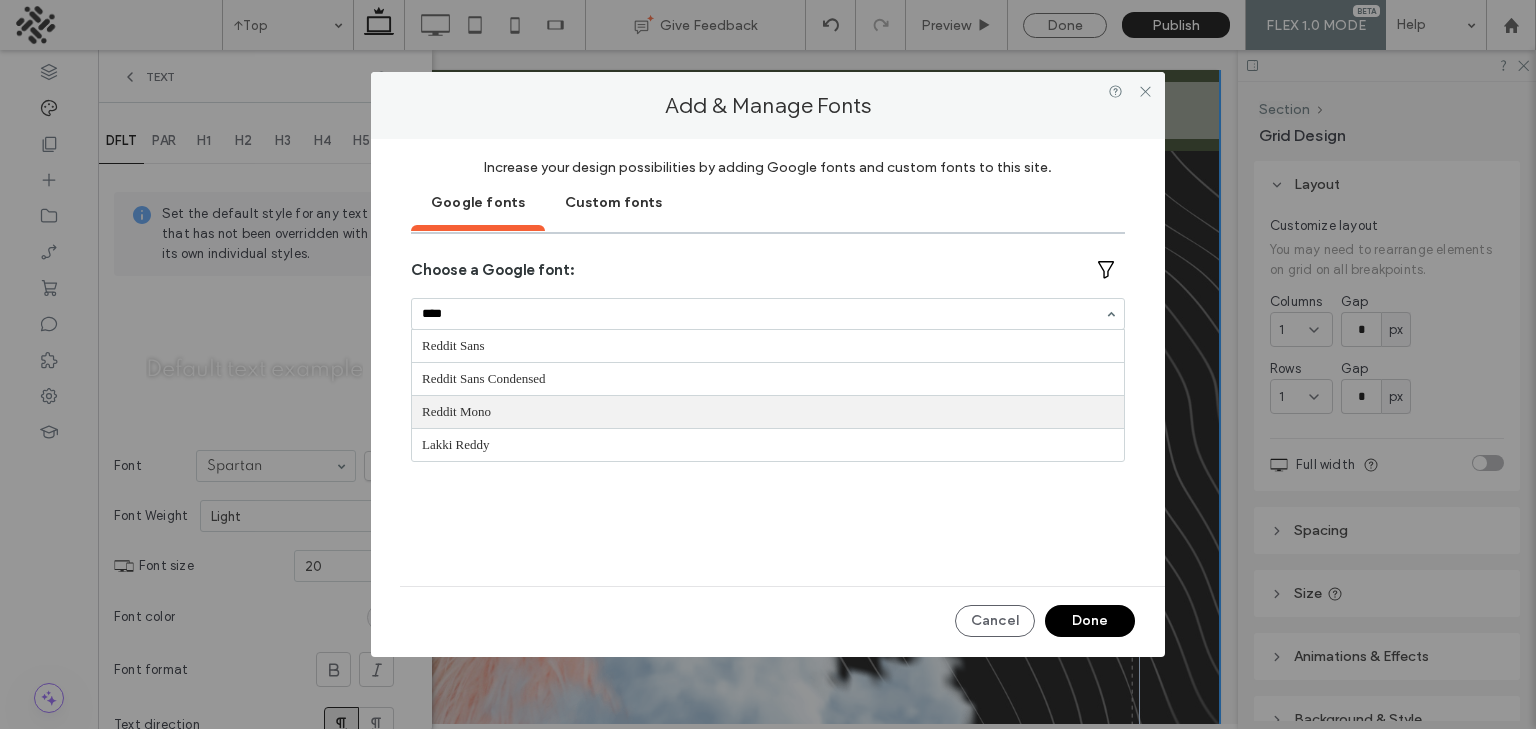 type 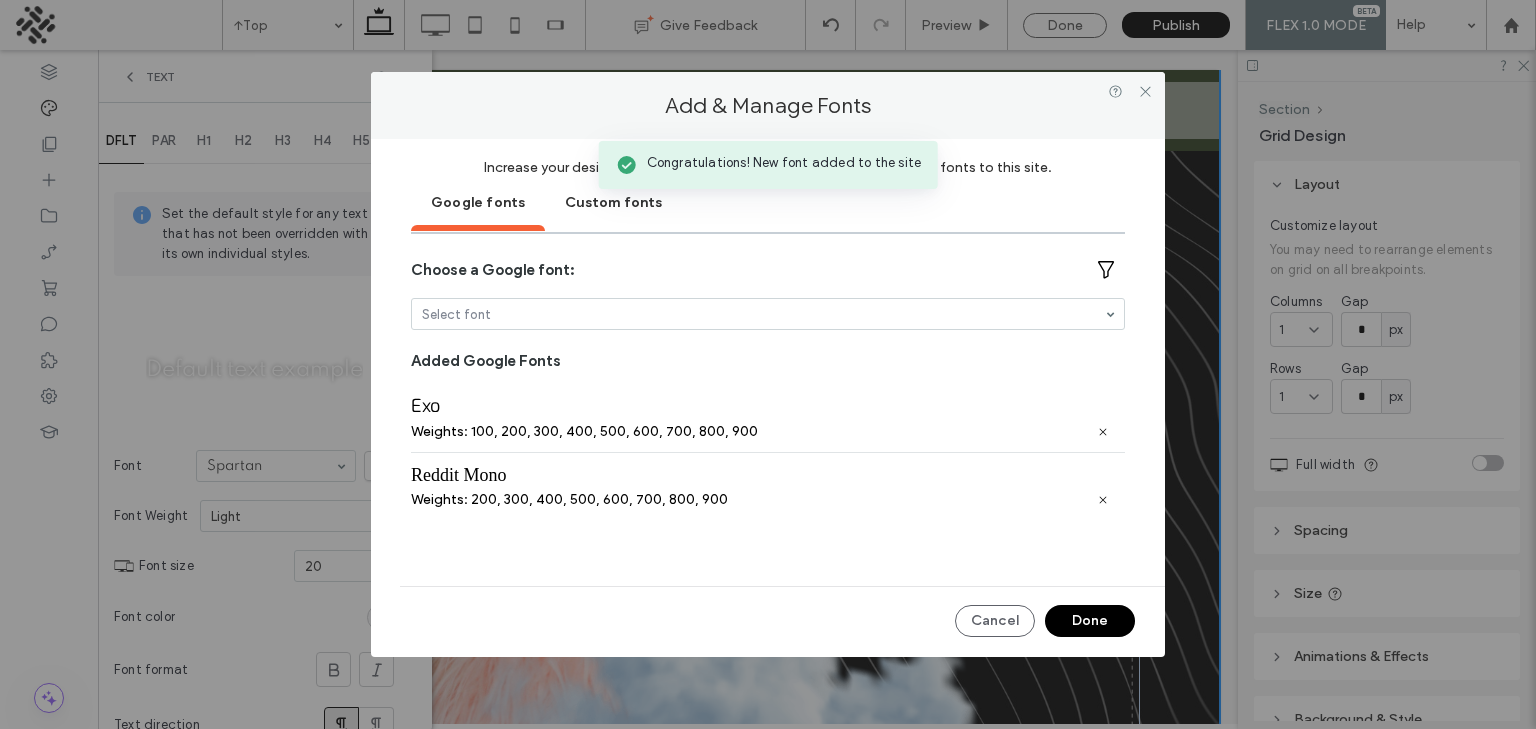 click on "Done" at bounding box center (1090, 621) 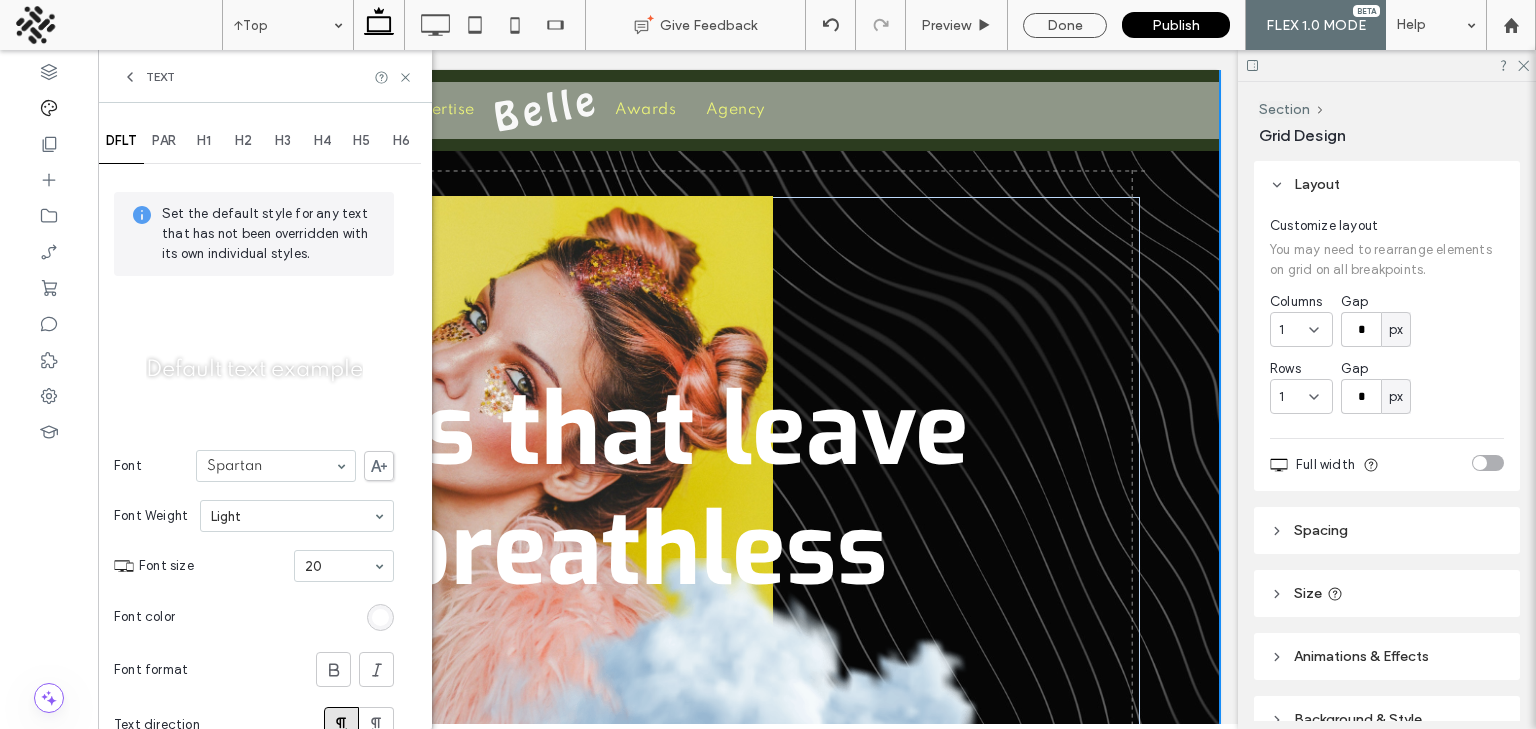 click on "PAR" at bounding box center [164, 141] 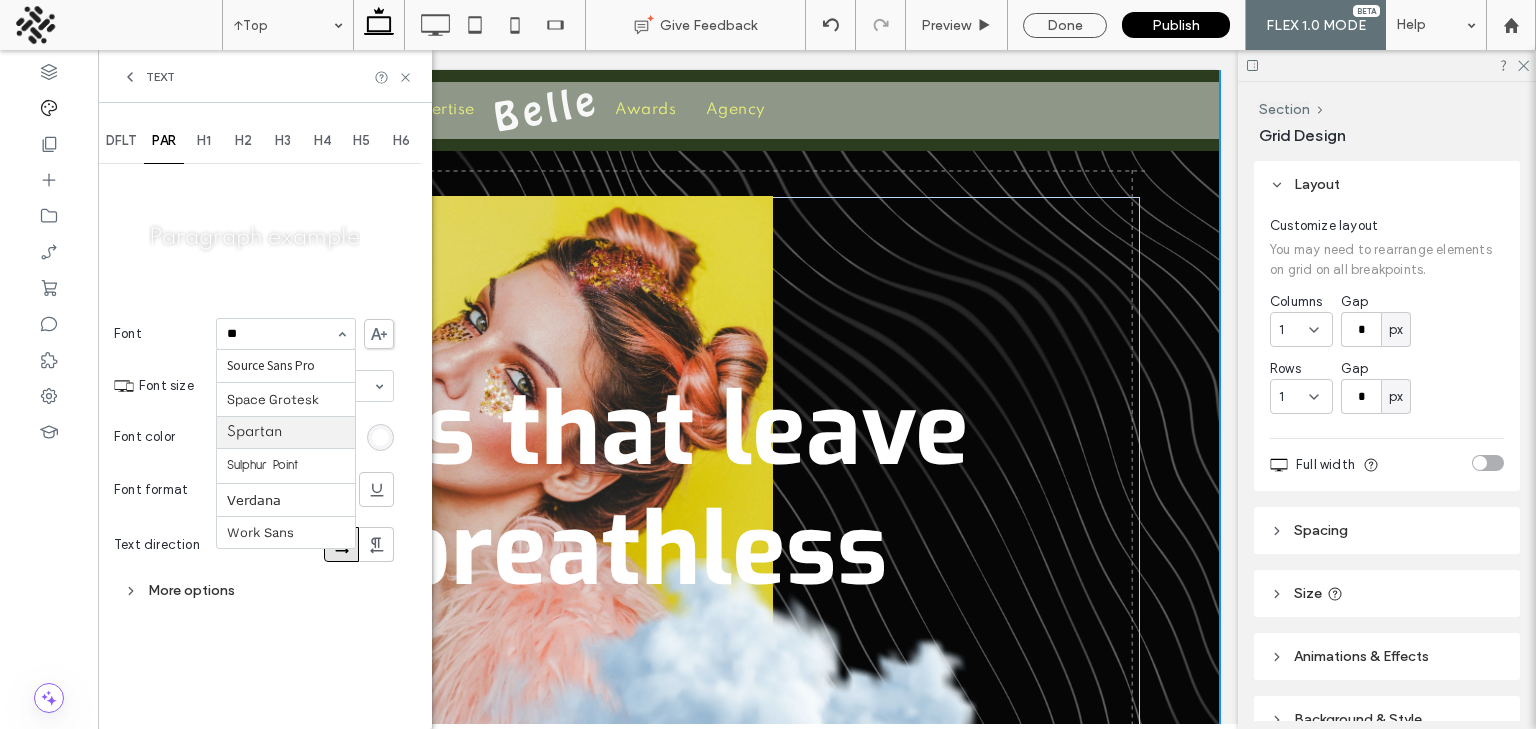 scroll, scrollTop: 49, scrollLeft: 0, axis: vertical 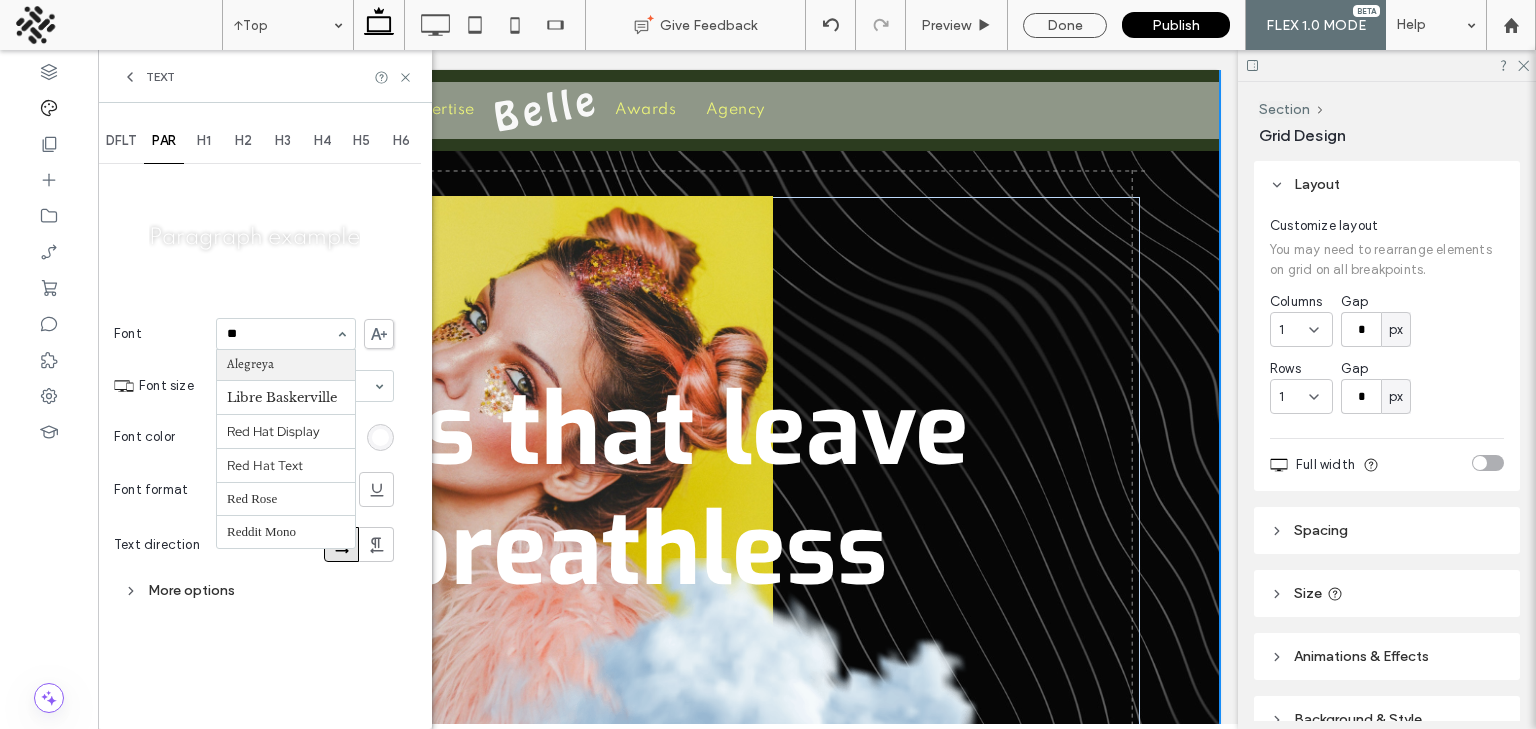 type on "***" 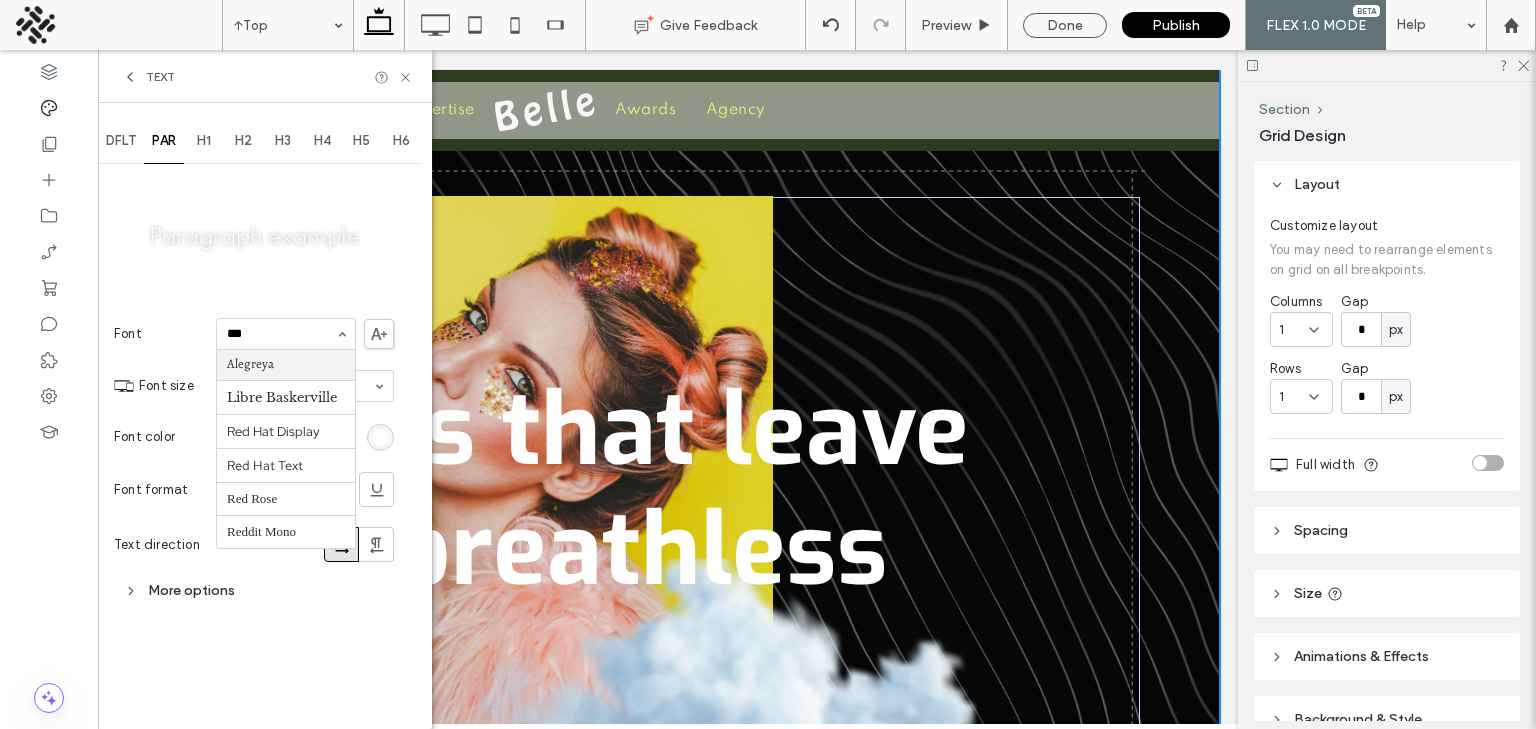 scroll, scrollTop: 0, scrollLeft: 0, axis: both 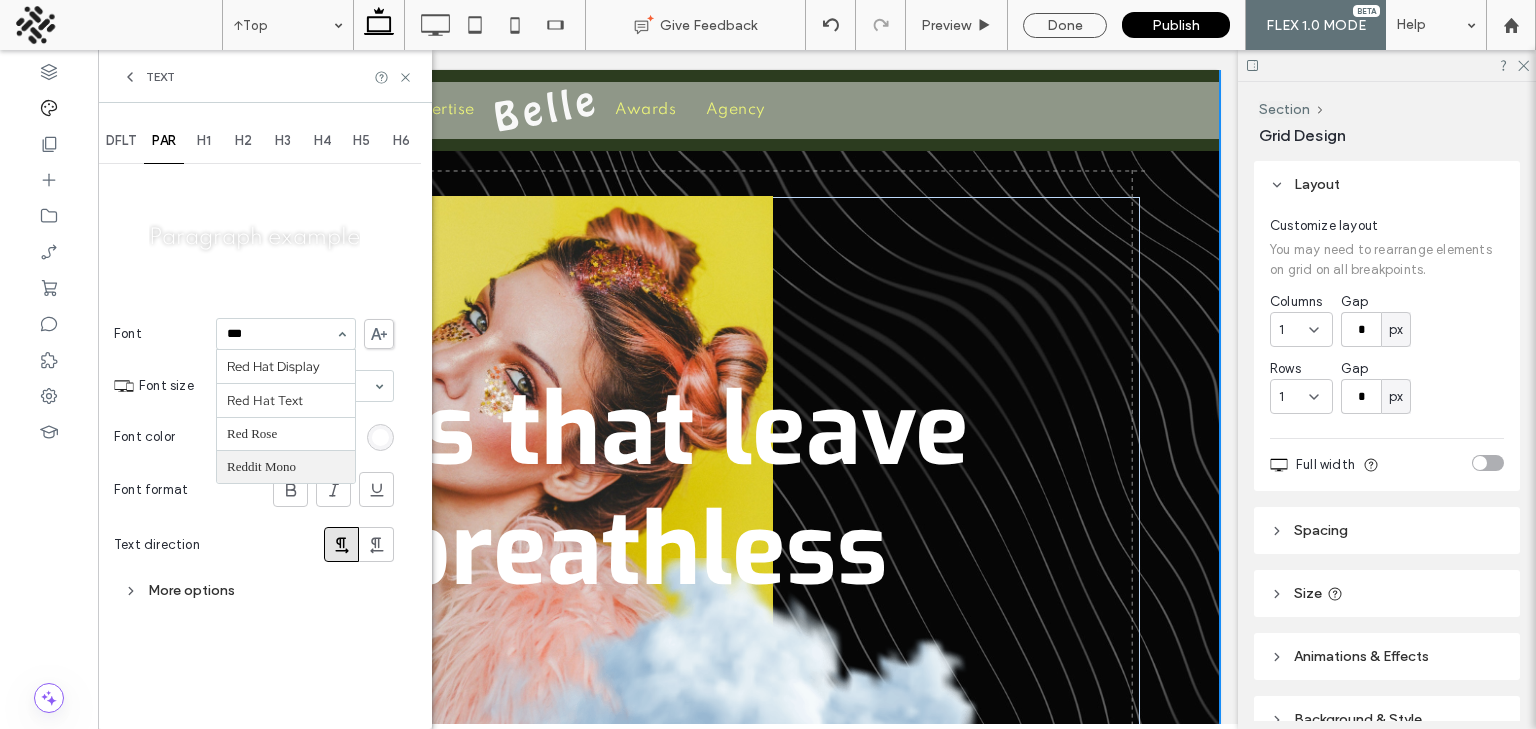 type 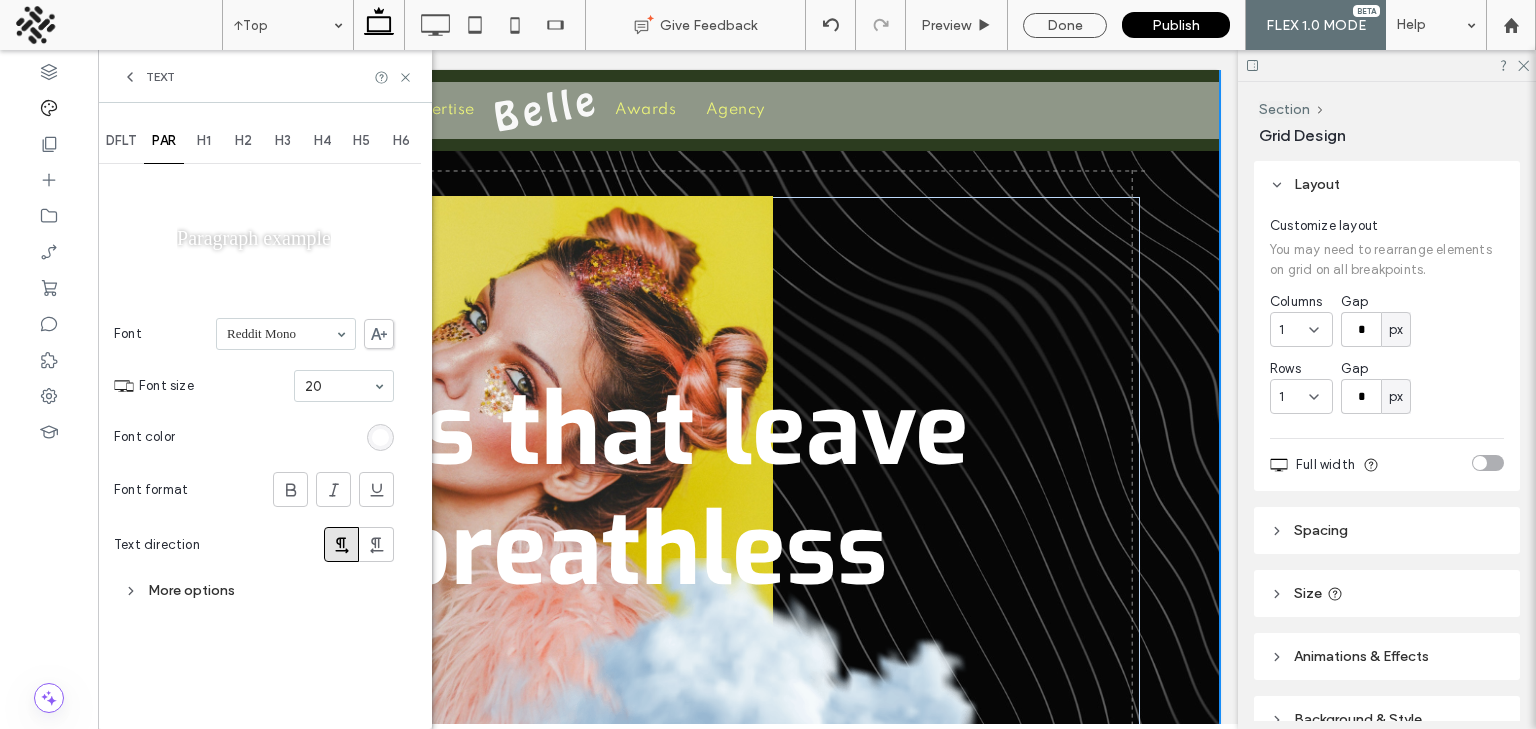 click on "DFLT" at bounding box center (121, 141) 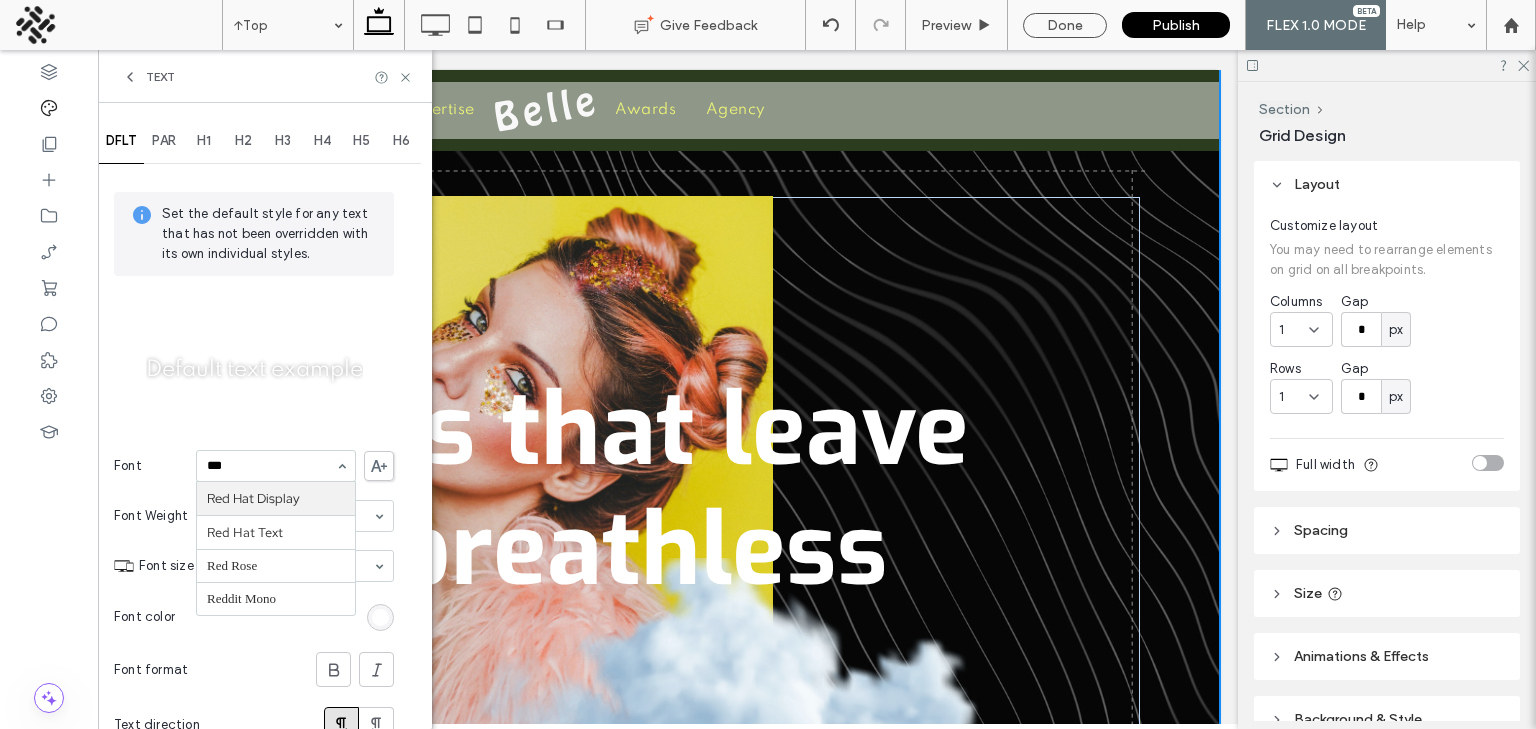 scroll, scrollTop: 0, scrollLeft: 0, axis: both 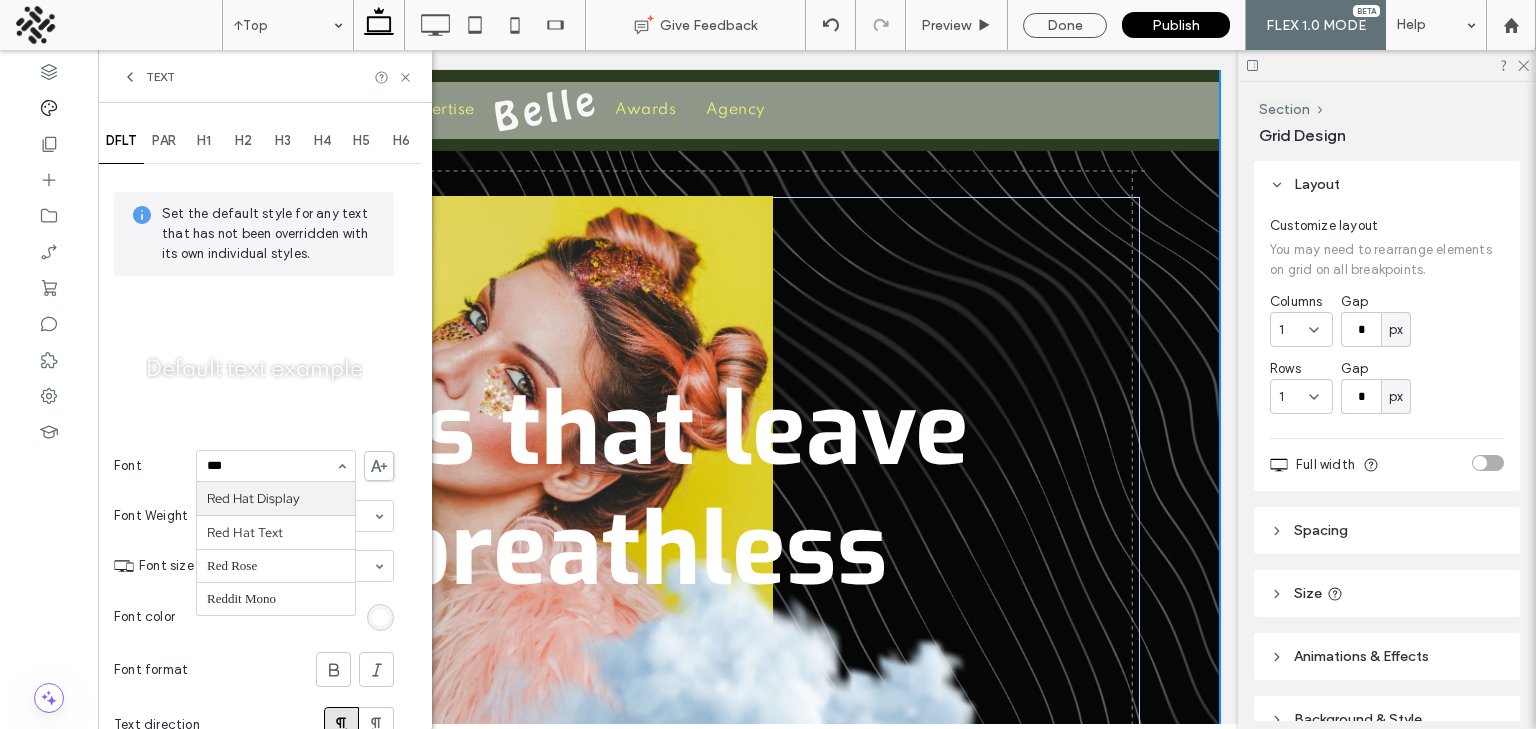 type on "****" 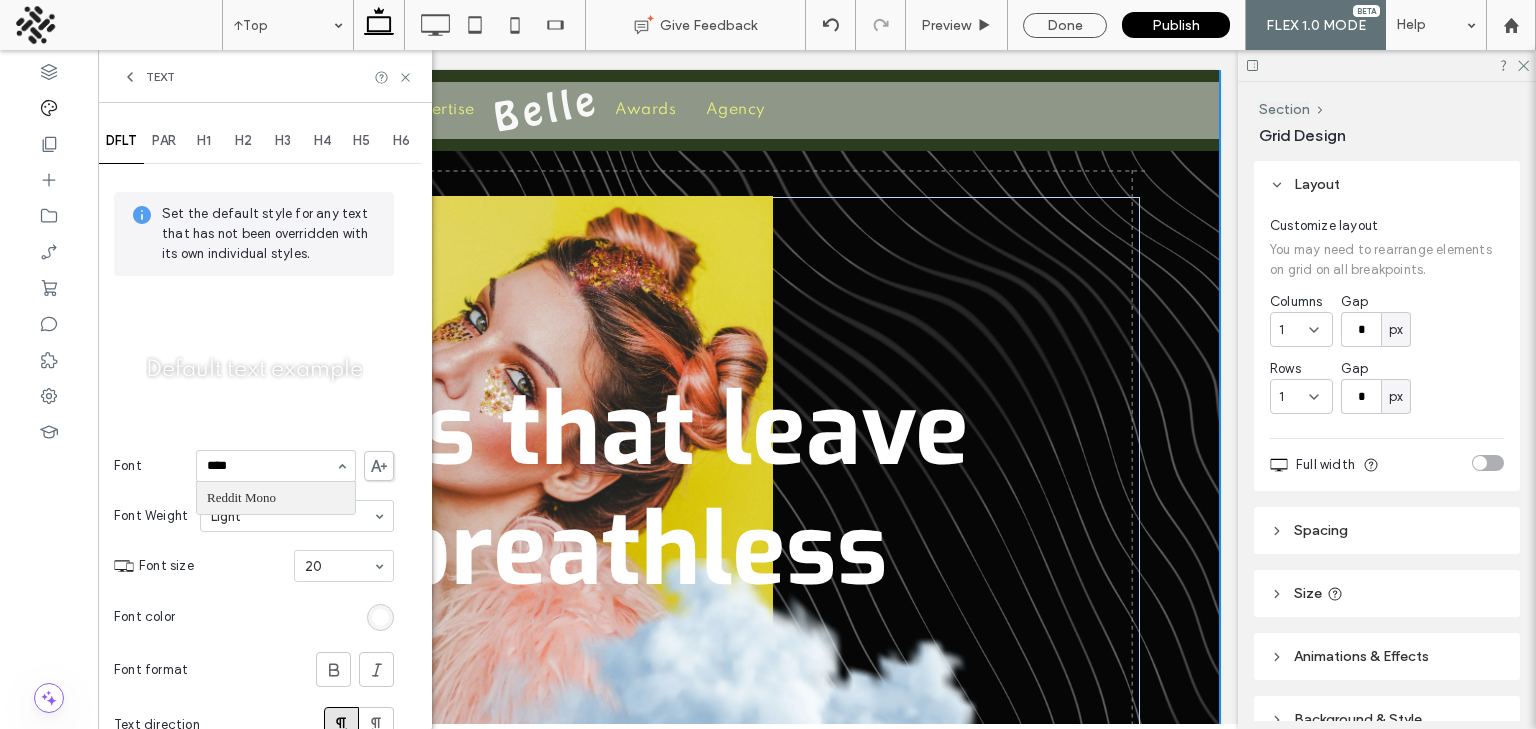 type 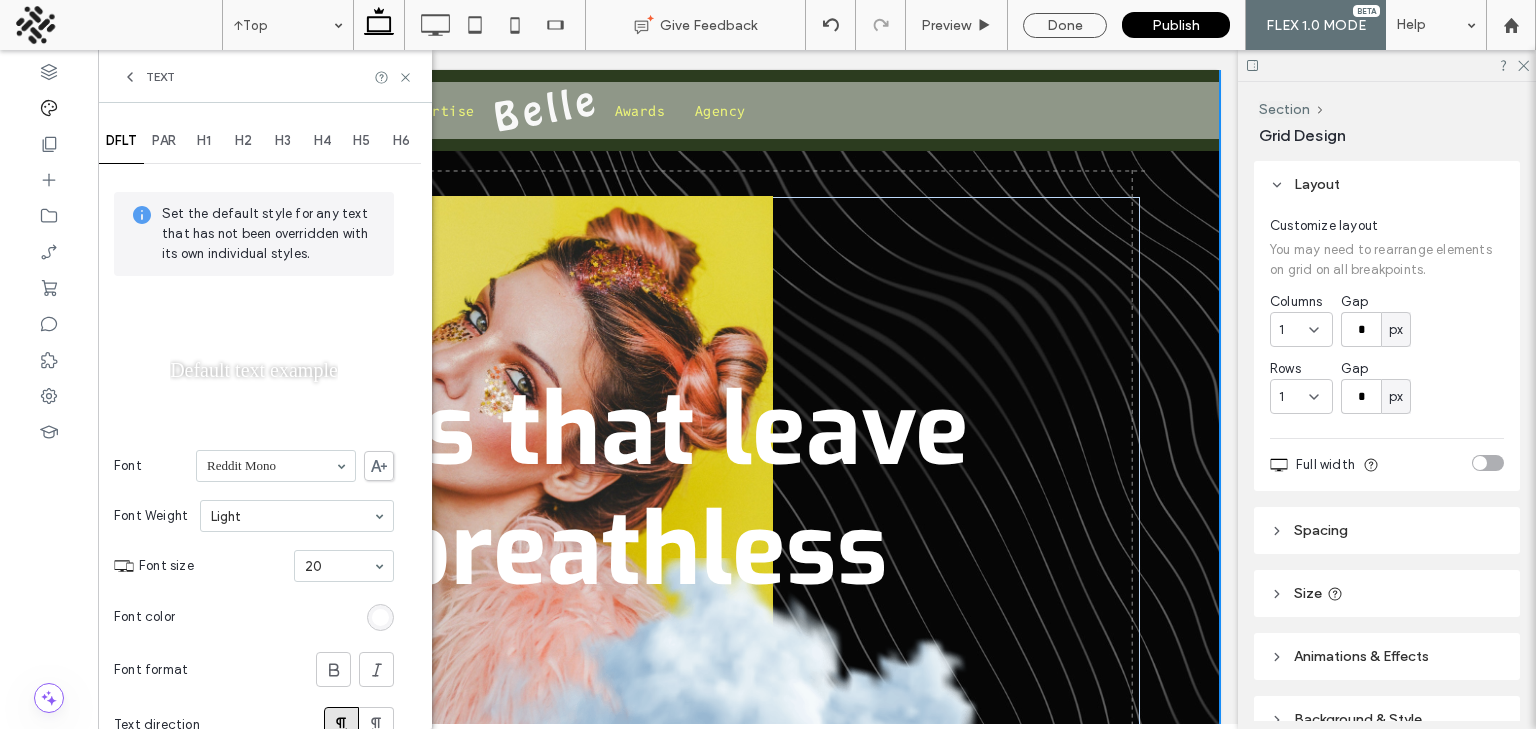 click on "H1" at bounding box center [204, 141] 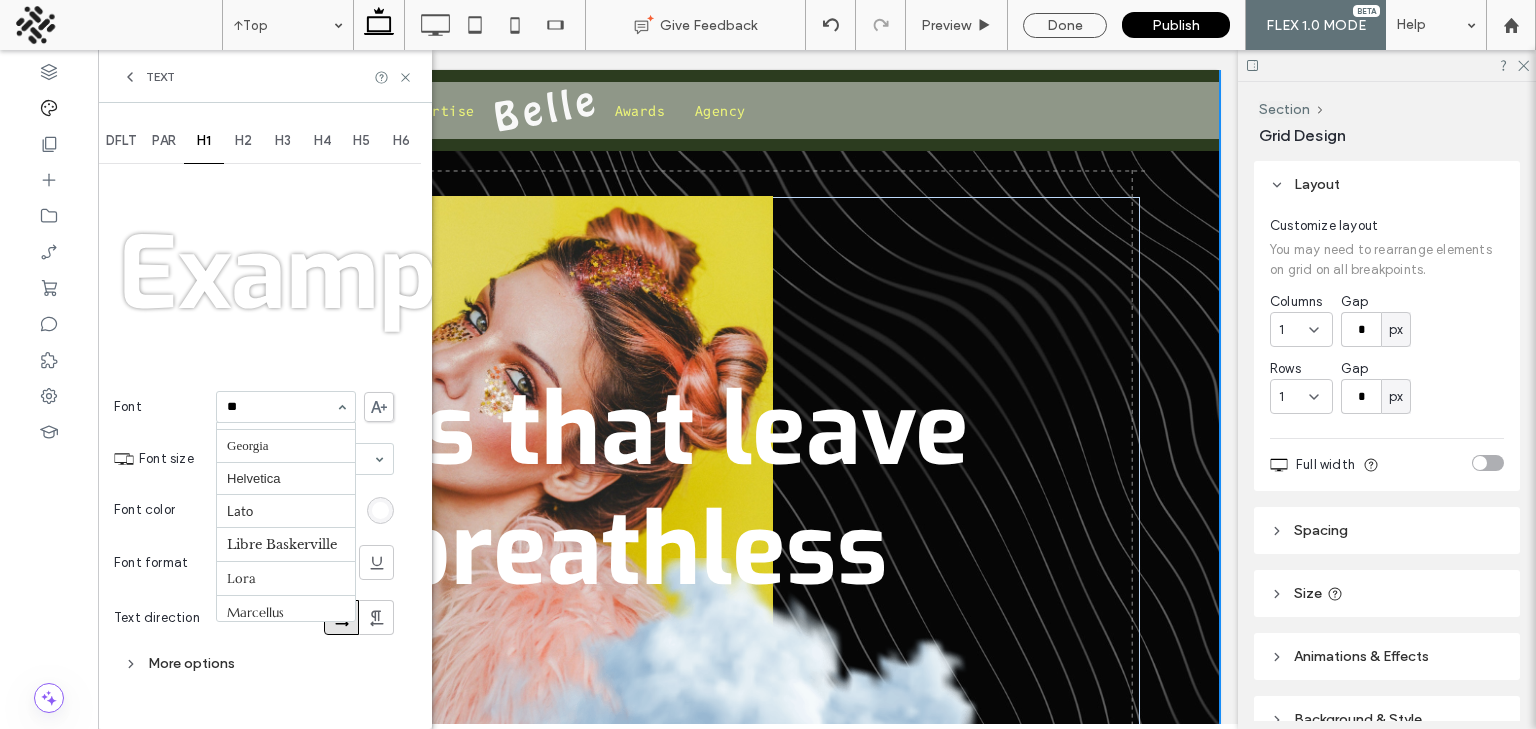 scroll, scrollTop: 0, scrollLeft: 0, axis: both 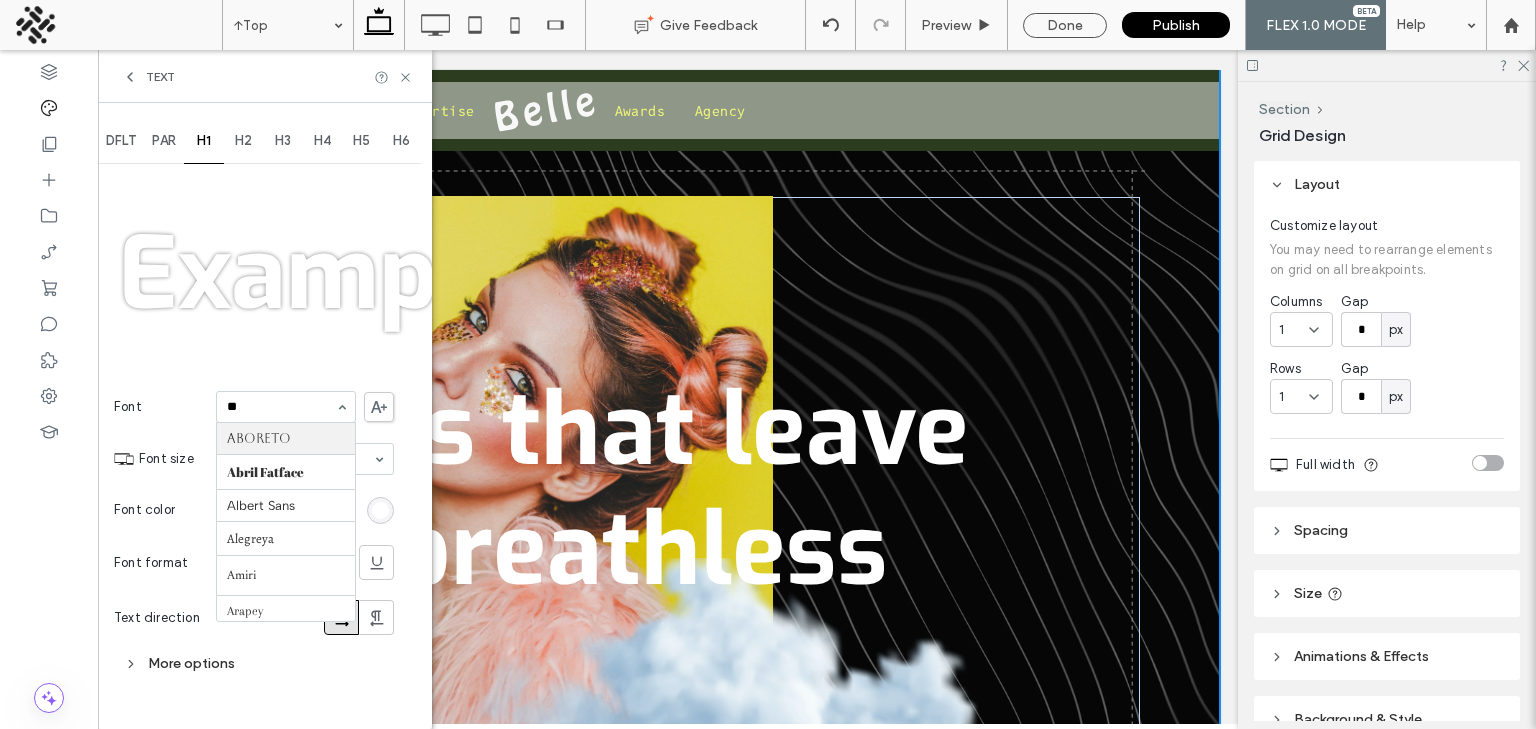 type on "***" 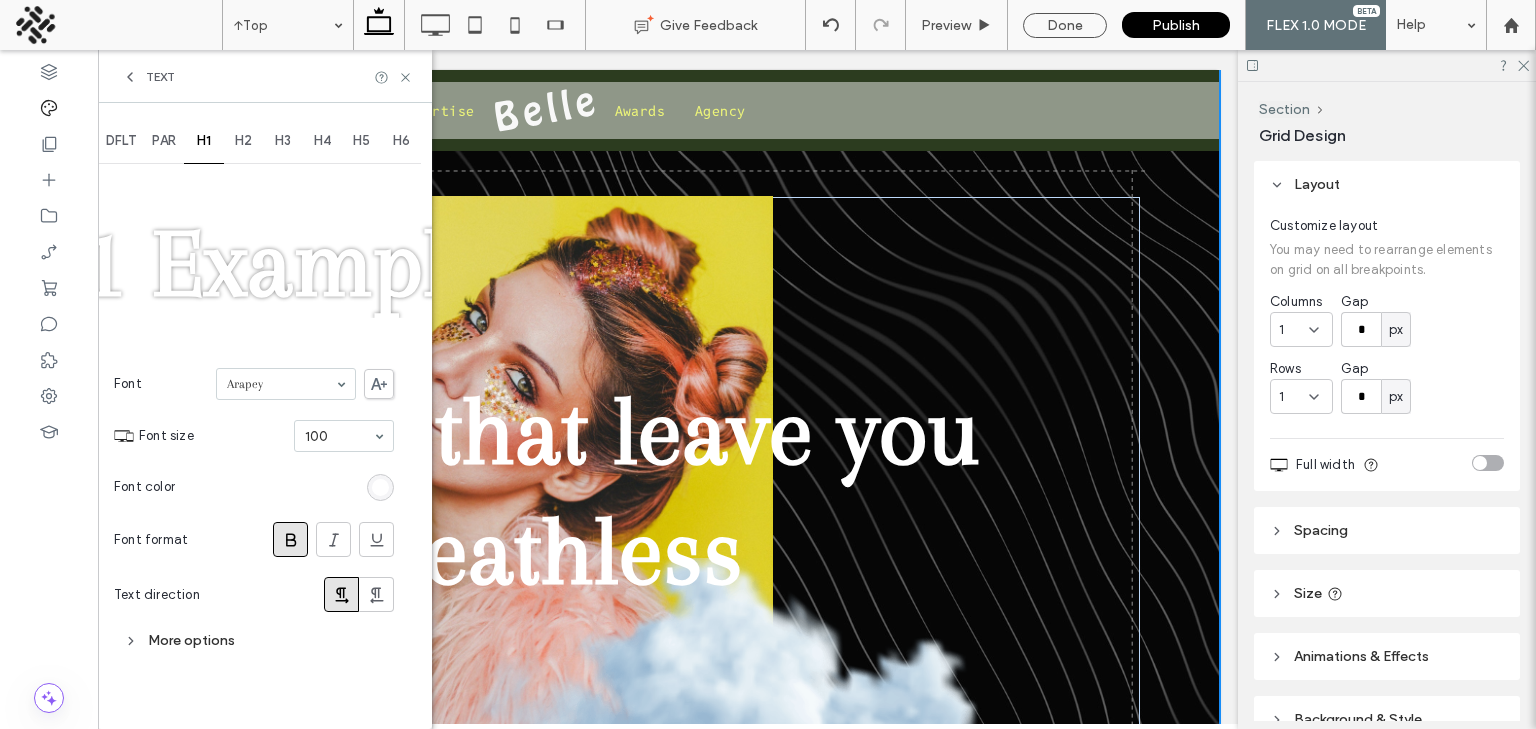 click at bounding box center [380, 487] 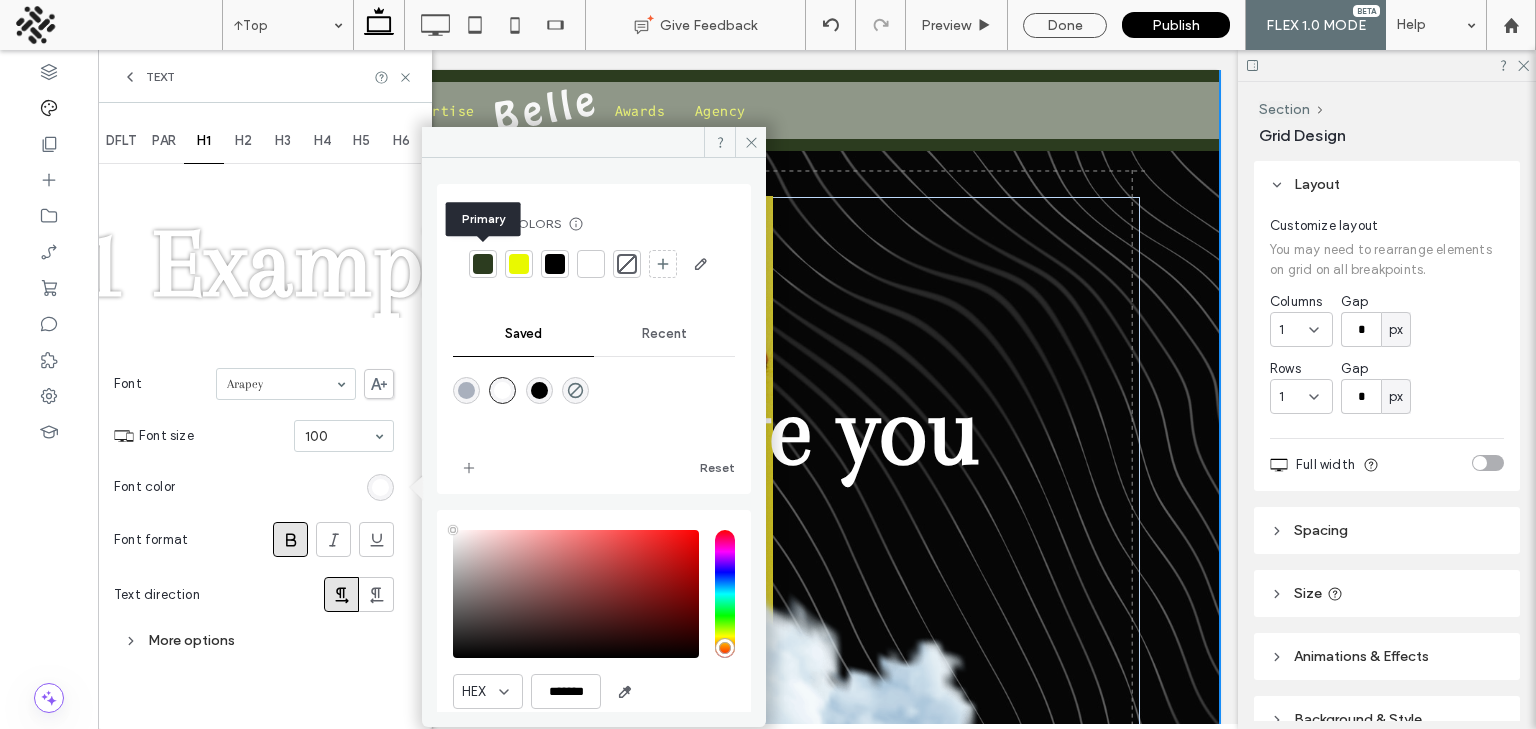 click at bounding box center [483, 264] 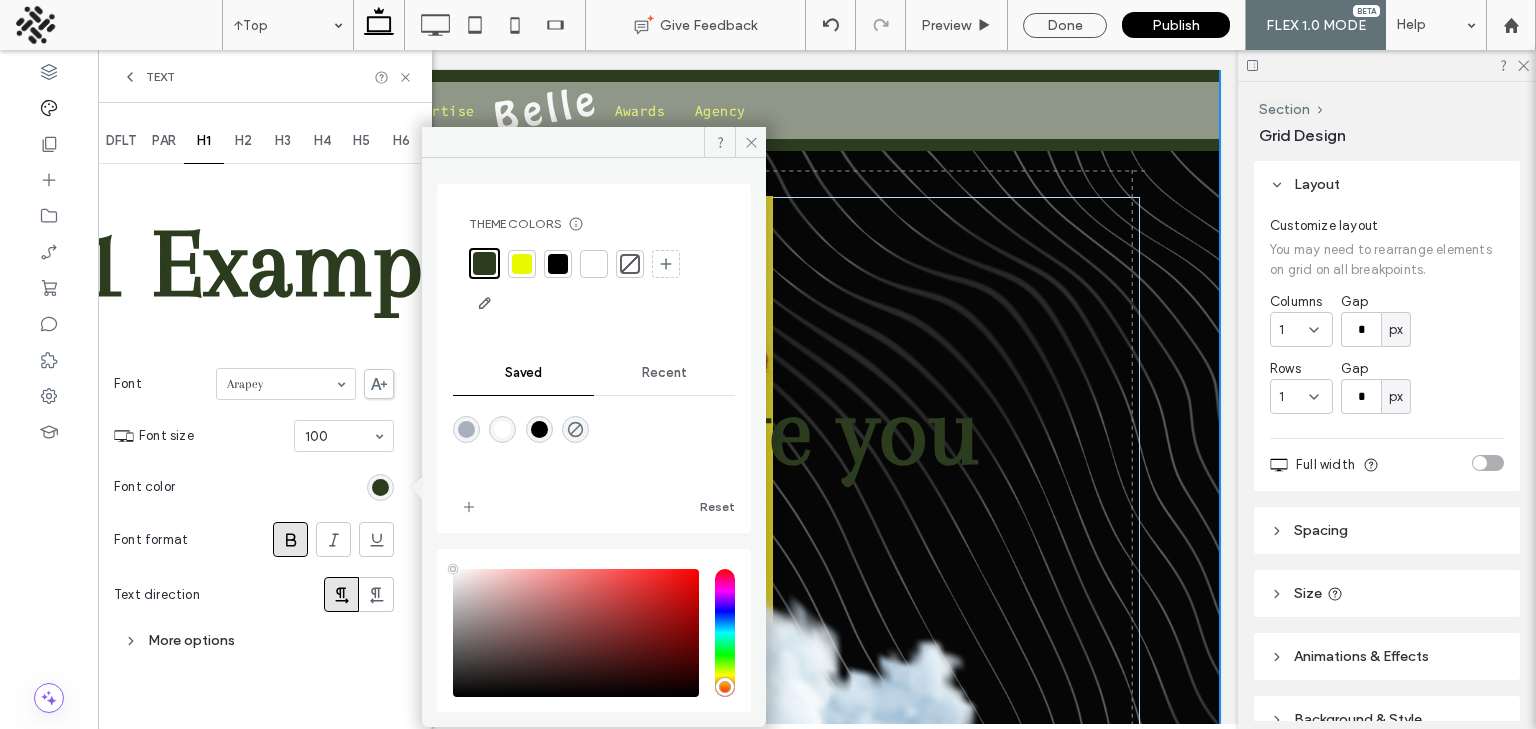 click on "Font color" at bounding box center (254, 487) 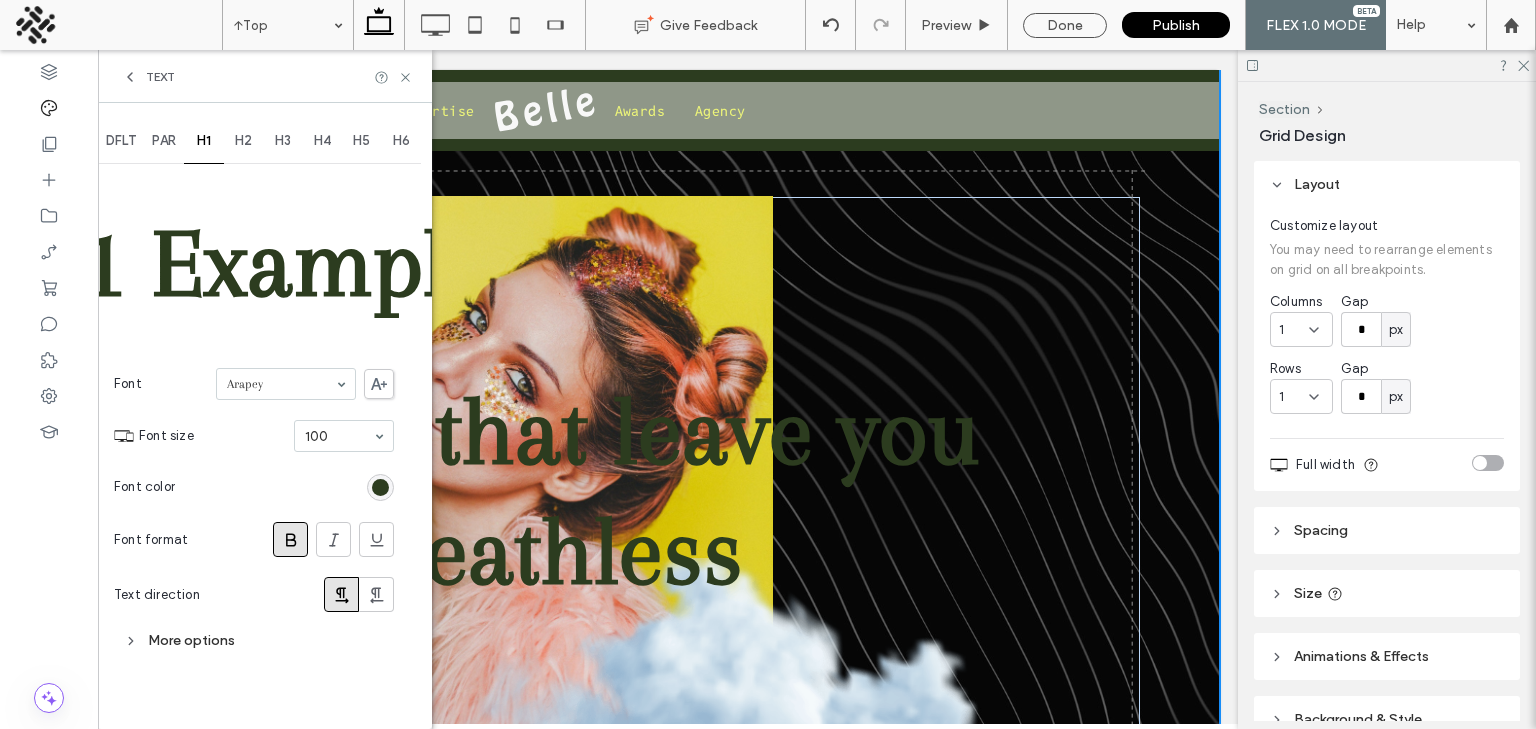 click on "More options" at bounding box center [254, 640] 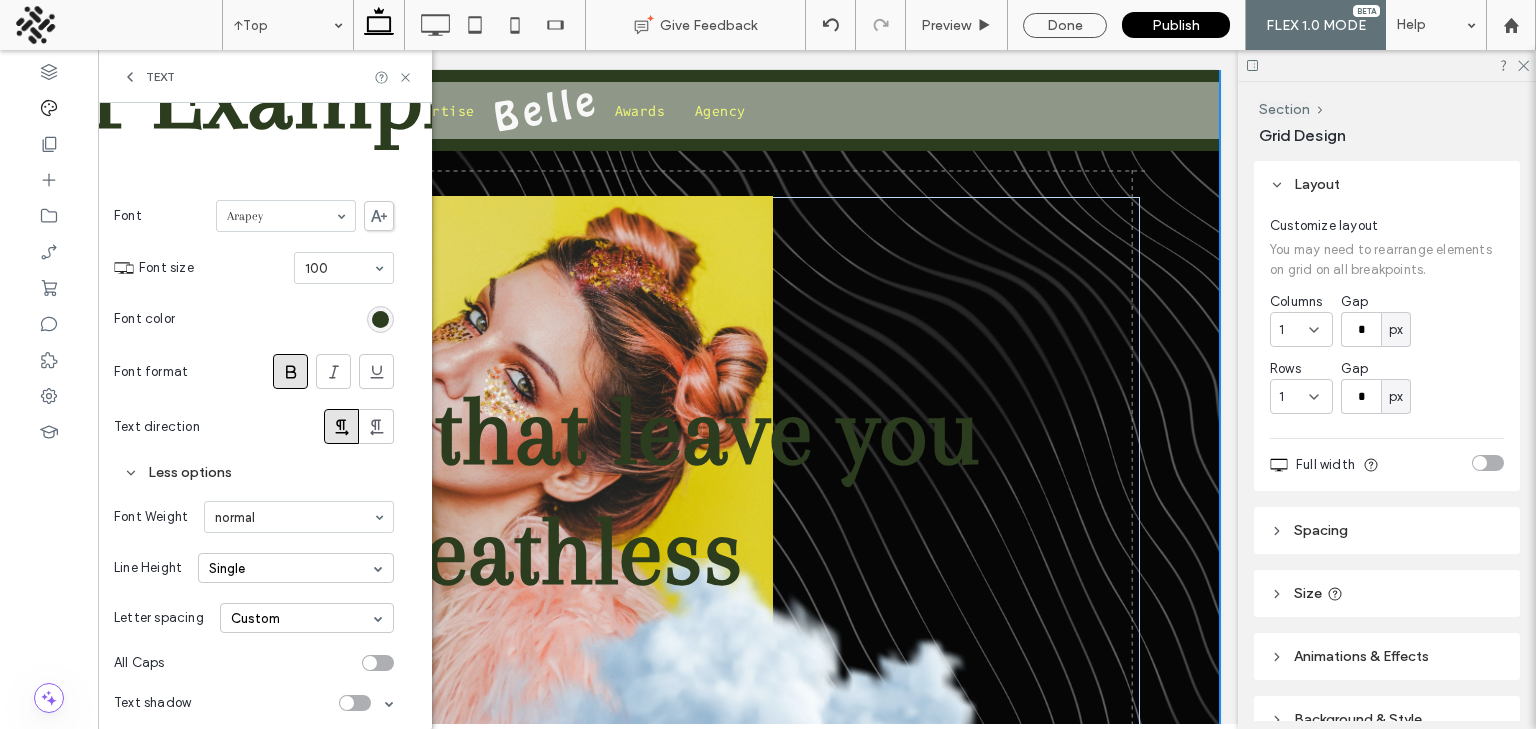scroll, scrollTop: 168, scrollLeft: 0, axis: vertical 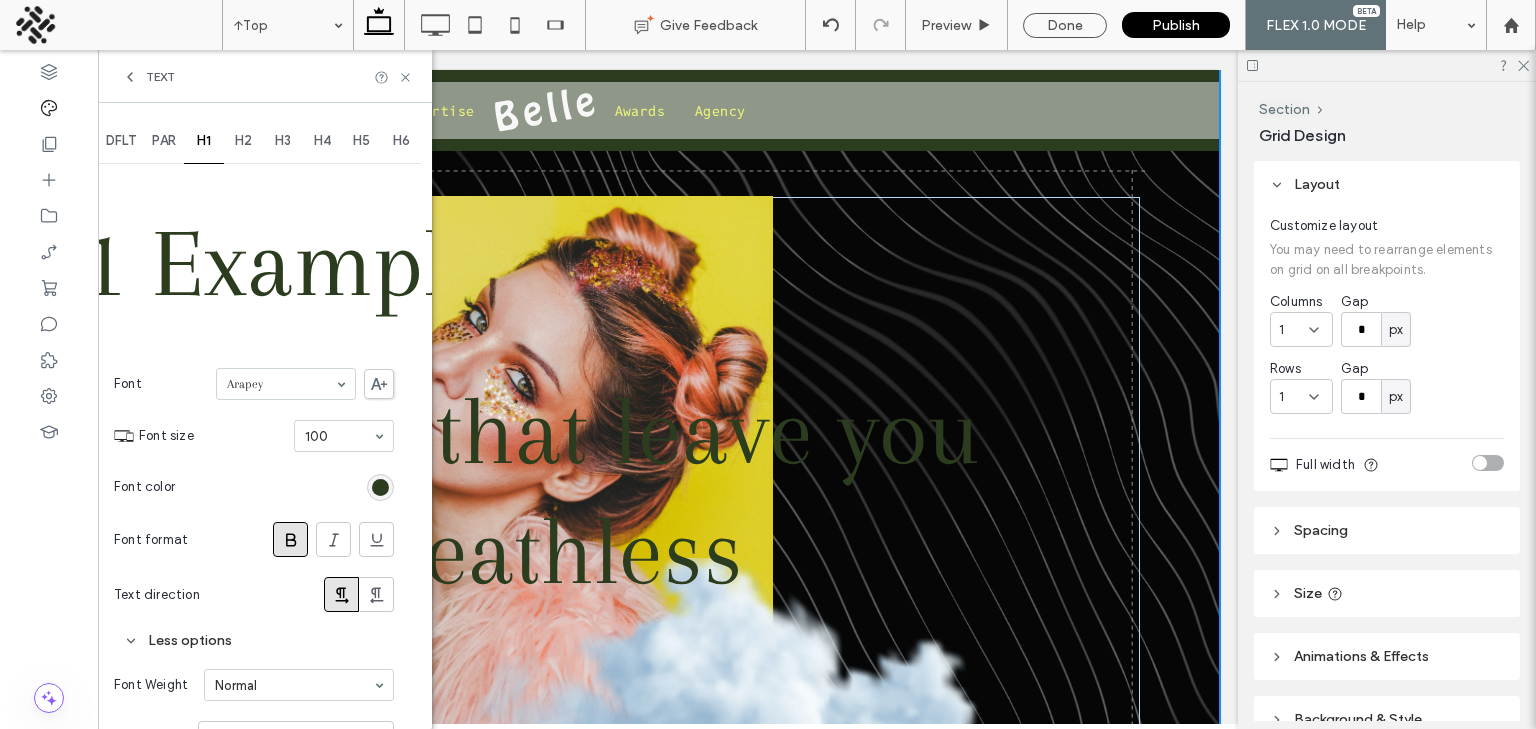 click on "H2" at bounding box center (243, 141) 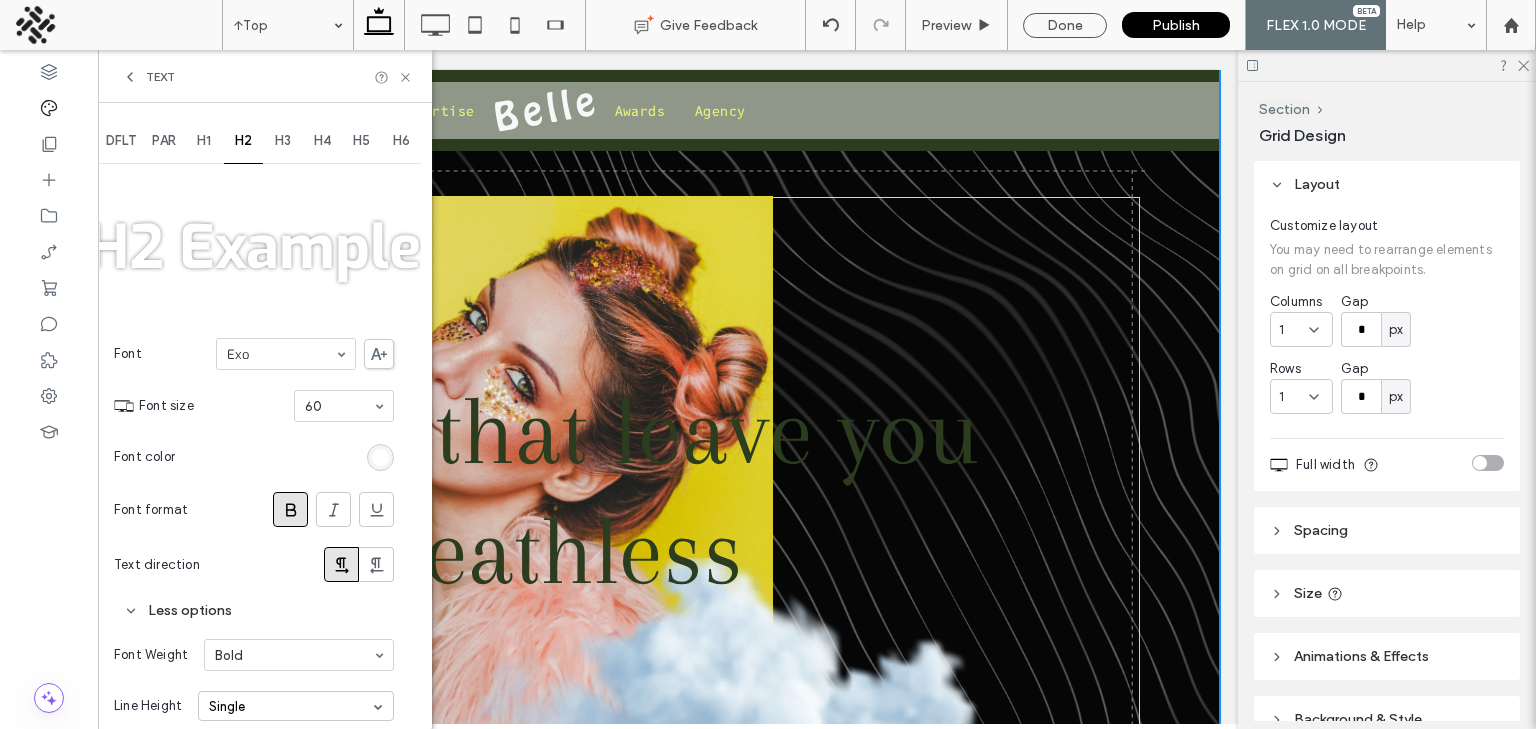 click at bounding box center (302, 530) 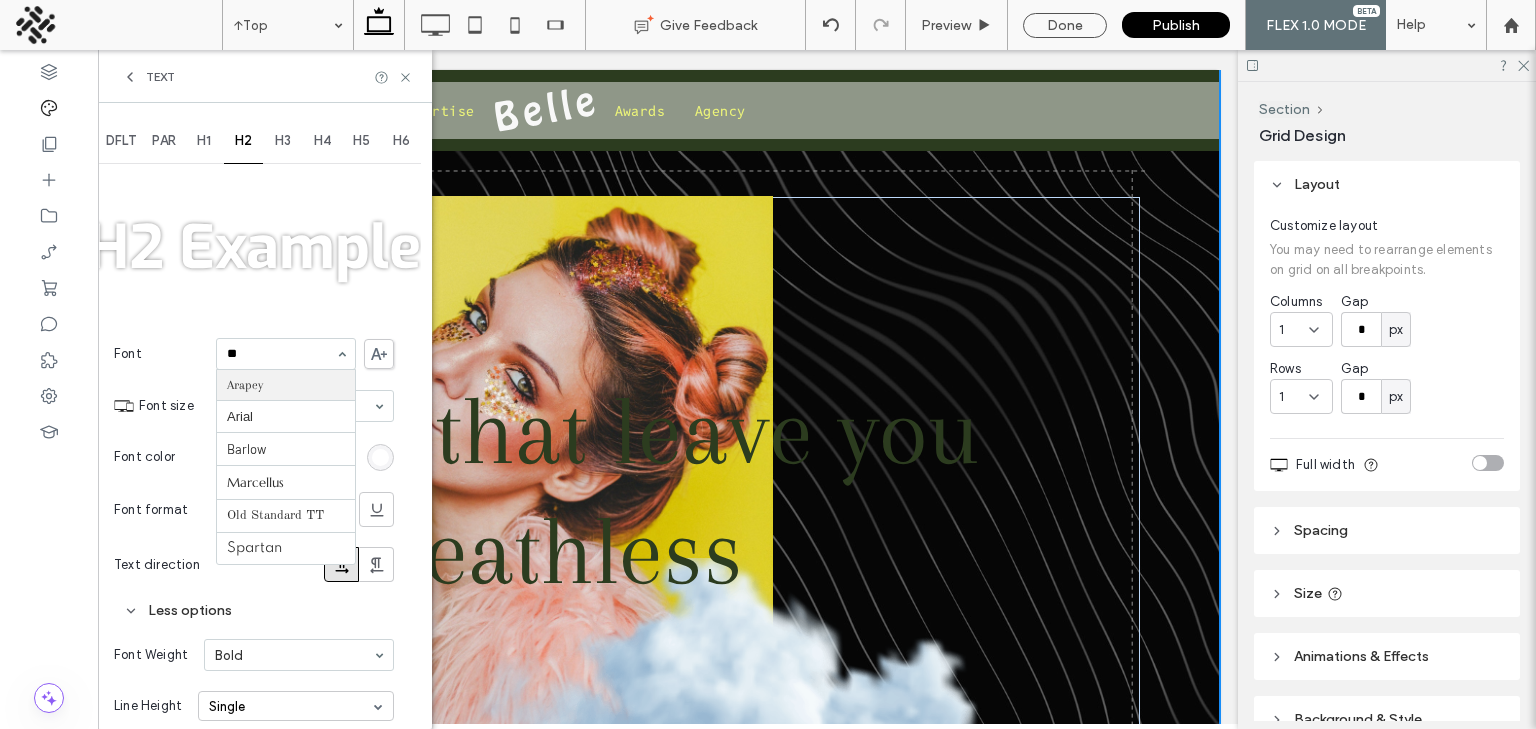 scroll, scrollTop: 0, scrollLeft: 0, axis: both 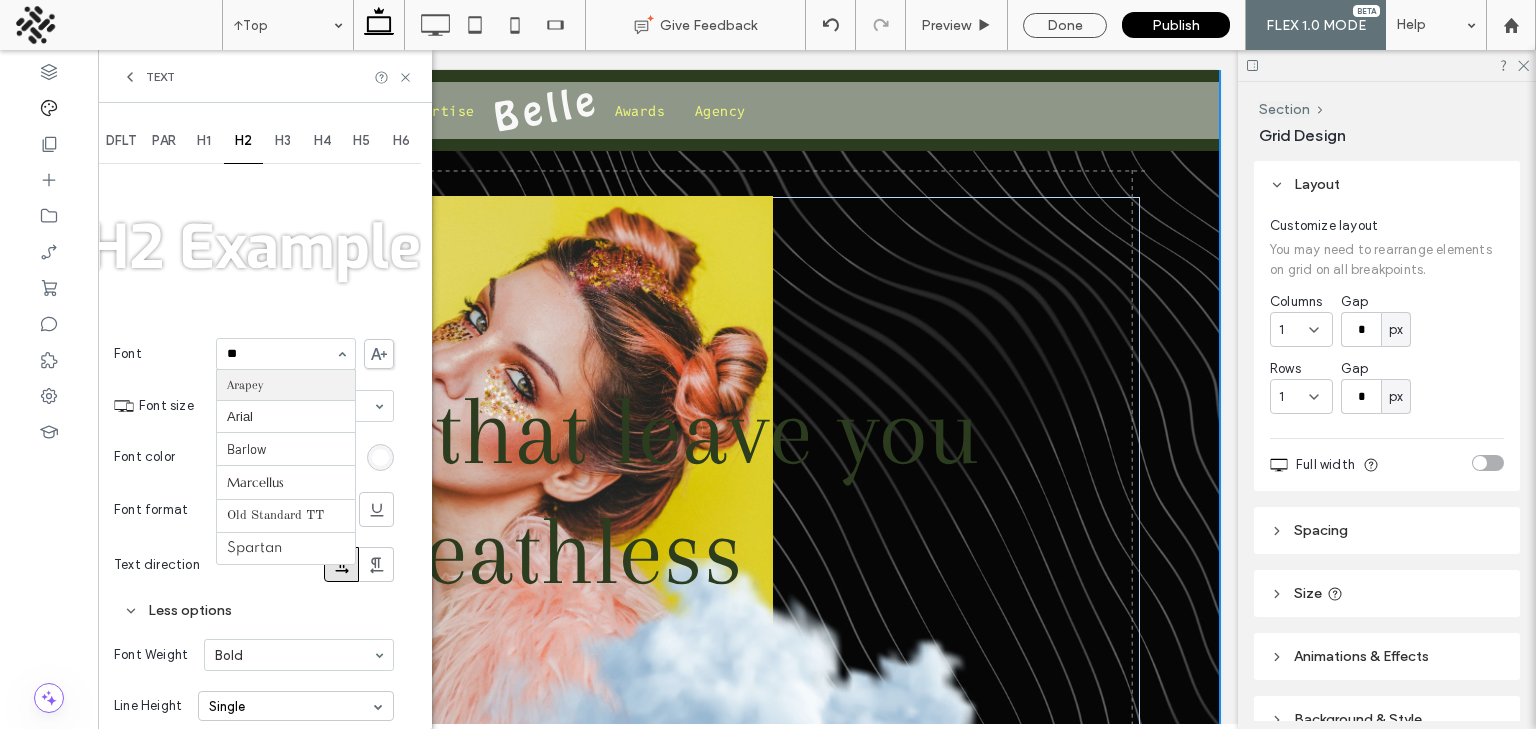 type on "***" 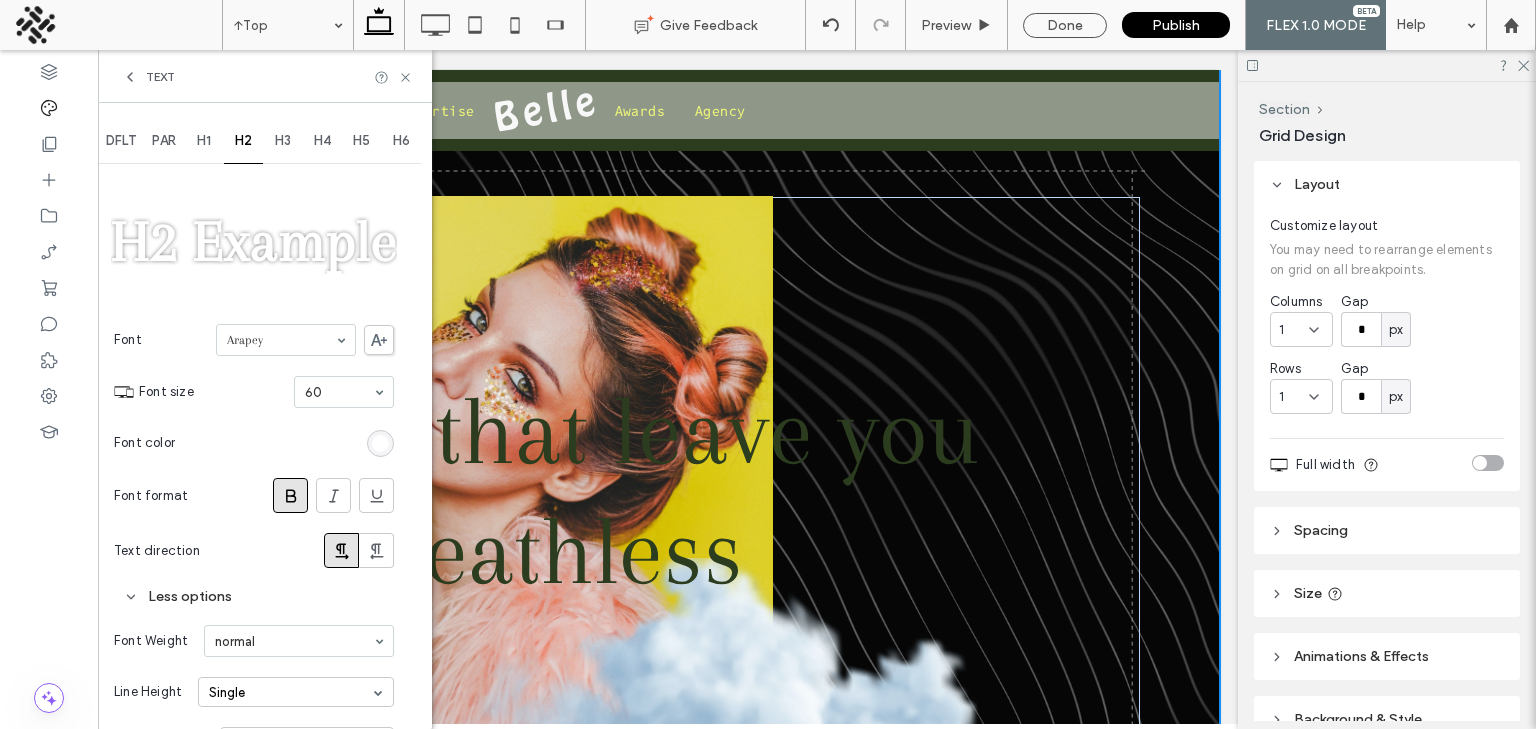 scroll, scrollTop: 132, scrollLeft: 0, axis: vertical 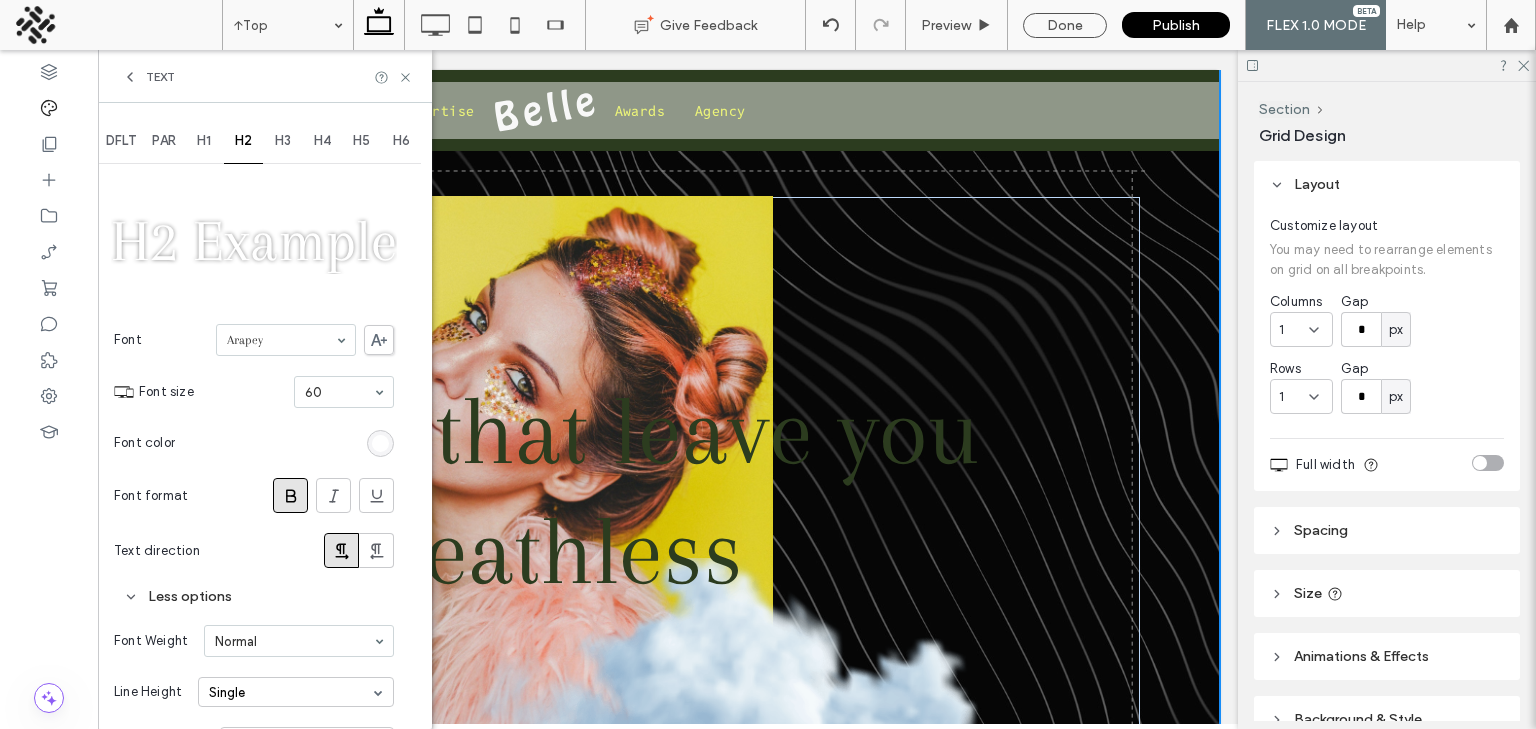 click at bounding box center (380, 443) 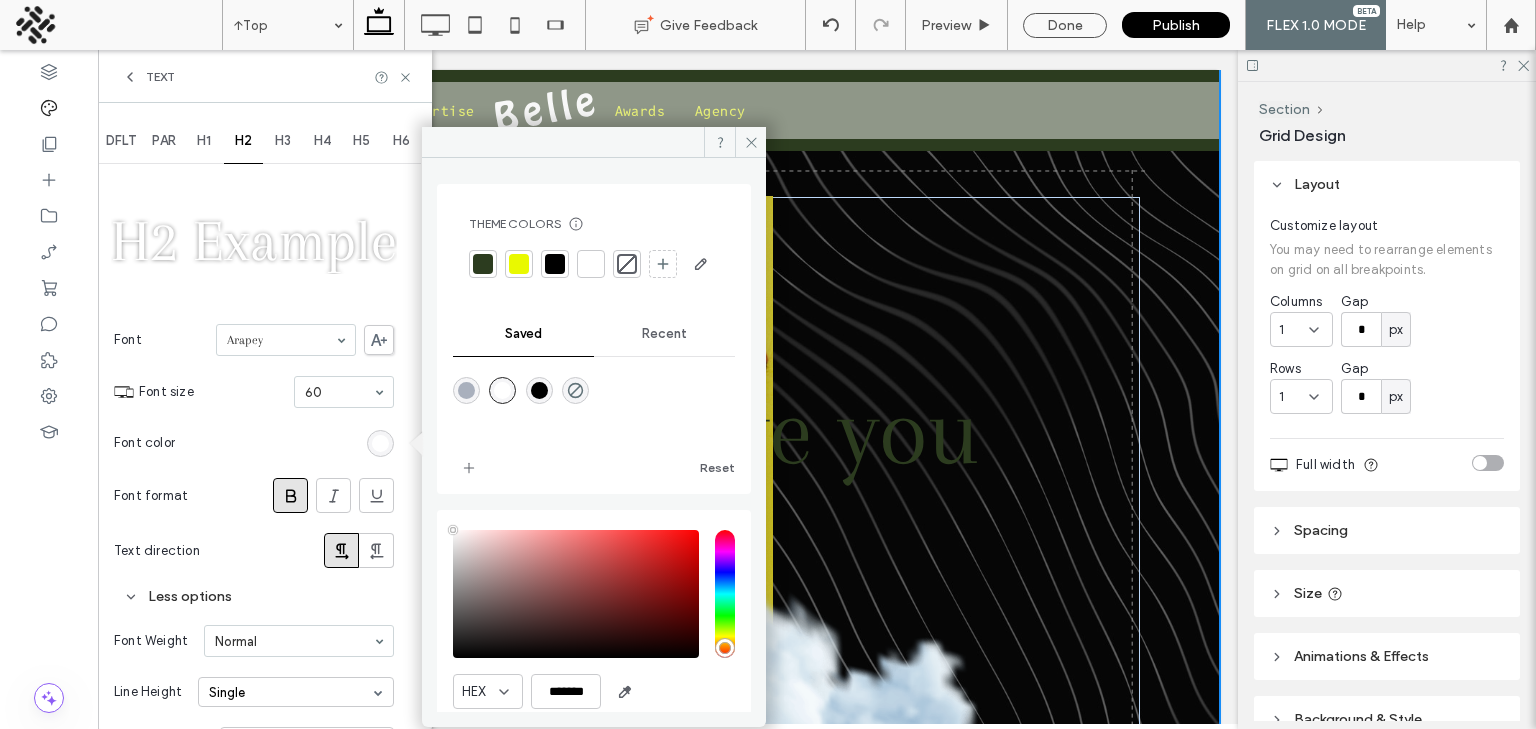 click at bounding box center [380, 443] 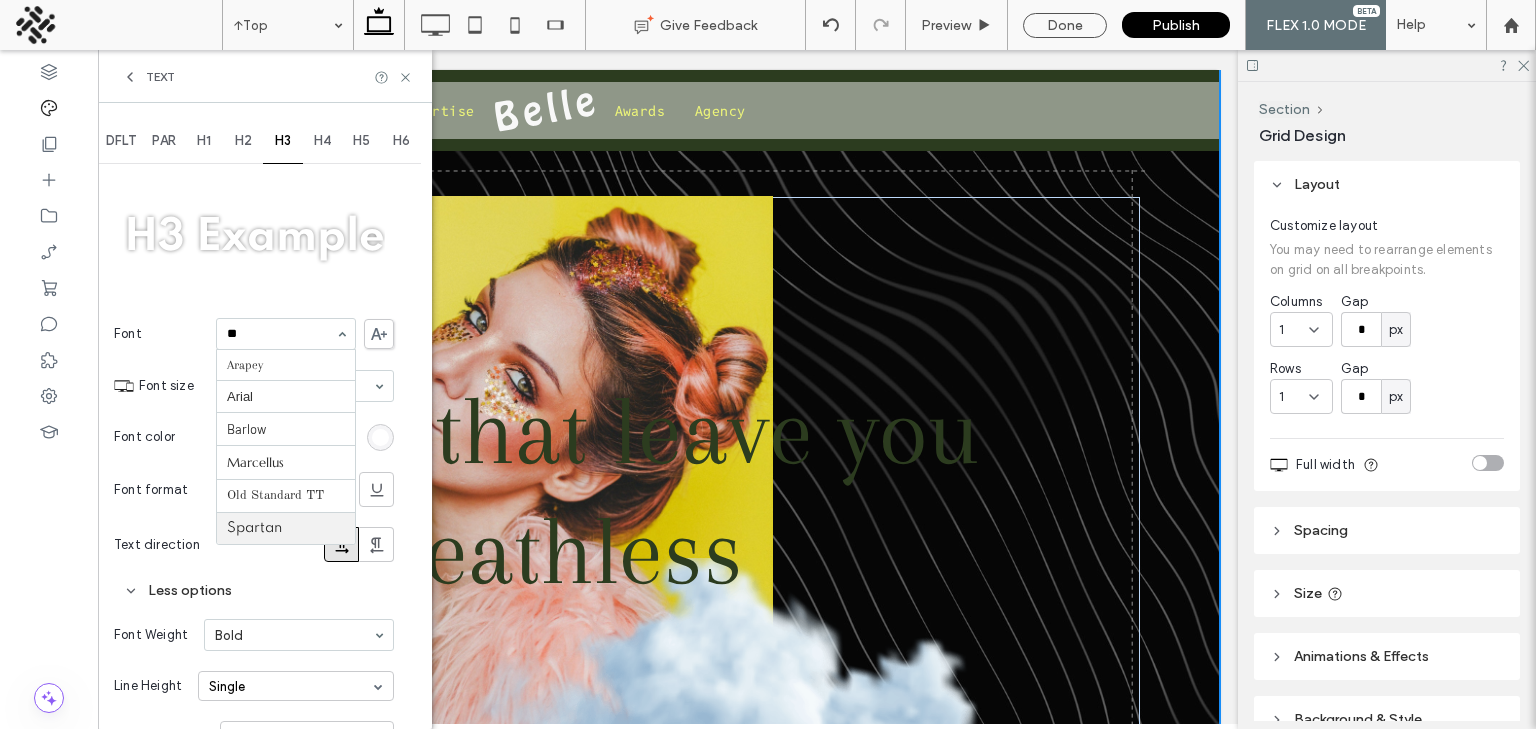 scroll, scrollTop: 0, scrollLeft: 0, axis: both 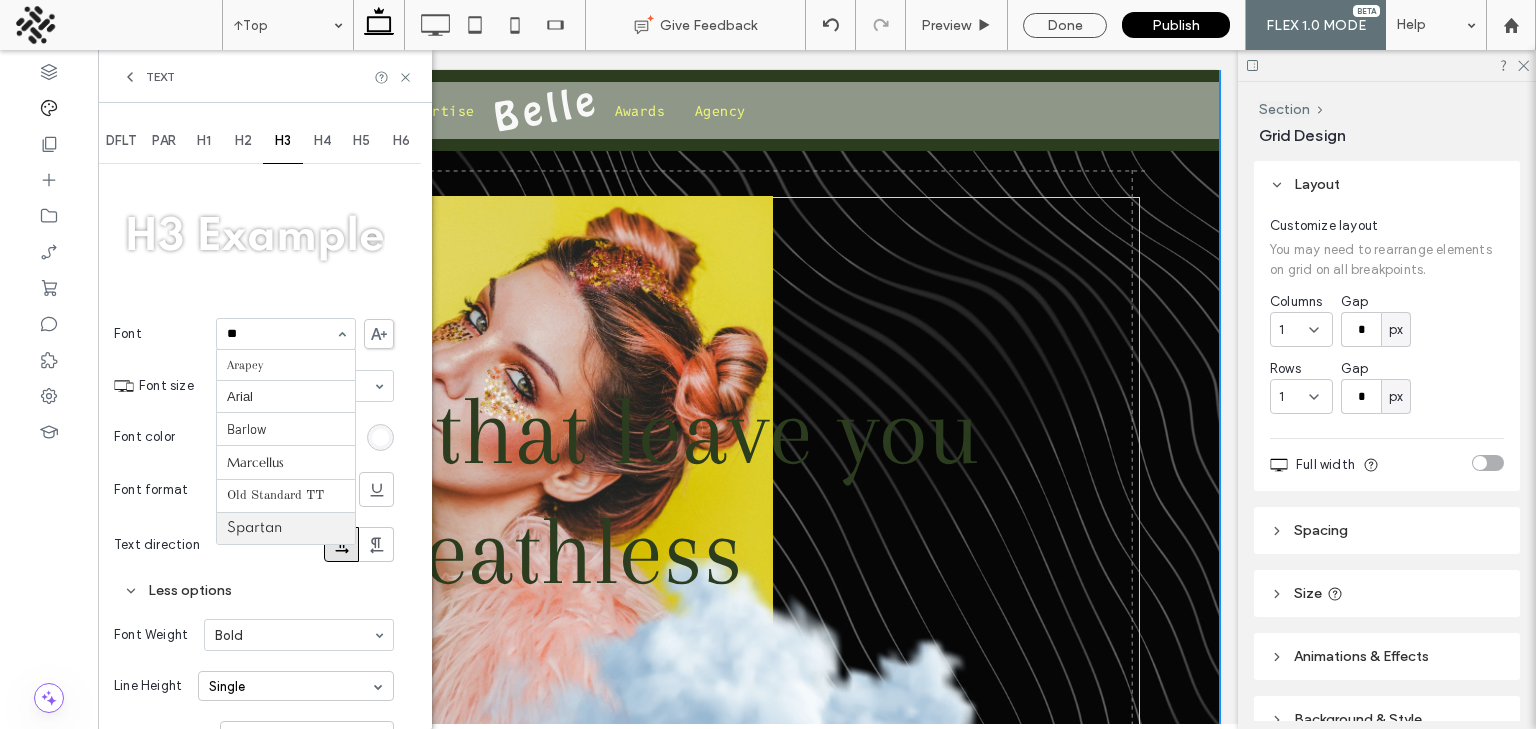 type on "***" 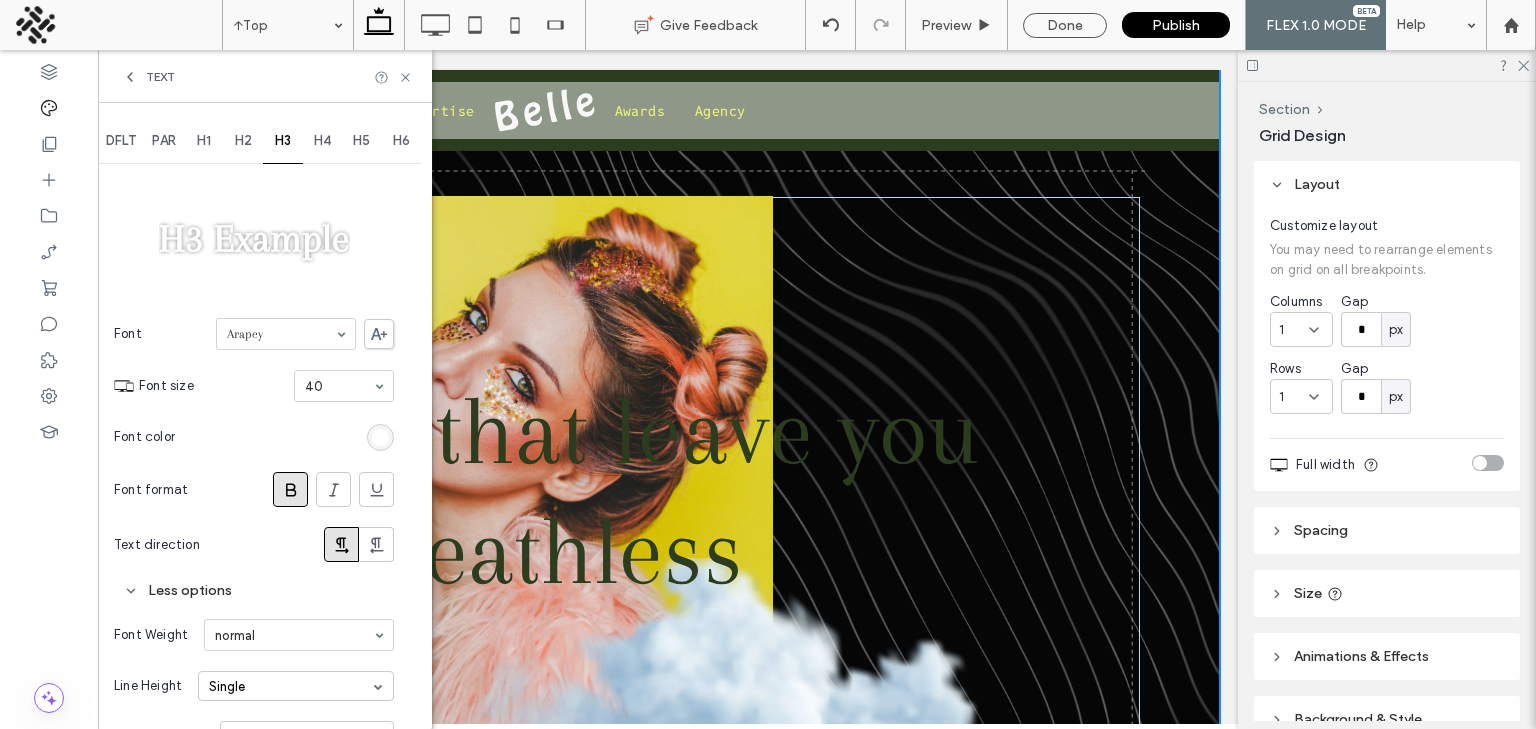 click on "H4" at bounding box center [322, 141] 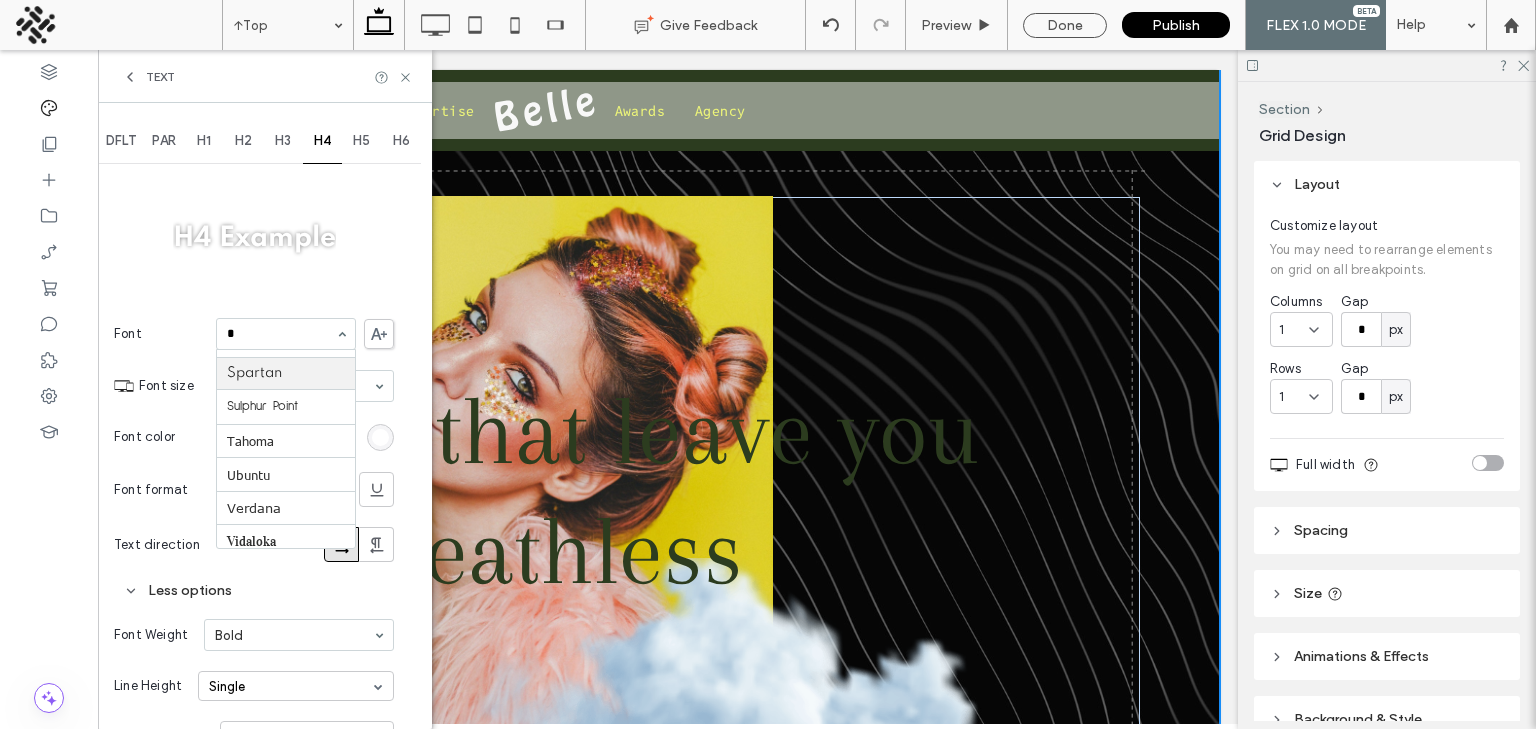 scroll, scrollTop: 0, scrollLeft: 0, axis: both 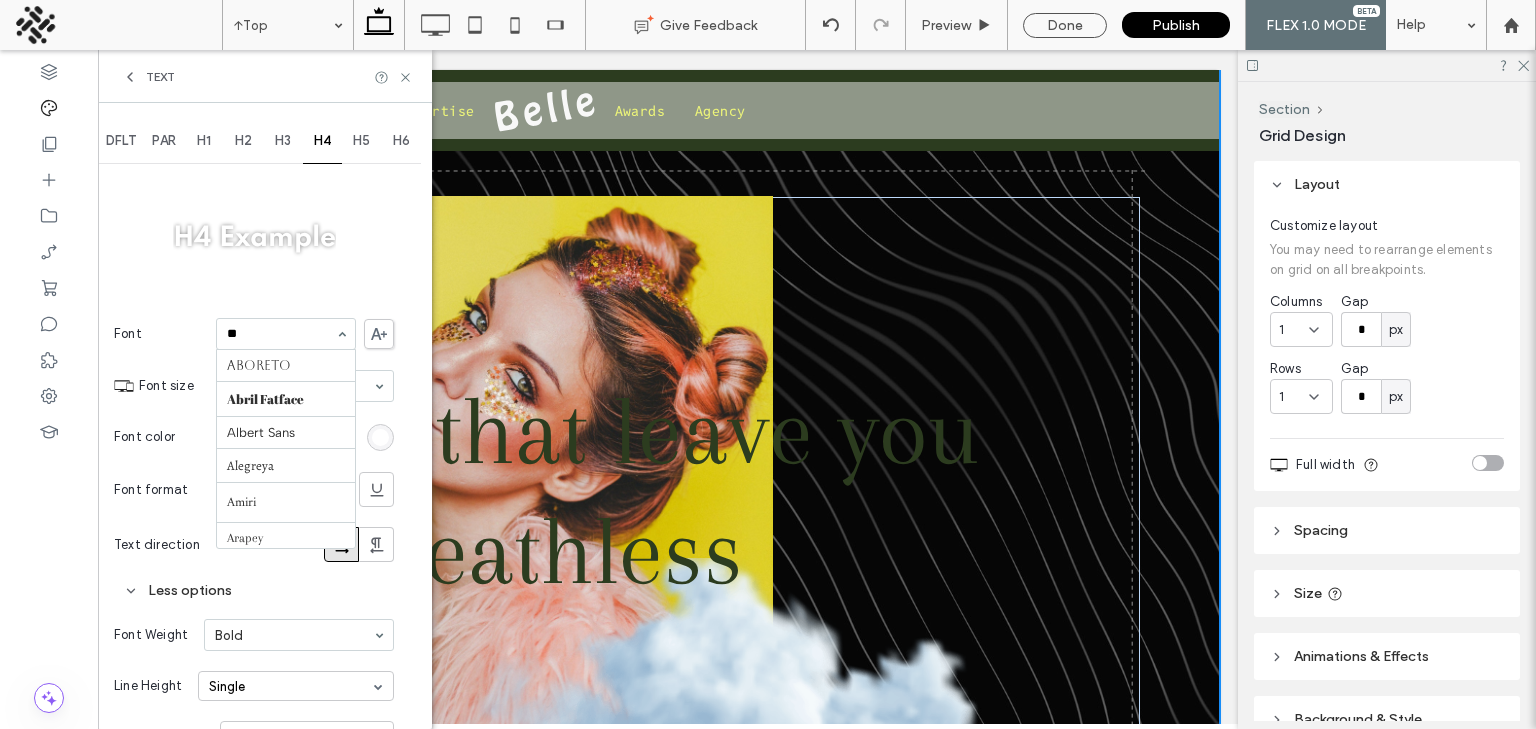 type on "***" 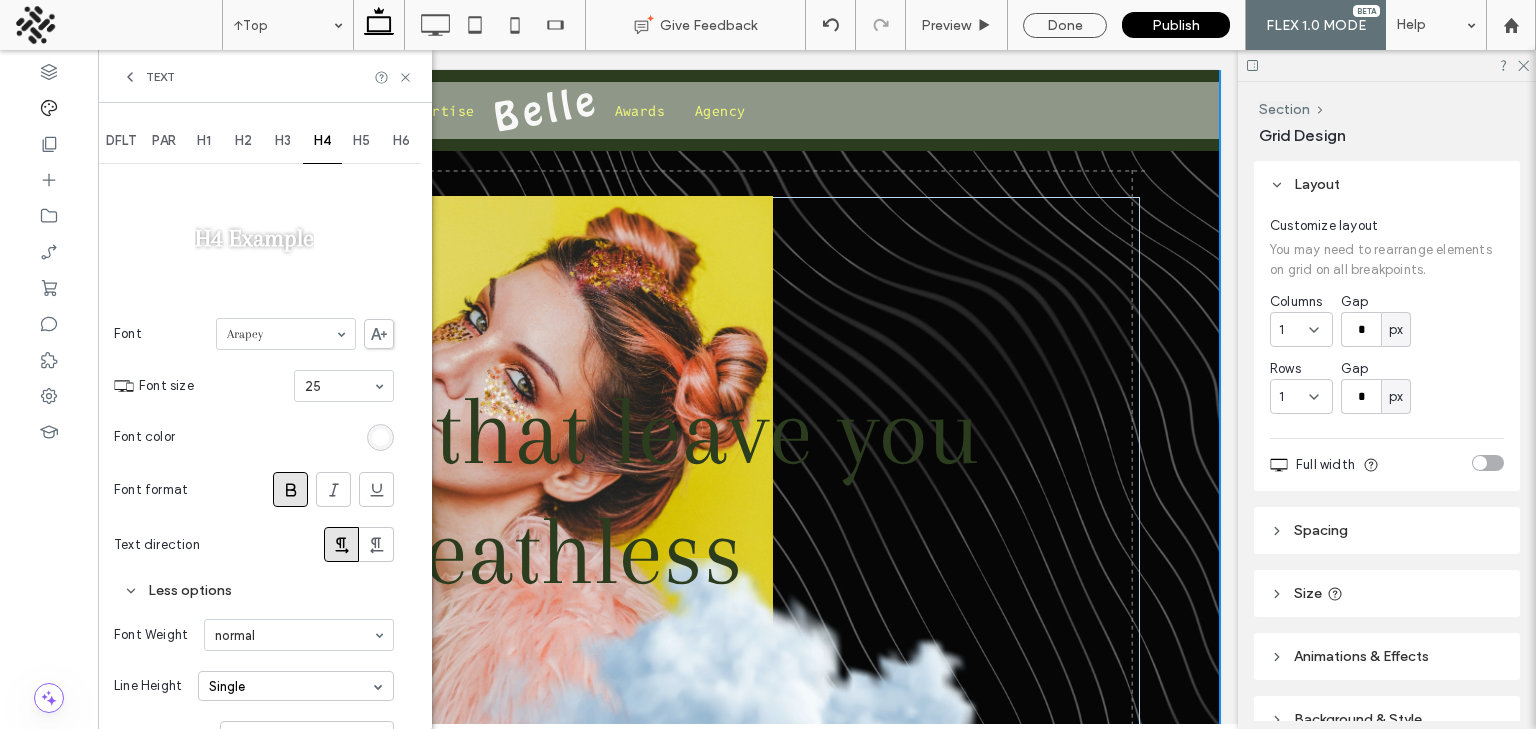 scroll, scrollTop: 126, scrollLeft: 0, axis: vertical 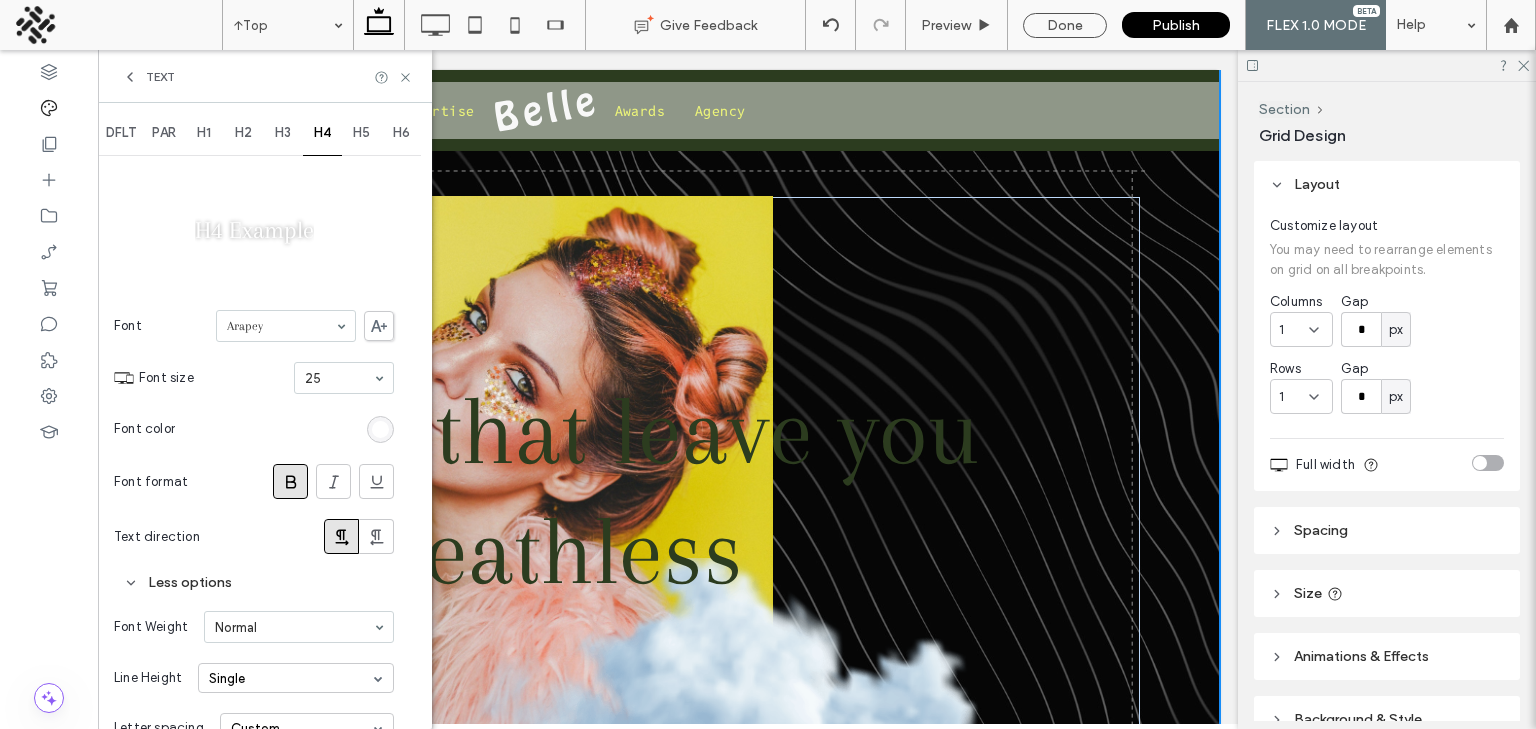 click on "H3" at bounding box center (283, 133) 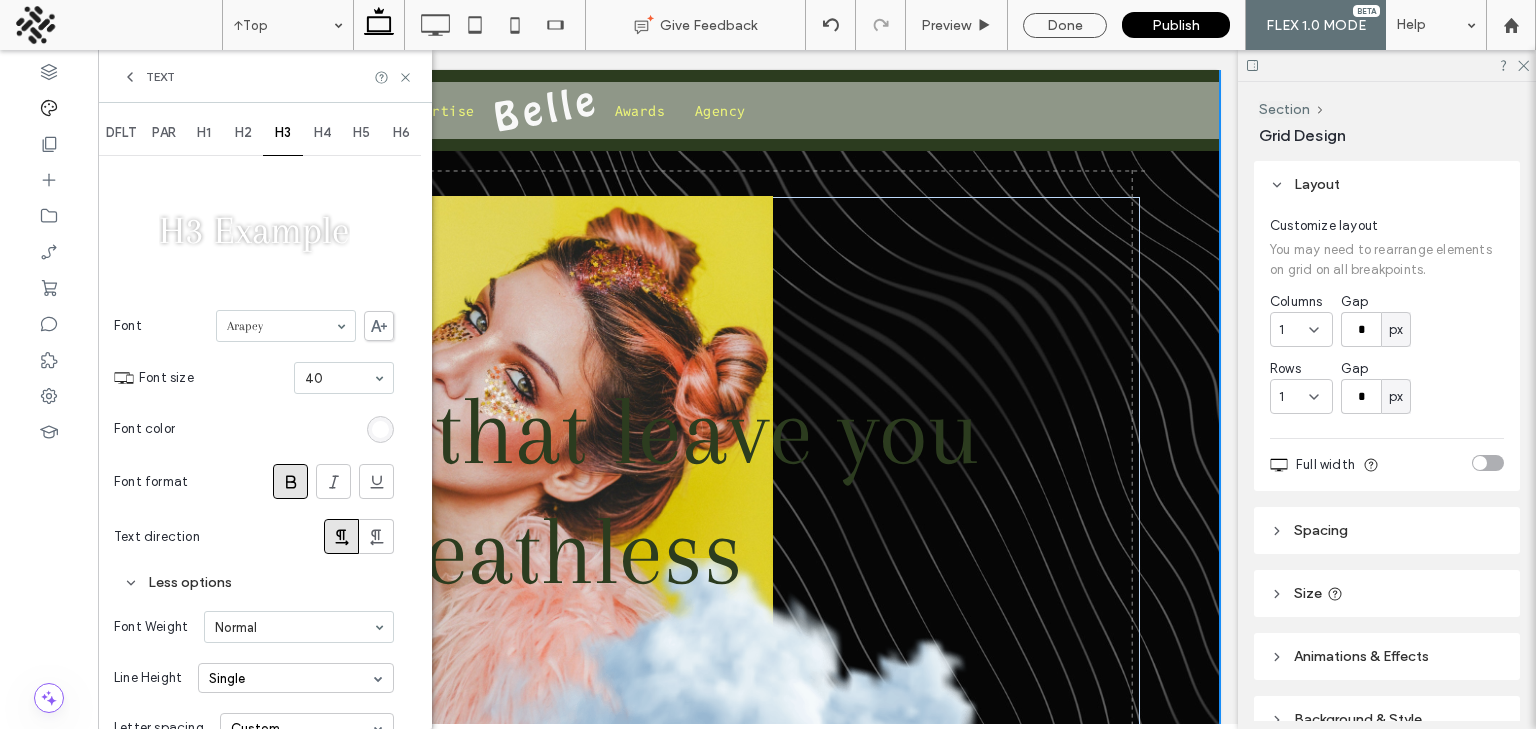 click on "H2" at bounding box center [243, 133] 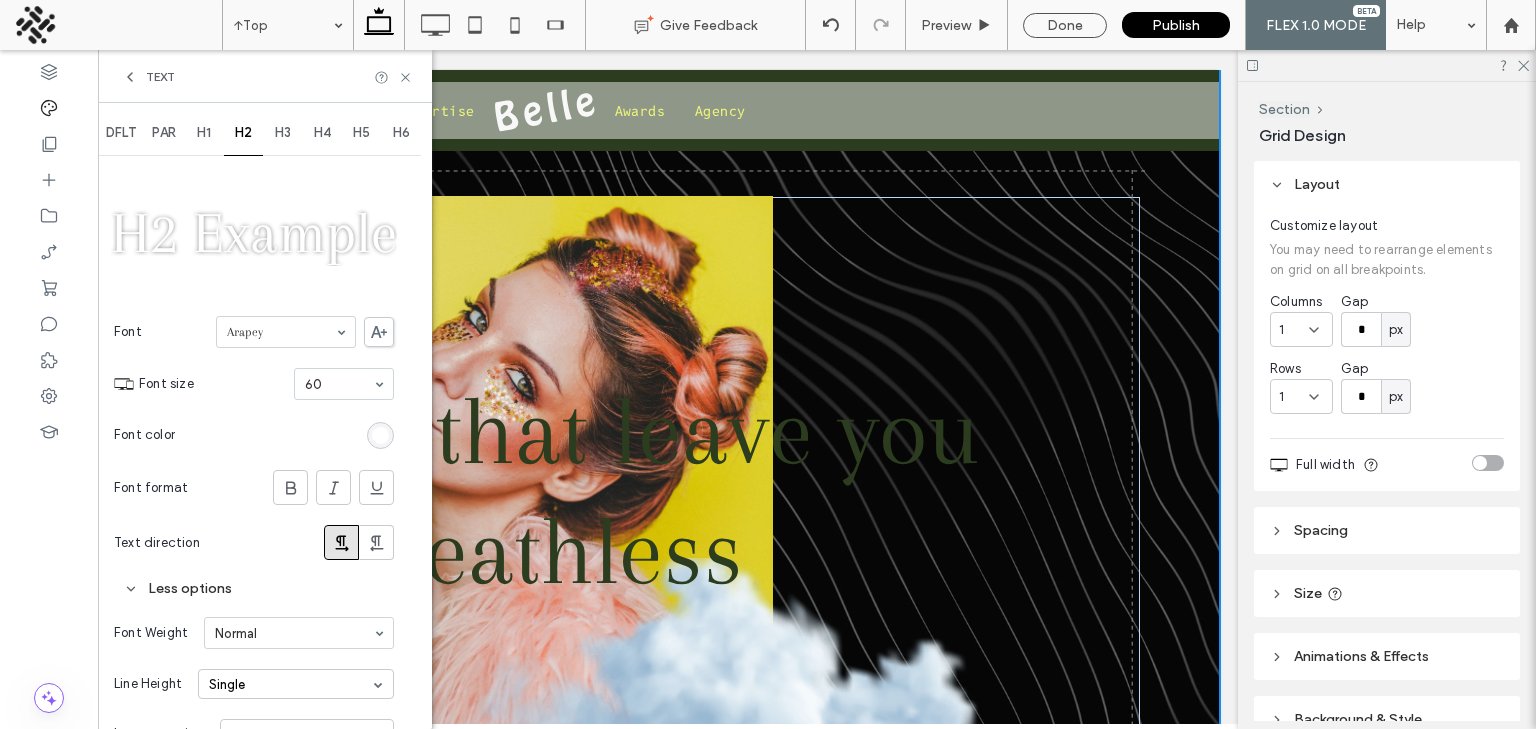 click on "H4" at bounding box center [322, 133] 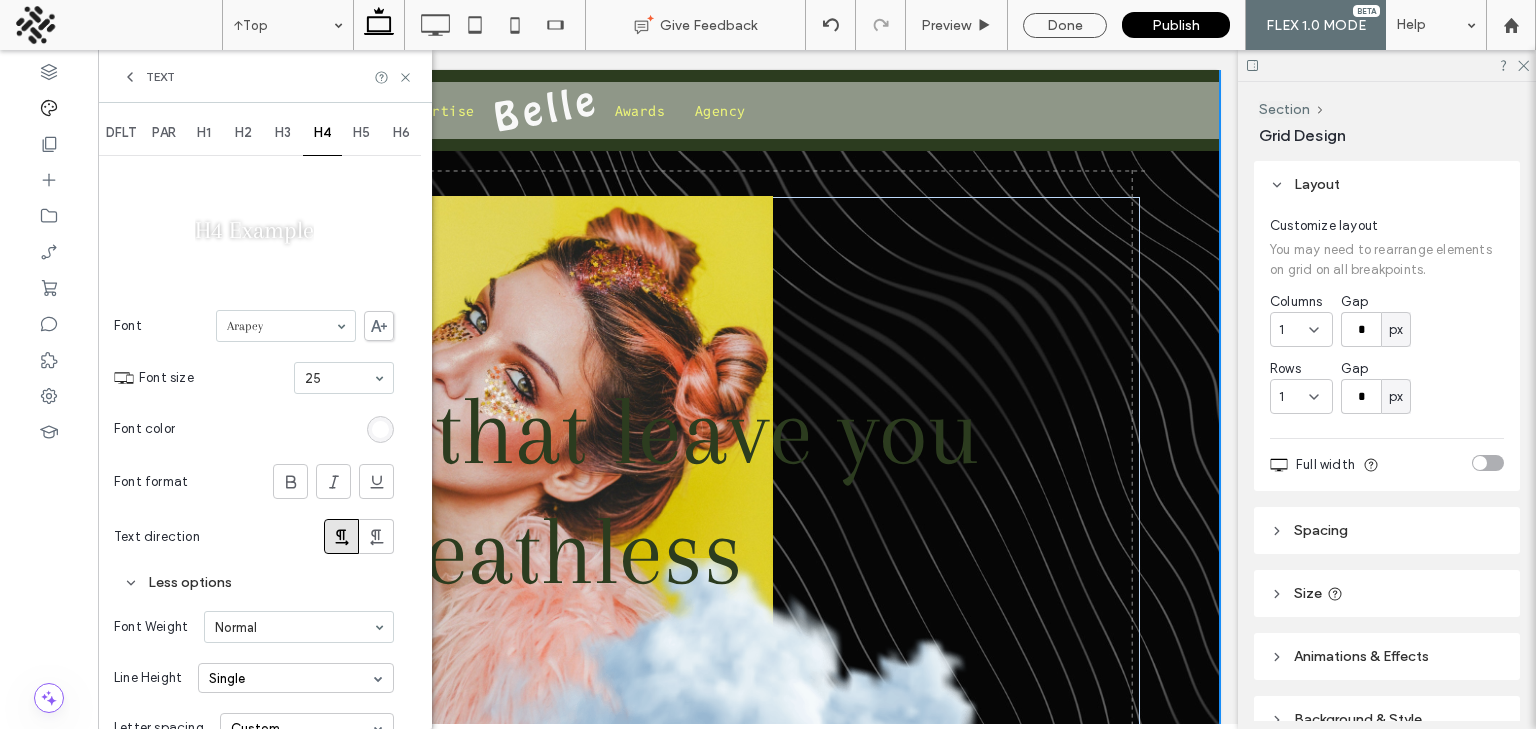 click on "H5" at bounding box center (362, 133) 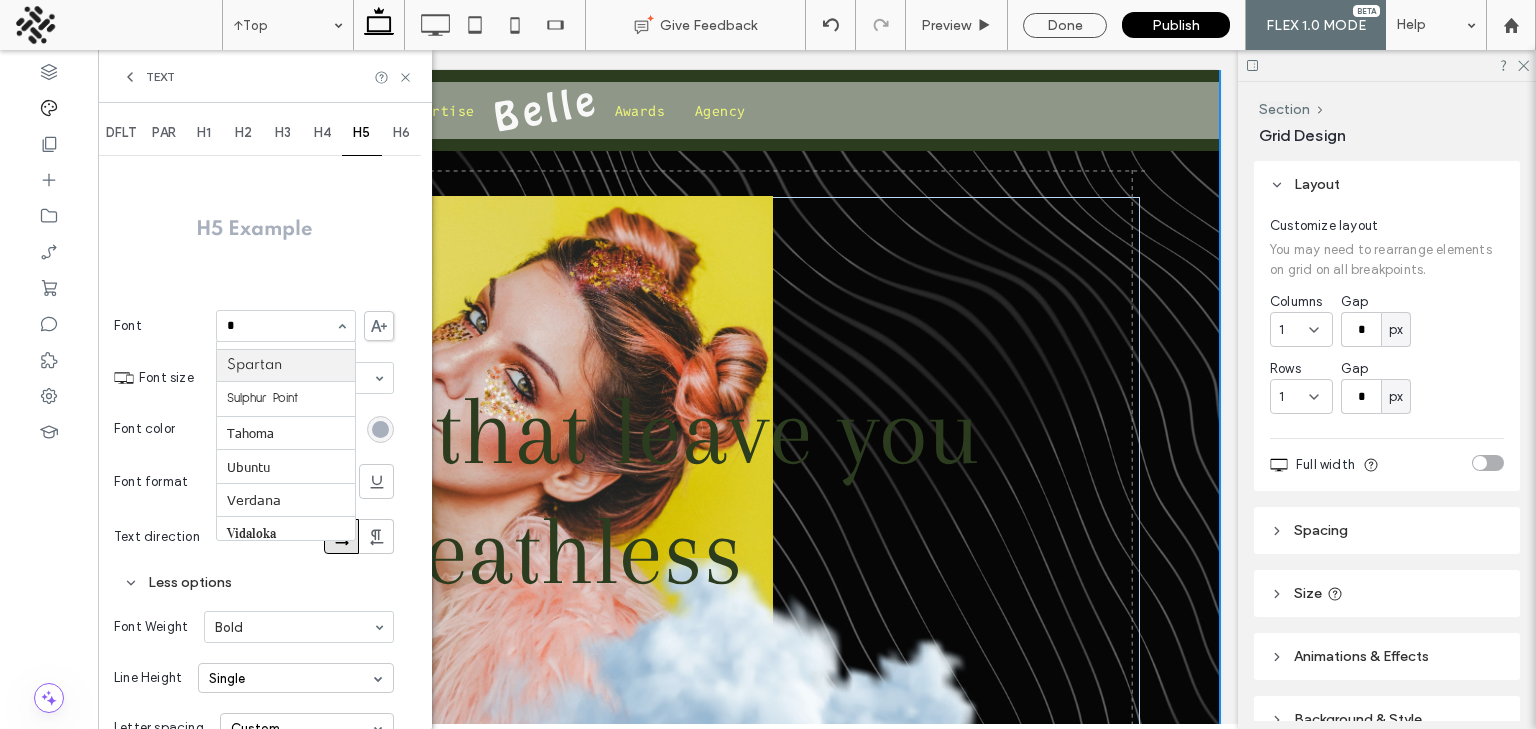 scroll, scrollTop: 0, scrollLeft: 0, axis: both 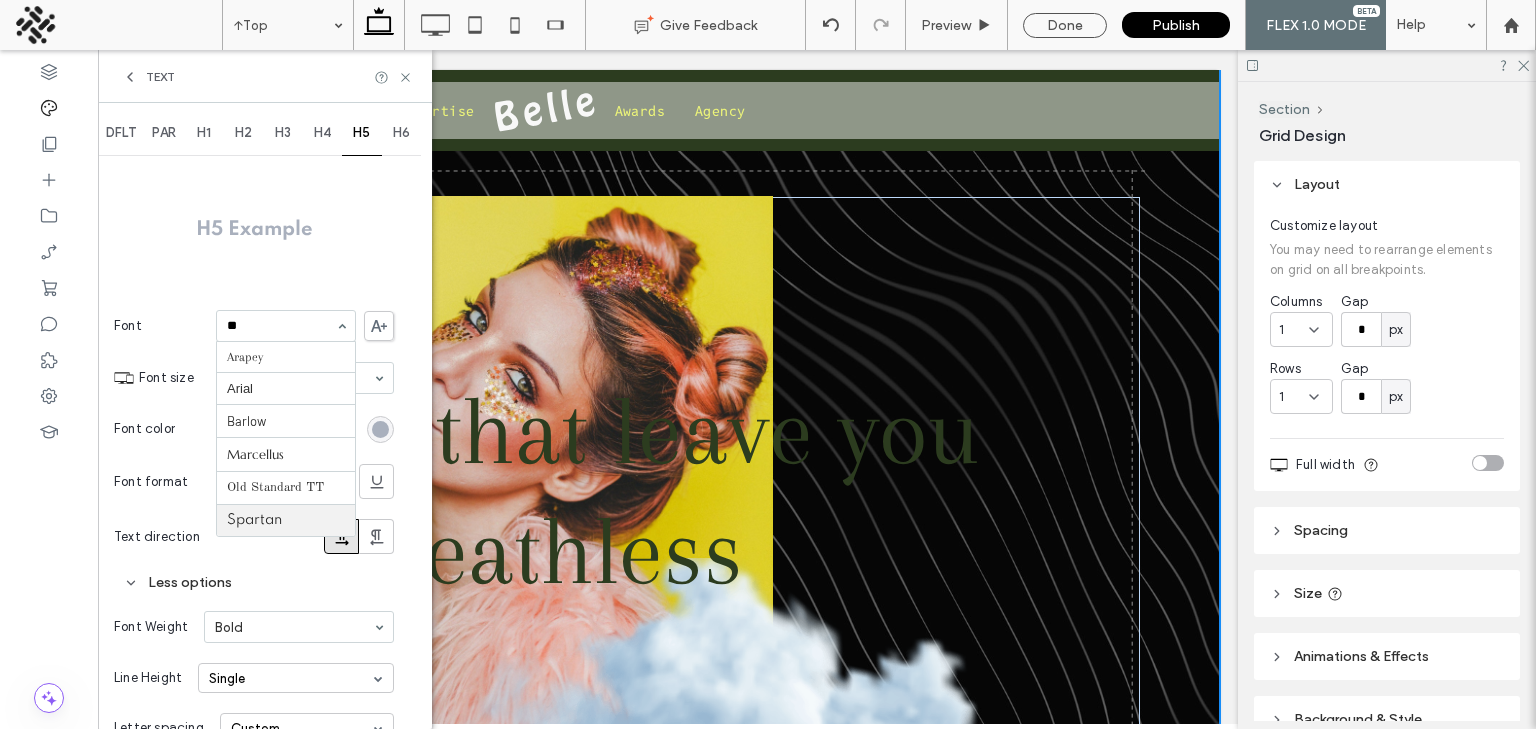 type on "***" 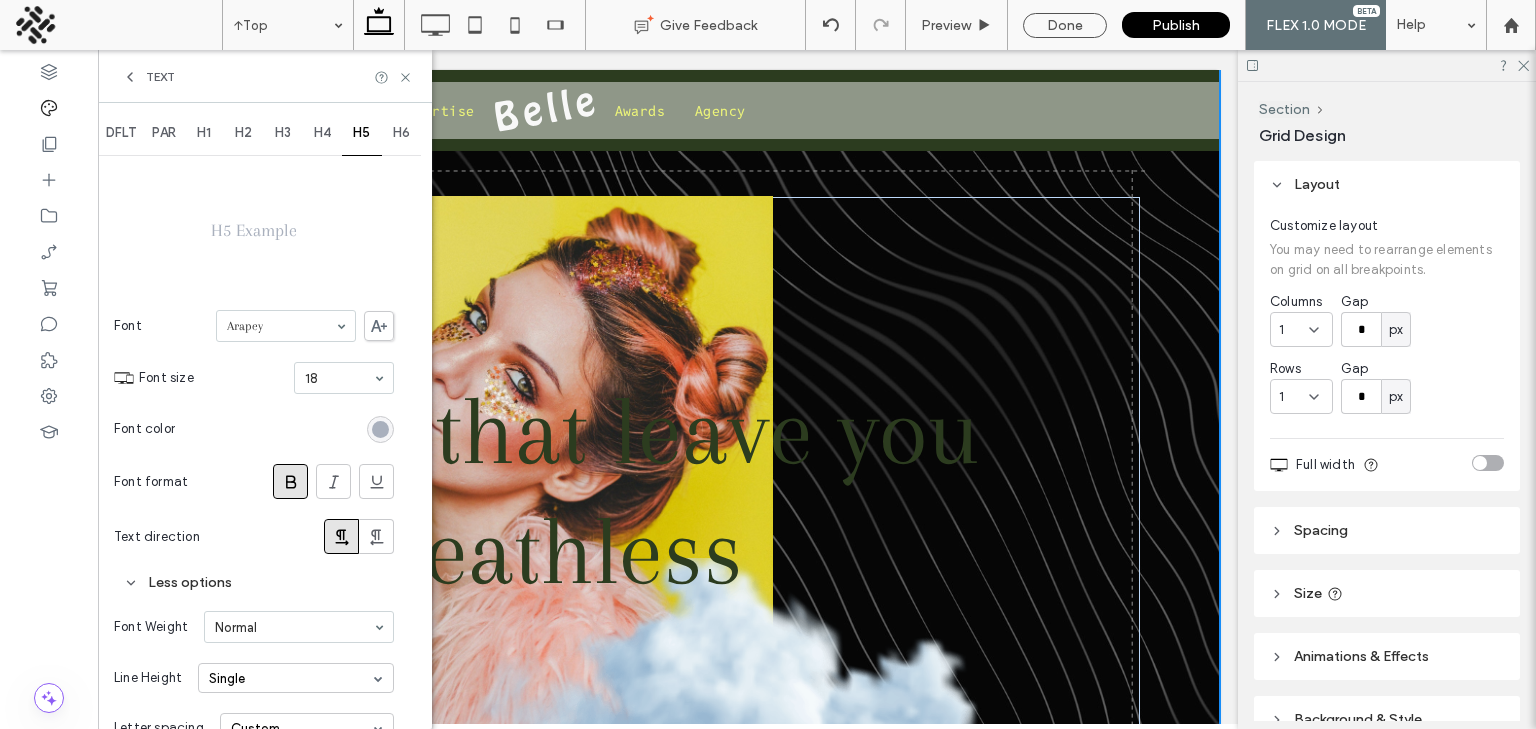 click on "H6" at bounding box center (401, 133) 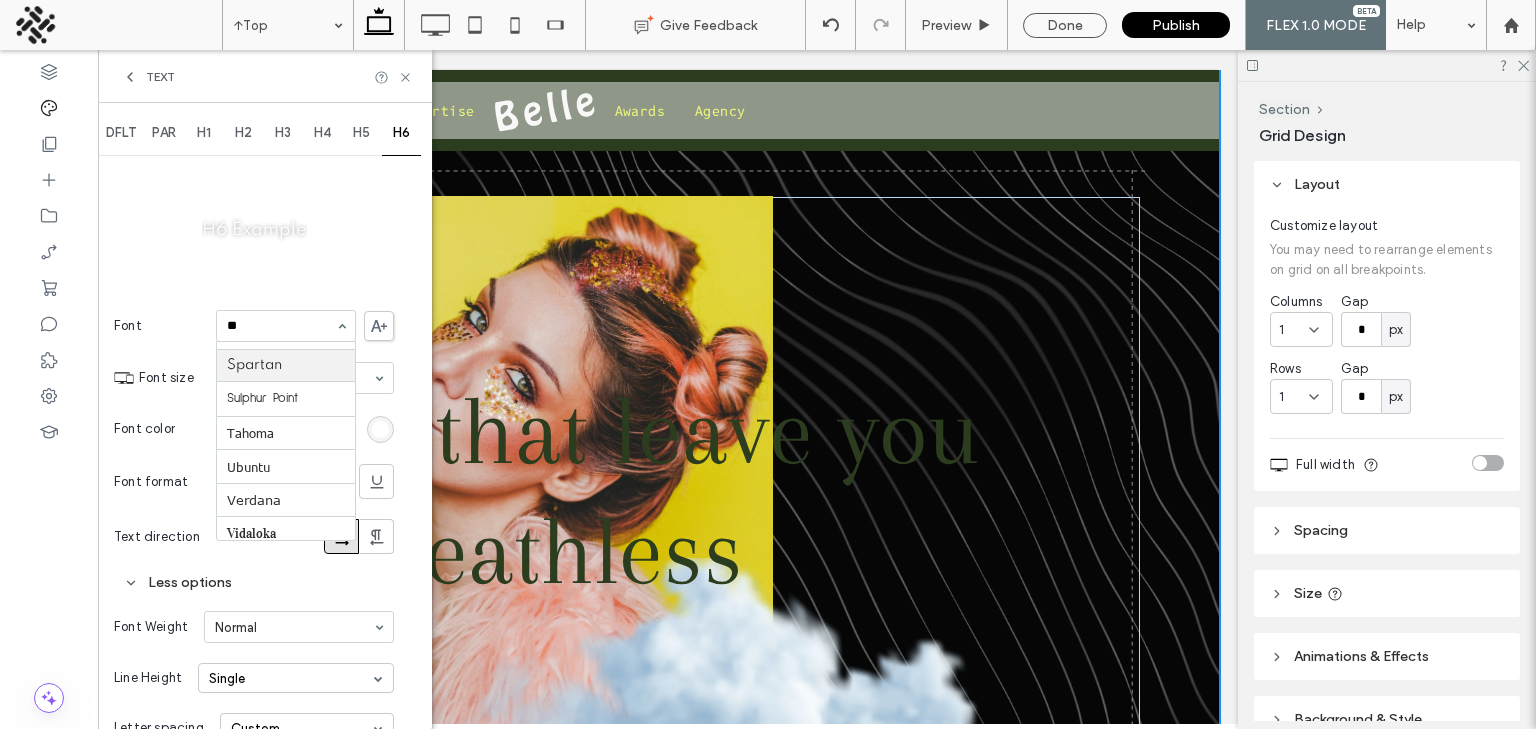 scroll, scrollTop: 0, scrollLeft: 0, axis: both 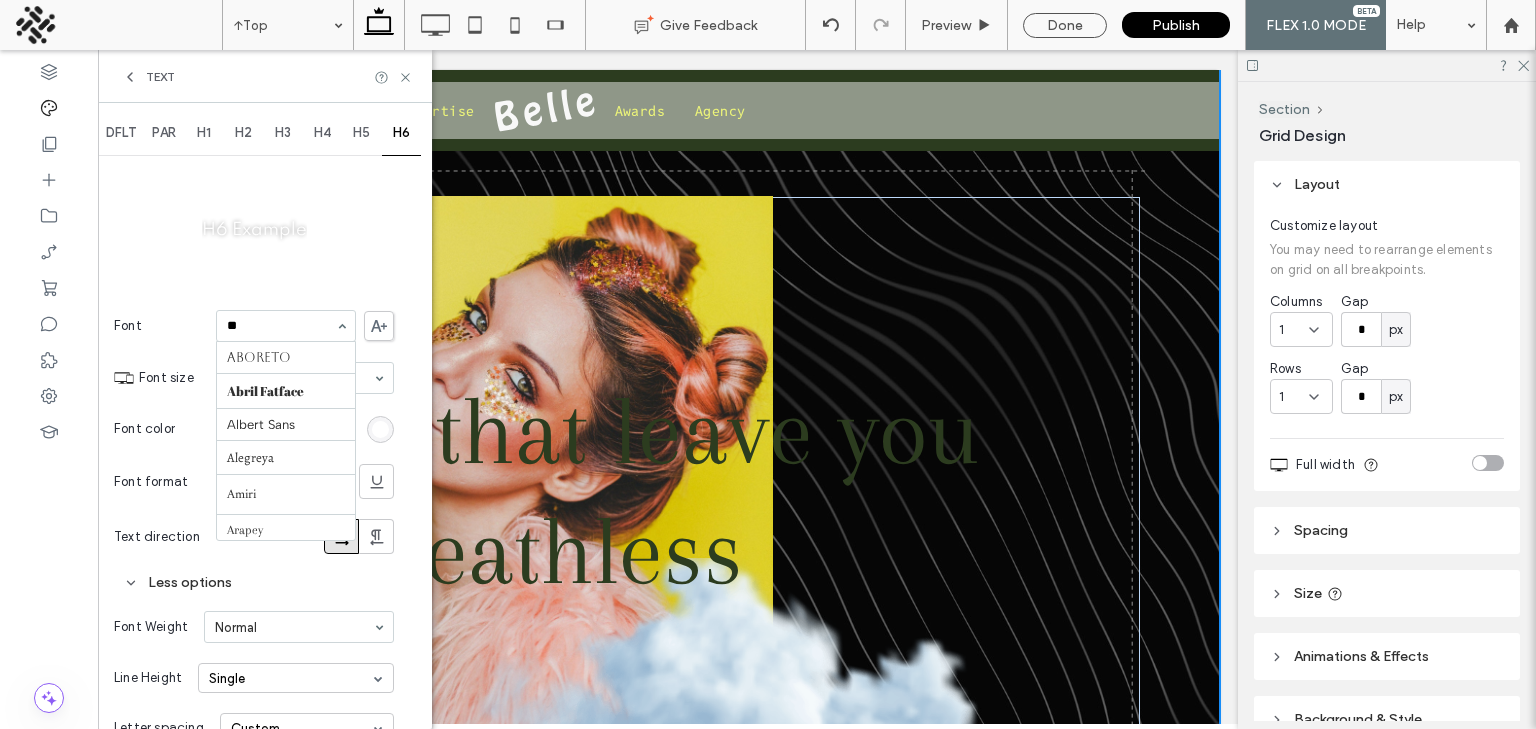 type on "***" 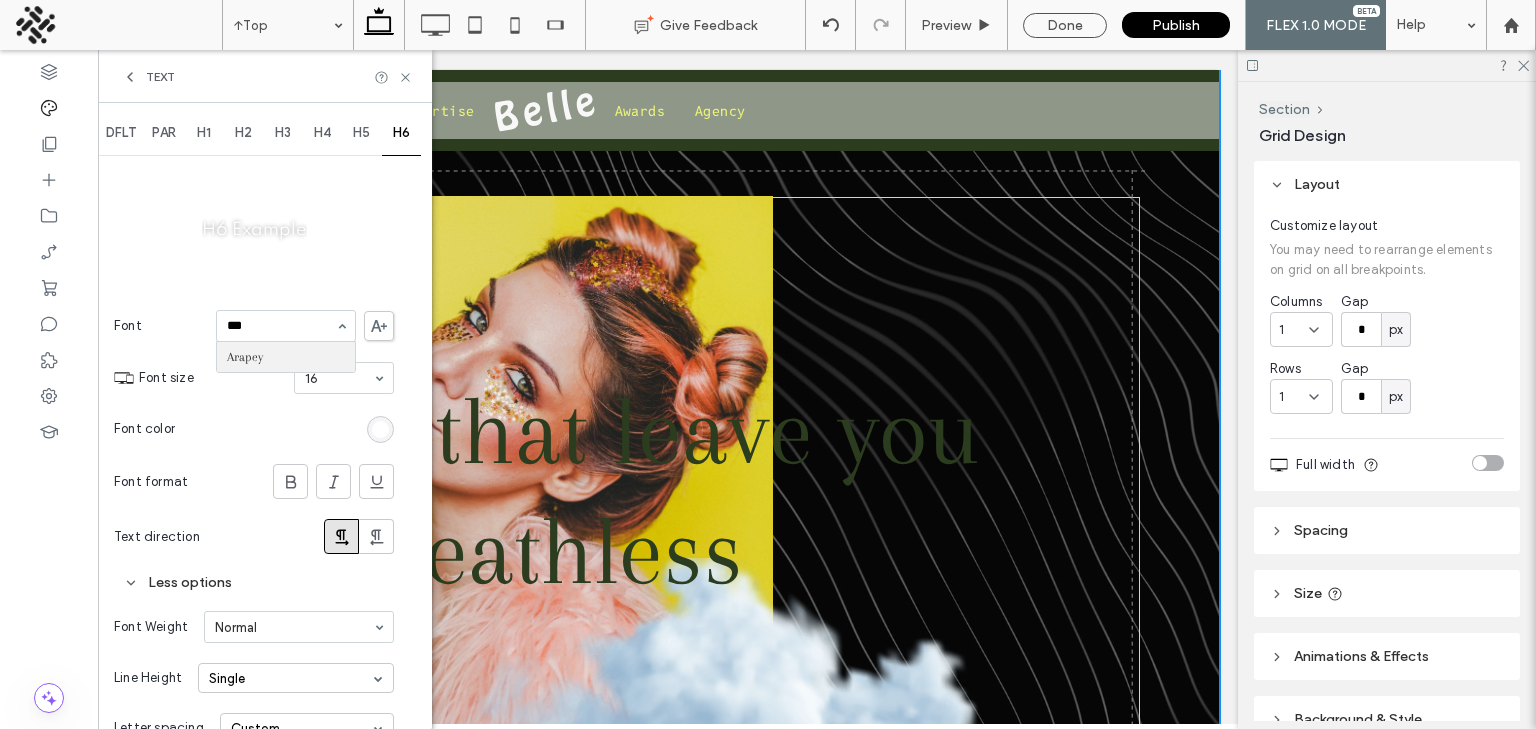 type 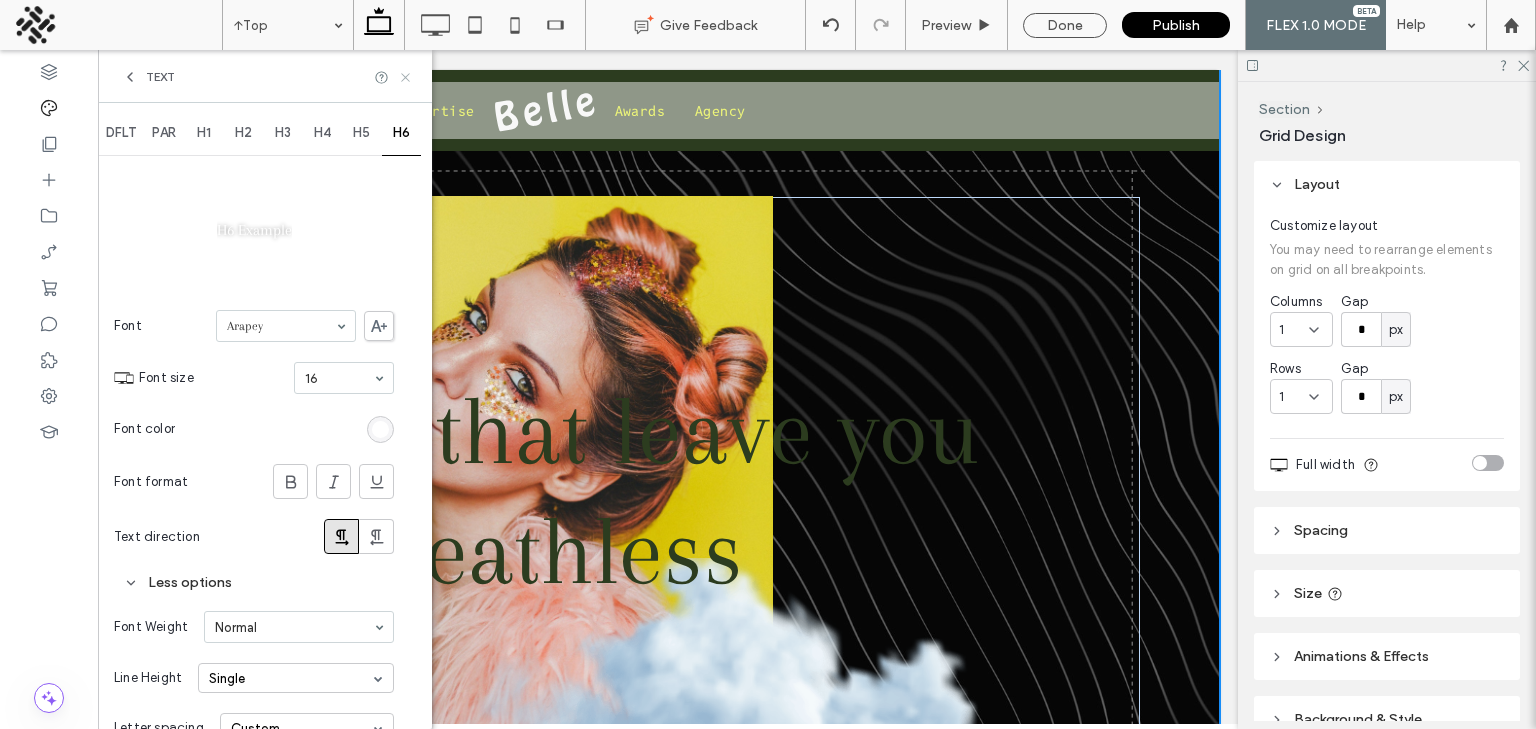 click 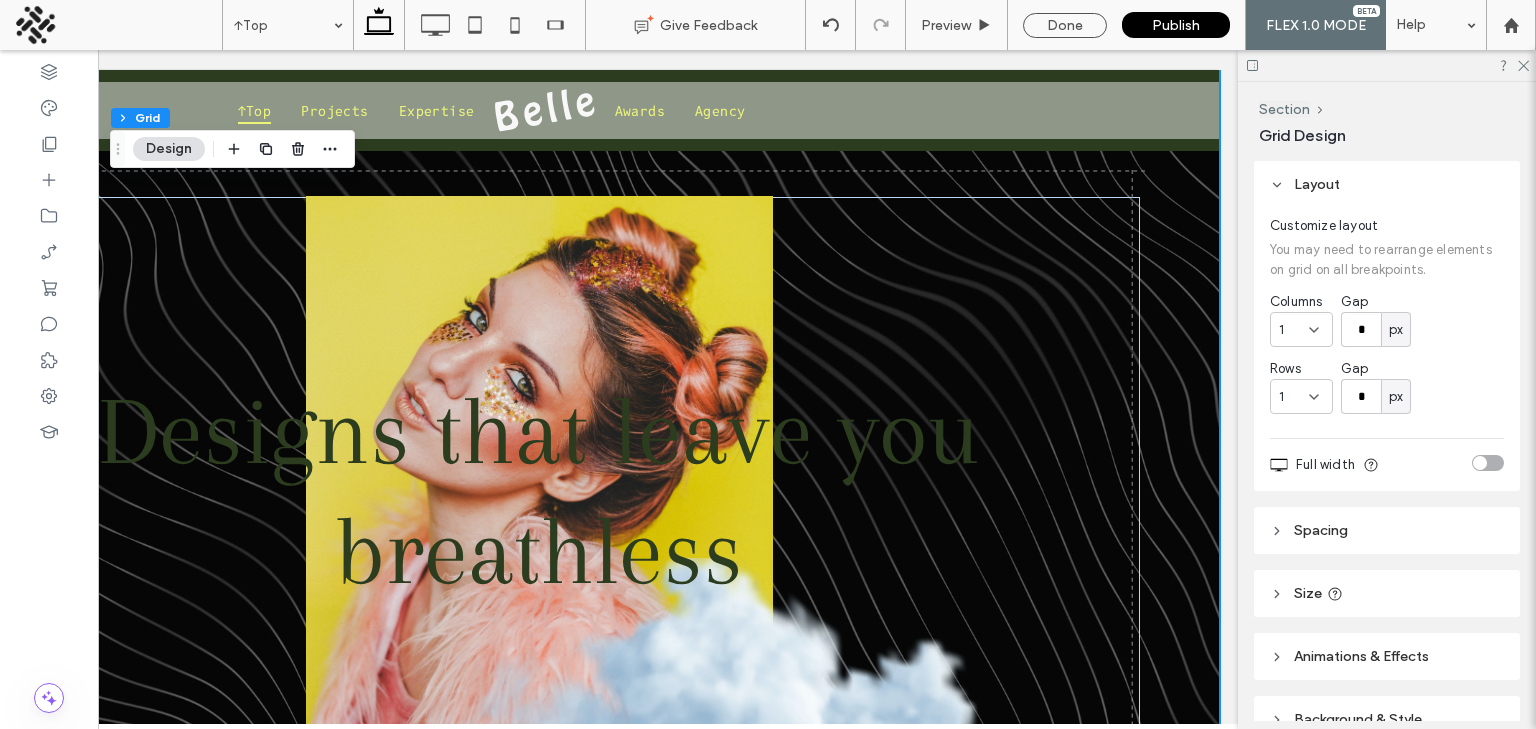 click at bounding box center [539, 457] 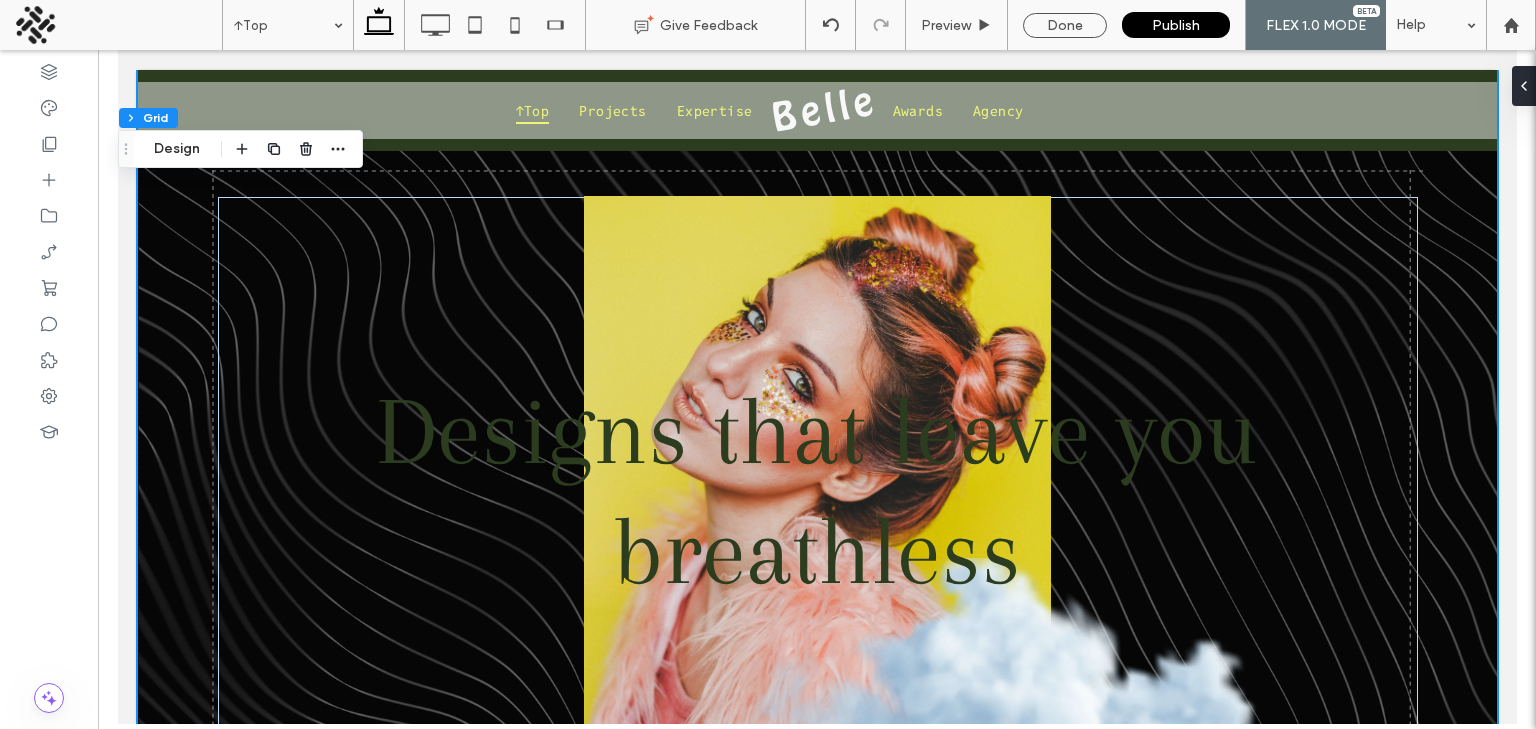 click at bounding box center (816, 457) 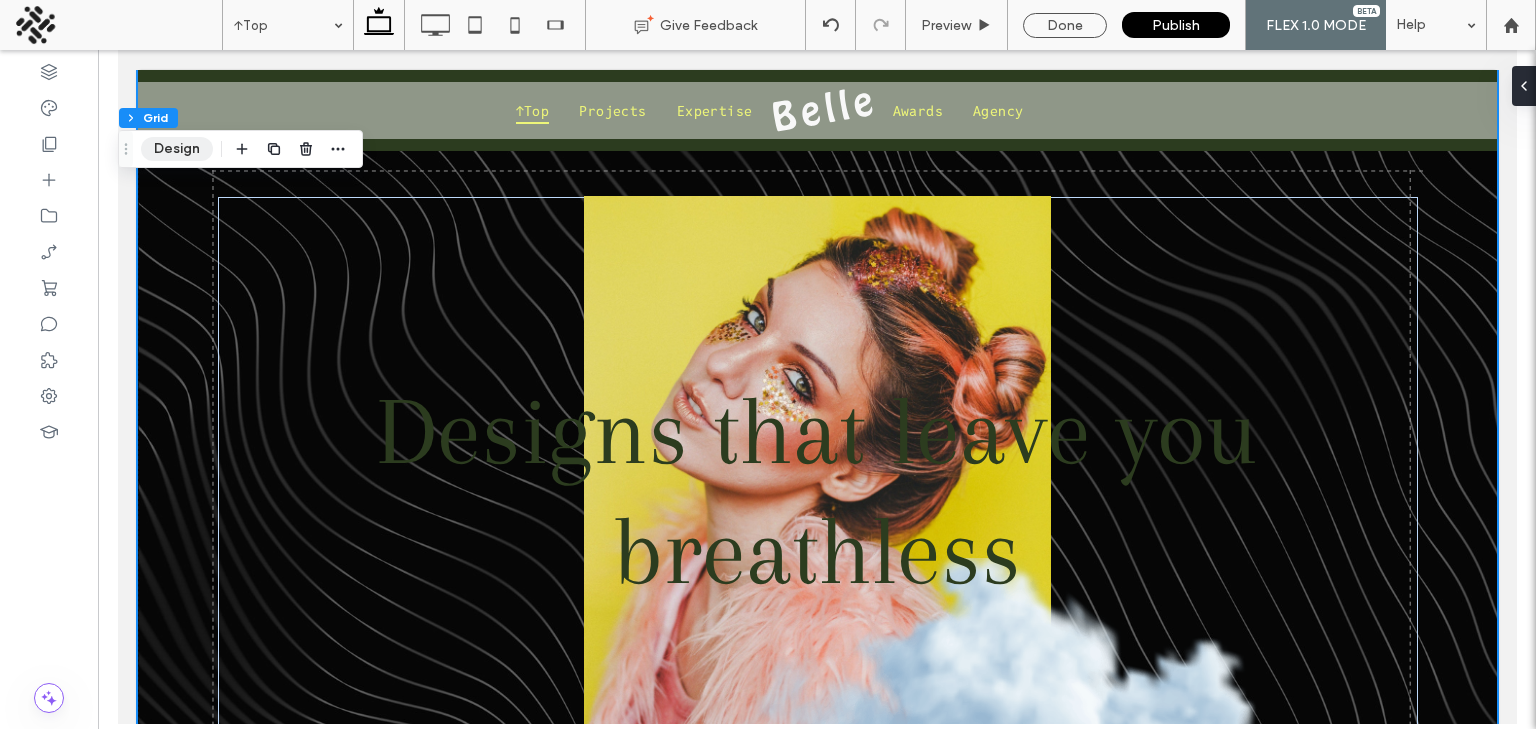 click on "Design" at bounding box center (177, 149) 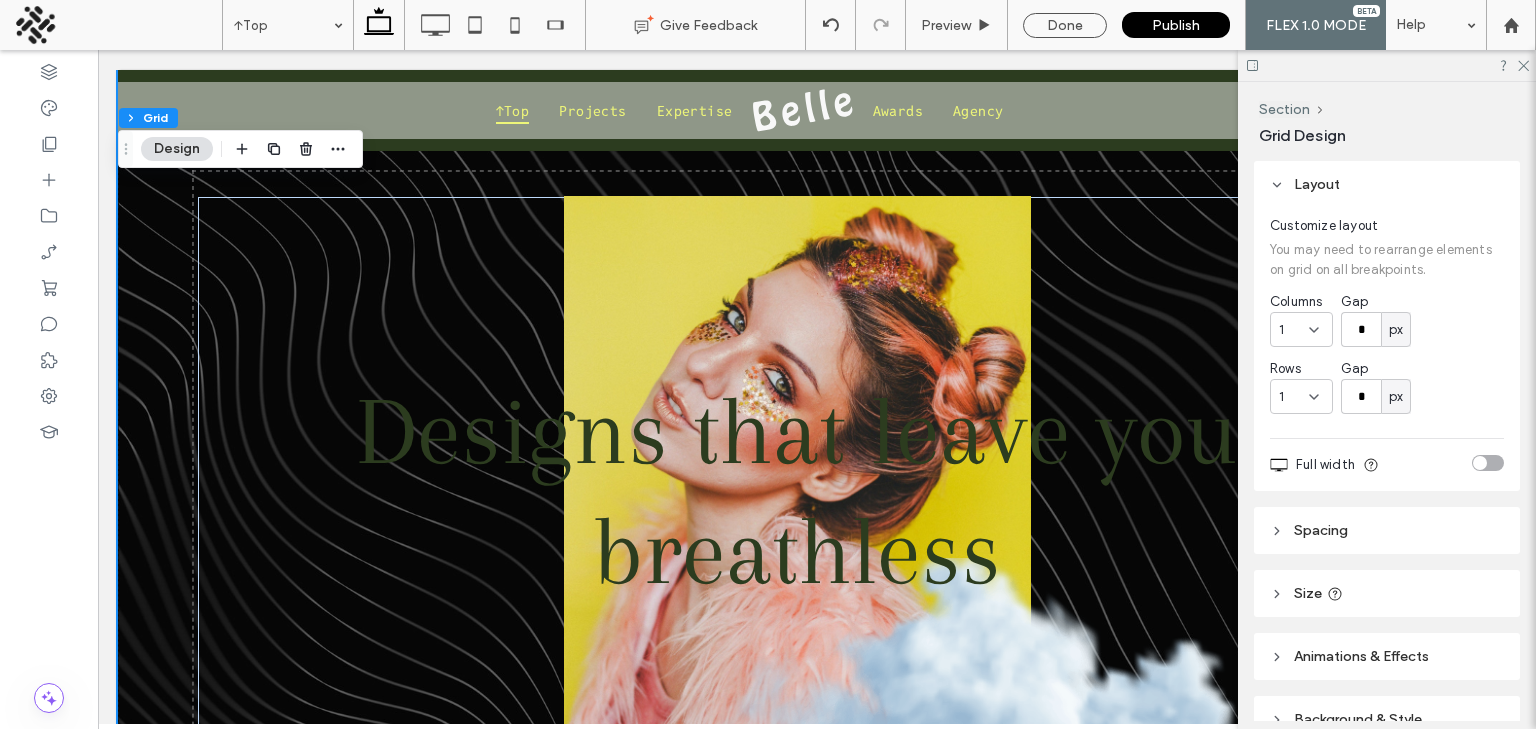 scroll, scrollTop: 100, scrollLeft: 0, axis: vertical 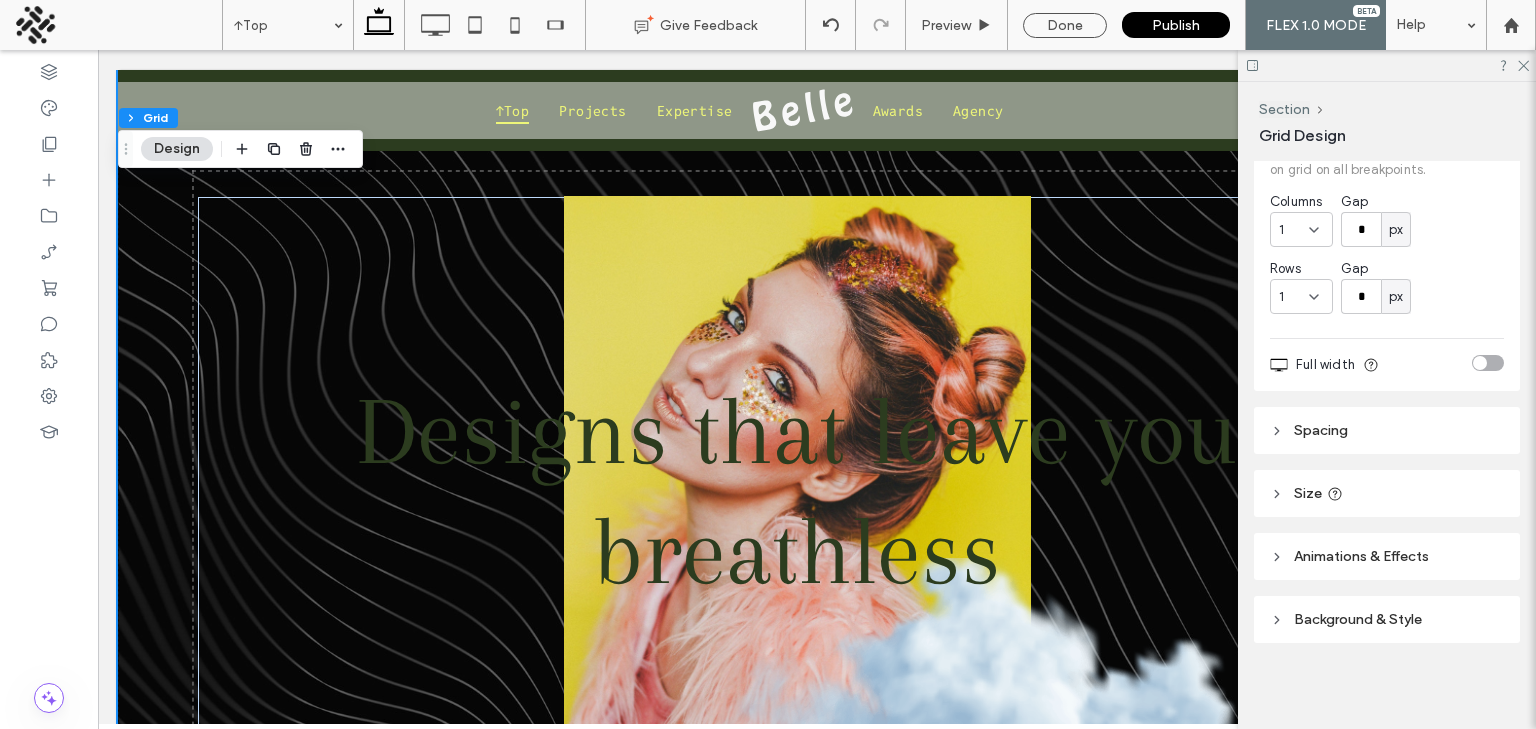 click on "Background & Style" at bounding box center [1358, 619] 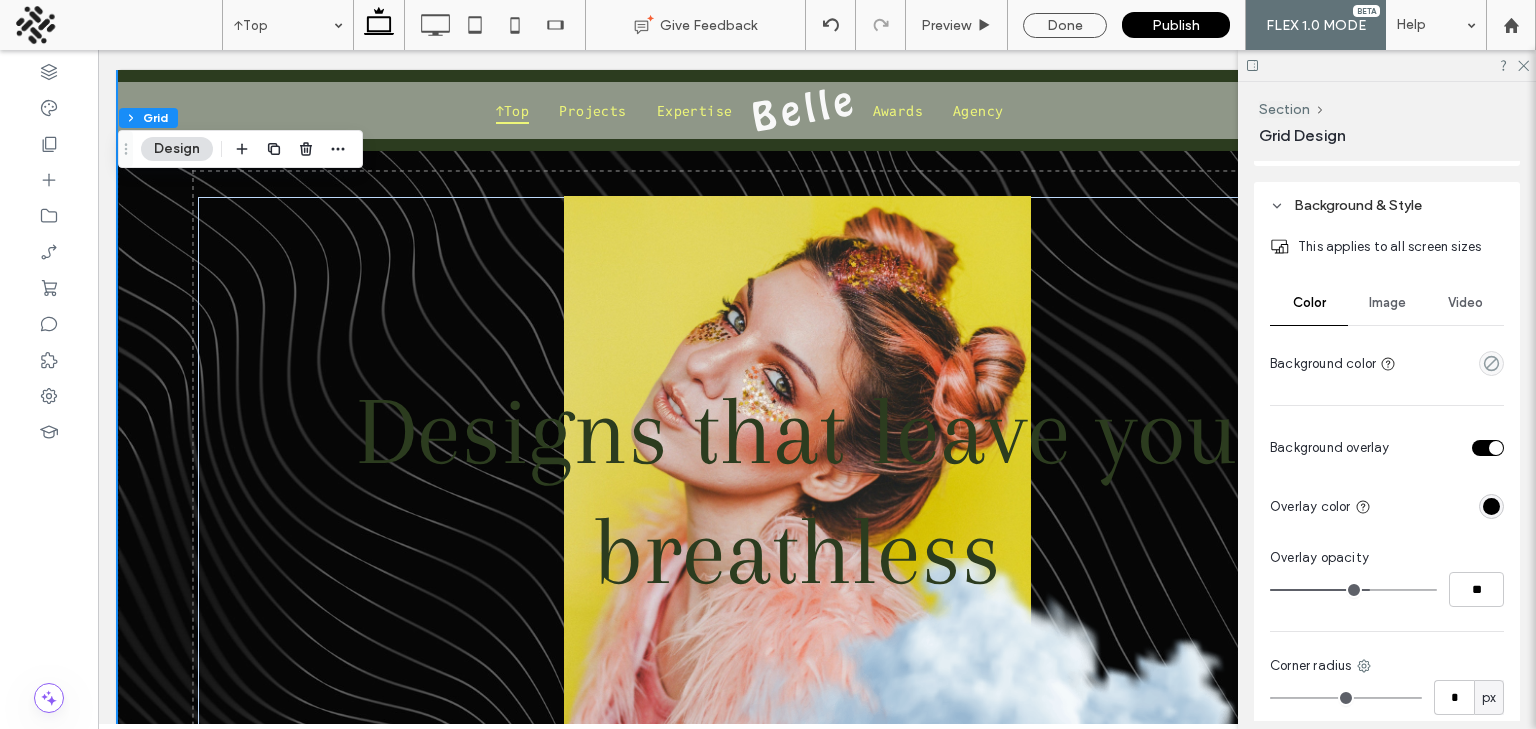 scroll, scrollTop: 515, scrollLeft: 0, axis: vertical 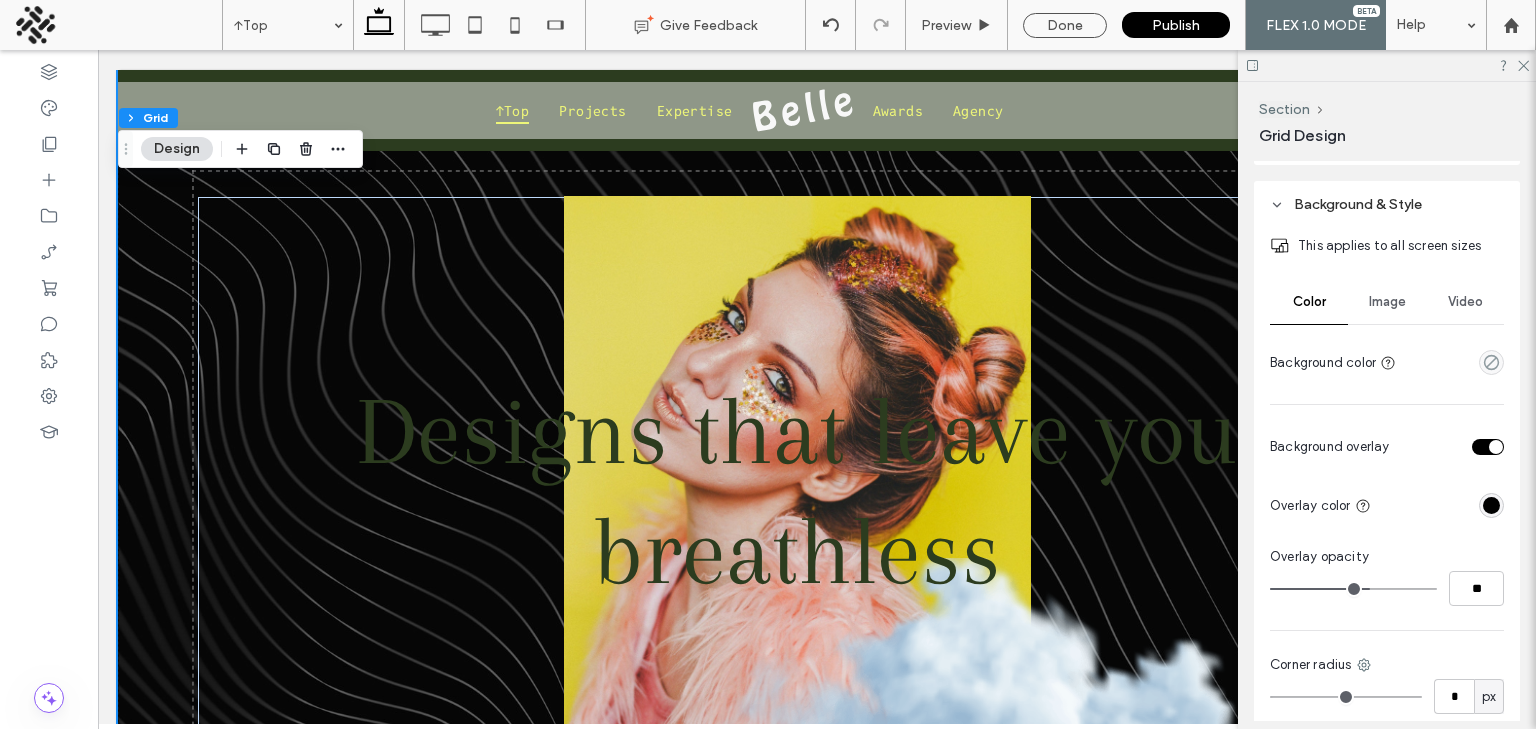 click on "Image" at bounding box center [1387, 302] 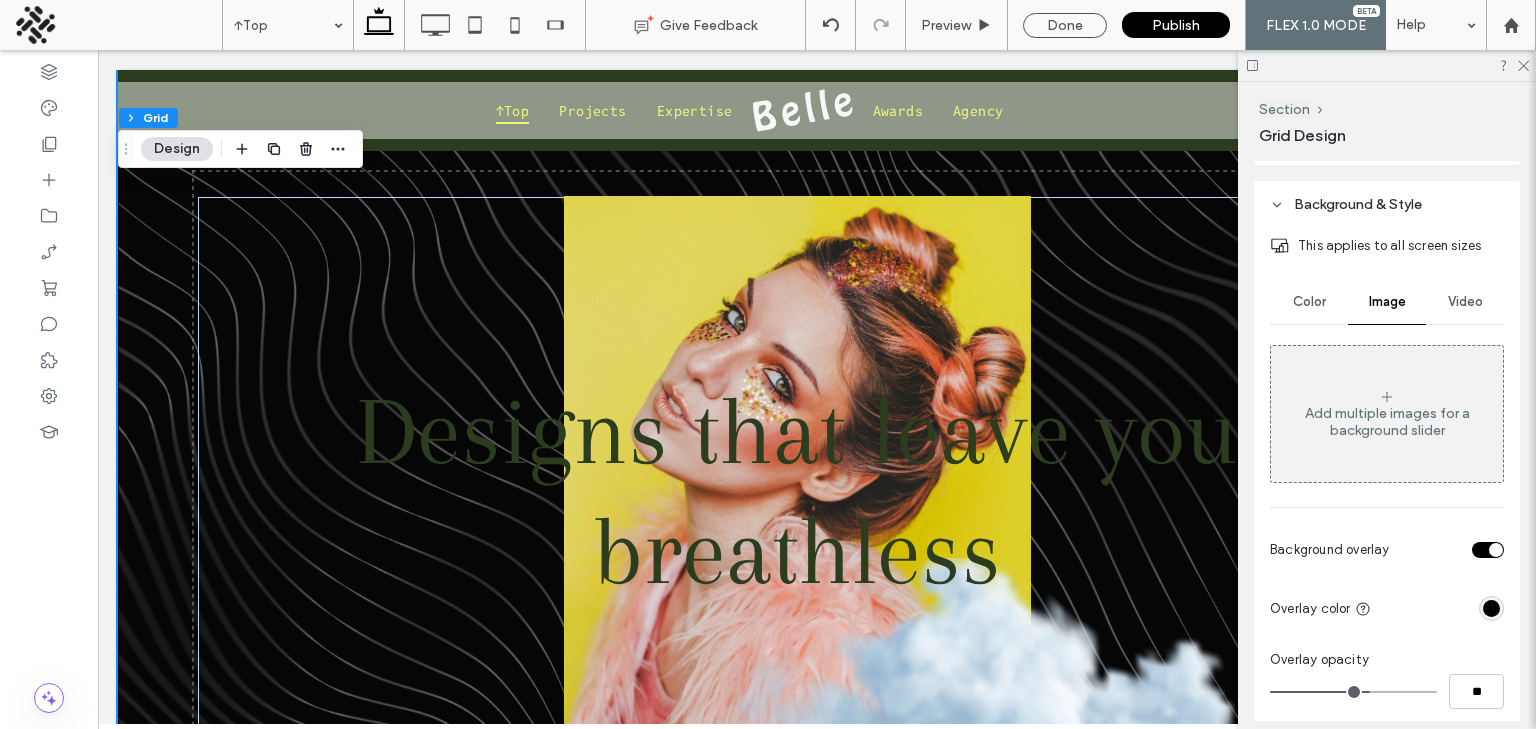 click on "Add multiple images for a background slider" at bounding box center [1387, 414] 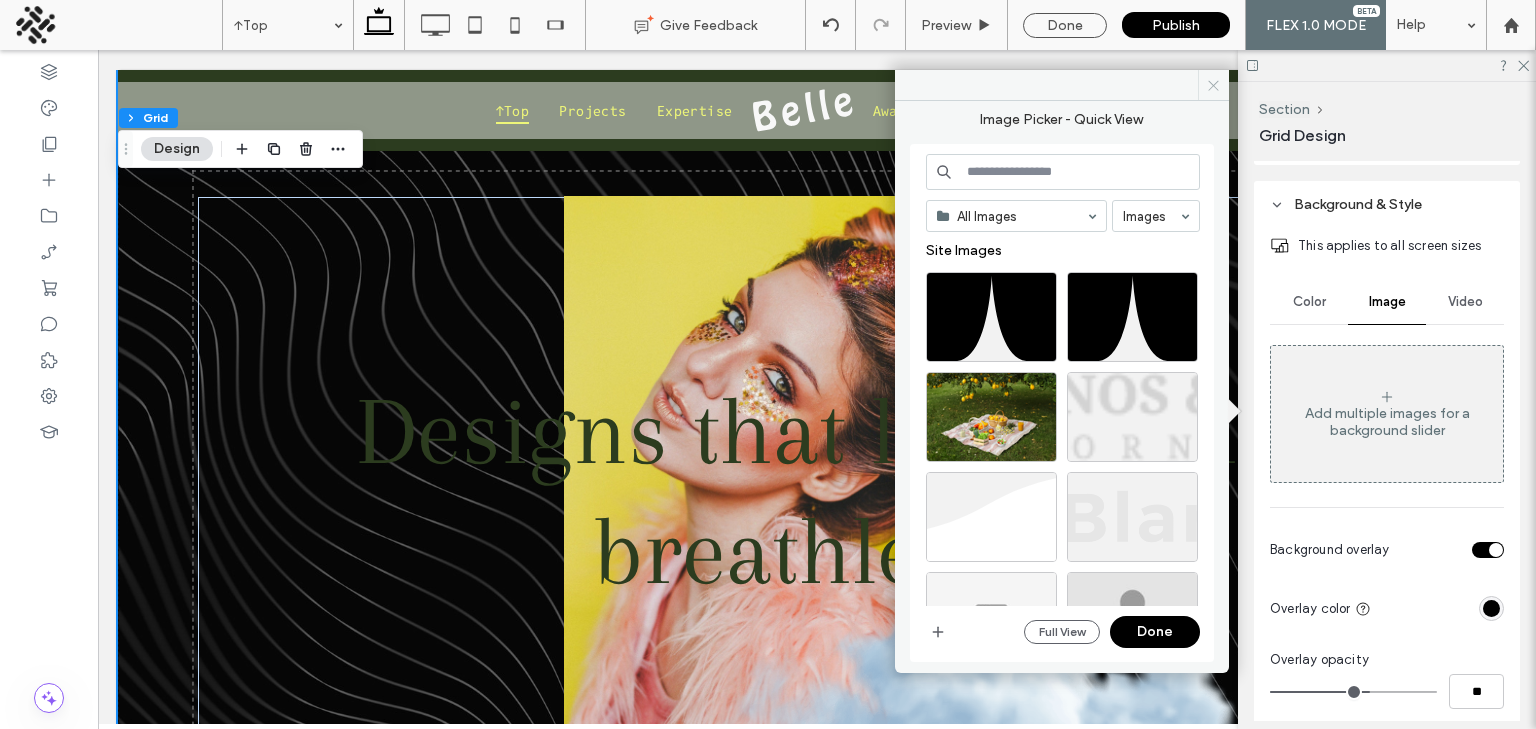 click 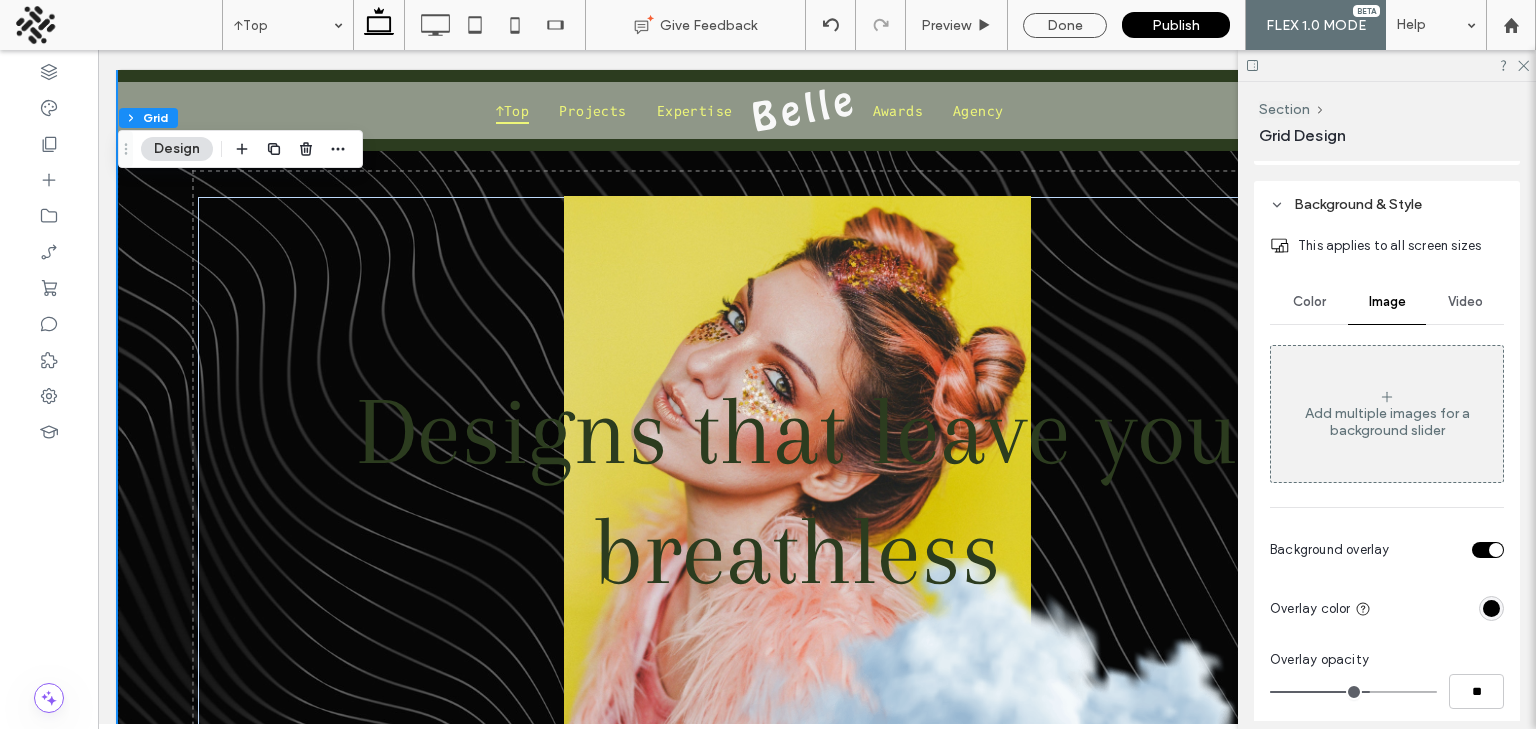 click at bounding box center [797, 457] 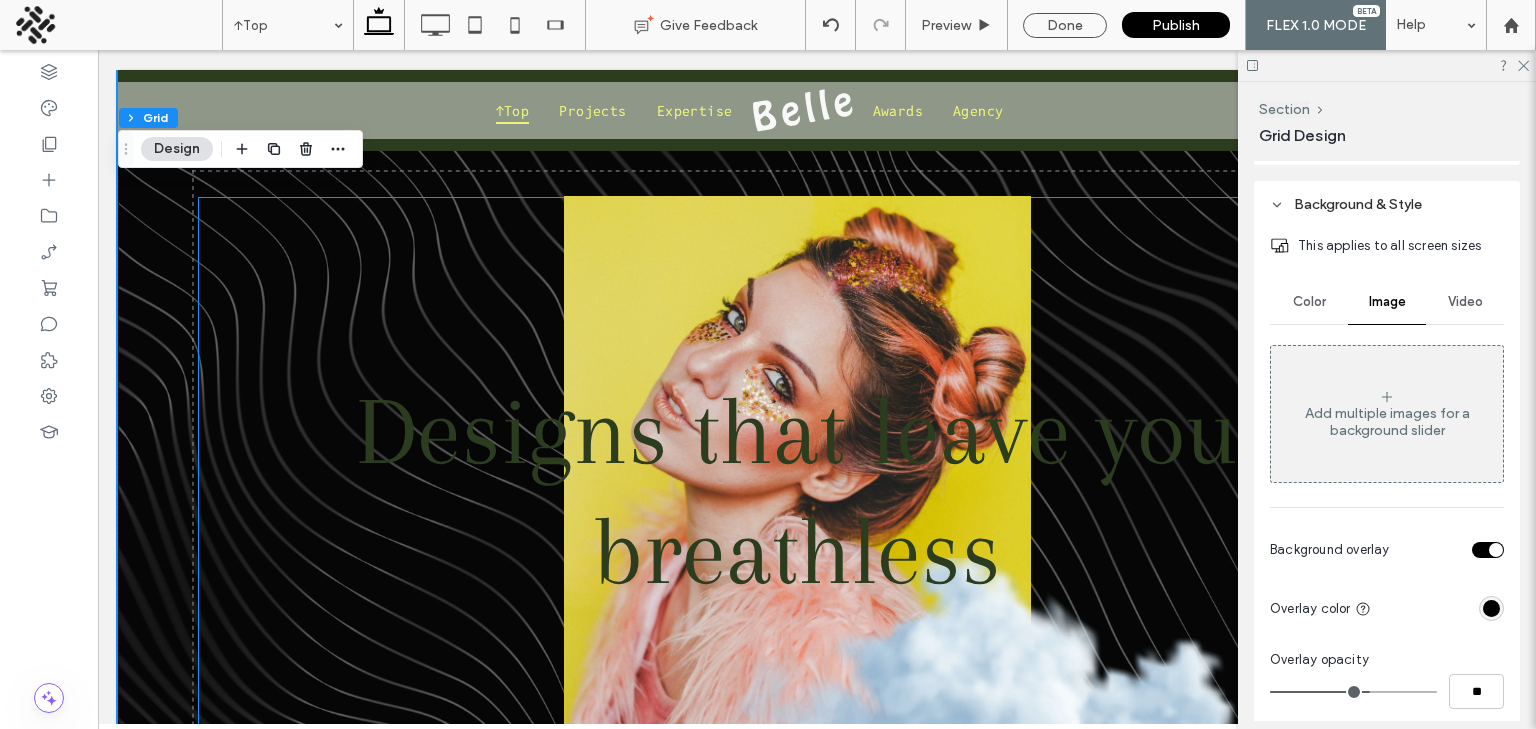 click on "Designs that leave you breathless" at bounding box center (797, 491) 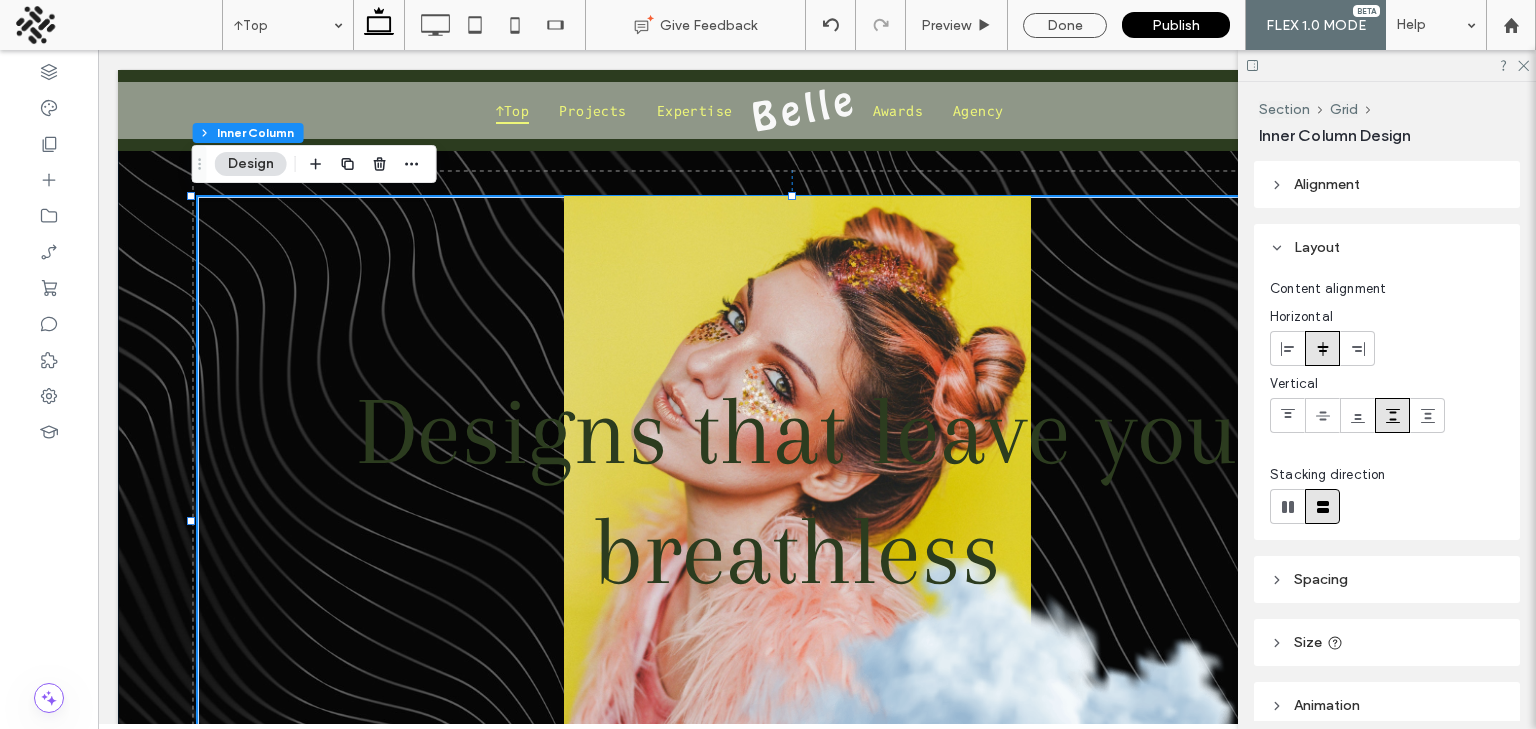 click at bounding box center (797, 457) 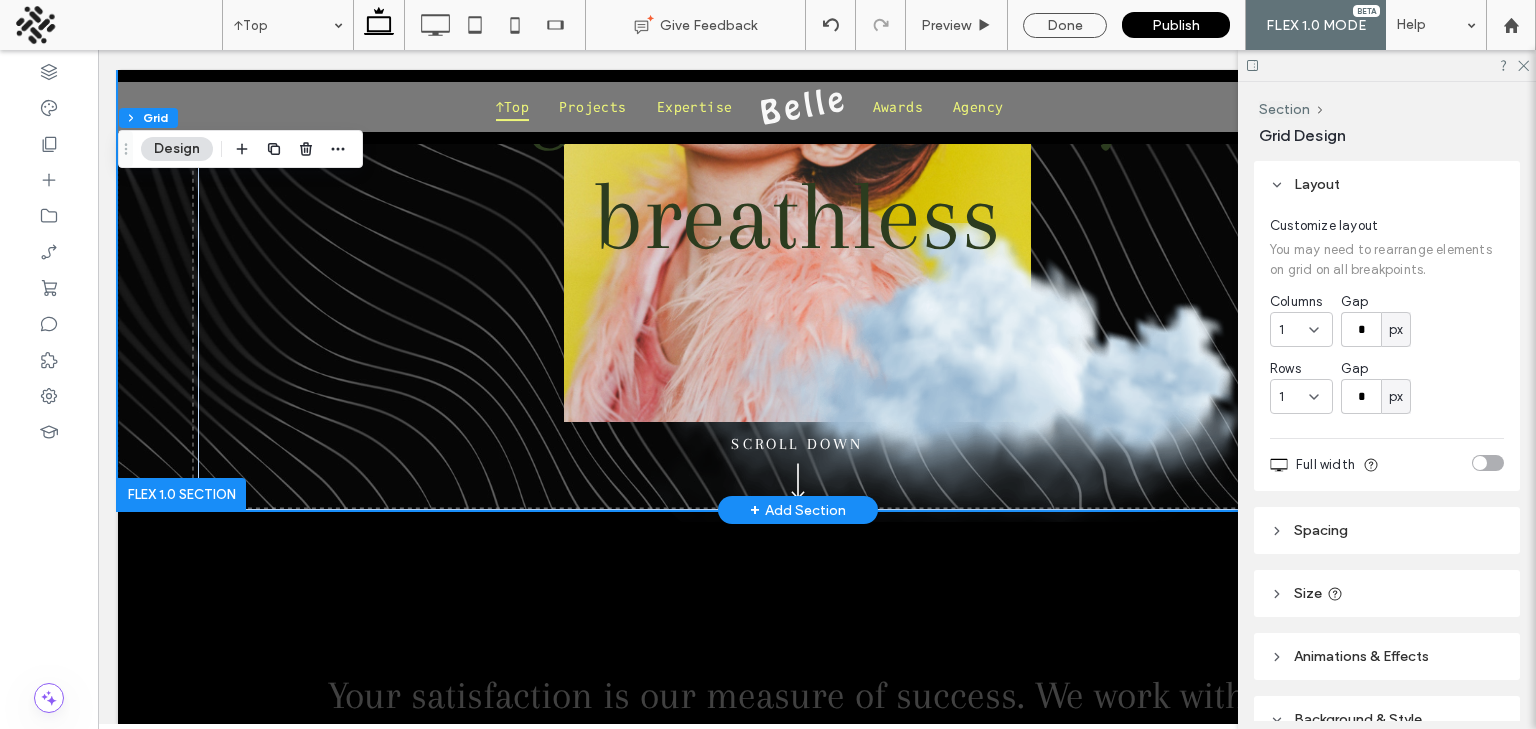 scroll, scrollTop: 334, scrollLeft: 0, axis: vertical 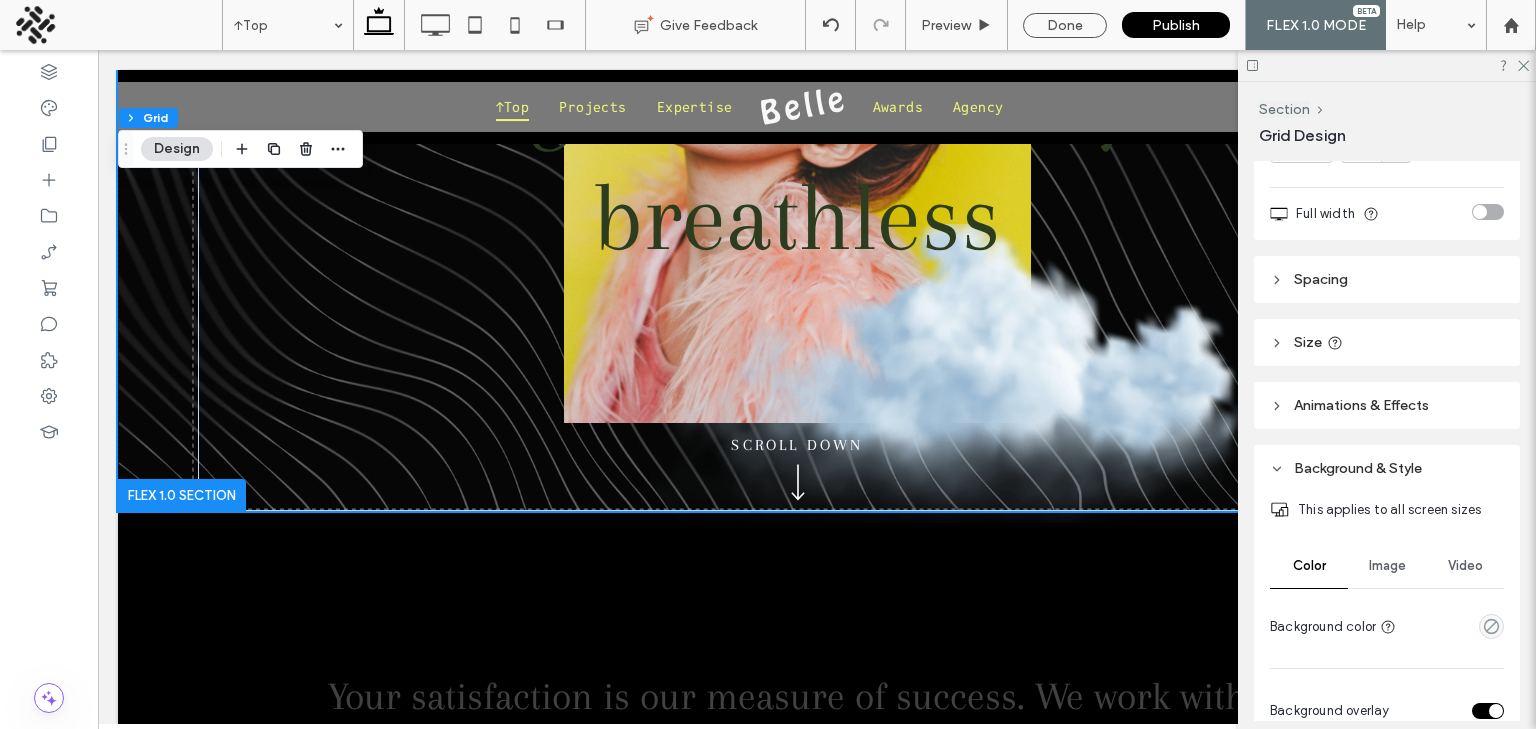 click on "Animations & Effects" at bounding box center (1361, 405) 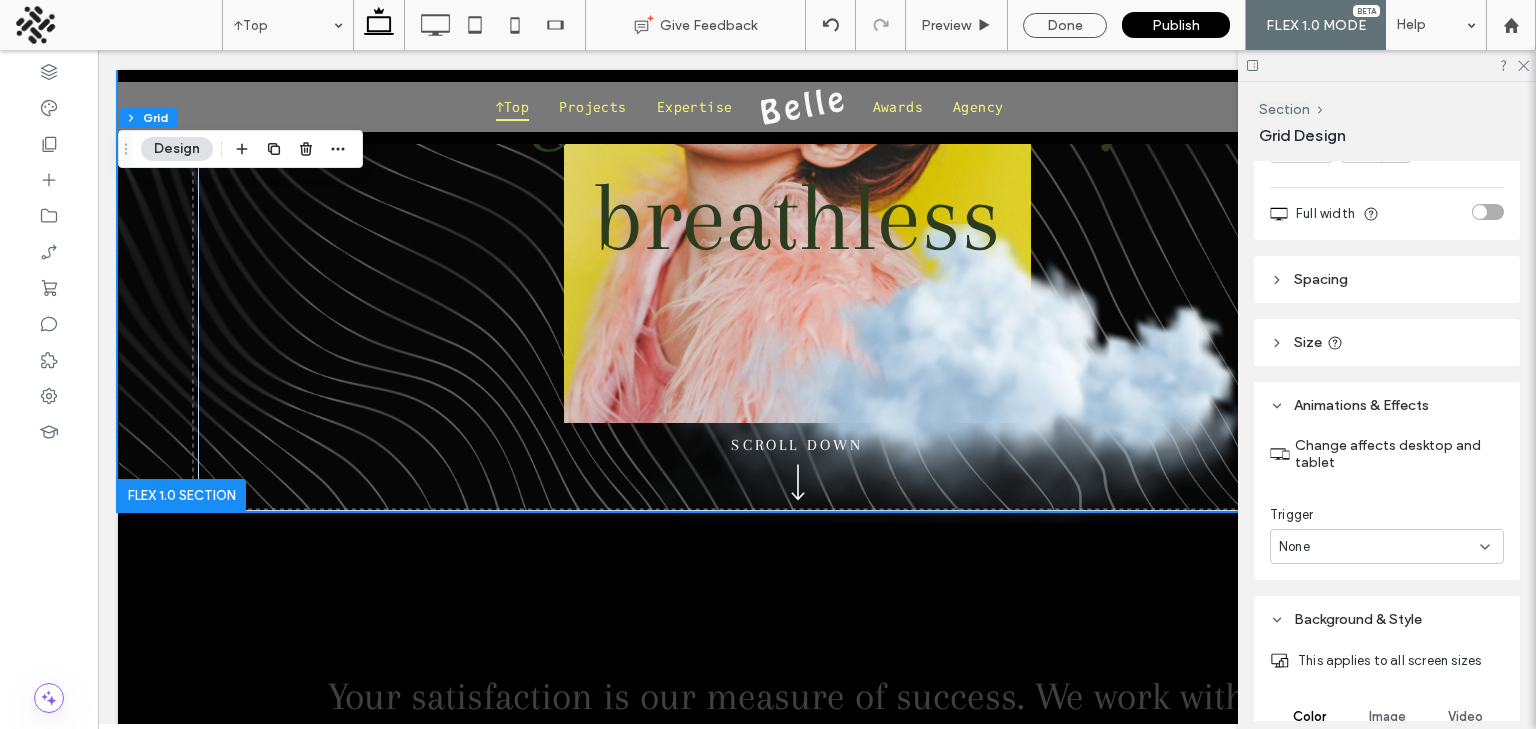 click on "Animations & Effects" at bounding box center [1361, 405] 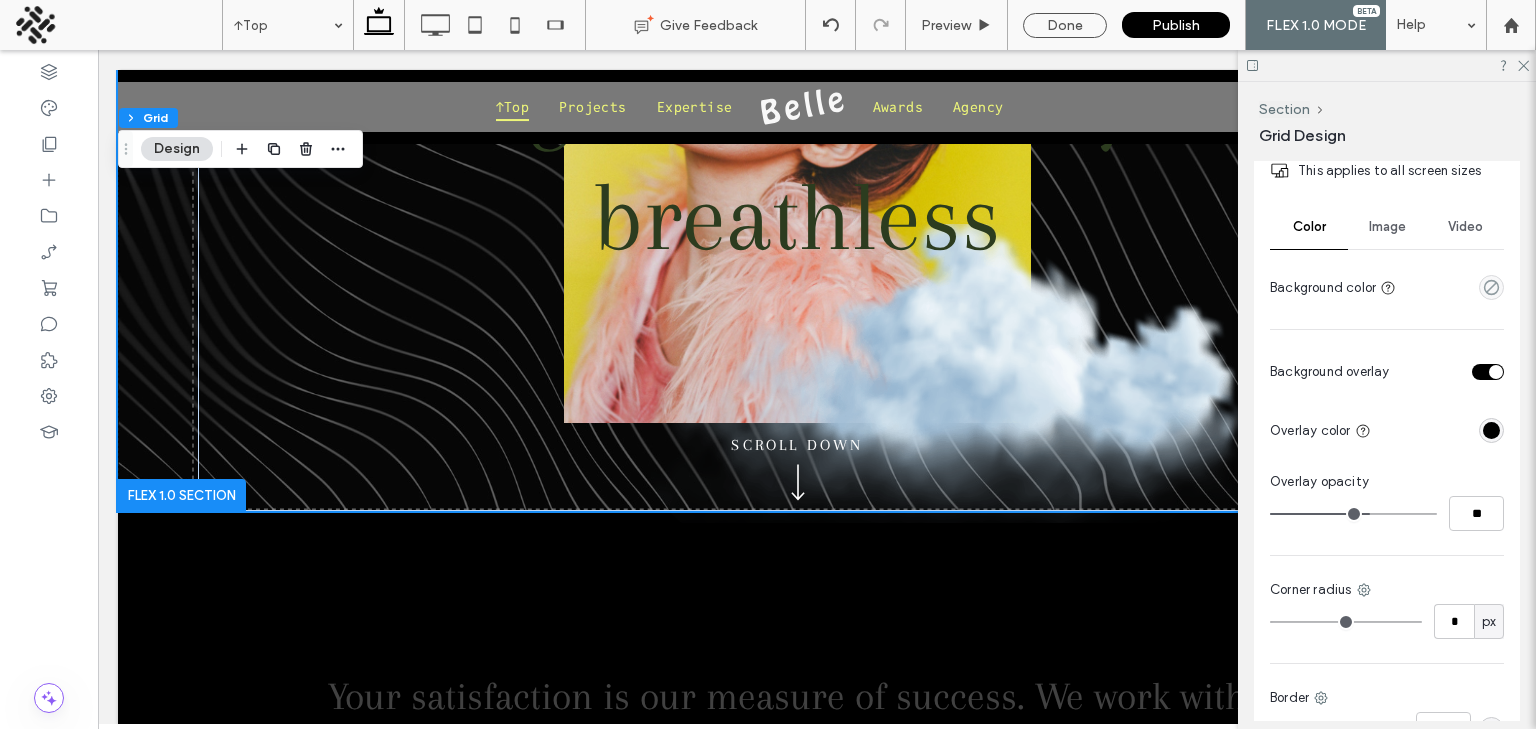 scroll, scrollTop: 594, scrollLeft: 0, axis: vertical 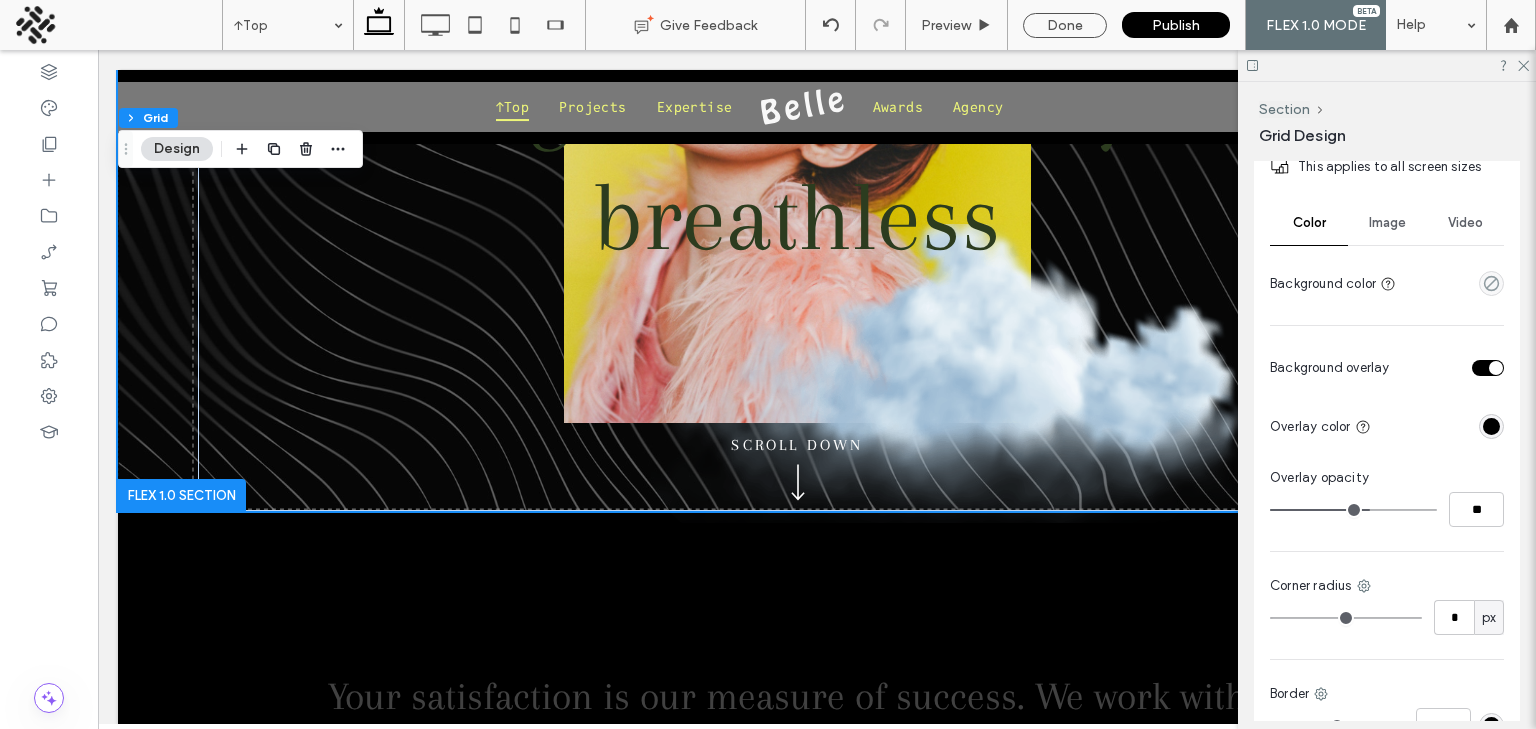 click on "Video" at bounding box center [1465, 223] 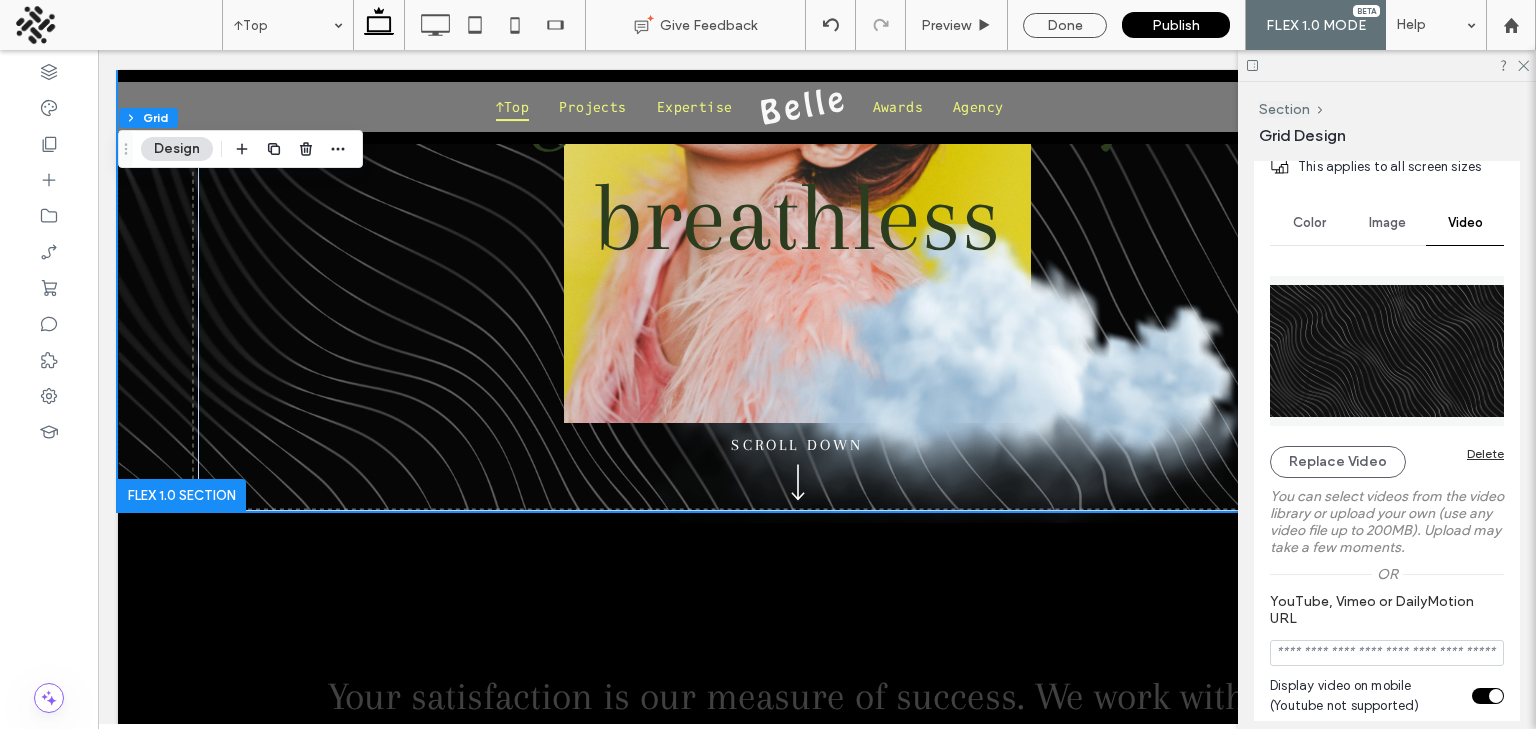 click on "Delete" at bounding box center (1485, 453) 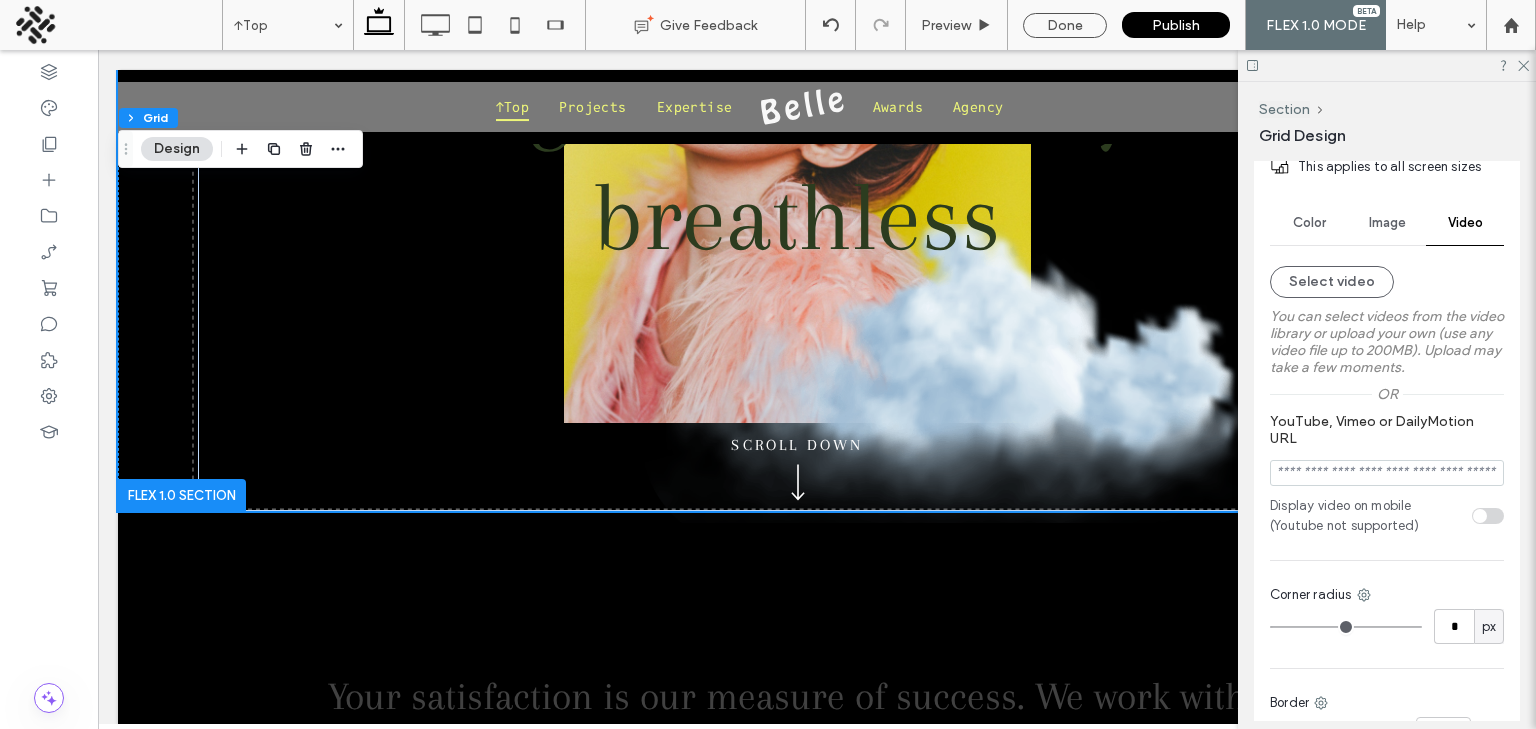 click on "Color" at bounding box center (1309, 223) 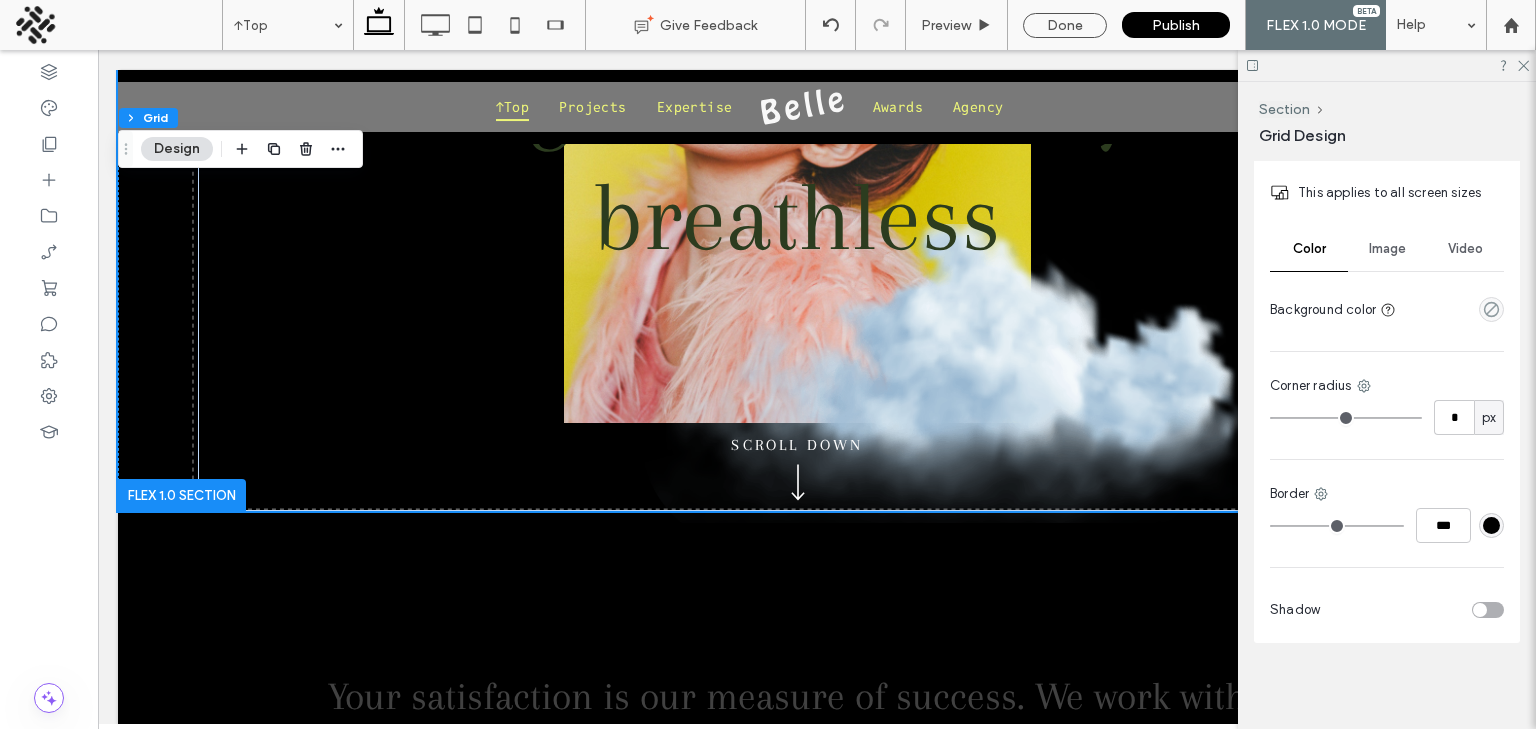click on "Image" at bounding box center (1387, 249) 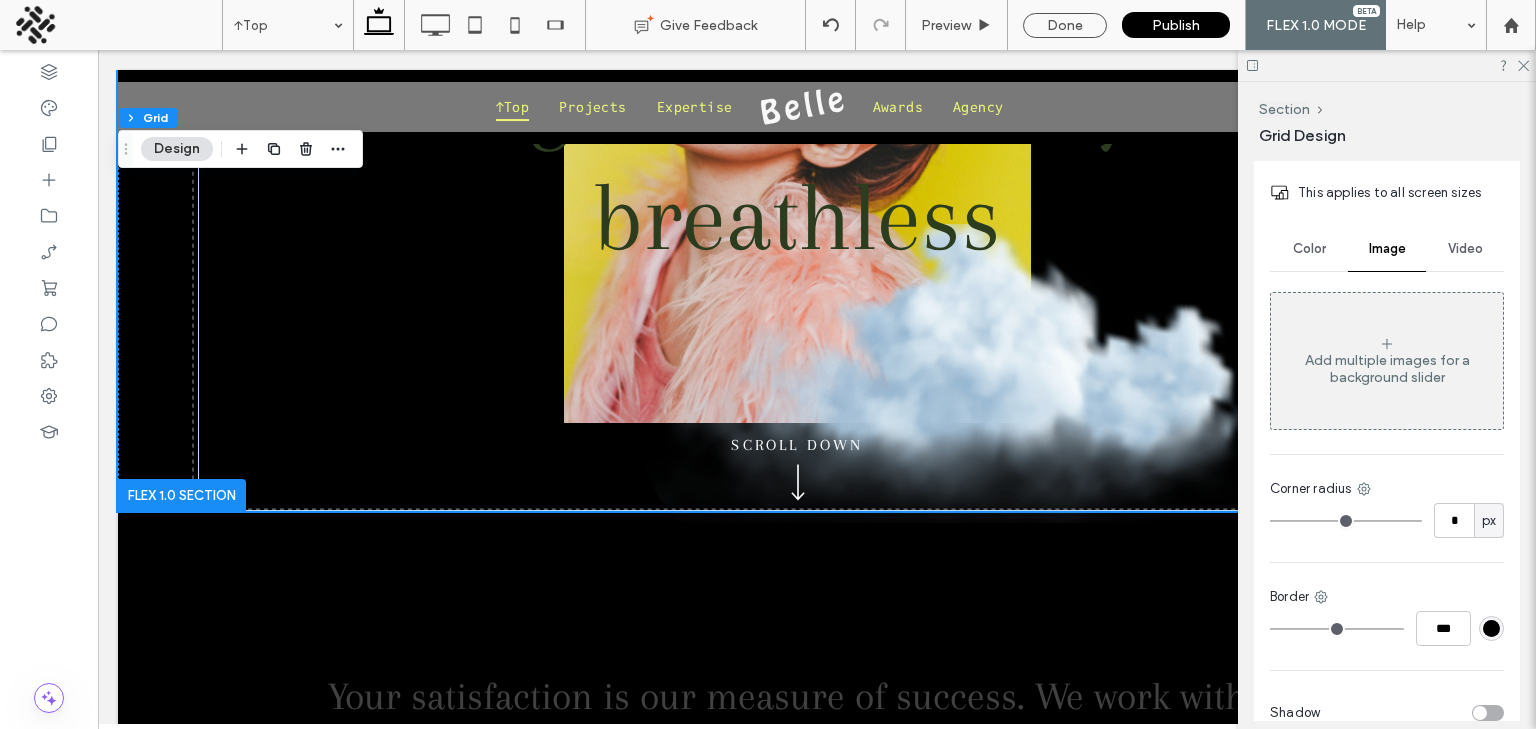 scroll, scrollTop: 594, scrollLeft: 0, axis: vertical 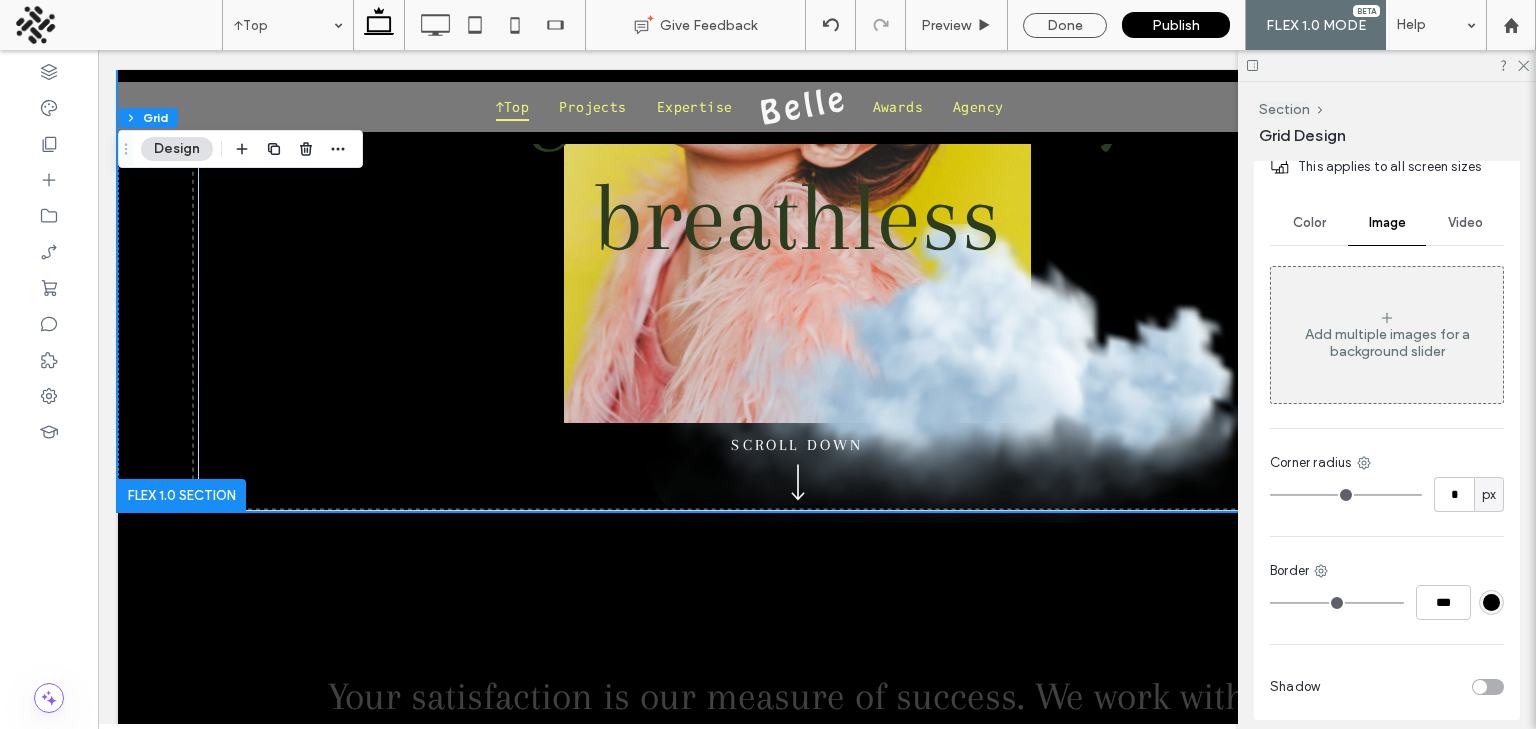 click on "Add multiple images for a background slider" at bounding box center [1387, 335] 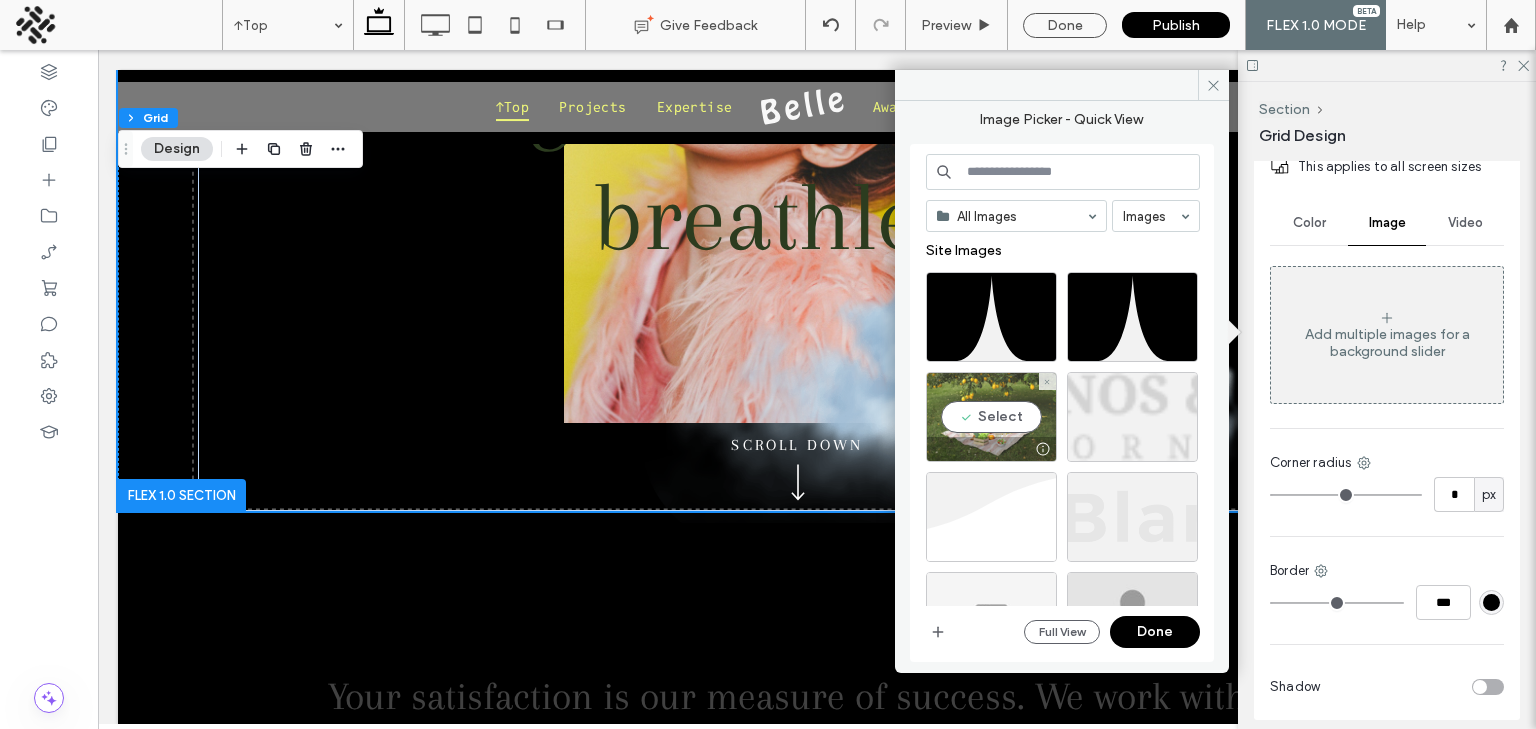 click on "Select" at bounding box center (991, 417) 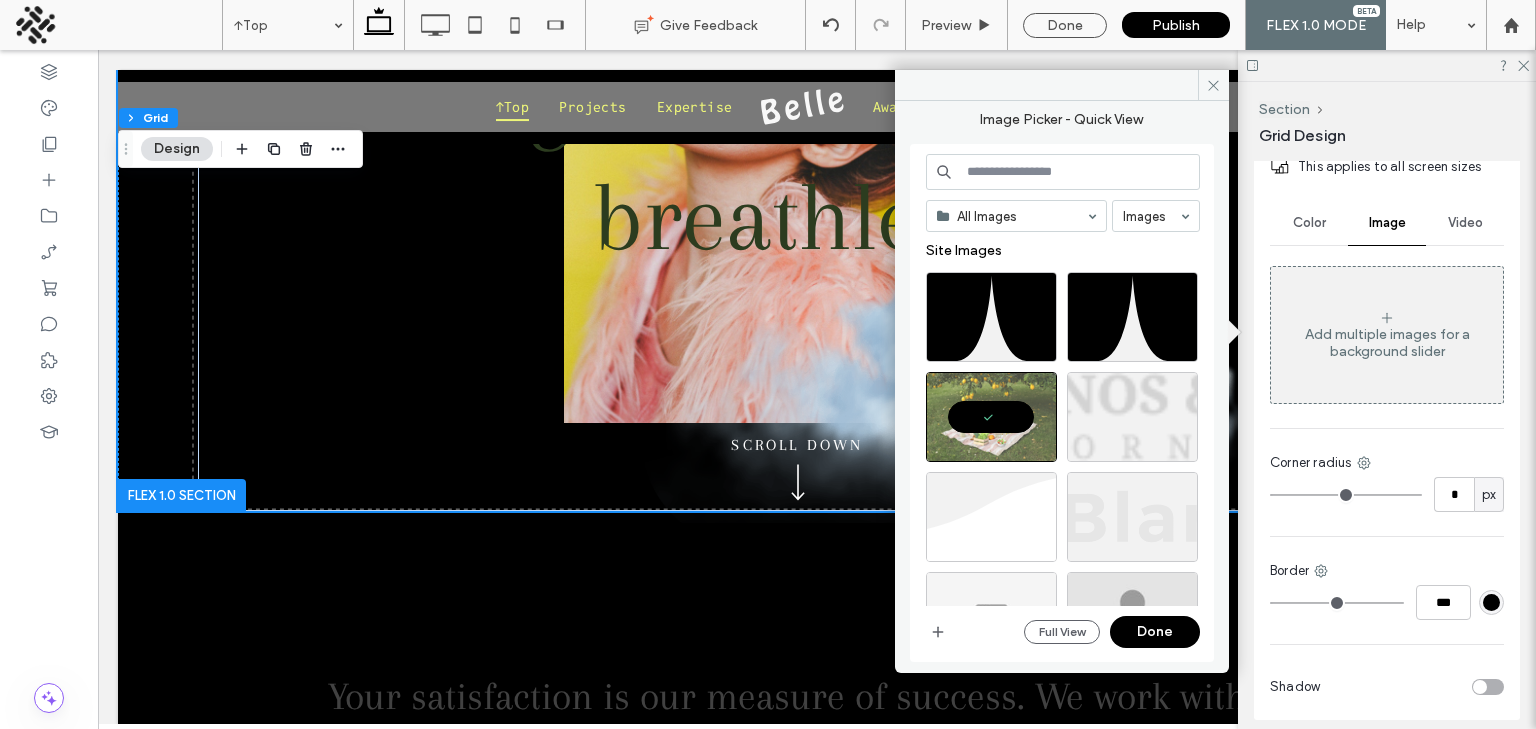 click on "Done" at bounding box center (1155, 632) 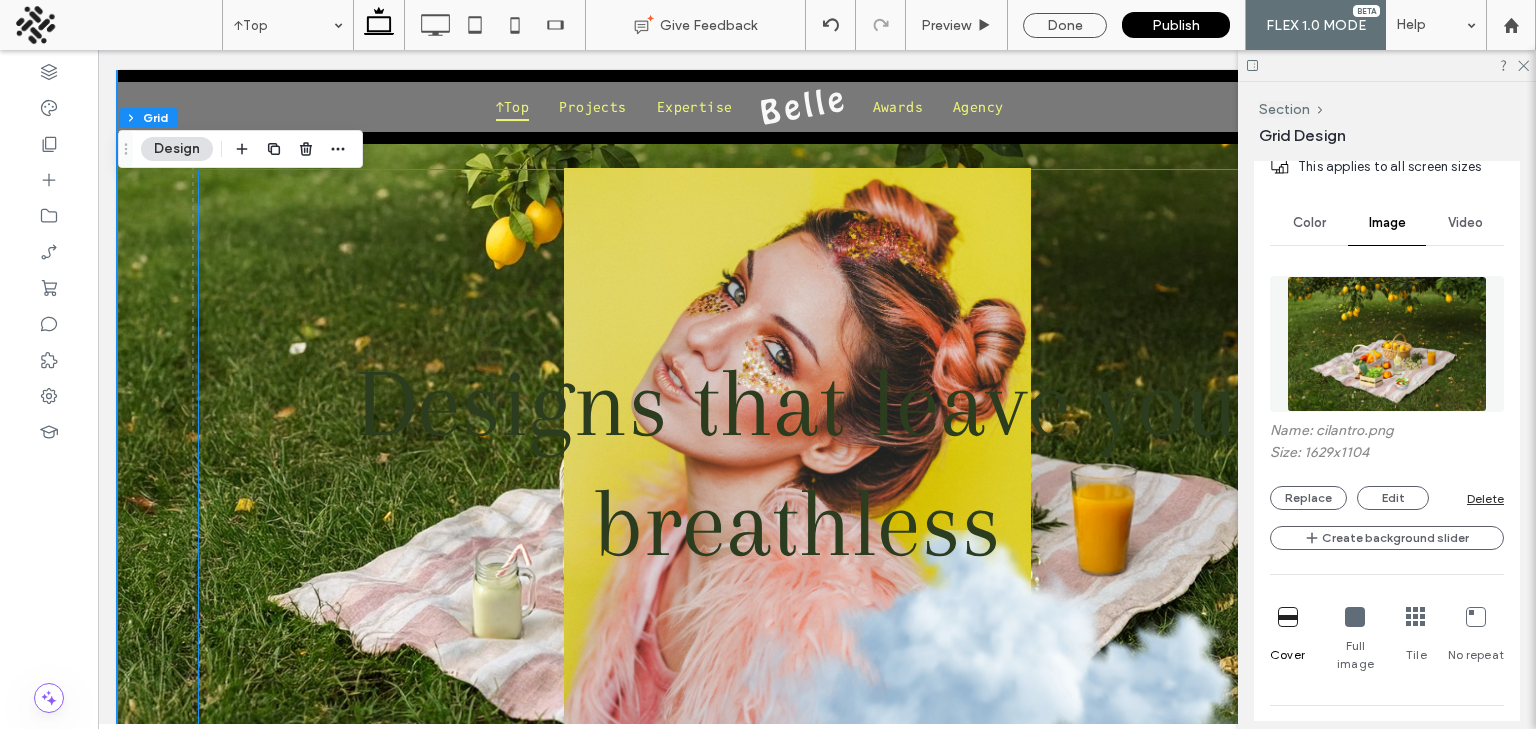 scroll, scrollTop: 0, scrollLeft: 0, axis: both 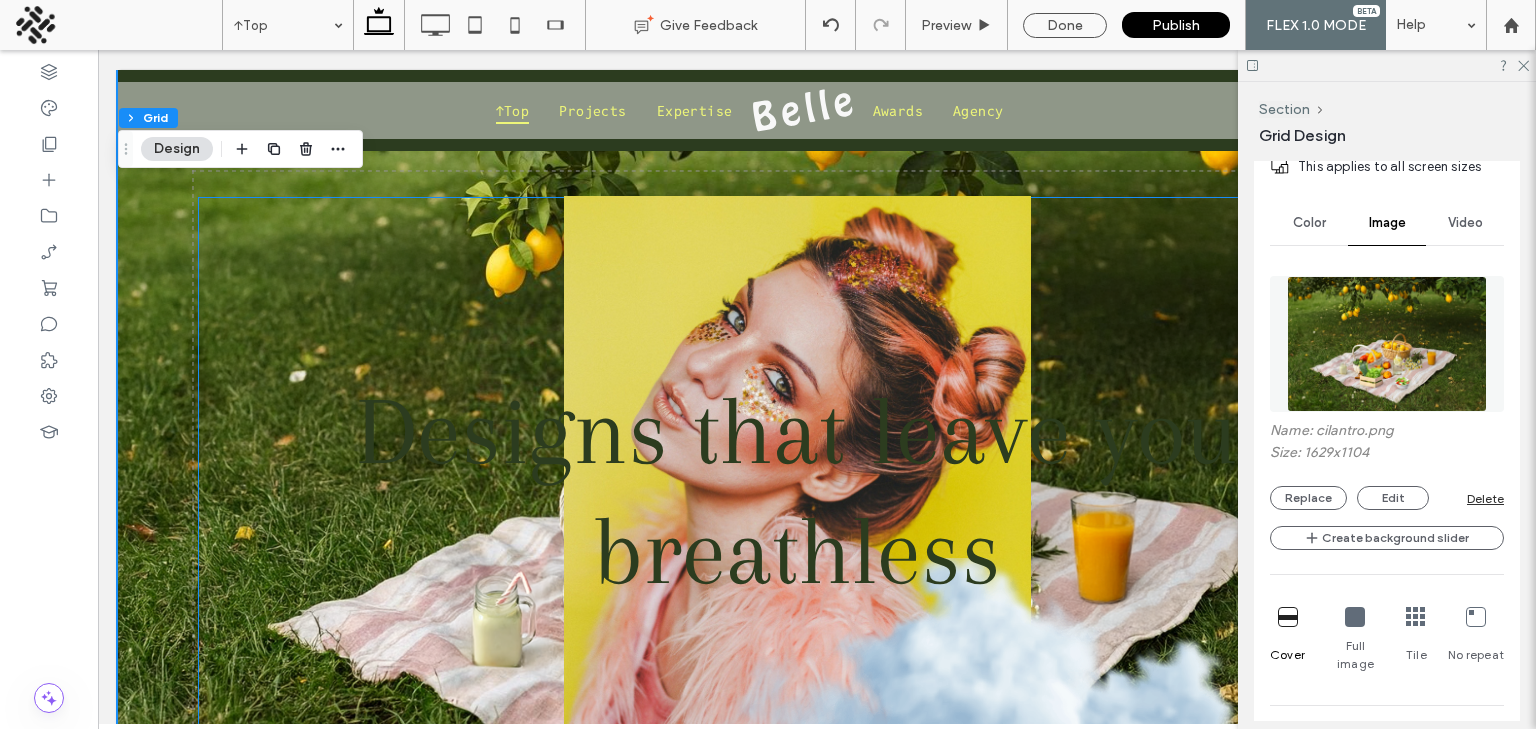 click at bounding box center [797, 476] 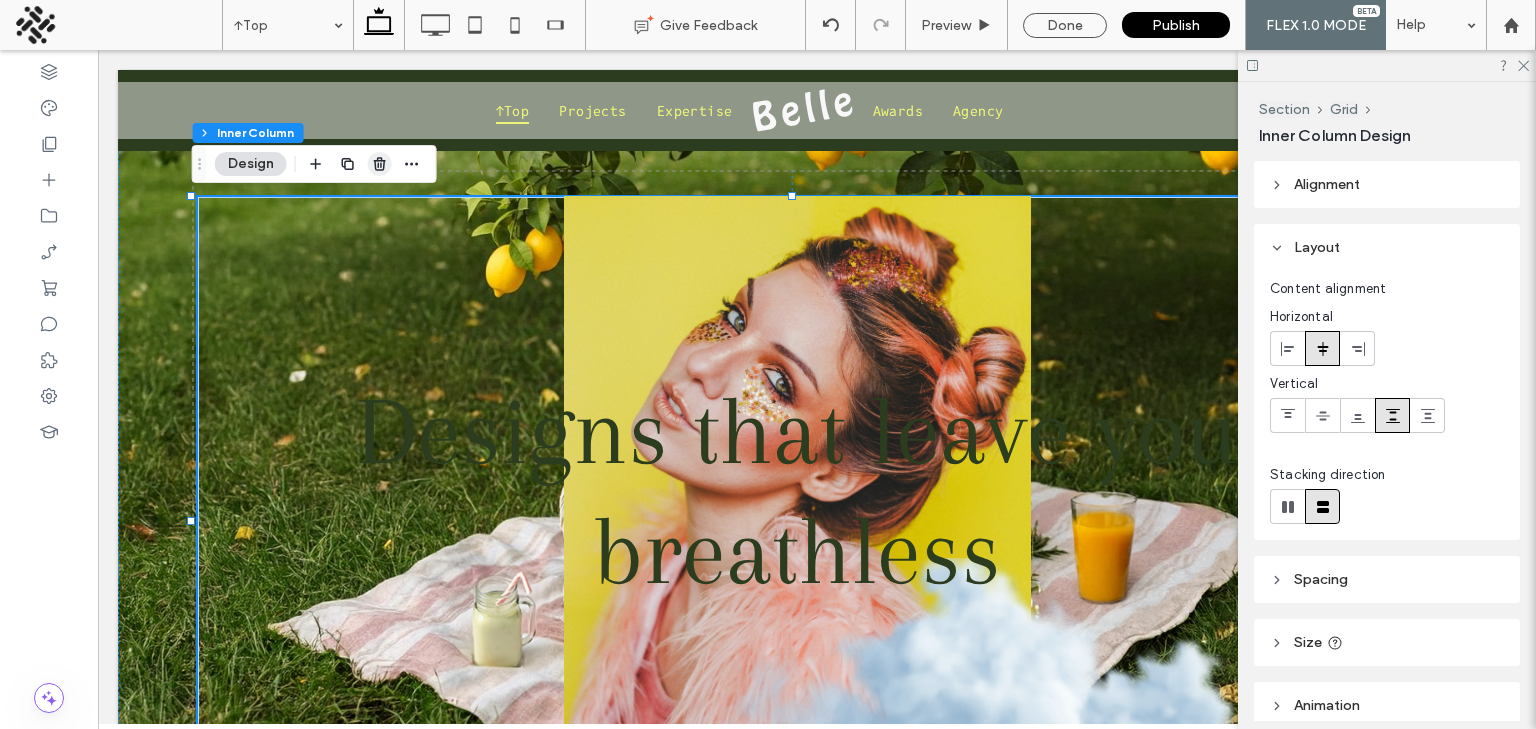 click 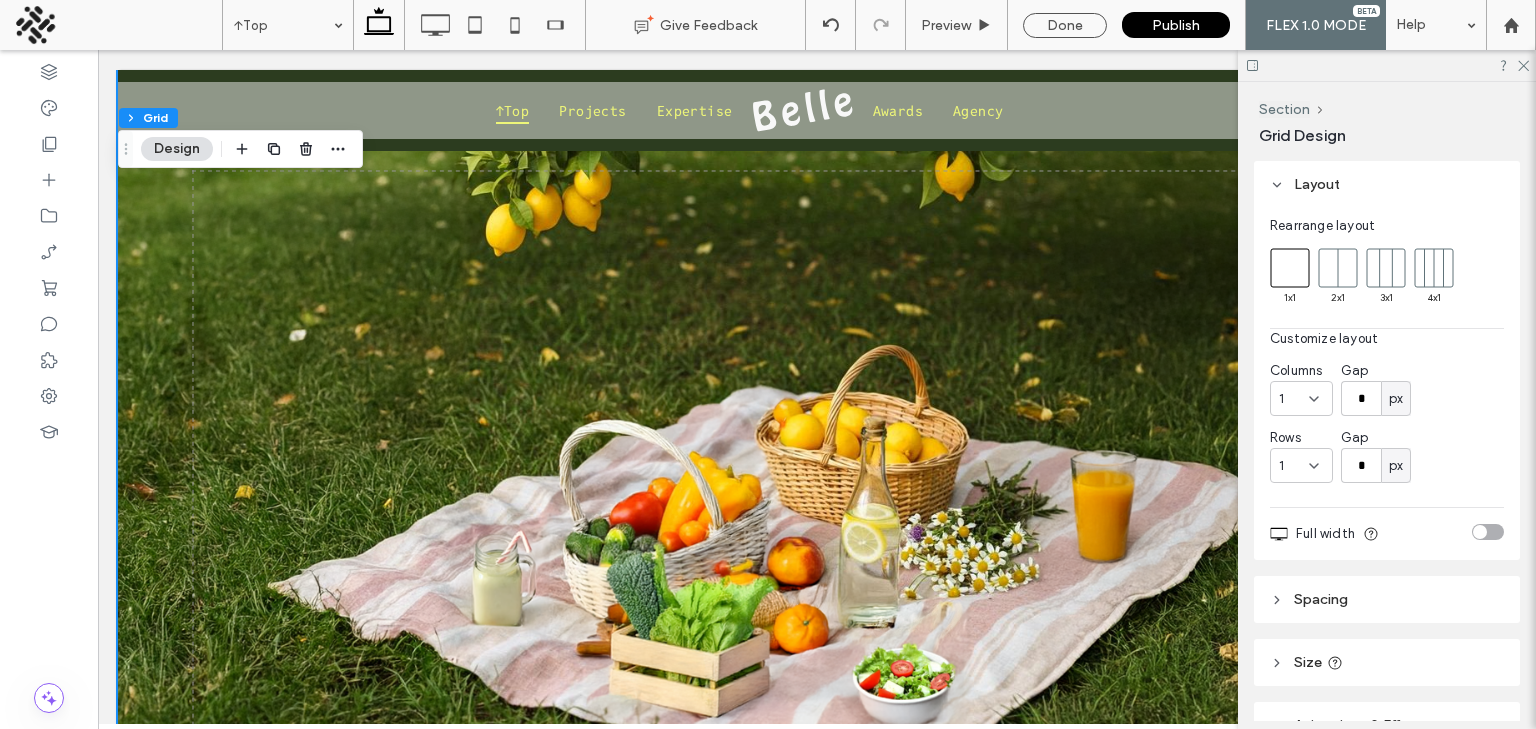 click at bounding box center (797, 416) 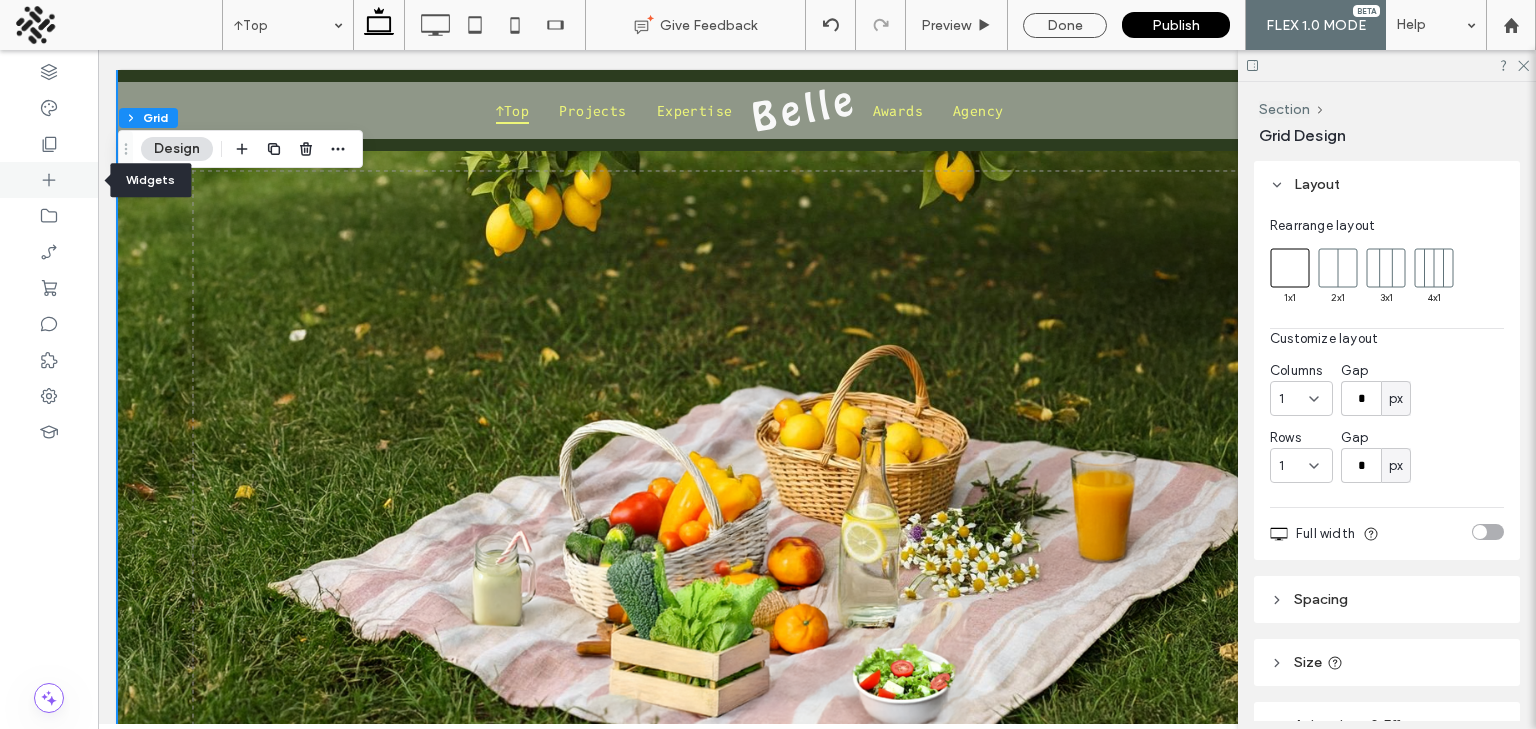 click at bounding box center (49, 180) 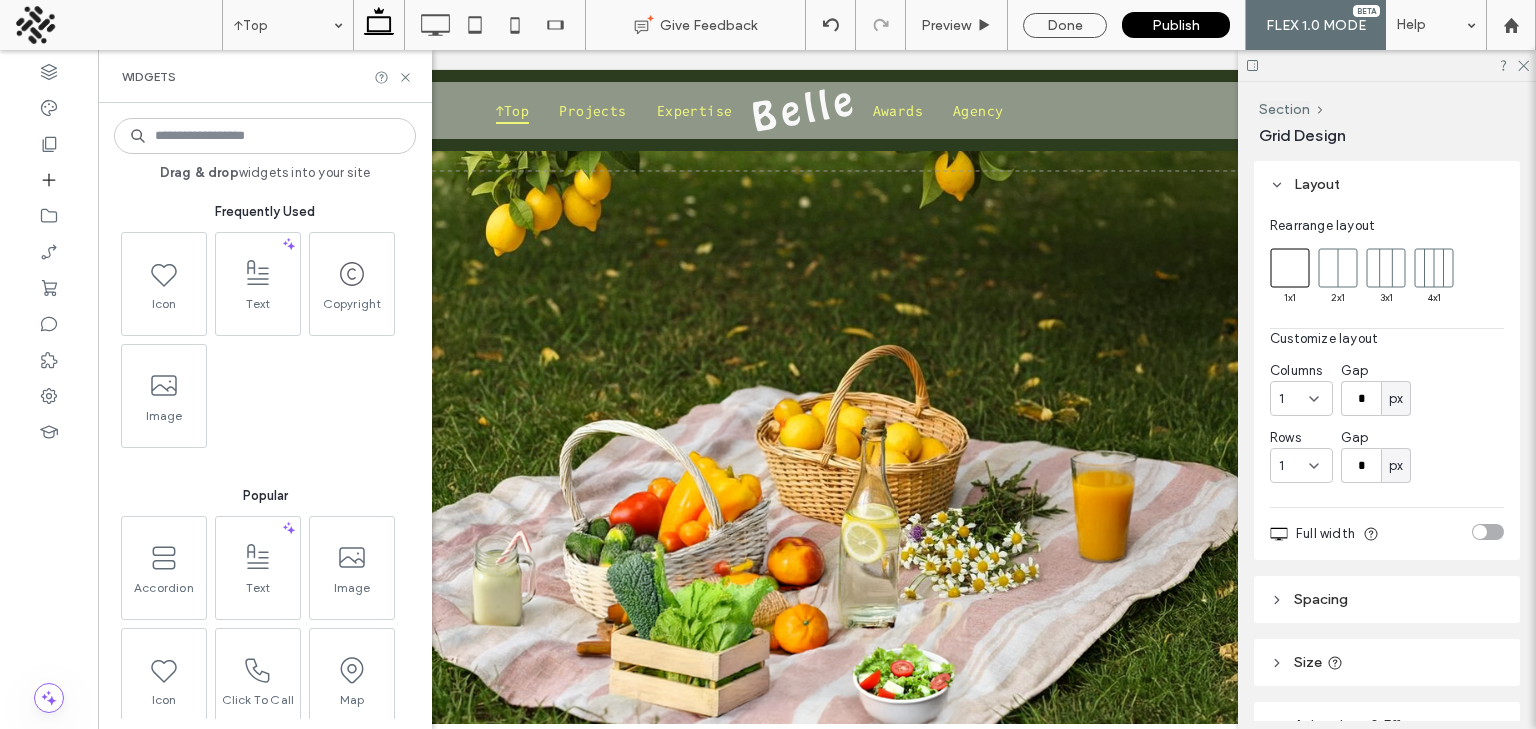 click on "Frequently Used Icon Text
Copyright Image Popular Accordion Text Image Icon Click To Call Map Image Slider Media Slider Photo Gallery Button HTML Large Title (H1) Contact Form Layout Elements Learn what these are Container Inner Column Inner Column Basics Text Button Divider Spacer Large Title (H1) Small Title (H3) File List Countdown Table Breadcrumbs Accordion
._4p9w ._1enh, ._1enh,._673w{
display:none !important
}
/*._3058 ._ui9 ._hh7 ._6ybn ._s1- ._52mr ._3oh-{
opacity:0;
transition: all 300ms ease-out;
}
*/
._1t_p.clearfix{
opacity:0;
transition: all 300ms ease-out;
}
._1t_p.clearfix:hover{
opacity:0.5;
} .mt10{
opacity:0;
font-size:15px;
transition:all 500ms;
}
.mt10:hover{
opacity:1;
}
.content > p.amount{
background-color:#676767;
transition:all 300ms;
}
.content > p.amount:hover{
background-color:transparent;
}
p.description {
max-width: 20ch;
} ._2t-a _4pmj _2t-d{
display:none;}   Iframe Generator" at bounding box center (265, 3633) 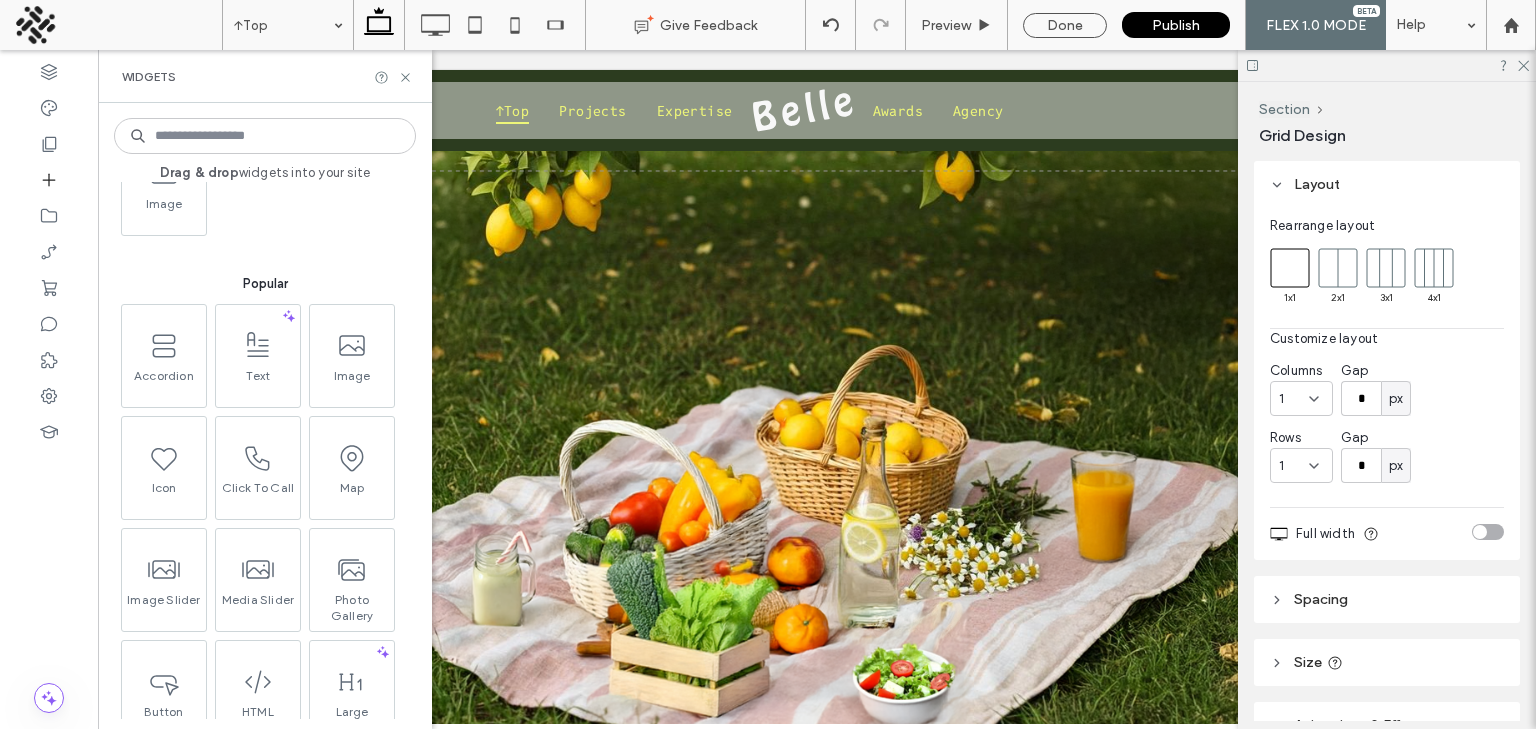 scroll, scrollTop: 213, scrollLeft: 0, axis: vertical 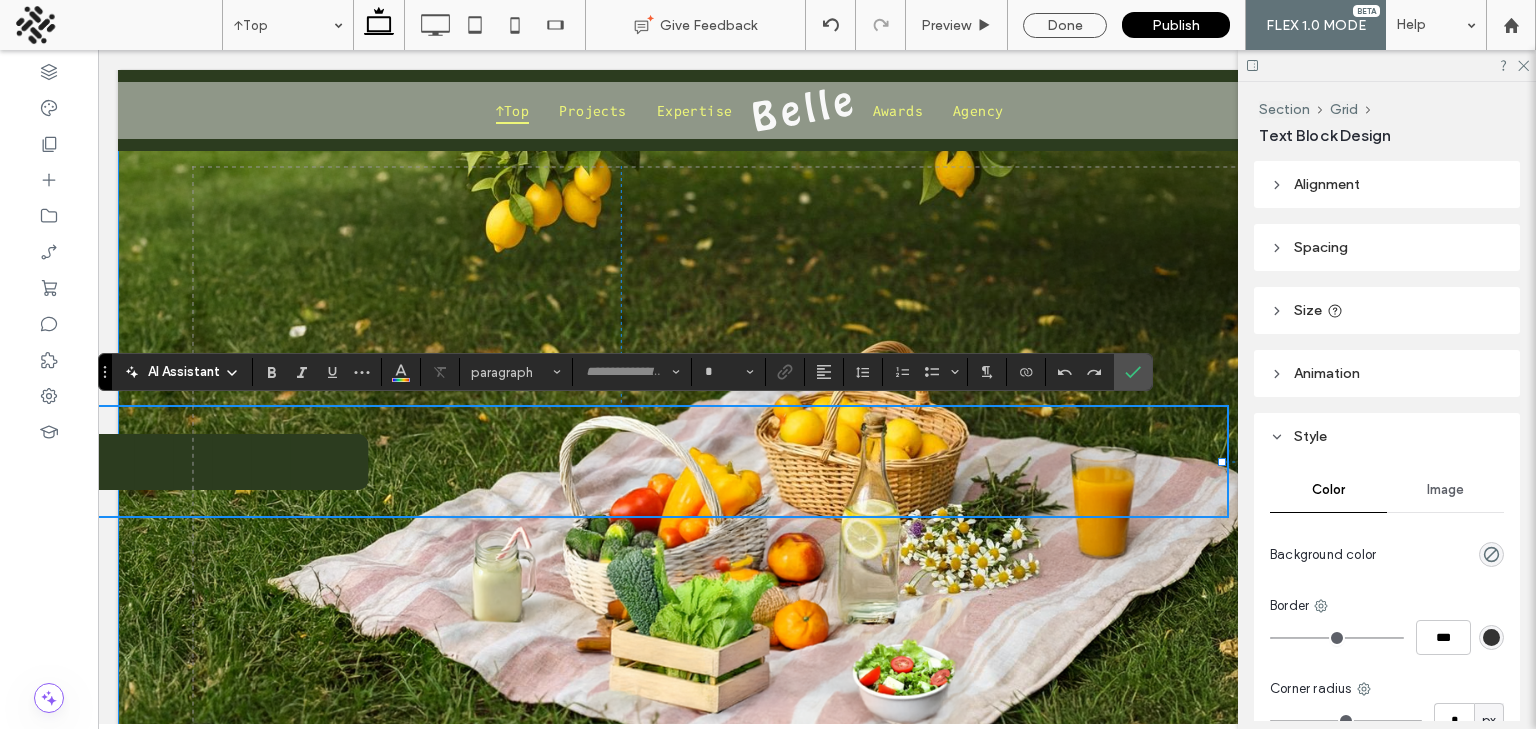 type on "******" 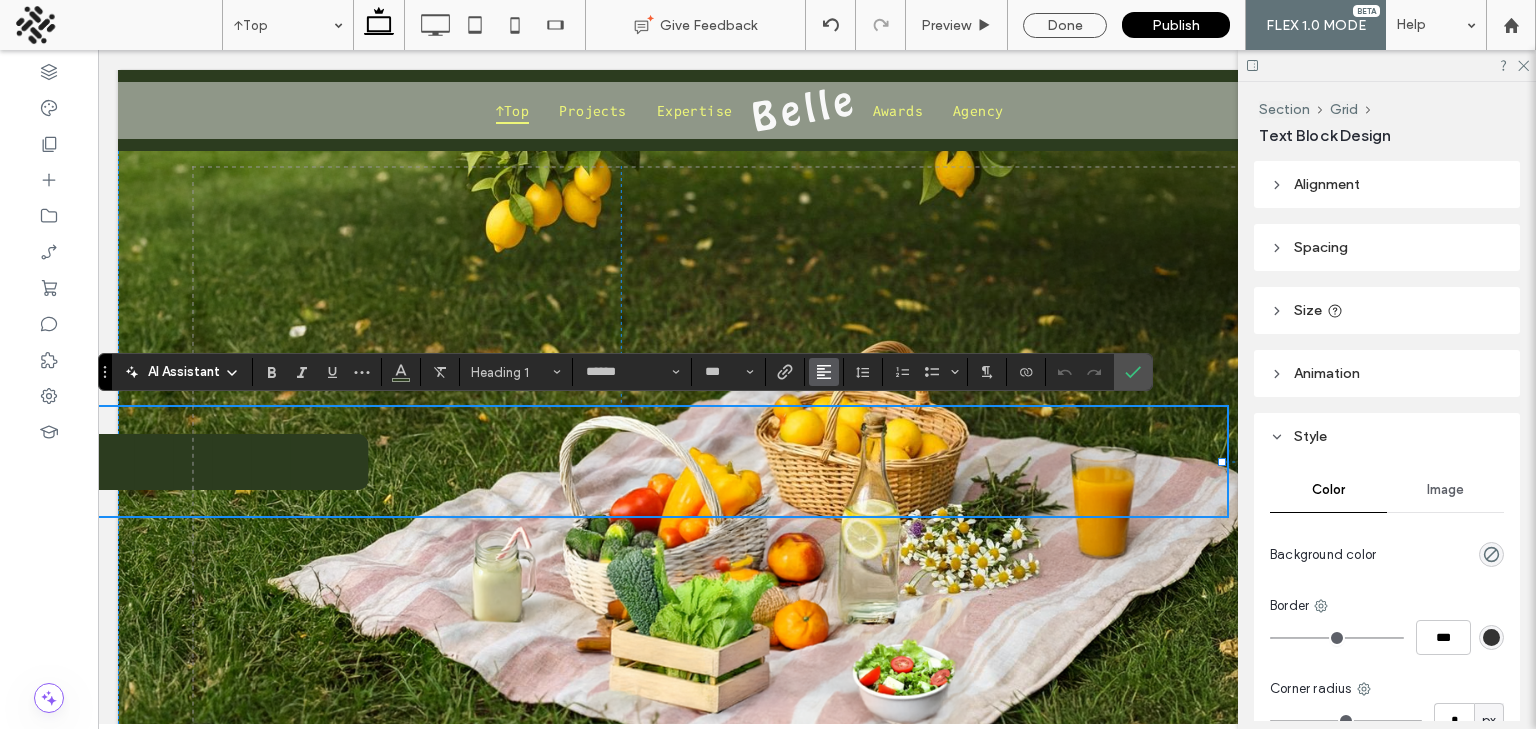 click 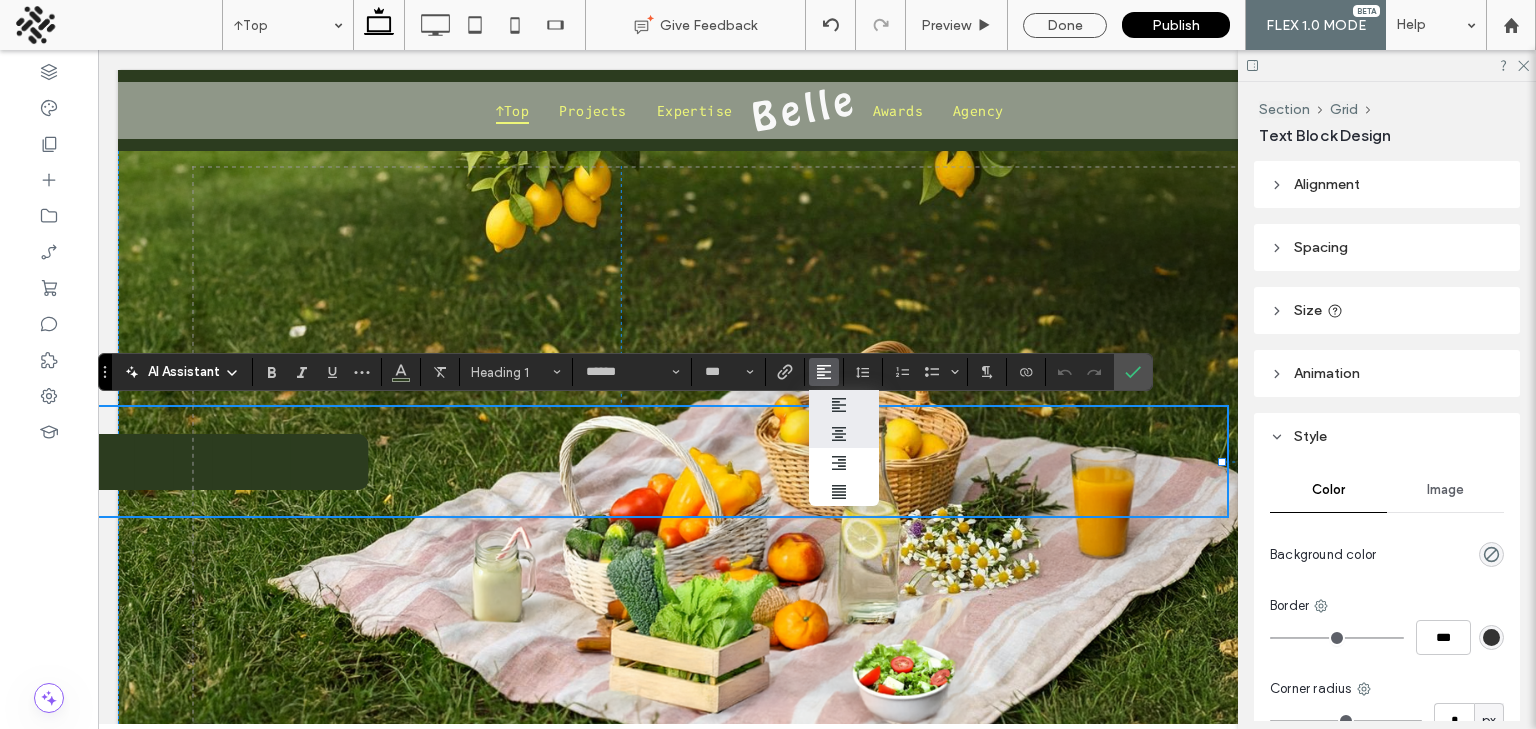 click 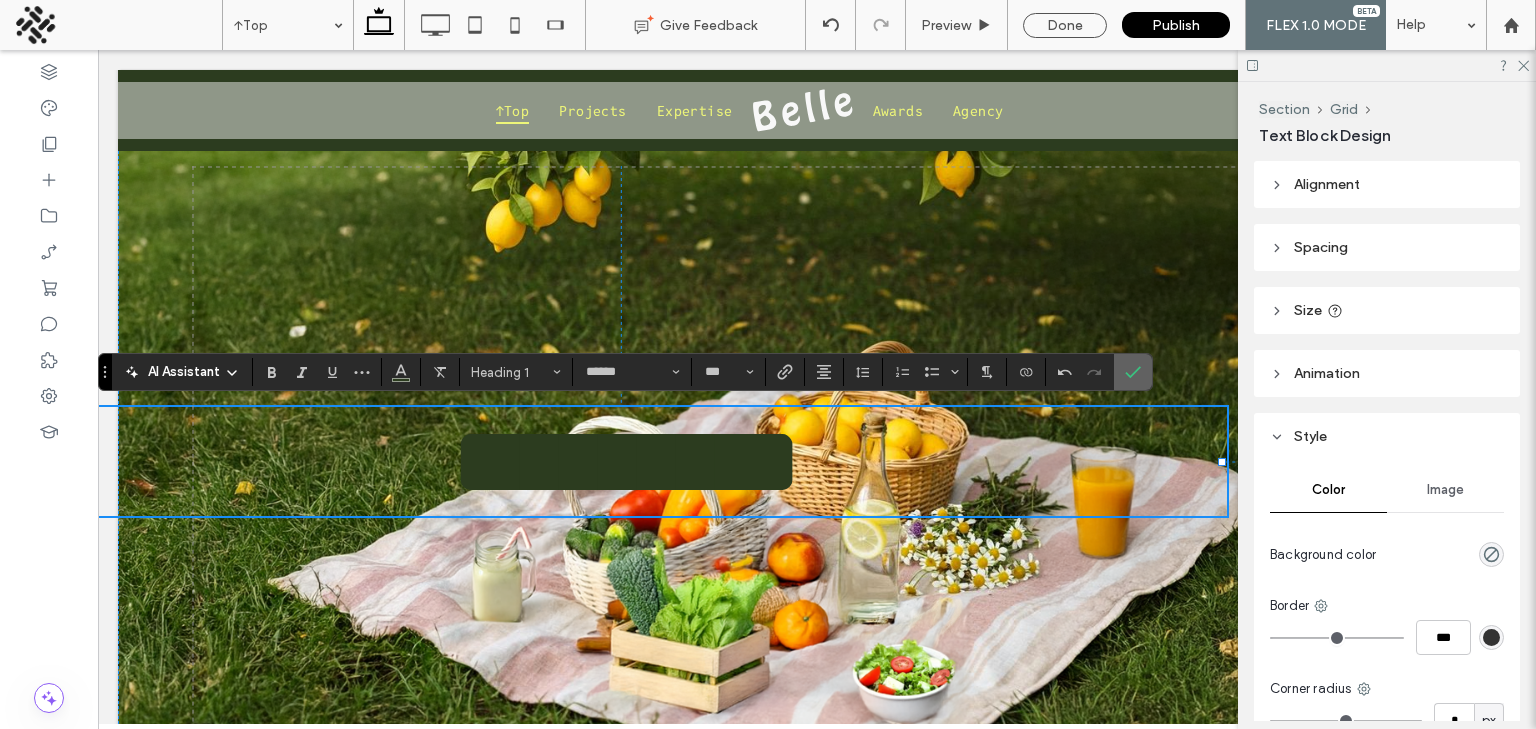 click at bounding box center [1129, 372] 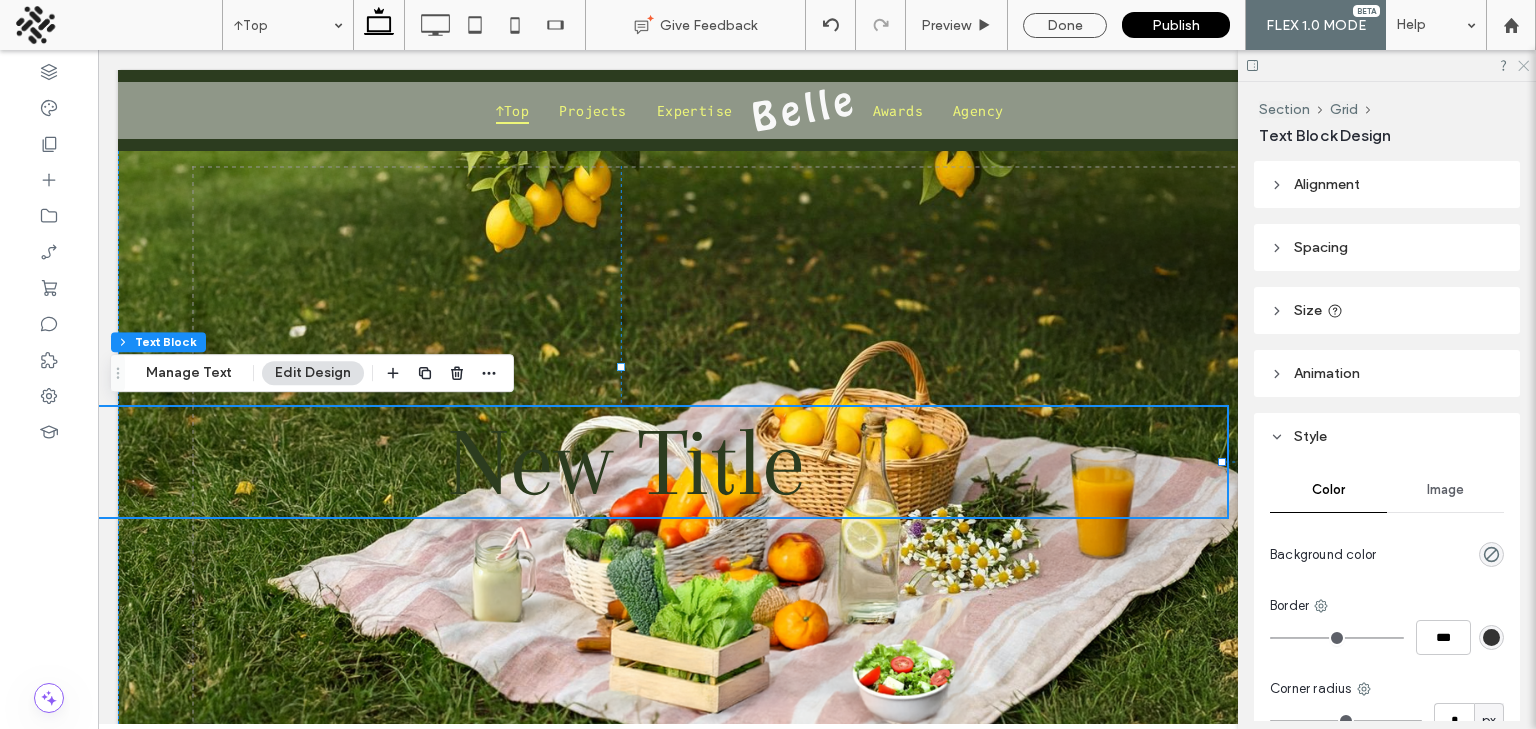 click 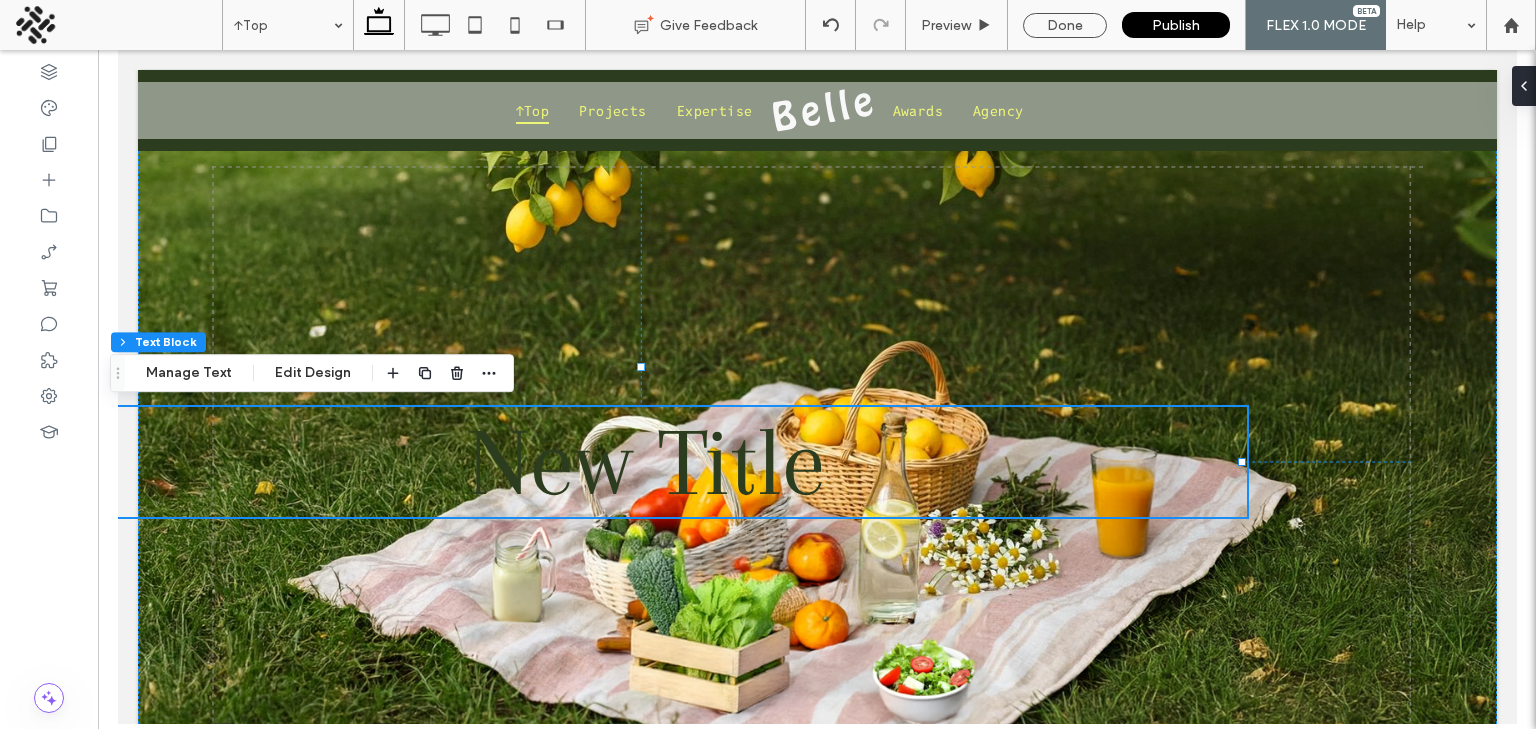 click on "New Title" at bounding box center [645, 462] 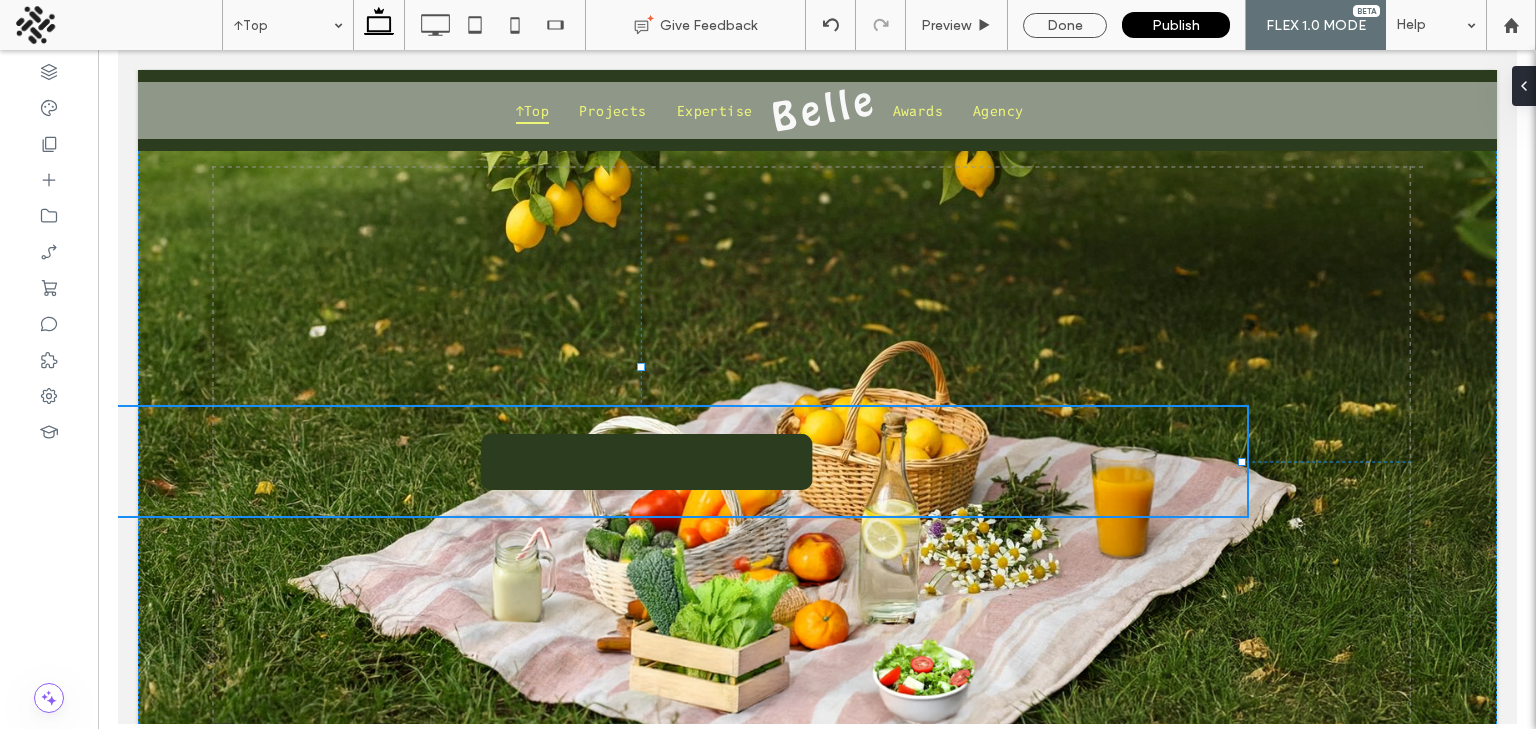 type on "******" 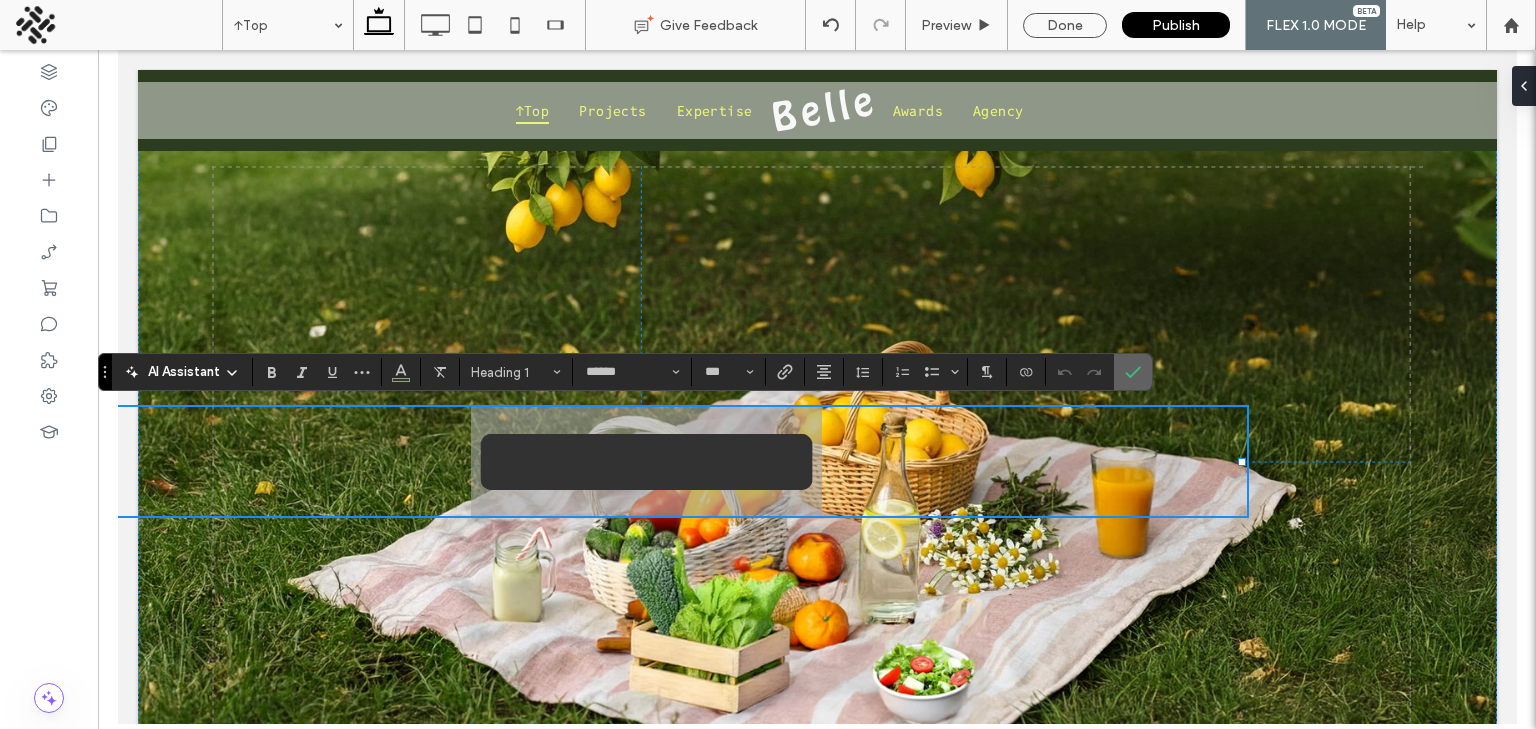 click 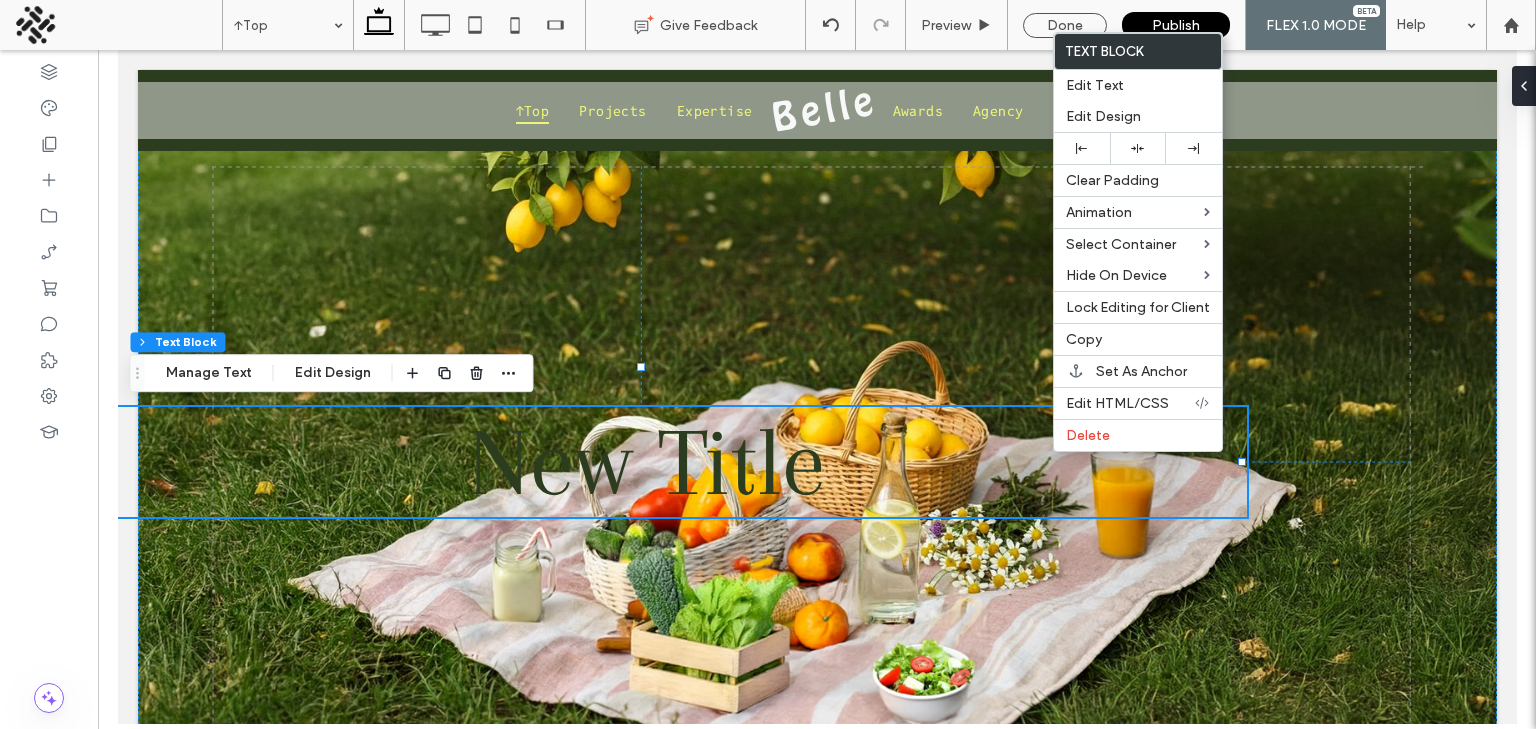 drag, startPoint x: 1050, startPoint y: 448, endPoint x: 1103, endPoint y: 195, distance: 258.4918 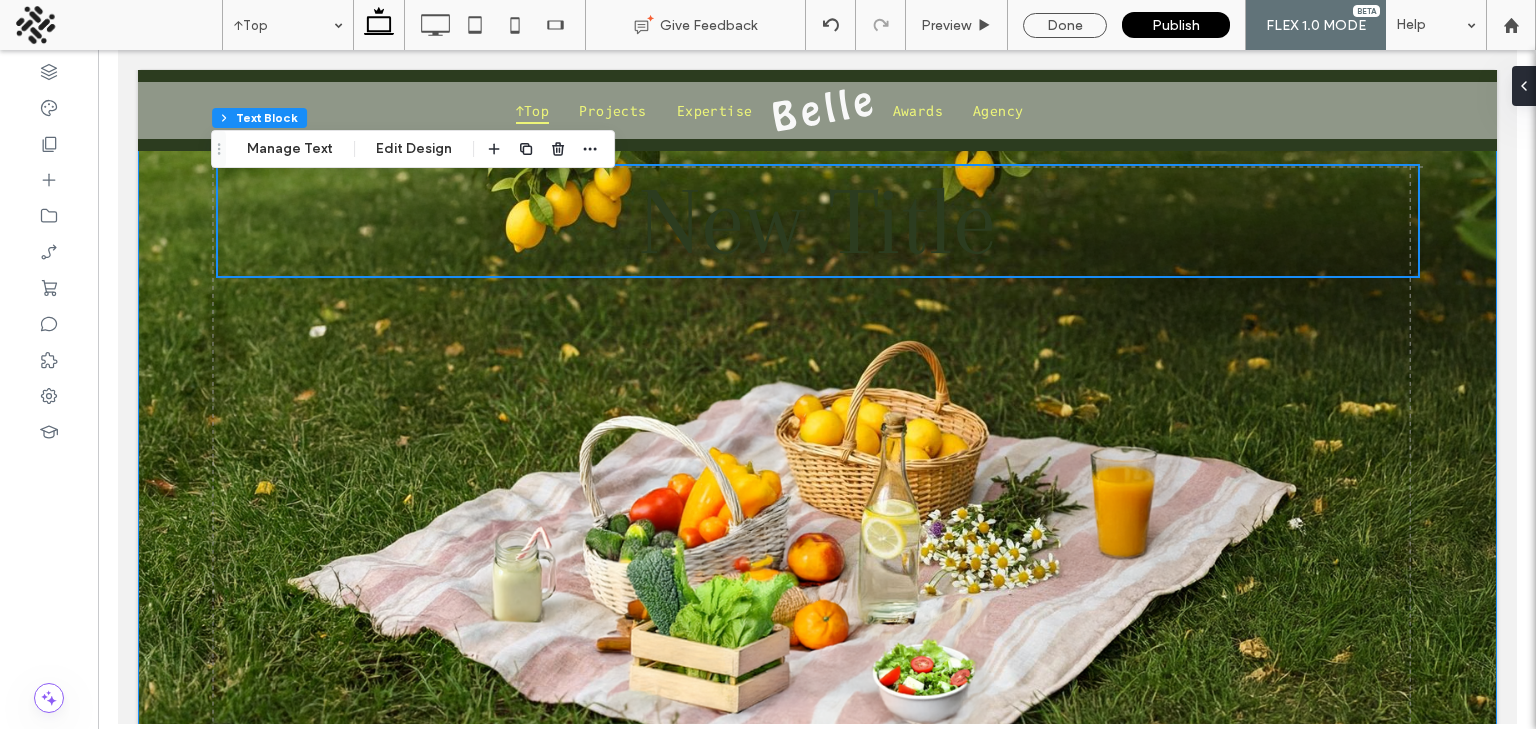 scroll, scrollTop: 0, scrollLeft: 0, axis: both 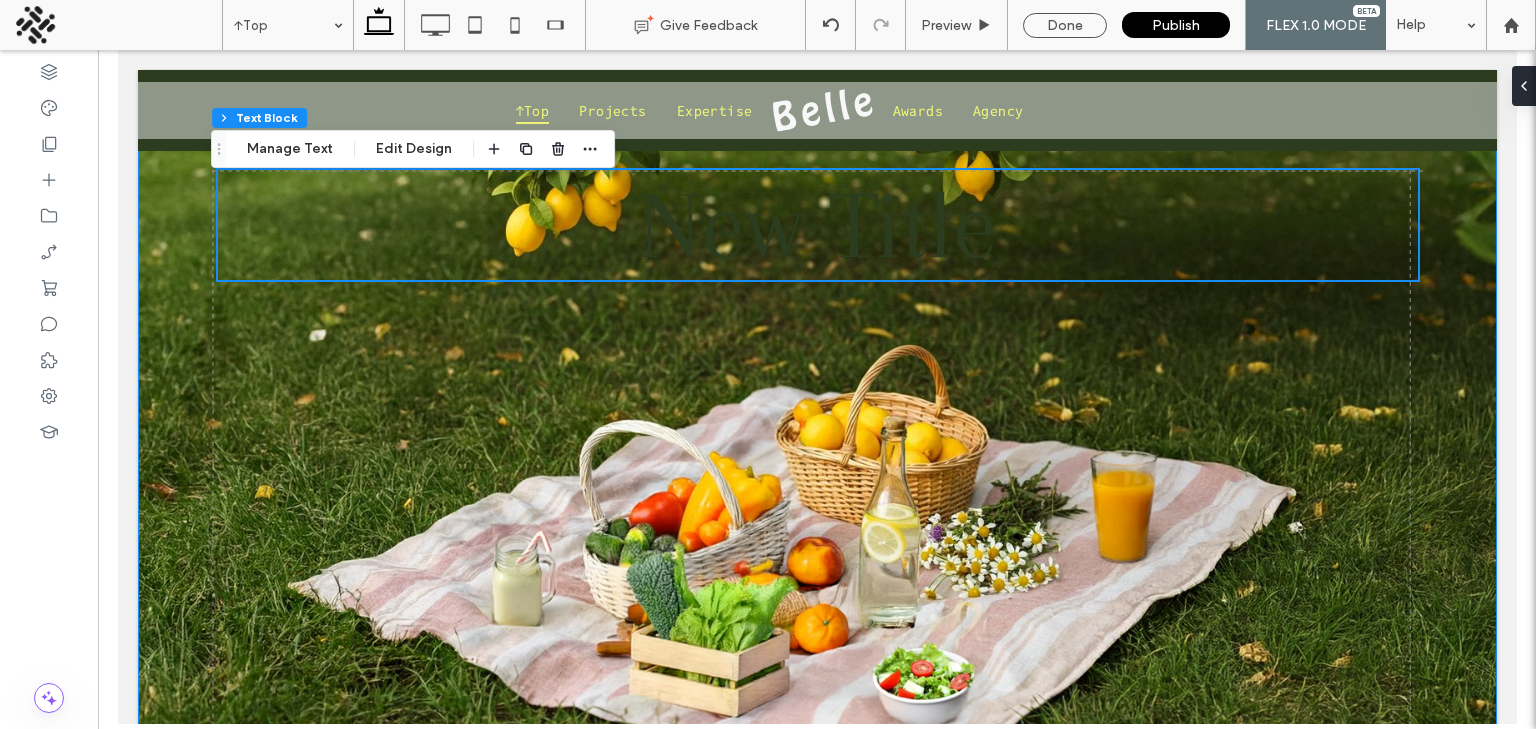 click on "New Title" at bounding box center (816, 416) 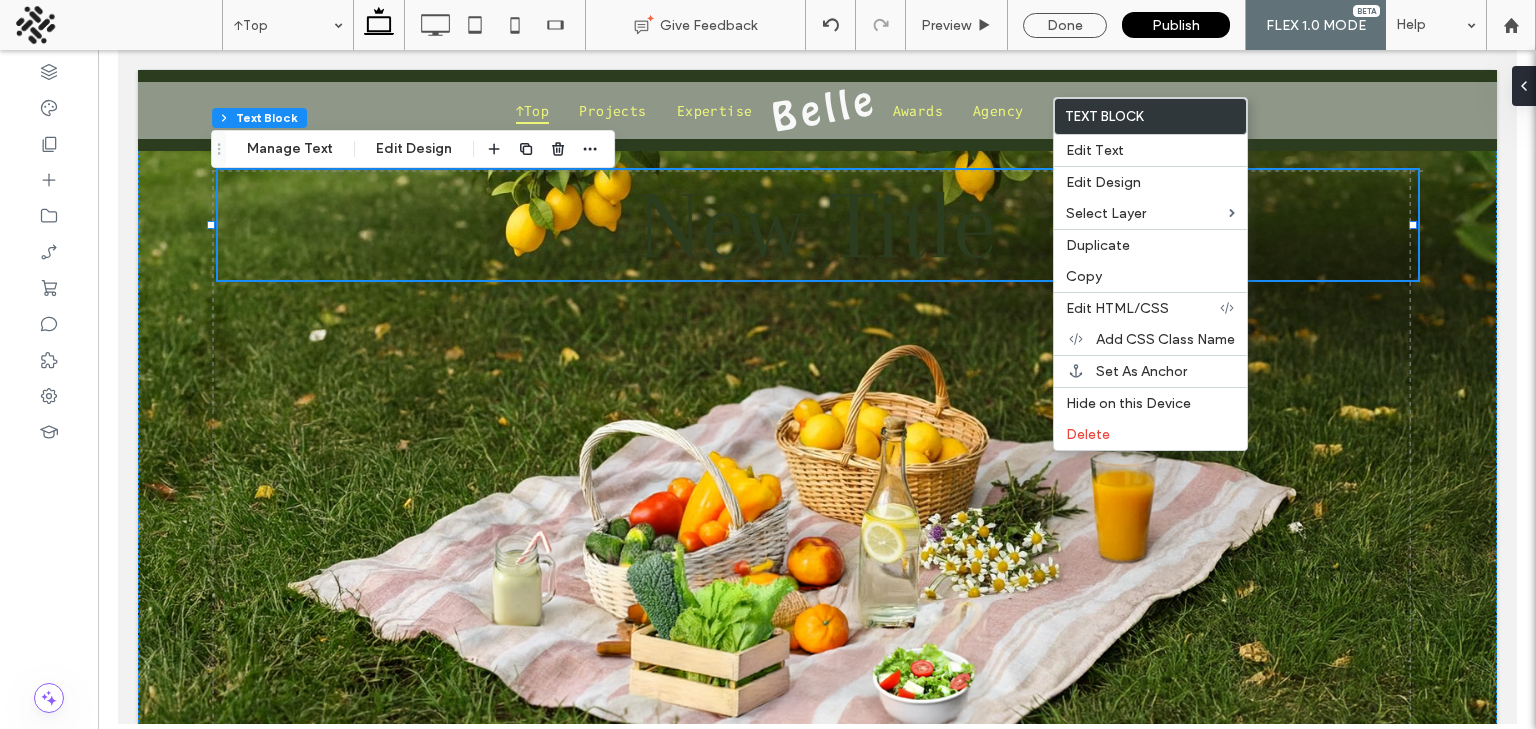 click on "New Title" at bounding box center [817, 225] 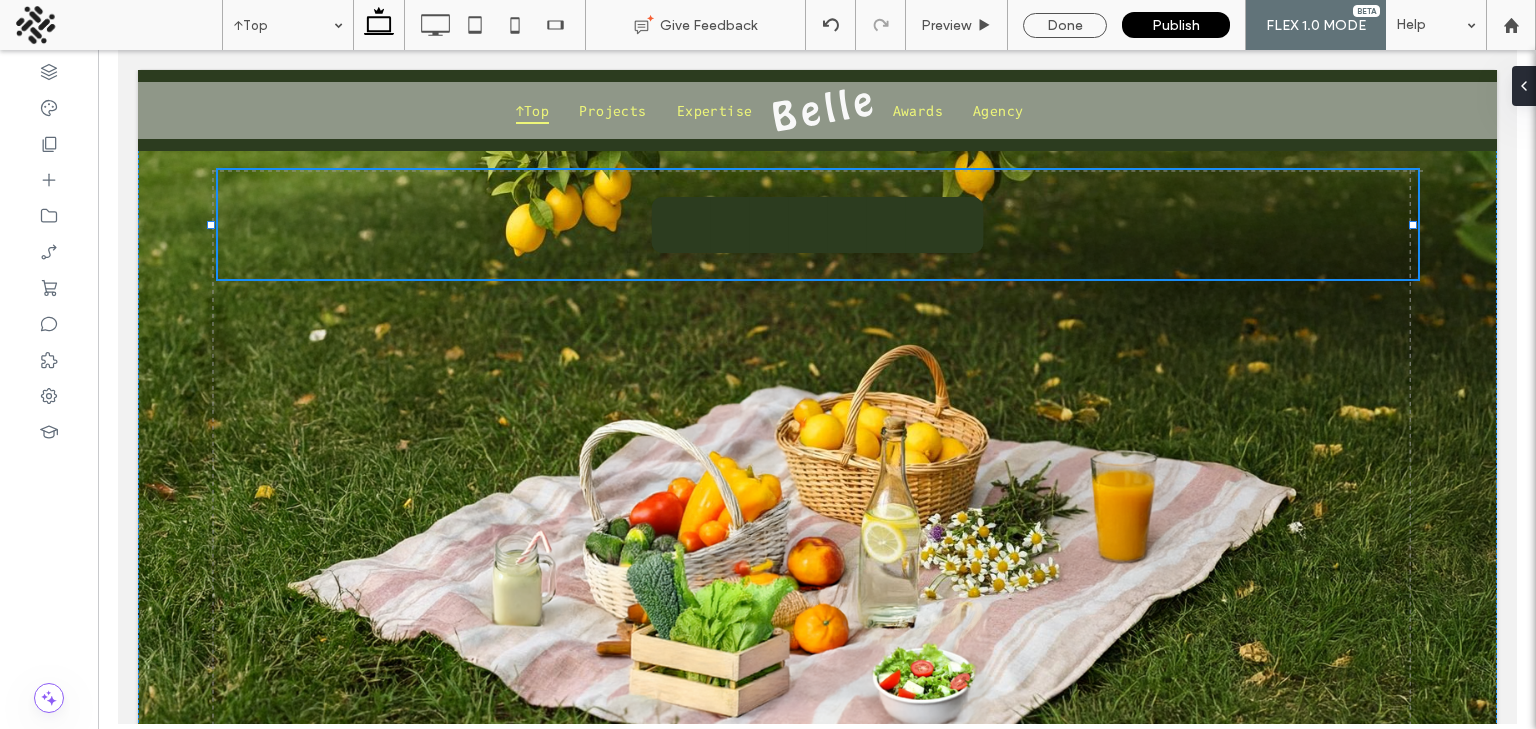type on "******" 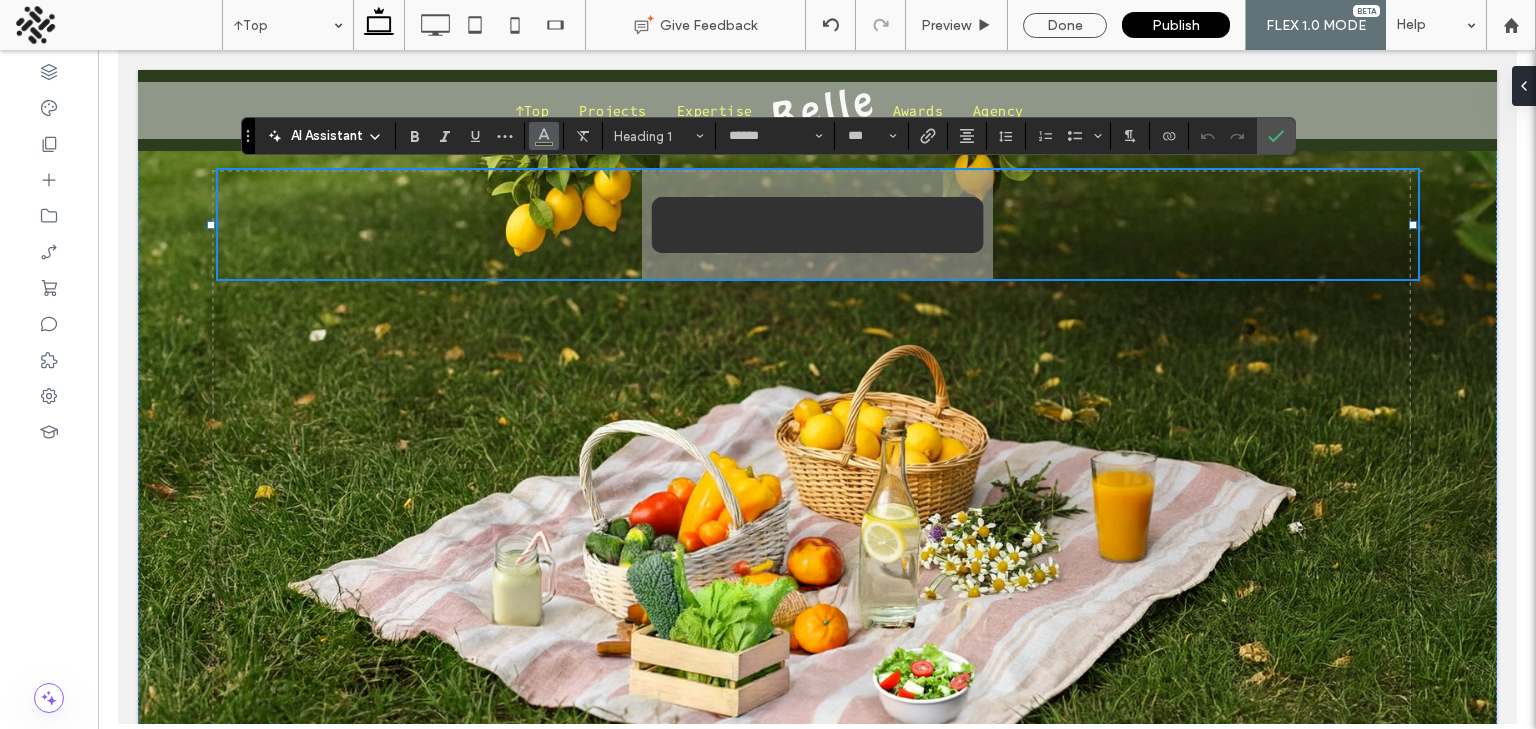 click at bounding box center (544, 134) 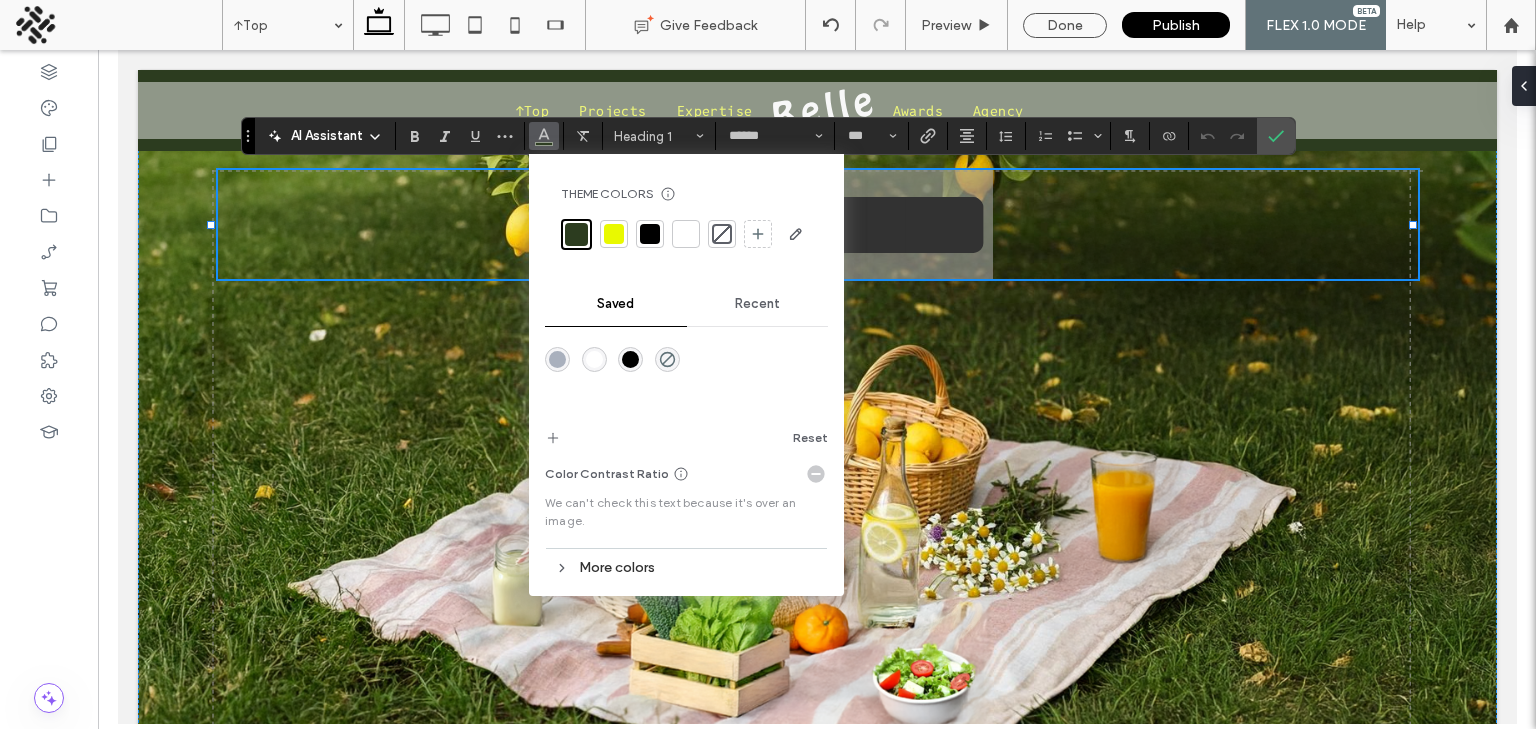 click at bounding box center [614, 234] 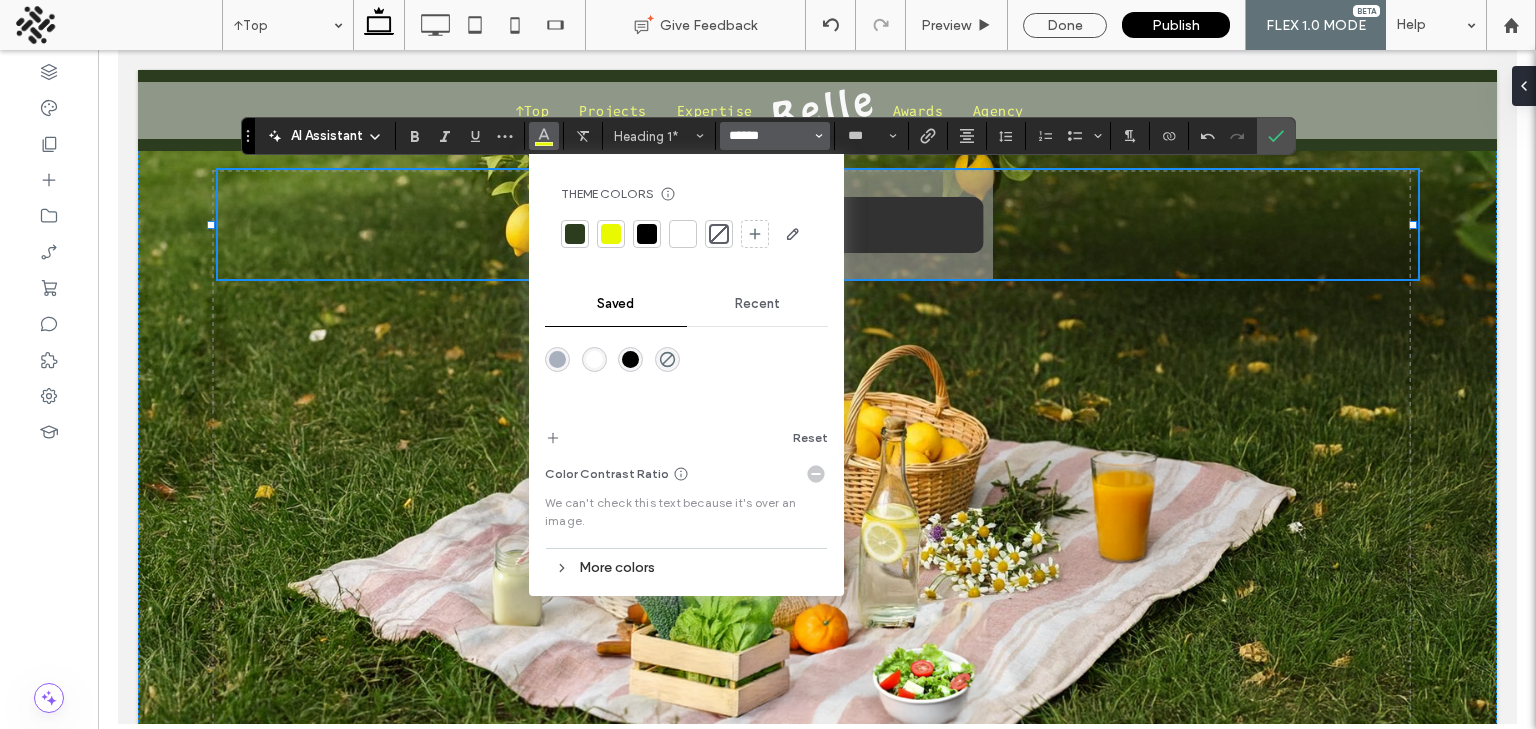 click on "******" at bounding box center [769, 136] 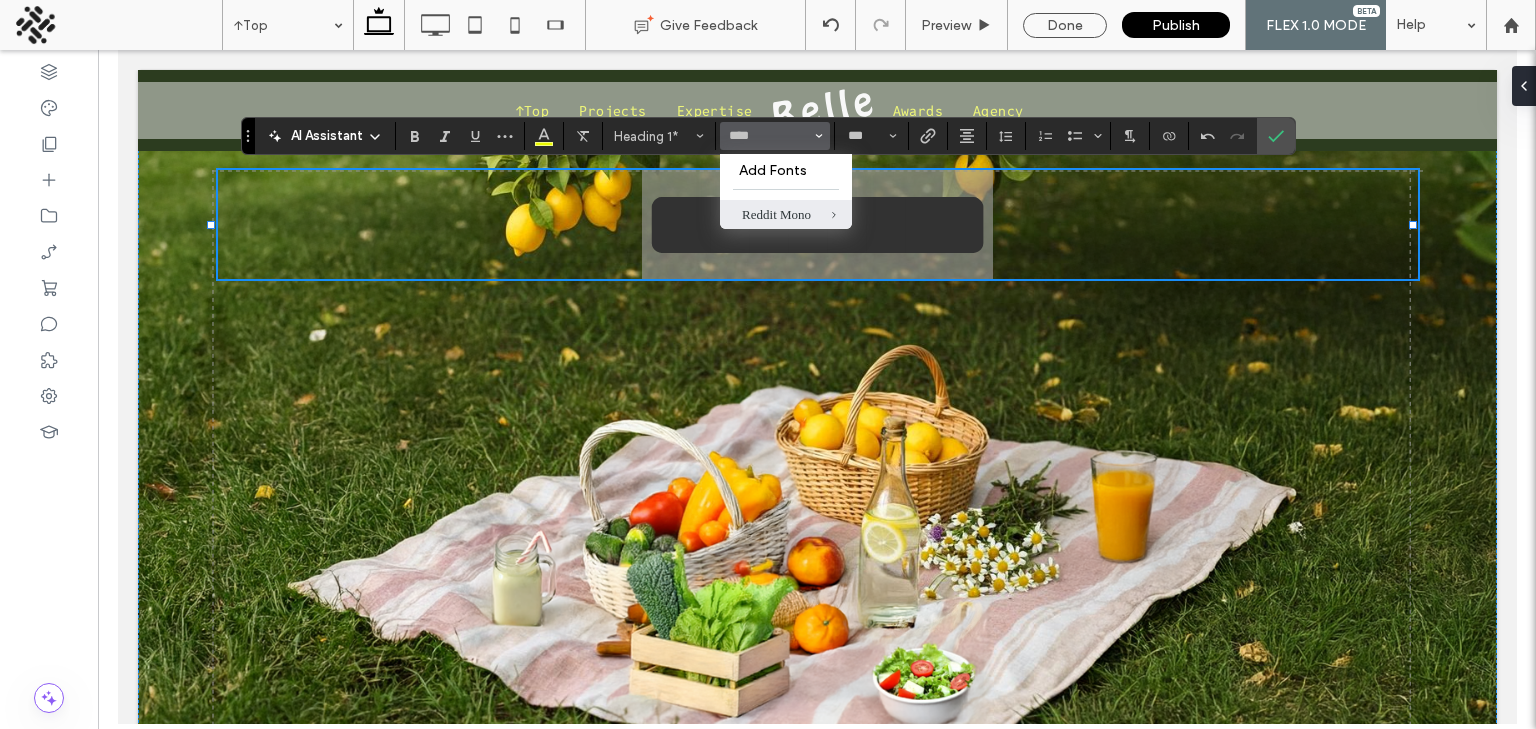 click on "Reddit Mono" at bounding box center (786, 215) 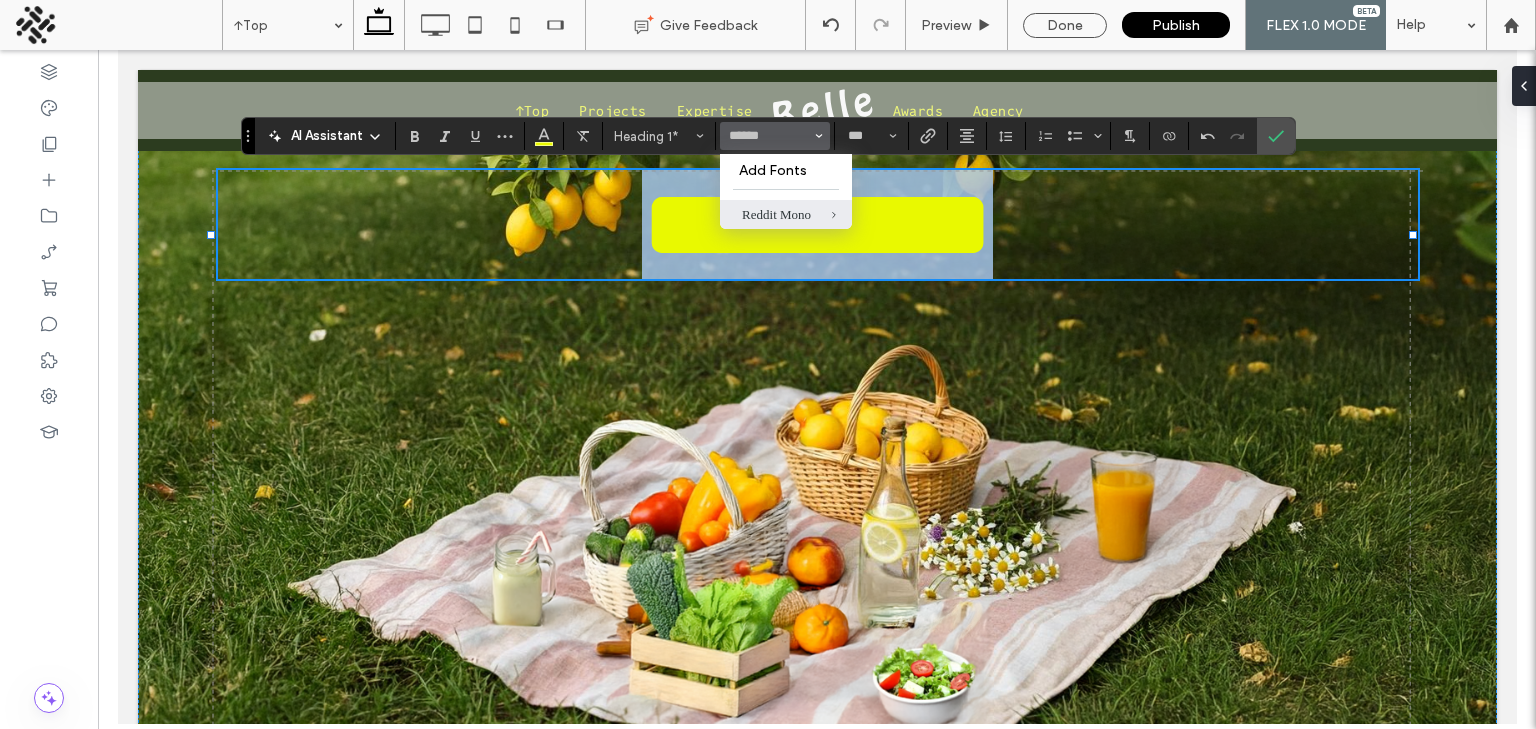 type on "**********" 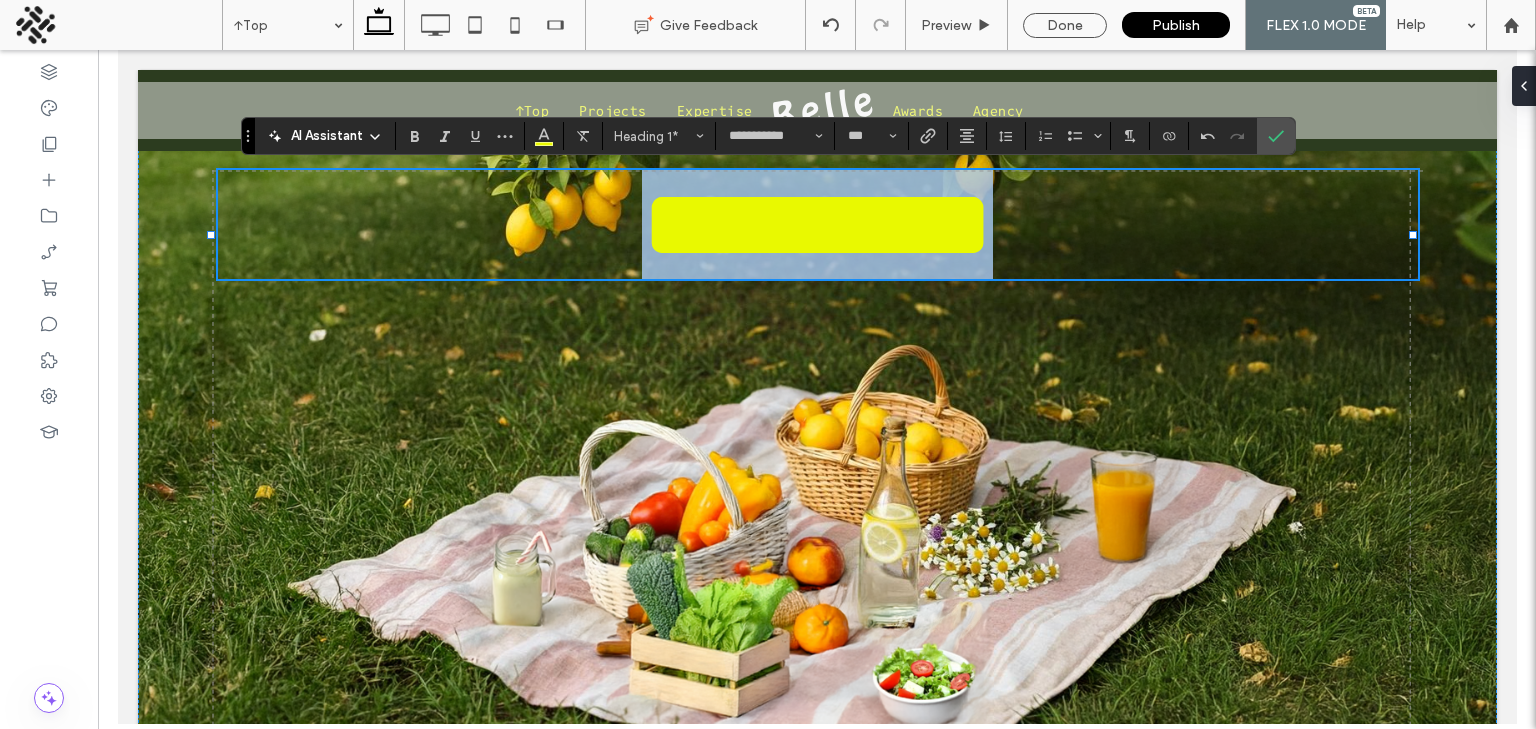 click on "*********" at bounding box center [816, 224] 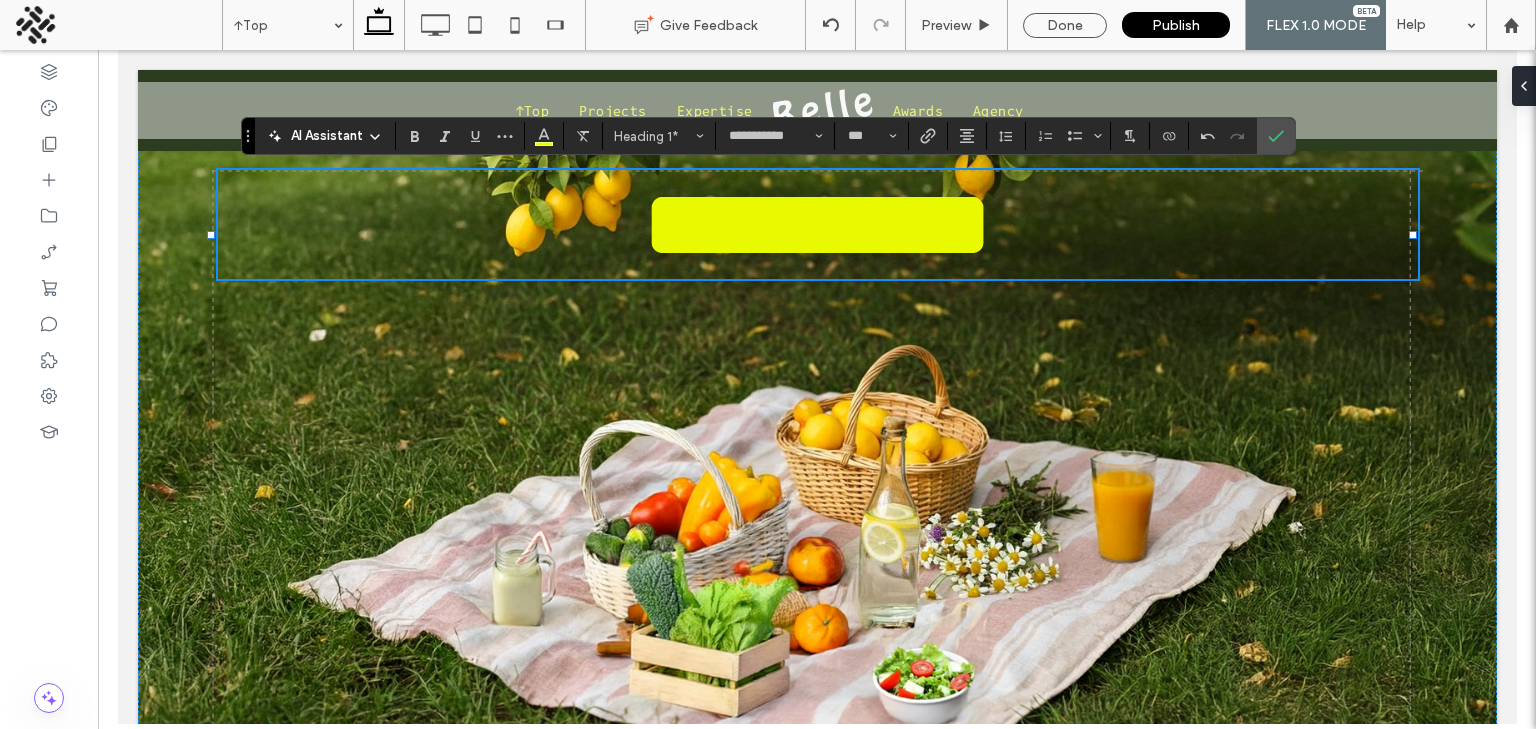 click on "*********" at bounding box center (816, 224) 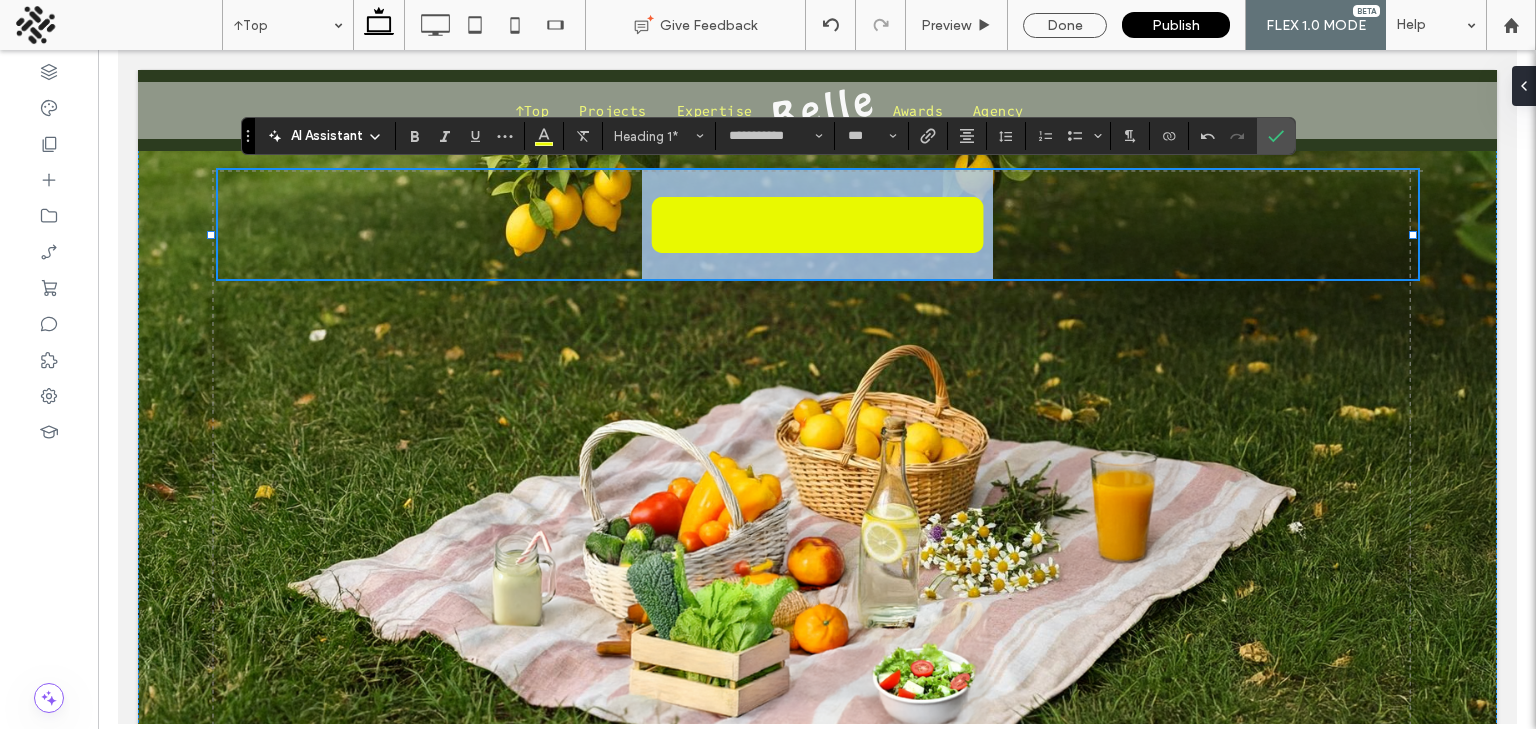 click on "*********" at bounding box center (816, 224) 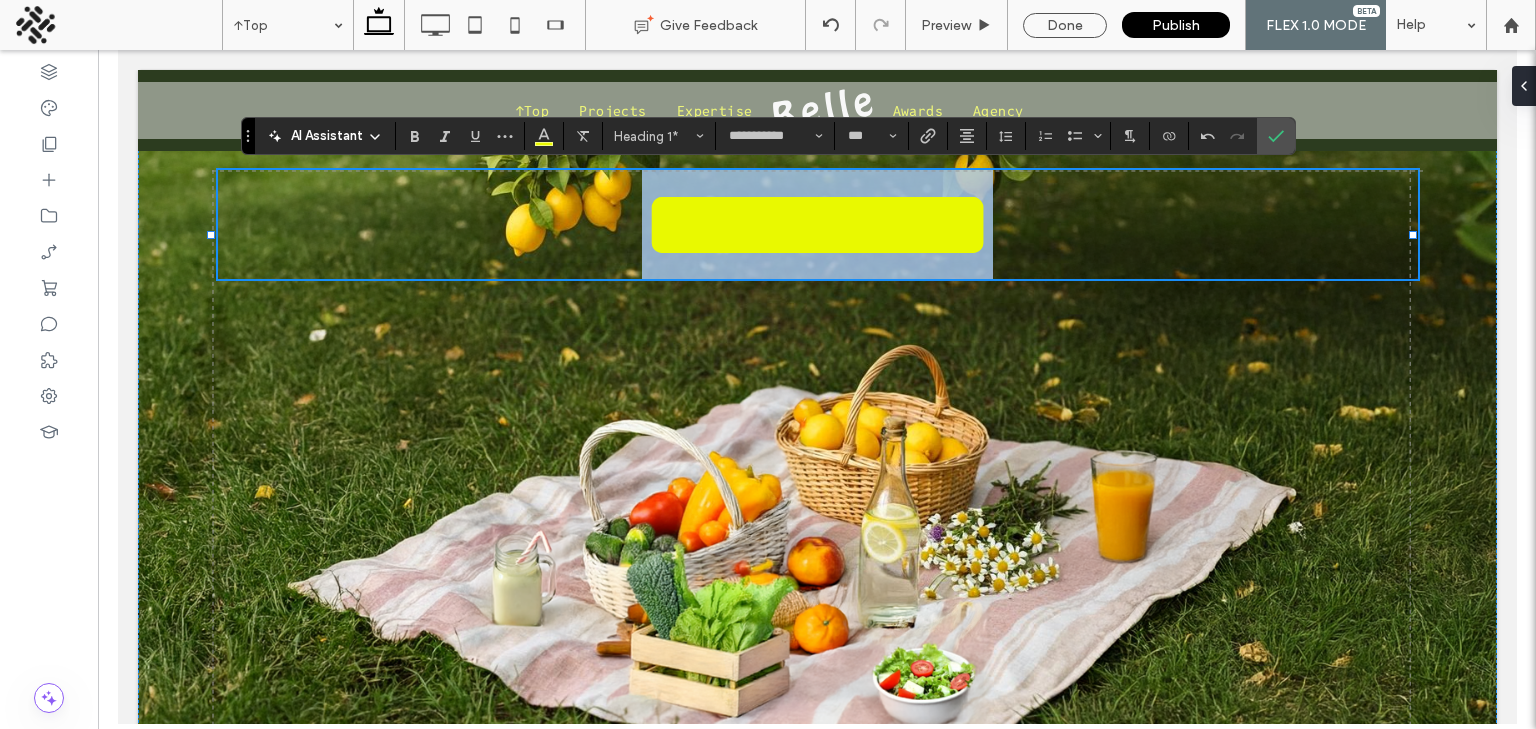 type 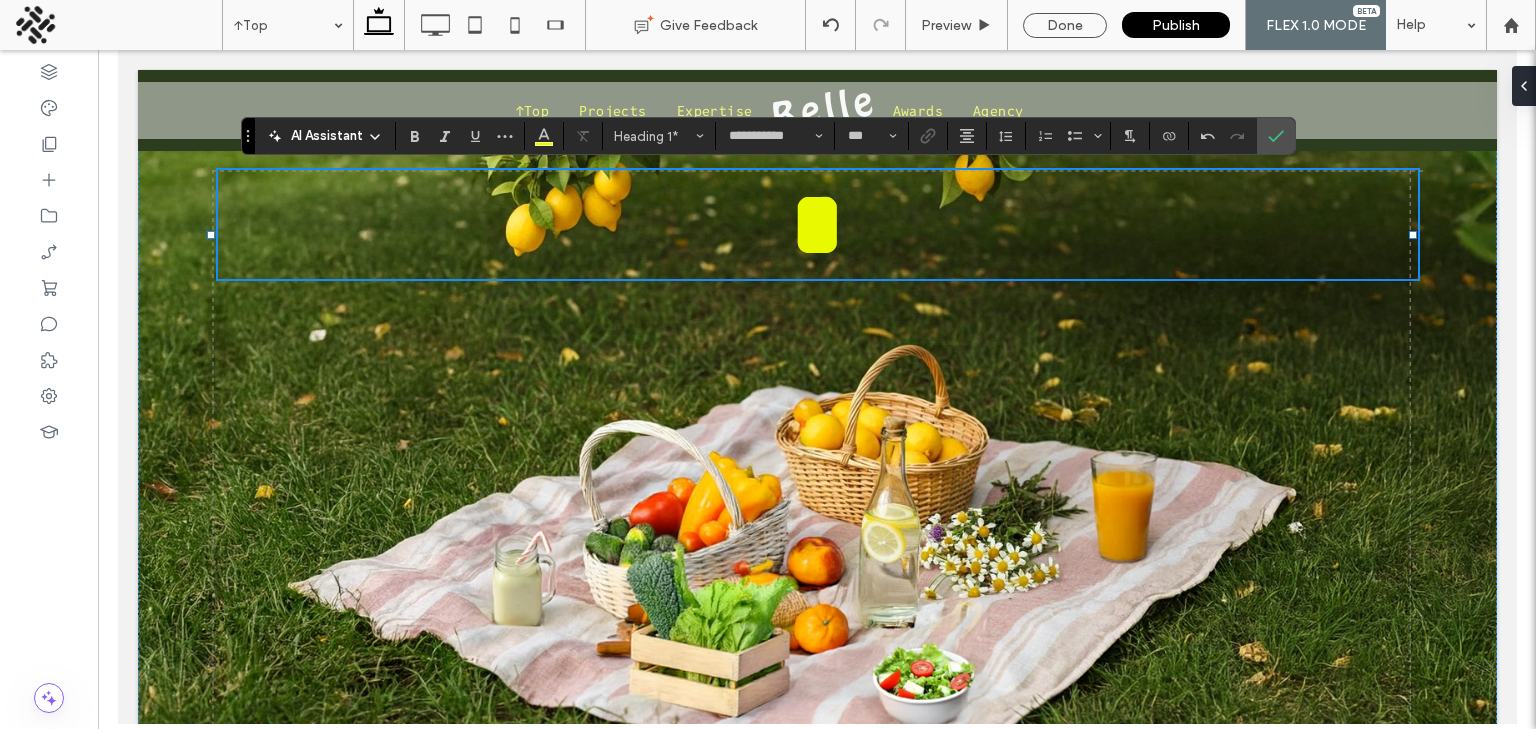 type on "******" 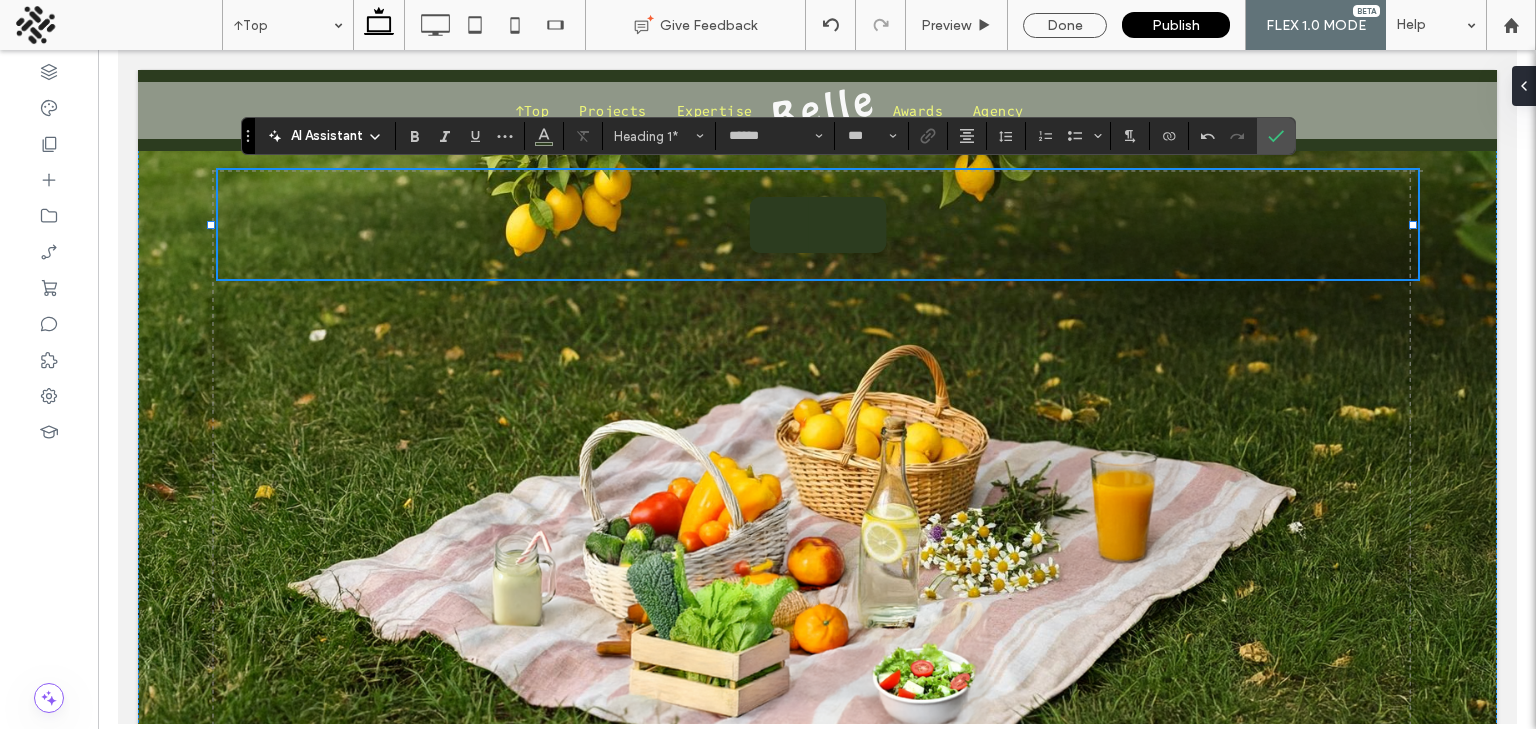 click on "***" at bounding box center (817, 224) 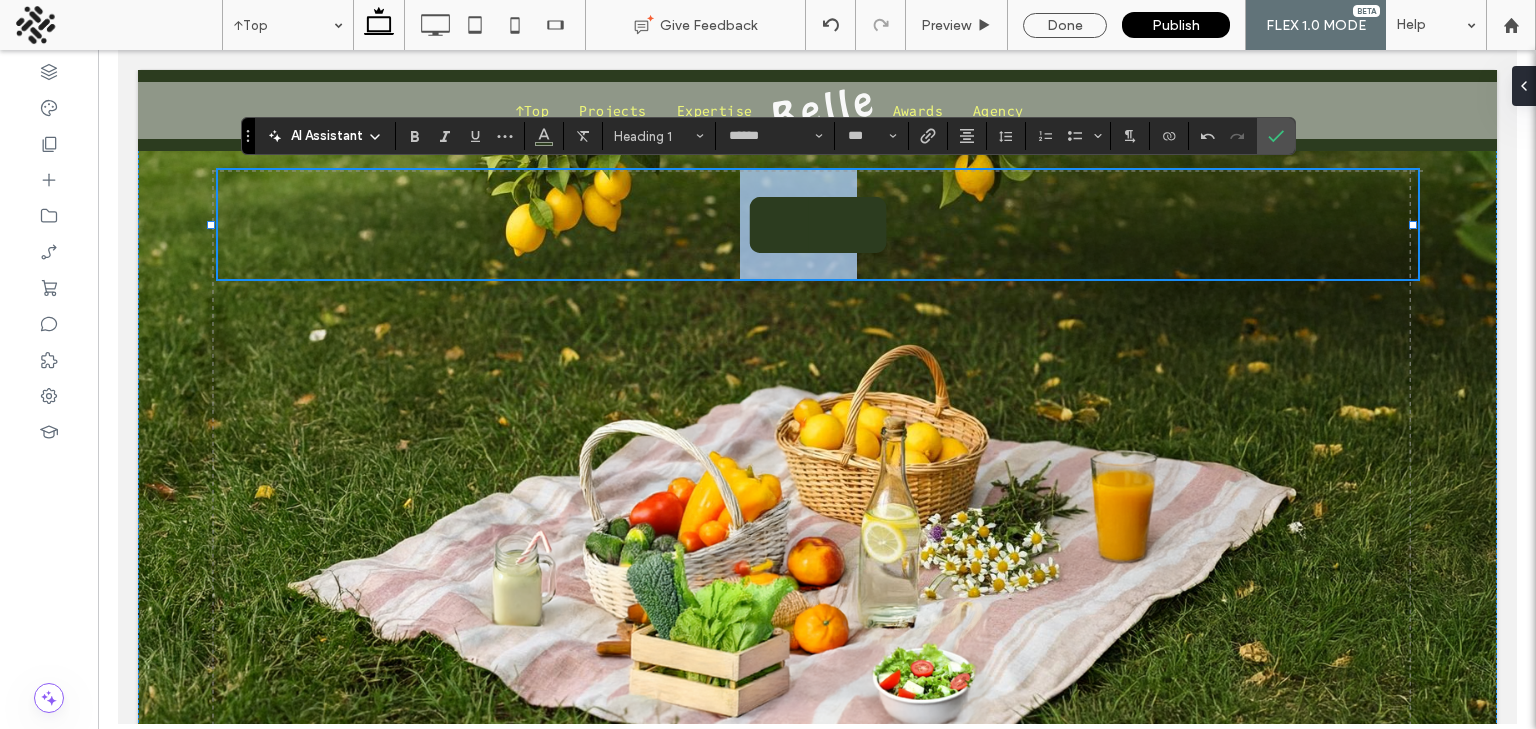 click on "***" at bounding box center (817, 224) 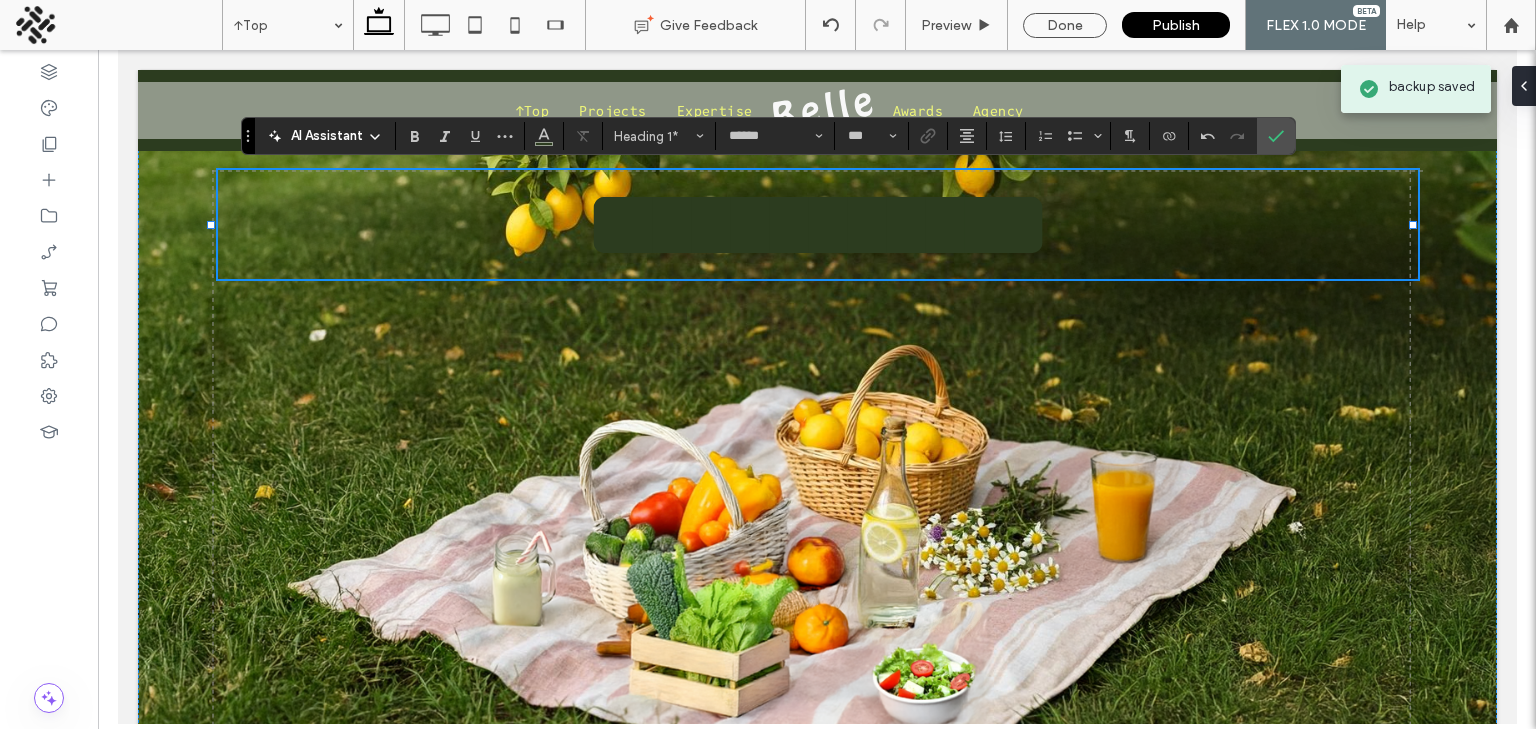 click on "**********" at bounding box center [817, 224] 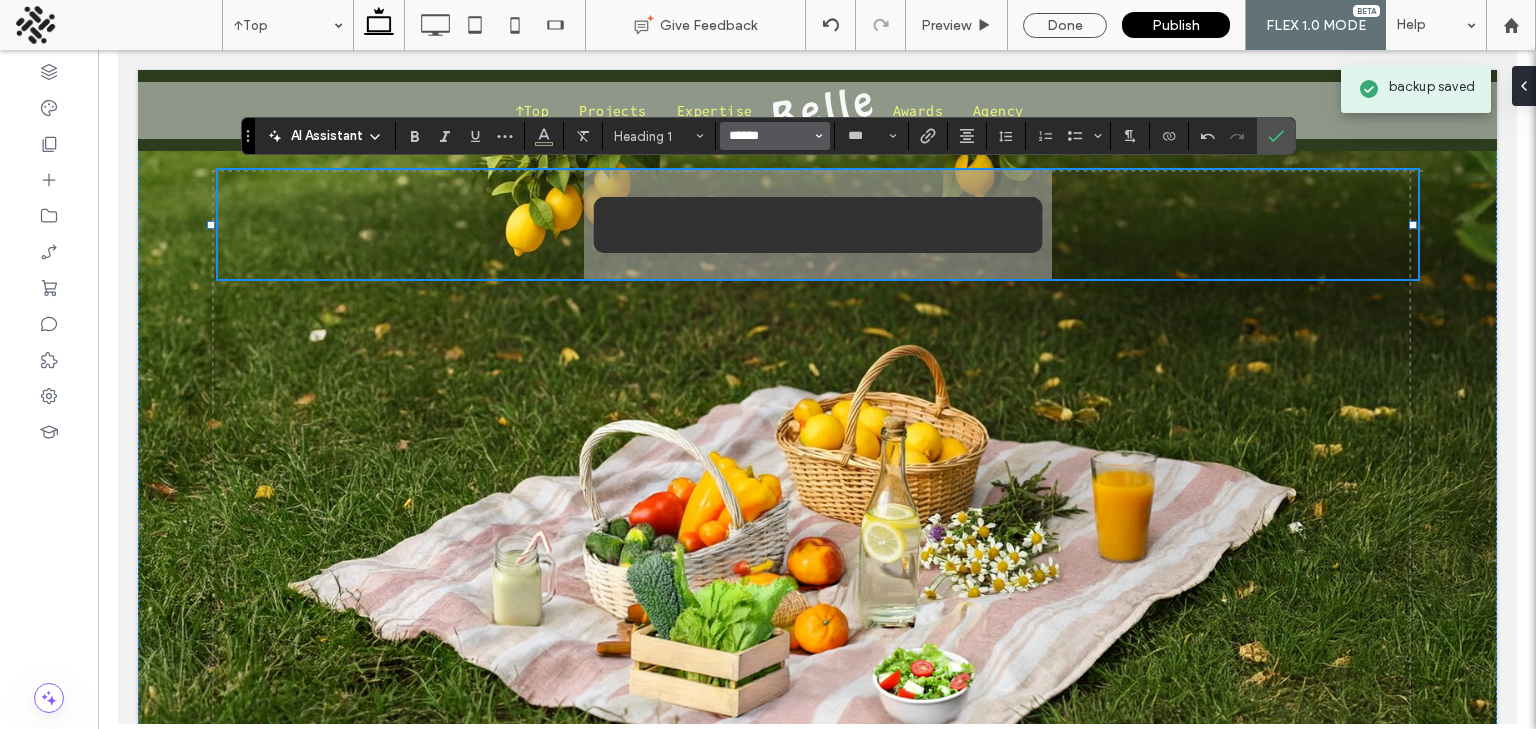 click on "******" at bounding box center (769, 136) 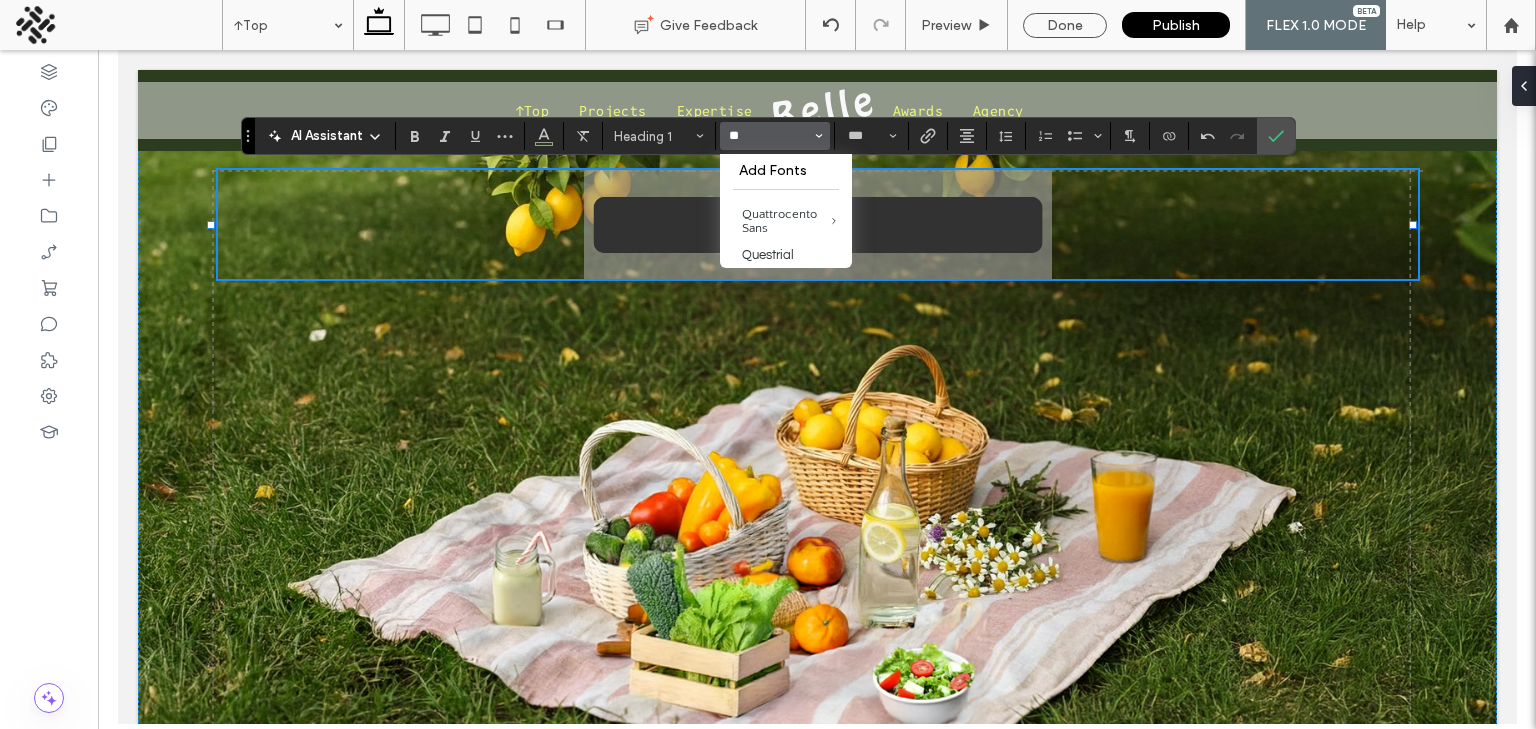 type on "*" 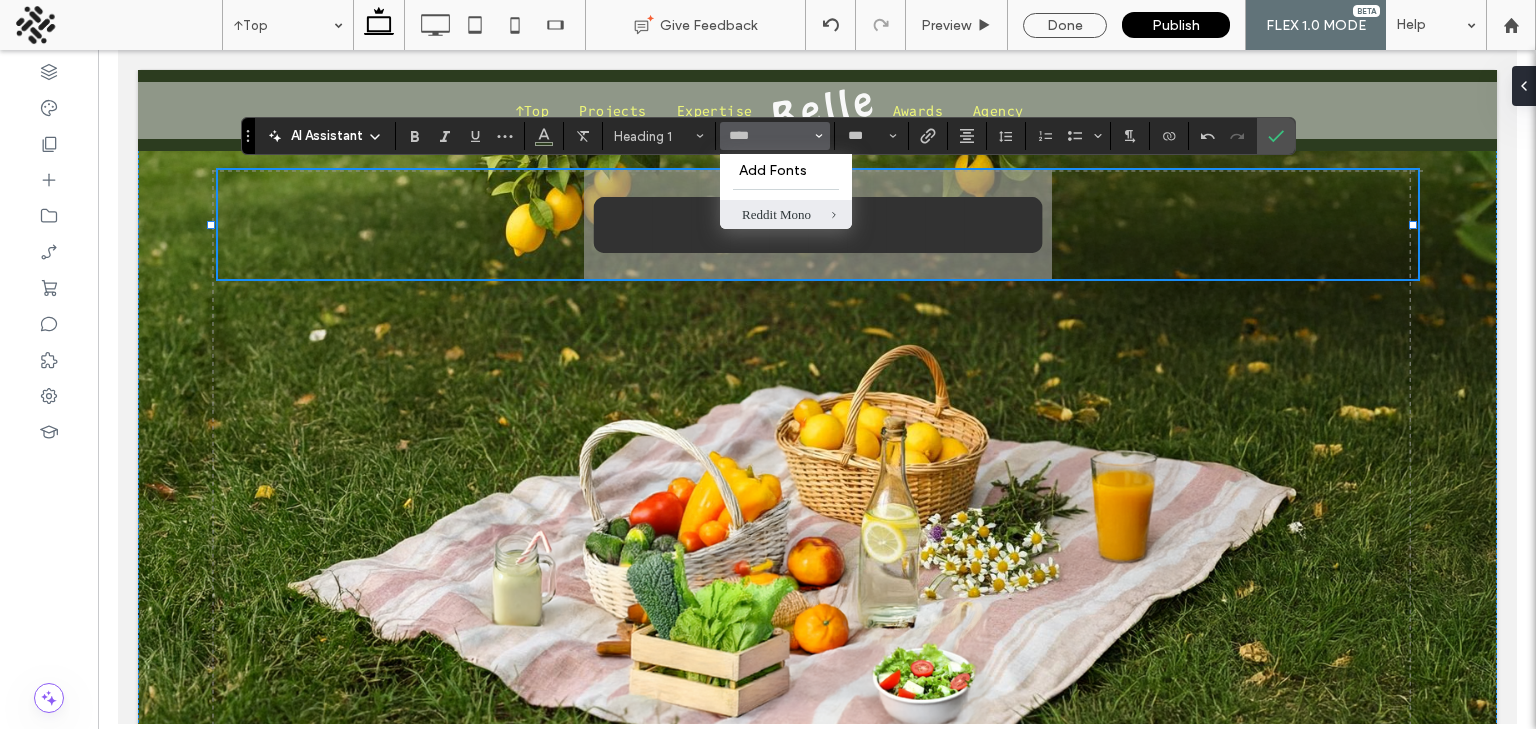 click on "Reddit Mono" at bounding box center [786, 214] 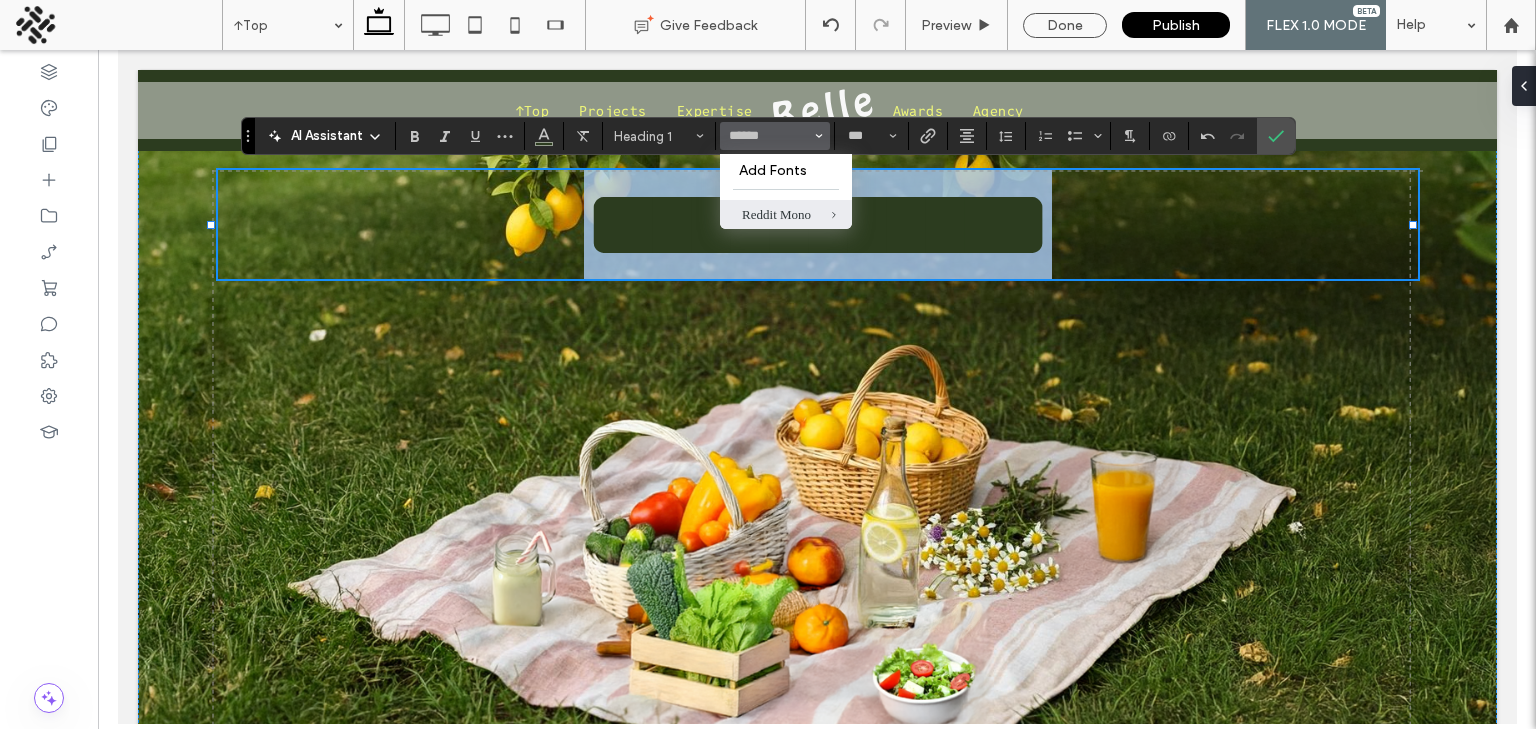 type on "**********" 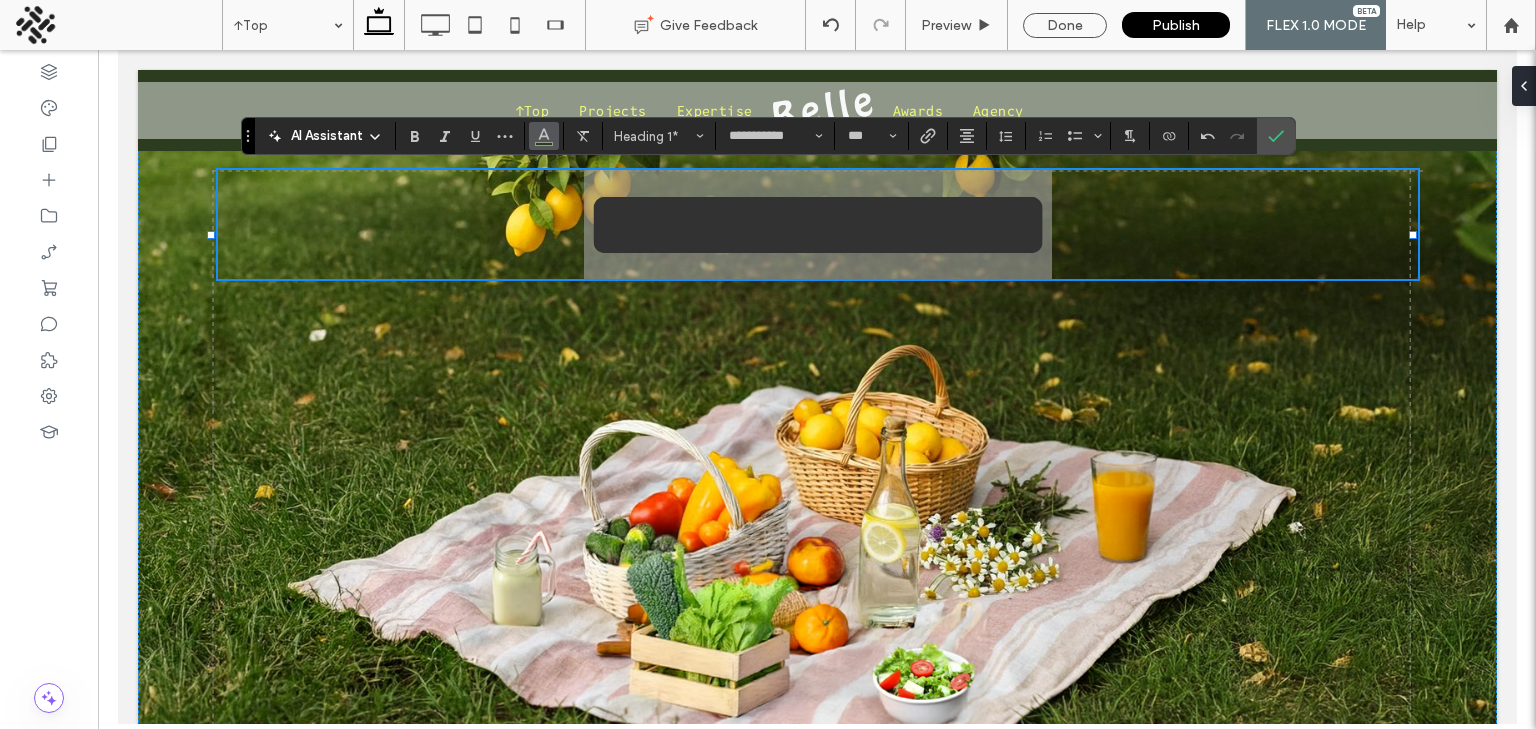 click 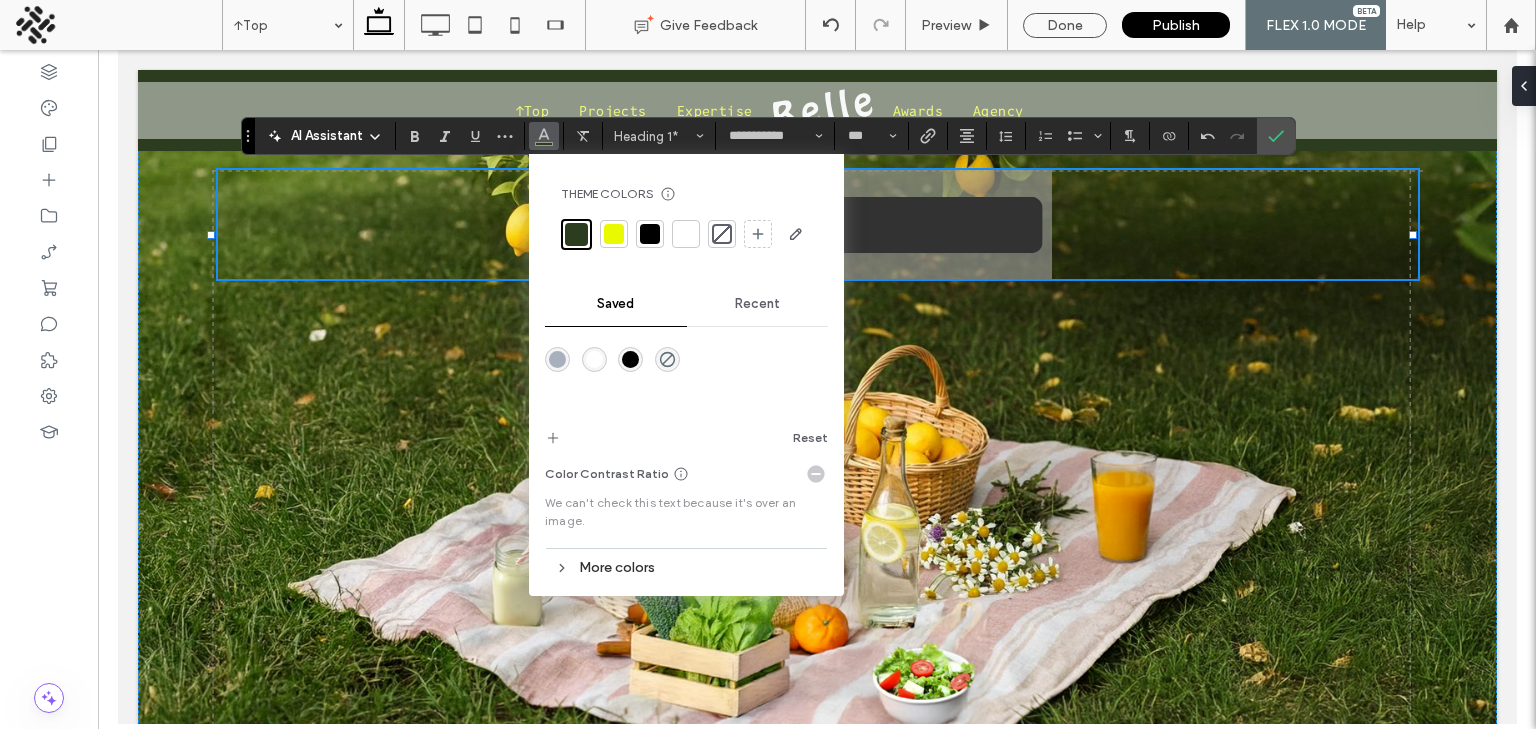 click at bounding box center [614, 234] 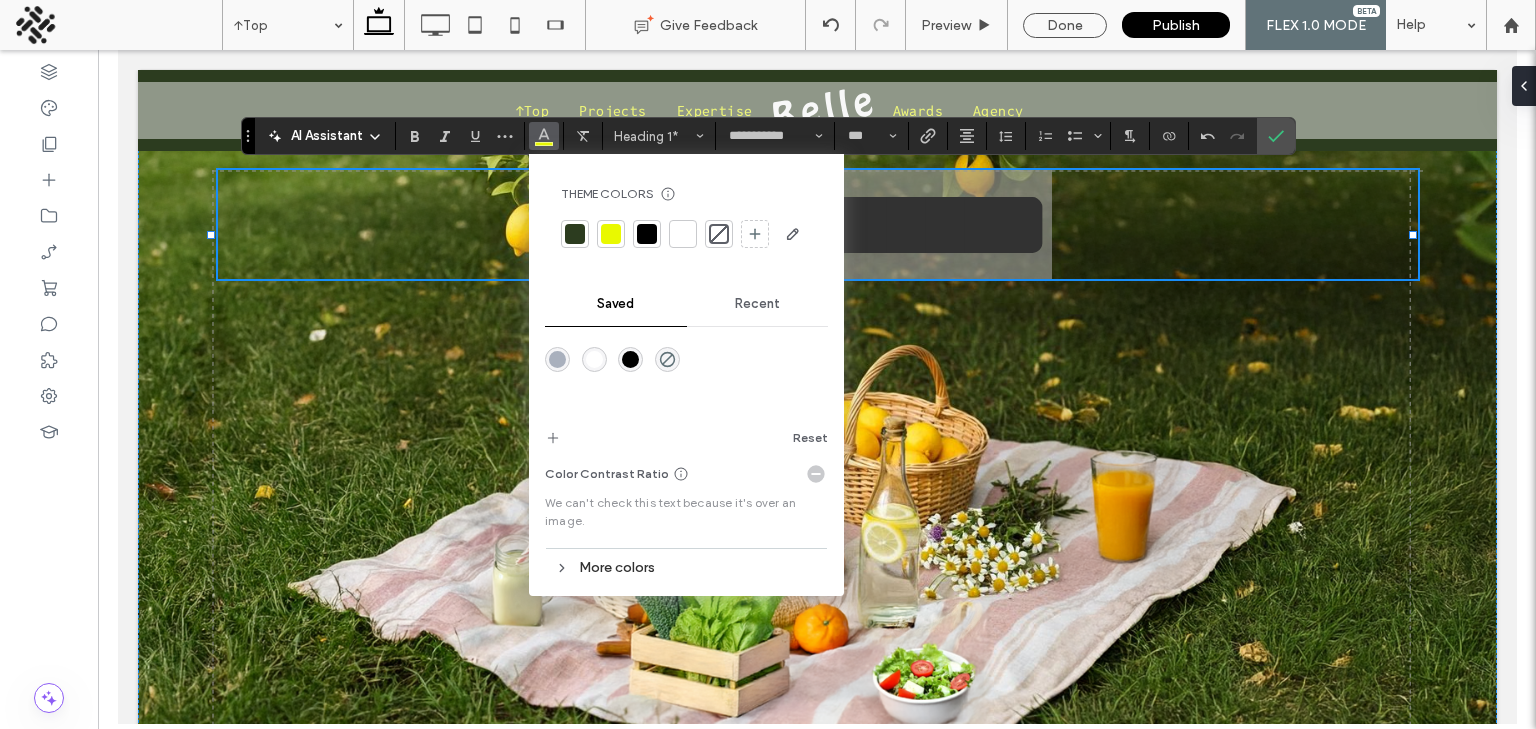 click at bounding box center [611, 234] 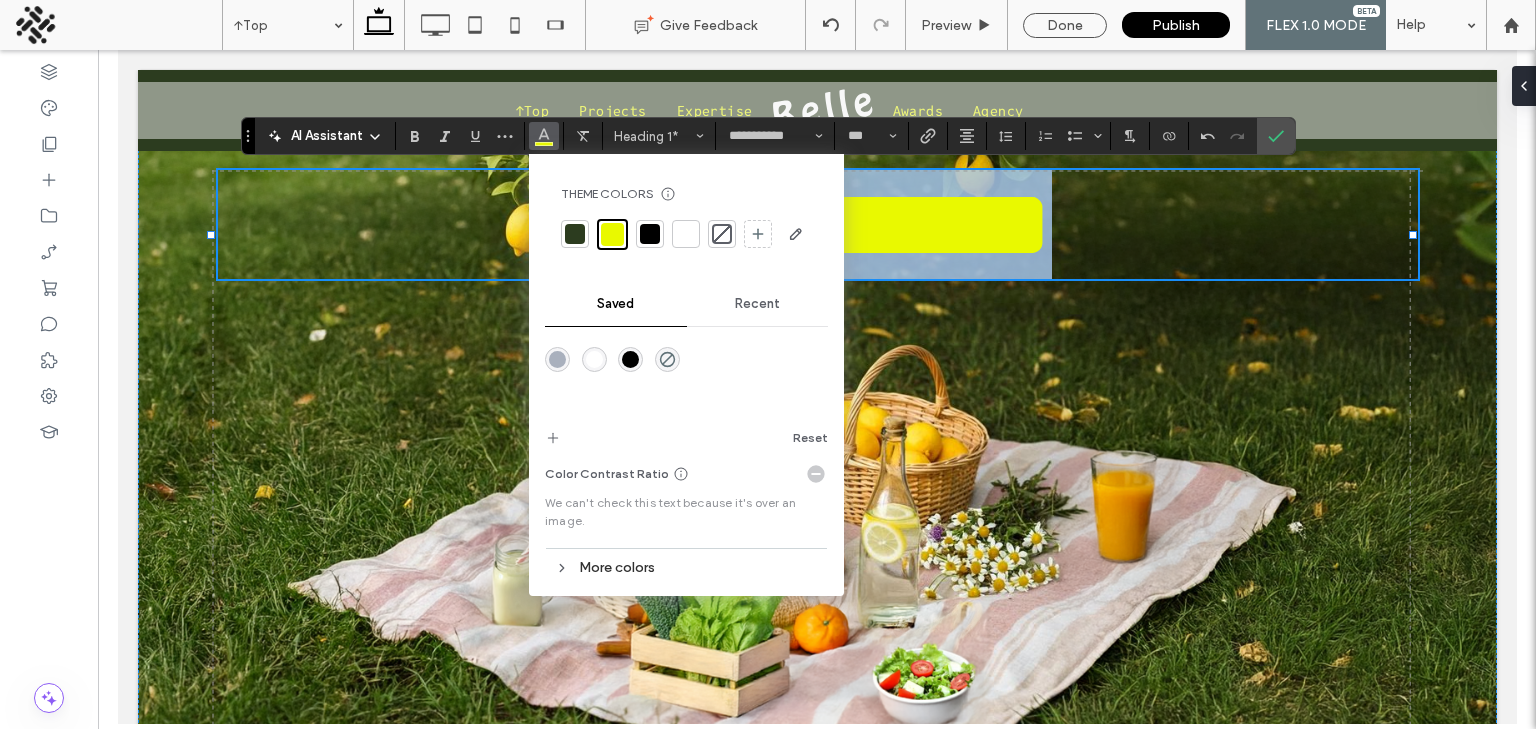 click on "**********" at bounding box center [817, 224] 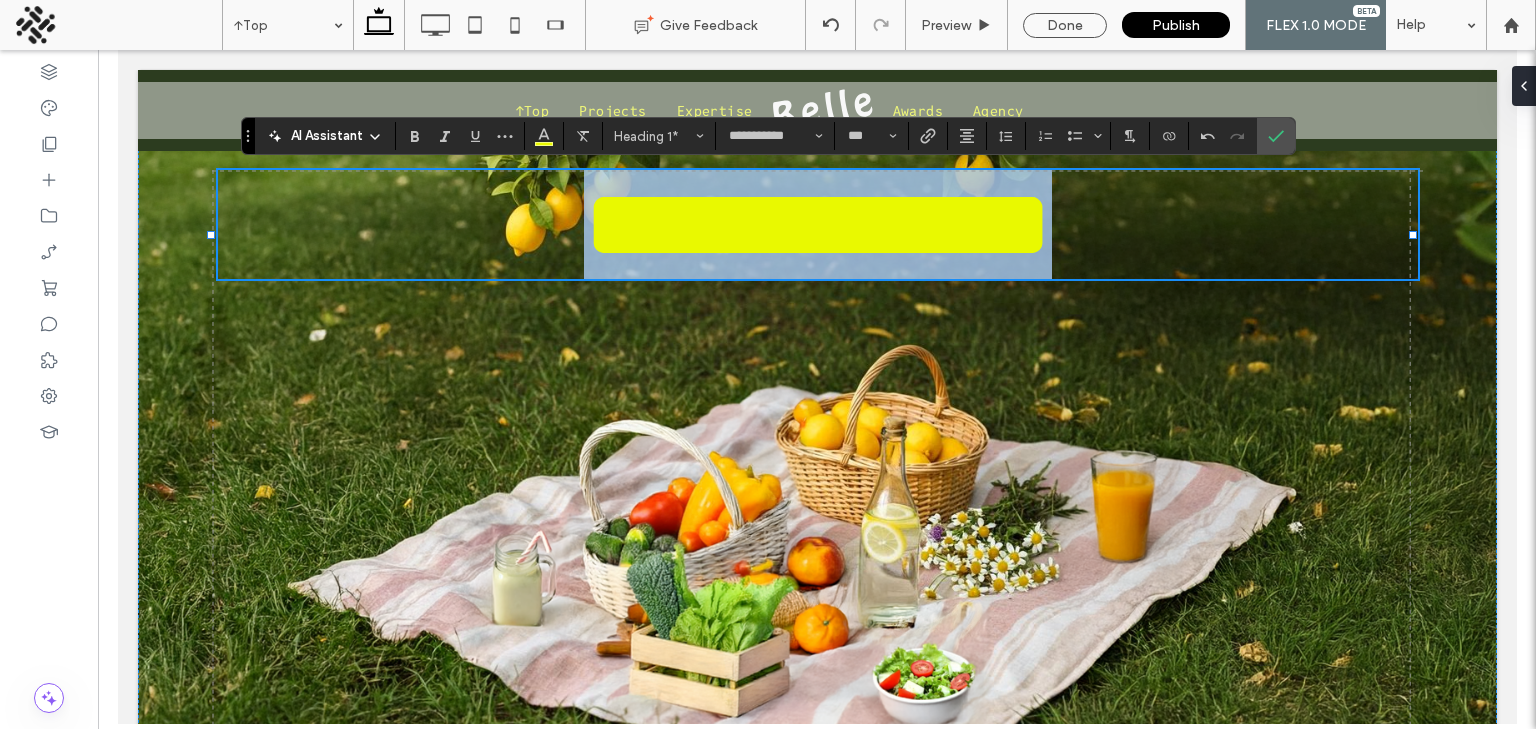 click on "**********" at bounding box center (817, 224) 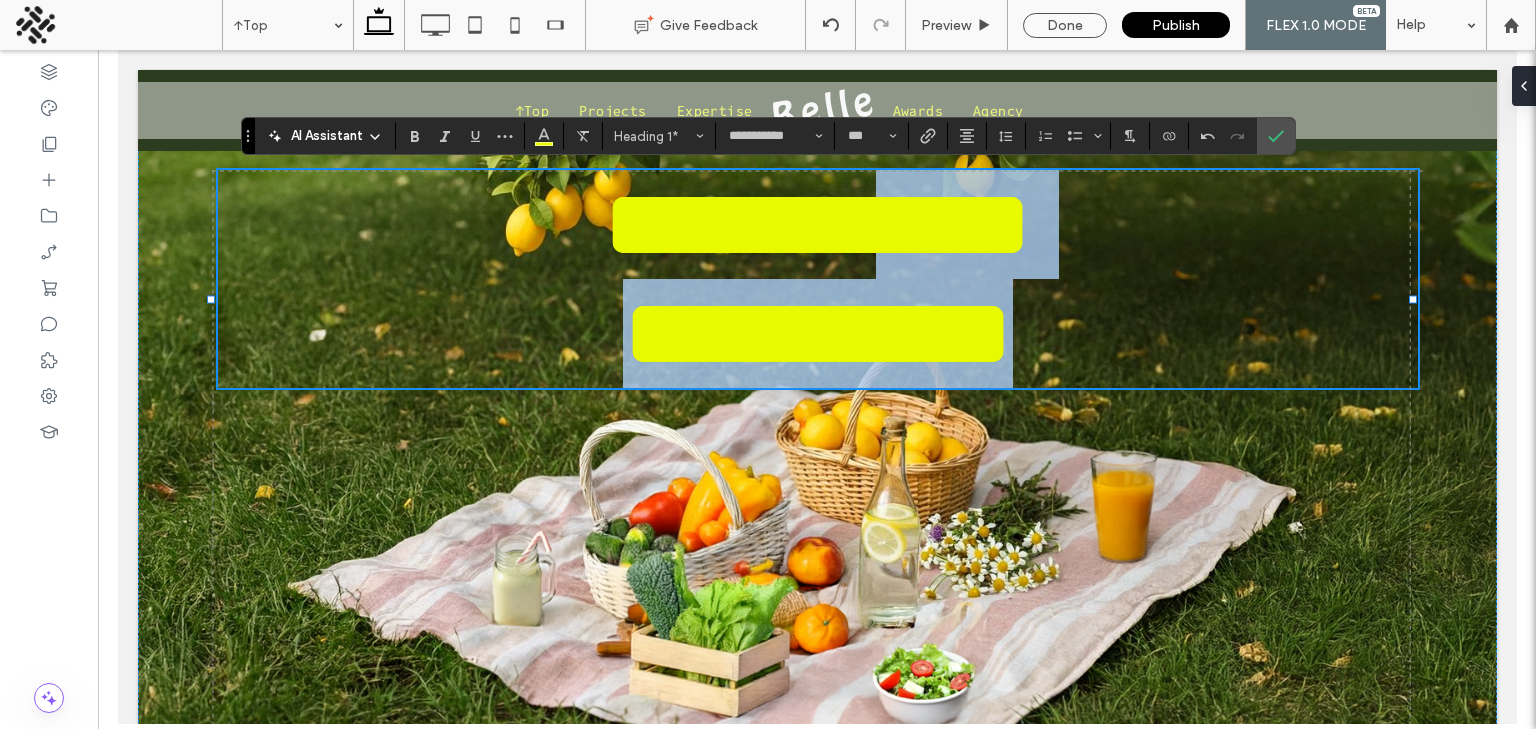 drag, startPoint x: 700, startPoint y: 405, endPoint x: 1082, endPoint y: 414, distance: 382.10602 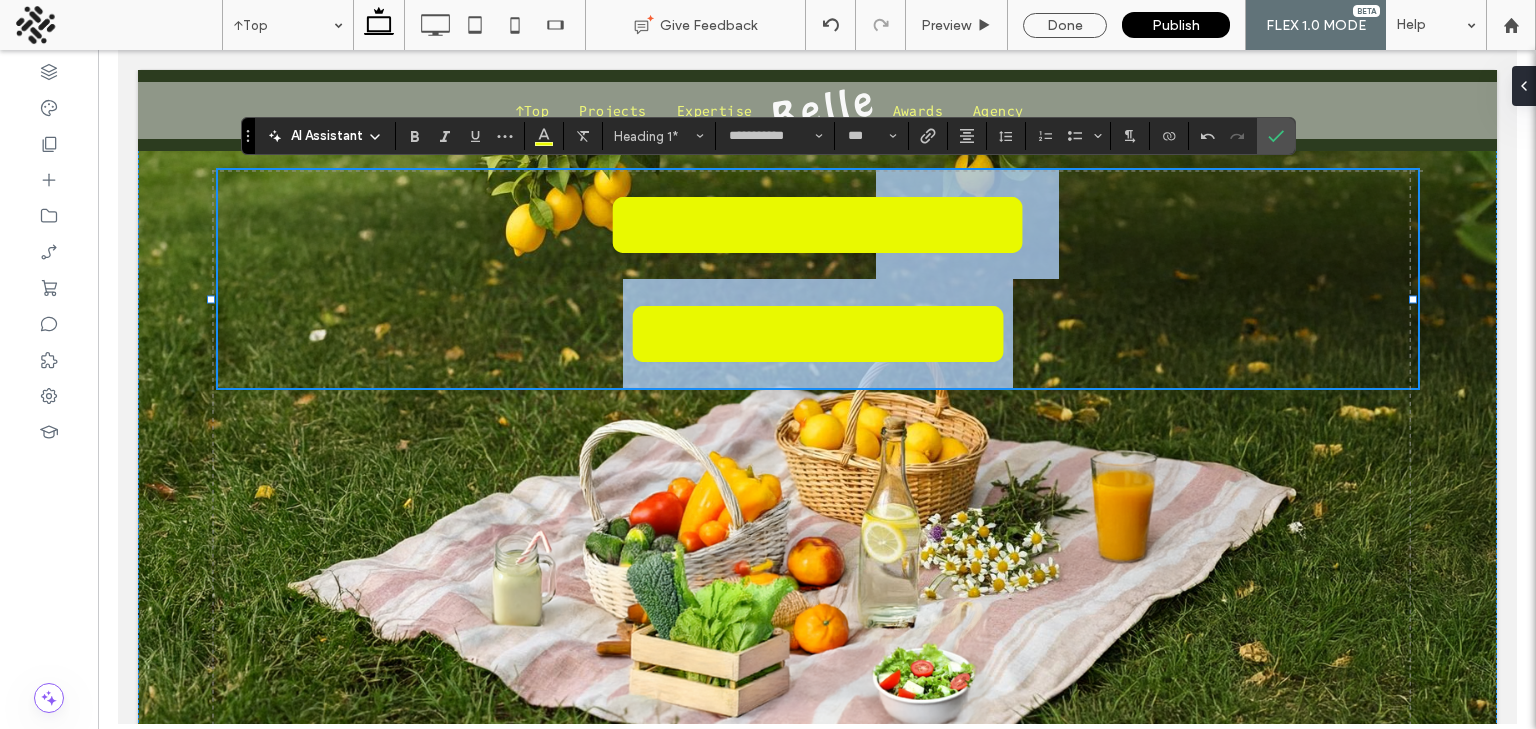 click on "**********" at bounding box center (816, 279) 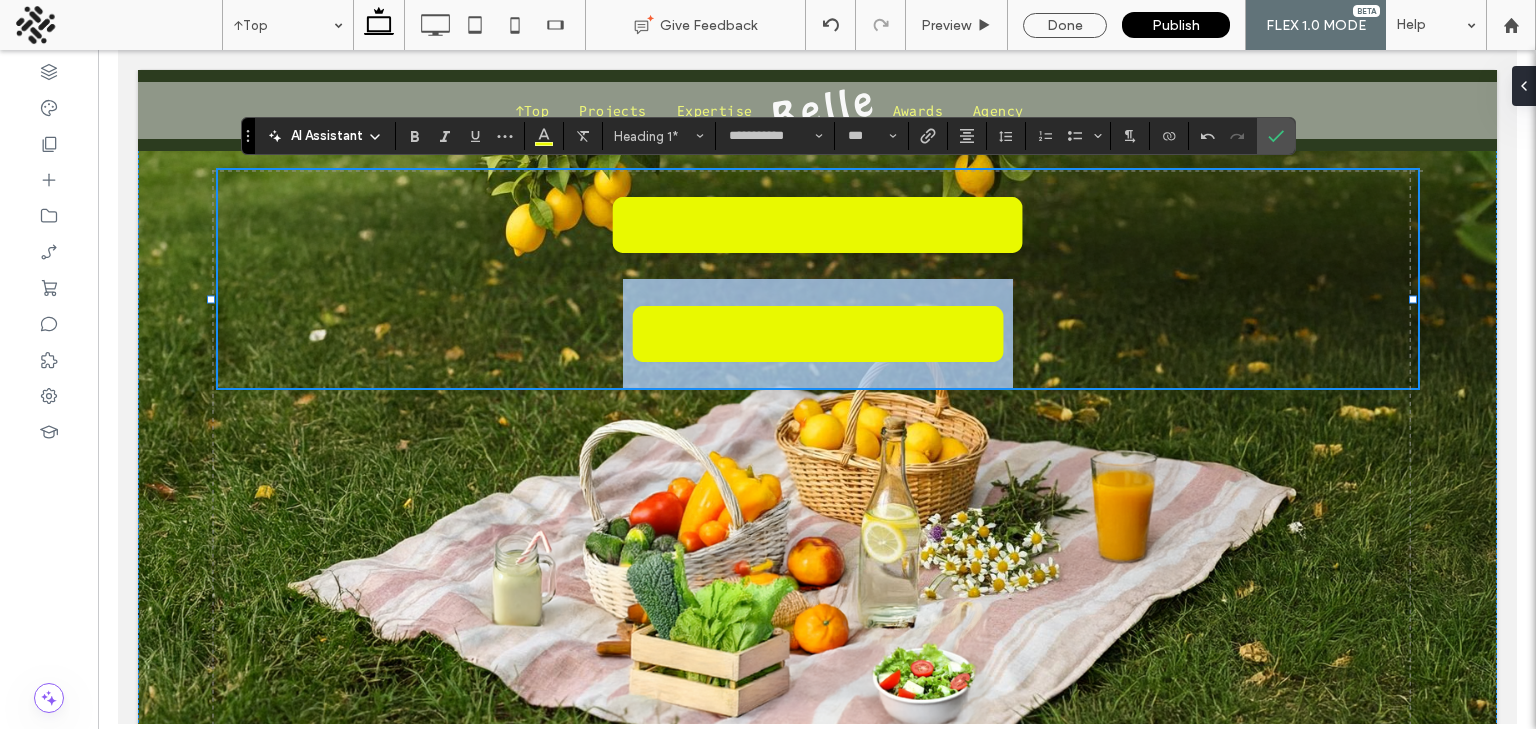 drag, startPoint x: 545, startPoint y: 356, endPoint x: 1099, endPoint y: 376, distance: 554.3609 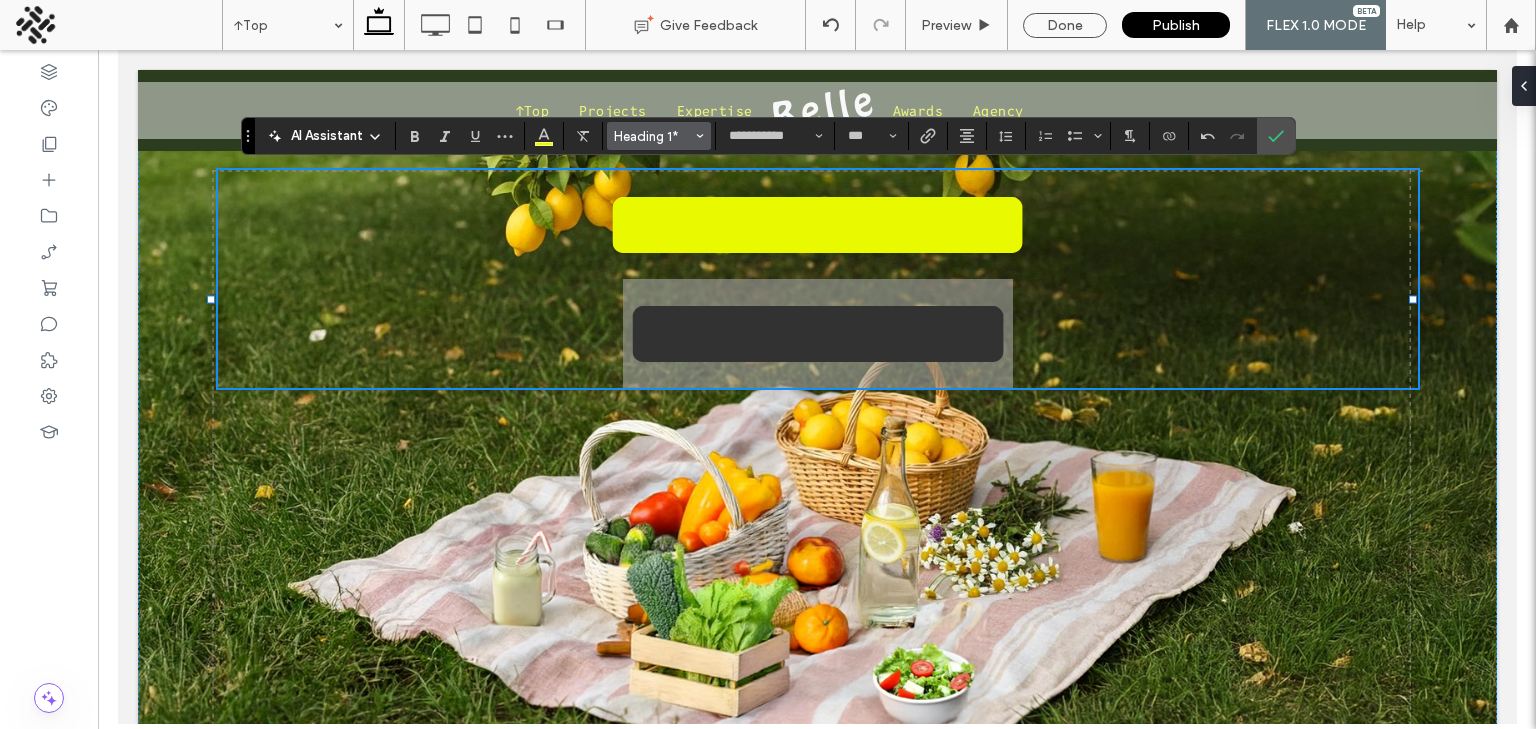 click on "Heading 1*" at bounding box center [659, 136] 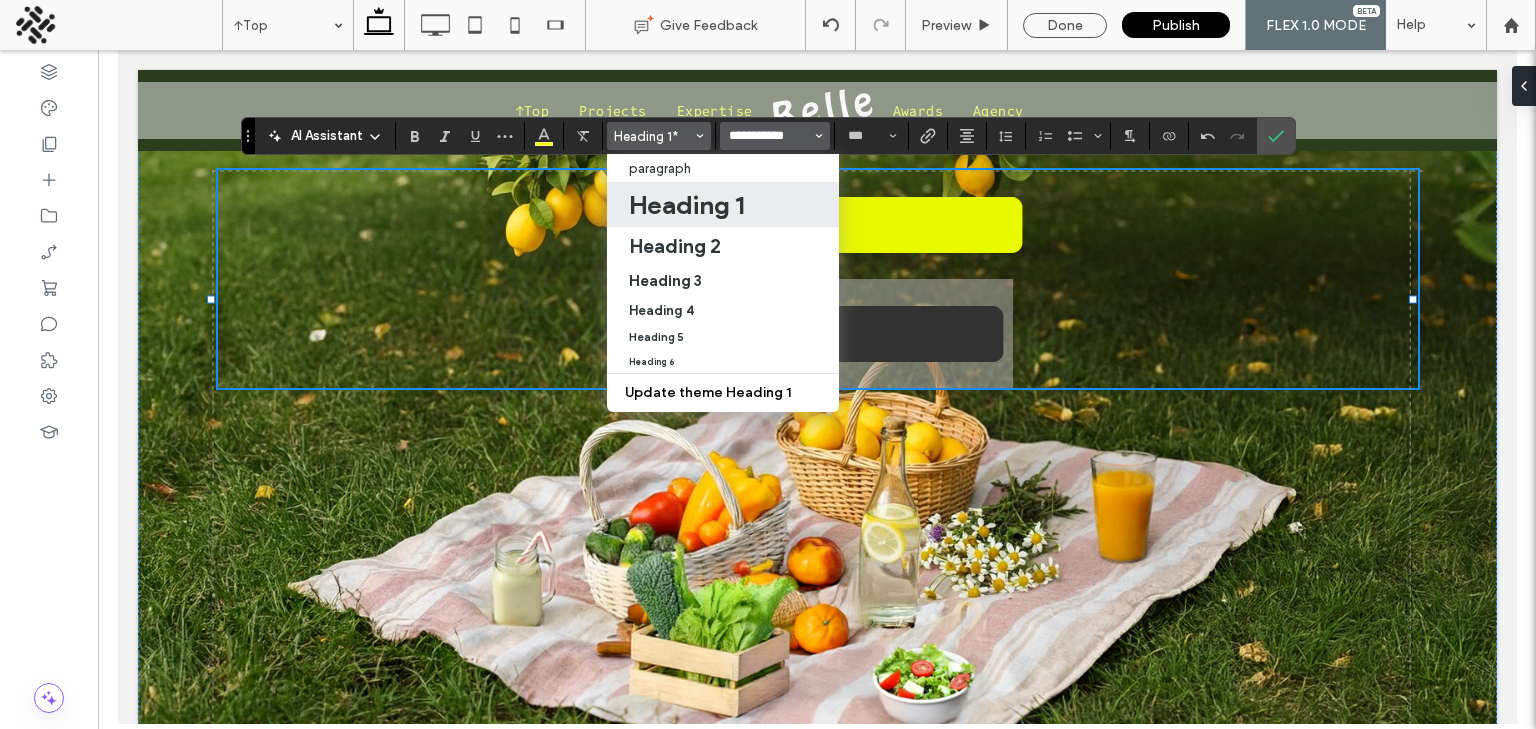 click on "**********" at bounding box center (769, 136) 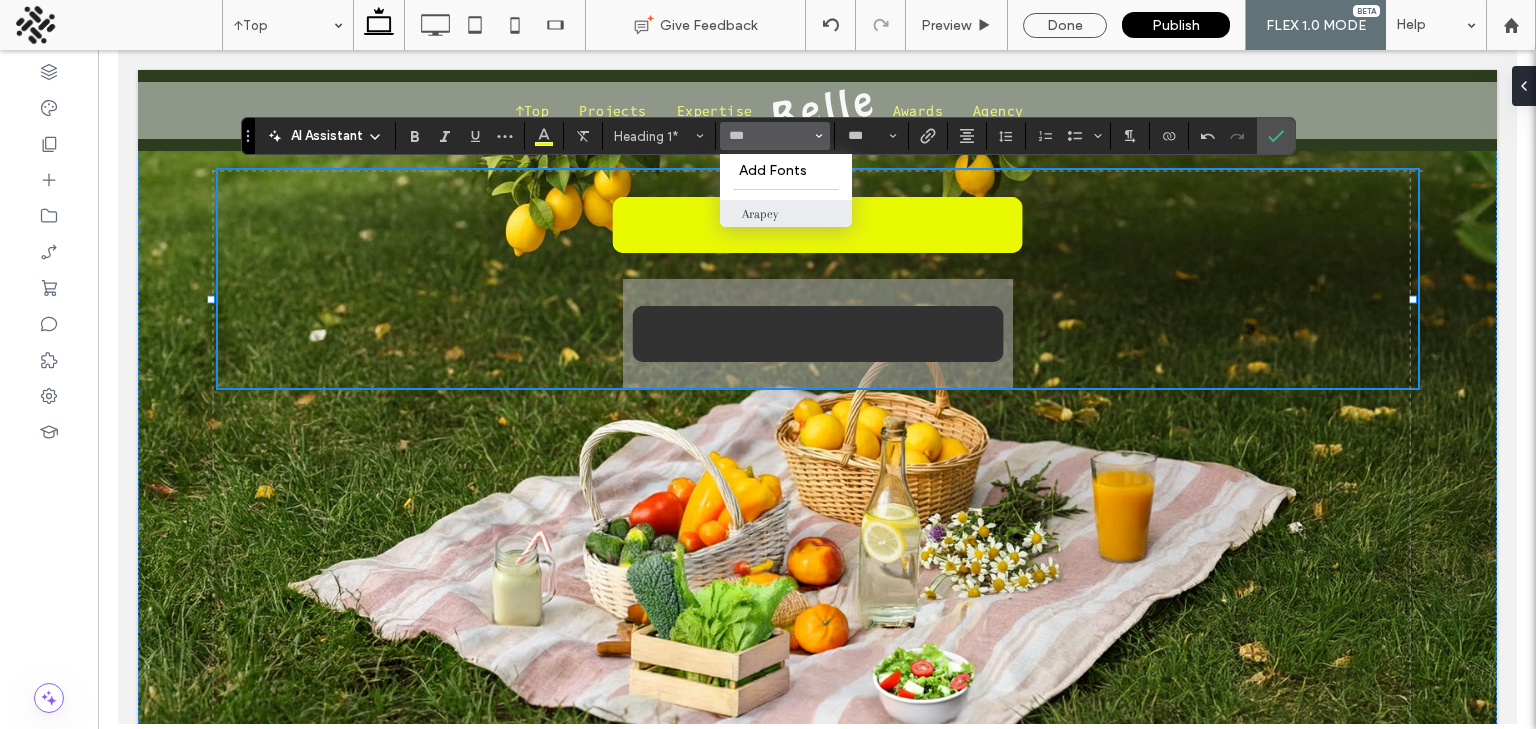 click on "Arapey" at bounding box center (786, 213) 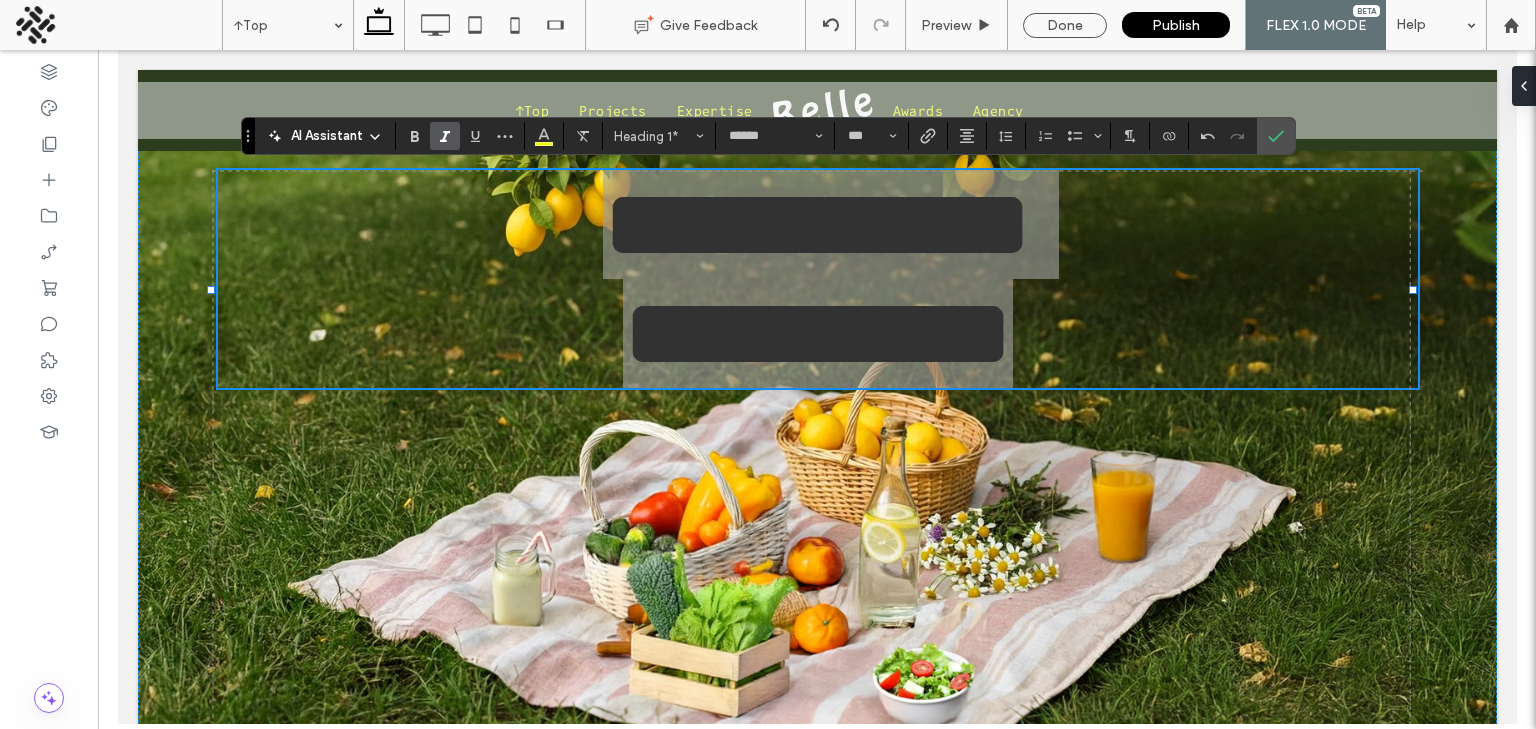 click 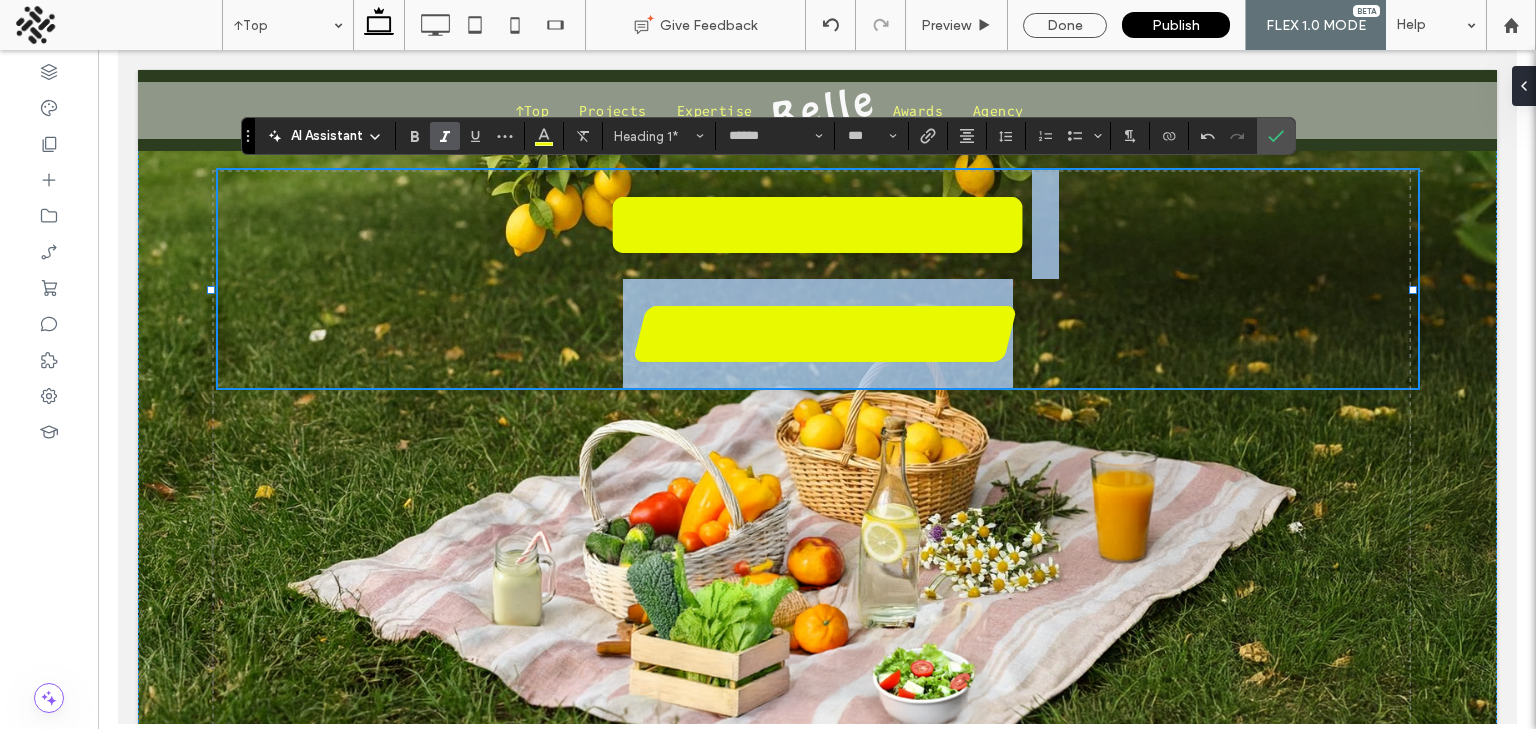 click on "**********" at bounding box center [817, 333] 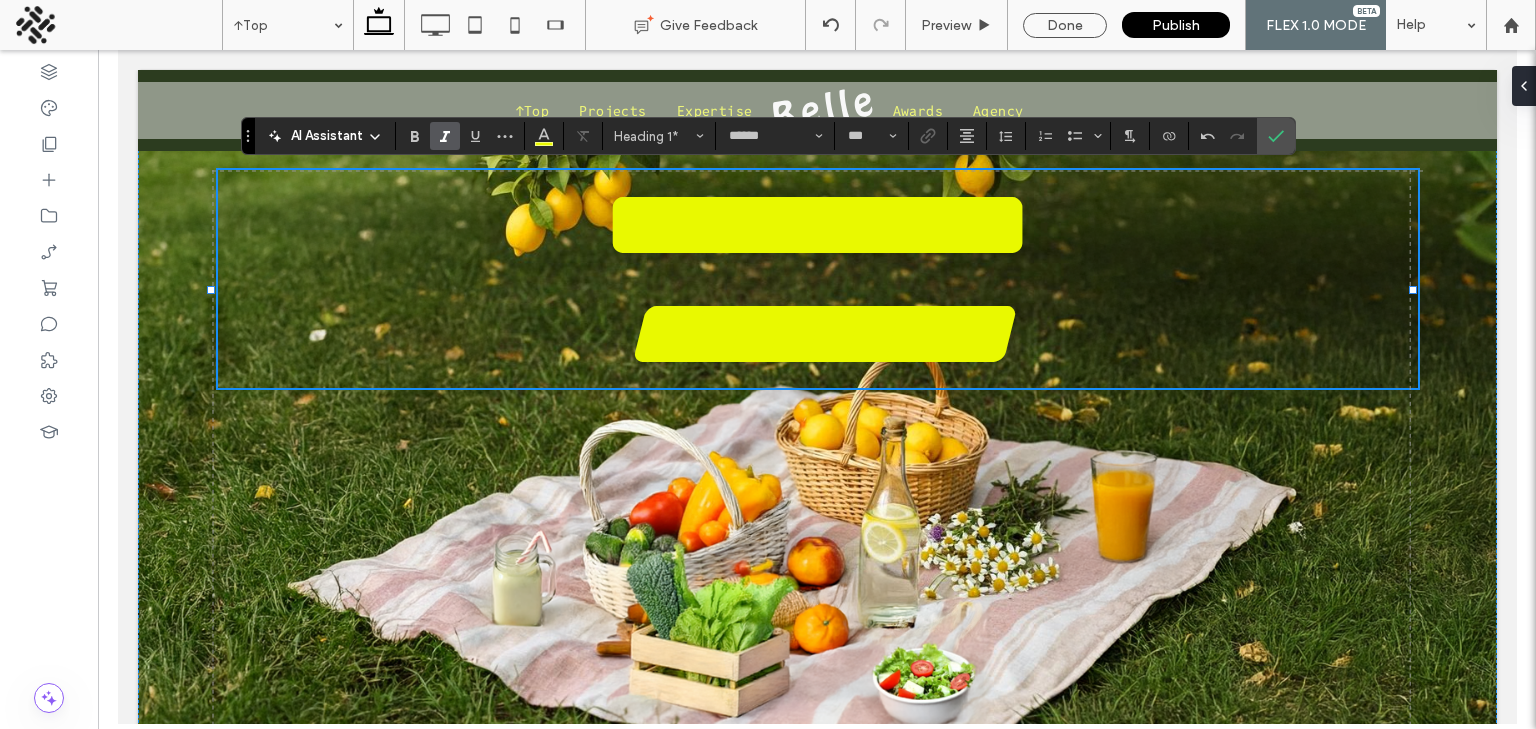 type on "**********" 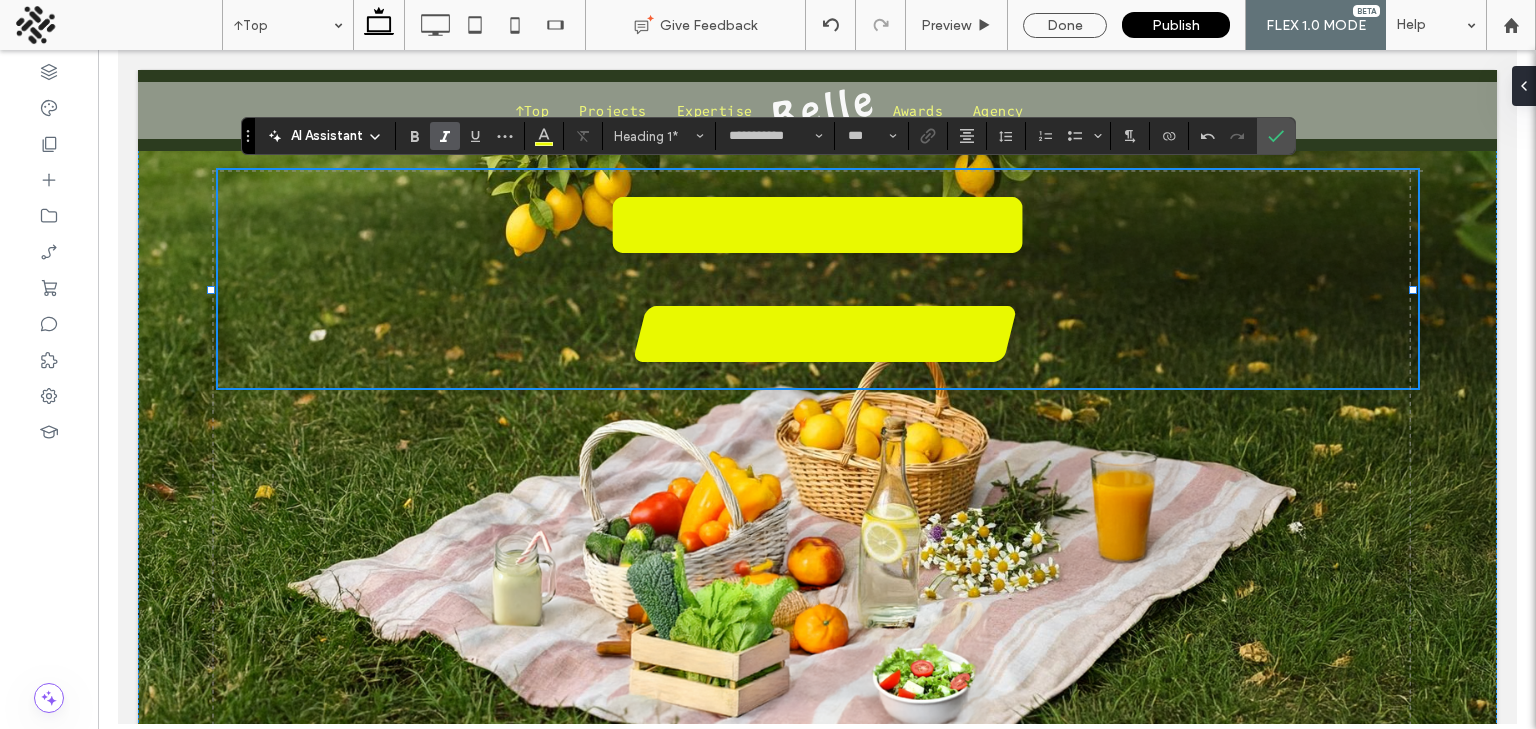 click on "**********" at bounding box center (816, 224) 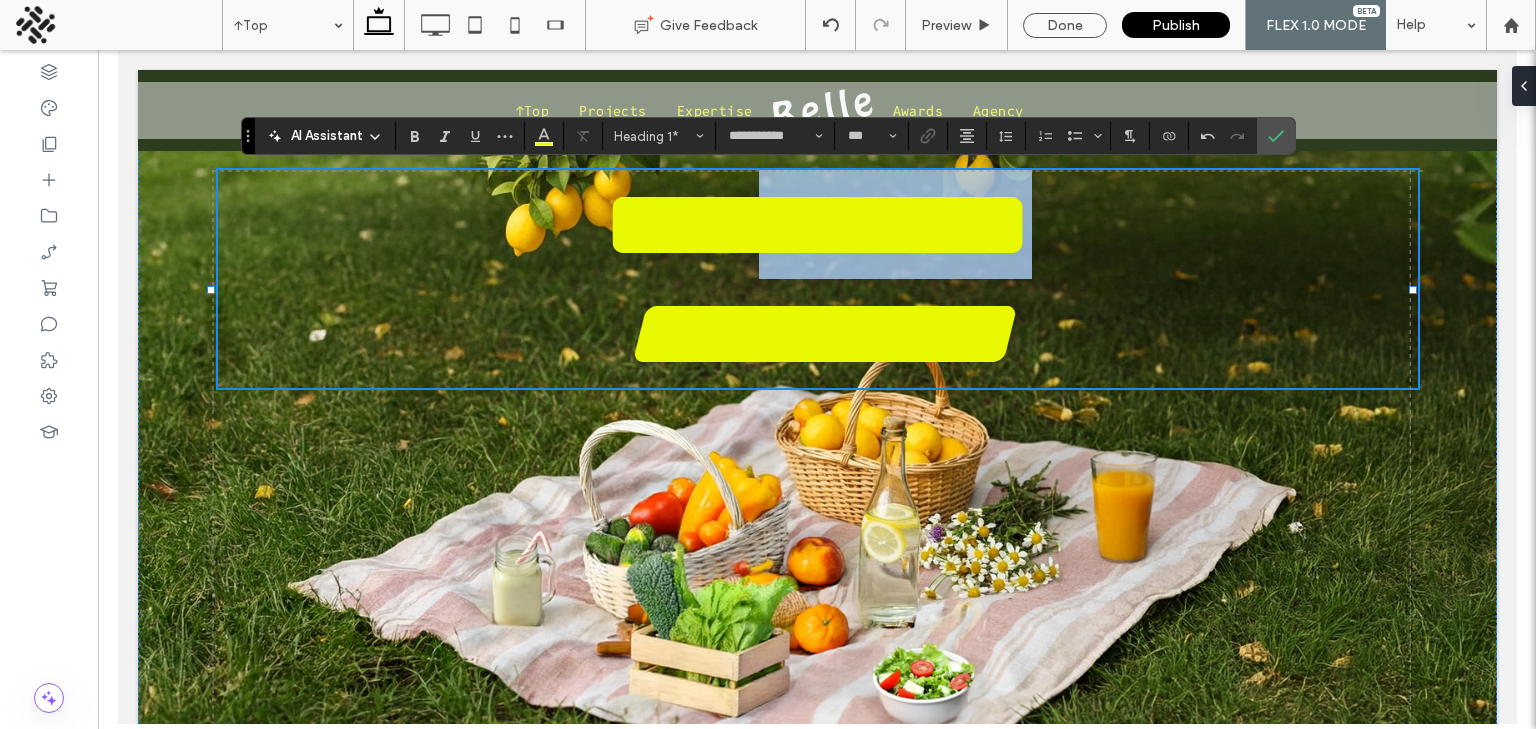 click on "**********" at bounding box center [816, 224] 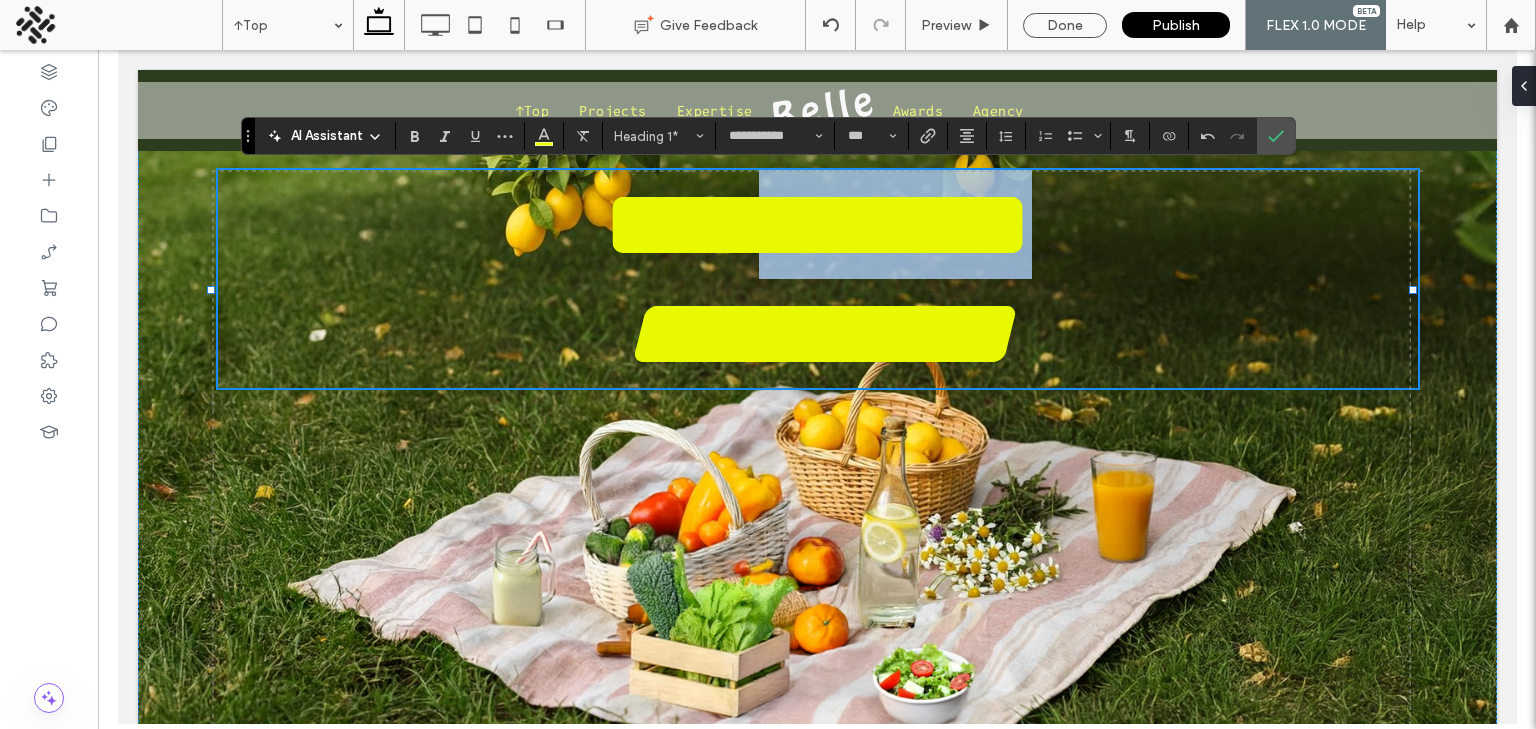 click on "**********" at bounding box center (816, 224) 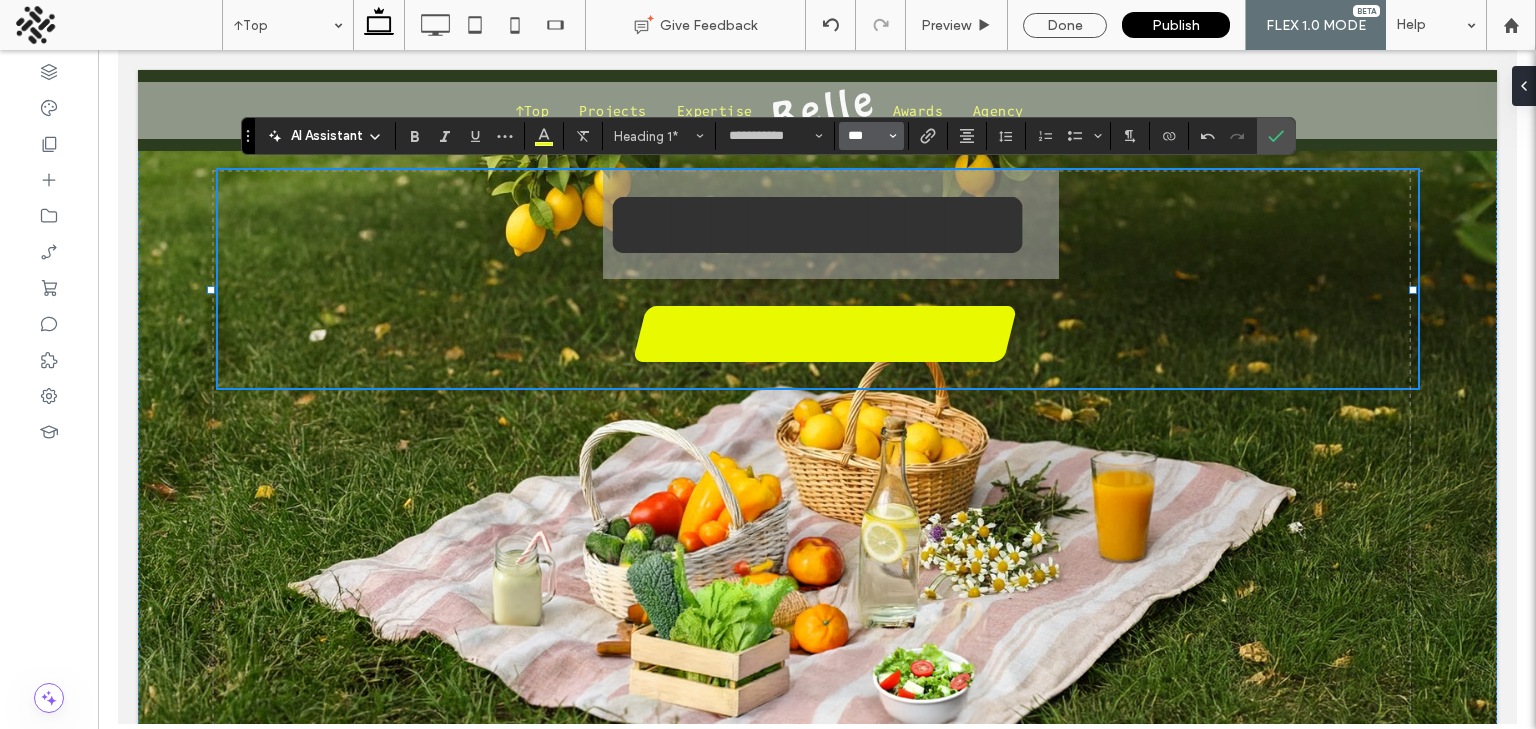 click on "***" at bounding box center (865, 136) 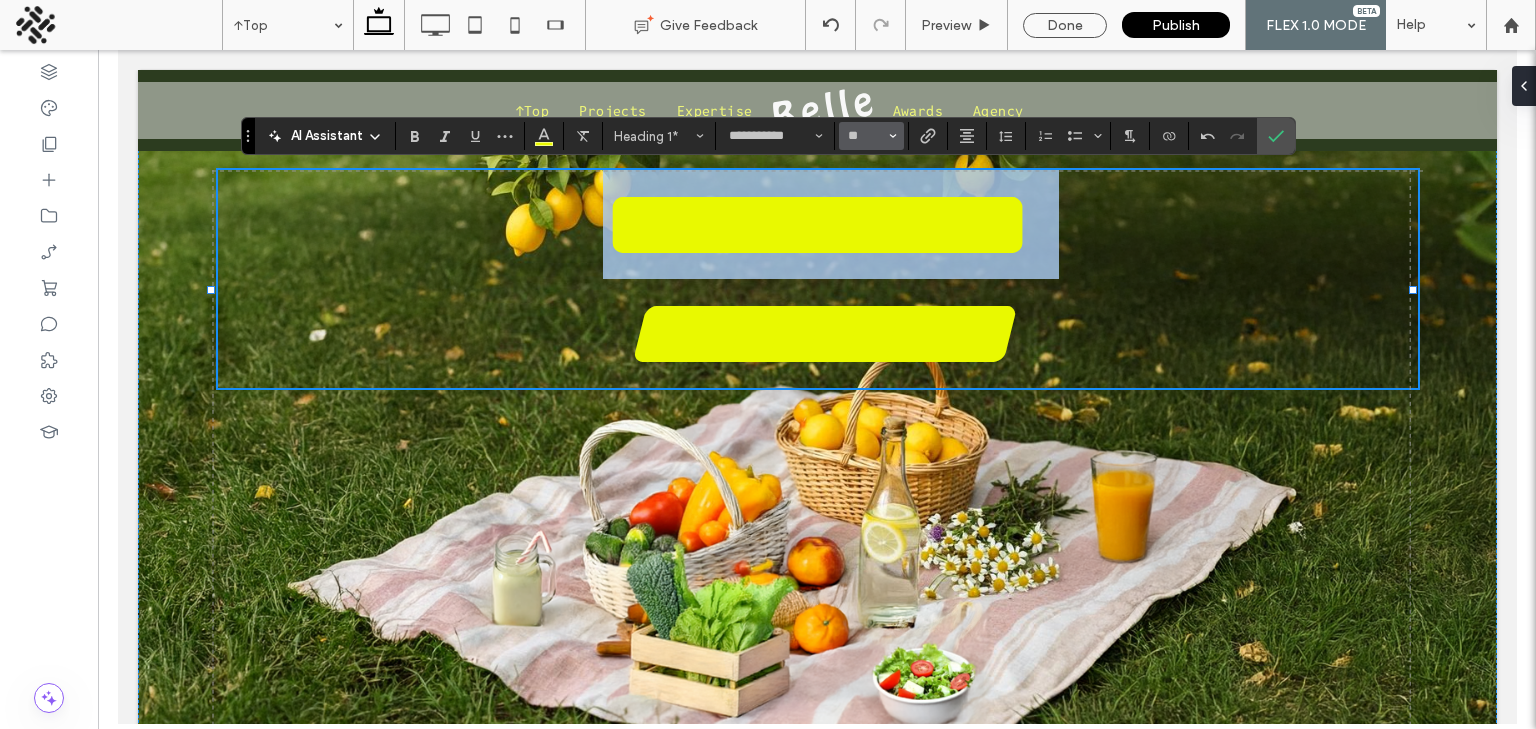 type on "**" 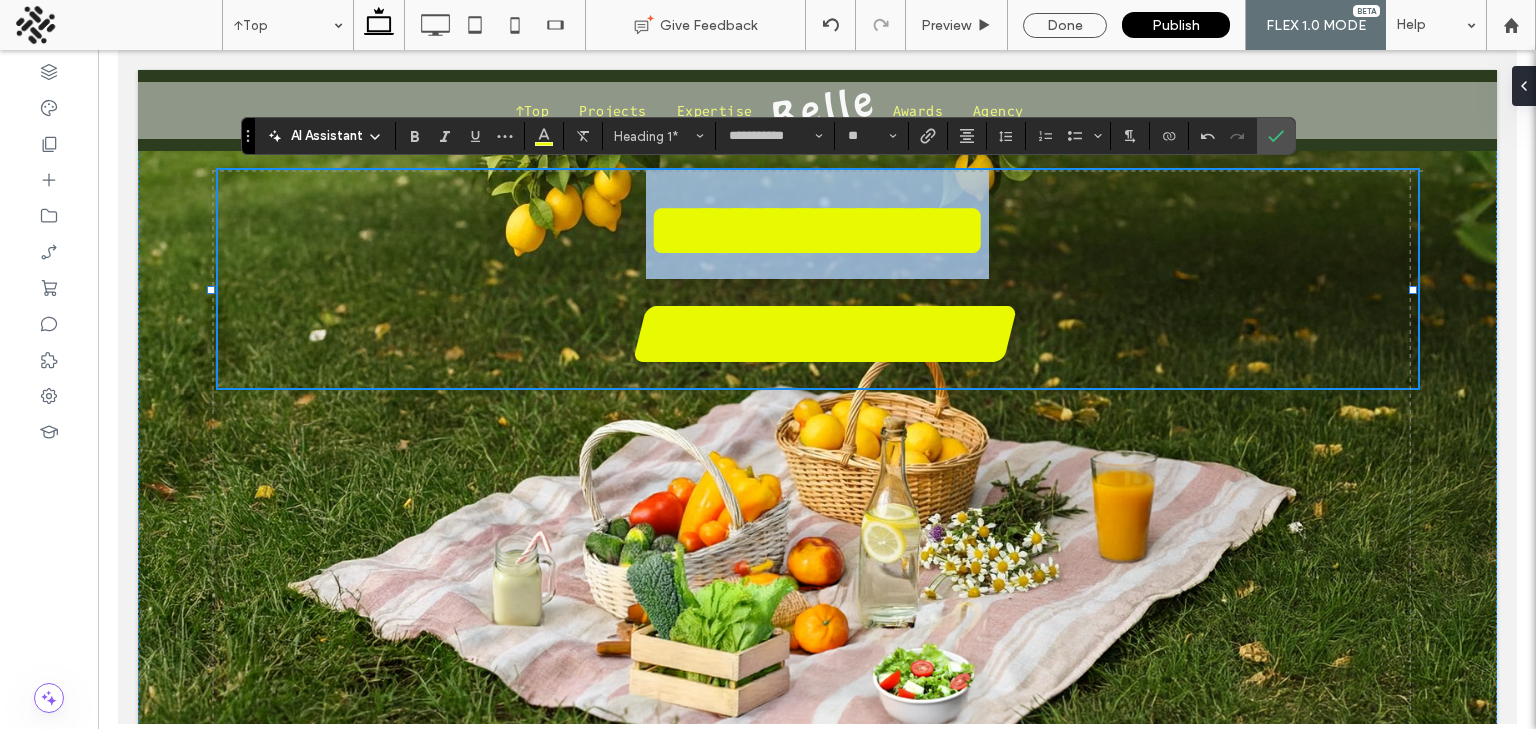 type on "******" 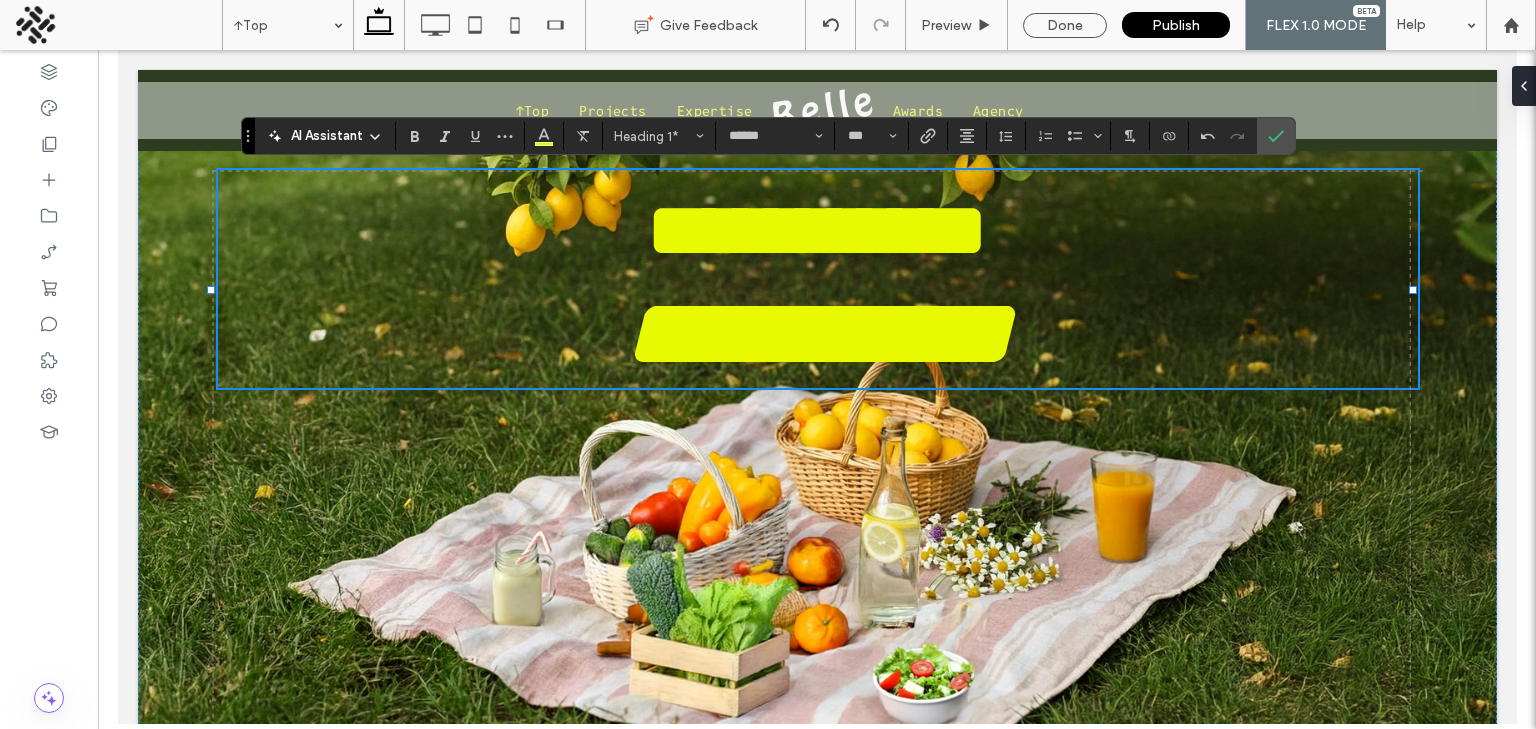 click on "**********" at bounding box center (817, 333) 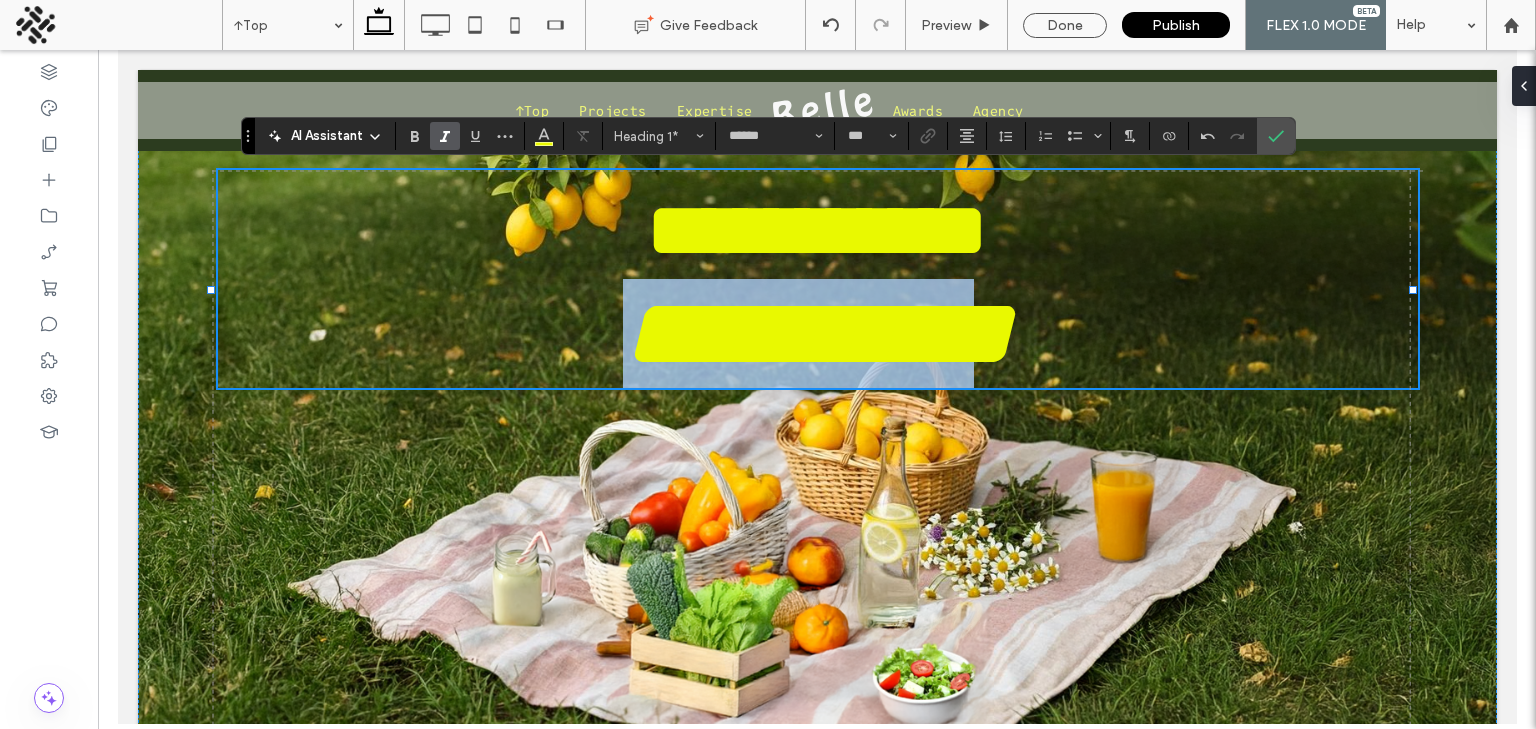 drag, startPoint x: 605, startPoint y: 345, endPoint x: 1071, endPoint y: 353, distance: 466.06866 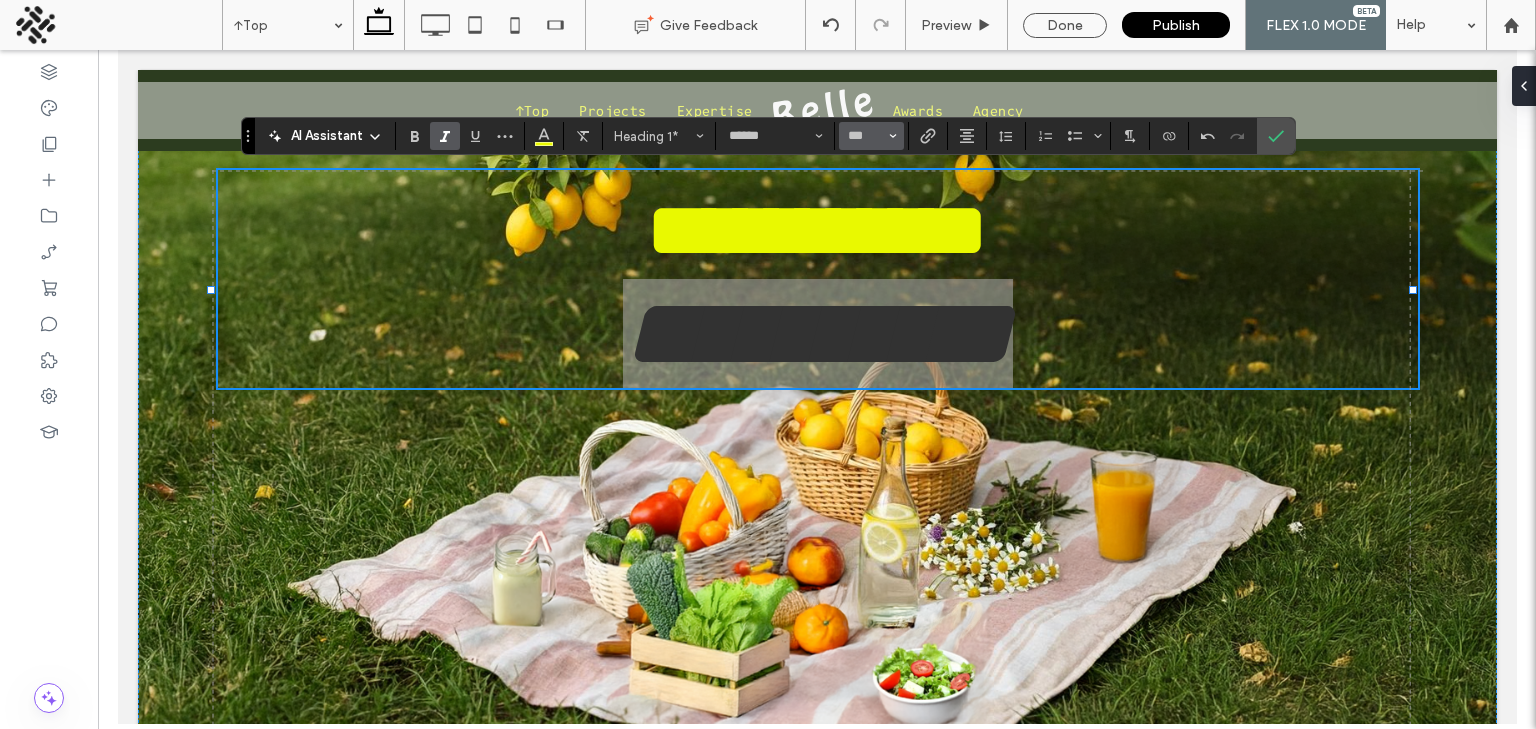 click on "***" at bounding box center (865, 136) 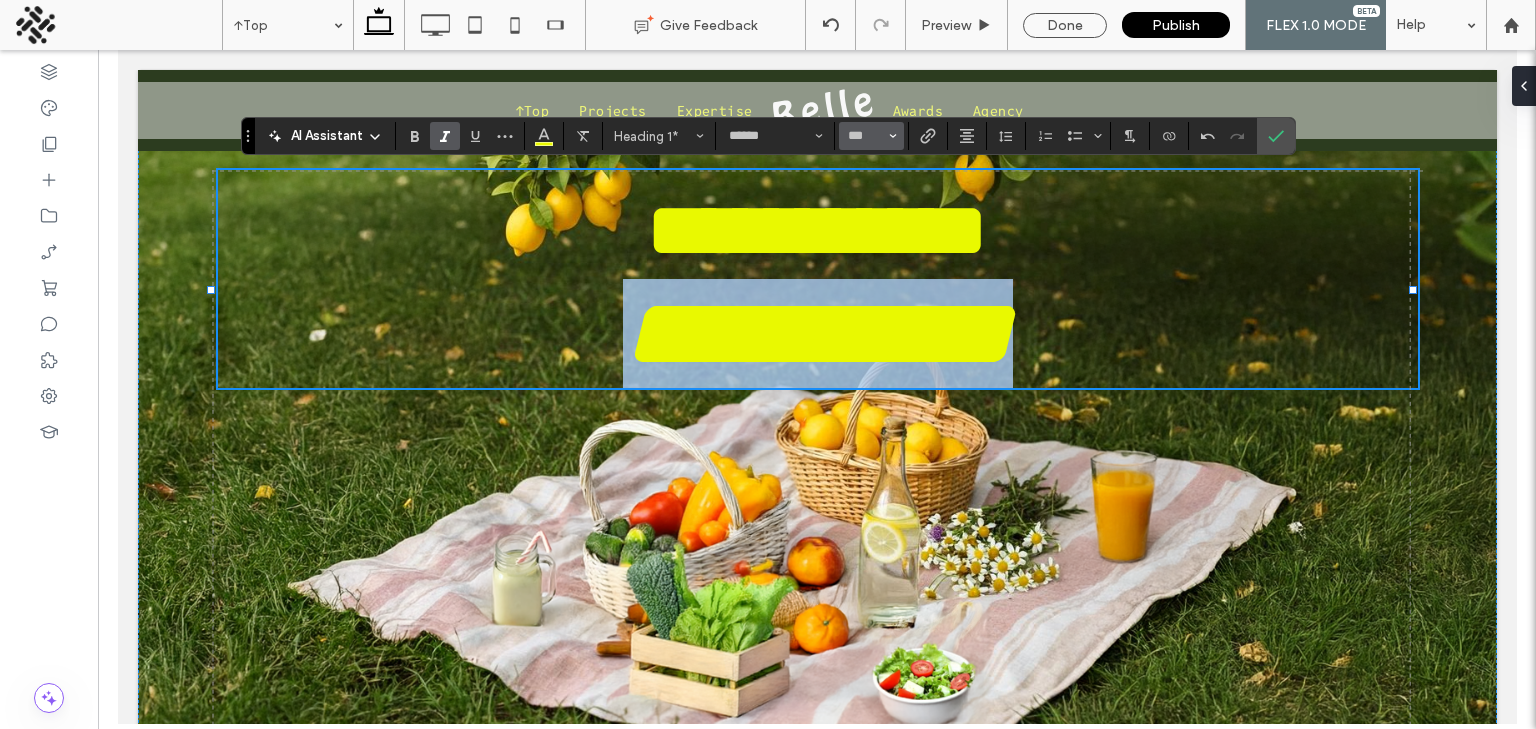 type on "***" 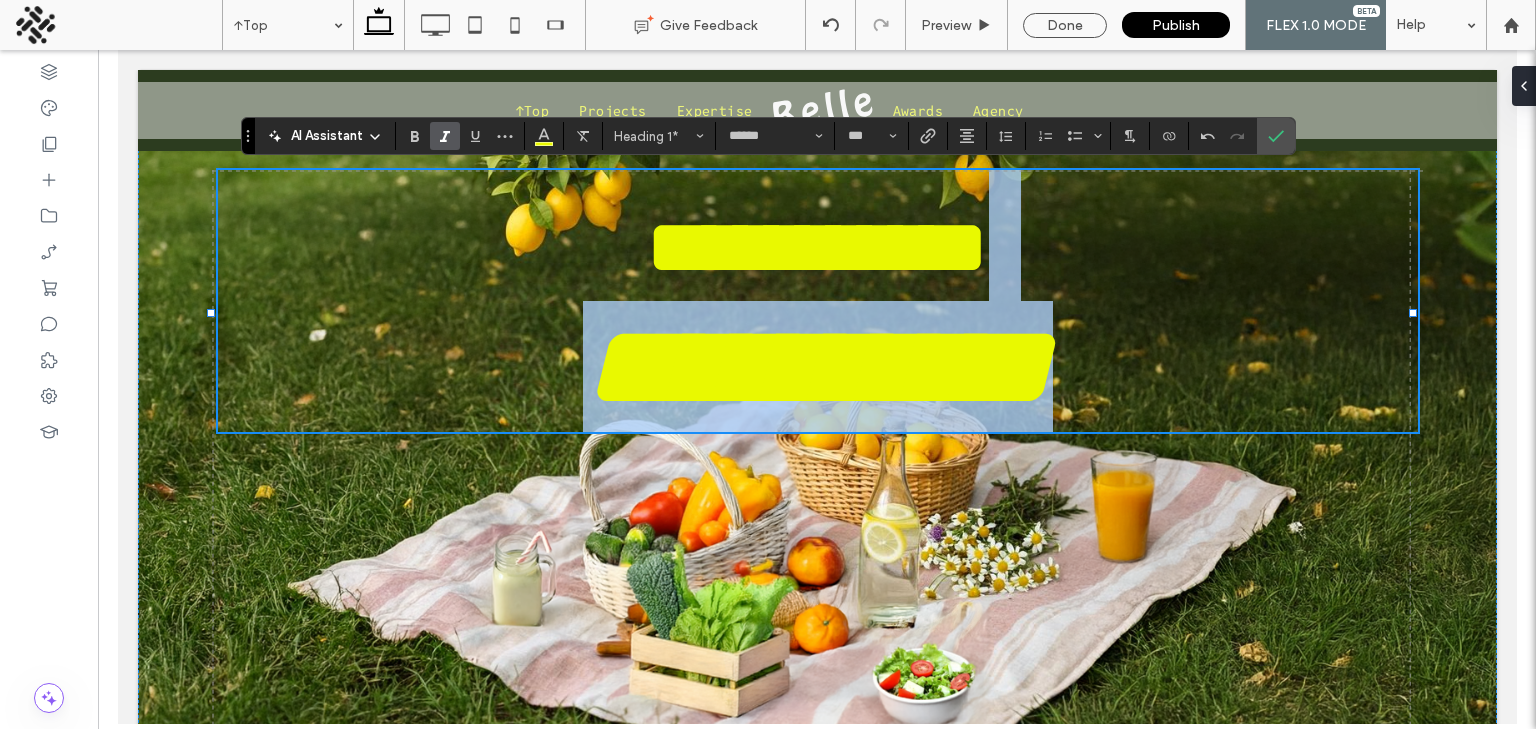 type on "**********" 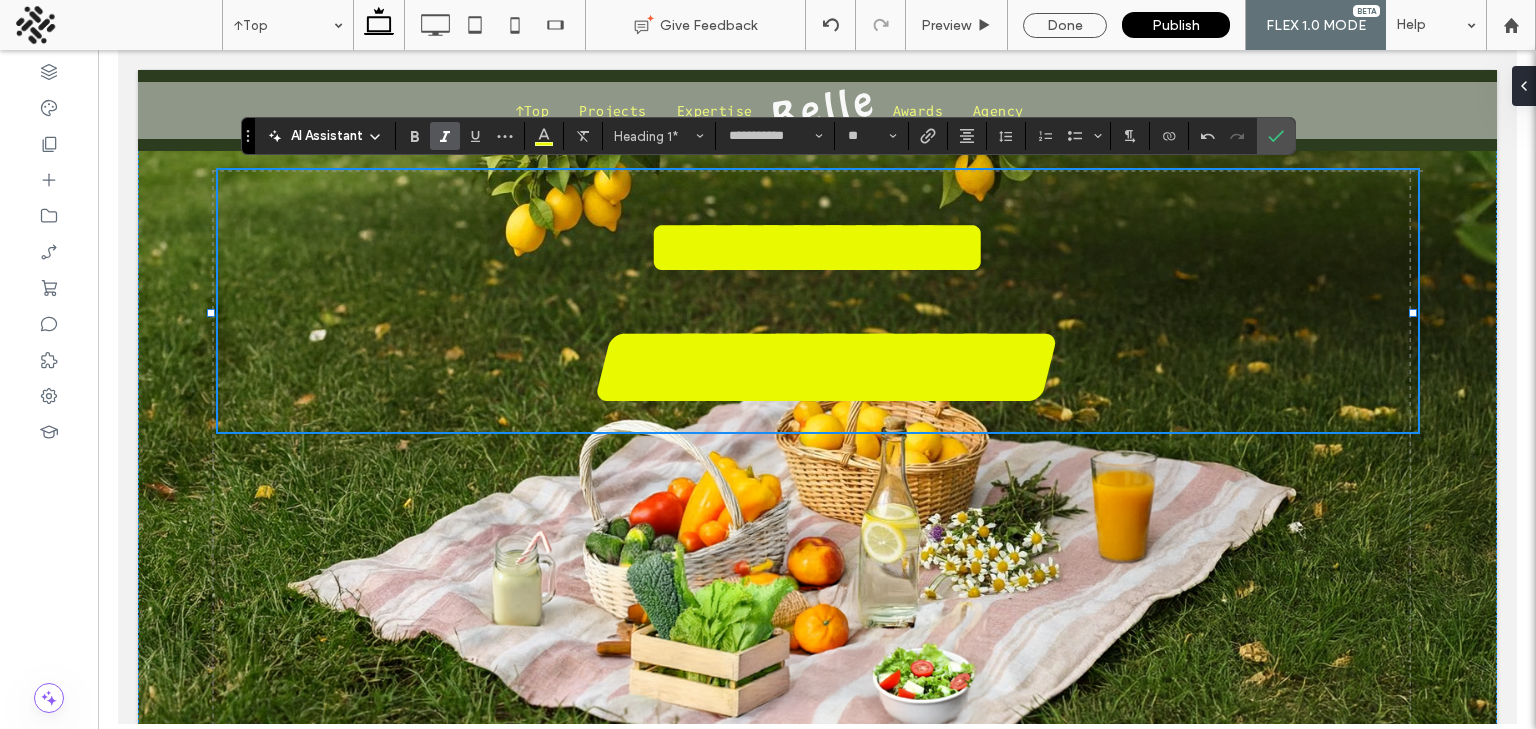 click on "**********" at bounding box center (816, 247) 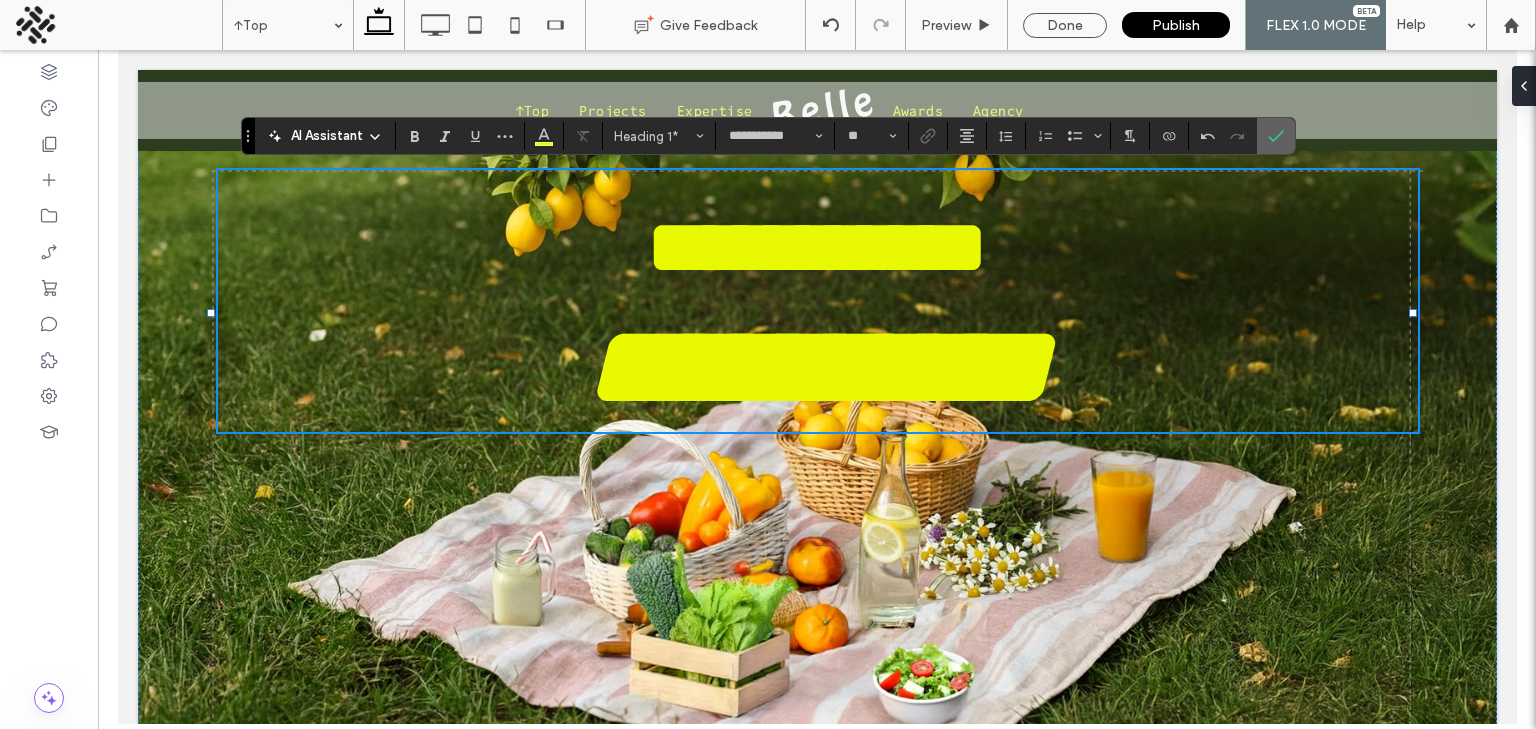 click at bounding box center (1276, 136) 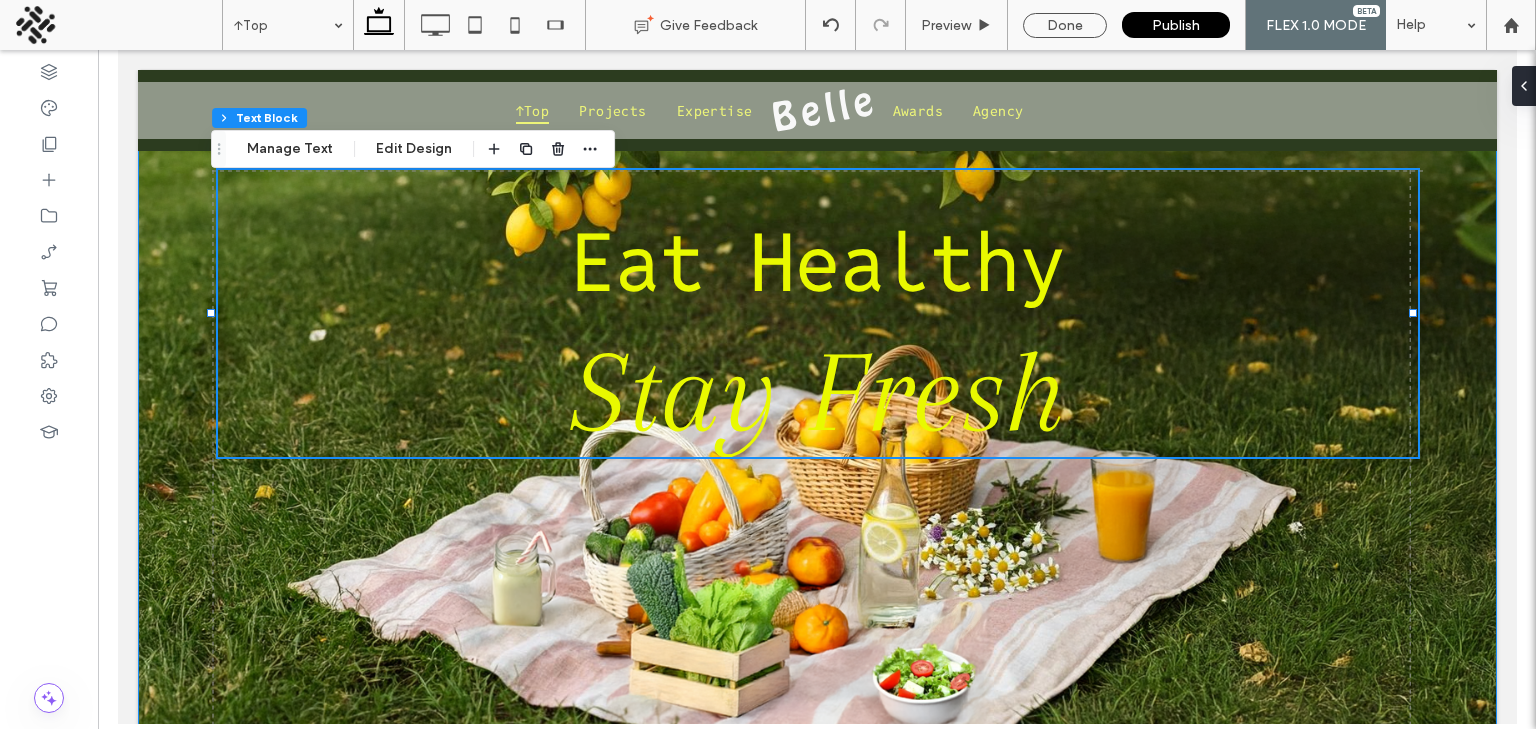 click on "Eat Healthy Stay Fresh
0px
0px" at bounding box center [816, 416] 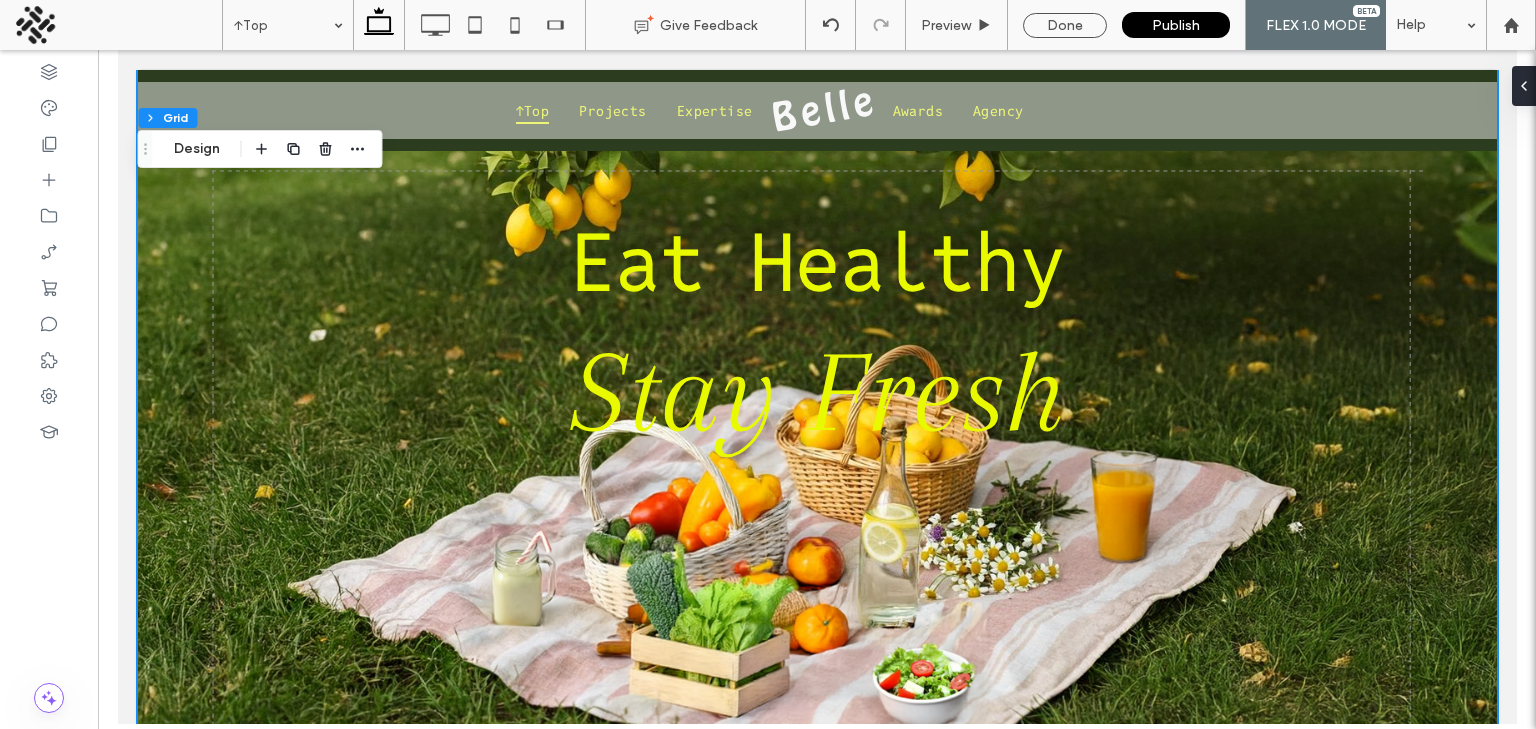 drag, startPoint x: 418, startPoint y: 539, endPoint x: 310, endPoint y: 332, distance: 233.4802 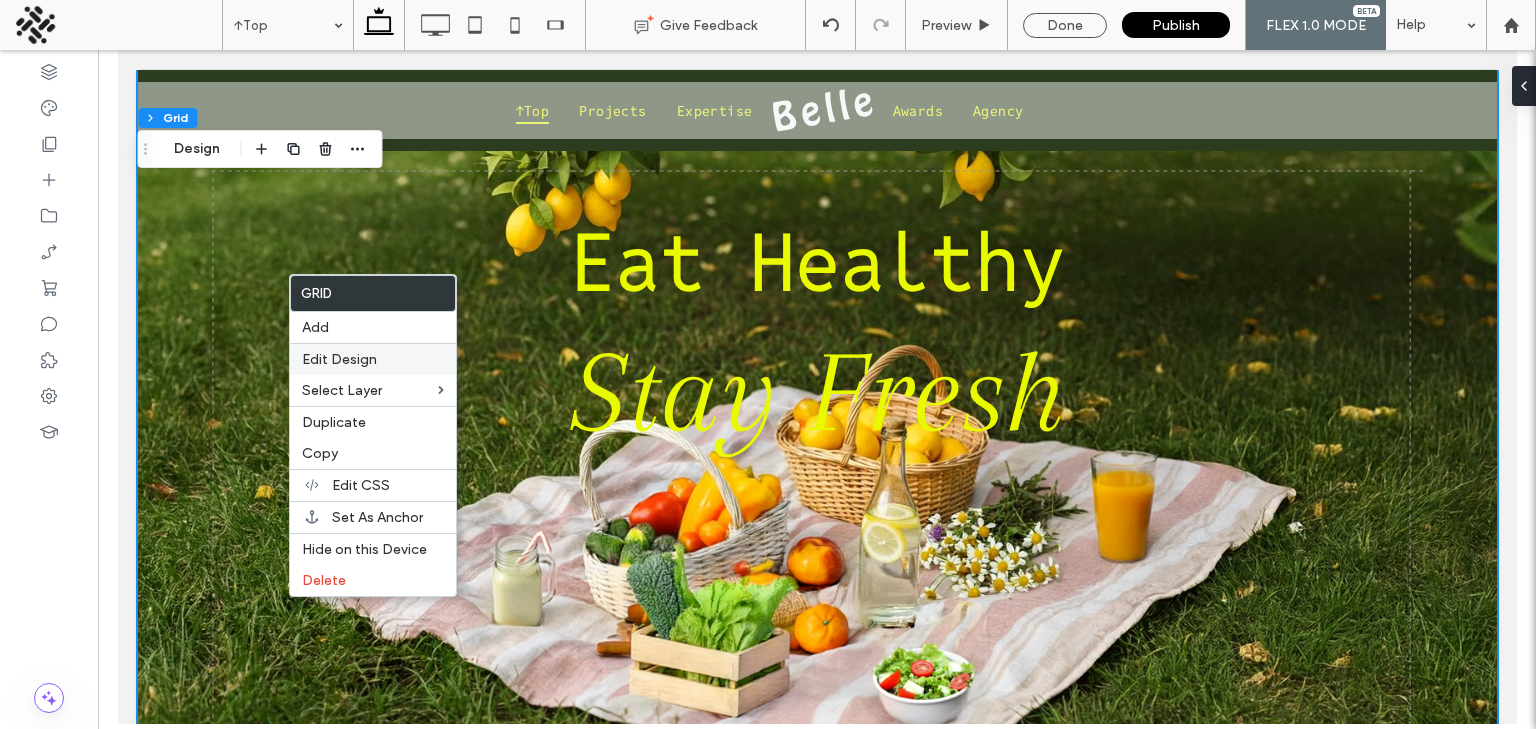 click on "Edit Design" at bounding box center [339, 359] 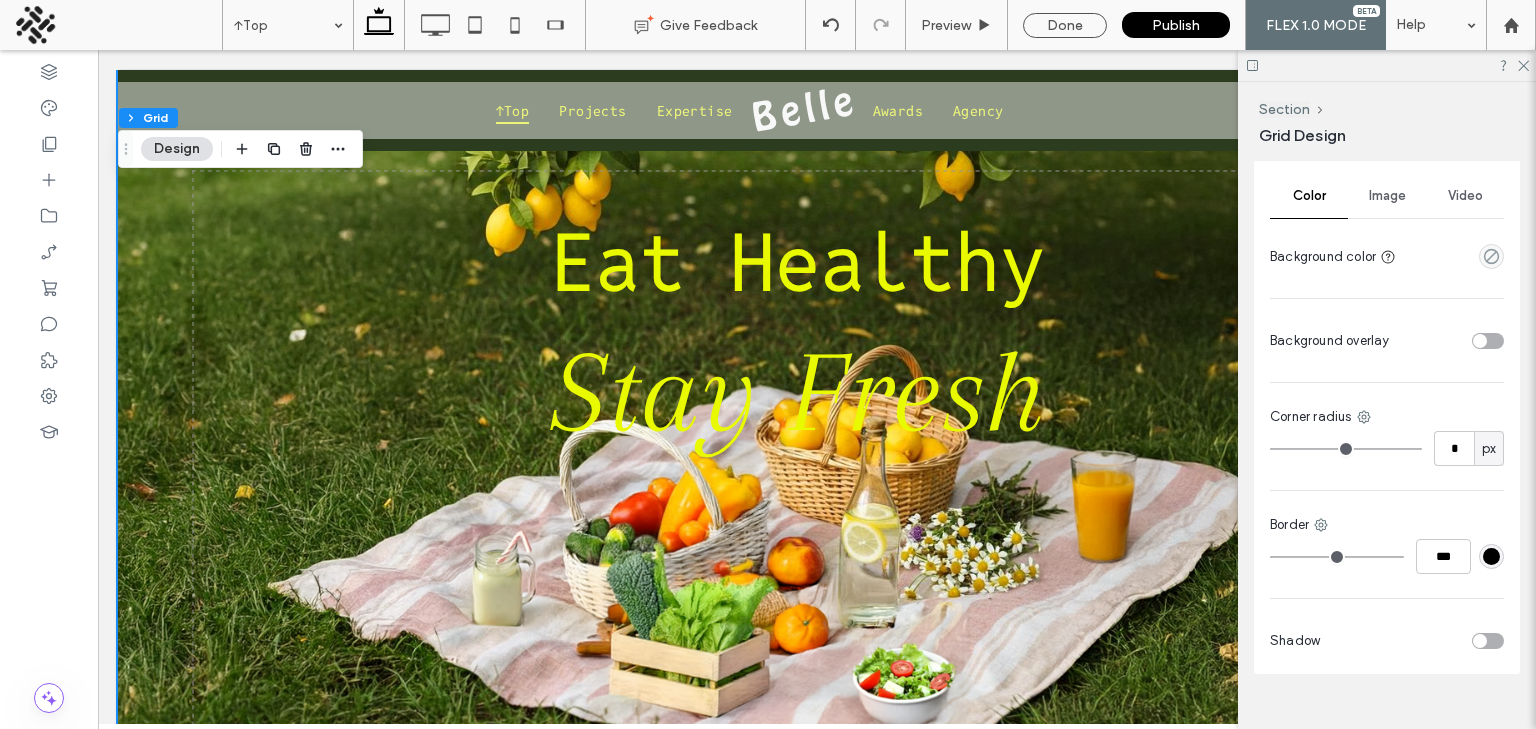 scroll, scrollTop: 652, scrollLeft: 0, axis: vertical 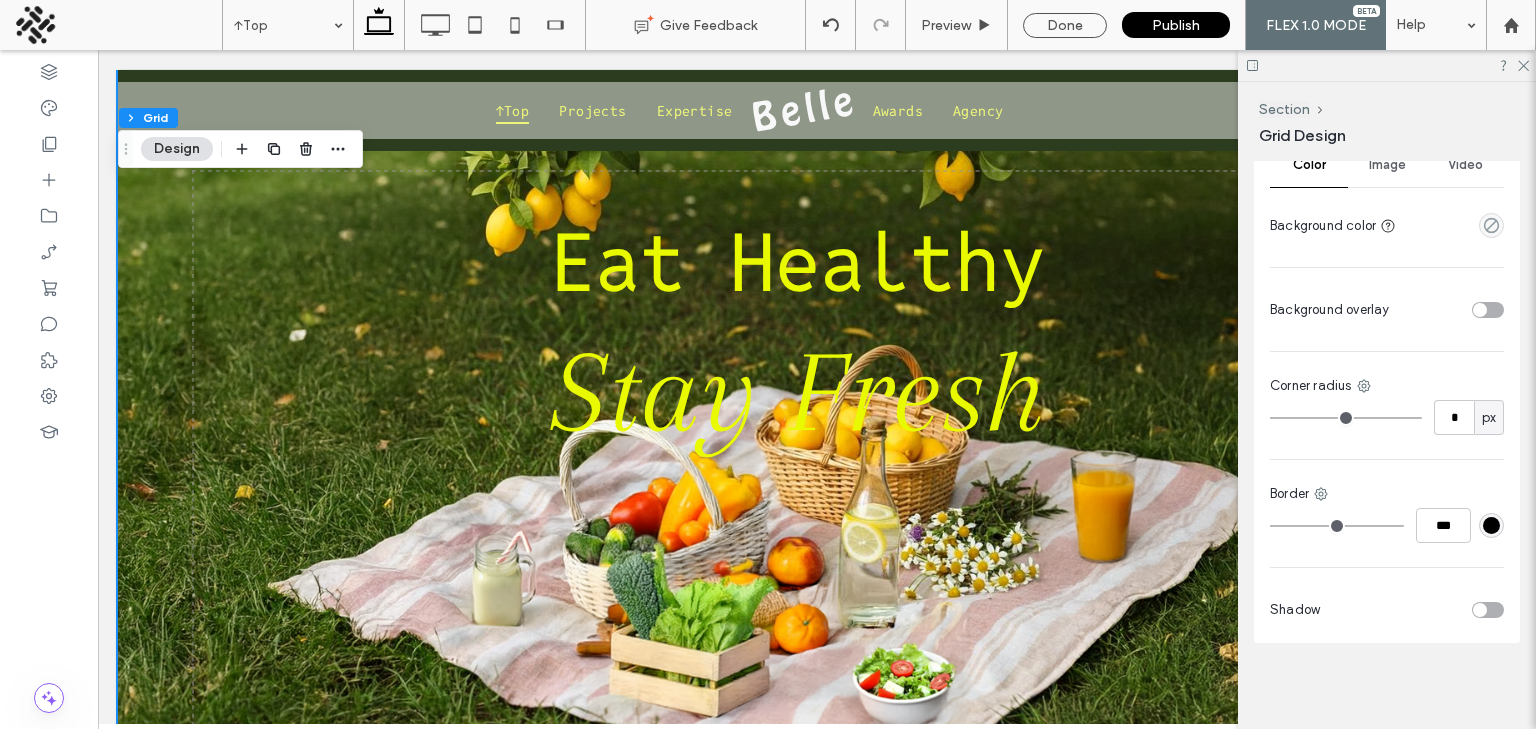 click on "Eat Healthy Stay Fresh" at bounding box center [797, 416] 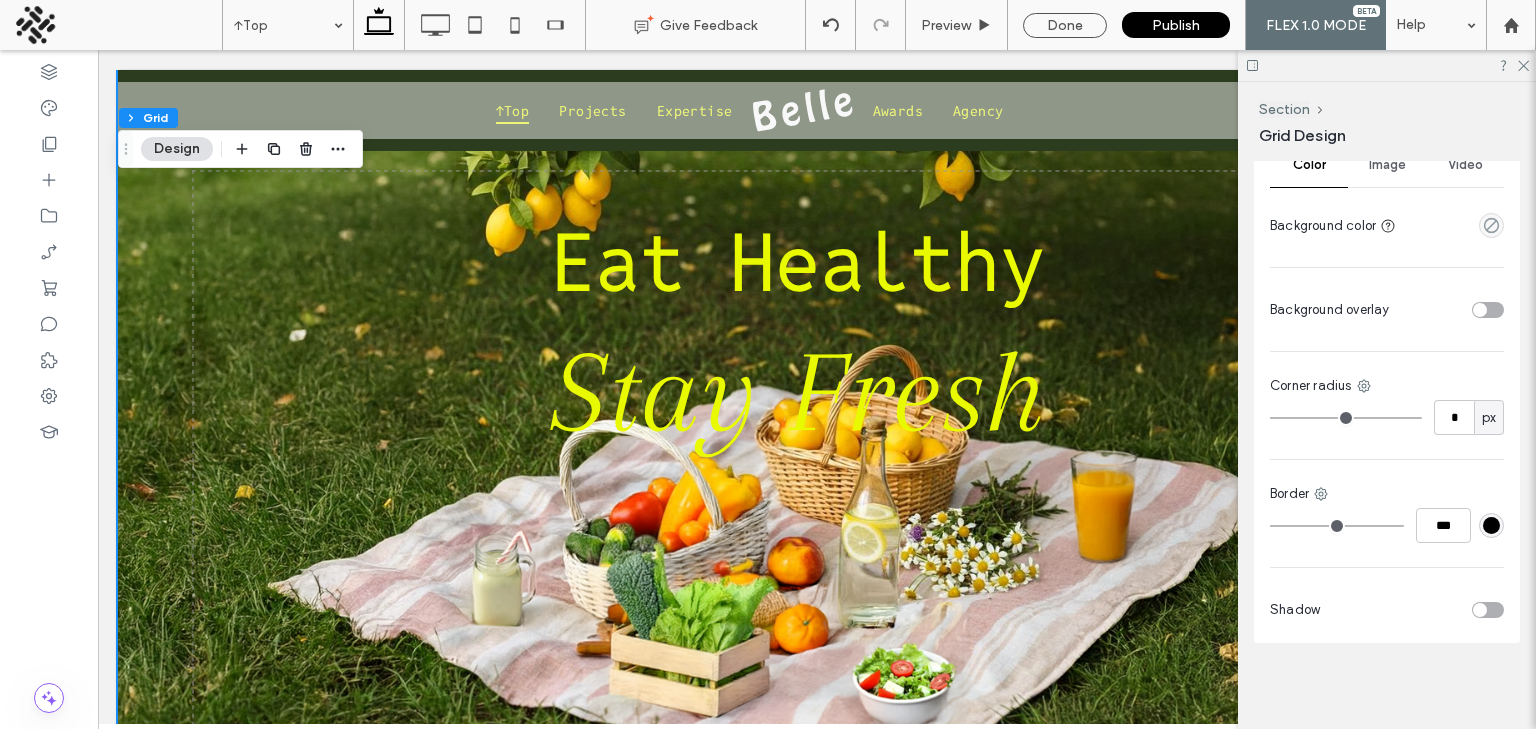 click on "Design" at bounding box center [177, 149] 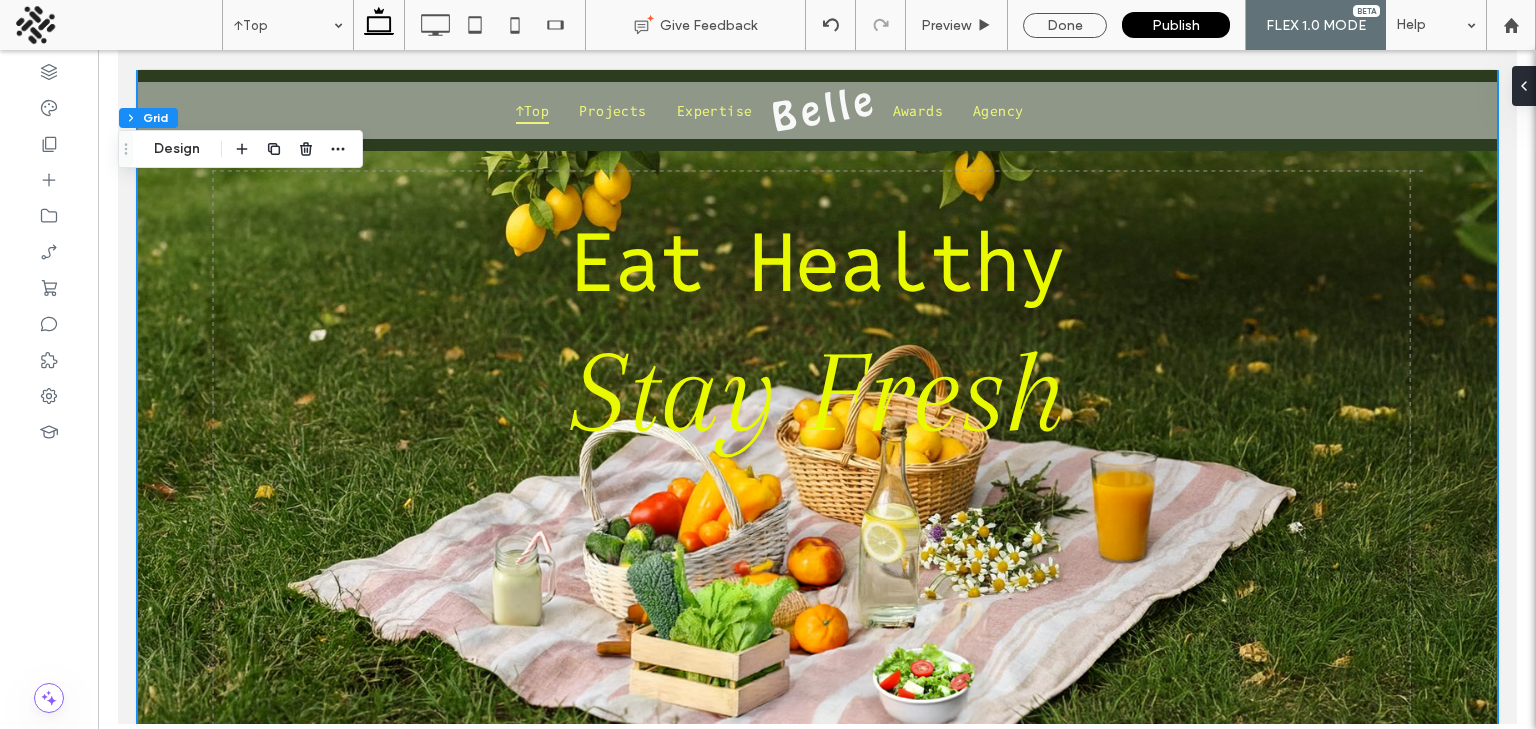 click on "Eat Healthy Stay Fresh" at bounding box center [816, 416] 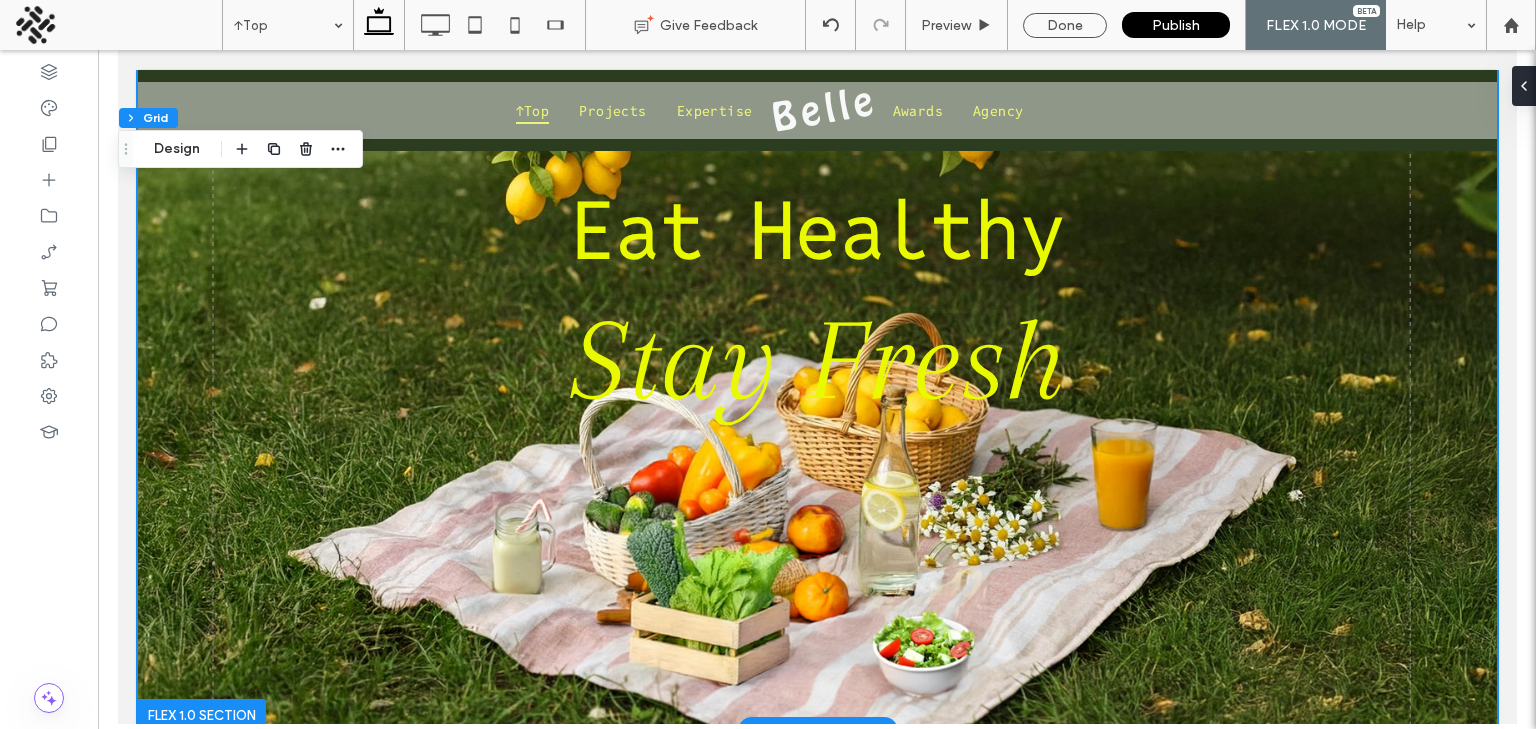 scroll, scrollTop: 33, scrollLeft: 0, axis: vertical 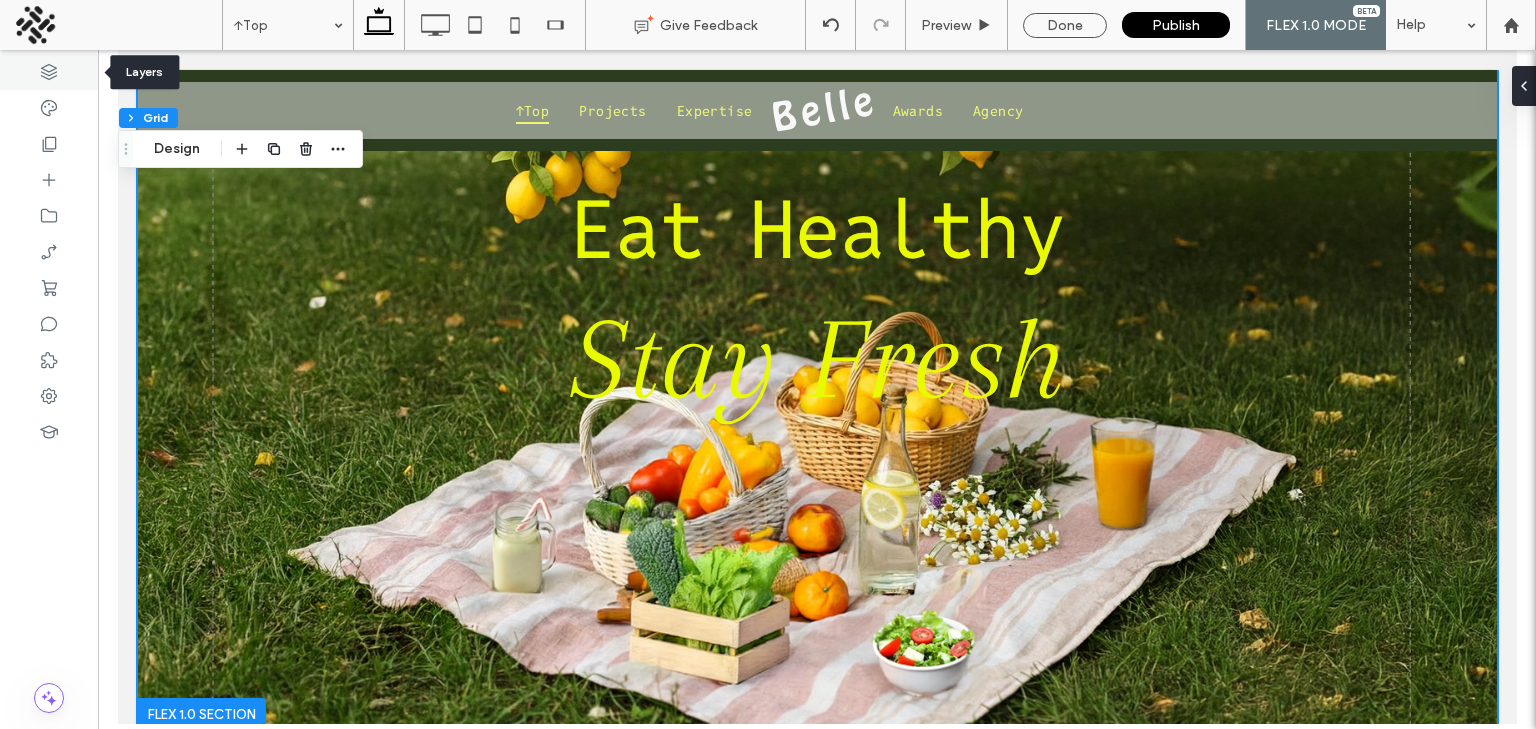click 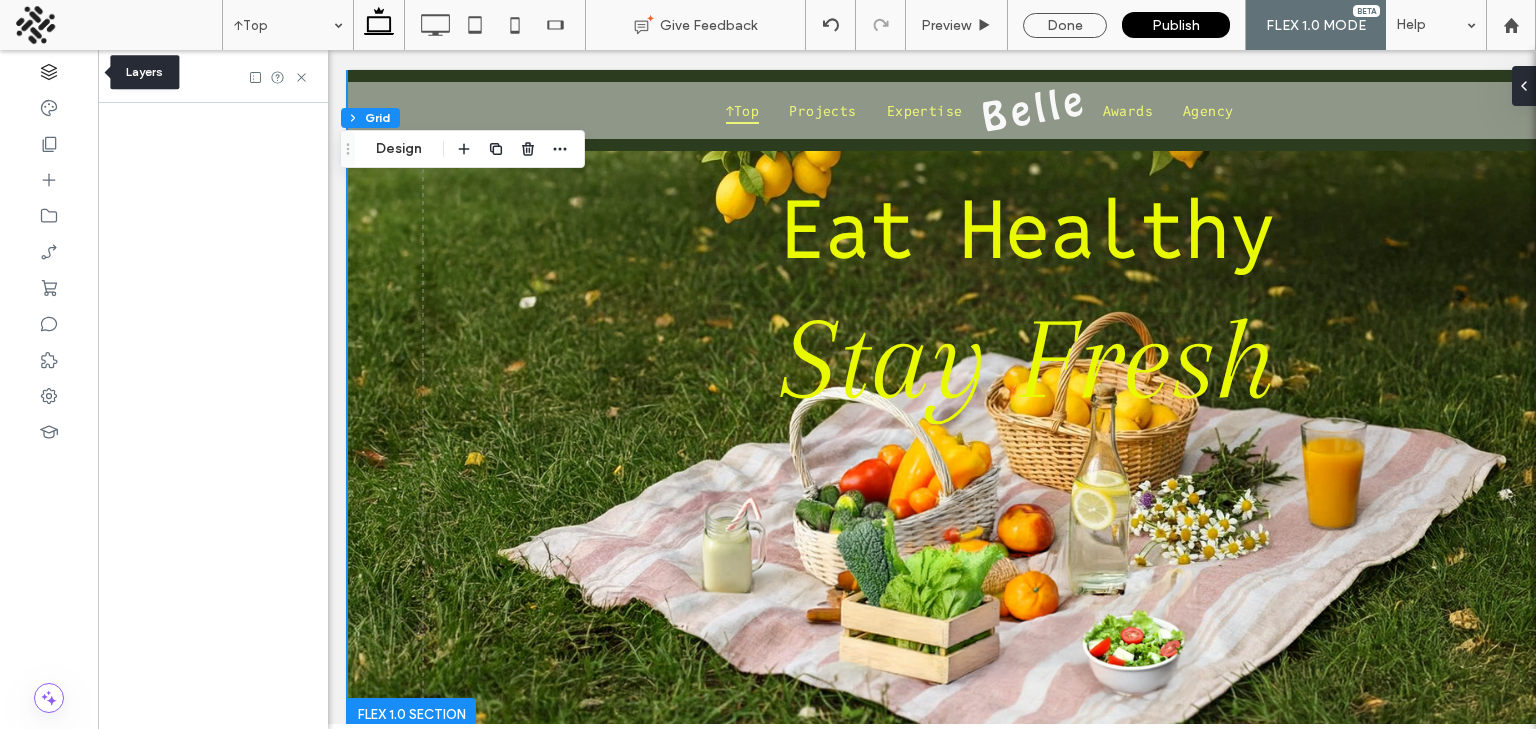 scroll, scrollTop: 0, scrollLeft: 190, axis: horizontal 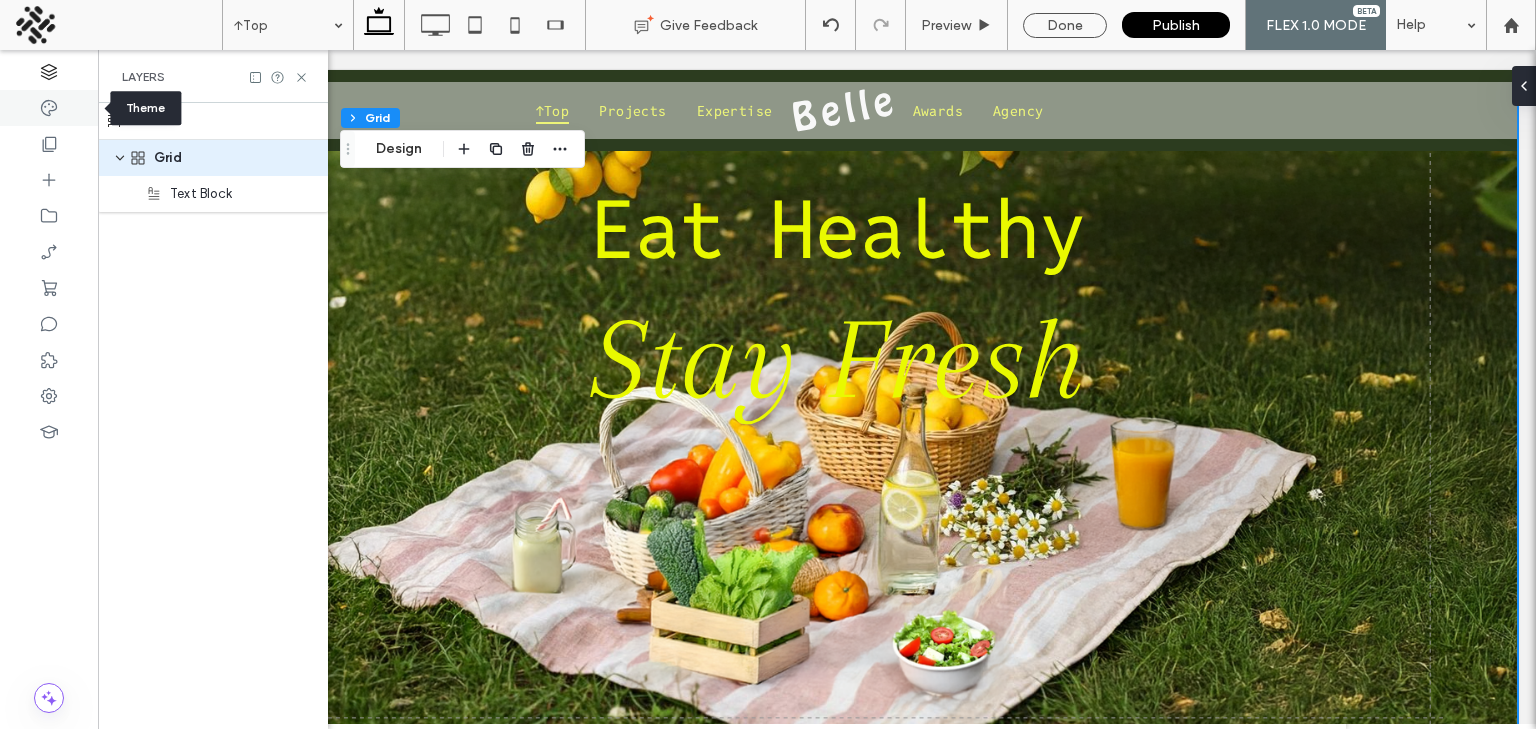 click at bounding box center [49, 108] 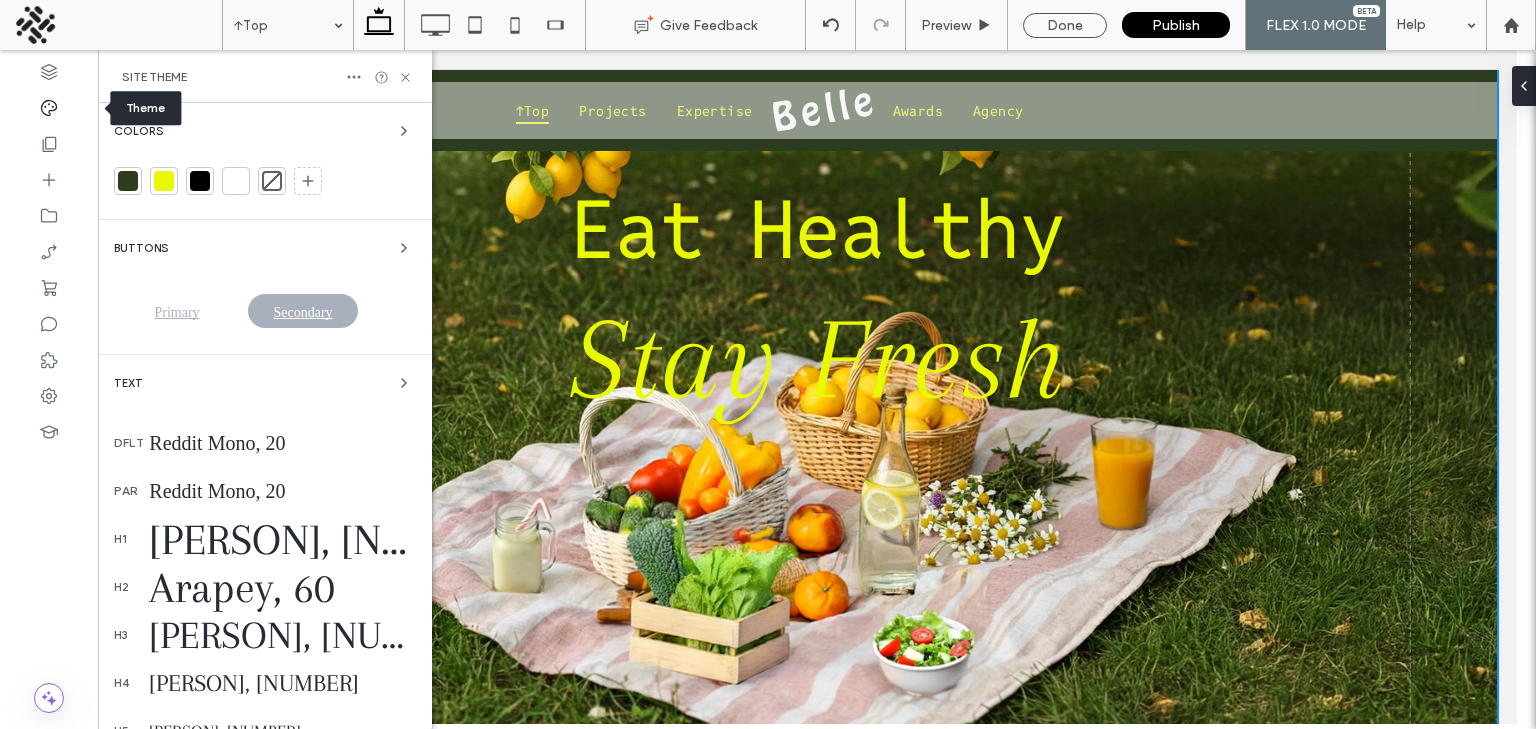 scroll, scrollTop: 0, scrollLeft: 0, axis: both 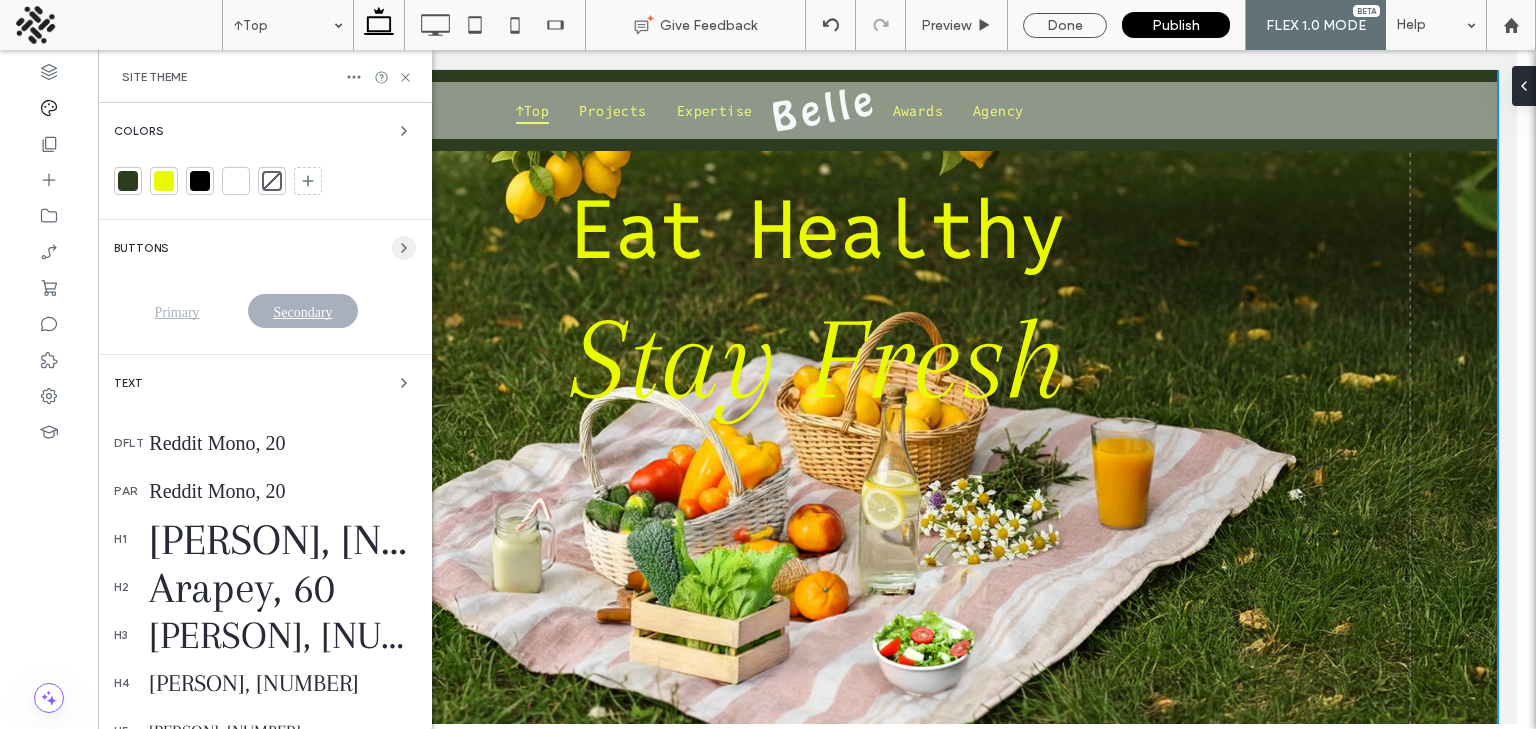 click at bounding box center (404, 248) 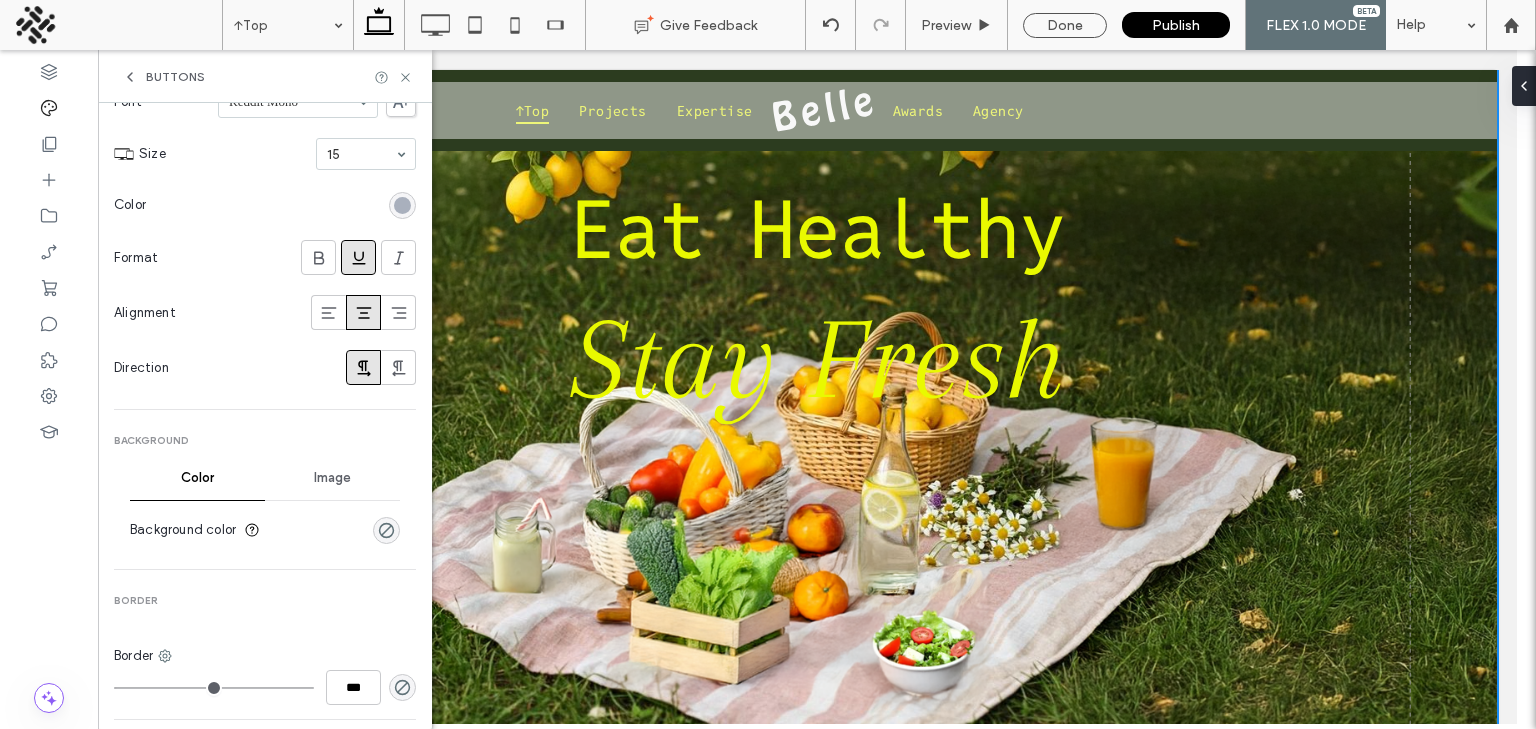 scroll, scrollTop: 324, scrollLeft: 0, axis: vertical 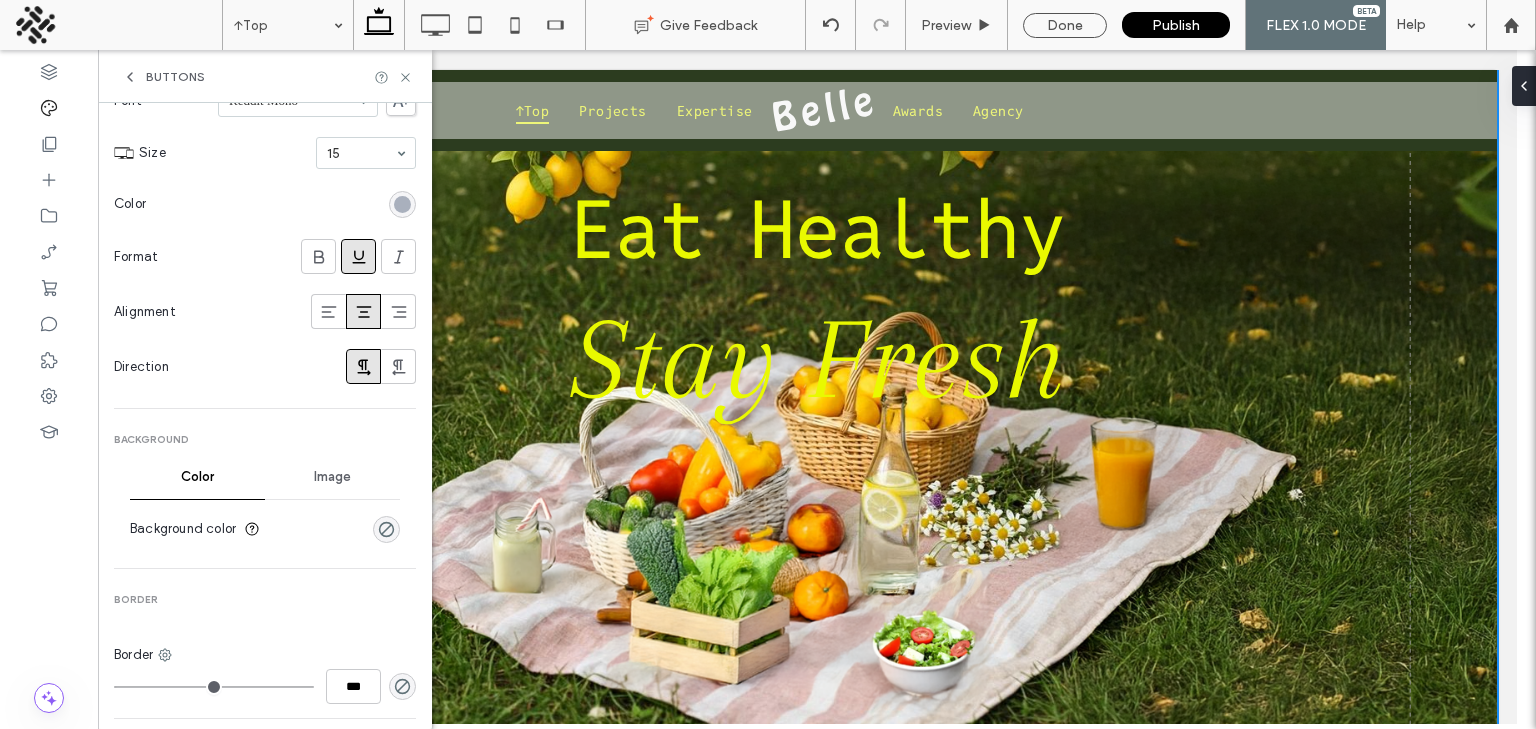 click 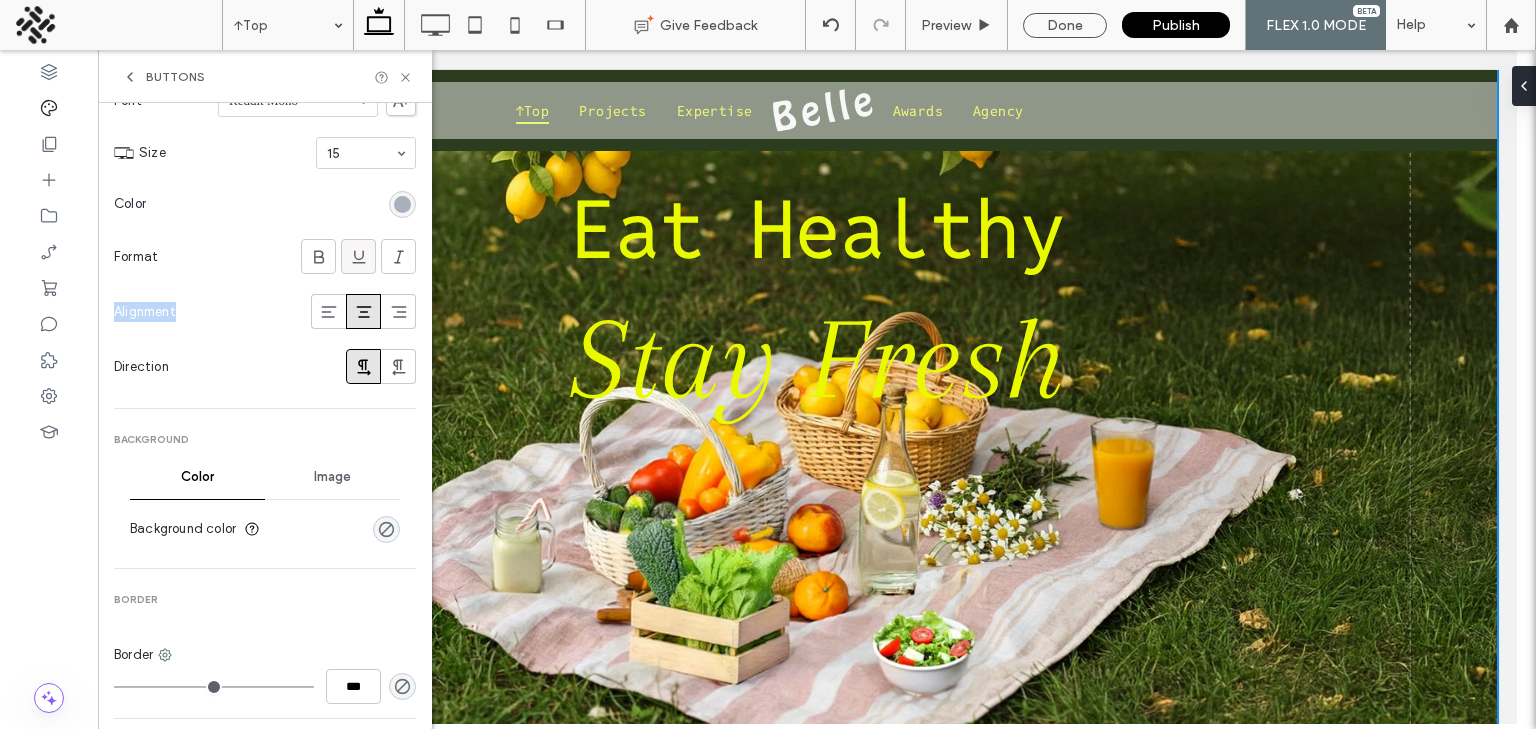 click 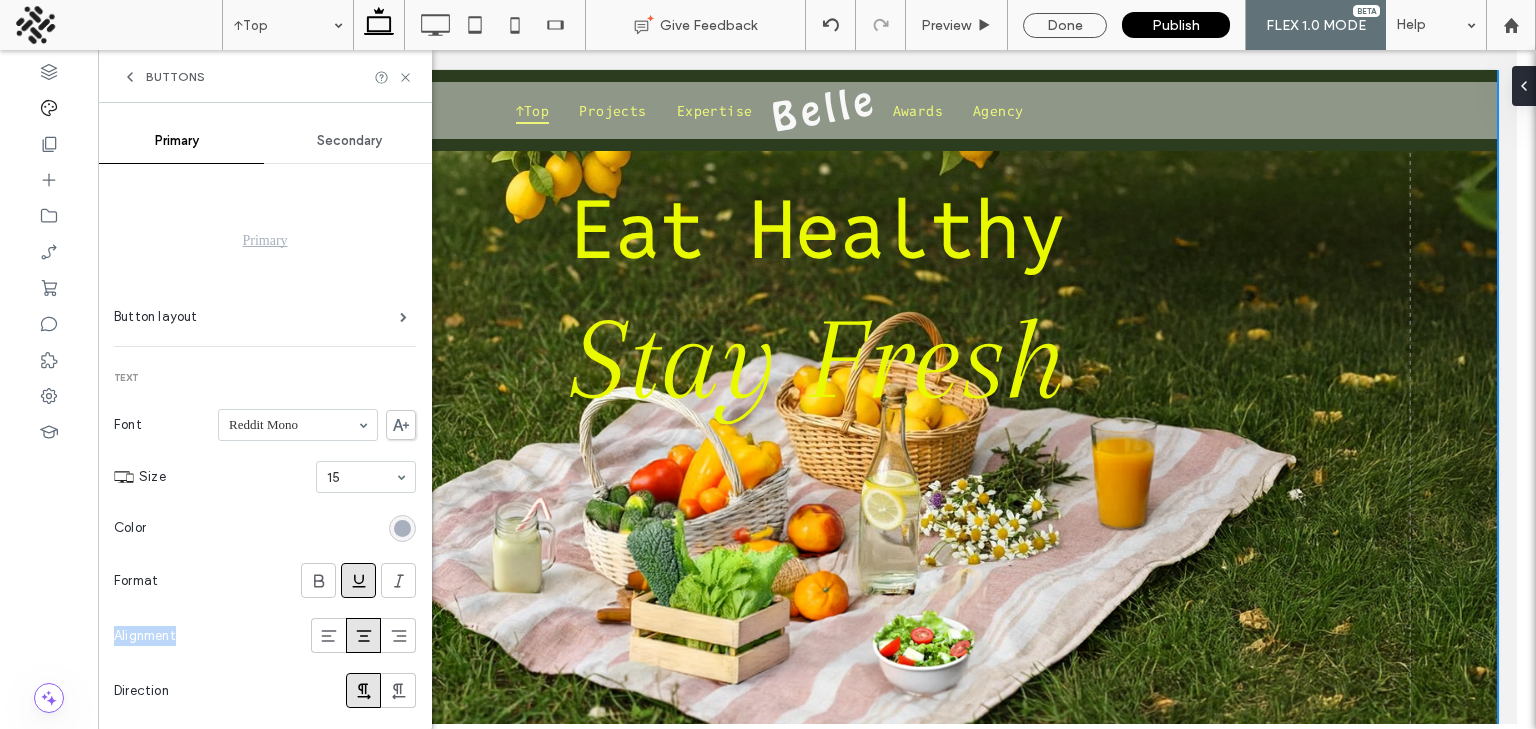 scroll, scrollTop: 230, scrollLeft: 0, axis: vertical 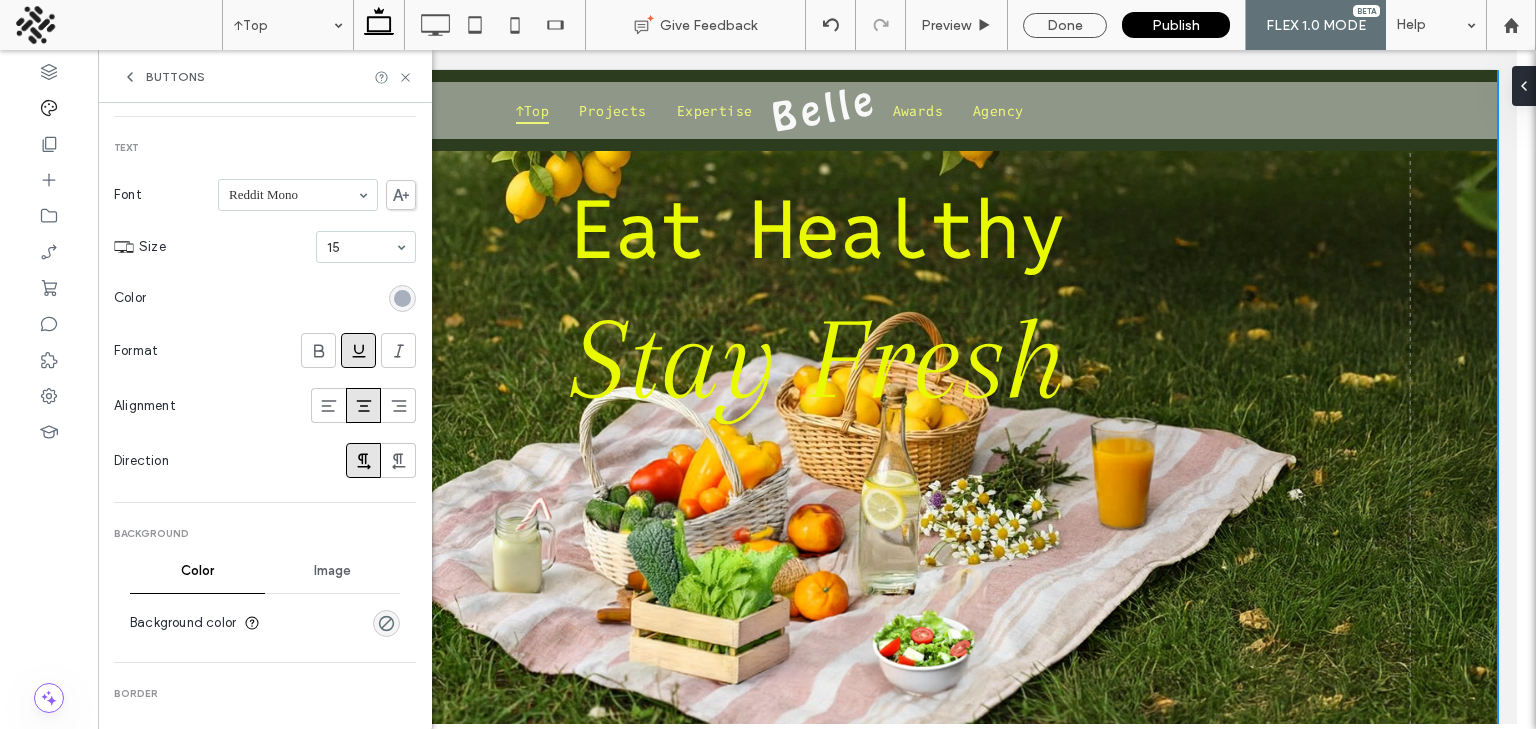 click on "Direction" at bounding box center (265, 460) 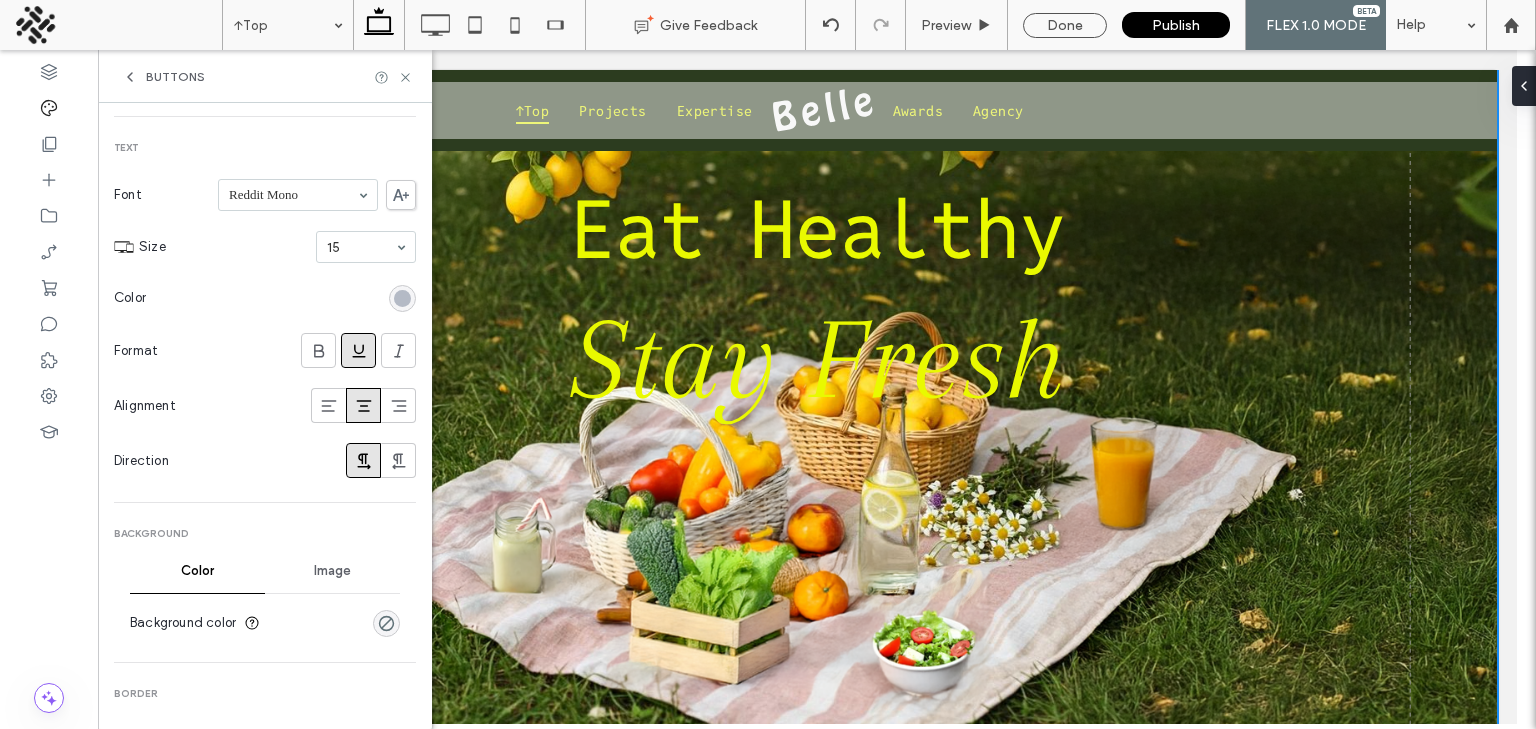 click at bounding box center [402, 298] 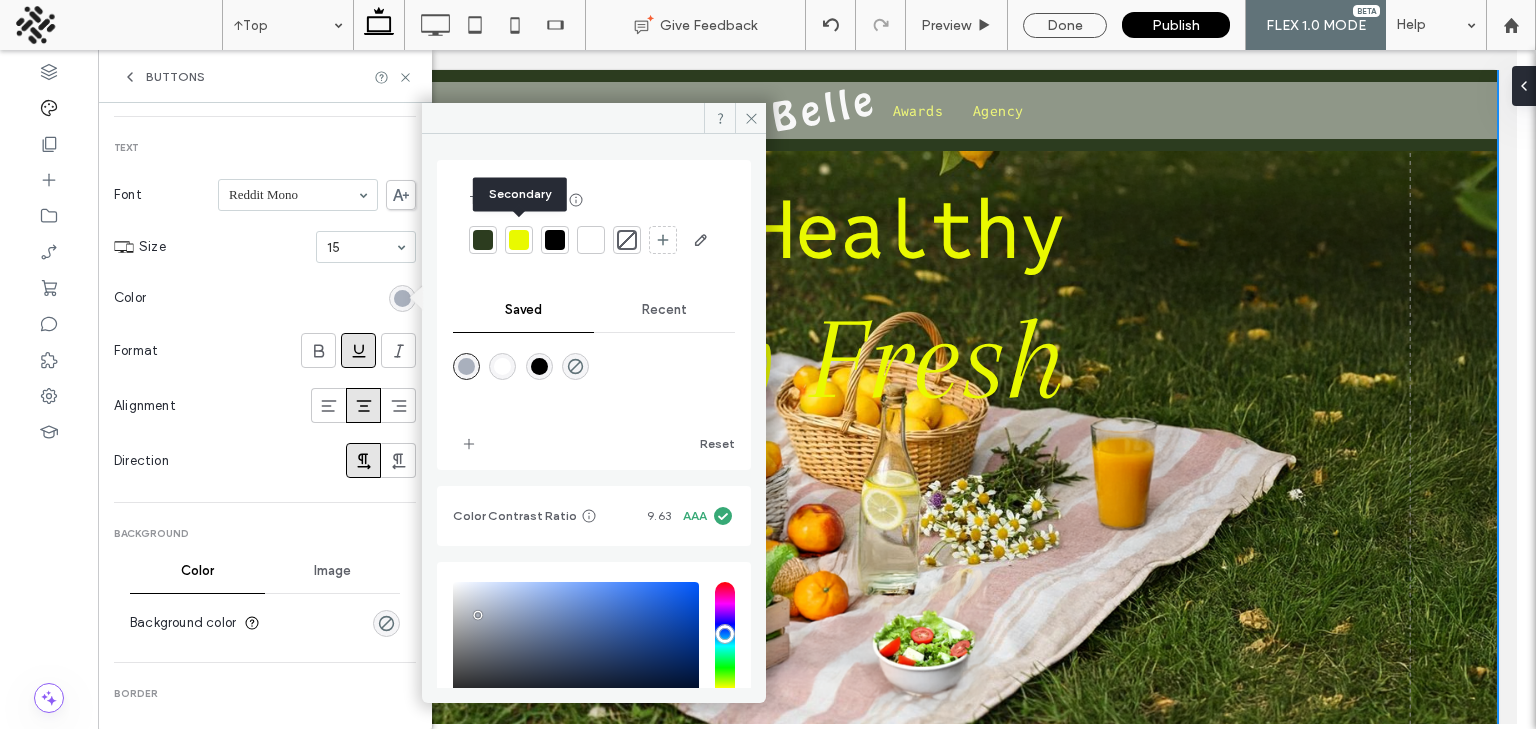click at bounding box center (519, 240) 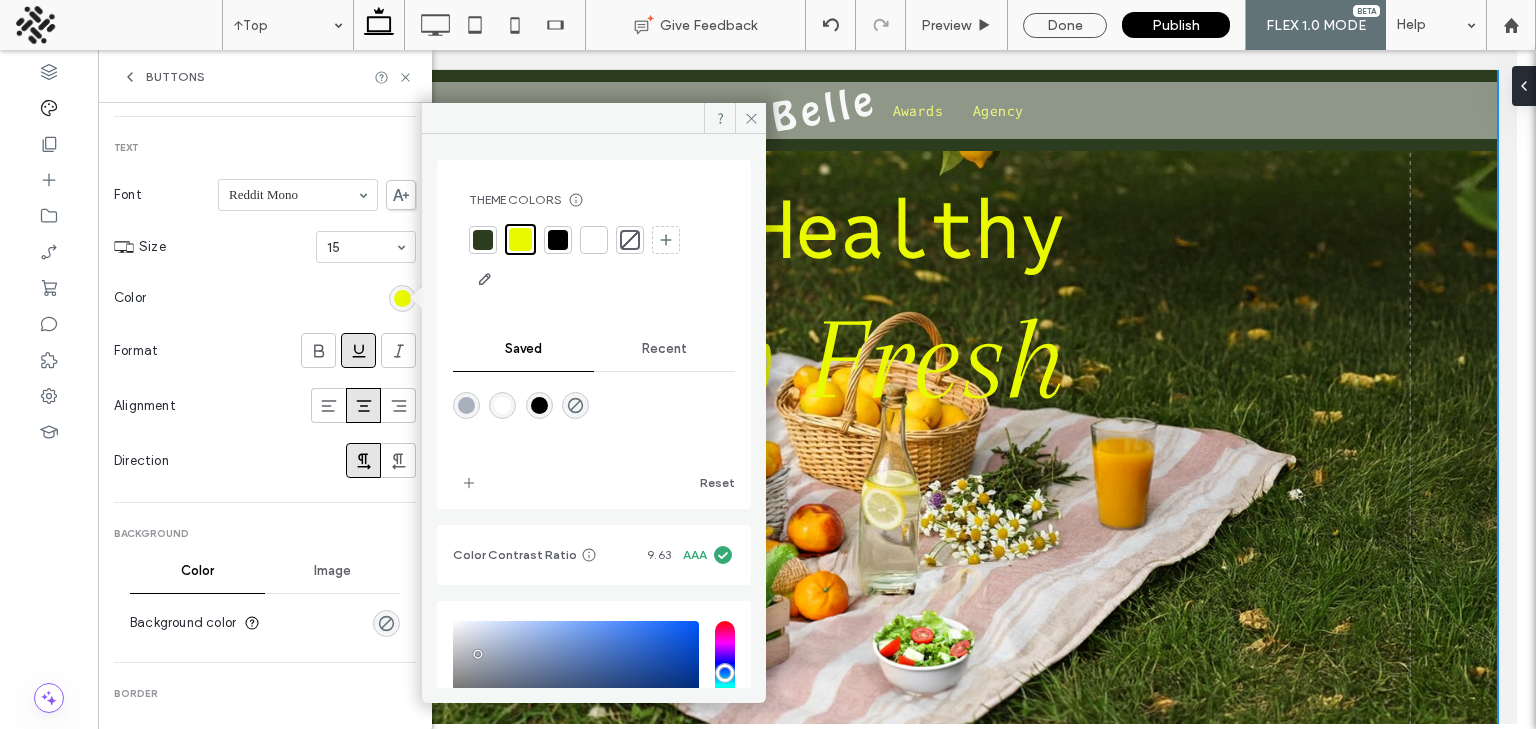 click on "Size 15" at bounding box center [277, 247] 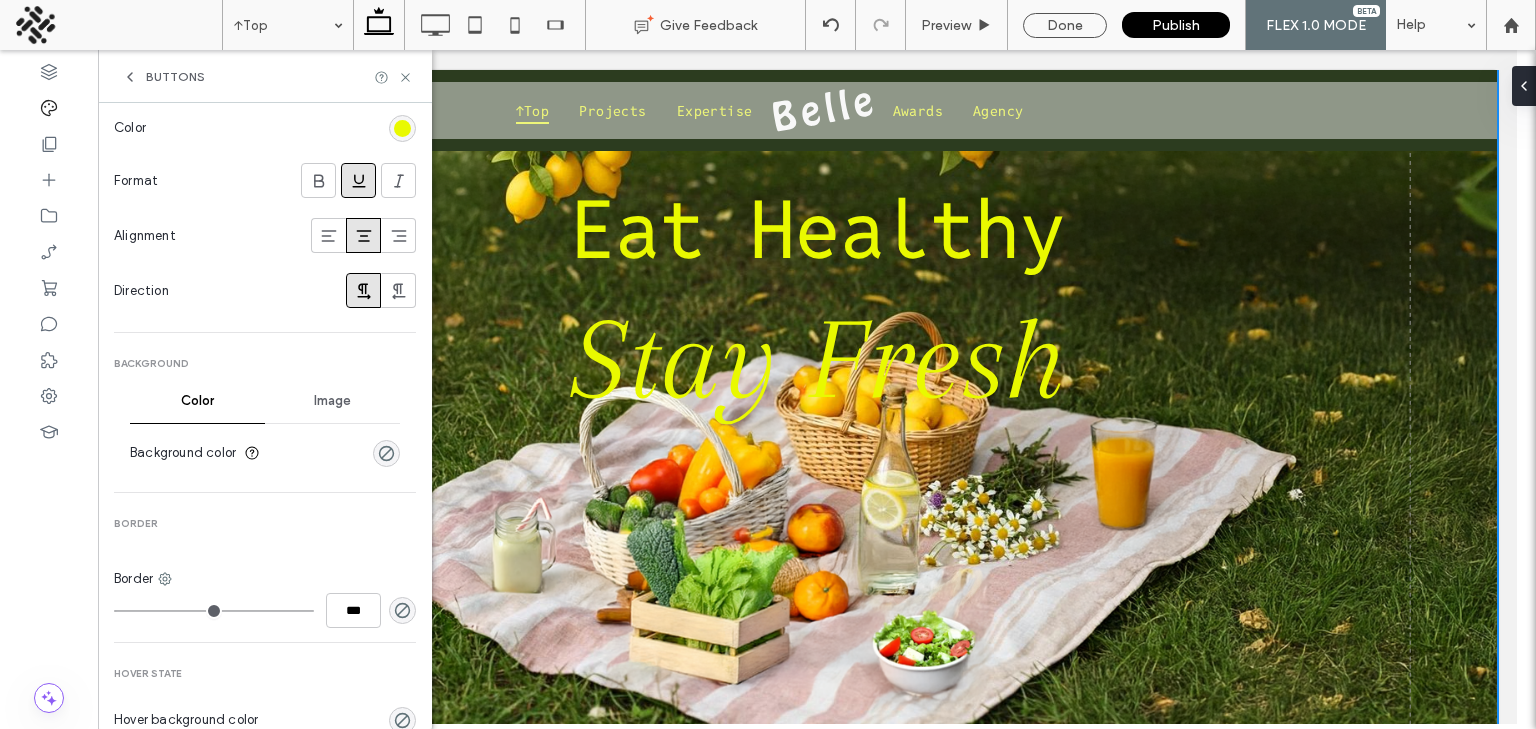 scroll, scrollTop: 402, scrollLeft: 0, axis: vertical 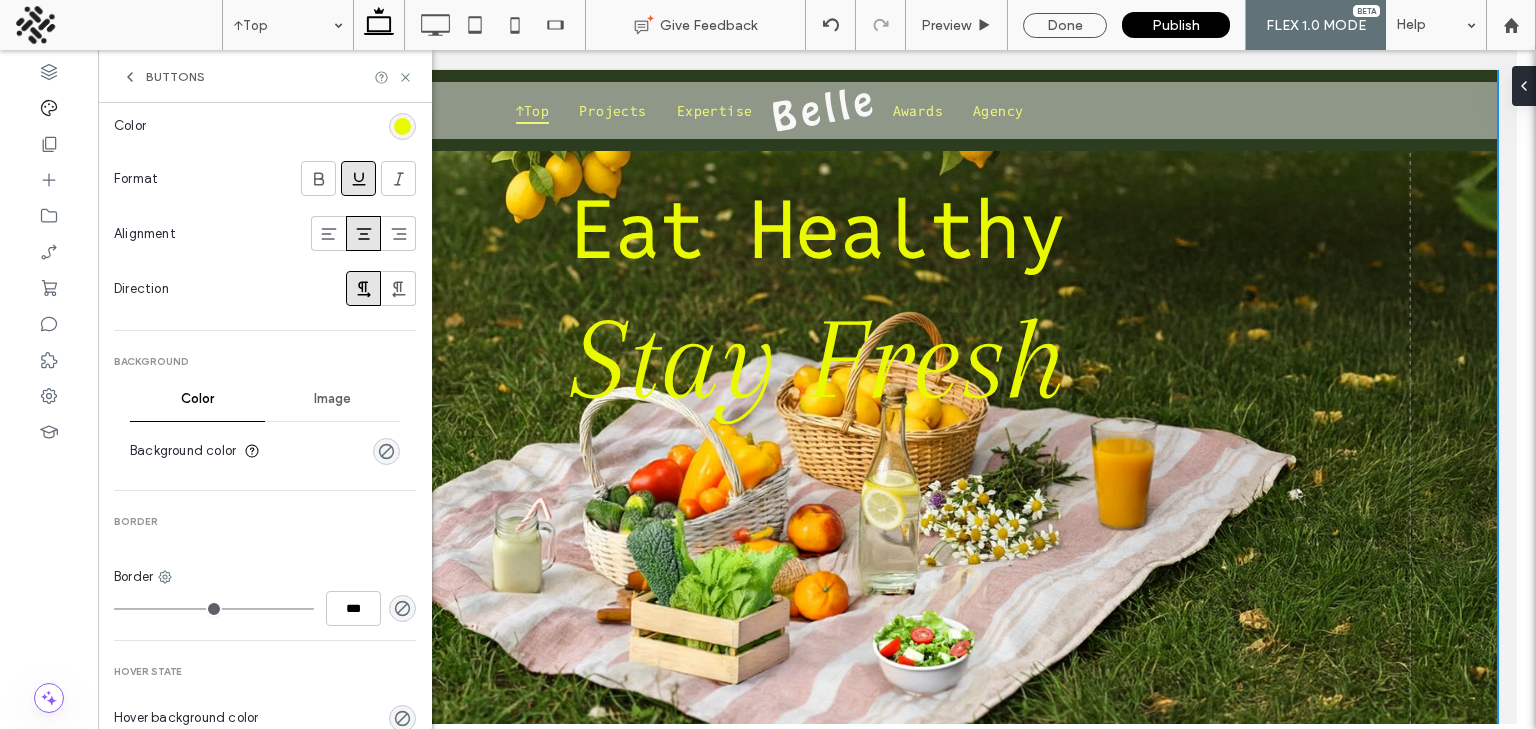click 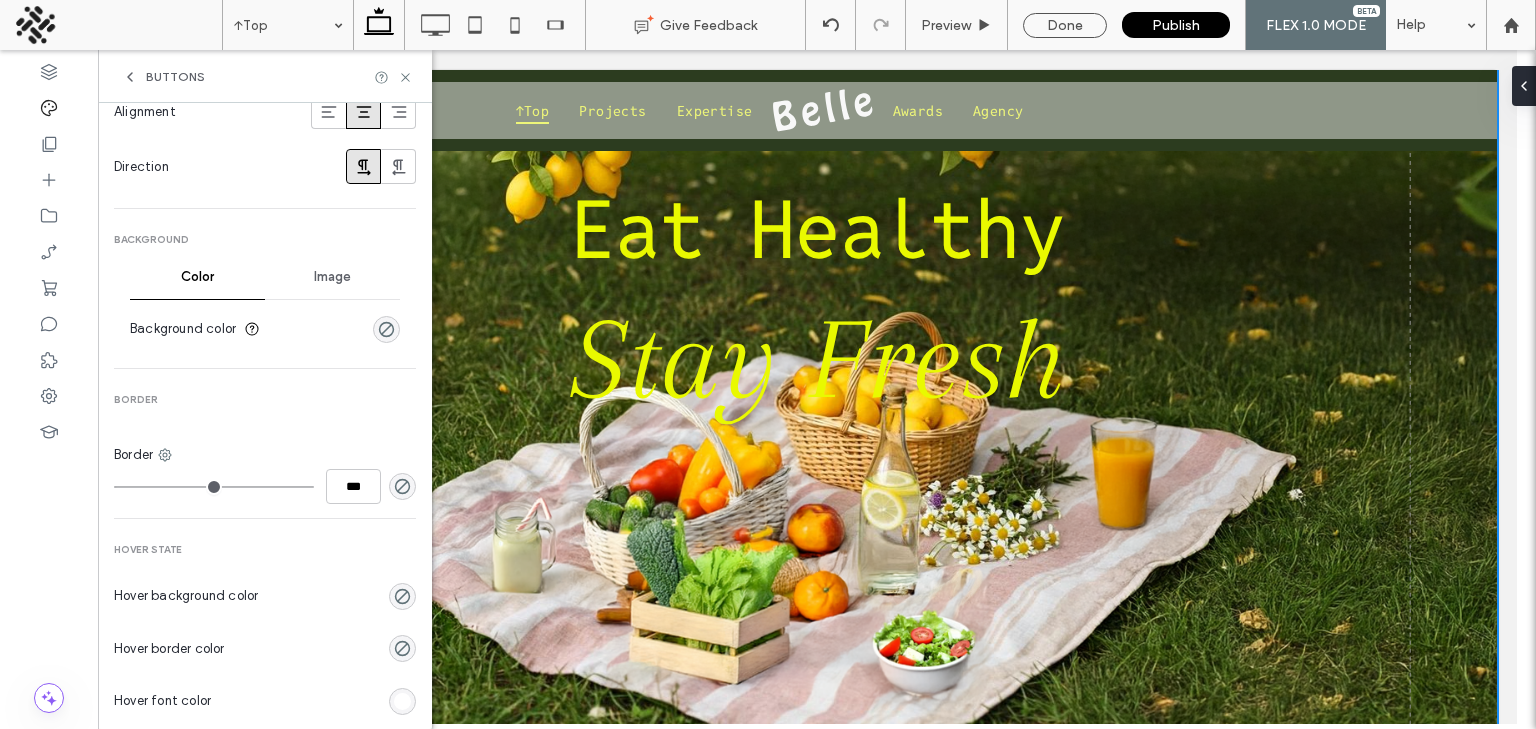 scroll, scrollTop: 556, scrollLeft: 0, axis: vertical 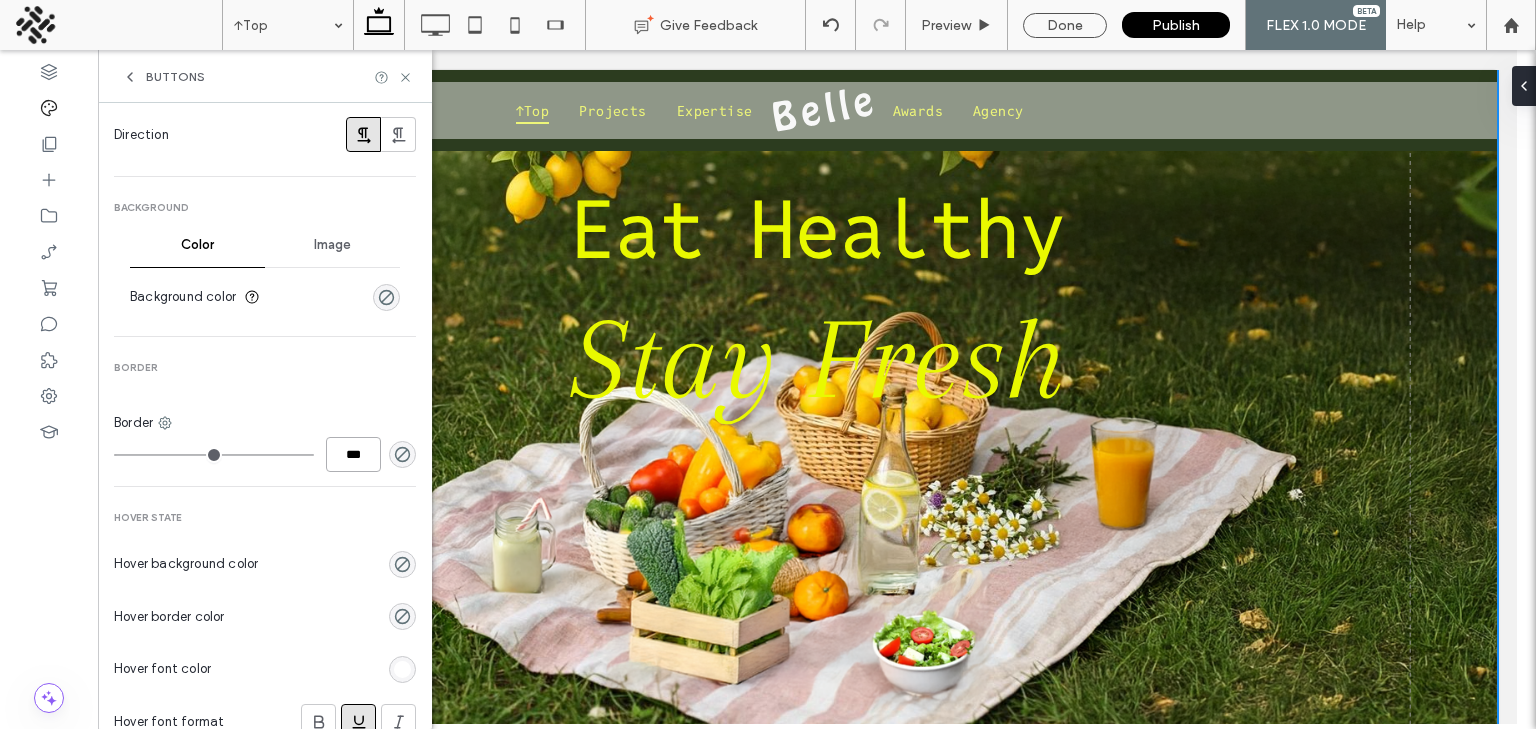 click on "***" at bounding box center [353, 454] 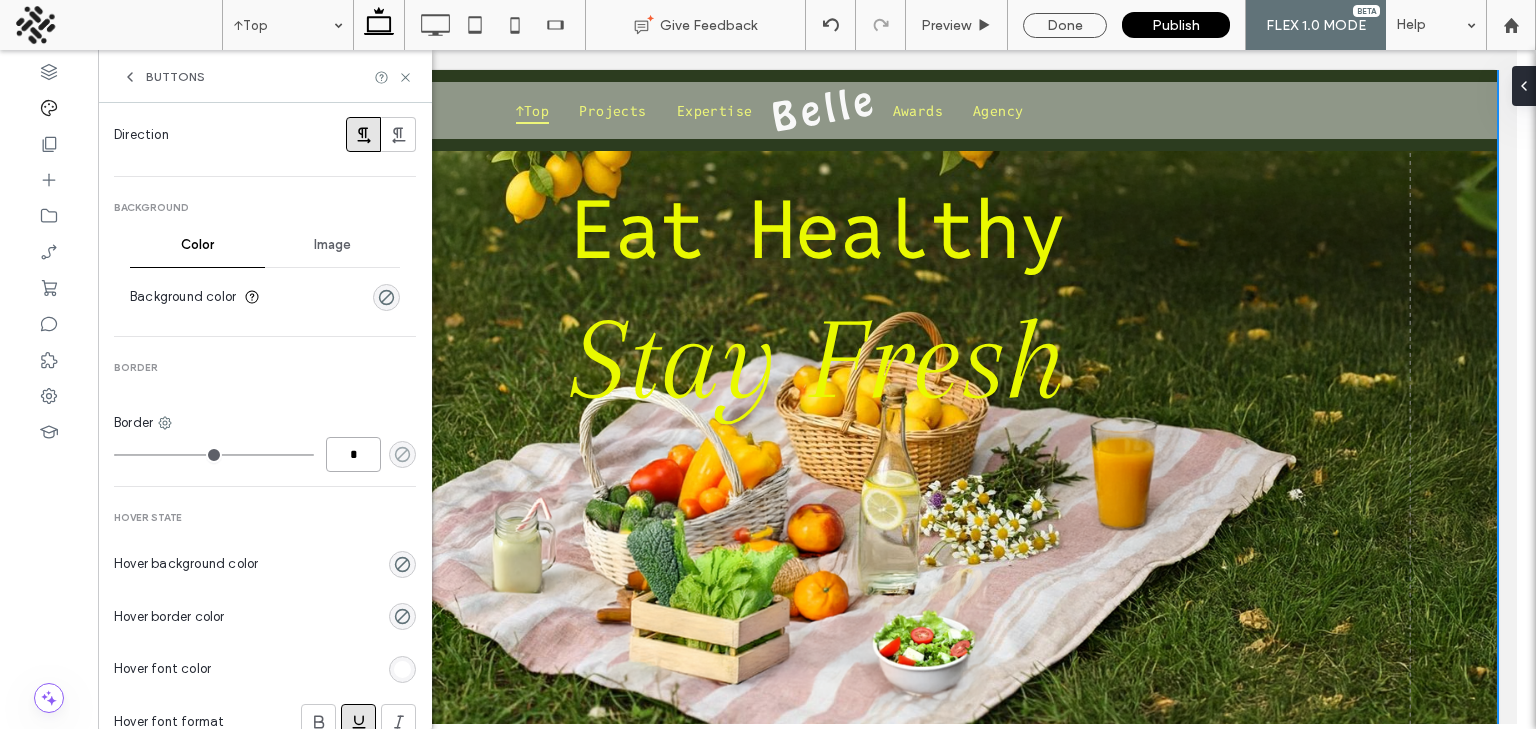 type on "*" 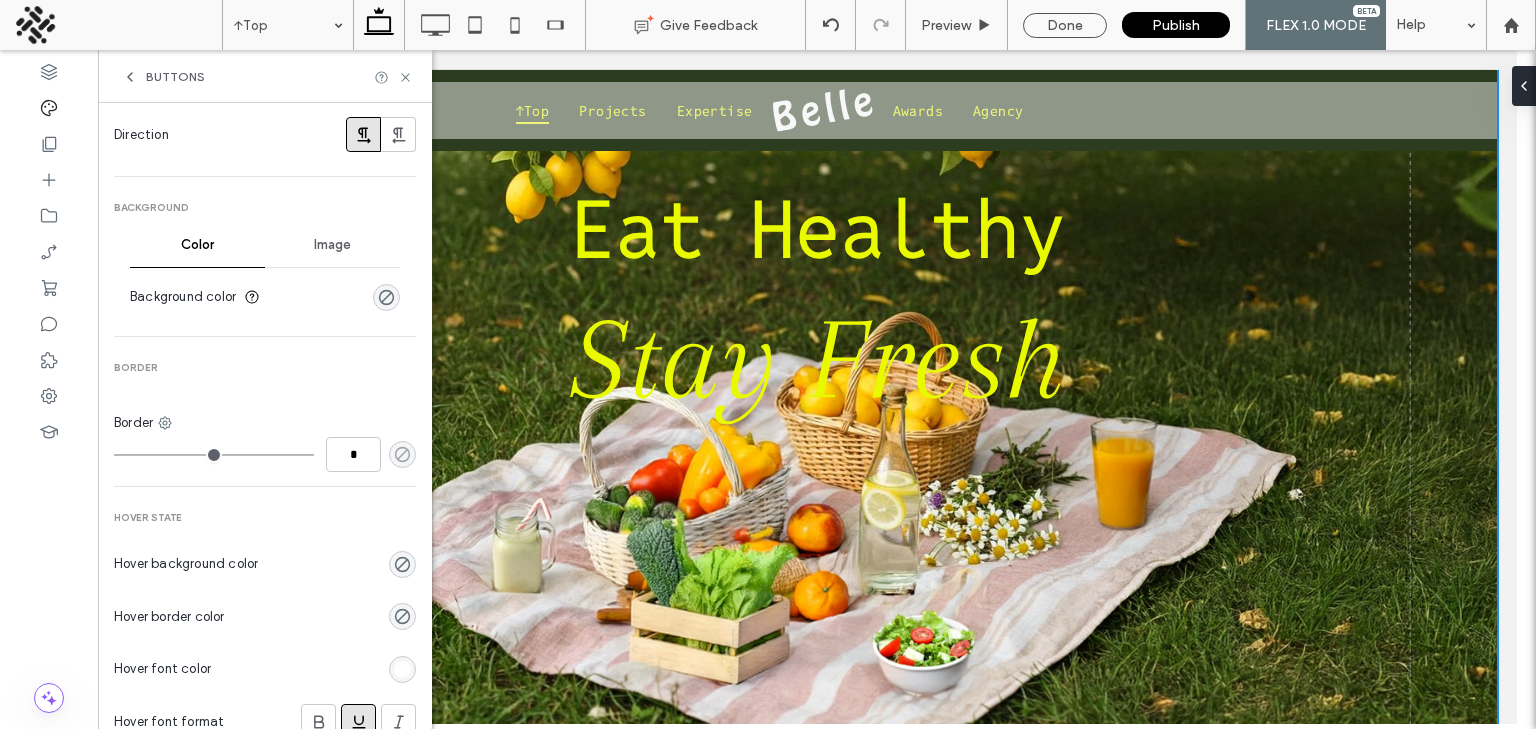type on "*" 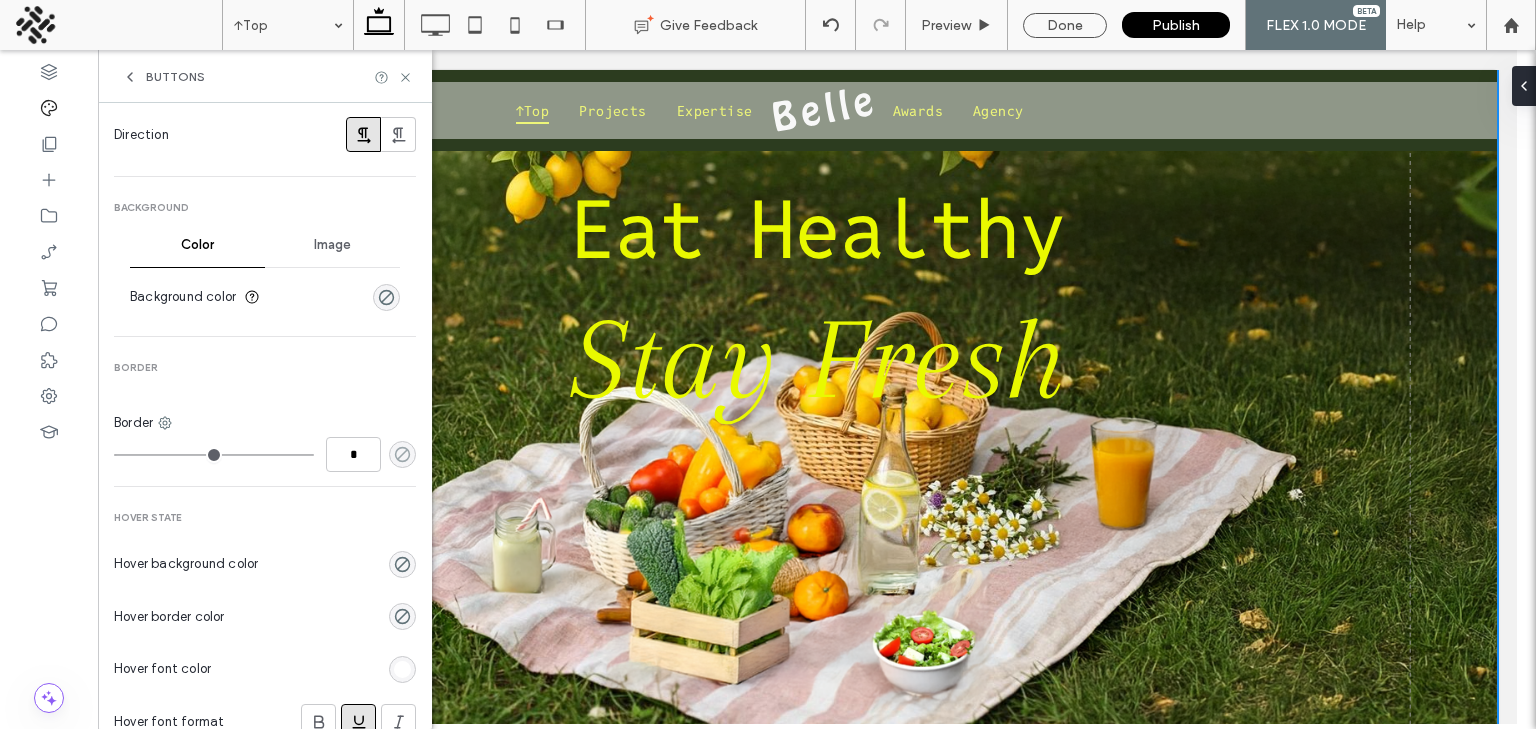 type on "***" 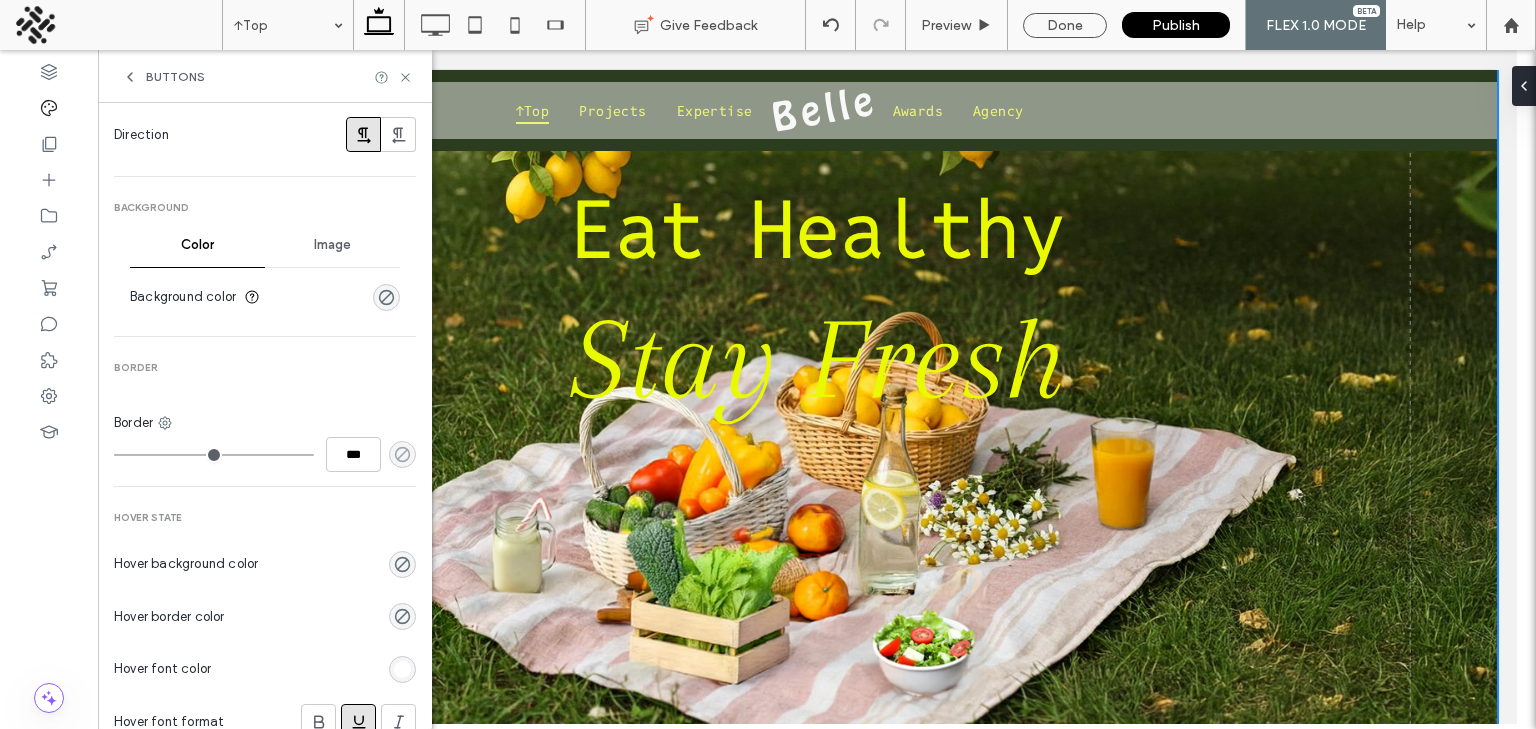 click 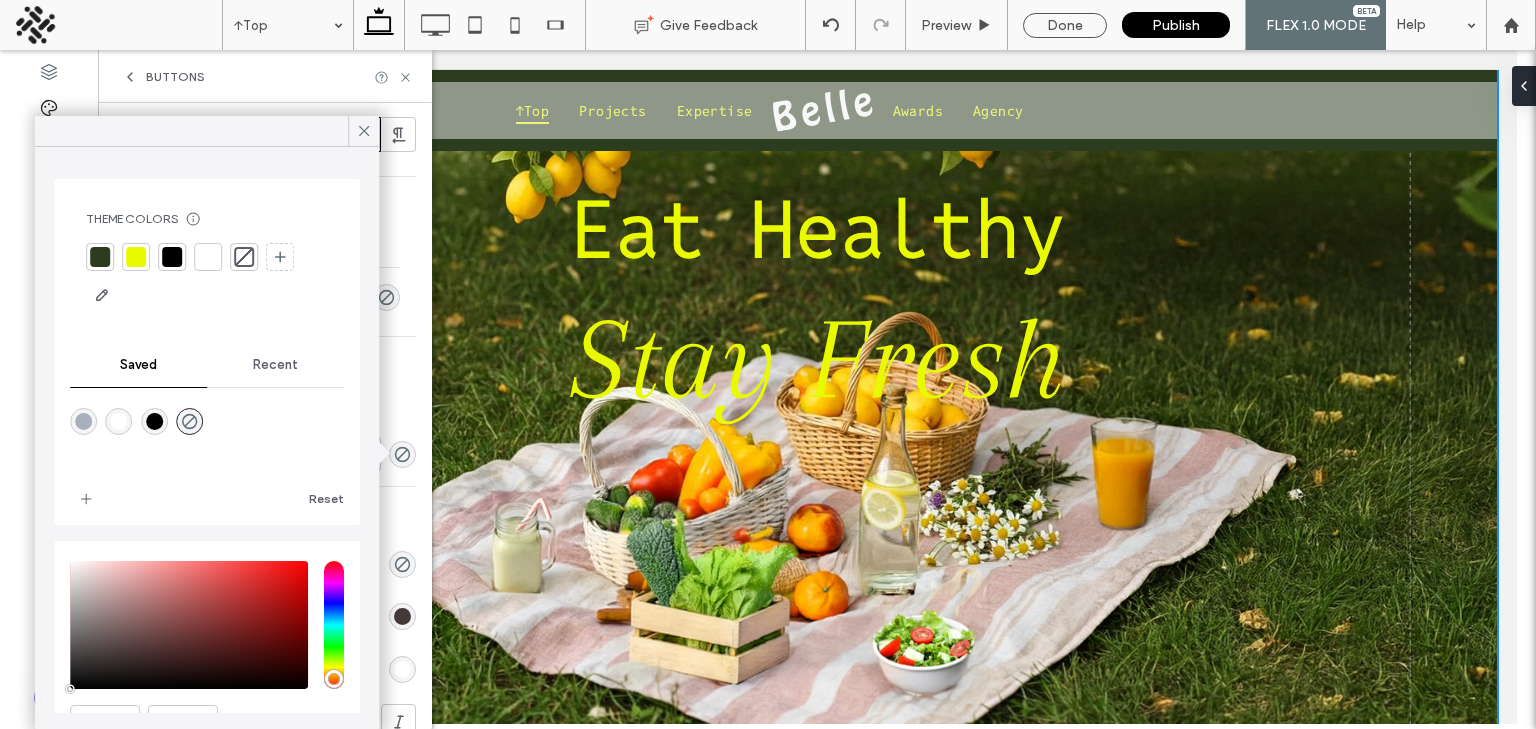 click at bounding box center (136, 257) 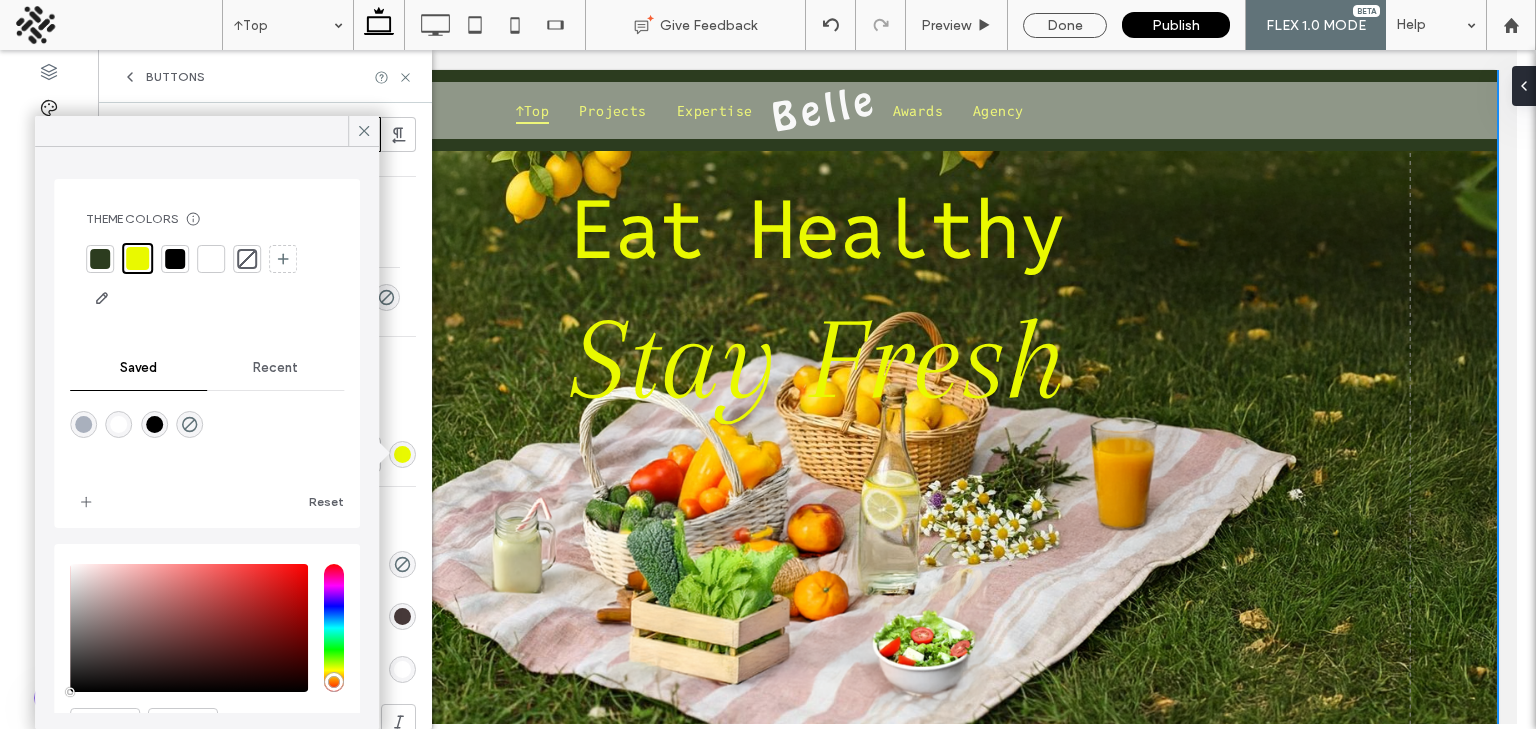 click on "Primary Secondary Primary Button layout Text Font Reddit Mono Size 15 Color Format Alignment Direction Background Color Image Background color Border Border *** Hover State Hover background color Hover border color Hover font color Hover font format Corners & Shadow Corner radius ** px Shadow" at bounding box center (265, 258) 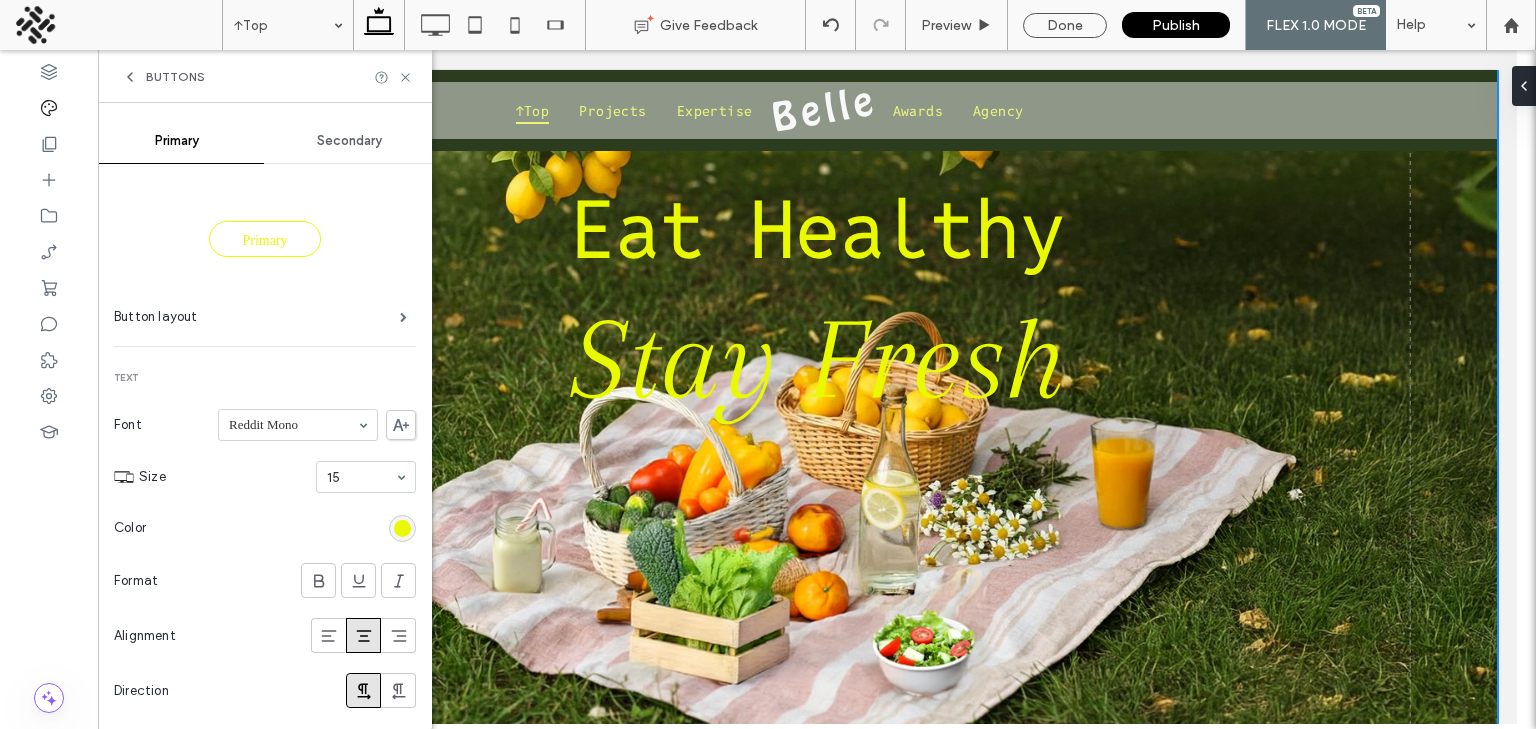scroll, scrollTop: 0, scrollLeft: 0, axis: both 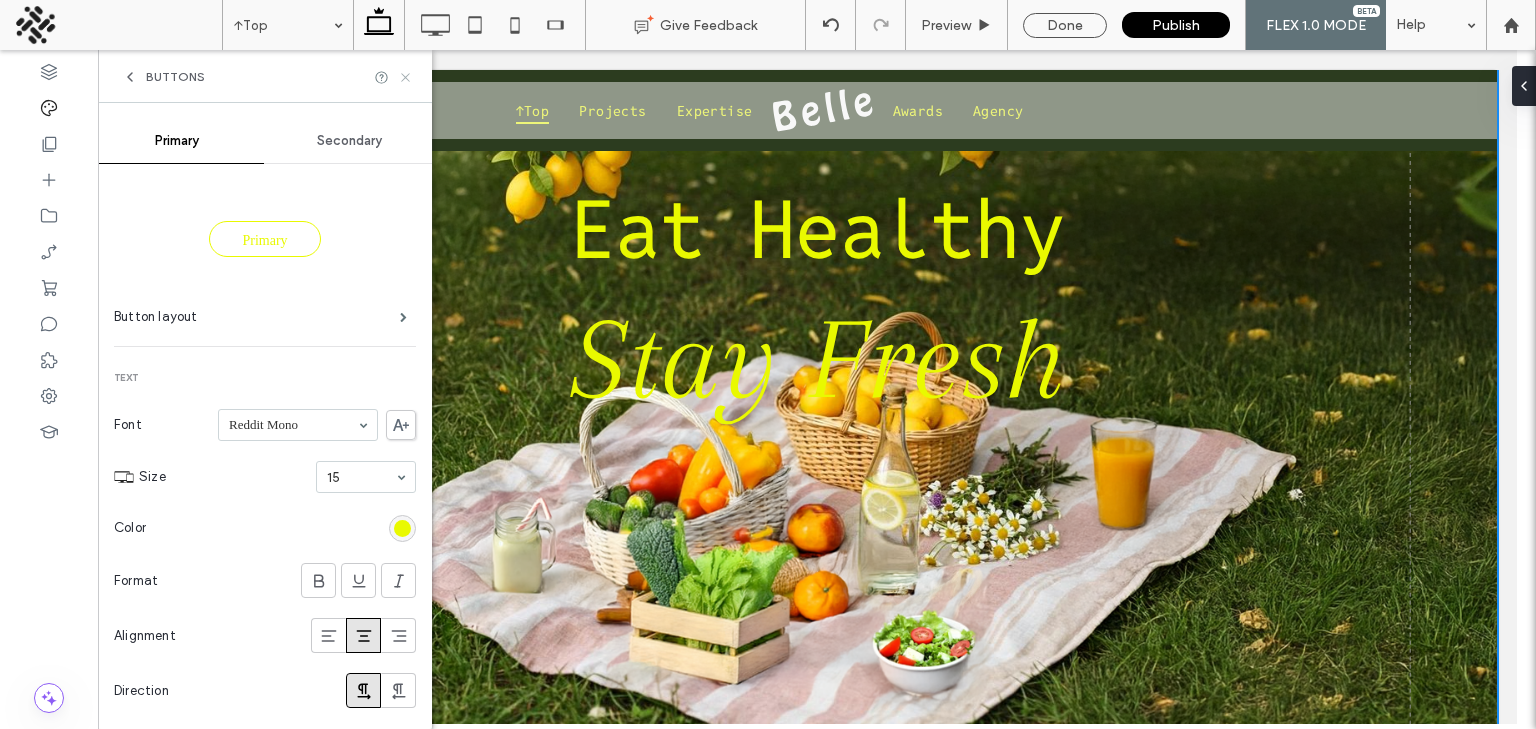 click 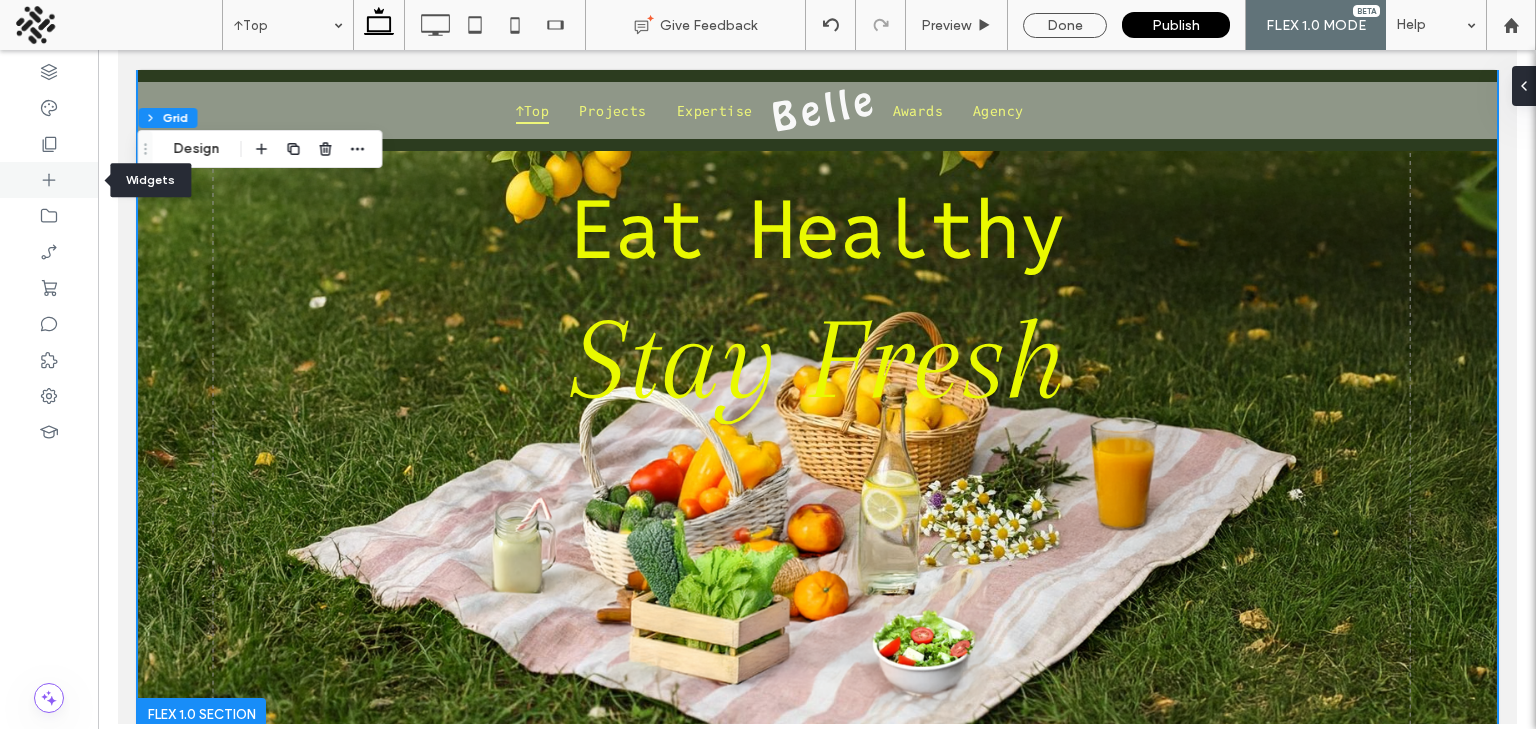 click 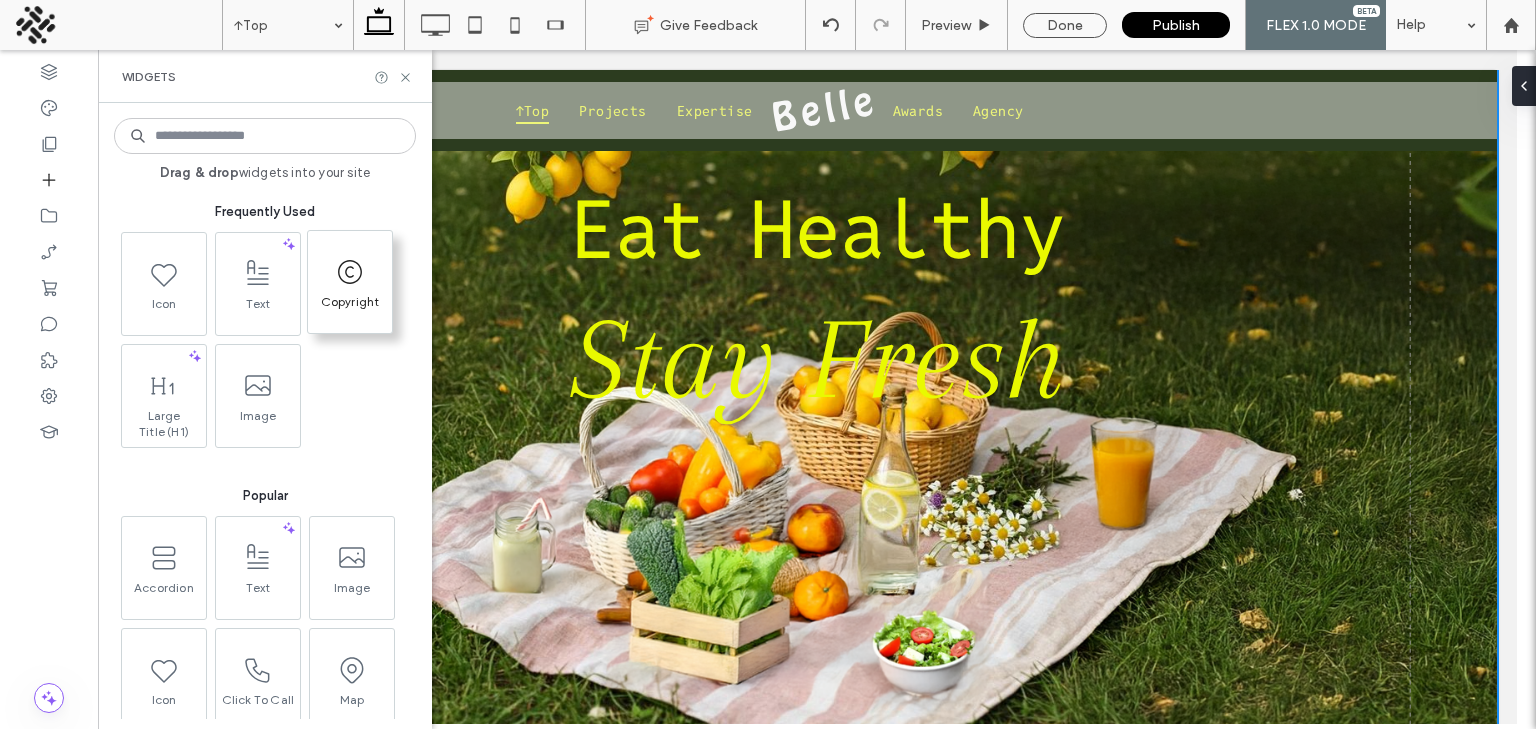 scroll, scrollTop: 184, scrollLeft: 0, axis: vertical 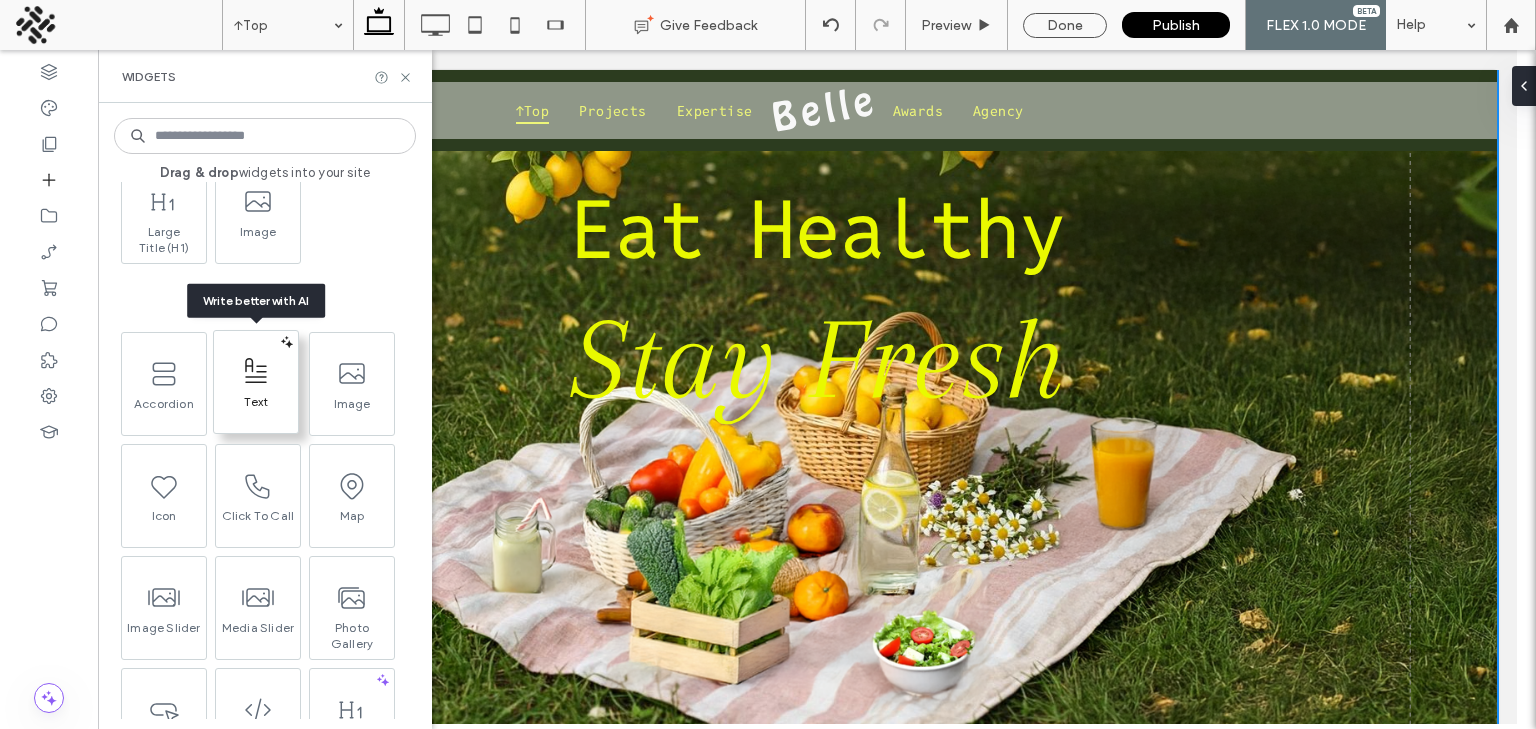 type on "*" 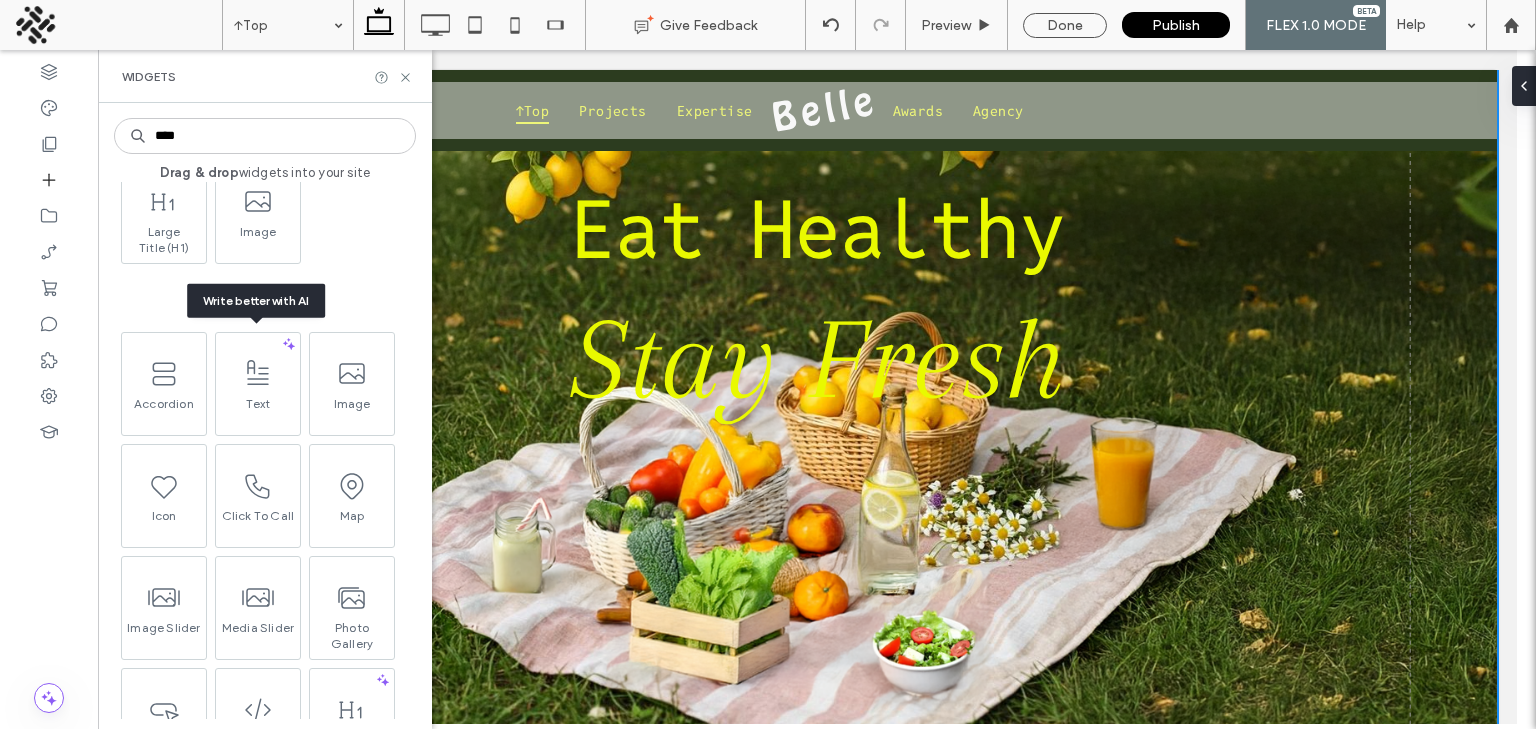 scroll, scrollTop: 0, scrollLeft: 0, axis: both 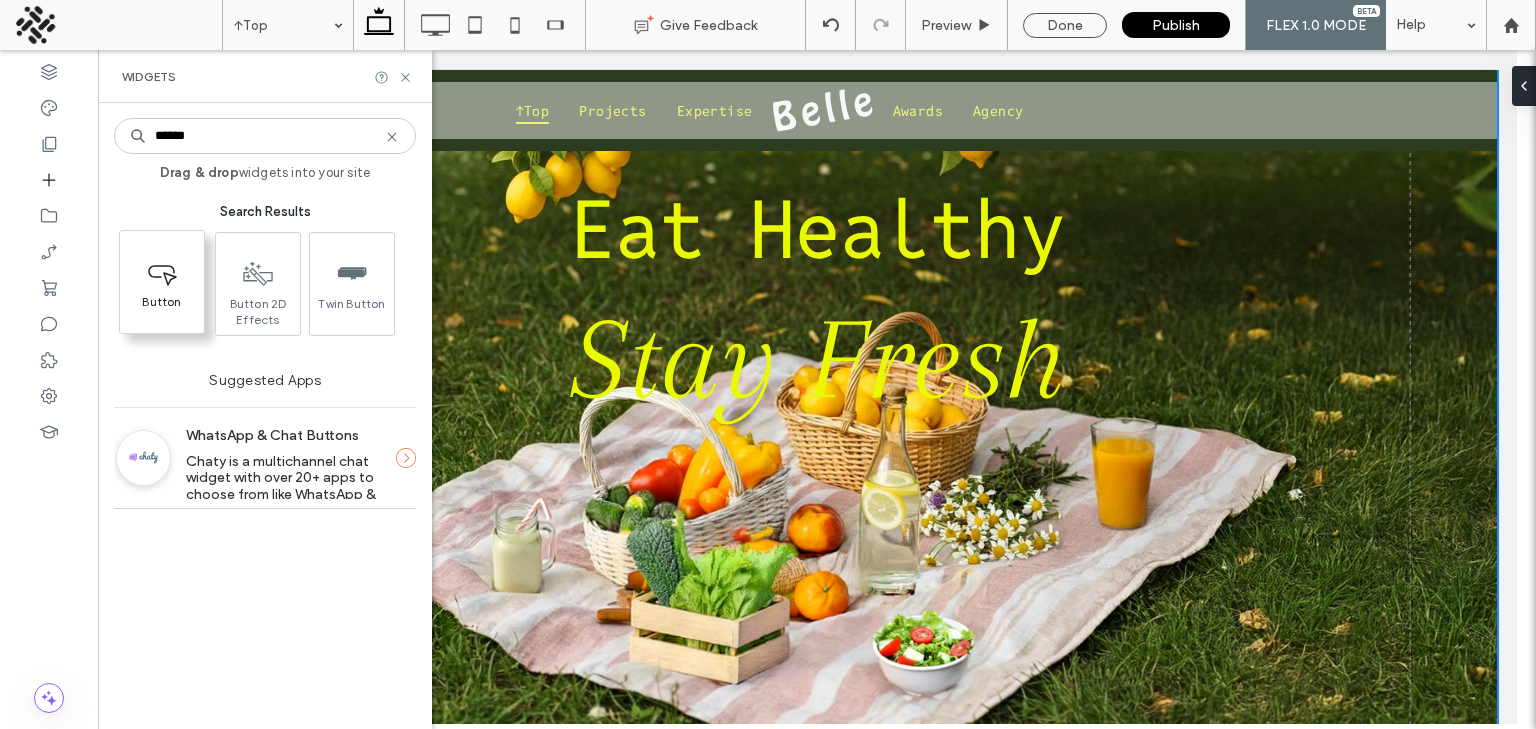 type on "******" 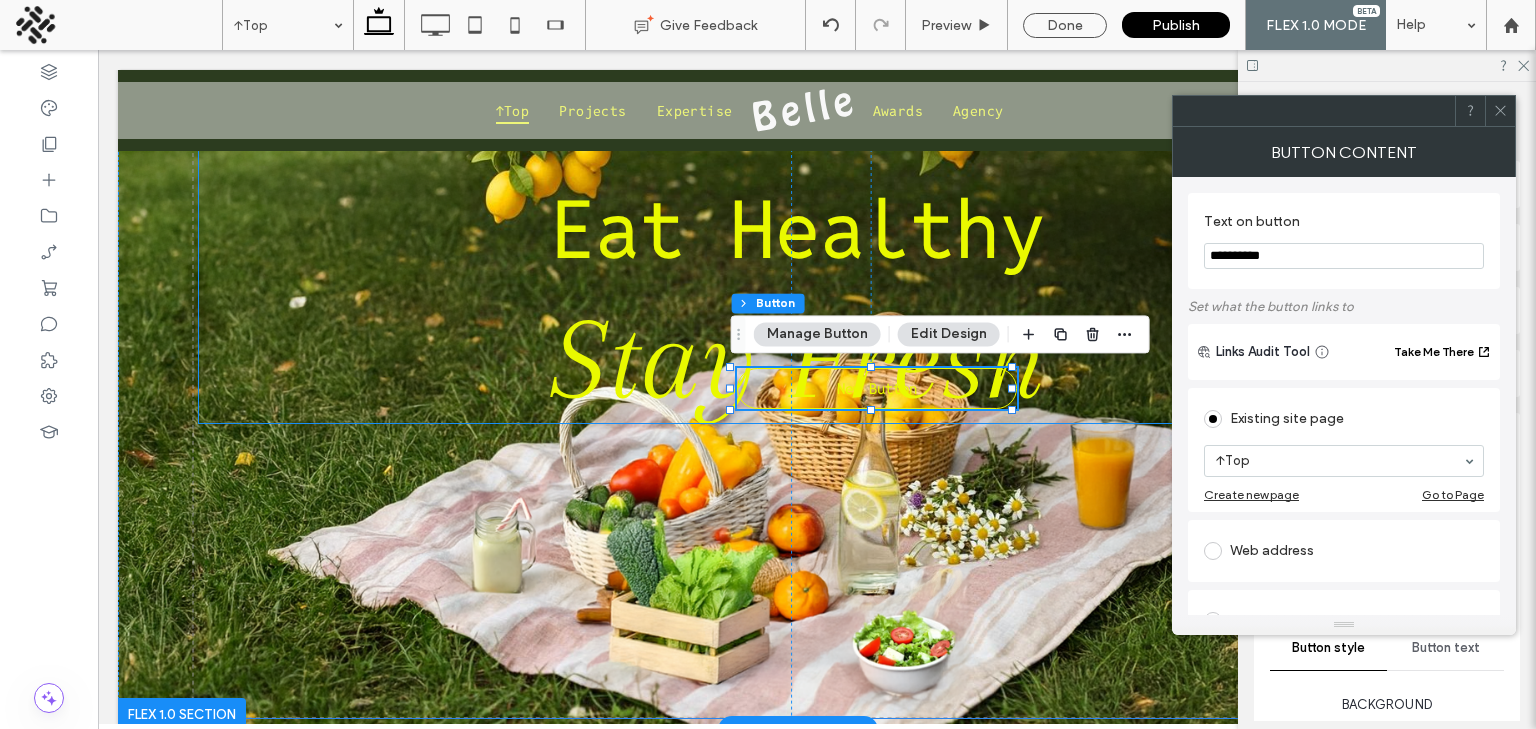 scroll, scrollTop: 0, scrollLeft: 0, axis: both 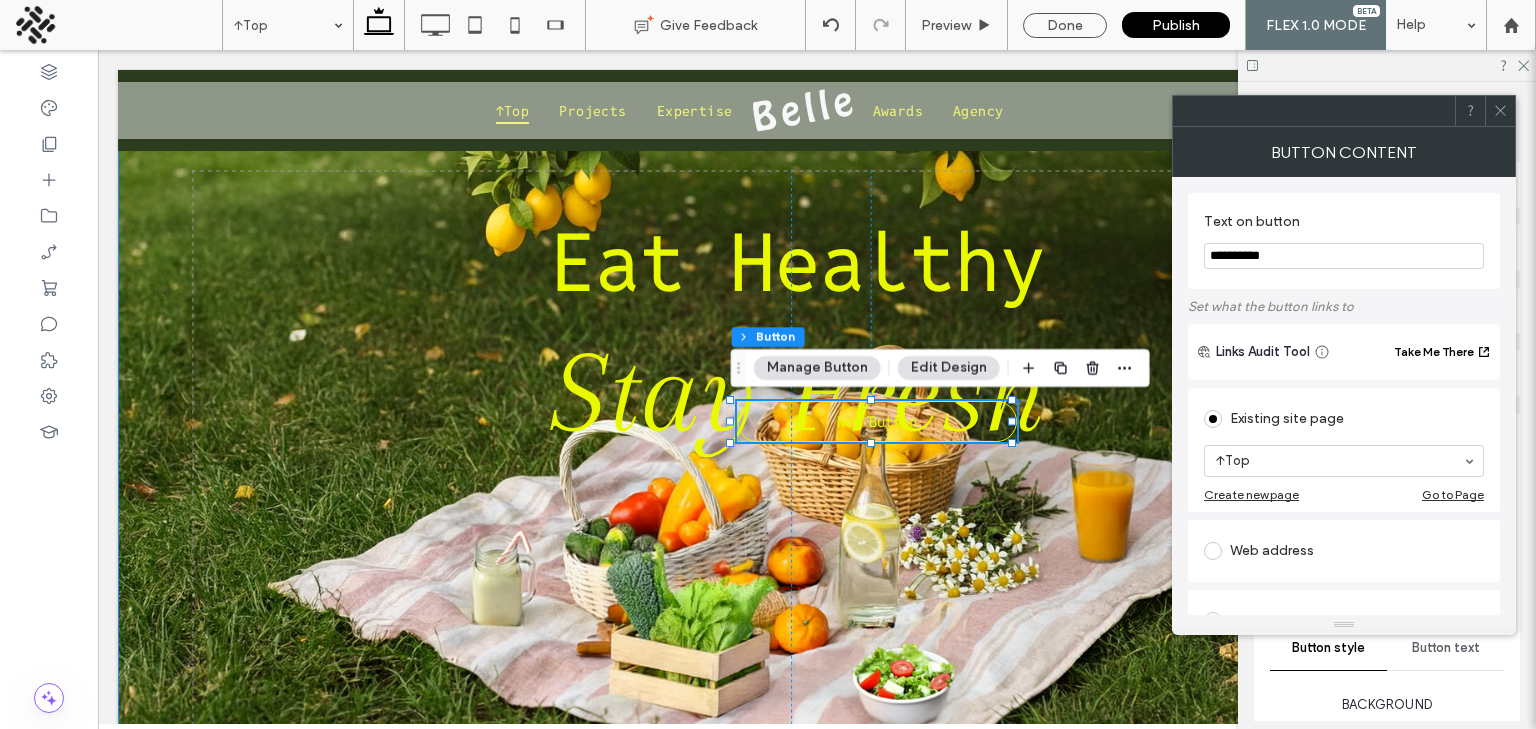 click on "Eat Healthy Stay Fresh
New Button
381px
231px" at bounding box center [797, 416] 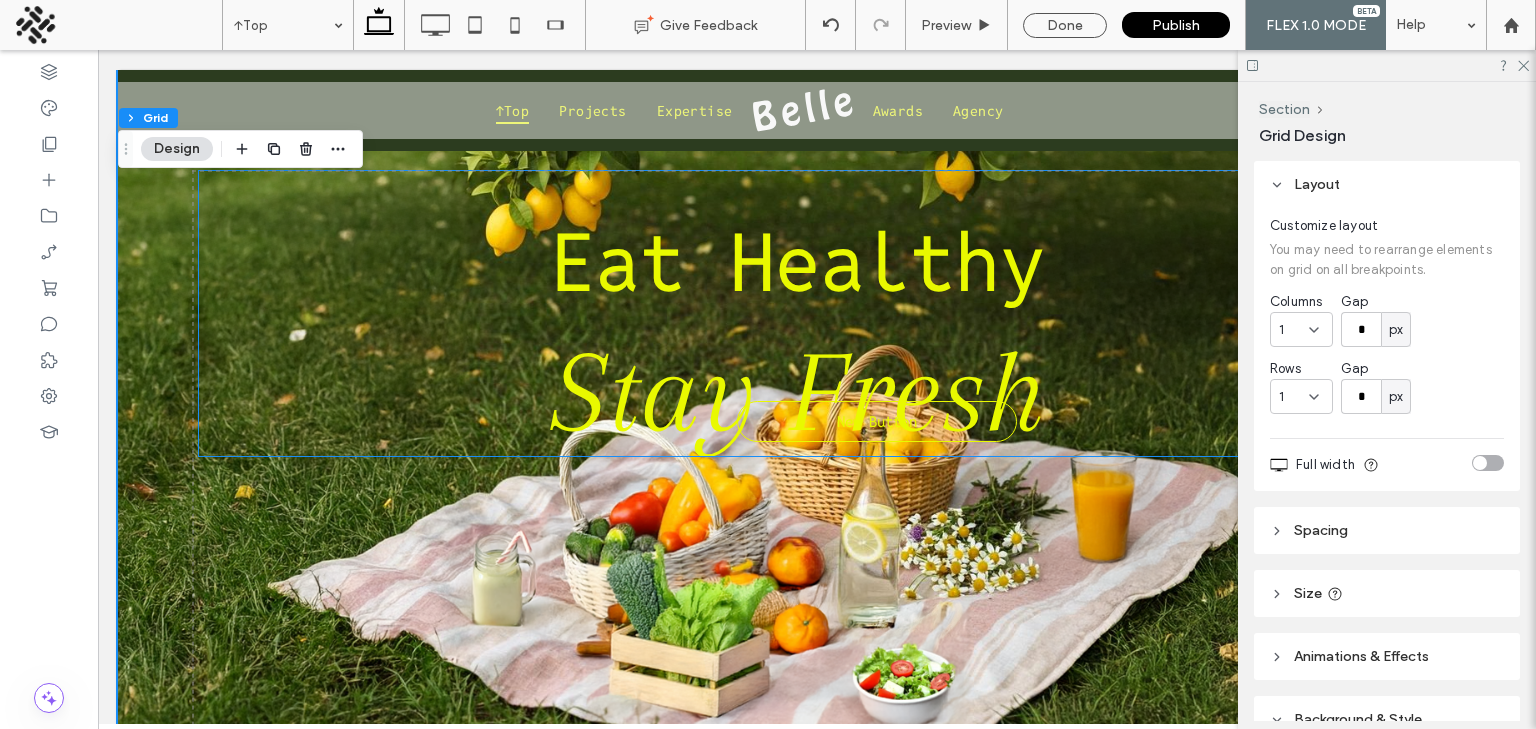click on "Stay Fresh" at bounding box center [798, 391] 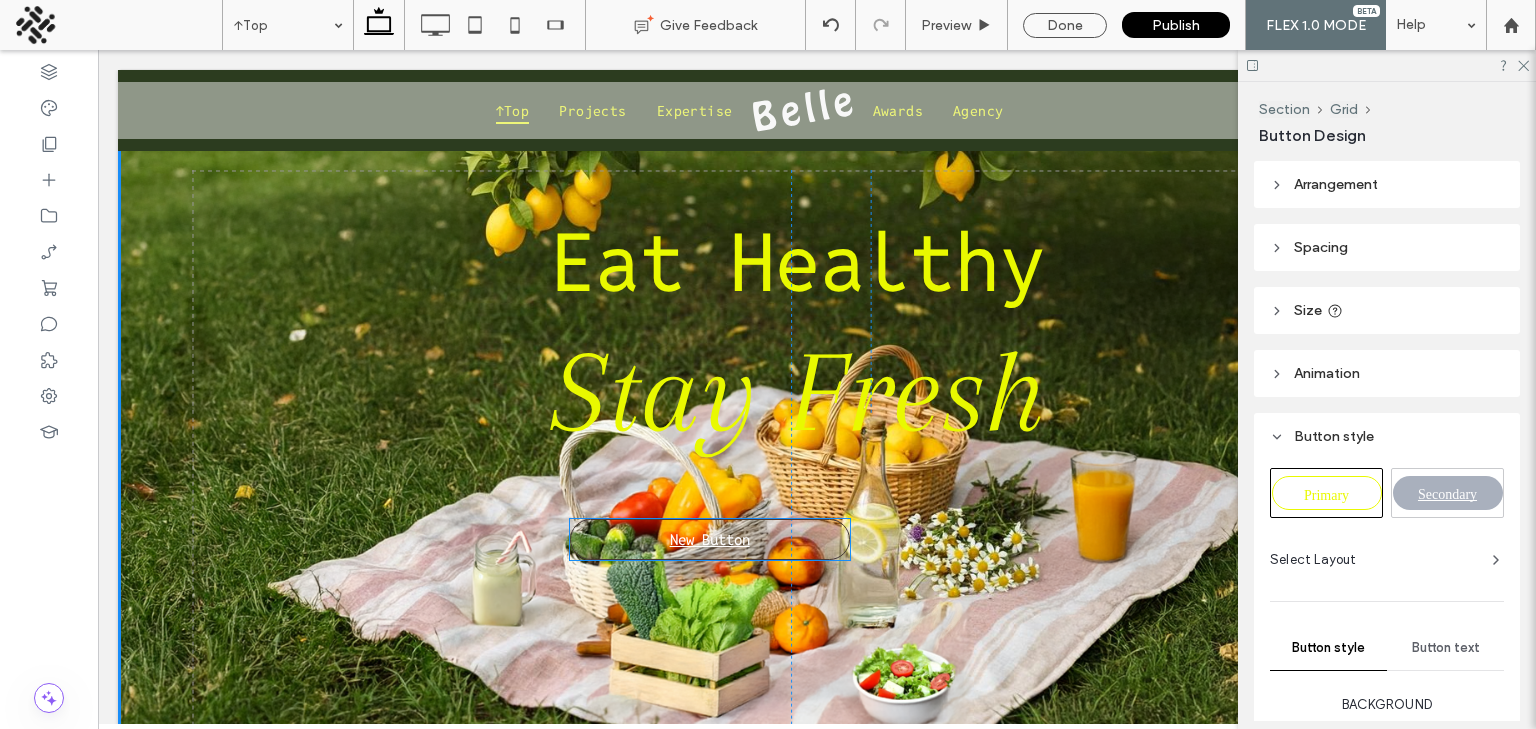drag, startPoint x: 828, startPoint y: 426, endPoint x: 668, endPoint y: 543, distance: 198.21452 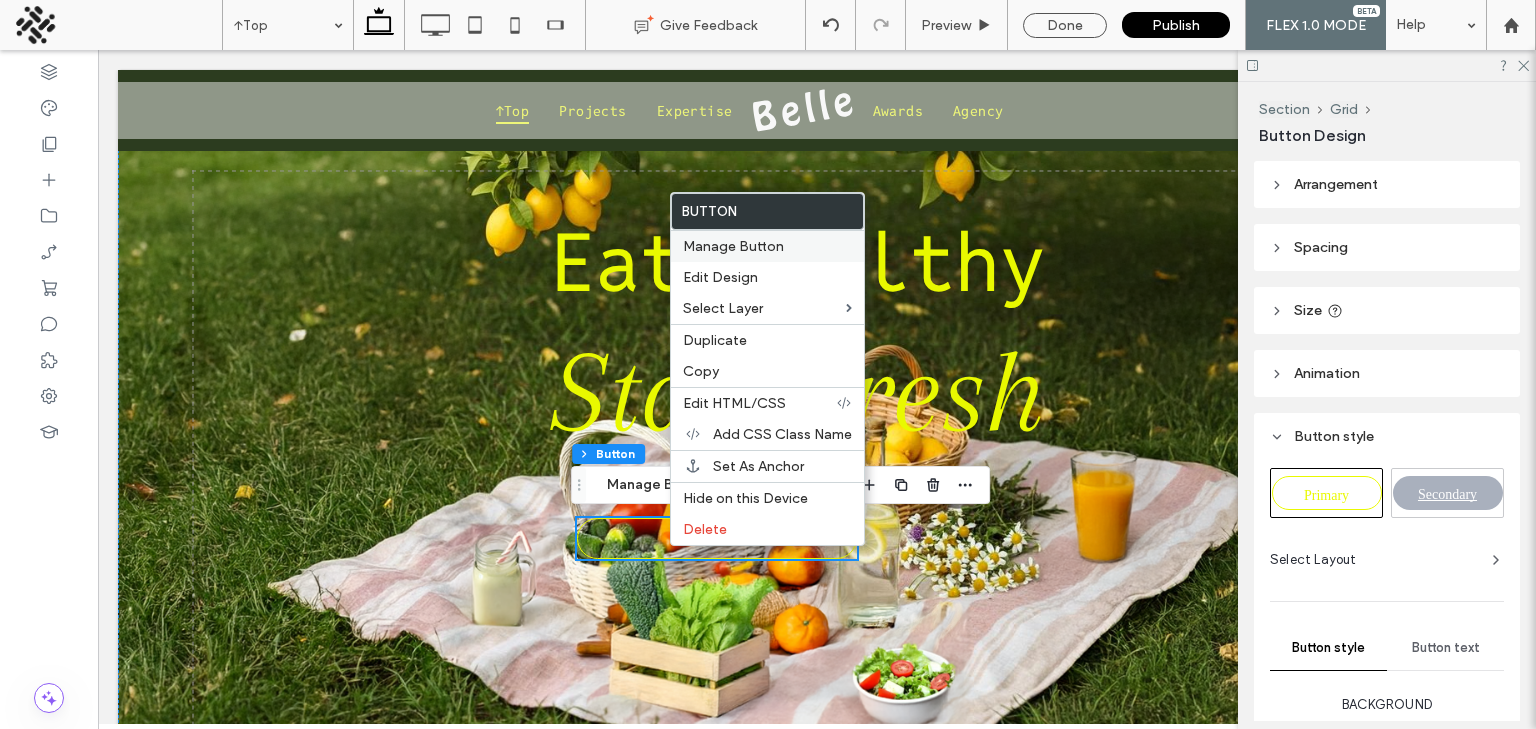 click on "Manage Button" at bounding box center (733, 246) 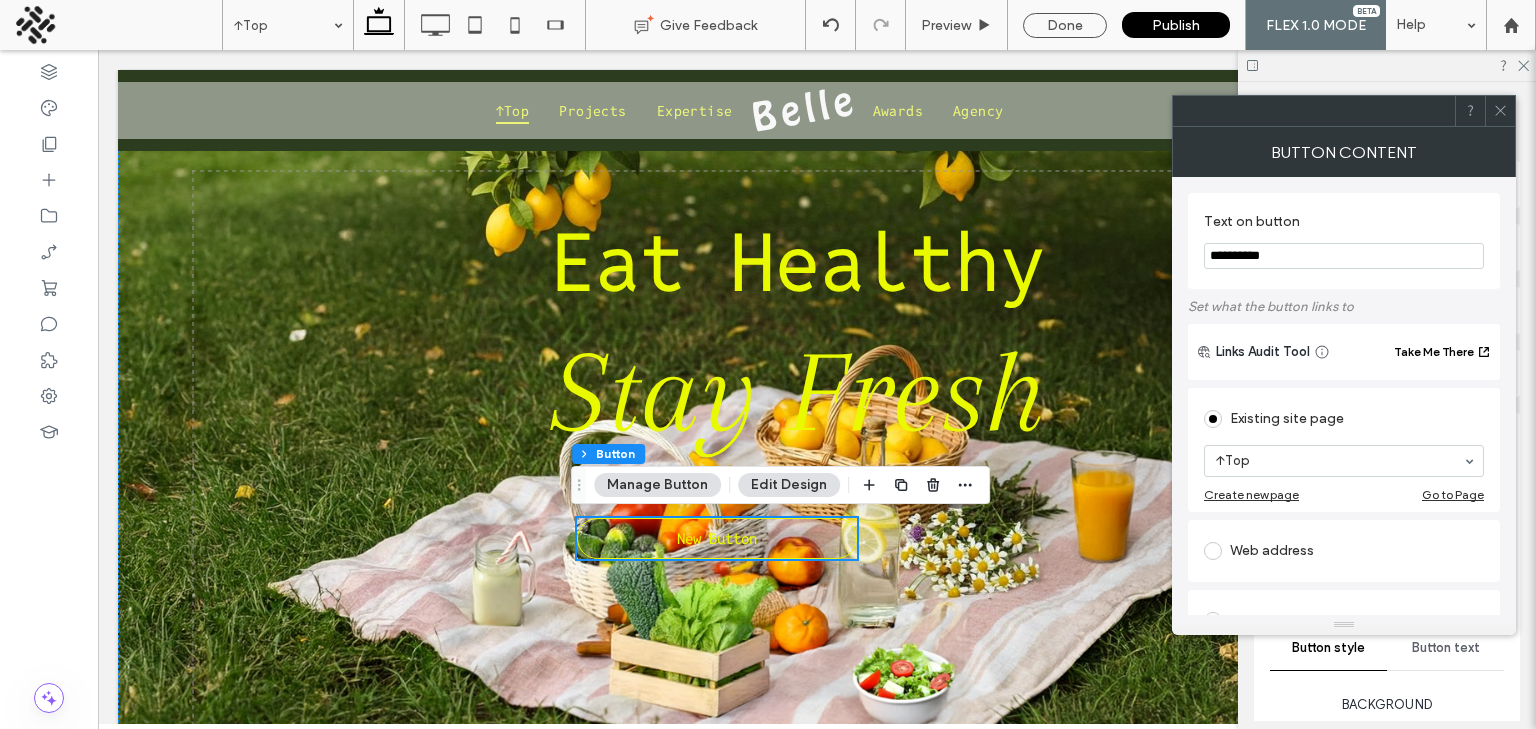 scroll, scrollTop: 318, scrollLeft: 0, axis: vertical 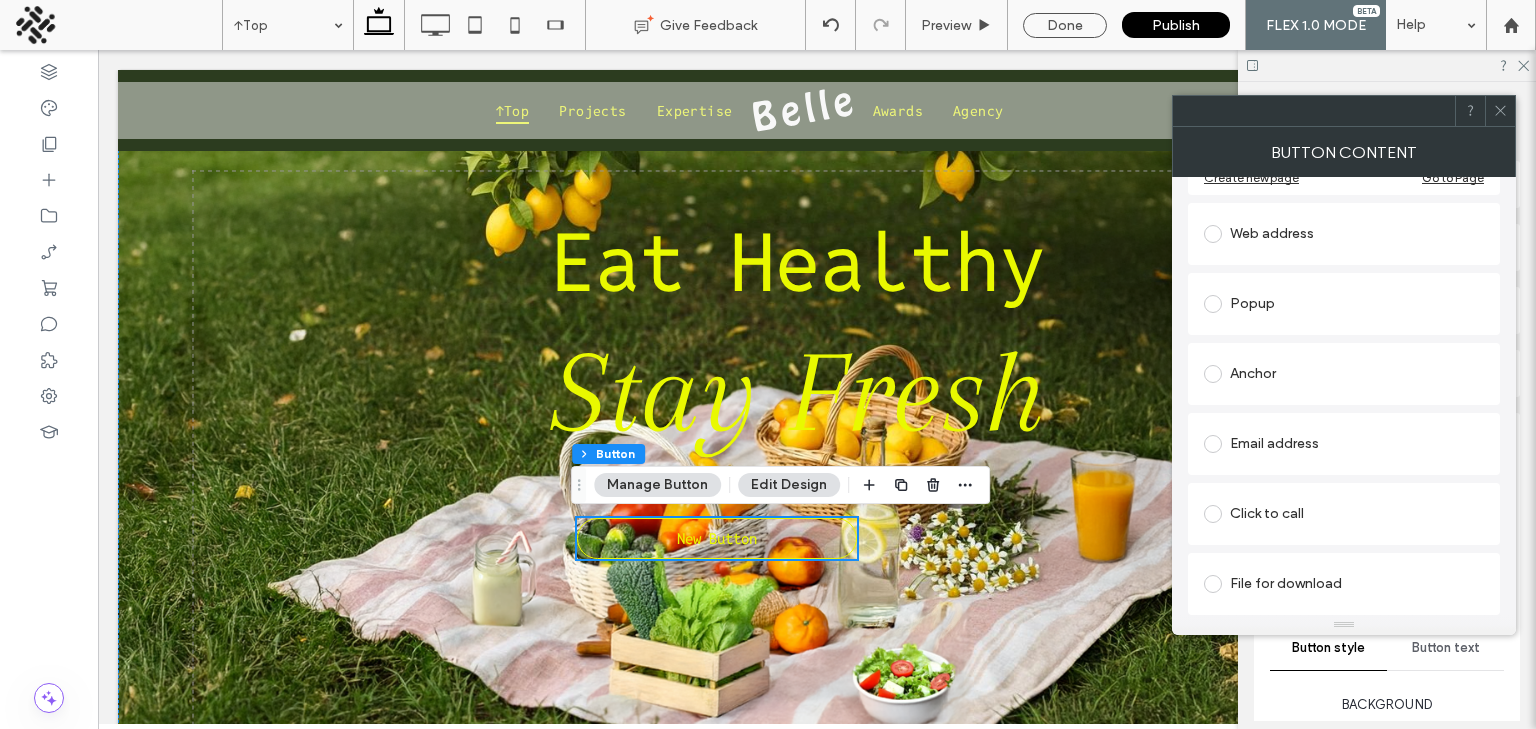 click on "Click to call" at bounding box center (1344, 514) 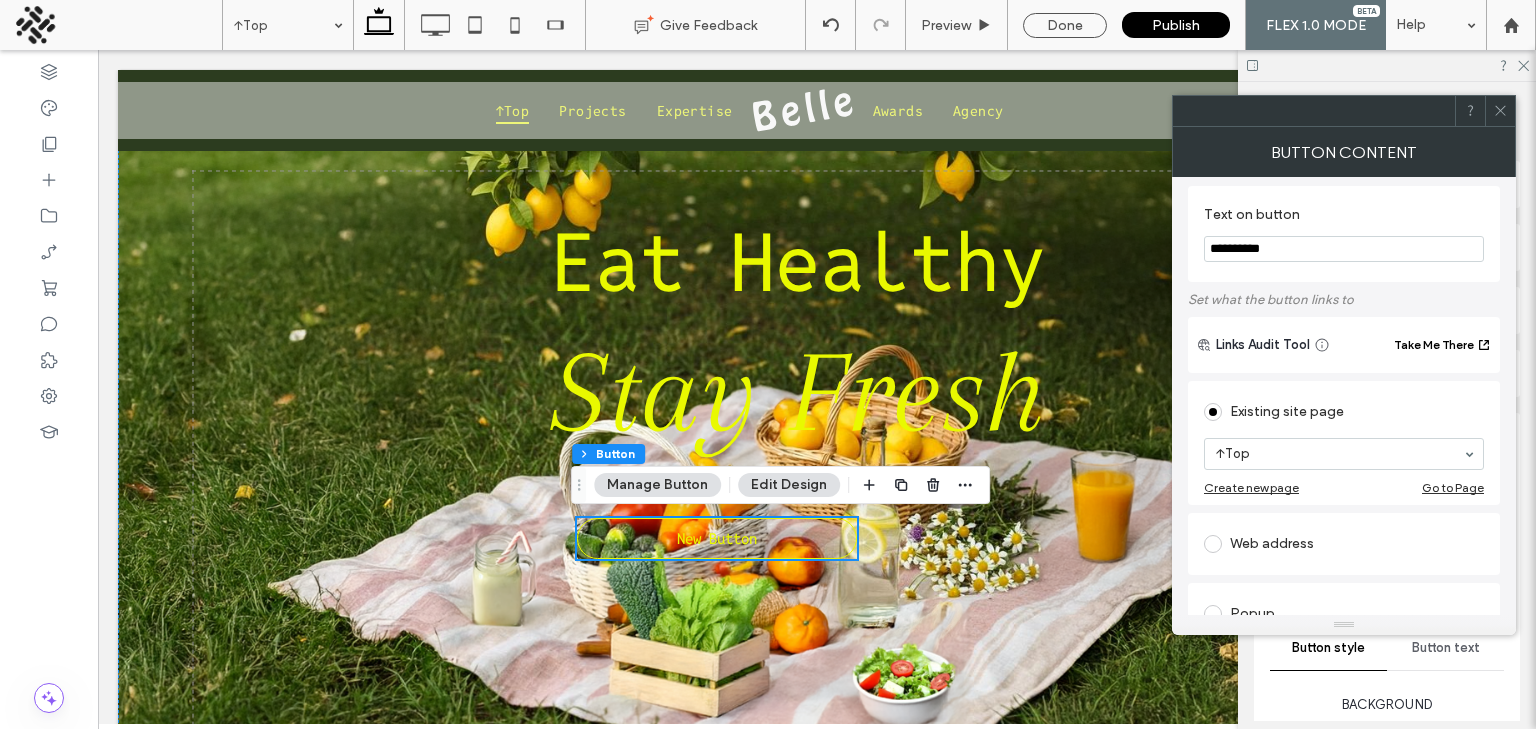 scroll, scrollTop: 0, scrollLeft: 0, axis: both 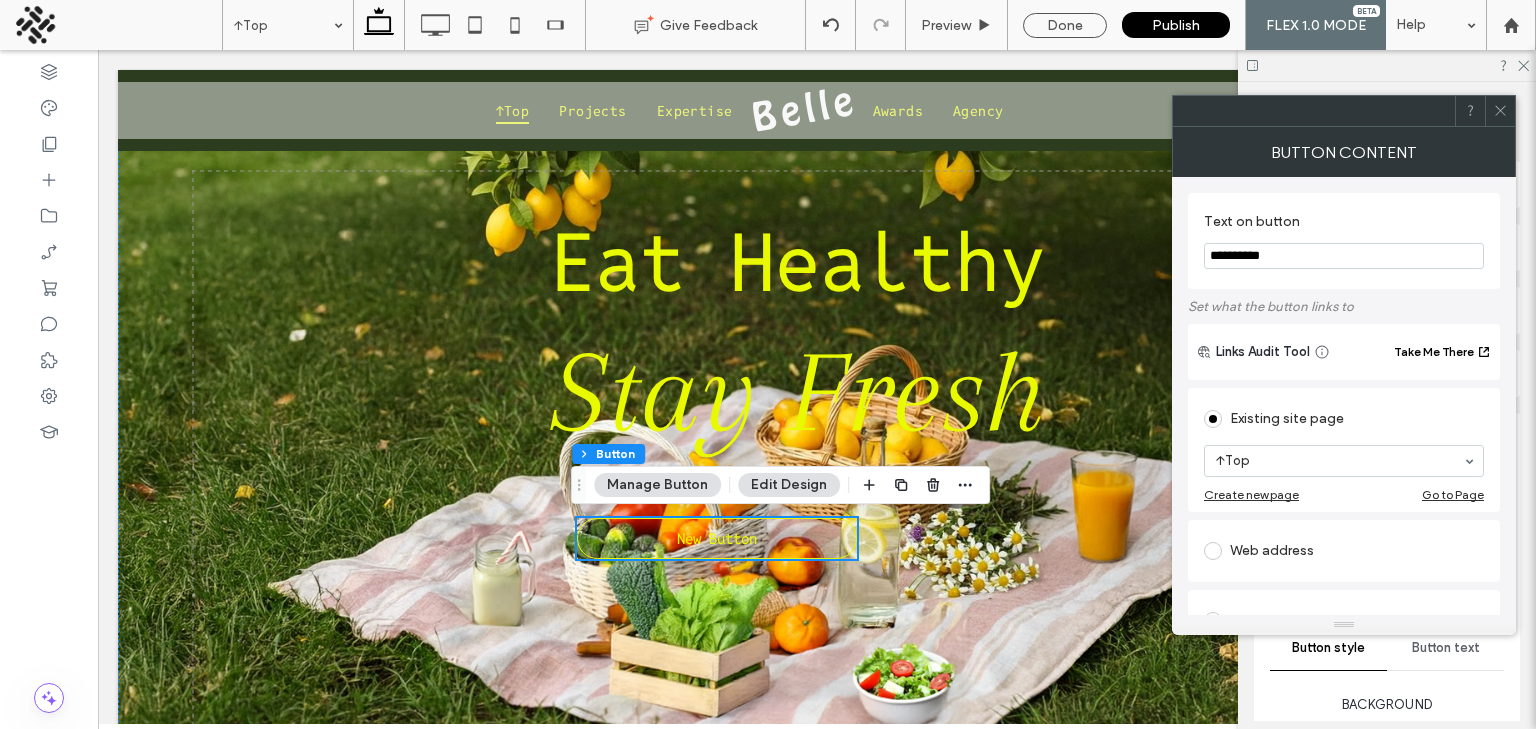 click at bounding box center [1500, 111] 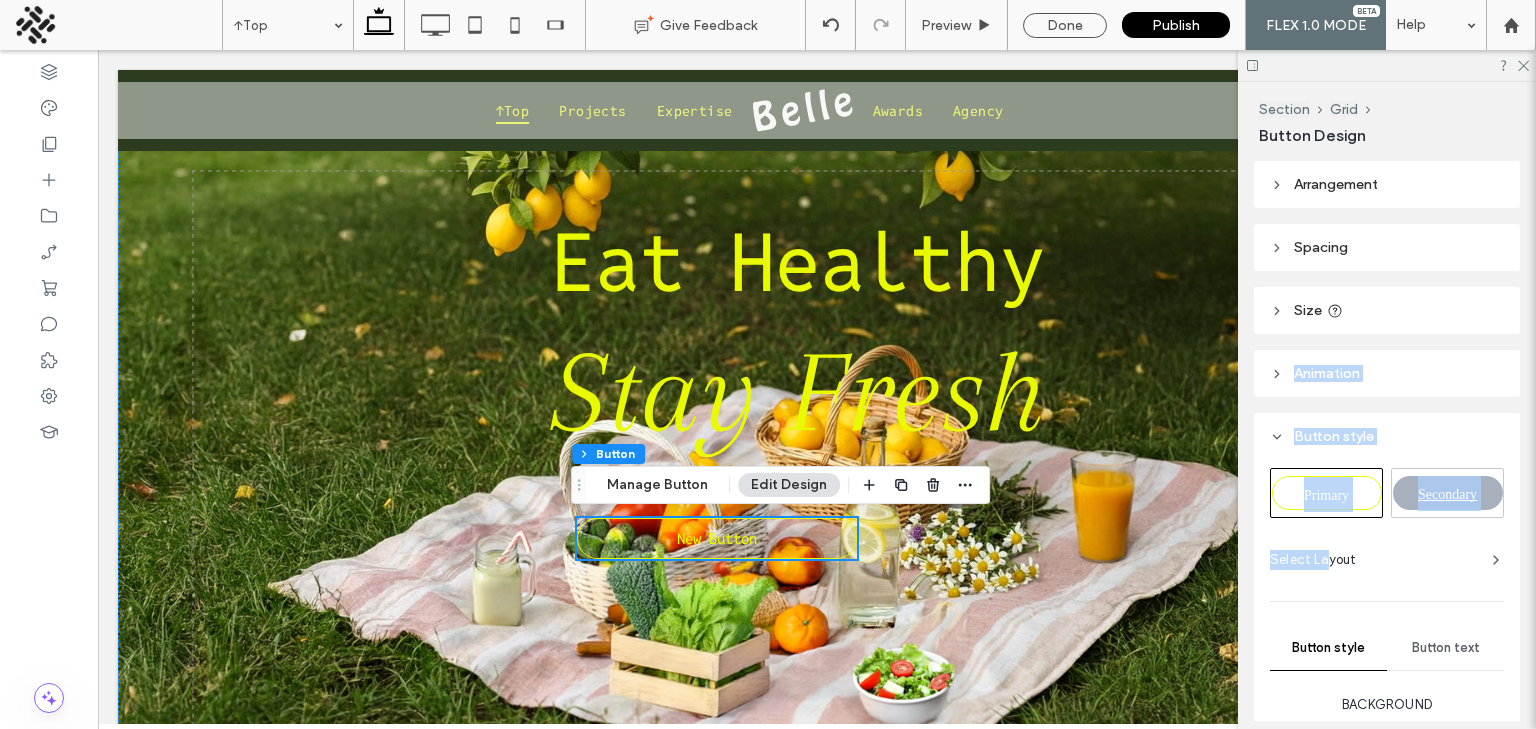drag, startPoint x: 1328, startPoint y: 536, endPoint x: 1338, endPoint y: 316, distance: 220.22716 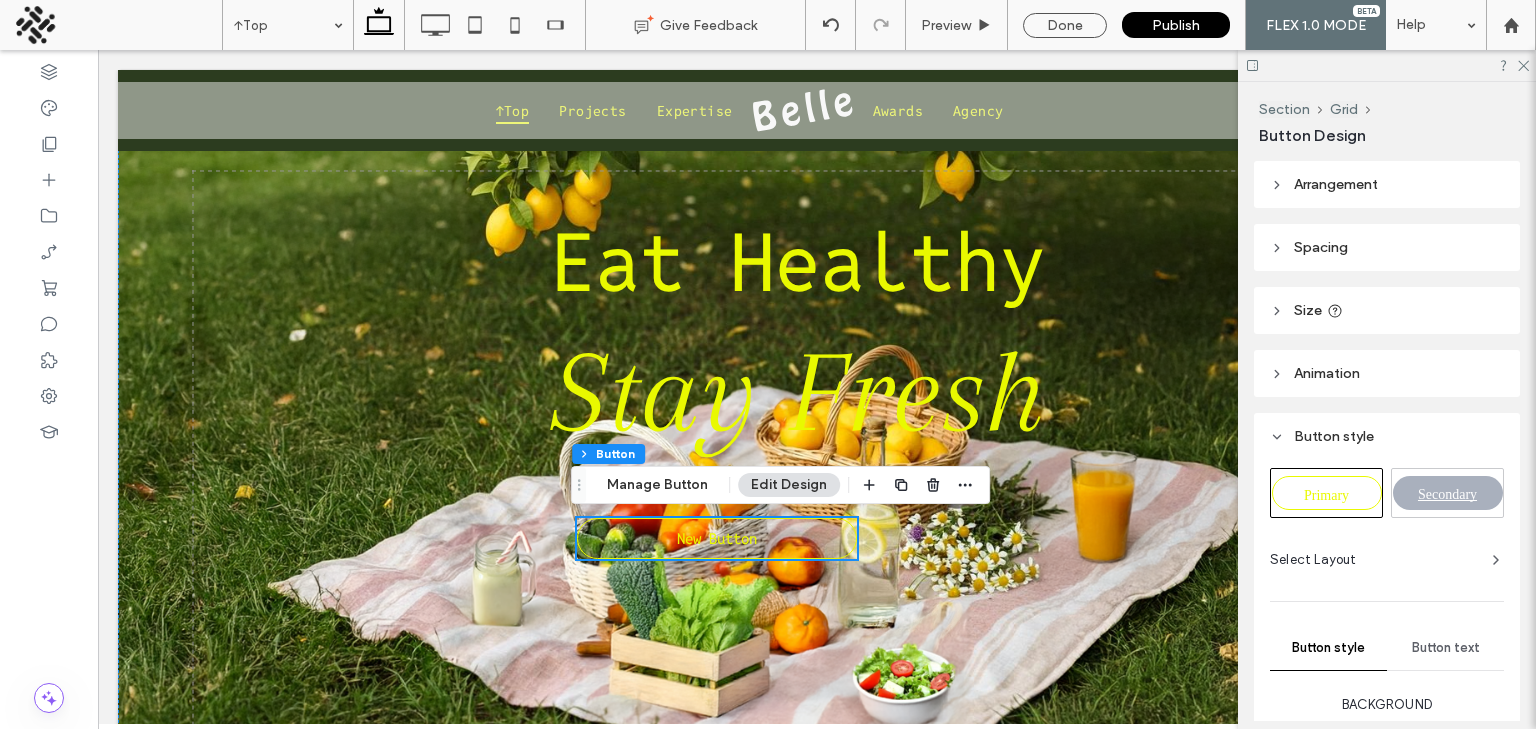 click on "Arrangement" at bounding box center [1336, 184] 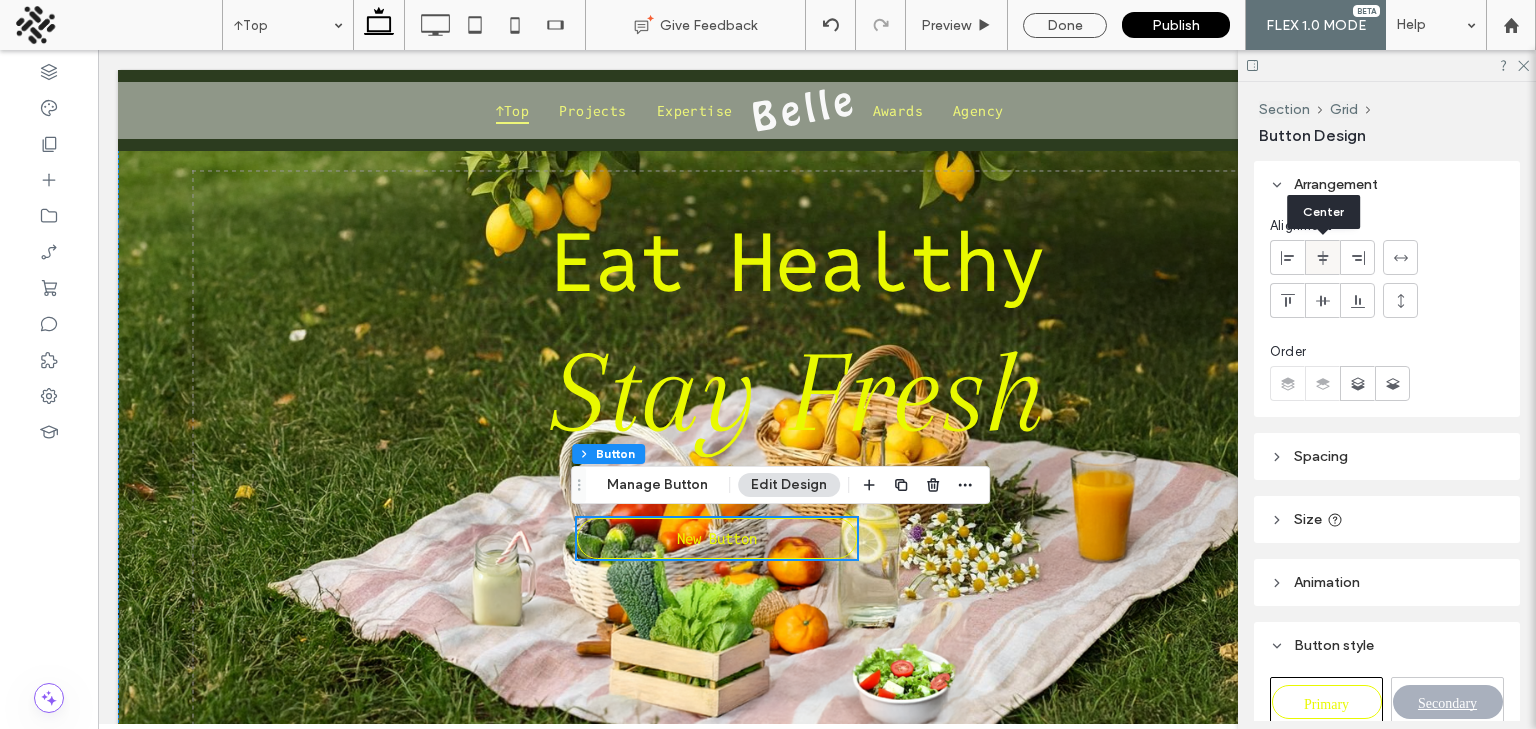 click 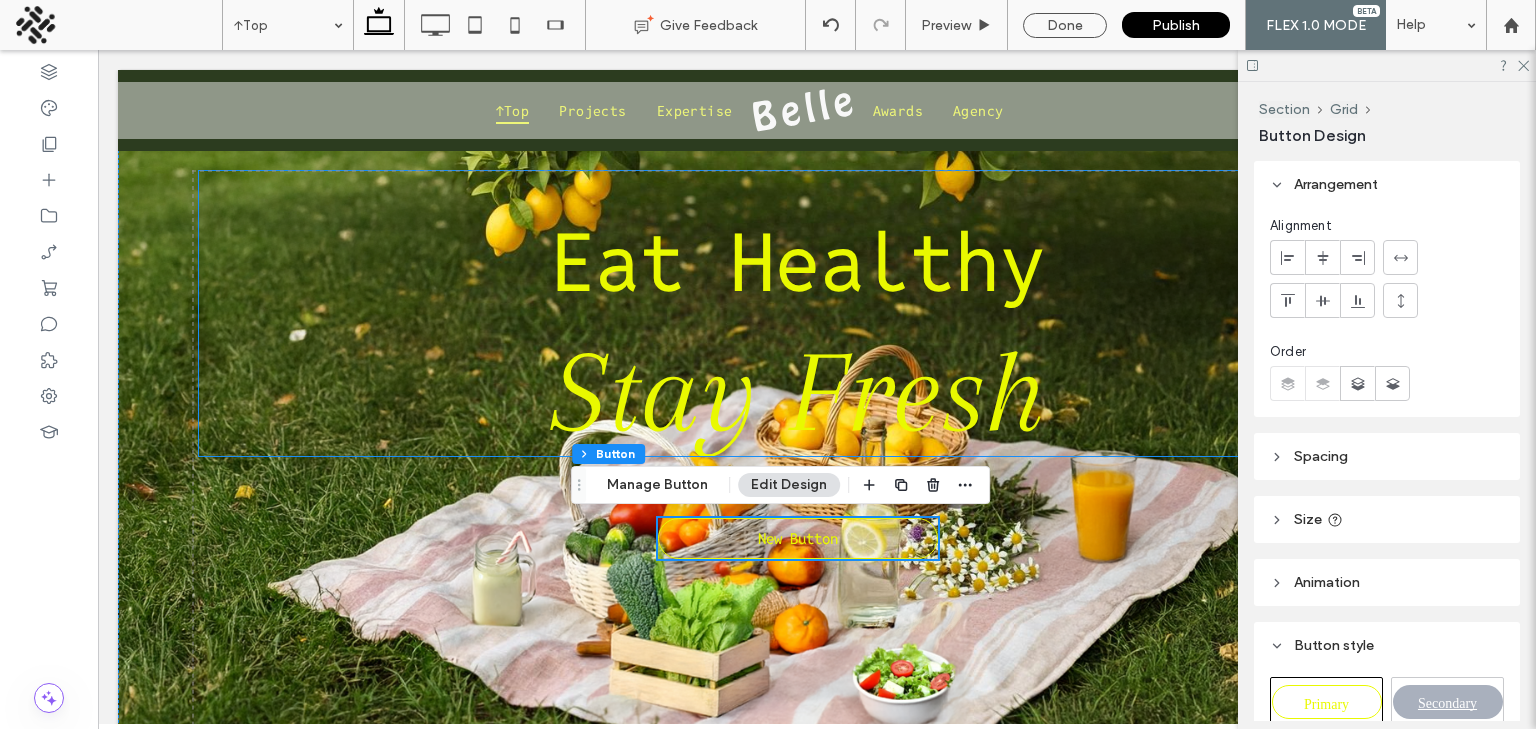 click on "Eat Healthy" at bounding box center [797, 262] 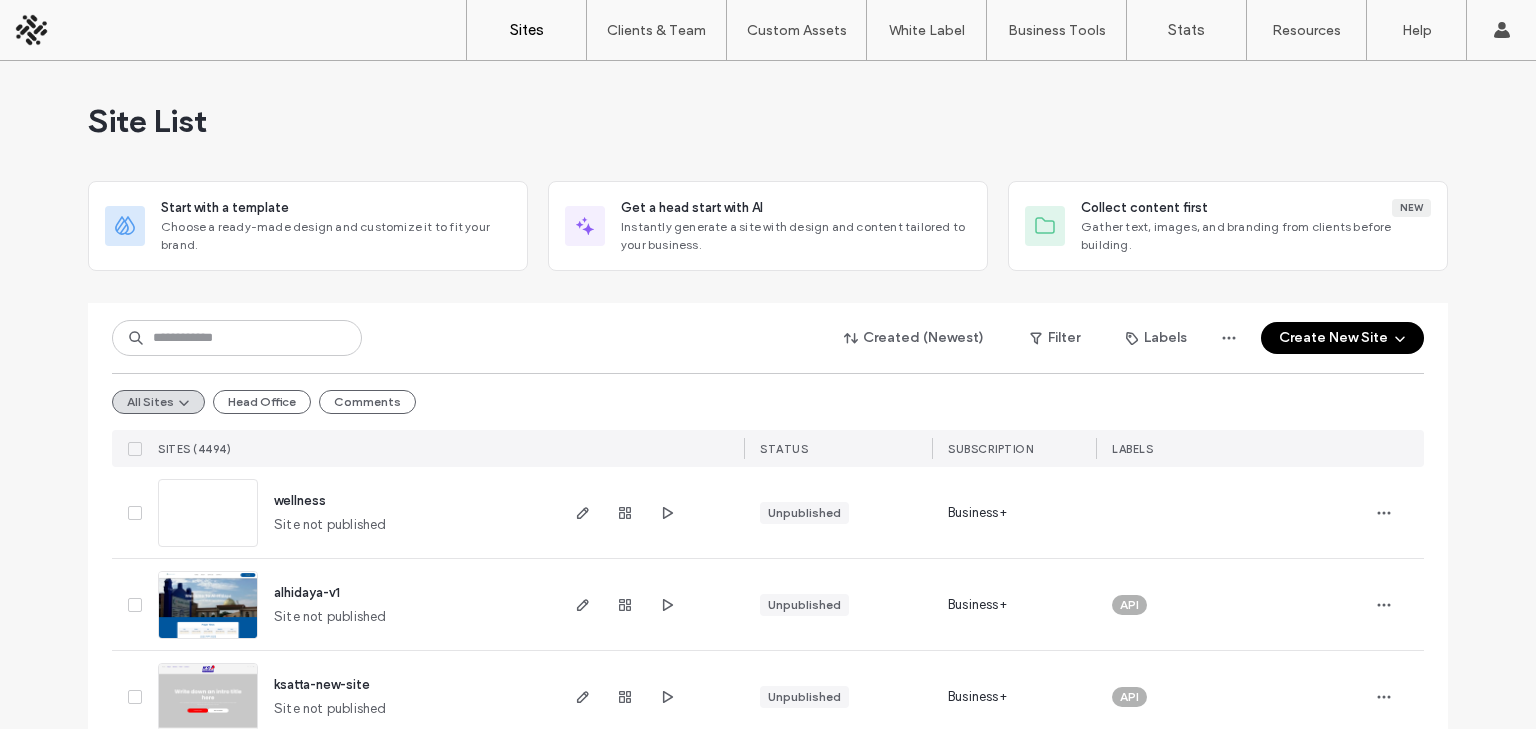 scroll, scrollTop: 0, scrollLeft: 0, axis: both 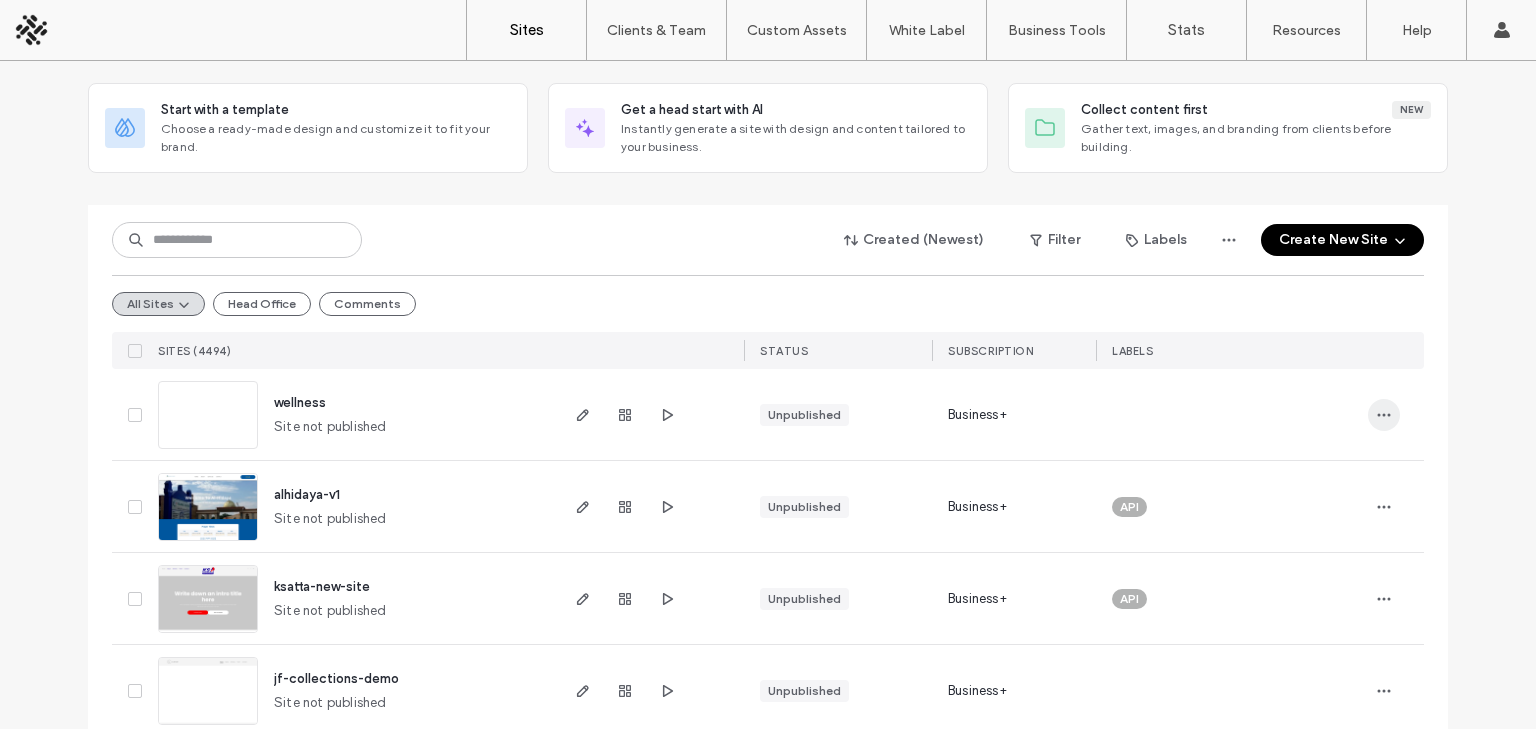 click 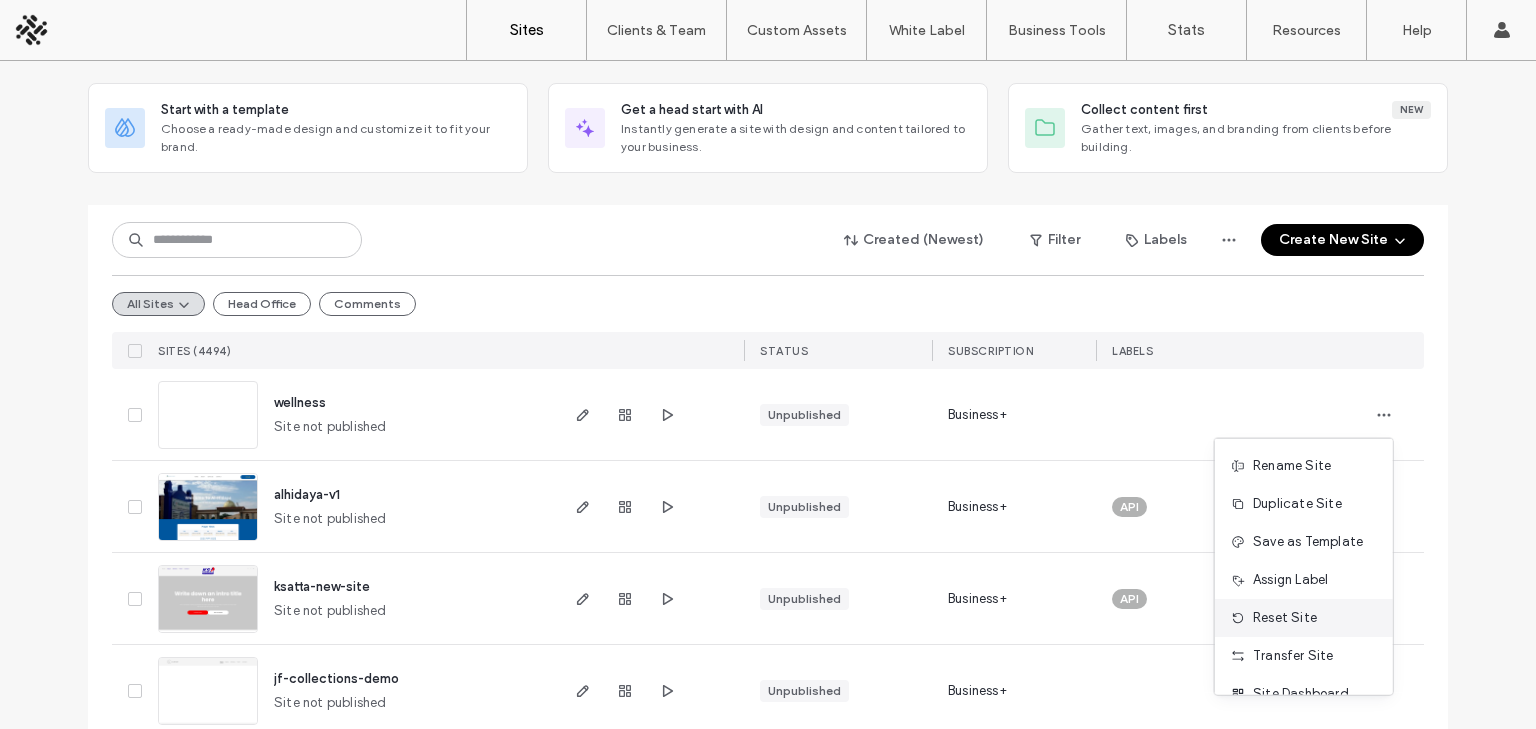 click on "Reset Site" at bounding box center [1285, 618] 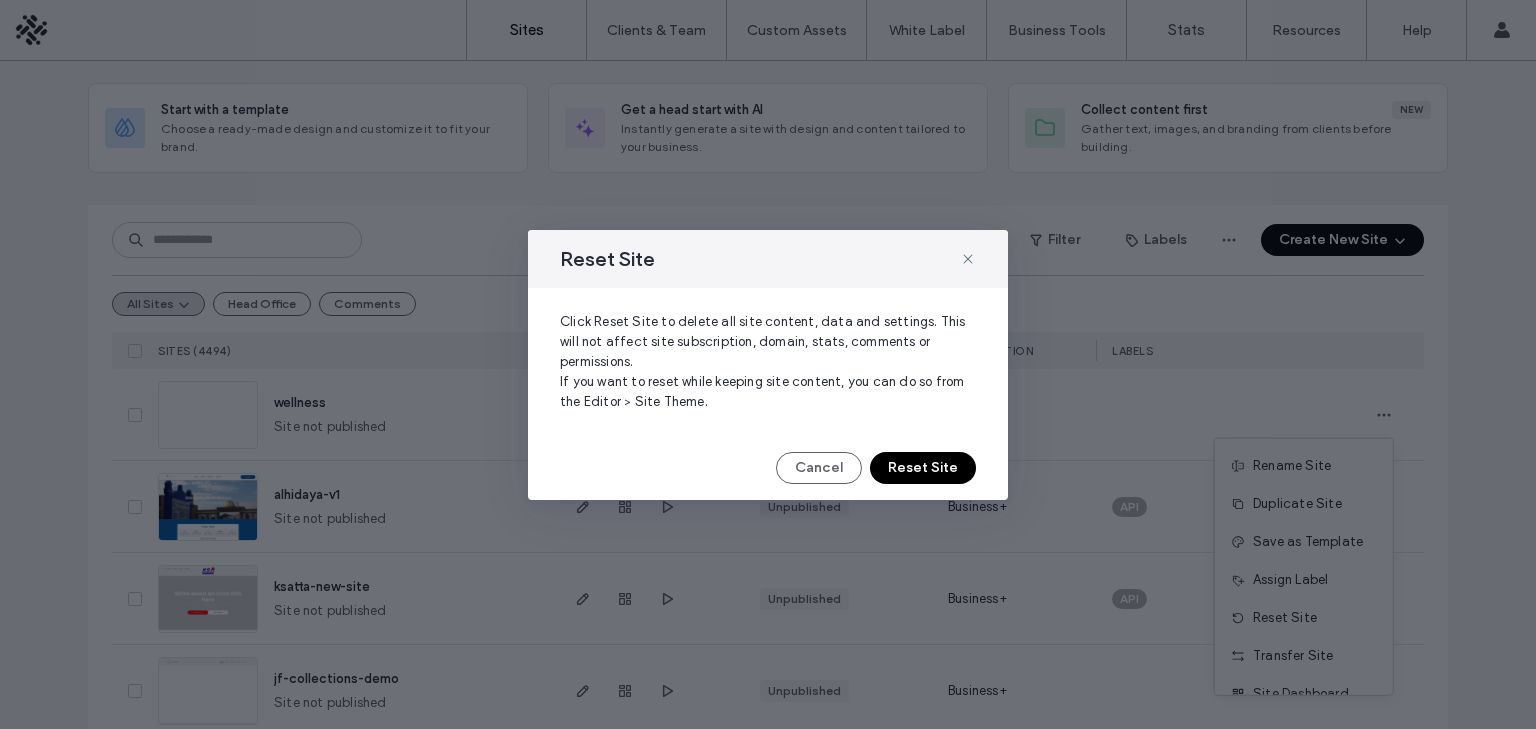 click on "Reset Site" at bounding box center (923, 468) 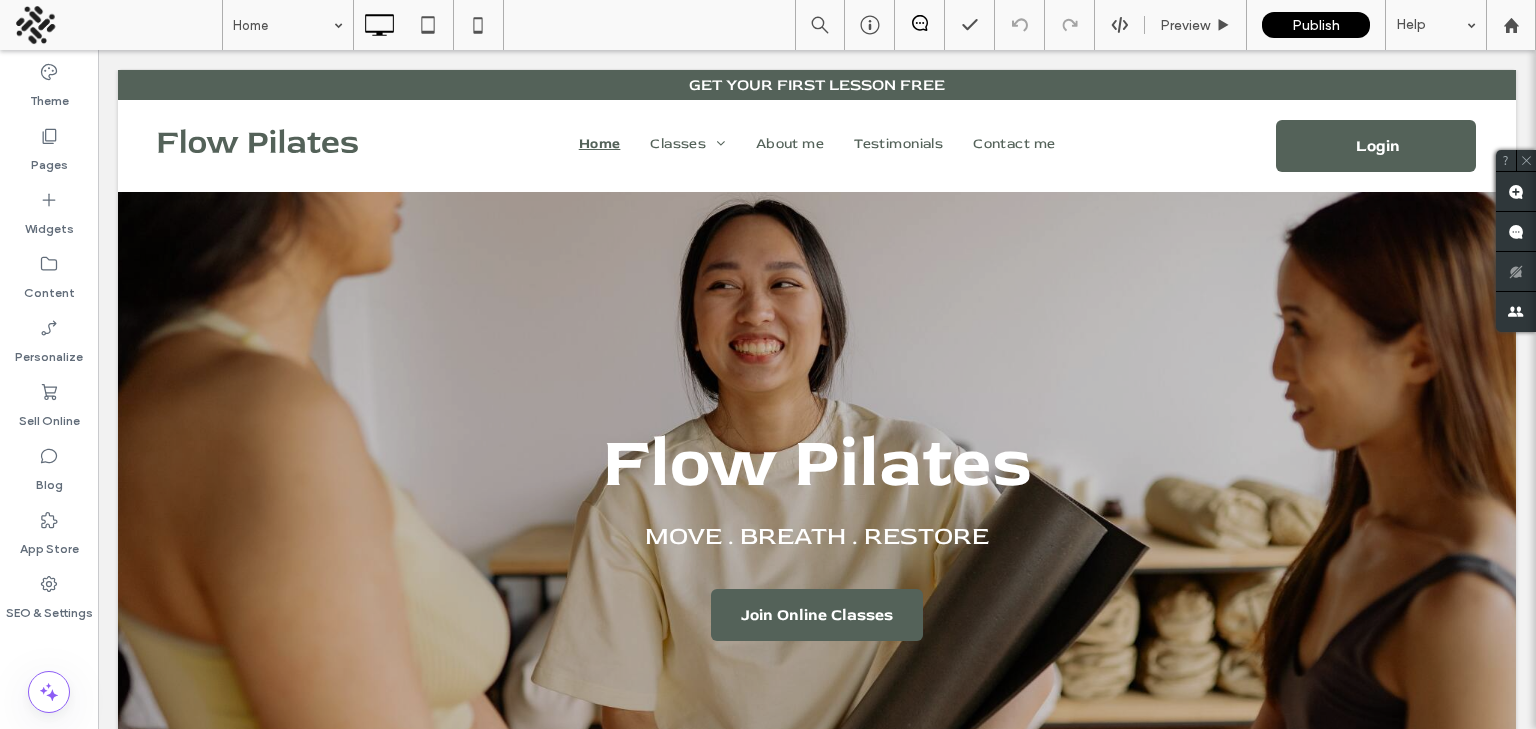 scroll, scrollTop: 67, scrollLeft: 0, axis: vertical 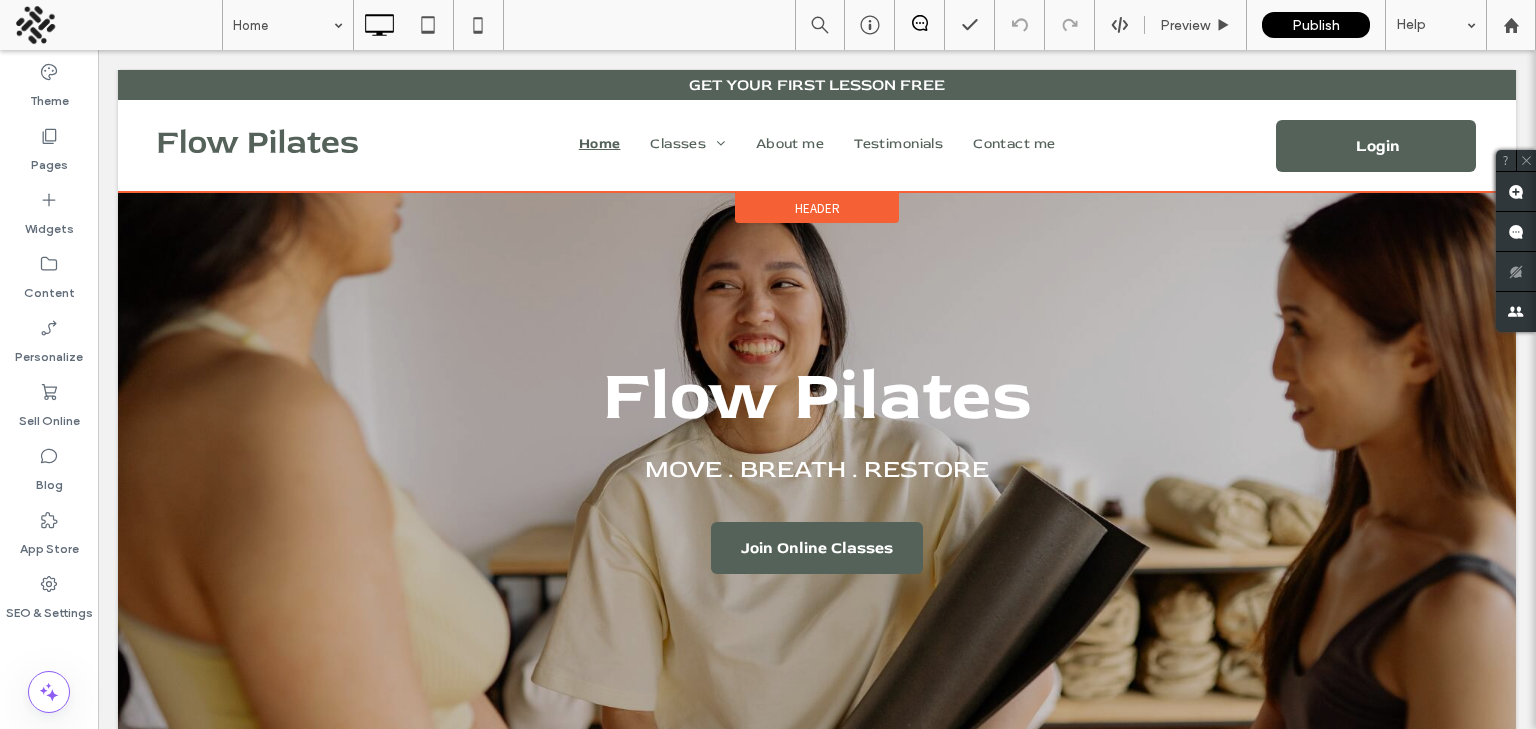 click on "Header" at bounding box center [817, 208] 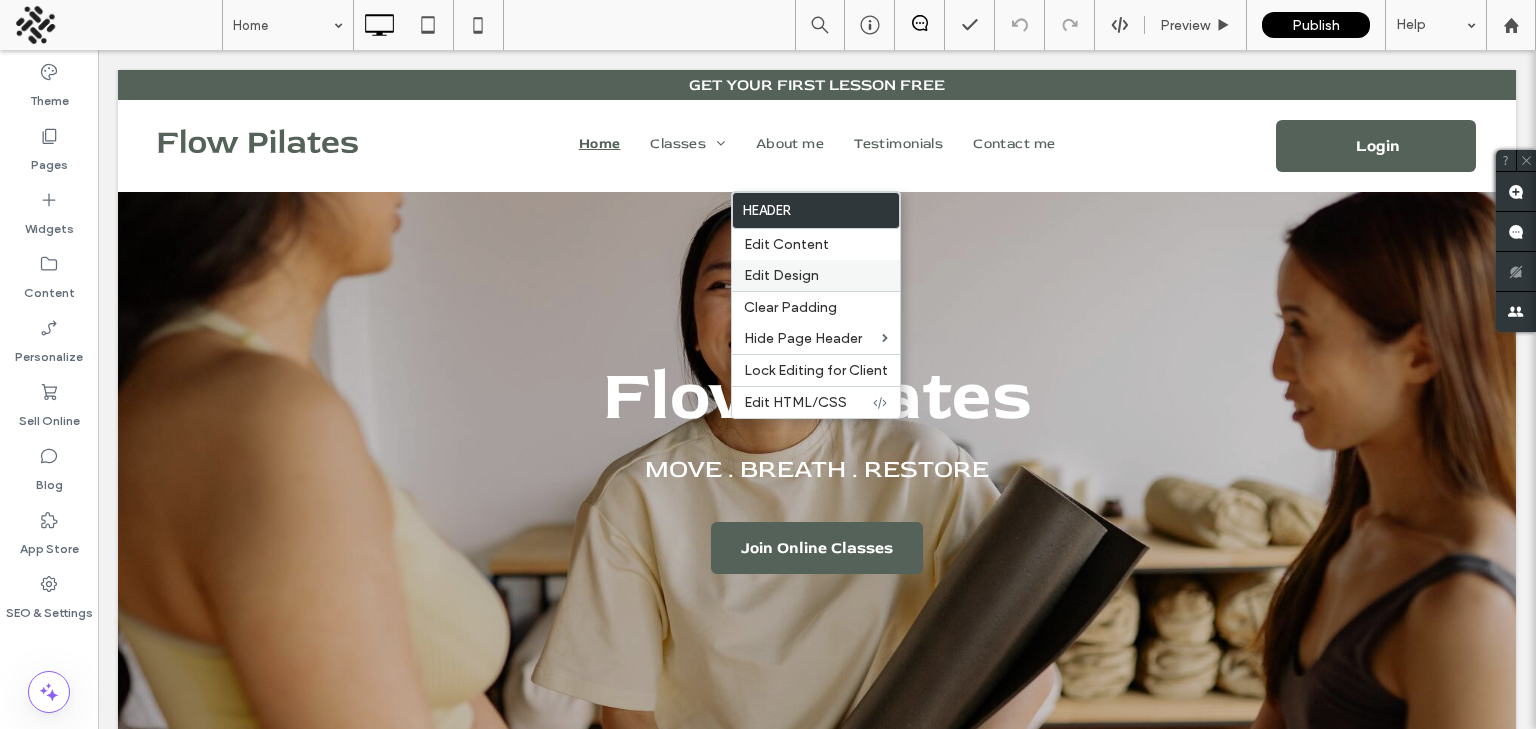 click on "Edit Design" at bounding box center (816, 275) 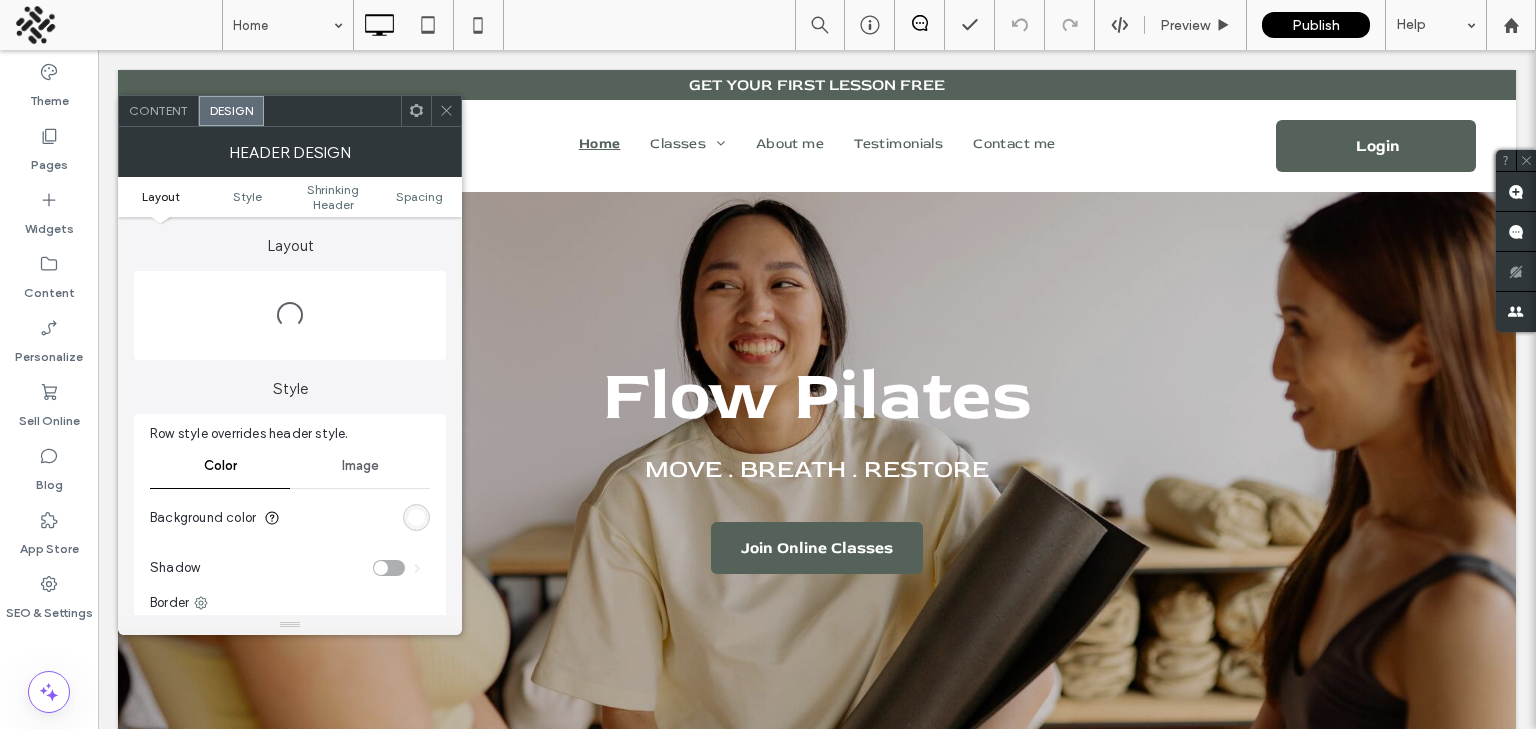 scroll, scrollTop: 0, scrollLeft: 0, axis: both 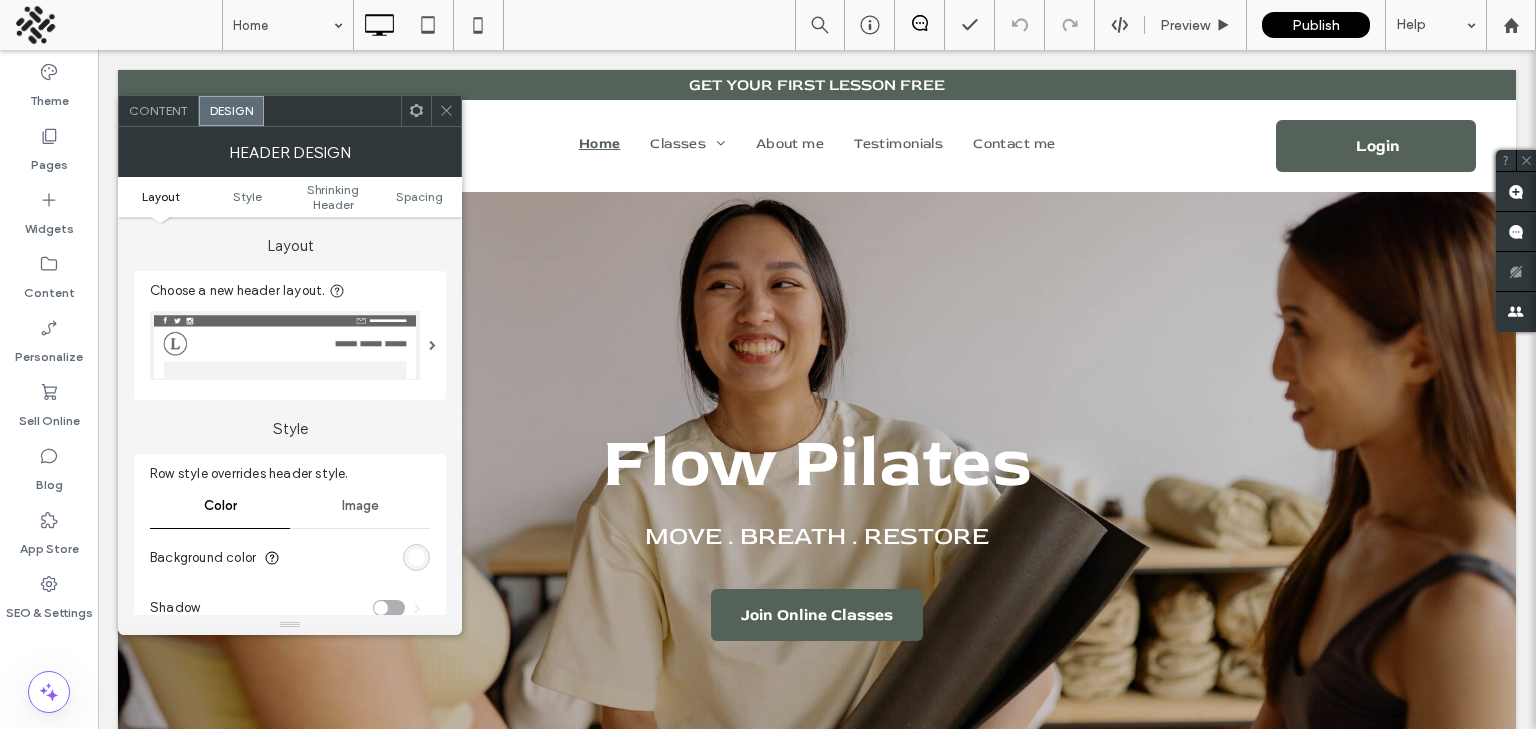 click at bounding box center (285, 345) 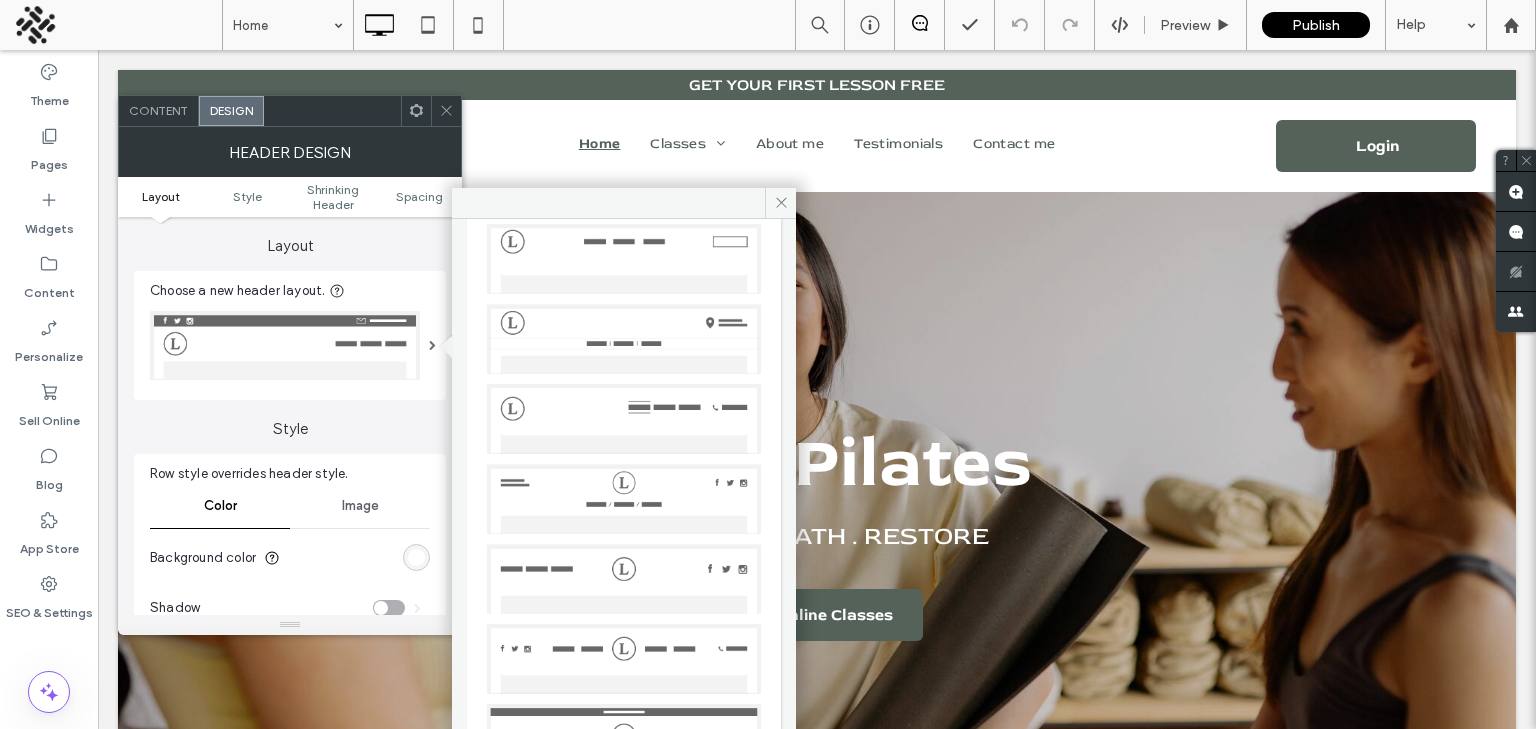 scroll, scrollTop: 332, scrollLeft: 0, axis: vertical 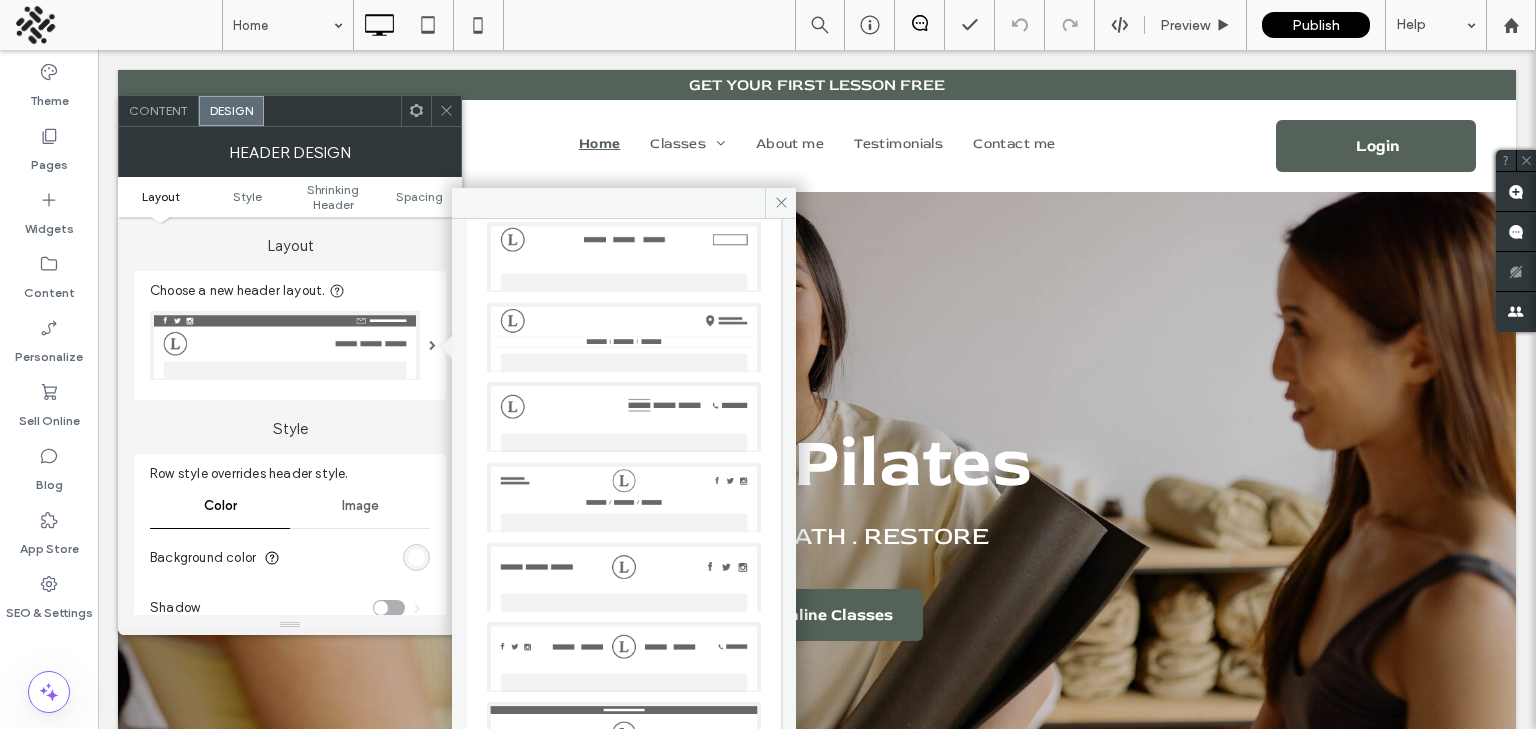click at bounding box center (624, 737) 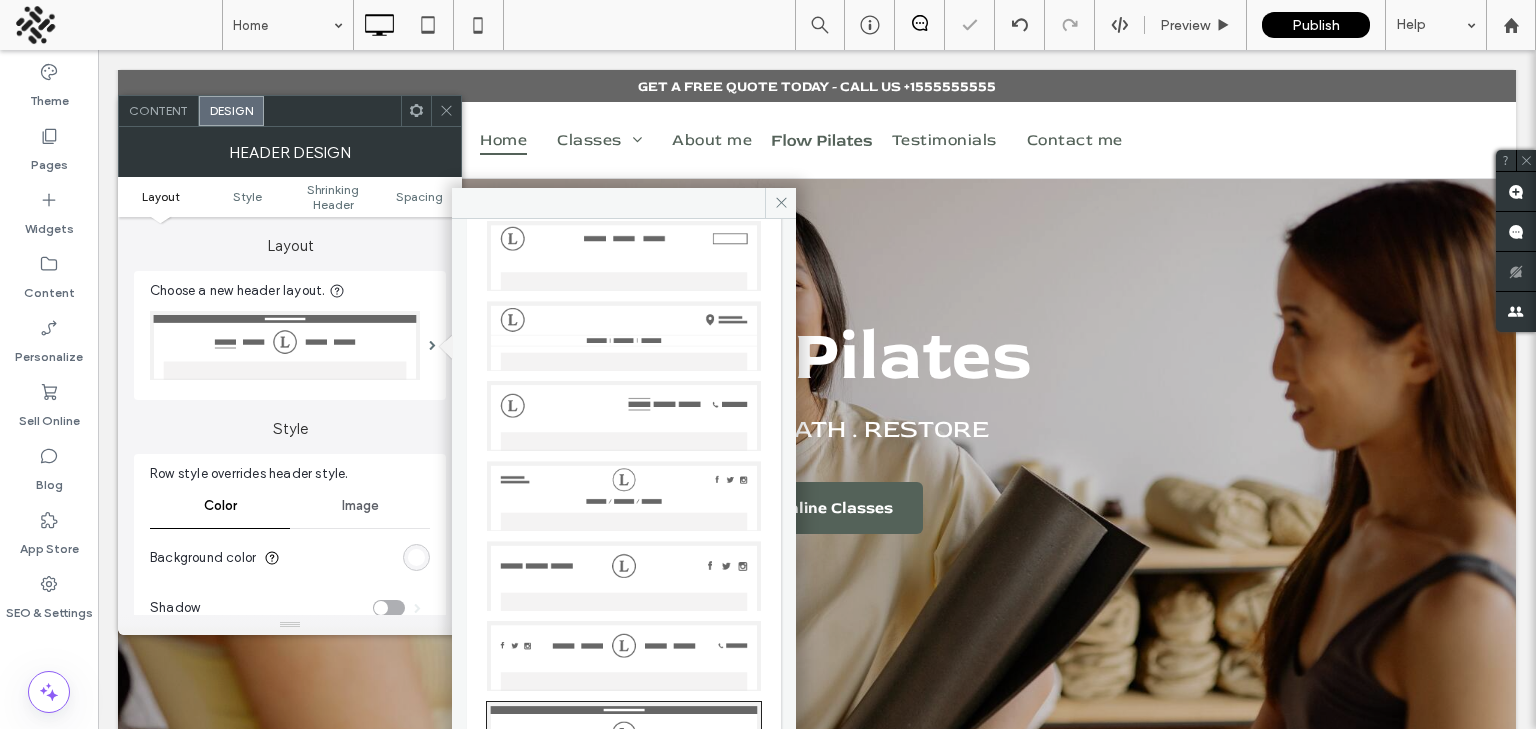 scroll, scrollTop: 108, scrollLeft: 0, axis: vertical 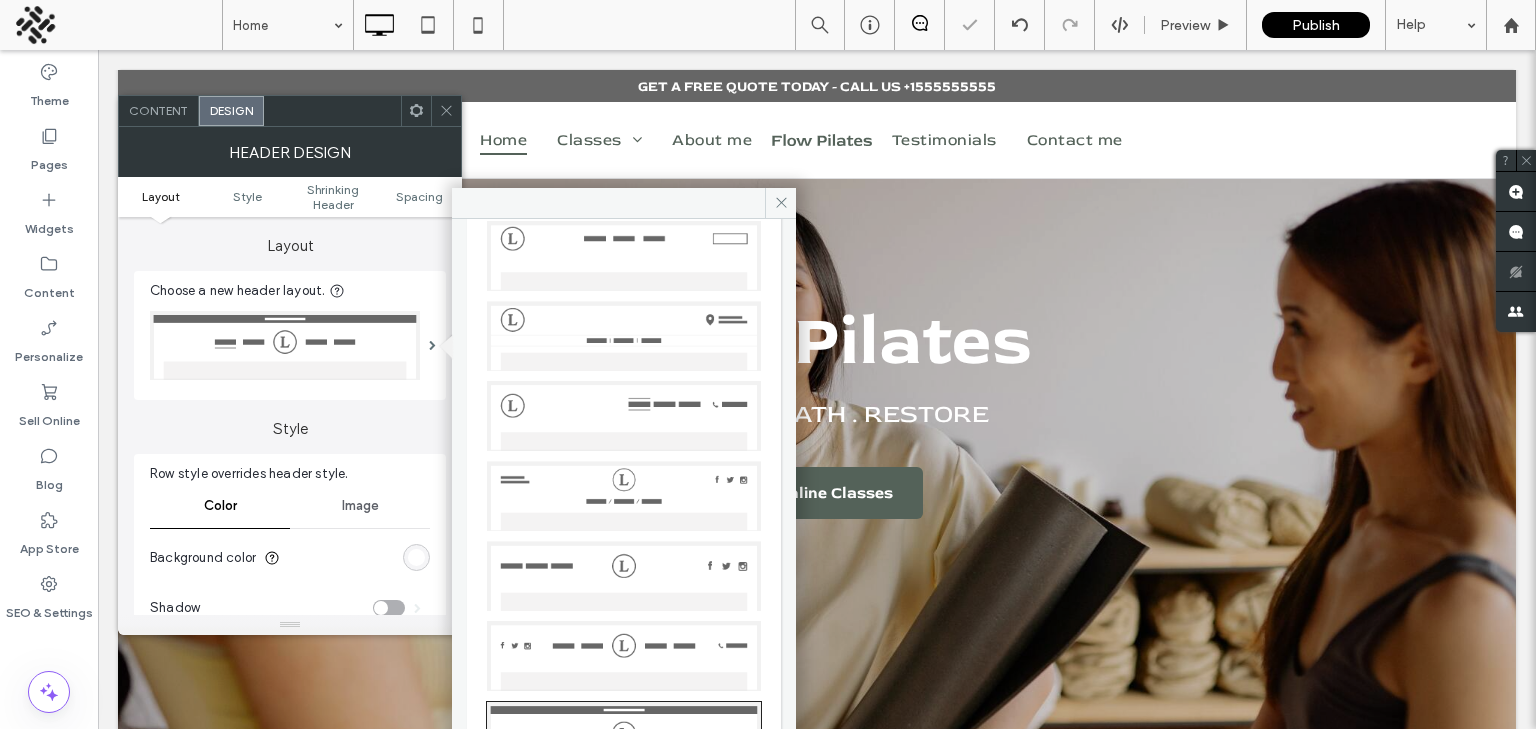 click at bounding box center [446, 111] 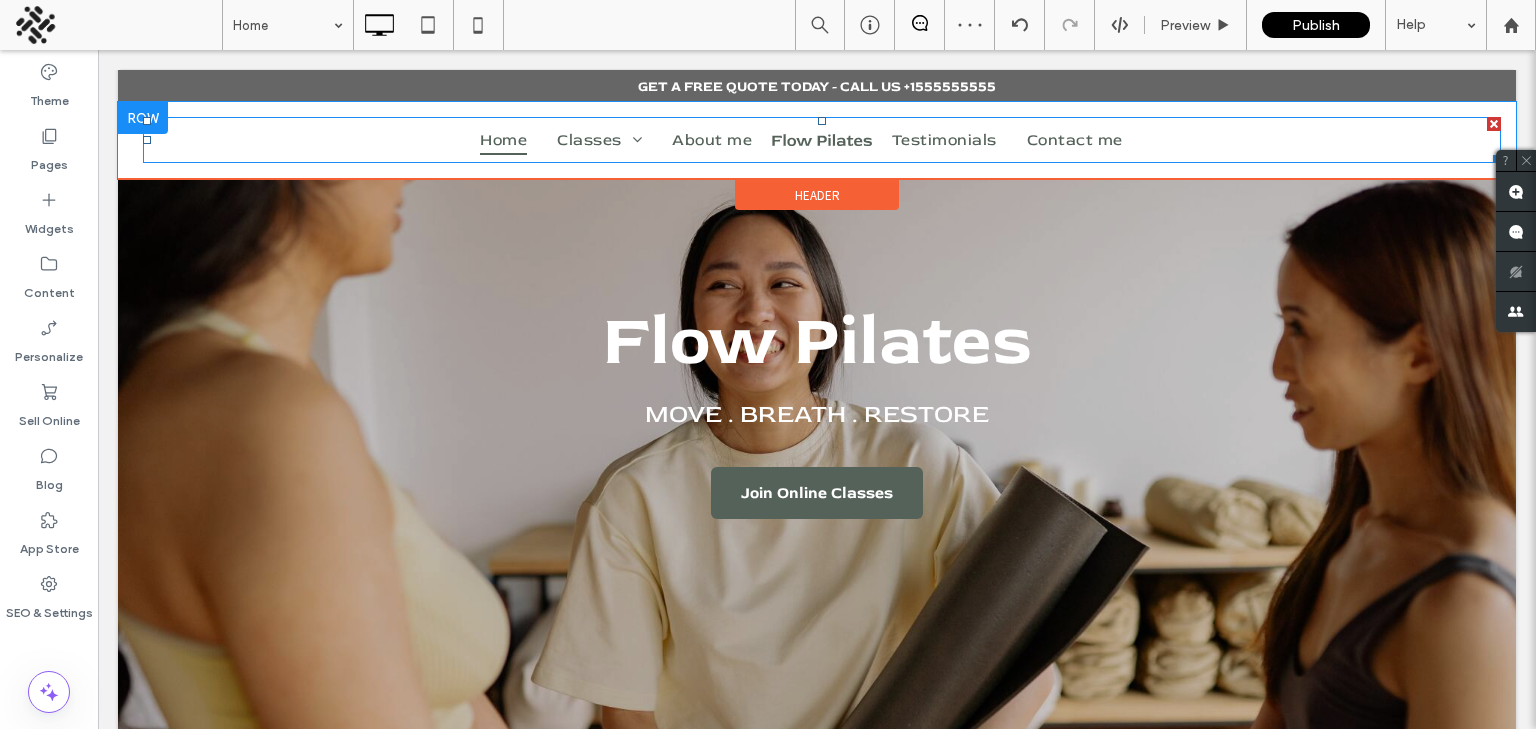 click at bounding box center [822, 140] 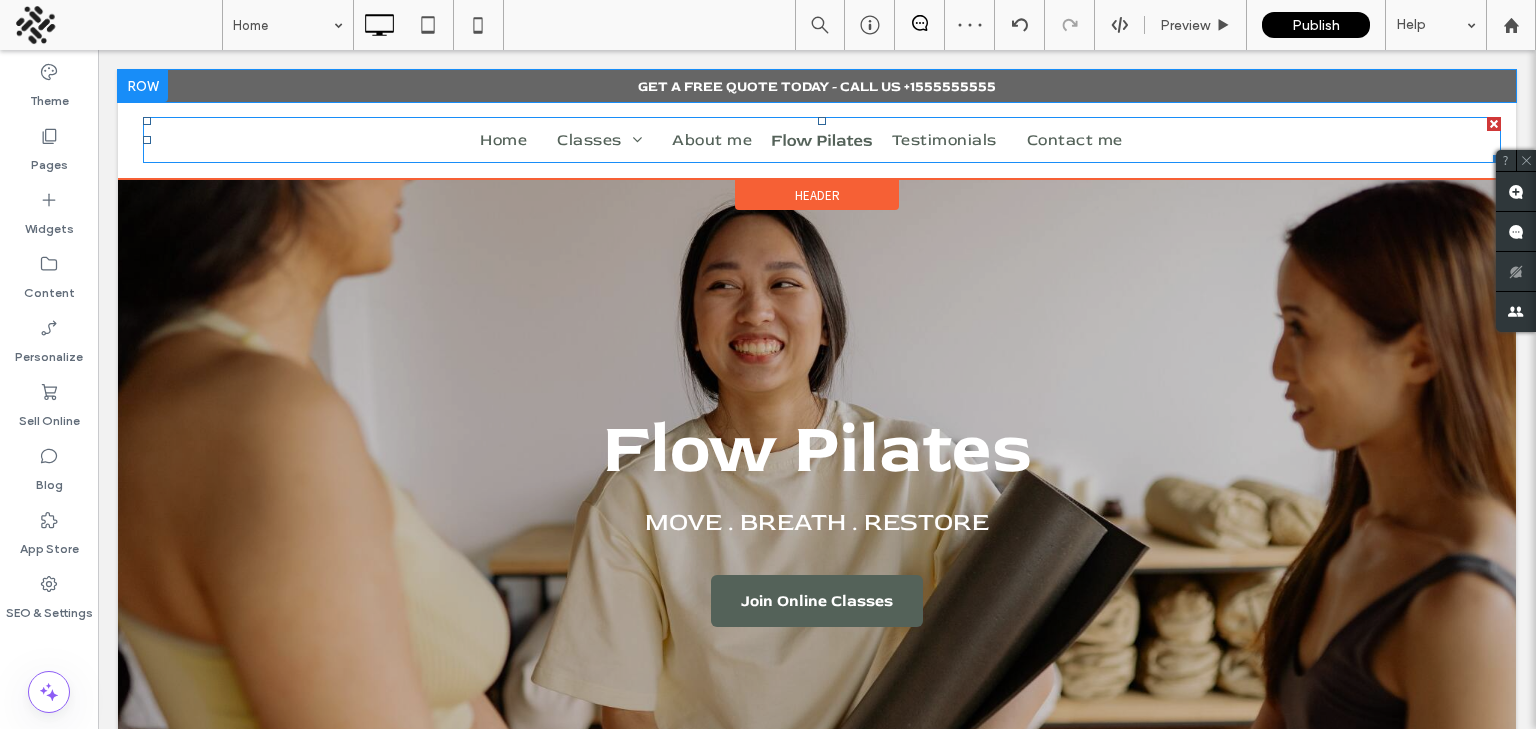 scroll, scrollTop: 0, scrollLeft: 0, axis: both 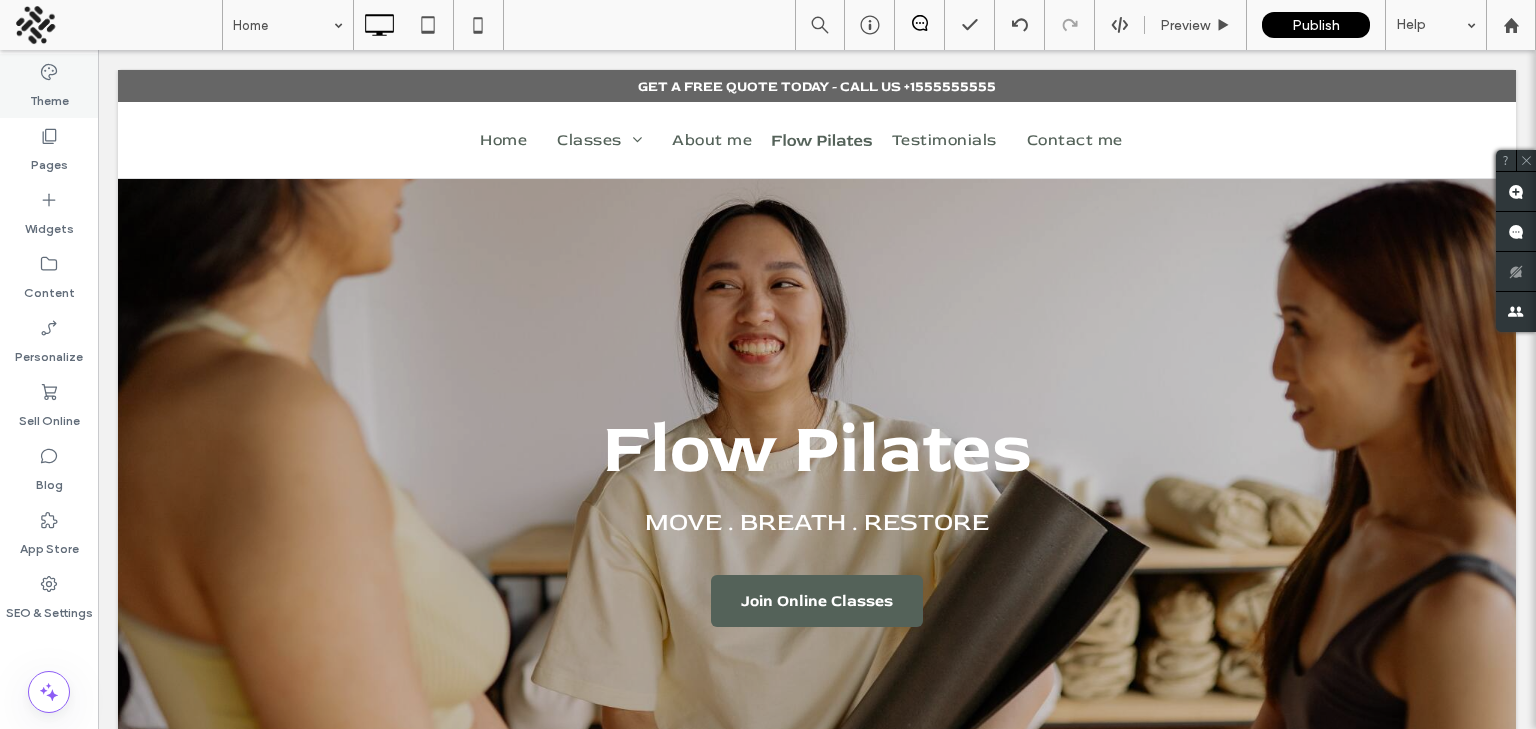 click on "Theme" at bounding box center (49, 86) 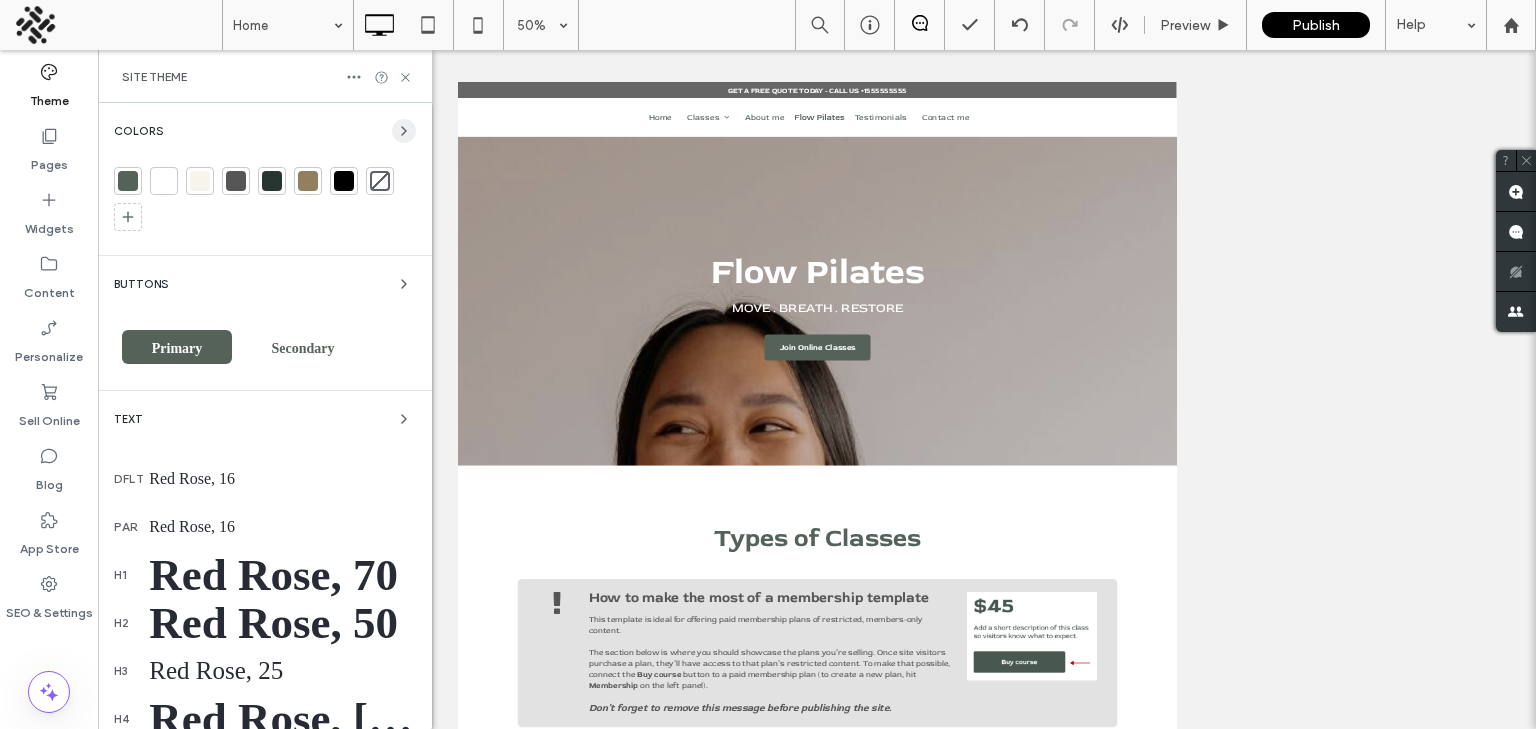click 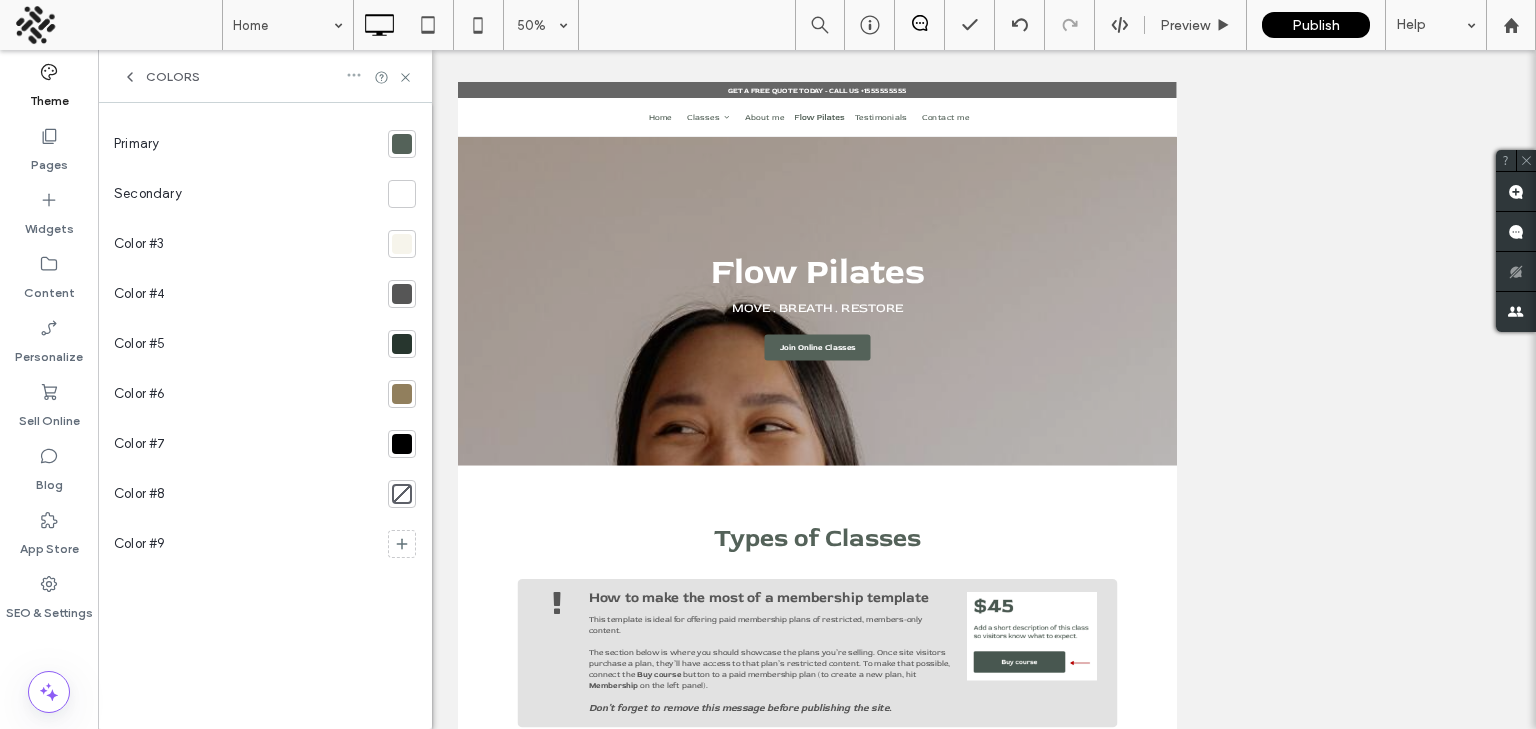 click 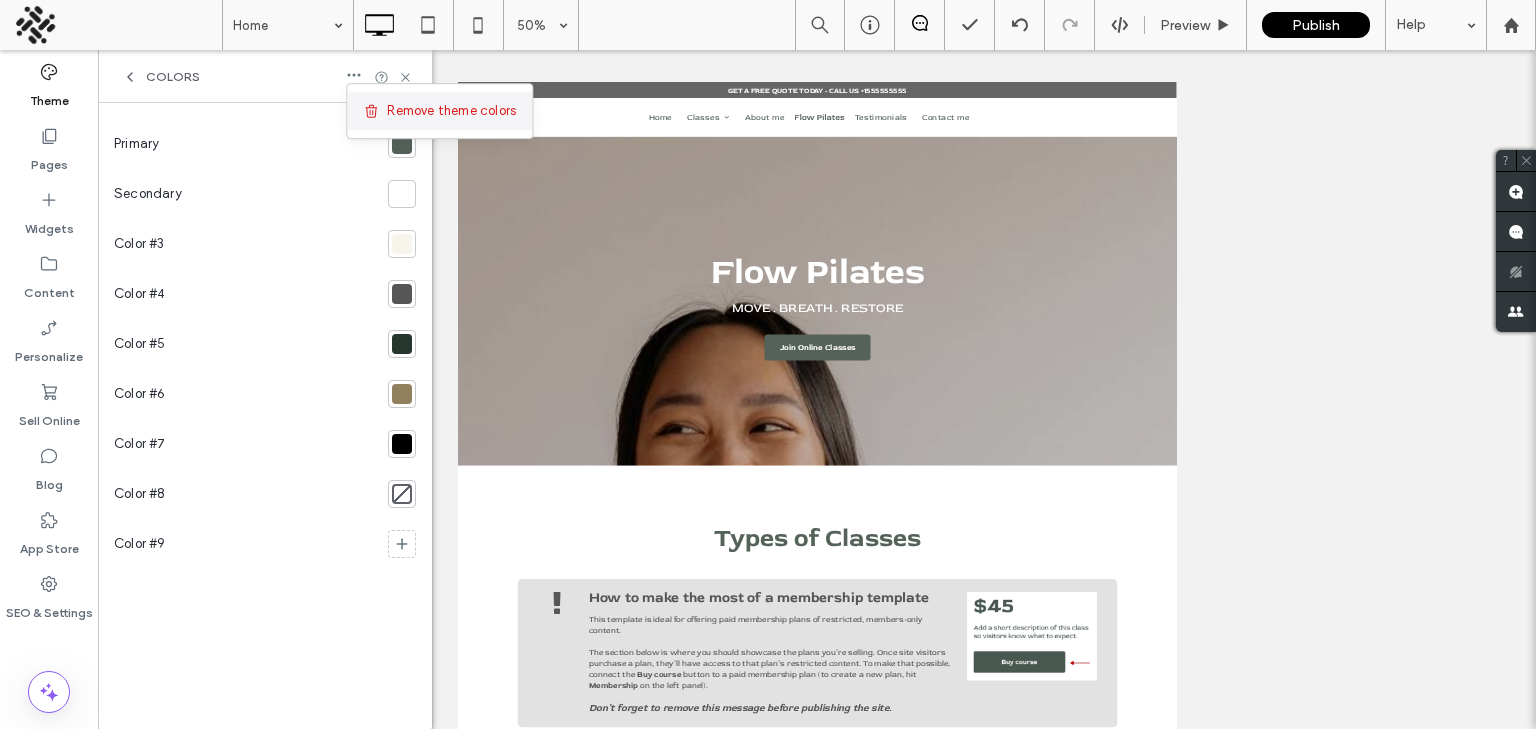 click 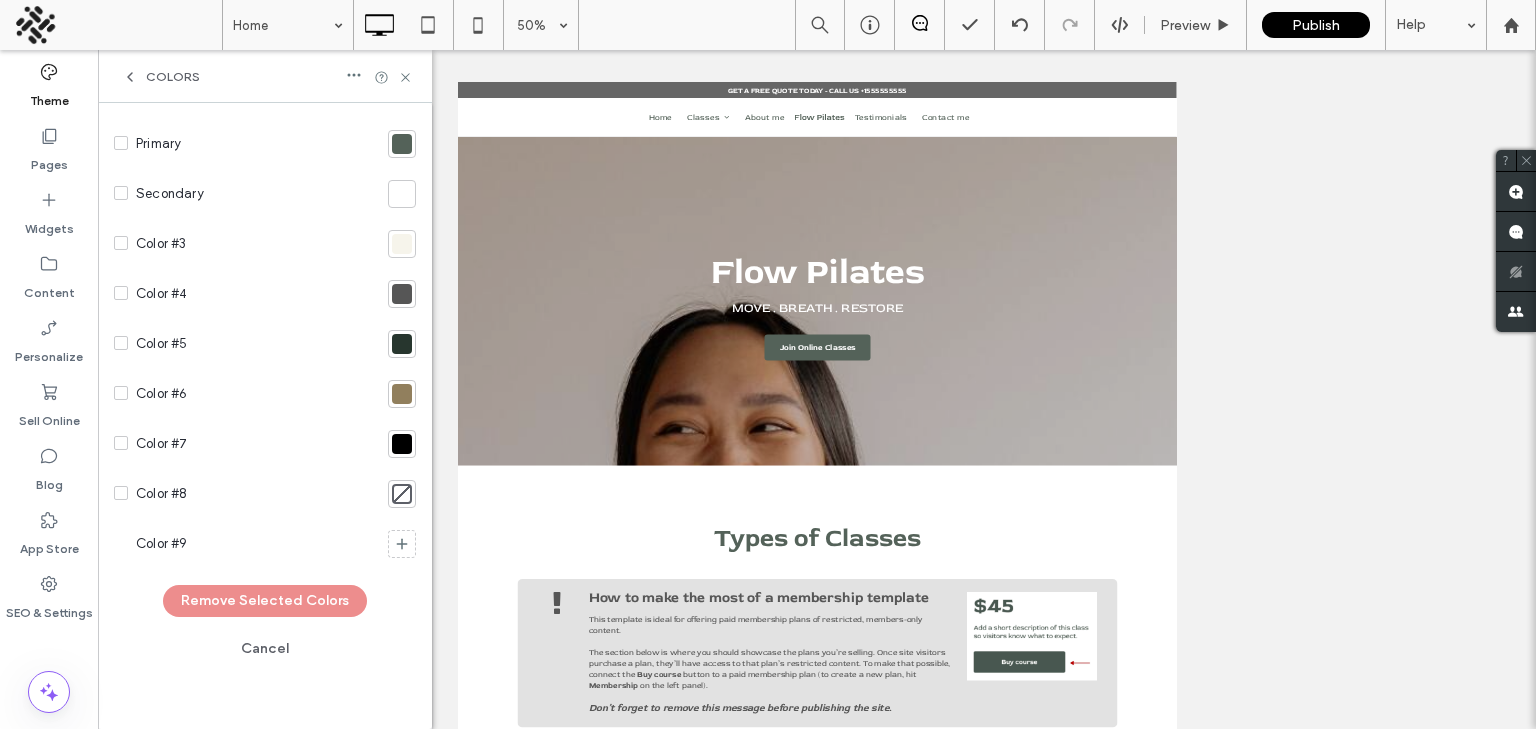 click 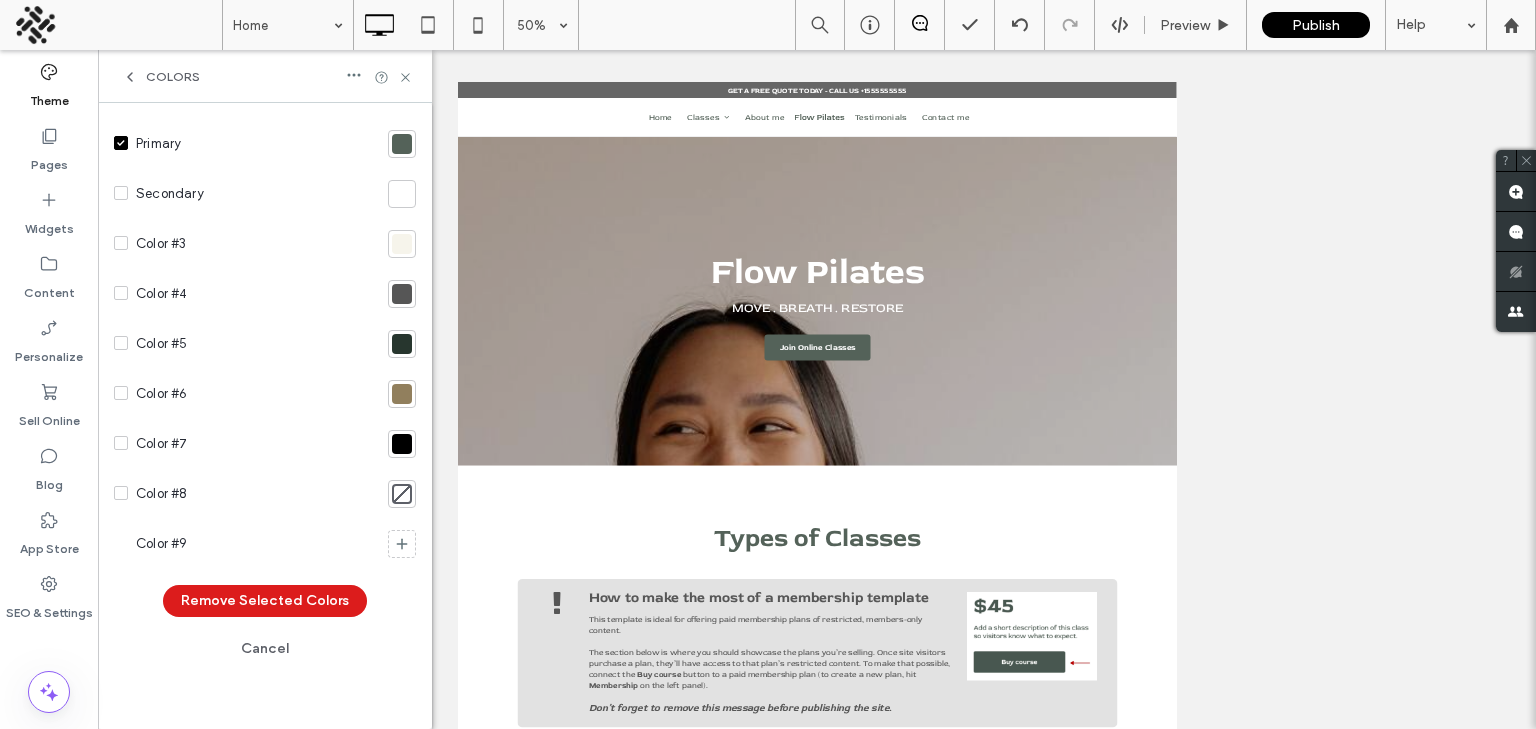 click 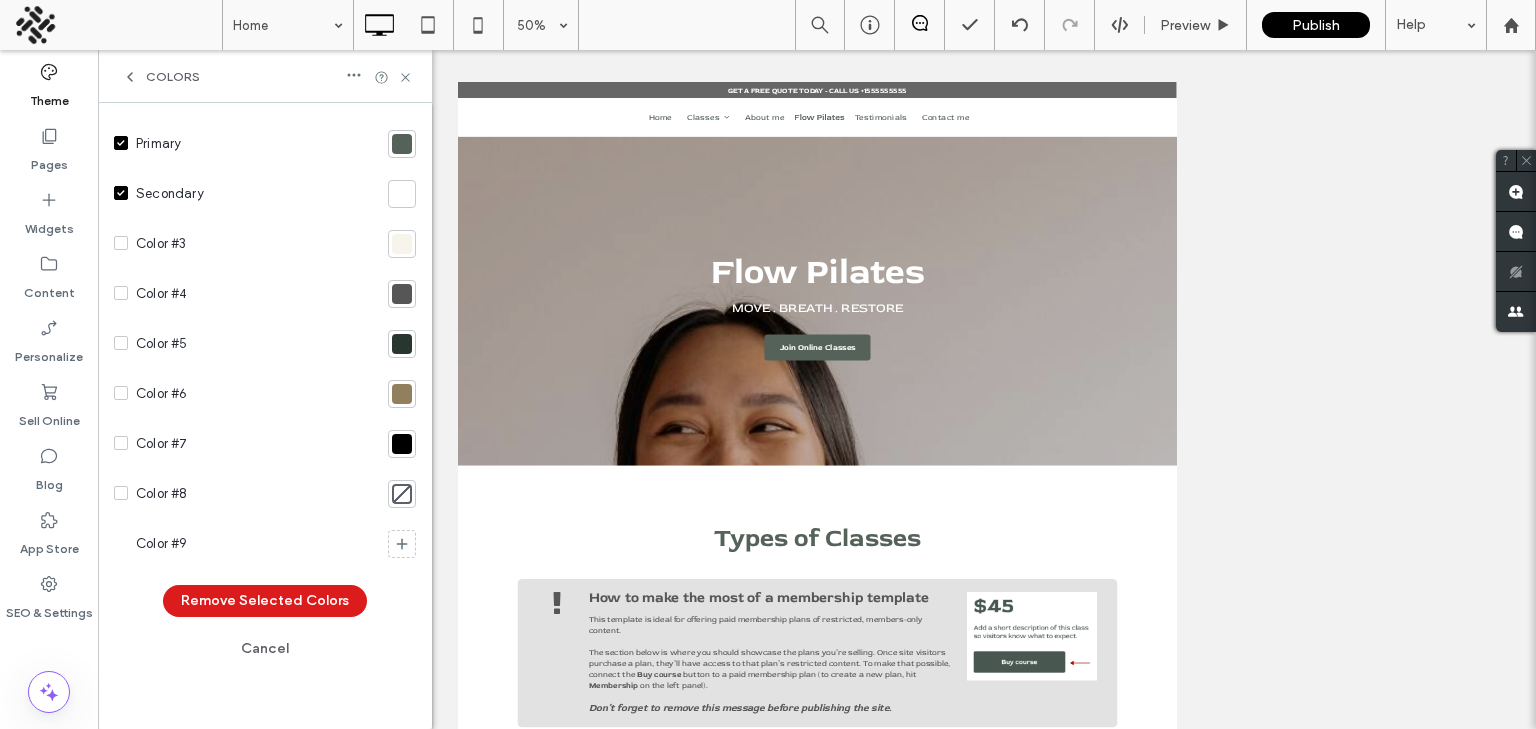 click at bounding box center [121, 243] 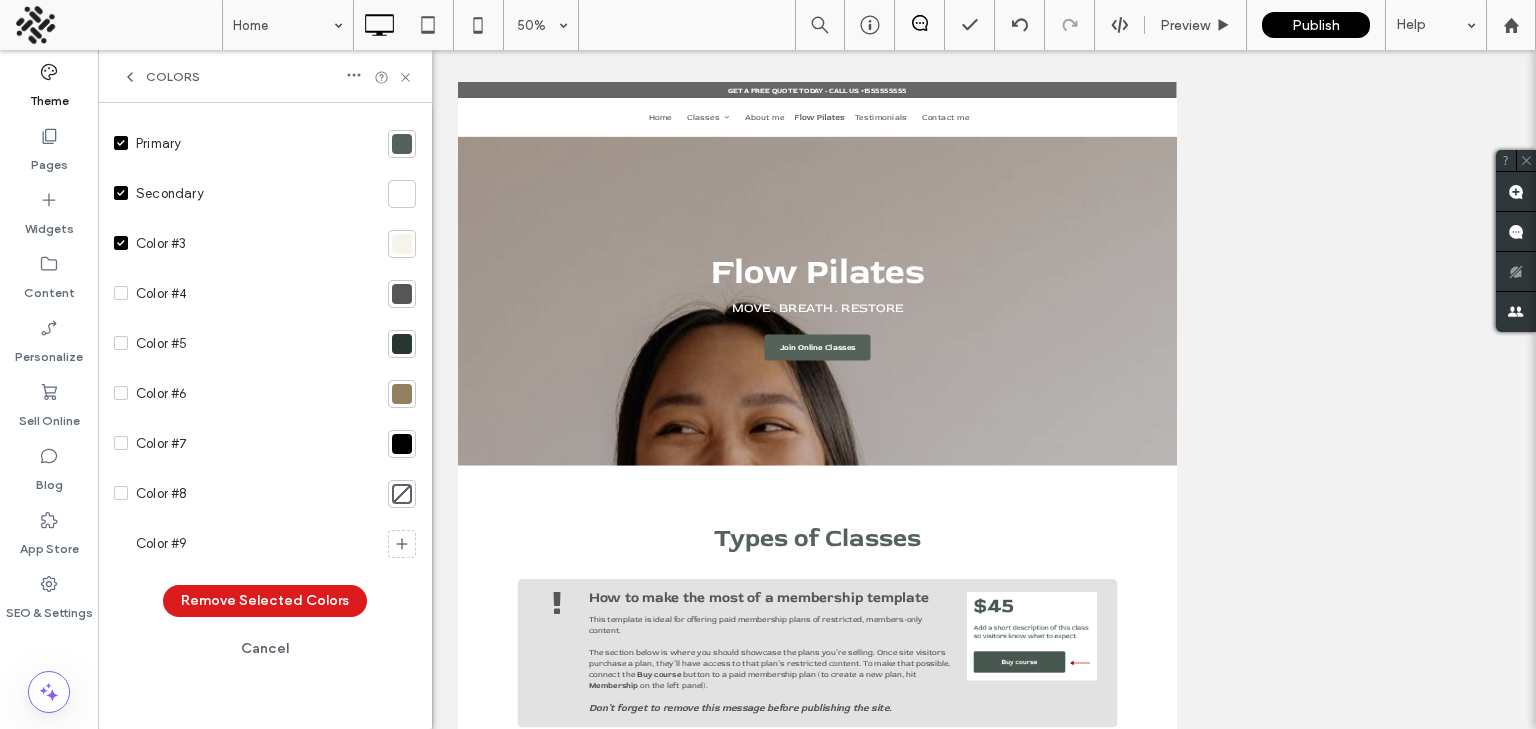 click at bounding box center (121, 293) 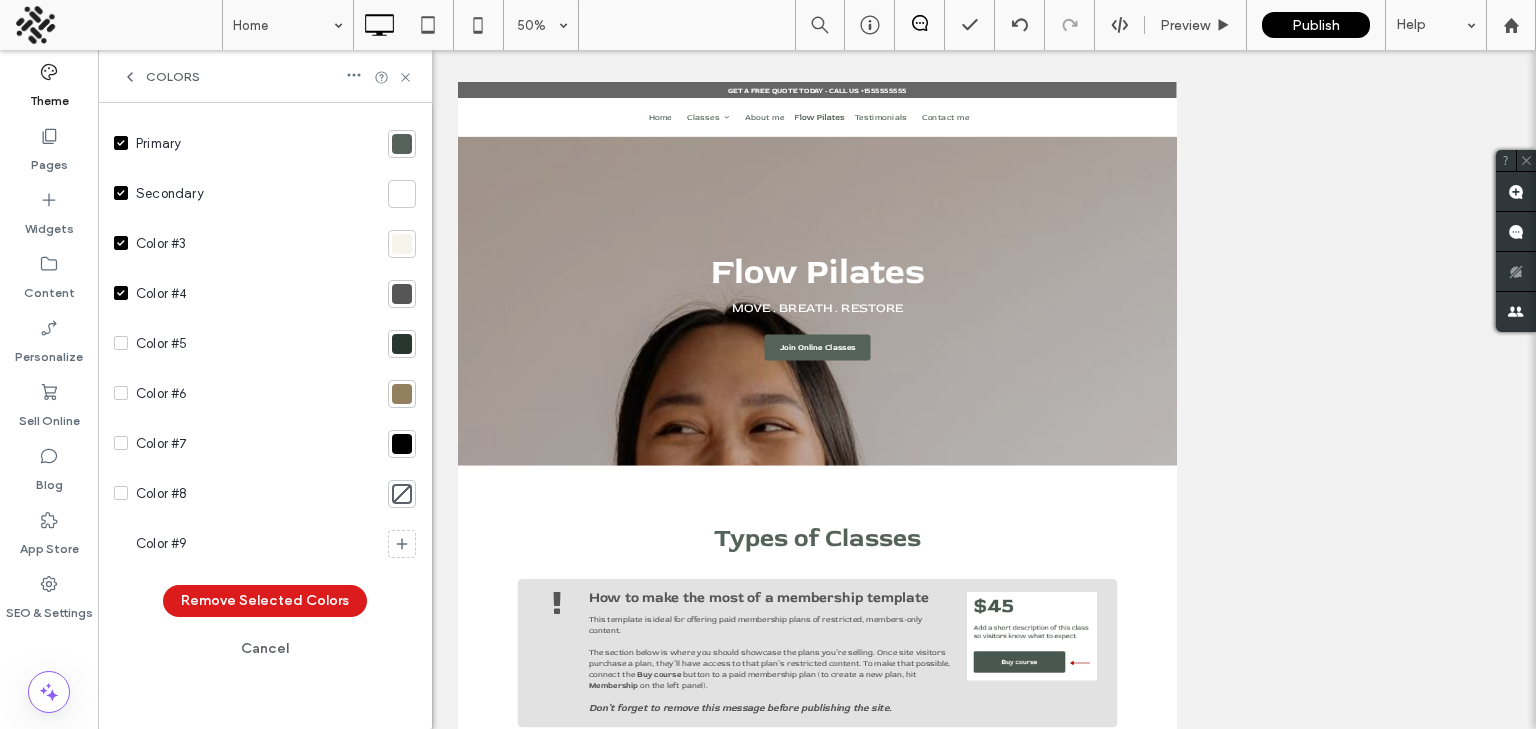 click at bounding box center (121, 343) 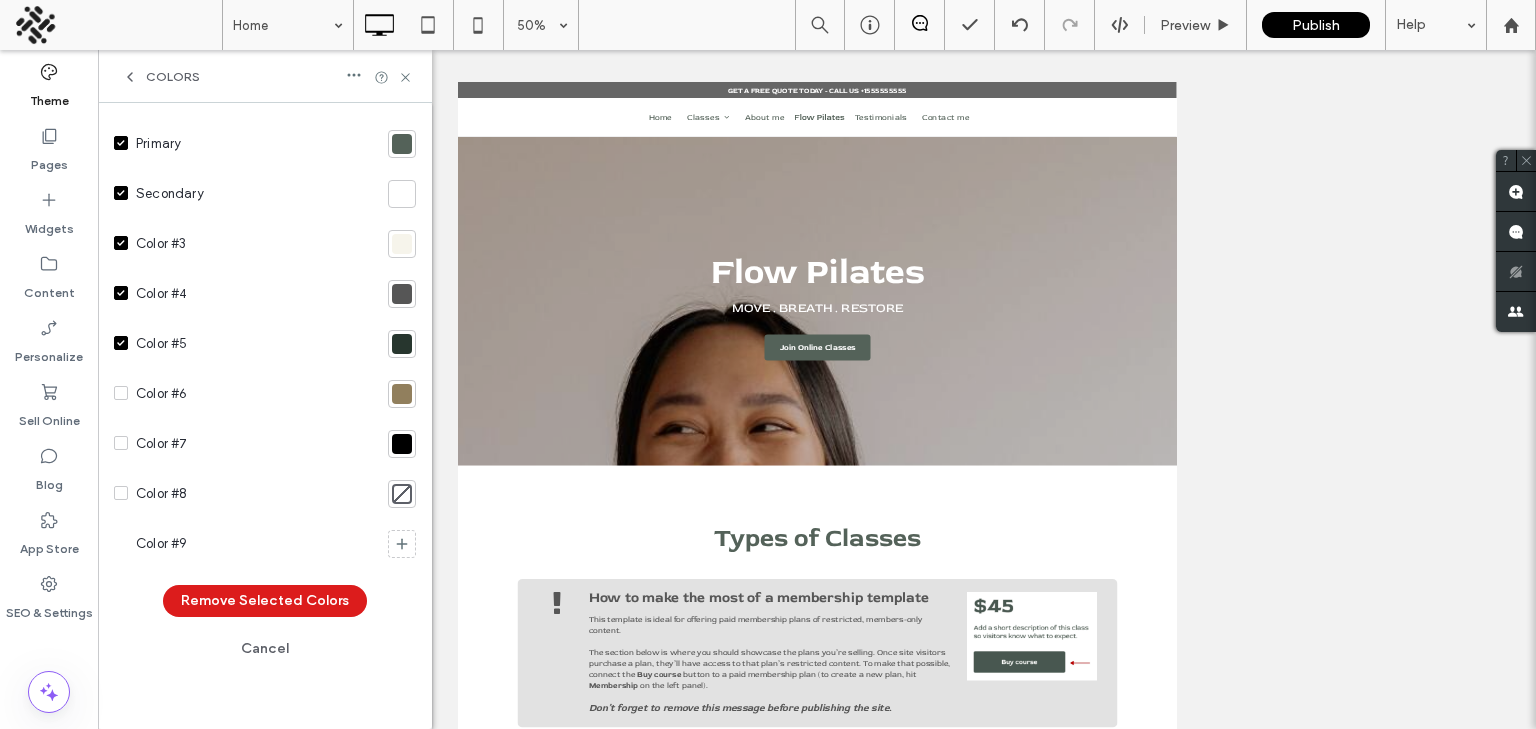 click 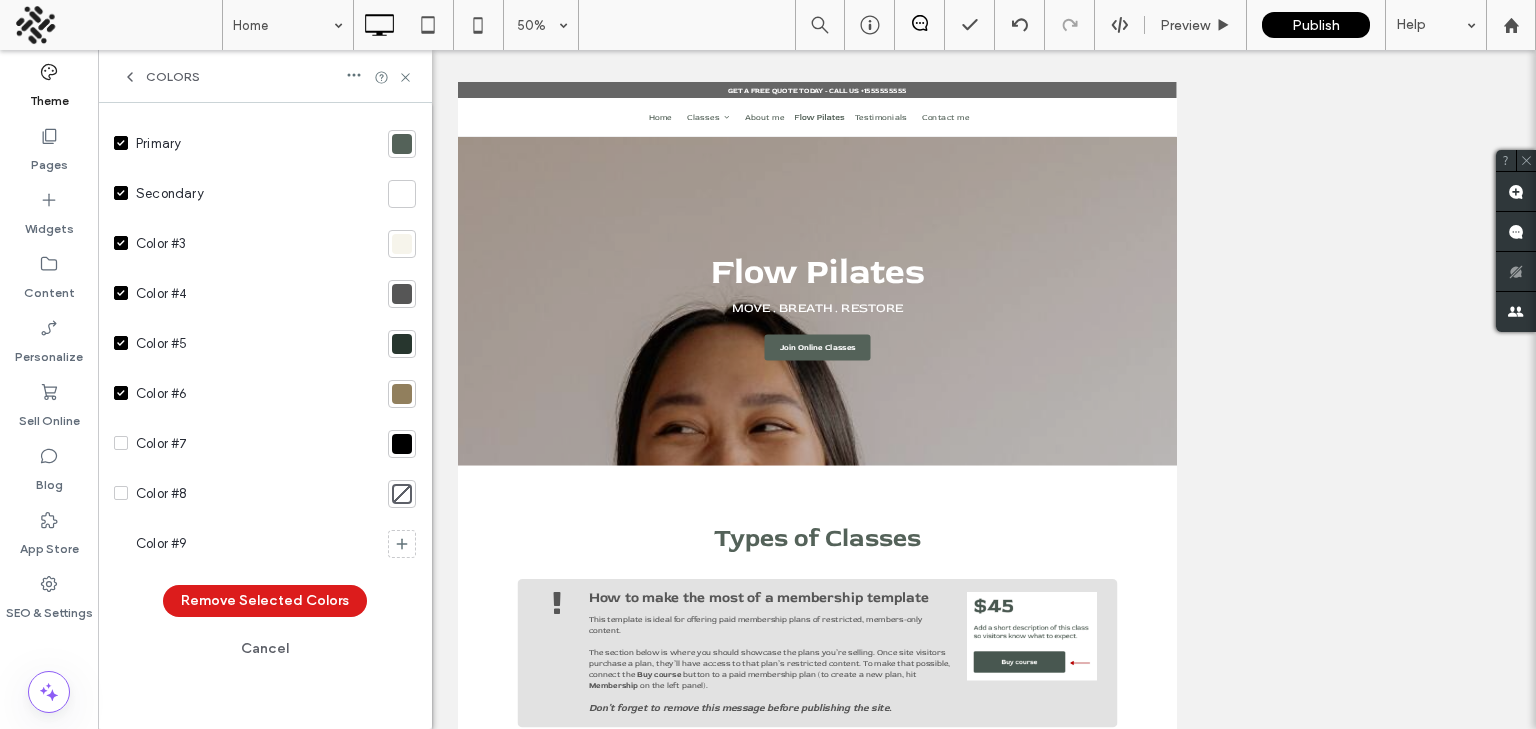 click at bounding box center (121, 443) 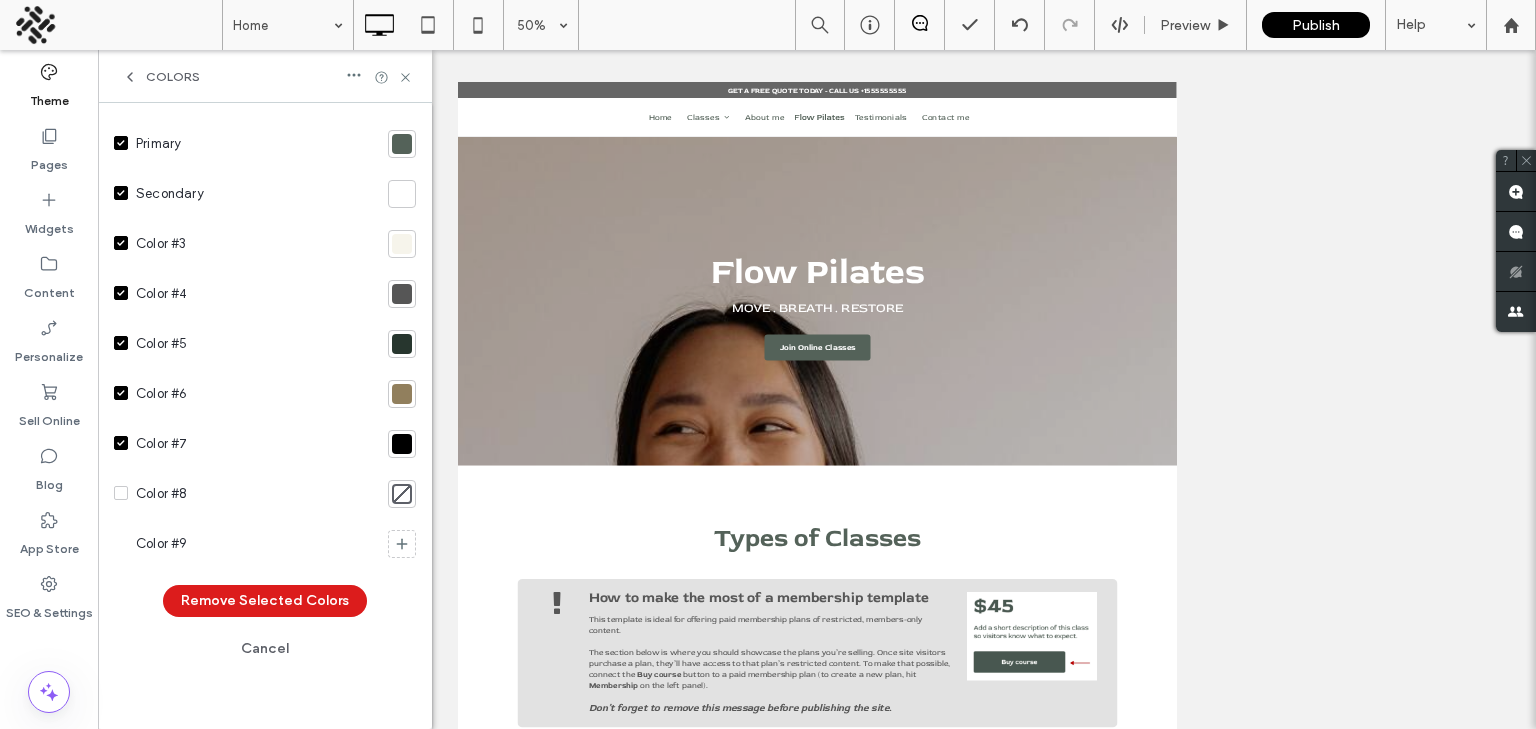 click 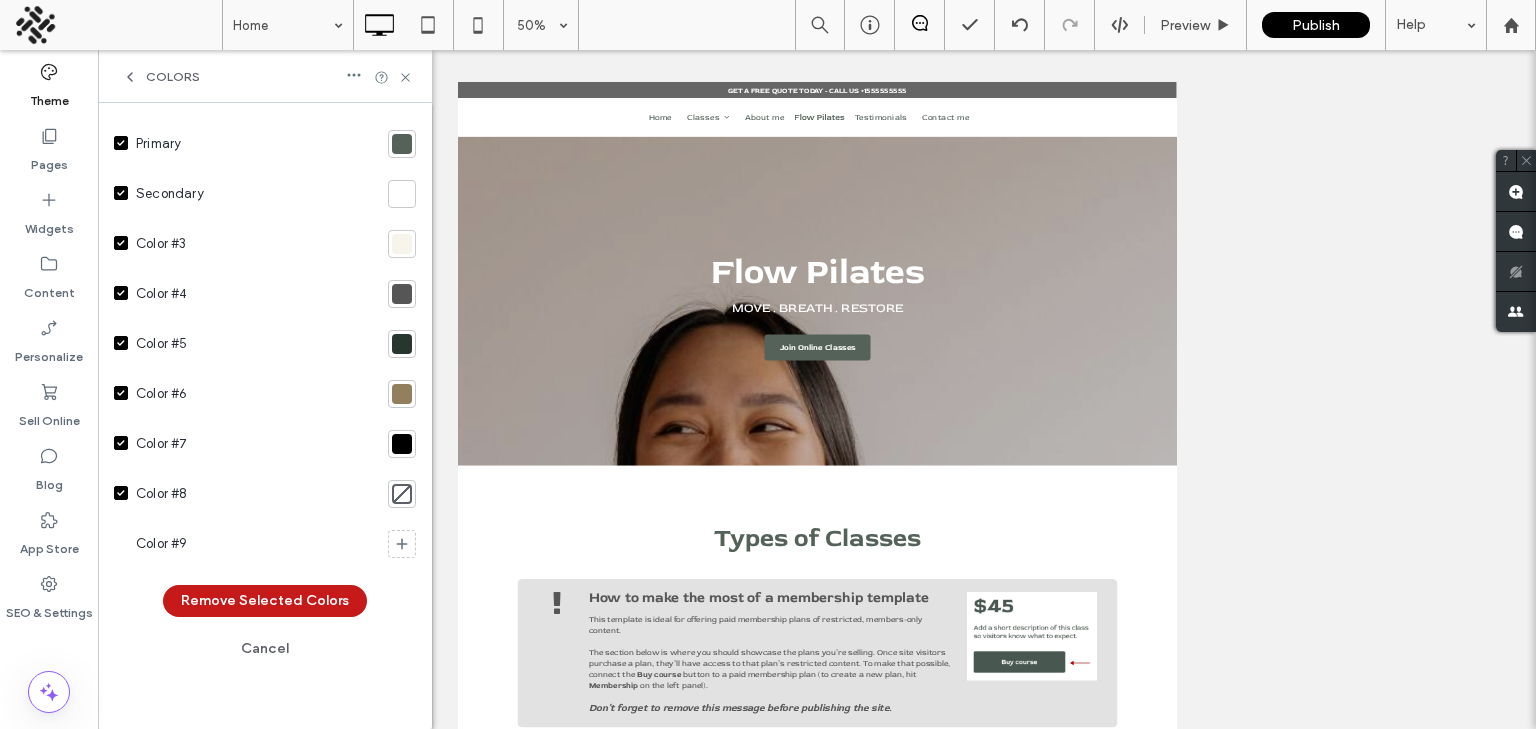 click on "Remove Selected Colors" at bounding box center (265, 601) 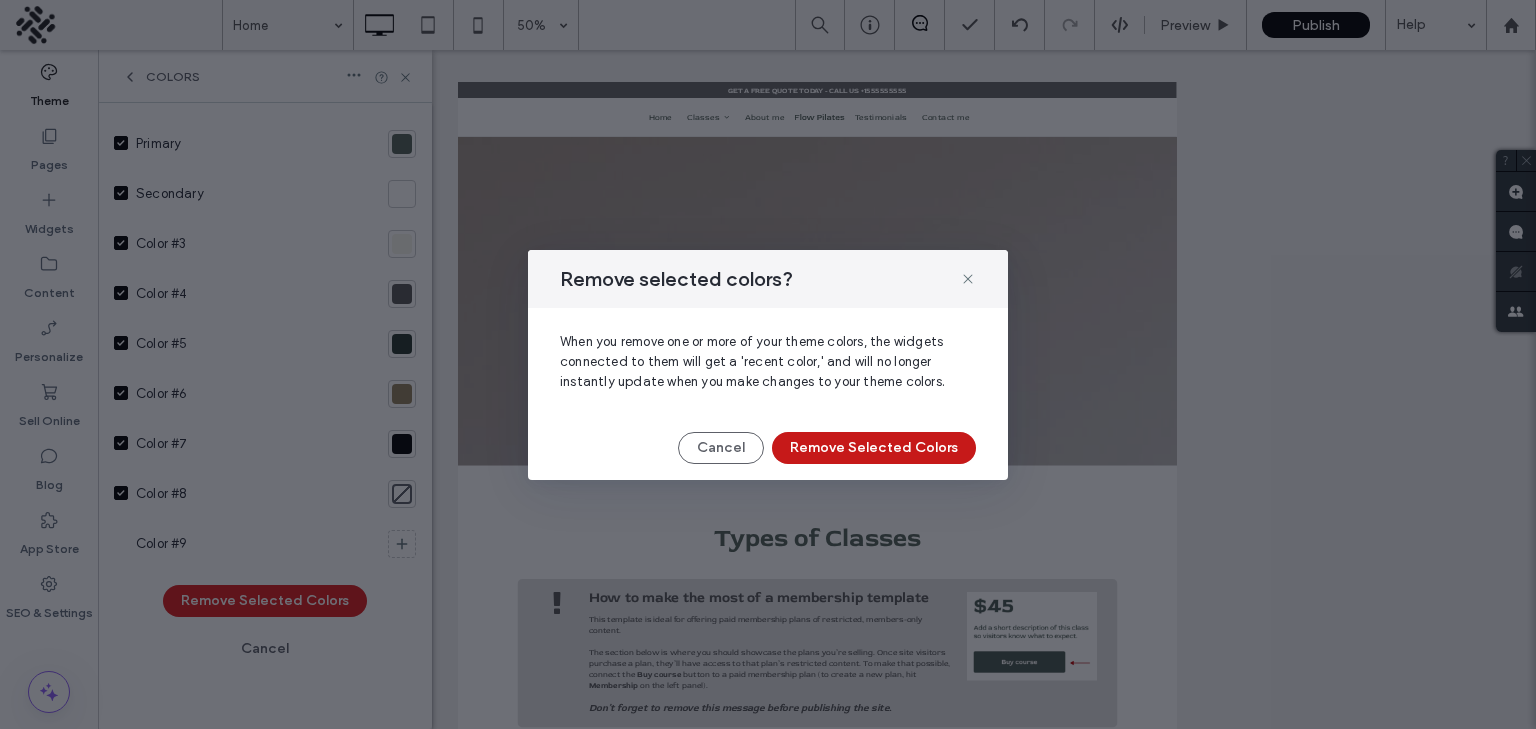 click on "Remove Selected Colors" at bounding box center [874, 448] 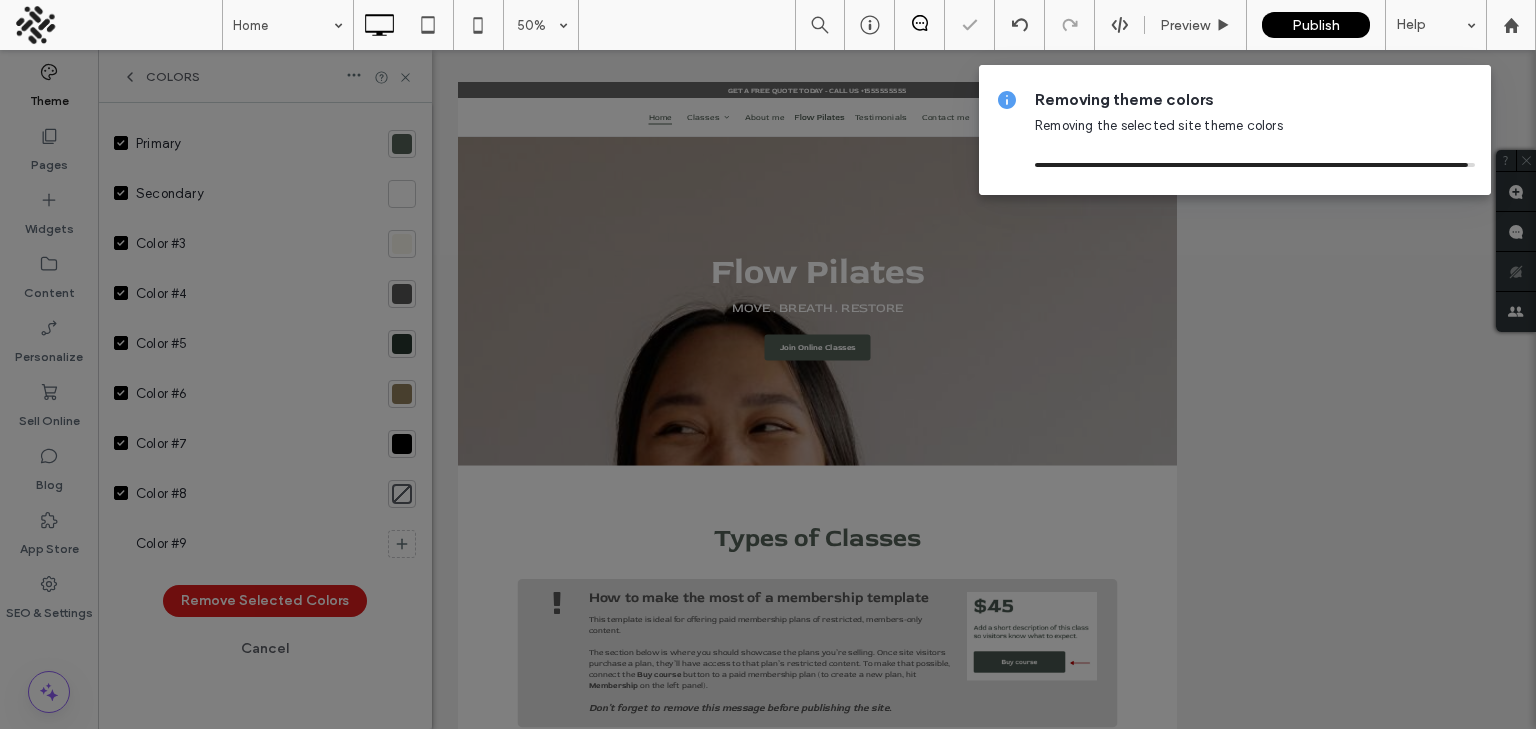 scroll, scrollTop: 0, scrollLeft: 0, axis: both 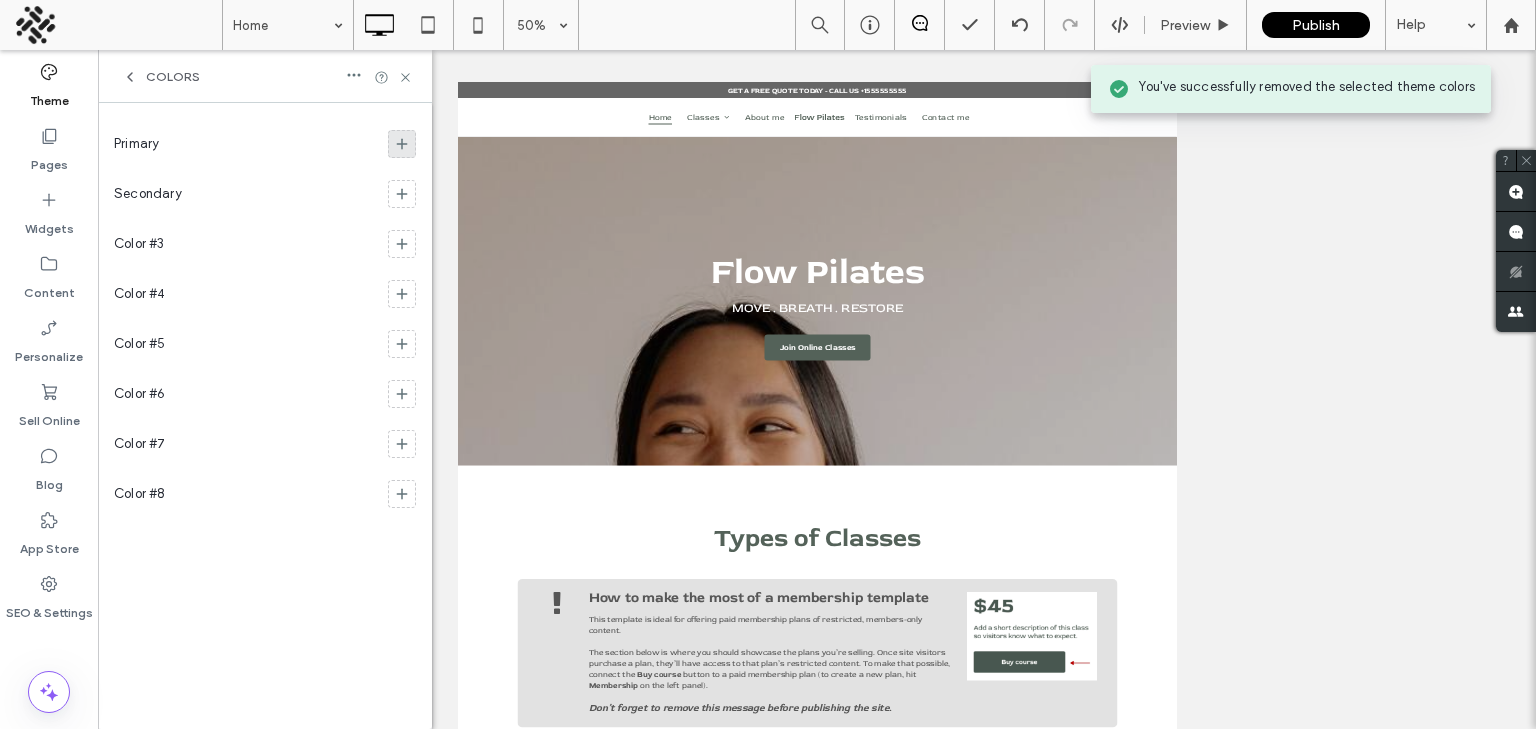 click 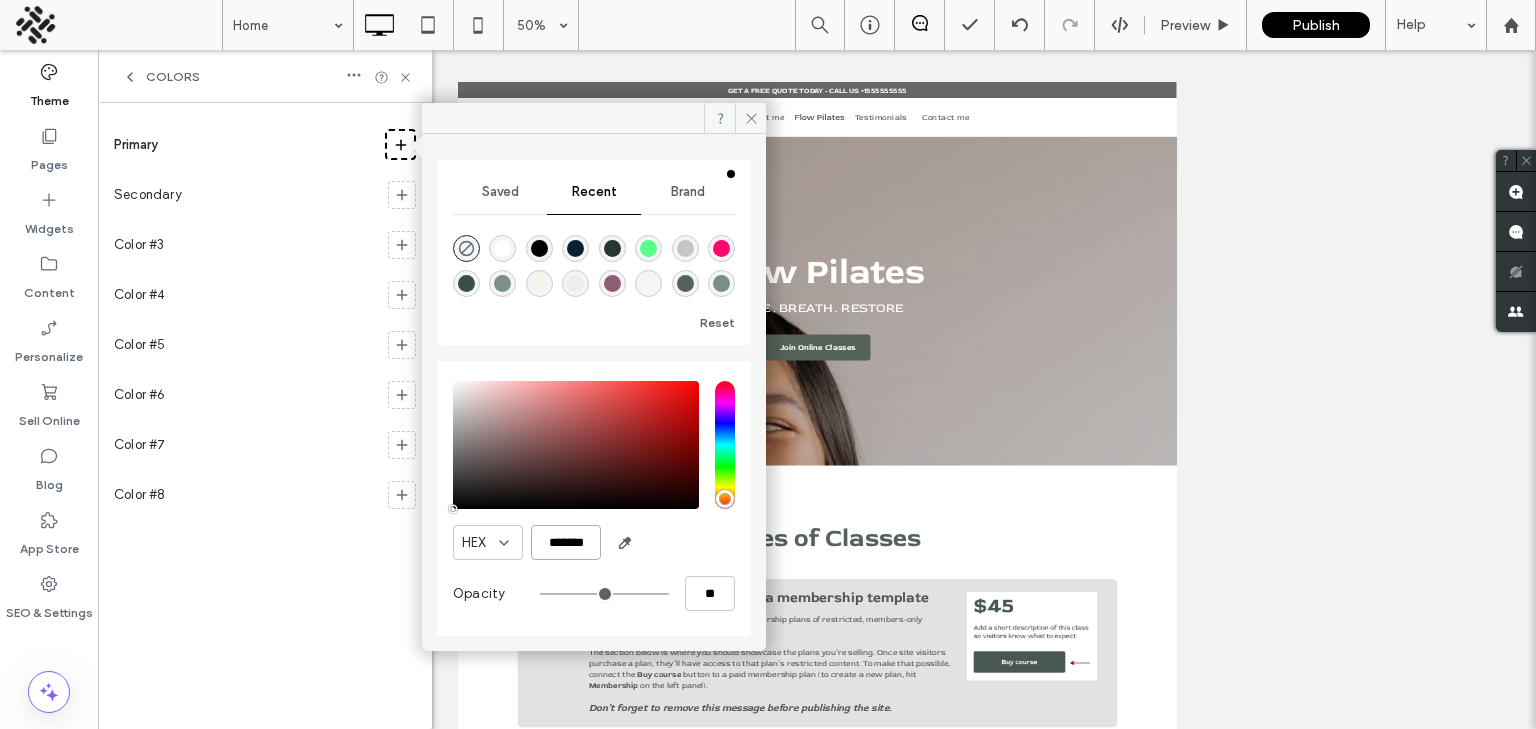 click on "*******" at bounding box center (566, 542) 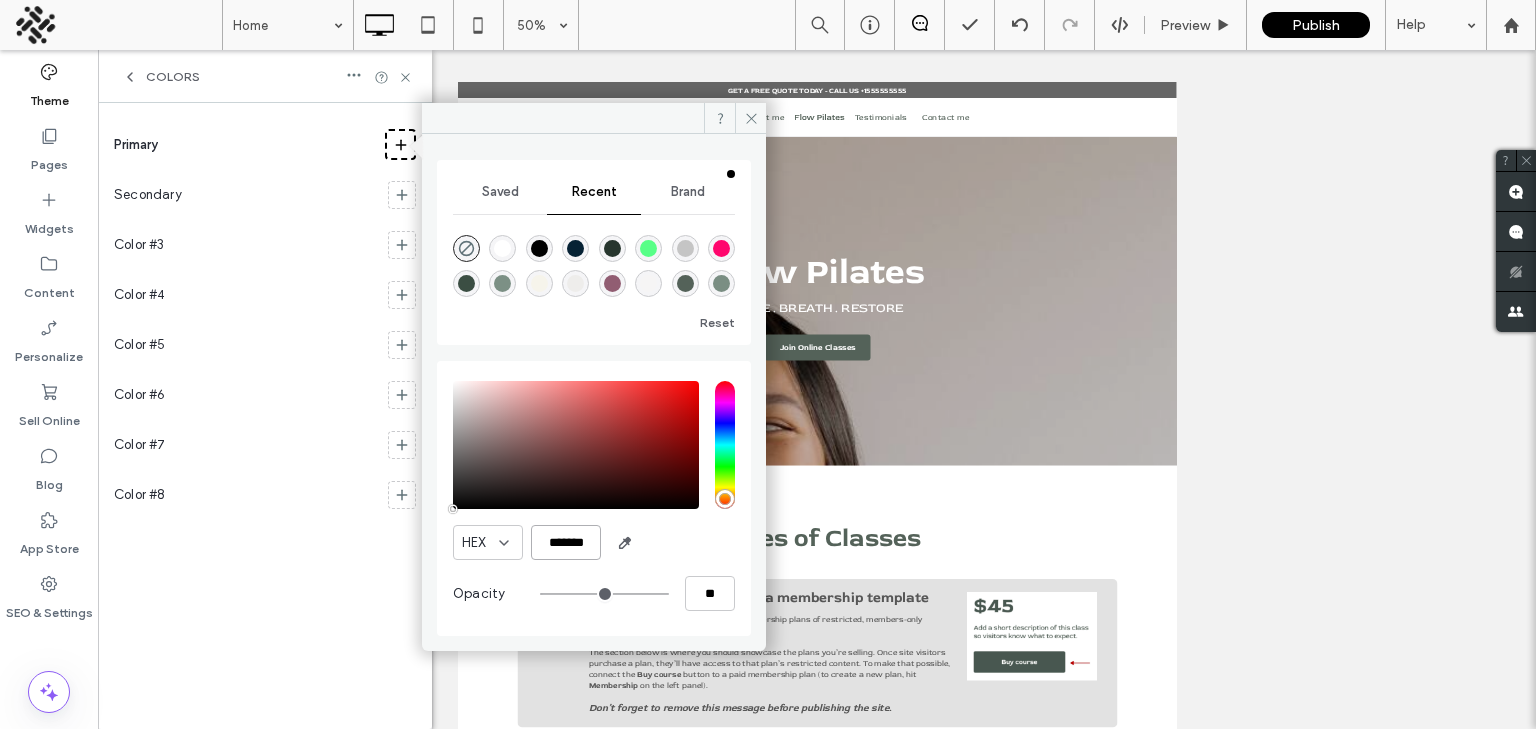 paste 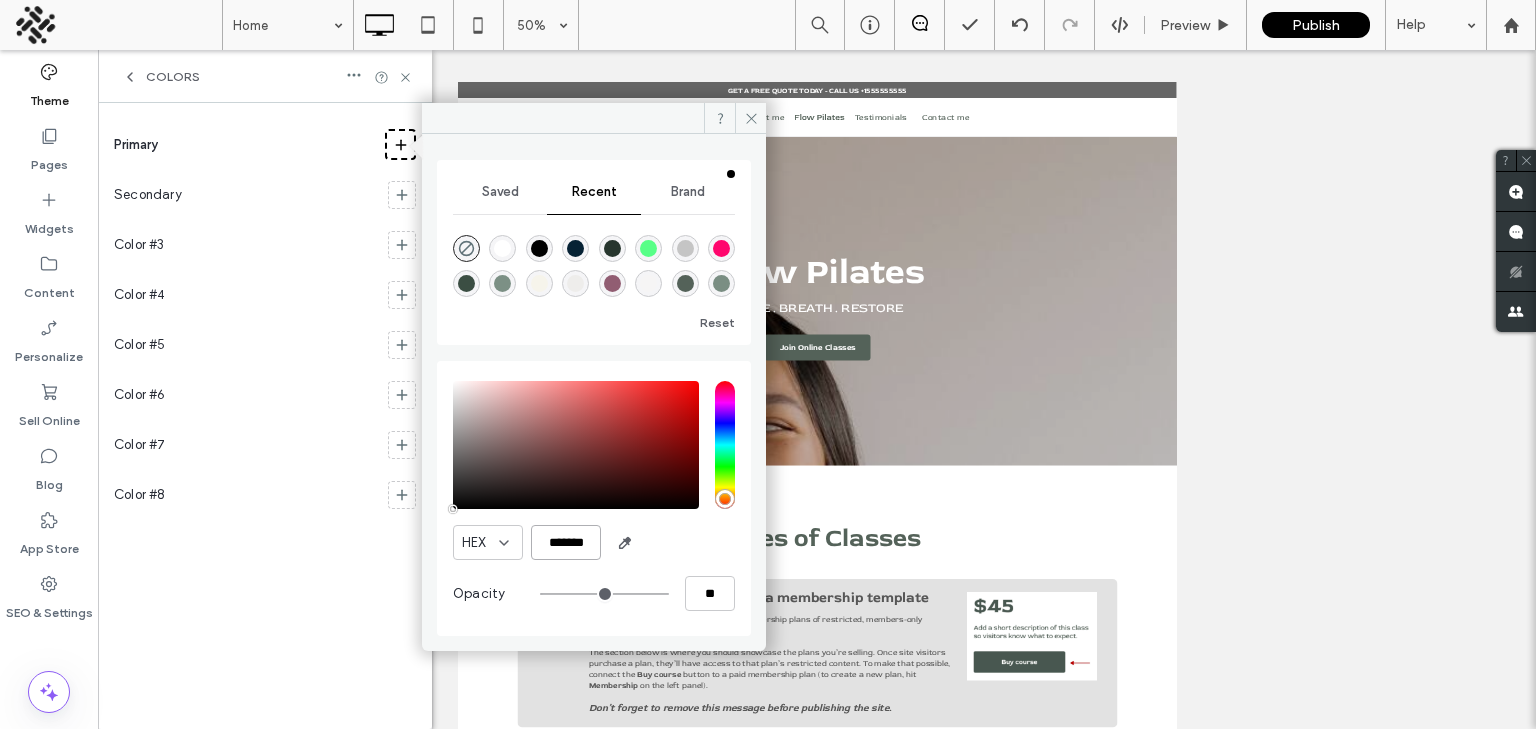 type on "*******" 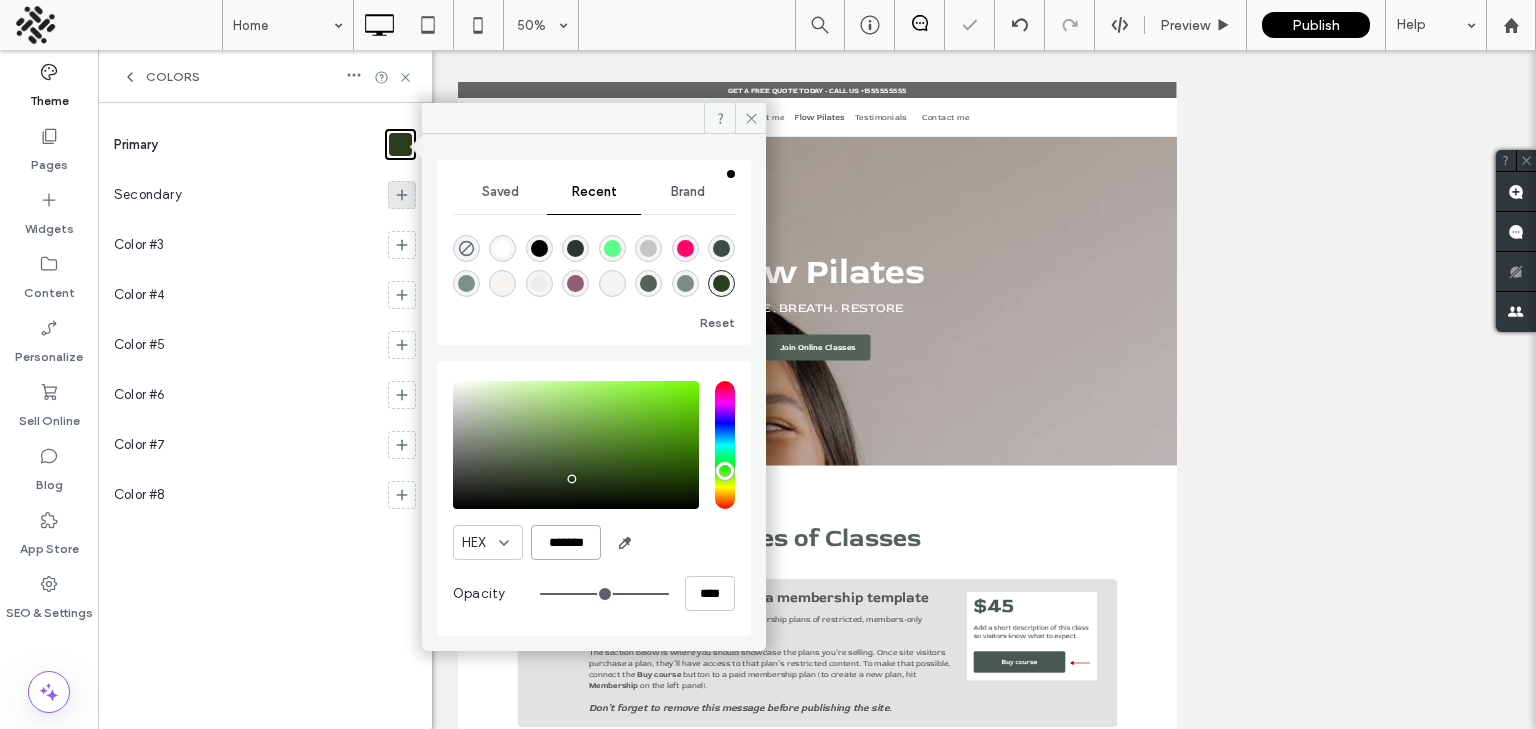 type on "*******" 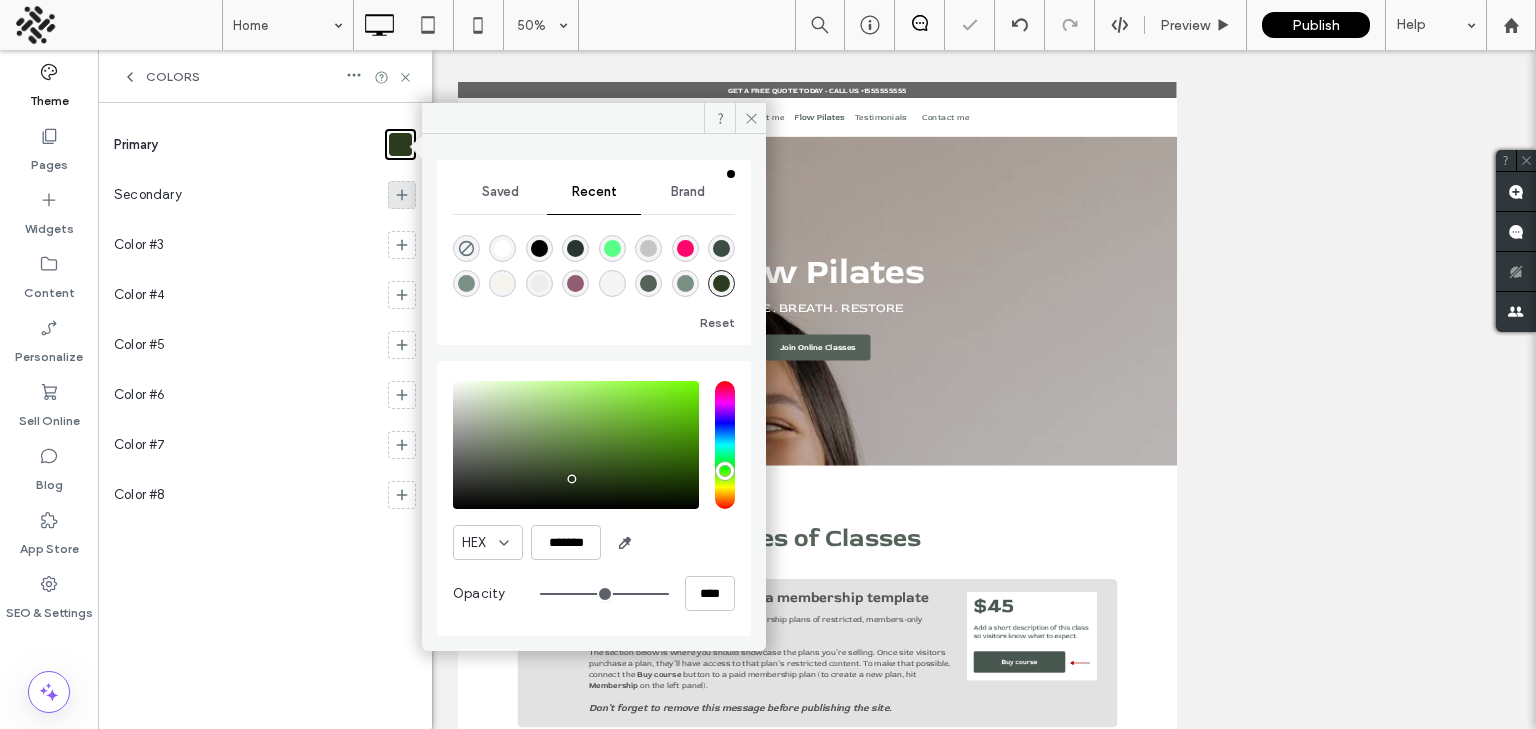 click 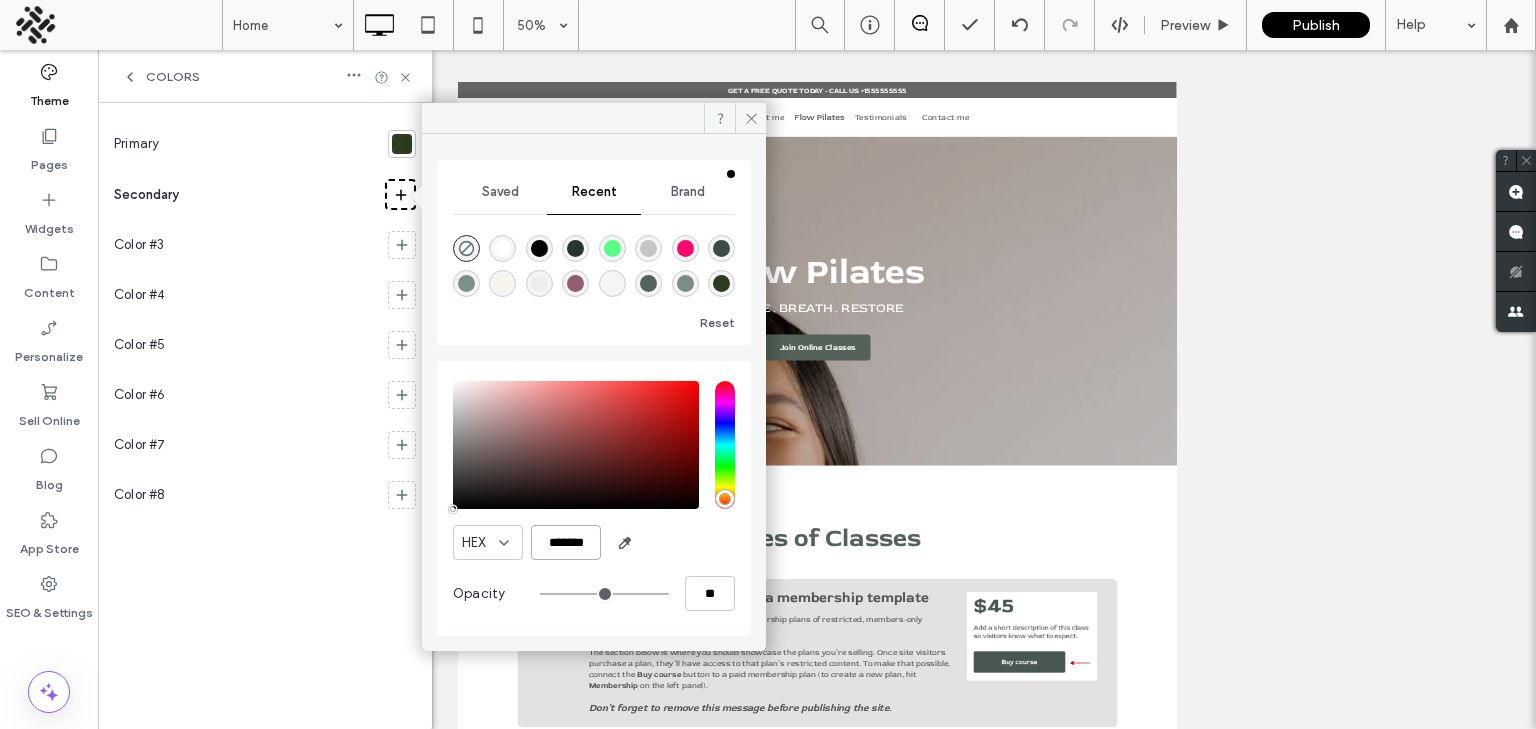 click on "*******" at bounding box center (566, 542) 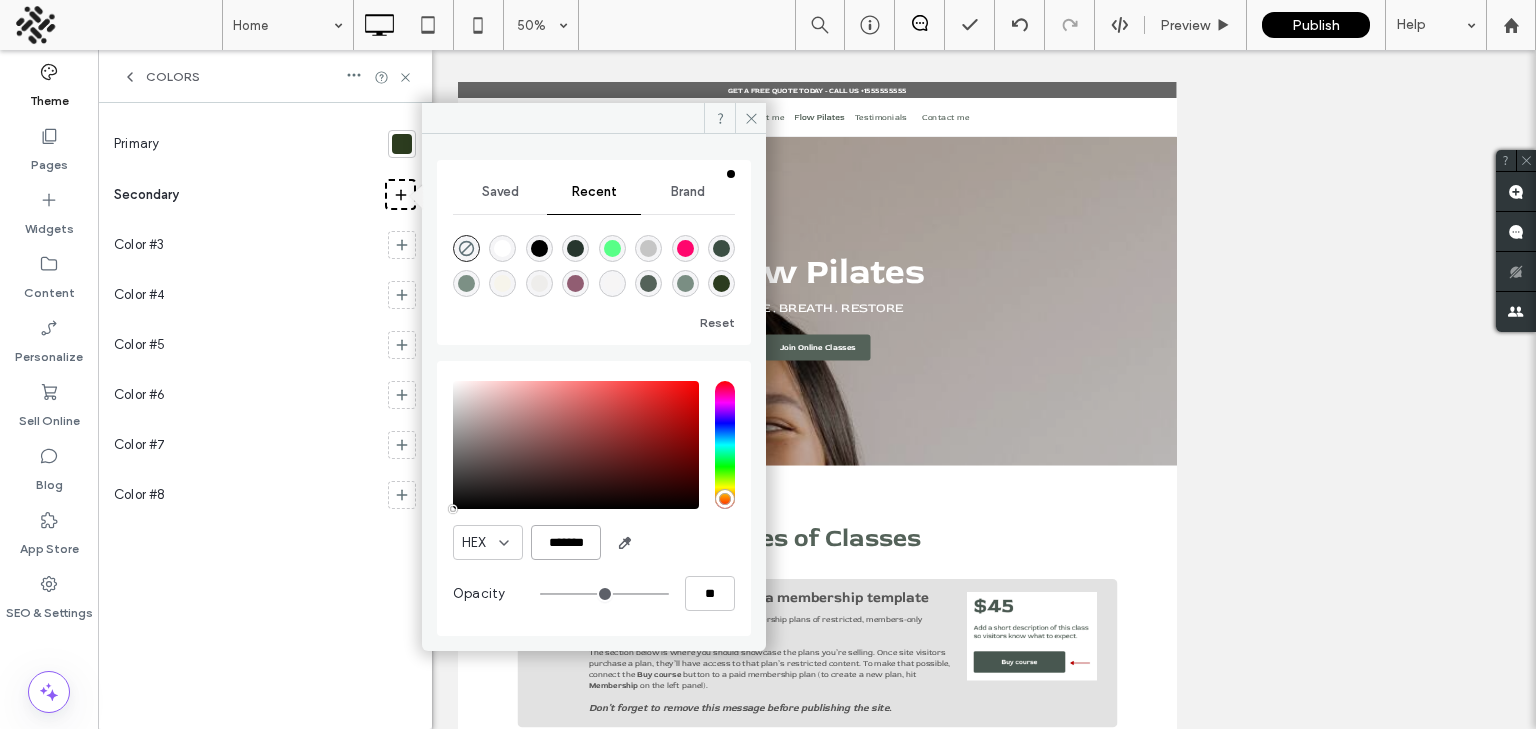paste 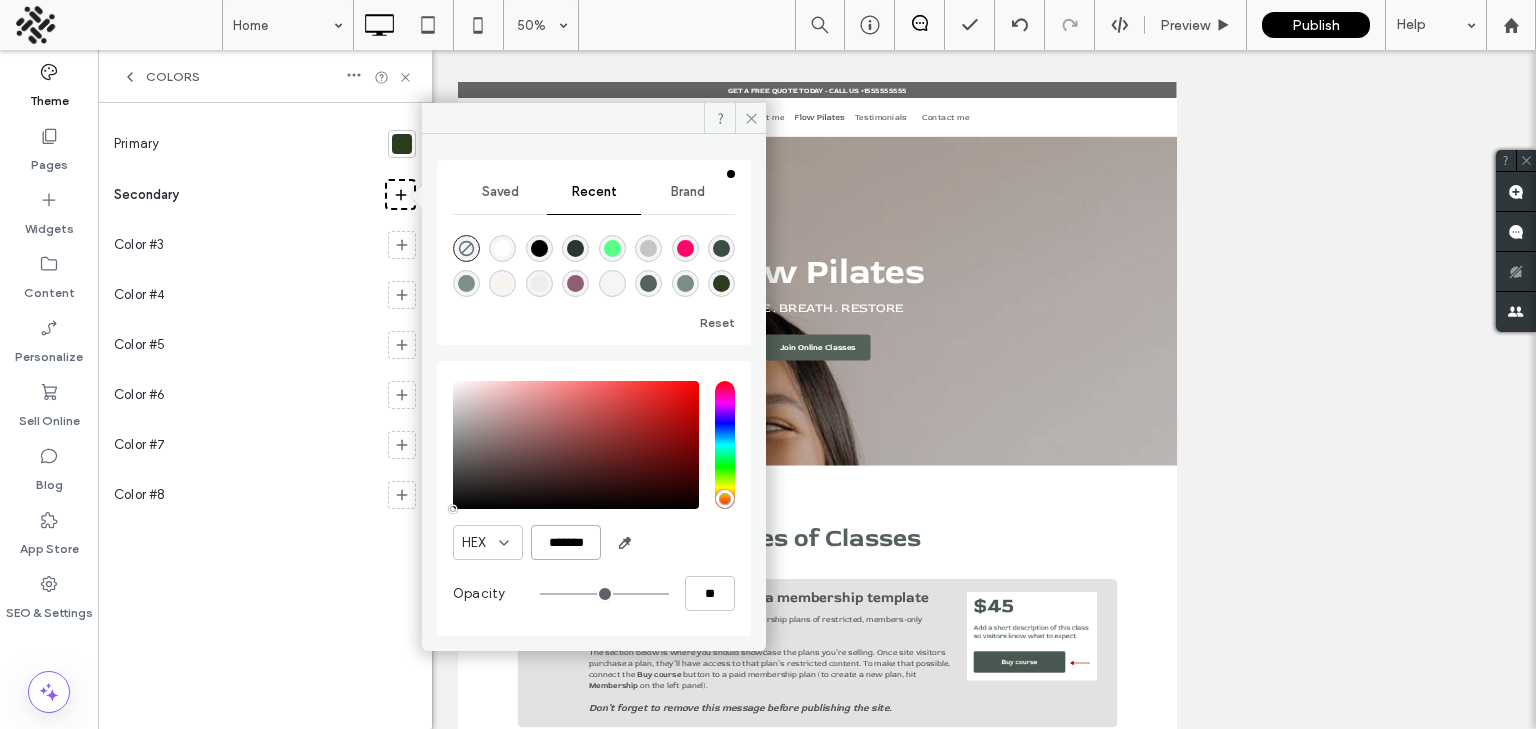 type on "*******" 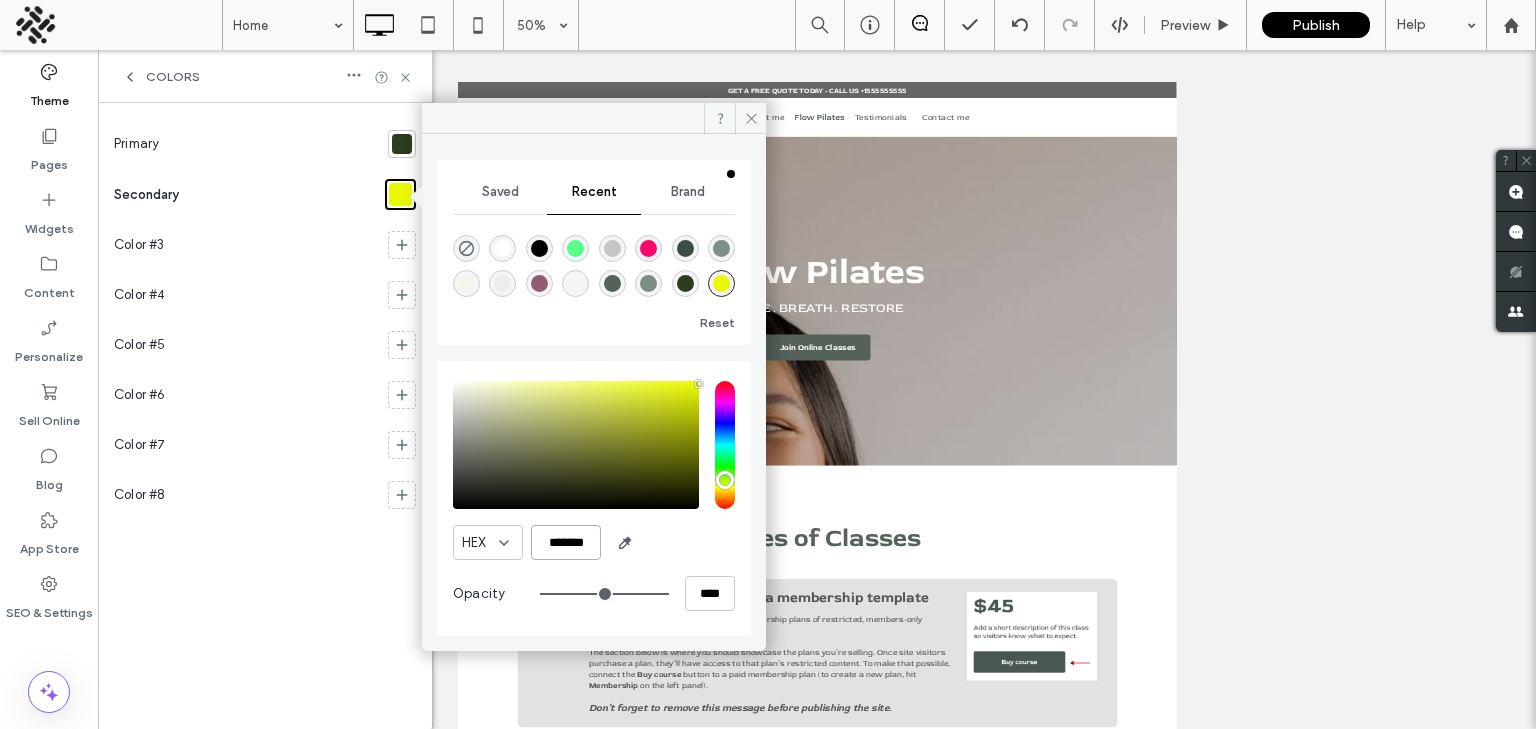 type on "*******" 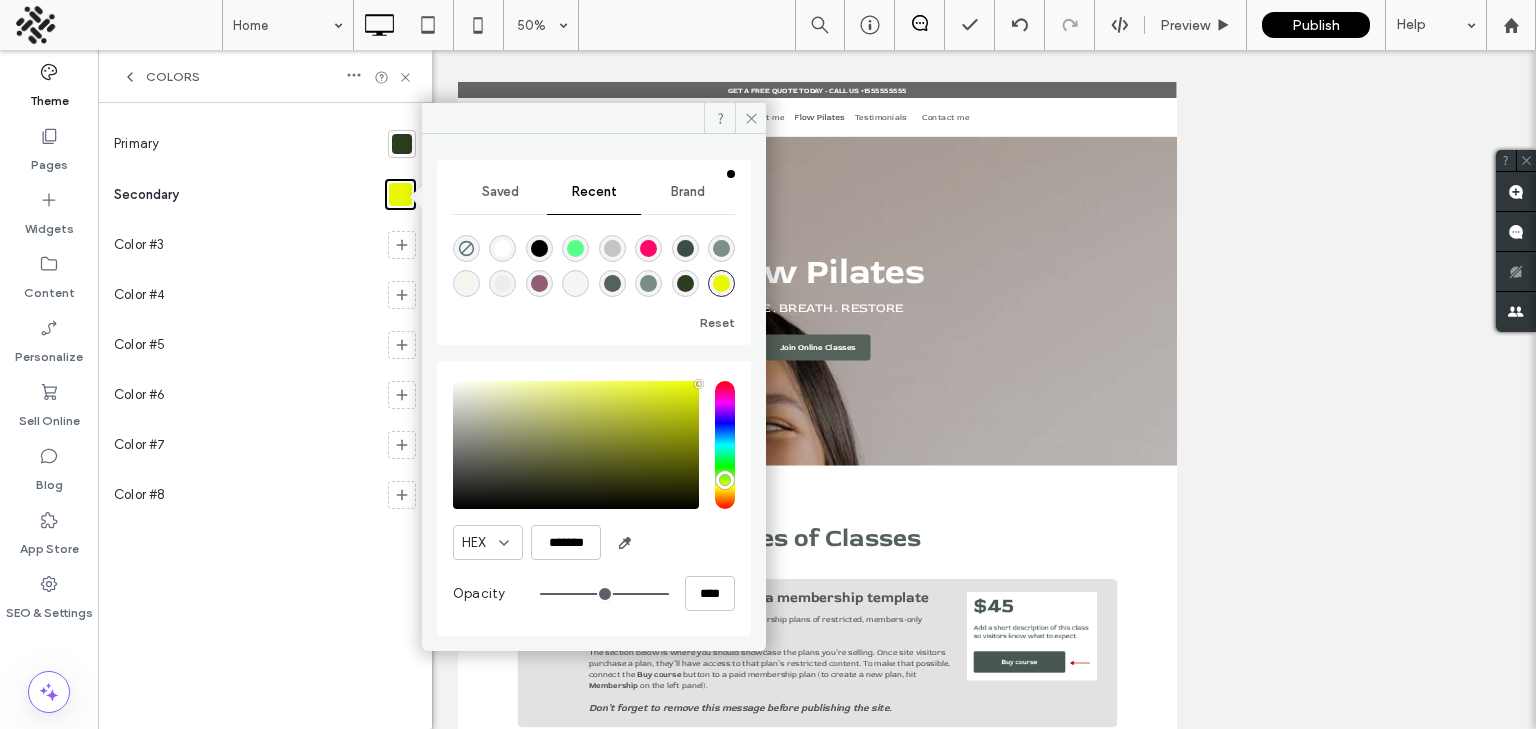 click 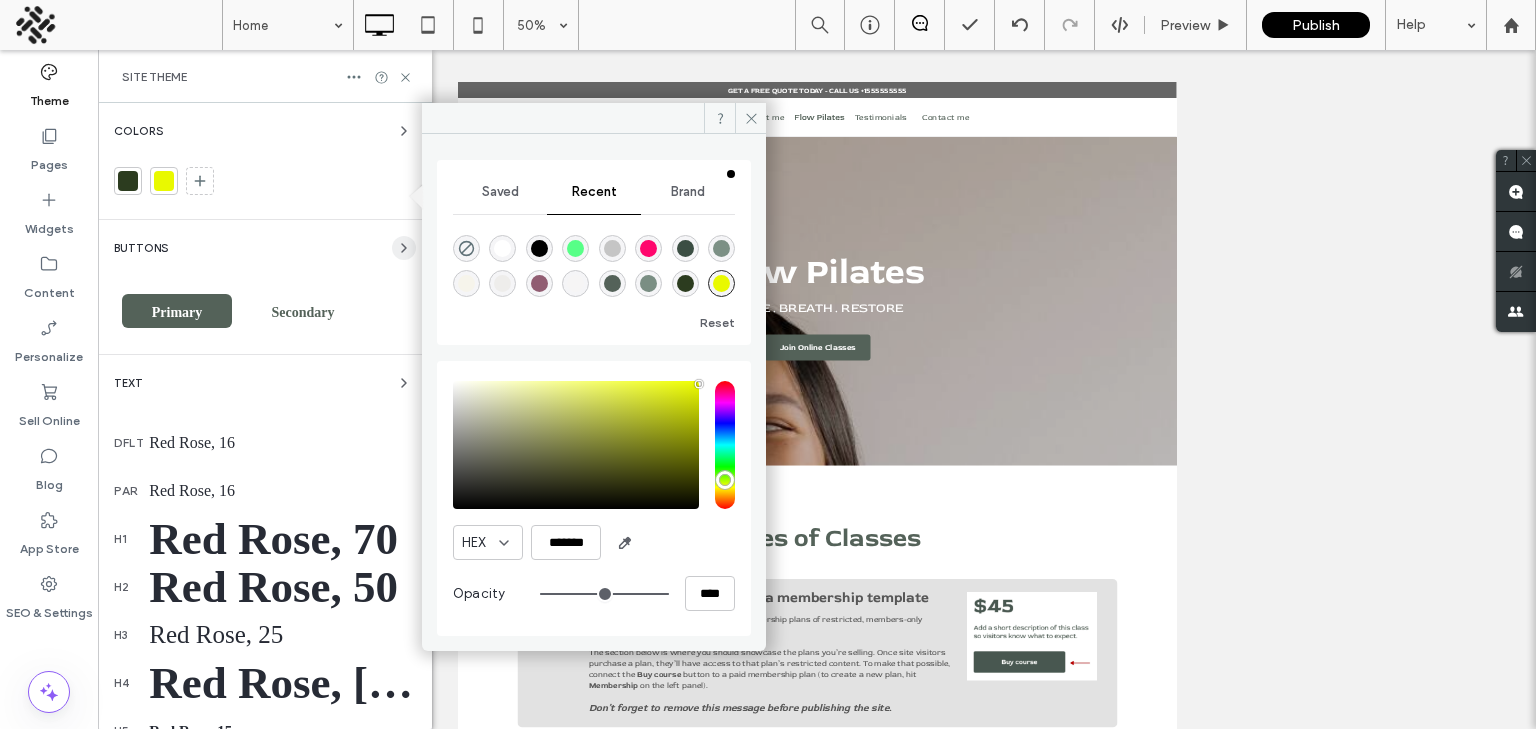 click at bounding box center (404, 248) 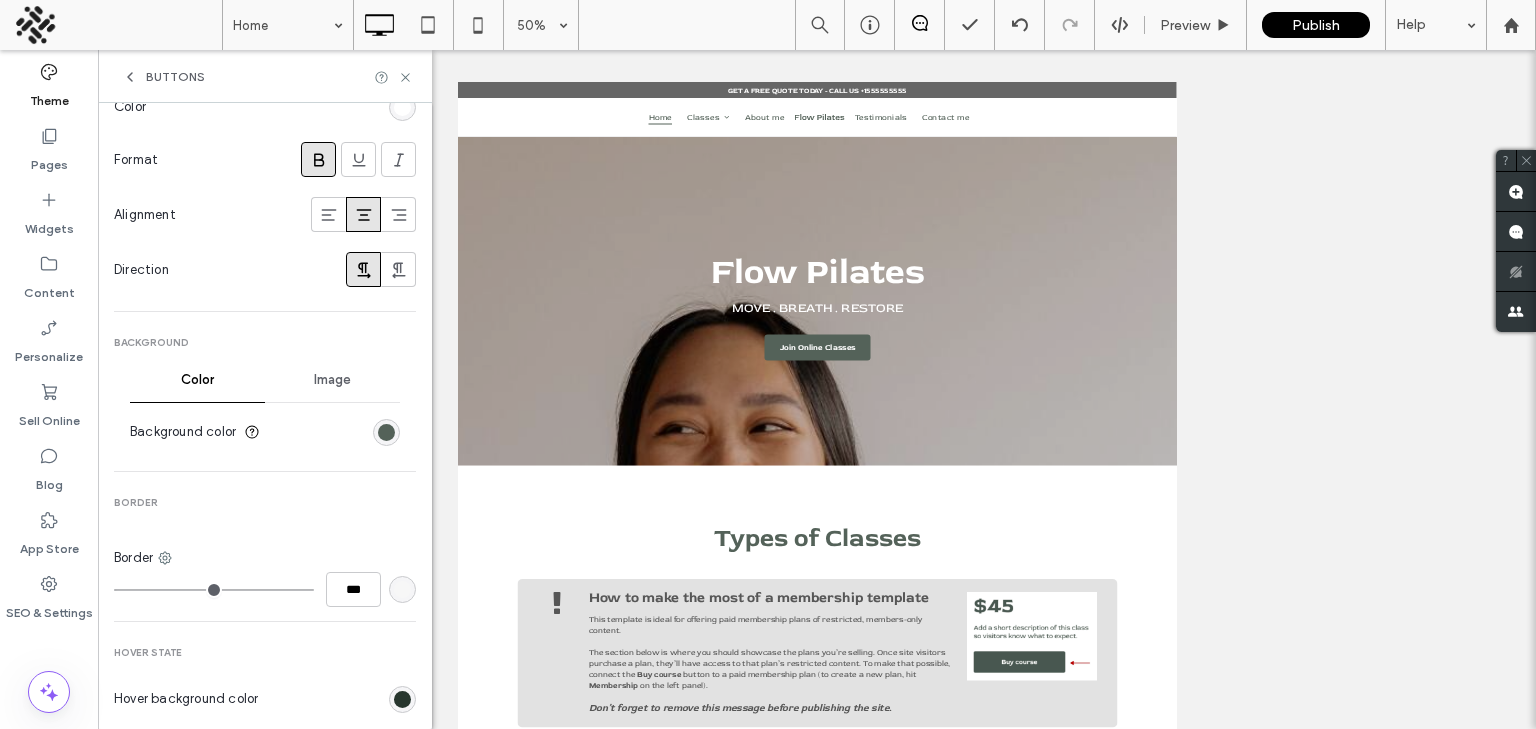scroll, scrollTop: 0, scrollLeft: 0, axis: both 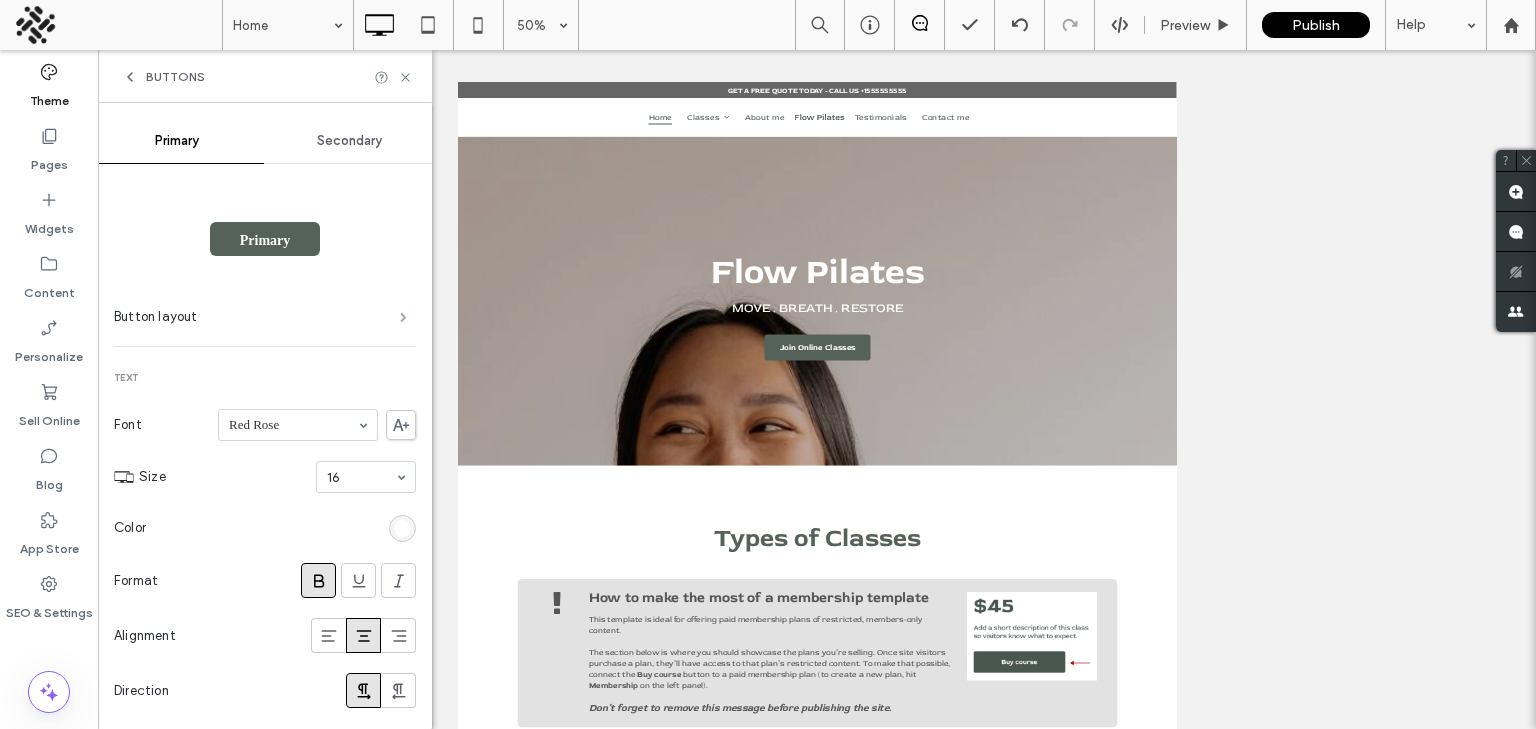 click at bounding box center (403, 317) 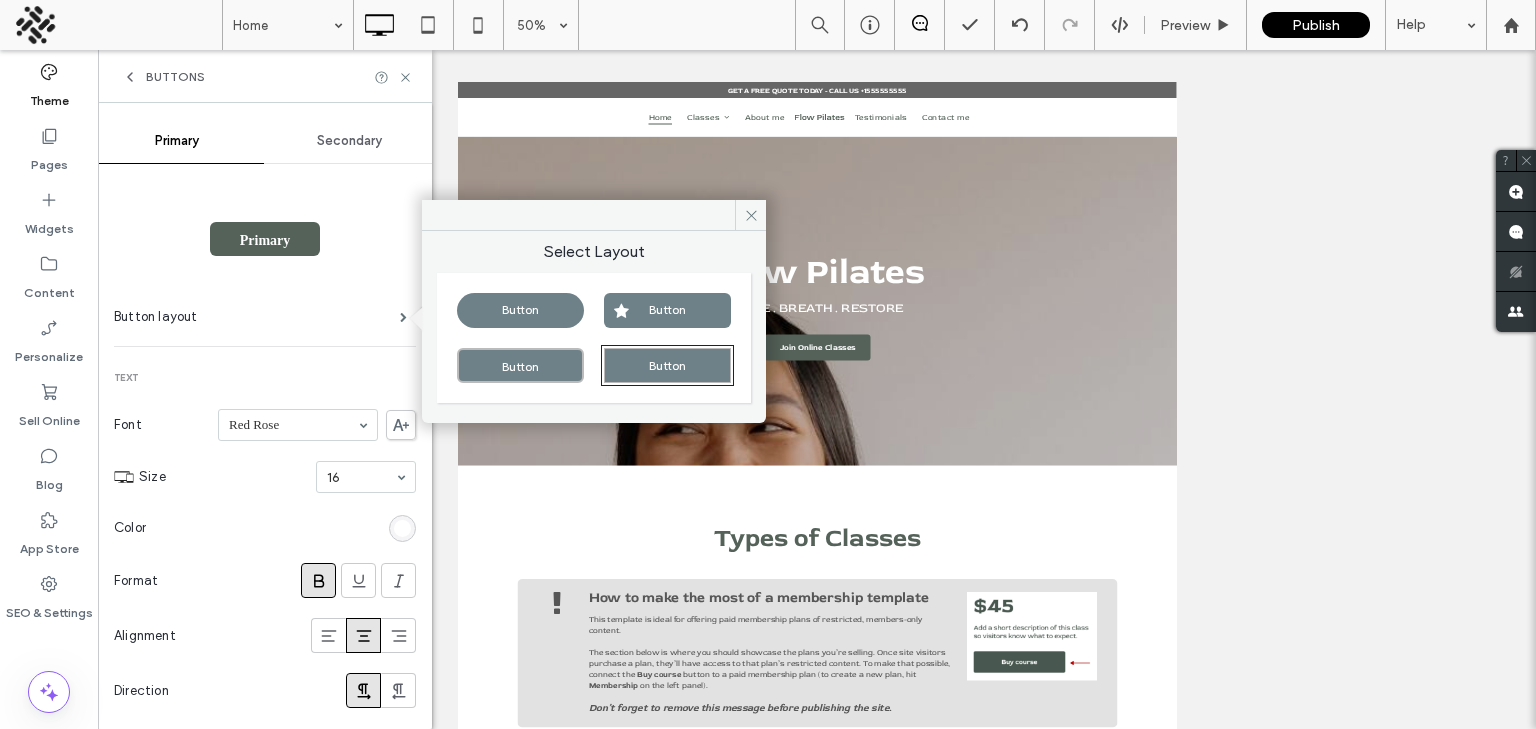 click on "Button" at bounding box center (520, 310) 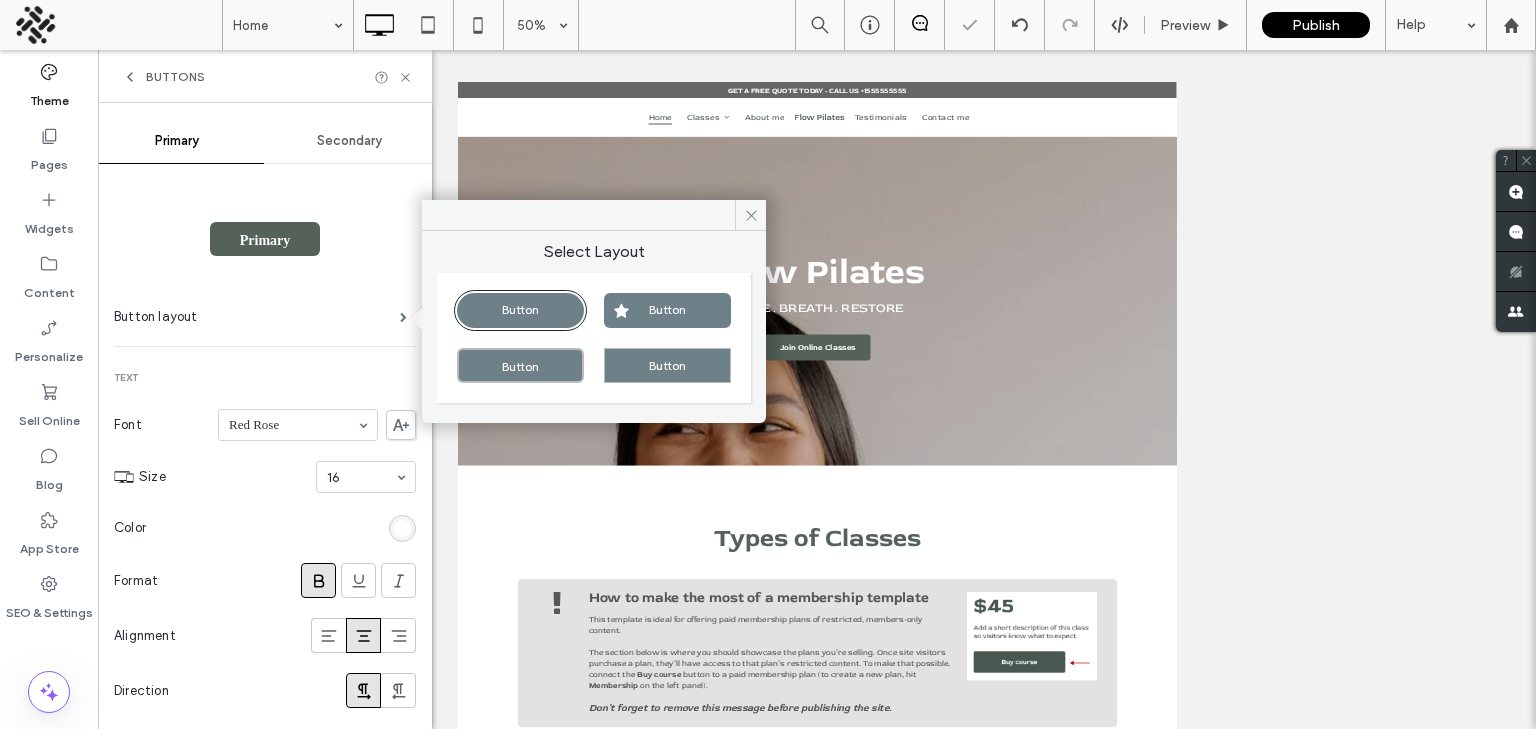 type on "**" 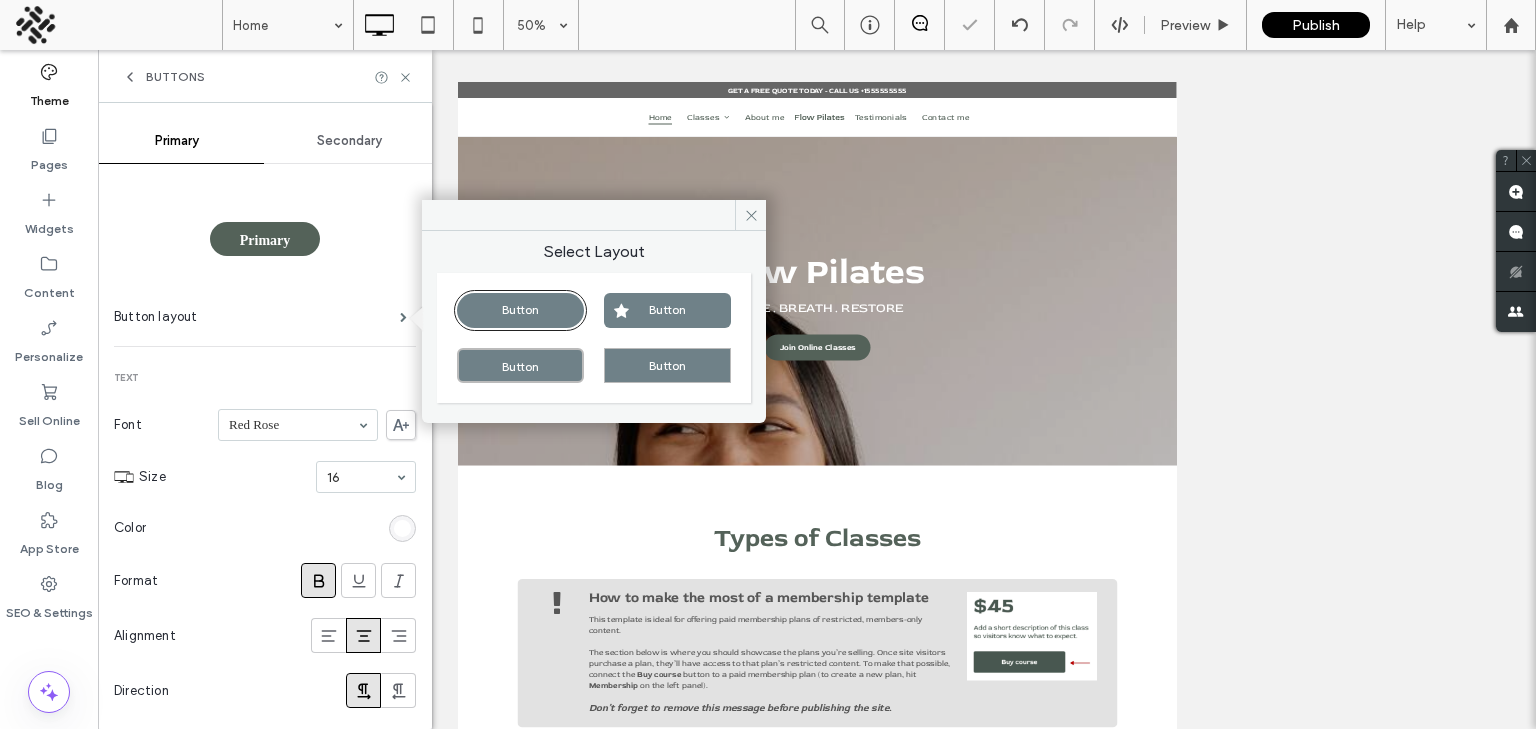 click on "Primary Secondary Primary Button layout Text Font Red Rose Size 16 Color Format Alignment Direction Background Color Image Background color Border Border *** Hover State Hover background color Hover border color Hover font color Hover font format Corners & Shadow Corner radius ** px Shadow" at bounding box center (265, 814) 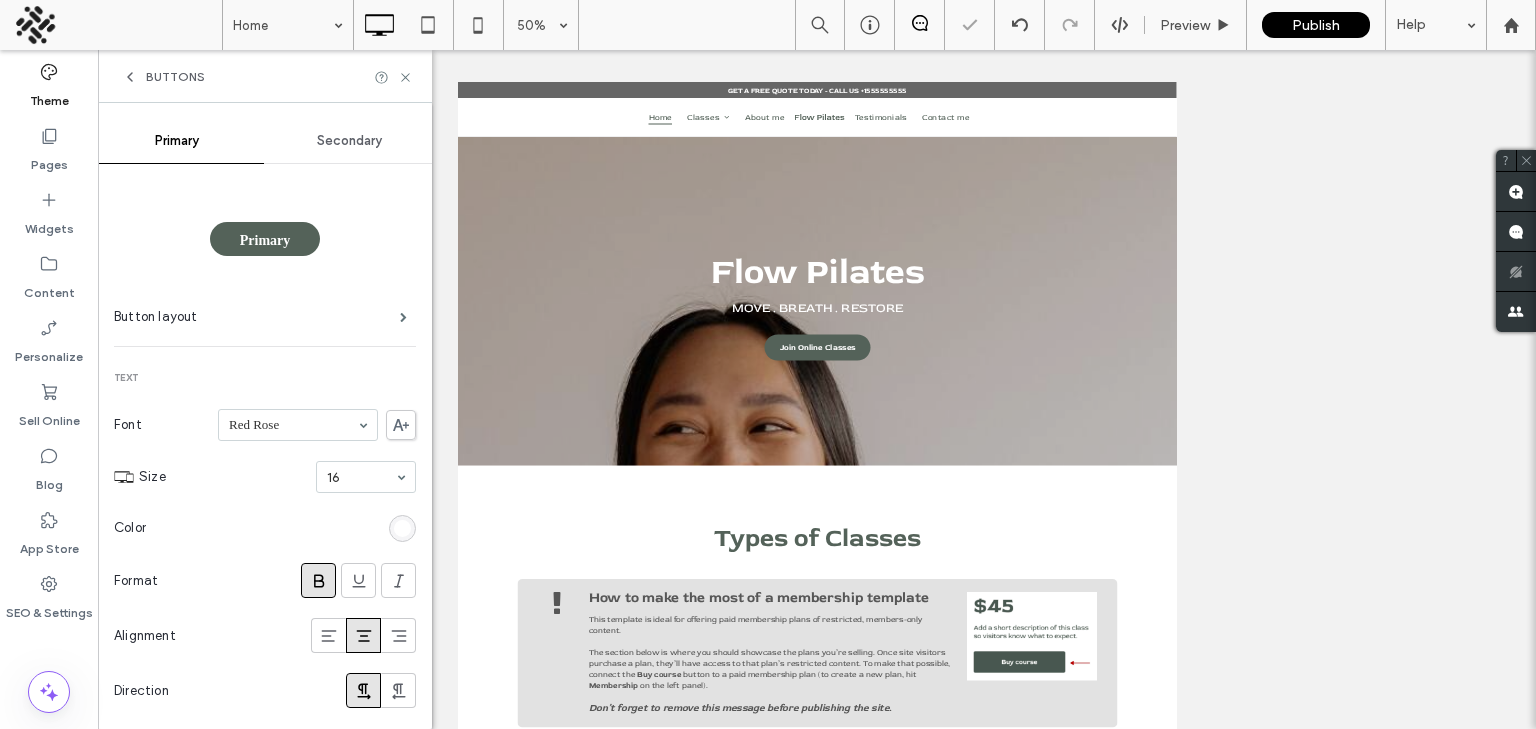 click on "Secondary" at bounding box center (350, 141) 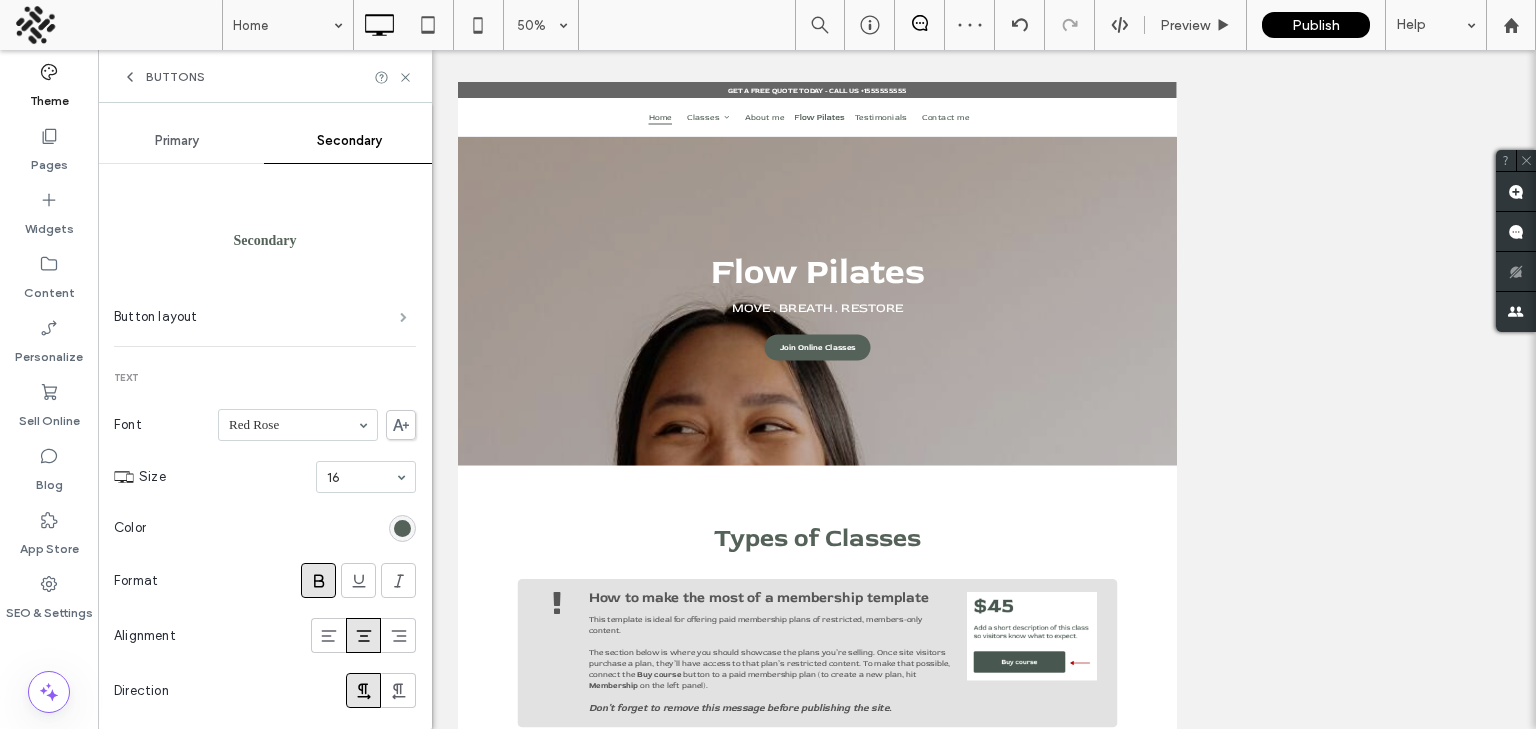 click at bounding box center (403, 317) 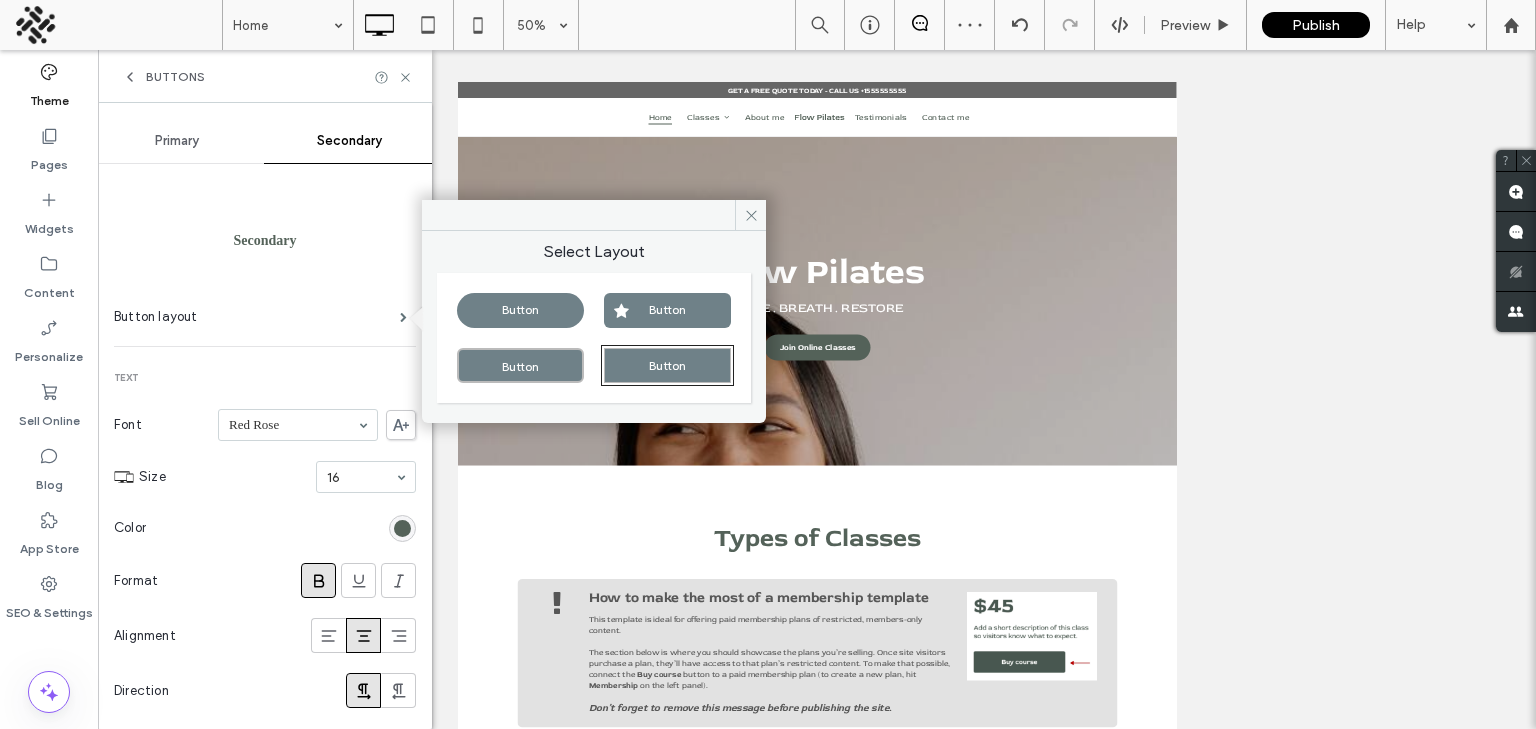 click on "Button layout" at bounding box center [265, 317] 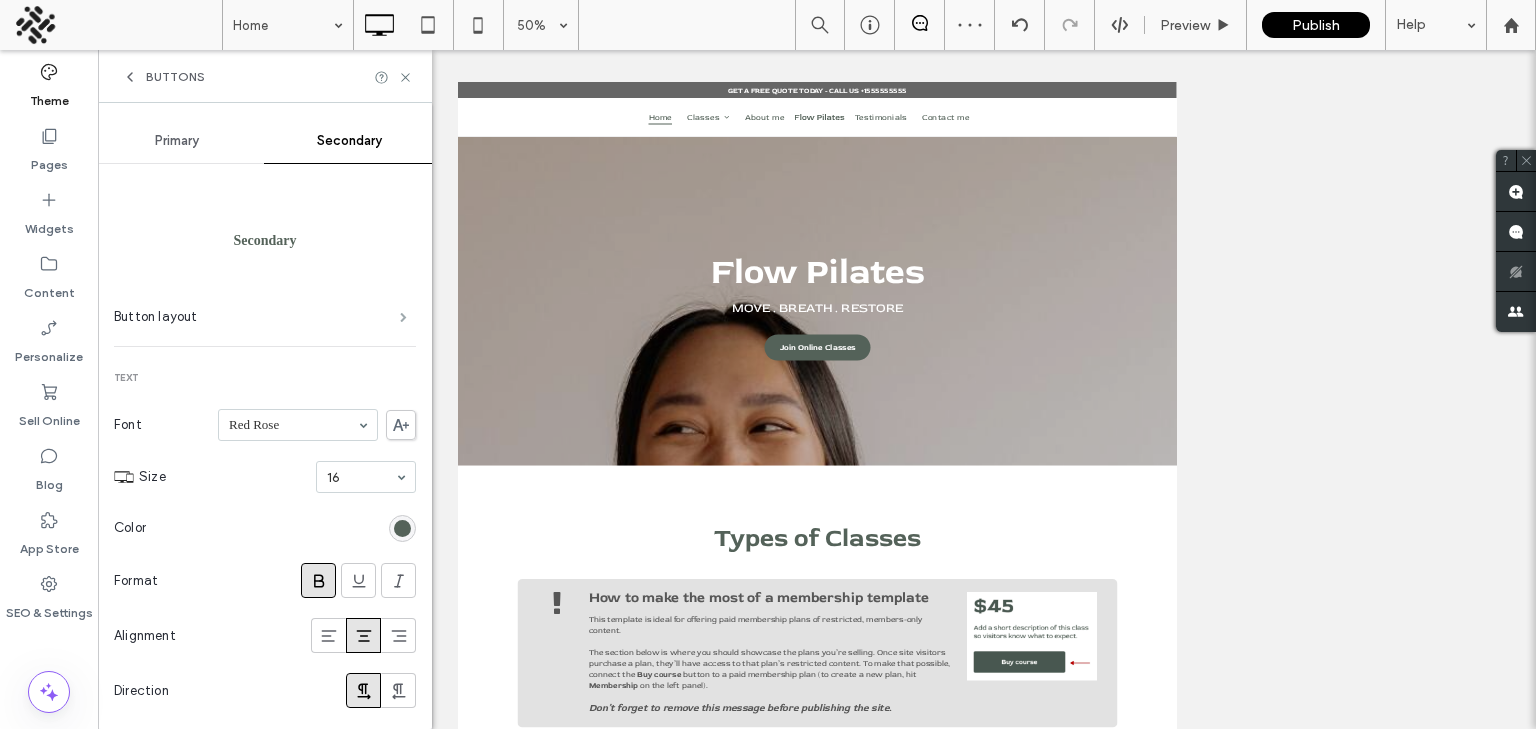 click at bounding box center [403, 317] 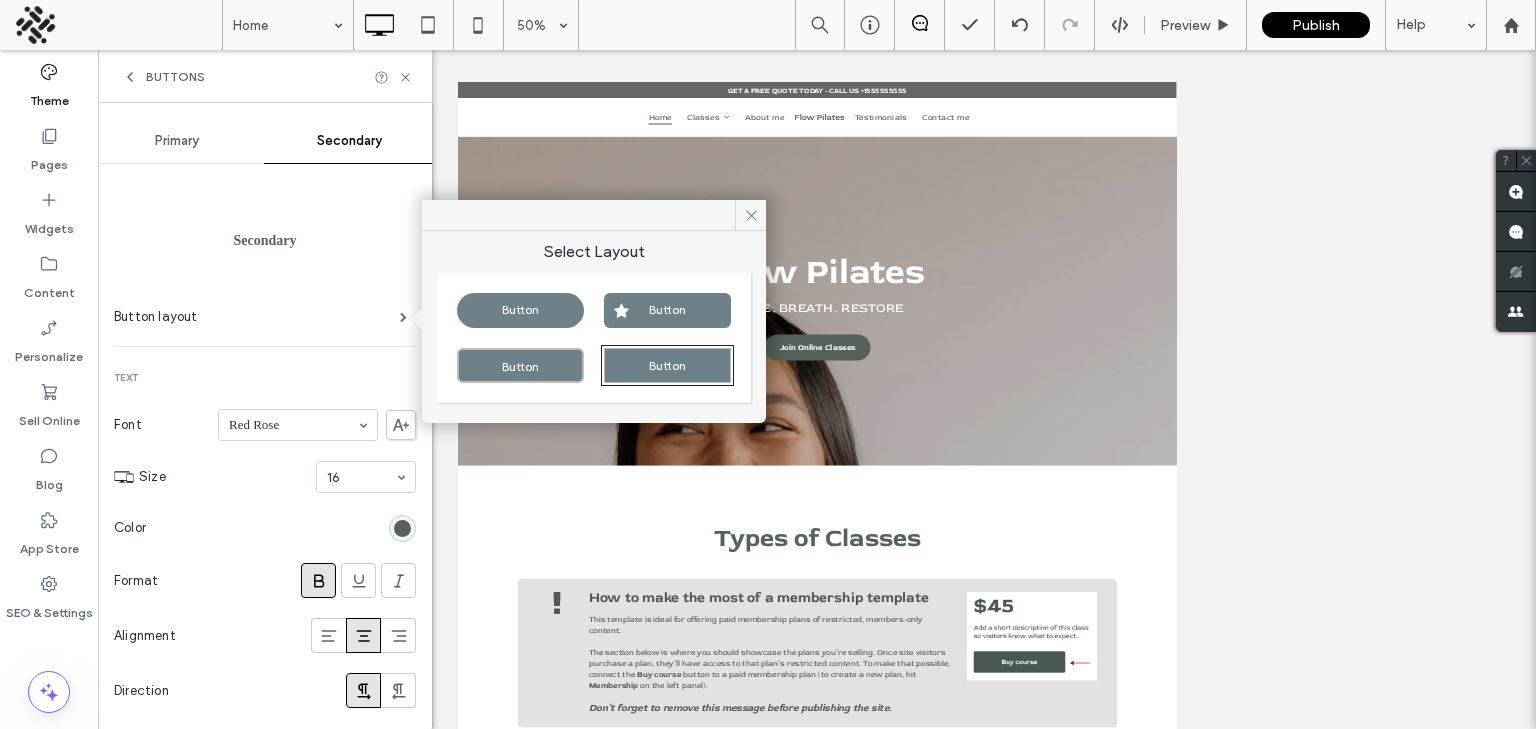 click on "Button" at bounding box center [520, 310] 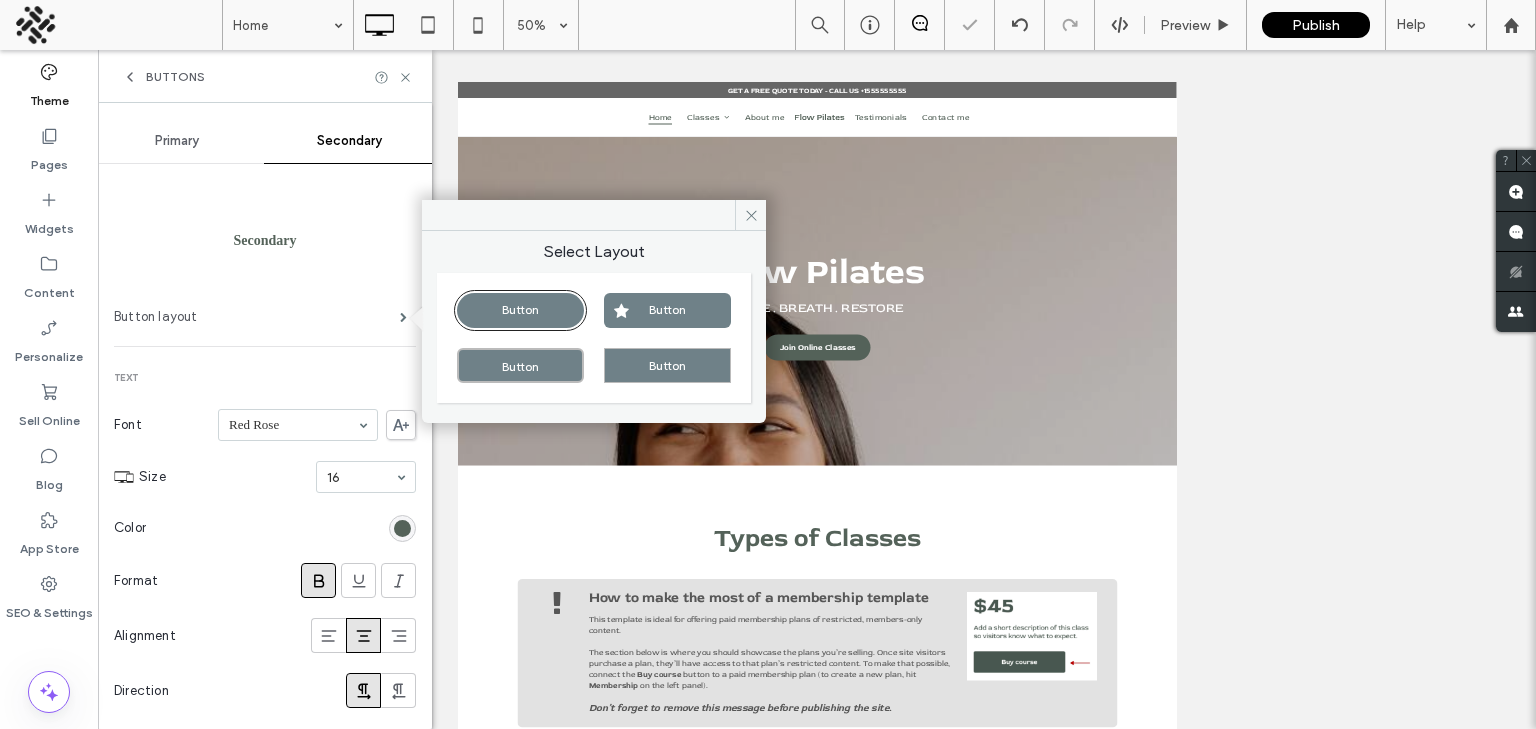 type on "**" 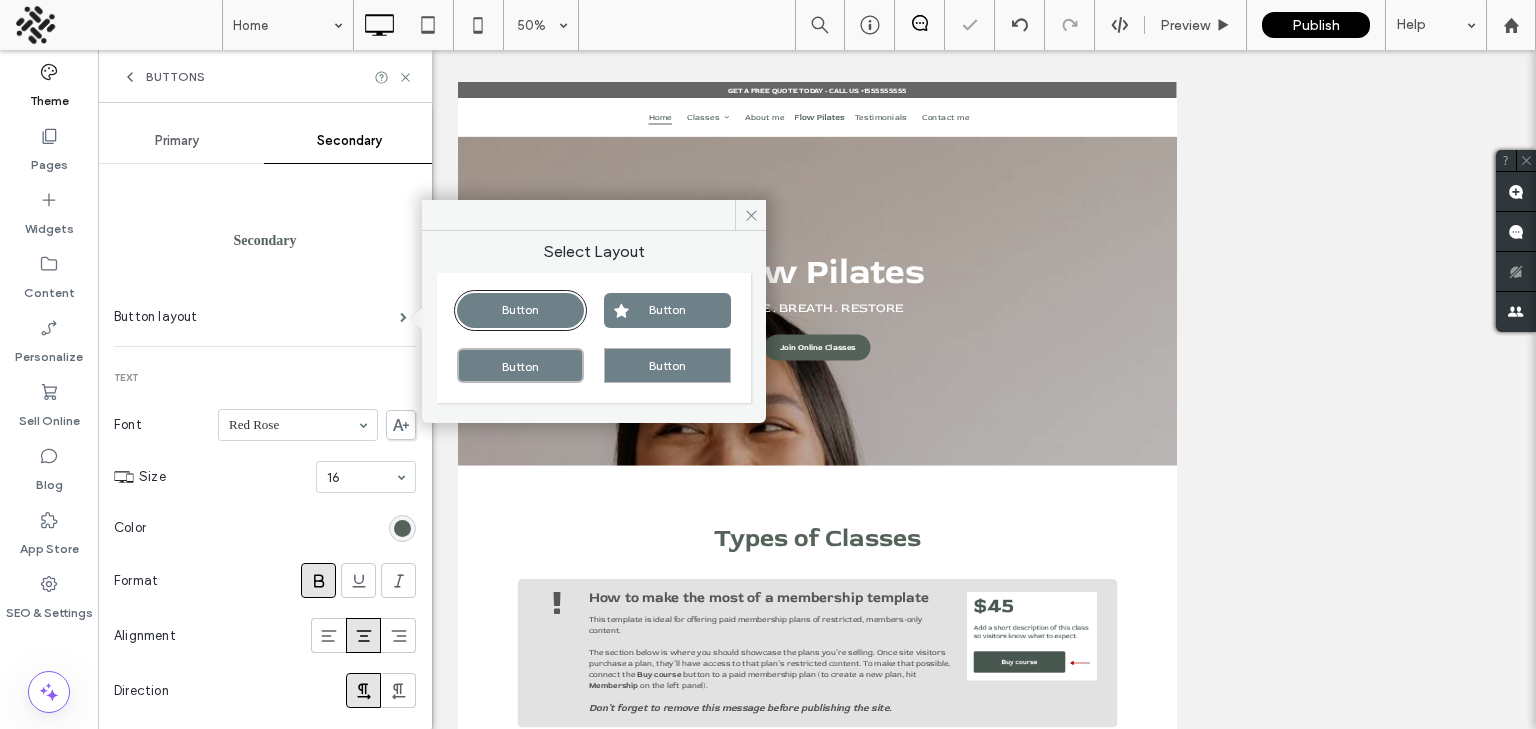 click on "Secondary Button layout Text Font Red Rose Size 16 Color Format Alignment Direction Background Color Image Background color Border Border *** Hover State Hover background color Hover border color Hover font color Hover font format Corners & Shadow Corner radius ** px Shadow" at bounding box center (265, 825) 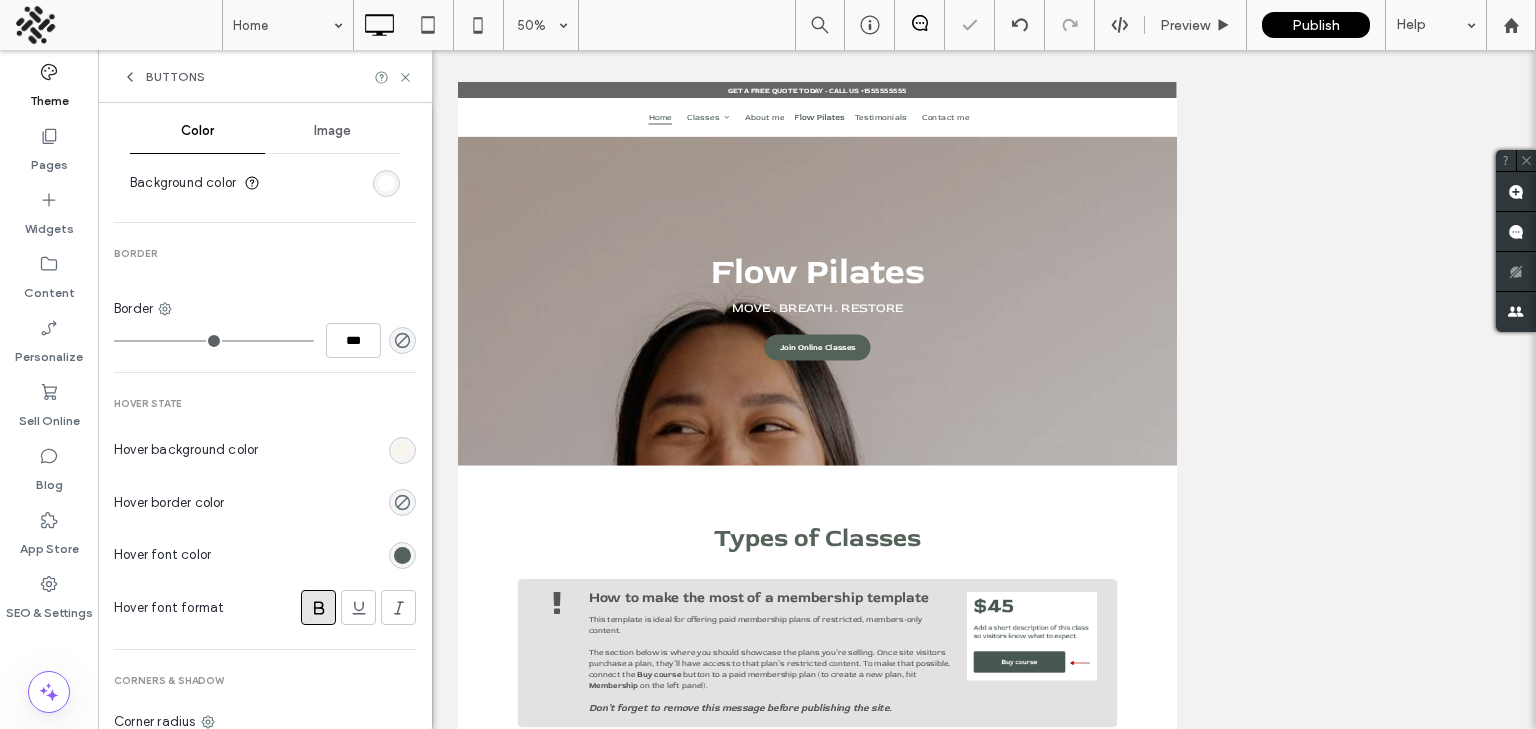 scroll, scrollTop: 670, scrollLeft: 0, axis: vertical 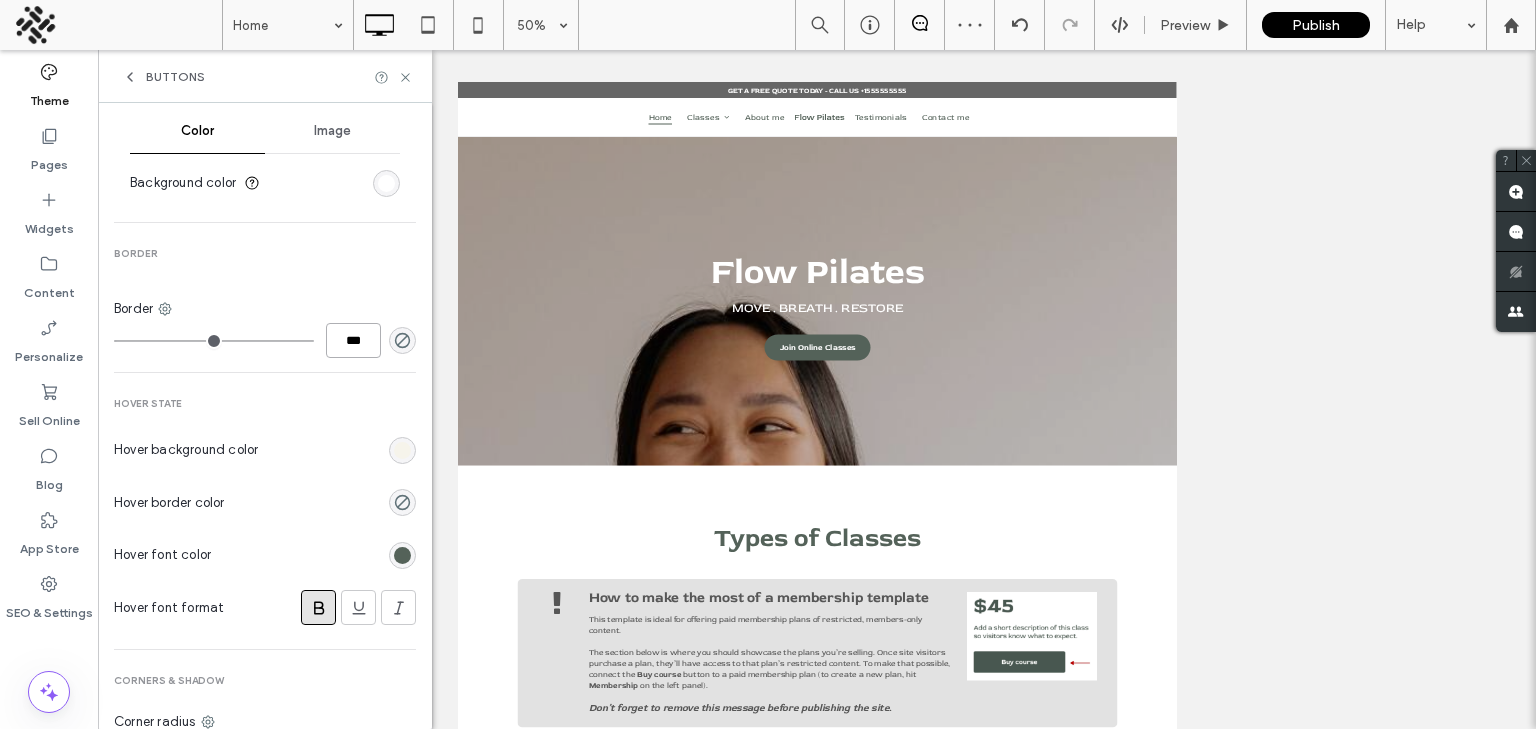 click on "***" at bounding box center [353, 340] 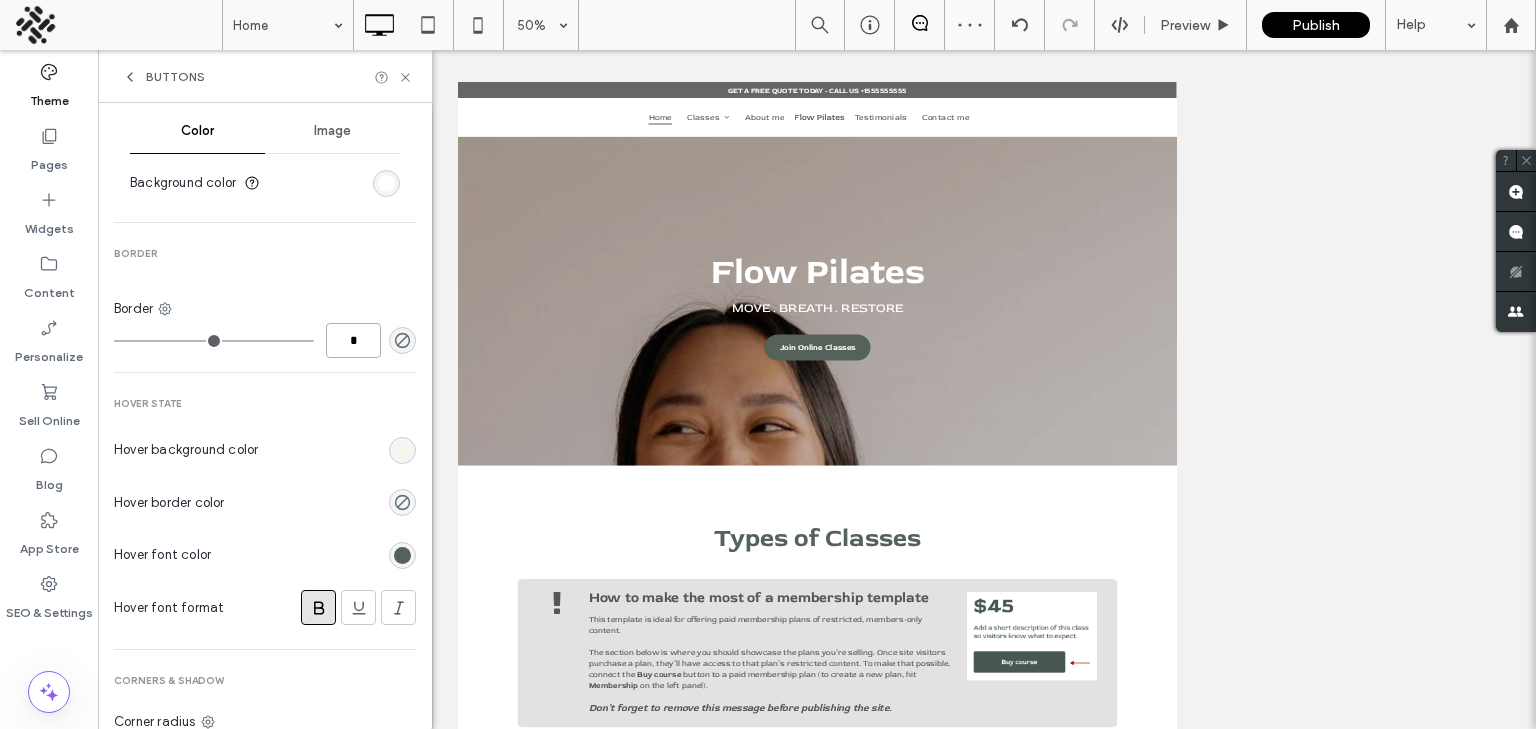 type on "*" 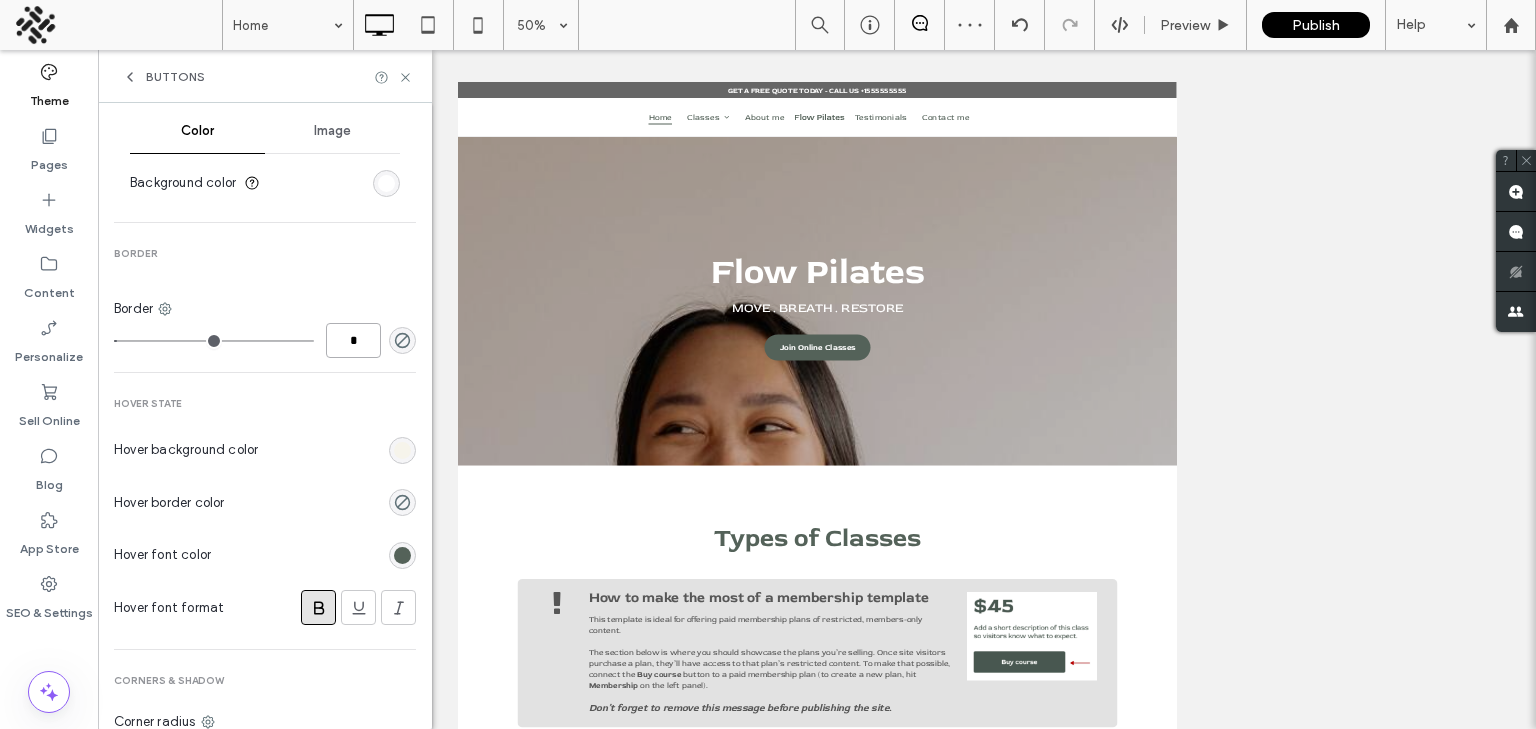 type on "*" 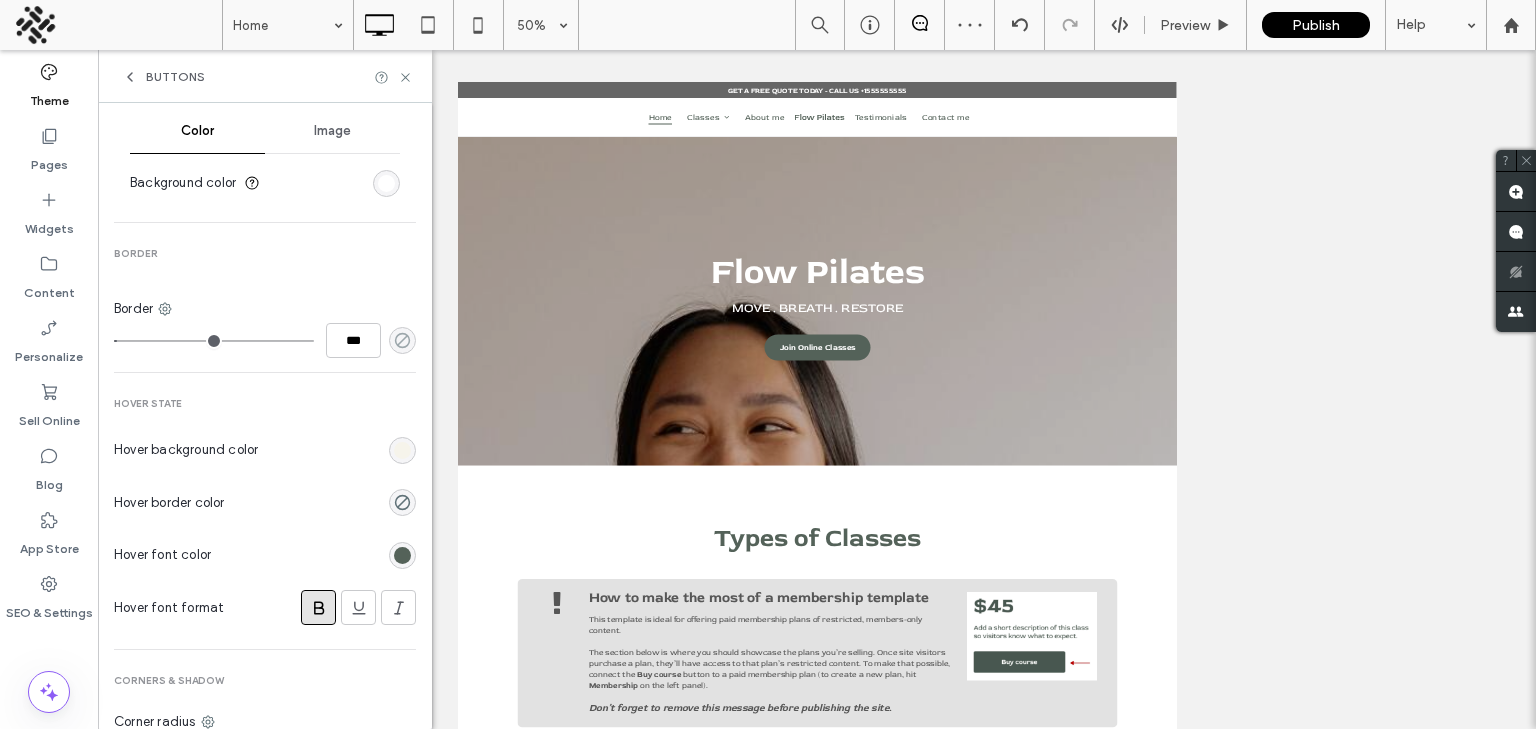 type on "*" 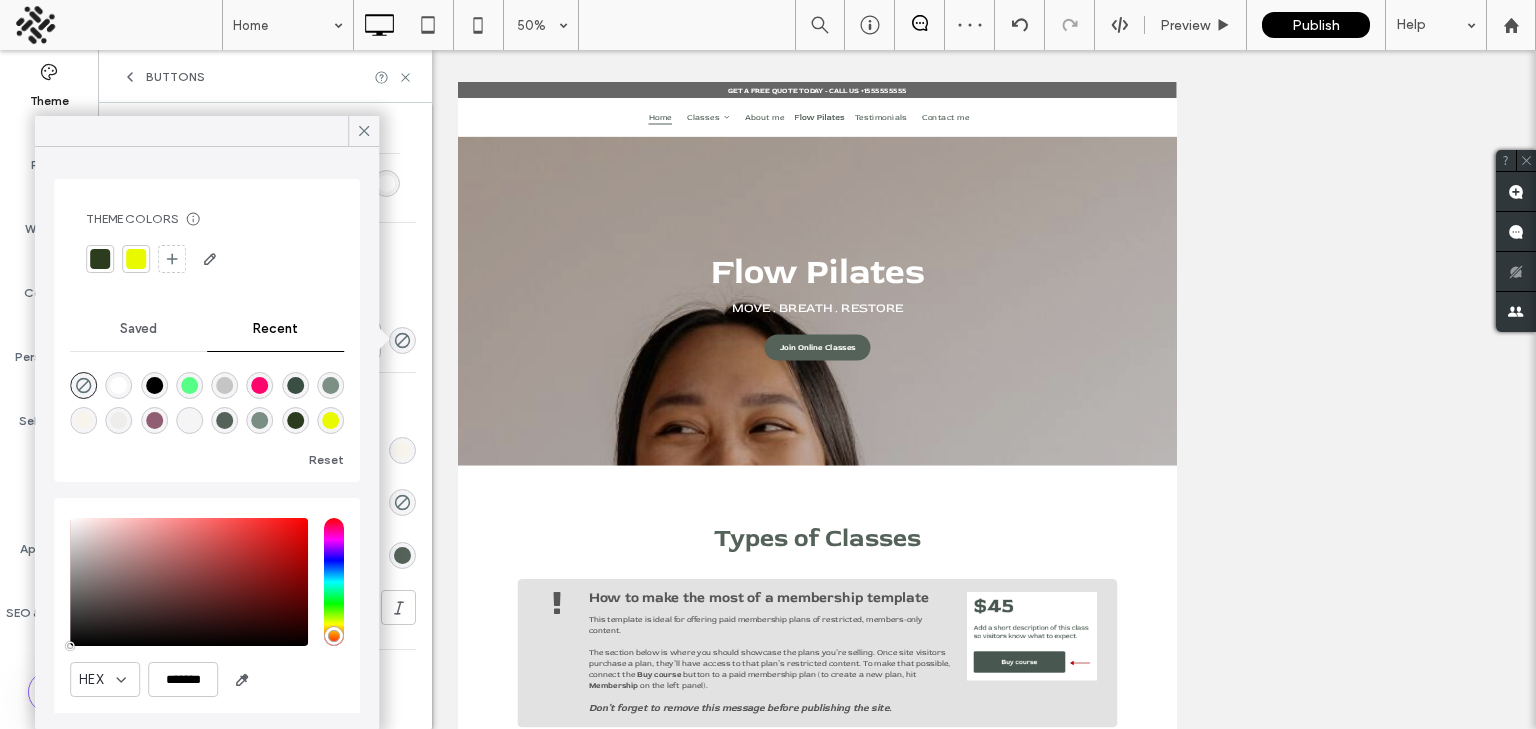 click at bounding box center (207, 259) 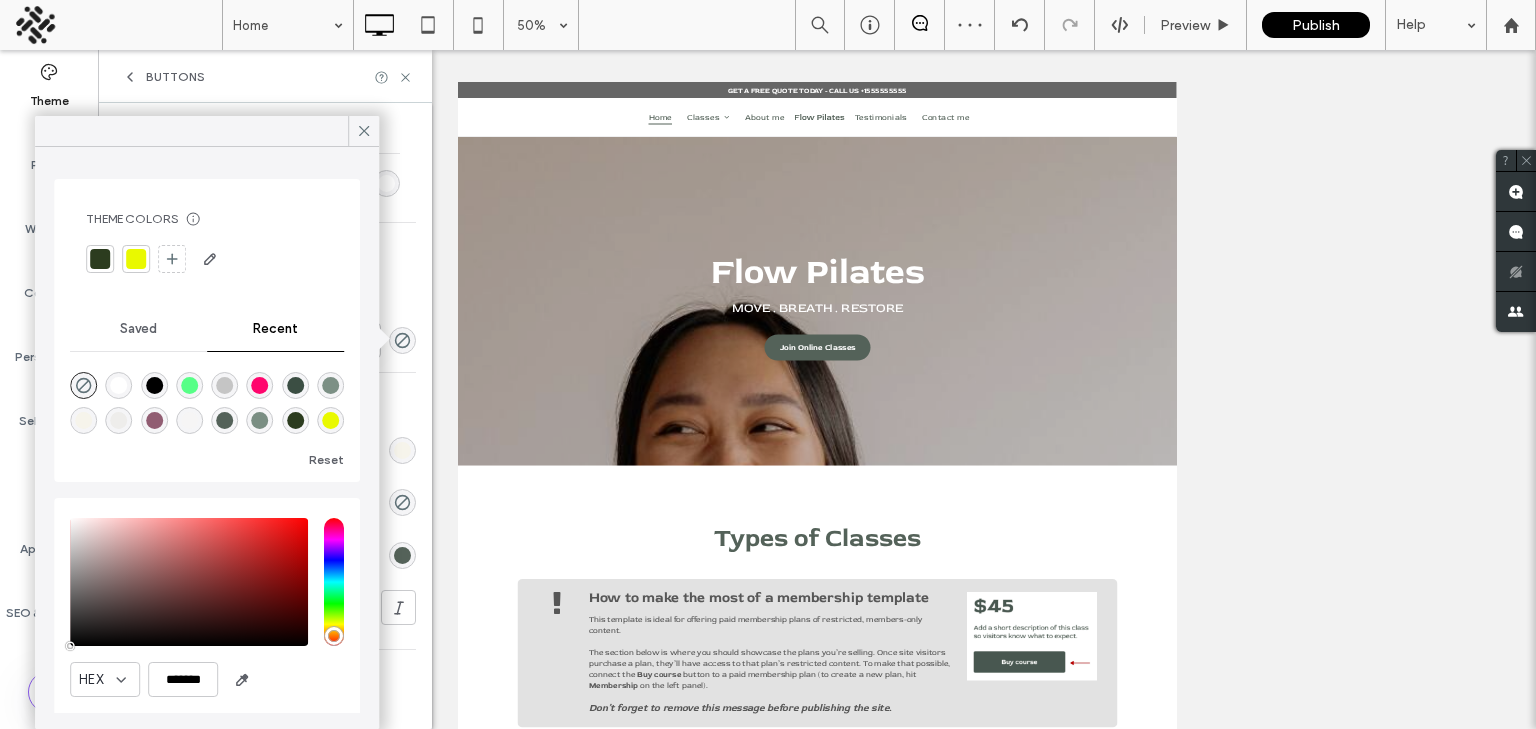 click at bounding box center (100, 259) 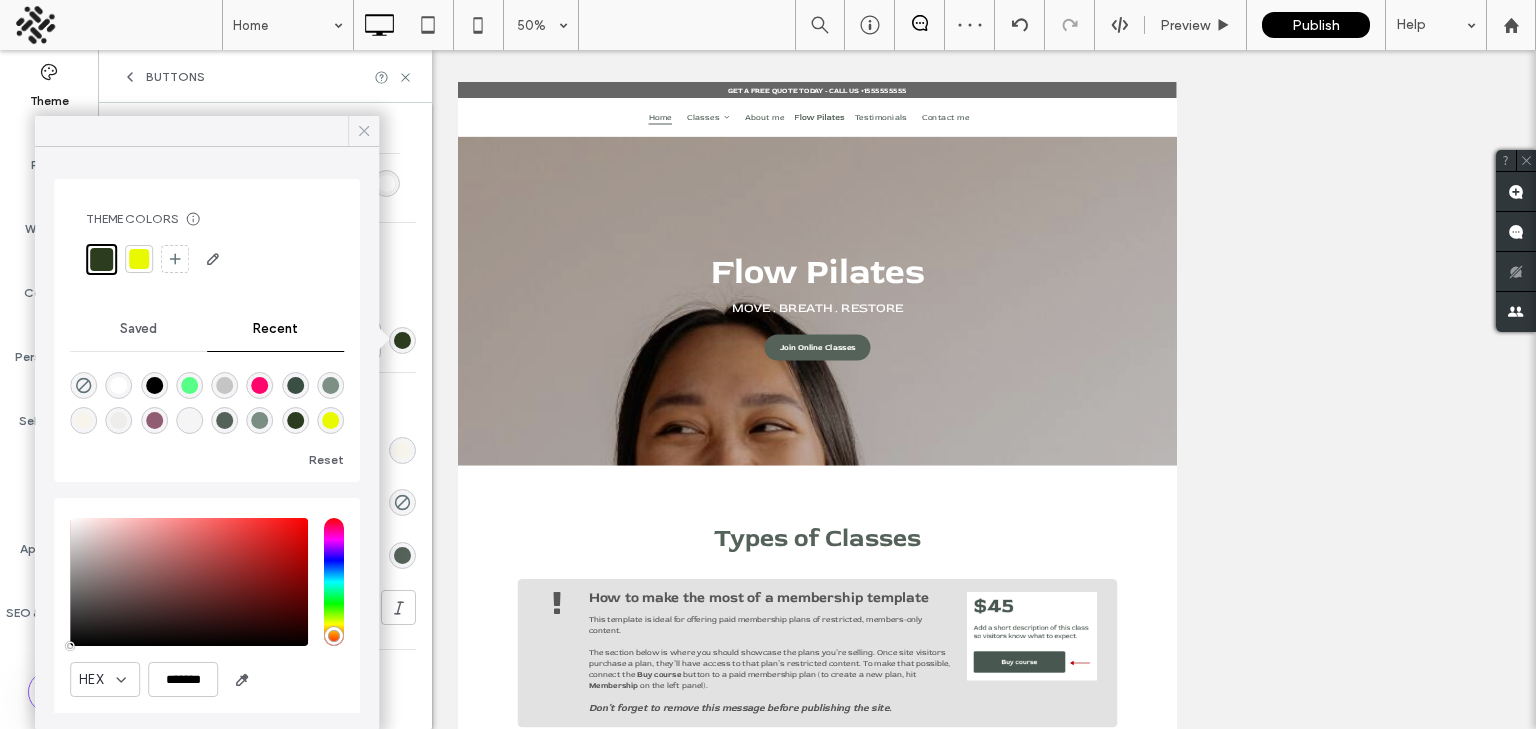 click 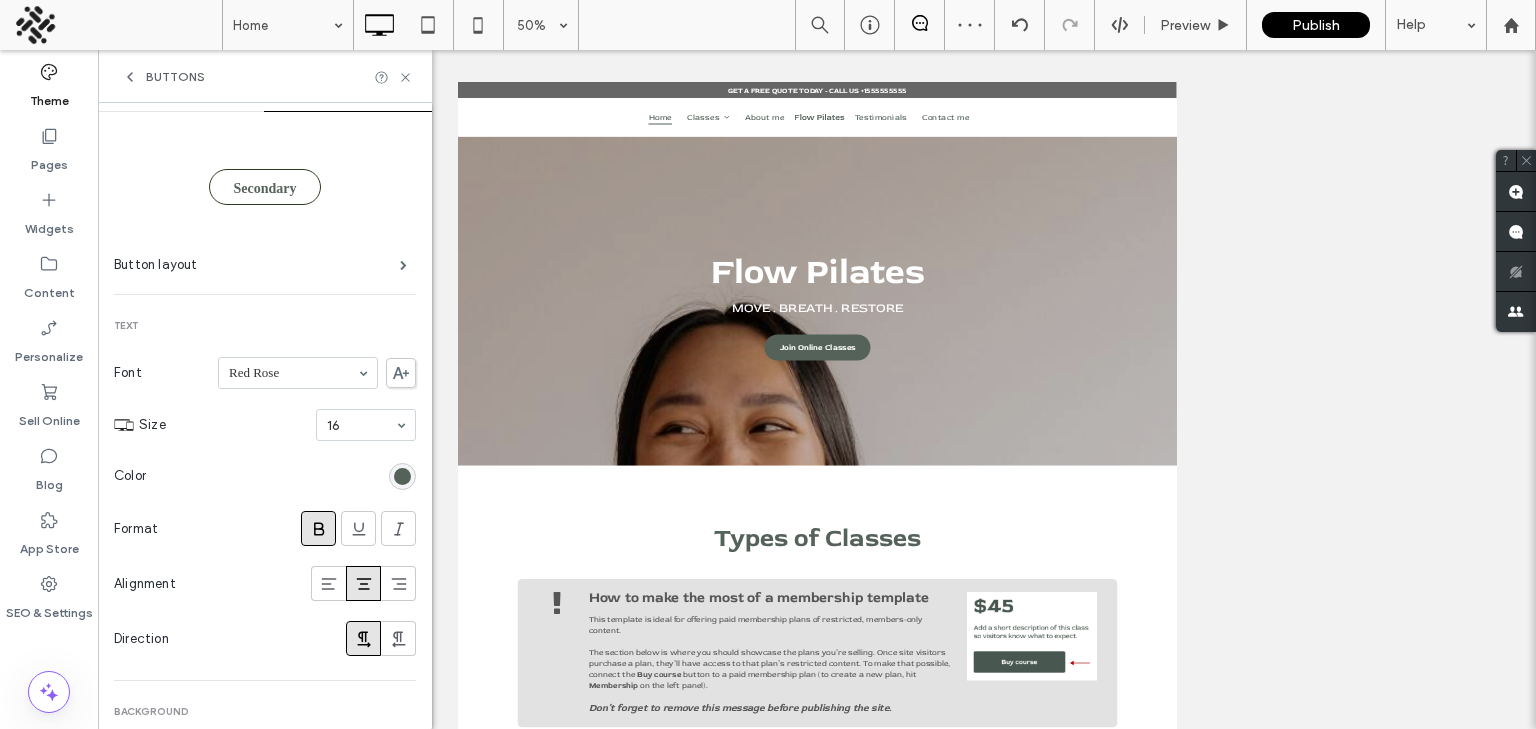scroll, scrollTop: 0, scrollLeft: 0, axis: both 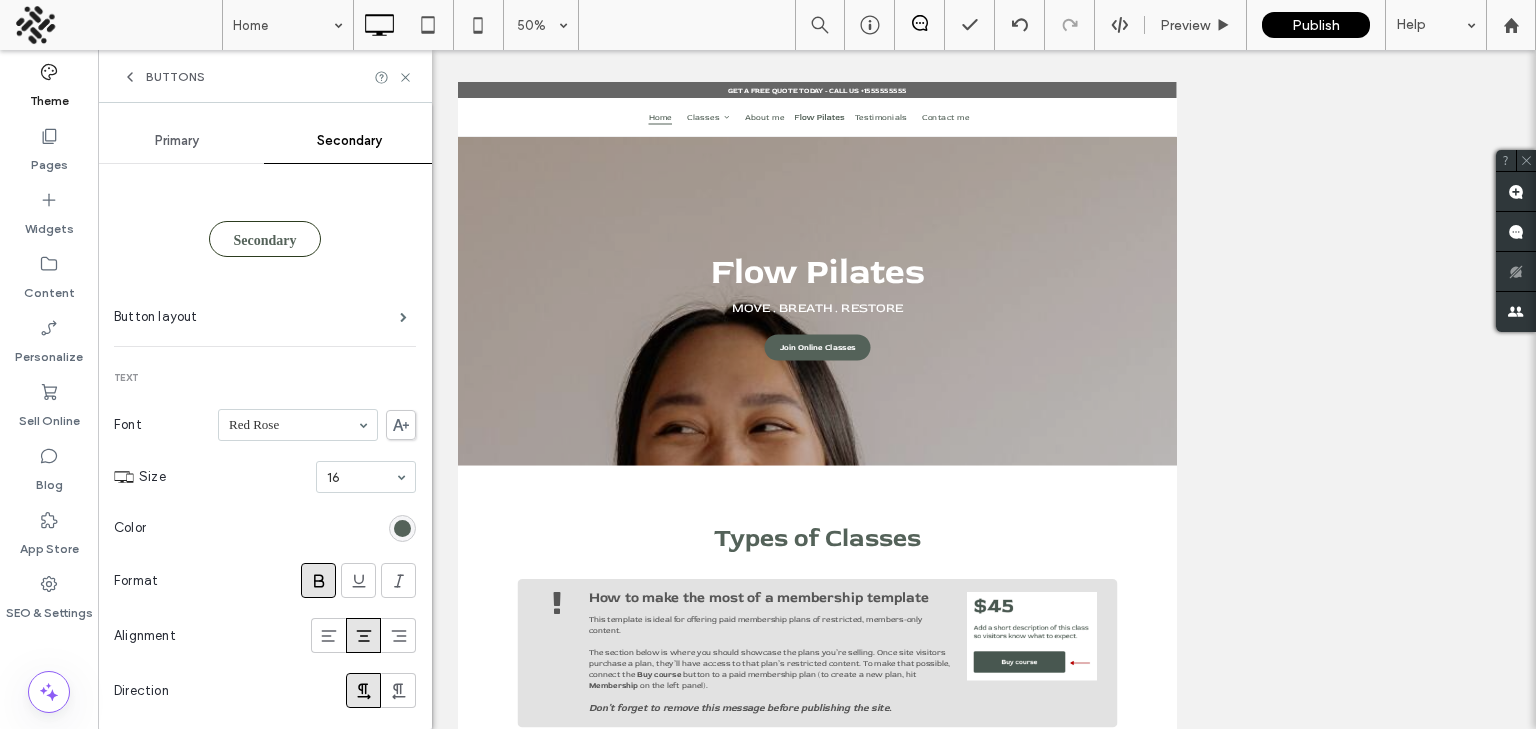 click on "Primary" at bounding box center (177, 141) 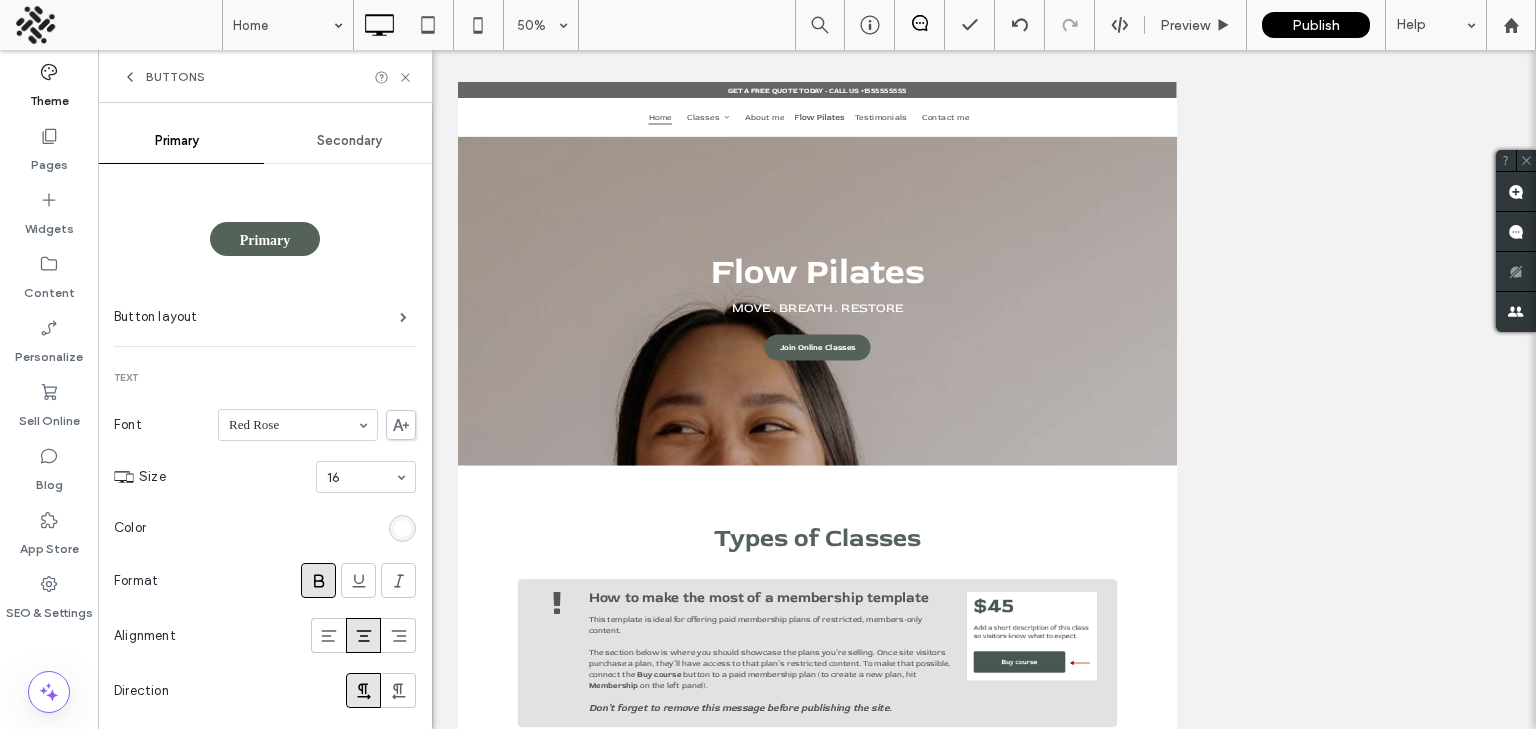 click on "Primary" at bounding box center (265, 239) 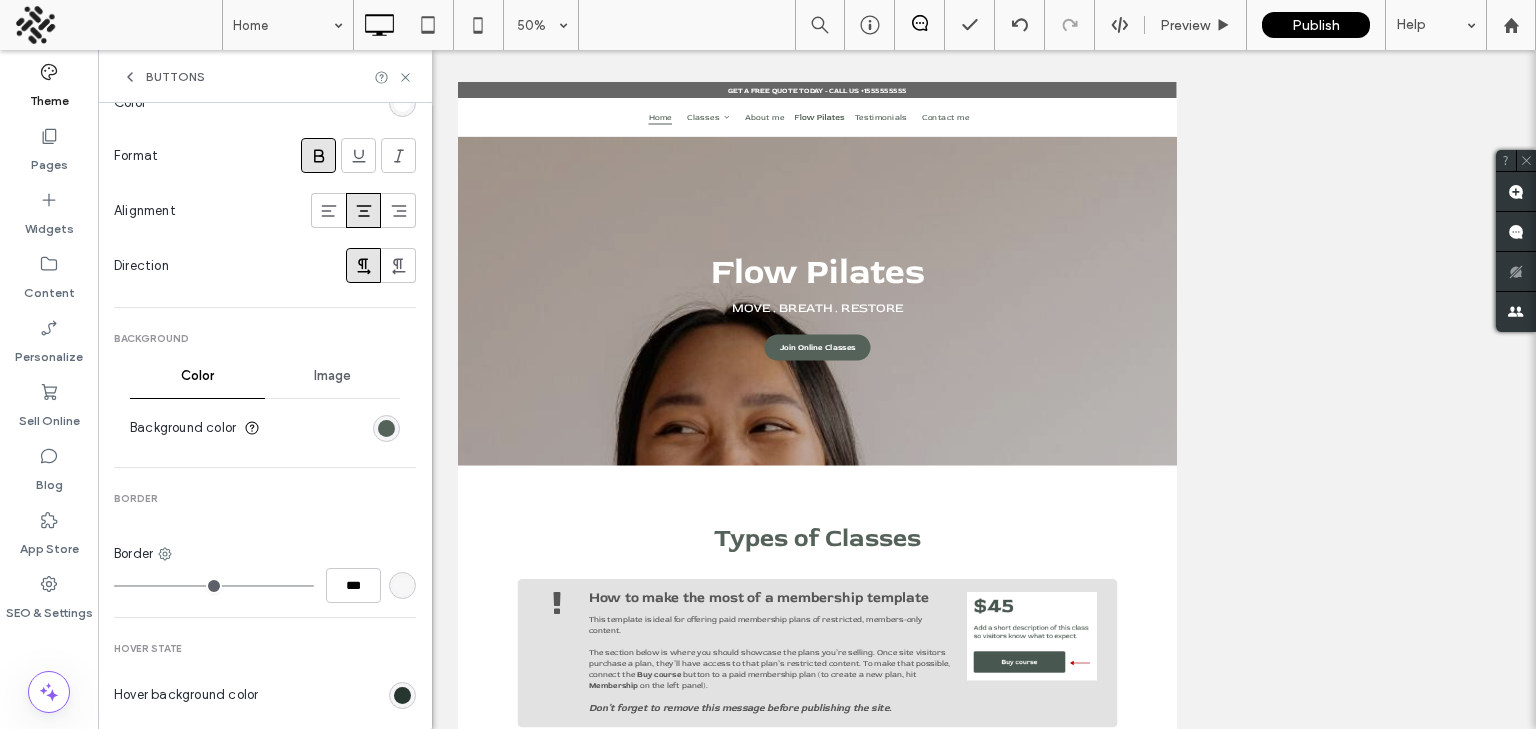 scroll, scrollTop: 428, scrollLeft: 0, axis: vertical 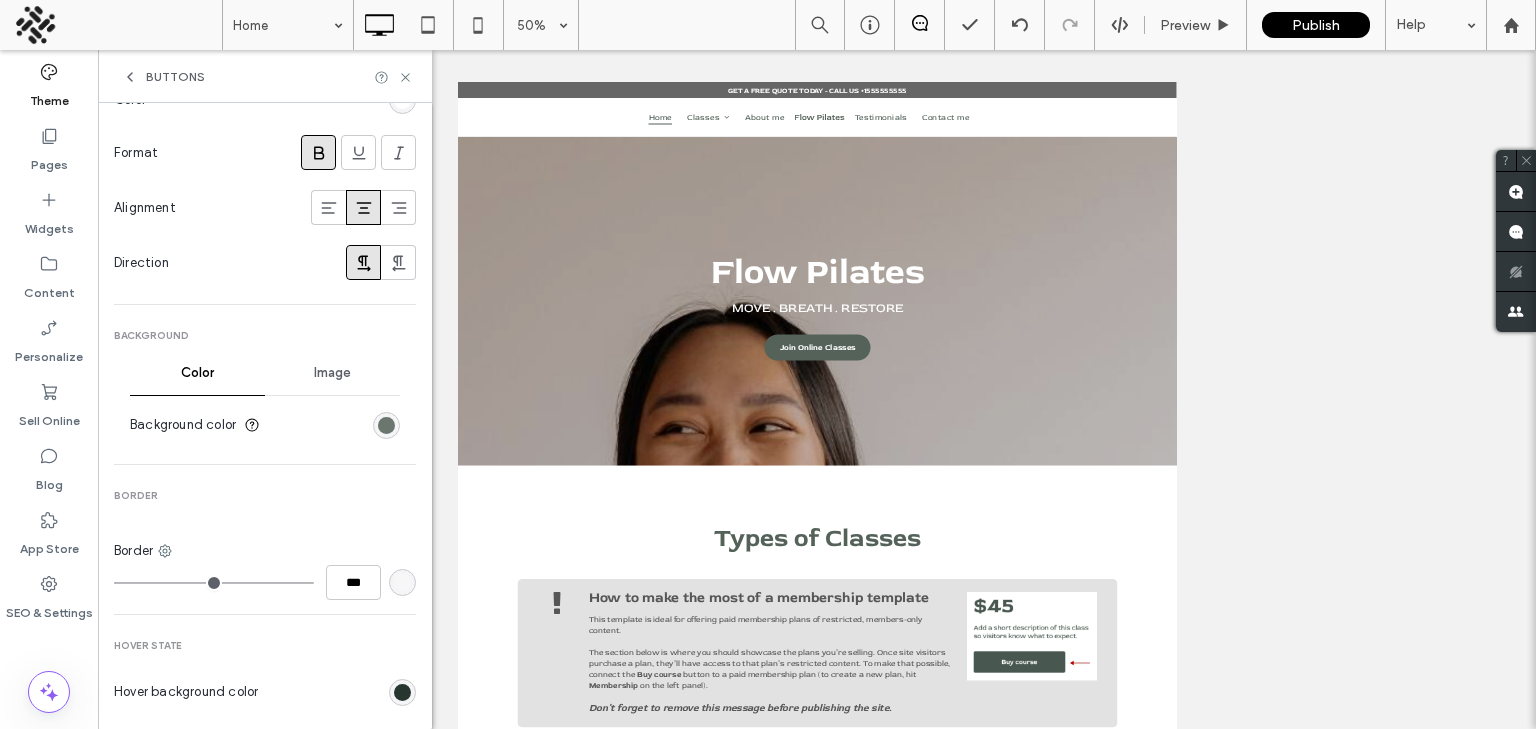 click at bounding box center (386, 425) 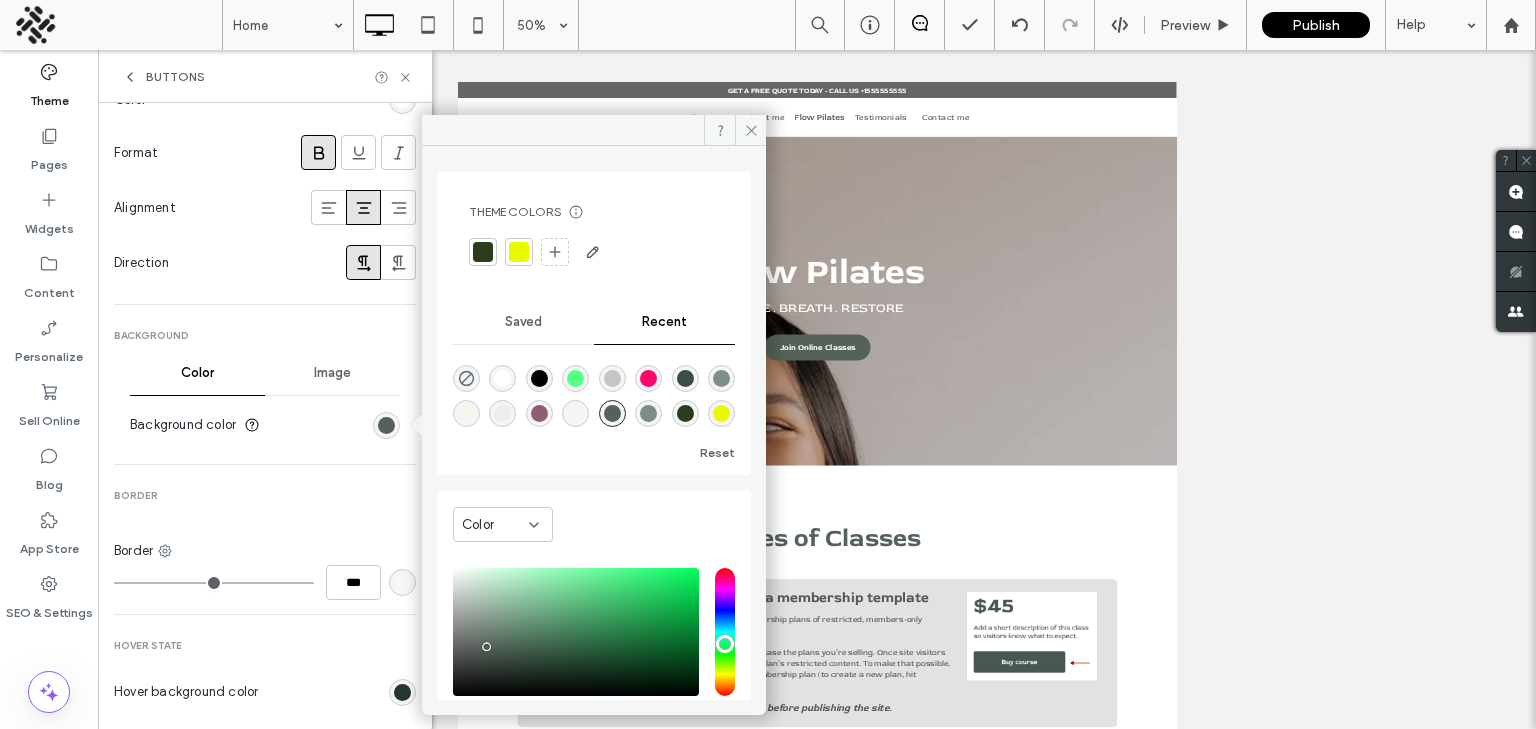 click at bounding box center (519, 252) 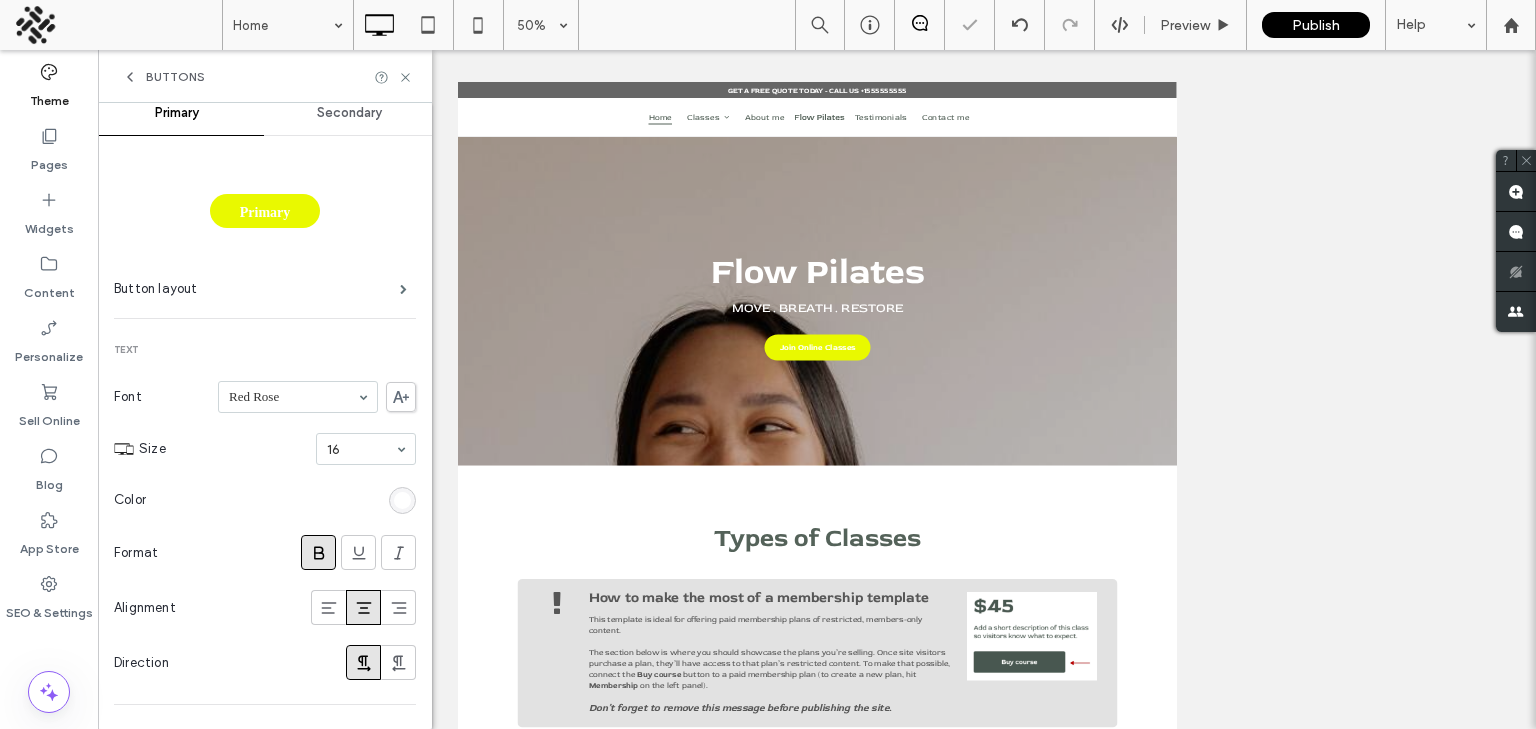 scroll, scrollTop: 0, scrollLeft: 0, axis: both 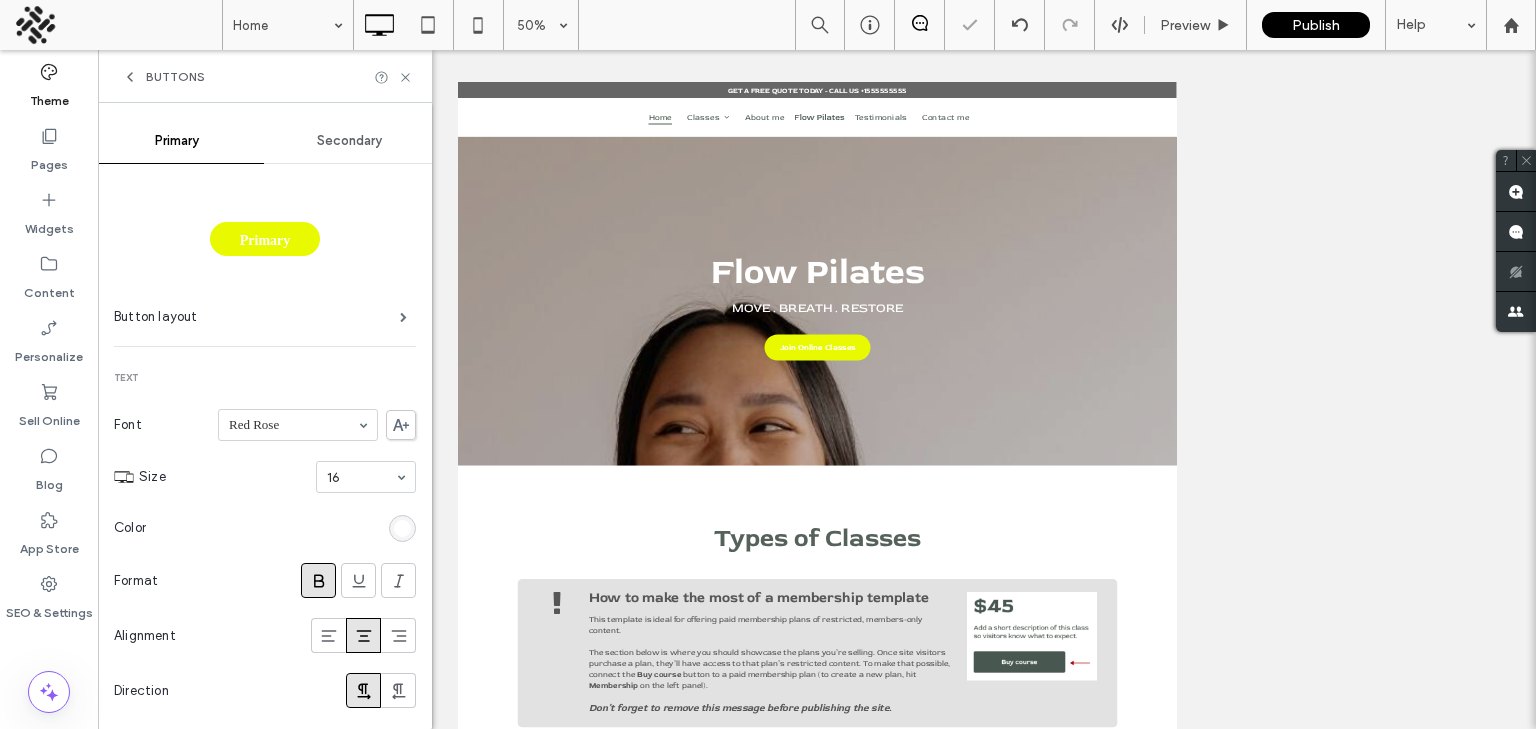 click on "Secondary" at bounding box center (350, 141) 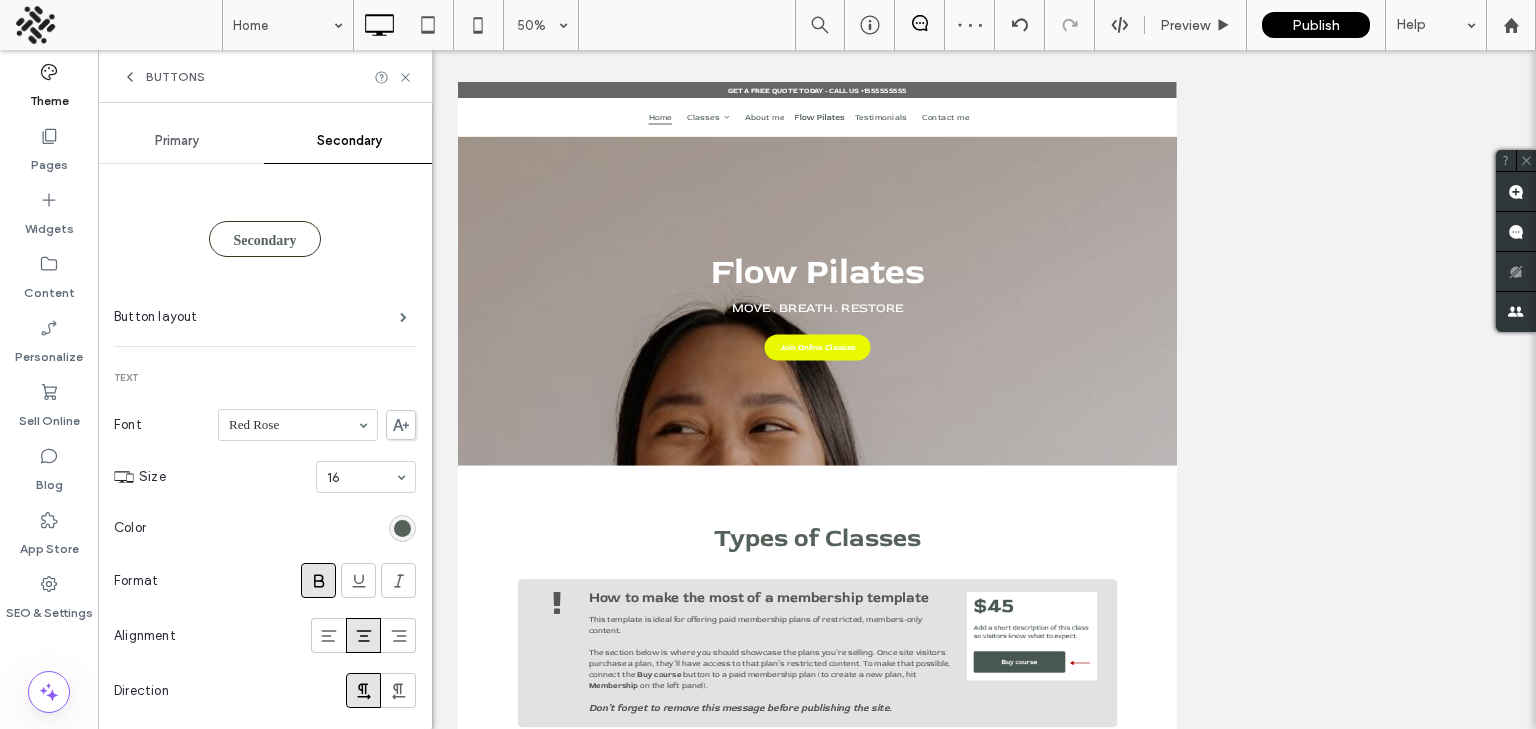 click on "Primary" at bounding box center (177, 141) 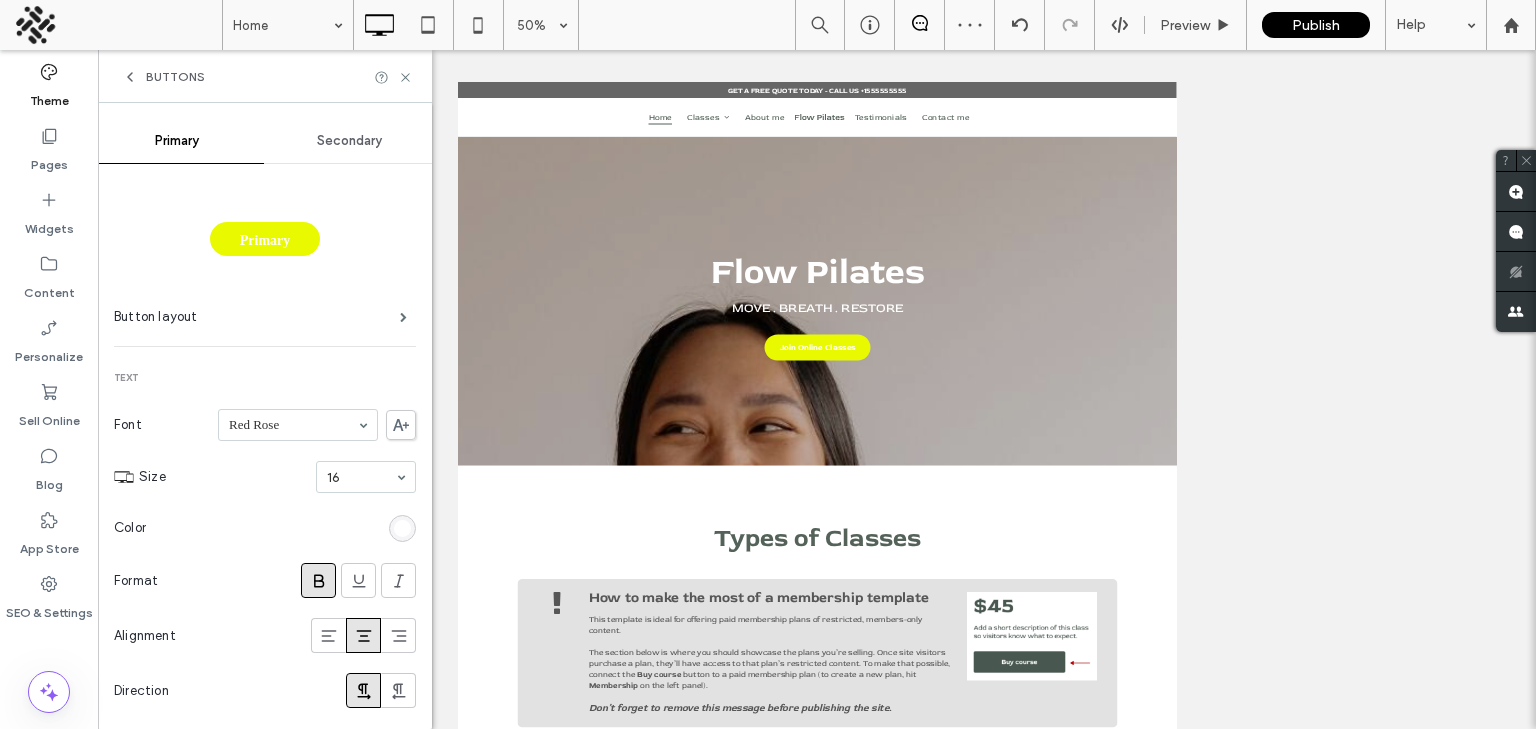 click 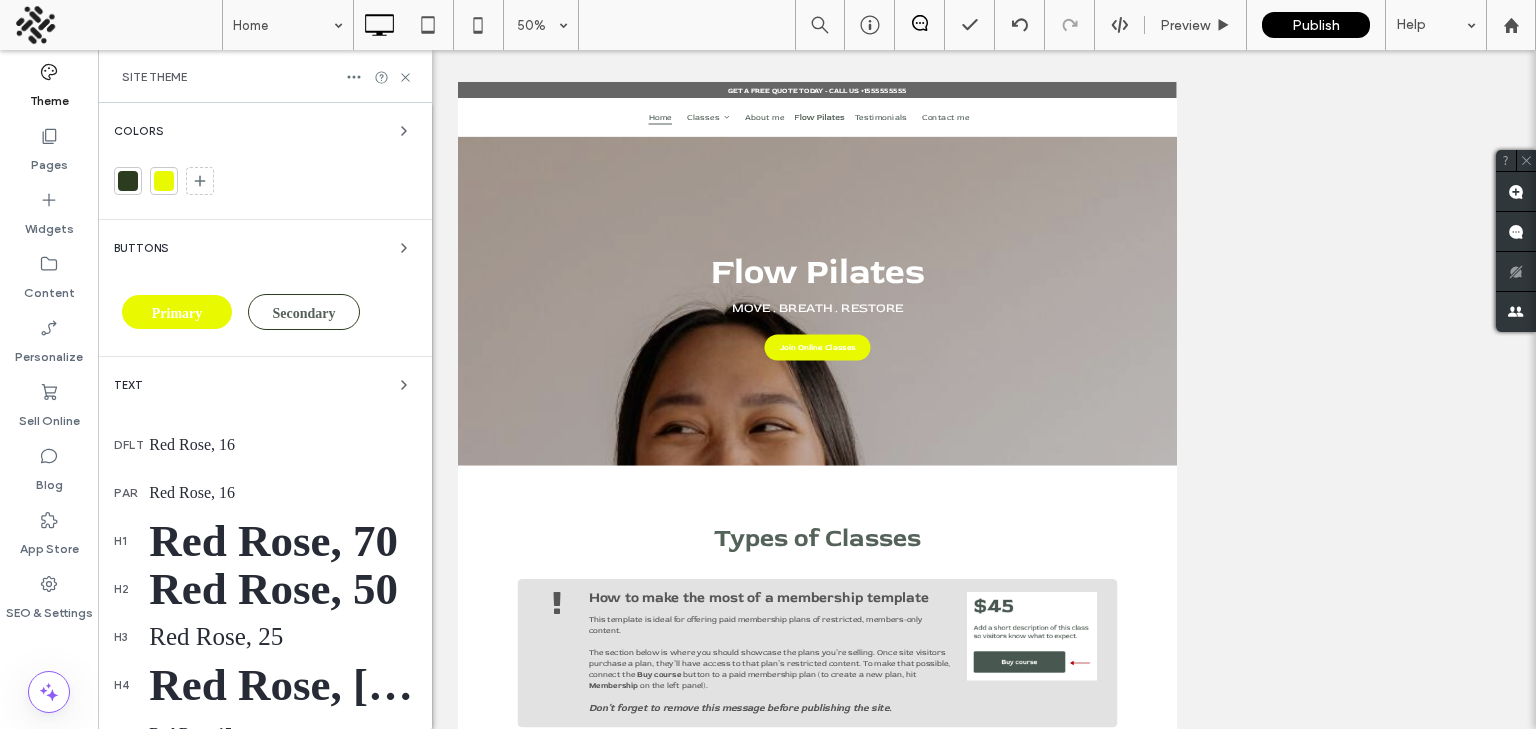 click on "par Red Rose, 16" at bounding box center [265, 493] 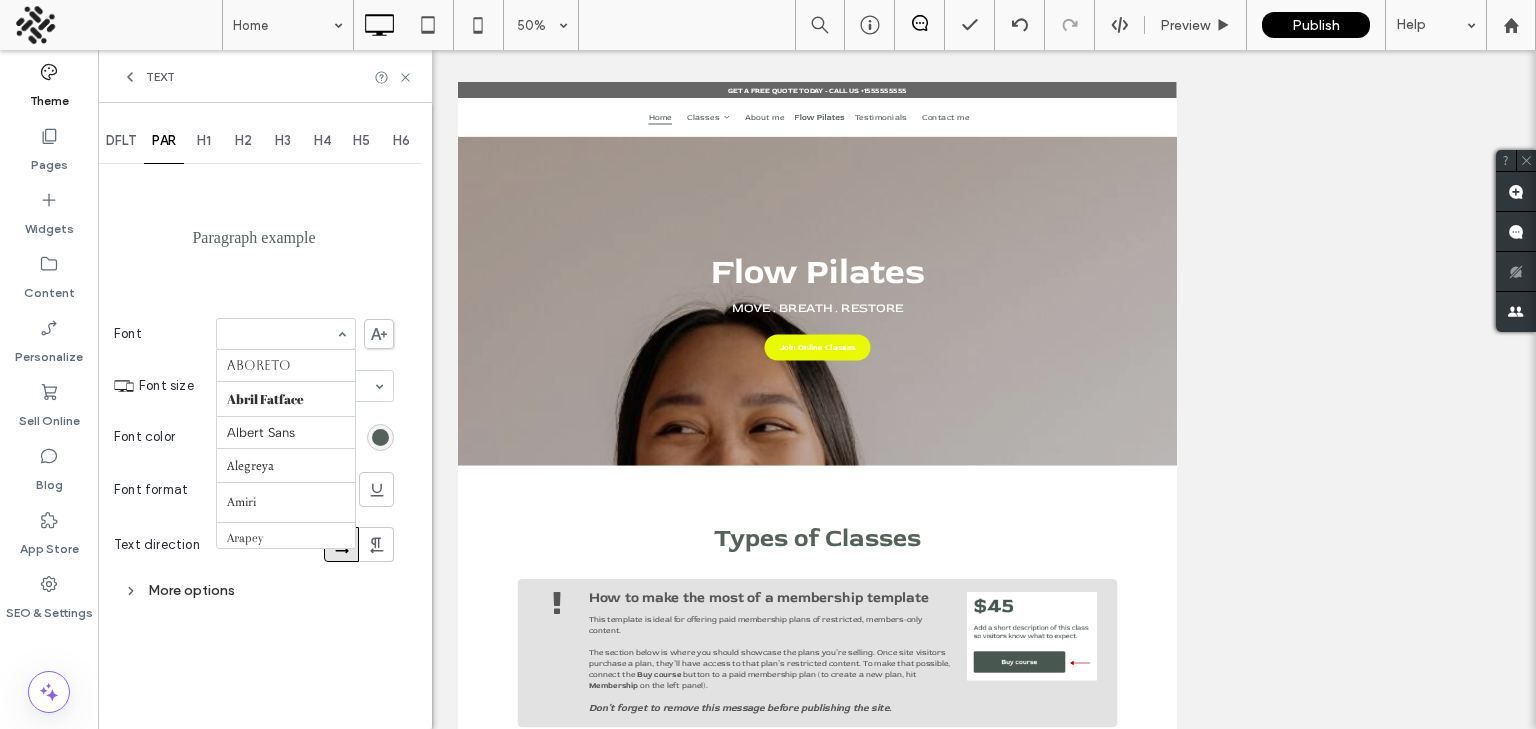 scroll, scrollTop: 1827, scrollLeft: 0, axis: vertical 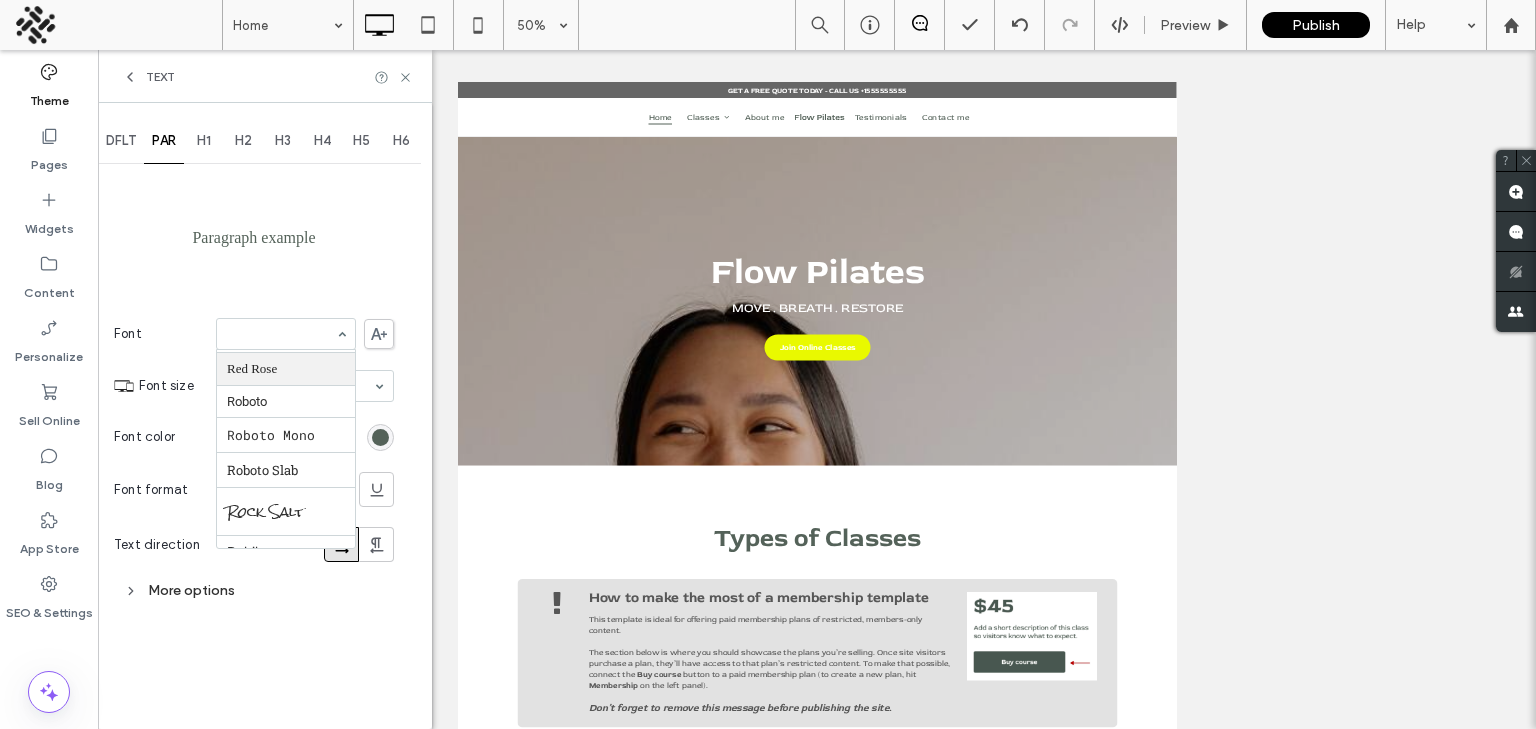 click at bounding box center (379, 334) 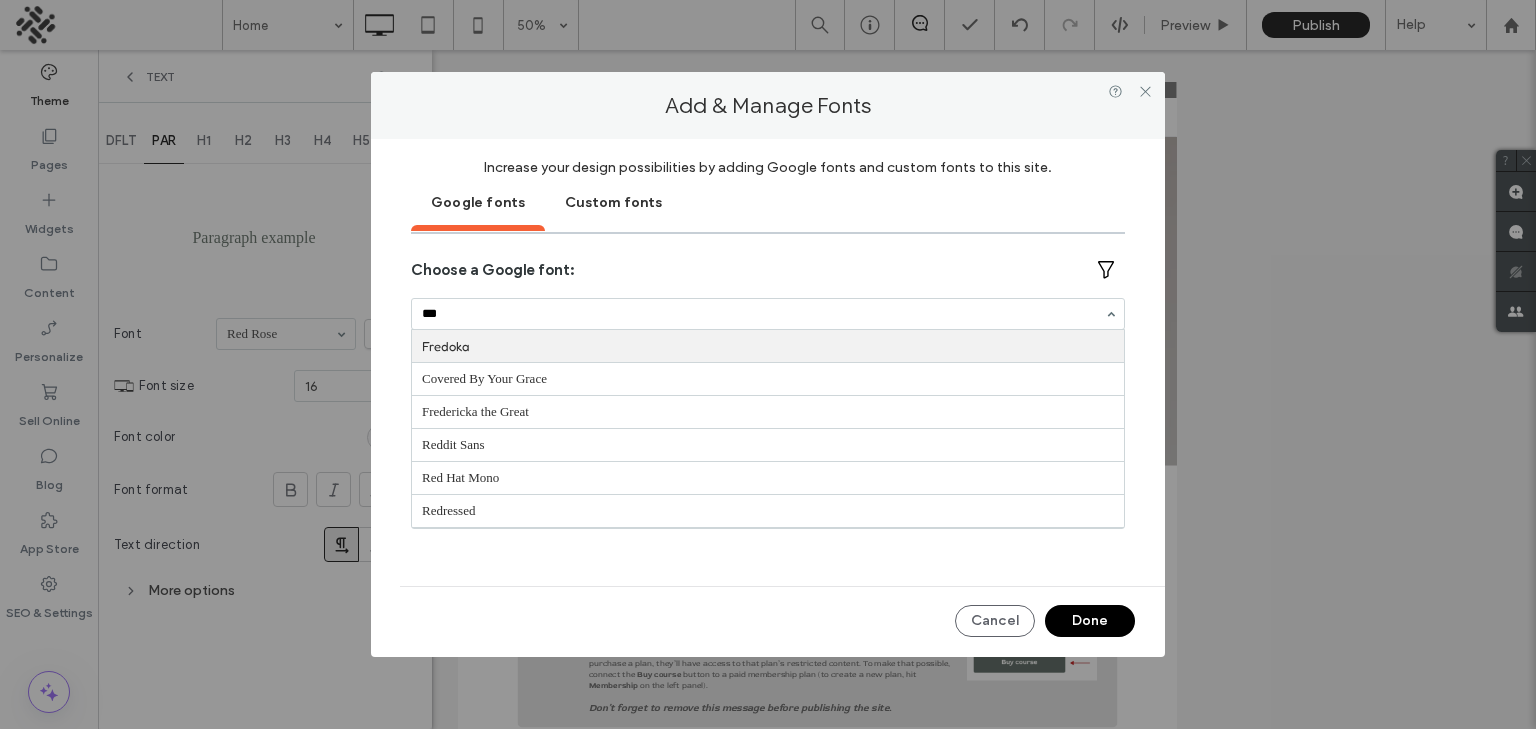 type on "****" 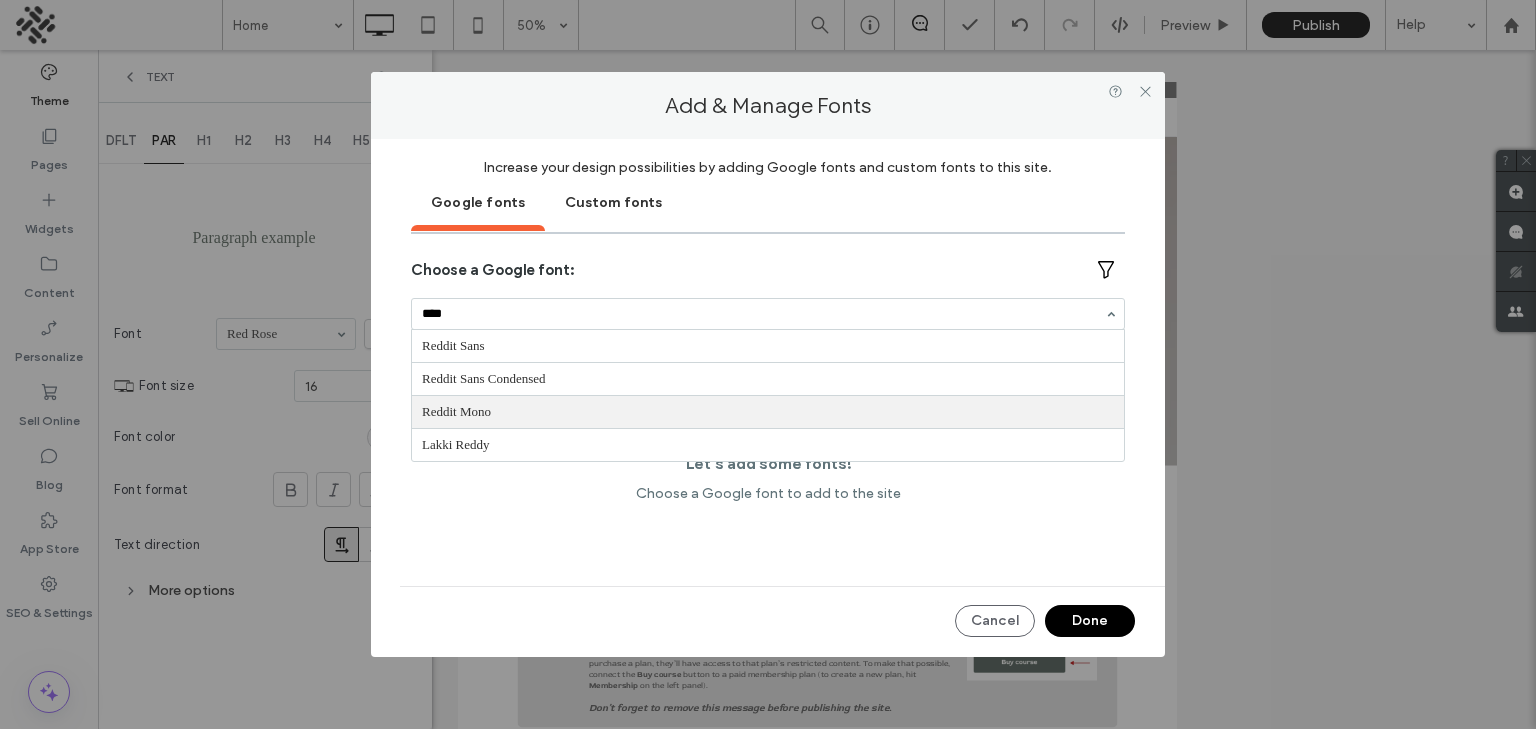 type 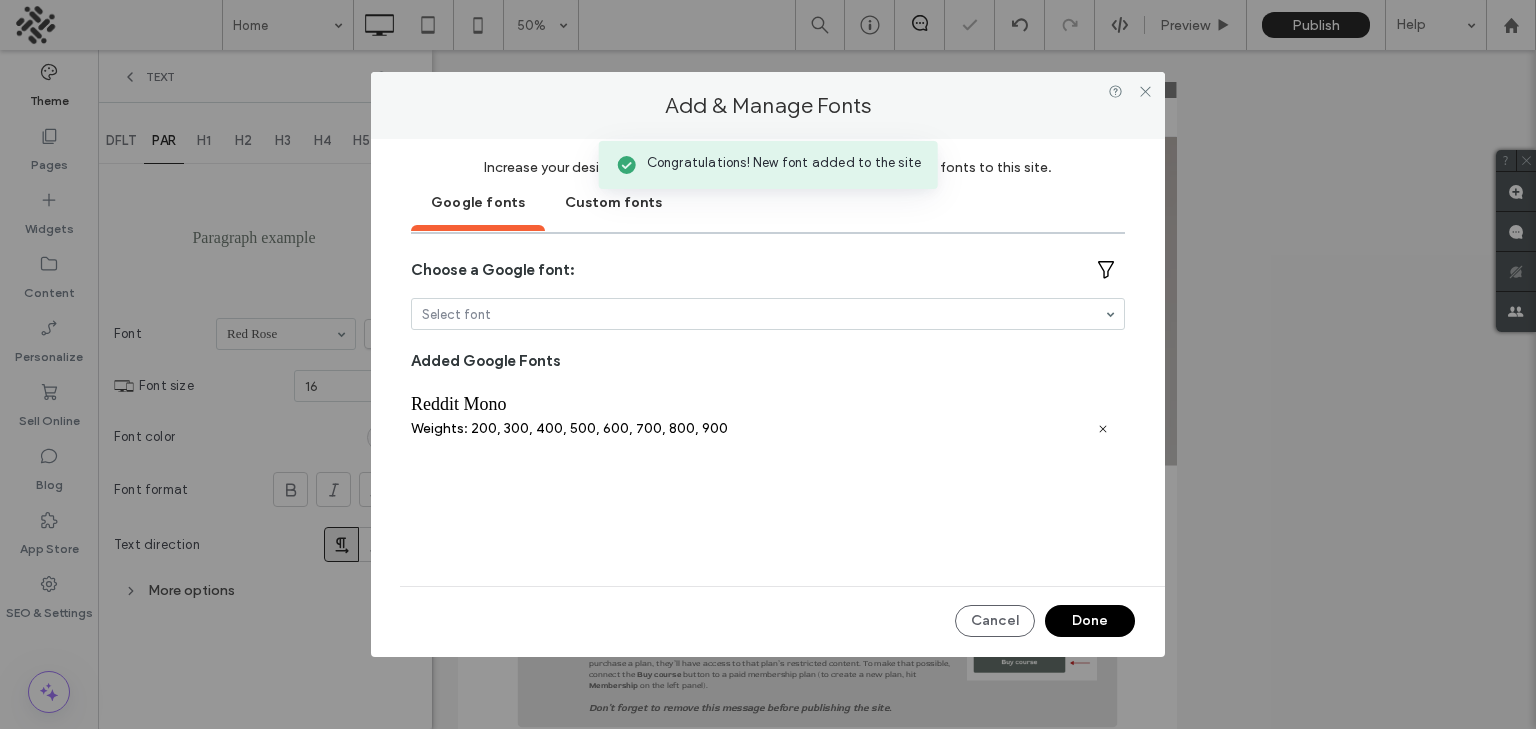 click on "Done" at bounding box center (1090, 621) 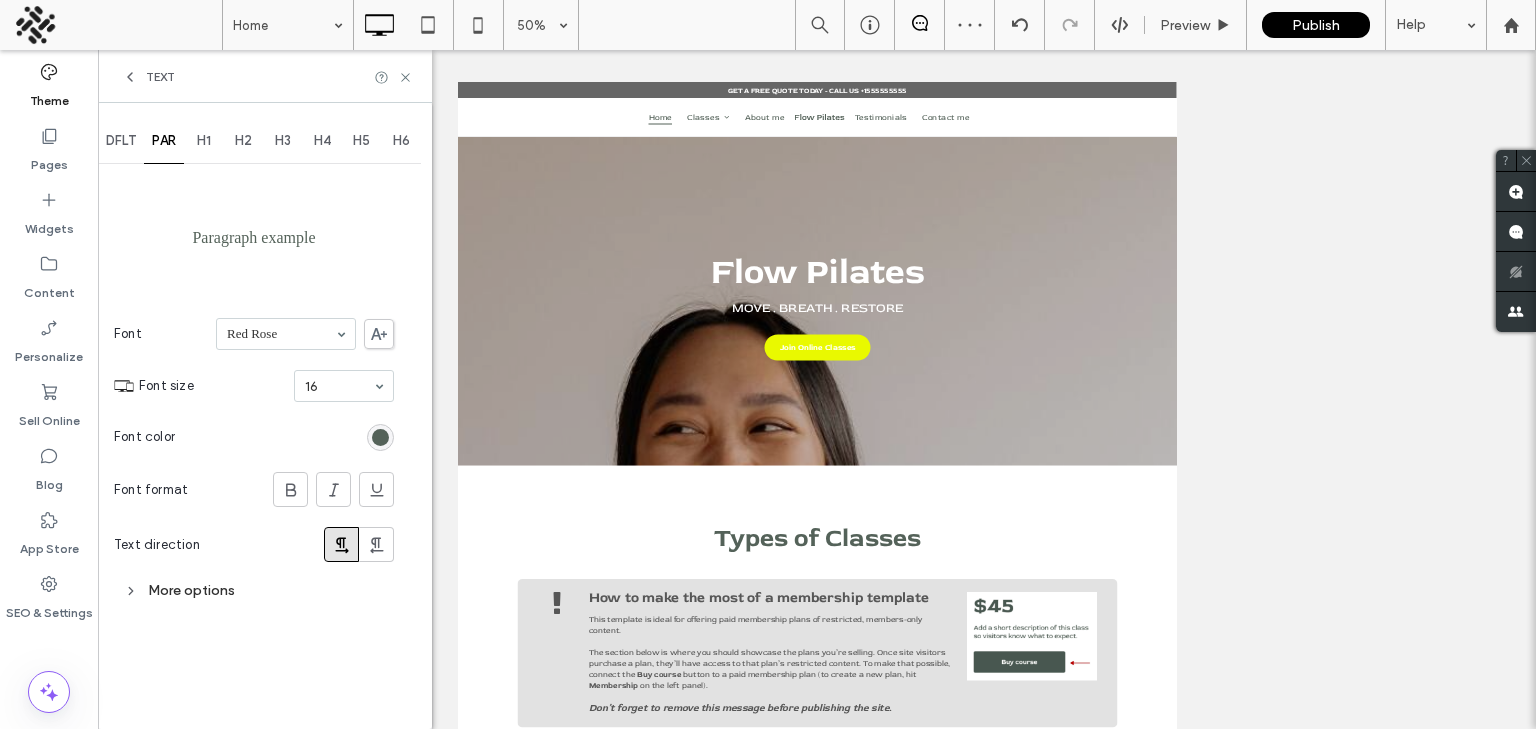 click on "Red Rose" at bounding box center [286, 334] 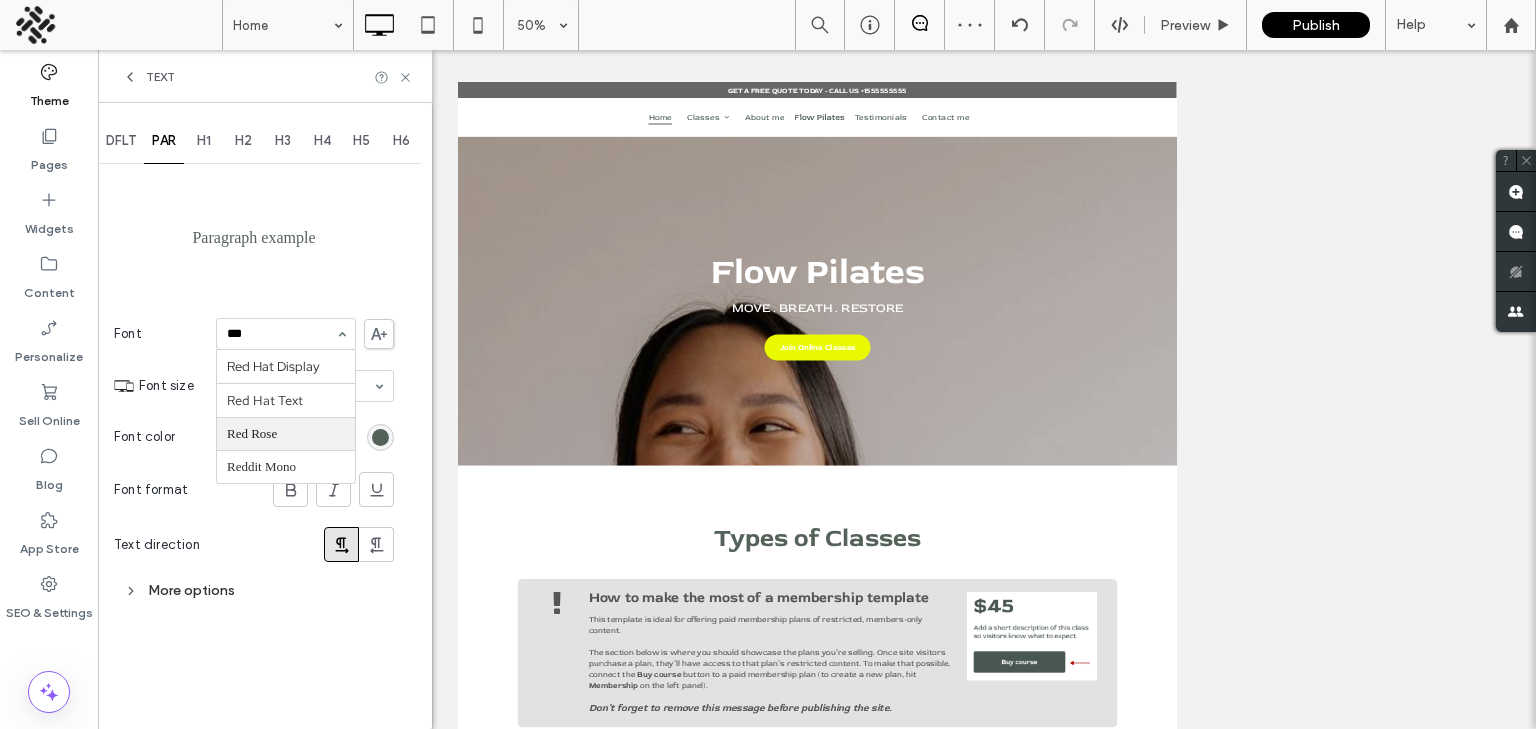 scroll, scrollTop: 0, scrollLeft: 0, axis: both 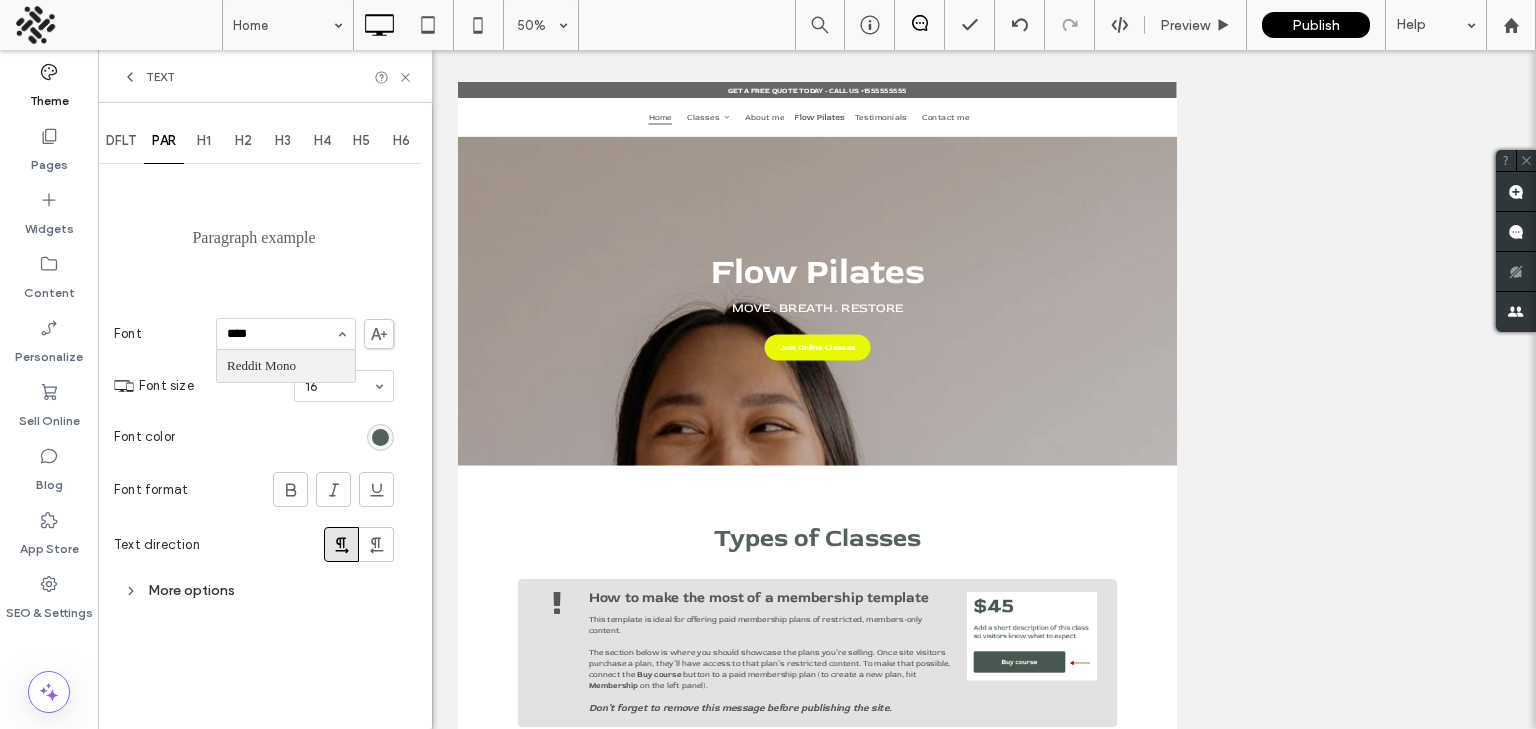 type 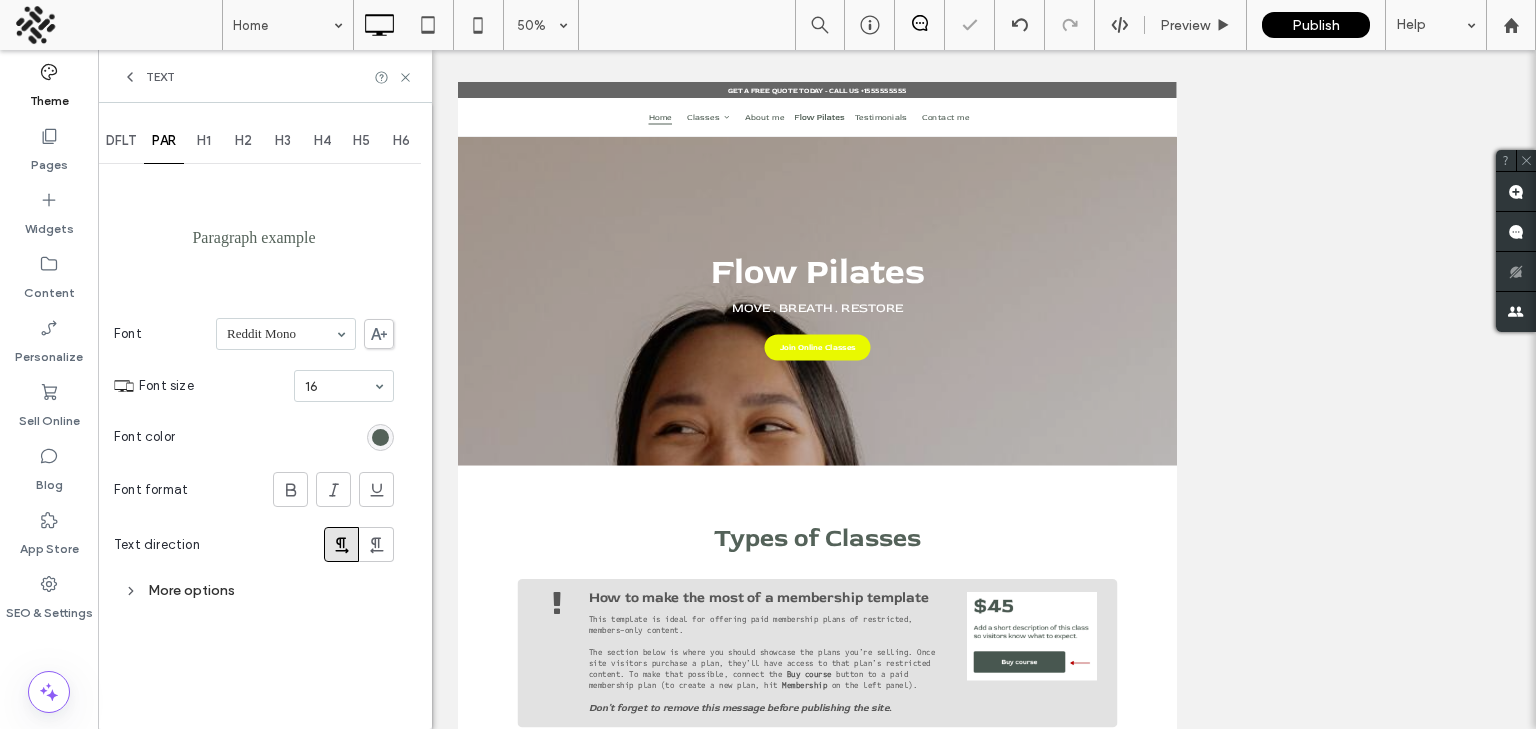 click on "DFLT" at bounding box center (121, 141) 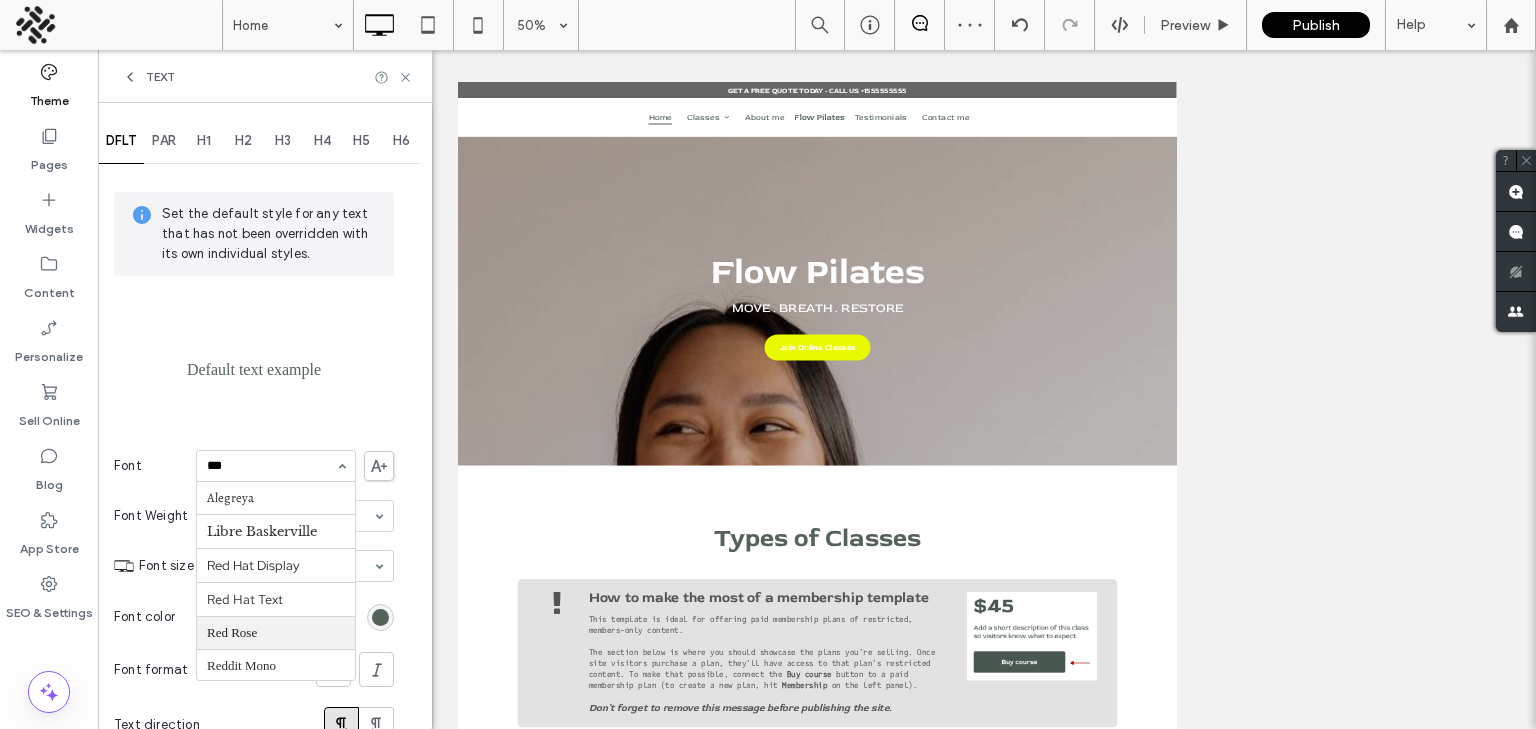 scroll, scrollTop: 0, scrollLeft: 0, axis: both 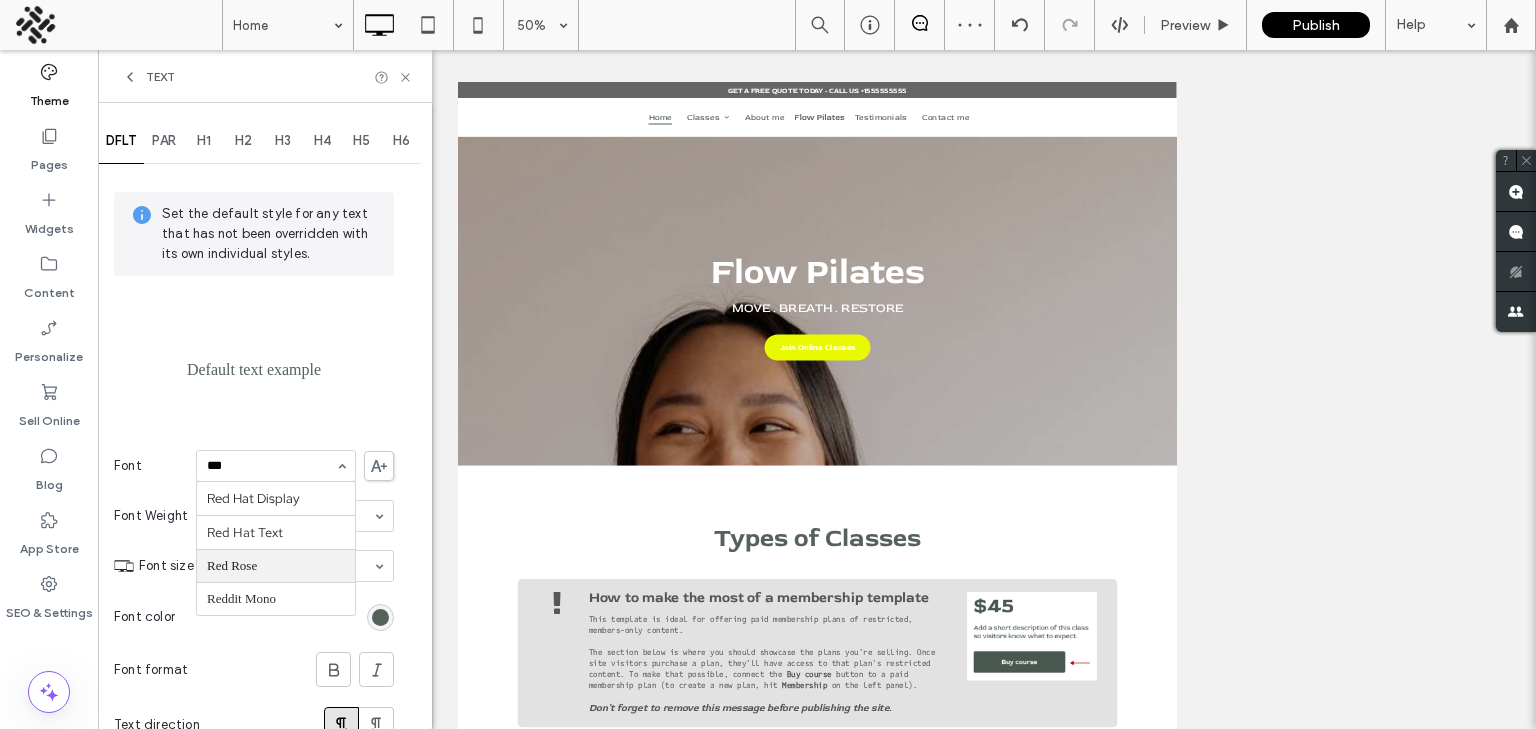 type on "****" 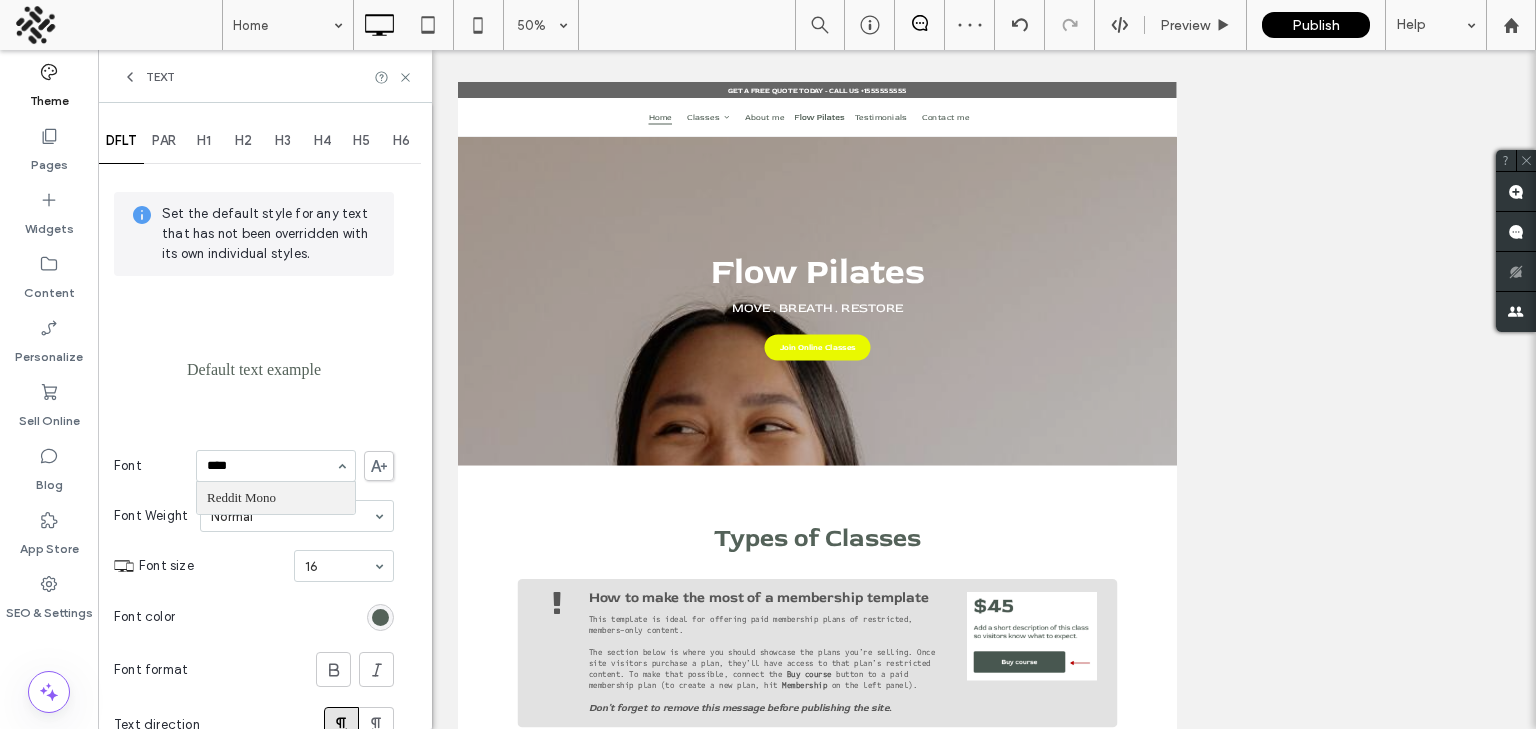 type 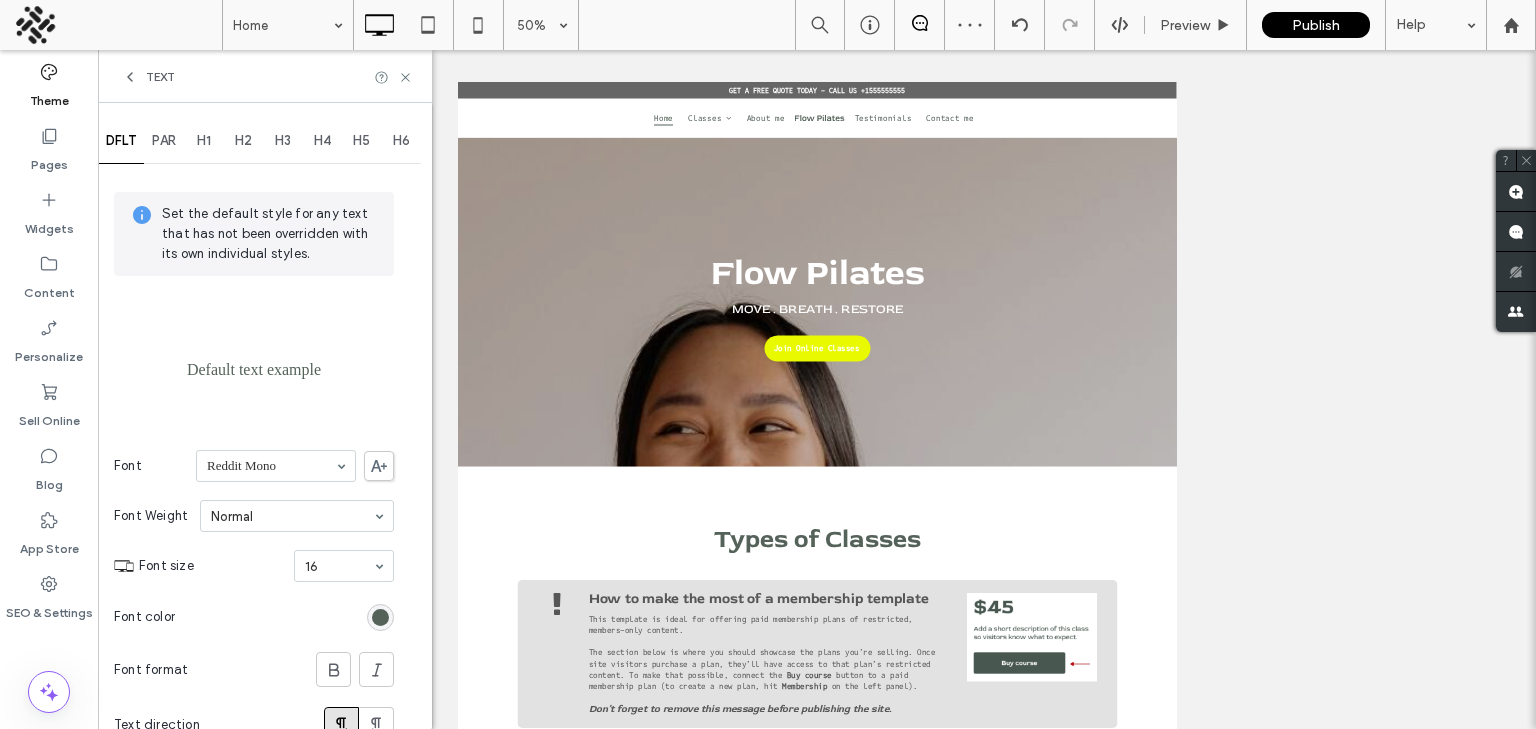 click on "H1" at bounding box center (204, 141) 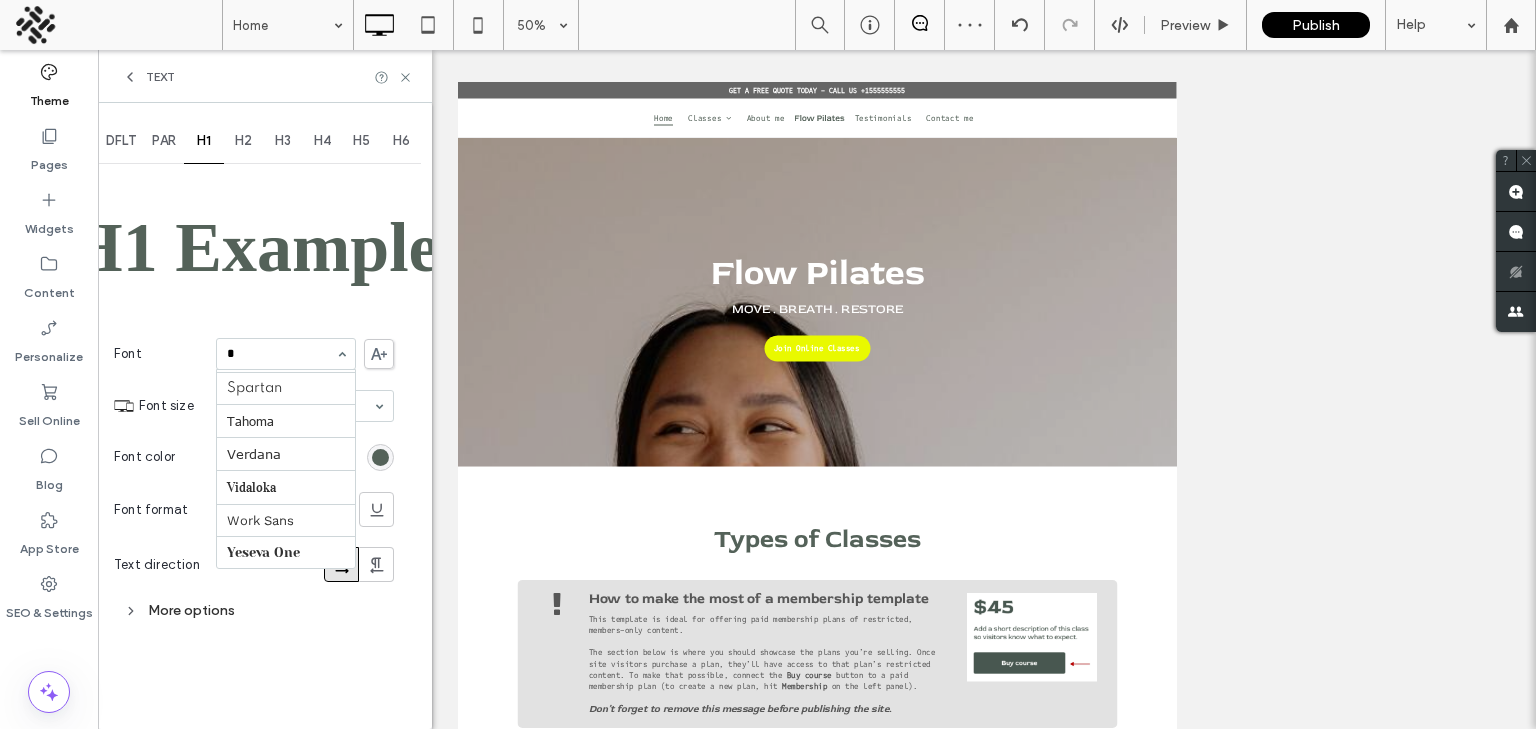 scroll, scrollTop: 0, scrollLeft: 0, axis: both 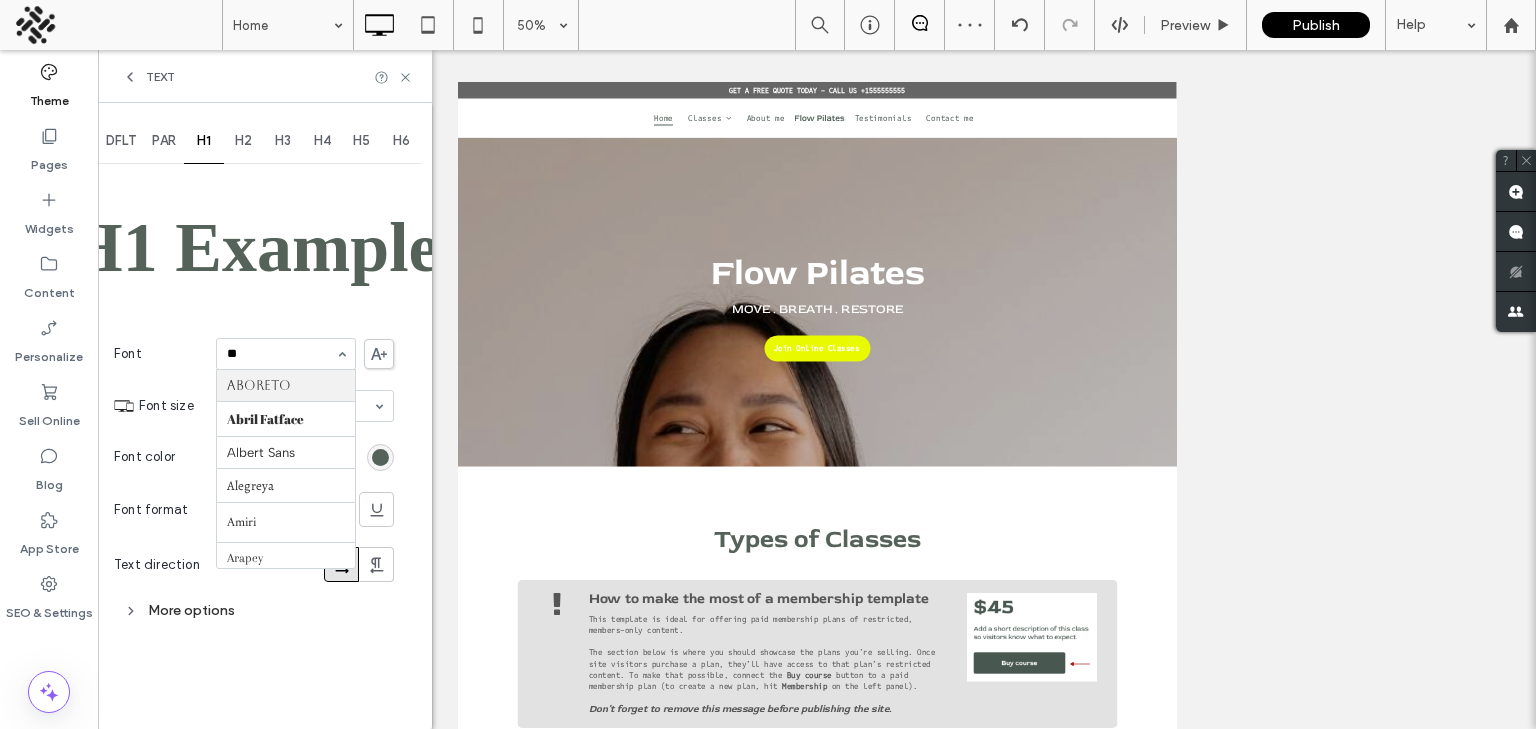 type on "***" 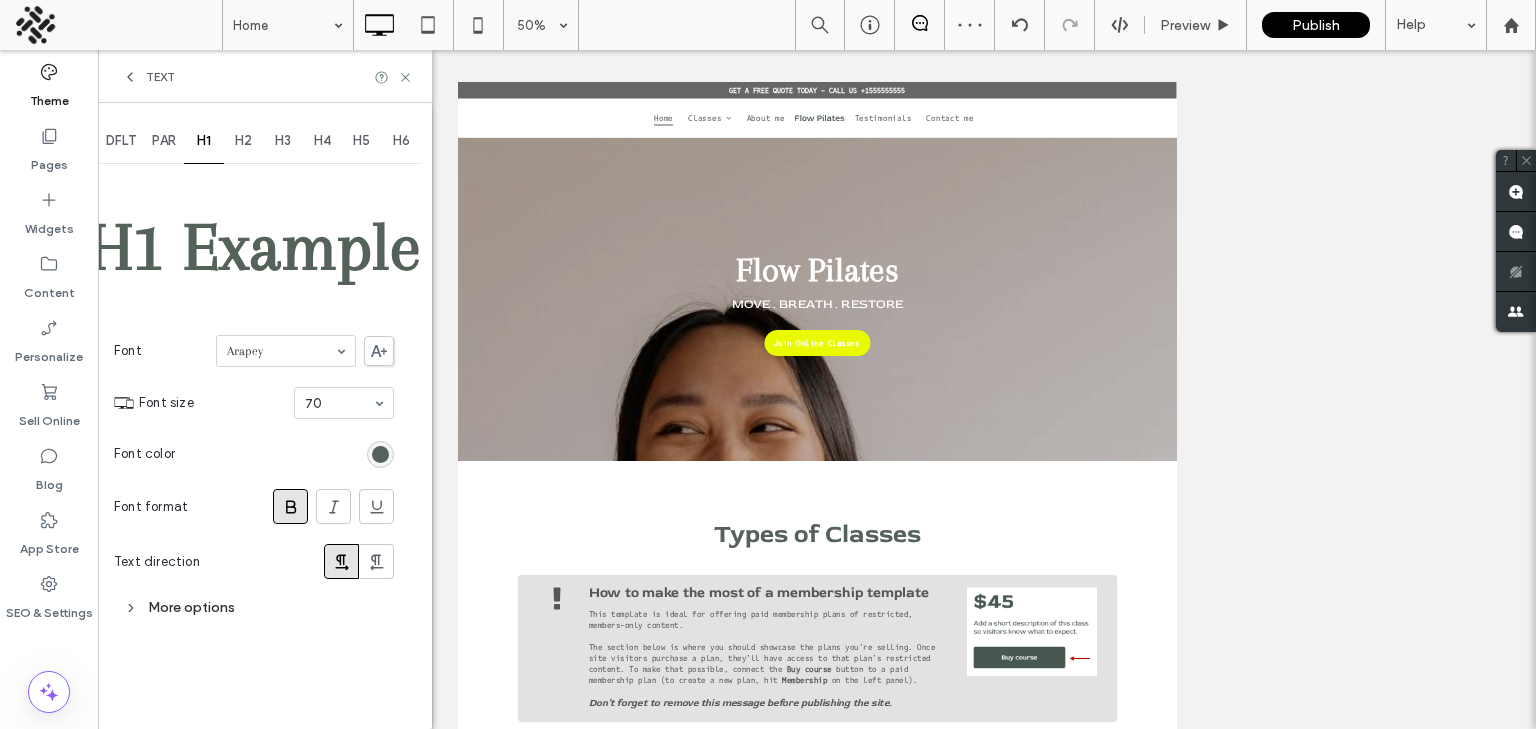 click 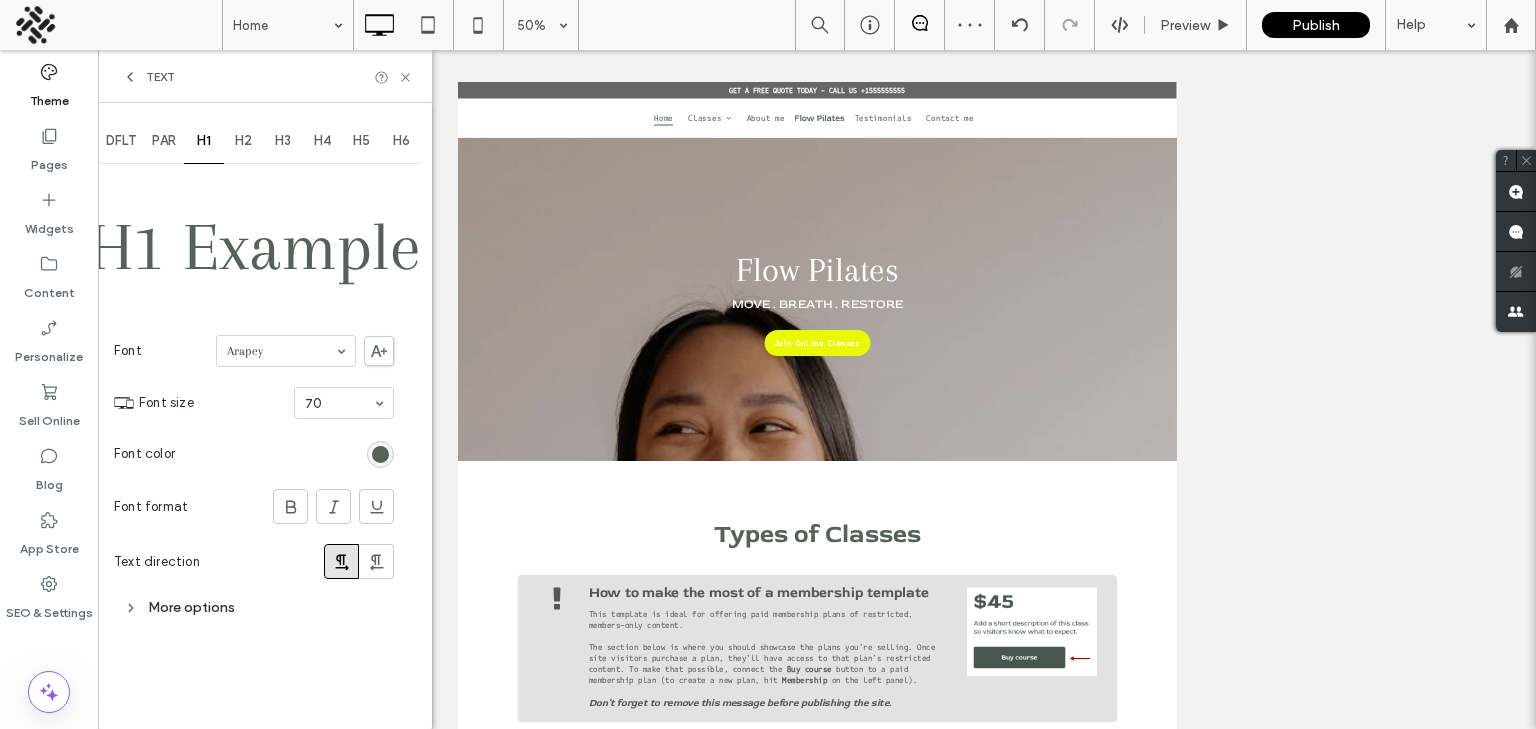 click on "H2" at bounding box center (243, 141) 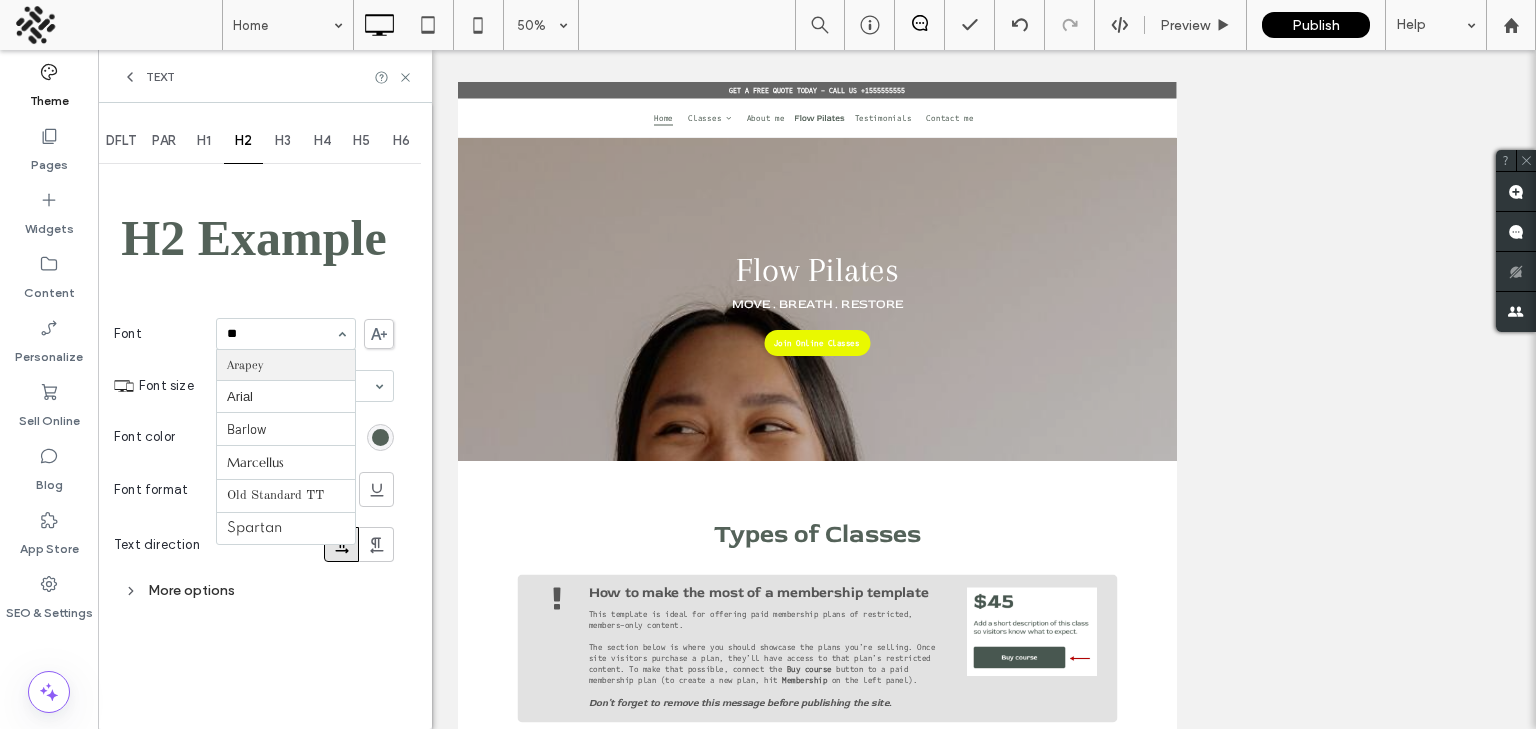 scroll, scrollTop: 0, scrollLeft: 0, axis: both 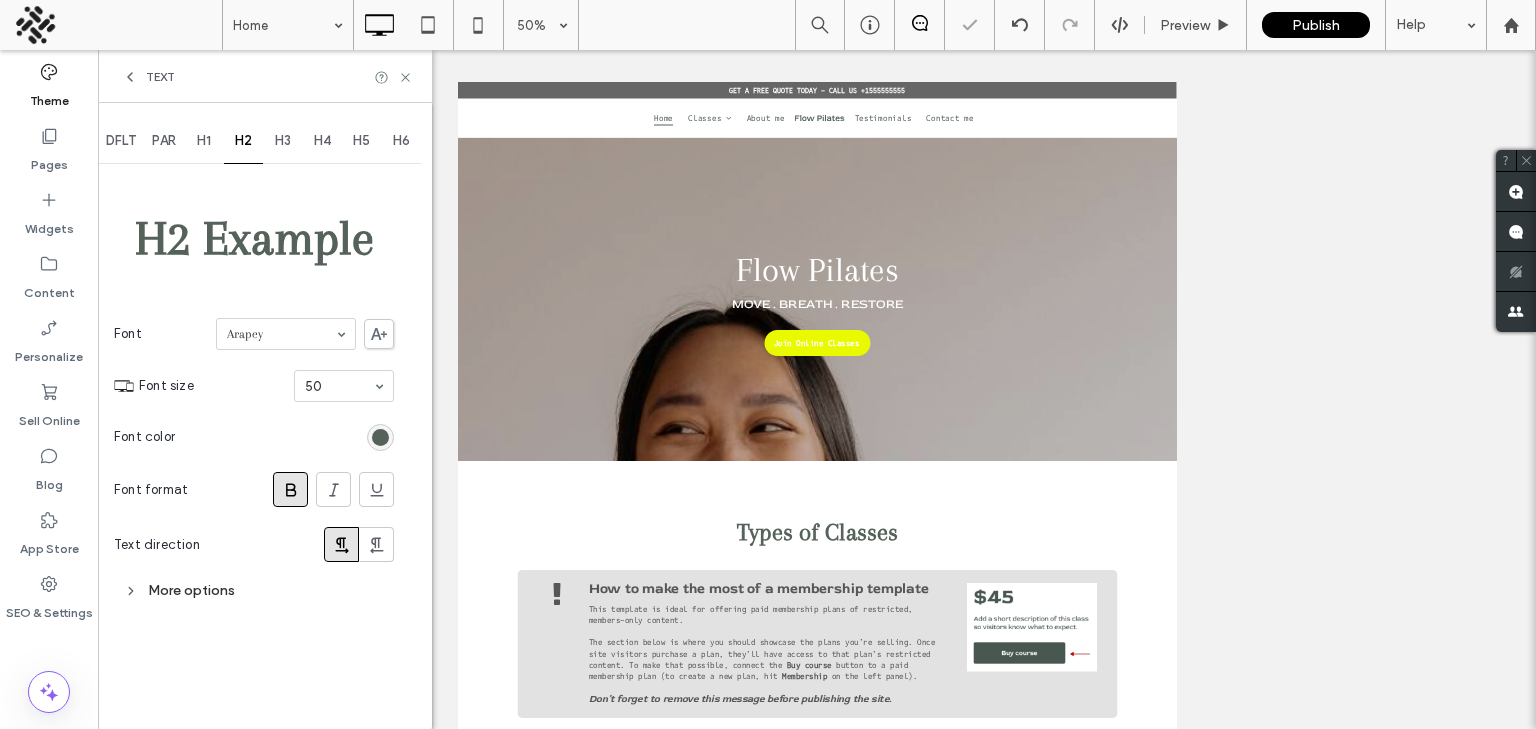 click 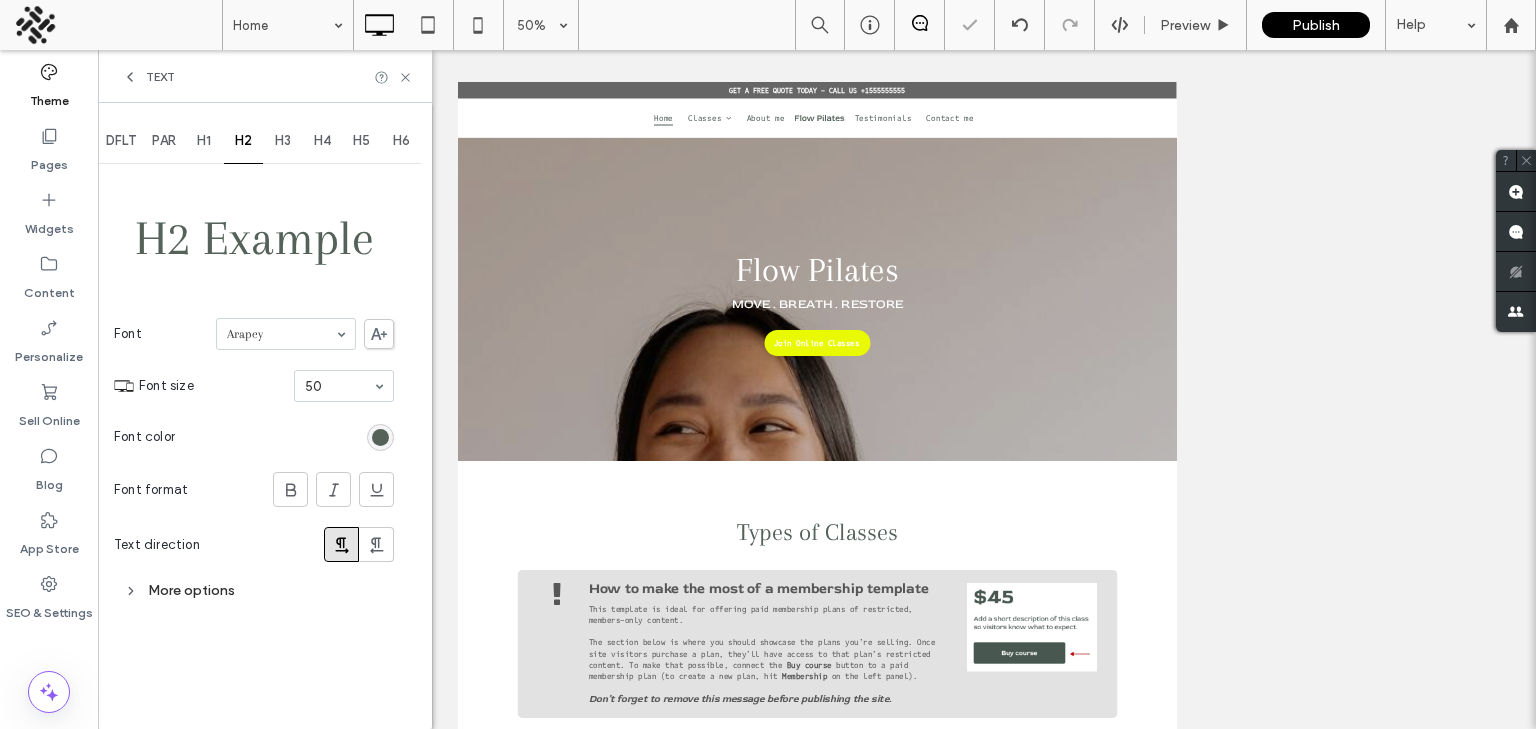 click on "H3" at bounding box center (283, 141) 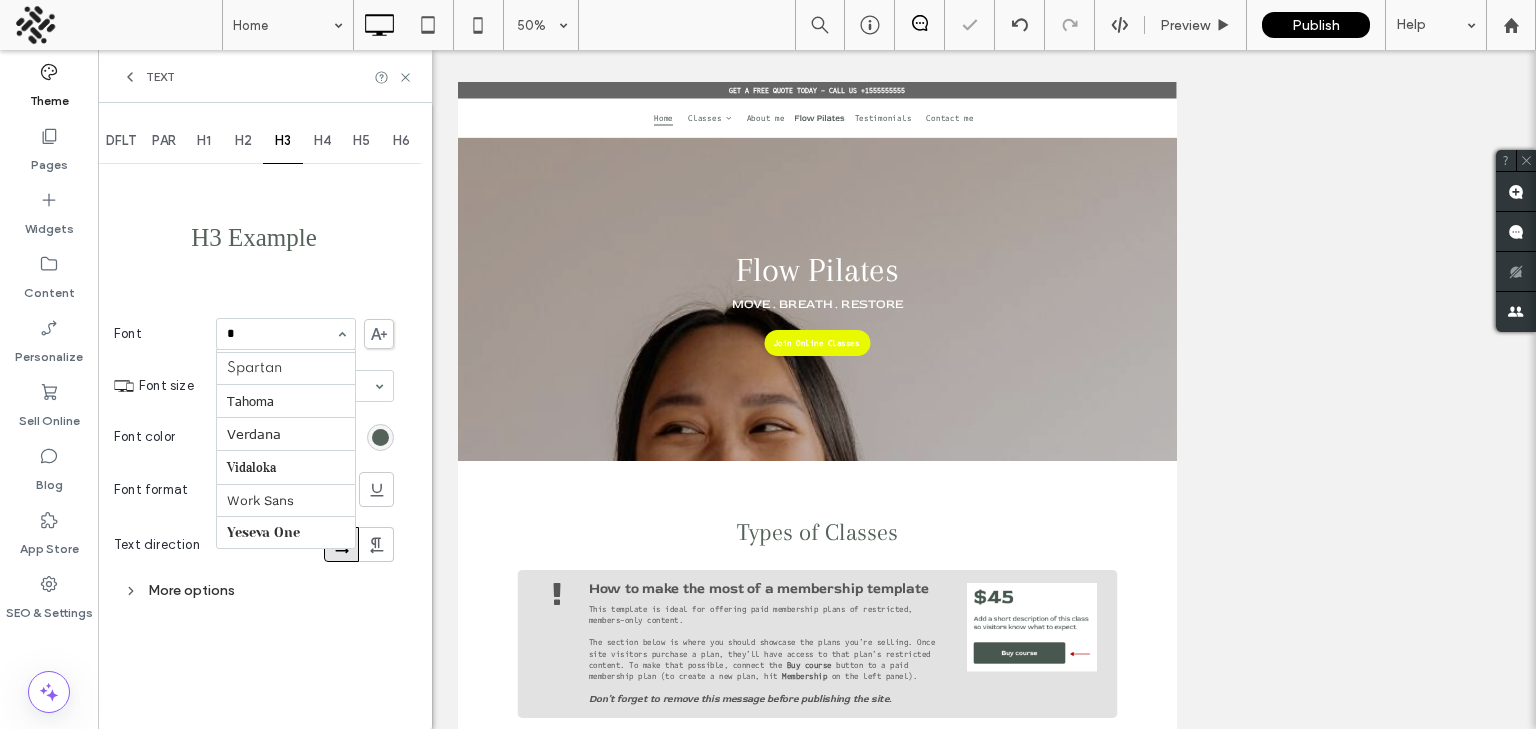 scroll, scrollTop: 0, scrollLeft: 0, axis: both 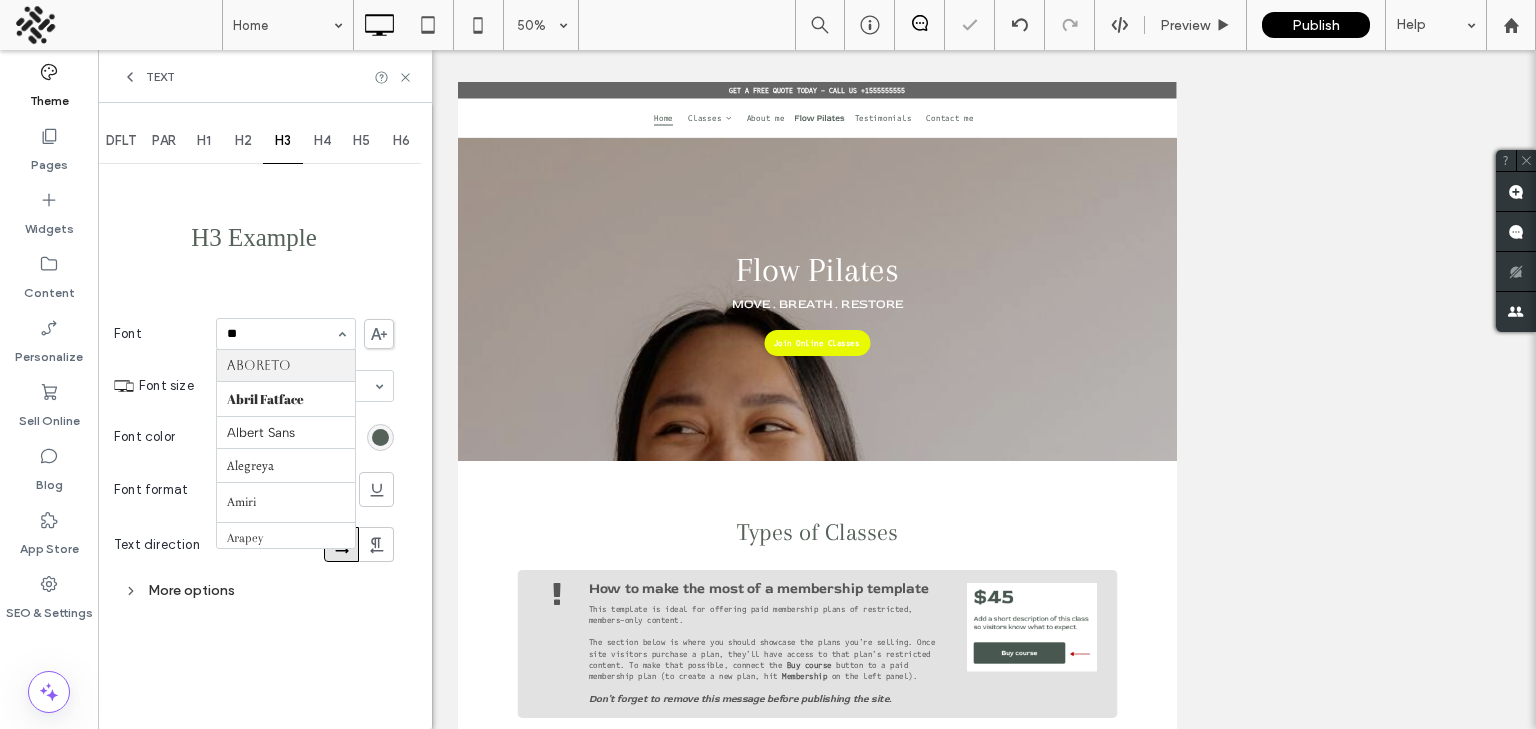 type on "***" 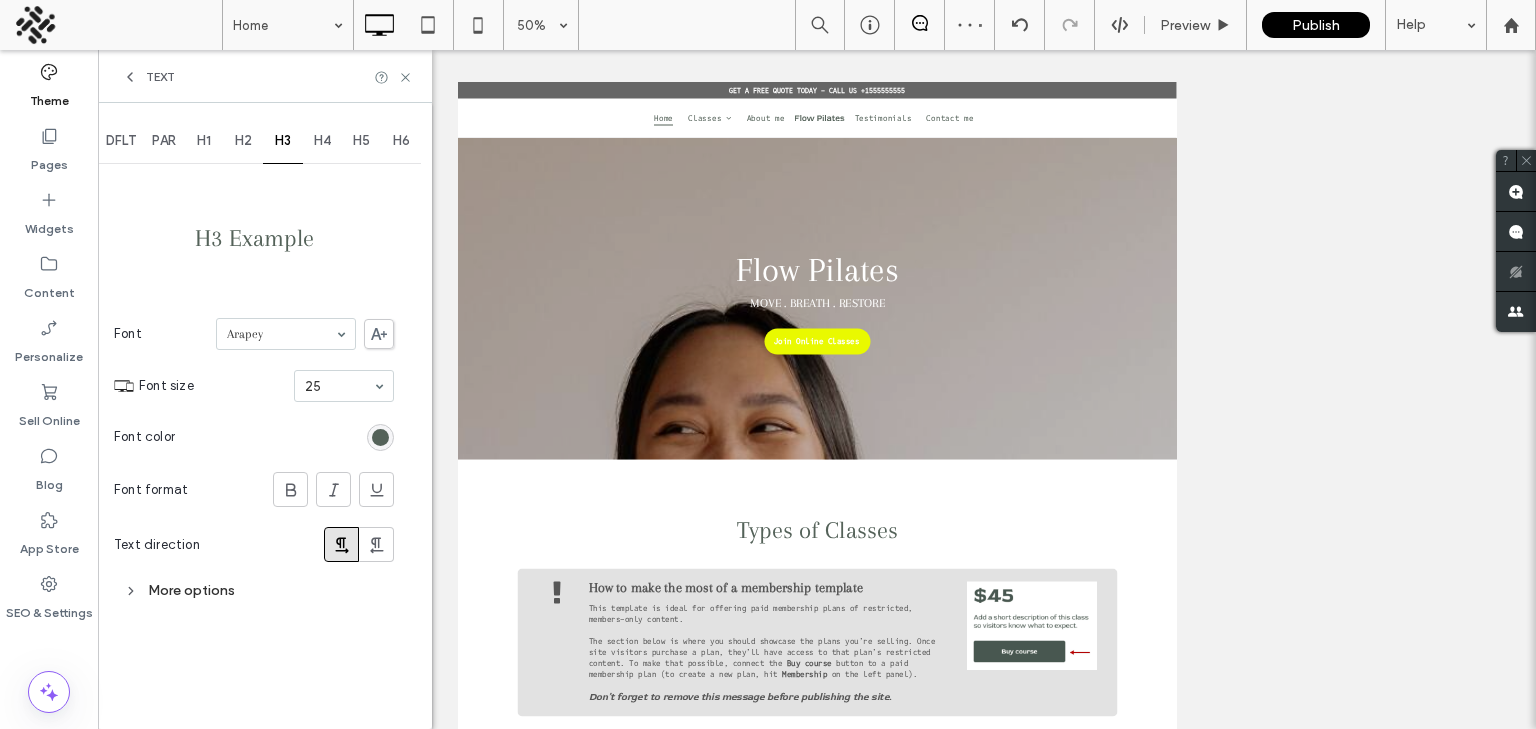click on "H1" at bounding box center (204, 141) 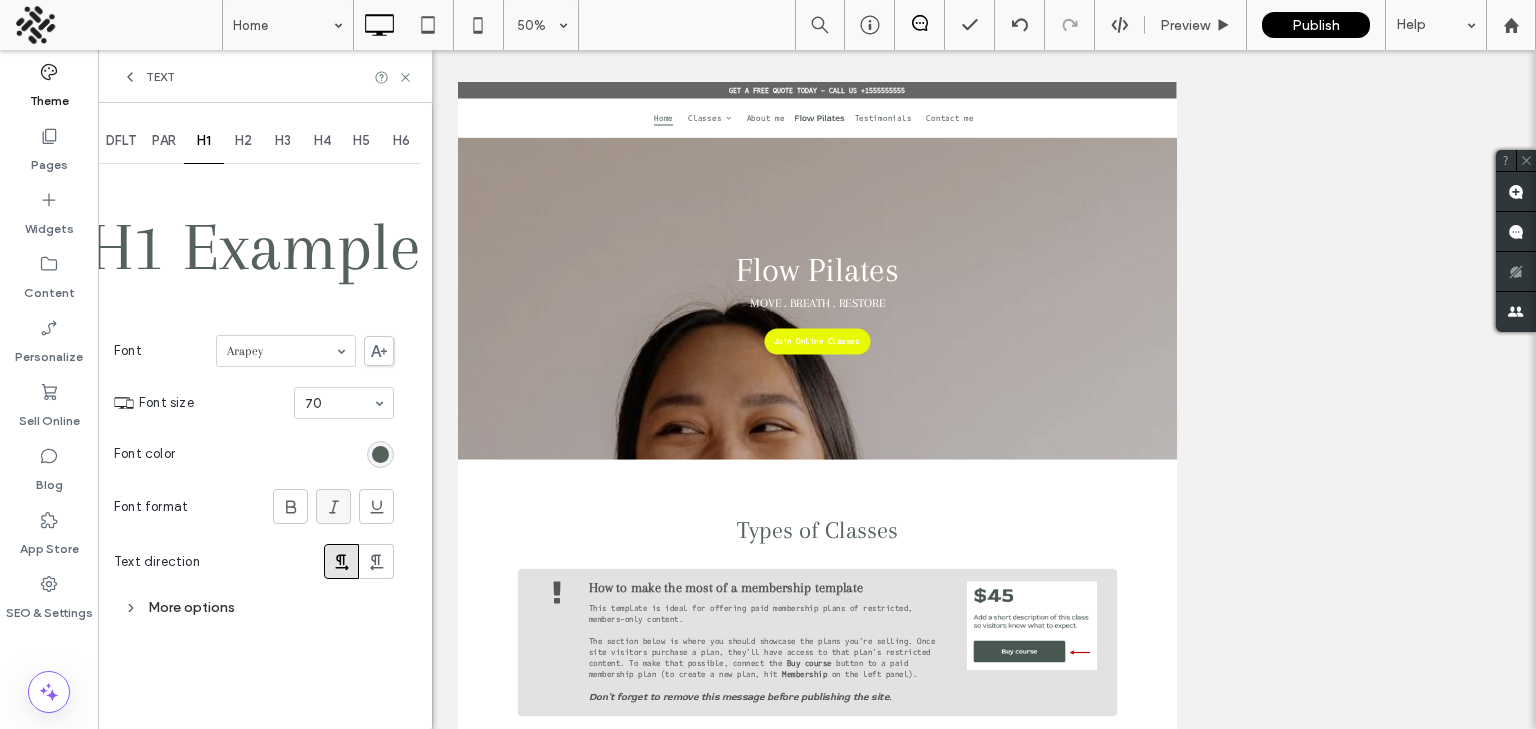 click 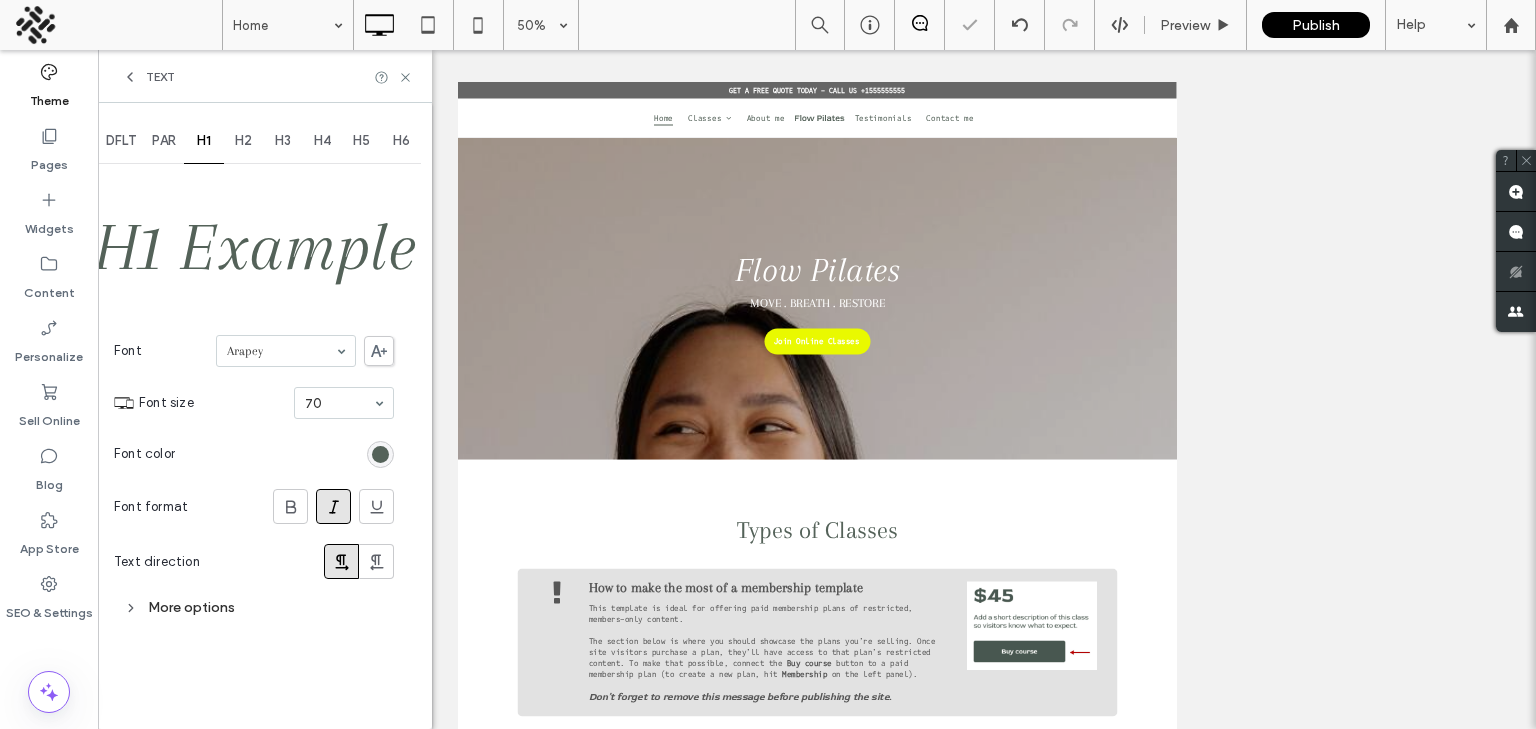 click on "H2" at bounding box center [243, 141] 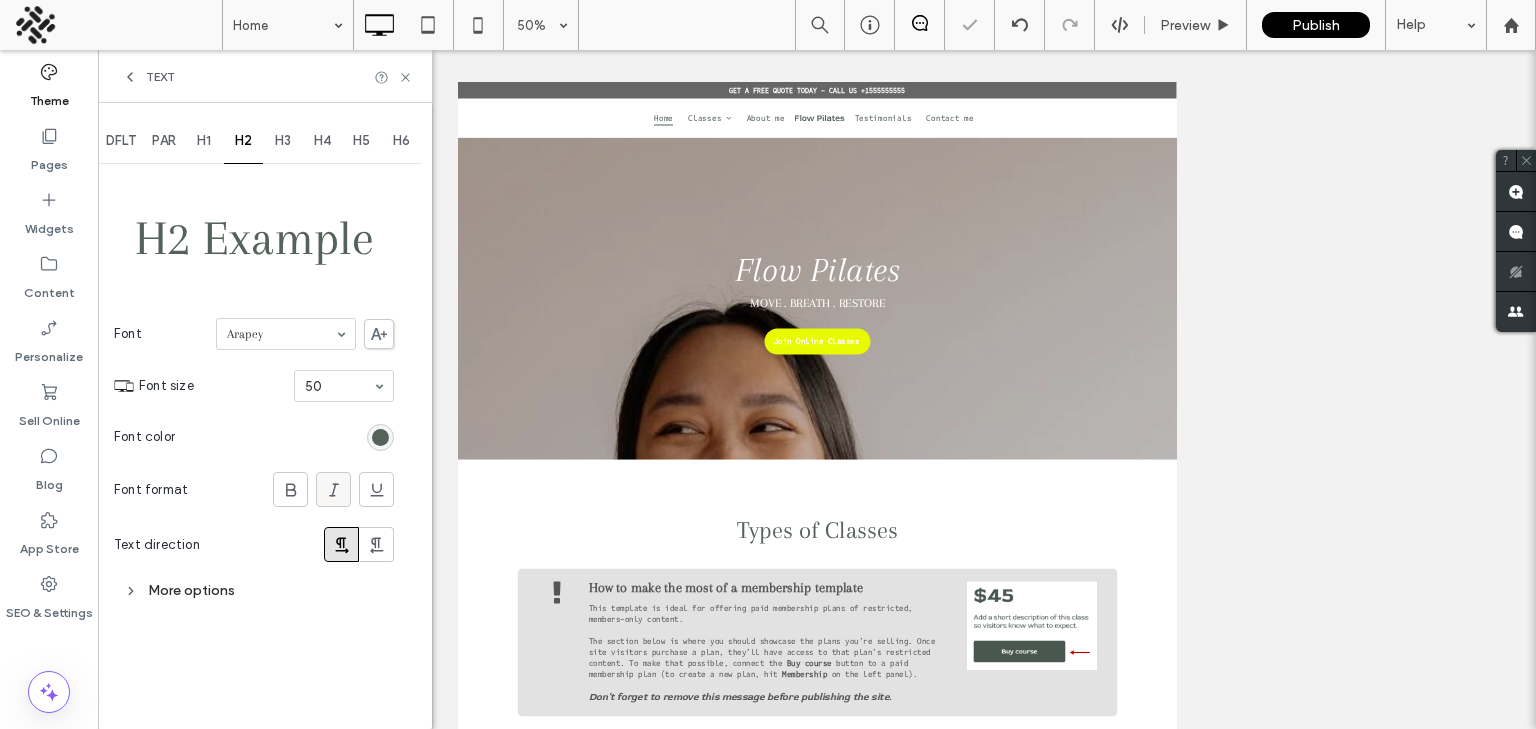 click at bounding box center (334, 489) 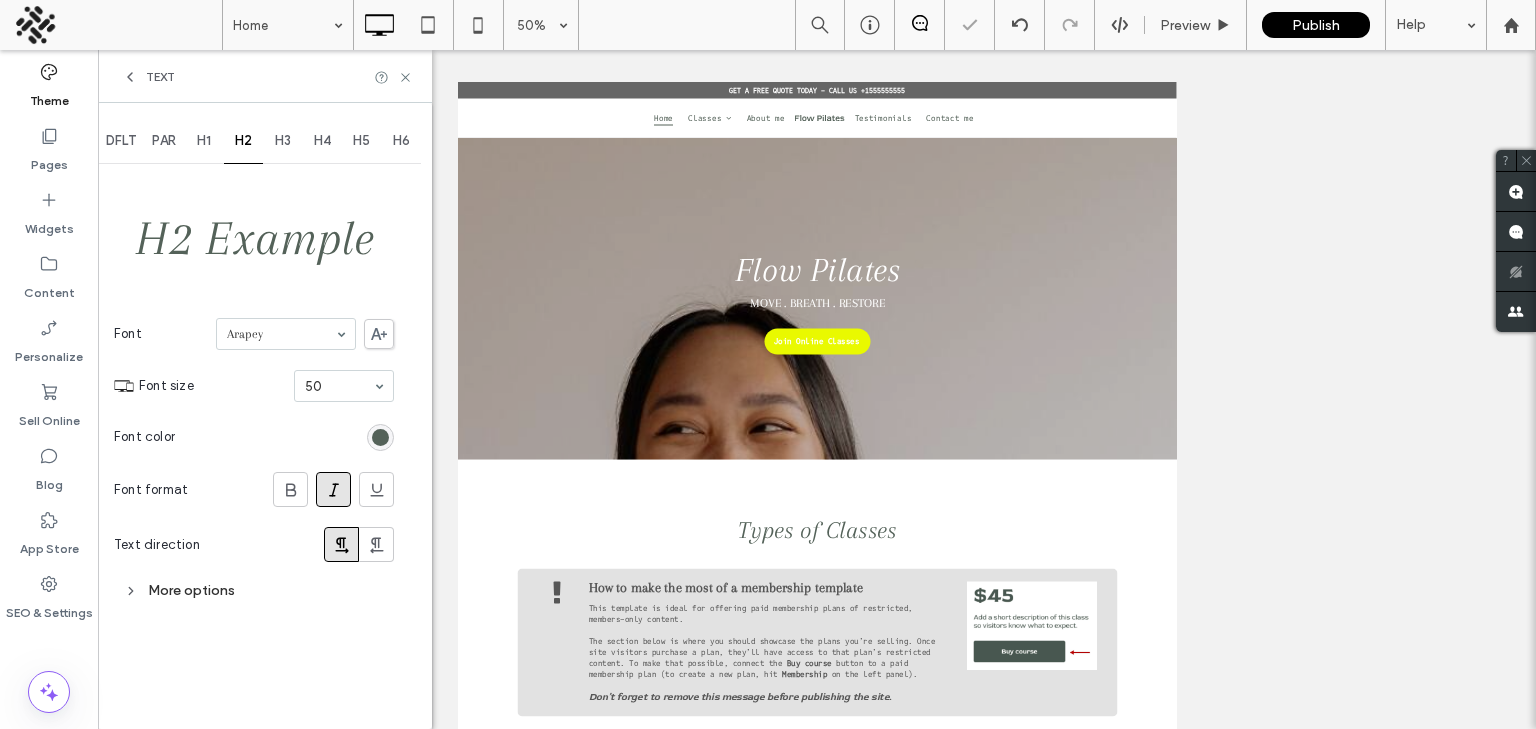 click on "H3" at bounding box center (283, 141) 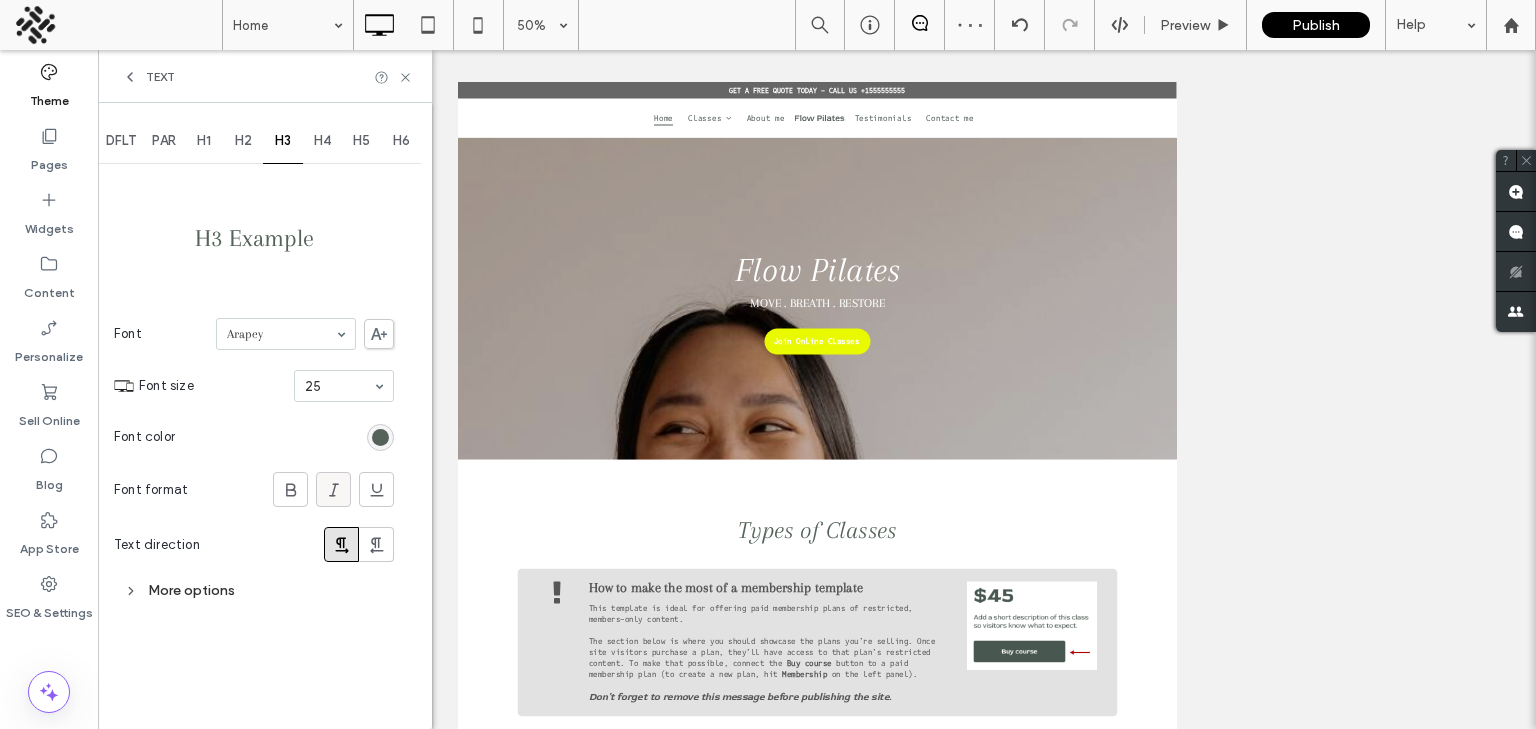 click at bounding box center (334, 489) 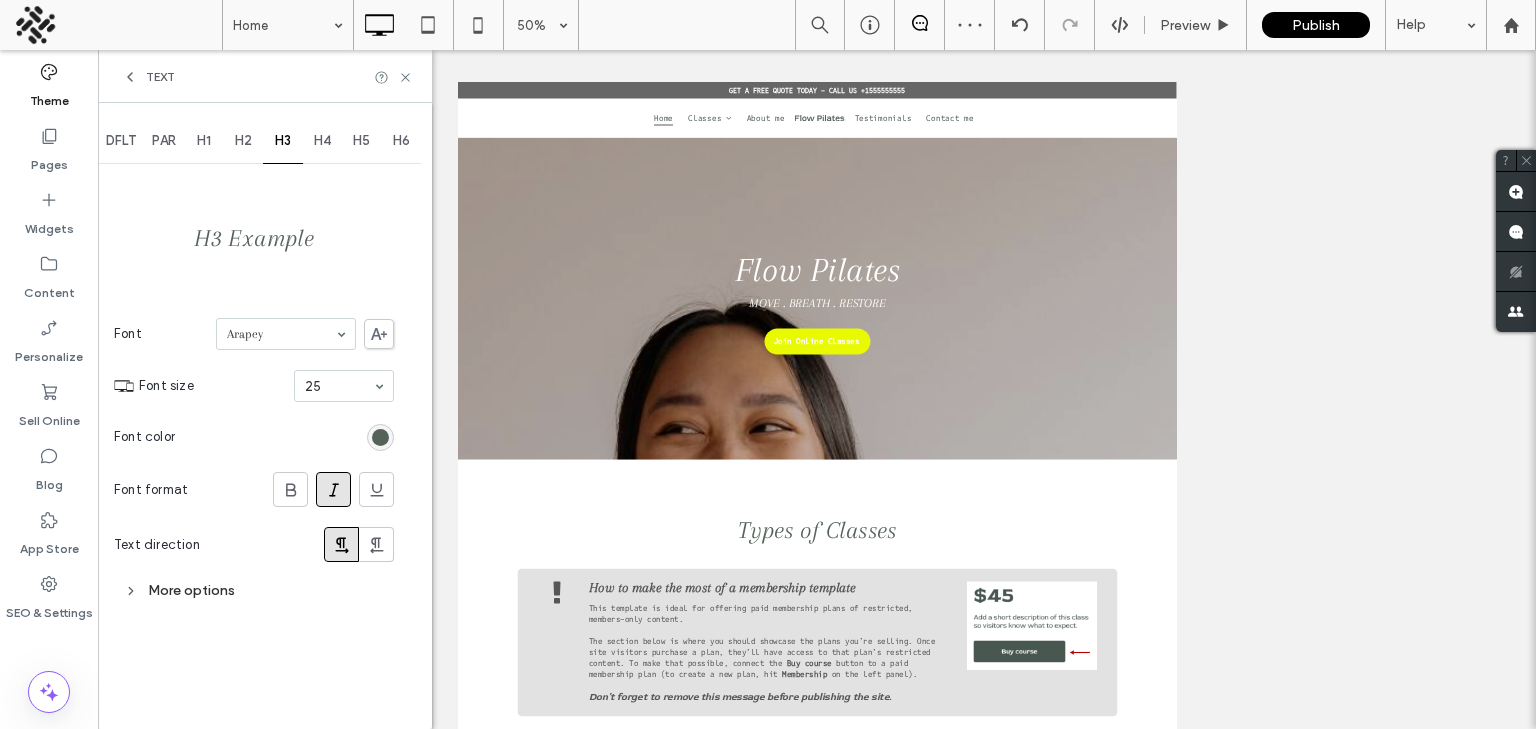 click on "H4" at bounding box center [322, 141] 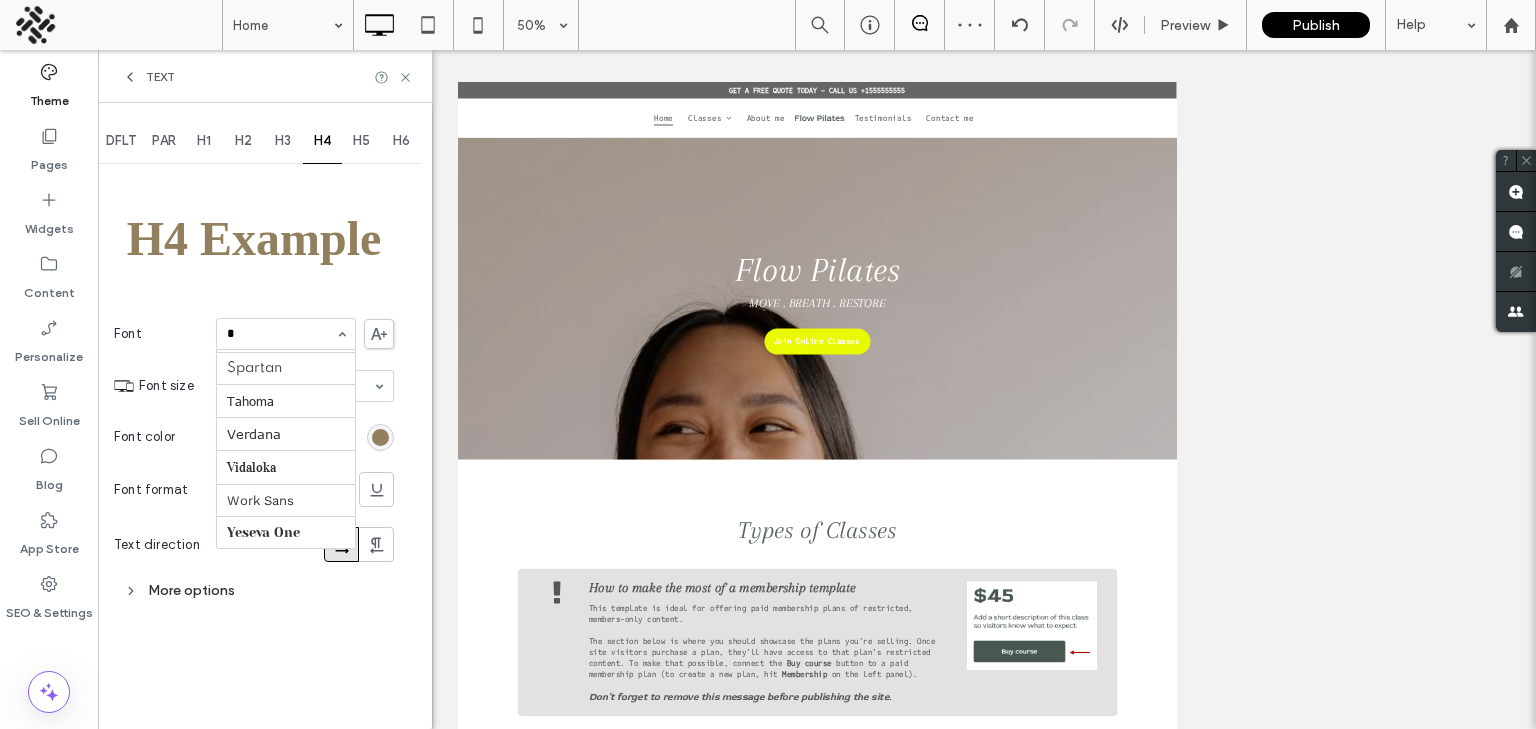 scroll, scrollTop: 0, scrollLeft: 0, axis: both 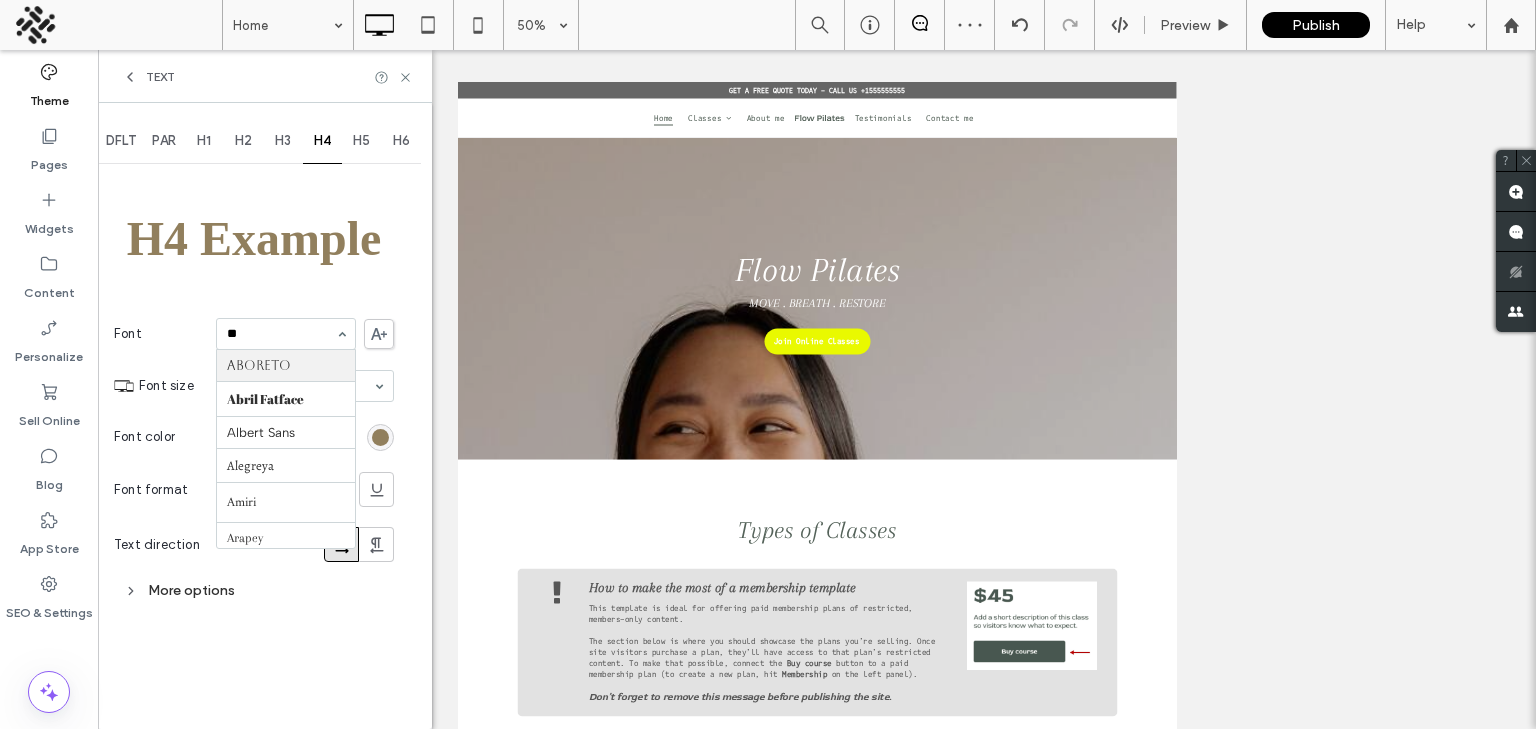 type on "***" 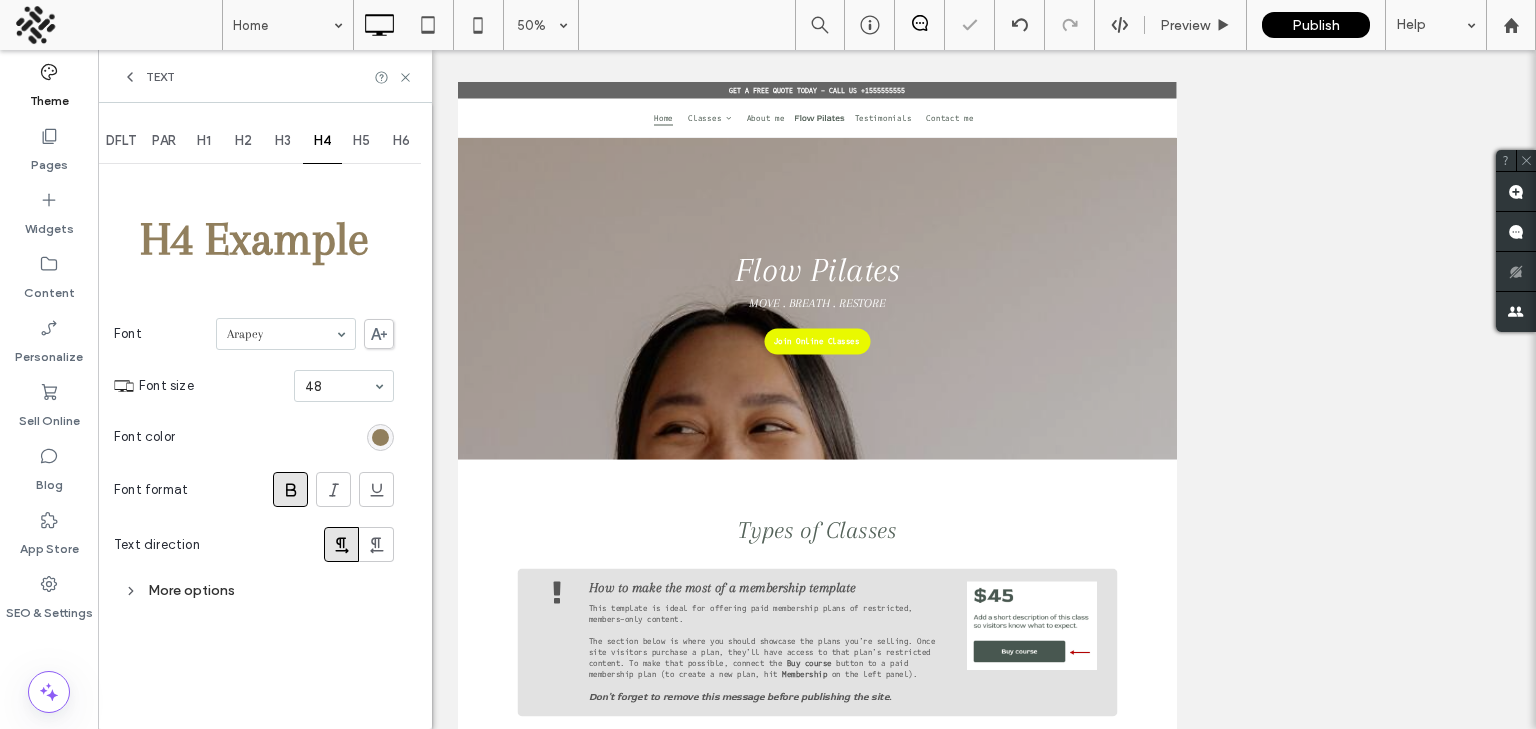 click at bounding box center [291, 489] 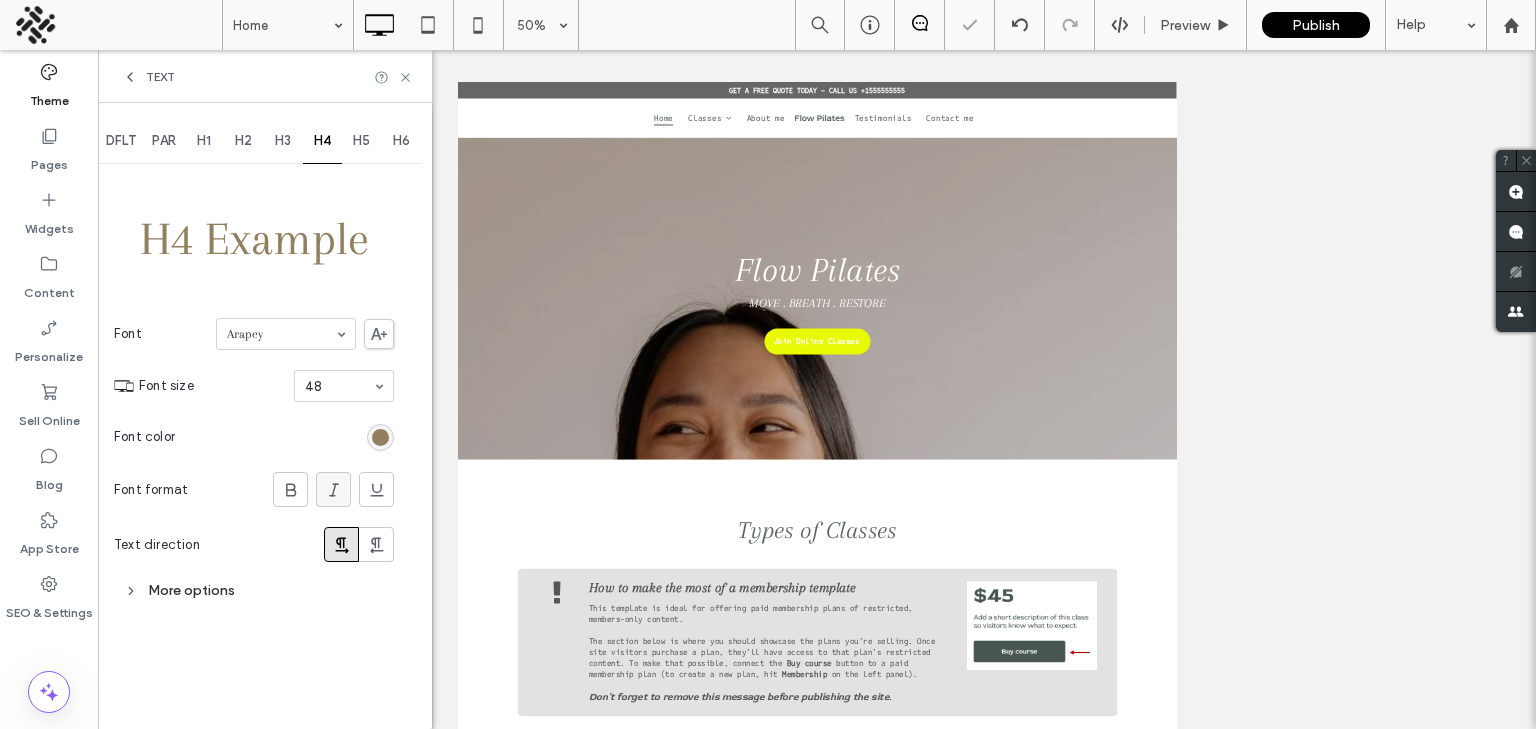 click 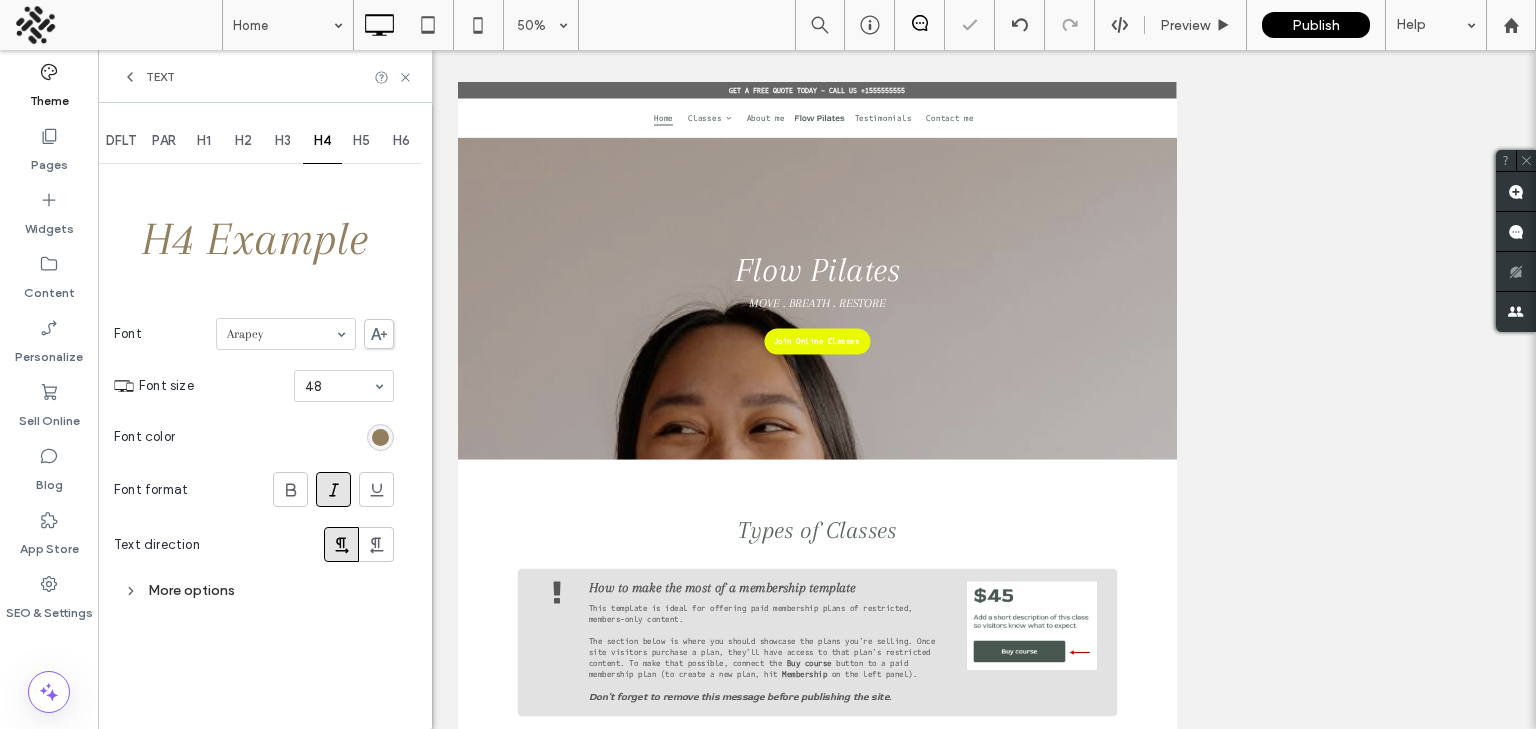 click on "H5" at bounding box center (361, 141) 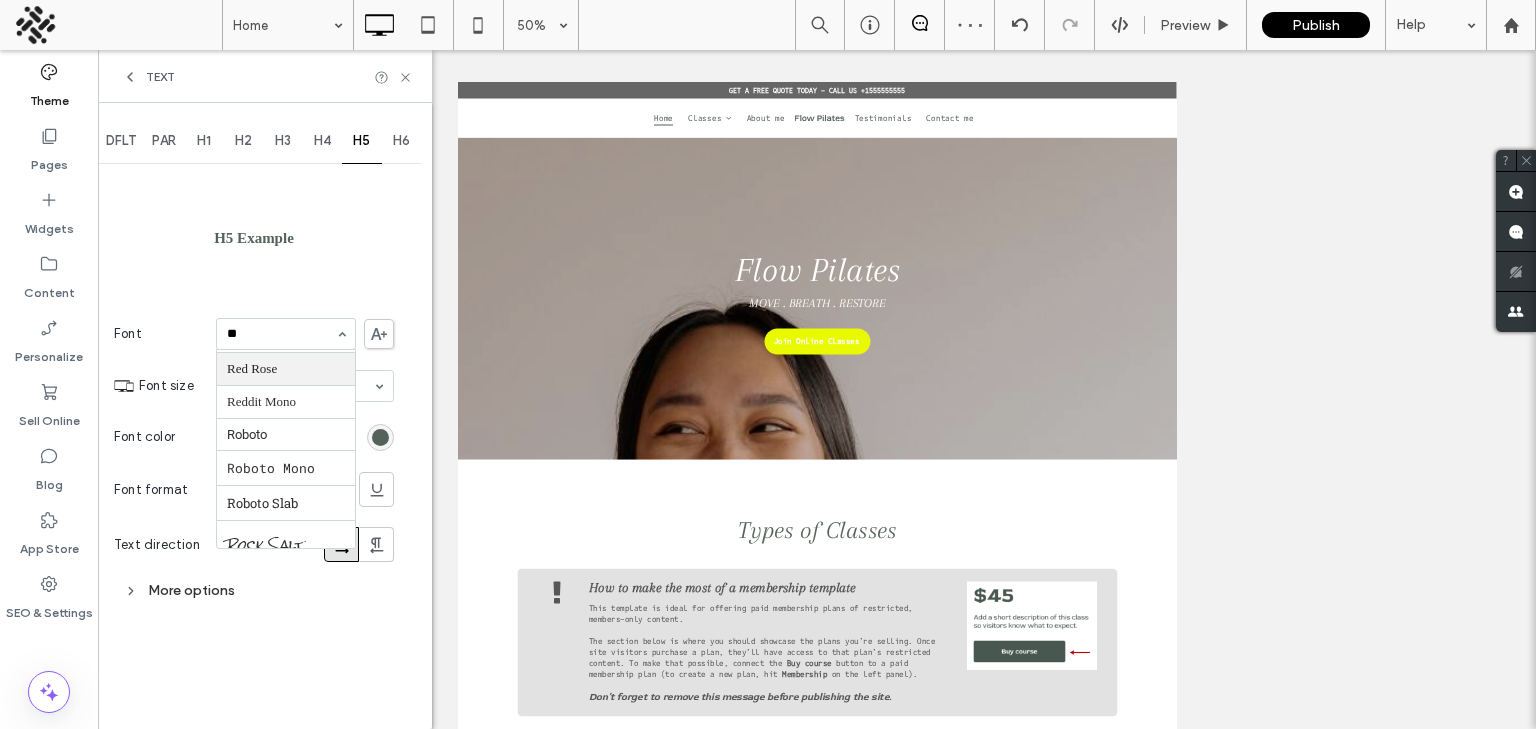 scroll, scrollTop: 0, scrollLeft: 0, axis: both 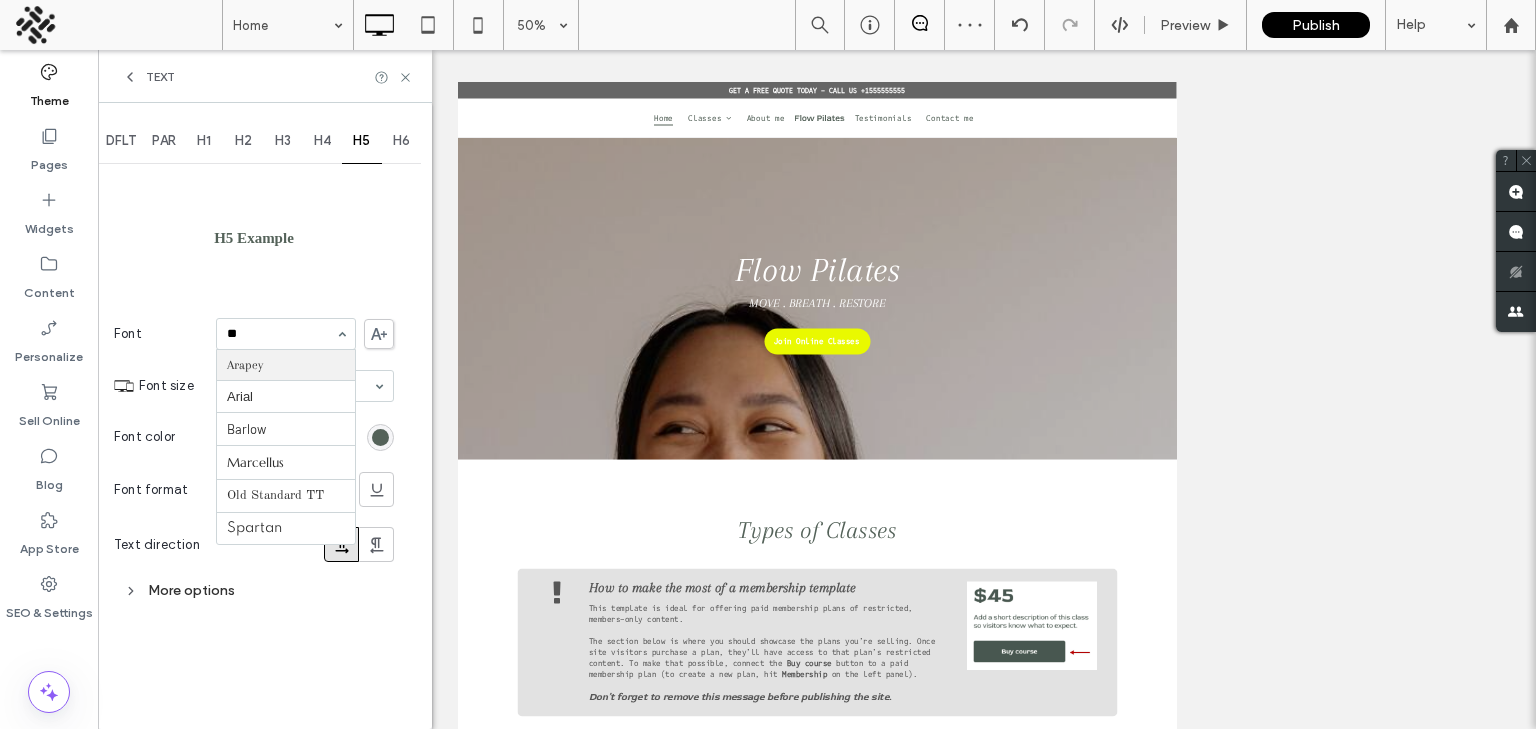 type on "***" 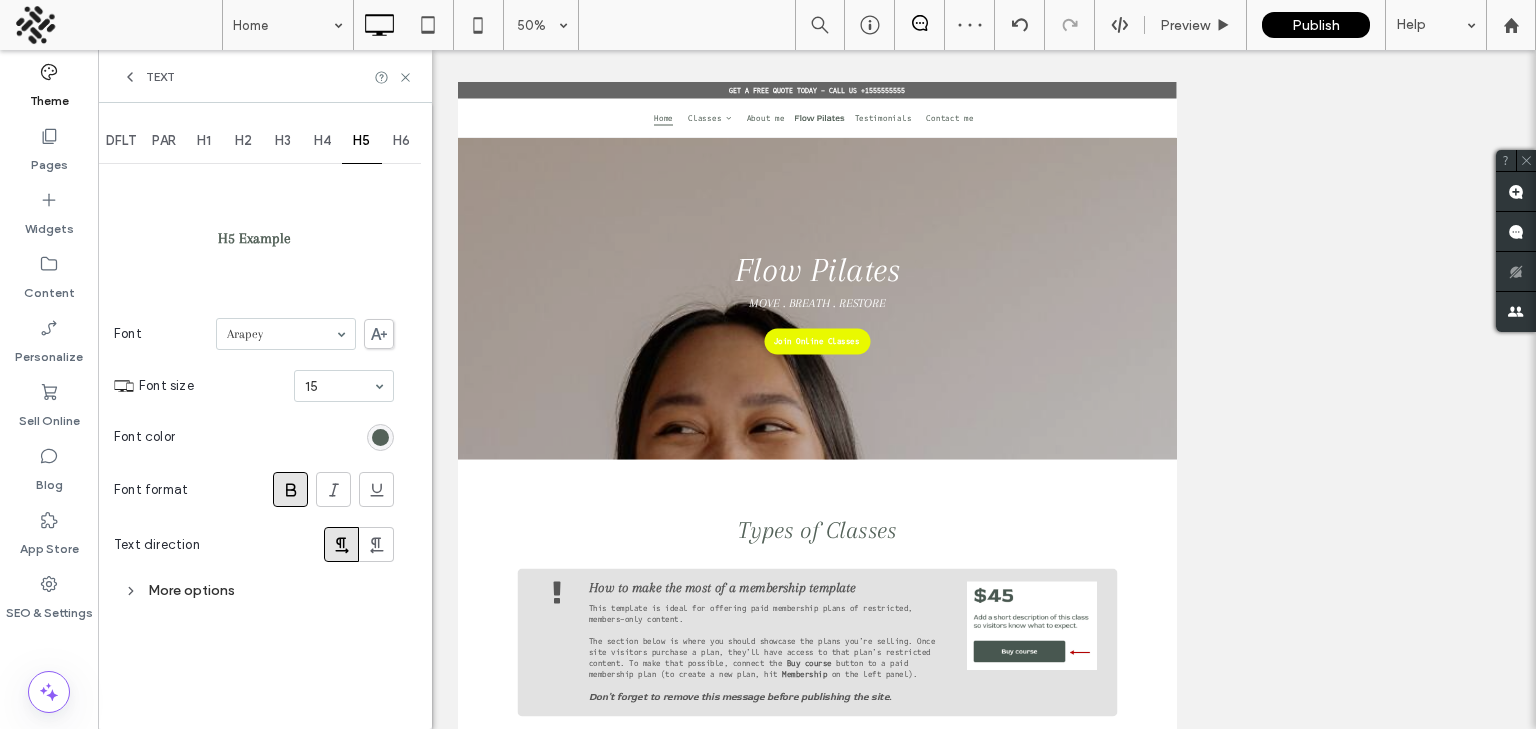 click at bounding box center [291, 489] 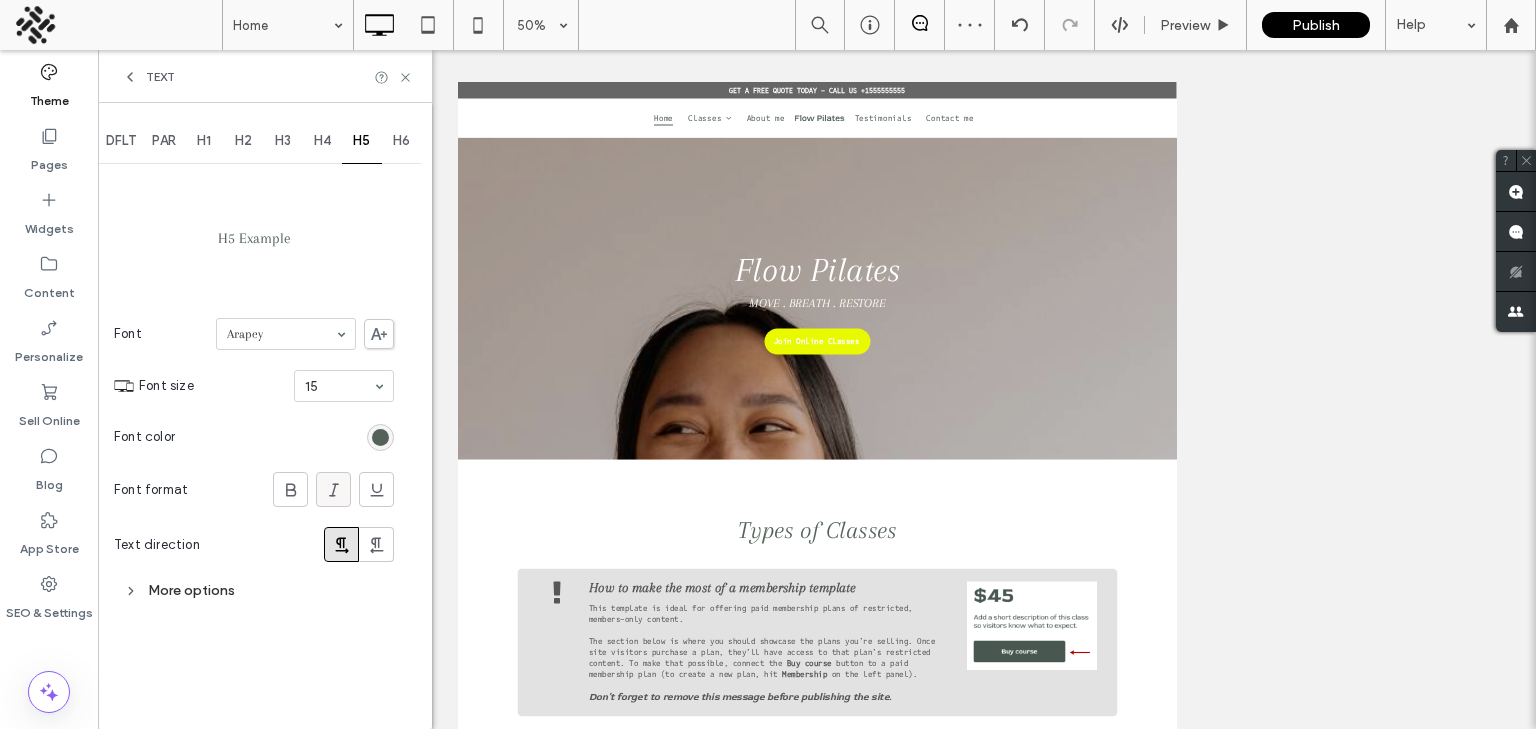 click 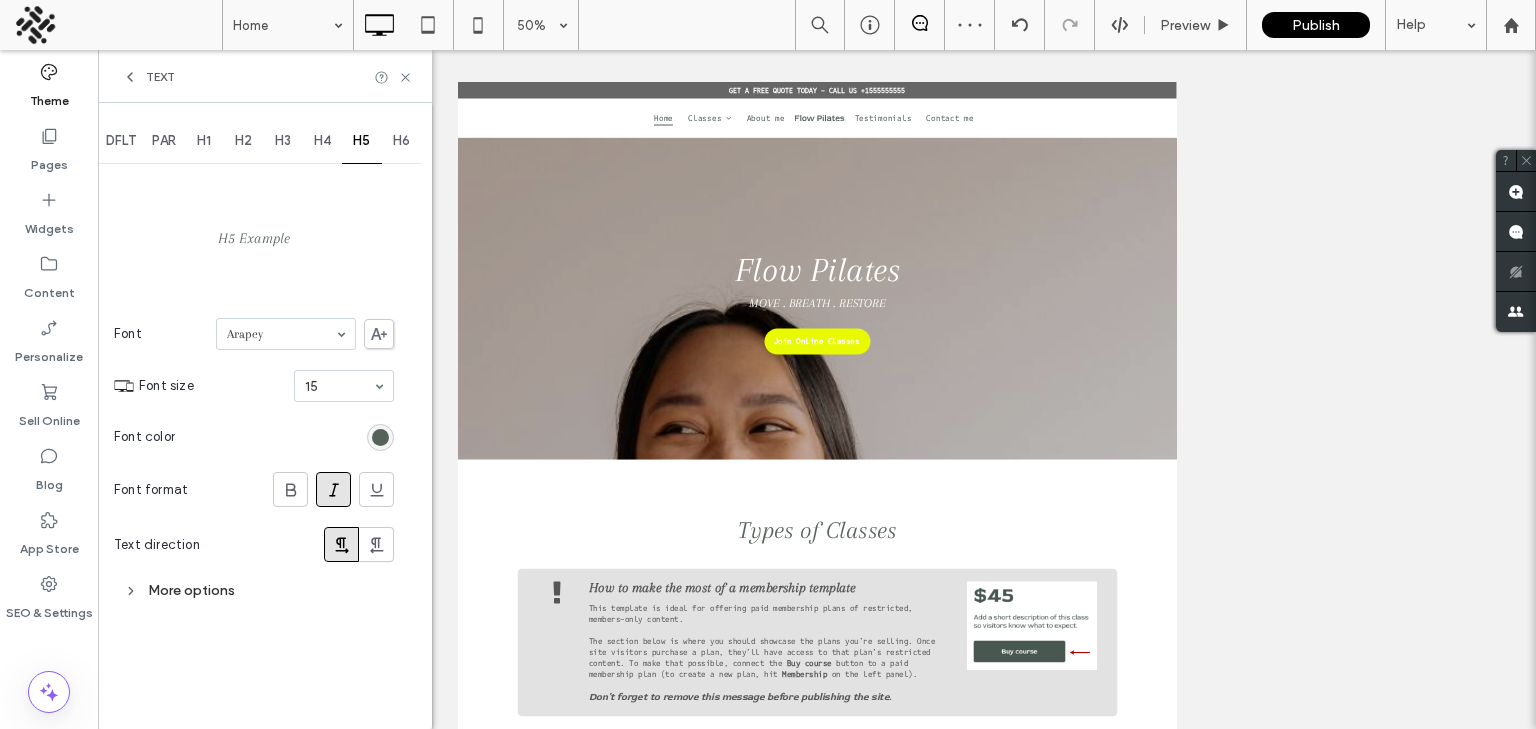 click on "H6" at bounding box center (401, 141) 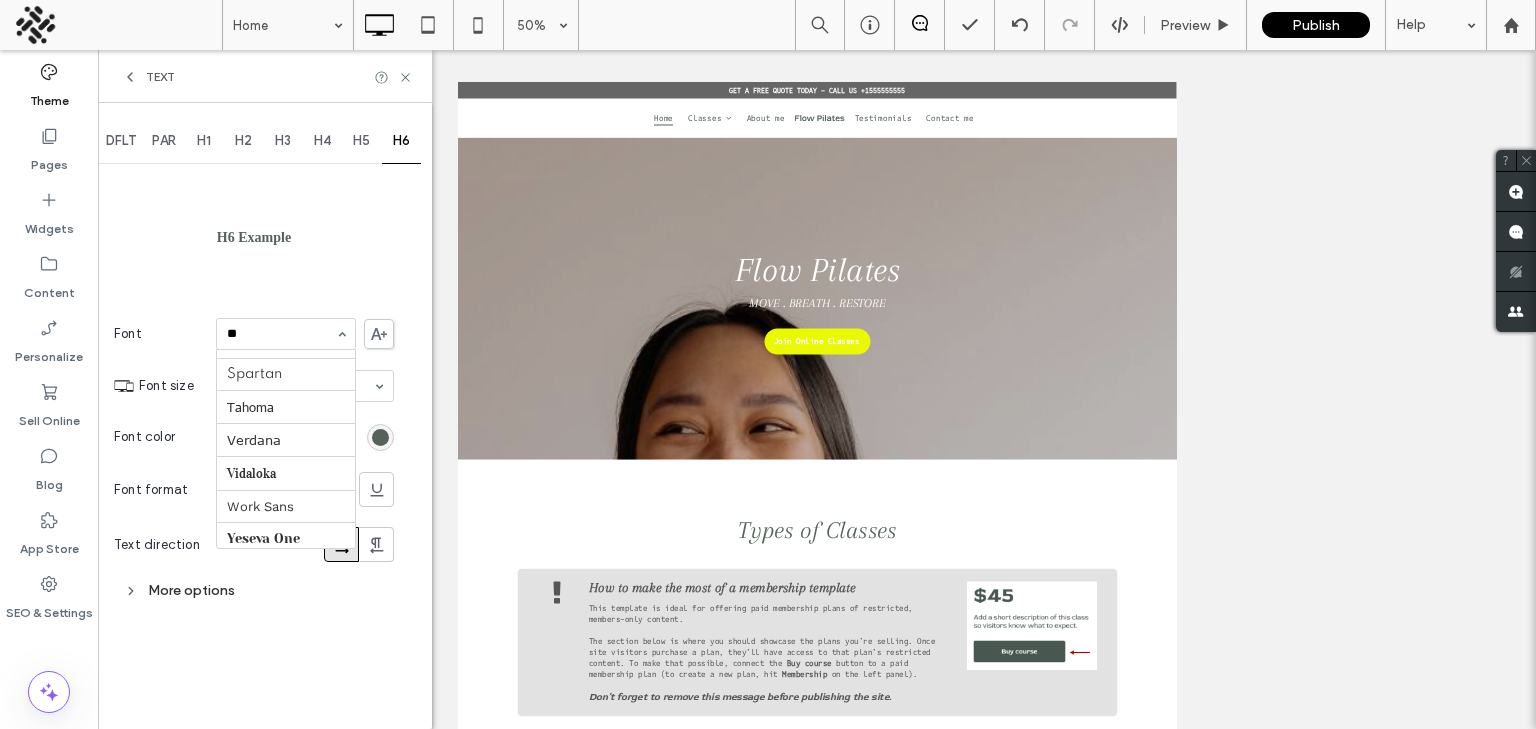 scroll, scrollTop: 0, scrollLeft: 0, axis: both 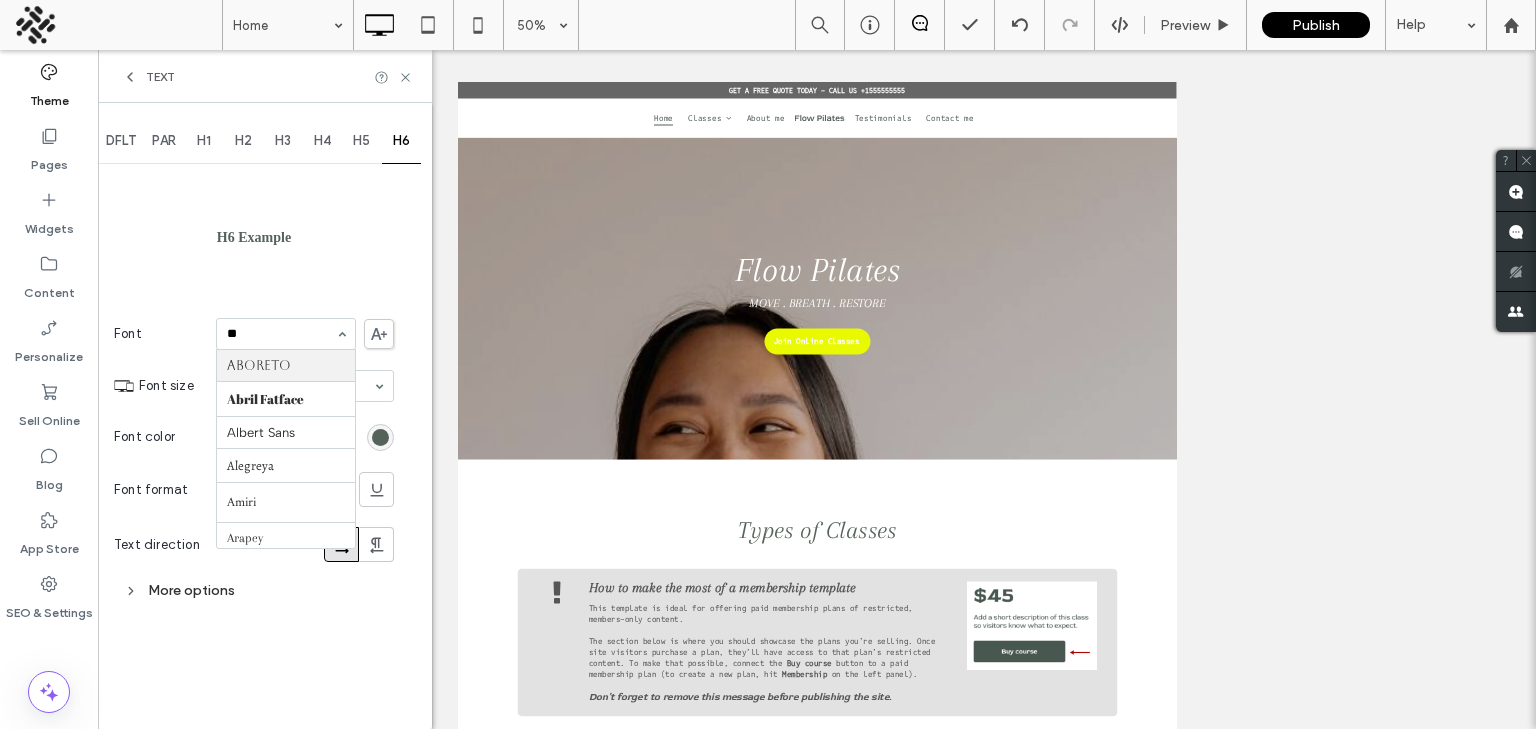 type on "***" 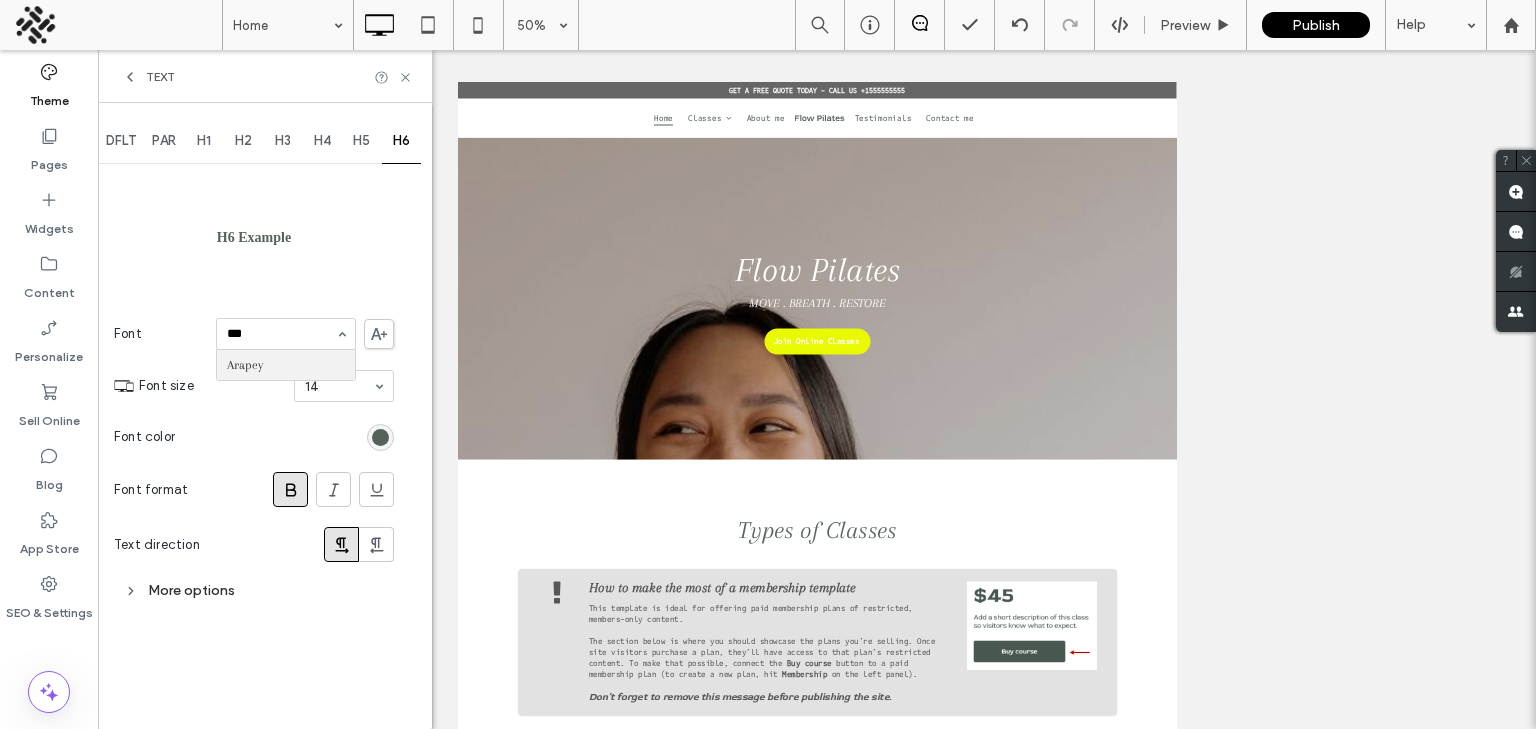 type 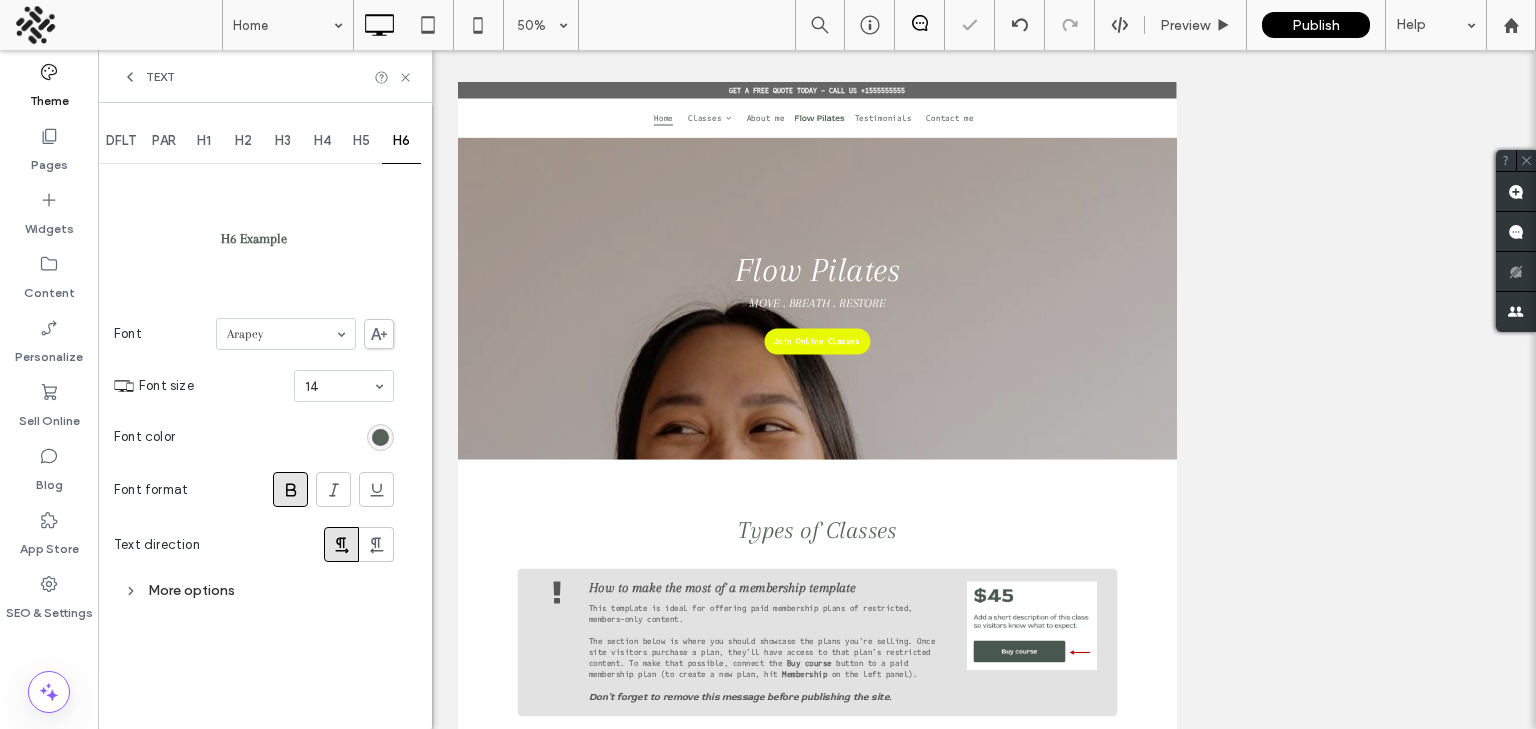 click at bounding box center [291, 489] 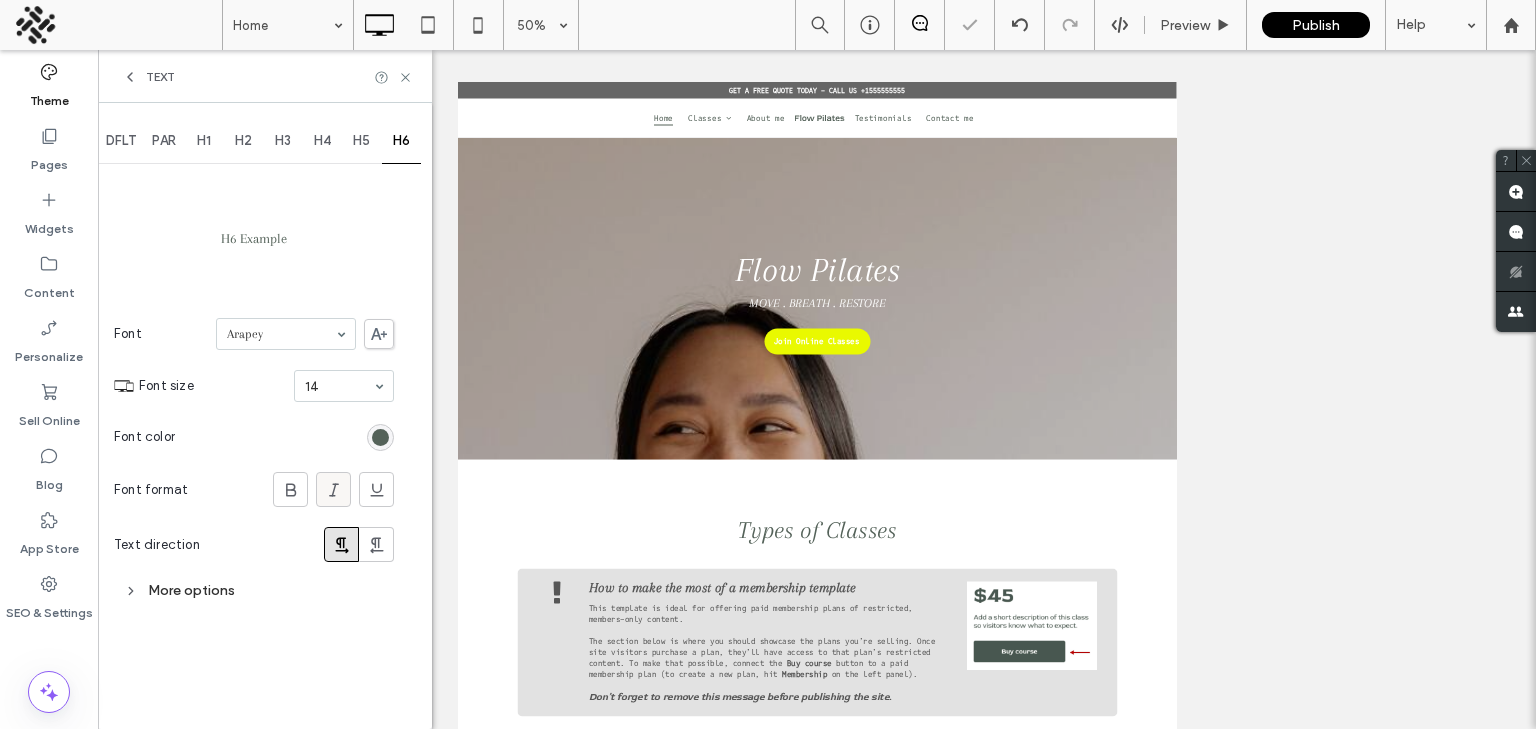 click 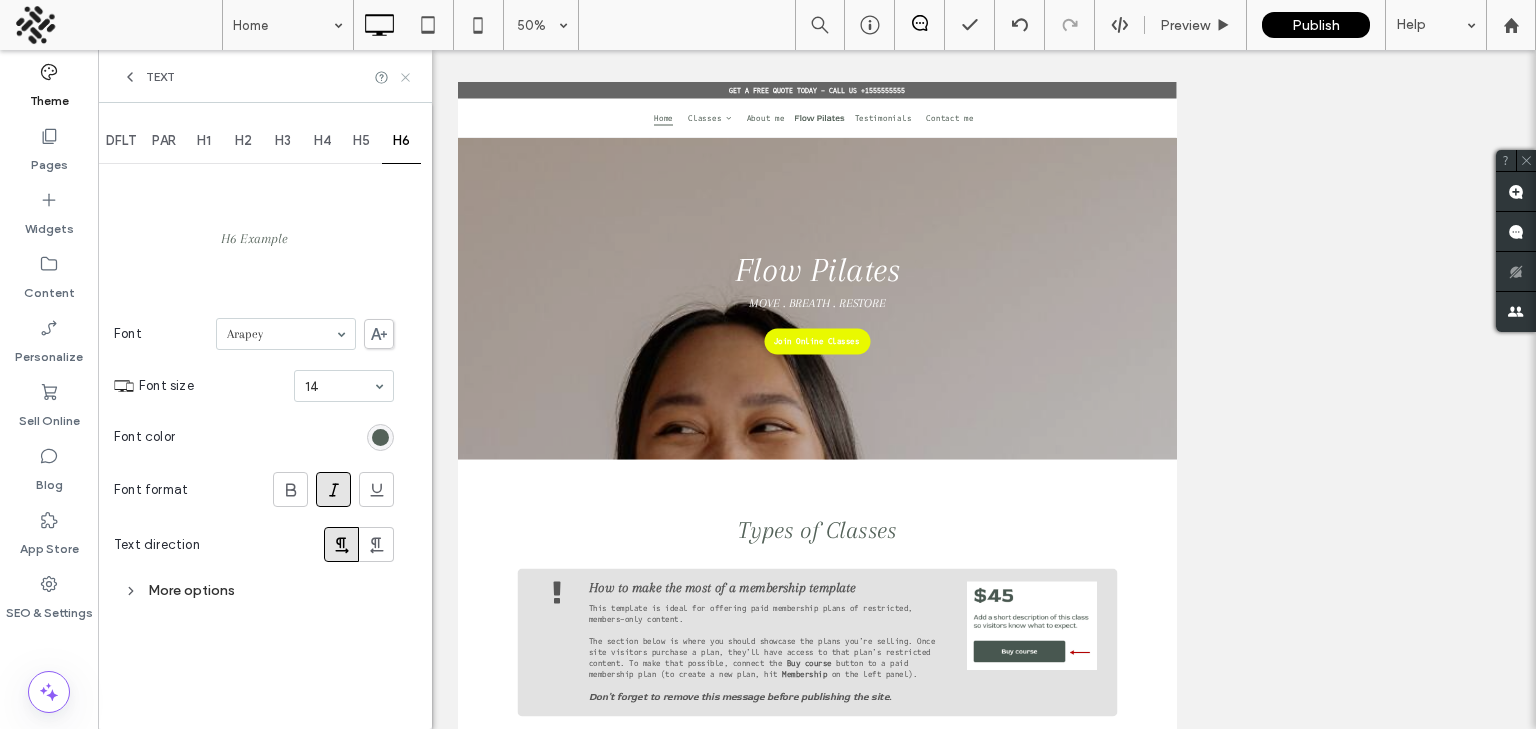 click 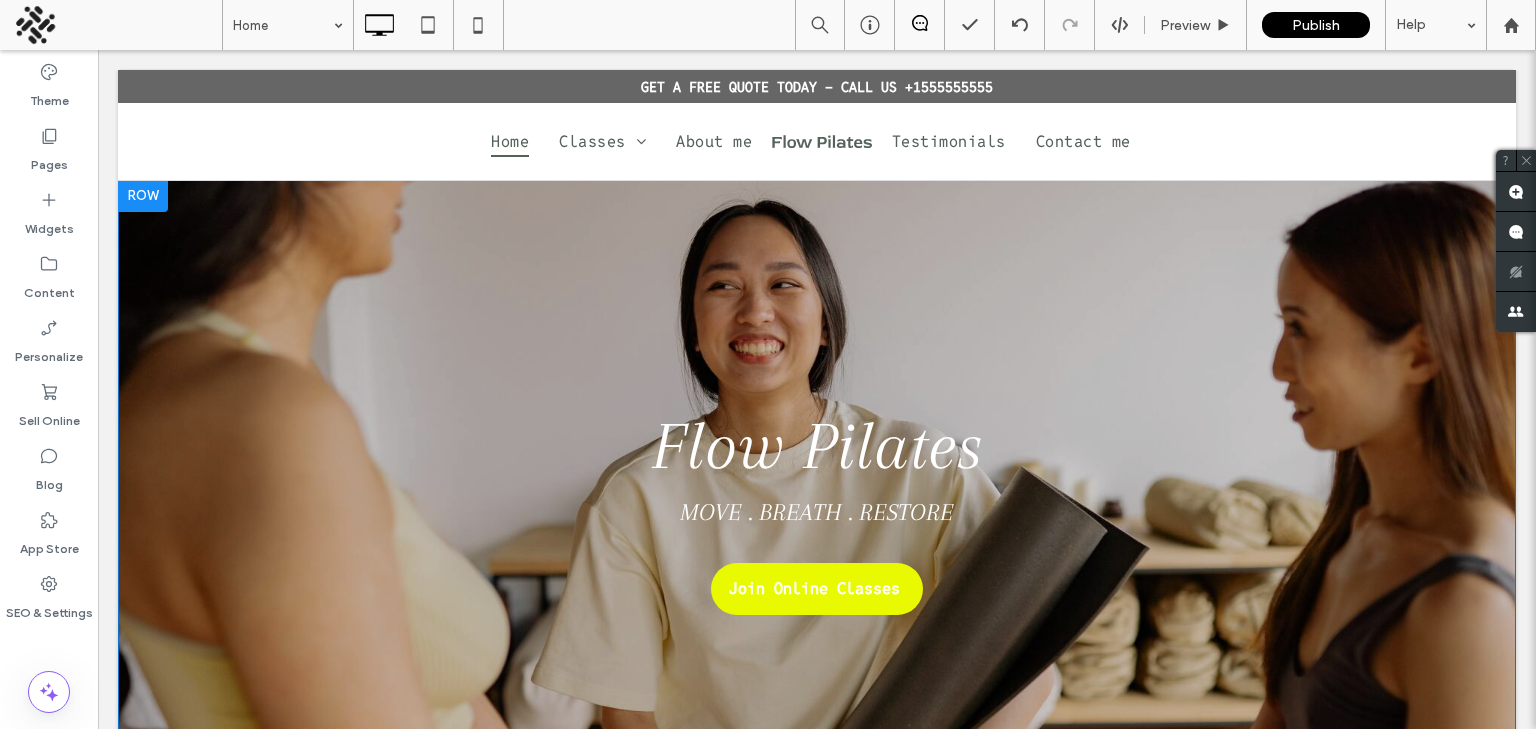 click on "Flow Pilates
MOVE . BREATH . RESTORE
Join Online Classes
Click To Paste" at bounding box center (817, 502) 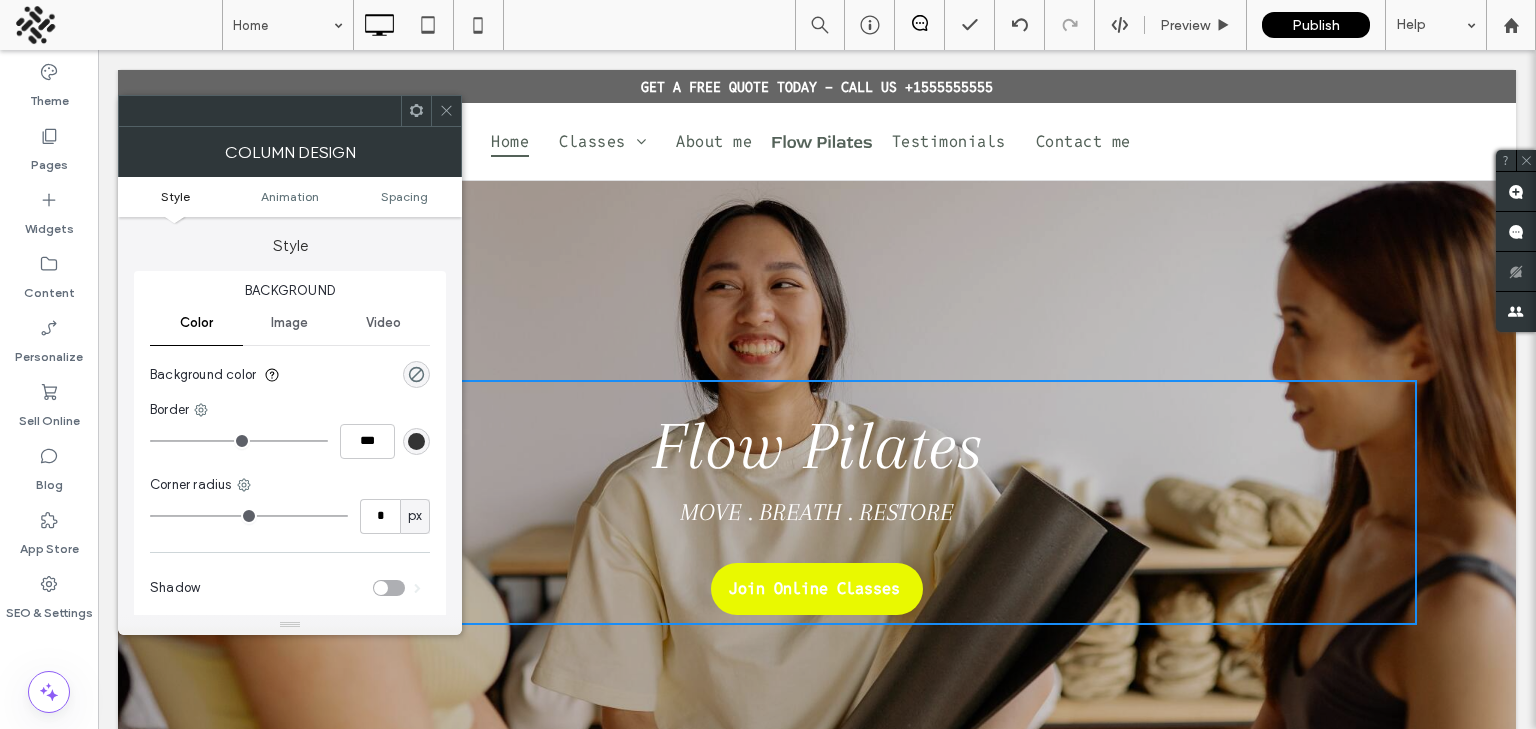 click 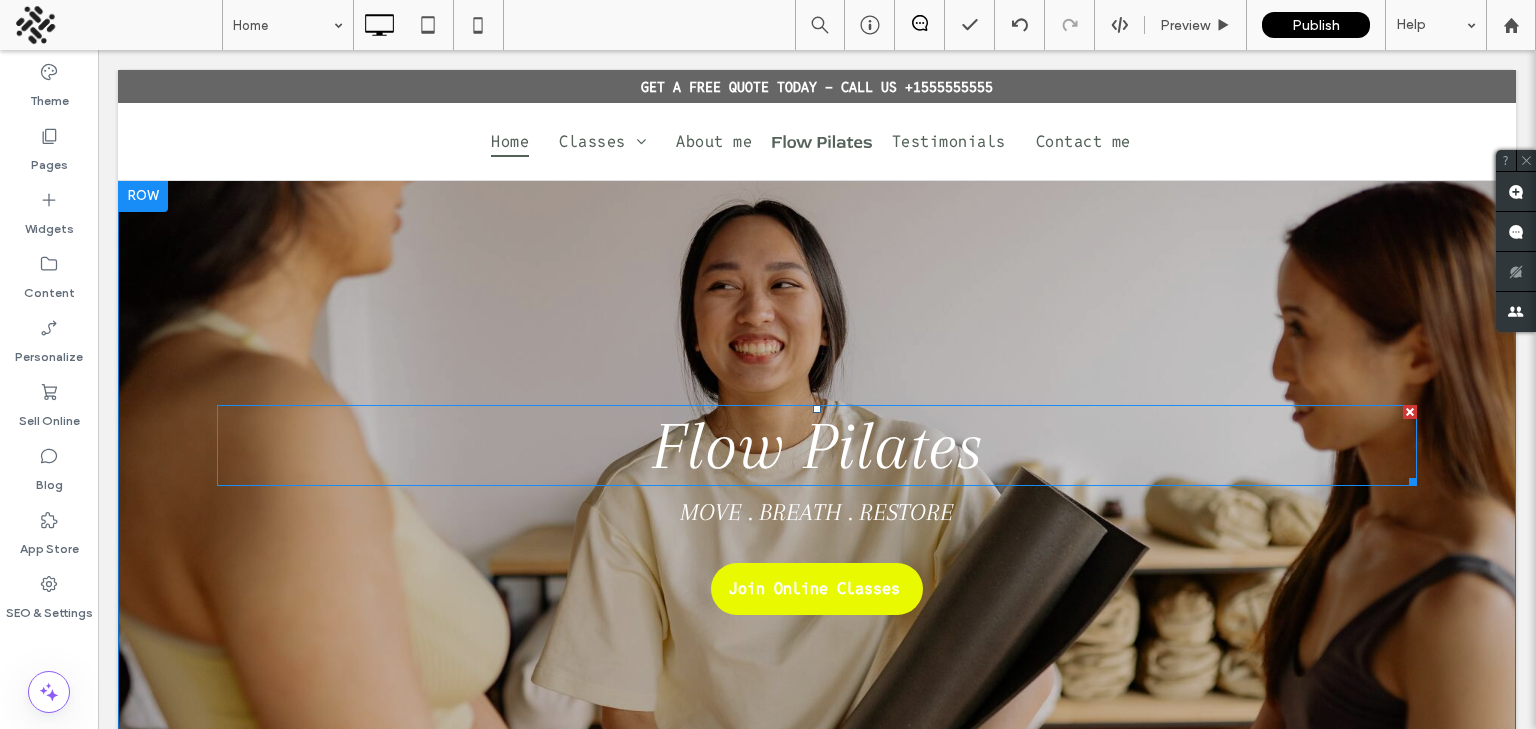 click on "Flow Pilates" at bounding box center [817, 445] 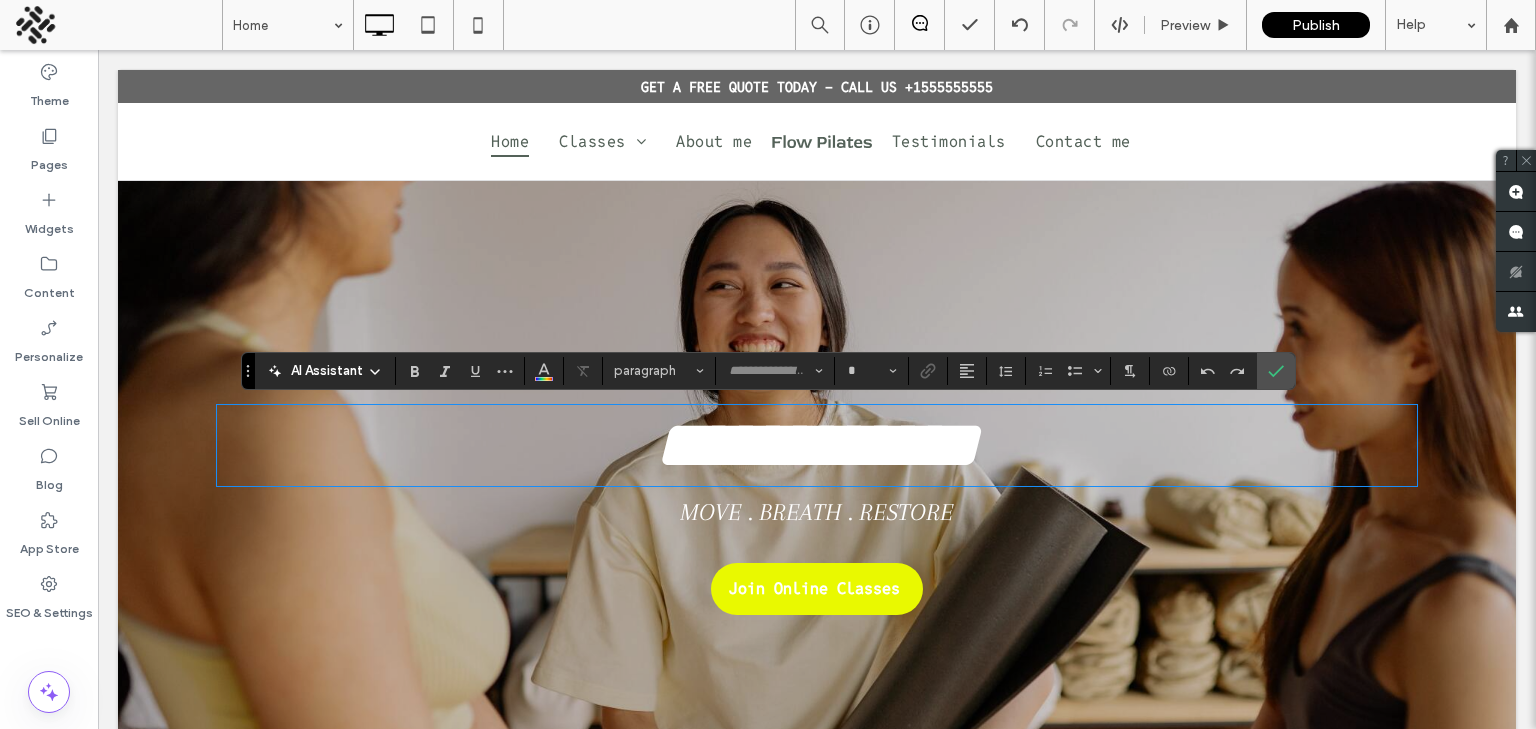 type on "******" 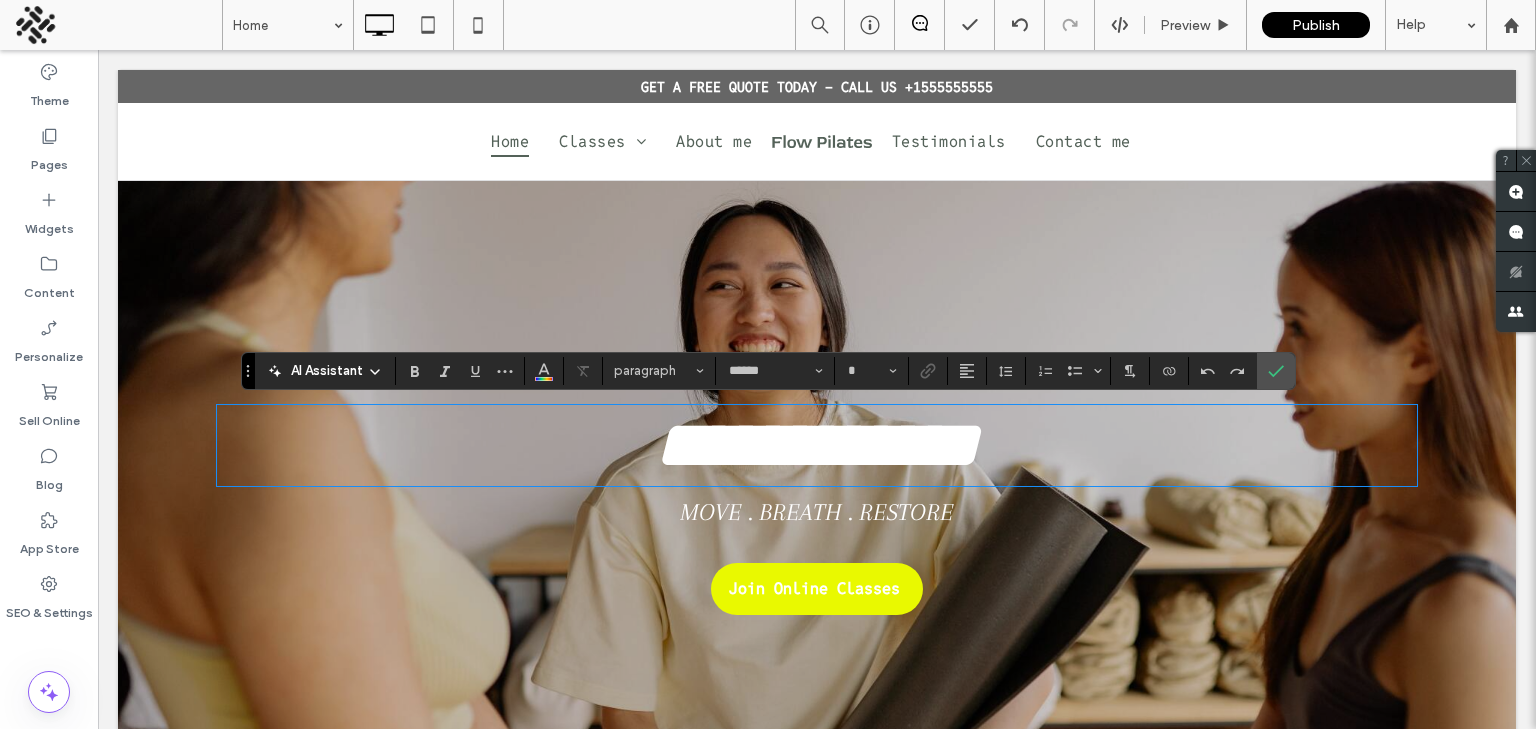 type on "**" 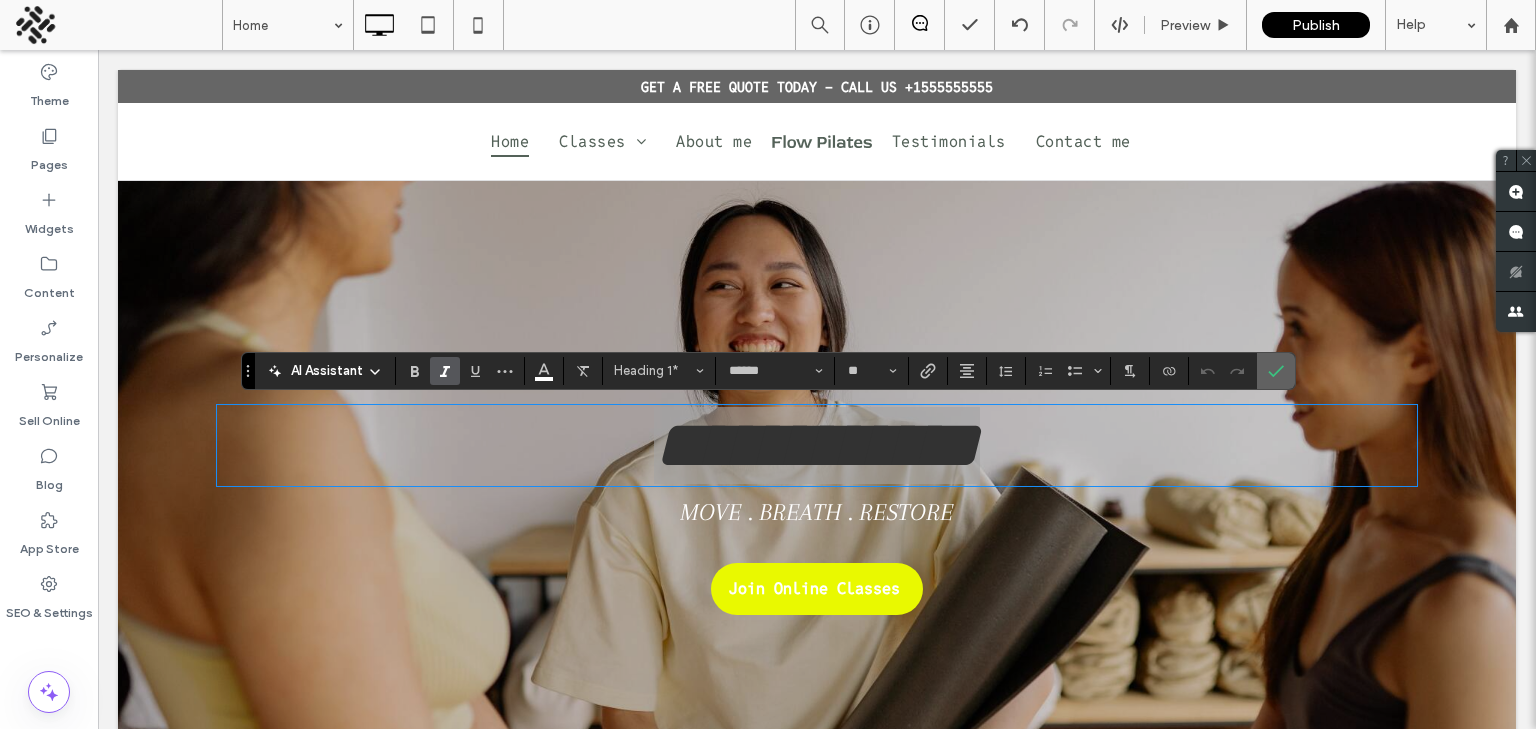 click 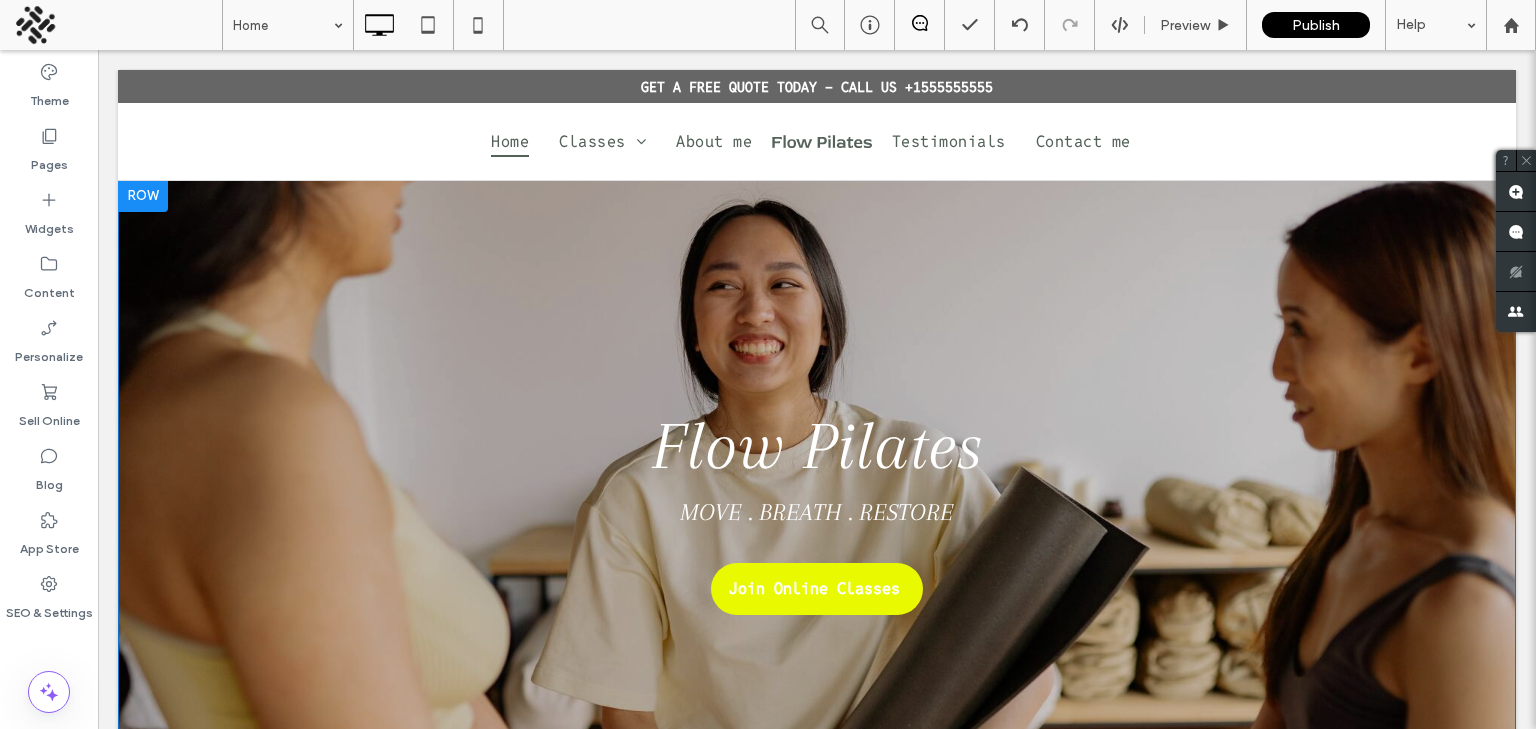 click on "Flow Pilates     MOVE . BREATH . RESTORE
Join Online Classes
Click To Paste
Row + Add Section" at bounding box center (817, 502) 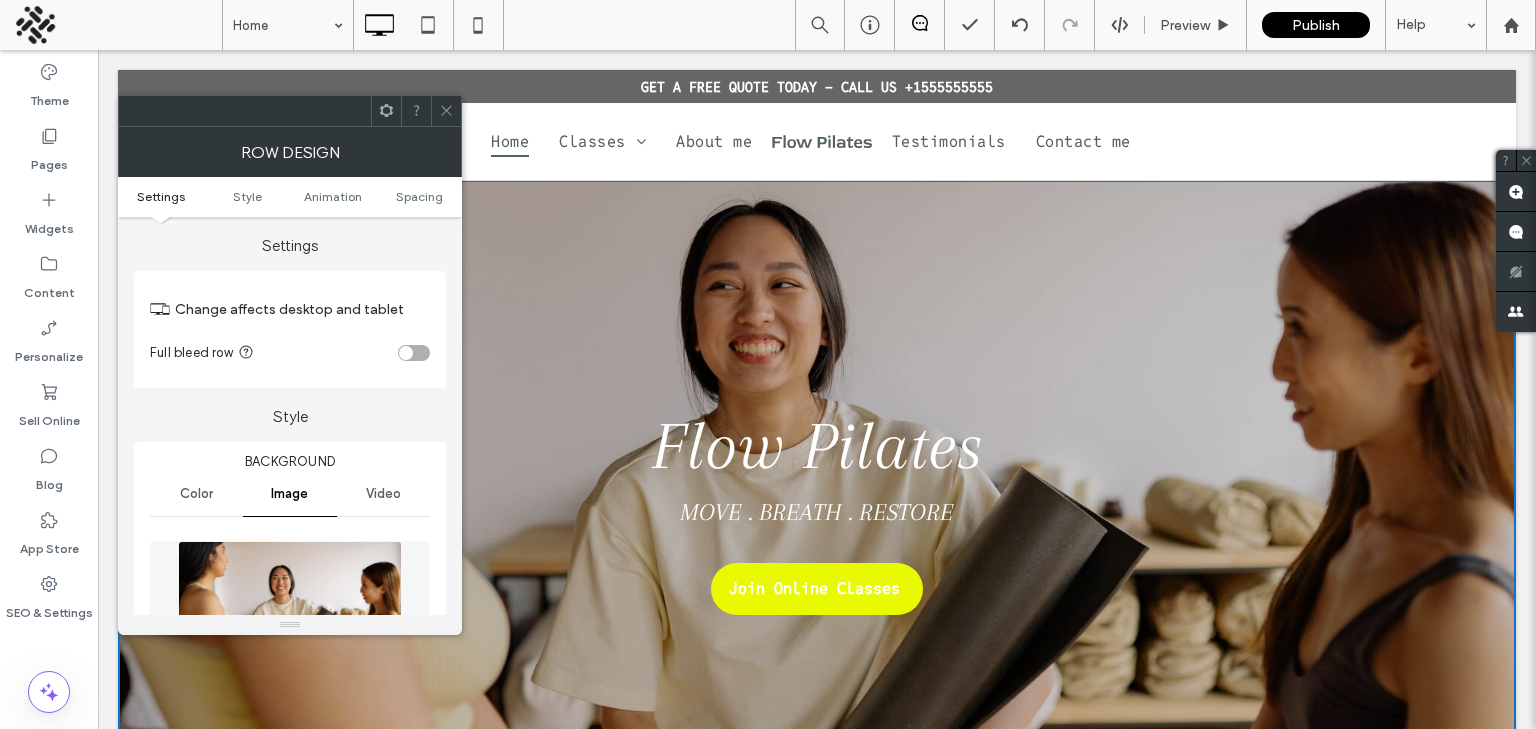 click at bounding box center [290, 610] 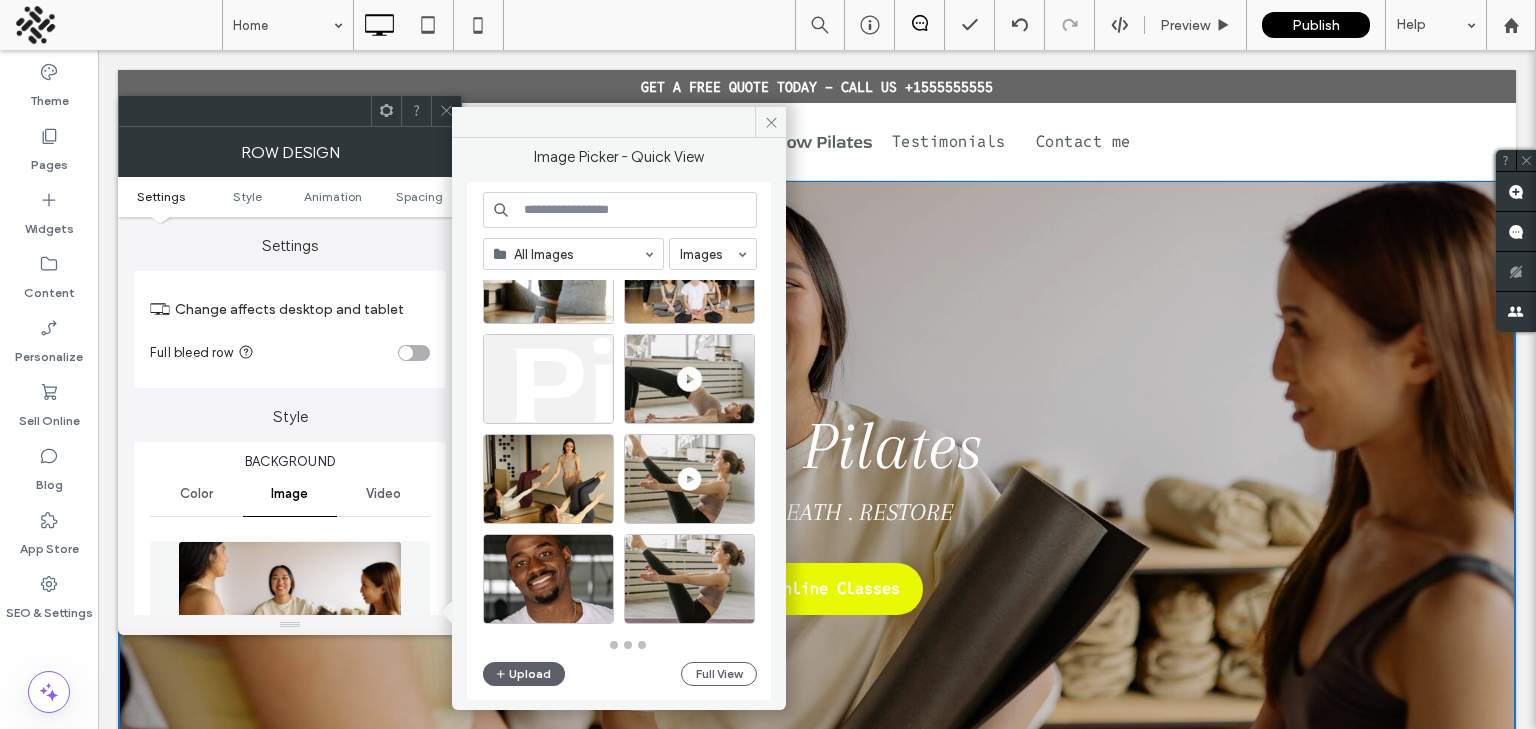 scroll, scrollTop: 876, scrollLeft: 0, axis: vertical 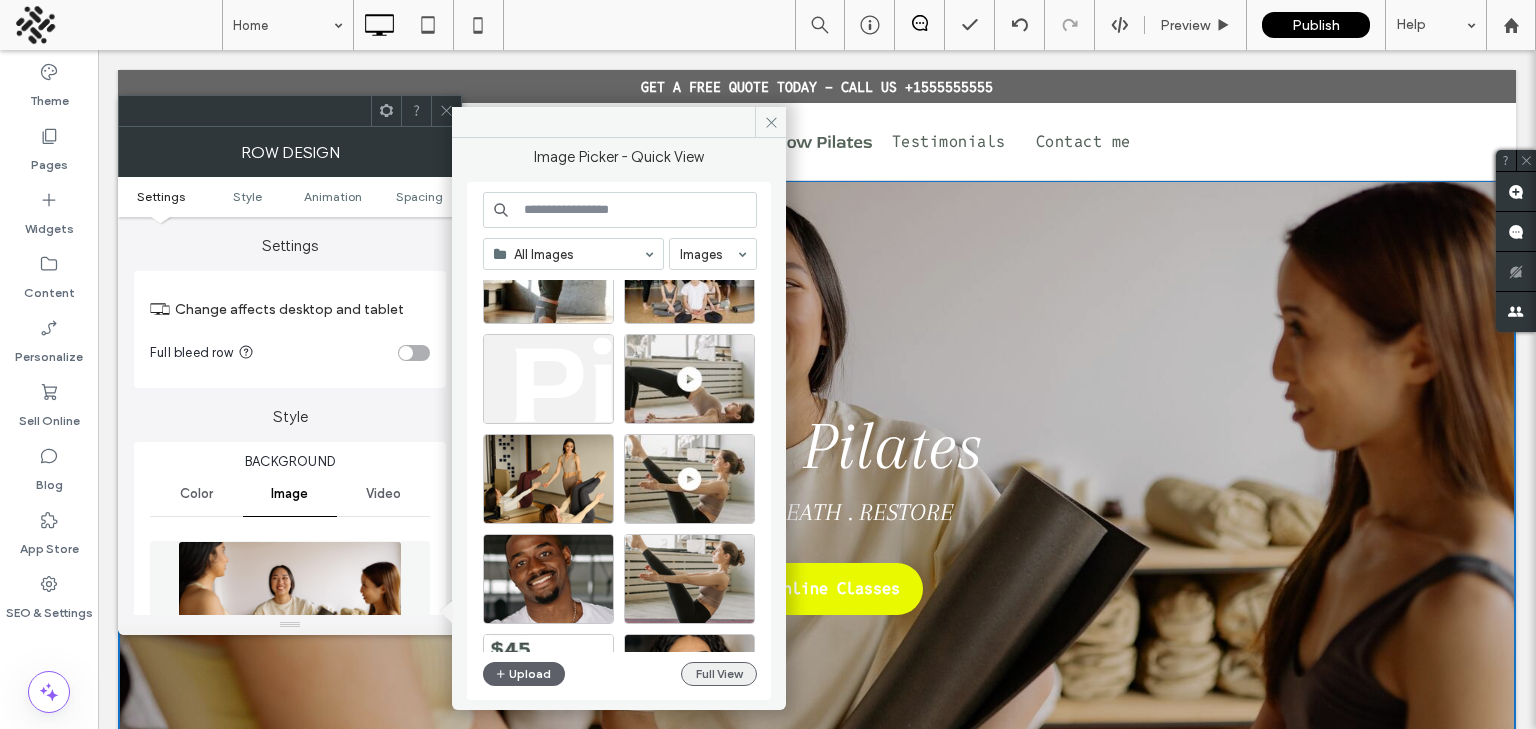 click on "Full View" at bounding box center (719, 674) 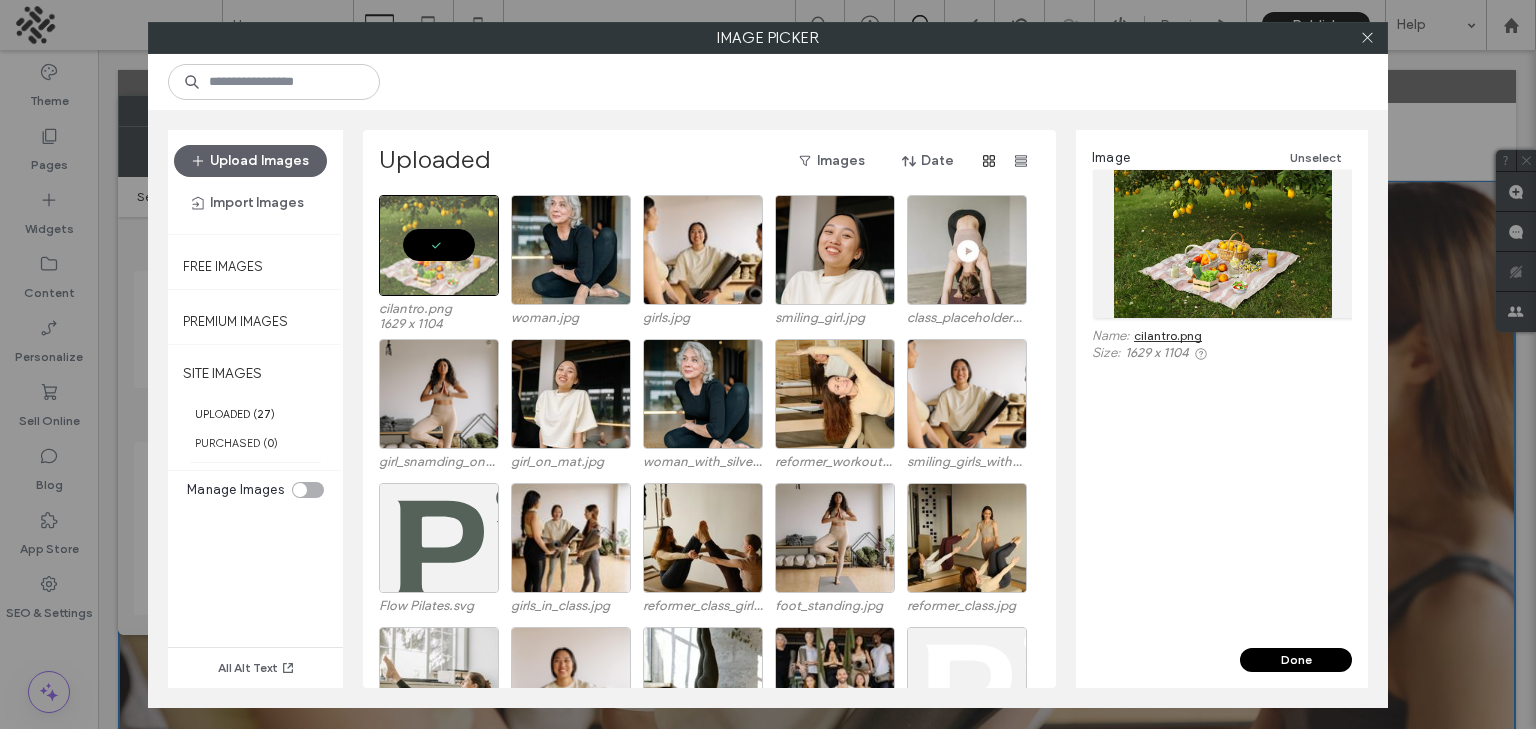 click on "Done" at bounding box center (1296, 660) 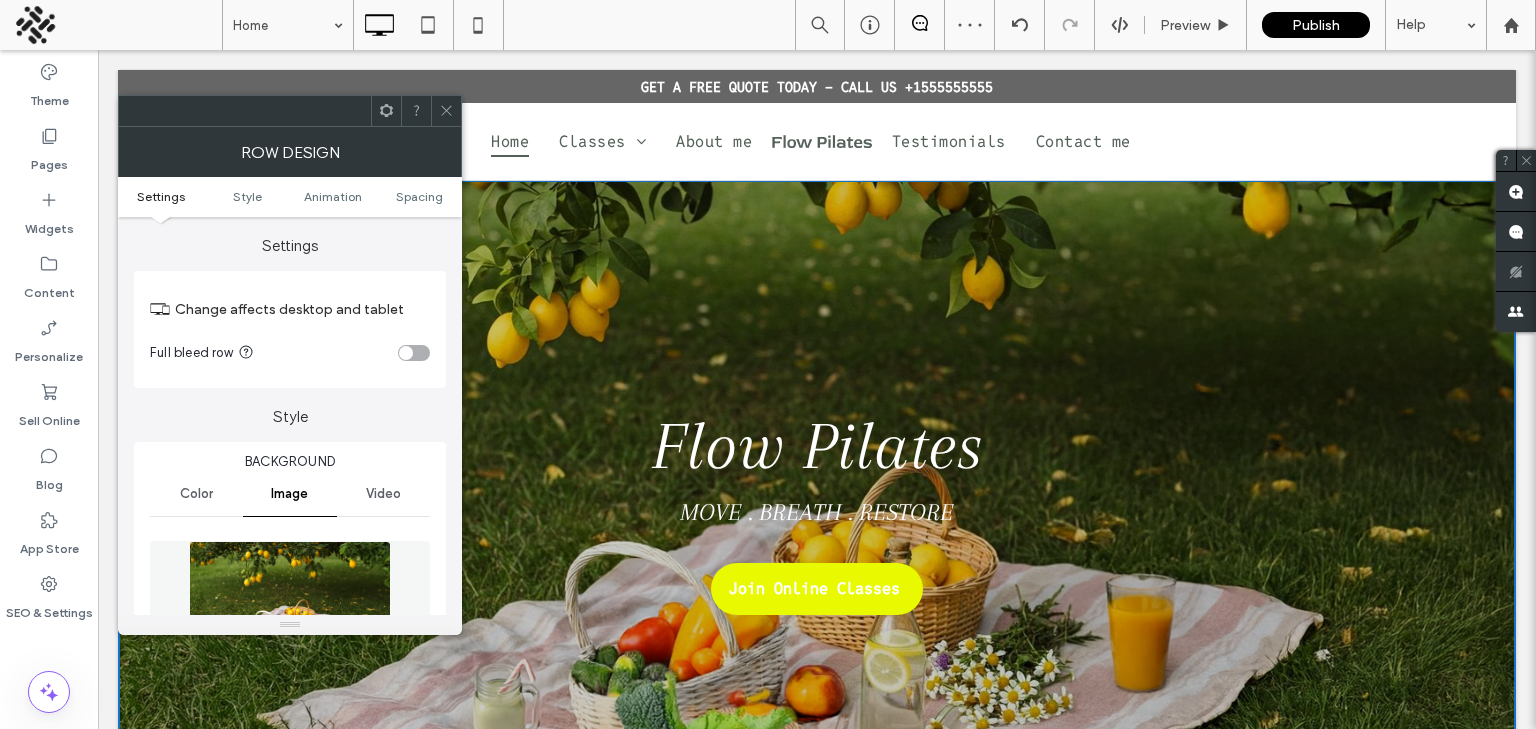 click 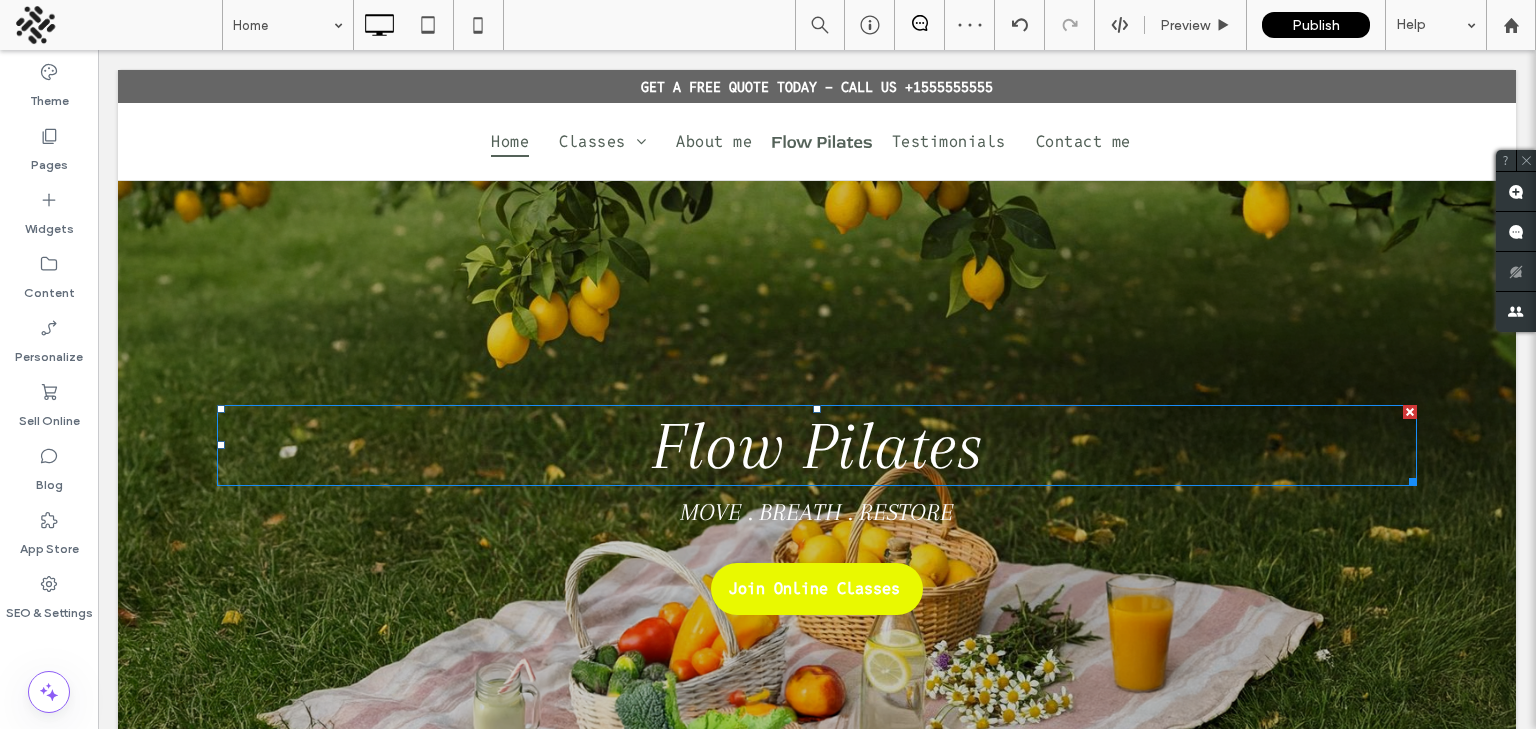 click on "Flow Pilates" at bounding box center (817, 445) 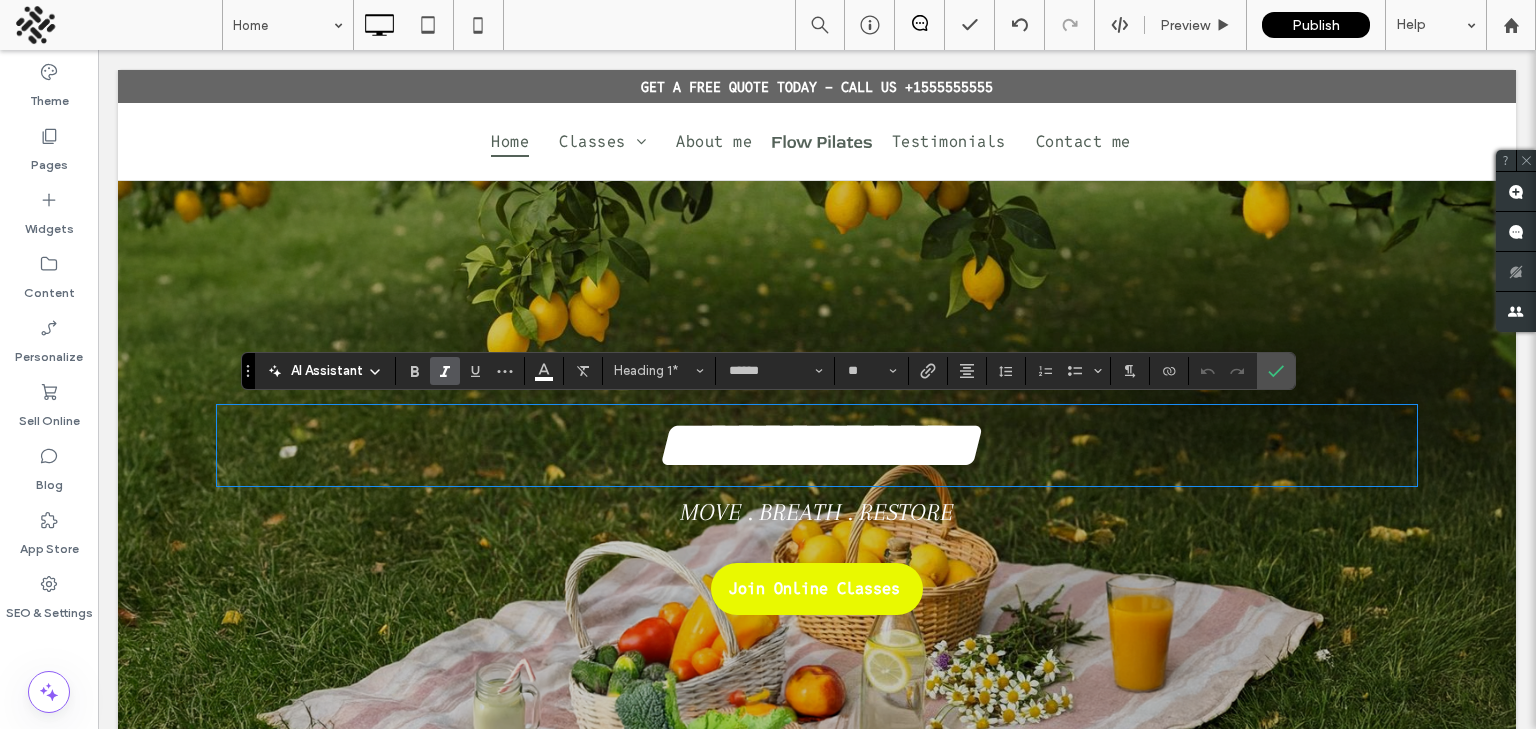 type 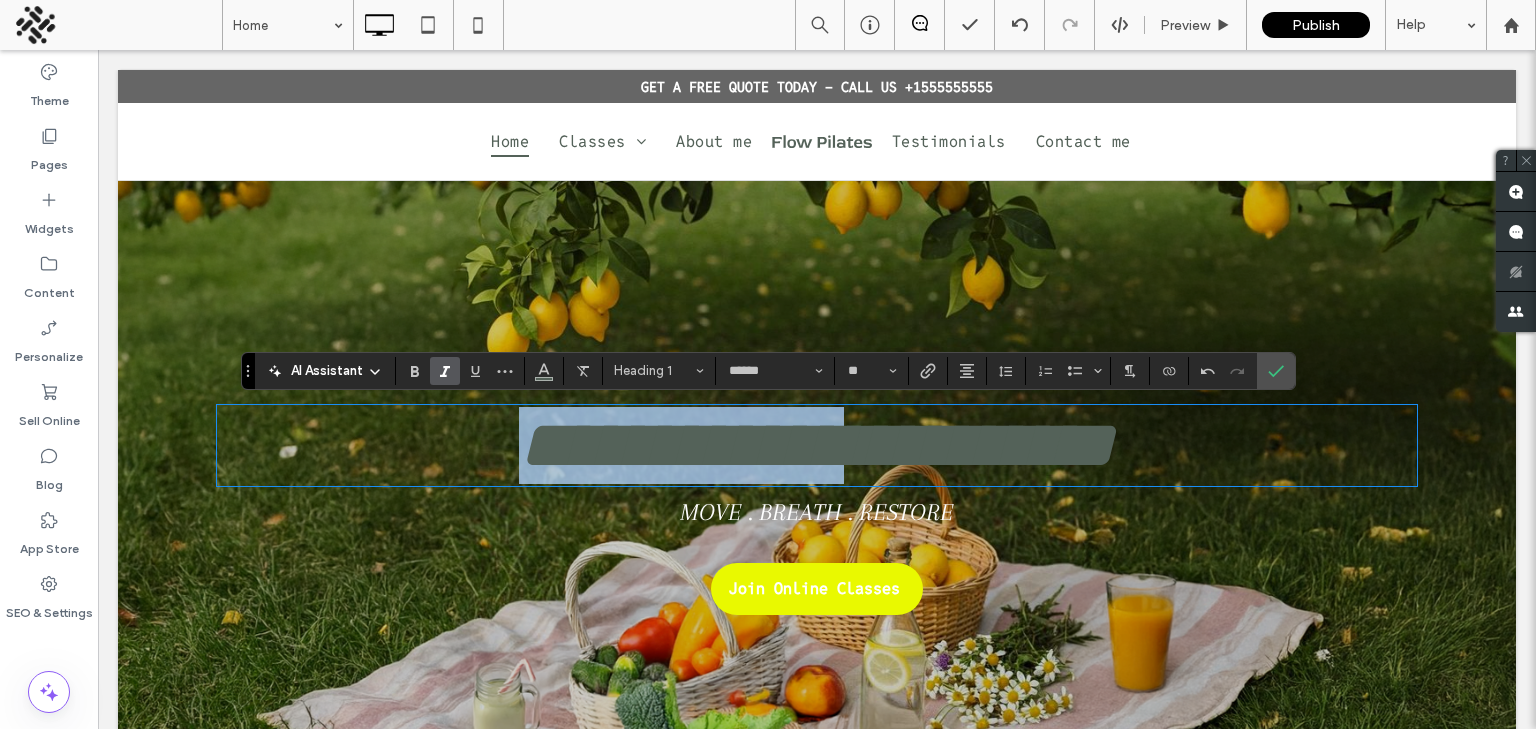 drag, startPoint x: 504, startPoint y: 452, endPoint x: 837, endPoint y: 485, distance: 334.63113 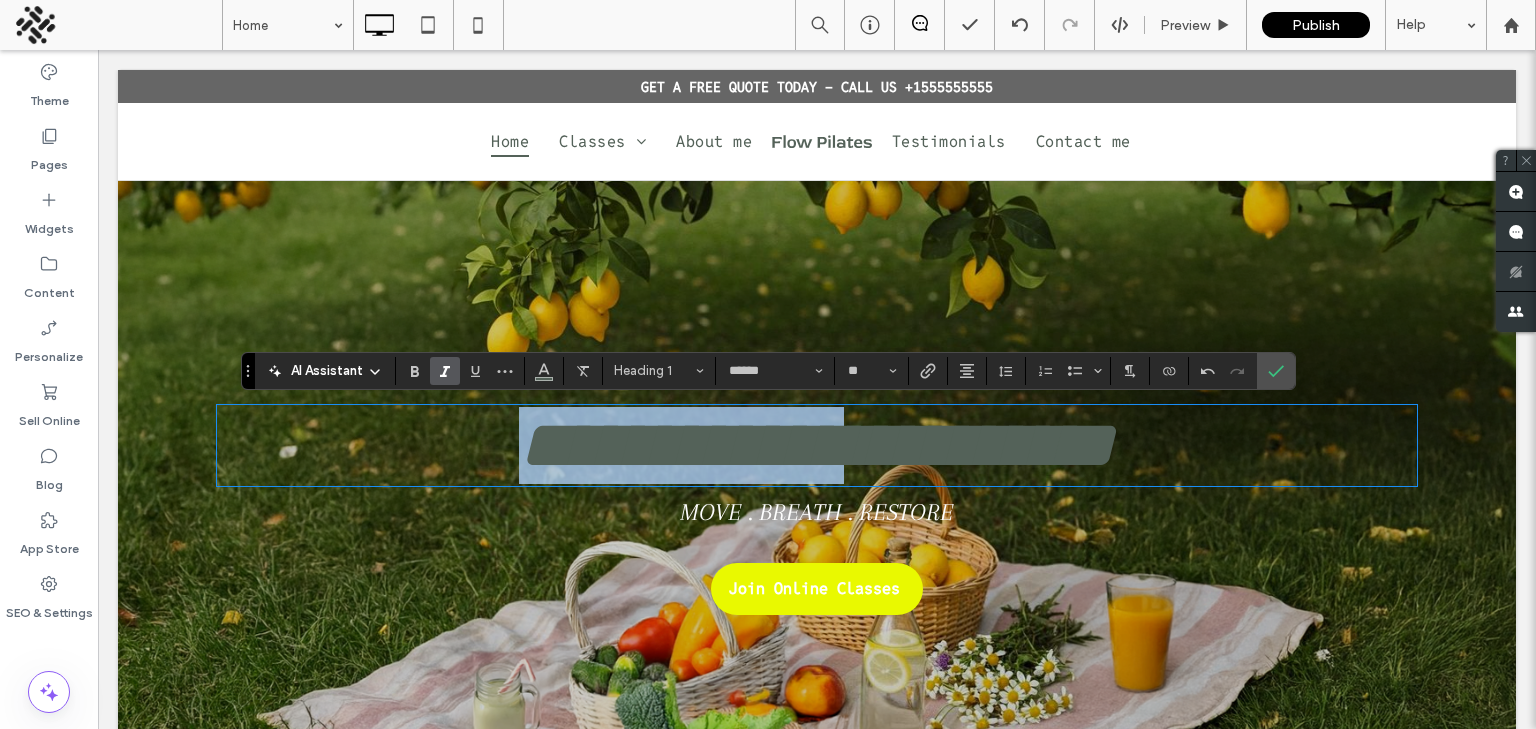 click on "**********" at bounding box center (817, 502) 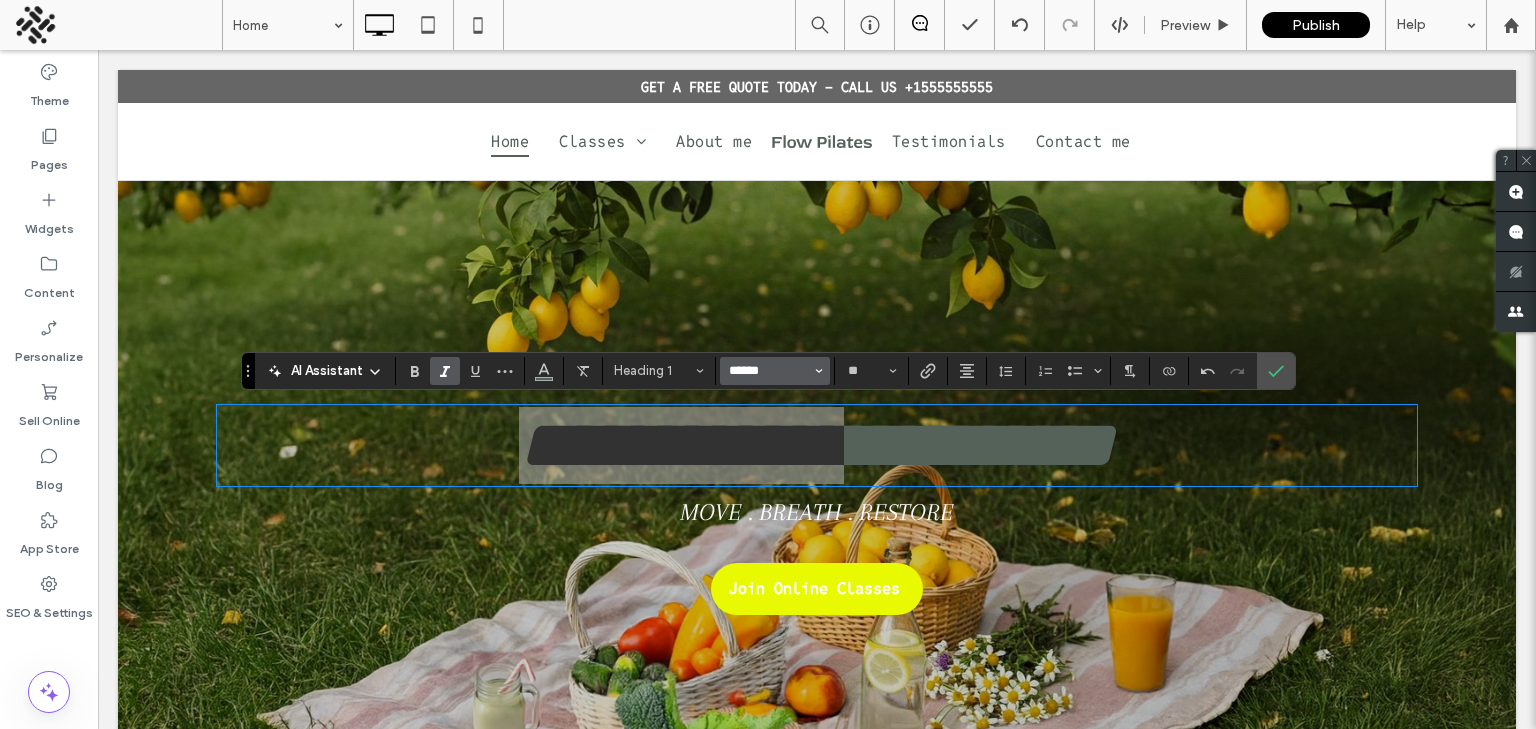 click on "******" at bounding box center (769, 371) 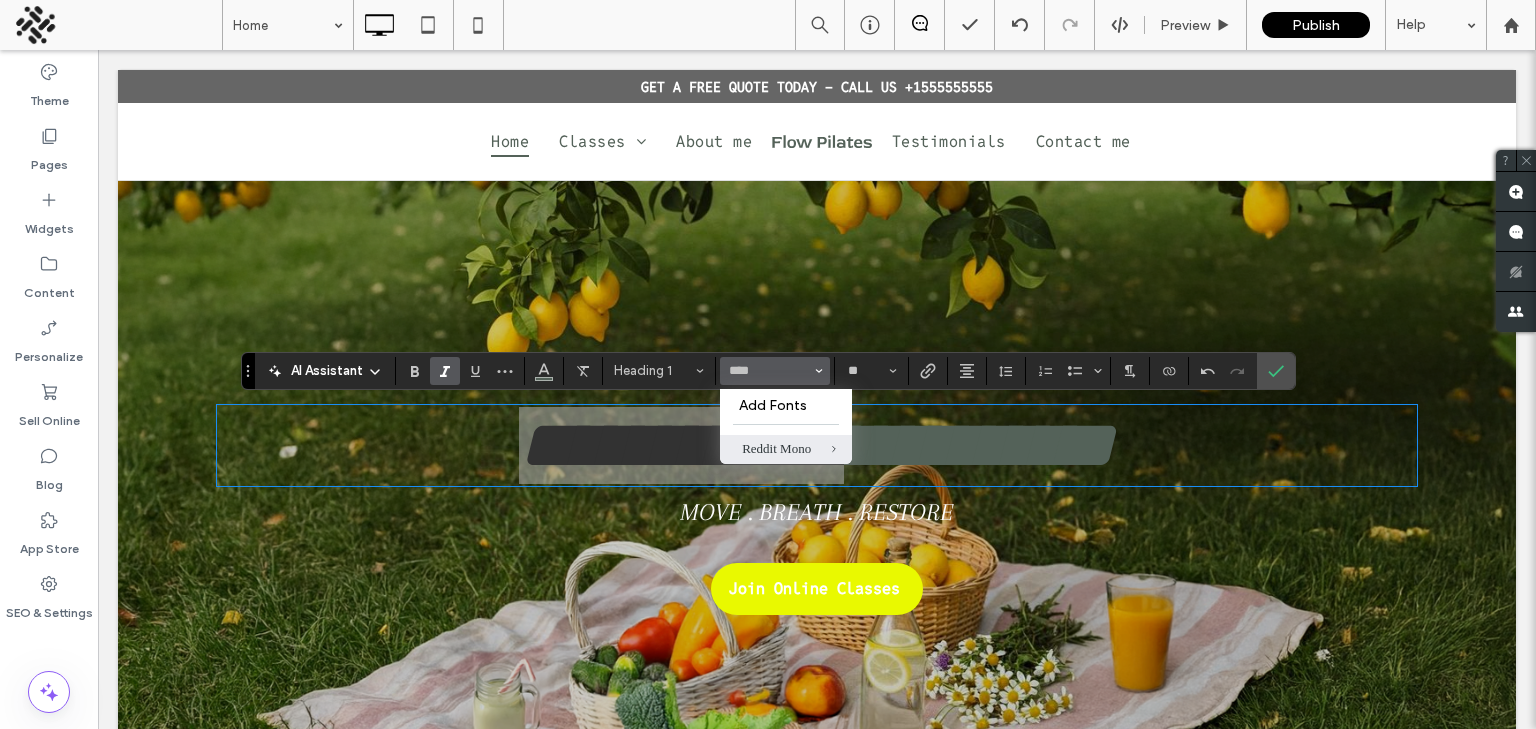 click on "Reddit Mono" at bounding box center (786, 449) 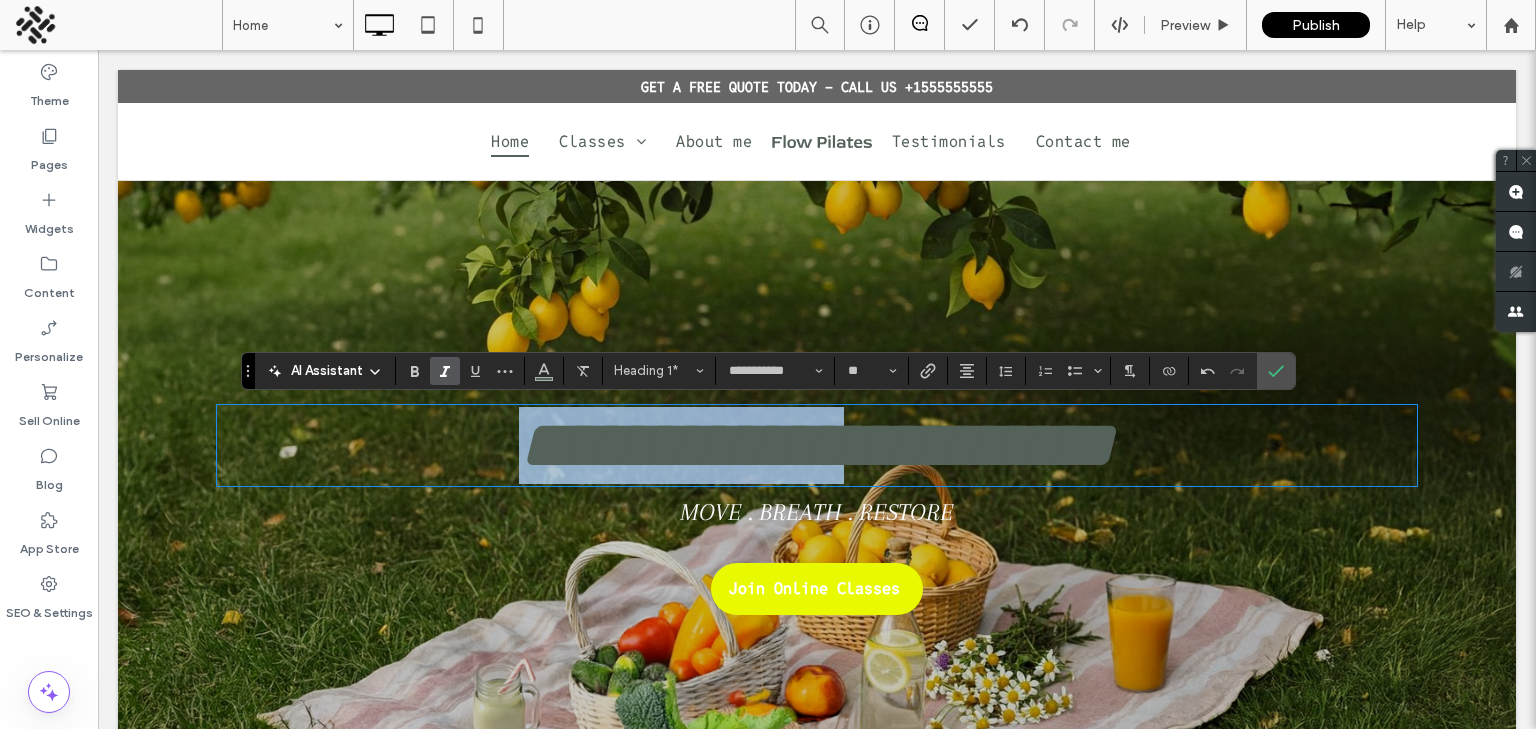 type on "******" 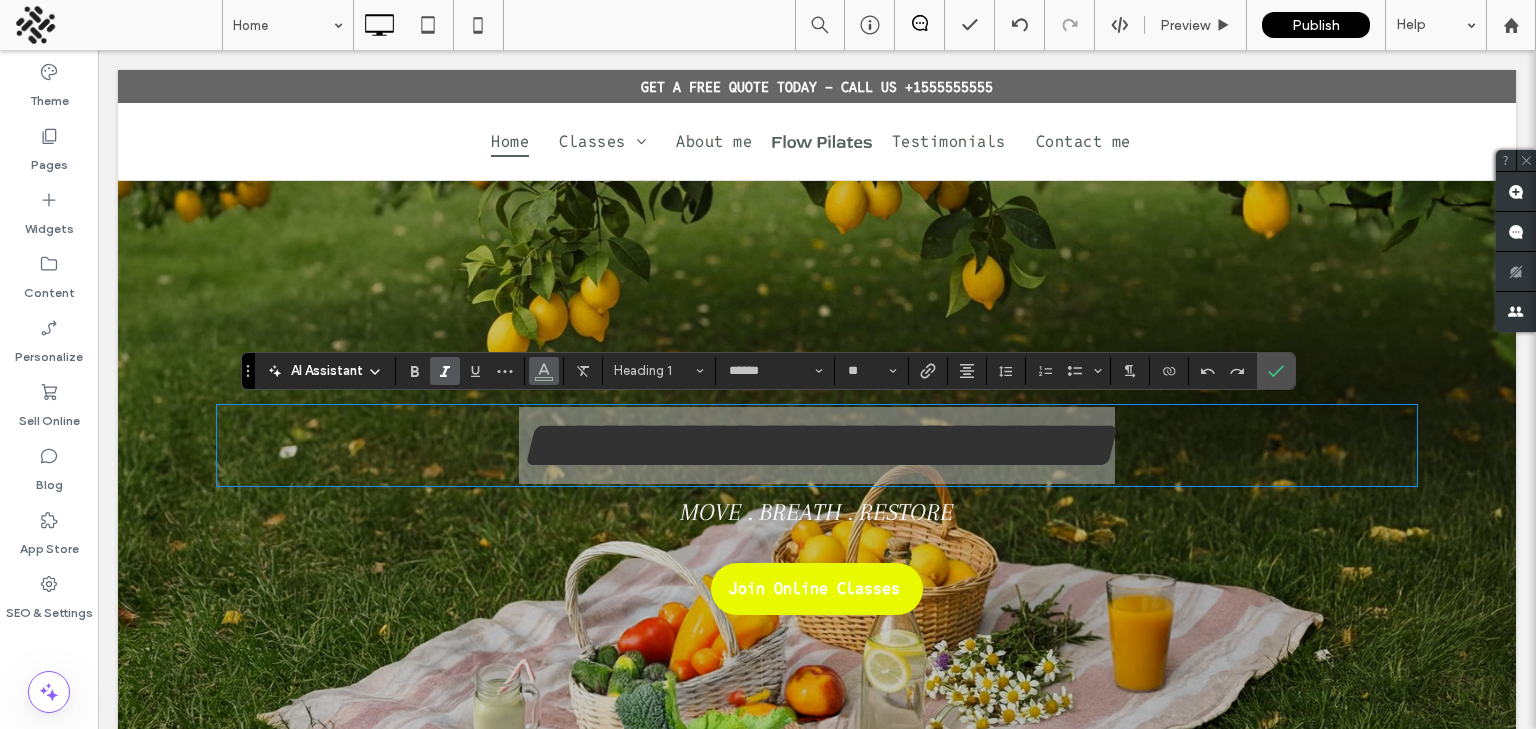 click at bounding box center [544, 369] 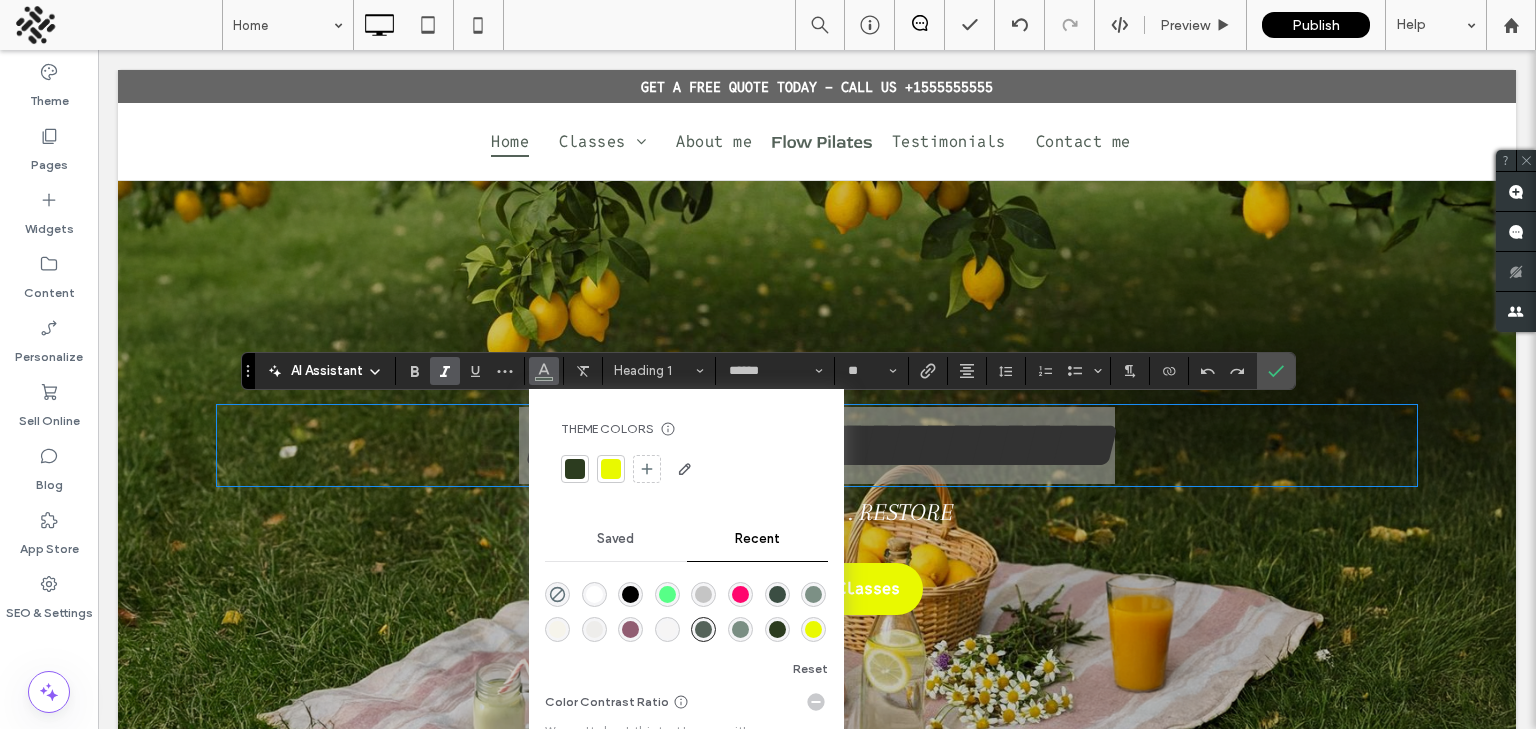 click at bounding box center [611, 469] 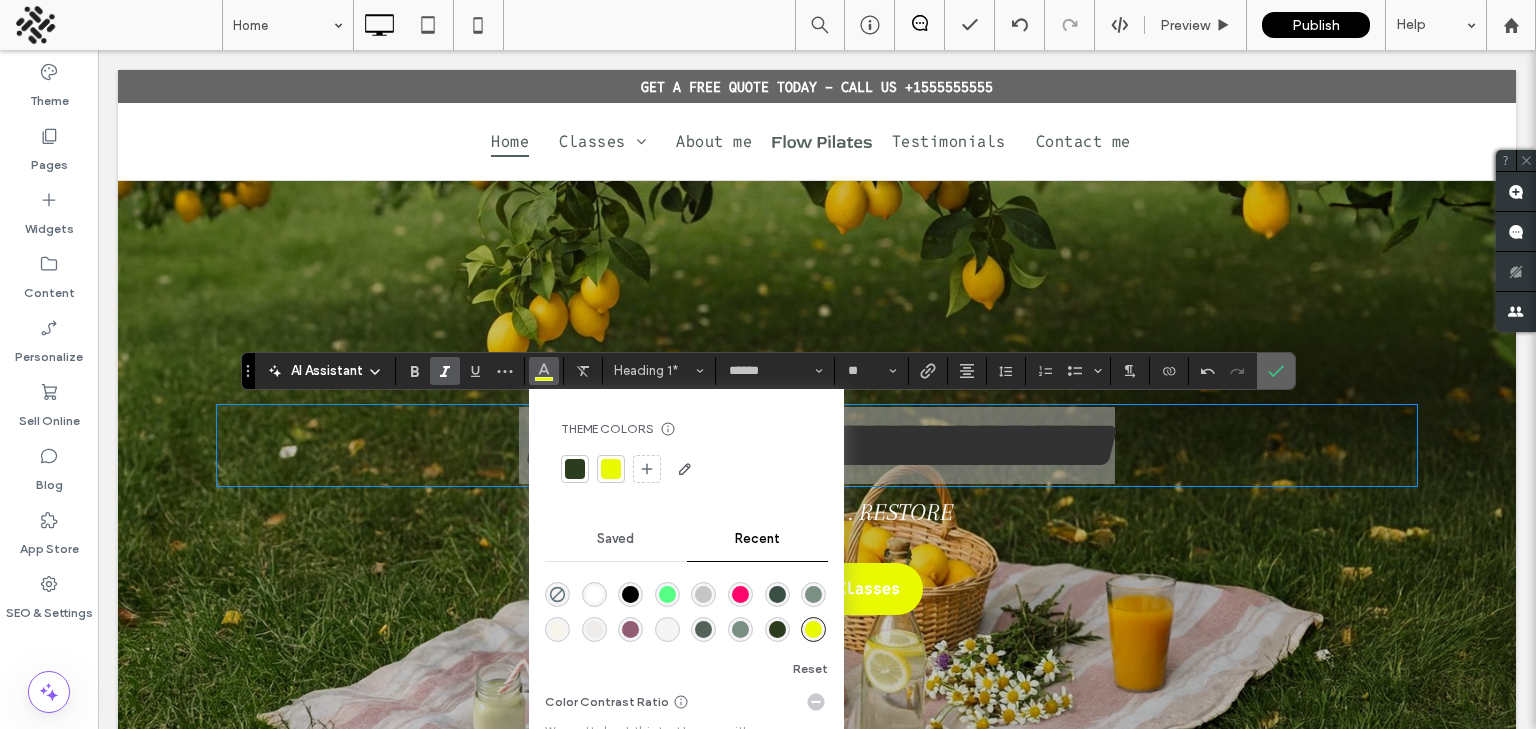 click 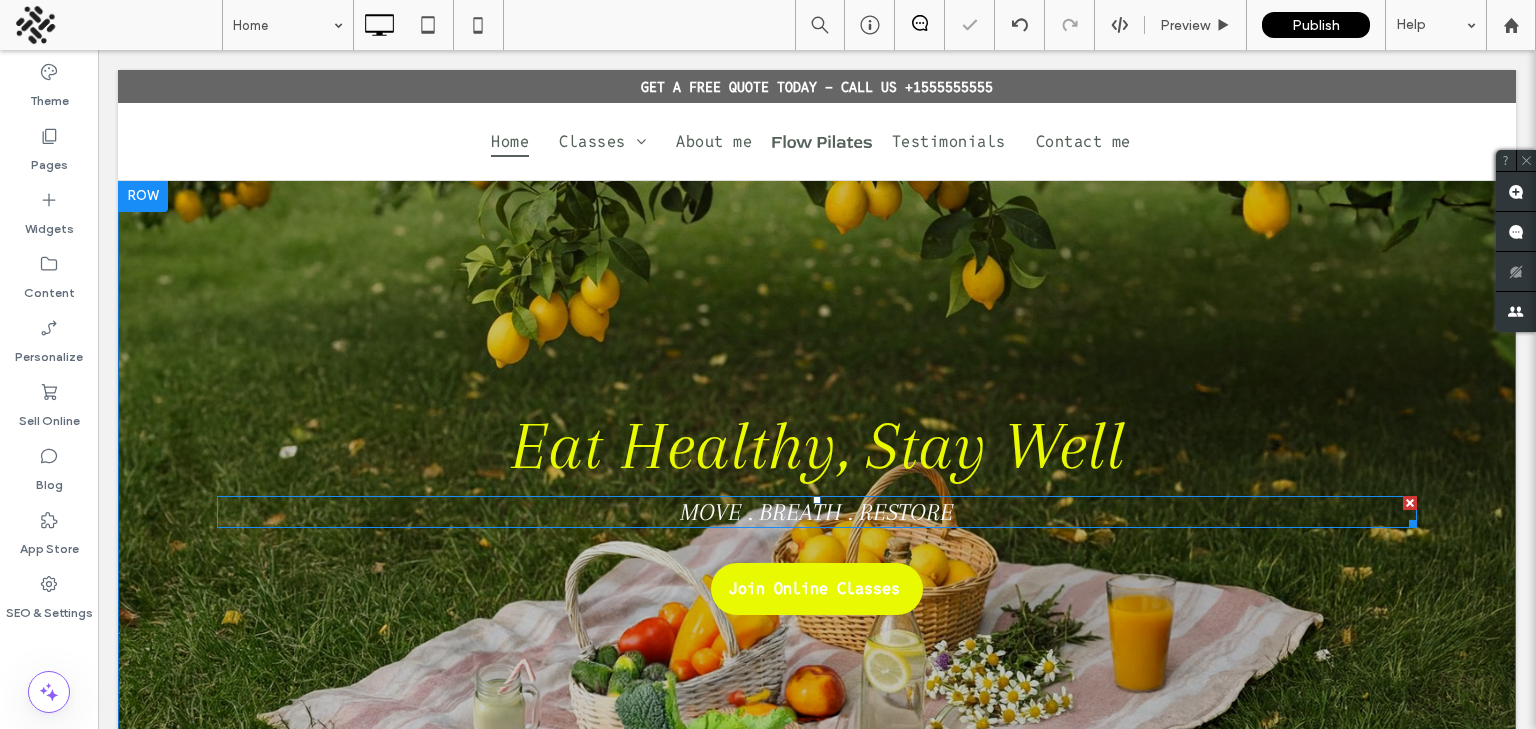 click on "MOVE . BREATH . RESTORE" at bounding box center [817, 512] 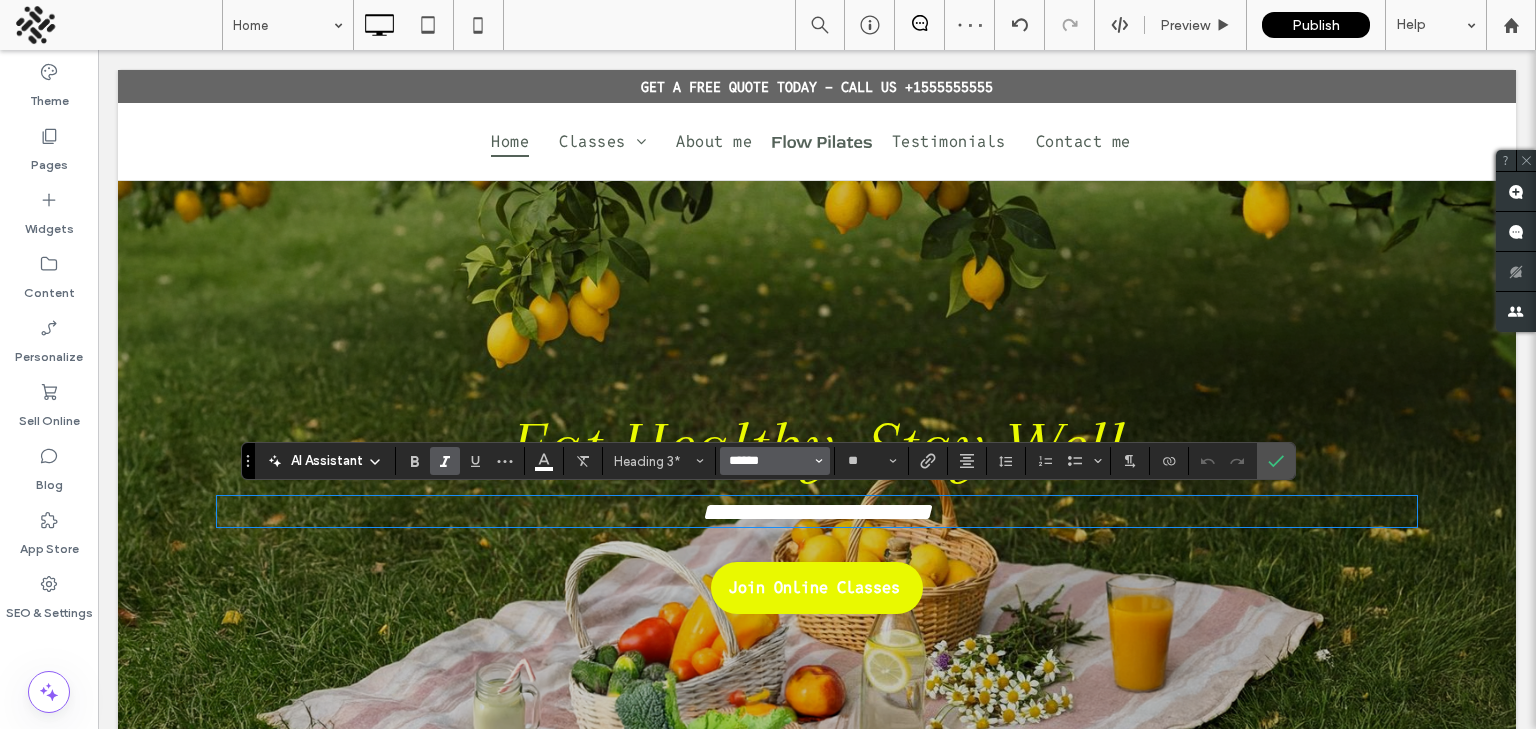 click on "******" at bounding box center (769, 461) 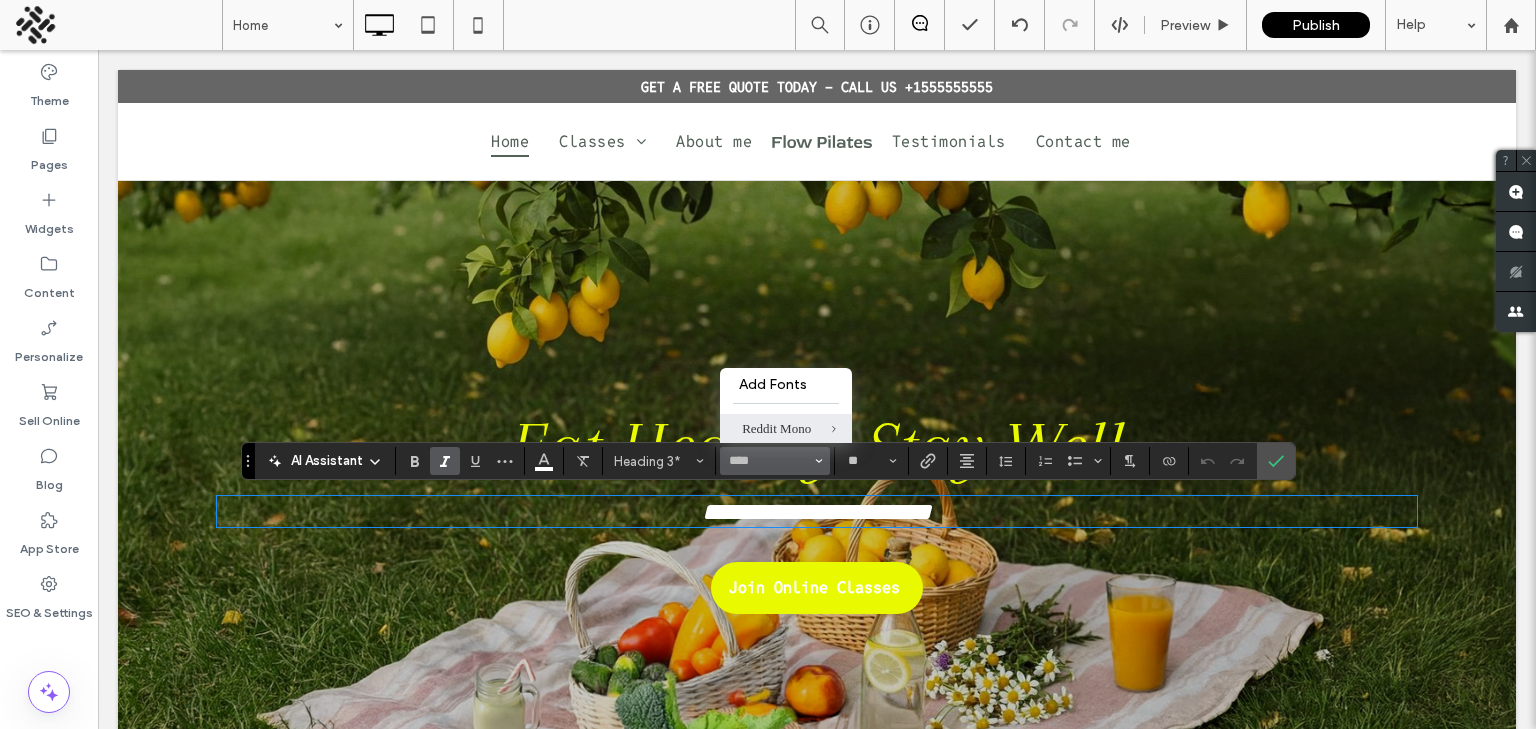 click on "Reddit Mono" at bounding box center [786, 429] 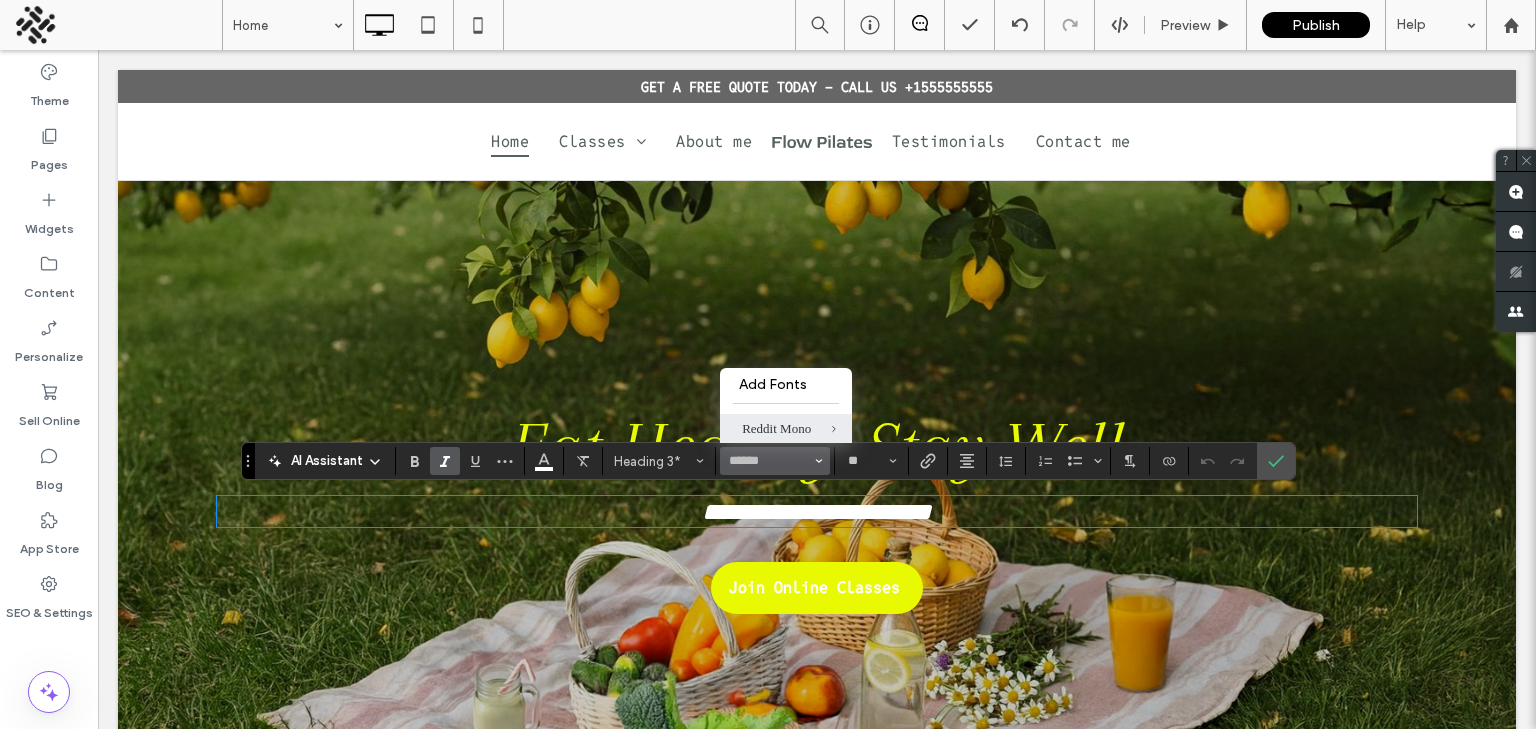 type on "**********" 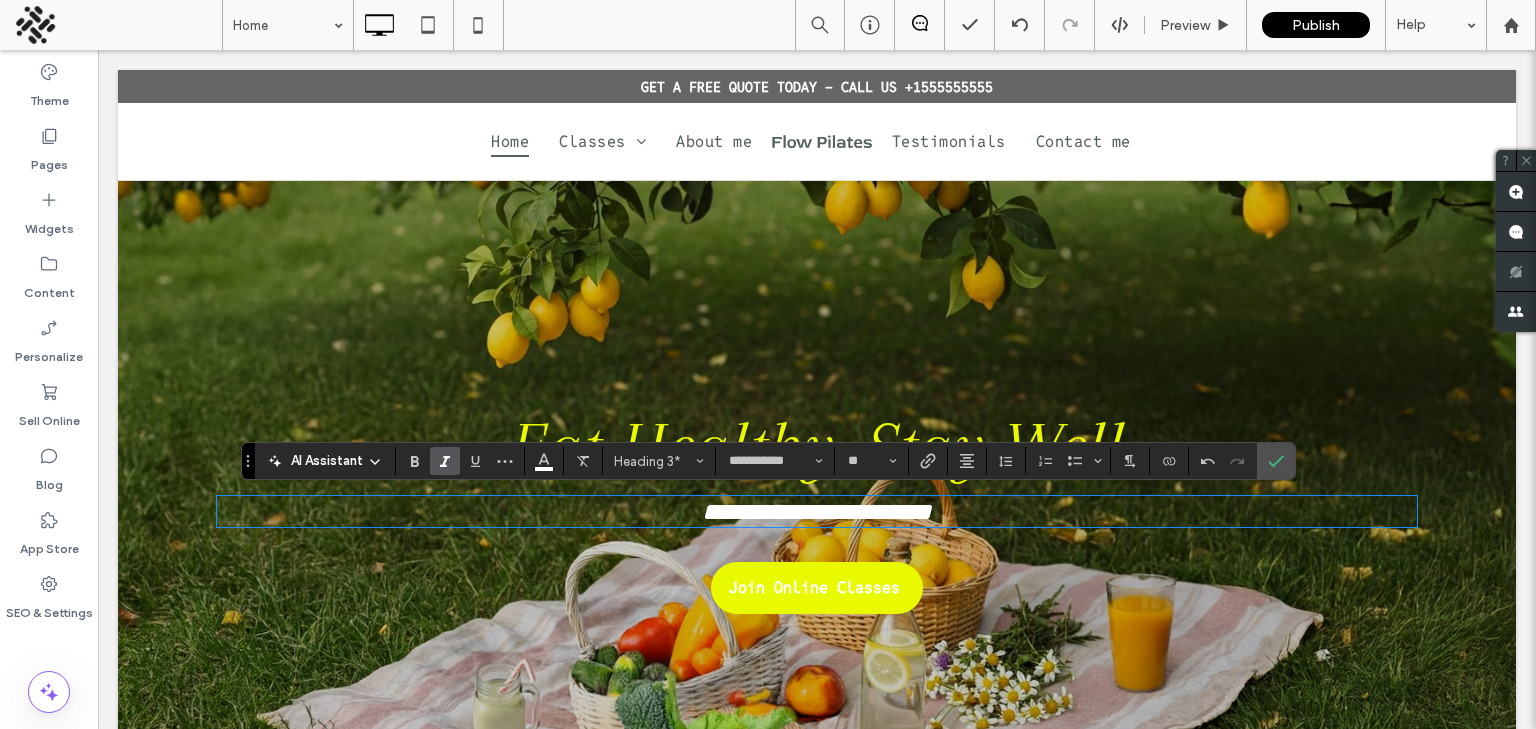 click on "**********" at bounding box center (817, 511) 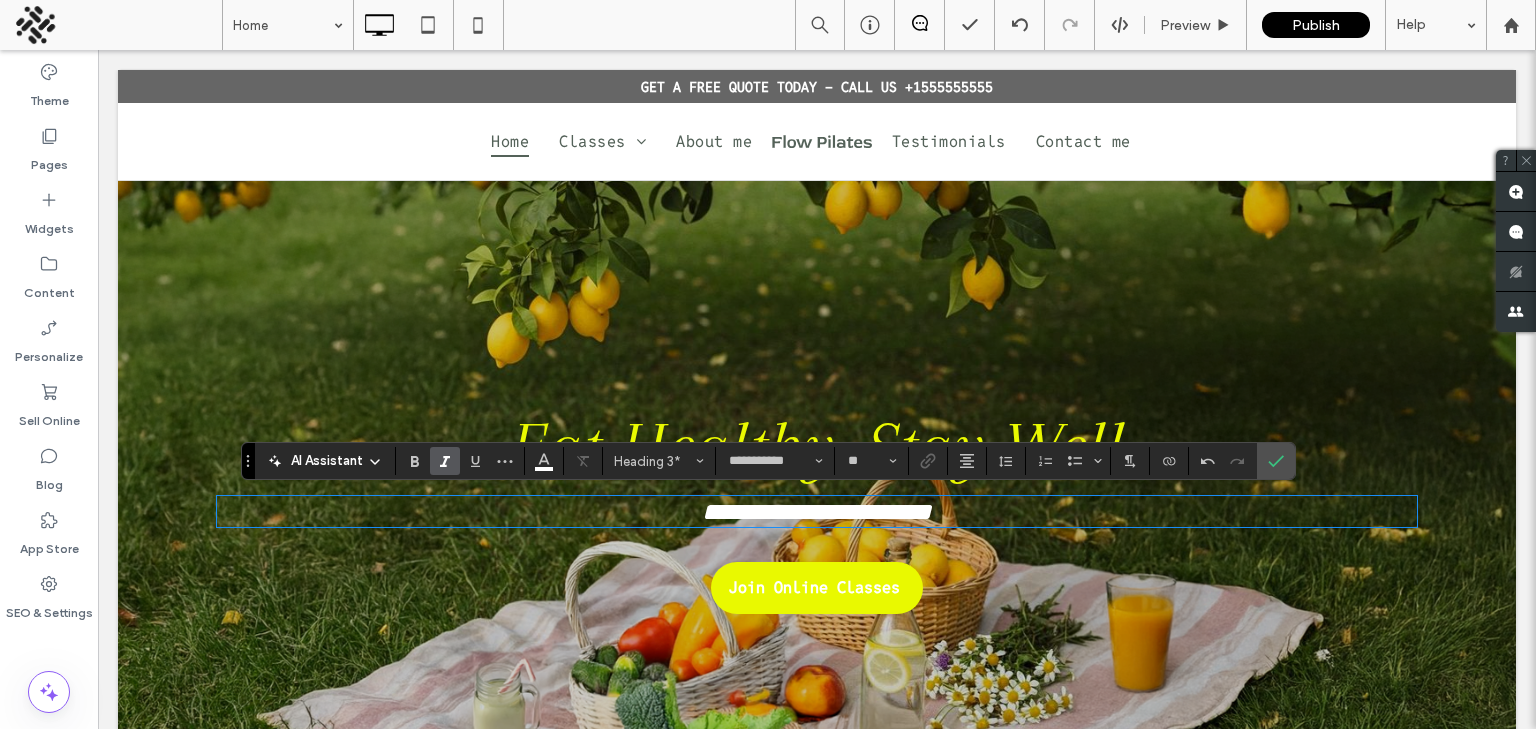 click on "**********" at bounding box center [817, 511] 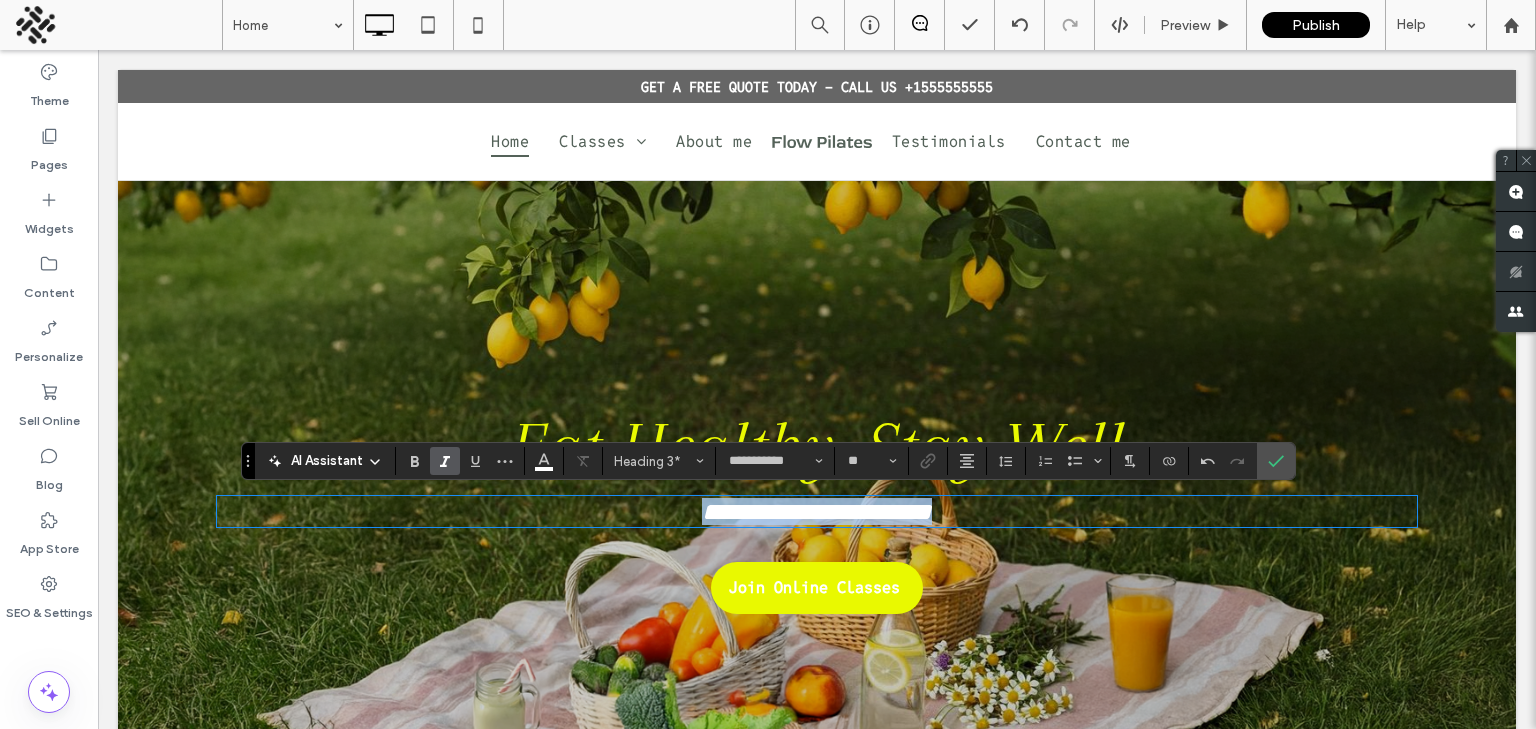 click on "**********" at bounding box center [817, 511] 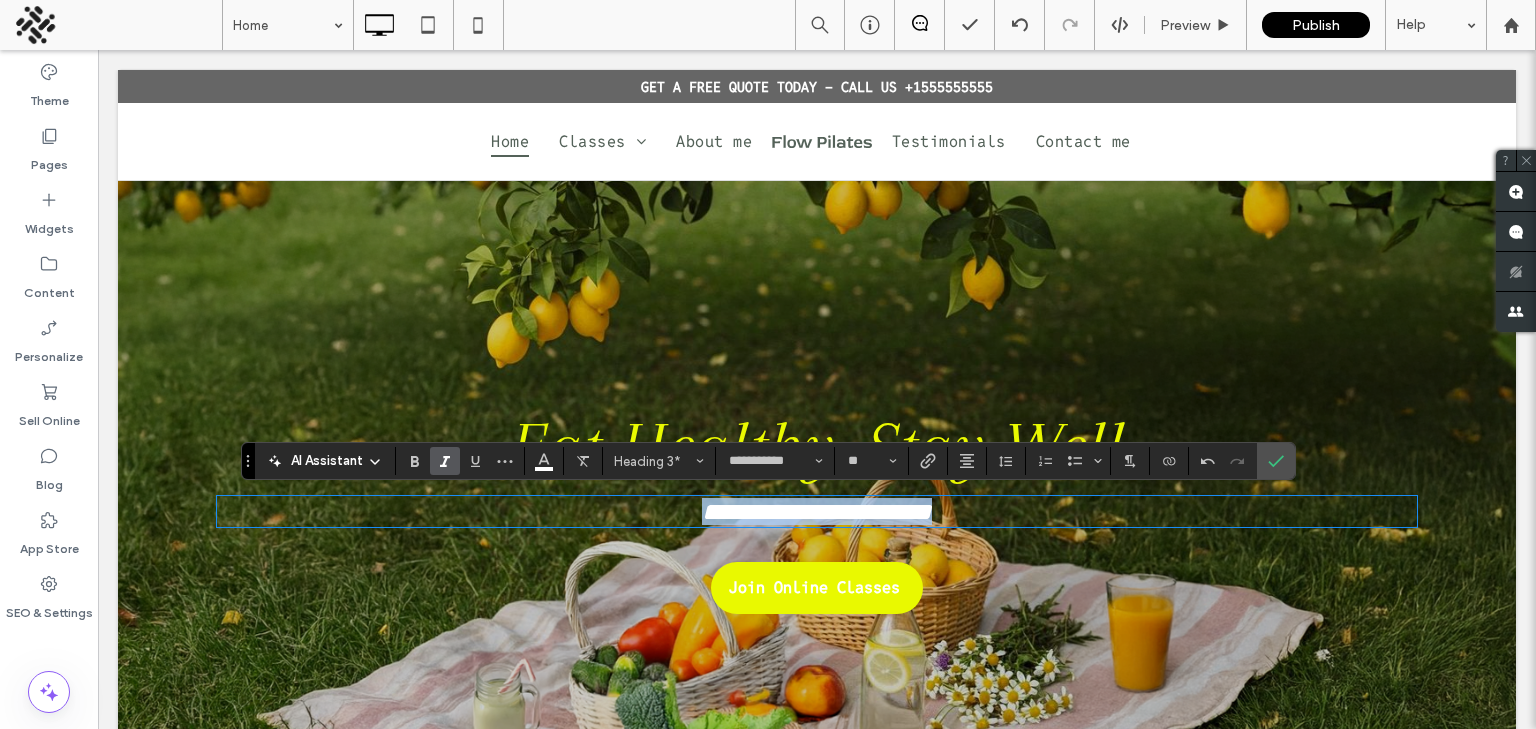 type 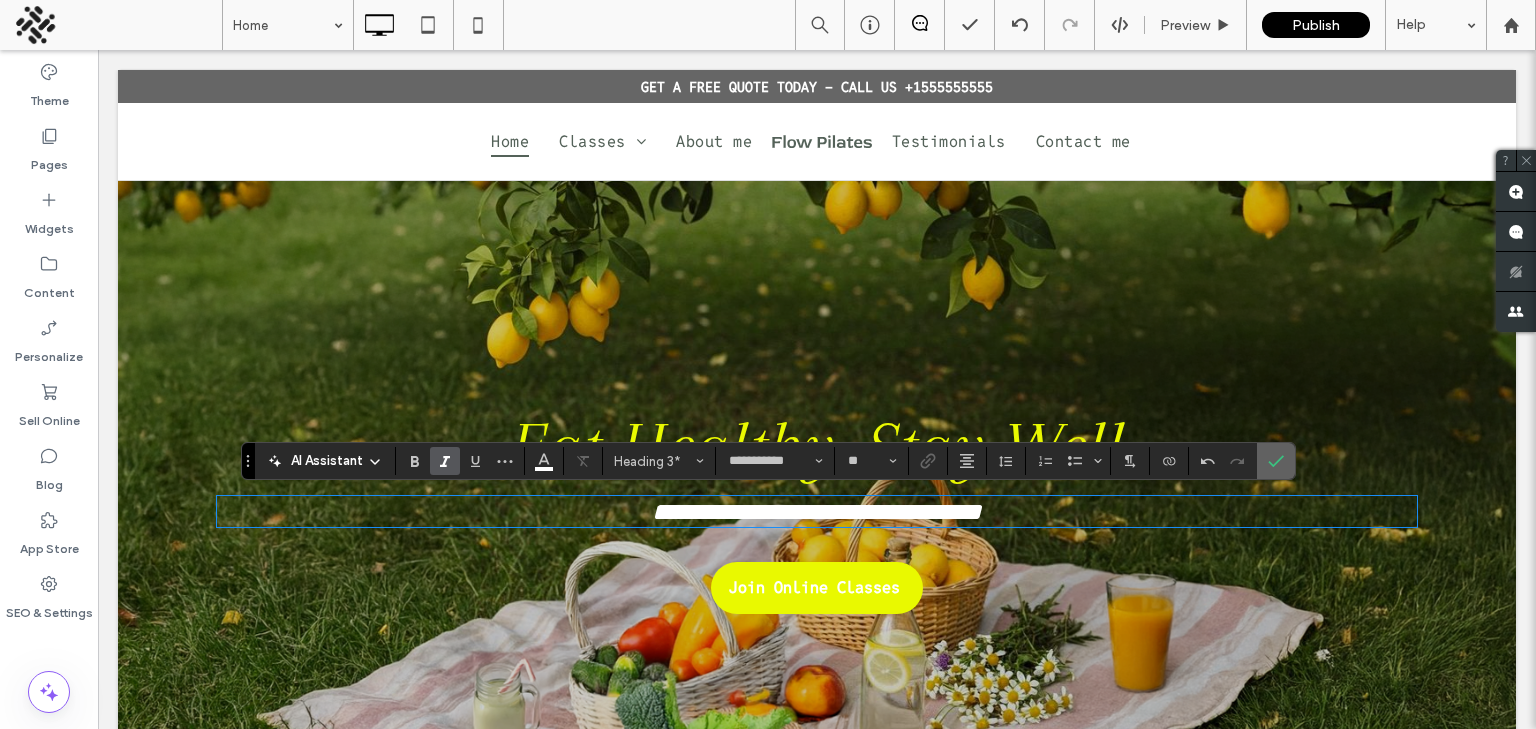 click at bounding box center (1276, 461) 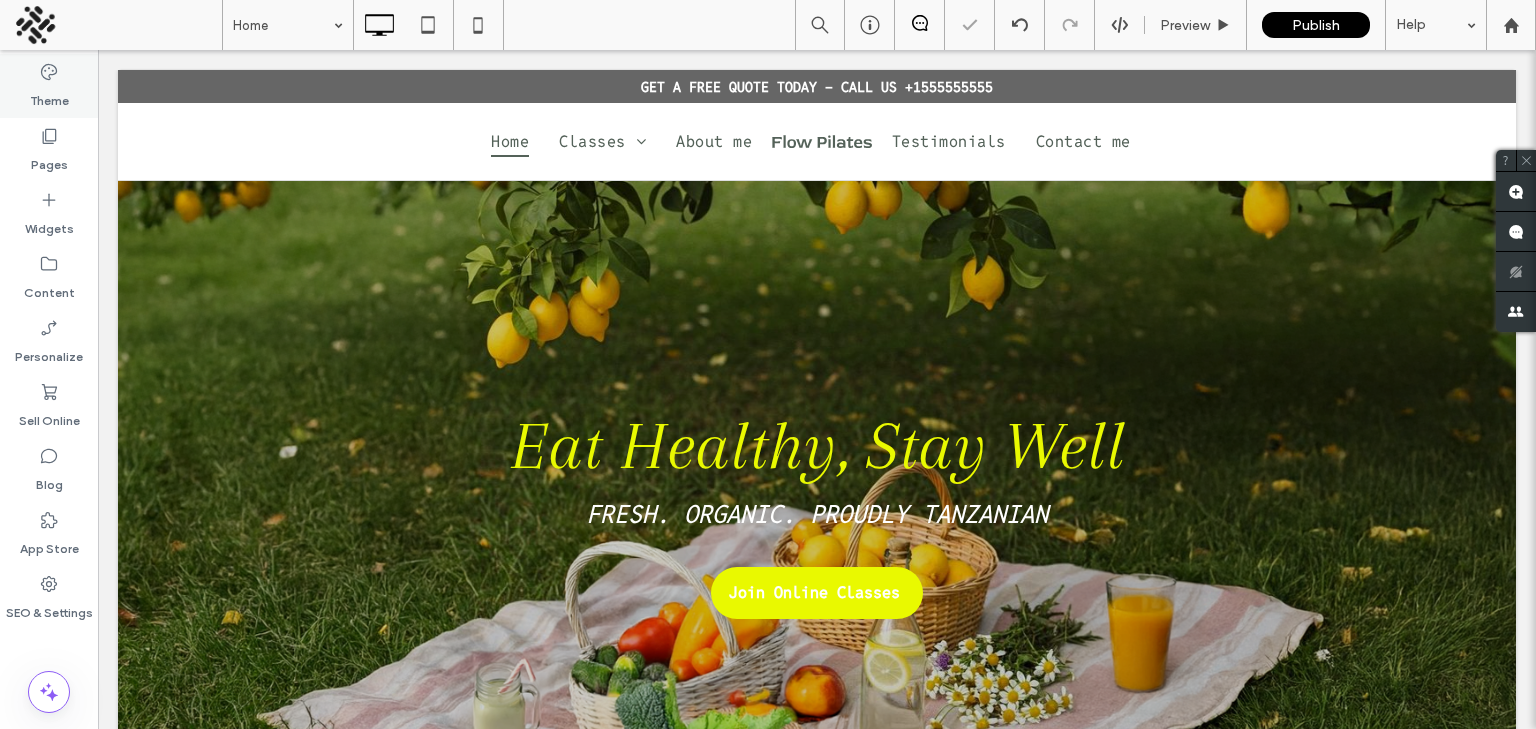 click on "Theme" at bounding box center (49, 96) 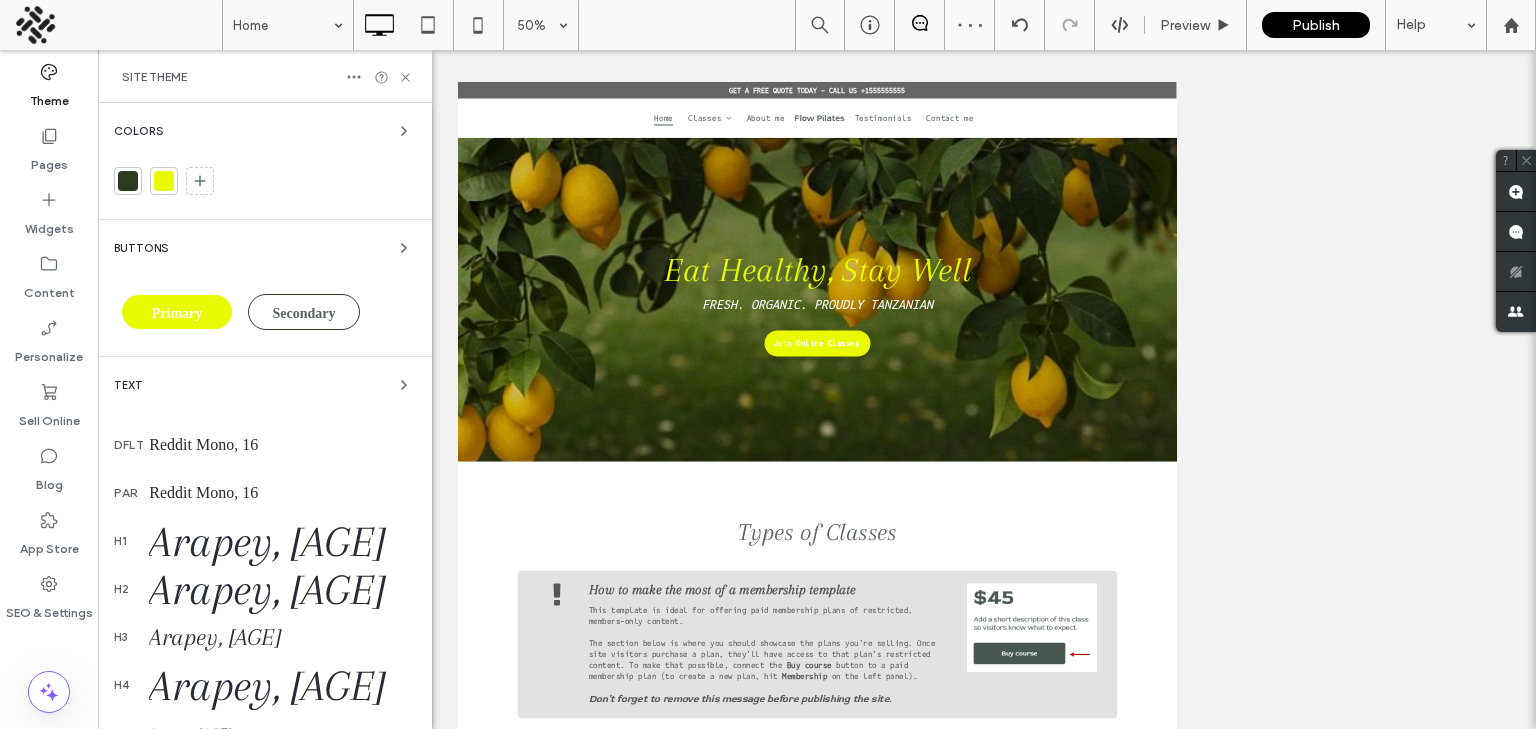 click on "Buttons Primary Secondary" at bounding box center [265, 288] 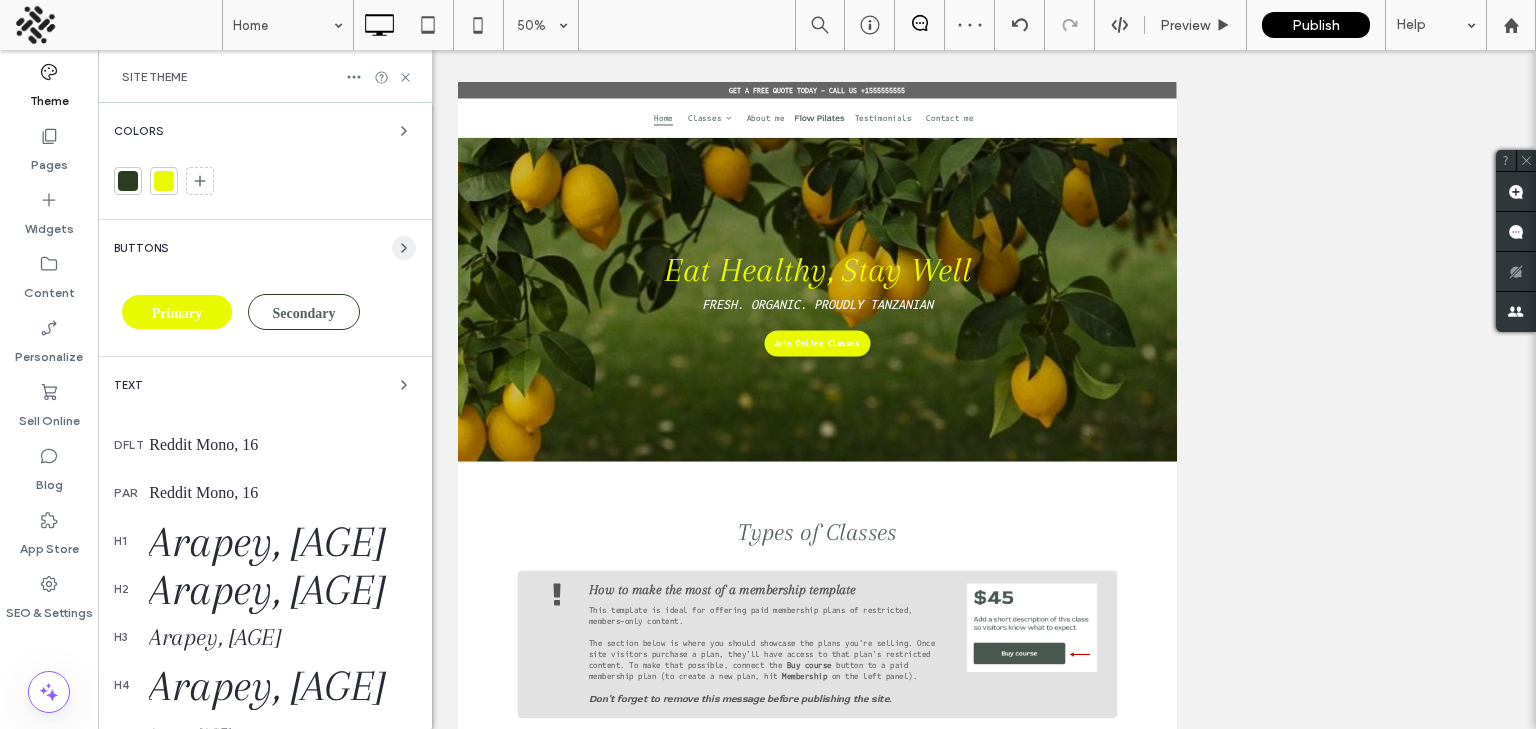 click 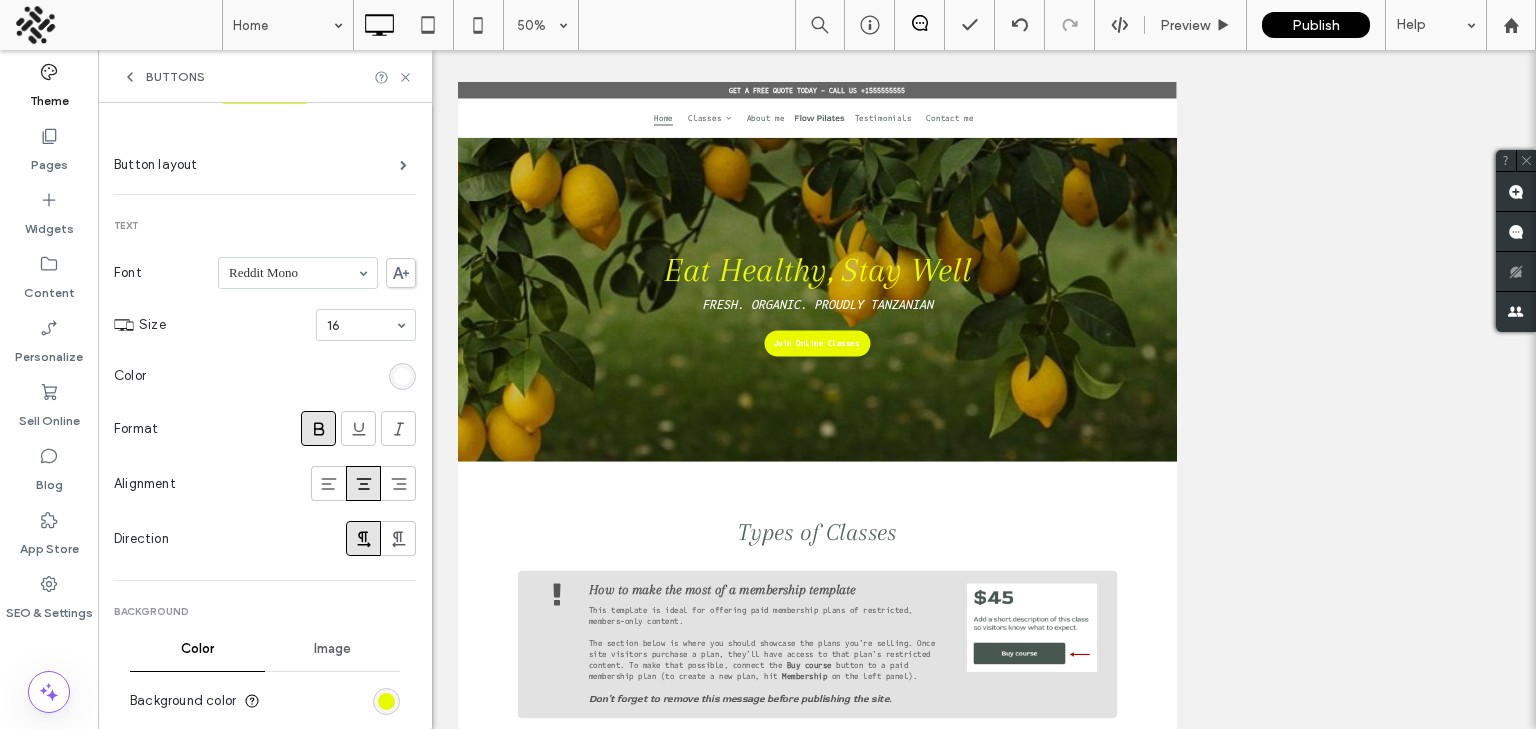 scroll, scrollTop: 154, scrollLeft: 0, axis: vertical 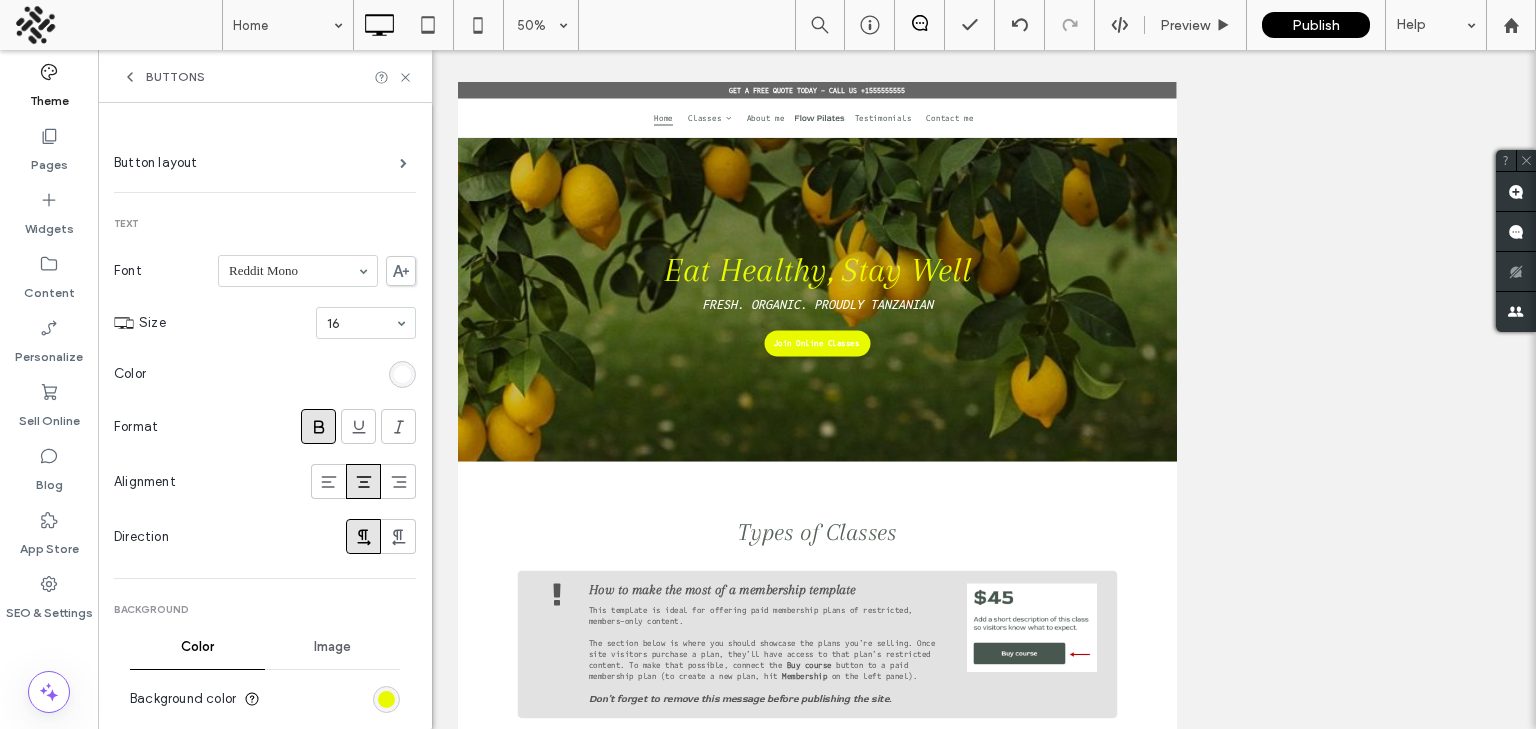 click at bounding box center [402, 374] 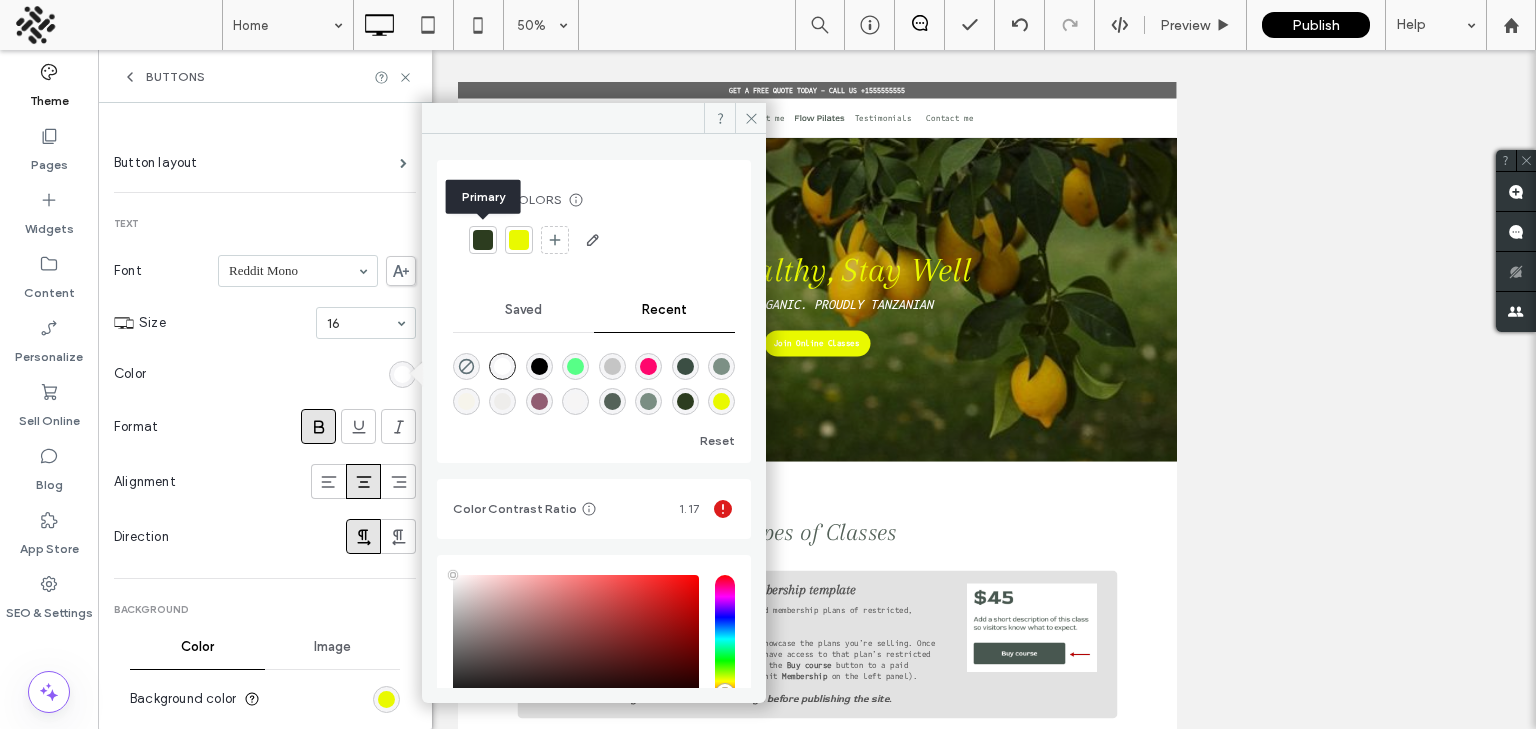click at bounding box center [483, 240] 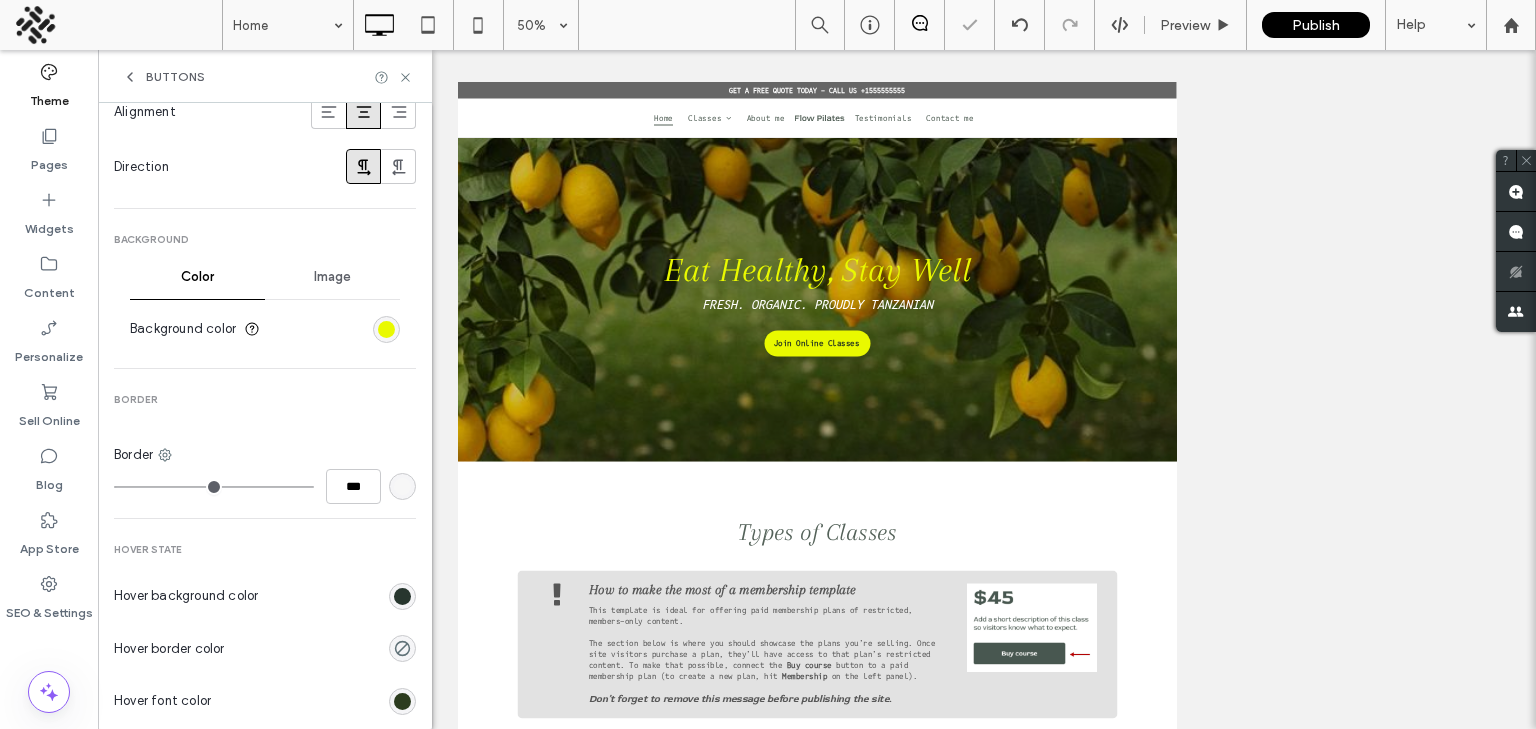 scroll, scrollTop: 525, scrollLeft: 0, axis: vertical 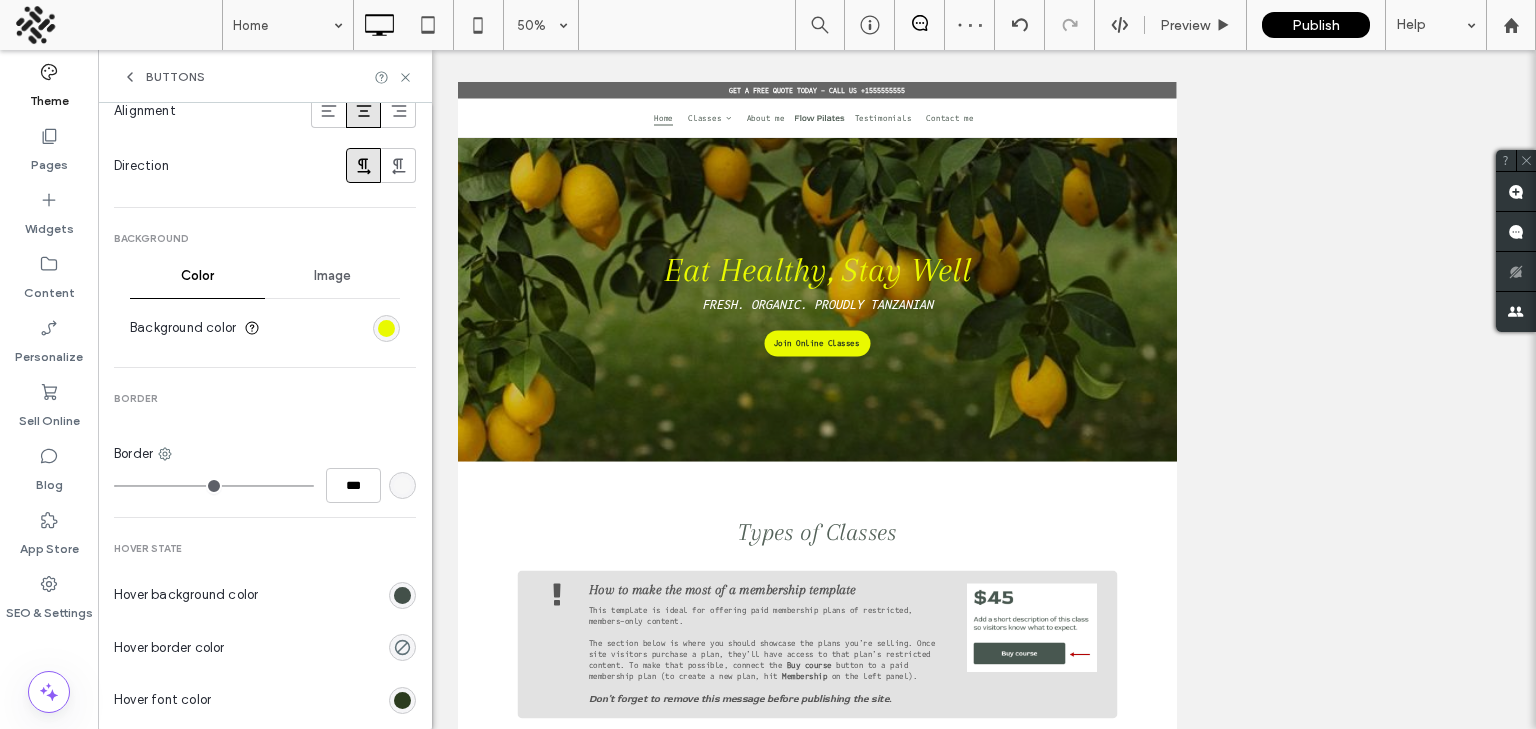 click at bounding box center (402, 595) 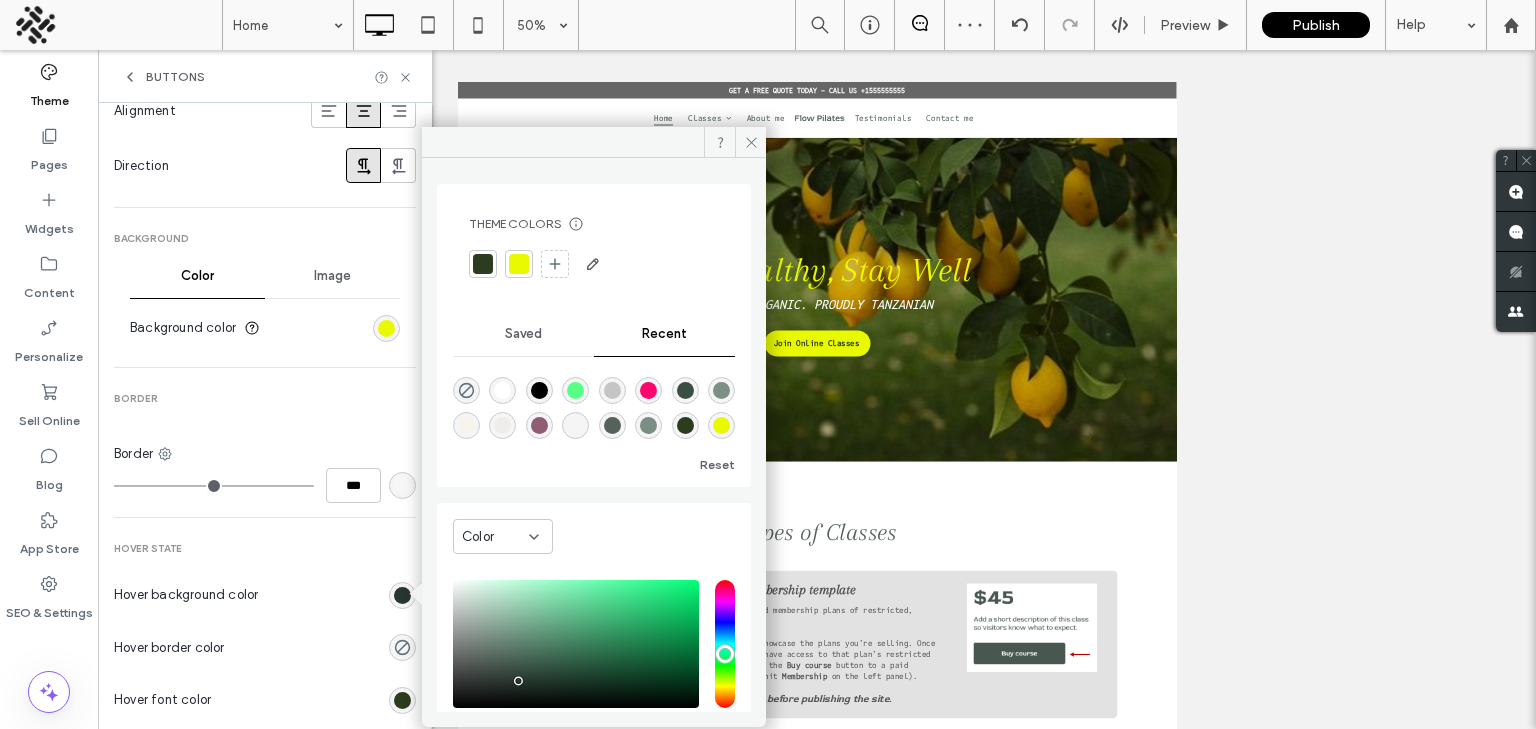 click at bounding box center (483, 264) 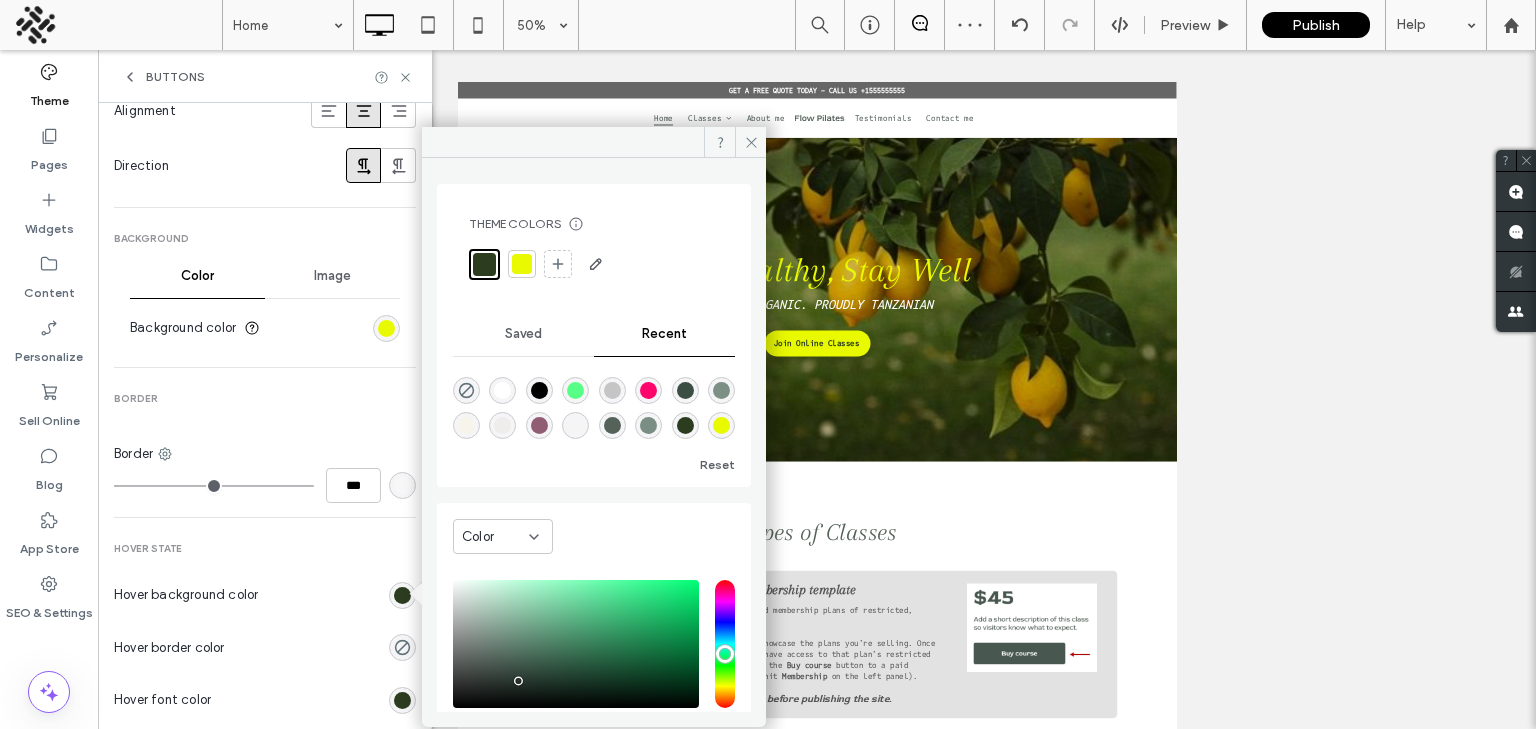 click on "Buttons" at bounding box center (265, 76) 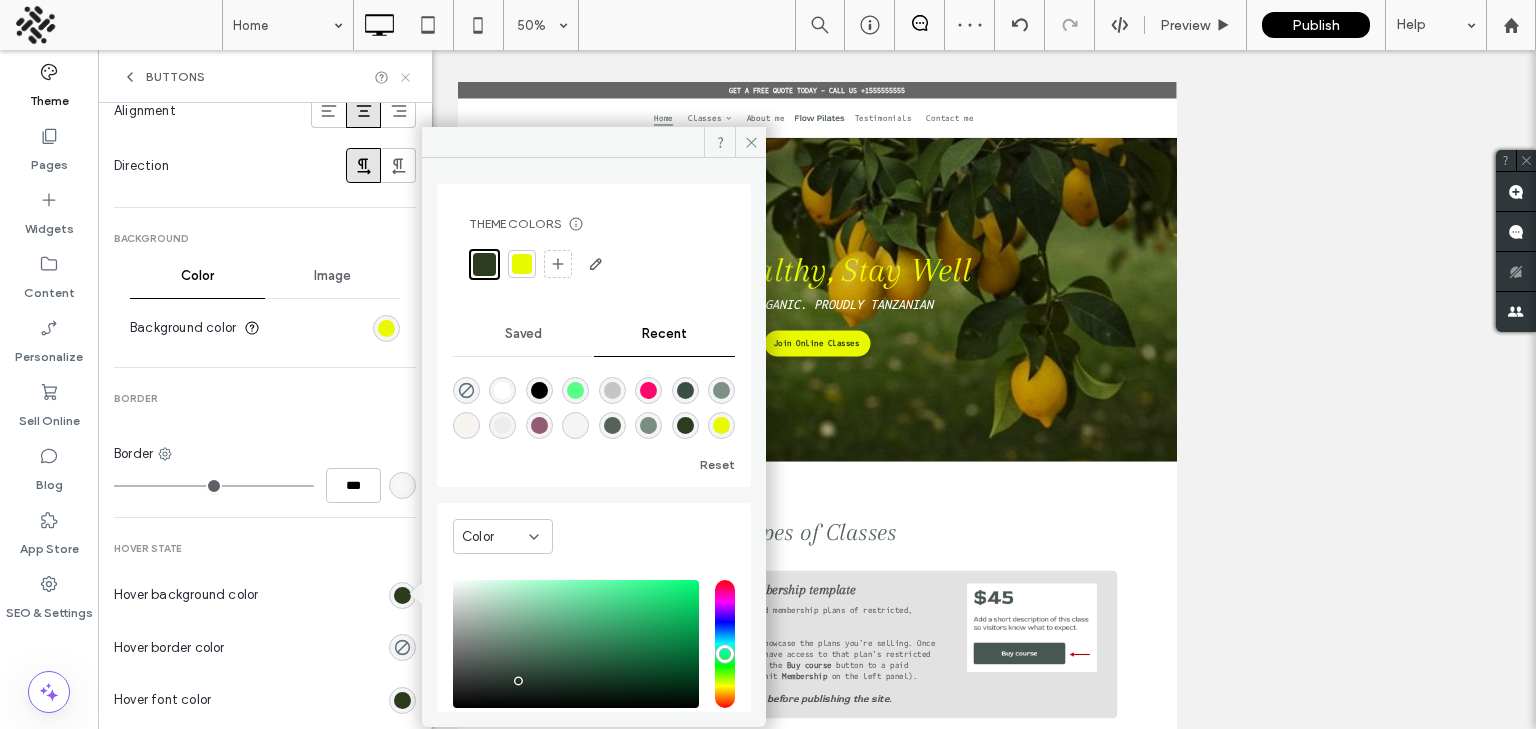 click 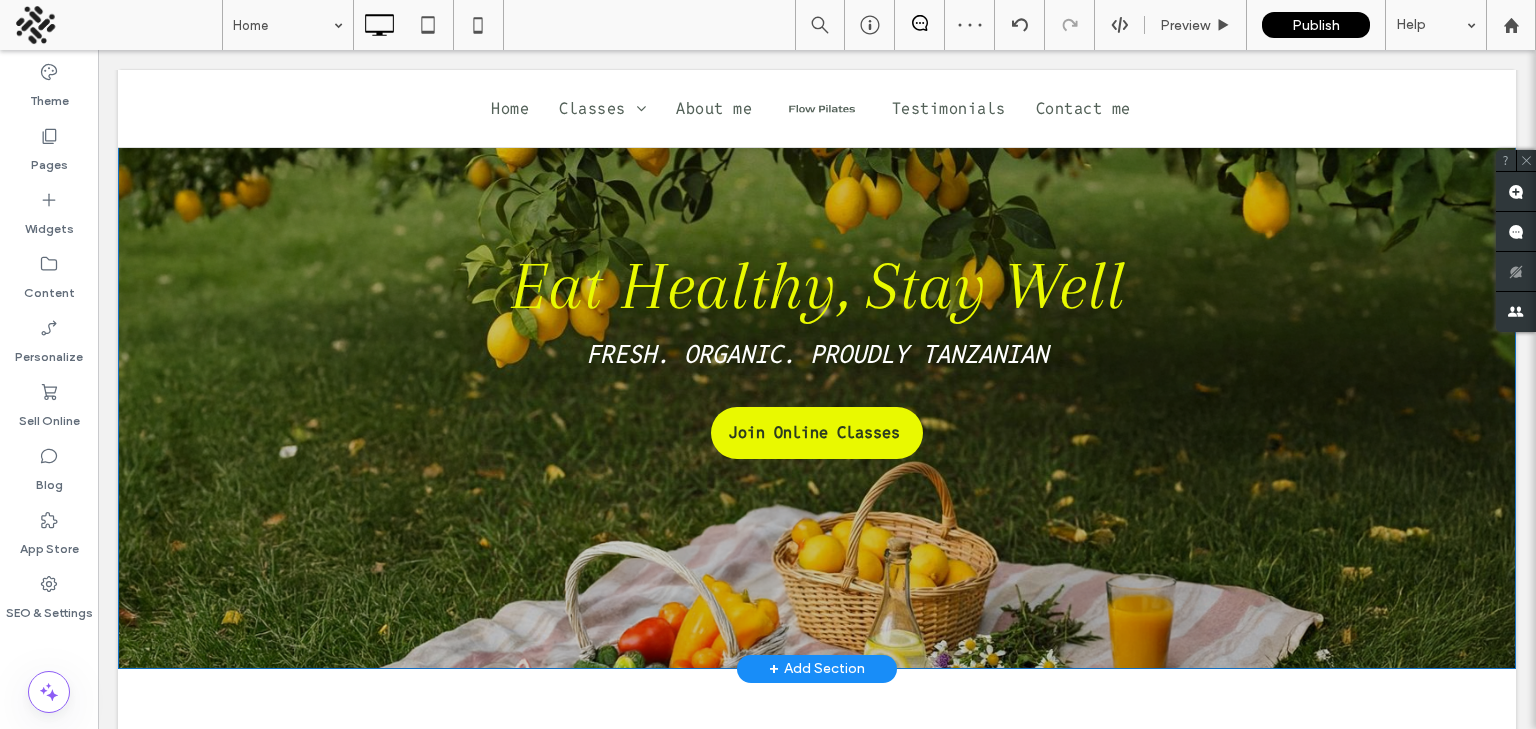 scroll, scrollTop: 163, scrollLeft: 0, axis: vertical 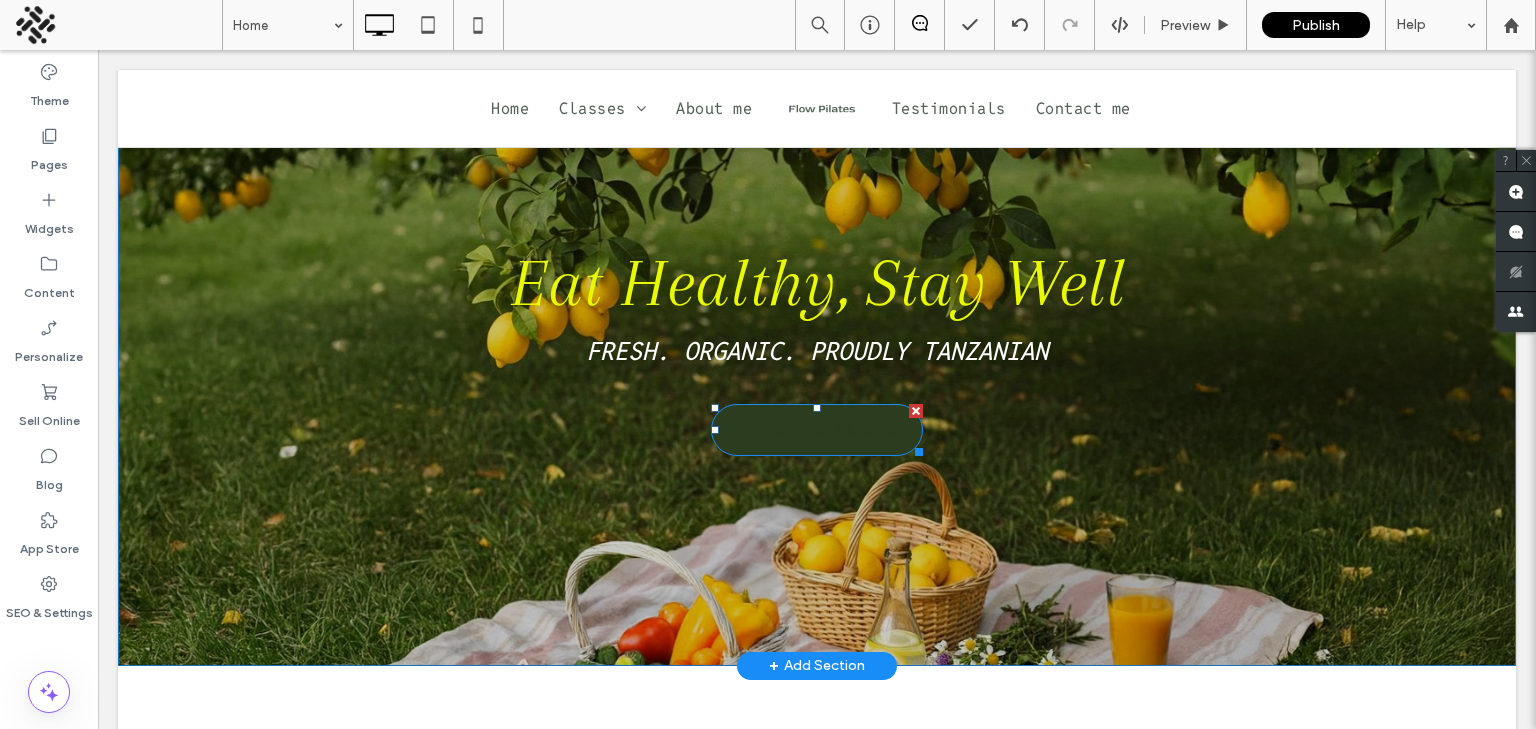 click on "Join Online Classes" at bounding box center [814, 429] 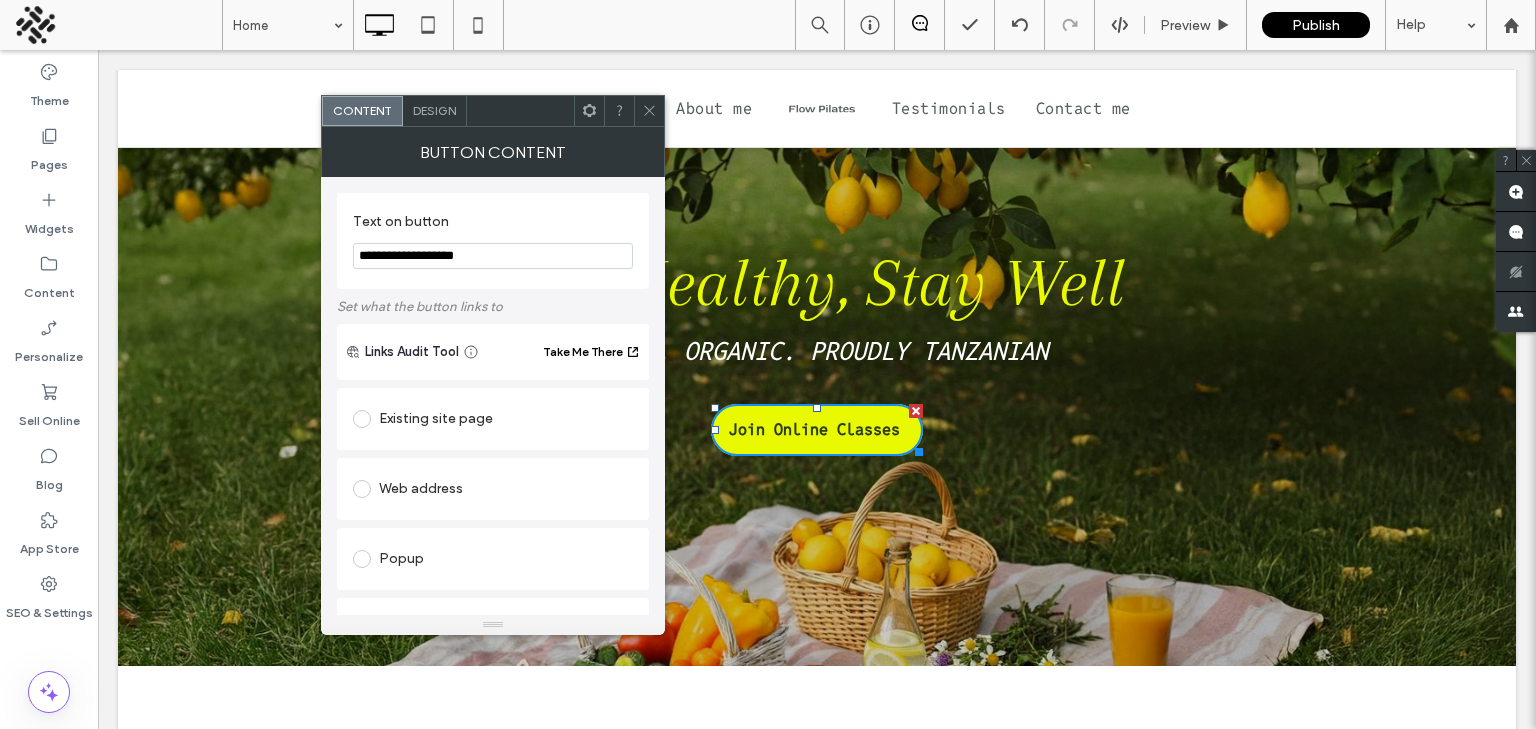 click on "**********" at bounding box center [493, 256] 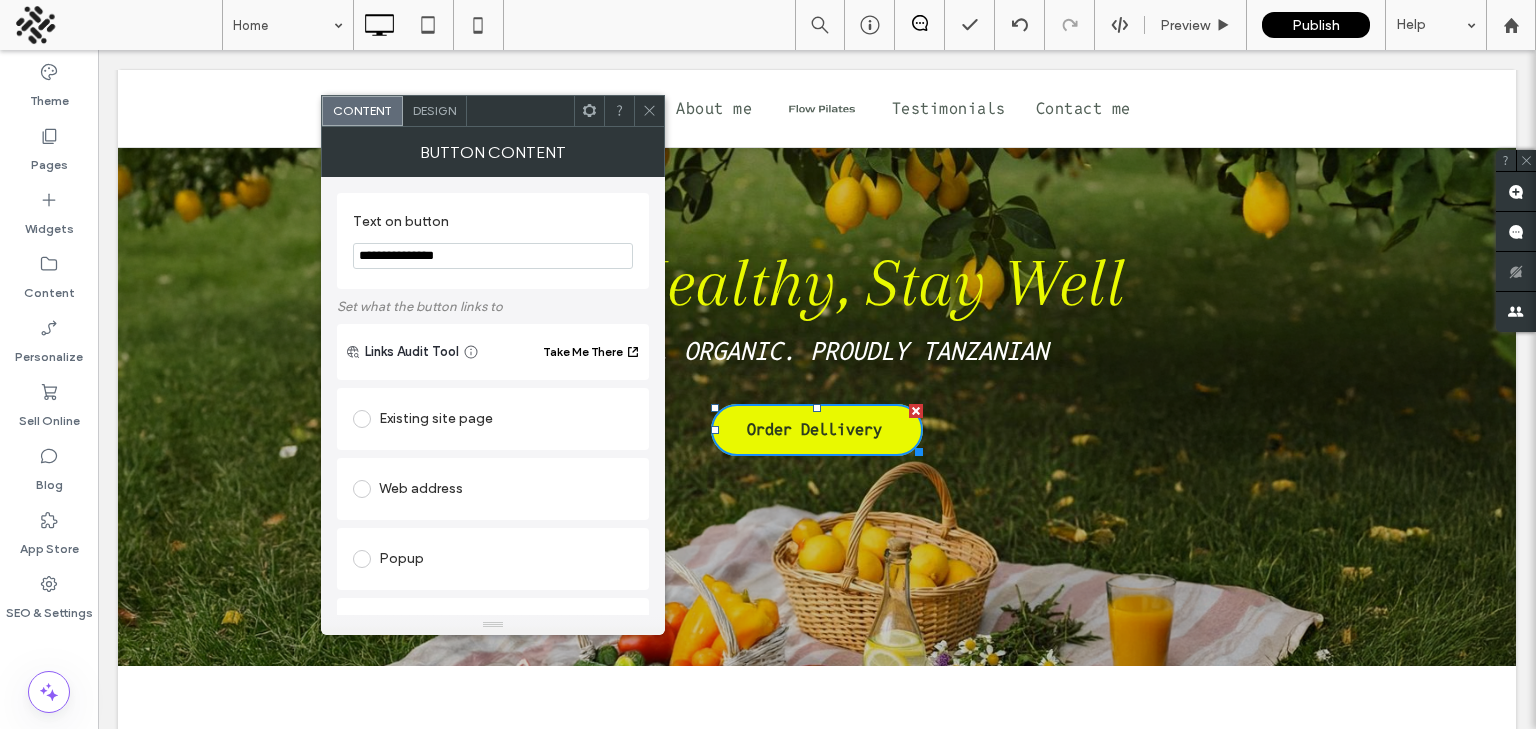 type on "**********" 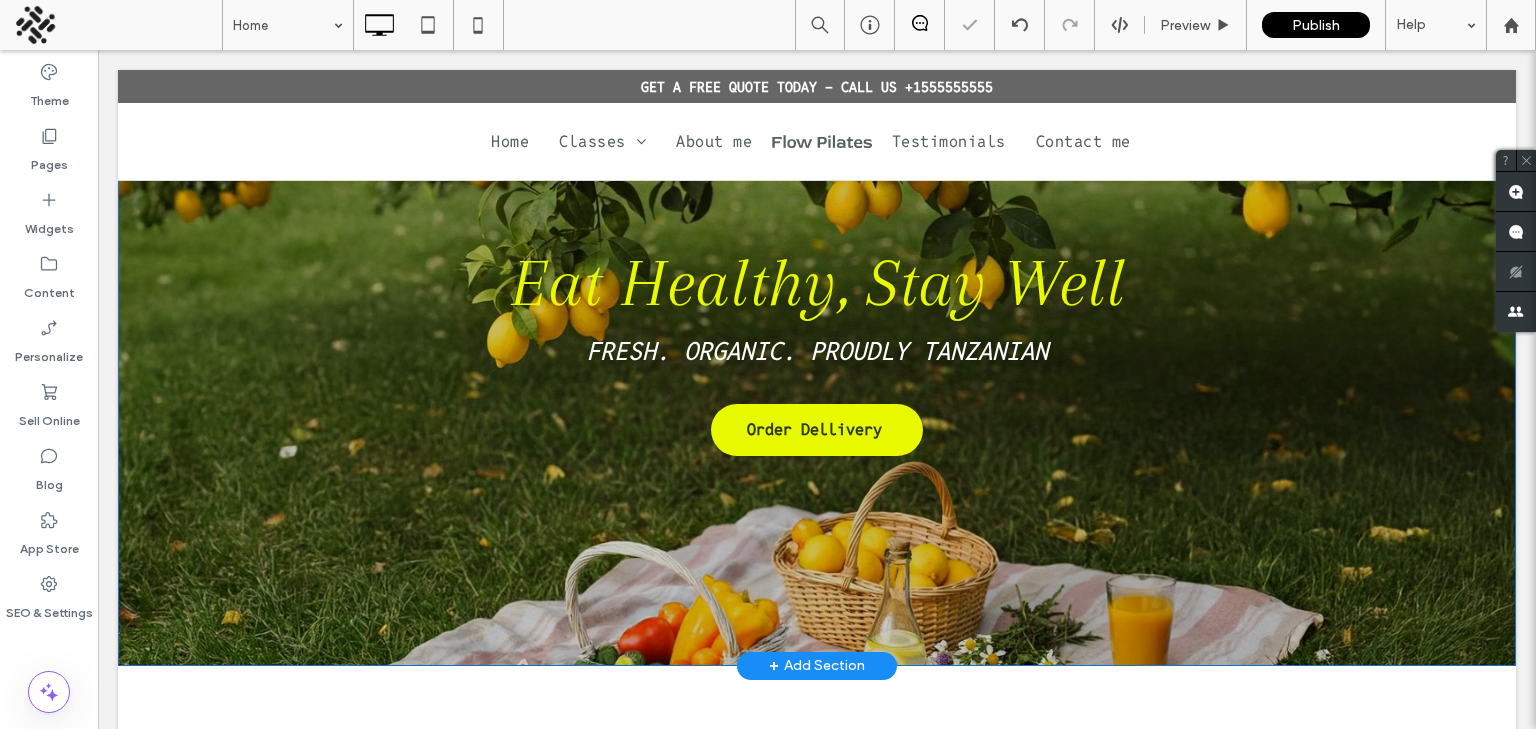 scroll, scrollTop: 0, scrollLeft: 0, axis: both 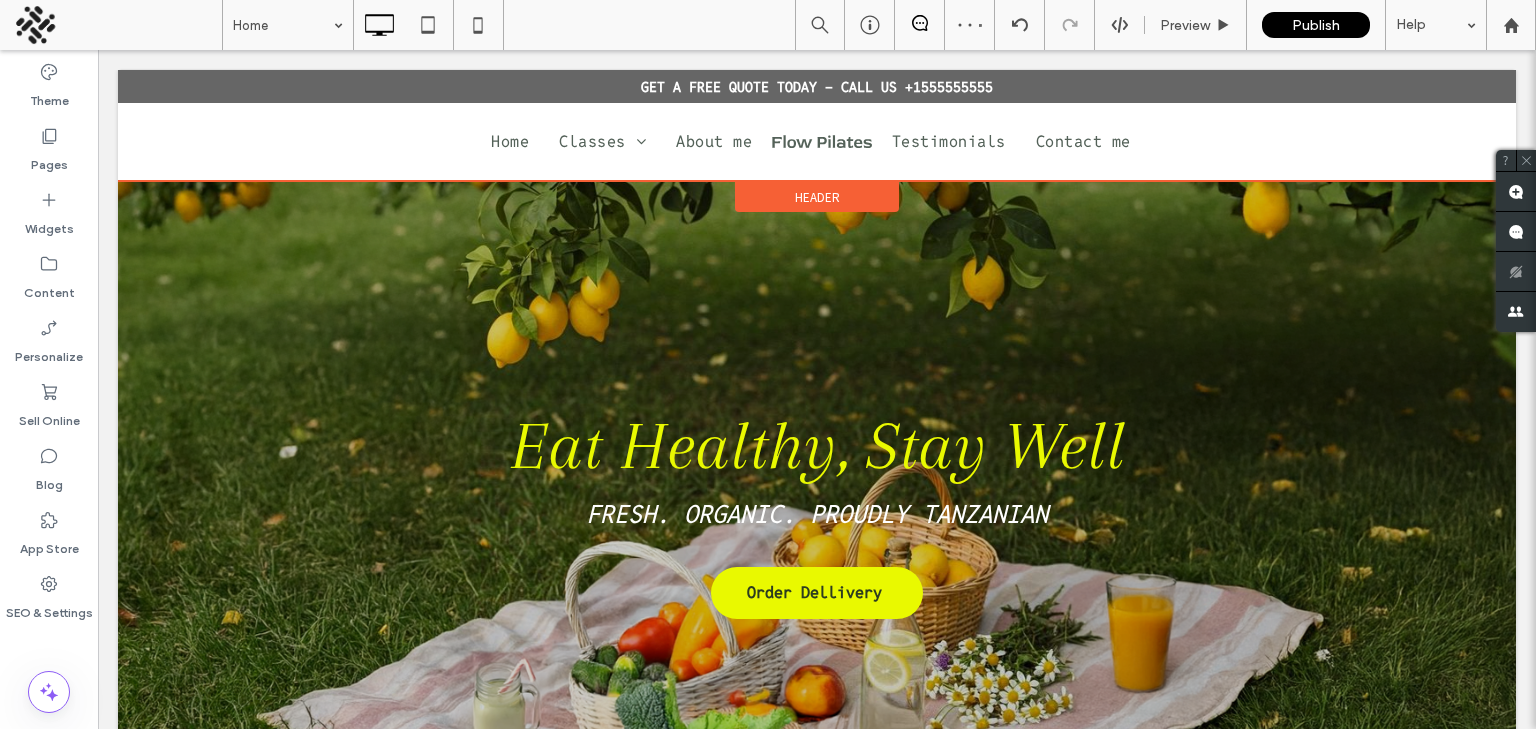 click on "Header" at bounding box center (817, 197) 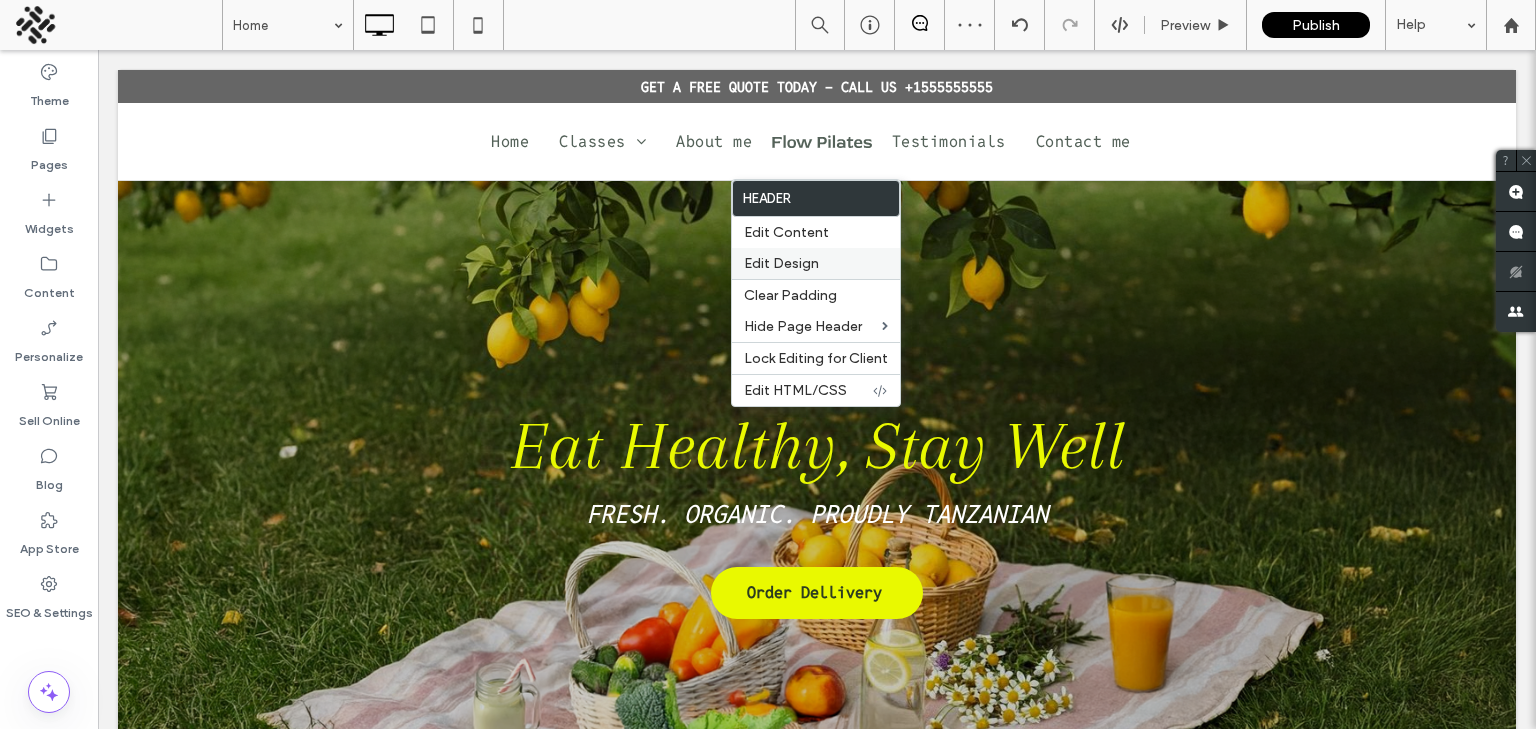 click on "Edit Design" at bounding box center [781, 263] 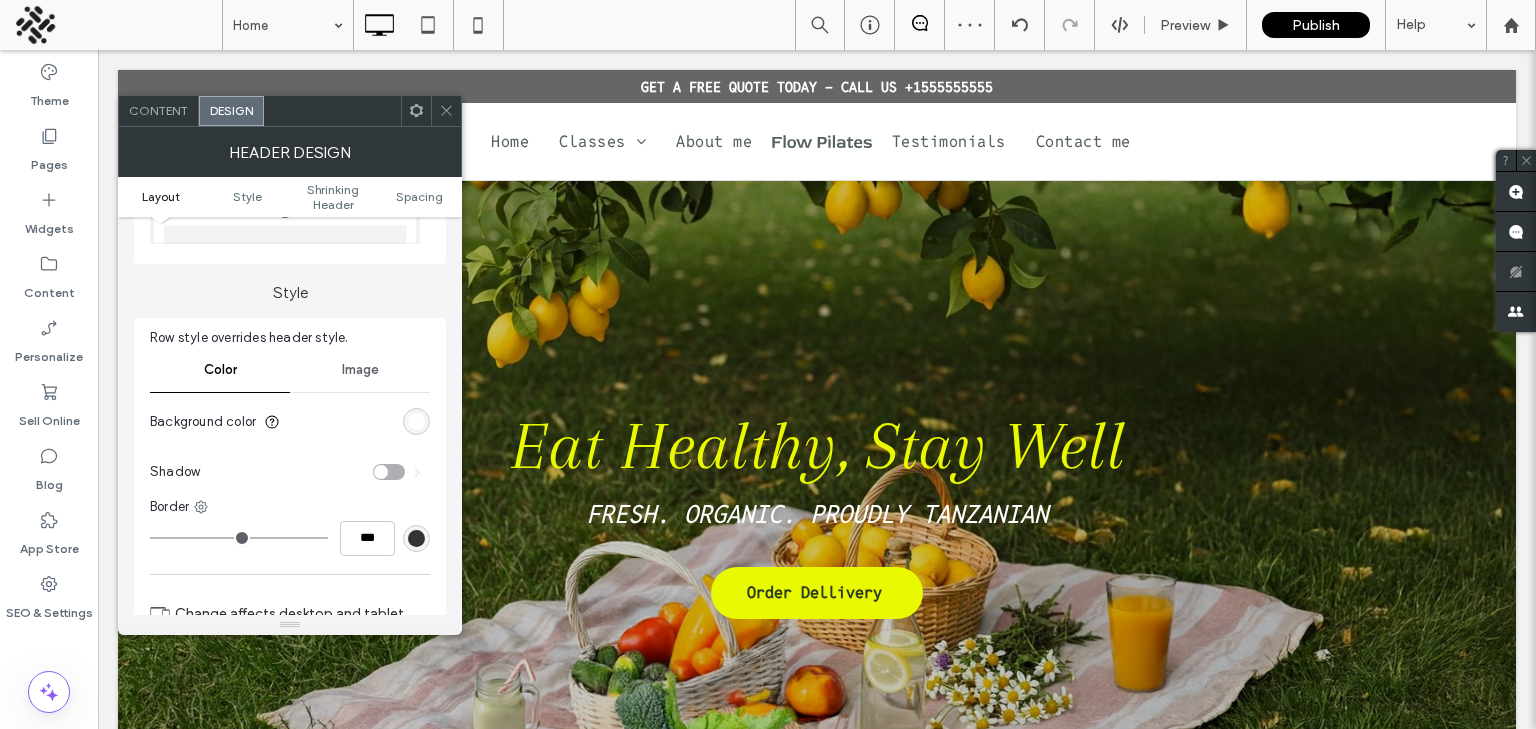 scroll, scrollTop: 136, scrollLeft: 0, axis: vertical 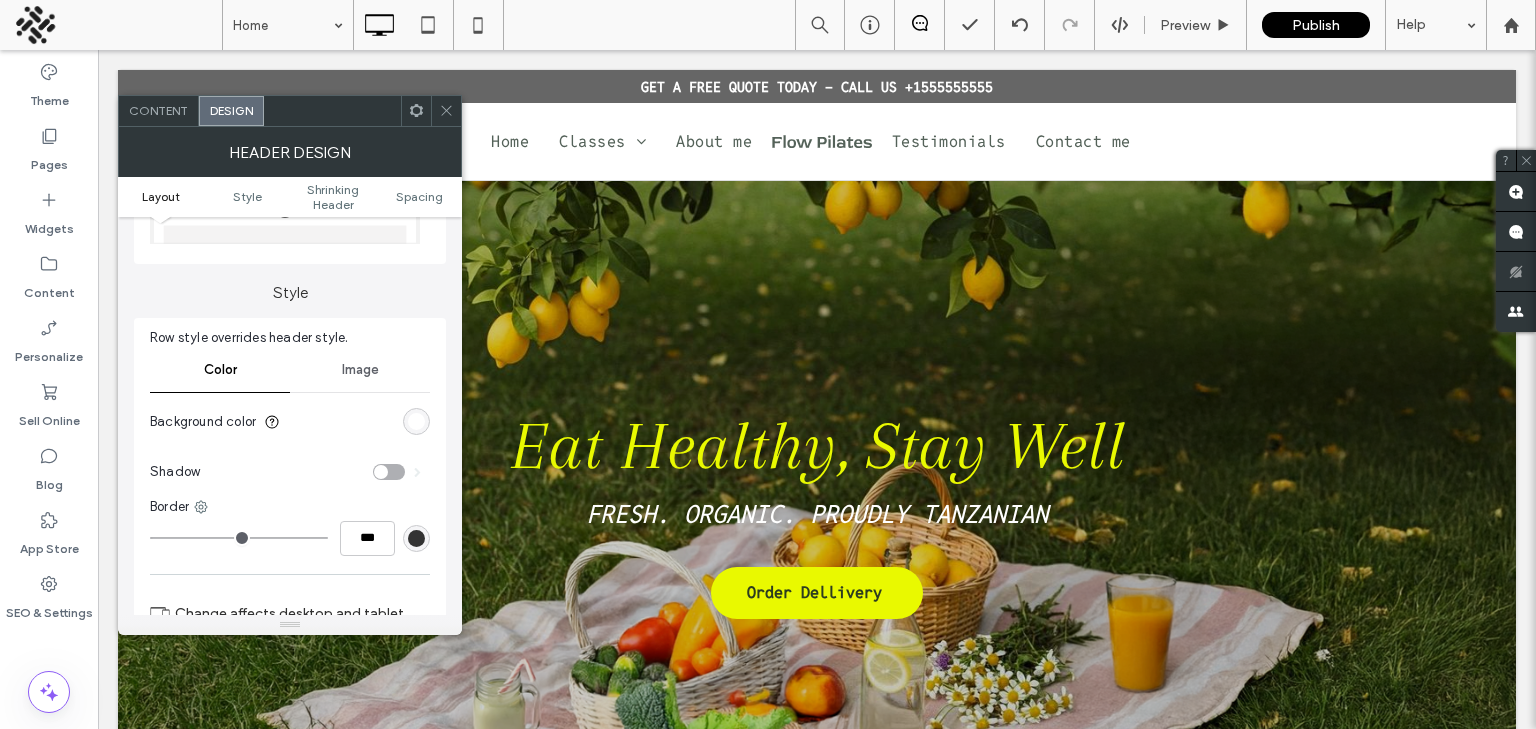 click at bounding box center [416, 421] 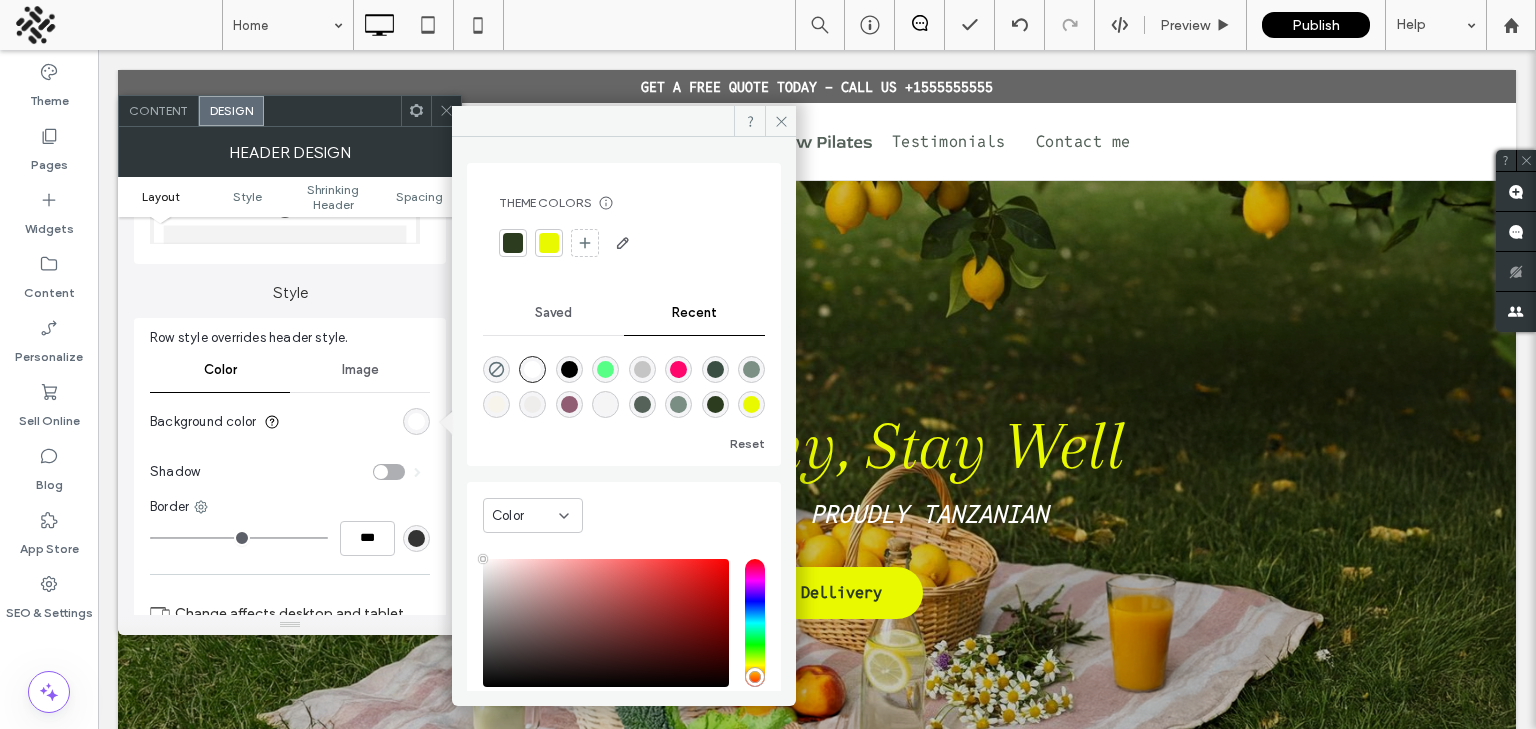 click at bounding box center [513, 243] 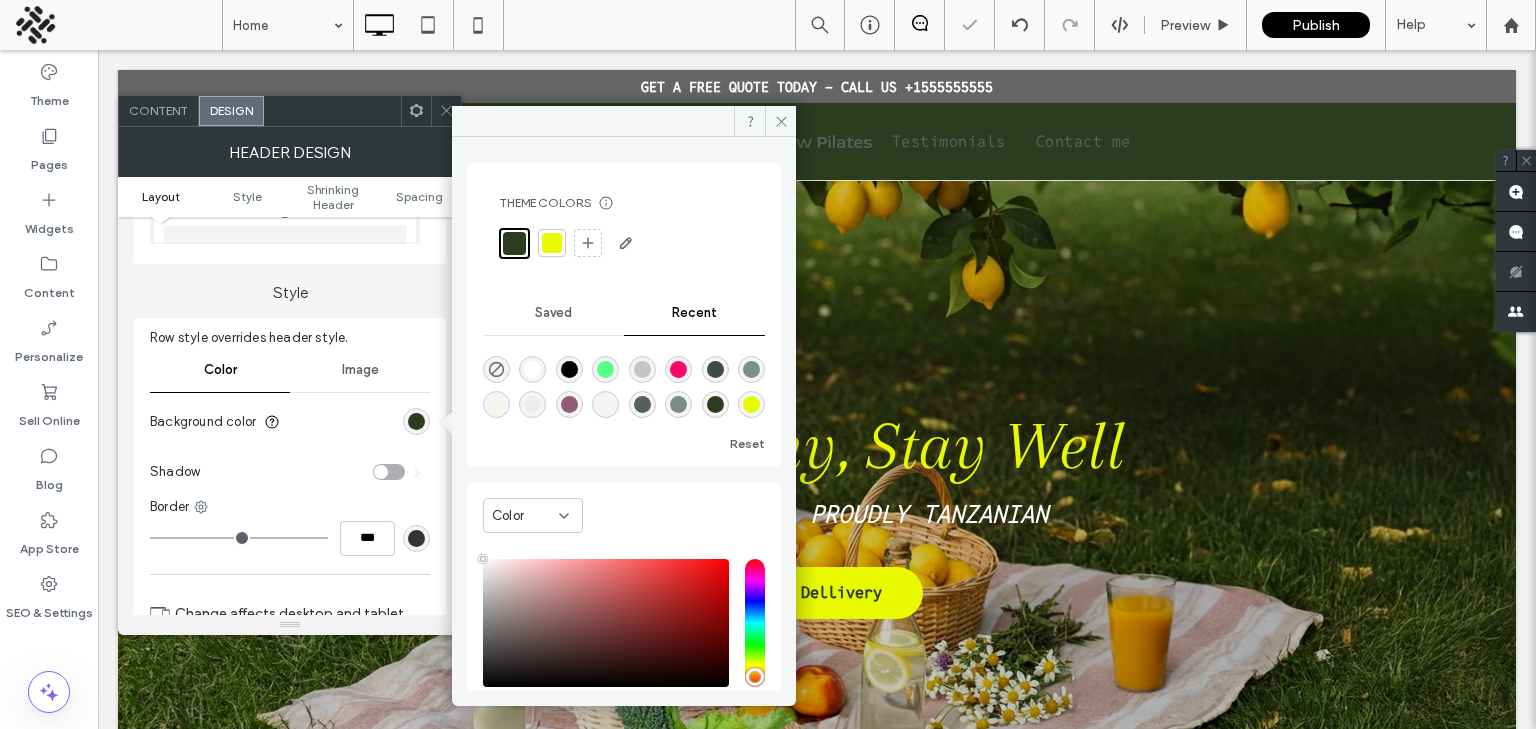 click on "Shadow" at bounding box center [290, 472] 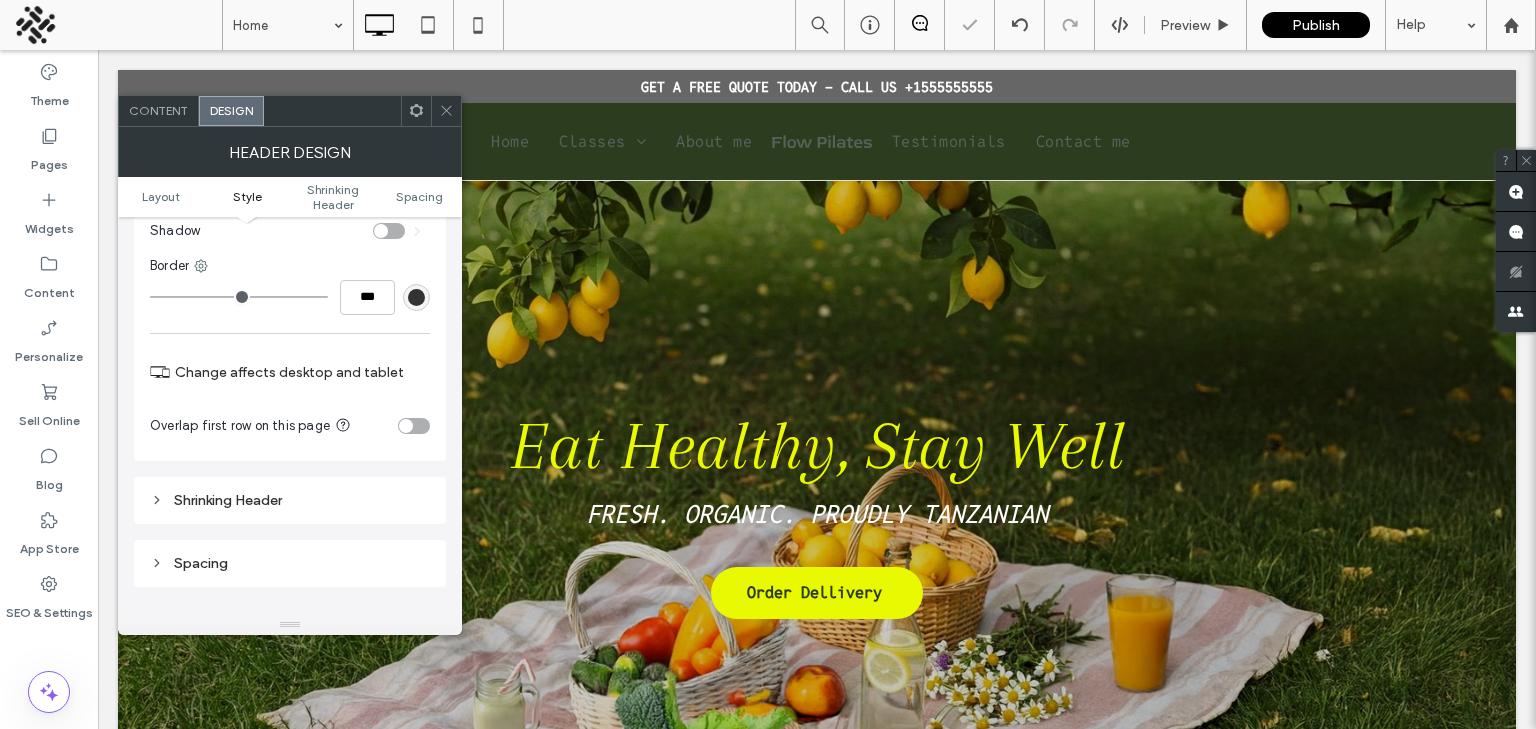 scroll, scrollTop: 375, scrollLeft: 0, axis: vertical 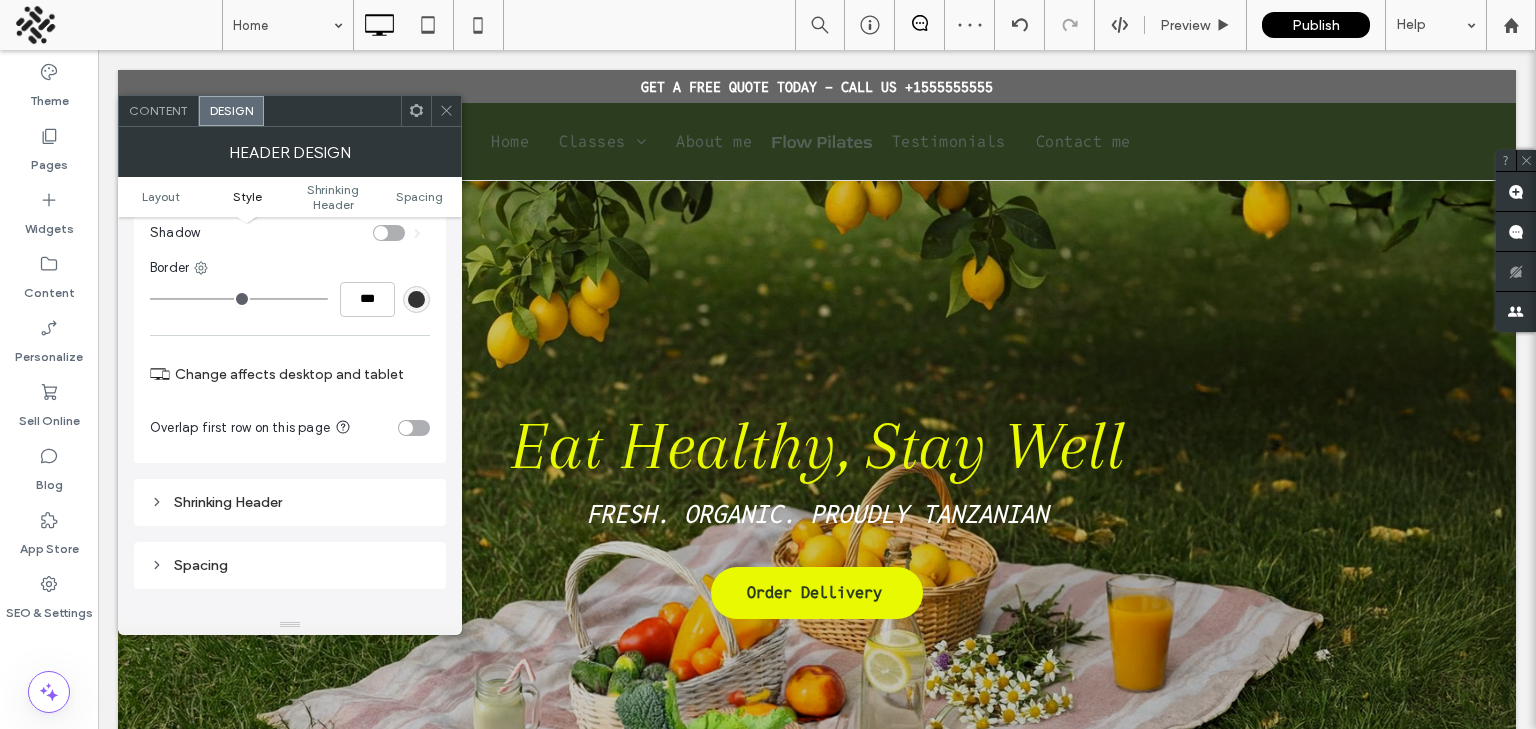 click 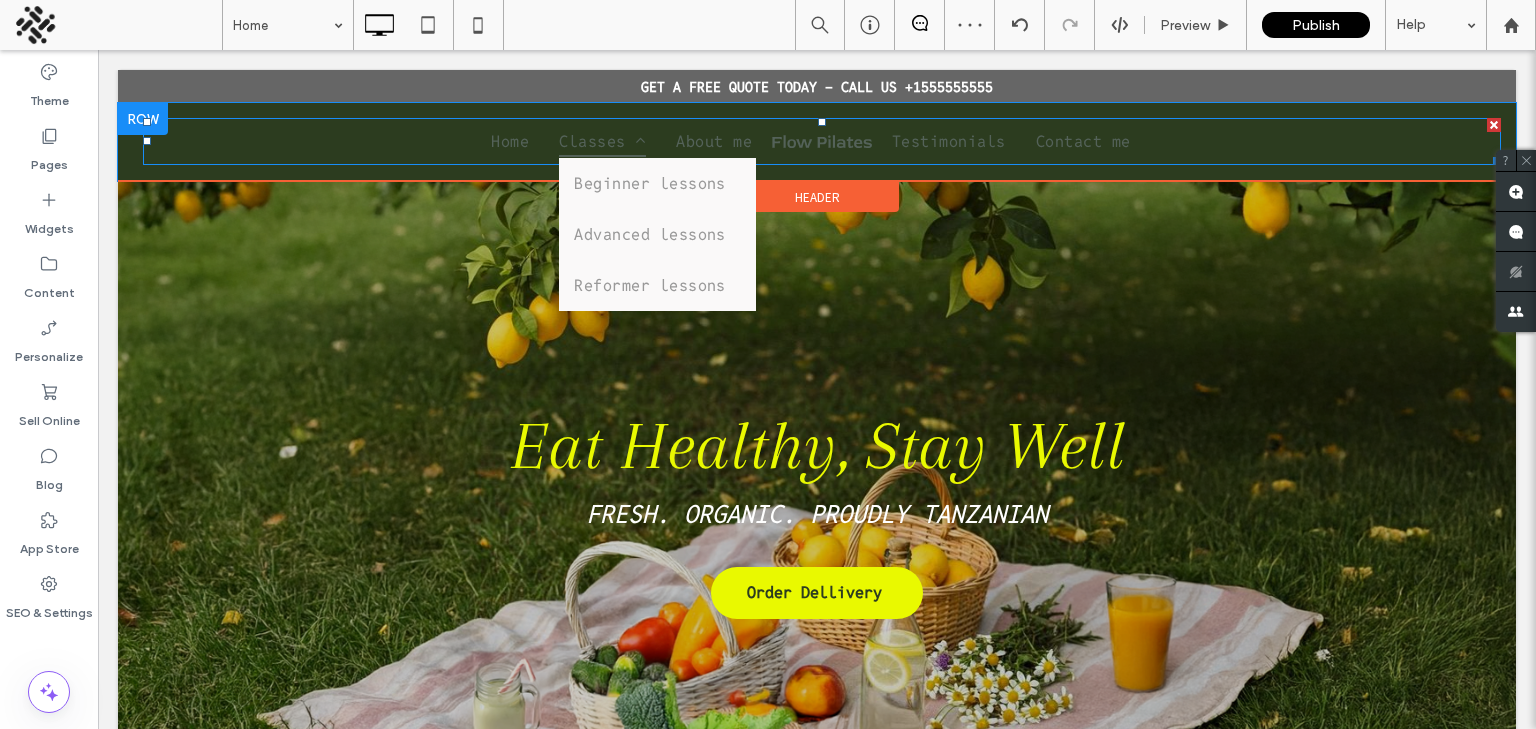 click on "Classes" at bounding box center (602, 141) 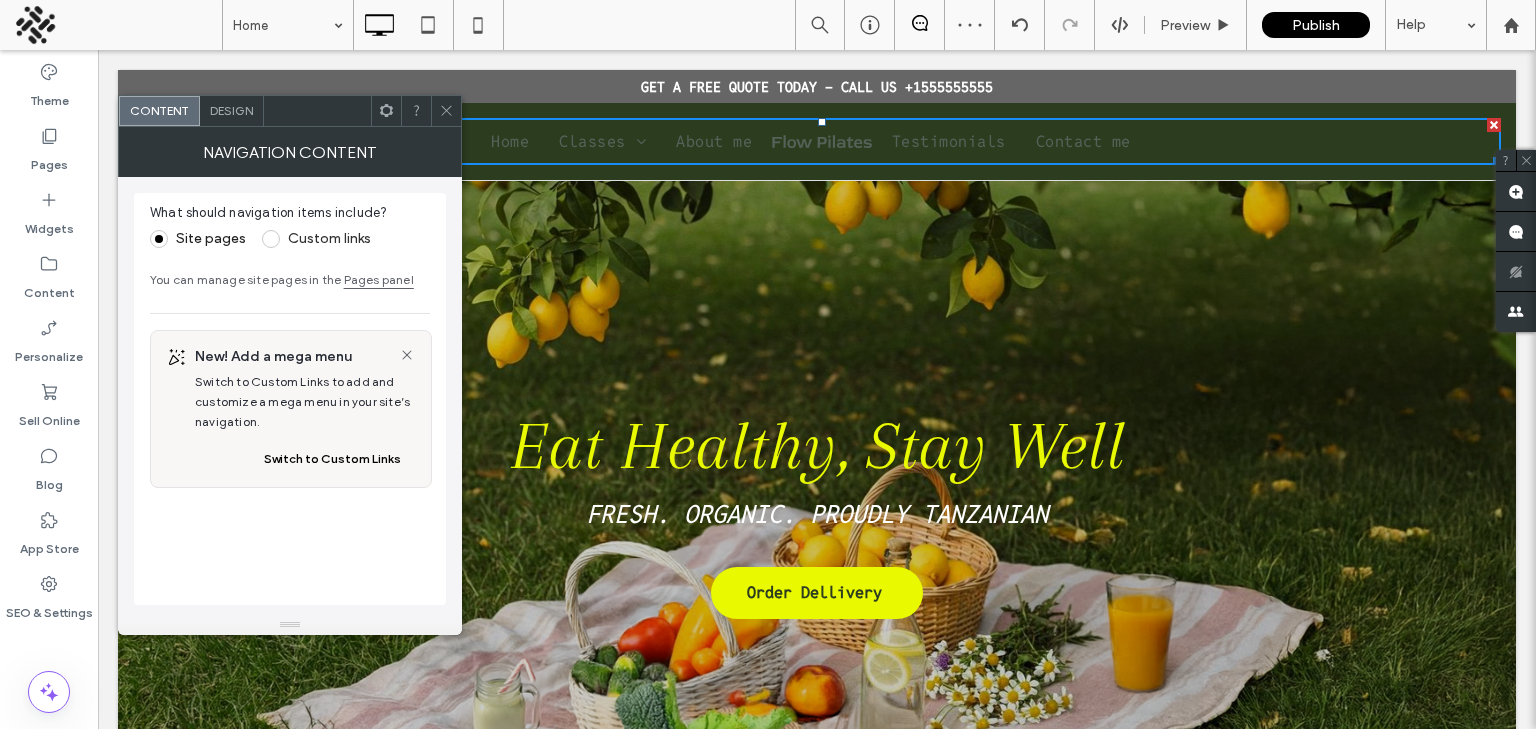 click on "Design" at bounding box center [232, 111] 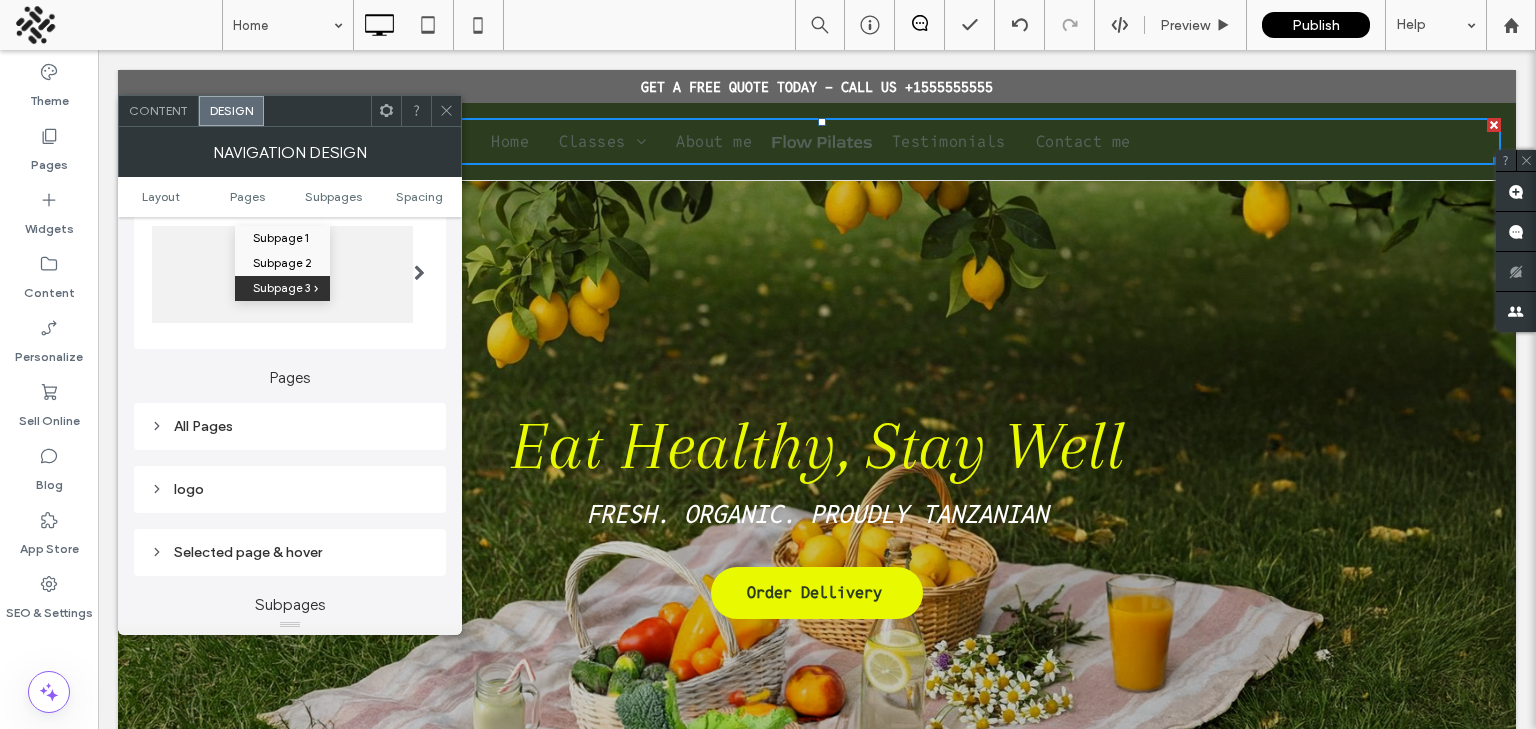 scroll, scrollTop: 343, scrollLeft: 0, axis: vertical 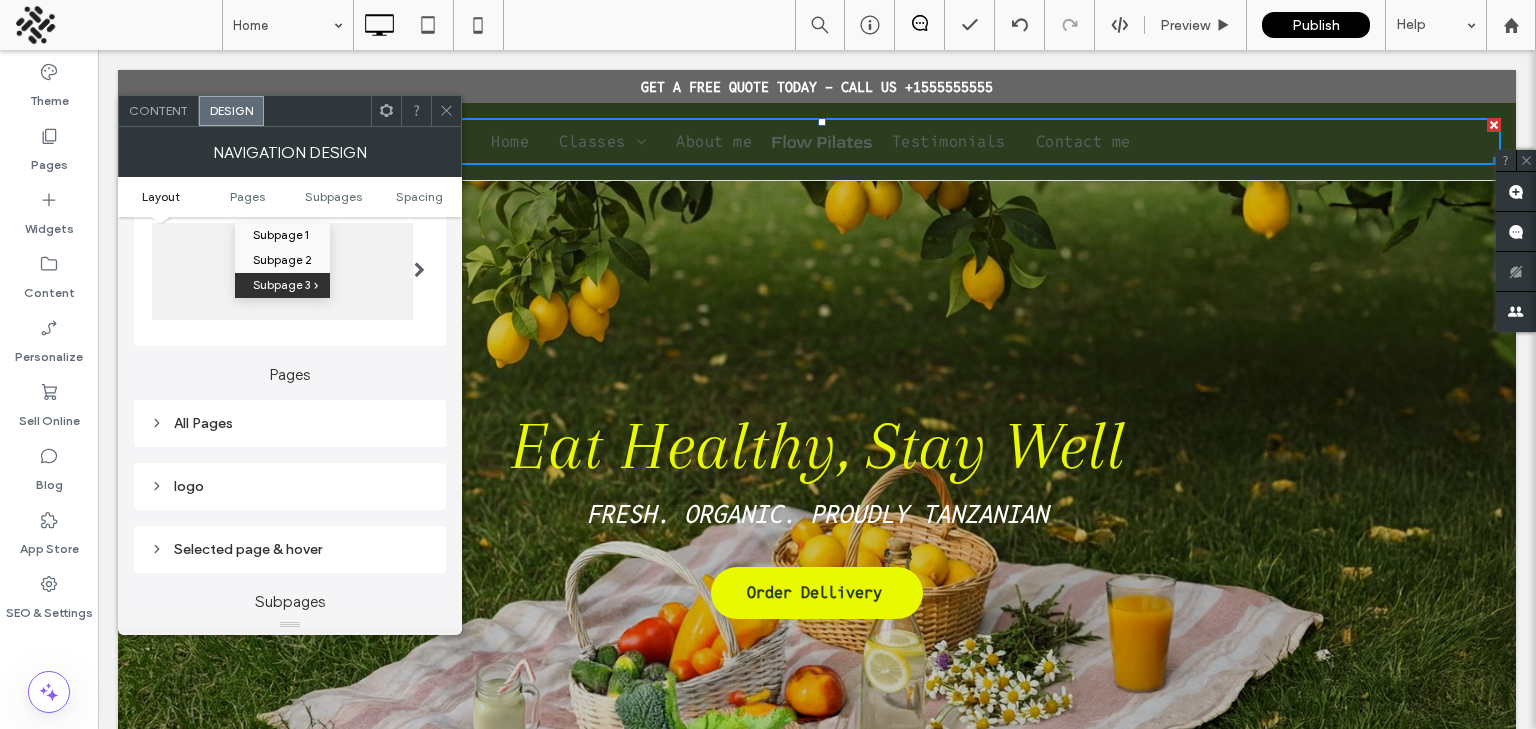 click on "Pages All Pages logo Selected page & hover" at bounding box center [290, 459] 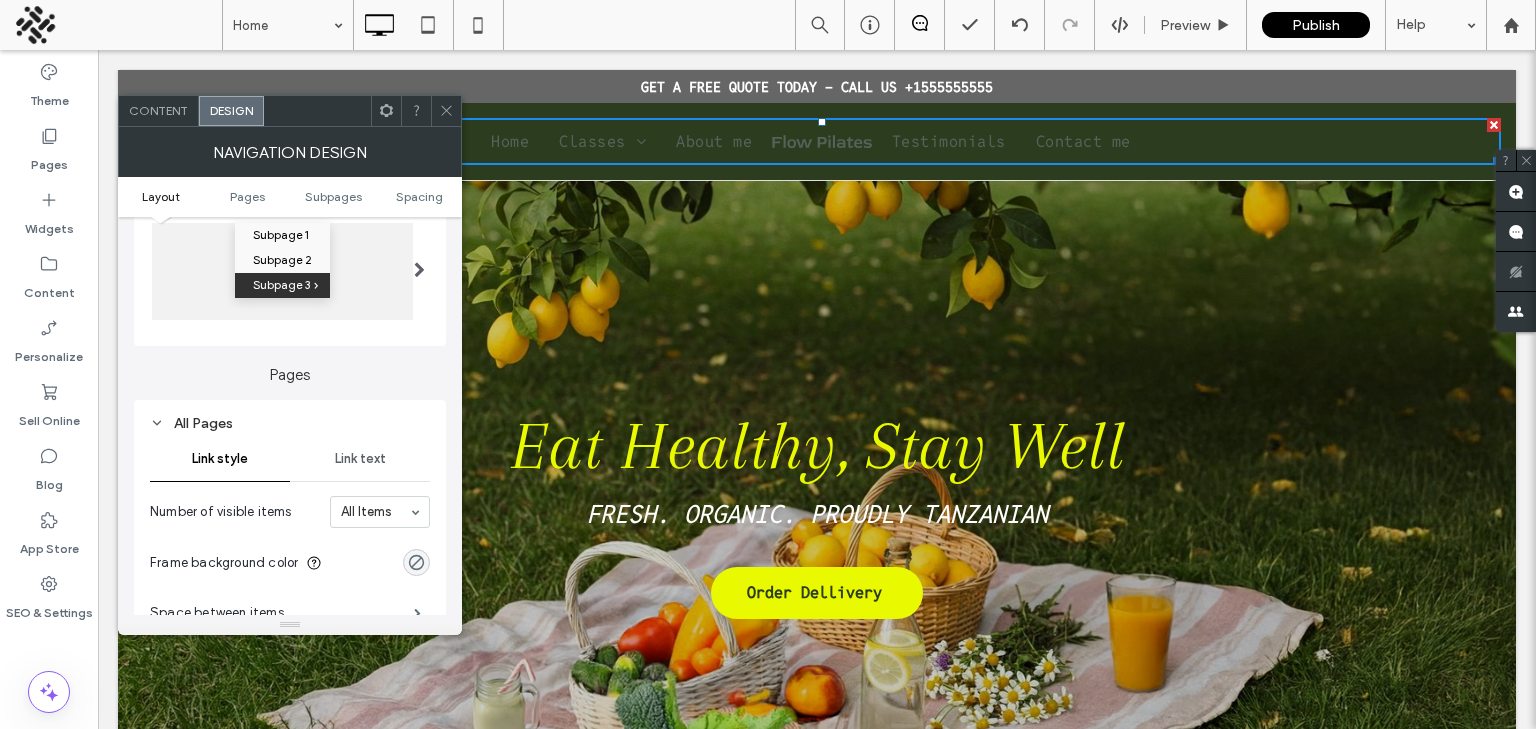 scroll, scrollTop: 512, scrollLeft: 0, axis: vertical 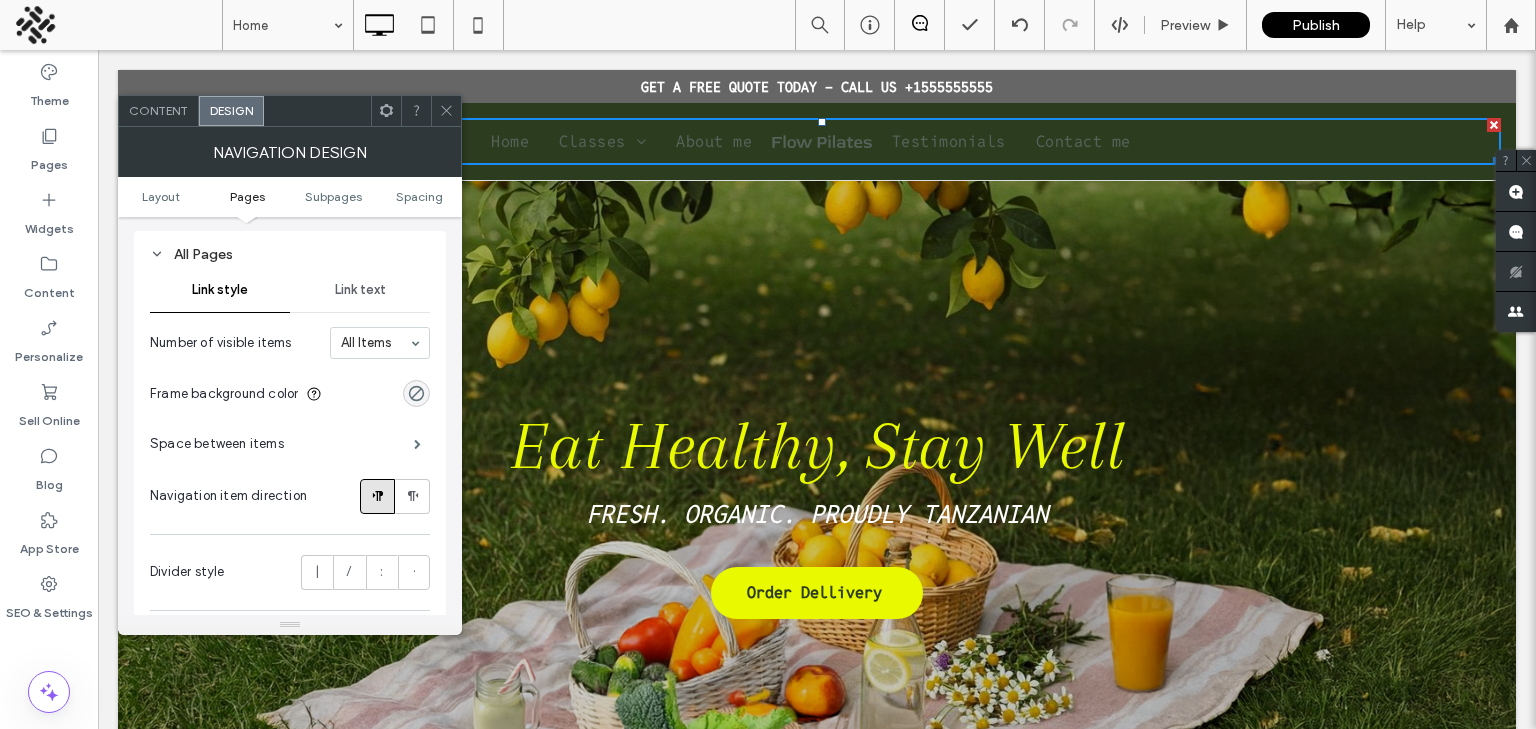click on "Link text" at bounding box center (360, 290) 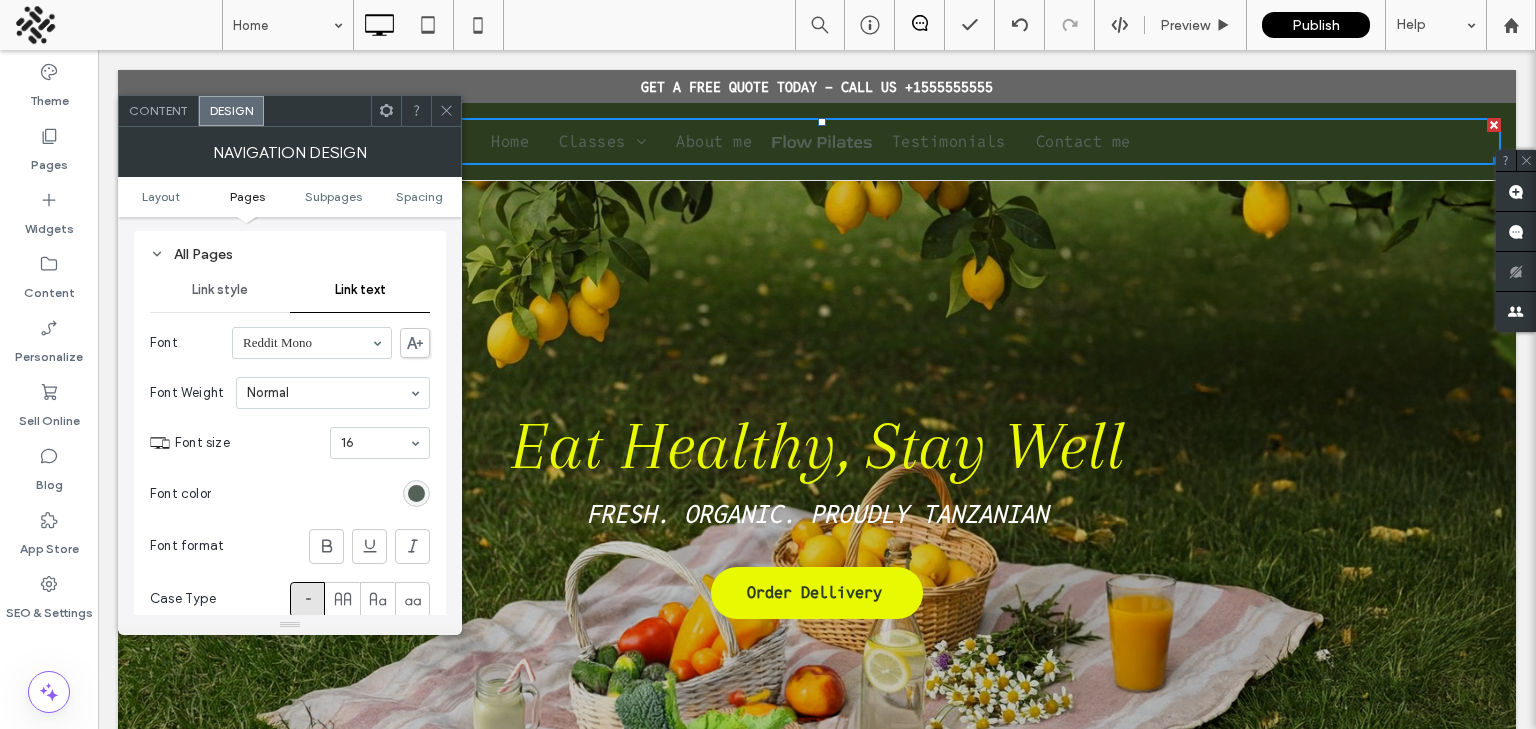 click at bounding box center (416, 493) 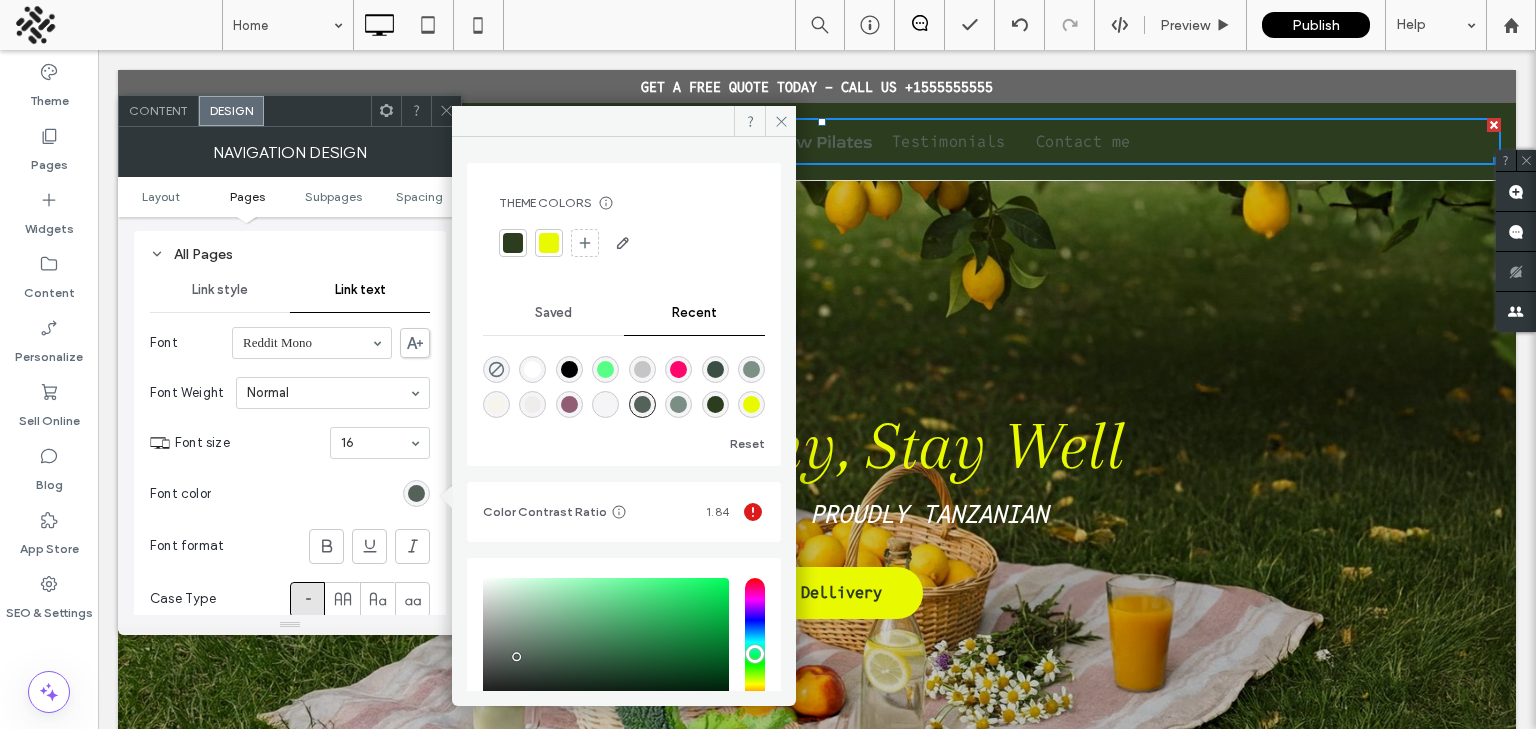 click at bounding box center (549, 243) 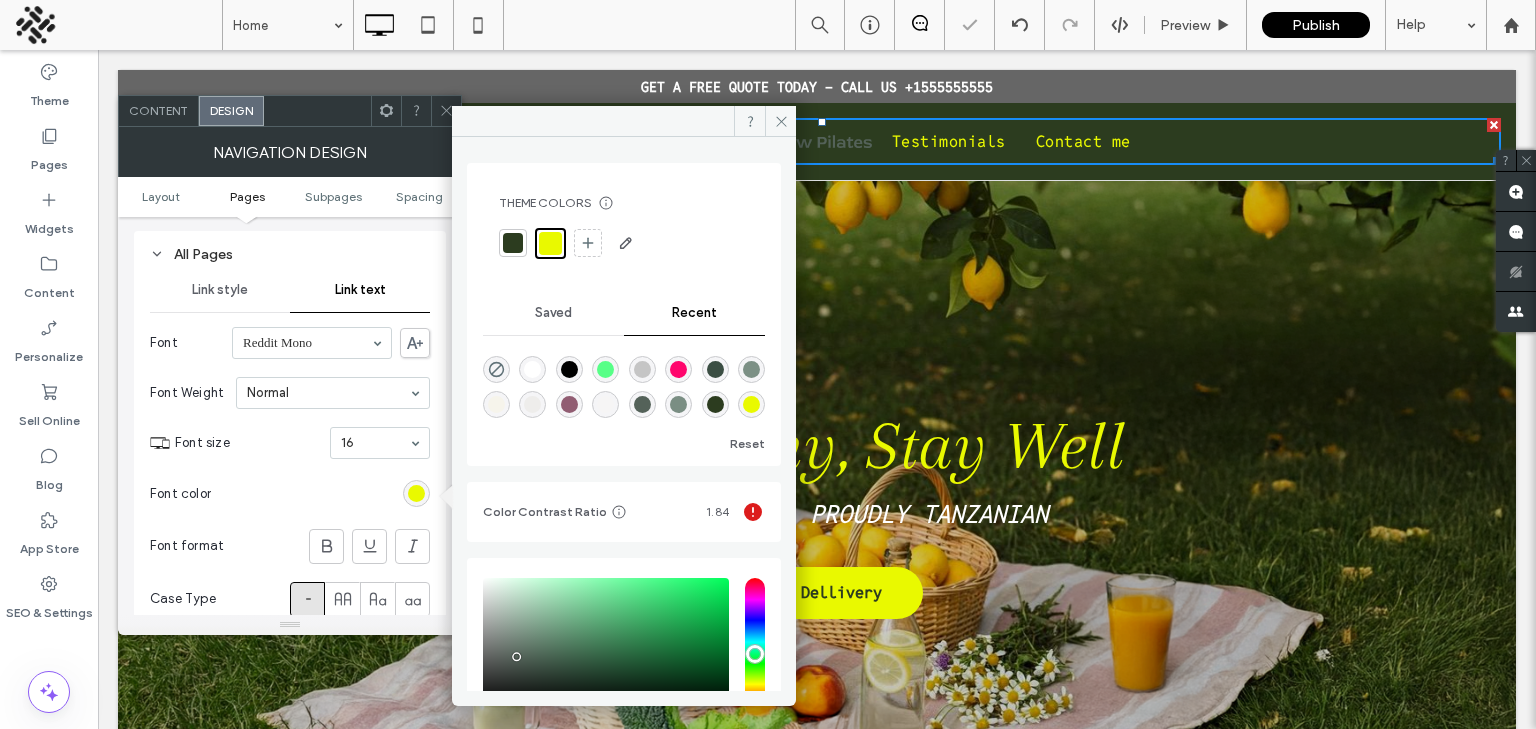 click 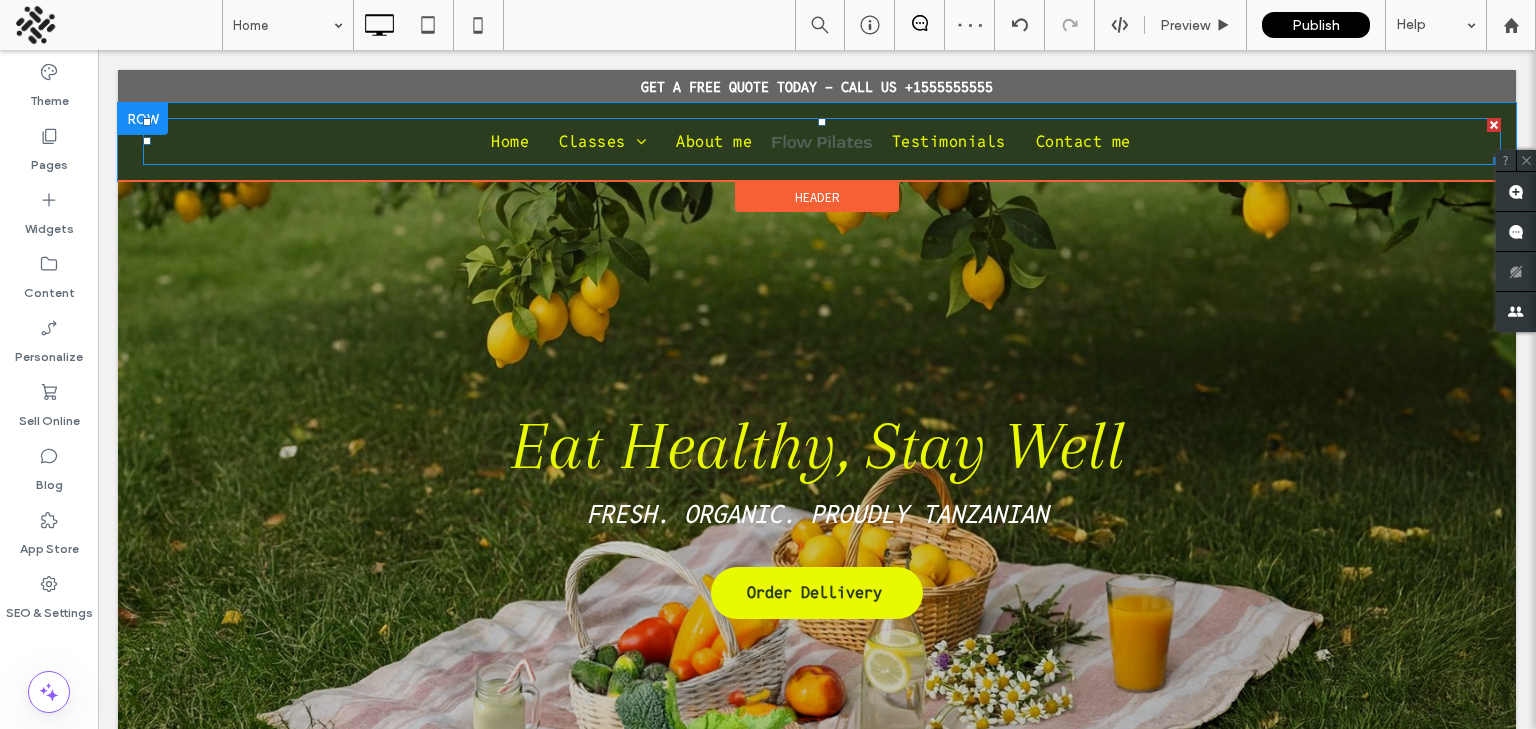 click at bounding box center [822, 141] 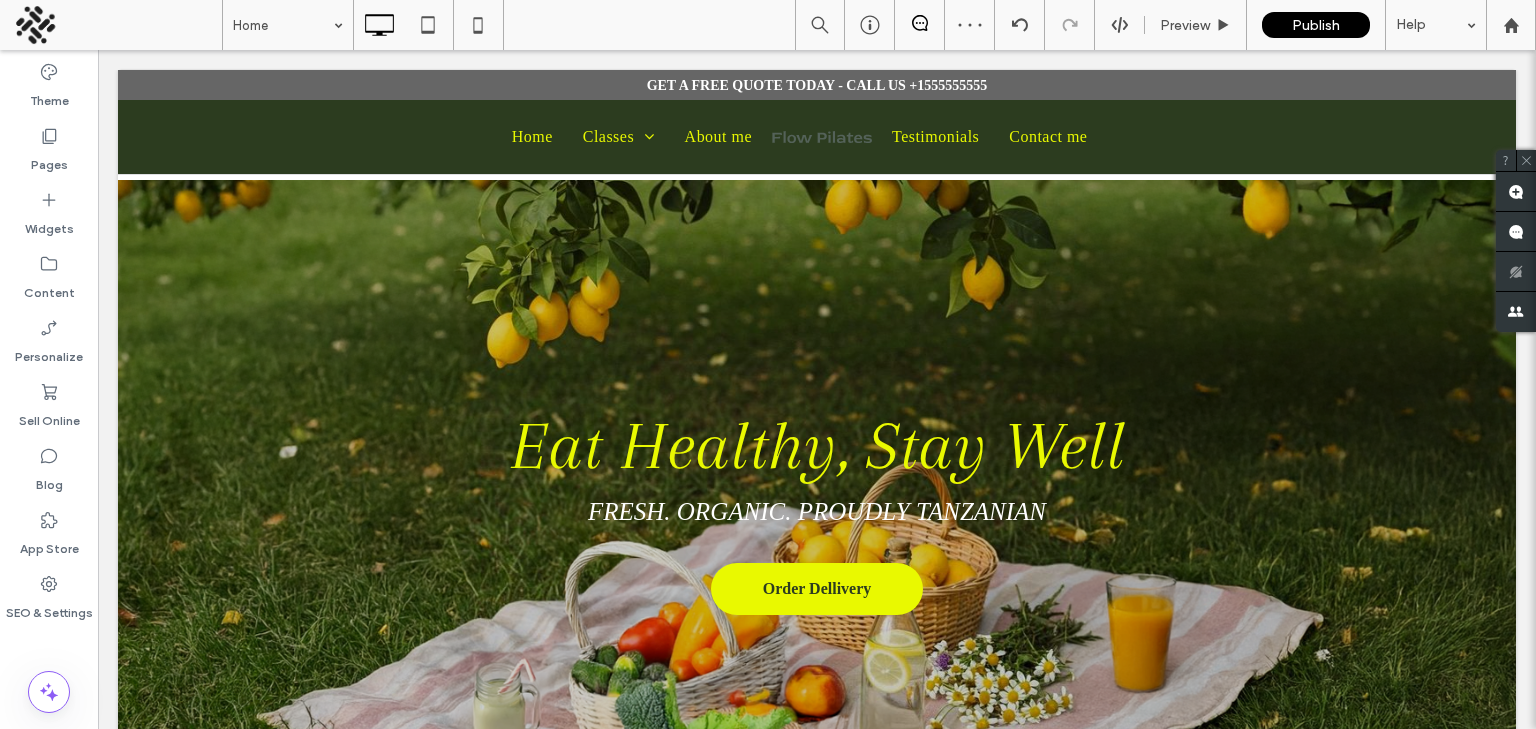 scroll, scrollTop: 0, scrollLeft: 0, axis: both 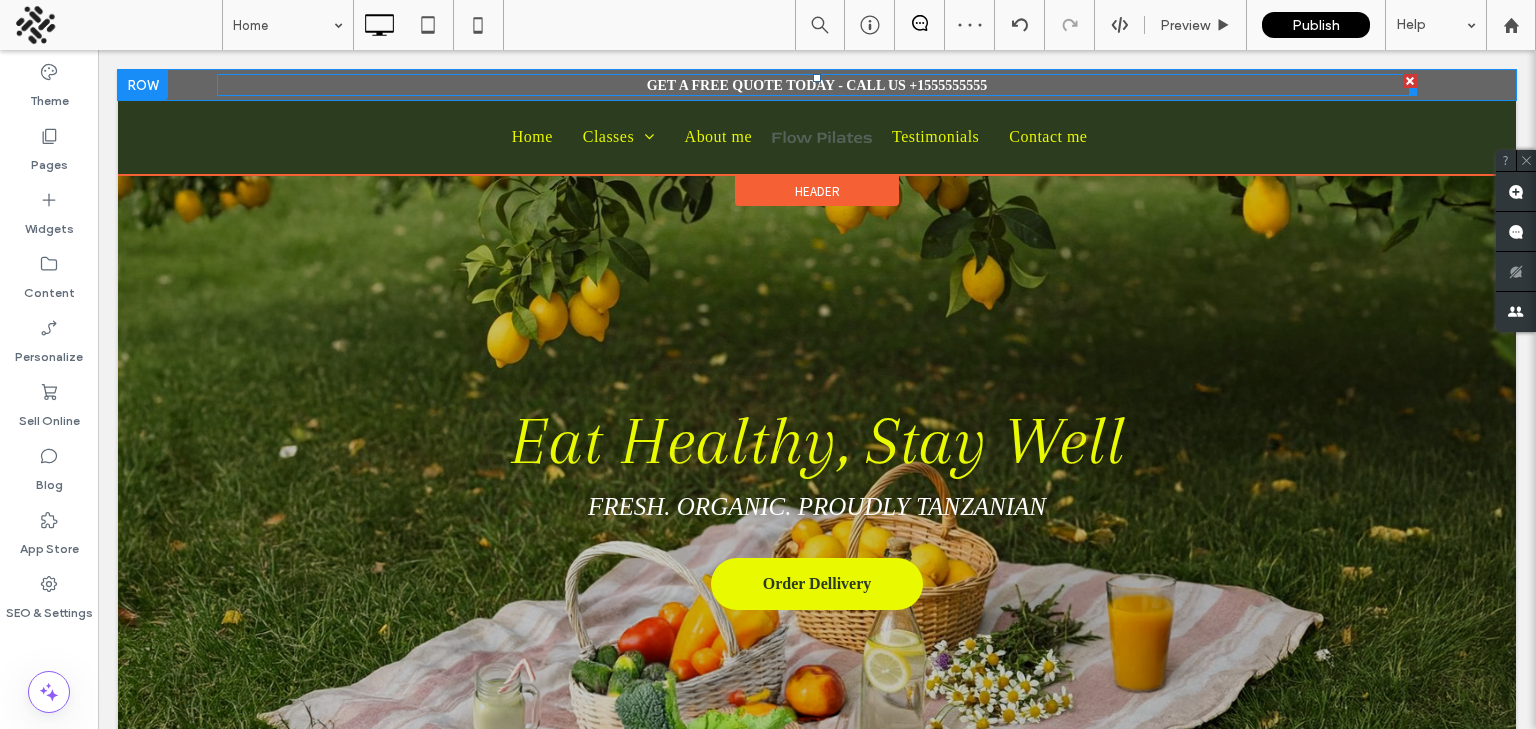 click on "GET A FREE QUOTE TODAY  -  CALL US +1555555555" at bounding box center [817, 85] 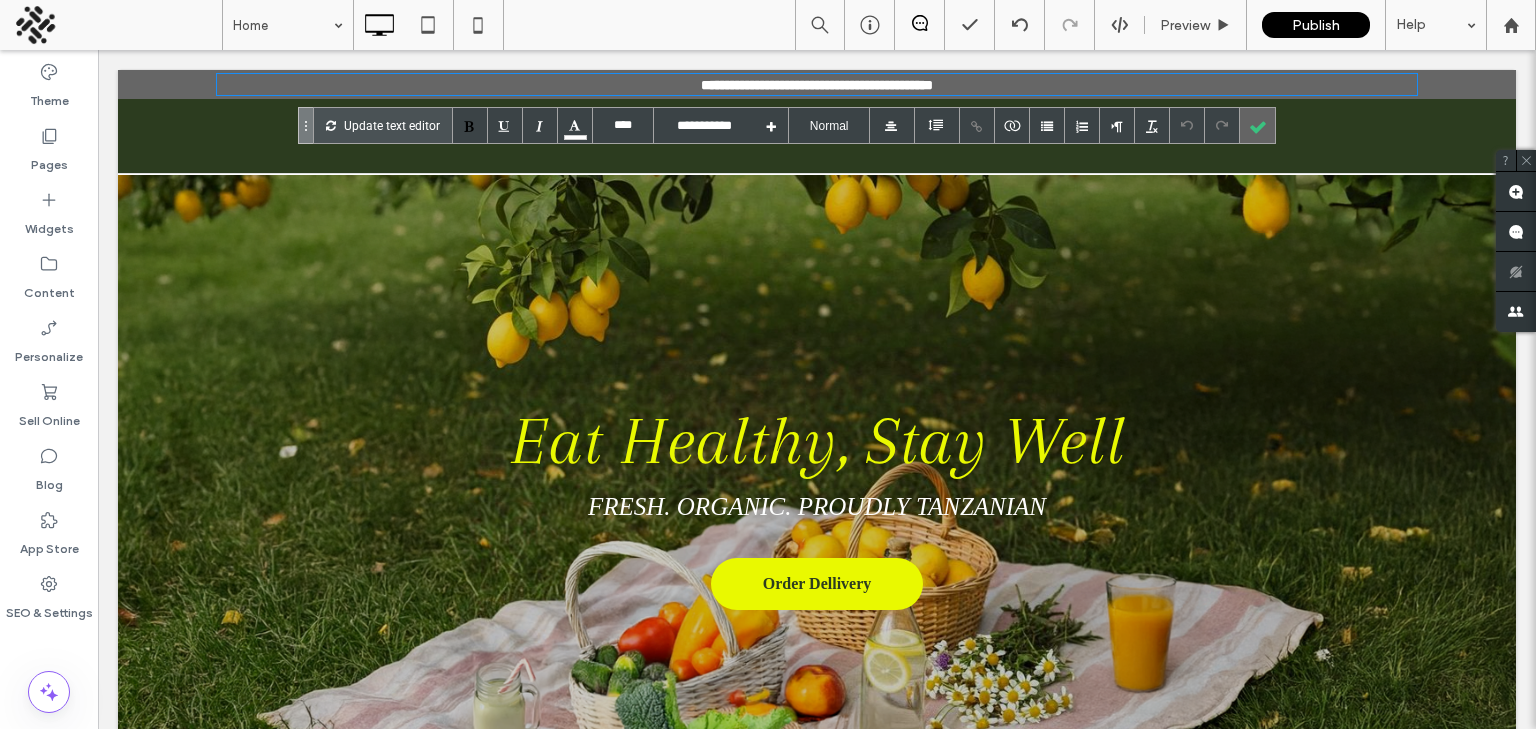 click at bounding box center (1257, 125) 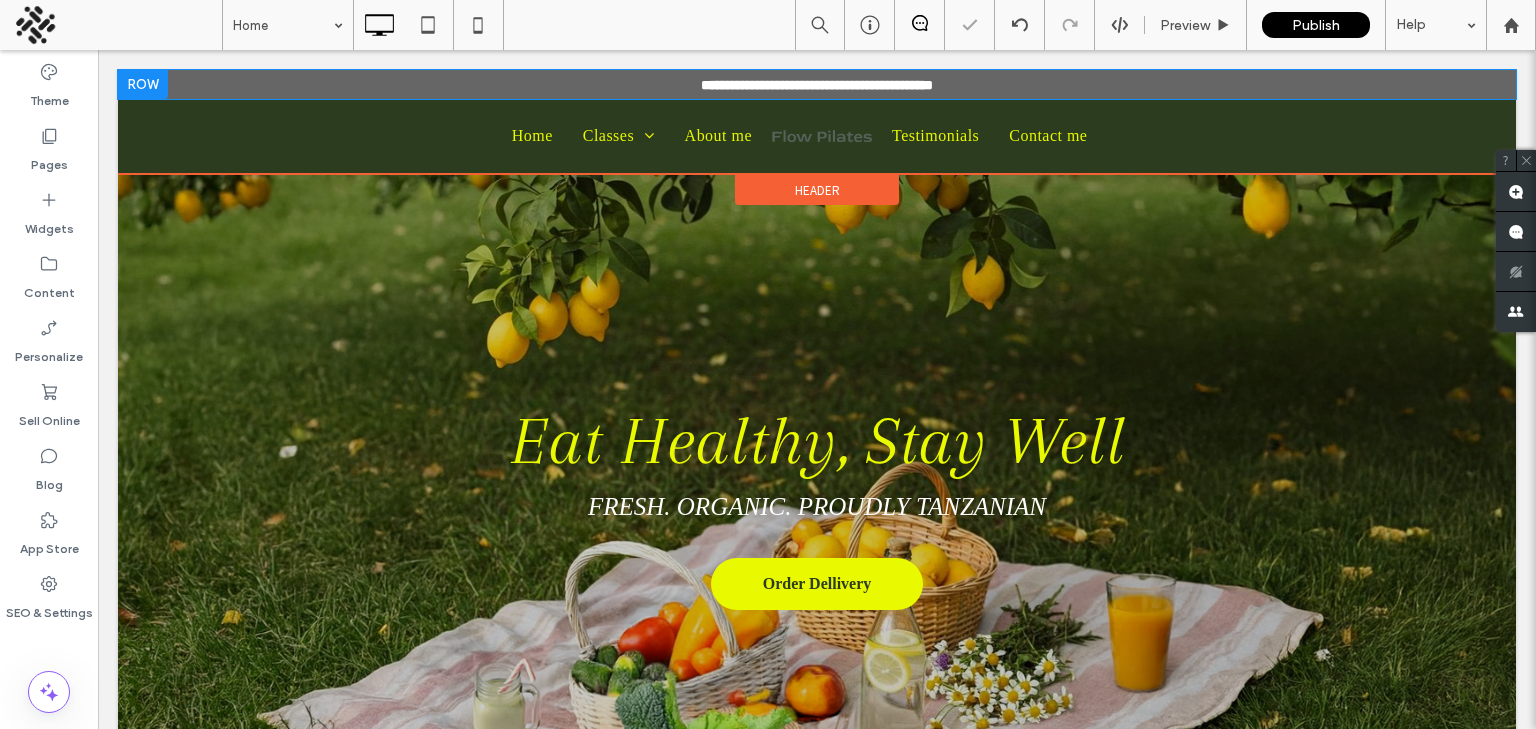 click at bounding box center (143, 84) 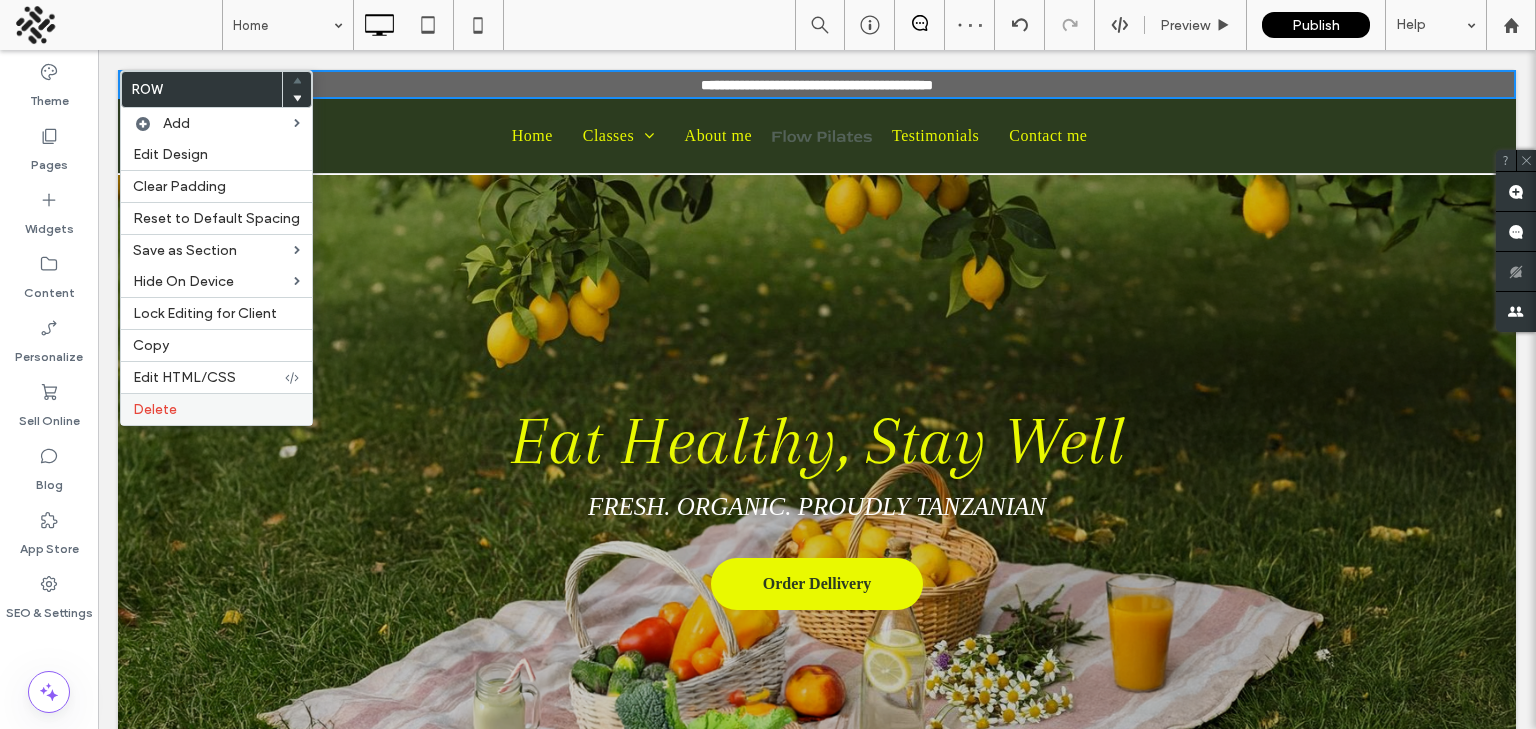 click on "Delete" at bounding box center [155, 409] 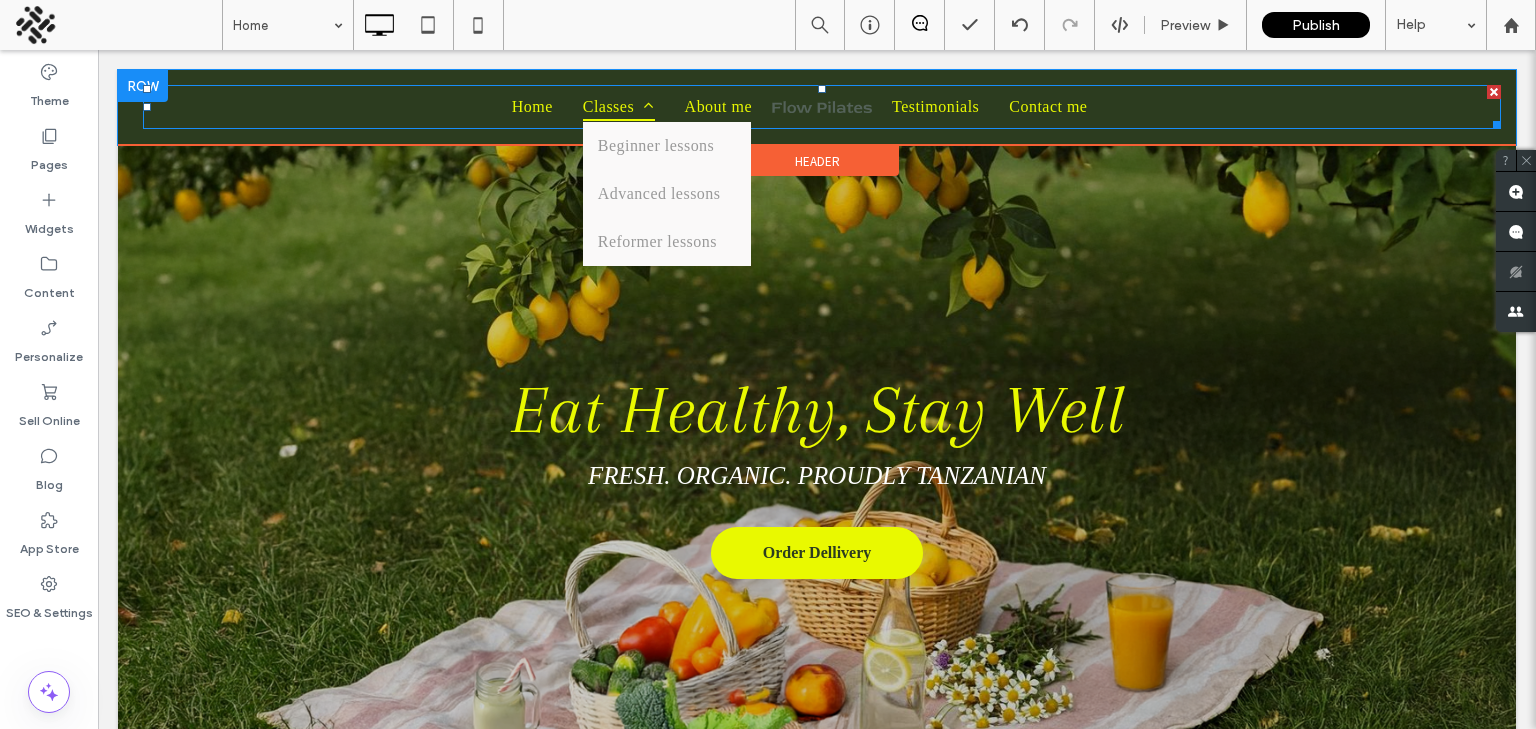click on "Classes" at bounding box center [619, 107] 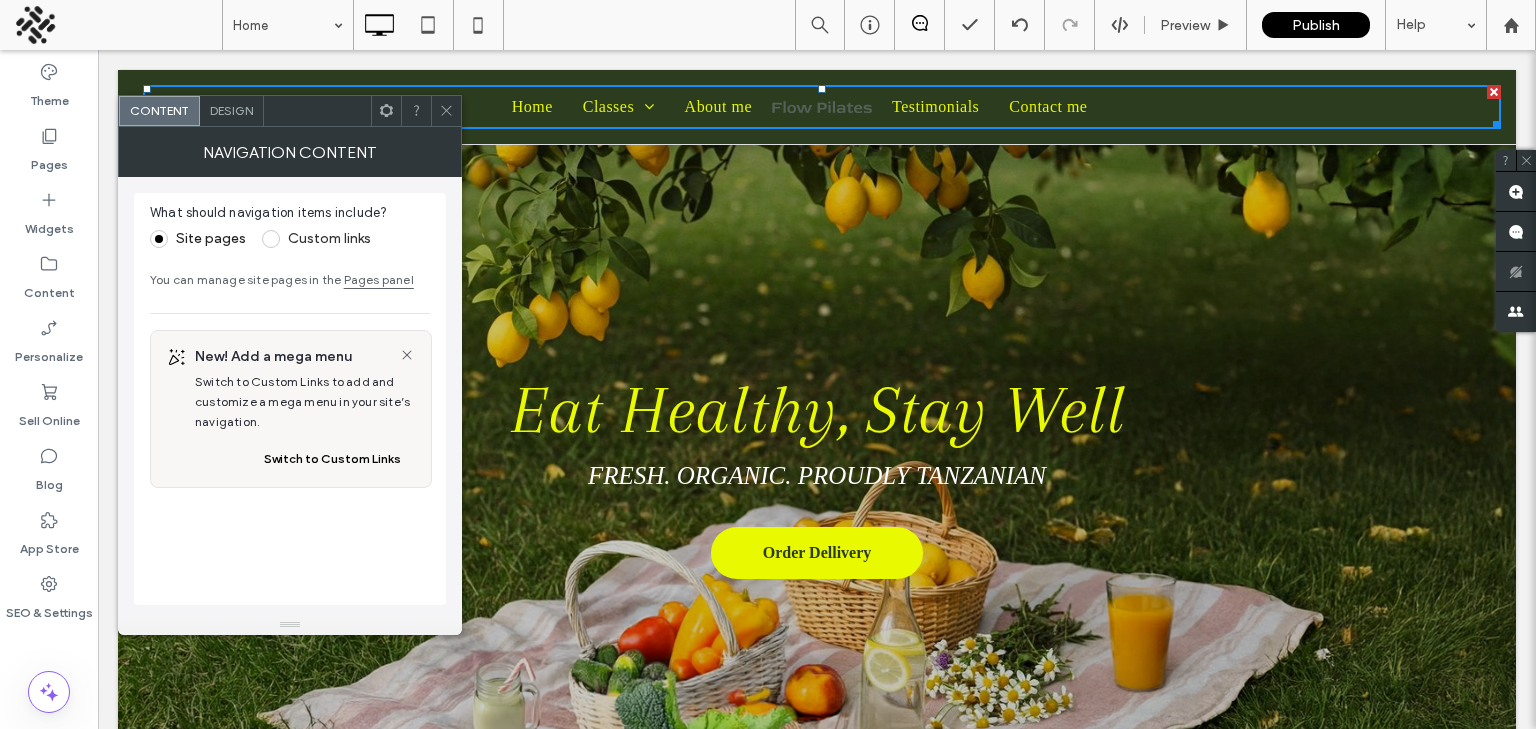 click on "Design" at bounding box center [232, 111] 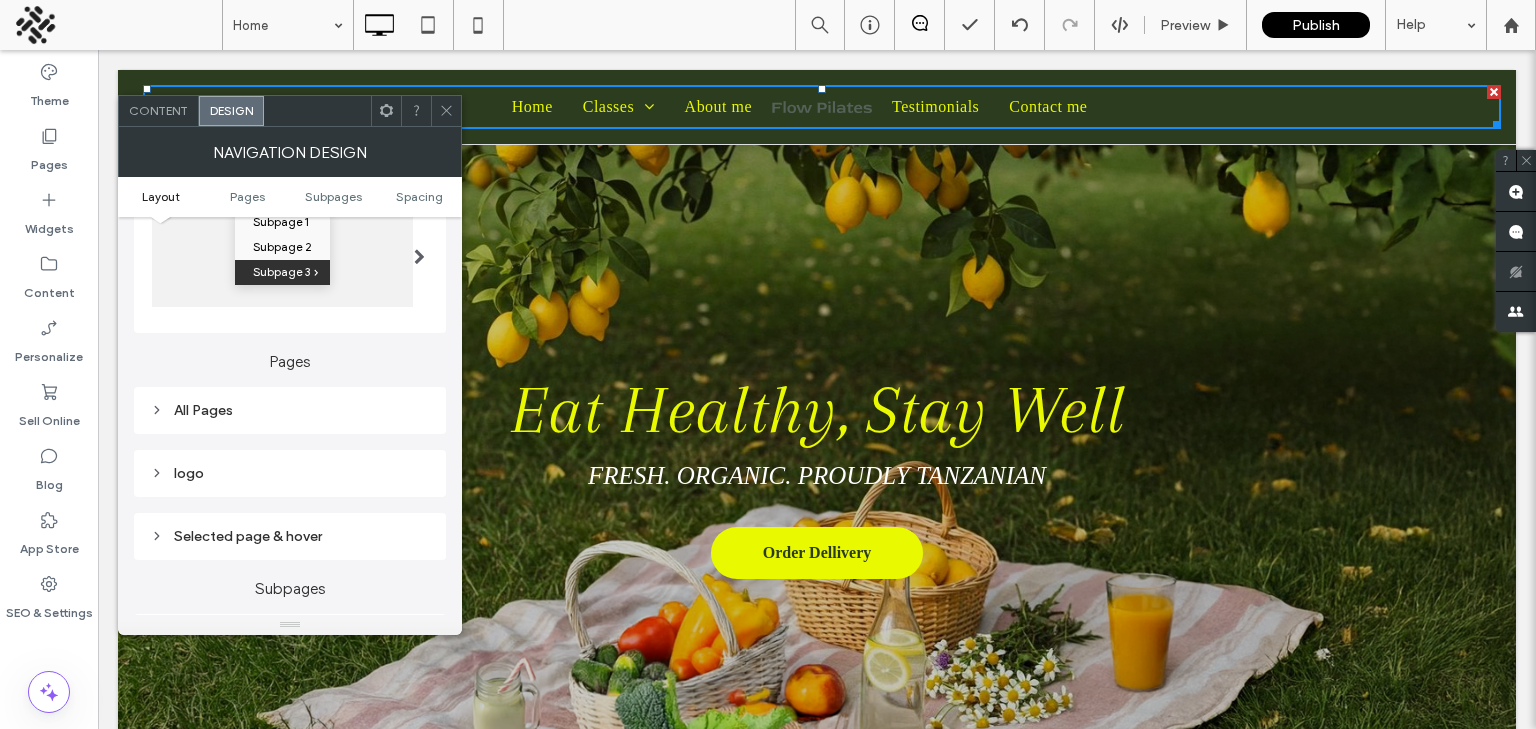 scroll, scrollTop: 360, scrollLeft: 0, axis: vertical 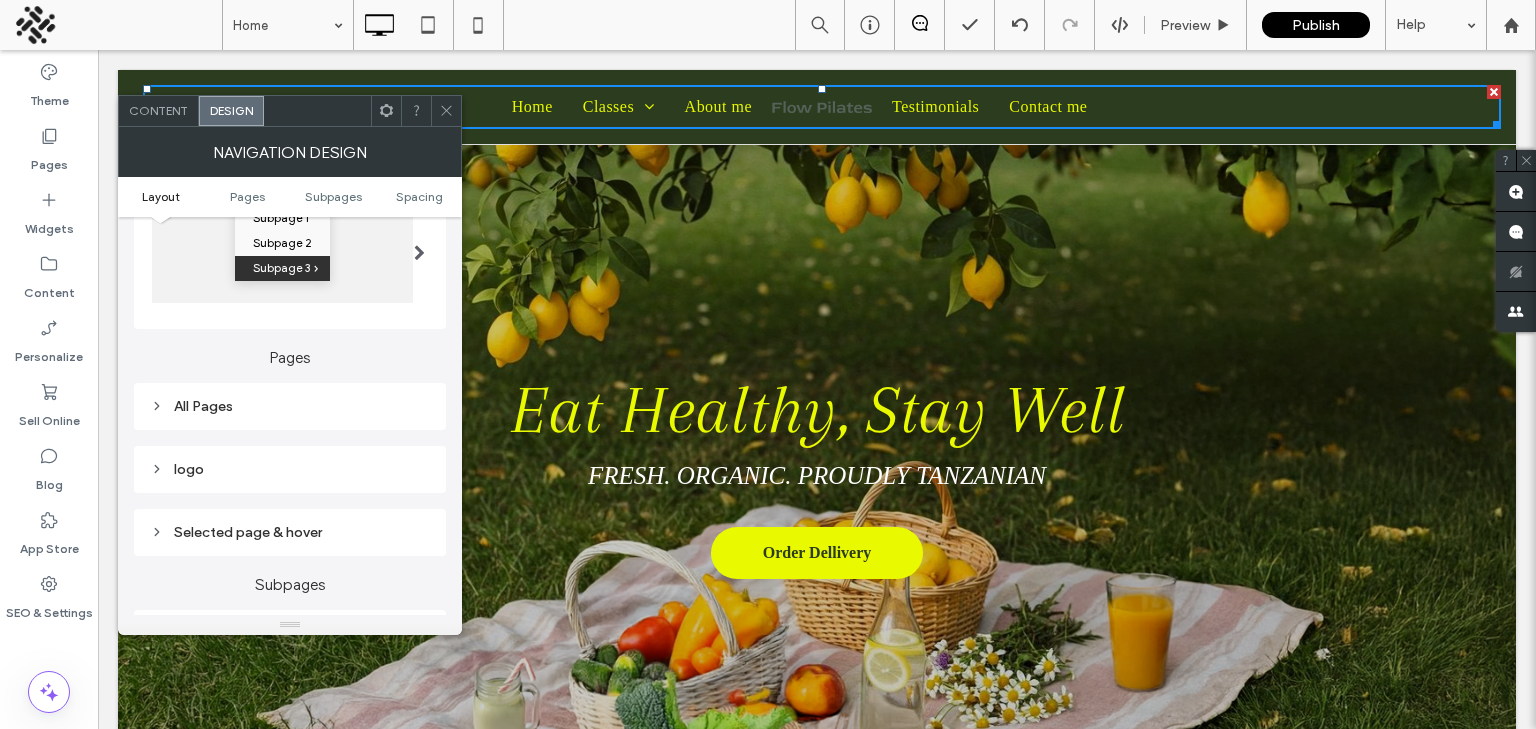 click on "All Pages" at bounding box center (290, 406) 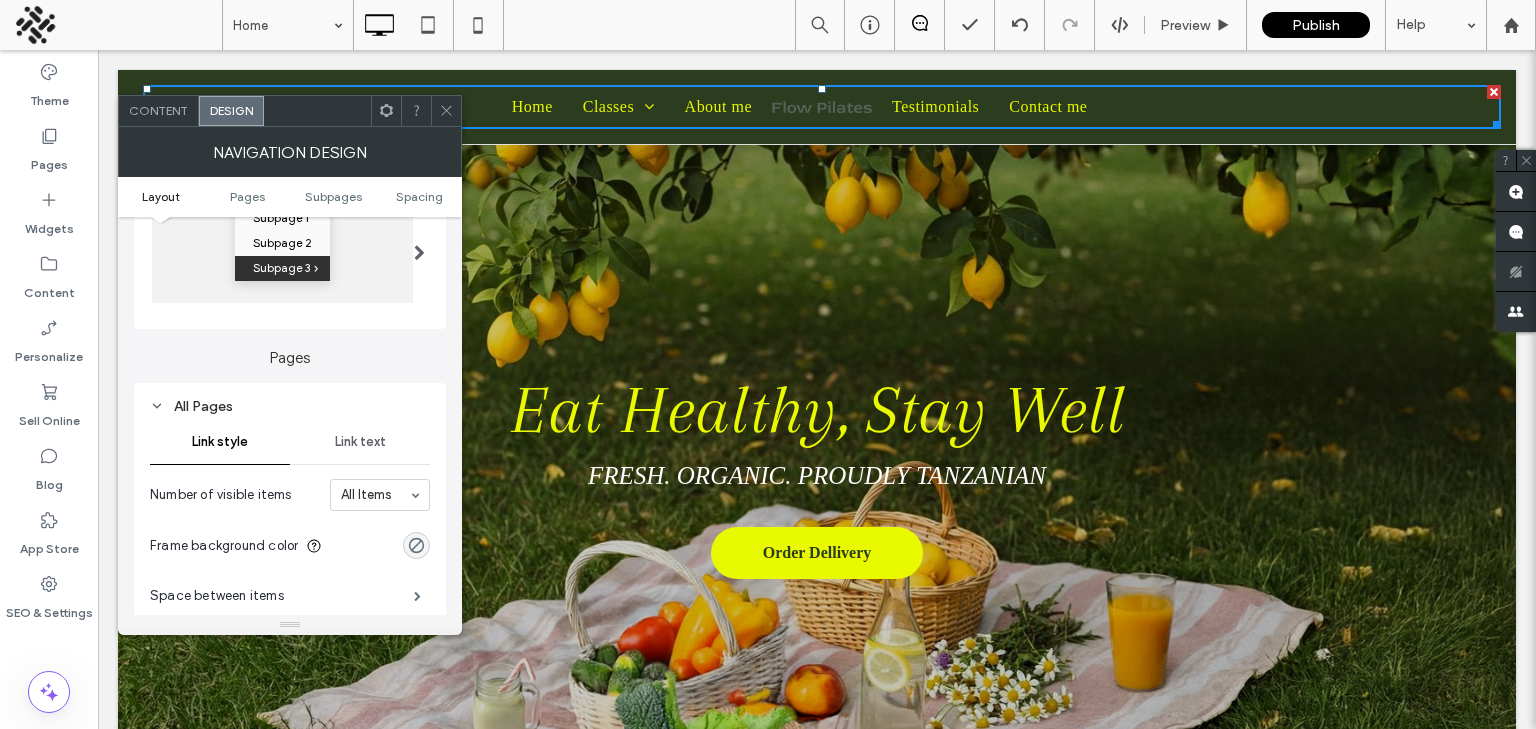 click on "Link text" at bounding box center (360, 442) 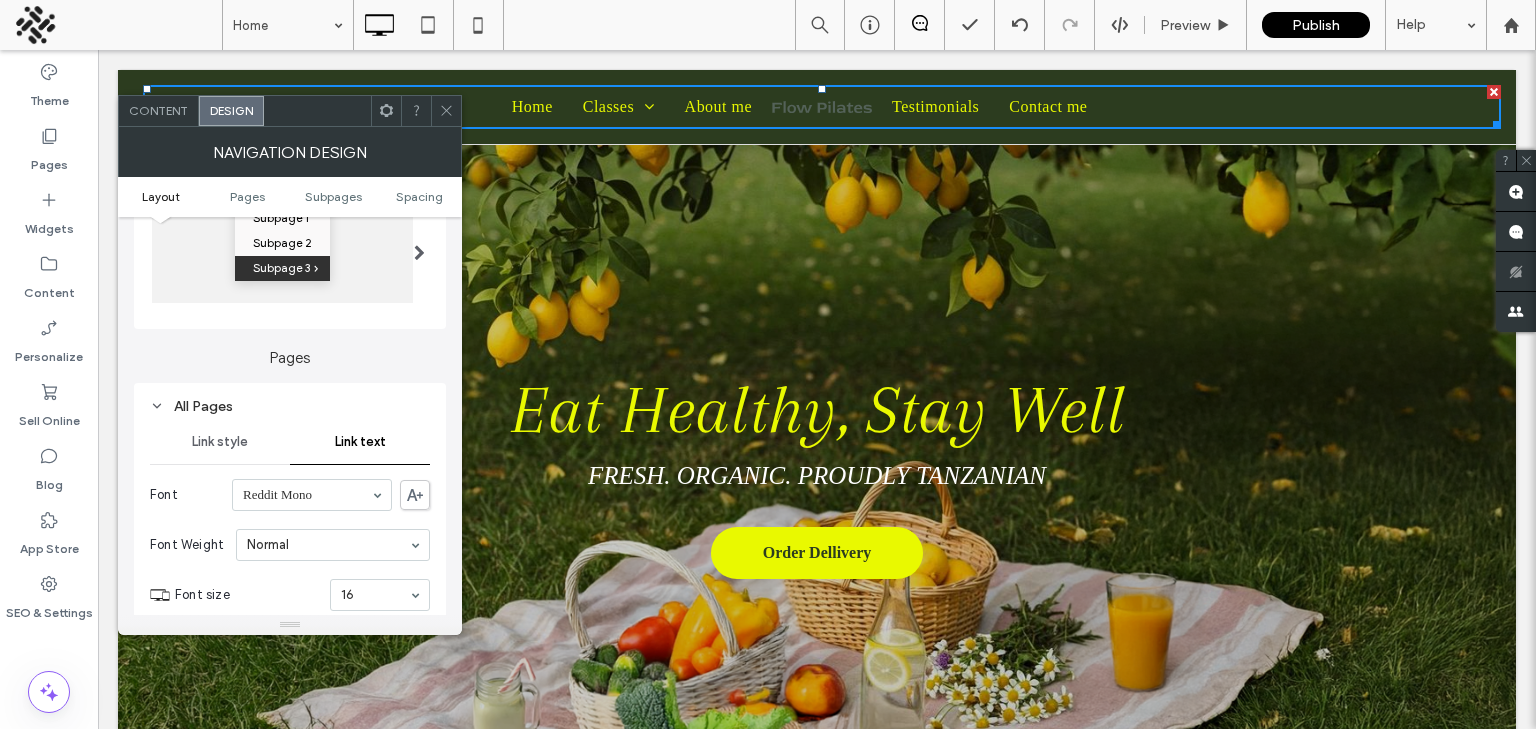 scroll, scrollTop: 459, scrollLeft: 0, axis: vertical 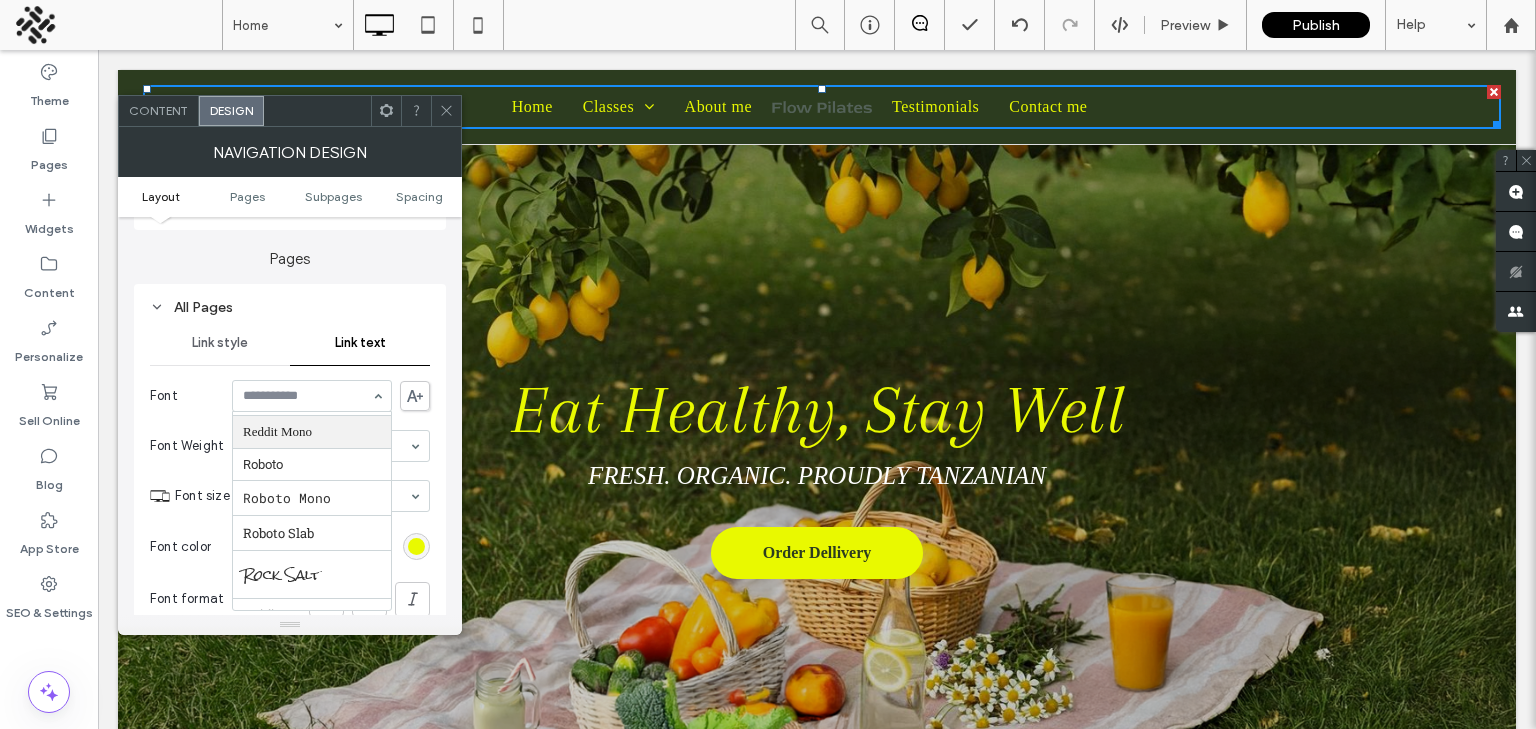 drag, startPoint x: 340, startPoint y: 392, endPoint x: 317, endPoint y: 428, distance: 42.72002 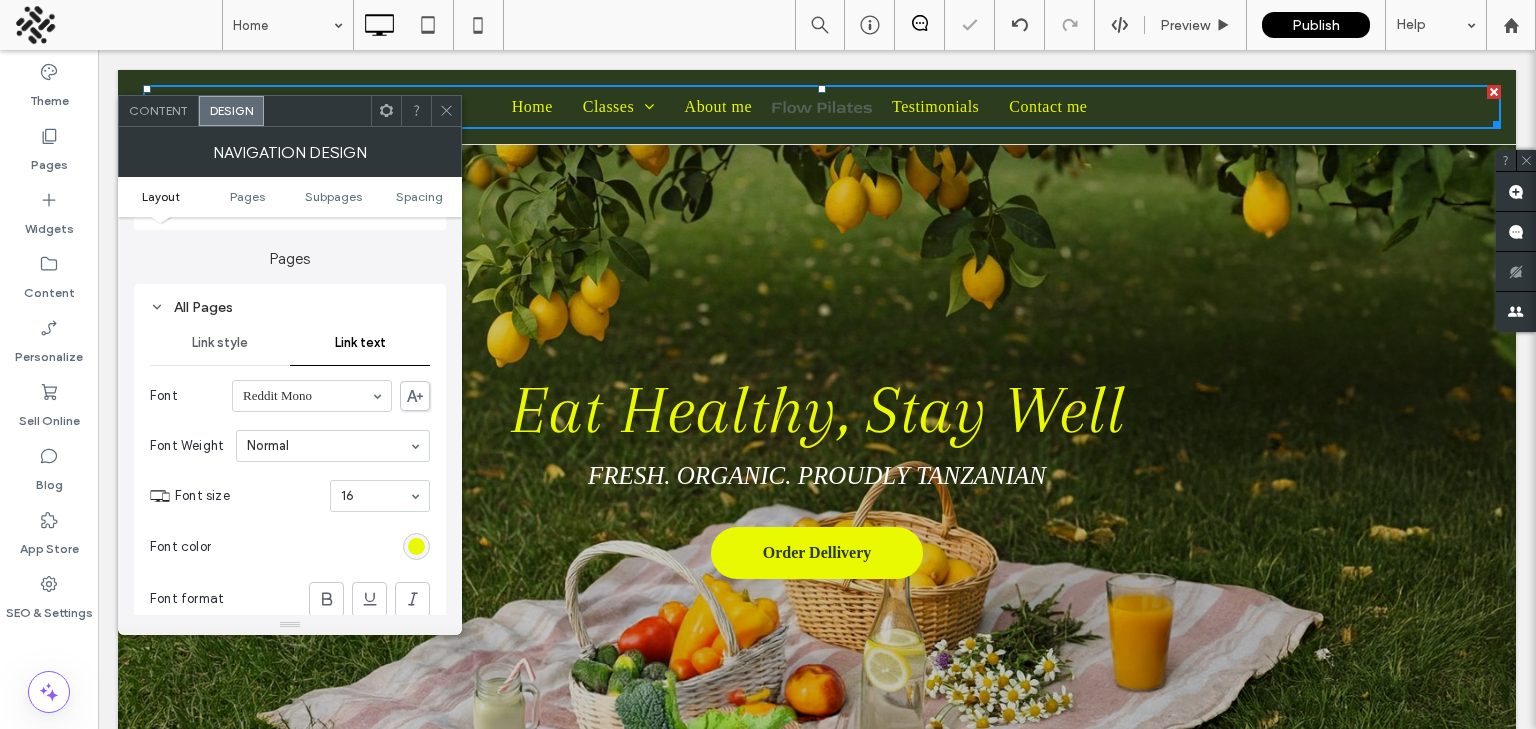 click 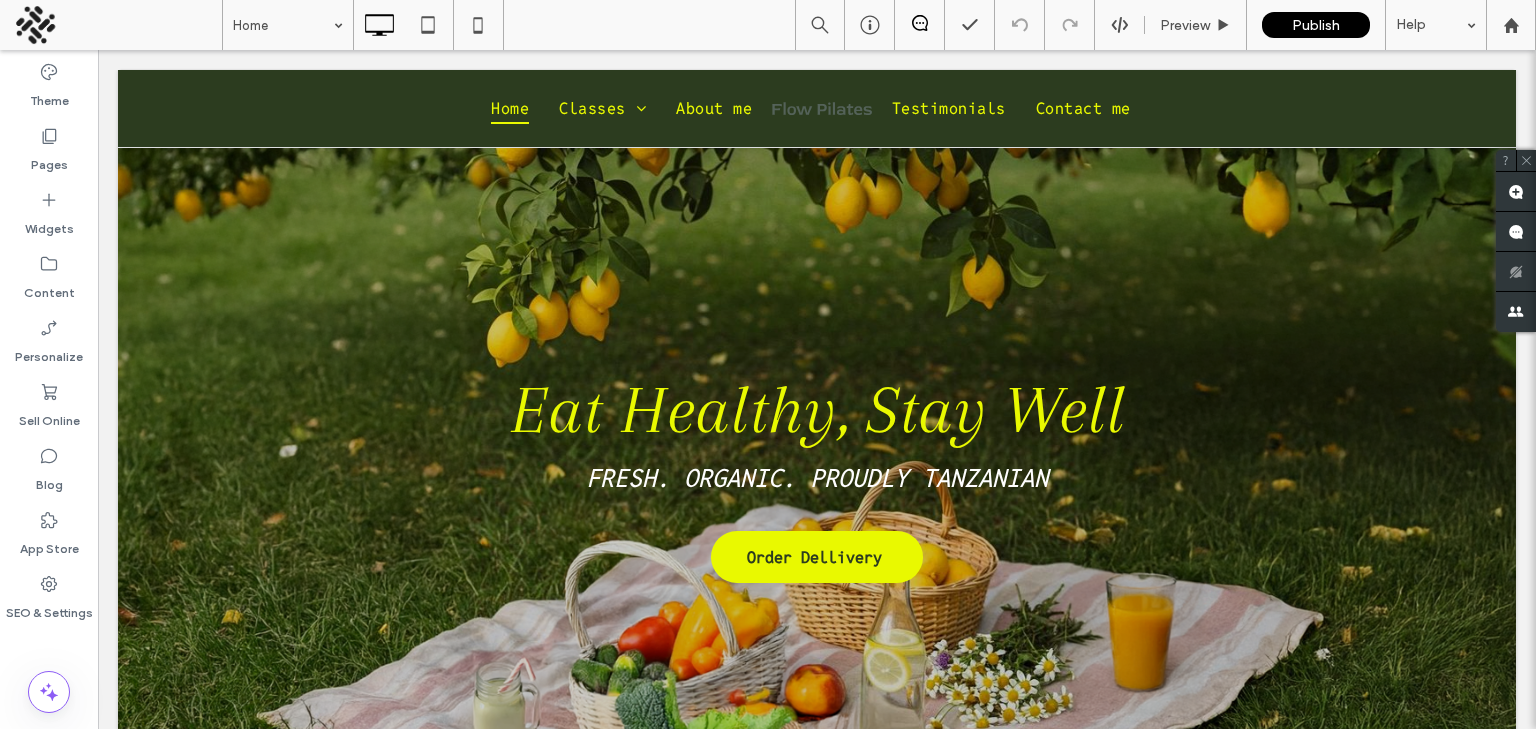 scroll, scrollTop: 0, scrollLeft: 0, axis: both 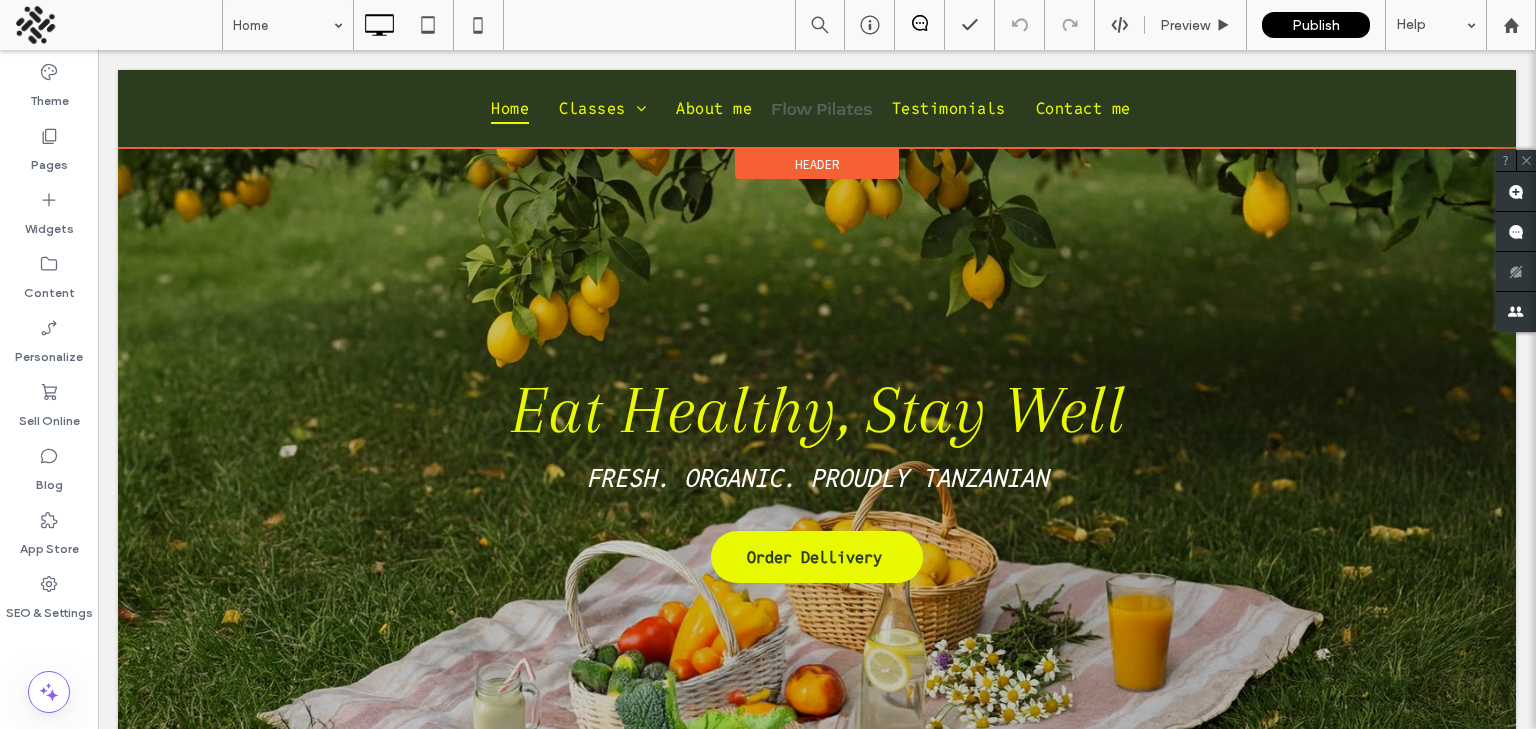 click on "Header" at bounding box center [817, 164] 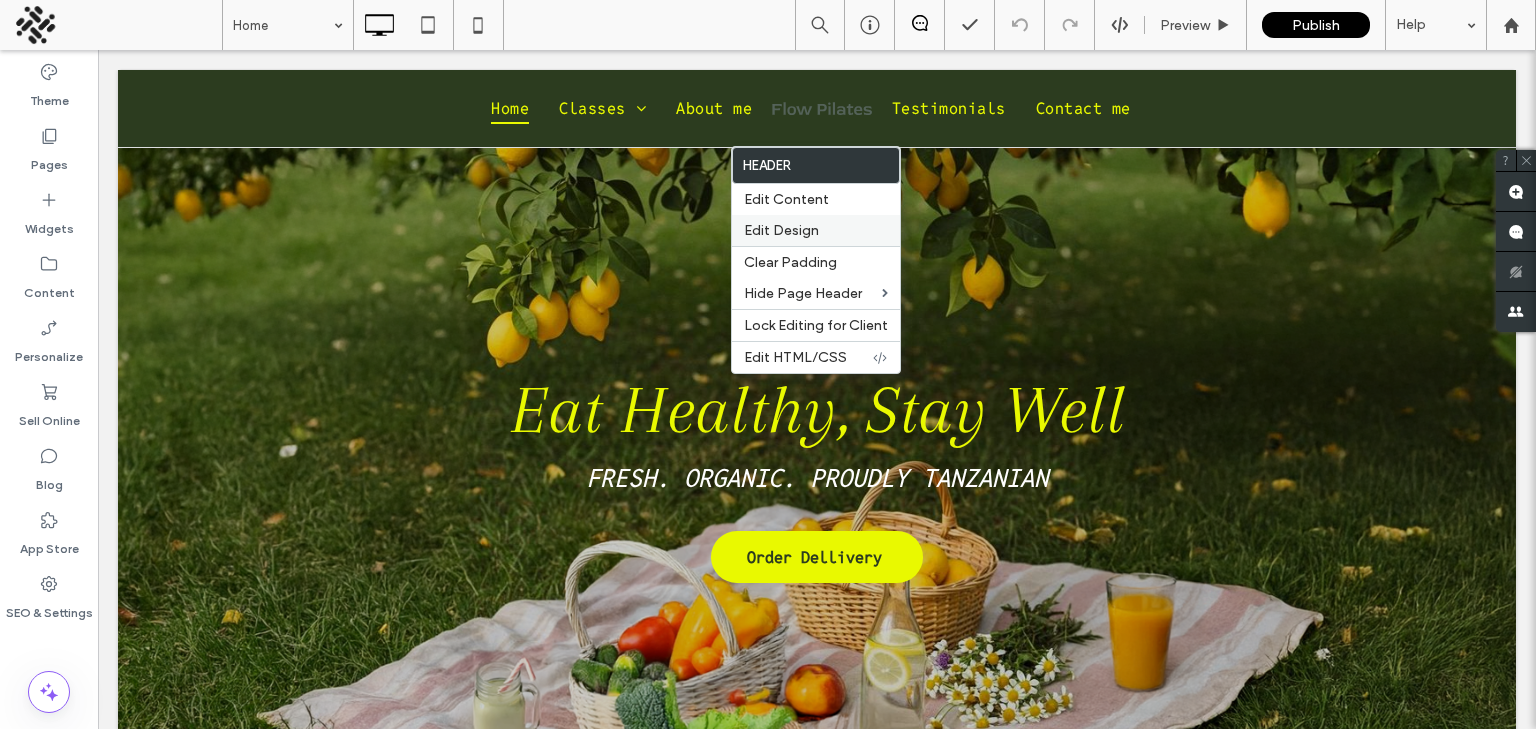 click on "Edit Design" at bounding box center [816, 230] 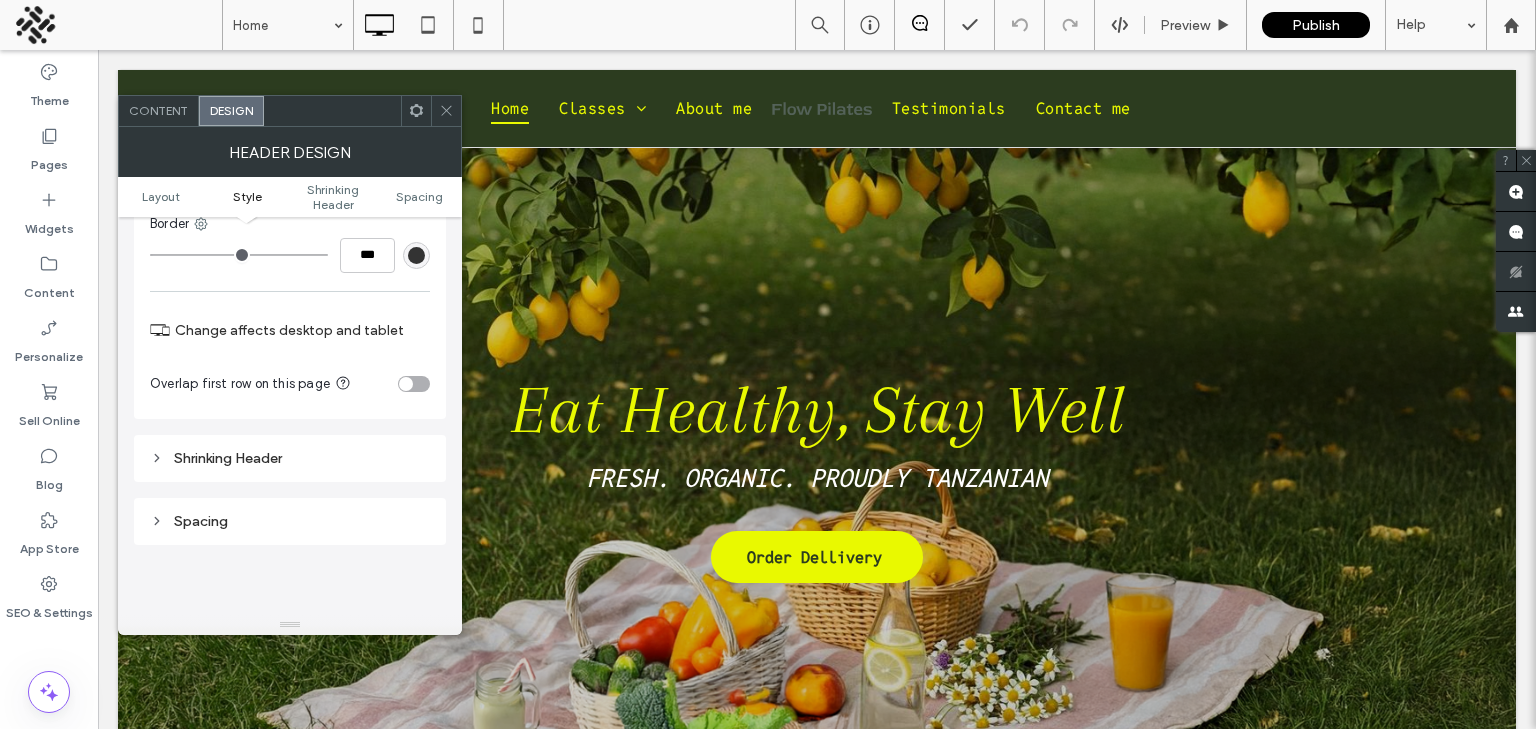 scroll, scrollTop: 420, scrollLeft: 0, axis: vertical 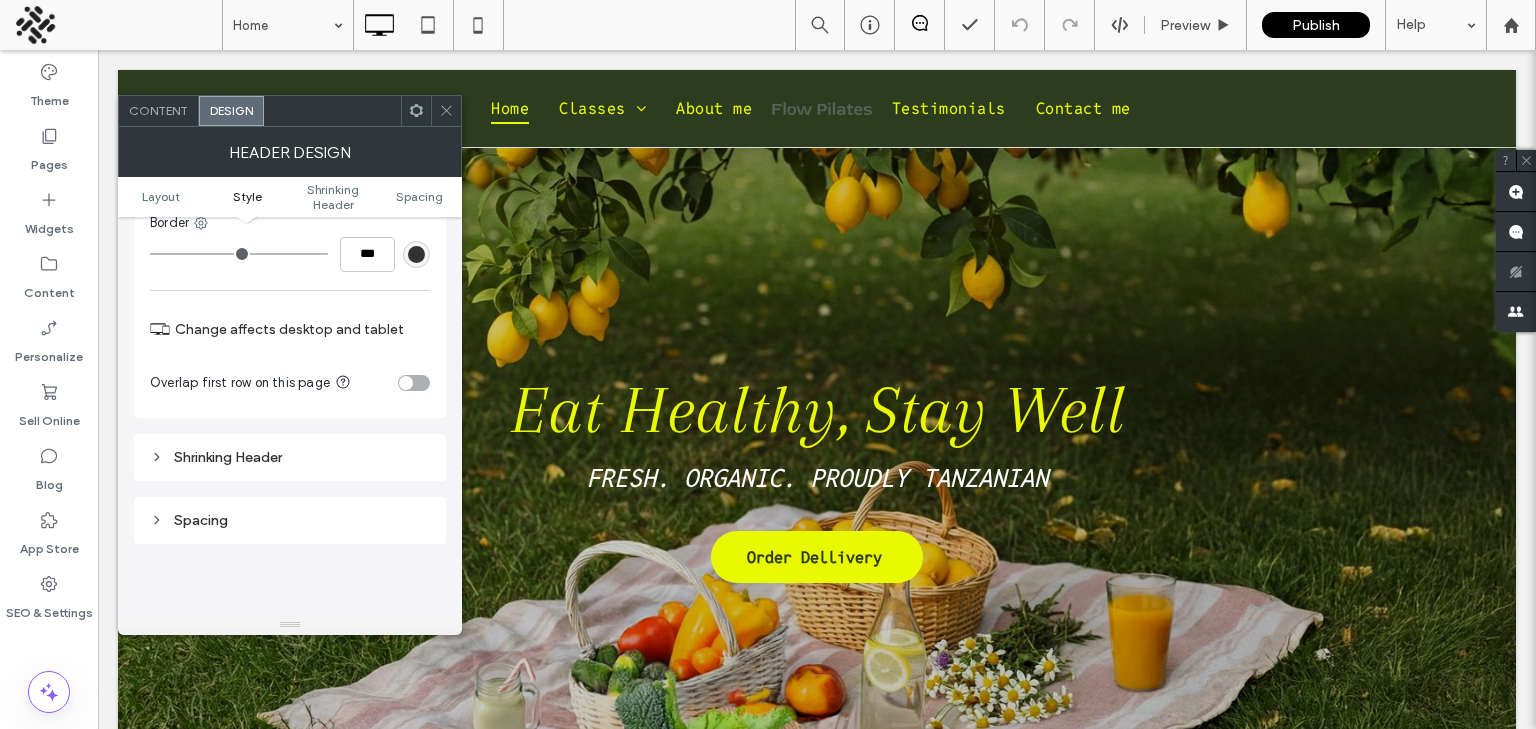 click on "Shrinking Header" at bounding box center [290, 457] 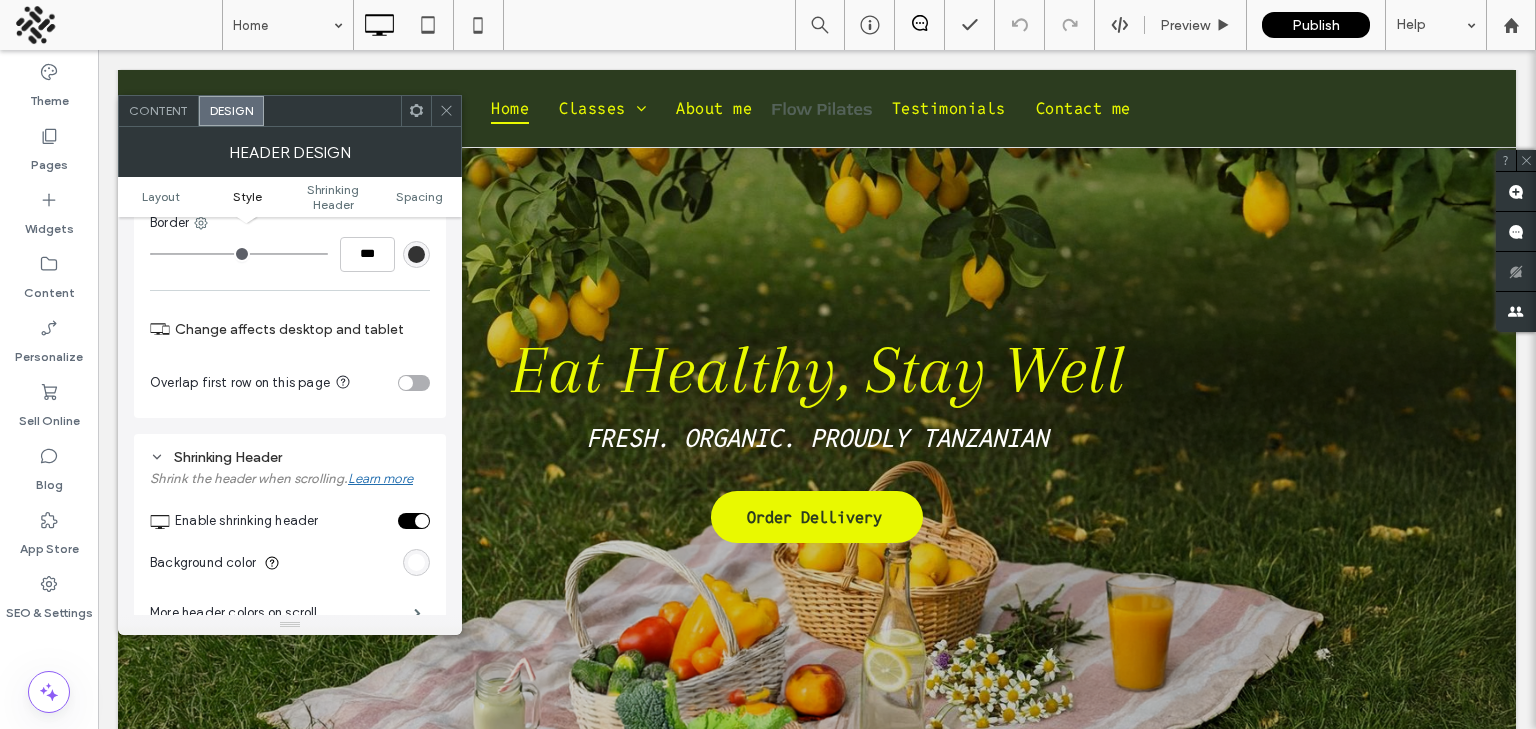 scroll, scrollTop: 74, scrollLeft: 0, axis: vertical 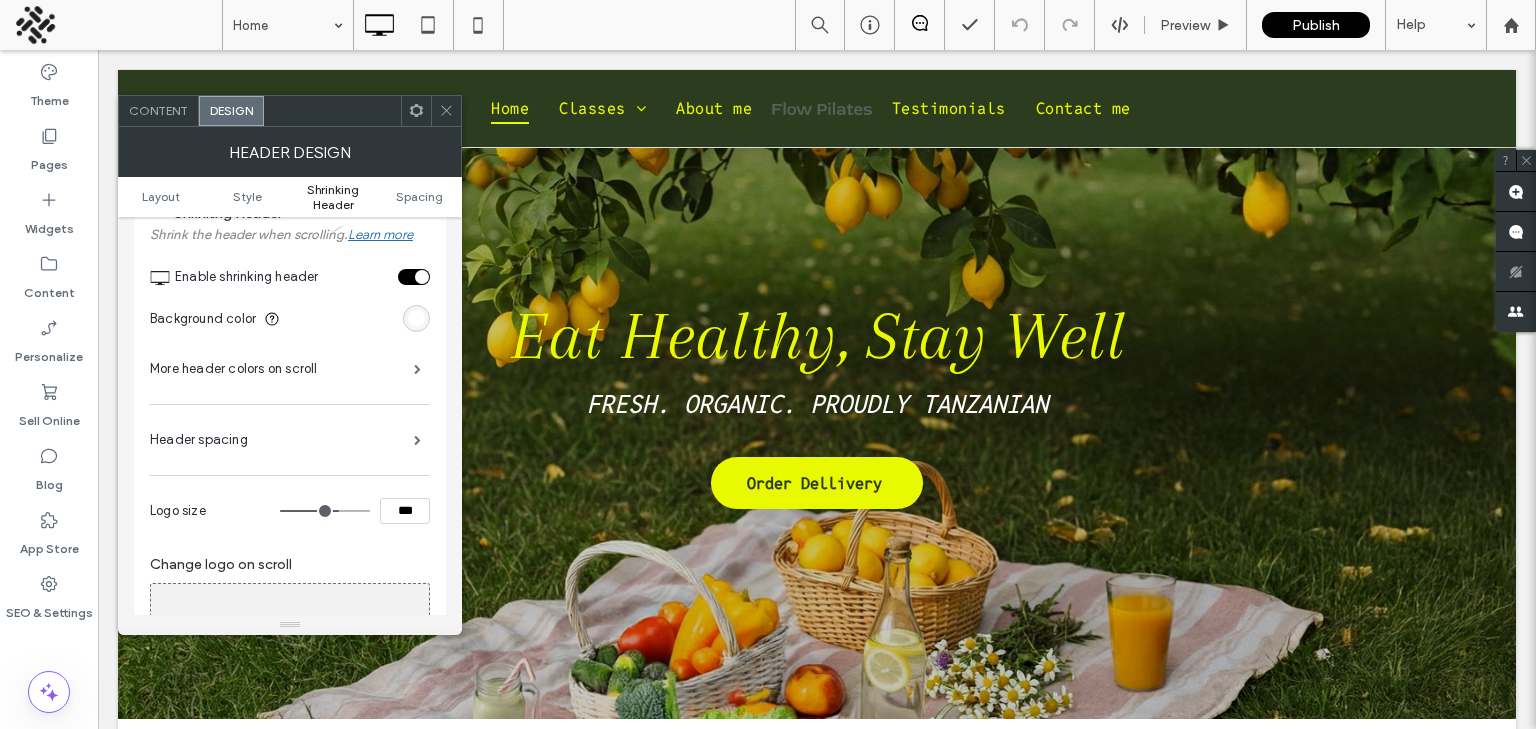 click at bounding box center [416, 318] 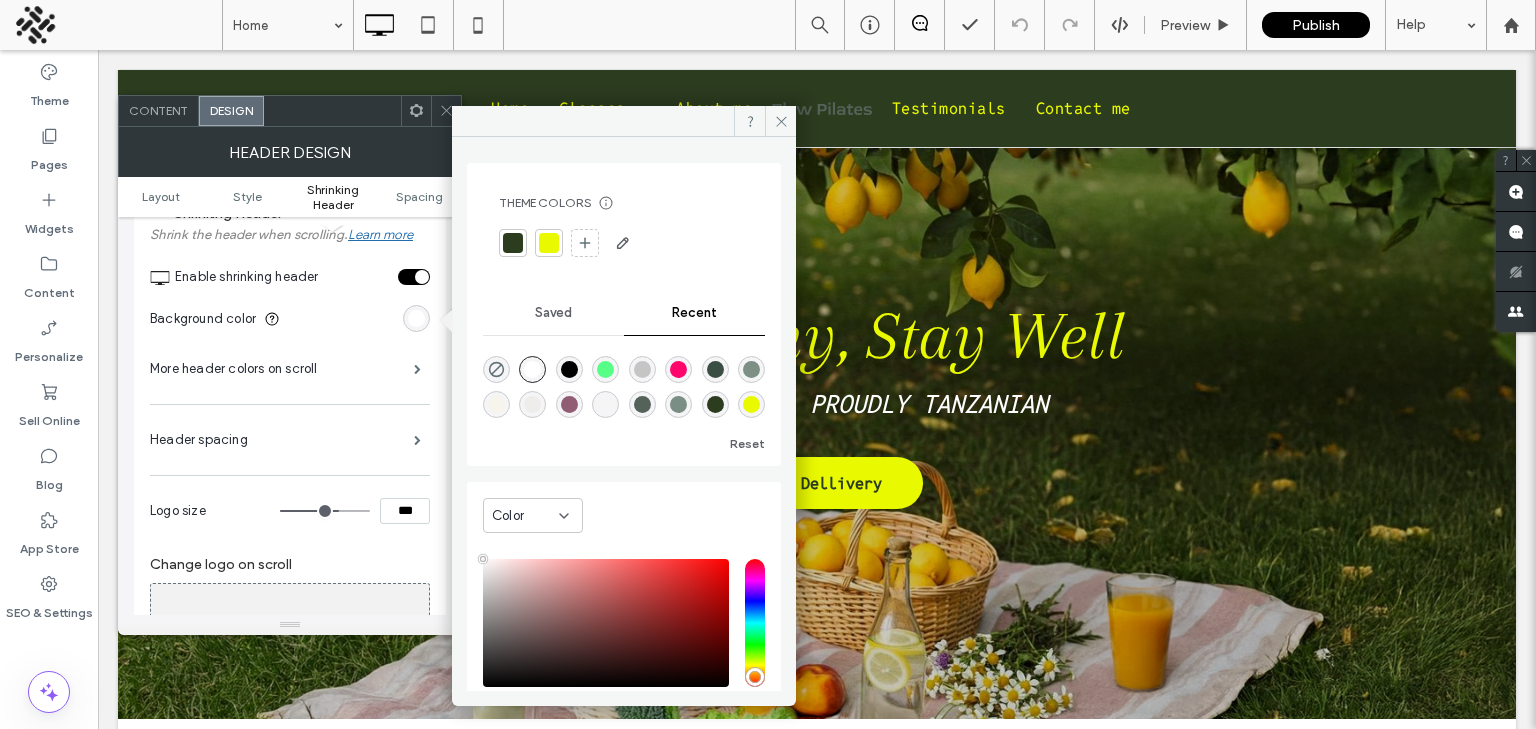 click at bounding box center (513, 243) 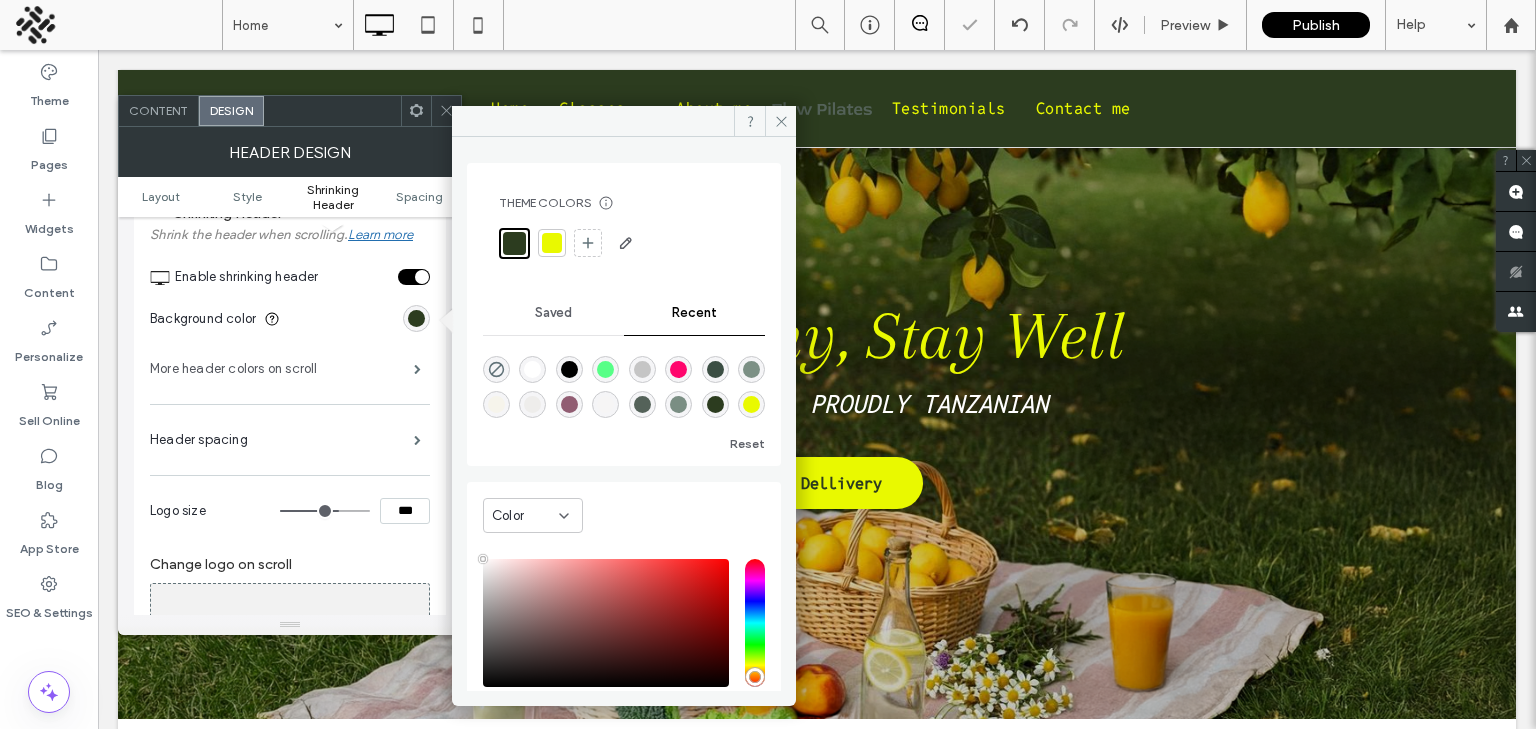 click on "More header colors on scroll" at bounding box center (282, 369) 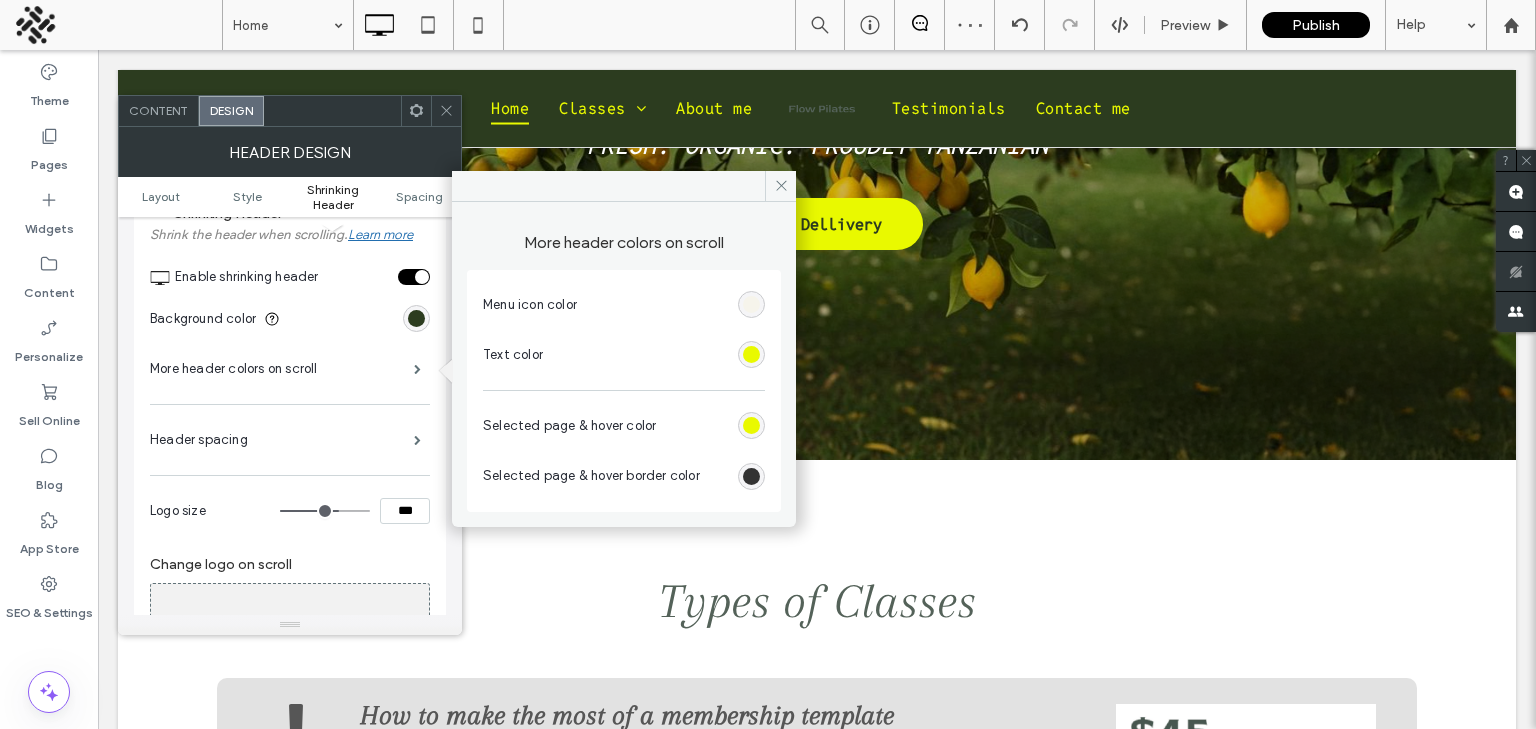 scroll, scrollTop: 332, scrollLeft: 0, axis: vertical 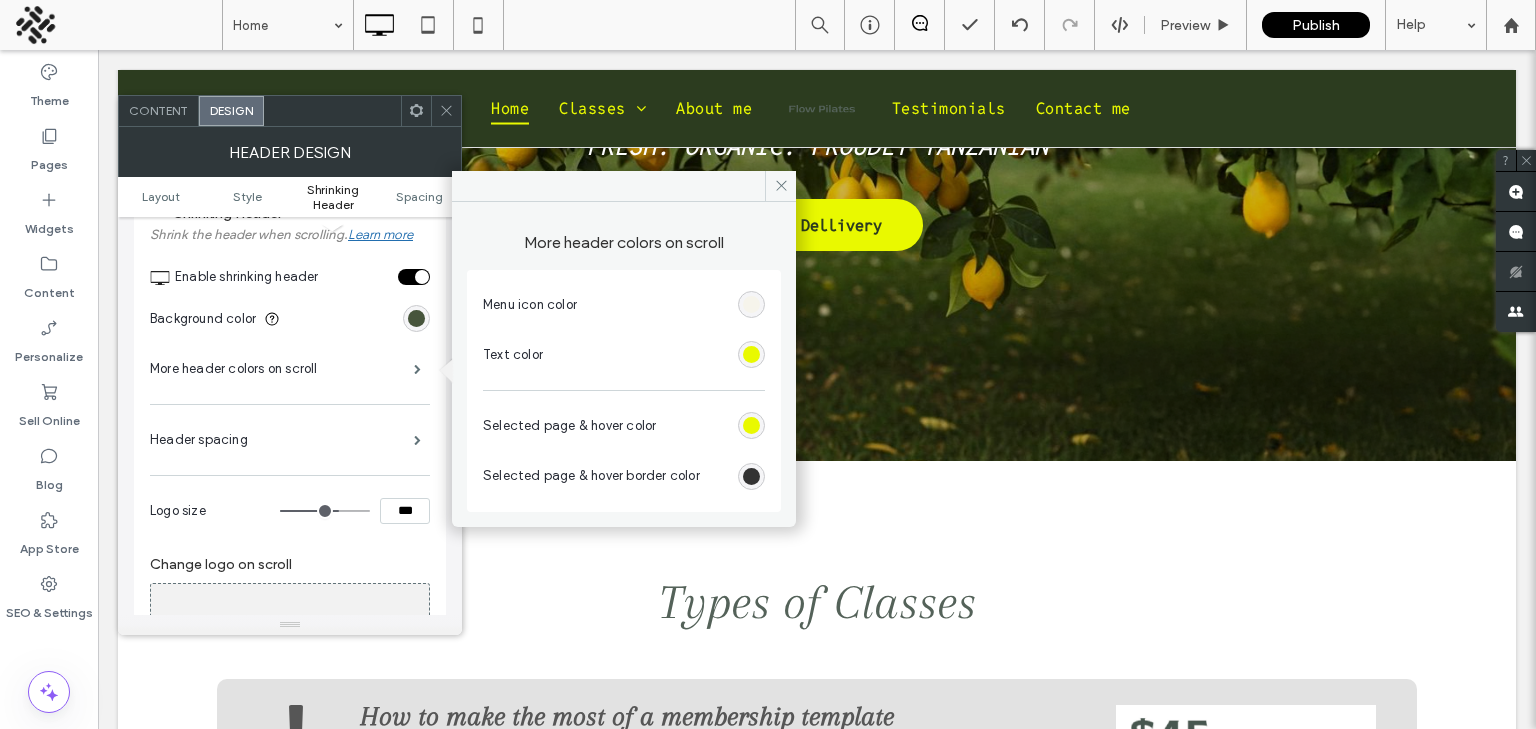 click at bounding box center (416, 318) 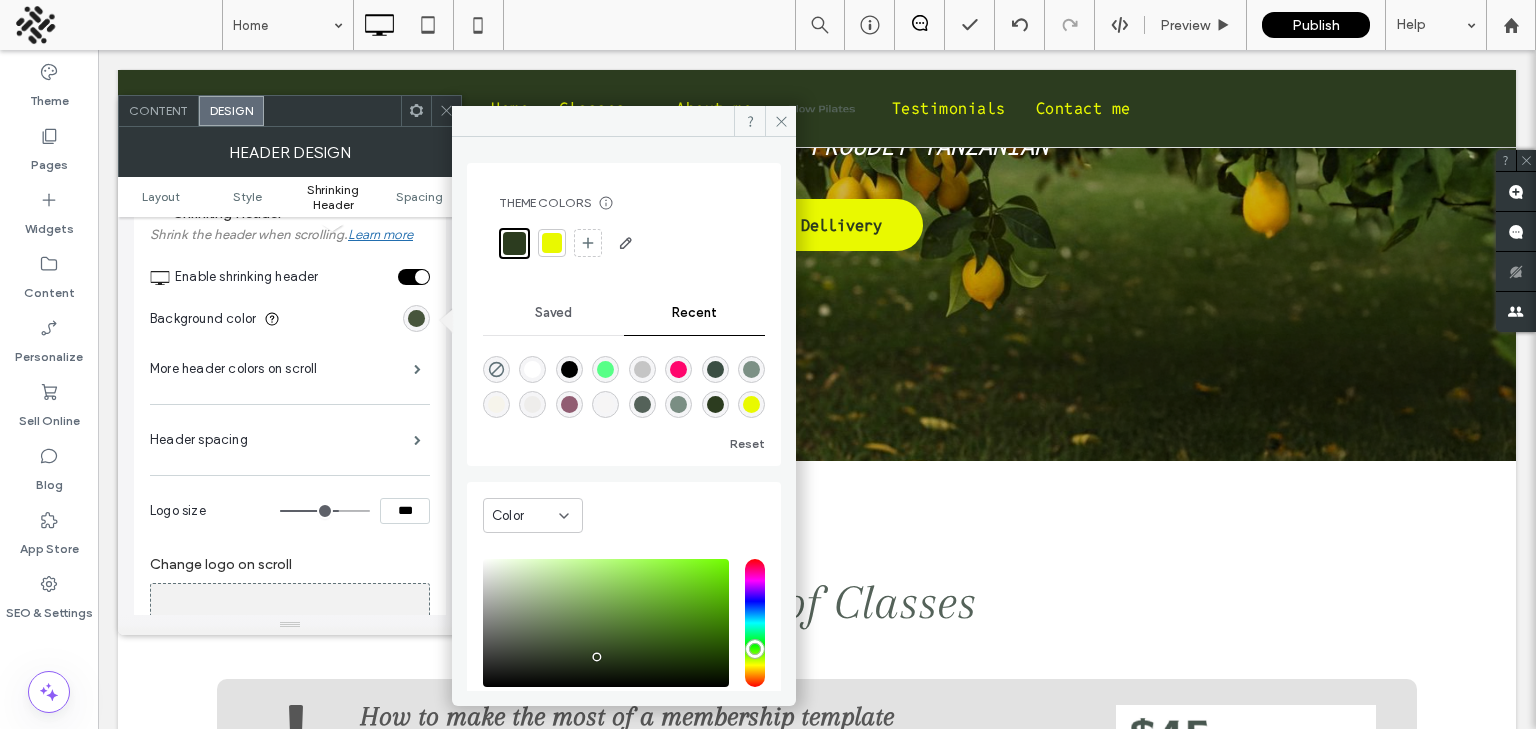 click at bounding box center (416, 318) 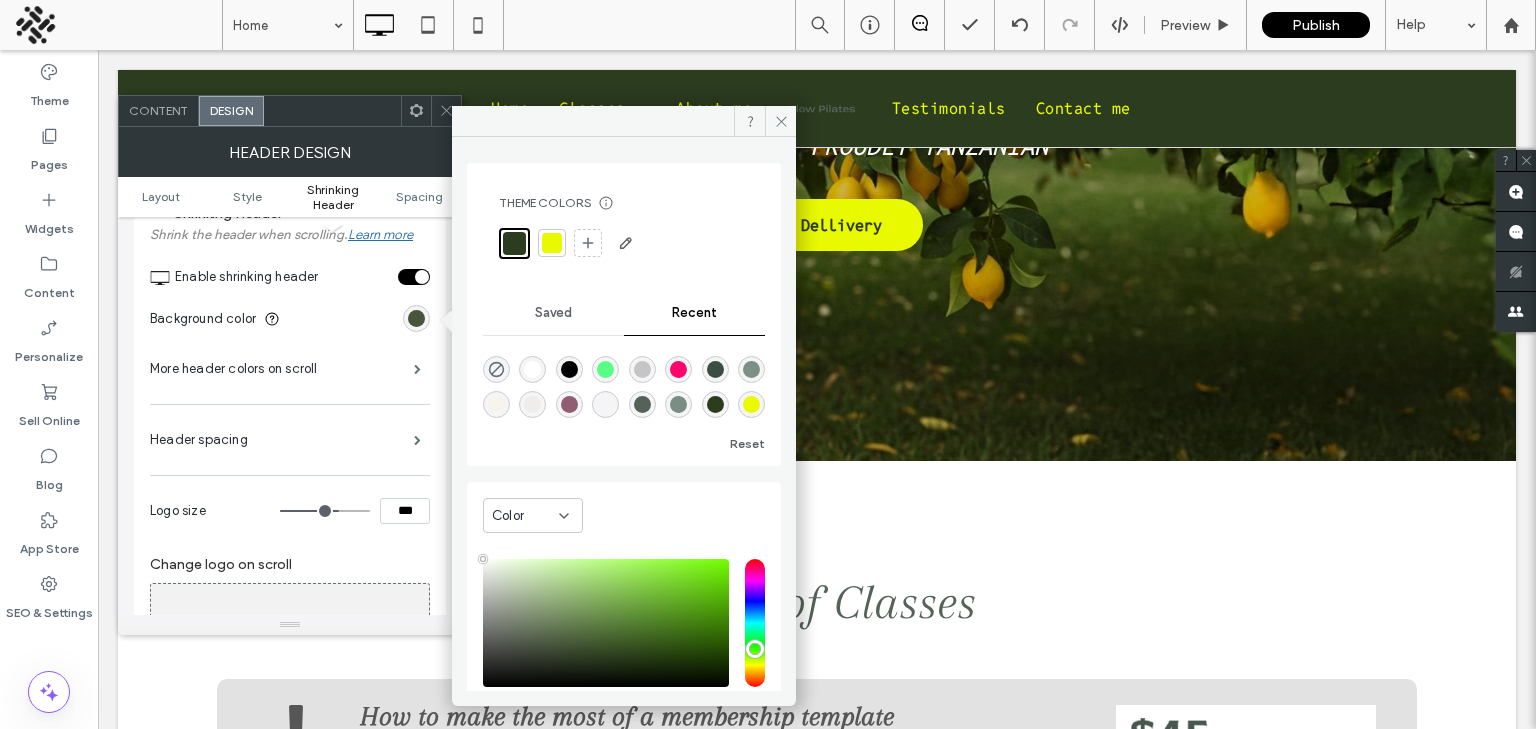 type on "****" 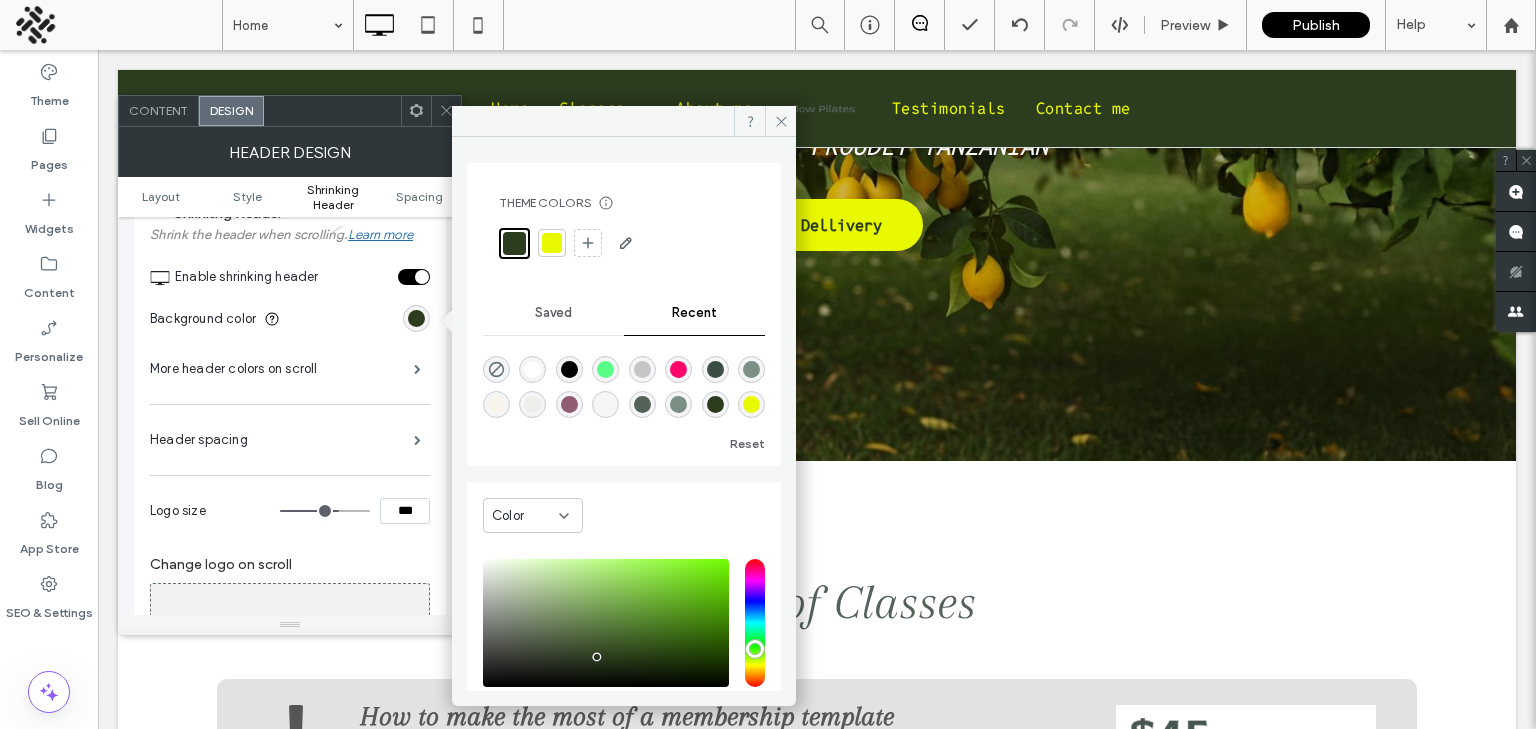 click at bounding box center [552, 243] 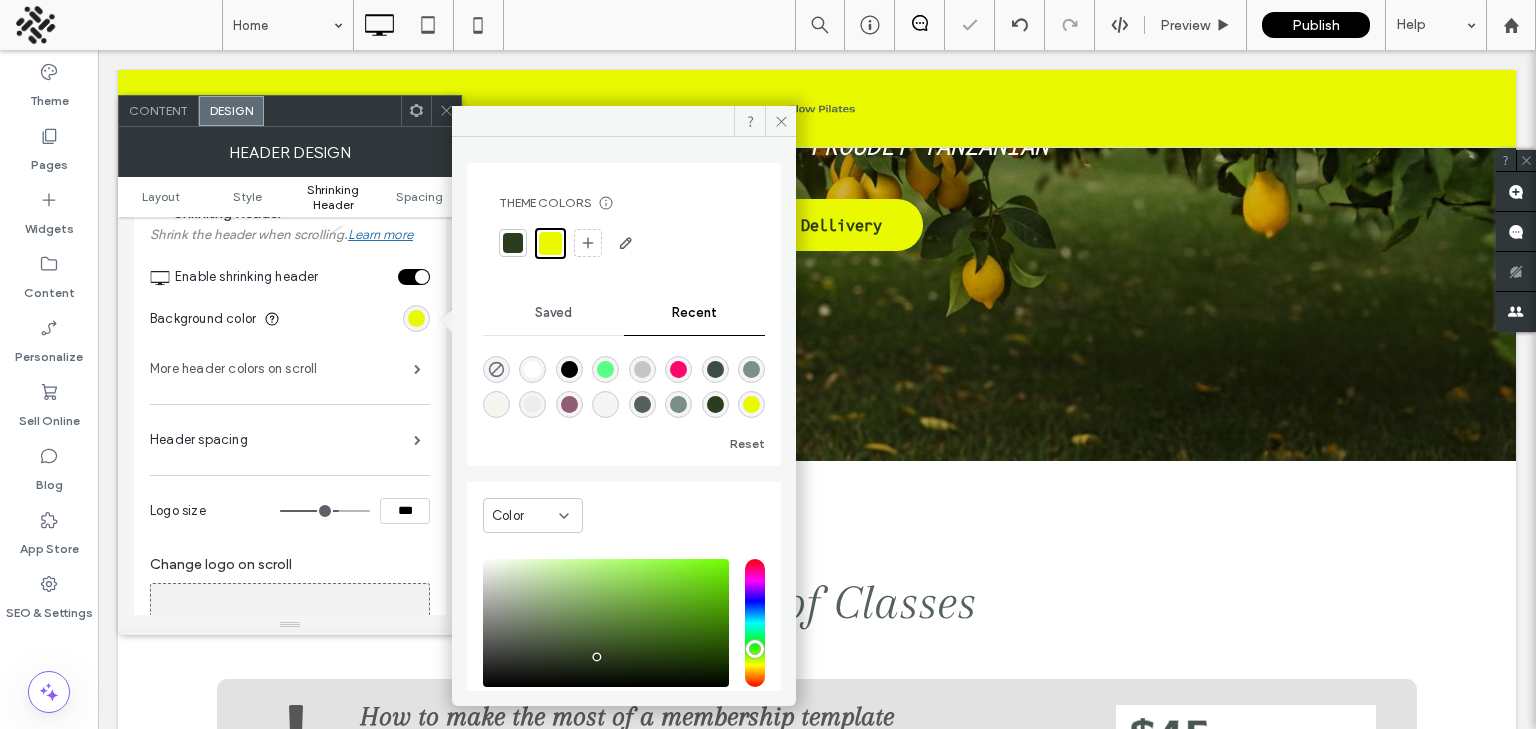 click on "More header colors on scroll" at bounding box center (282, 369) 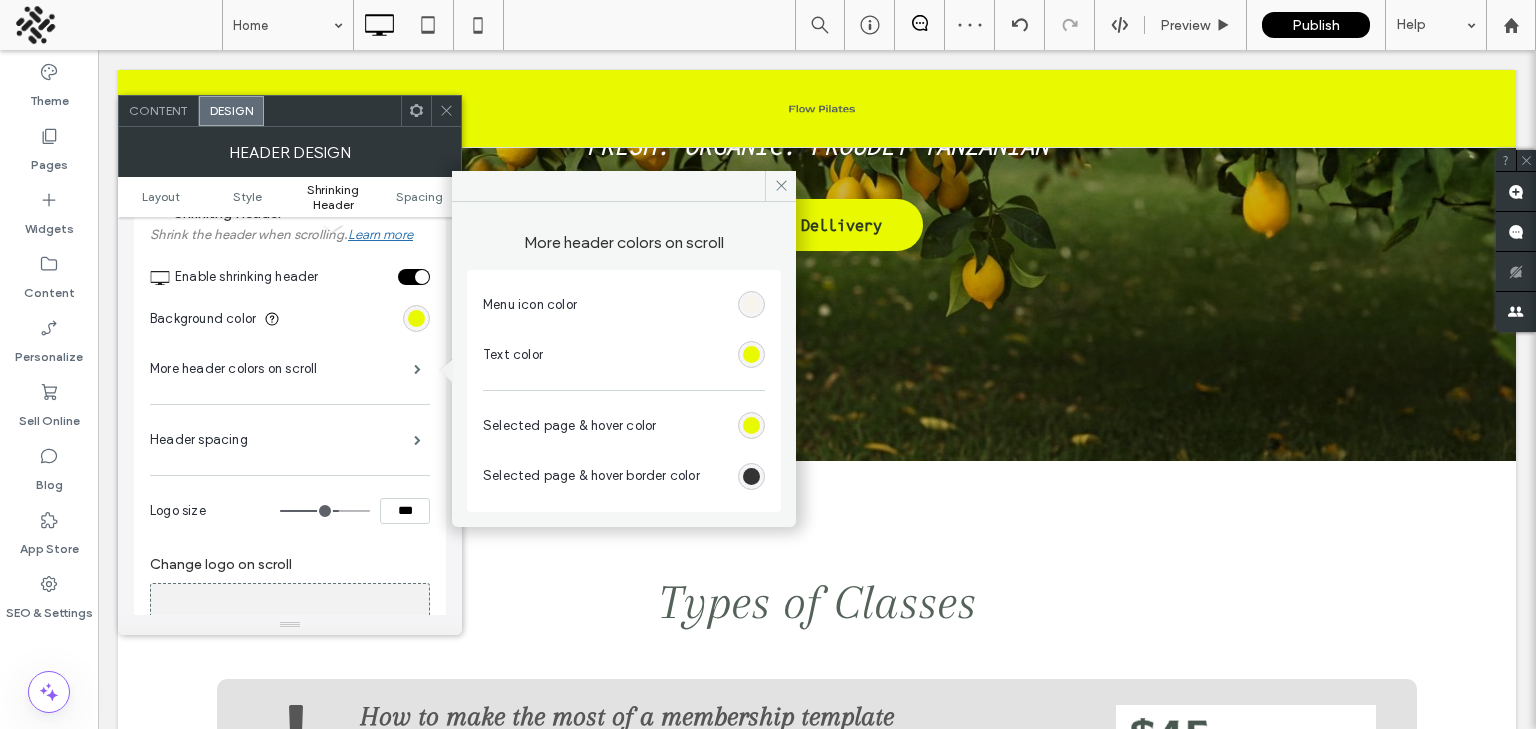 click at bounding box center (751, 354) 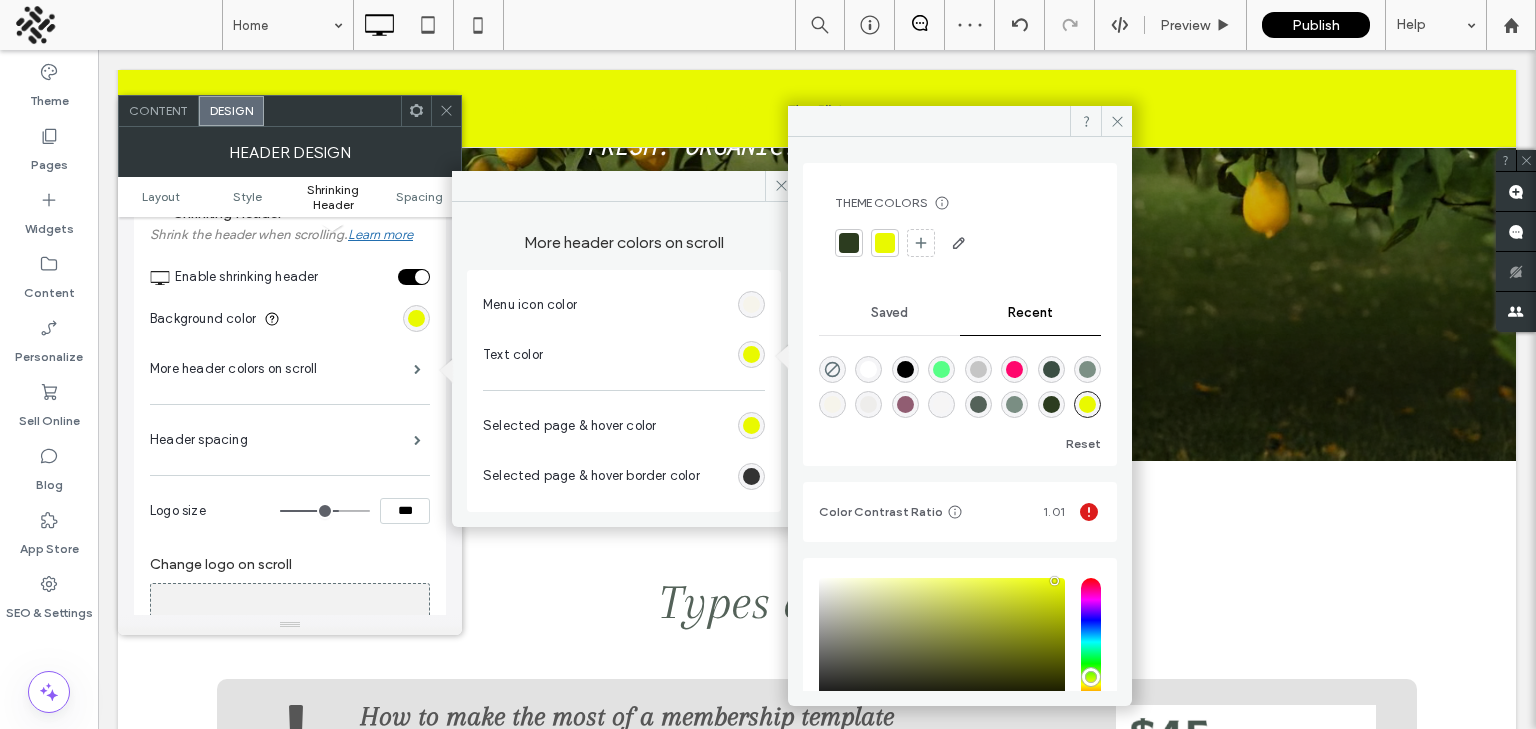 click at bounding box center (849, 243) 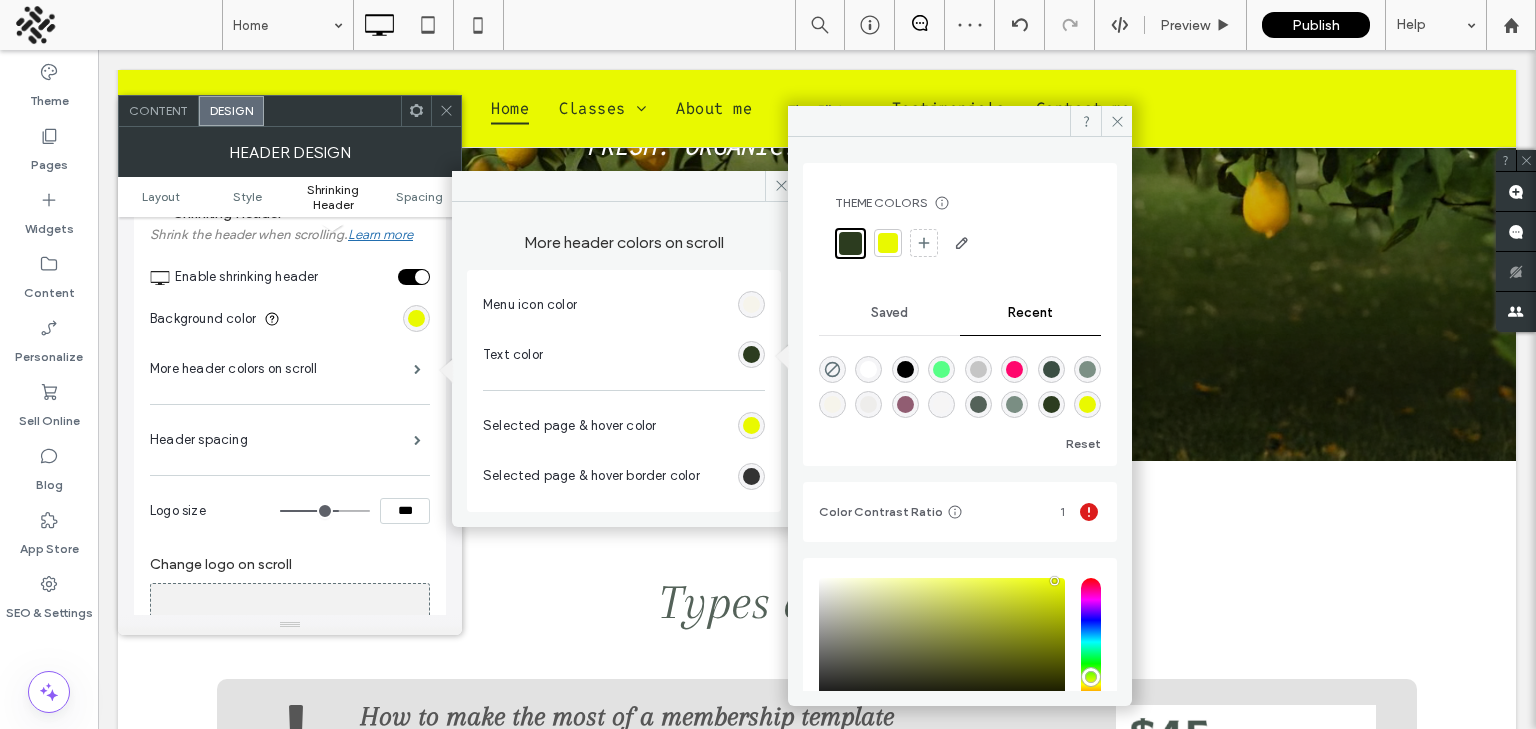 click 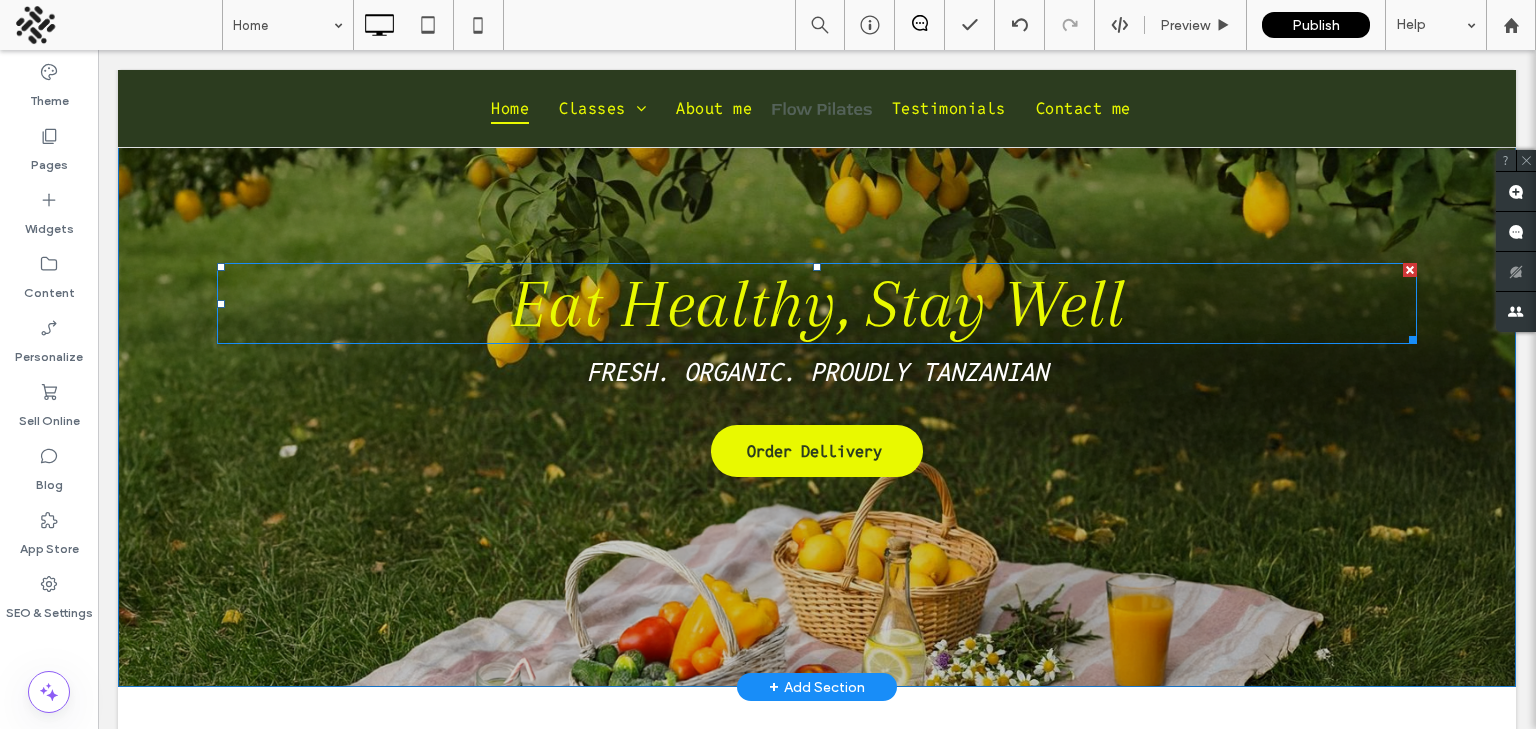 scroll, scrollTop: 0, scrollLeft: 0, axis: both 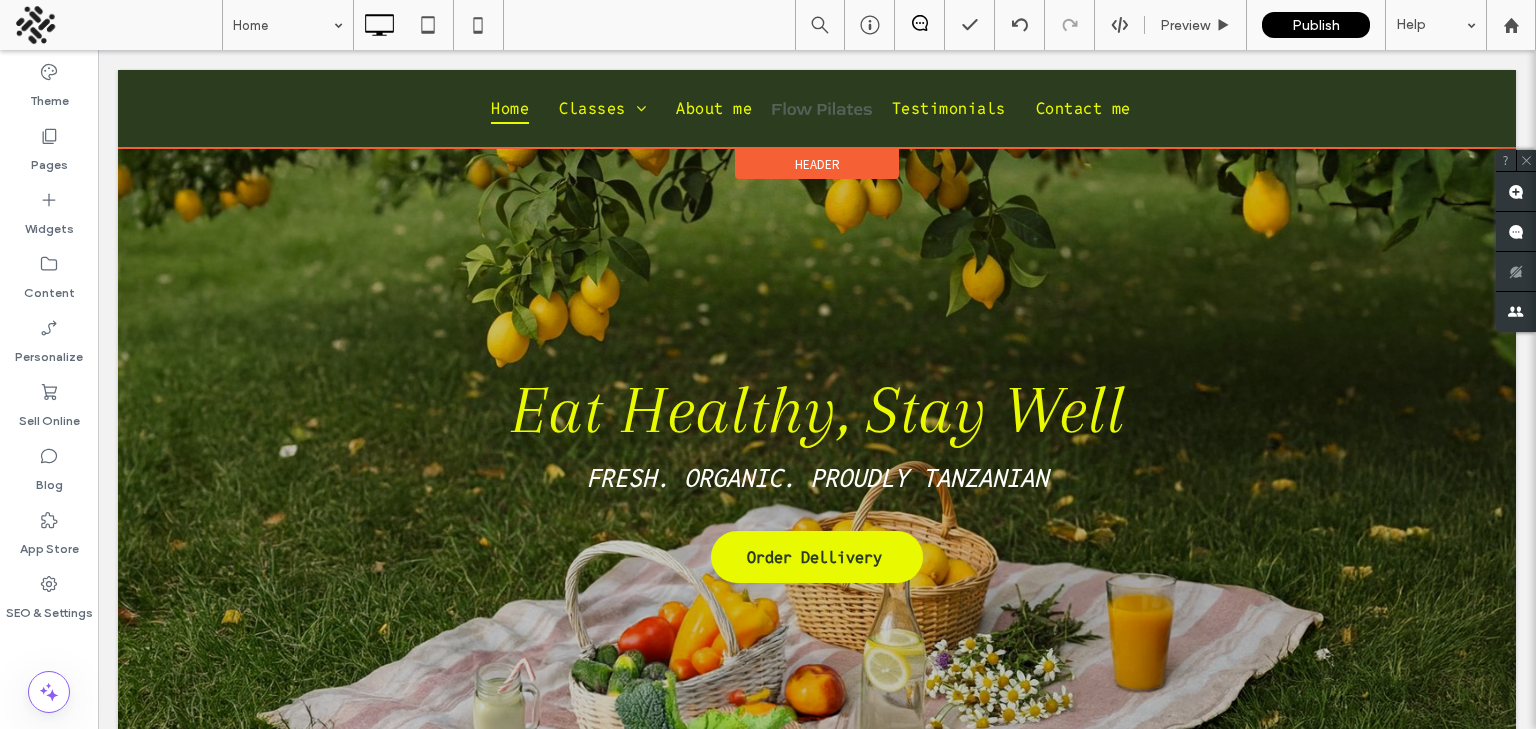 click on "Header" at bounding box center [817, 164] 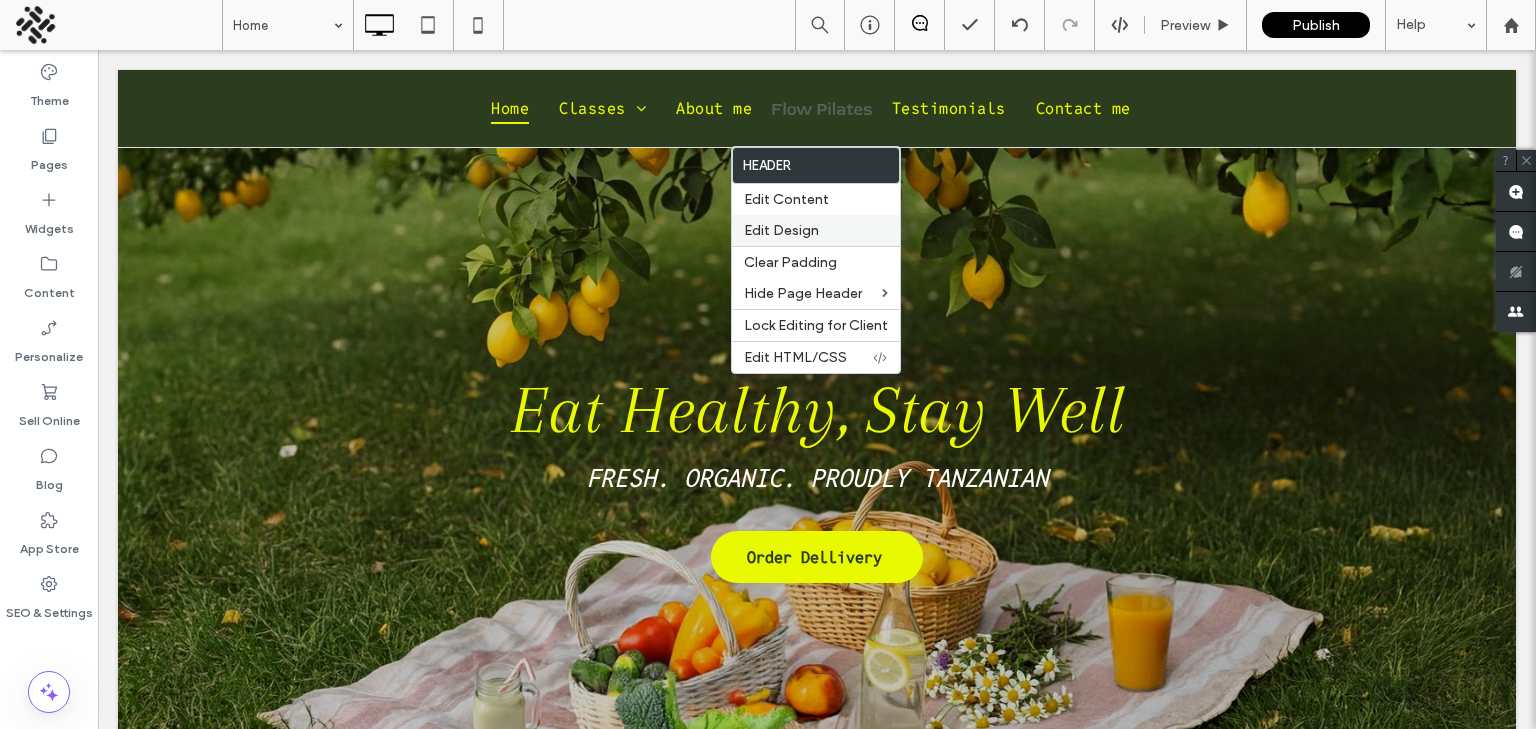 click on "Edit Design" at bounding box center [781, 230] 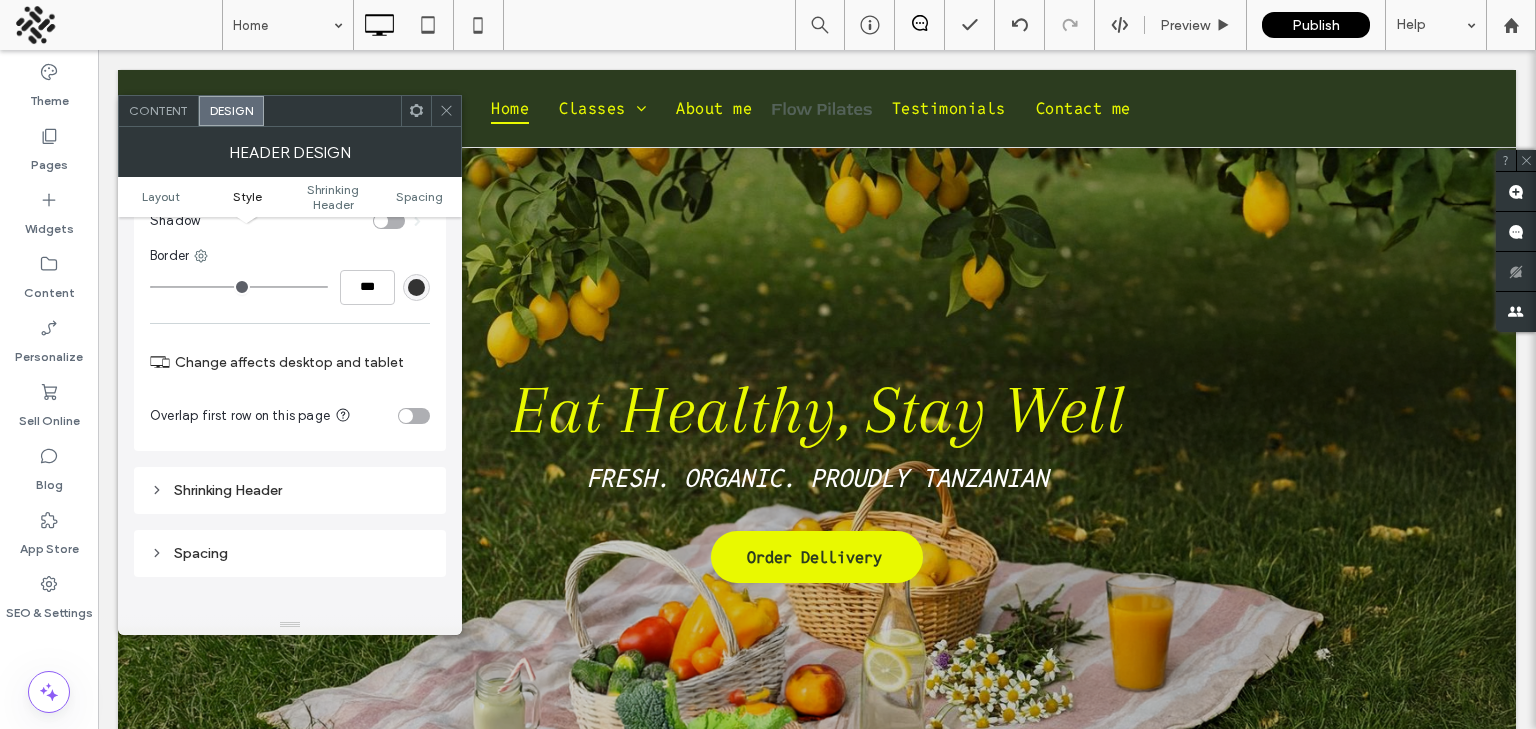 scroll, scrollTop: 372, scrollLeft: 0, axis: vertical 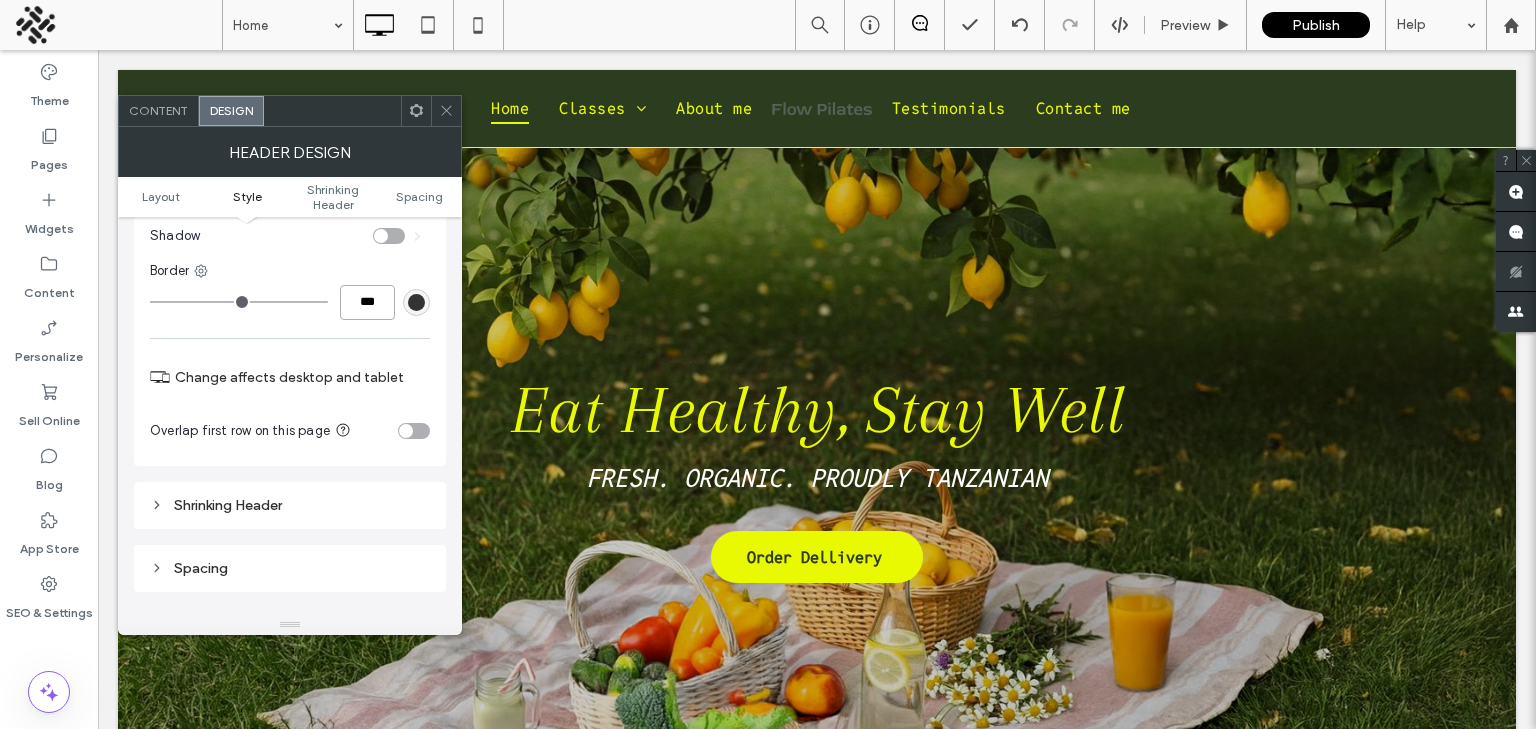 click on "***" at bounding box center [367, 302] 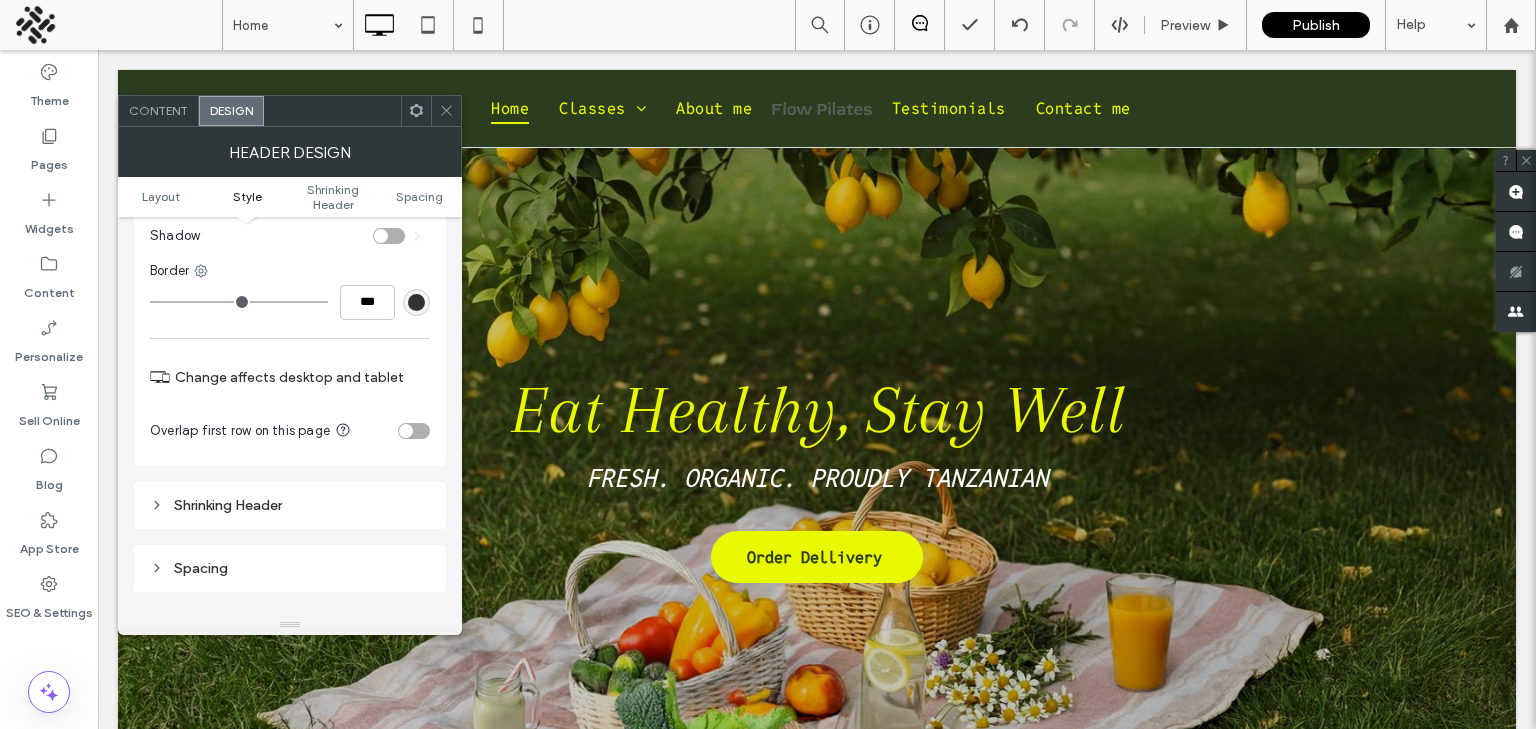 click at bounding box center [416, 302] 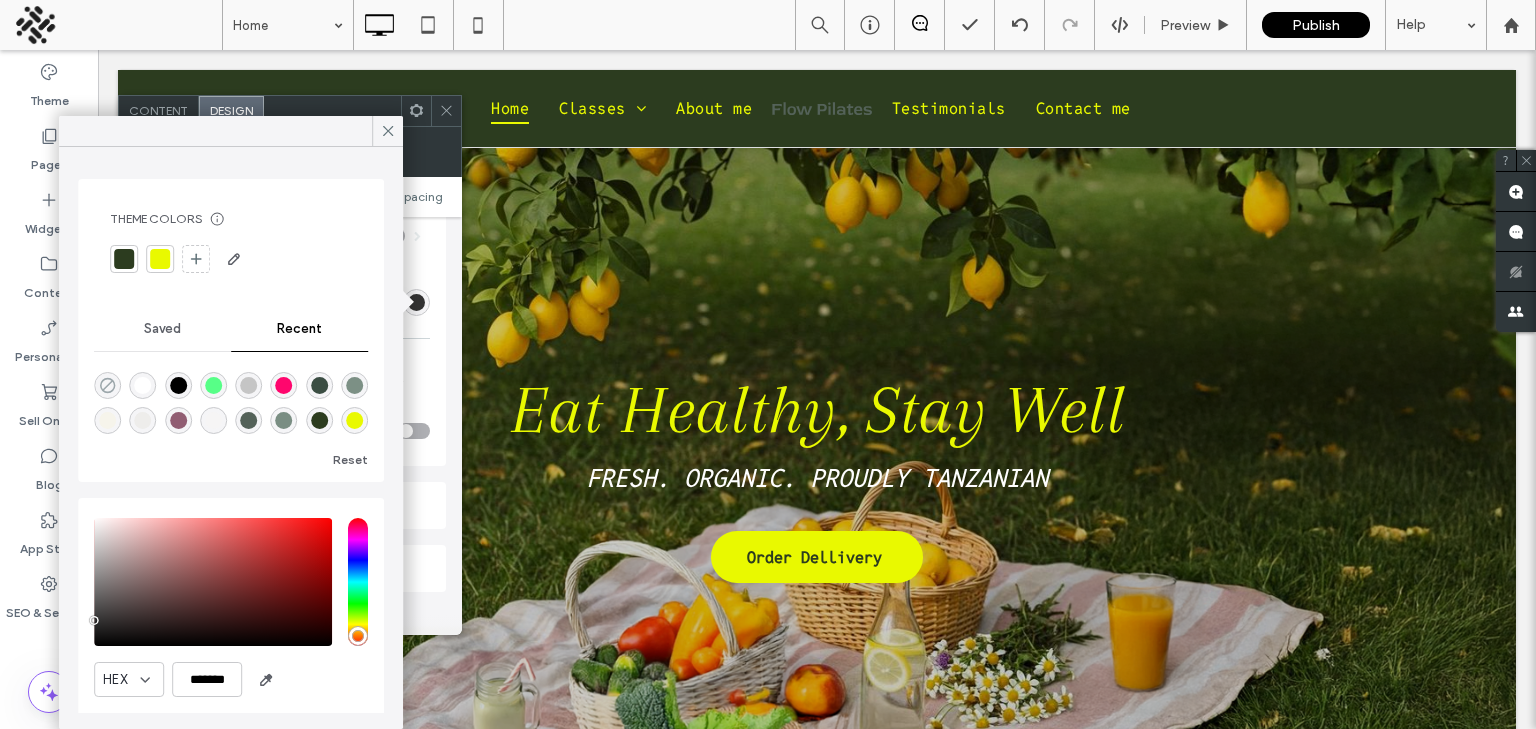 click 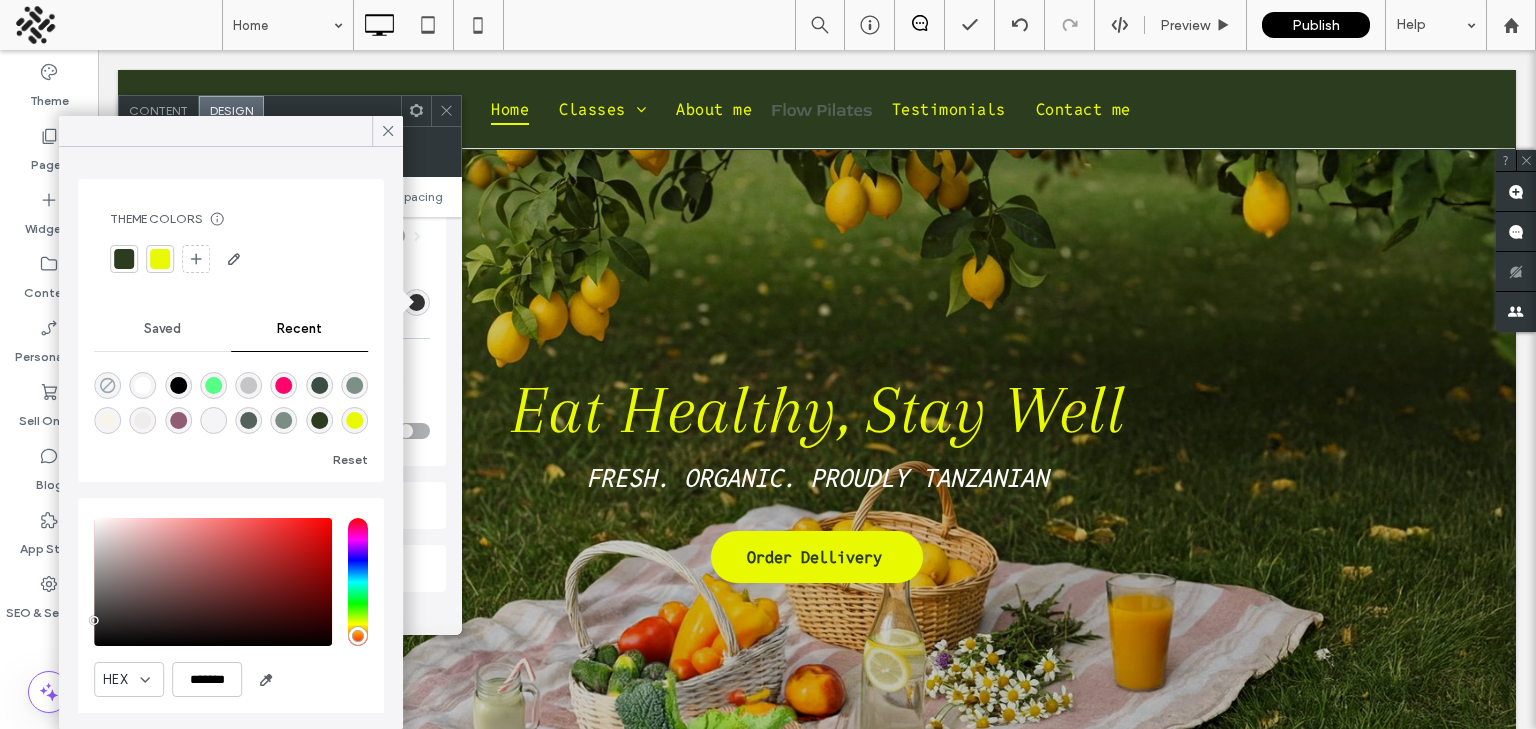 type on "*" 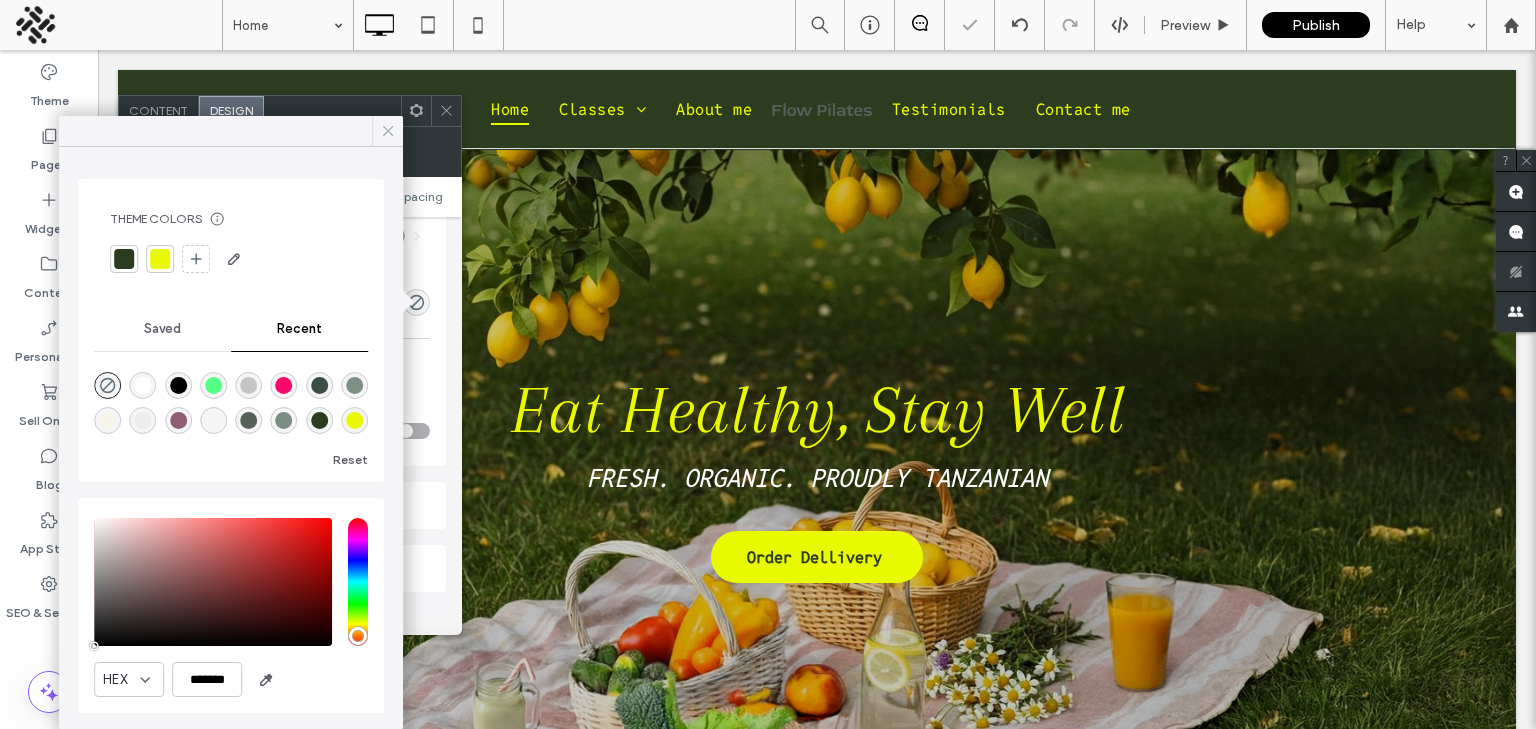 click at bounding box center [387, 131] 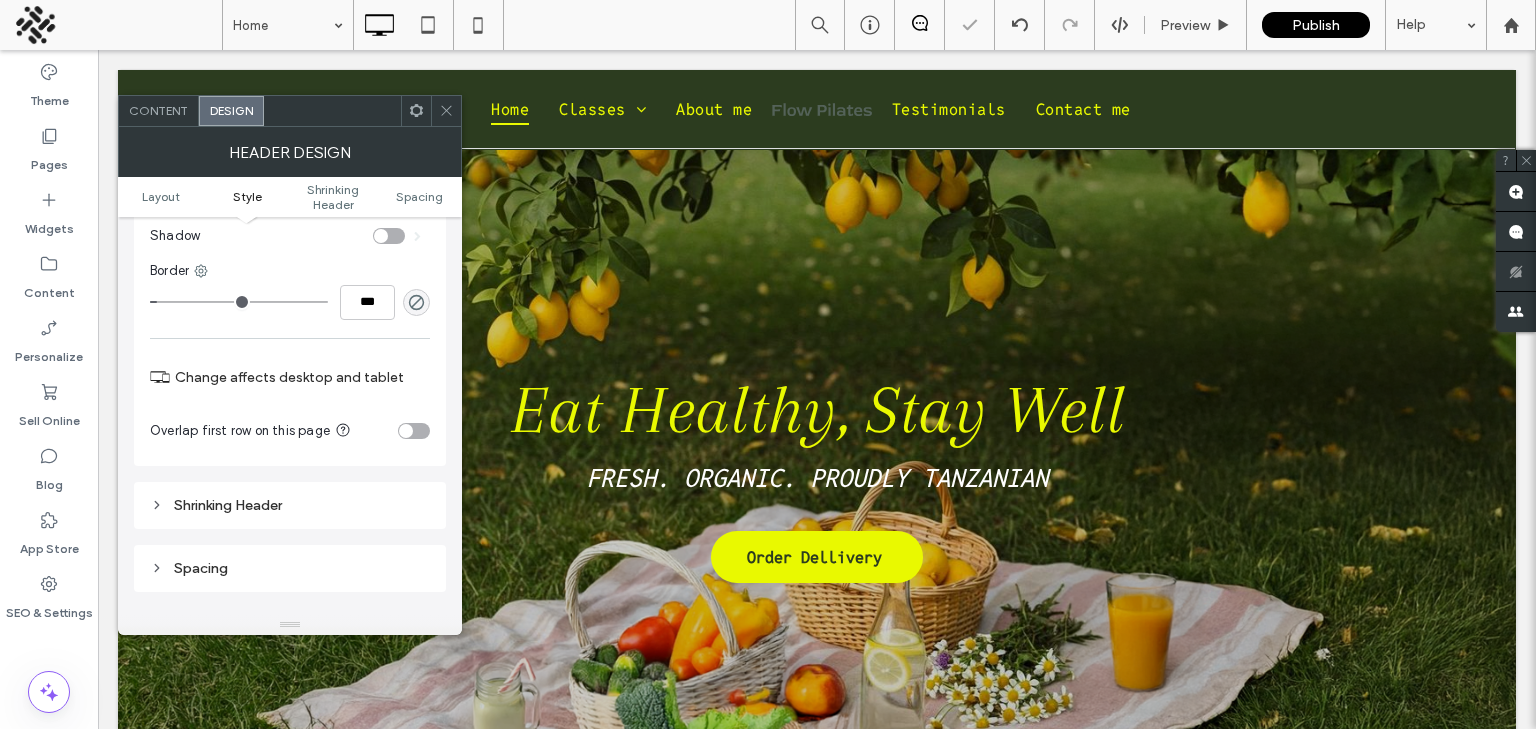 click 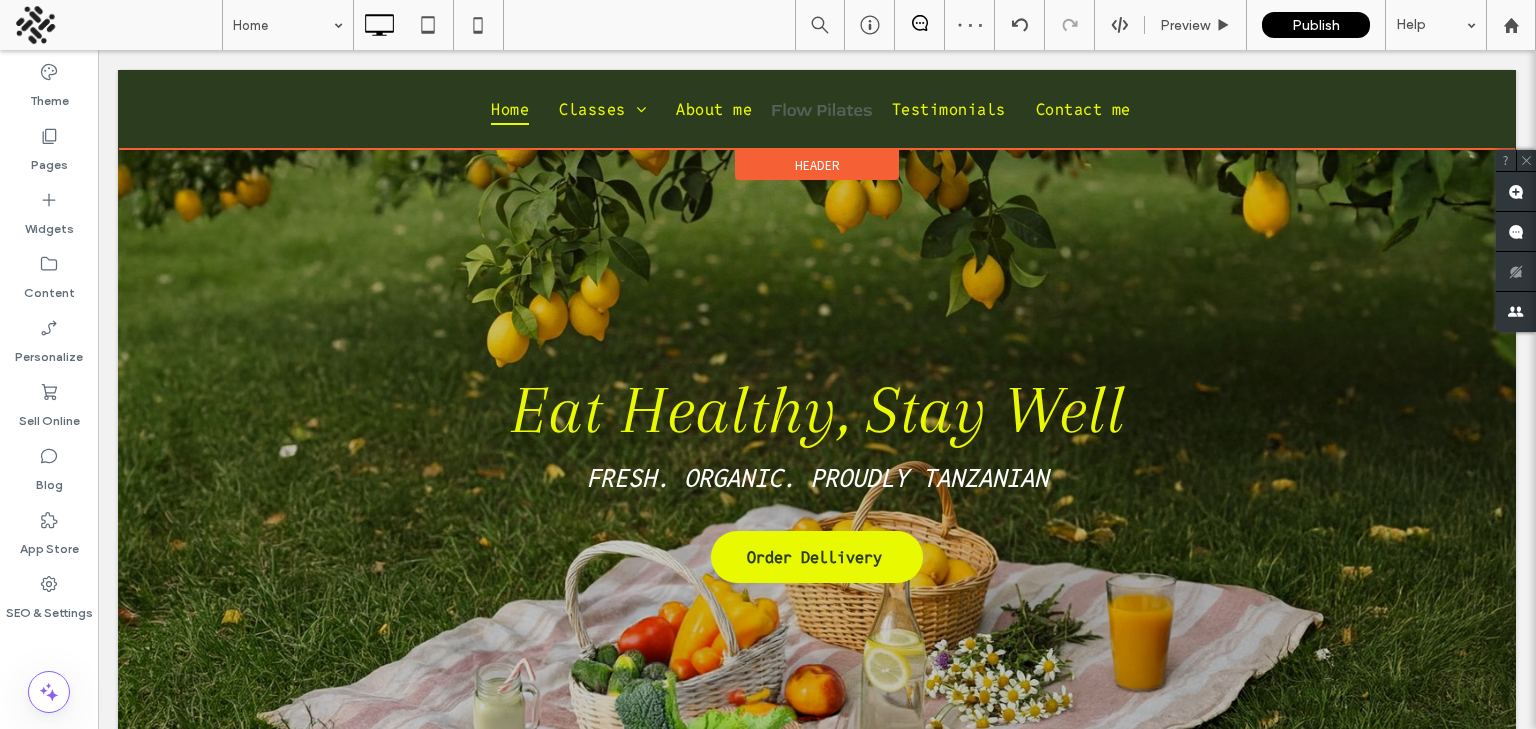 click on "Header" at bounding box center [817, 165] 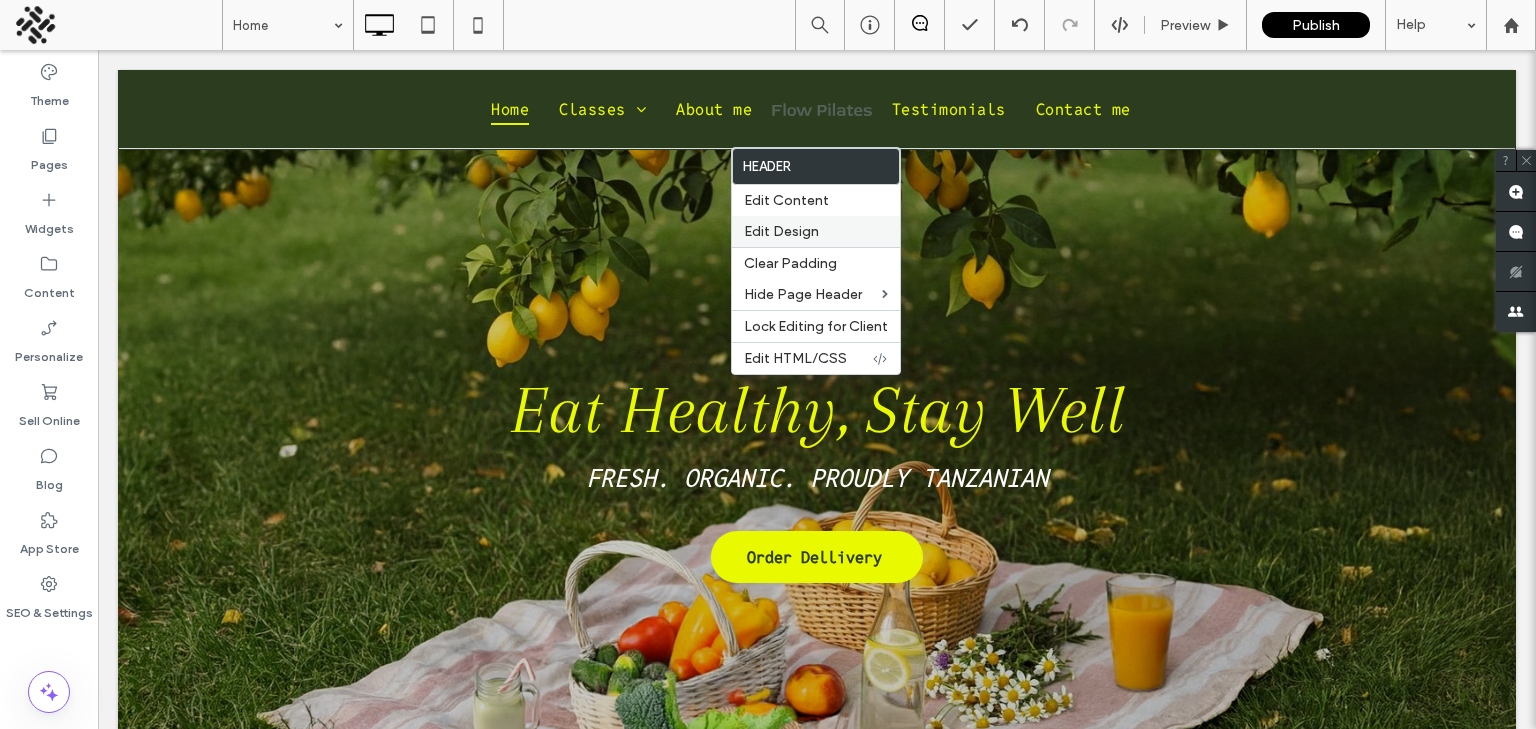 click on "Edit Design" at bounding box center (781, 231) 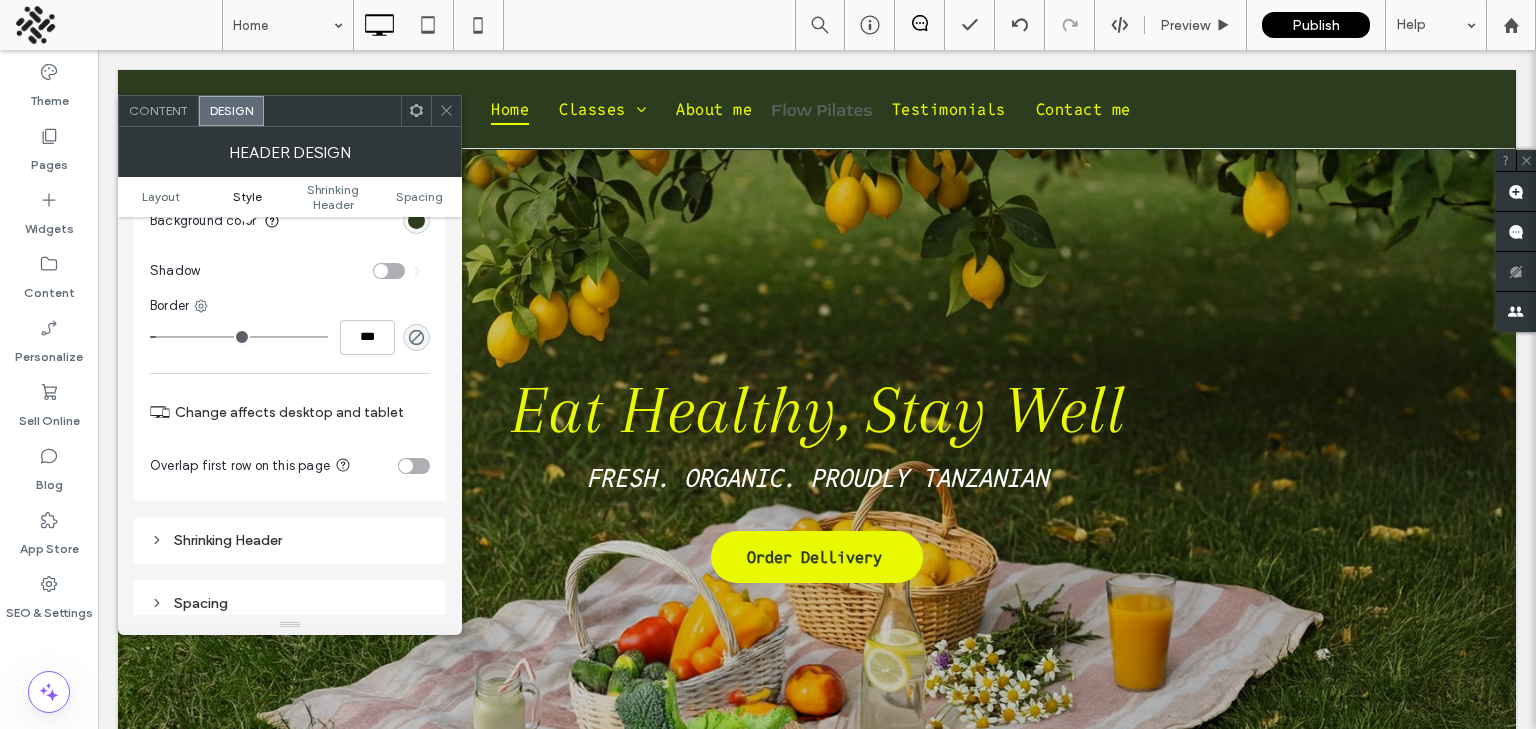 scroll, scrollTop: 388, scrollLeft: 0, axis: vertical 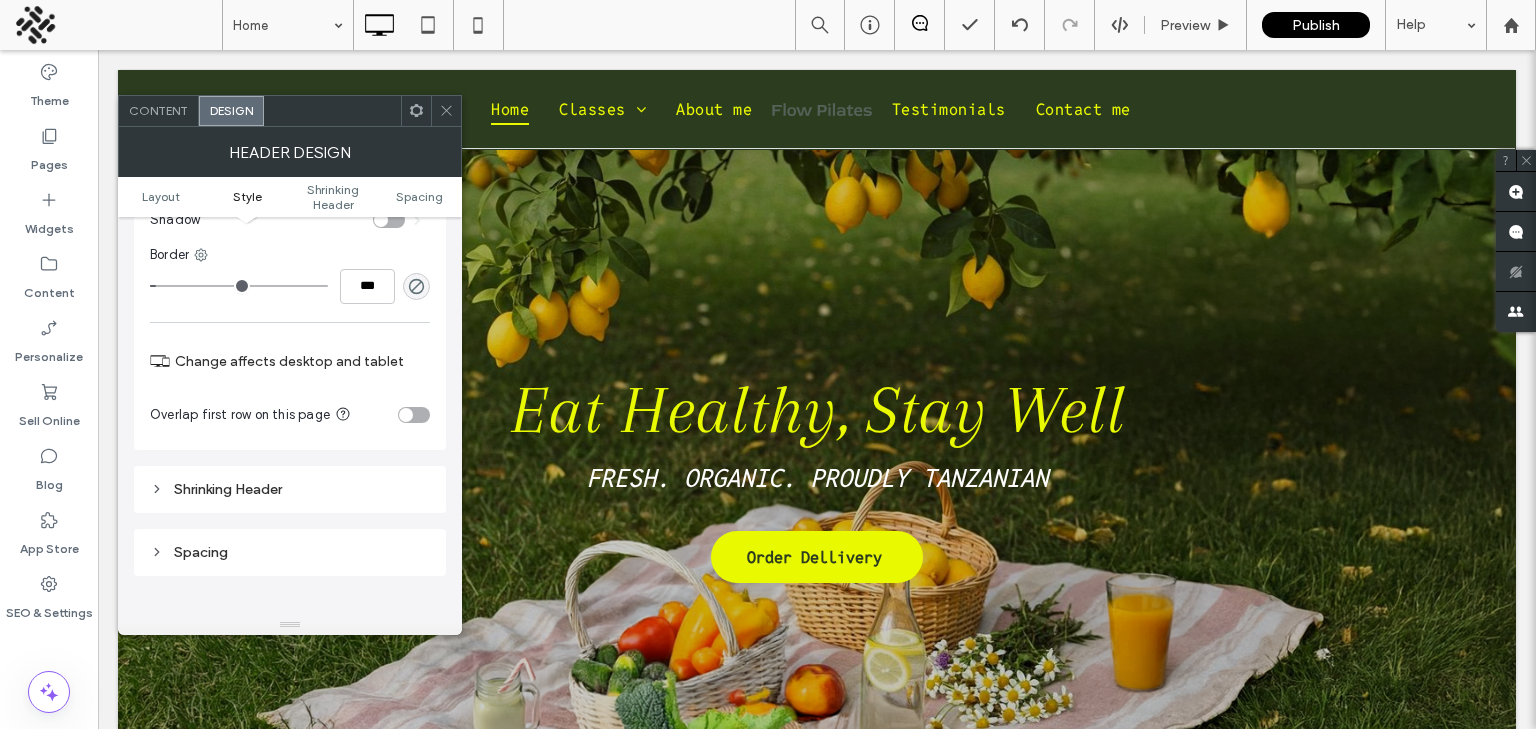 click on "Shrinking Header" at bounding box center (290, 489) 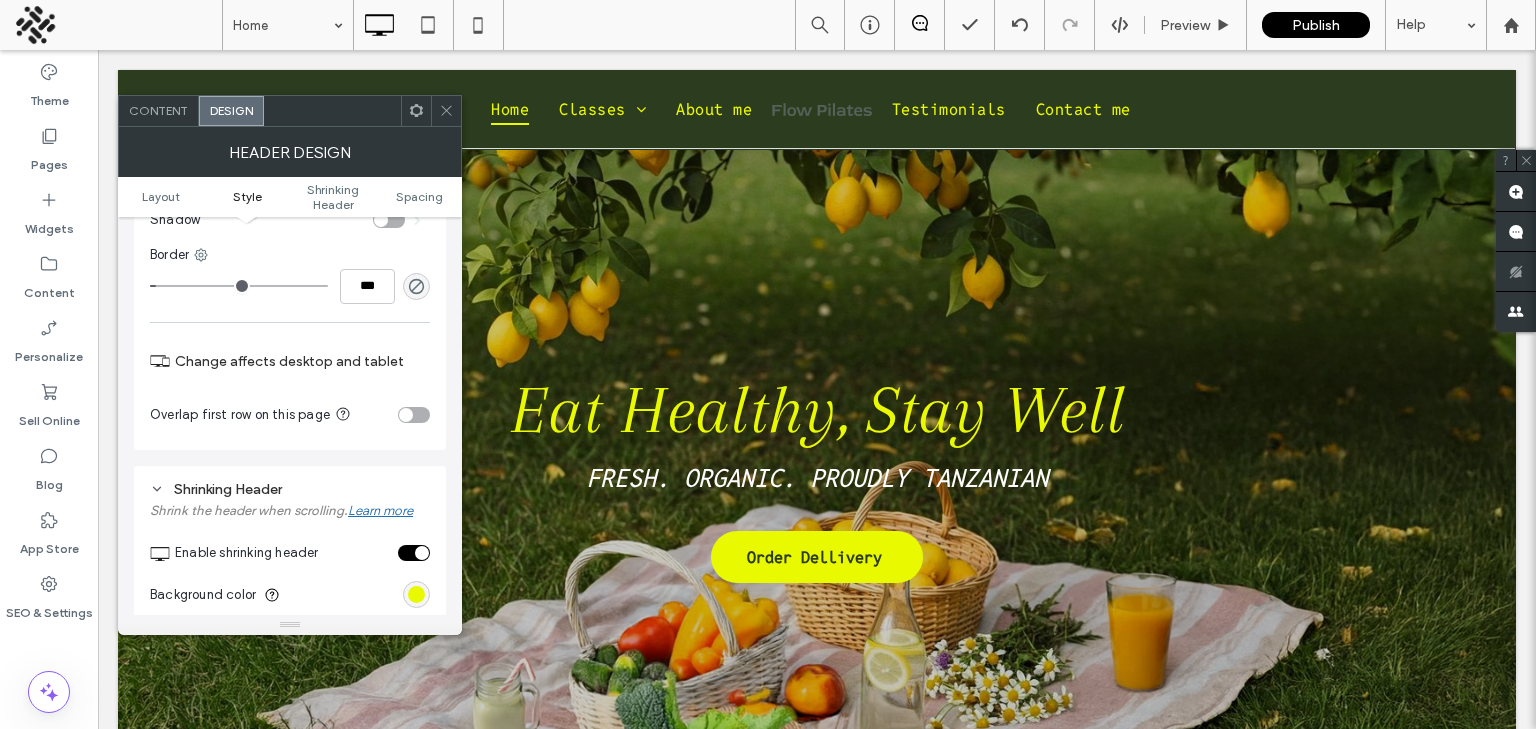 scroll, scrollTop: 74, scrollLeft: 0, axis: vertical 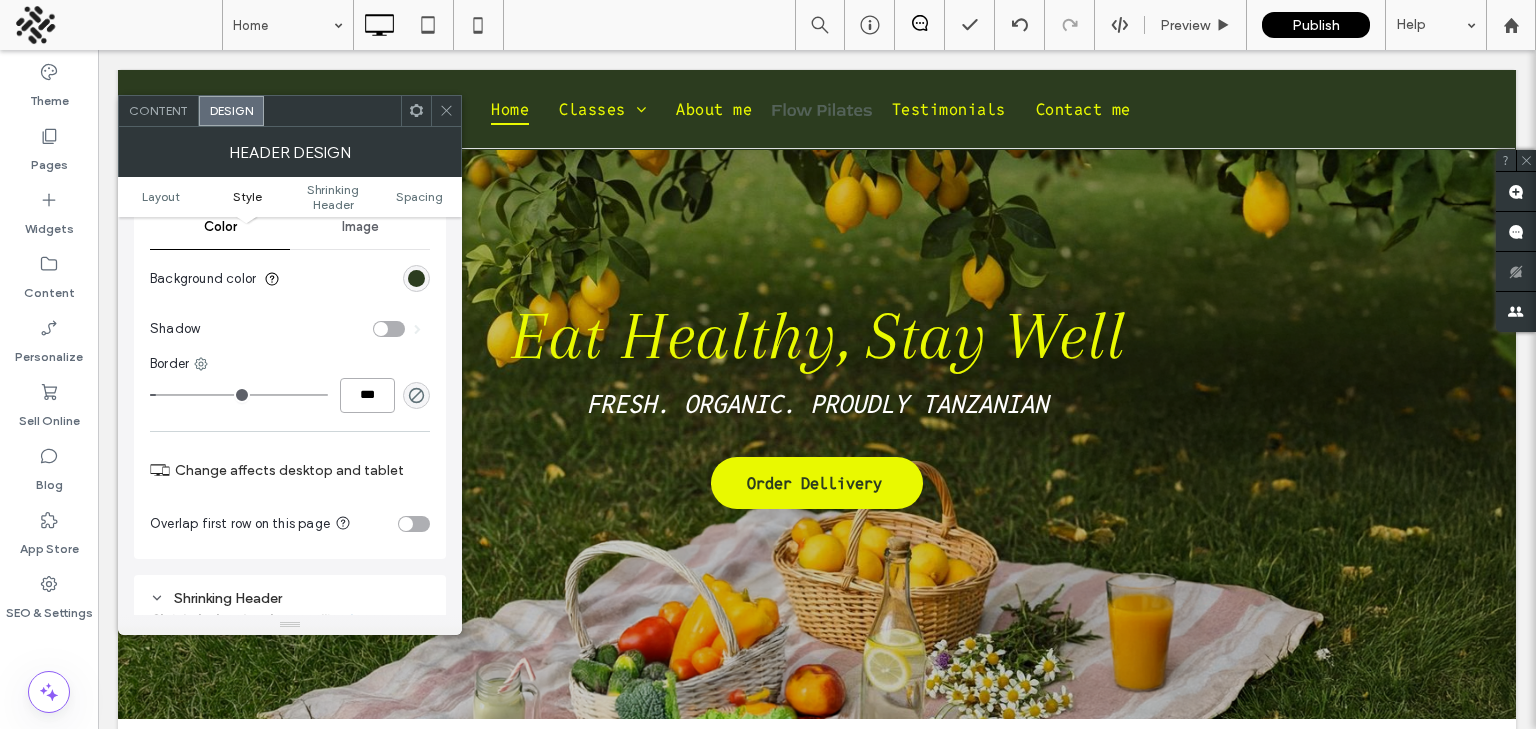 click on "***" at bounding box center [367, 395] 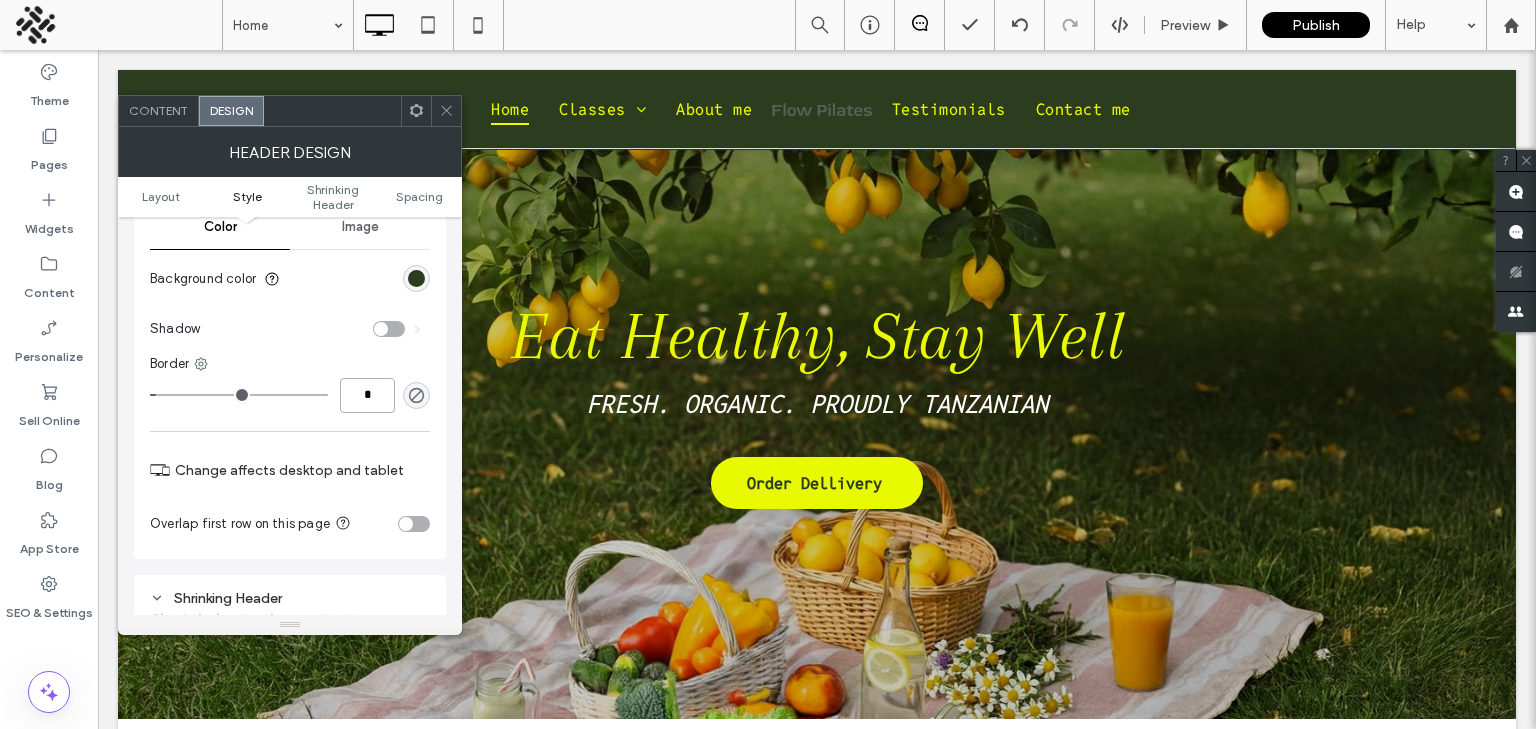 type on "*" 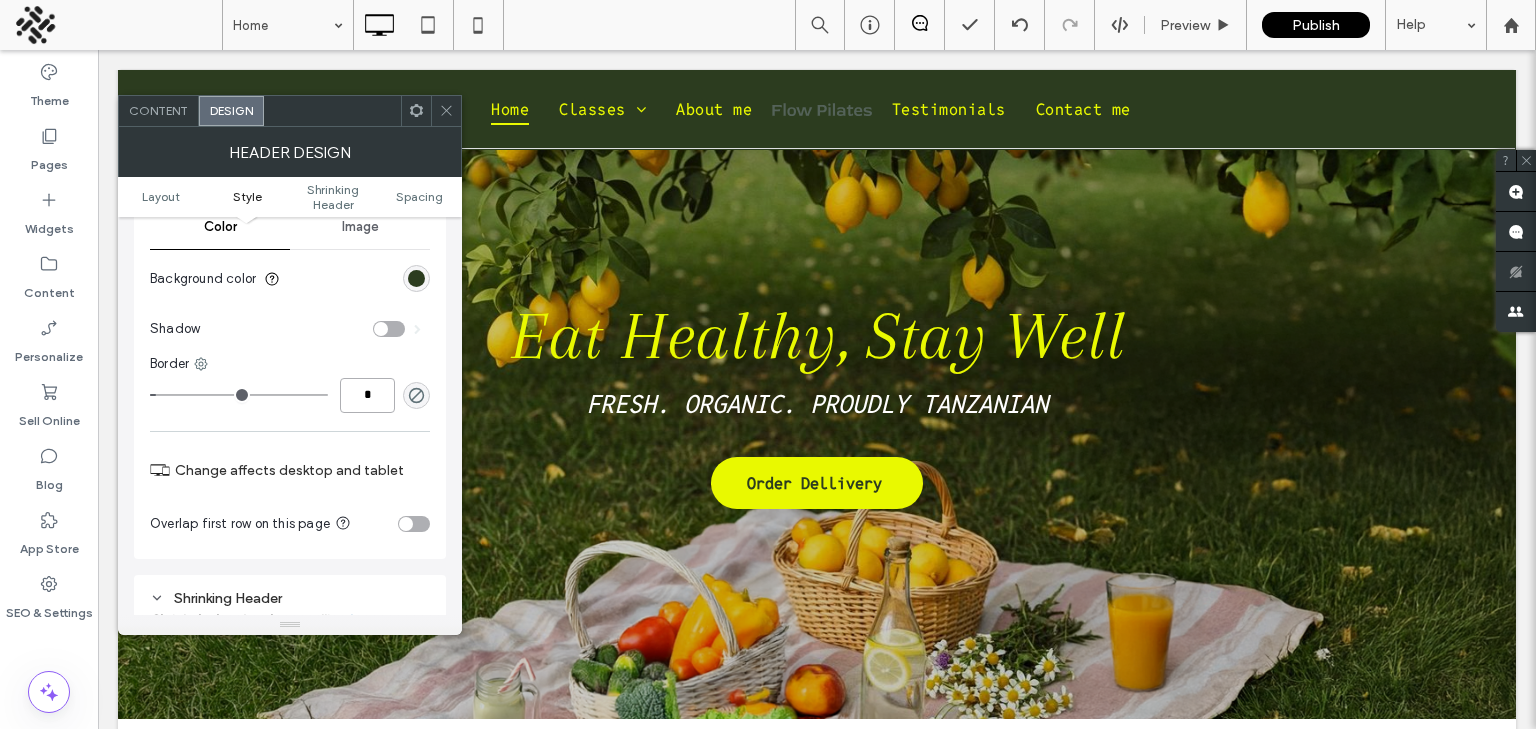 type on "***" 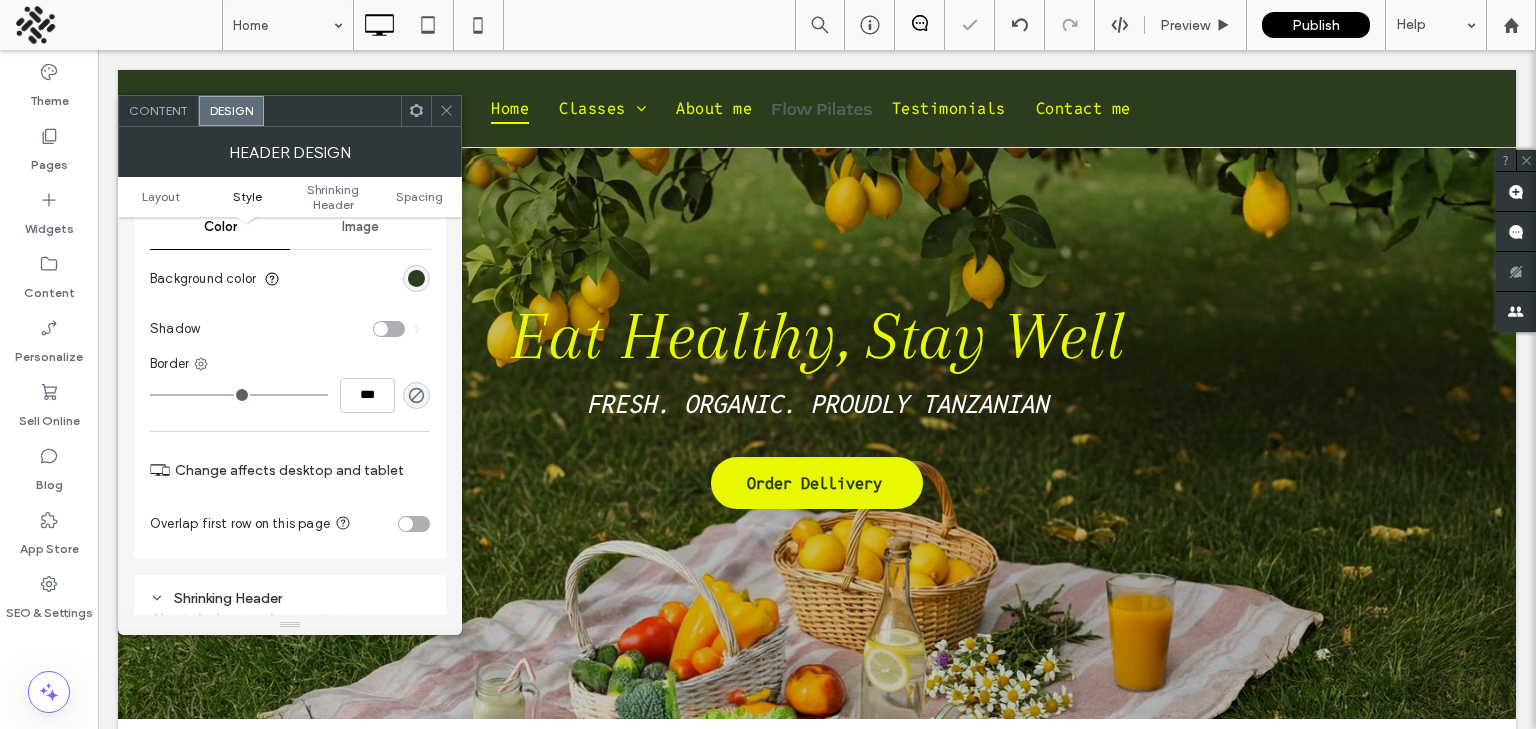 click at bounding box center (446, 111) 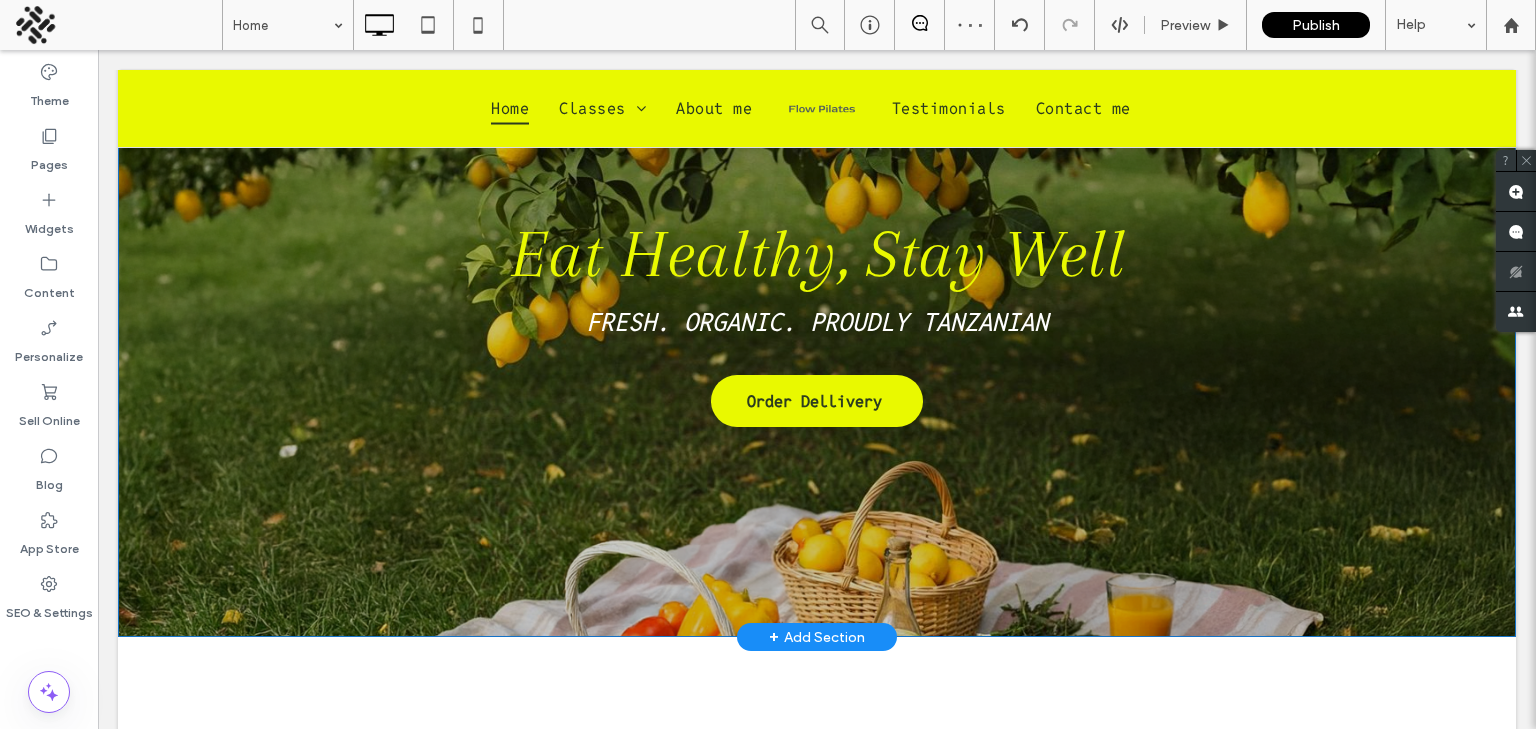 scroll, scrollTop: 0, scrollLeft: 0, axis: both 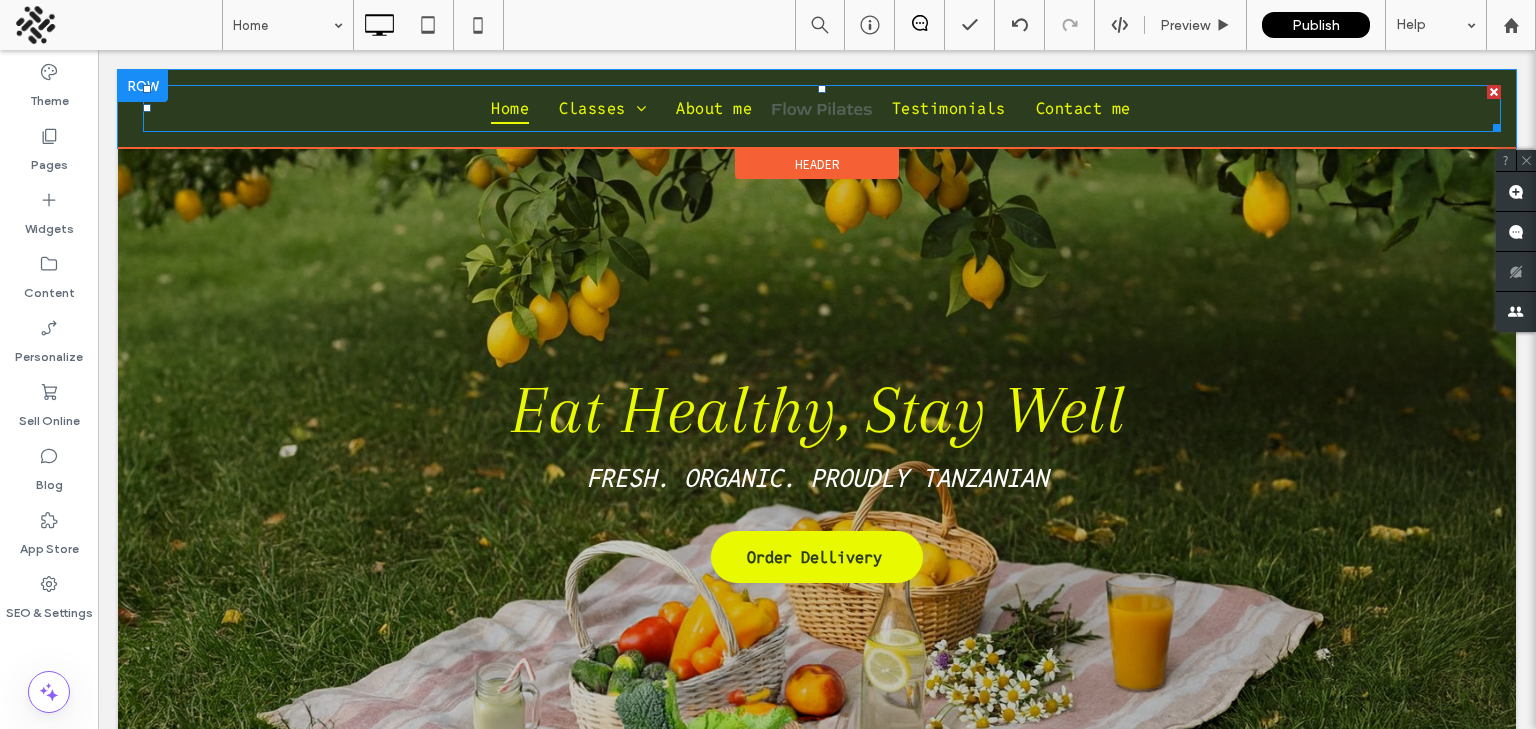 click at bounding box center [822, 108] 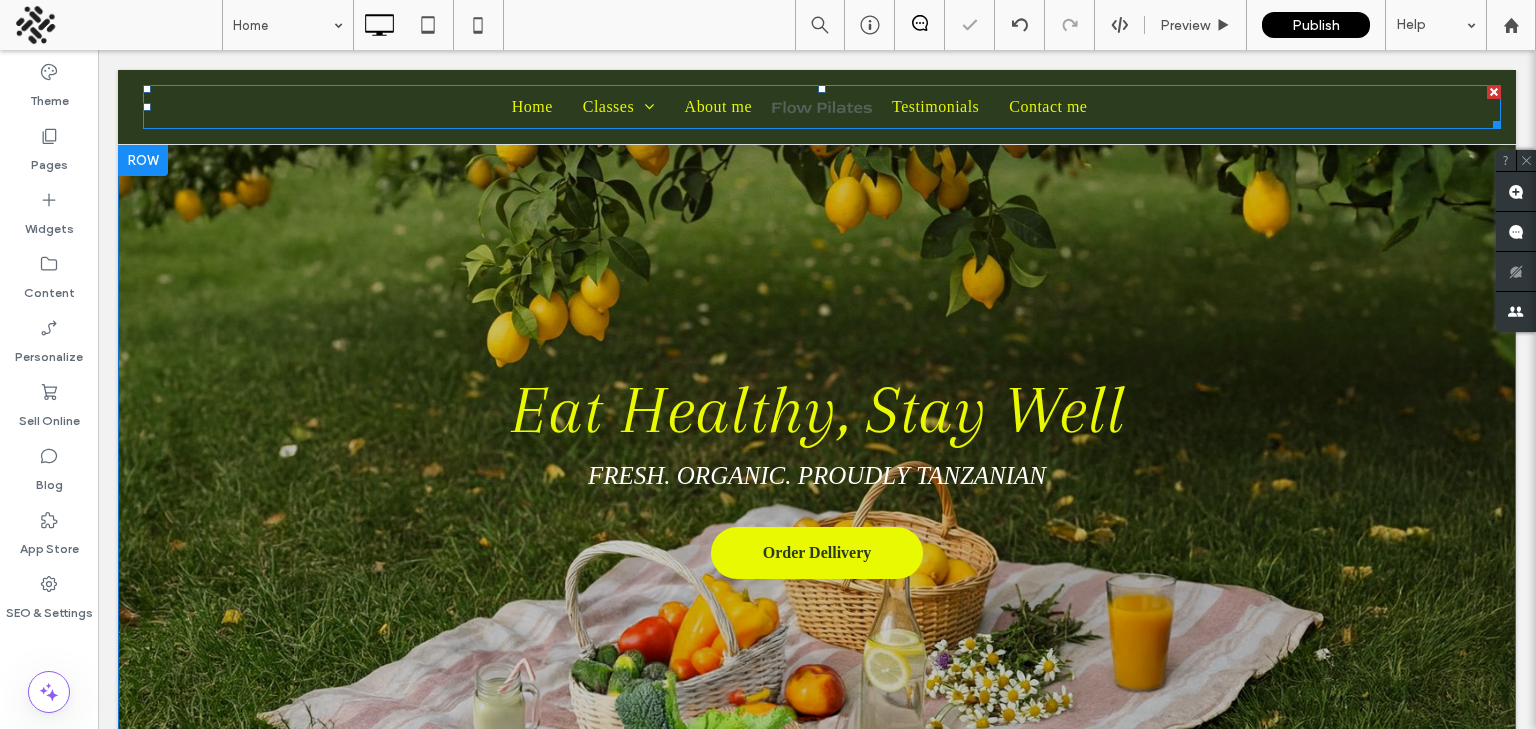 scroll, scrollTop: 0, scrollLeft: 0, axis: both 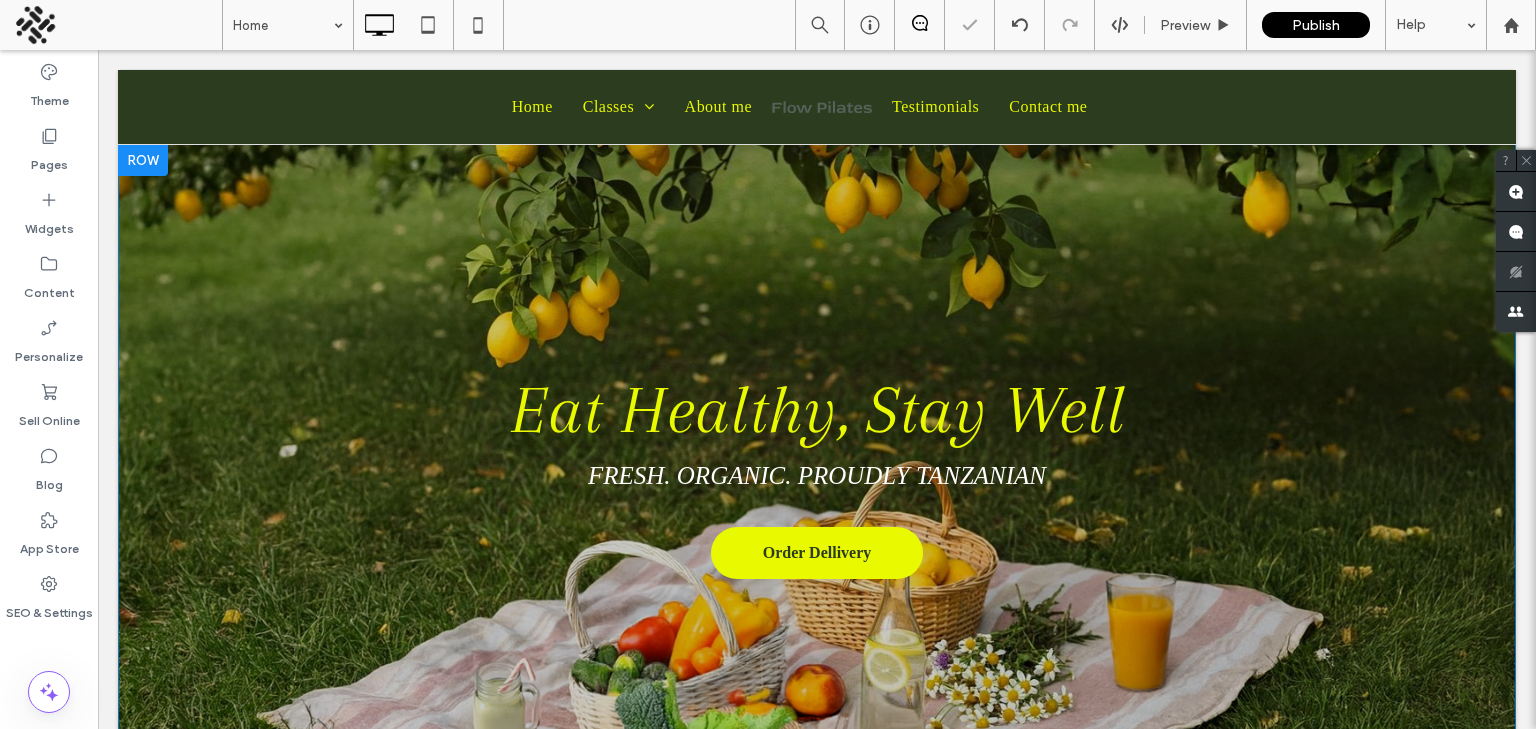 drag, startPoint x: 760, startPoint y: -12, endPoint x: 673, endPoint y: 280, distance: 304.6851 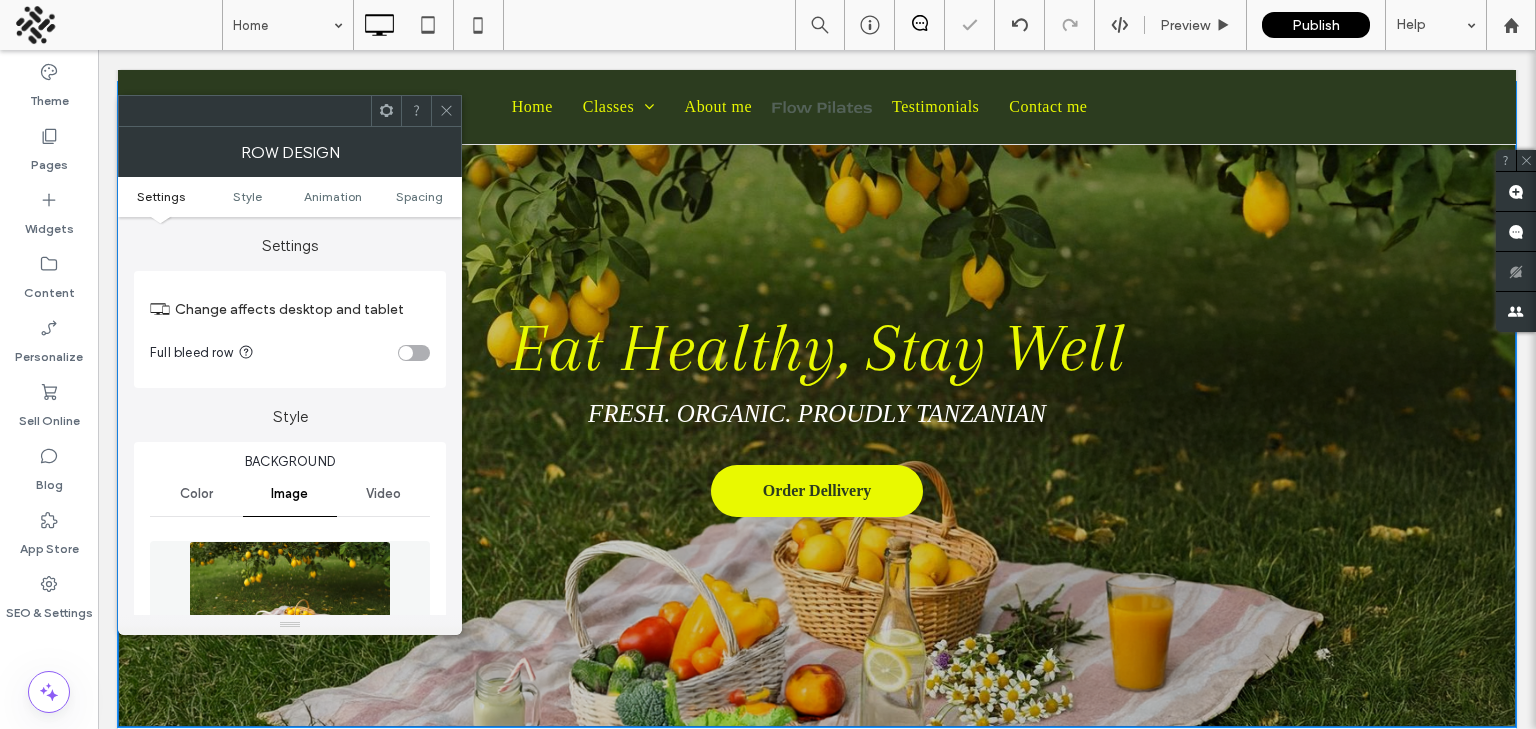 scroll, scrollTop: 66, scrollLeft: 0, axis: vertical 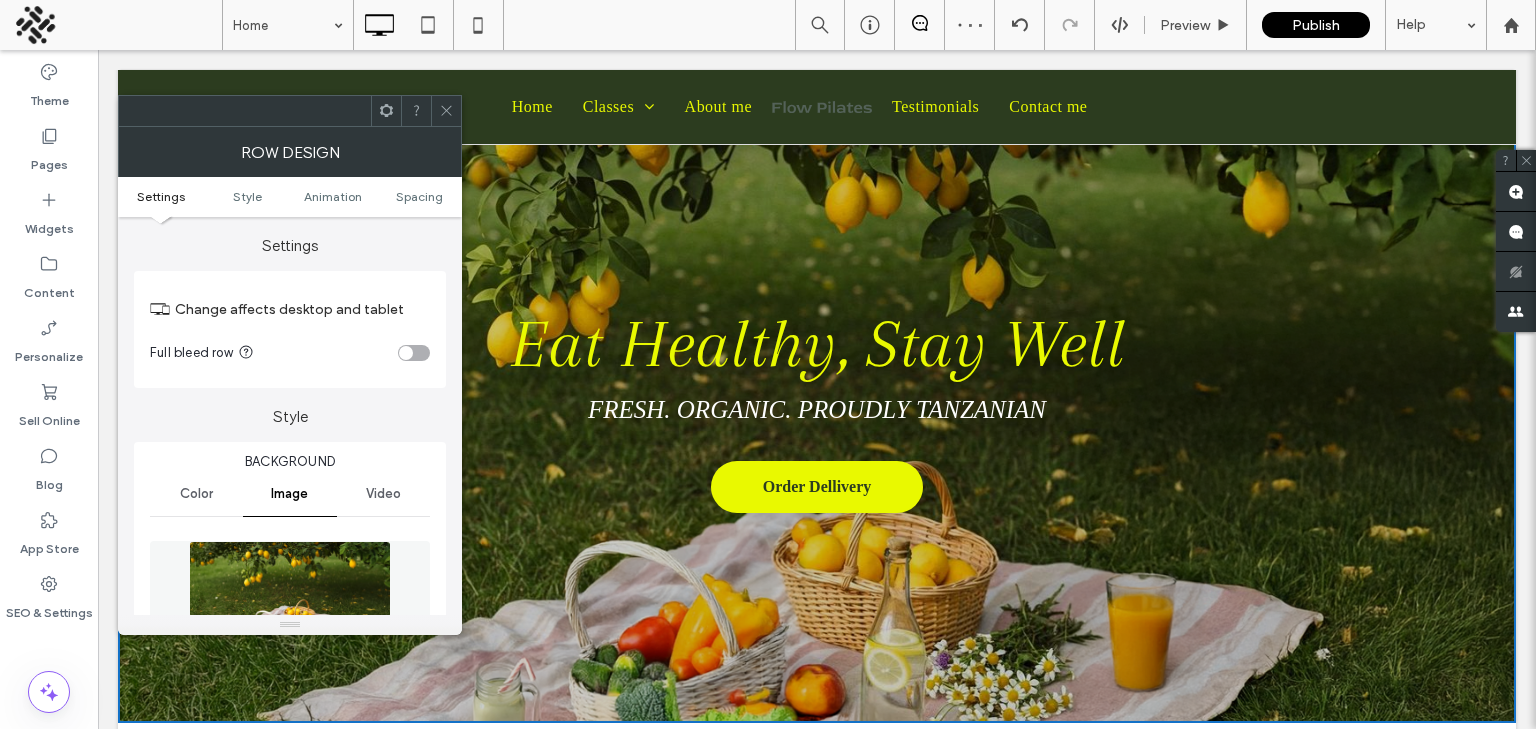 click 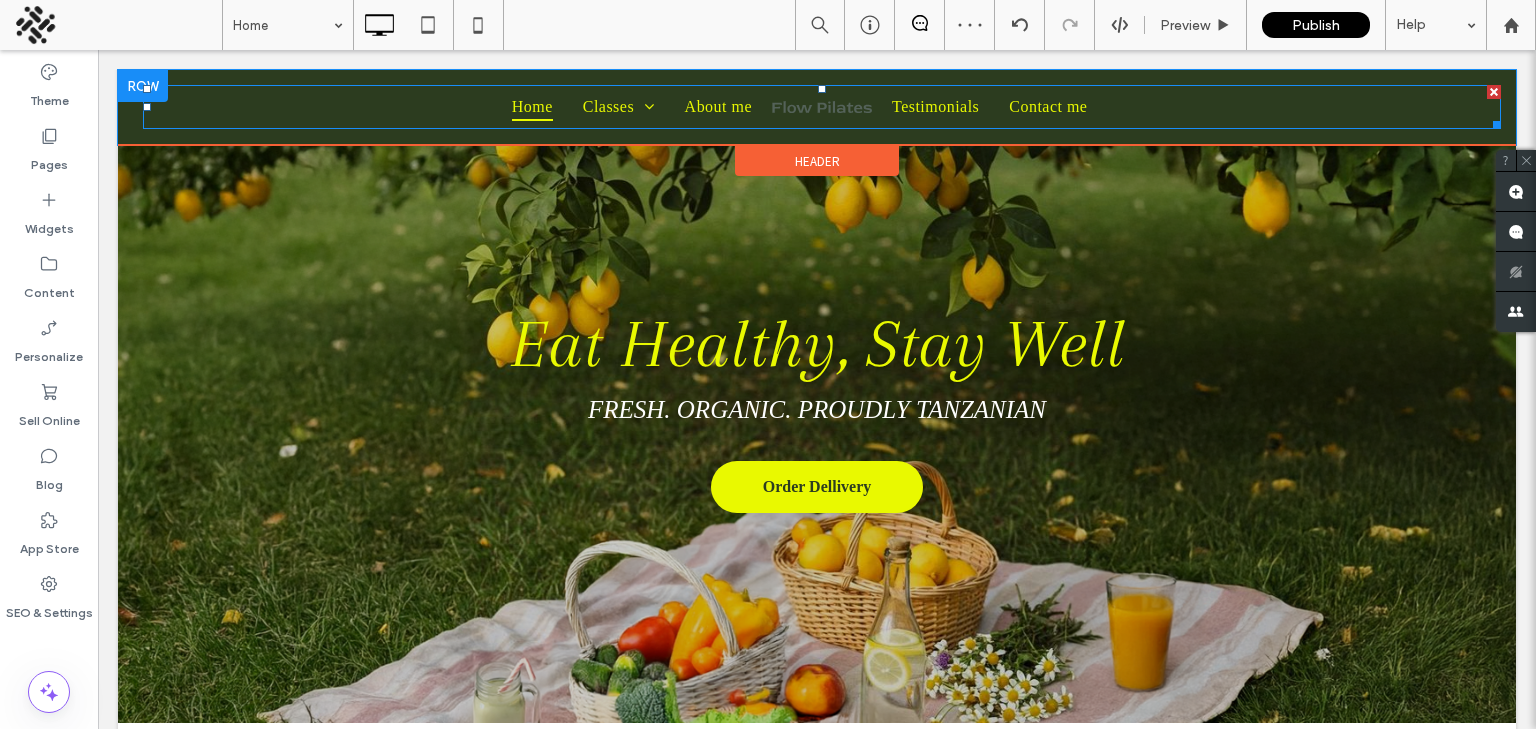 click on "Home" at bounding box center (532, 107) 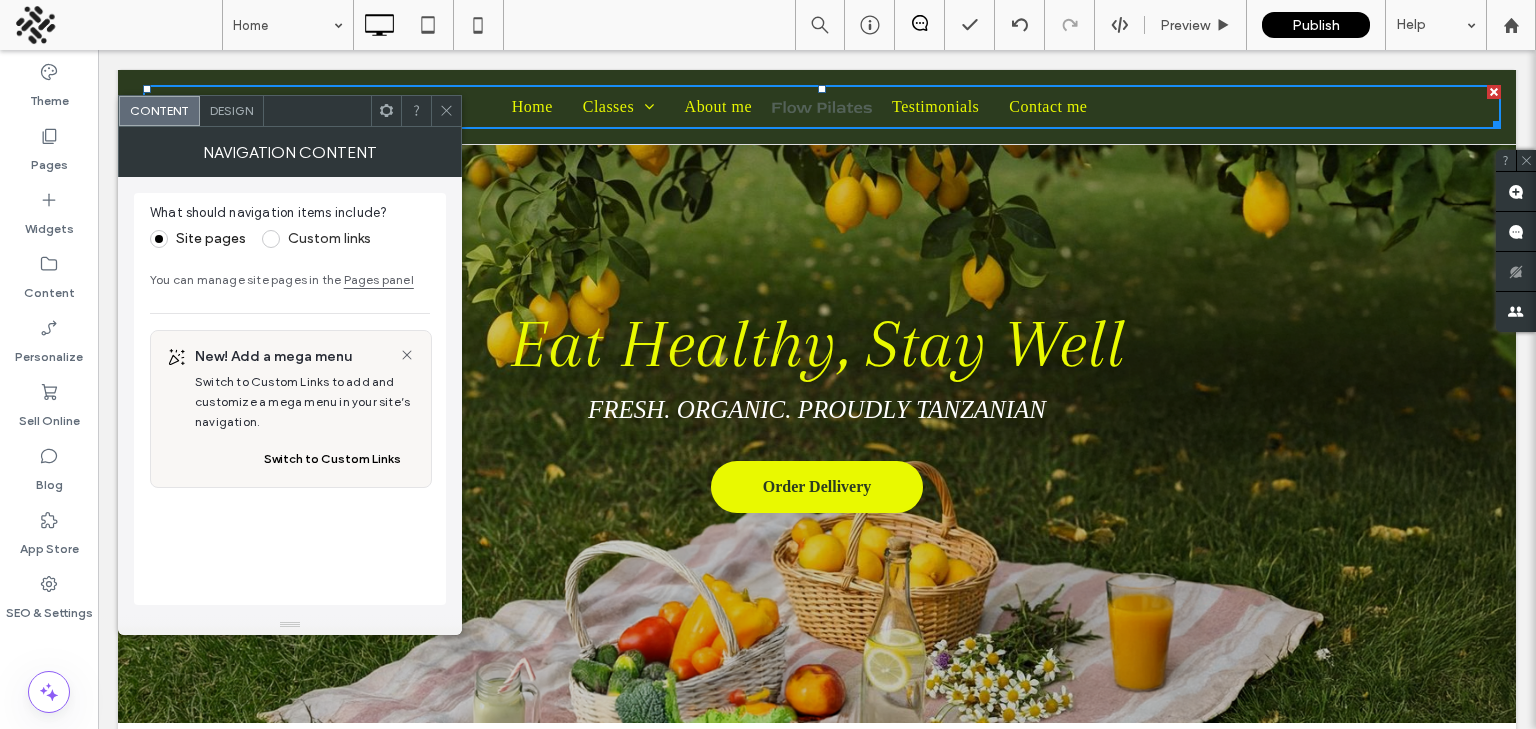 click on "Design" at bounding box center (231, 110) 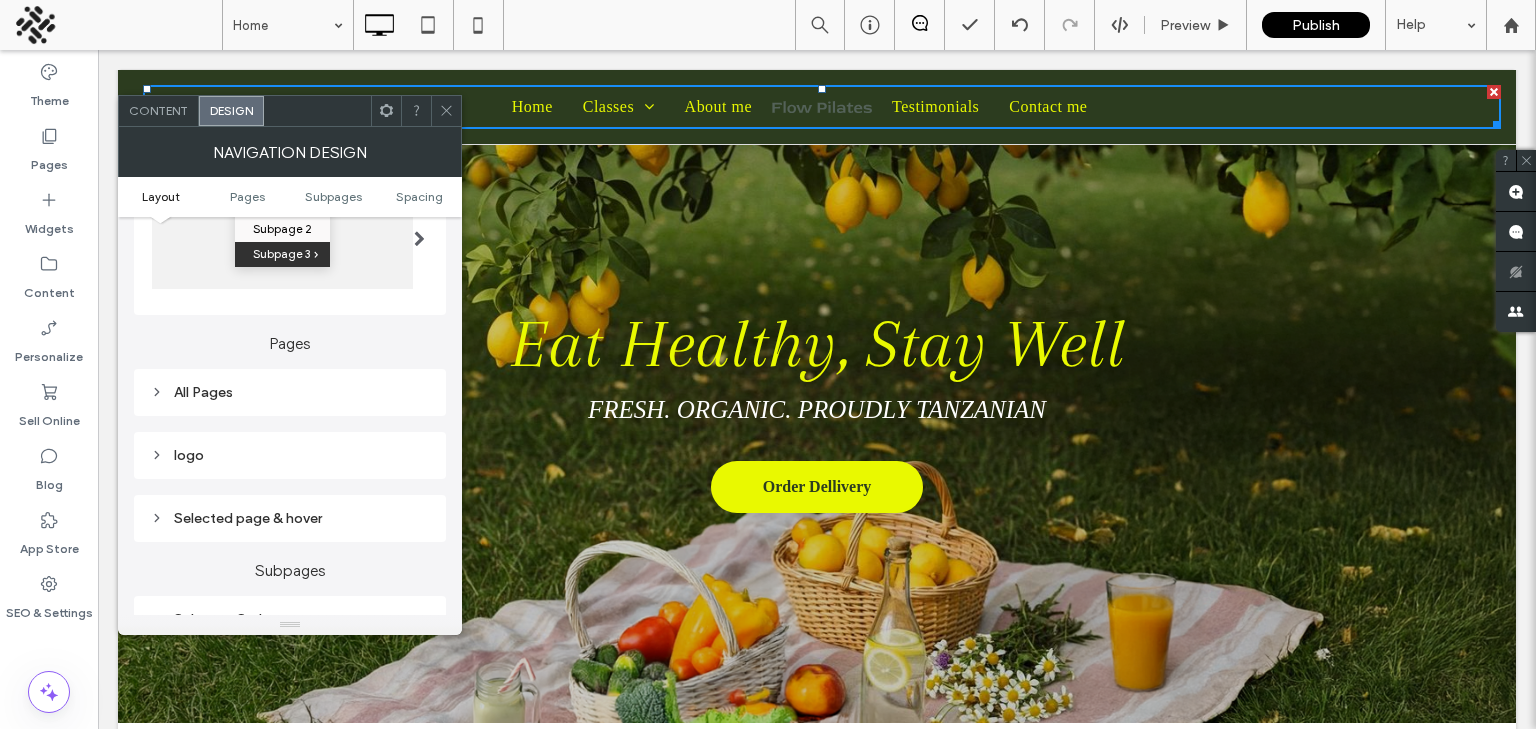 scroll, scrollTop: 375, scrollLeft: 0, axis: vertical 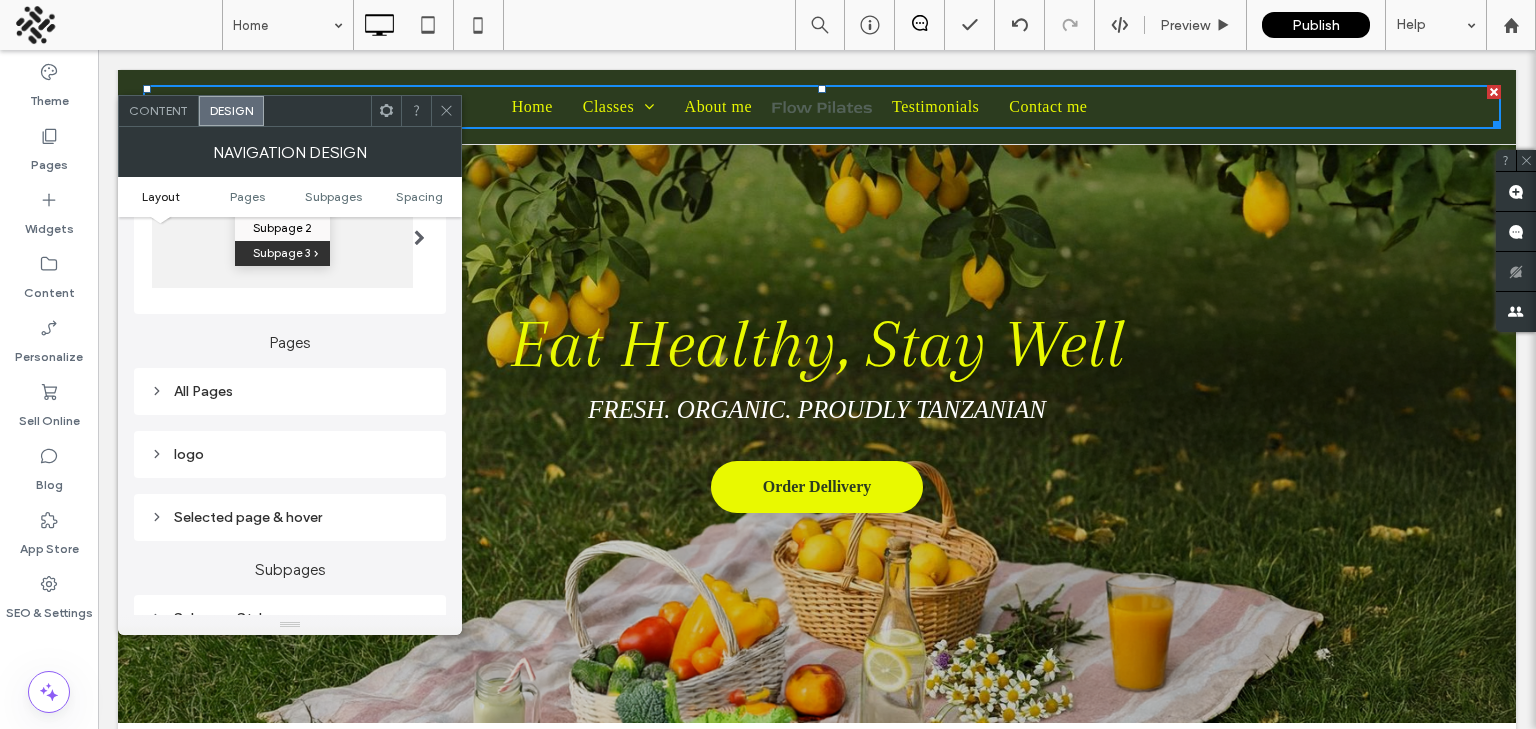click on "All Pages" at bounding box center (290, 391) 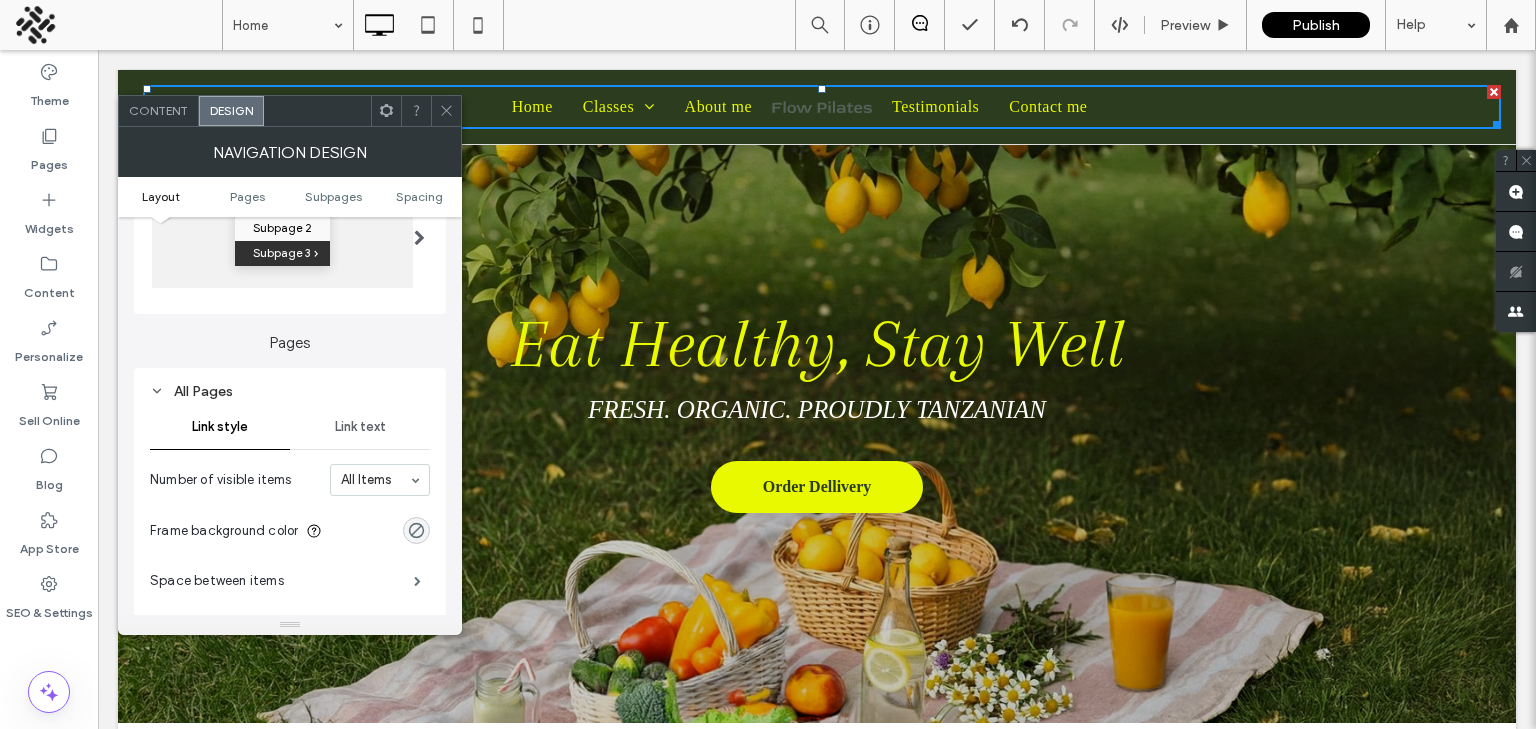 click on "Link text" at bounding box center [360, 427] 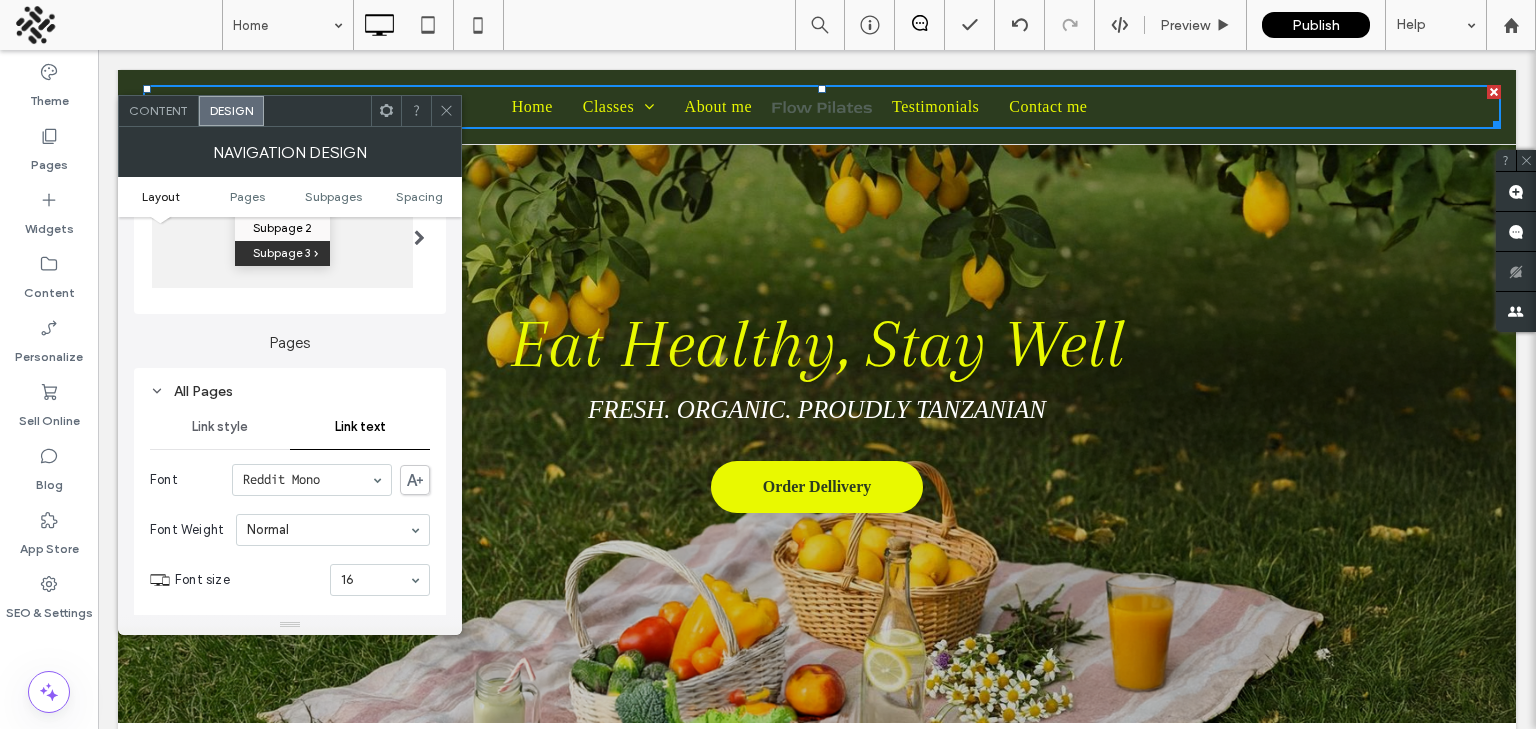 click 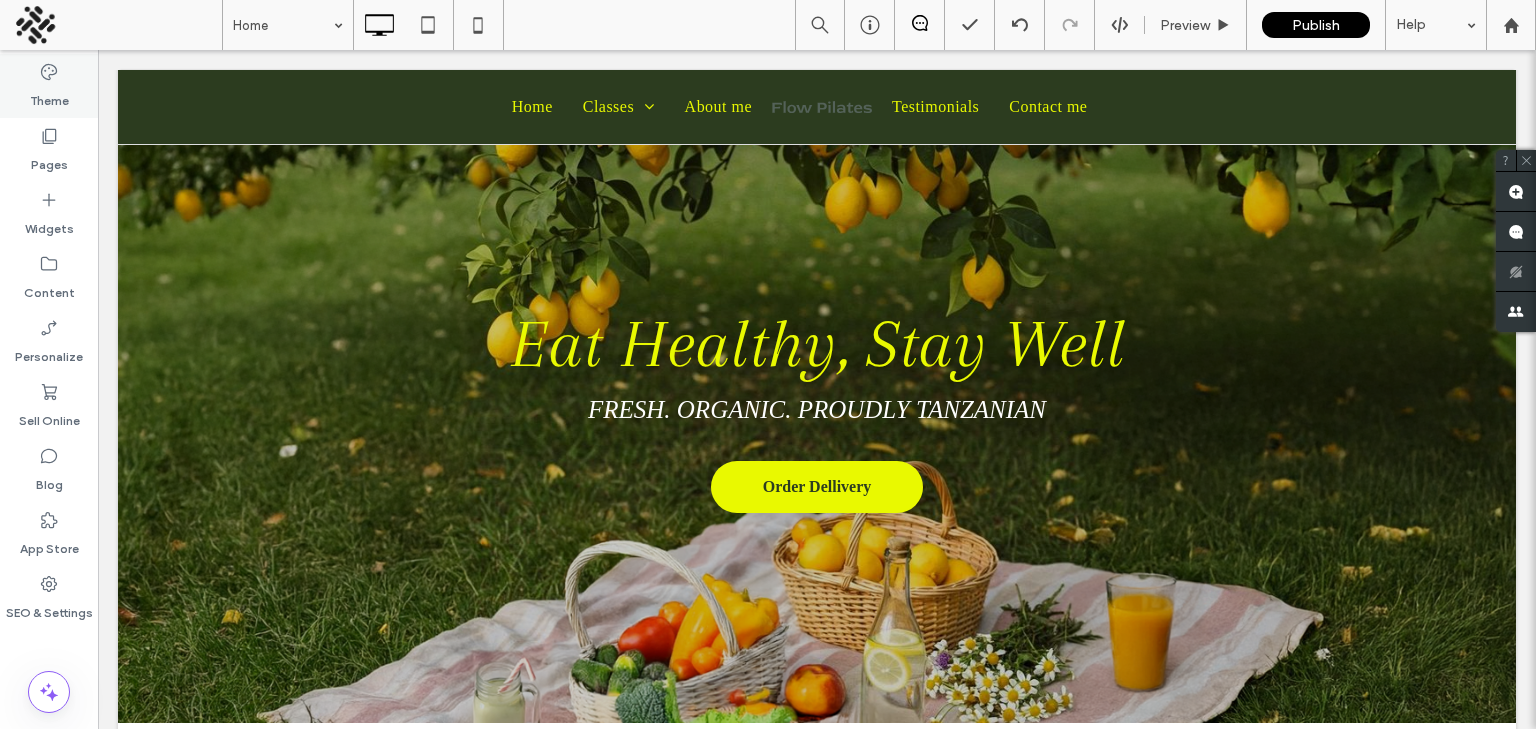 click on "Theme" at bounding box center (49, 86) 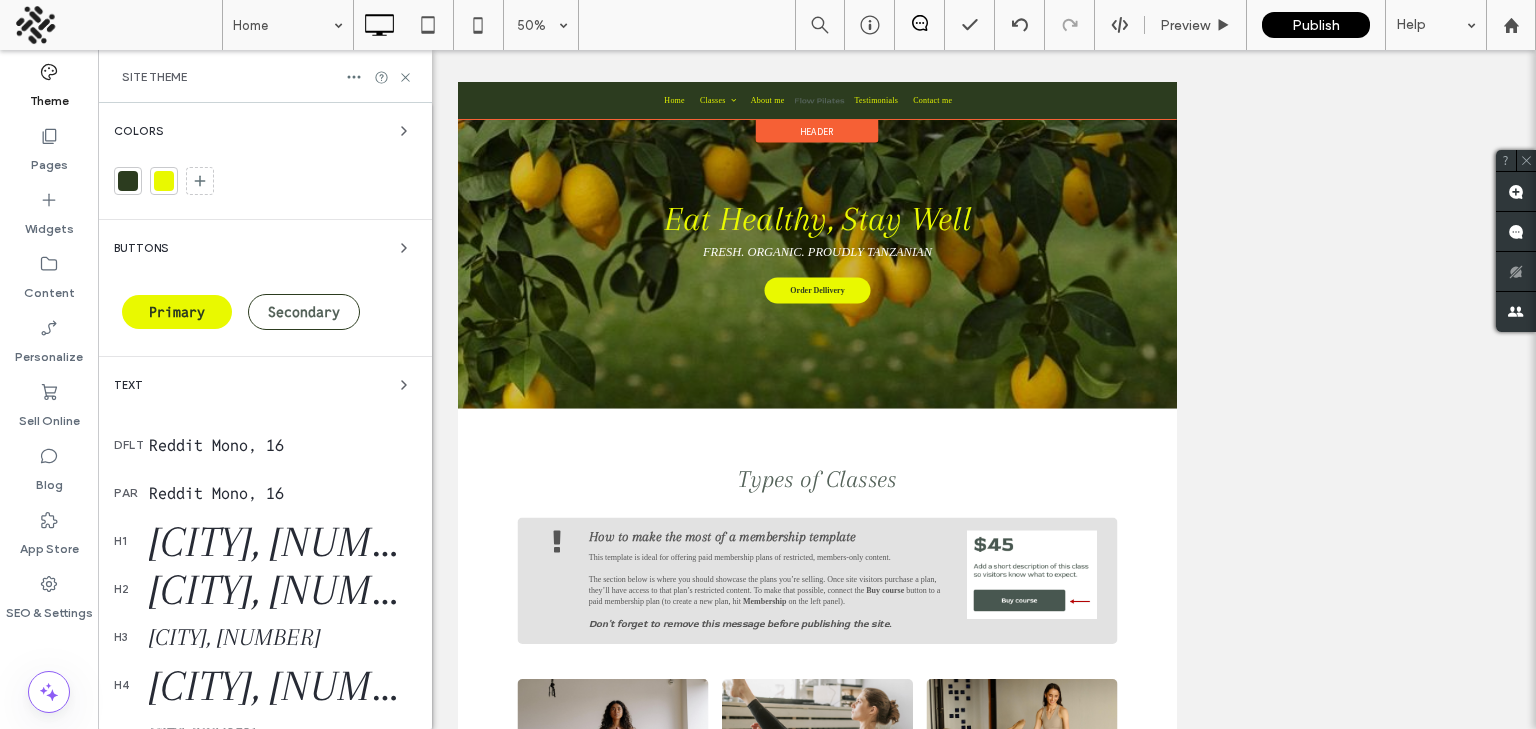click on "Header" at bounding box center (1176, 157) 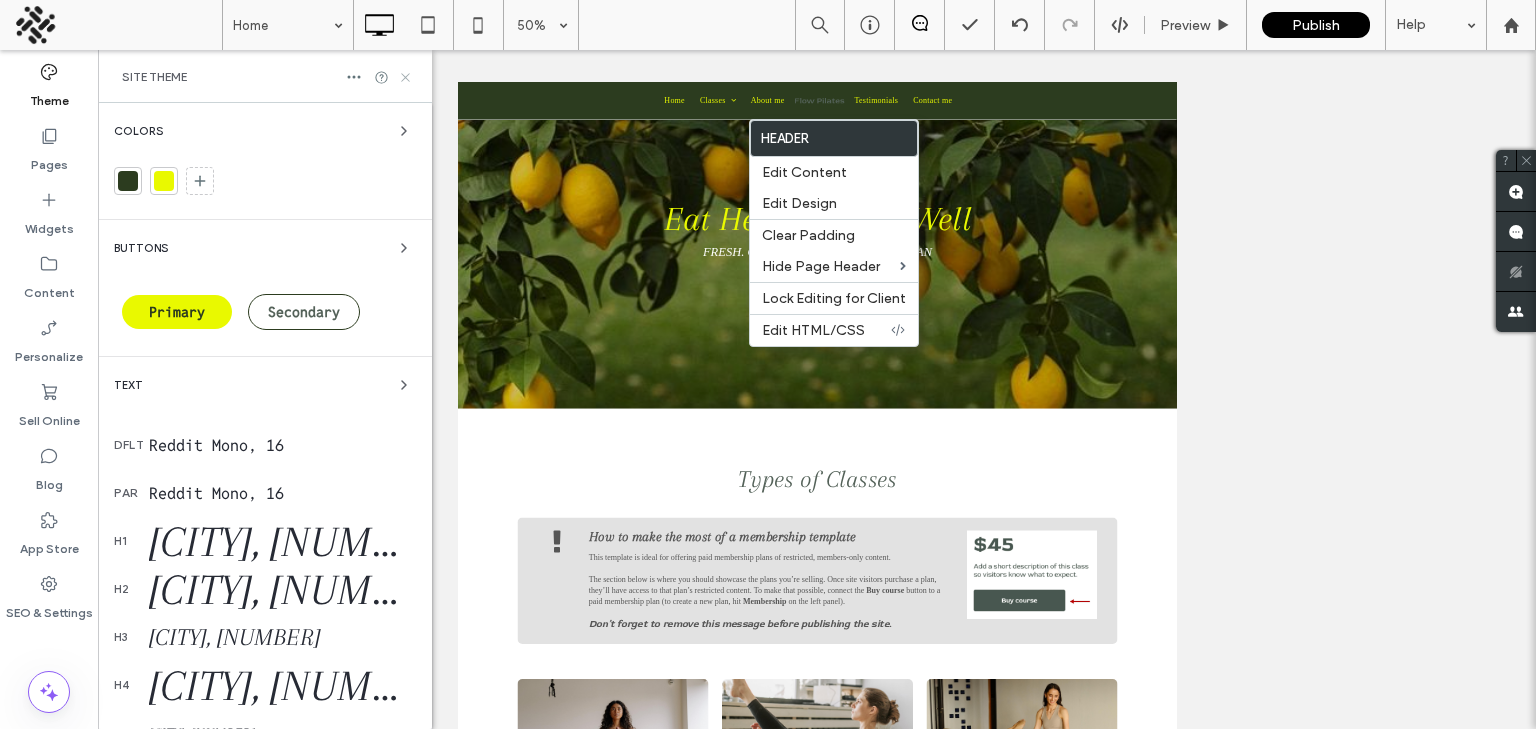 click 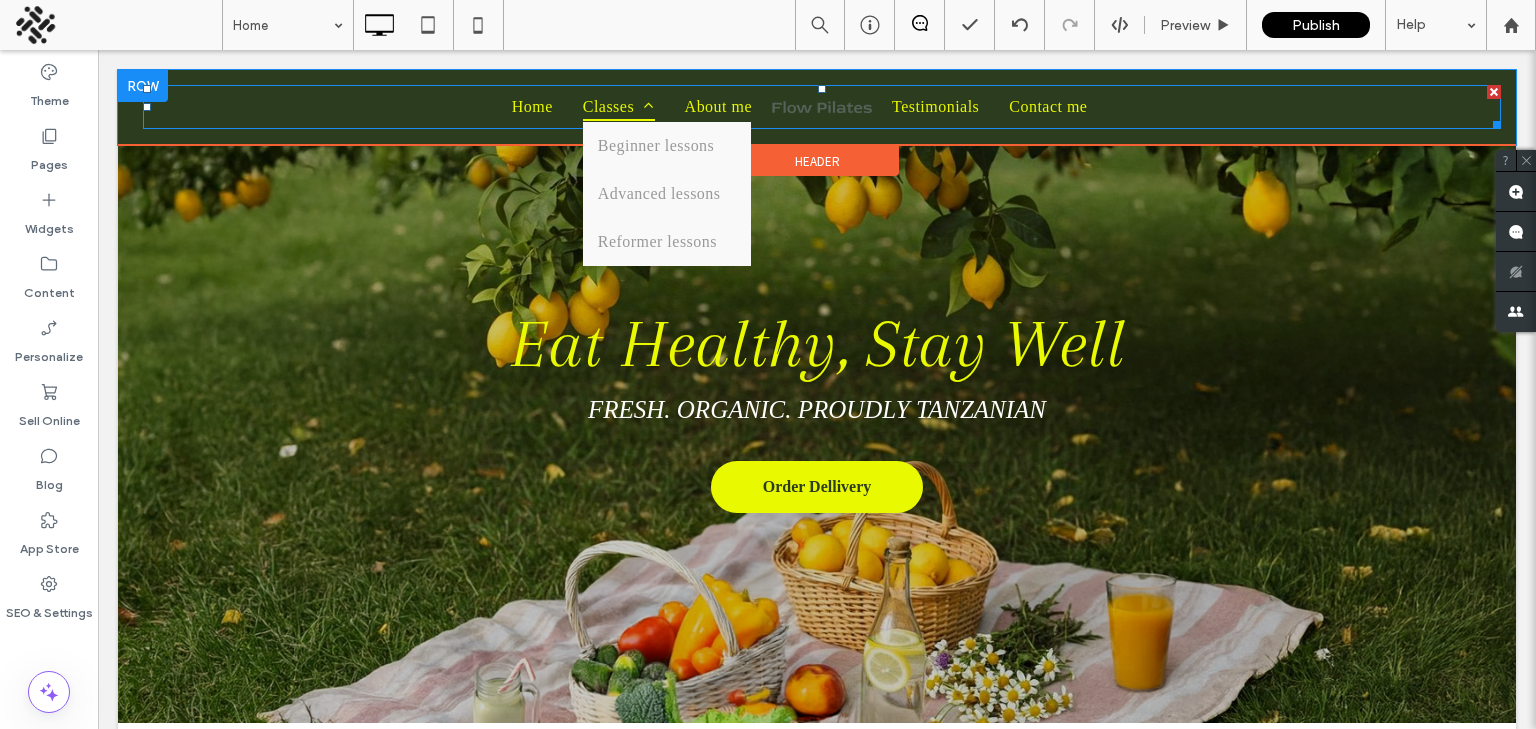 click on "Classes" at bounding box center (619, 107) 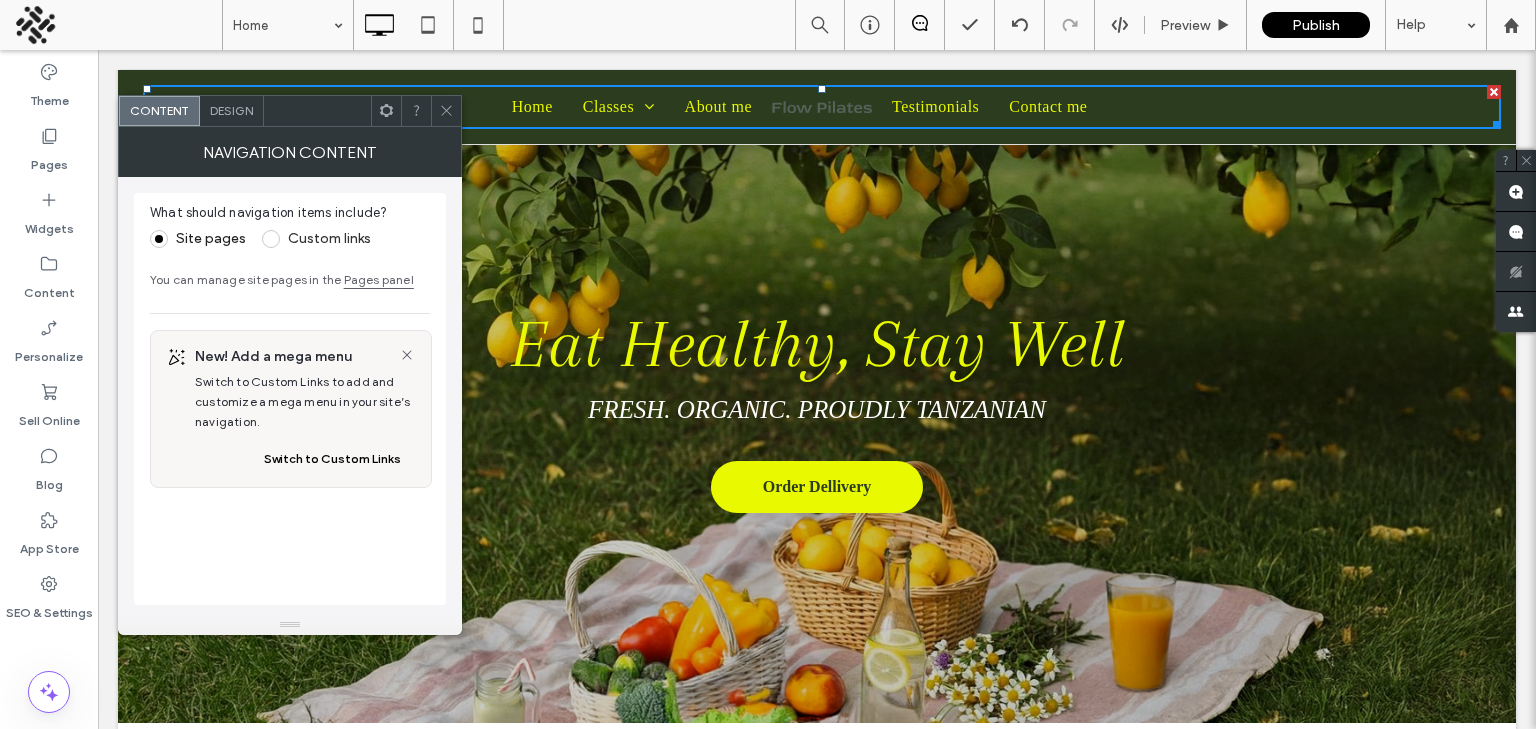 click on "Design" at bounding box center [231, 110] 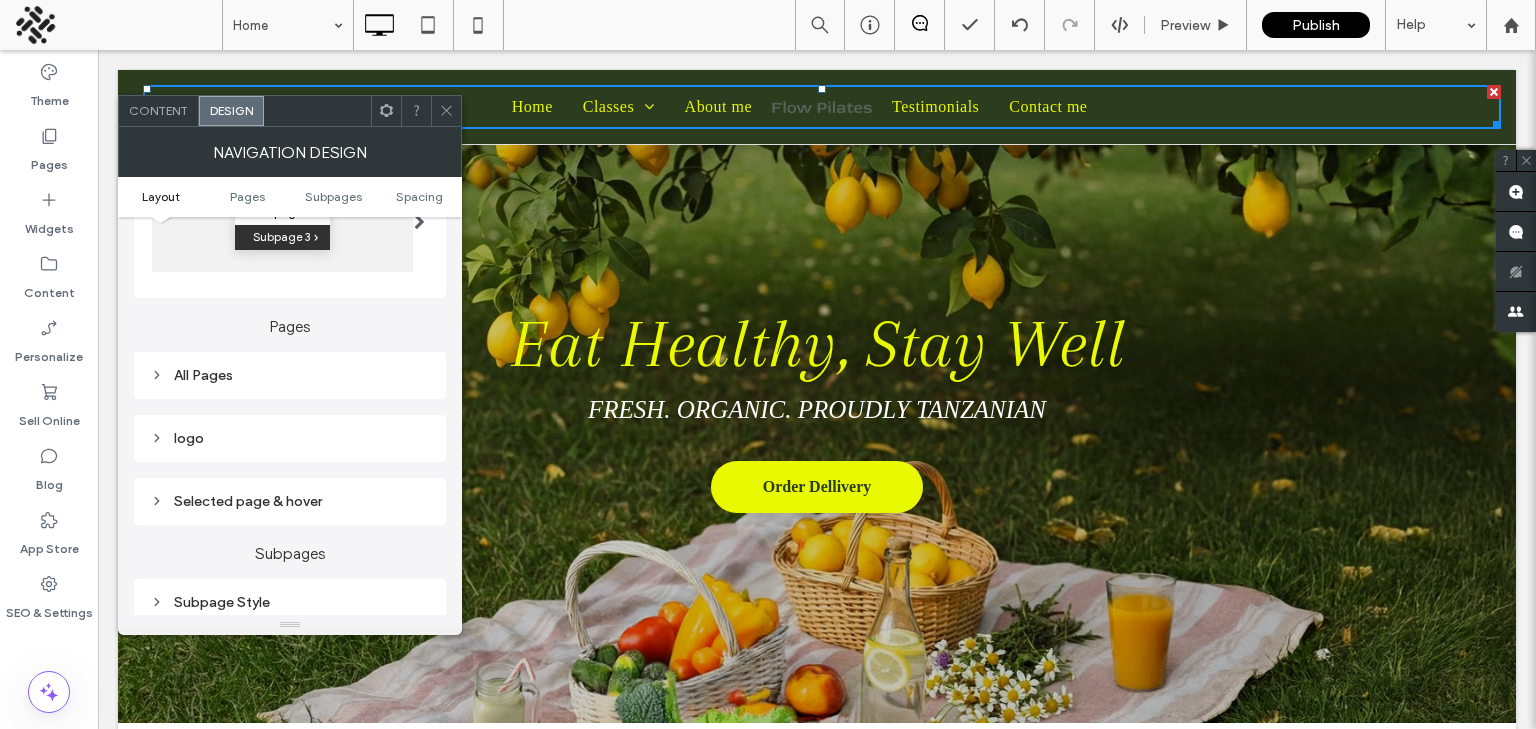 scroll, scrollTop: 394, scrollLeft: 0, axis: vertical 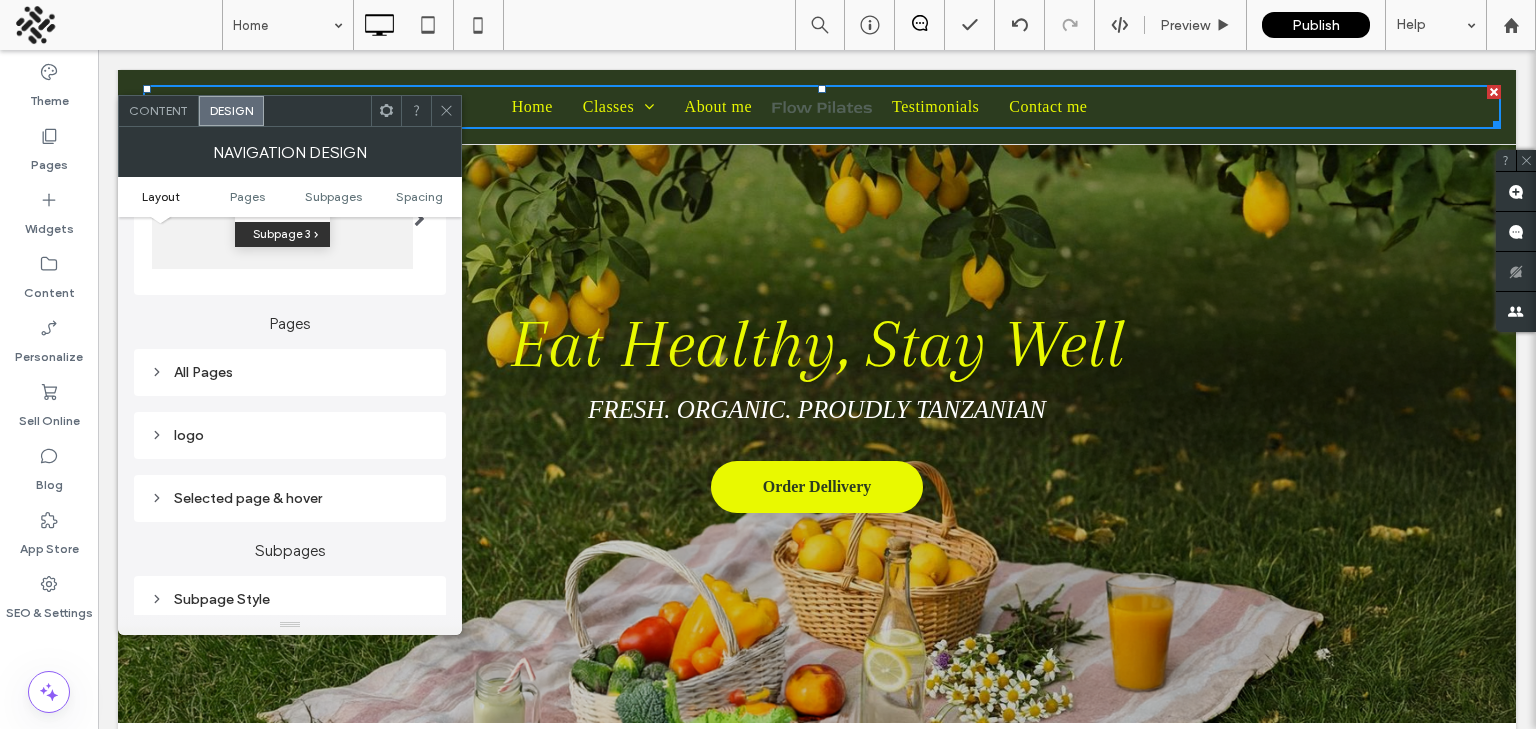 click on "All Pages" at bounding box center (290, 372) 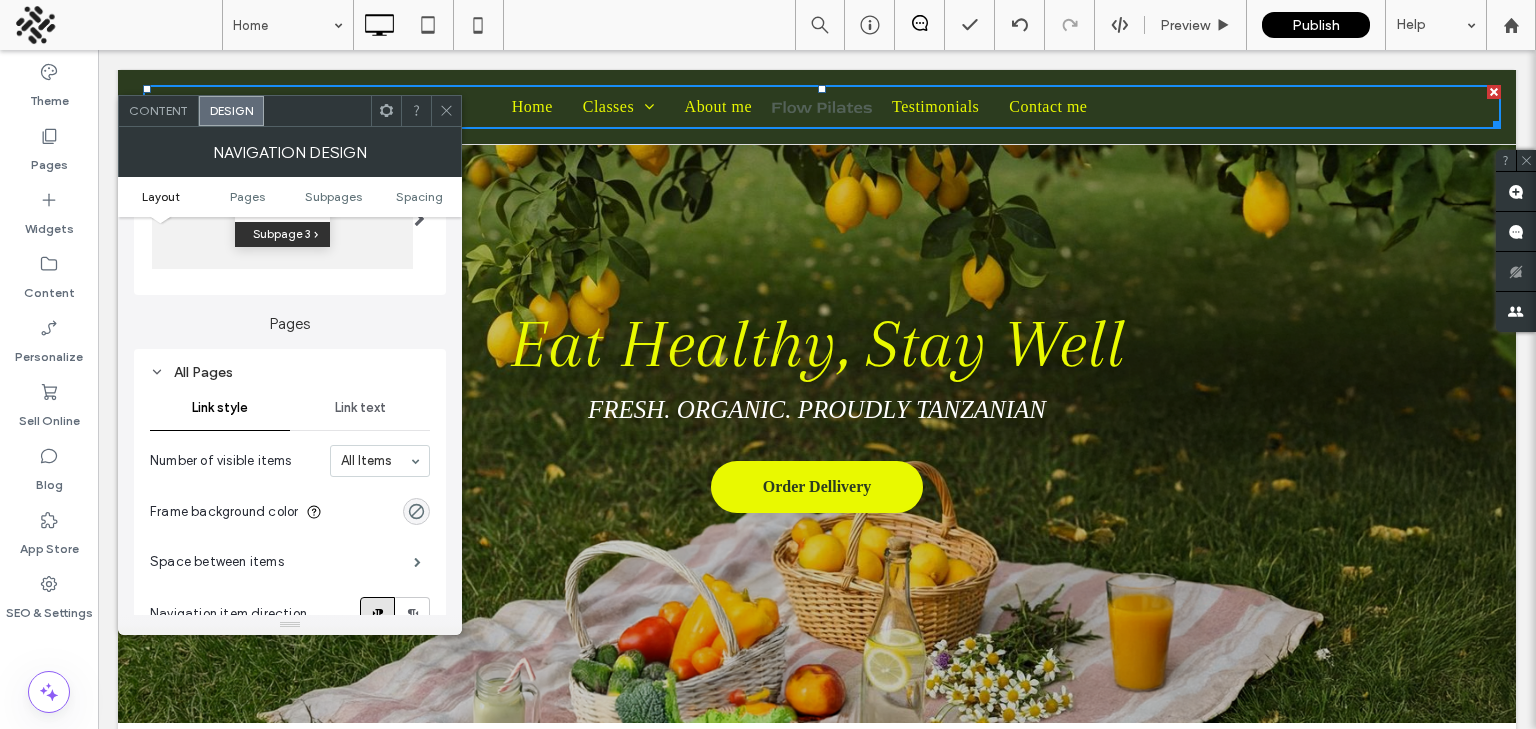 click on "Link text" at bounding box center (360, 408) 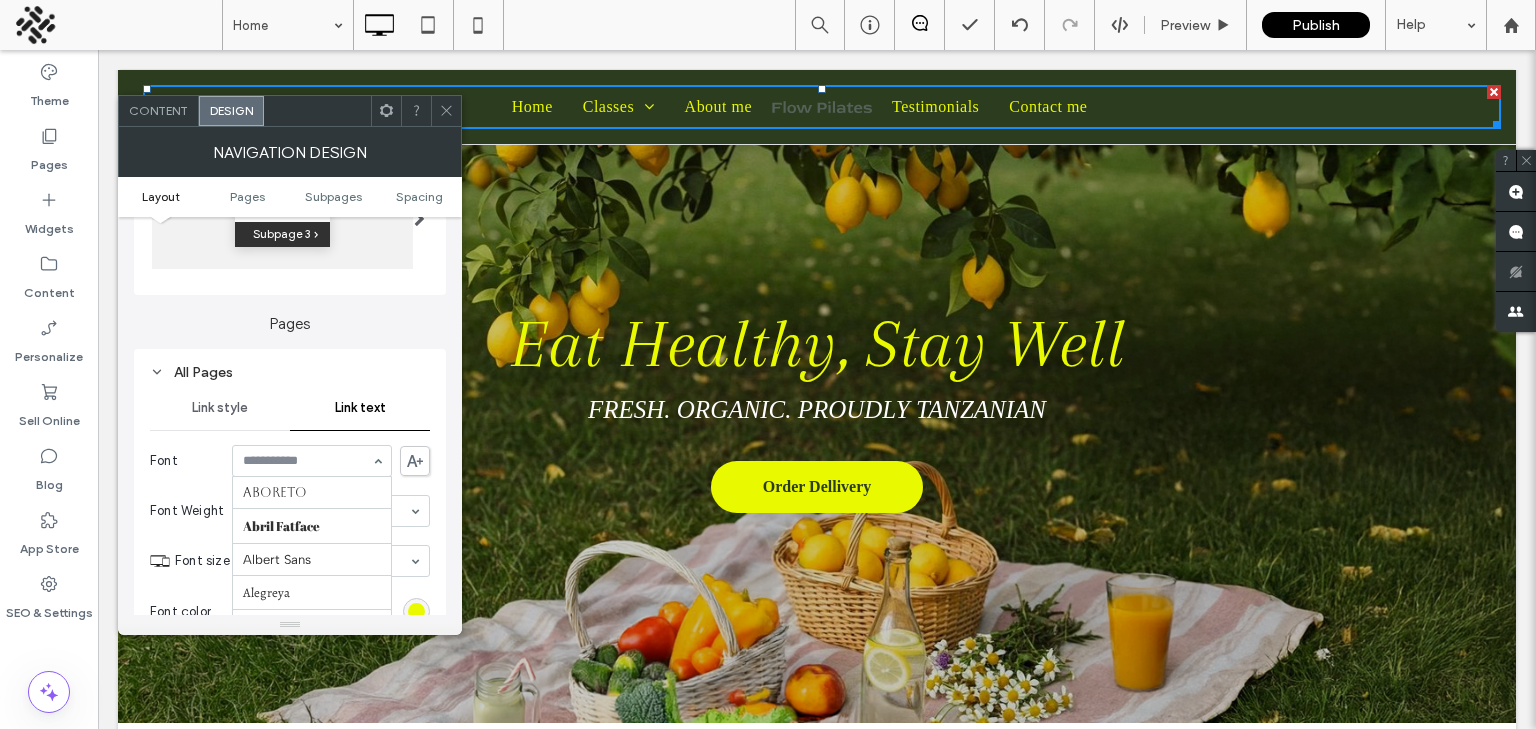 scroll, scrollTop: 1808, scrollLeft: 0, axis: vertical 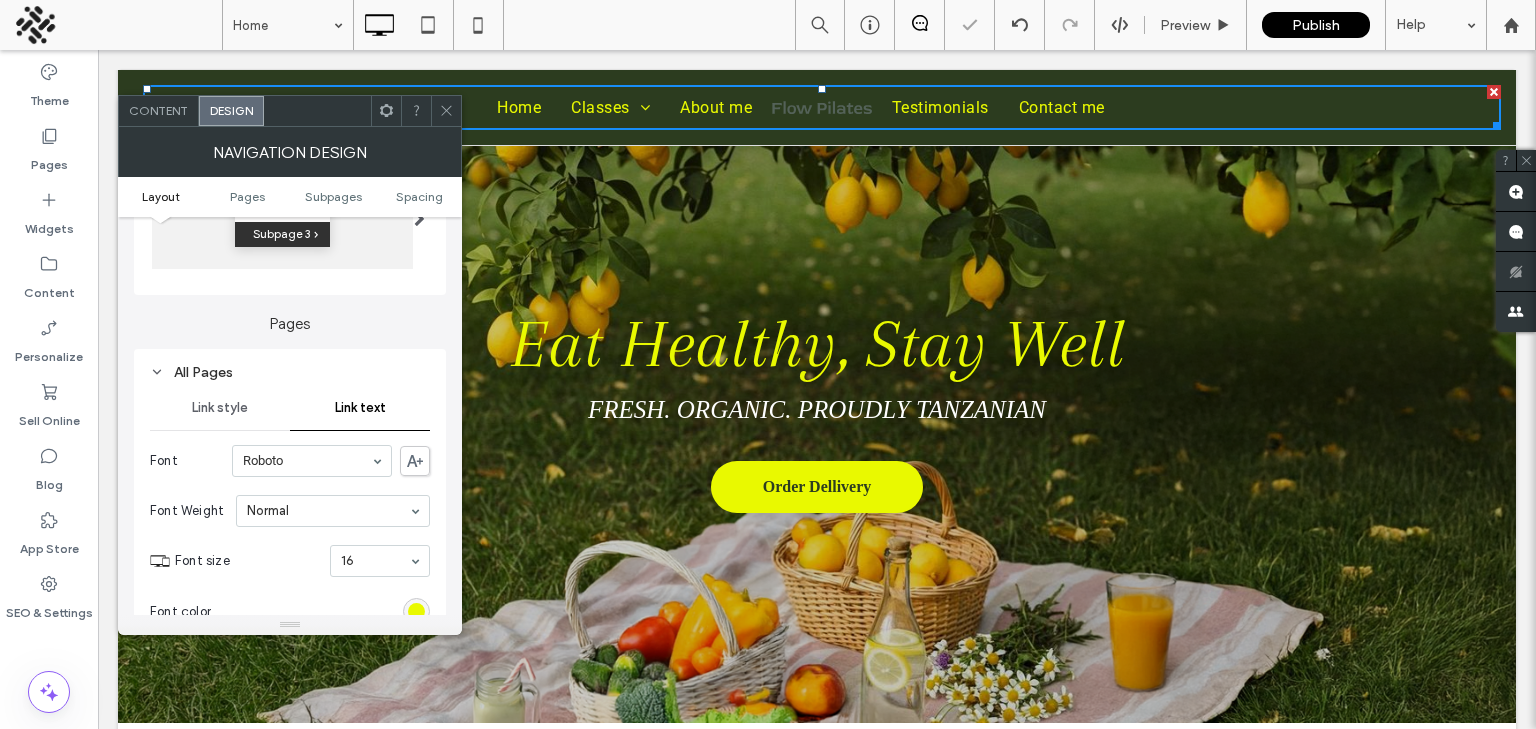 click at bounding box center (307, 461) 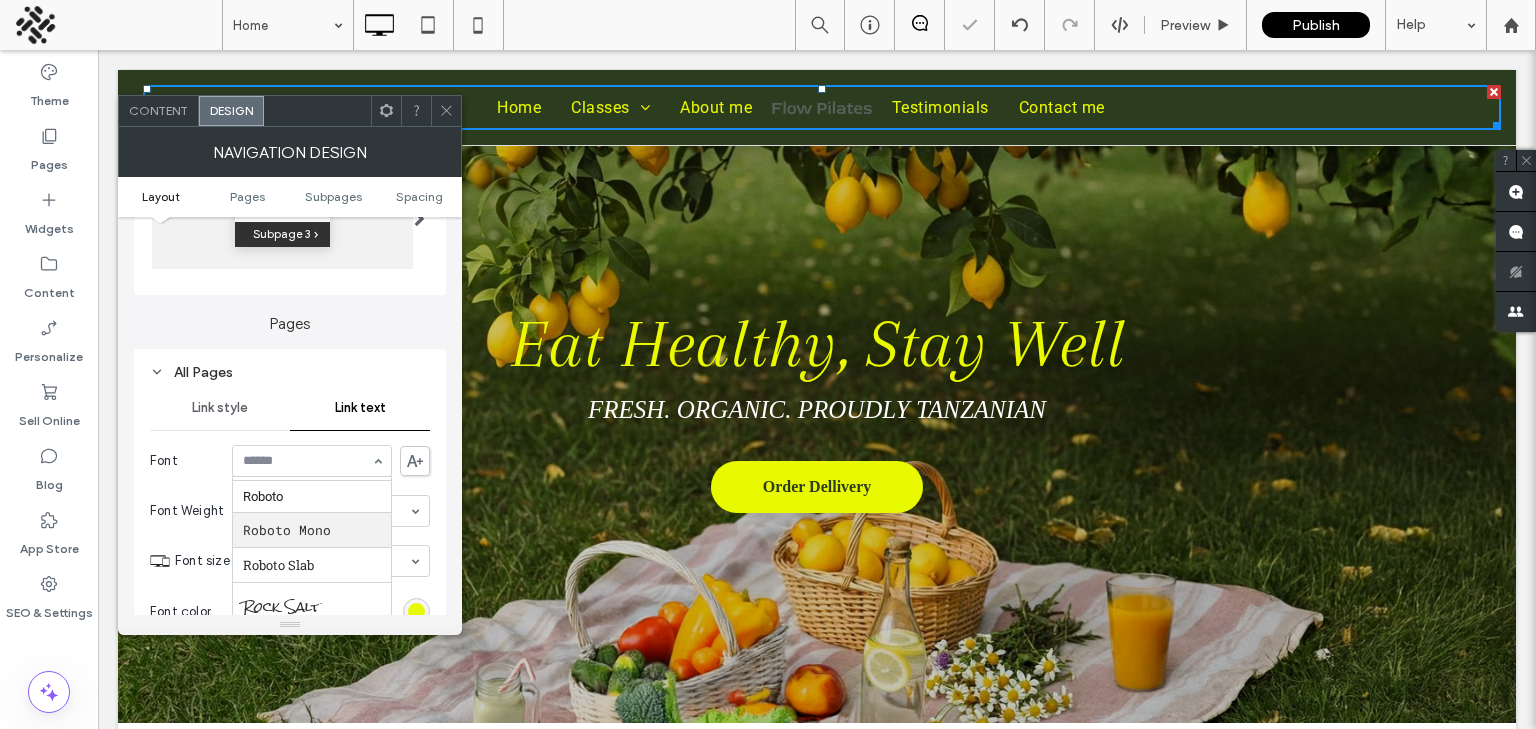 scroll, scrollTop: 1810, scrollLeft: 0, axis: vertical 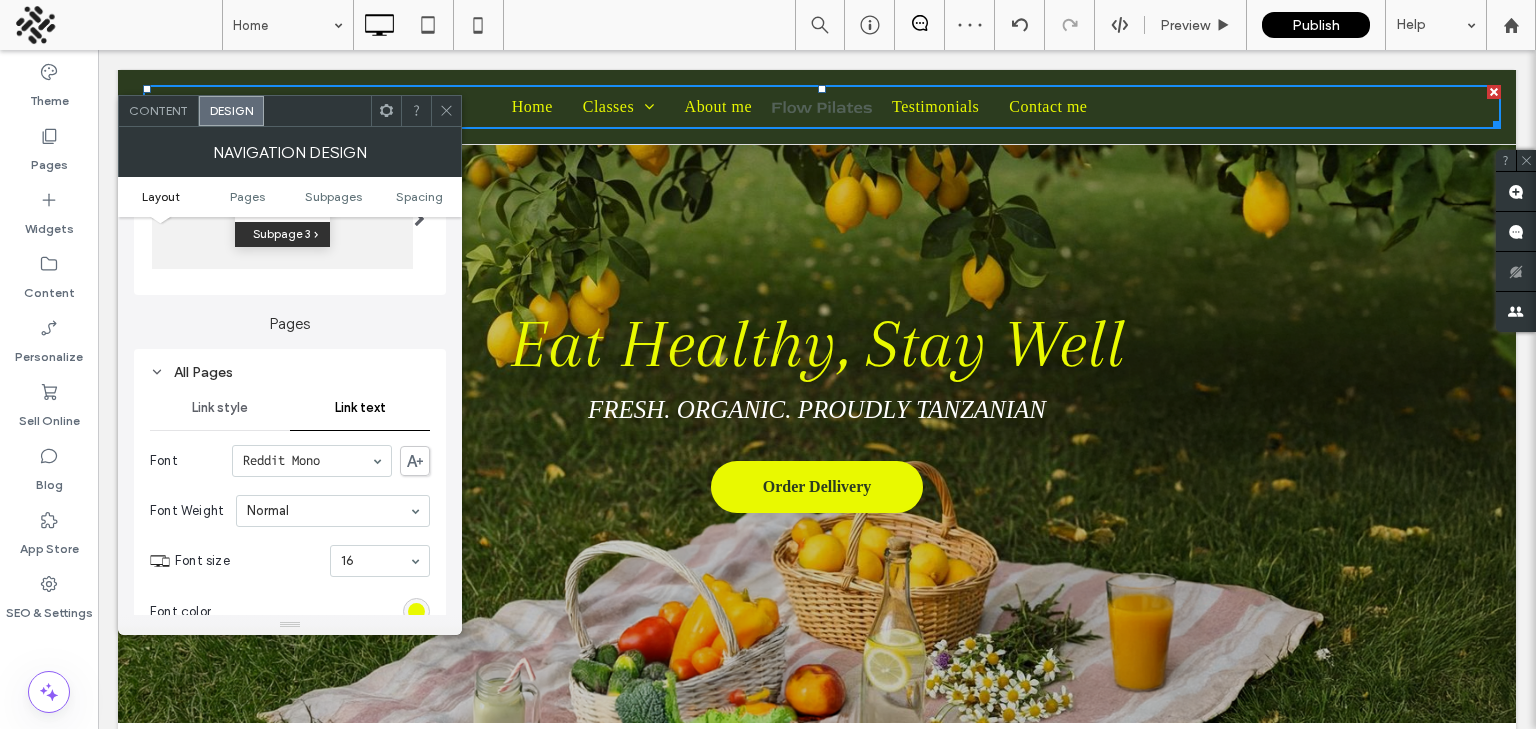 click 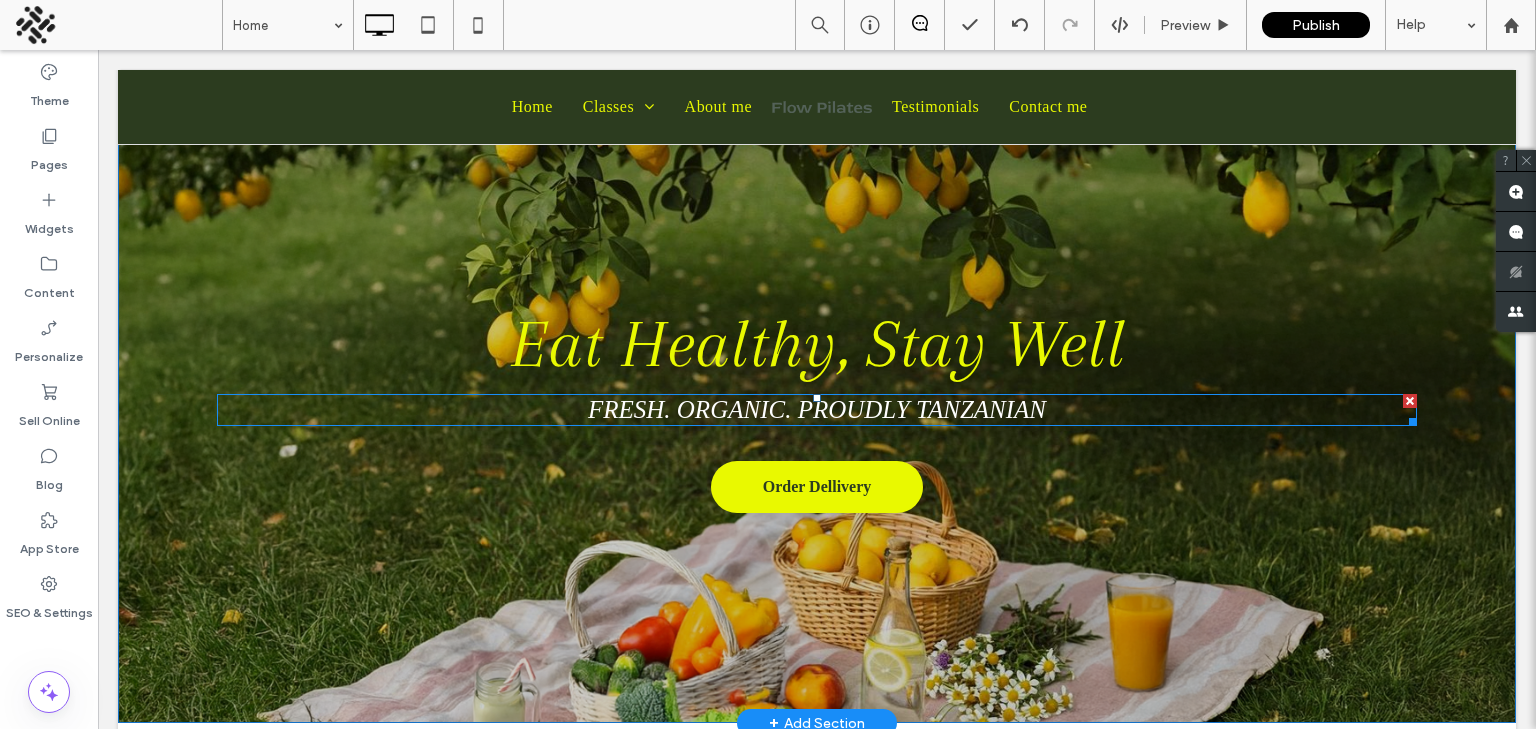 click on "fresh. organic. proudly tanzanian" at bounding box center [817, 409] 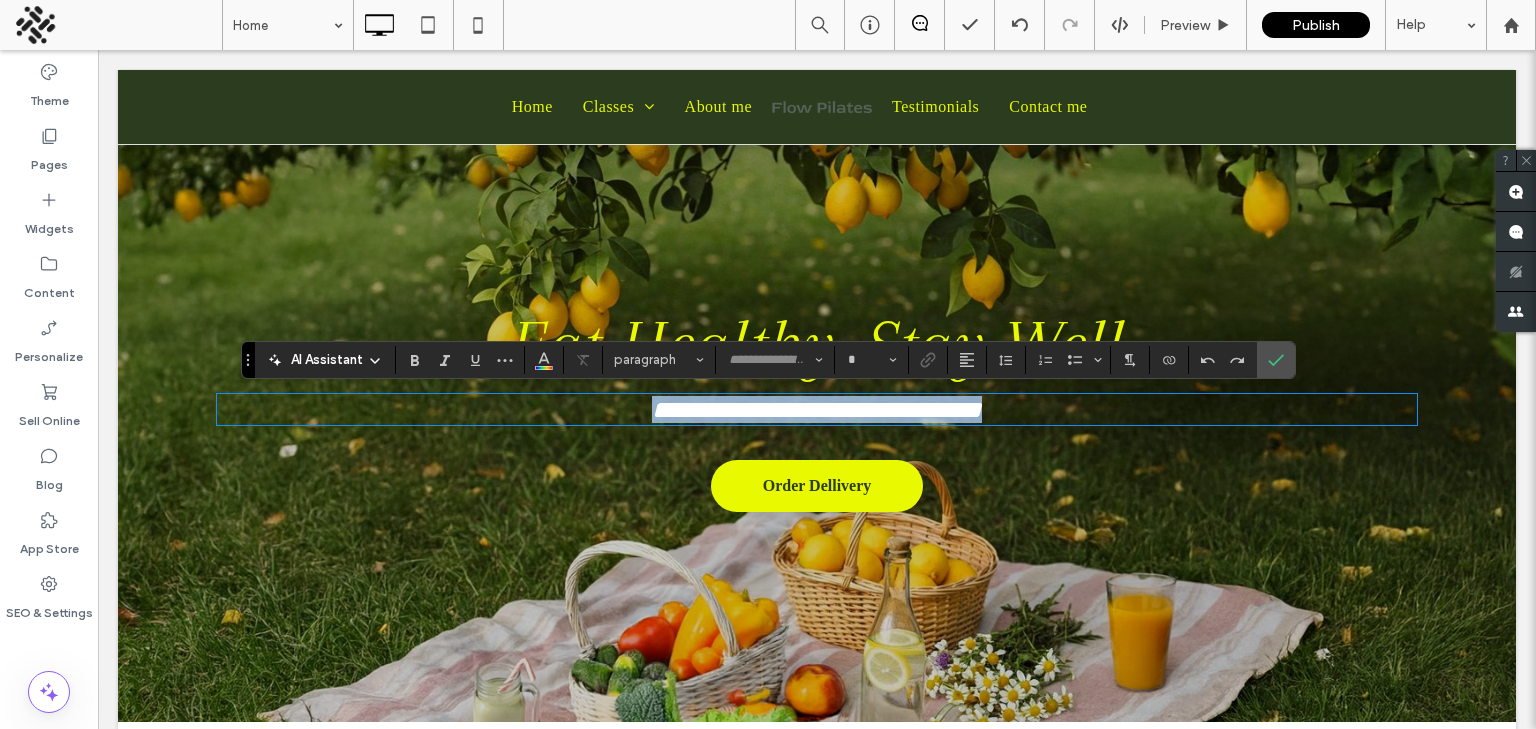 type on "**********" 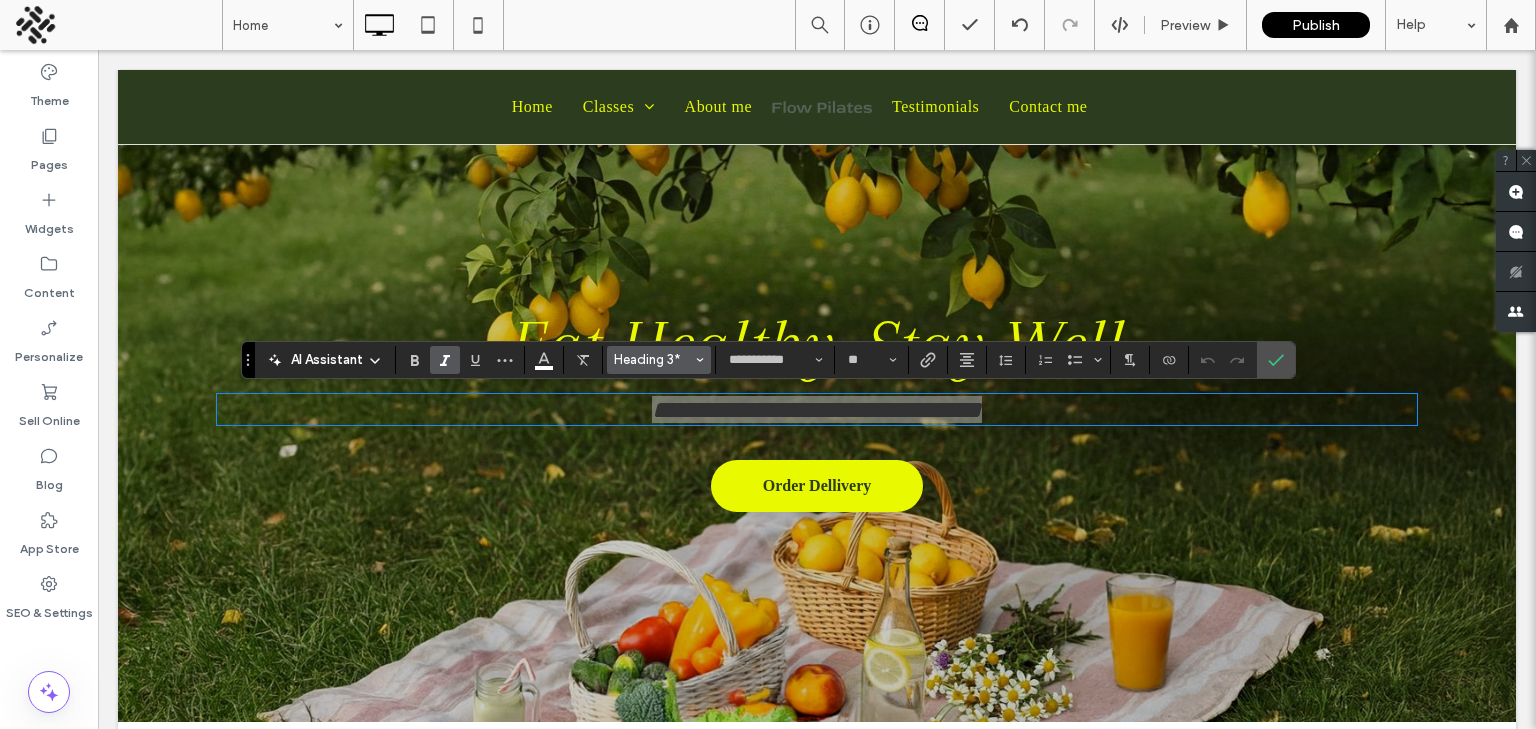 click on "Heading 3*" at bounding box center [653, 359] 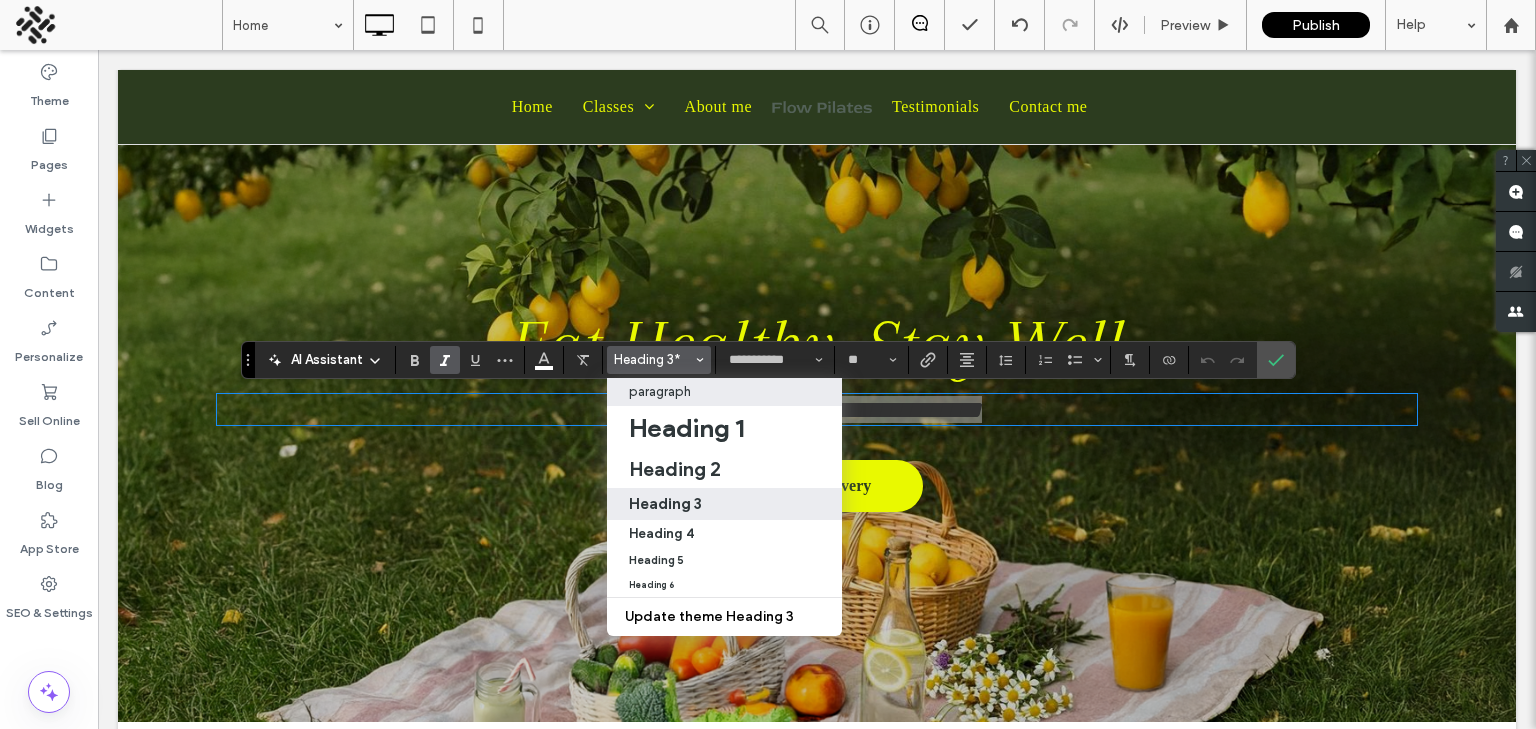 click on "paragraph" at bounding box center (660, 391) 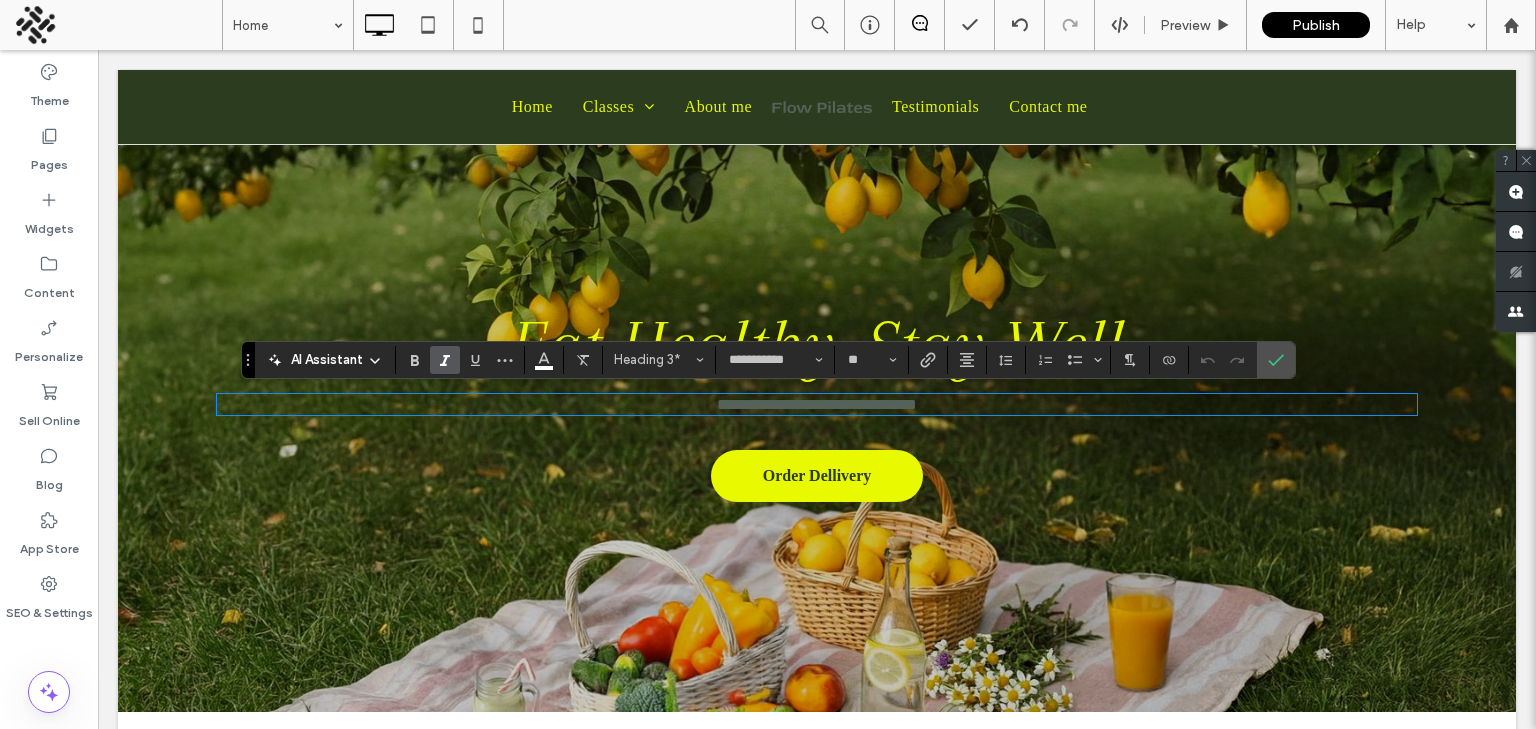 type on "**" 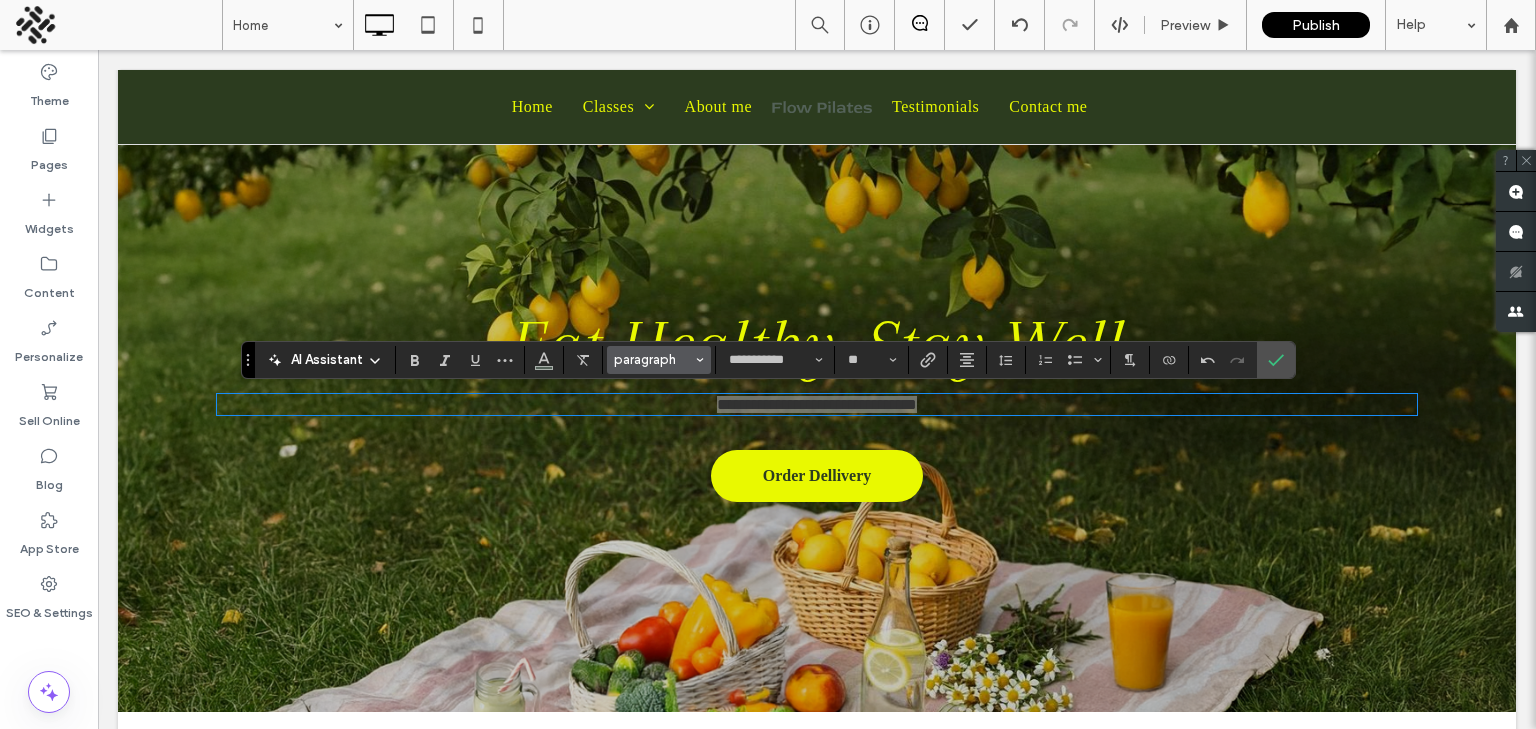 click on "paragraph" at bounding box center (653, 359) 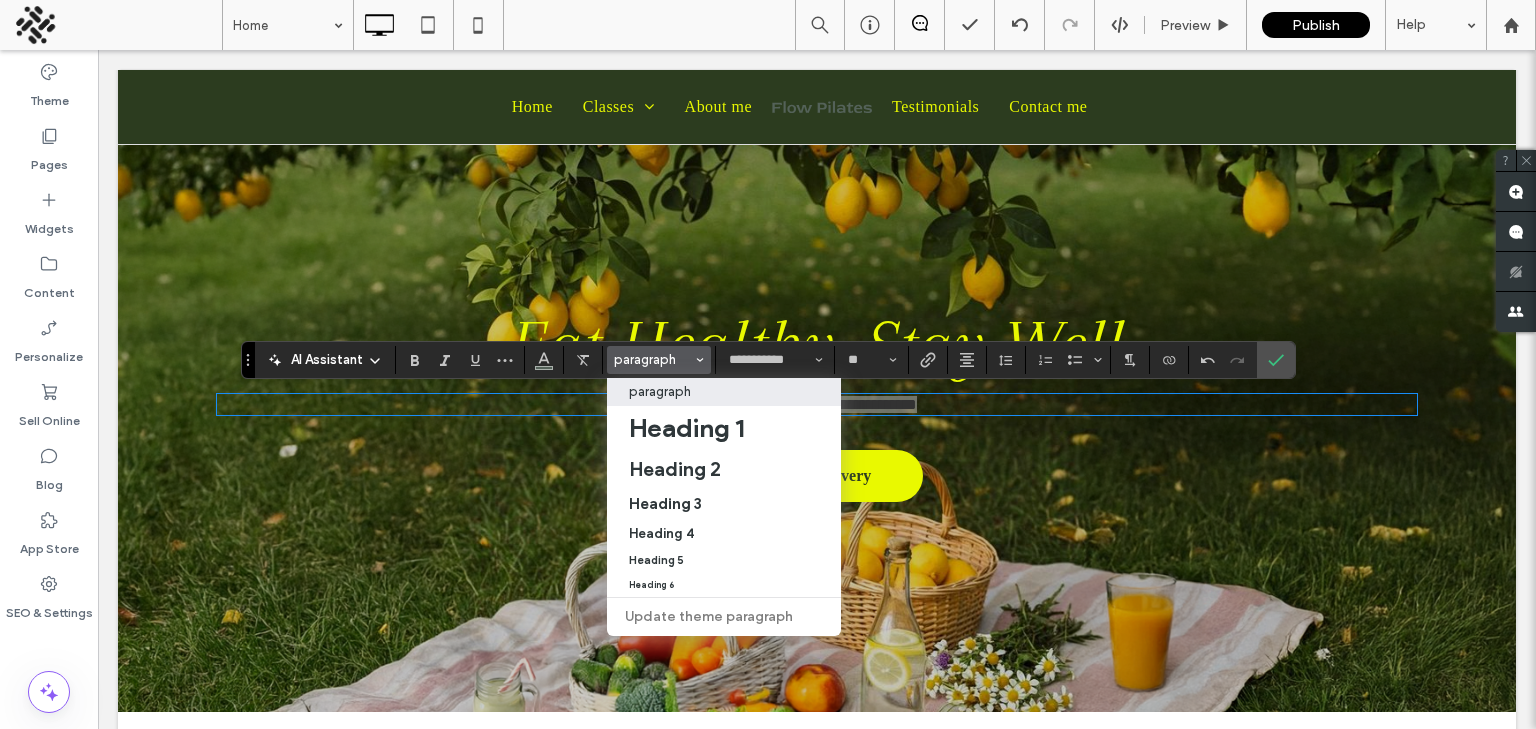 click on "Update theme paragraph" at bounding box center (724, 617) 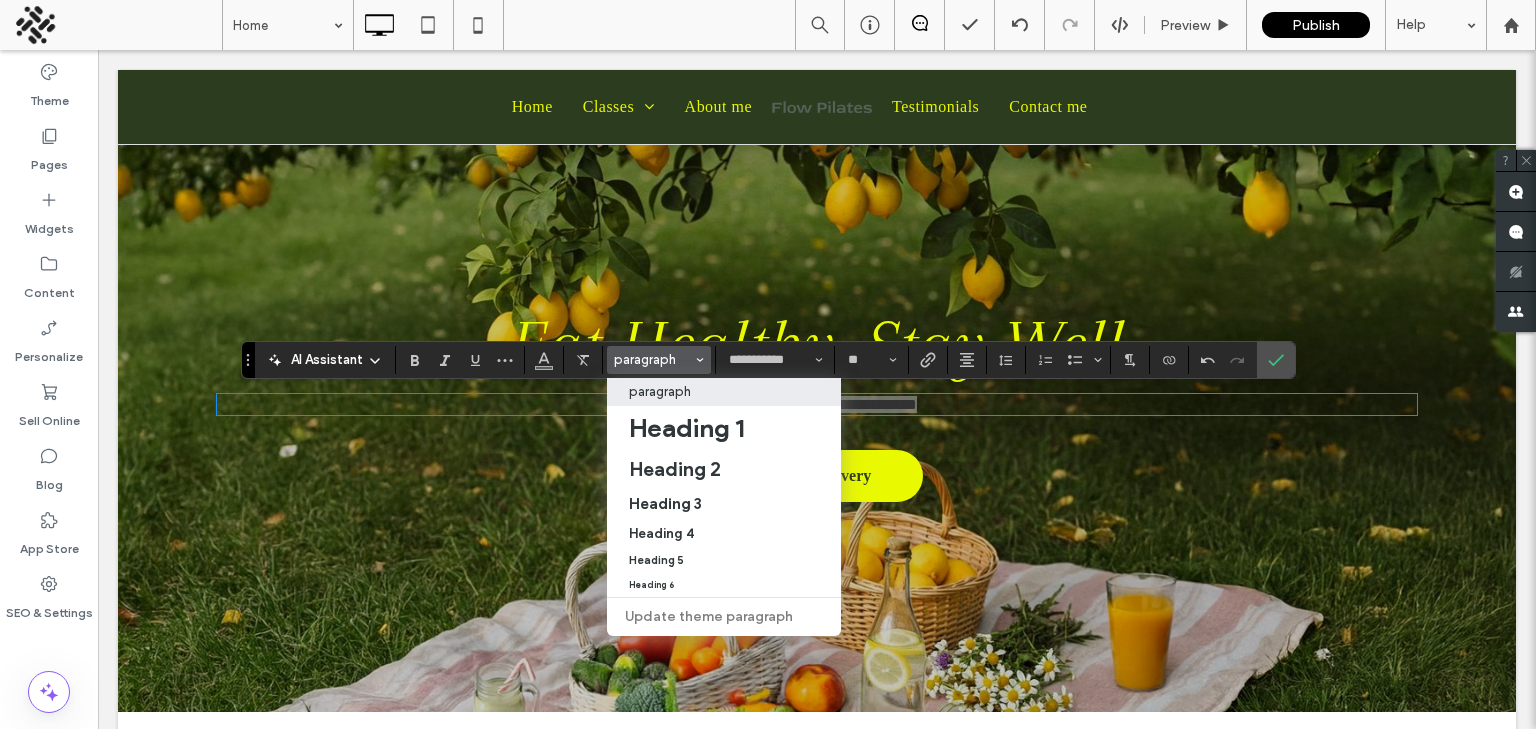 click on "paragraph" at bounding box center (660, 391) 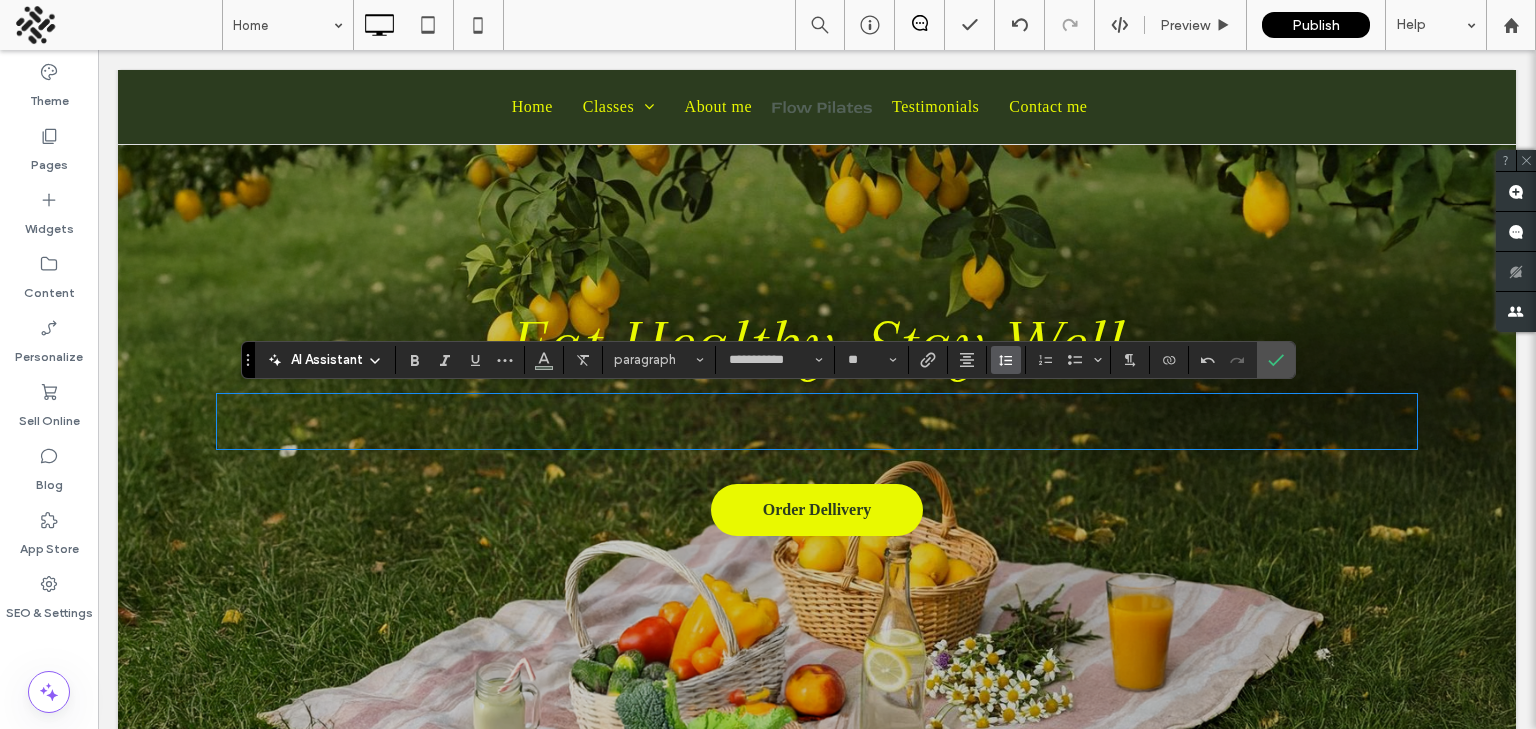 type 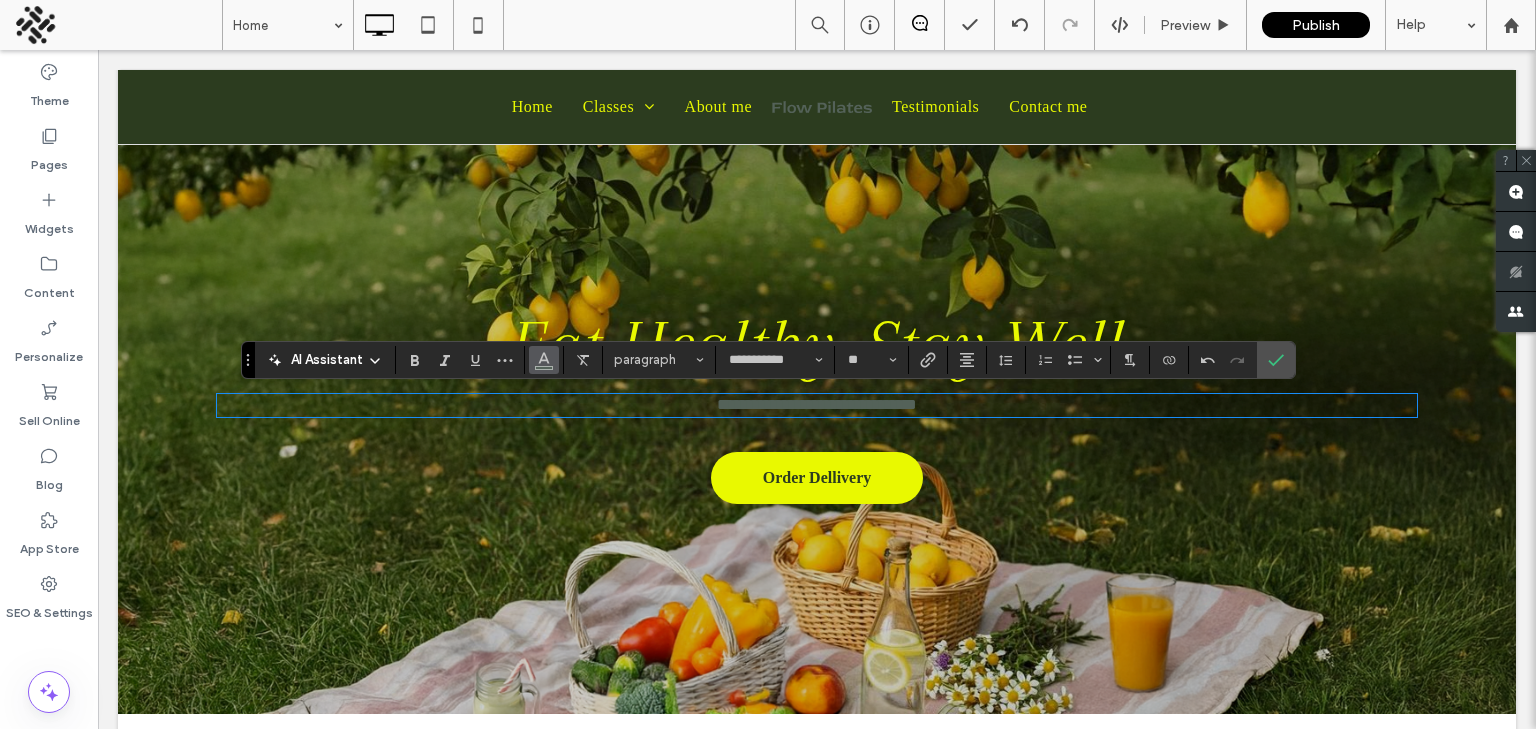 click at bounding box center [544, 360] 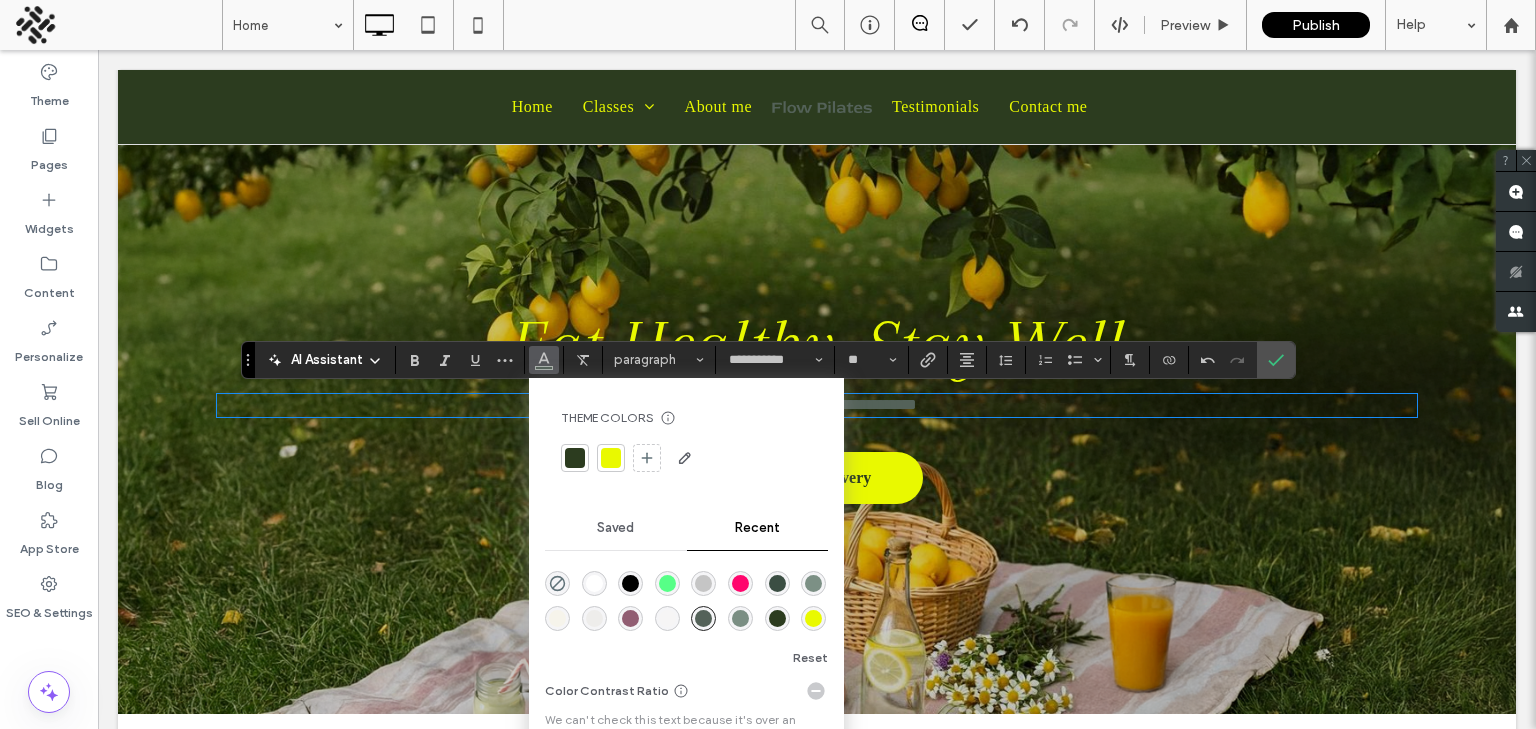 click at bounding box center (611, 458) 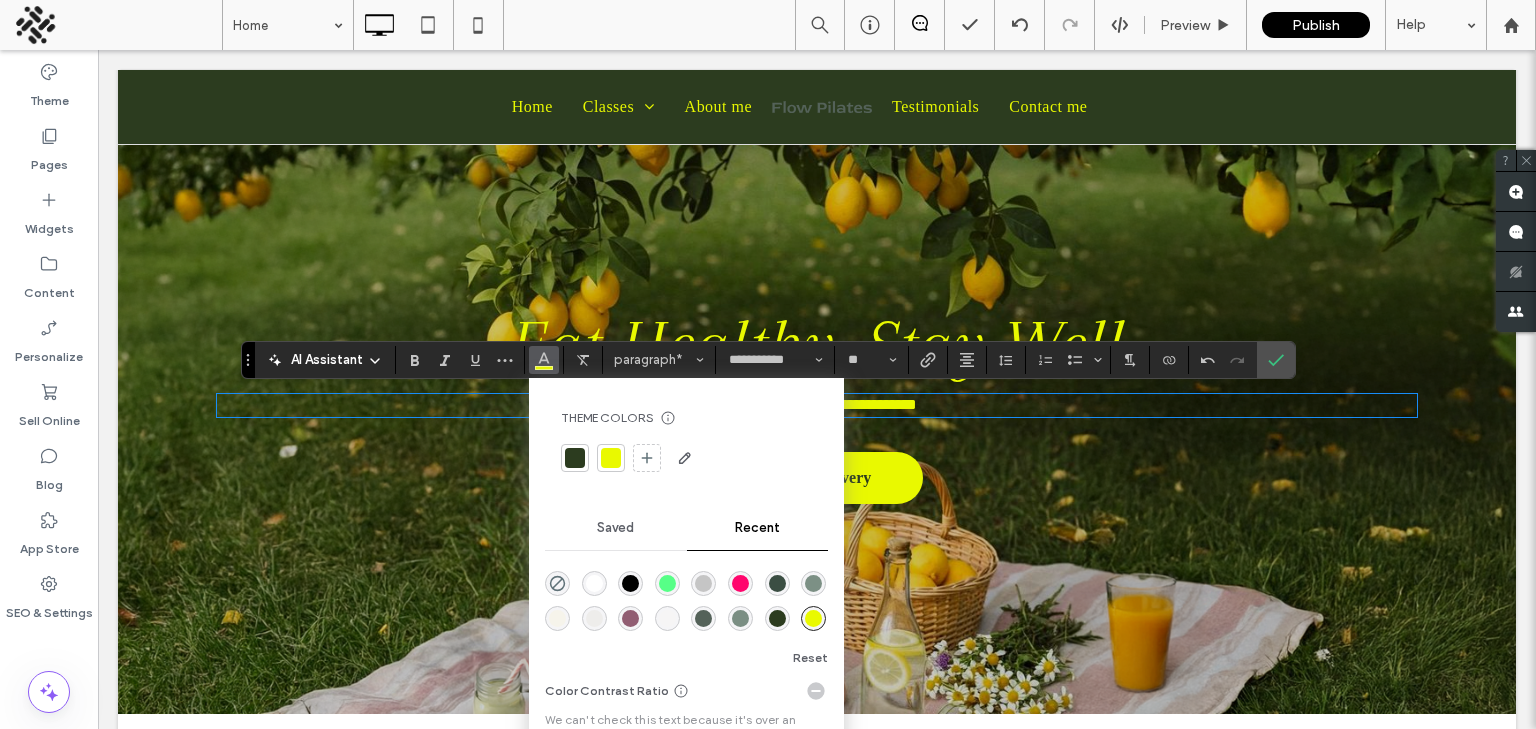 click at bounding box center [594, 583] 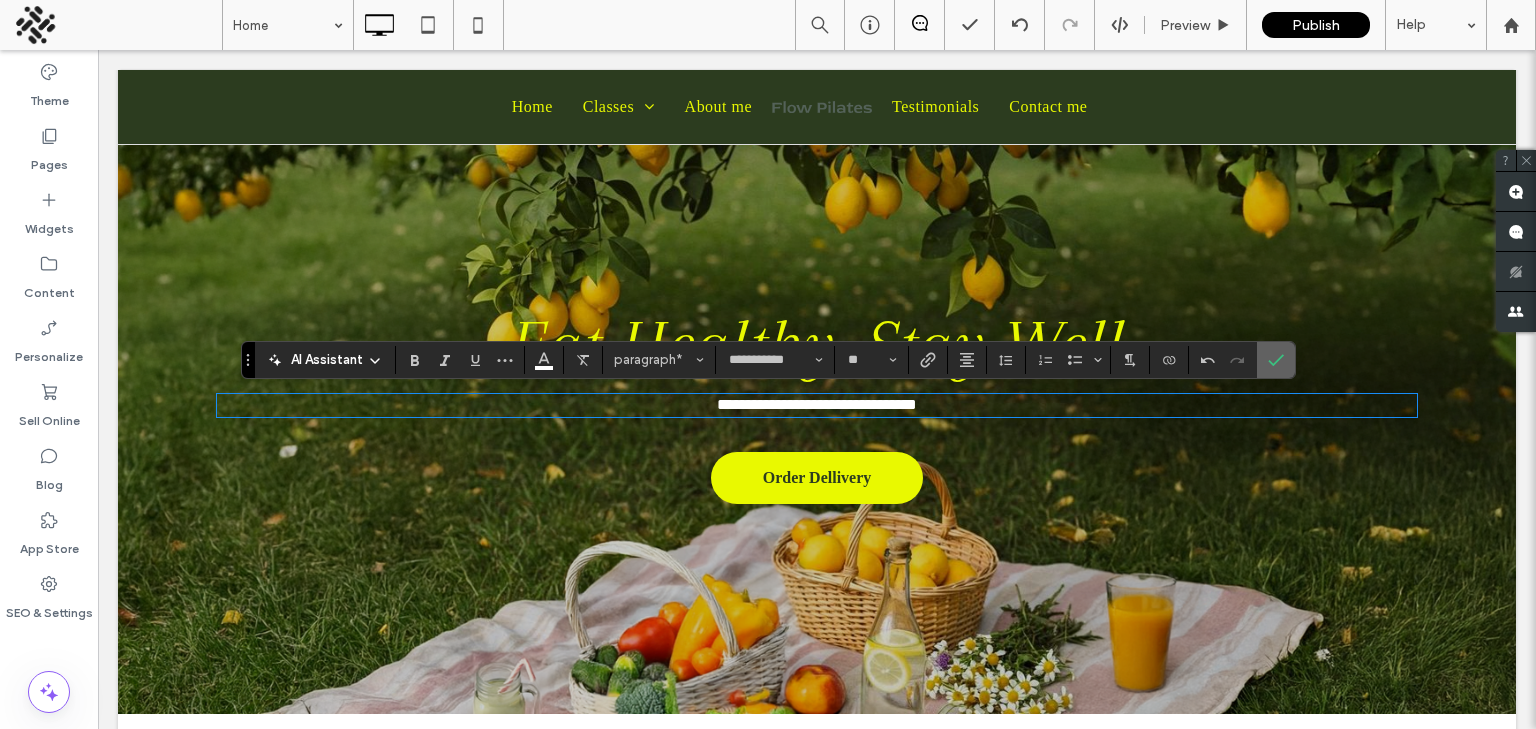click at bounding box center (1276, 360) 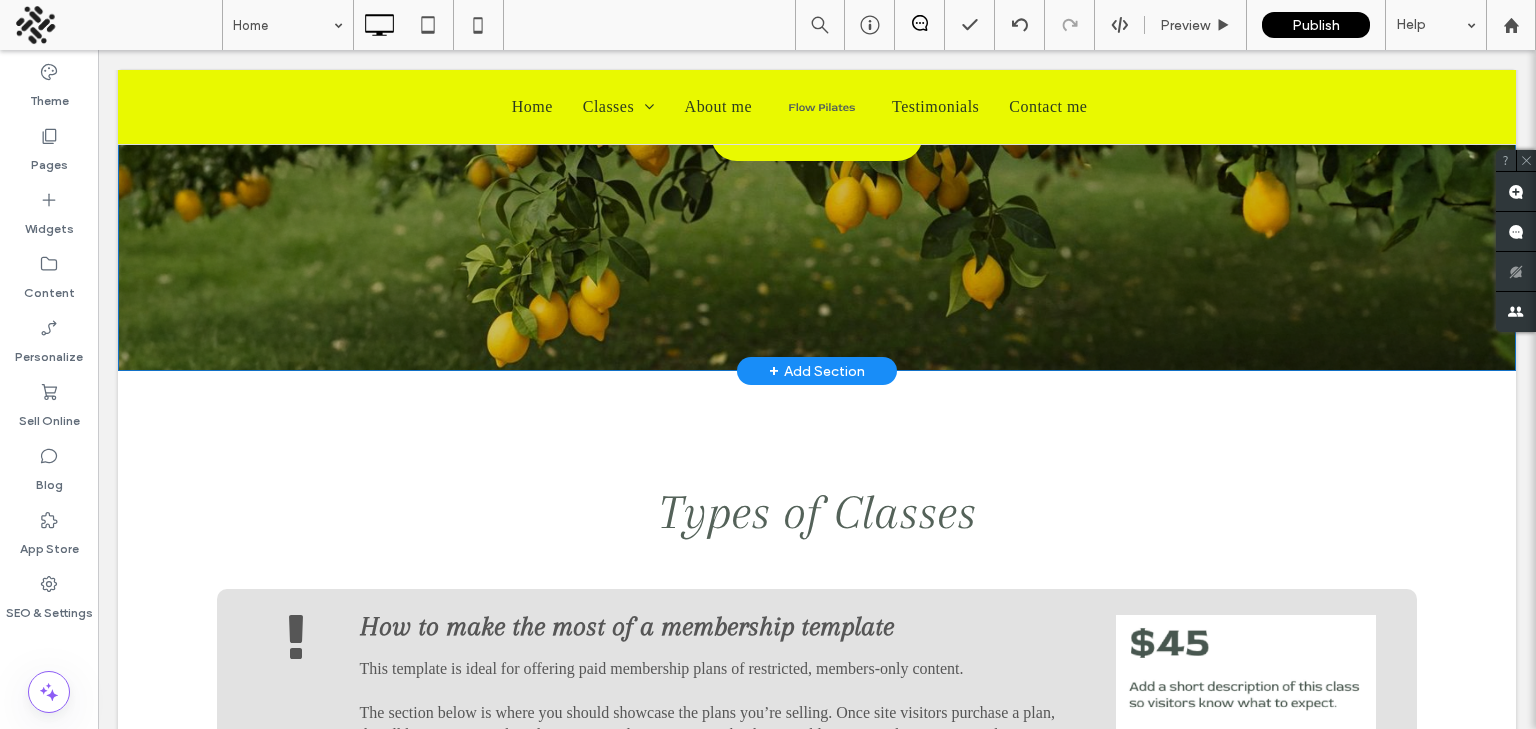 scroll, scrollTop: 408, scrollLeft: 0, axis: vertical 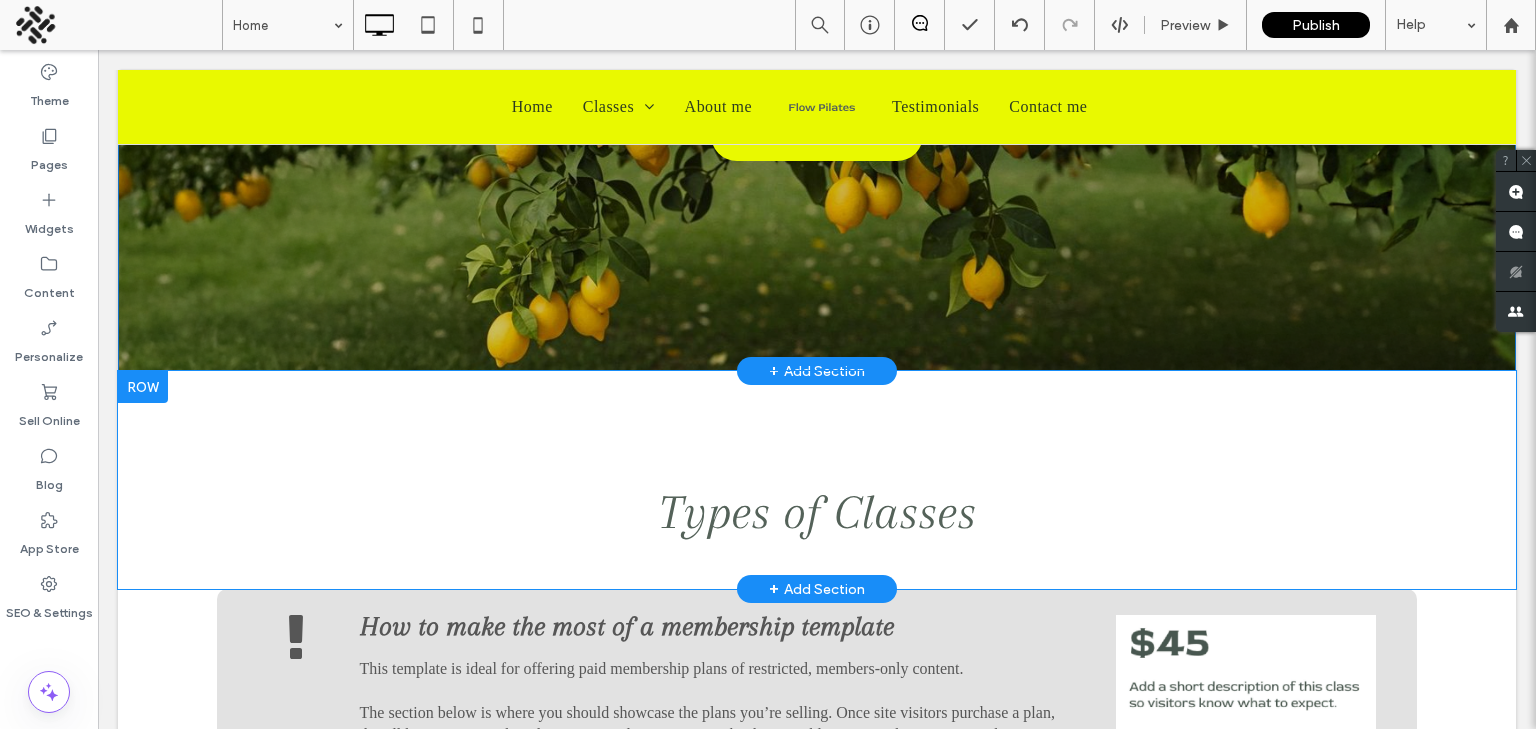 click at bounding box center [143, 387] 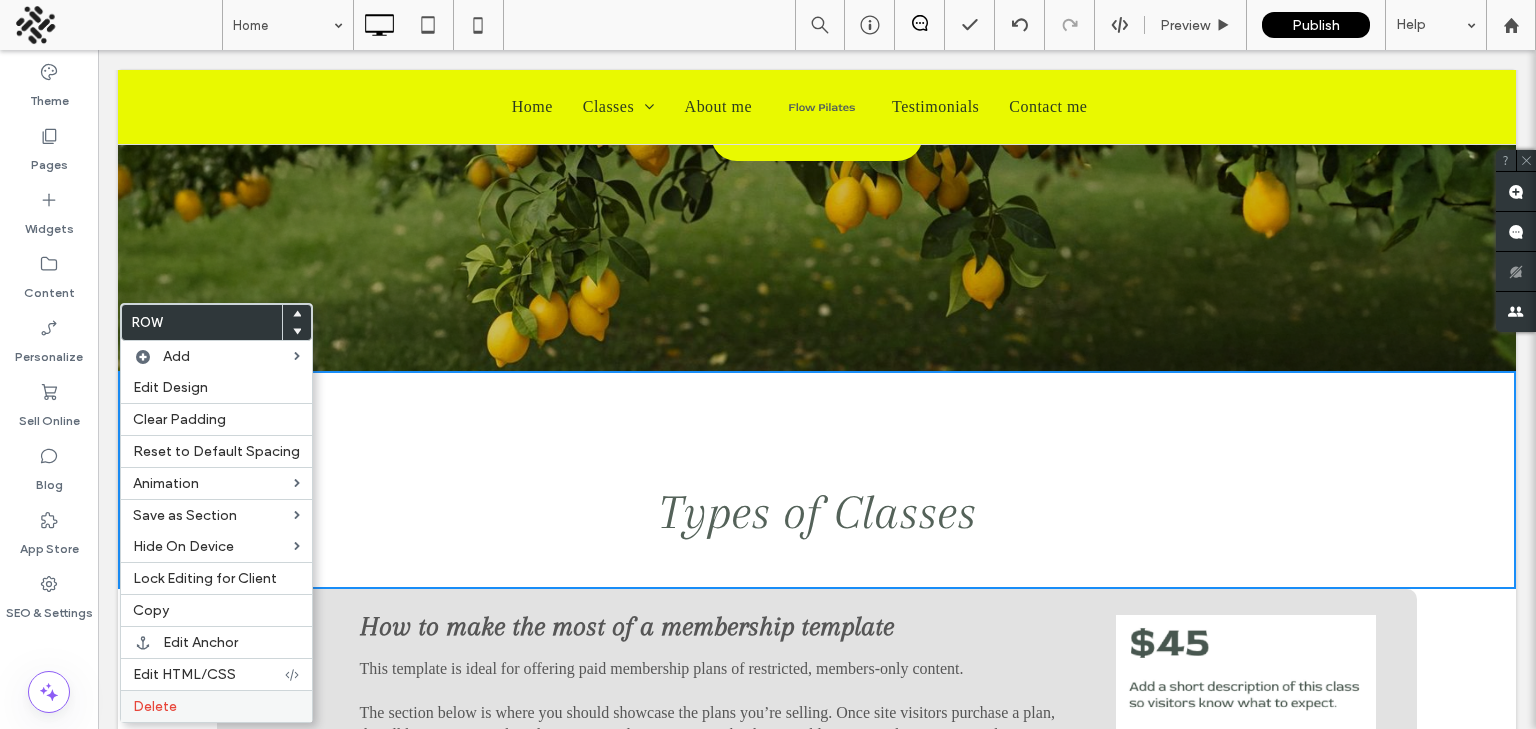 click on "Delete" at bounding box center (216, 706) 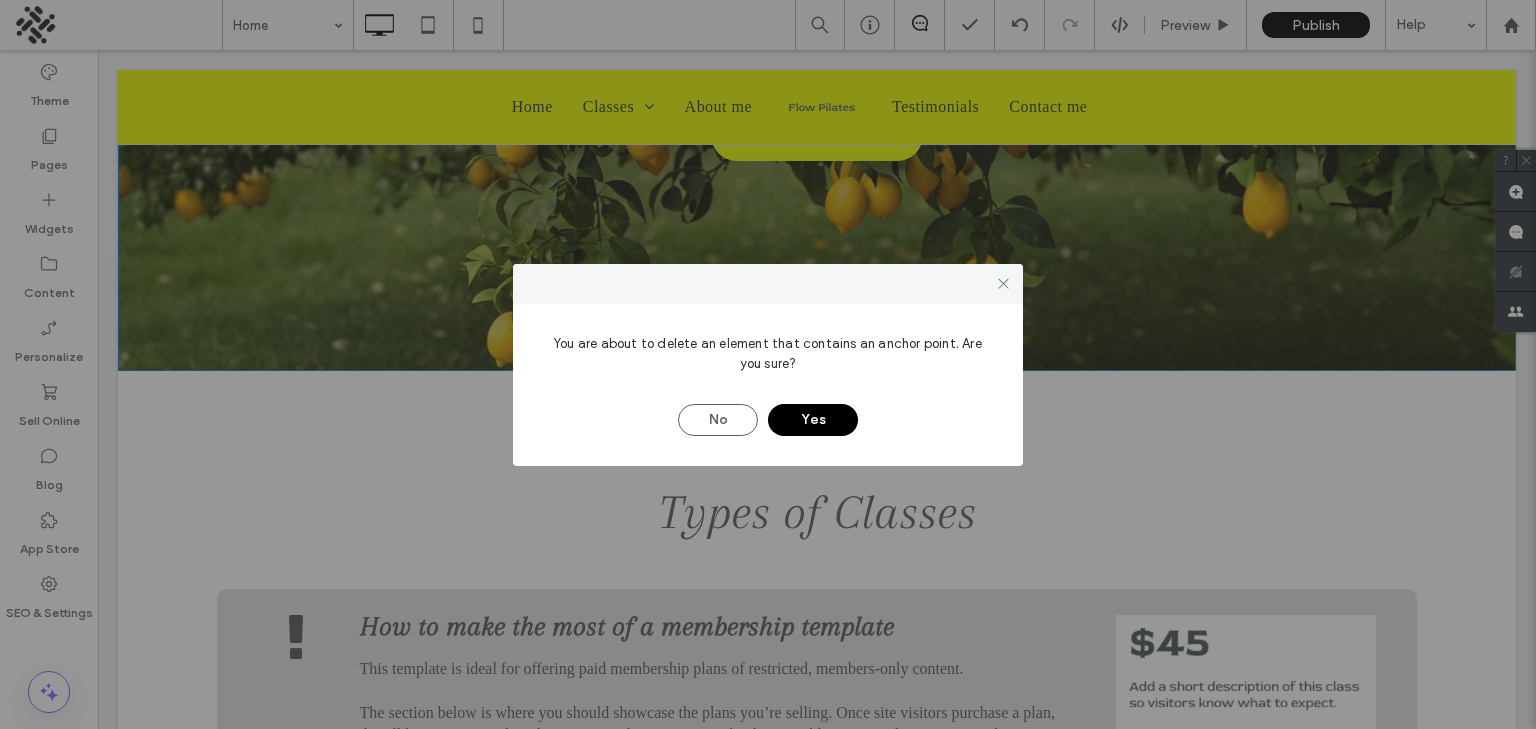 click on "Yes" at bounding box center (813, 420) 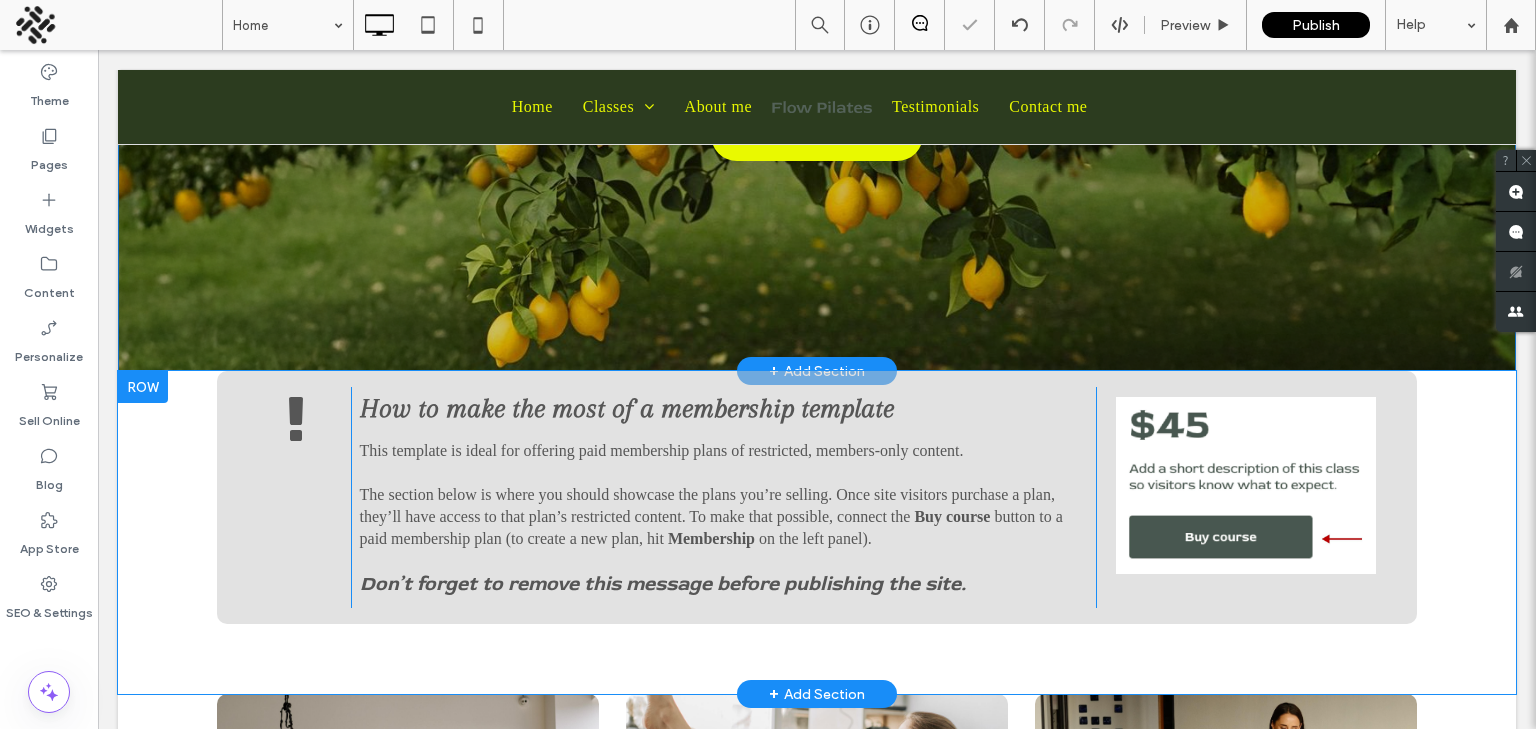 click at bounding box center [143, 387] 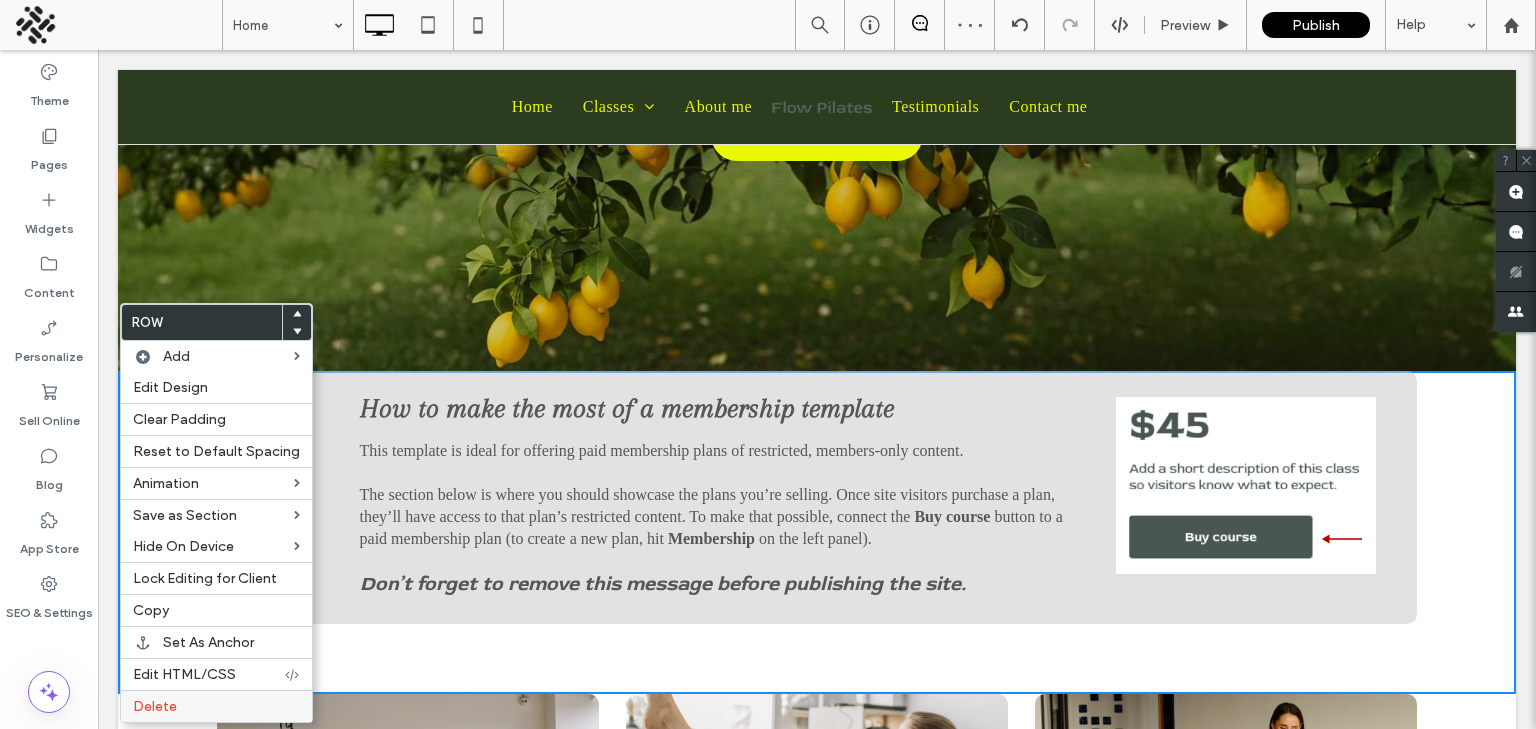 click on "Delete" at bounding box center (216, 706) 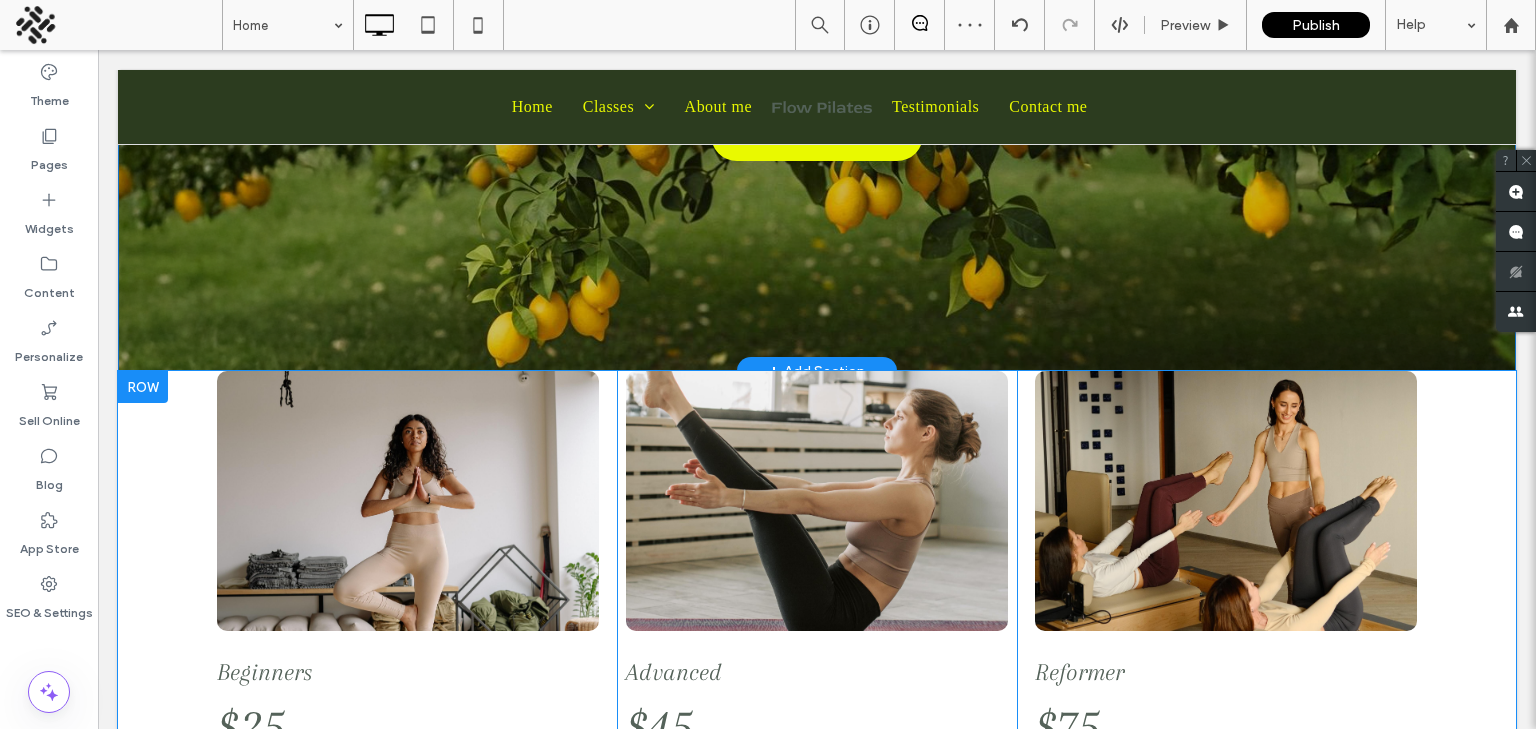 click at bounding box center (143, 387) 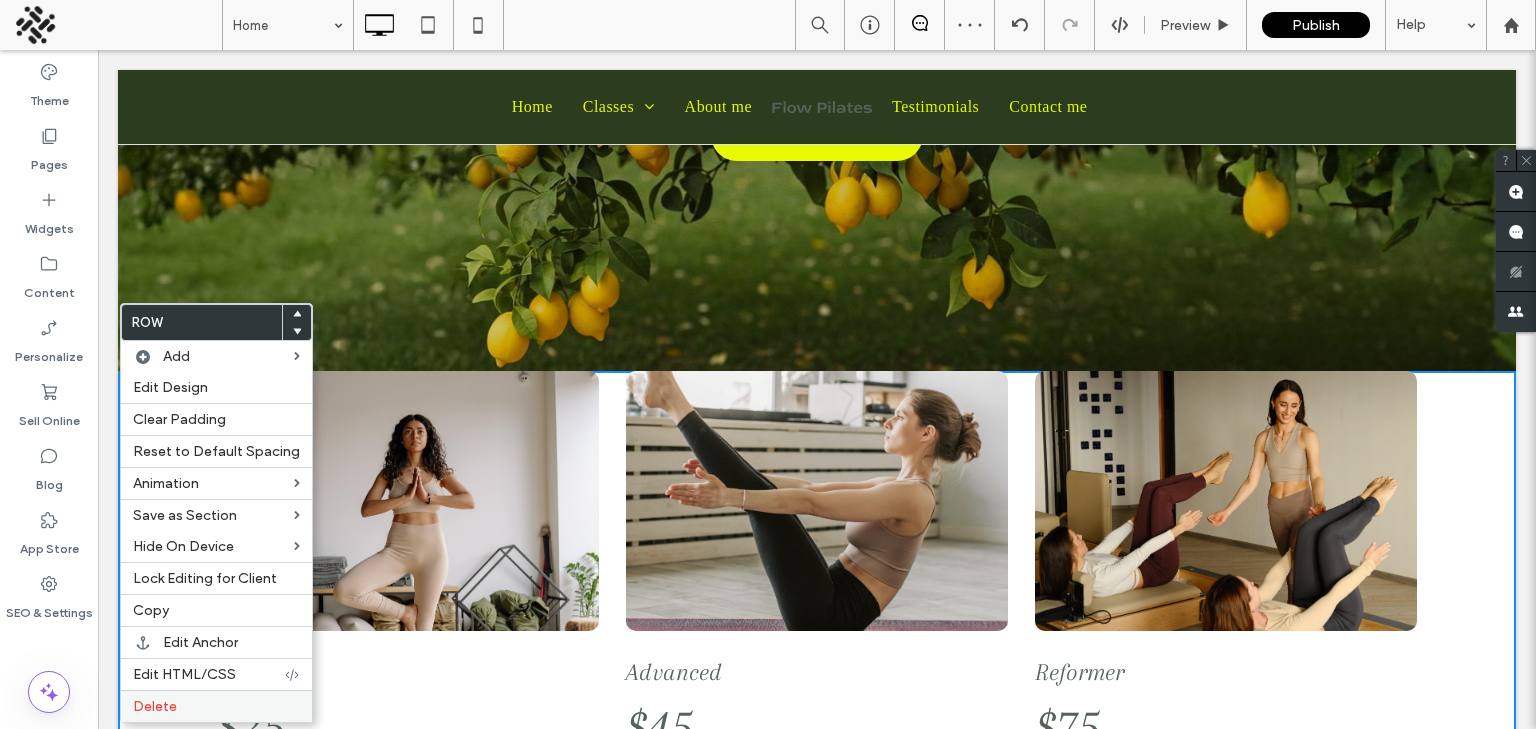 click on "Delete" at bounding box center (155, 706) 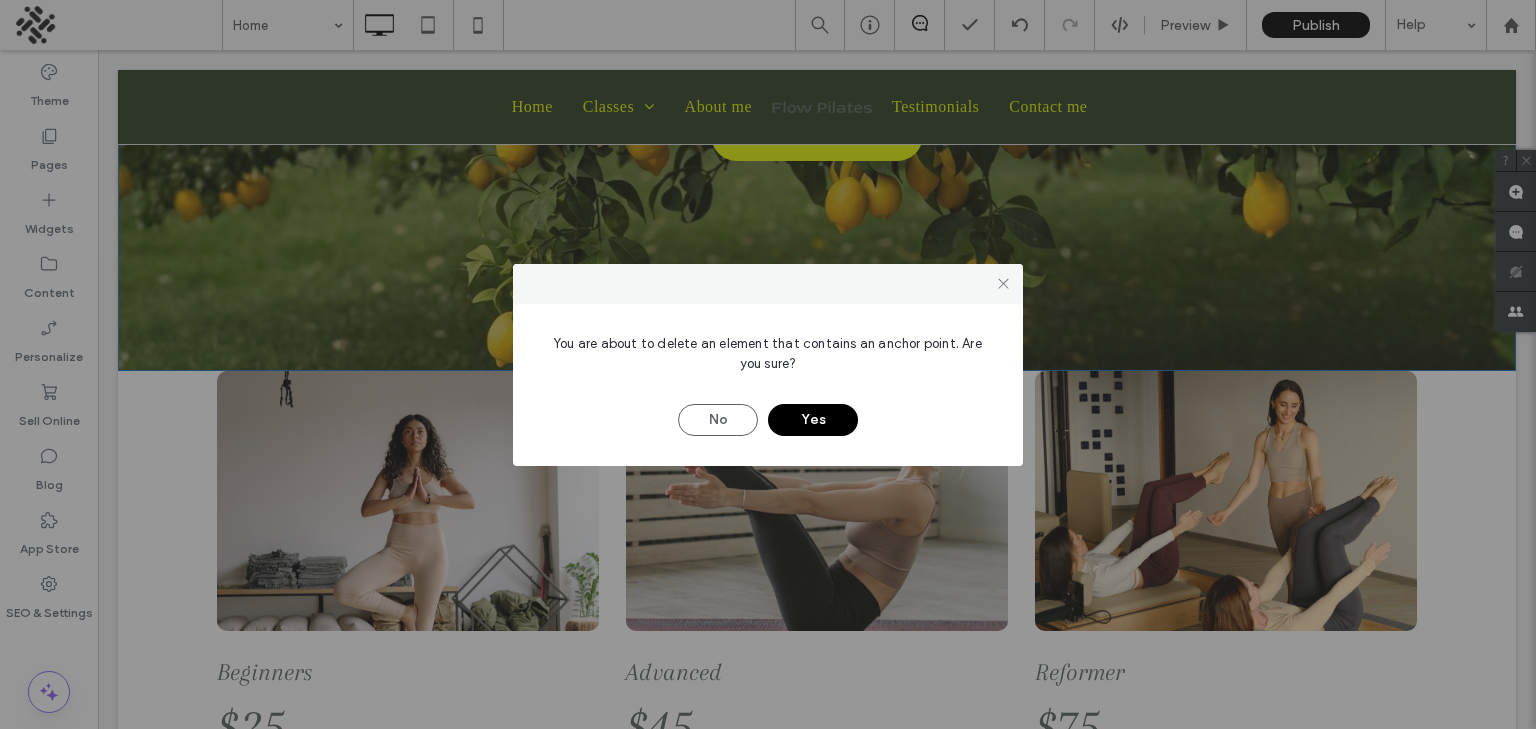 click on "Yes" at bounding box center [813, 420] 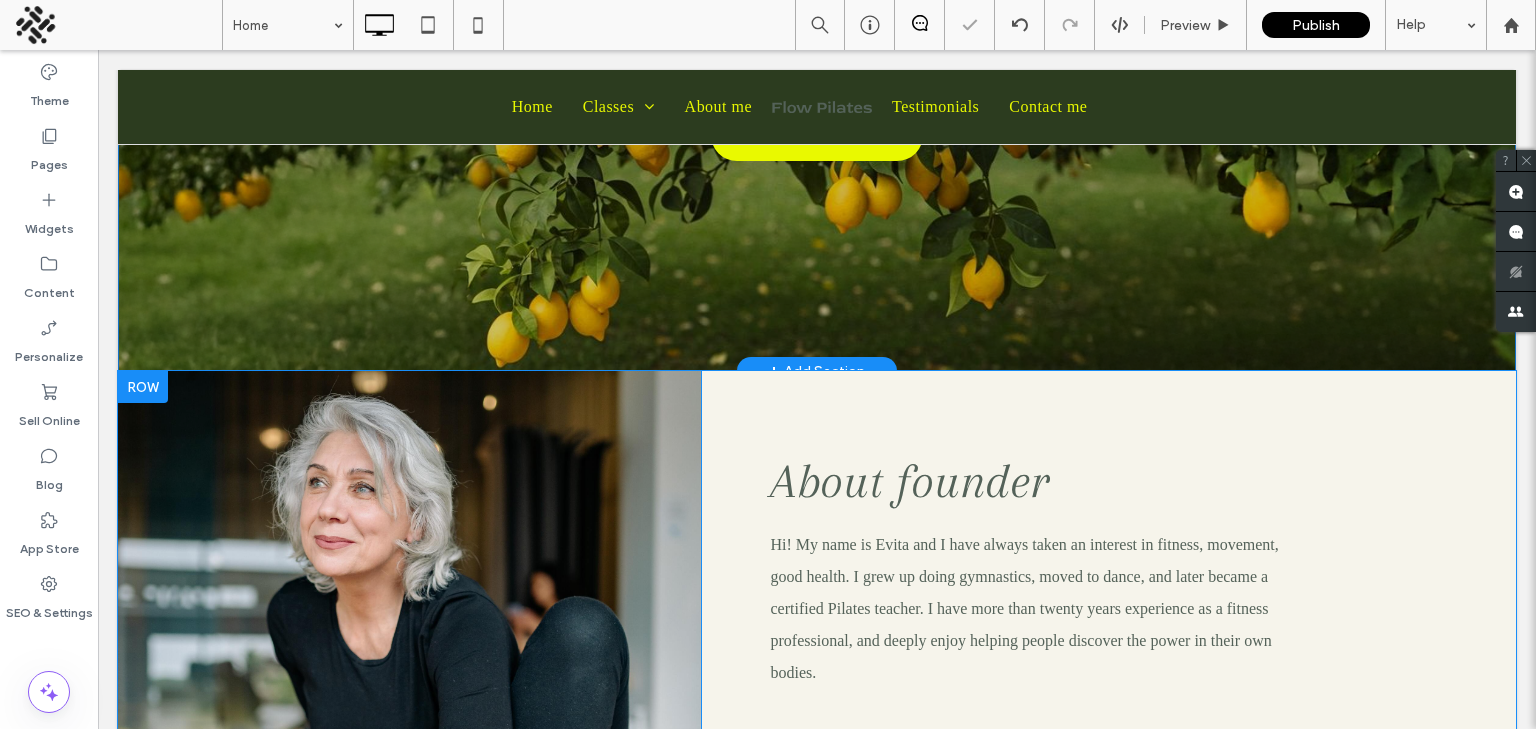 click at bounding box center (143, 387) 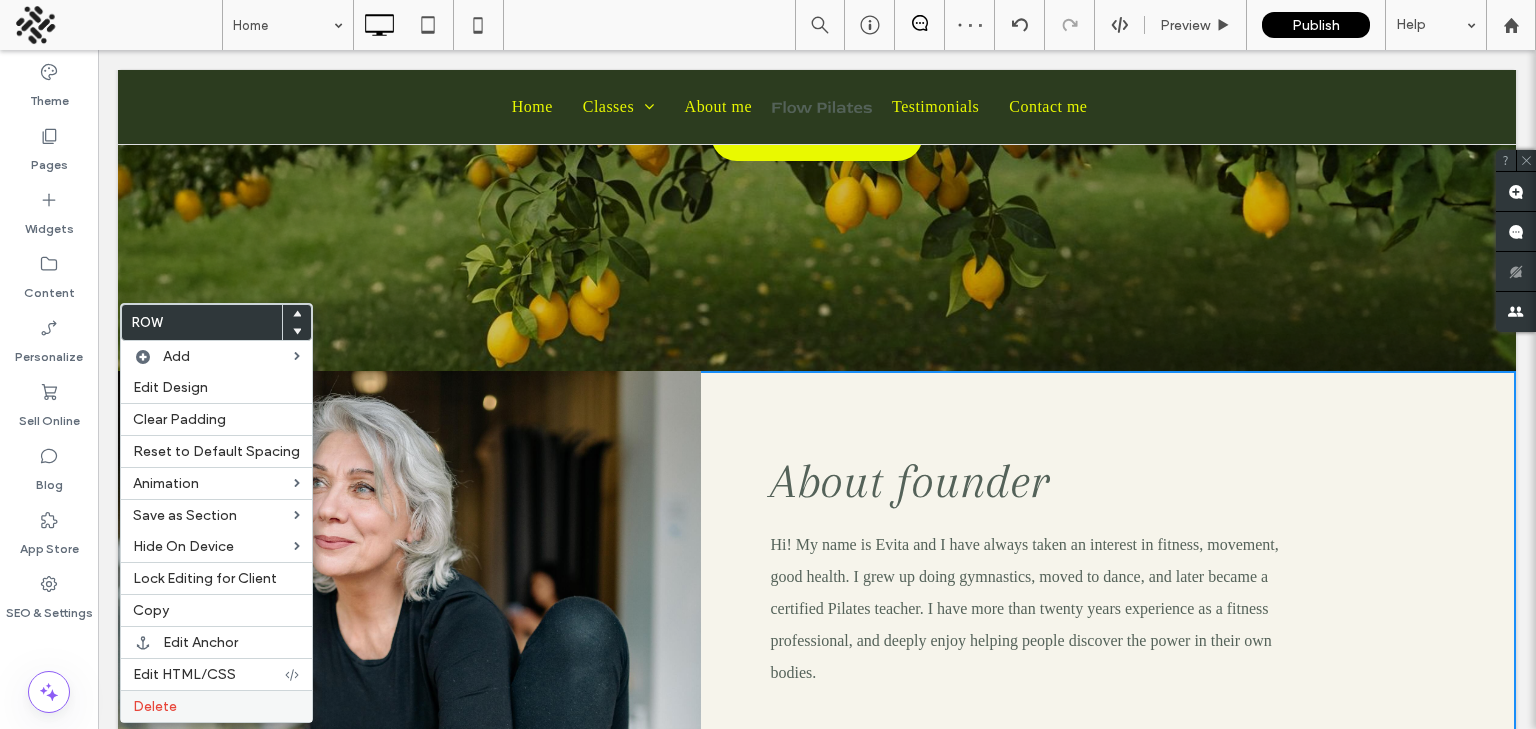 click on "Delete" at bounding box center [216, 706] 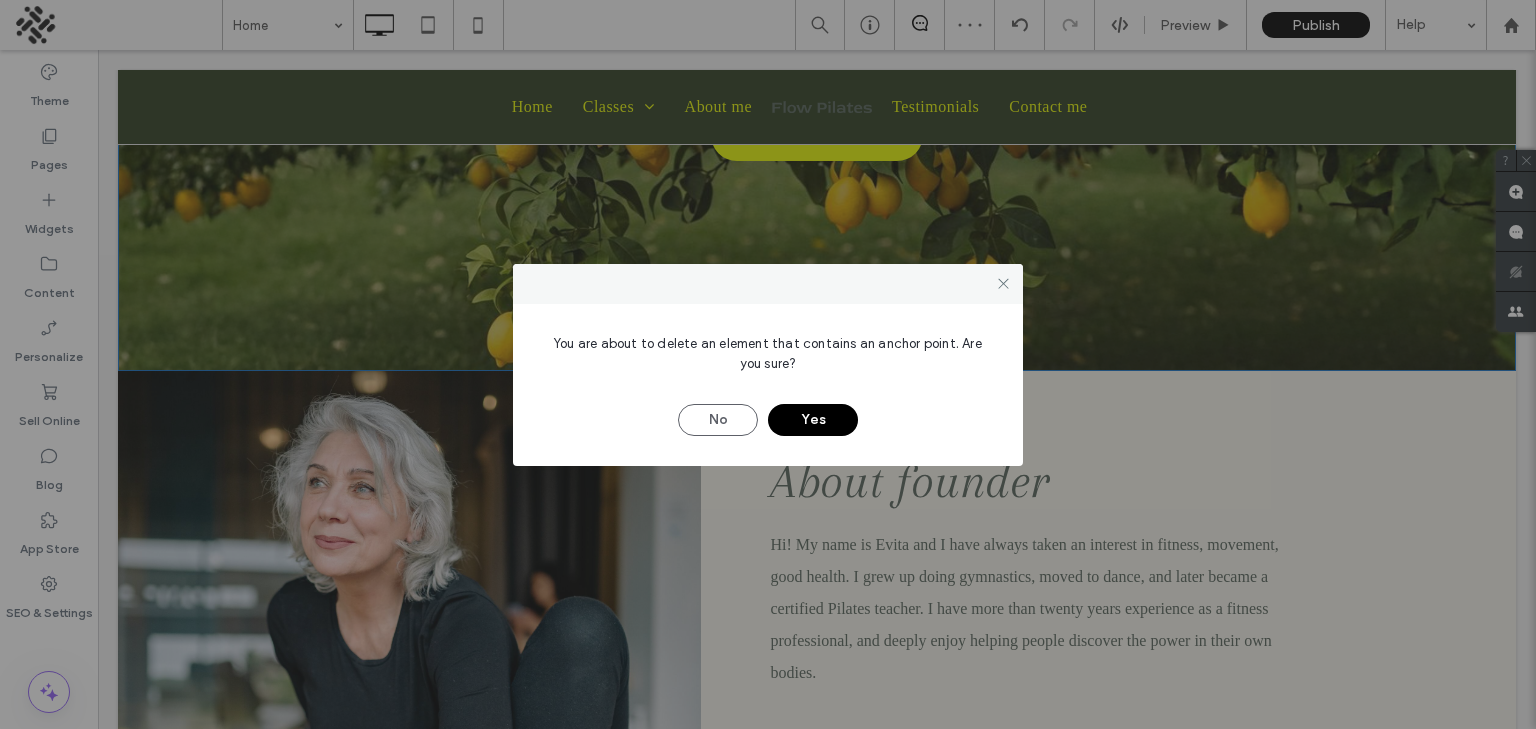 click on "Yes" at bounding box center (813, 420) 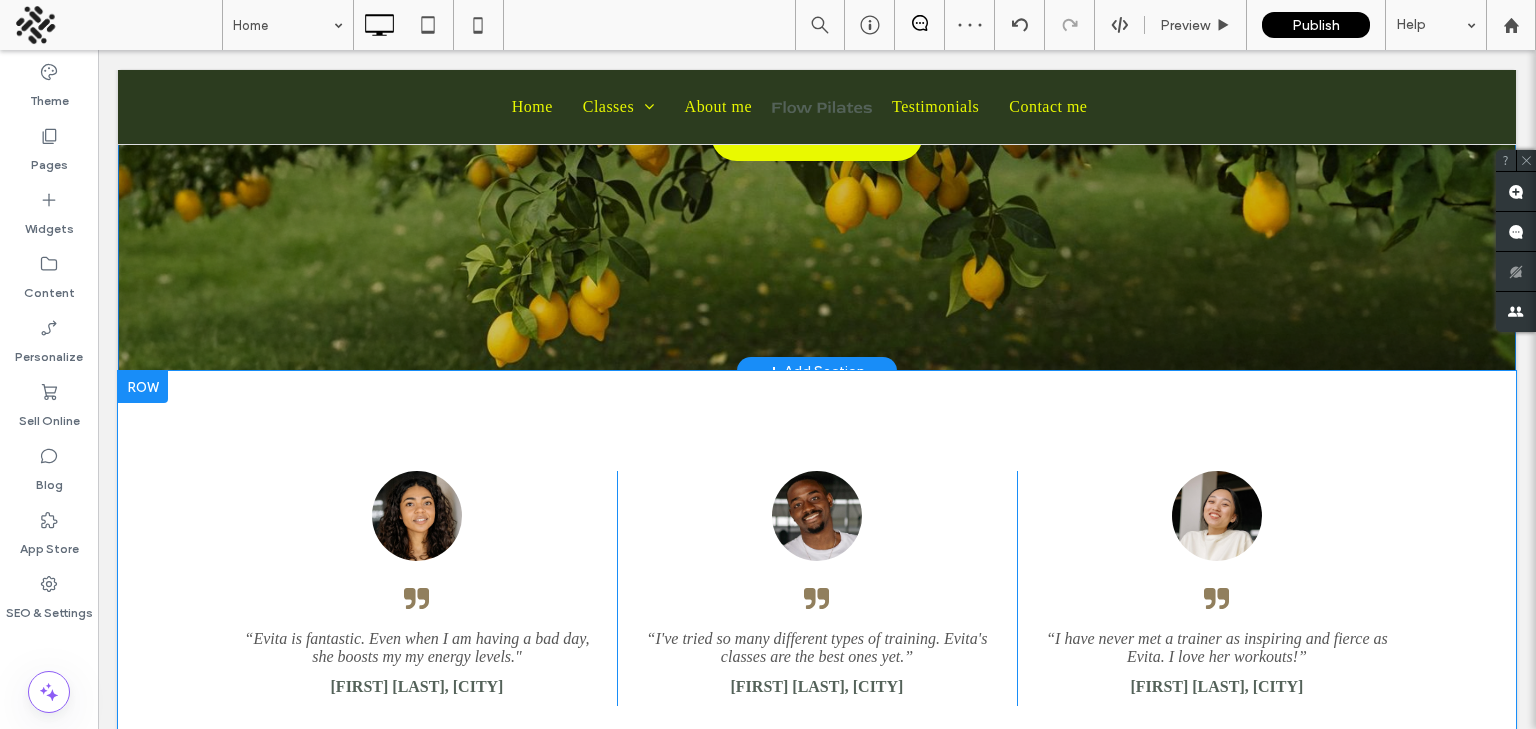 click on "“Evita is fantastic. Even when I am having a bad day, she boosts my my energy levels."   Joanna Smith, Los Angeles Click To Paste
“I've tried so many different types of training. Evita's classes are the best ones yet.”    Madelaine Taylor, Paris Click To Paste
“I have never met a trainer as inspiring and fierce as Evita. I love her workouts!”   Jane Faber, New York Click To Paste
Row + Add Section" at bounding box center (817, 588) 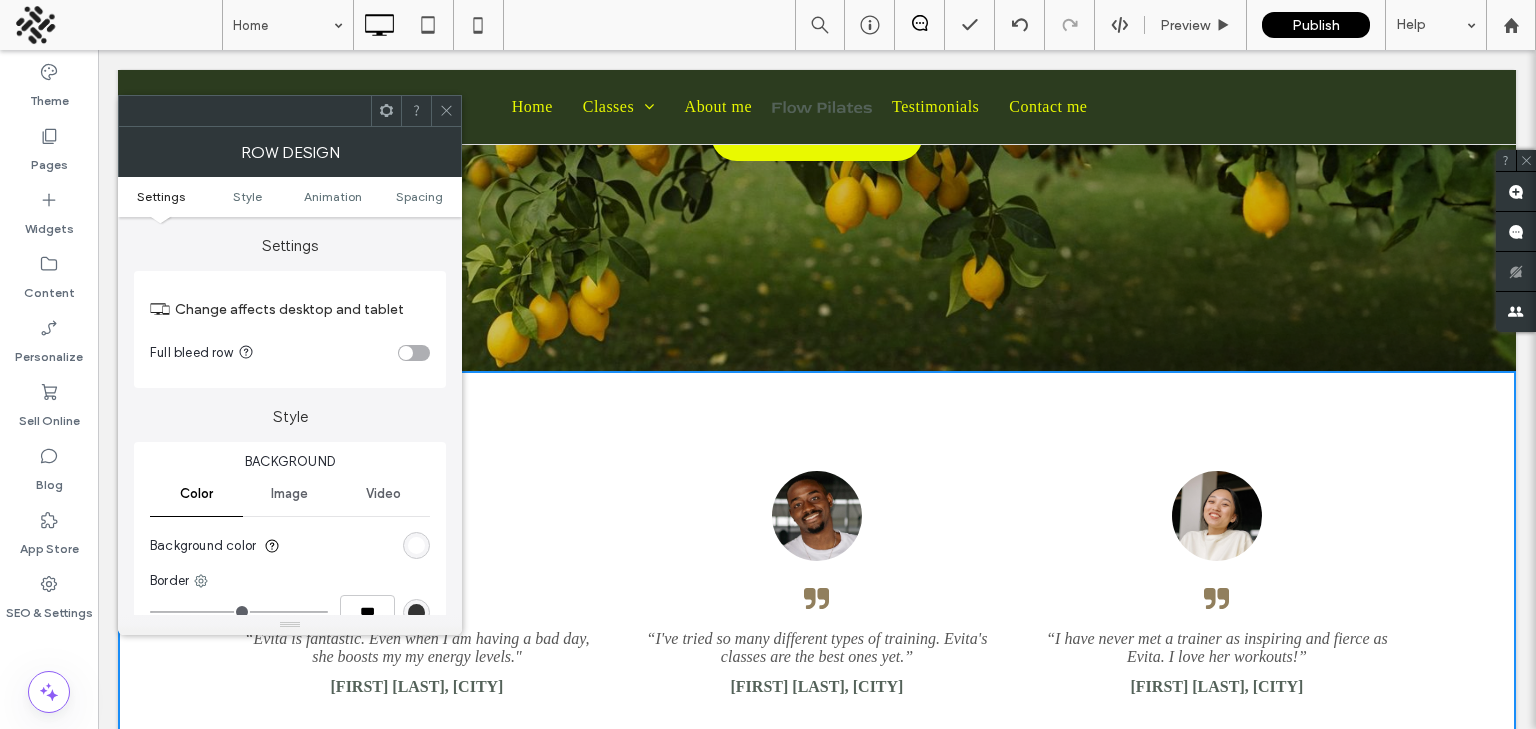 click 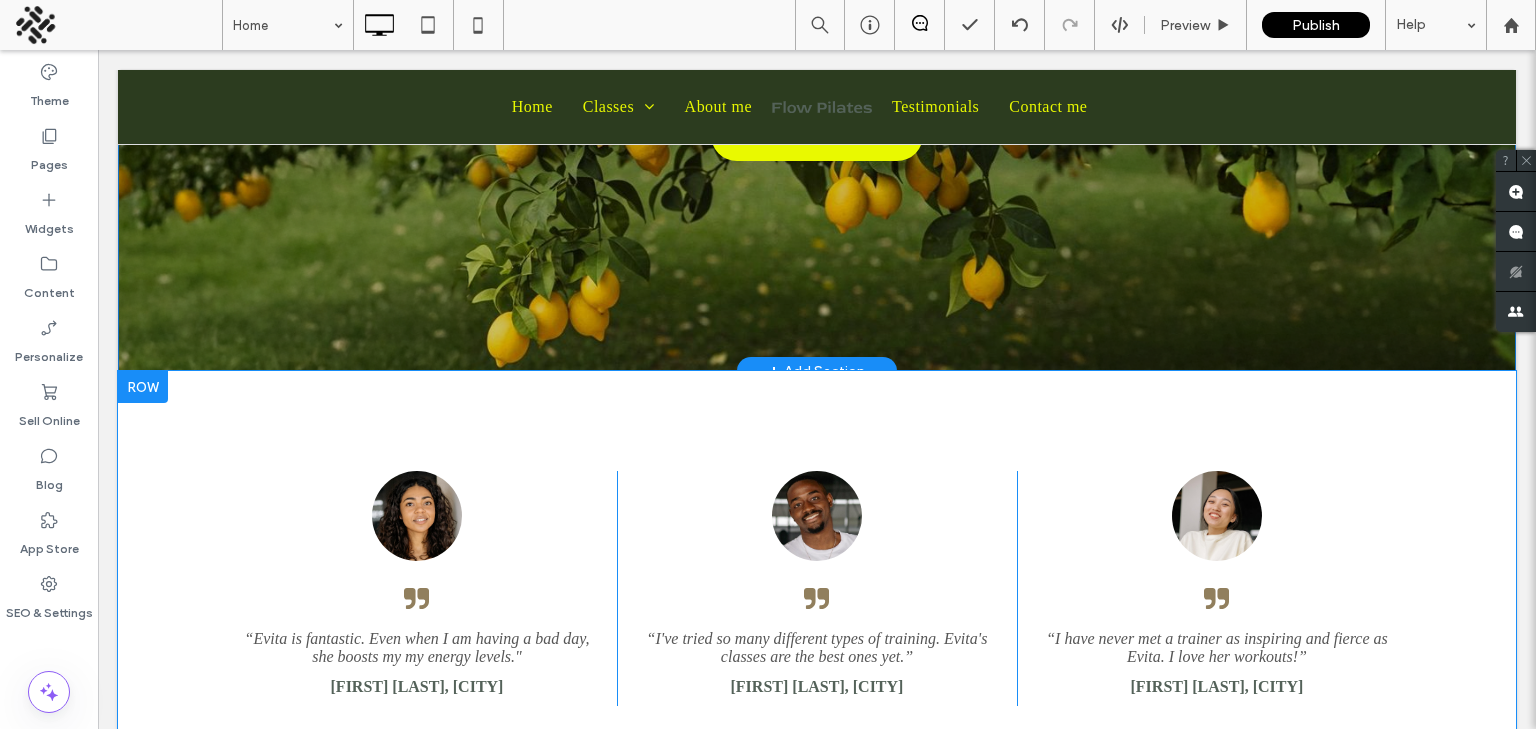 click at bounding box center [143, 387] 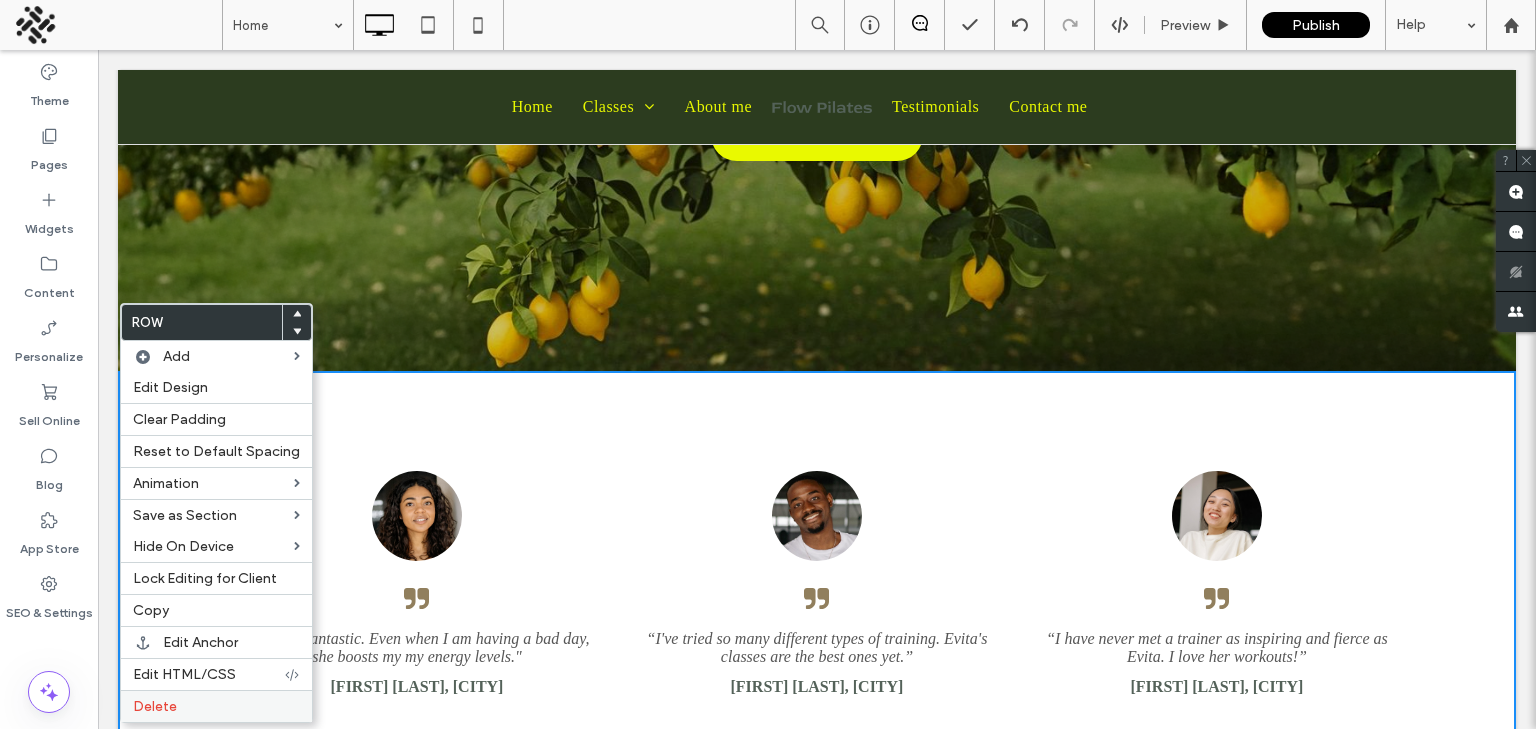 click on "Delete" at bounding box center [216, 706] 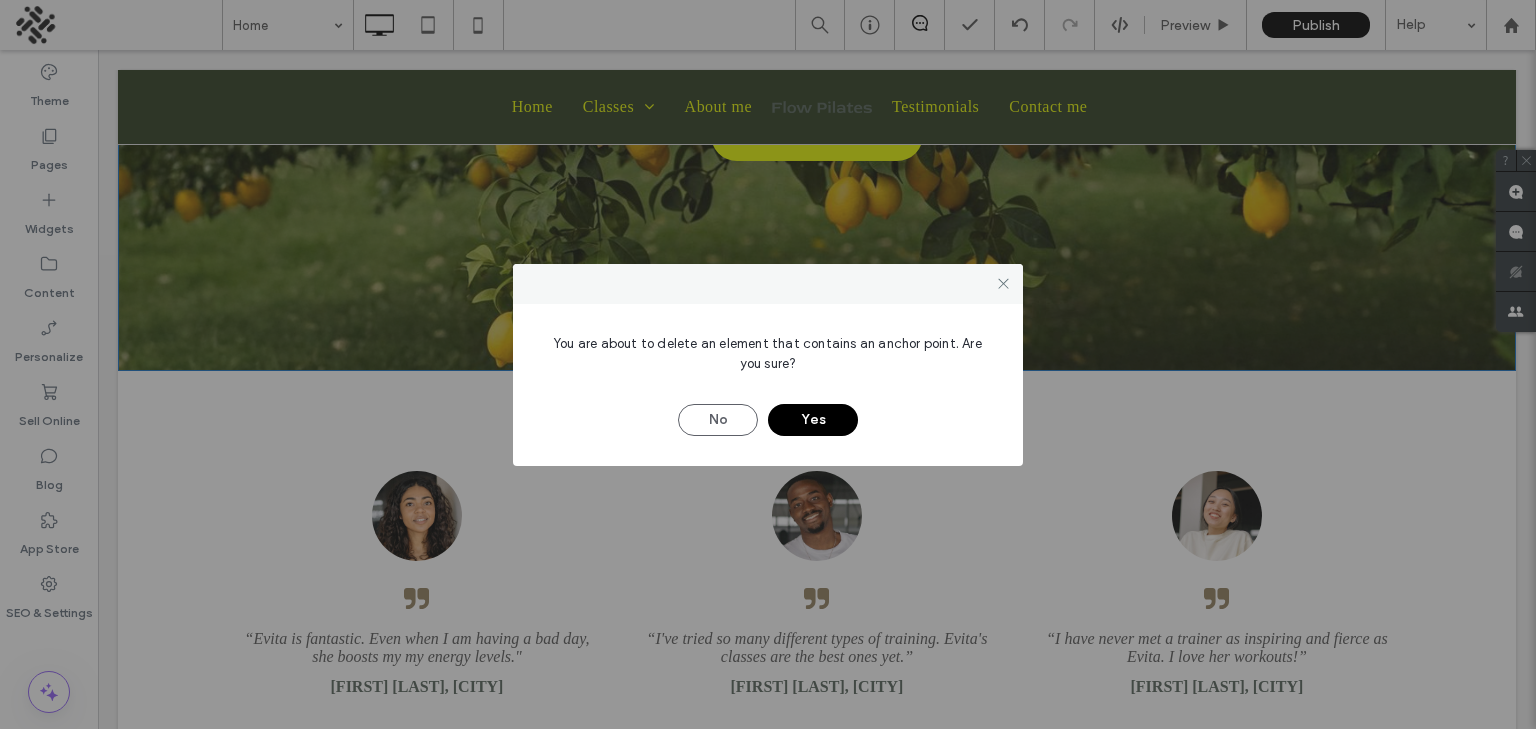 click on "Yes" at bounding box center (813, 420) 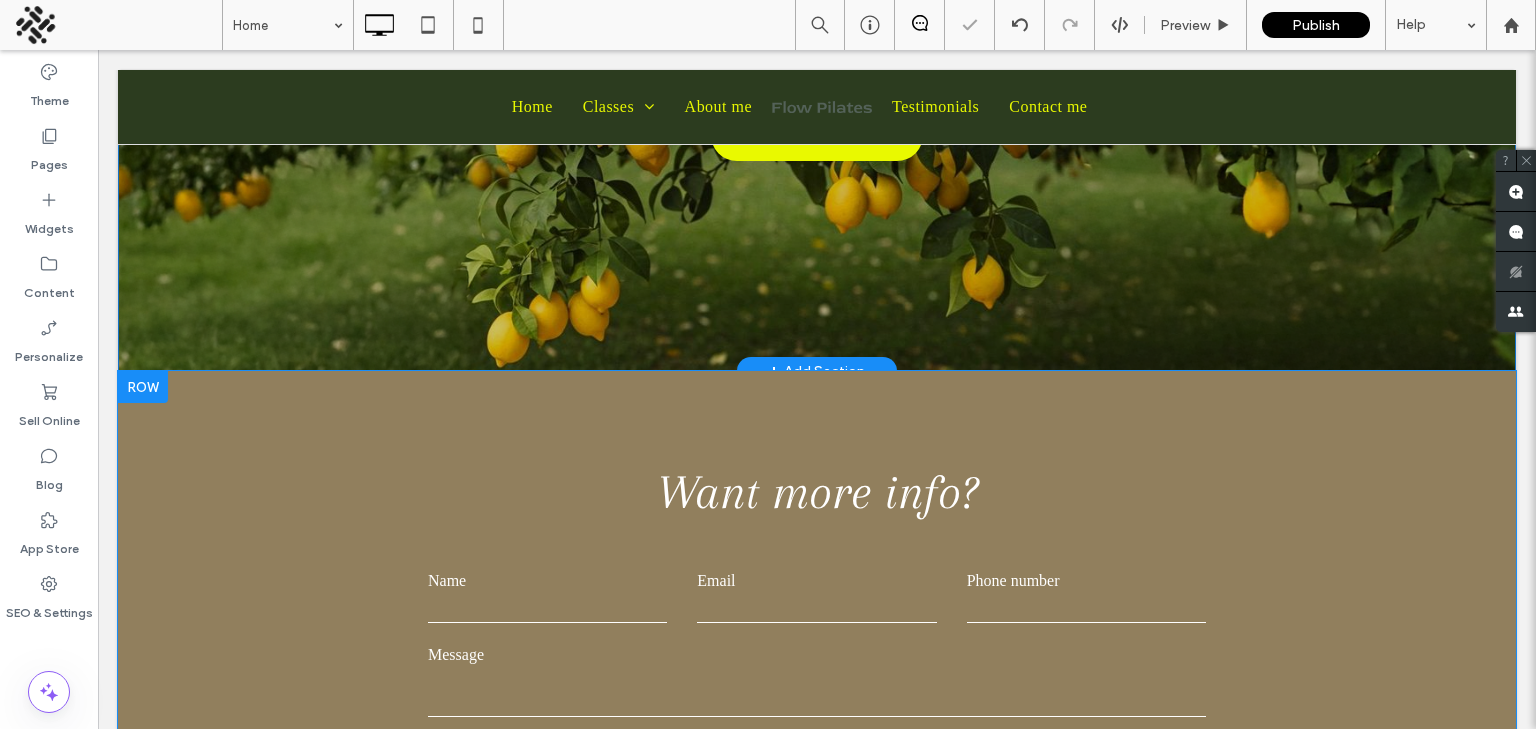 click at bounding box center (143, 387) 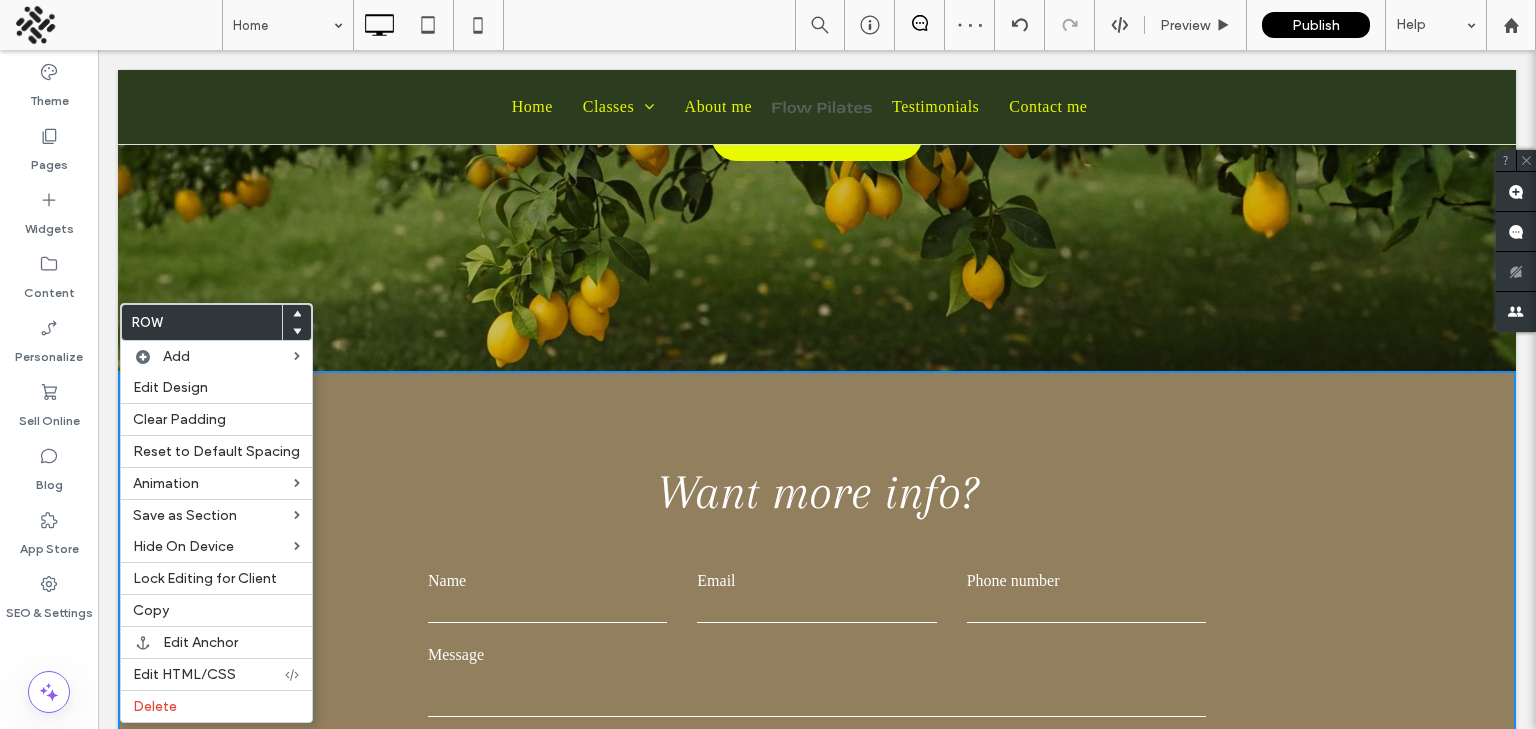 click on "**********" at bounding box center (817, 659) 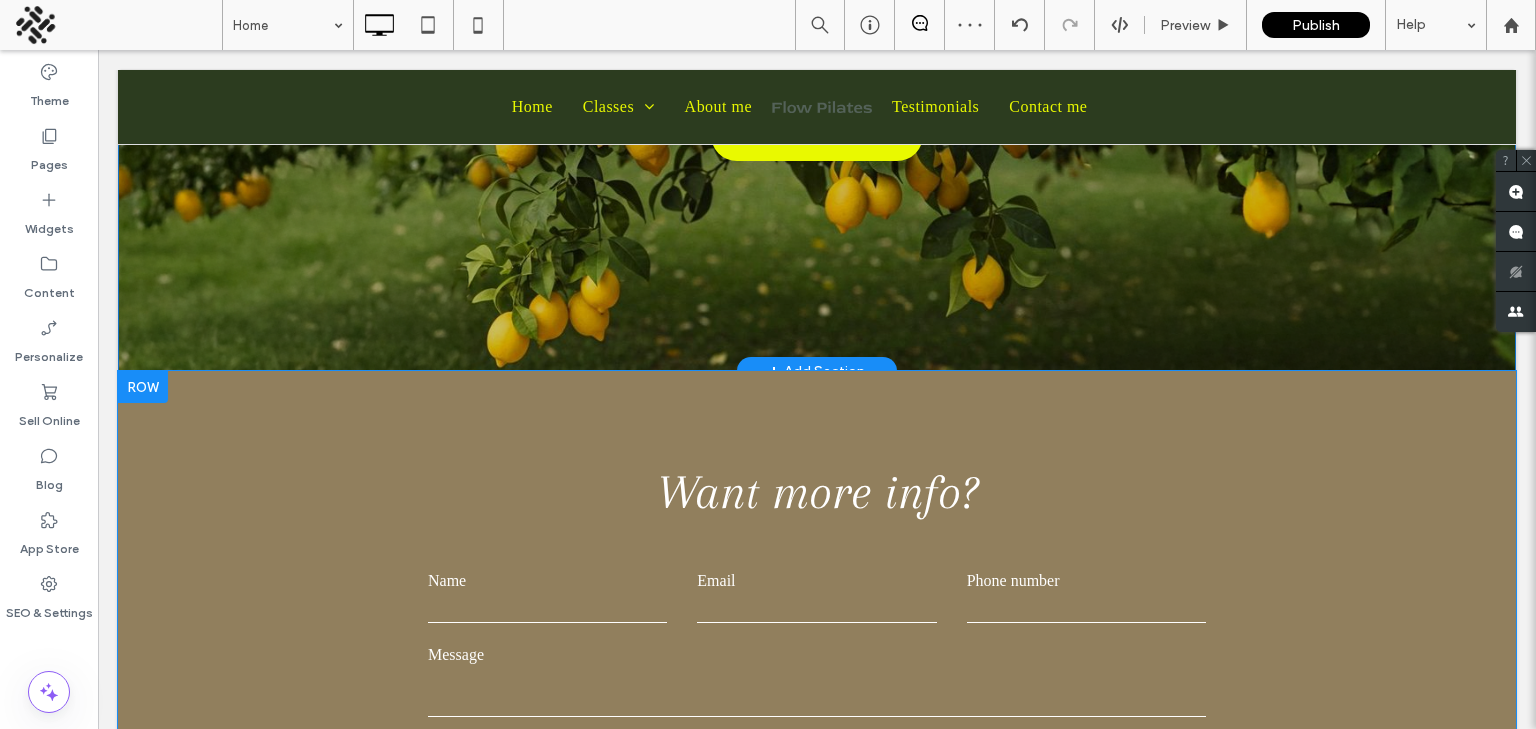 click on "**********" at bounding box center (817, 659) 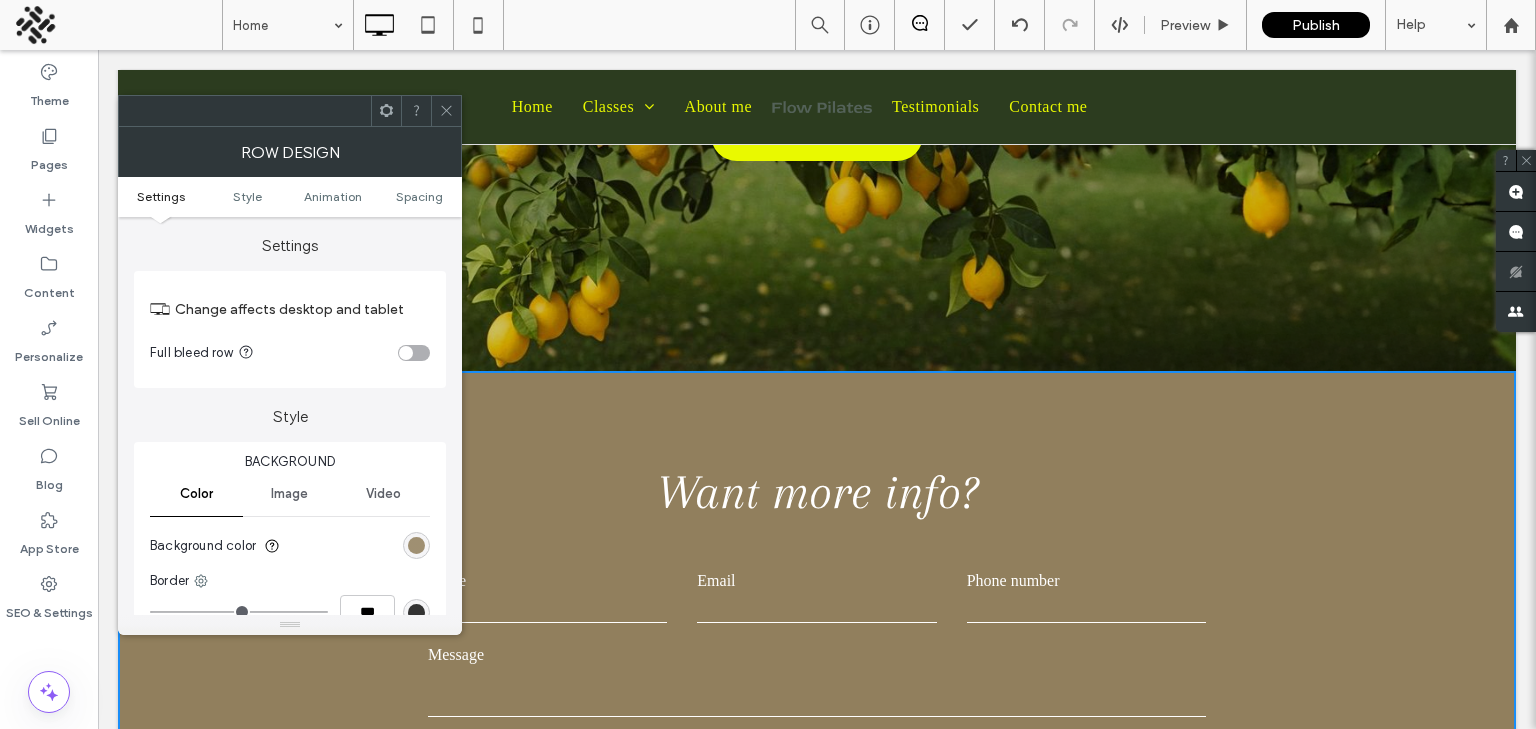 click at bounding box center (416, 545) 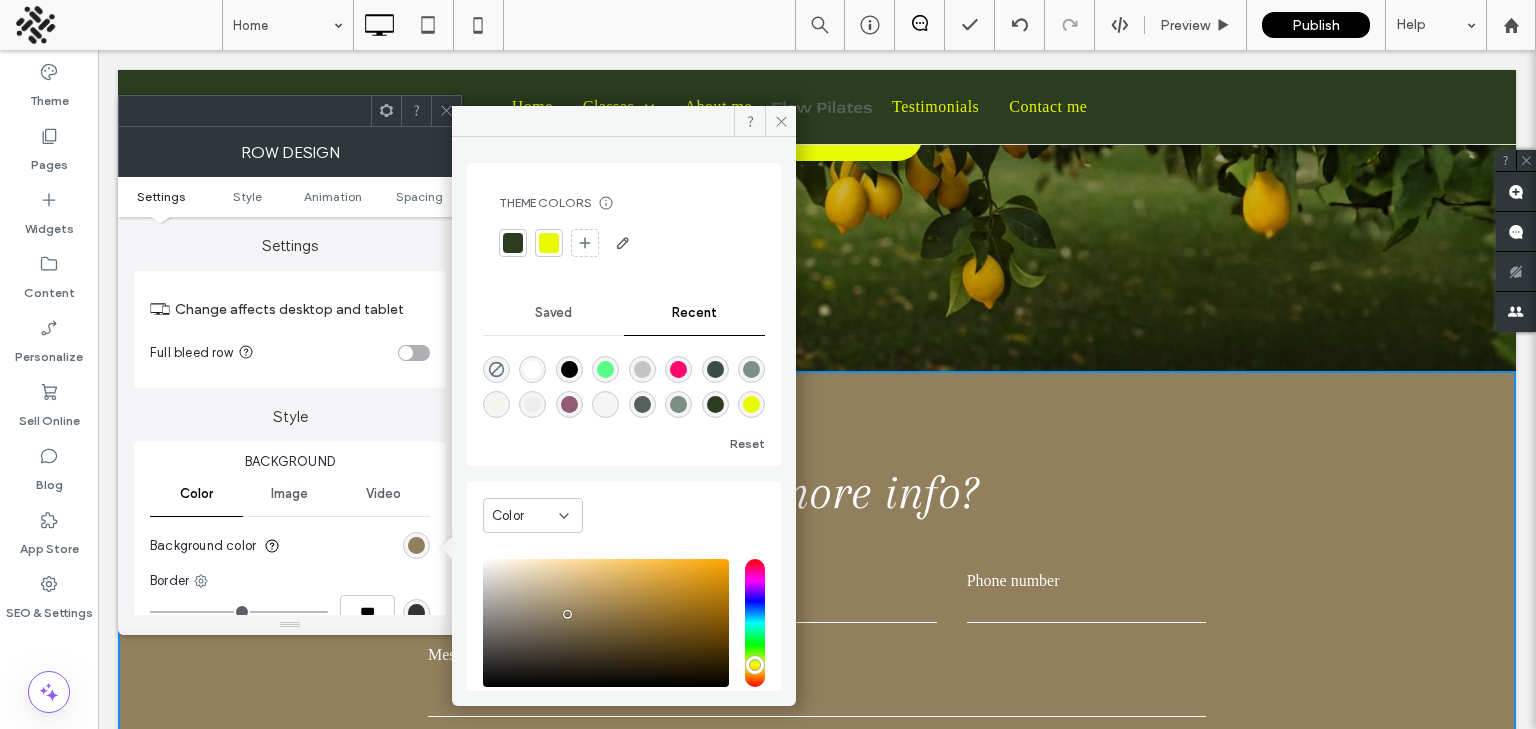 click at bounding box center [513, 243] 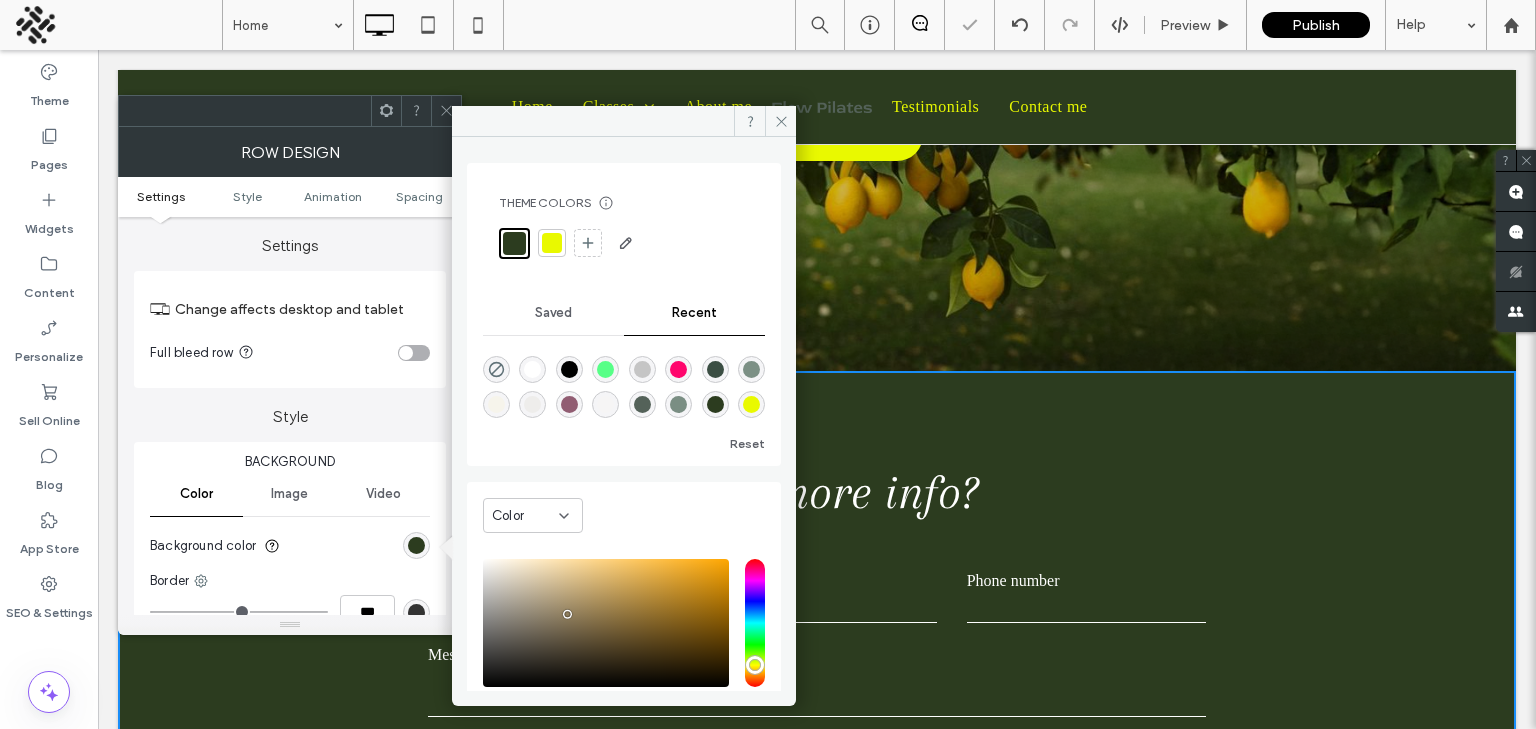 click at bounding box center [552, 243] 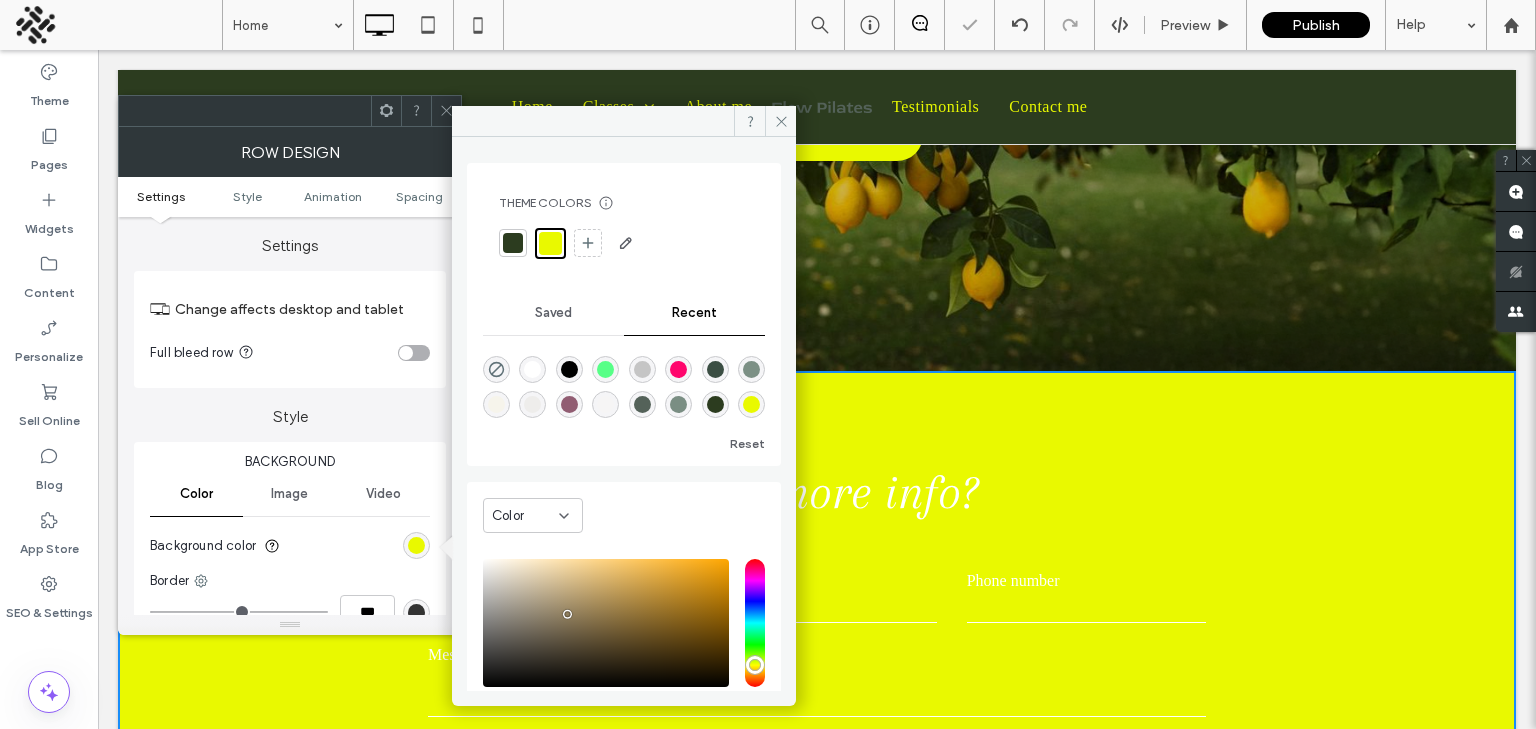 click 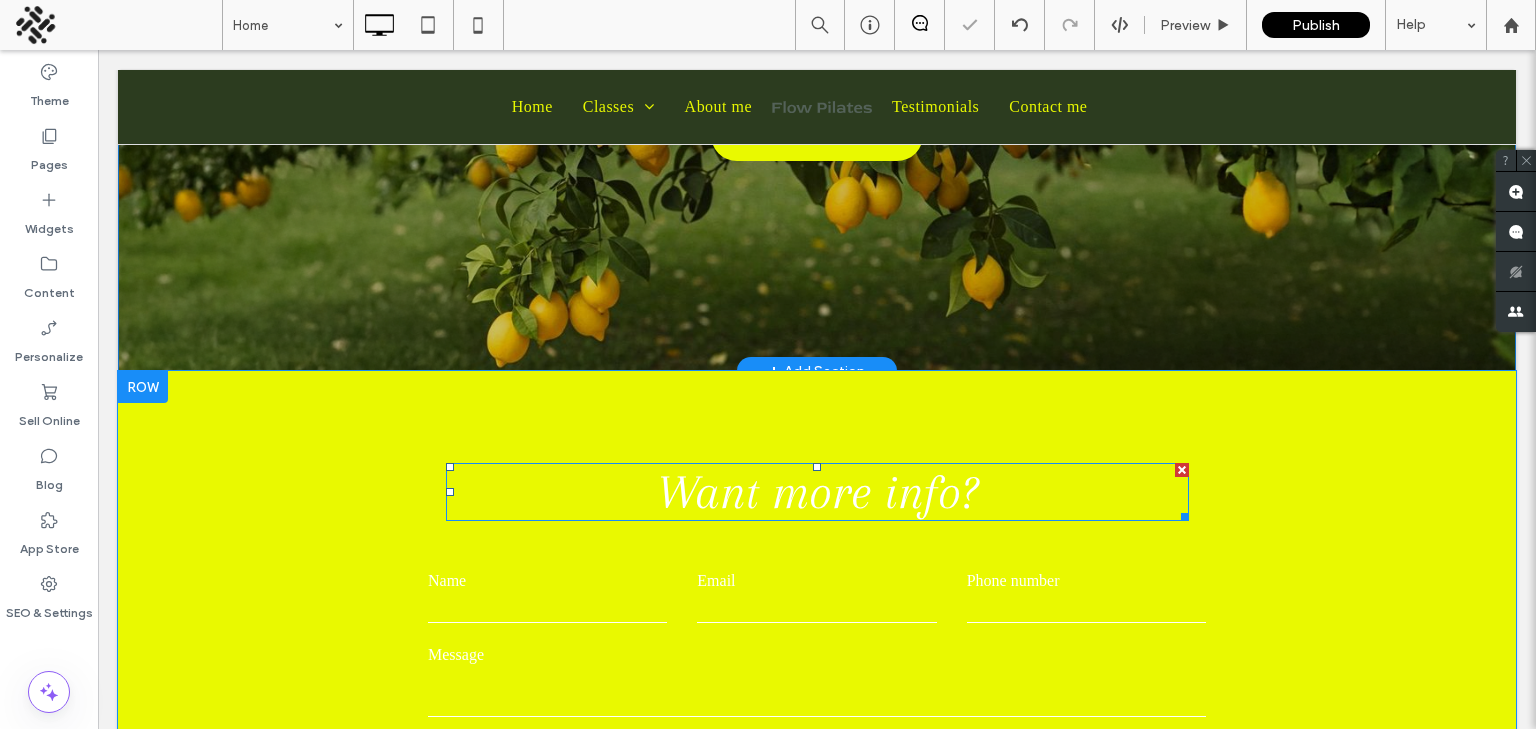 click on "Want more info?" at bounding box center [817, 492] 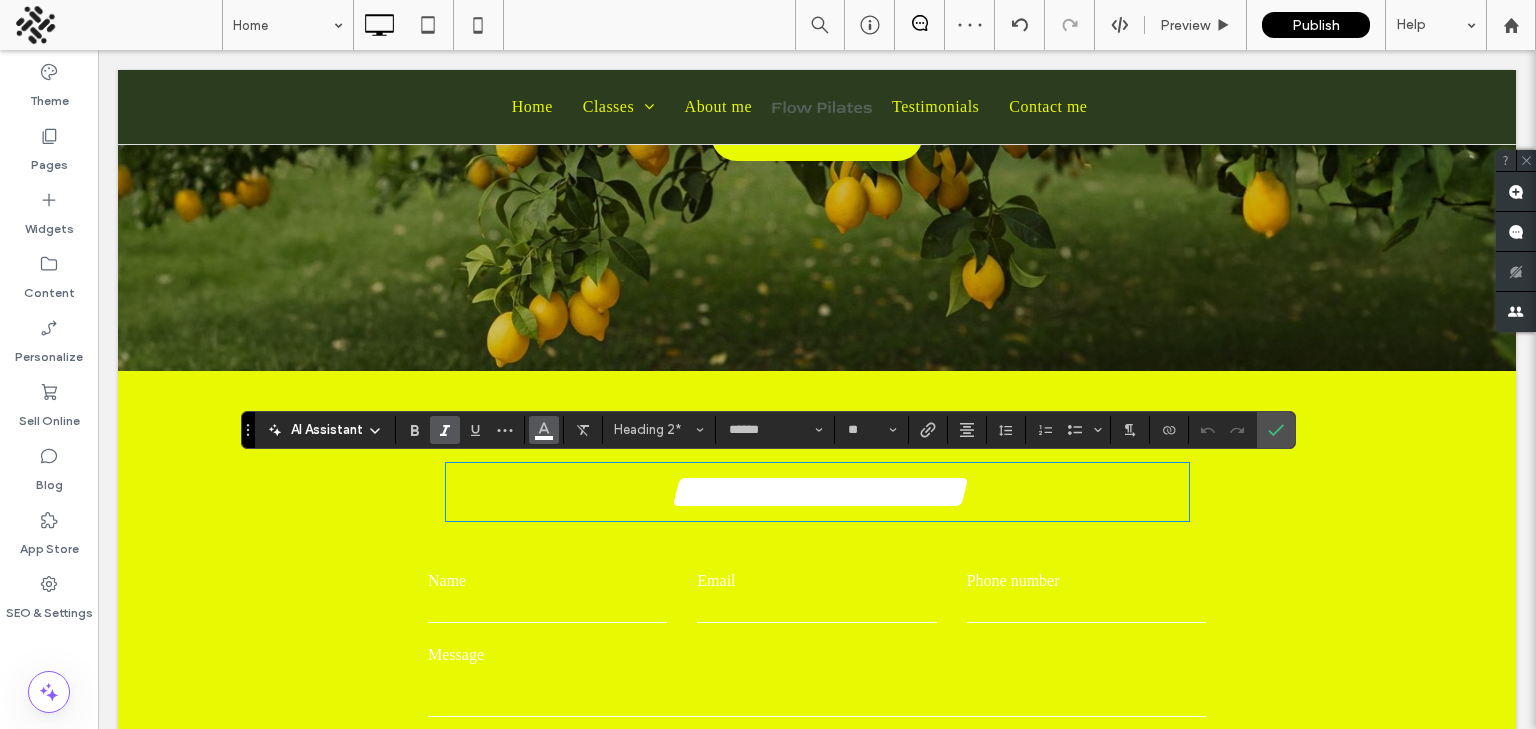 click at bounding box center [544, 430] 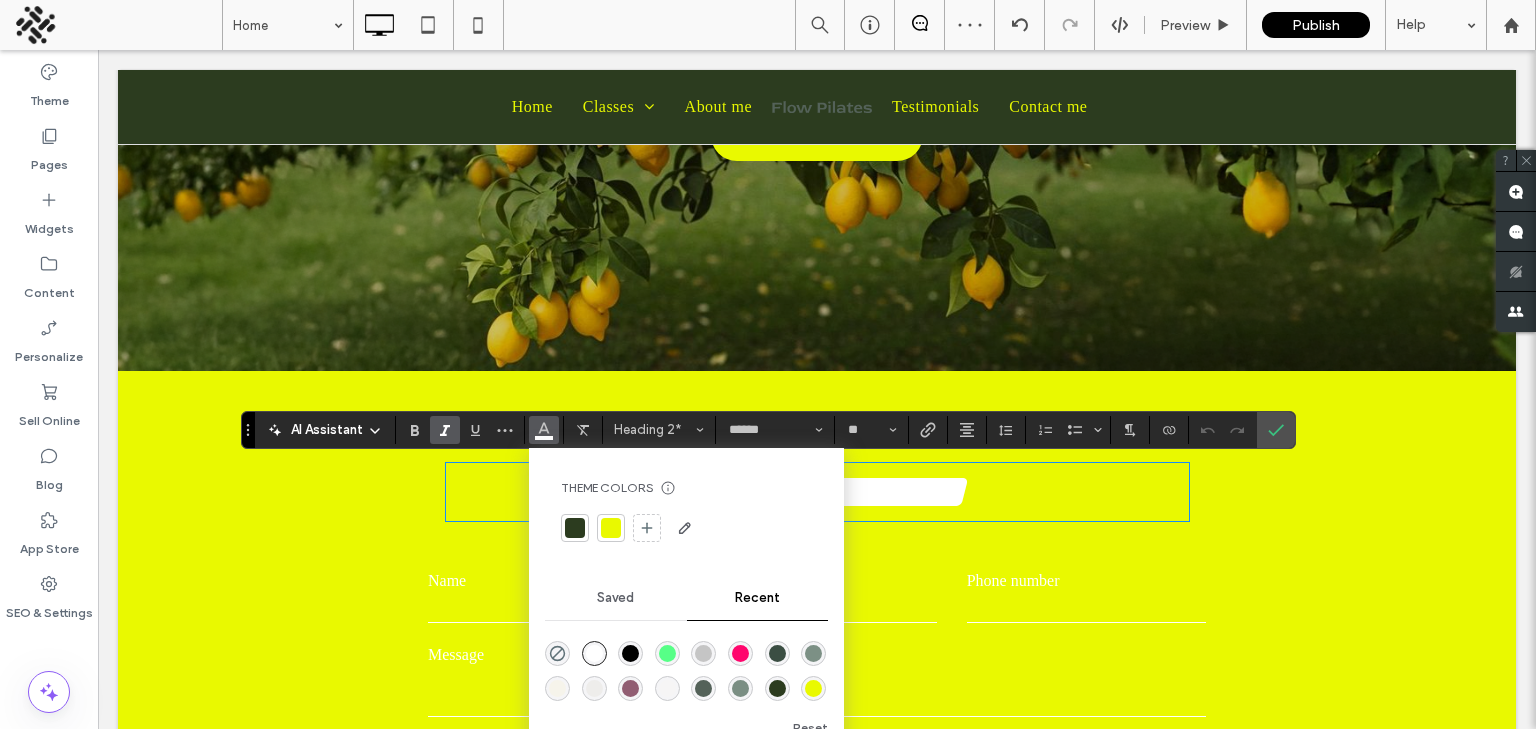 click at bounding box center (575, 528) 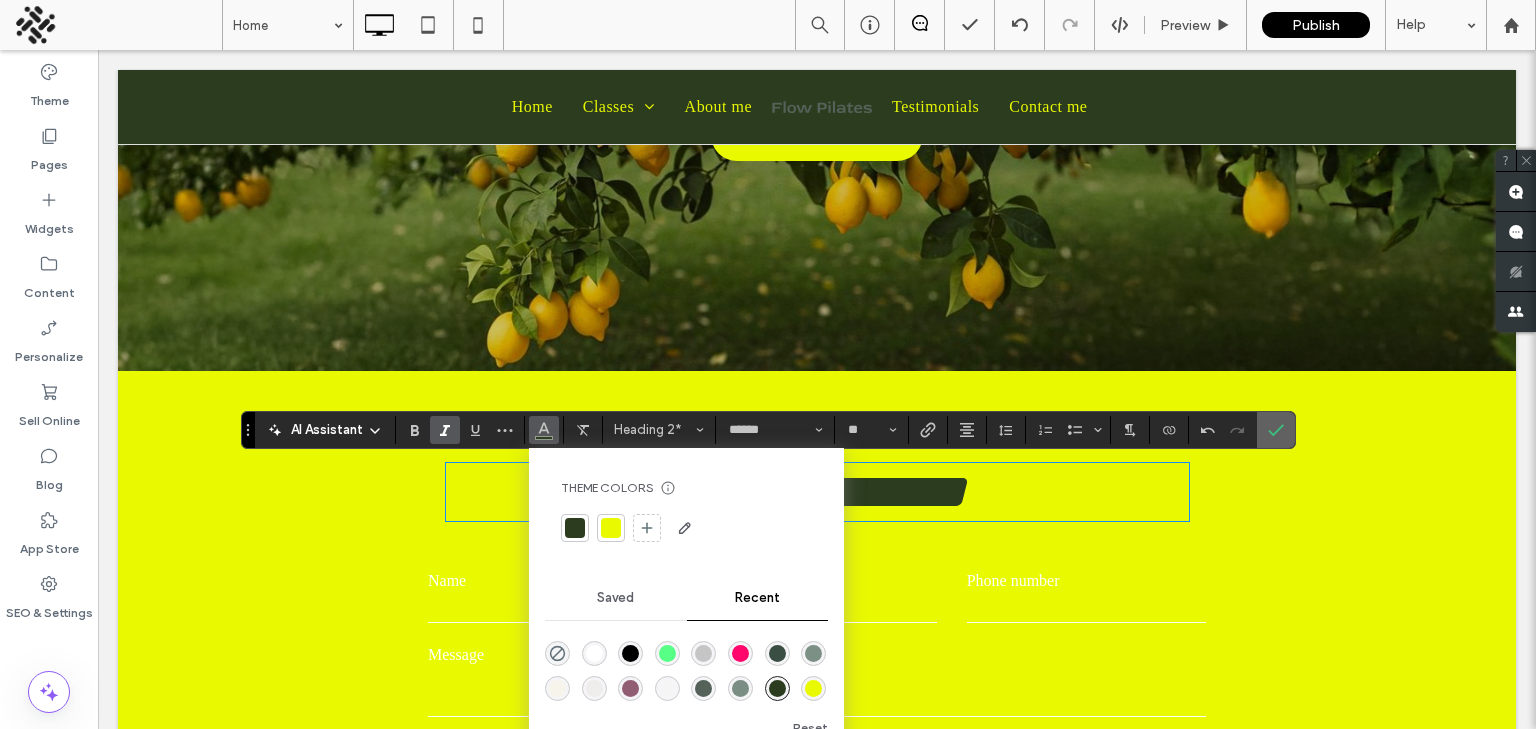 click 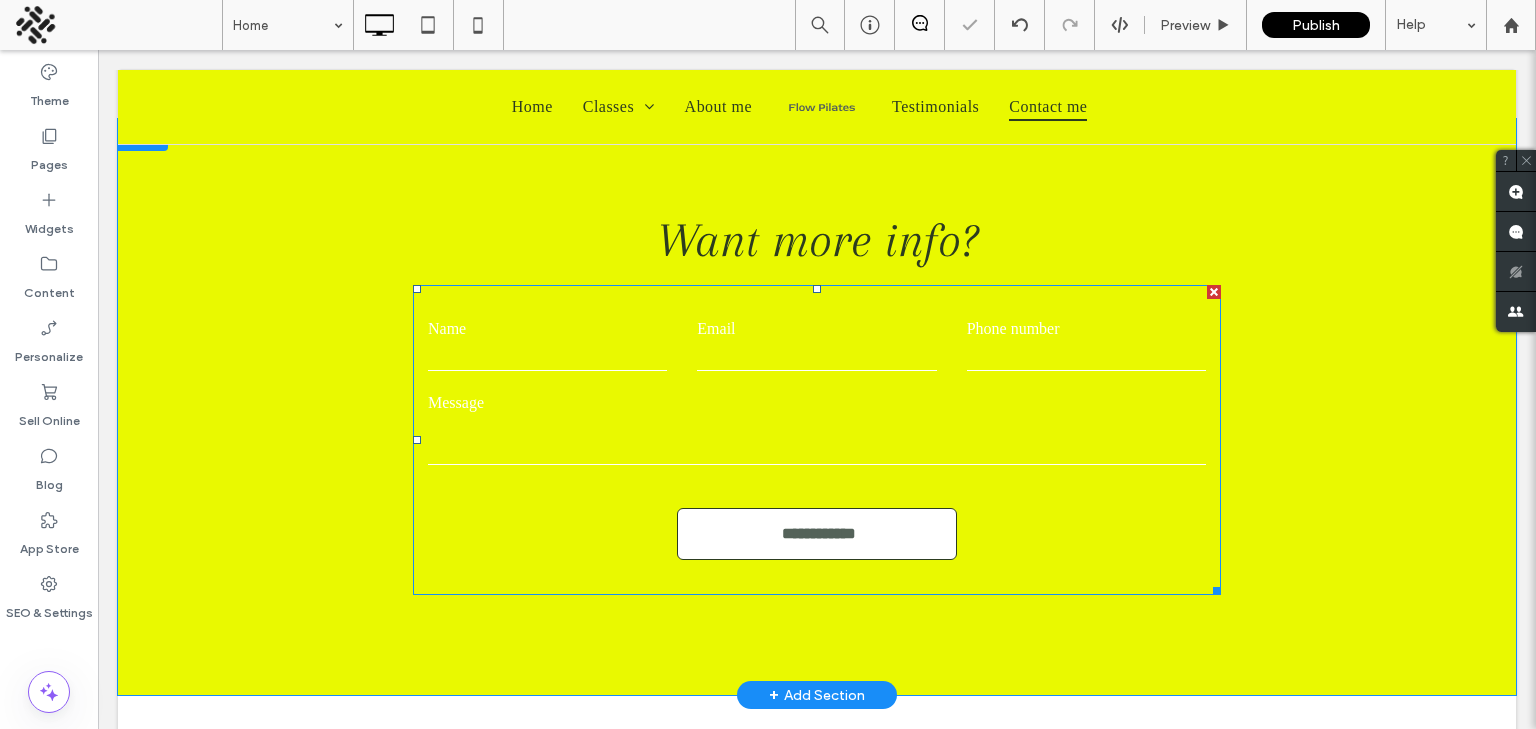 scroll, scrollTop: 664, scrollLeft: 0, axis: vertical 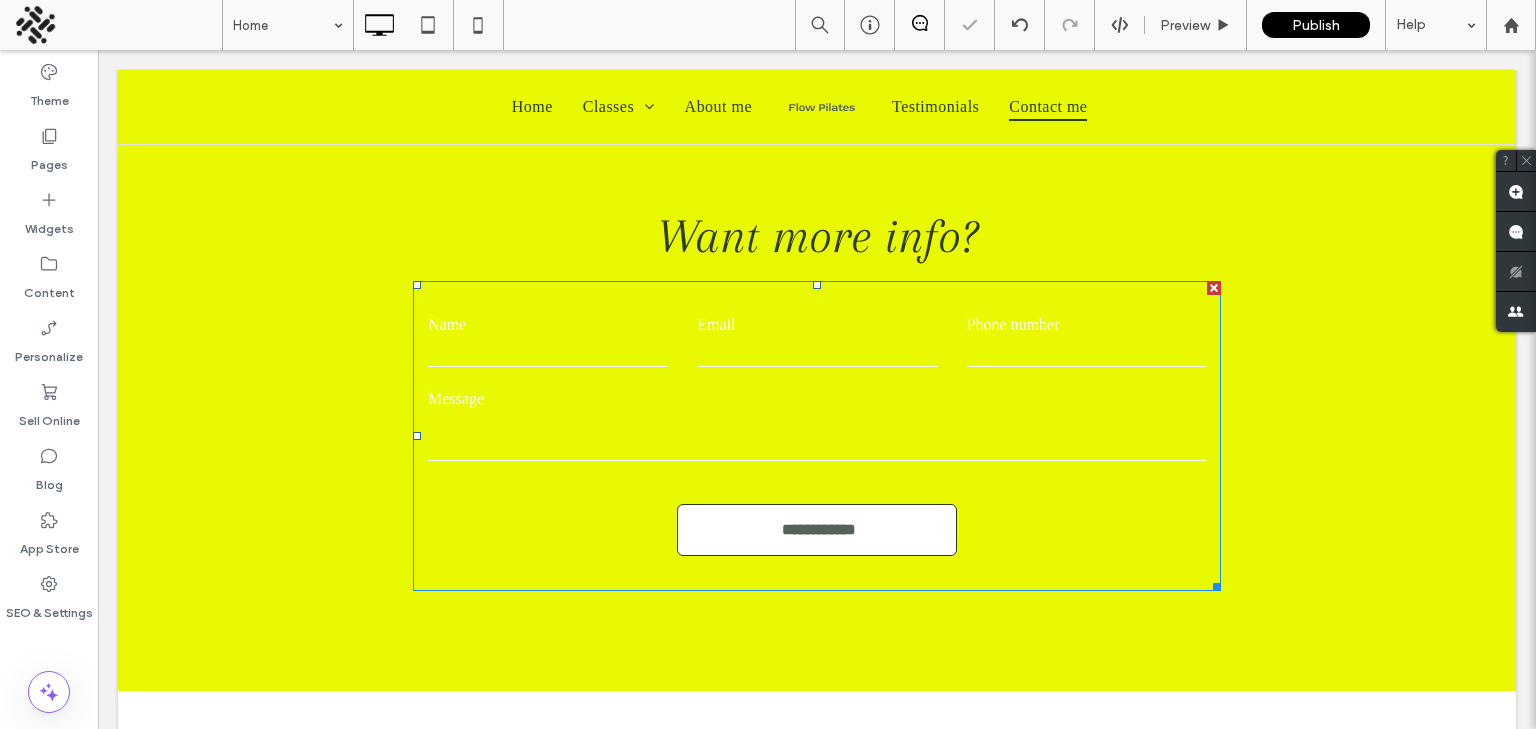 click at bounding box center [816, 352] 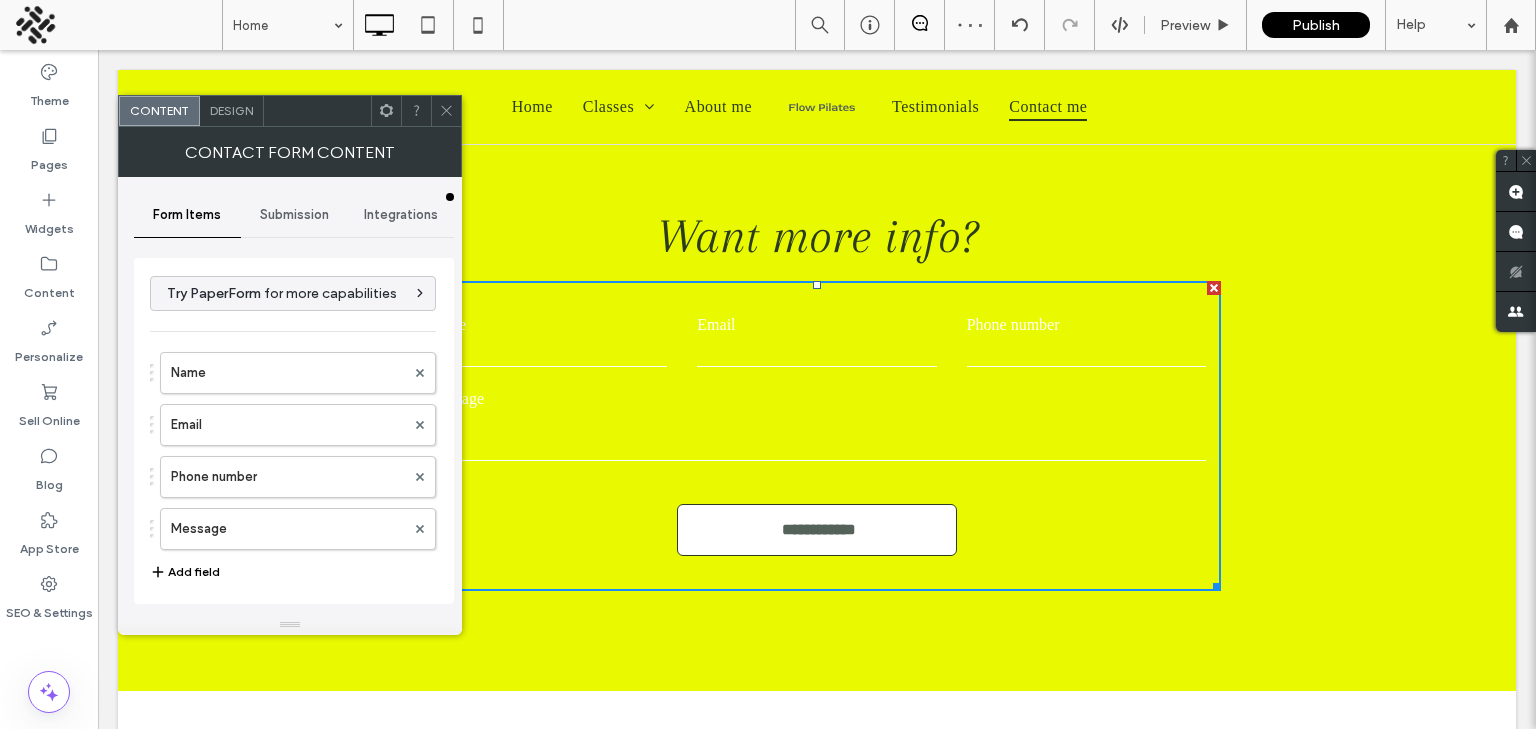 click on "Contact Form Content" at bounding box center [290, 152] 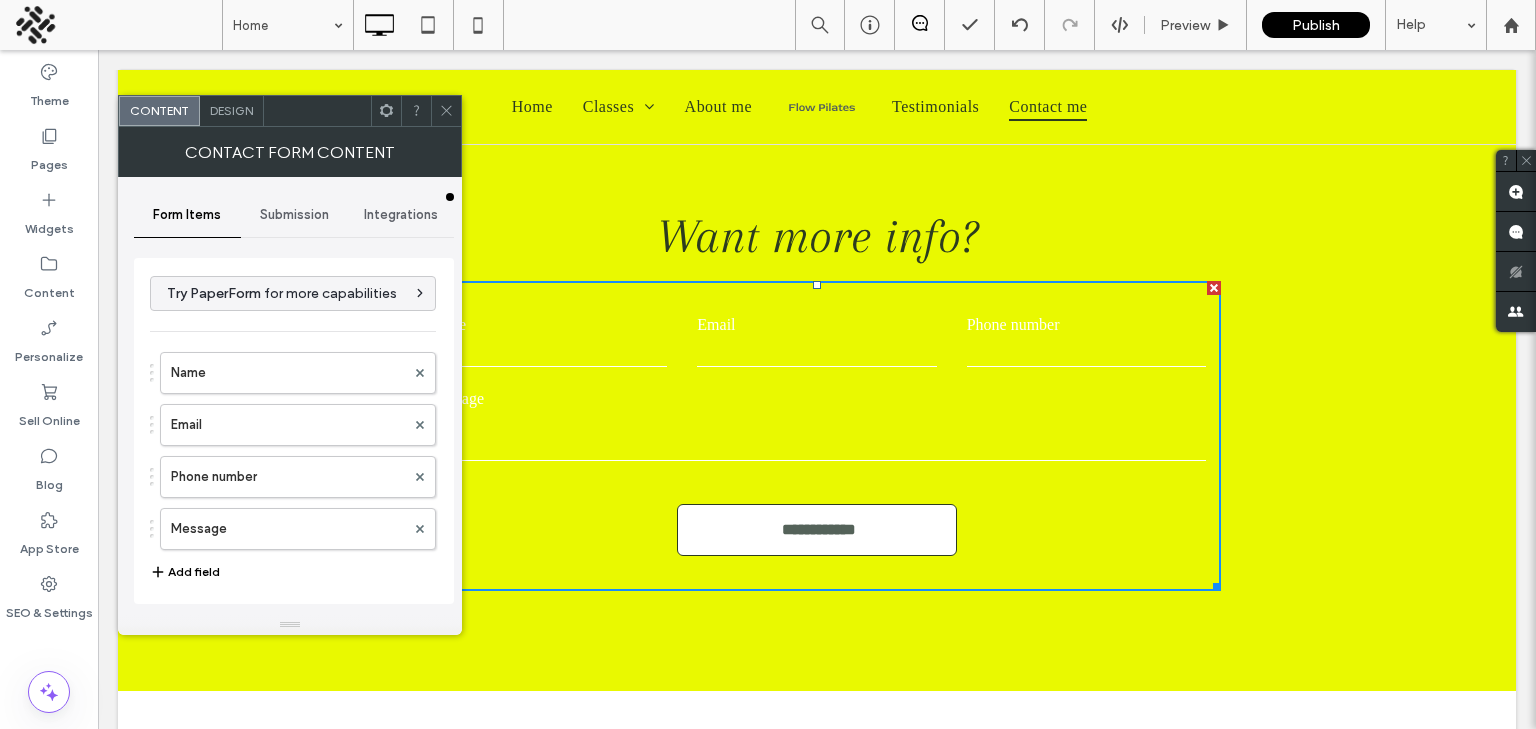 click on "Design" at bounding box center [231, 110] 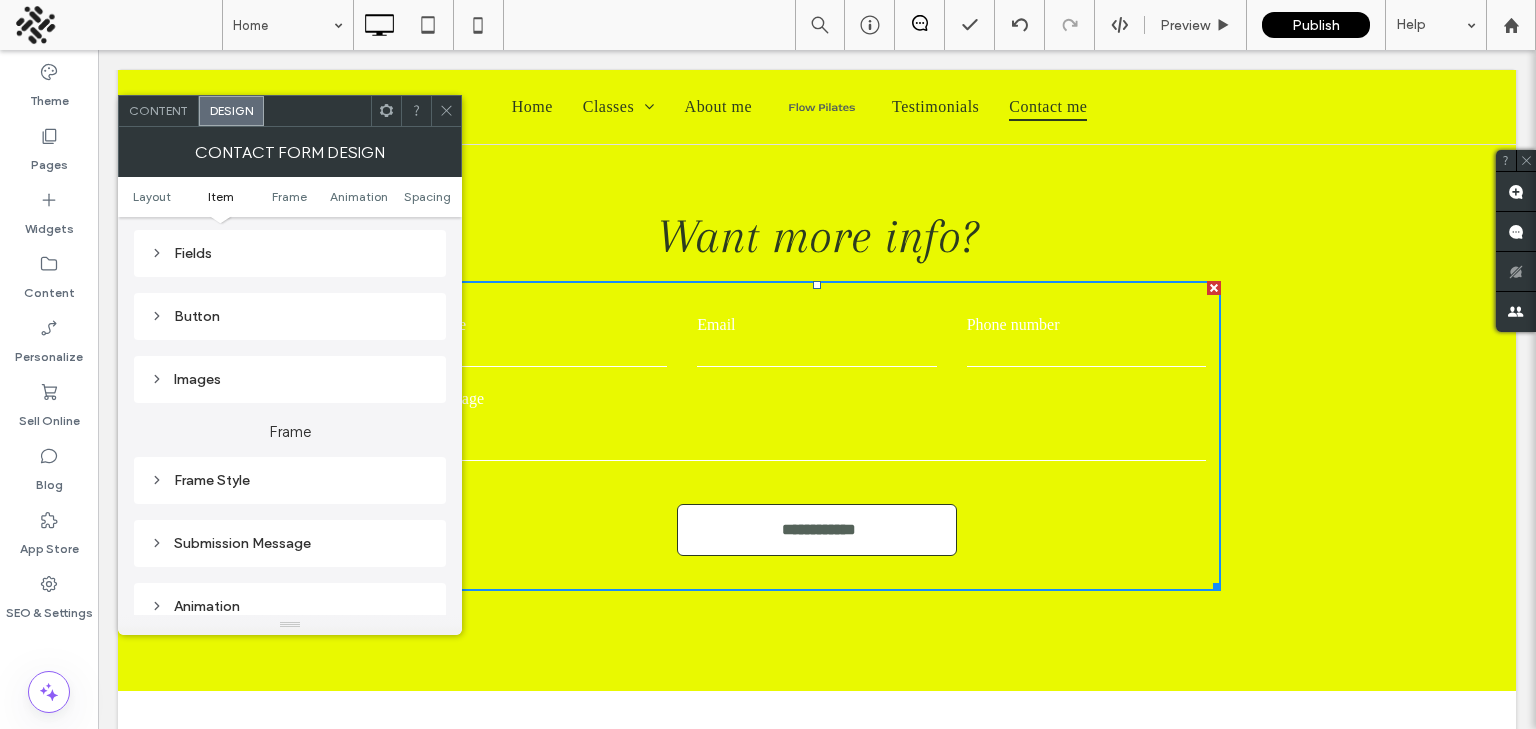 scroll, scrollTop: 360, scrollLeft: 0, axis: vertical 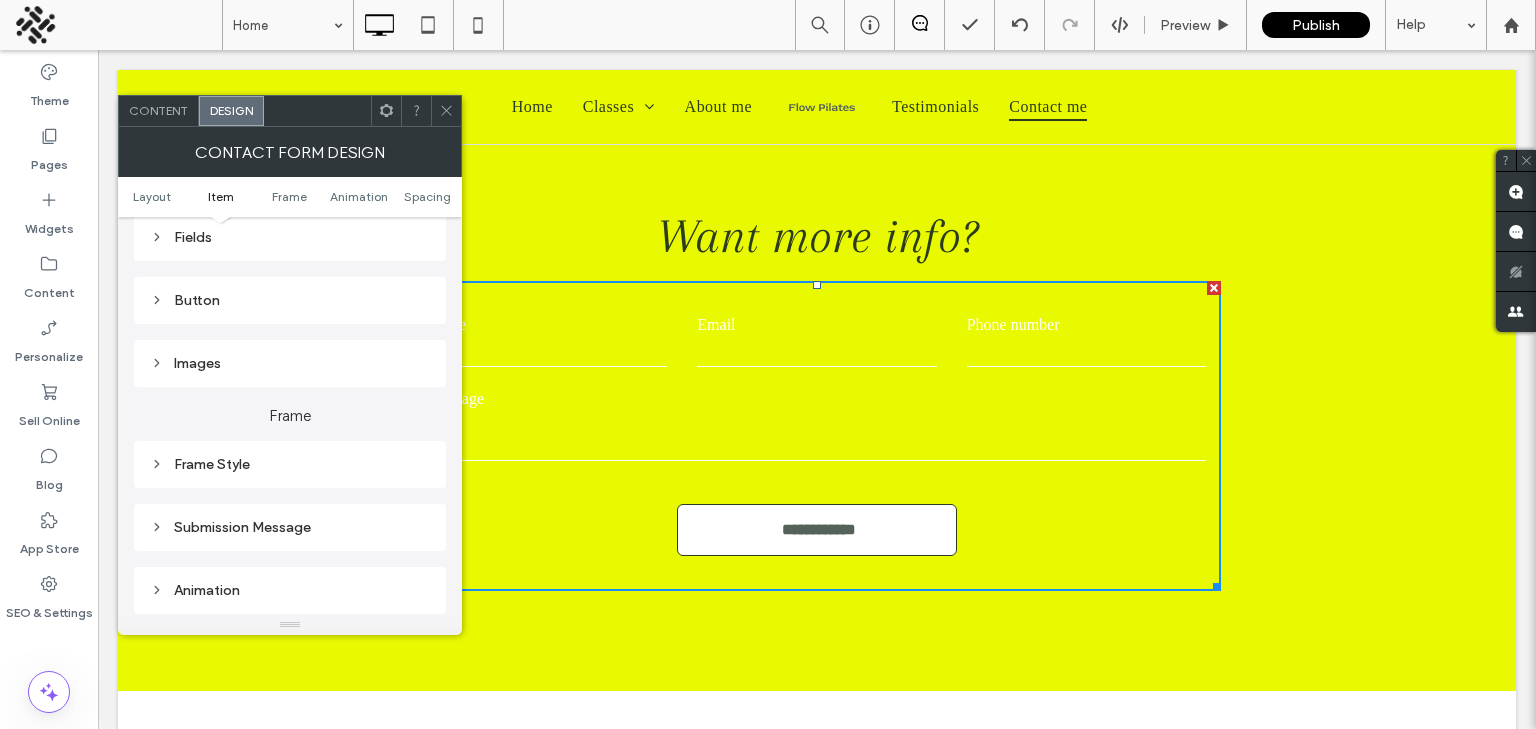 click on "Fields" at bounding box center (290, 237) 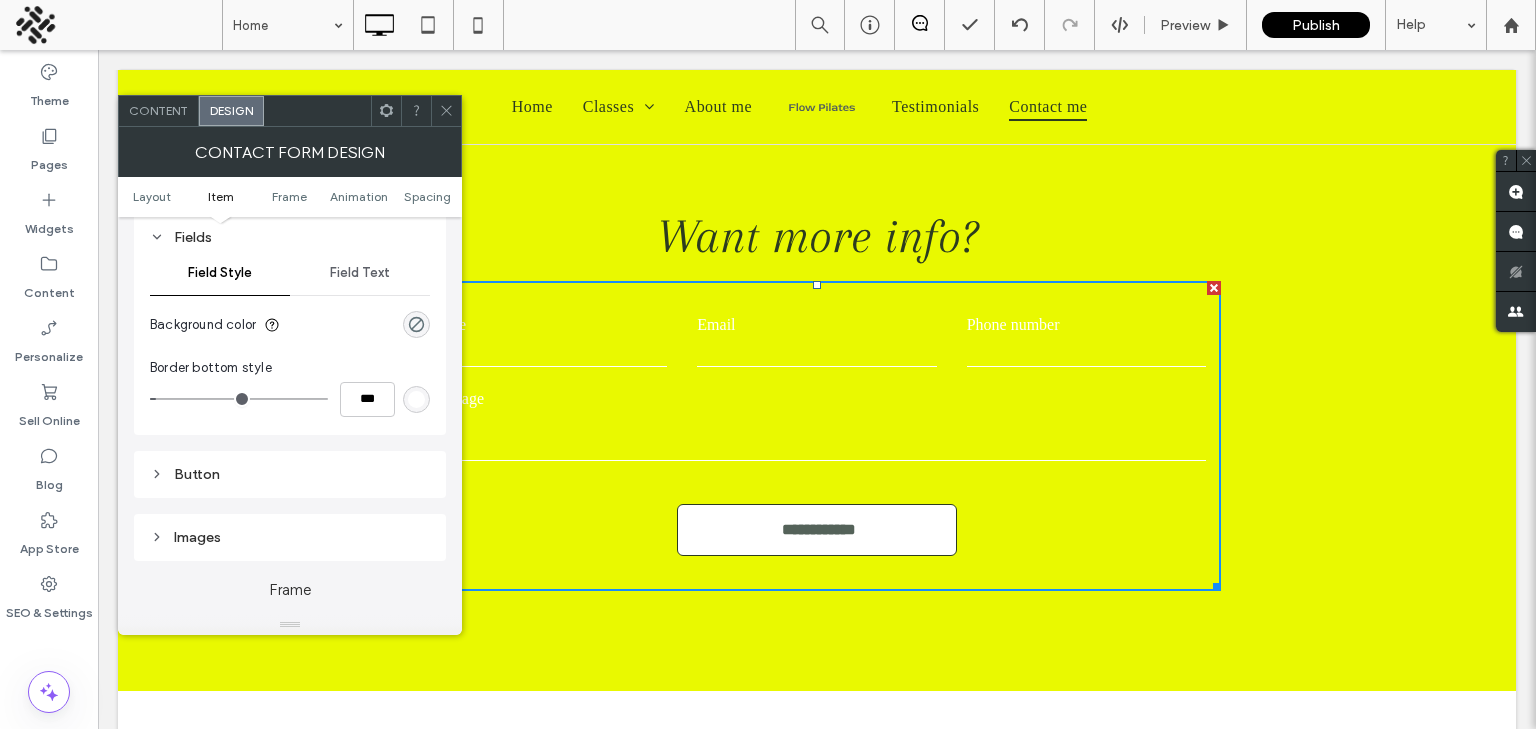 click on "Field Text" at bounding box center [360, 273] 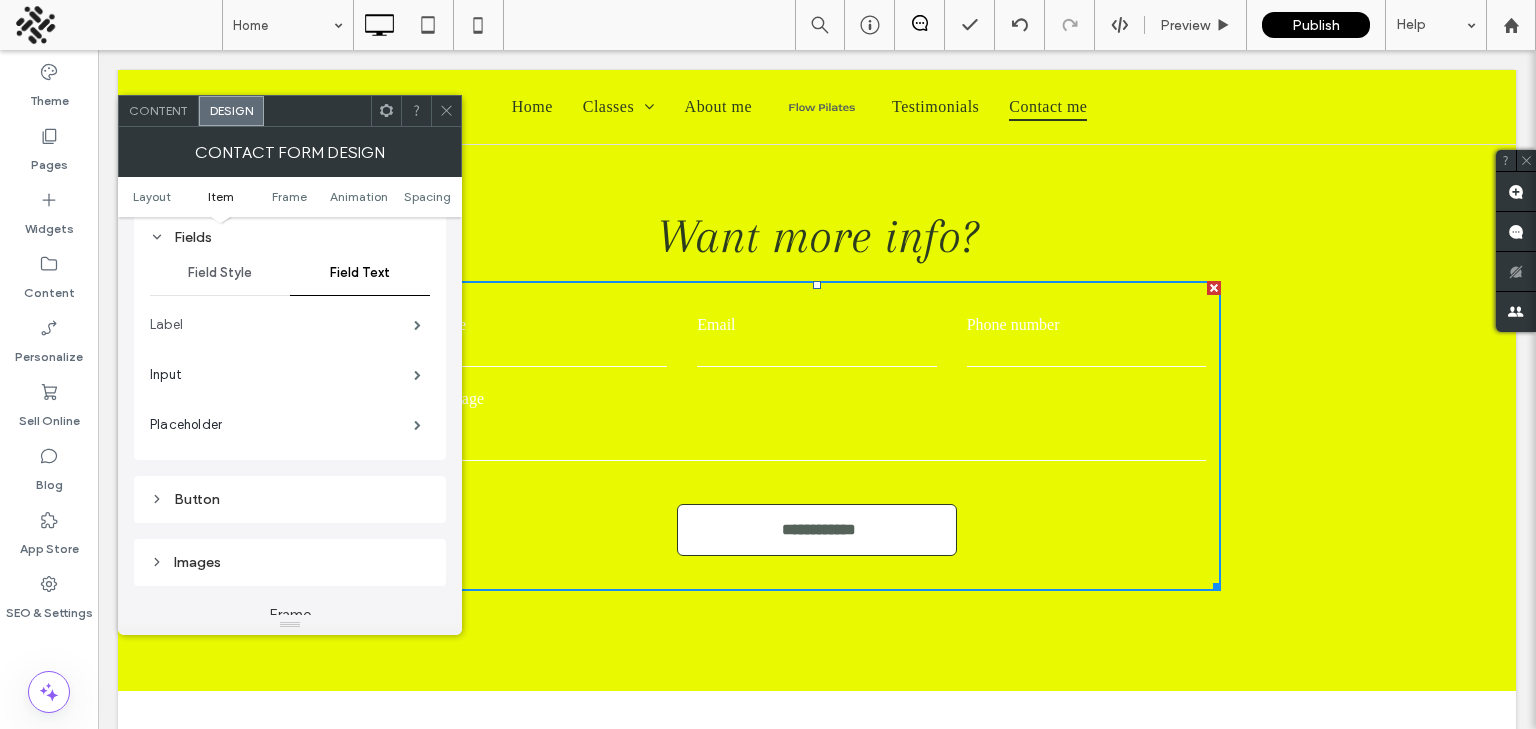 click on "Label" at bounding box center [282, 325] 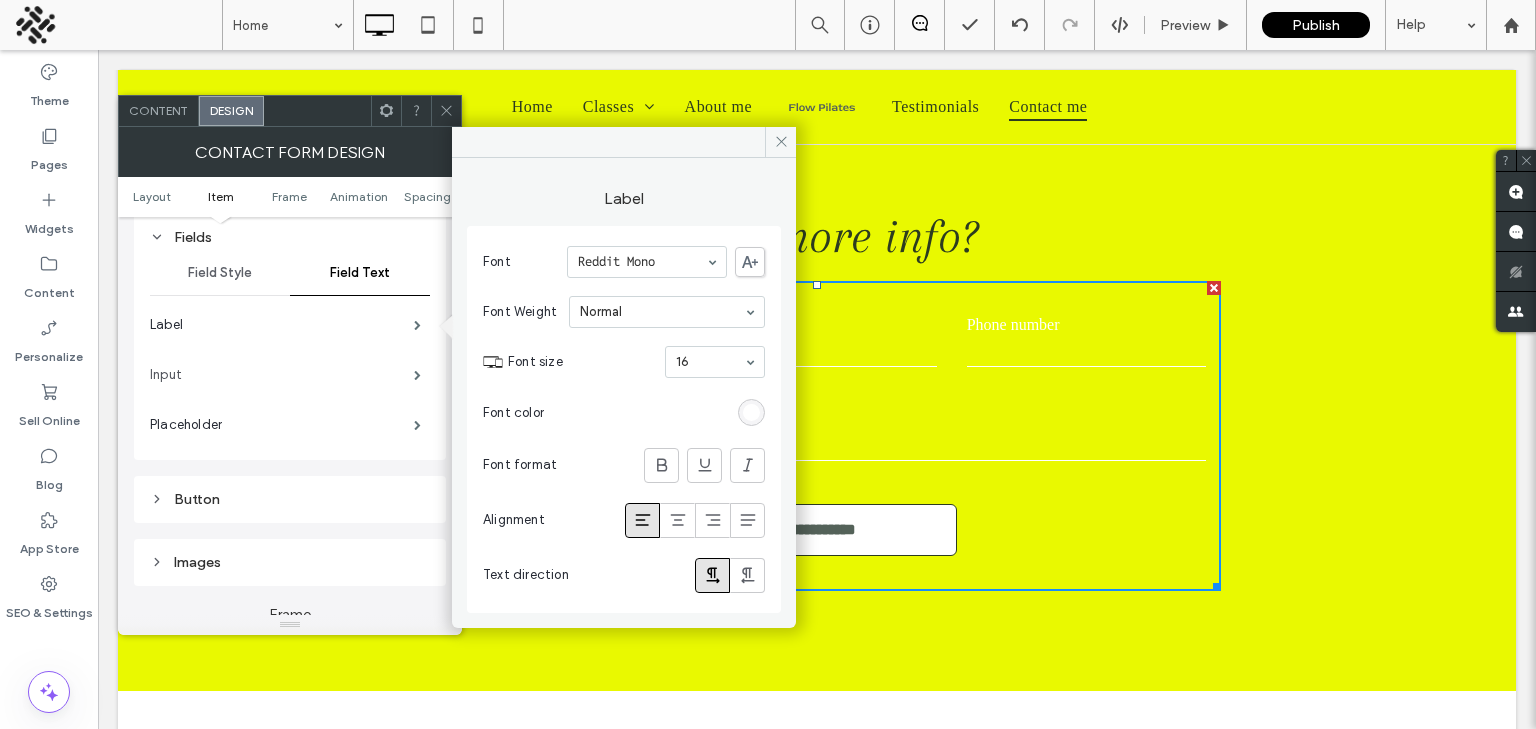 click on "Input" at bounding box center (282, 375) 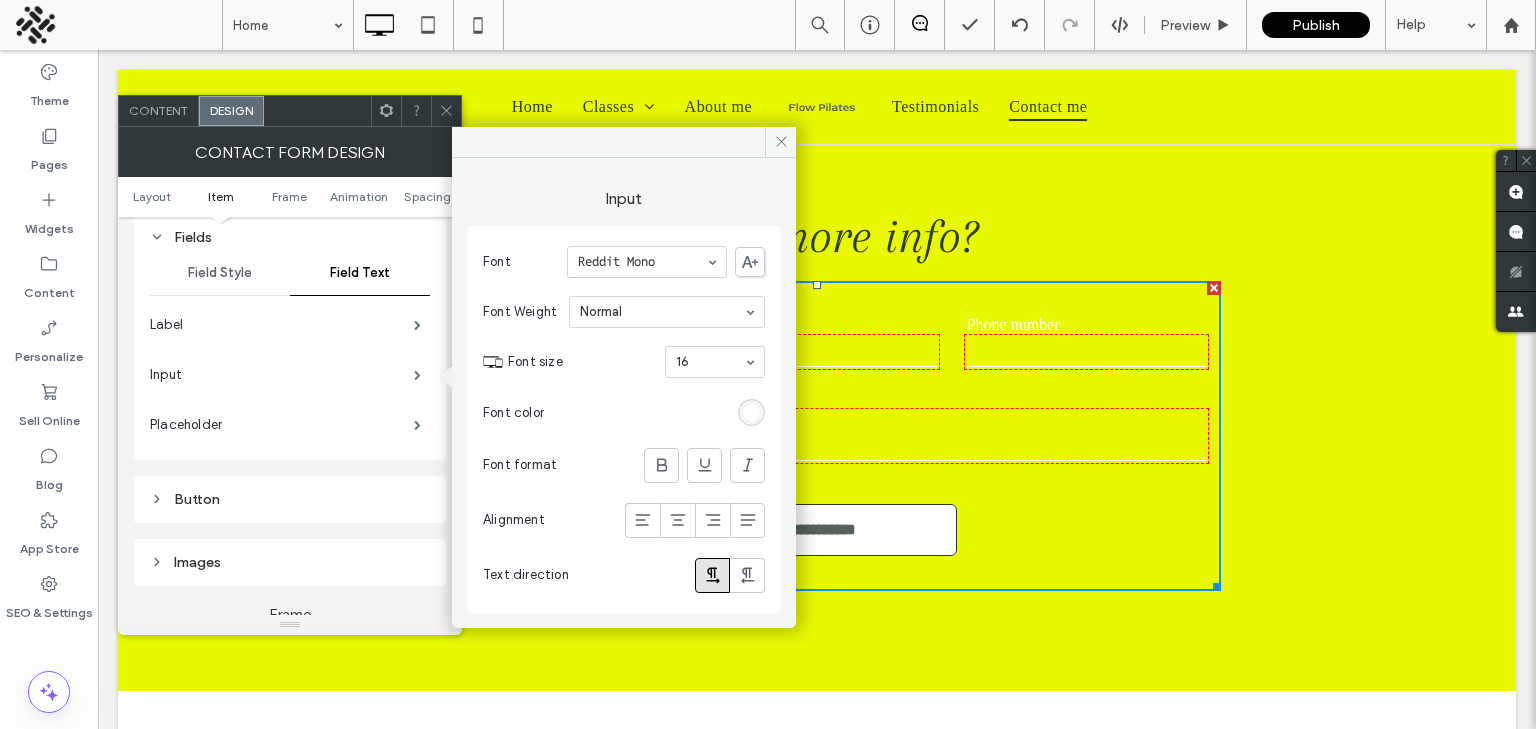 click at bounding box center (751, 412) 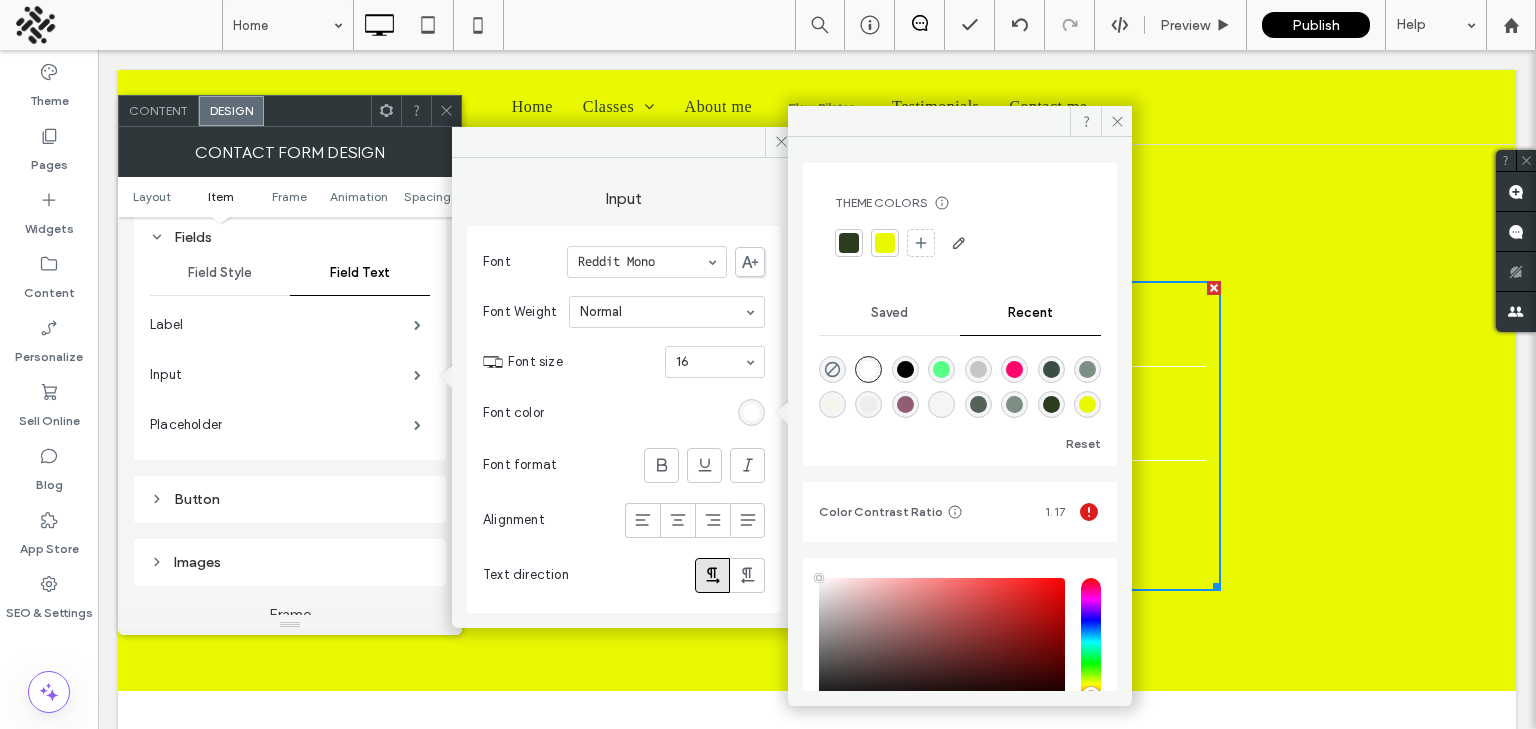 click at bounding box center [849, 243] 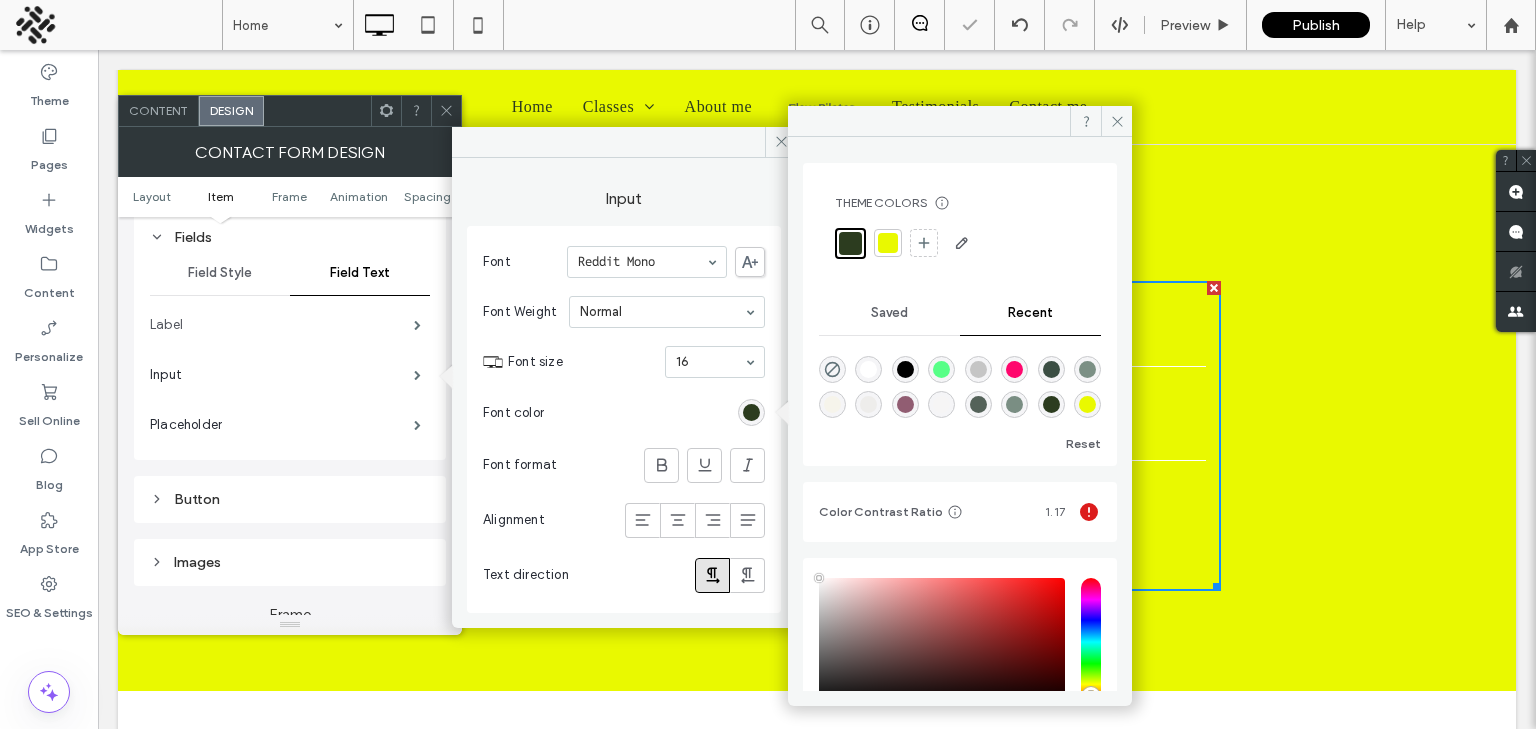 click on "Label" at bounding box center (282, 325) 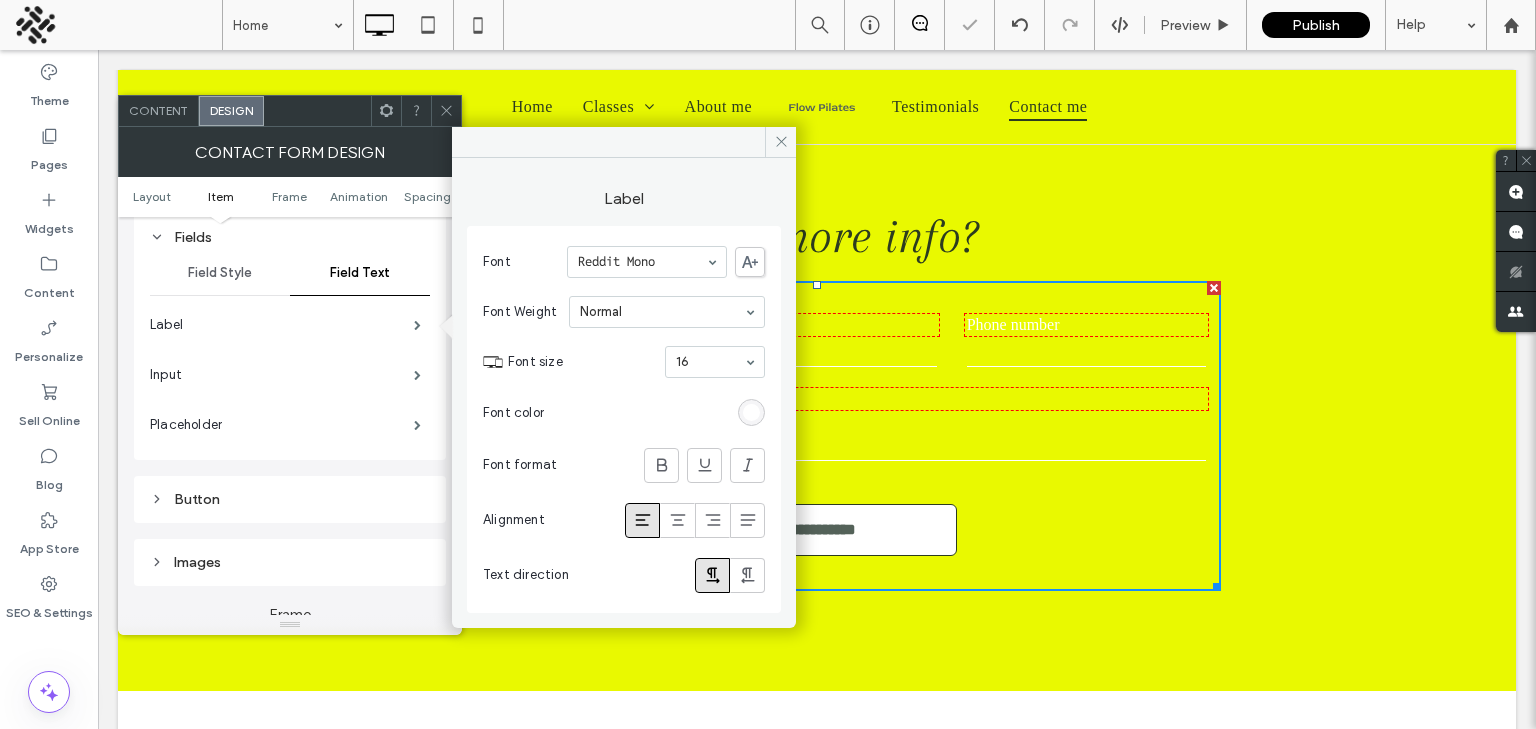 click at bounding box center (751, 412) 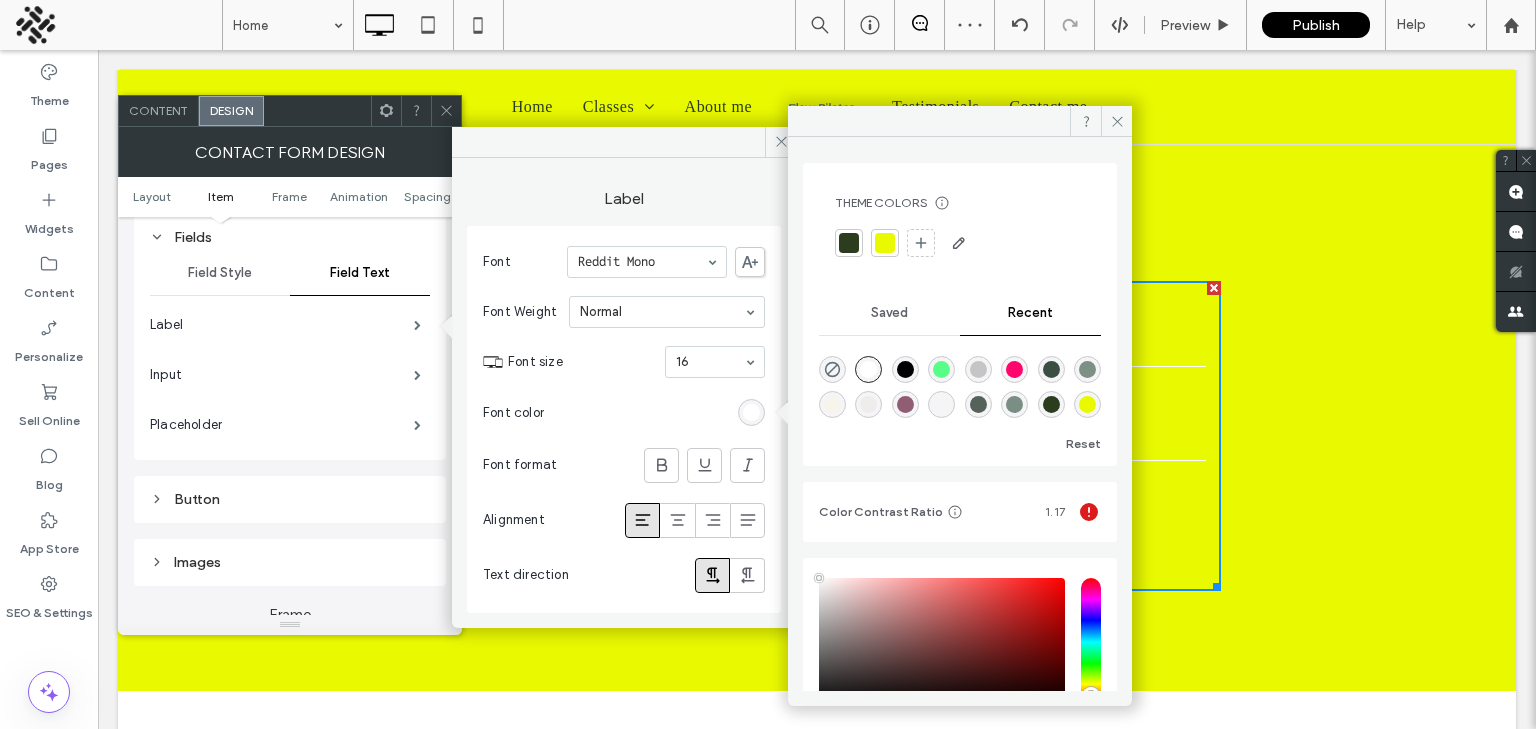 click on "Theme Colors Save time with Theme Colors Create a color palette to instantly add or change colors of connected site elements.    Learn more" at bounding box center (960, 227) 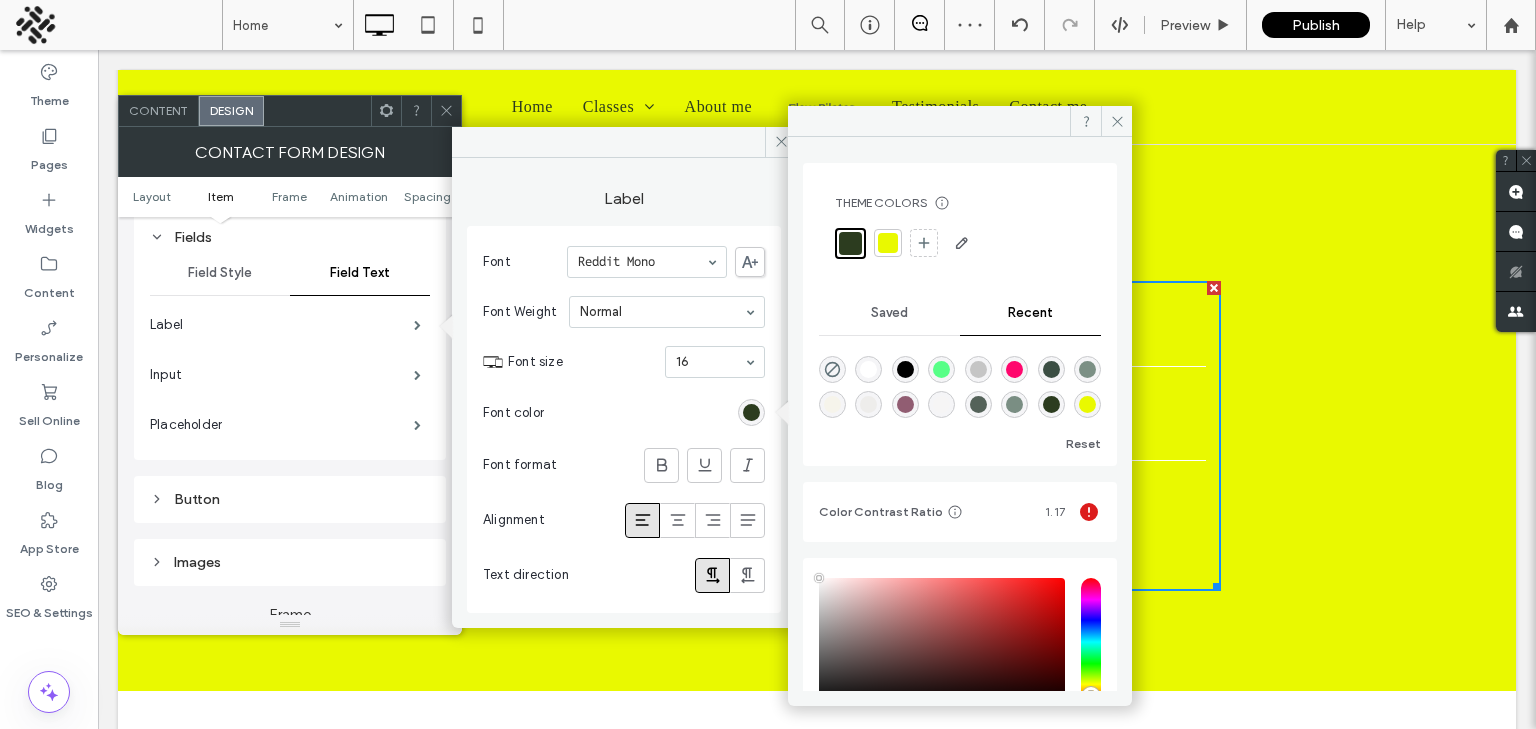 click on "Placeholder" at bounding box center [290, 425] 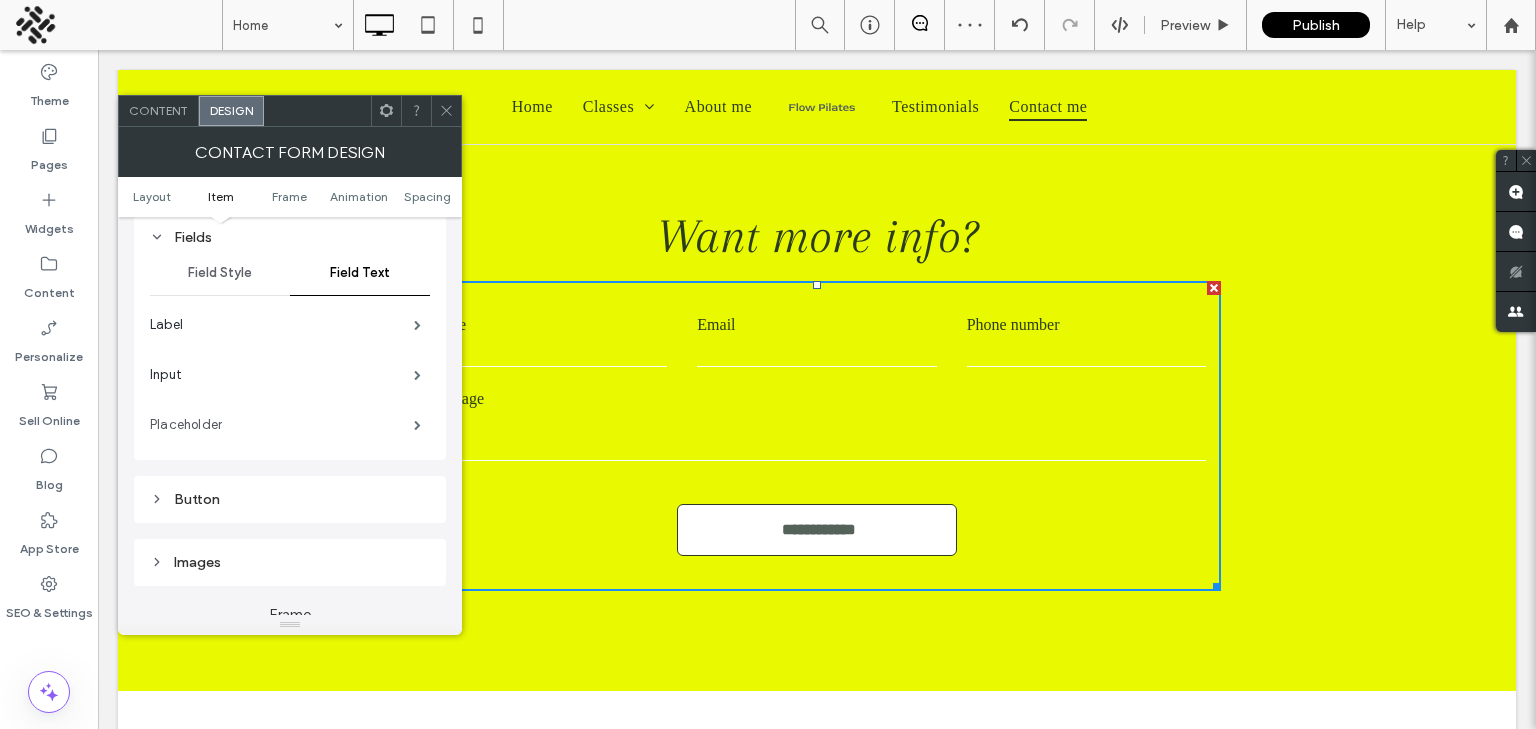 click on "Placeholder" at bounding box center [282, 425] 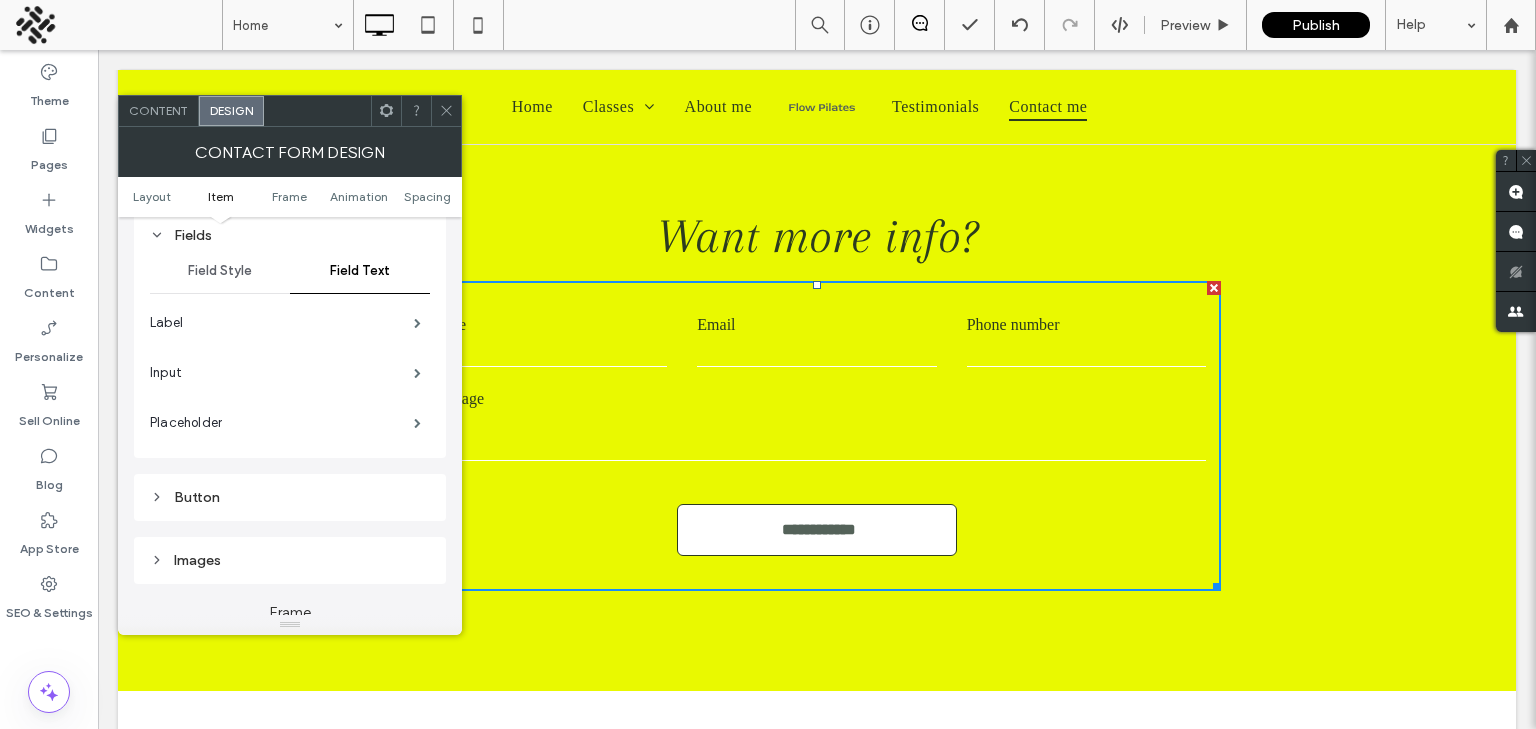 scroll, scrollTop: 363, scrollLeft: 0, axis: vertical 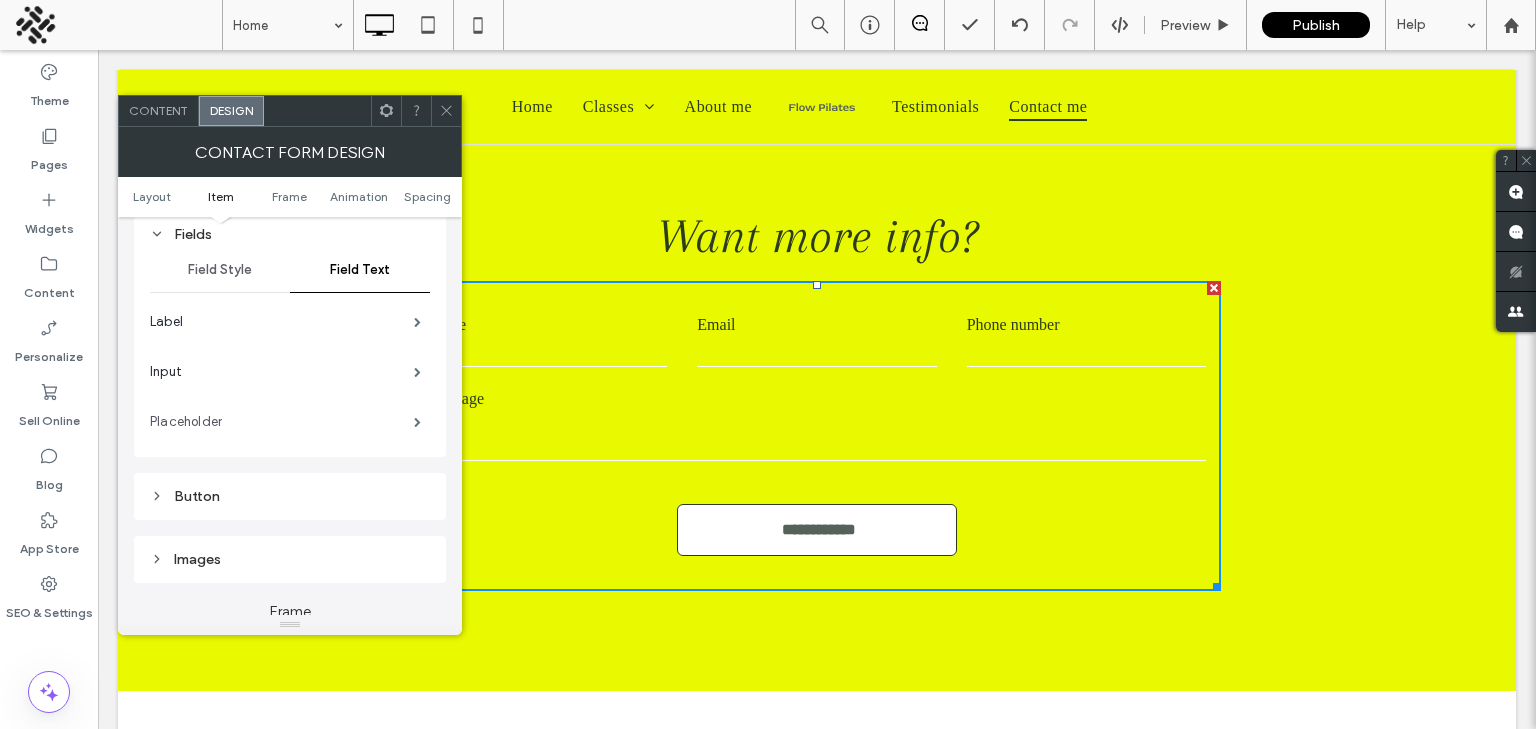 drag, startPoint x: 323, startPoint y: 469, endPoint x: 266, endPoint y: 416, distance: 77.83315 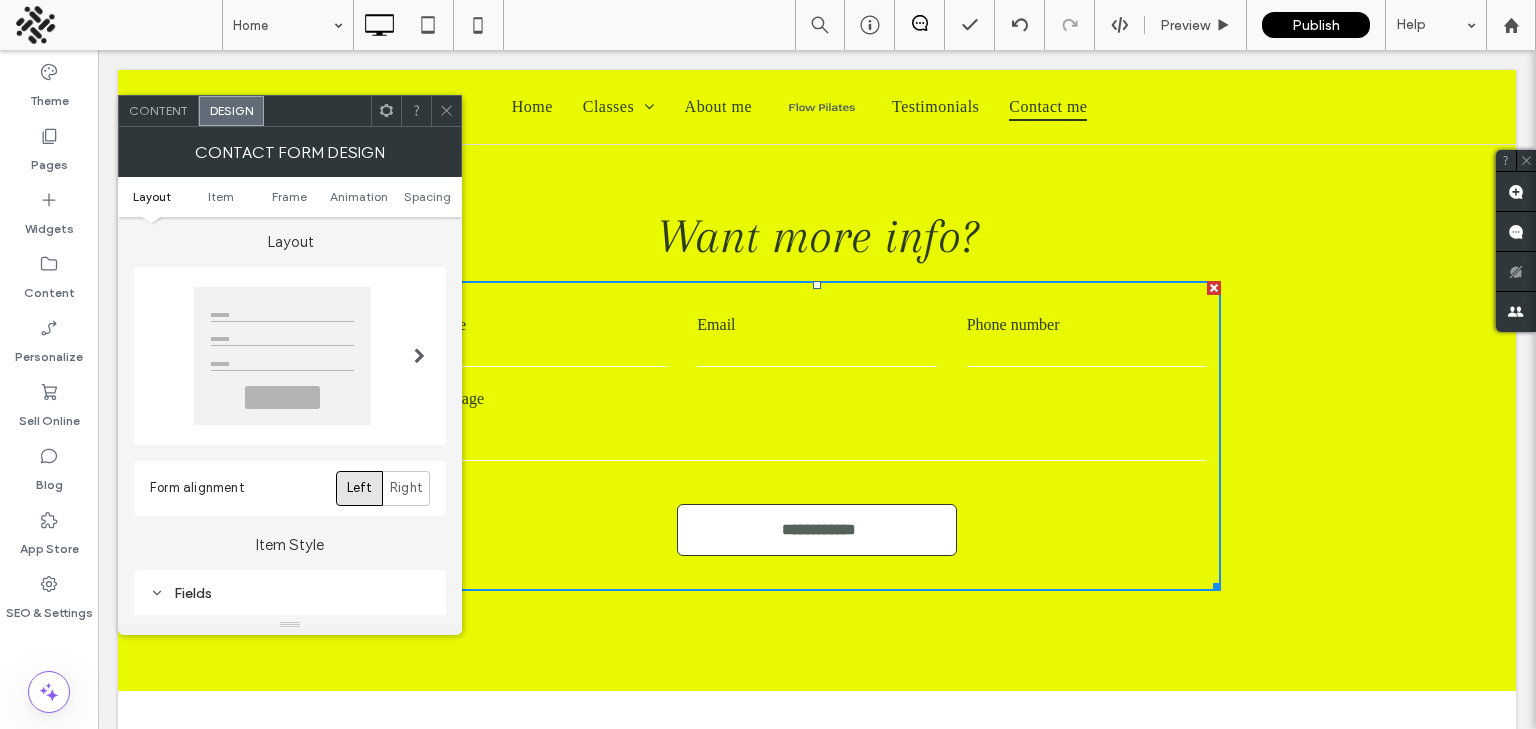scroll, scrollTop: 0, scrollLeft: 0, axis: both 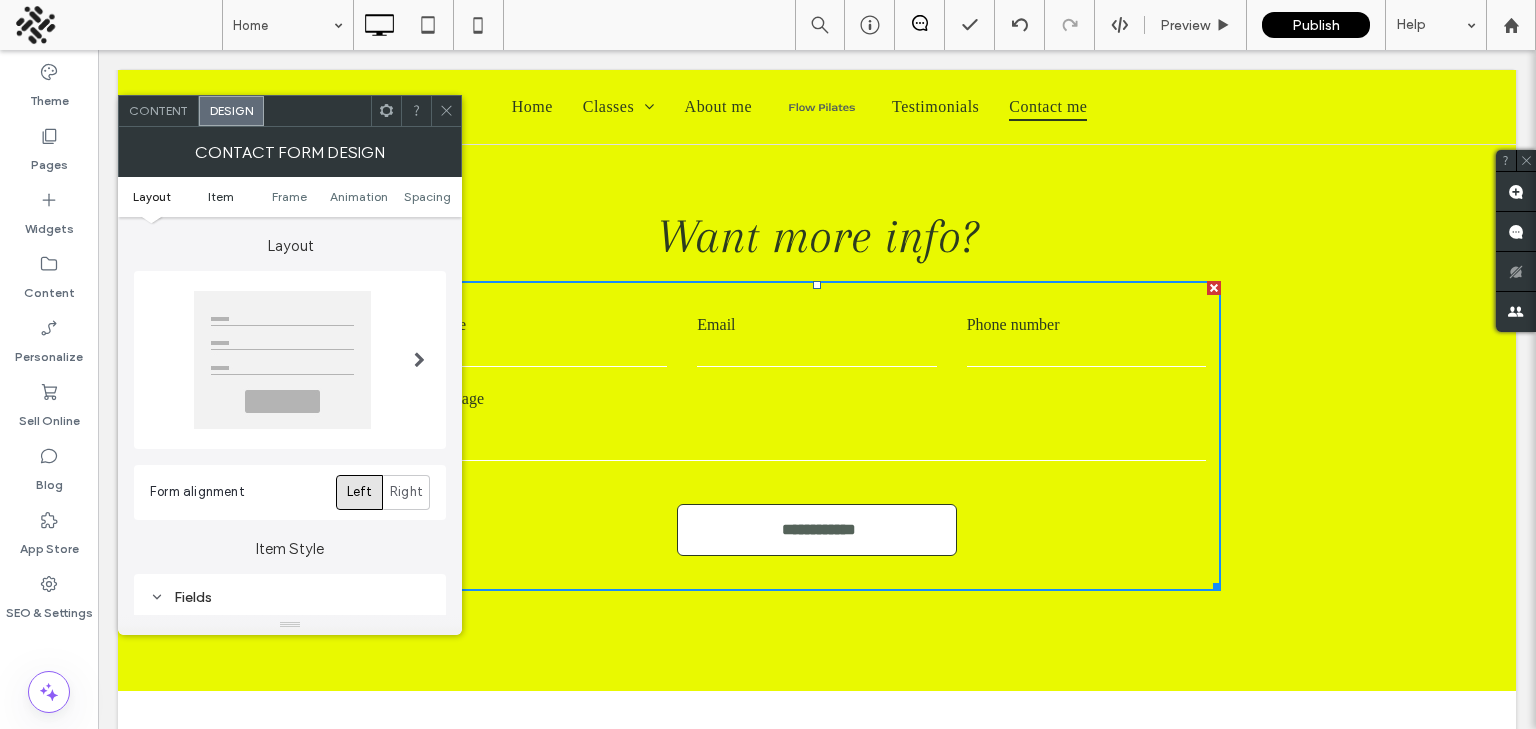 click on "Item" at bounding box center (221, 196) 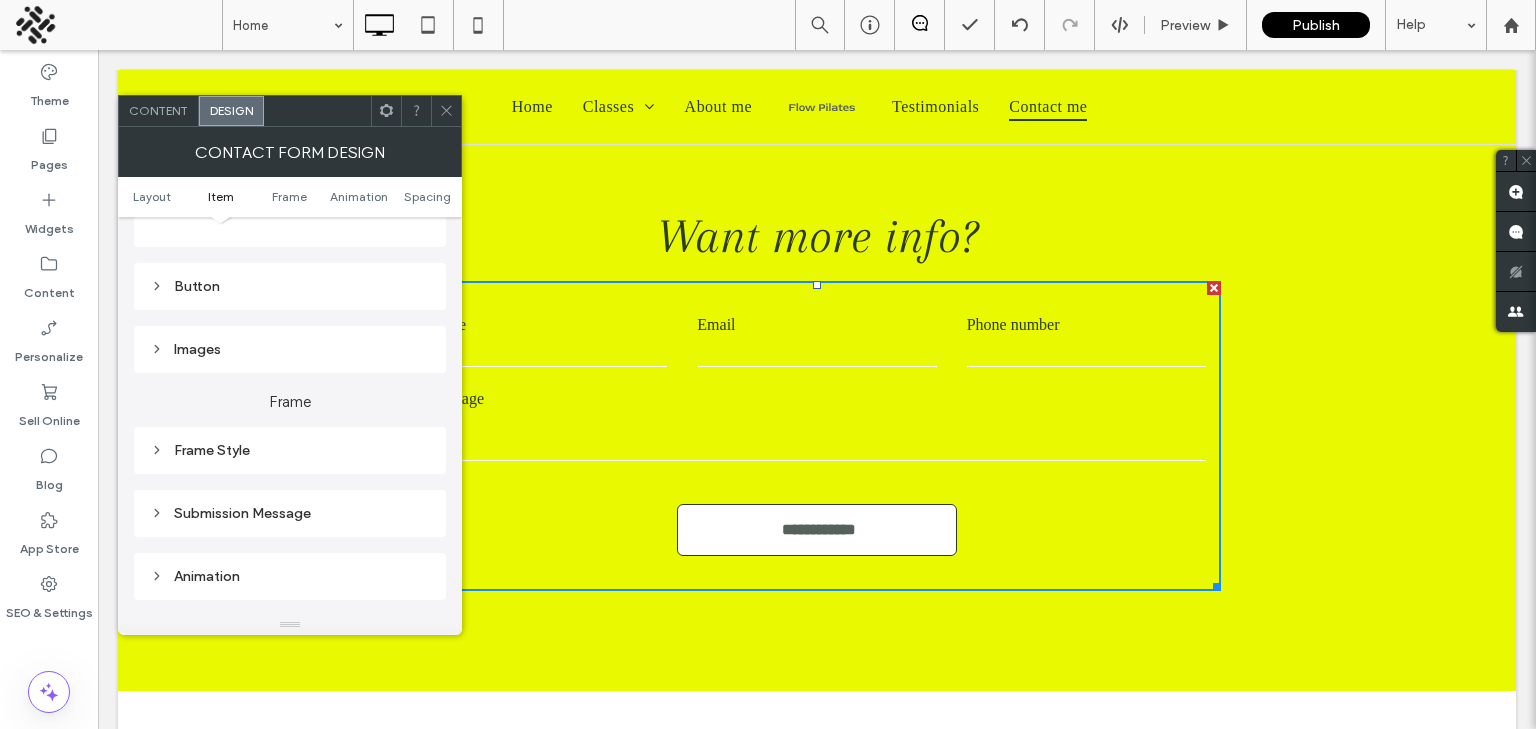 scroll, scrollTop: 574, scrollLeft: 0, axis: vertical 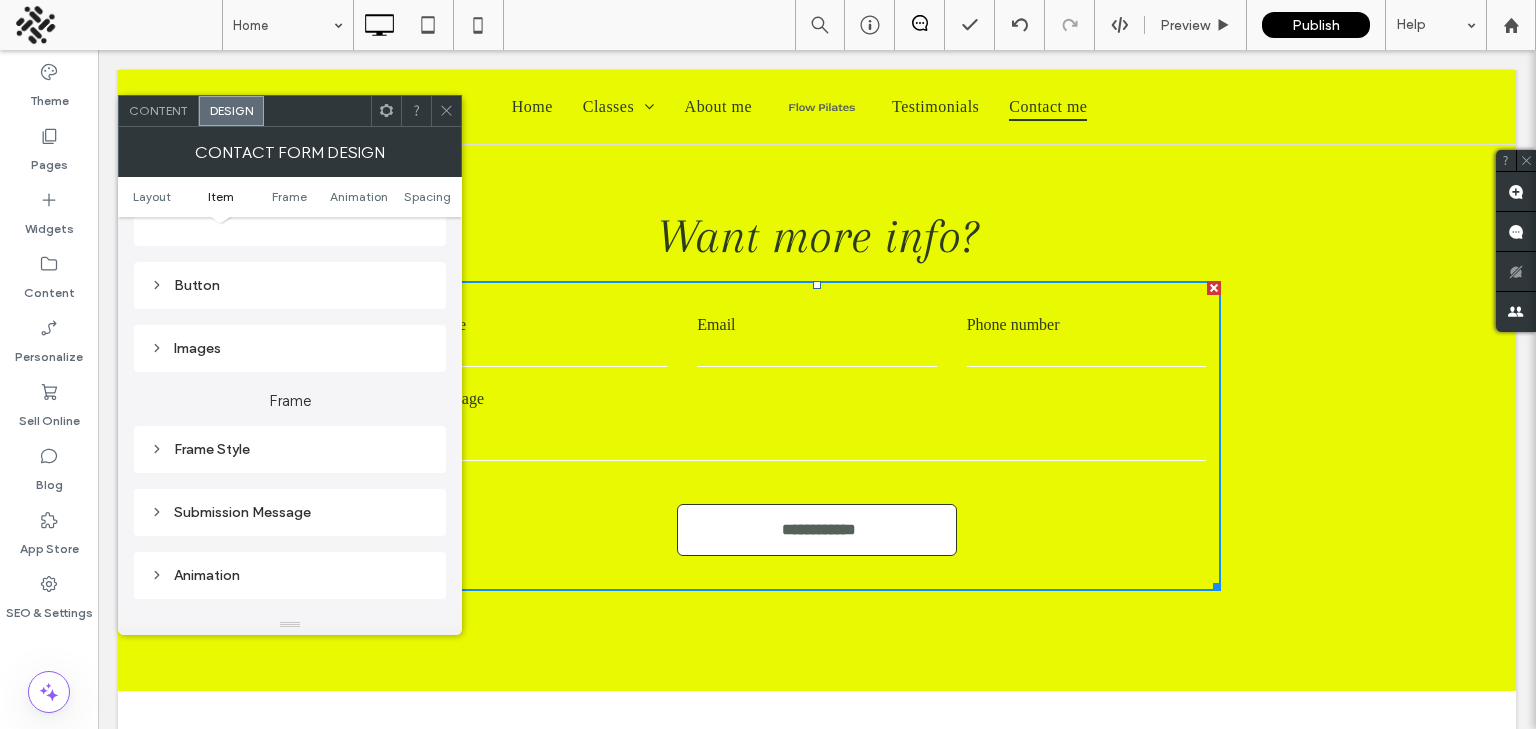 click on "Frame Style" at bounding box center (290, 449) 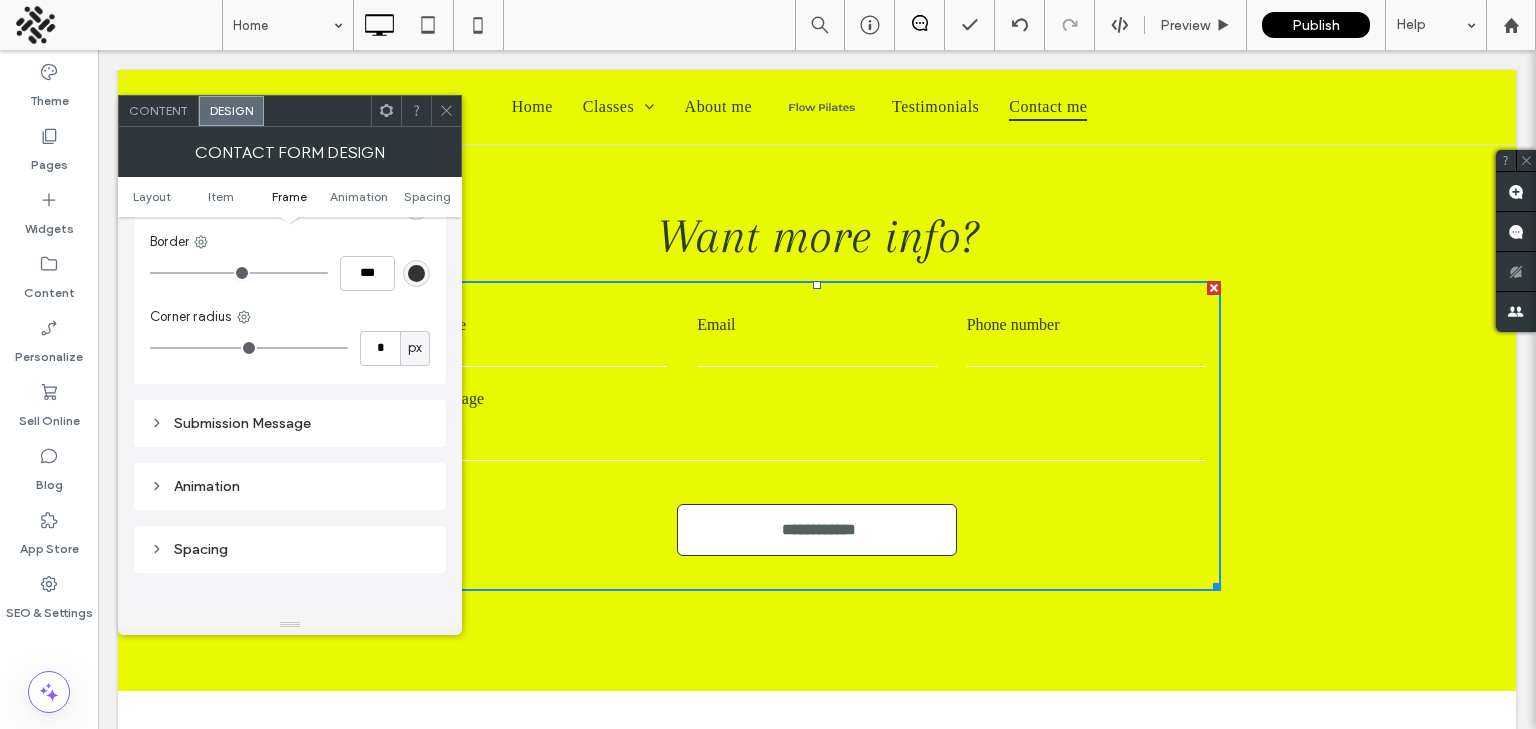 scroll, scrollTop: 905, scrollLeft: 0, axis: vertical 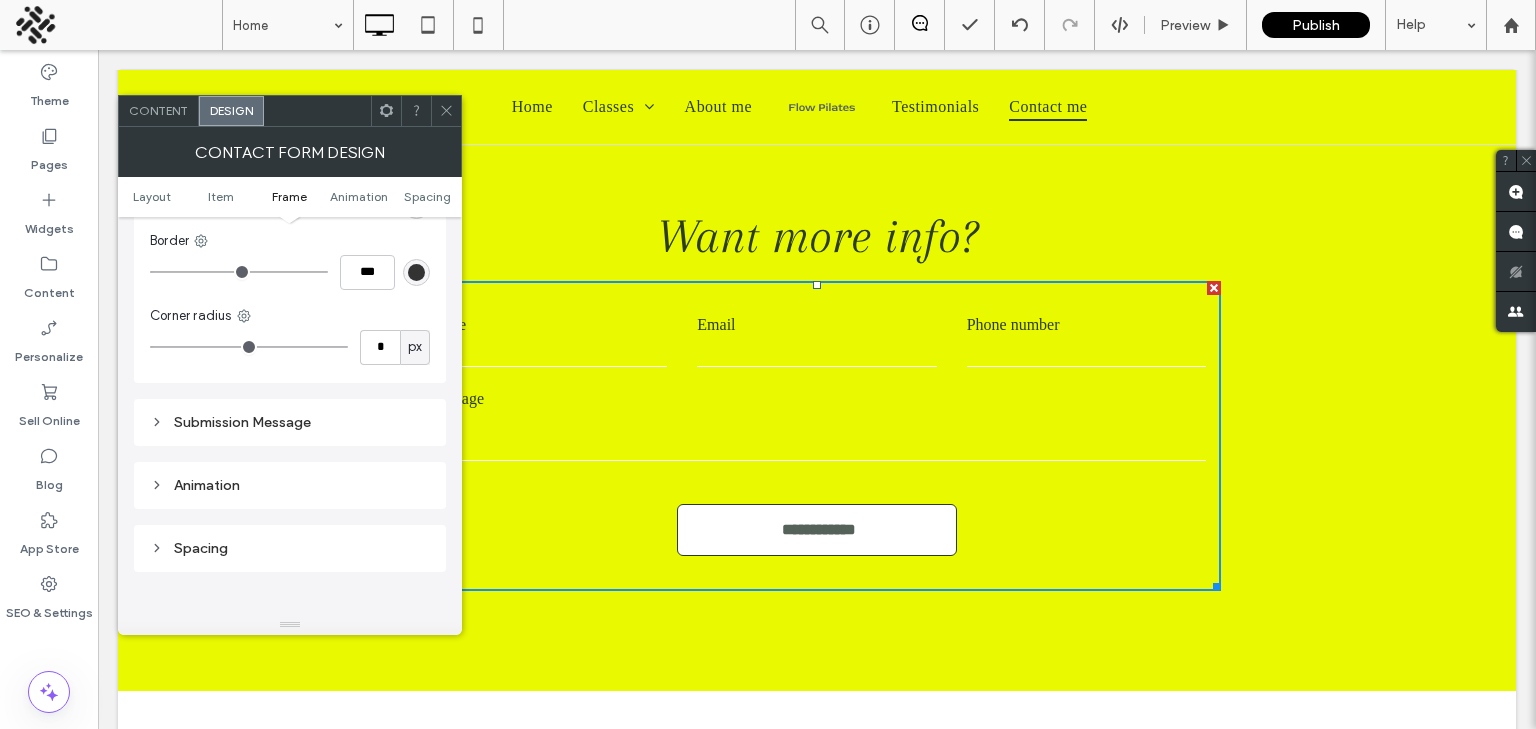 drag, startPoint x: 271, startPoint y: 435, endPoint x: 212, endPoint y: 424, distance: 60.016663 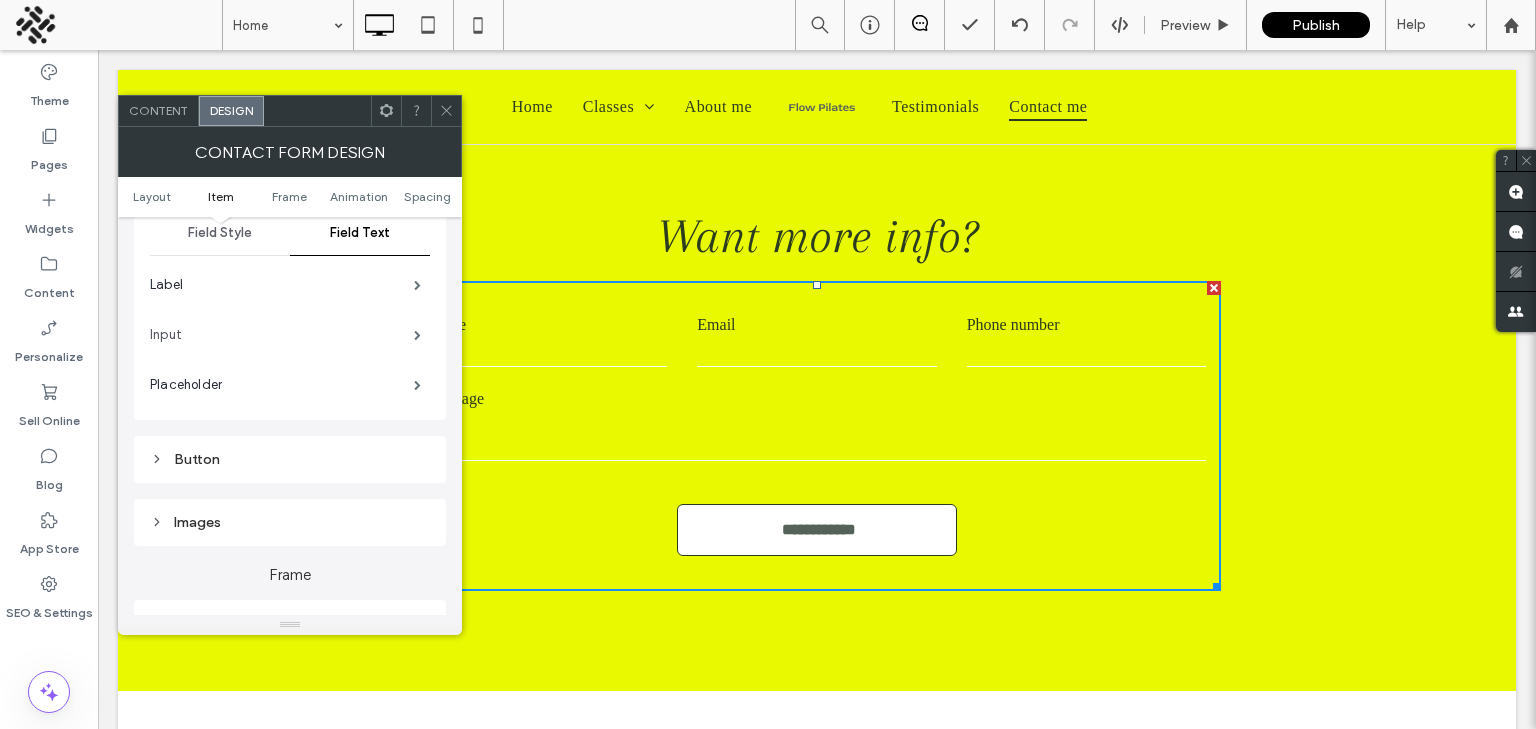 scroll, scrollTop: 254, scrollLeft: 0, axis: vertical 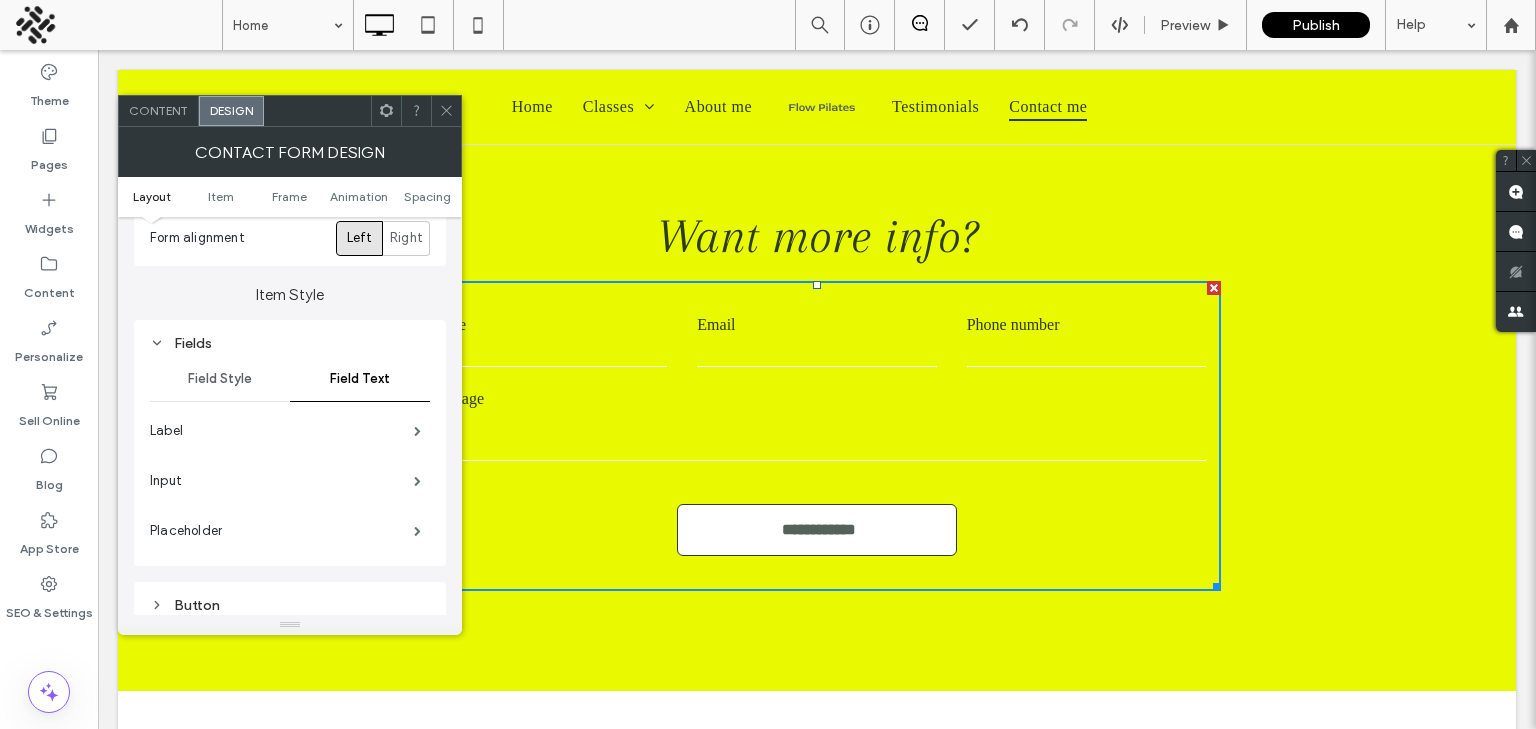click on "Fields" at bounding box center [290, 343] 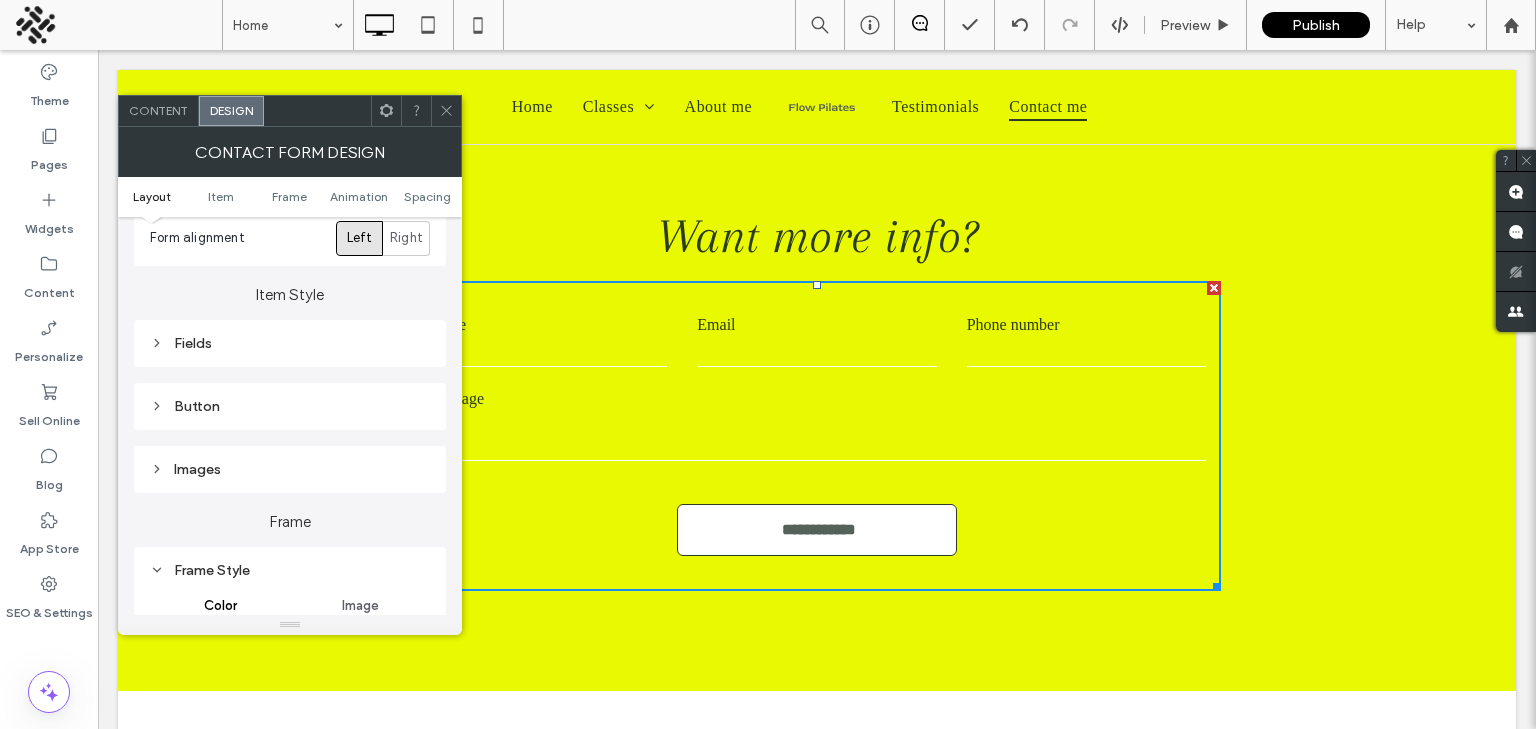 click on "Fields" at bounding box center [290, 343] 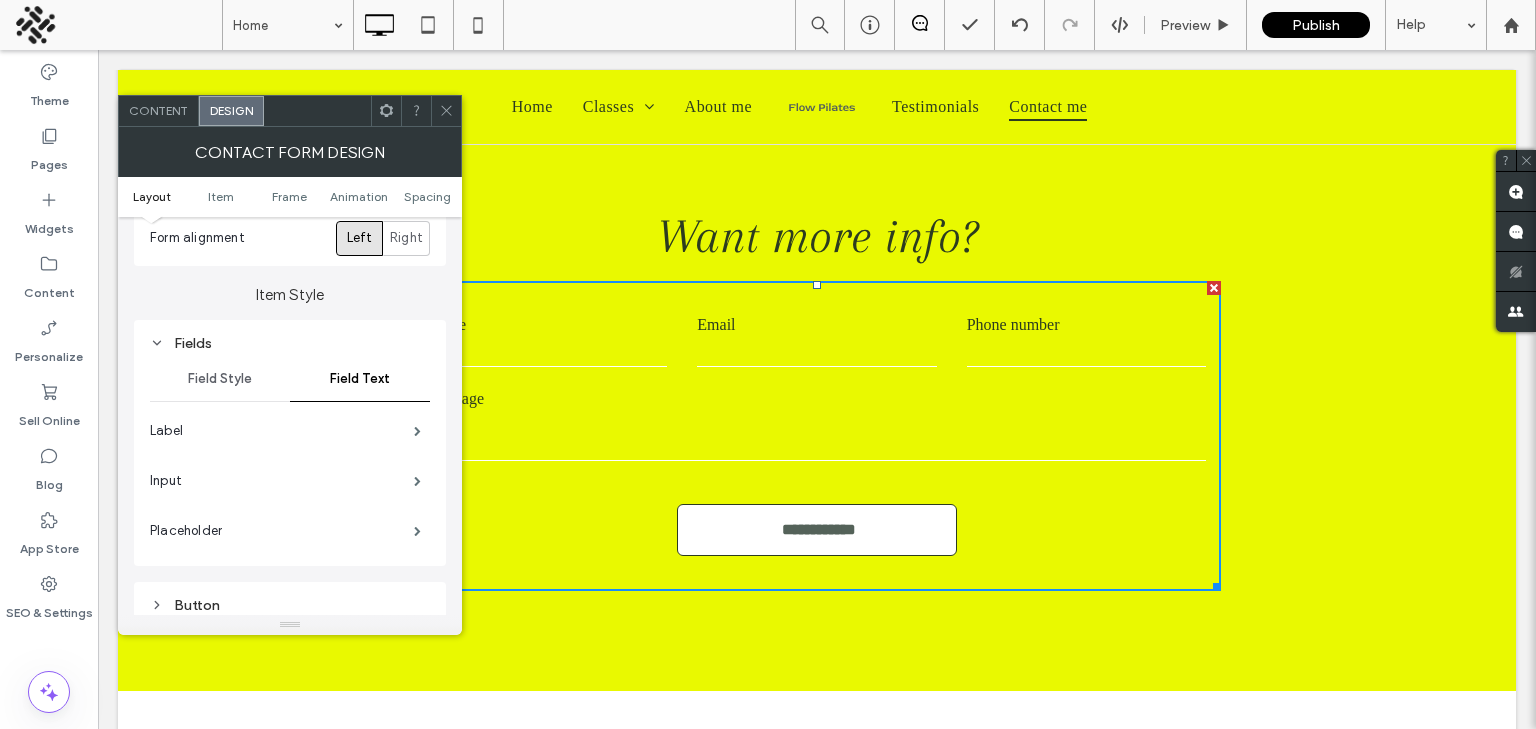 click on "Field Style" at bounding box center (220, 379) 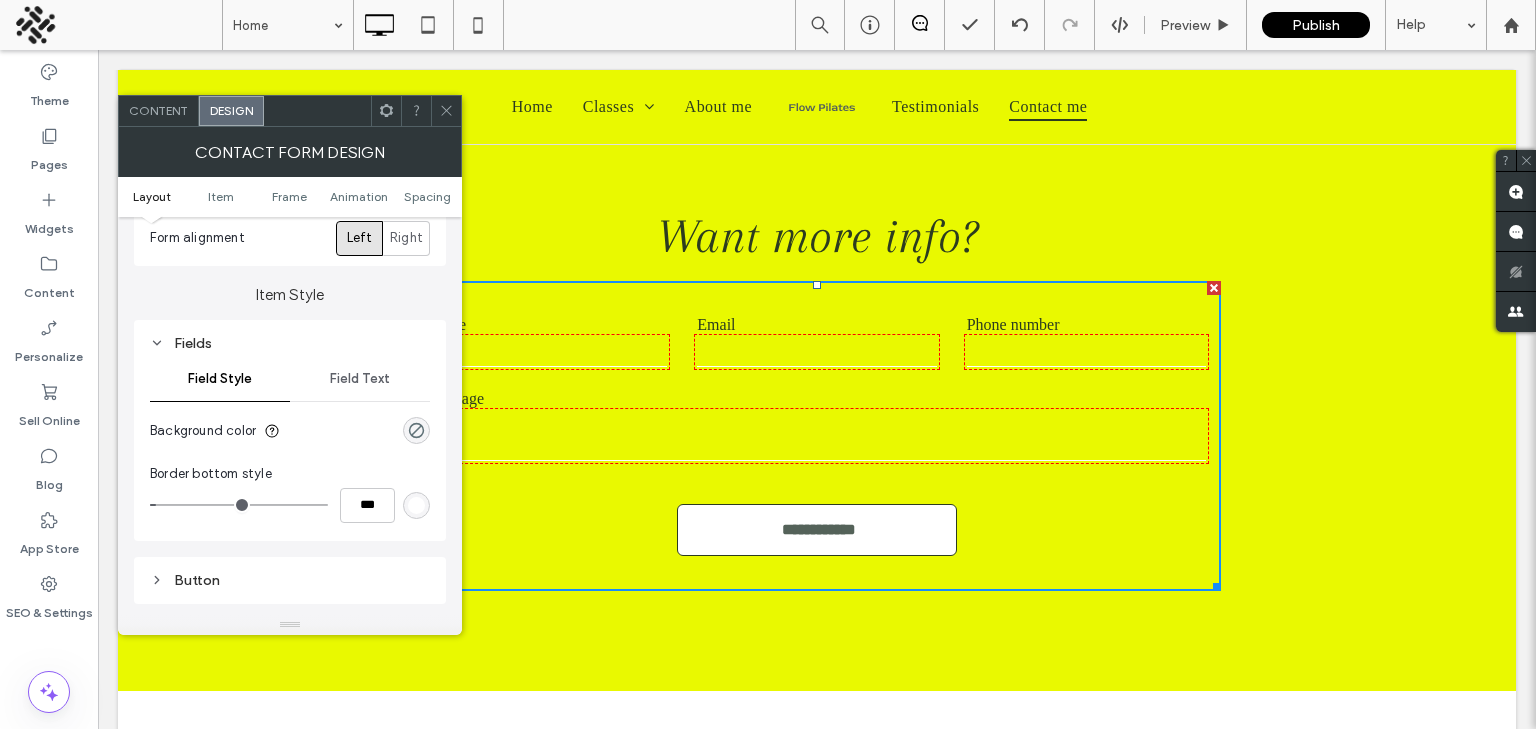 click at bounding box center [416, 505] 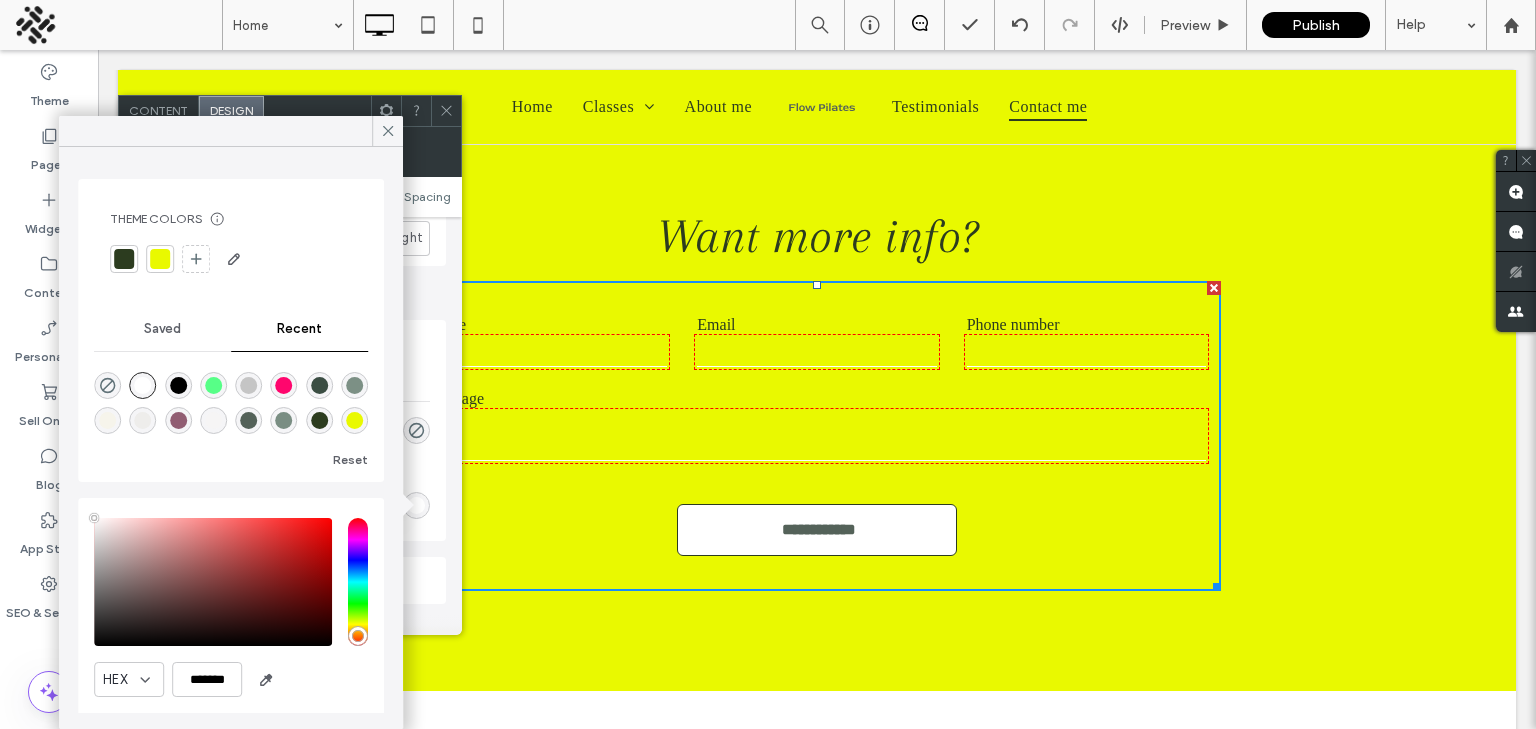 click at bounding box center (124, 259) 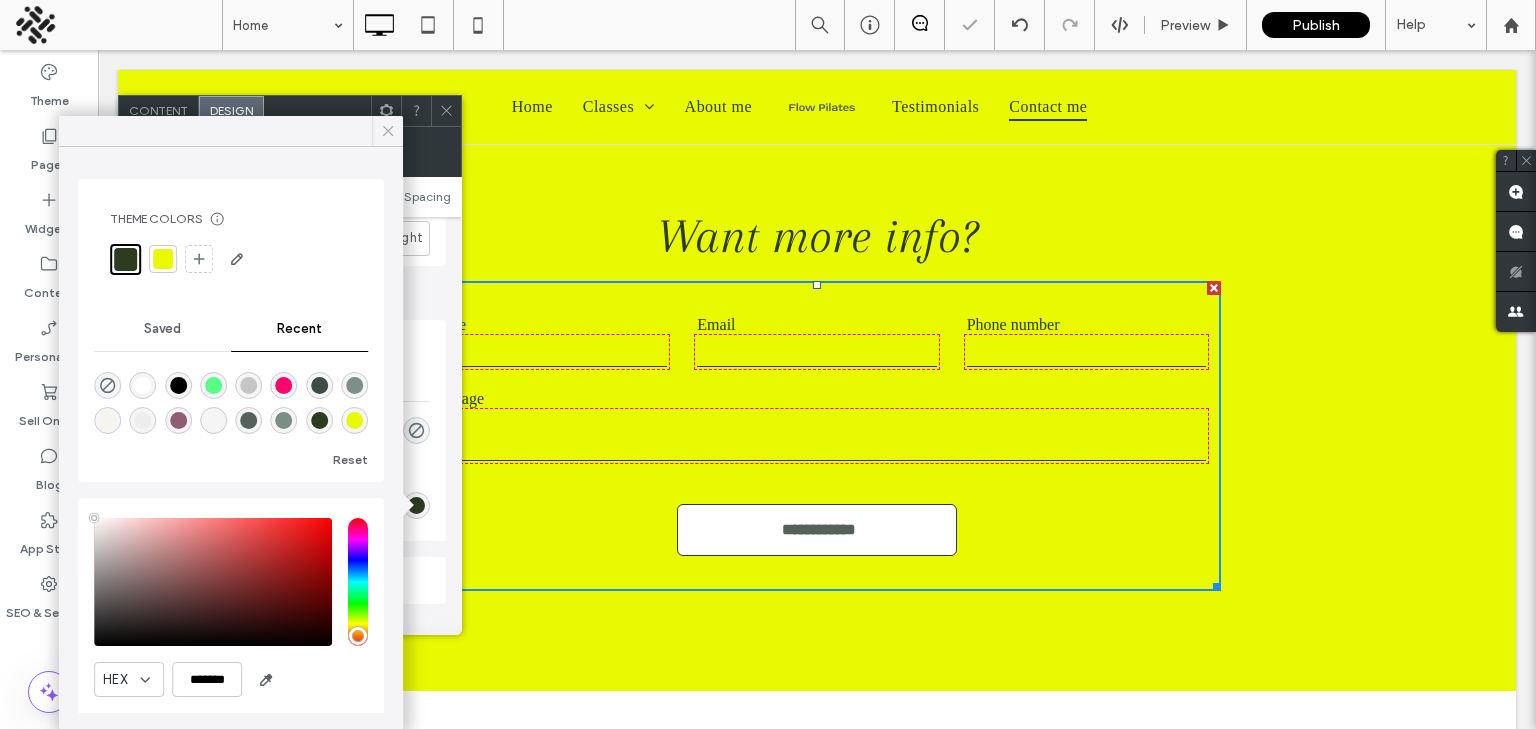 click 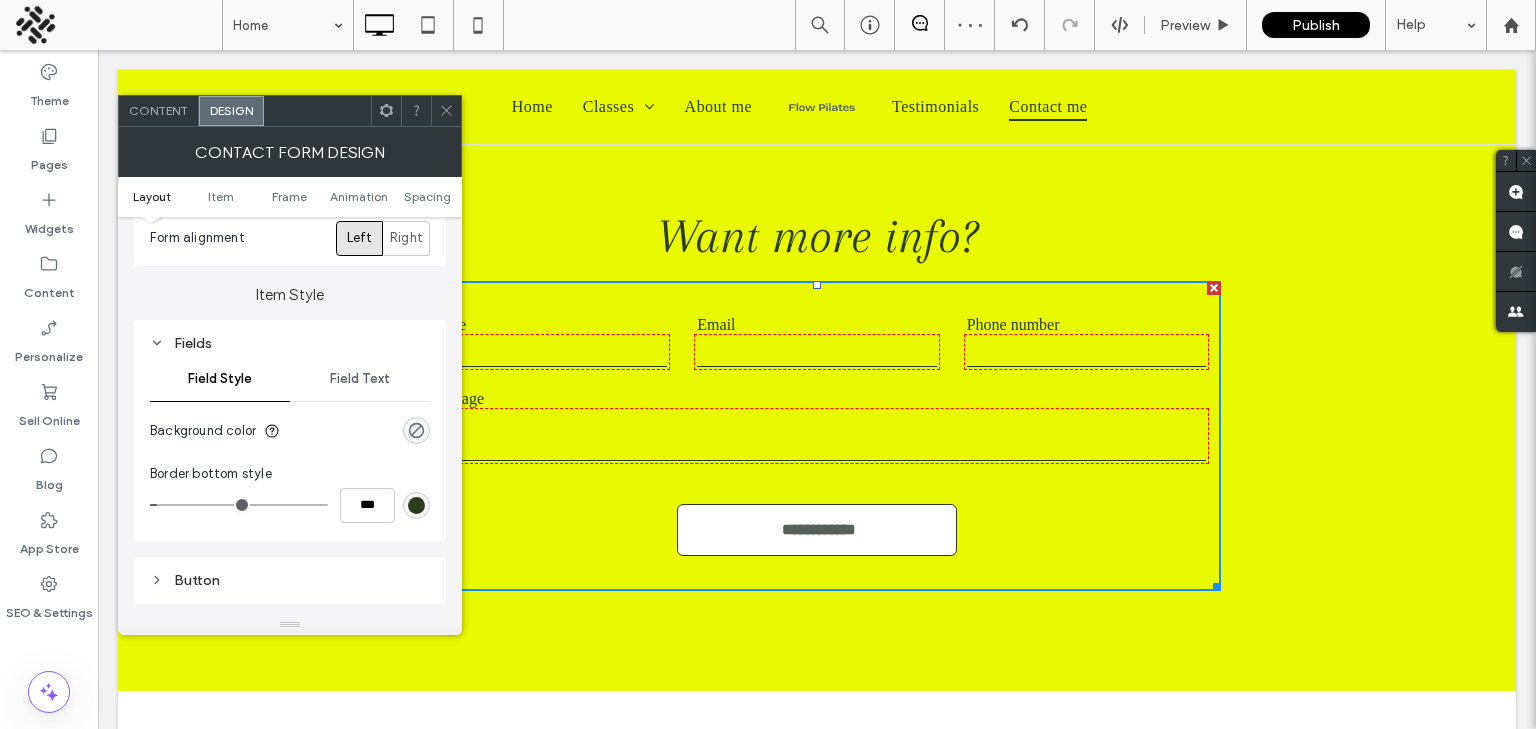 click 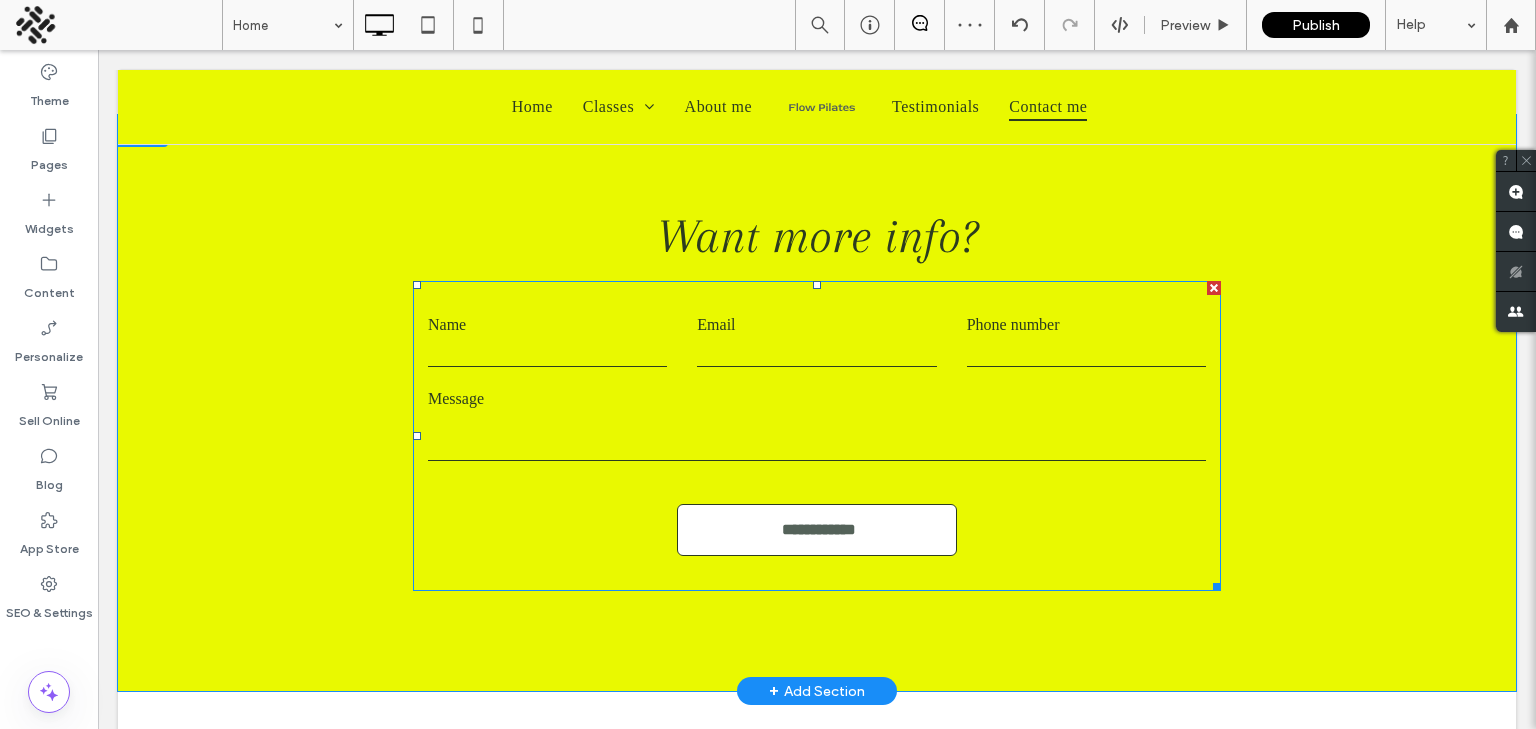 click on "**********" at bounding box center (817, 436) 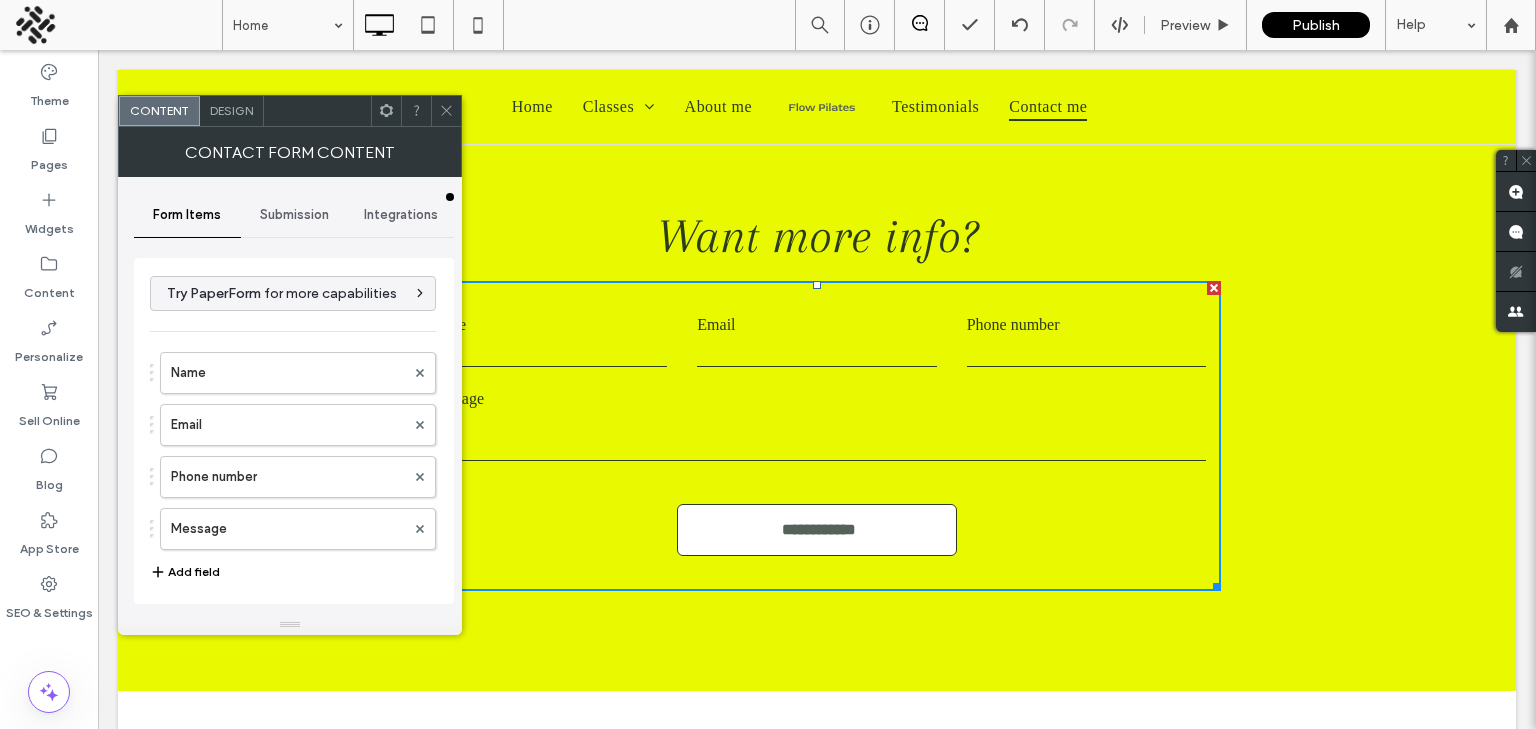 click on "Design" at bounding box center [231, 110] 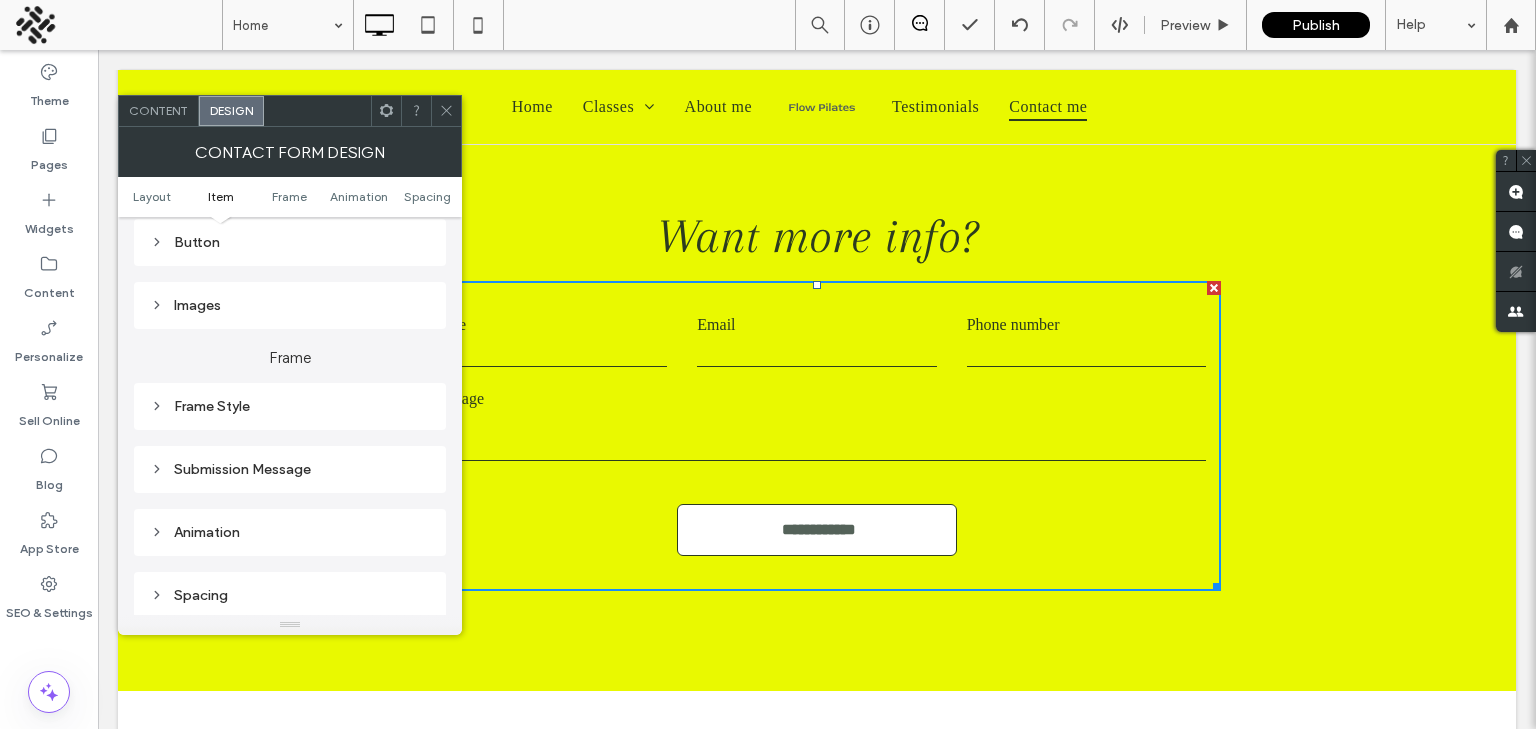 scroll, scrollTop: 422, scrollLeft: 0, axis: vertical 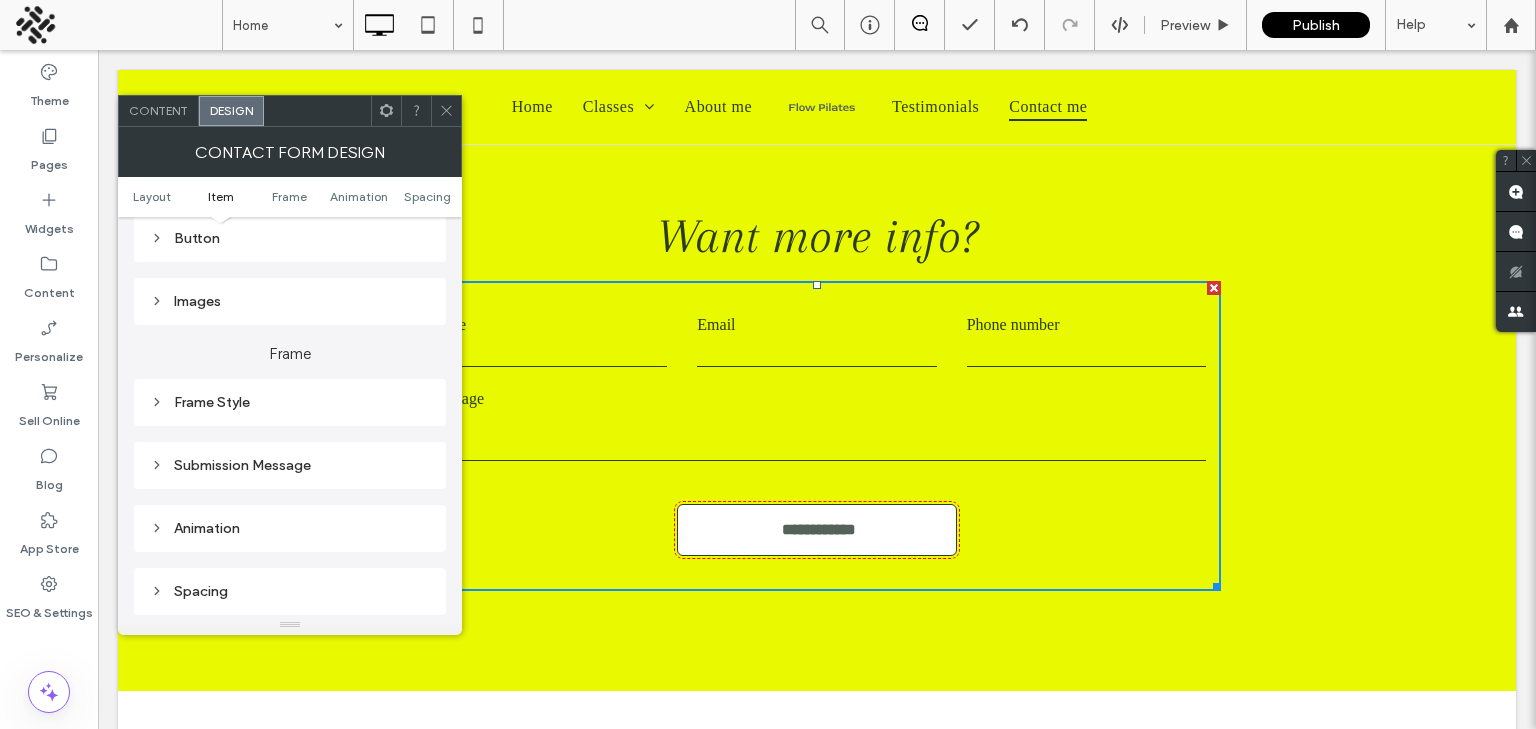 click on "Button" at bounding box center (290, 238) 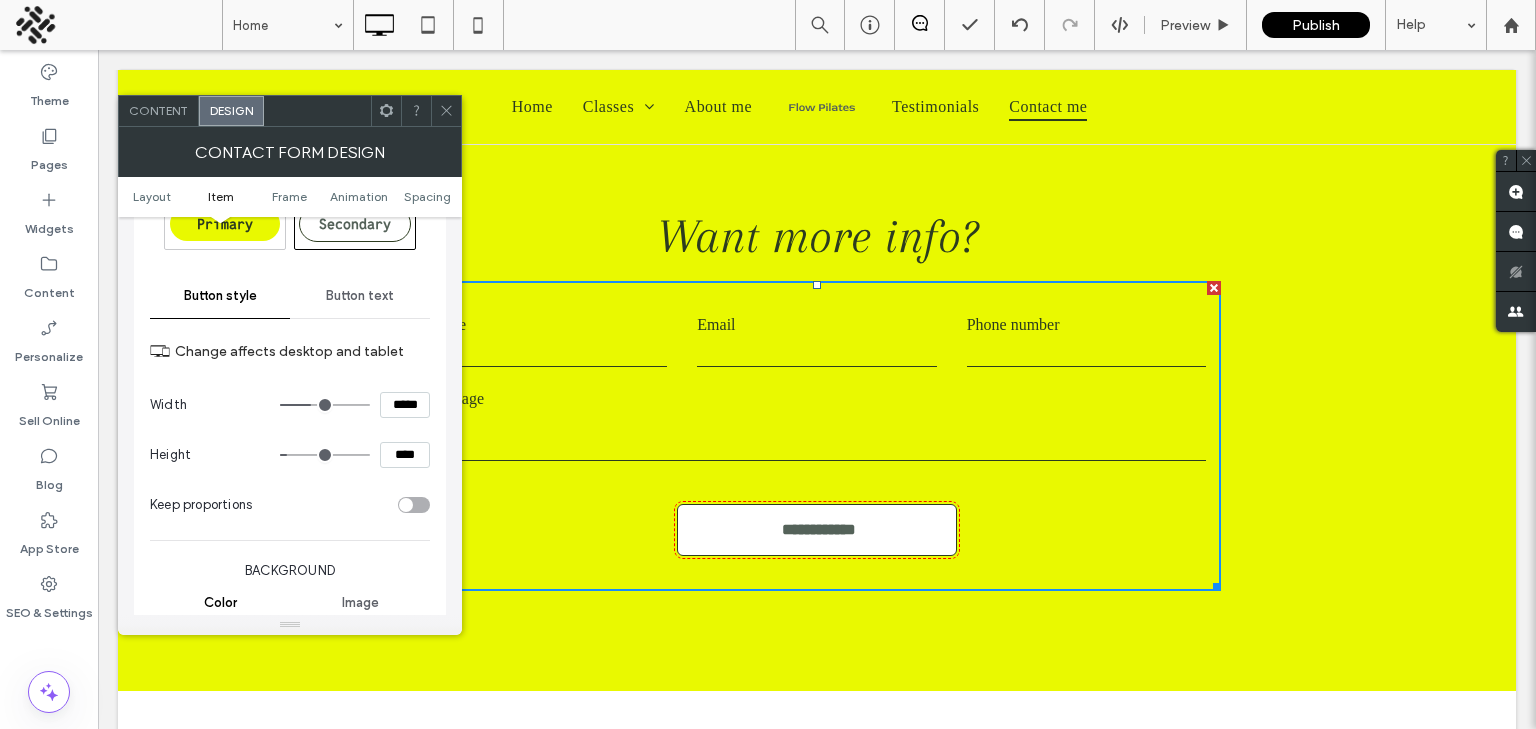 scroll, scrollTop: 488, scrollLeft: 0, axis: vertical 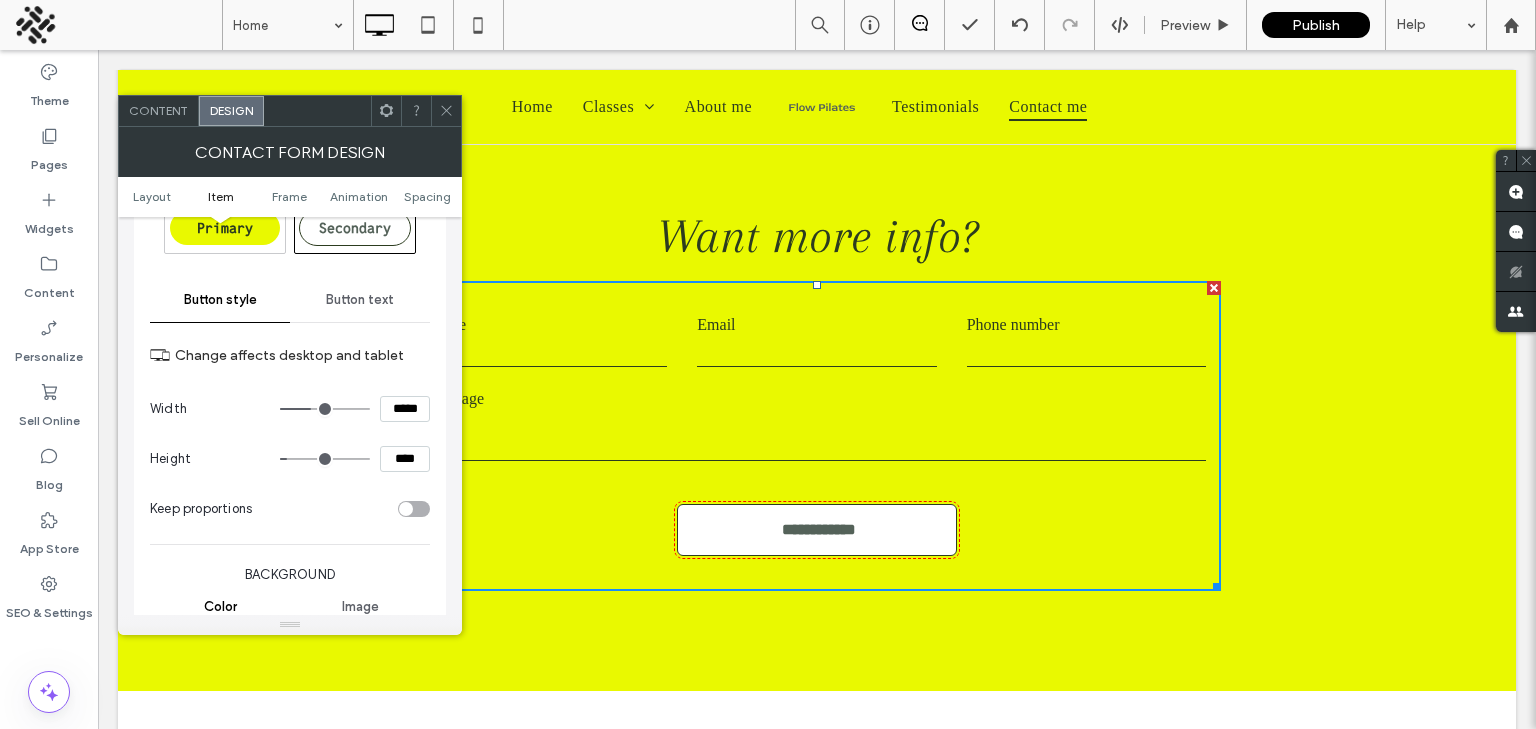 click on "Secondary" at bounding box center (355, 228) 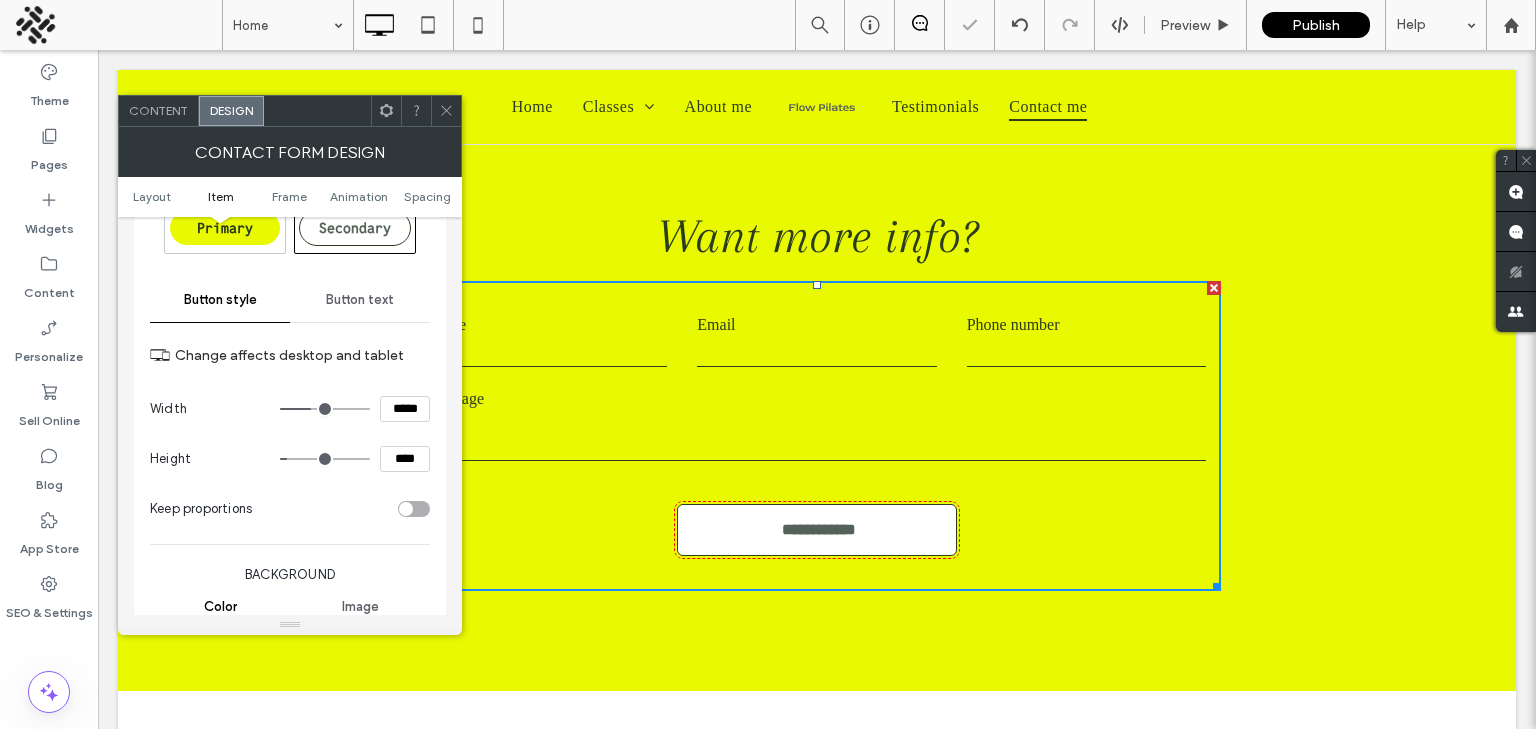 type on "*" 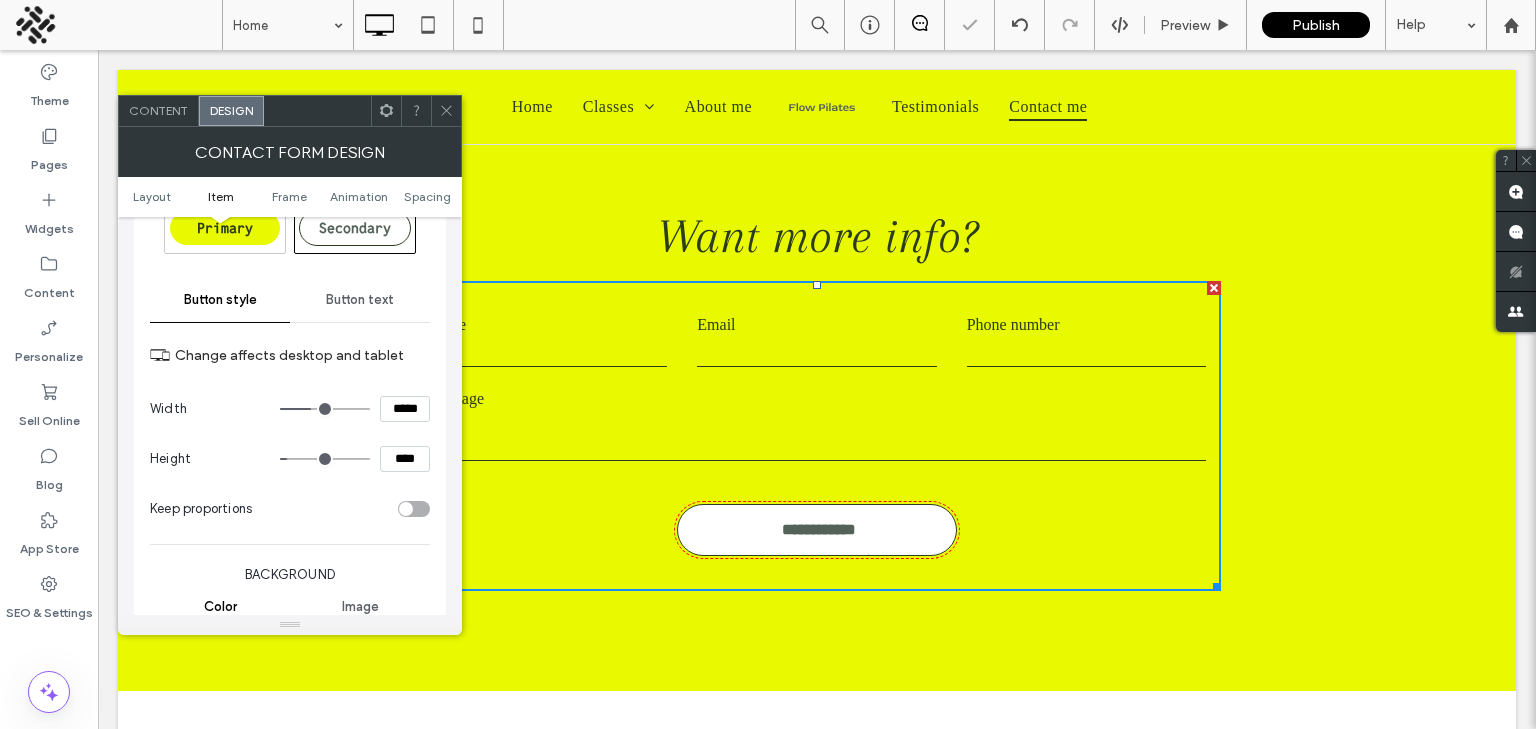 scroll, scrollTop: 452, scrollLeft: 0, axis: vertical 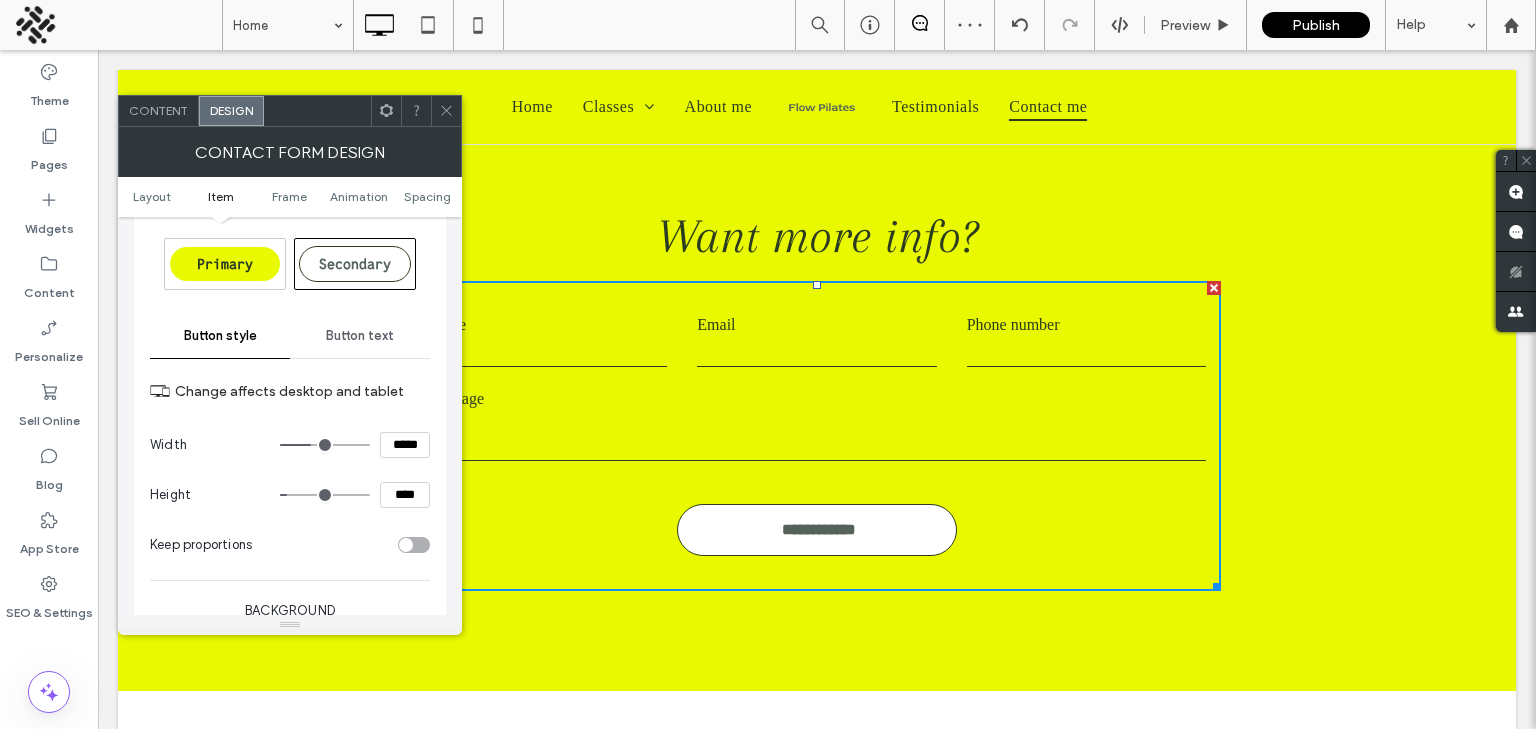 click 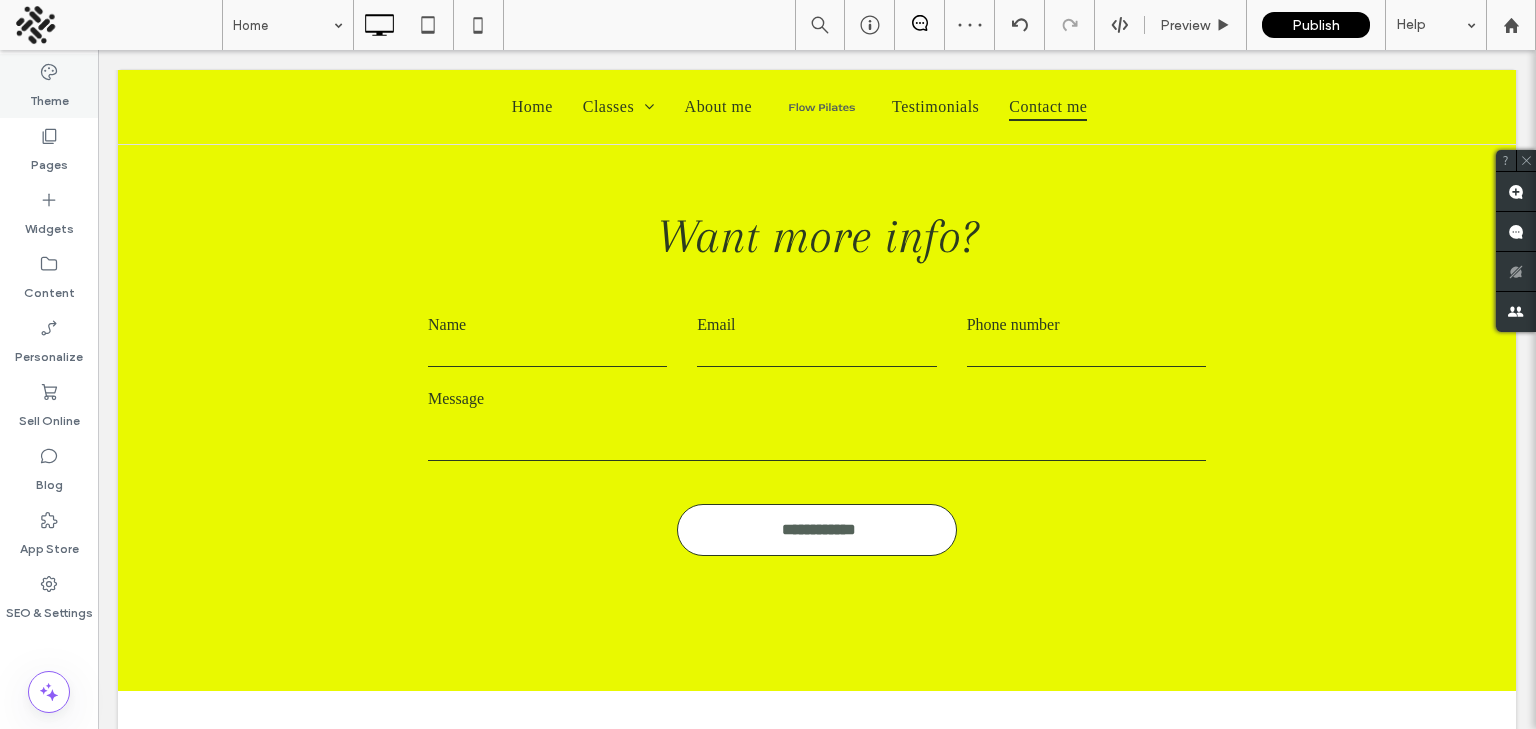 click on "Theme" at bounding box center (49, 86) 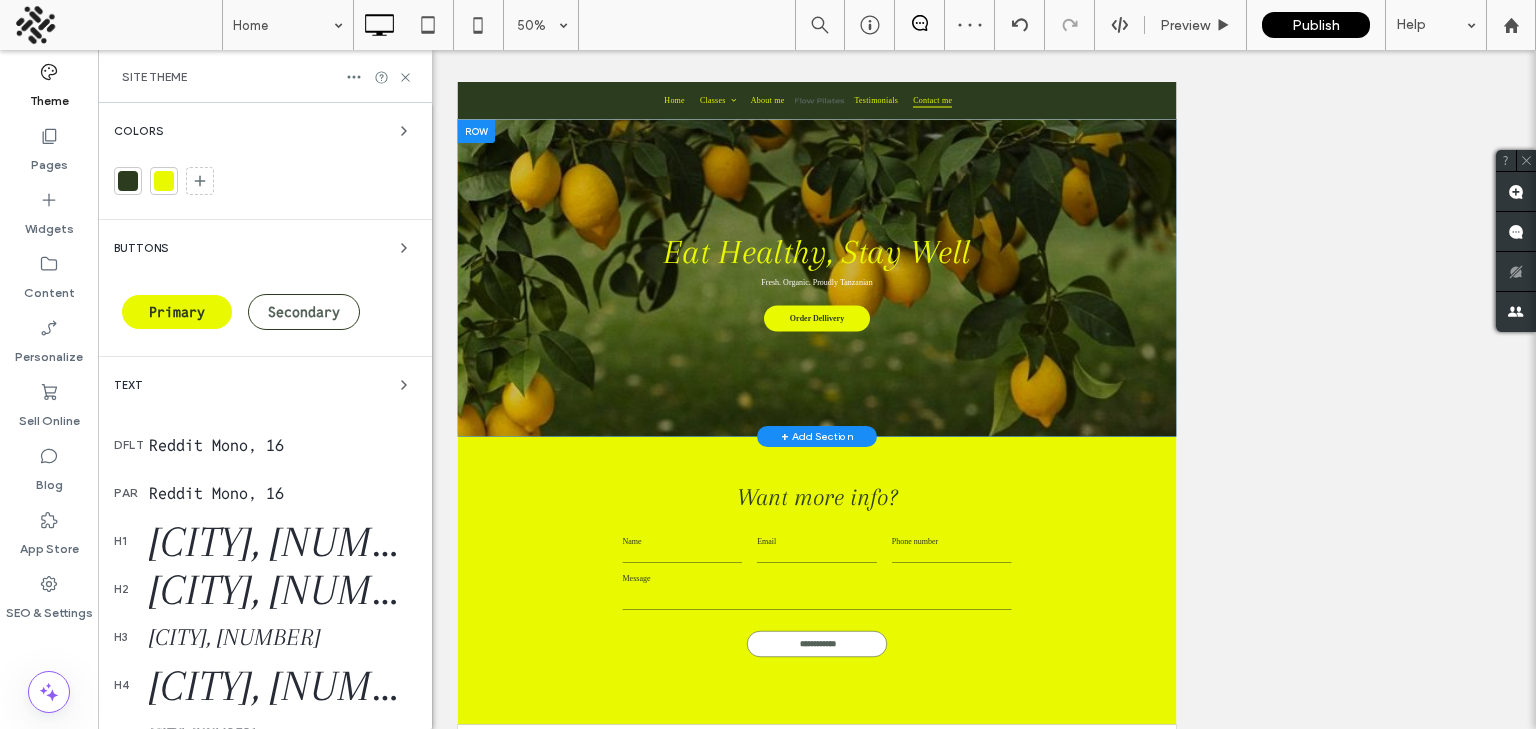 scroll, scrollTop: 0, scrollLeft: 0, axis: both 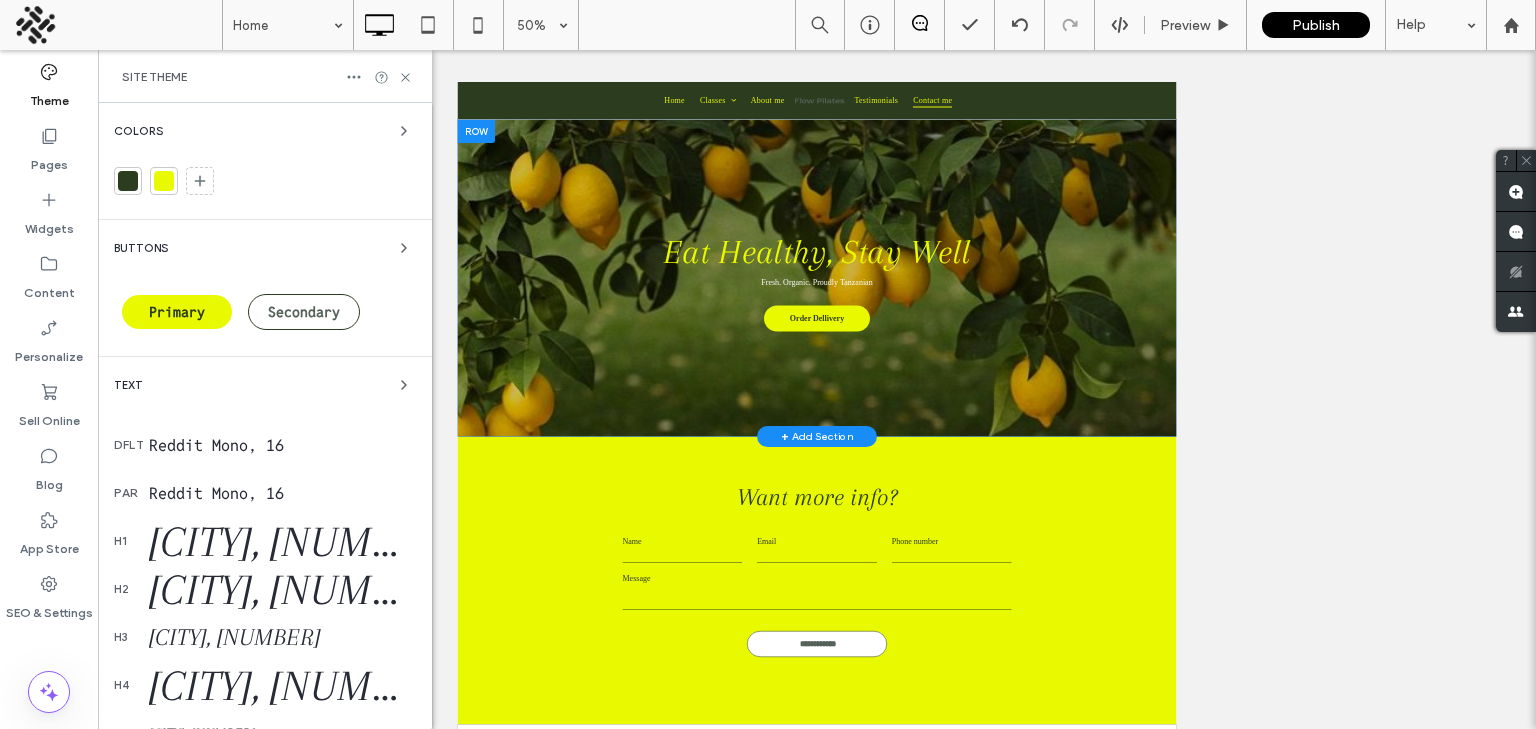 click on "Buttons" at bounding box center [265, 248] 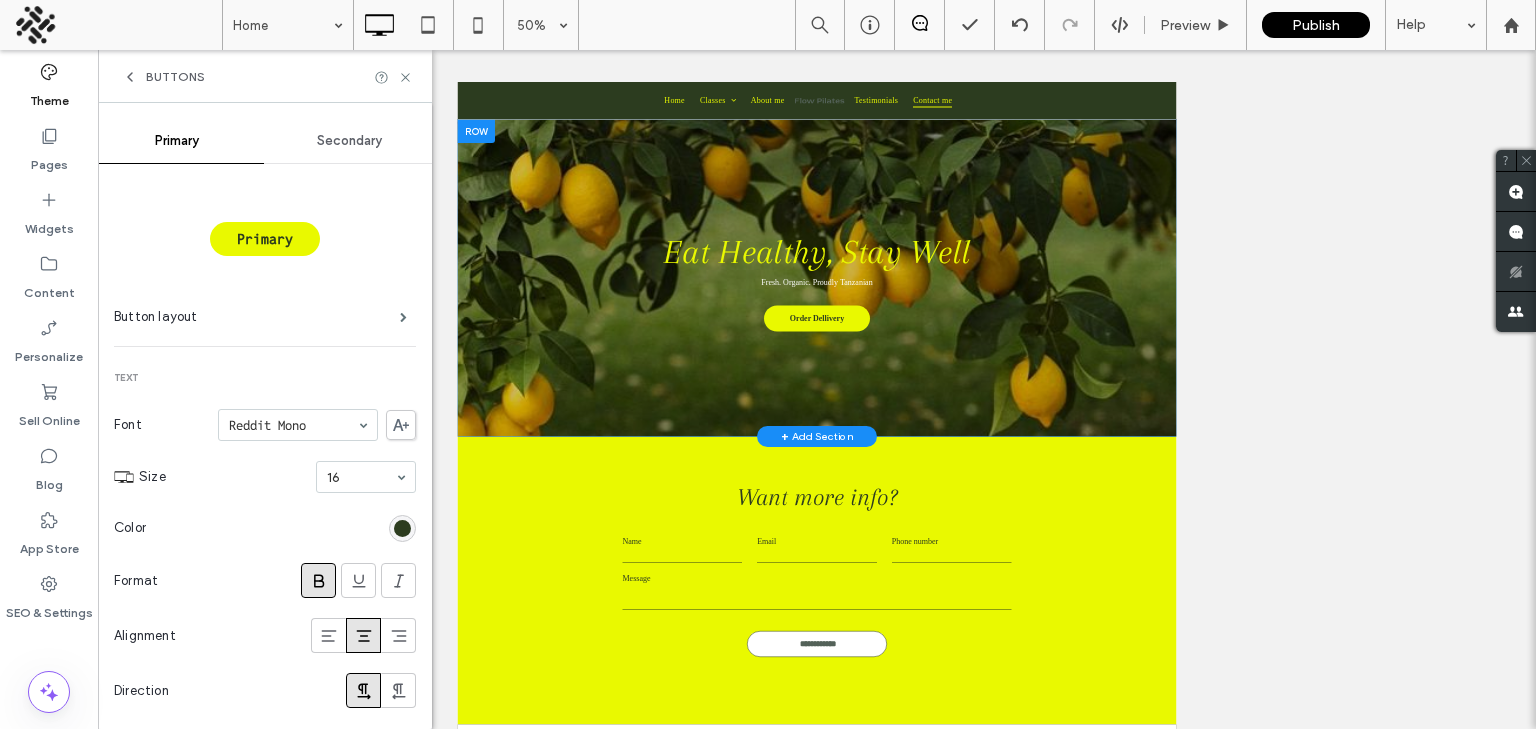 click on "Secondary" at bounding box center [350, 141] 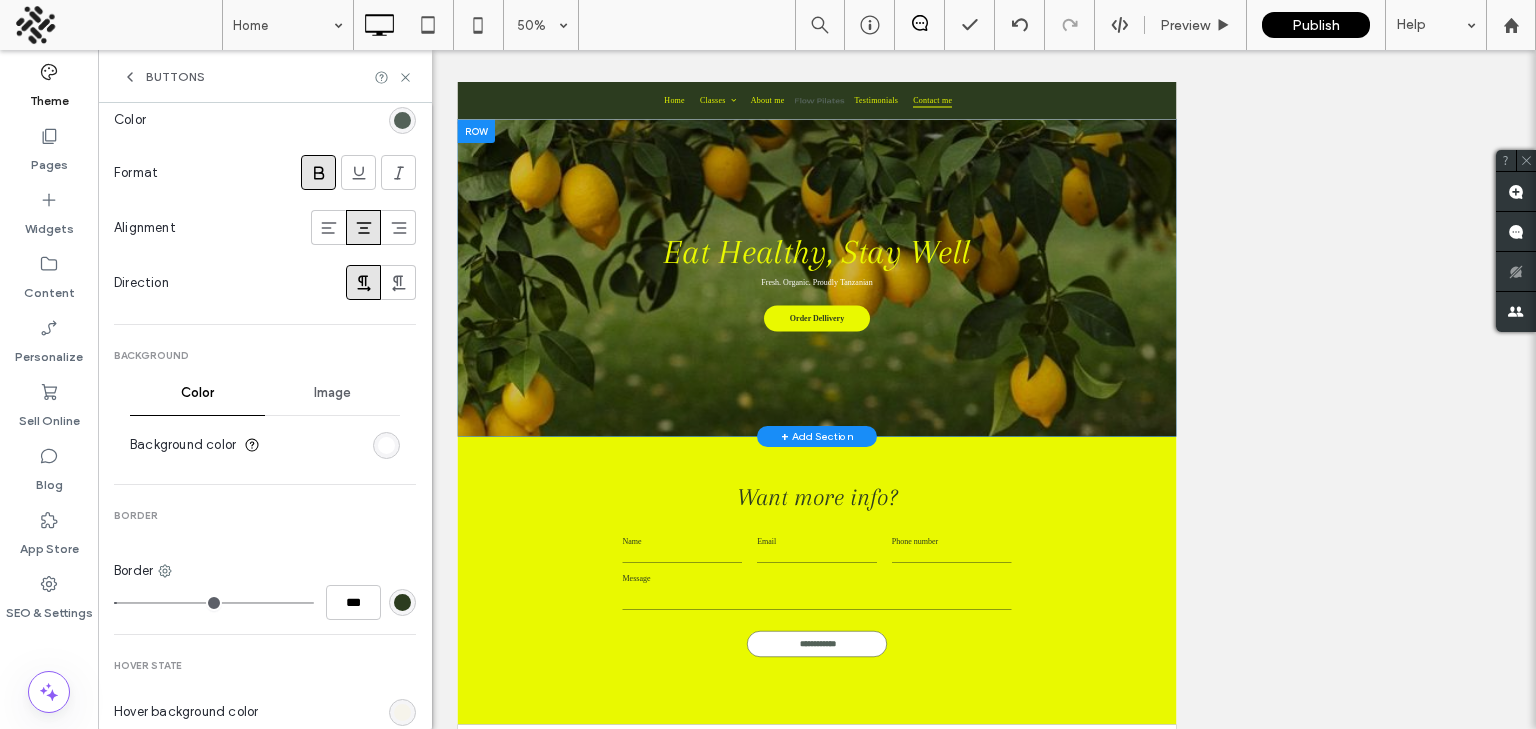 scroll, scrollTop: 408, scrollLeft: 0, axis: vertical 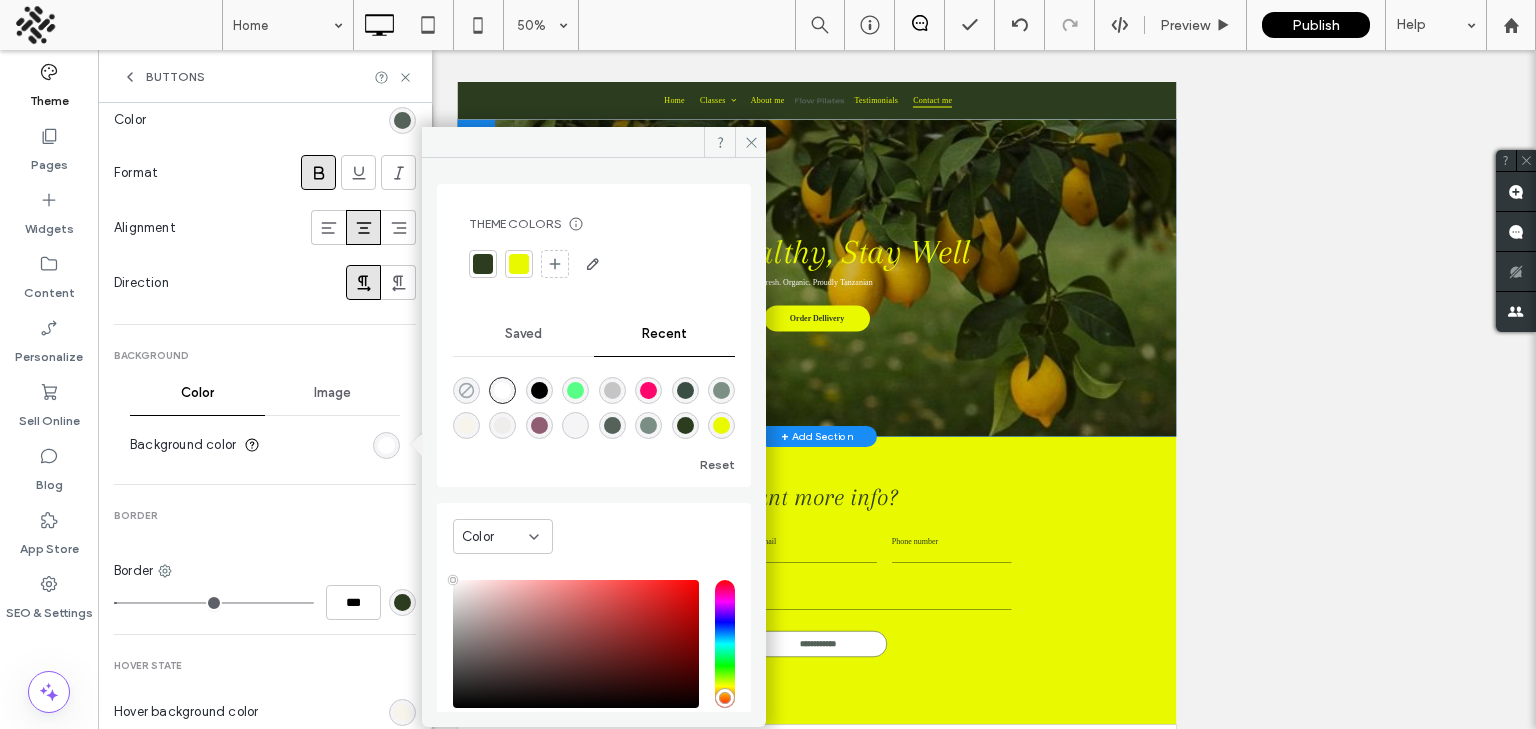 click 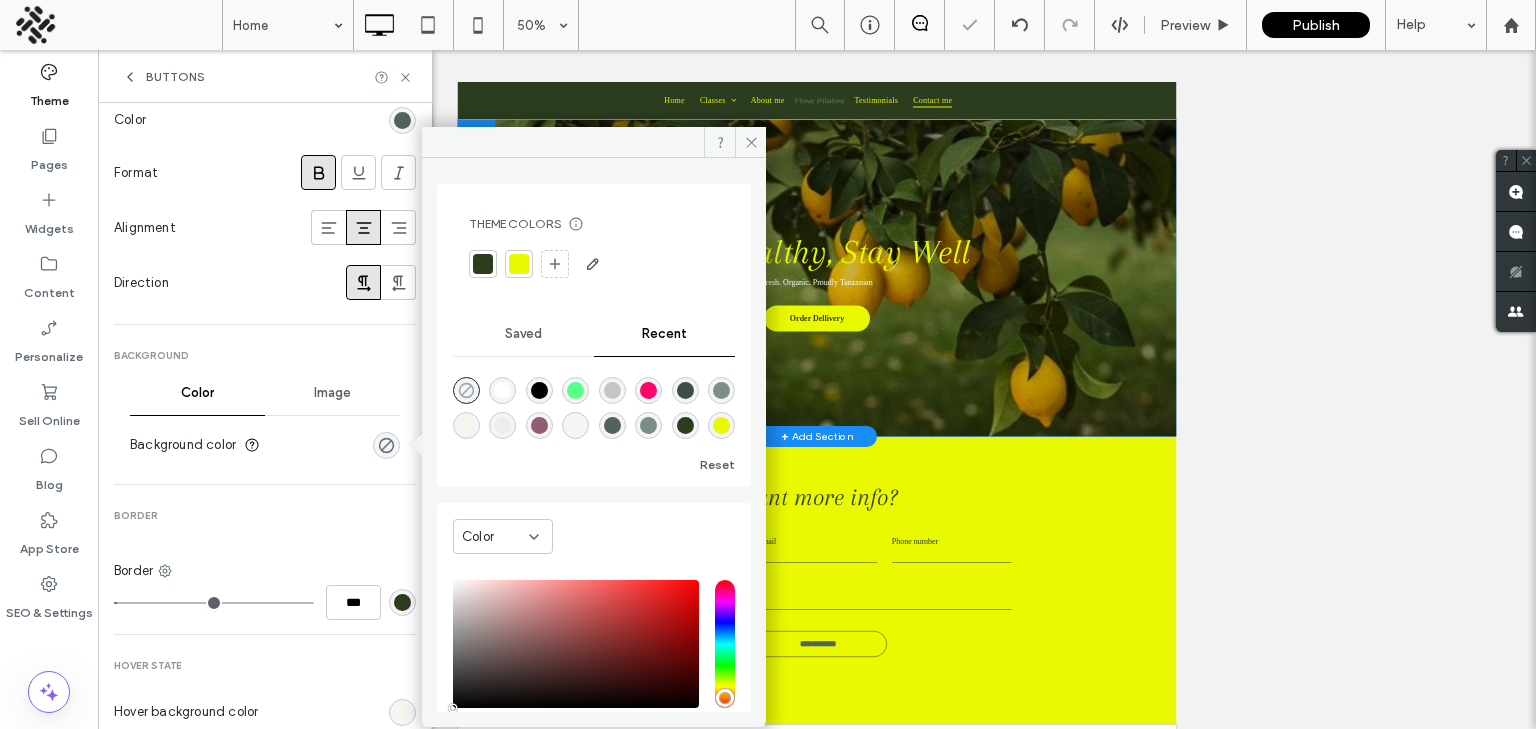 type on "*" 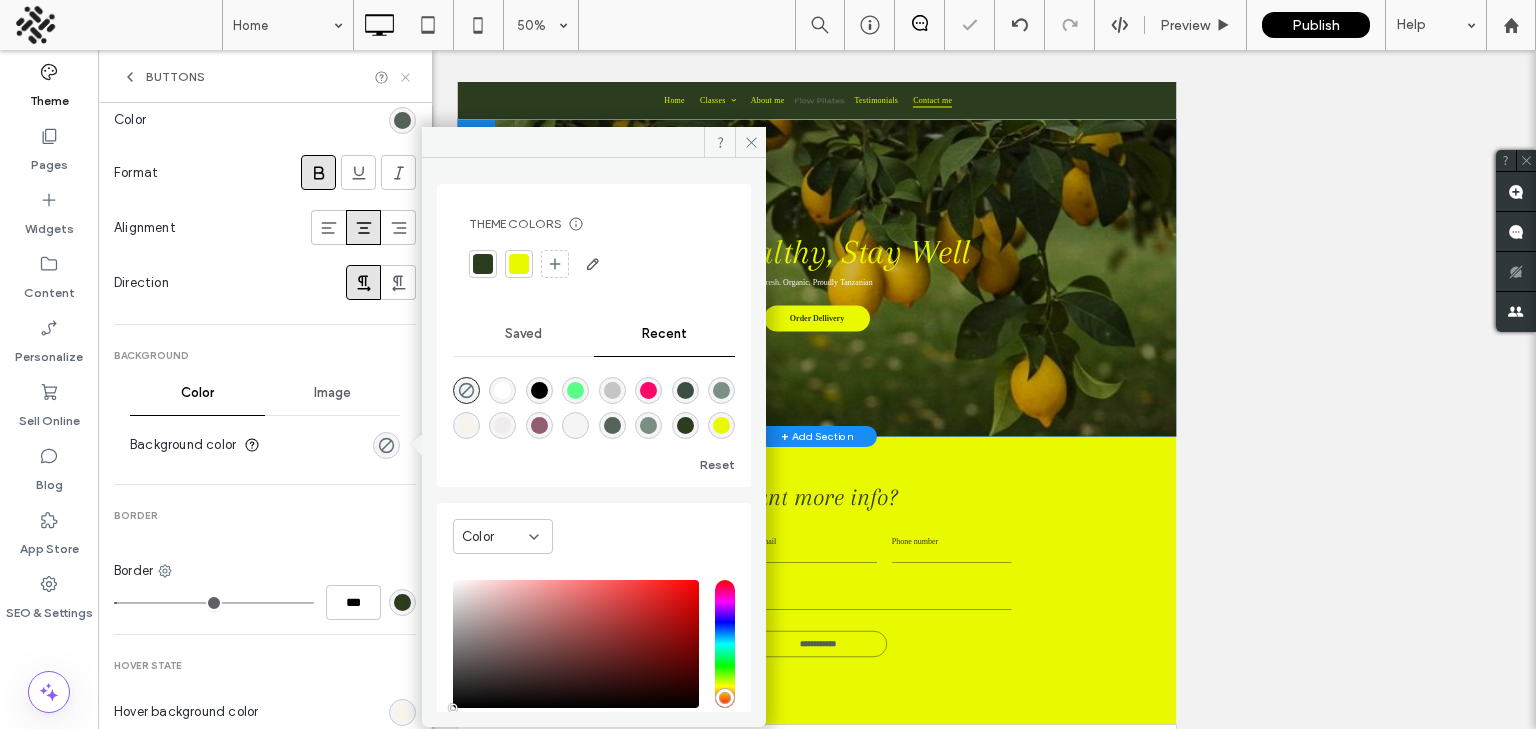 click 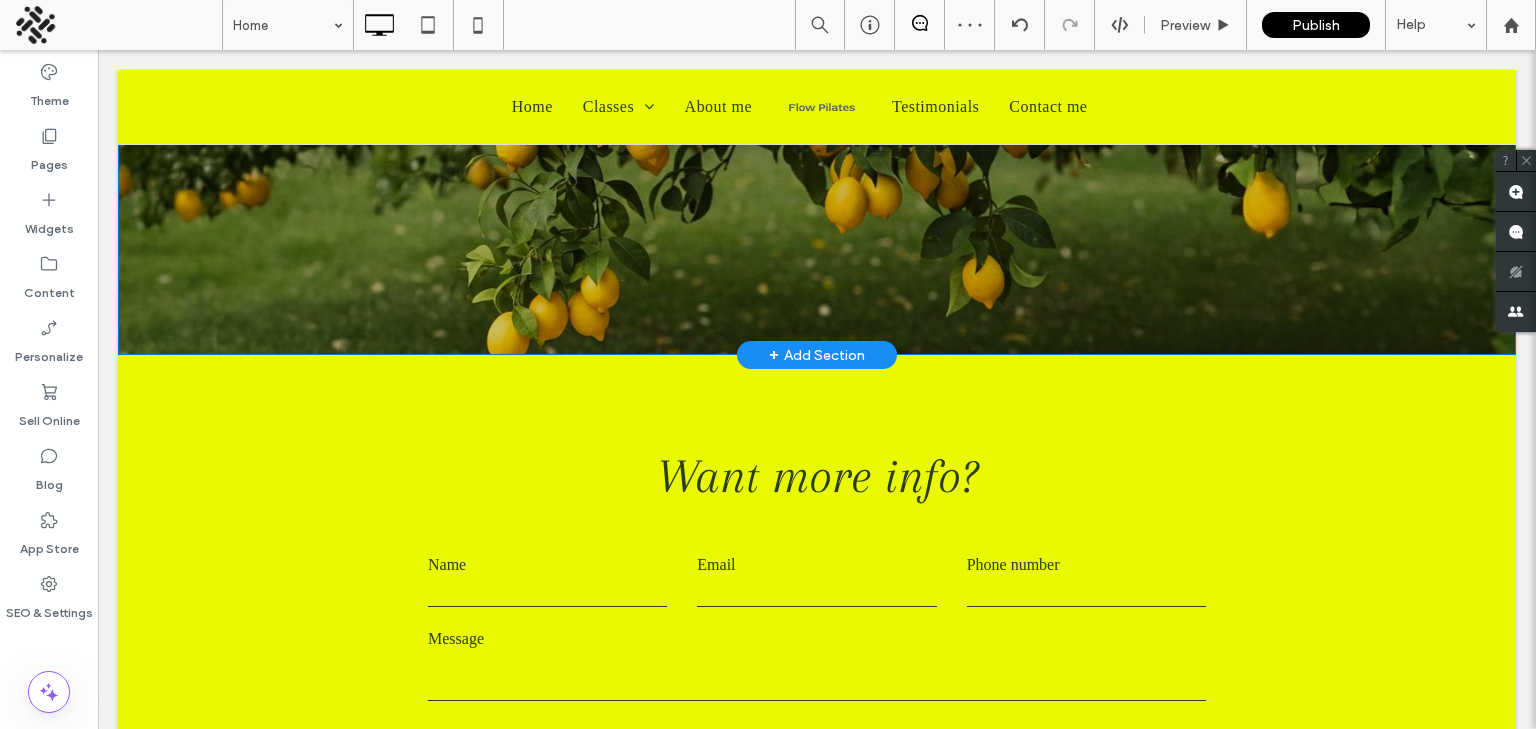 scroll, scrollTop: 425, scrollLeft: 0, axis: vertical 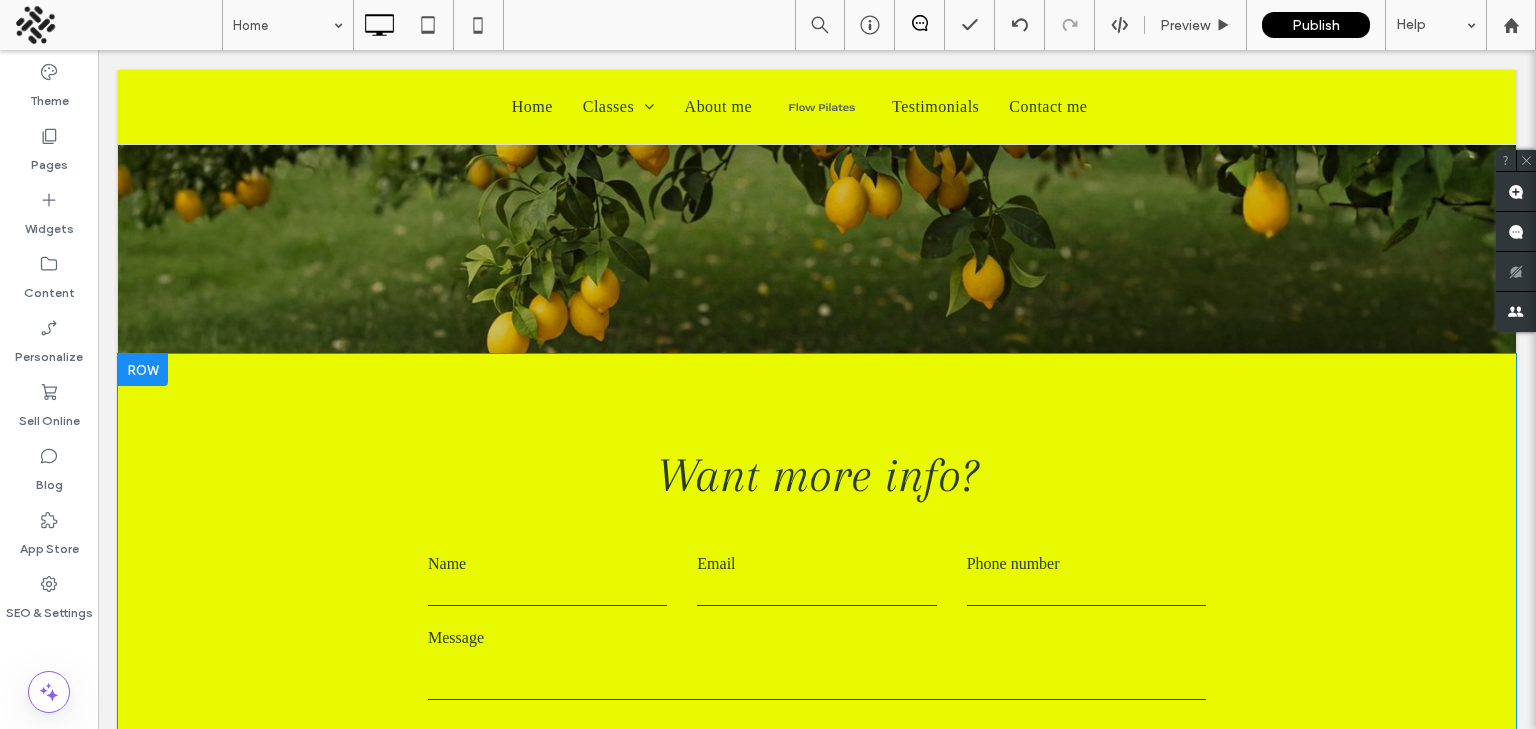 click on "**********" at bounding box center (817, 642) 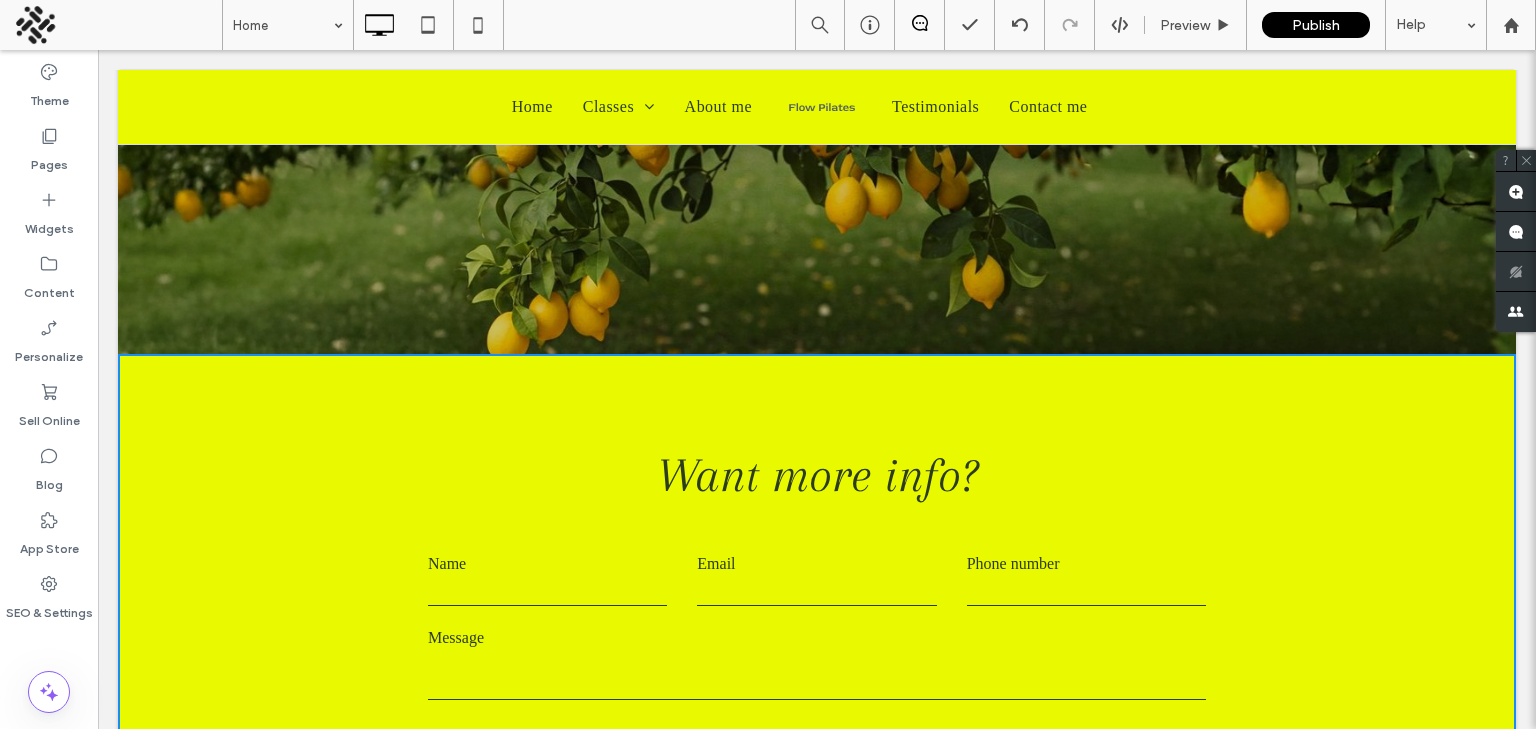 scroll, scrollTop: 0, scrollLeft: 0, axis: both 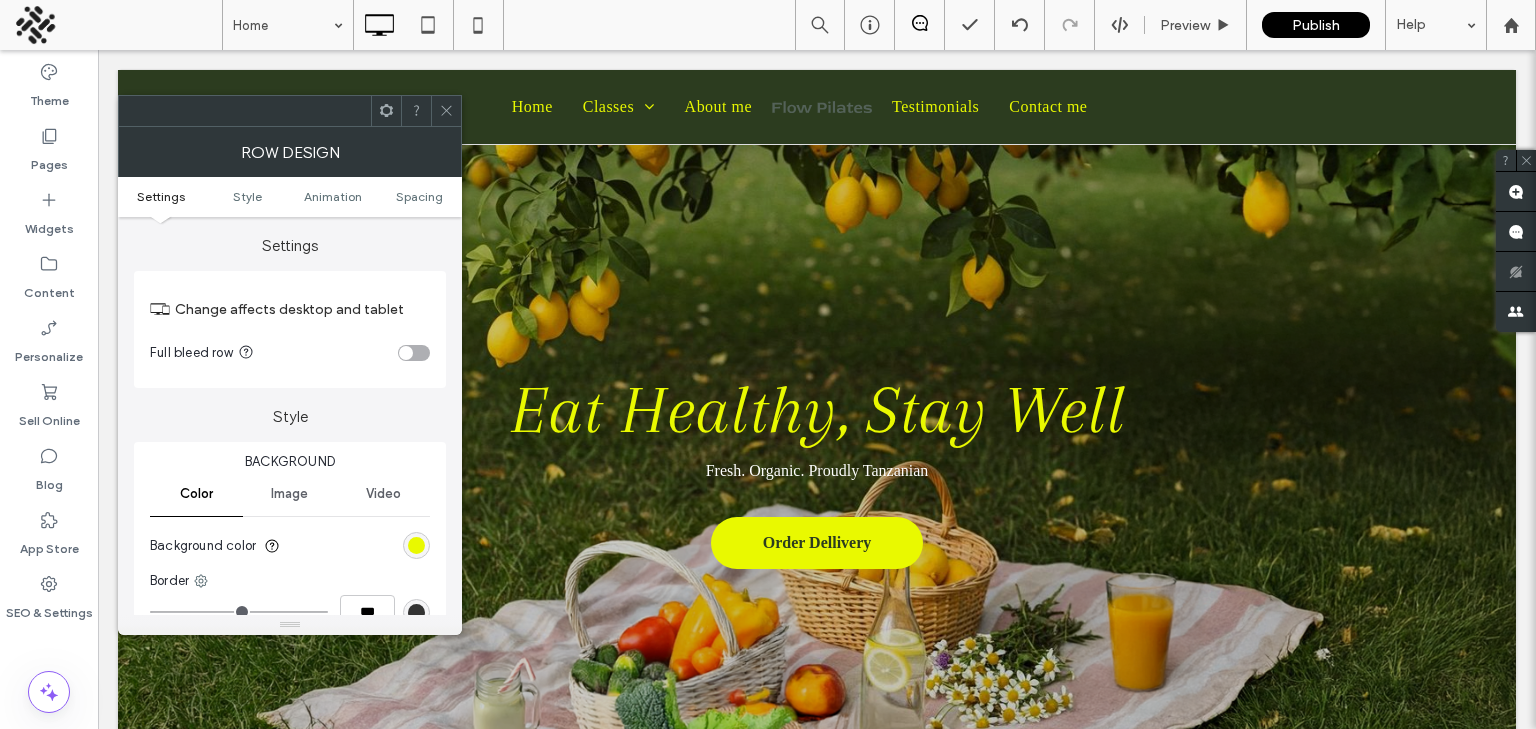 click 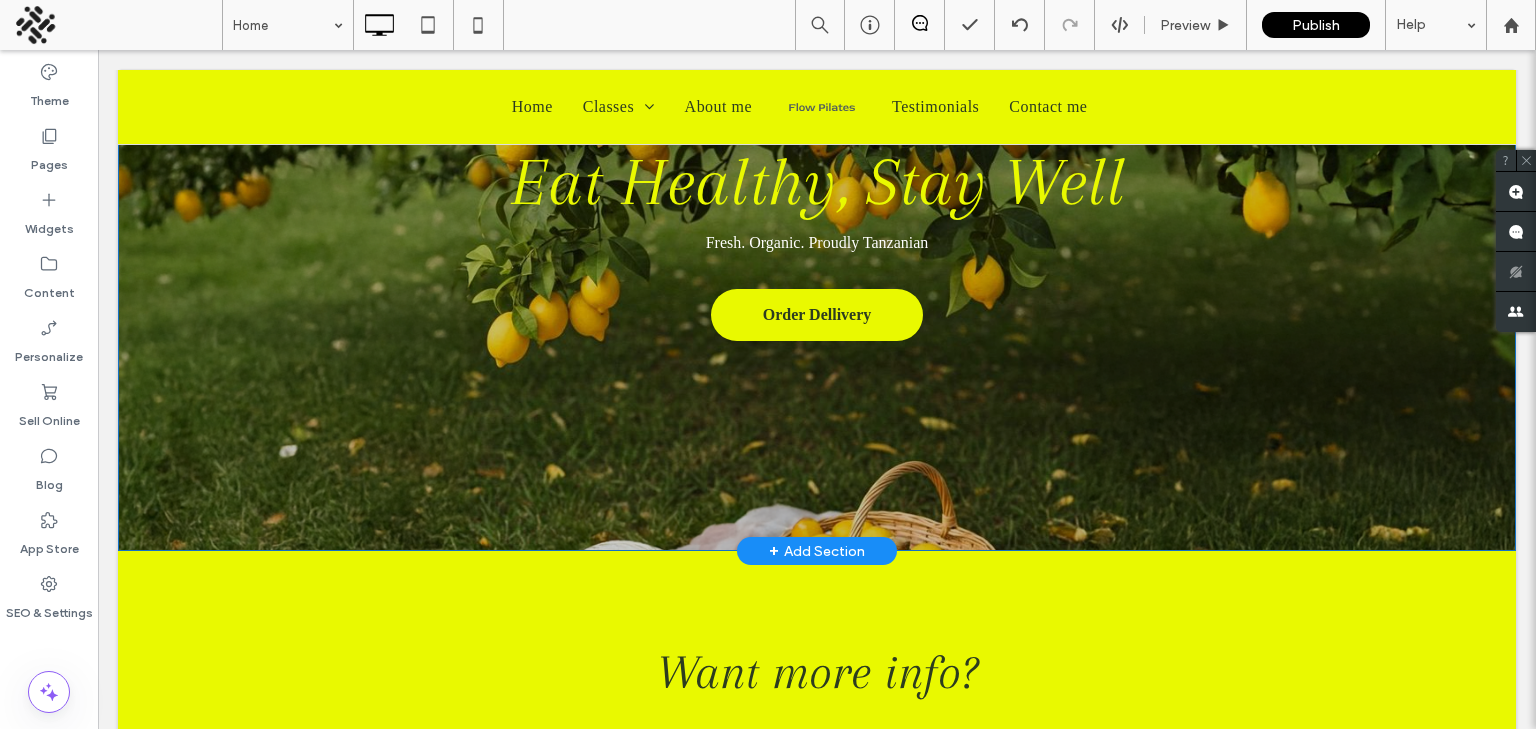 scroll, scrollTop: 228, scrollLeft: 0, axis: vertical 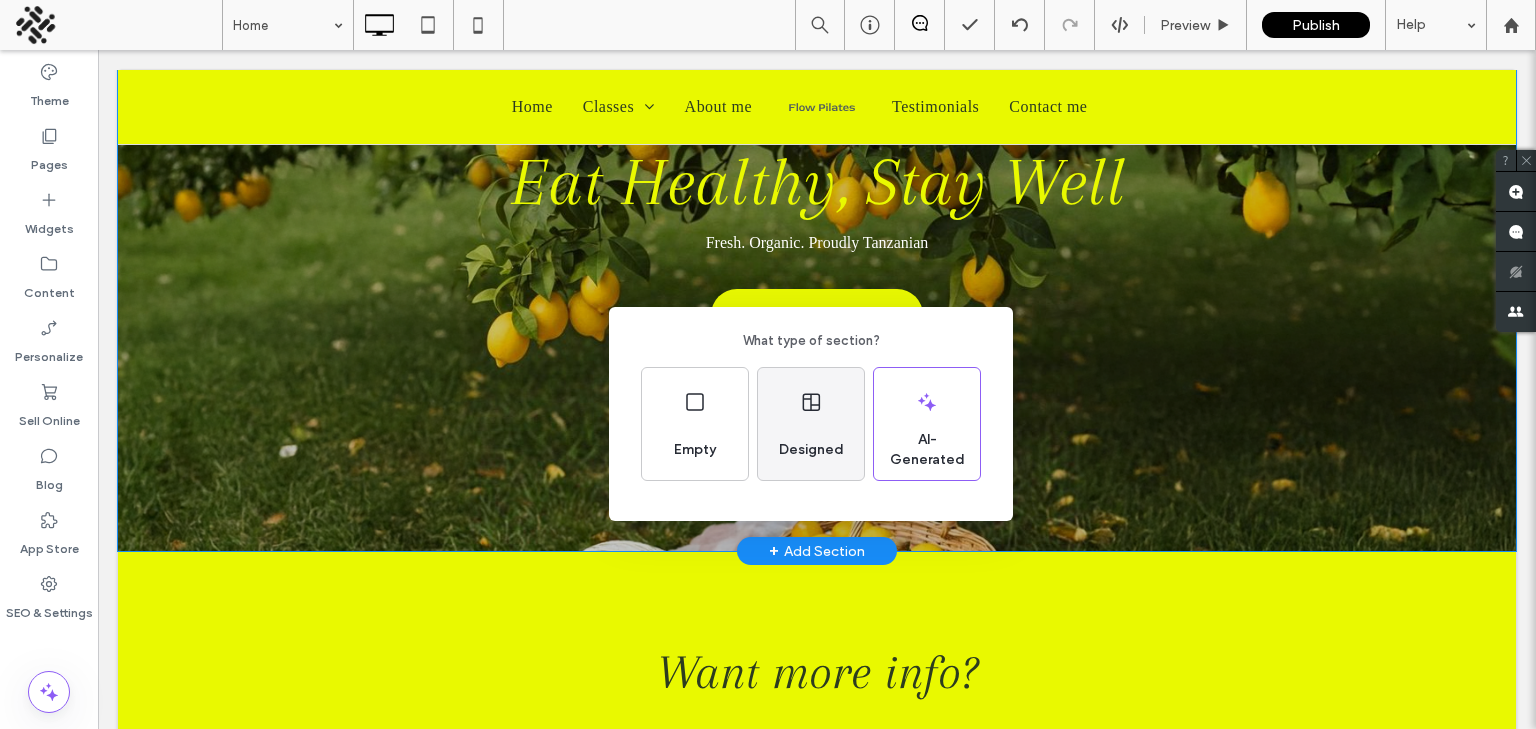 click on "Designed" at bounding box center [811, 450] 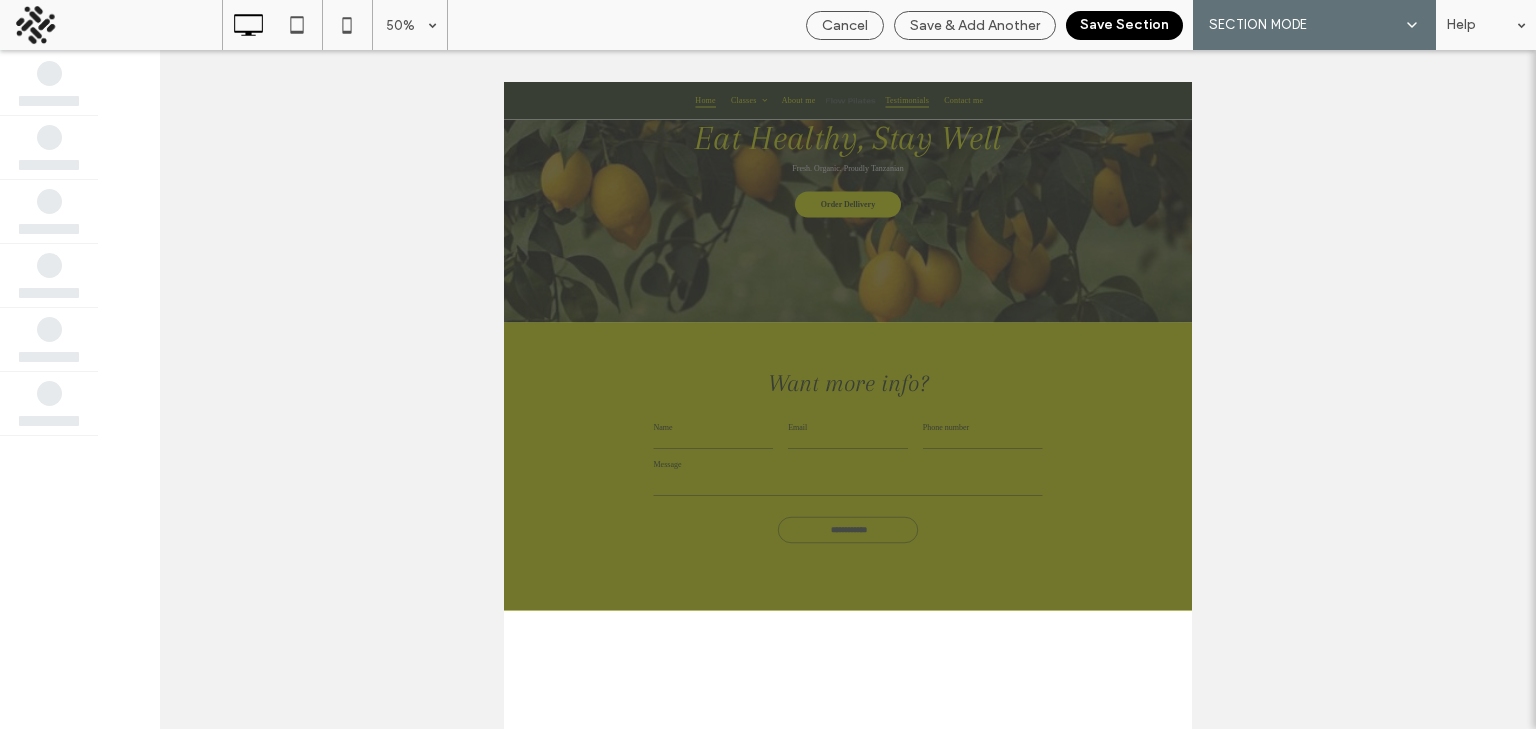 scroll, scrollTop: 0, scrollLeft: 0, axis: both 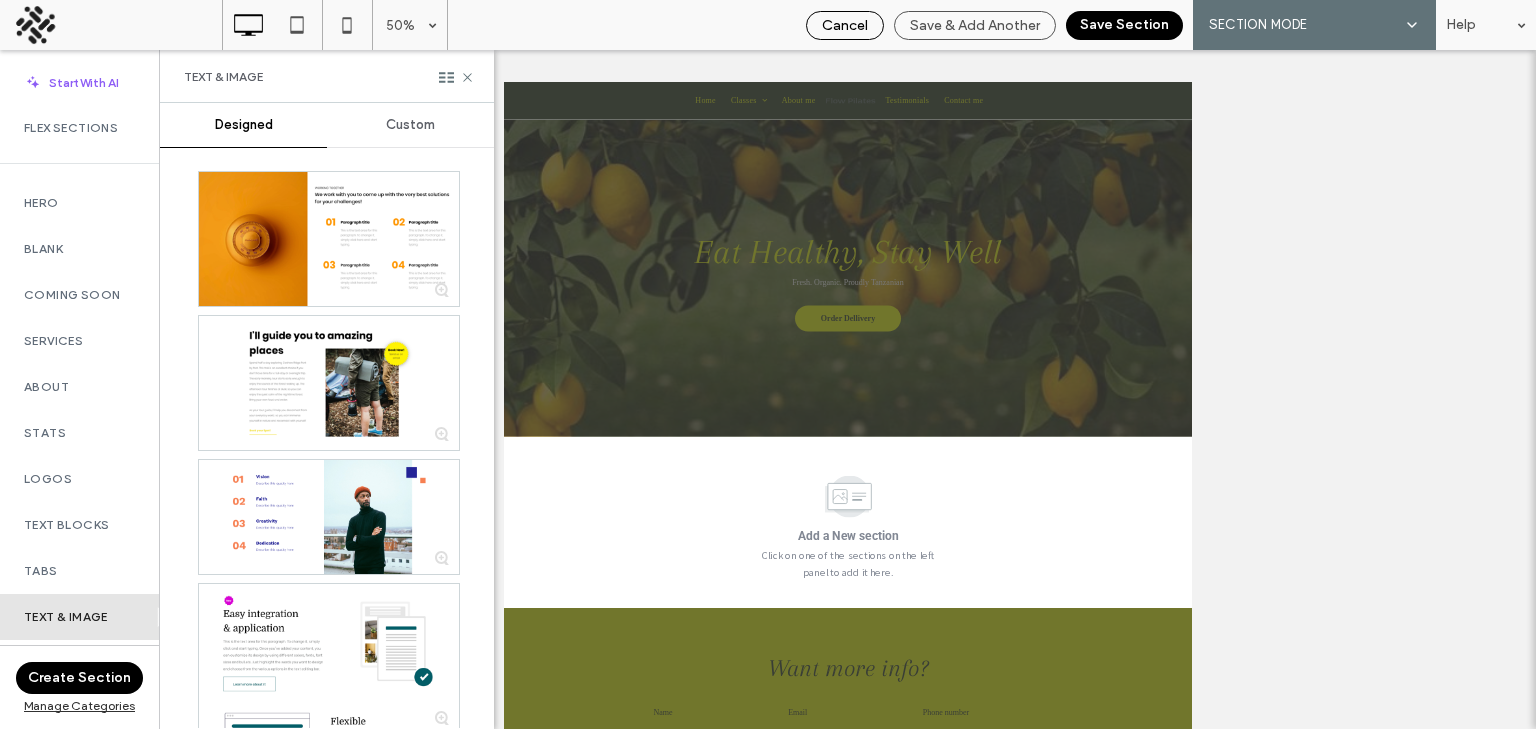 click on "Cancel" at bounding box center [845, 25] 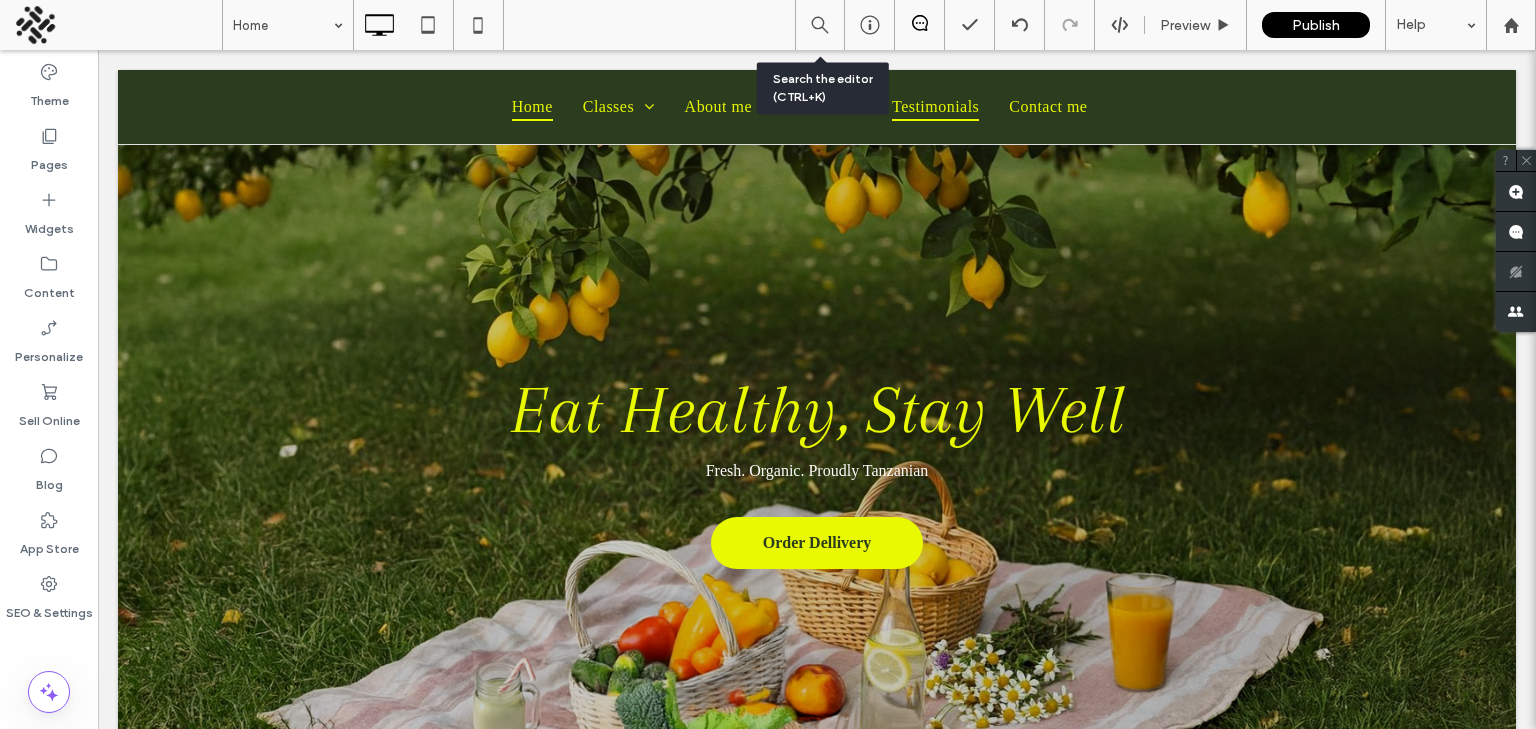 click at bounding box center [820, 25] 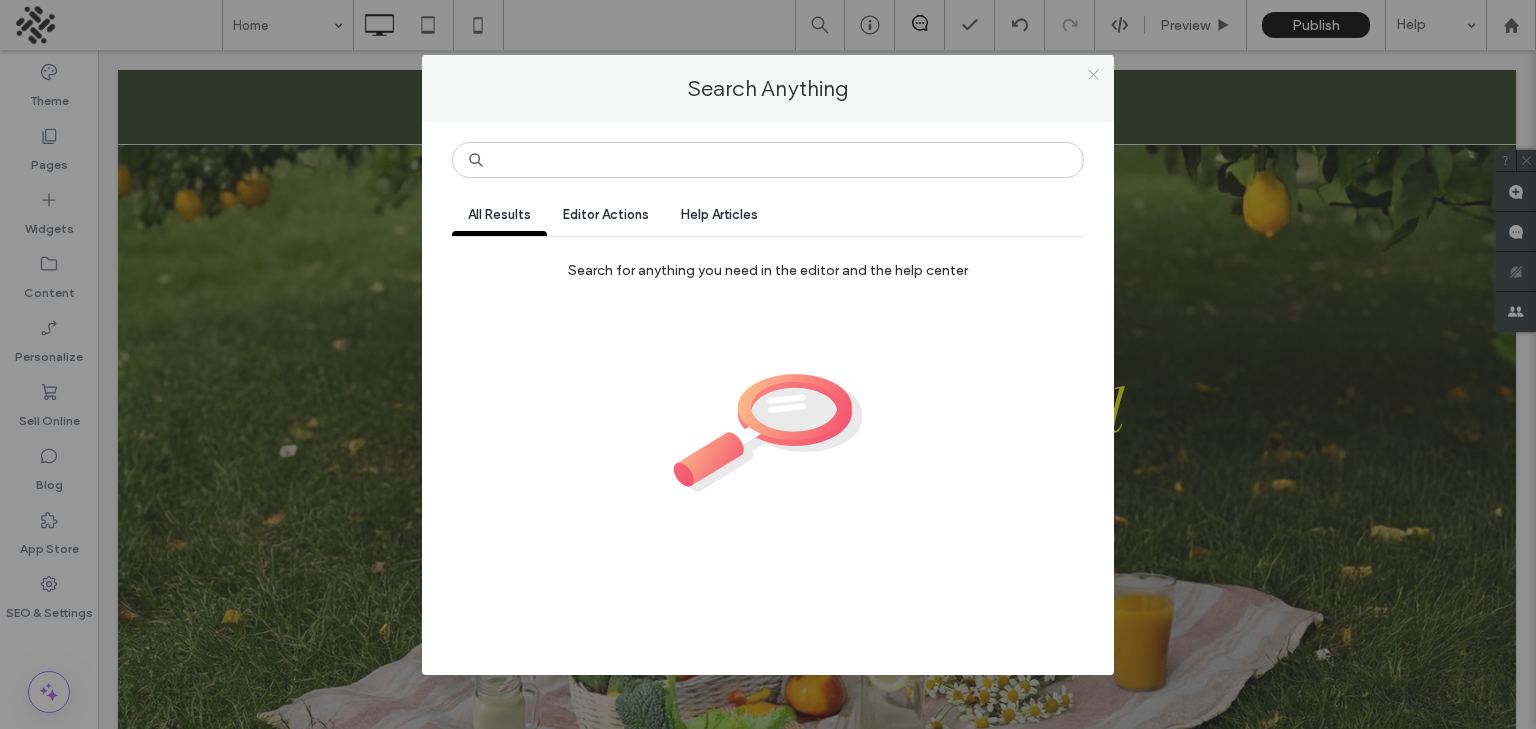 click 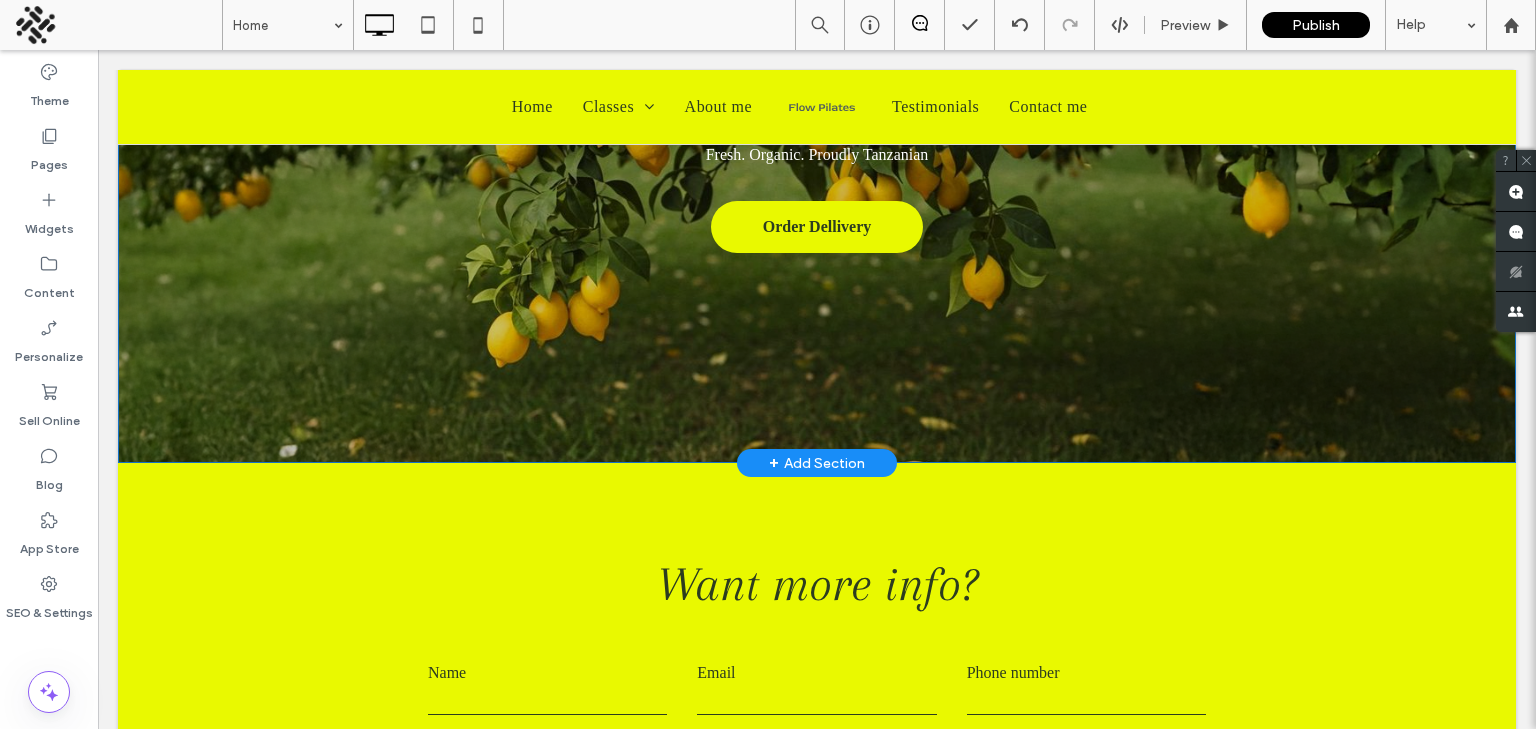 scroll, scrollTop: 425, scrollLeft: 0, axis: vertical 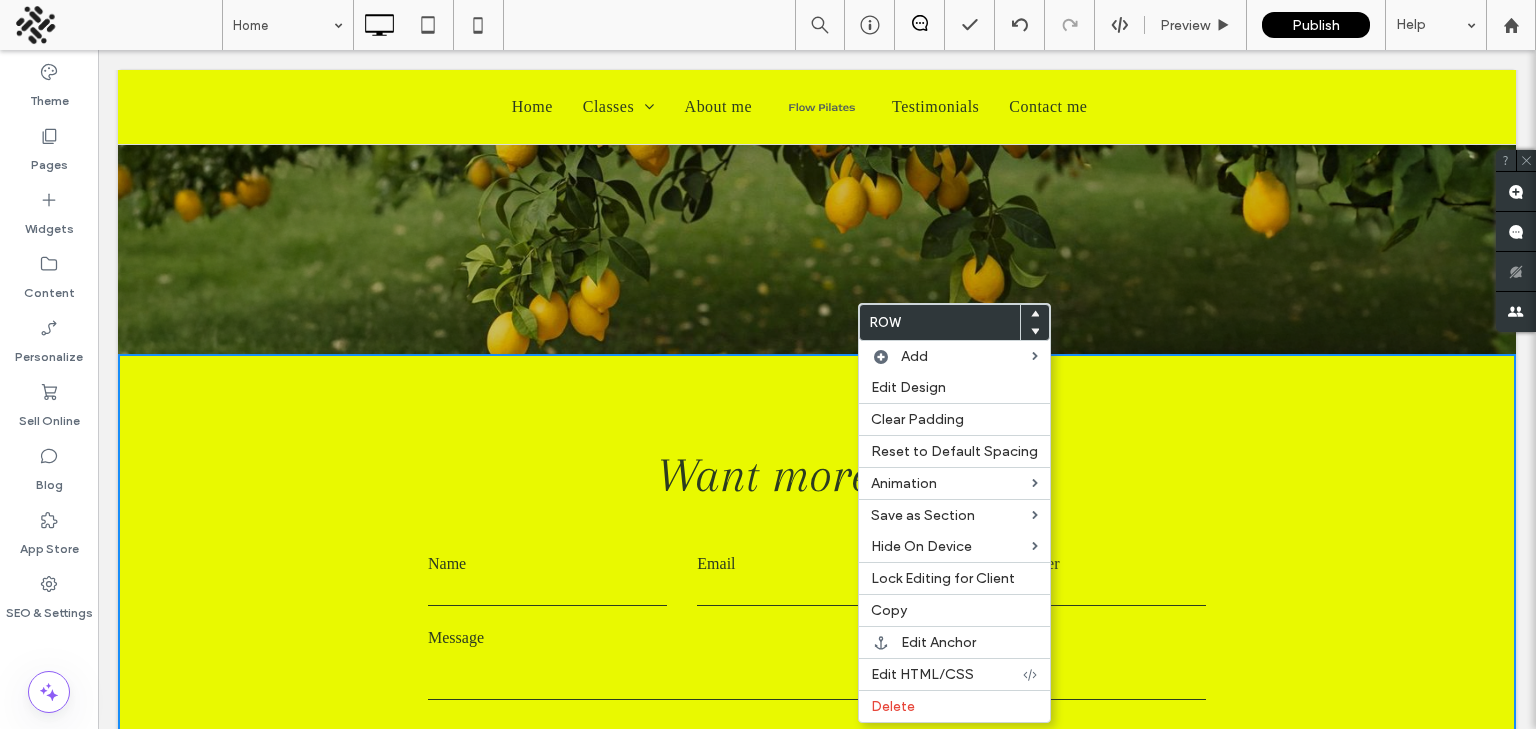 click on "**********" at bounding box center [817, 642] 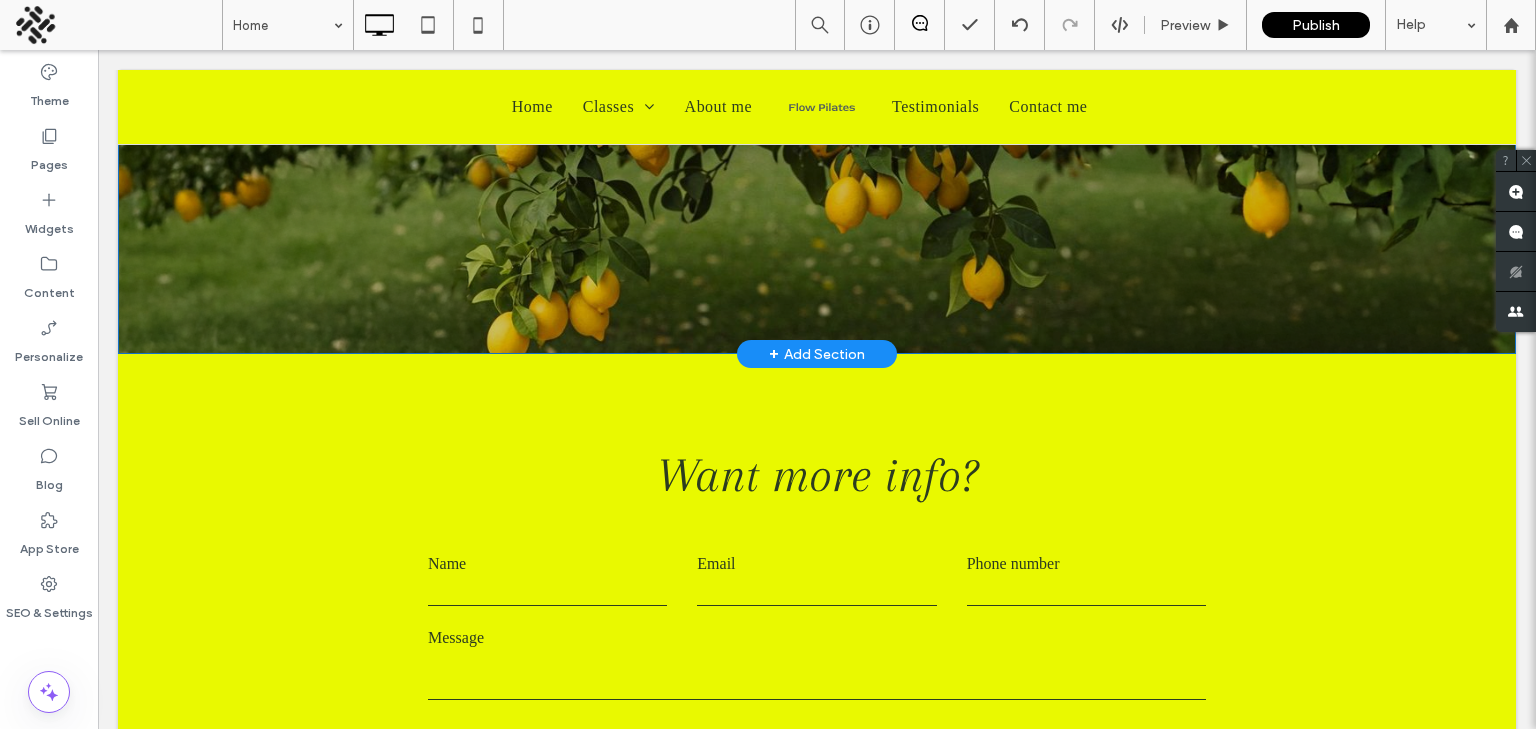 click on "+ Add Section" at bounding box center (817, 354) 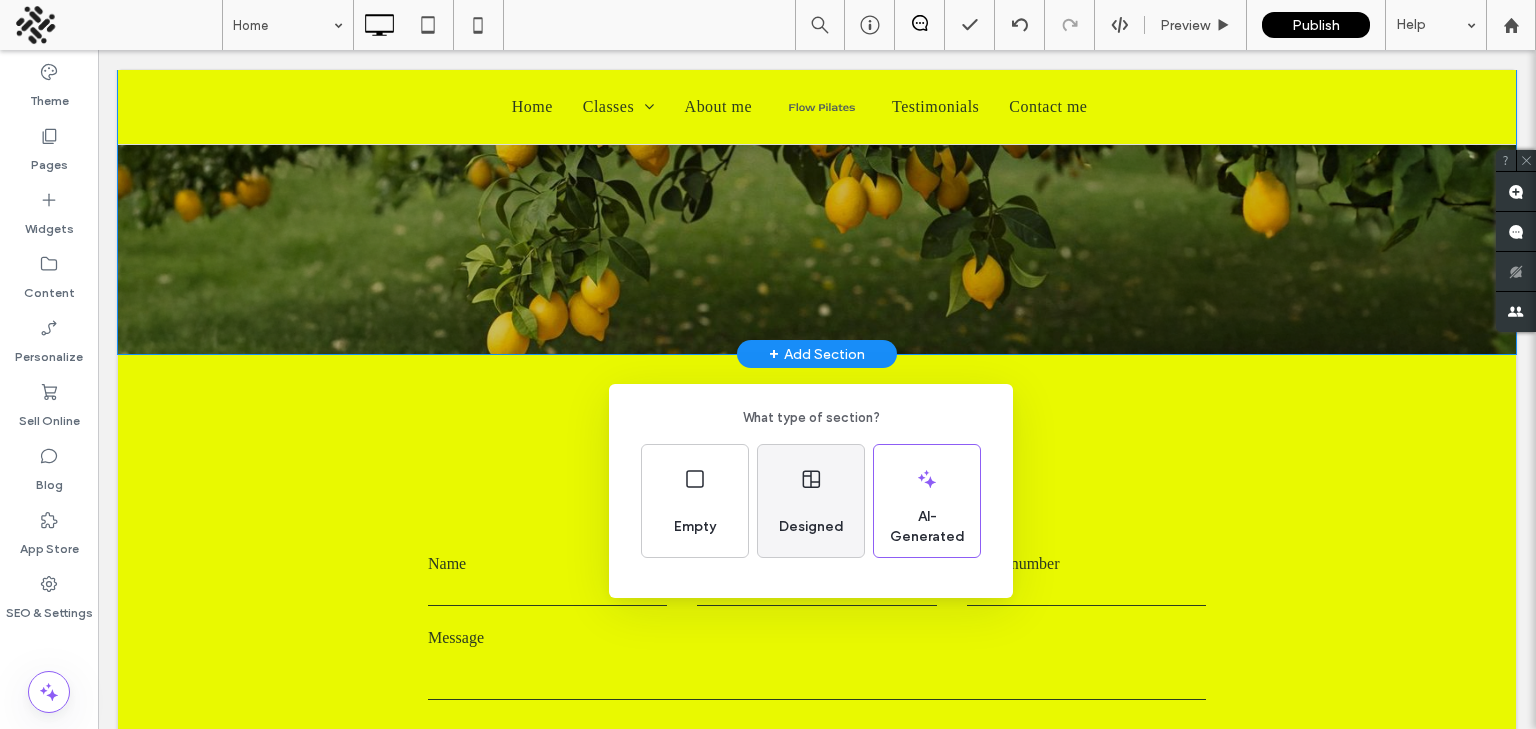 click 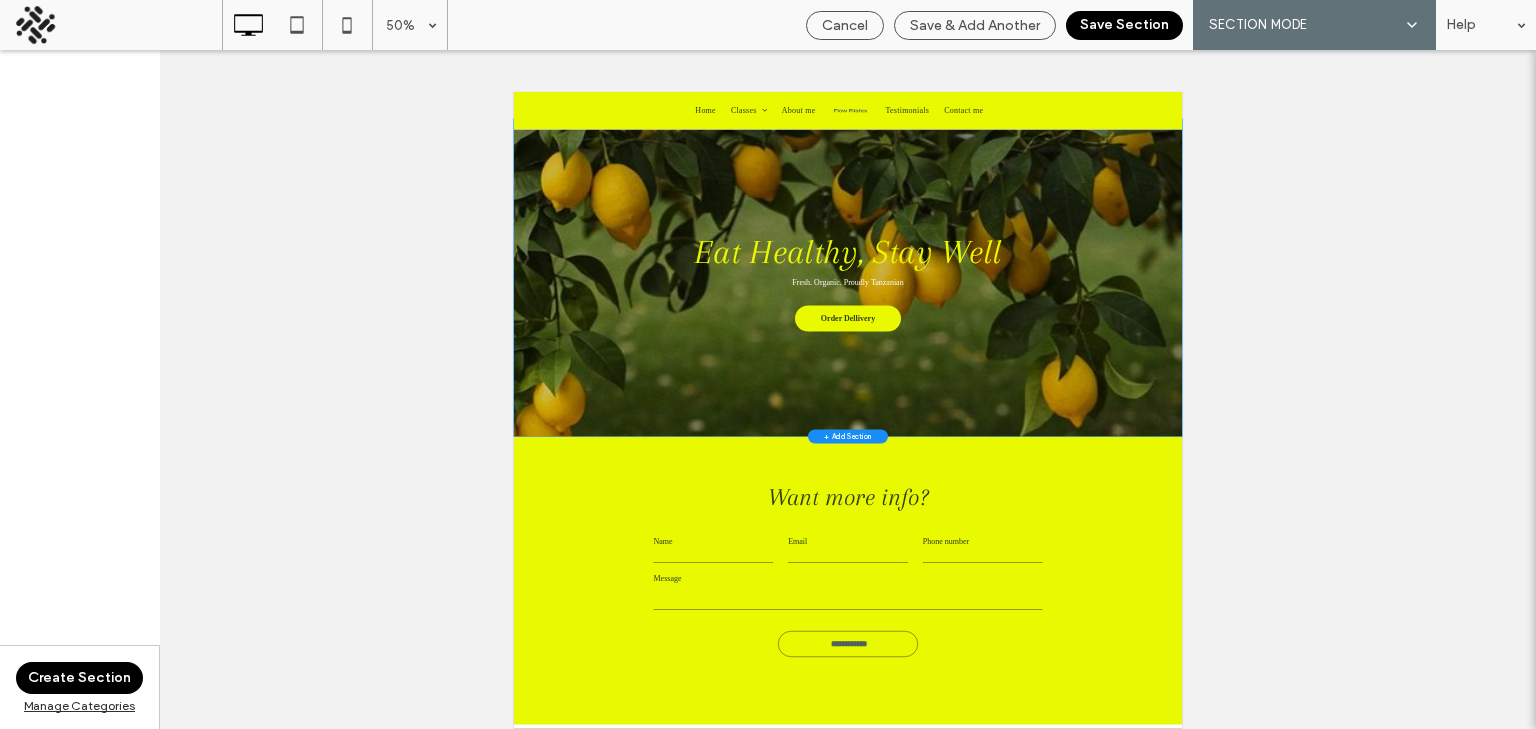 scroll, scrollTop: 0, scrollLeft: 0, axis: both 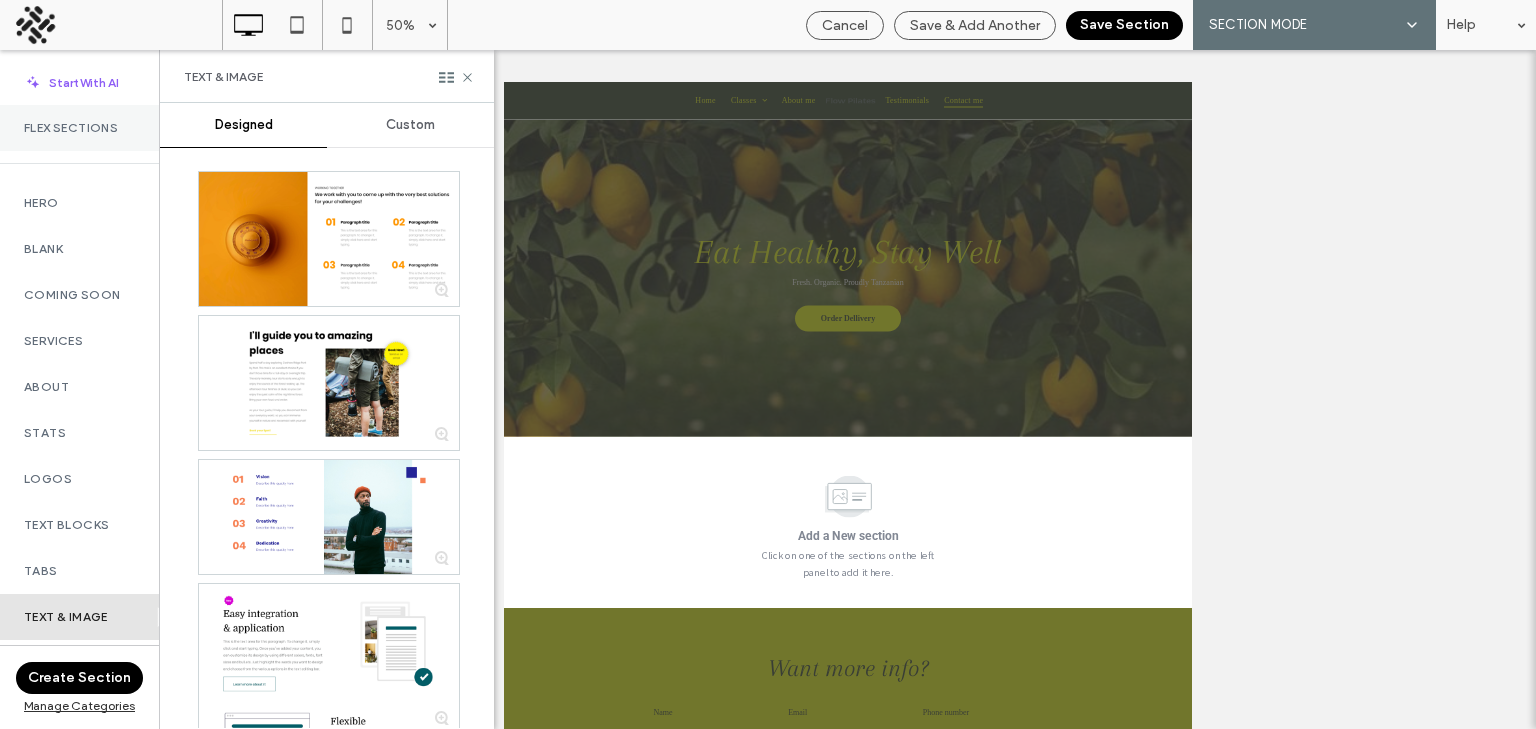 click on "Flex Sections" at bounding box center (79, 128) 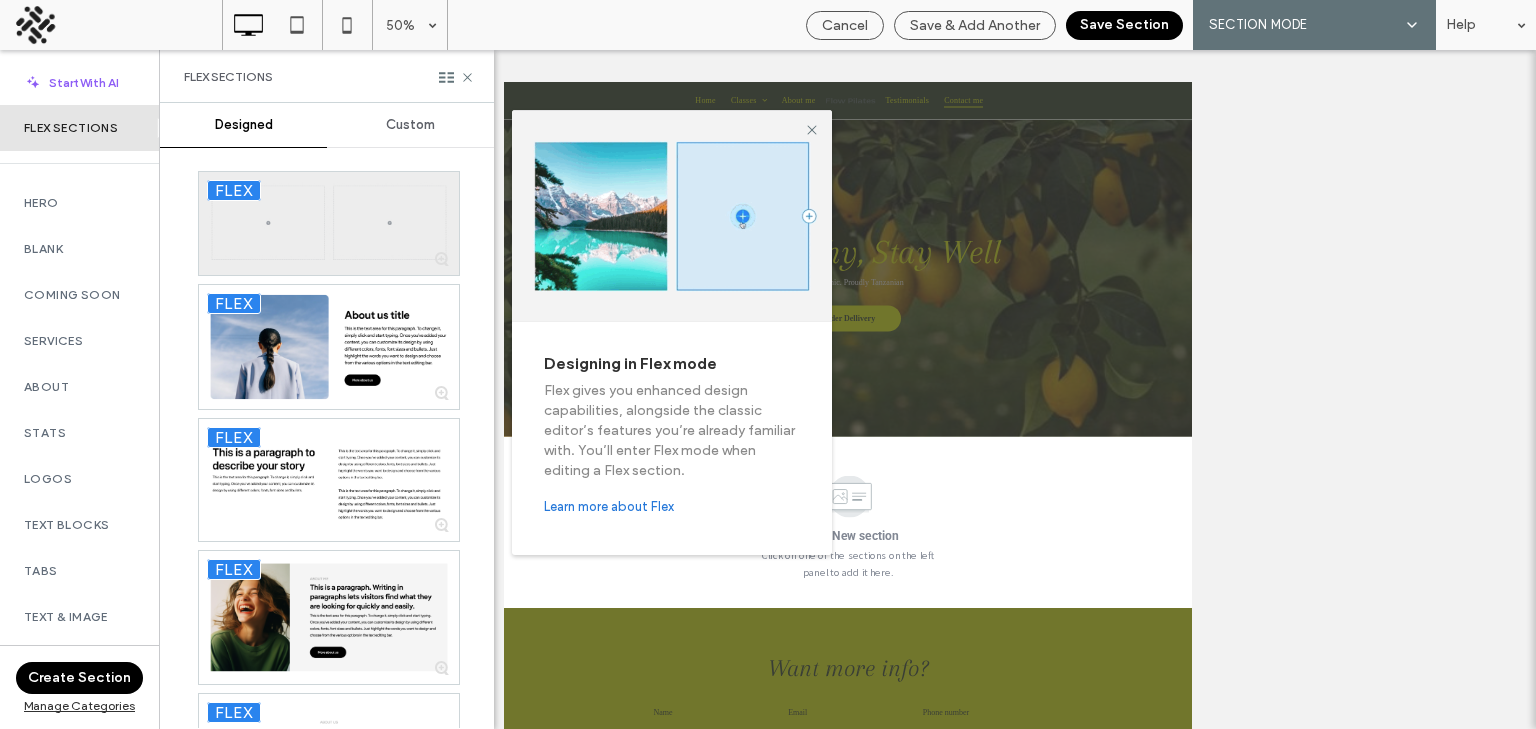 click at bounding box center (329, 223) 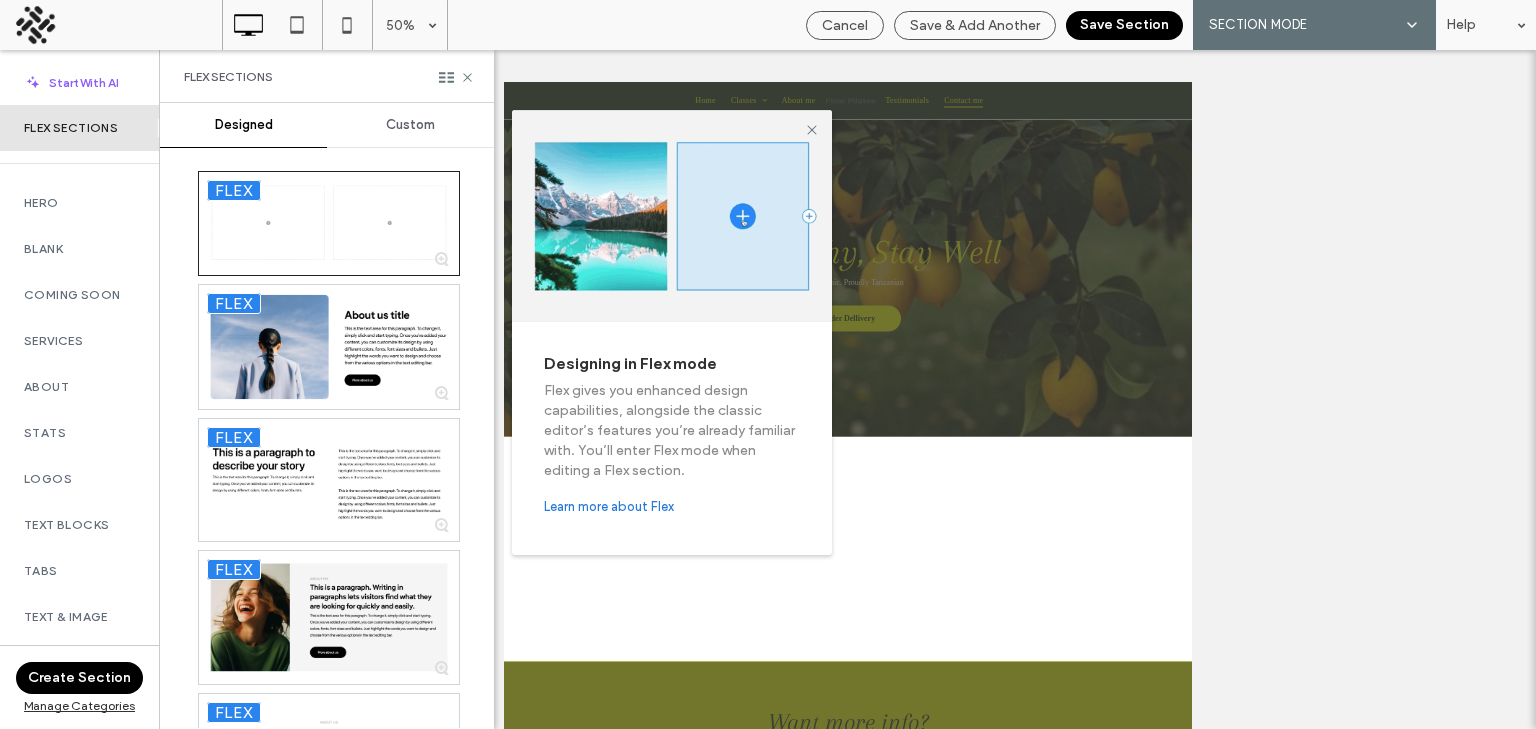 click on "Custom" at bounding box center (410, 125) 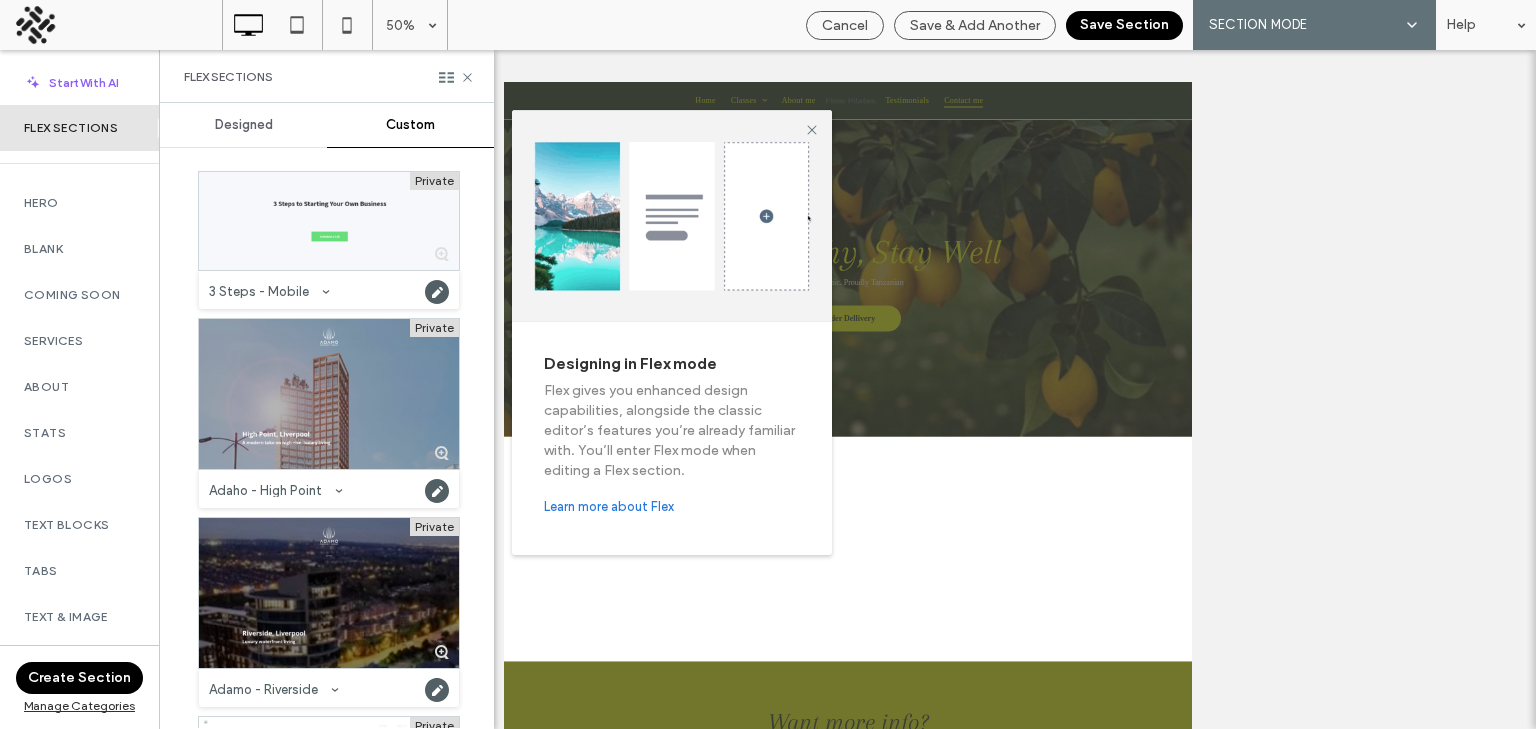 click on "Designed" at bounding box center [244, 125] 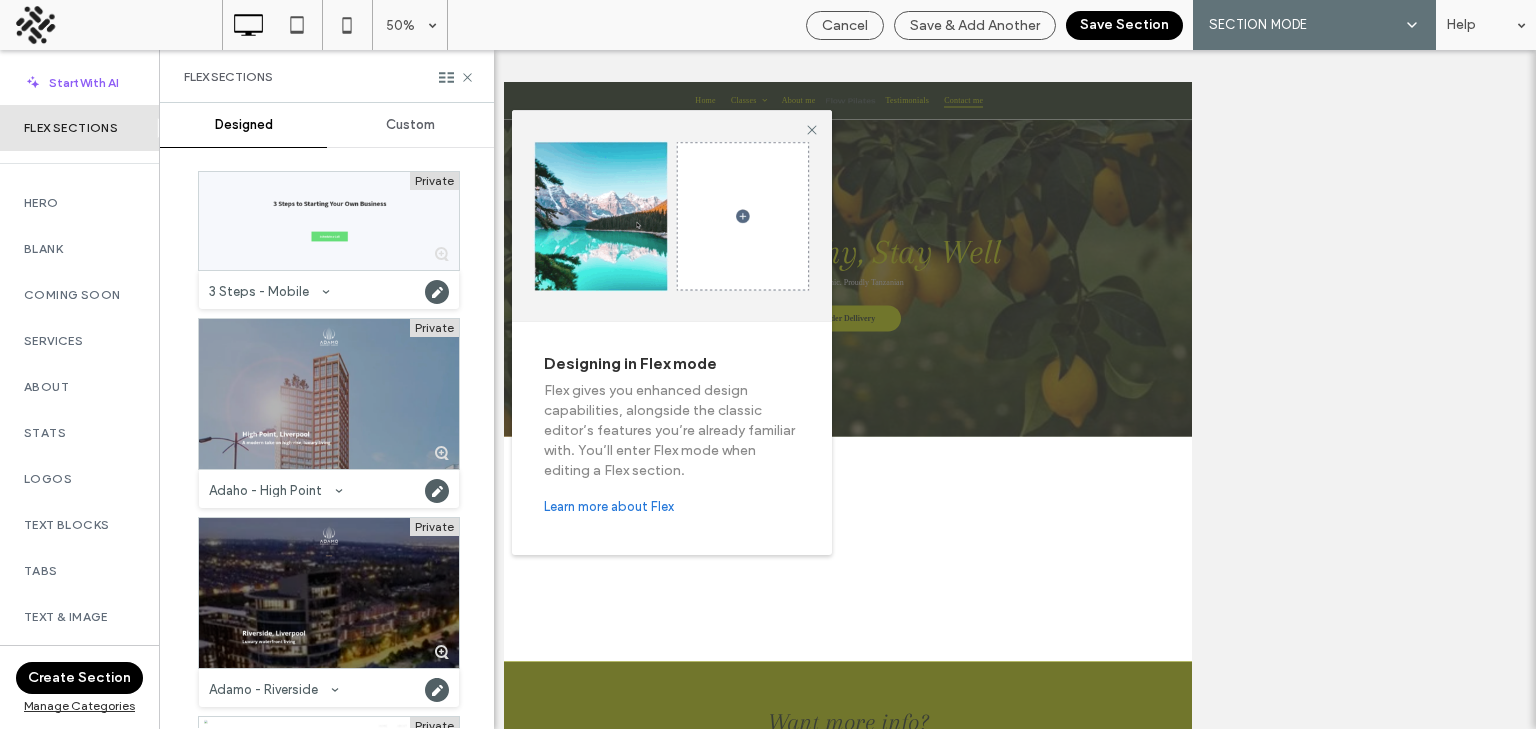 click on "Designed" at bounding box center (243, 125) 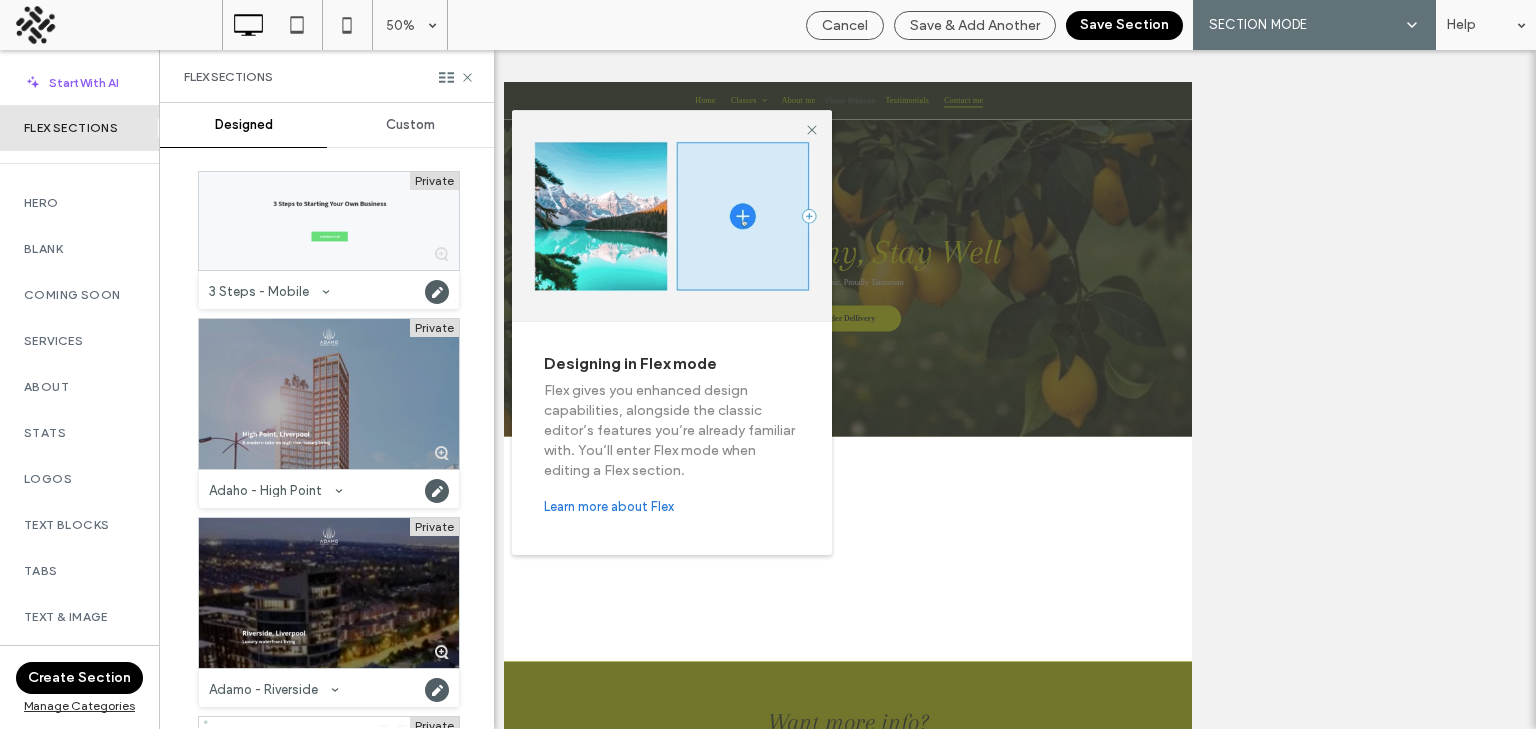 click on "Flex Sections" at bounding box center [327, 77] 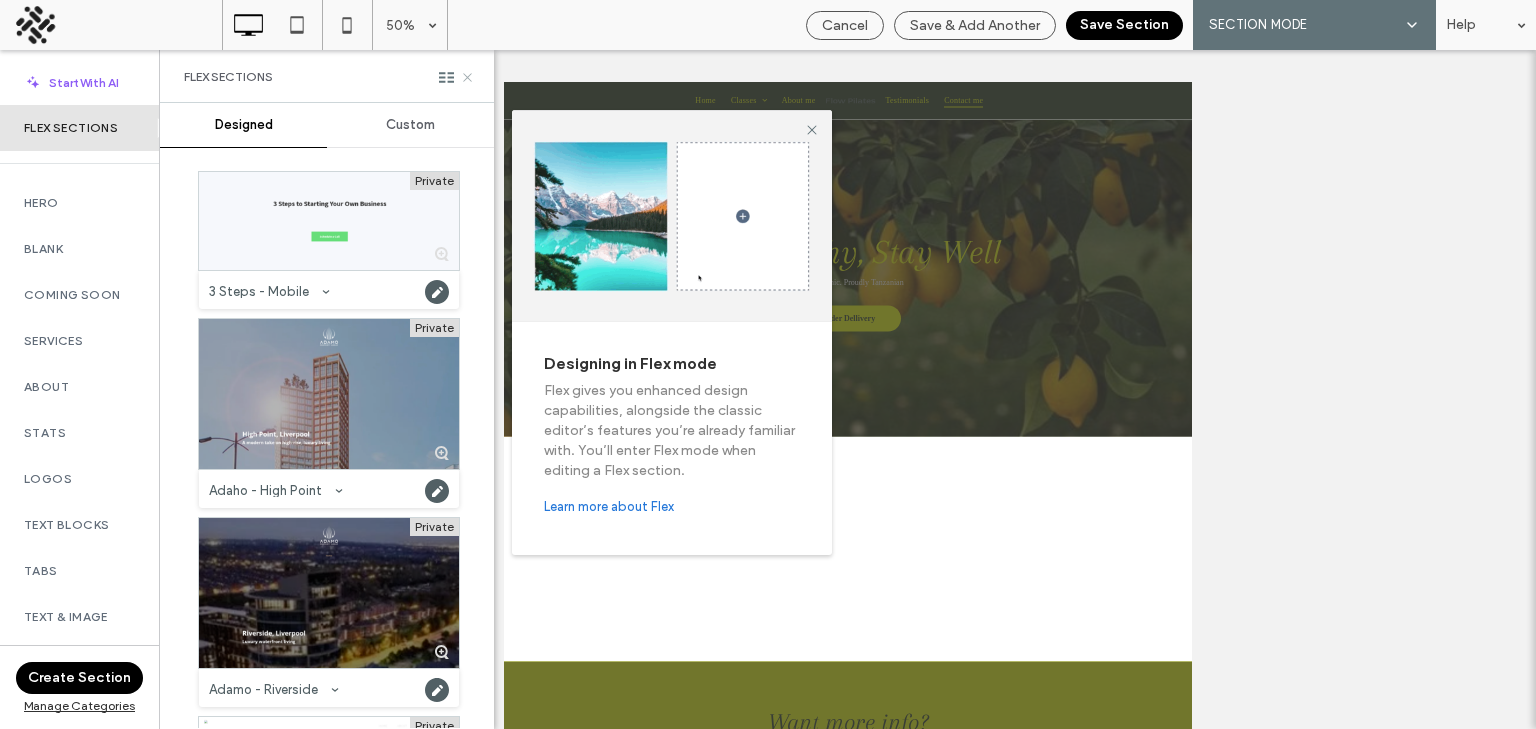 click 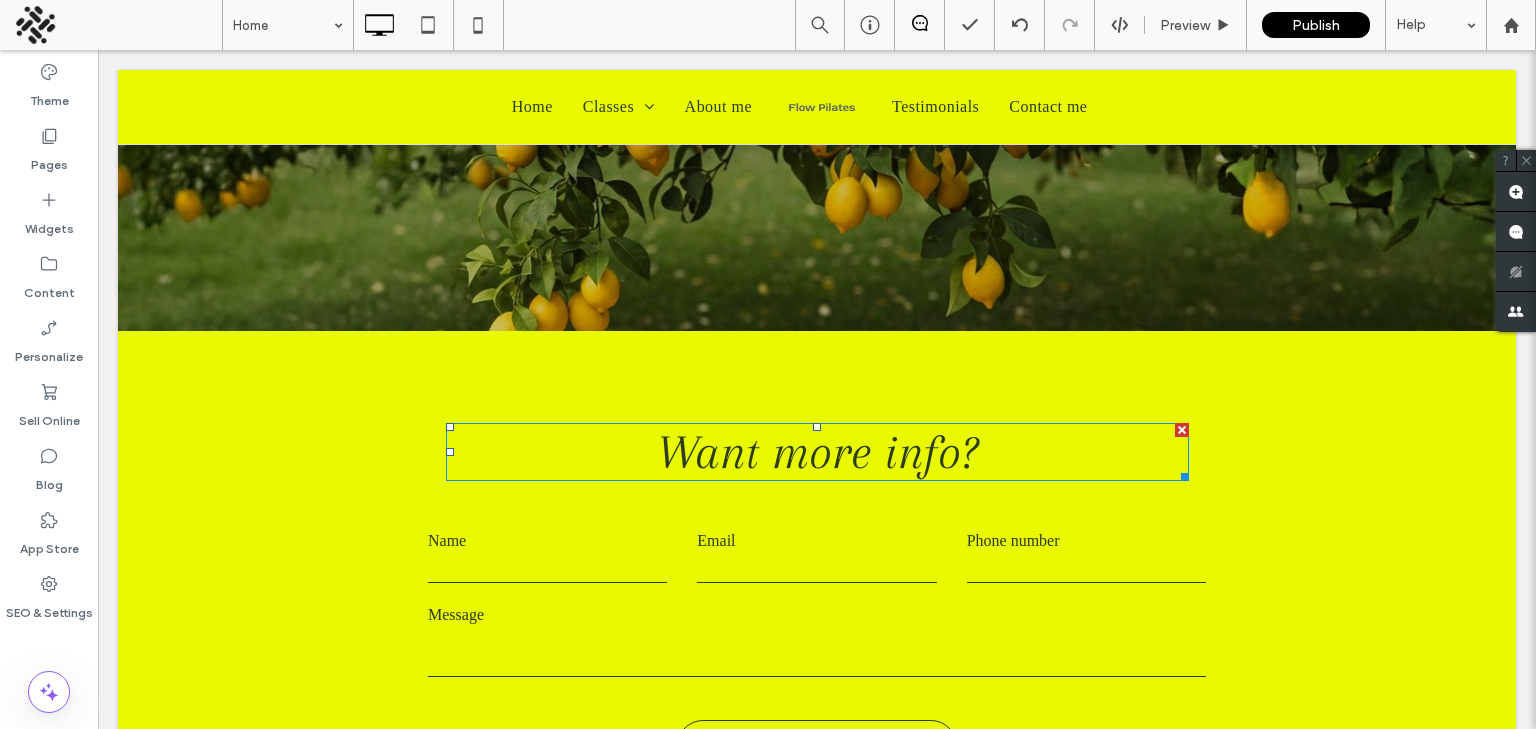 scroll, scrollTop: 447, scrollLeft: 0, axis: vertical 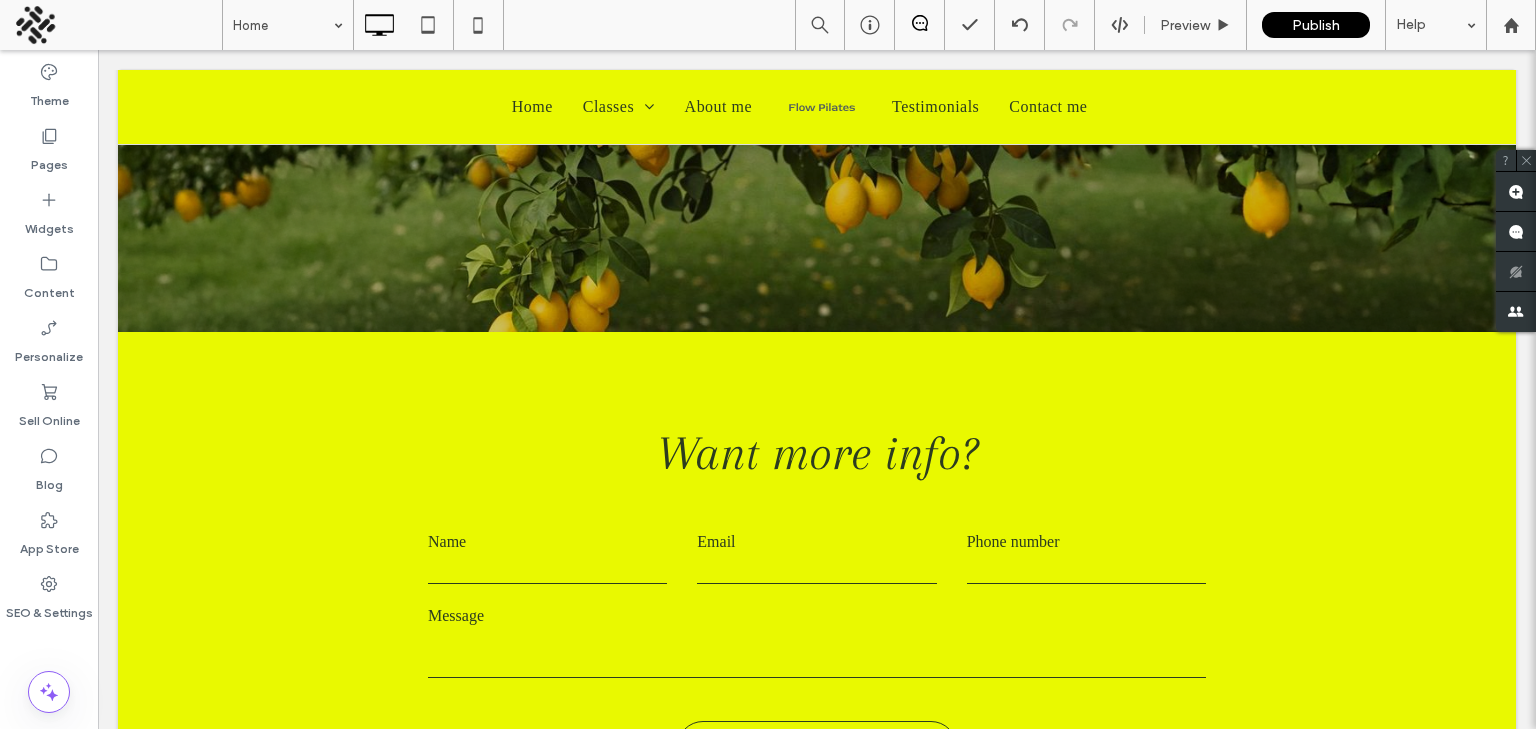 click on "+ Add Section" at bounding box center (817, 332) 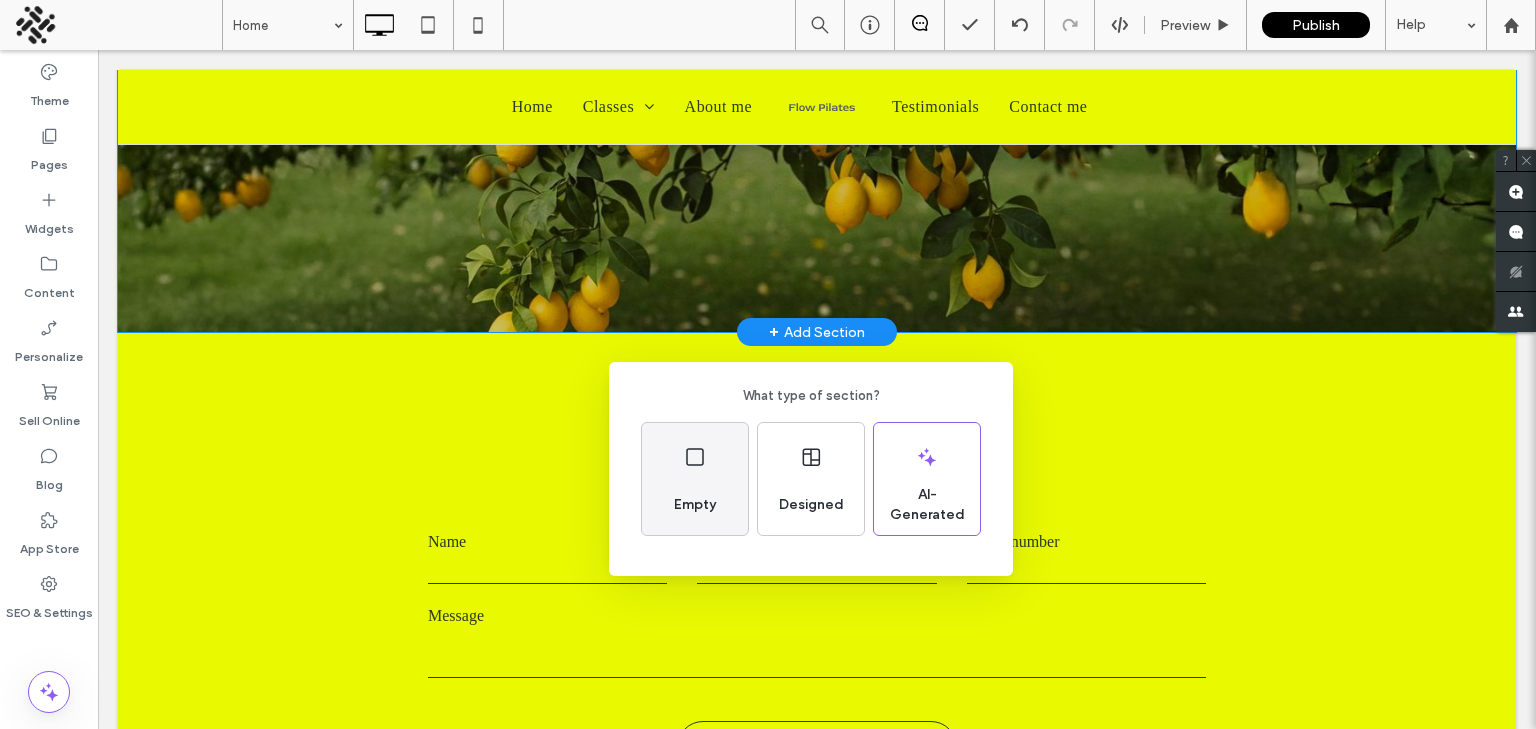 click on "Empty" at bounding box center [695, 479] 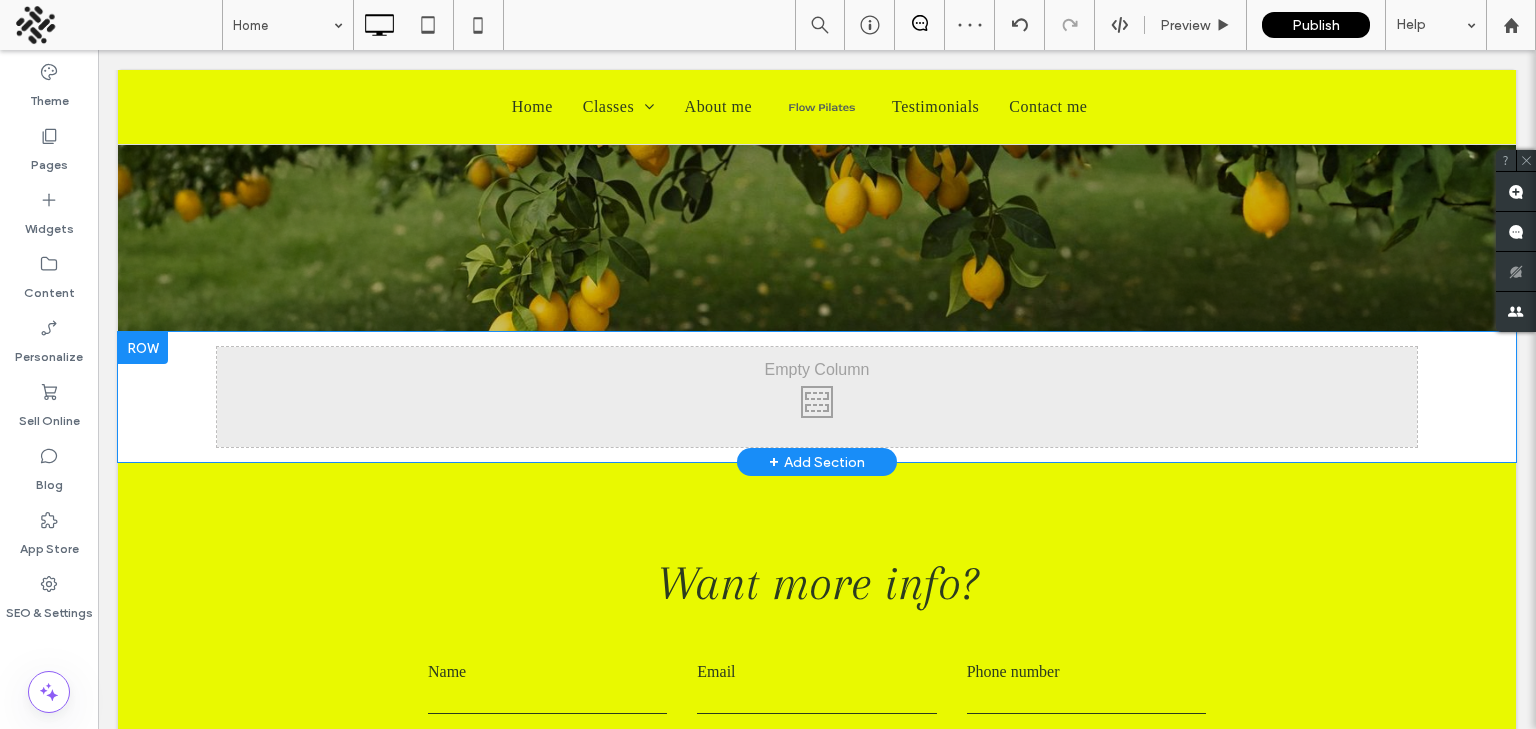 click at bounding box center [143, 348] 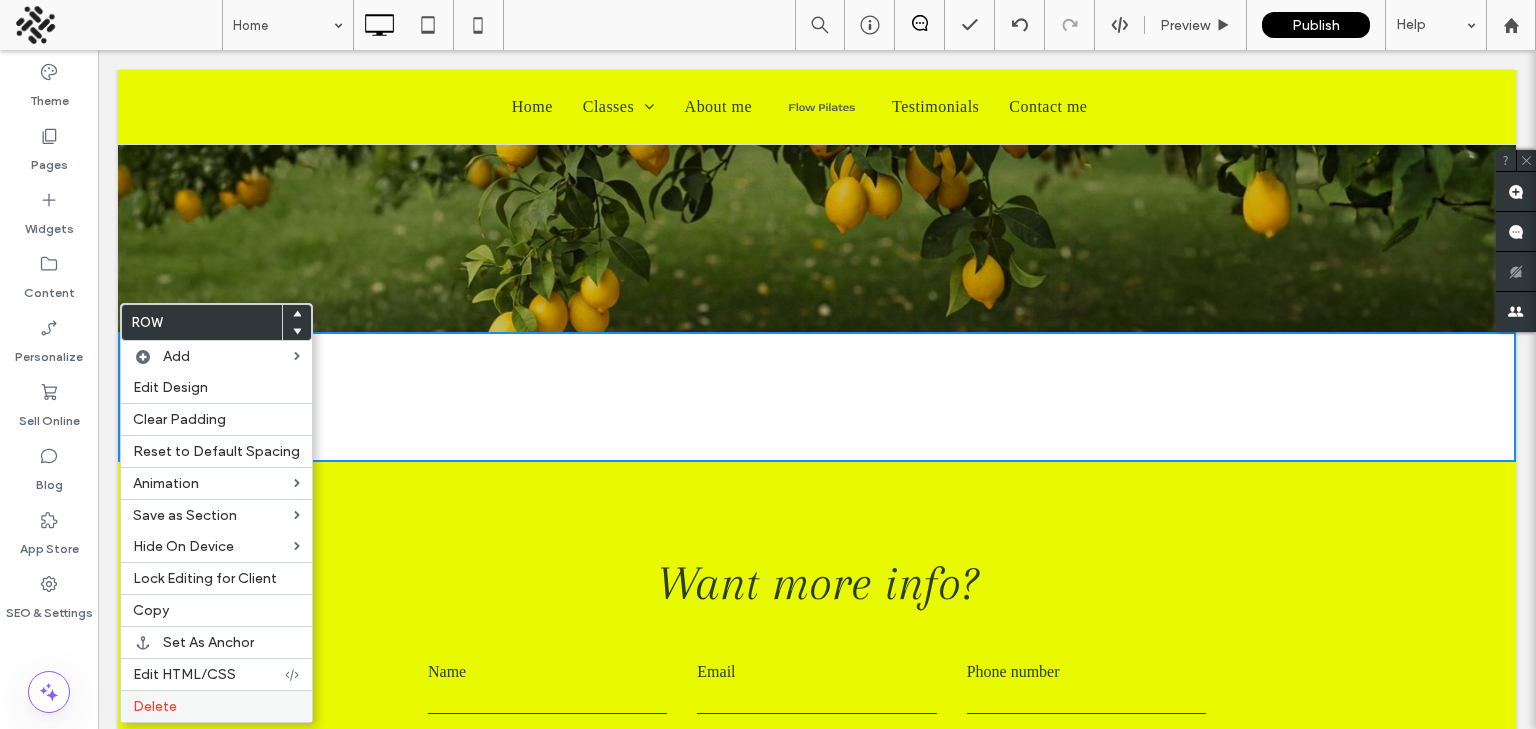 click on "Delete" at bounding box center (216, 706) 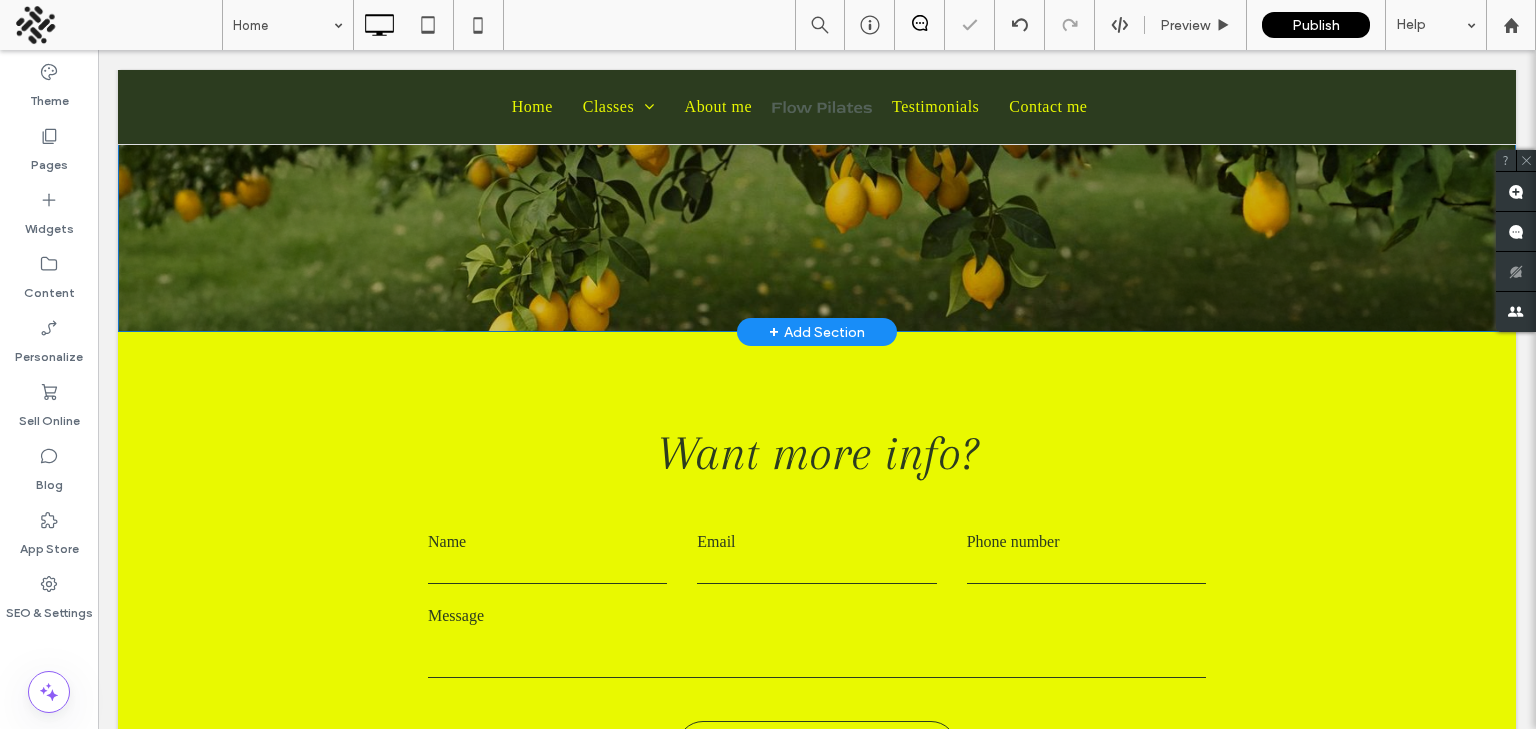click on "+ Add Section" at bounding box center (817, 332) 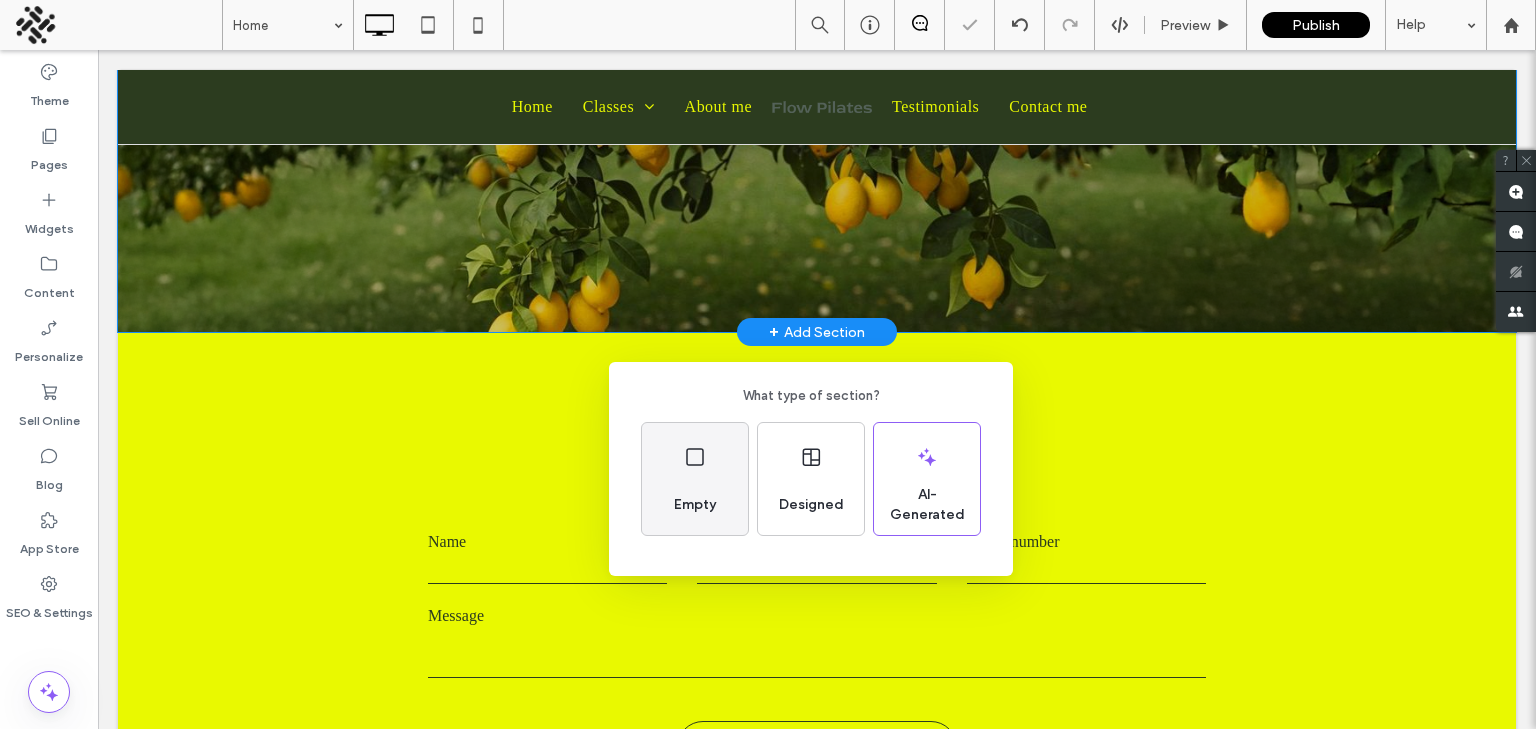 click on "Empty" at bounding box center (695, 479) 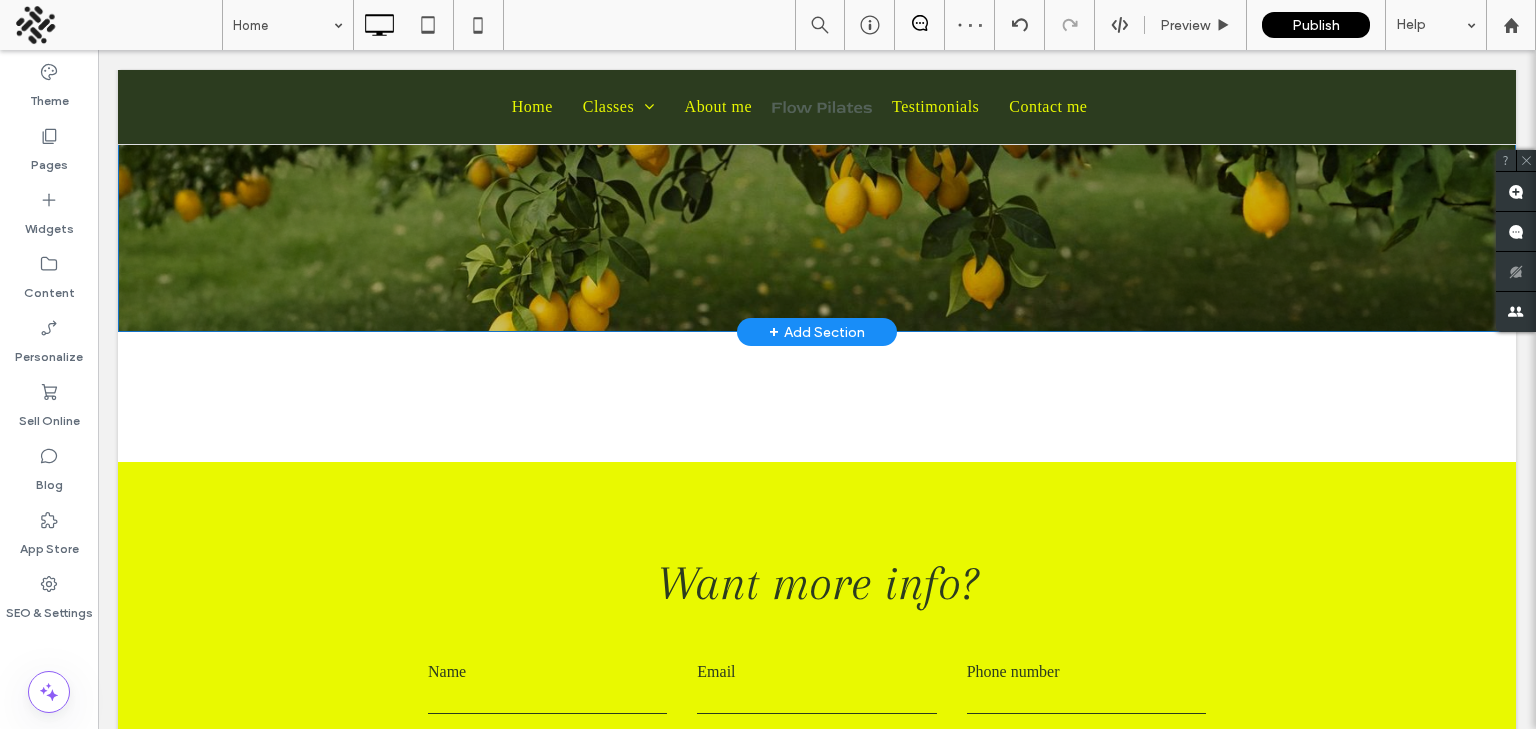 click on "+" at bounding box center [774, 332] 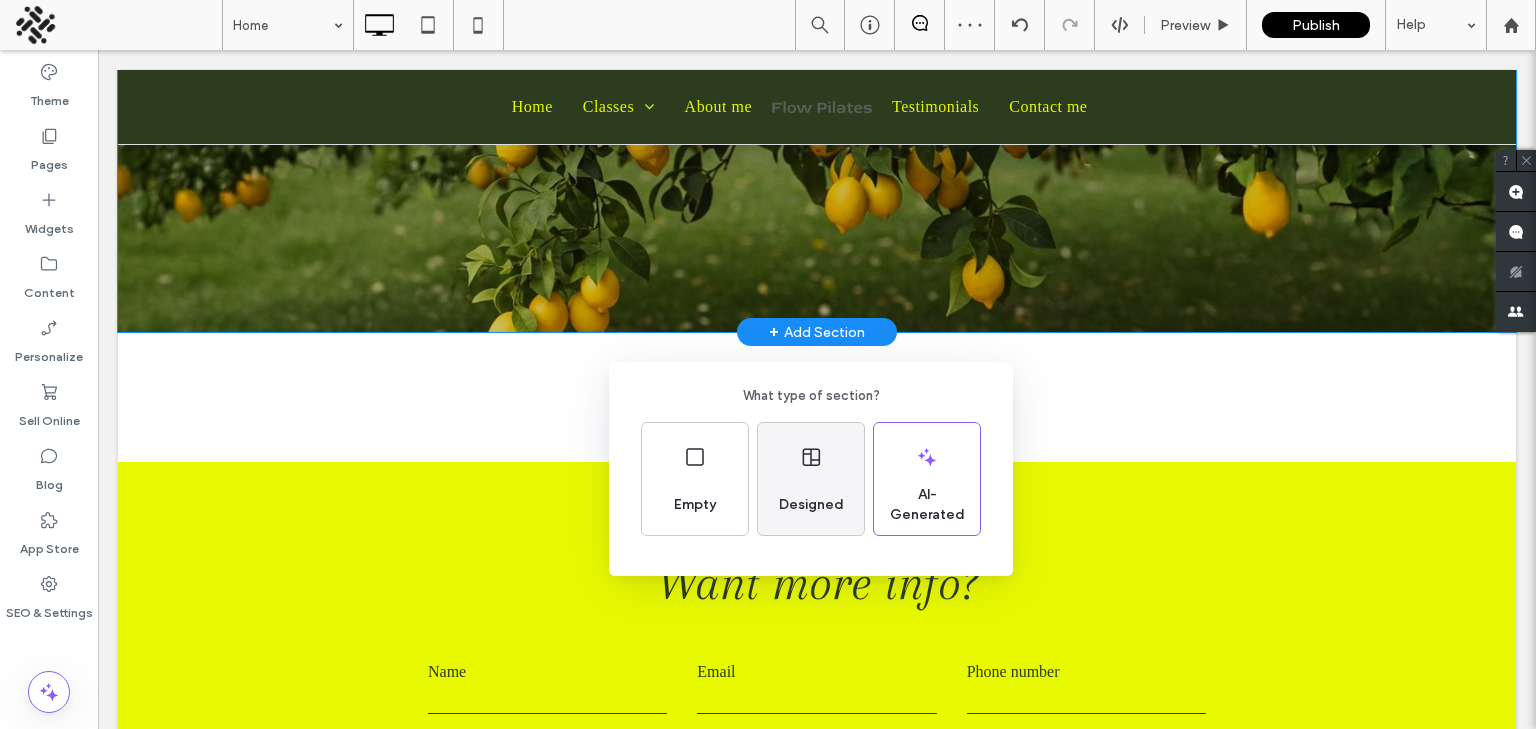 click 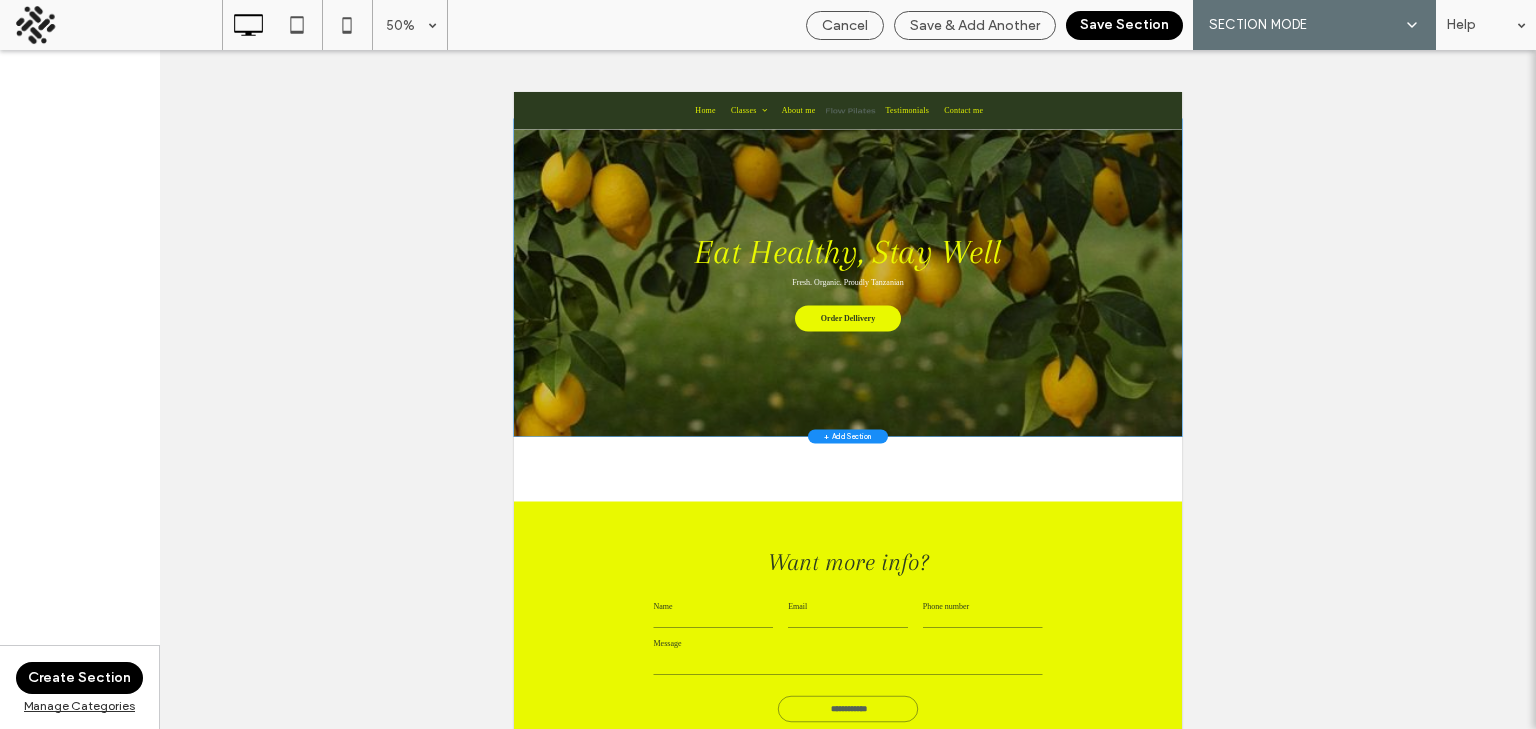 scroll, scrollTop: 0, scrollLeft: 0, axis: both 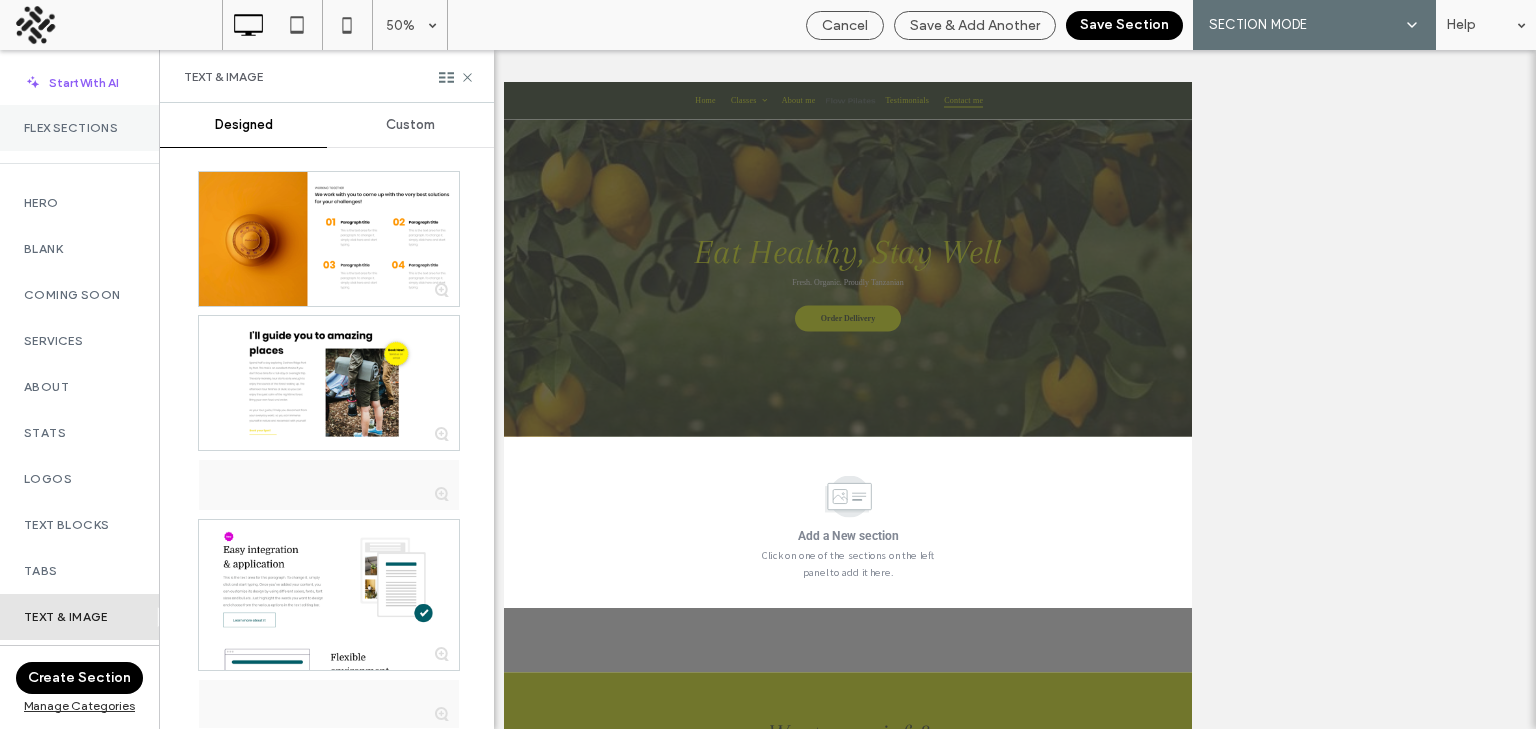 click on "Flex Sections" at bounding box center [79, 128] 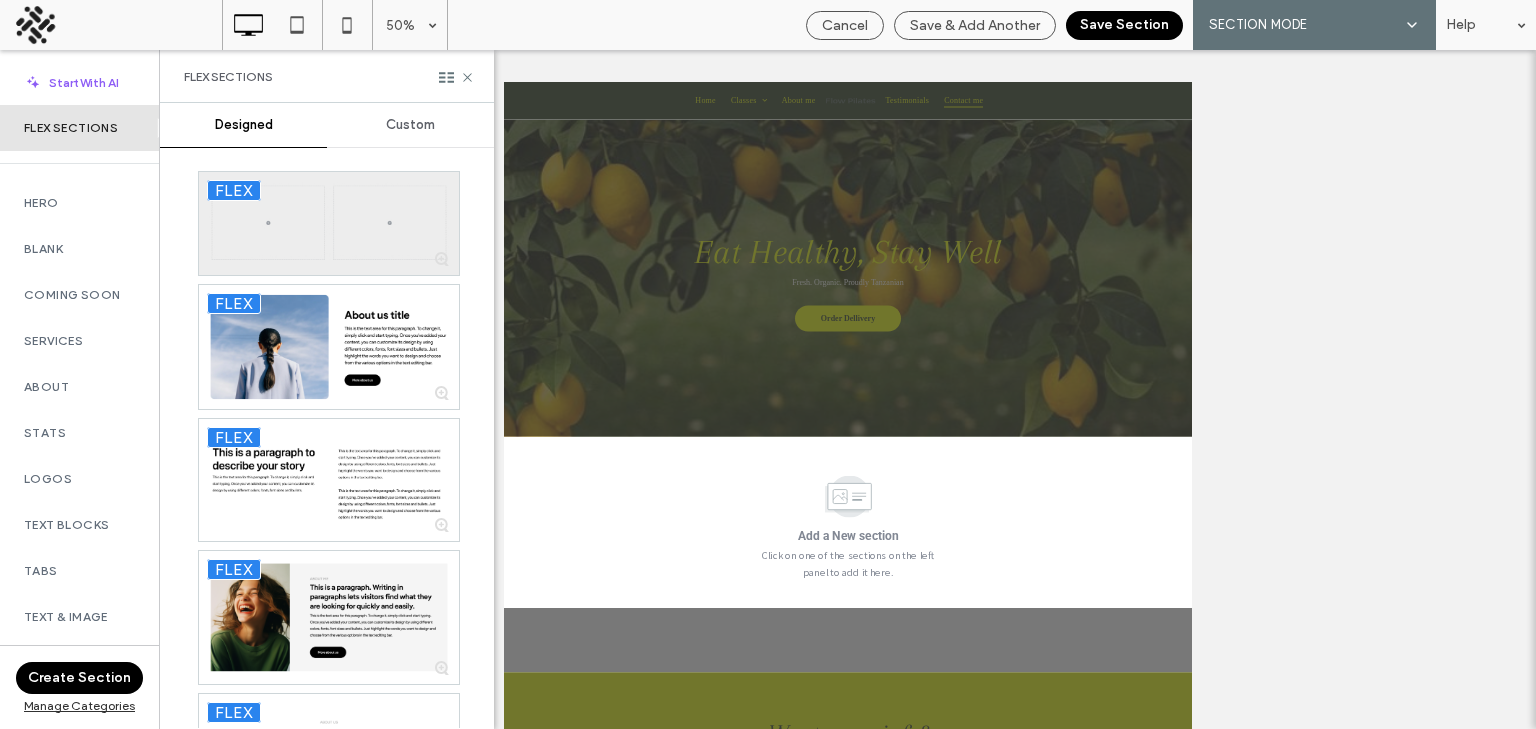click at bounding box center [329, 223] 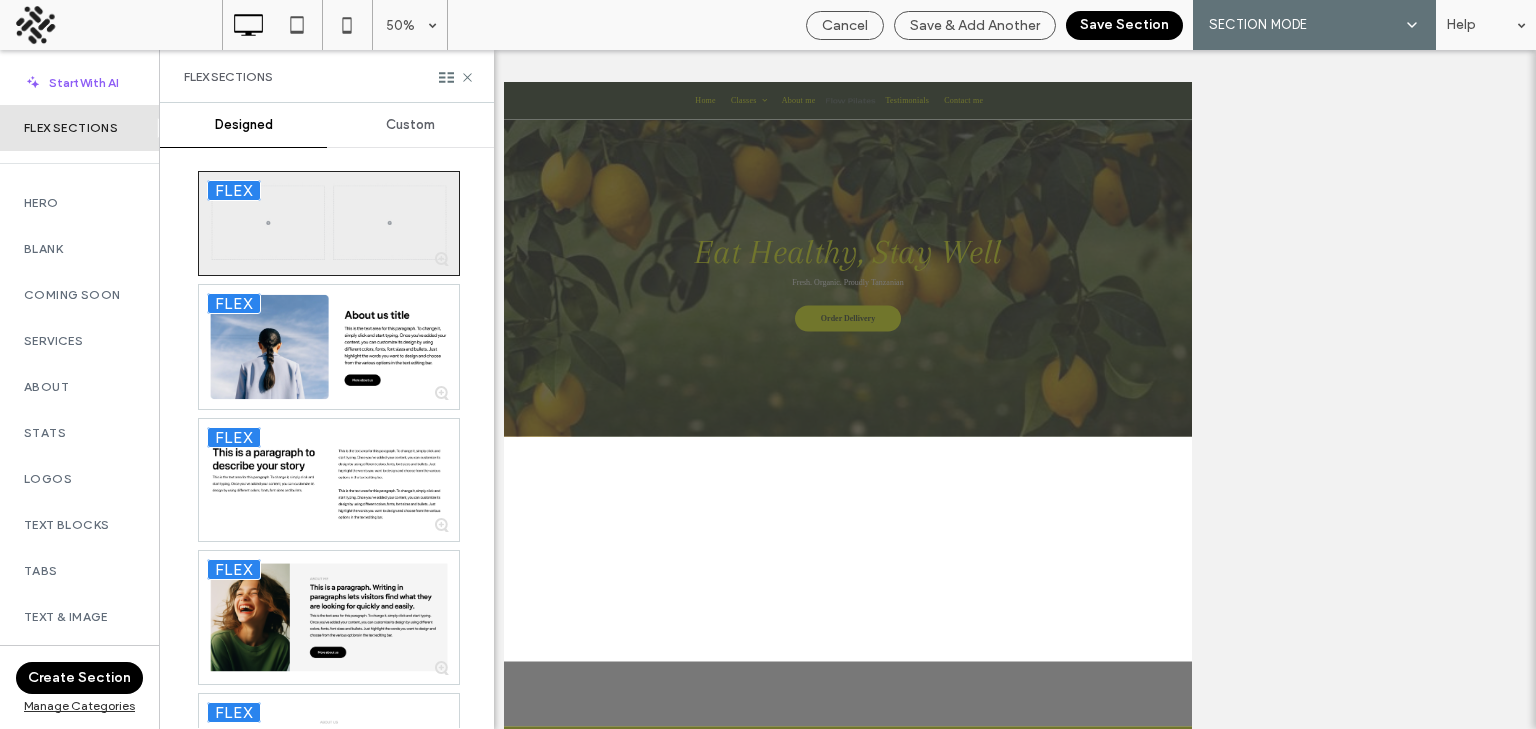 scroll, scrollTop: 53, scrollLeft: 0, axis: vertical 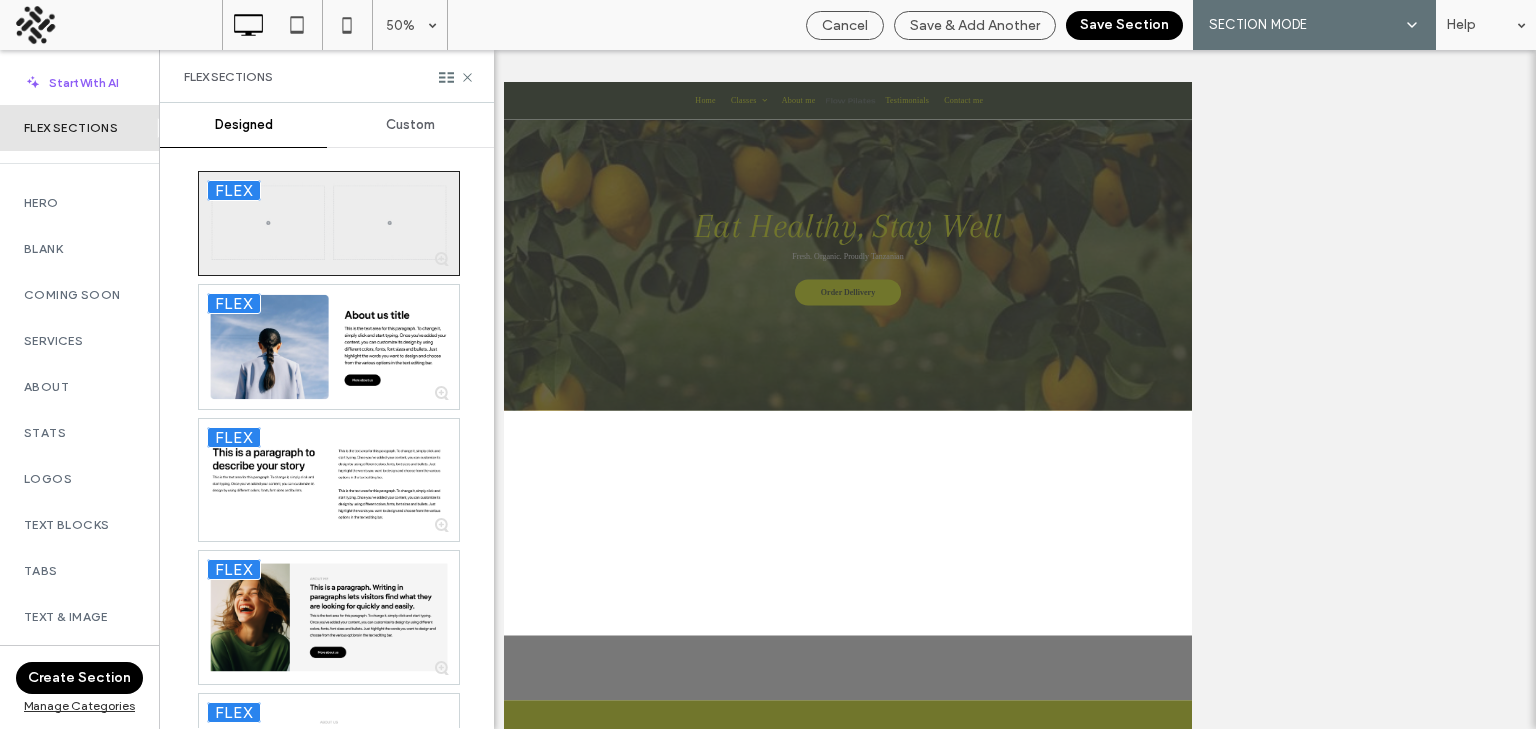 click at bounding box center (329, 223) 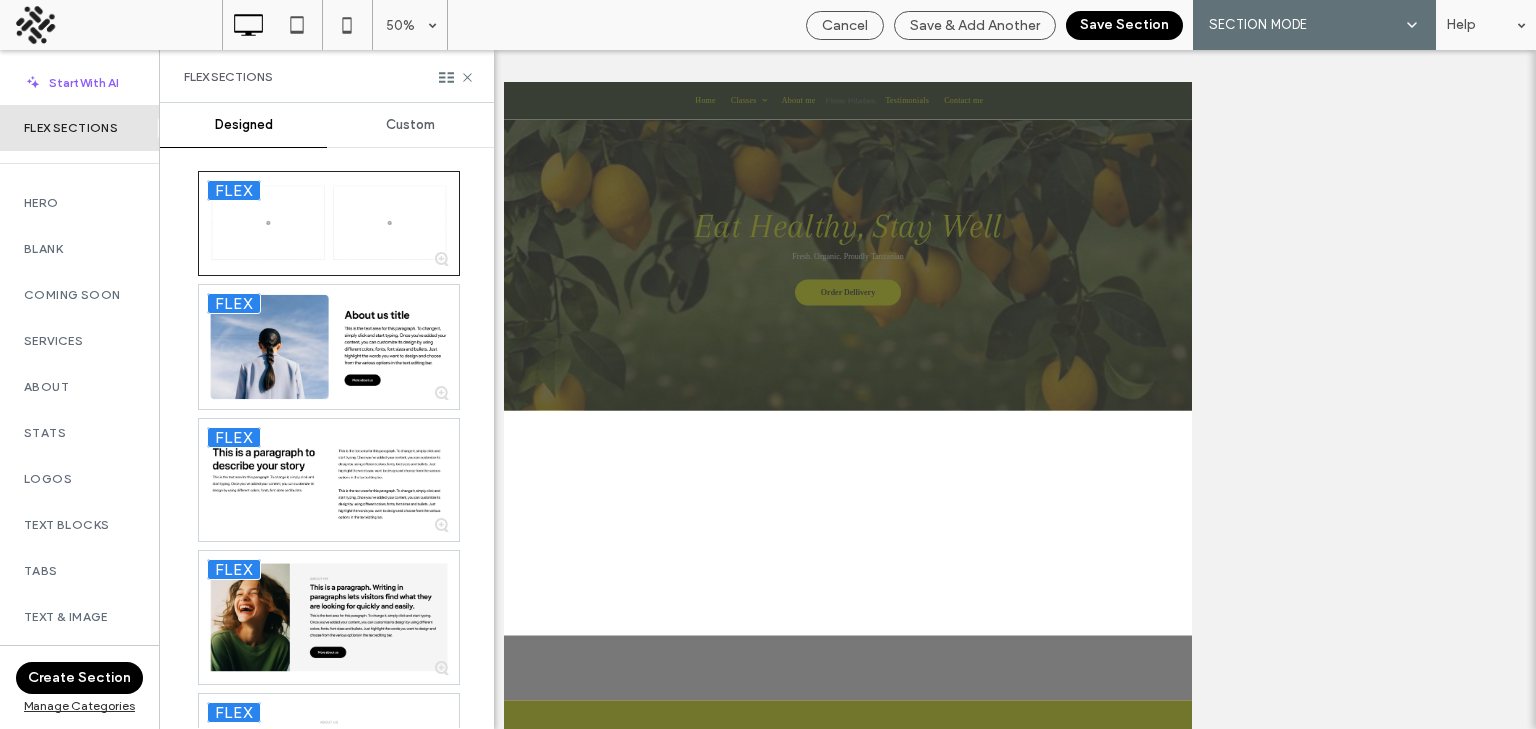 click on "Save Section" at bounding box center [1124, 25] 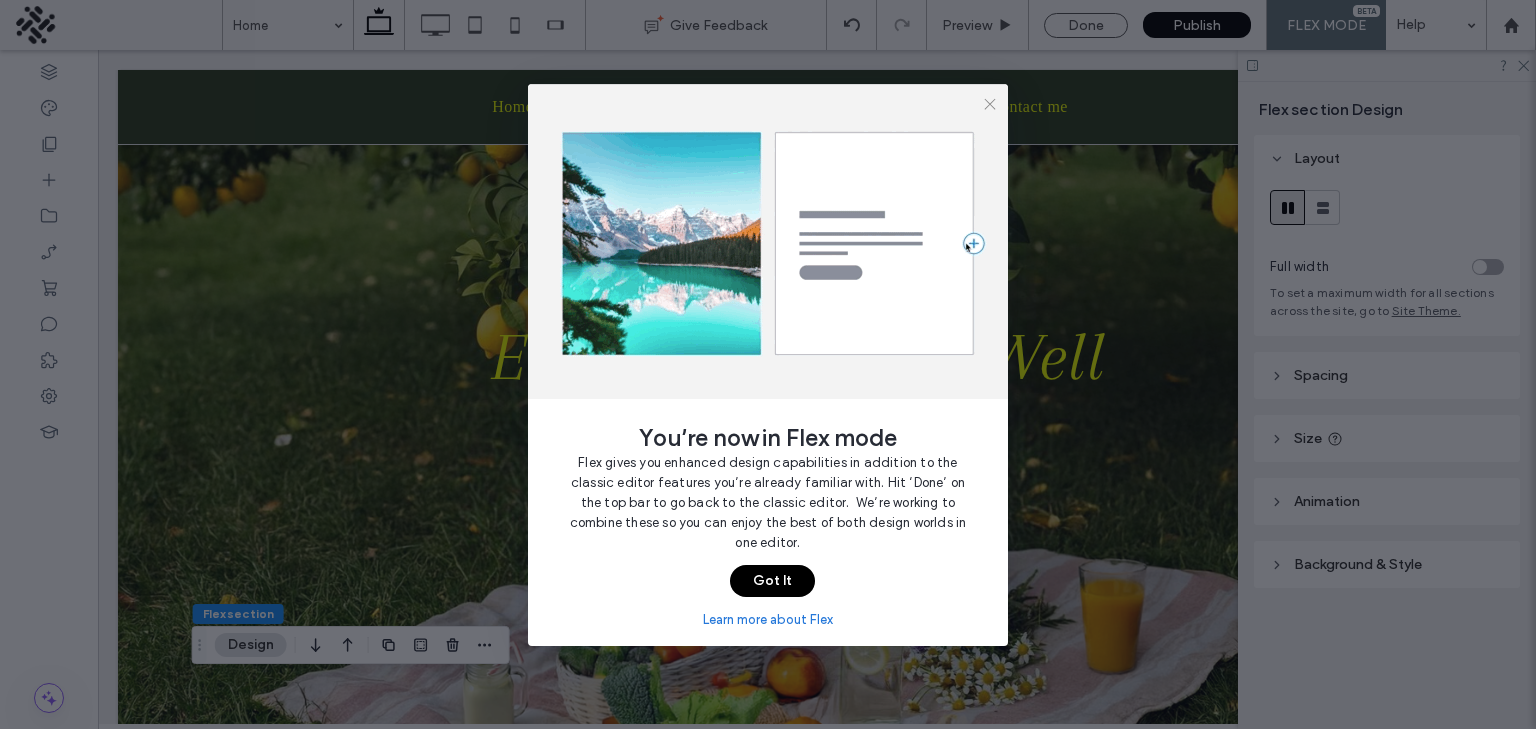 scroll, scrollTop: 101, scrollLeft: 0, axis: vertical 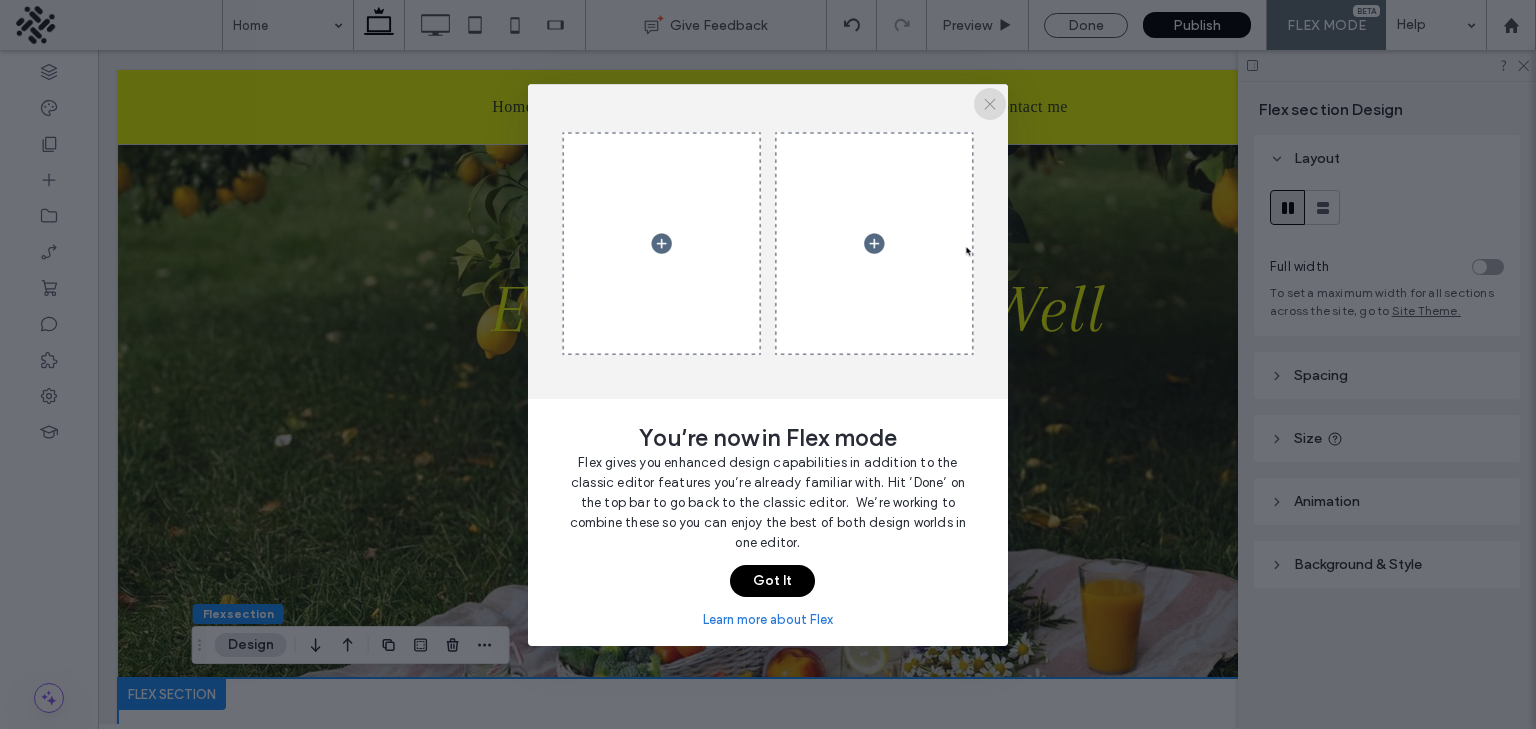 click 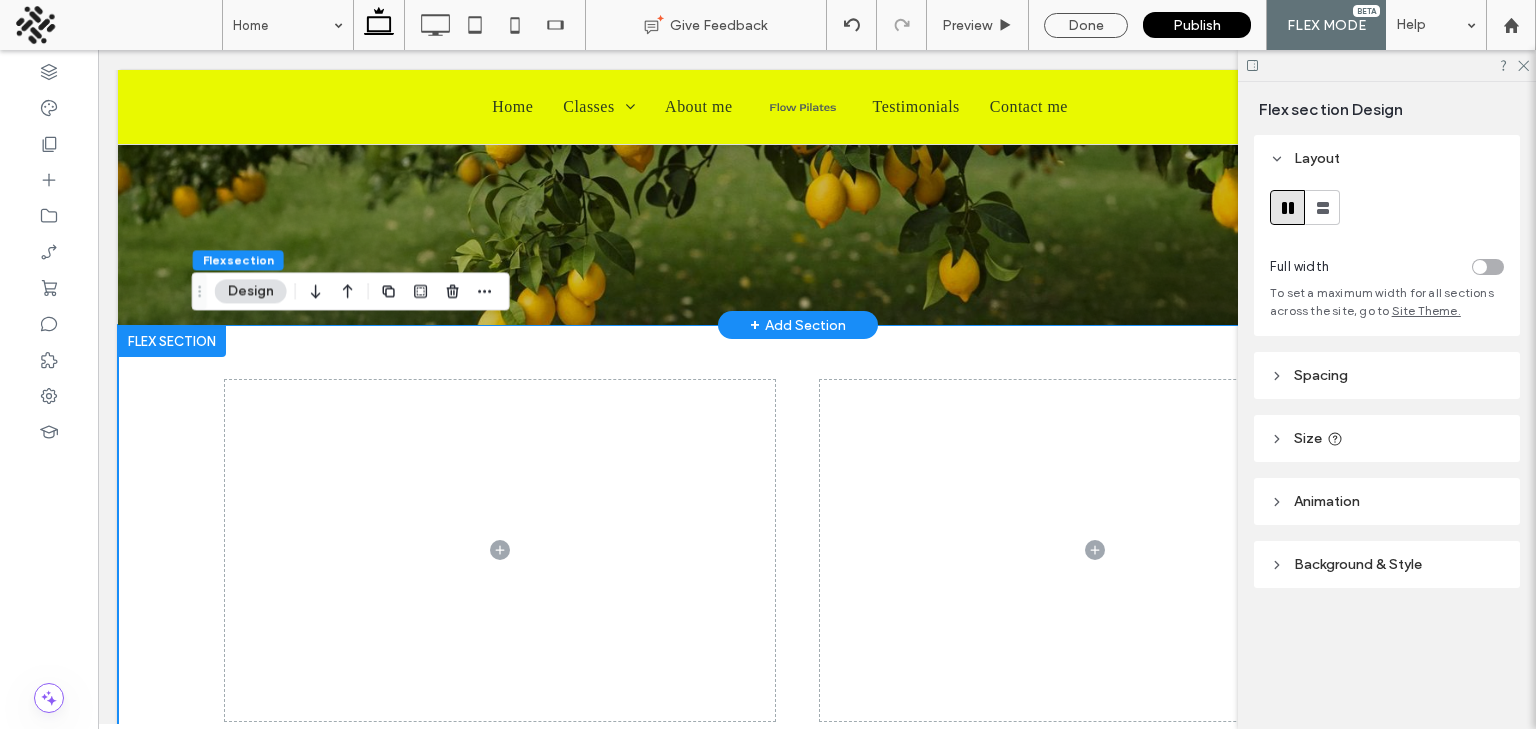scroll, scrollTop: 453, scrollLeft: 0, axis: vertical 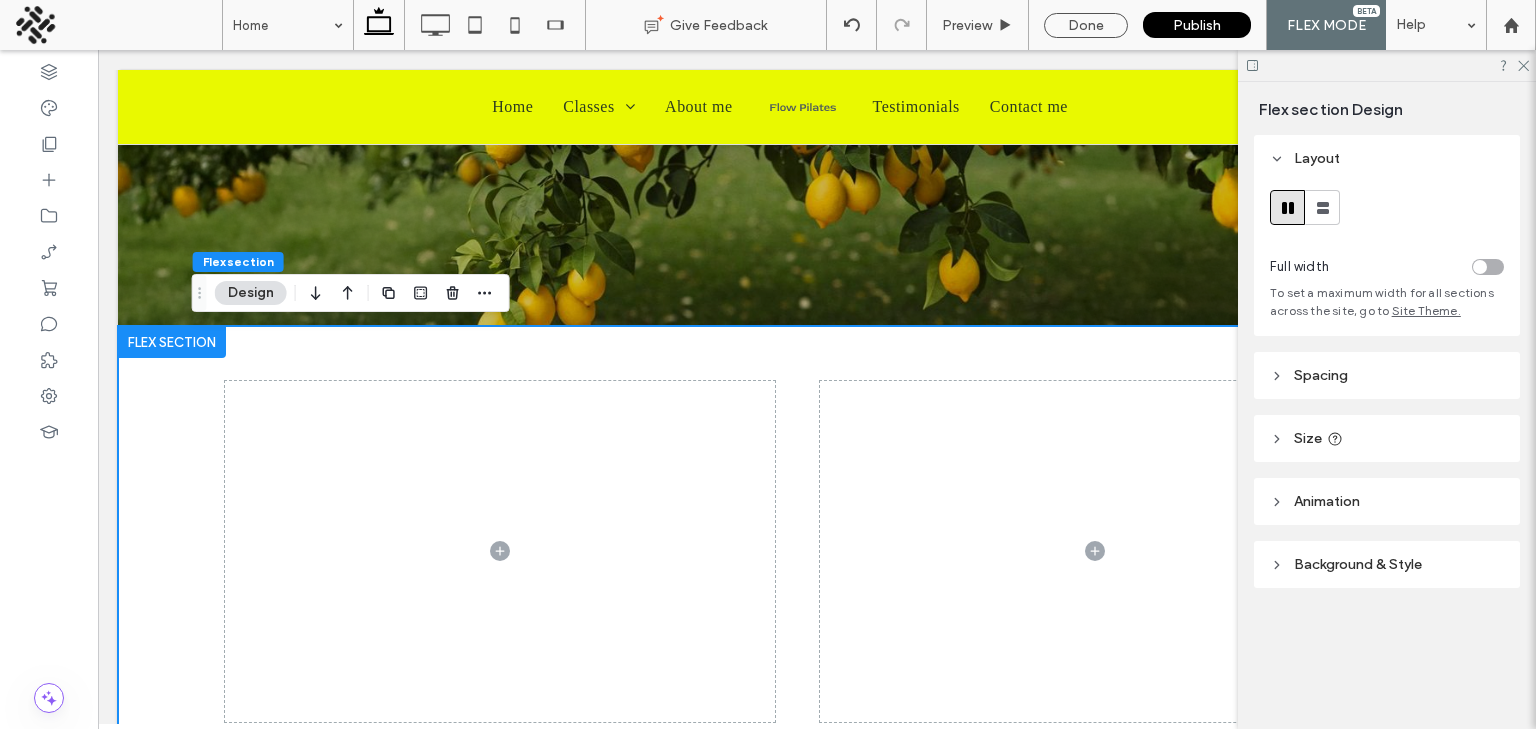 click at bounding box center (1488, 267) 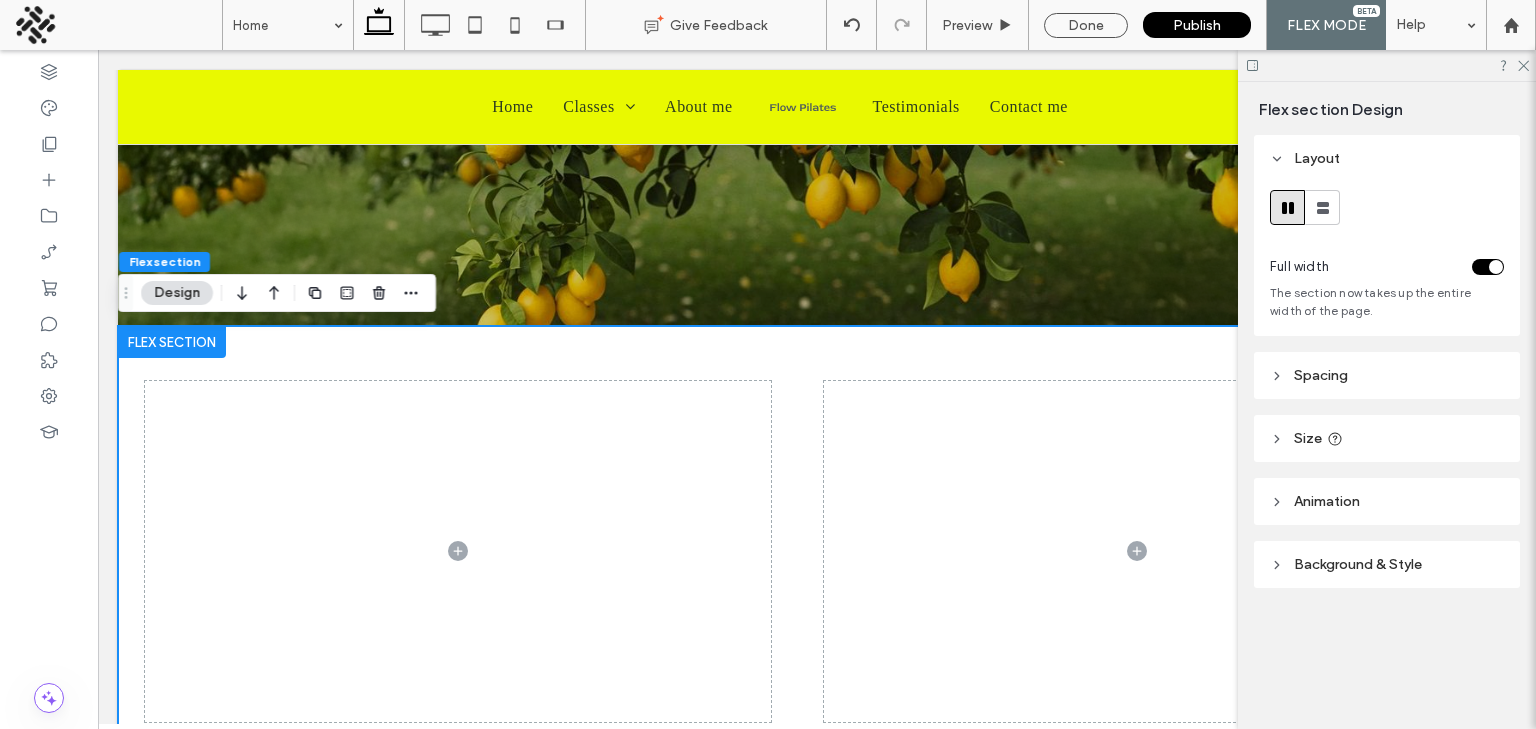 click at bounding box center (797, 551) 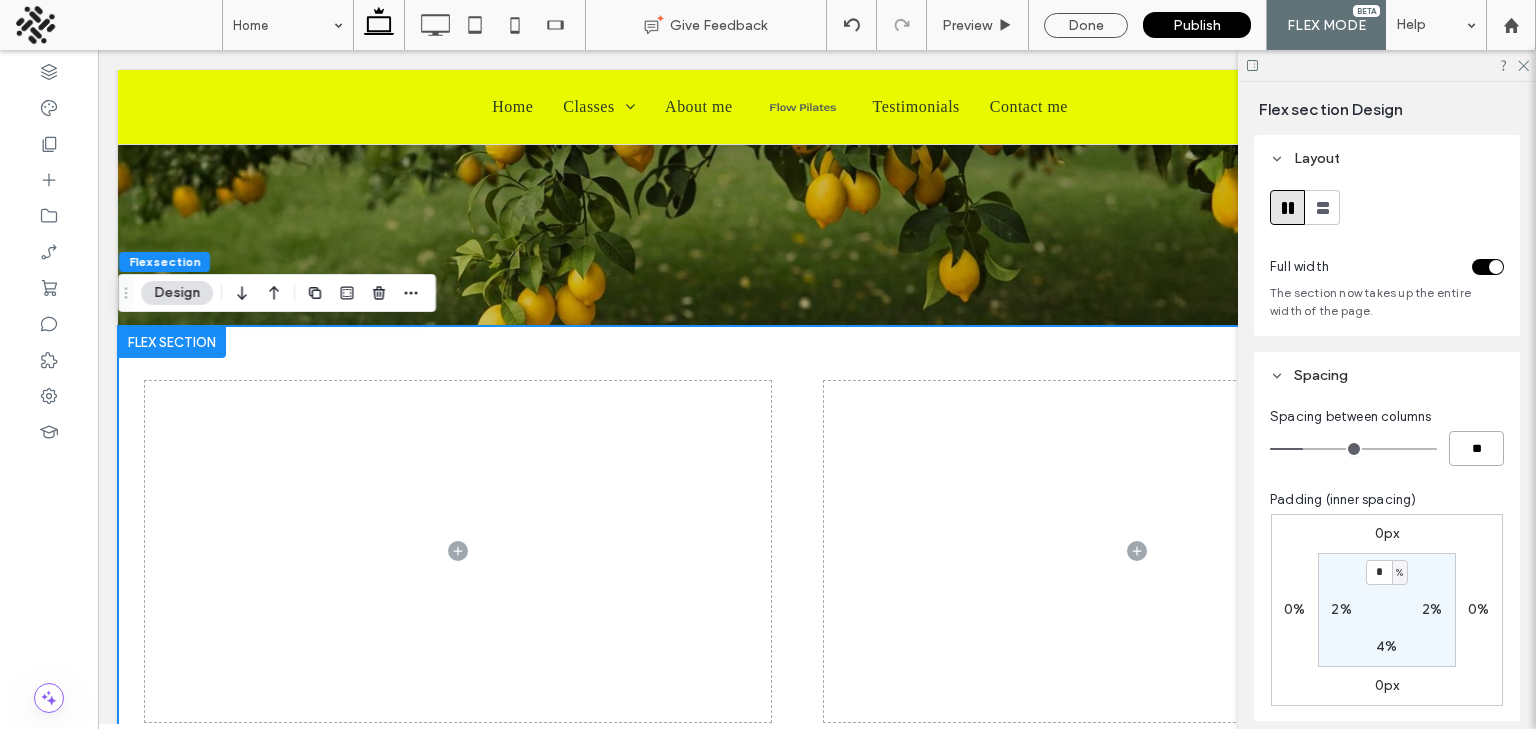 click on "**" at bounding box center [1476, 448] 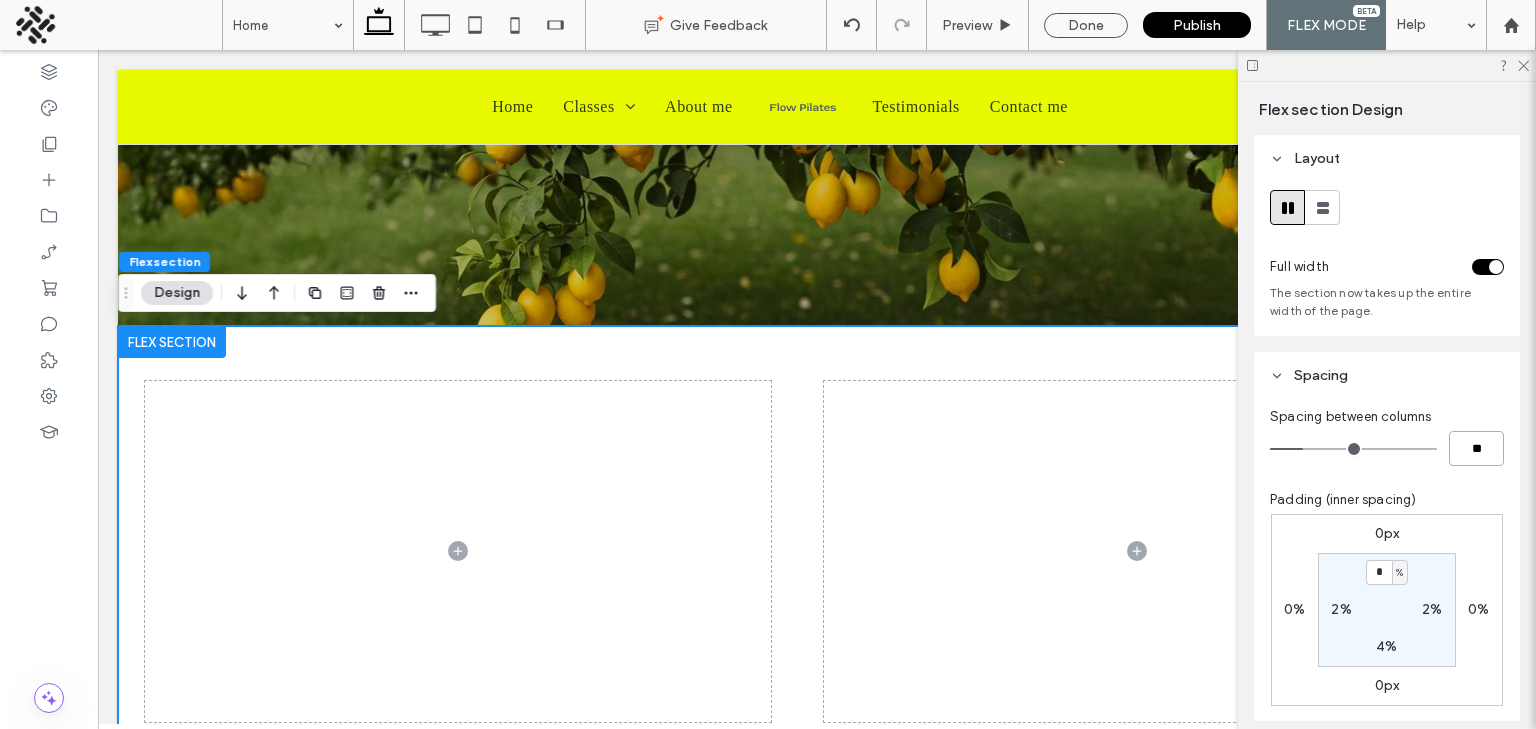 type on "*" 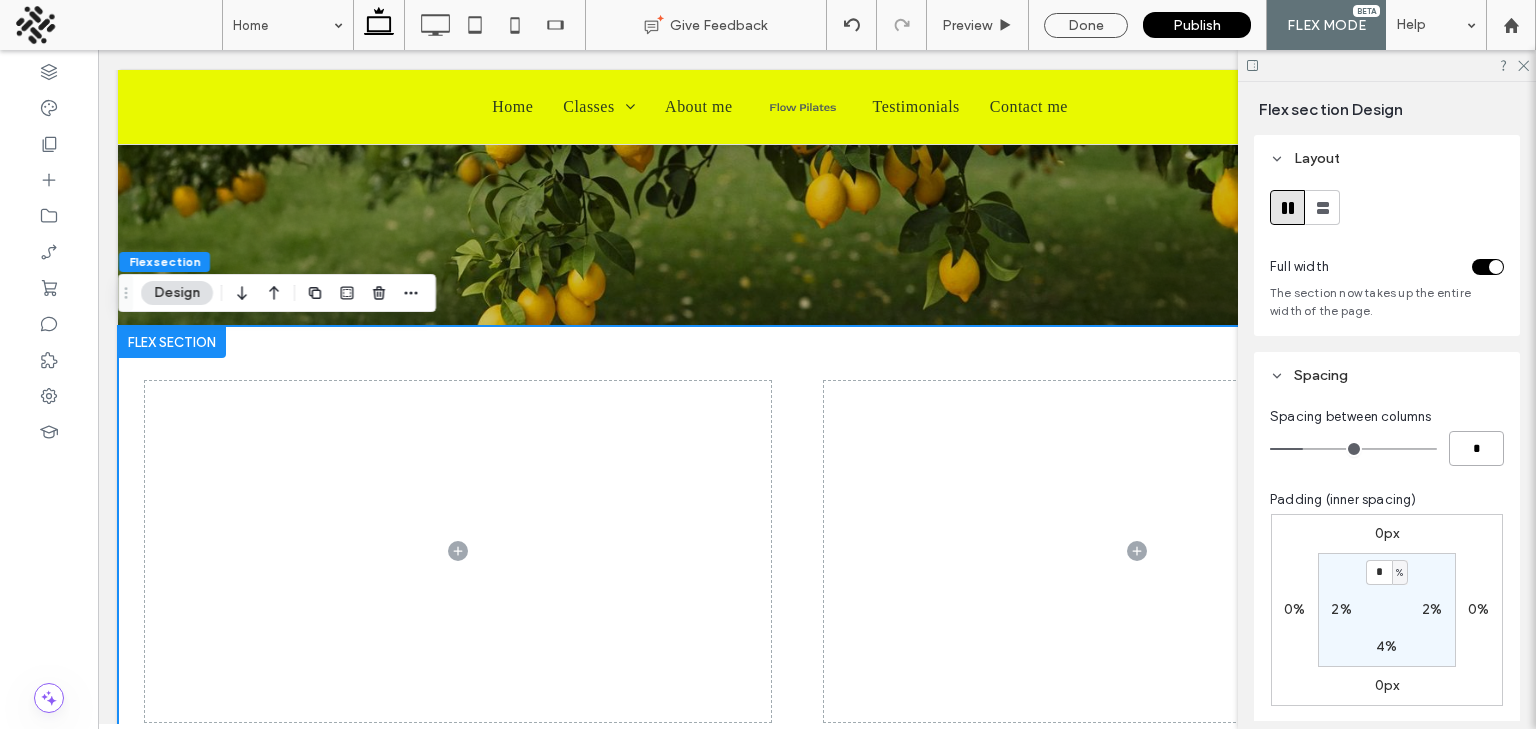 type on "*" 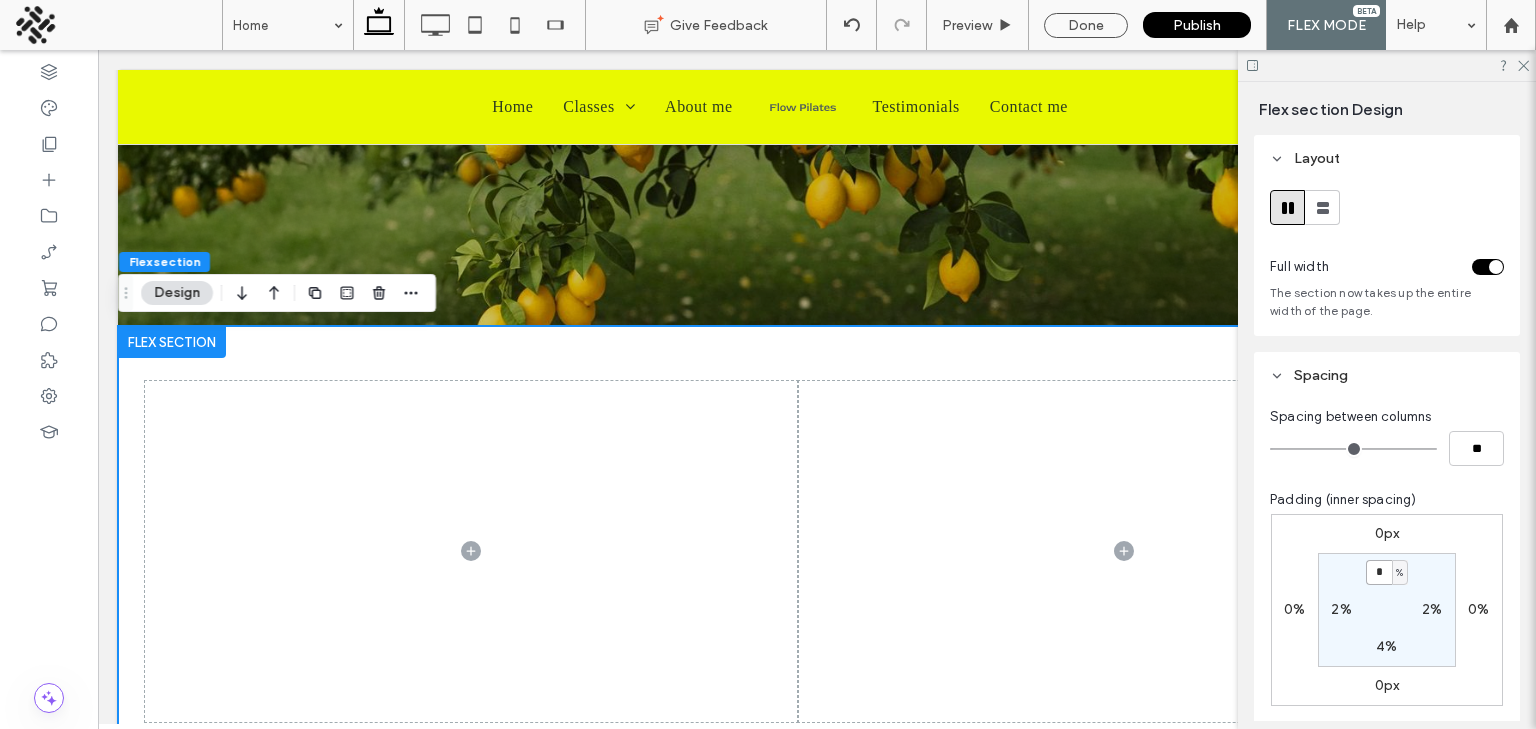 click on "*" at bounding box center [1379, 572] 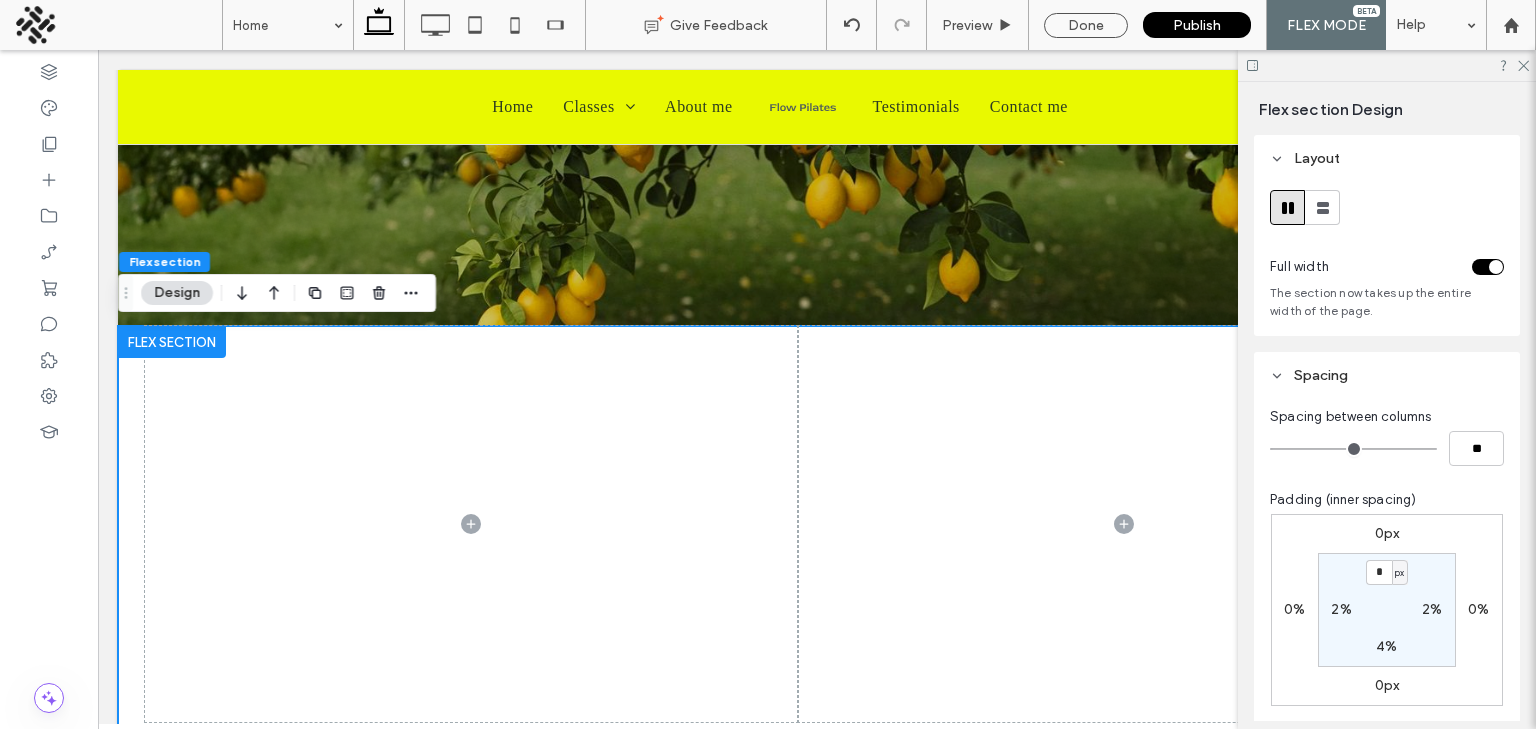 click on "* px 2% 4% 2%" at bounding box center [1387, 610] 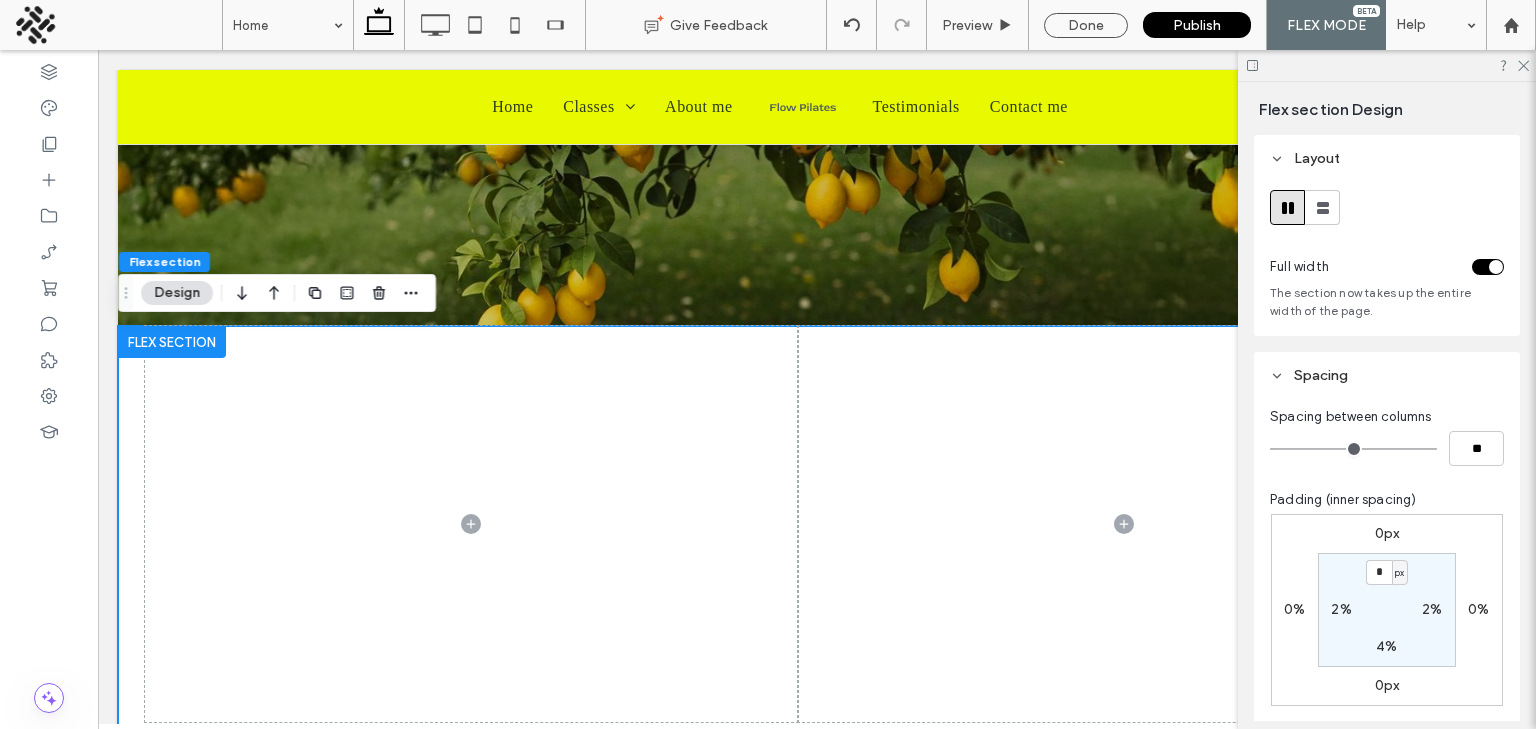 click on "2%" at bounding box center (1432, 609) 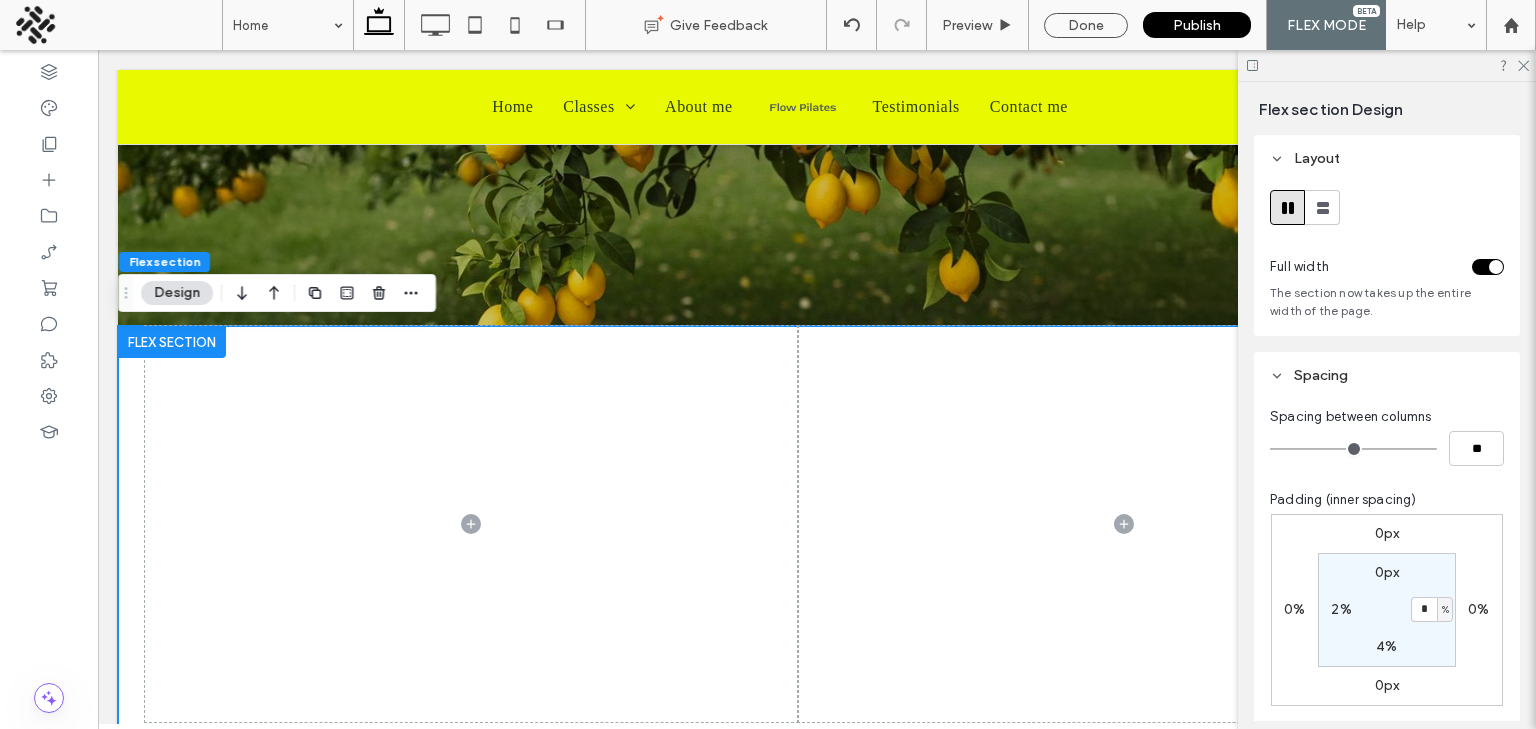 type on "*" 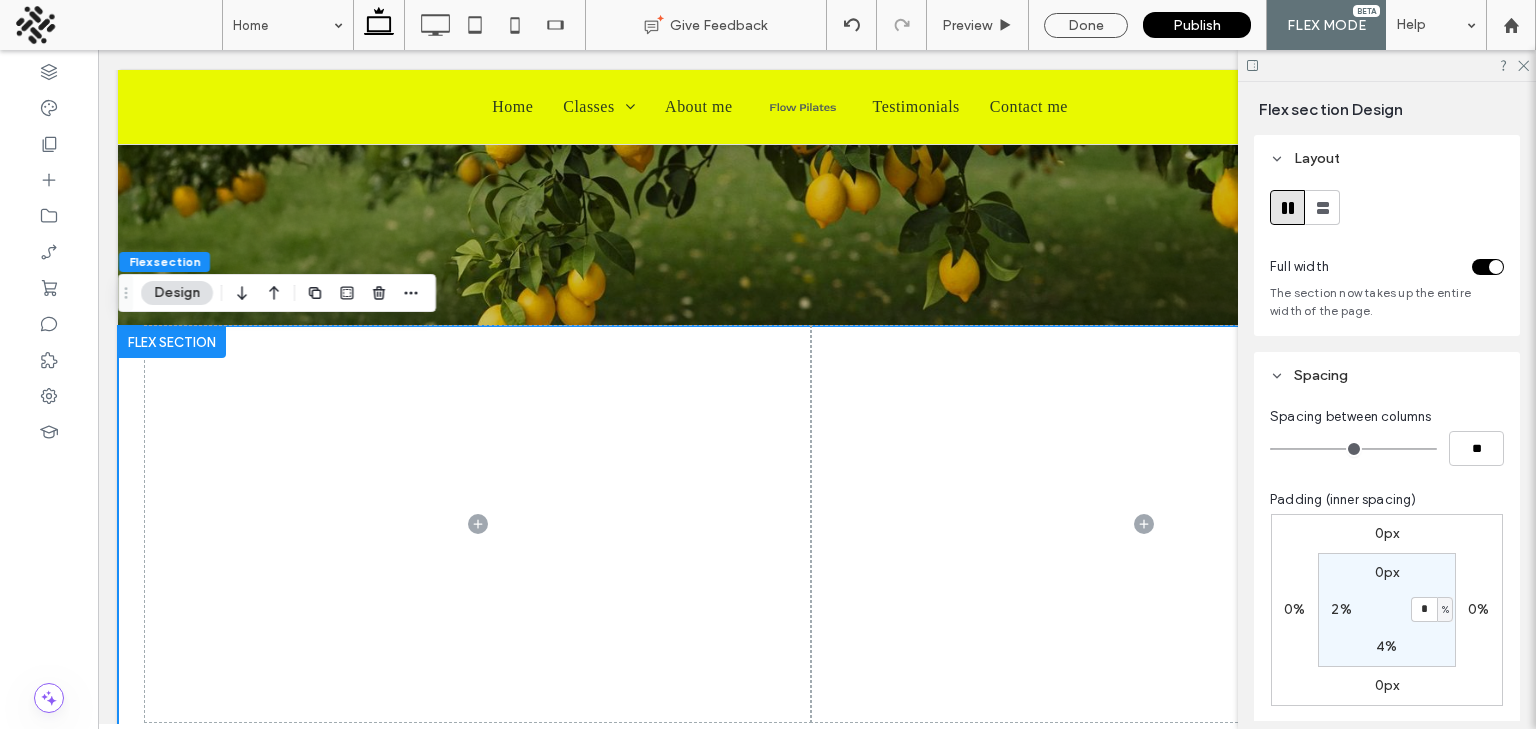 click on "4%" at bounding box center [1386, 646] 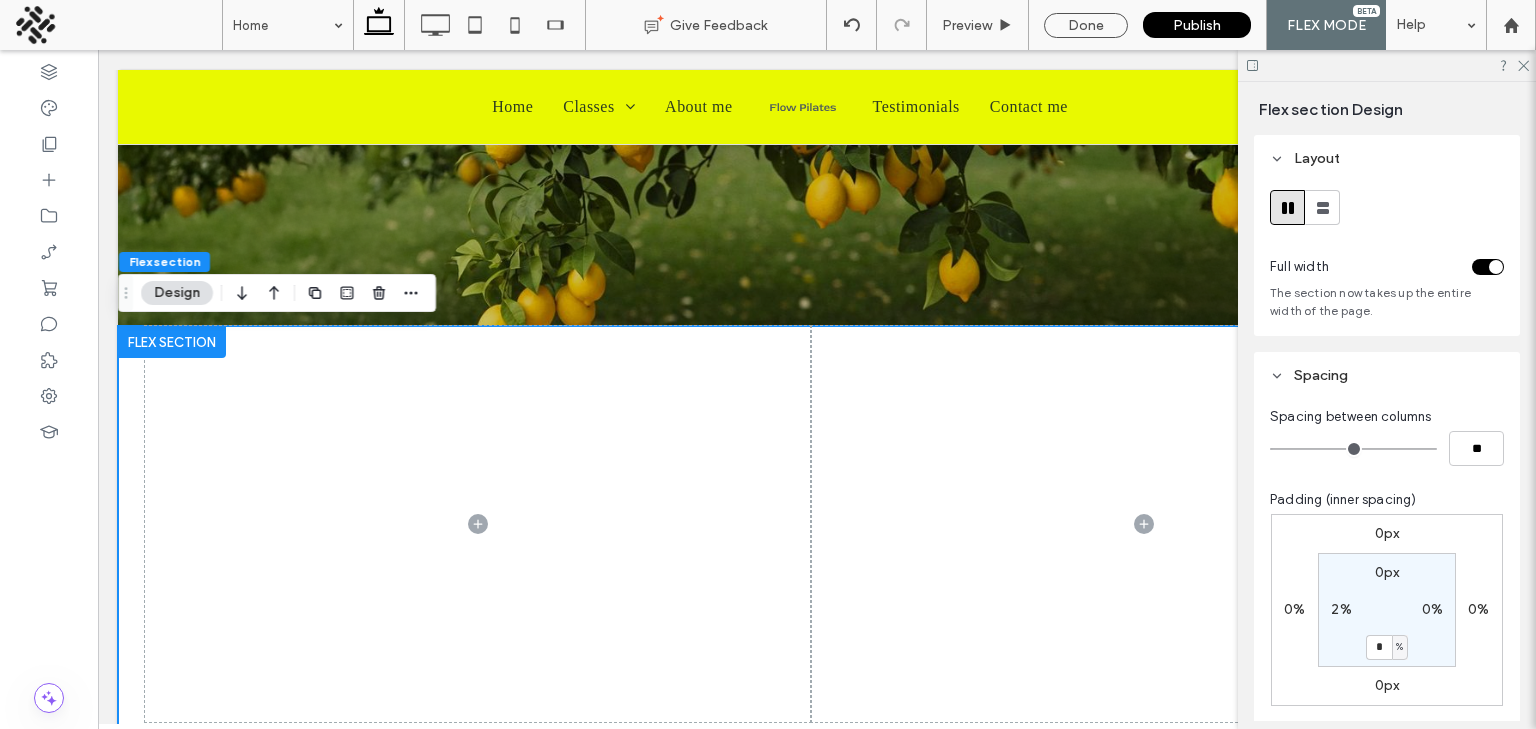 type on "*" 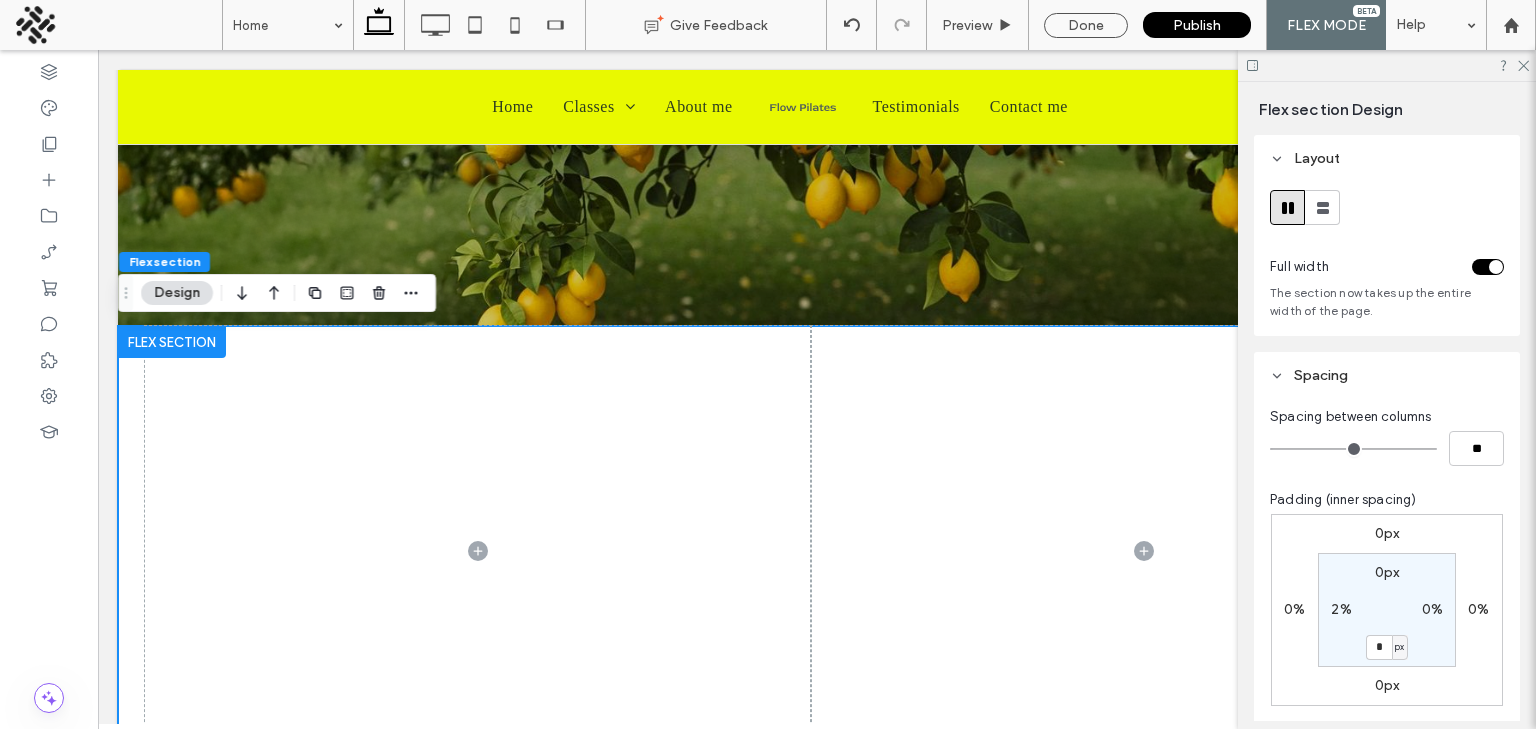 click on "2%" at bounding box center (1341, 609) 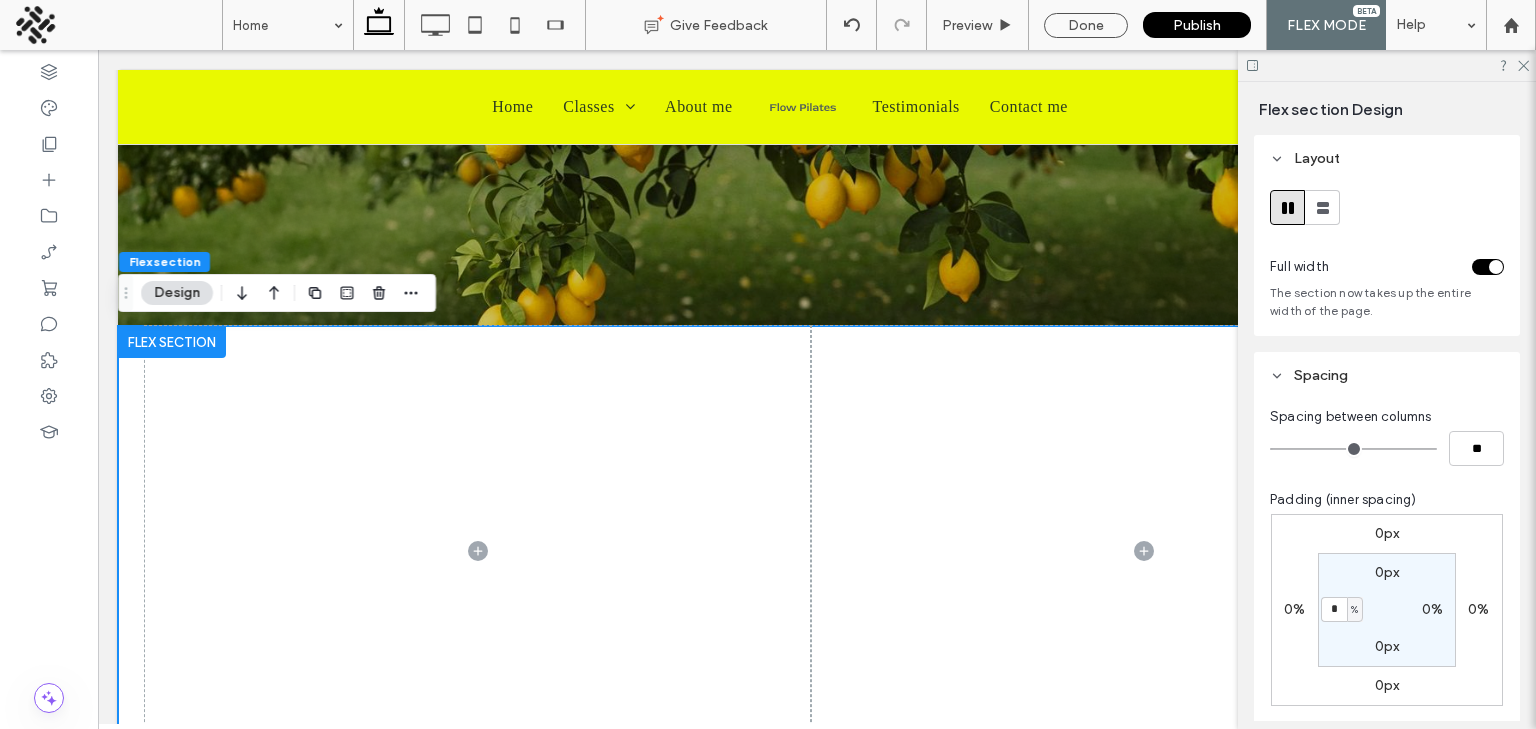type on "*" 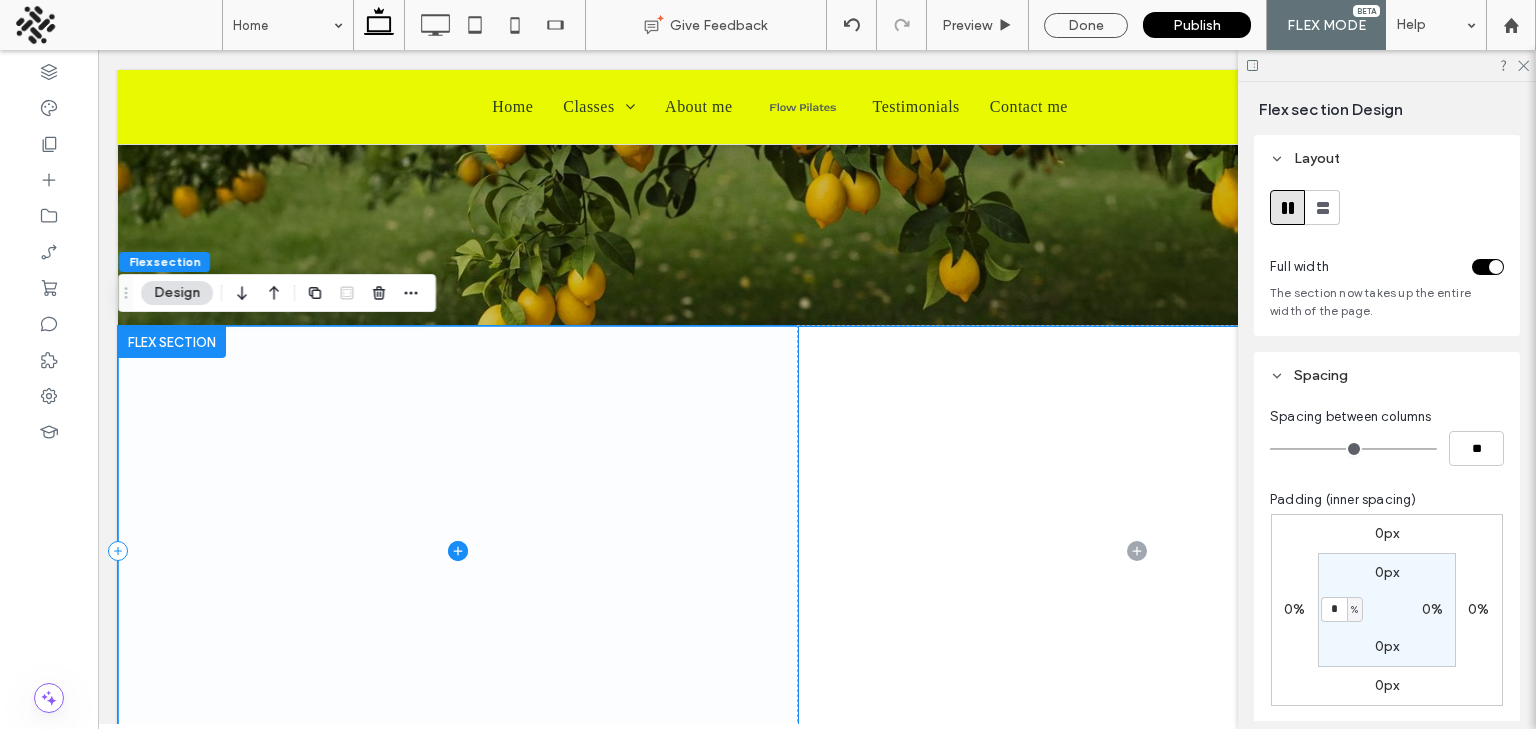 click at bounding box center [458, 551] 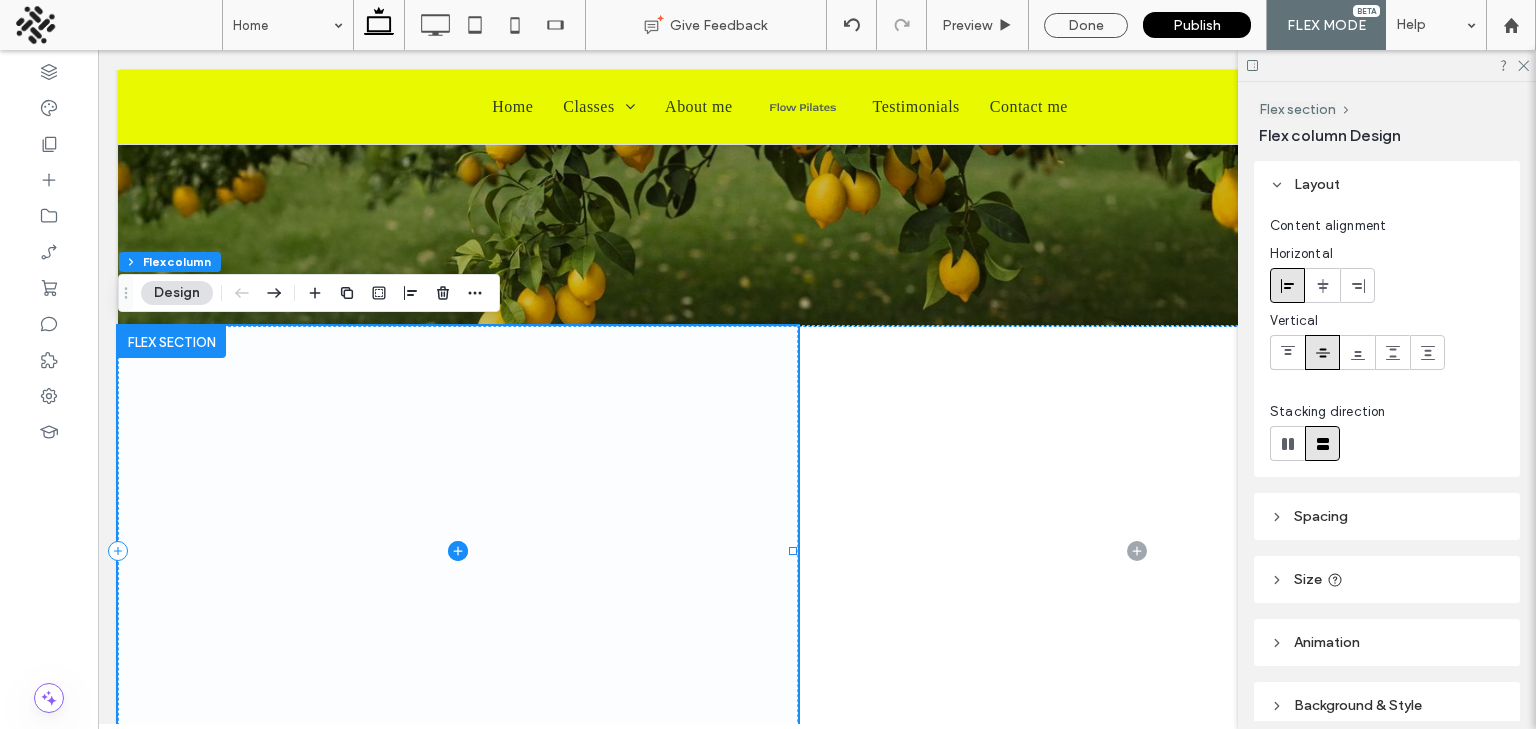 click 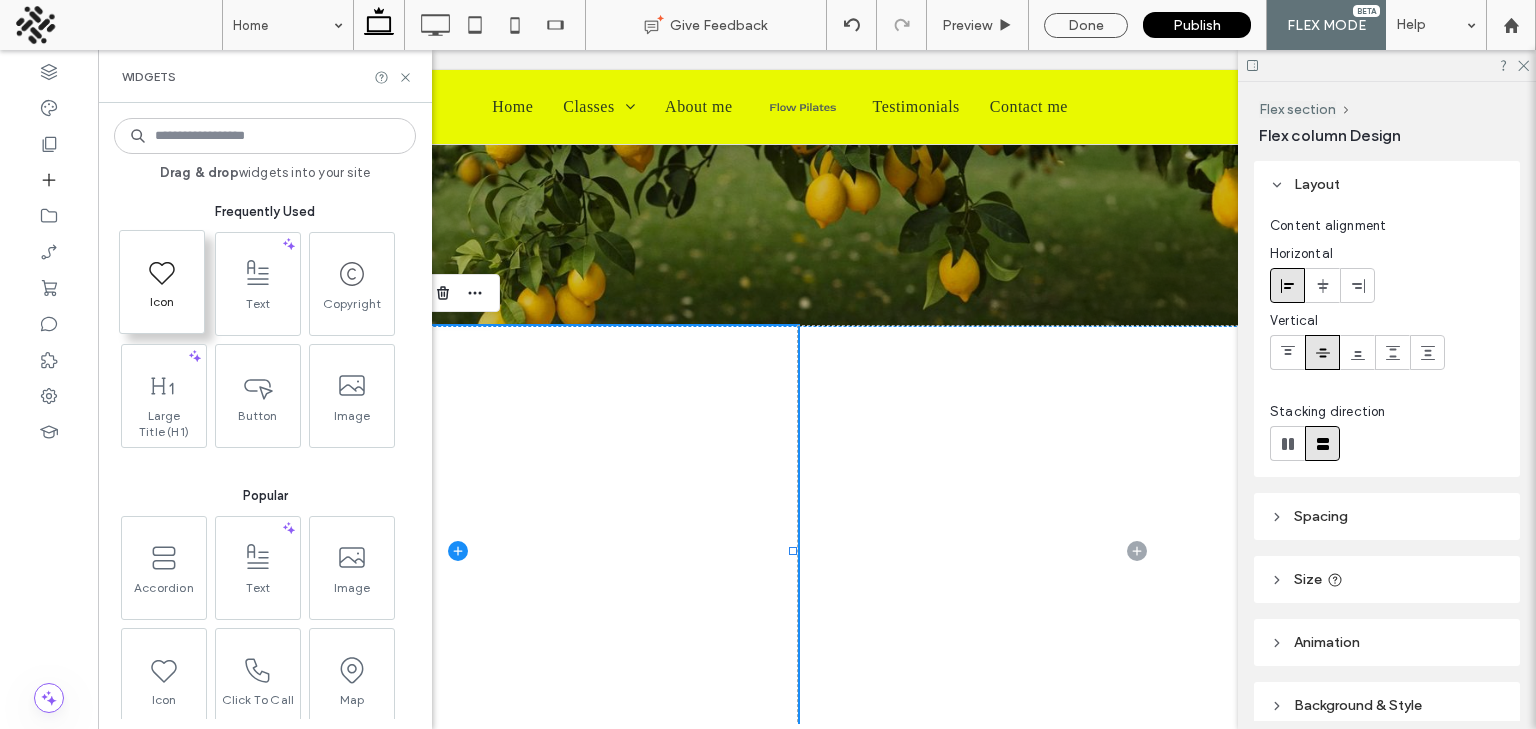click at bounding box center [162, 271] 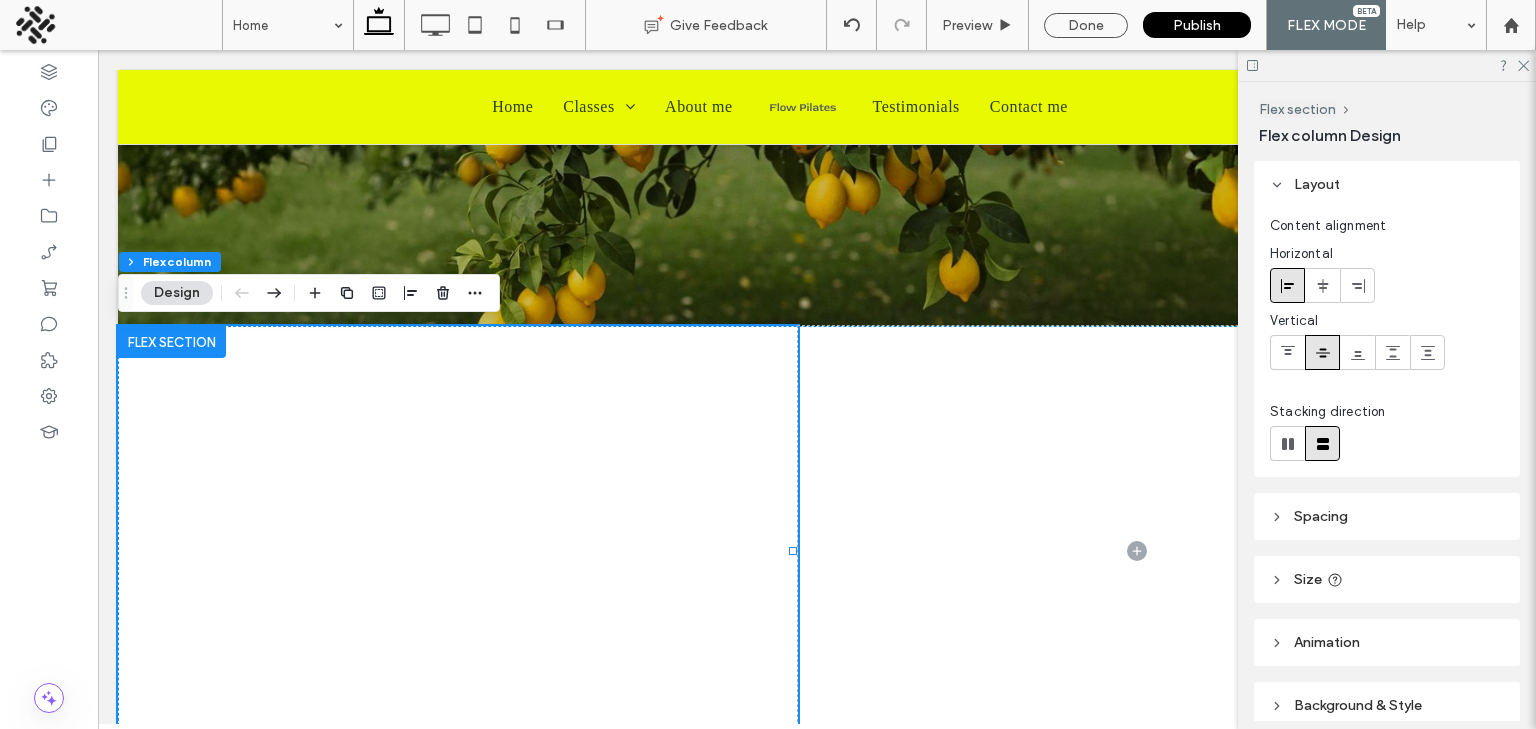 click on "Home Give Feedback Preview Done Publish FLEX MODE Help
Site Comments Team & Clients Automate new comments Instantly notify your team when someone adds or updates a comment on a site. See Zap Examples
Flex section Flex column Design Flex section Flex column Design Layout Content alignment Horizontal Vertical Stacking direction Spacing Spacing between elements **** Set margins and padding 0px 0% 0px 0% ** px 16px 16px 16px Reset padding Size Width *** Animation Change affects desktop and tablet Trigger None Background & Style *" at bounding box center (768, 364) 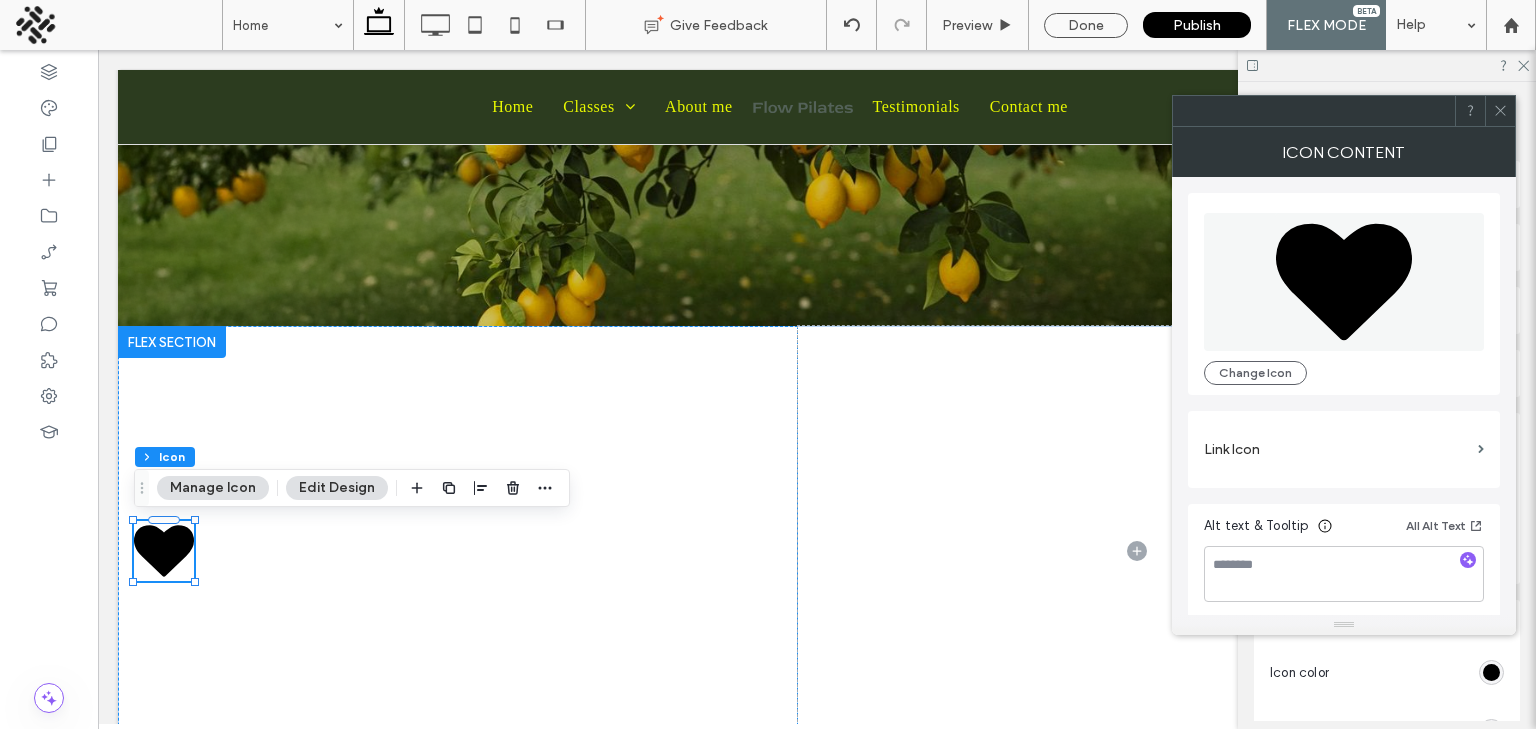 click 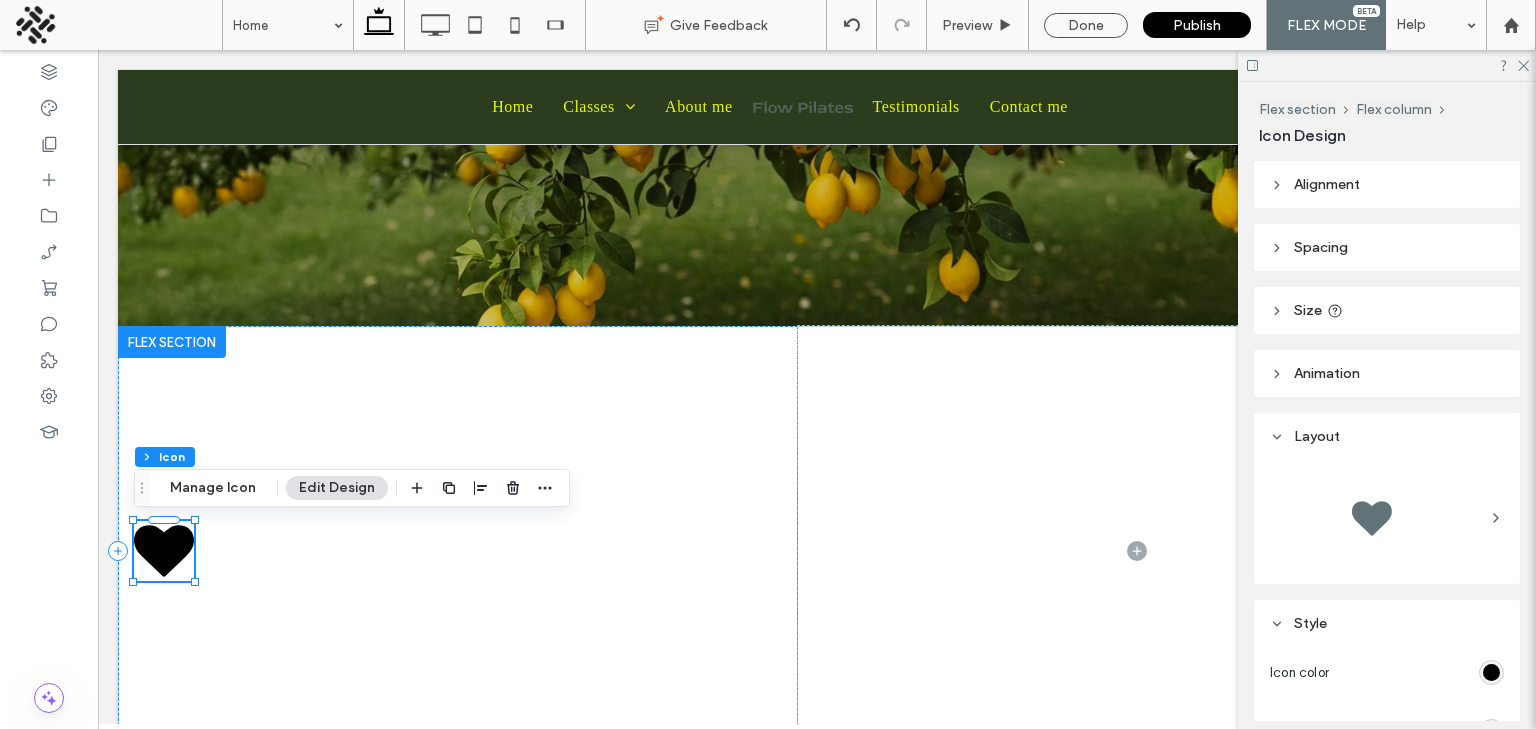 click on "Spacing" at bounding box center [1387, 247] 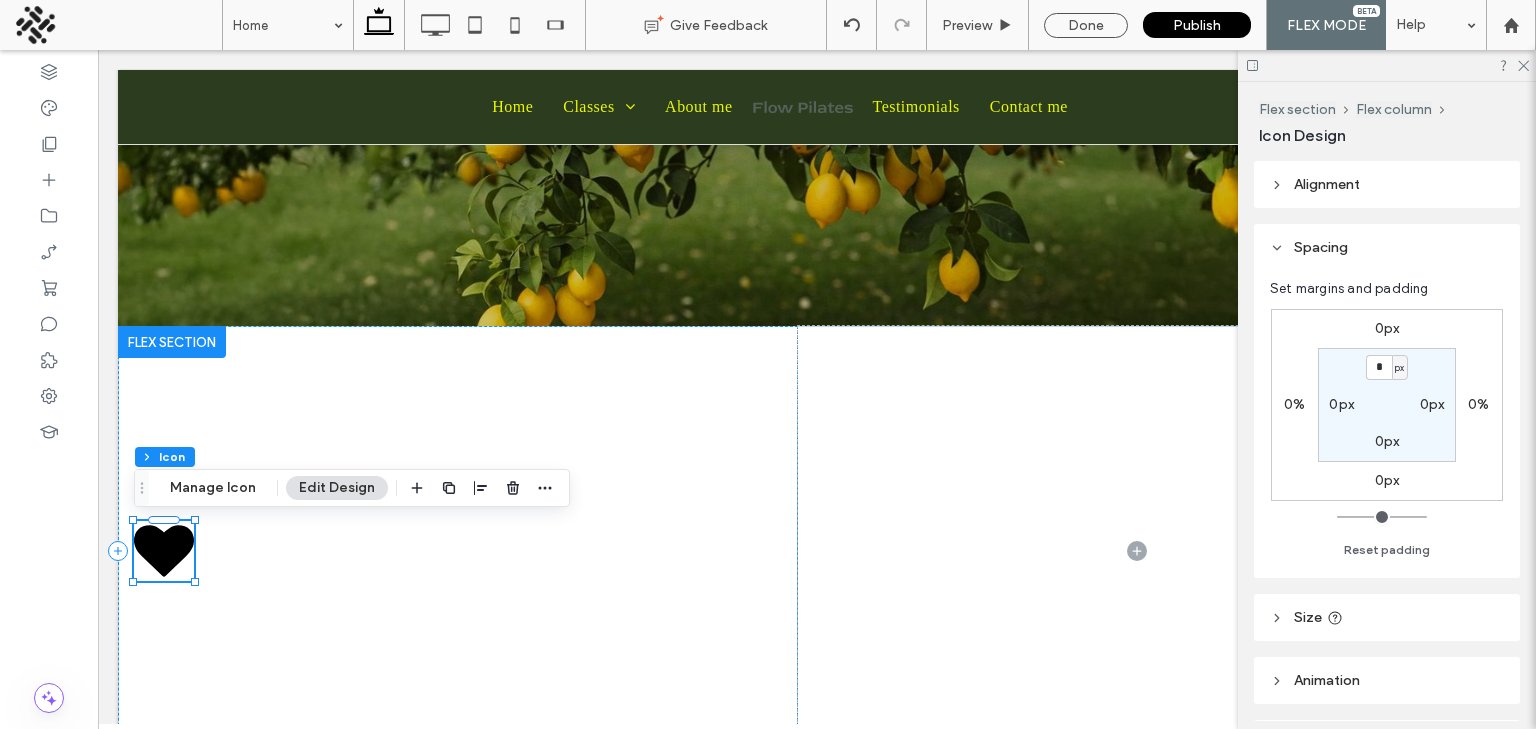 click on "Spacing" at bounding box center (1321, 247) 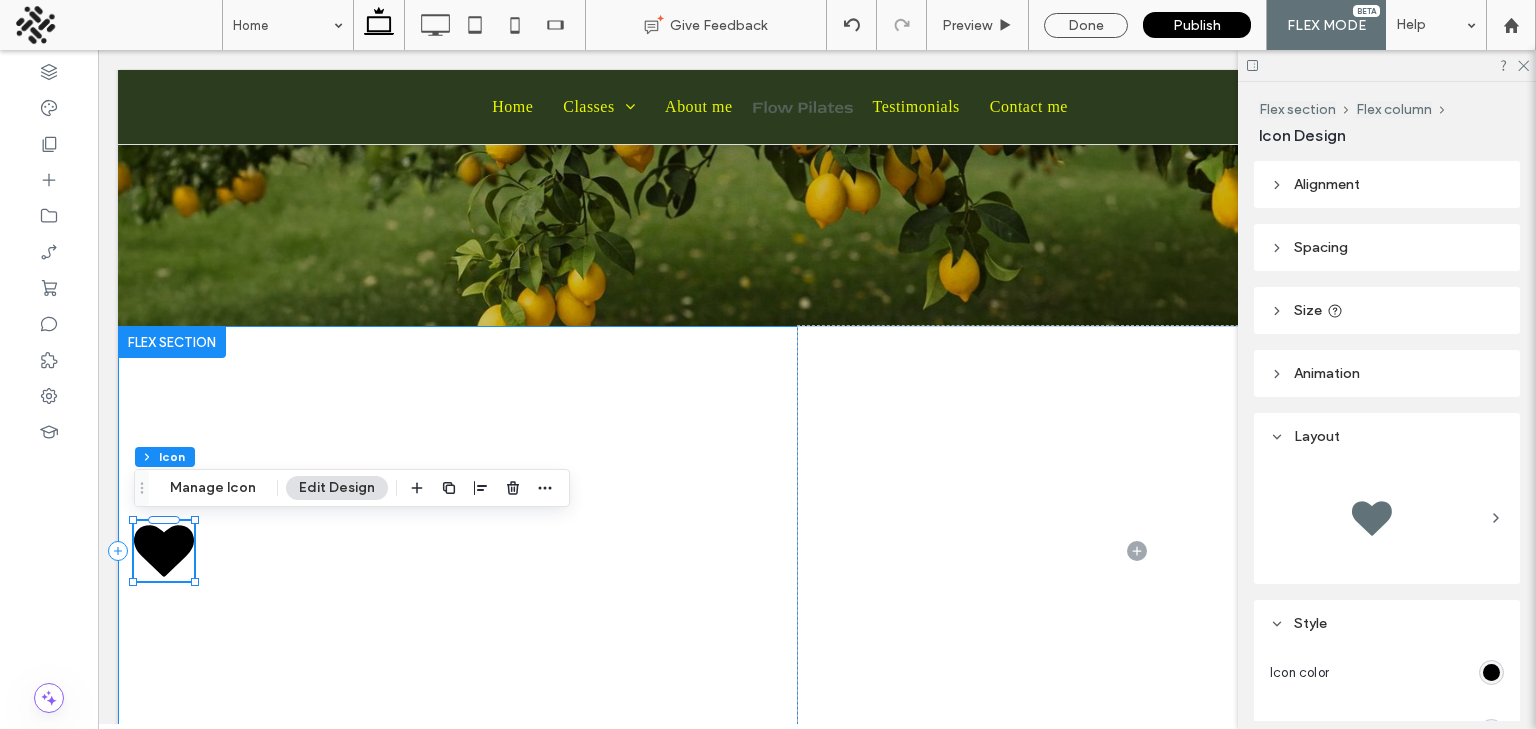 click at bounding box center [458, 551] 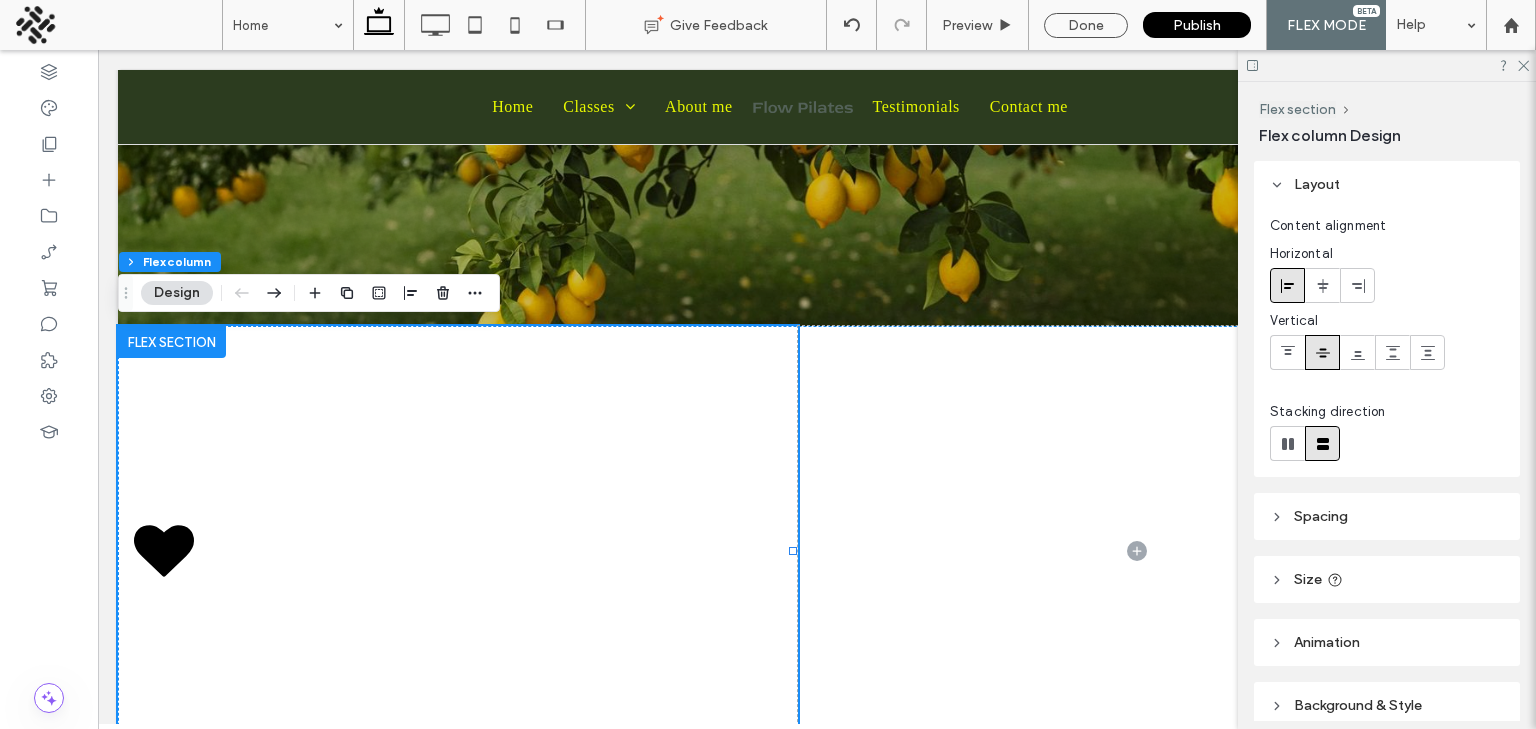scroll, scrollTop: 87, scrollLeft: 0, axis: vertical 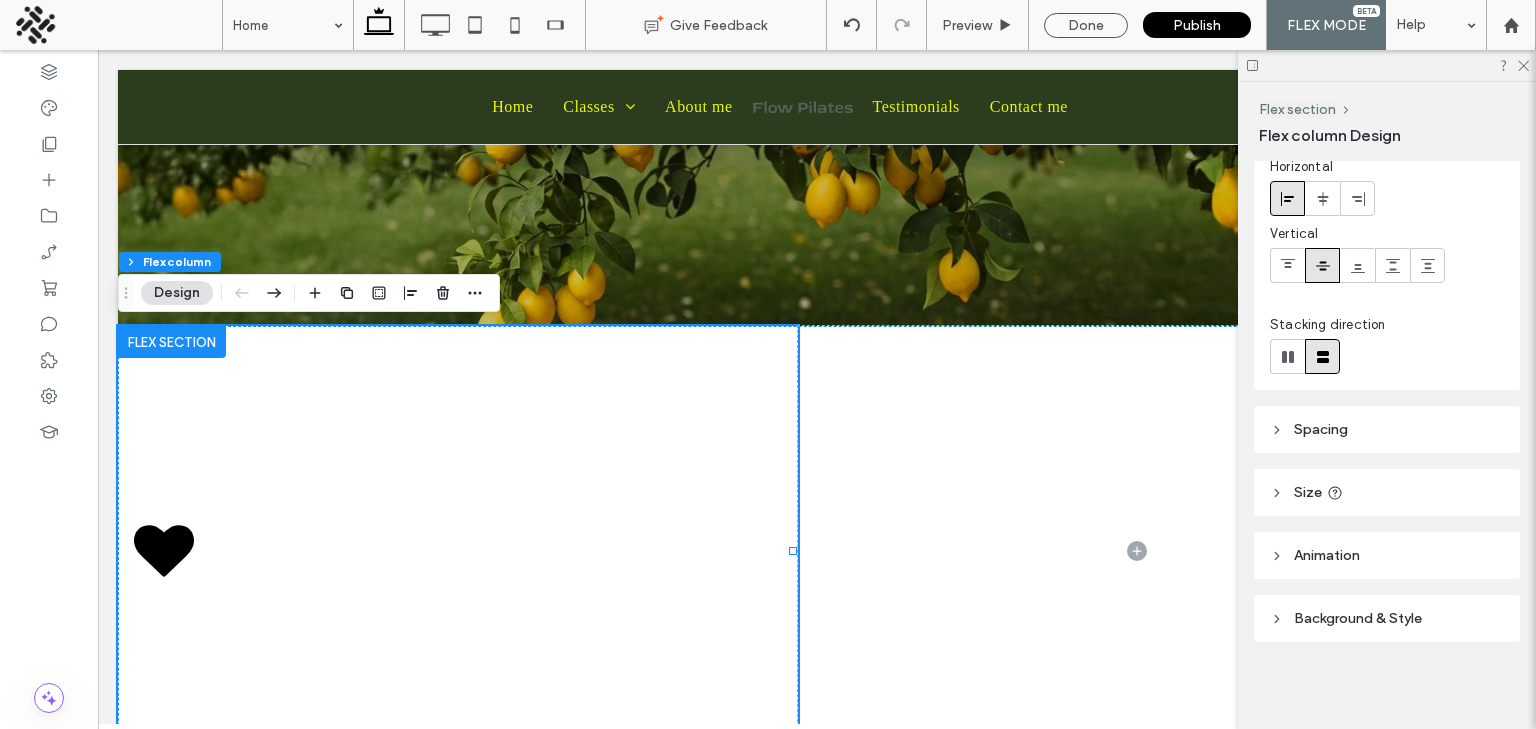 click on "Spacing" at bounding box center (1321, 429) 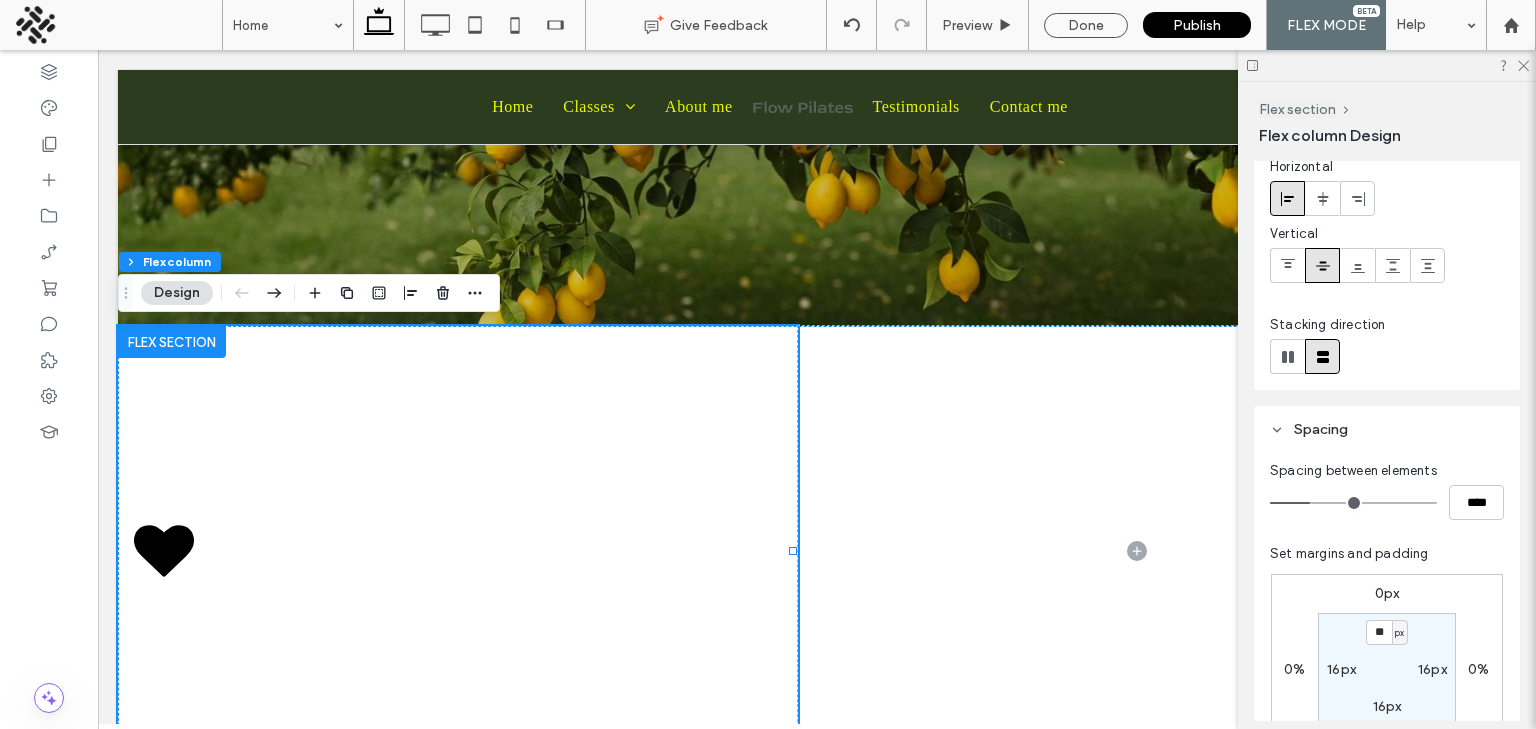 scroll, scrollTop: 212, scrollLeft: 0, axis: vertical 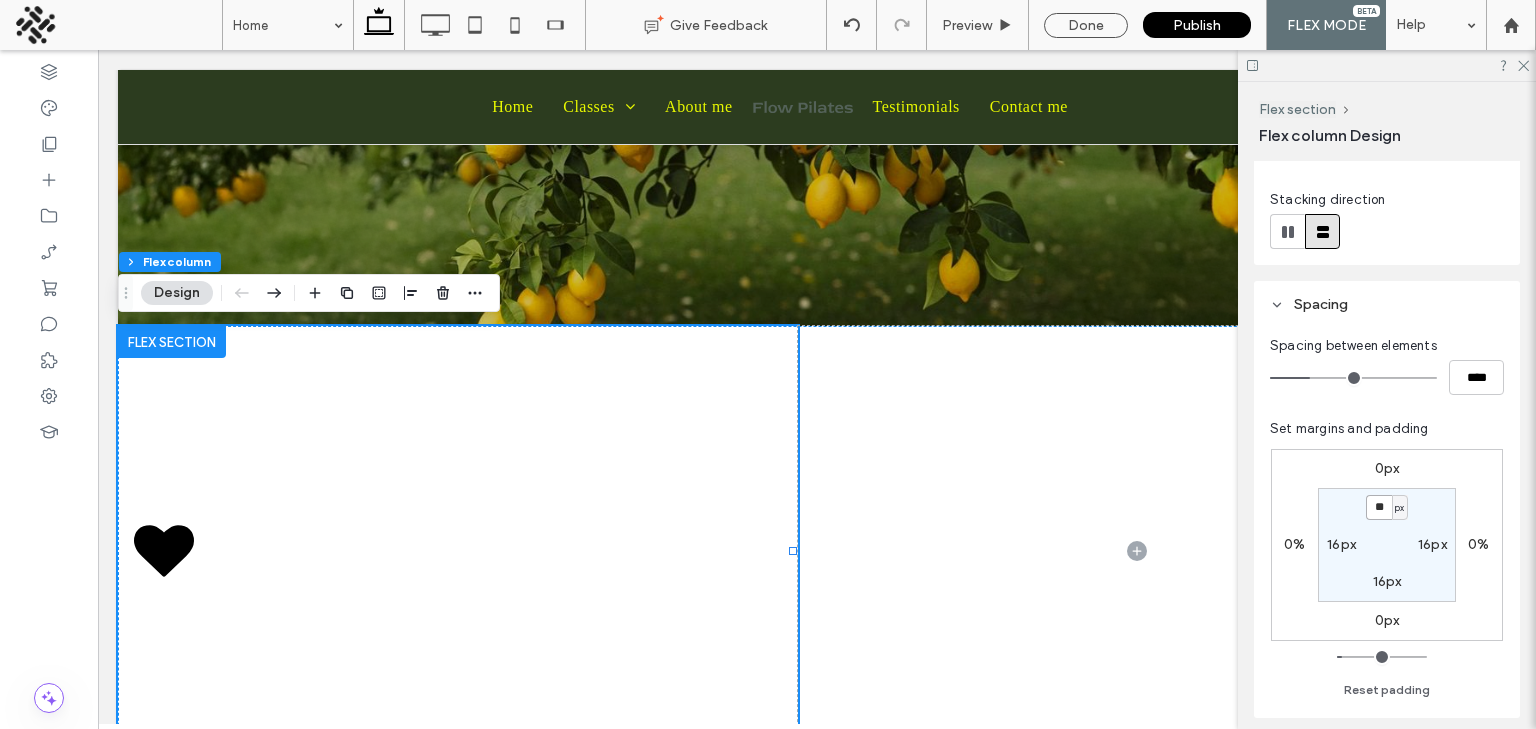 click on "**" at bounding box center [1379, 507] 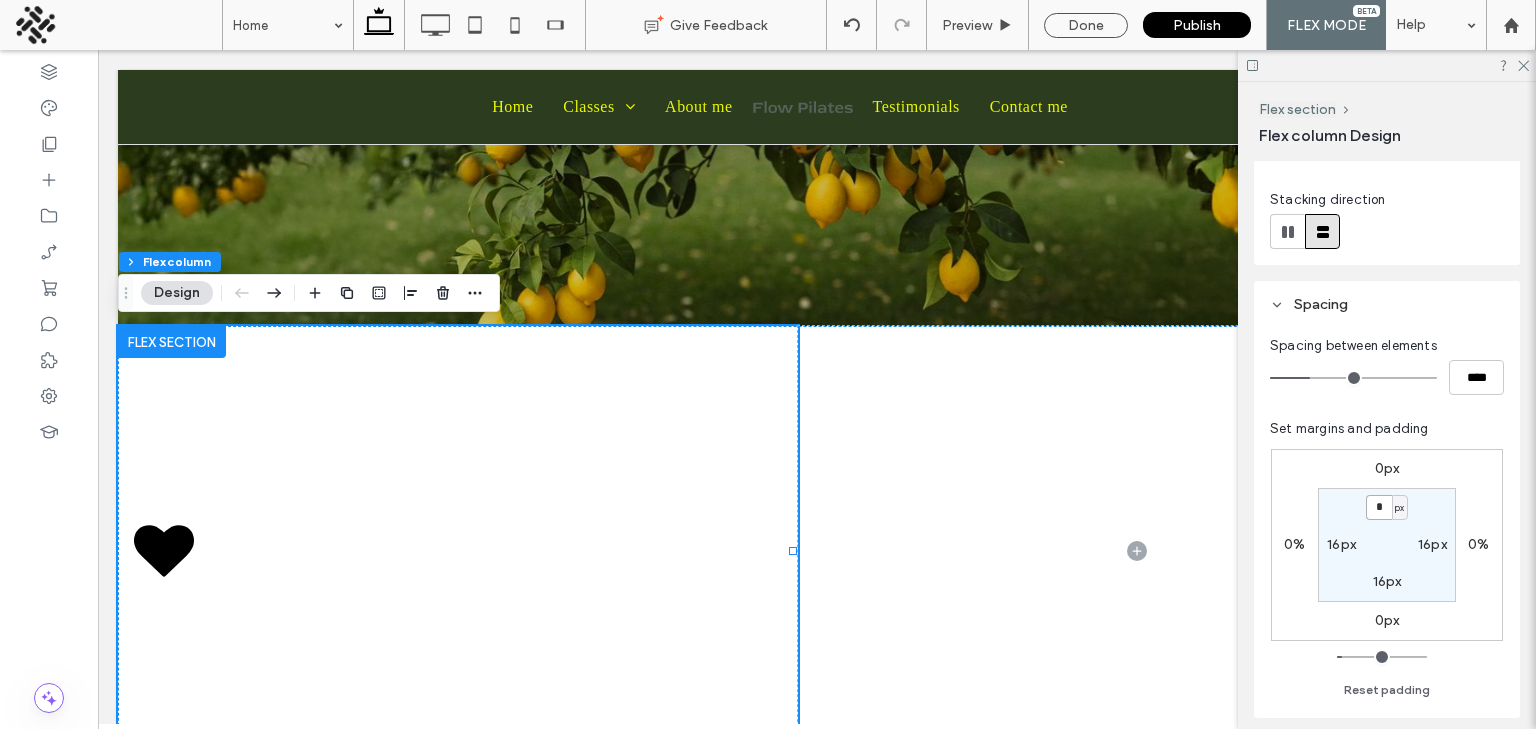 type on "*" 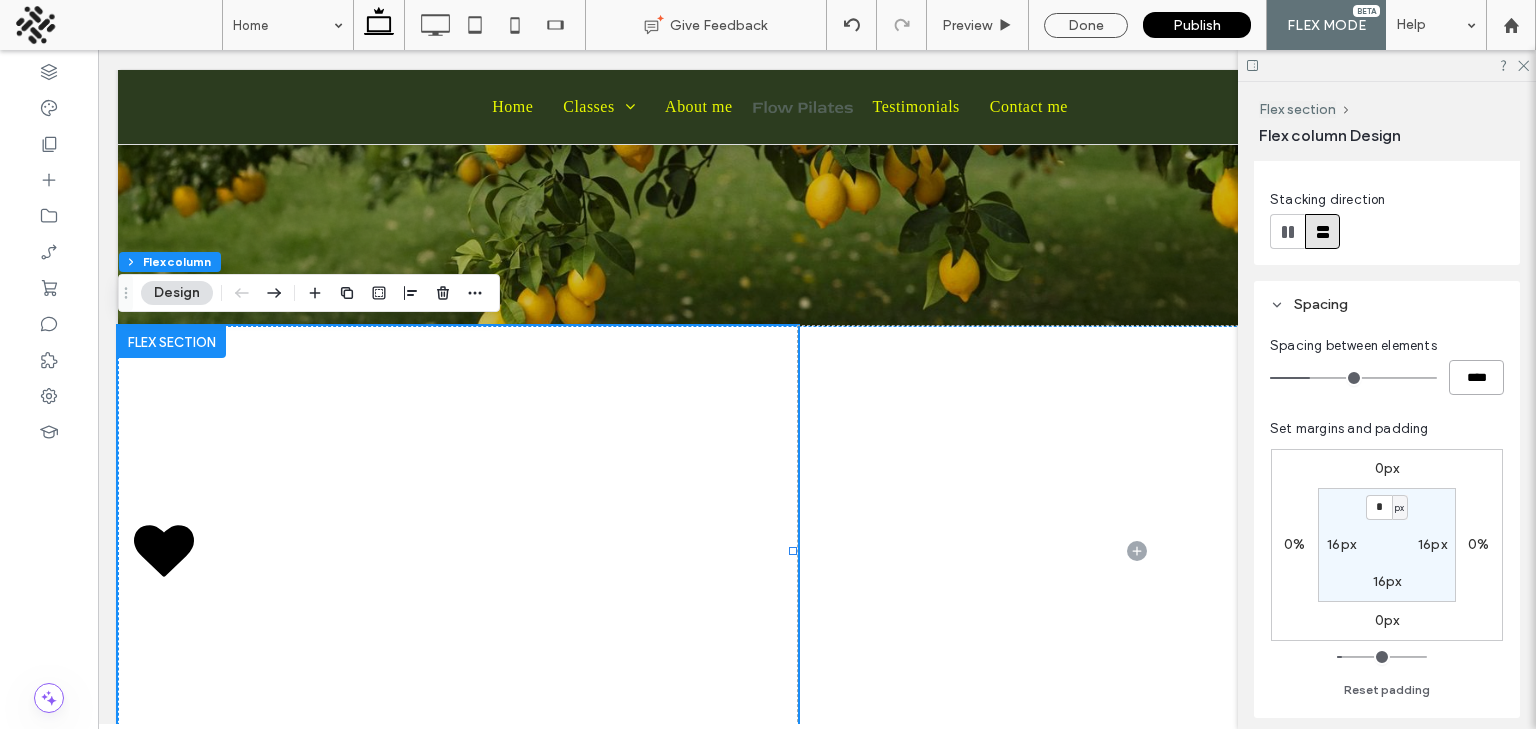 type on "*" 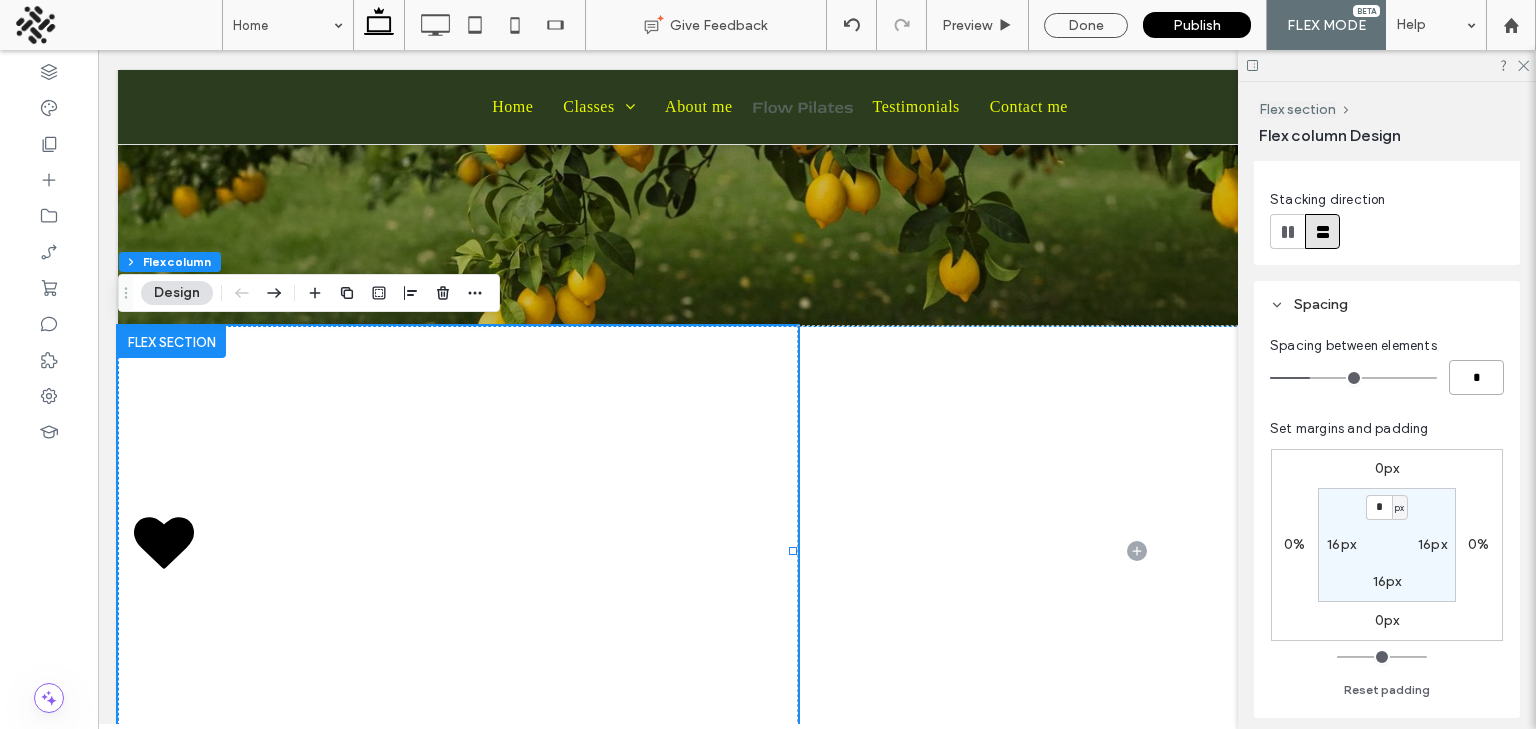 type on "*" 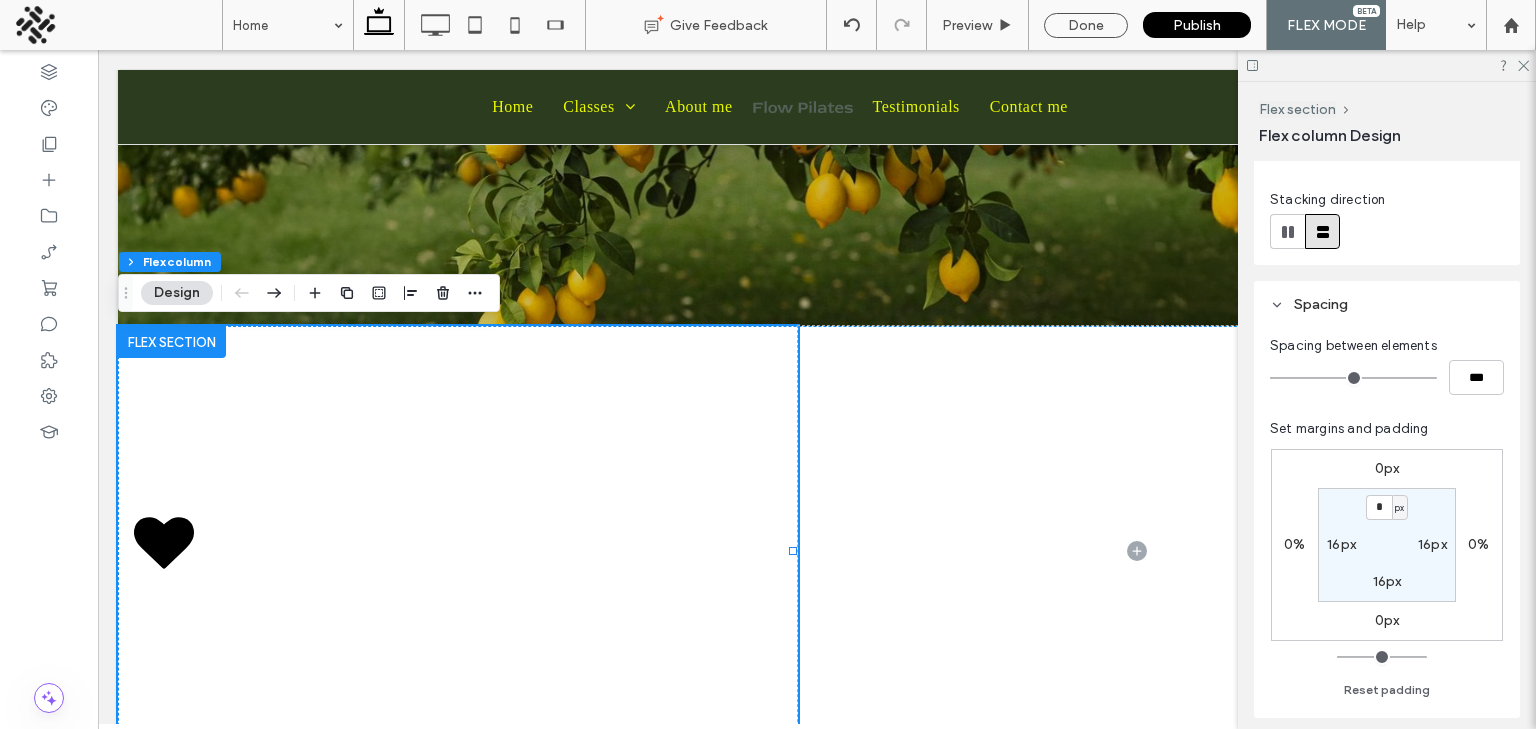 type on "**" 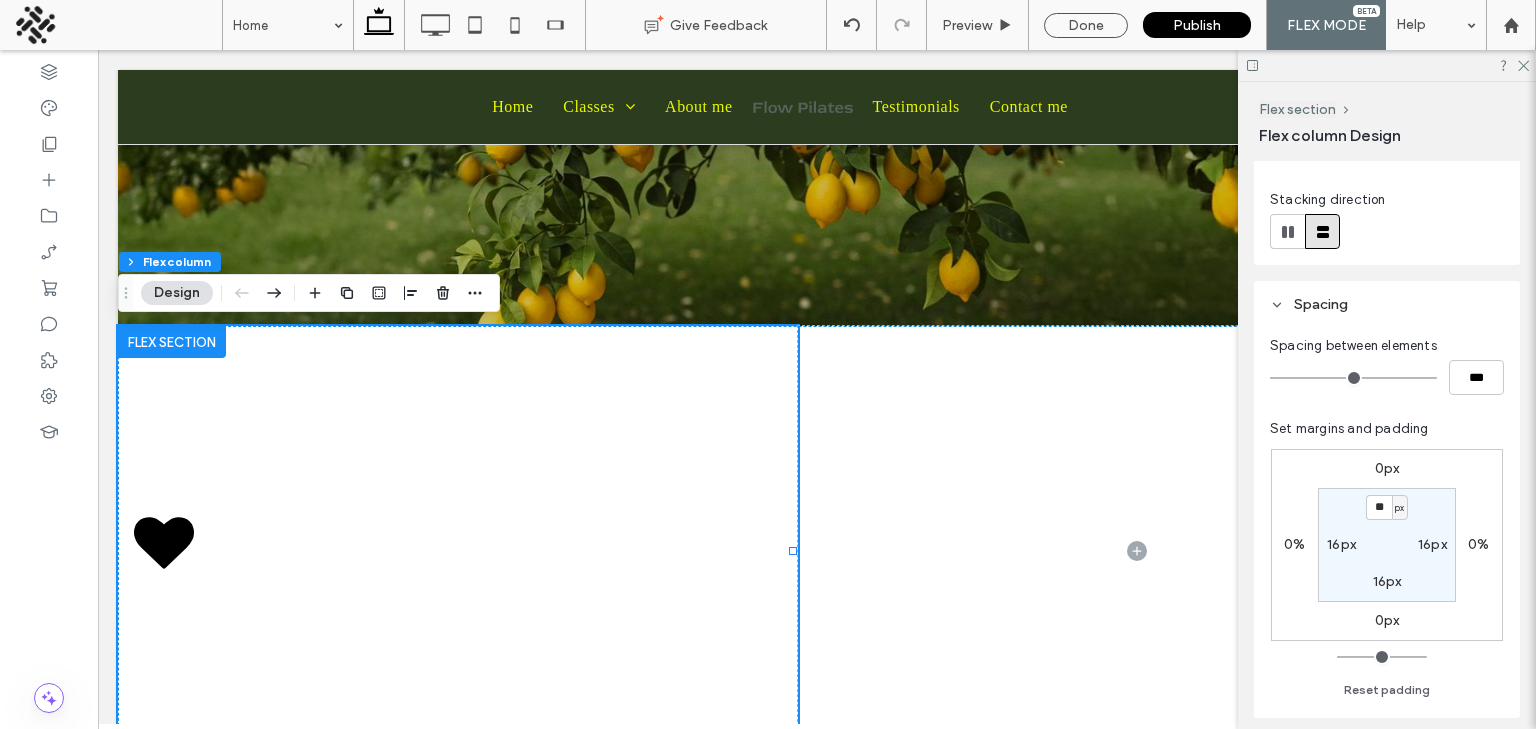 type on "**" 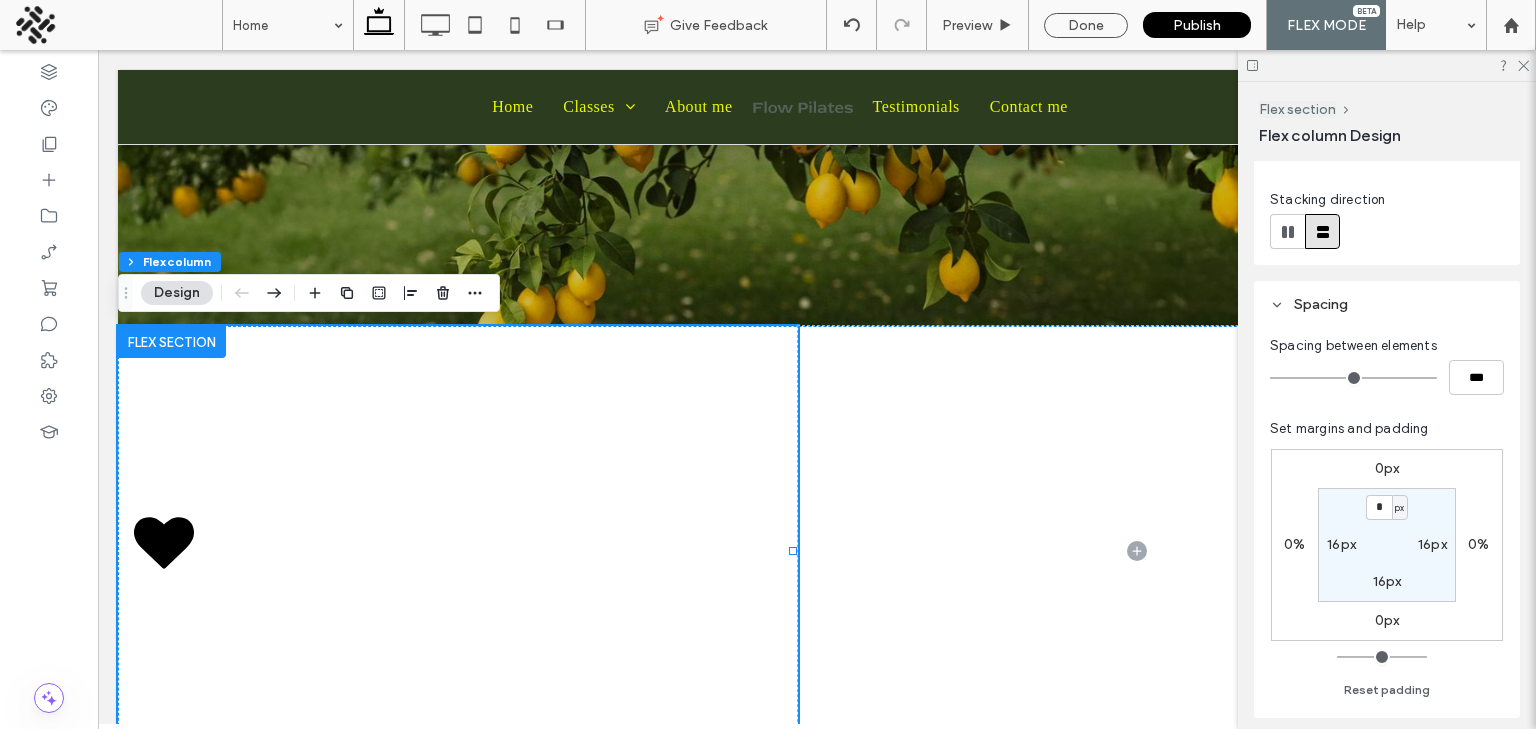 type on "*" 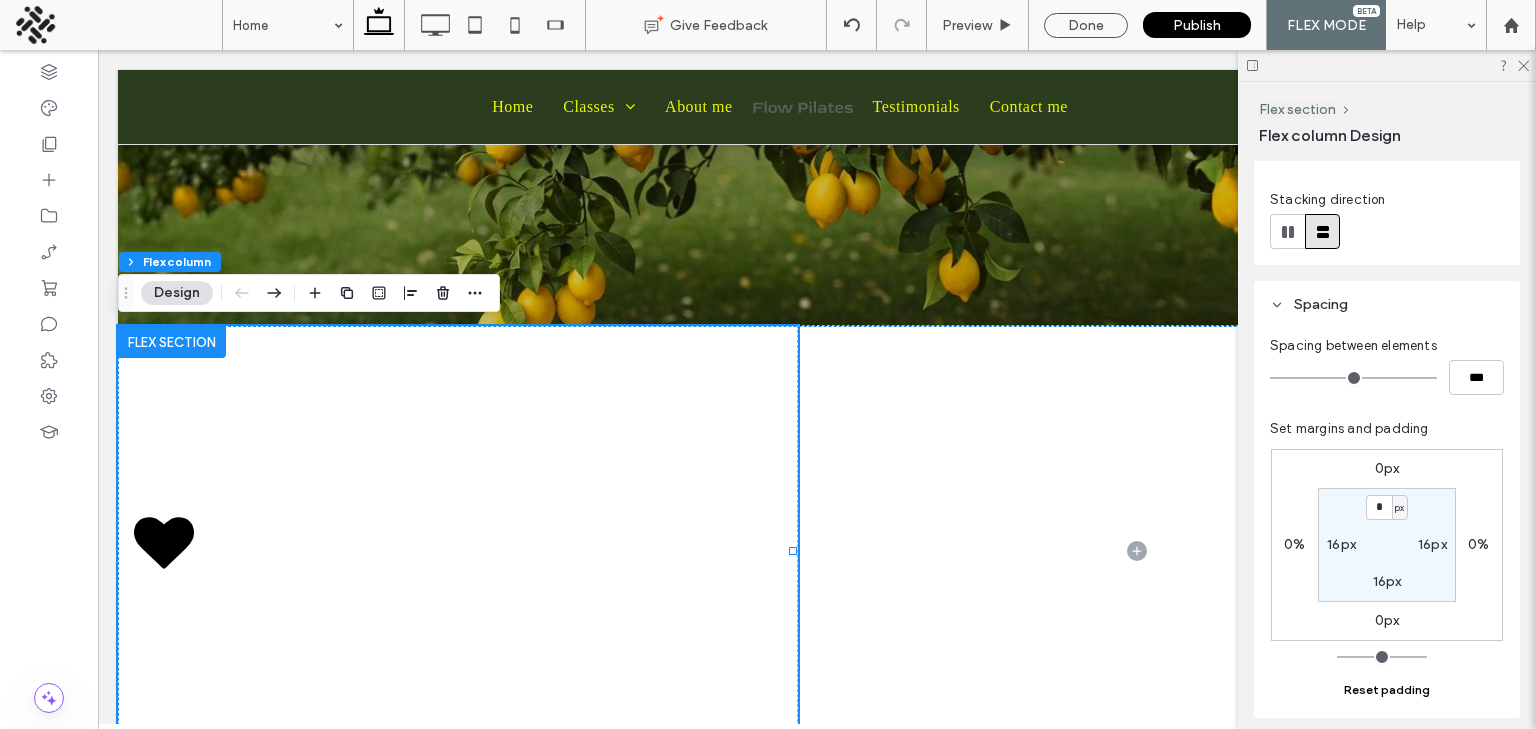 click on "Reset padding" at bounding box center (1387, 690) 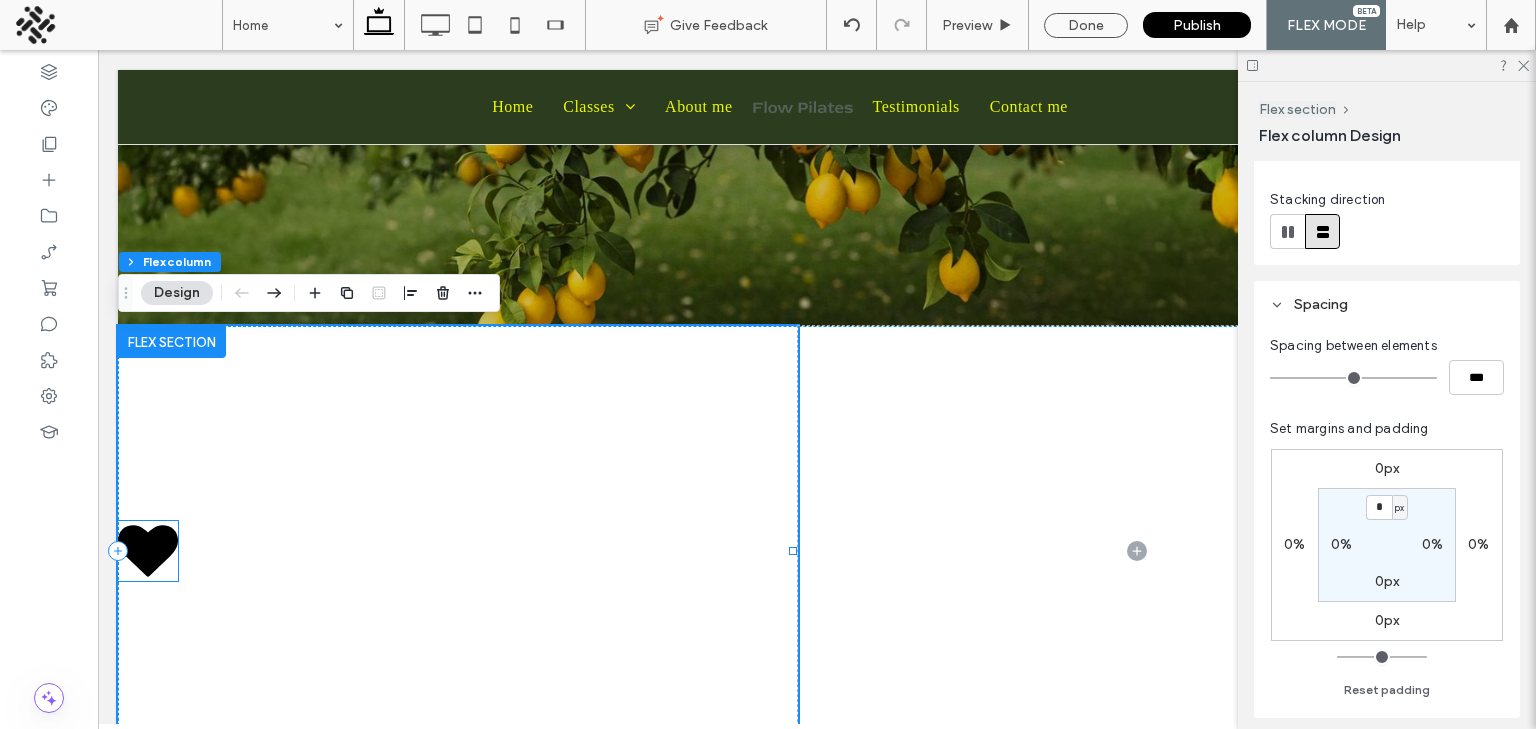 click 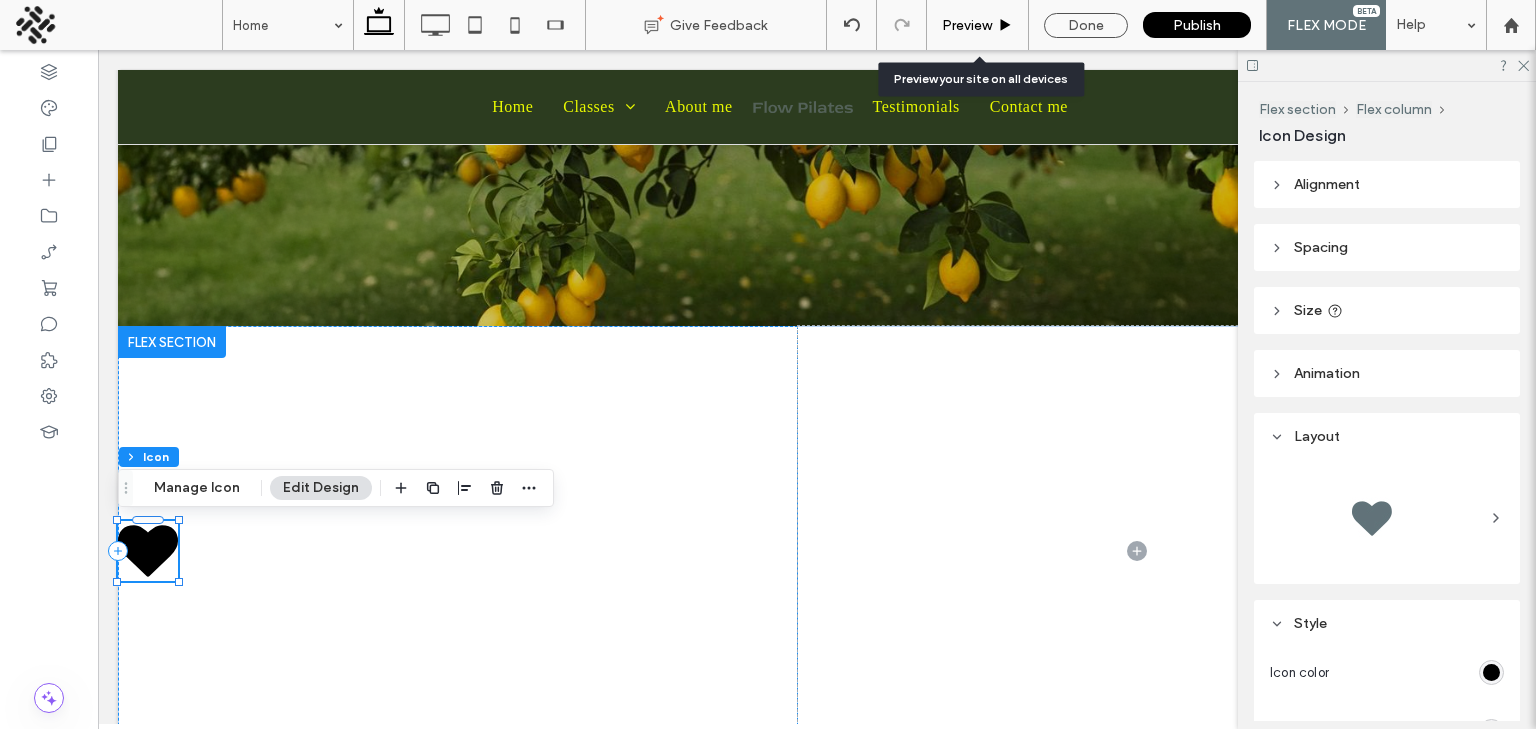 click on "Preview" at bounding box center (978, 25) 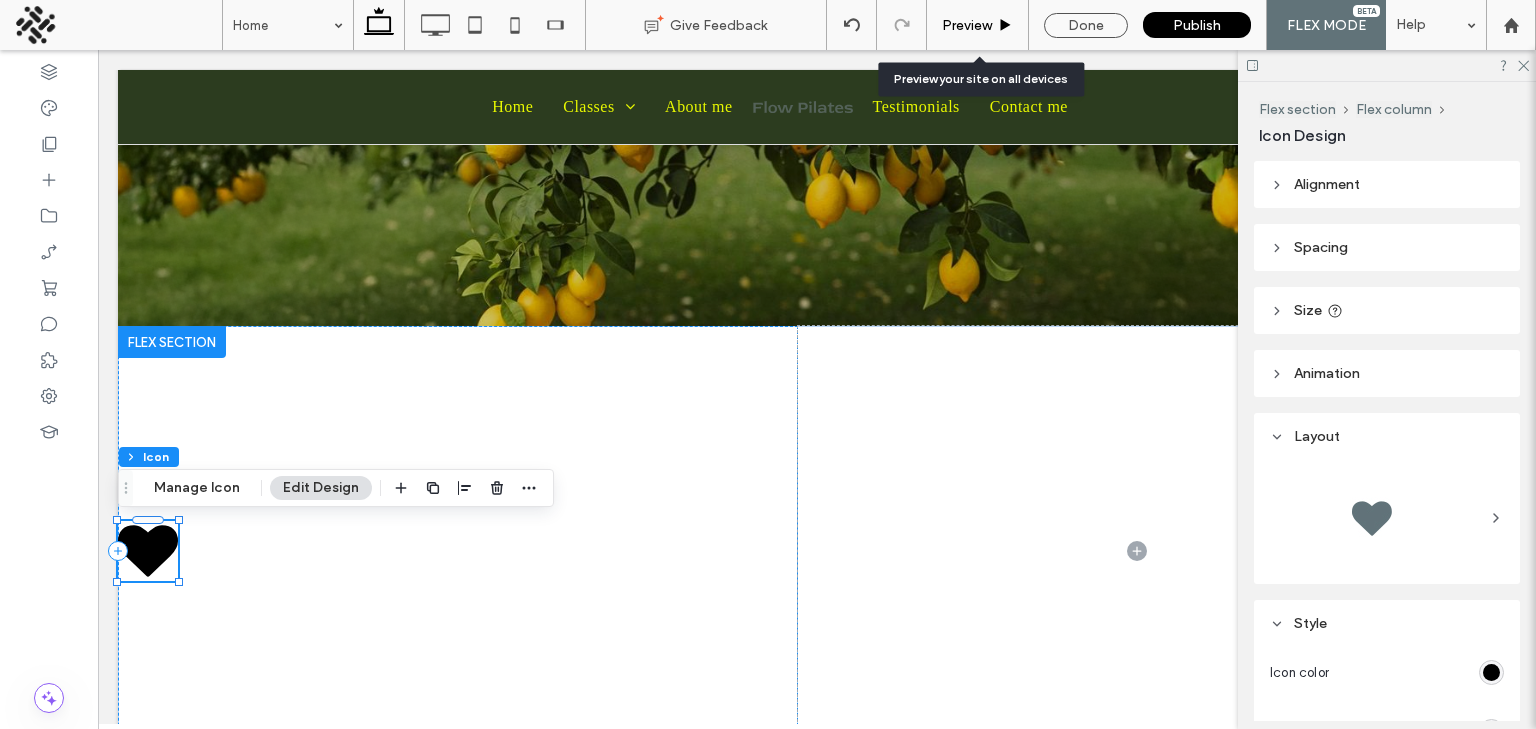 click on "Preview" at bounding box center [967, 25] 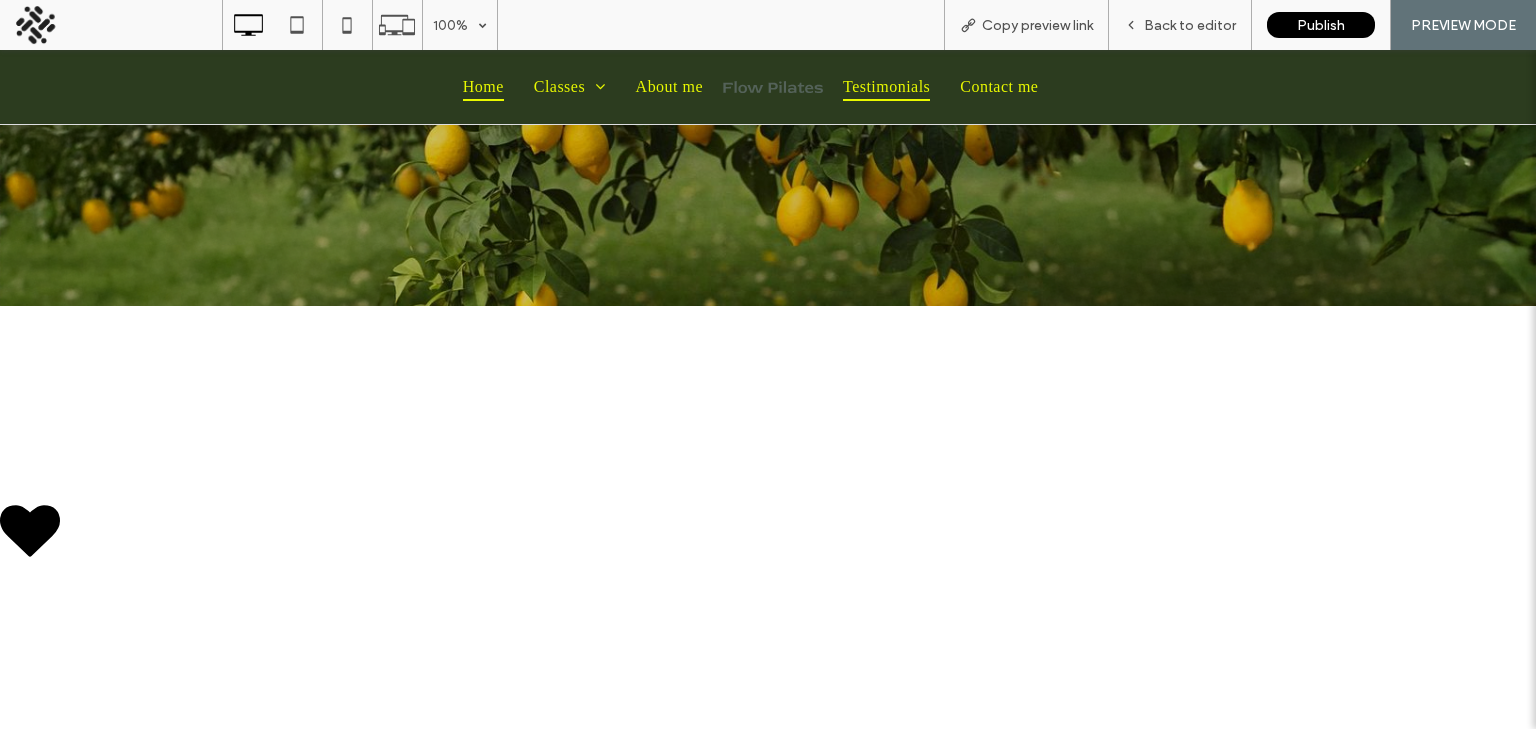 click 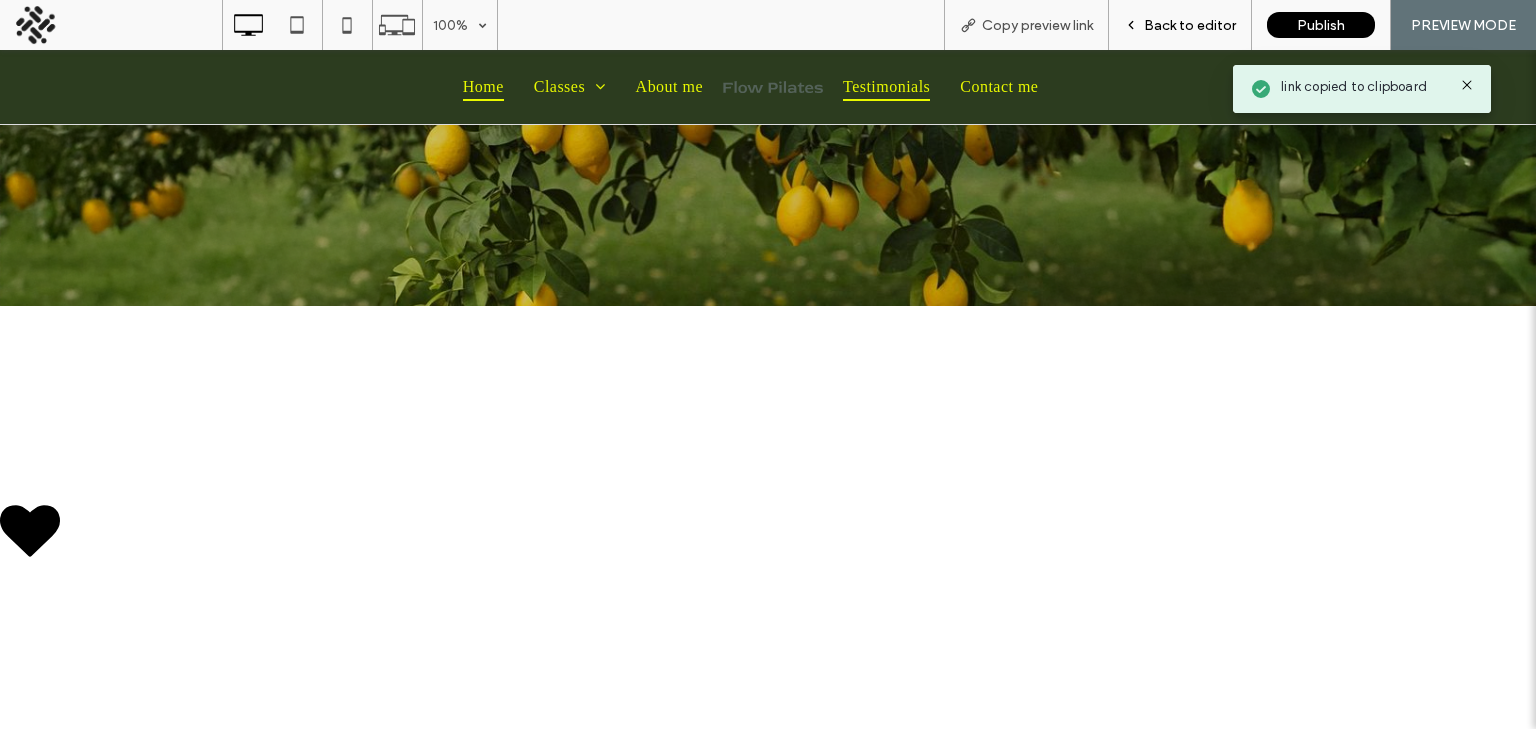 click on "Back to editor" at bounding box center [1190, 25] 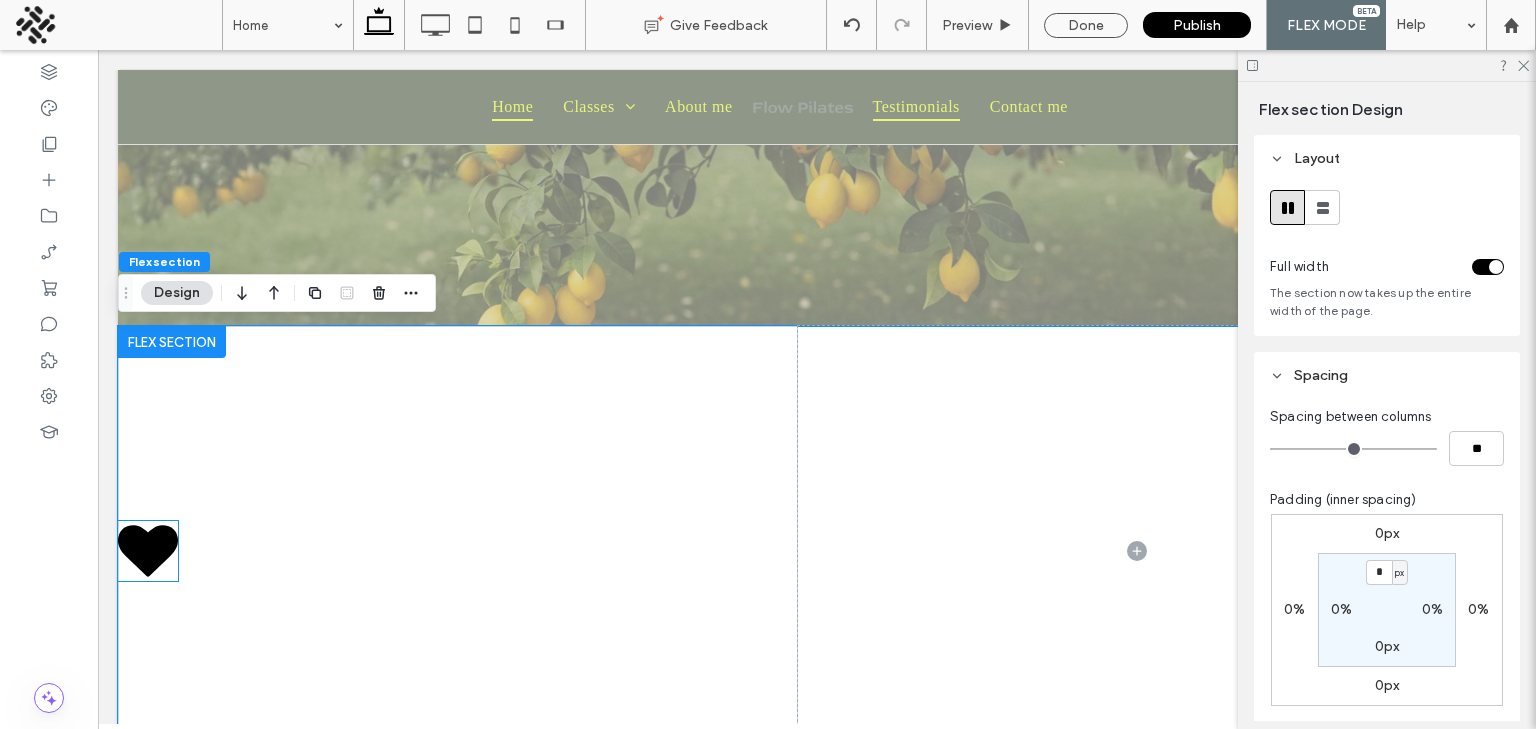 click 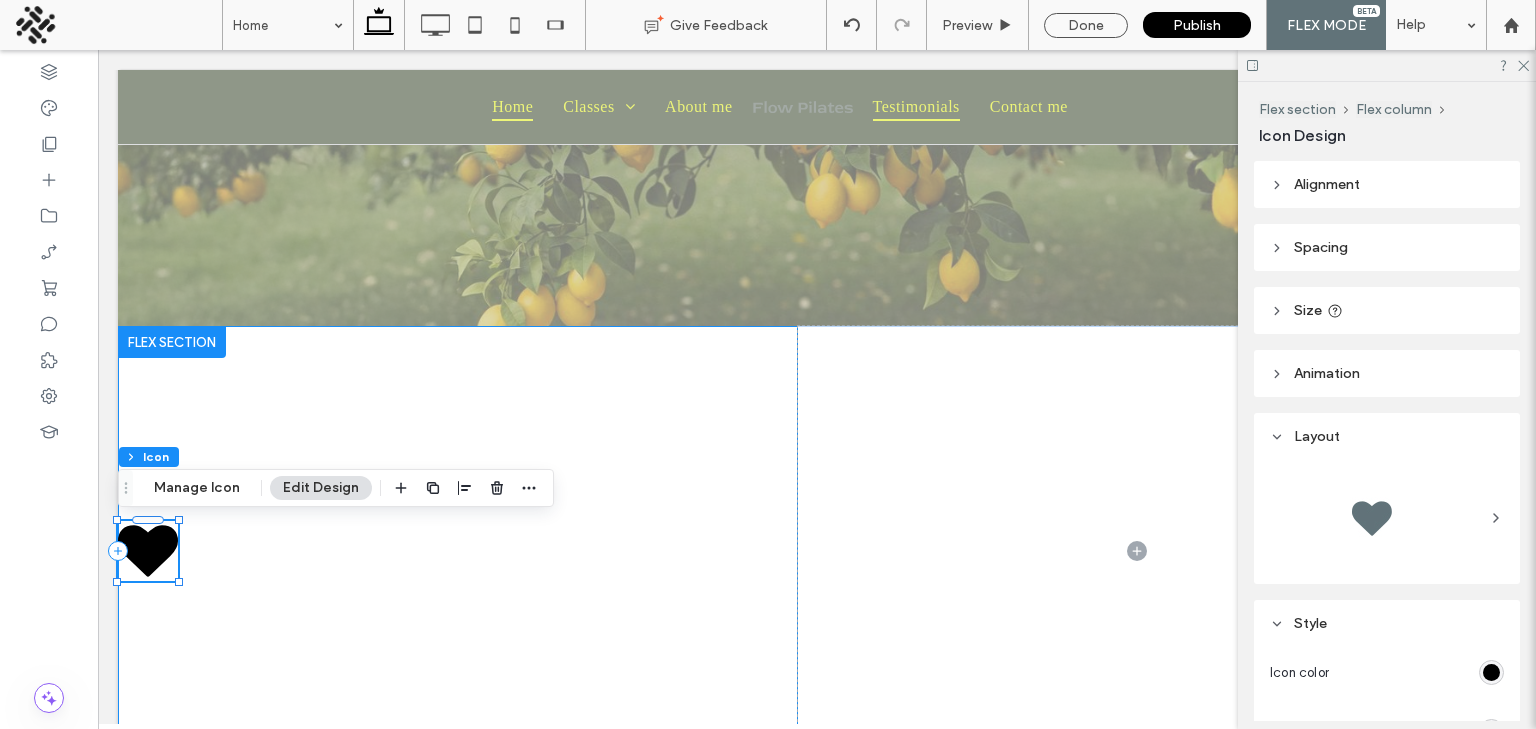 click at bounding box center (458, 551) 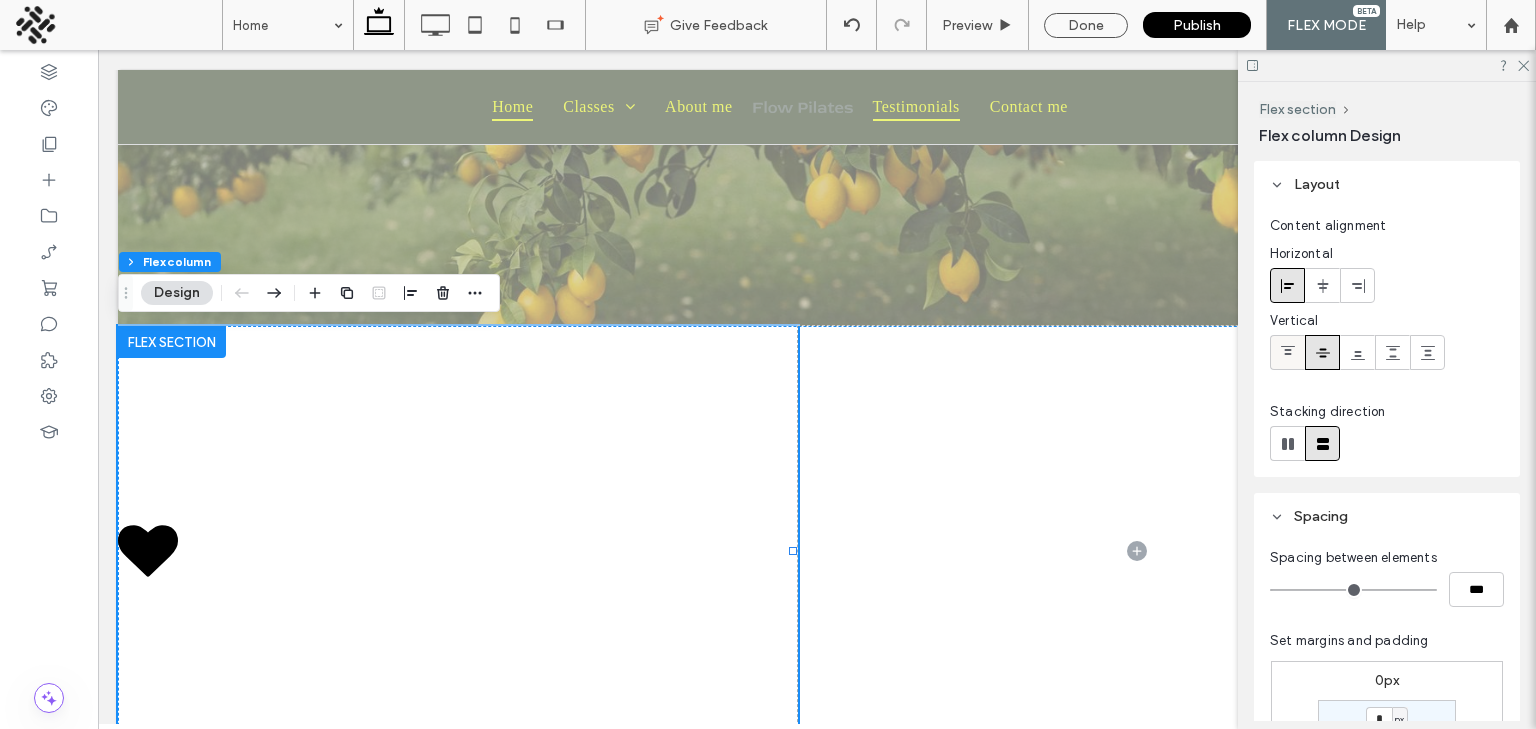 click 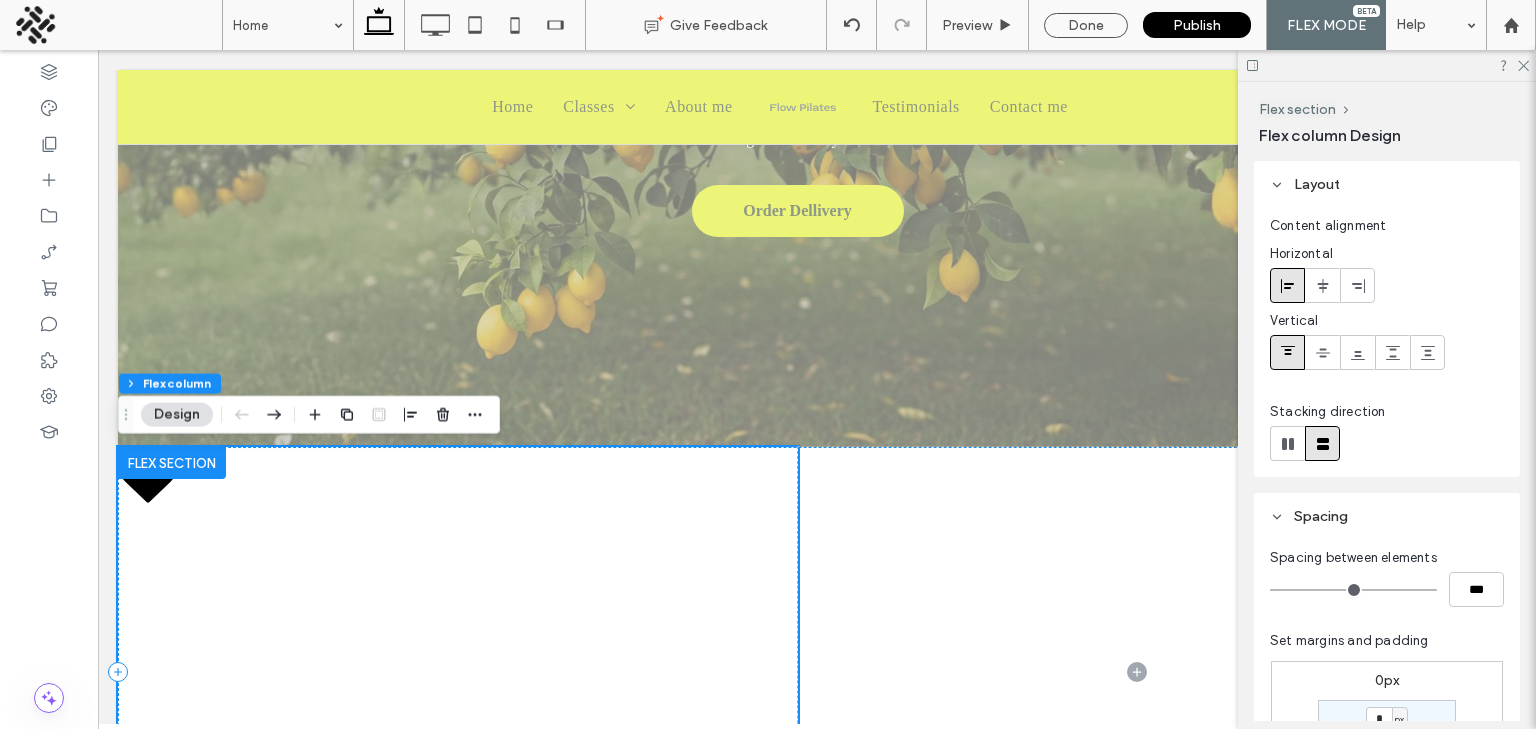 scroll, scrollTop: 331, scrollLeft: 0, axis: vertical 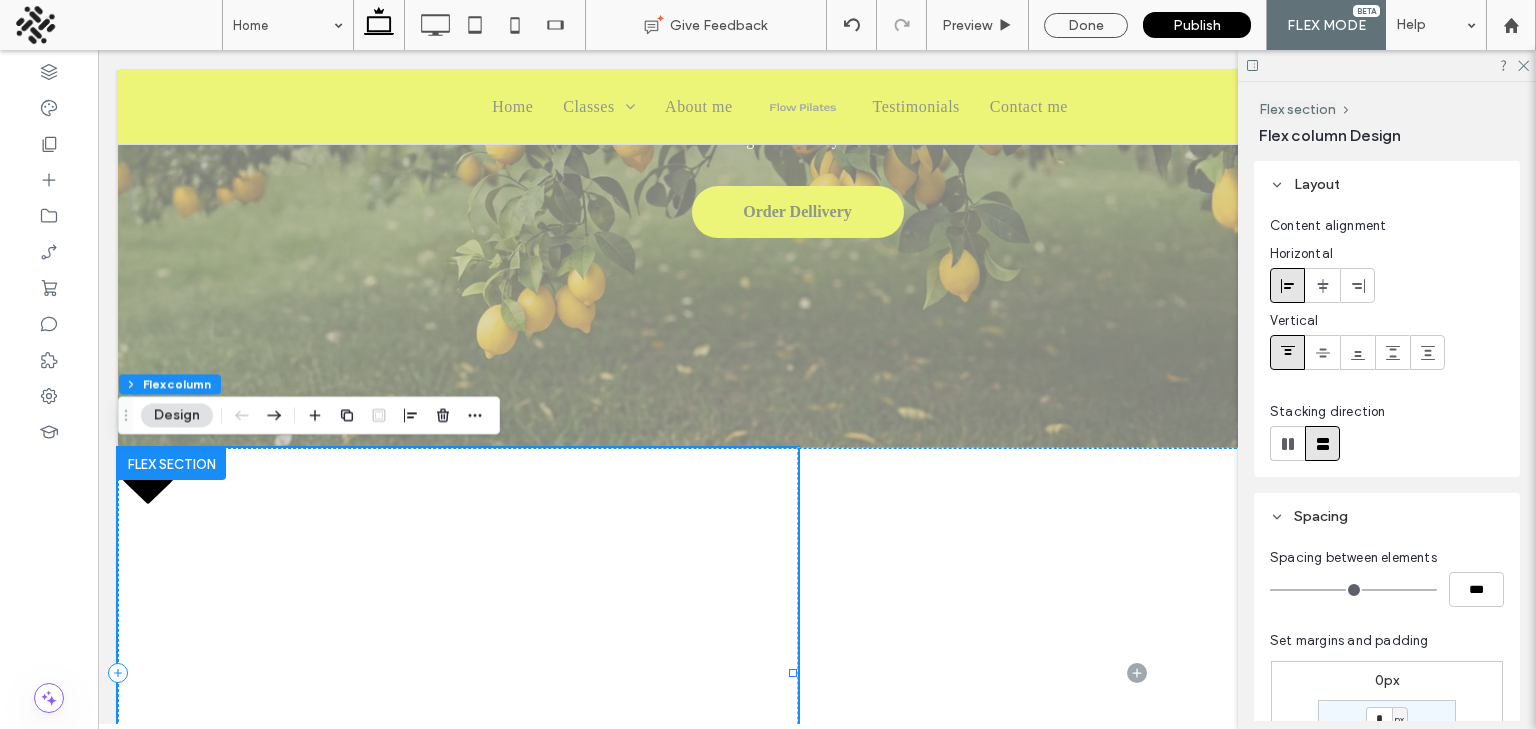 click at bounding box center (458, 673) 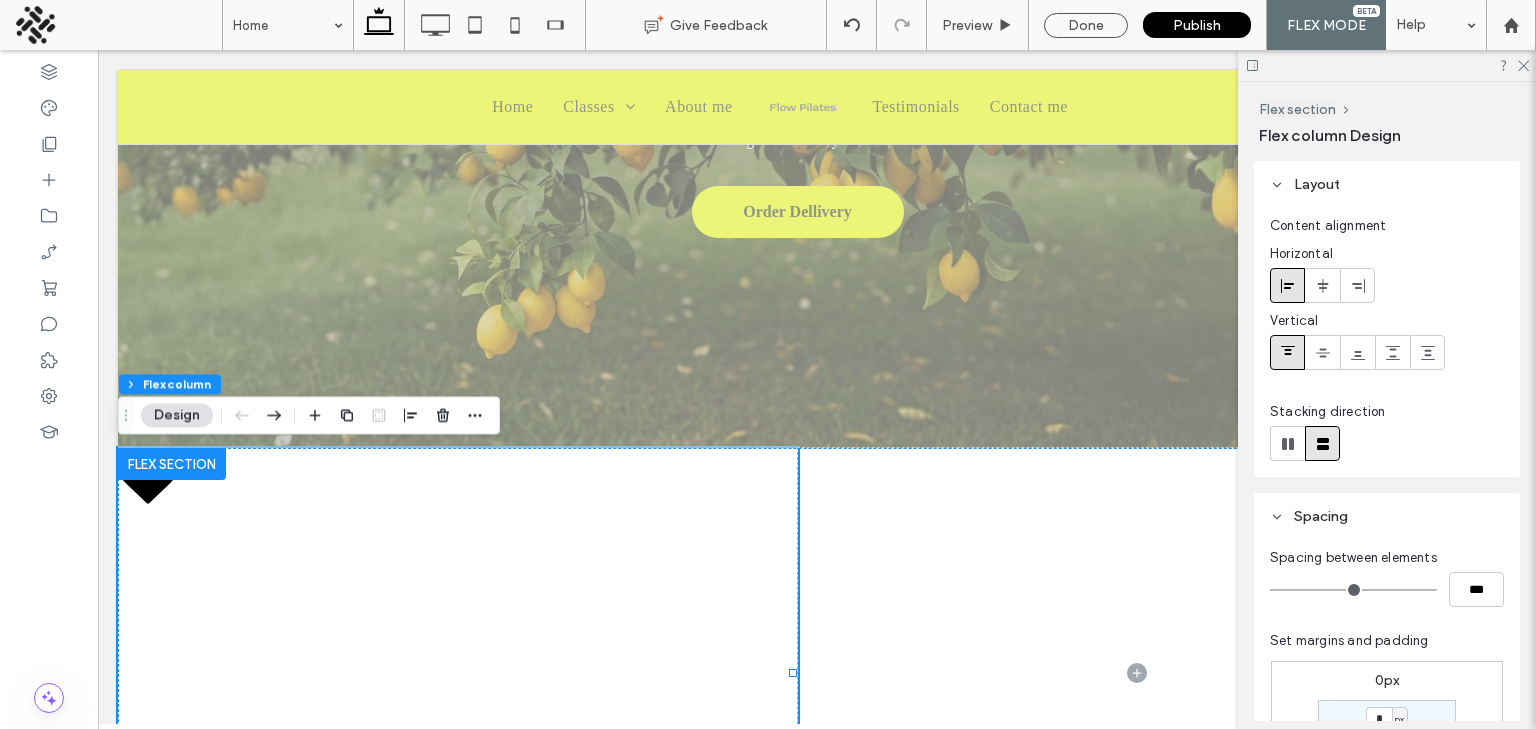 click at bounding box center (49, 389) 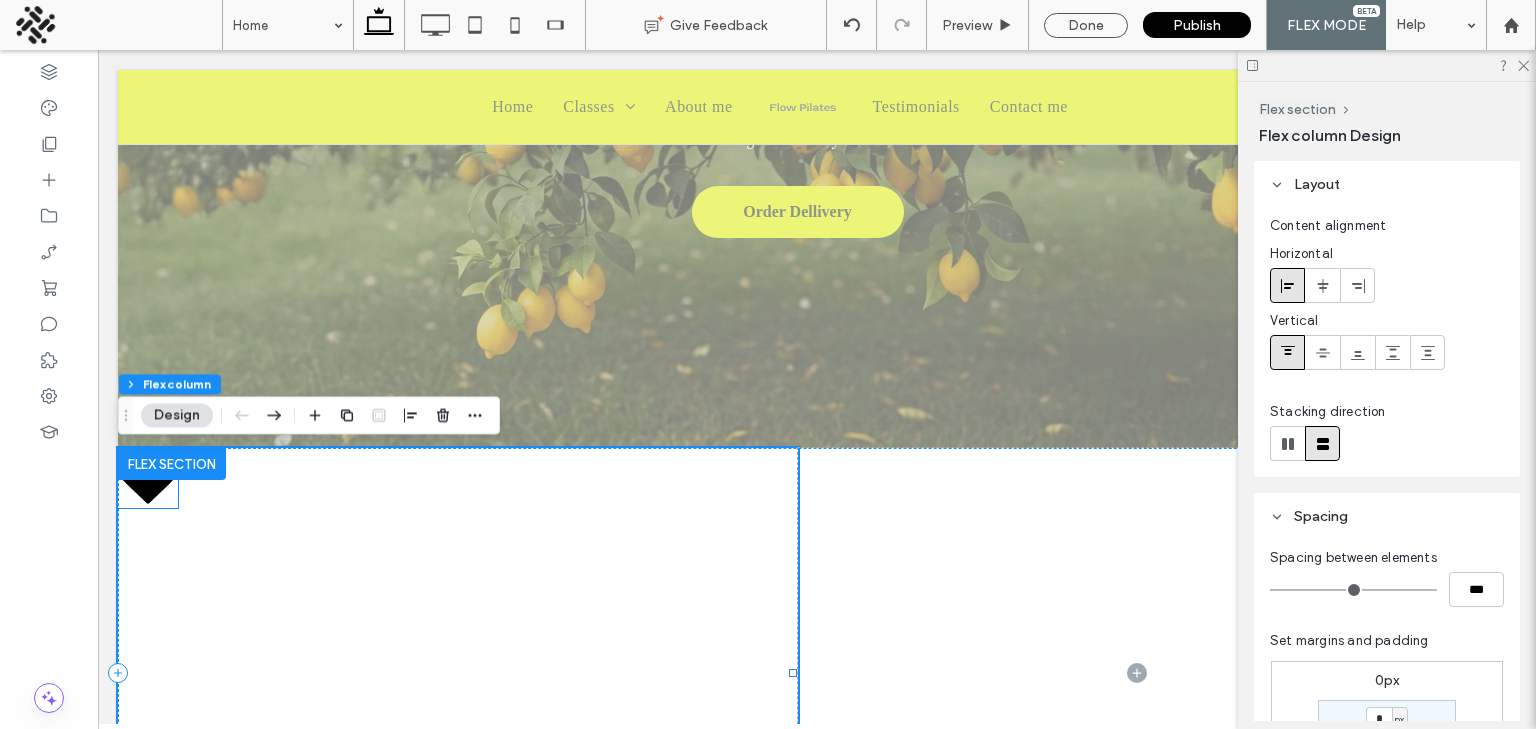 click 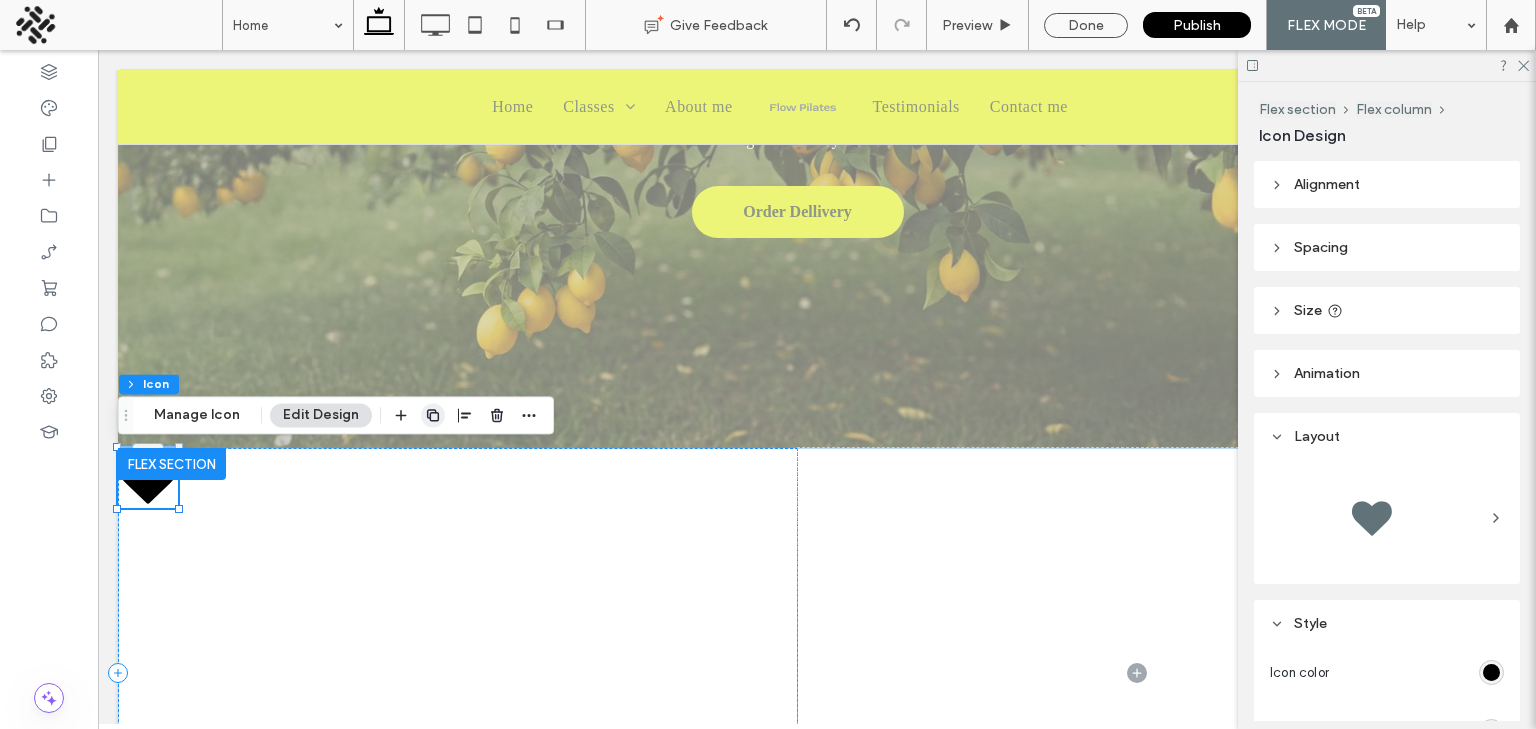 click 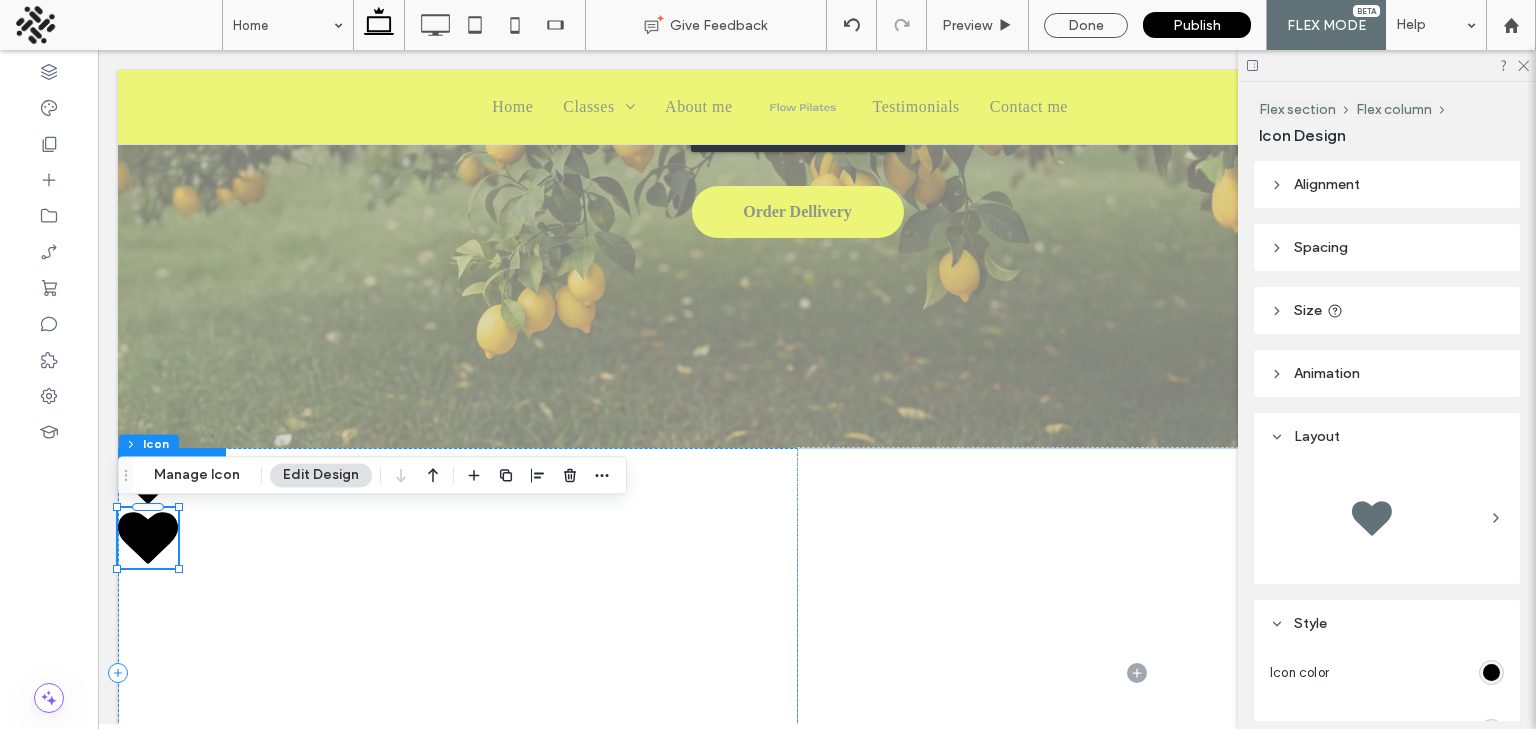 click on "Double click to exit Flex Mode" at bounding box center (797, 130) 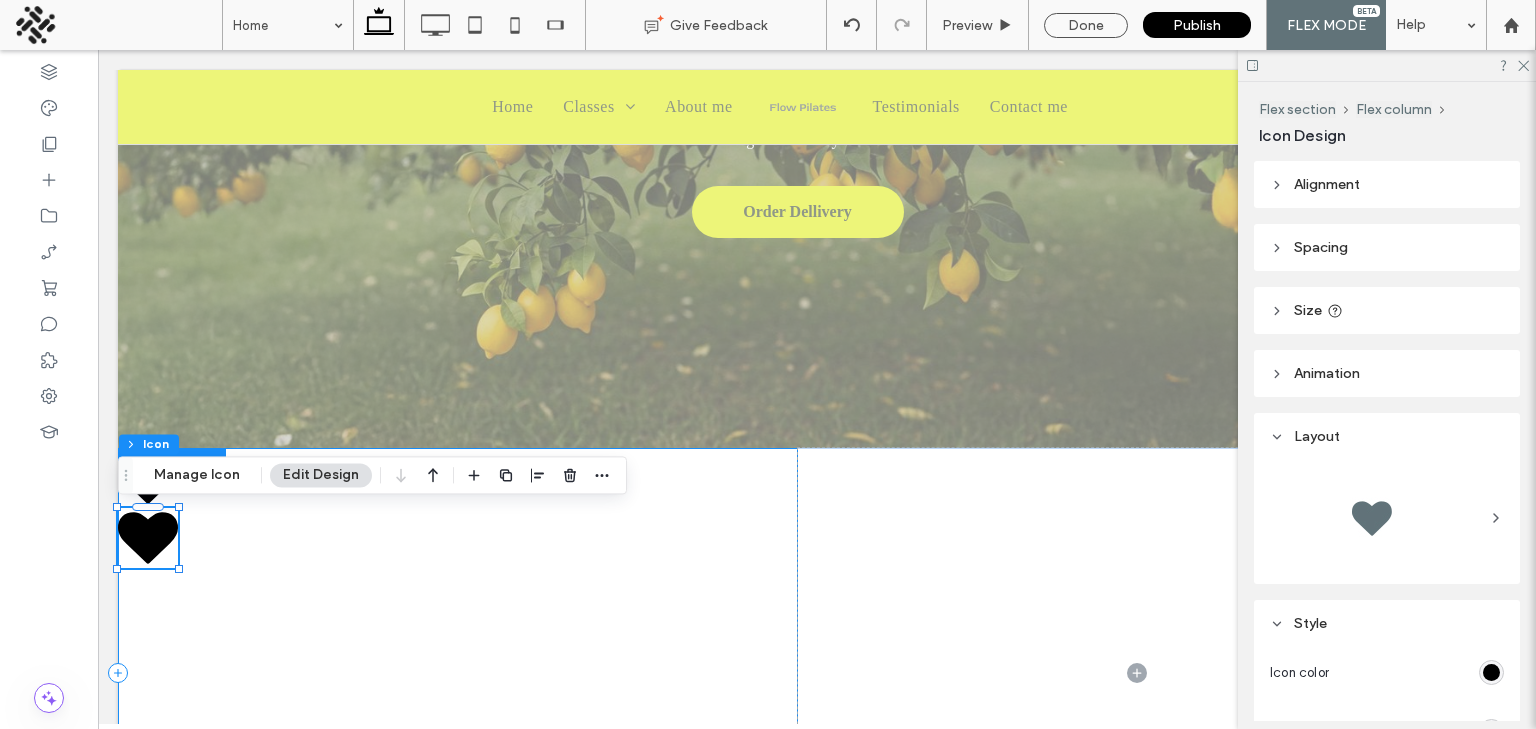 click at bounding box center (458, 673) 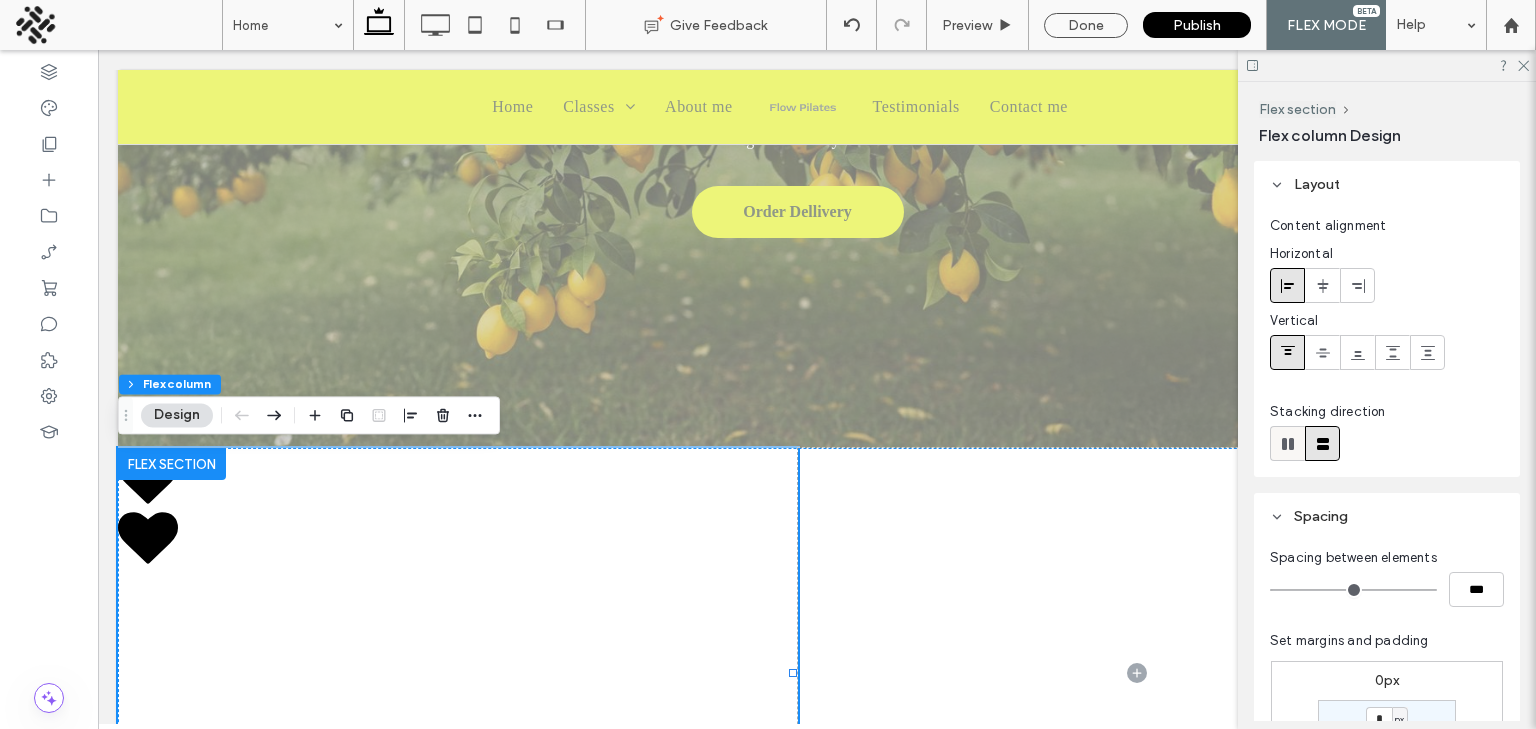 click 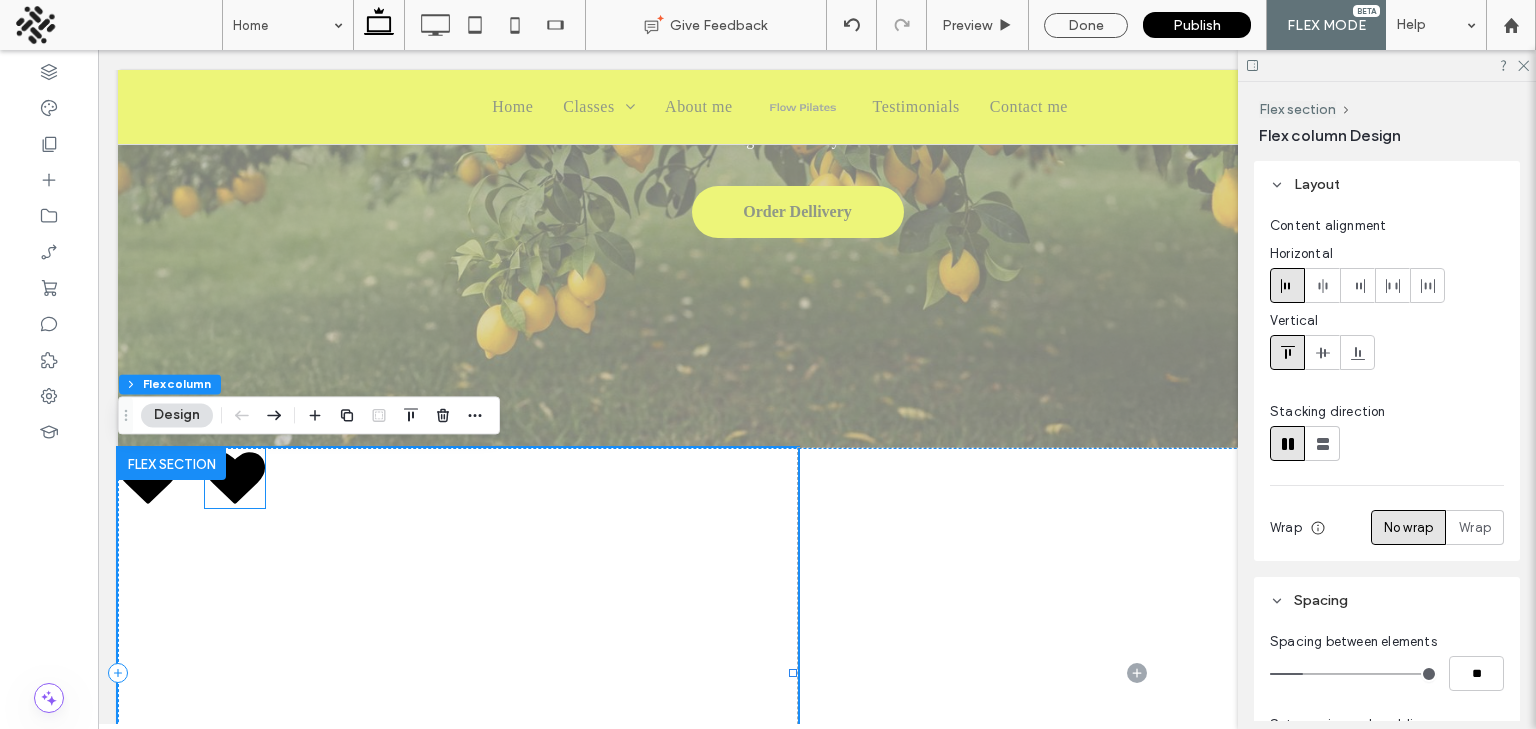 click 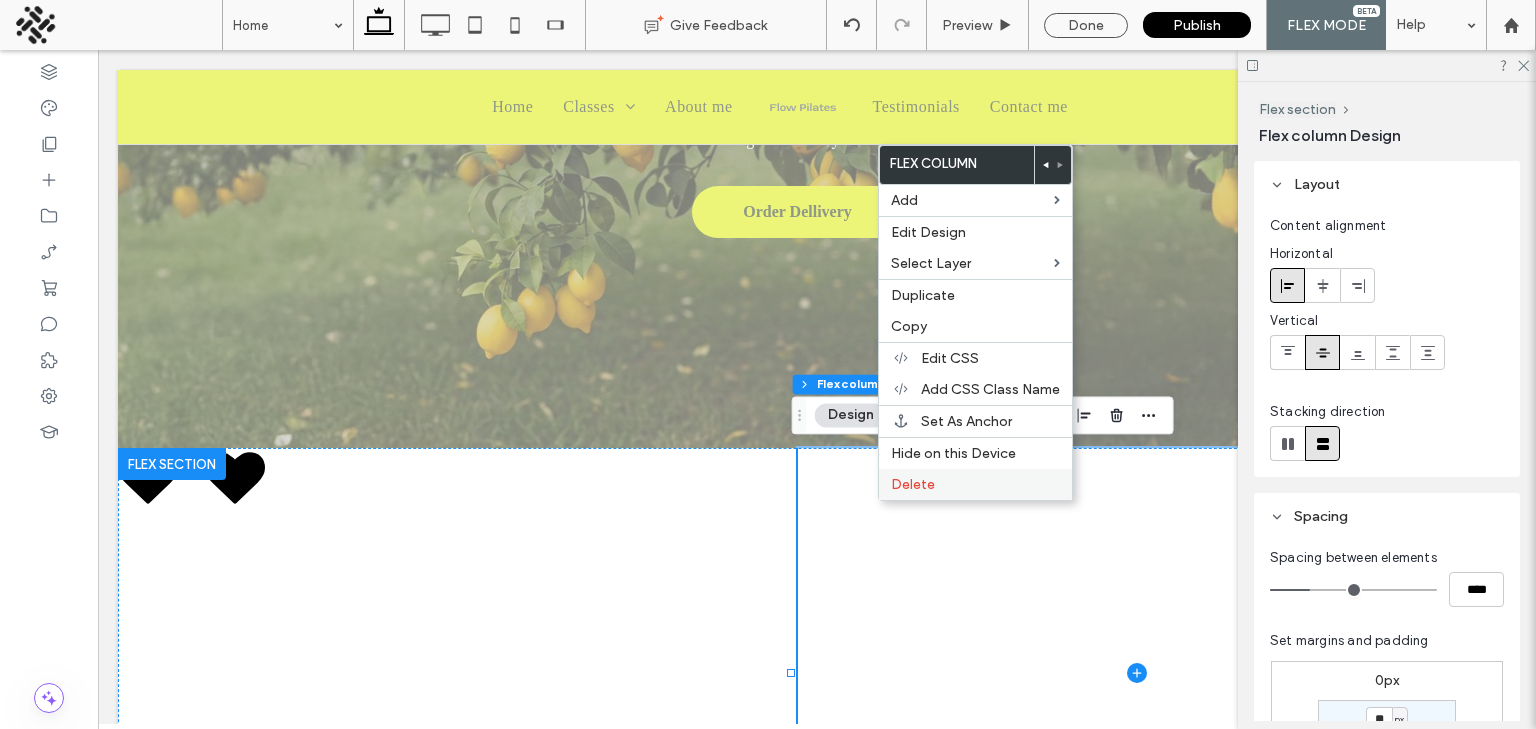 click on "Delete" at bounding box center (913, 484) 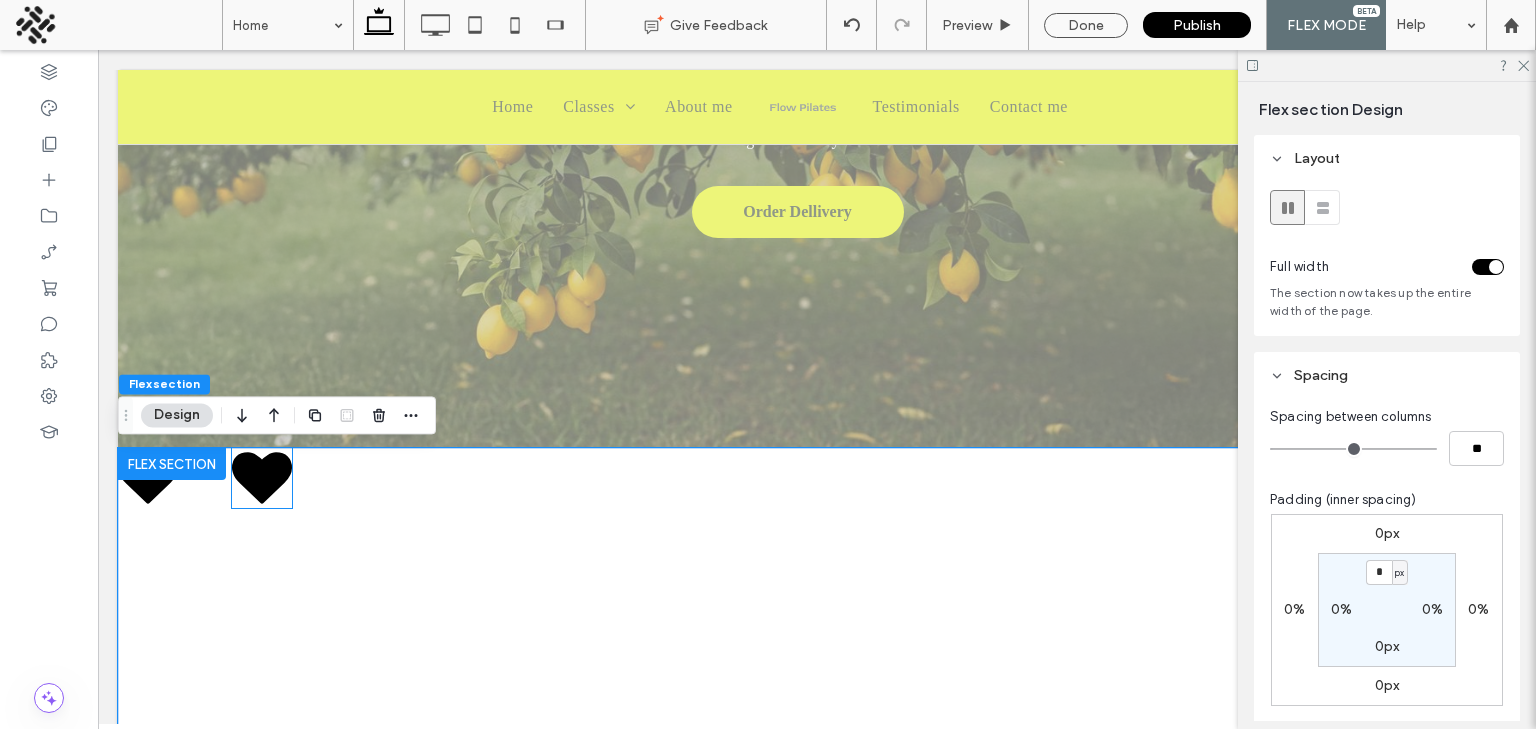click 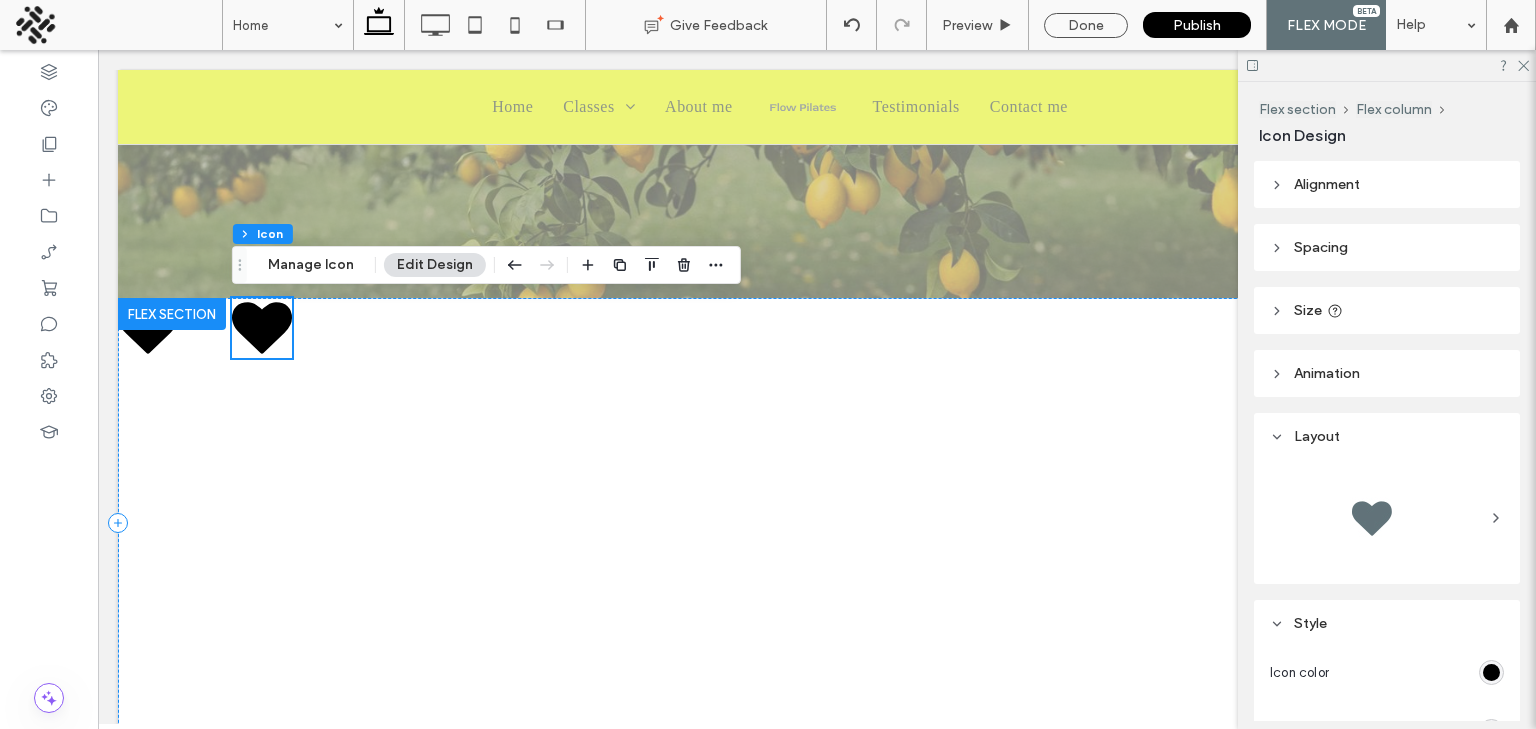 scroll, scrollTop: 482, scrollLeft: 0, axis: vertical 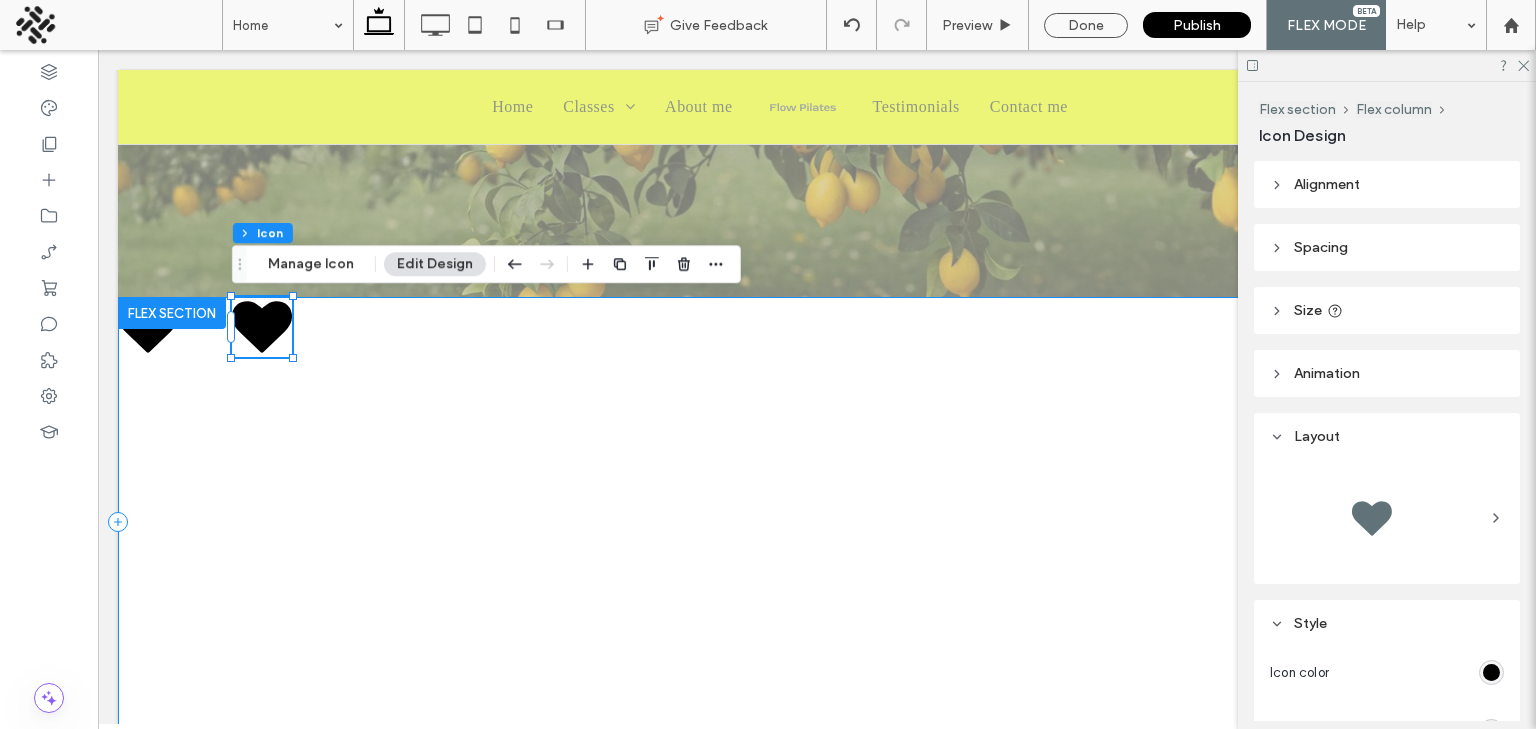 click at bounding box center (797, 522) 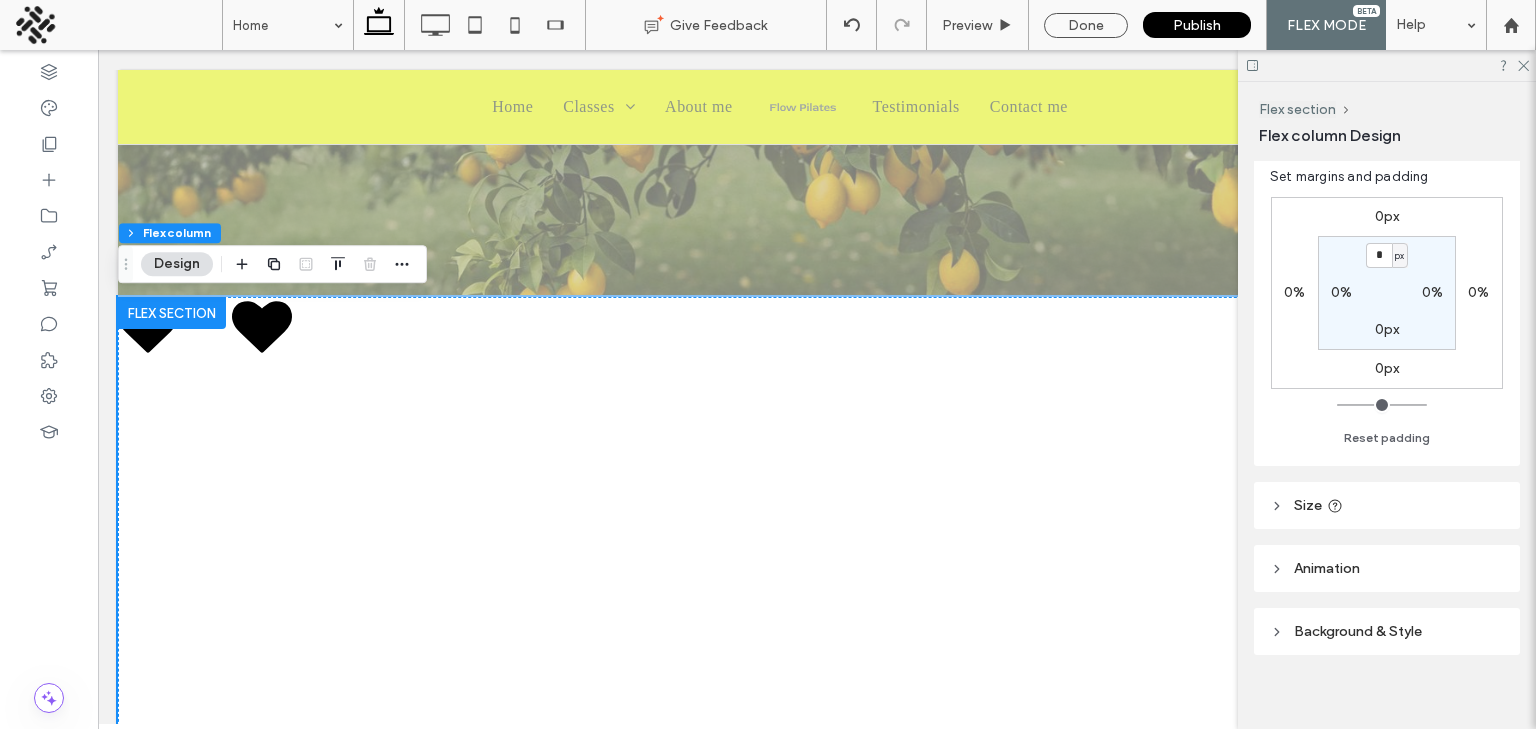 scroll, scrollTop: 549, scrollLeft: 0, axis: vertical 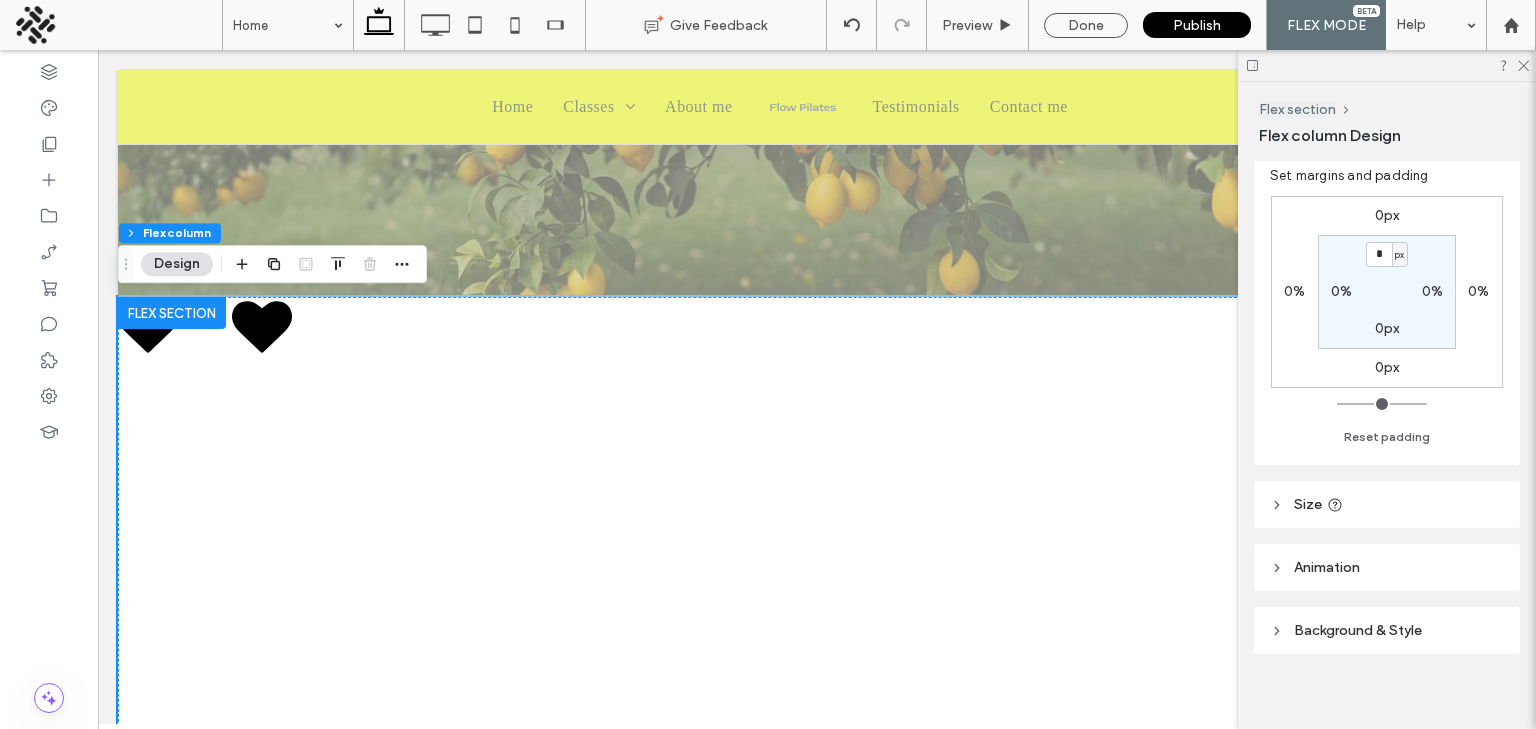click on "Size" at bounding box center (1387, 504) 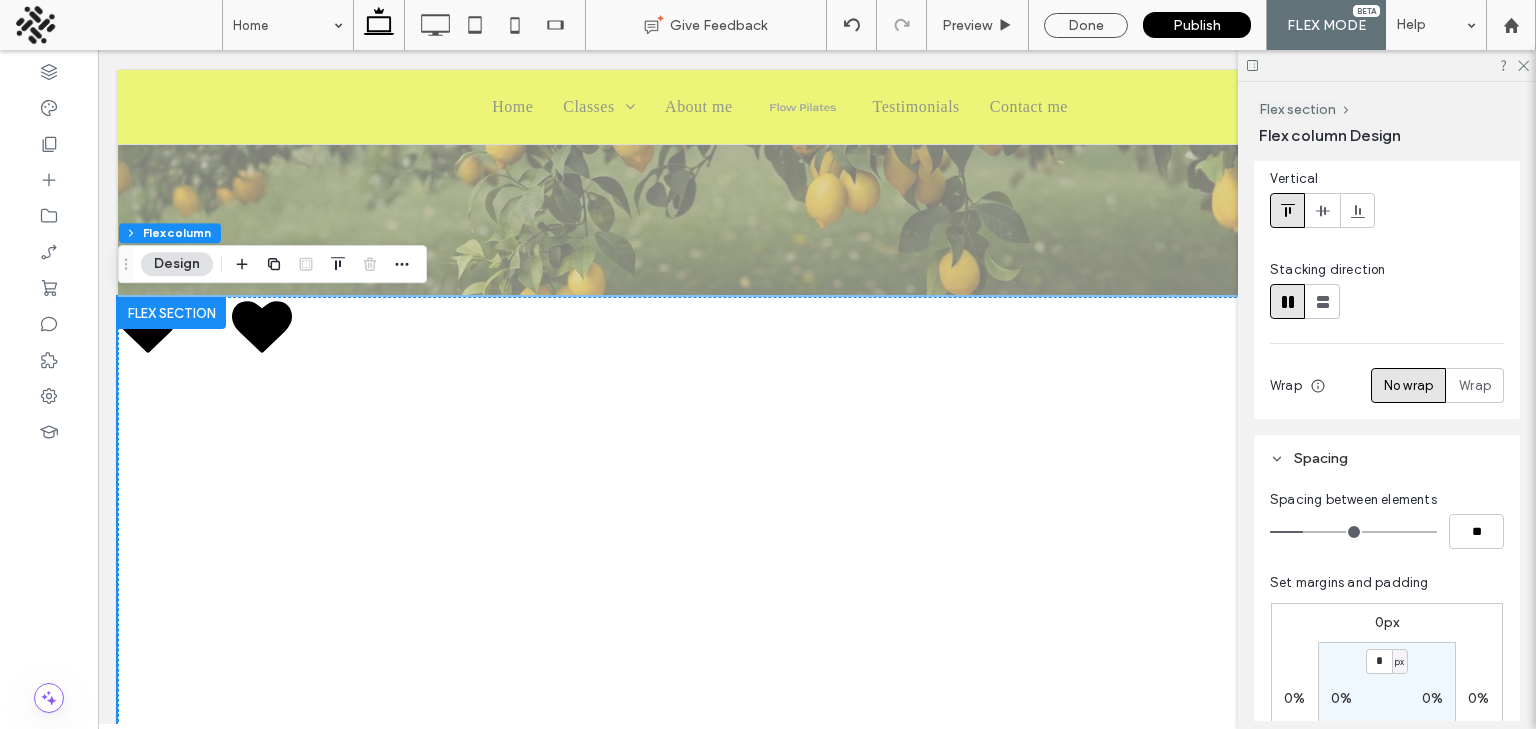 scroll, scrollTop: 0, scrollLeft: 0, axis: both 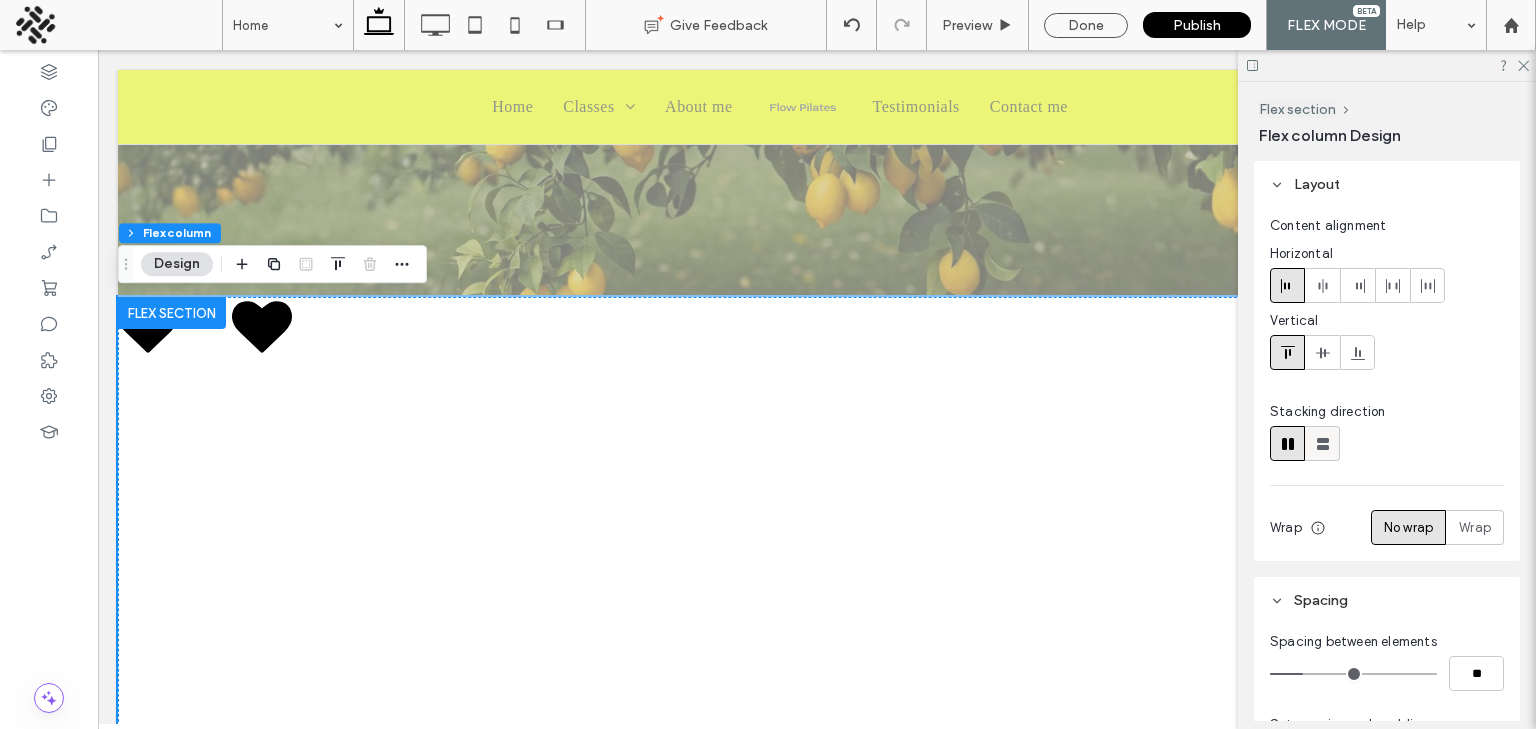 click 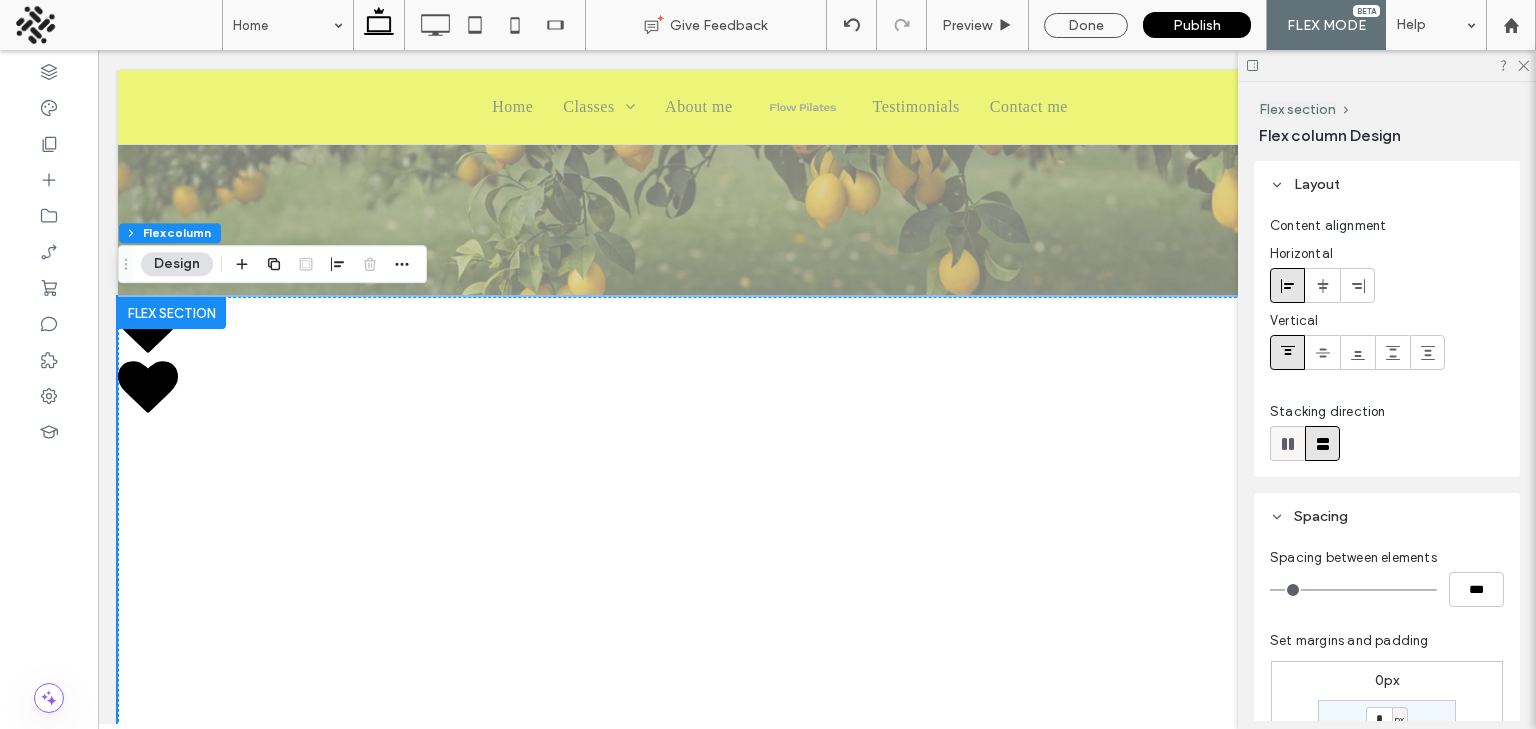 click 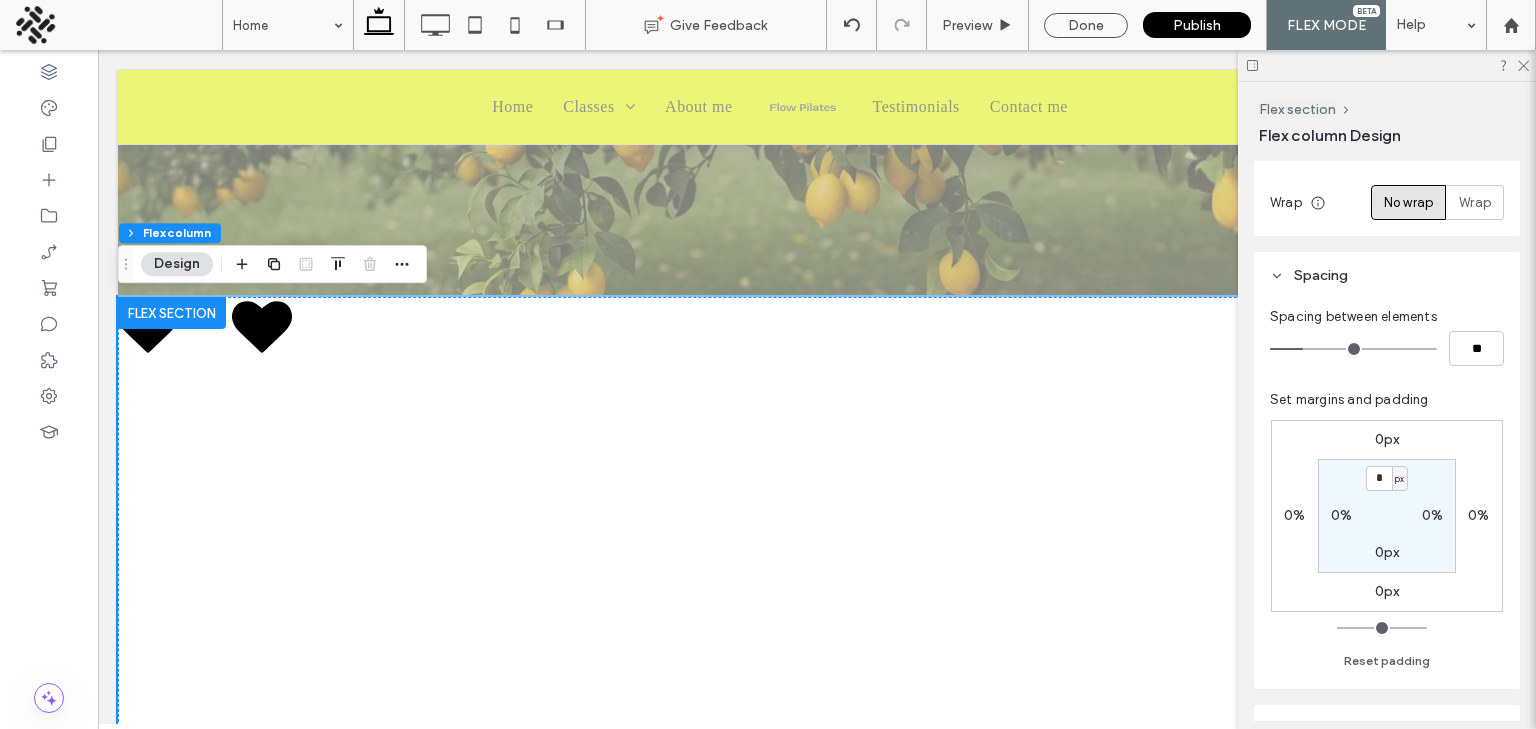 scroll, scrollTop: 318, scrollLeft: 0, axis: vertical 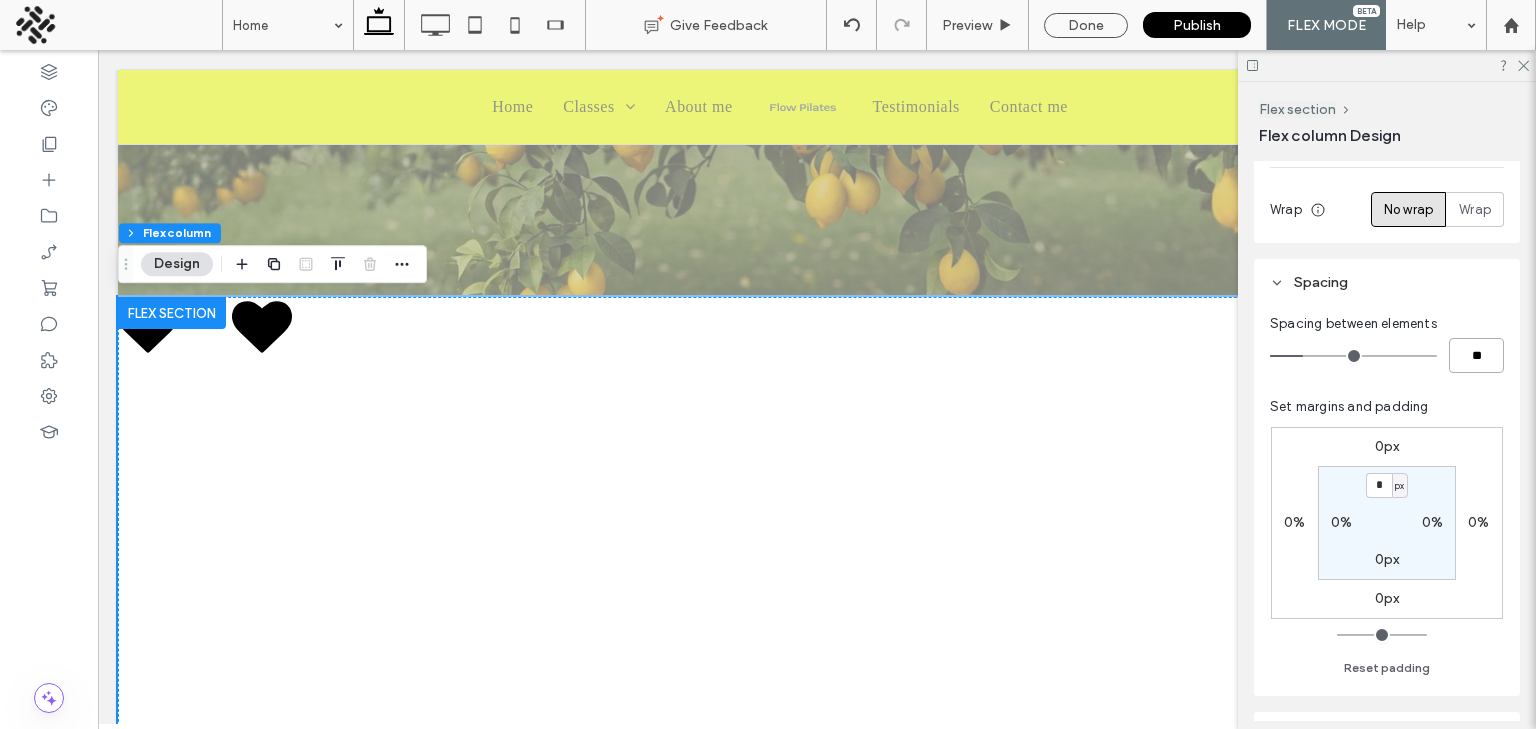 click on "**" at bounding box center [1476, 355] 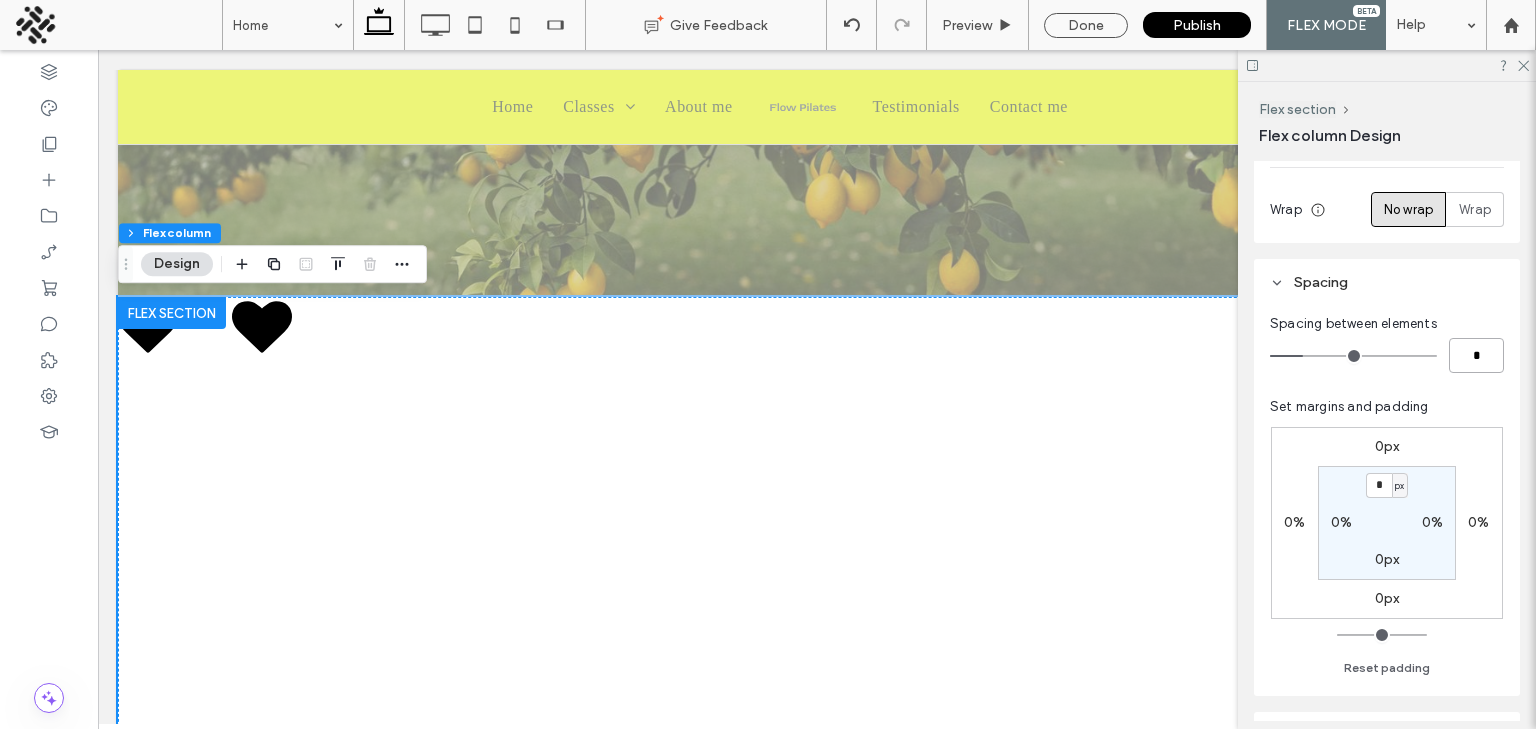 type on "*" 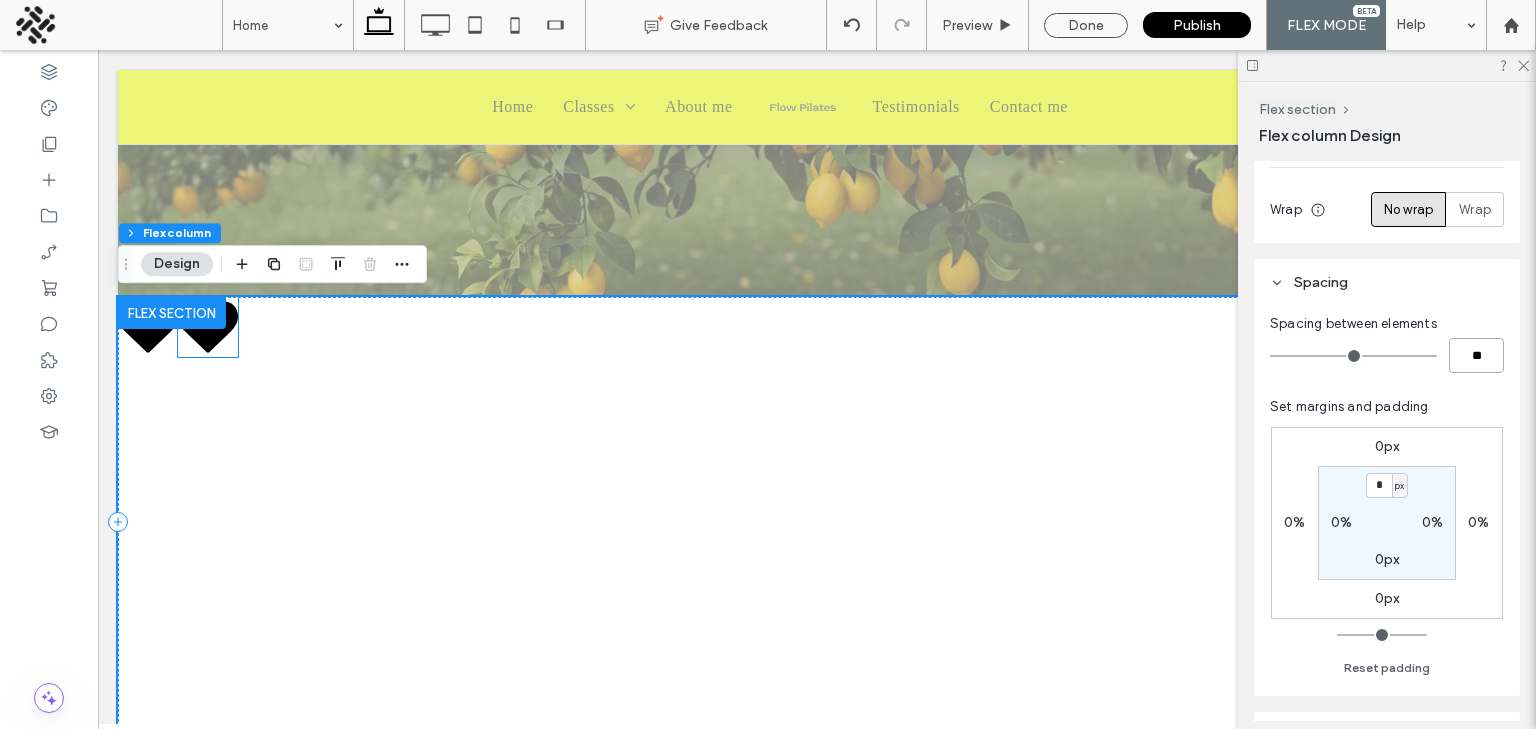 click 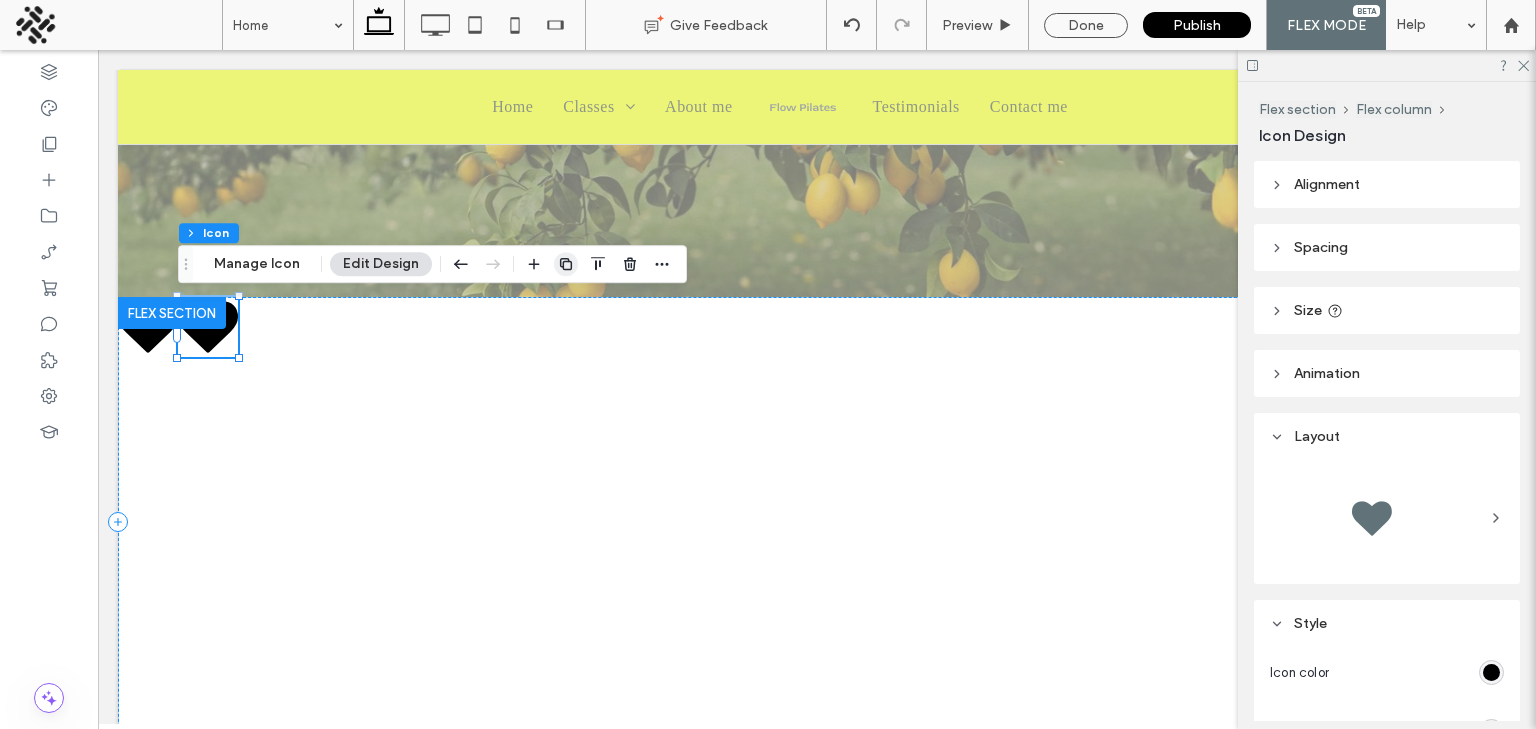 click 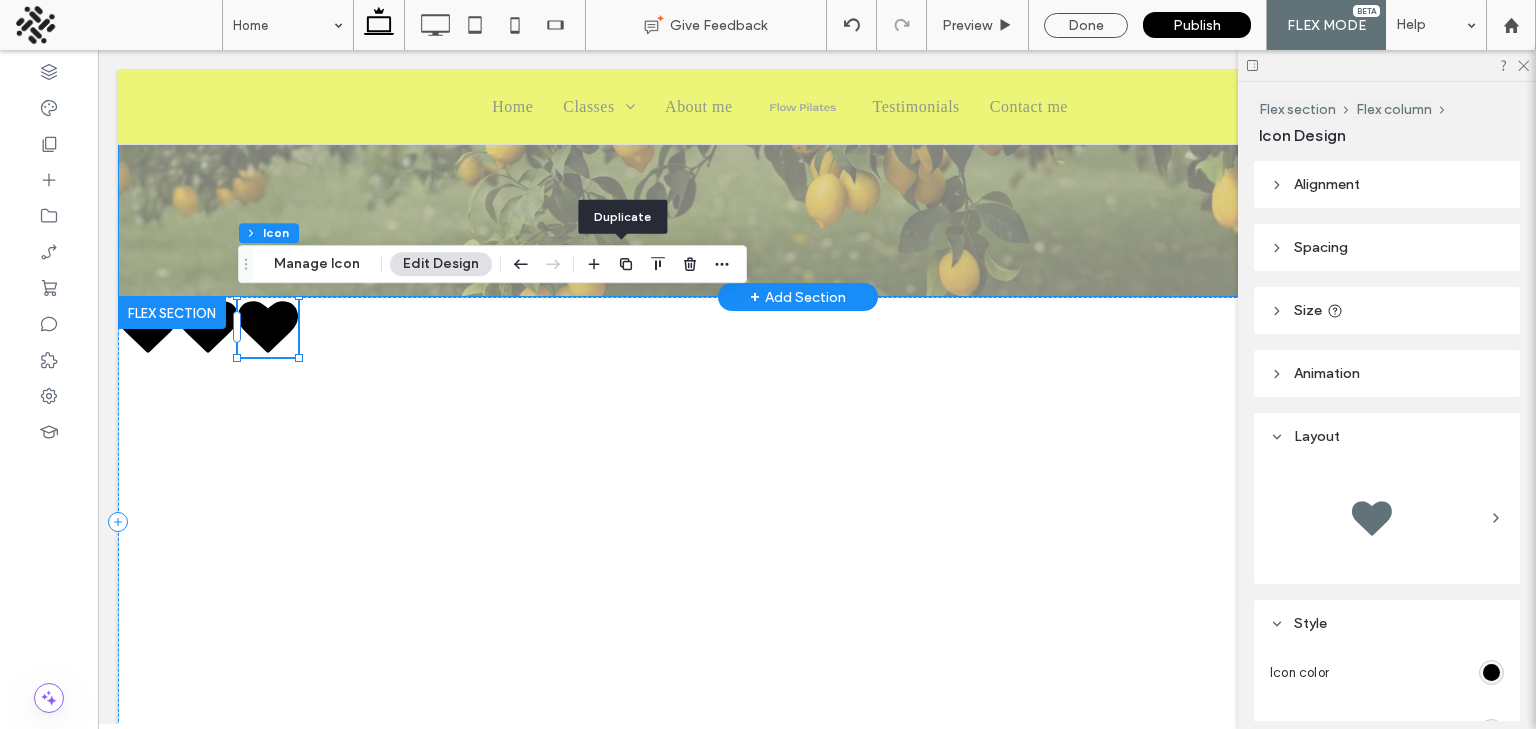 drag, startPoint x: 711, startPoint y: 308, endPoint x: 568, endPoint y: 288, distance: 144.39183 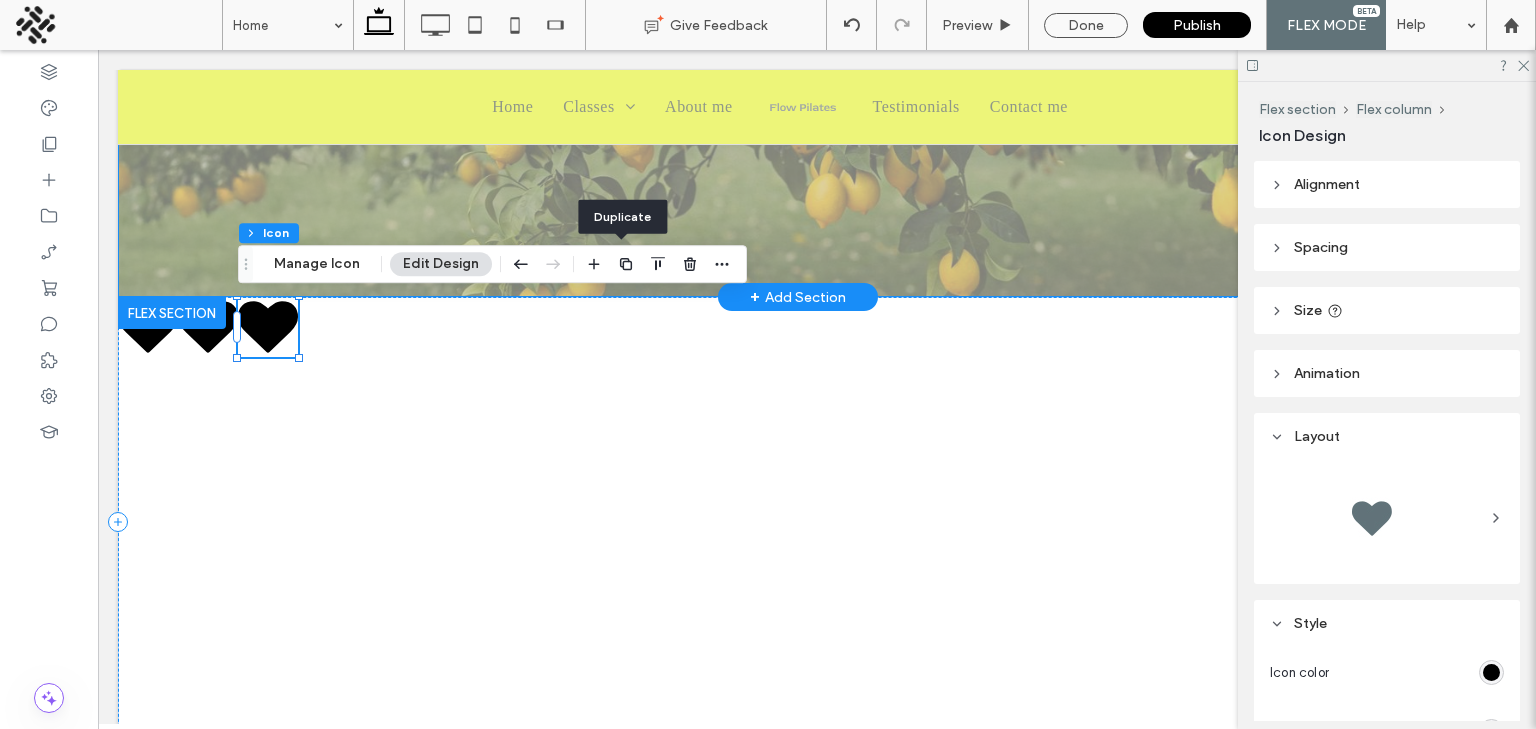 click on "Double click to exit Flex Mode" at bounding box center (797, -21) 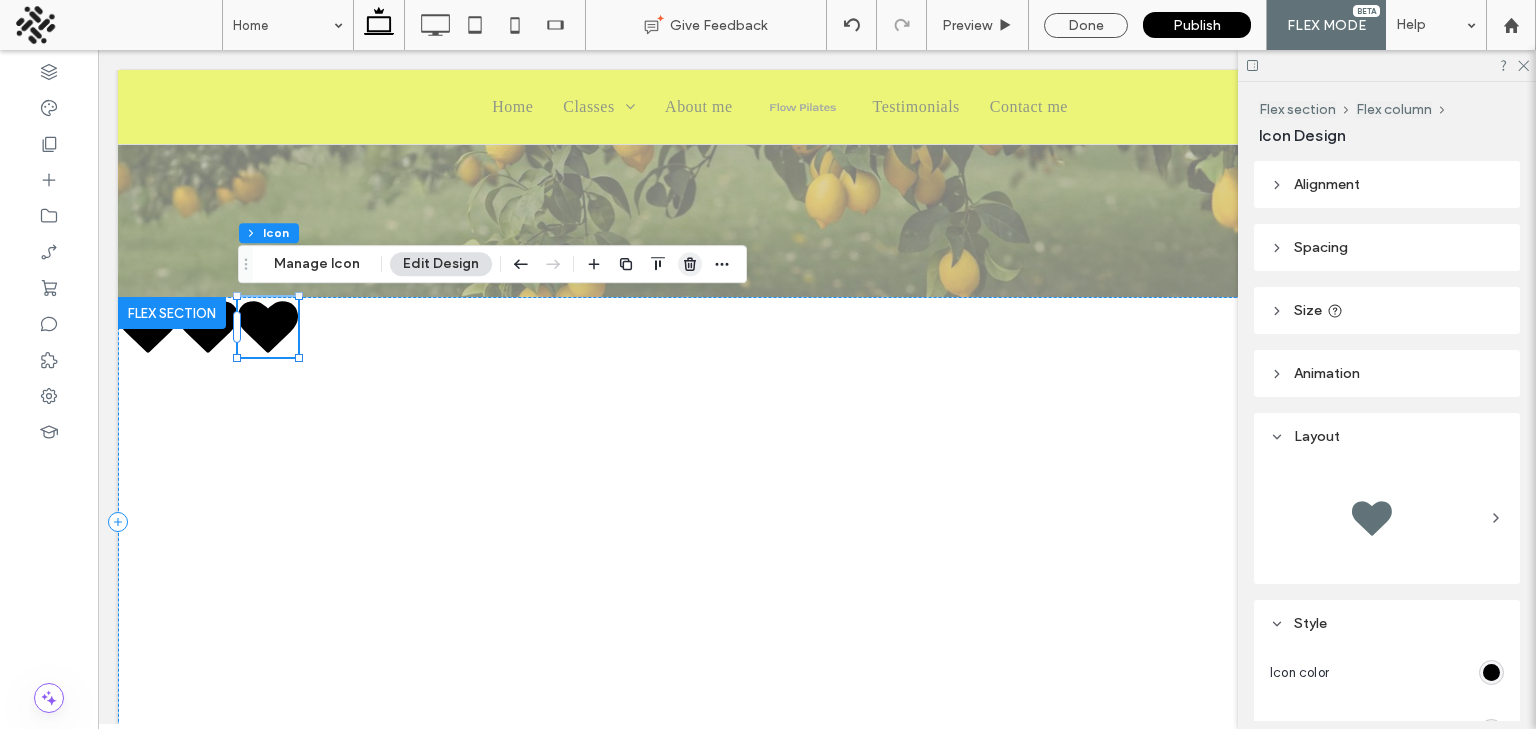 click 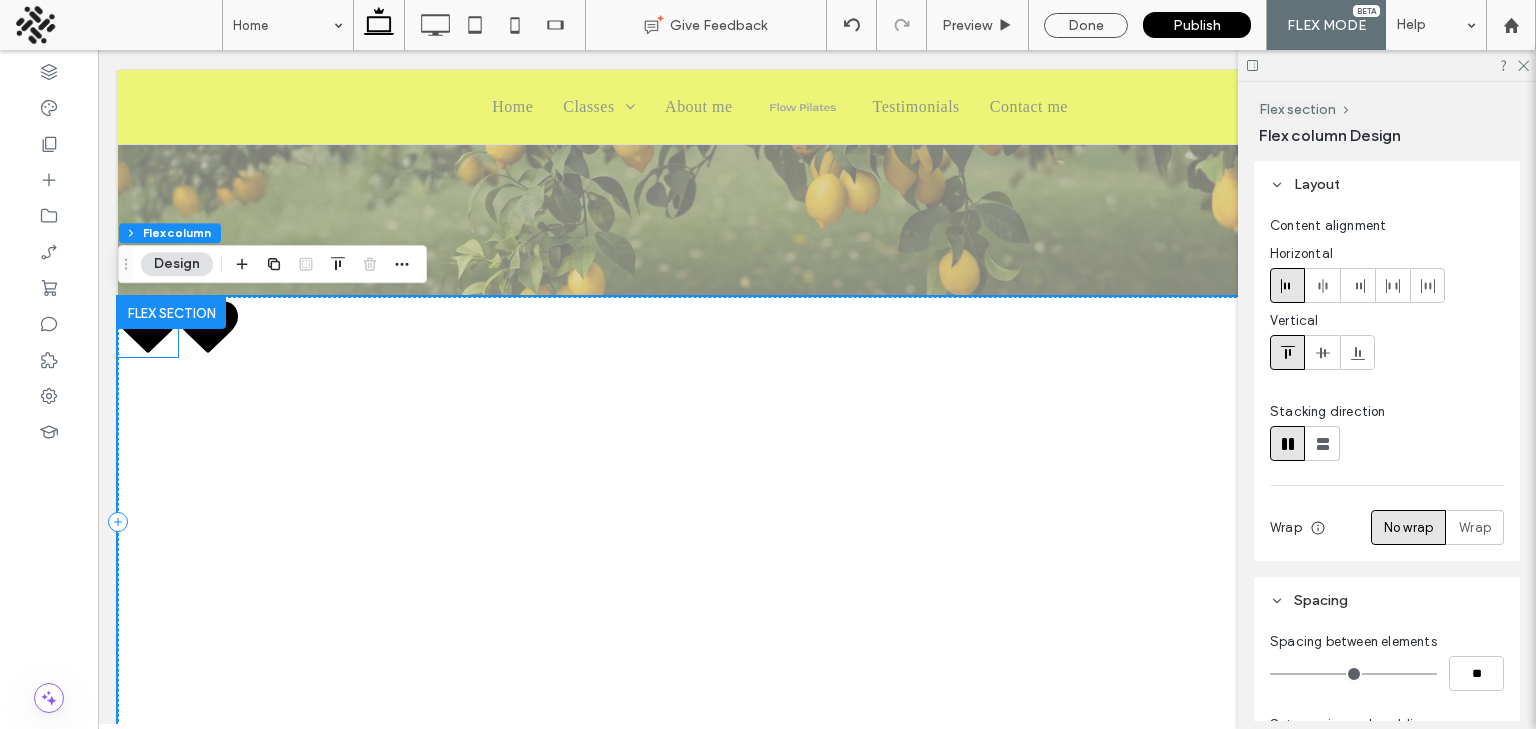 click 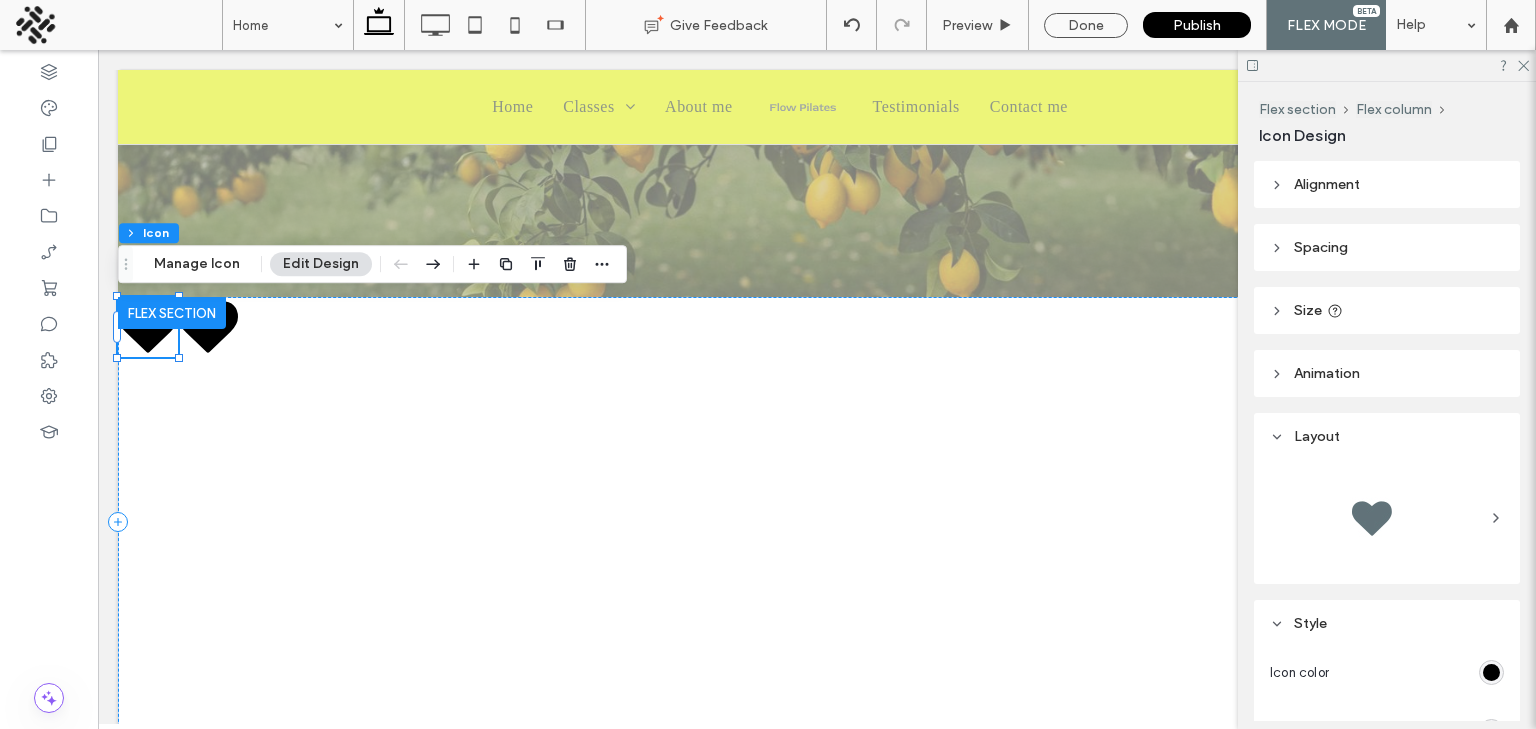 drag, startPoint x: 1573, startPoint y: 725, endPoint x: 984, endPoint y: 593, distance: 603.61 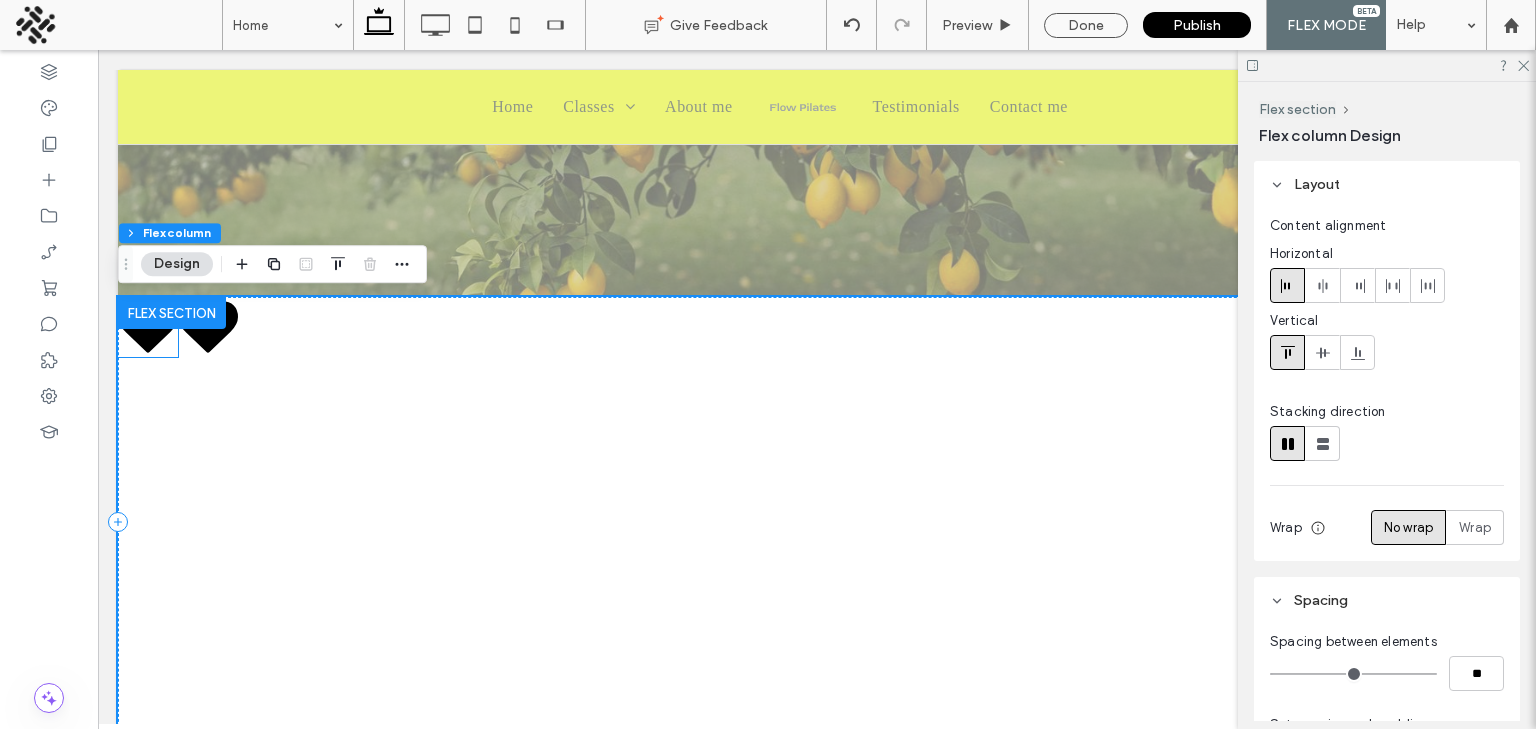 click 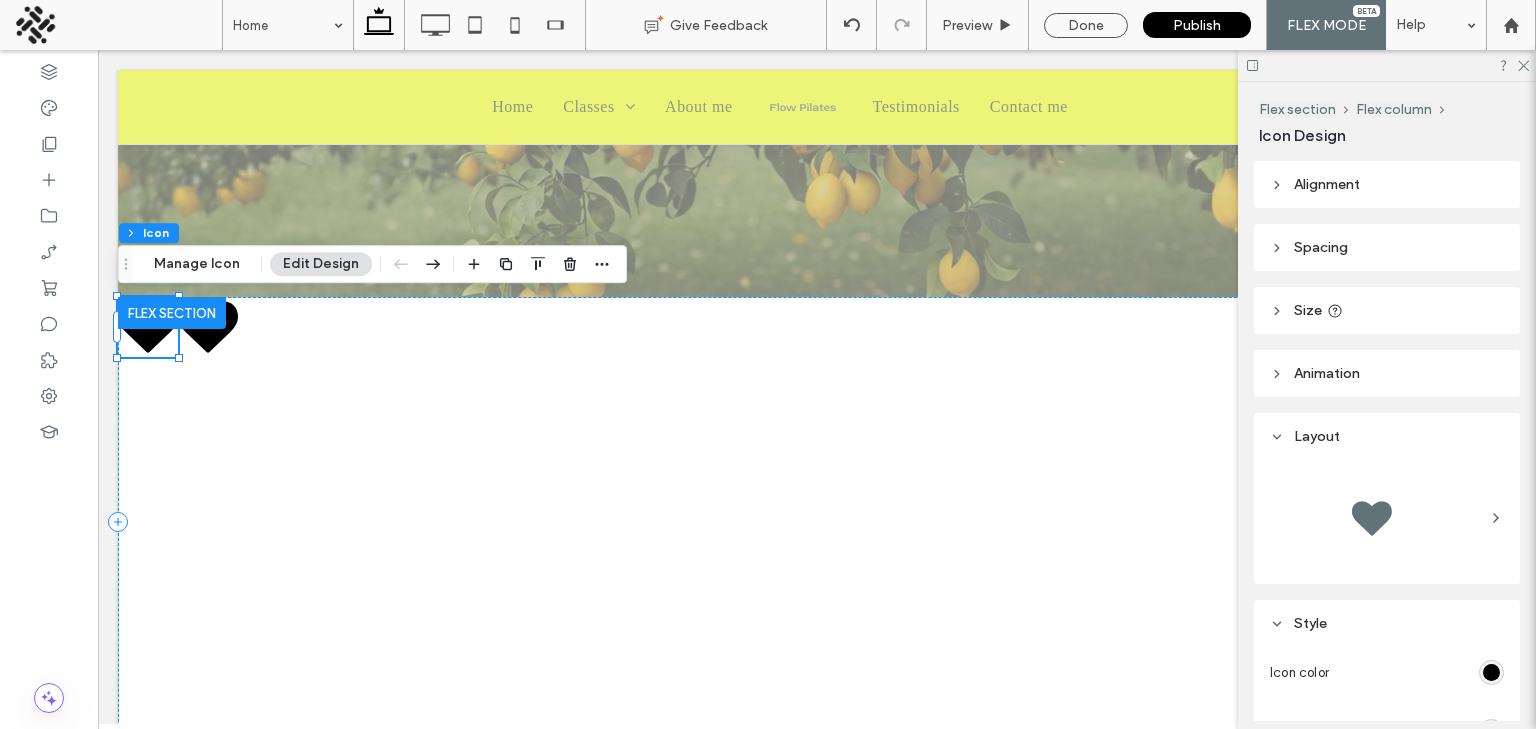 drag, startPoint x: 154, startPoint y: 353, endPoint x: 1092, endPoint y: 458, distance: 943.8586 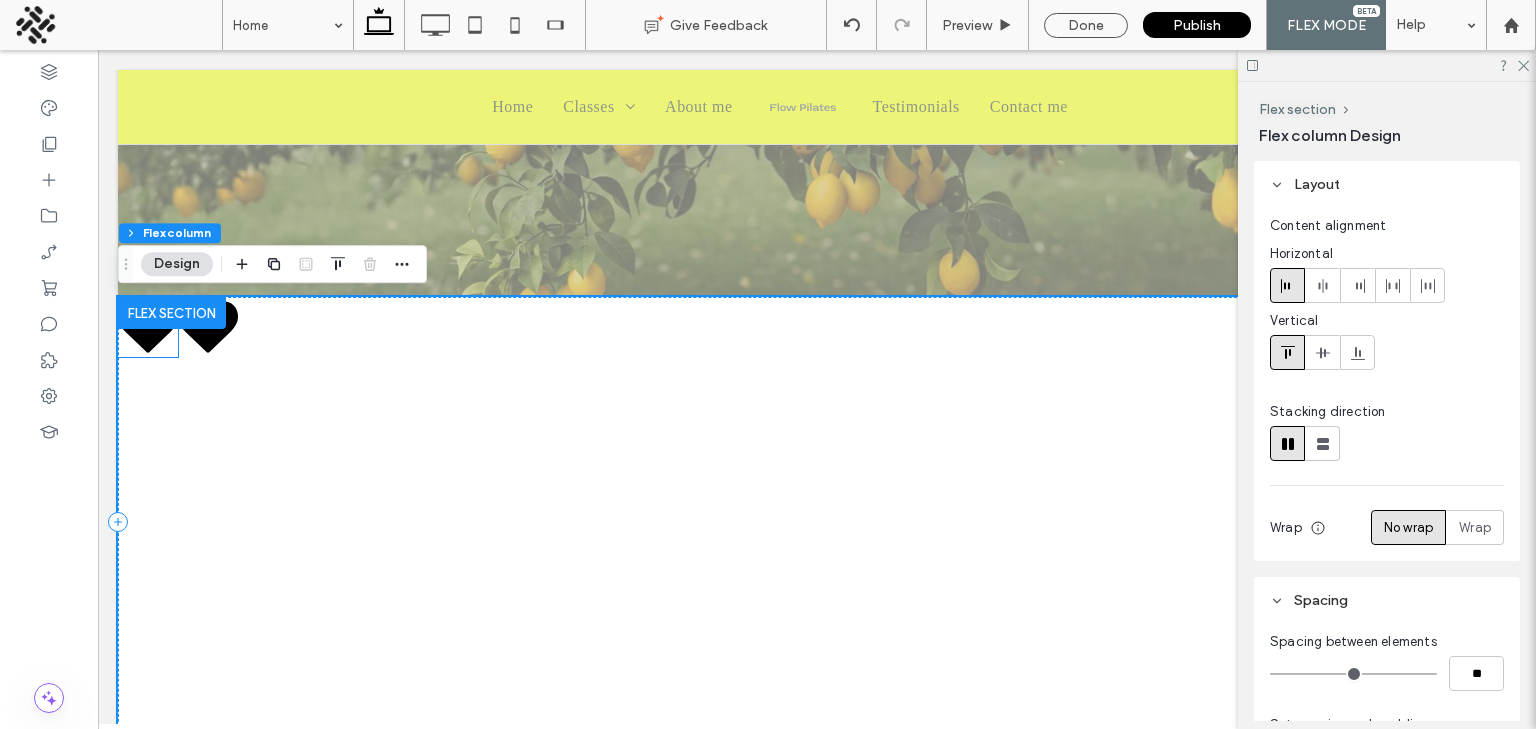 click 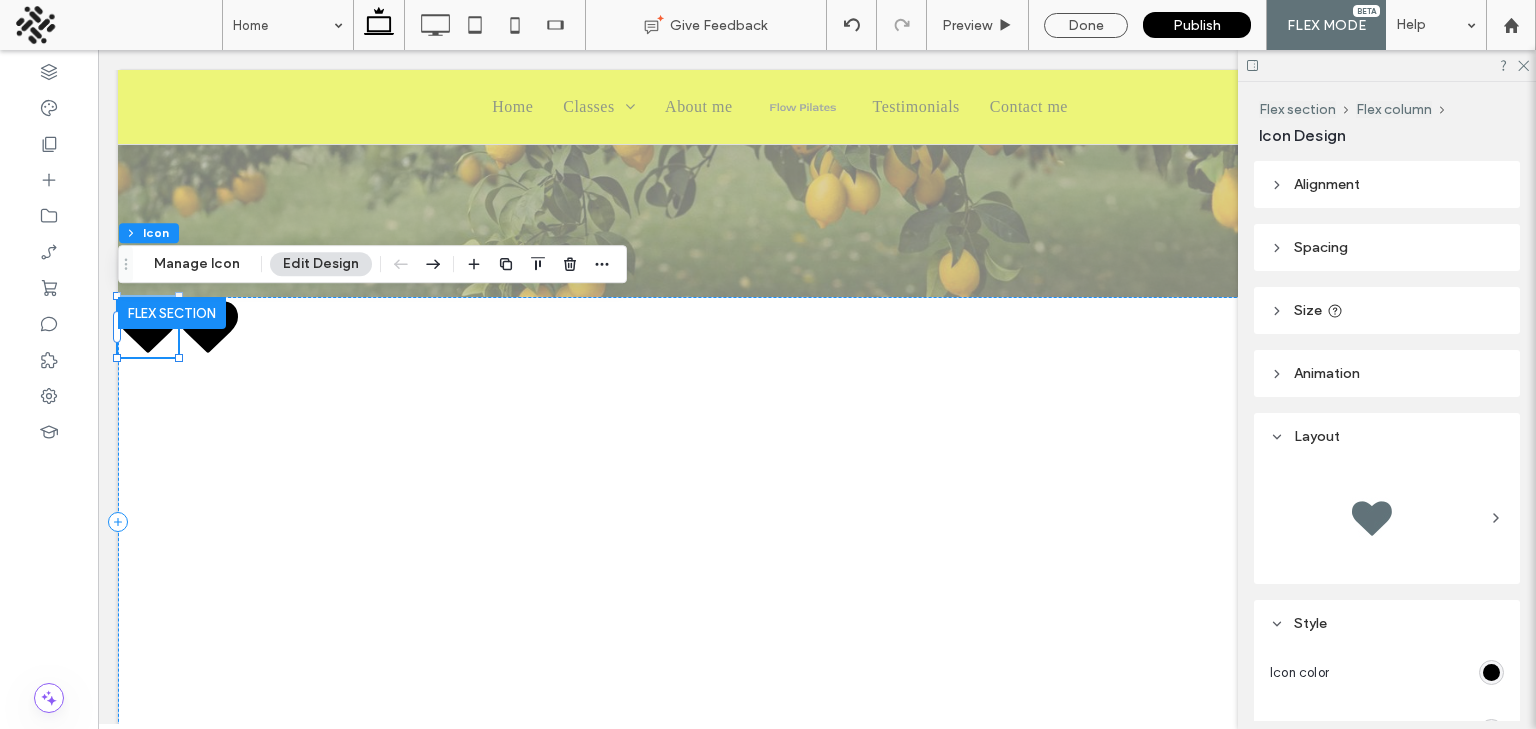 click at bounding box center [1491, 672] 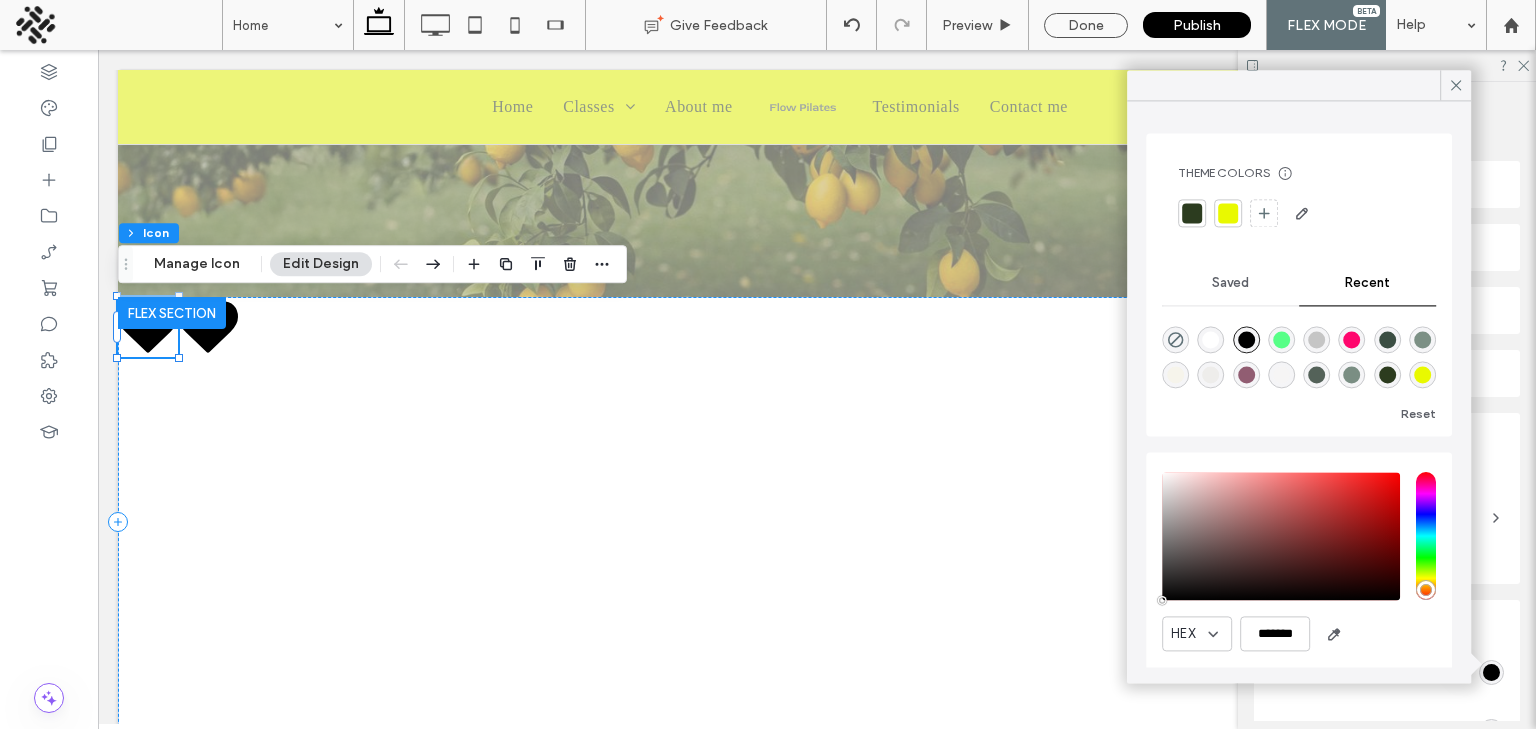 click at bounding box center (1228, 213) 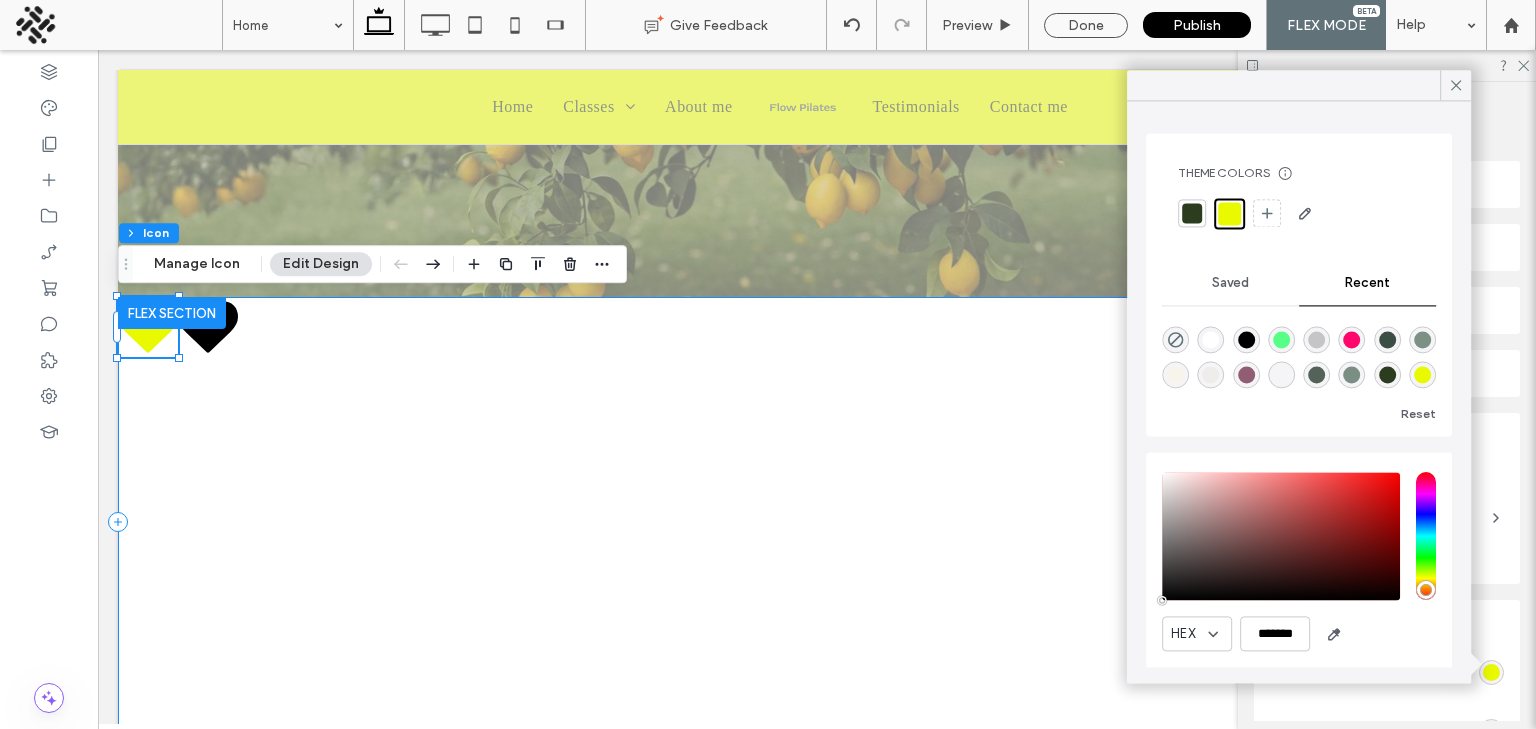 click at bounding box center (797, 522) 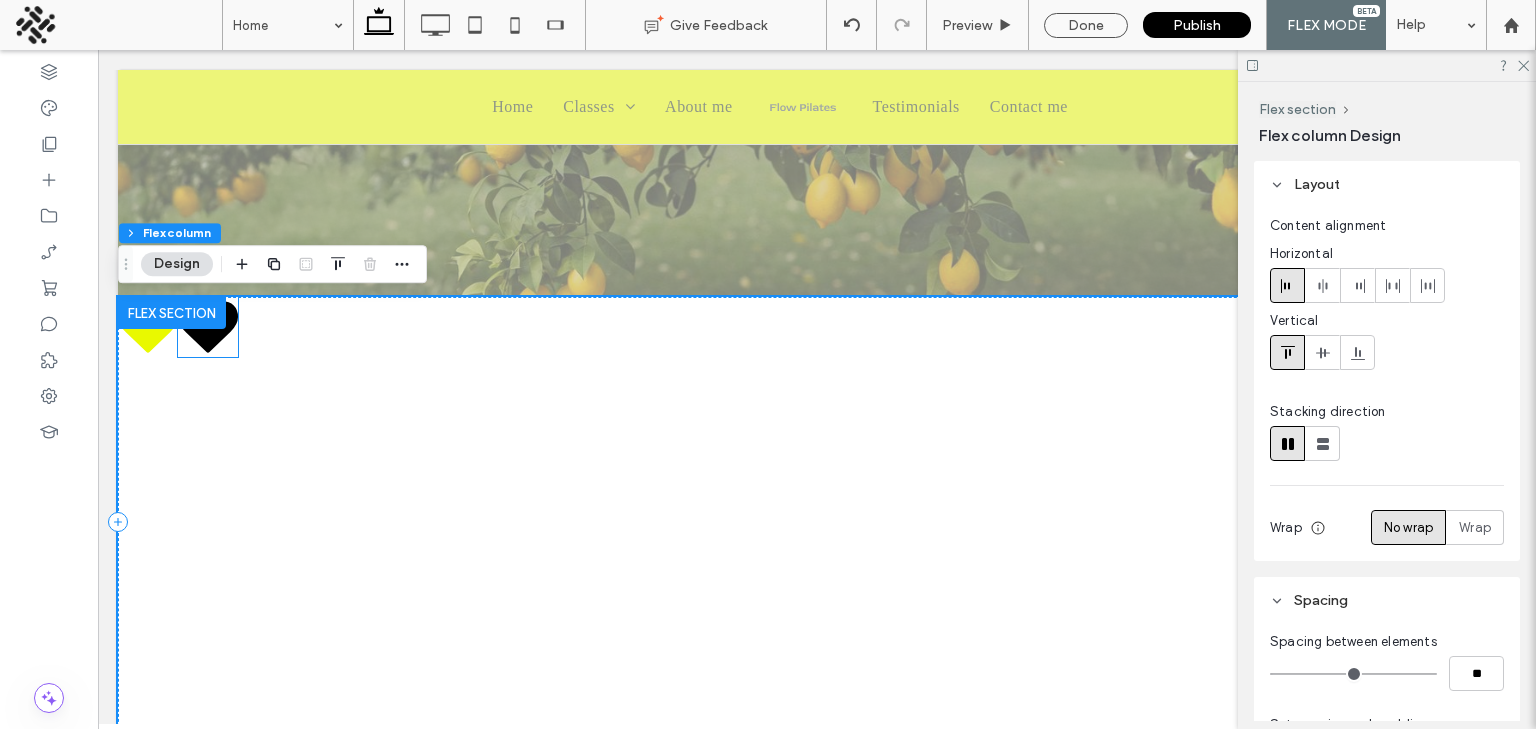 click 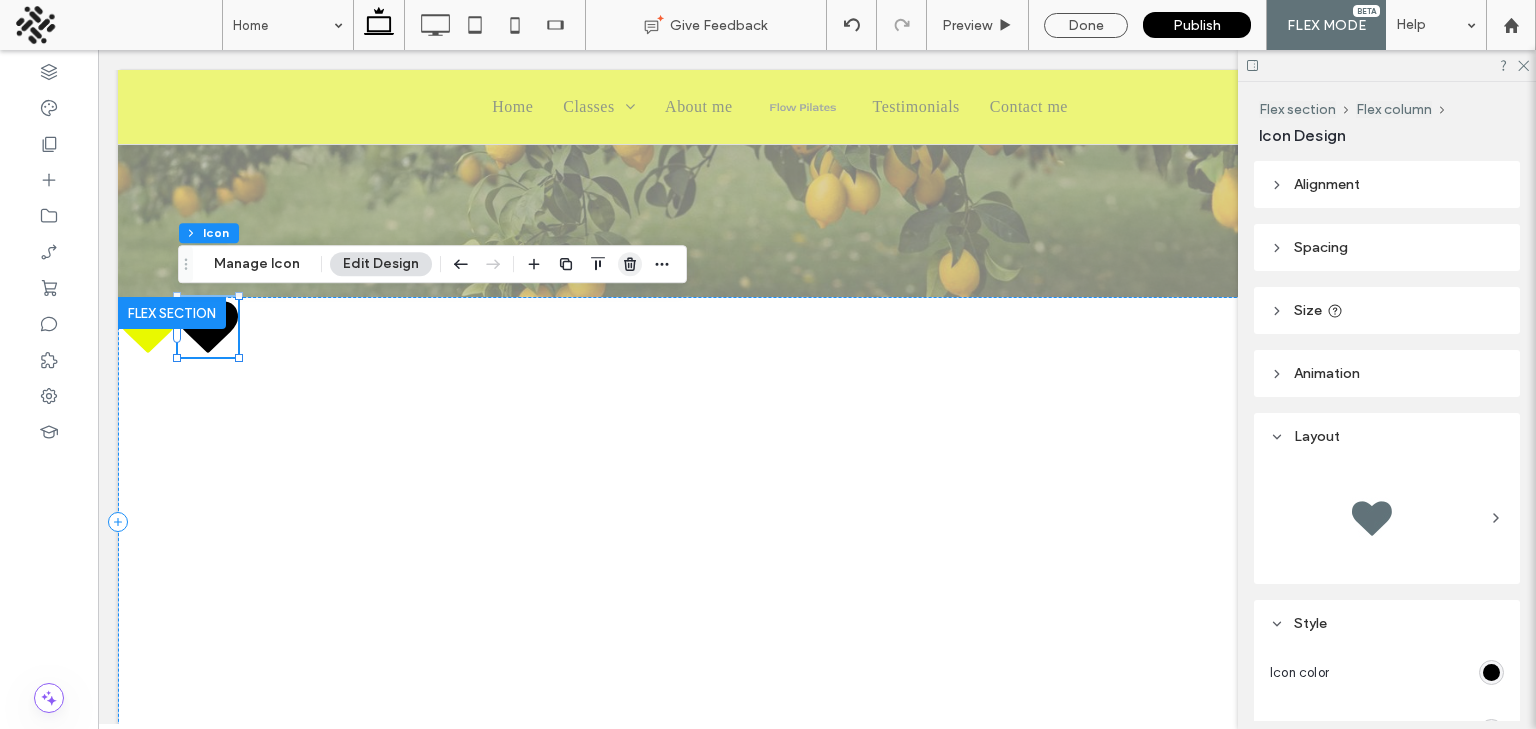 click 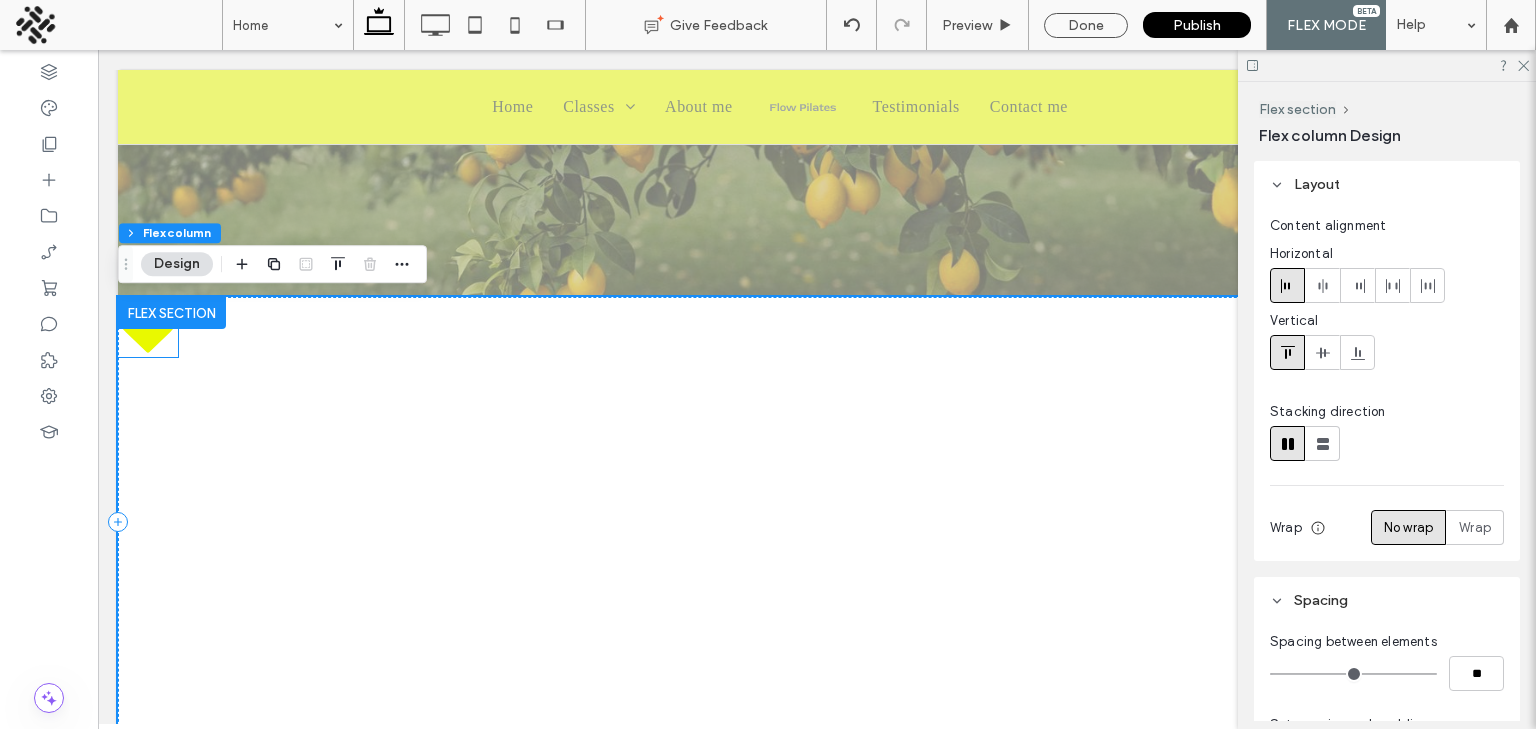 click 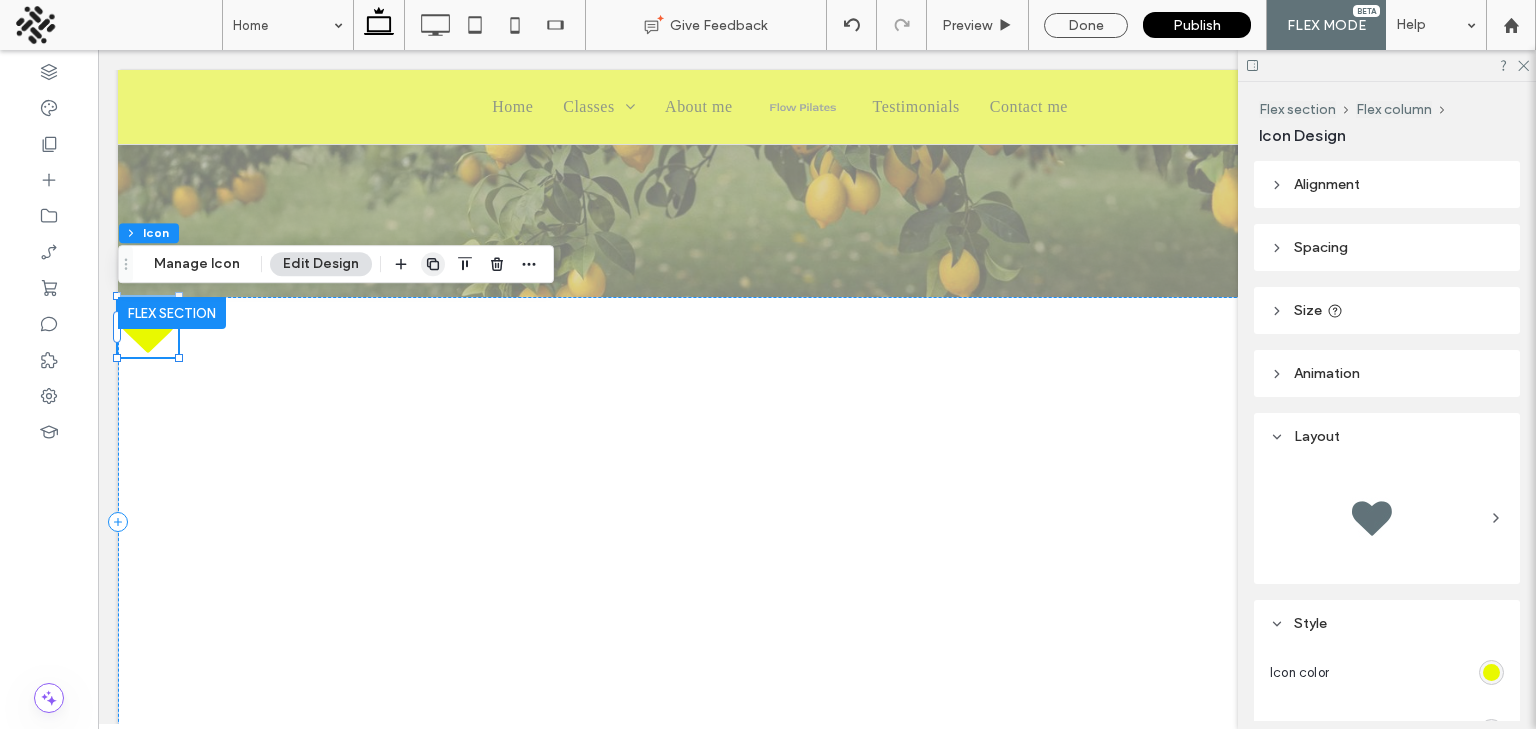 click 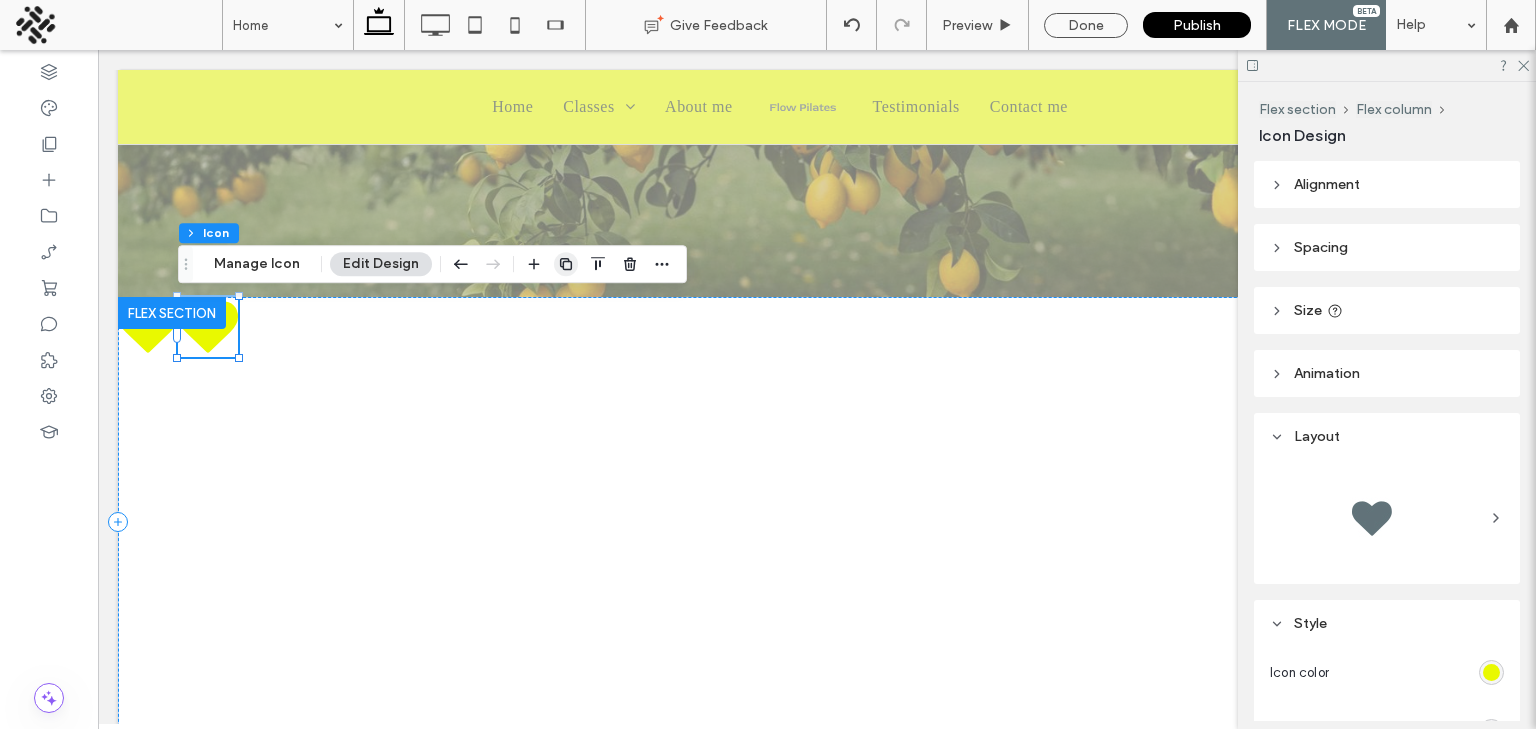 click 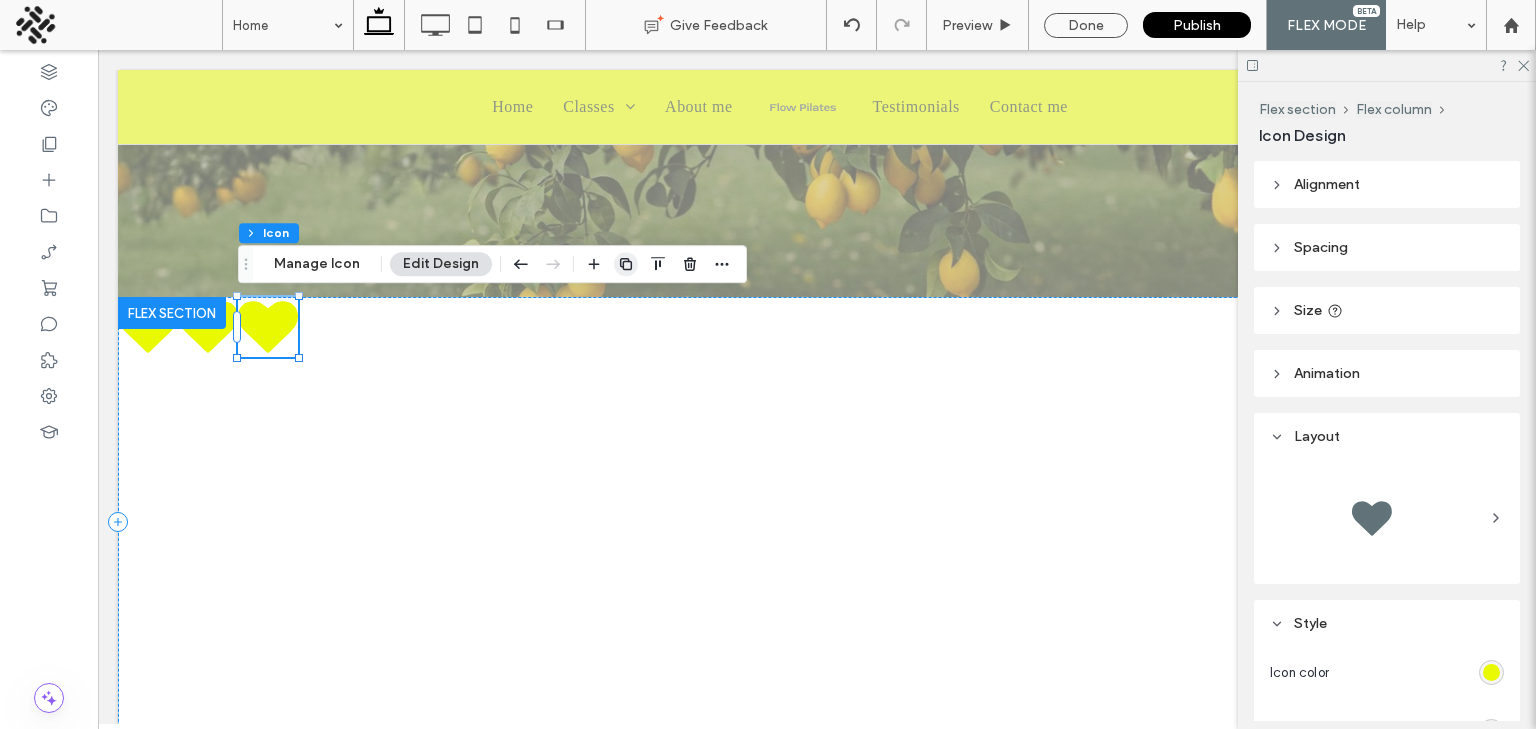 click 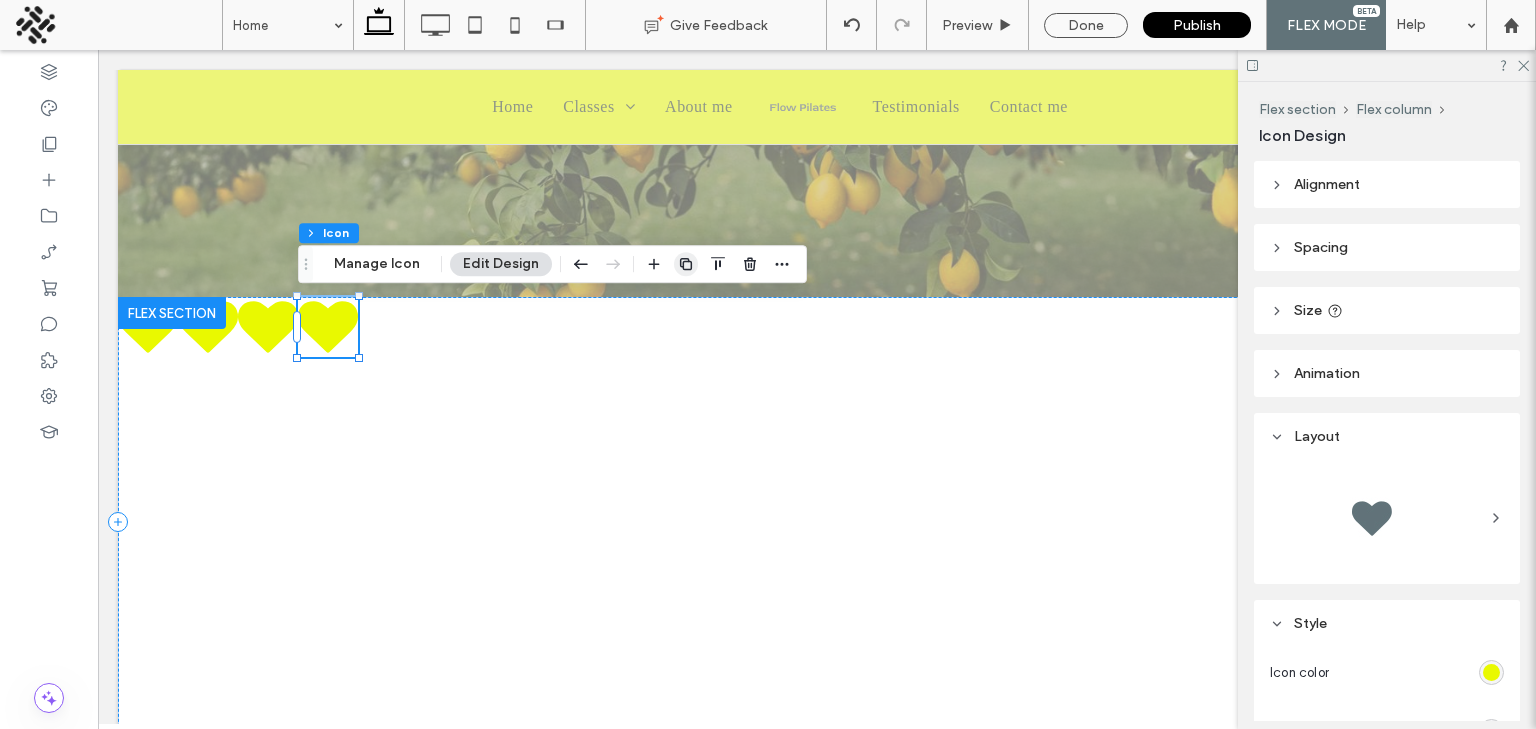 click 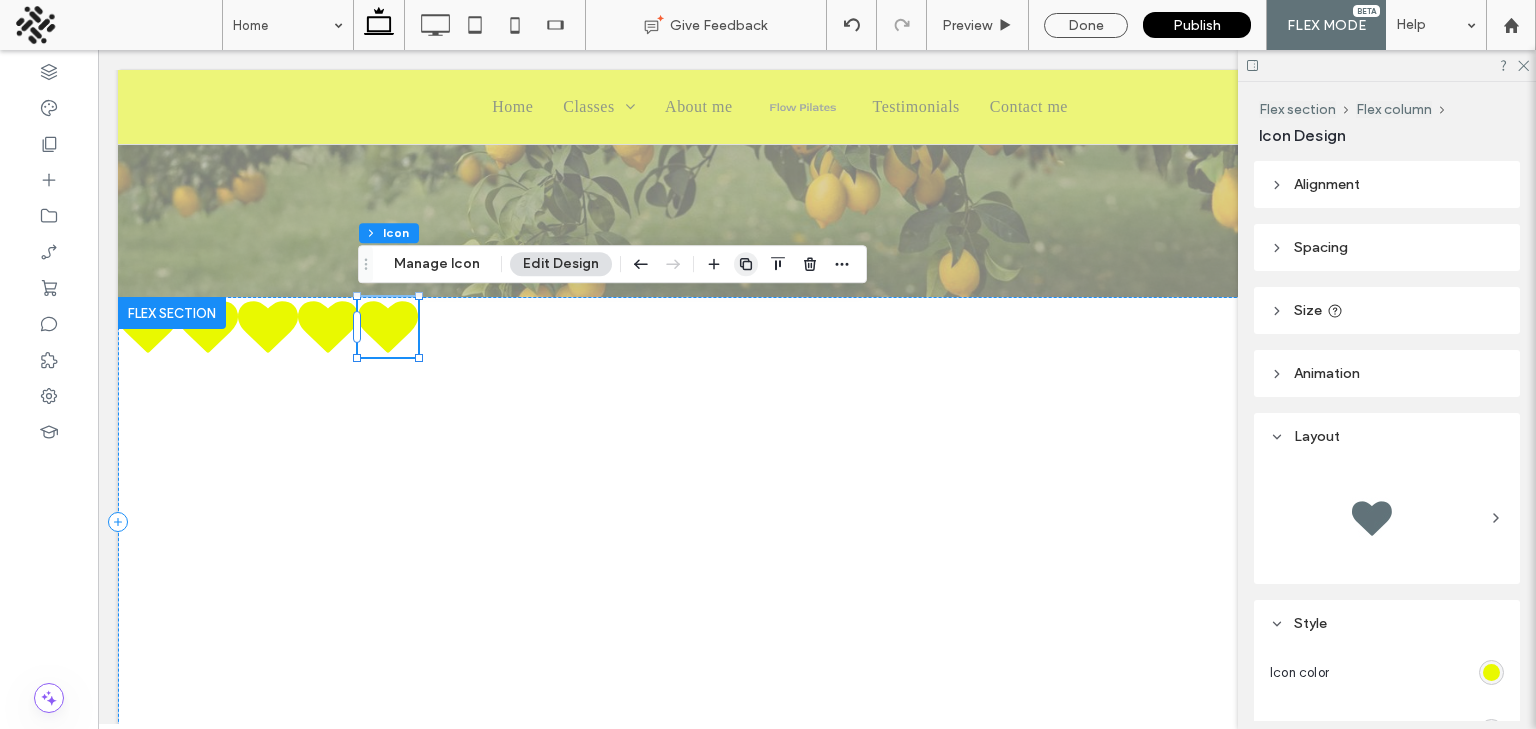 click 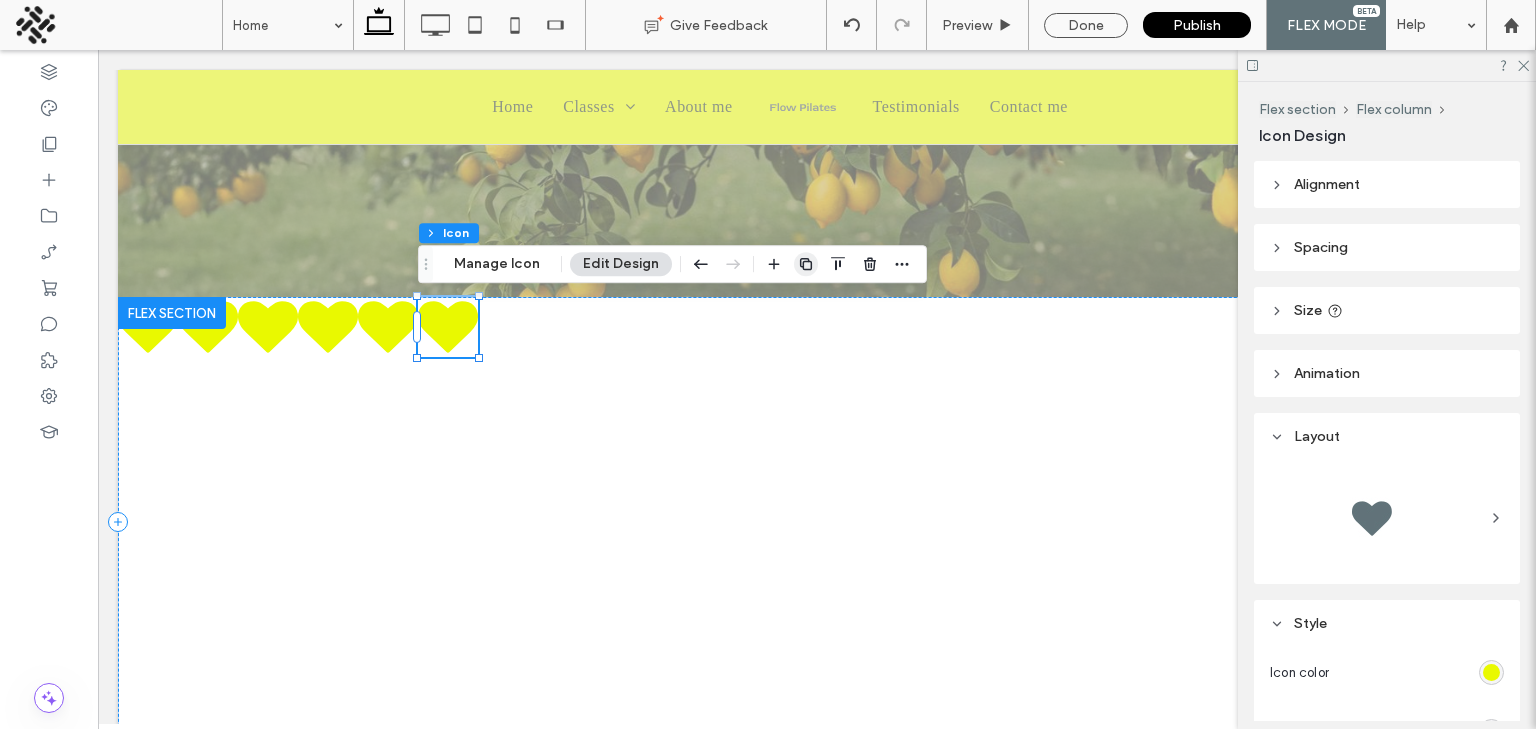 click 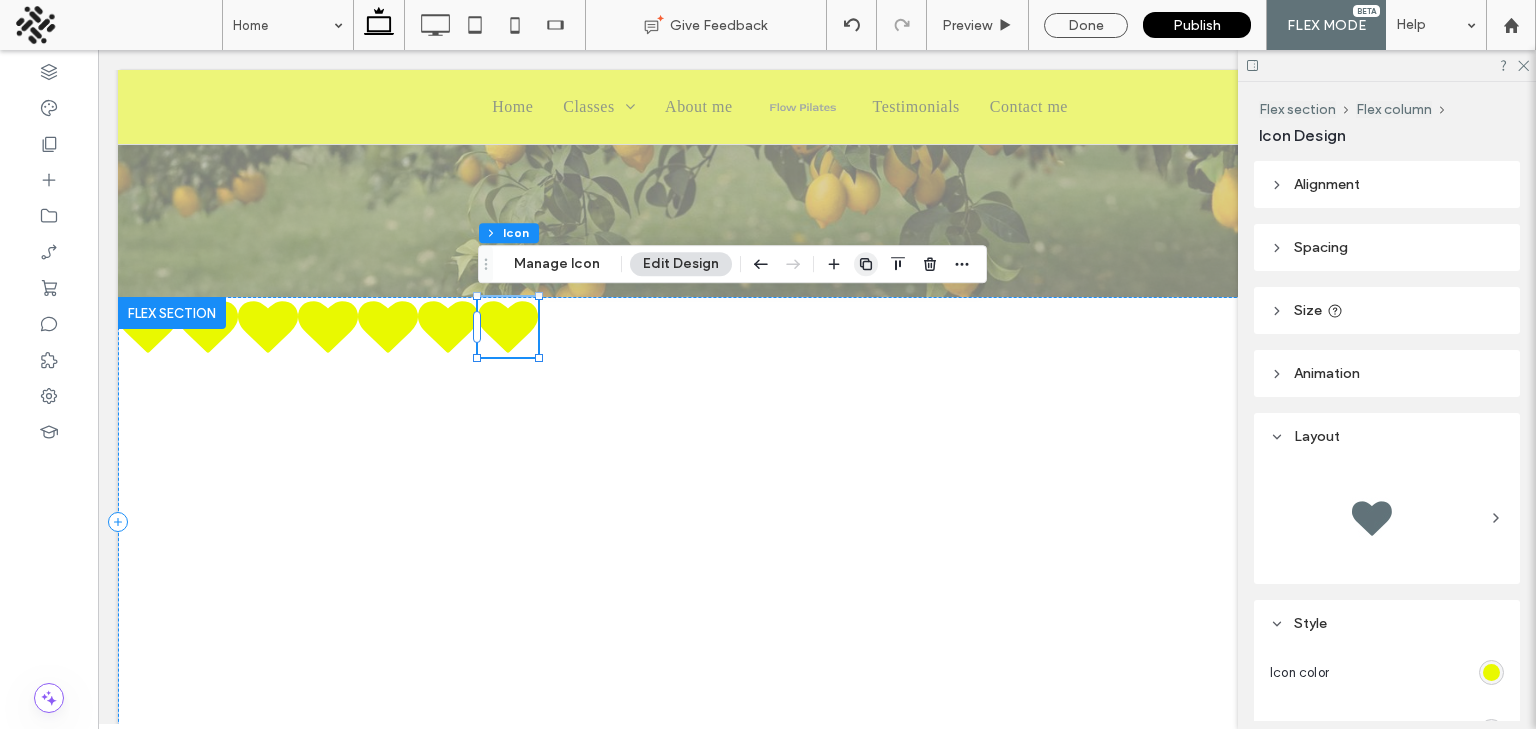click 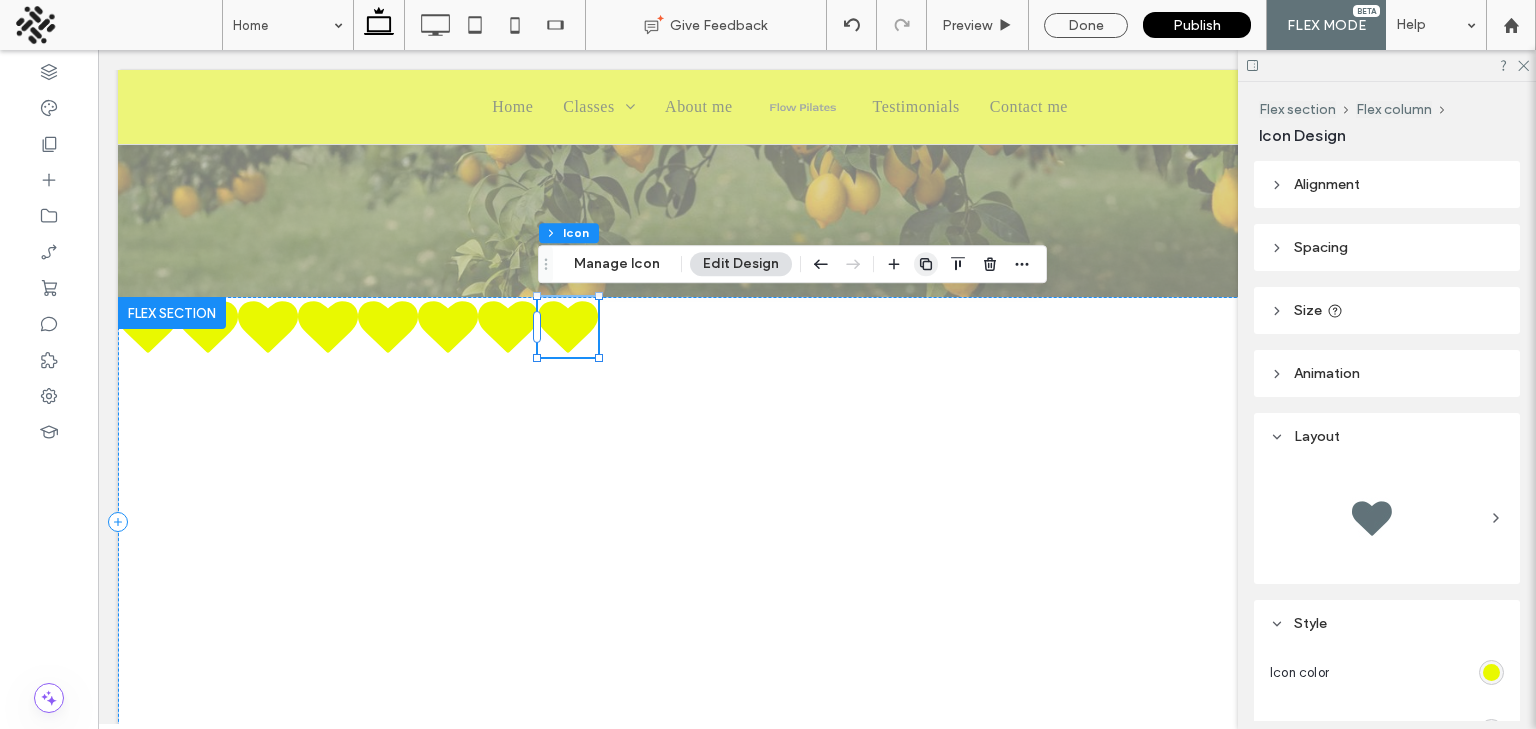 click 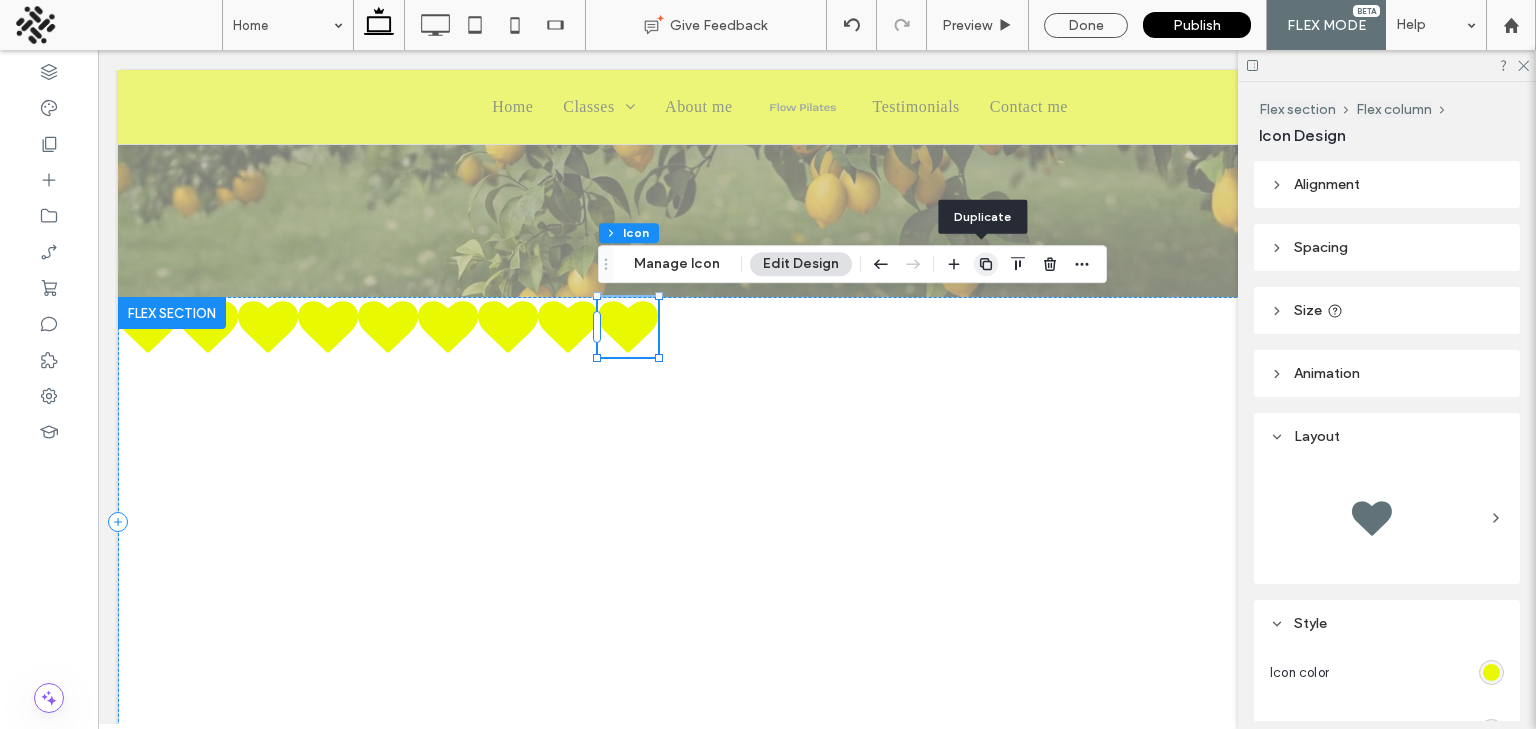 click 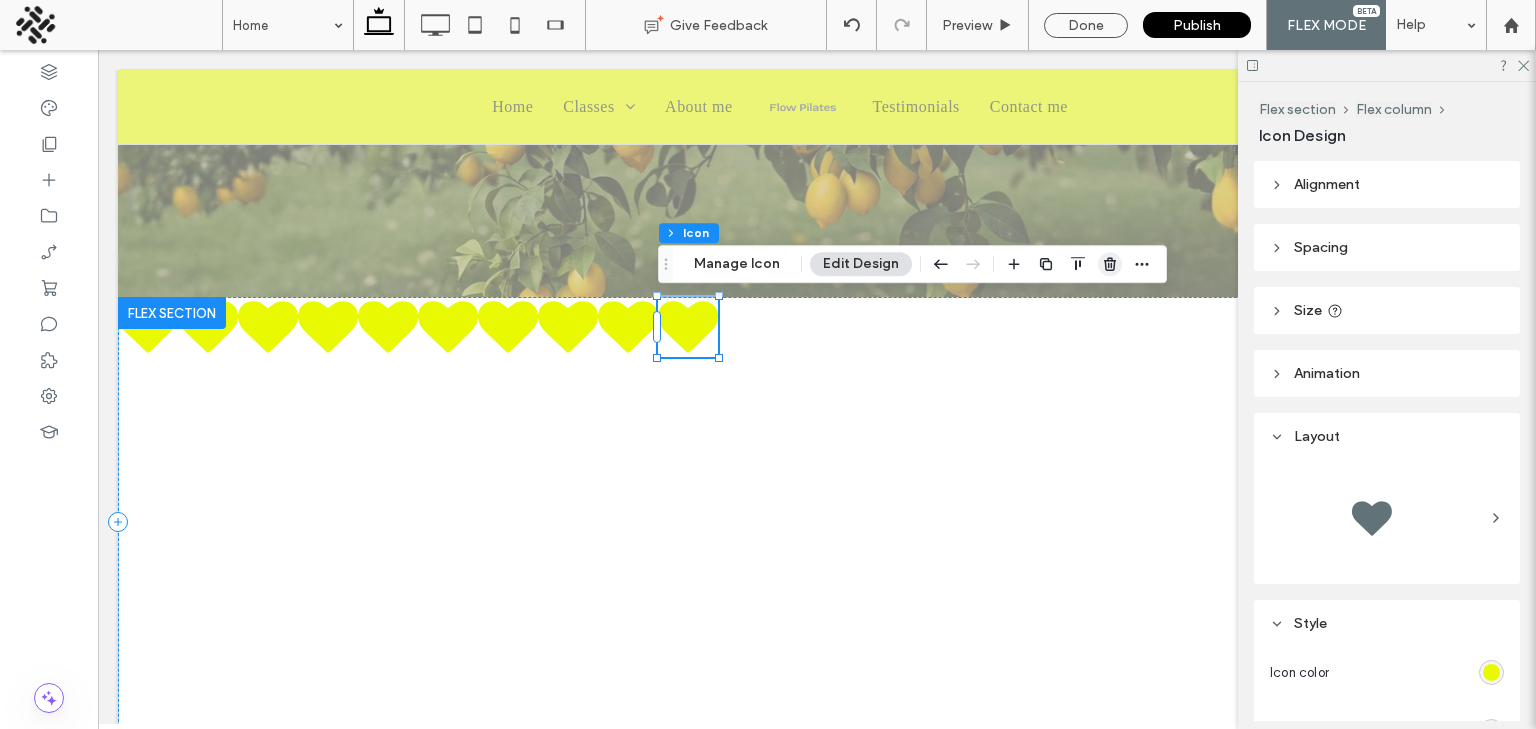 click at bounding box center (1110, 264) 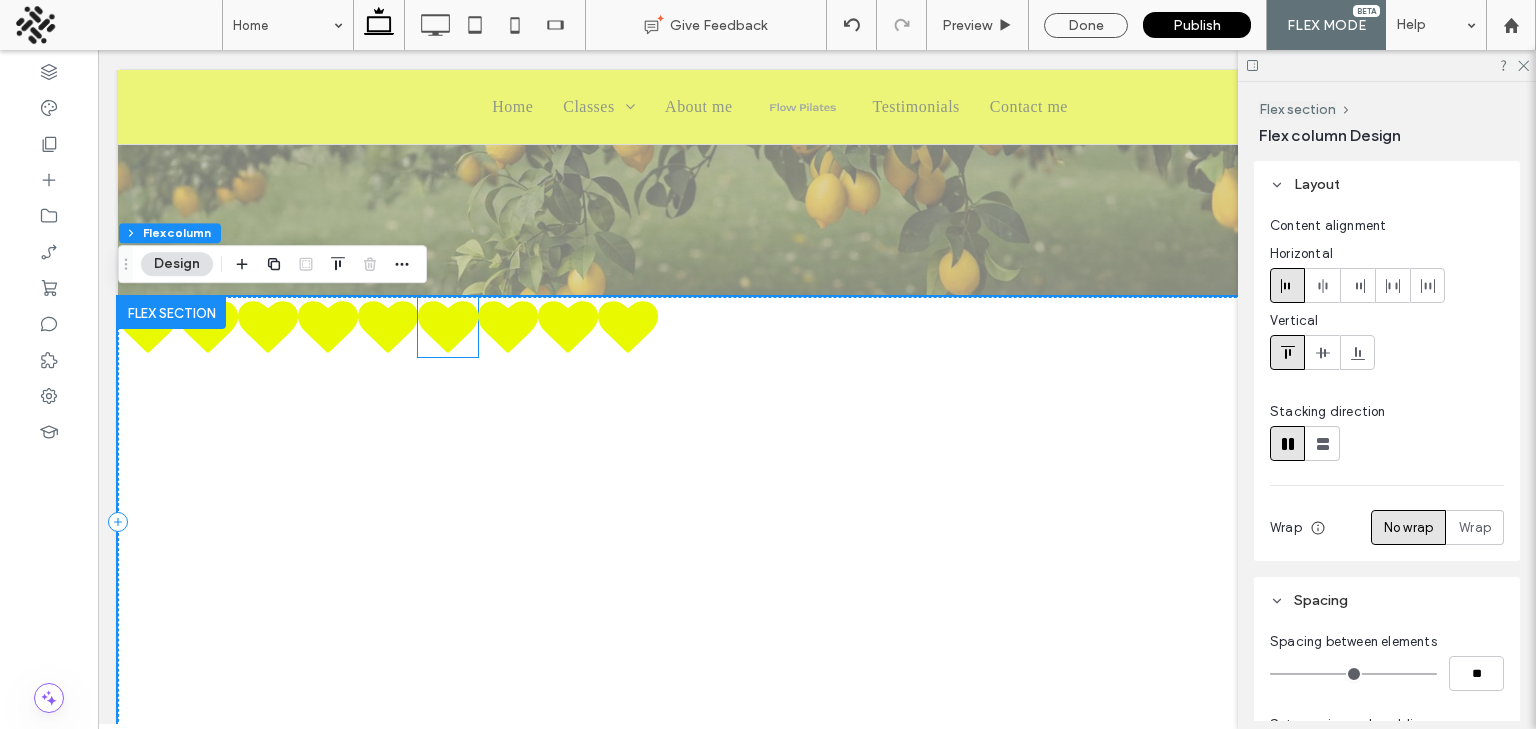 click 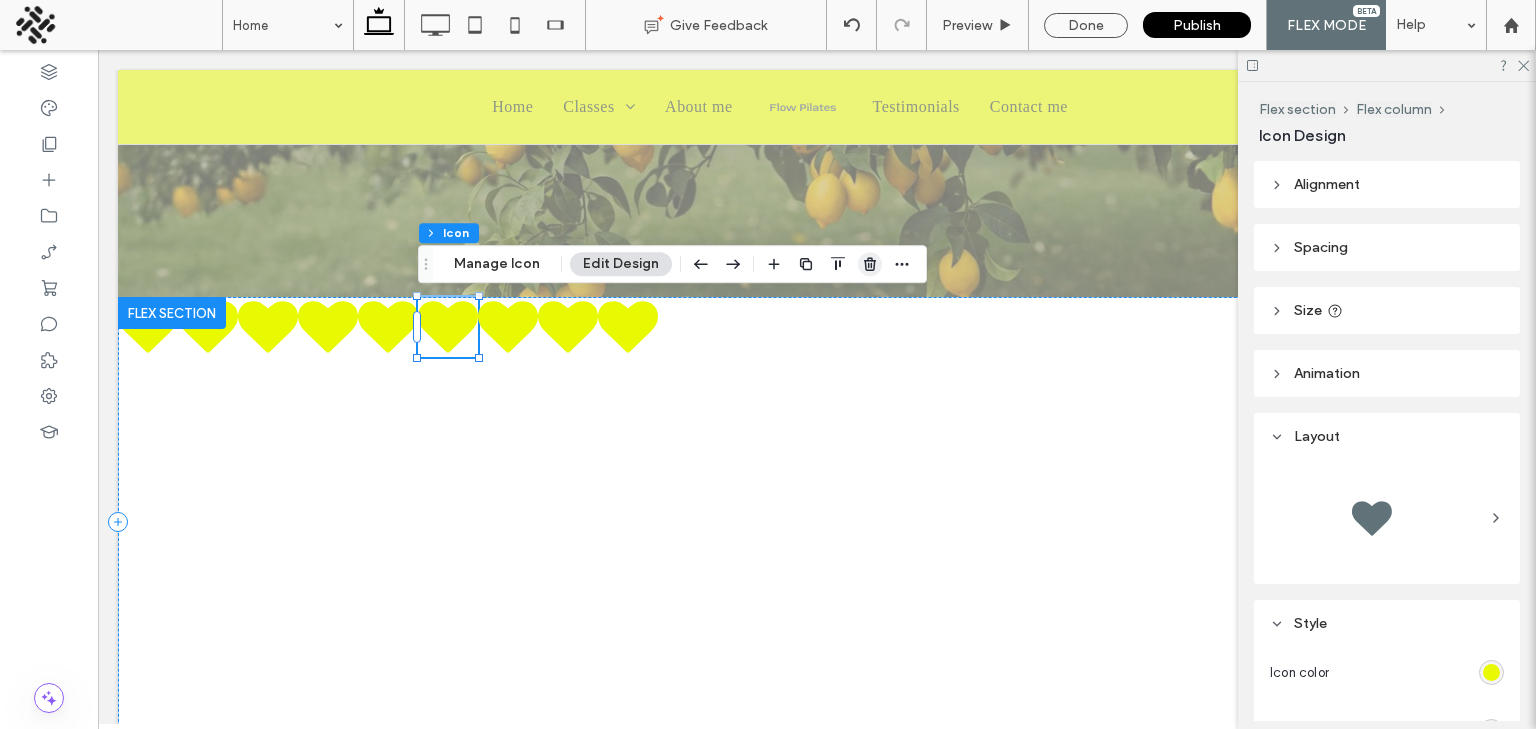 click 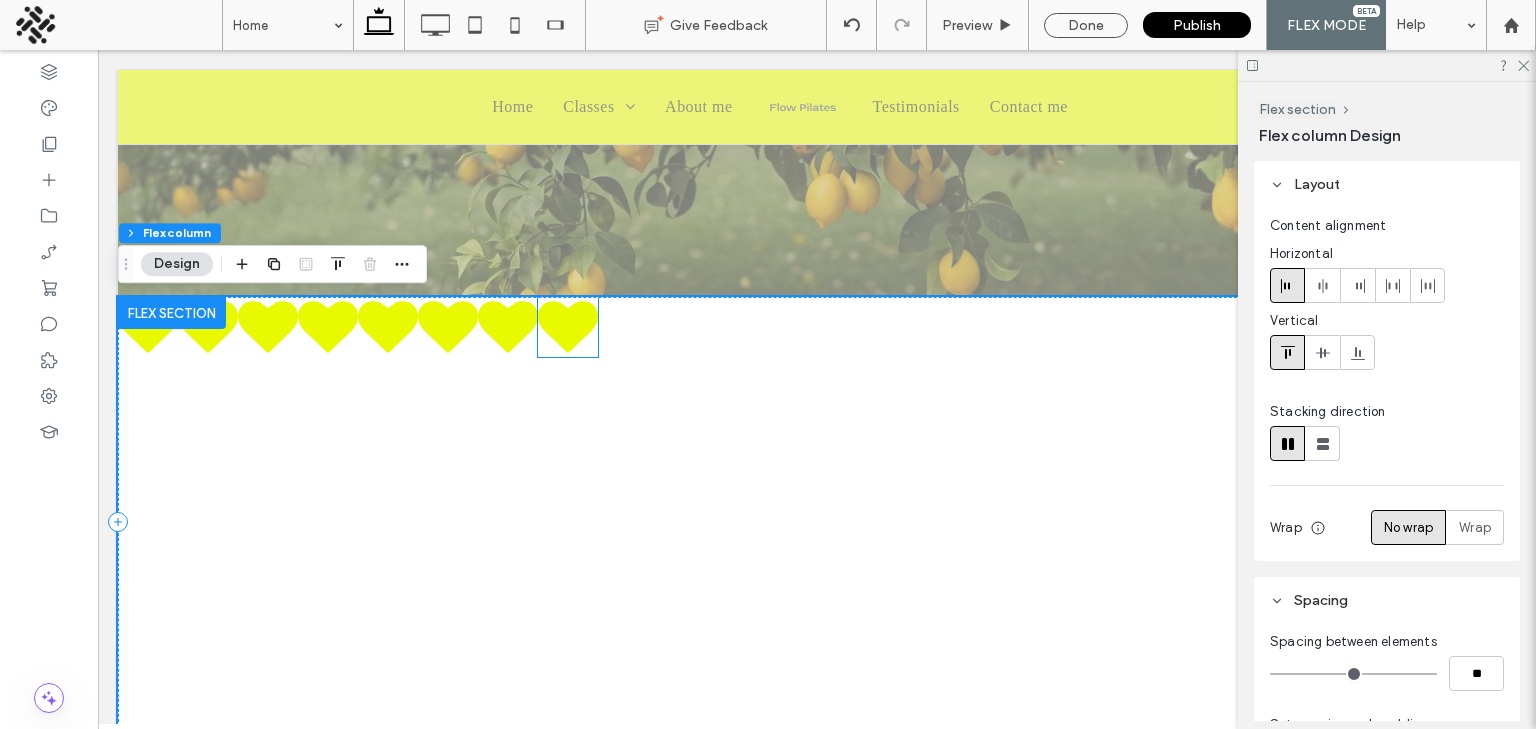 click 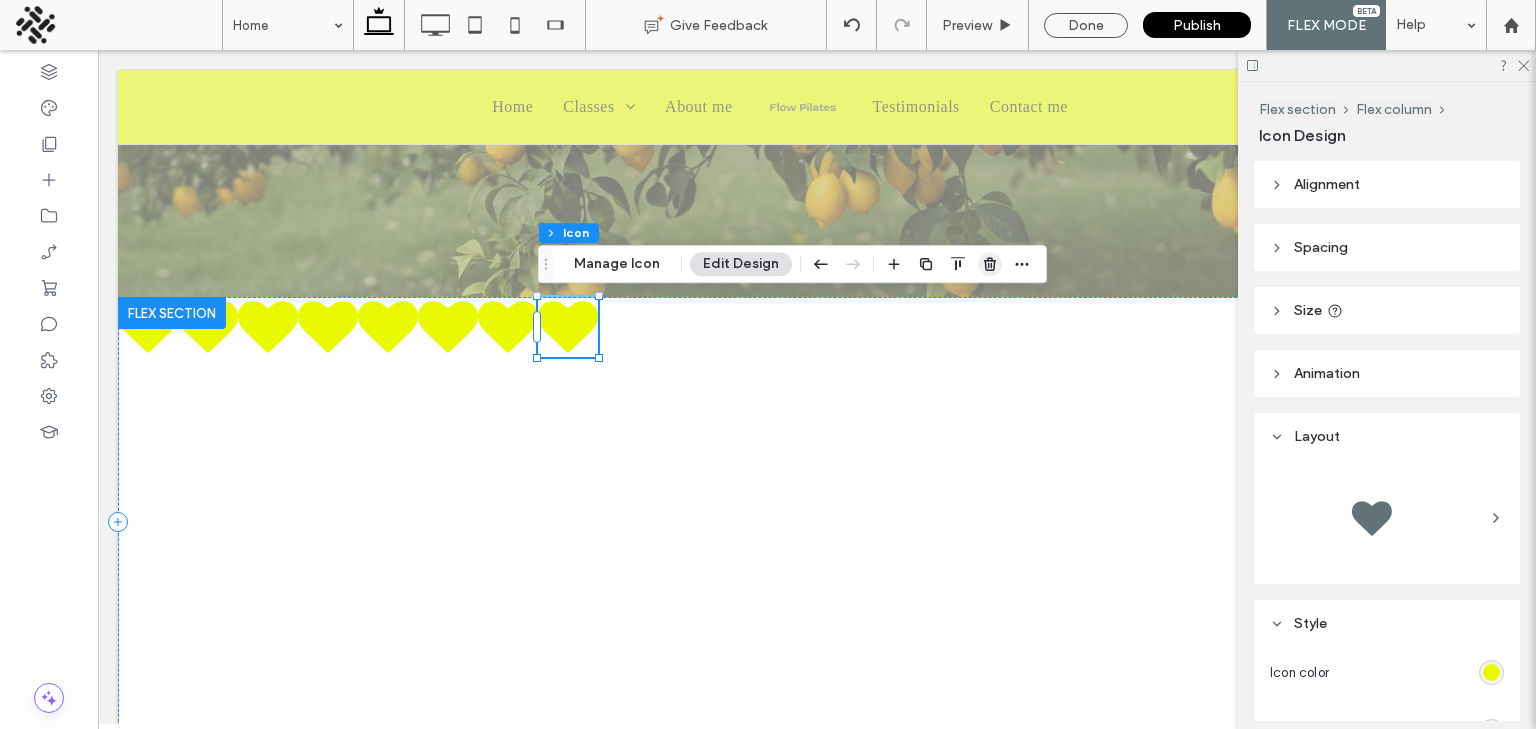 click 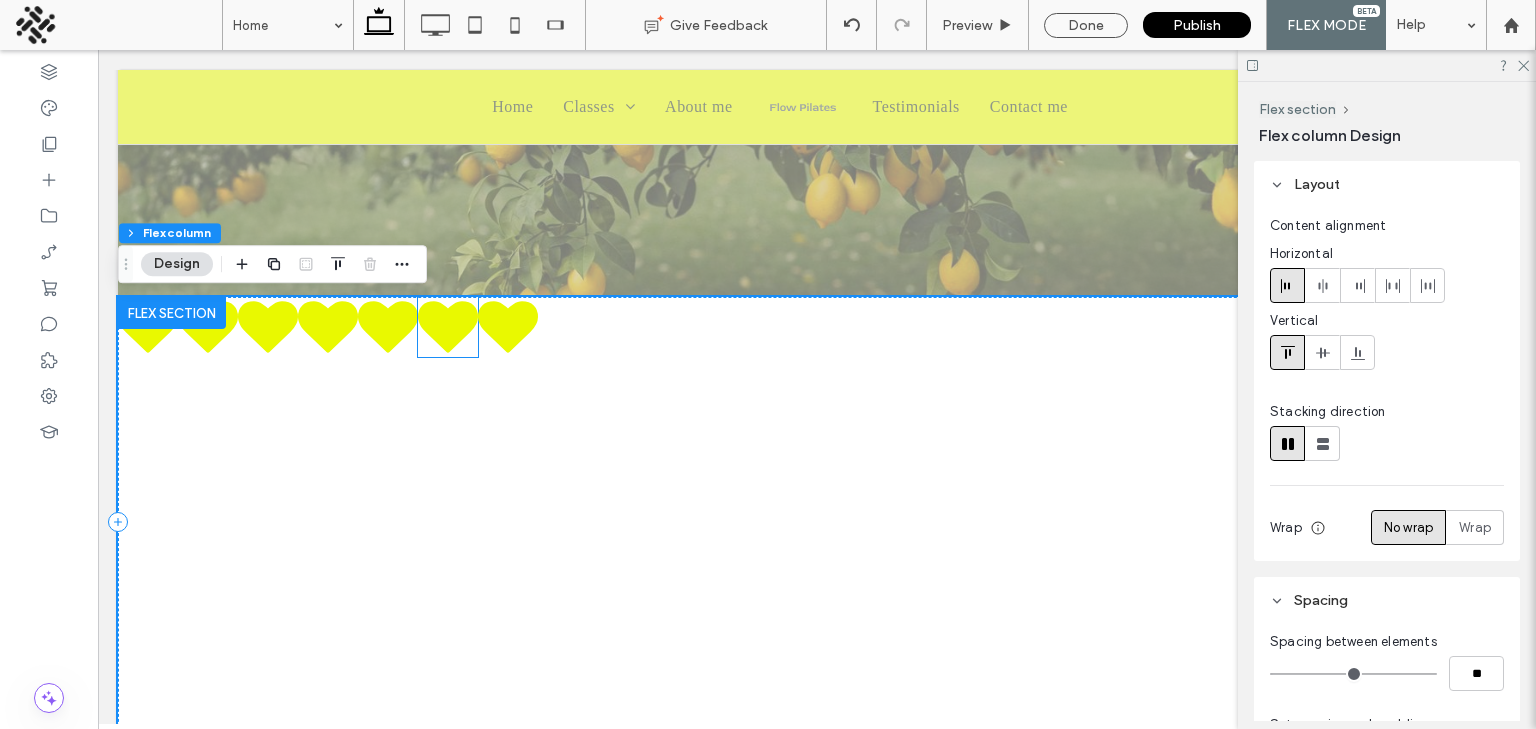 click 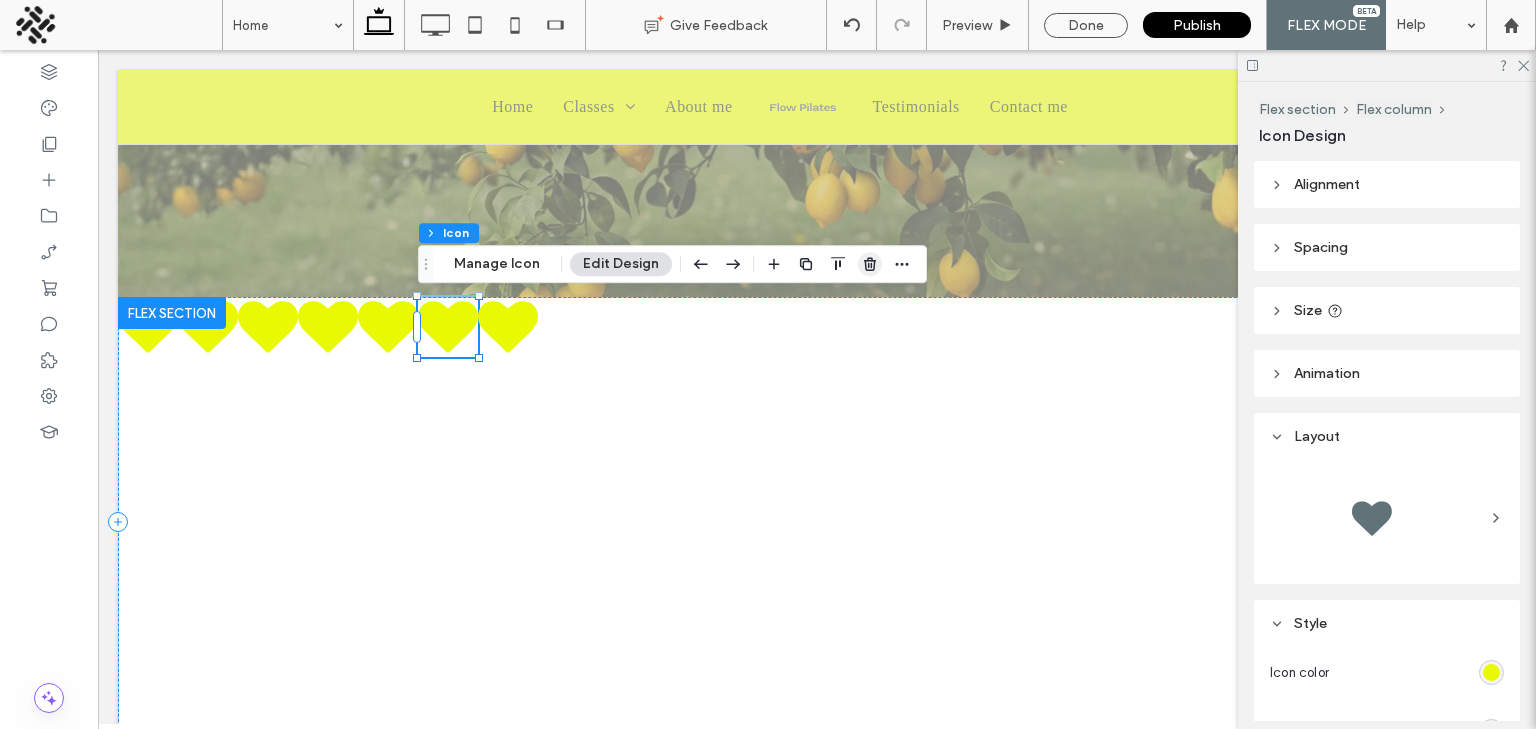 click 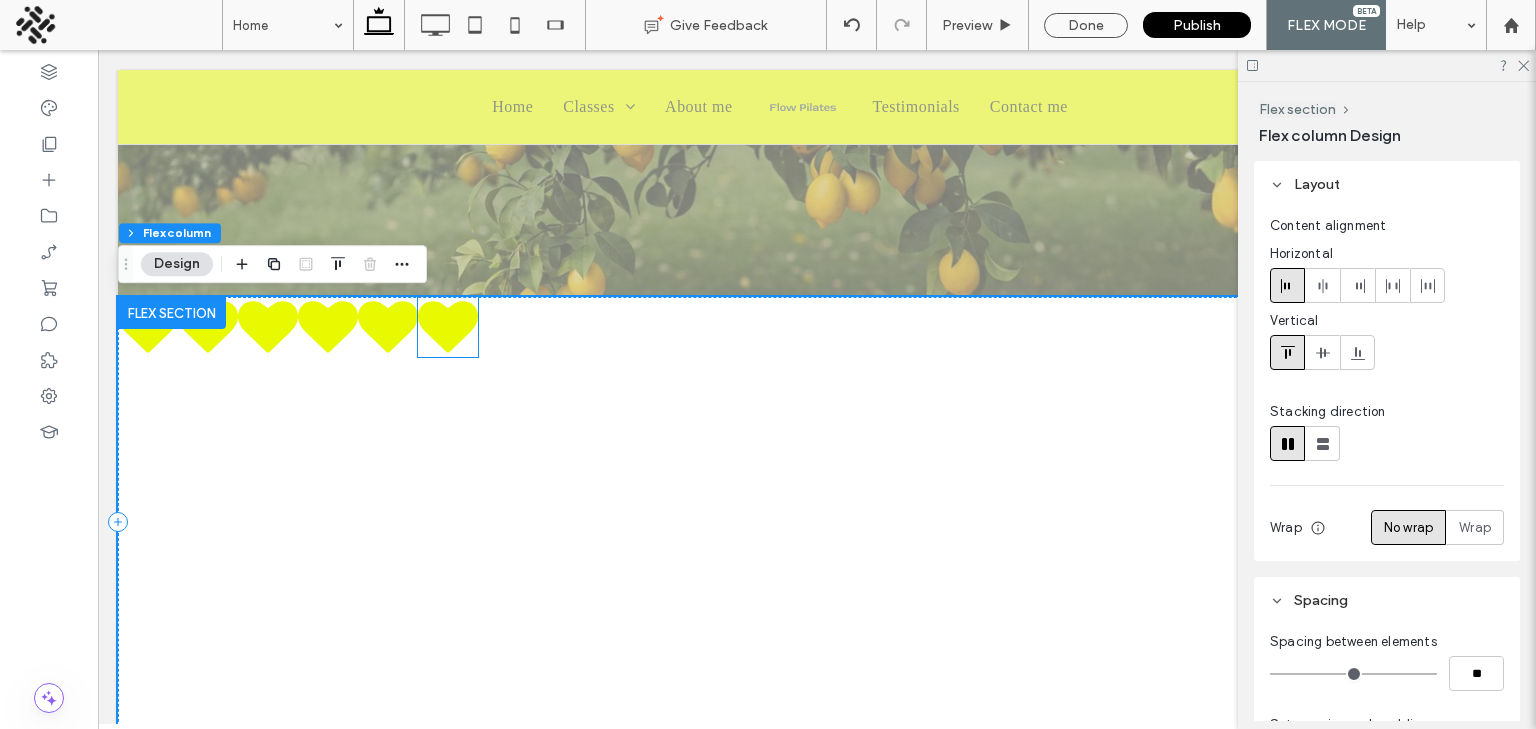 click 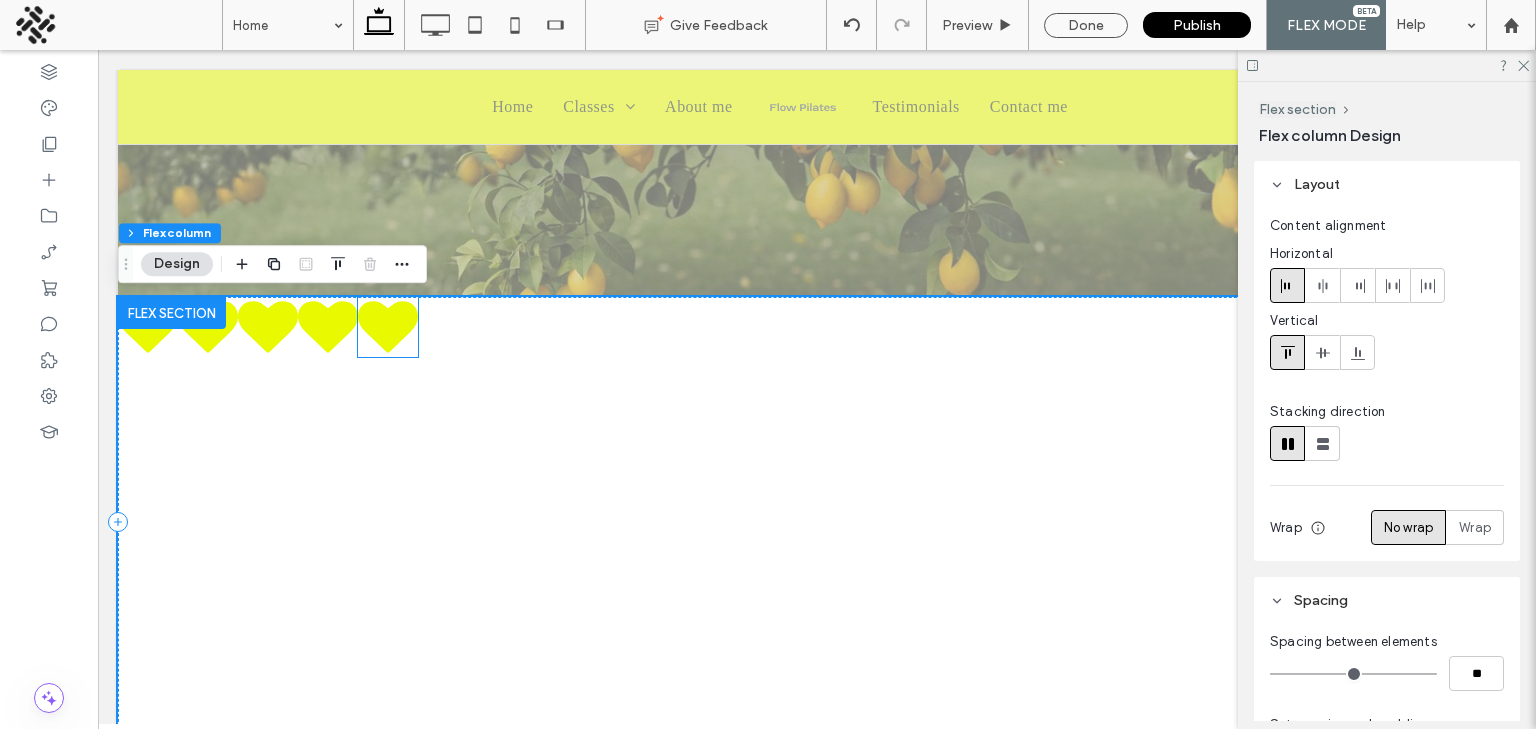 click 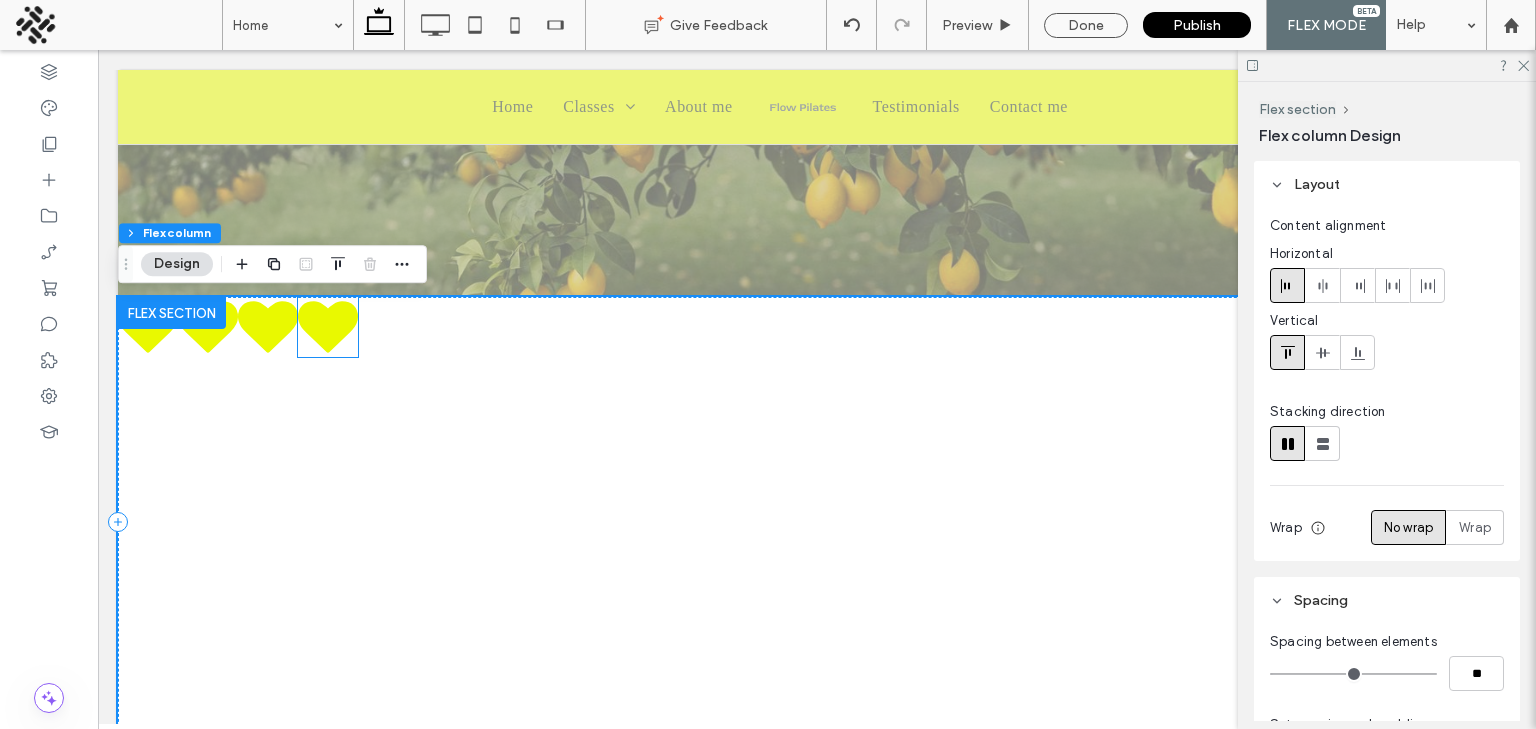 click 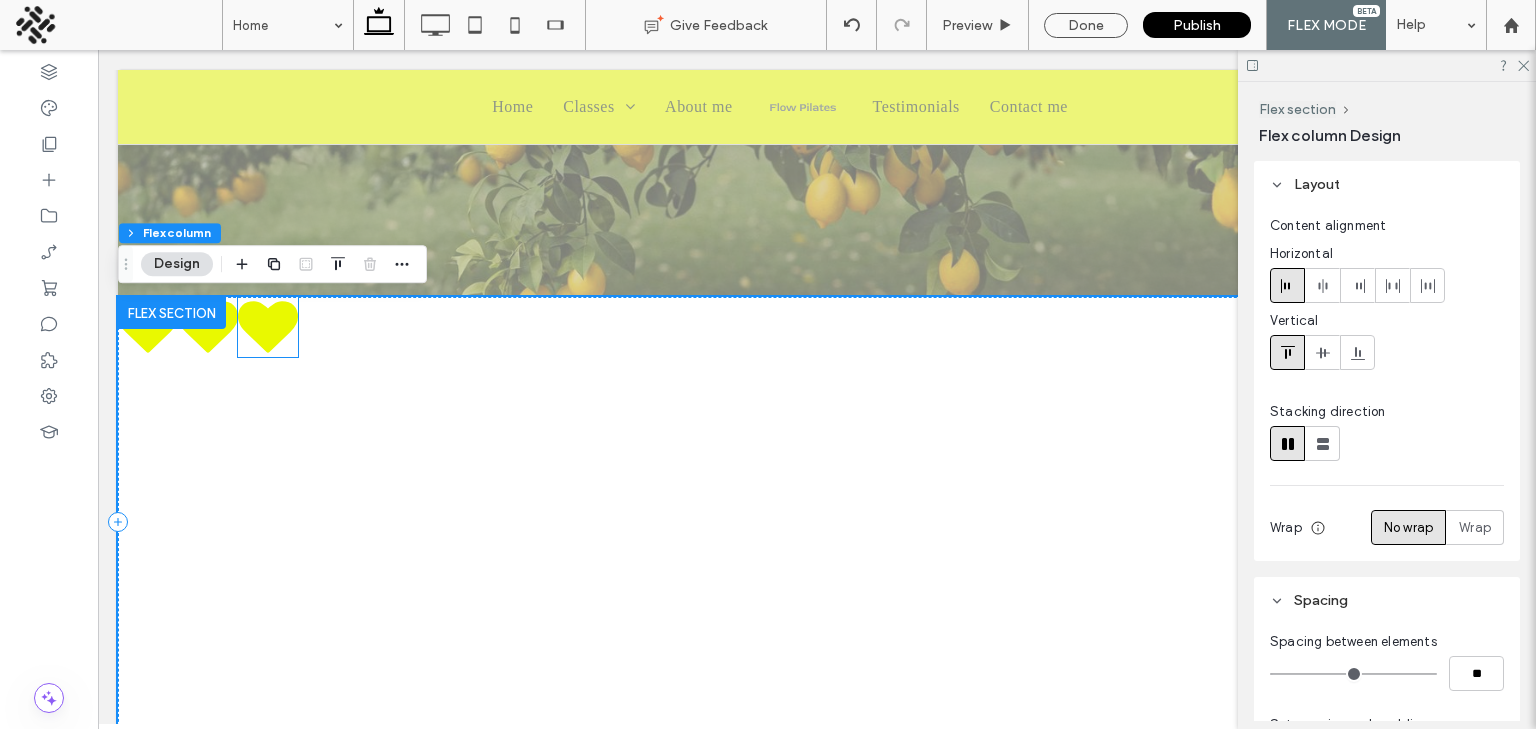 click 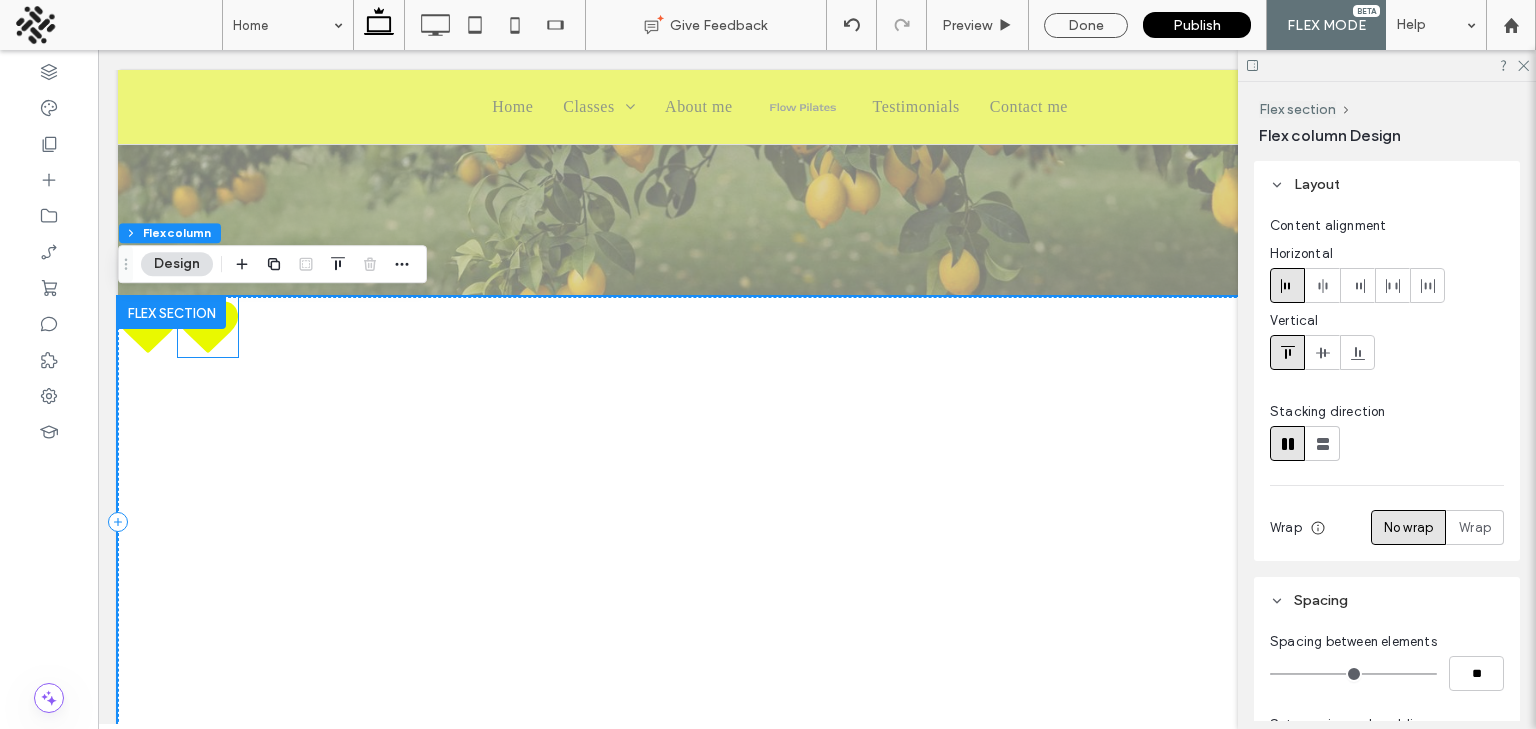 click 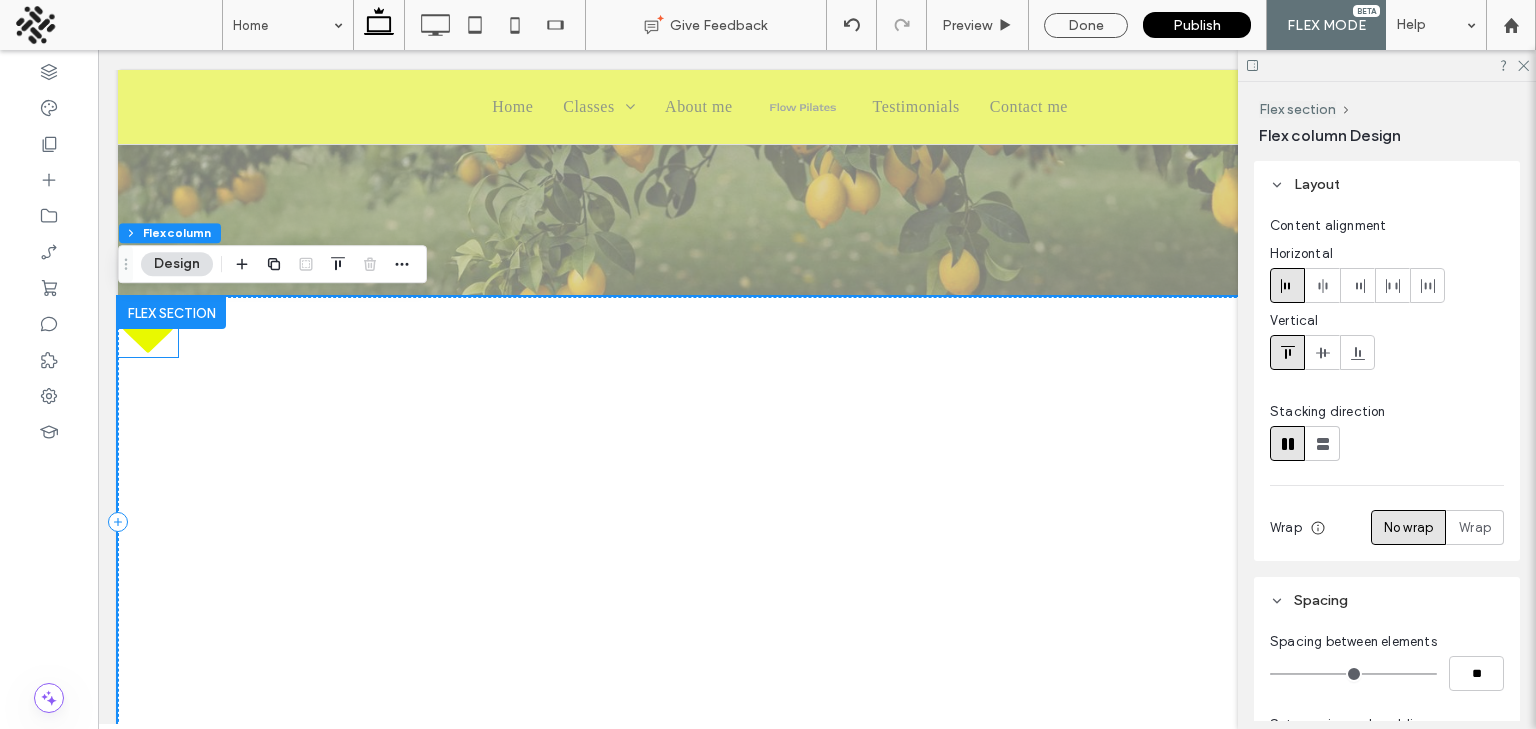click 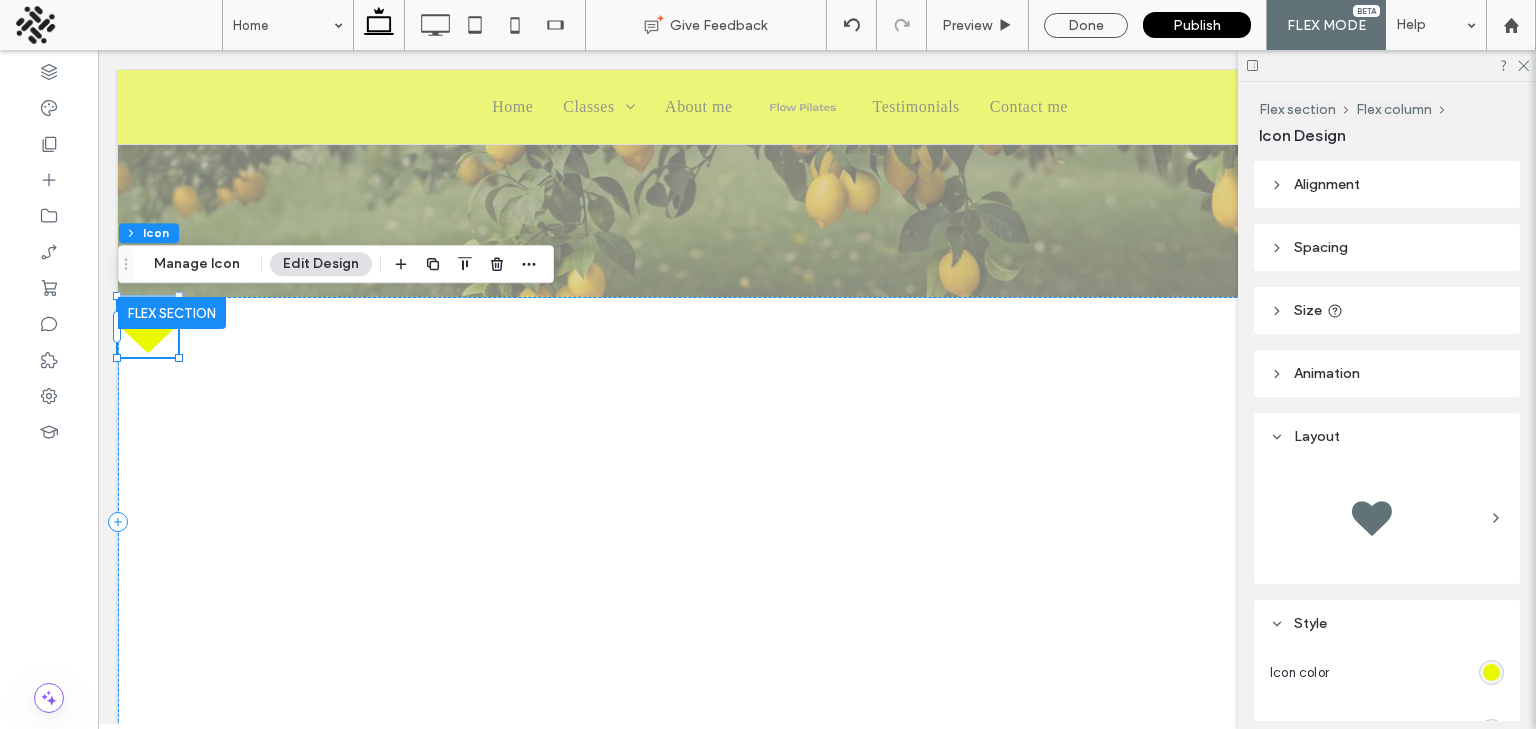click on "Spacing" at bounding box center [1387, 247] 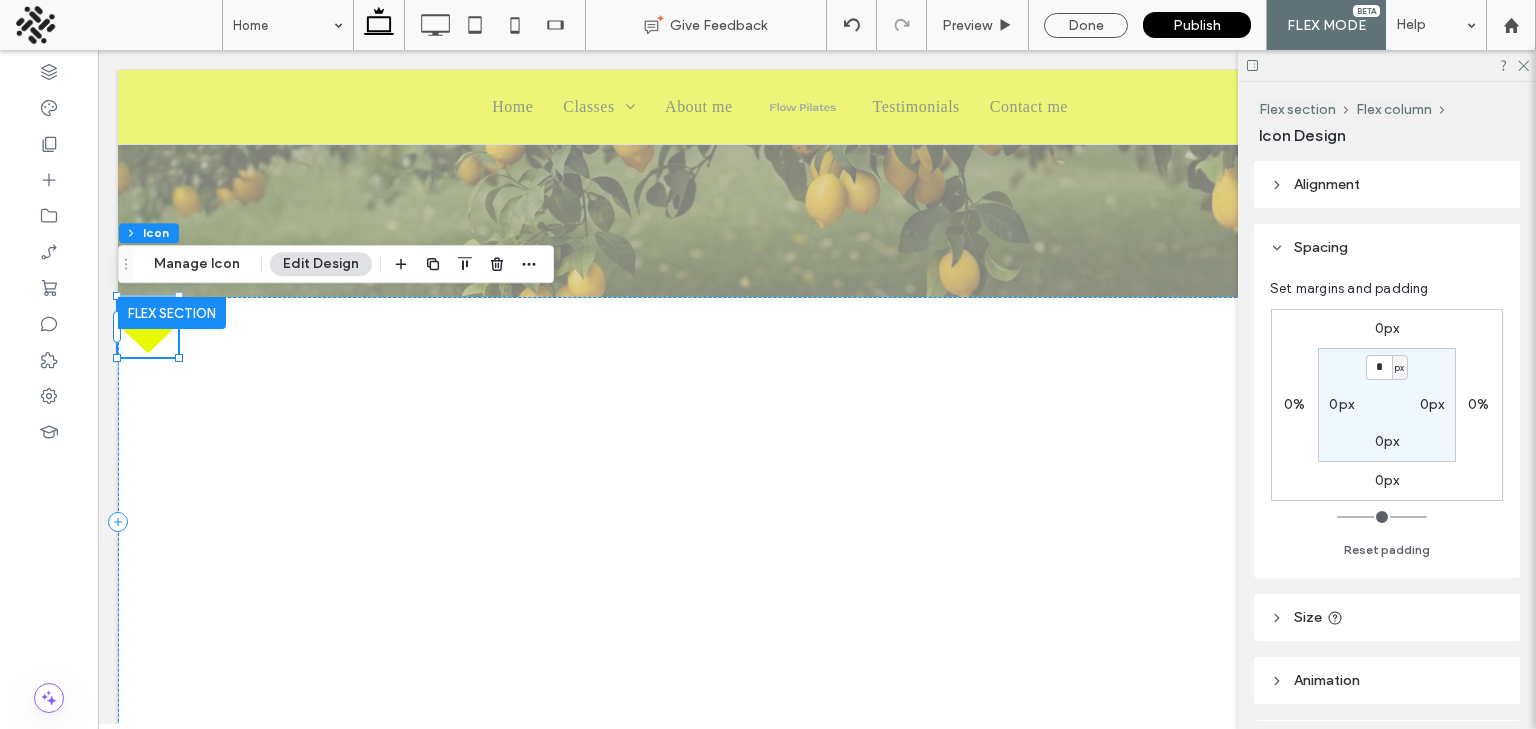 click on "0px" at bounding box center (1387, 328) 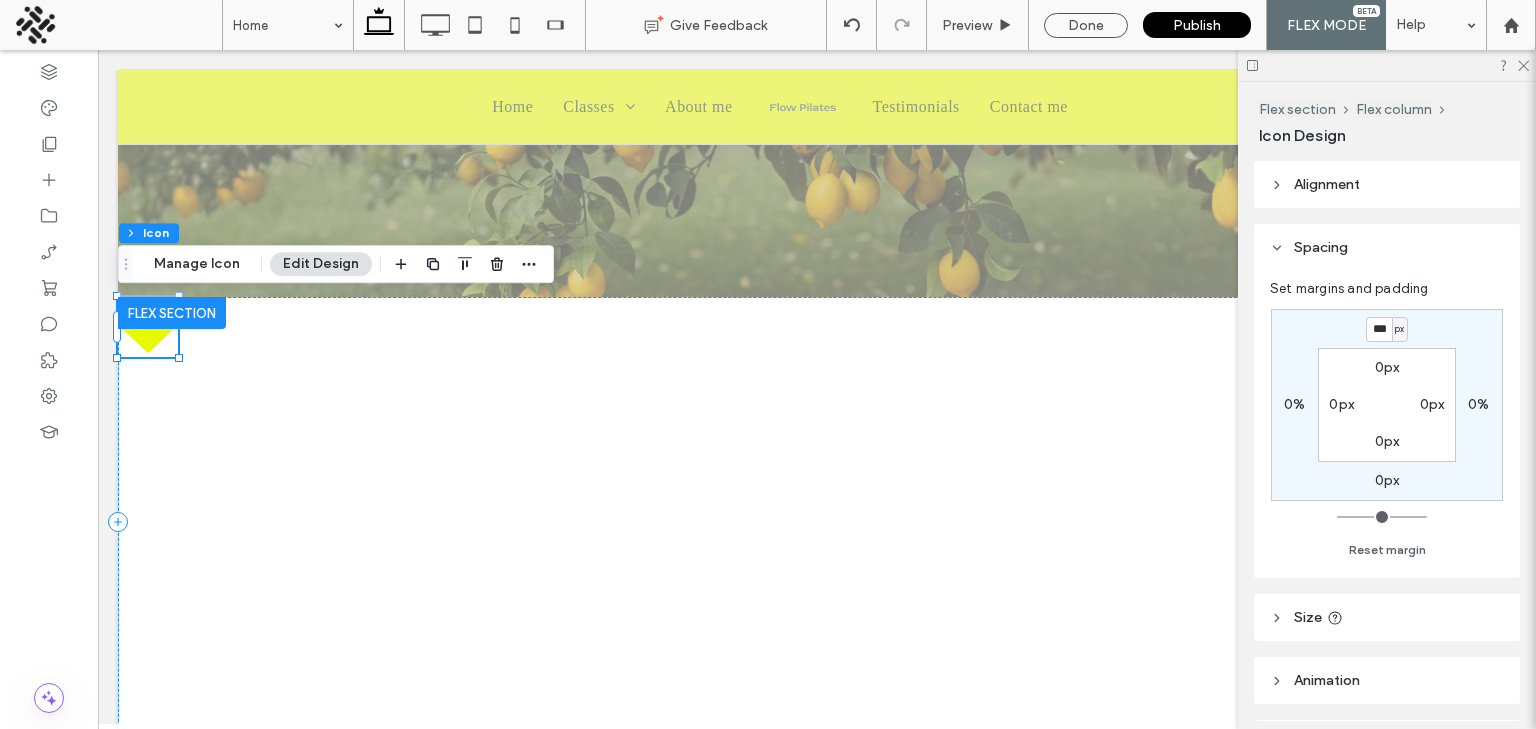 type on "***" 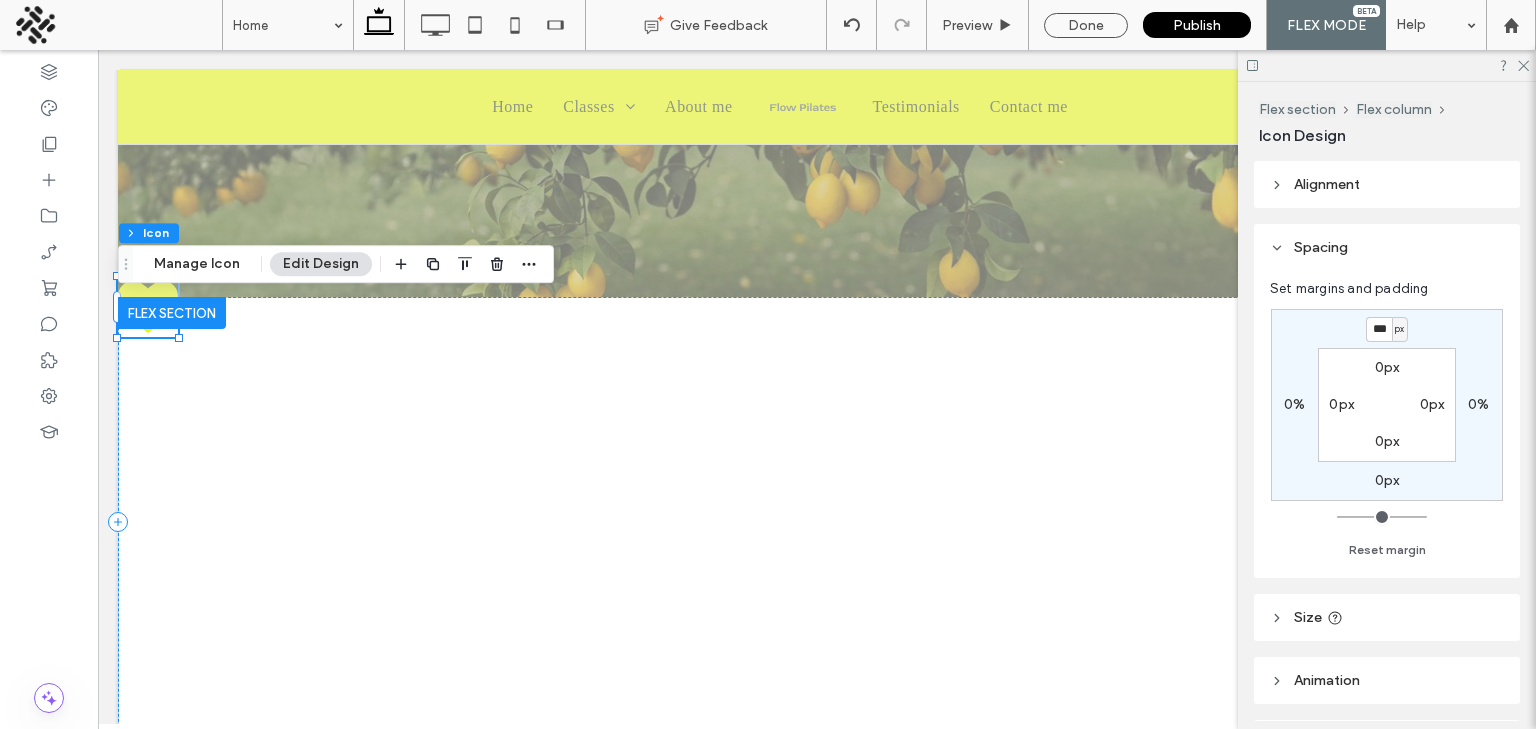 click on "***" at bounding box center [1379, 329] 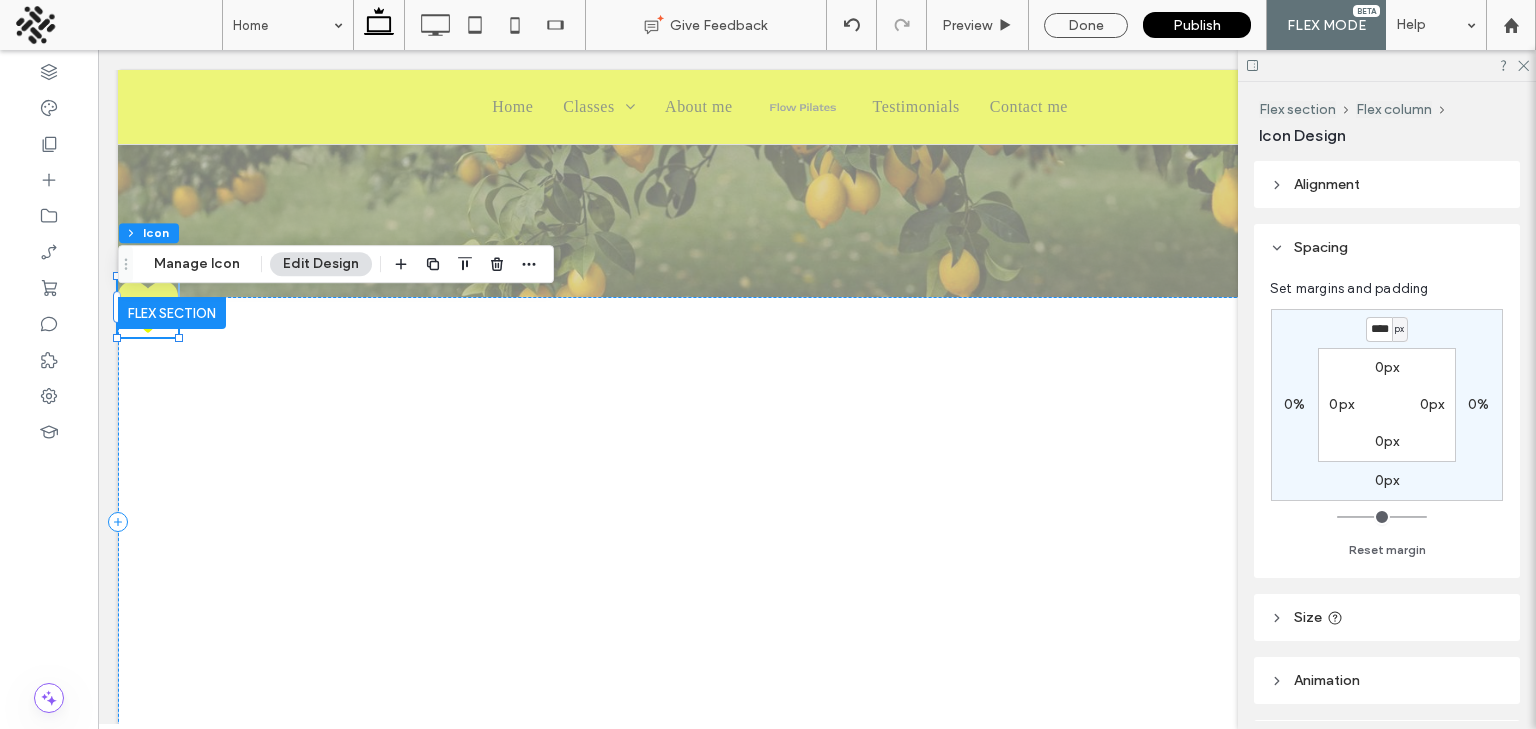 type on "****" 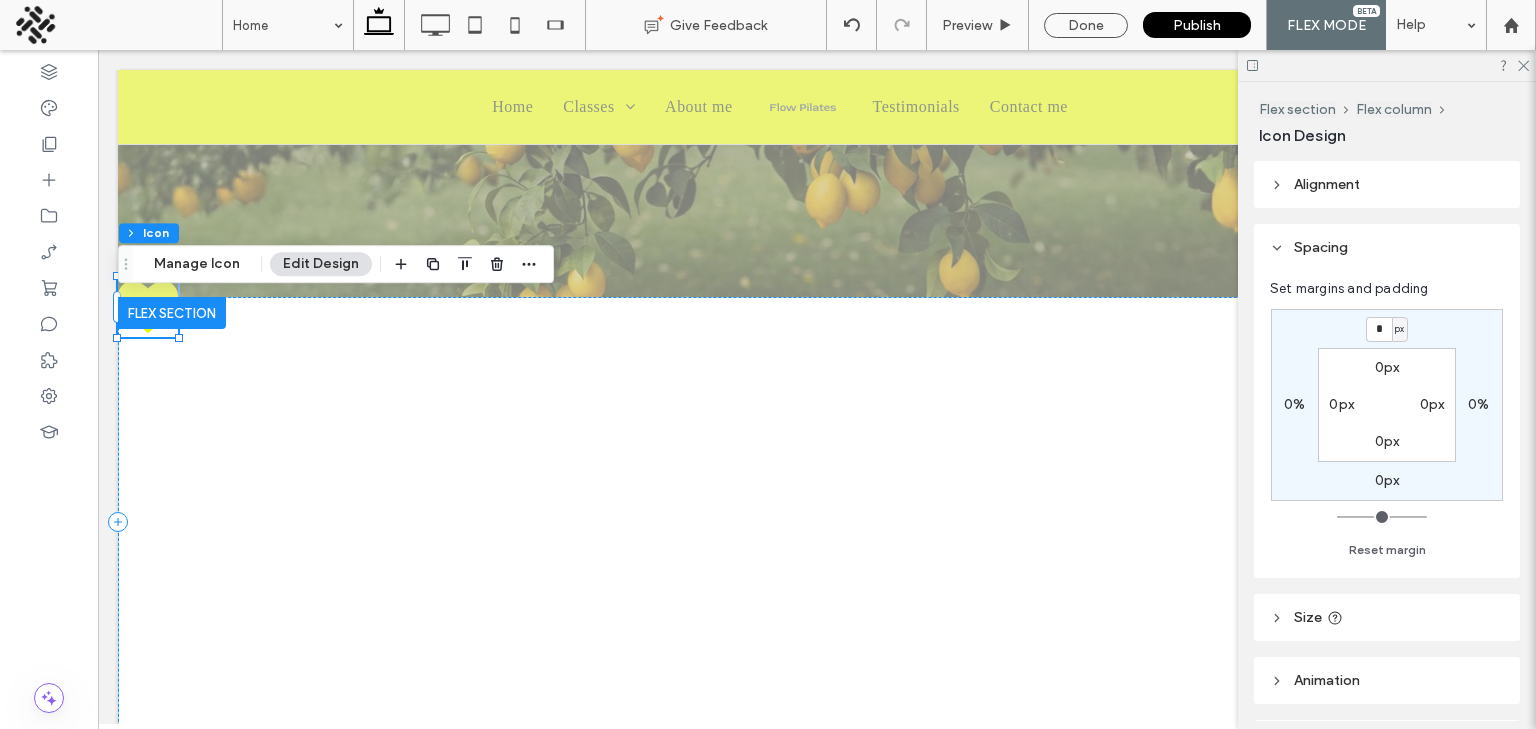 type on "***" 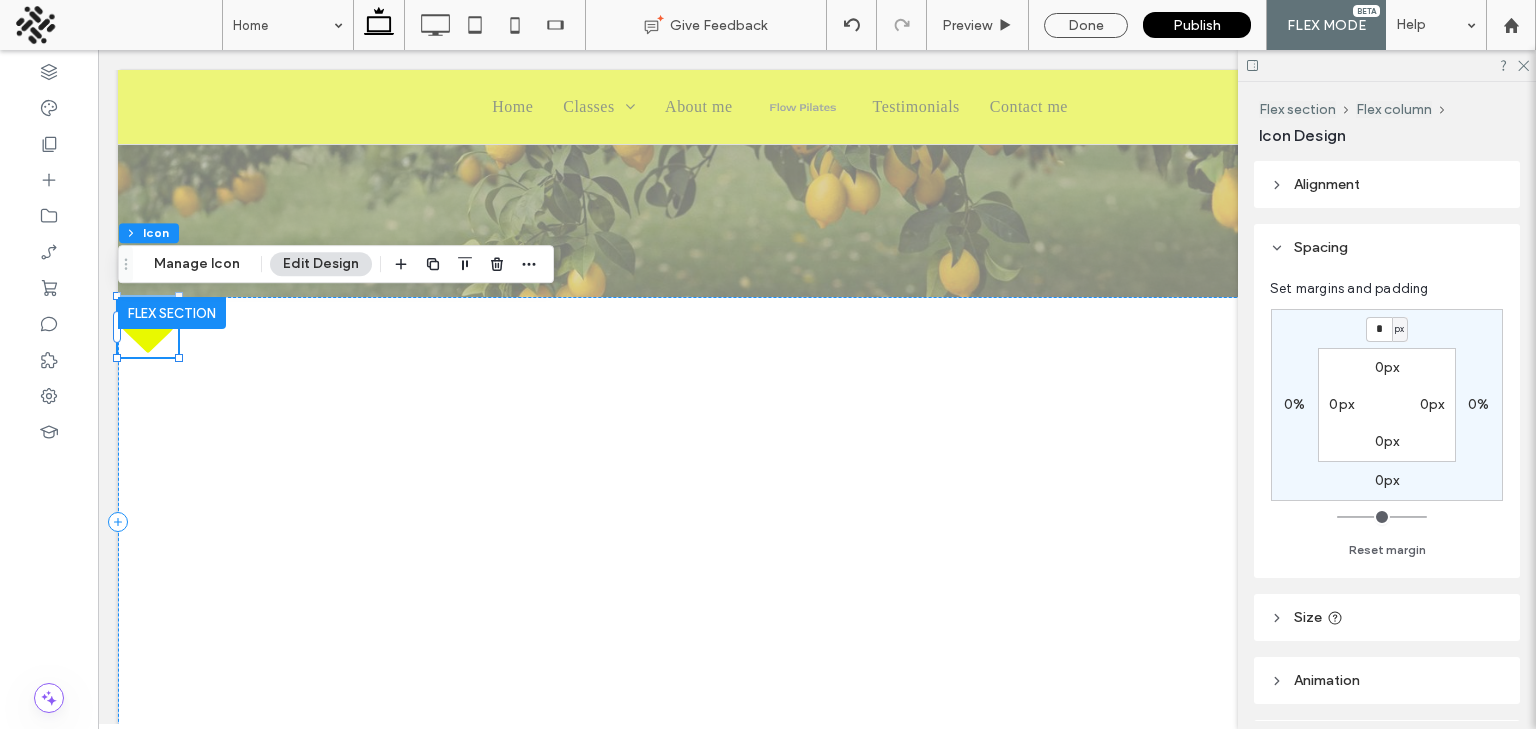 click on "*" at bounding box center (1379, 329) 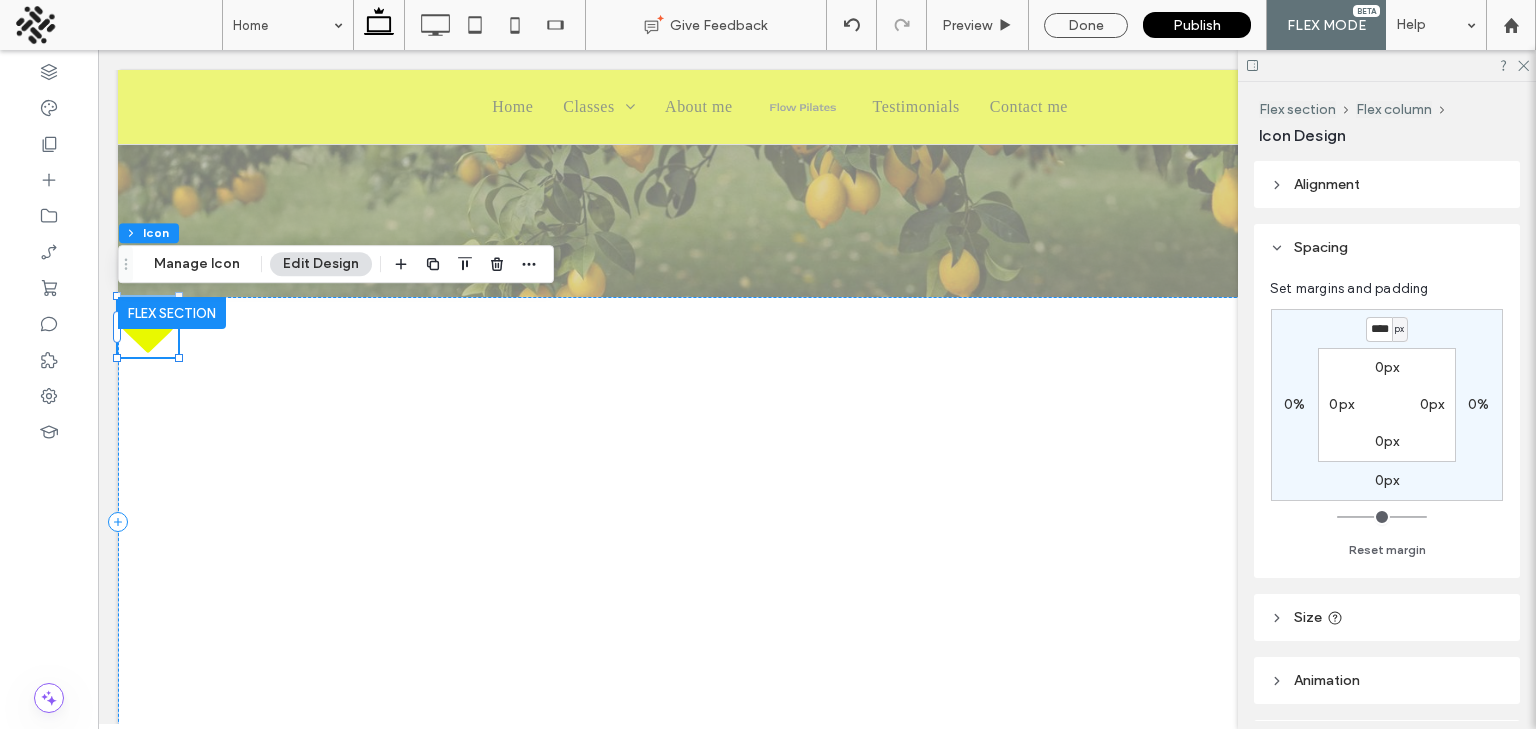 scroll, scrollTop: 0, scrollLeft: 1, axis: horizontal 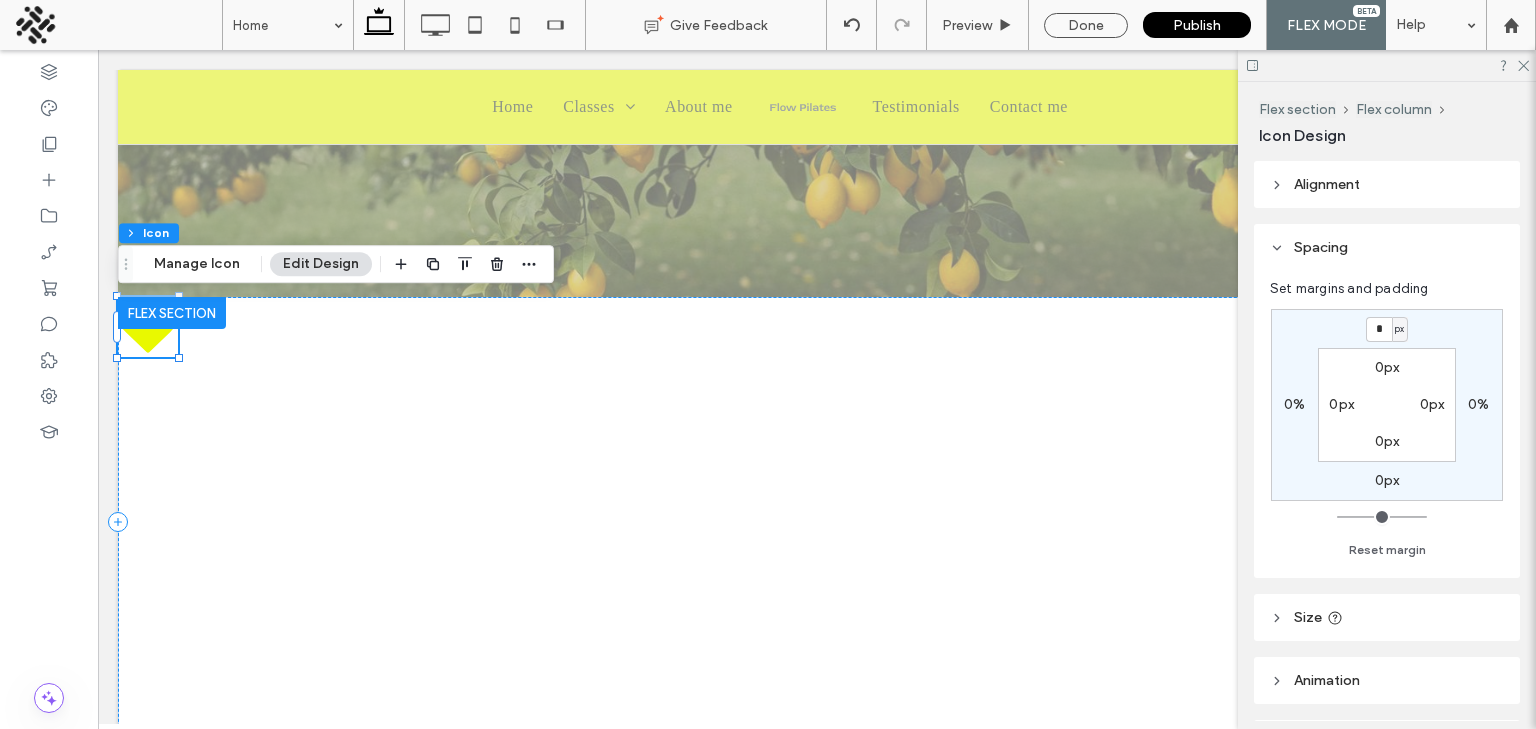 click on "*" at bounding box center (1379, 329) 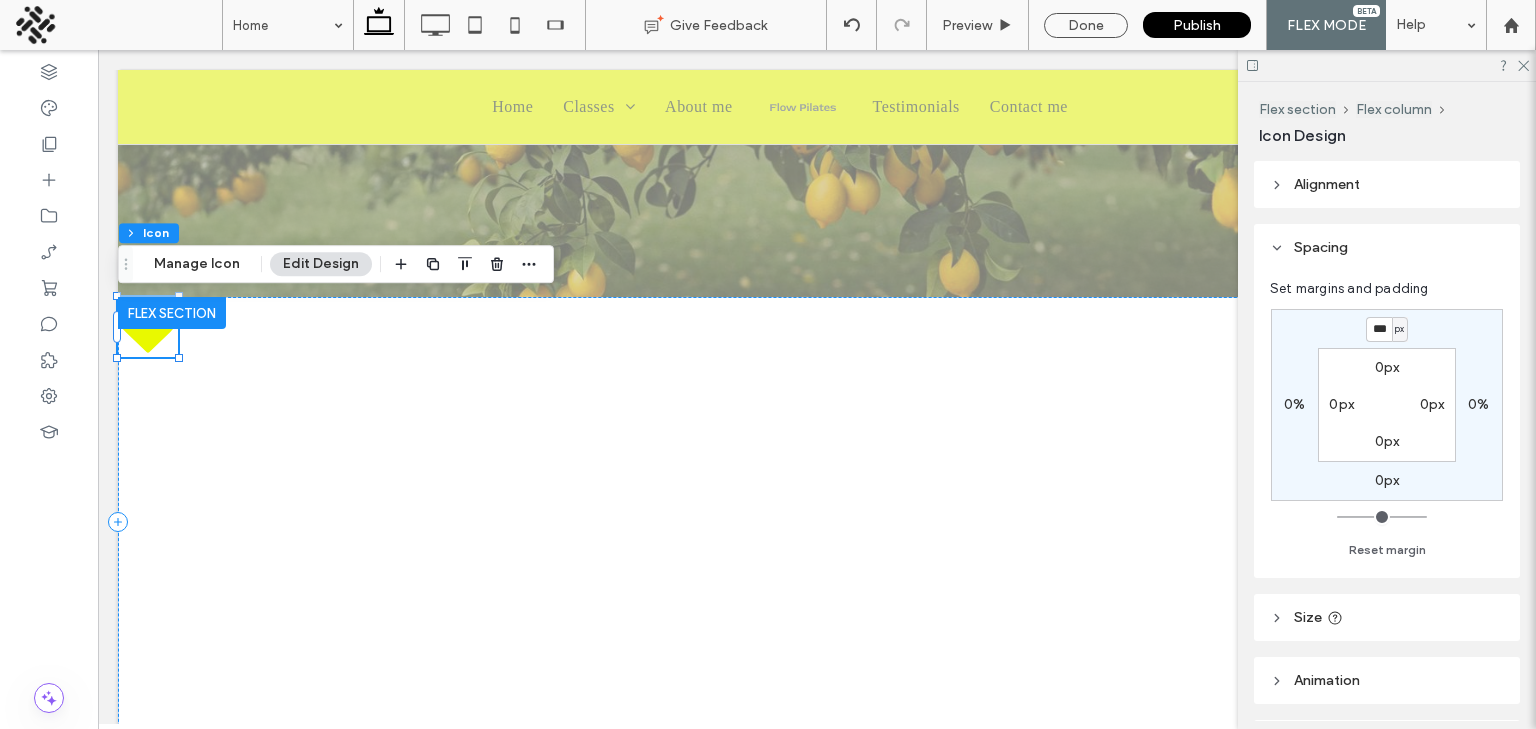 type on "***" 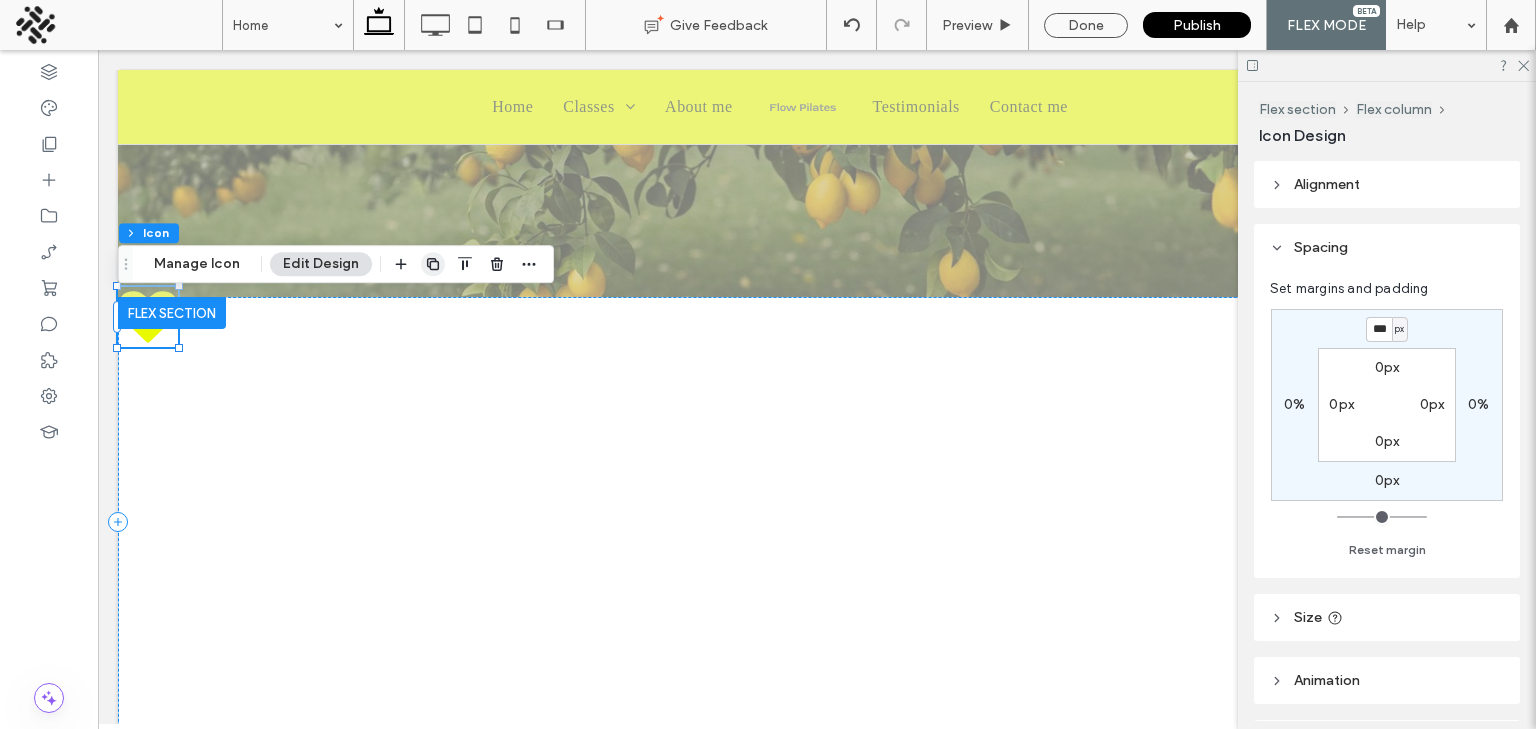 click 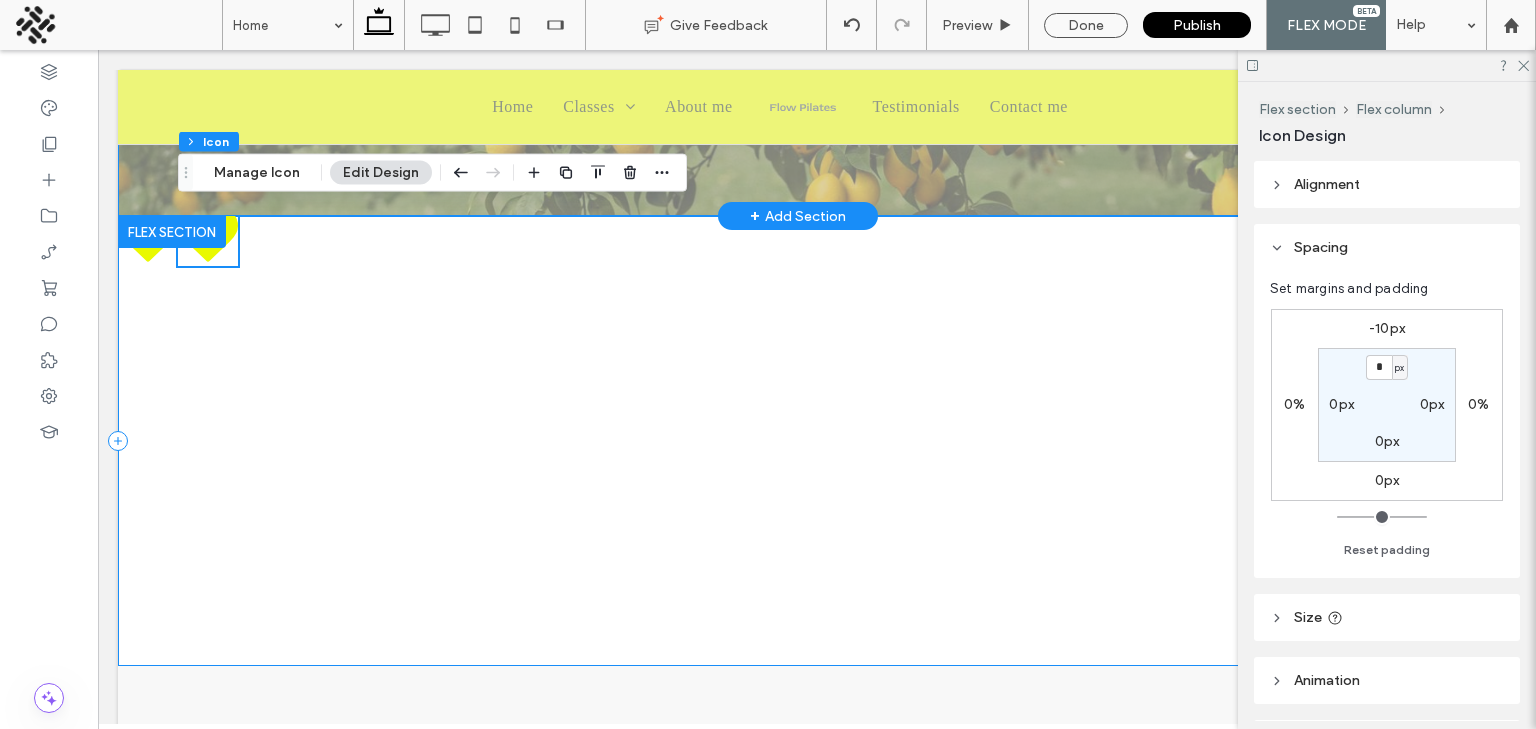 scroll, scrollTop: 562, scrollLeft: 0, axis: vertical 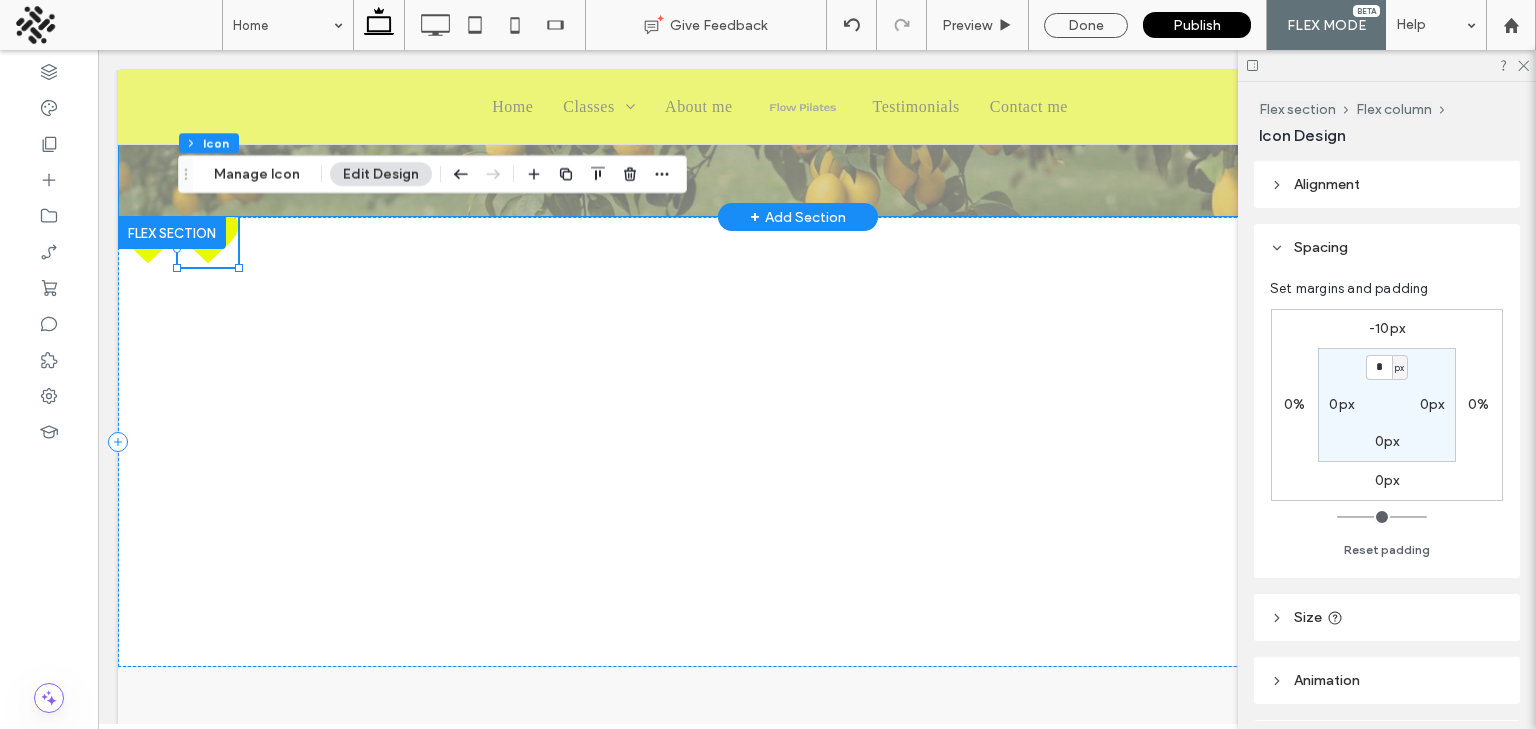 click on "Double click to exit Flex Mode" at bounding box center [797, -101] 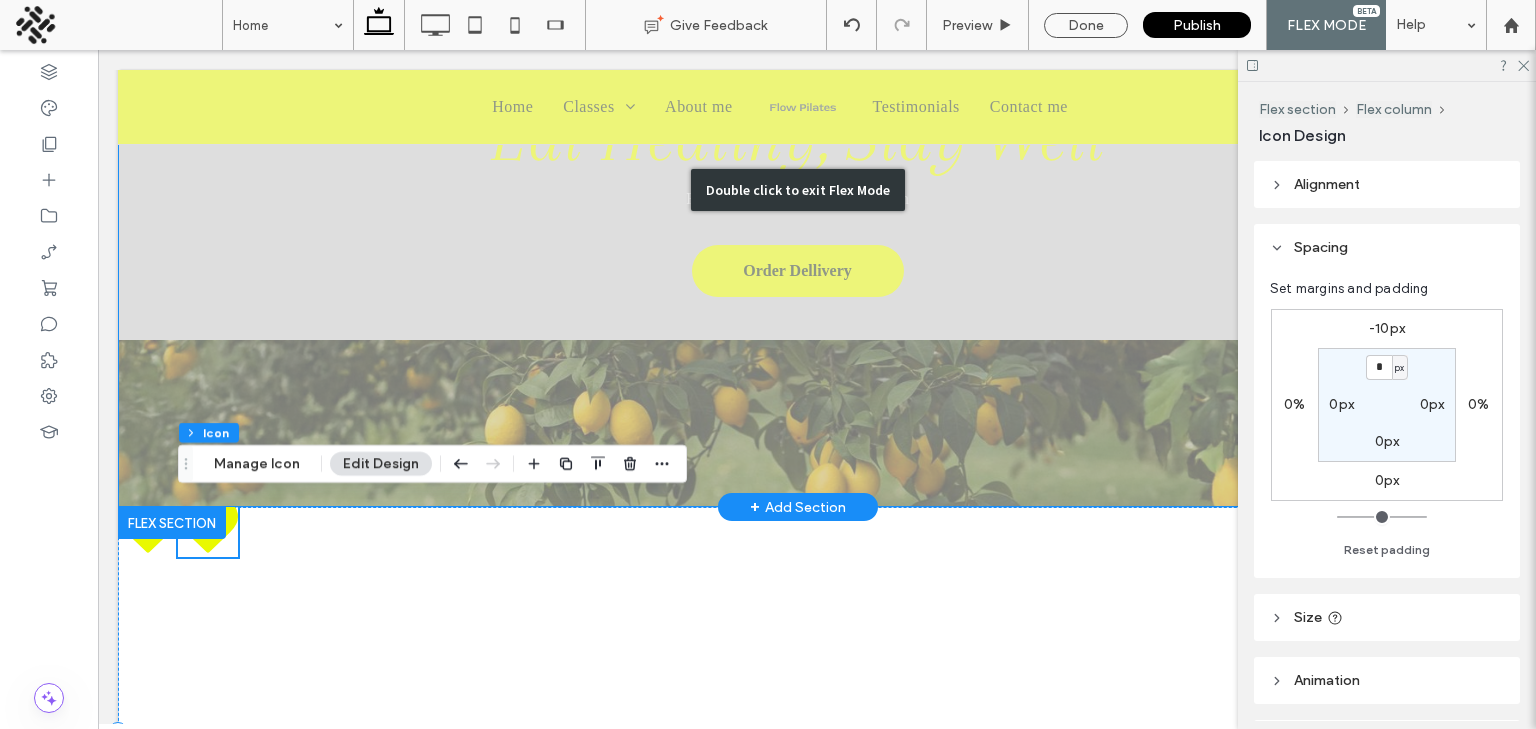 scroll, scrollTop: 272, scrollLeft: 0, axis: vertical 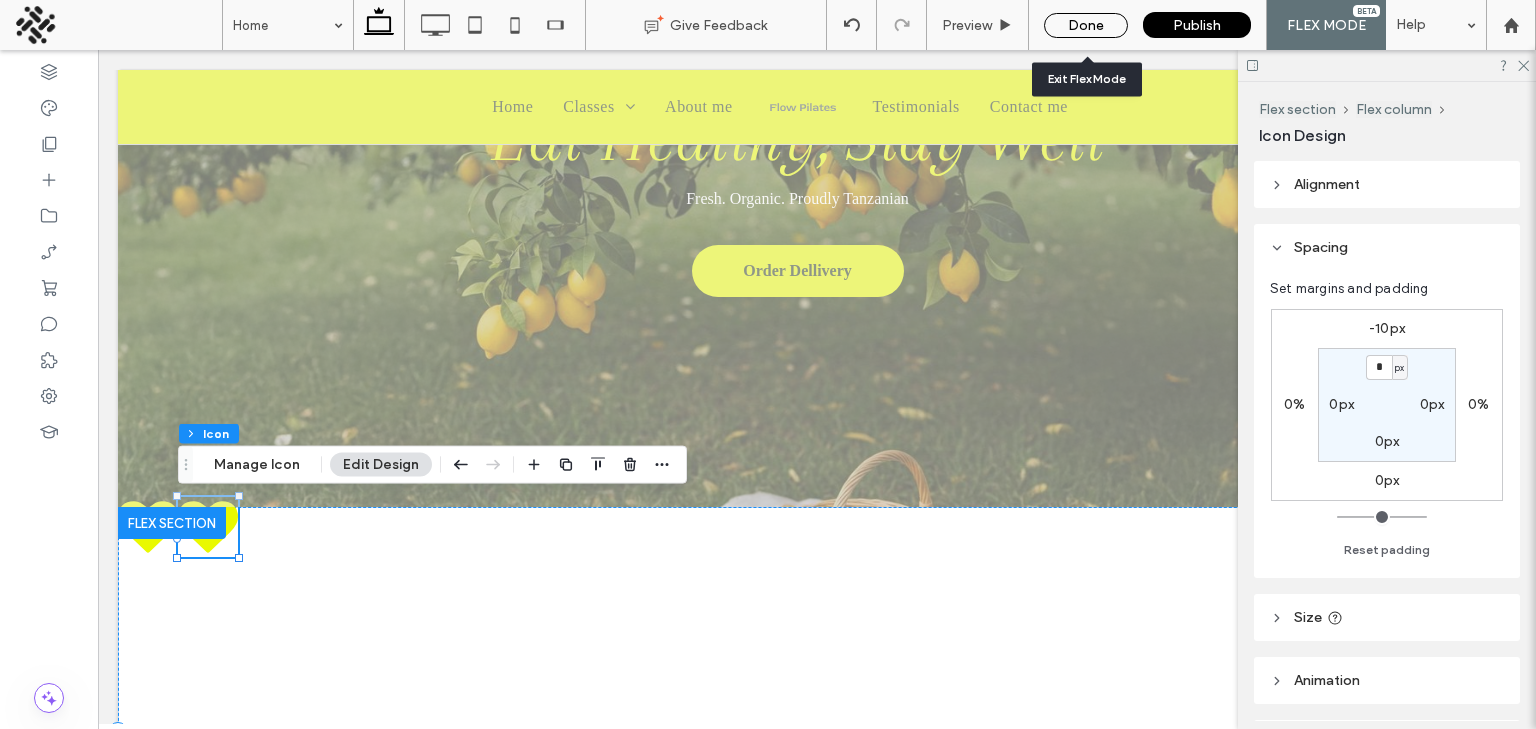 click on "Done" at bounding box center [1086, 25] 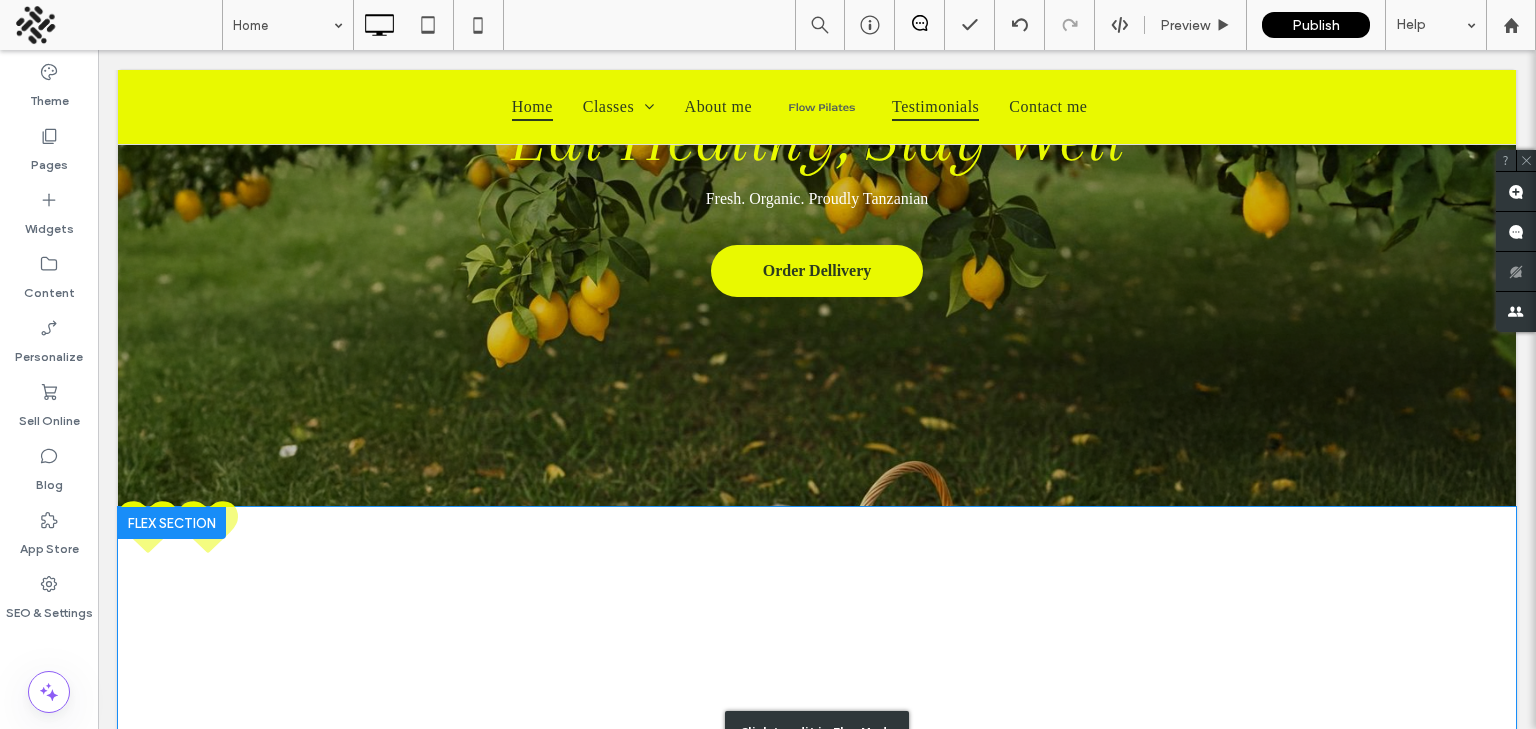 click on "Click to edit in Flex Mode" at bounding box center [817, 732] 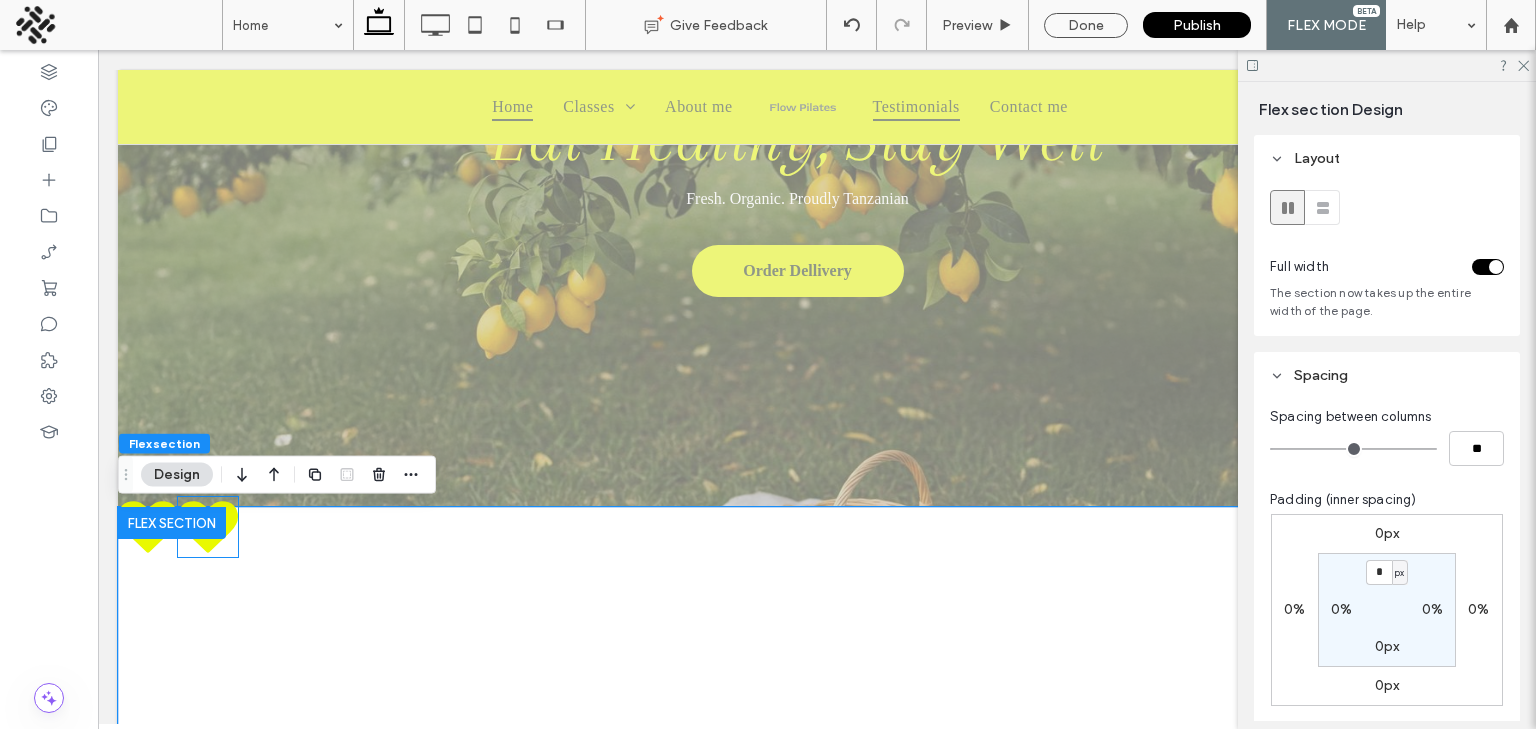 click 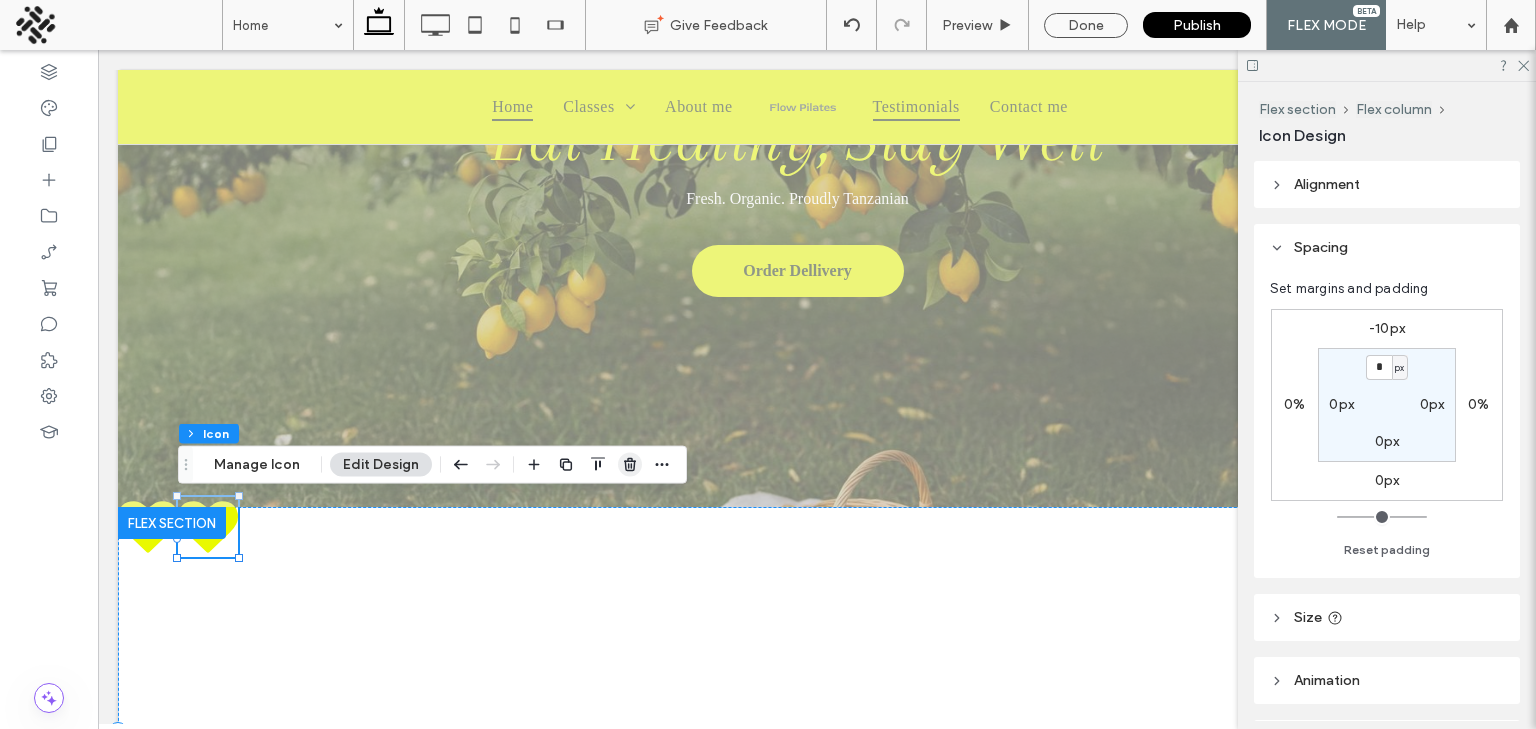 click 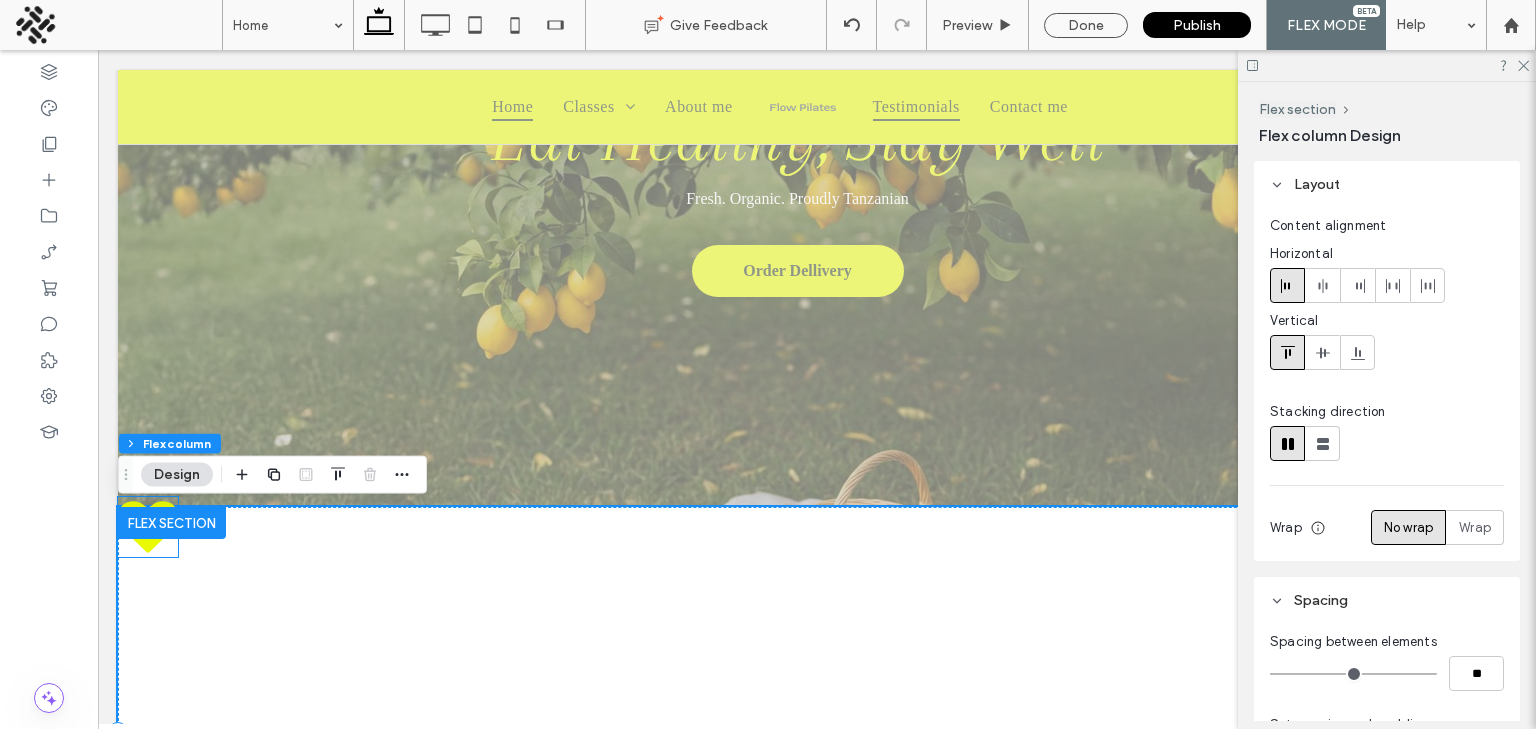 click 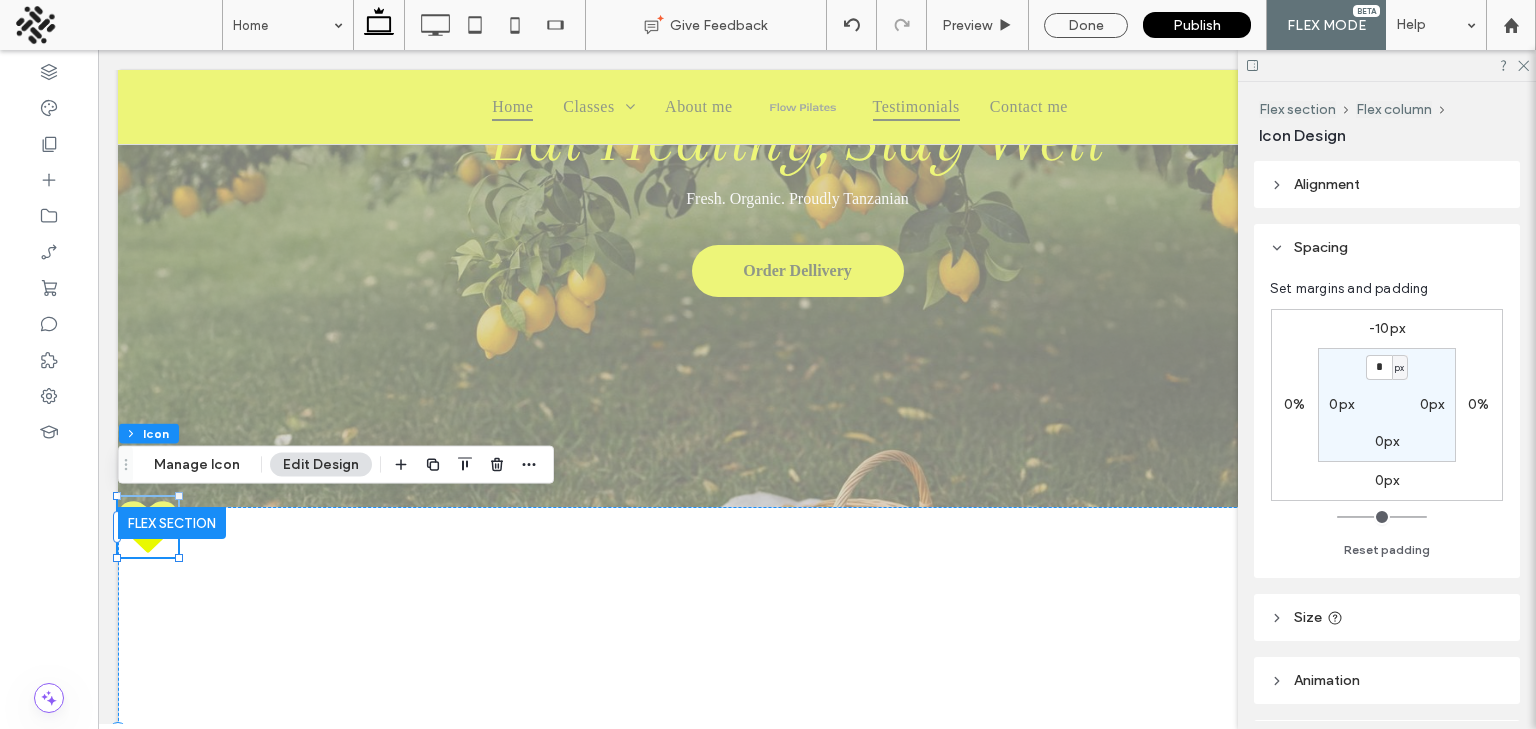 click on "-10px" at bounding box center (1387, 328) 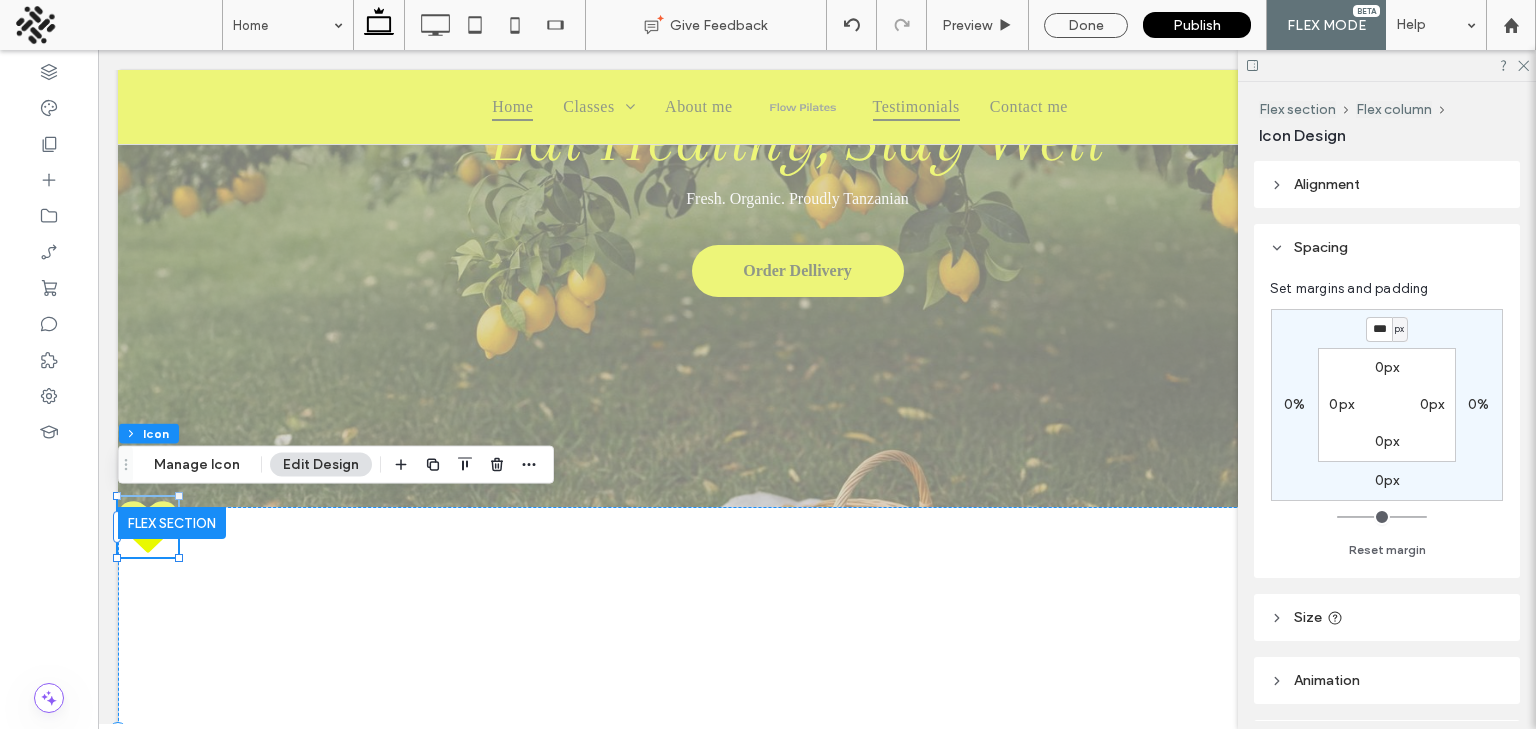 type on "*" 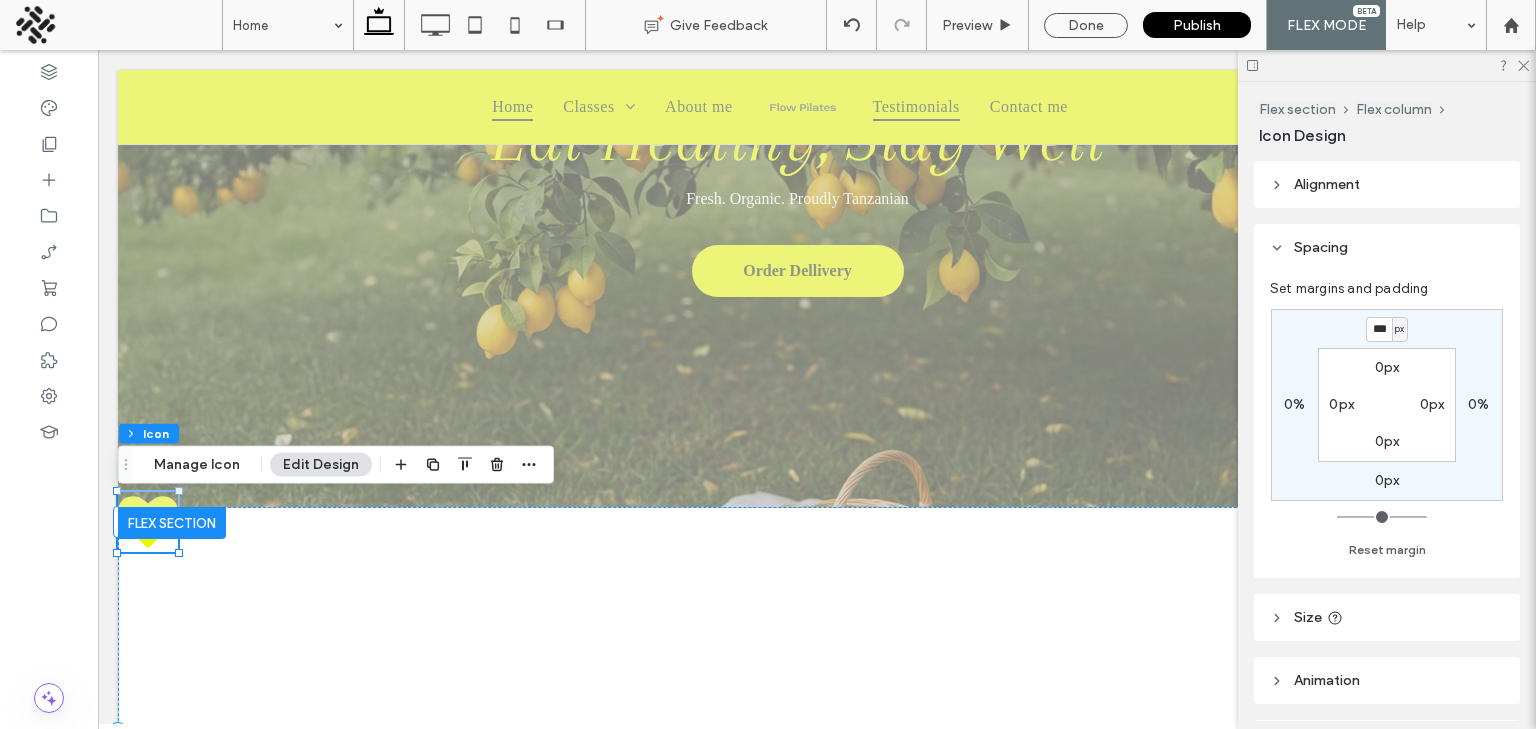 click on "***" at bounding box center [1379, 329] 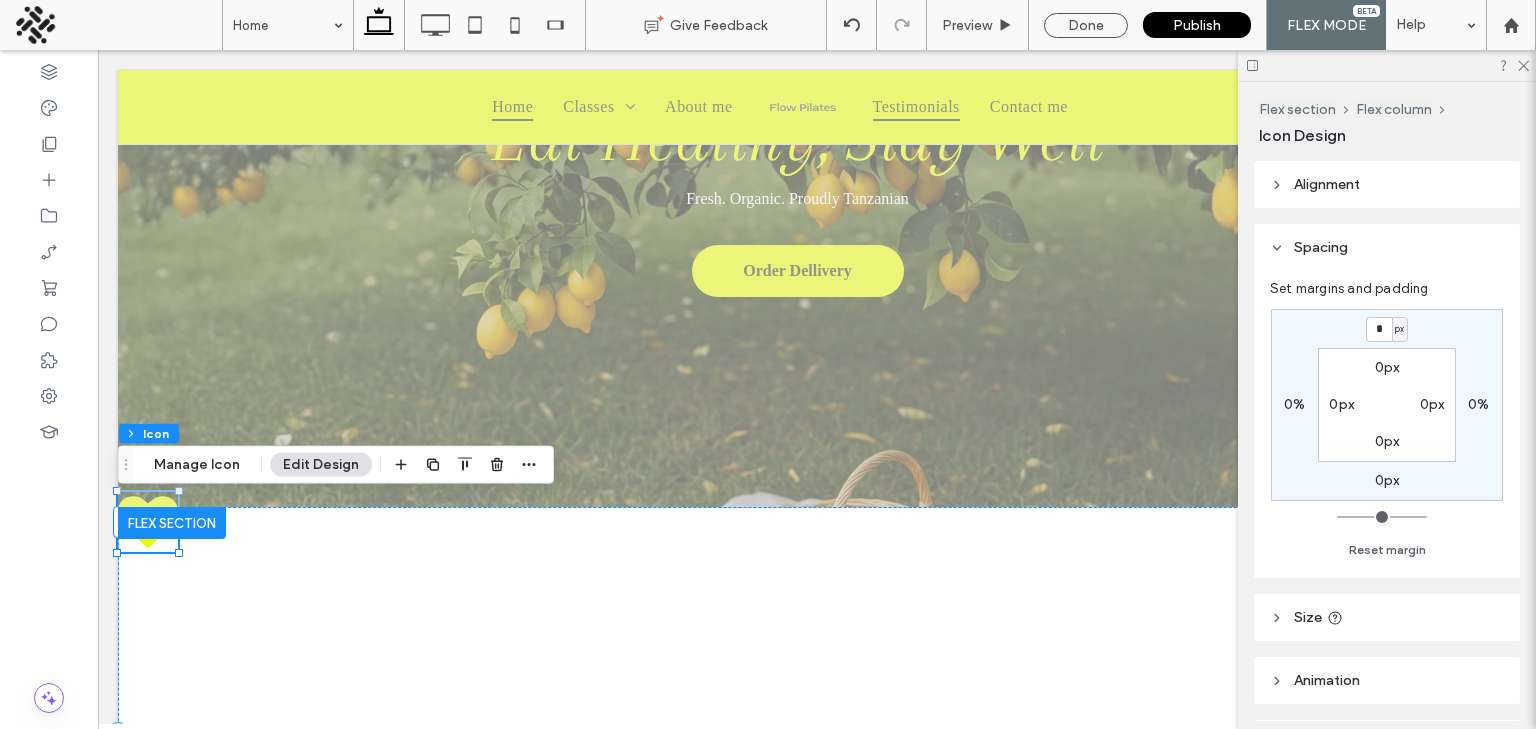 type on "***" 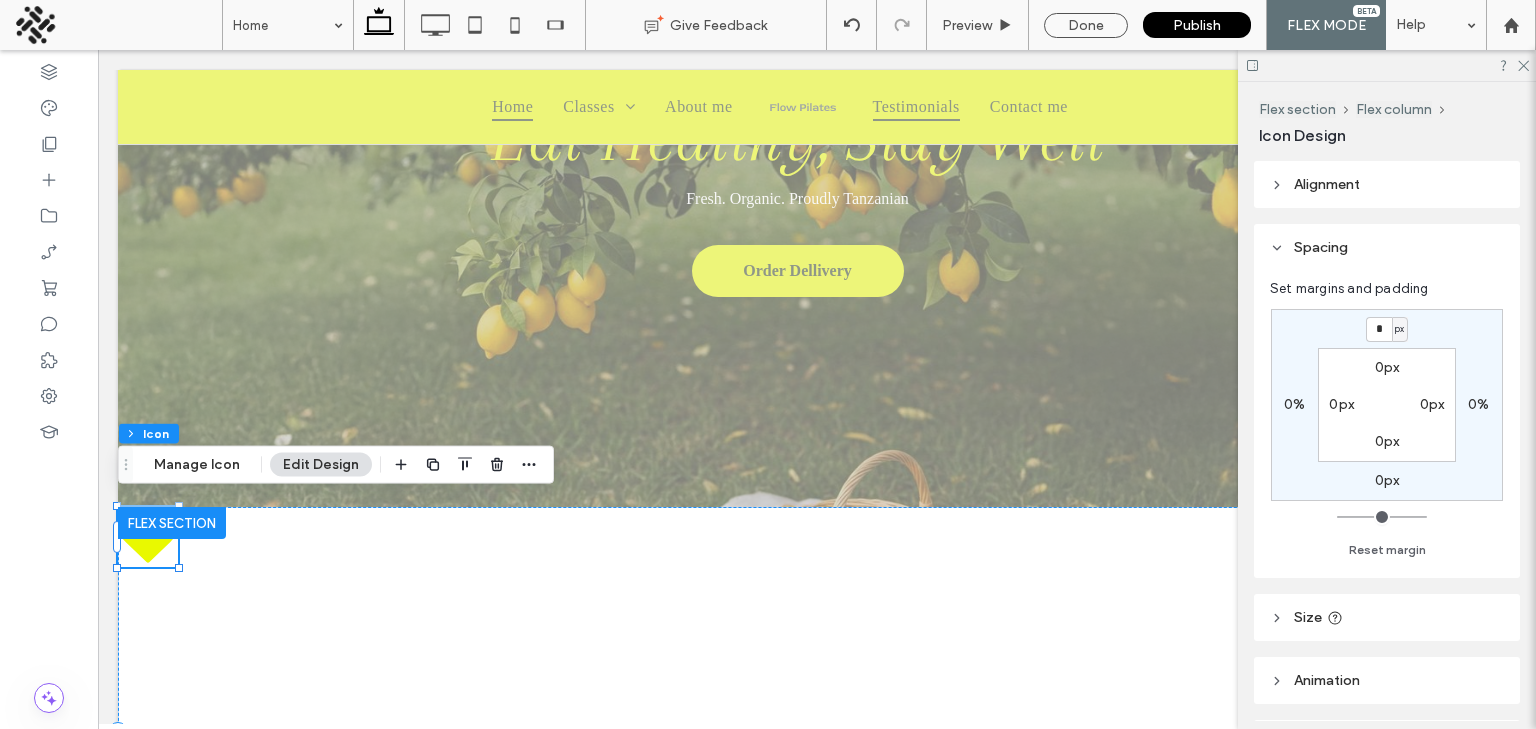 click on "*" at bounding box center (1379, 329) 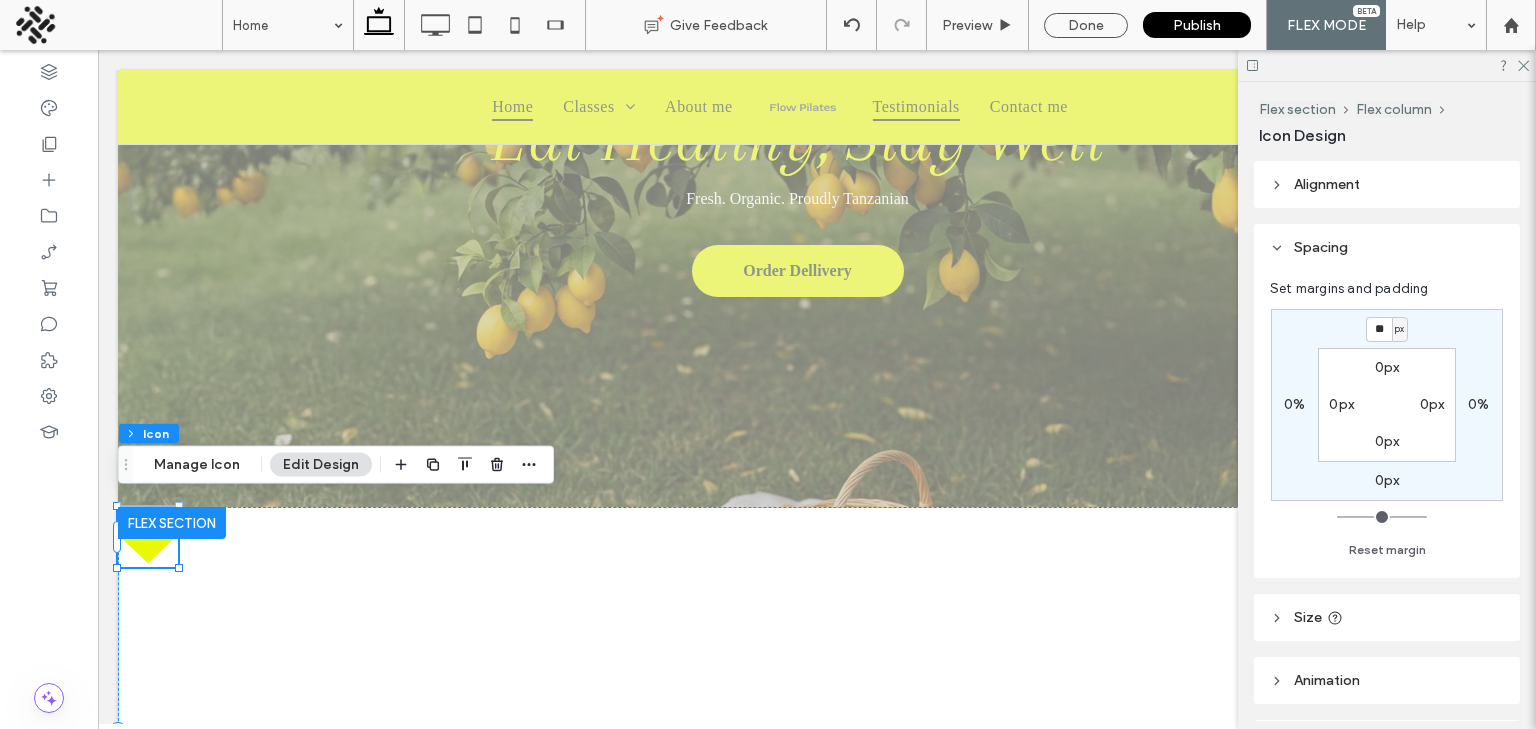 type on "**" 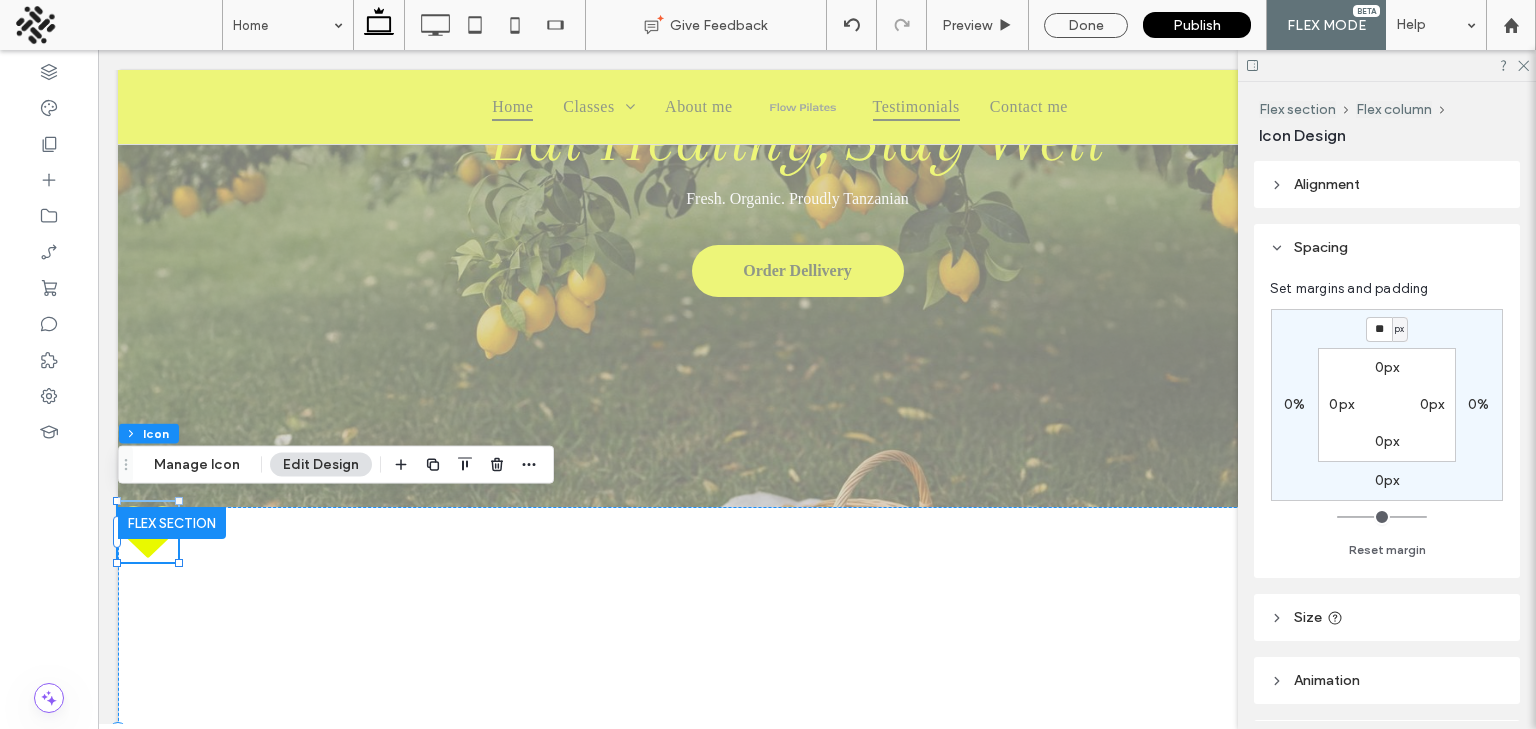 click on "**" at bounding box center [1379, 329] 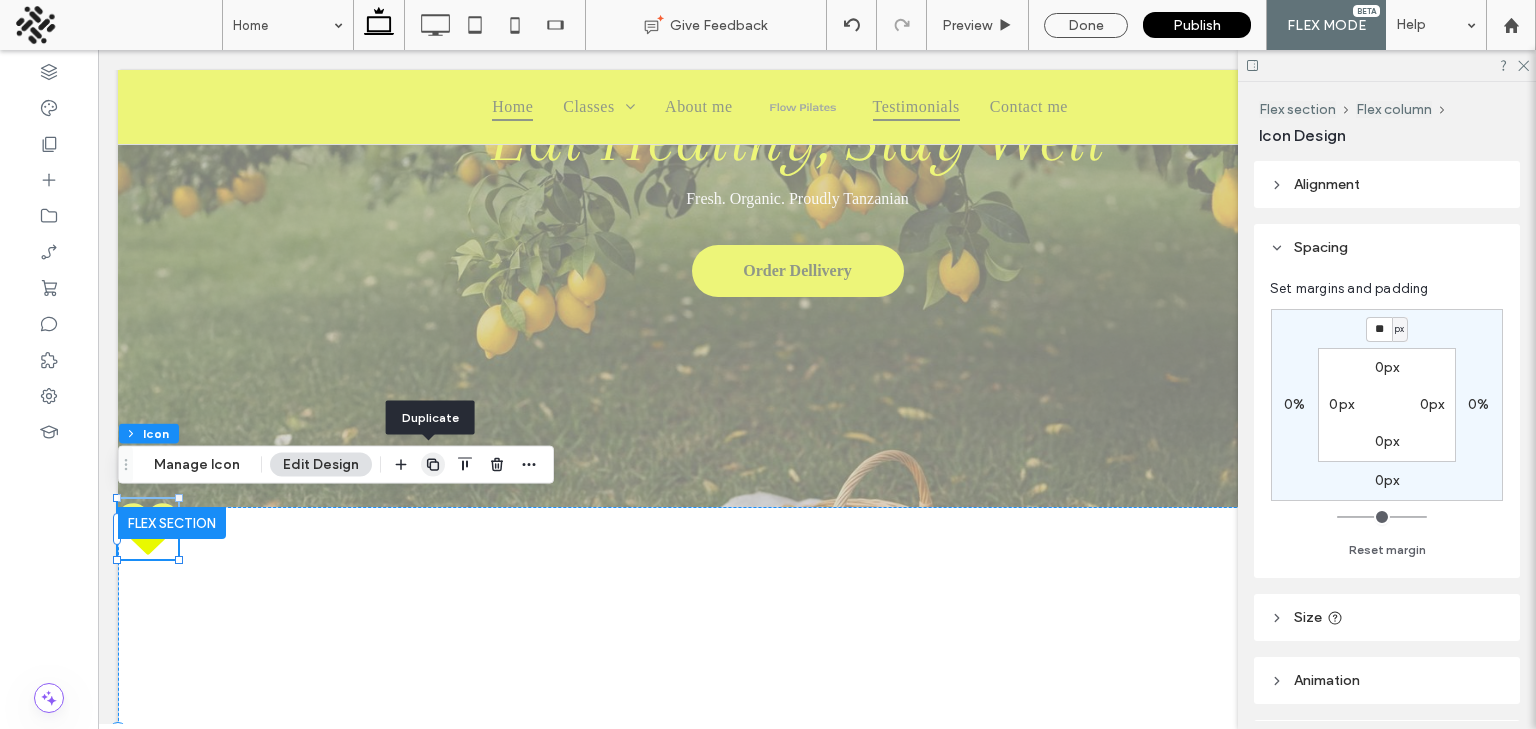 click 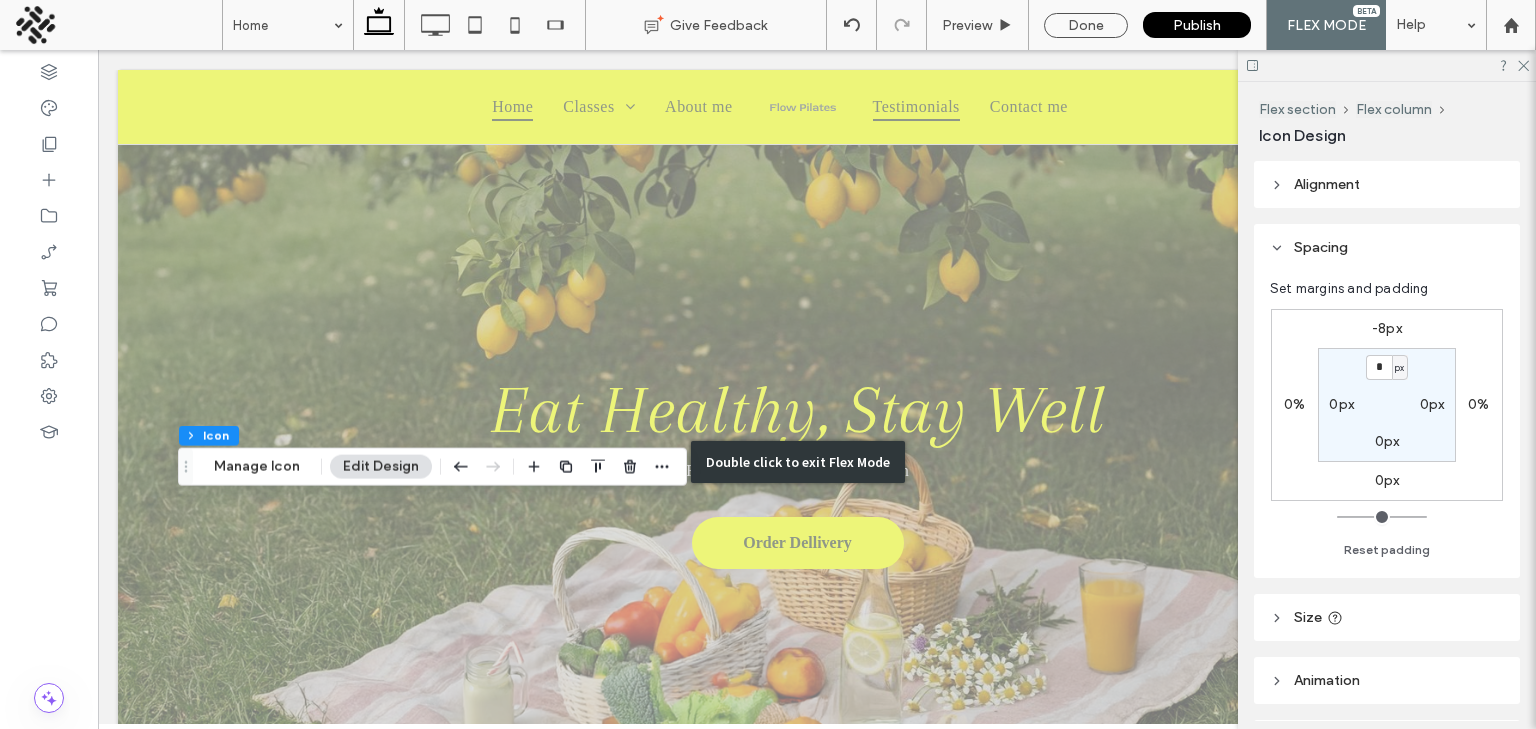 scroll, scrollTop: 272, scrollLeft: 0, axis: vertical 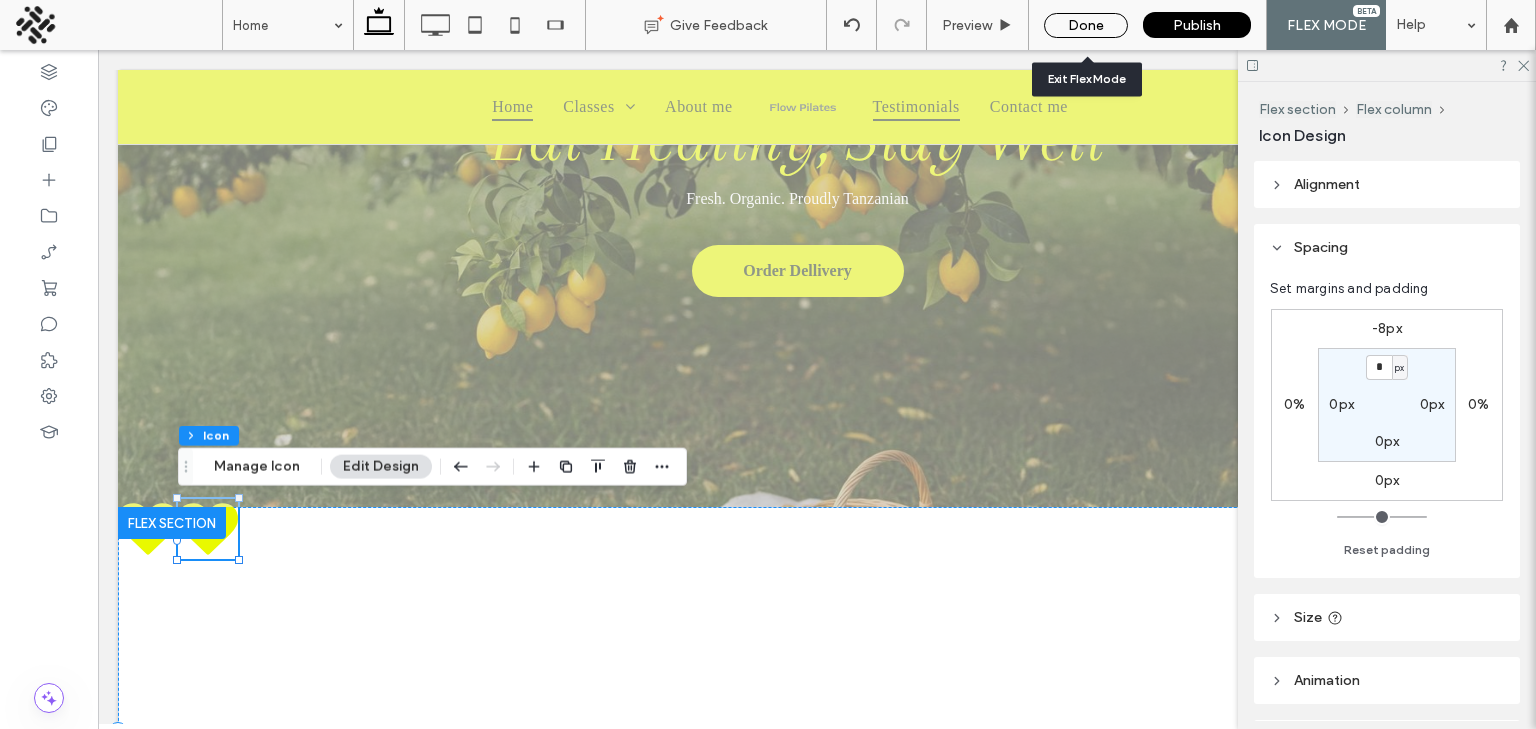 click on "Done" at bounding box center [1086, 25] 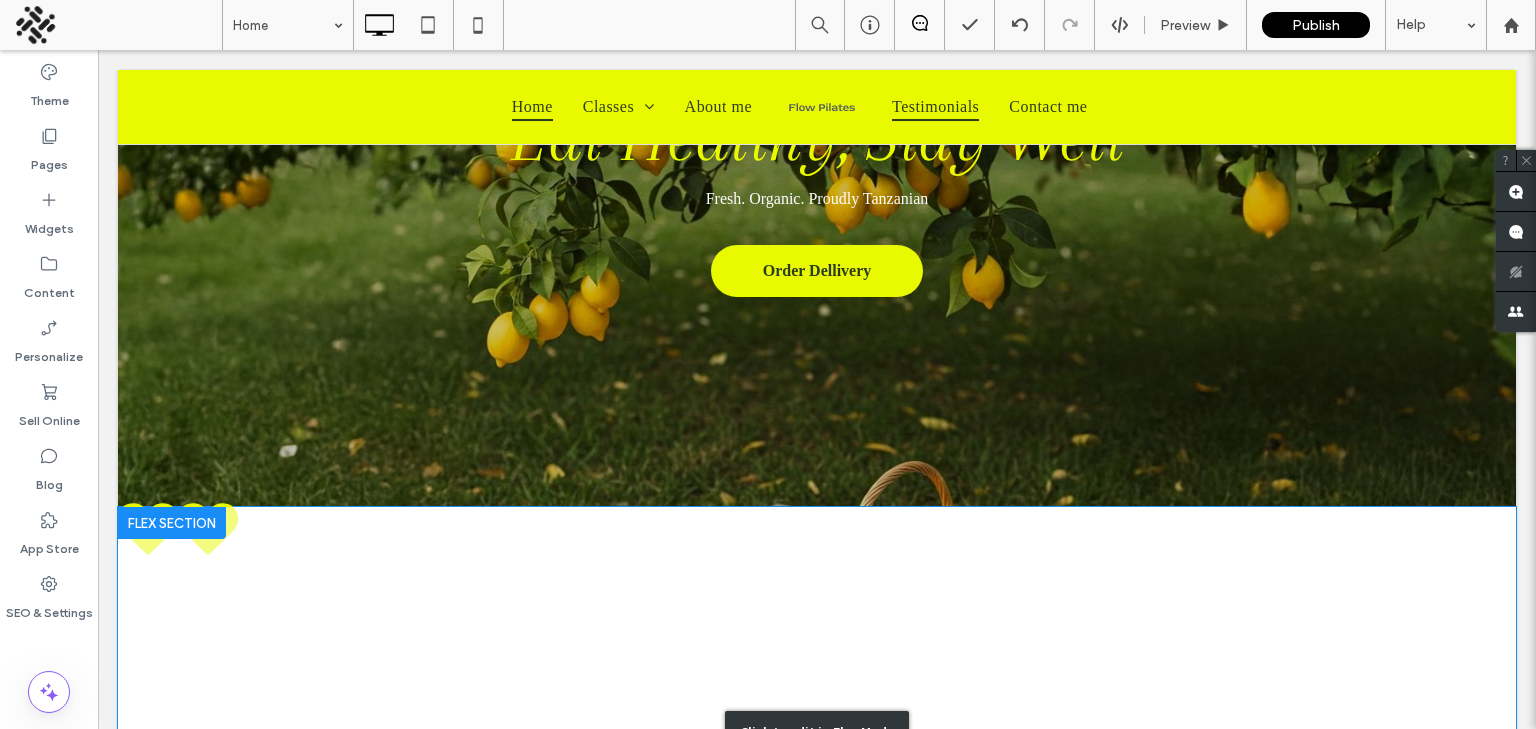 click on "Click to edit in Flex Mode" at bounding box center (817, 732) 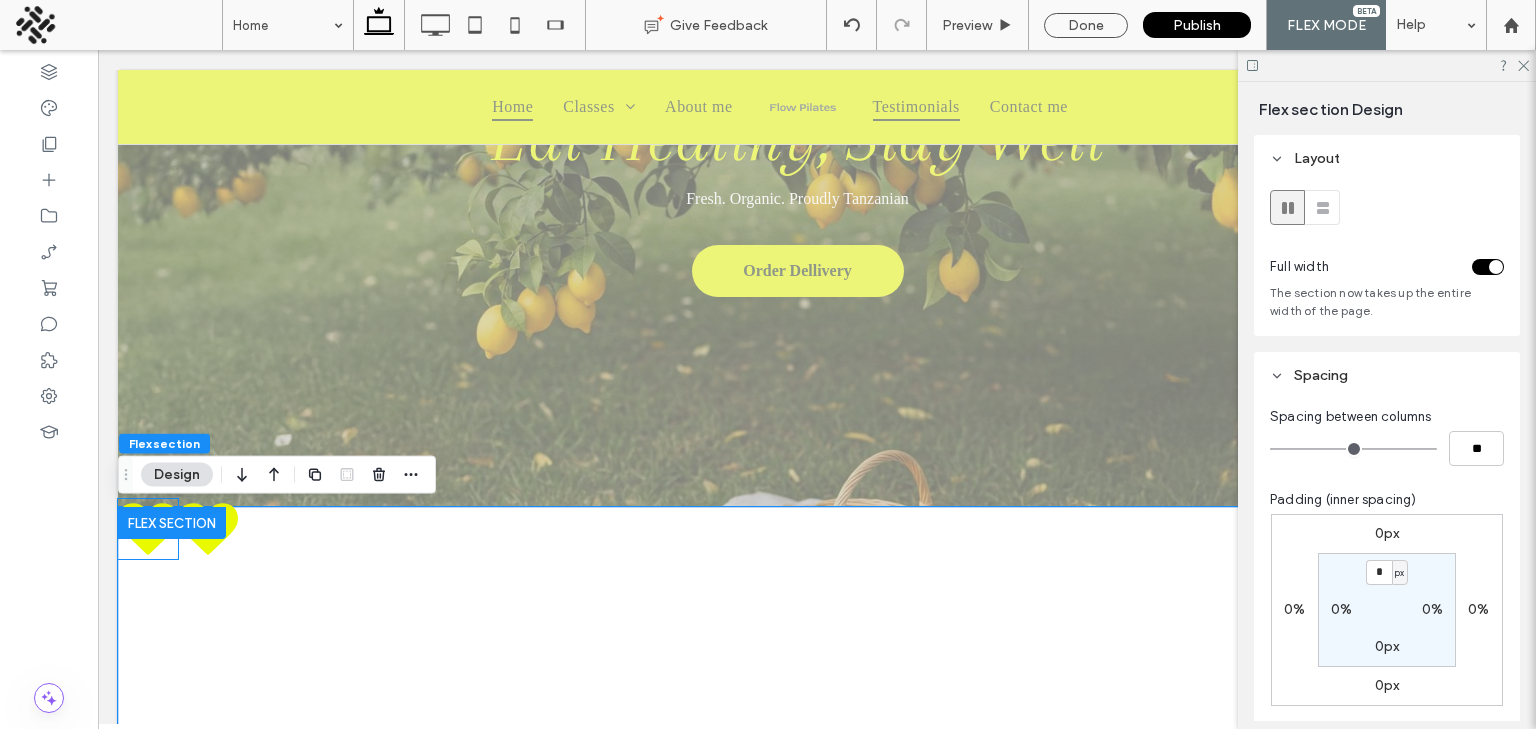 click 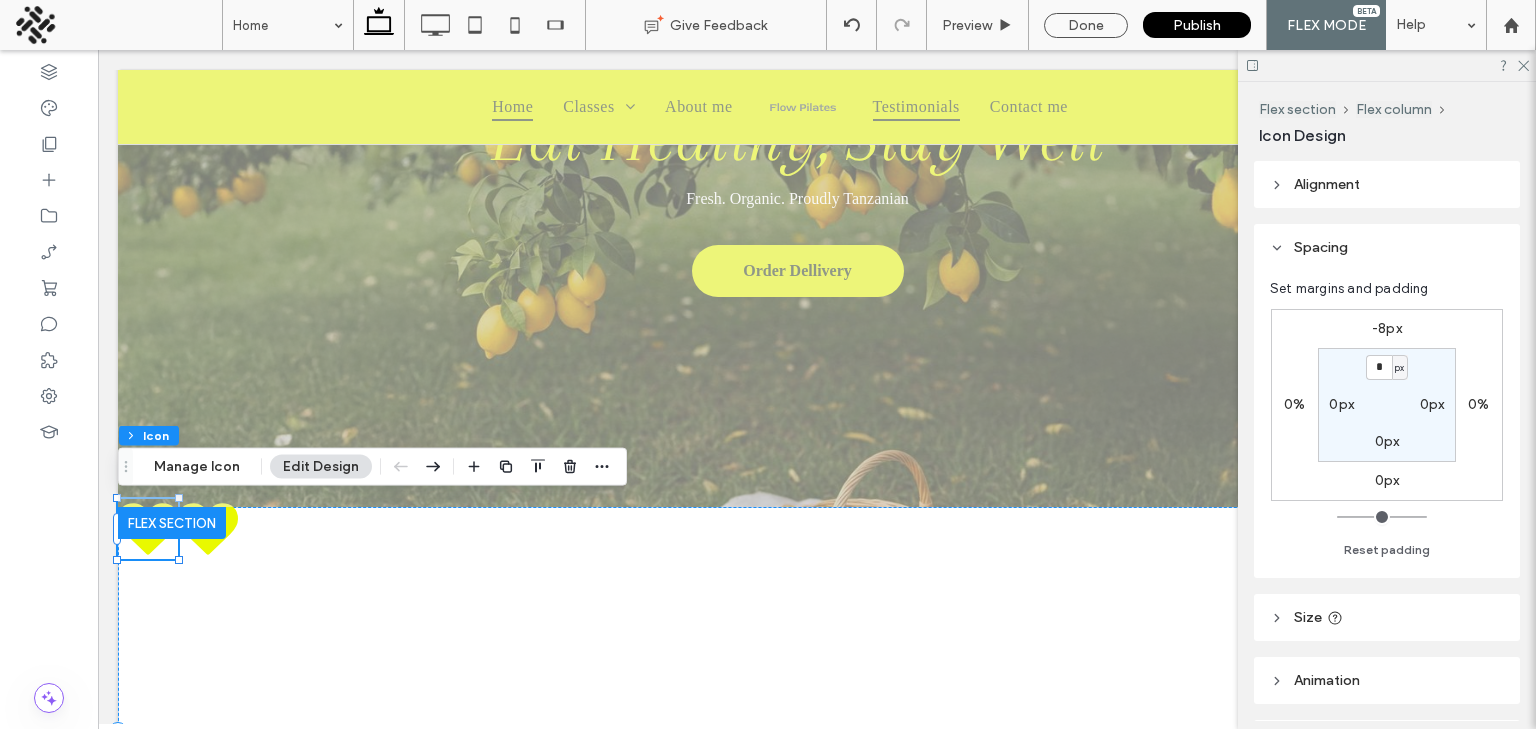 click on "0%" at bounding box center [1294, 404] 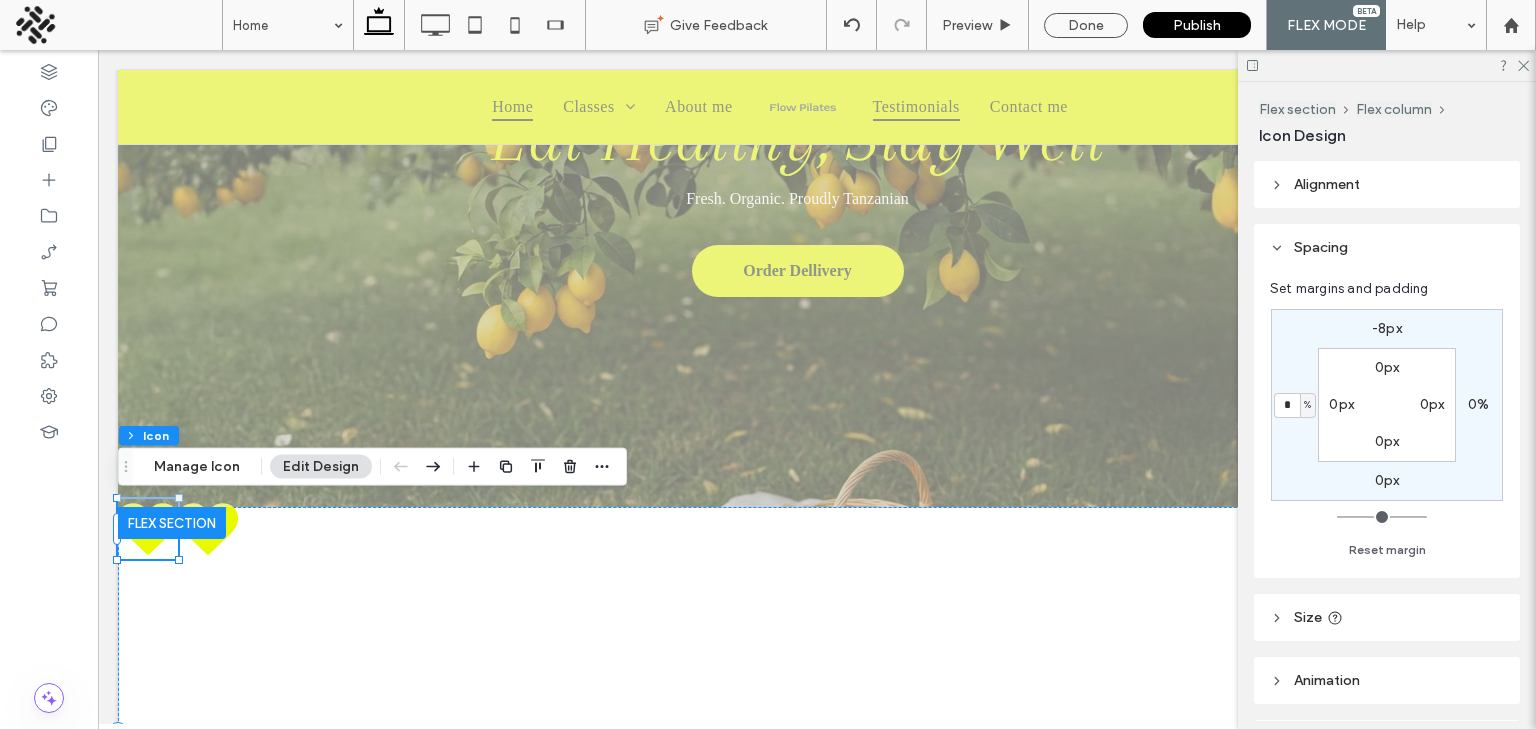click on "%" at bounding box center (1308, 405) 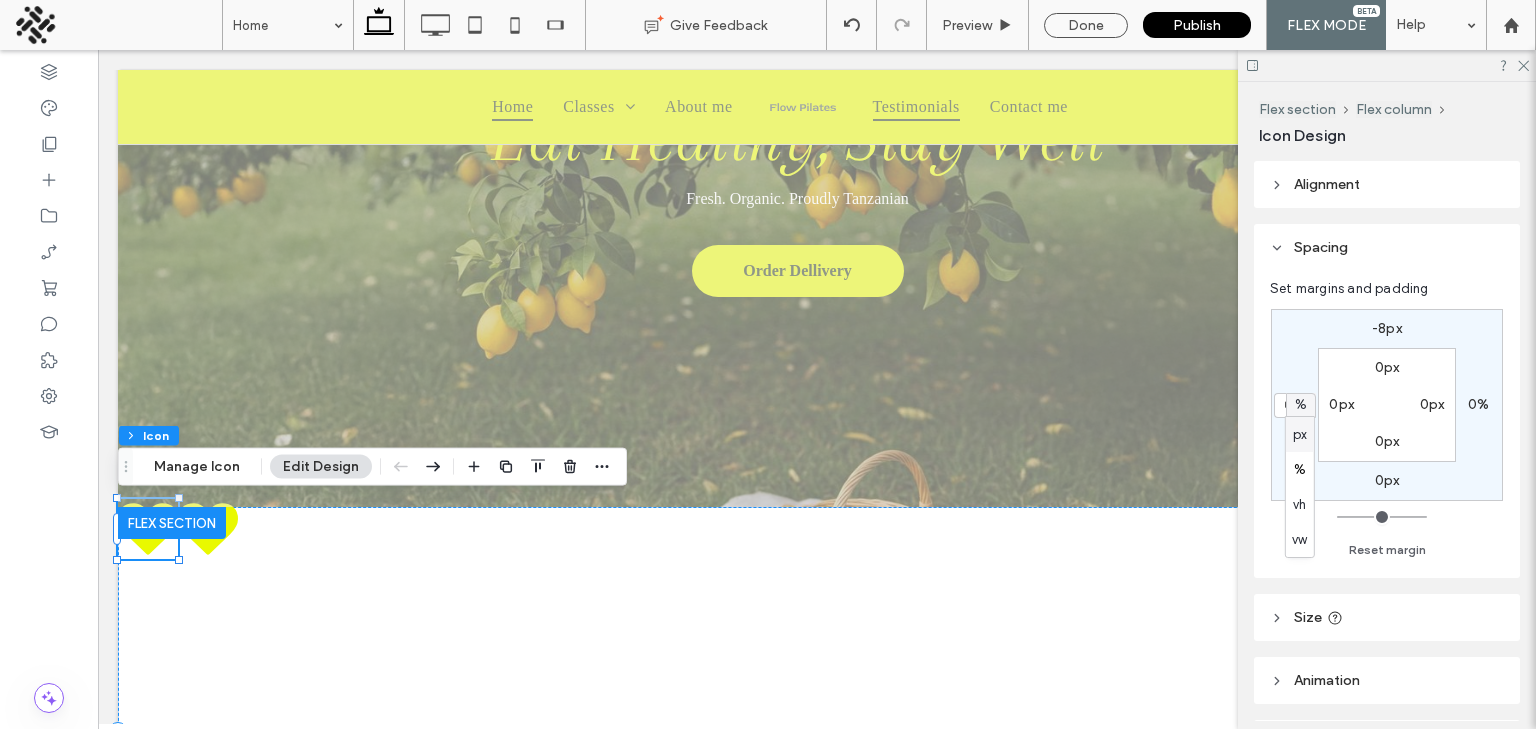 click on "px" at bounding box center (1300, 434) 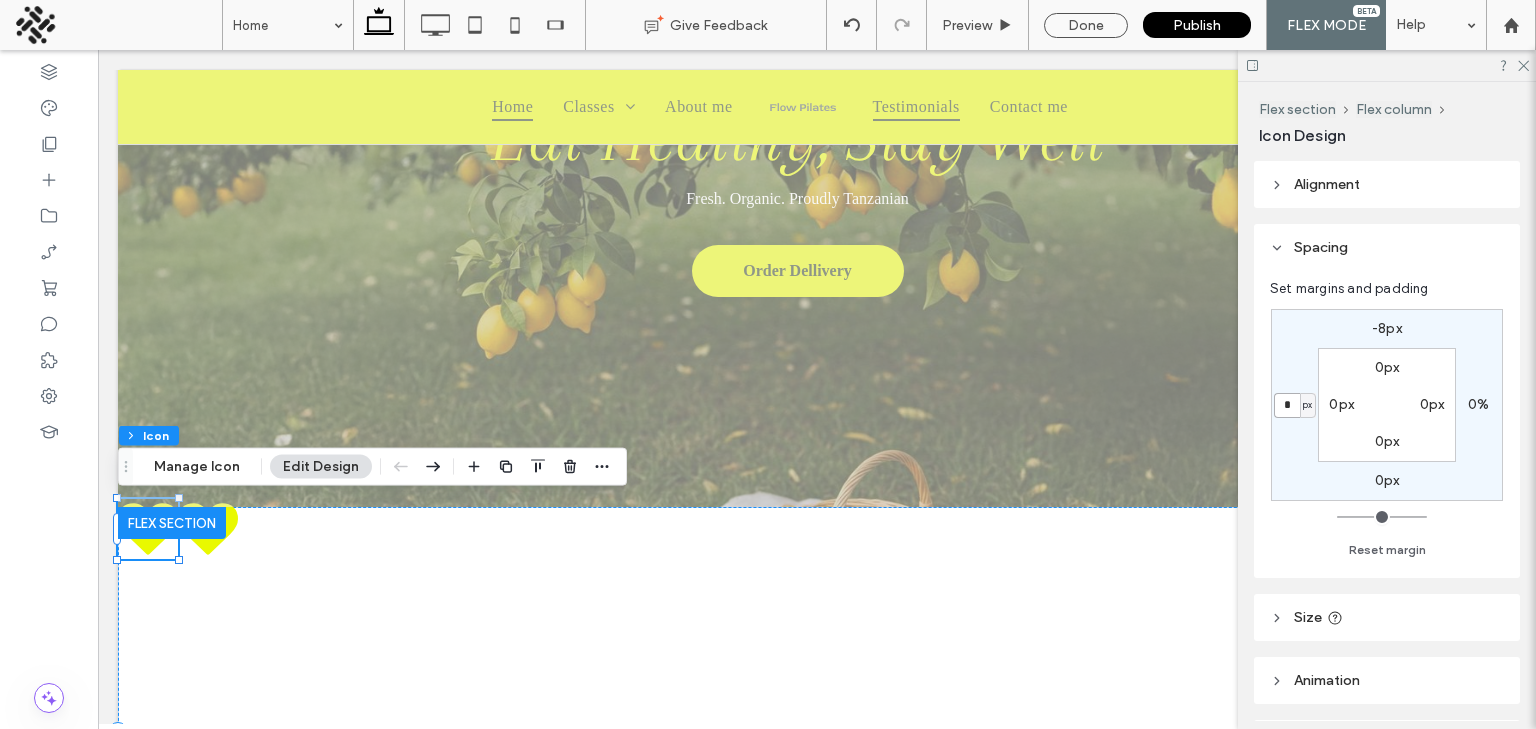 click on "*" at bounding box center [1287, 405] 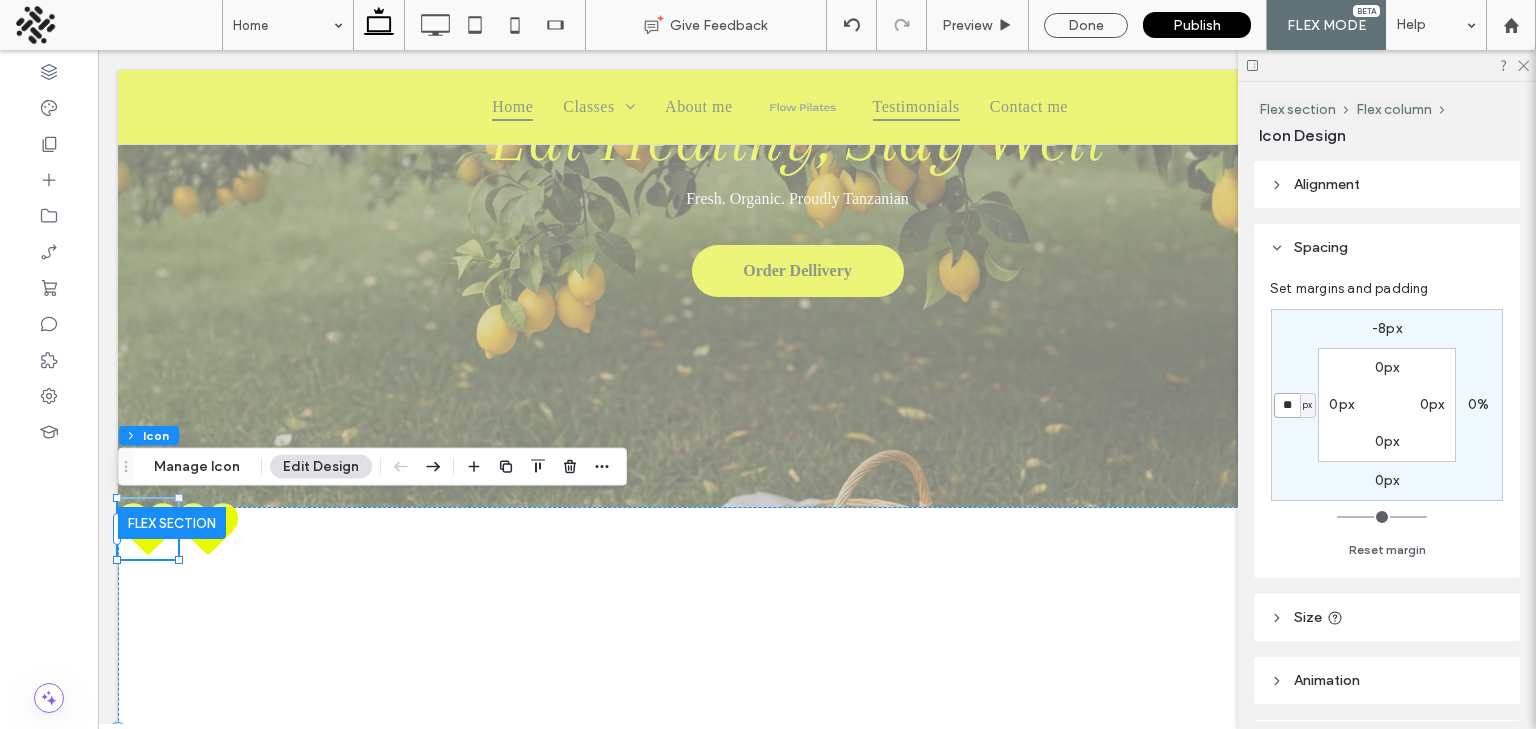 type on "**" 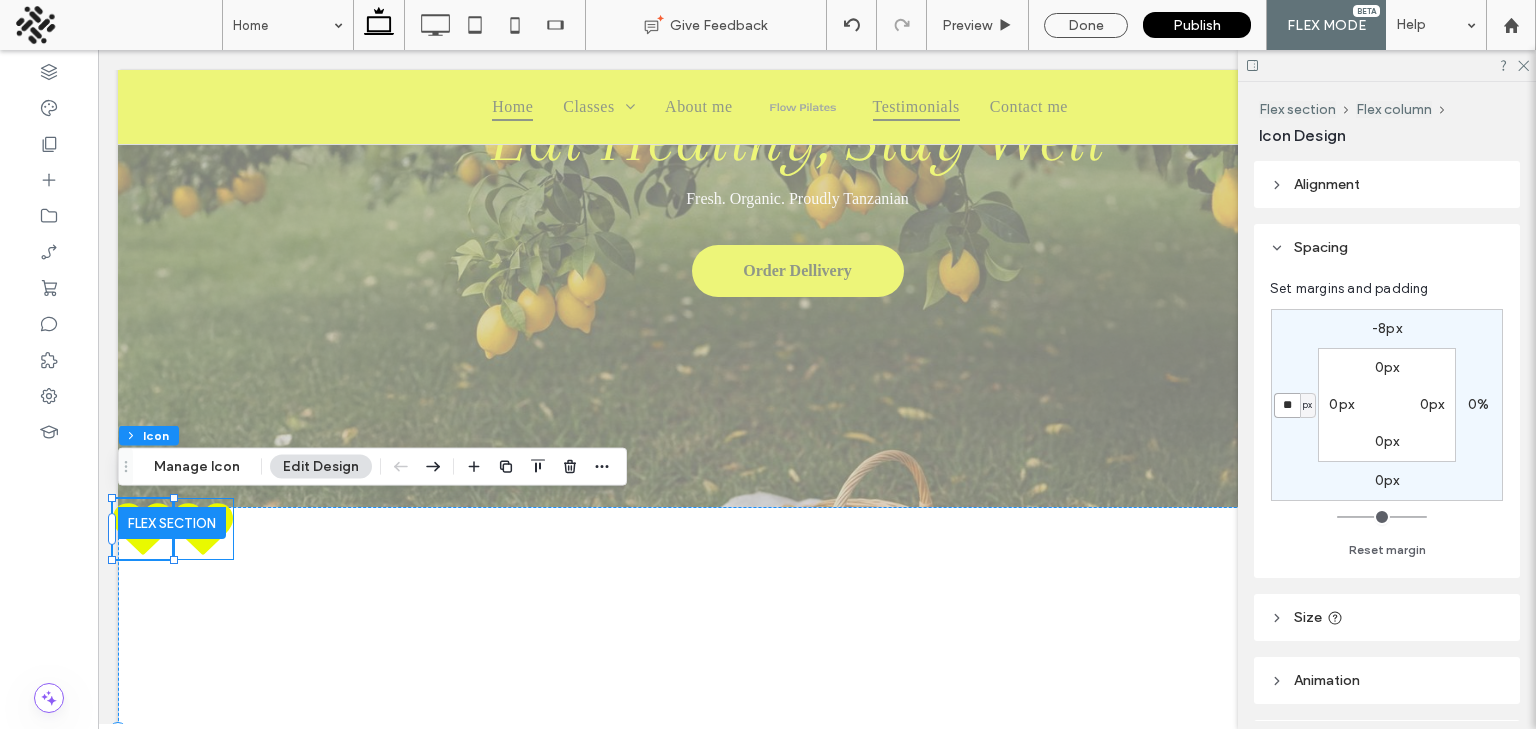 click 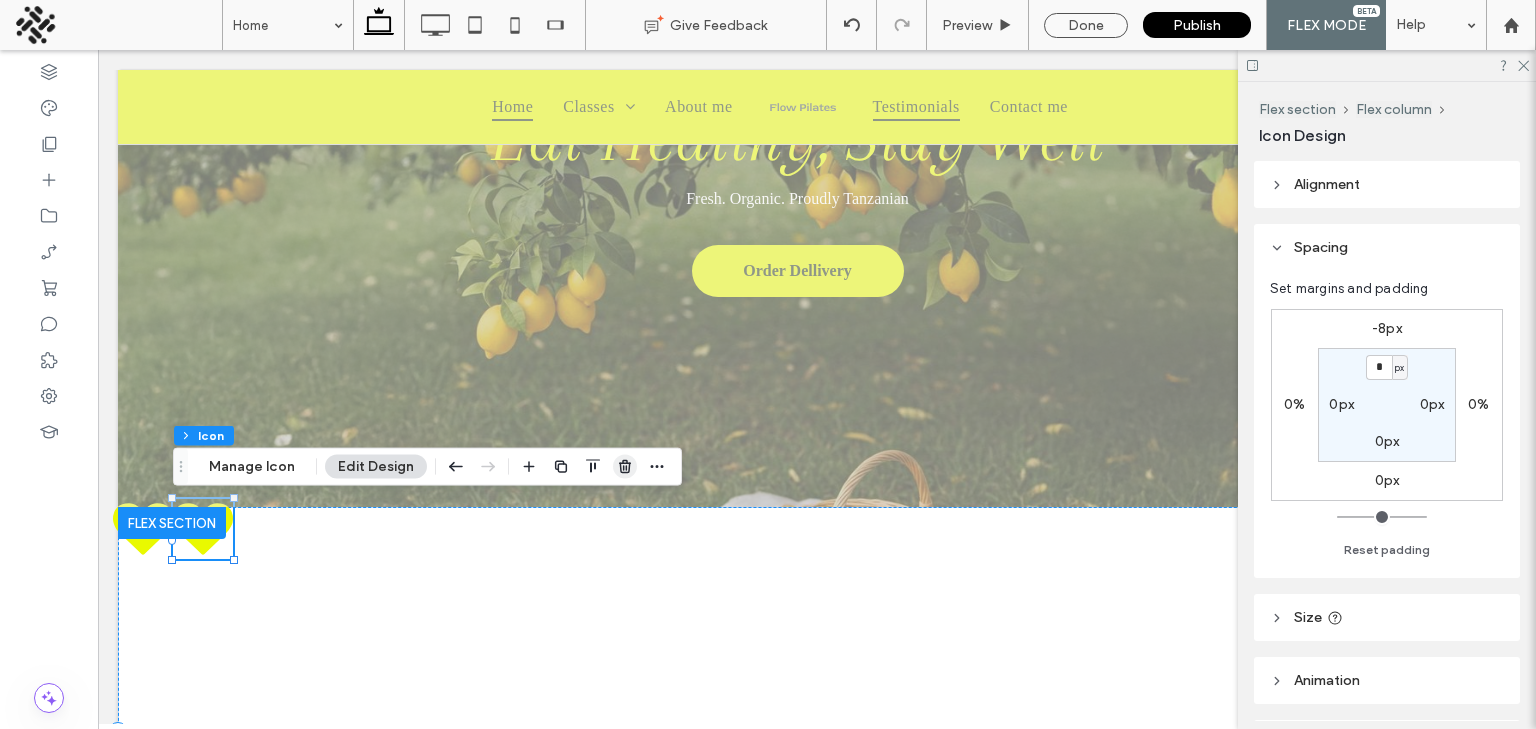 click 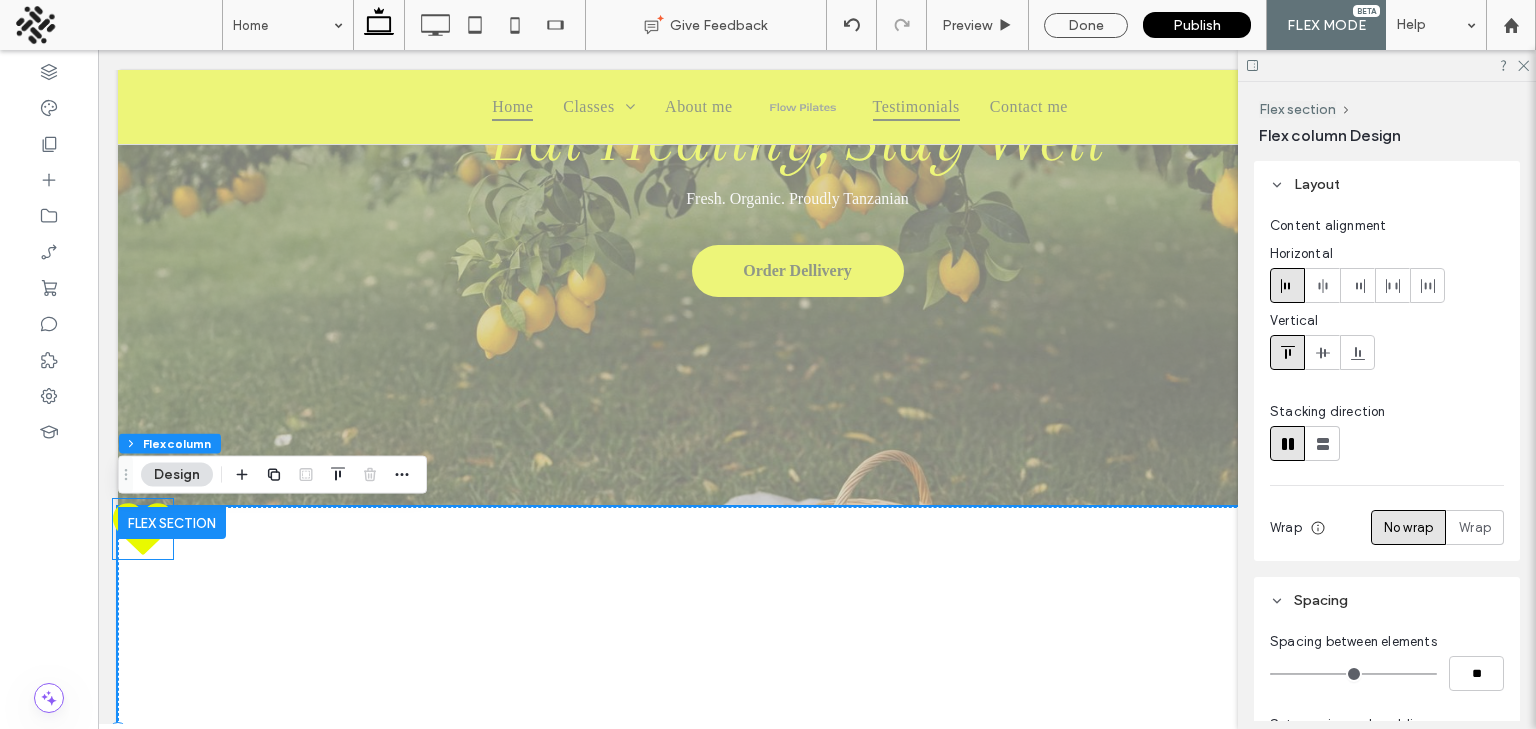 click 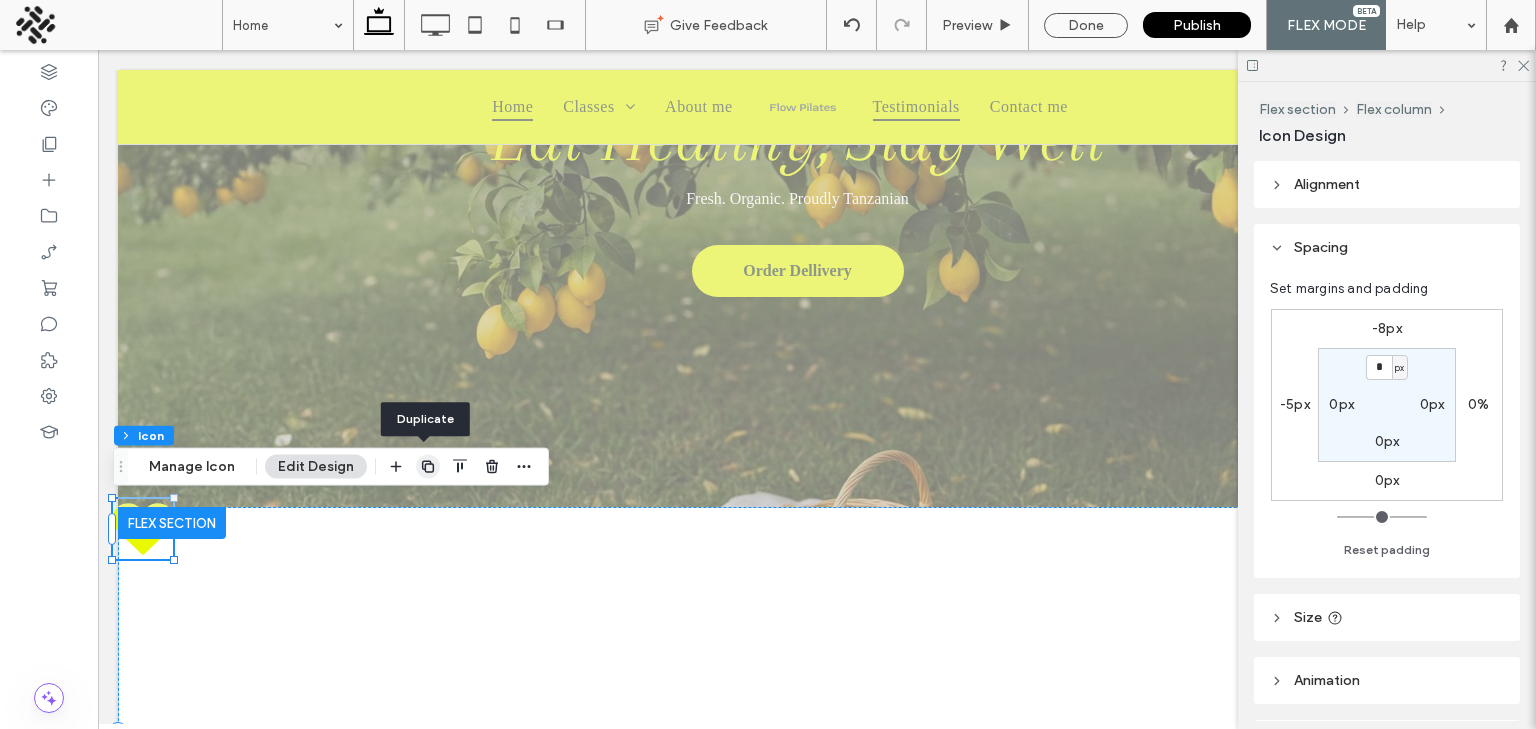 click 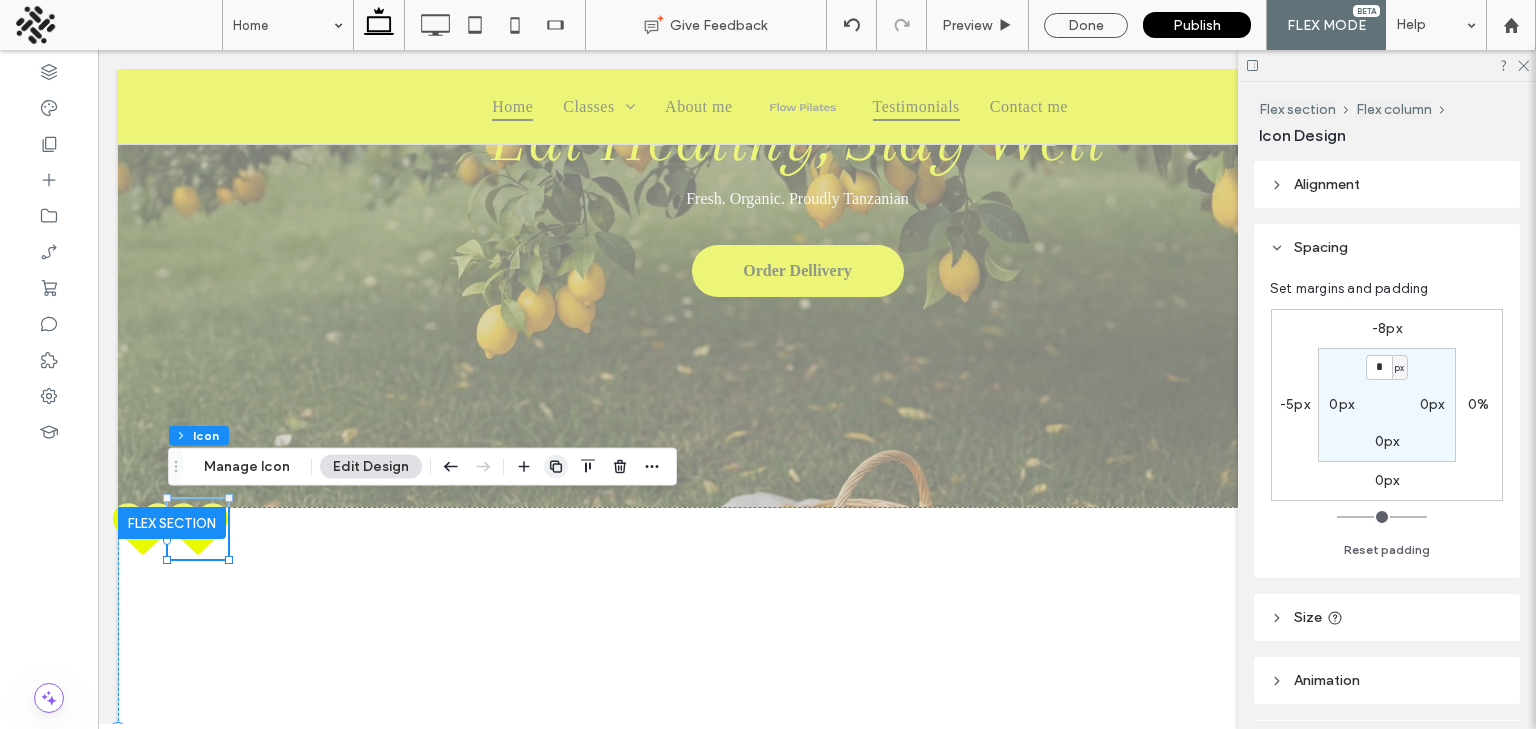 click 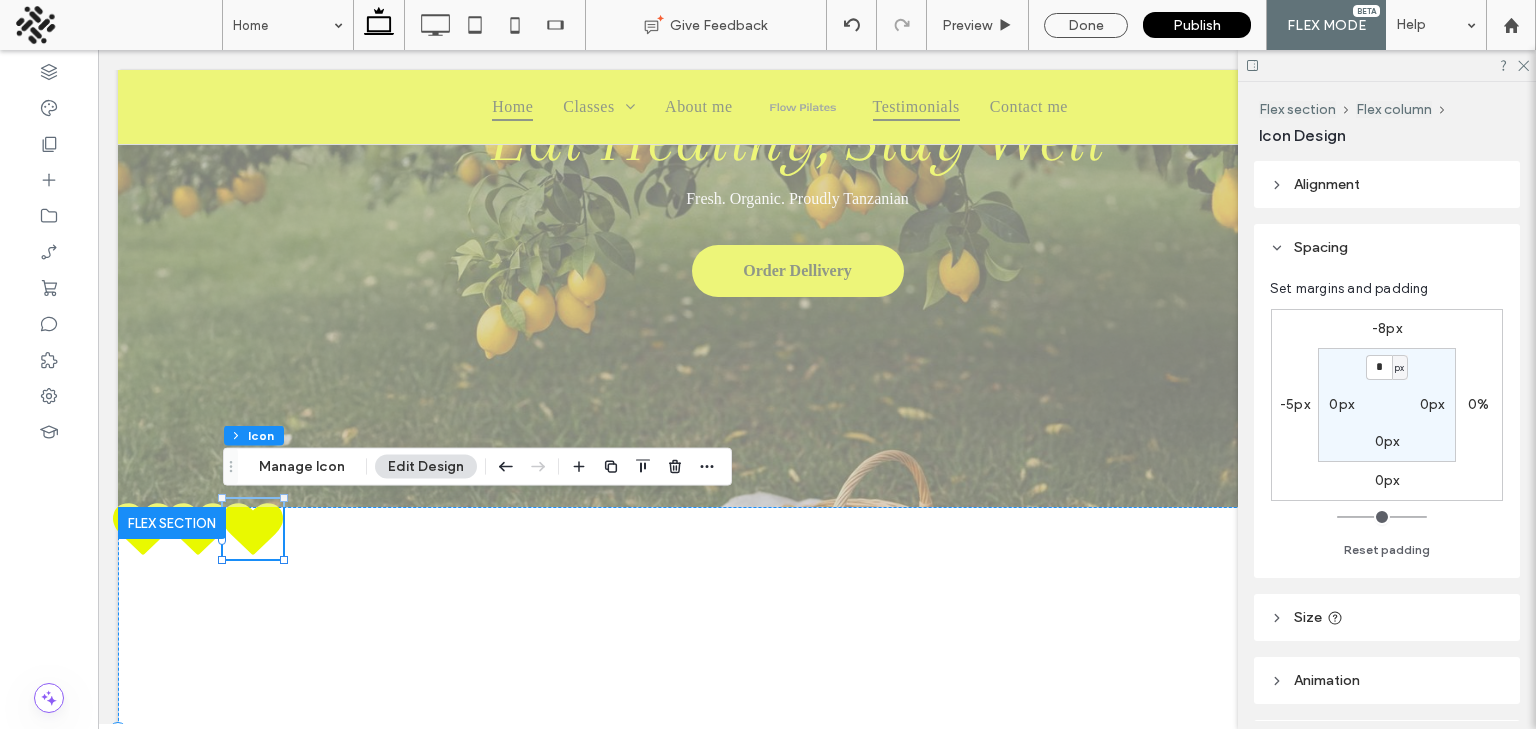 click on "Flex section Flex column Icon Manage Icon Edit Design" at bounding box center (477, 467) 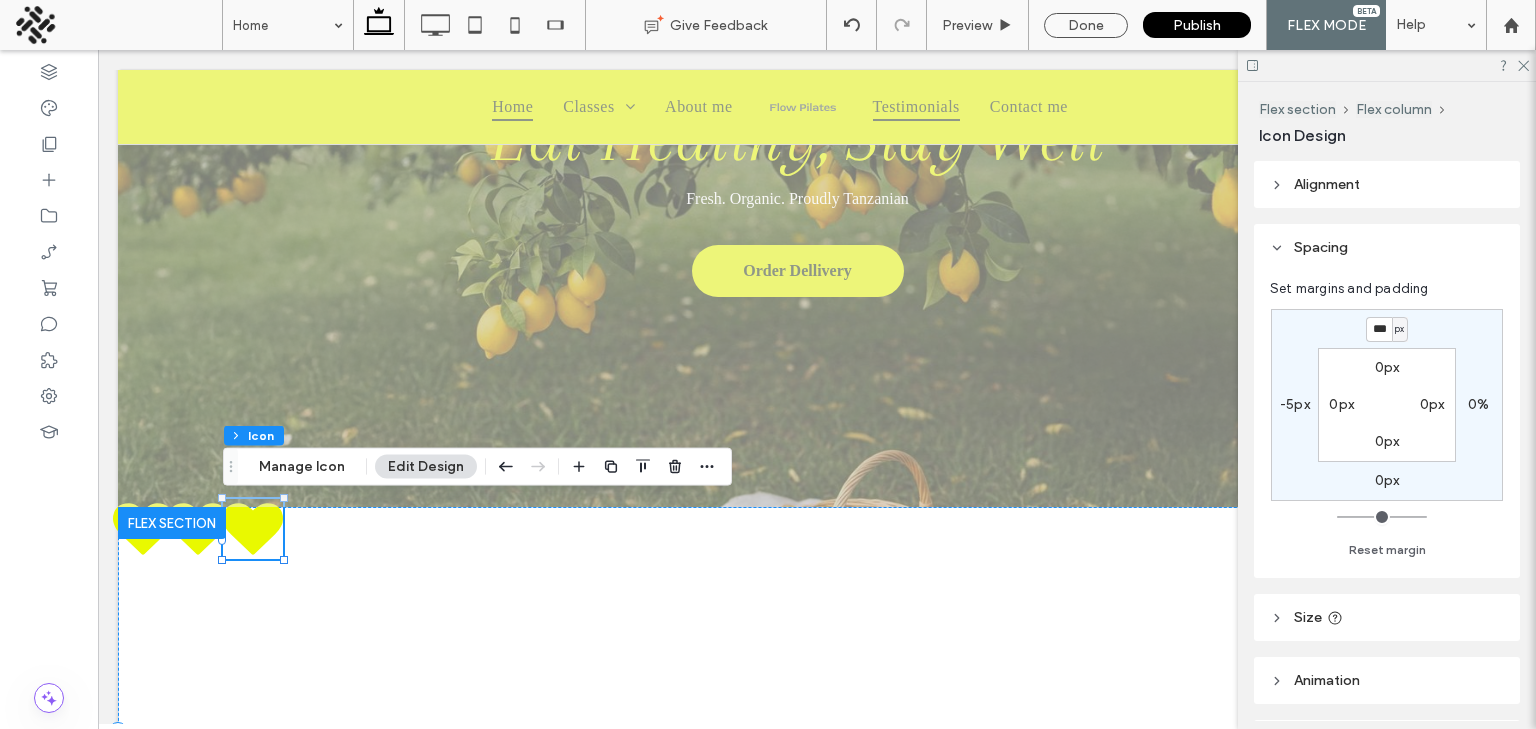 type on "***" 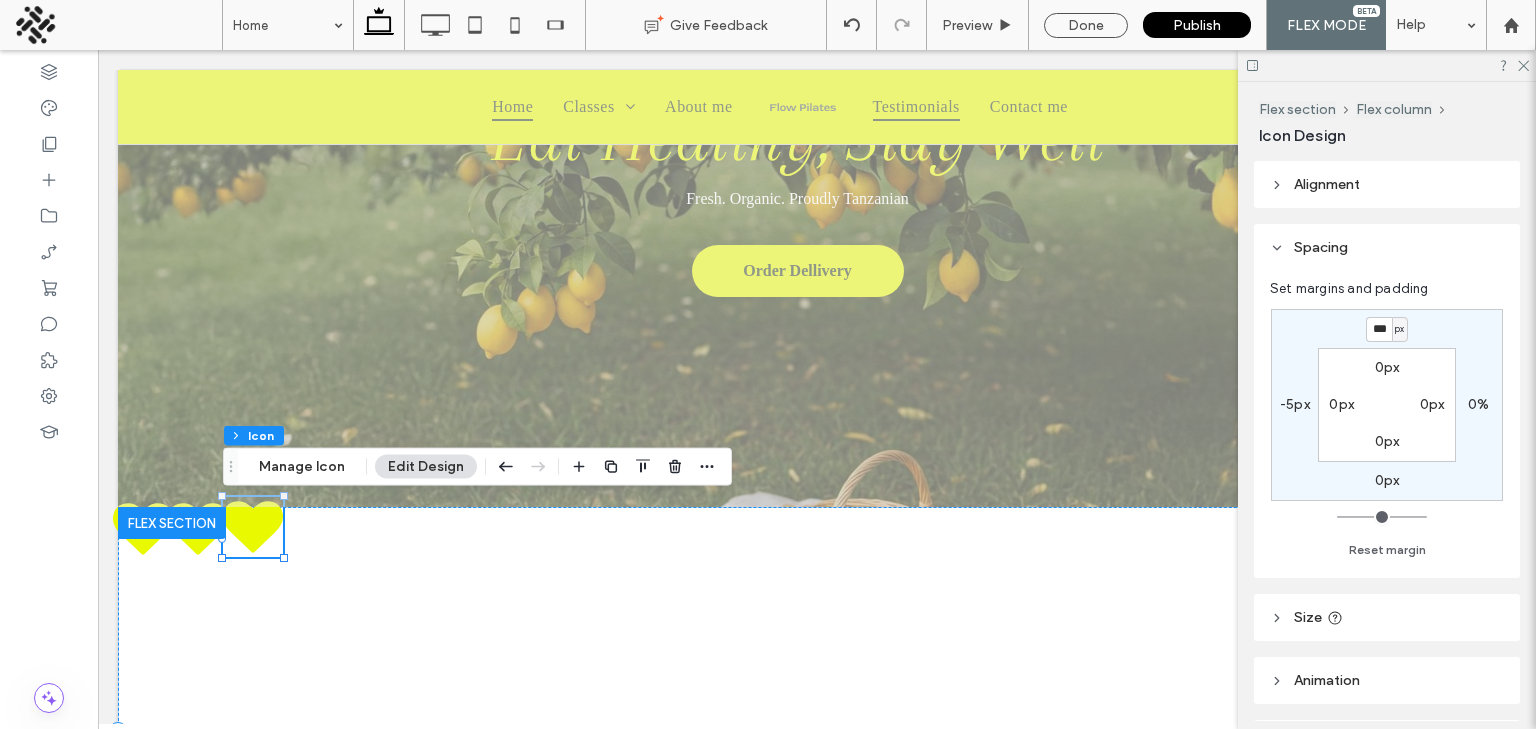 click on "***" at bounding box center [1379, 329] 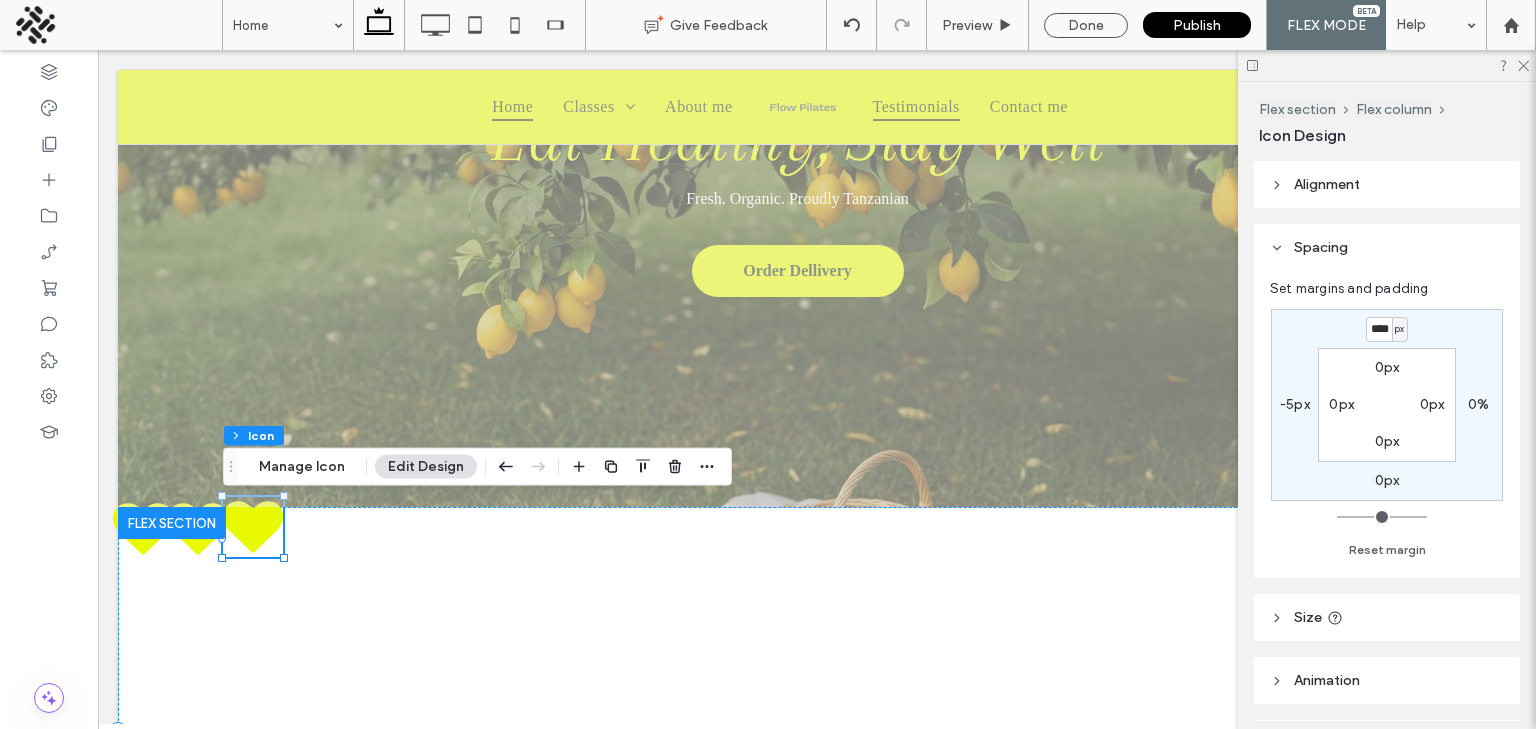 type on "****" 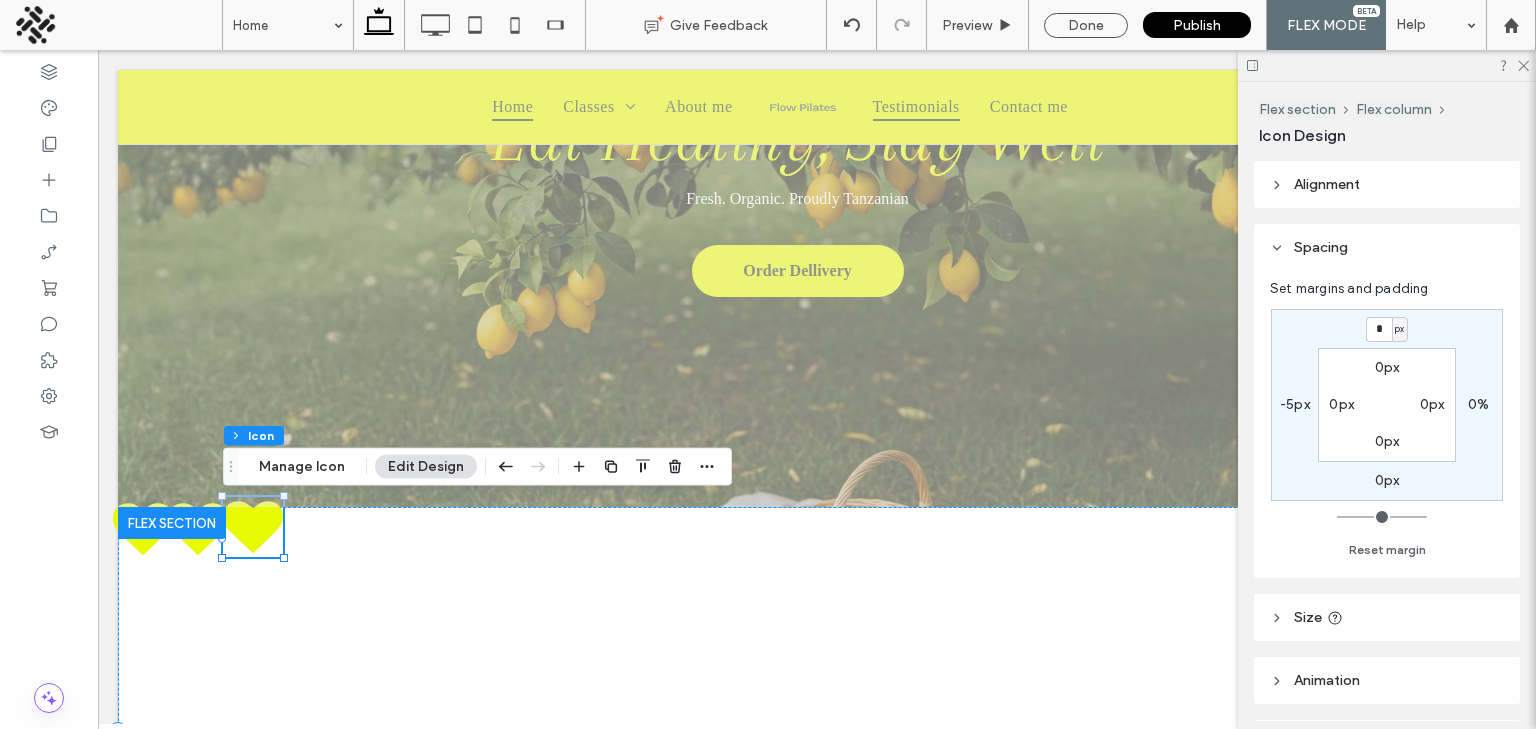 type on "***" 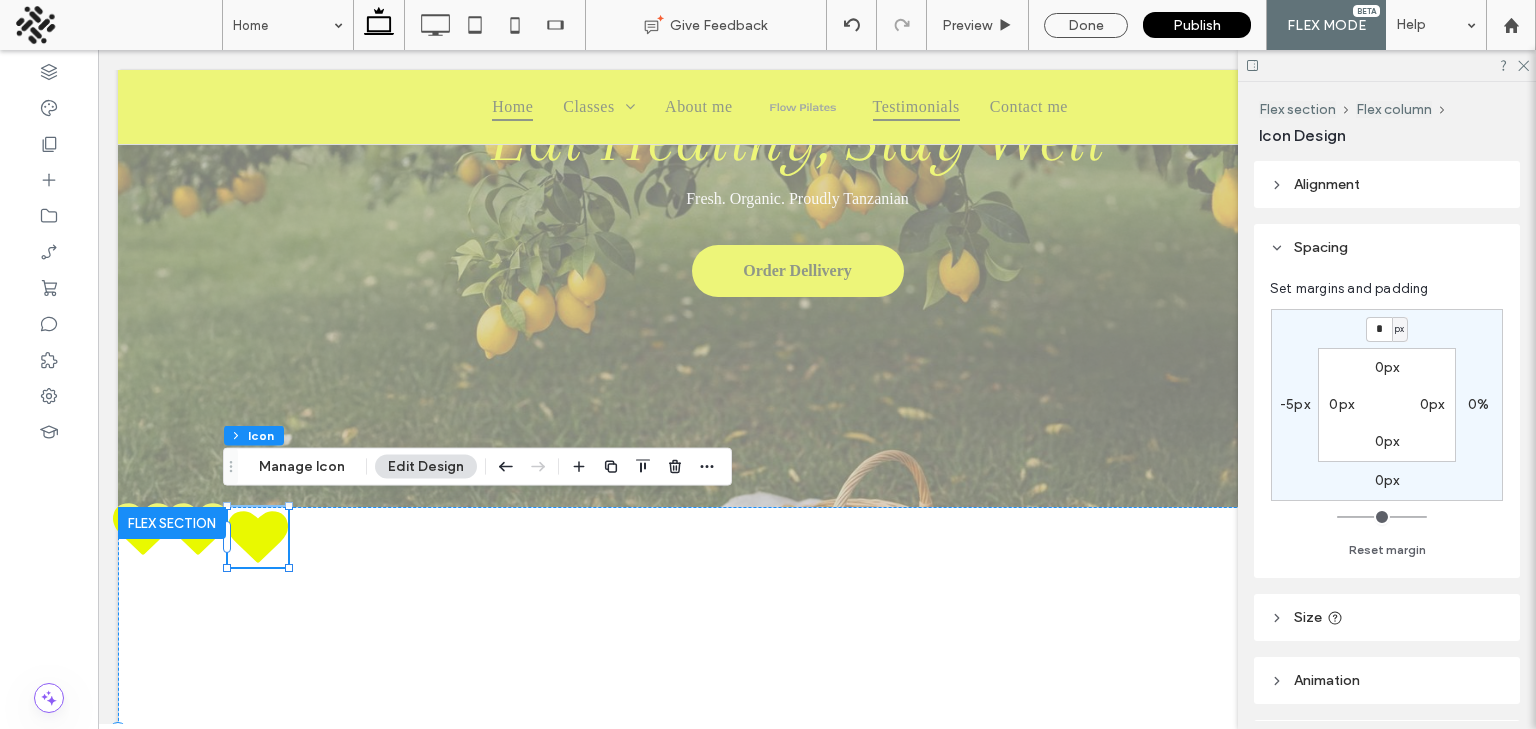 click on "*" at bounding box center [1379, 329] 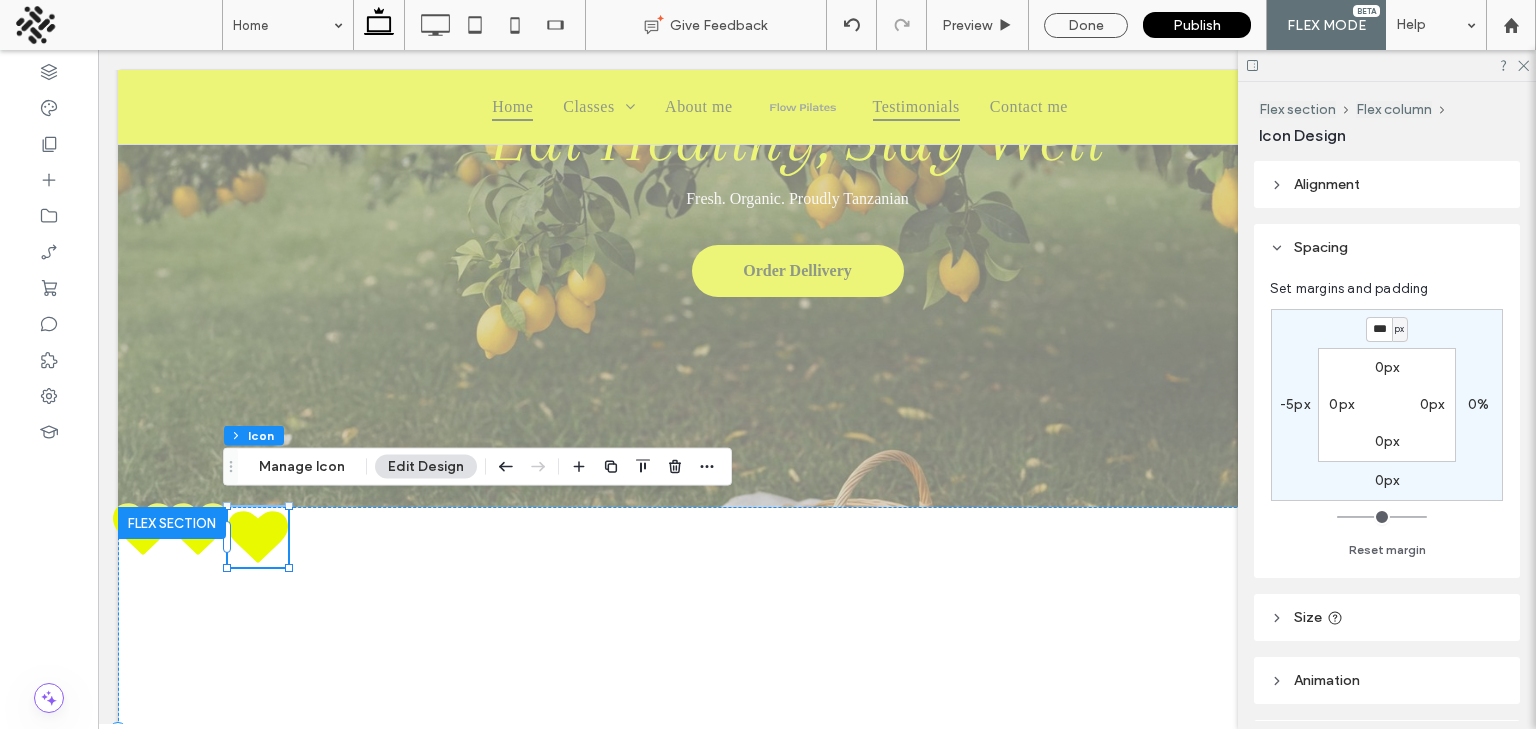 type on "***" 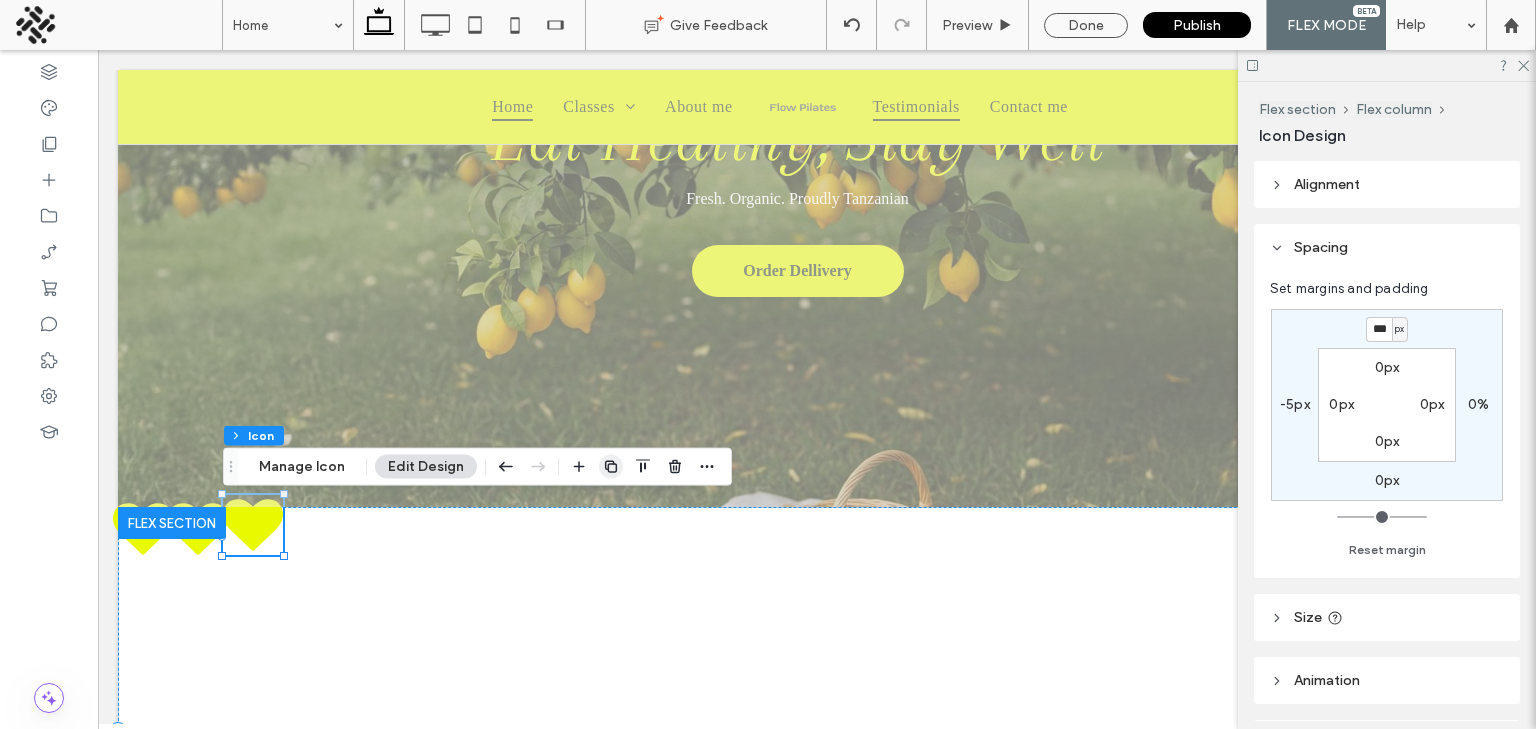 click 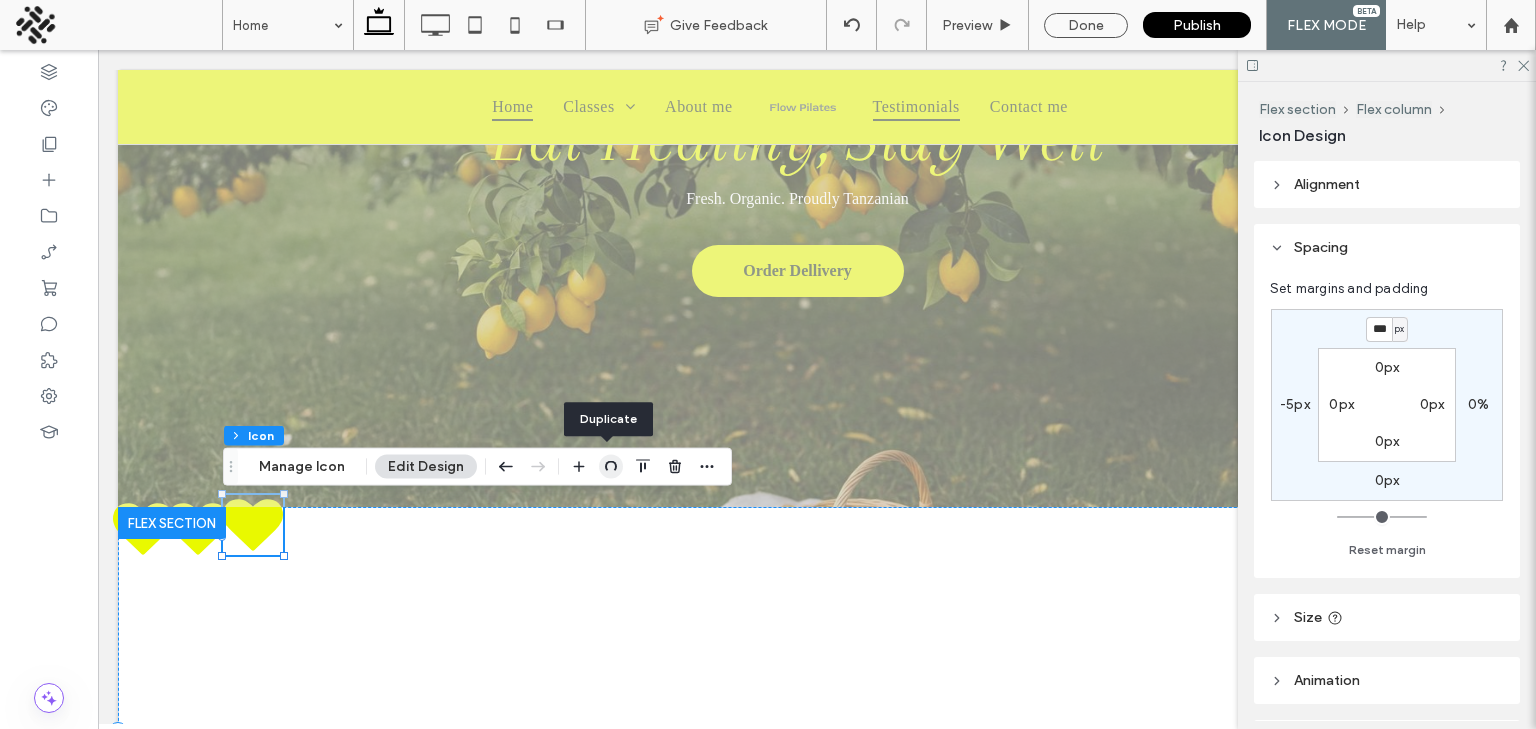 type on "*" 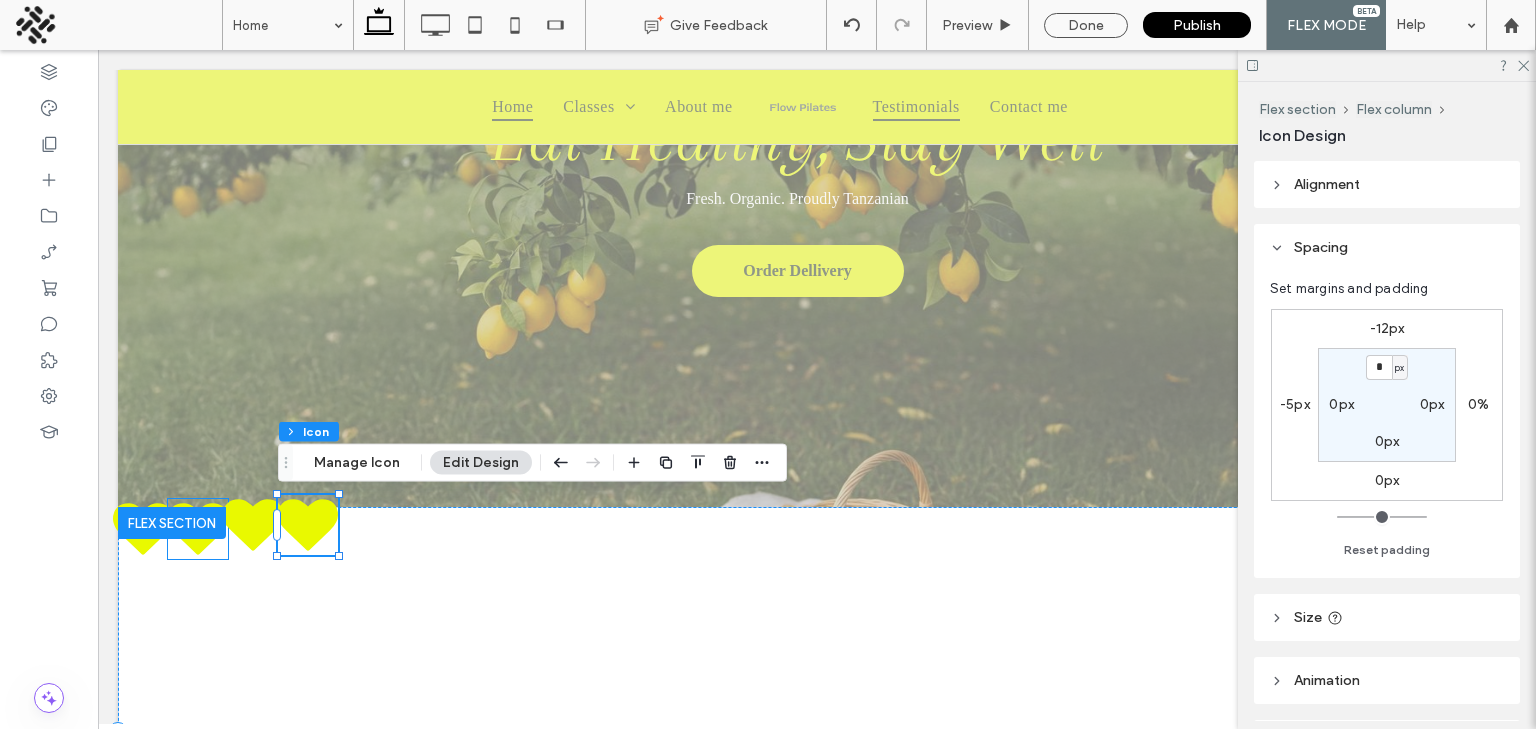 click 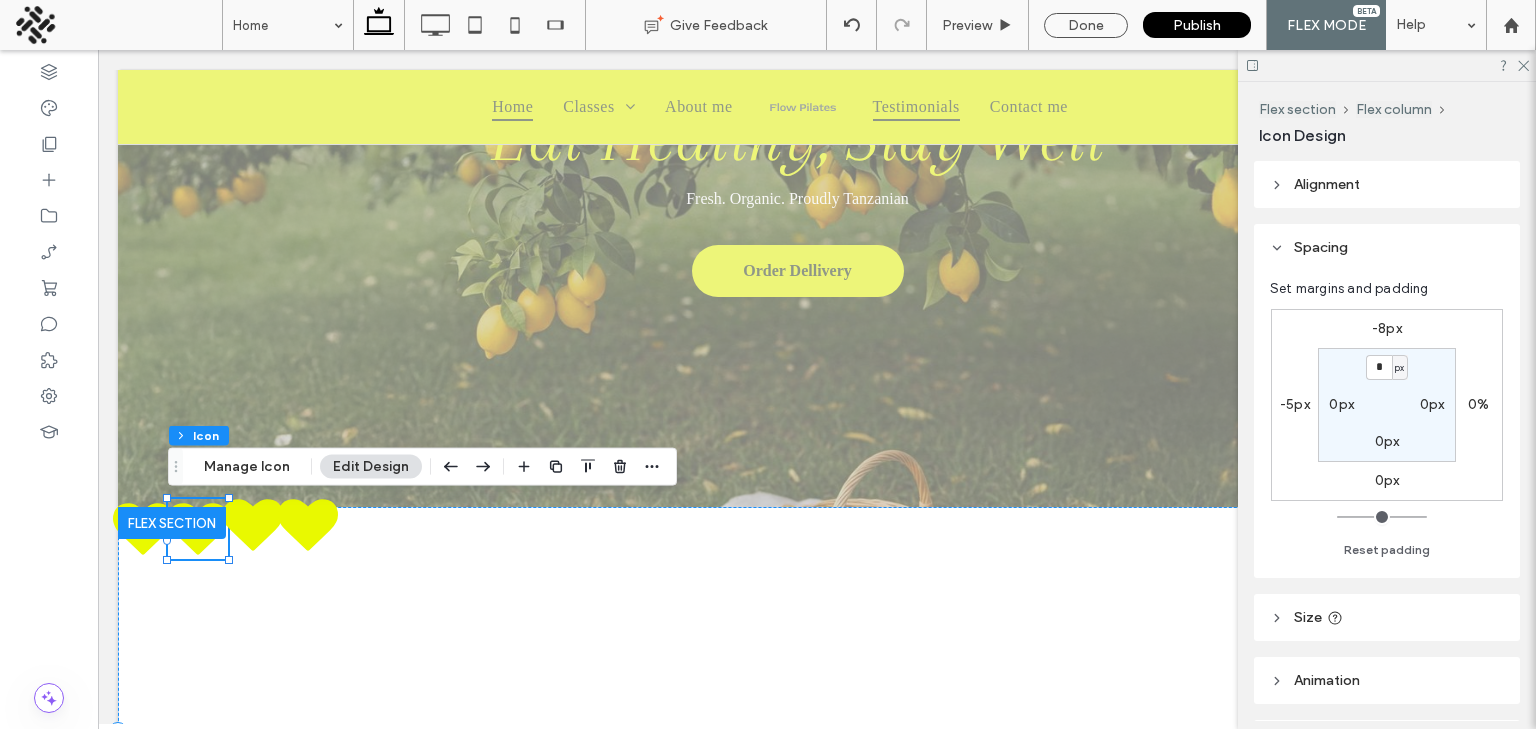 click 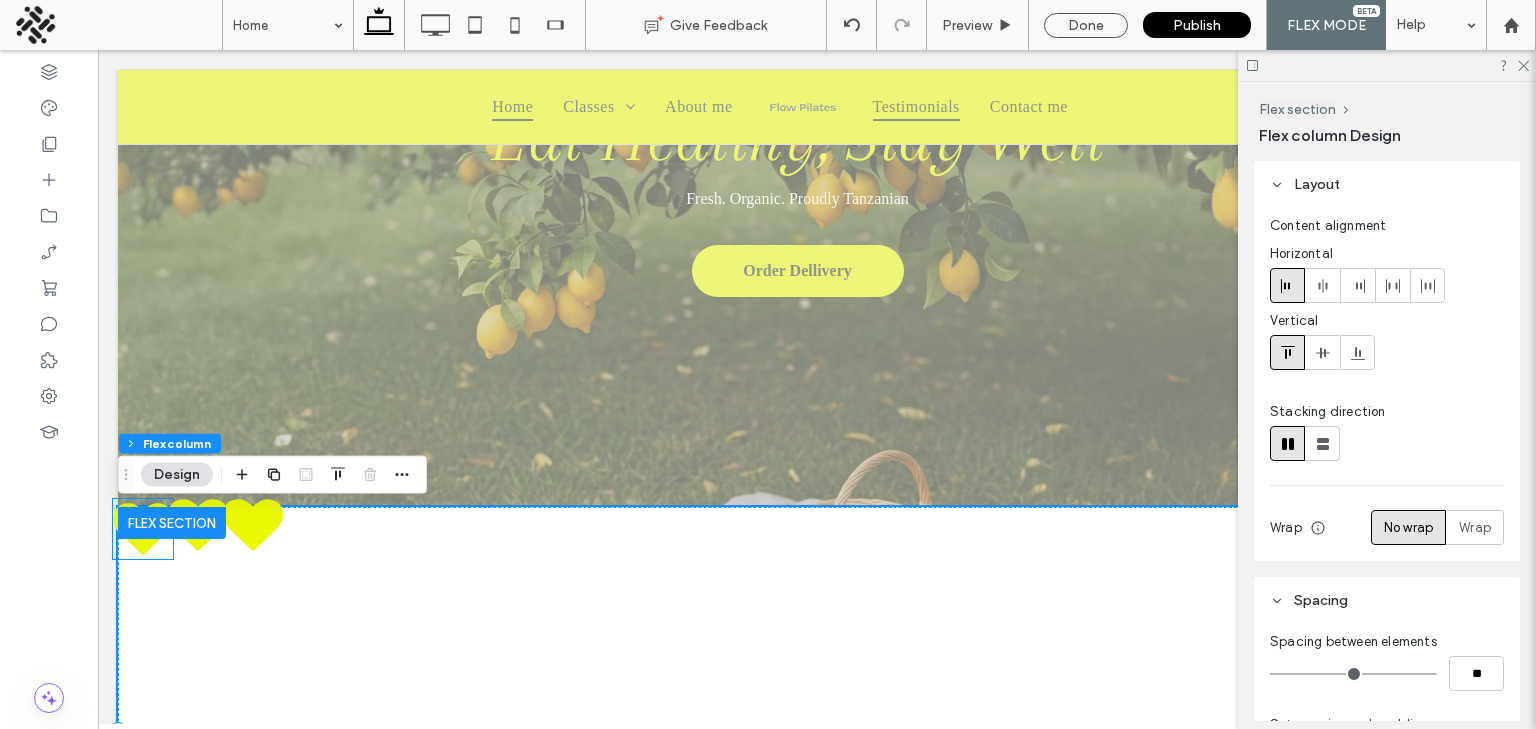 click 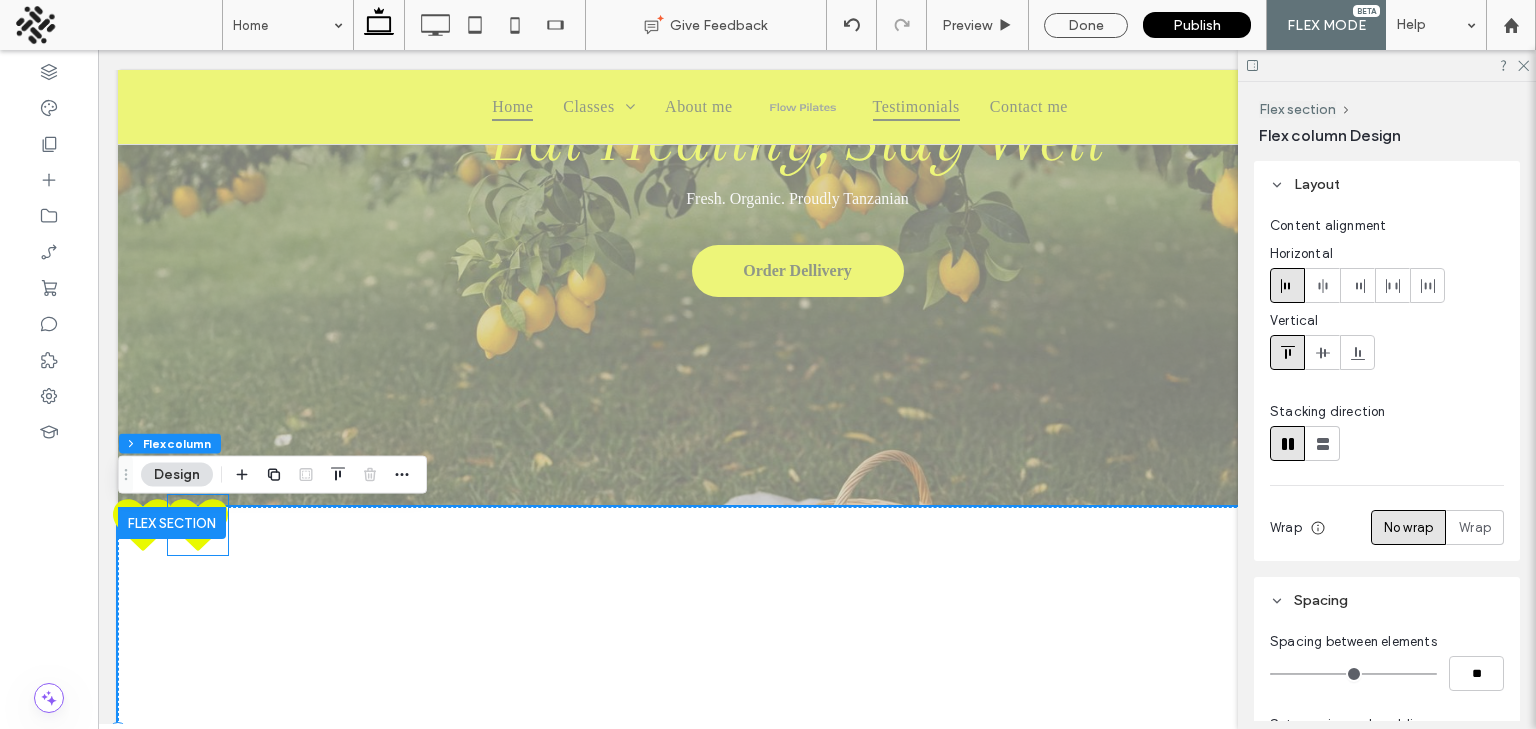 click 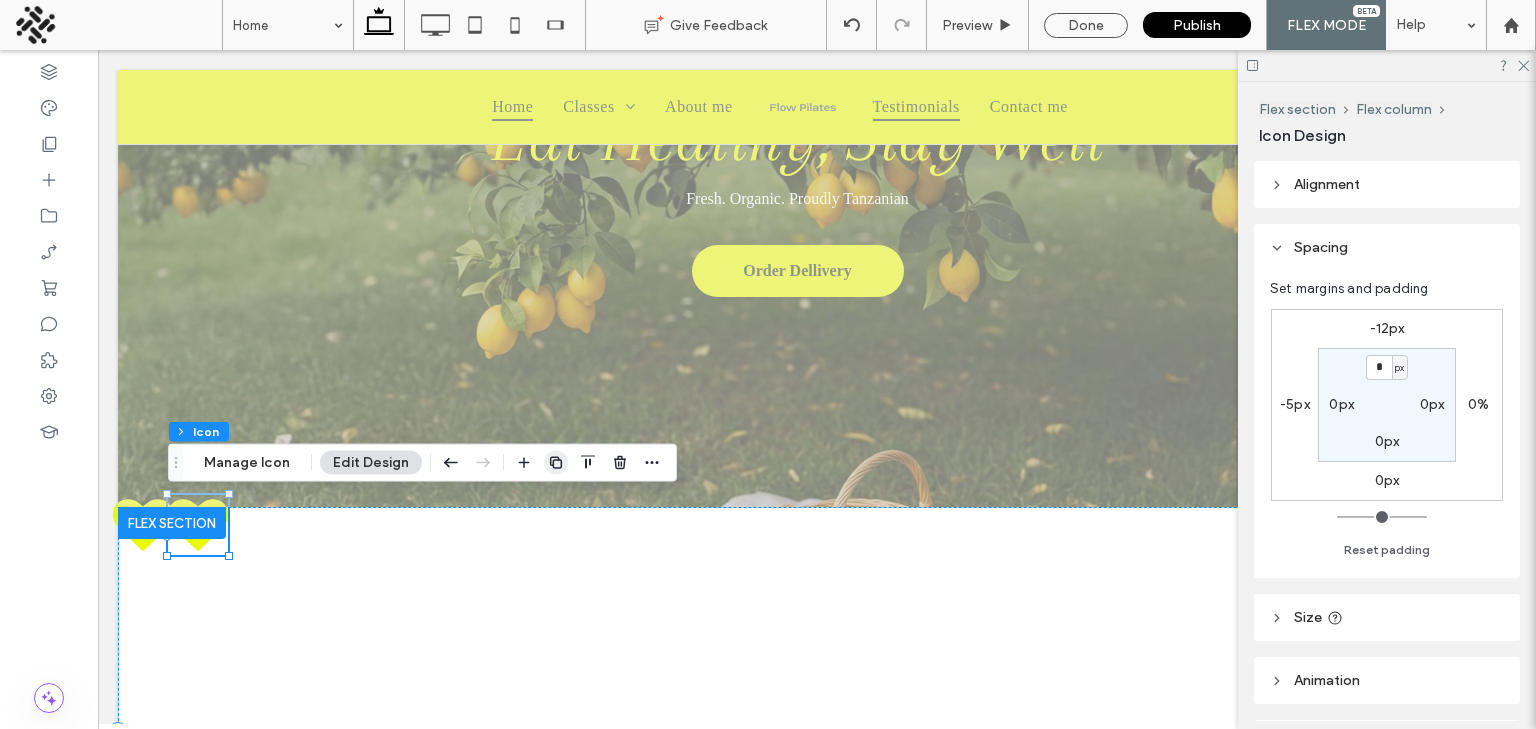 click 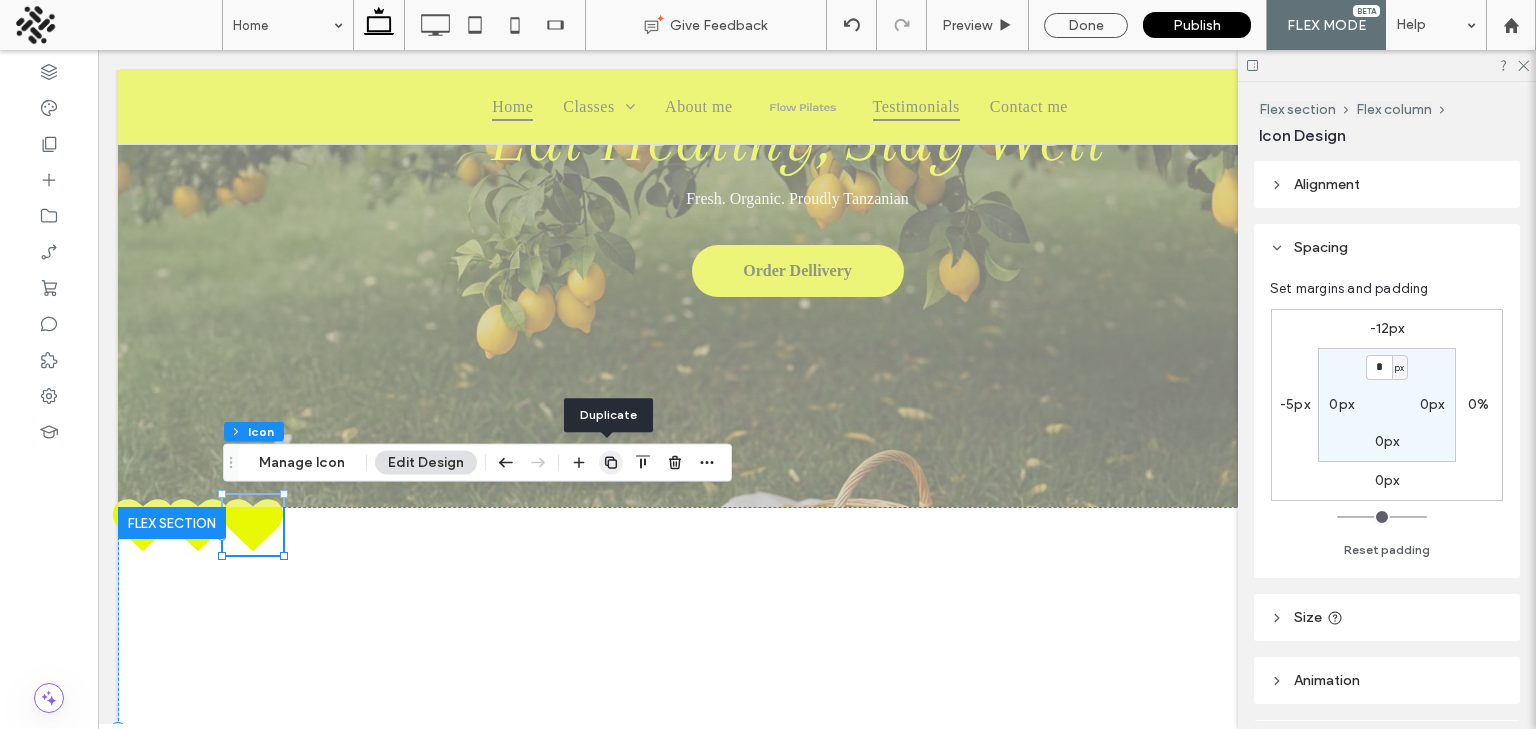 click 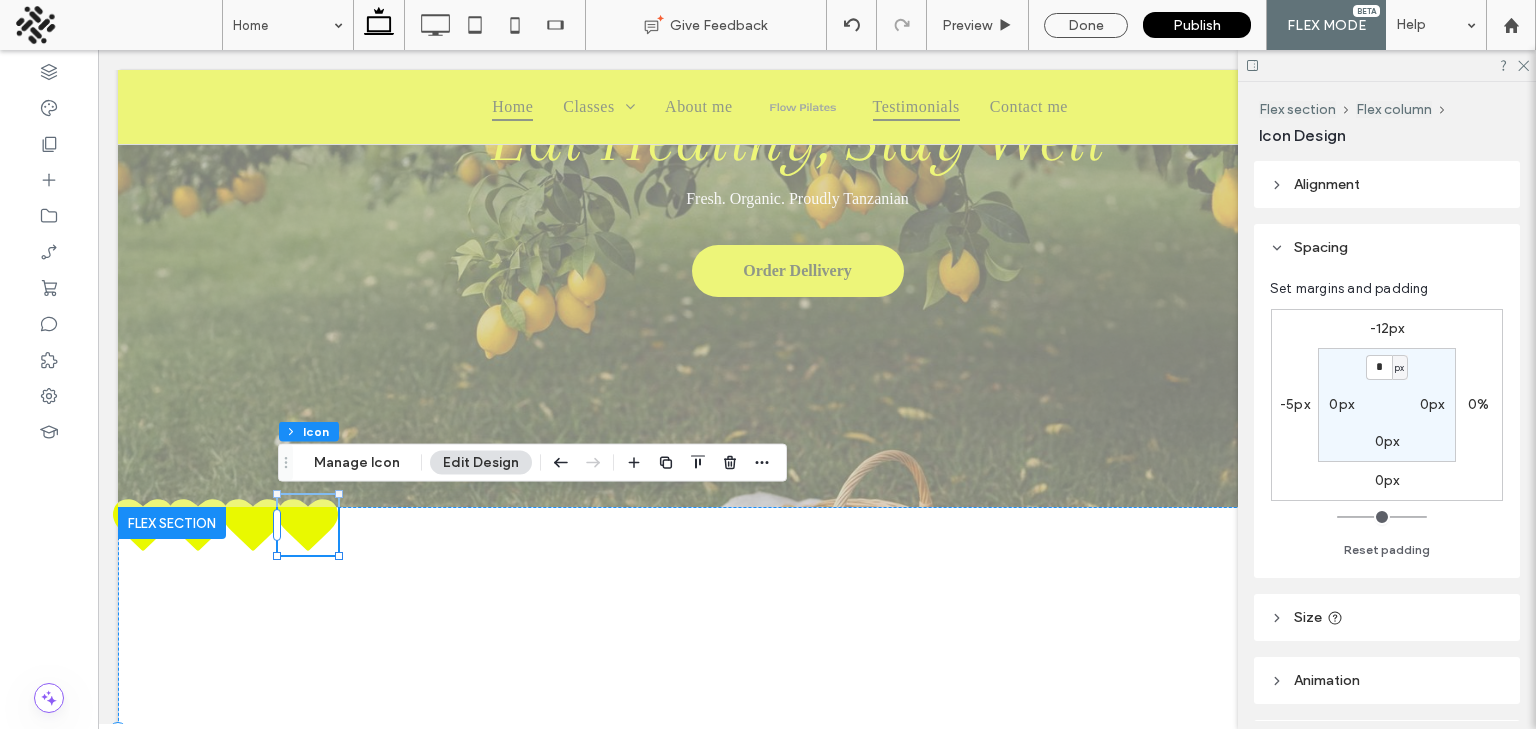 click on "Flex section Flex column Icon Manage Icon Edit Design" at bounding box center [532, 463] 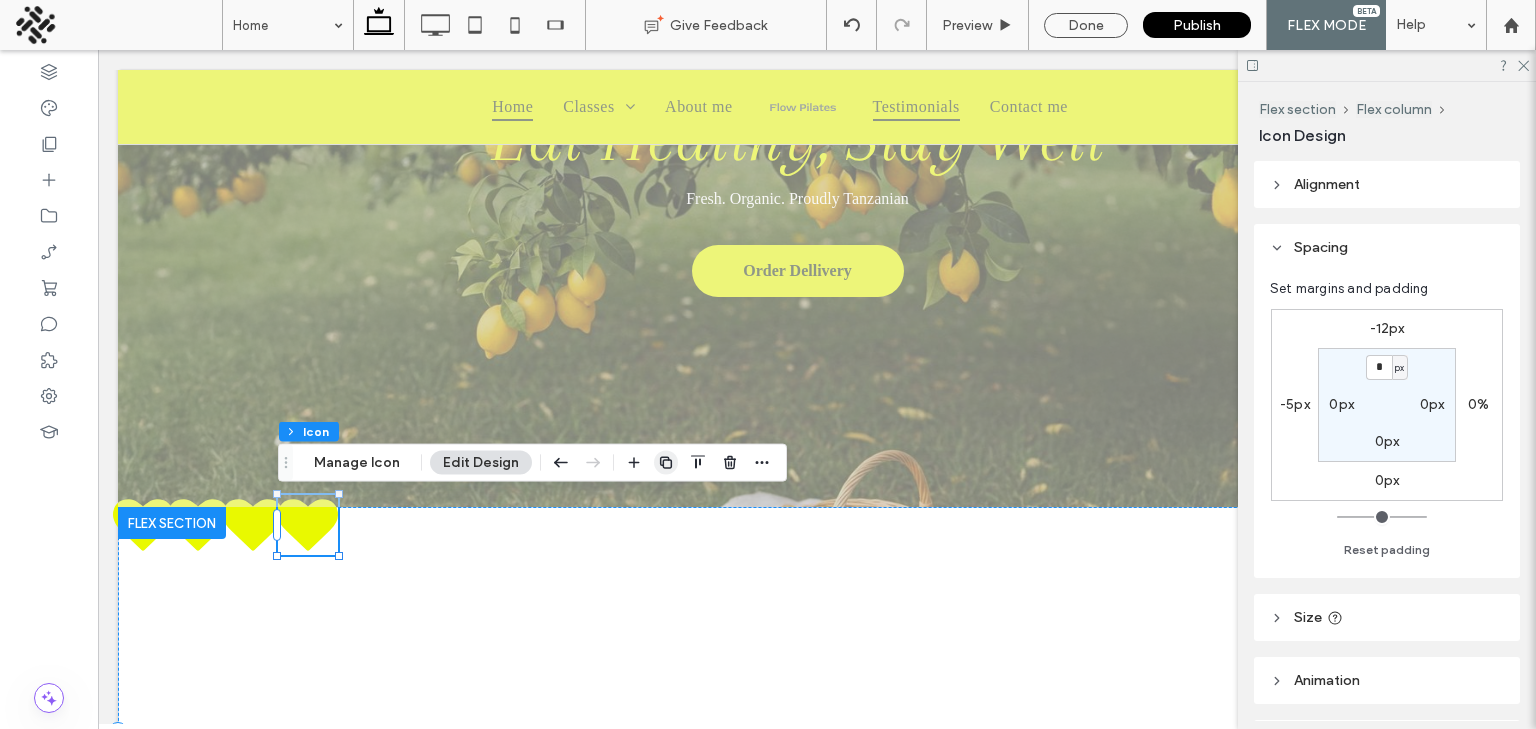 click at bounding box center (666, 463) 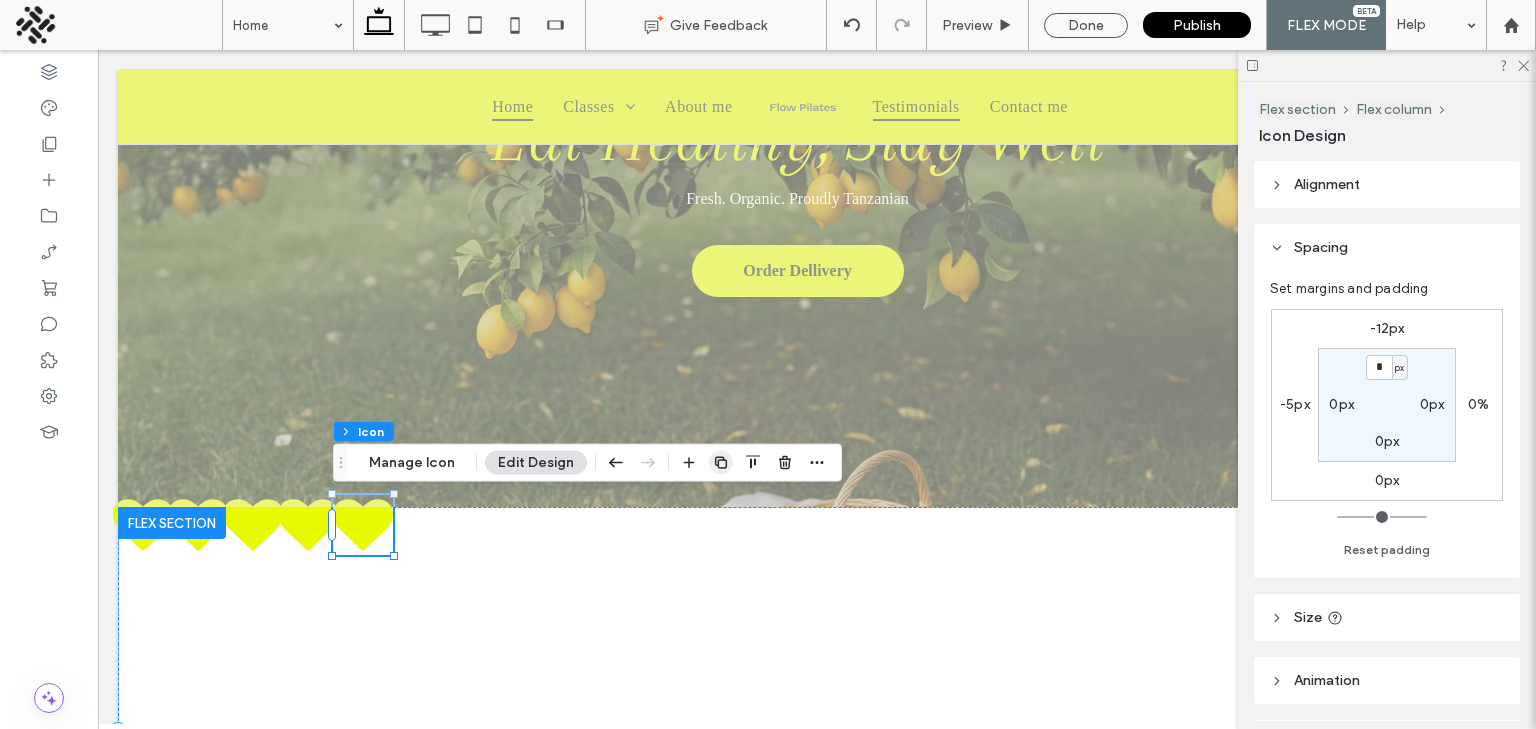 click 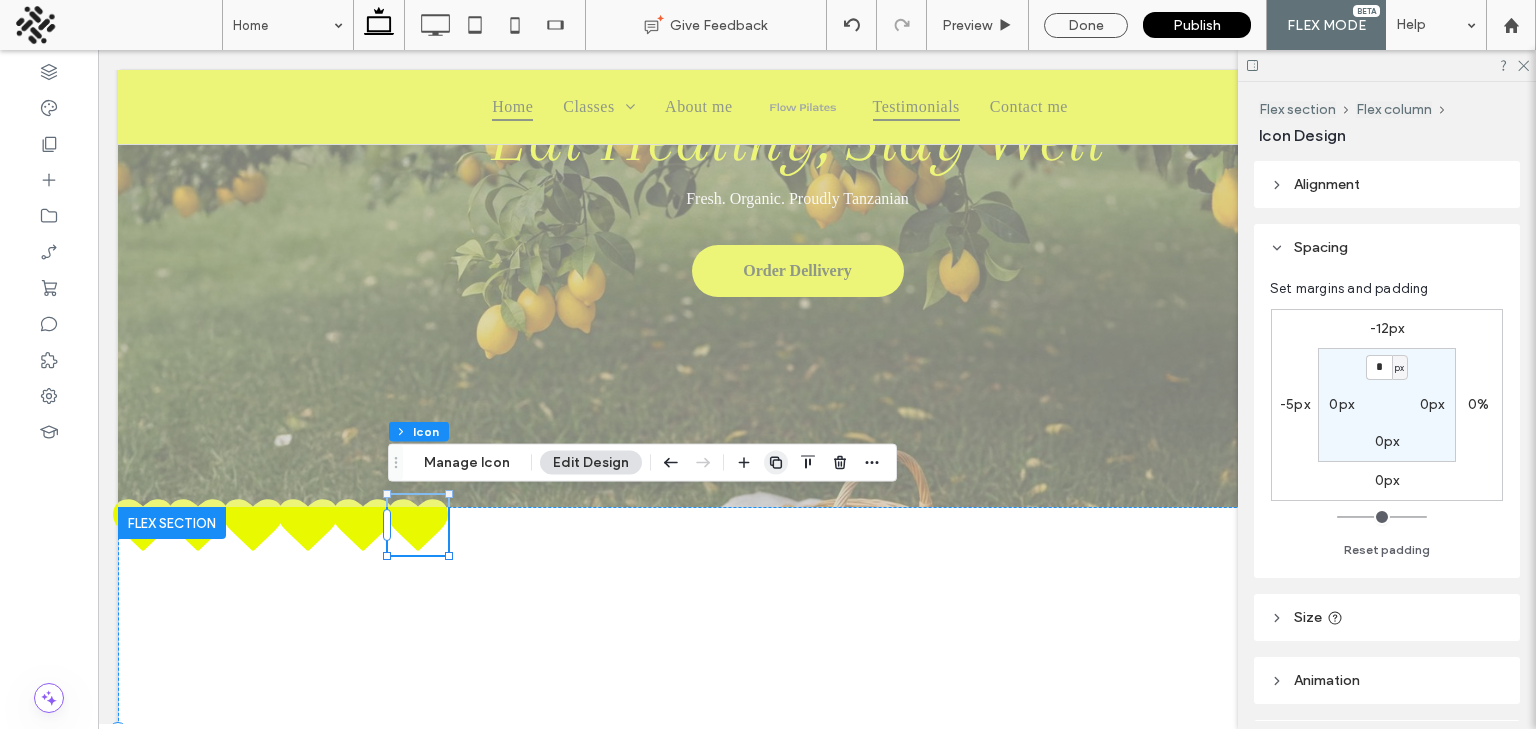 click at bounding box center [776, 463] 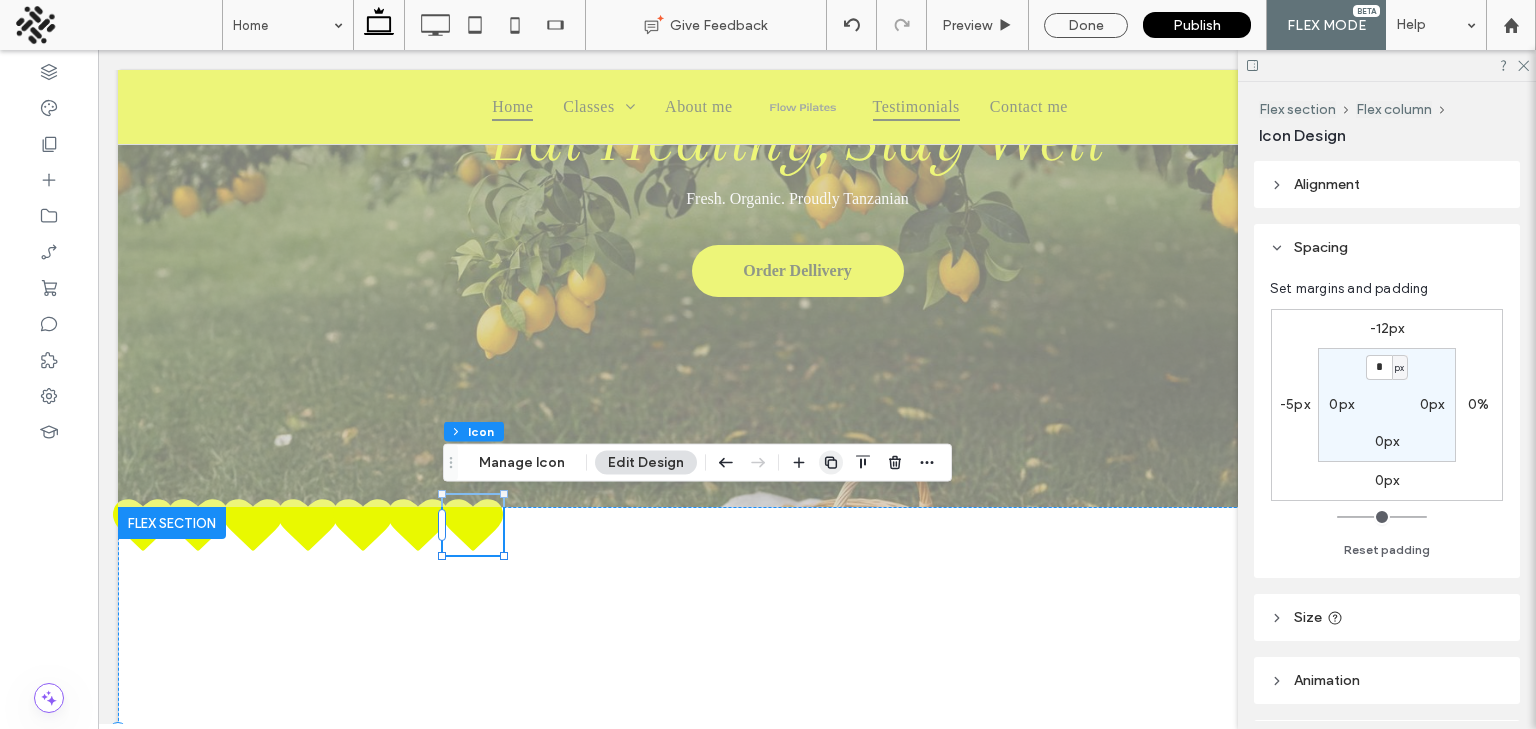 click 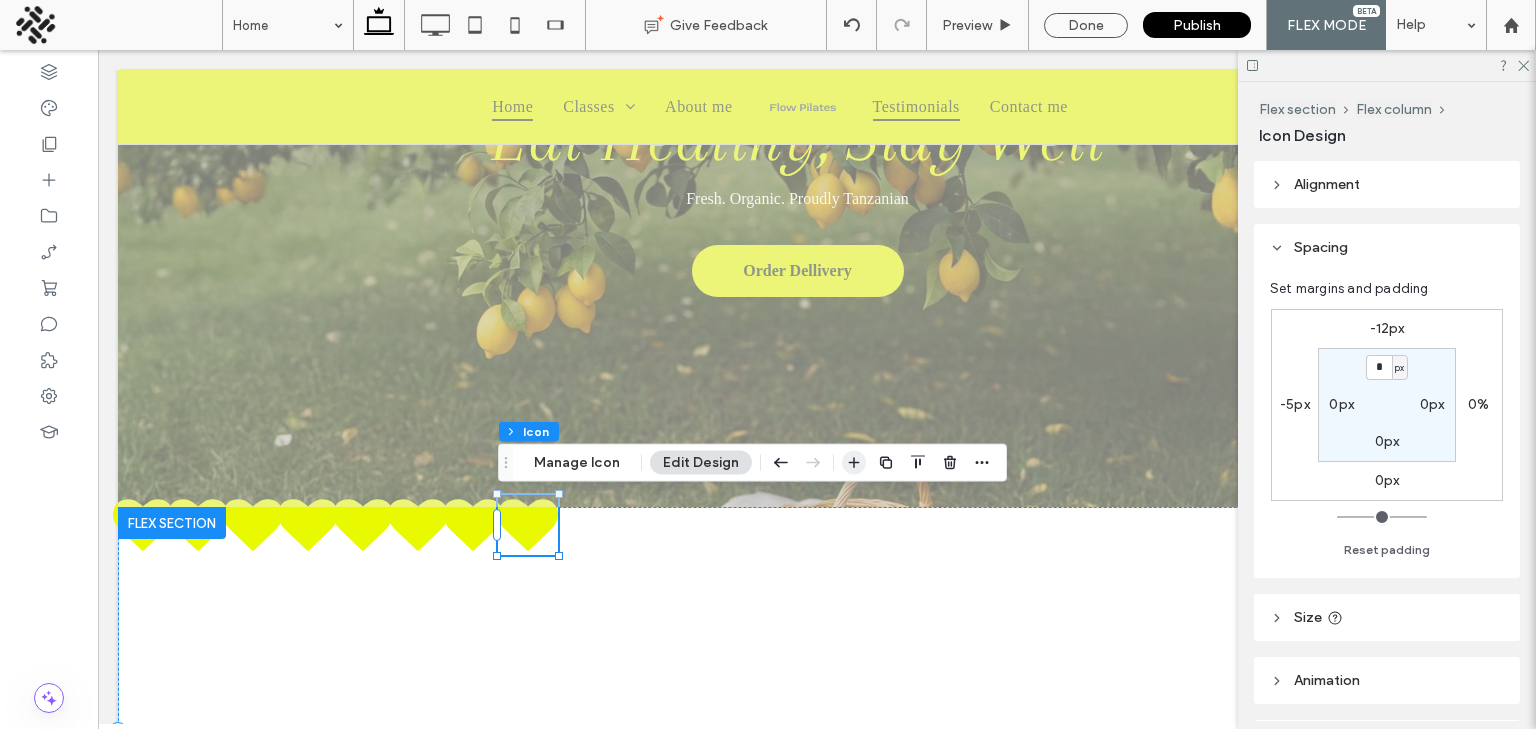 click at bounding box center (854, 463) 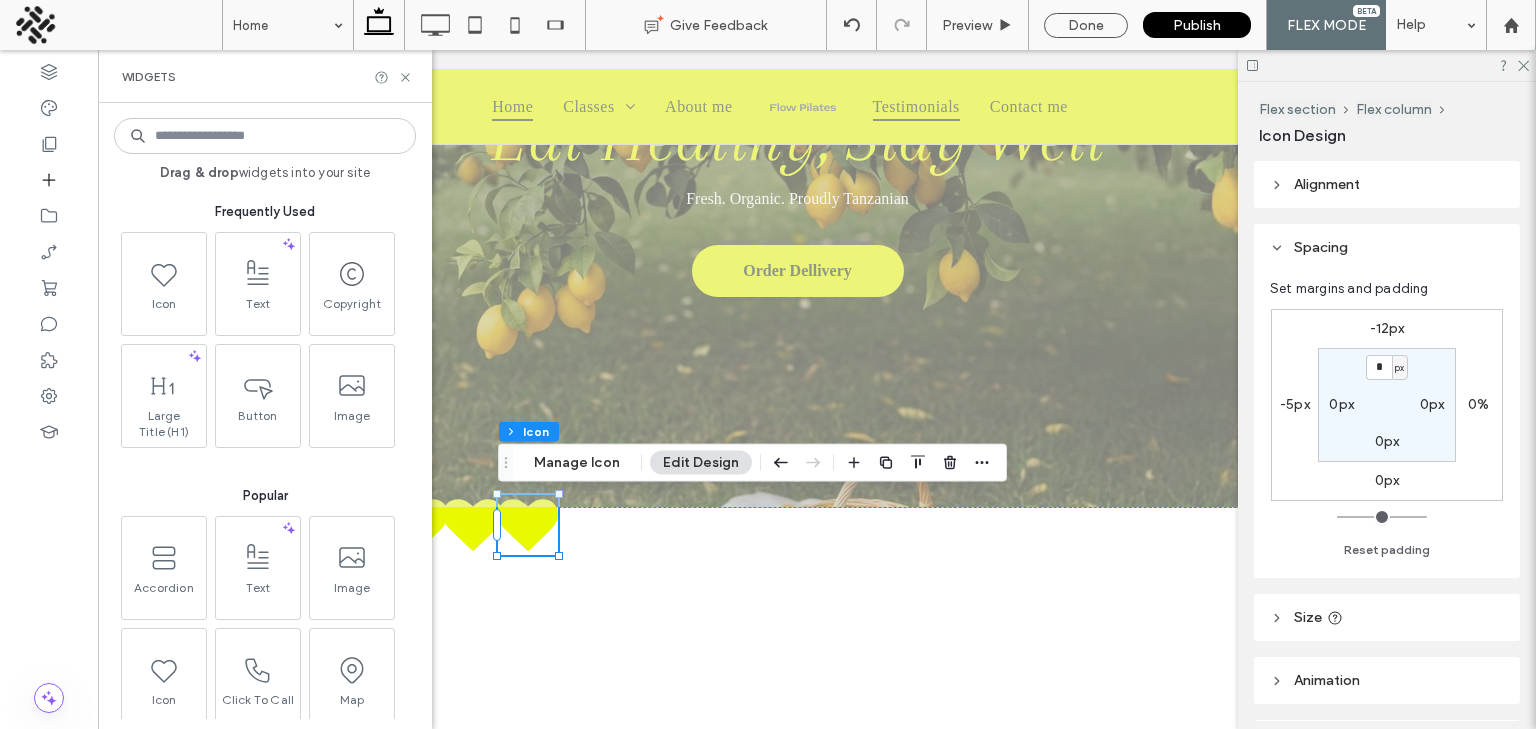 click at bounding box center [918, 463] 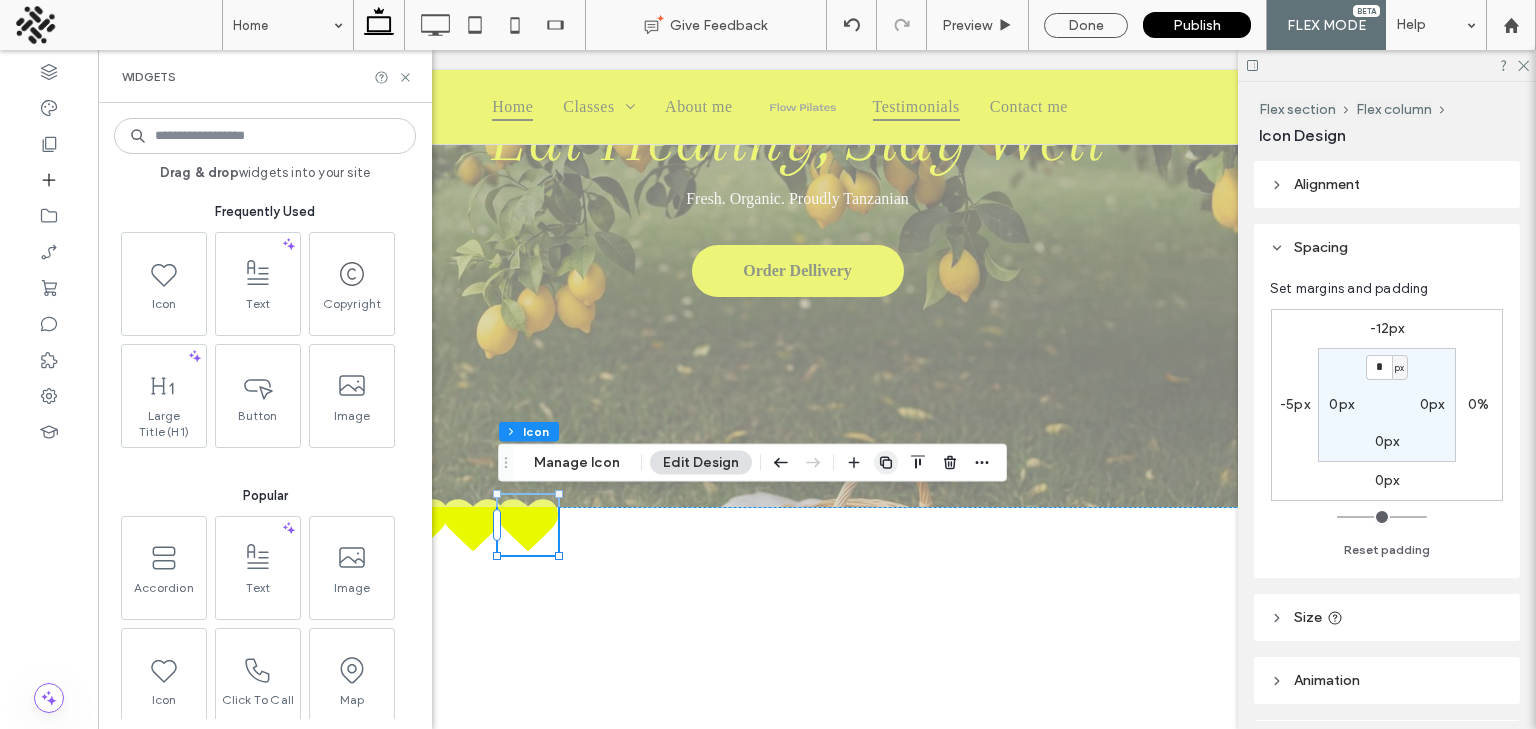 click 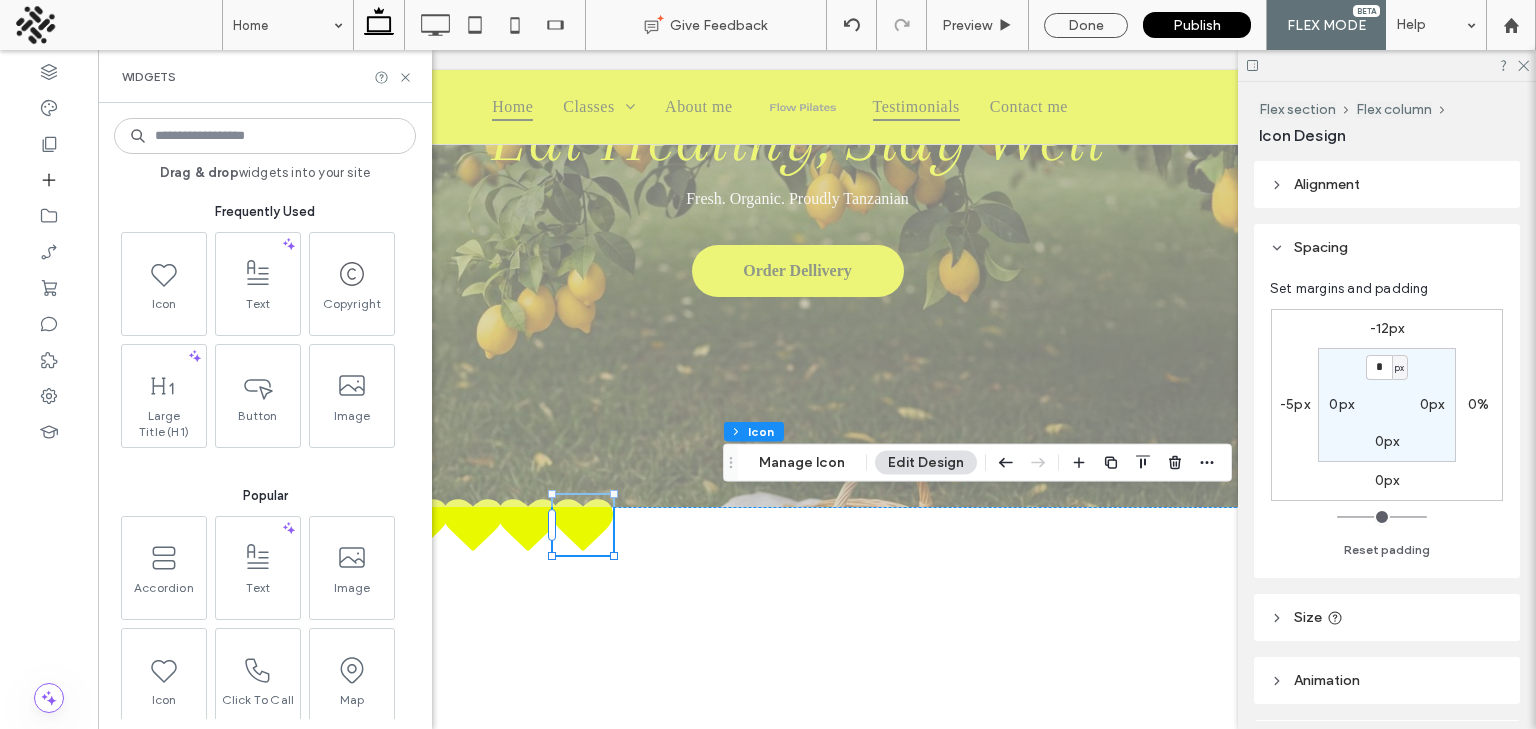 click on "Edit Design" at bounding box center [926, 463] 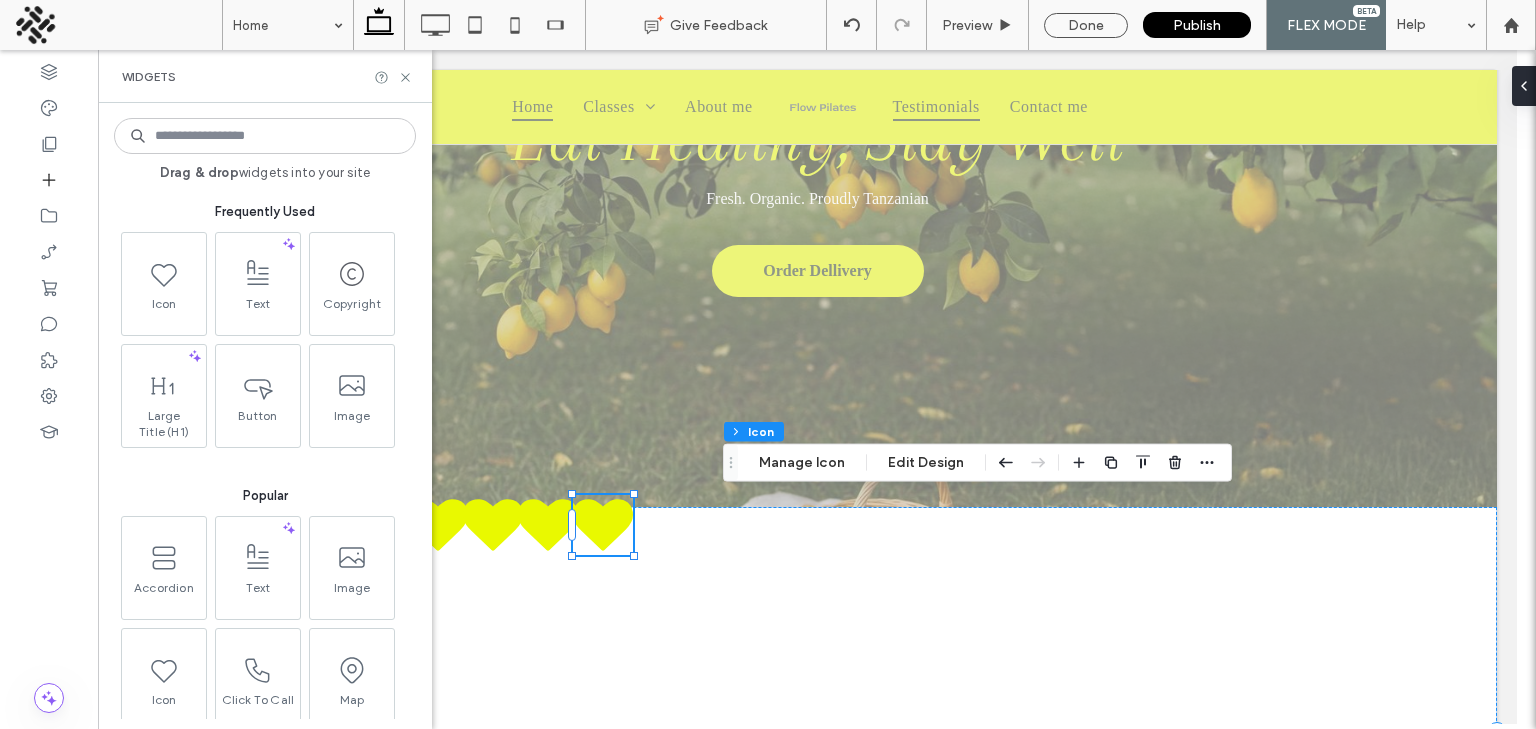 click 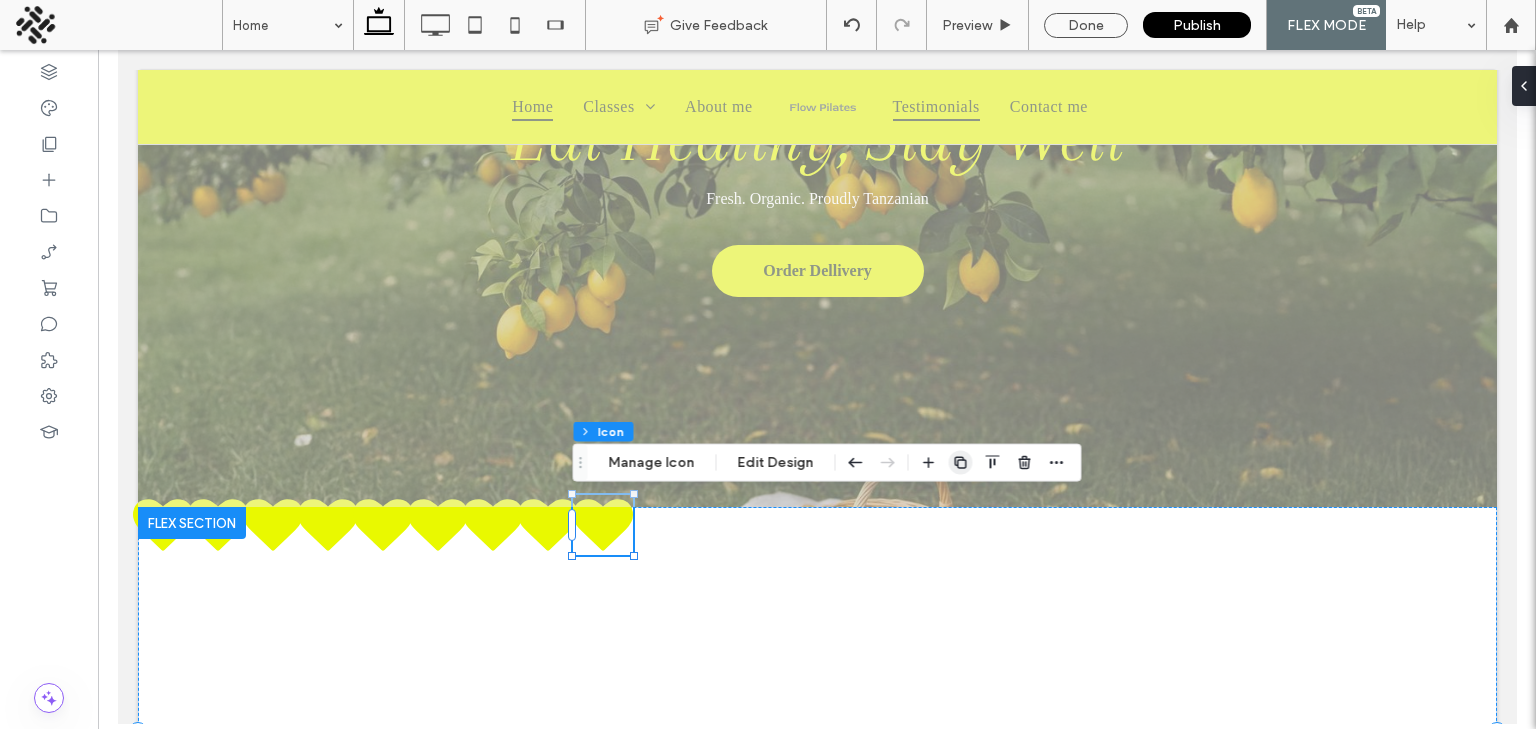click 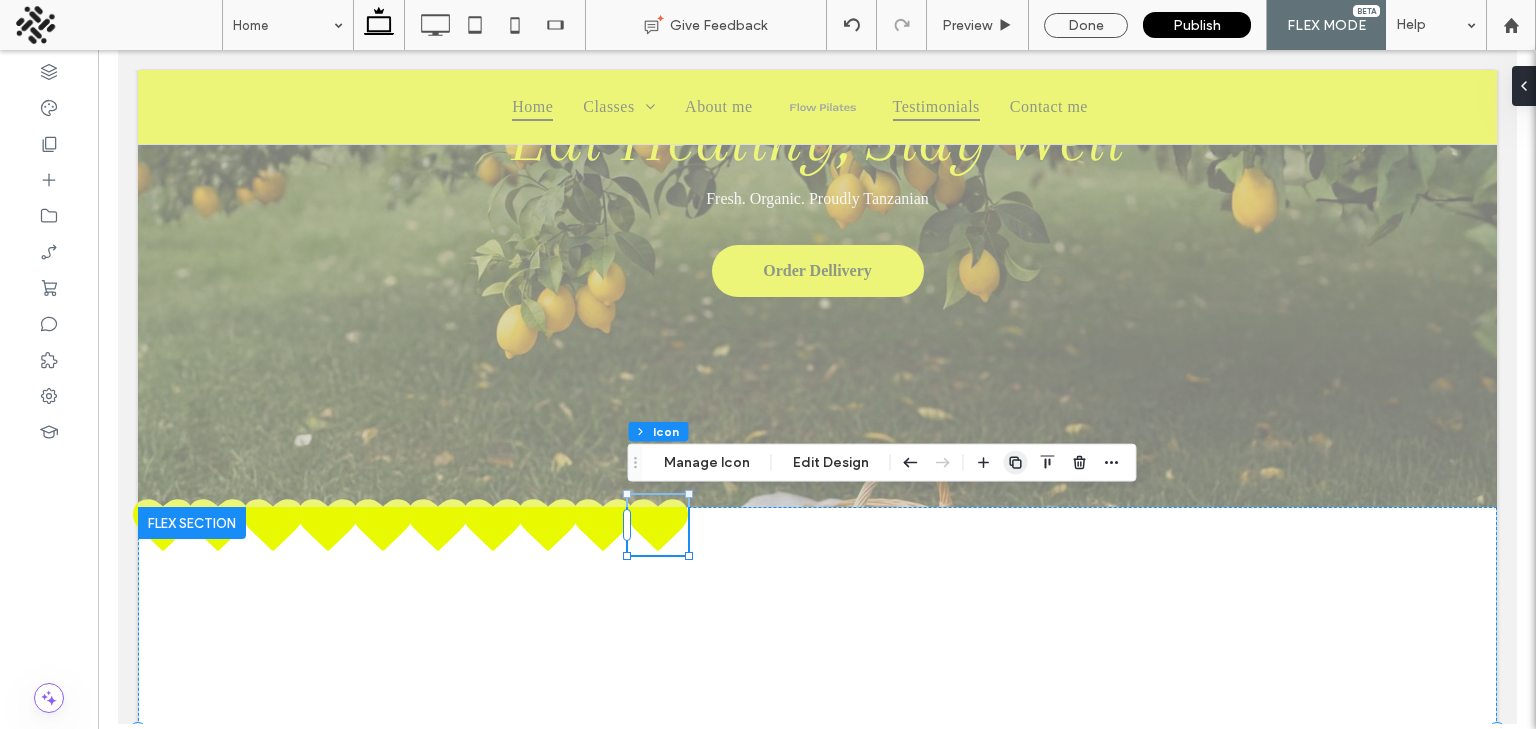 click at bounding box center [1016, 463] 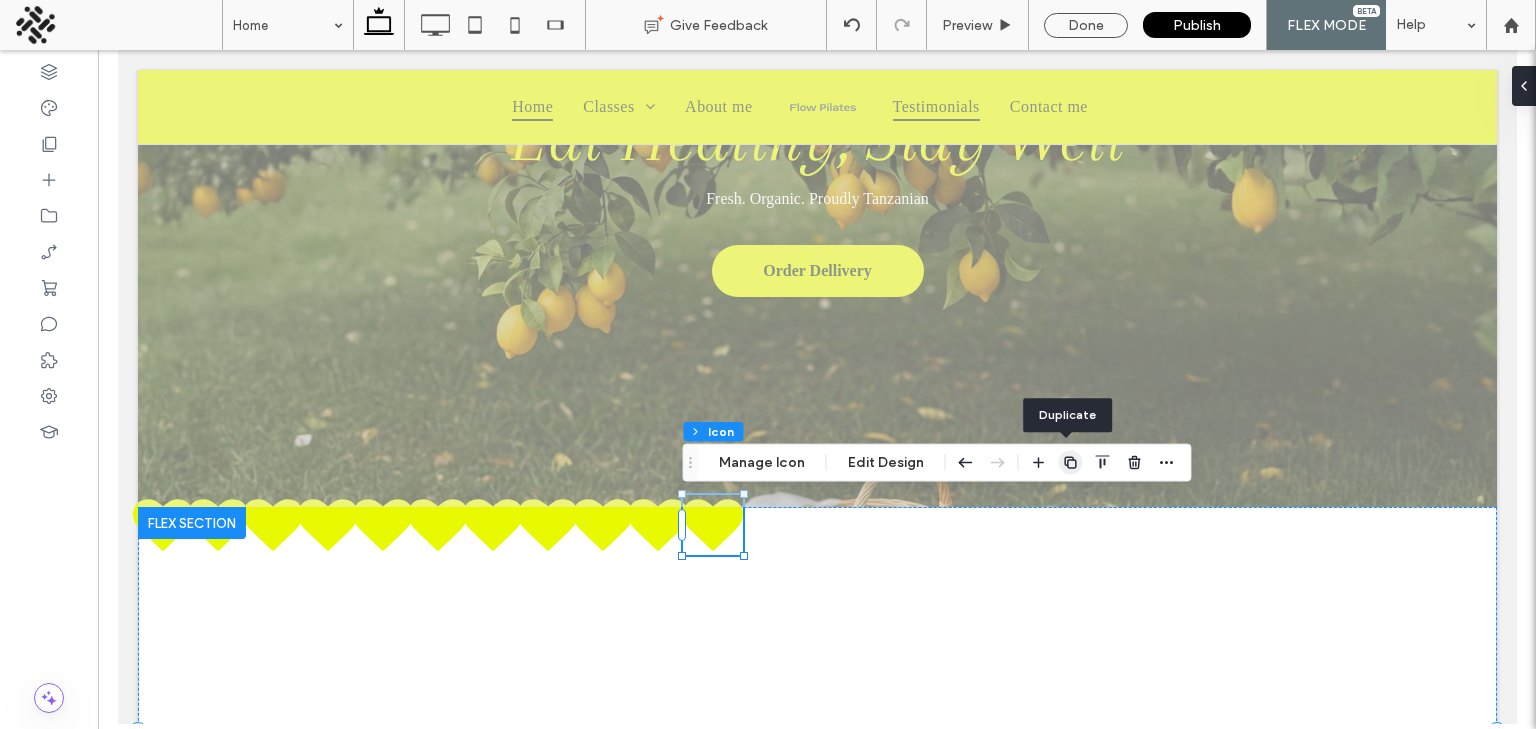click 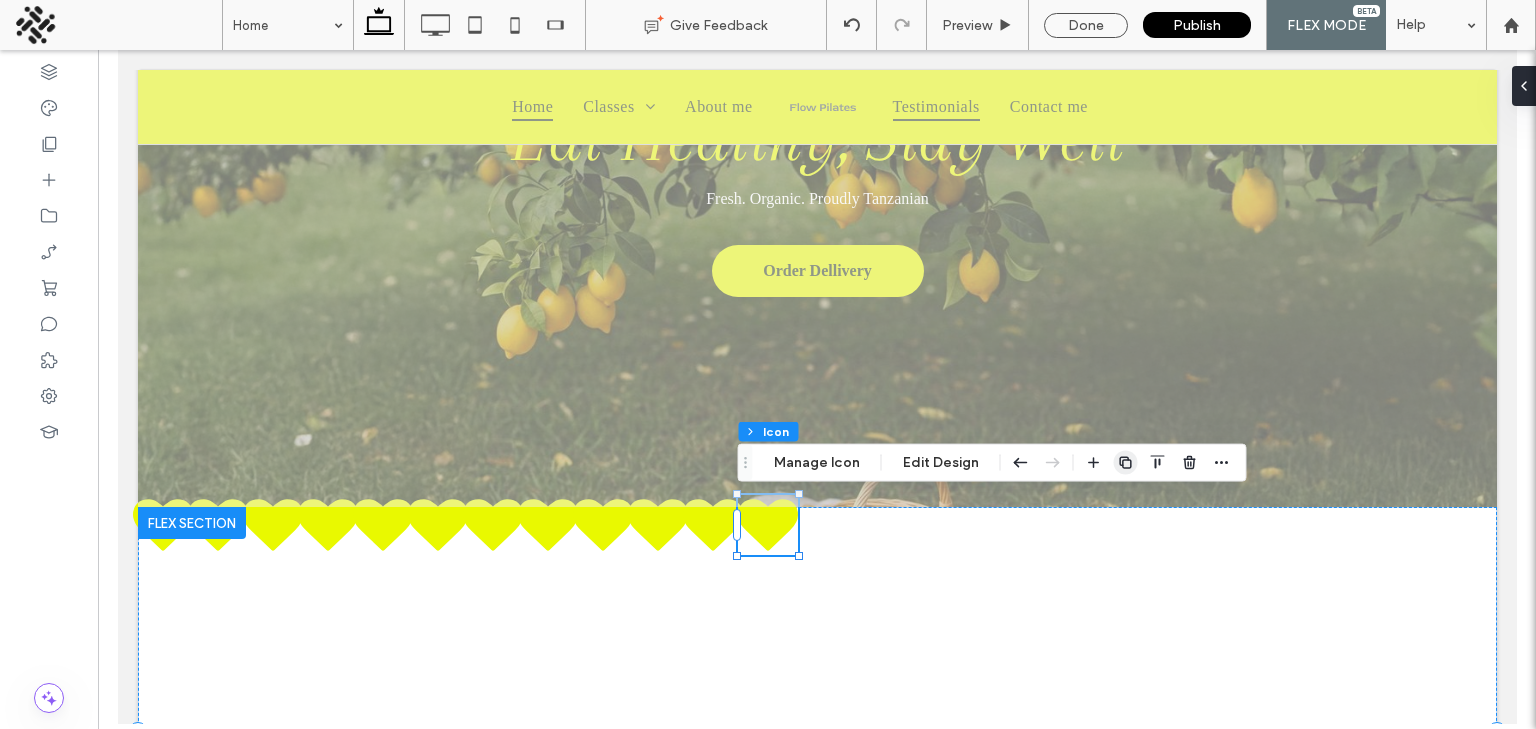 click at bounding box center [1126, 463] 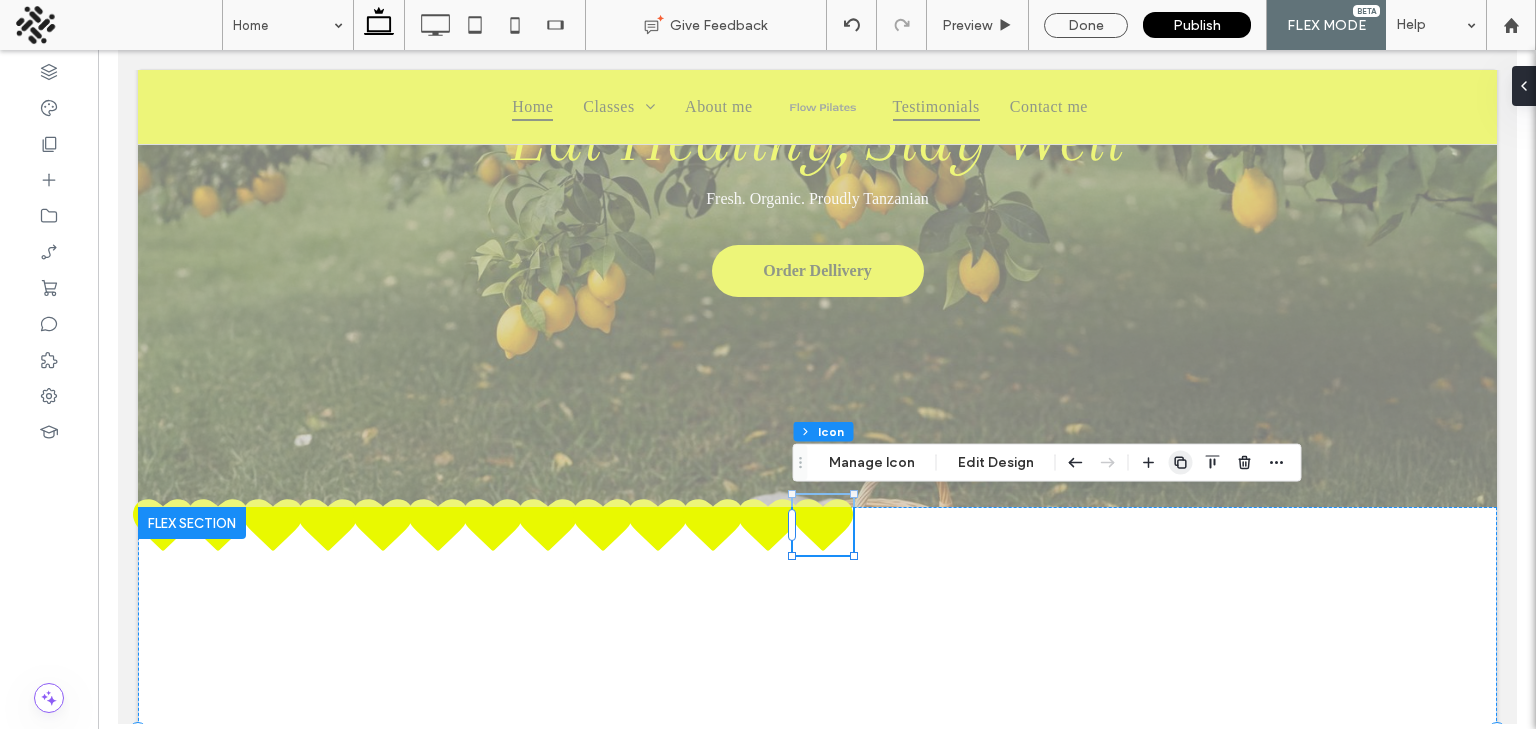 click 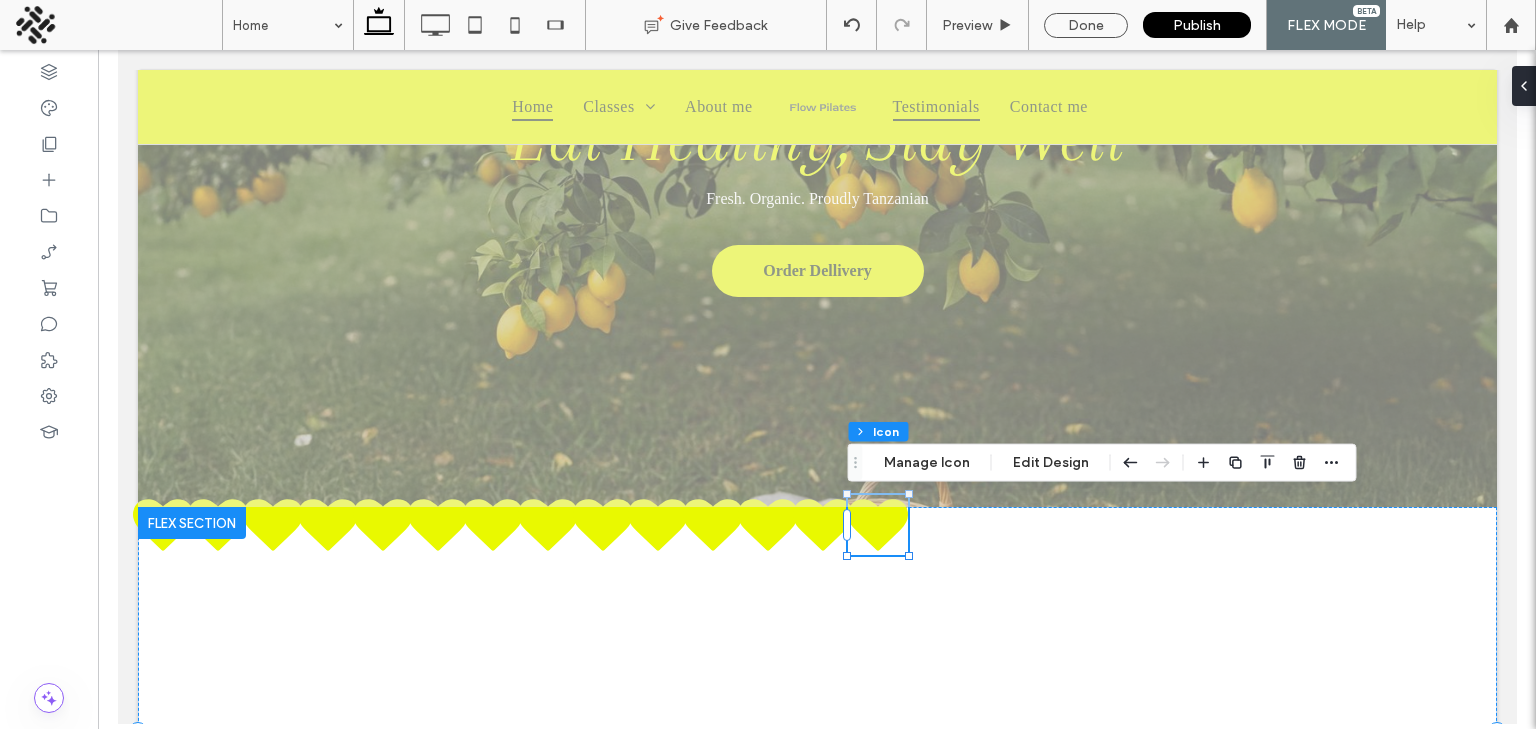 click at bounding box center (1268, 463) 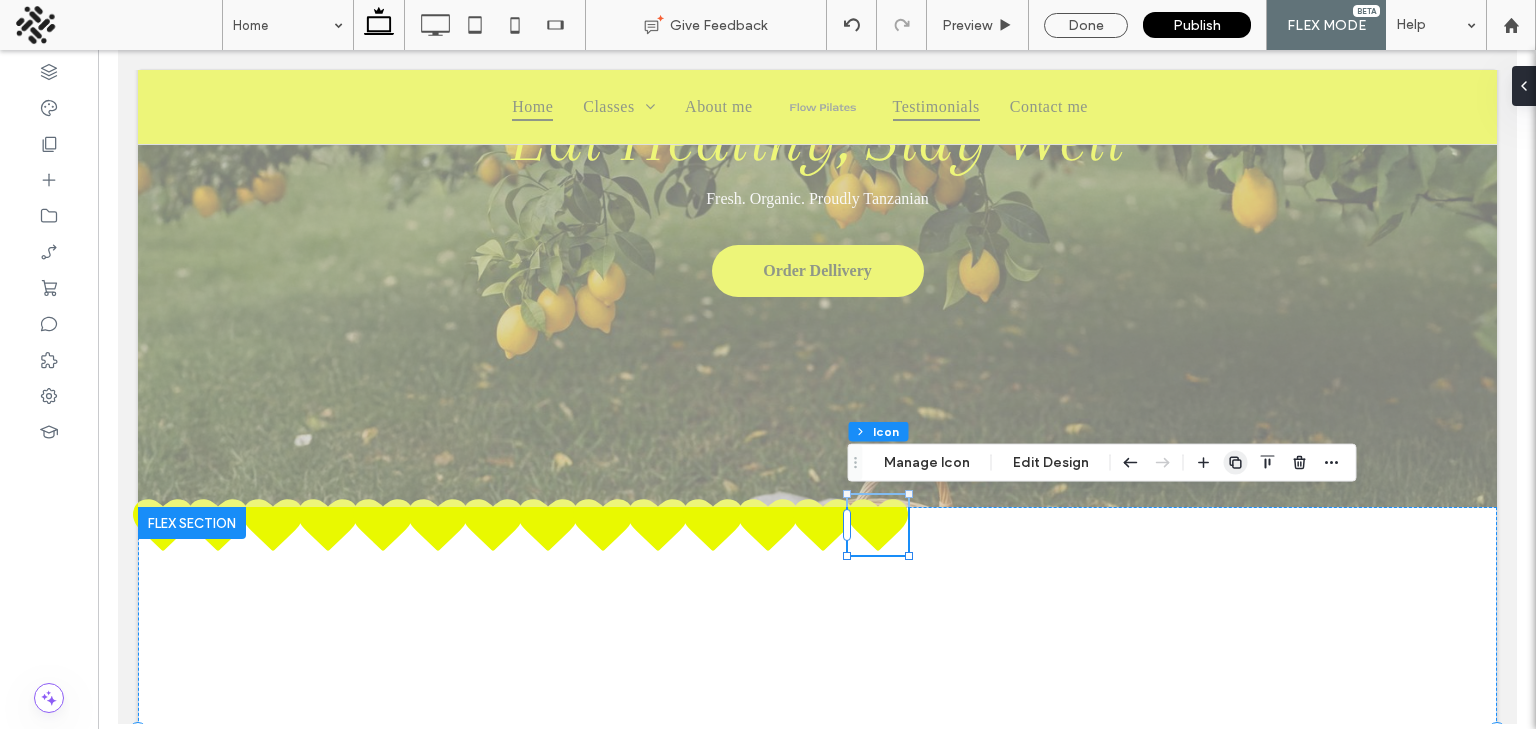 click 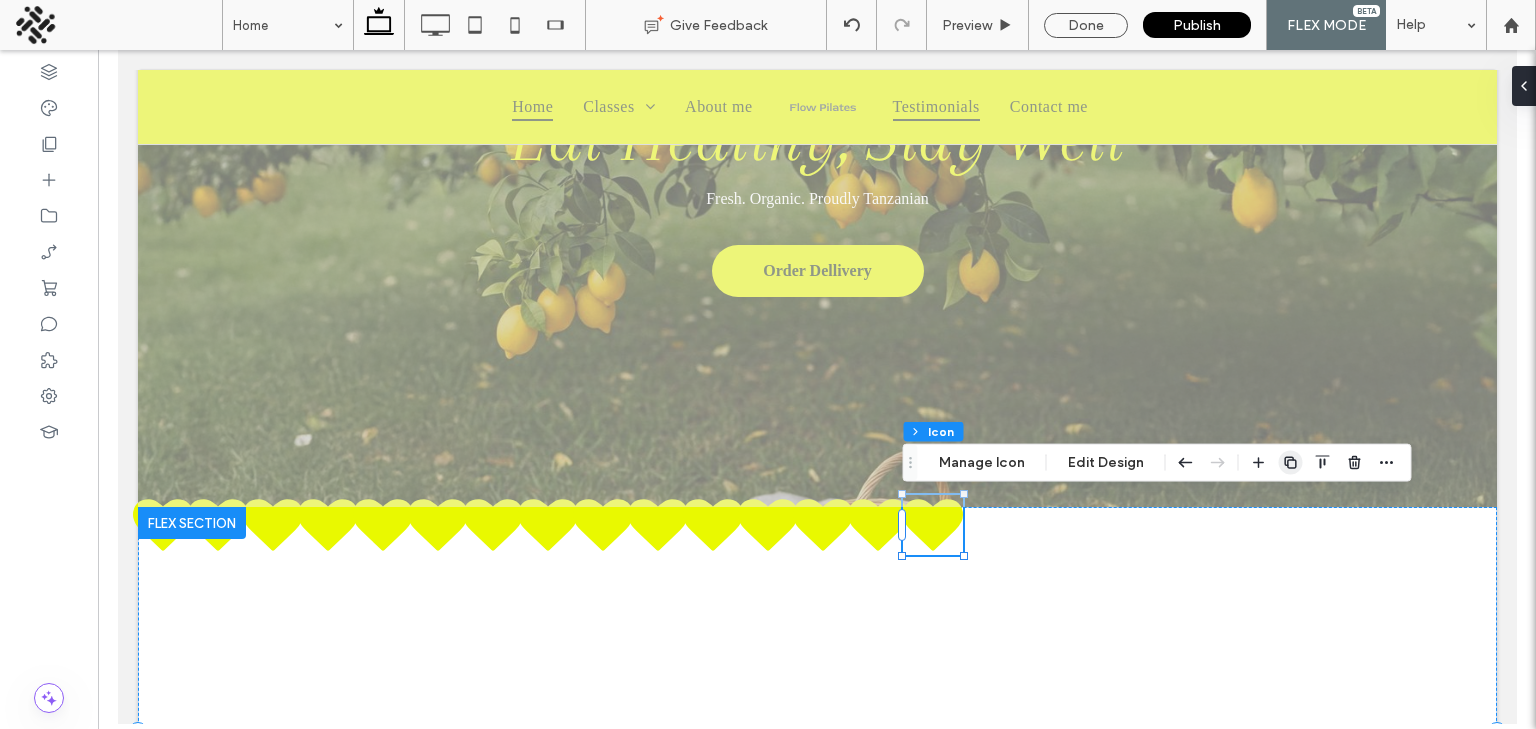 click 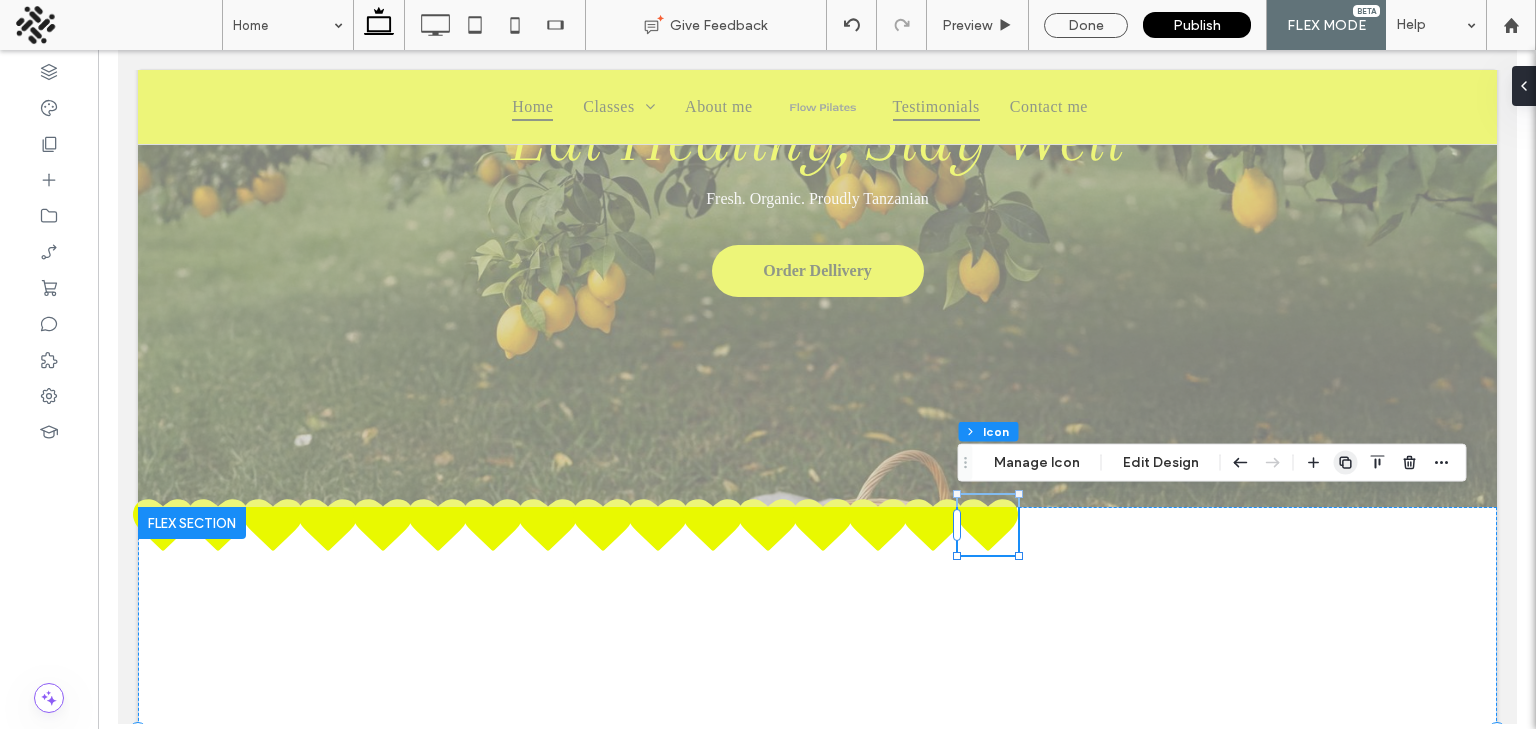 click 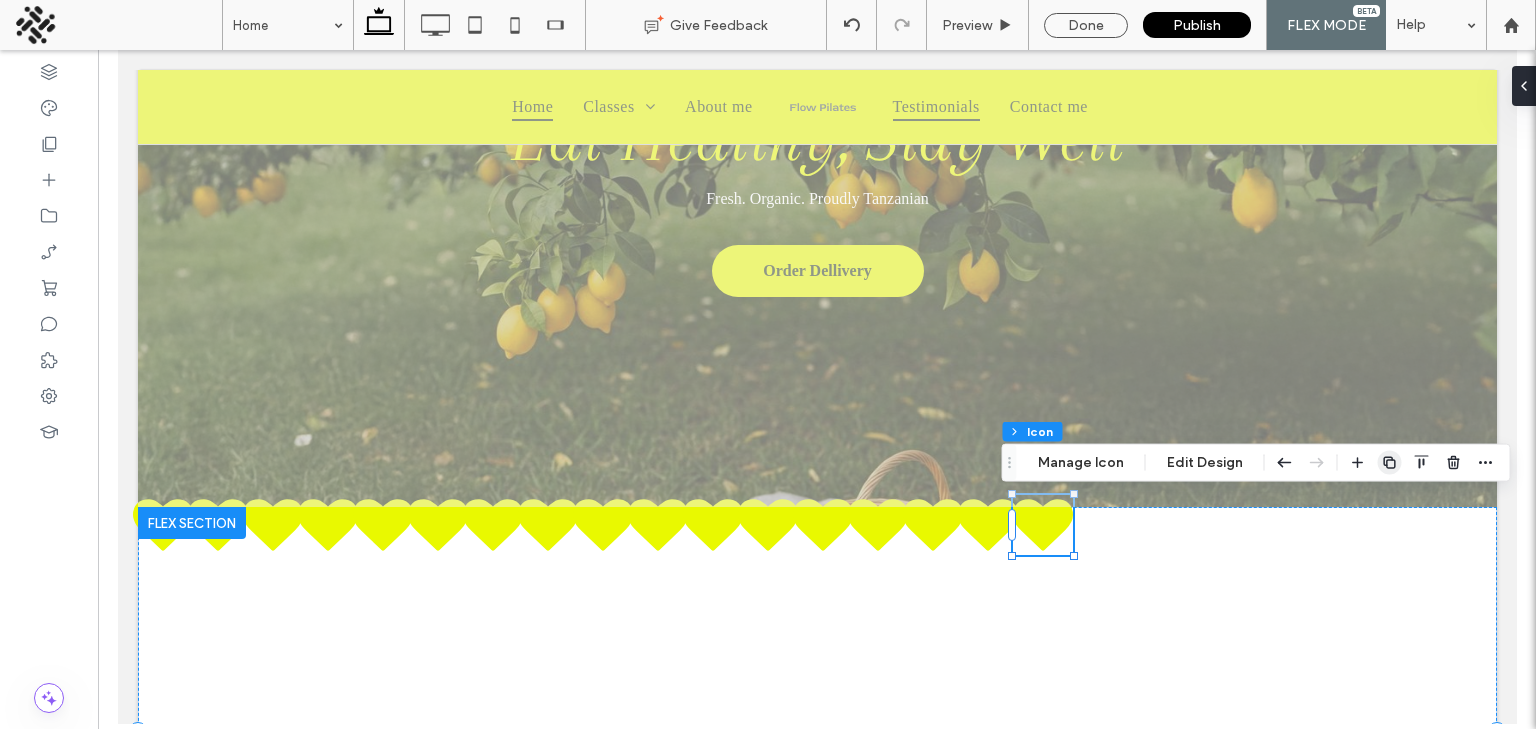 click 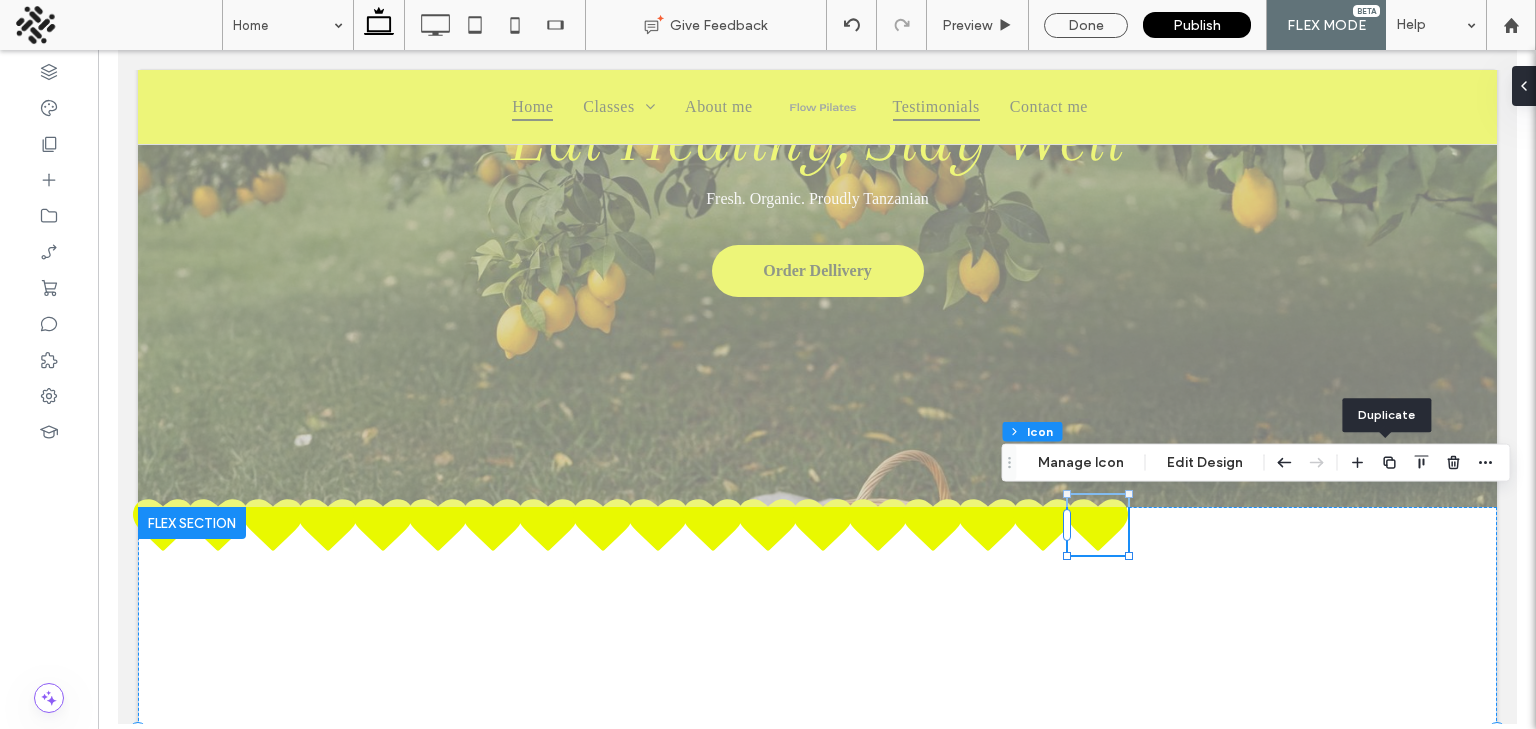 click 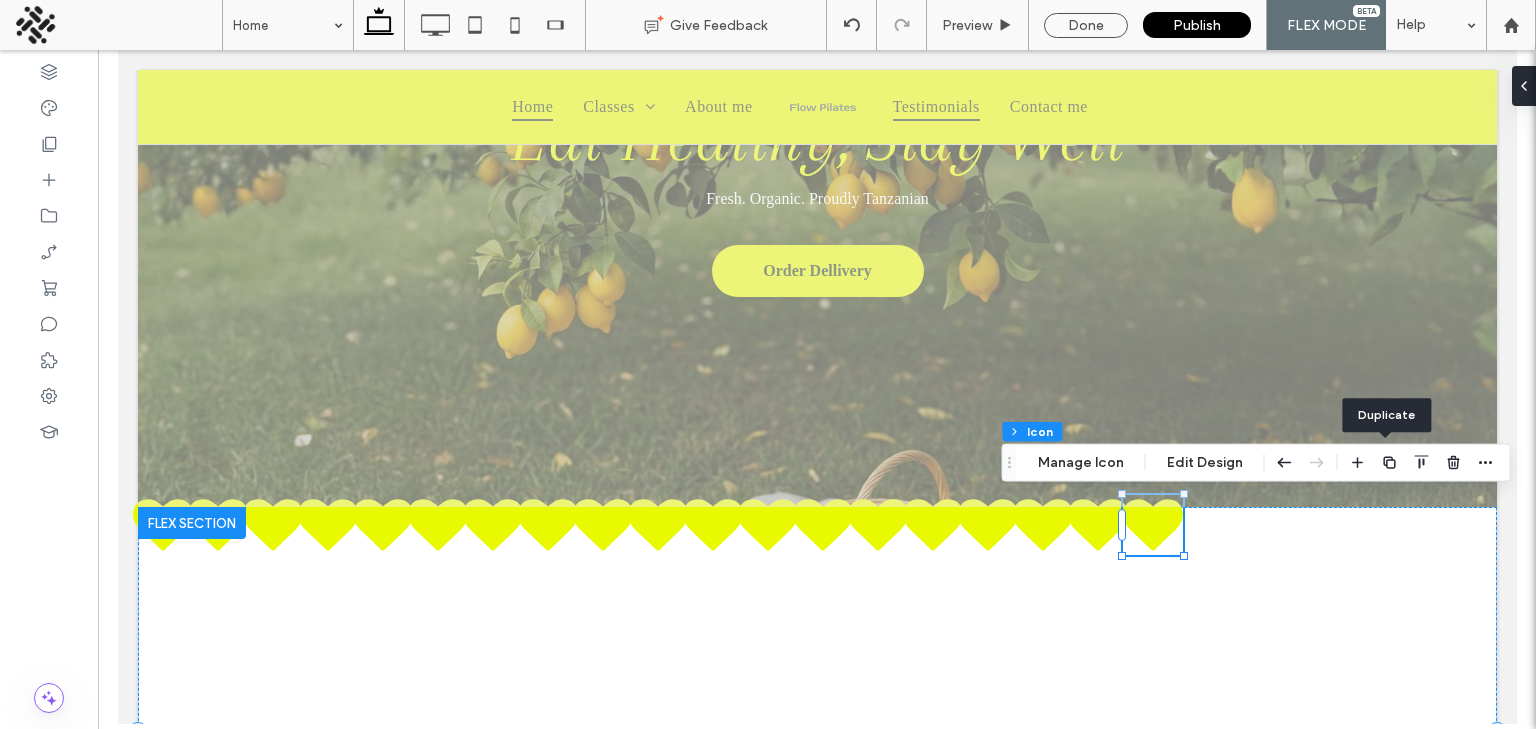 click 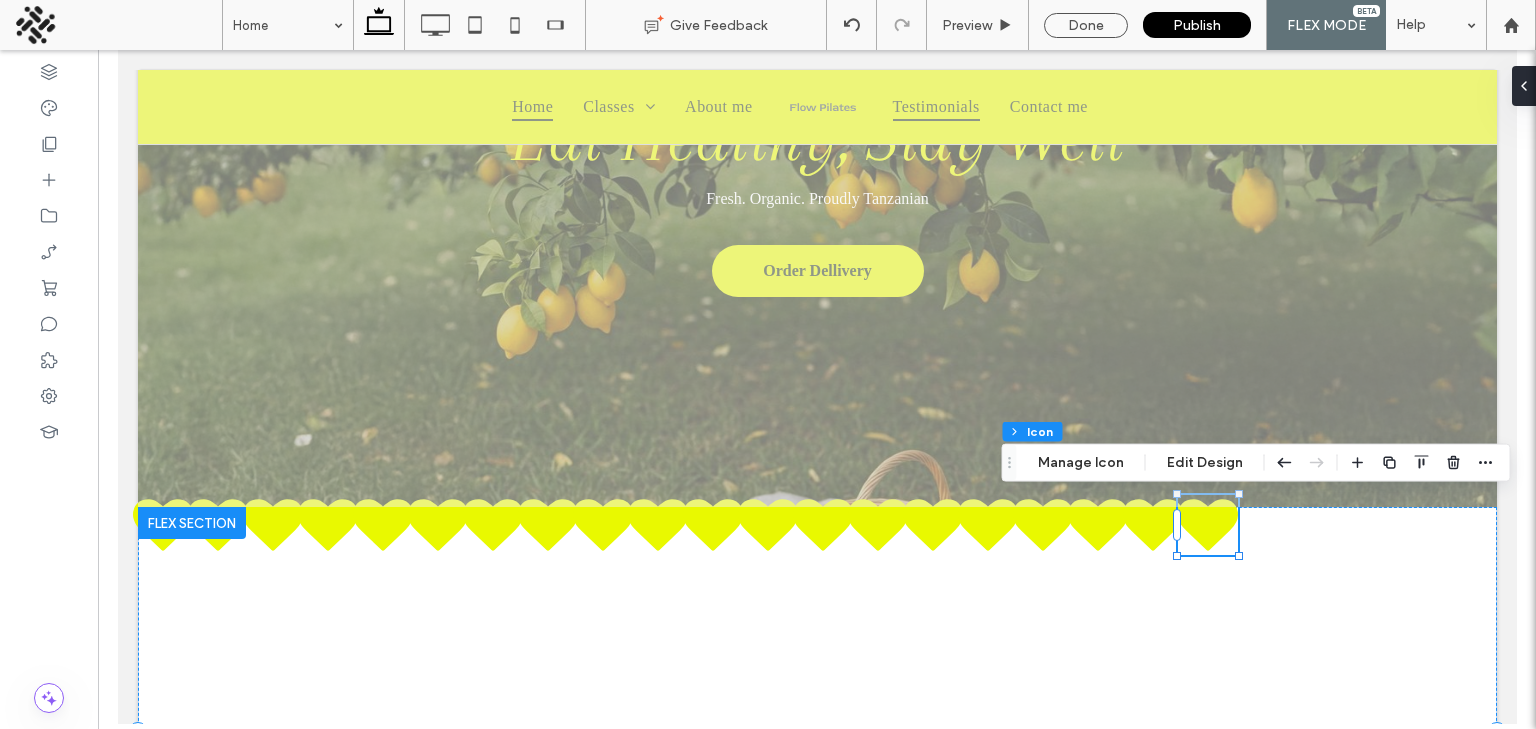 click 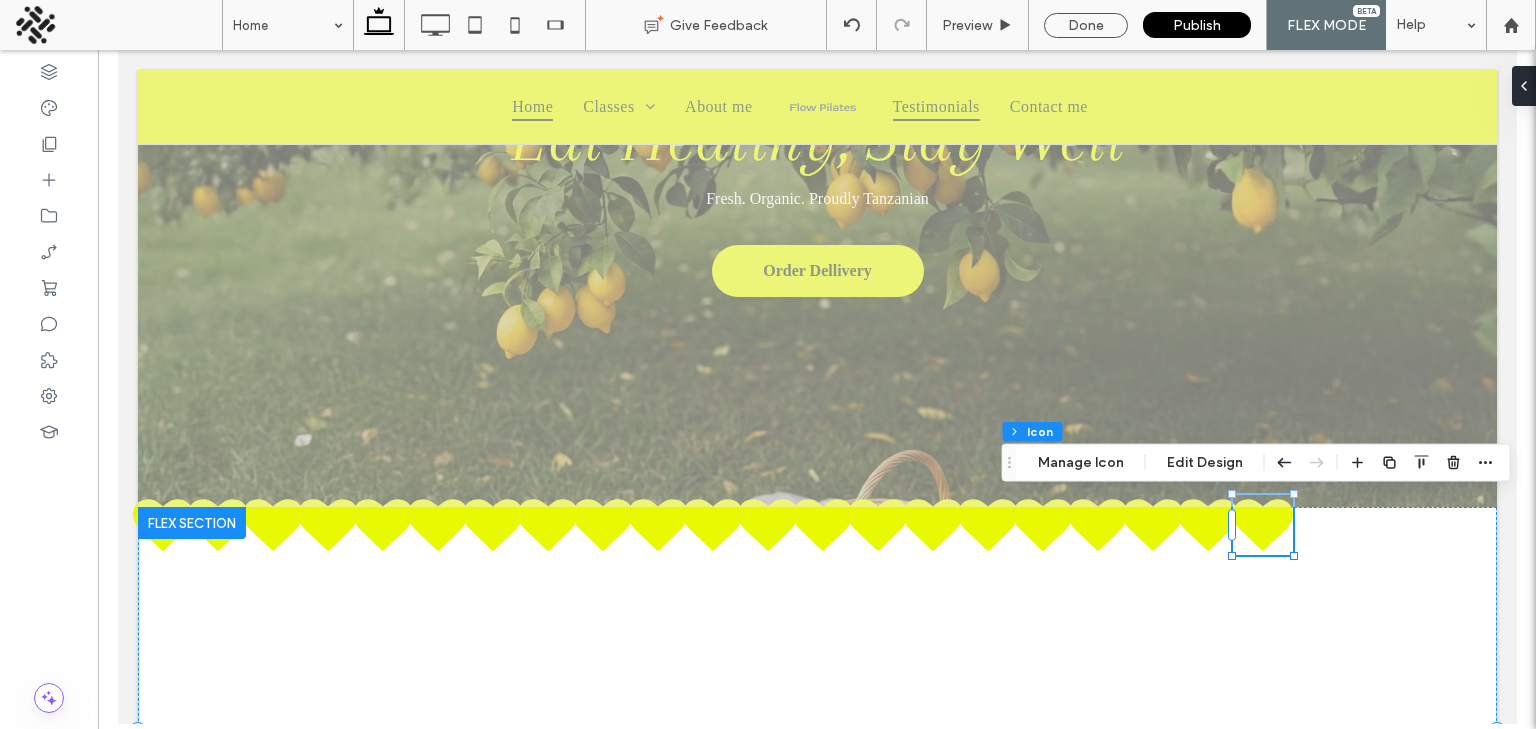 click 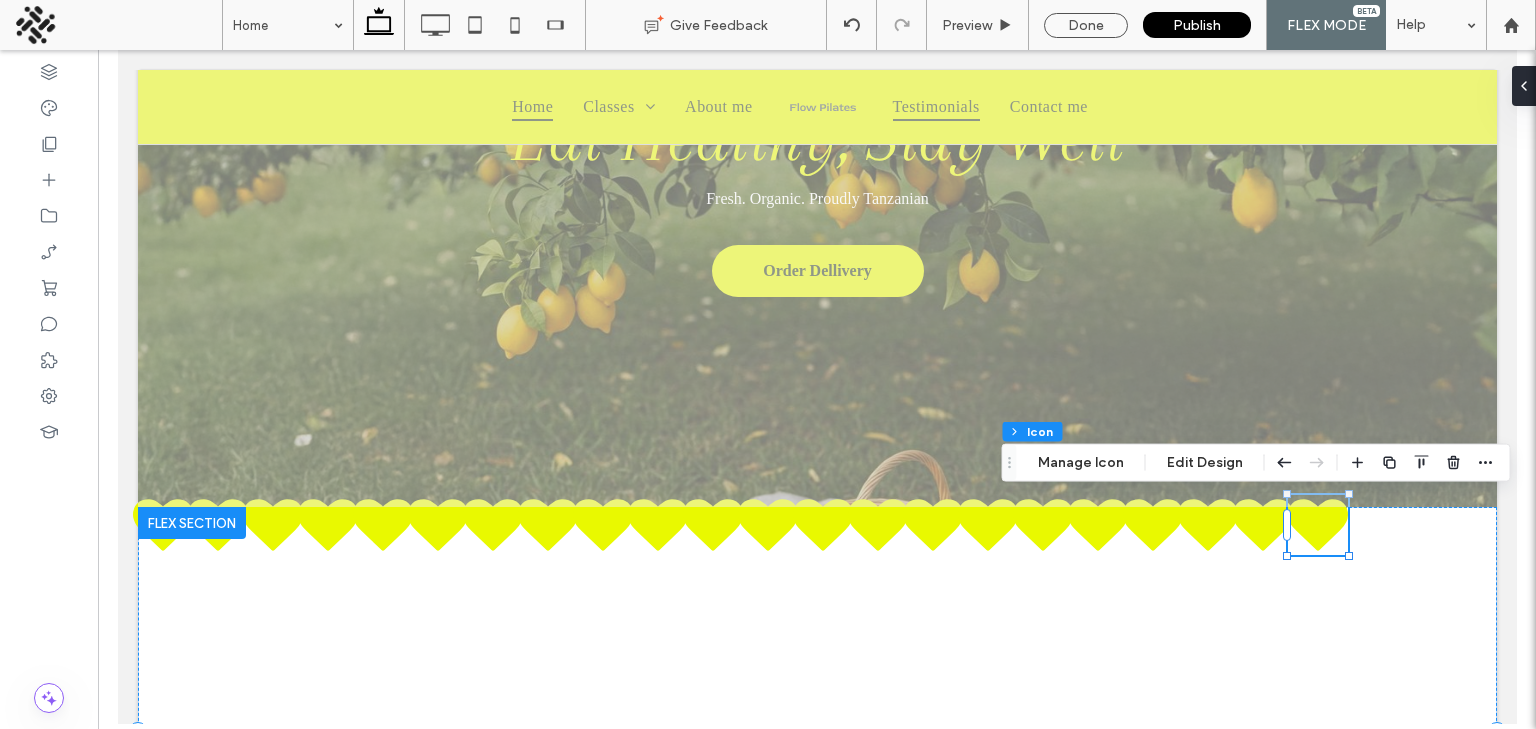 click 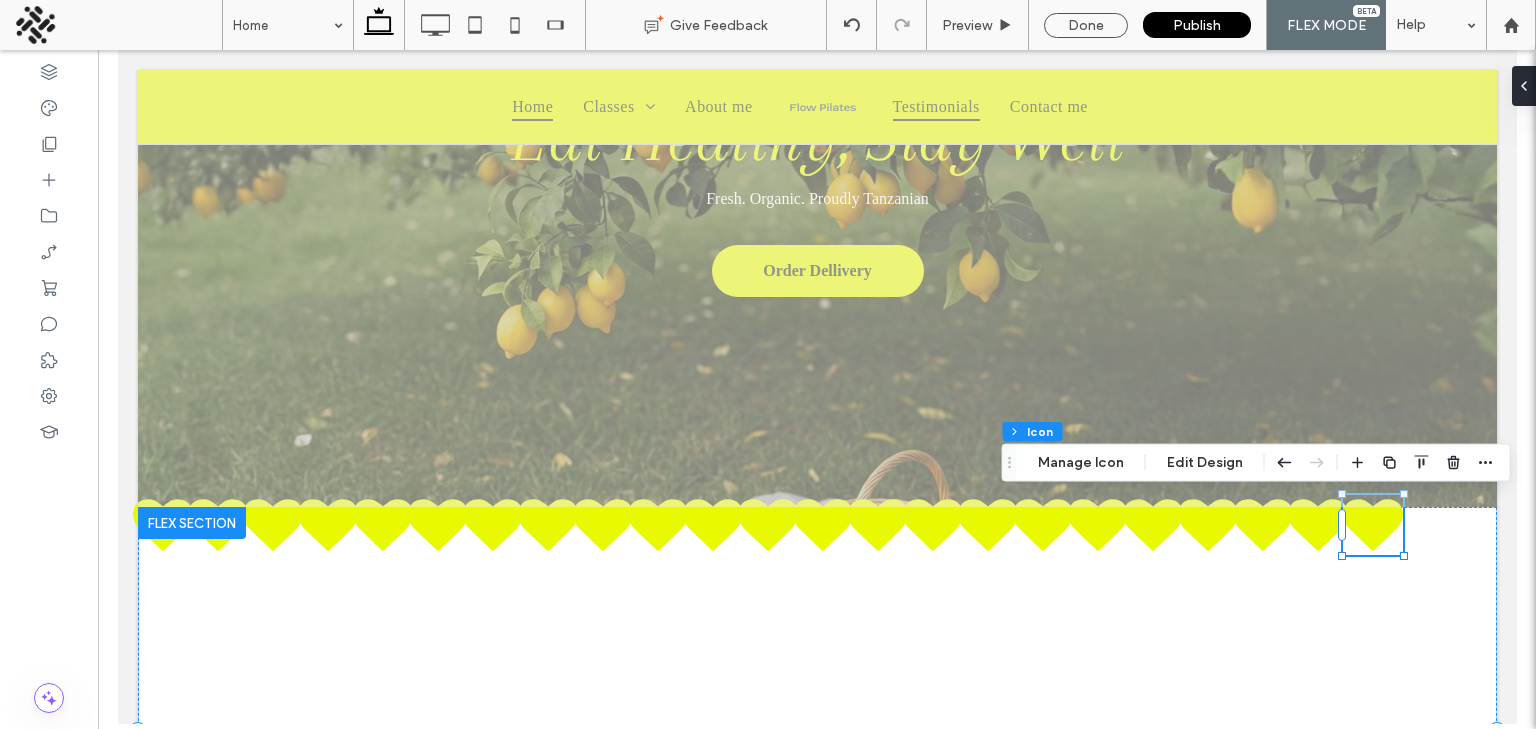 click 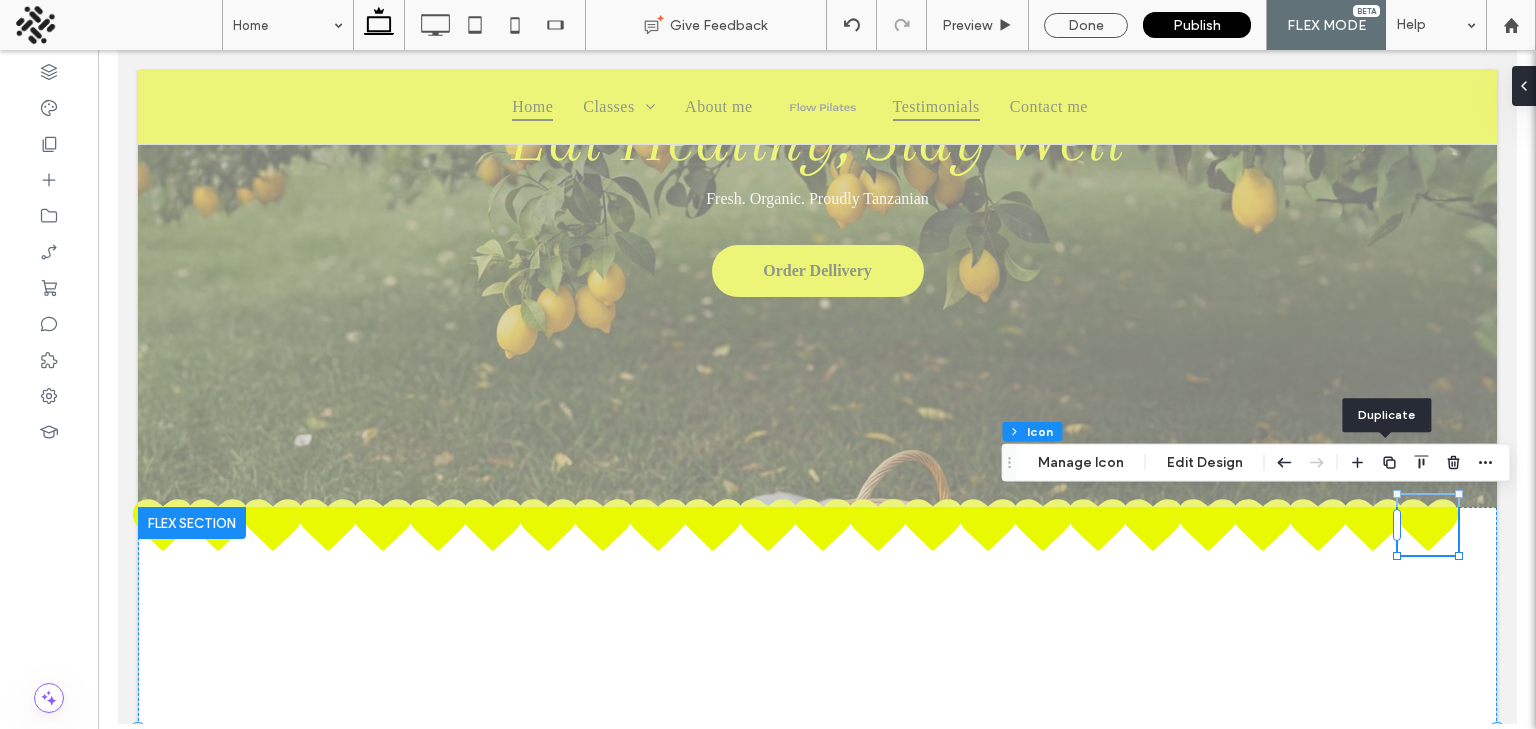 click 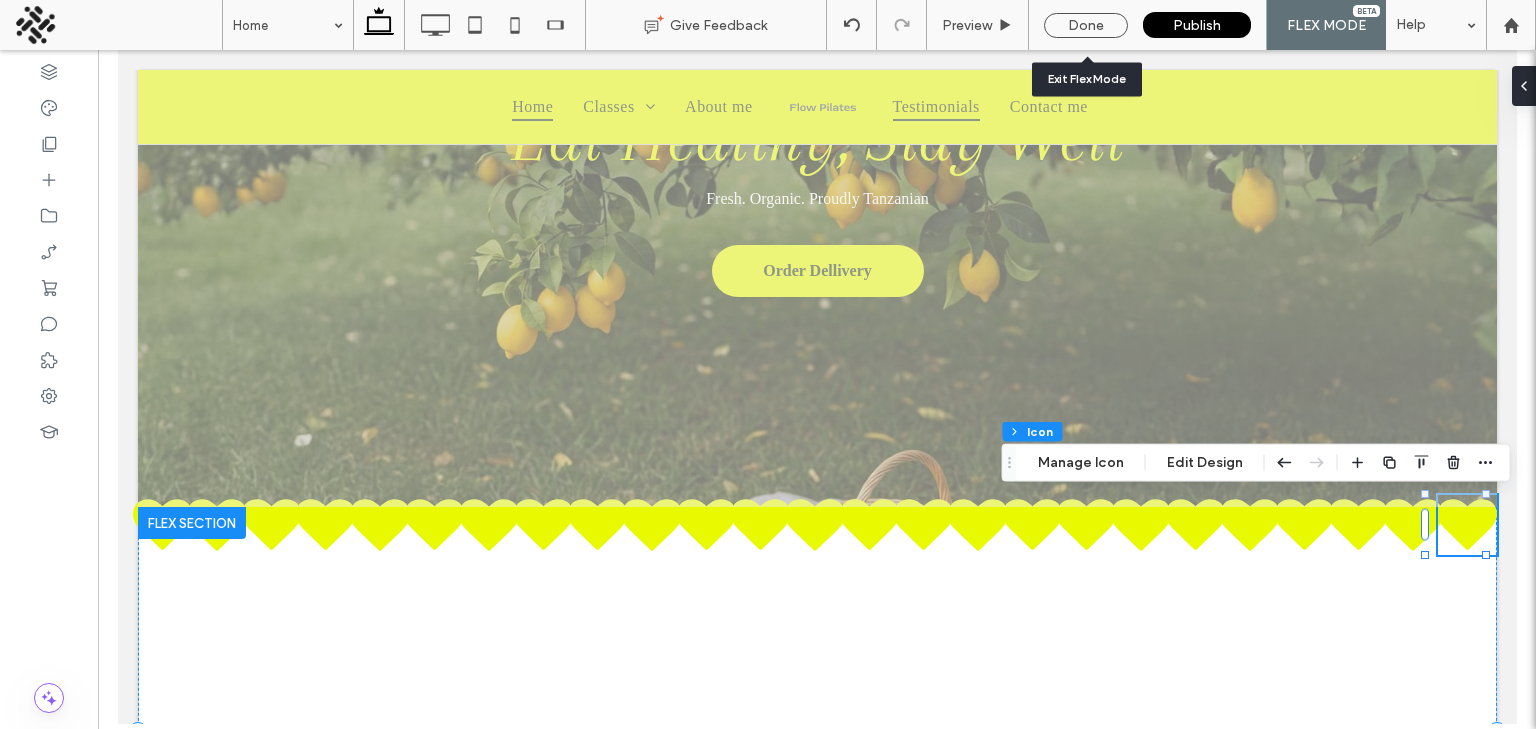 click on "Done" at bounding box center (1086, 25) 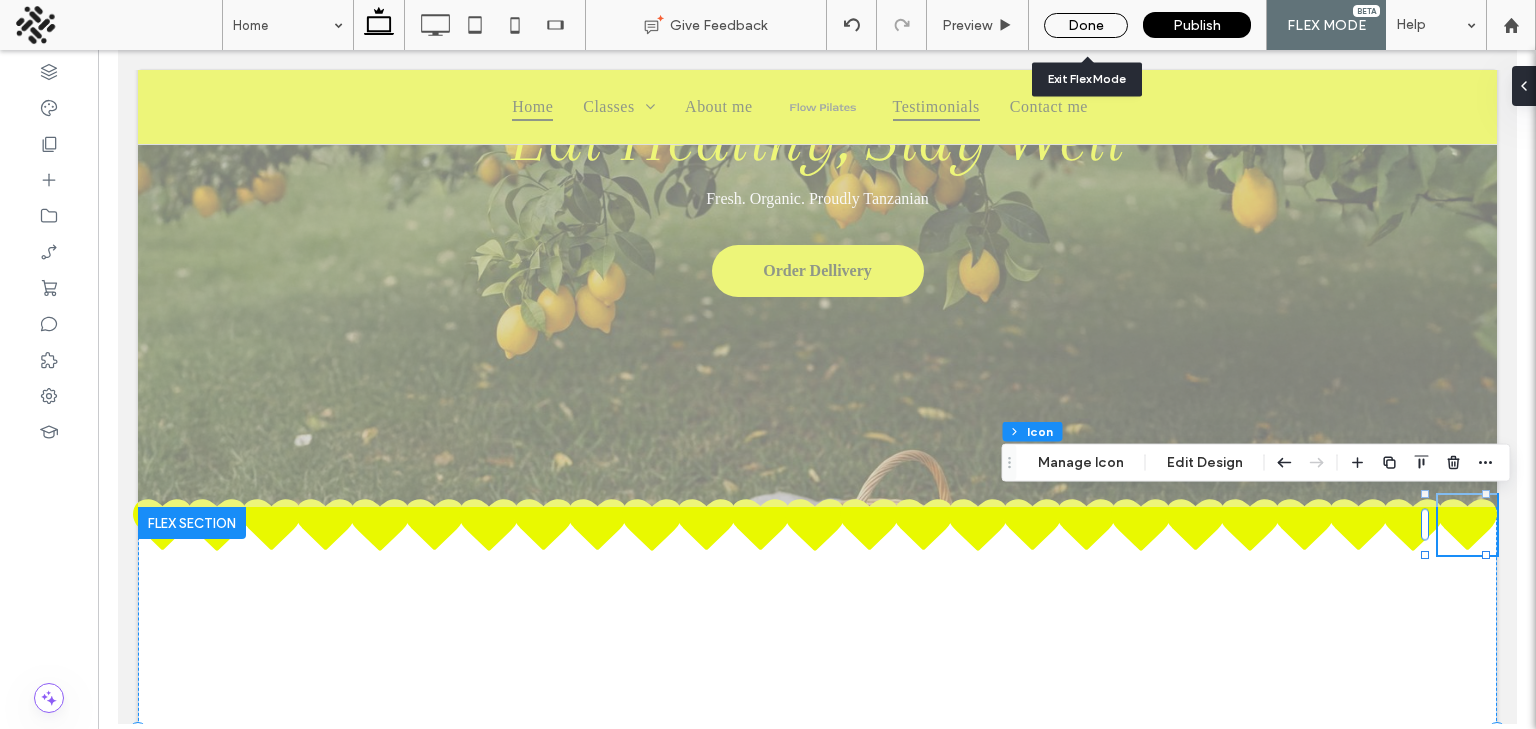 click on "Done" at bounding box center (1086, 25) 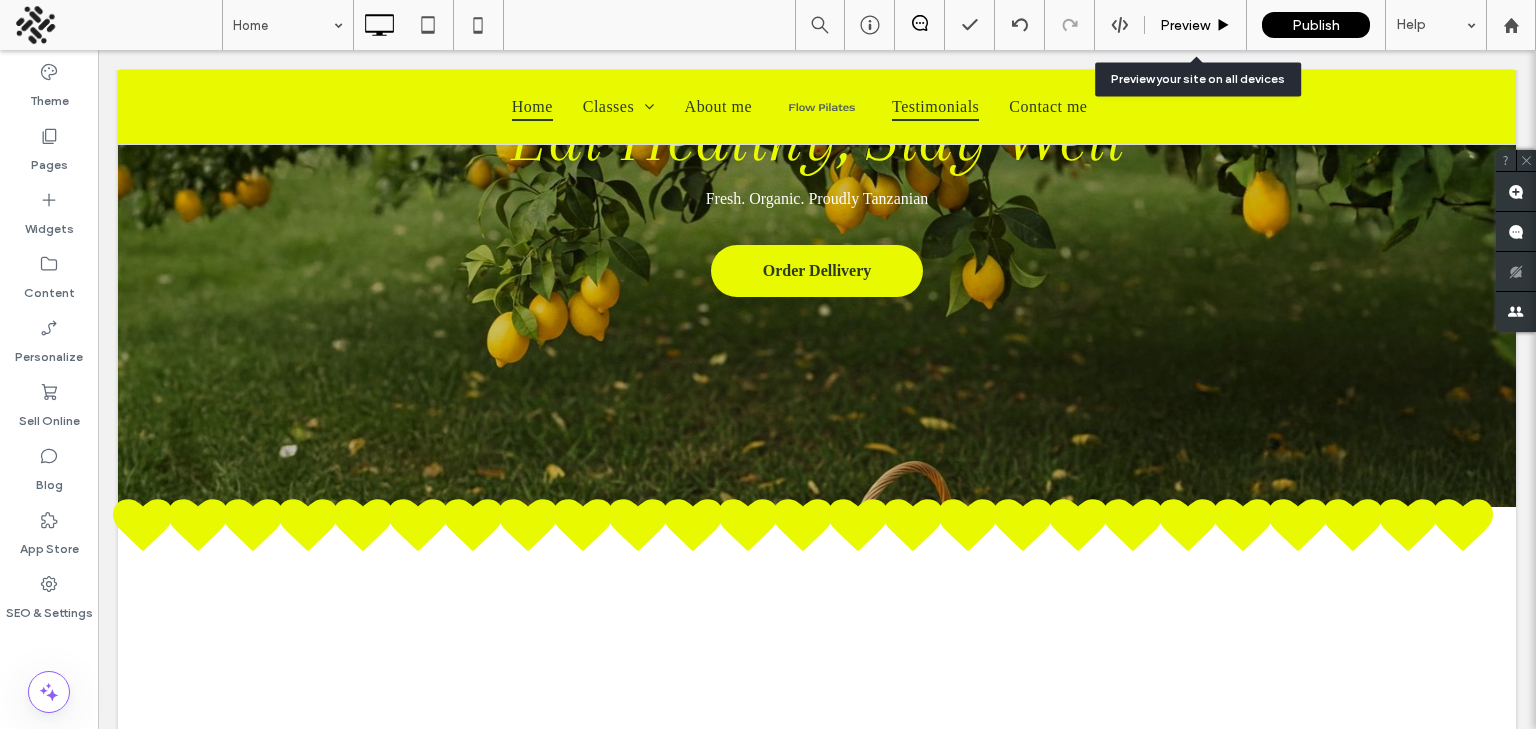 click on "Preview" at bounding box center [1185, 25] 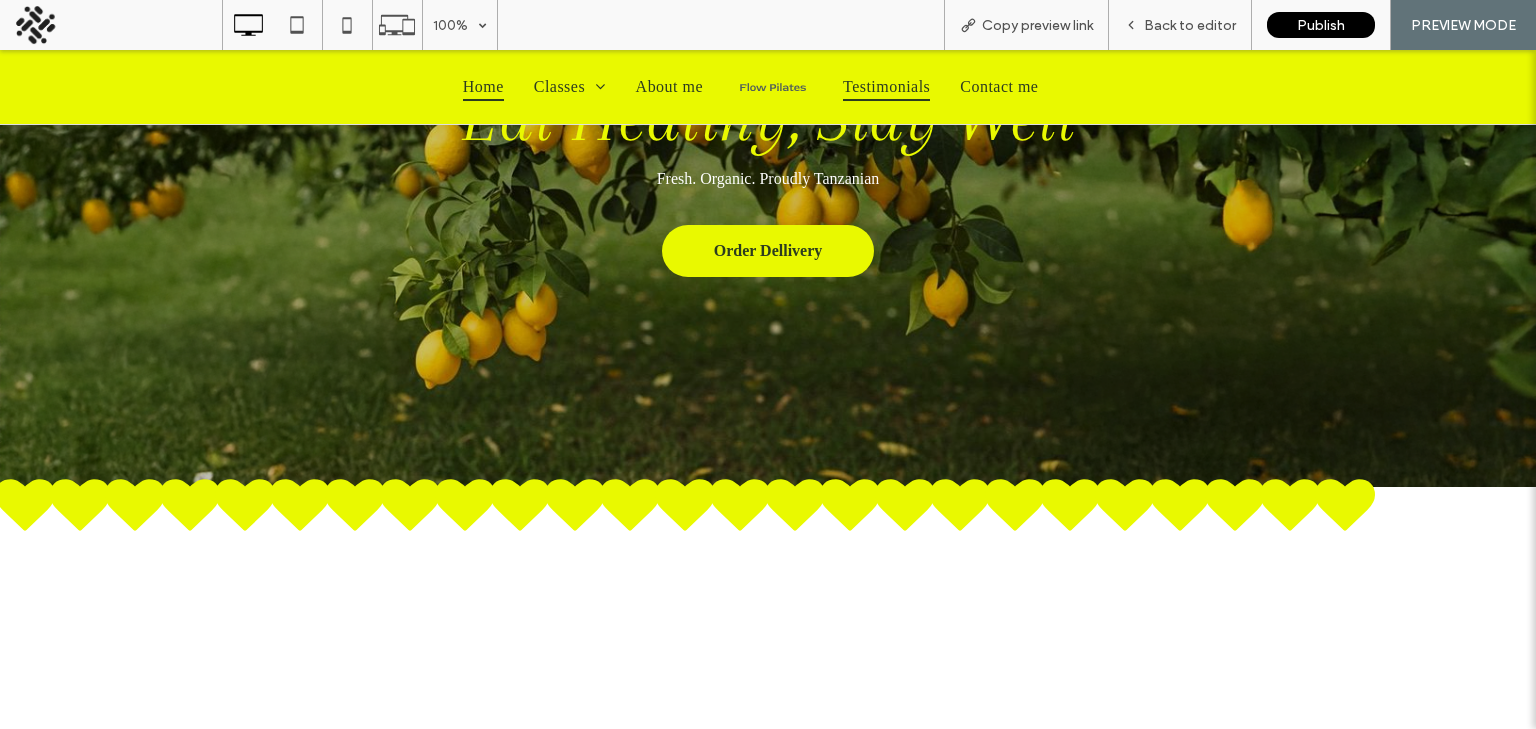 click on "Back to editor" at bounding box center (1190, 25) 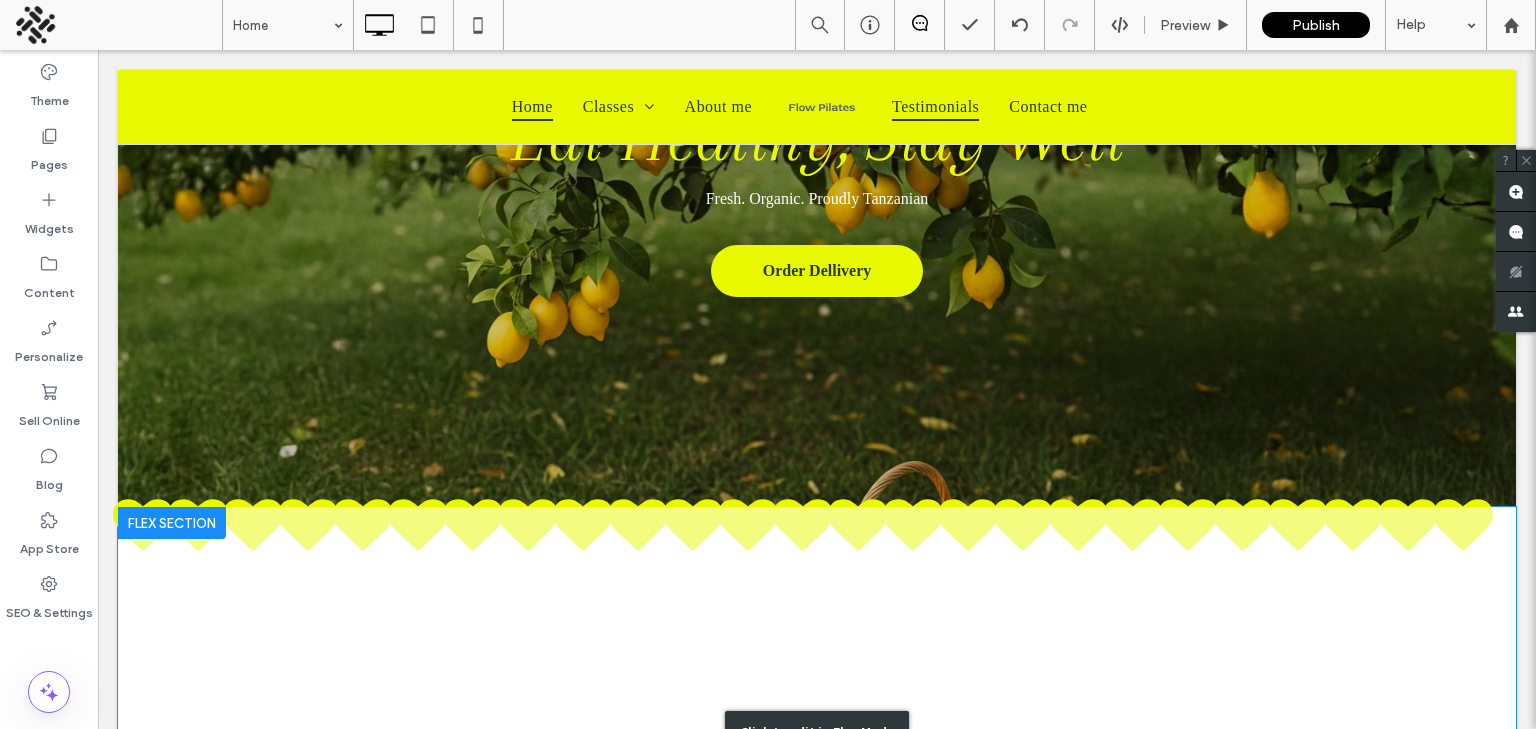 click on "Click to edit in Flex Mode" at bounding box center [817, 732] 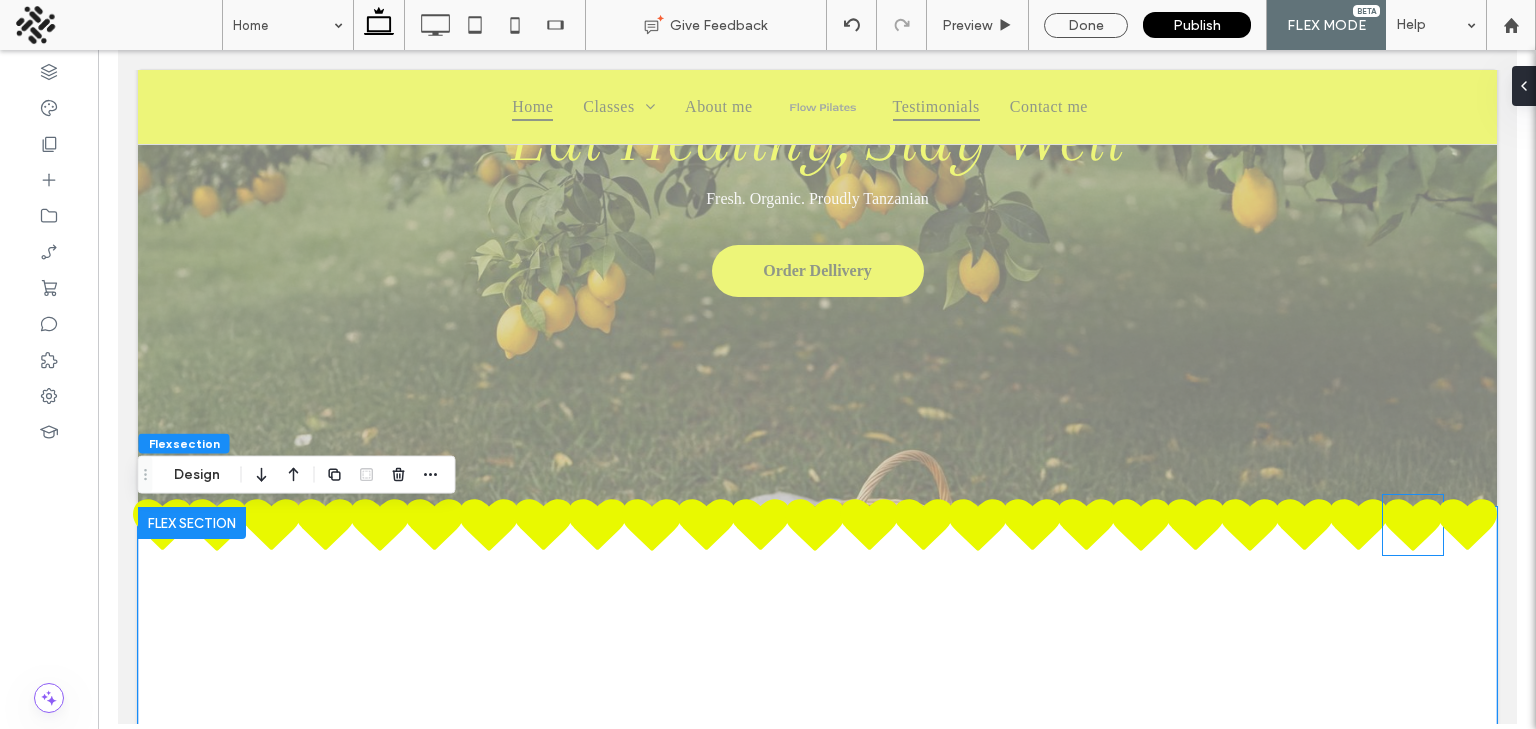 click 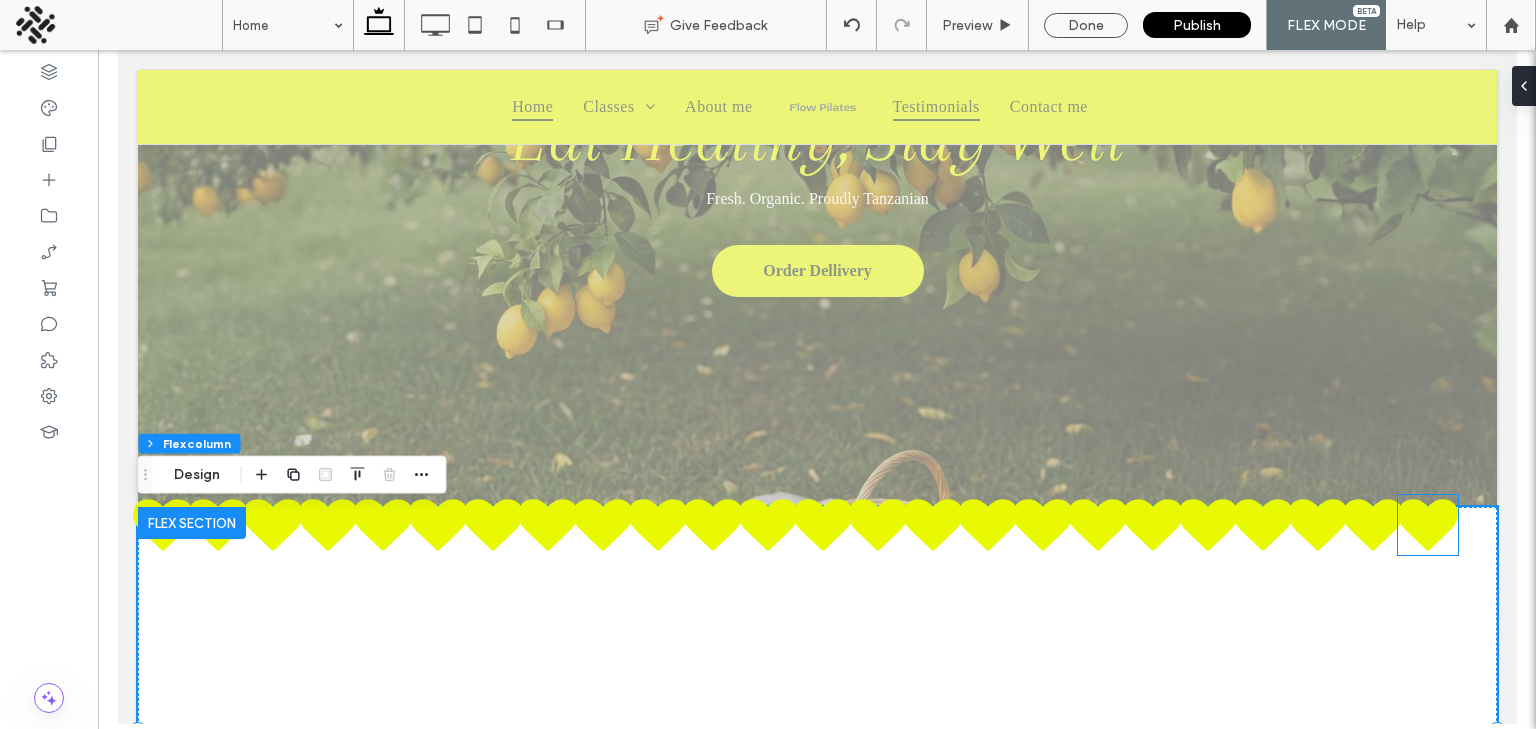 click 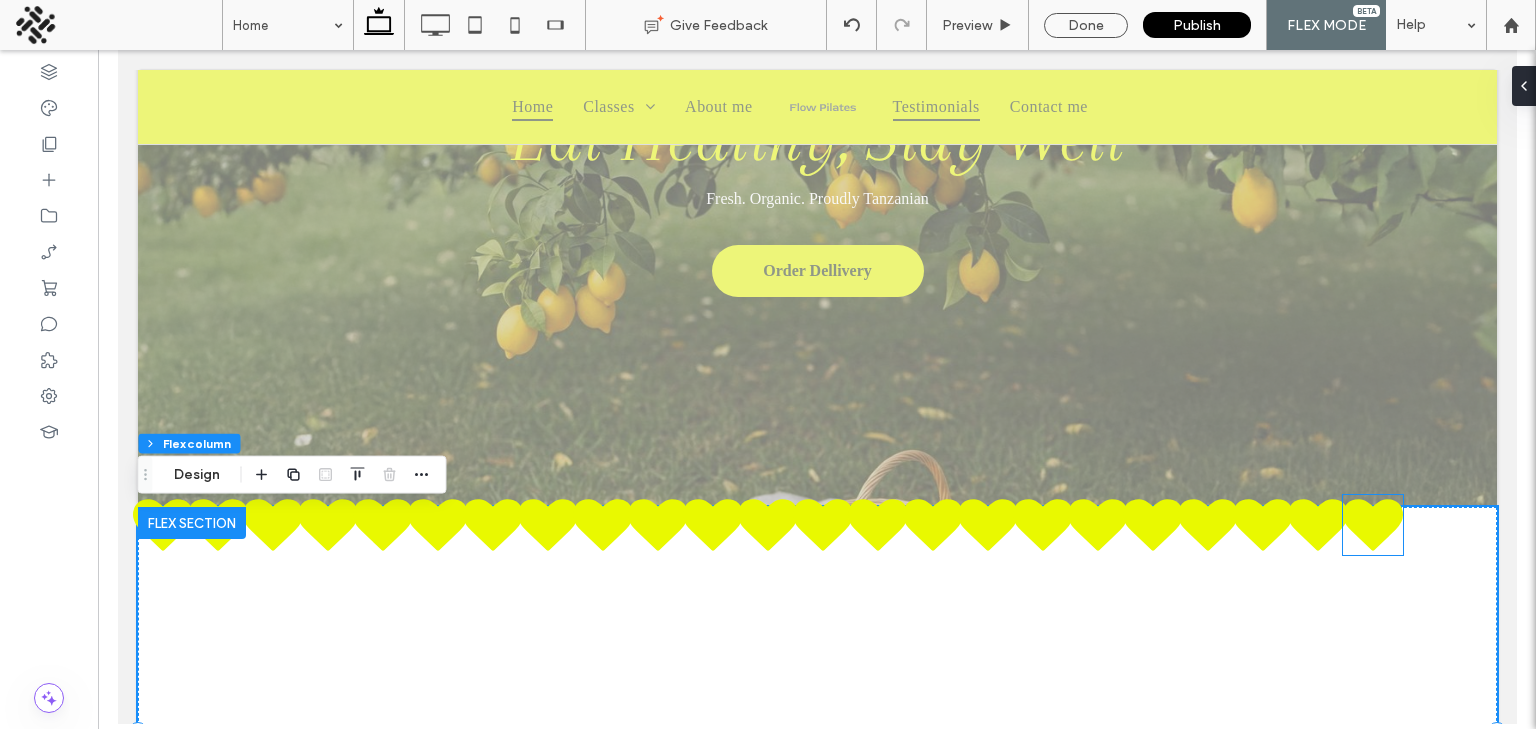 click 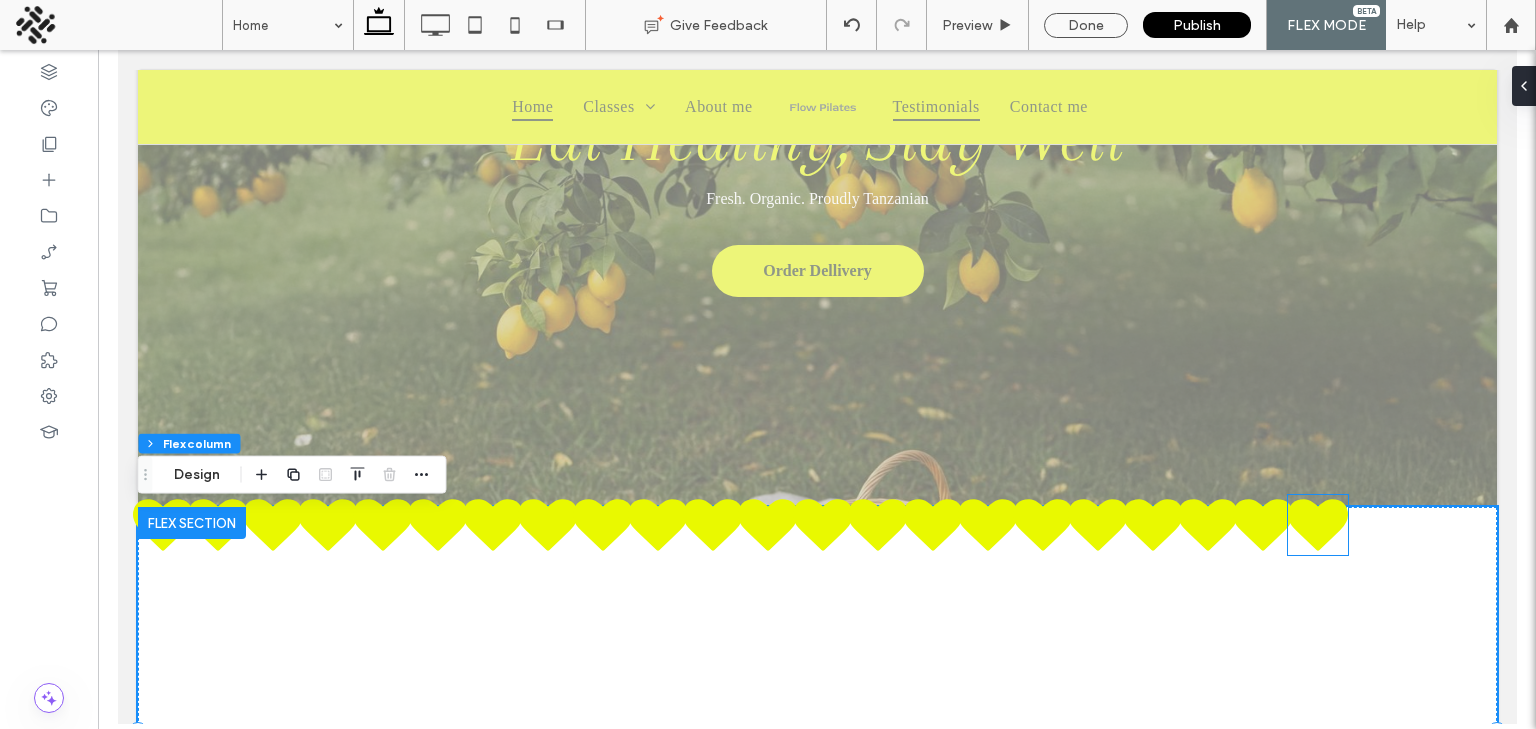 click 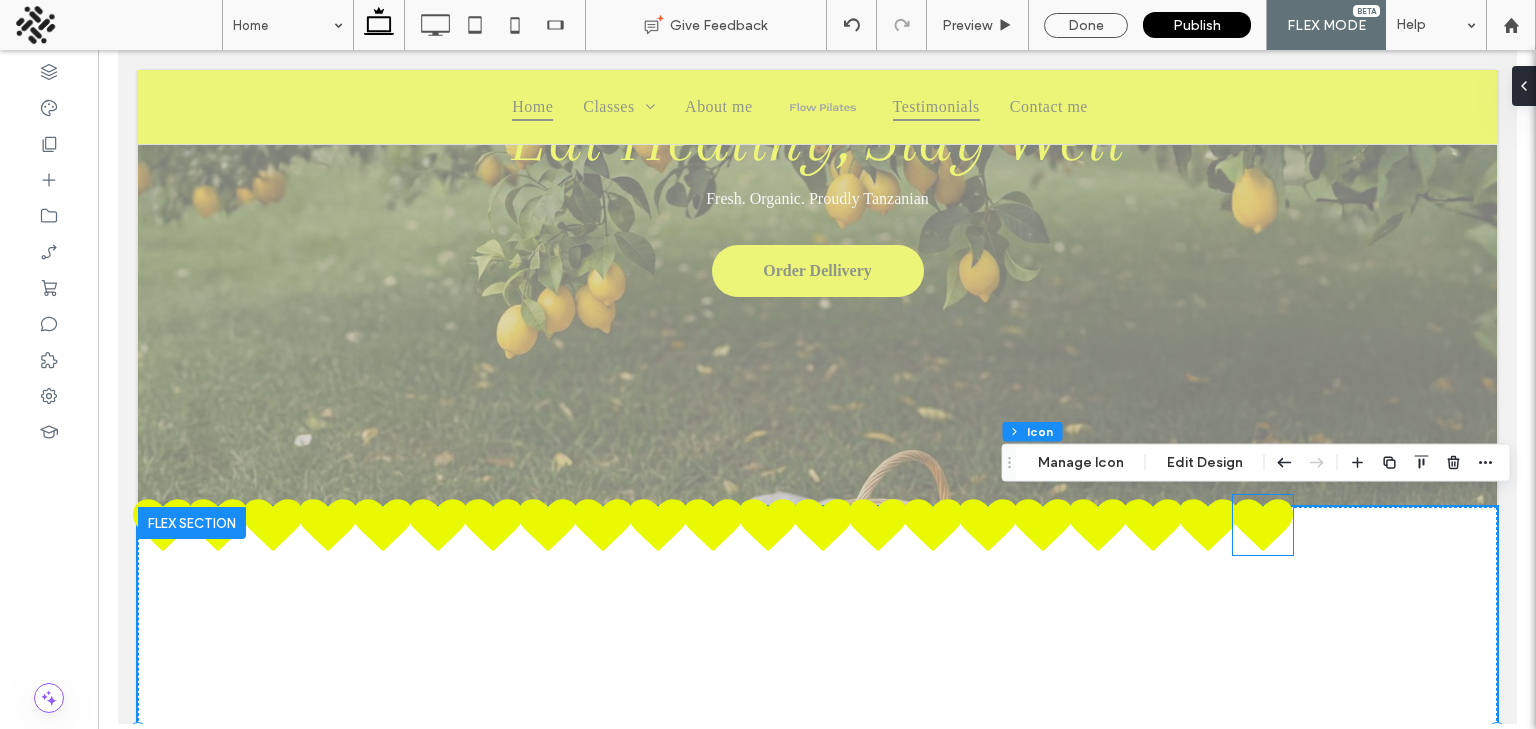 click 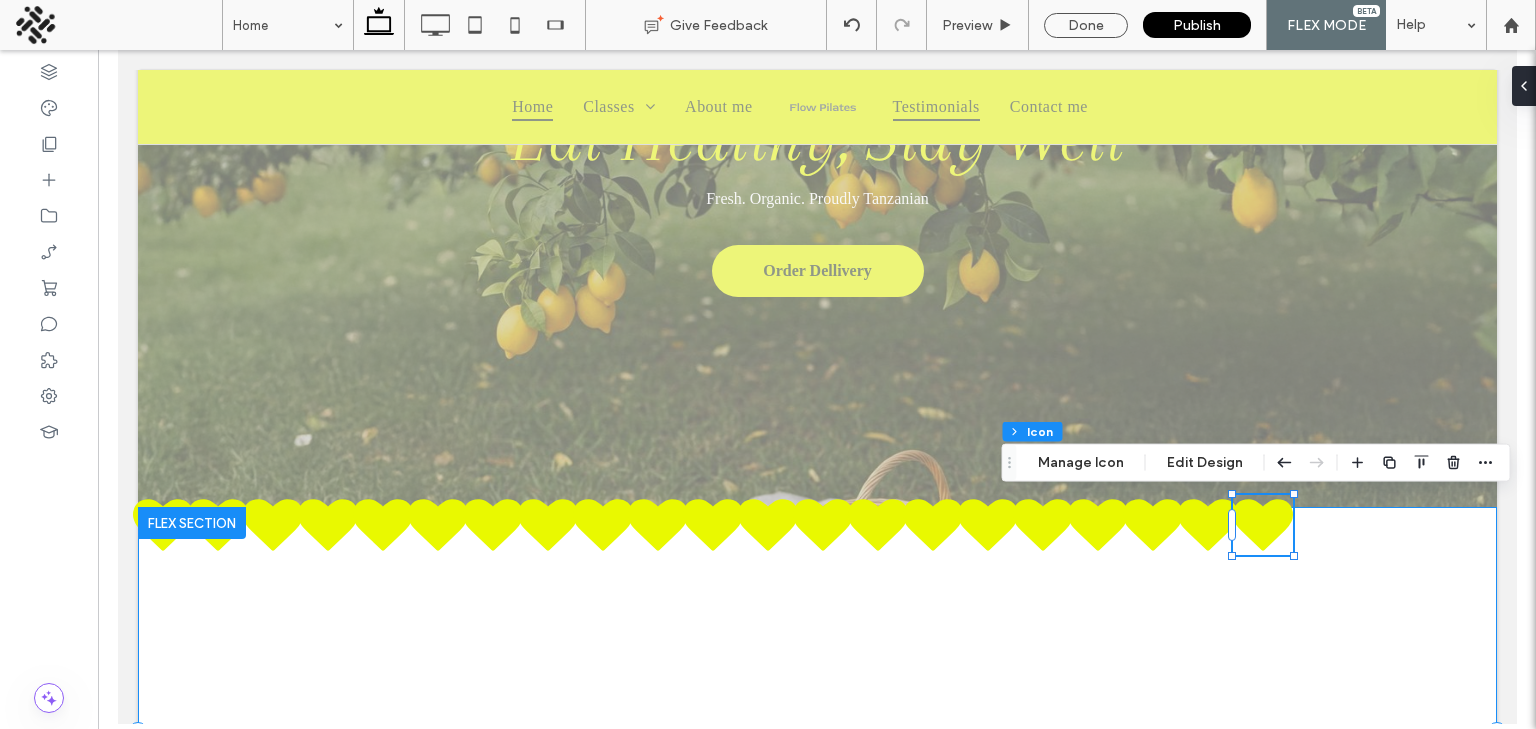 click at bounding box center (816, 732) 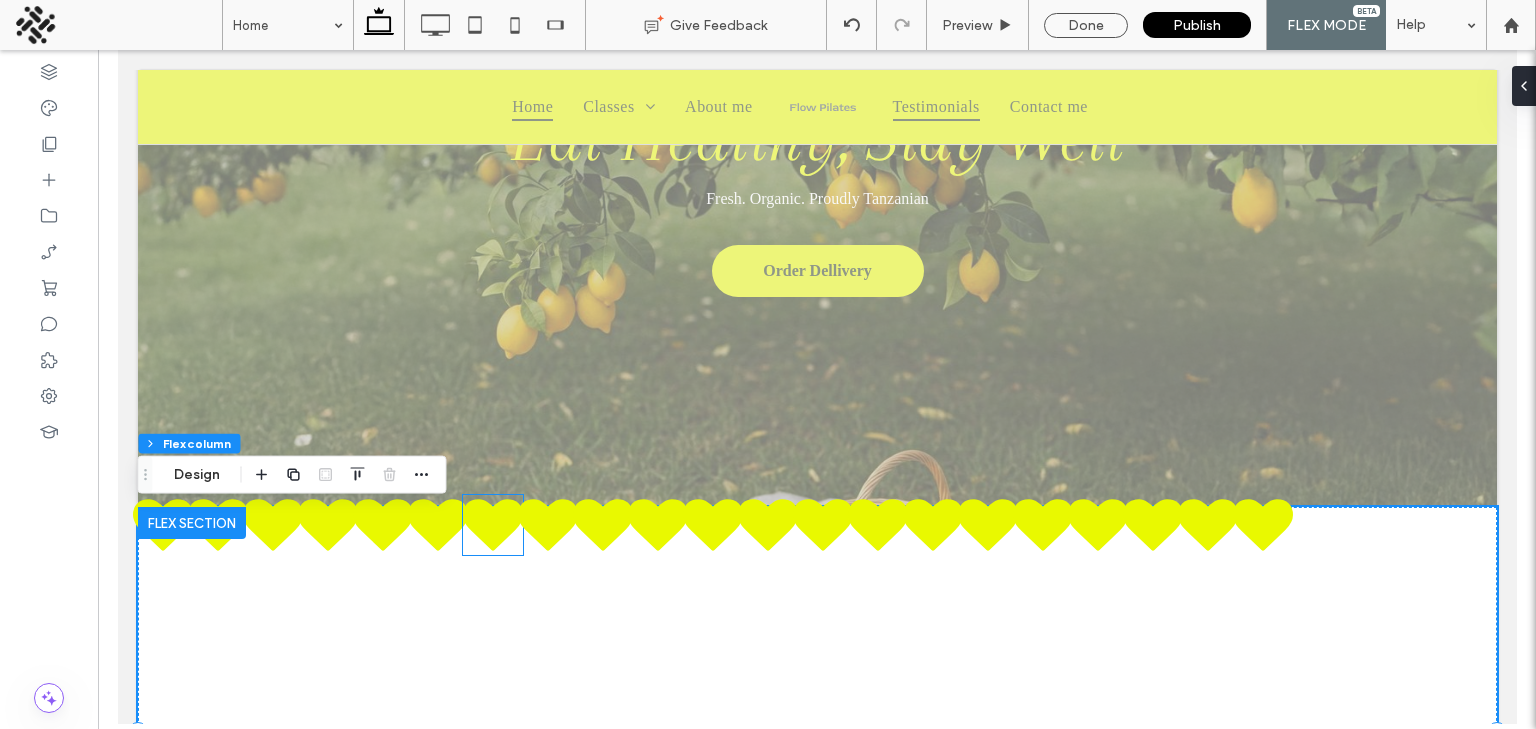 drag, startPoint x: 1335, startPoint y: 592, endPoint x: 493, endPoint y: 536, distance: 843.86017 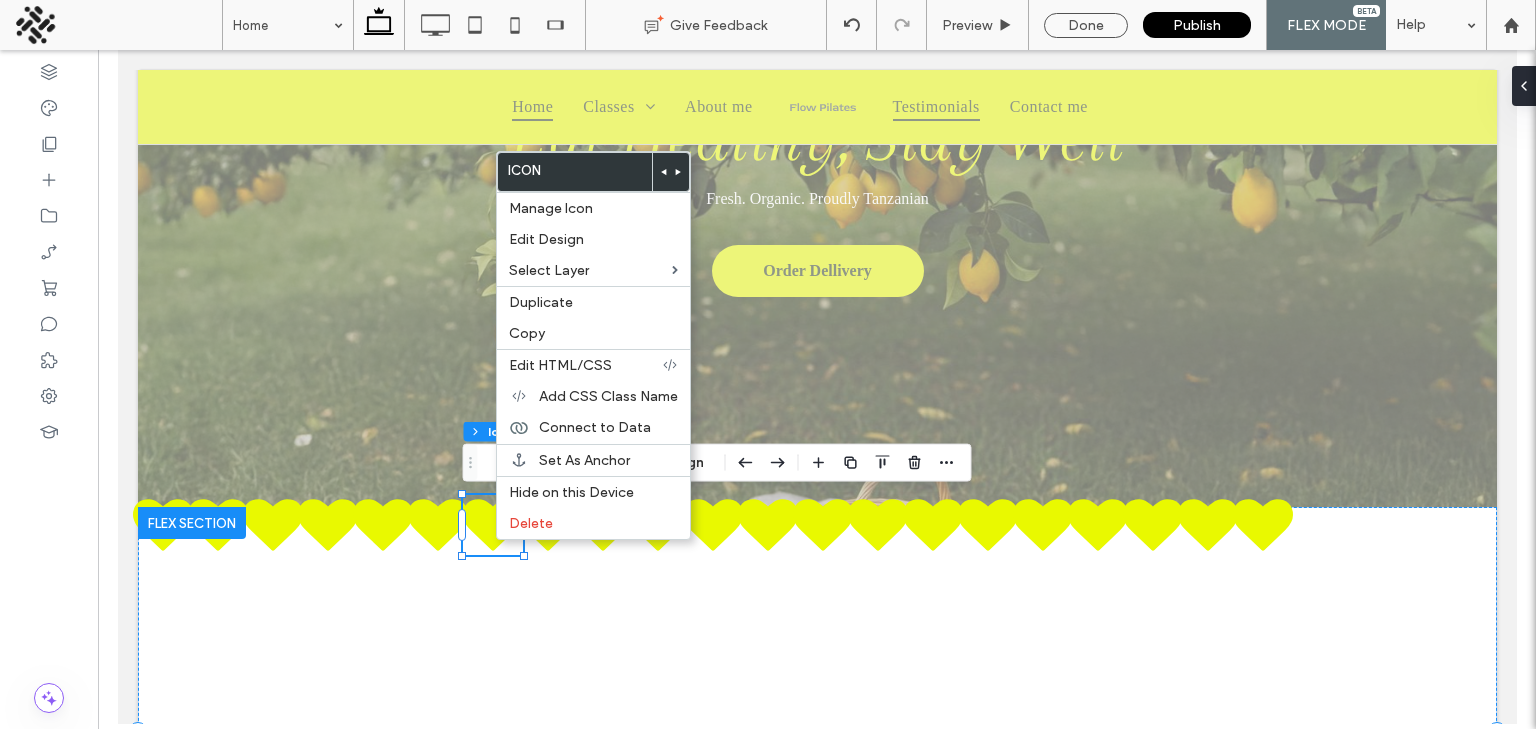 click 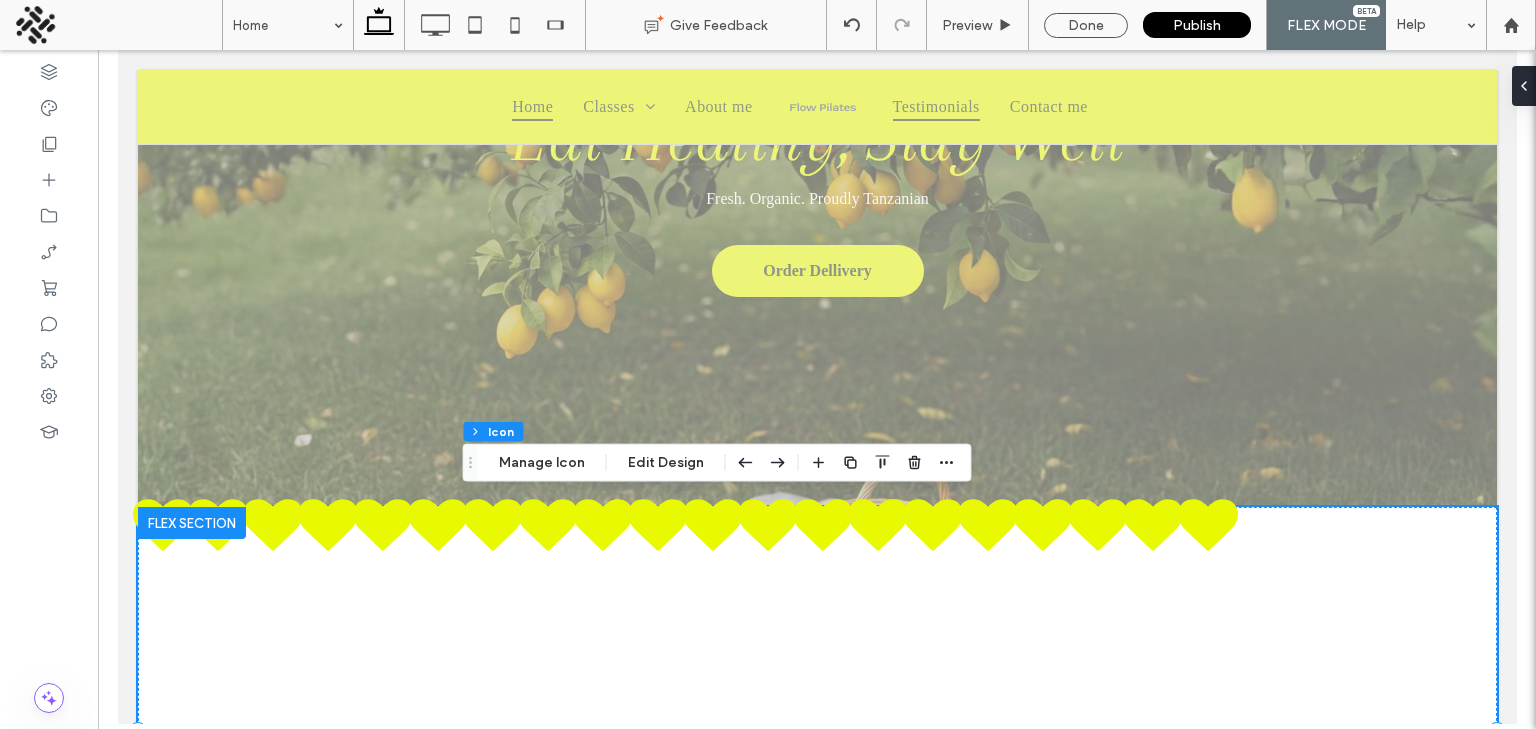 click 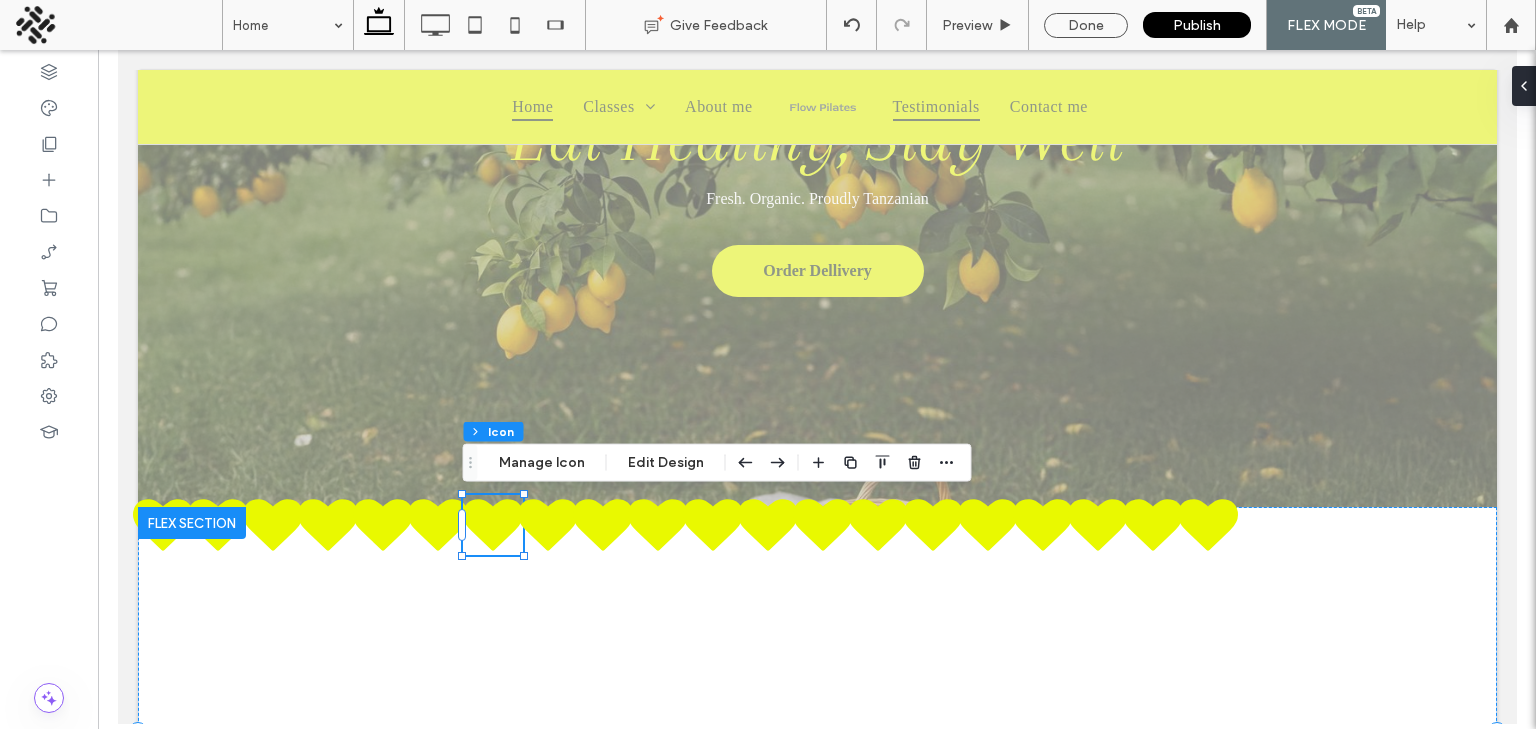 click 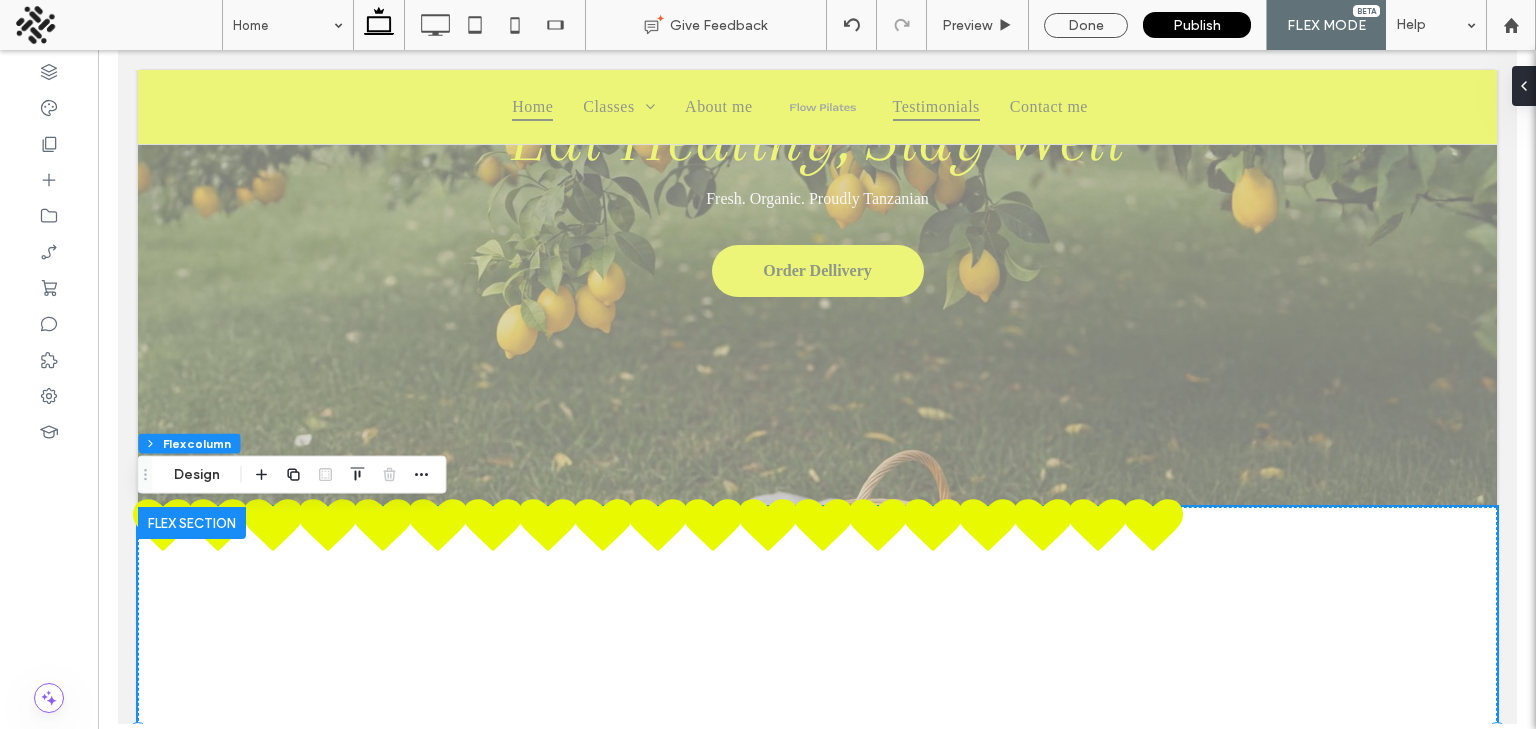 click 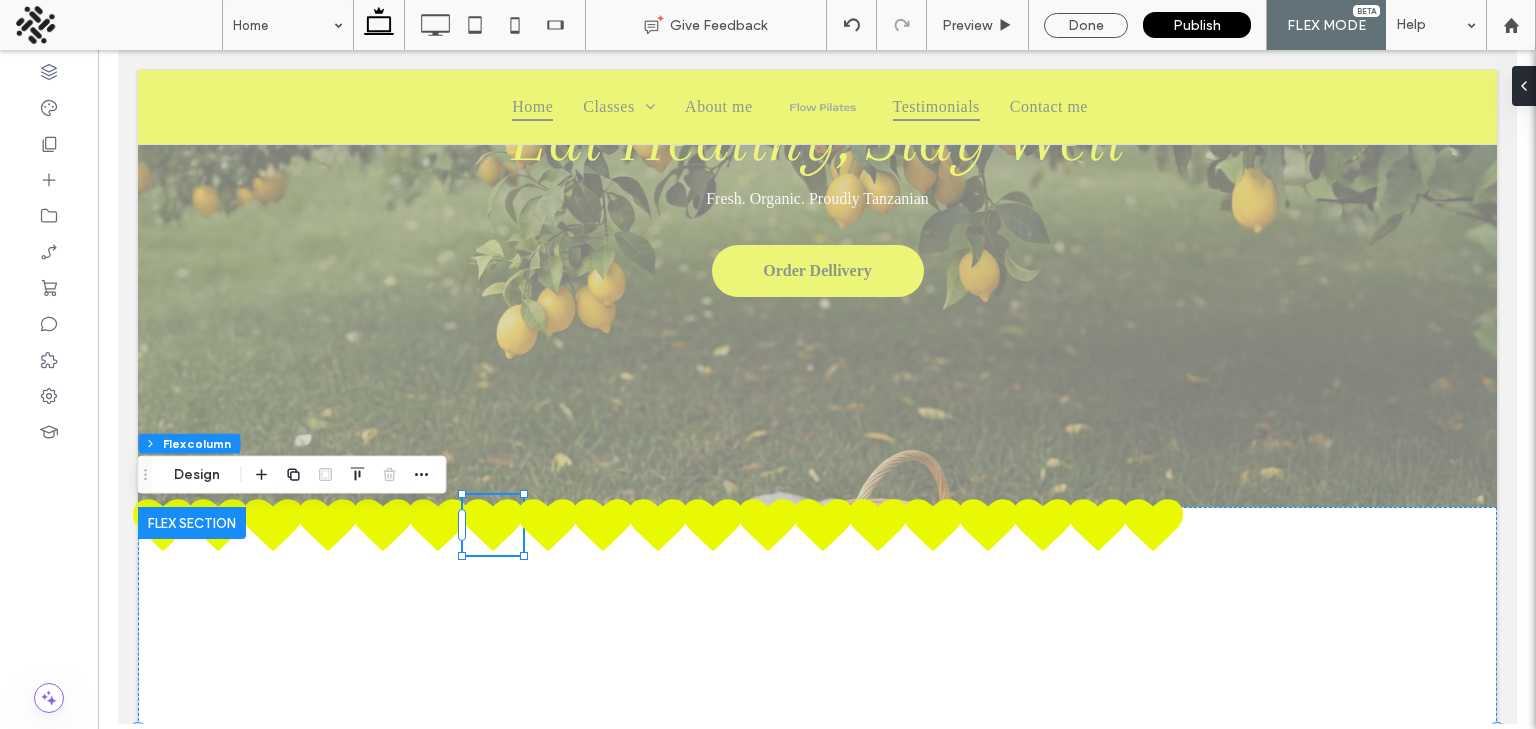 click 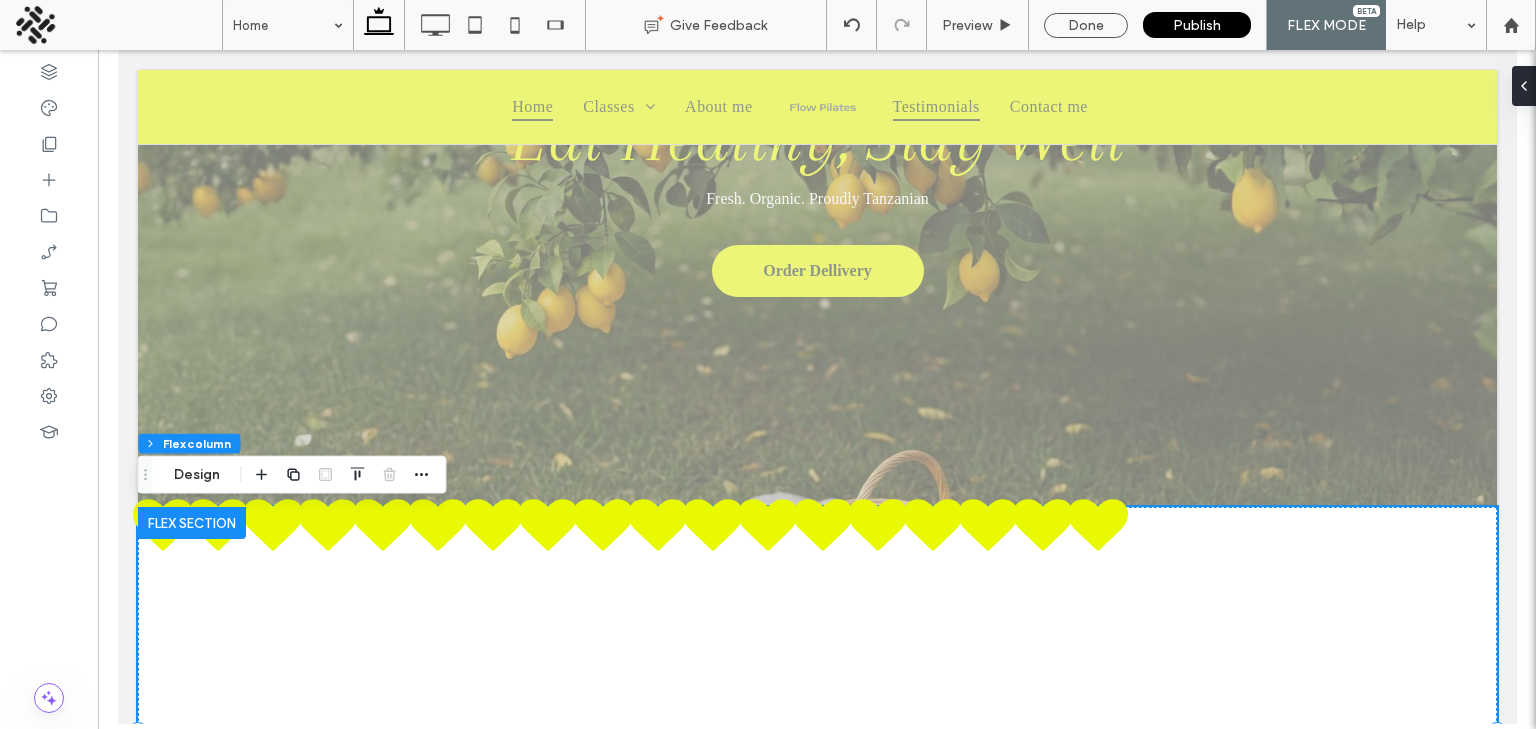 click 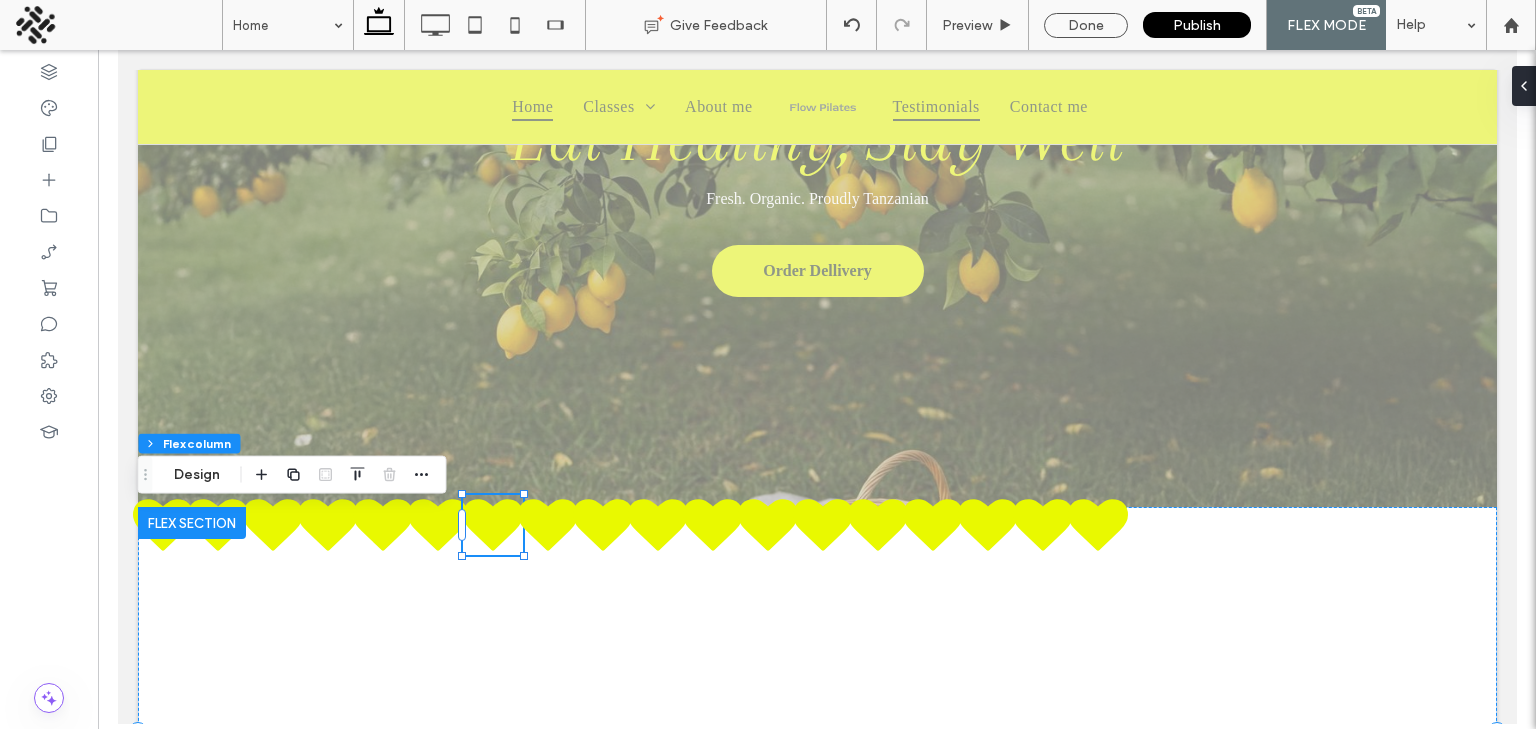 click 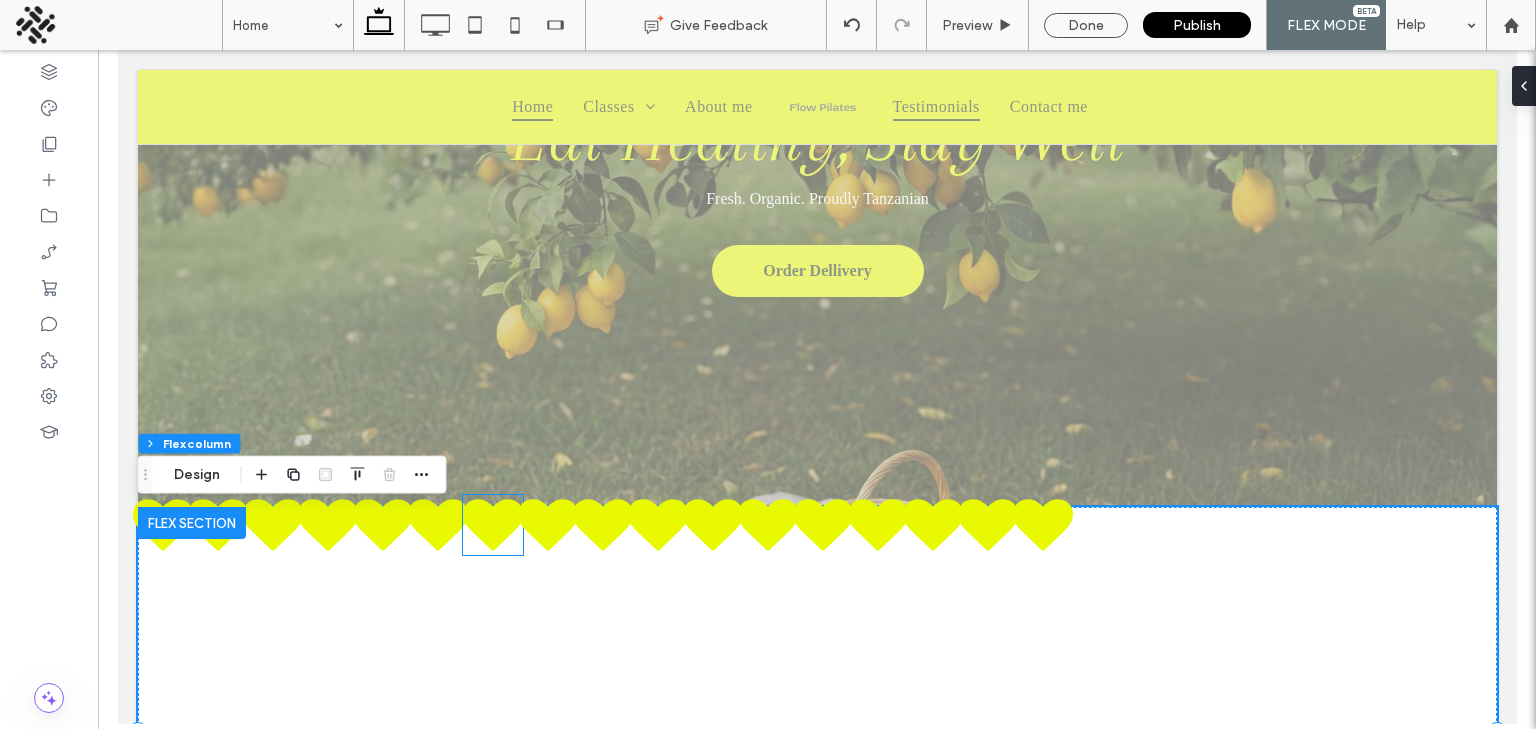 click 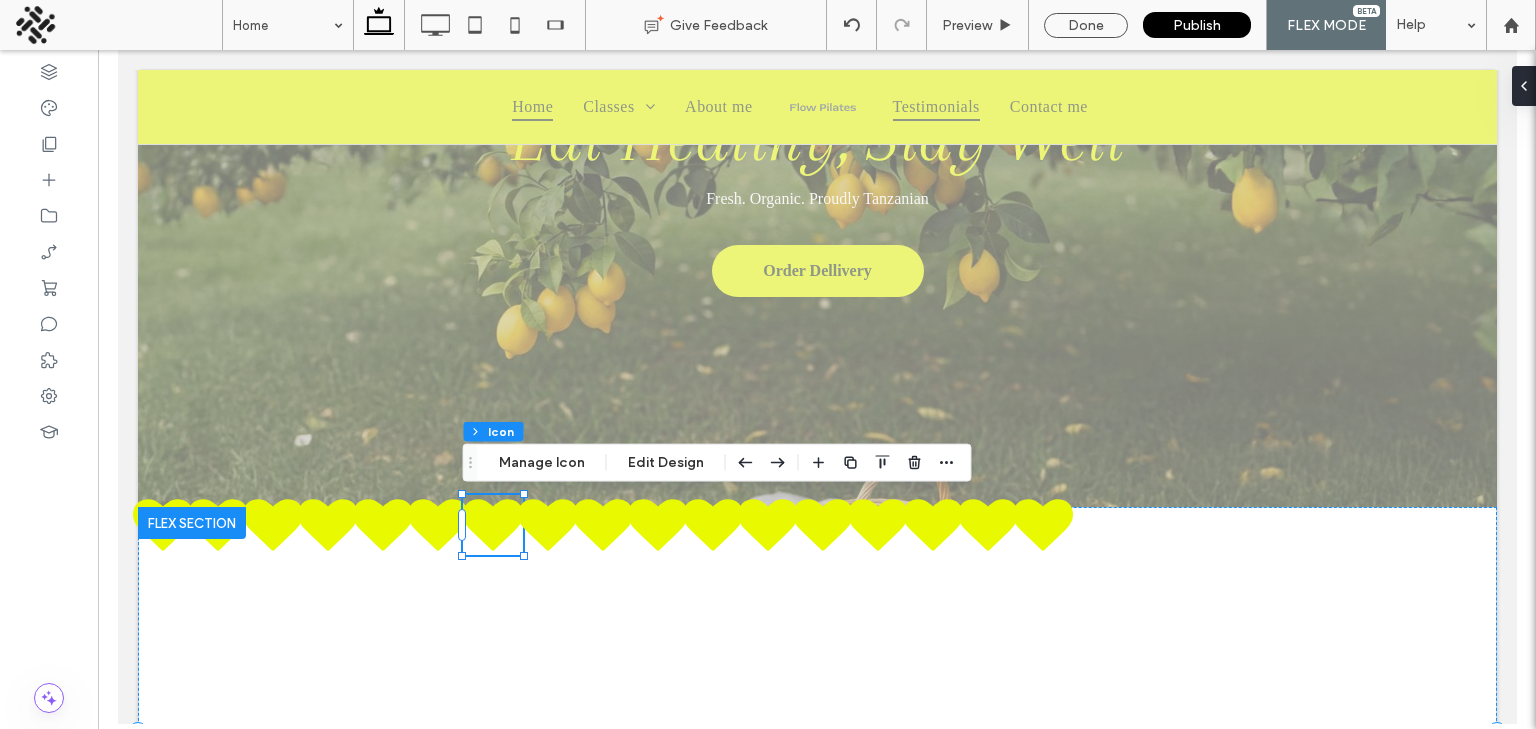 click 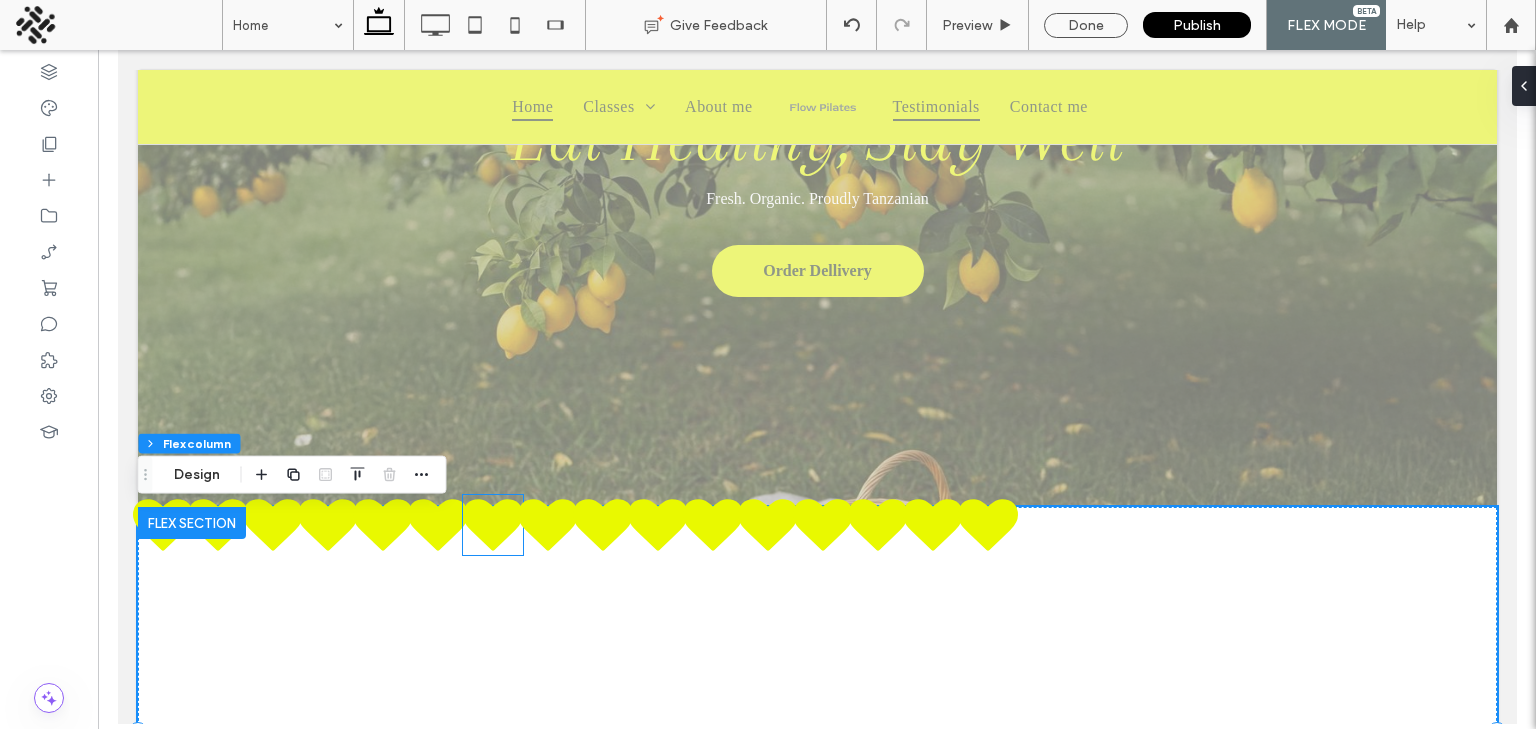 click 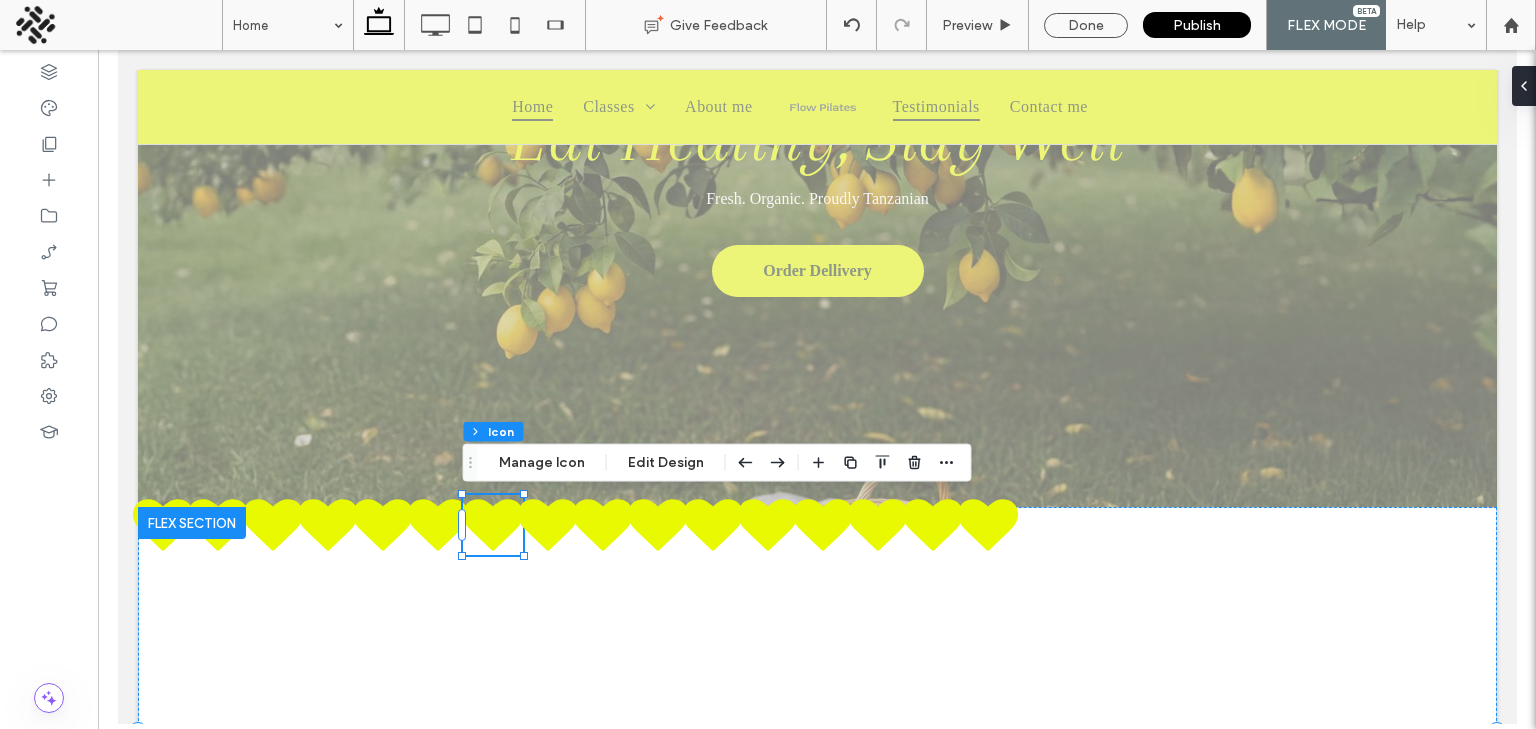 click 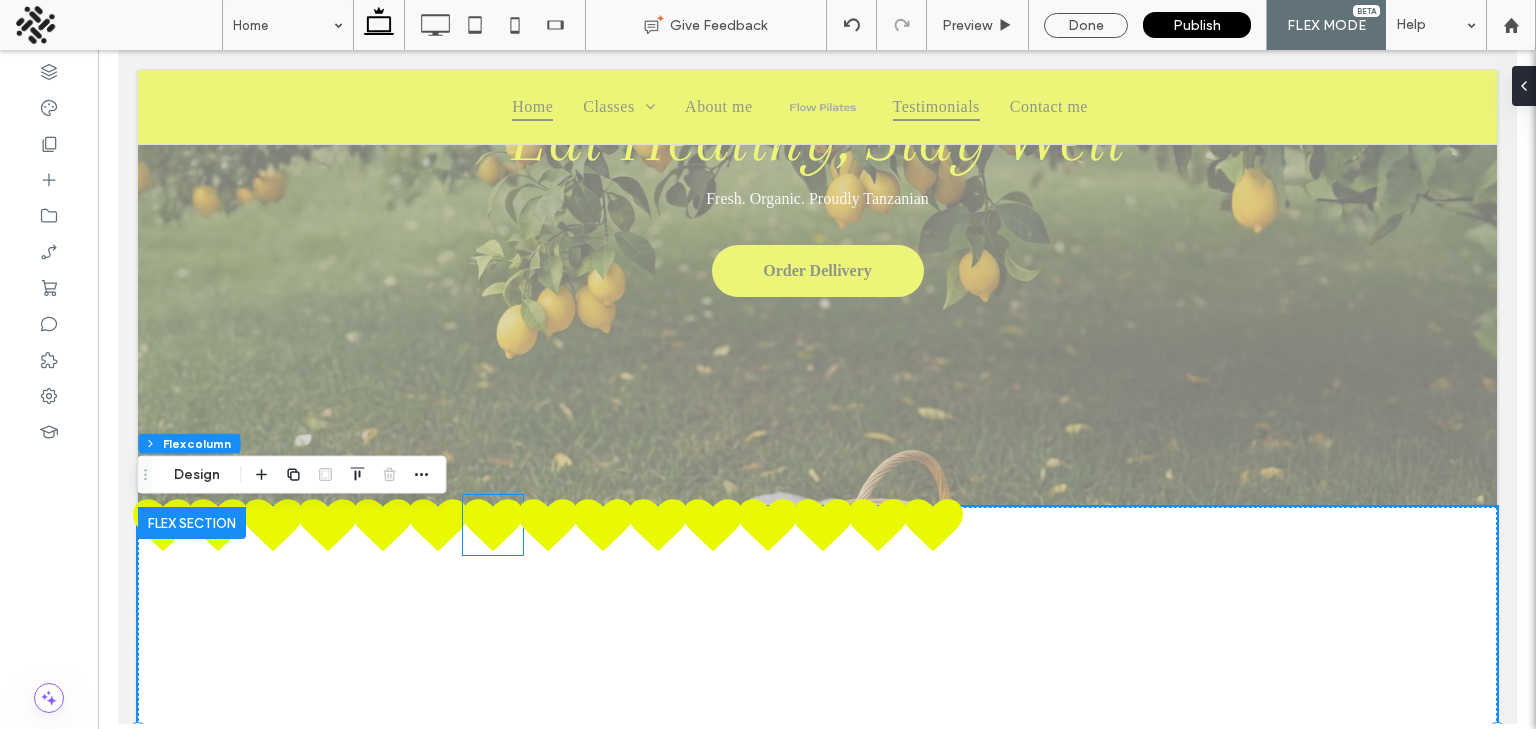 click 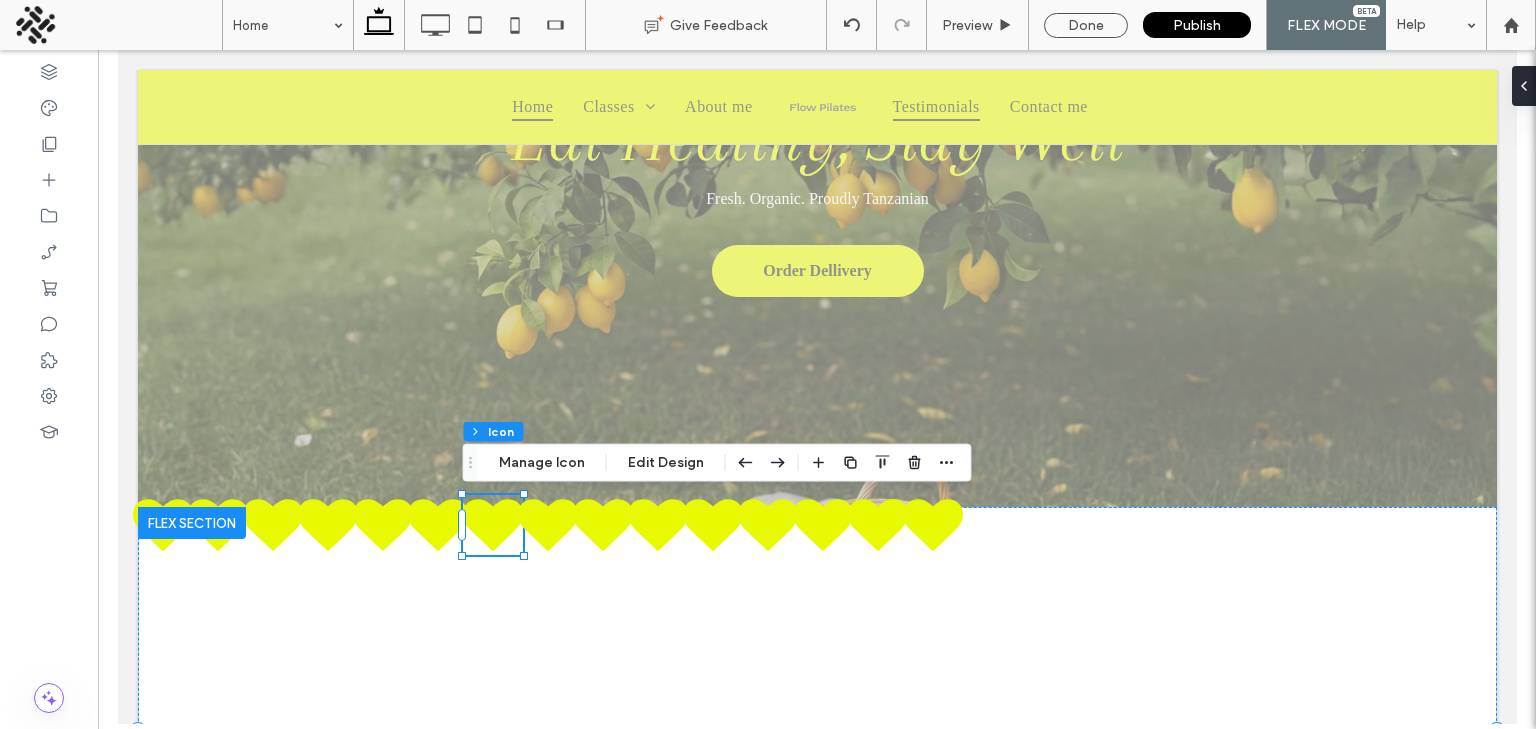 click 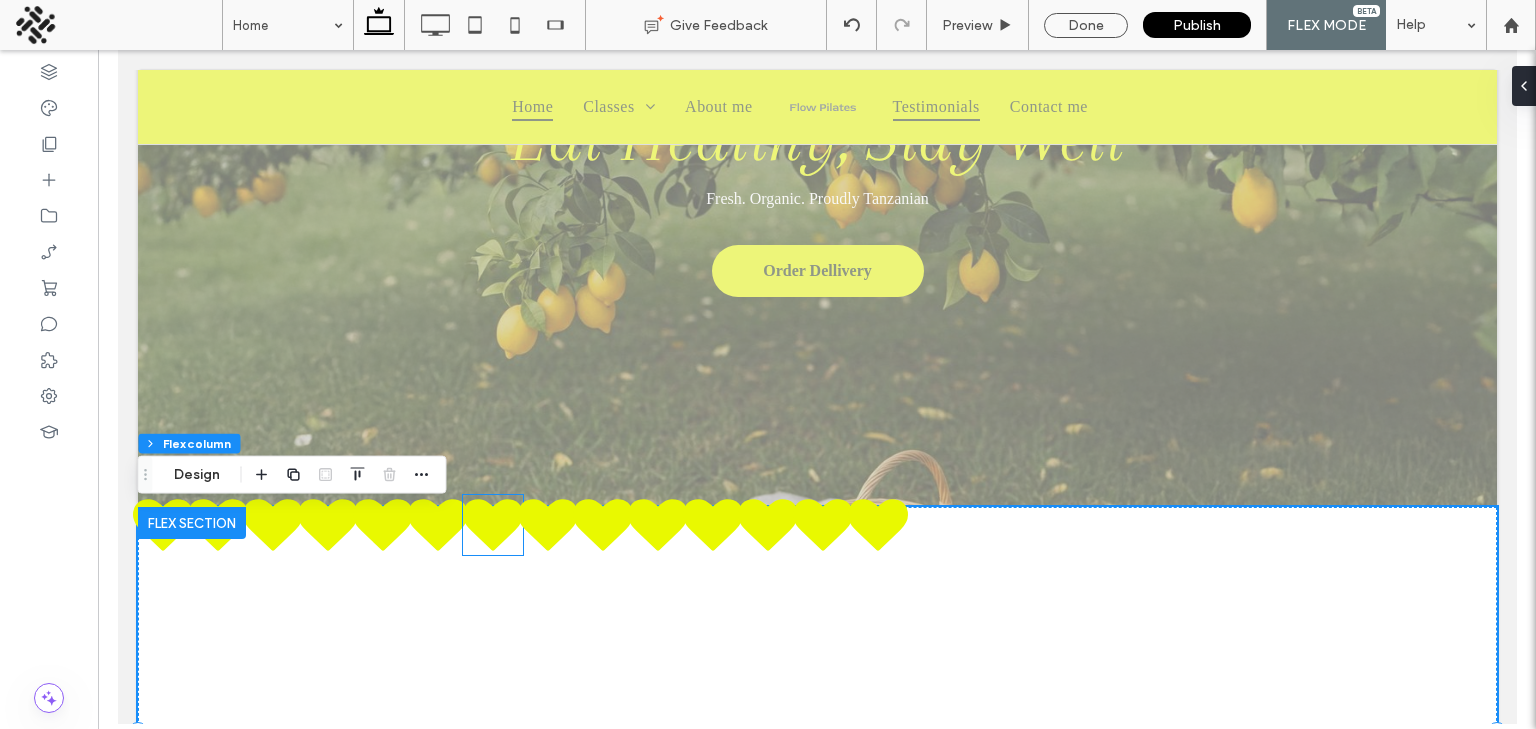 click 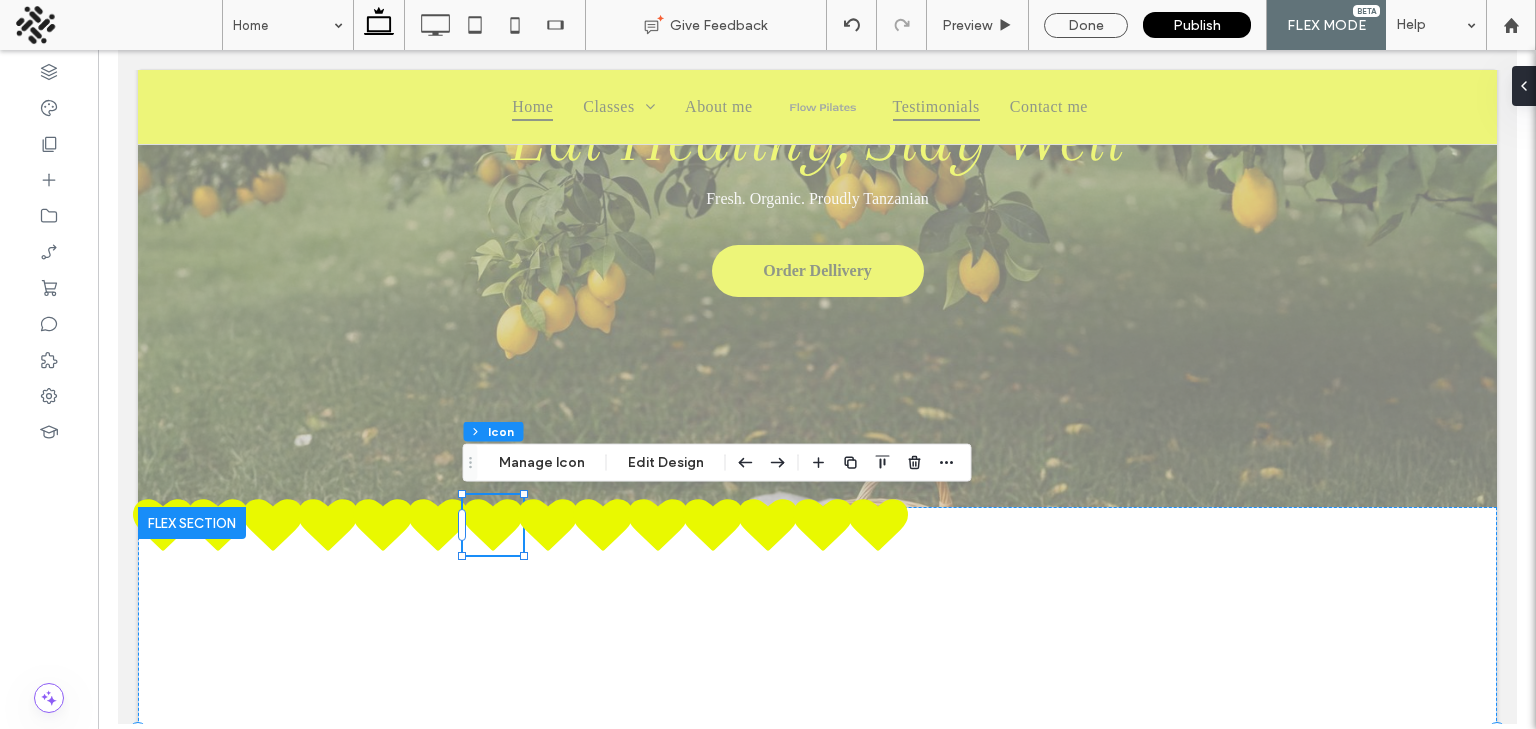 click 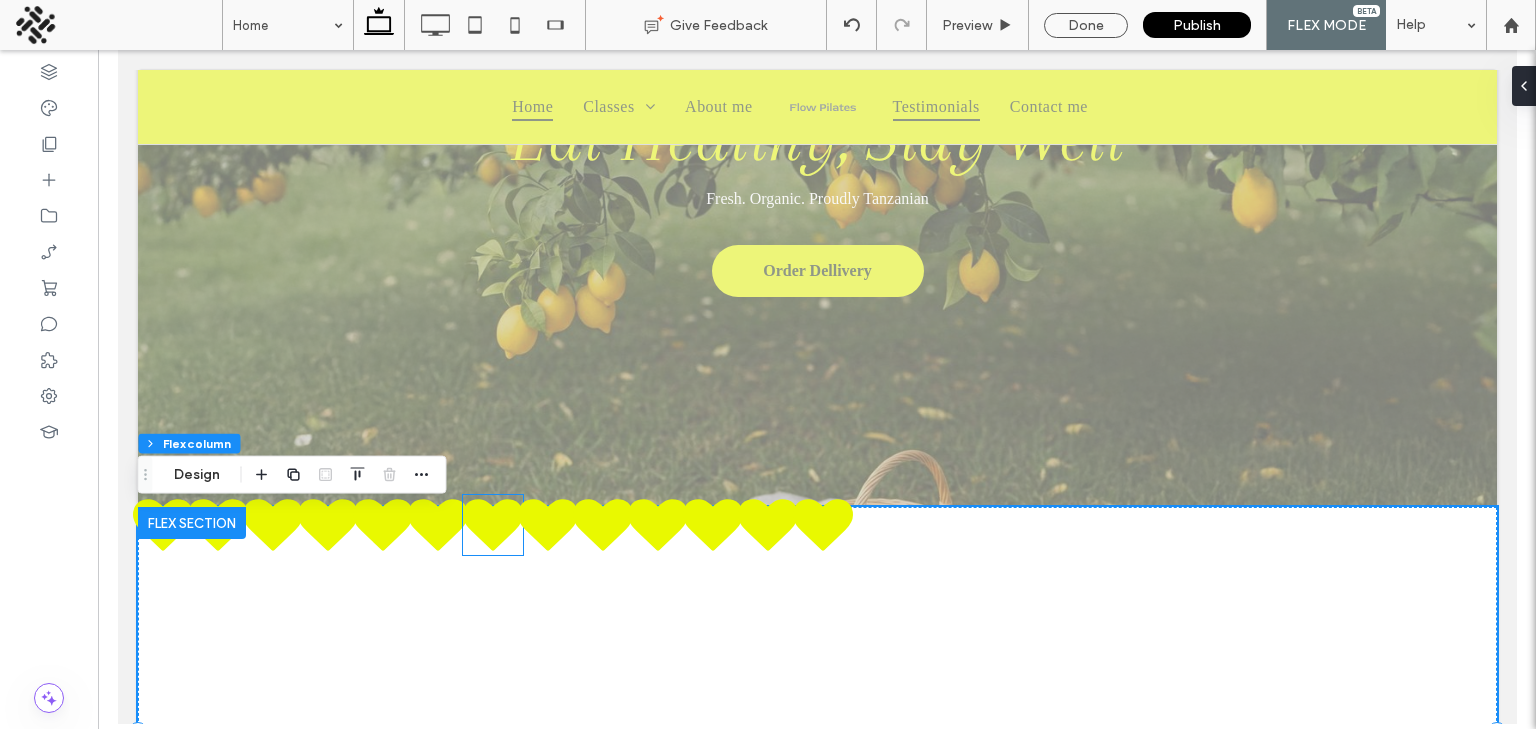click 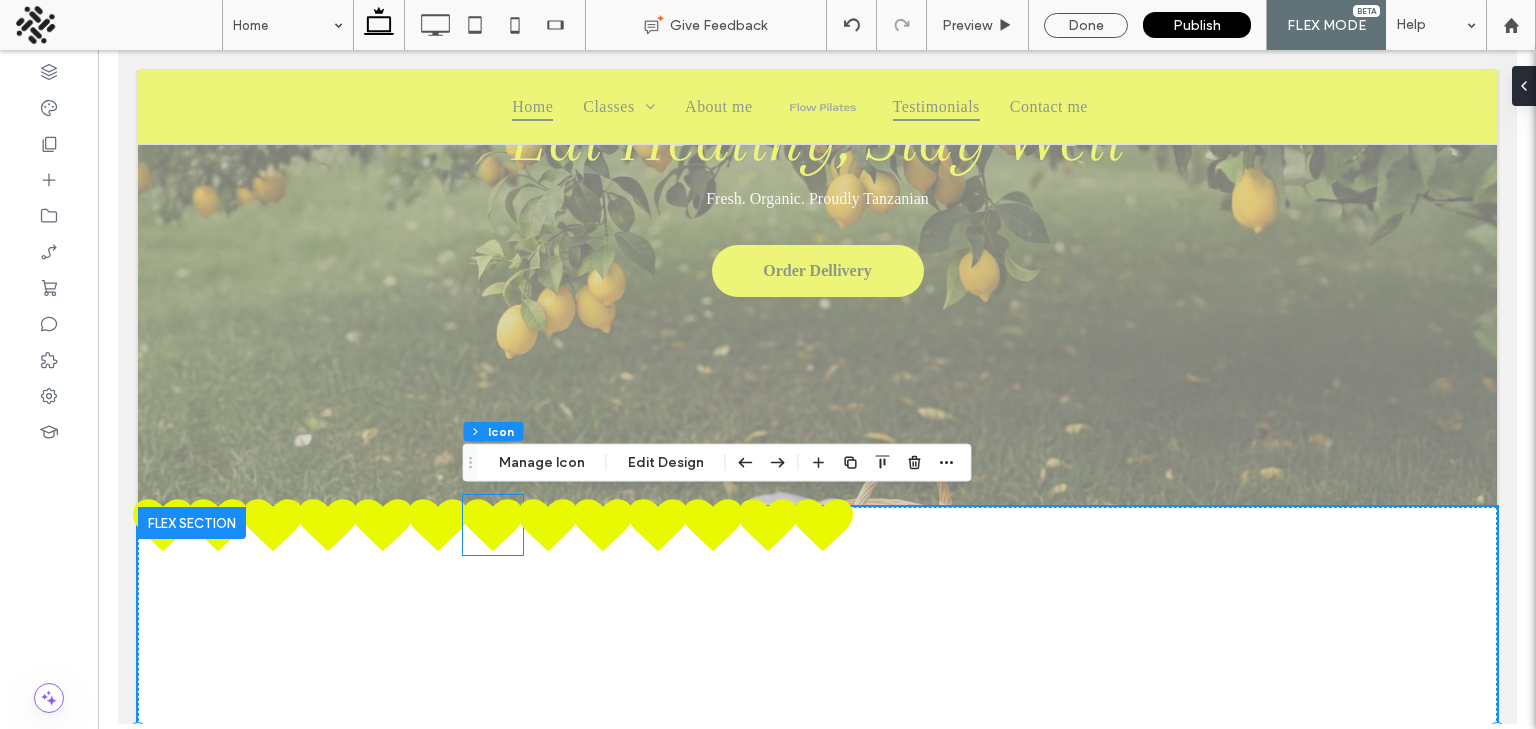 click 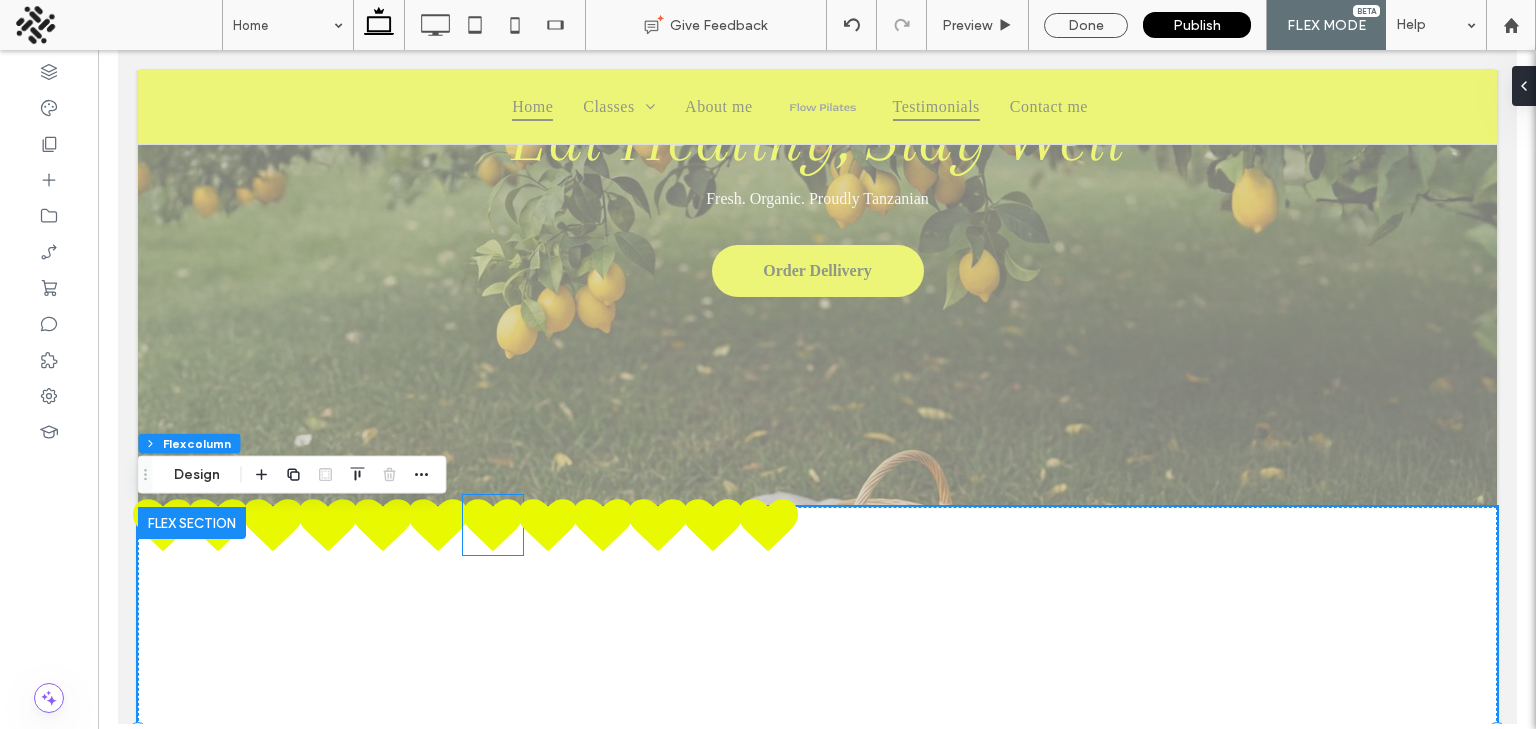 click 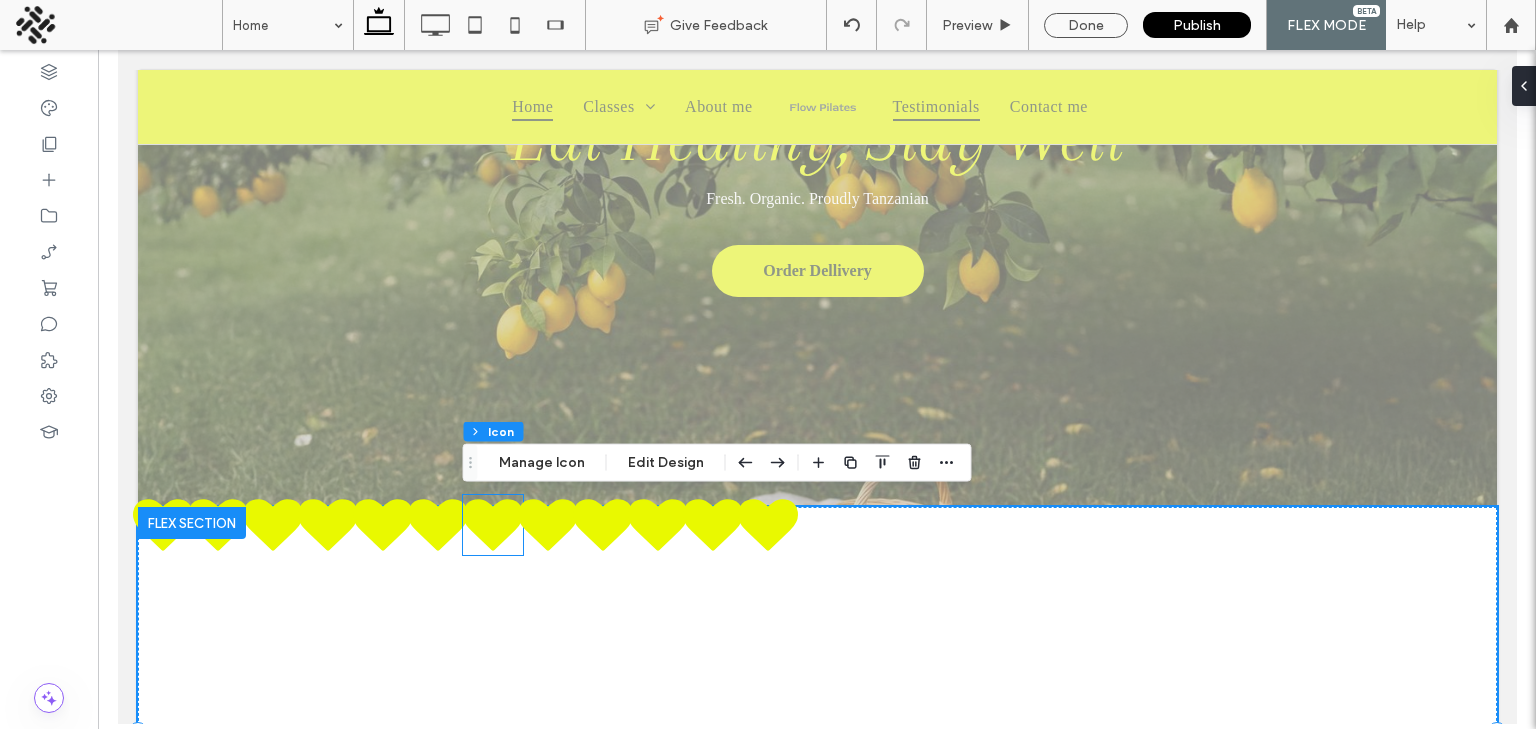 click 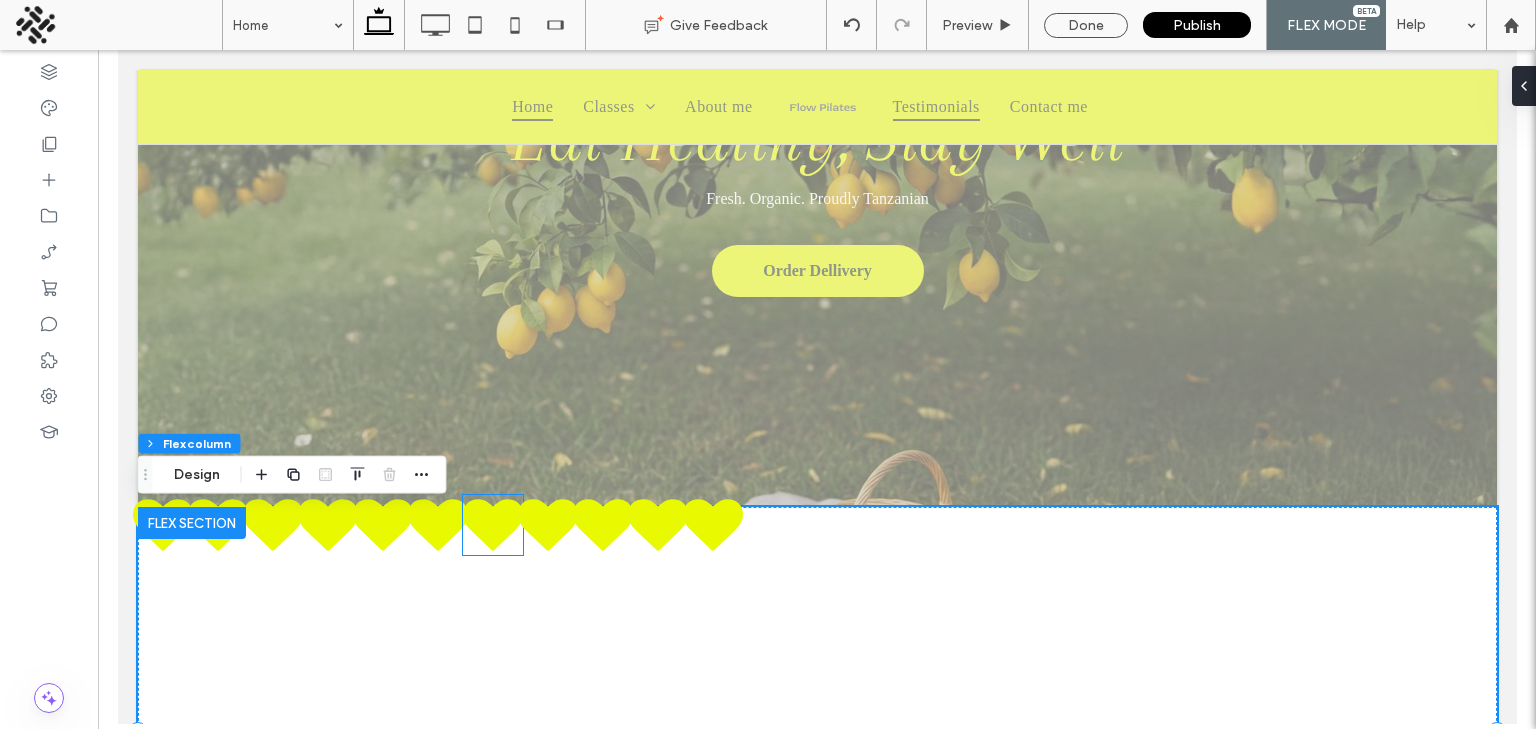 click 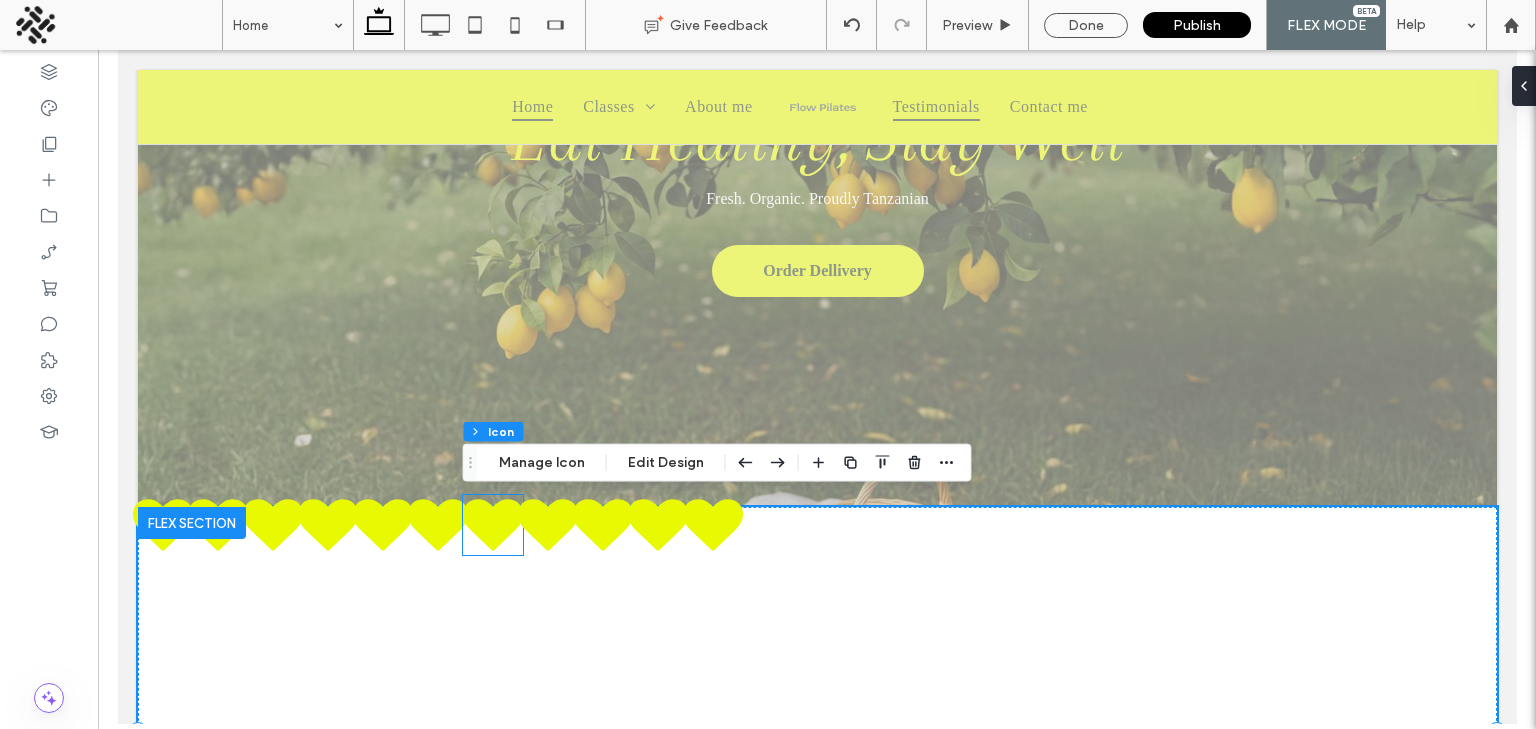 click 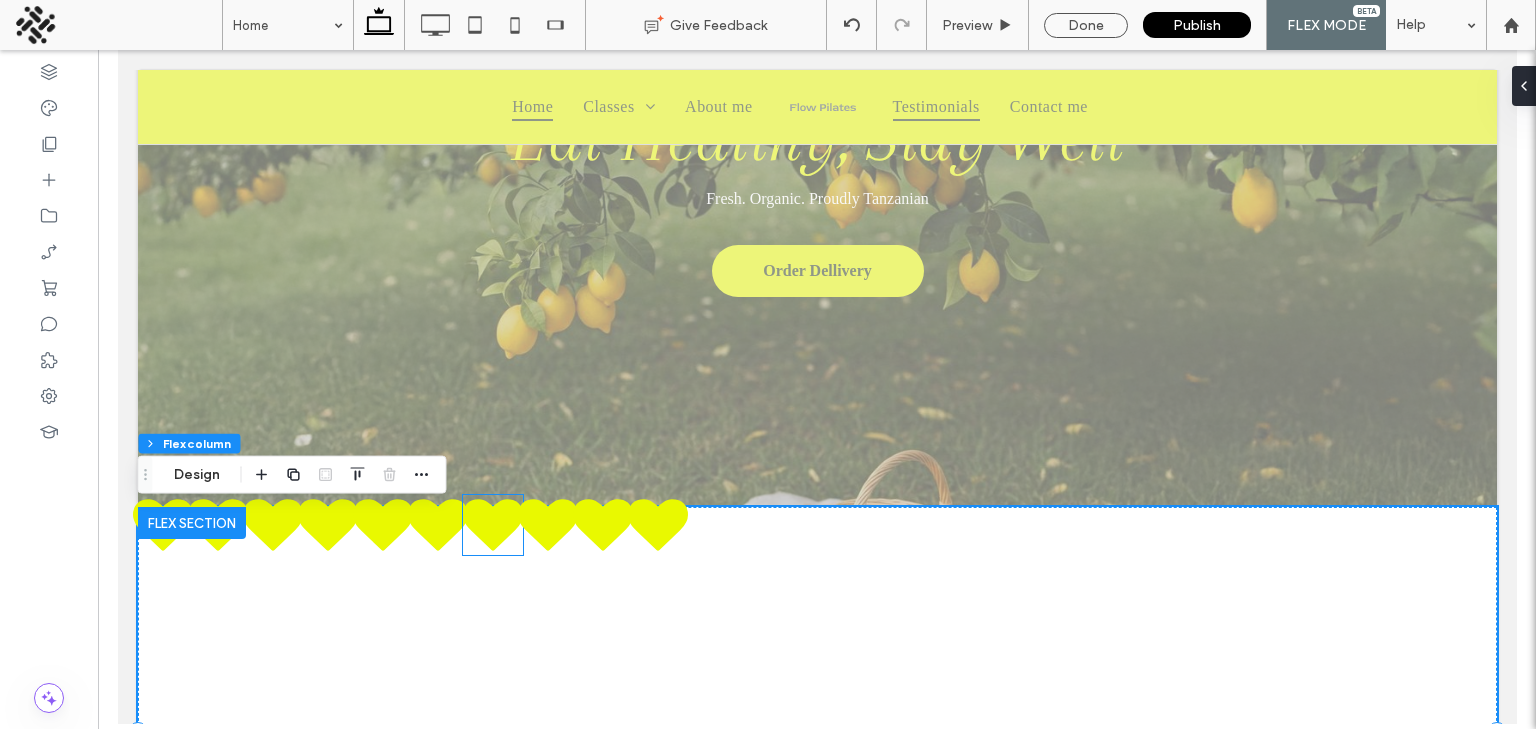 click 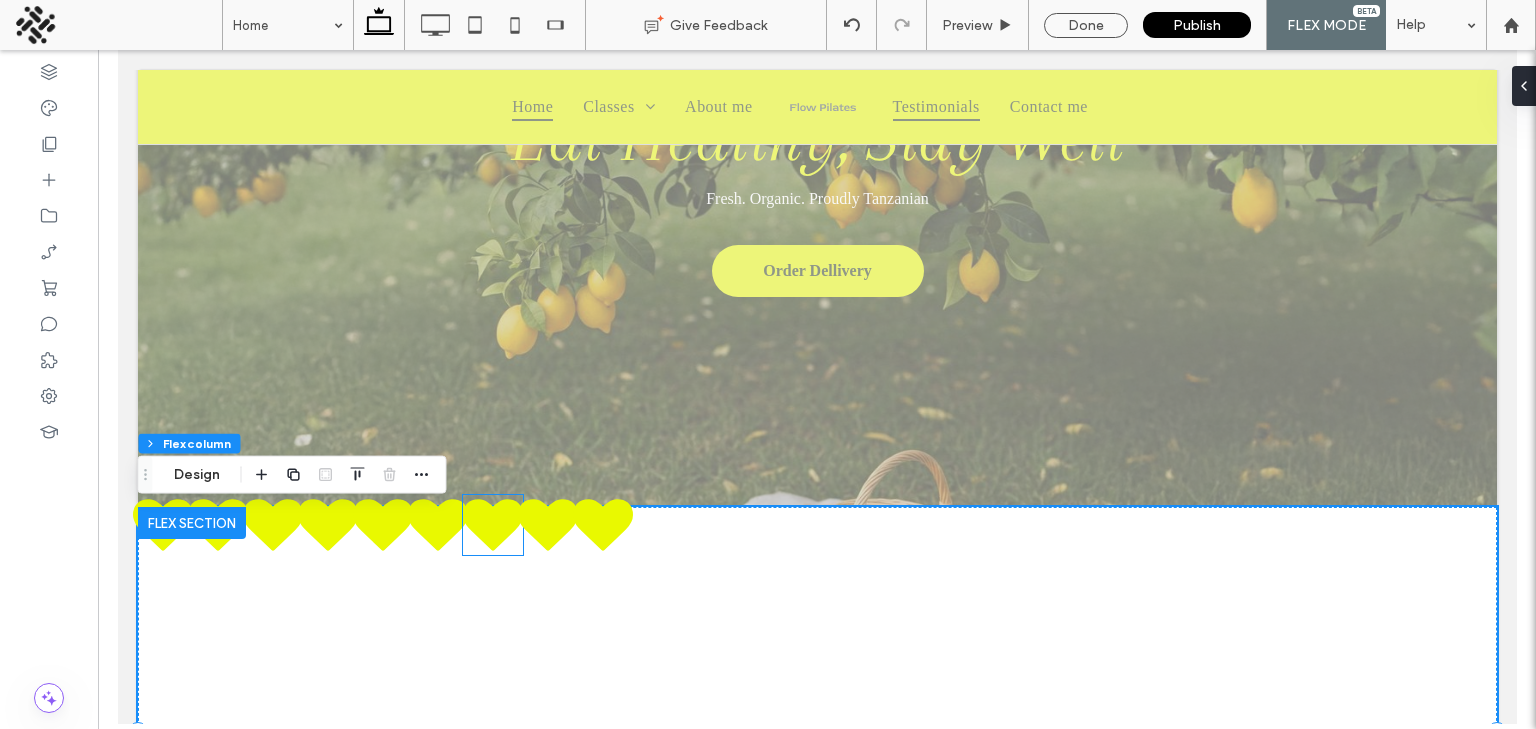click 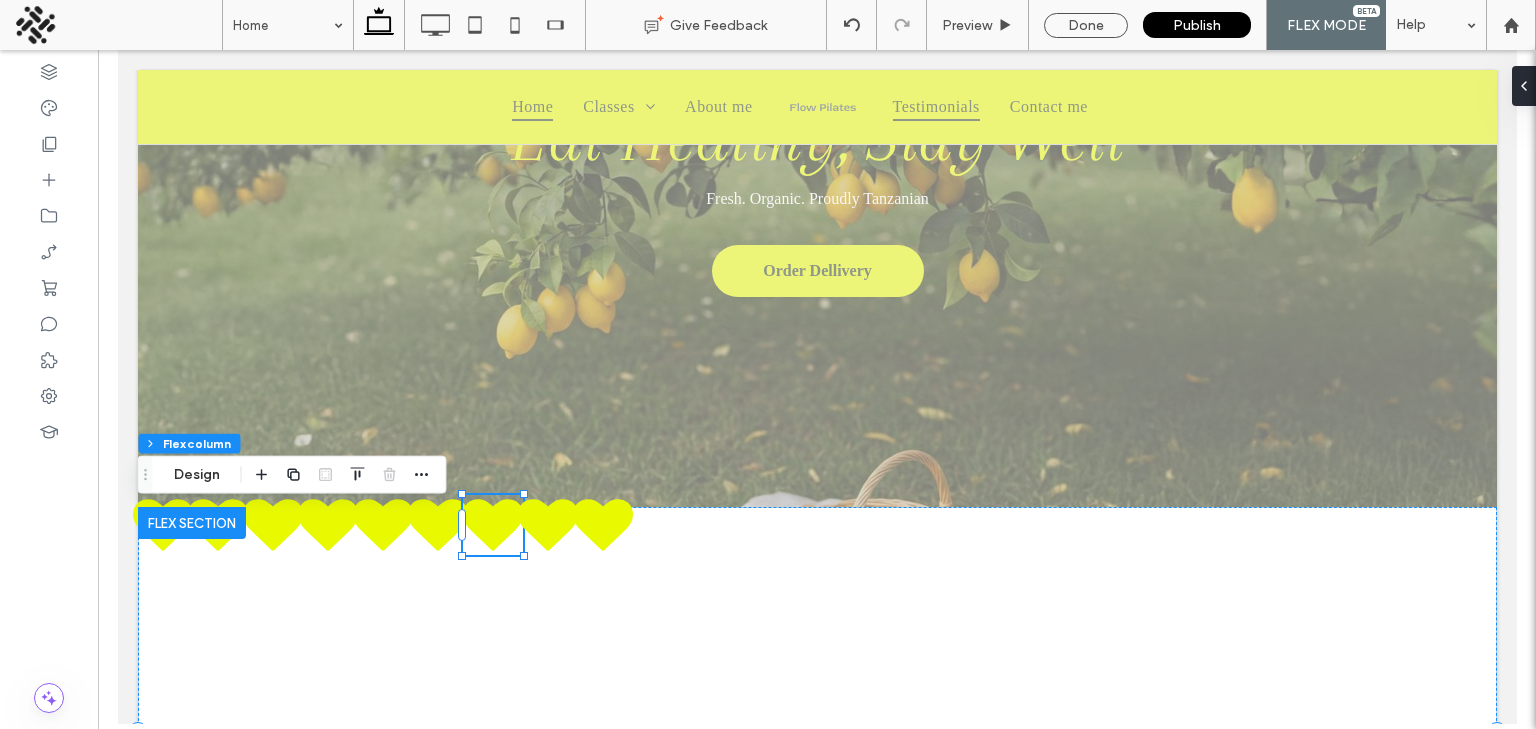 click 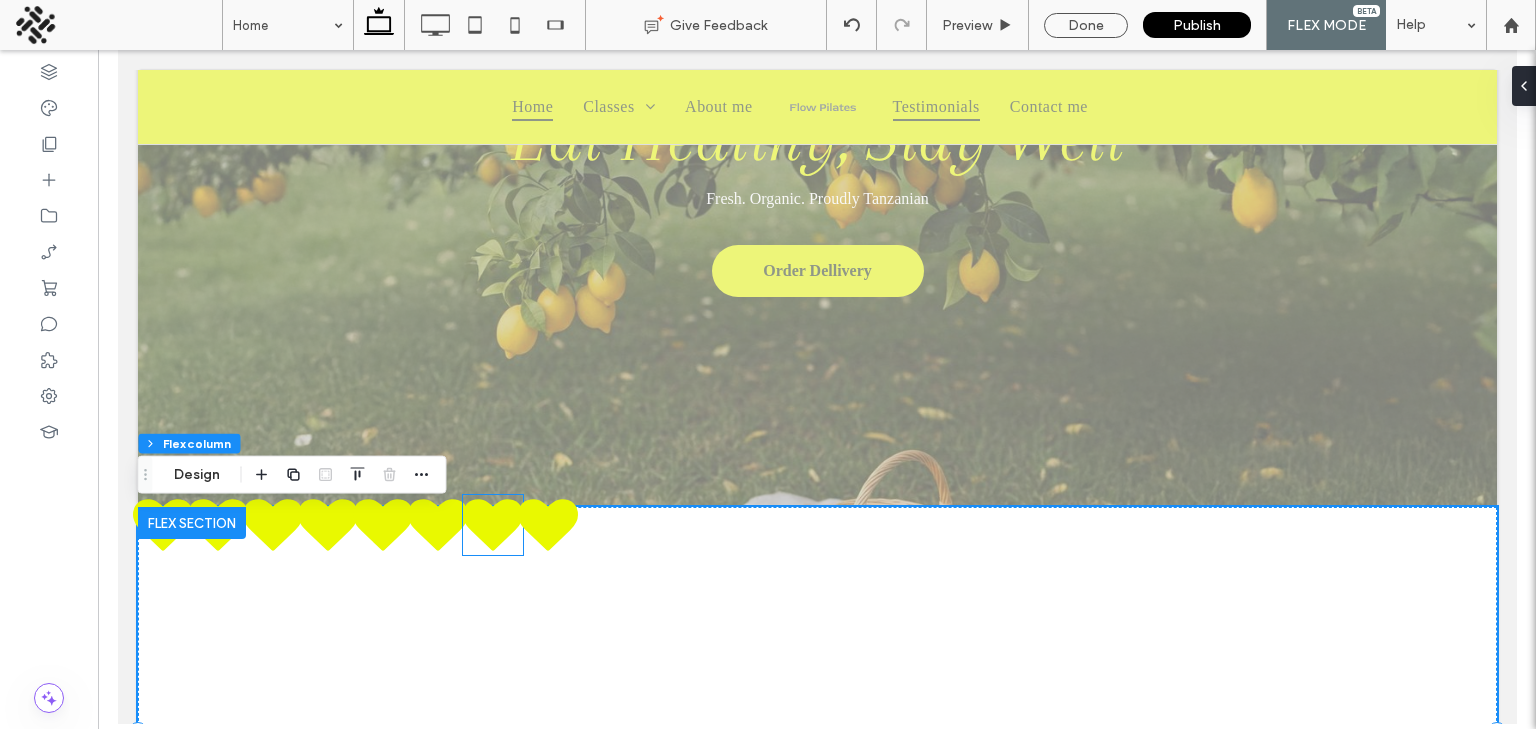 click 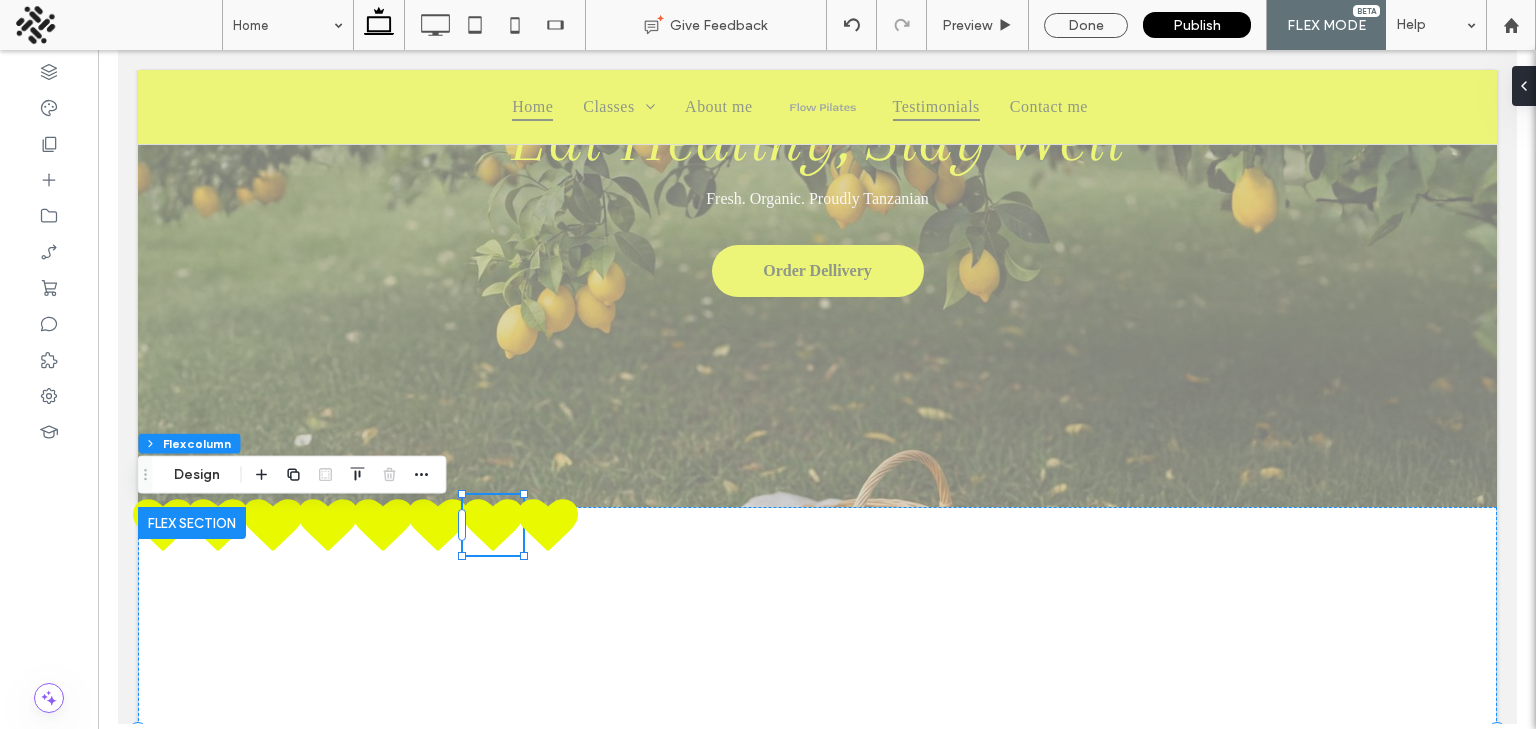 click 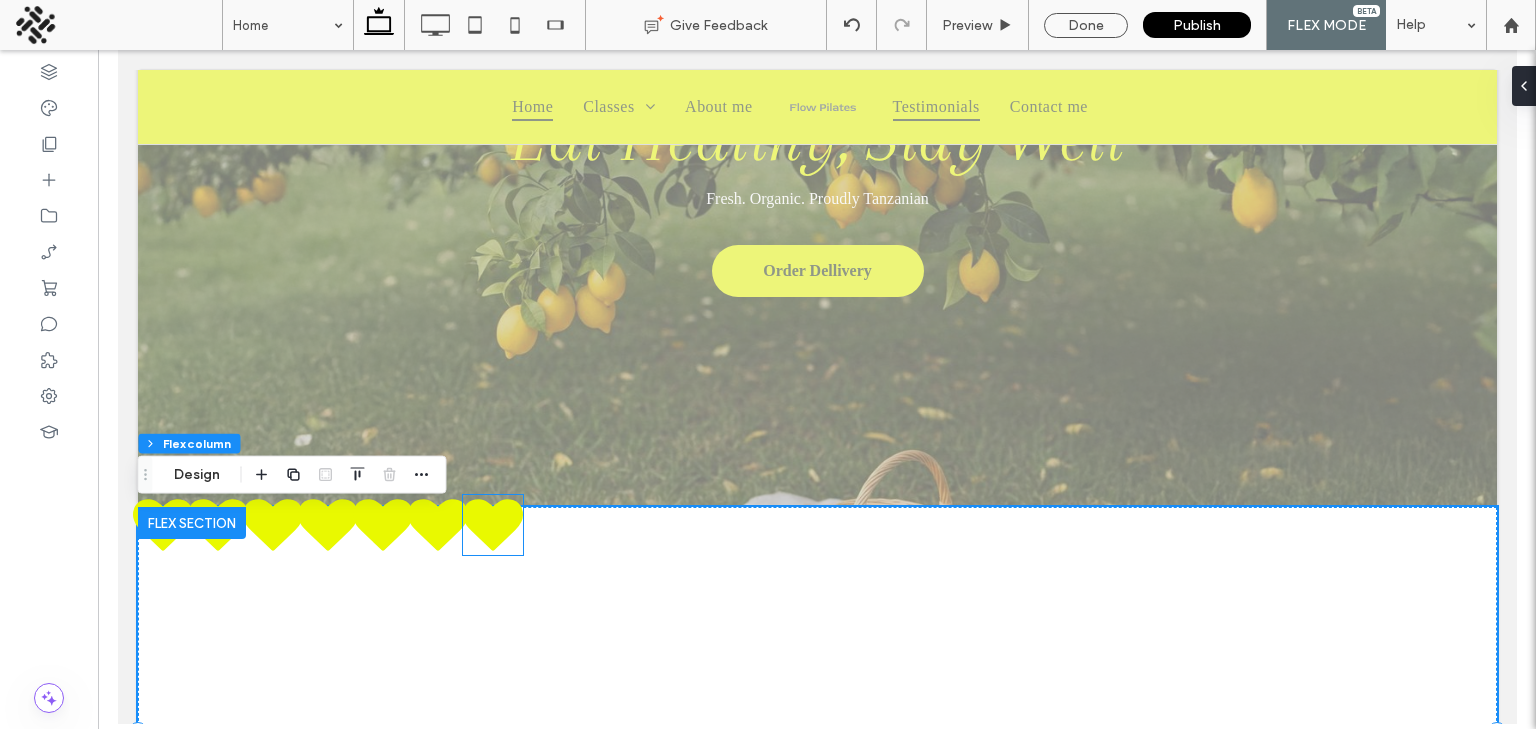 click 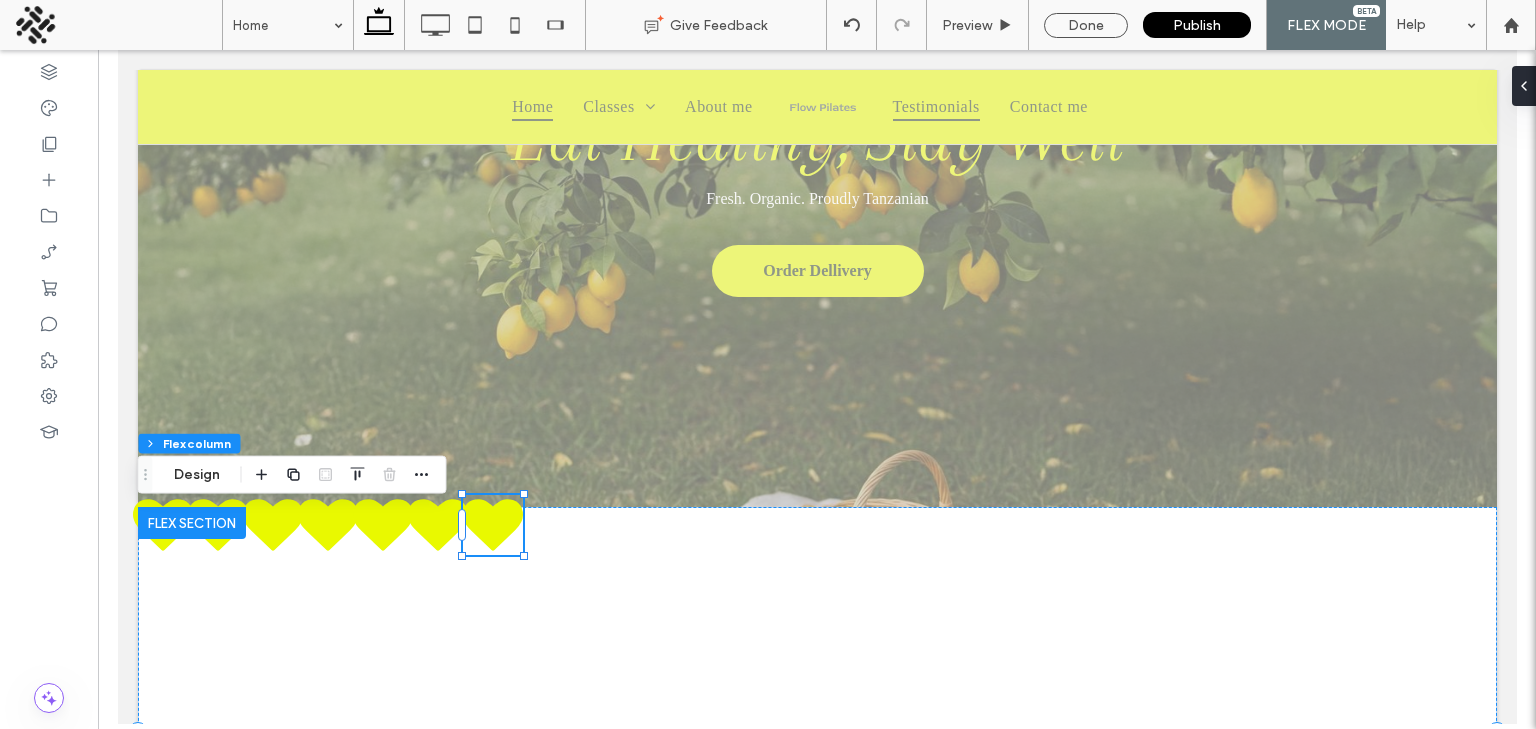 click 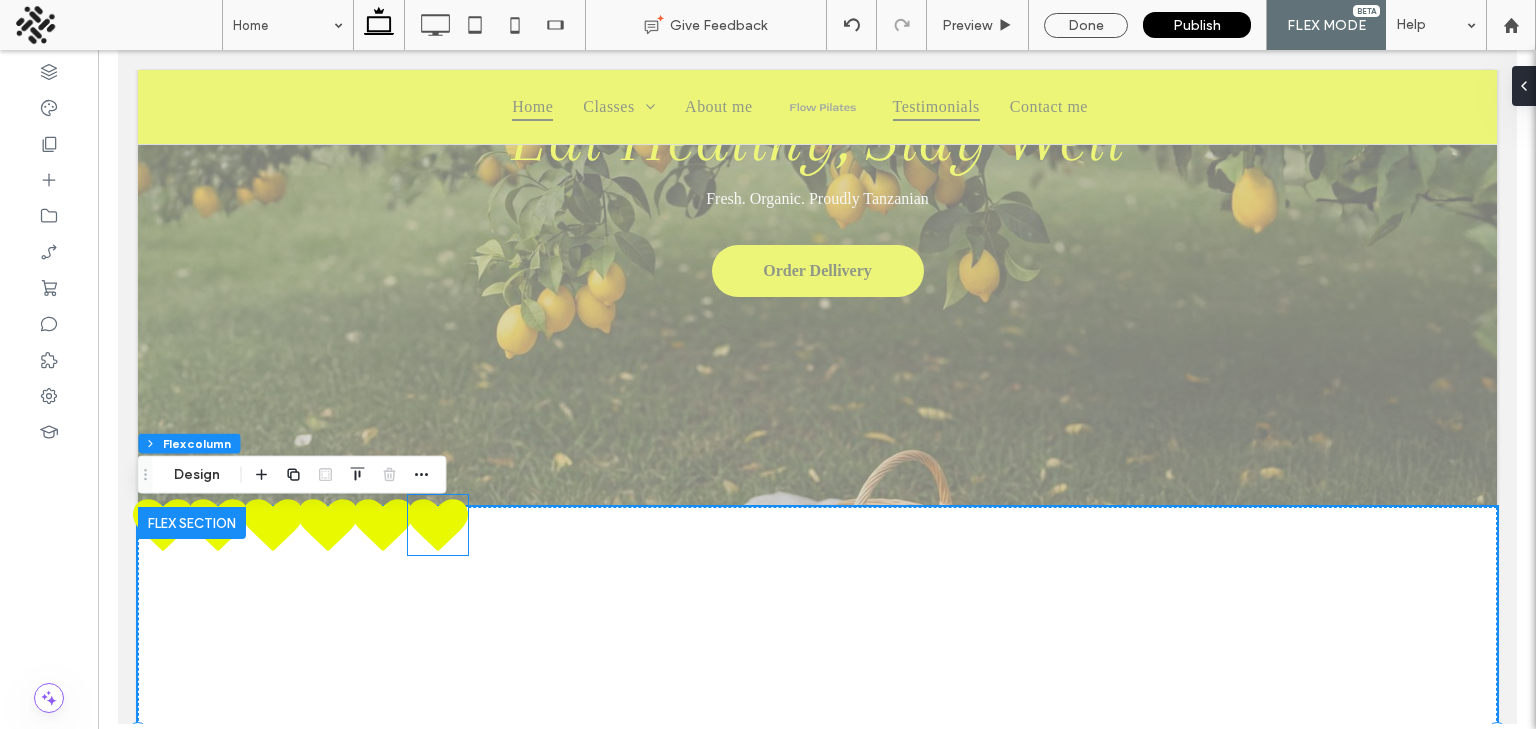 click 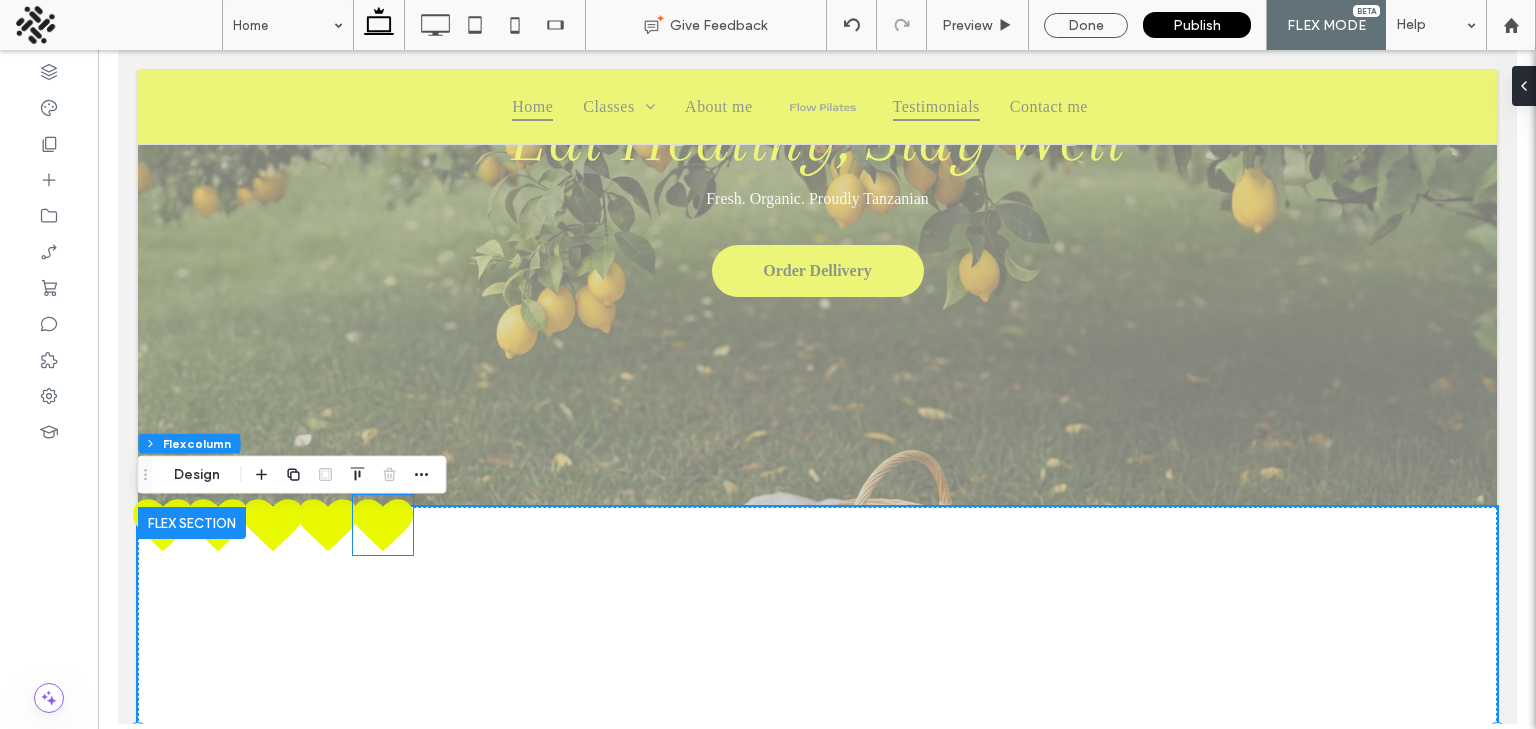click 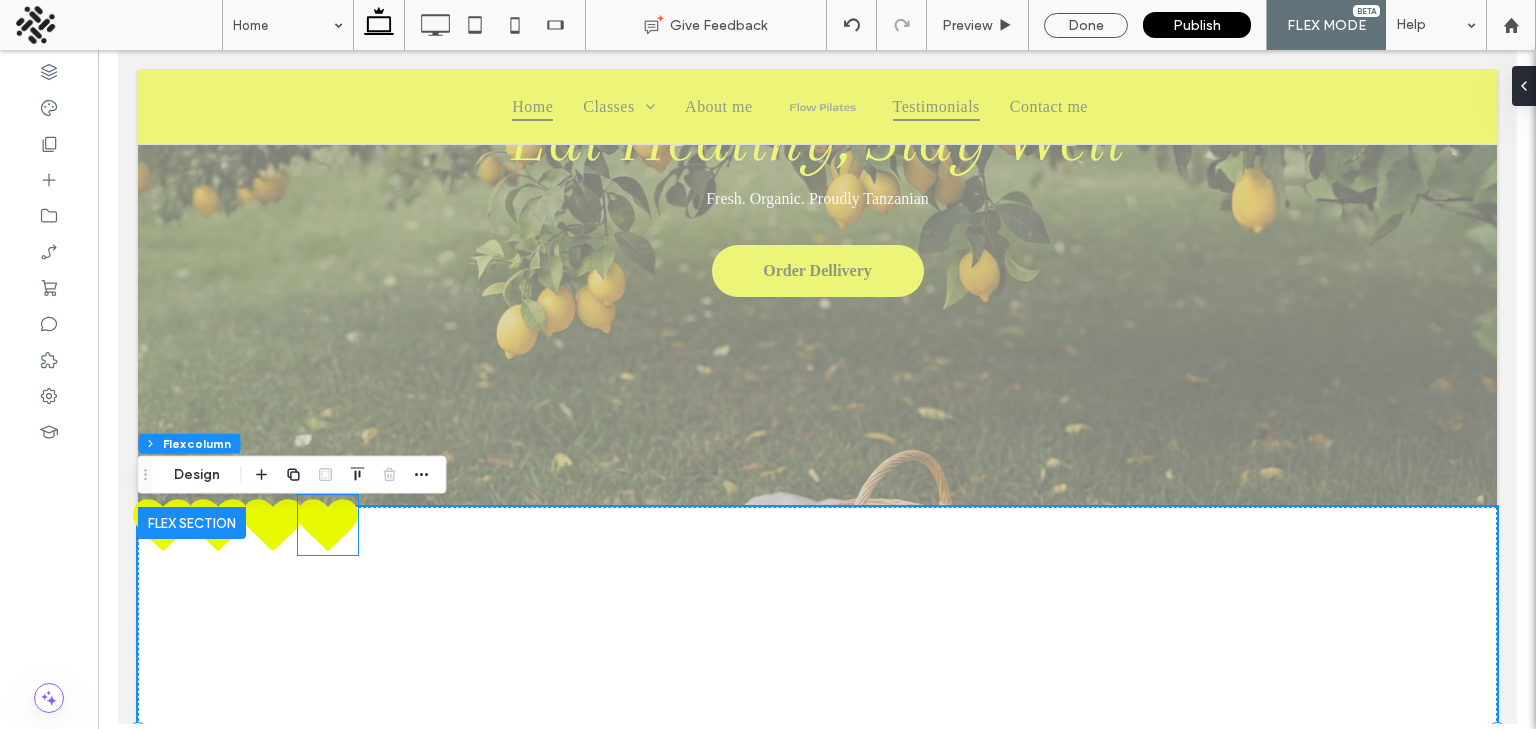 click 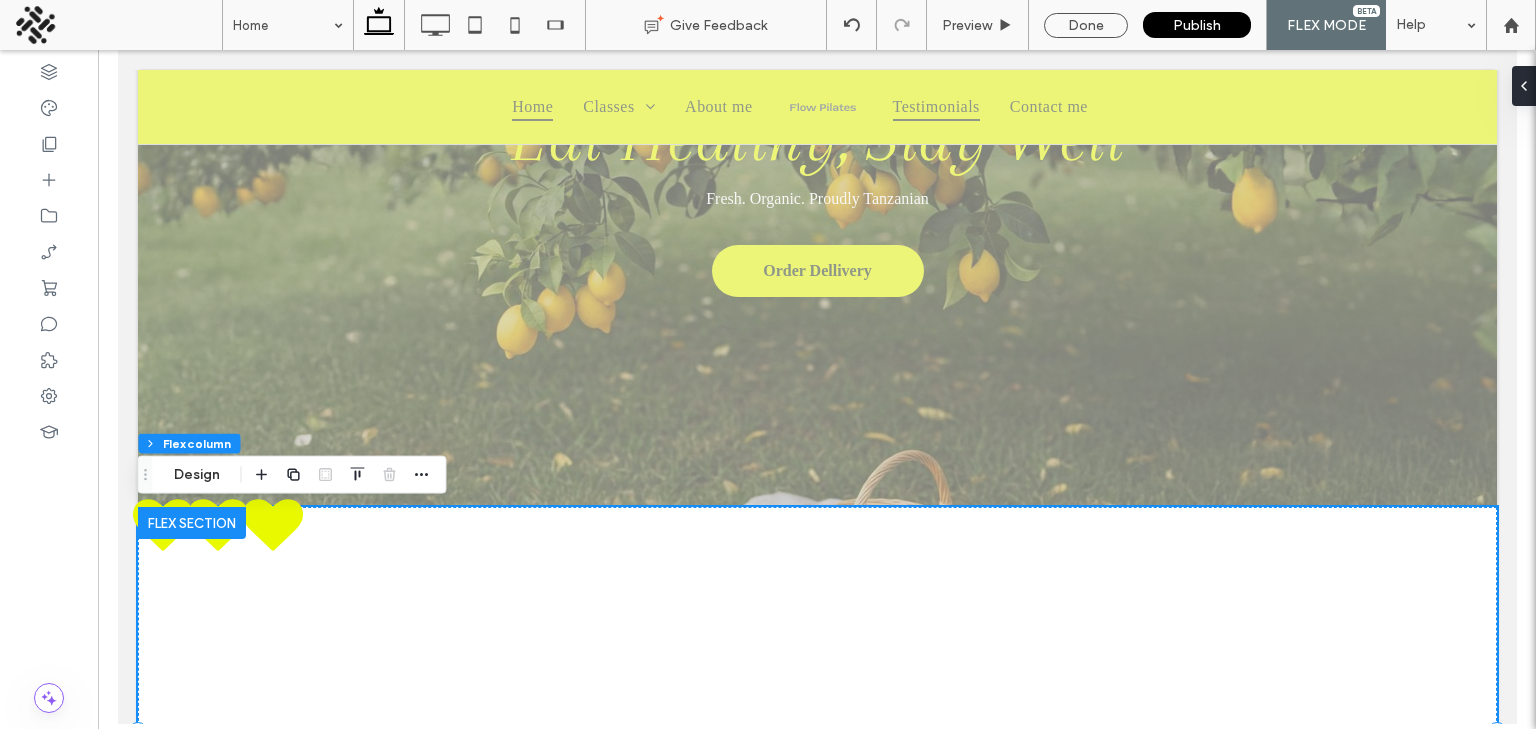 click at bounding box center (816, 732) 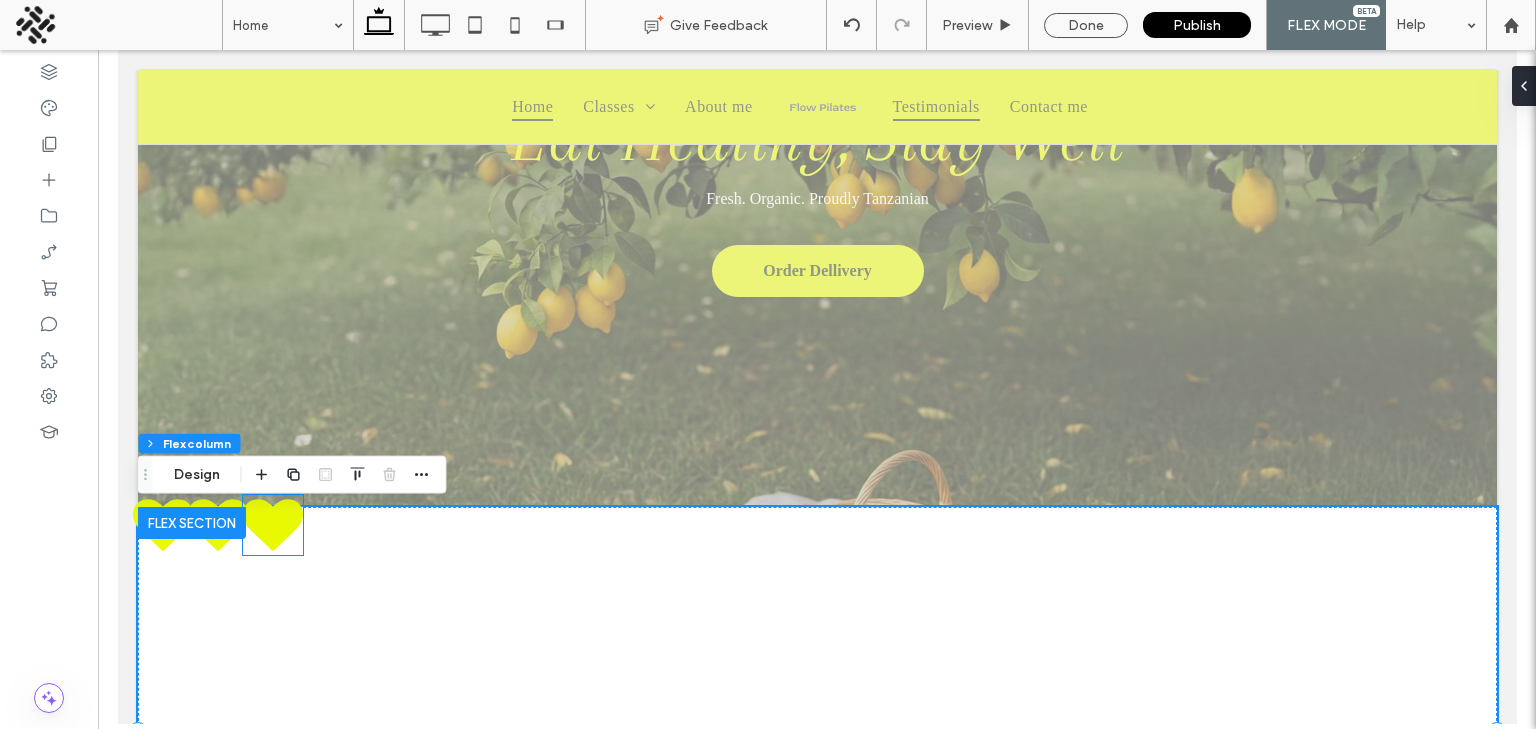 click 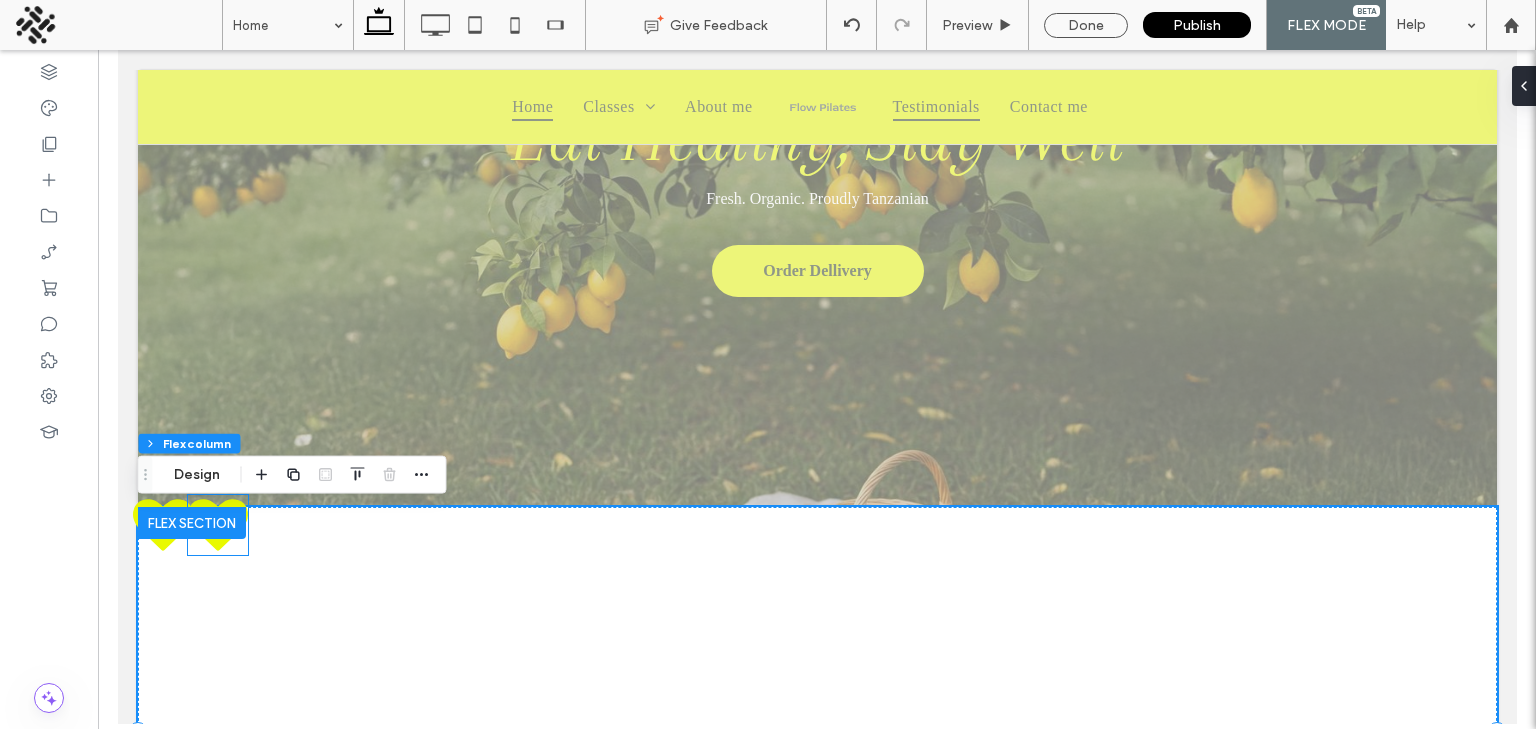 click 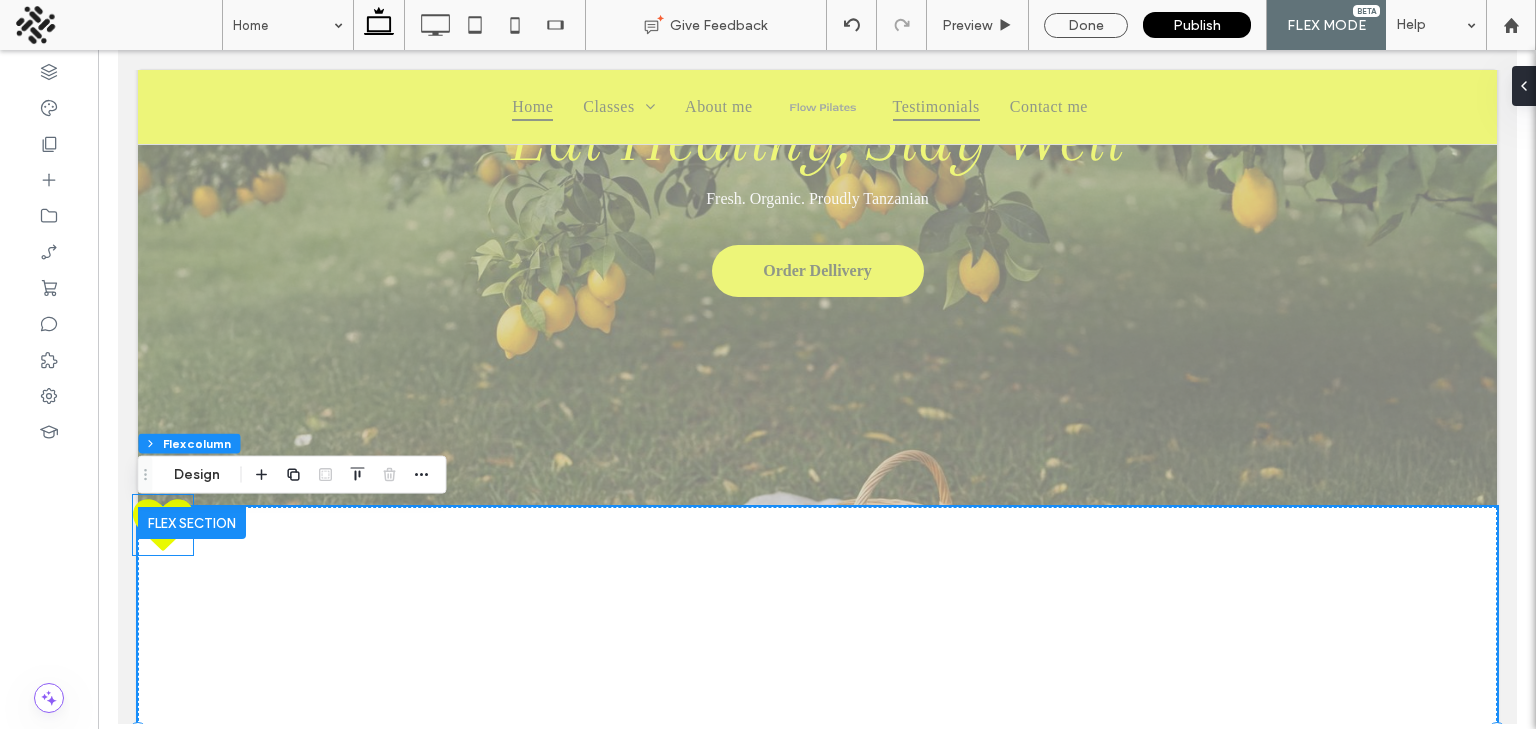 click 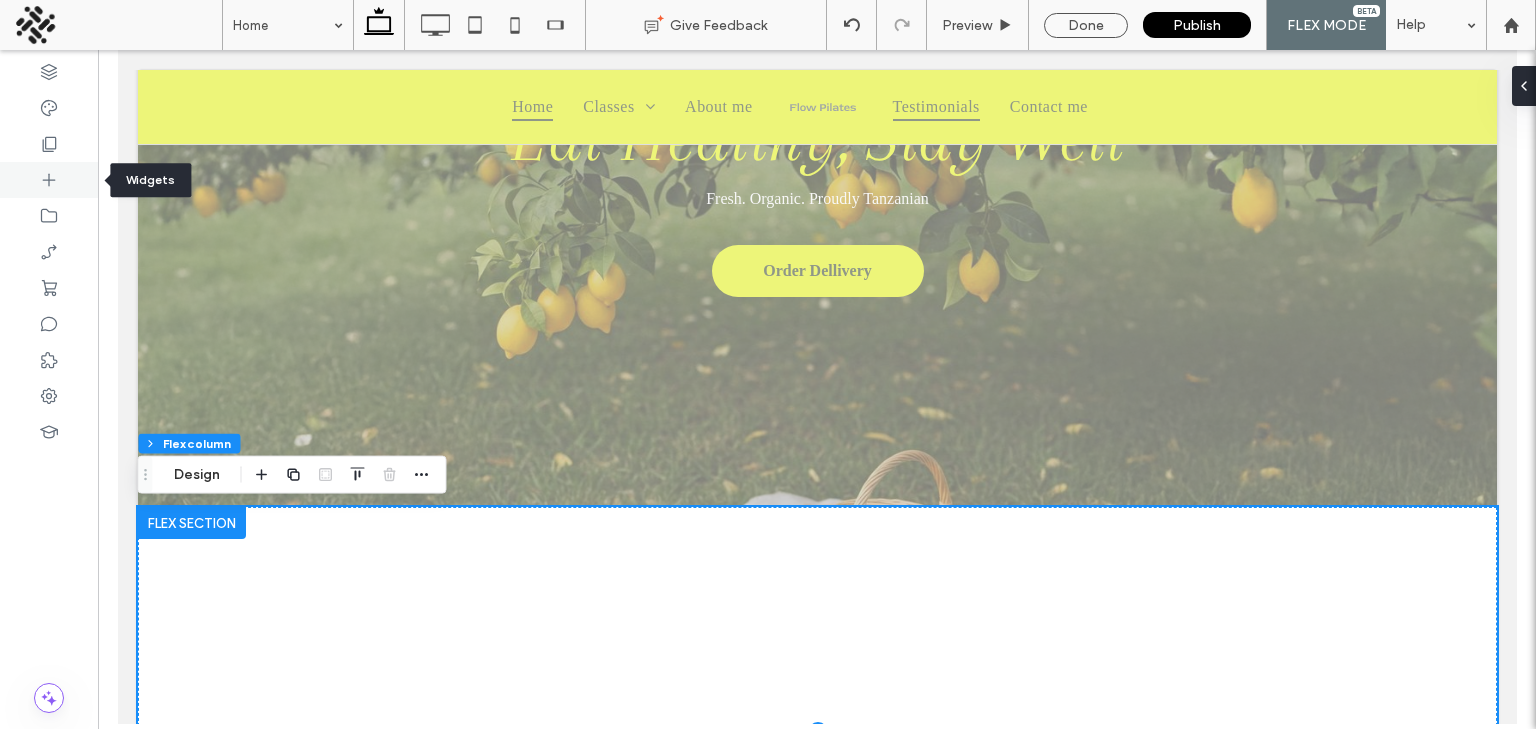 click at bounding box center (49, 180) 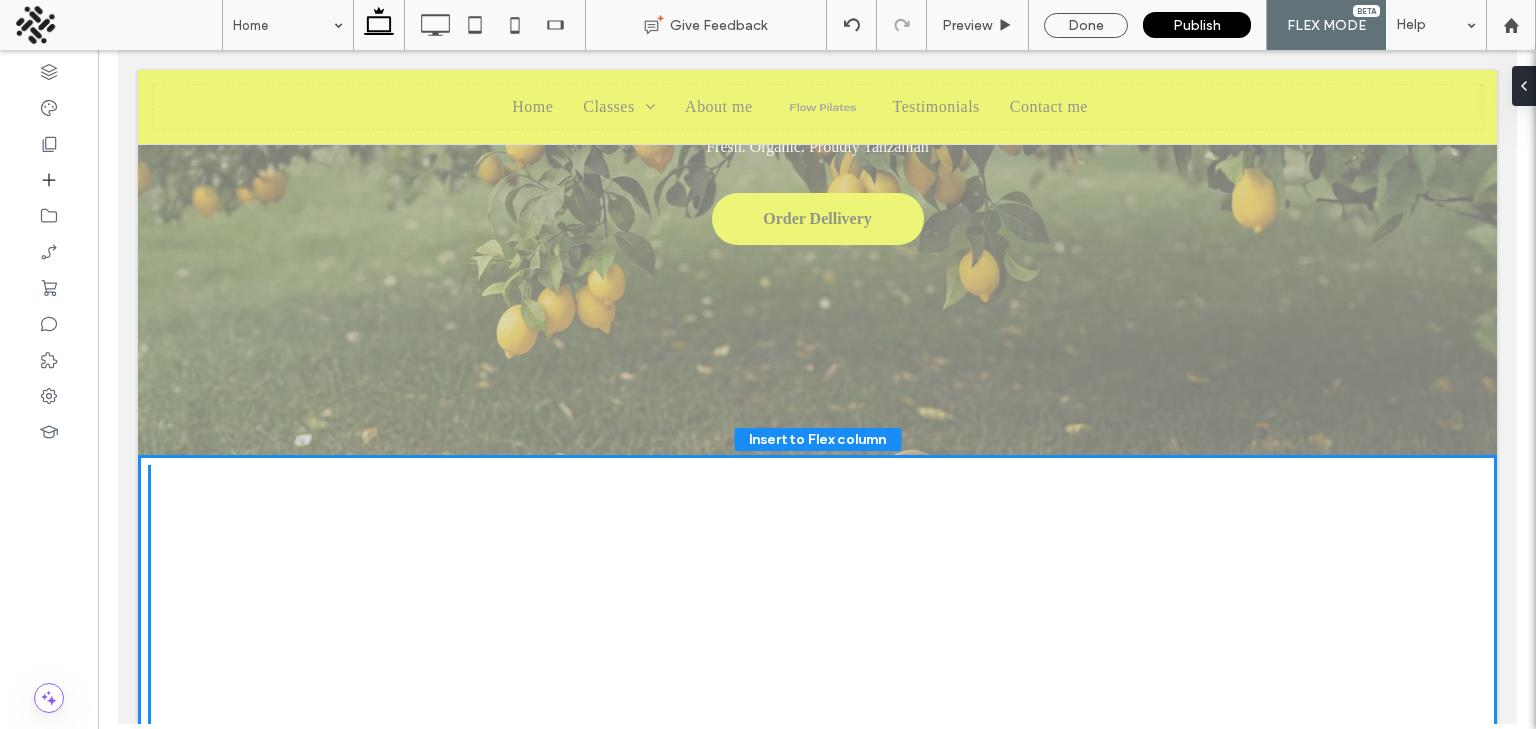scroll, scrollTop: 334, scrollLeft: 0, axis: vertical 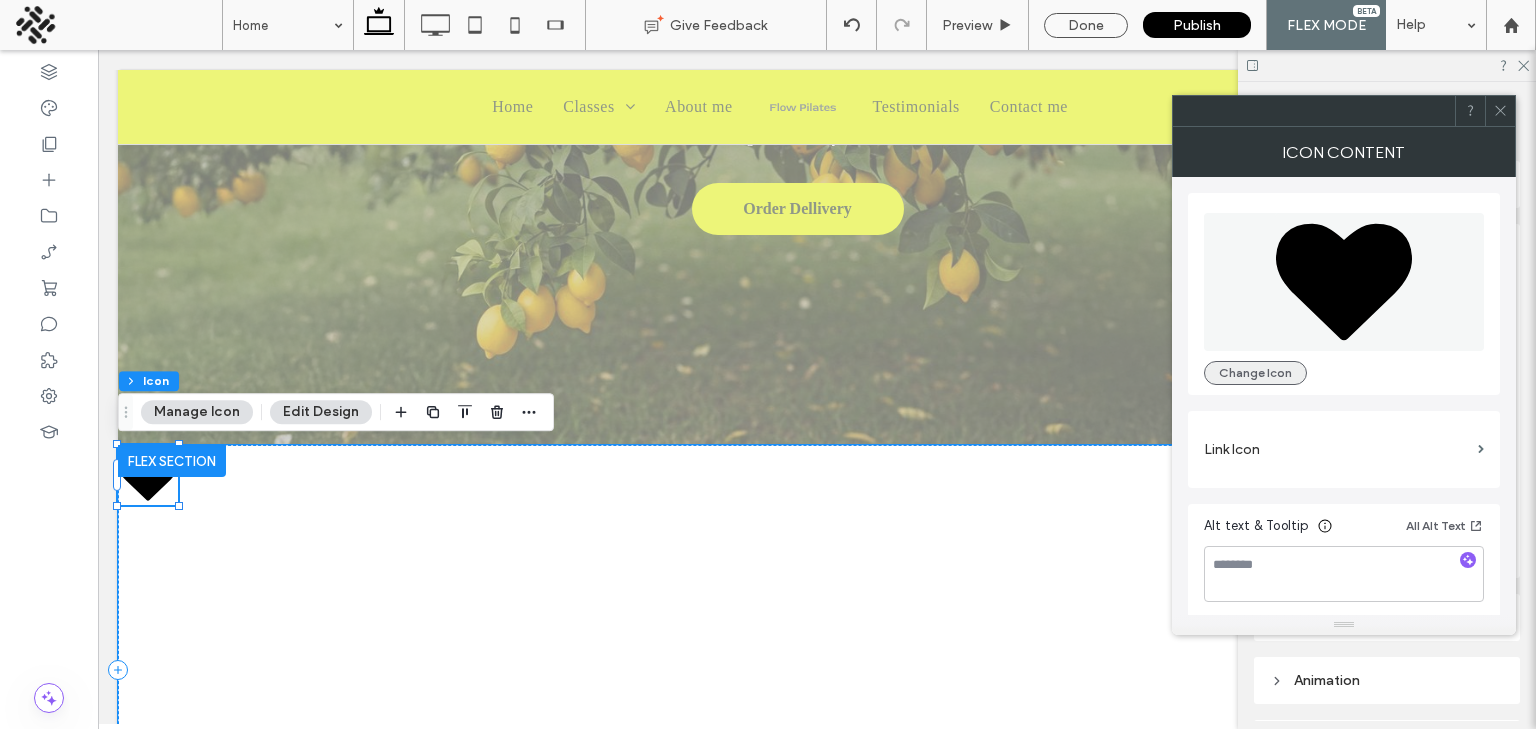 click on "Change Icon" at bounding box center (1255, 373) 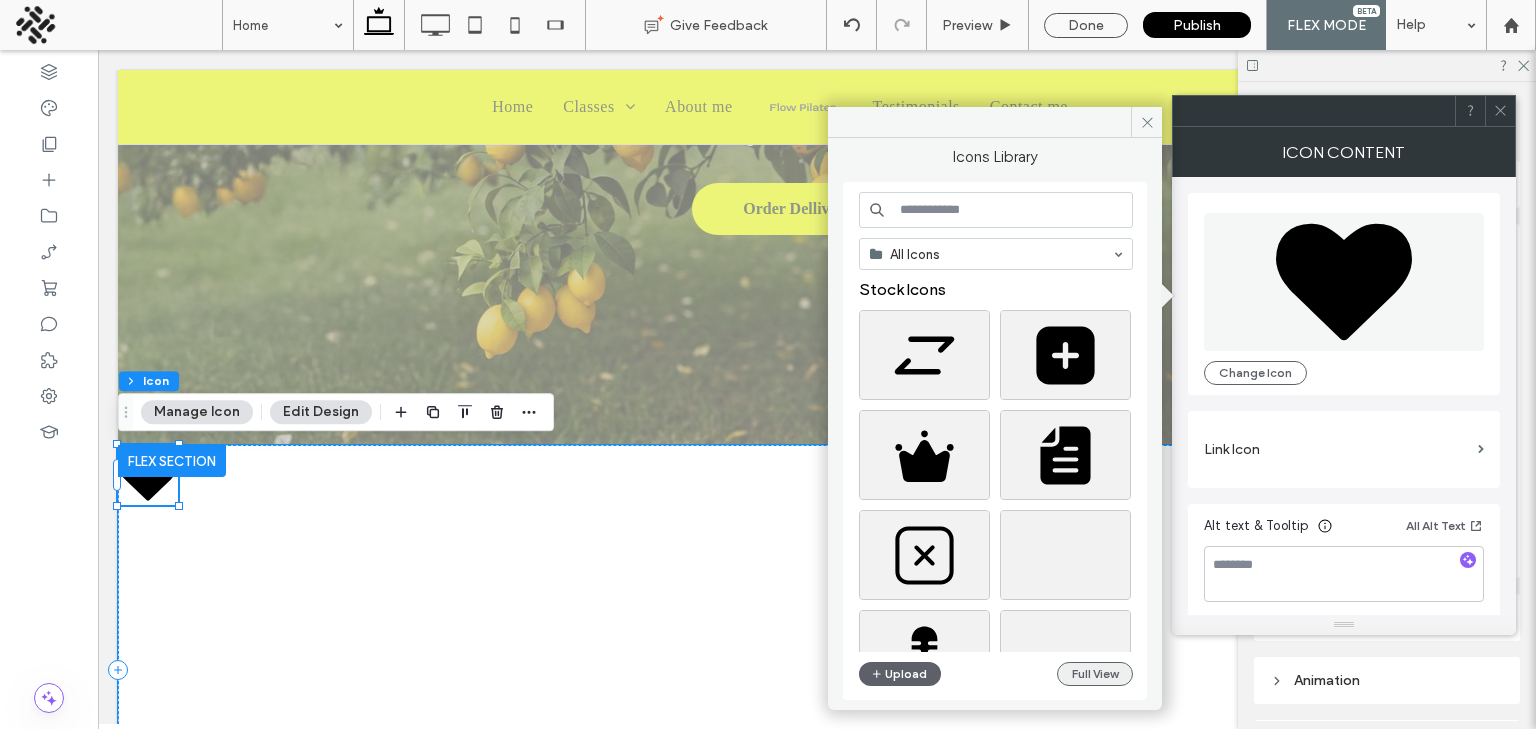 click on "Full View" at bounding box center (1095, 674) 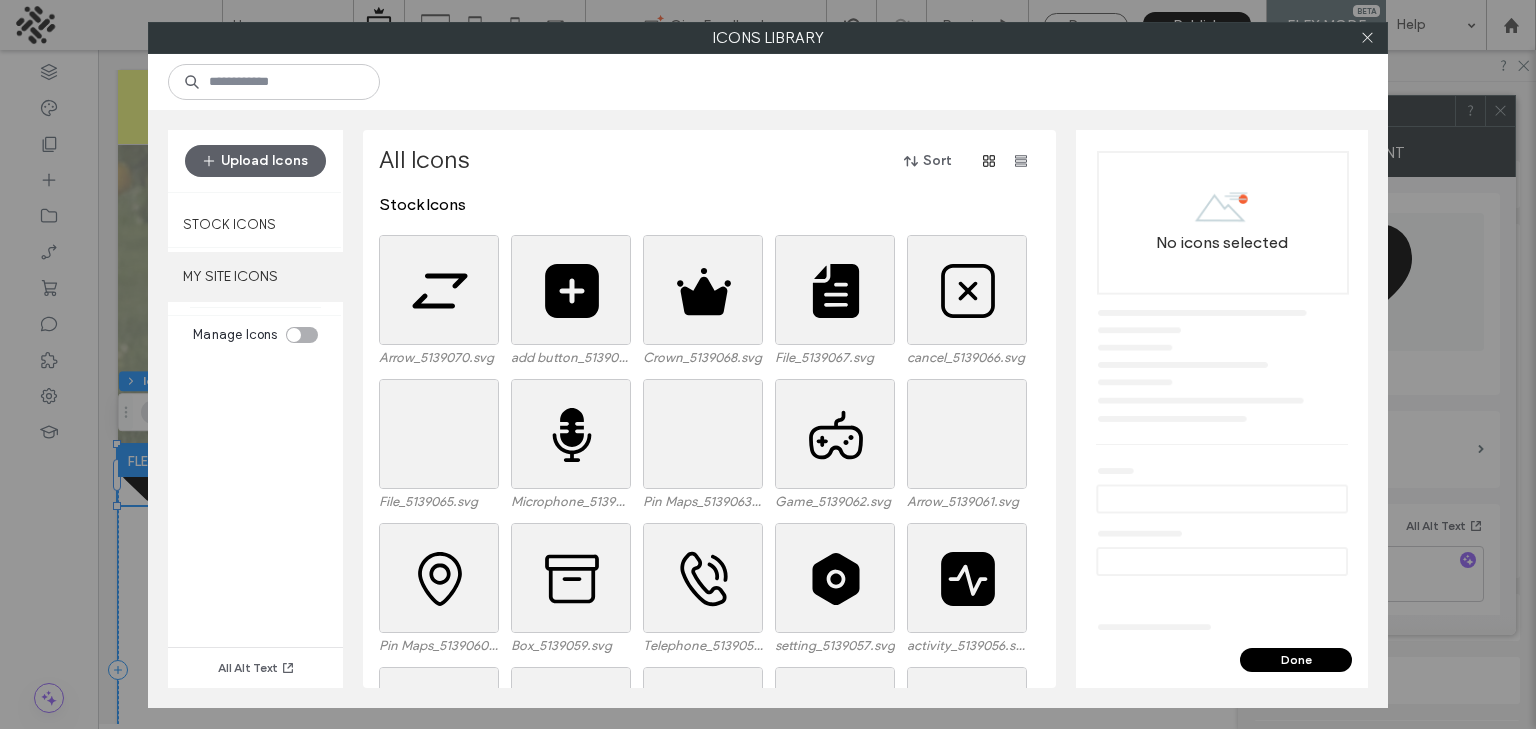 click on "MY SITE ICONS" at bounding box center (255, 277) 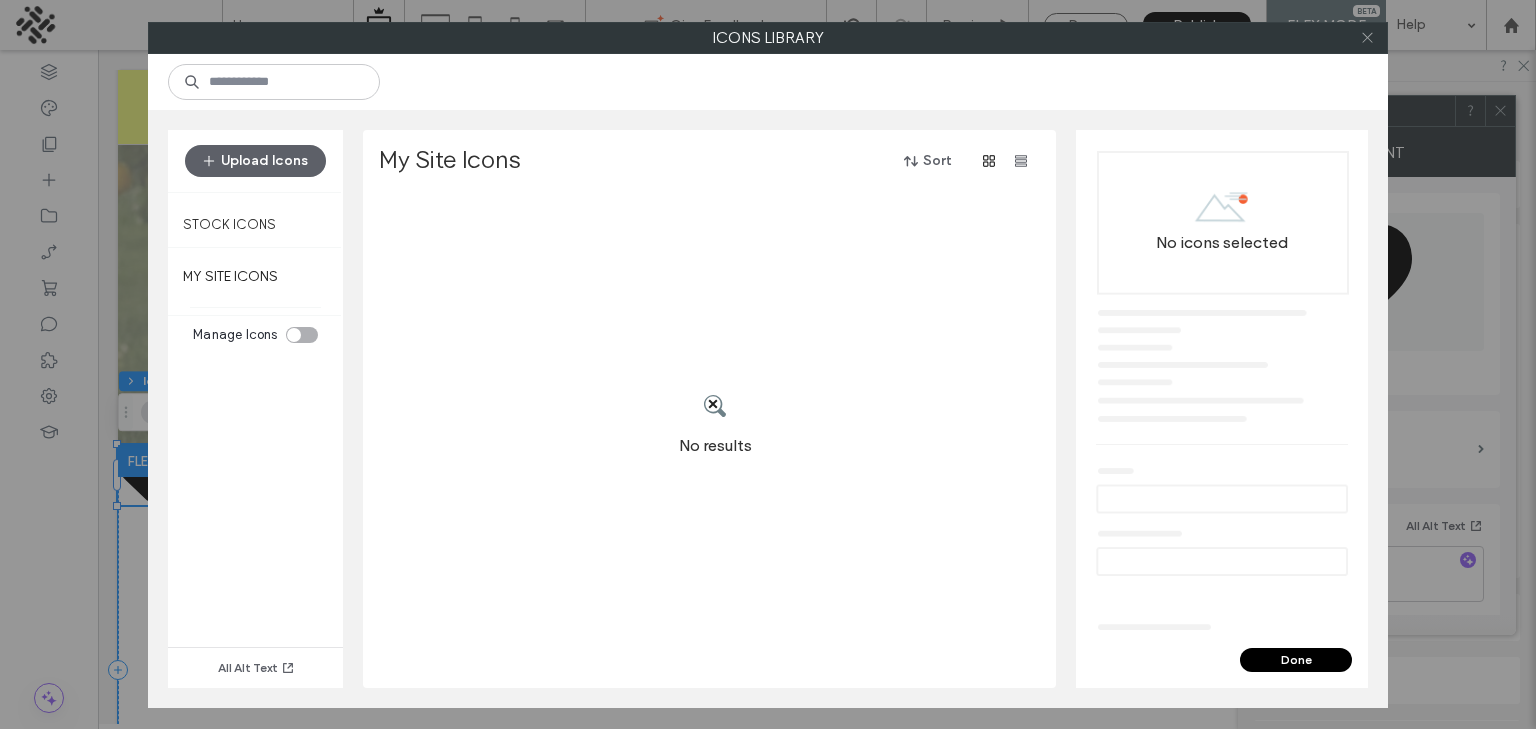 click 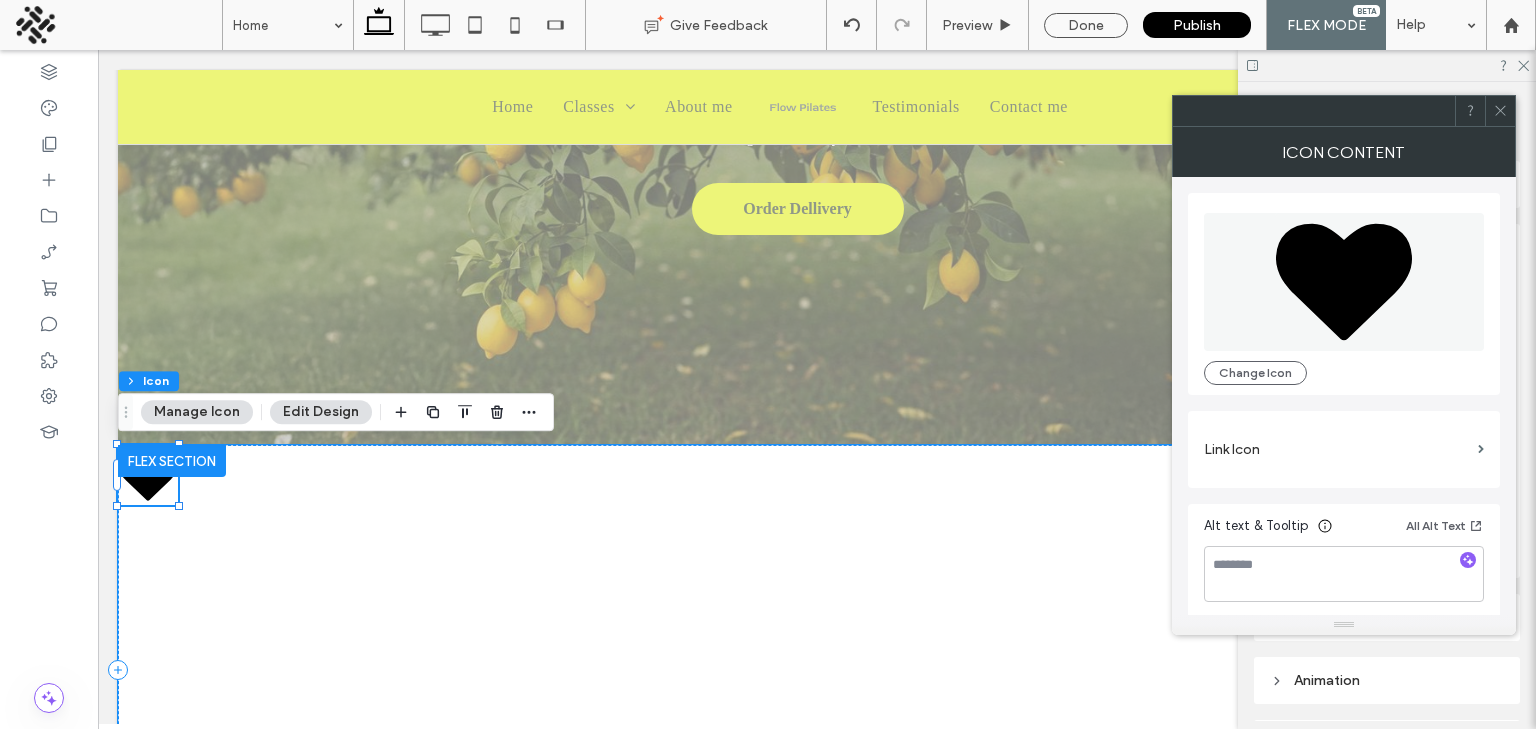 click 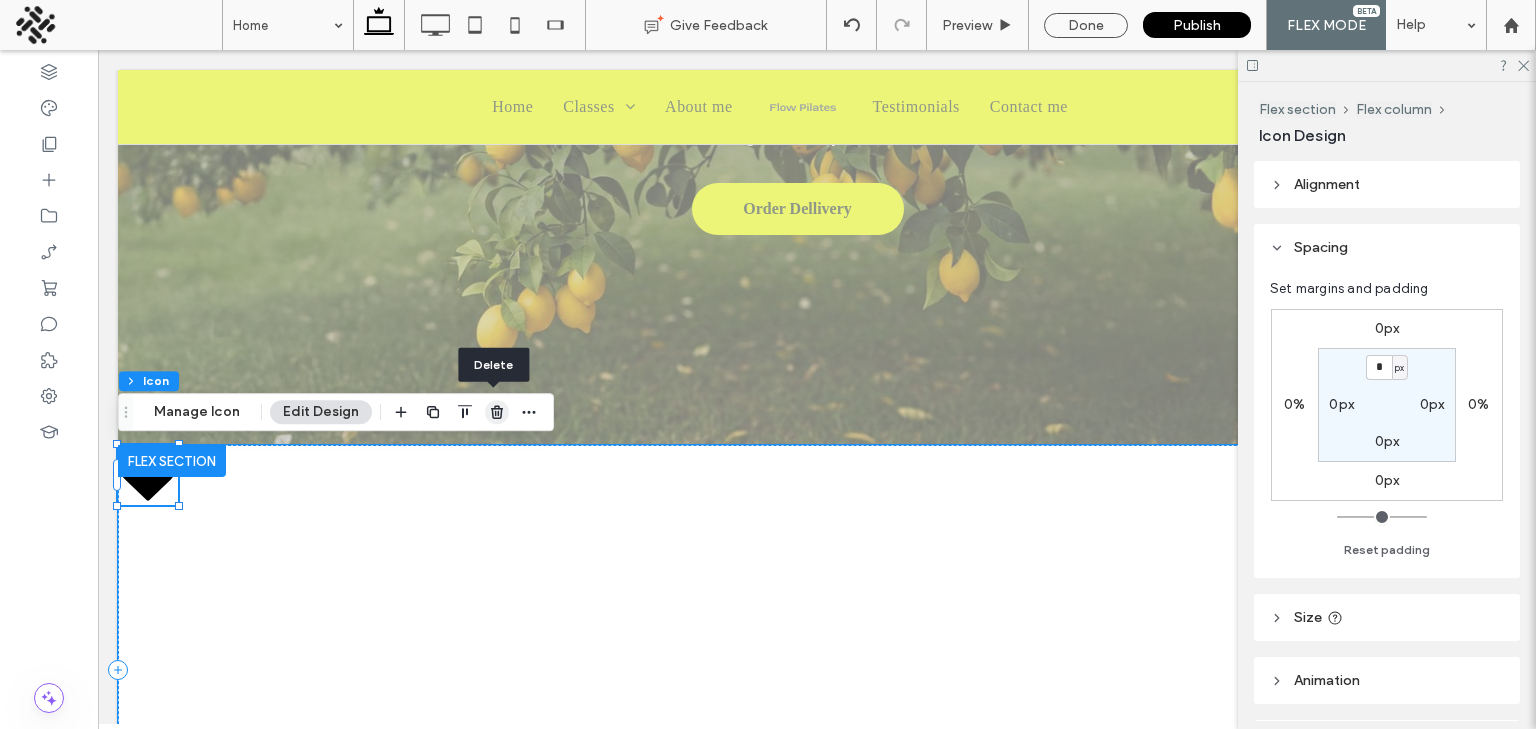 click 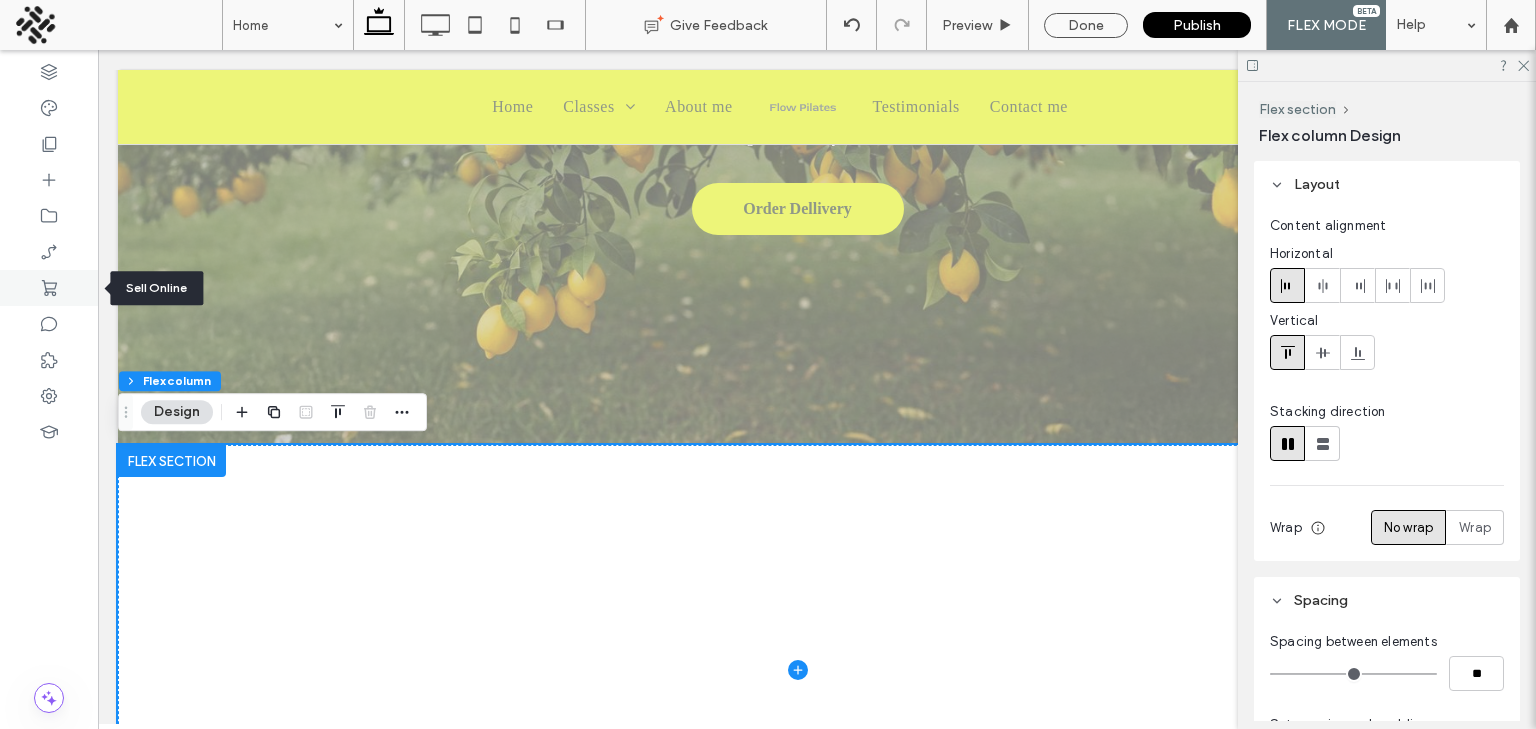 click at bounding box center (49, 288) 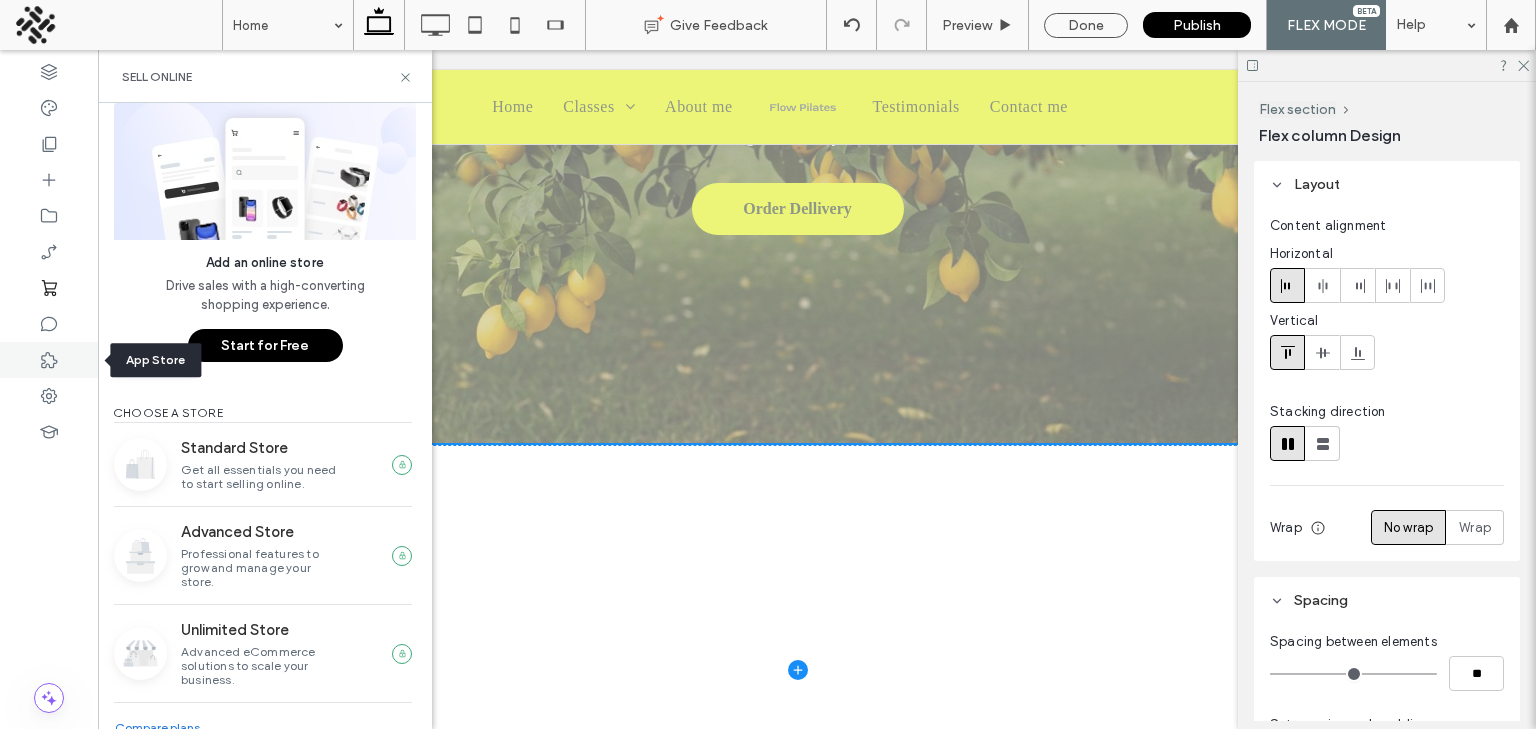 click 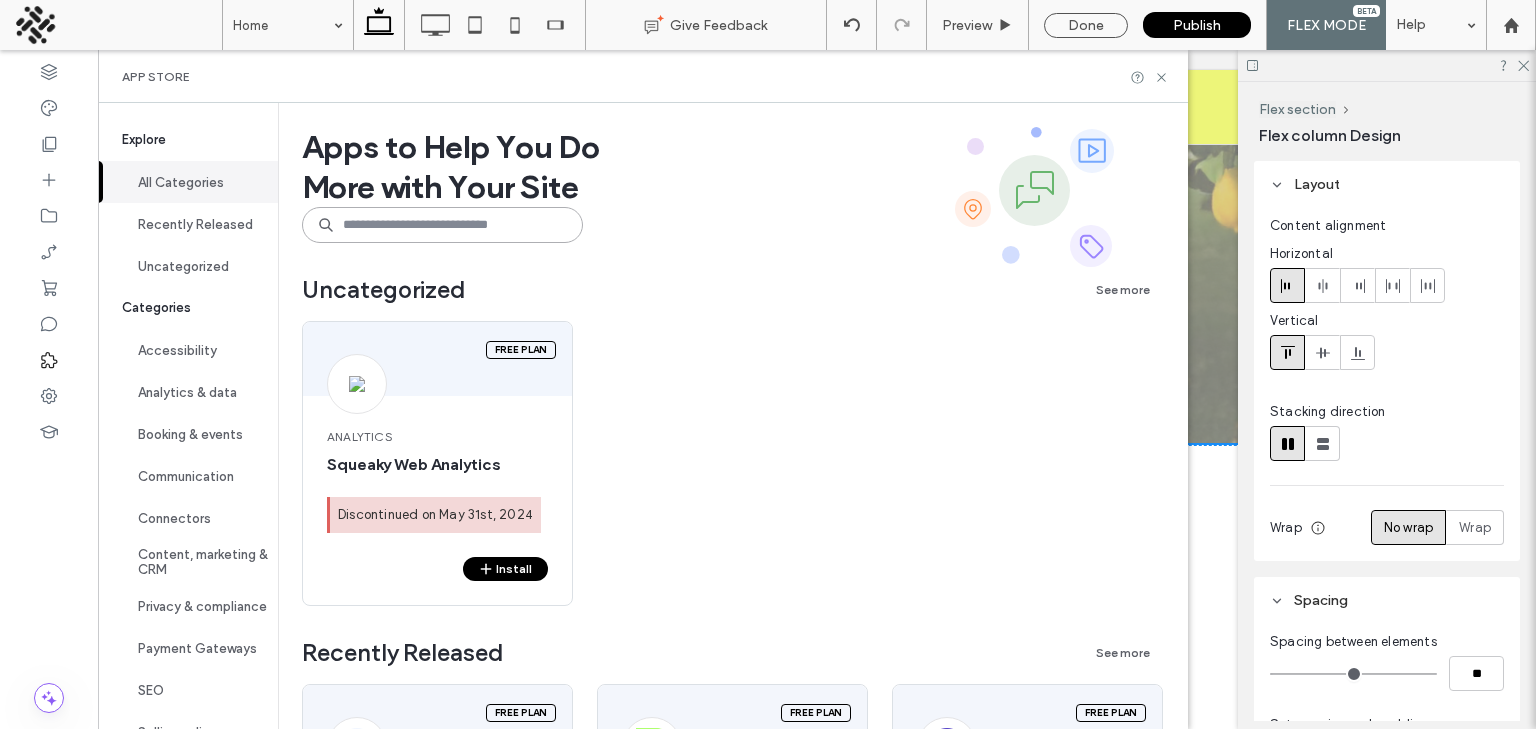 click at bounding box center [442, 225] 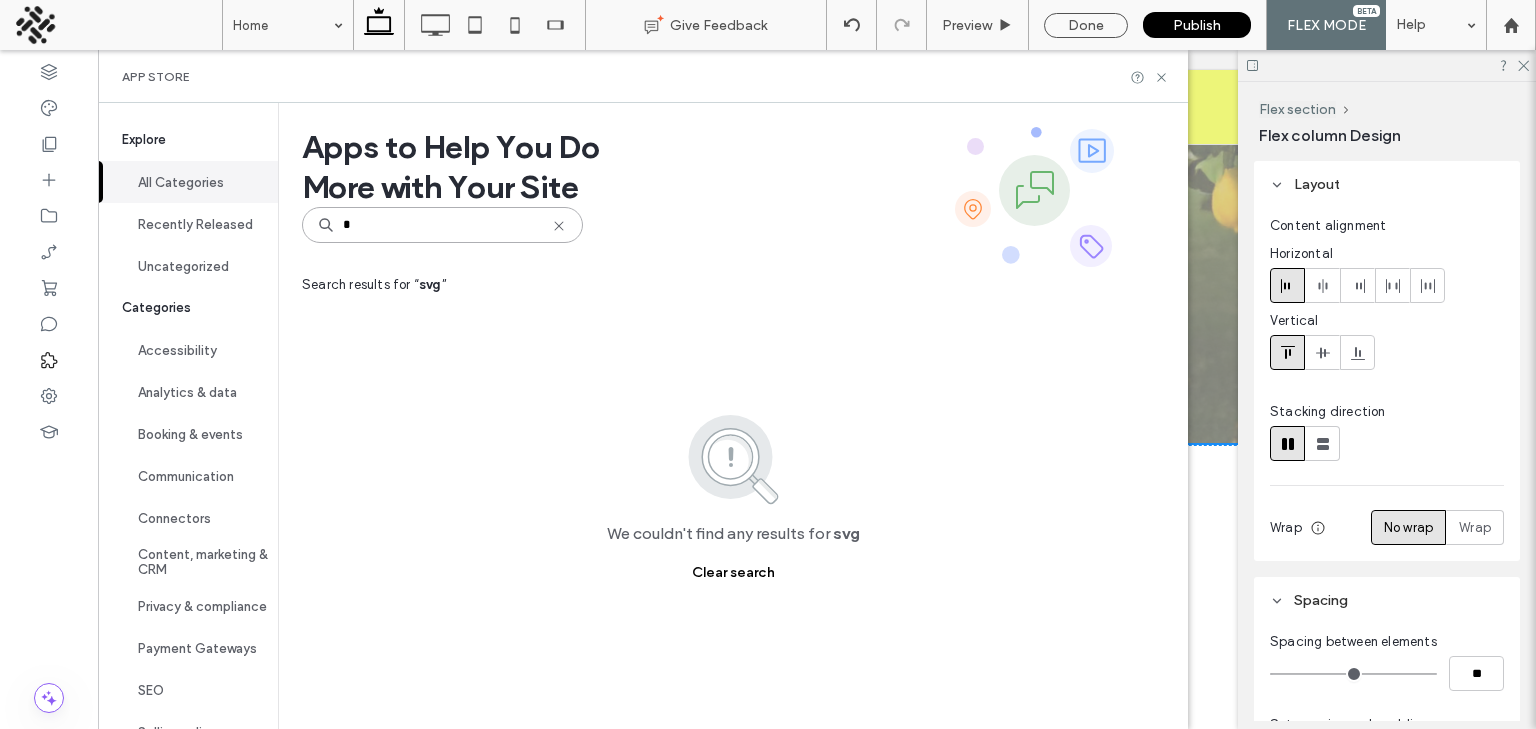 type on "*" 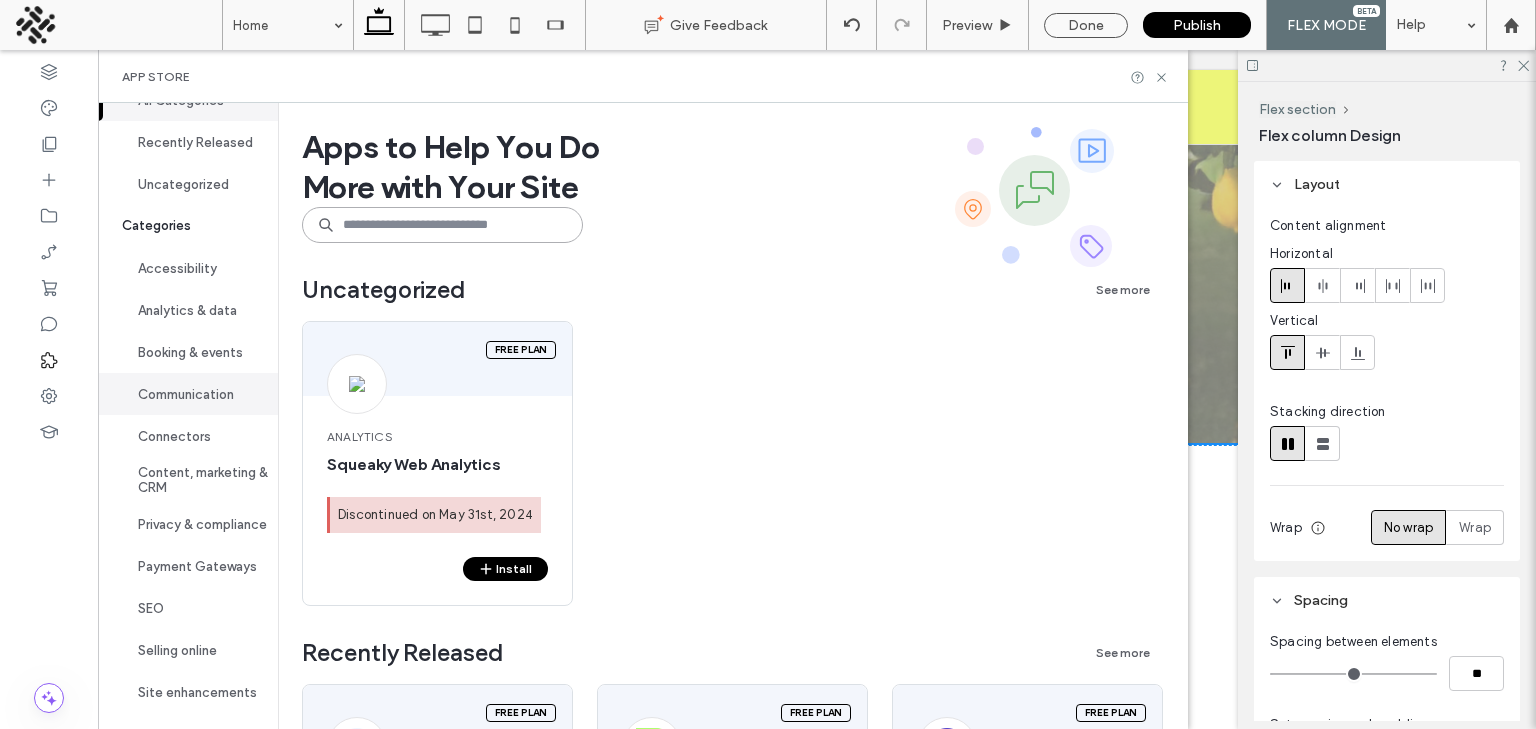 scroll, scrollTop: 0, scrollLeft: 0, axis: both 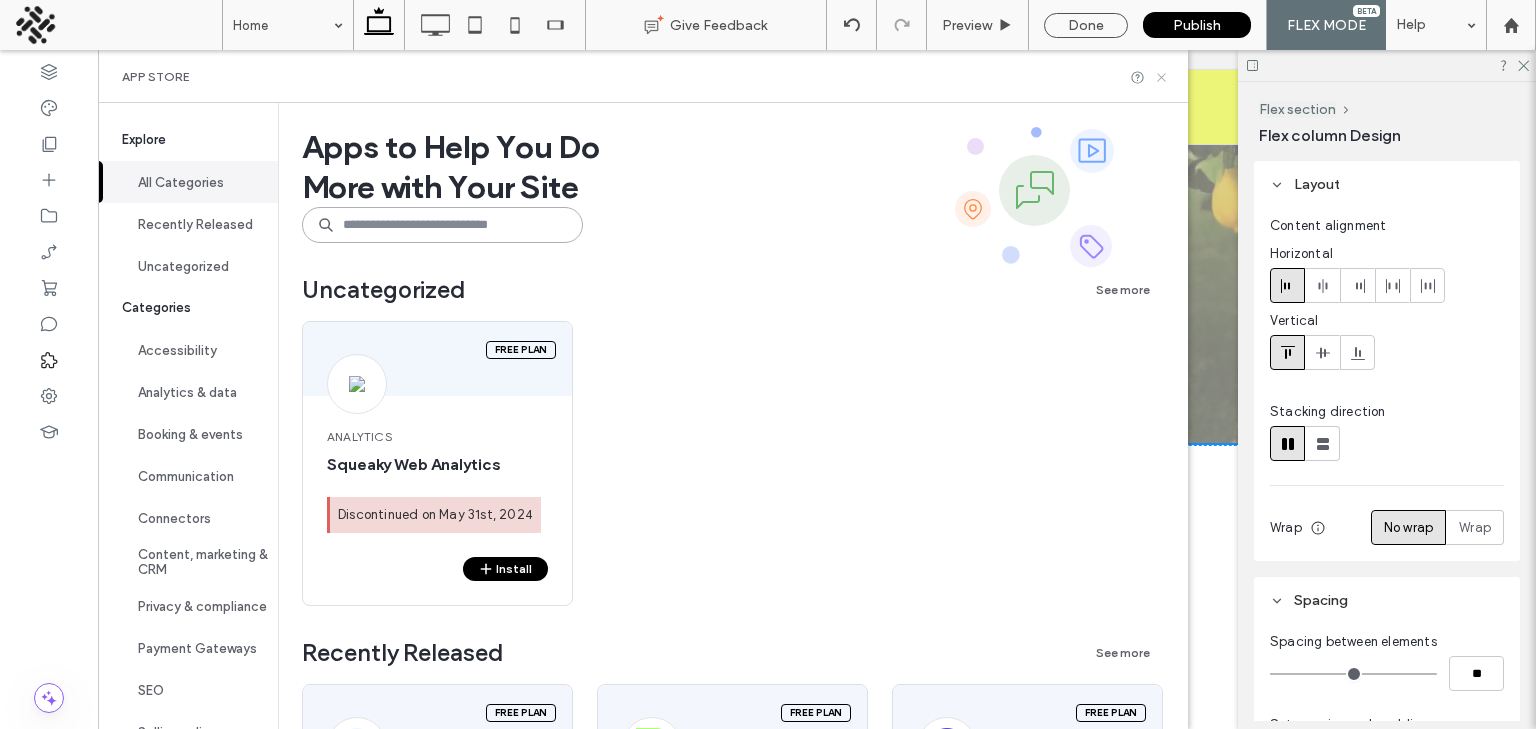 type 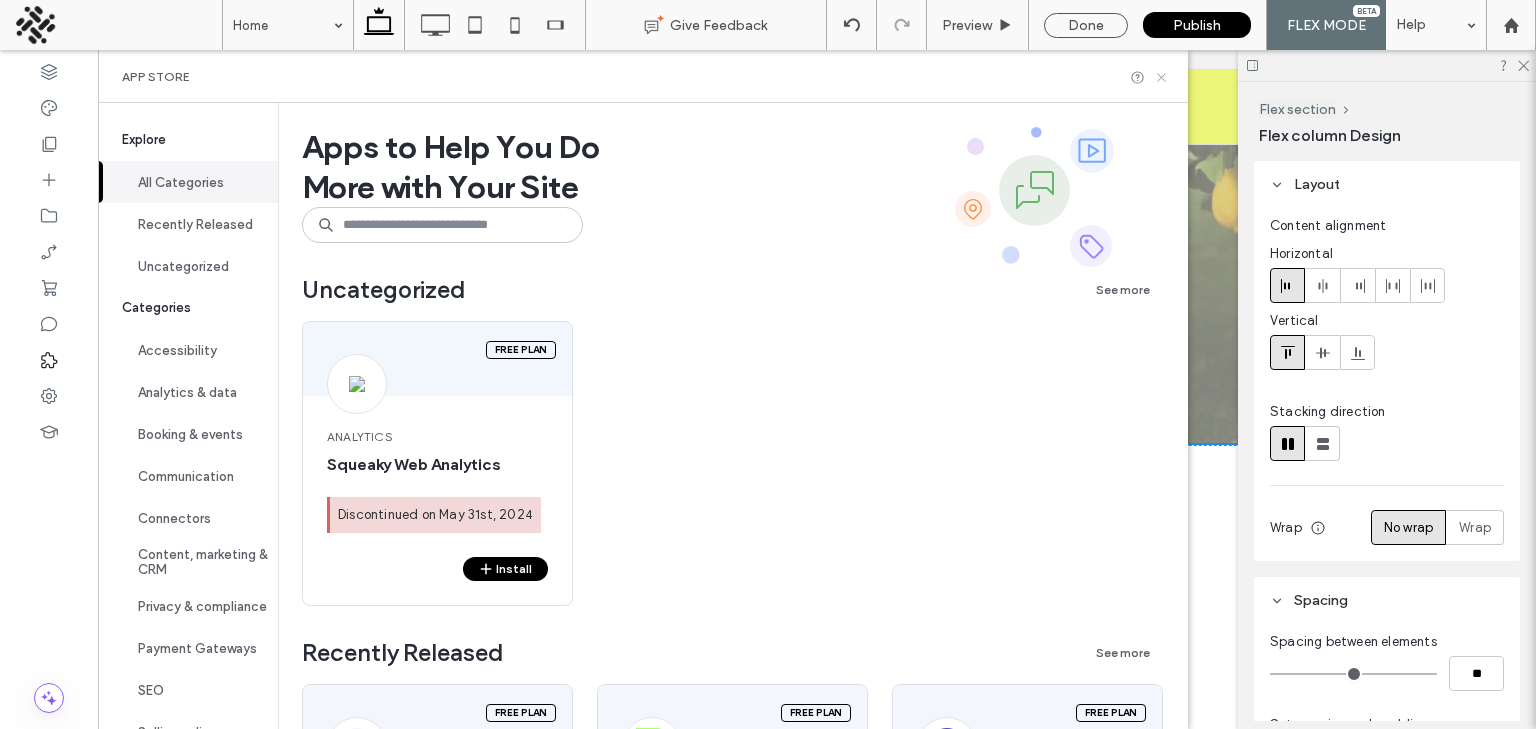 click 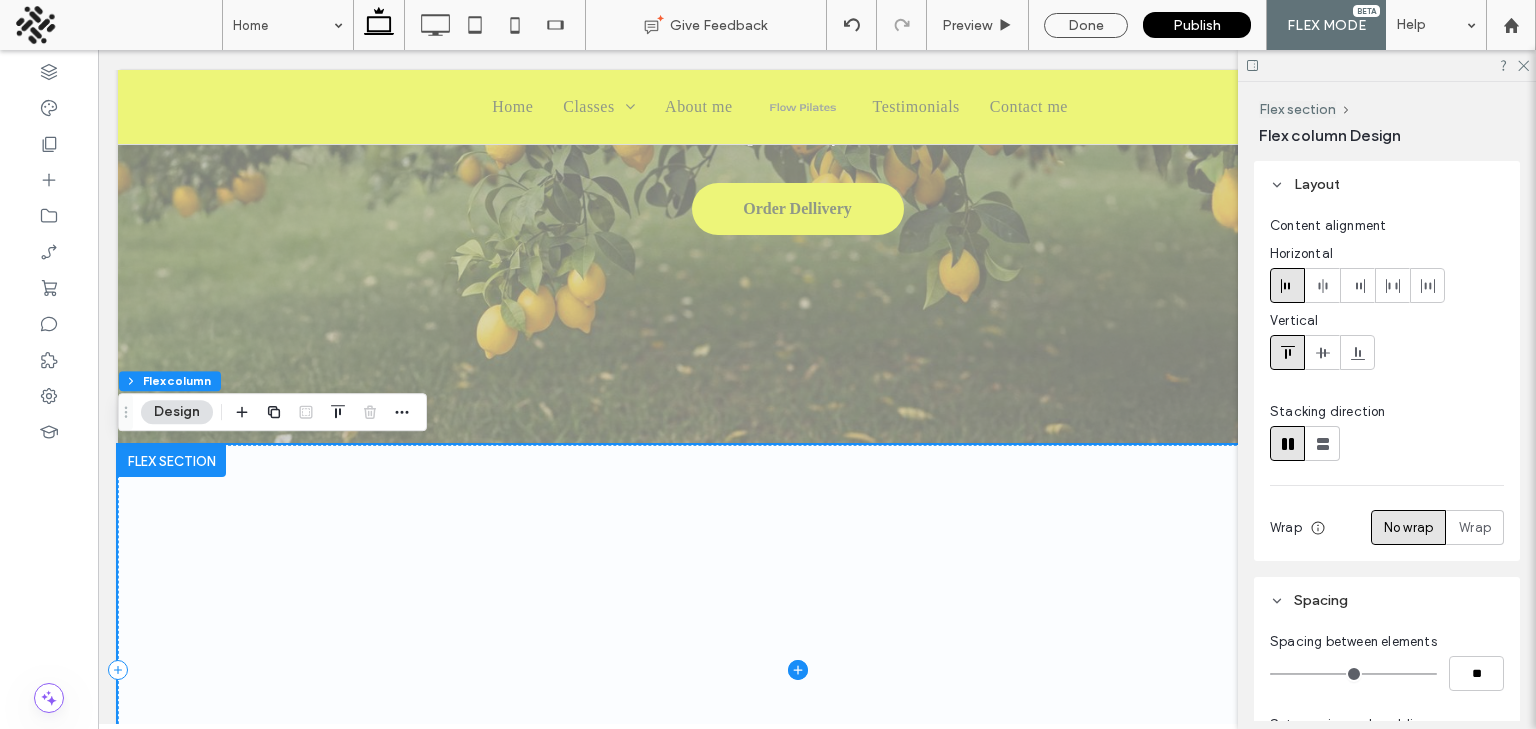 click at bounding box center [797, 670] 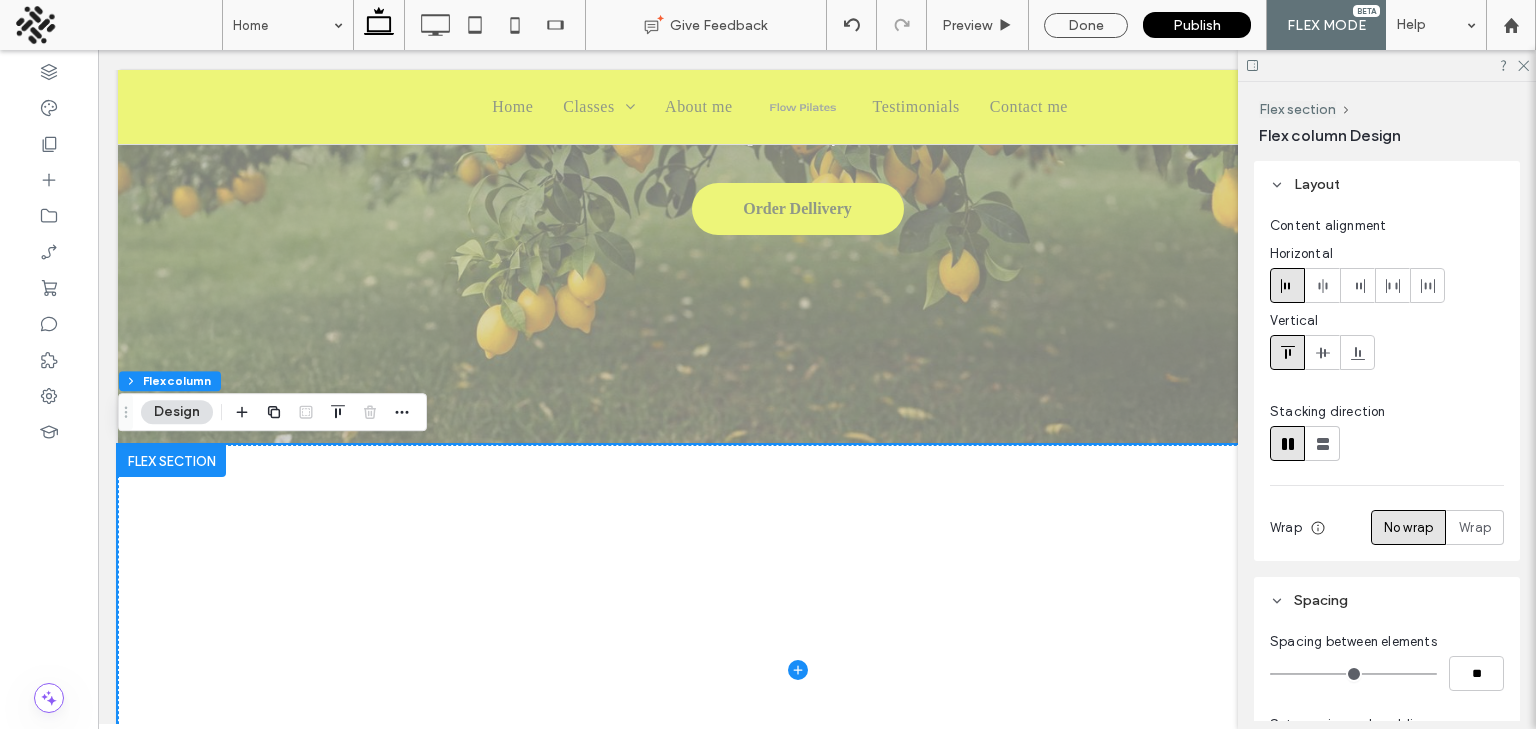 click at bounding box center [172, 461] 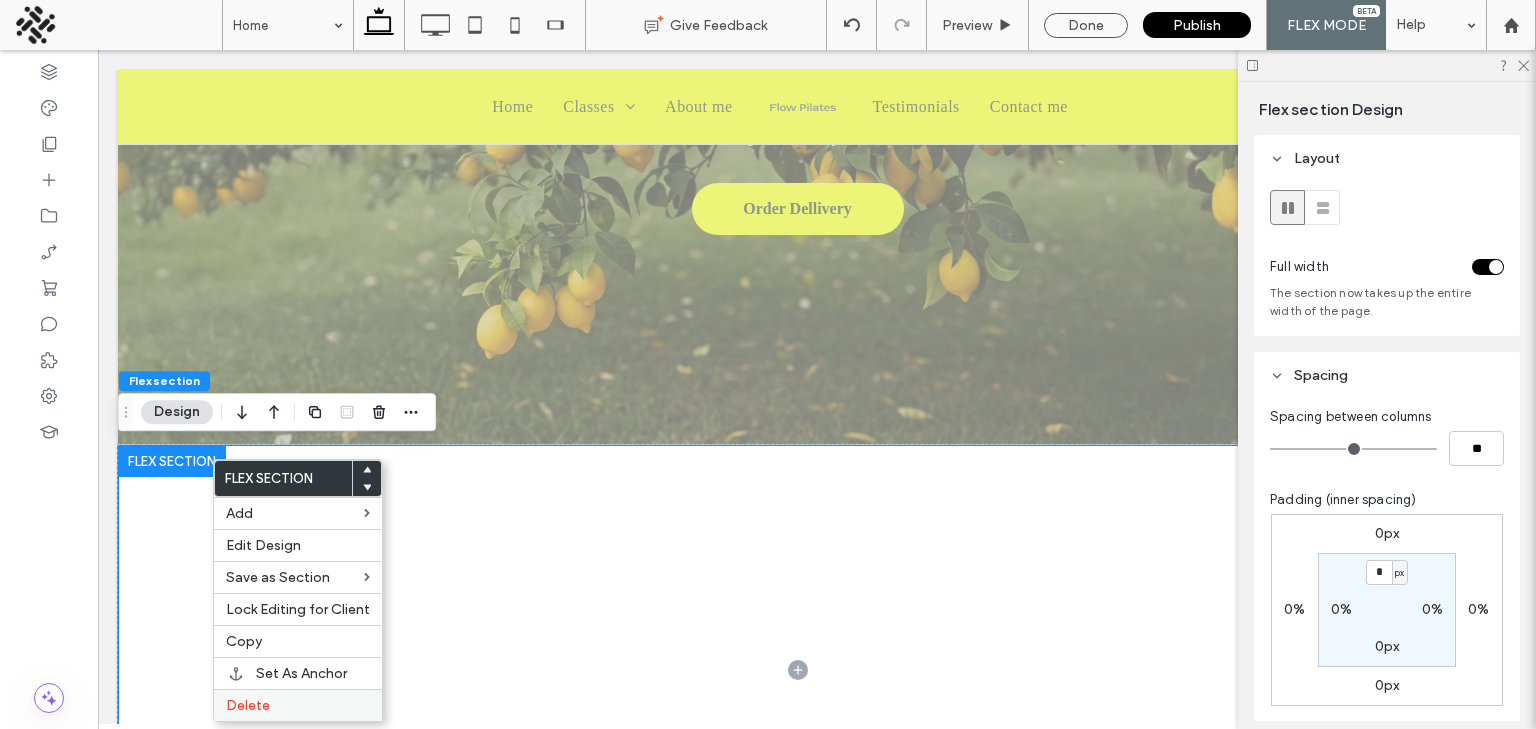 click on "Delete" at bounding box center [248, 705] 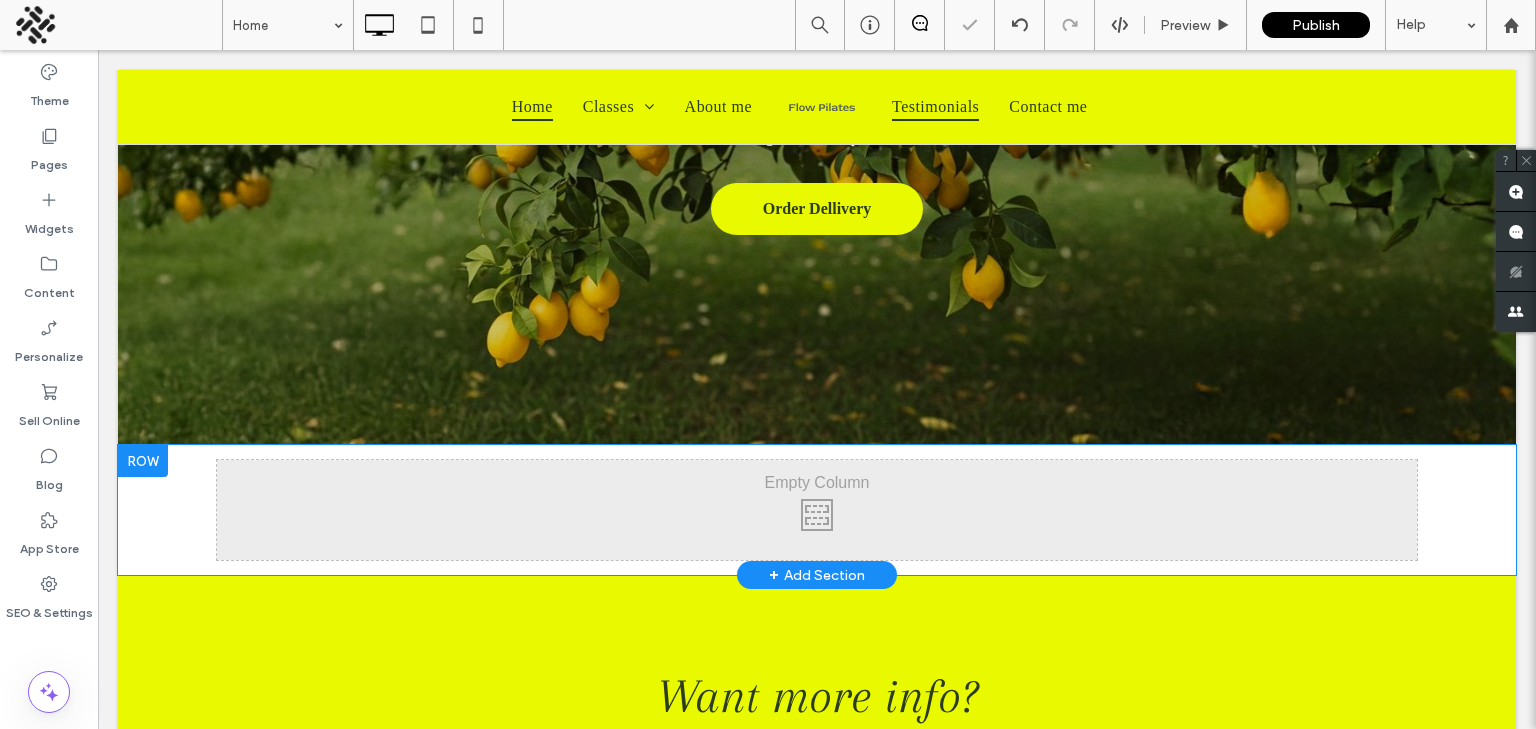 click at bounding box center [143, 461] 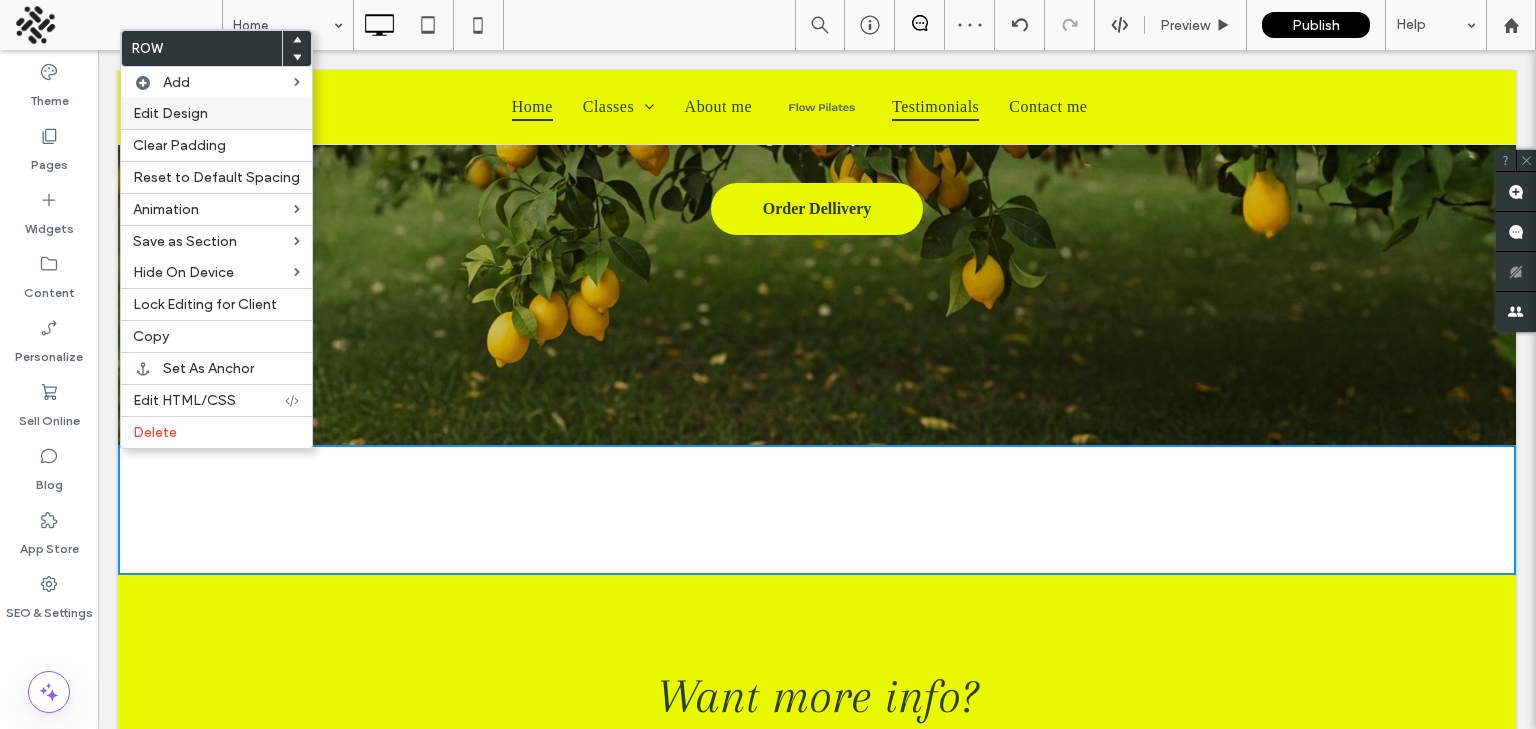click on "Edit Design" at bounding box center [216, 113] 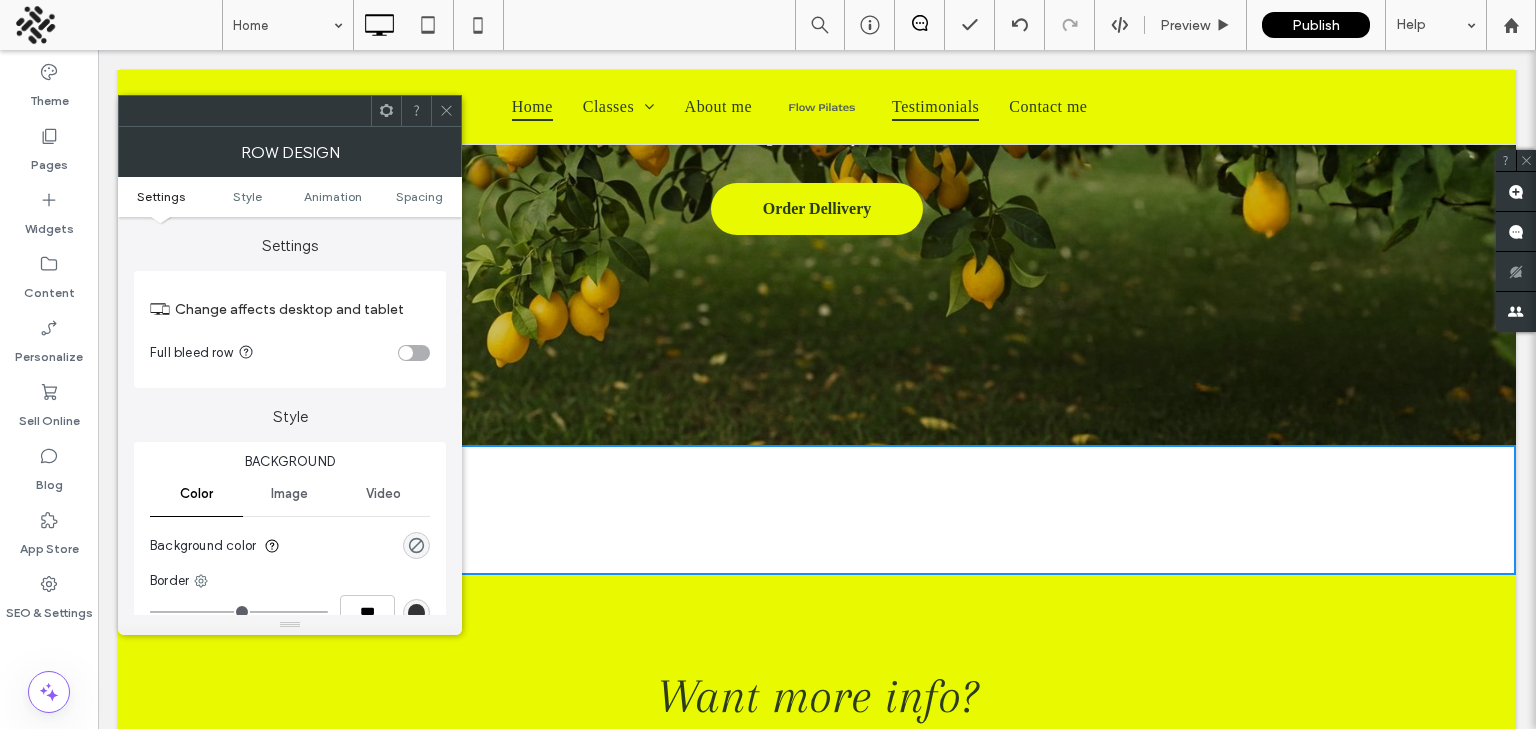 click on "Full bleed row" at bounding box center [290, 353] 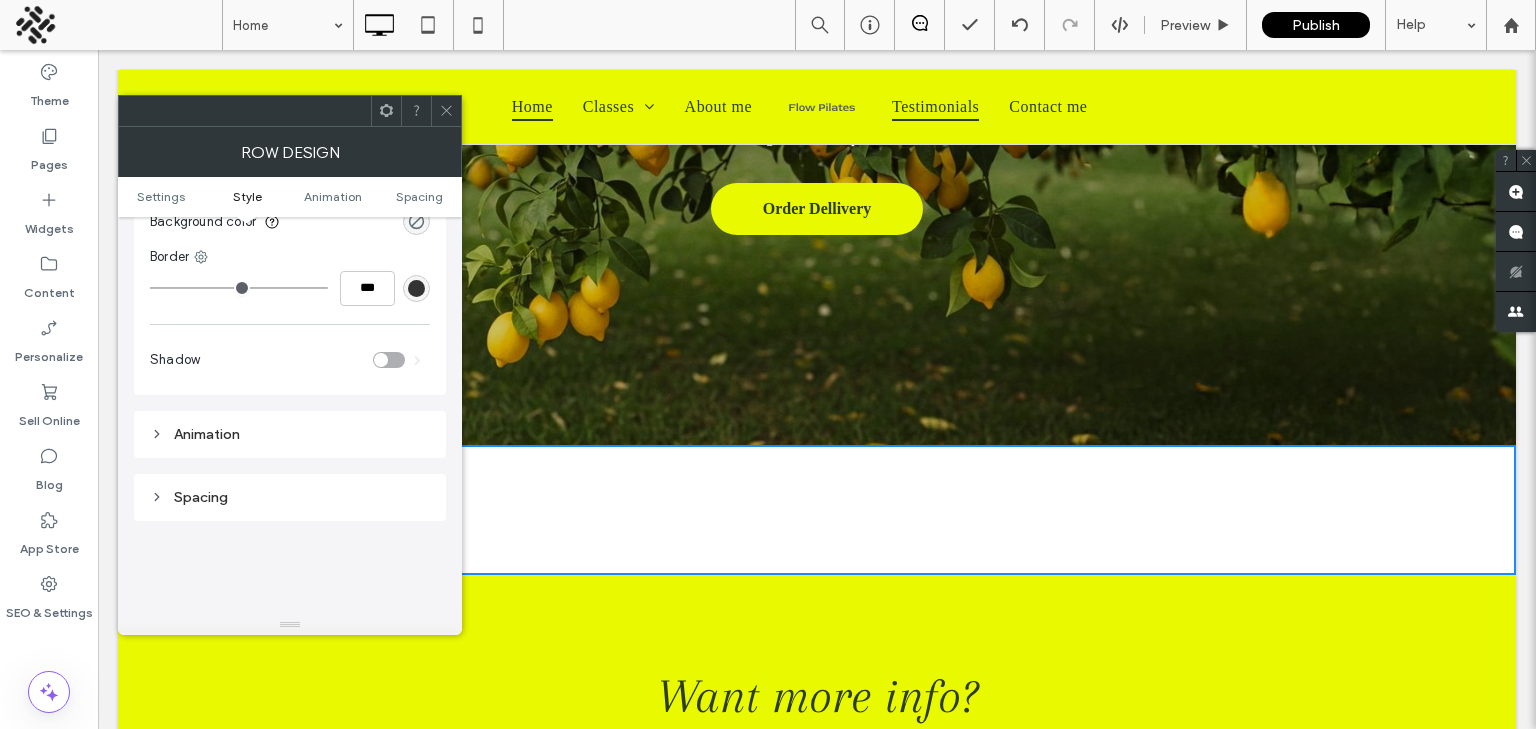 scroll, scrollTop: 365, scrollLeft: 0, axis: vertical 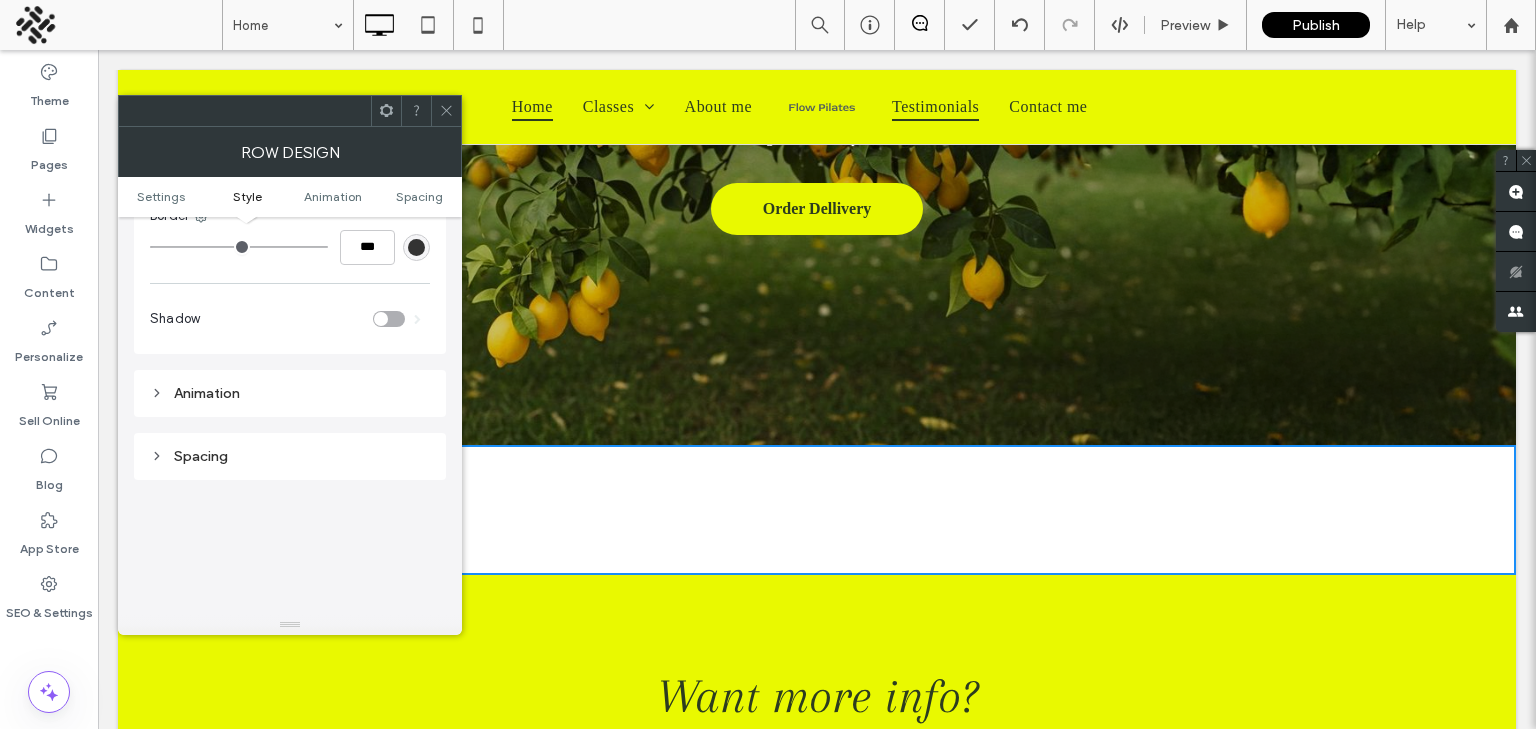 click 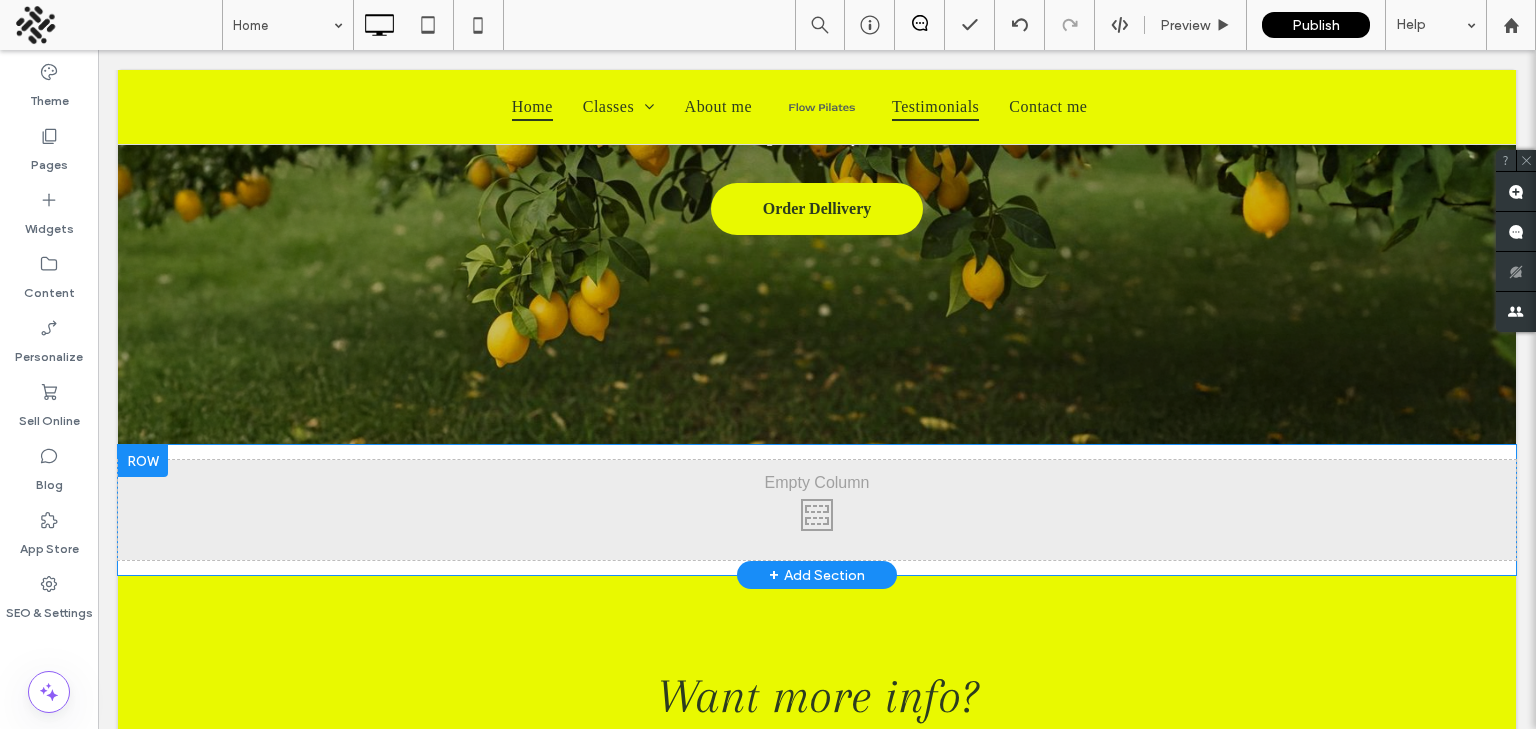 click at bounding box center [143, 461] 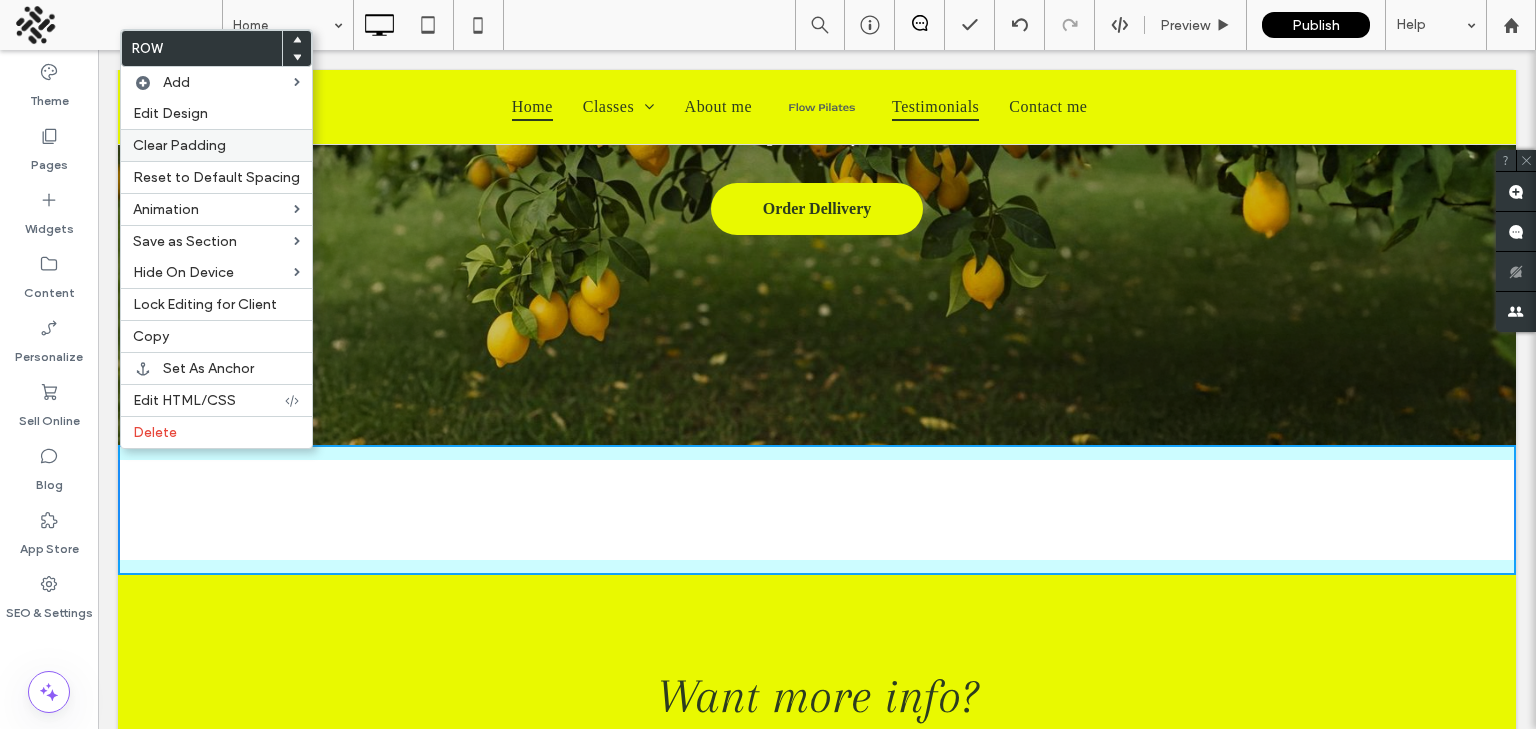 click on "Clear Padding" at bounding box center (179, 145) 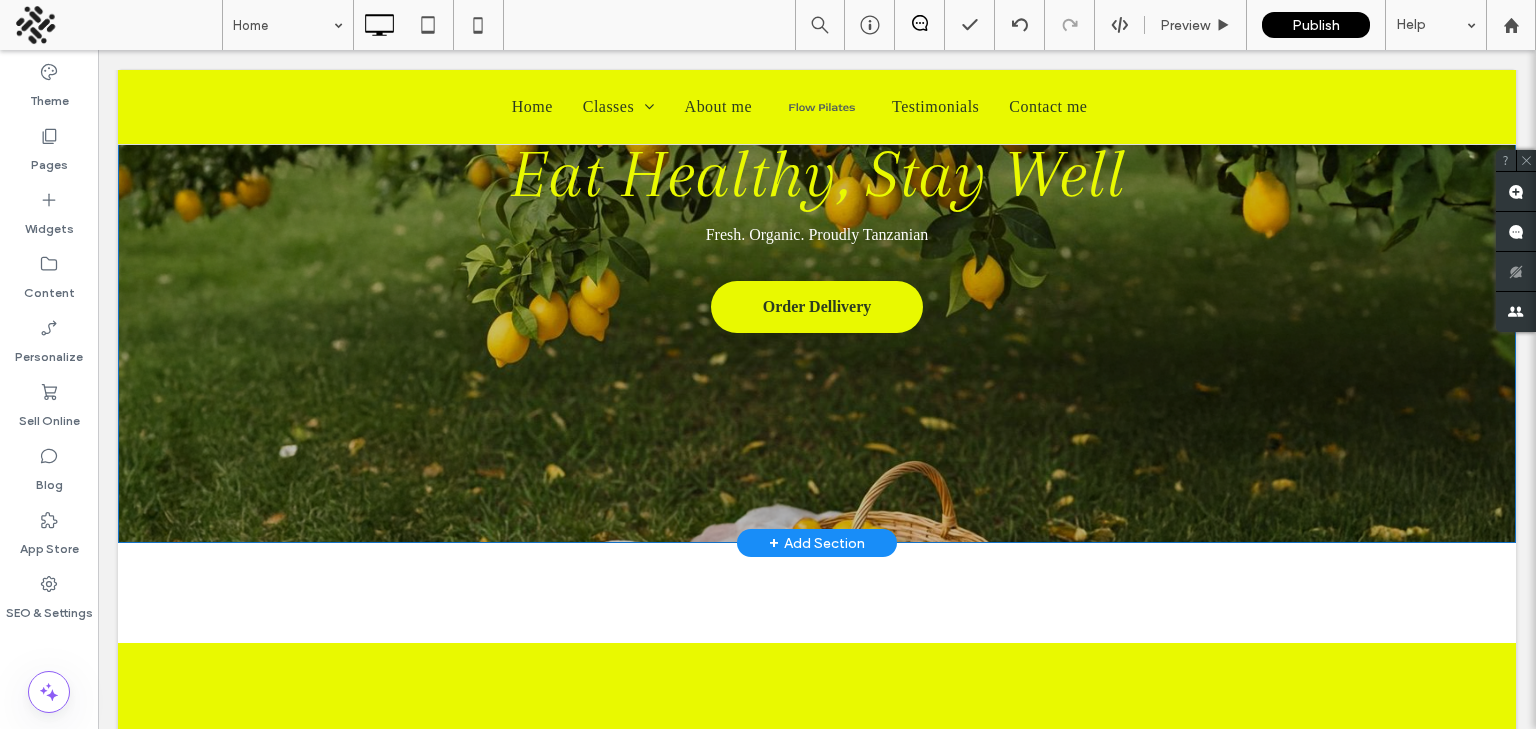 scroll, scrollTop: 427, scrollLeft: 0, axis: vertical 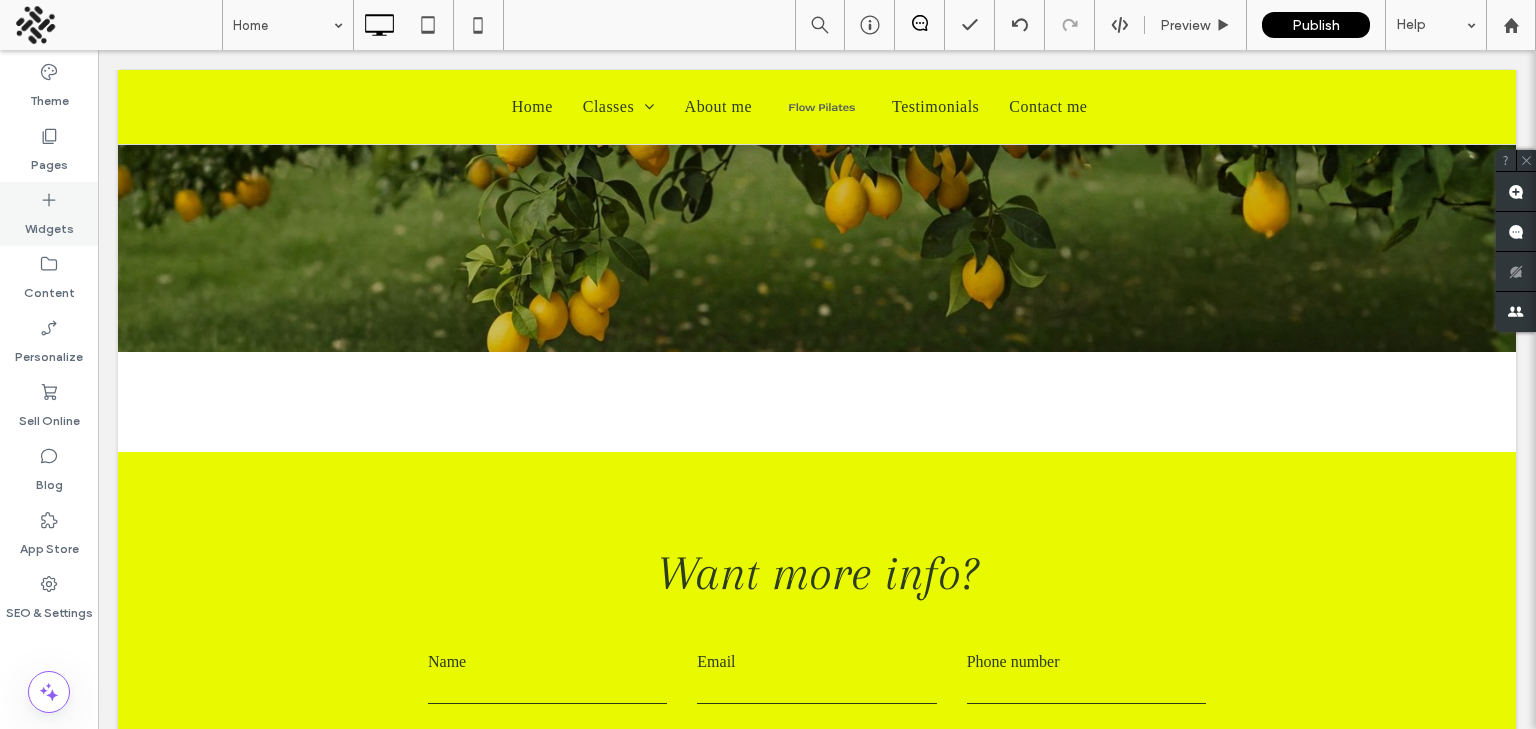 click on "Widgets" at bounding box center [49, 214] 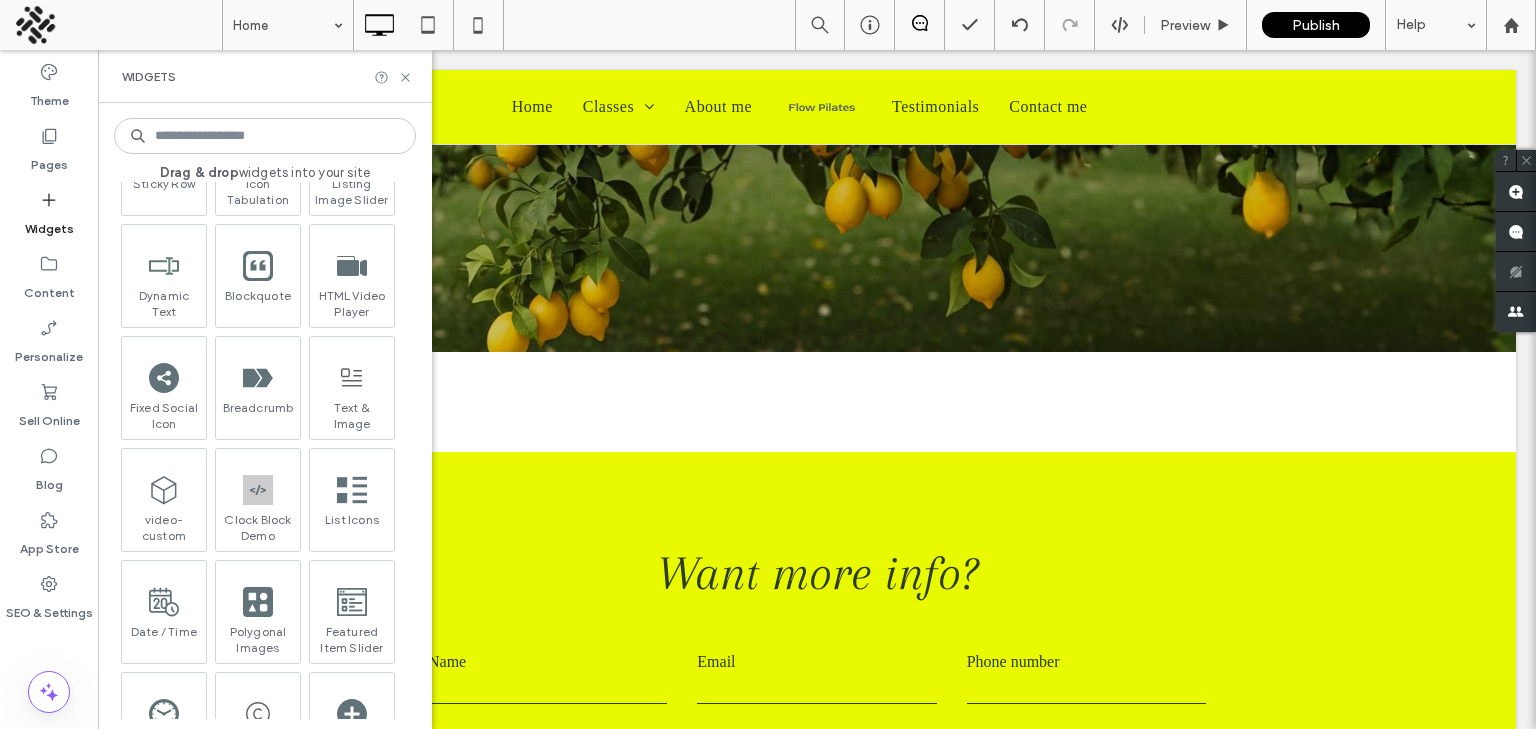 scroll, scrollTop: 2145, scrollLeft: 0, axis: vertical 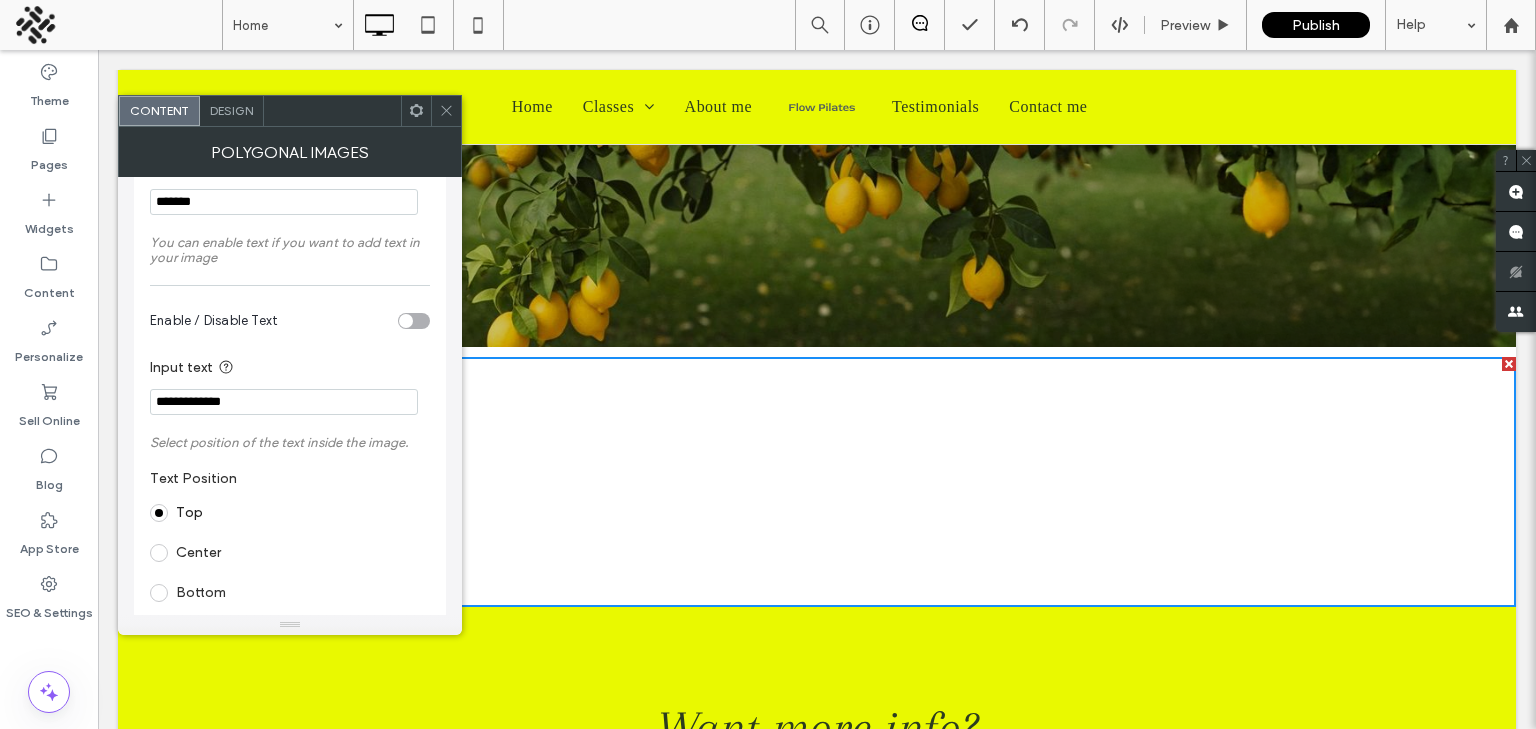 drag, startPoint x: 307, startPoint y: 448, endPoint x: 217, endPoint y: 526, distance: 119.096596 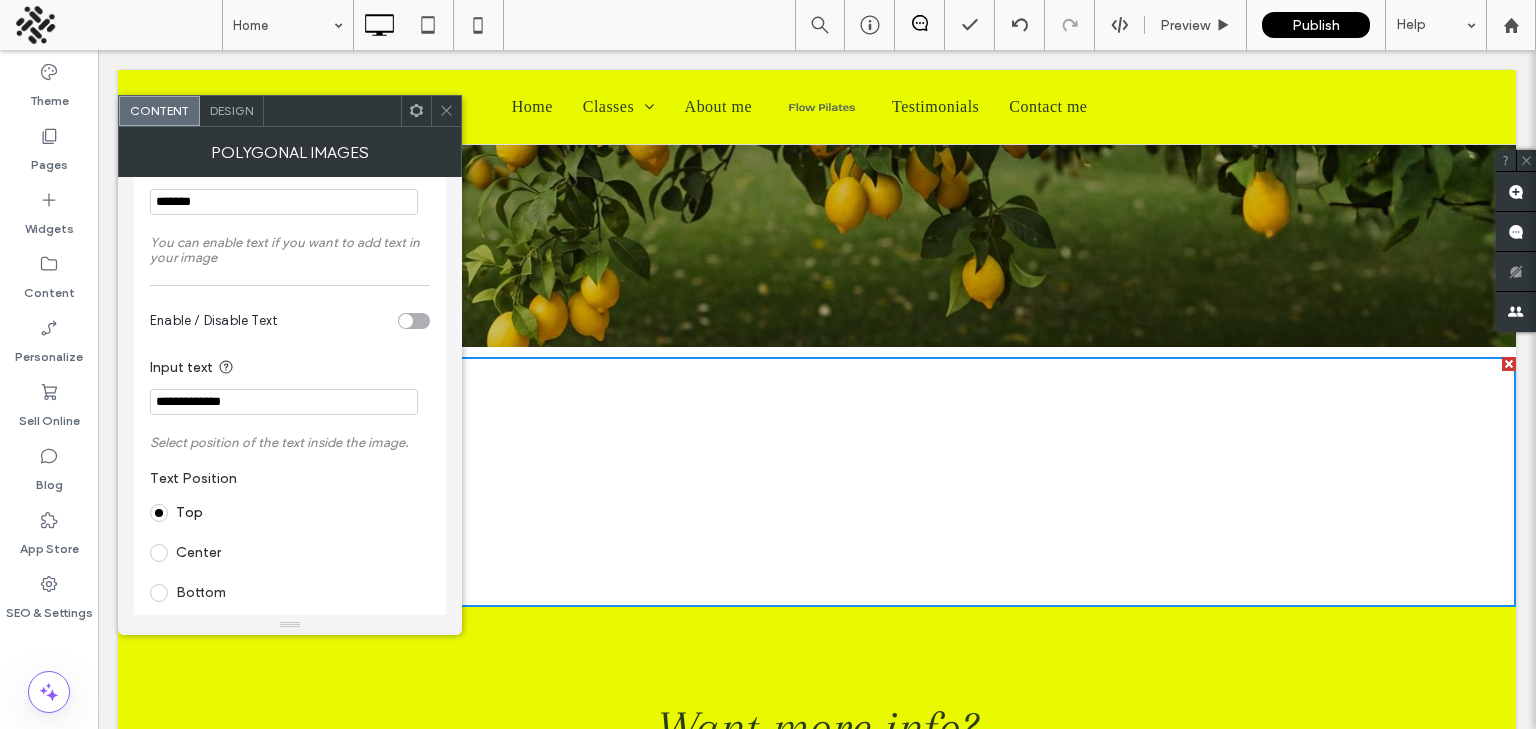 click on "Top" at bounding box center (286, 513) 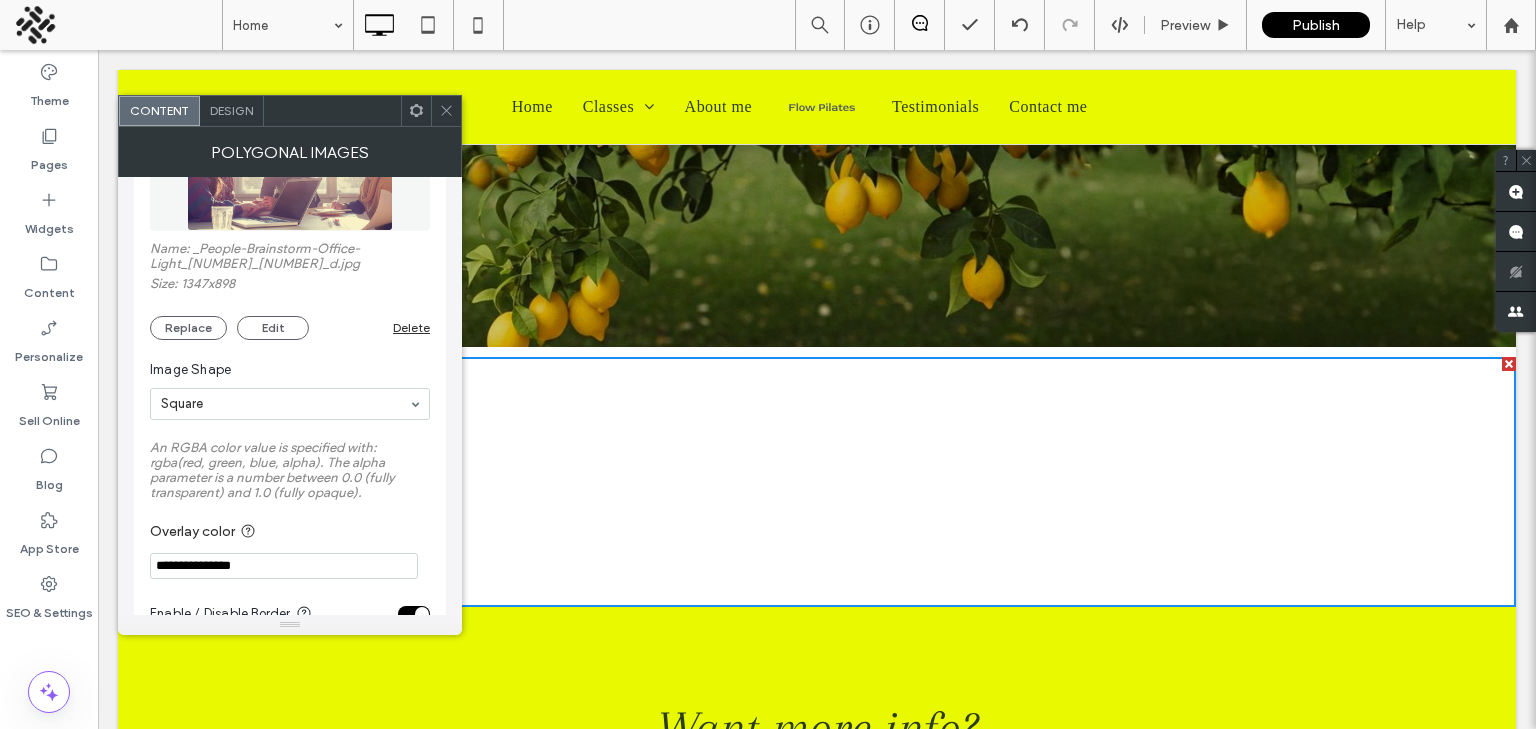 scroll, scrollTop: 0, scrollLeft: 0, axis: both 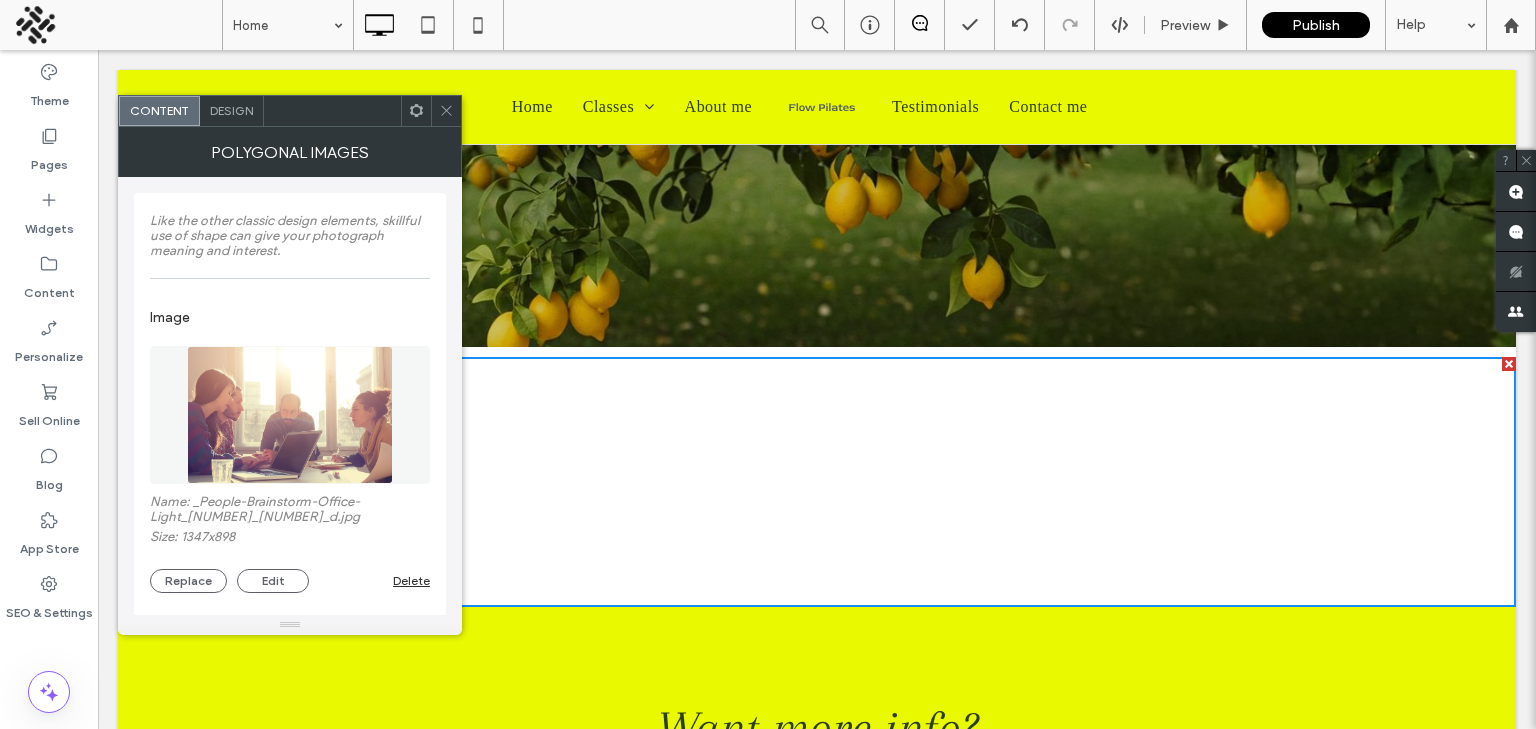 click on "Polygonal Images" at bounding box center (290, 152) 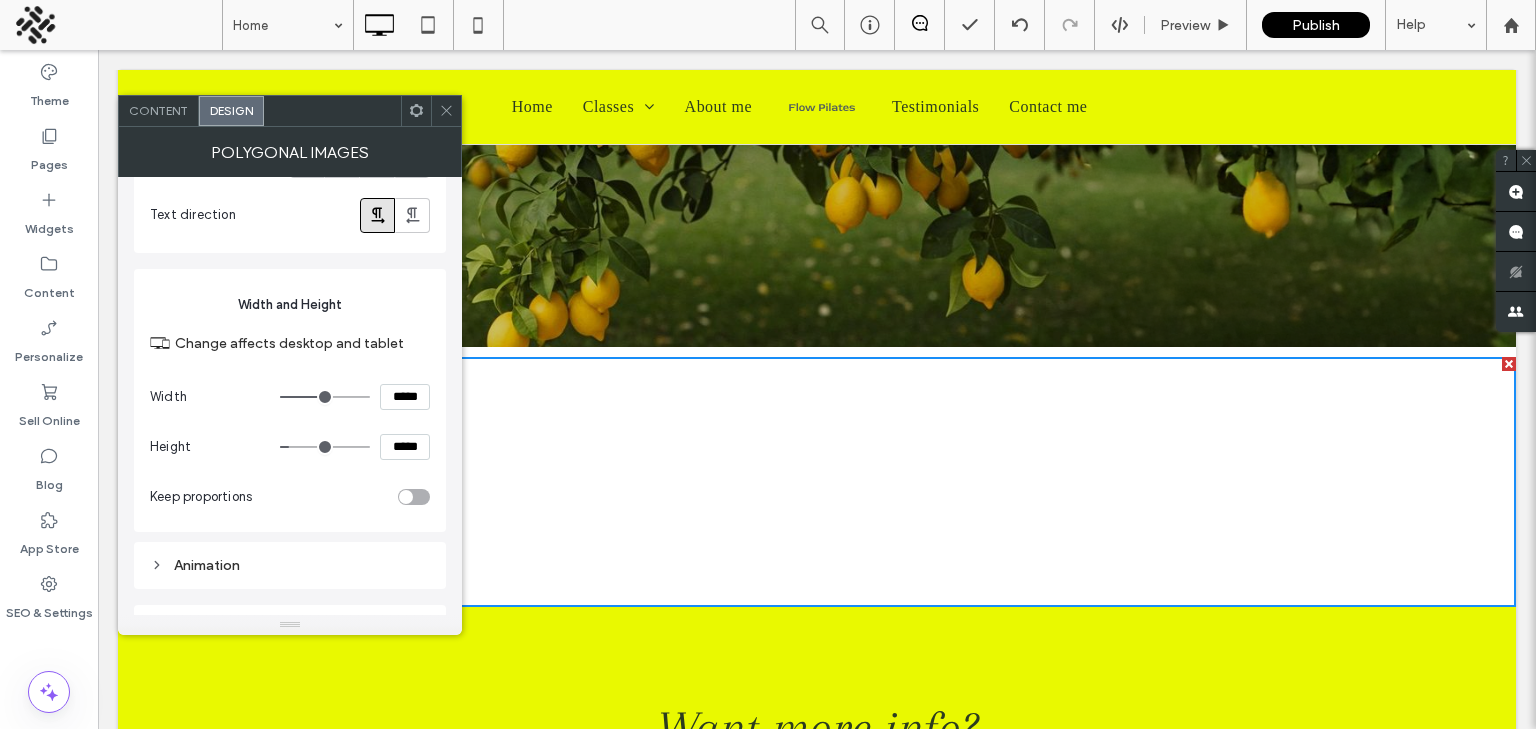 scroll, scrollTop: 397, scrollLeft: 0, axis: vertical 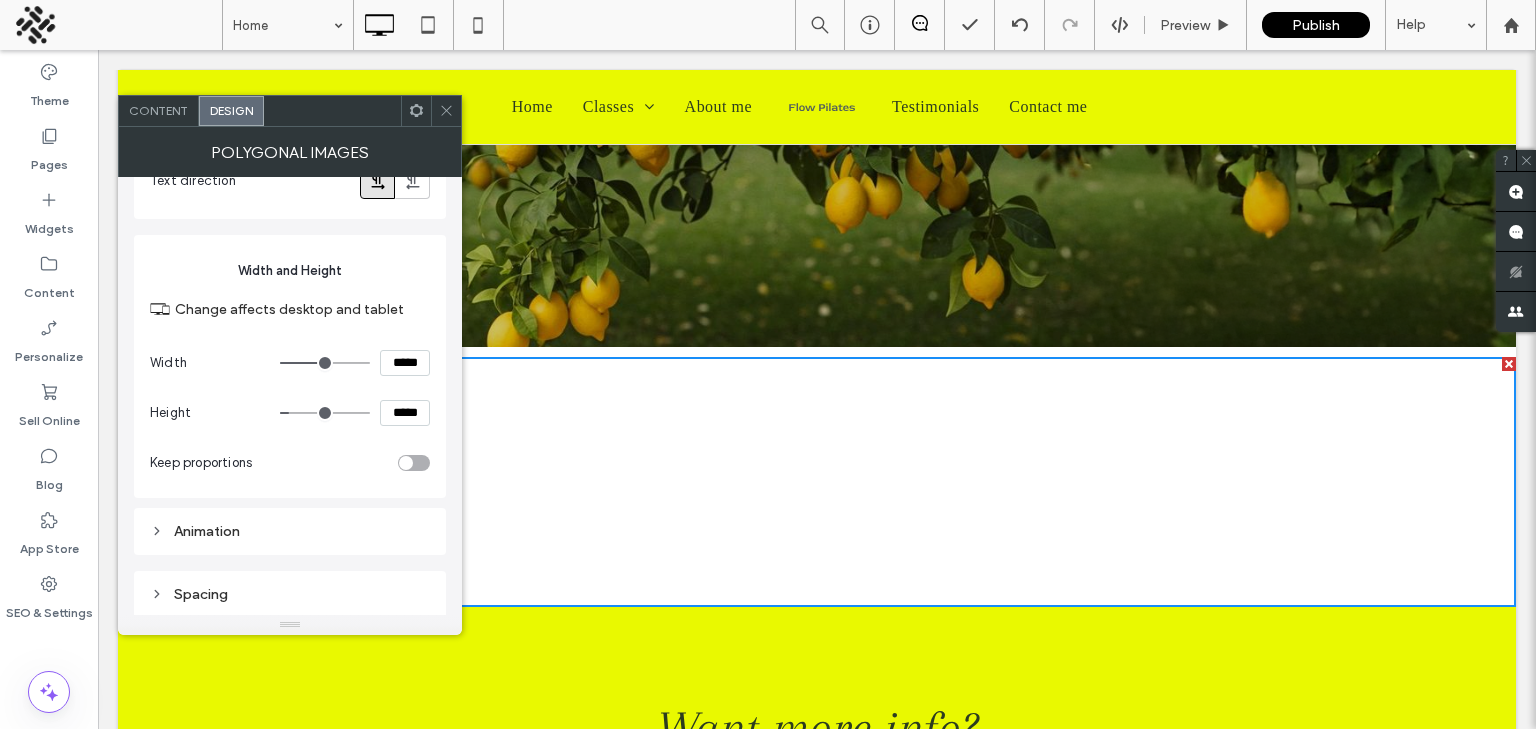 click 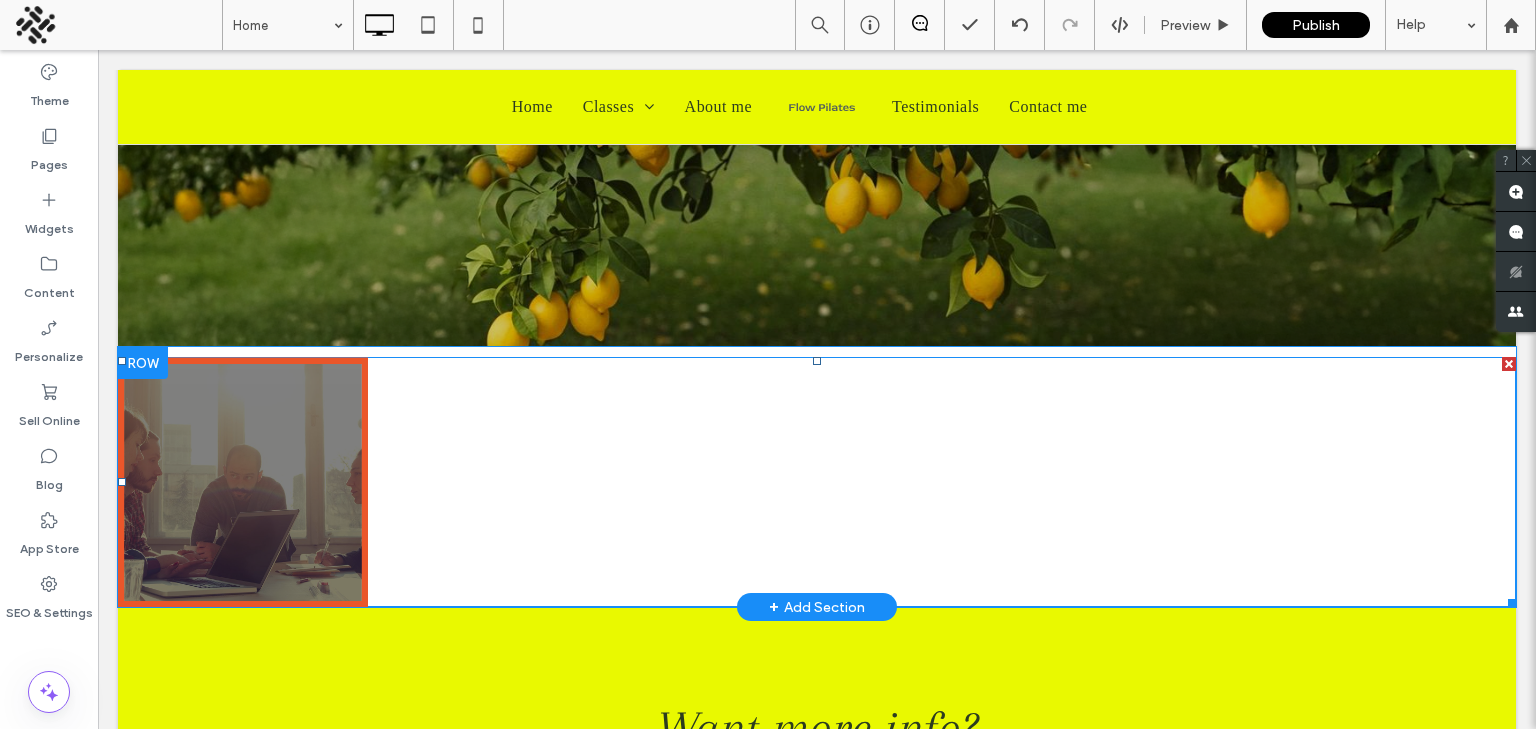 click at bounding box center [817, 482] 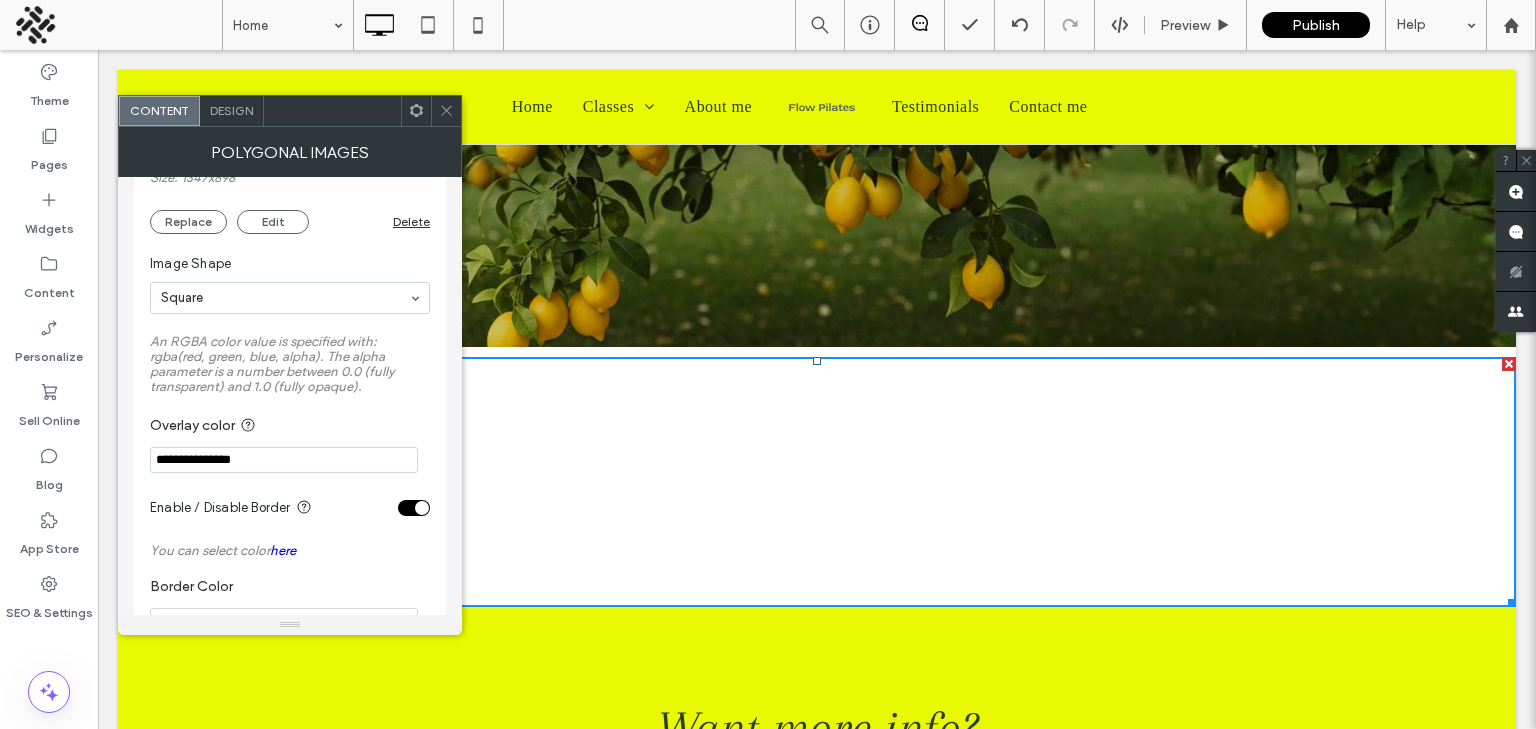 scroll, scrollTop: 358, scrollLeft: 0, axis: vertical 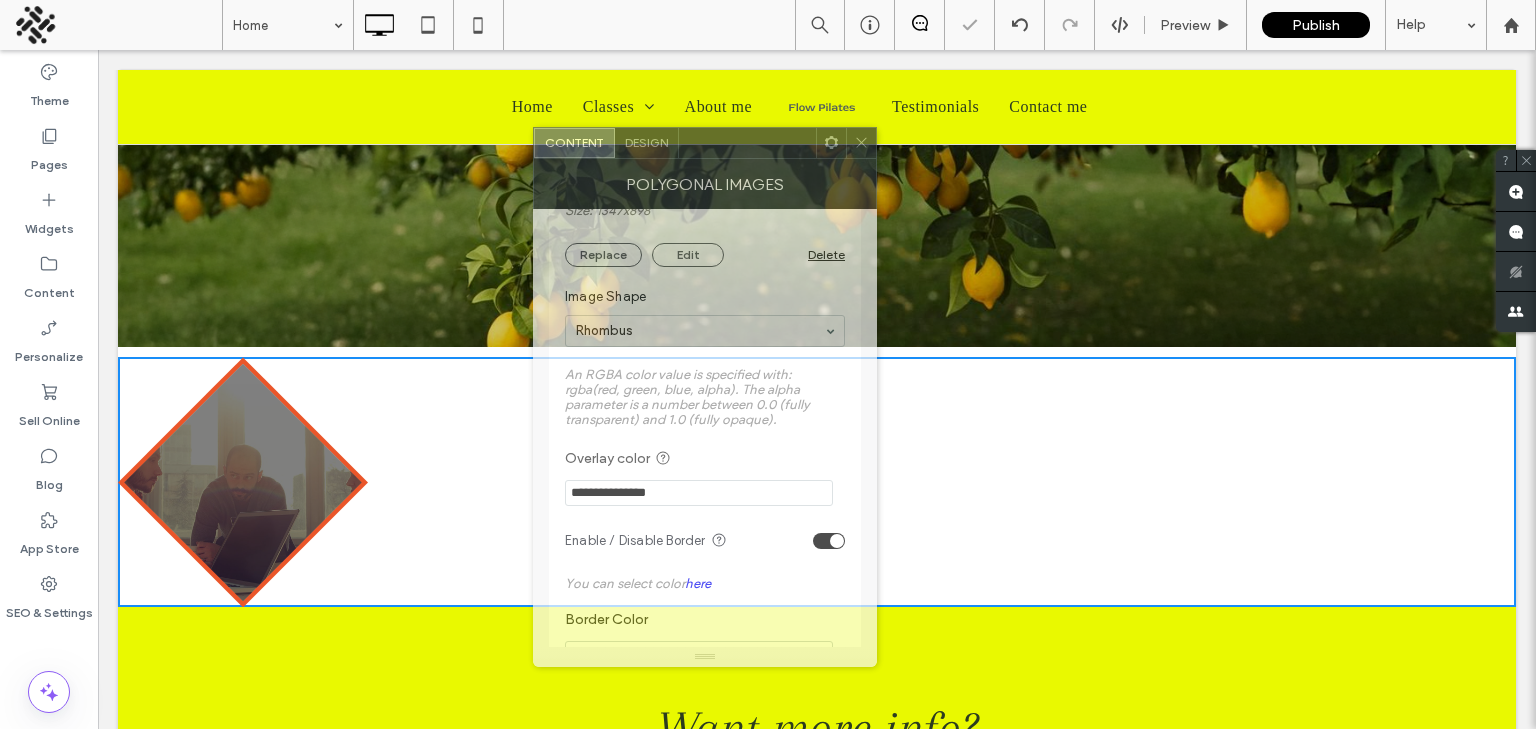 drag, startPoint x: 296, startPoint y: 125, endPoint x: 711, endPoint y: 157, distance: 416.2319 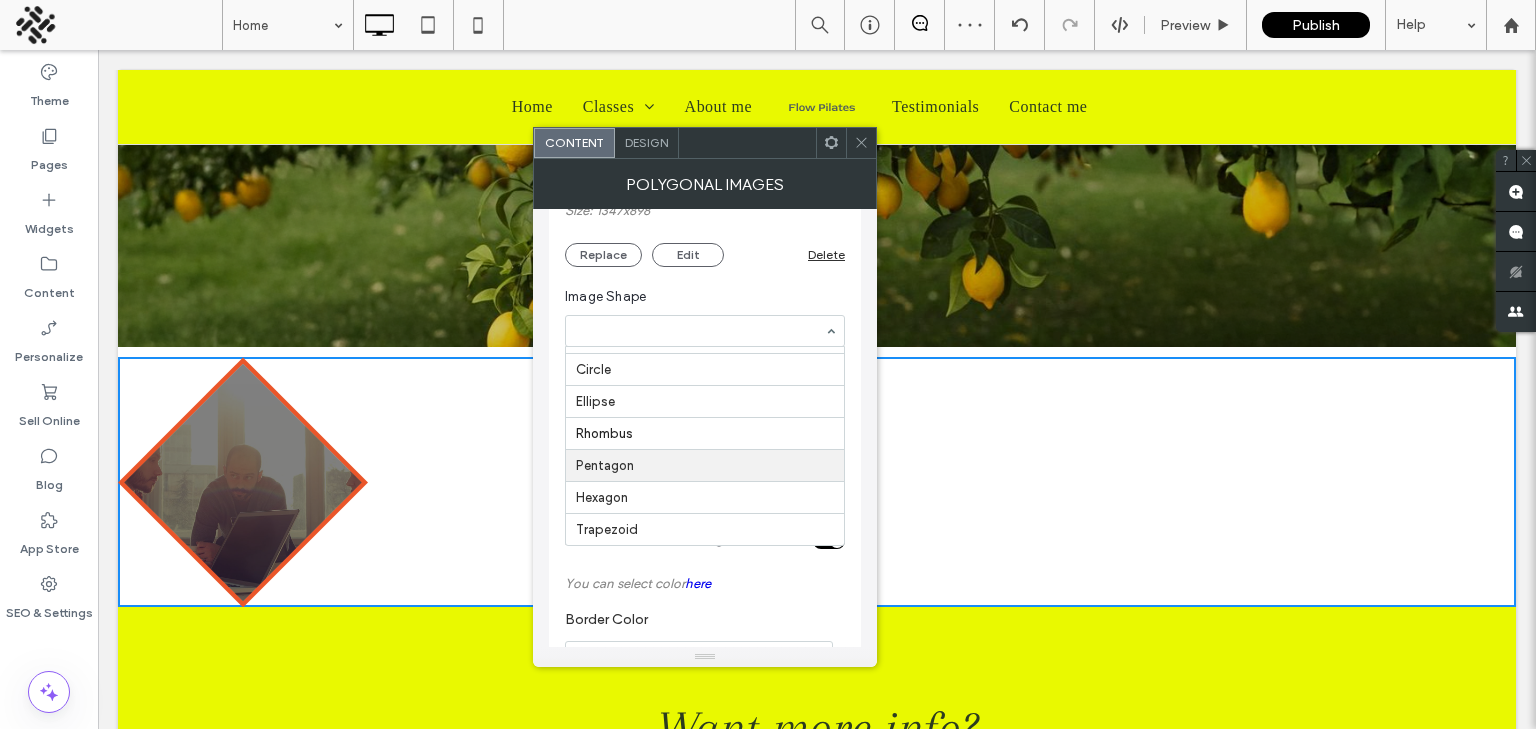scroll, scrollTop: 0, scrollLeft: 0, axis: both 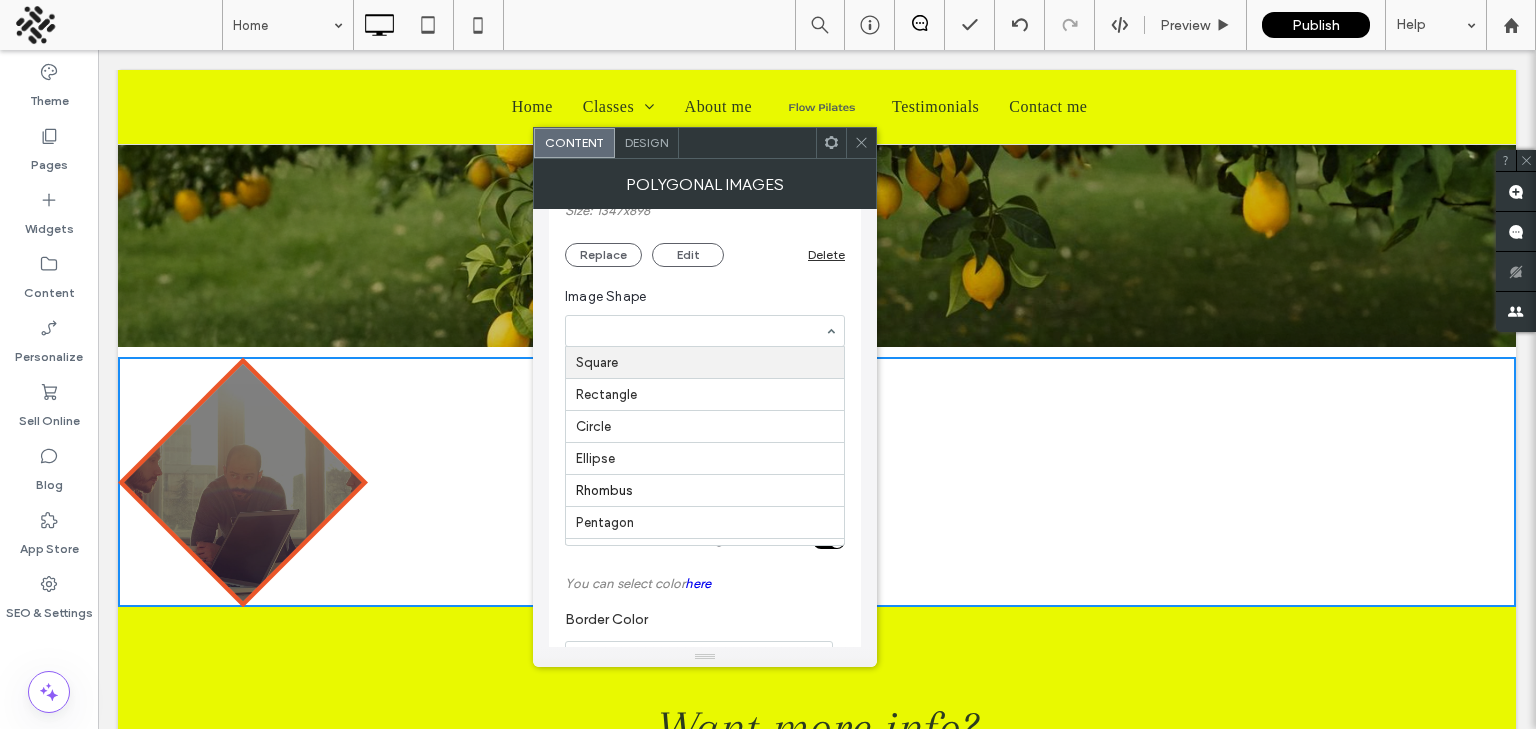 click 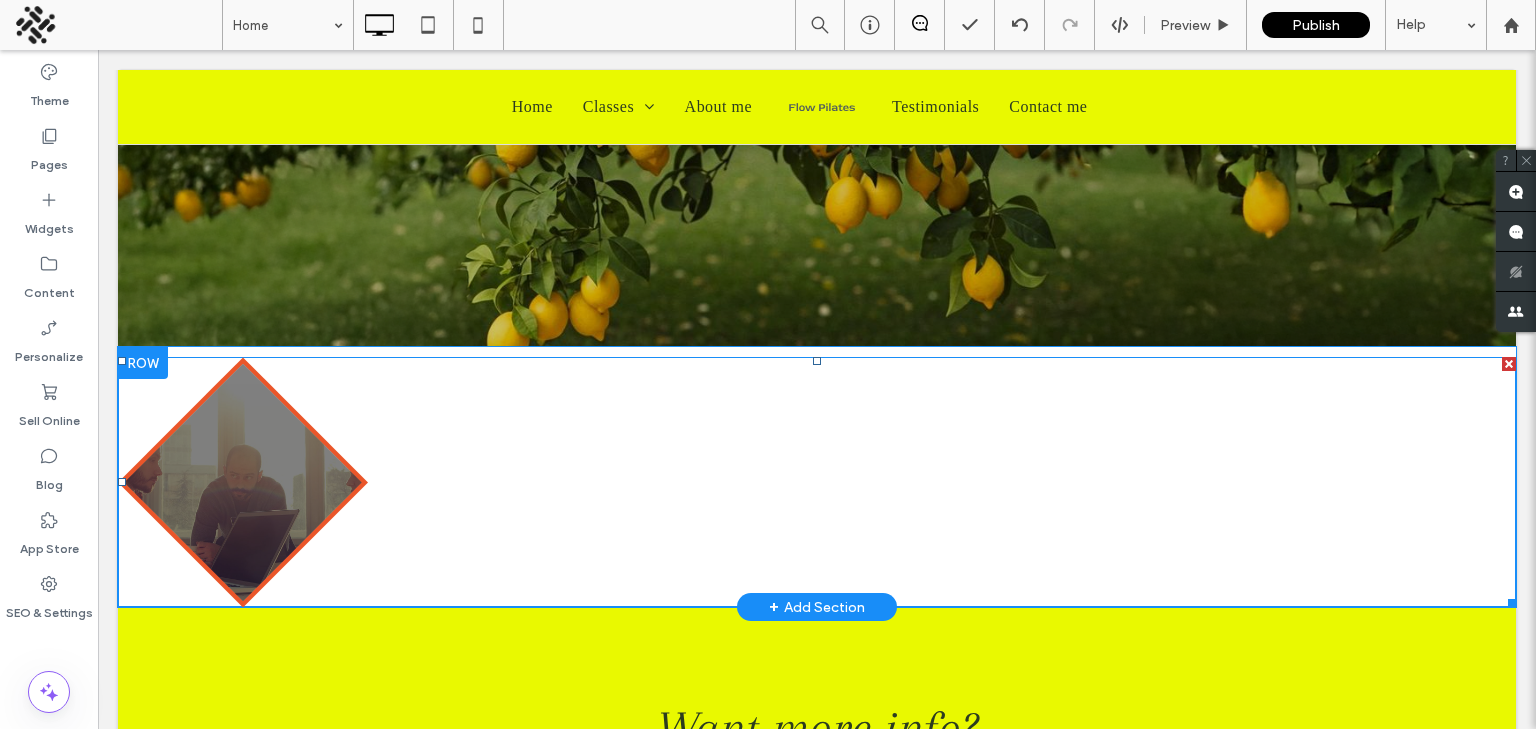 click at bounding box center (1509, 364) 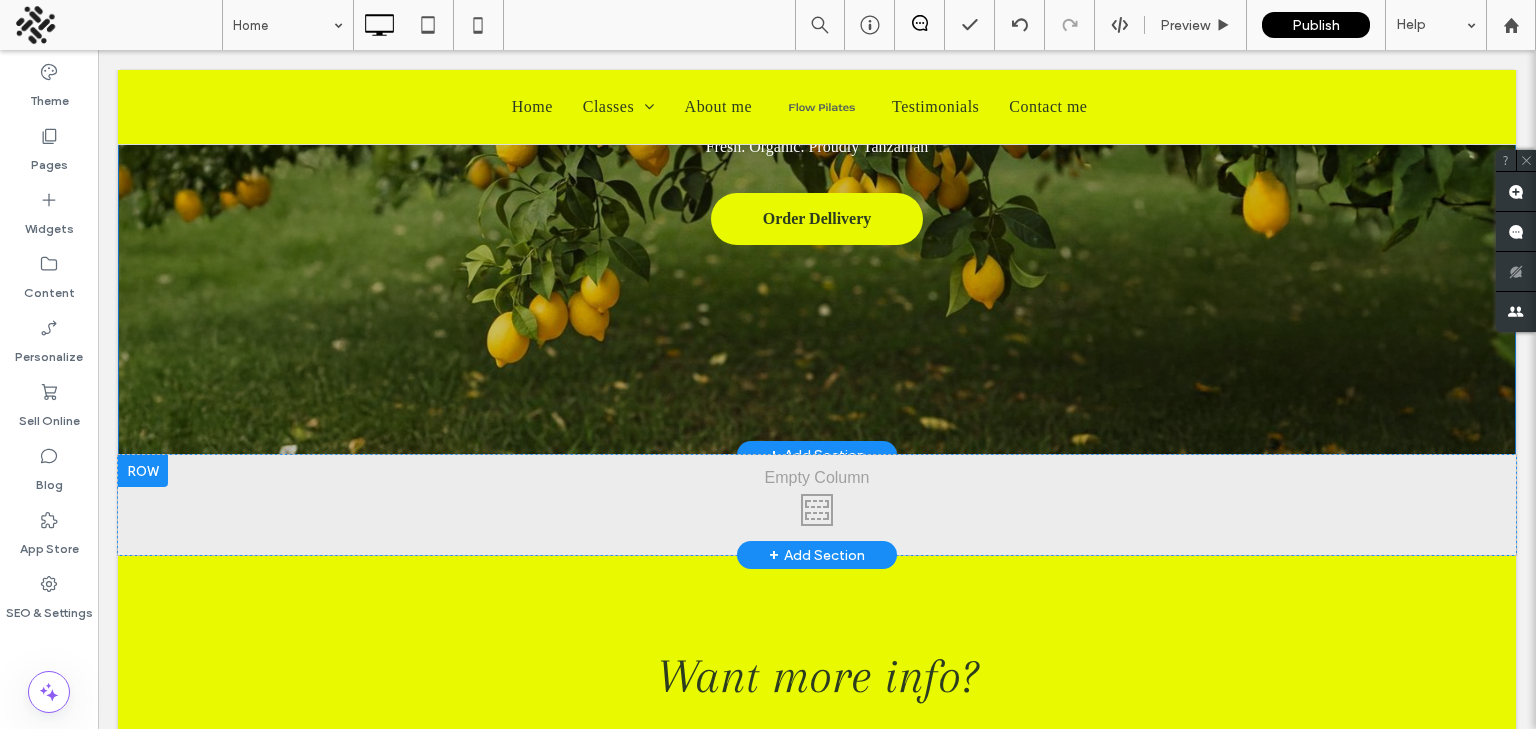 scroll, scrollTop: 0, scrollLeft: 0, axis: both 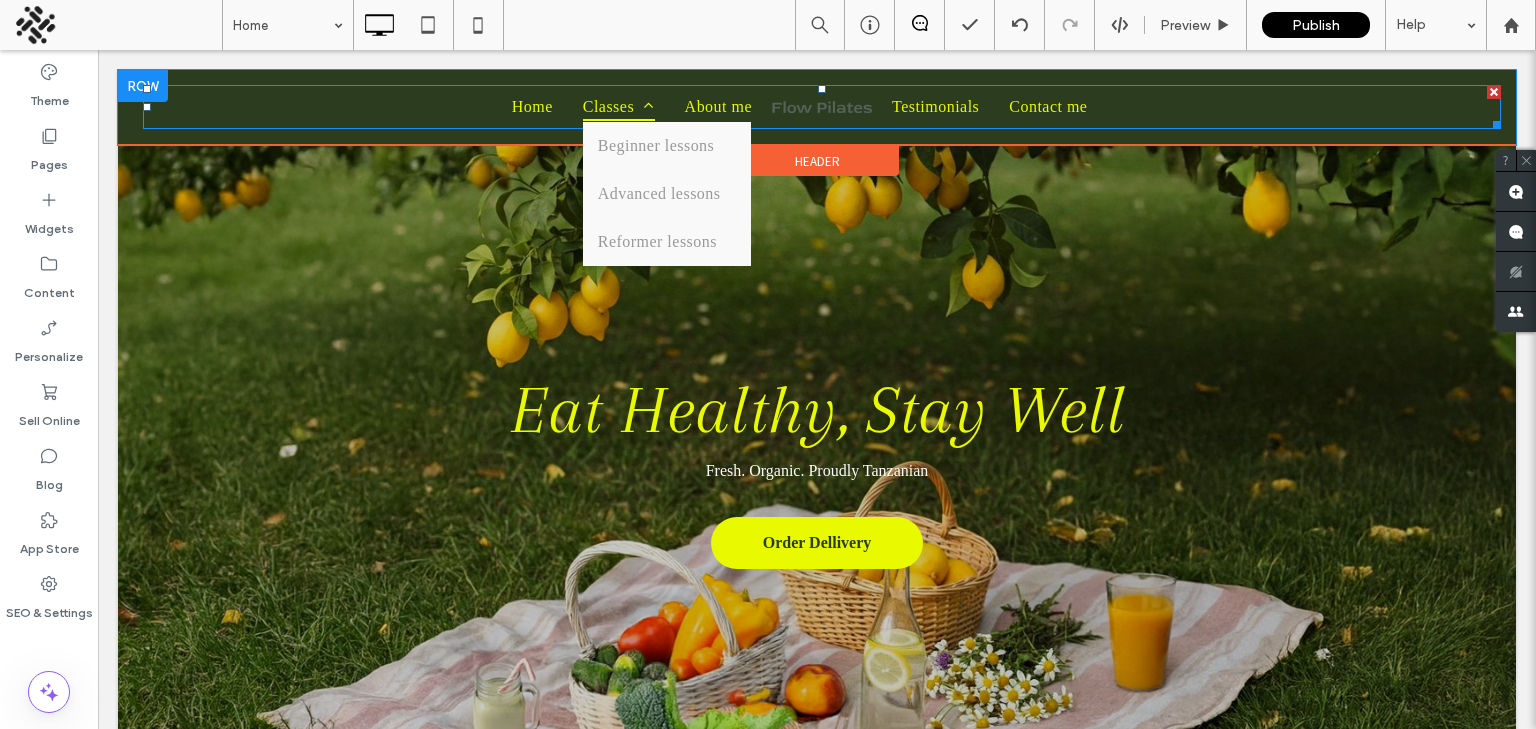 click on "Classes" at bounding box center [619, 107] 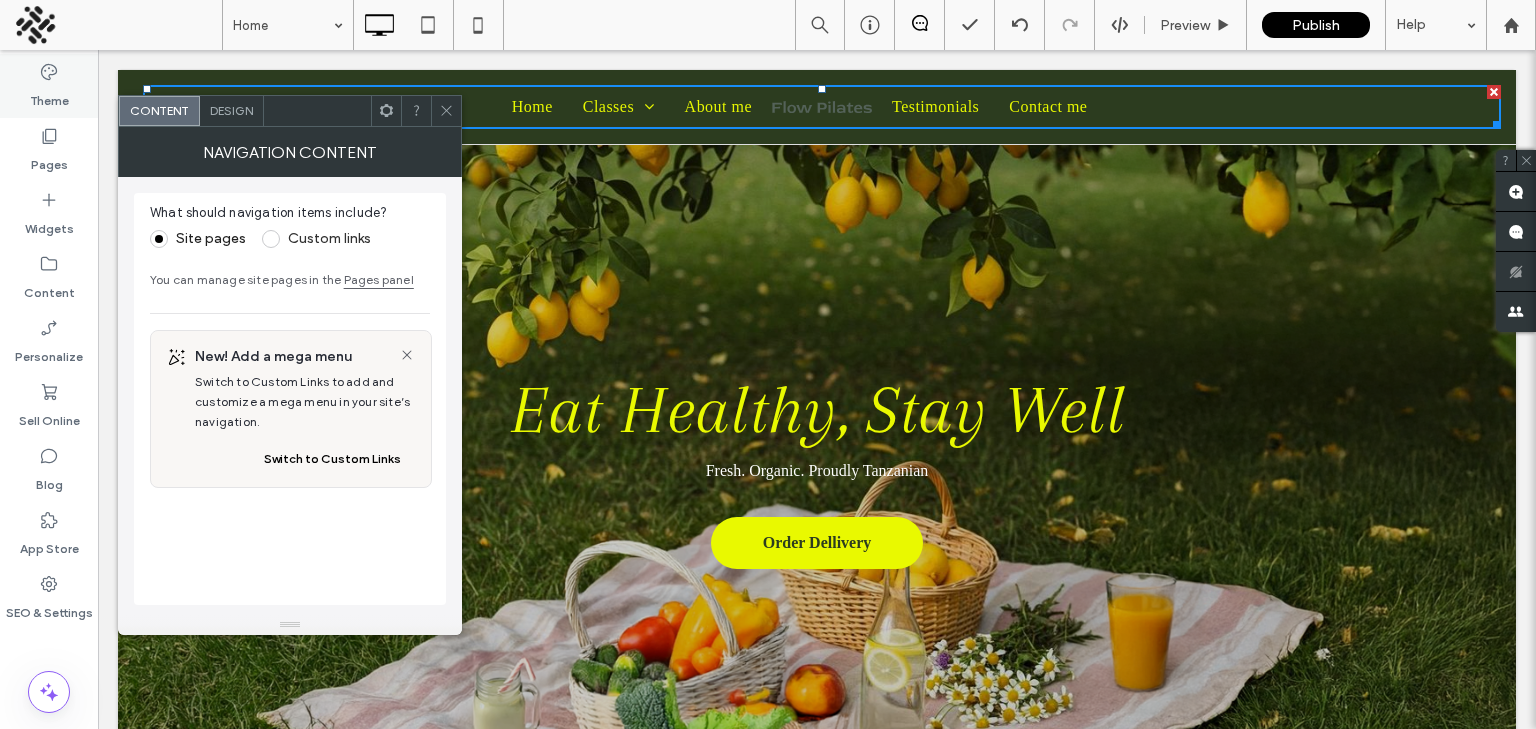 click on "Theme" at bounding box center (49, 86) 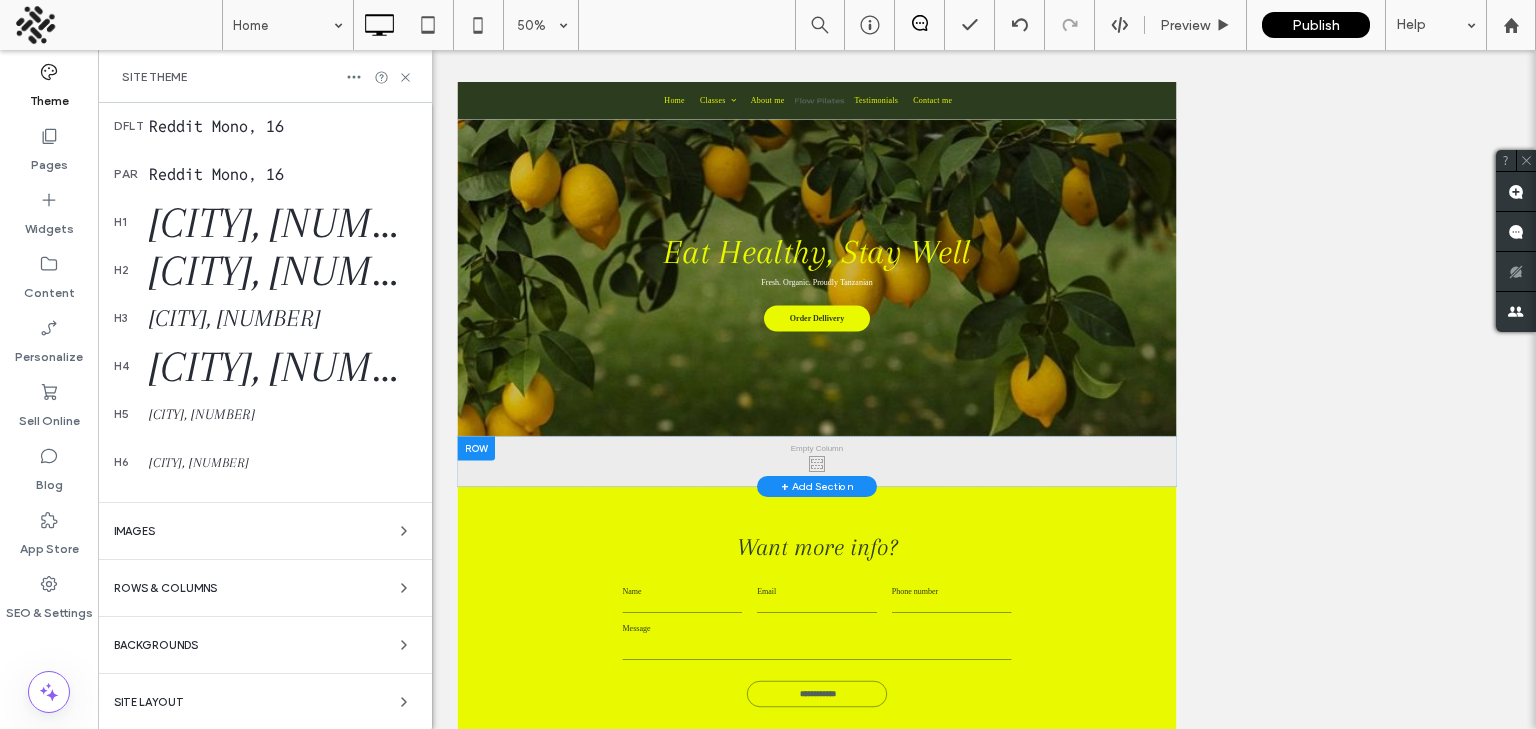 scroll, scrollTop: 0, scrollLeft: 0, axis: both 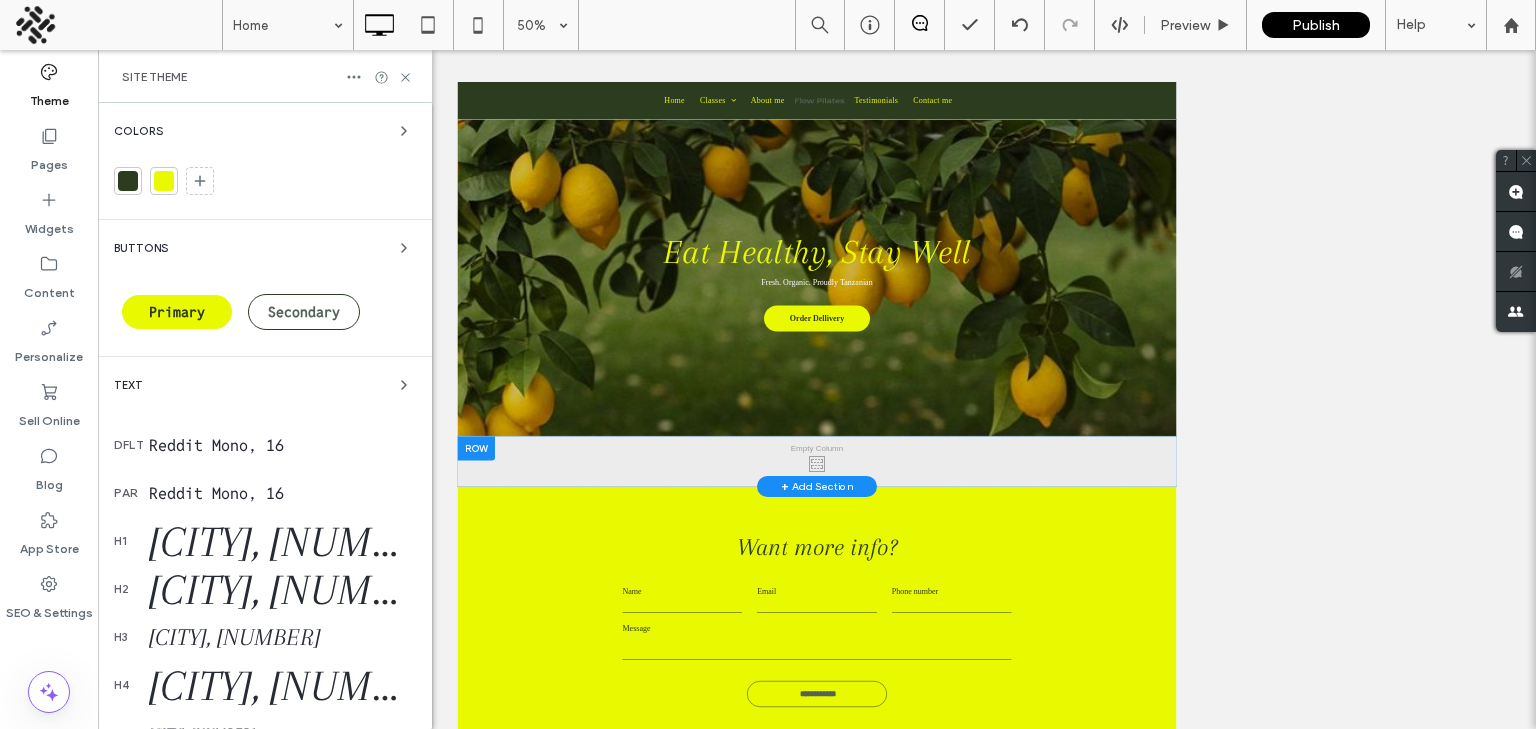 click on "Reddit Mono, 16" at bounding box center [282, 445] 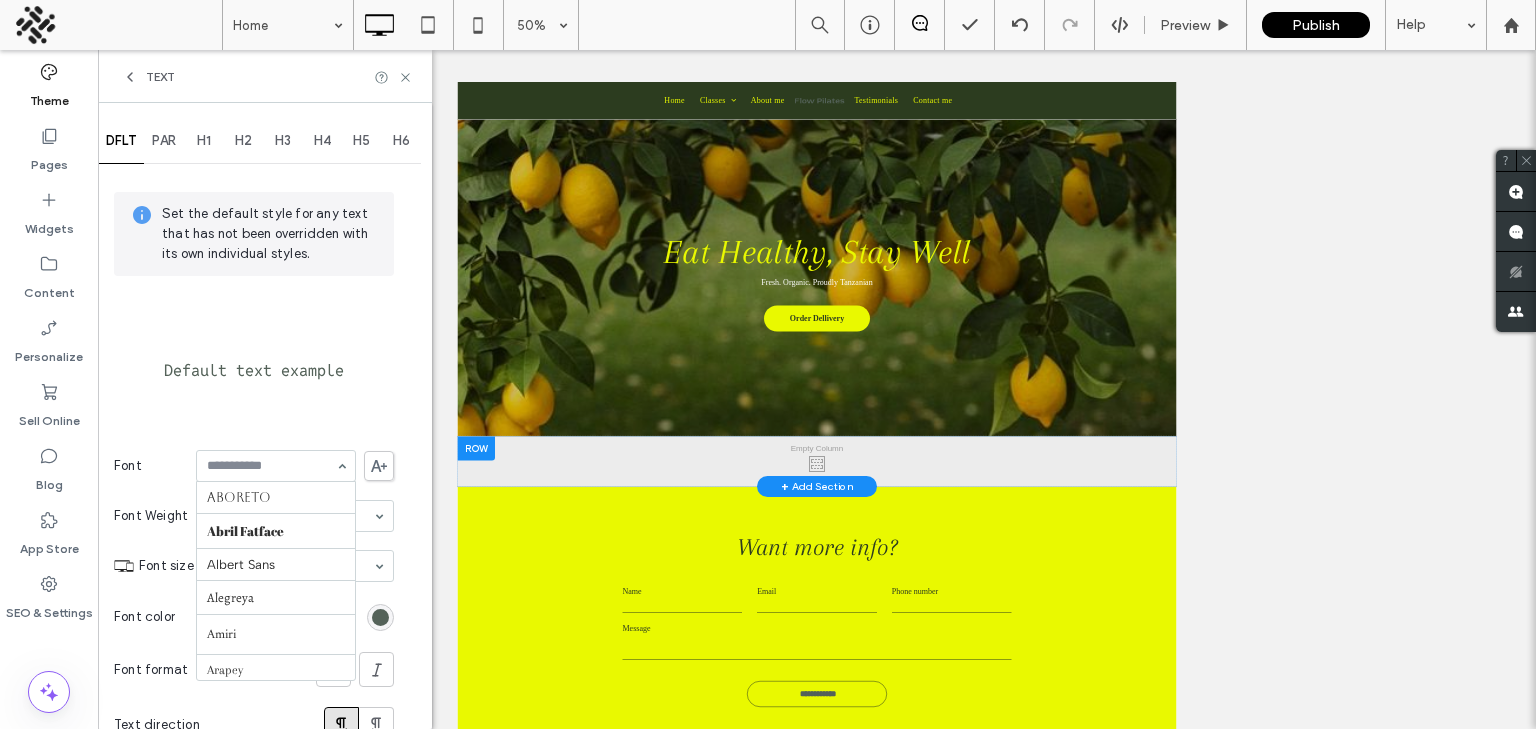 scroll, scrollTop: 1808, scrollLeft: 0, axis: vertical 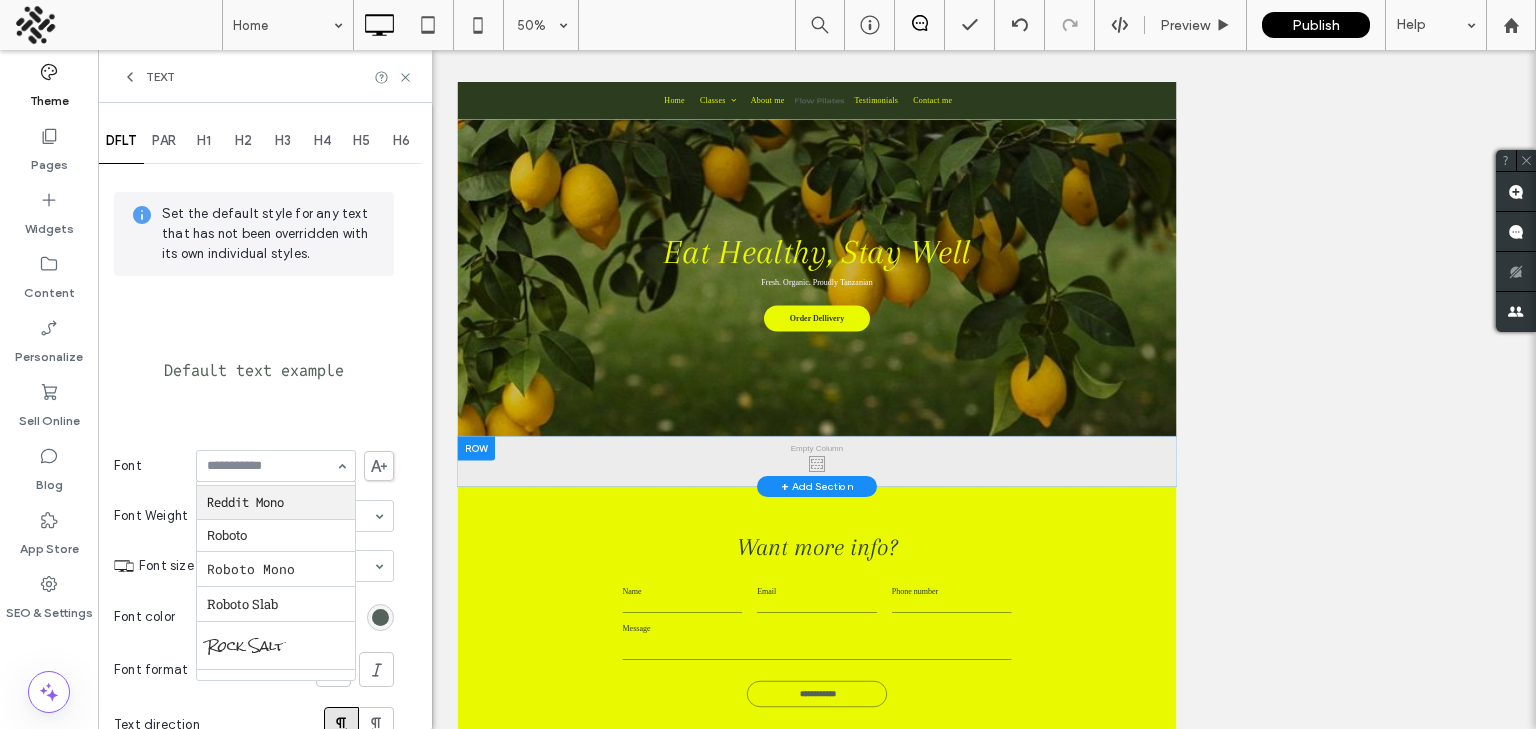 click on "DFLT PAR H1 H2 H3 H4 H5 H6 Set the default style for any text that has not been overridden with its own individual styles. Default text example Font Aboreto Abril Fatface Albert Sans Alegreya Amiri Arapey Arial Barlow Be Vietnam Bebas Neue Comfortaa Dancing Script DM Sans DM Serif Display Droid Sans Droid Sans Mono Droid Serif Epilogue Fjalla One Fraunces Georgia Hedvig Letters Serif Heebo Helvetica Inter Jost Lato Libre Baskerville Lora Marcellus Merriweather Montserrat Muli Mulish Noto Sans Noto Serif Nunito Sans Old Standard TT Open Sans Oswald Outfit Petit Formal Script Playfair Display Poppins Prata Prompt PT Sans Quattrocento Sans Questrial Quicksand Raleway Red Hat Display Red Hat Text Red Rose Reddit Mono Roboto Roboto Mono Roboto Slab Rock Salt Rubik Shadows Into Light Slabo 27px Source Sans Pro Space Grotesk Spartan Sulphur Point Tahoma Ubuntu Verdana Vidaloka Work Sans Yeseva One Font Weight Normal   Font size 16 Font color Font format Text direction Default Link State Link on hover Link clicked" at bounding box center [265, 548] 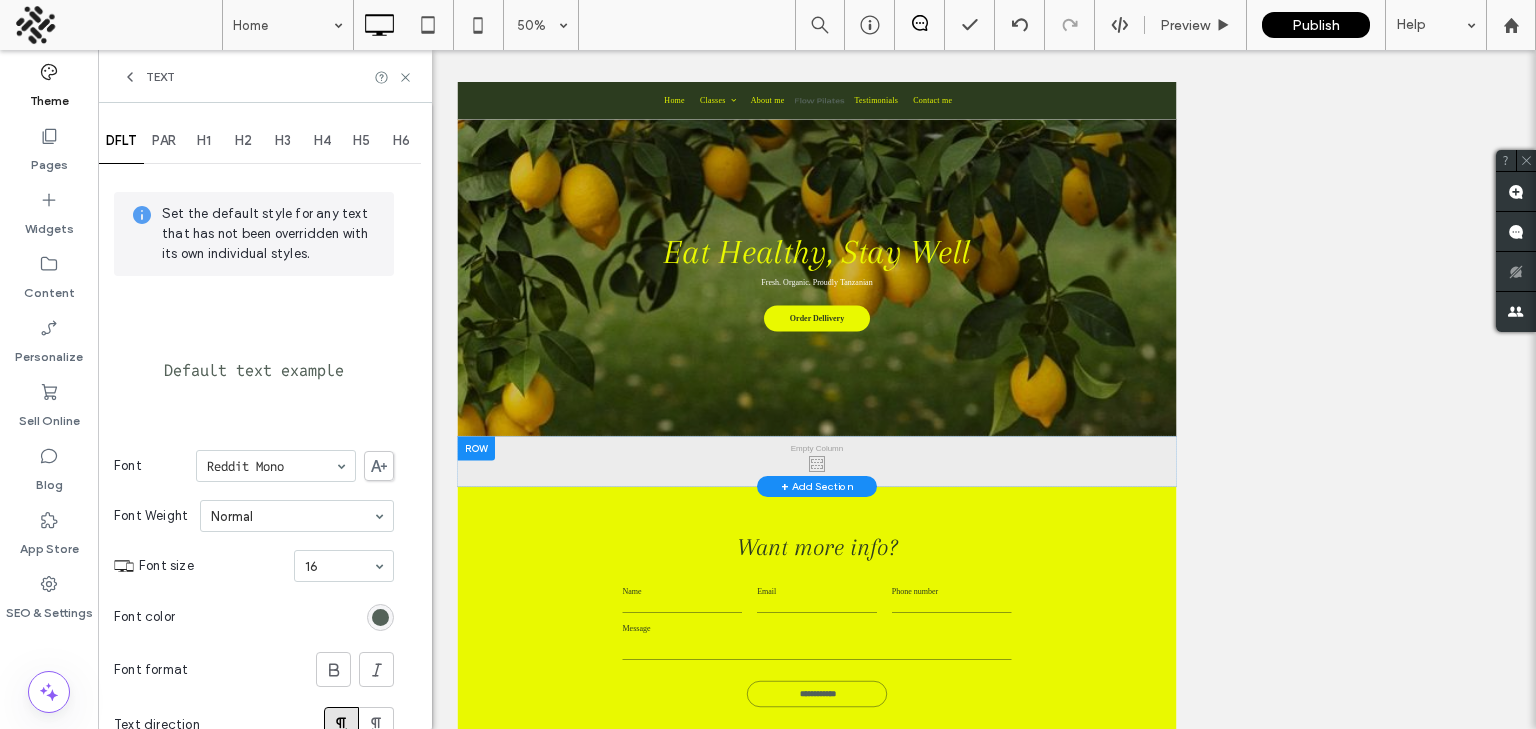 click 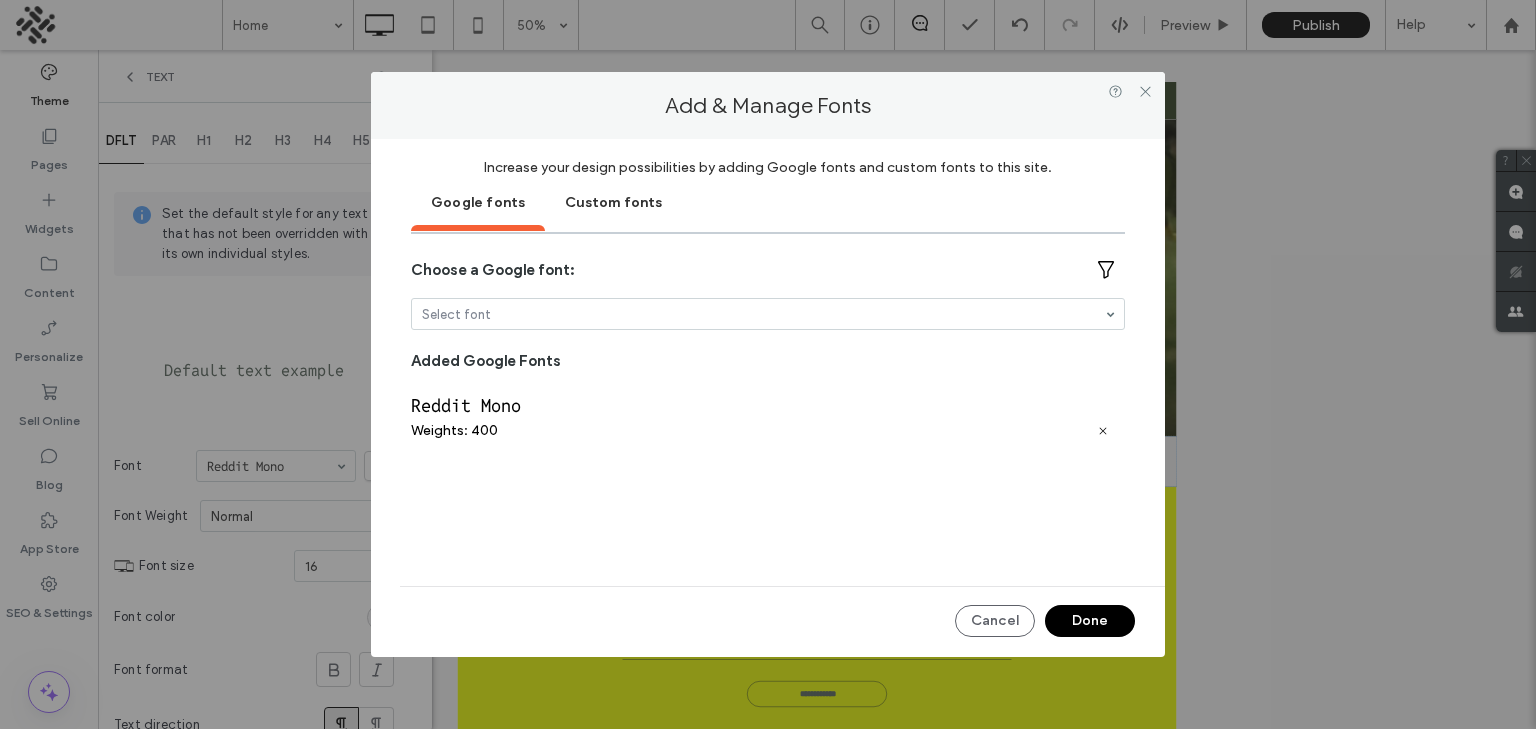 click on "Reddit Mono" at bounding box center (768, 405) 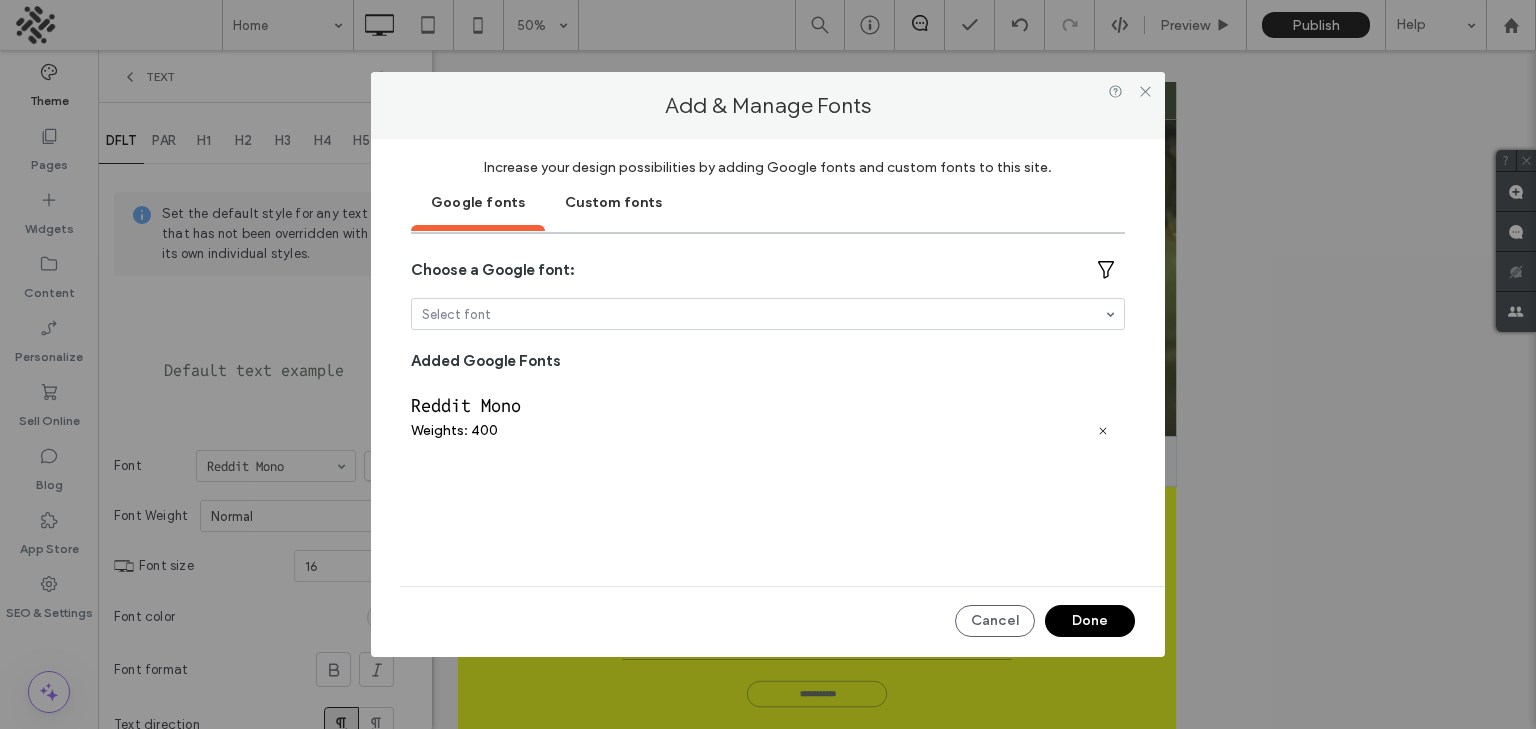 click on "Done" at bounding box center (1090, 621) 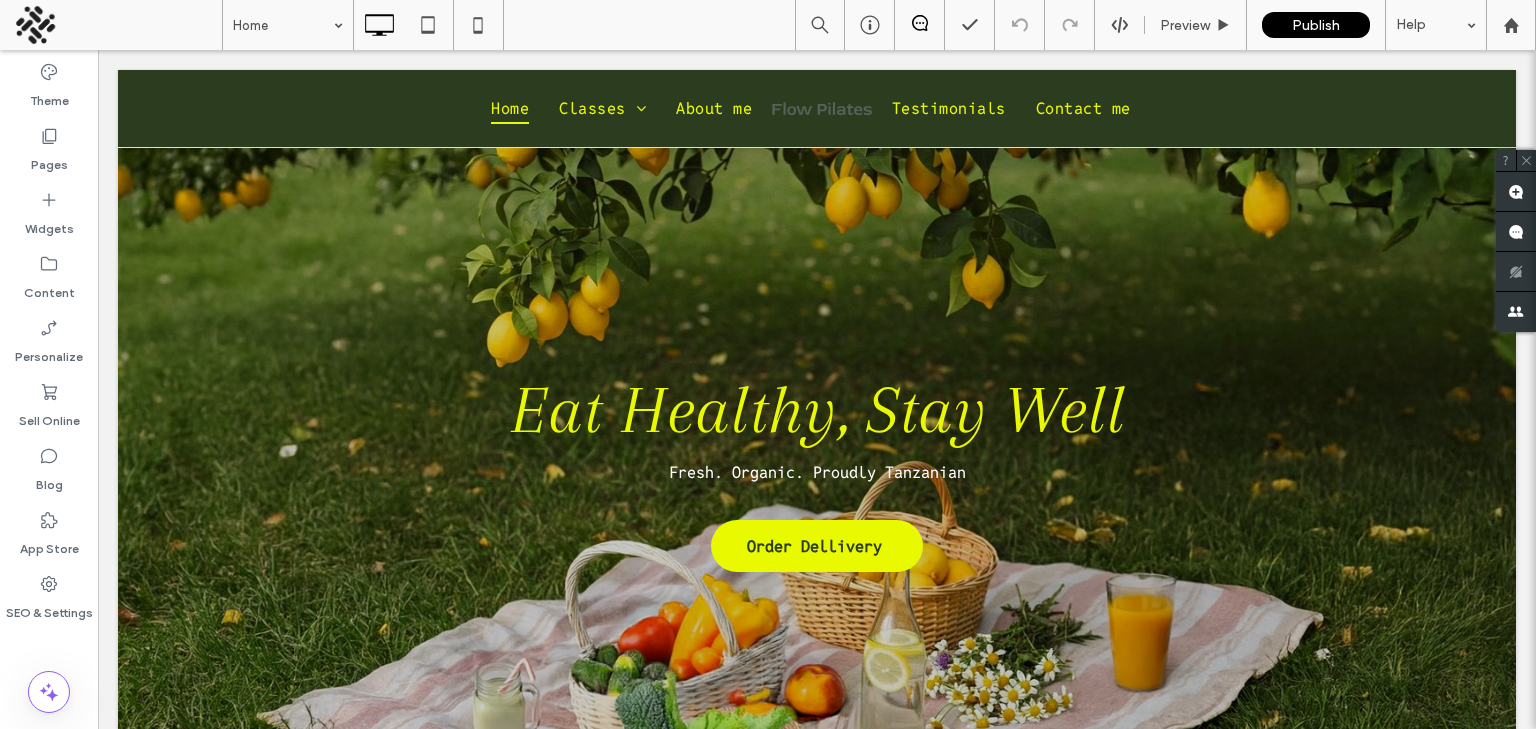 scroll, scrollTop: 0, scrollLeft: 0, axis: both 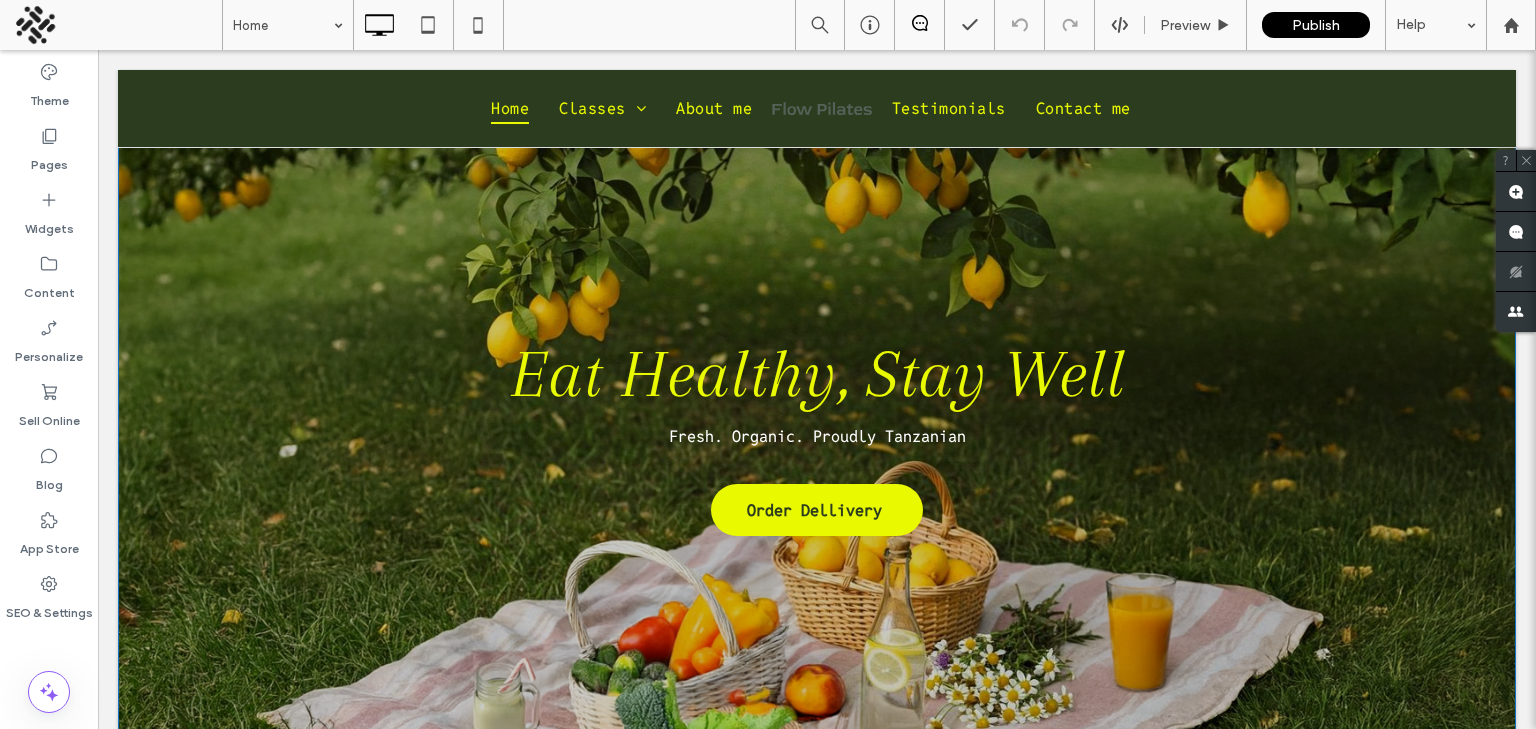click on "Eat Healthy, Stay Well
Fresh. Organic. Proudly Tanzanian
Order Dellivery
Click To Paste
Row + Add Section" at bounding box center (817, 427) 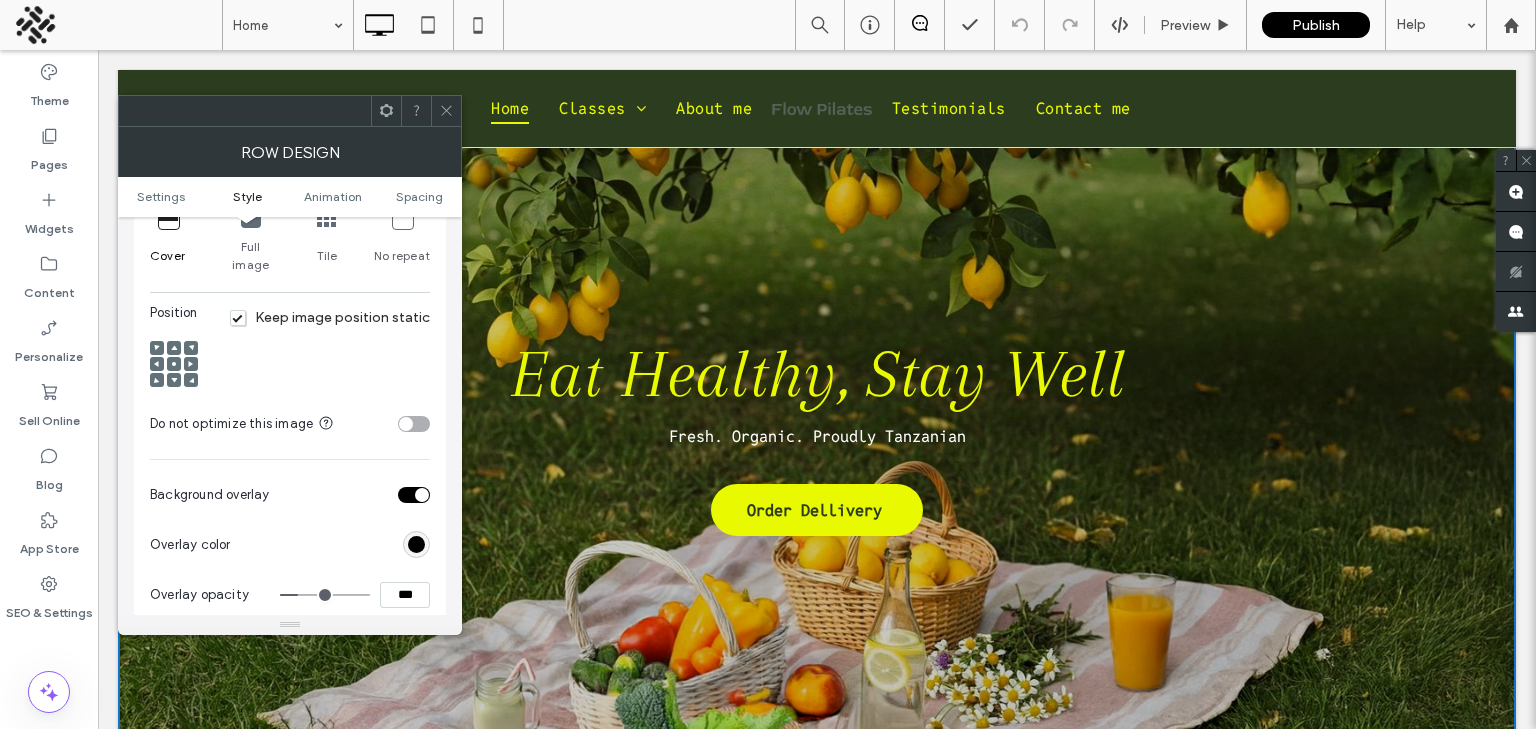 scroll, scrollTop: 732, scrollLeft: 0, axis: vertical 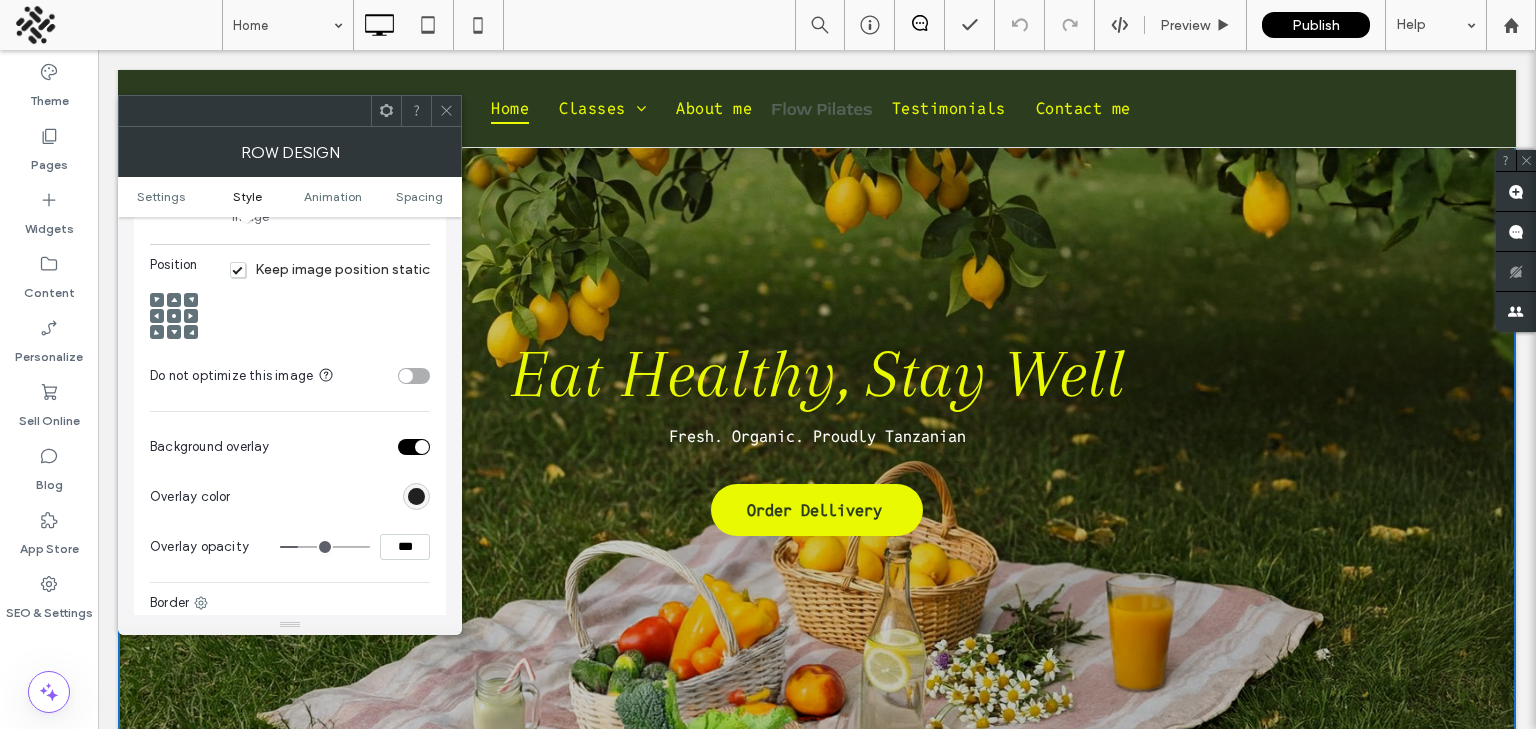 click at bounding box center (416, 496) 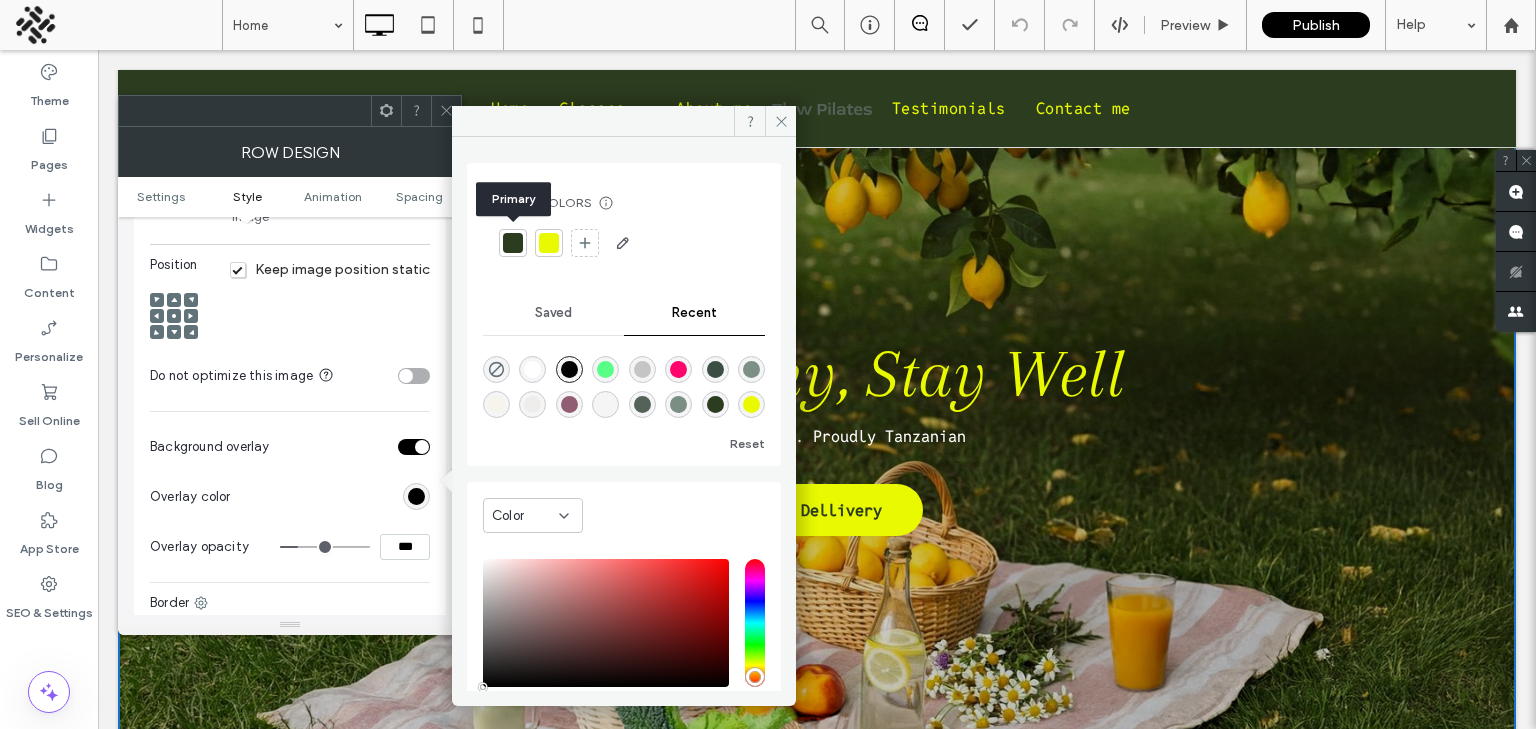 click at bounding box center [513, 243] 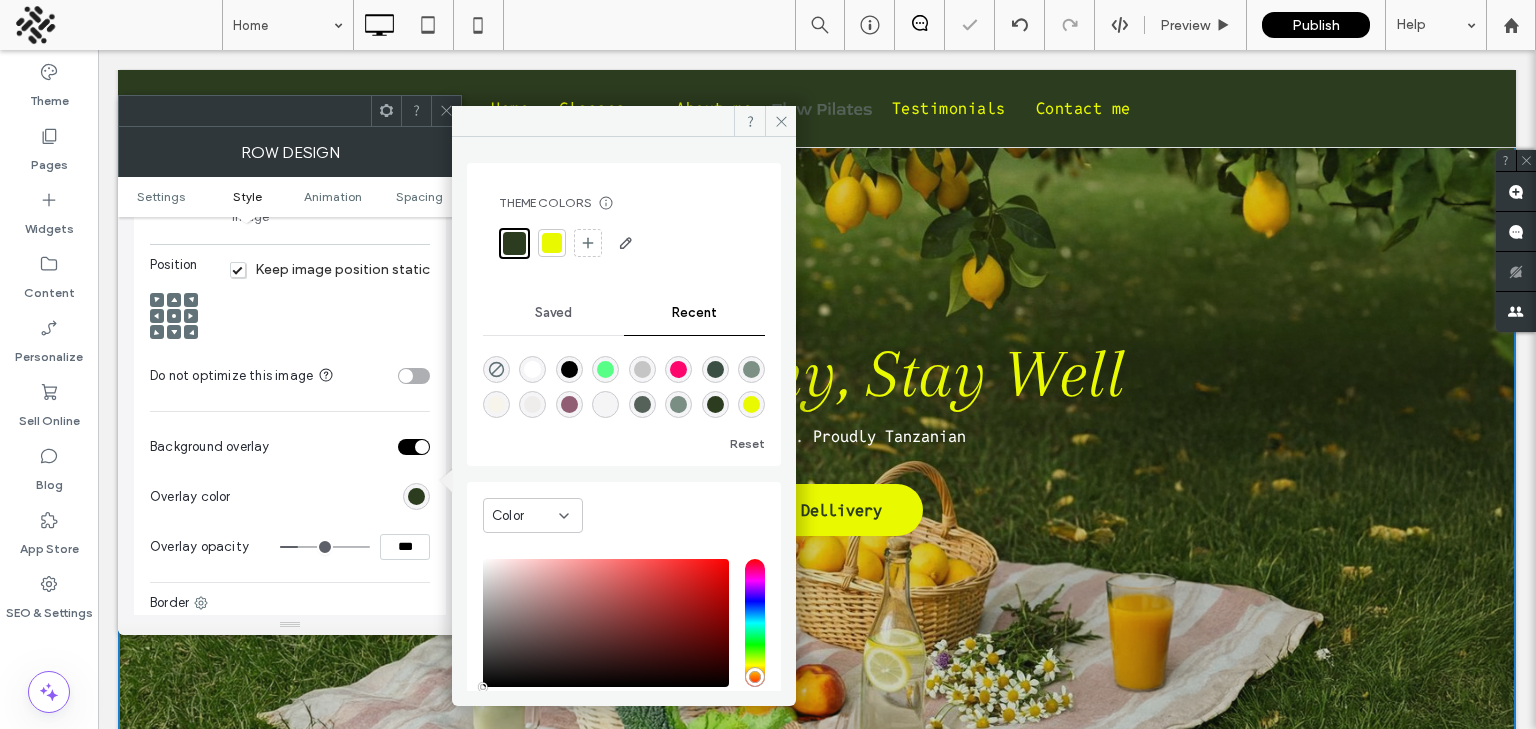 click on "***" at bounding box center (405, 547) 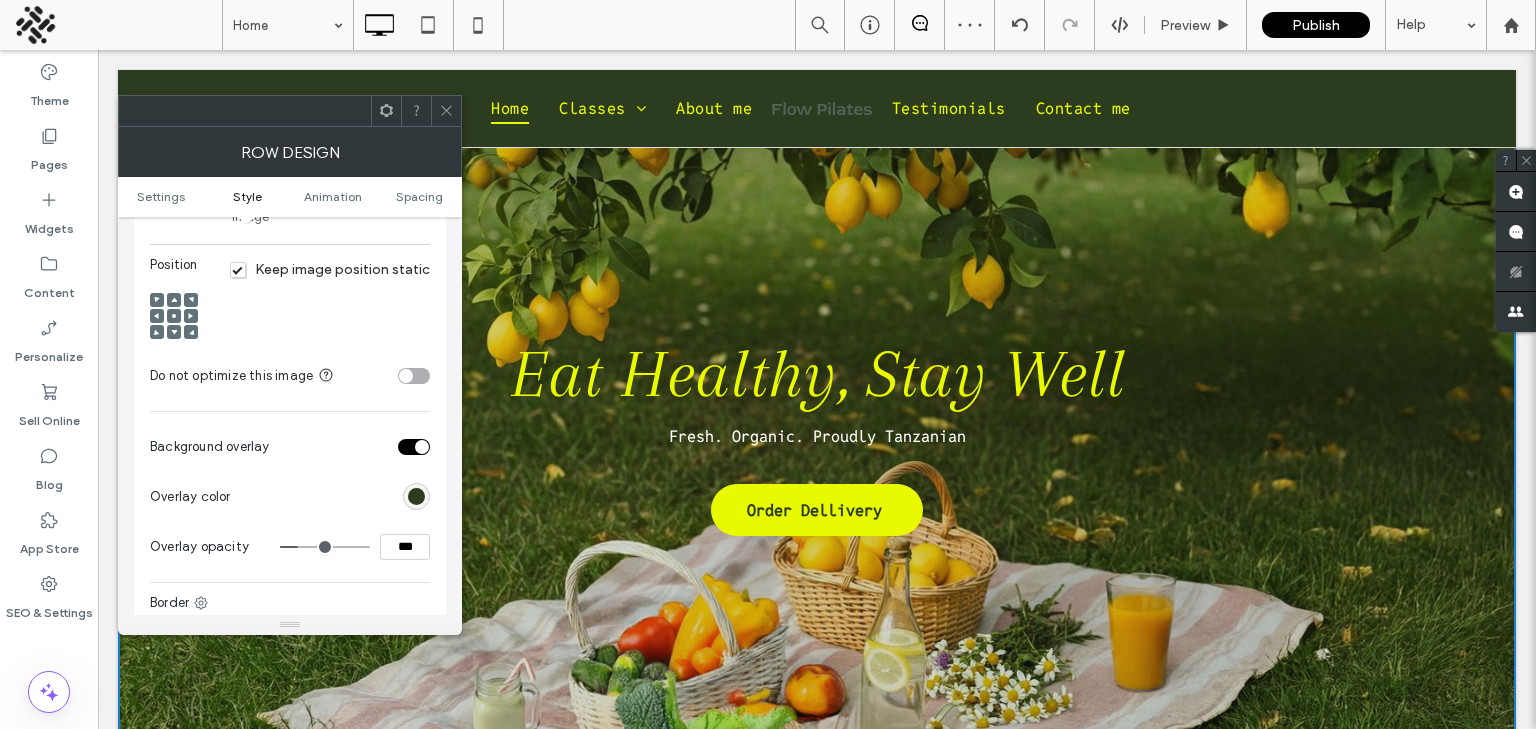 type on "**" 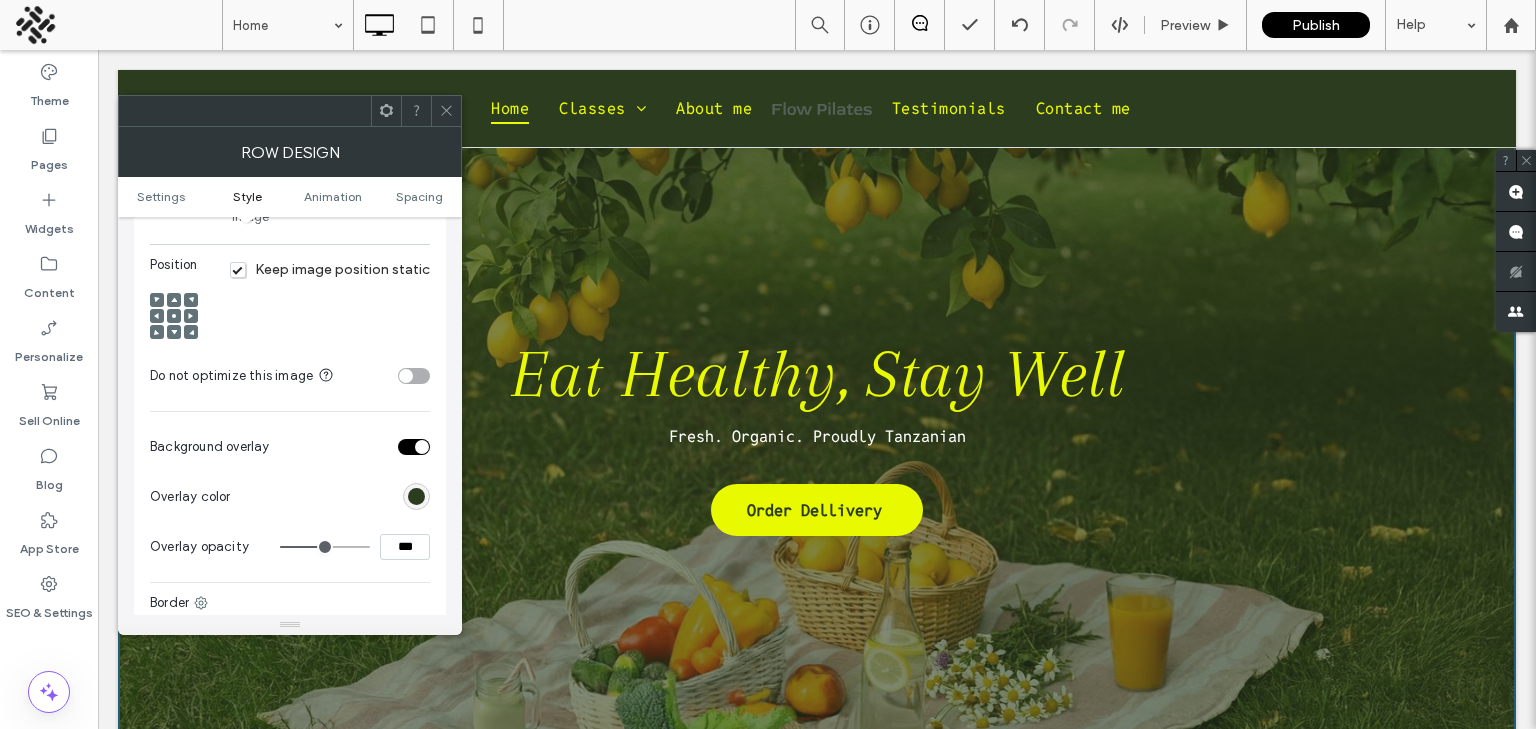 click 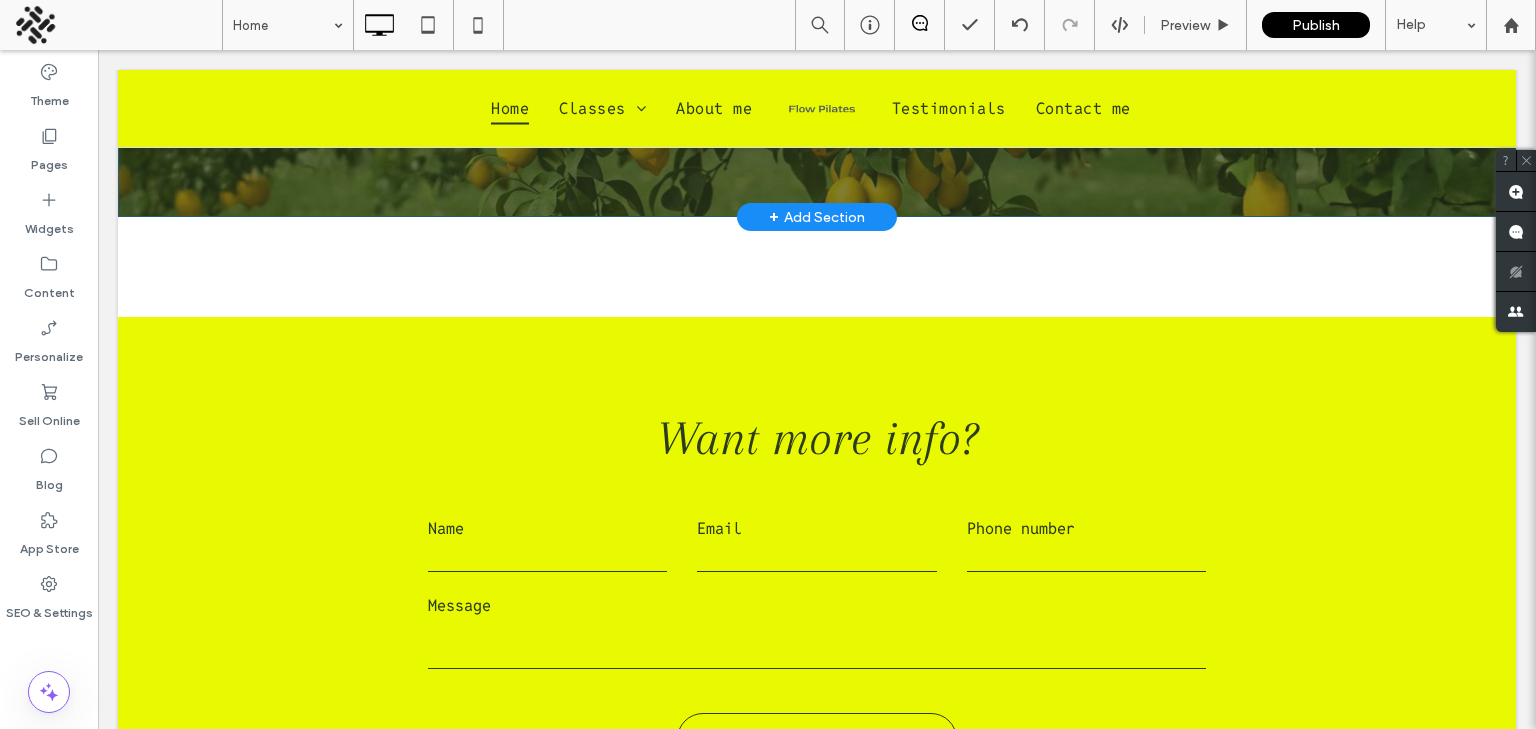 scroll, scrollTop: 582, scrollLeft: 0, axis: vertical 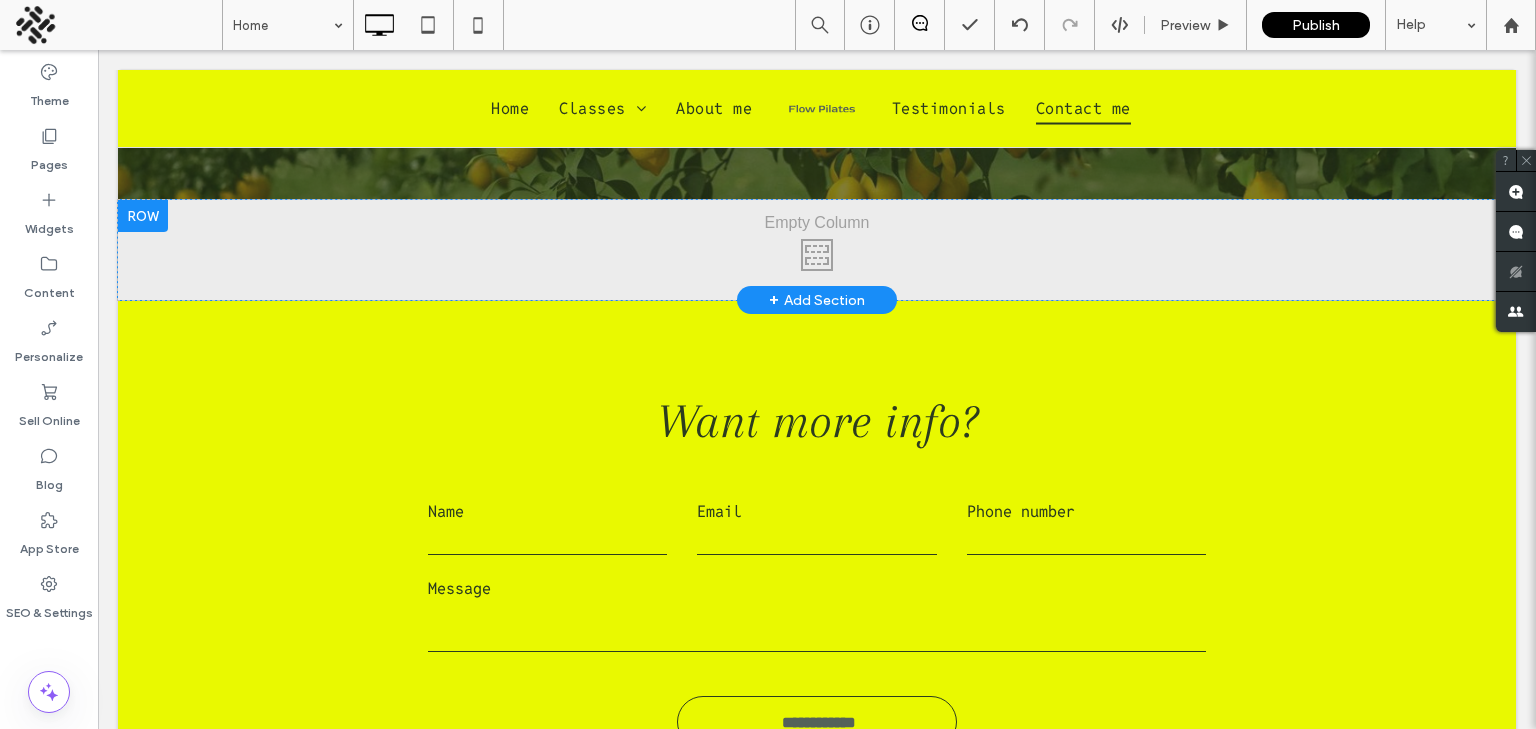 click on "Click To Paste" at bounding box center (817, 250) 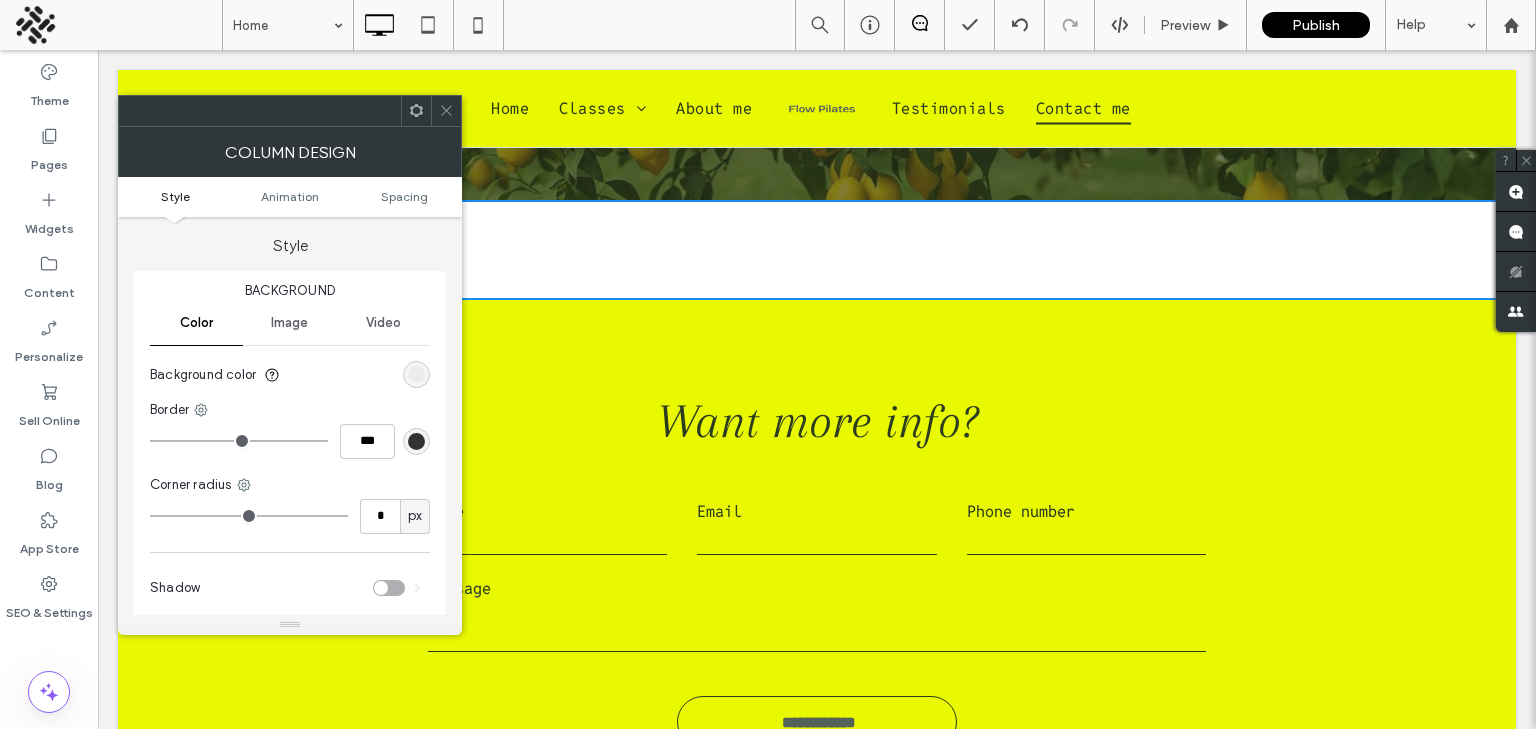 click on "Column Design" at bounding box center (290, 152) 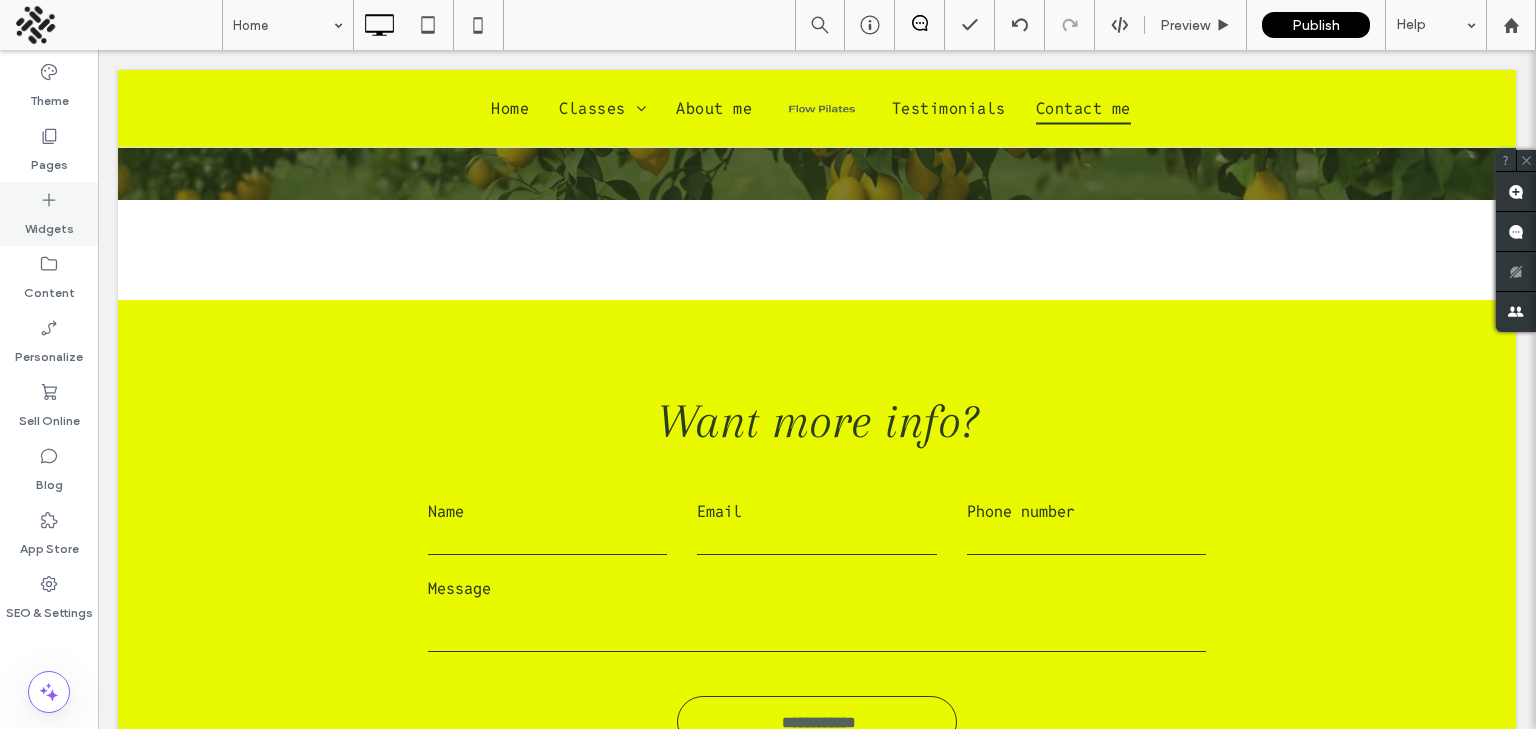 click on "Widgets" at bounding box center (49, 224) 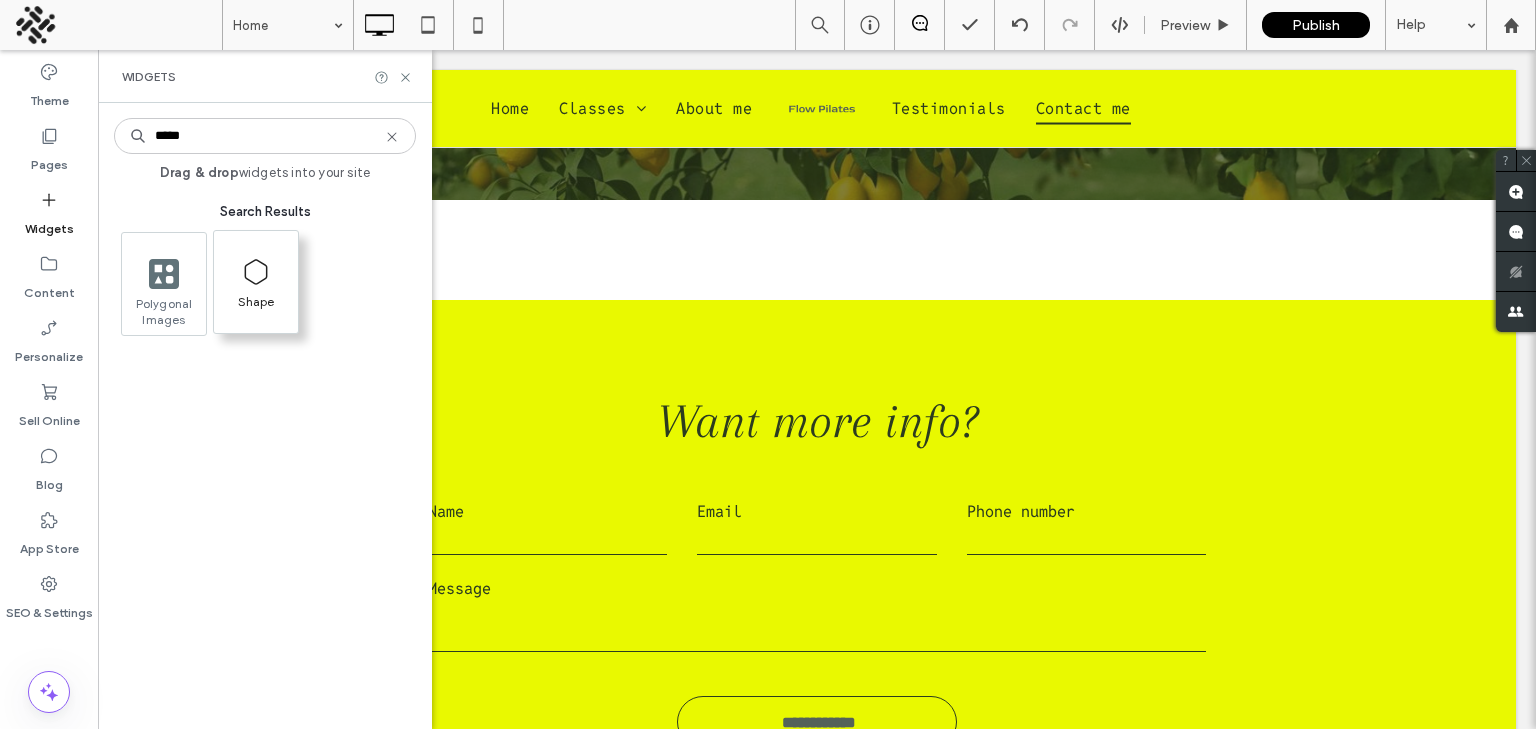 type on "*****" 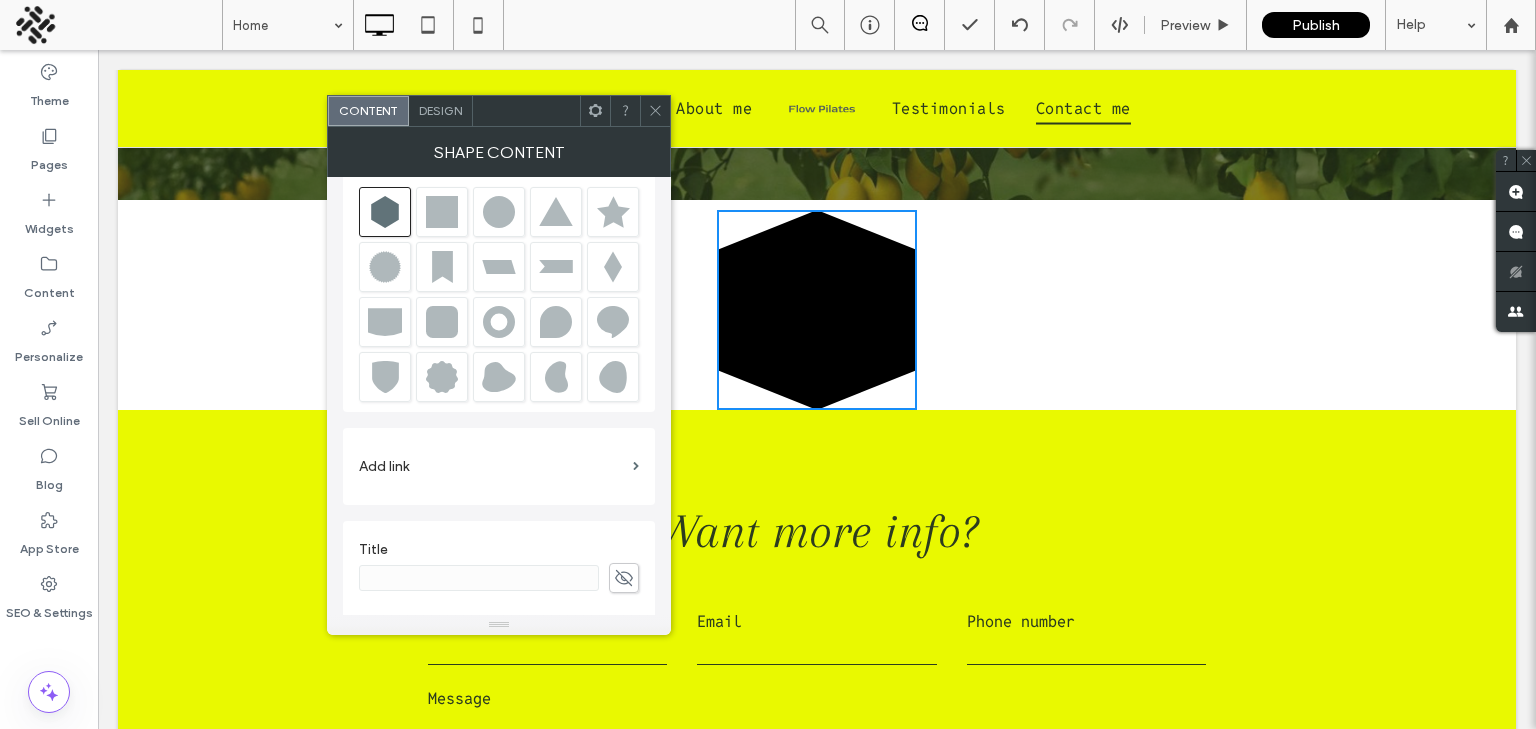 scroll, scrollTop: 0, scrollLeft: 0, axis: both 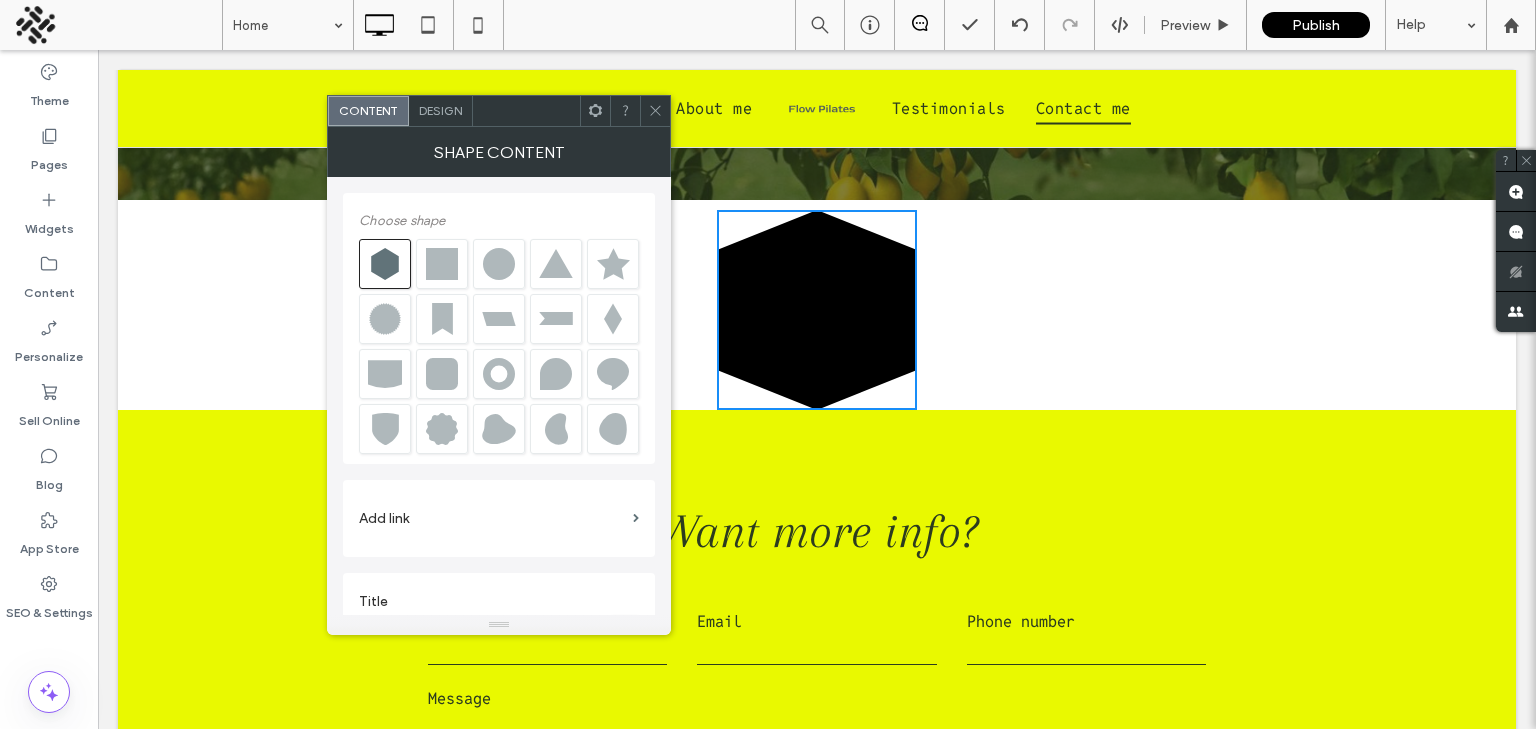 click on "Design" at bounding box center (440, 110) 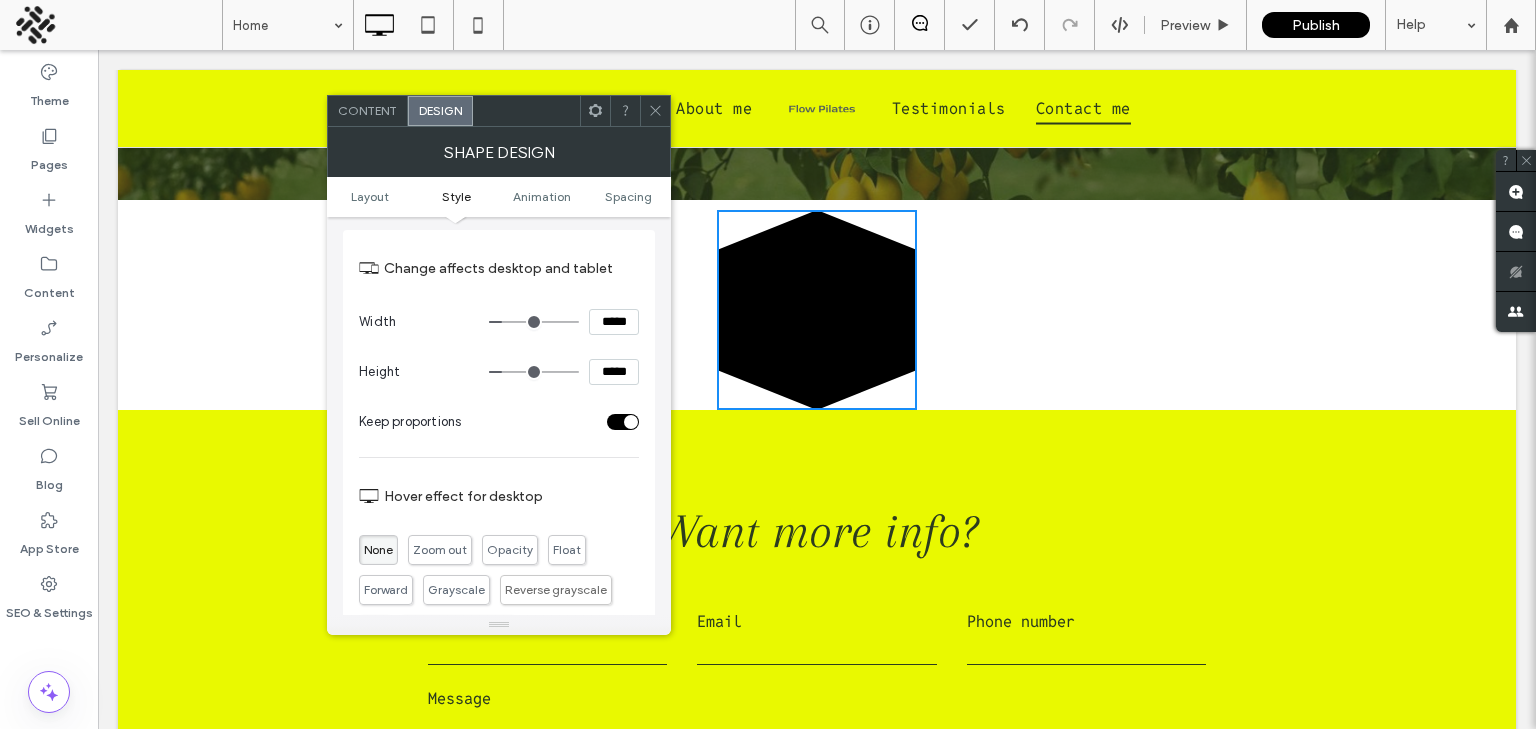 scroll, scrollTop: 253, scrollLeft: 0, axis: vertical 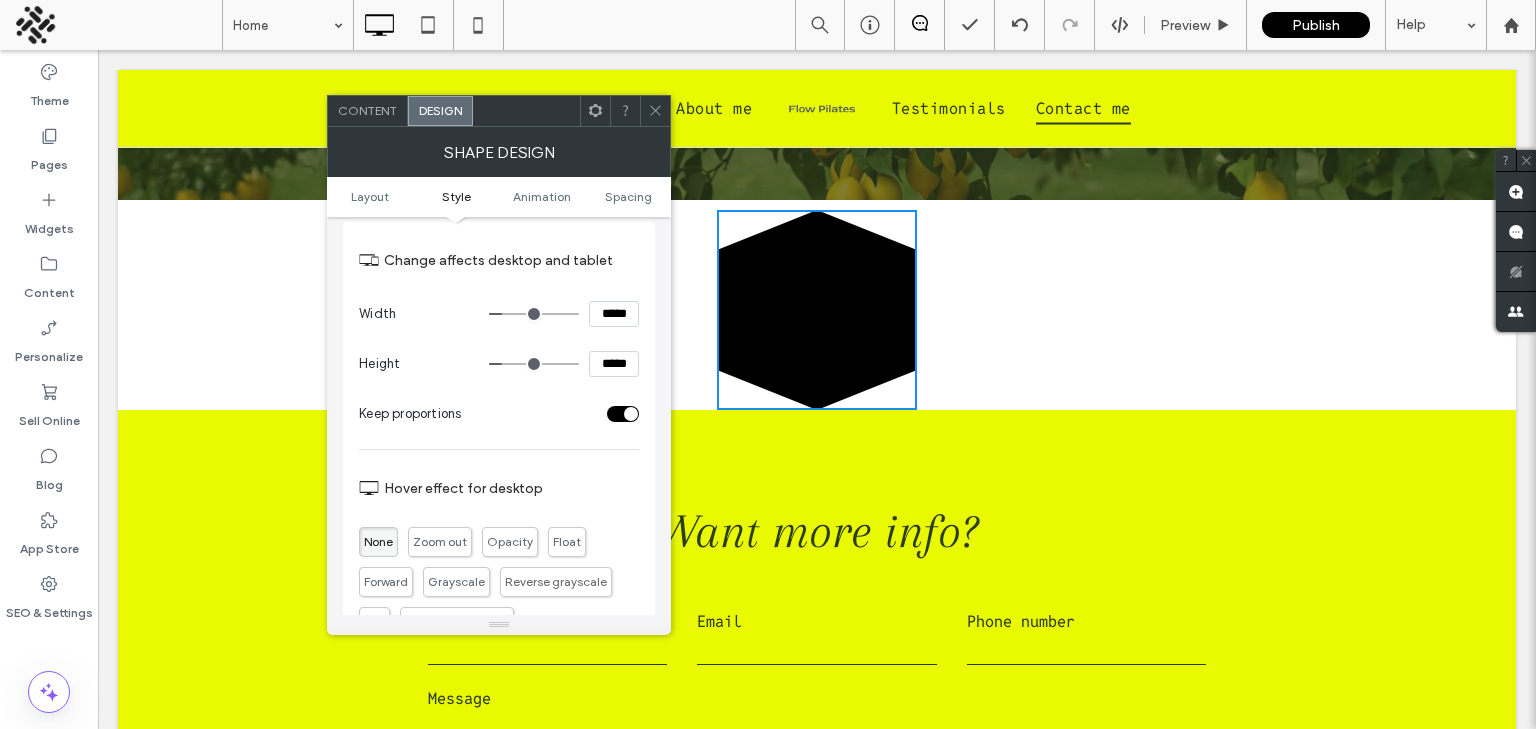 click at bounding box center [623, 414] 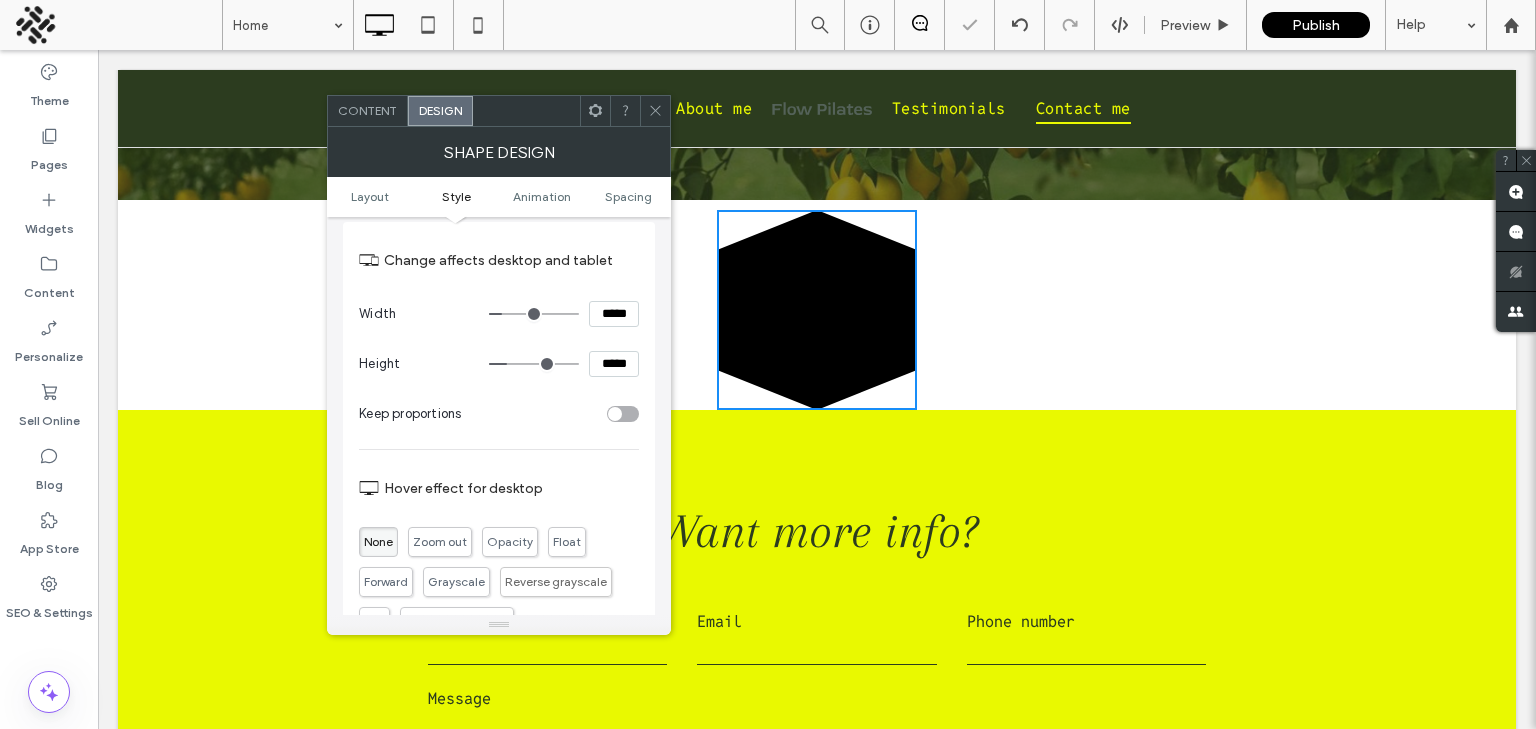 click at bounding box center [615, 414] 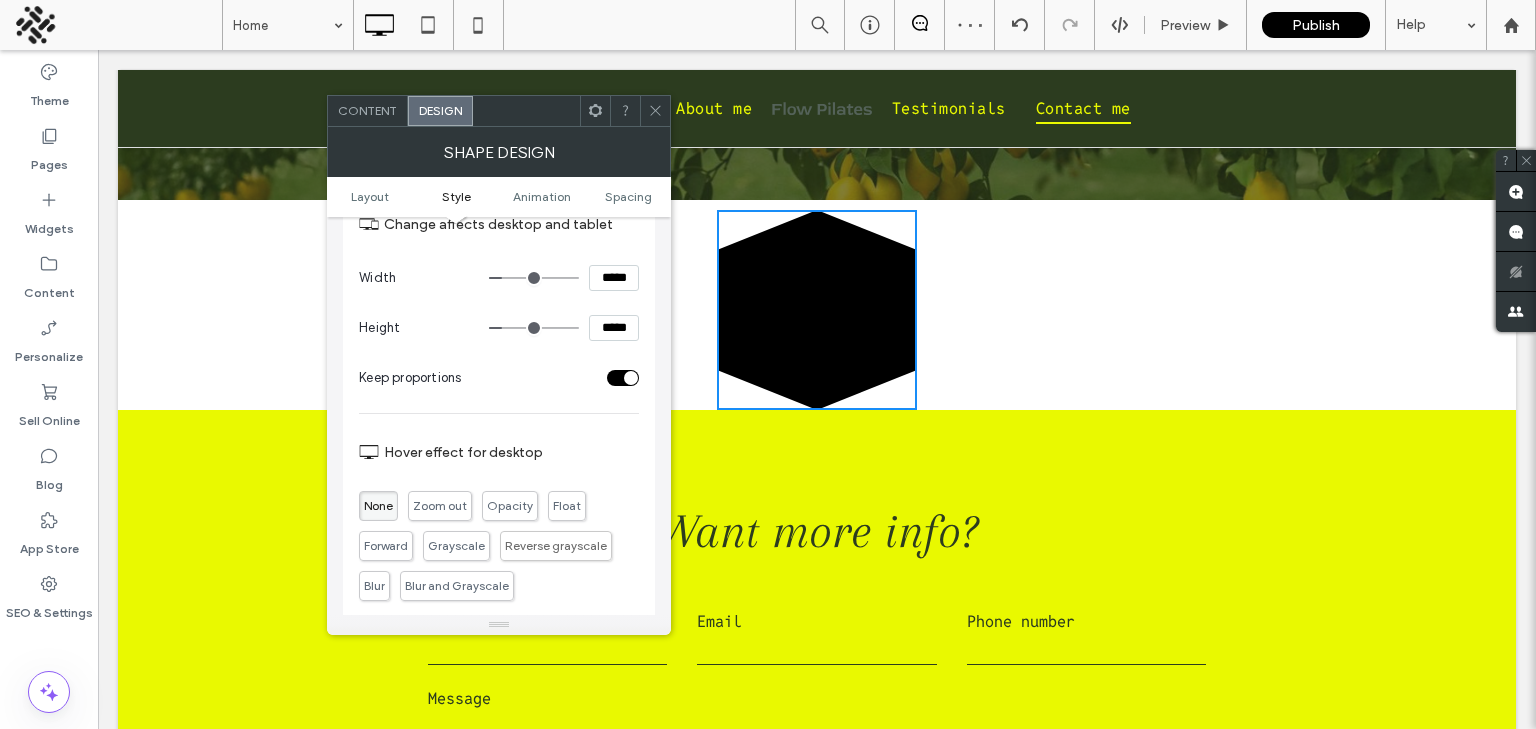 scroll, scrollTop: 0, scrollLeft: 0, axis: both 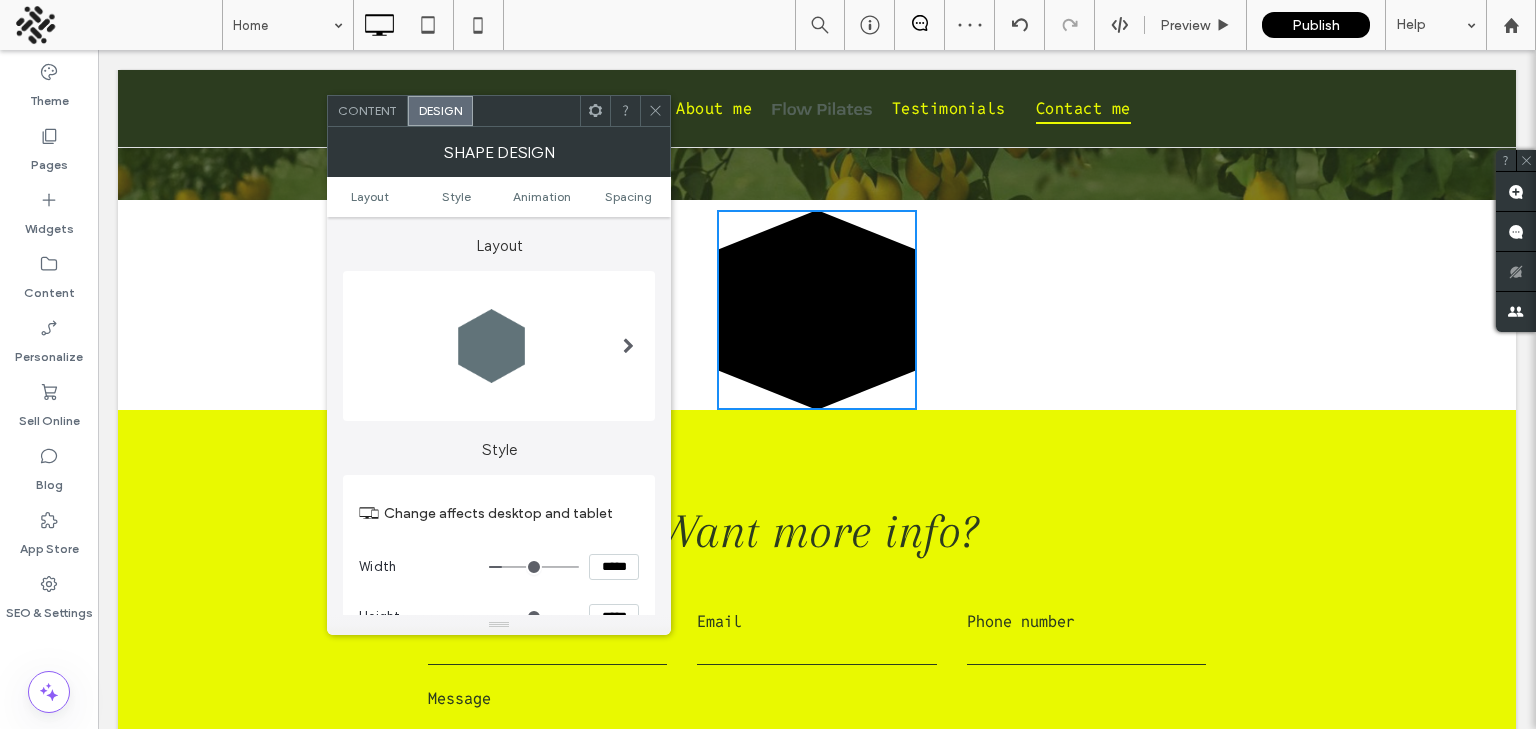 click at bounding box center (499, 346) 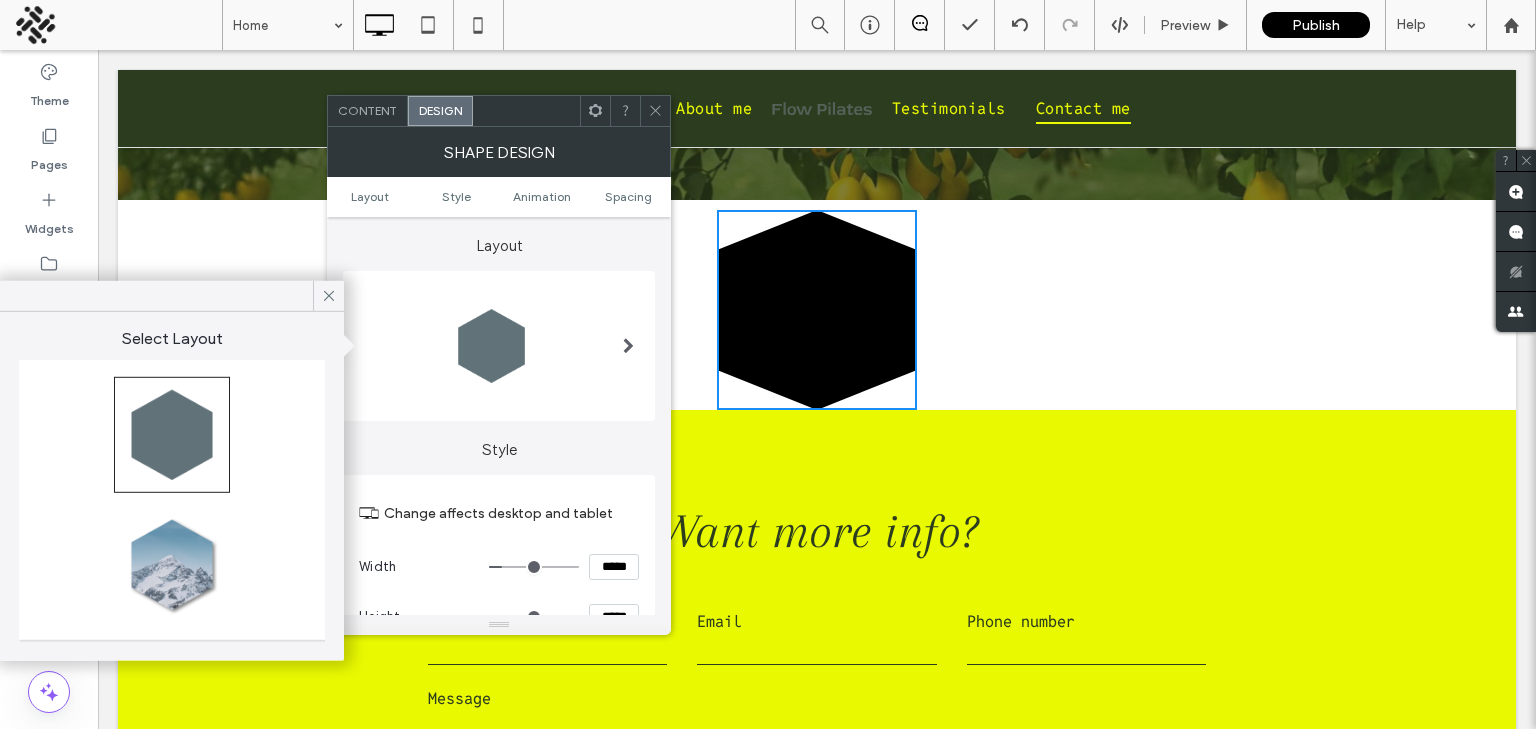 click on "Content" at bounding box center (367, 110) 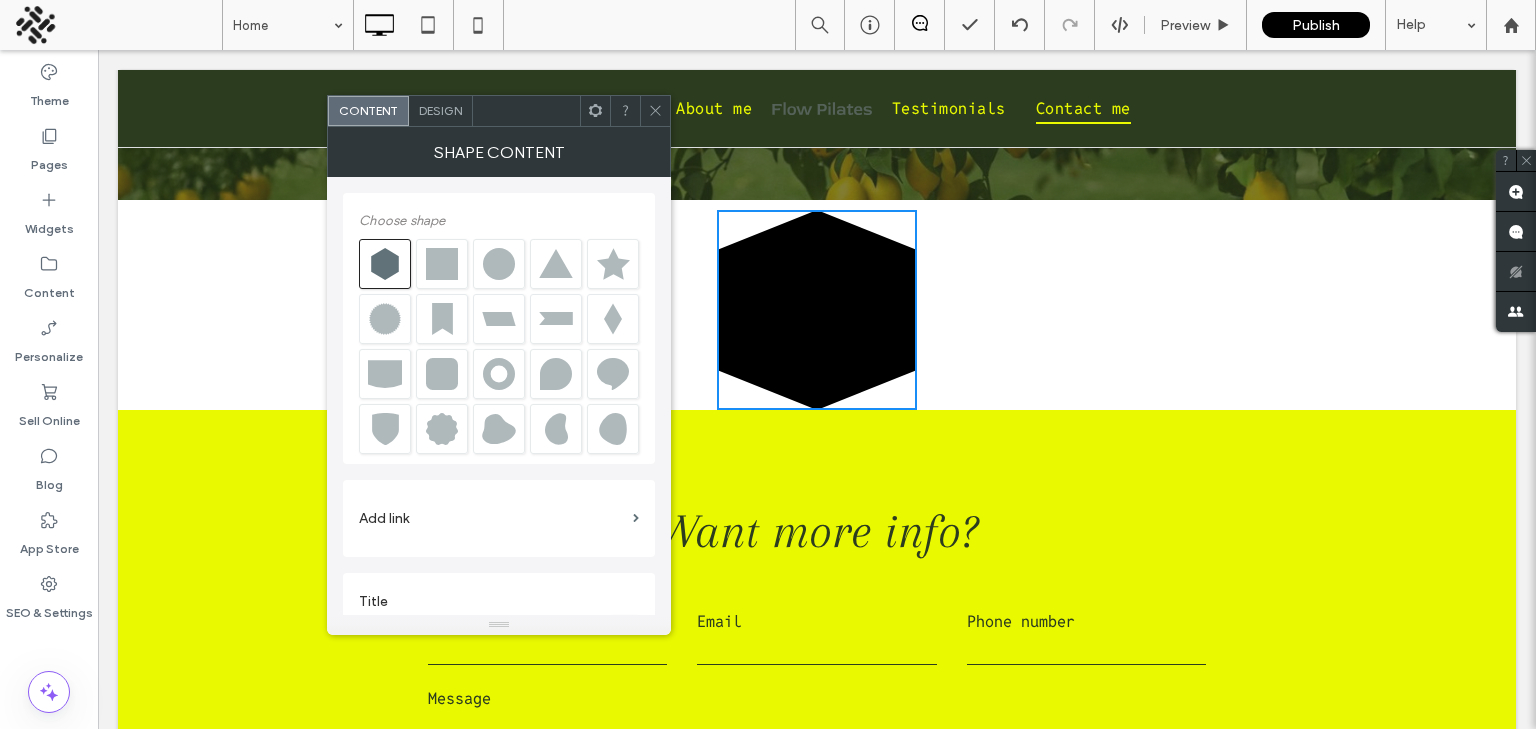 click at bounding box center [442, 429] 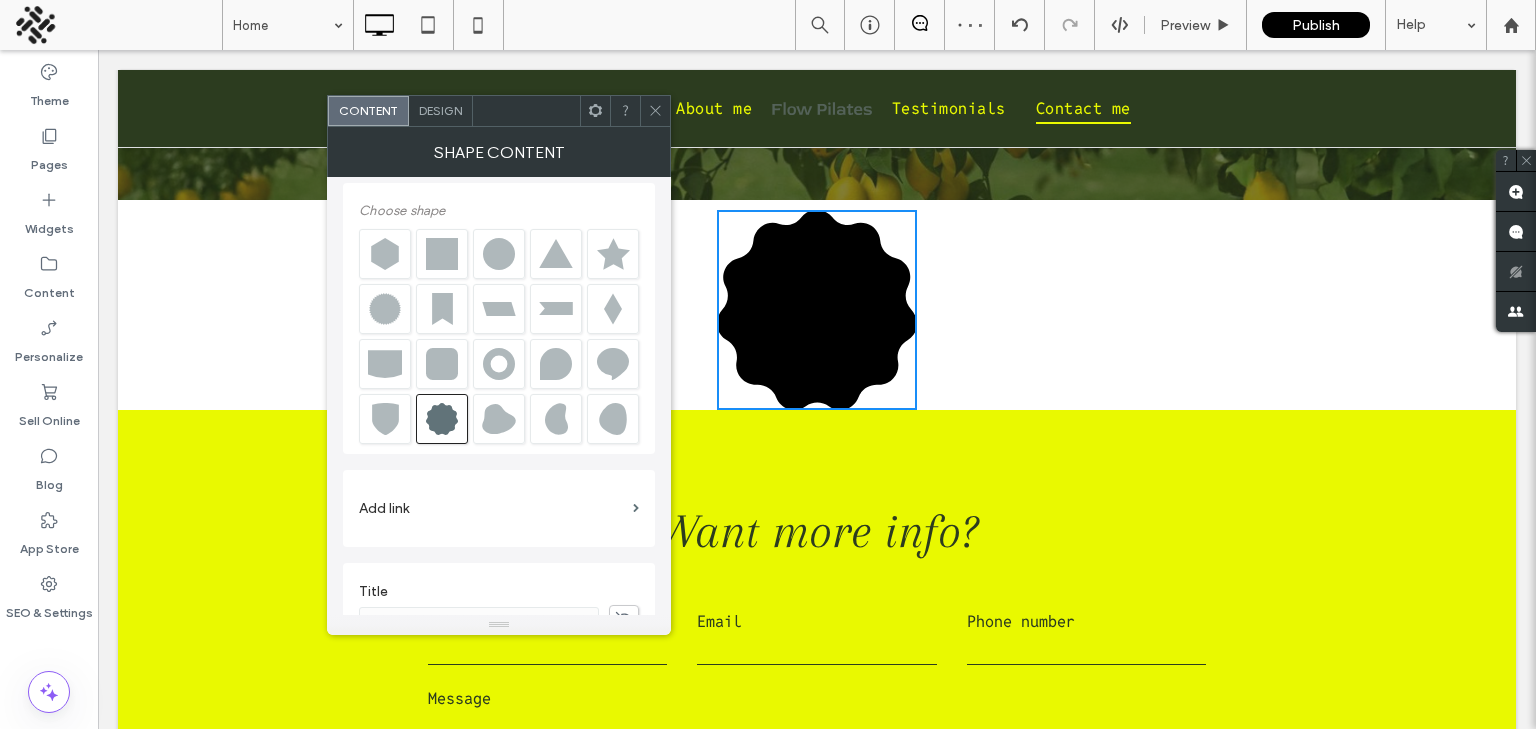 scroll, scrollTop: 0, scrollLeft: 0, axis: both 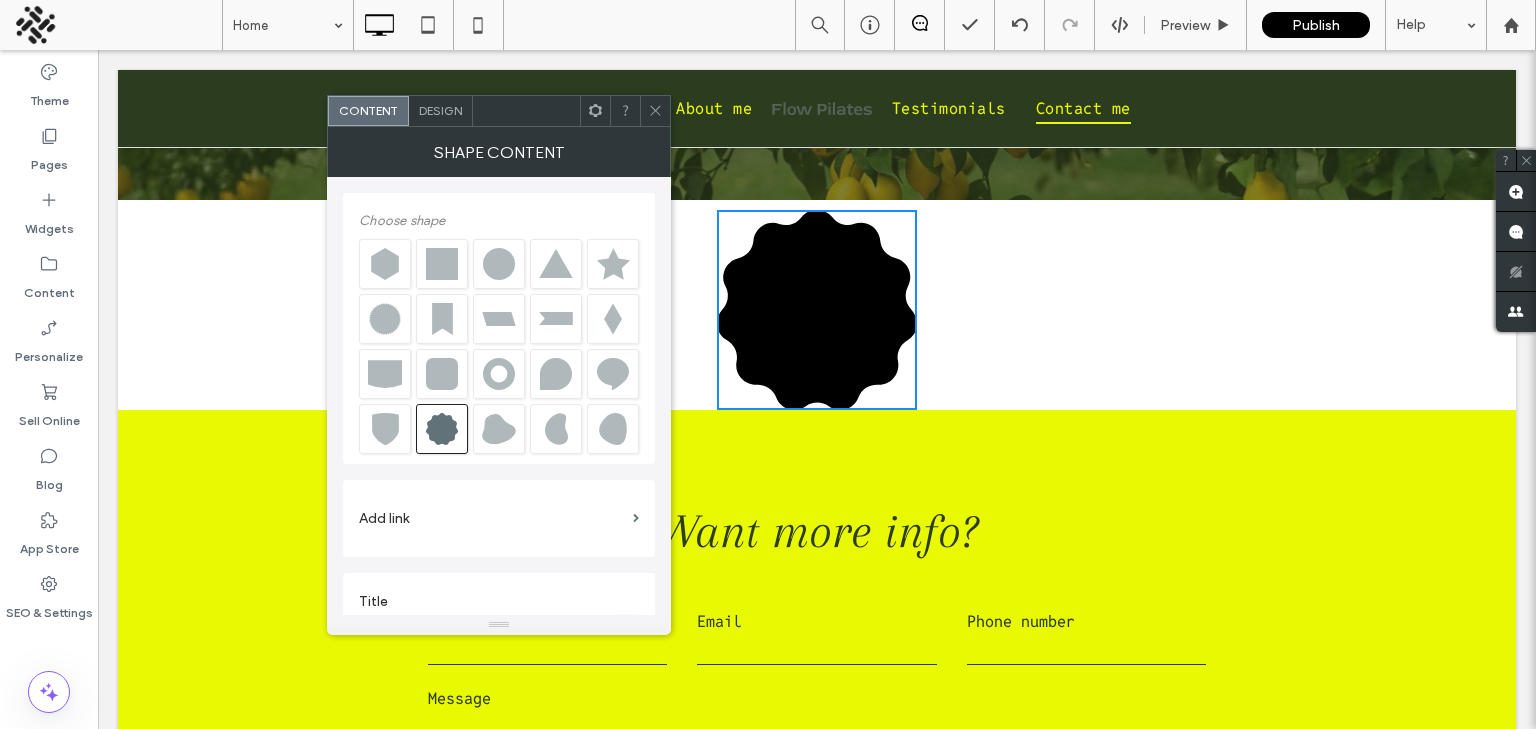 click at bounding box center [655, 111] 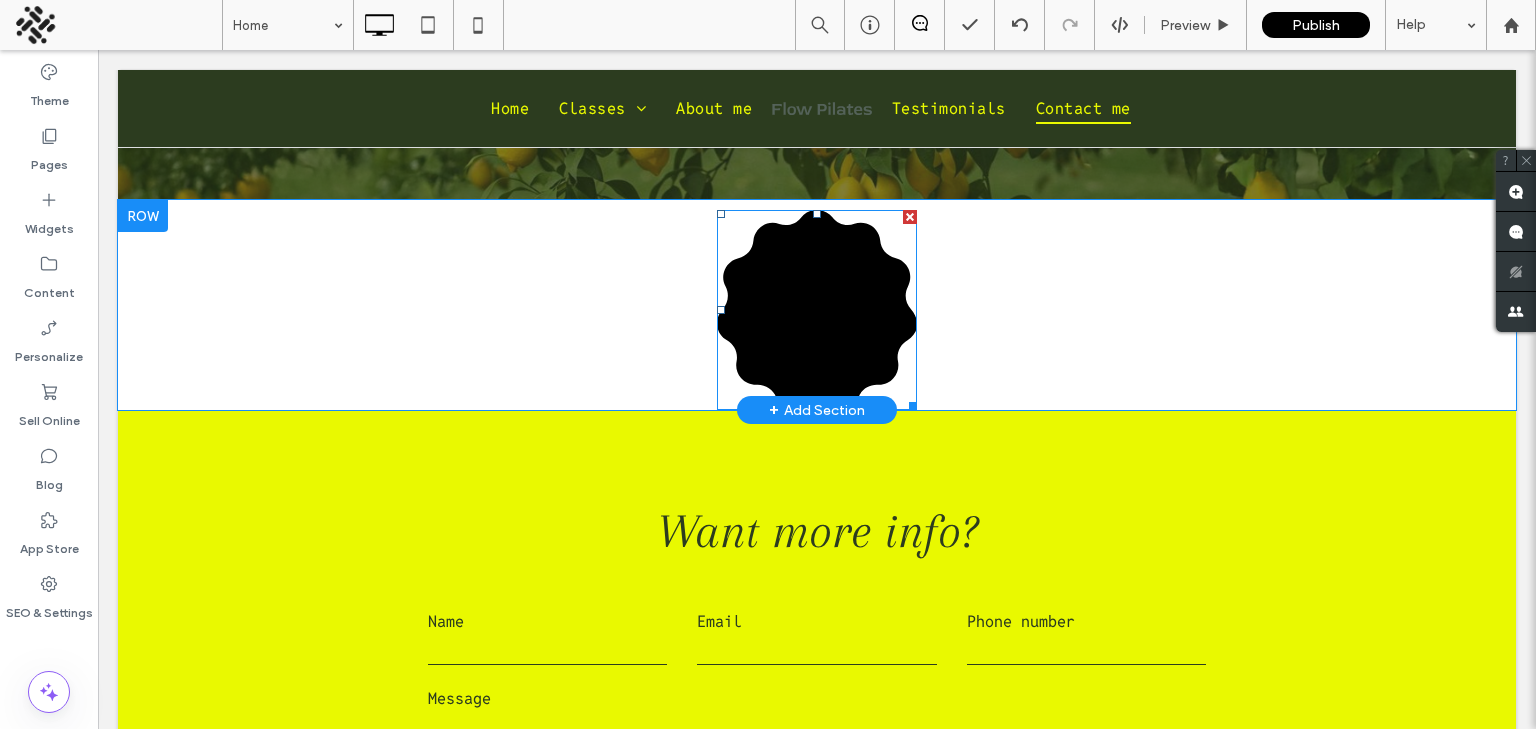 click at bounding box center (910, 217) 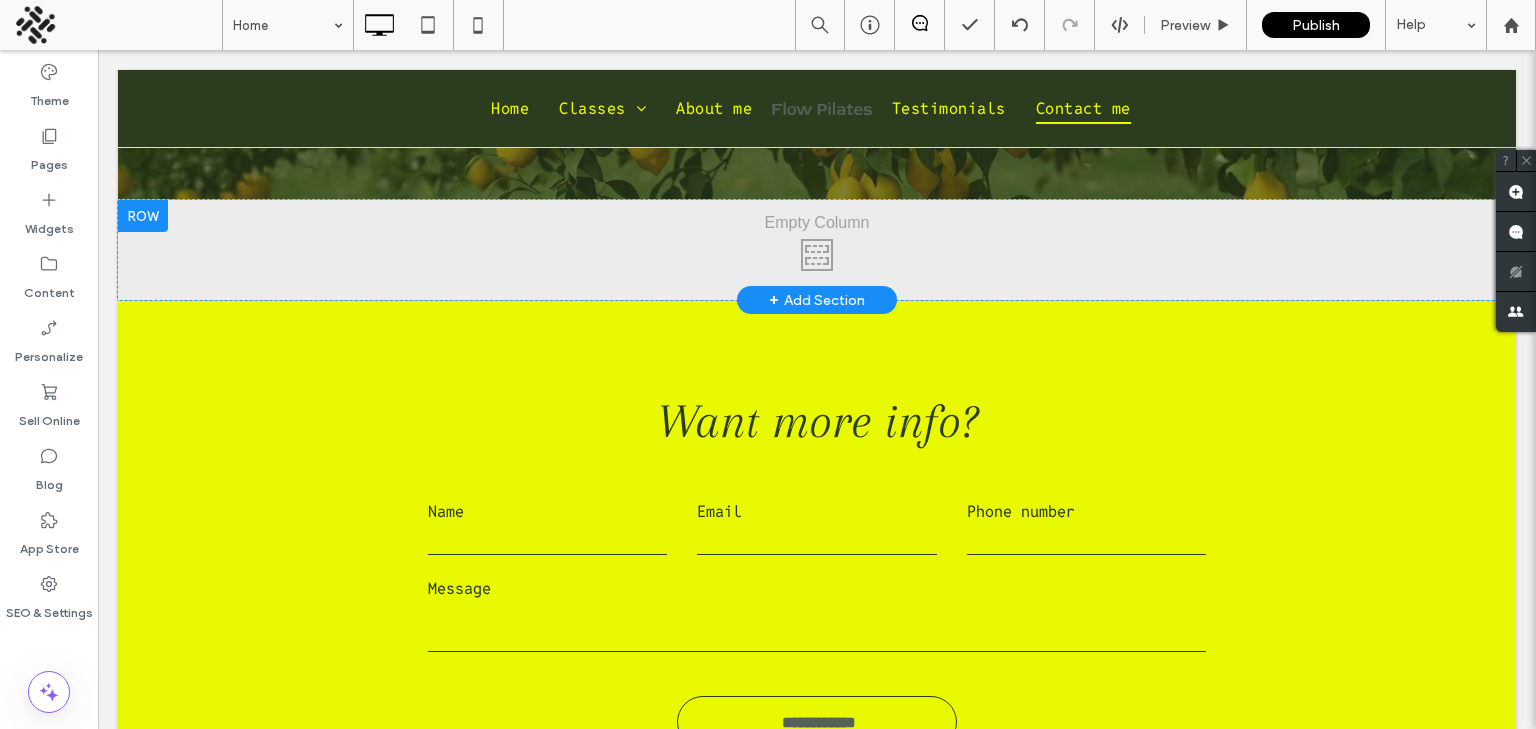 click on "Click To Paste" at bounding box center (817, 250) 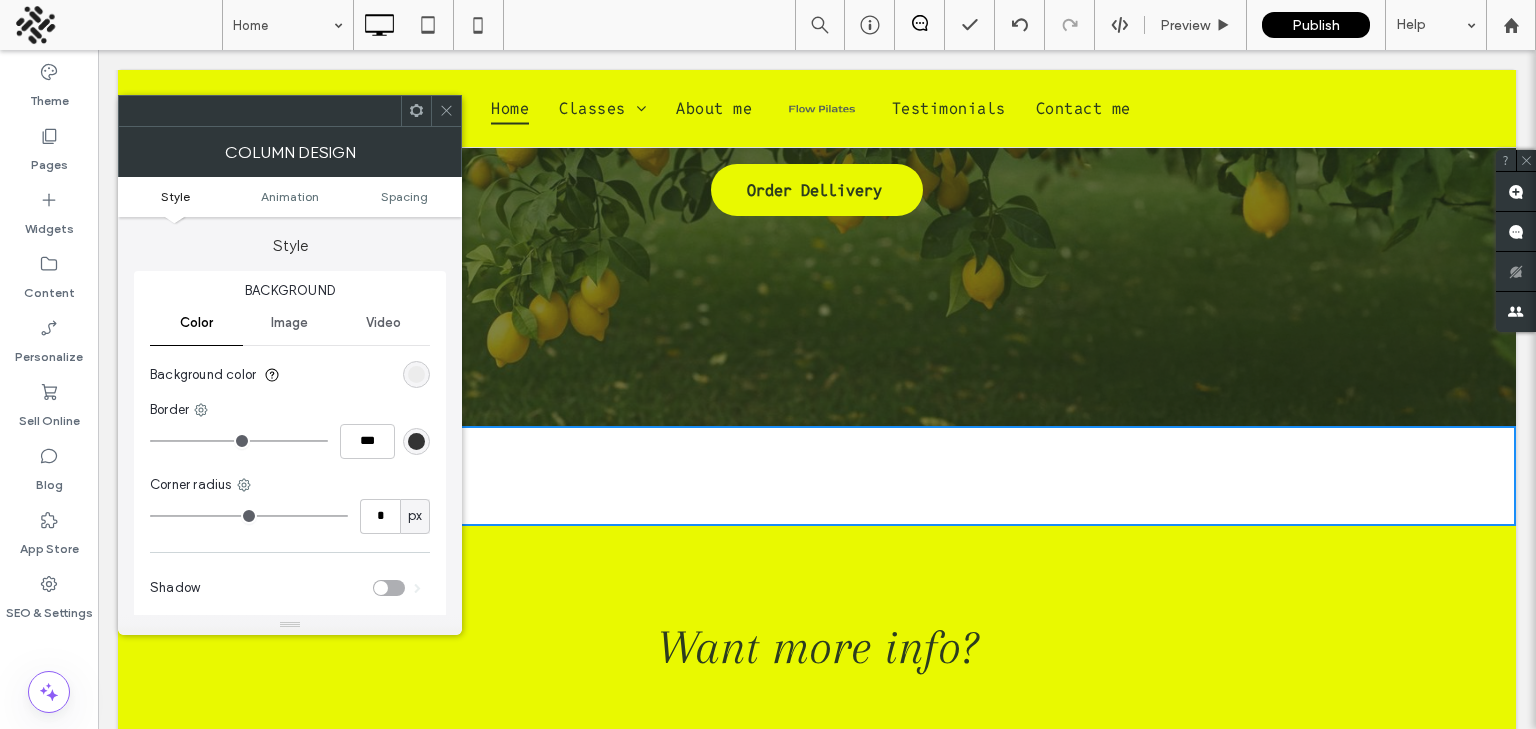 scroll, scrollTop: 356, scrollLeft: 0, axis: vertical 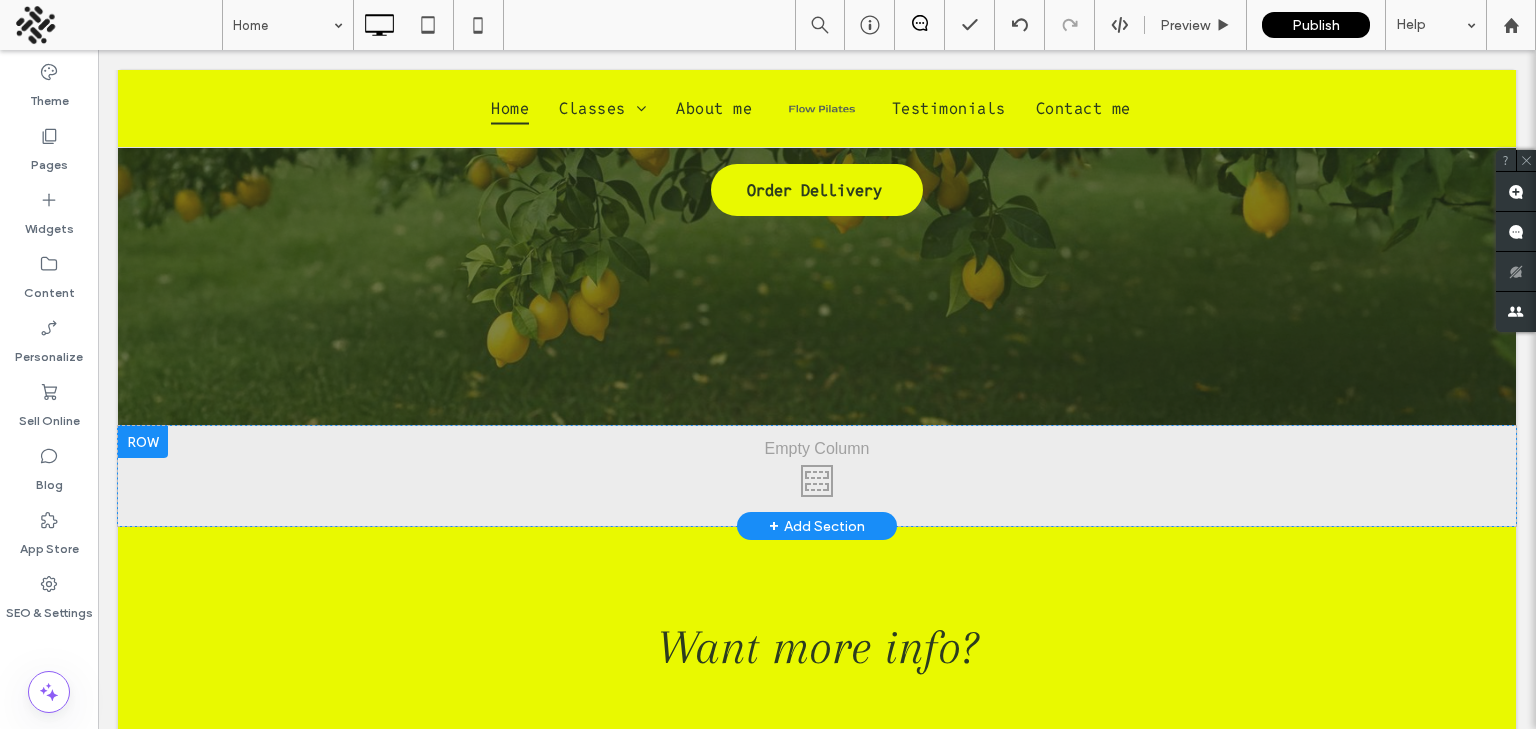 click at bounding box center (143, 442) 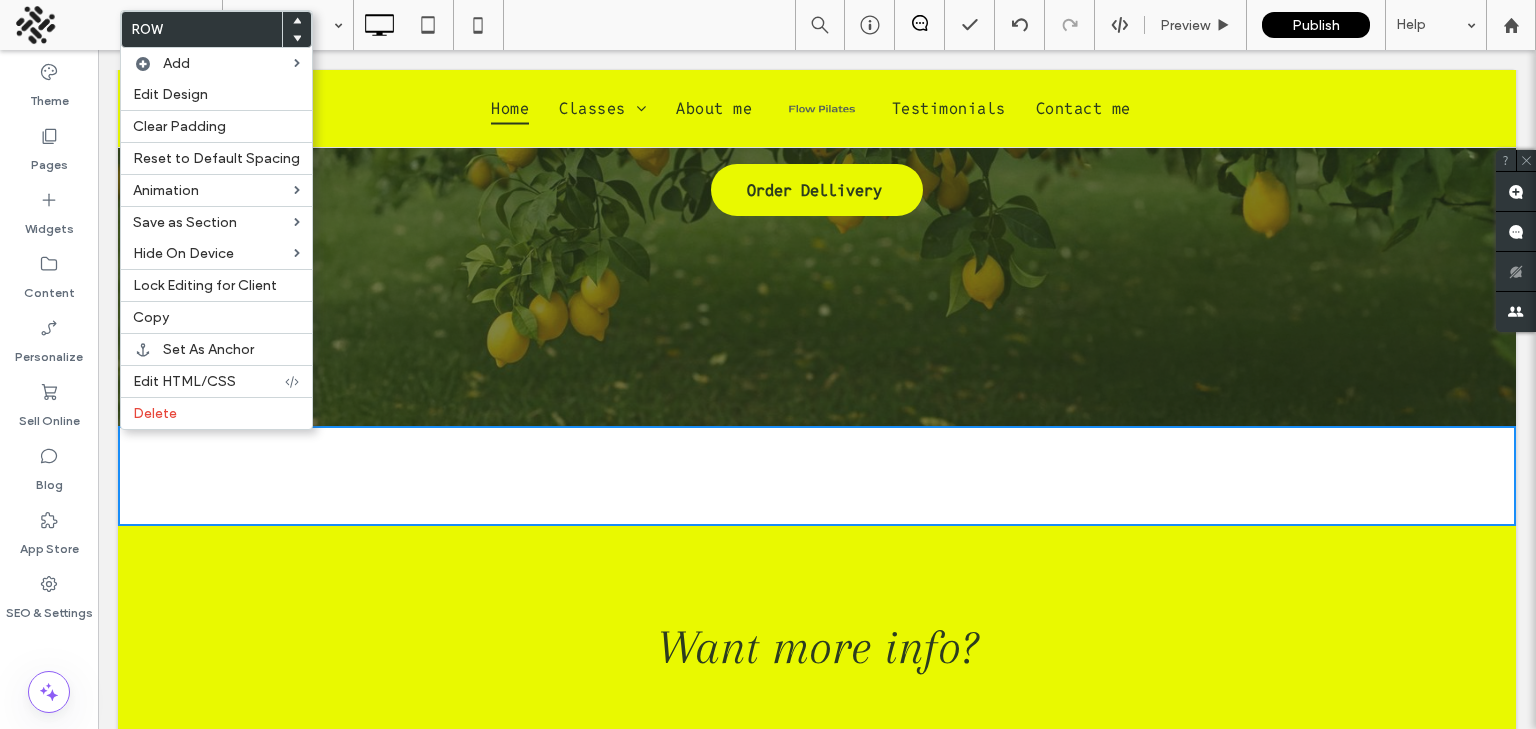 click on "Eat Healthy, Stay Well
Fresh. Organic. Proudly Tanzanian
Order Dellivery
Click To Paste
Row + Add Section" at bounding box center (817, 107) 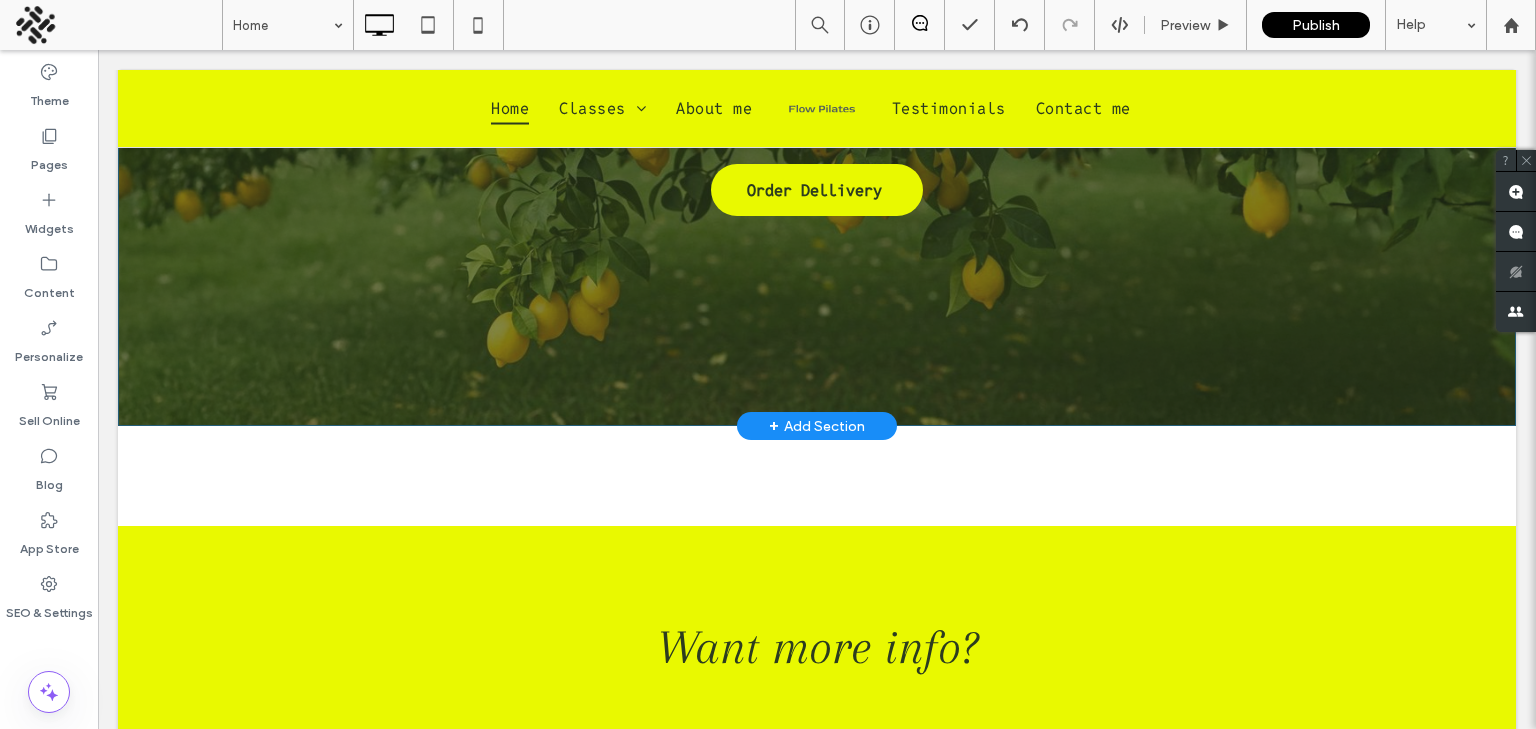 click on "Eat Healthy, Stay Well
Fresh. Organic. Proudly Tanzanian
Order Dellivery
Click To Paste
Row + Add Section" at bounding box center (817, 107) 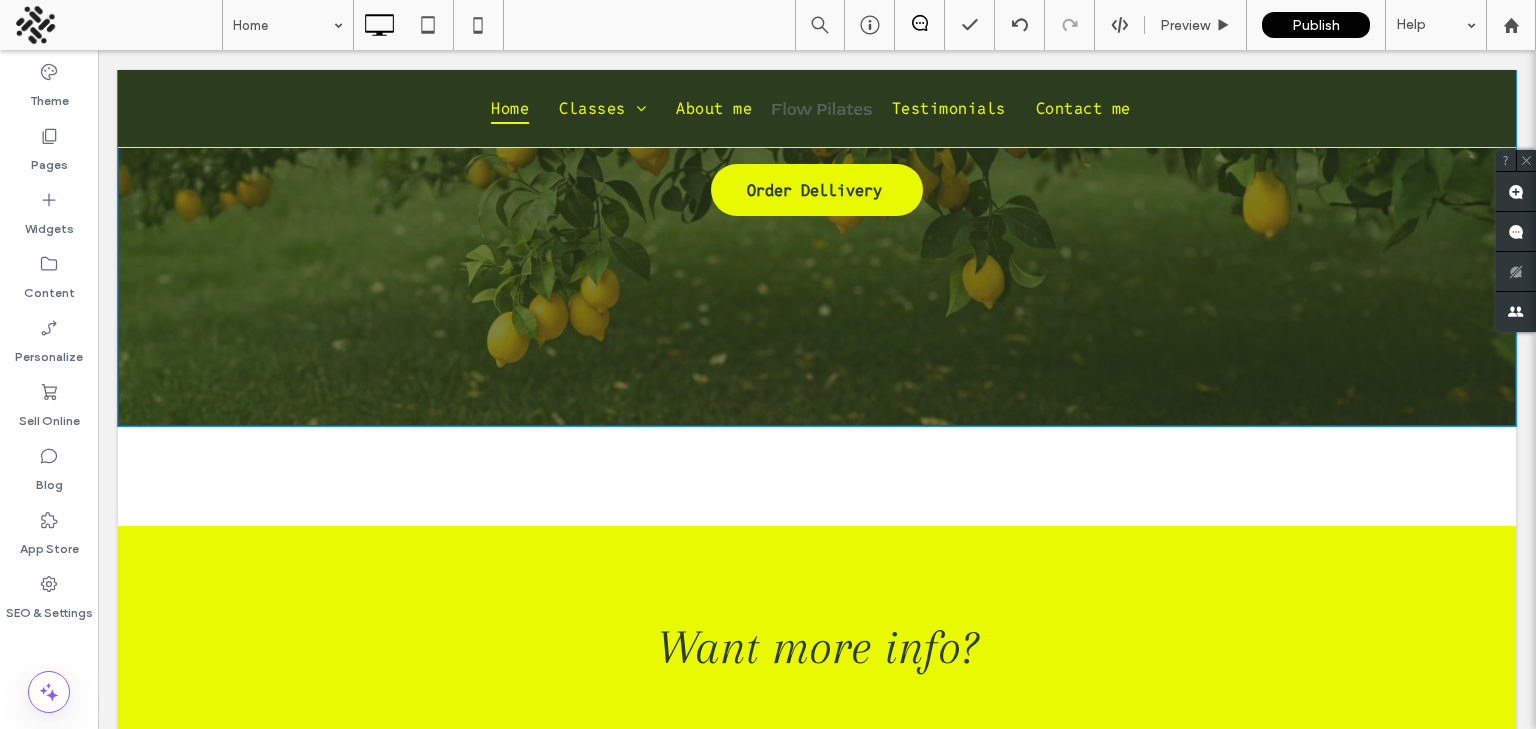 scroll, scrollTop: 0, scrollLeft: 0, axis: both 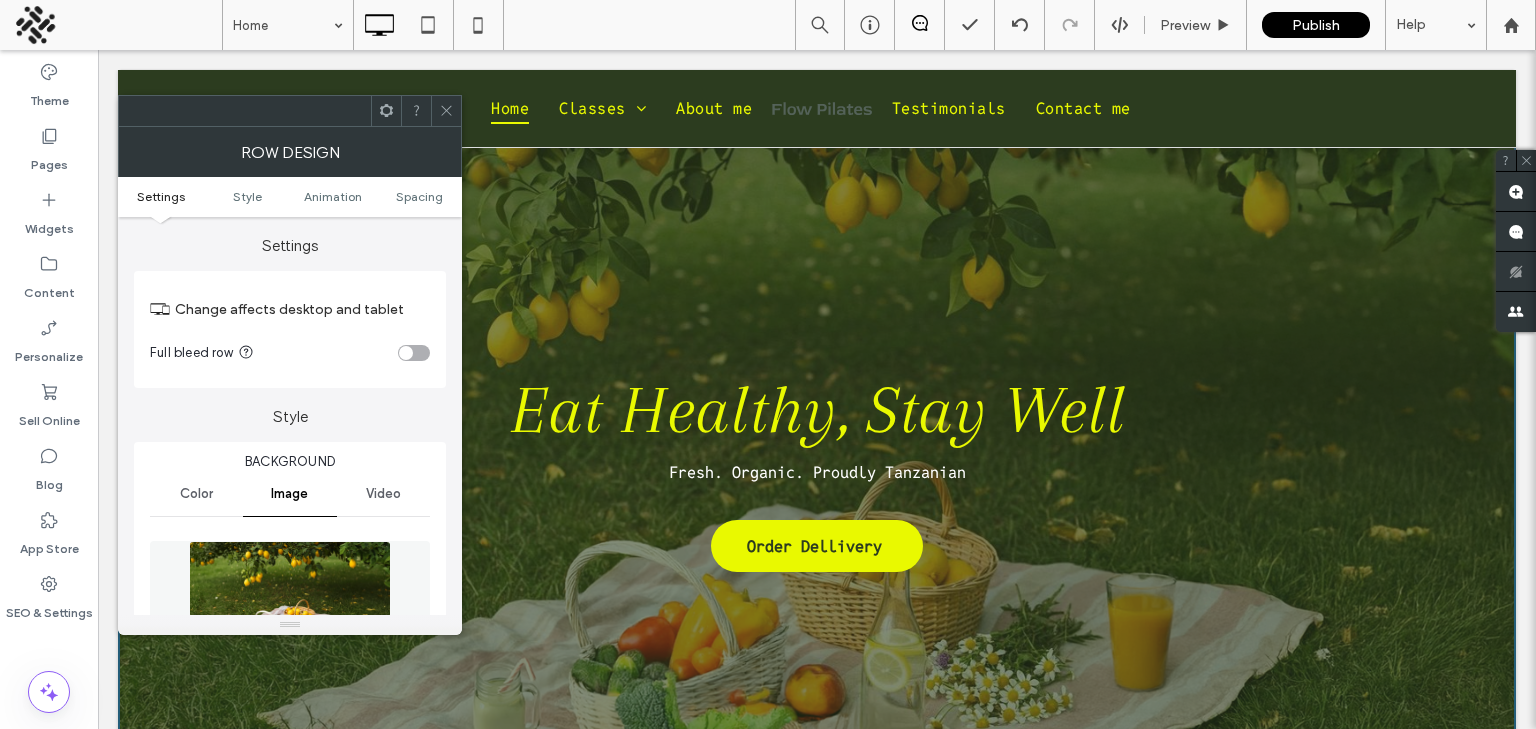 click at bounding box center [446, 111] 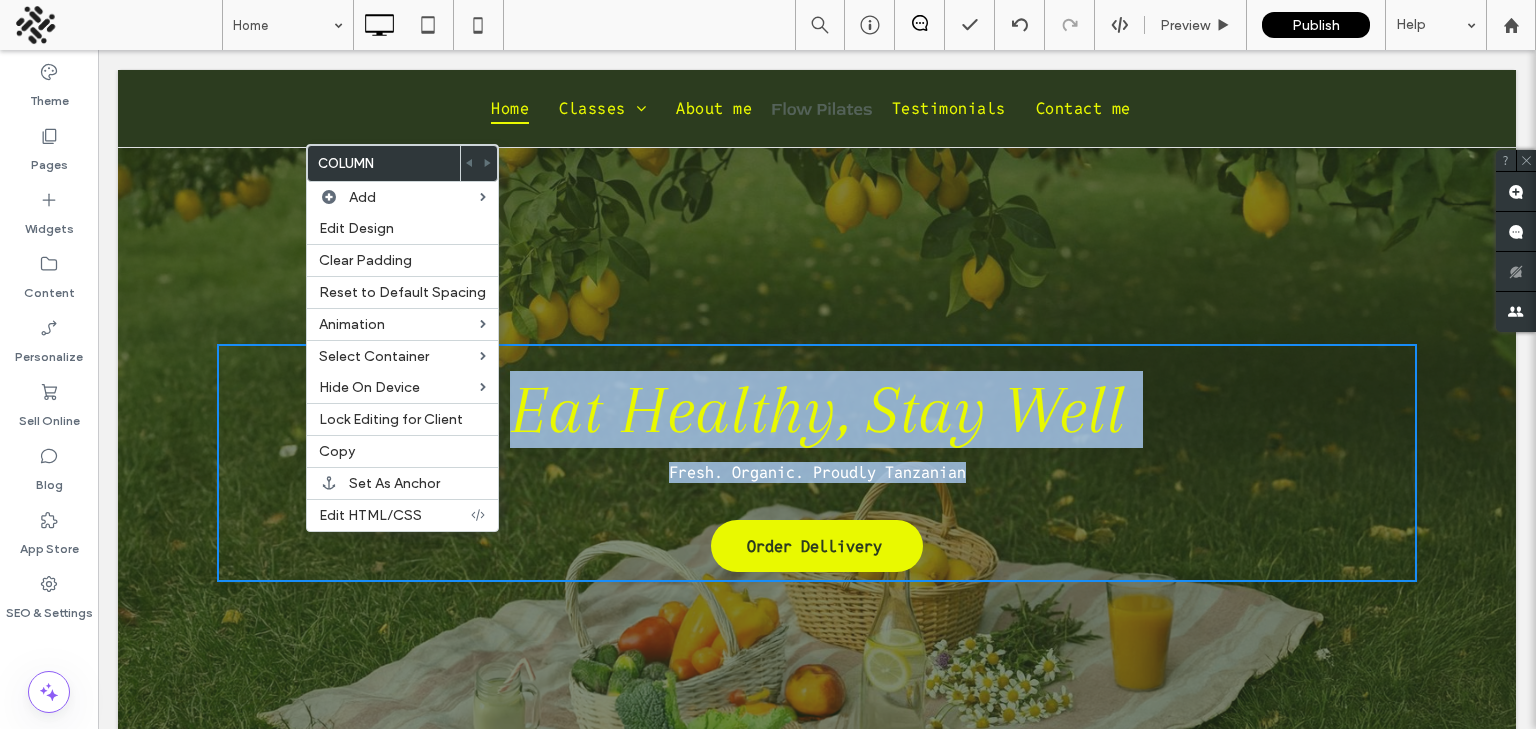 drag, startPoint x: 304, startPoint y: 528, endPoint x: 178, endPoint y: 368, distance: 203.65657 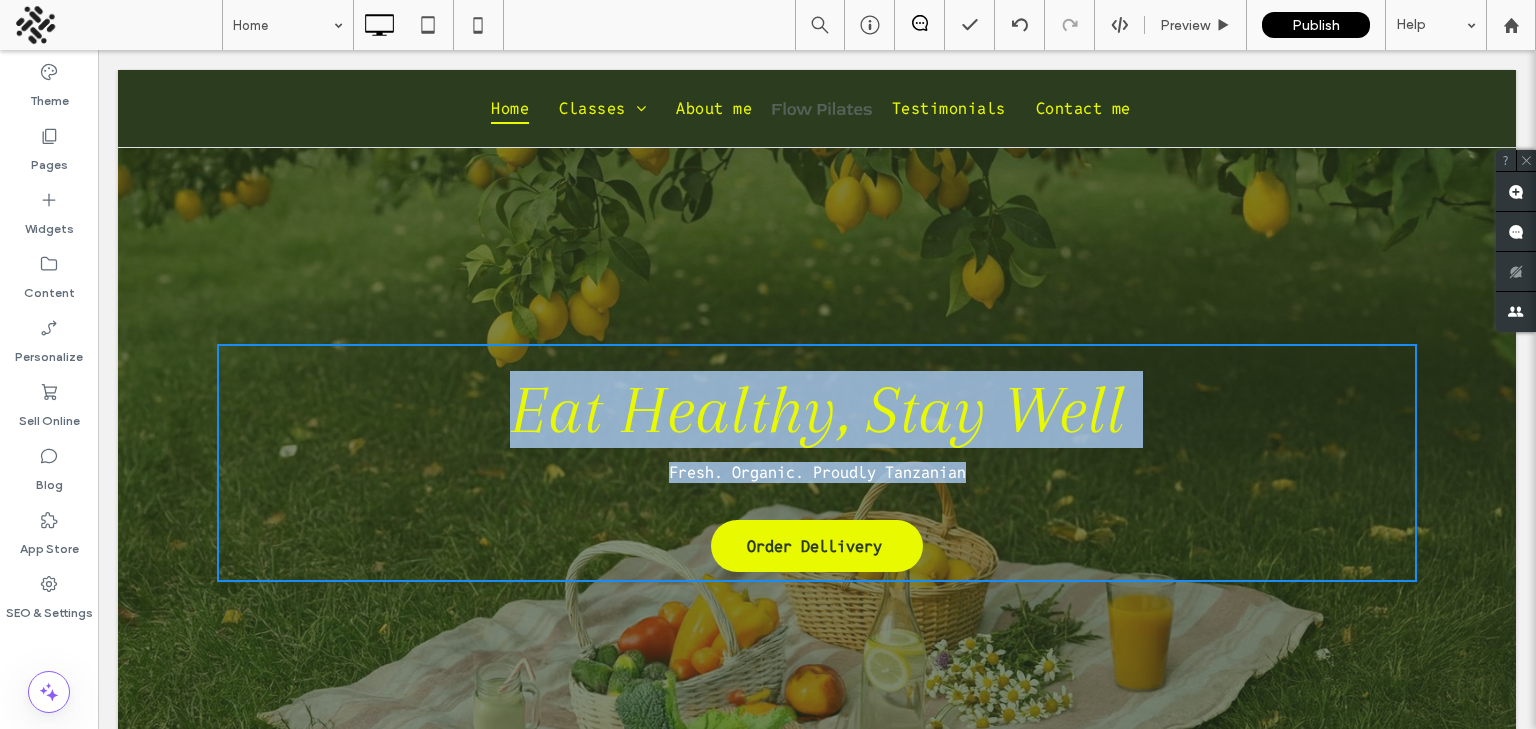 click on "Eat Healthy, Stay Well
Fresh. Organic. Proudly Tanzanian
Order Dellivery
Click To Paste
Row + Add Section" at bounding box center (817, 463) 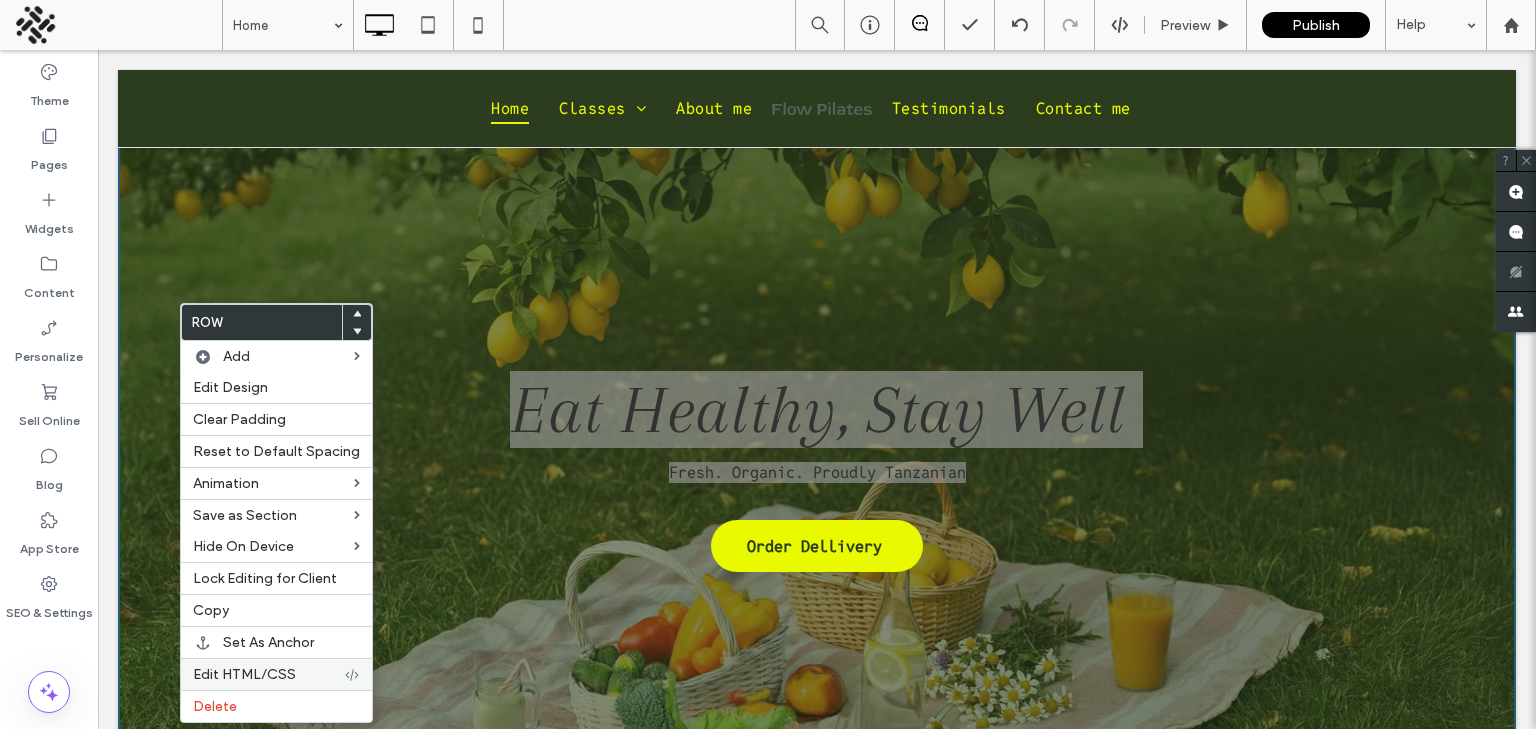 click on "Edit HTML/CSS" at bounding box center (276, 674) 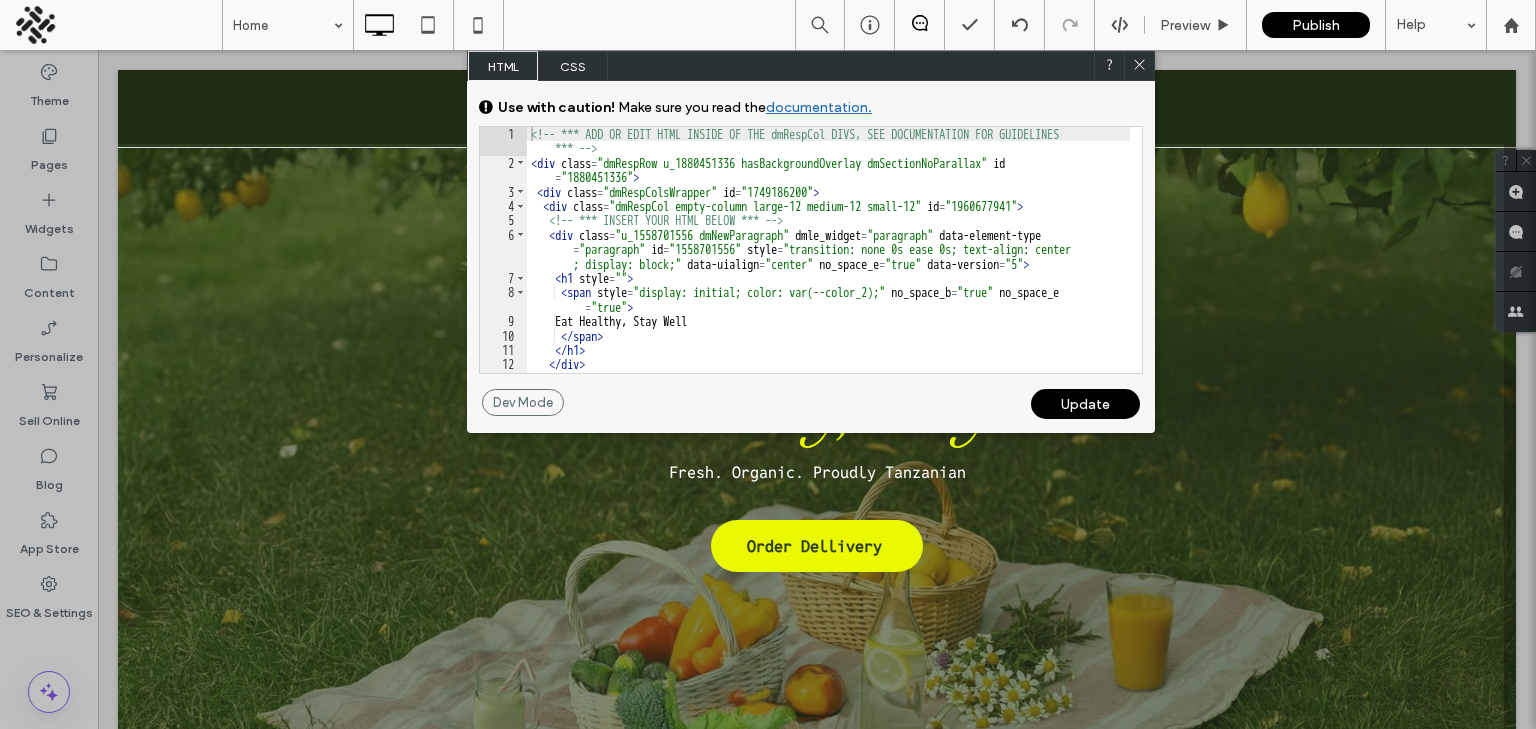 click on "CSS" at bounding box center (573, 66) 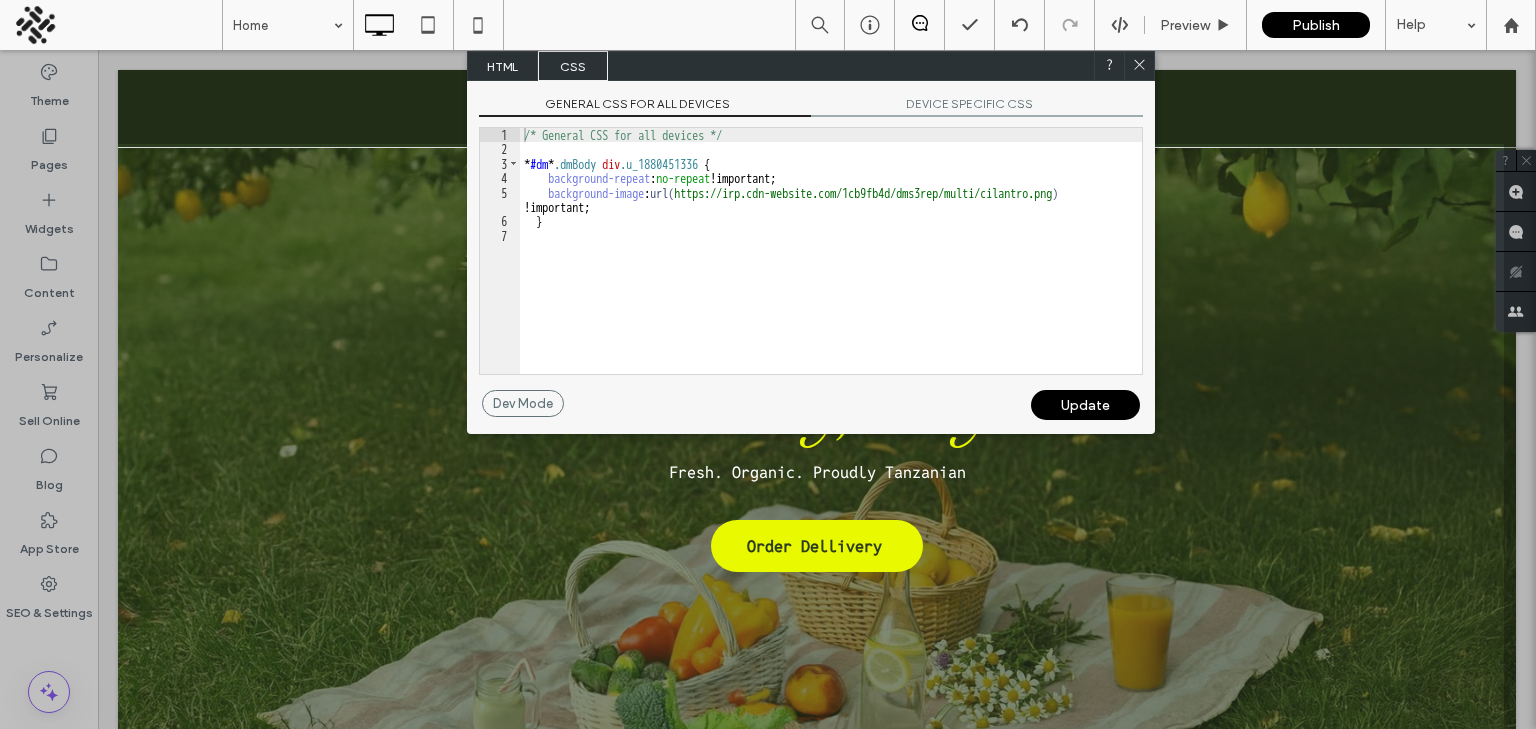 click on "/* General CSS for all devices */ * #dm  * .dmBody   div .u_1880451336   {      background-repeat : no-repeat  !important;      background-image : url( https://irp.cdn-website.com/1cb9fb4d/dms3rep/multi/cilantro.png )           !important;    }" at bounding box center (831, 265) 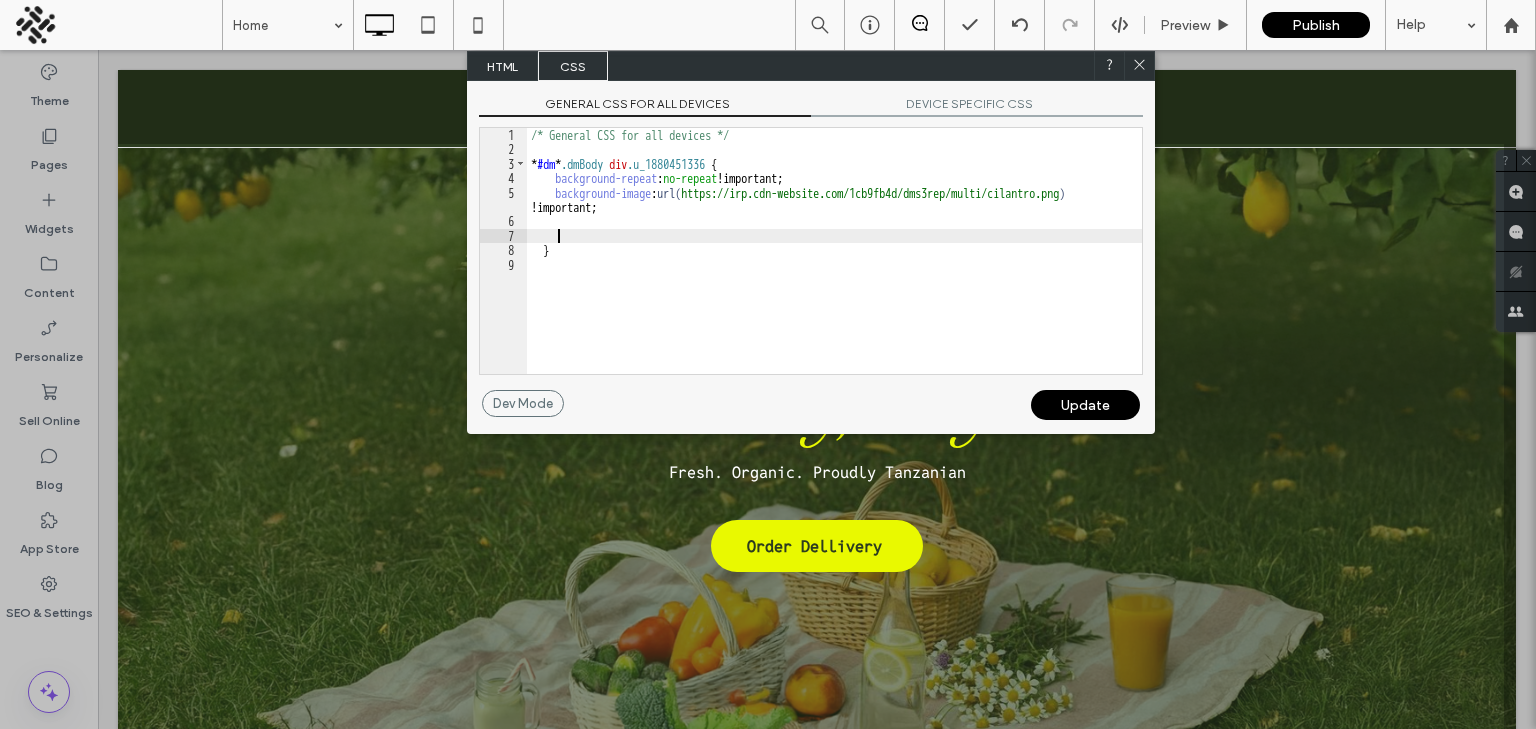 scroll, scrollTop: 301, scrollLeft: 0, axis: vertical 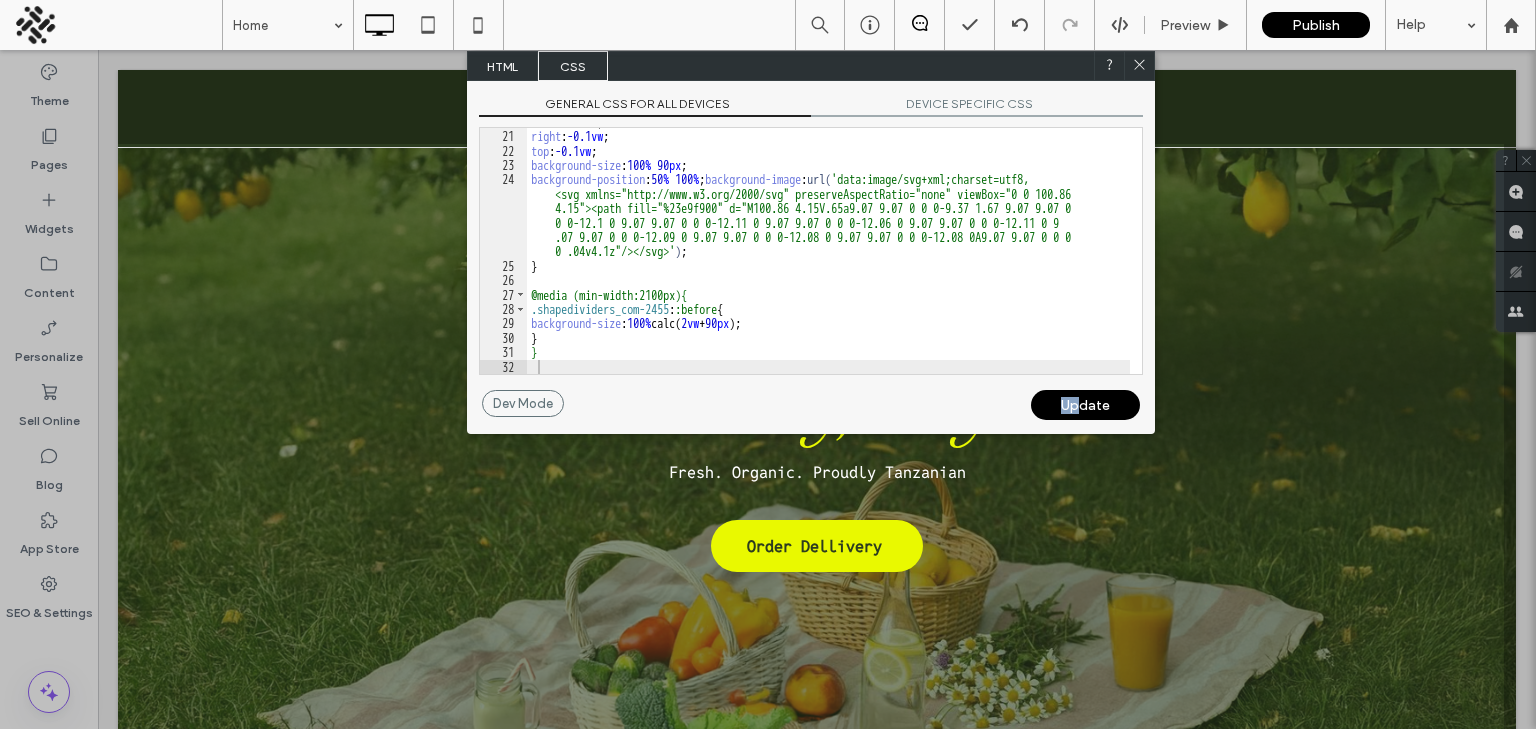 click on "GENERAL CSS FOR ALL DEVICES
DEVICE SPECIFIC CSS
Use with caution!
Make sure you read the  documentation.
Leave feedback
For HTML compliance, the text HTML only supports
specific tags .
We recommend that you add styling to the CSS; unsupported tags will be removed.
** 1 2 3 4 5 6 7 8 9 10 11 12 13 <!-- *** ADD OR EDIT HTML INSIDE OF THE dmRespCol DIVS, SEE DOCUMENTATION FOR GUIDELINES       *** --> < div   class = "dmRespRow u_1880451336 hasBackgroundOverlay dmSectionNoParallax"   id      = "1880451336" >   < div   class = "dmRespColsWrapper"   id = "1749186200" >    < div   class = "dmRespCol empty-column large-12 medium-12 small-12"   id = "1960677941" >     <!-- *** INSERT YOUR HTML BELOW *** -->     < div   class = "u_1558701556 dmNewParagraph"   dmle_widget = "paragraph"   data-element-type         = "paragraph"   id = "1558701556"   style =" at bounding box center [811, 257] 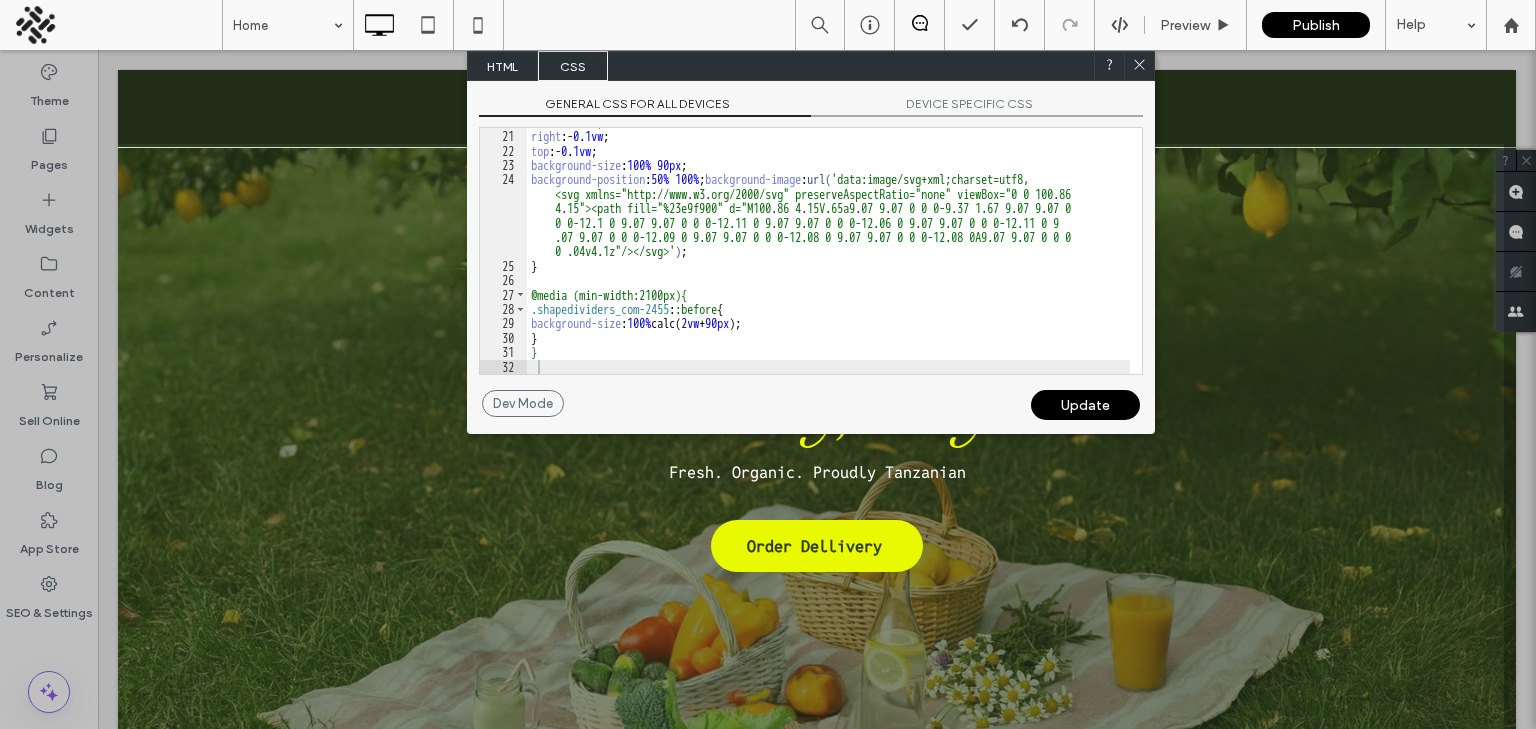 click on "Update" at bounding box center [1085, 405] 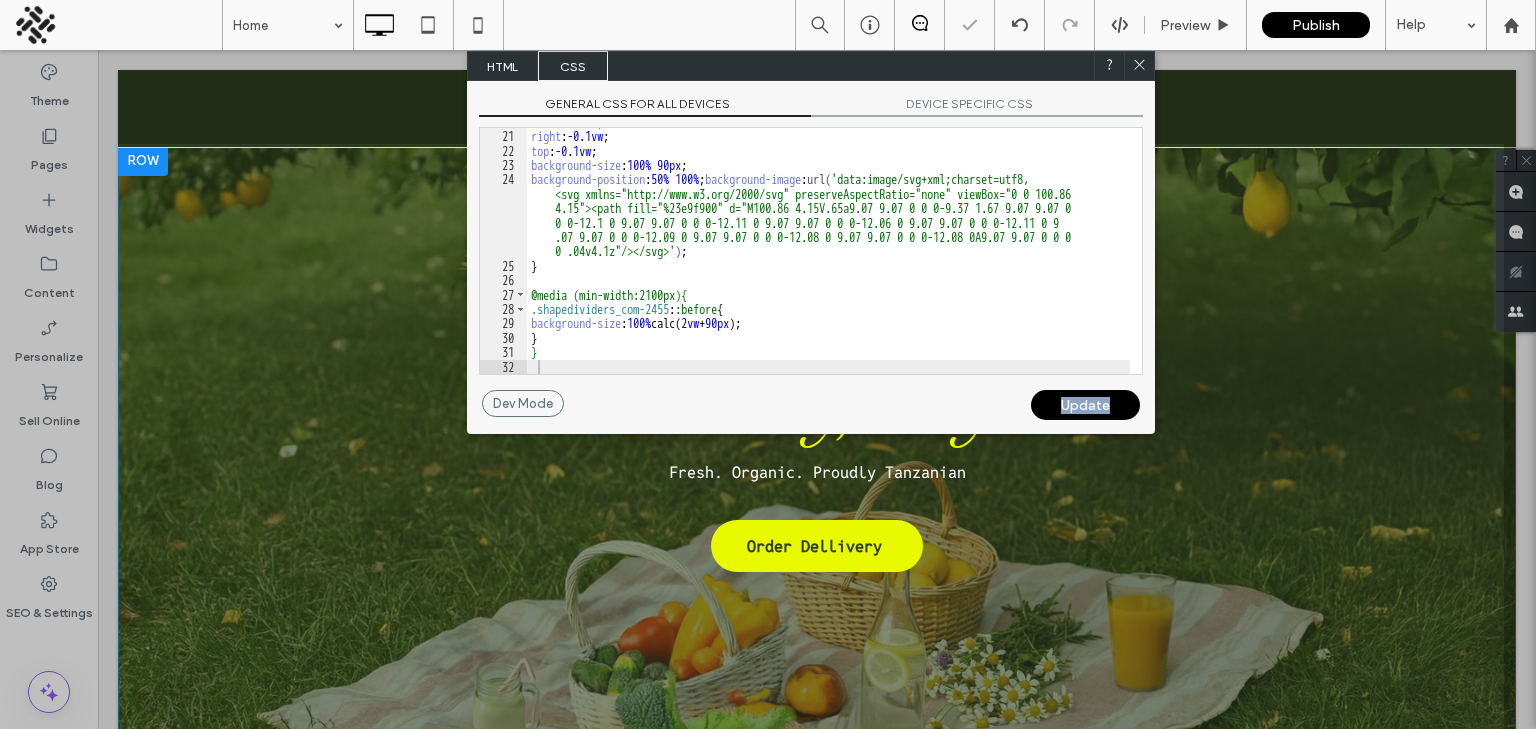 drag, startPoint x: 1186, startPoint y: 454, endPoint x: 1242, endPoint y: 280, distance: 182.78949 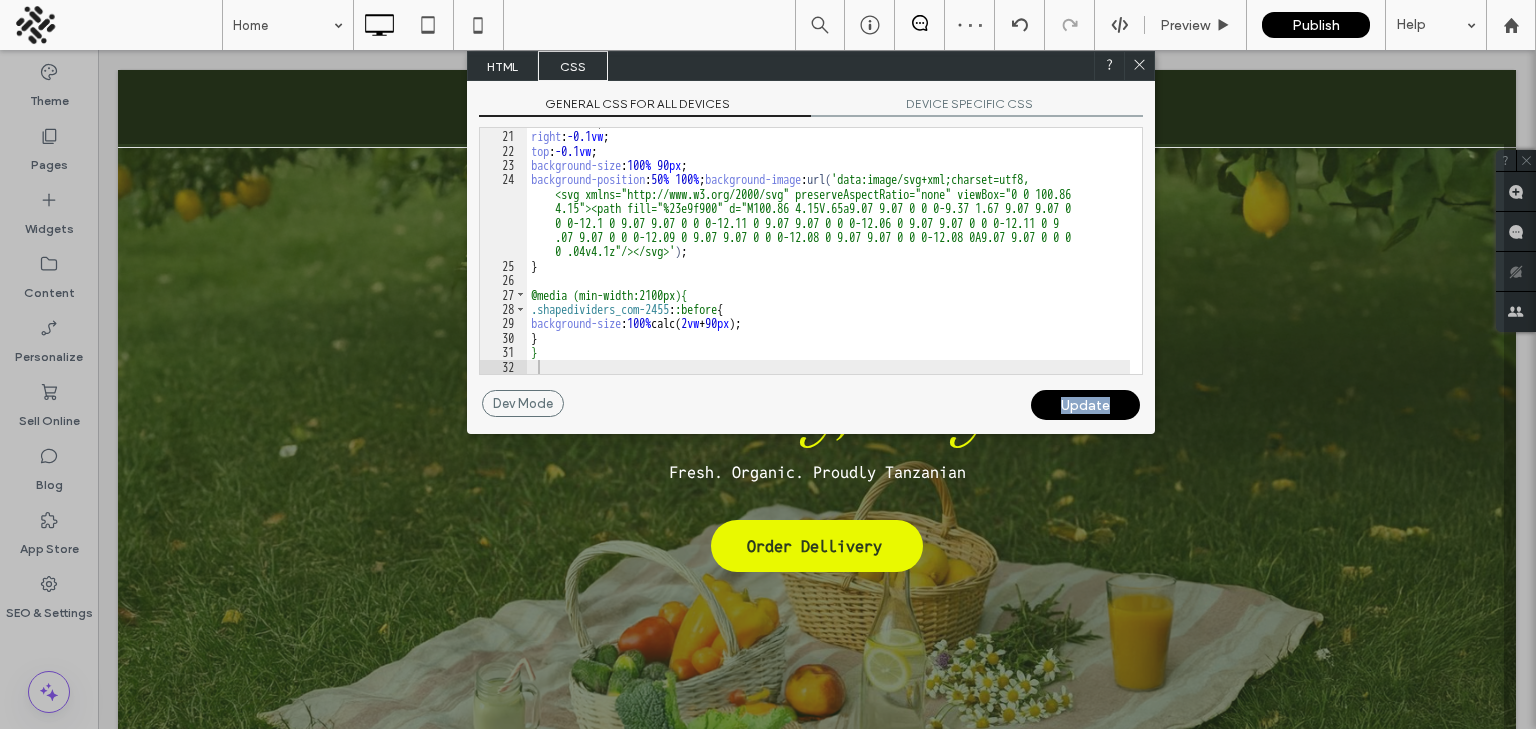 click at bounding box center (1139, 66) 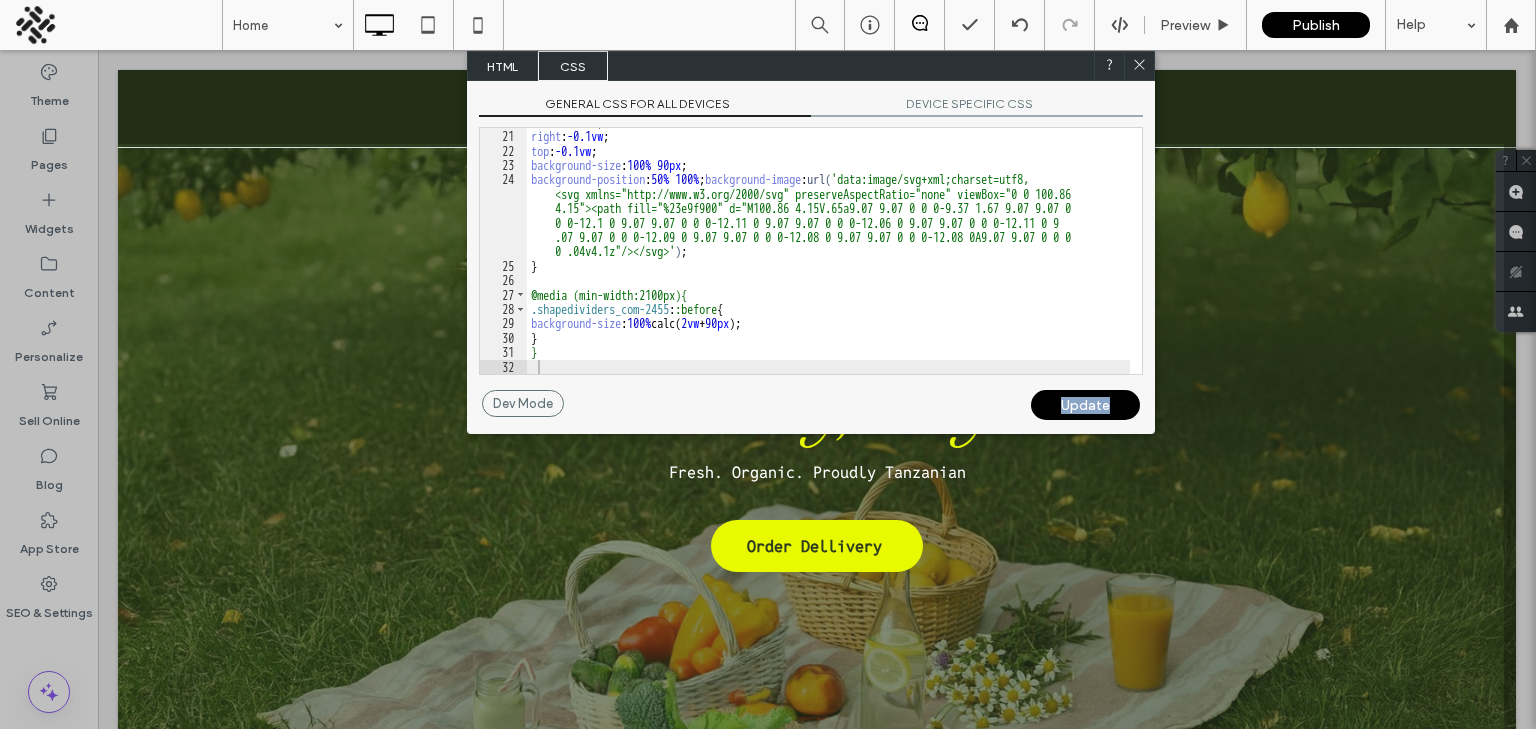 click 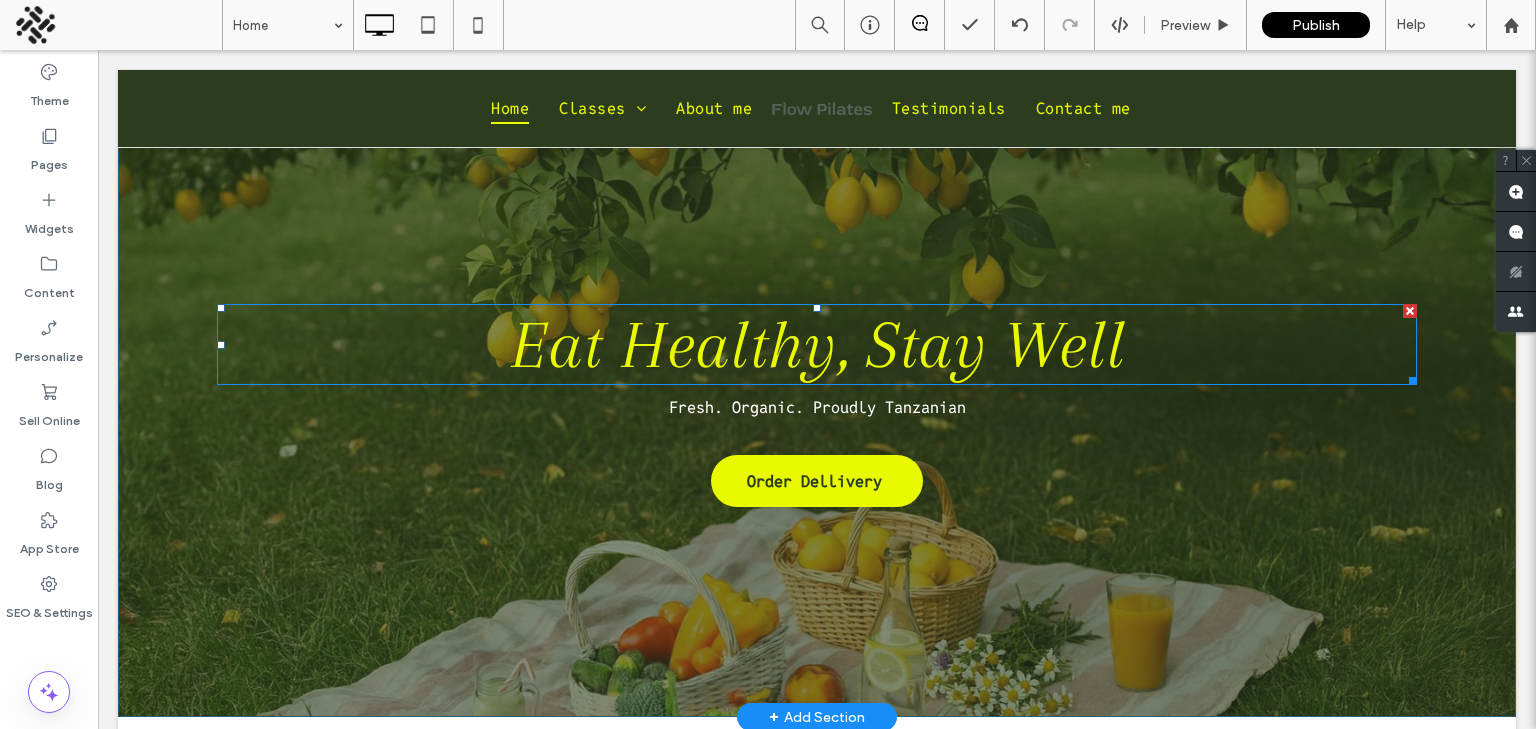 scroll, scrollTop: 68, scrollLeft: 0, axis: vertical 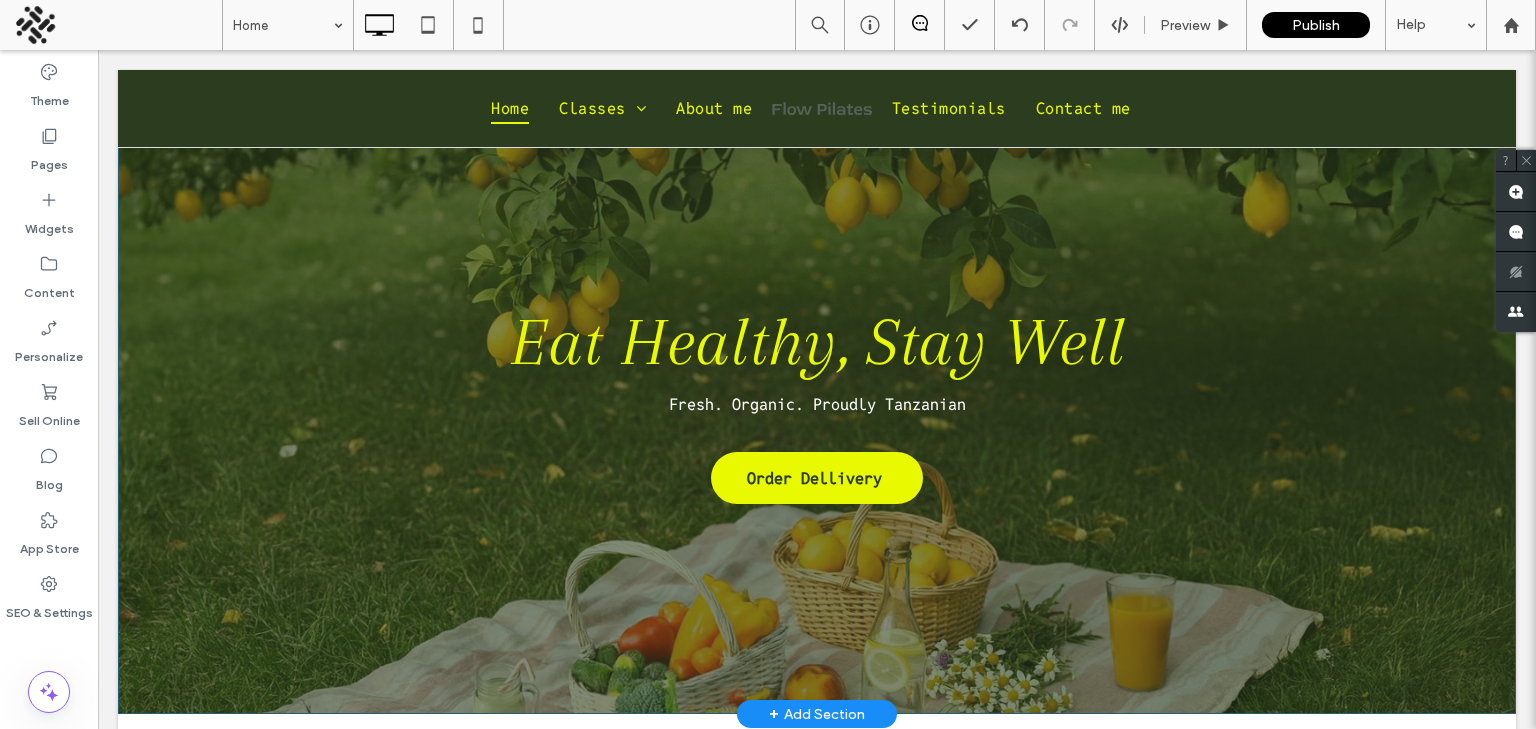 click on "Eat Healthy, Stay Well
Fresh. Organic. Proudly Tanzanian
Order Dellivery
Click To Paste
Row + Add Section" at bounding box center [817, 395] 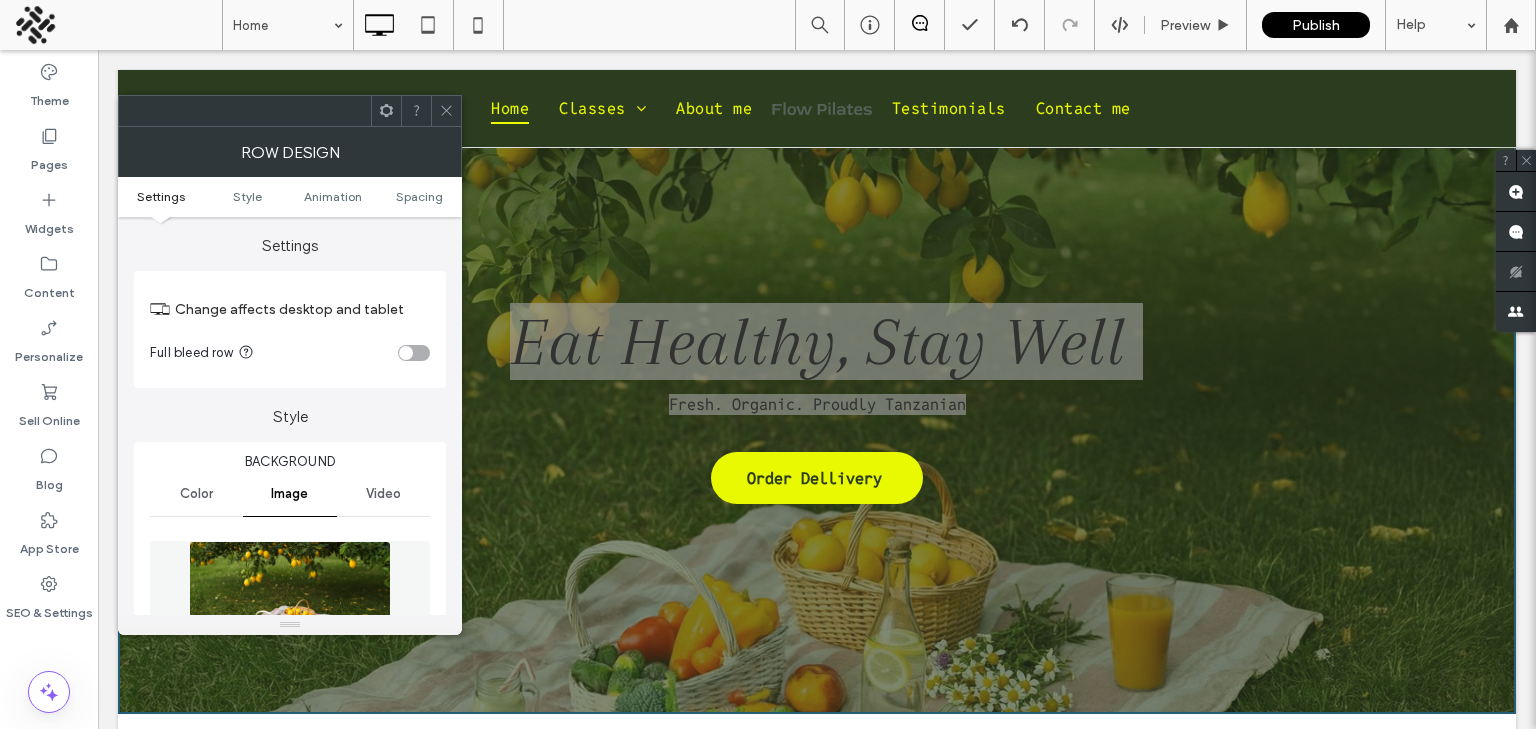 click on "Row Design" at bounding box center (290, 152) 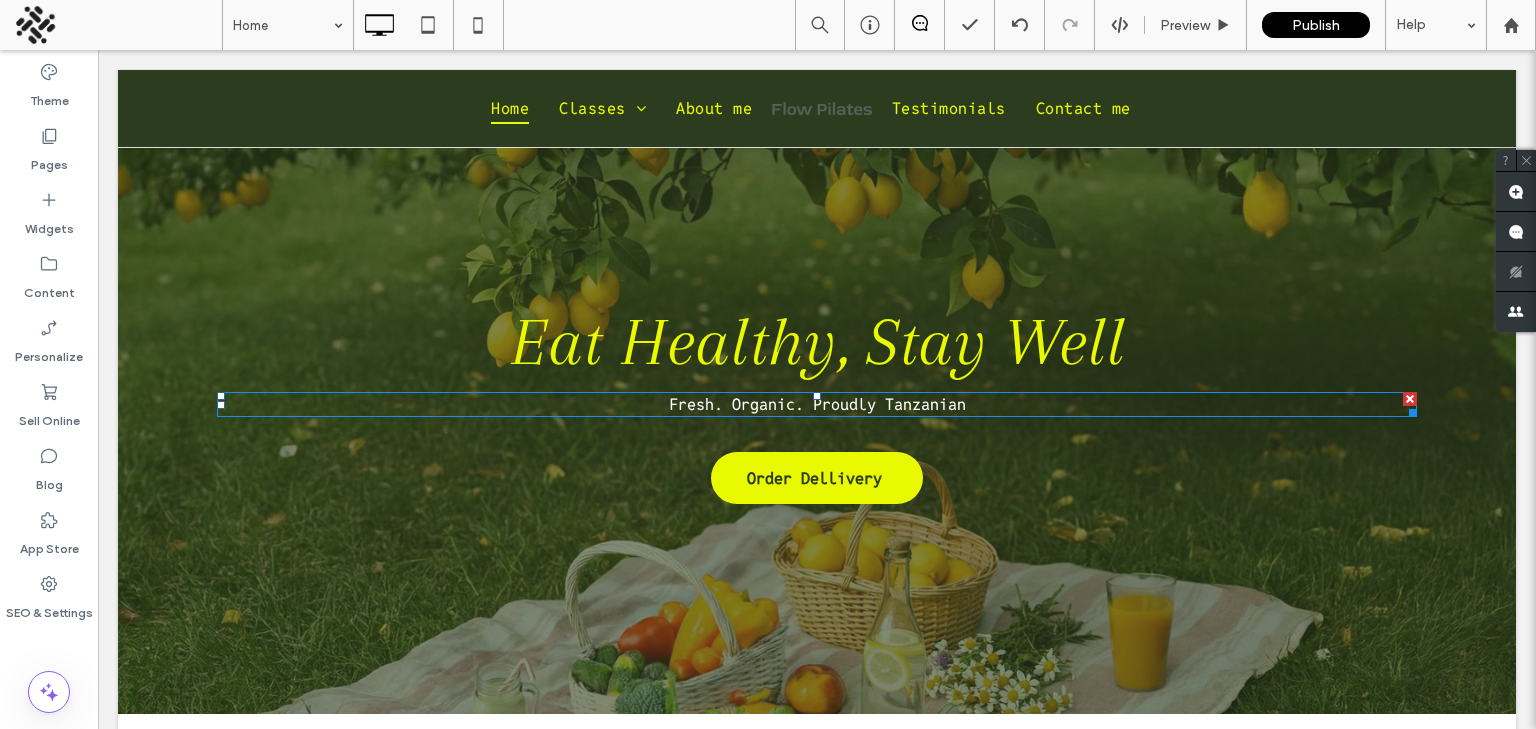drag, startPoint x: 248, startPoint y: 393, endPoint x: 102, endPoint y: 413, distance: 147.3635 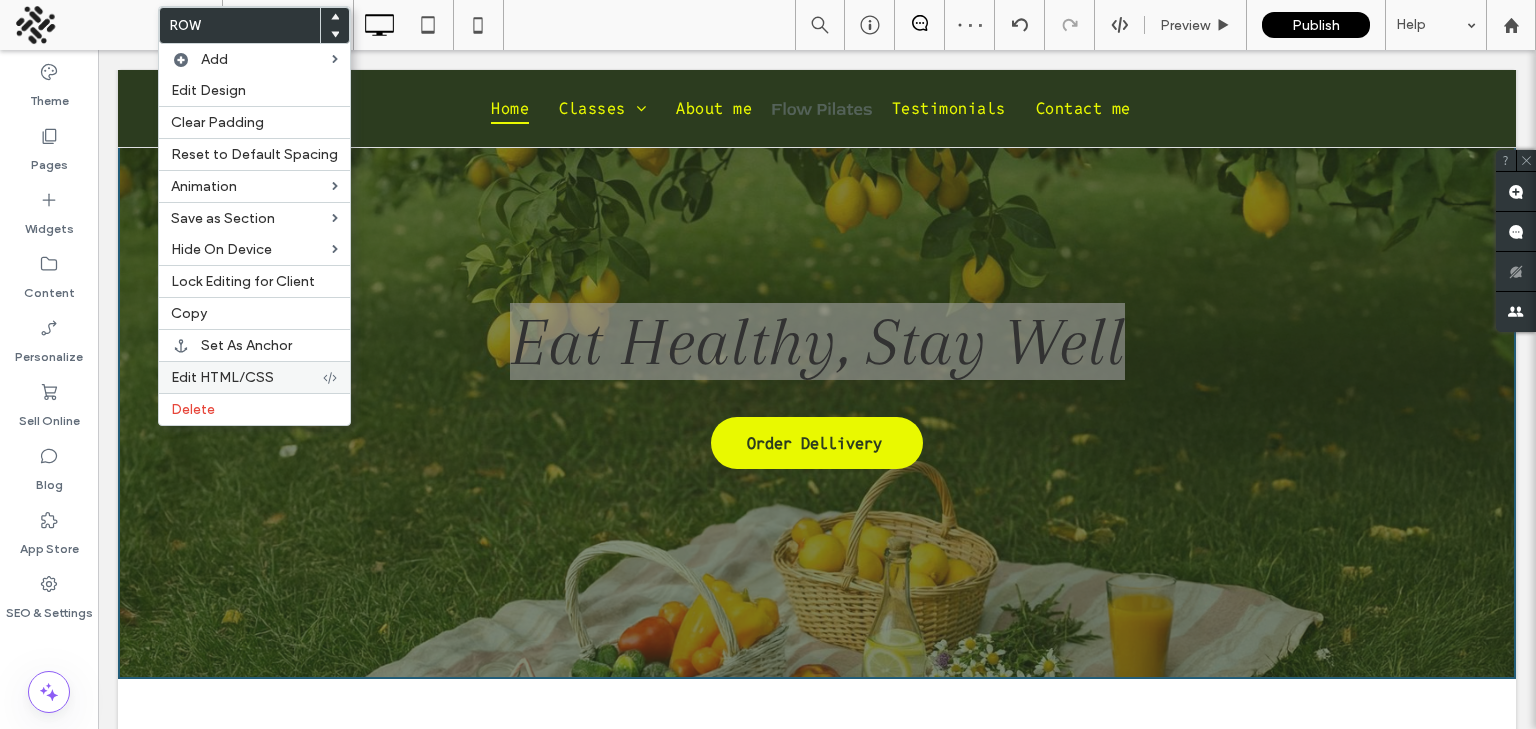 click on "Edit HTML/CSS" at bounding box center (254, 377) 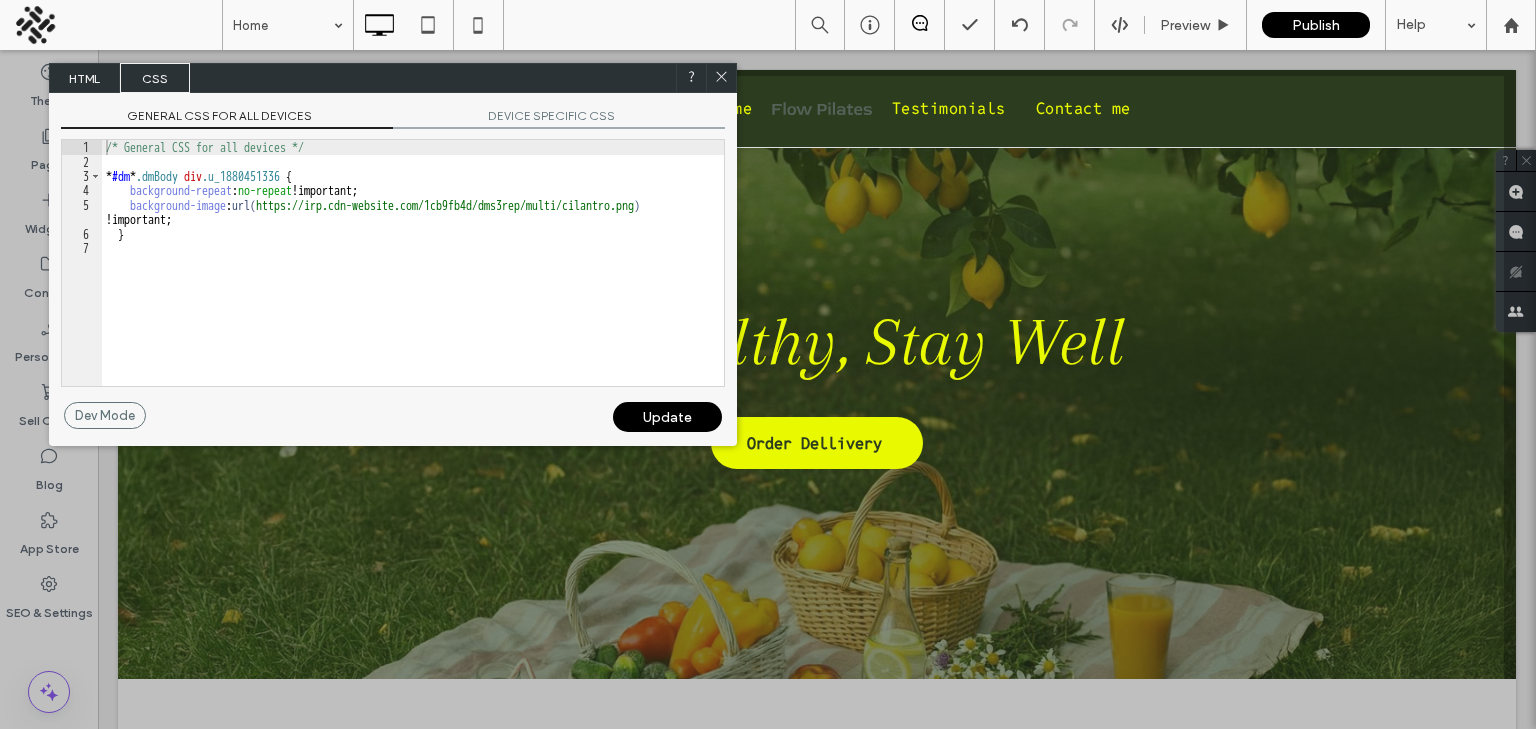 click on "/* General CSS for all devices */ * #dm  * .dmBody   div .u_1880451336   {      background-repeat : no-repeat  !important;      background-image : url( https://irp.cdn-website.com/1cb9fb4d/dms3rep/multi/cilantro.png )           !important;    }" at bounding box center (413, 277) 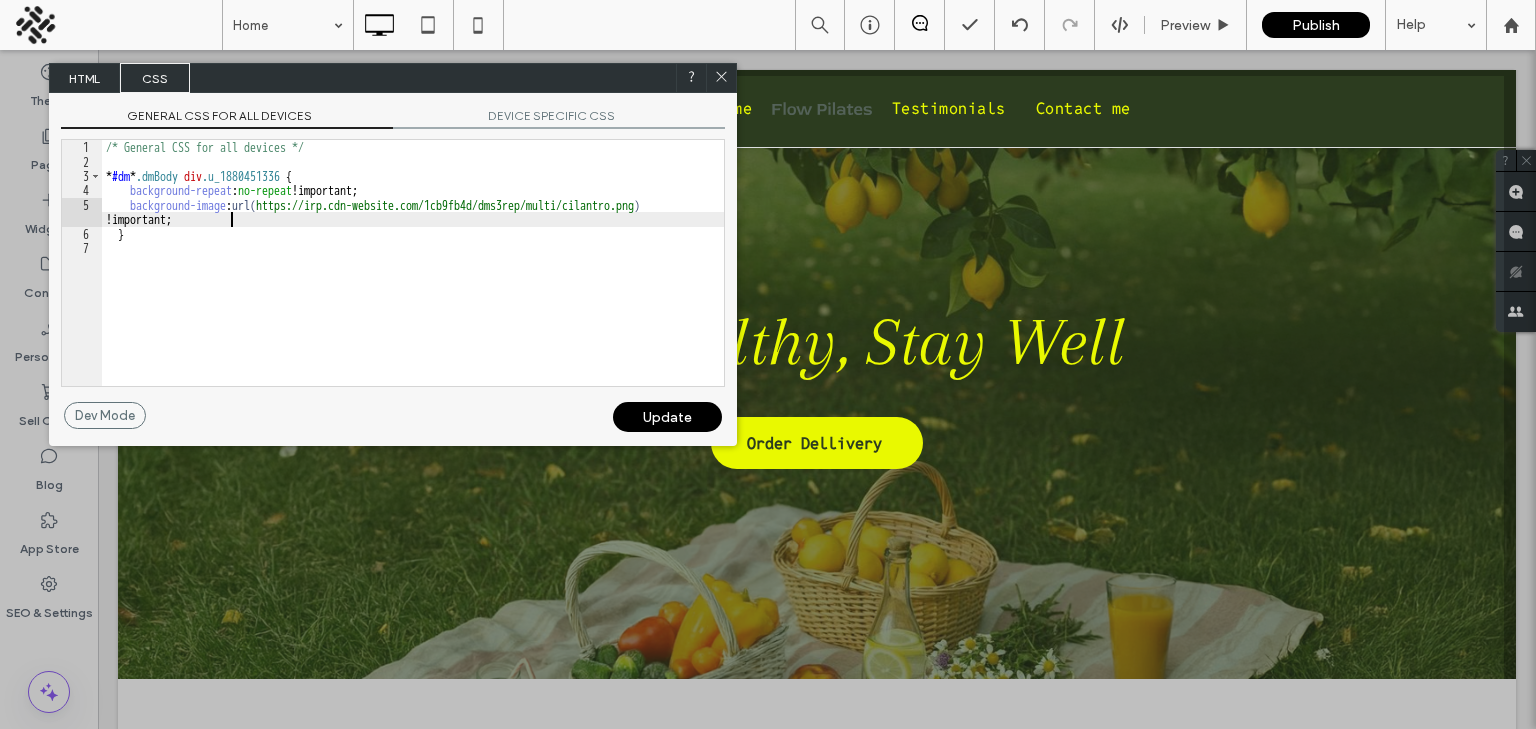 click on "/* General CSS for all devices */ * #dm  * .dmBody   div .u_1880451336   {      background-repeat : no-repeat  !important;      background-image : url( https://irp.cdn-website.com/1cb9fb4d/dms3rep/multi/cilantro.png )           !important;    }" at bounding box center (413, 277) 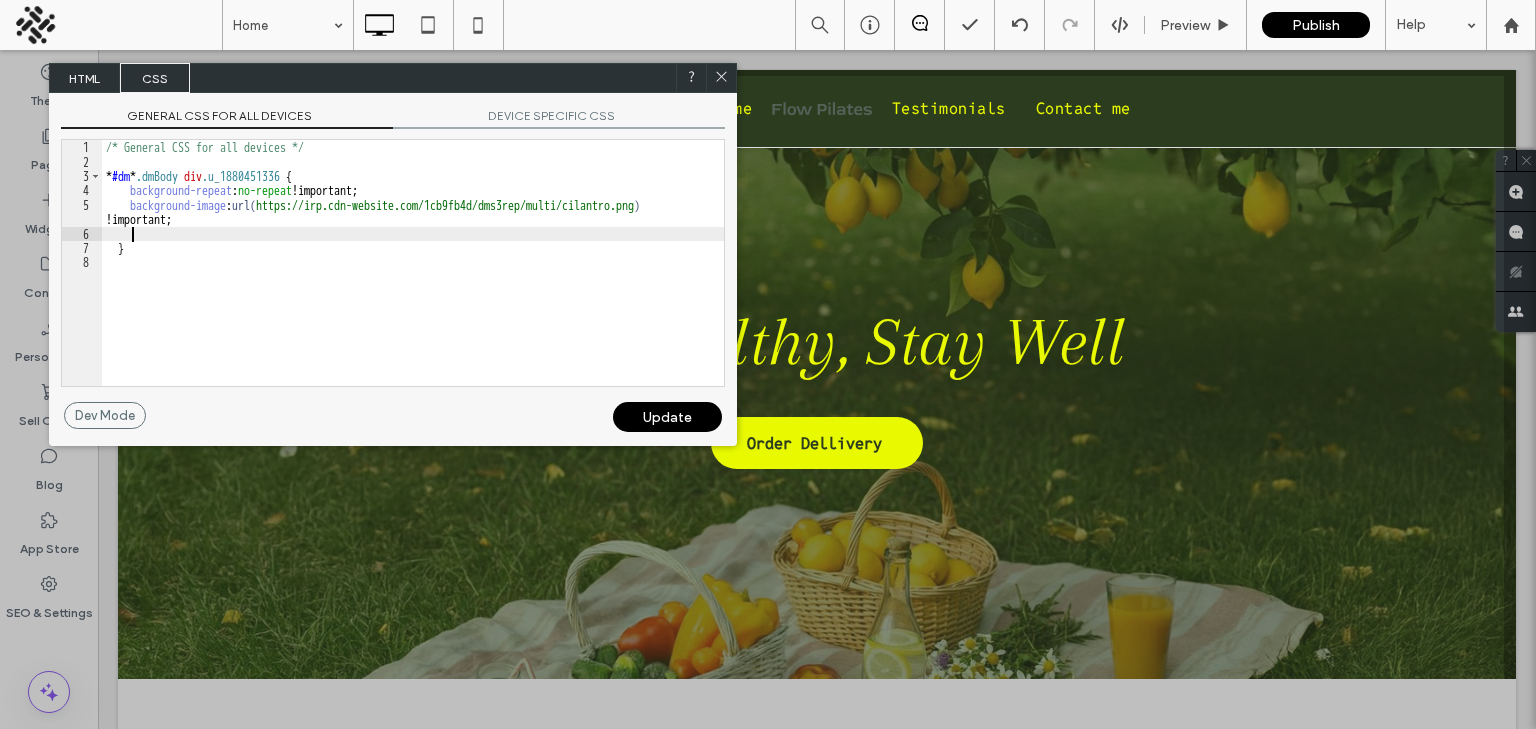 type on "**" 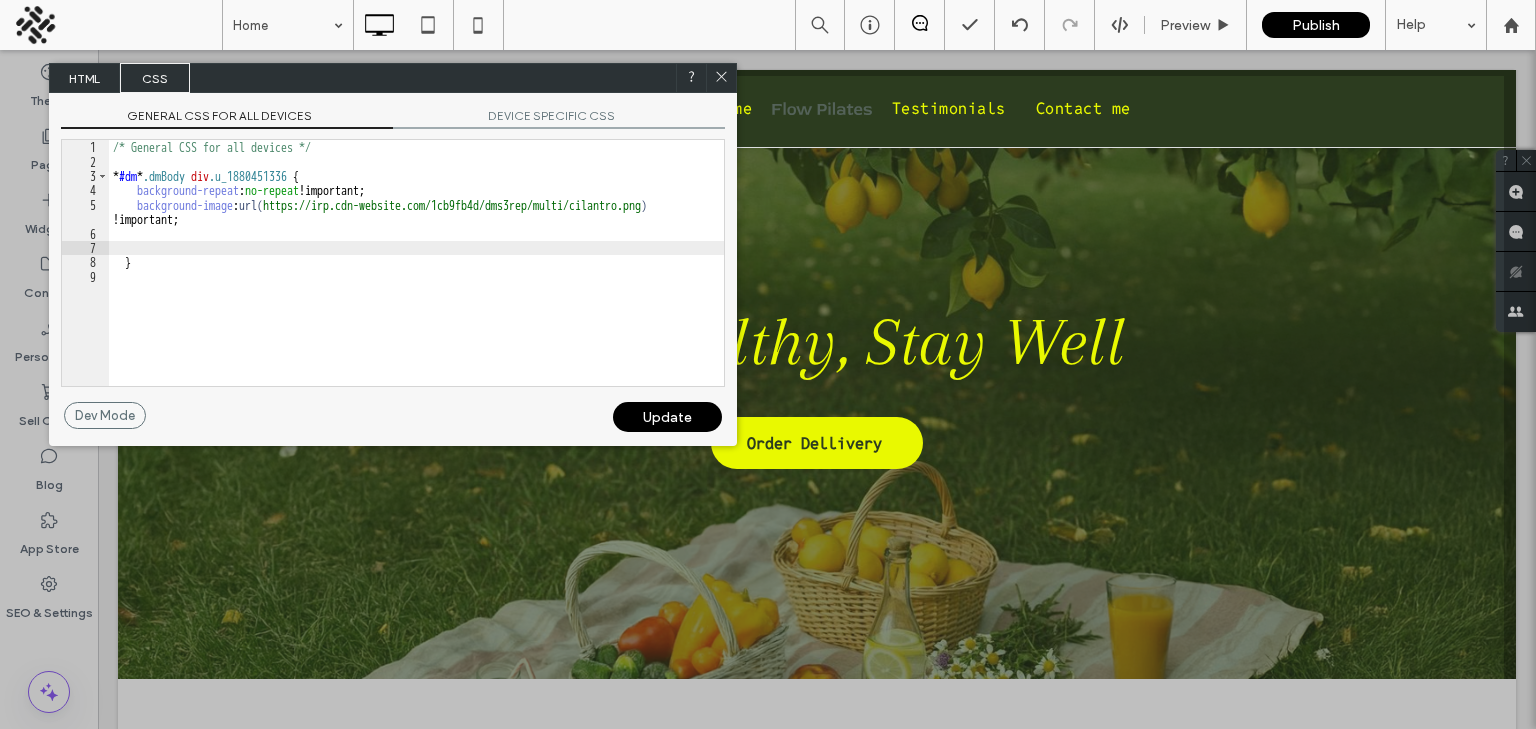 click 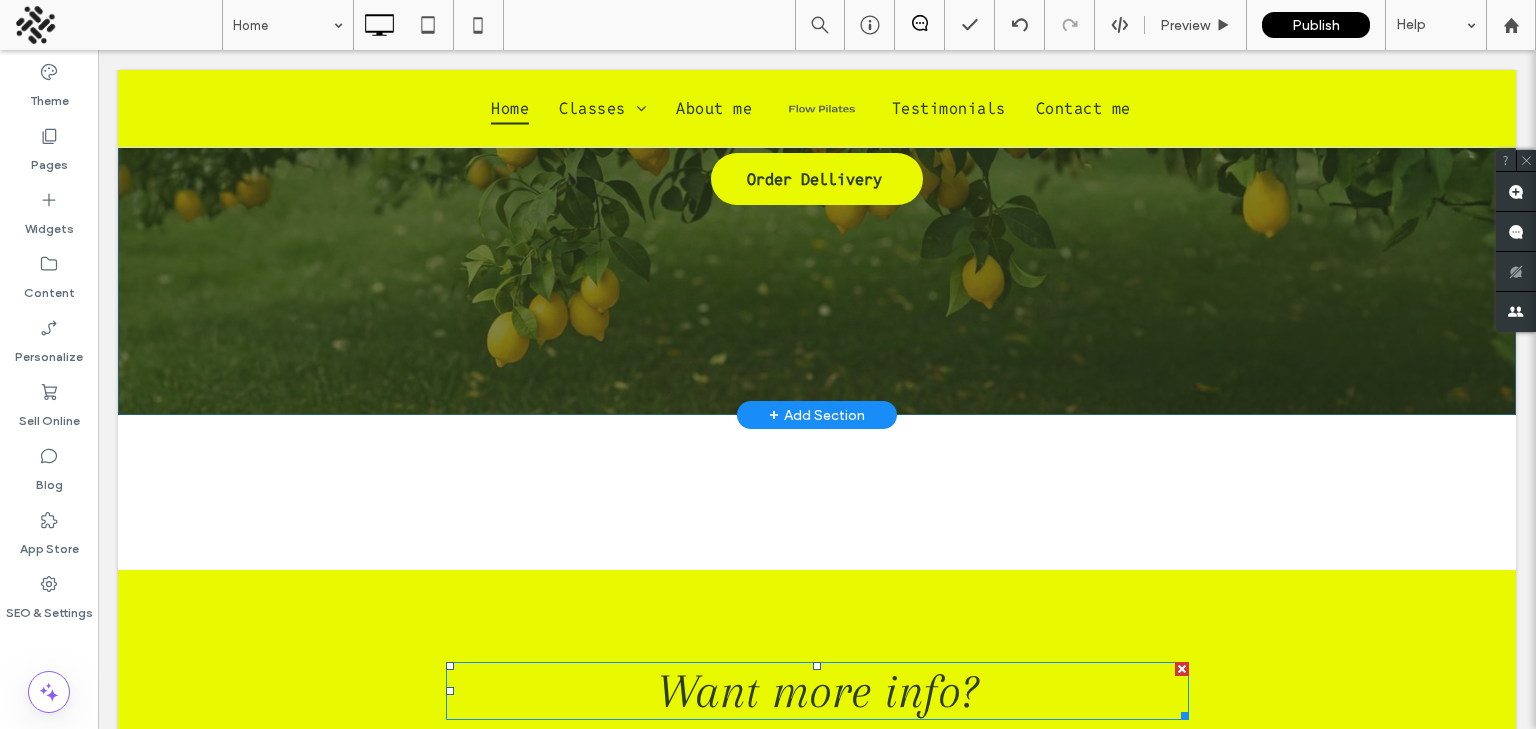 scroll, scrollTop: 327, scrollLeft: 0, axis: vertical 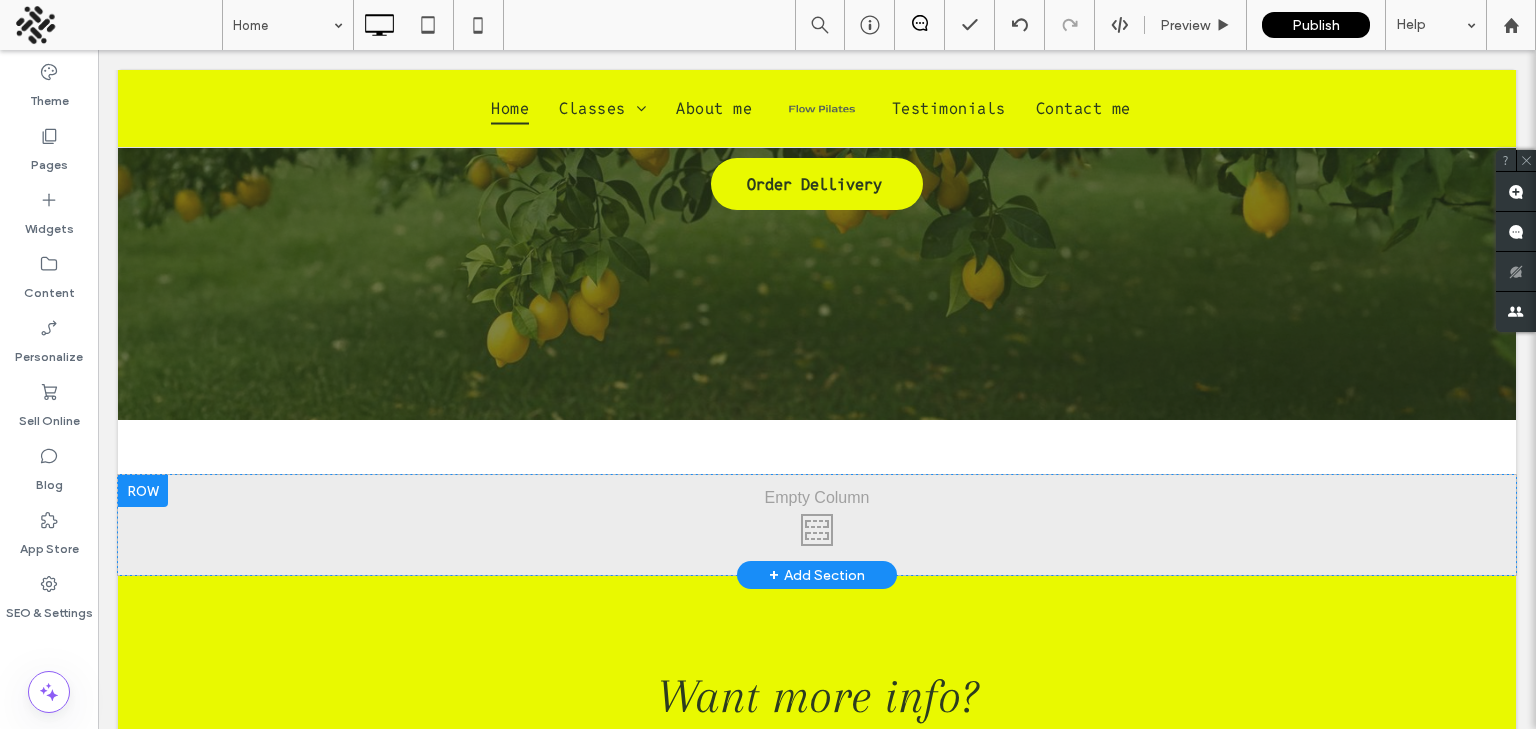 click at bounding box center [143, 491] 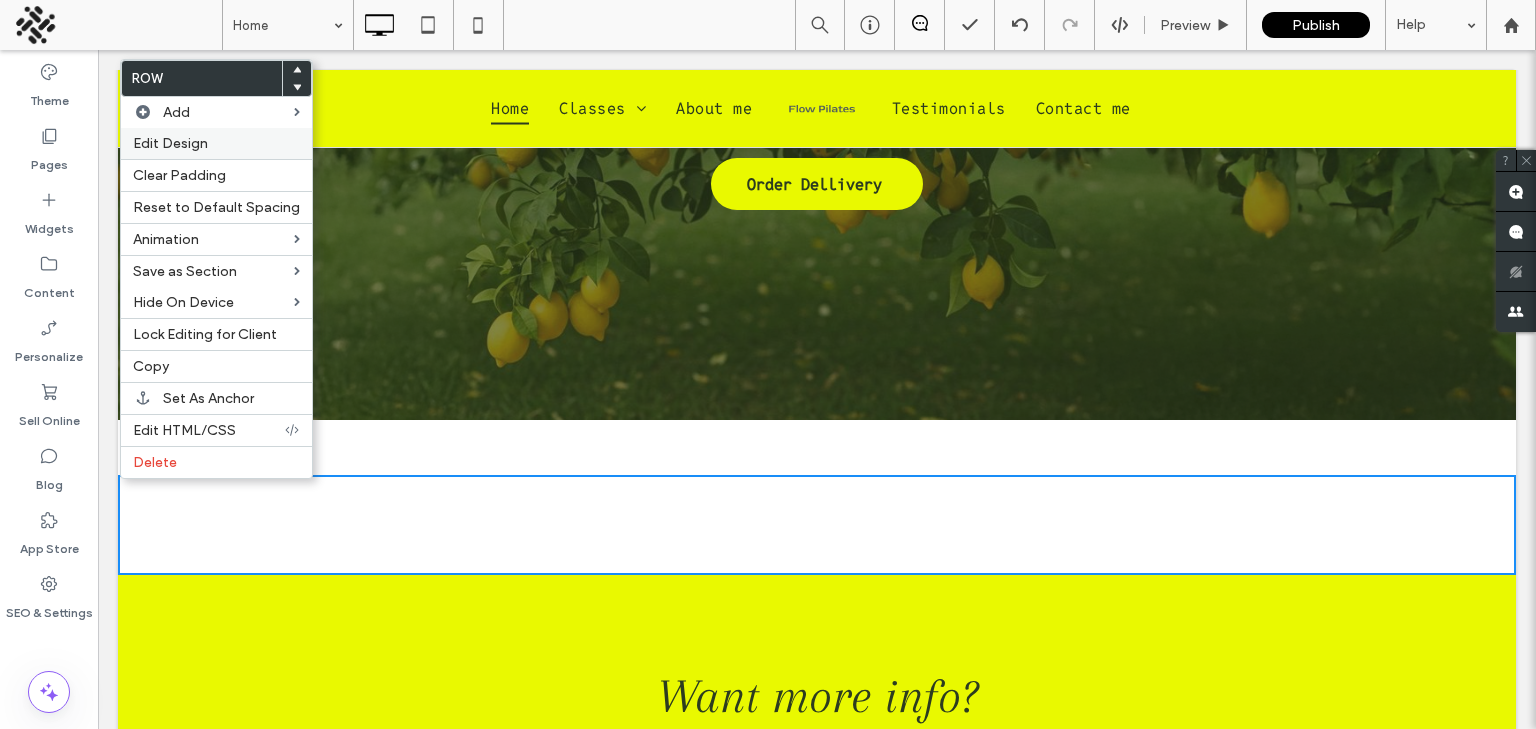 click on "Edit Design" at bounding box center (170, 143) 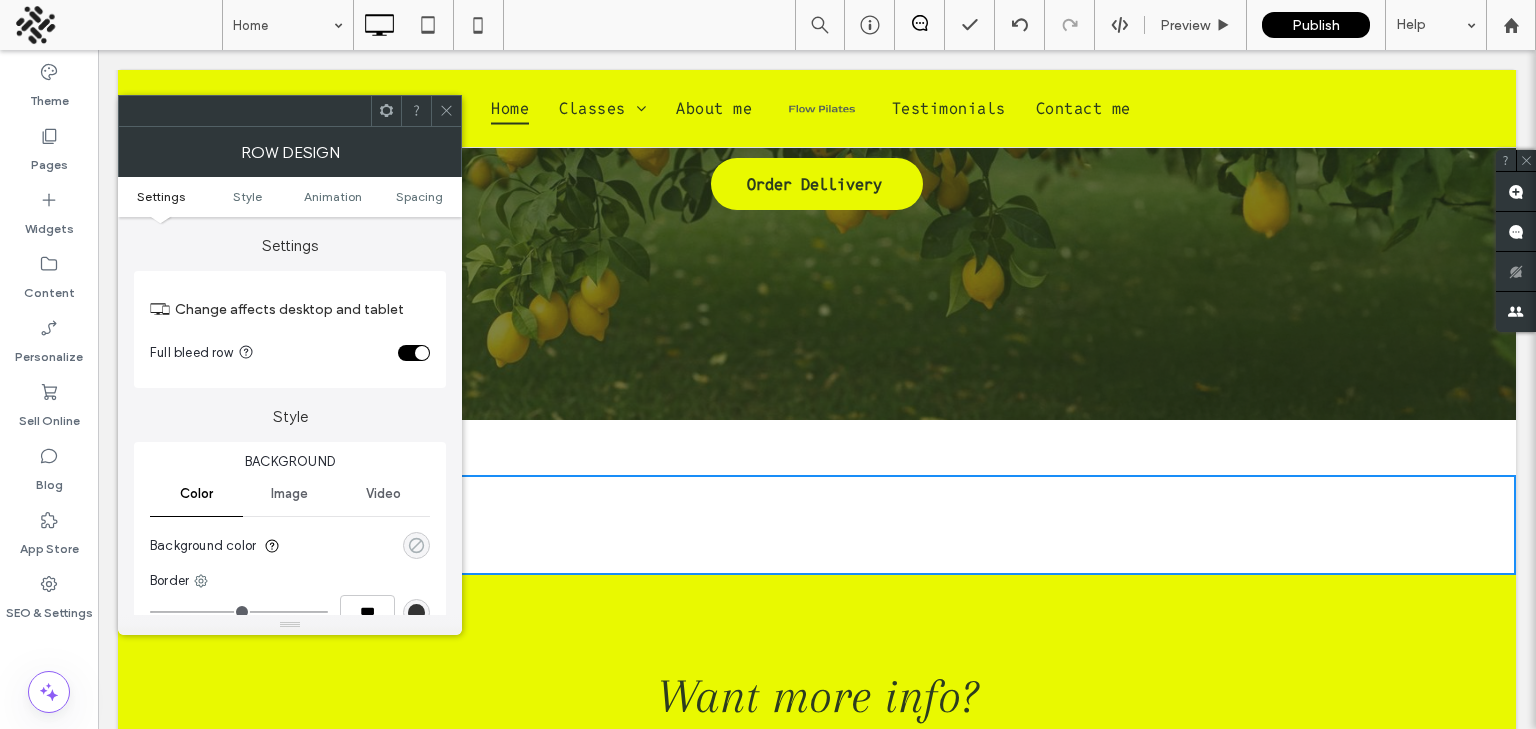 click at bounding box center (416, 545) 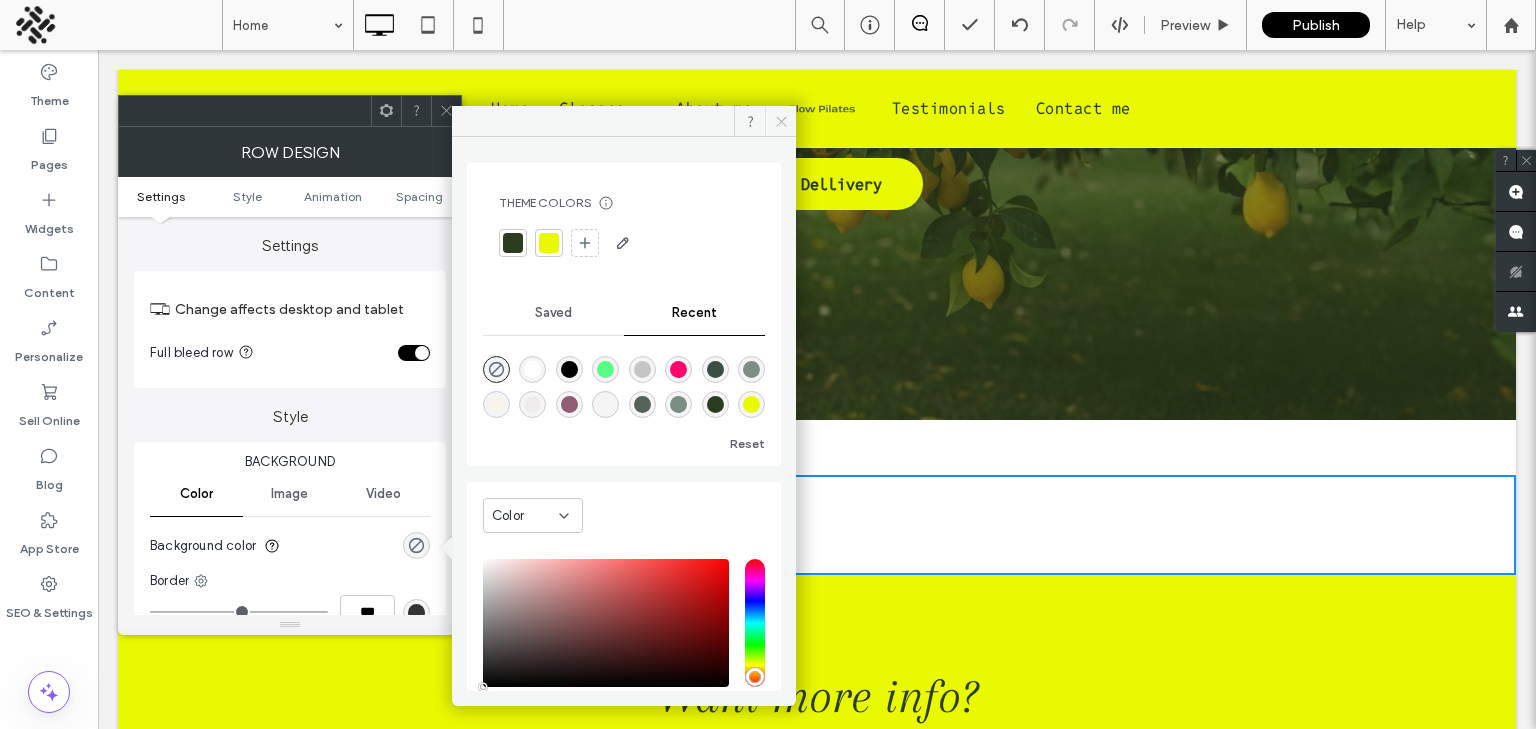 click 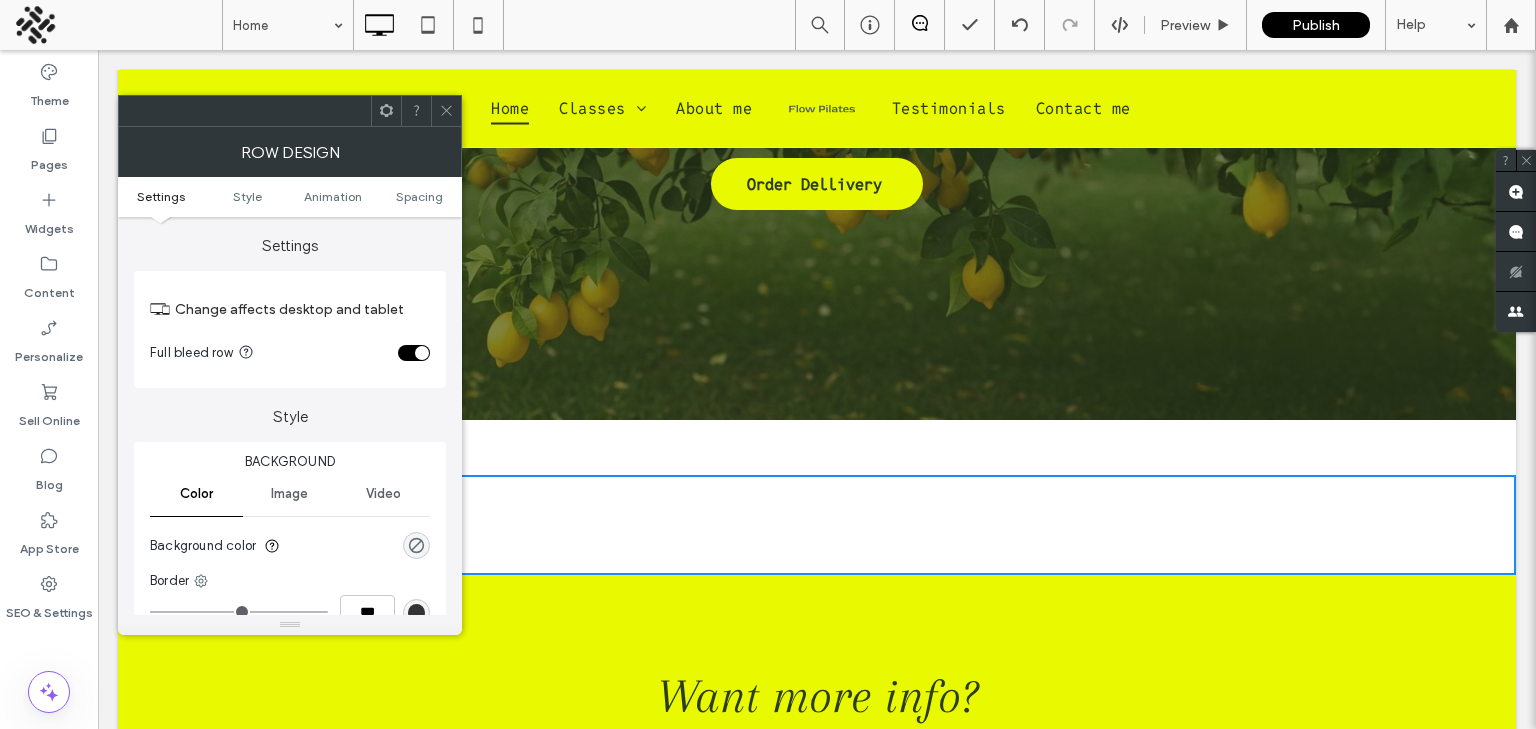 click 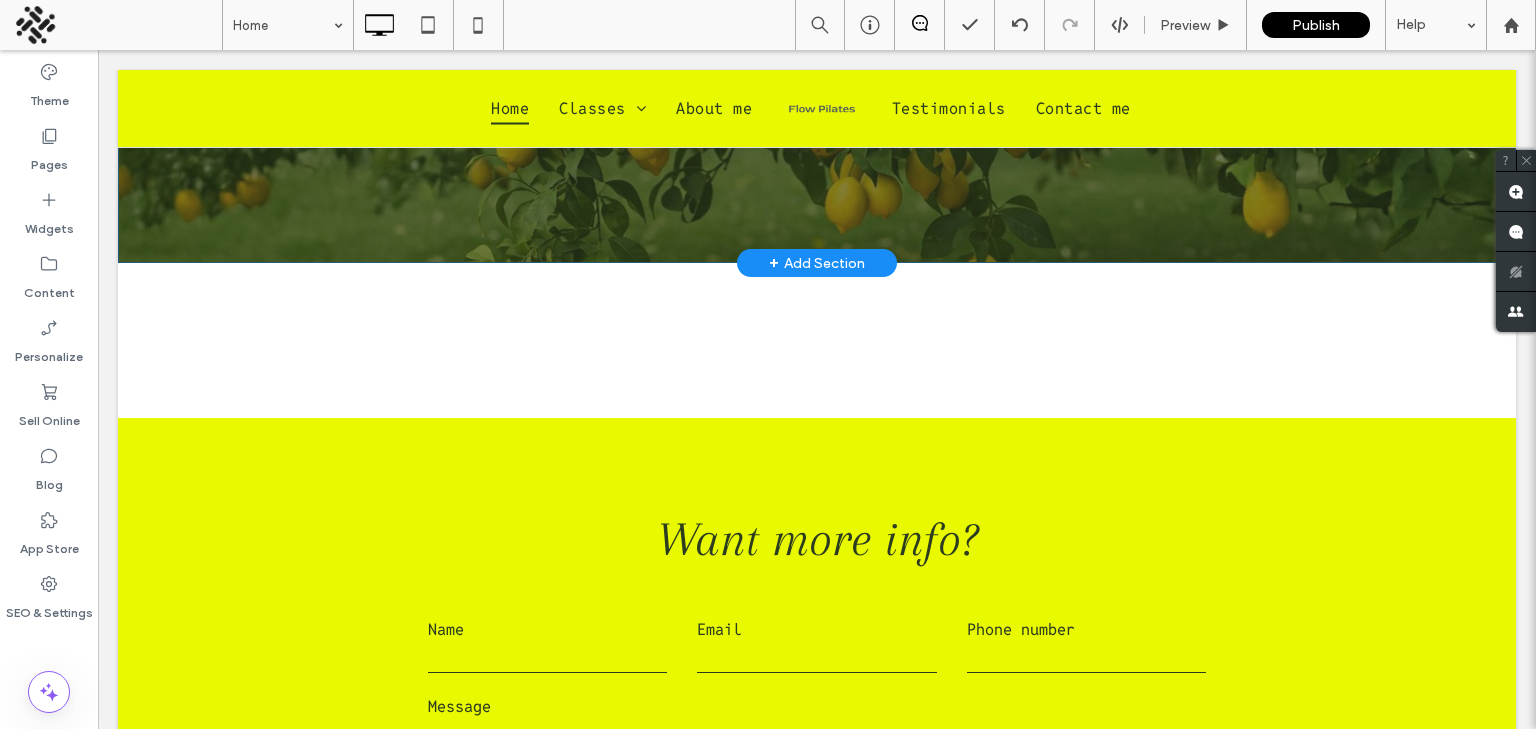 scroll, scrollTop: 500, scrollLeft: 0, axis: vertical 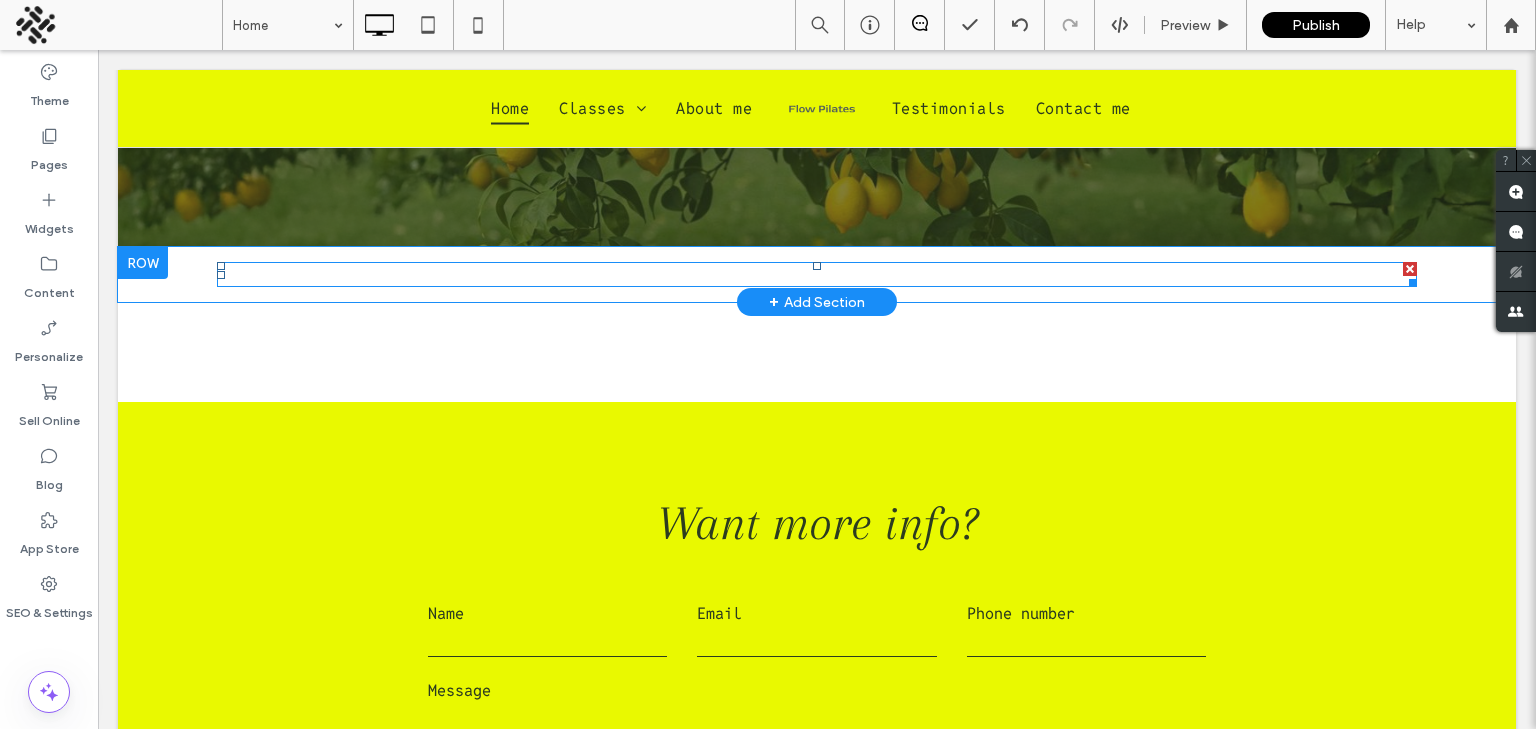 click at bounding box center (1410, 269) 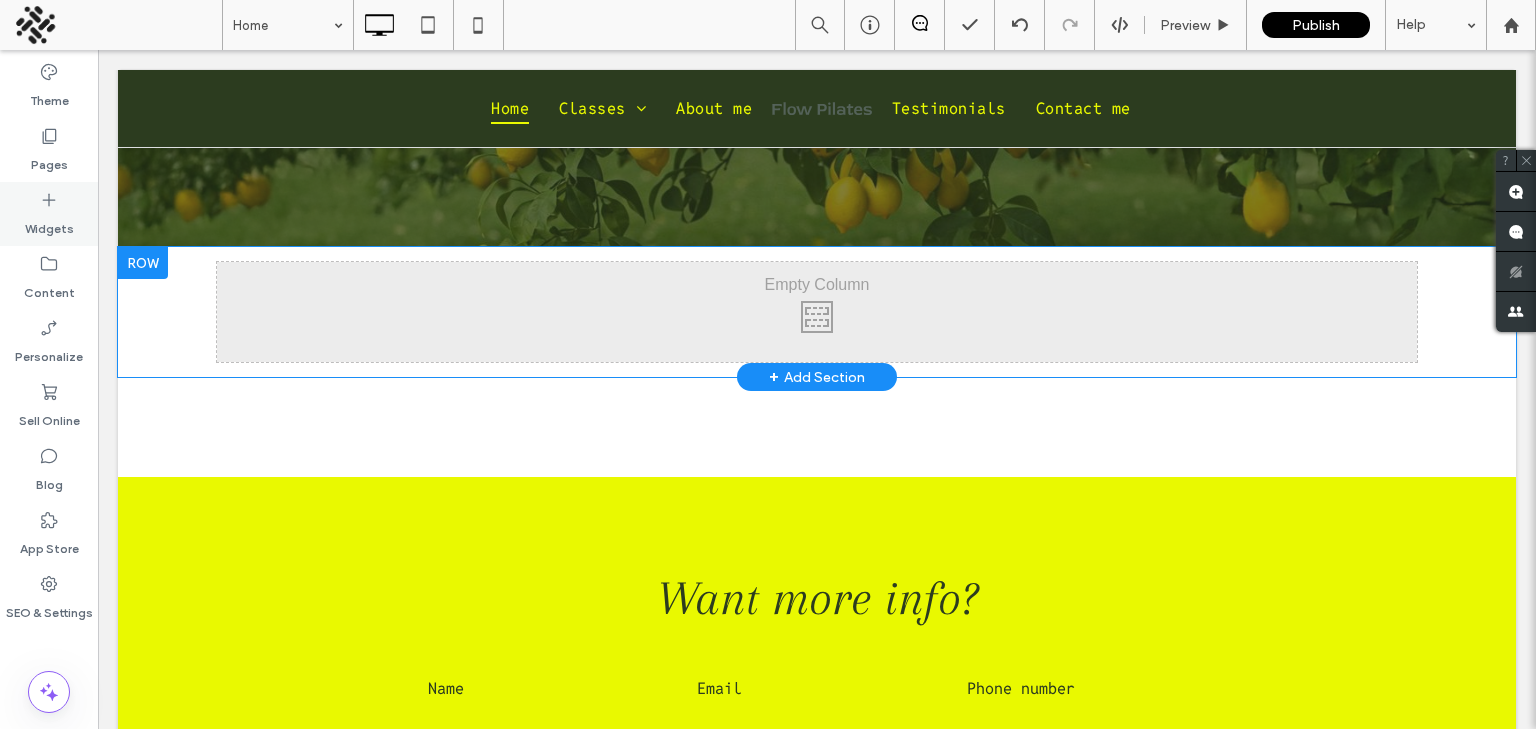 click 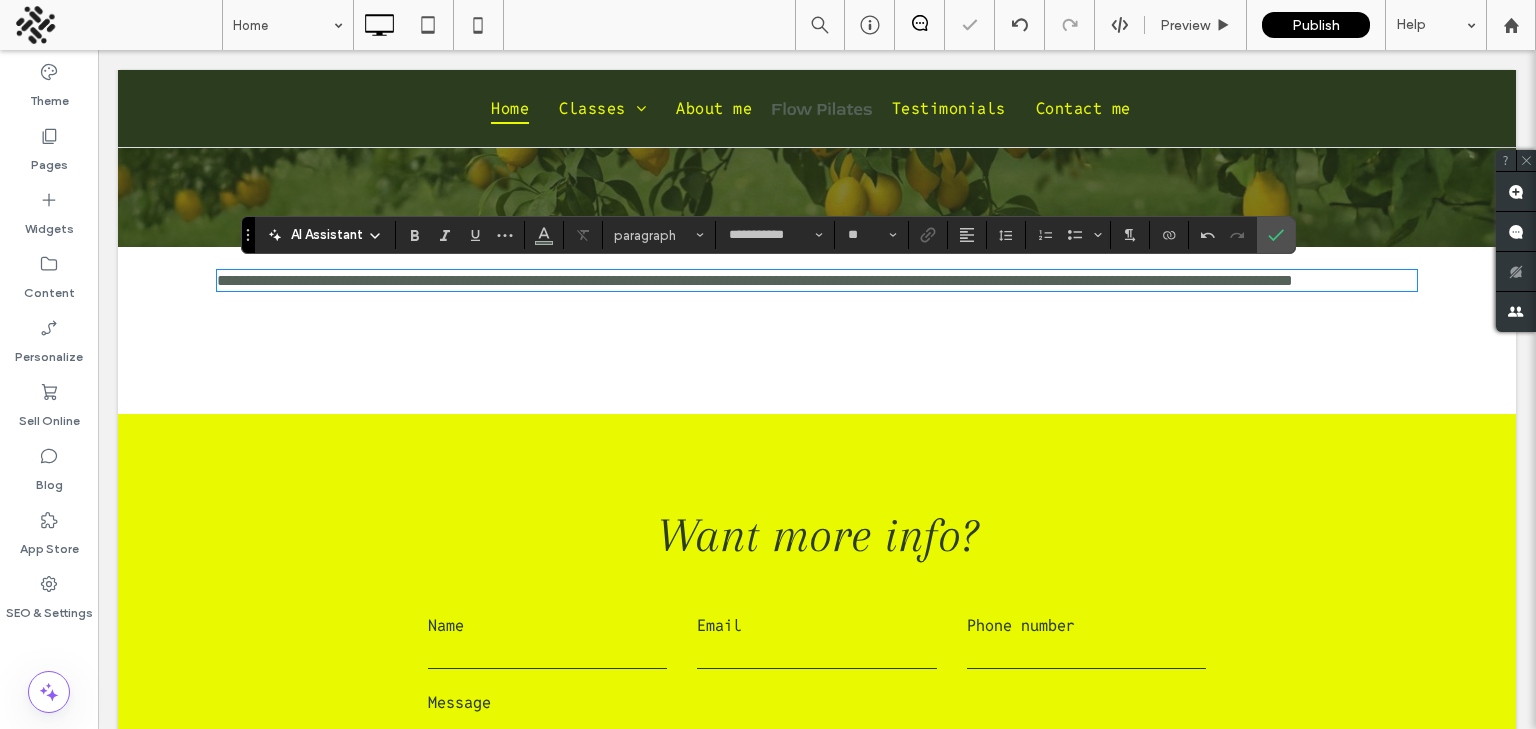 scroll, scrollTop: 0, scrollLeft: 0, axis: both 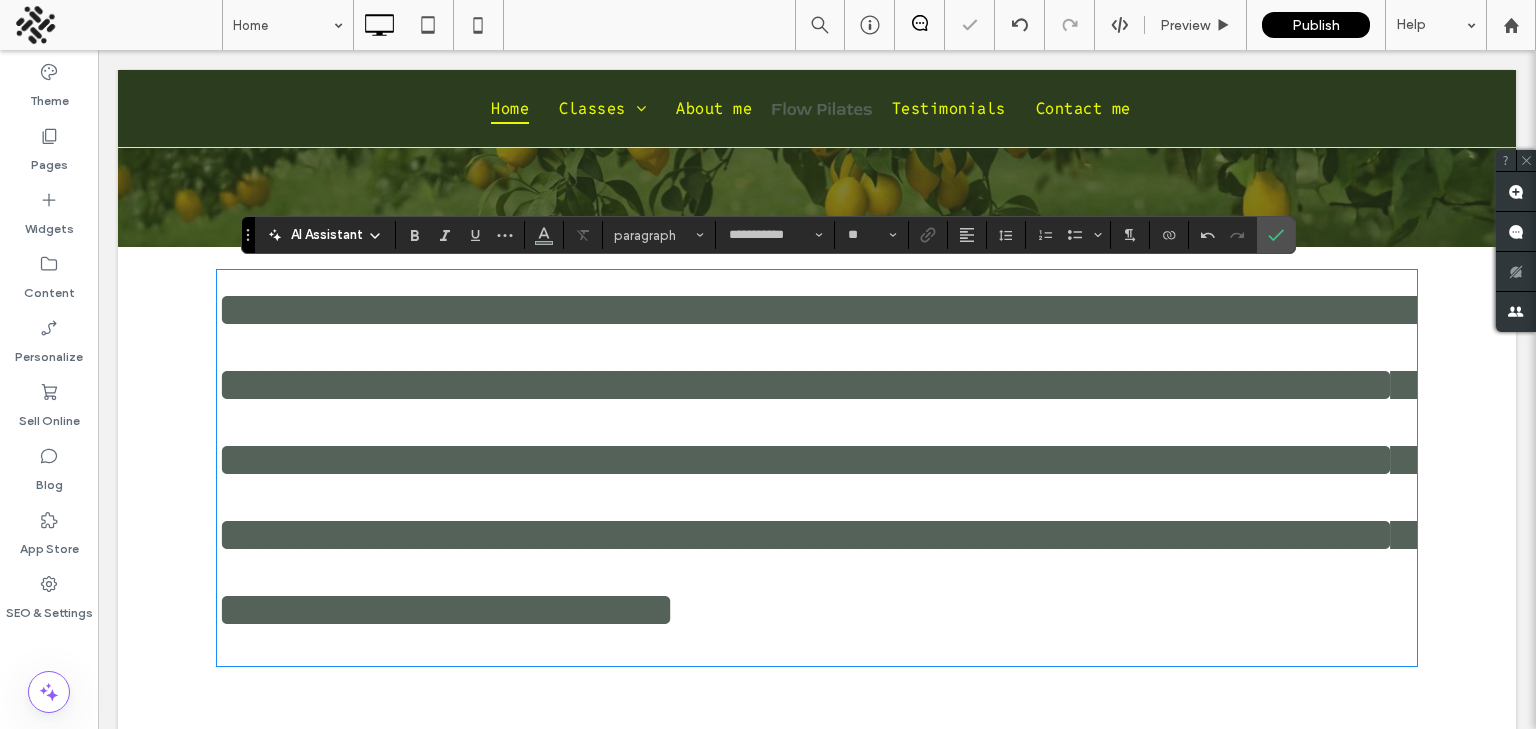 type on "******" 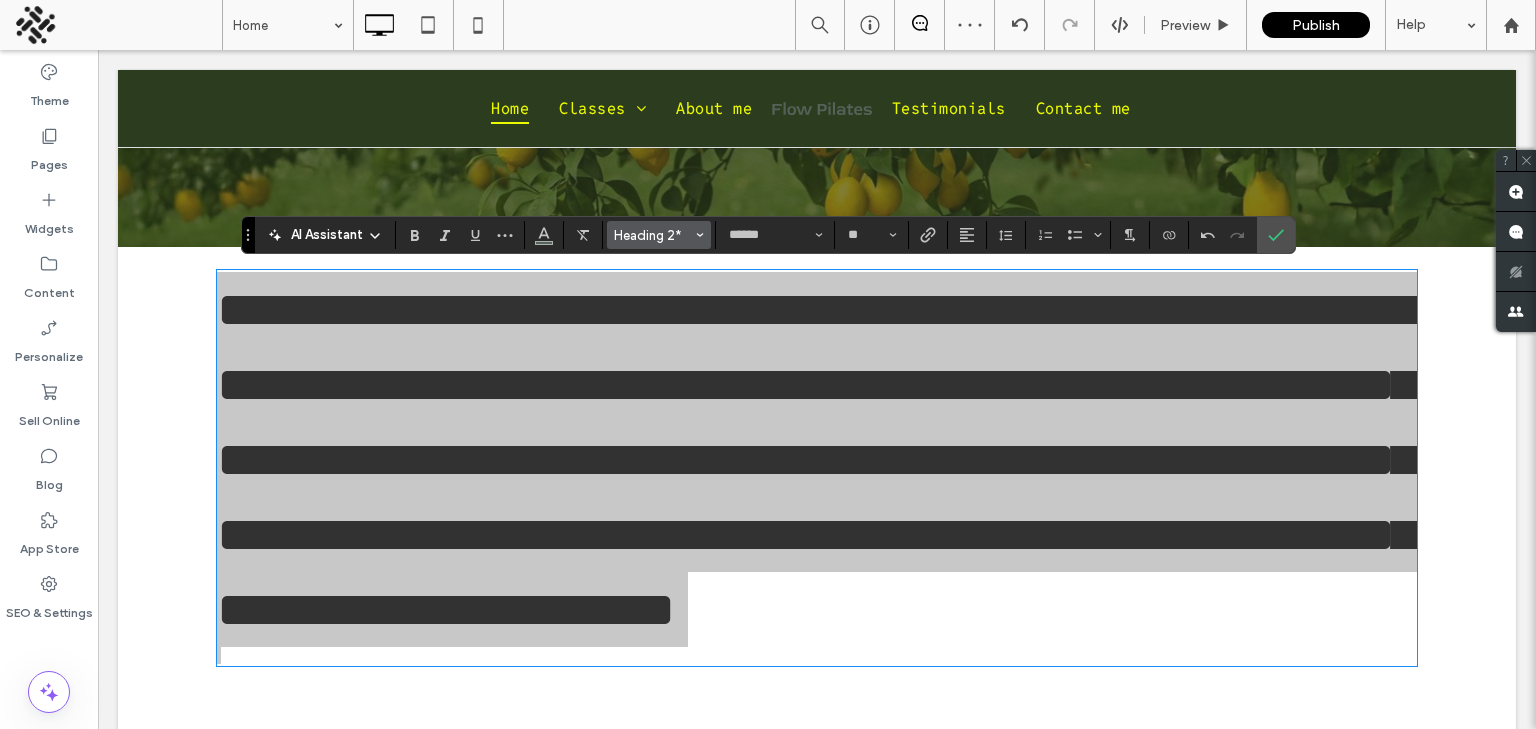 click on "Heading 2*" at bounding box center [659, 235] 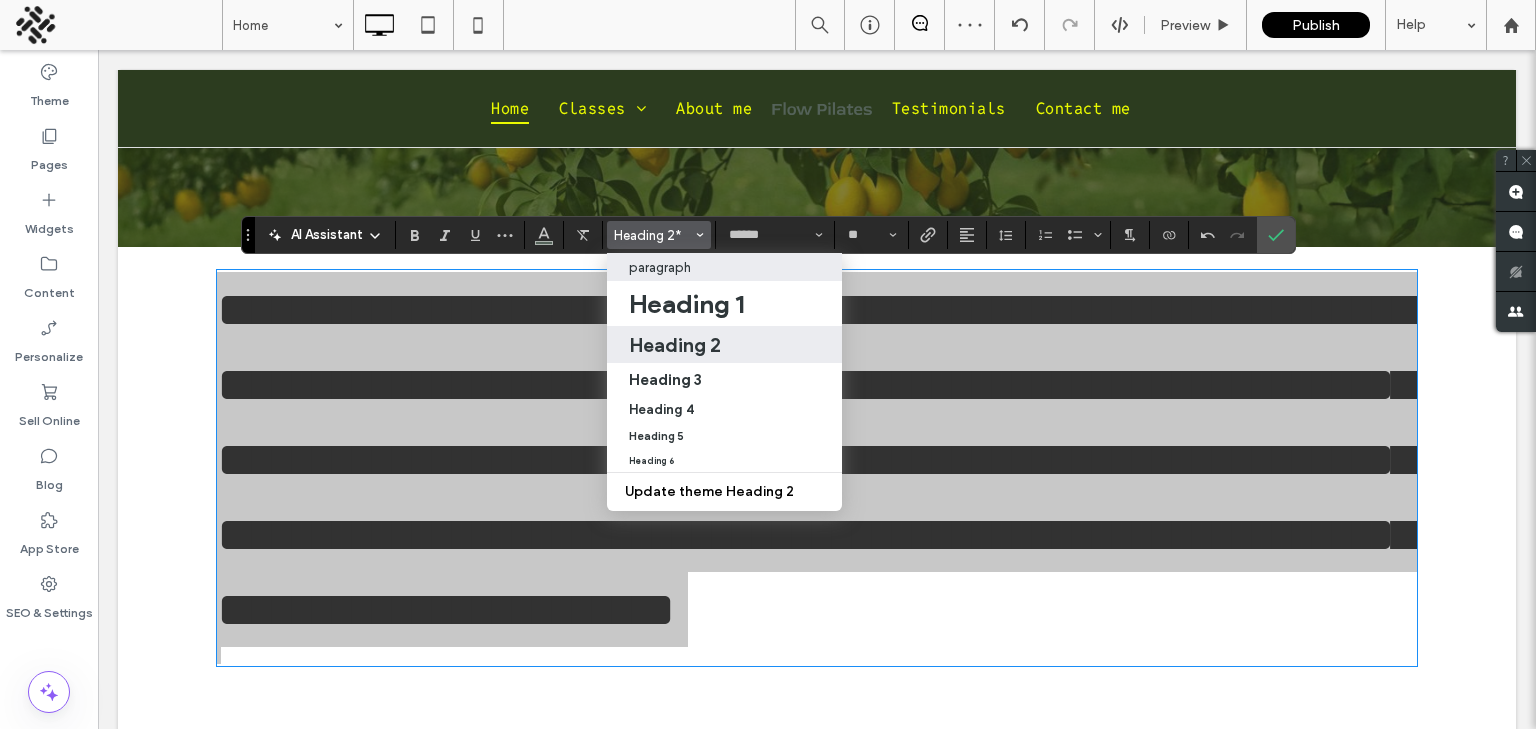 click on "paragraph" at bounding box center (660, 267) 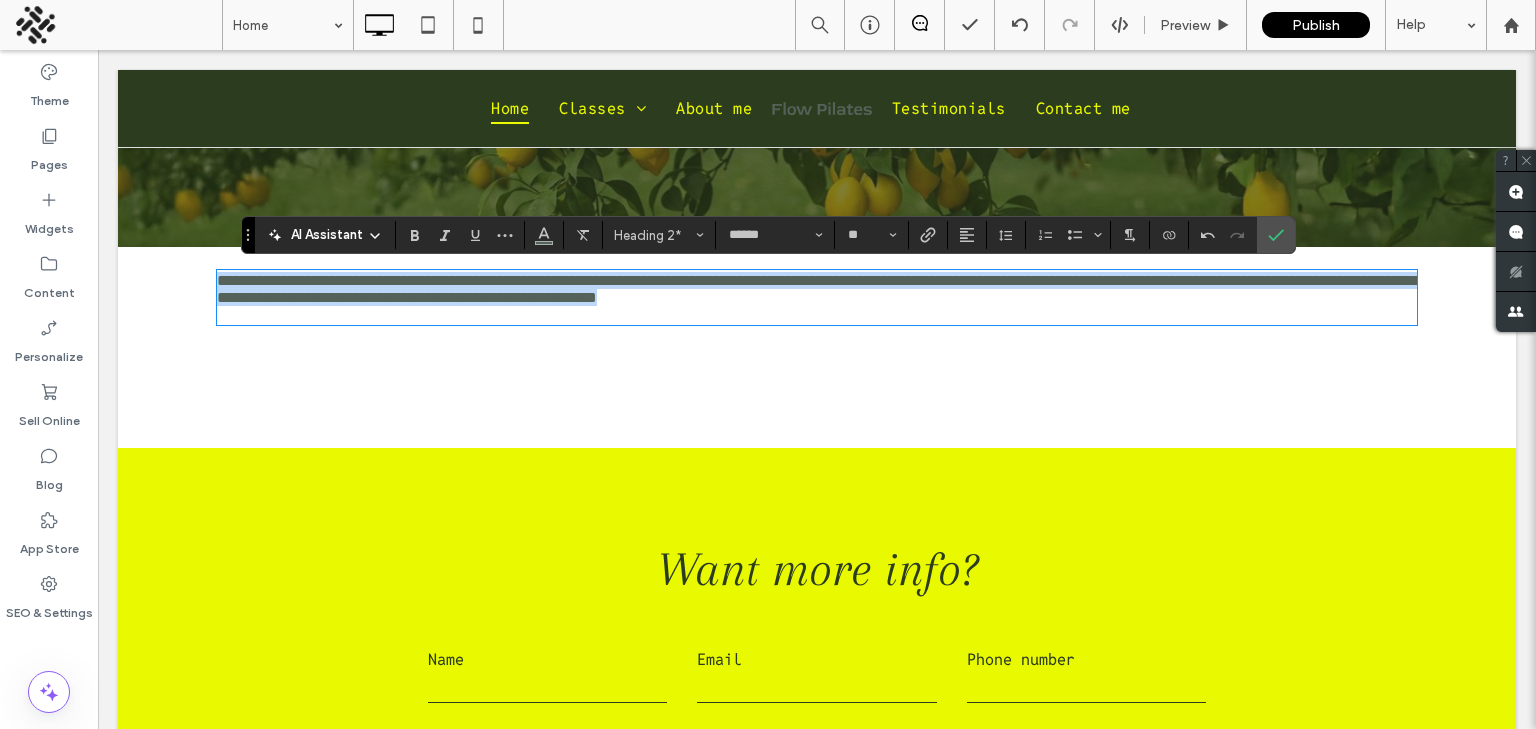 type on "**********" 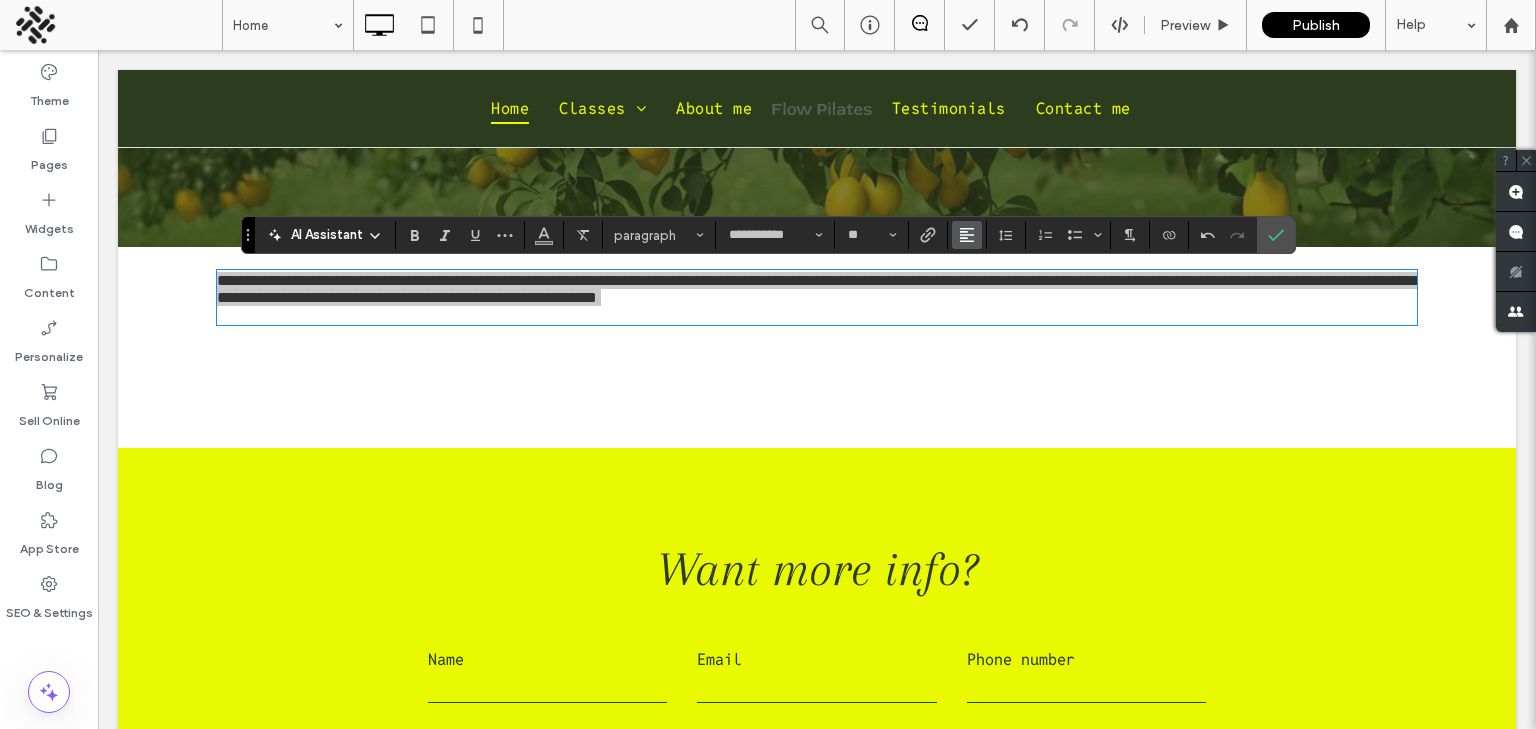 click at bounding box center [967, 235] 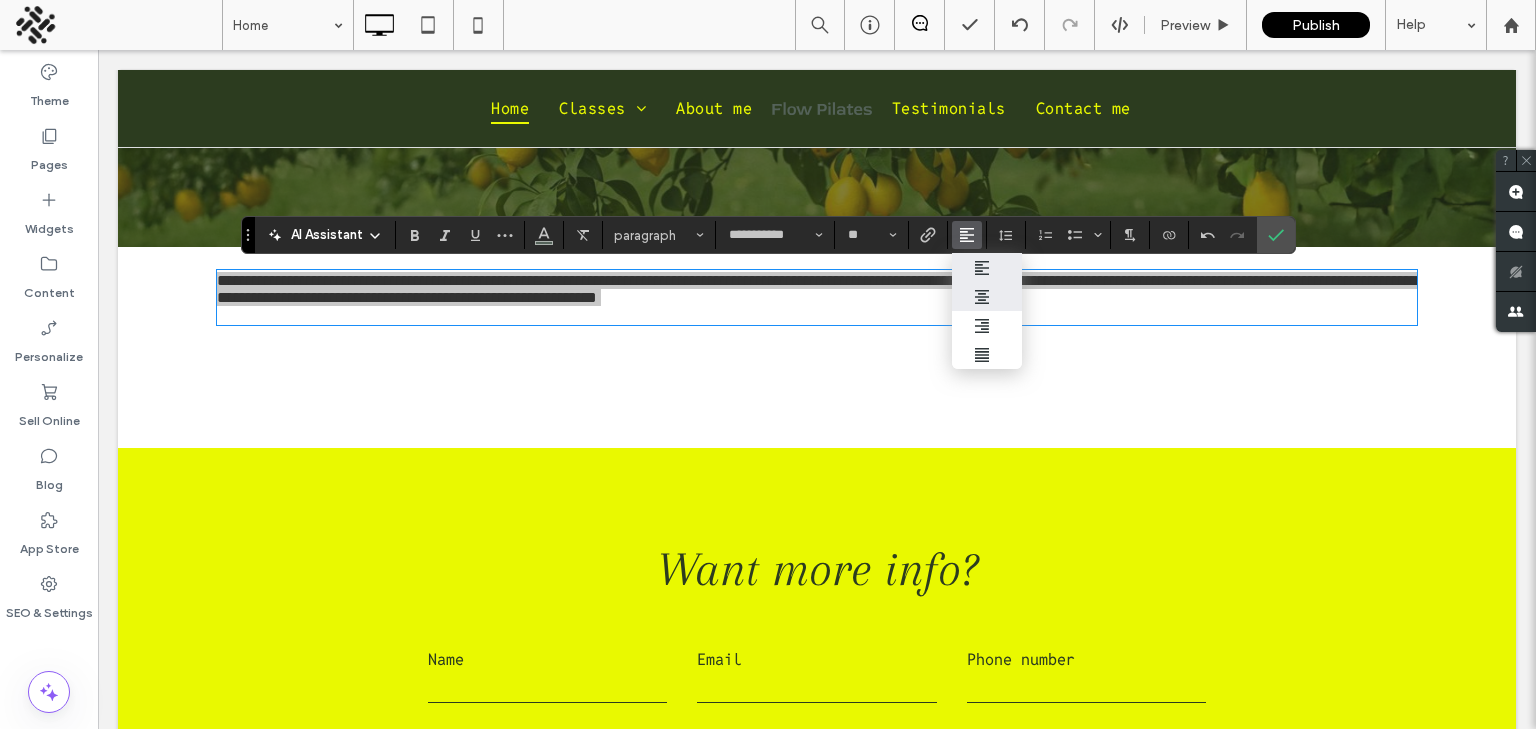 click at bounding box center [963, 296] 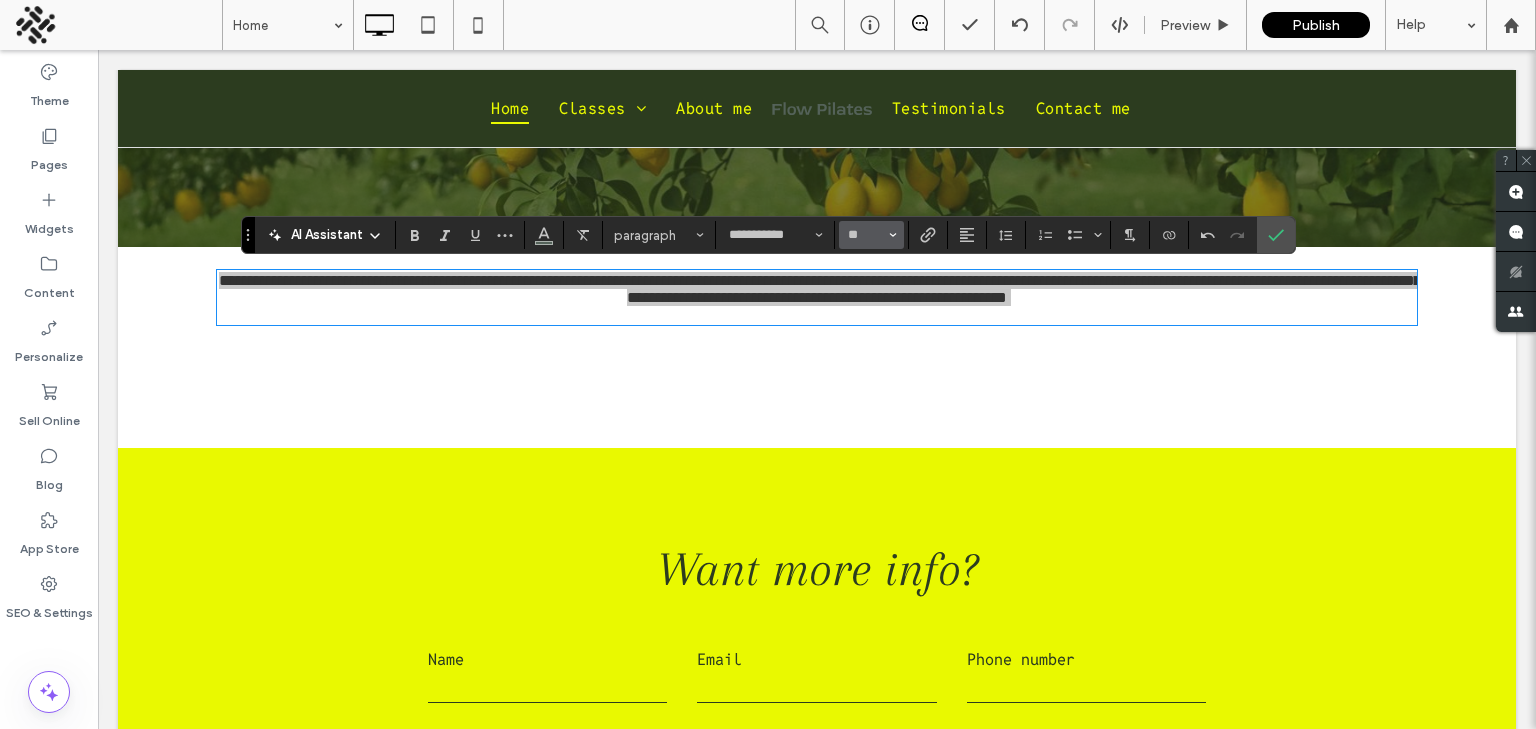 click on "**" at bounding box center (865, 235) 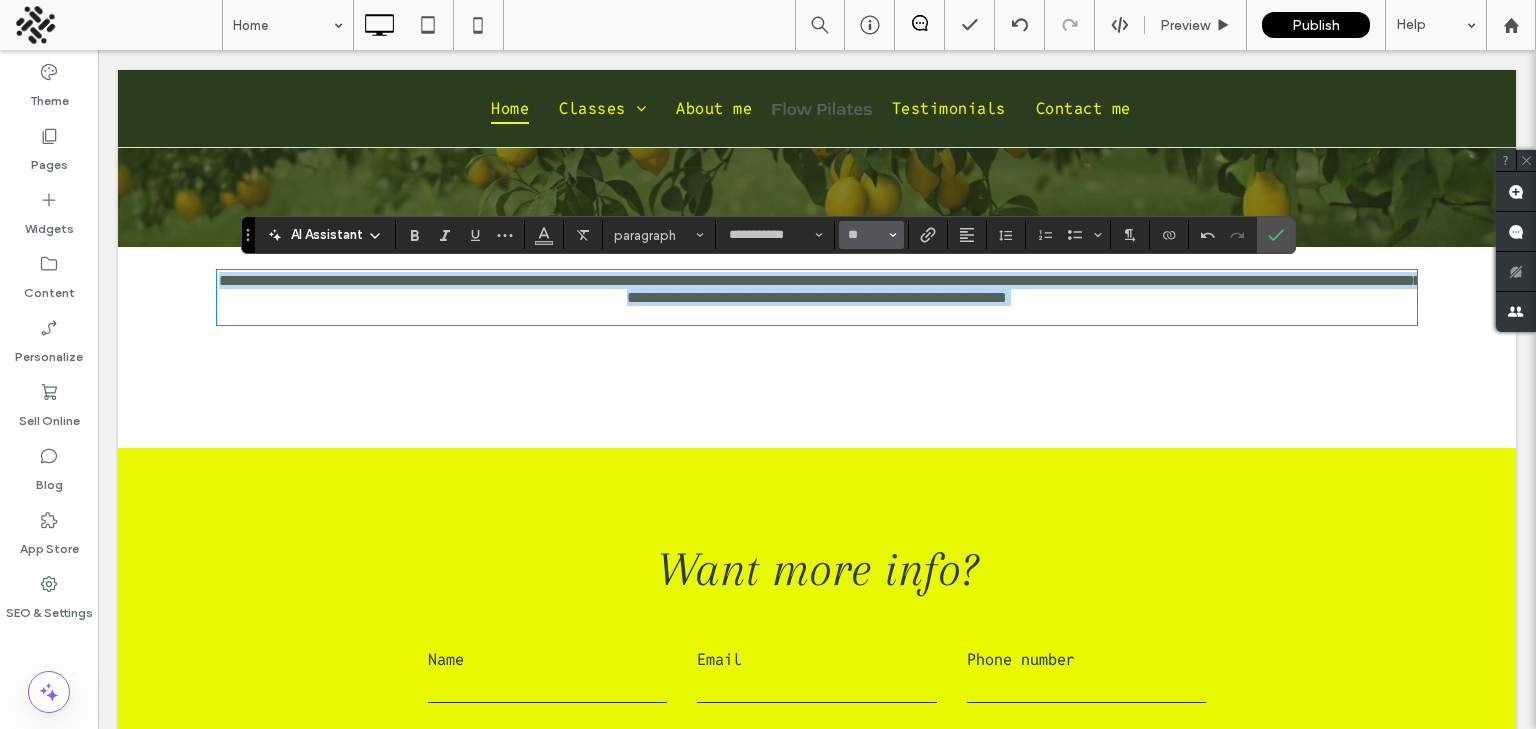 type on "*" 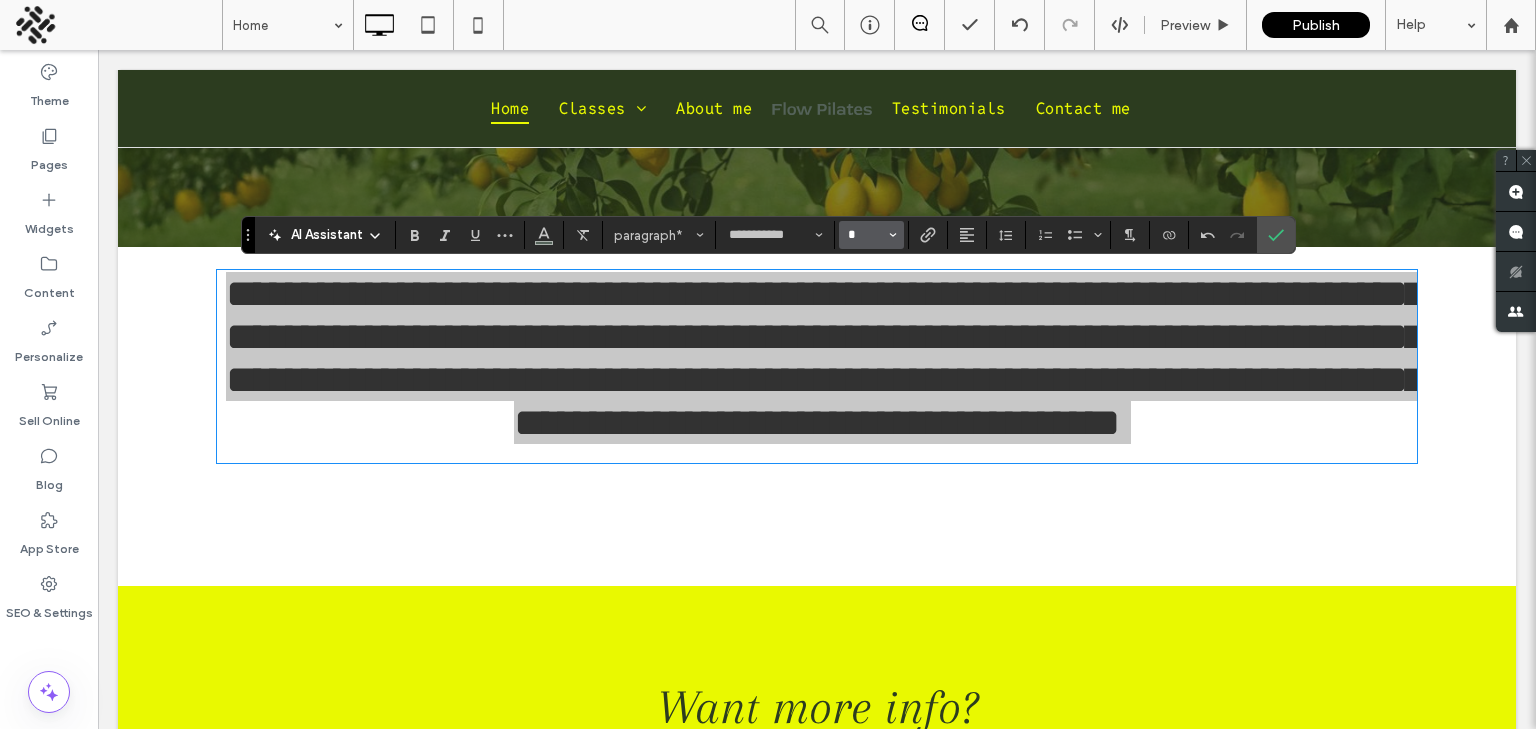 click on "*" at bounding box center (865, 235) 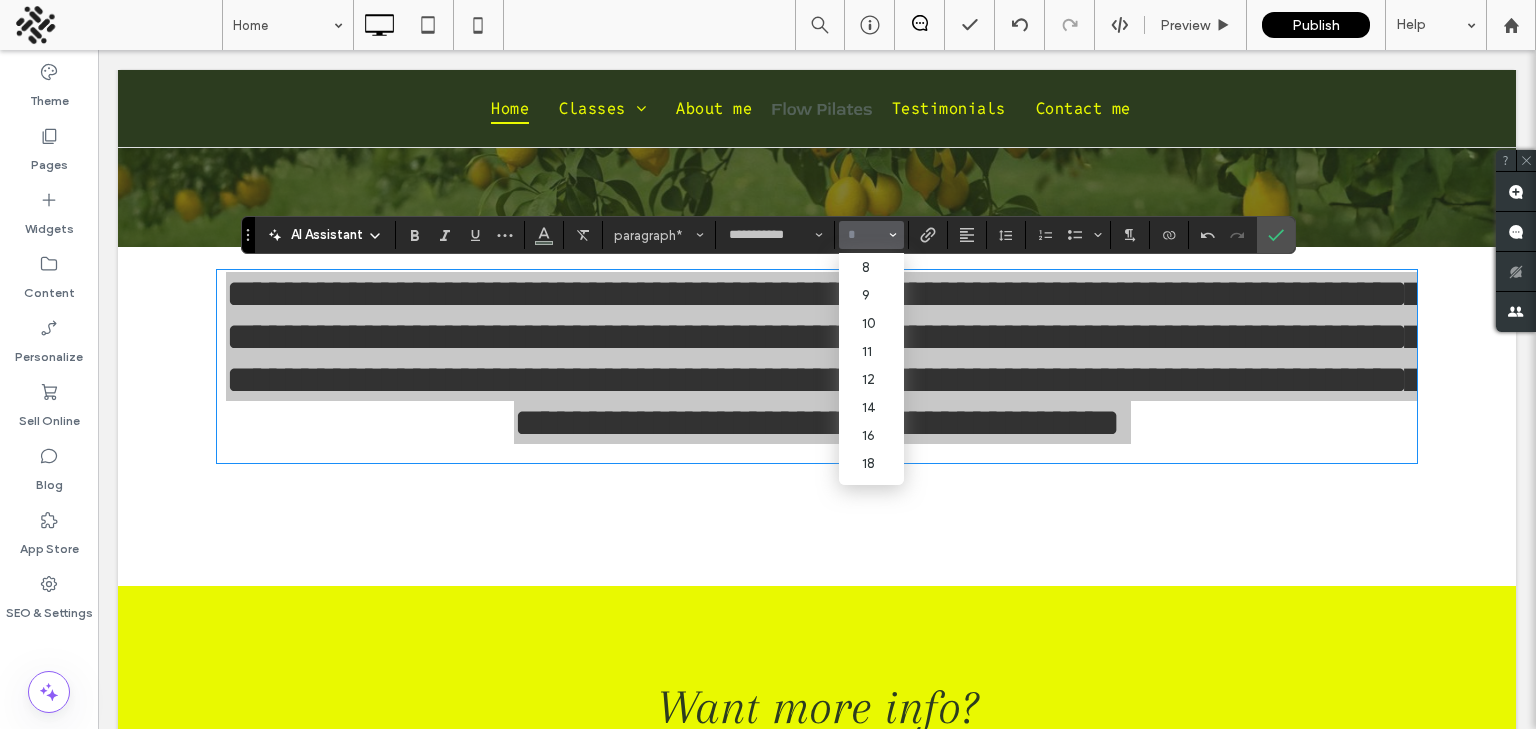 type on "*" 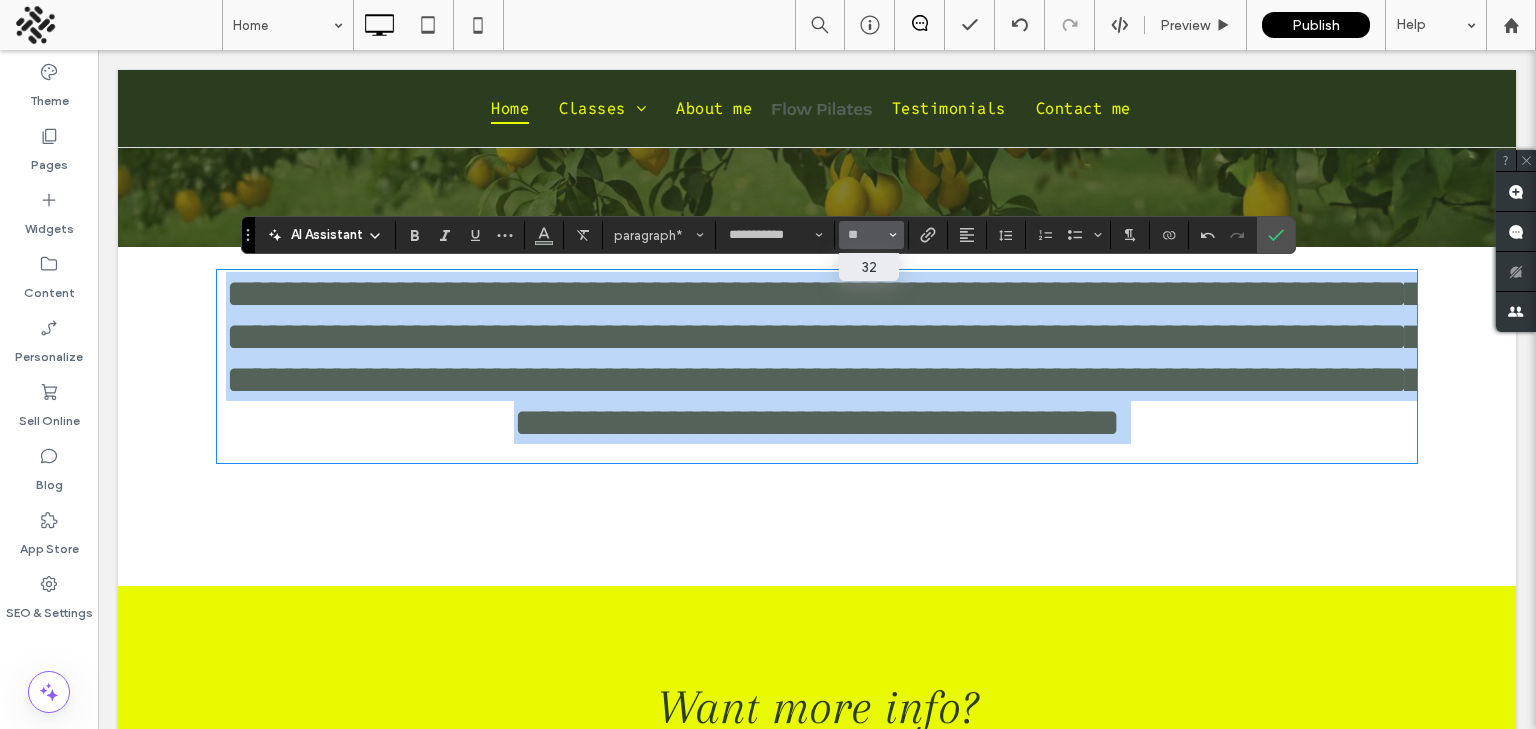 type on "*" 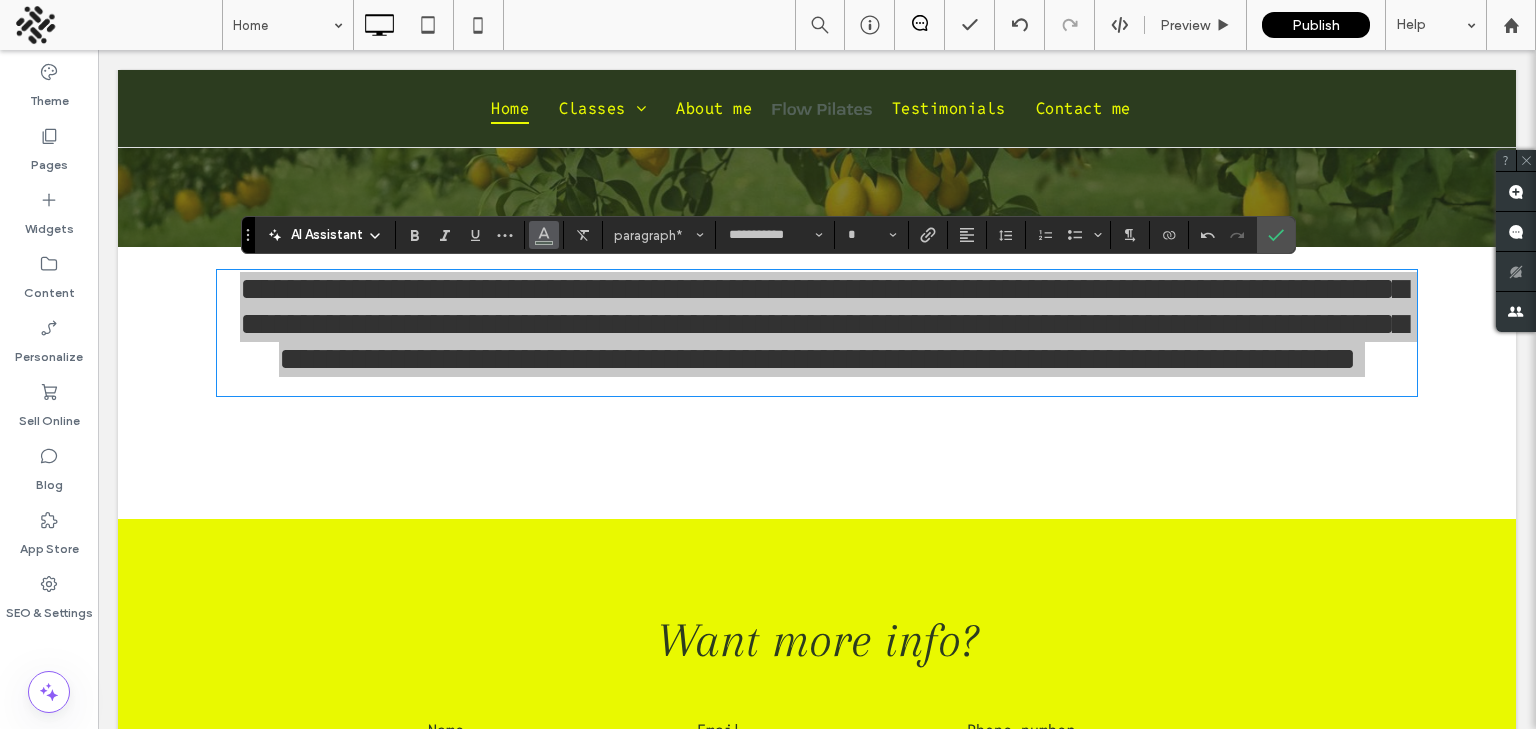 click at bounding box center [544, 233] 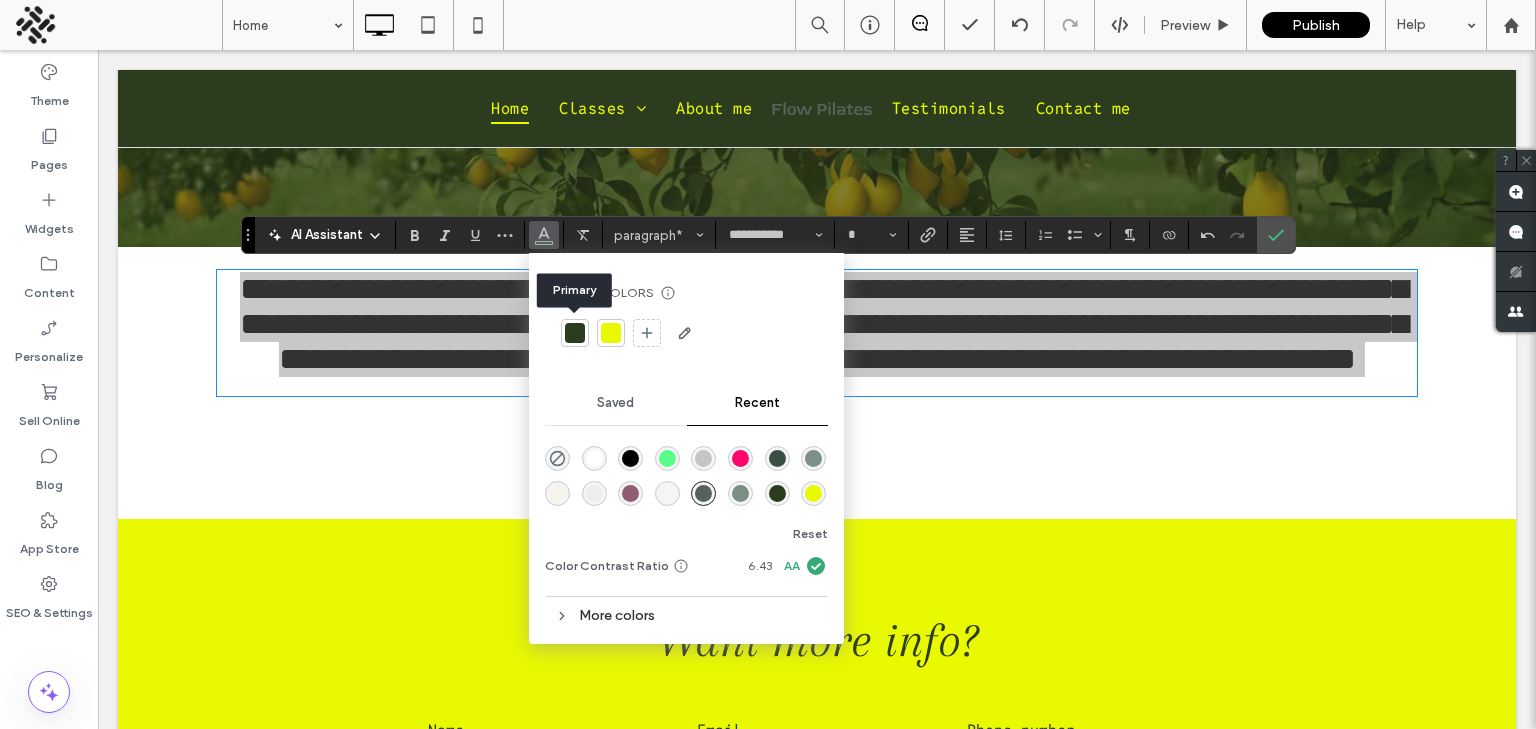 click at bounding box center [575, 333] 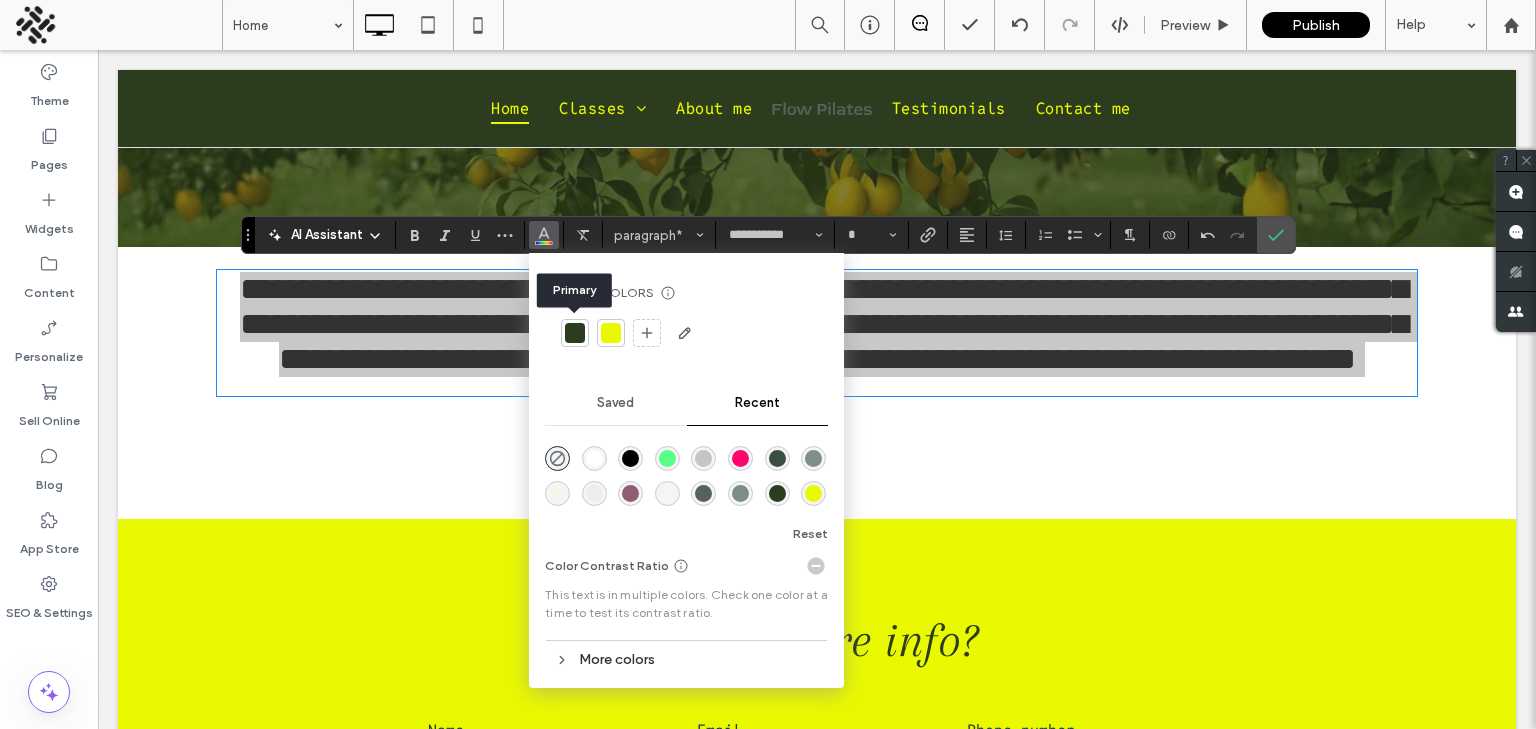 click at bounding box center (575, 333) 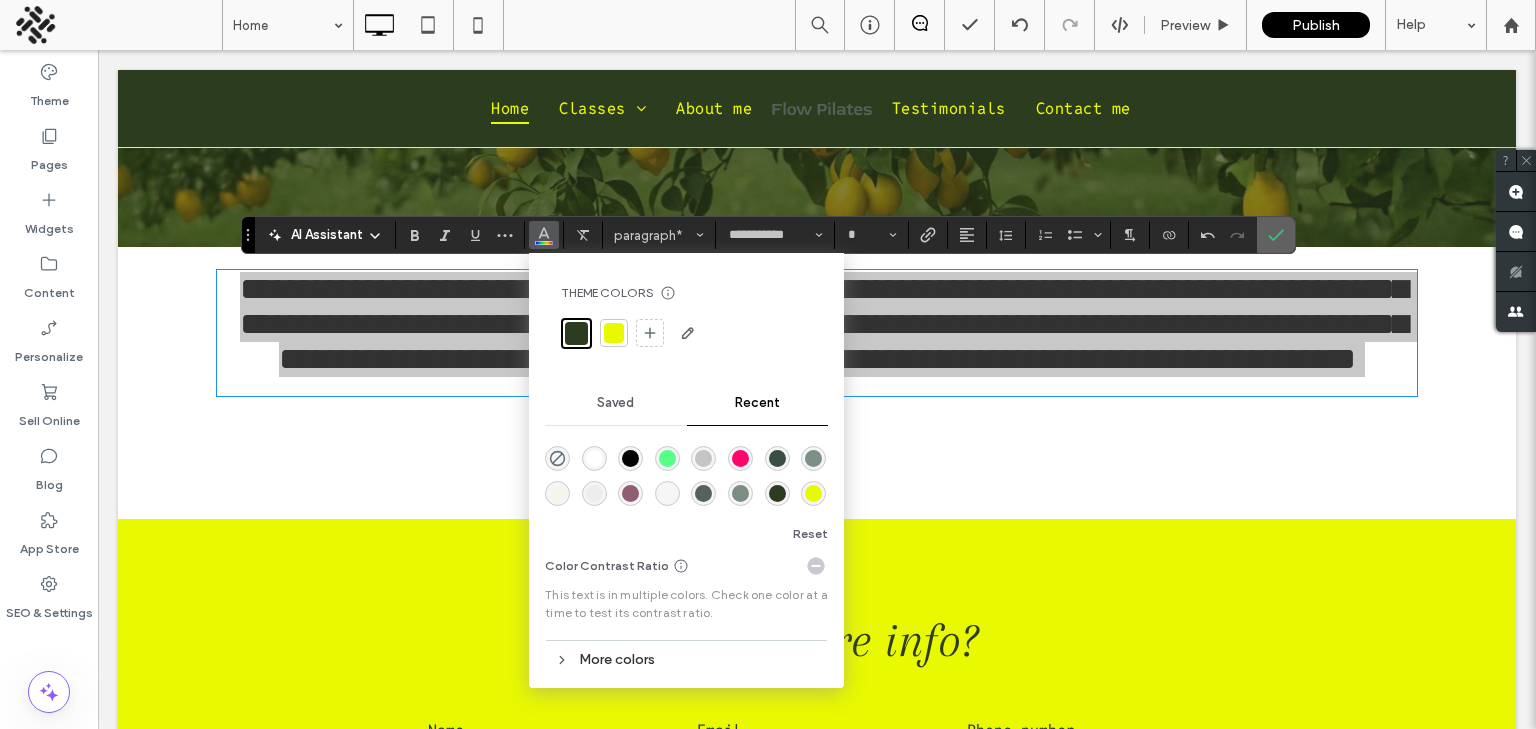 click 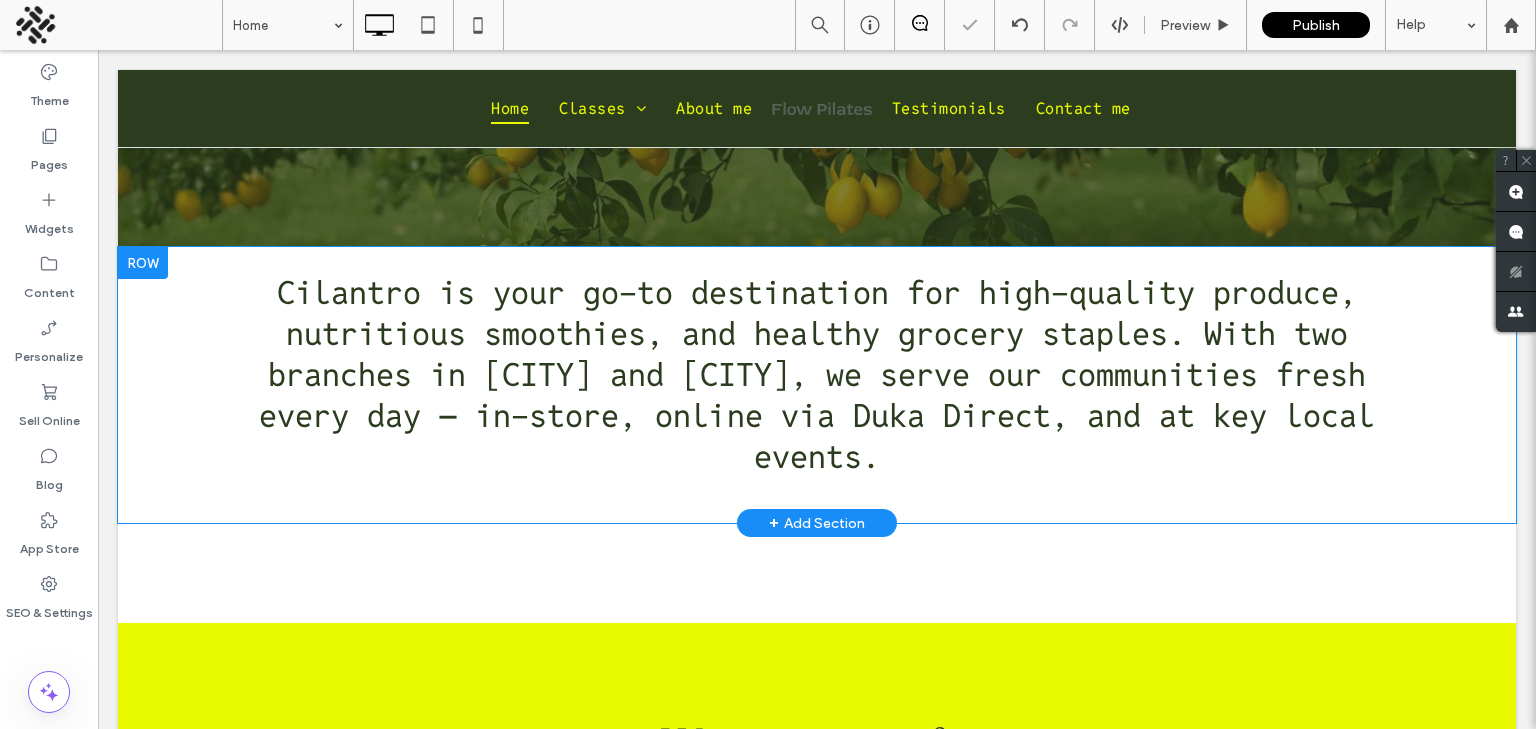 click at bounding box center (143, 263) 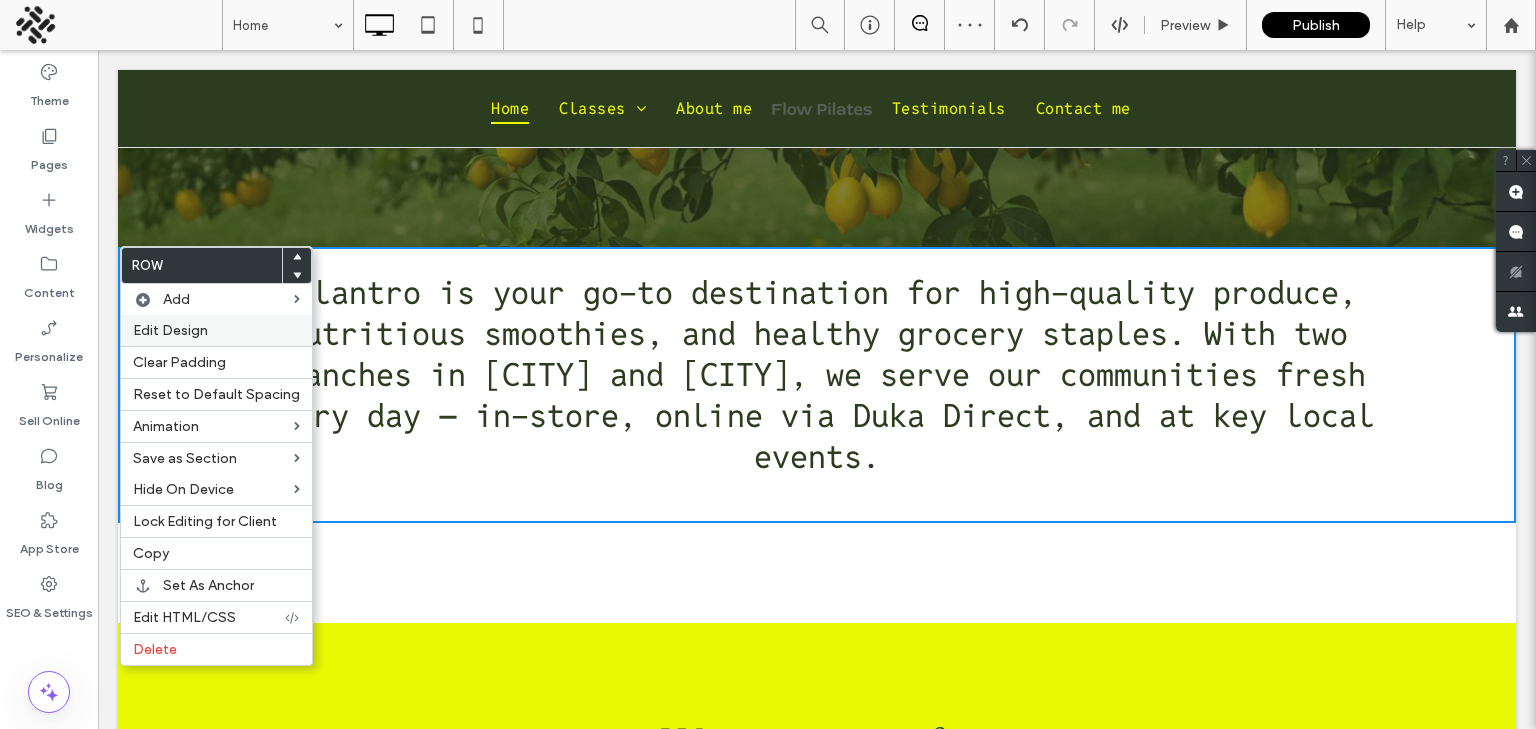 click on "Edit Design" at bounding box center [170, 330] 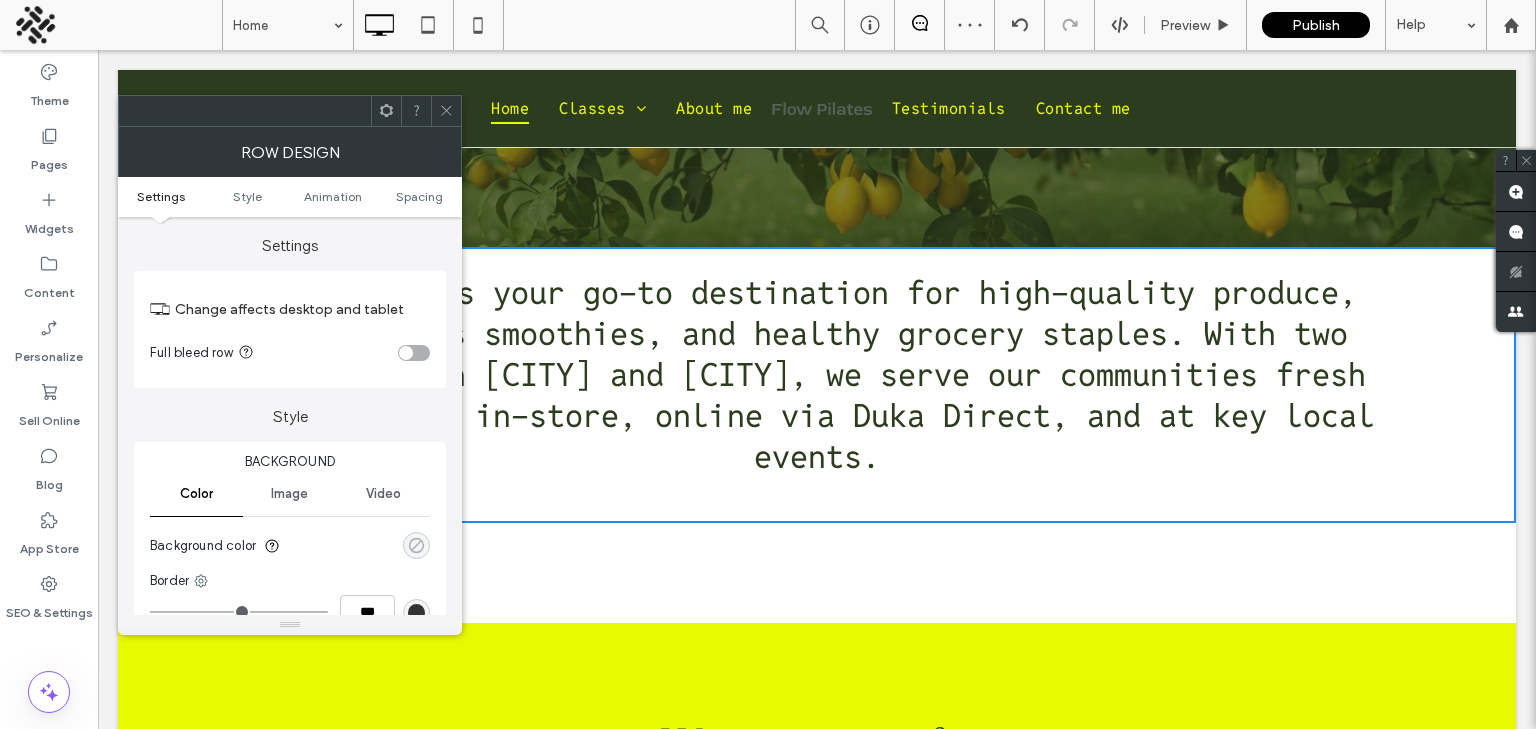 click at bounding box center (416, 545) 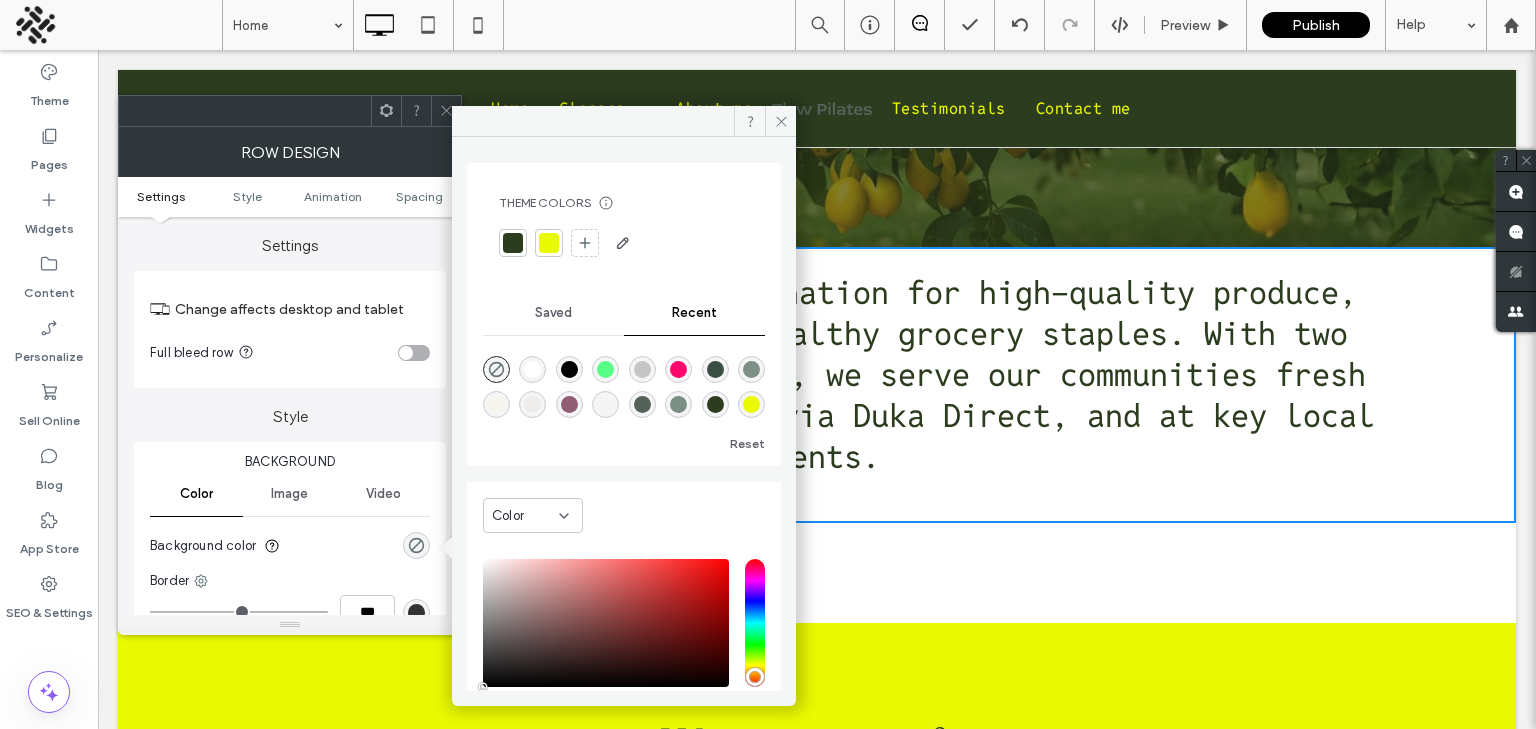 click at bounding box center (549, 243) 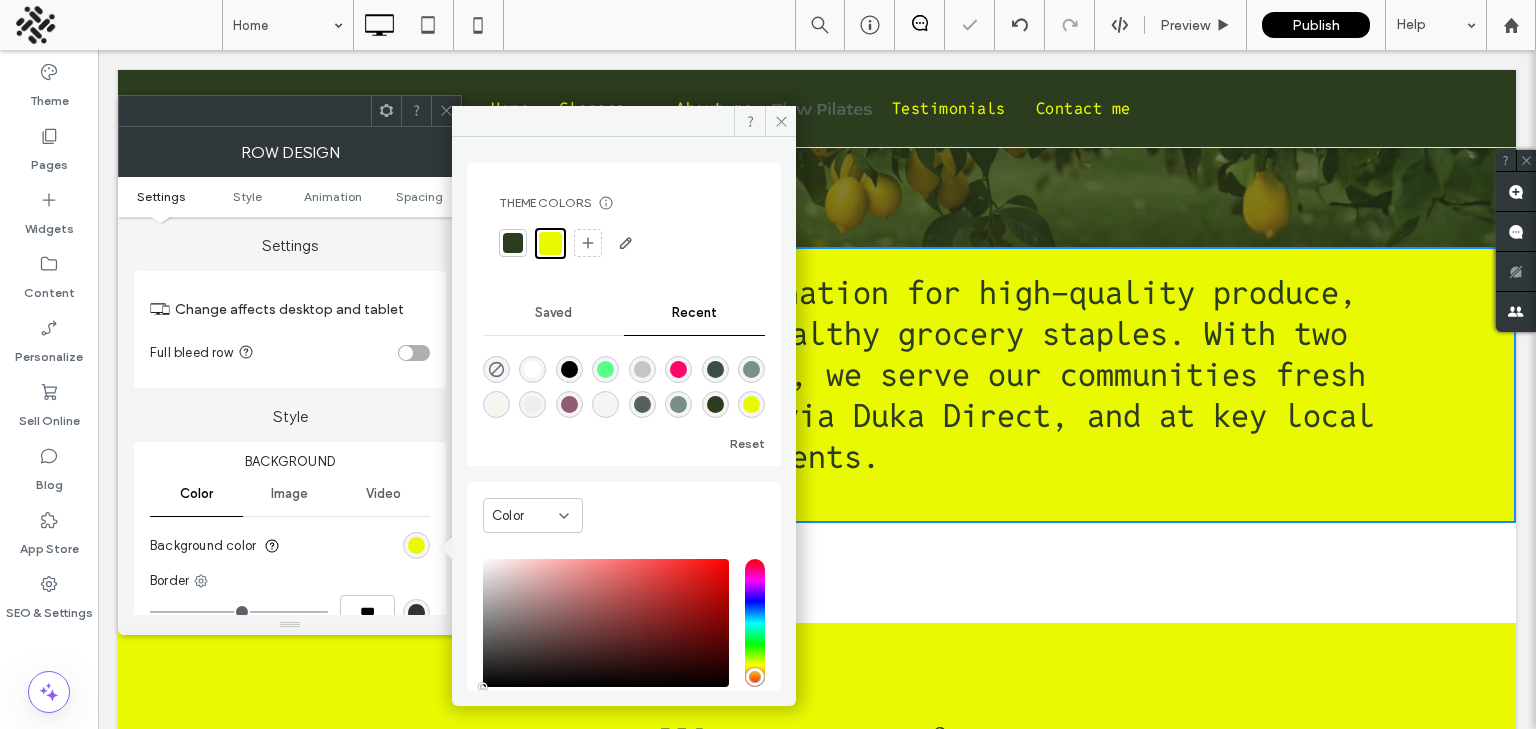 click at bounding box center (446, 111) 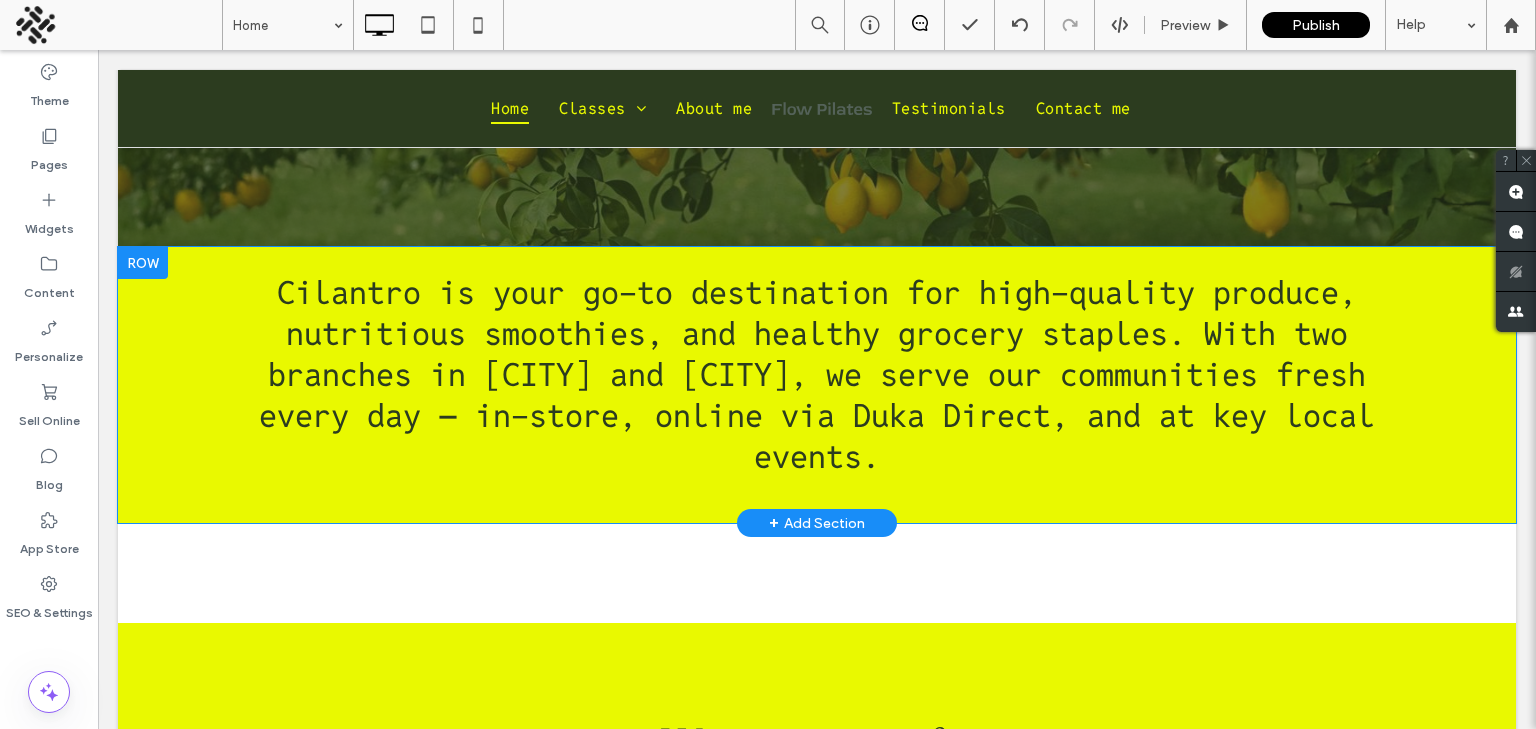click at bounding box center (143, 263) 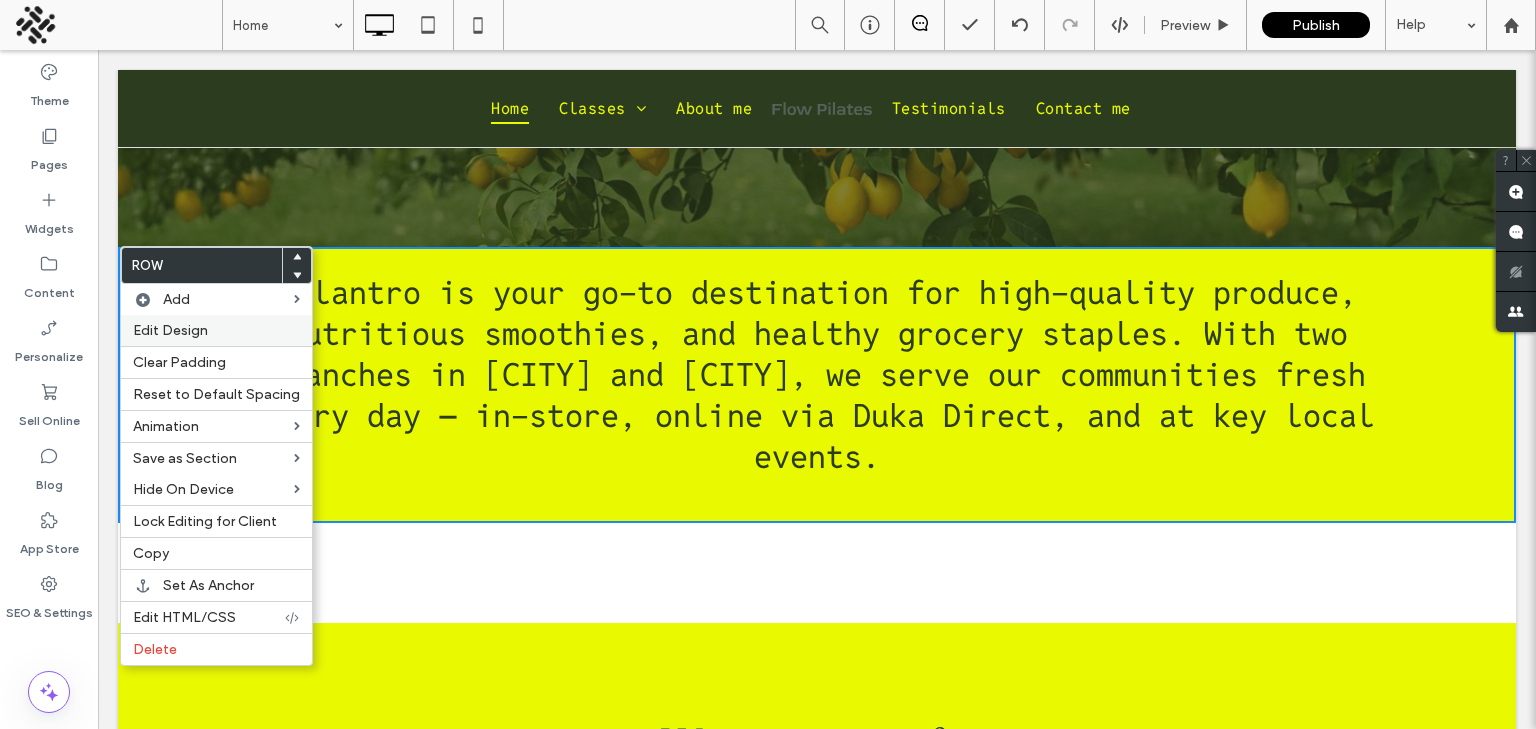click on "Edit Design" at bounding box center (216, 330) 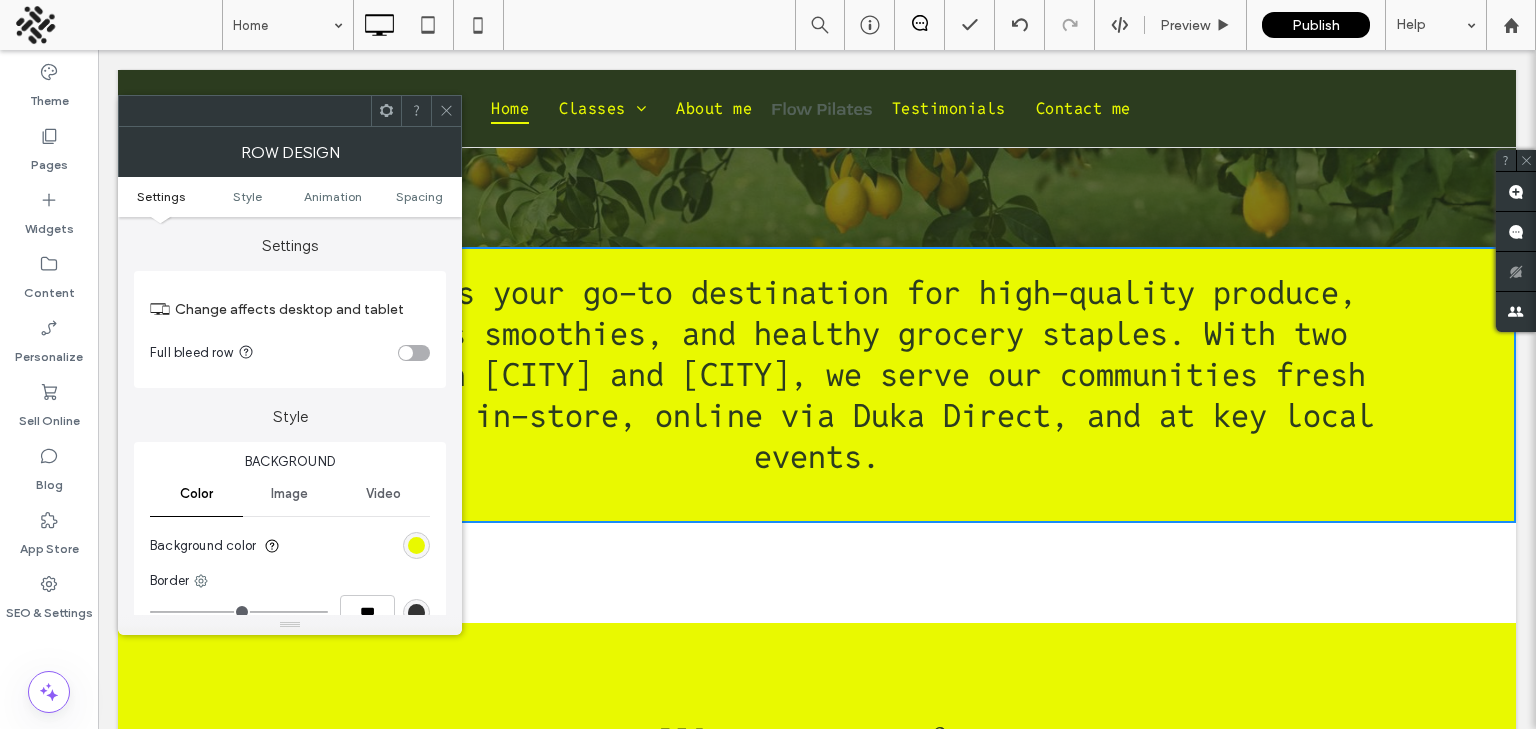 click at bounding box center [446, 111] 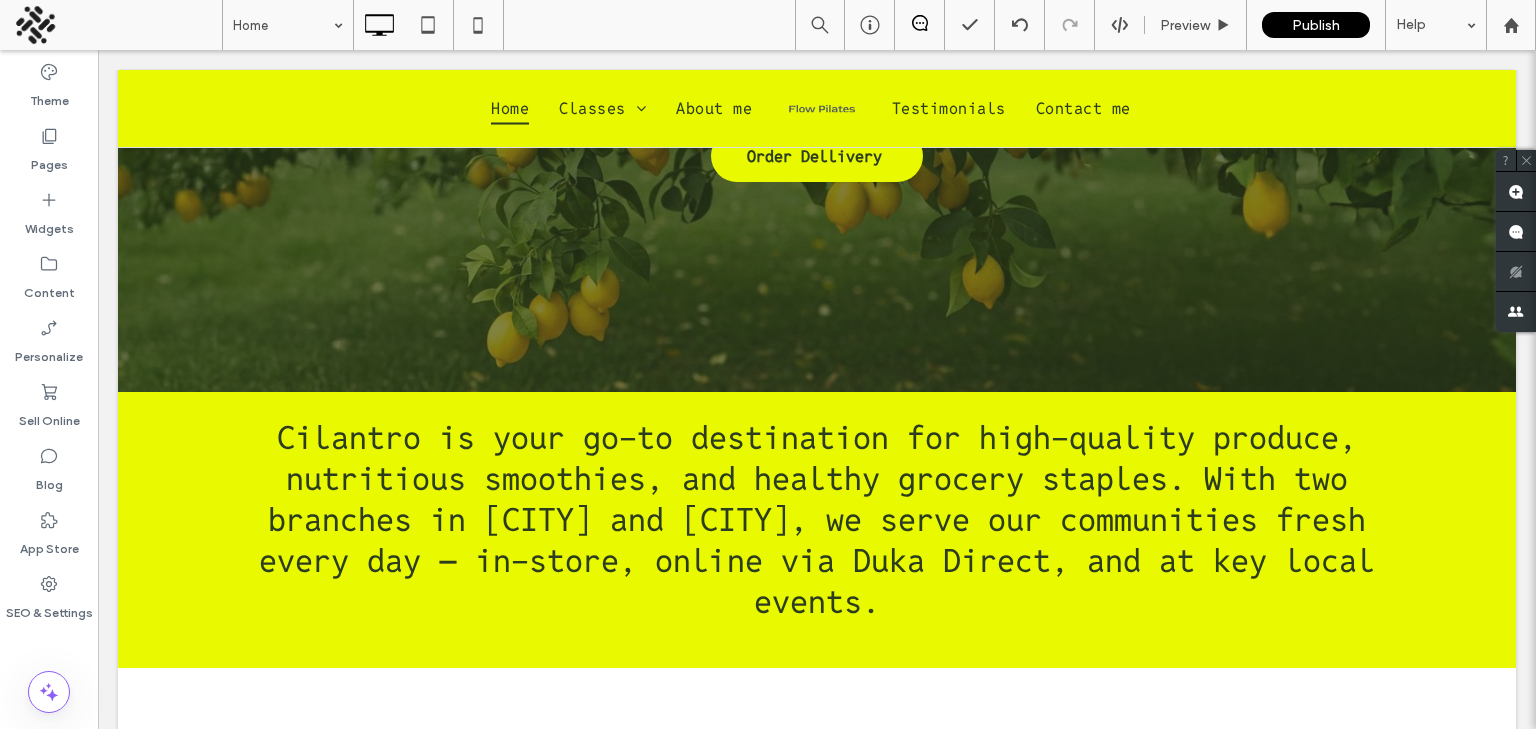 scroll, scrollTop: 354, scrollLeft: 0, axis: vertical 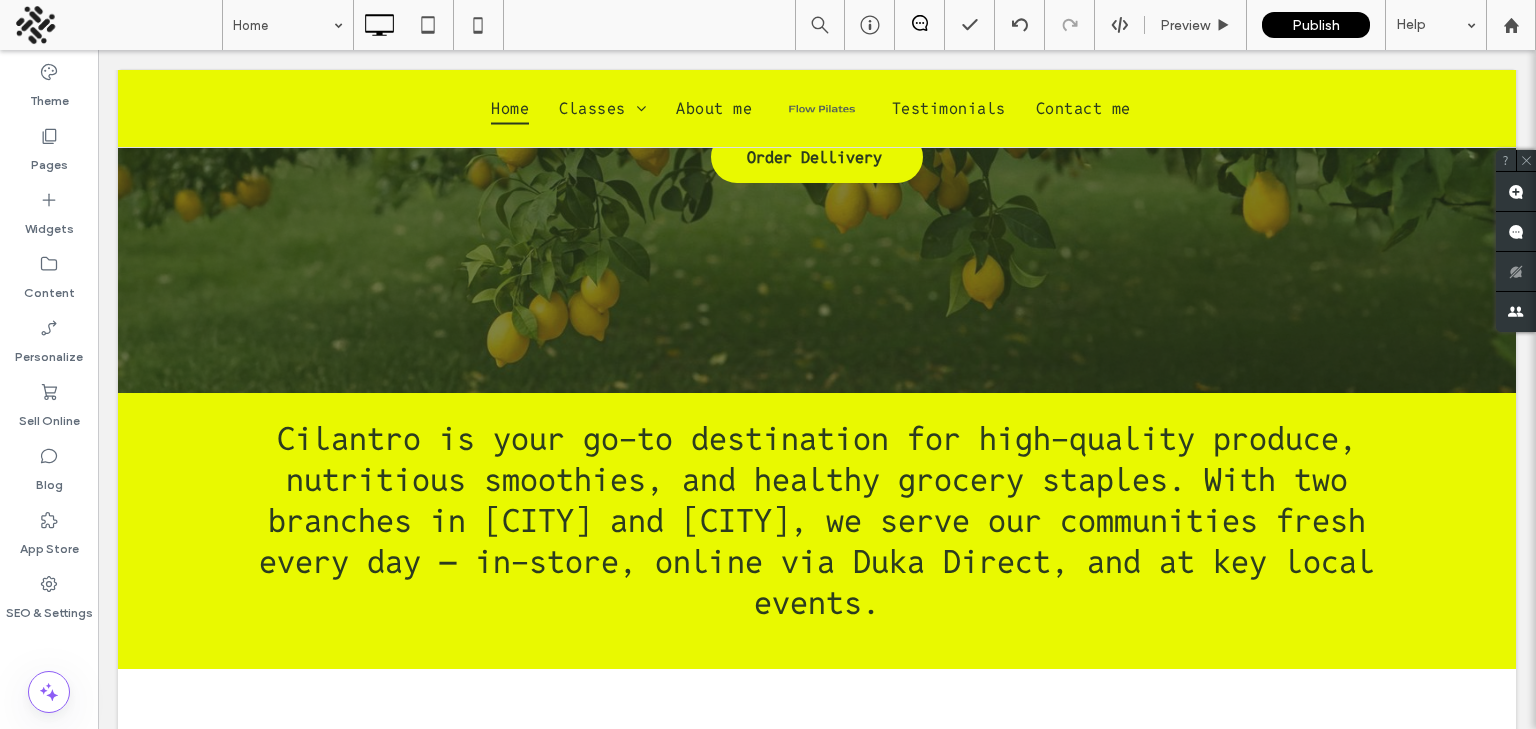 click at bounding box center [143, 409] 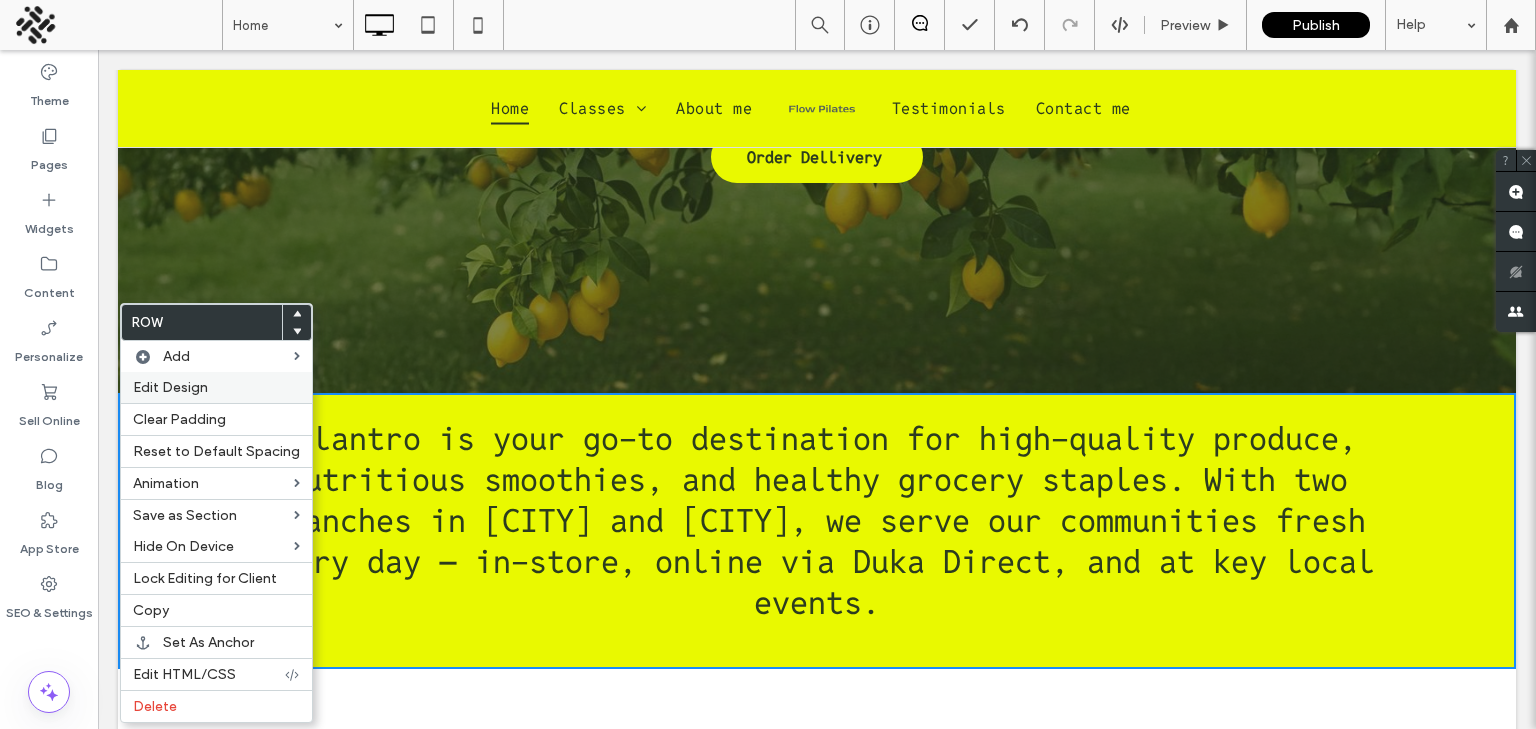 click on "Edit Design" at bounding box center [216, 387] 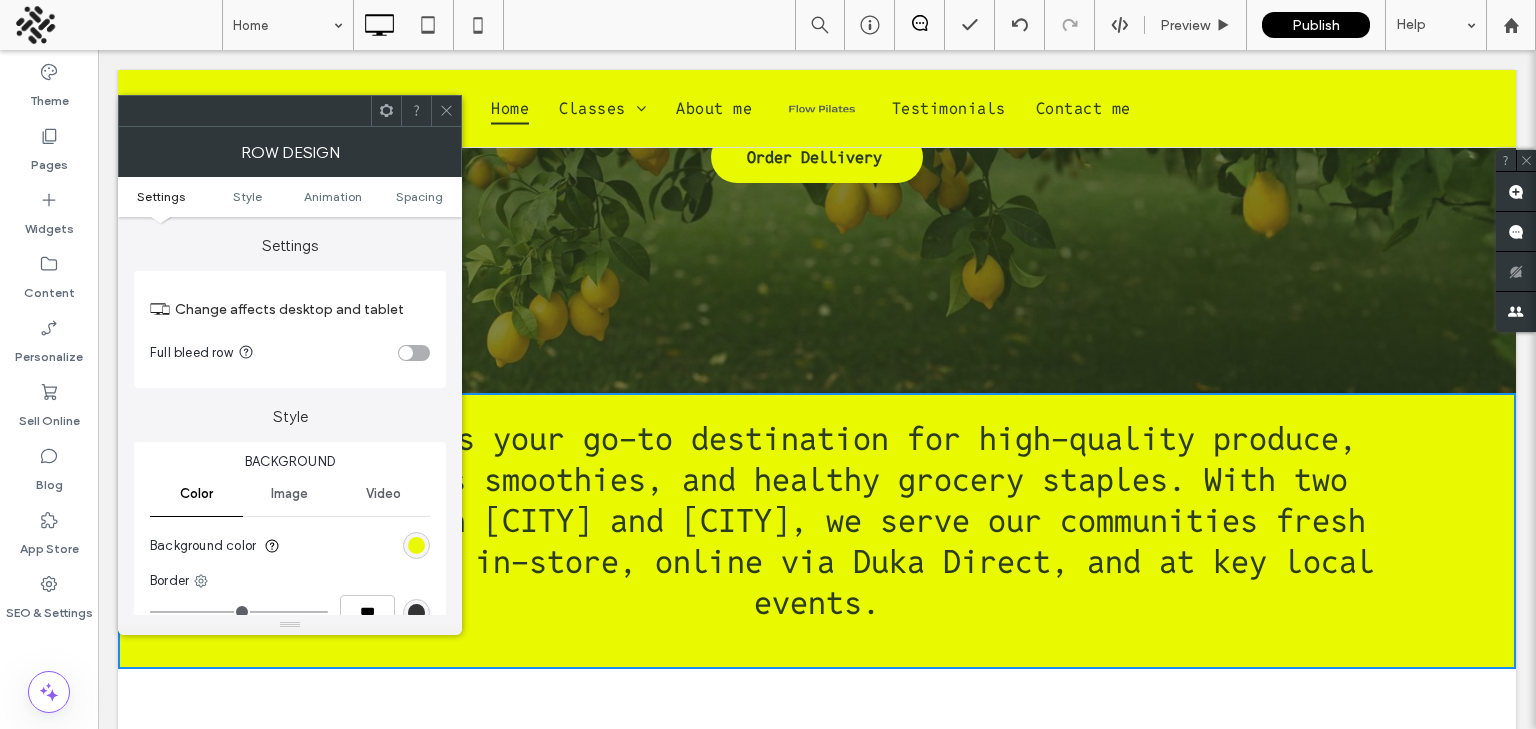 click 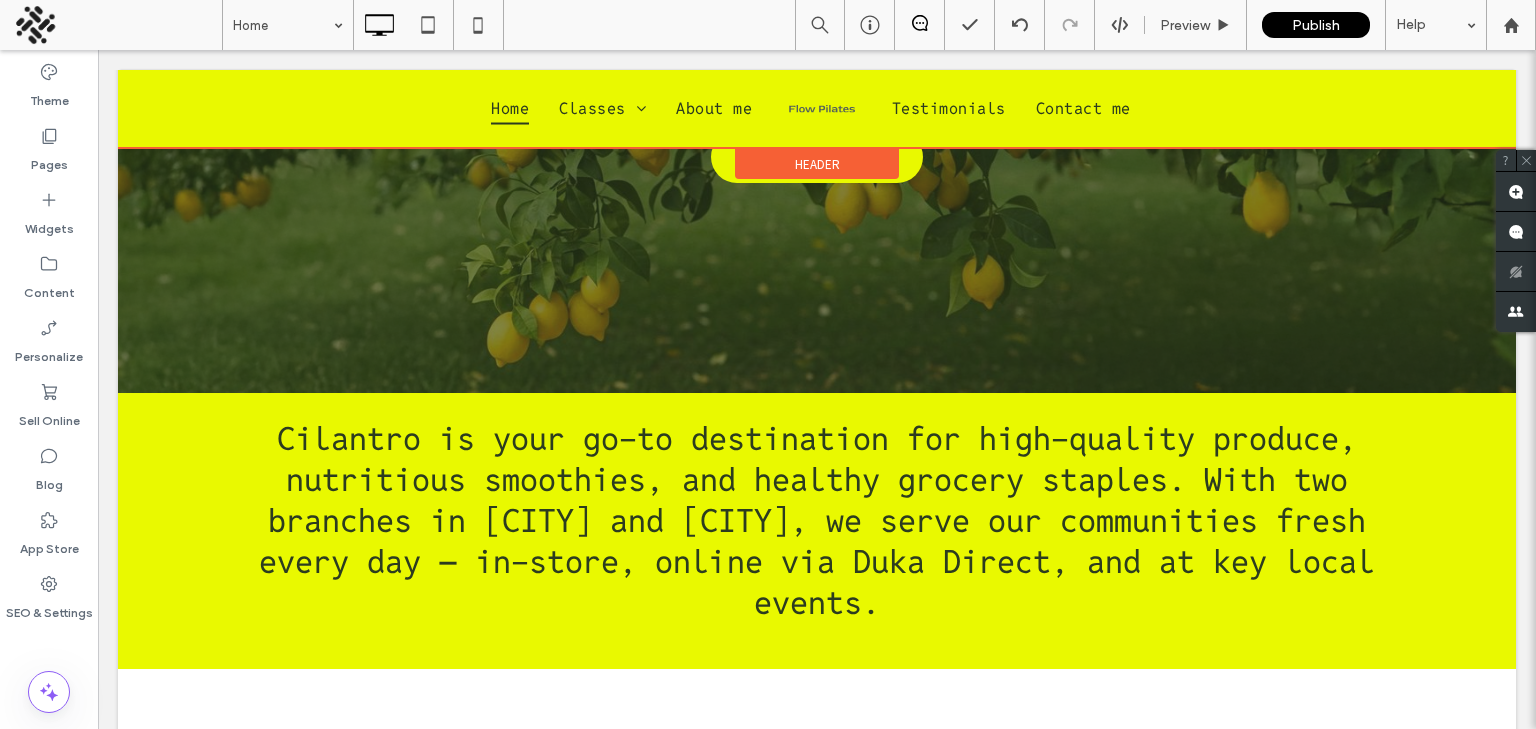 click on "Header" at bounding box center (817, 164) 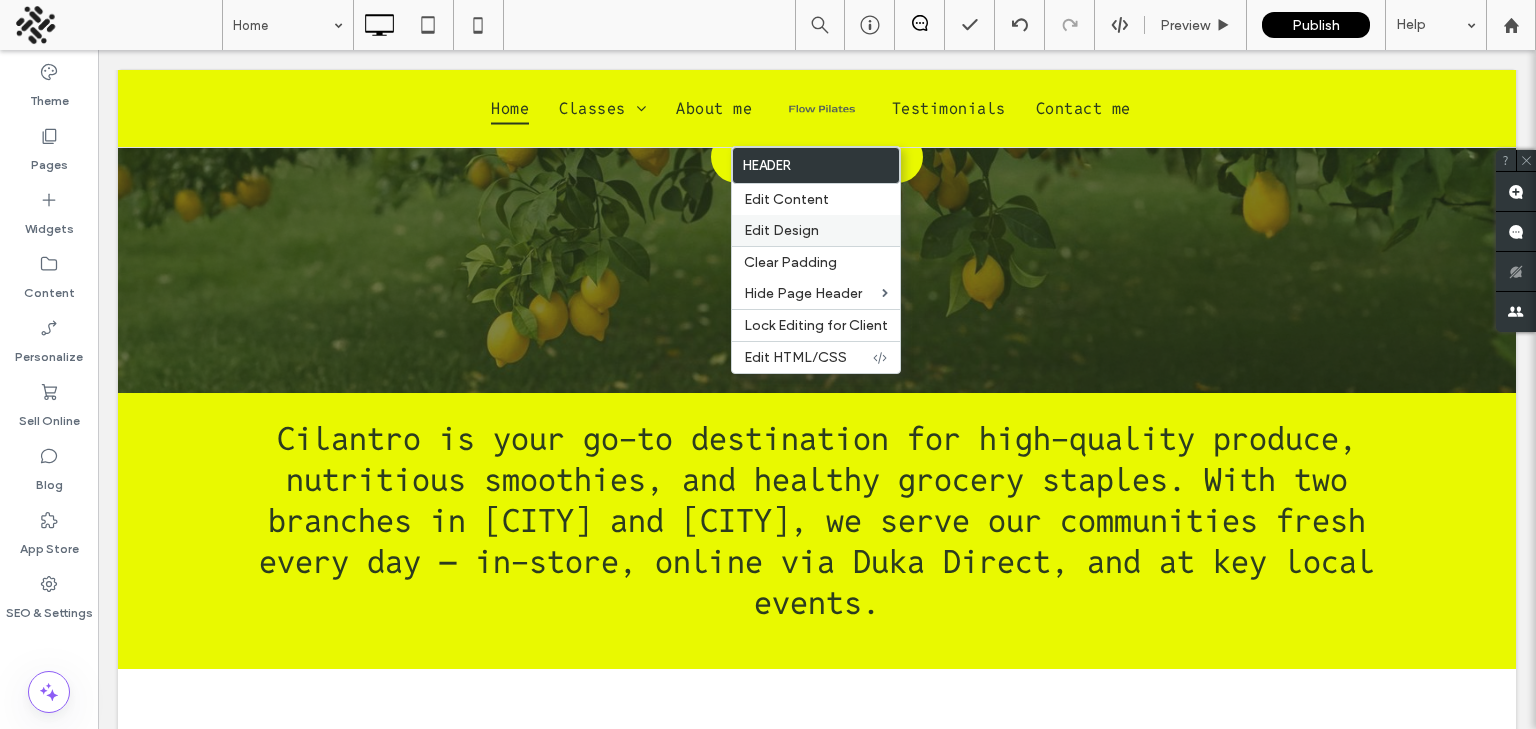 click on "Edit Design" at bounding box center (781, 230) 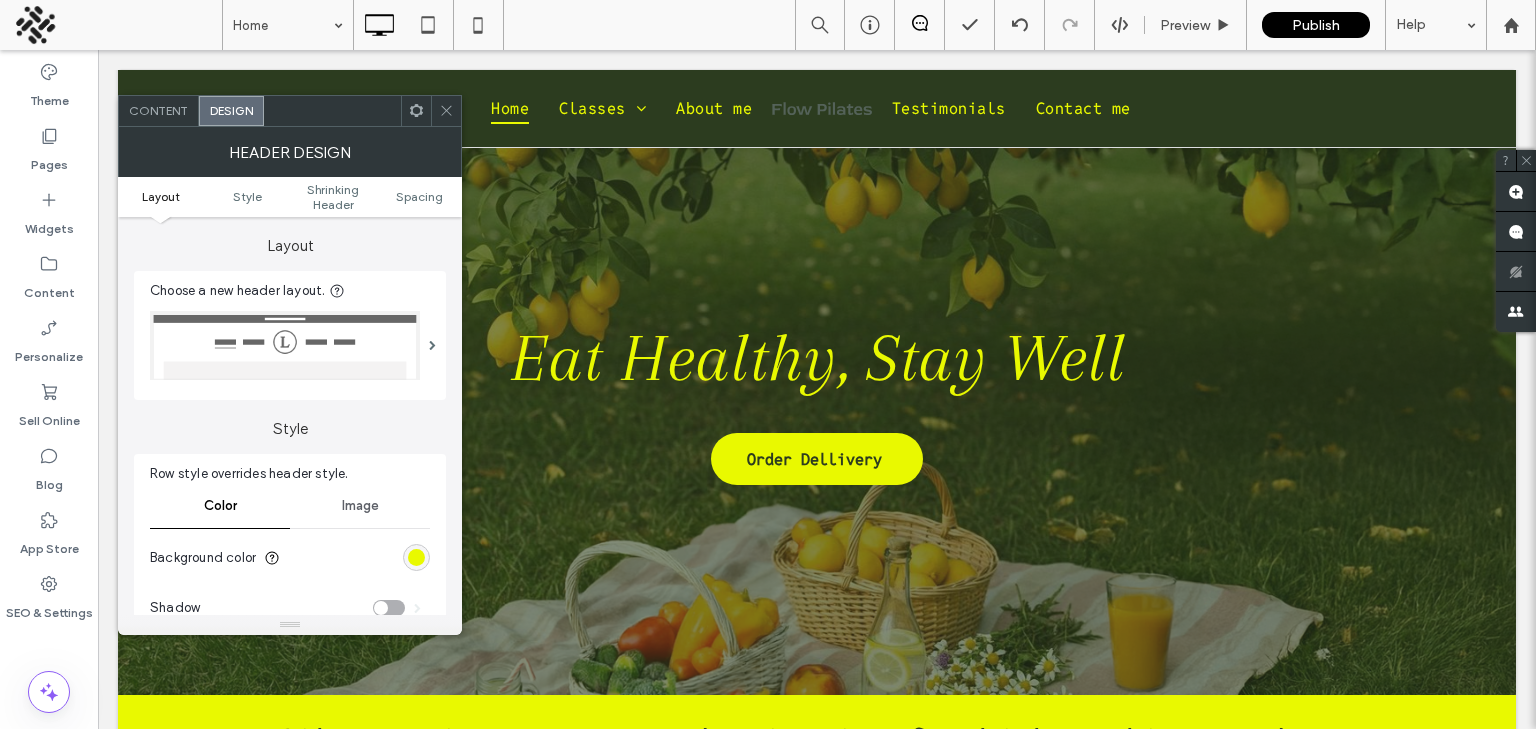 scroll, scrollTop: 0, scrollLeft: 0, axis: both 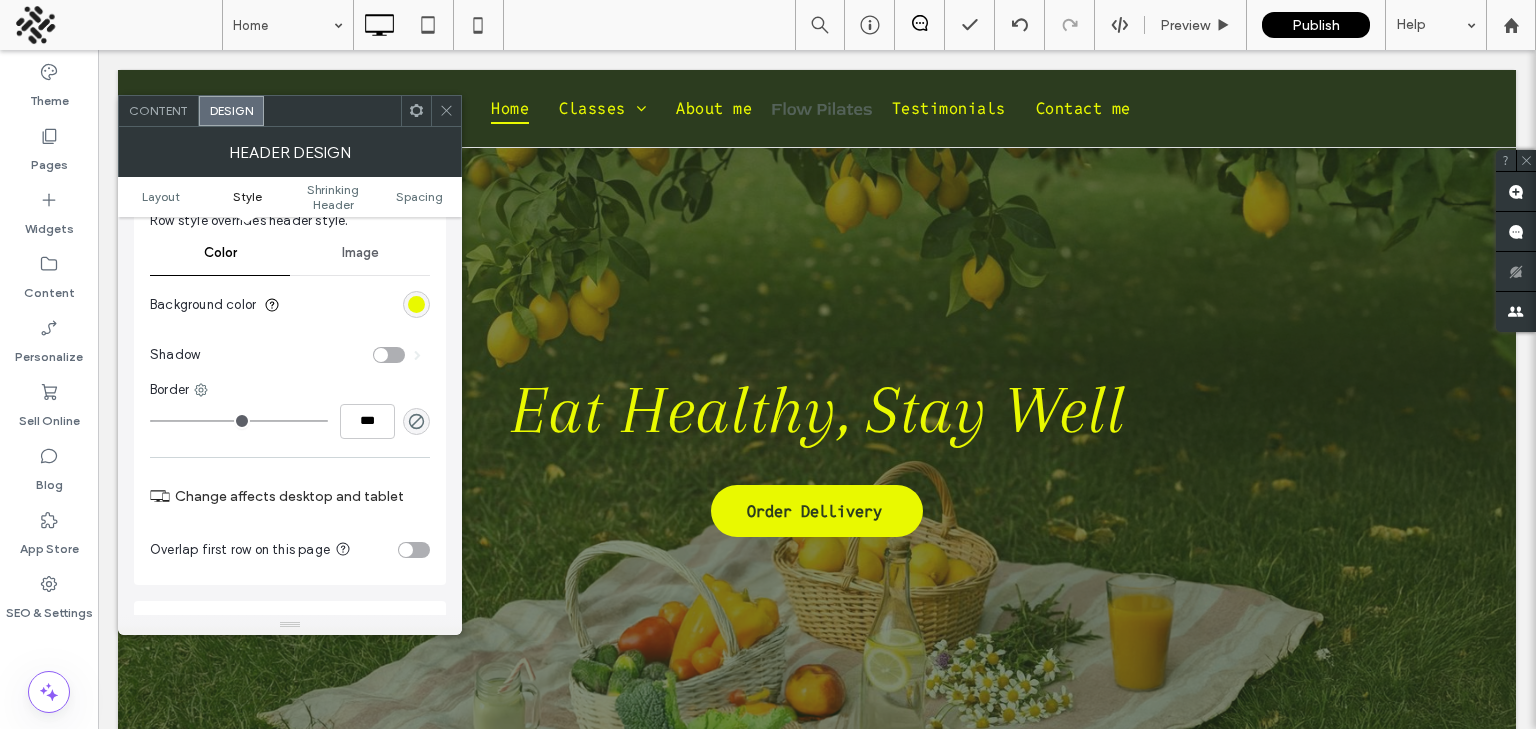 click at bounding box center (446, 111) 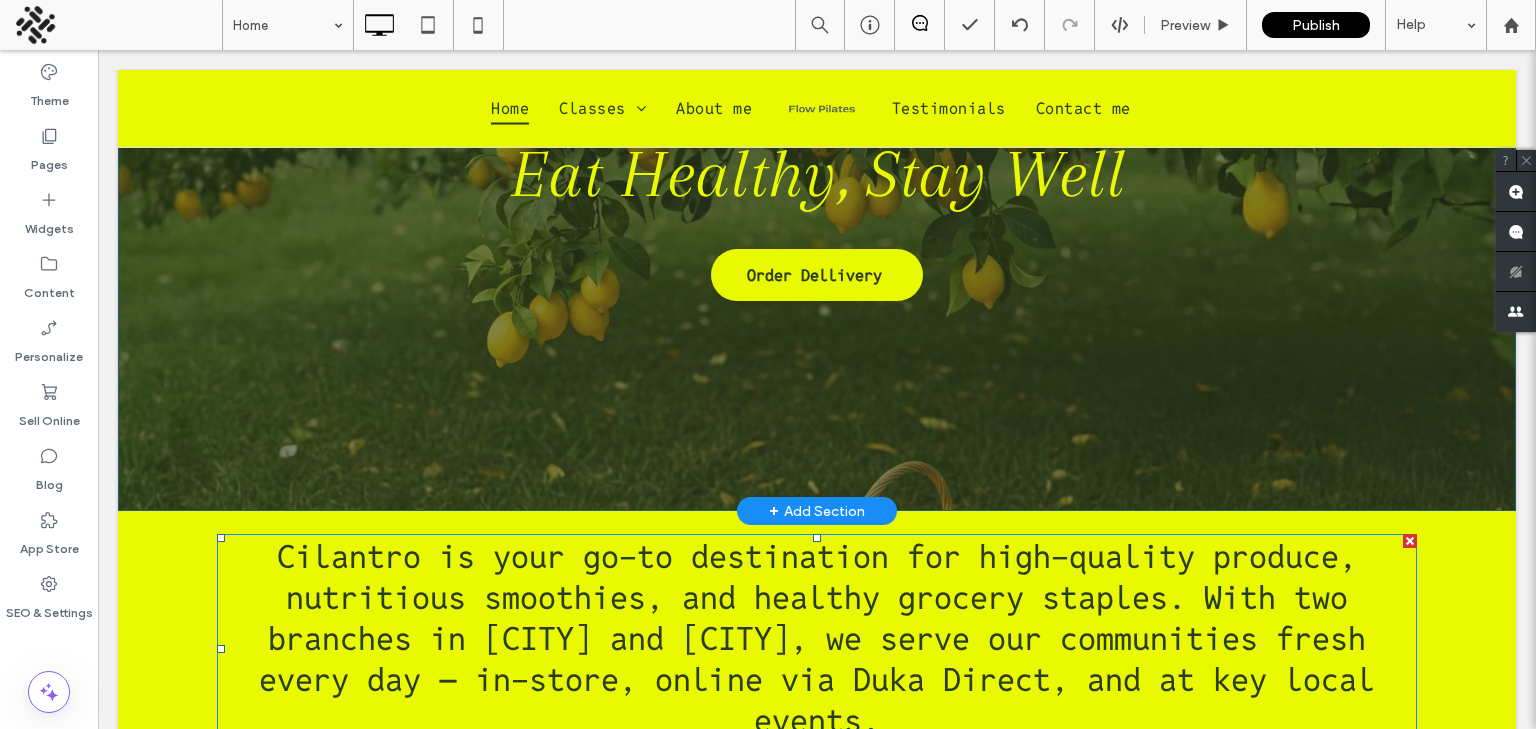 scroll, scrollTop: 0, scrollLeft: 0, axis: both 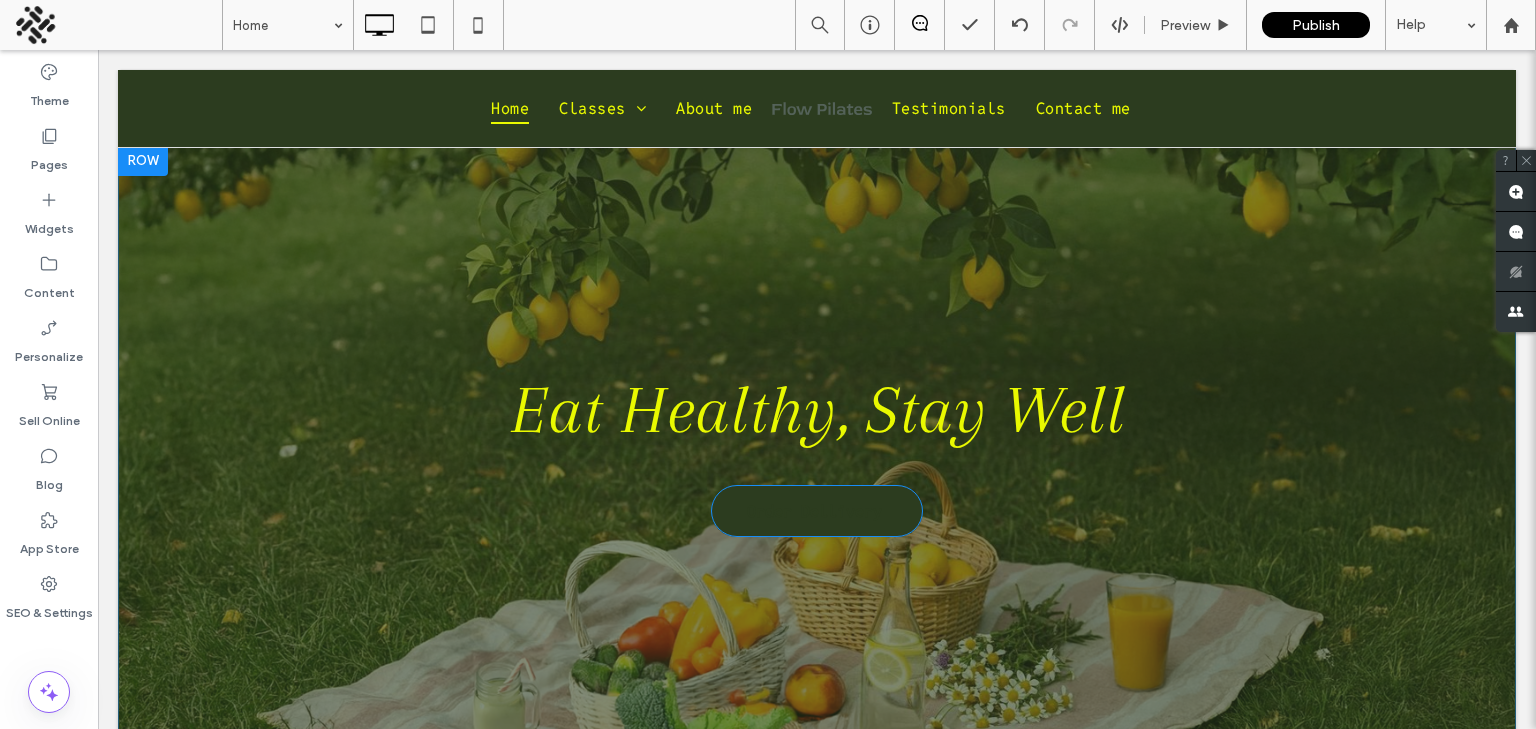 click on "Order Dellivery" at bounding box center (817, 511) 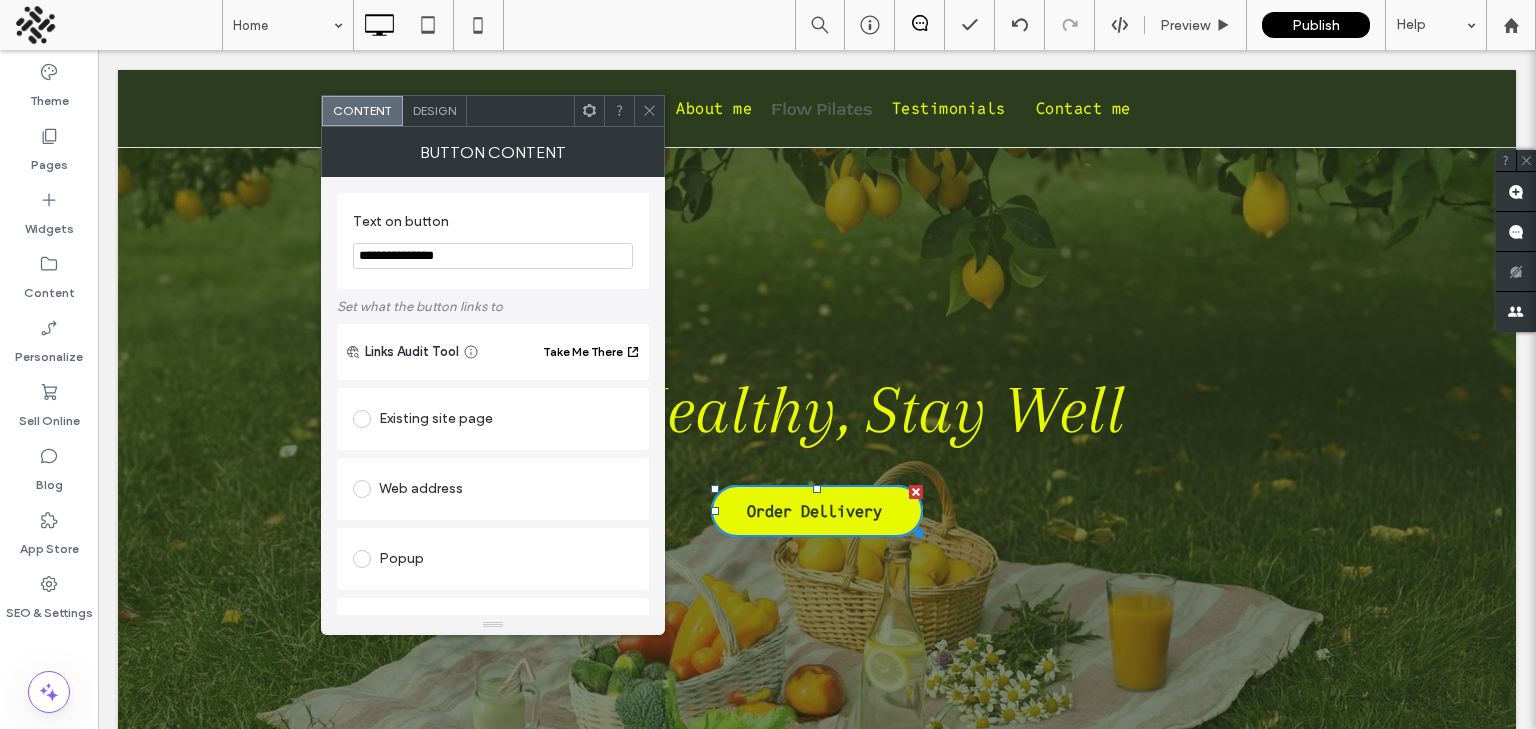 click at bounding box center (649, 111) 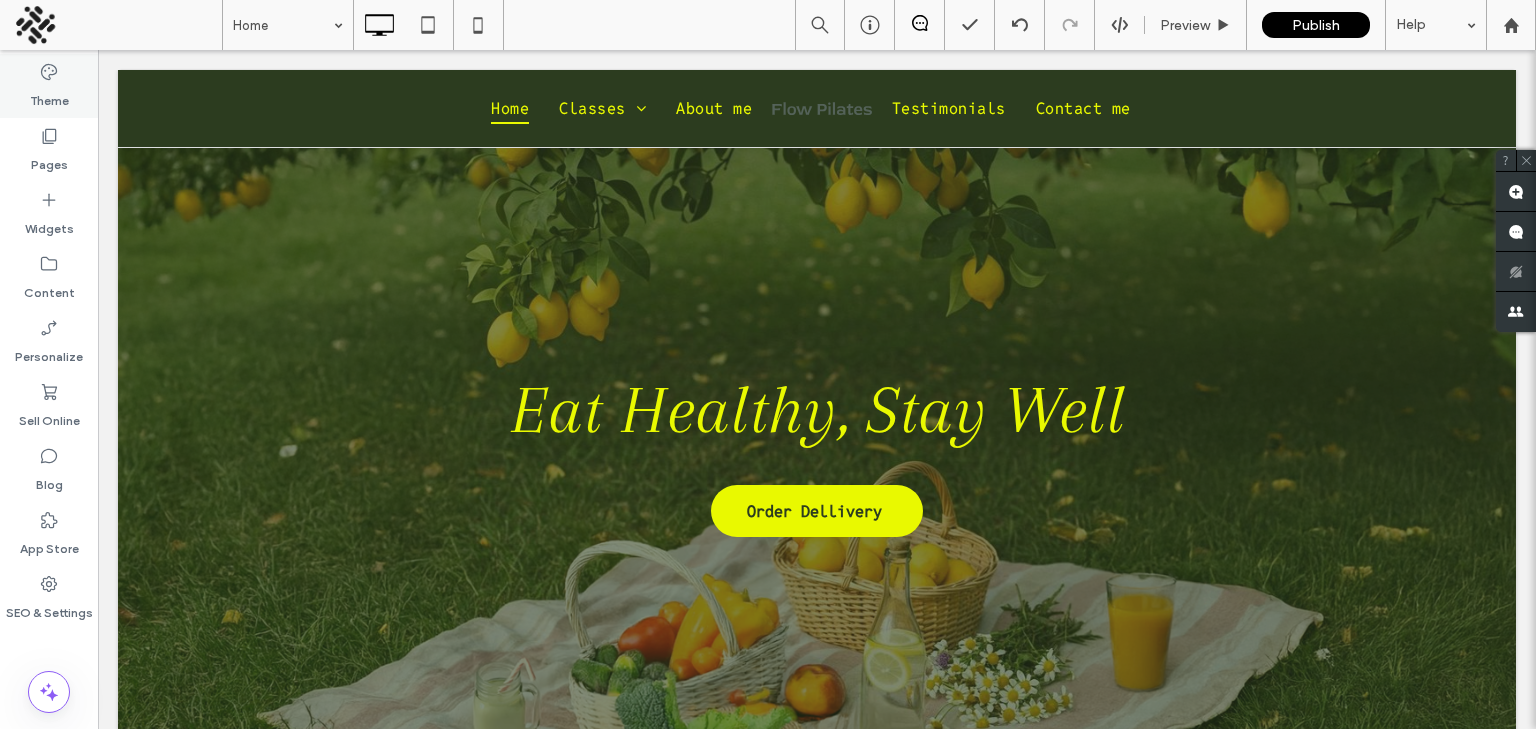 click on "Theme" at bounding box center (49, 86) 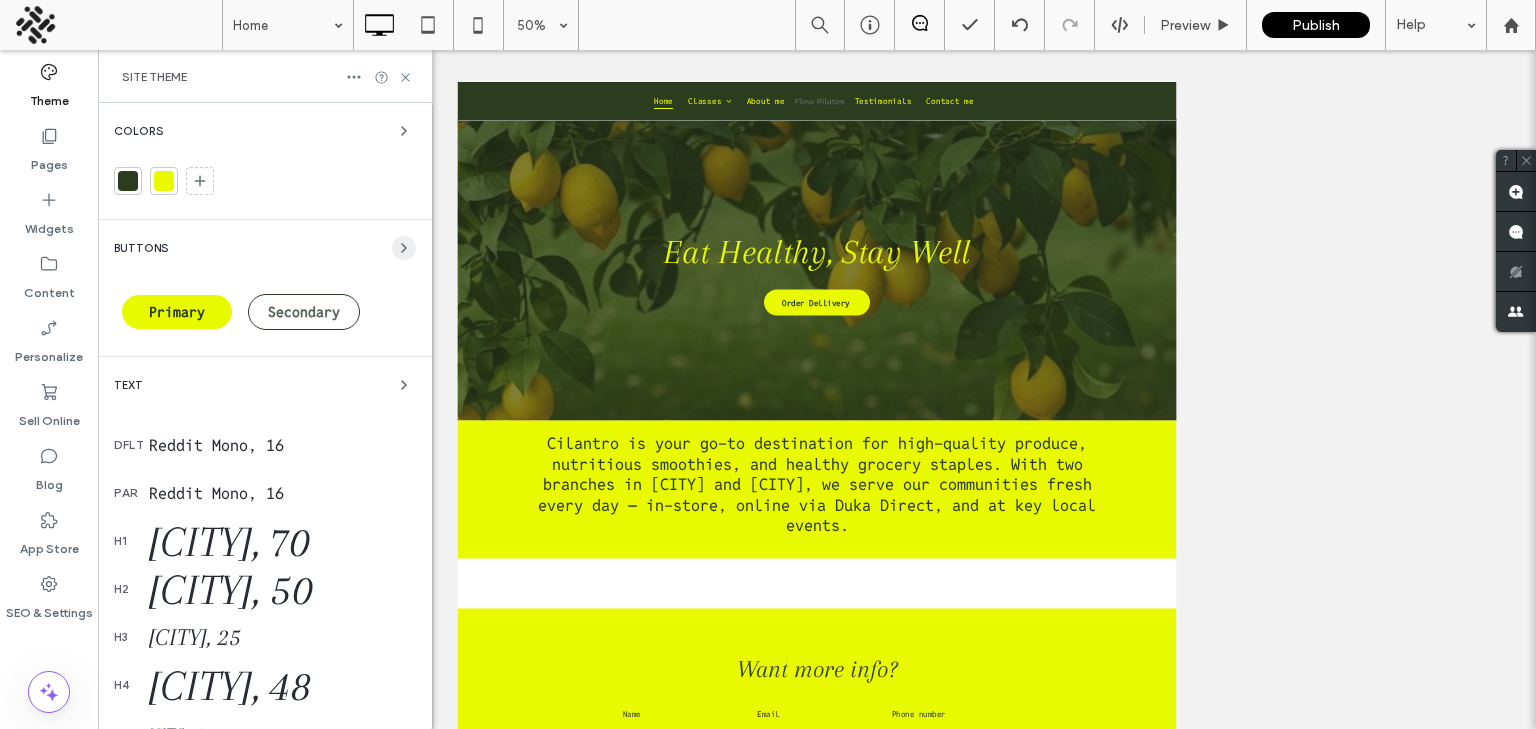 click 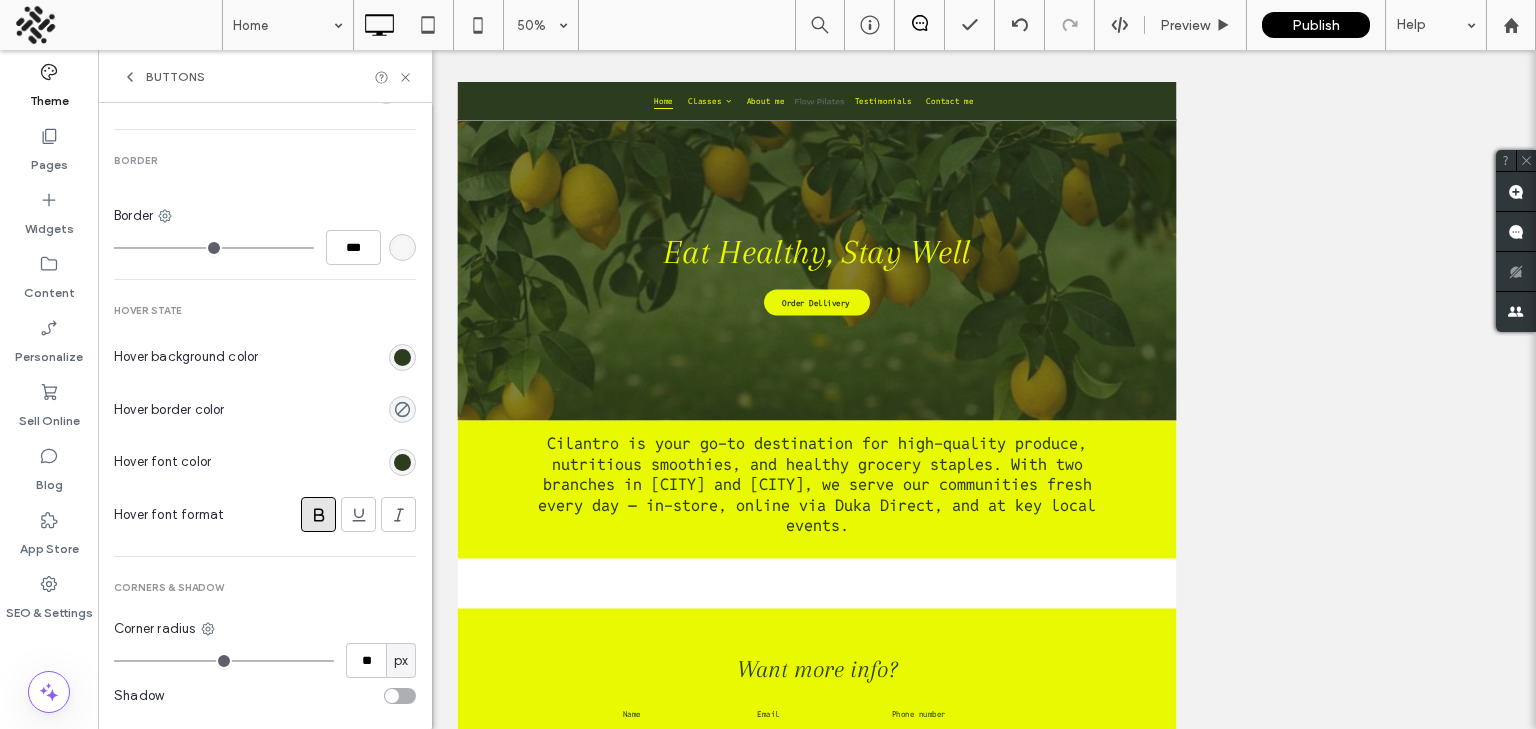 scroll, scrollTop: 794, scrollLeft: 0, axis: vertical 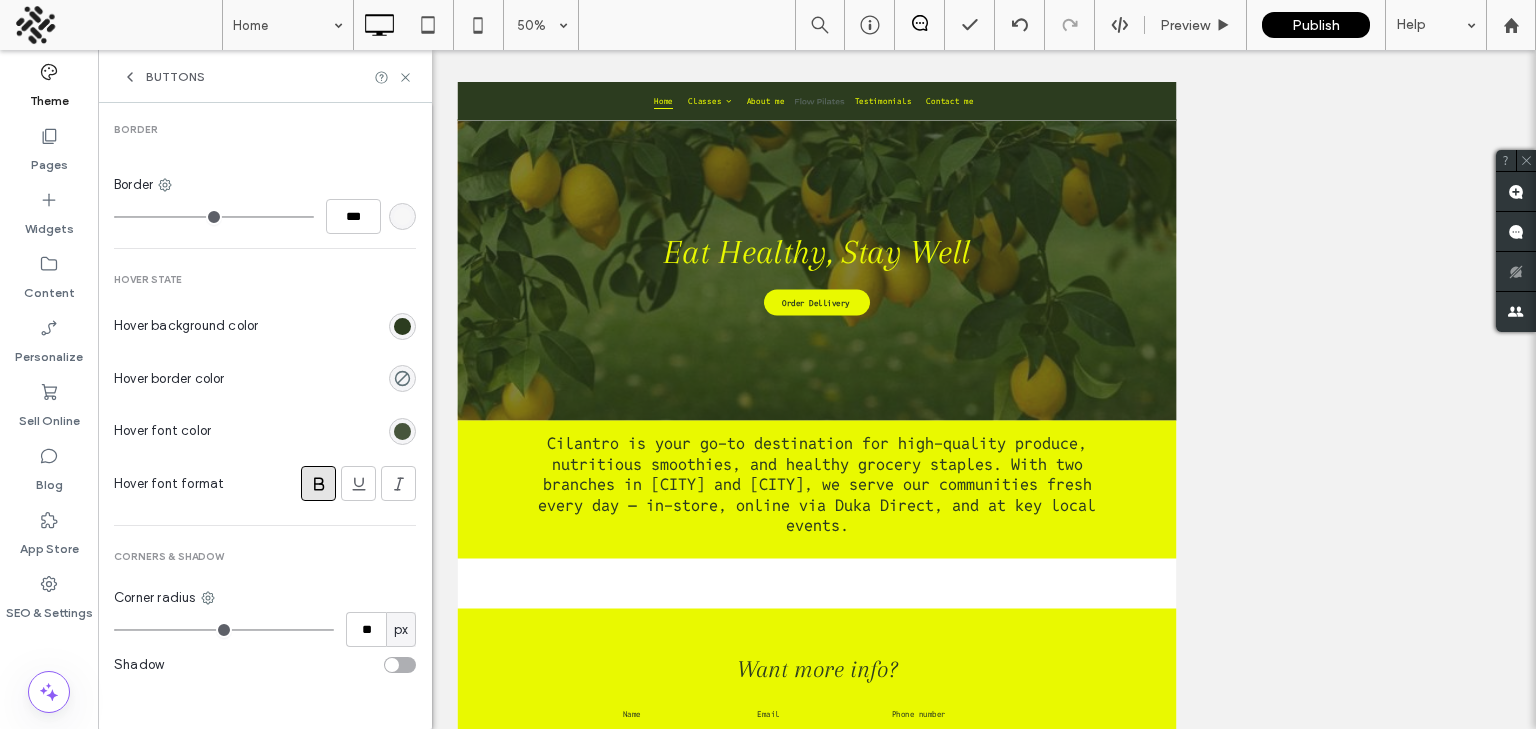 click at bounding box center (402, 431) 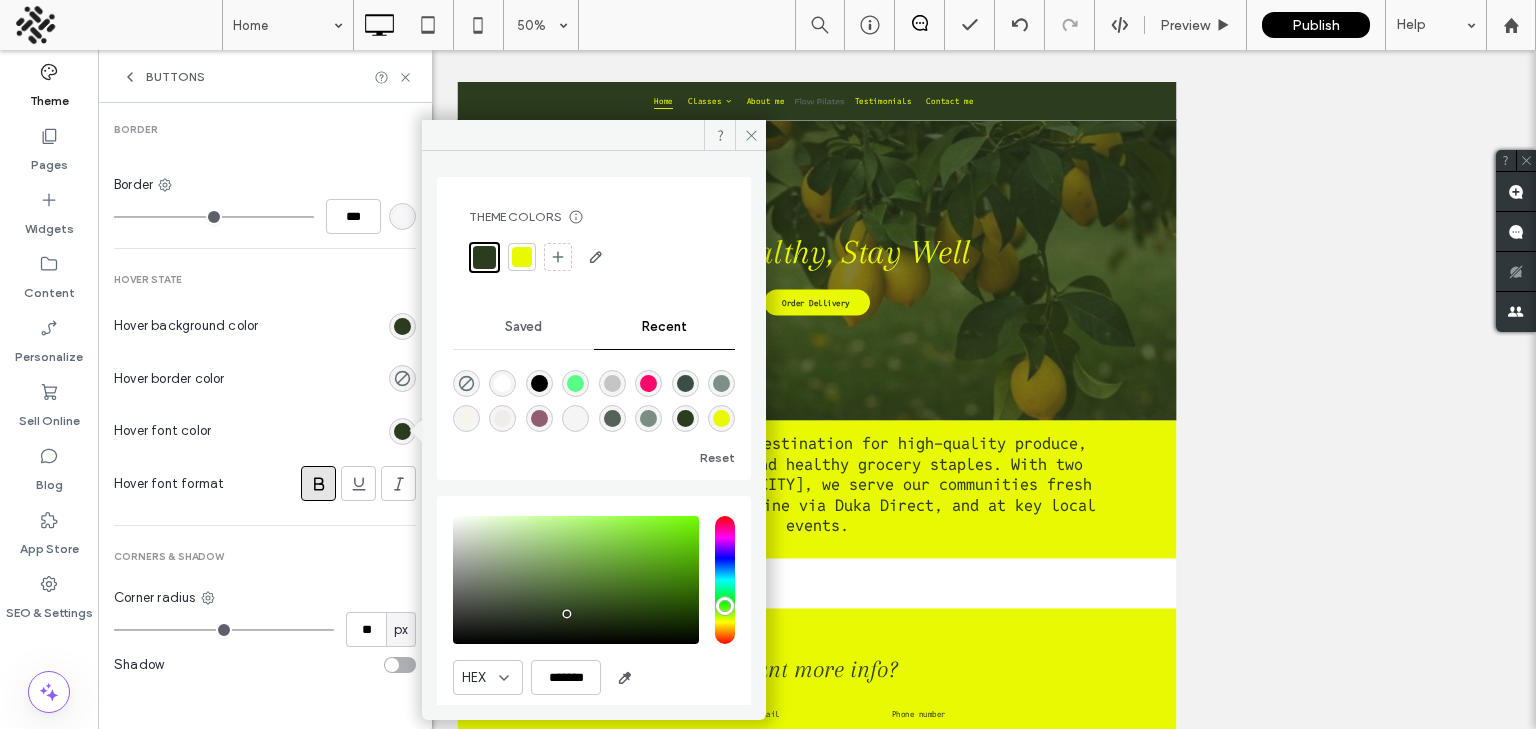 click at bounding box center (502, 383) 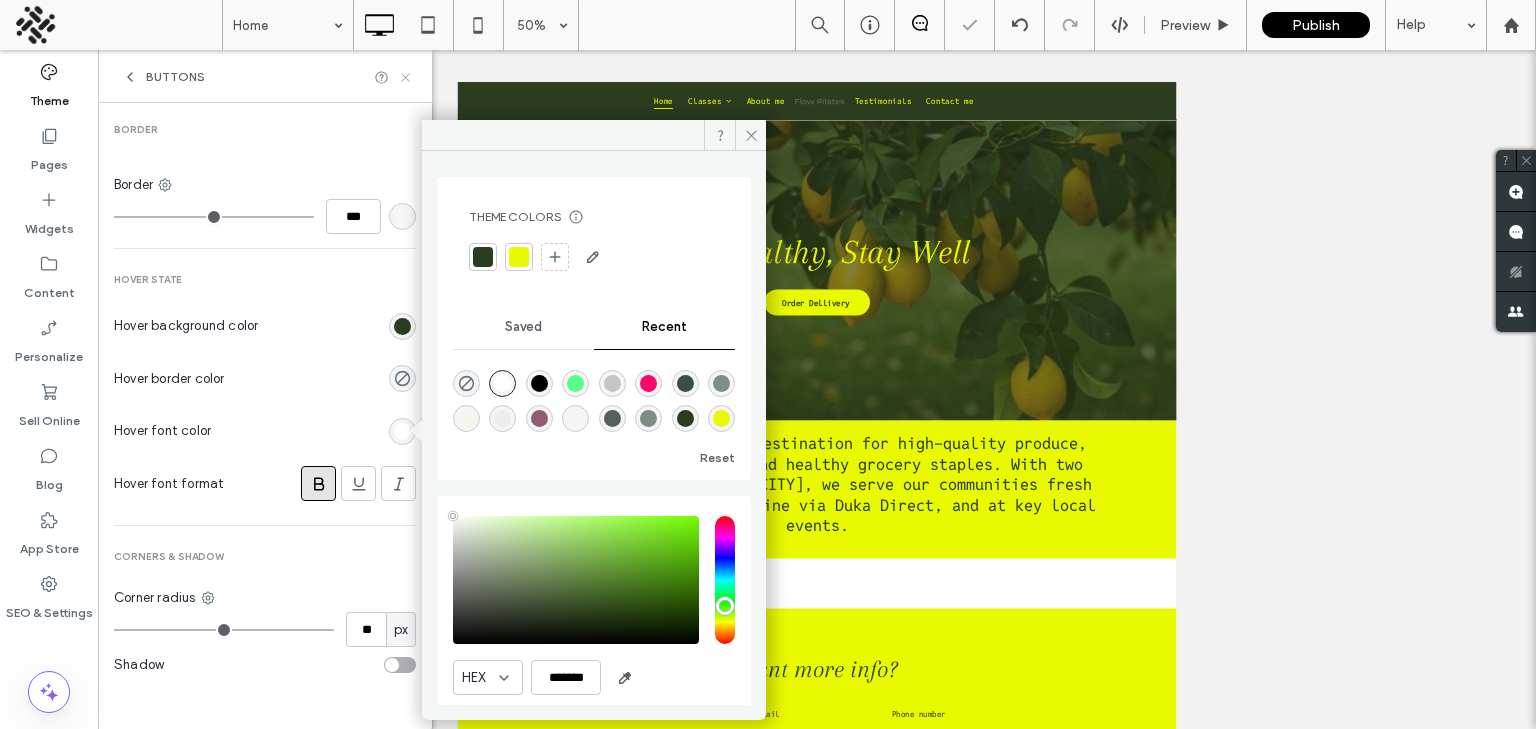 click 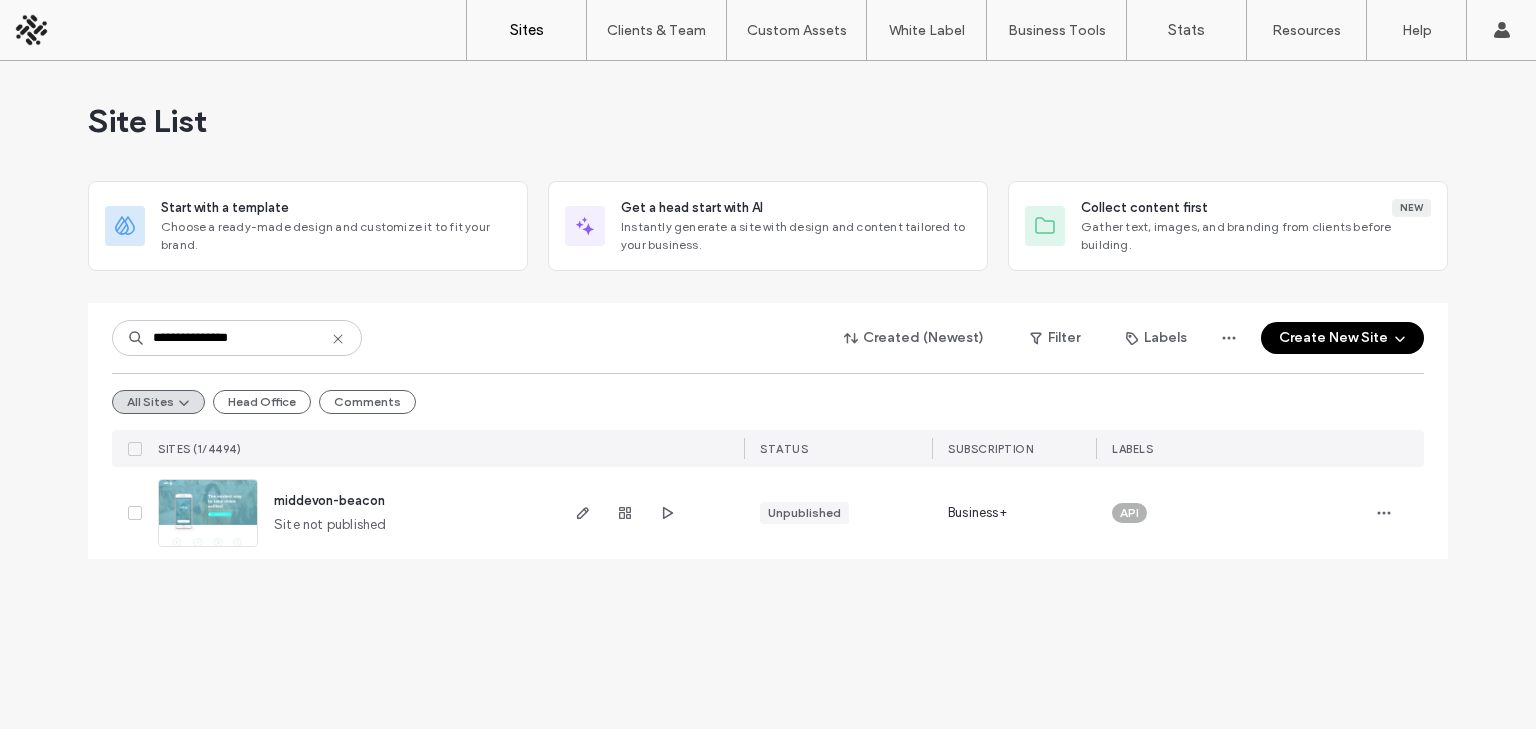 scroll, scrollTop: 0, scrollLeft: 0, axis: both 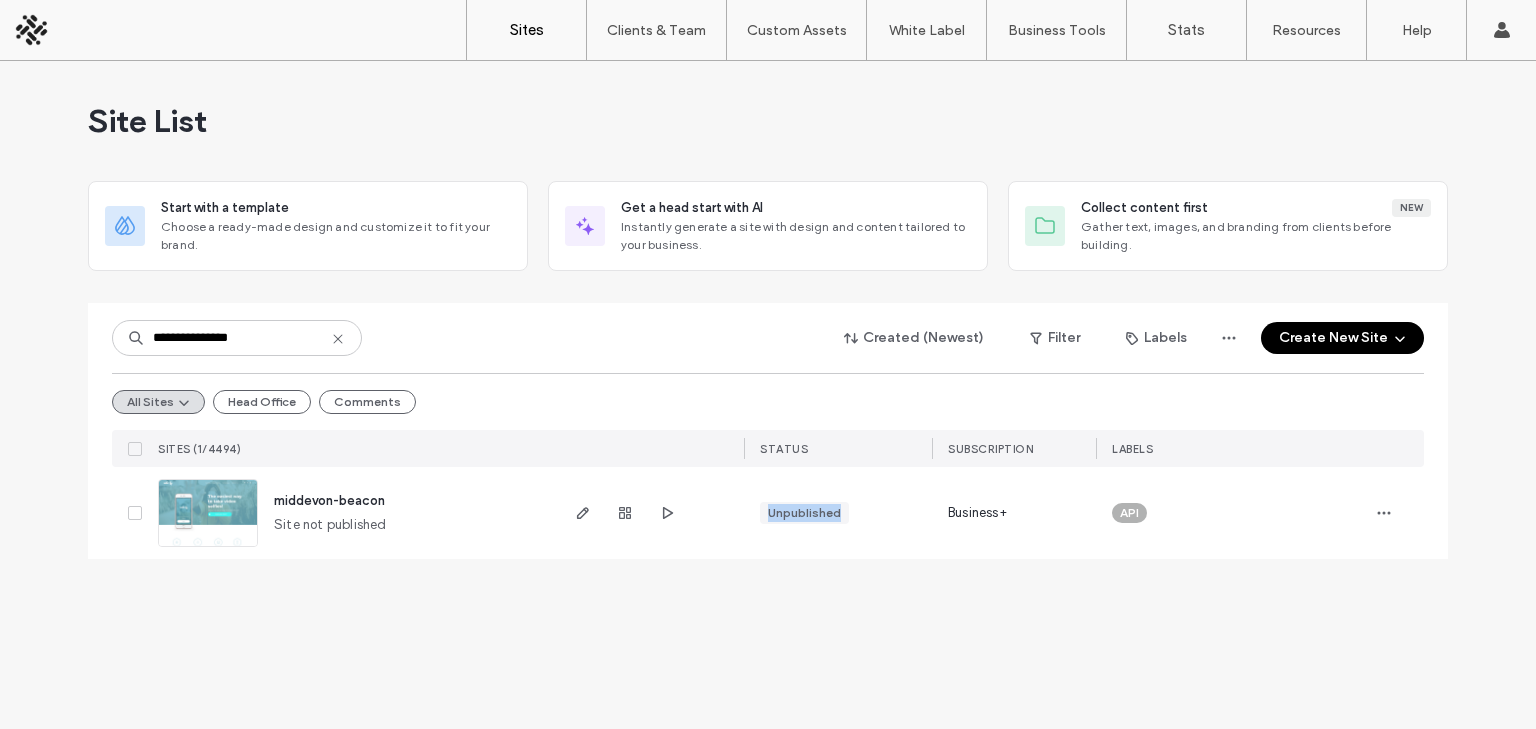 click at bounding box center (625, 513) 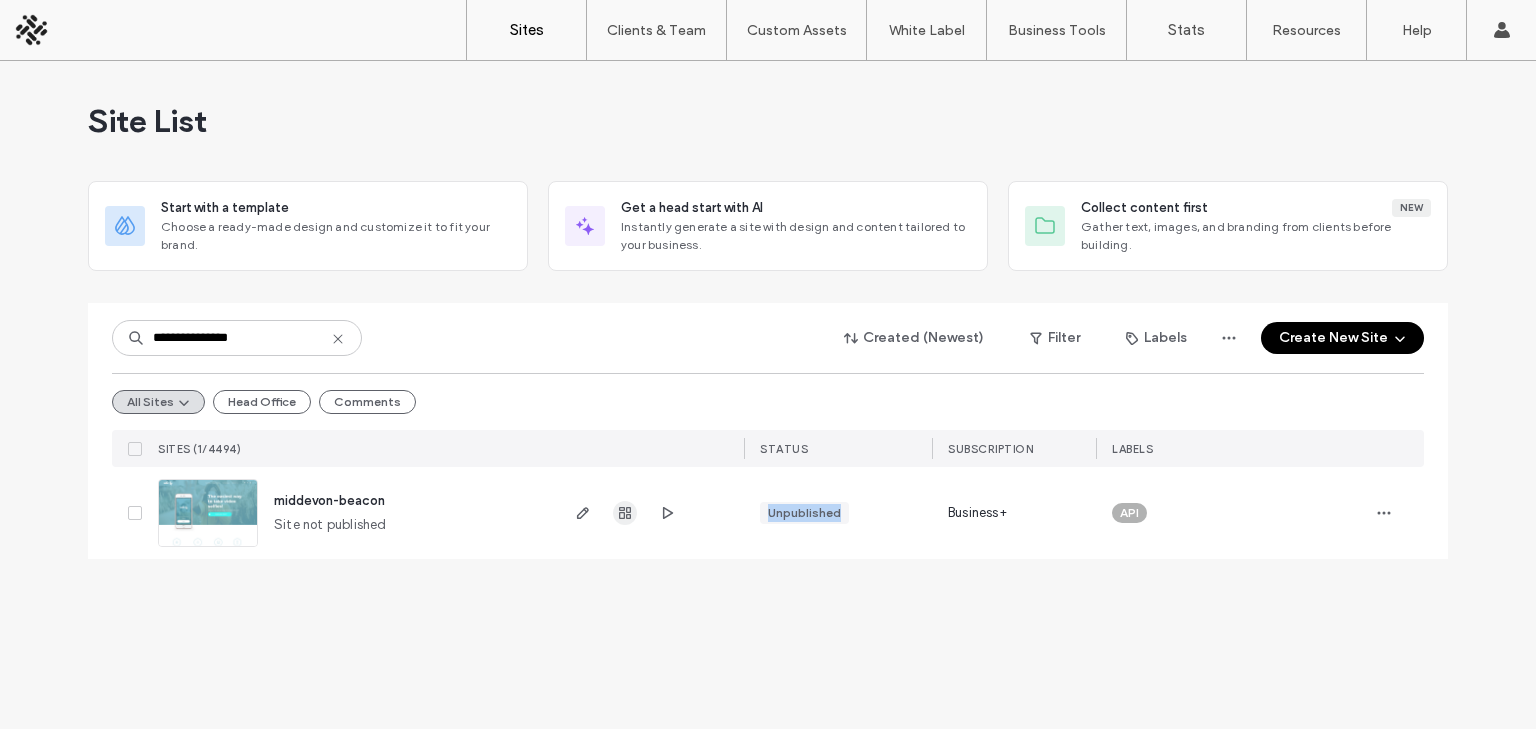 click 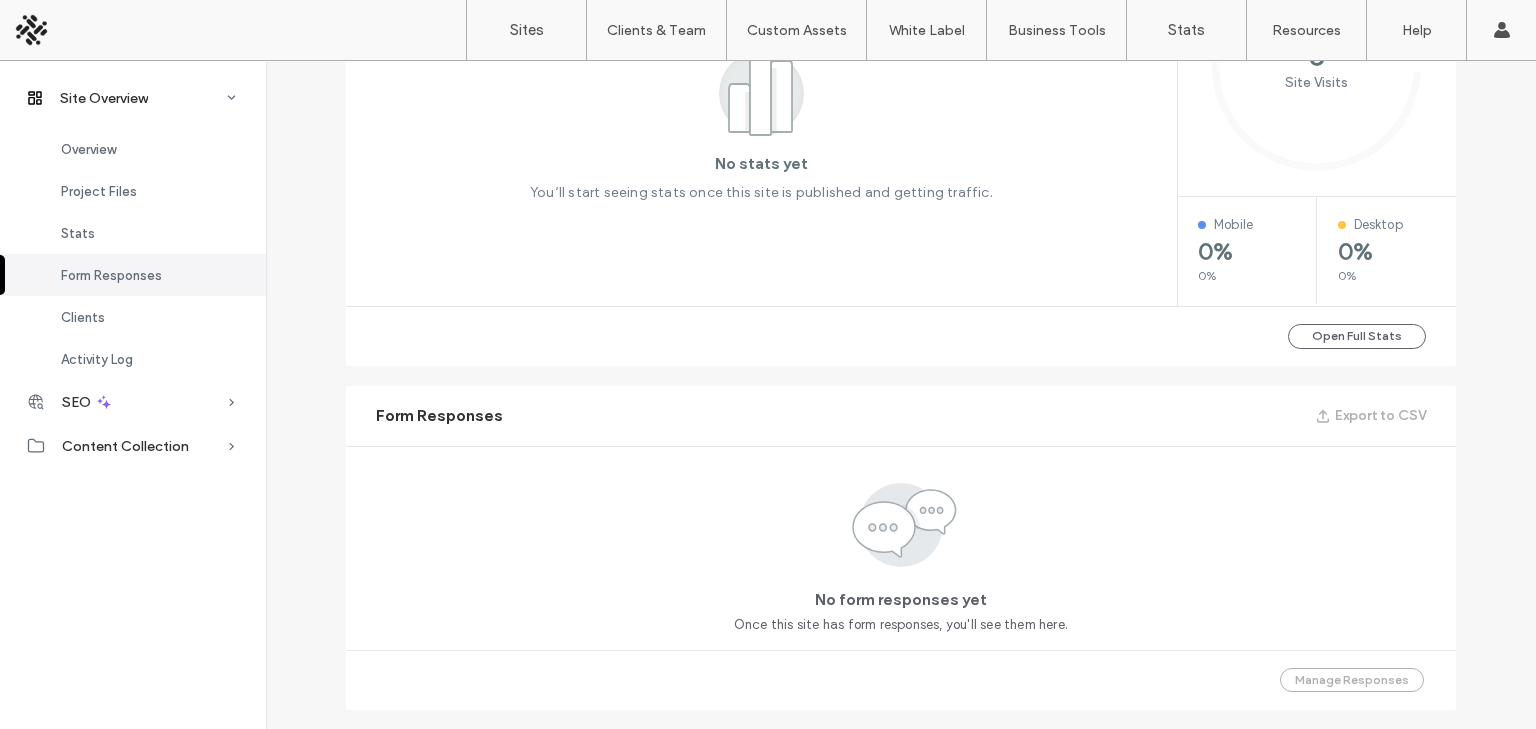 scroll, scrollTop: 1079, scrollLeft: 0, axis: vertical 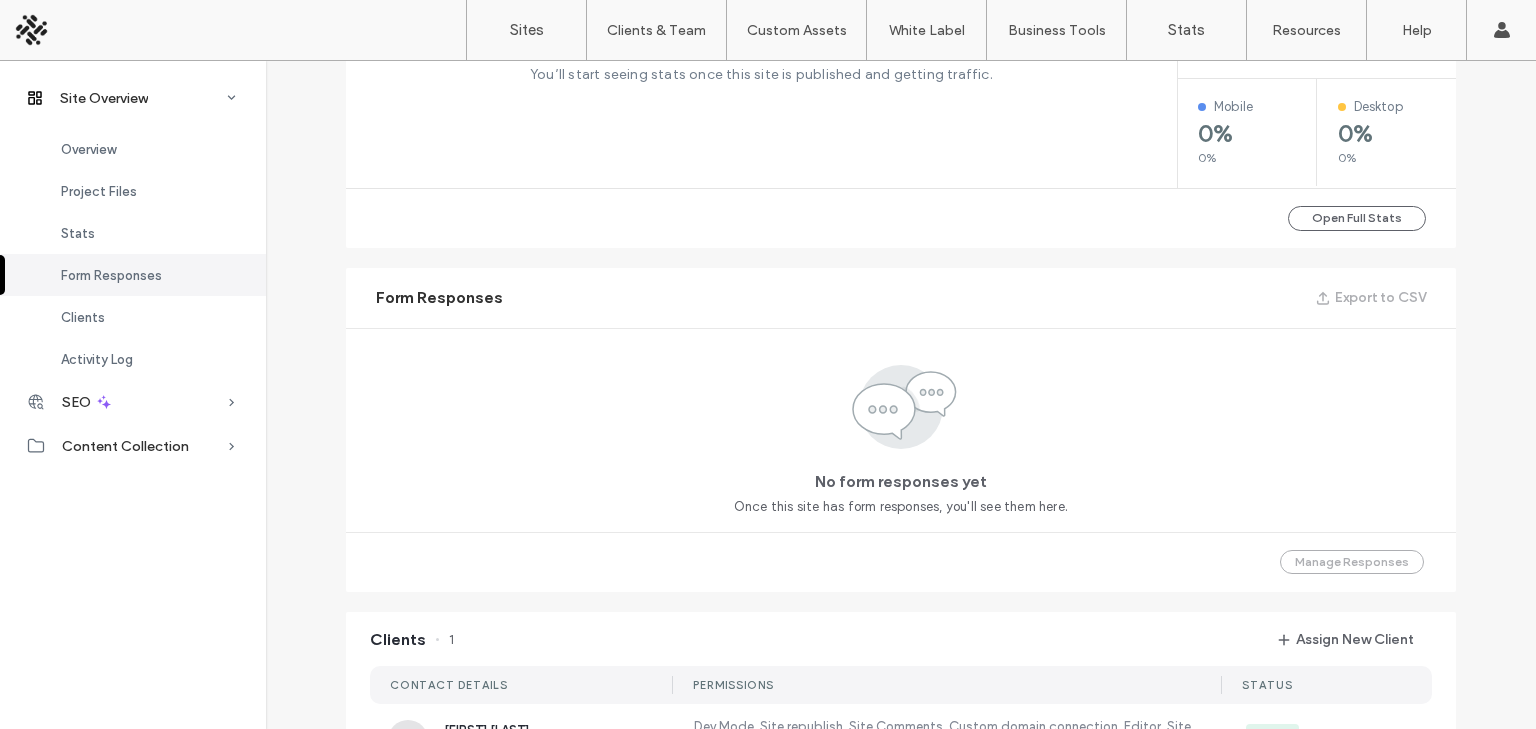 drag, startPoint x: 617, startPoint y: 510, endPoint x: 1194, endPoint y: 585, distance: 581.85394 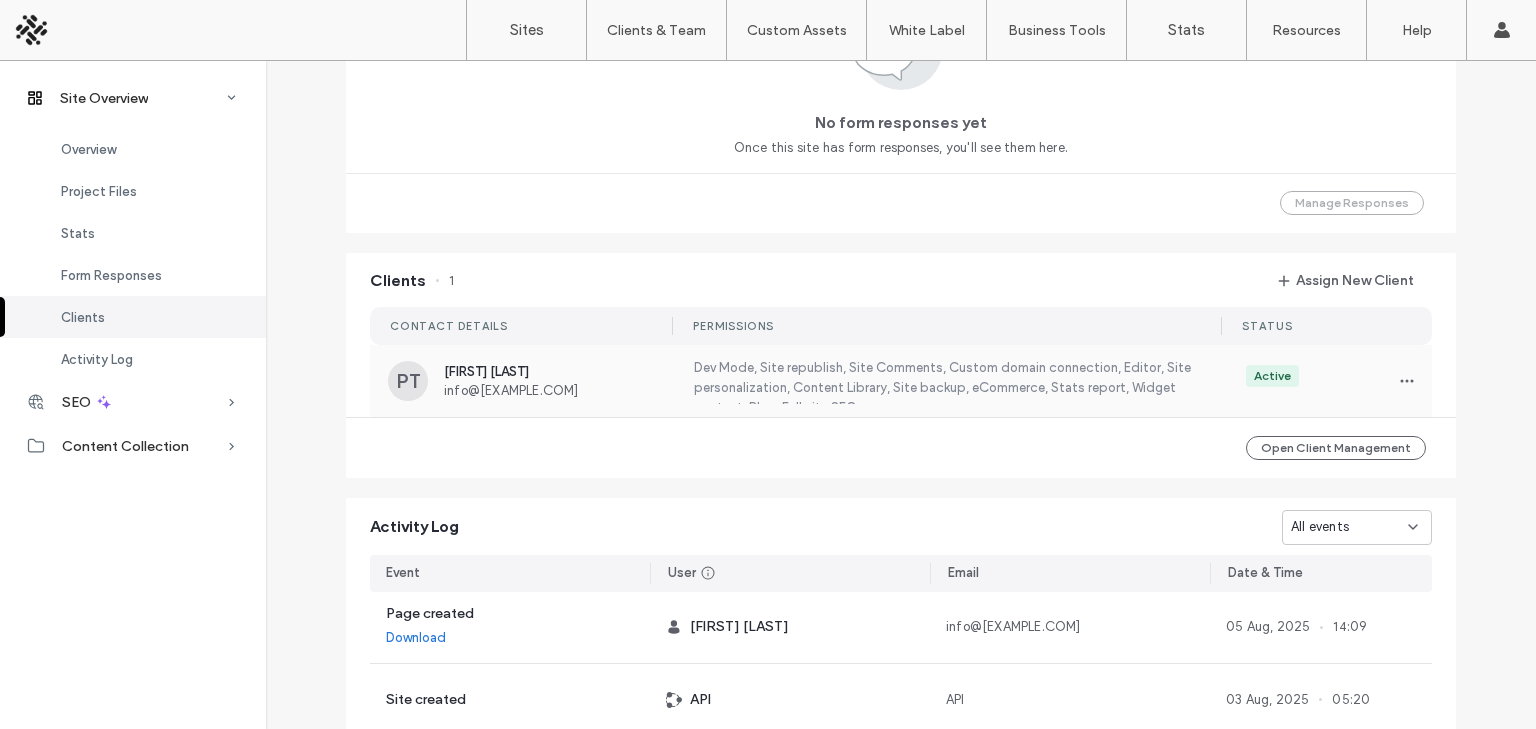 scroll, scrollTop: 1444, scrollLeft: 0, axis: vertical 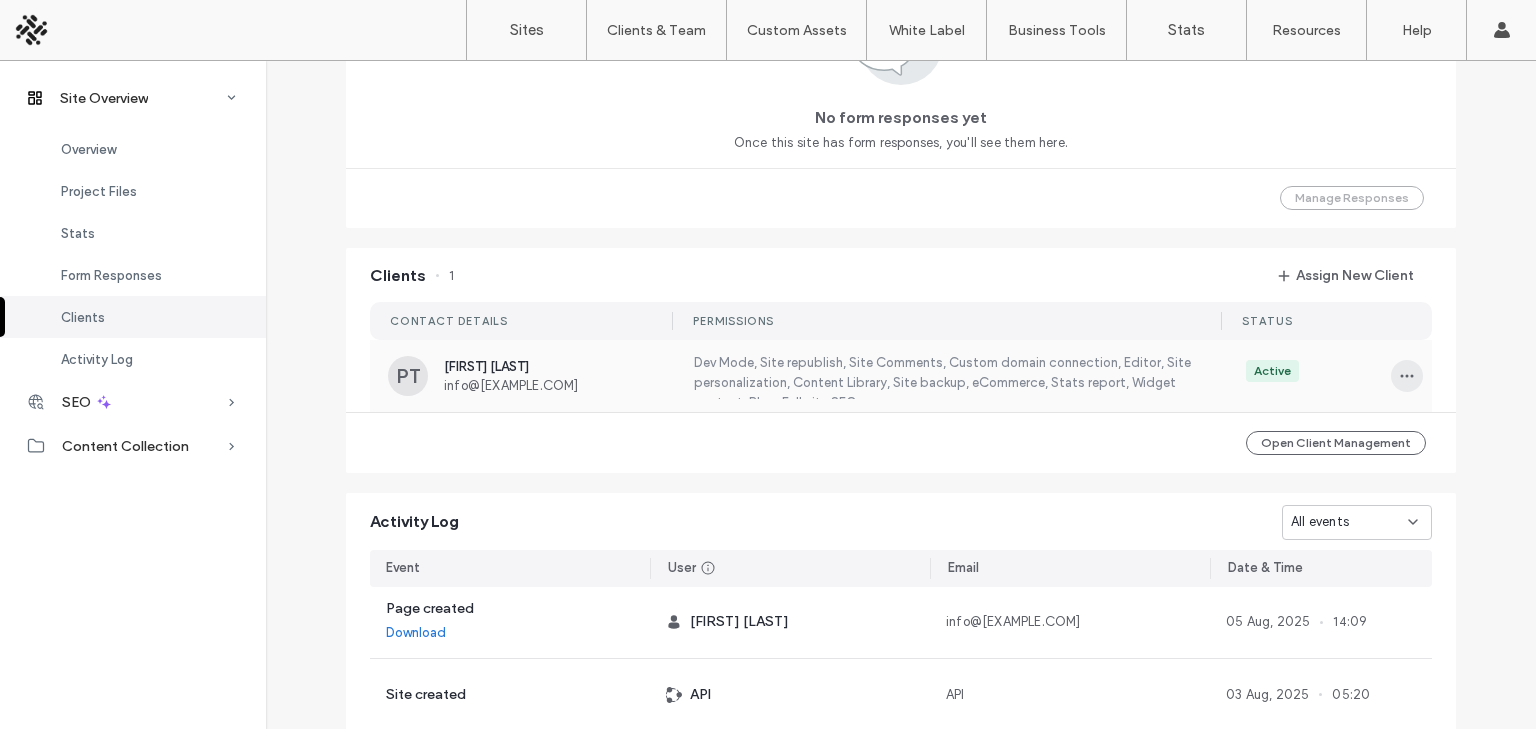 click 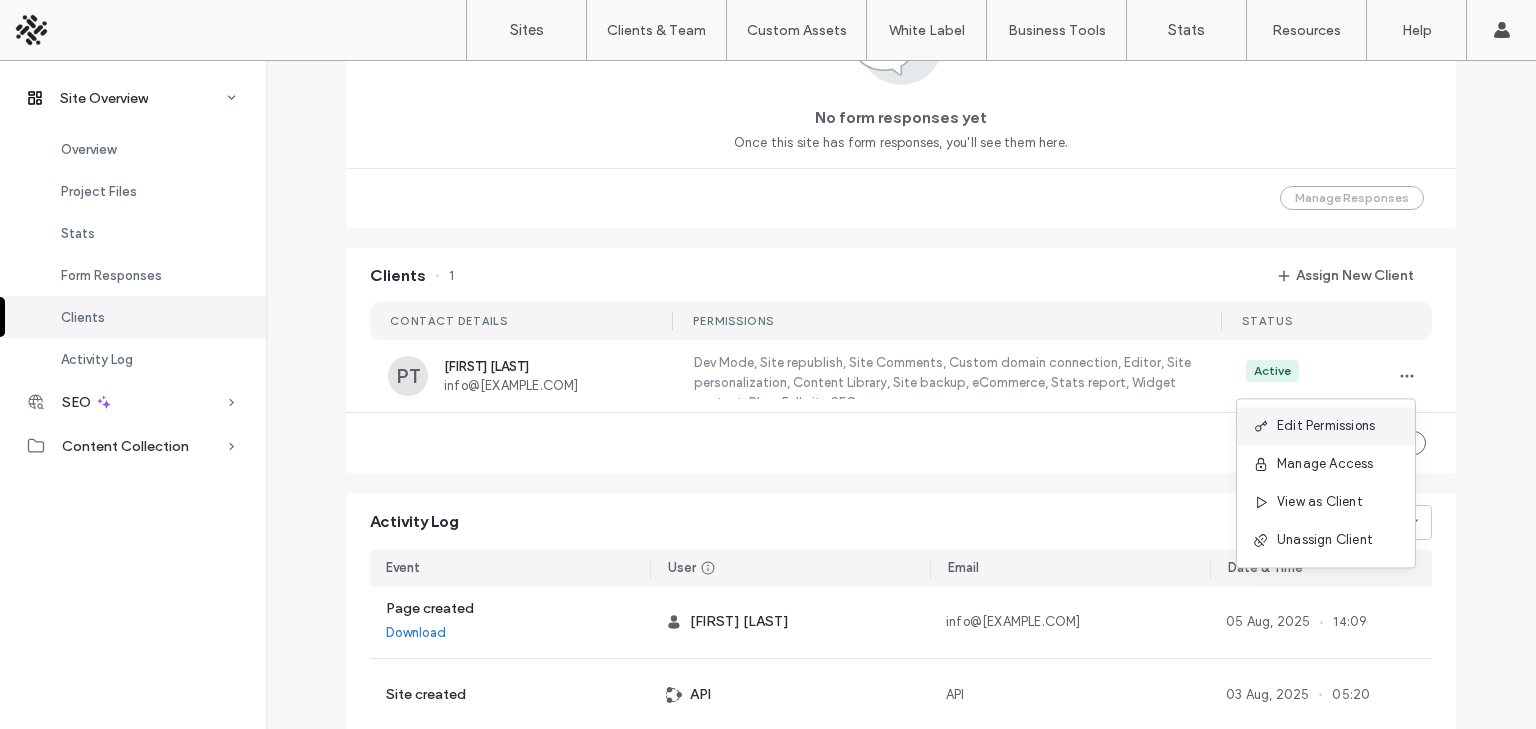 click on "Edit Permissions" at bounding box center [1326, 426] 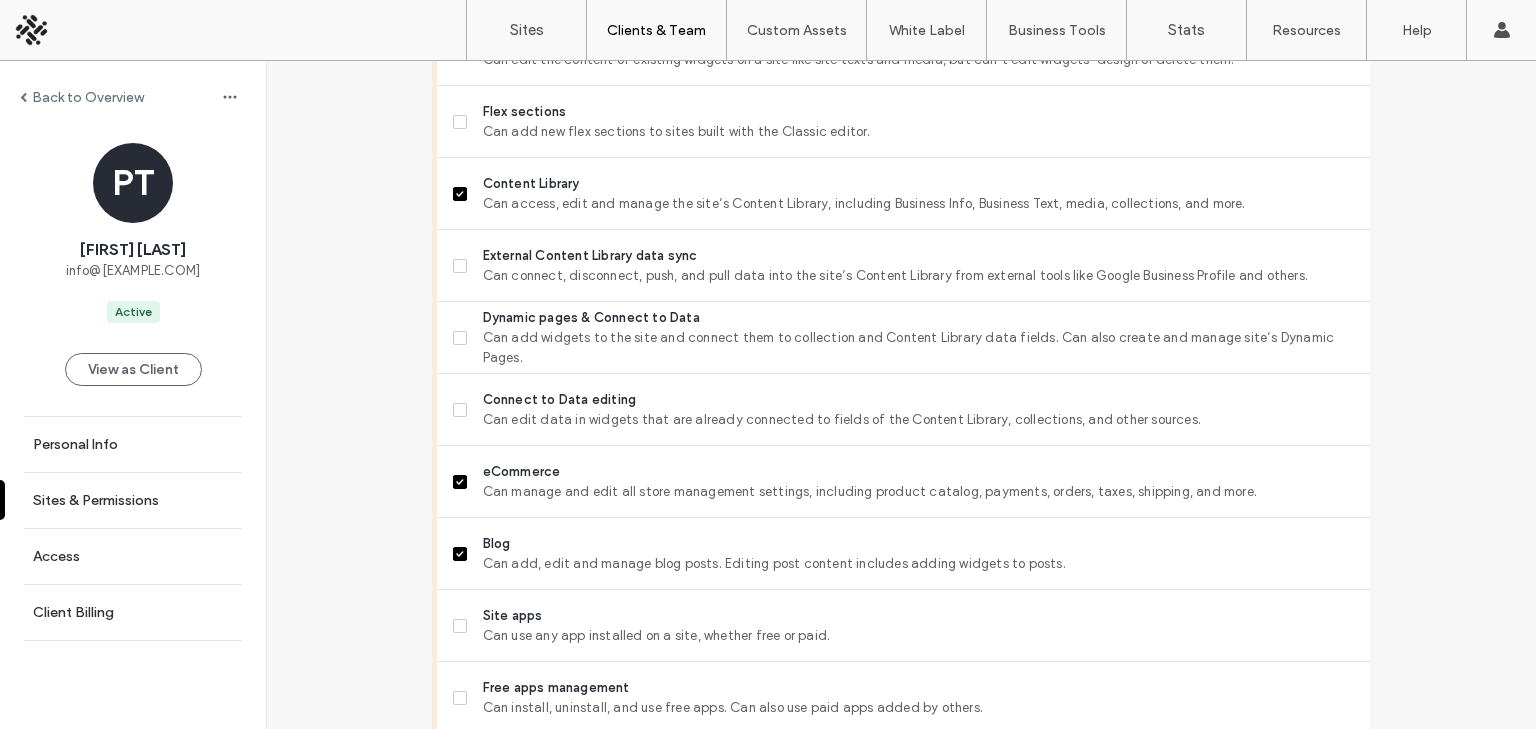 scroll, scrollTop: 1125, scrollLeft: 0, axis: vertical 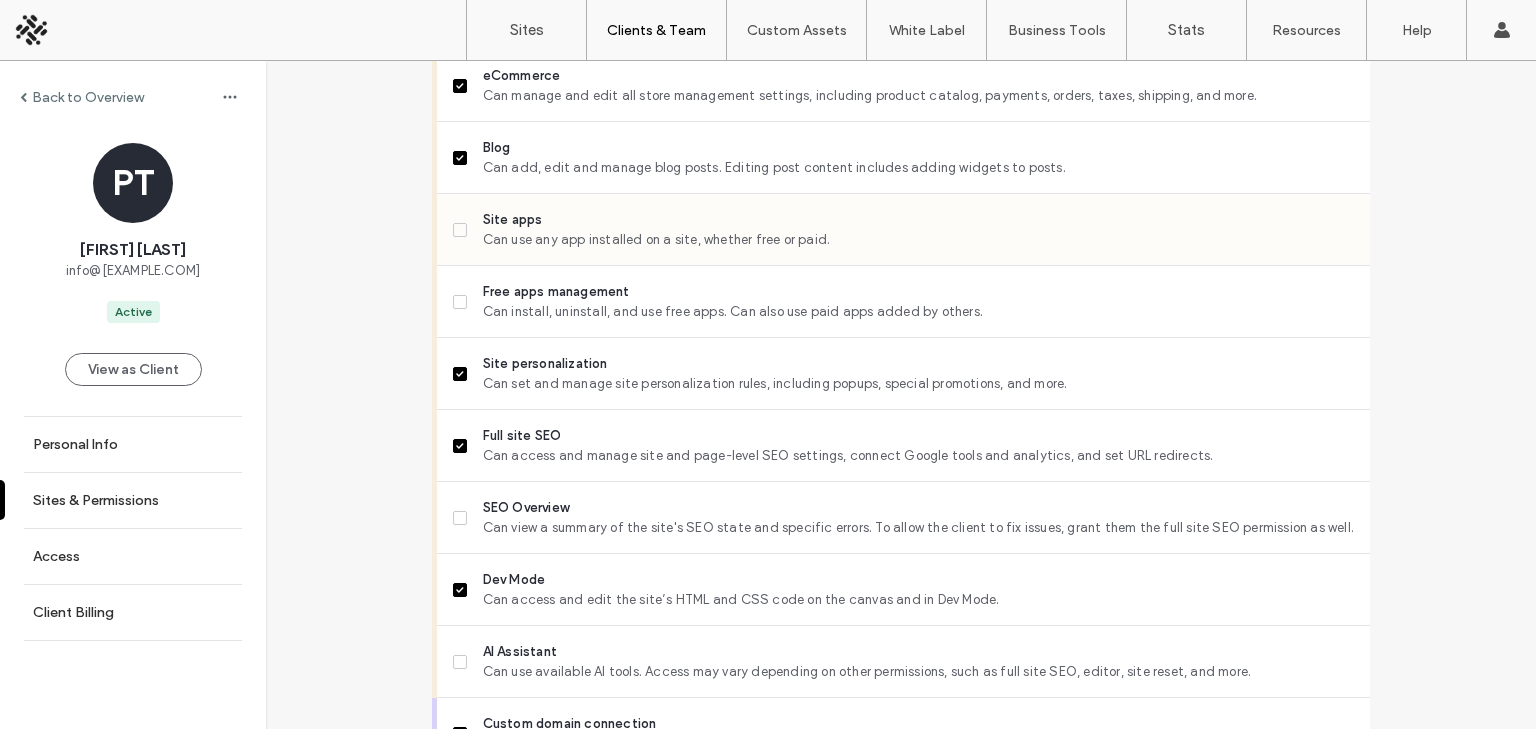 click on "Can use any app installed on a site, whether free or paid." at bounding box center [918, 240] 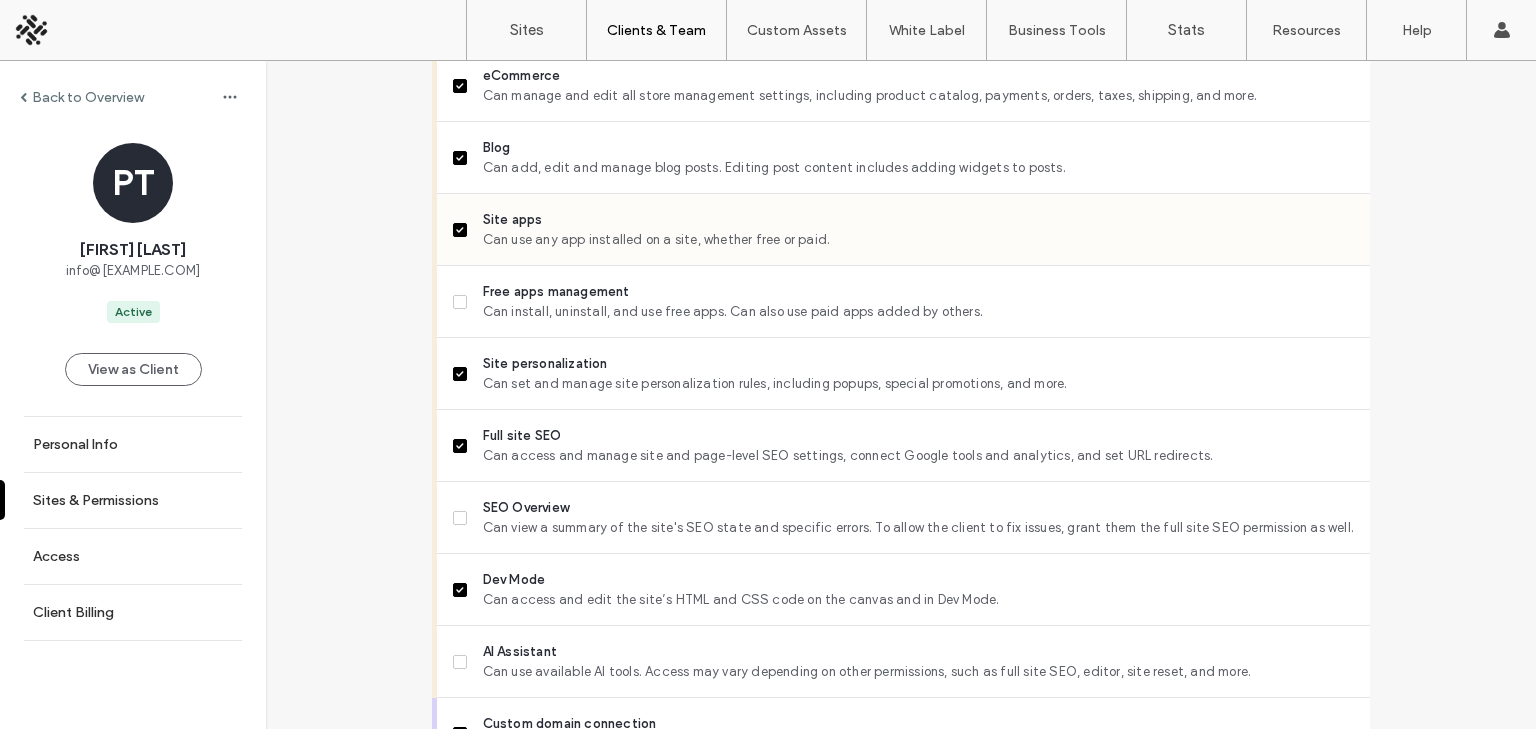 scroll, scrollTop: 1777, scrollLeft: 0, axis: vertical 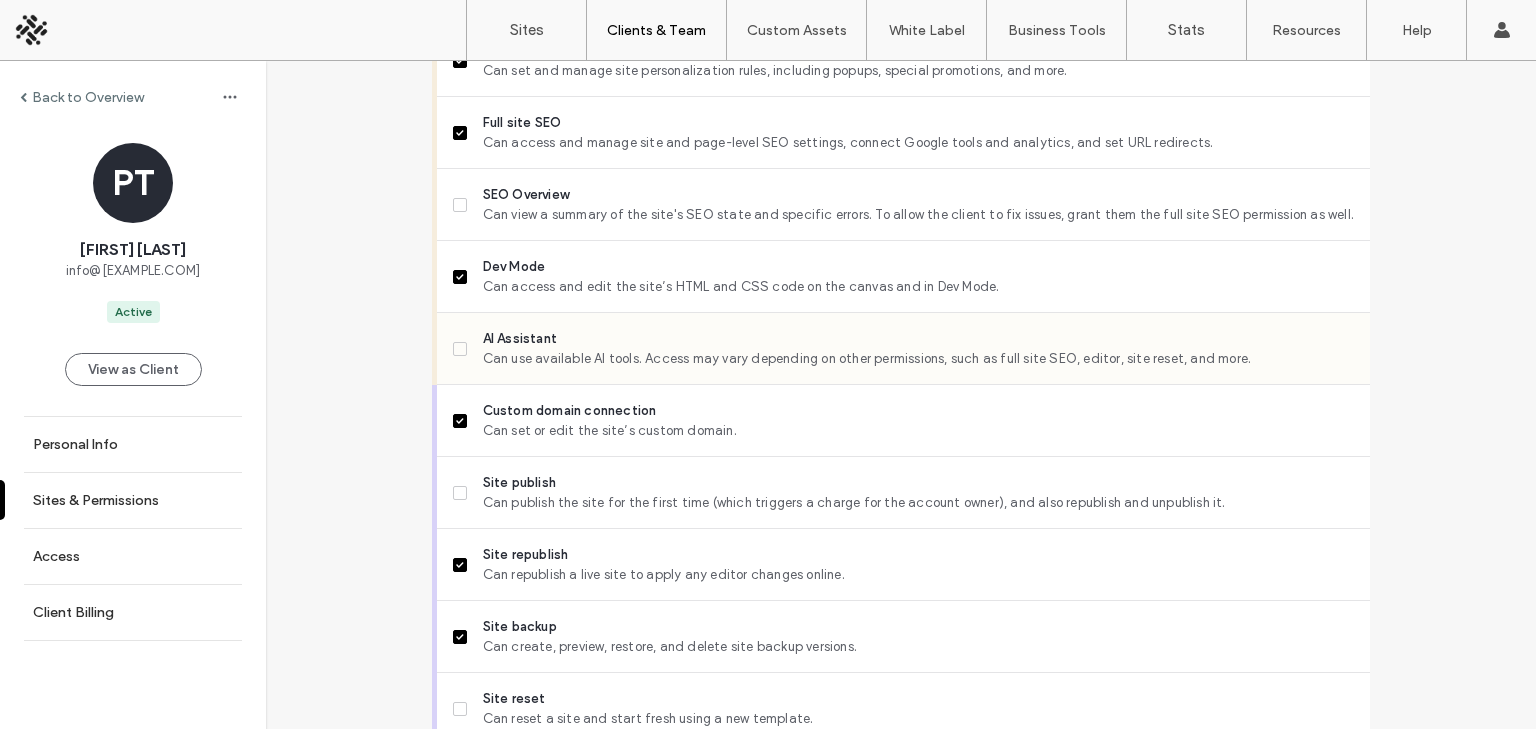click on "Can use available AI tools. Access may vary depending on other permissions, such as full site SEO, editor, site reset, and more." at bounding box center [918, 359] 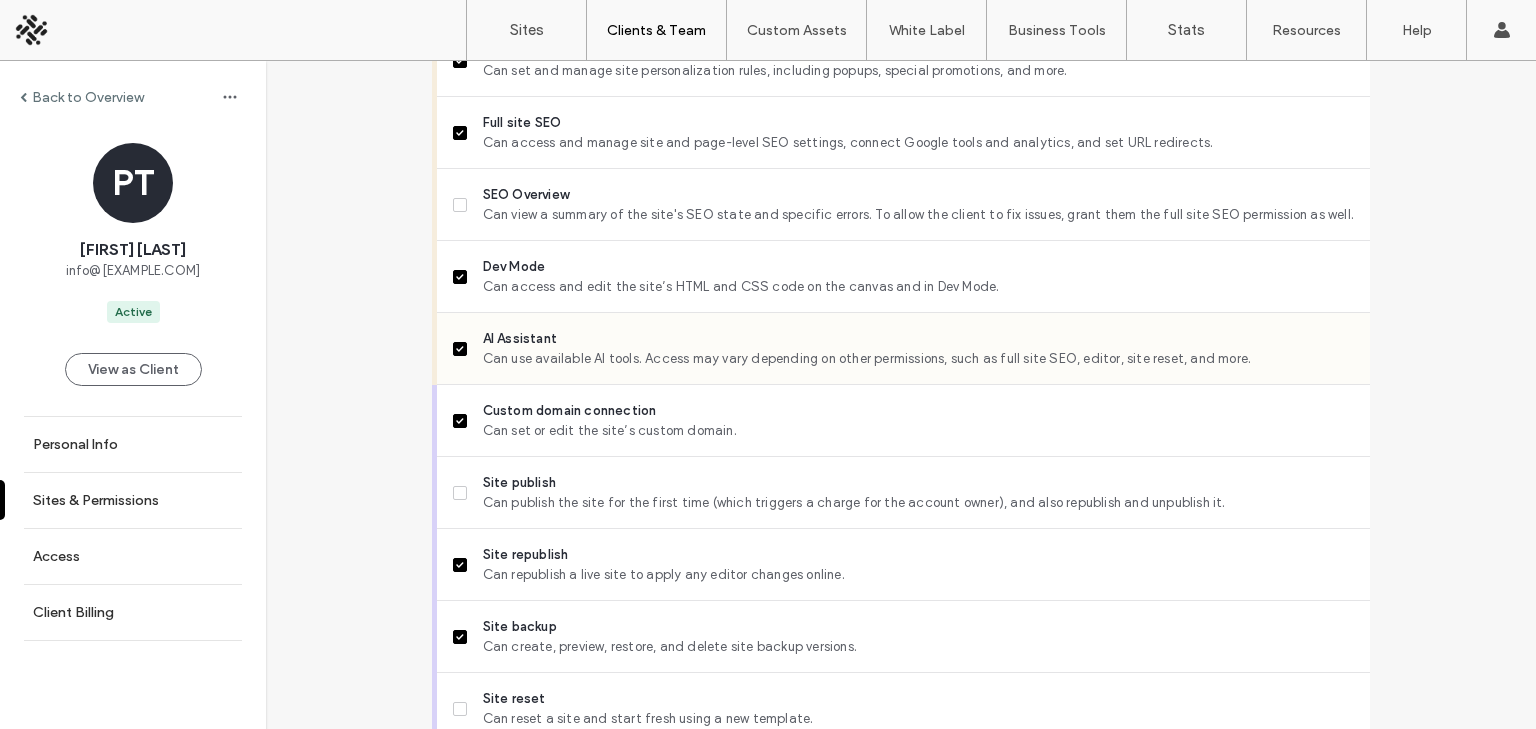 scroll, scrollTop: 1864, scrollLeft: 0, axis: vertical 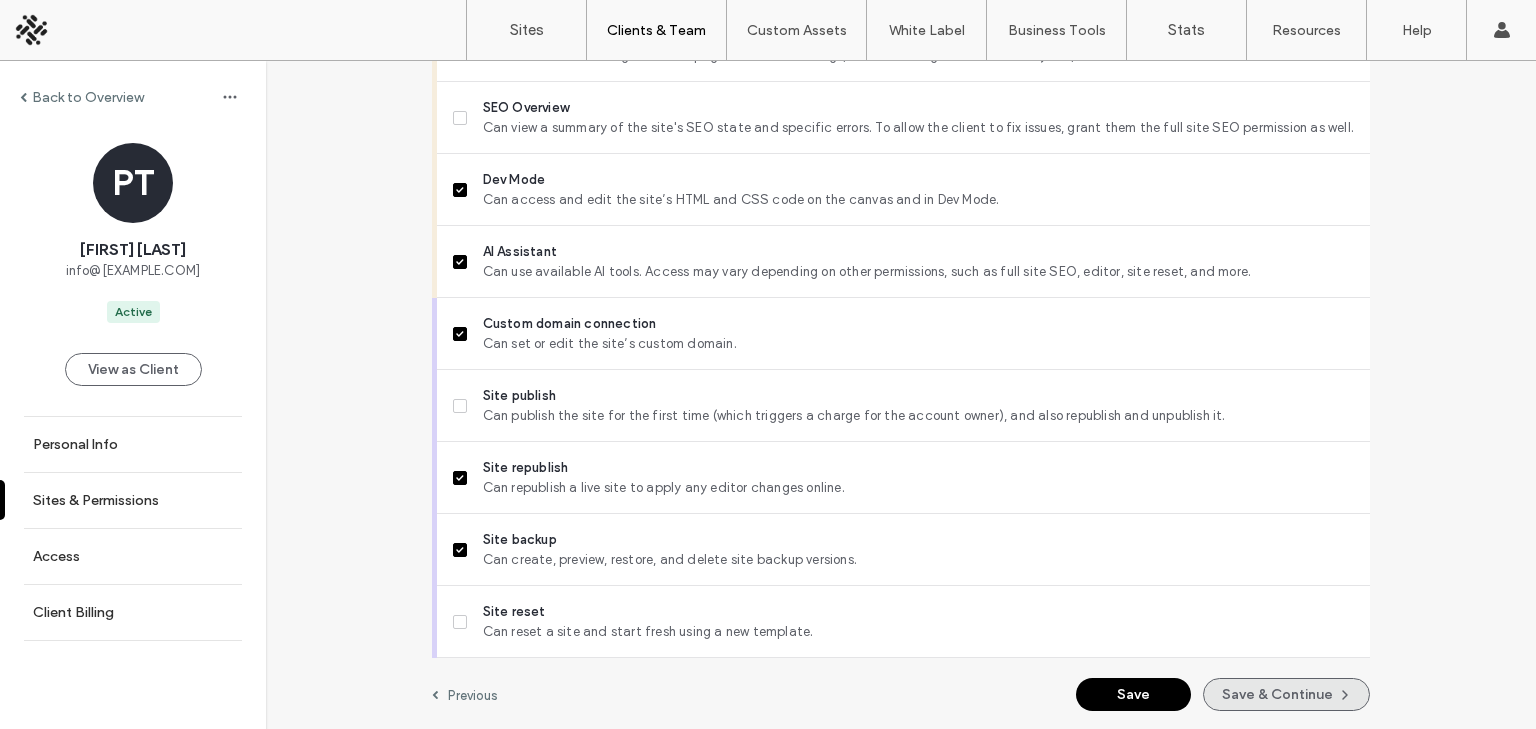click on "Save & Continue" at bounding box center (1286, 694) 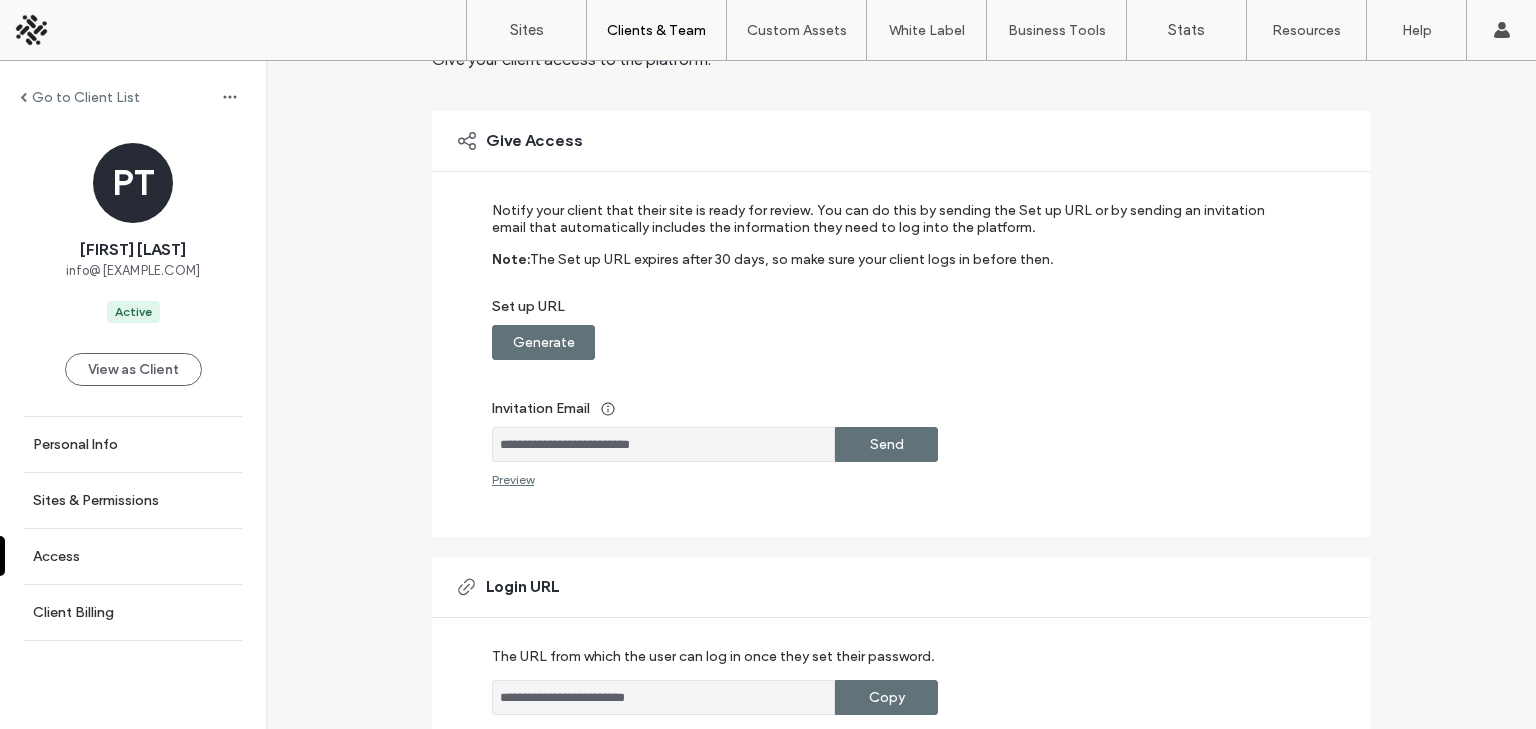 scroll, scrollTop: 0, scrollLeft: 0, axis: both 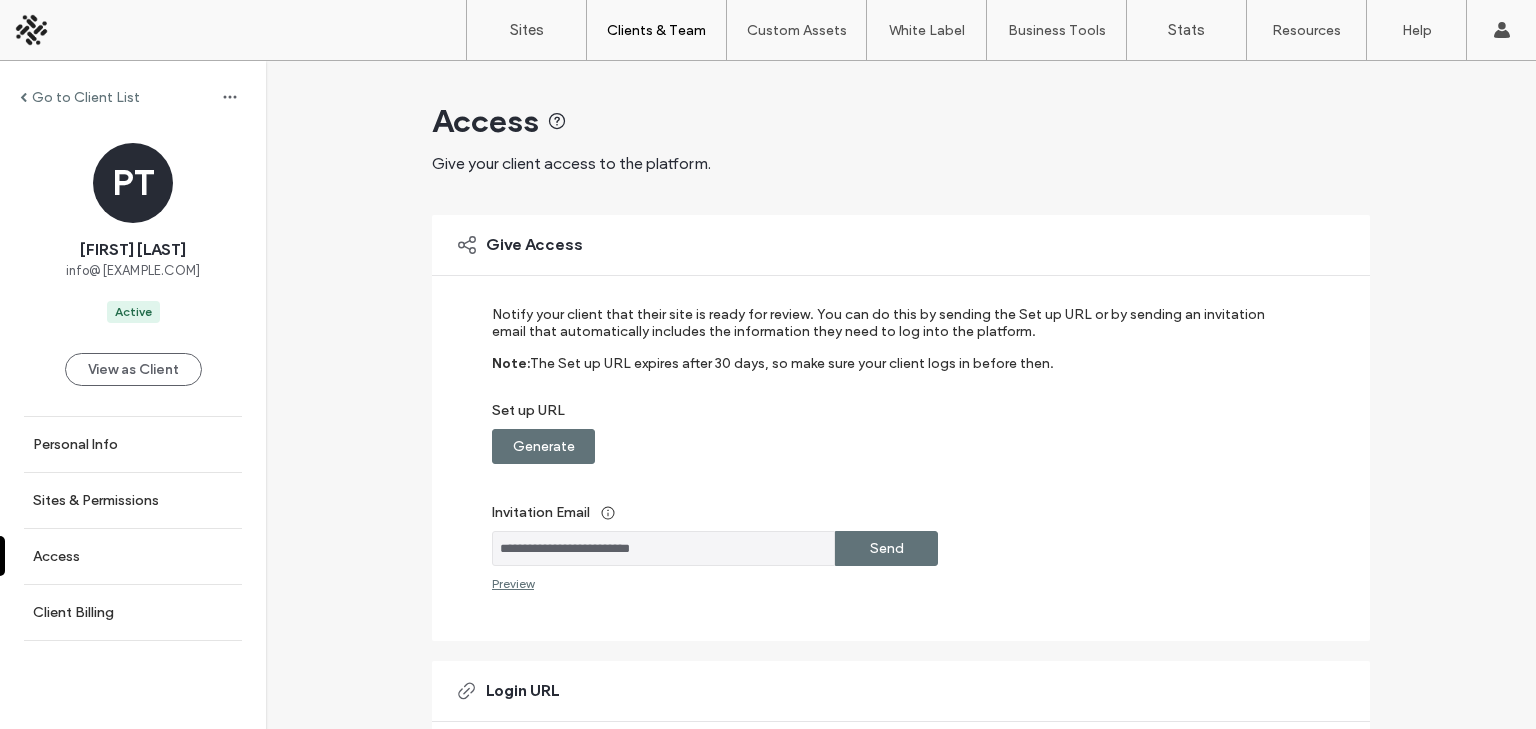 click at bounding box center (23, 97) 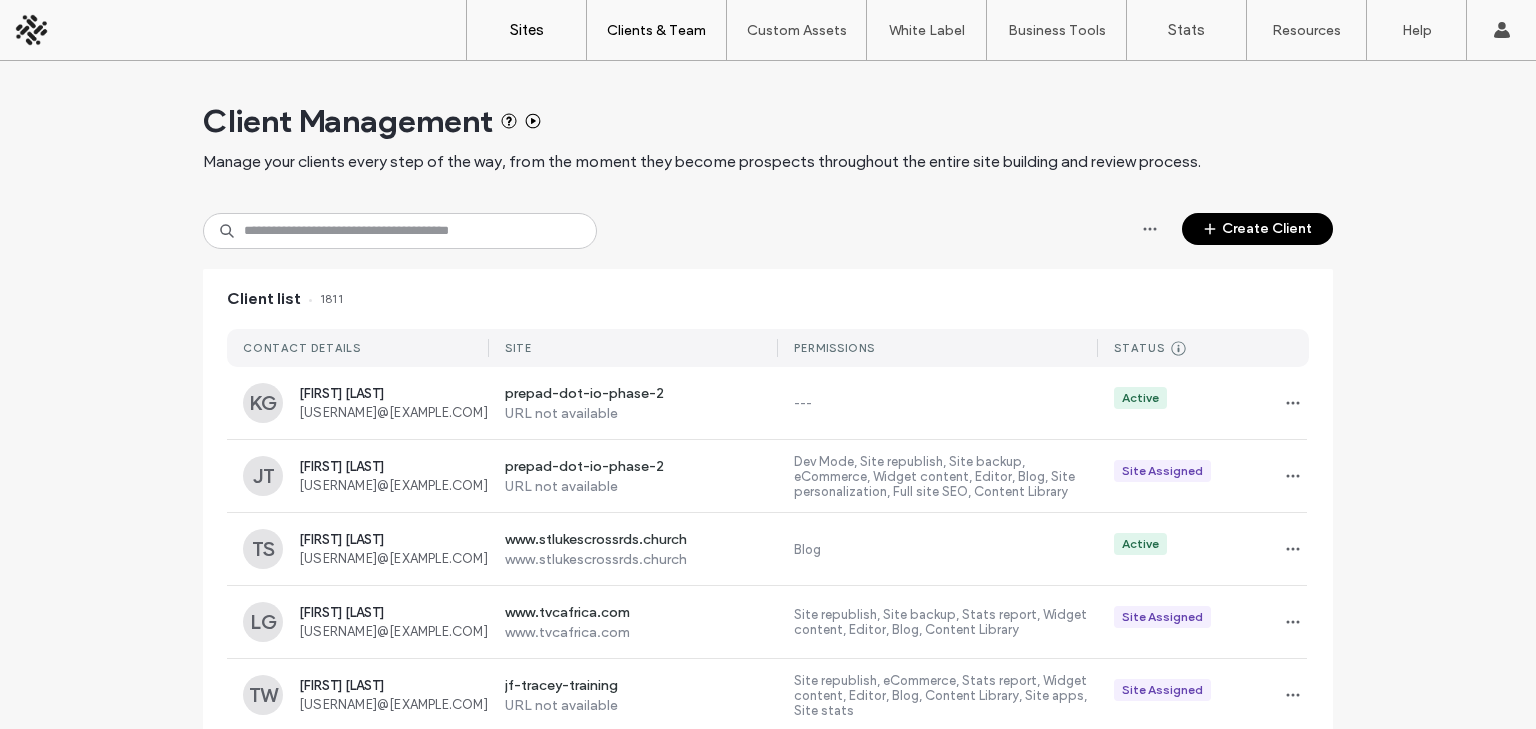 click on "Sites" at bounding box center [526, 30] 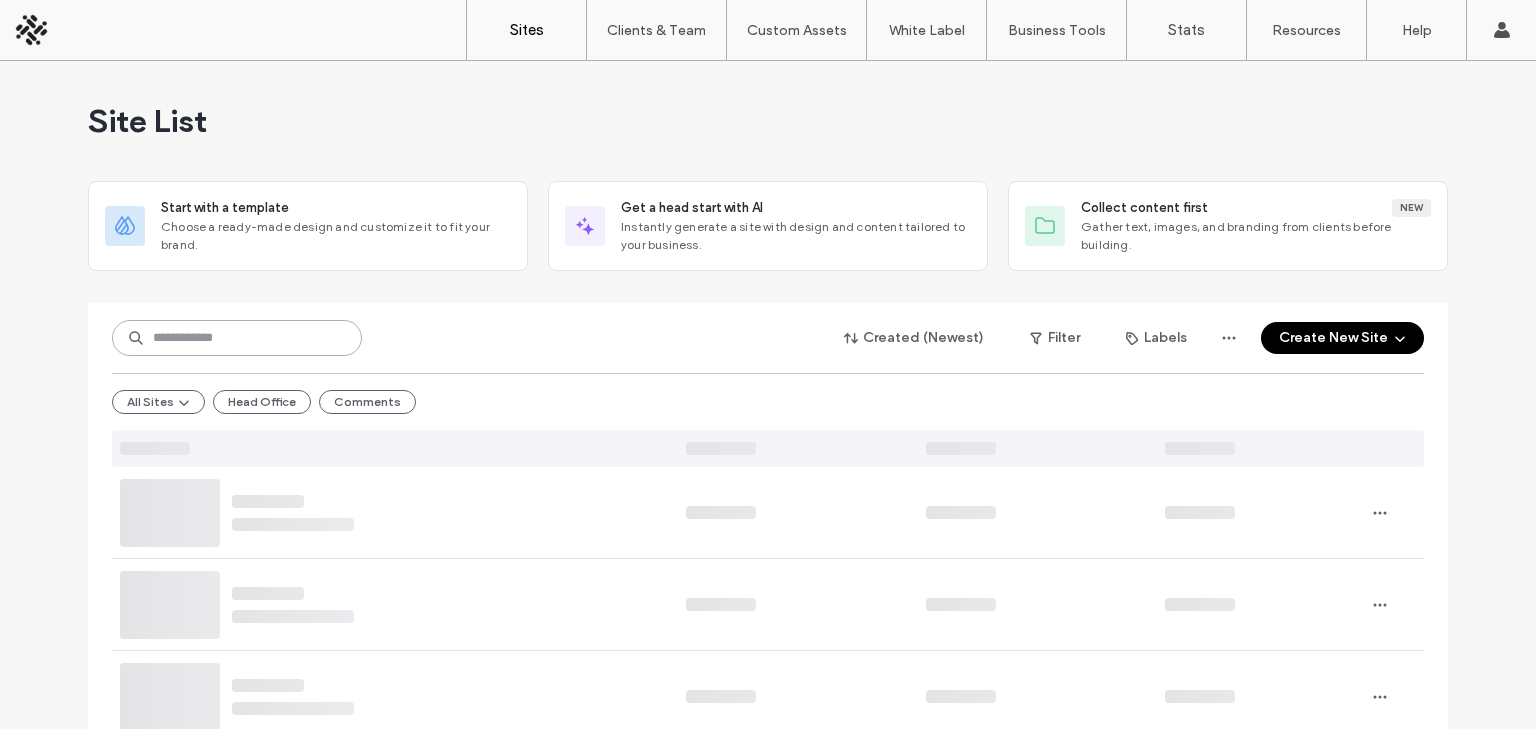 click at bounding box center [237, 338] 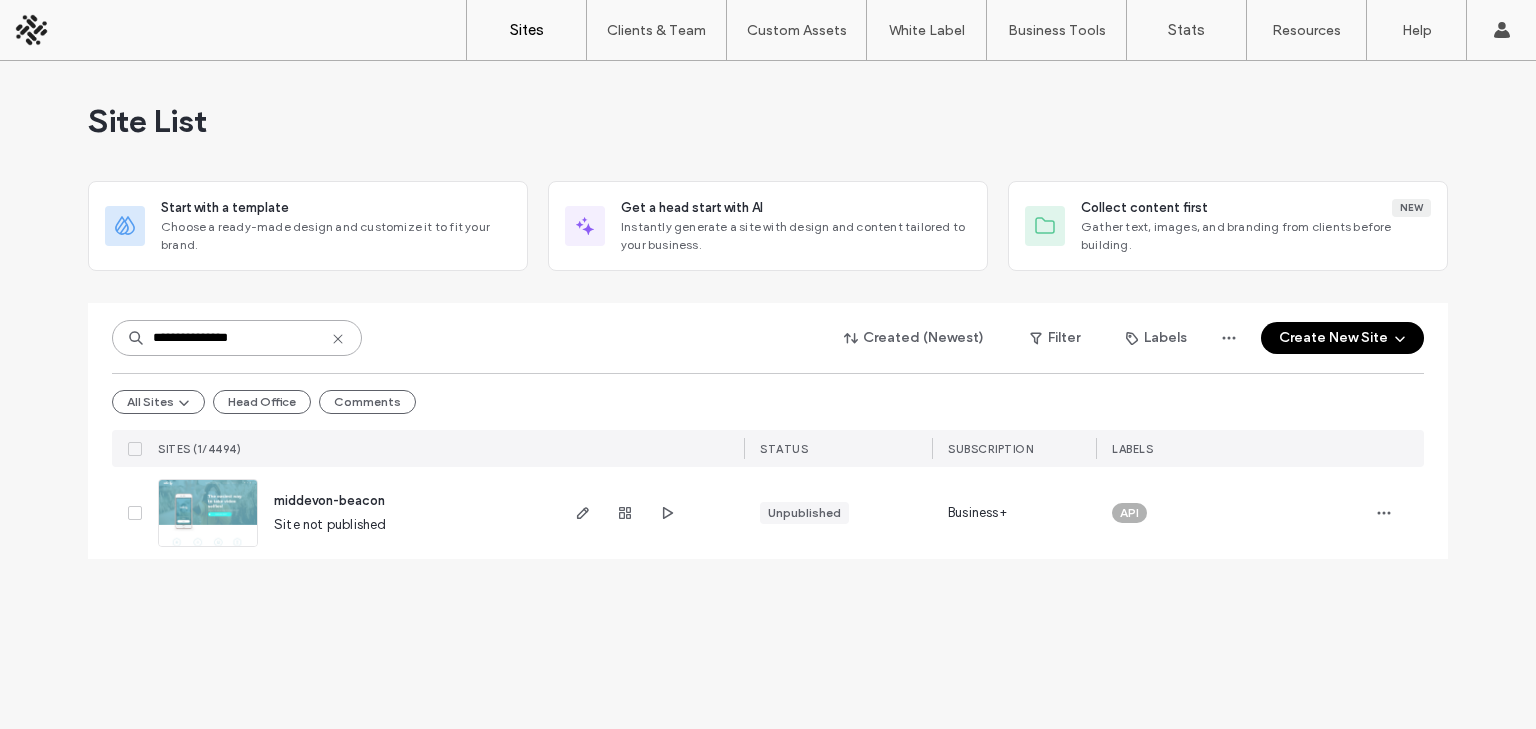 type on "**********" 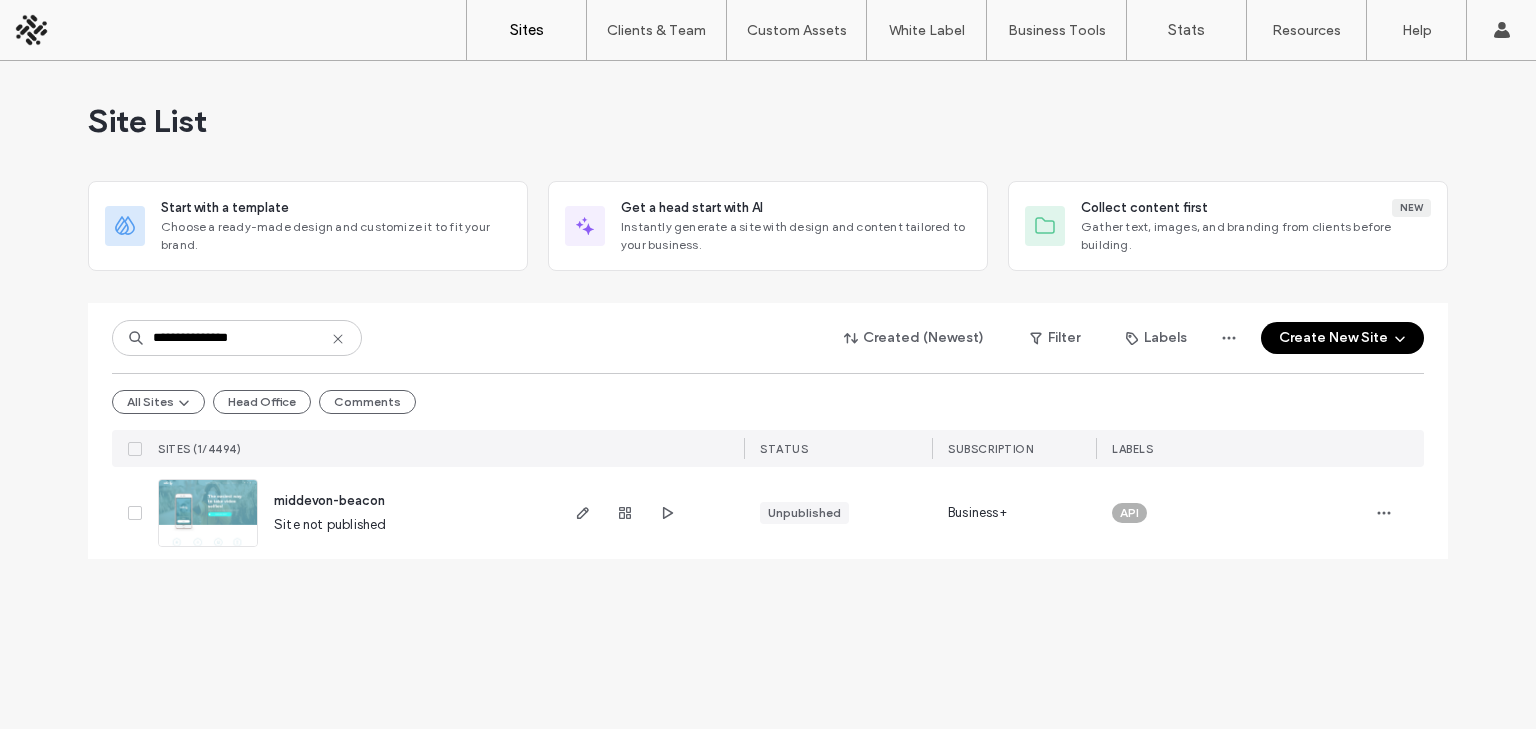 click at bounding box center (625, 513) 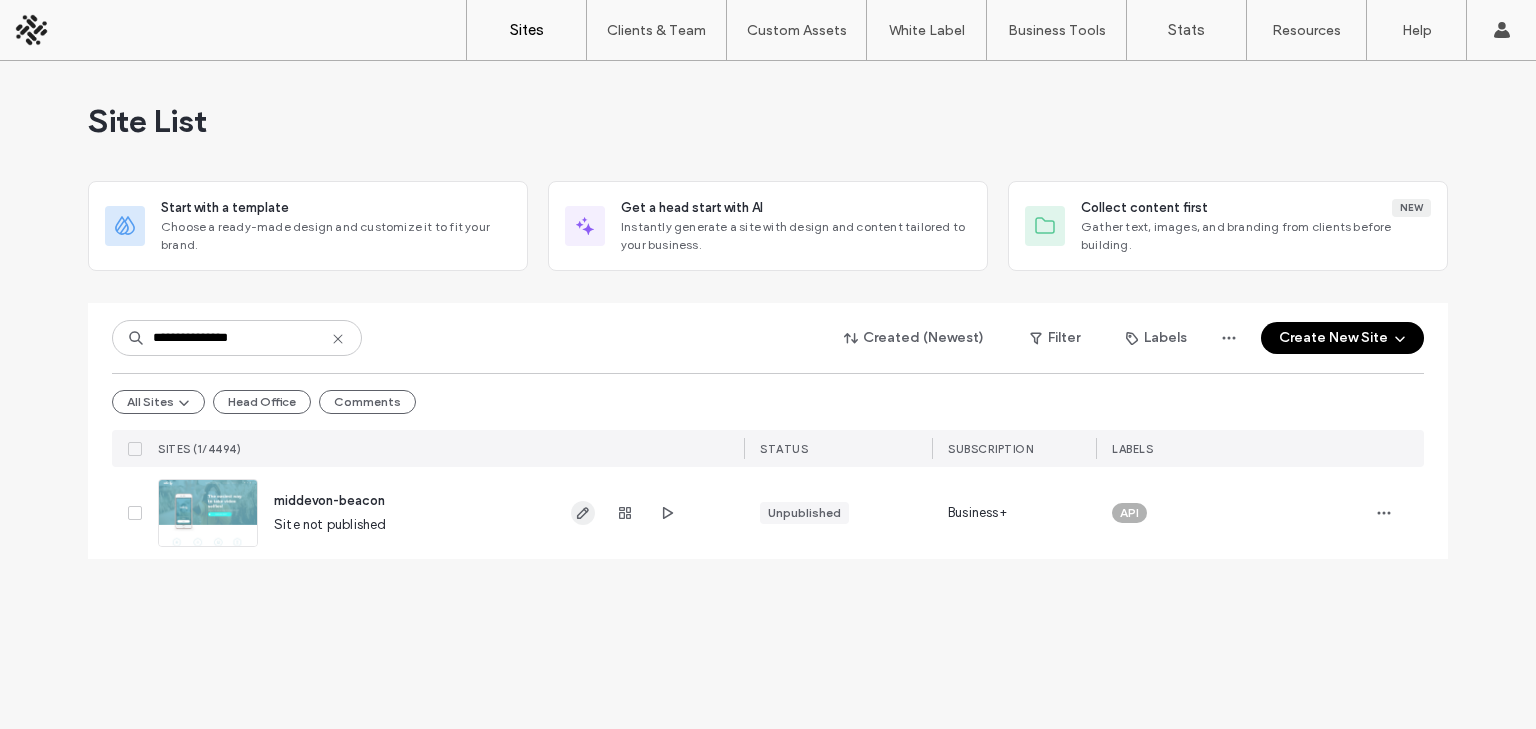 click at bounding box center [583, 513] 